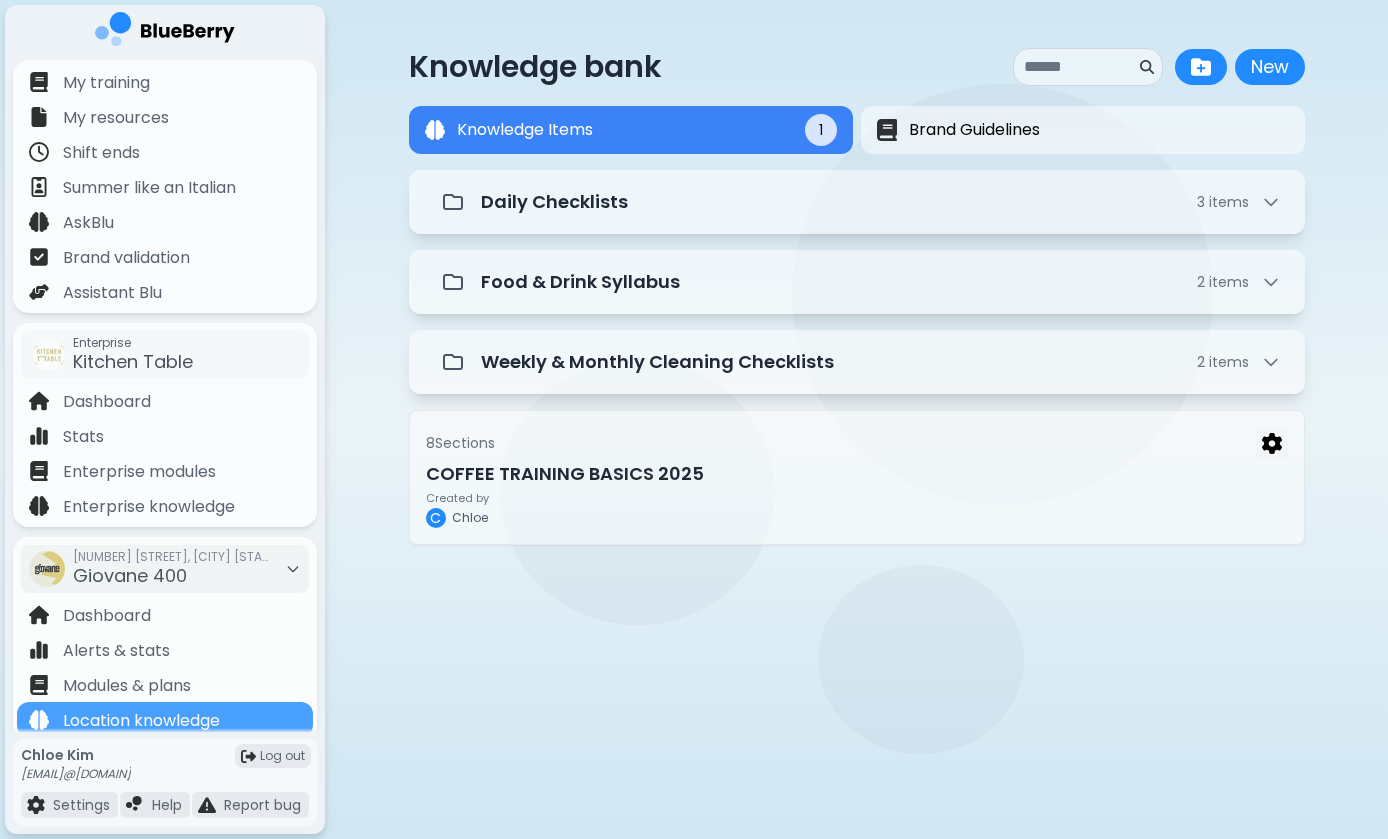 scroll, scrollTop: 0, scrollLeft: 0, axis: both 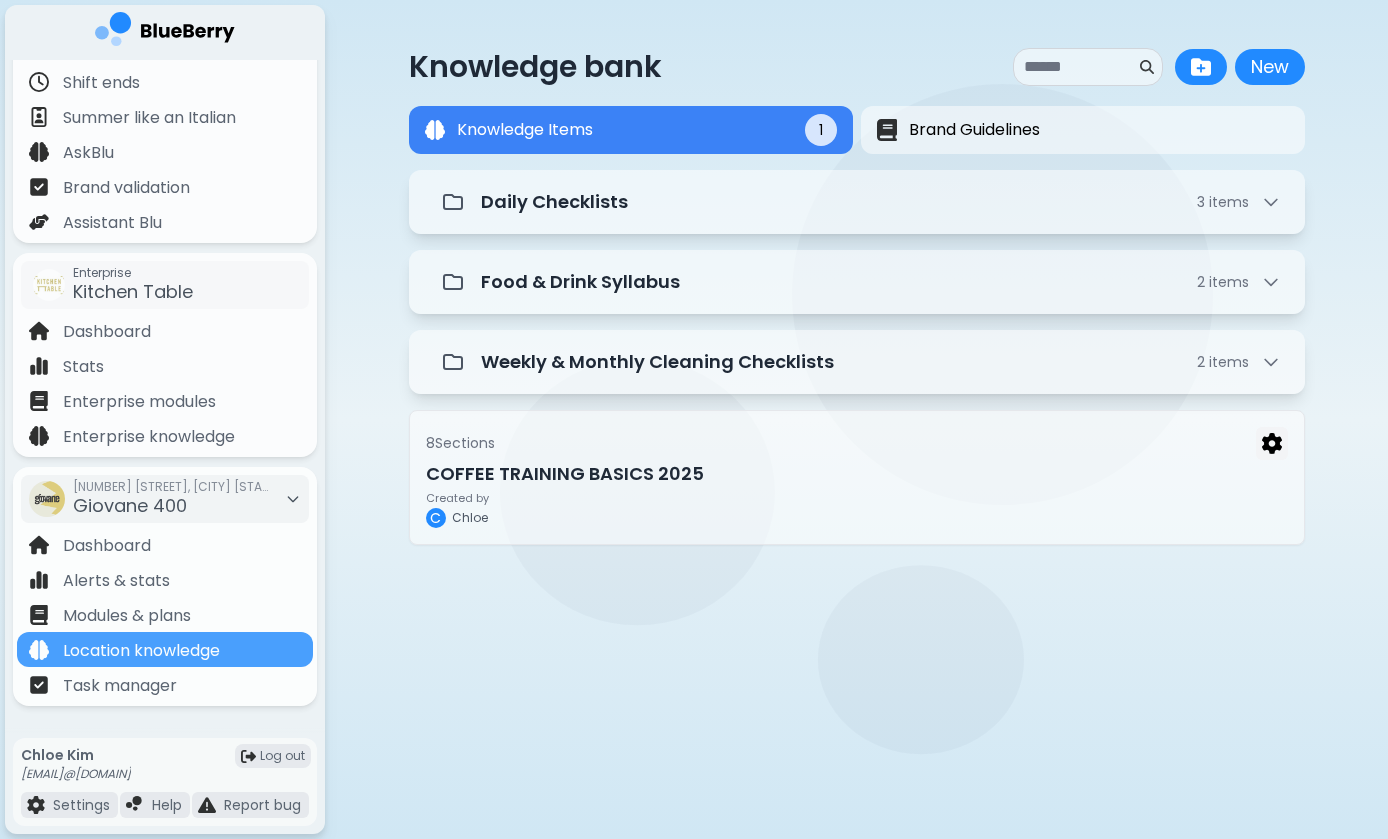 click at bounding box center (165, 32) 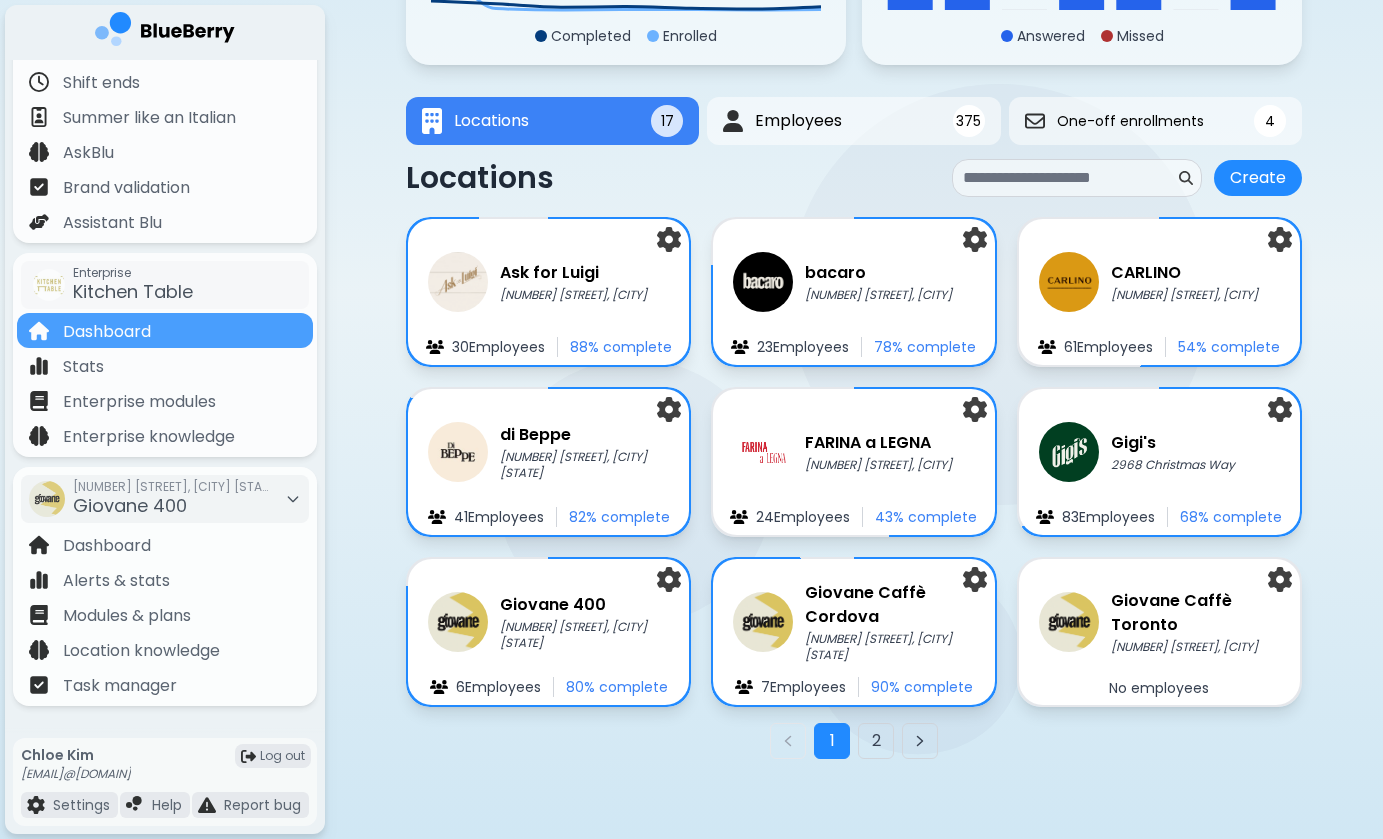 scroll, scrollTop: 252, scrollLeft: 0, axis: vertical 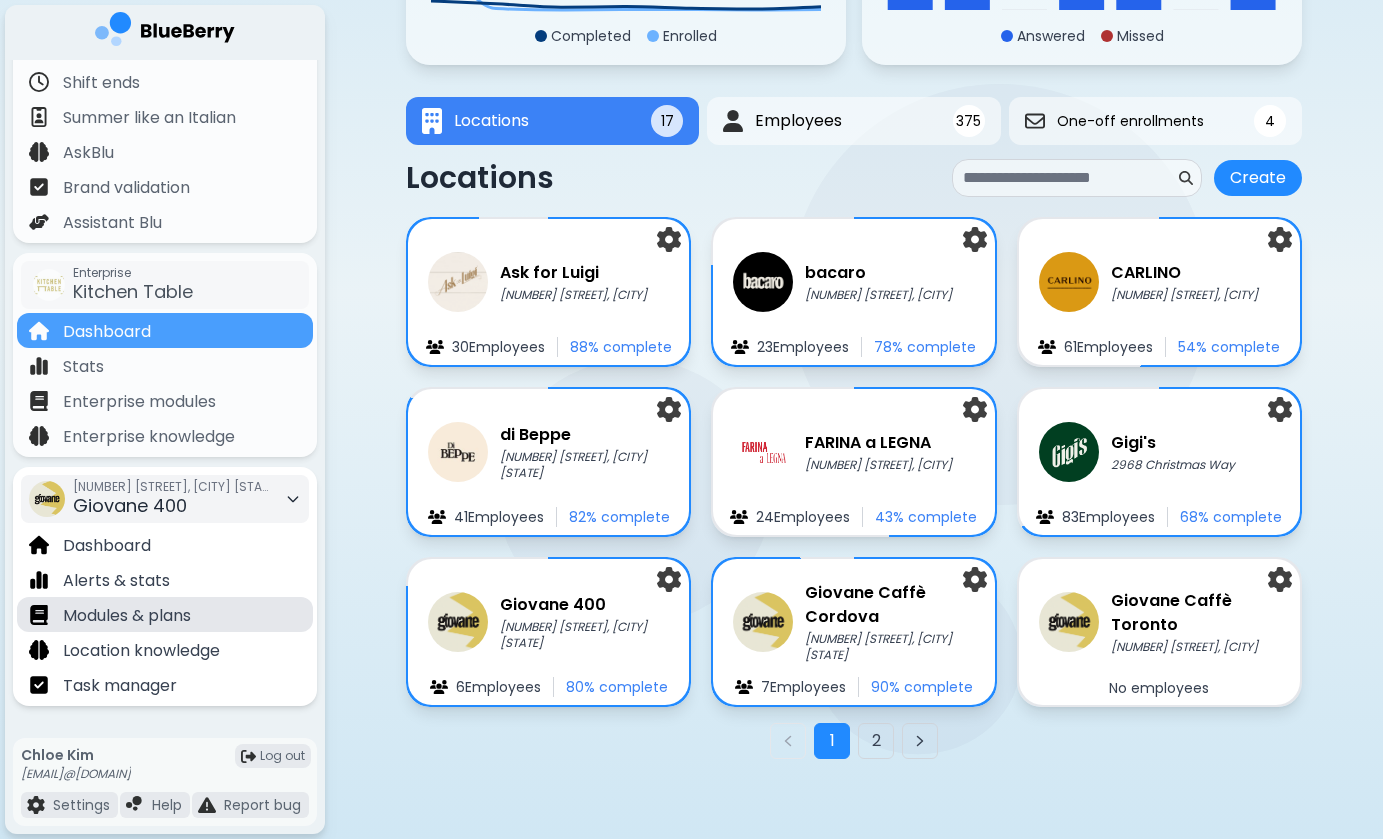 click on "Modules & plans" at bounding box center [127, 616] 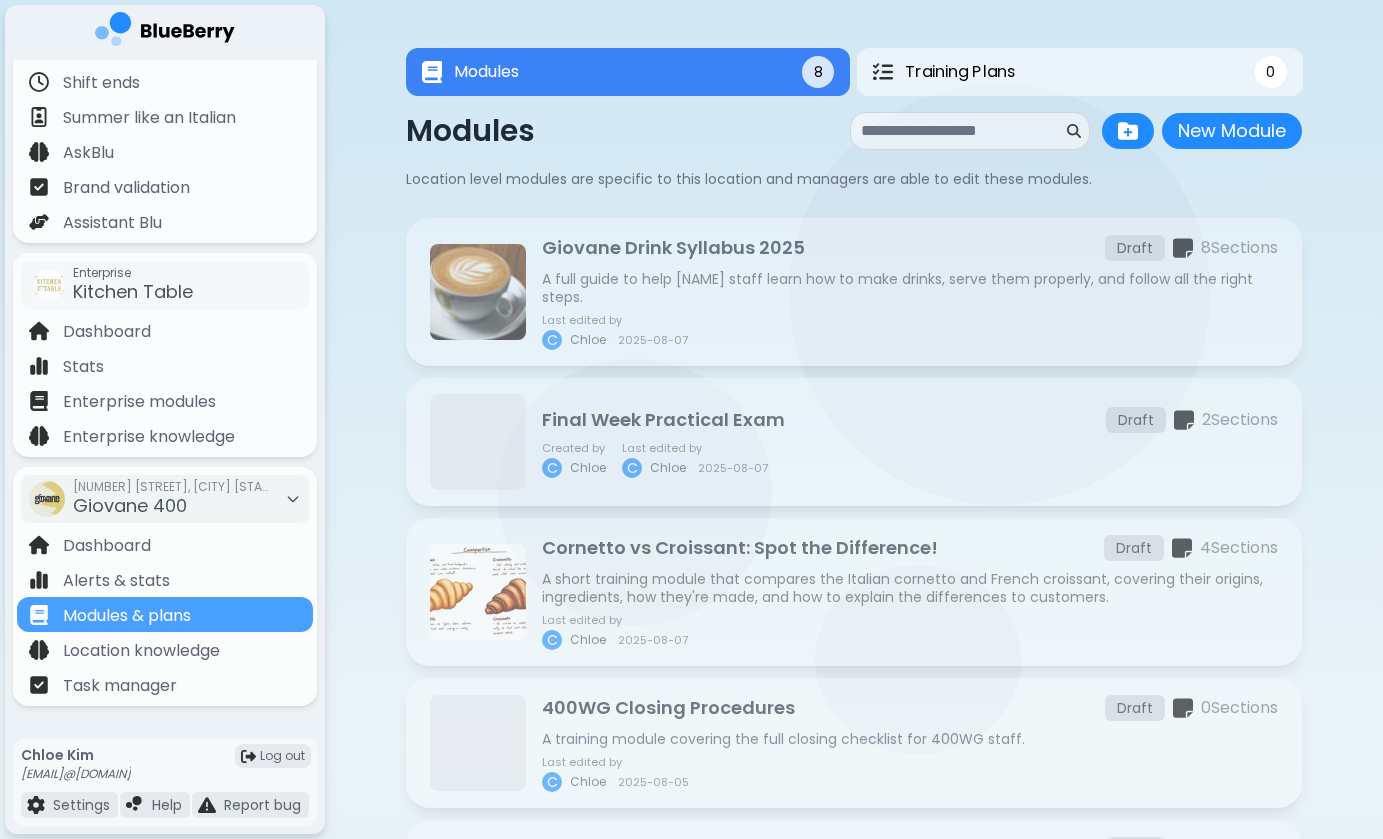 scroll, scrollTop: 0, scrollLeft: 0, axis: both 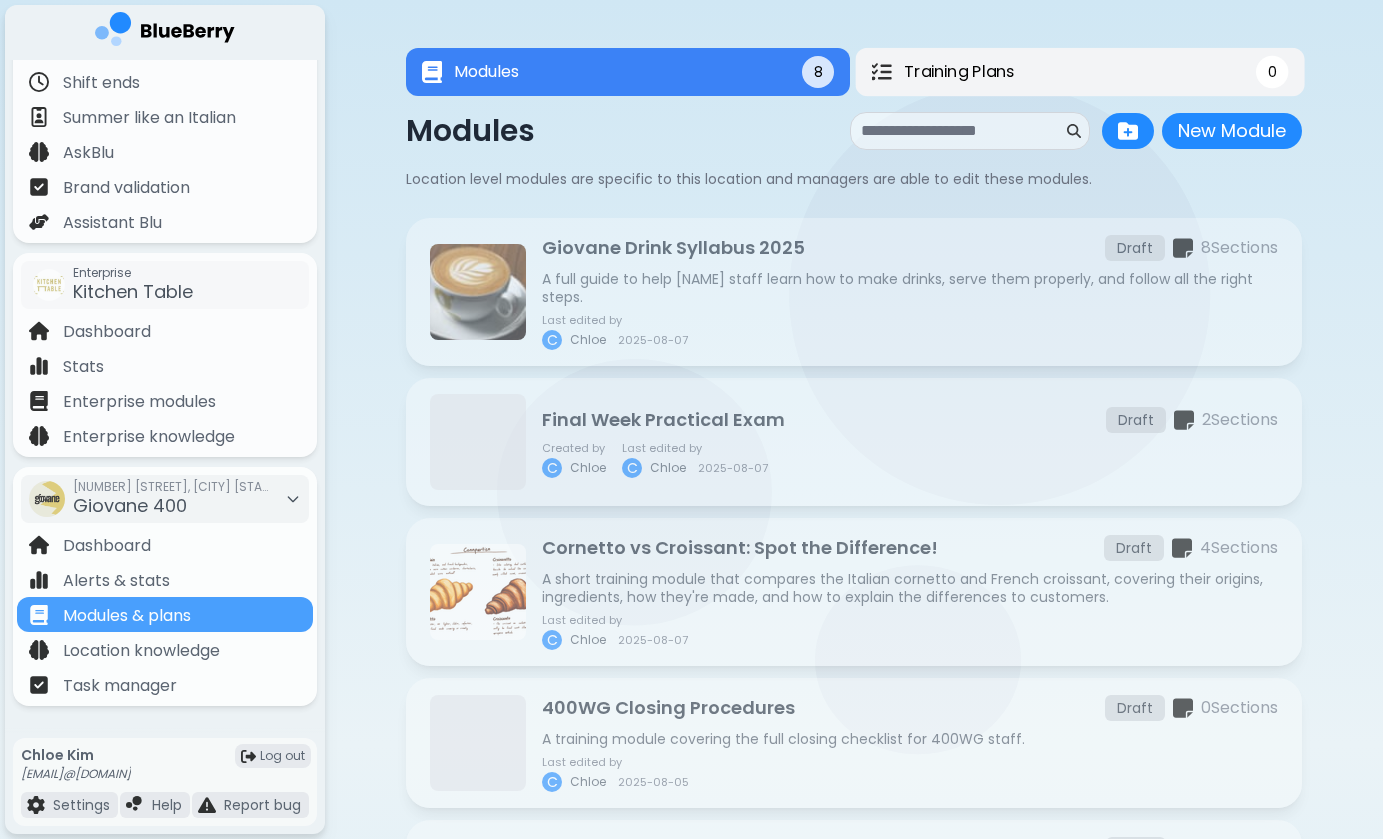 click on "Training Plans" at bounding box center (959, 72) 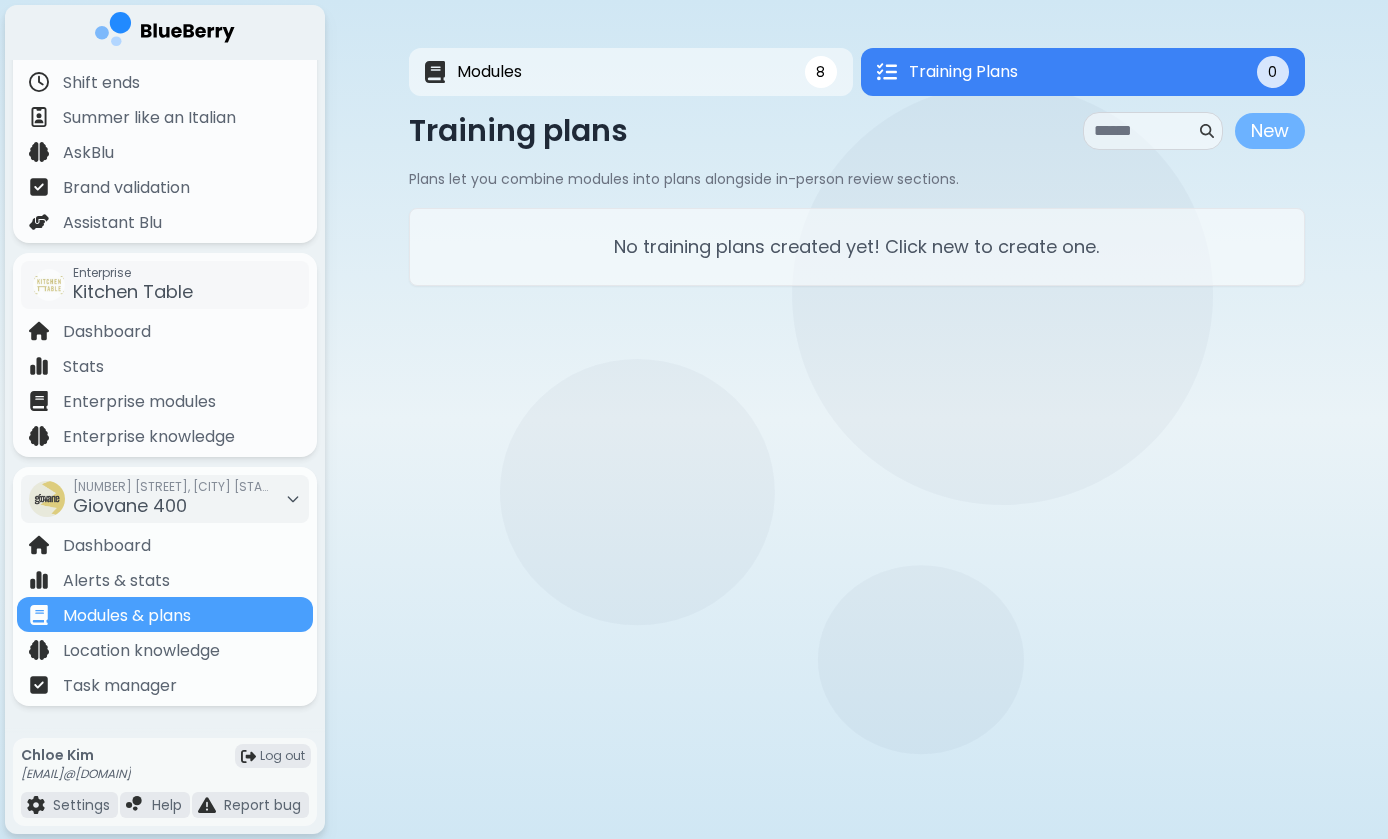 click on "New" at bounding box center (1270, 131) 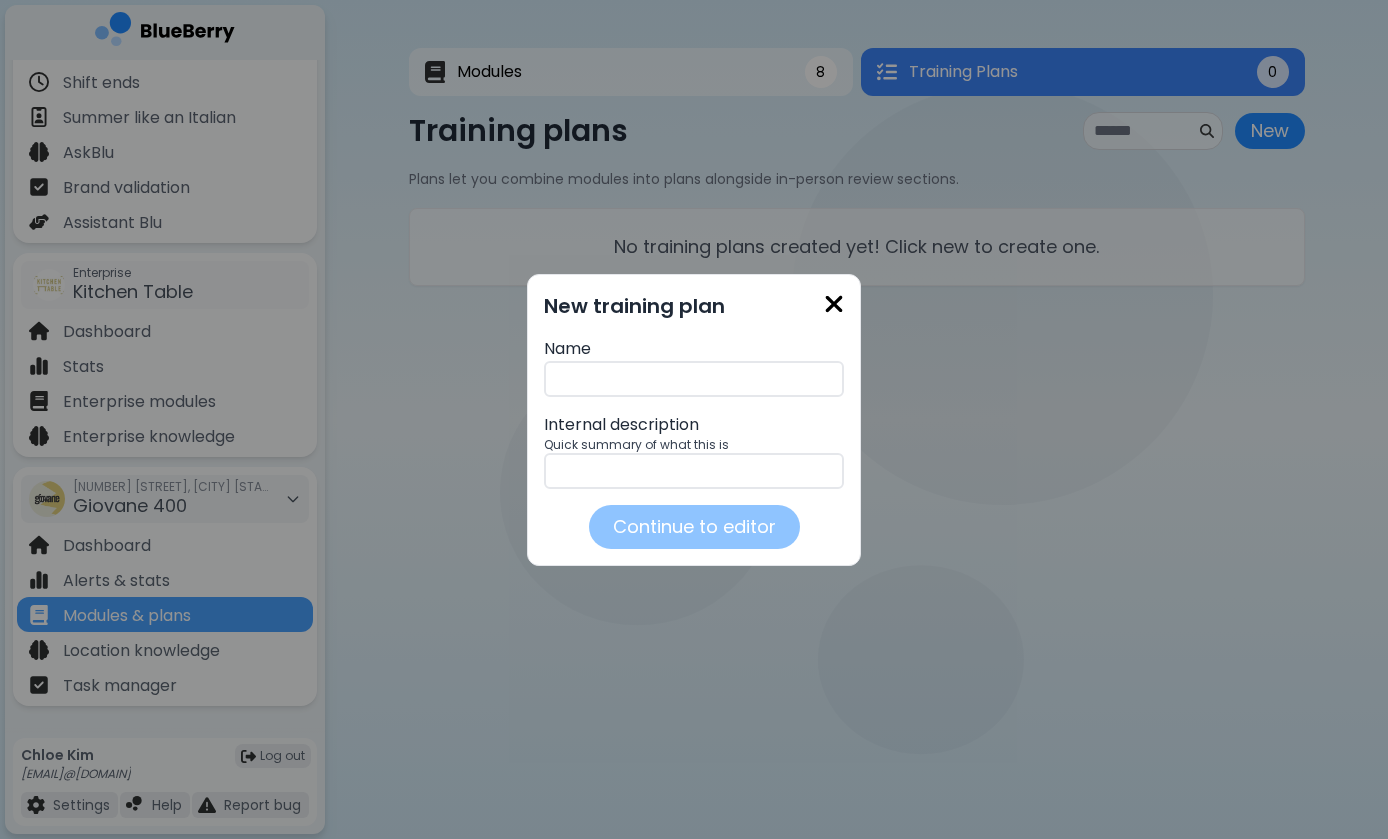 click at bounding box center (694, 379) 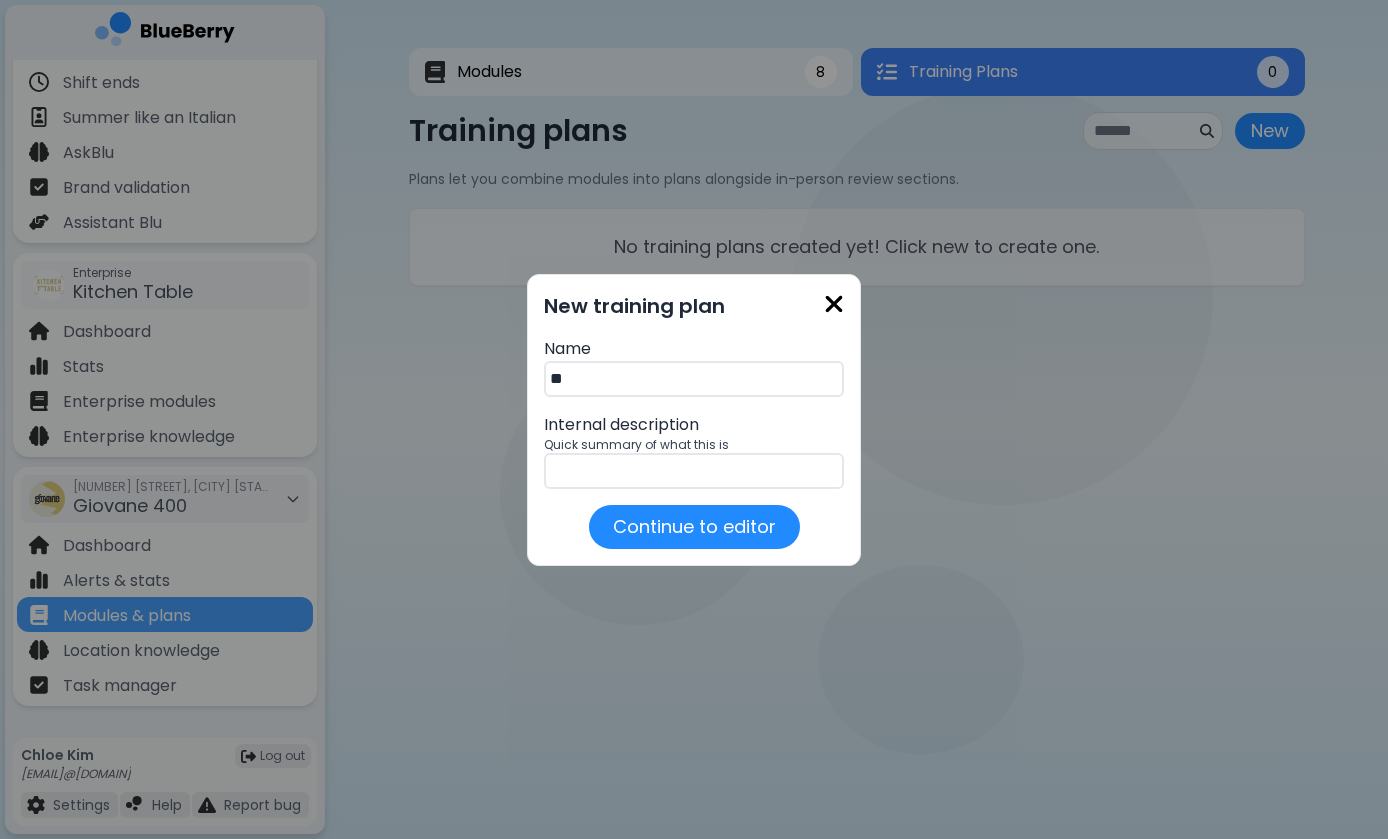 type on "*" 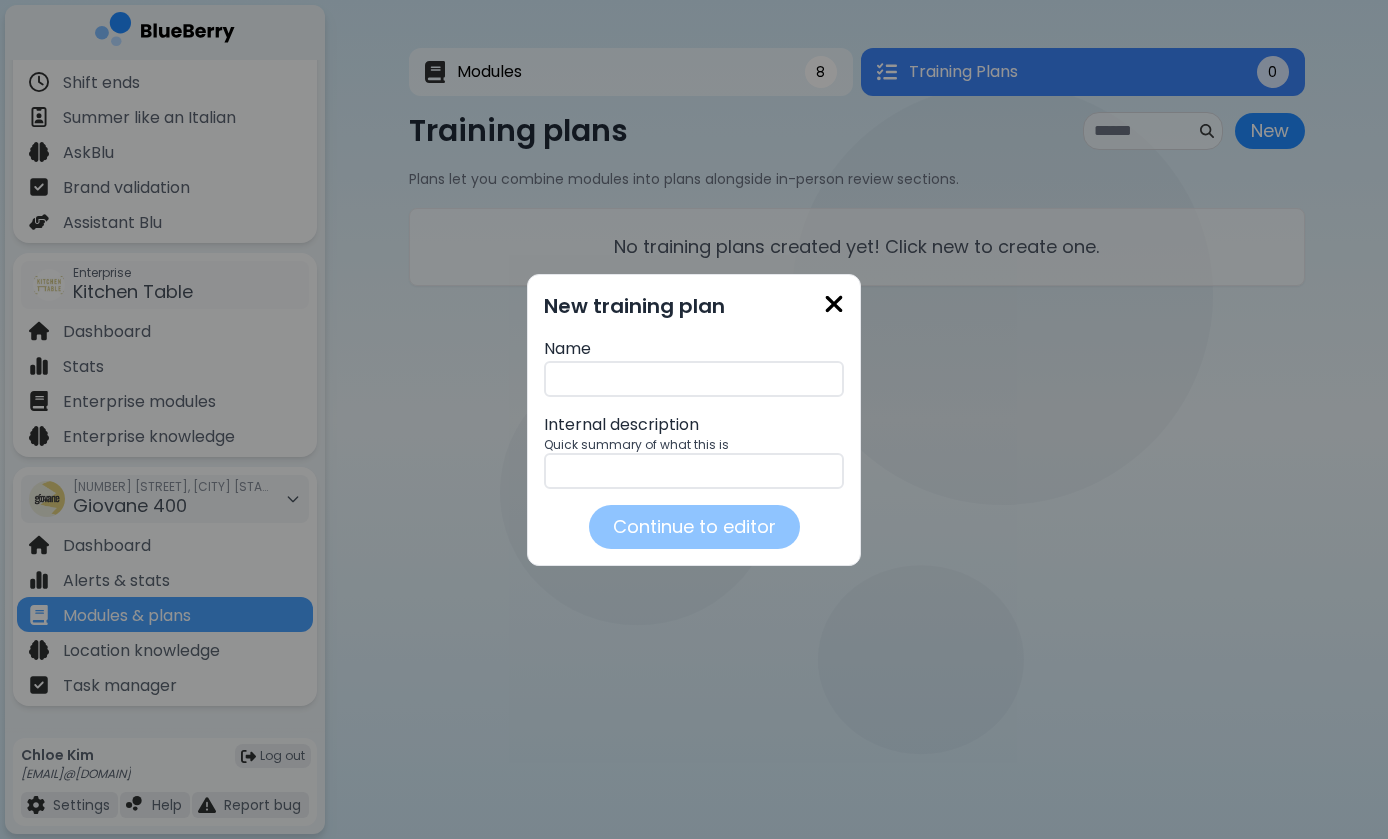 type on "*" 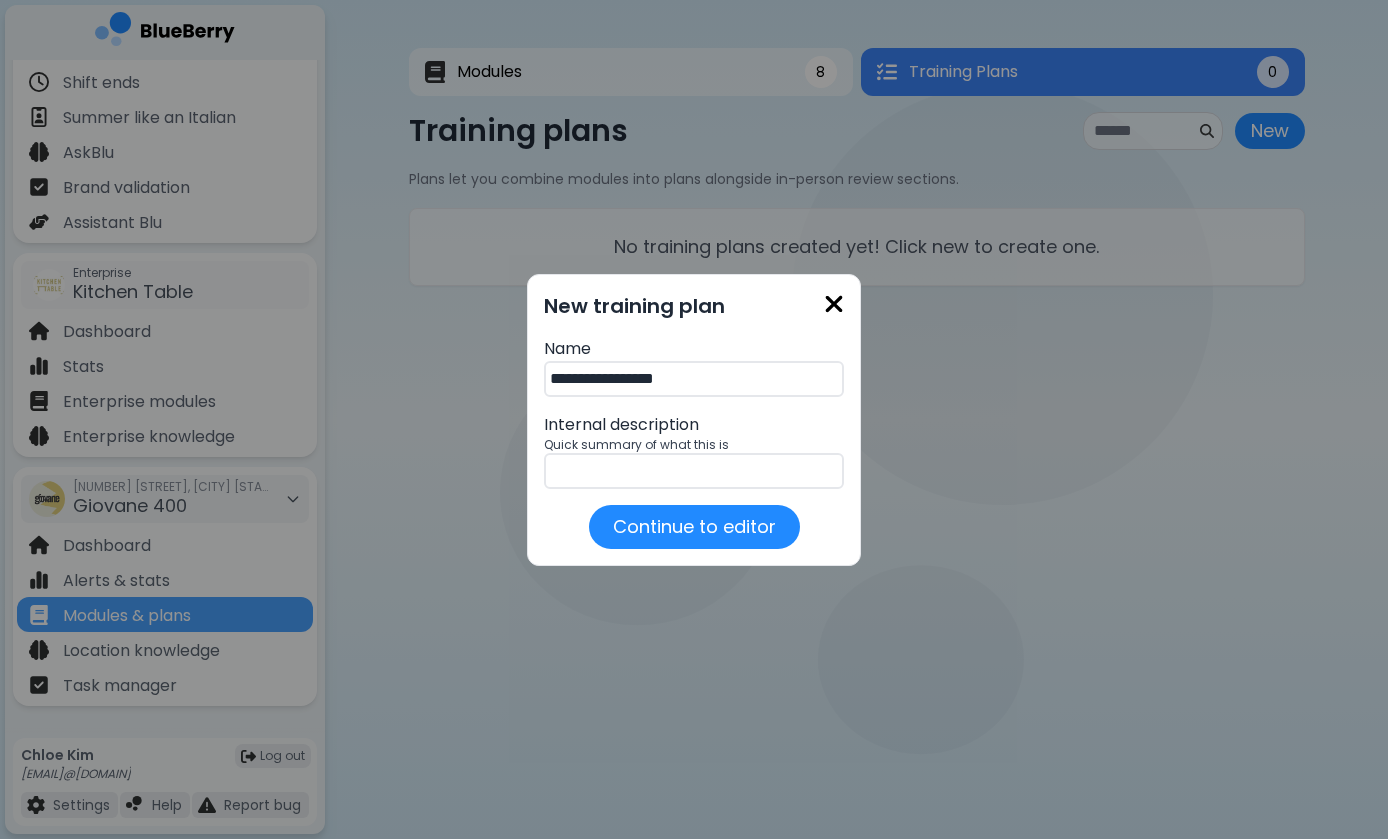 type on "**********" 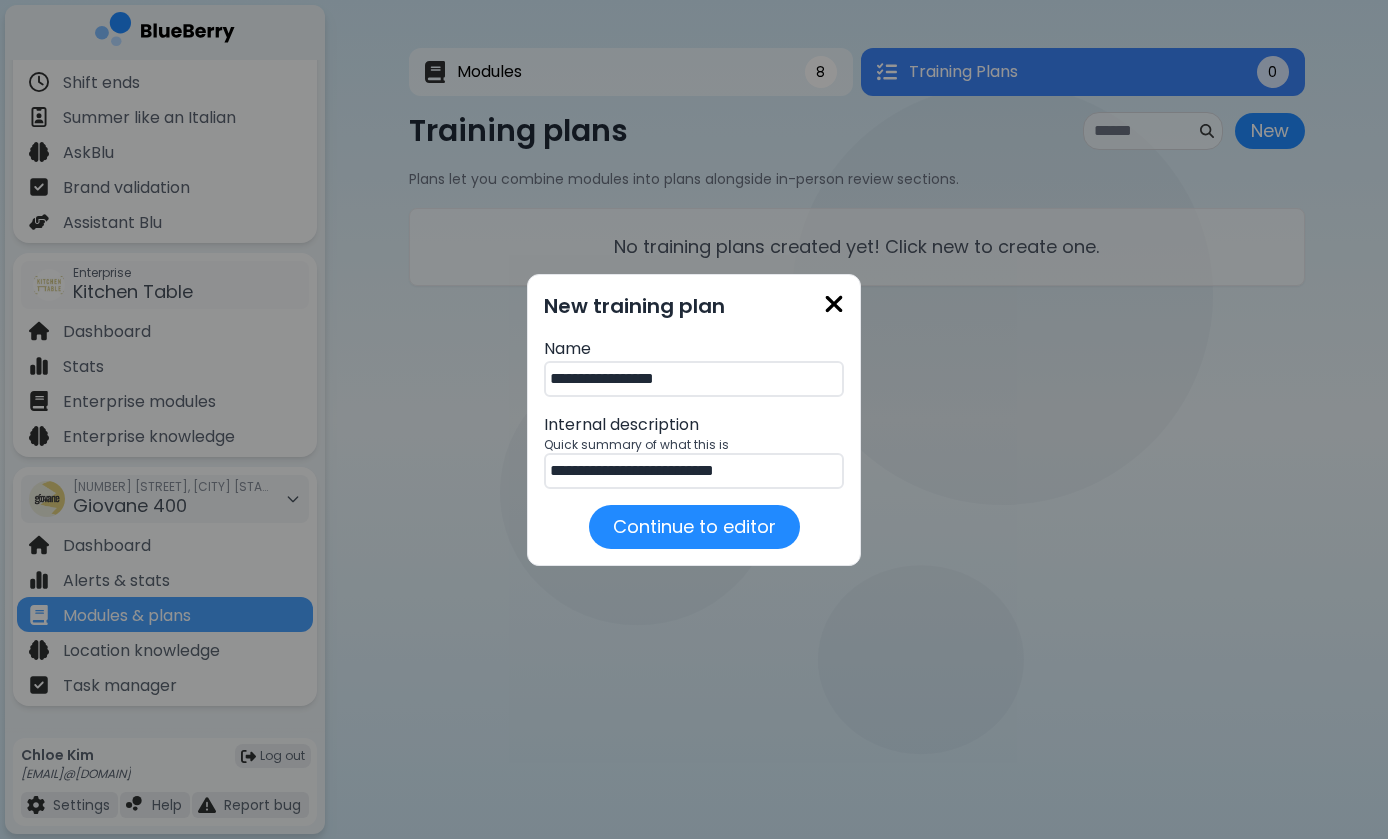 click on "**********" at bounding box center [694, 471] 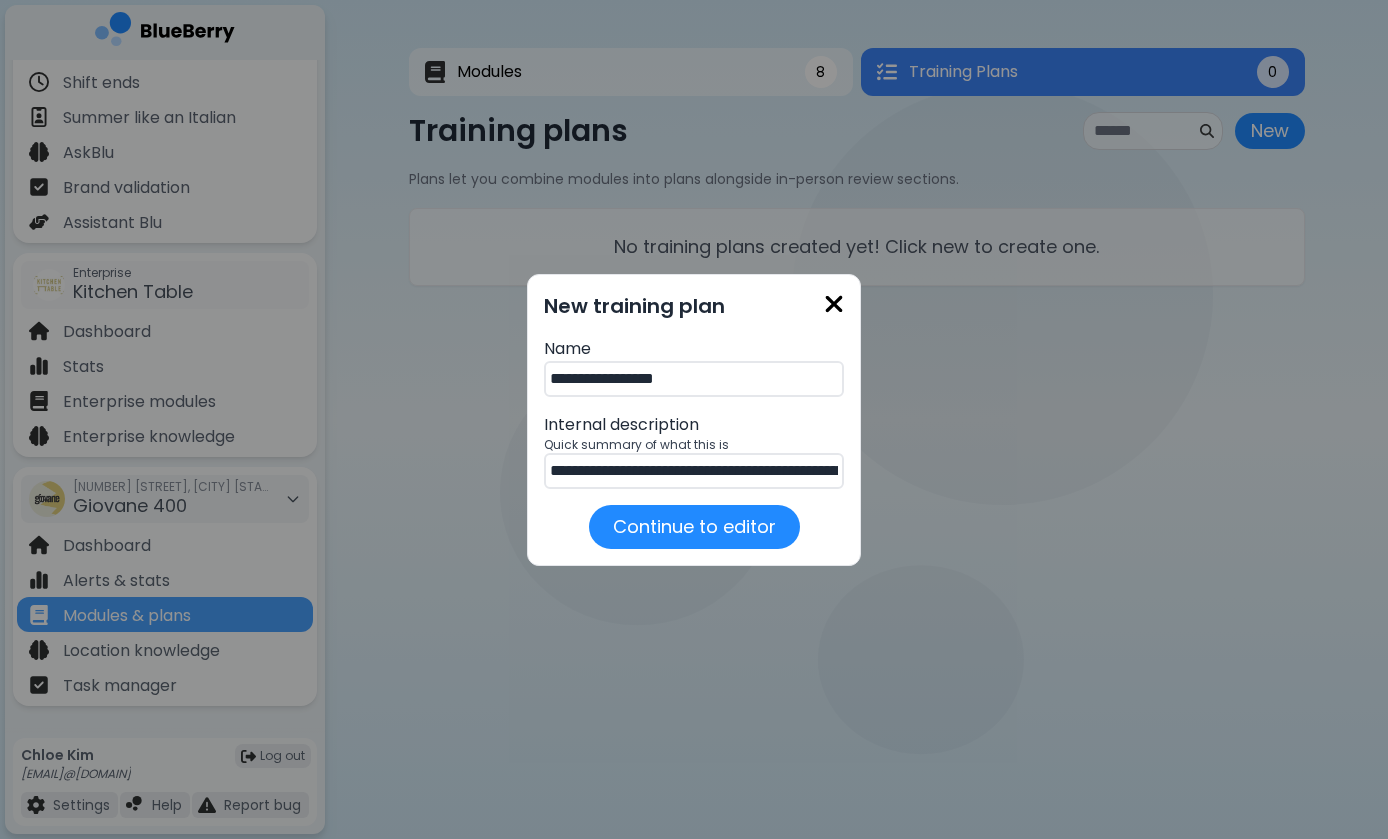 drag, startPoint x: 641, startPoint y: 469, endPoint x: 387, endPoint y: 458, distance: 254.23808 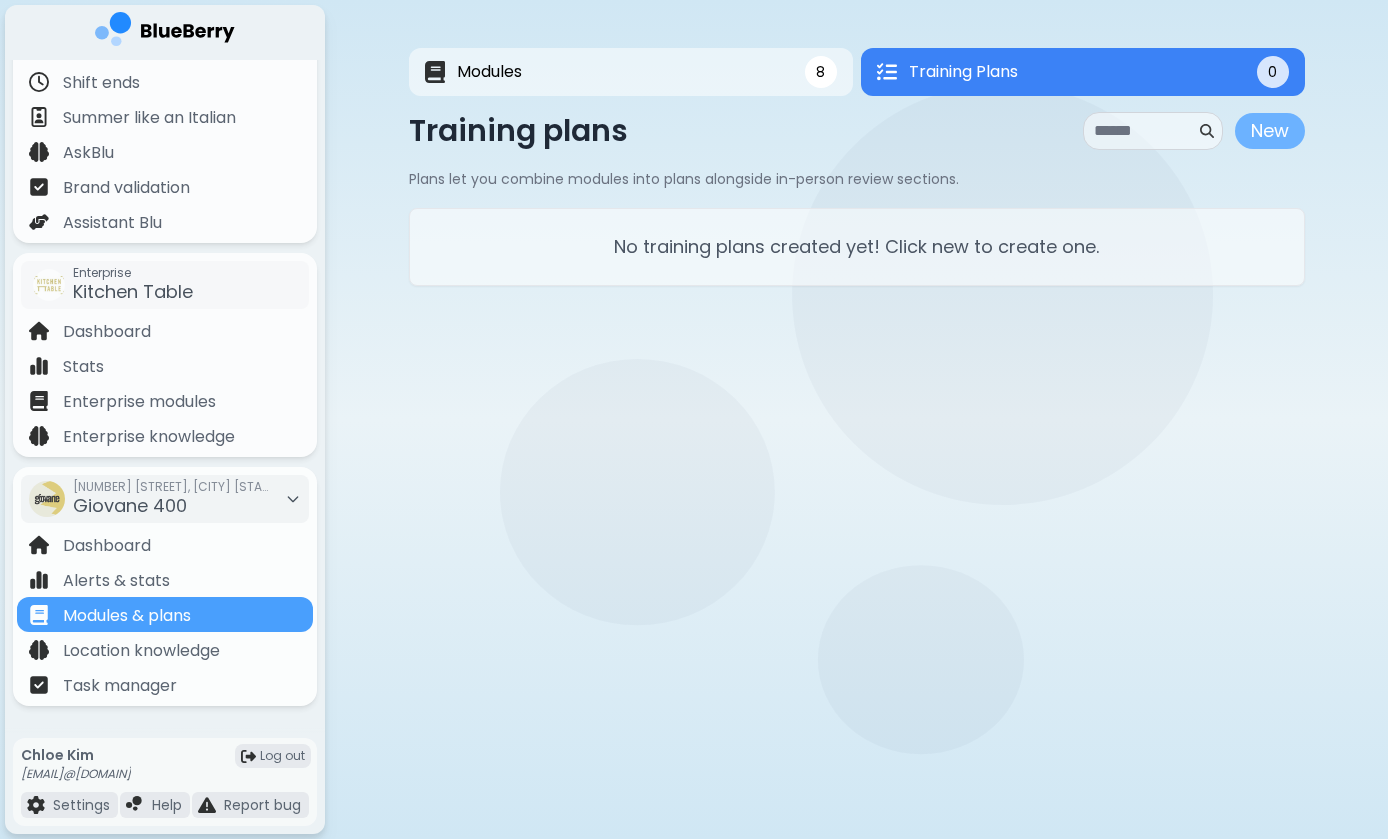 click on "New" at bounding box center (1270, 131) 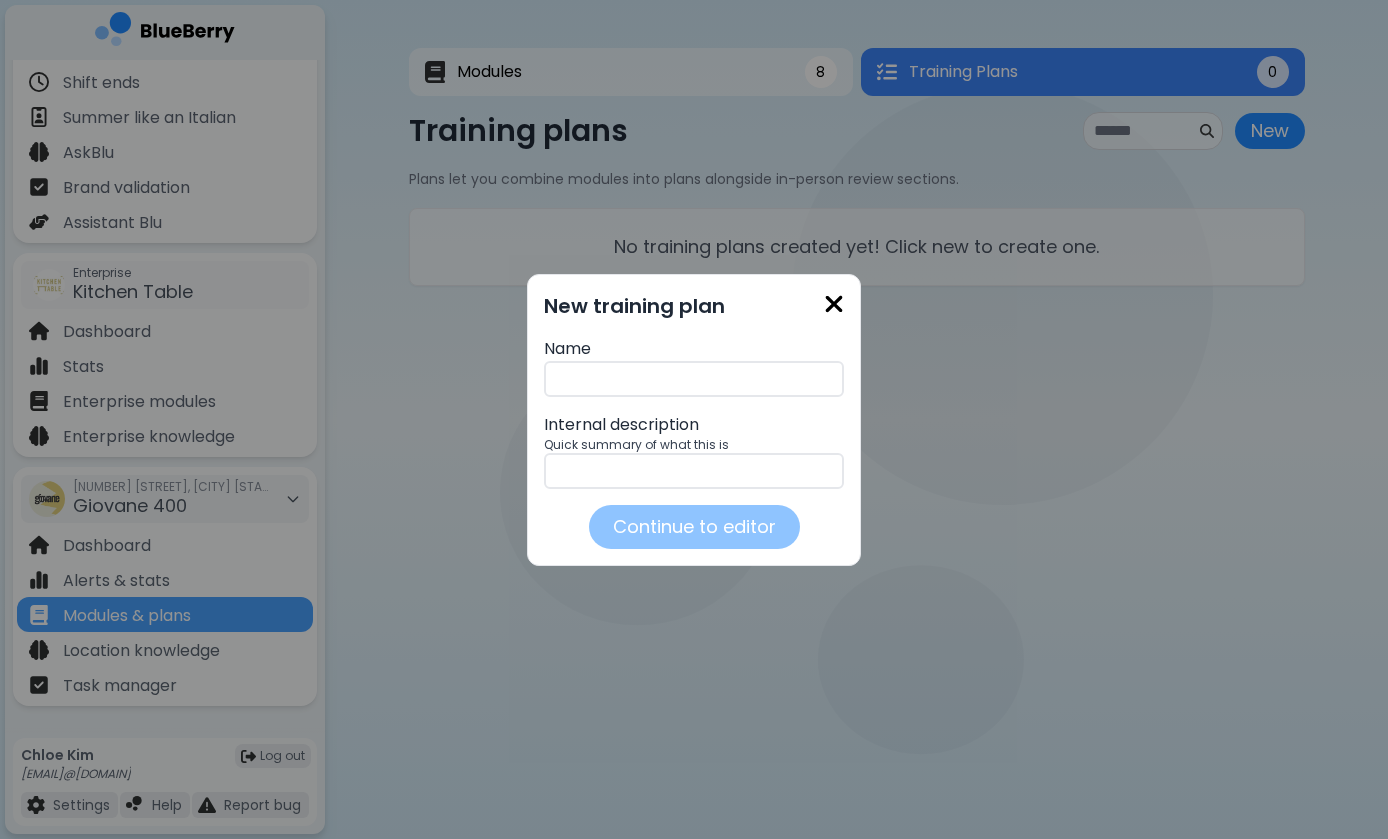click at bounding box center (694, 379) 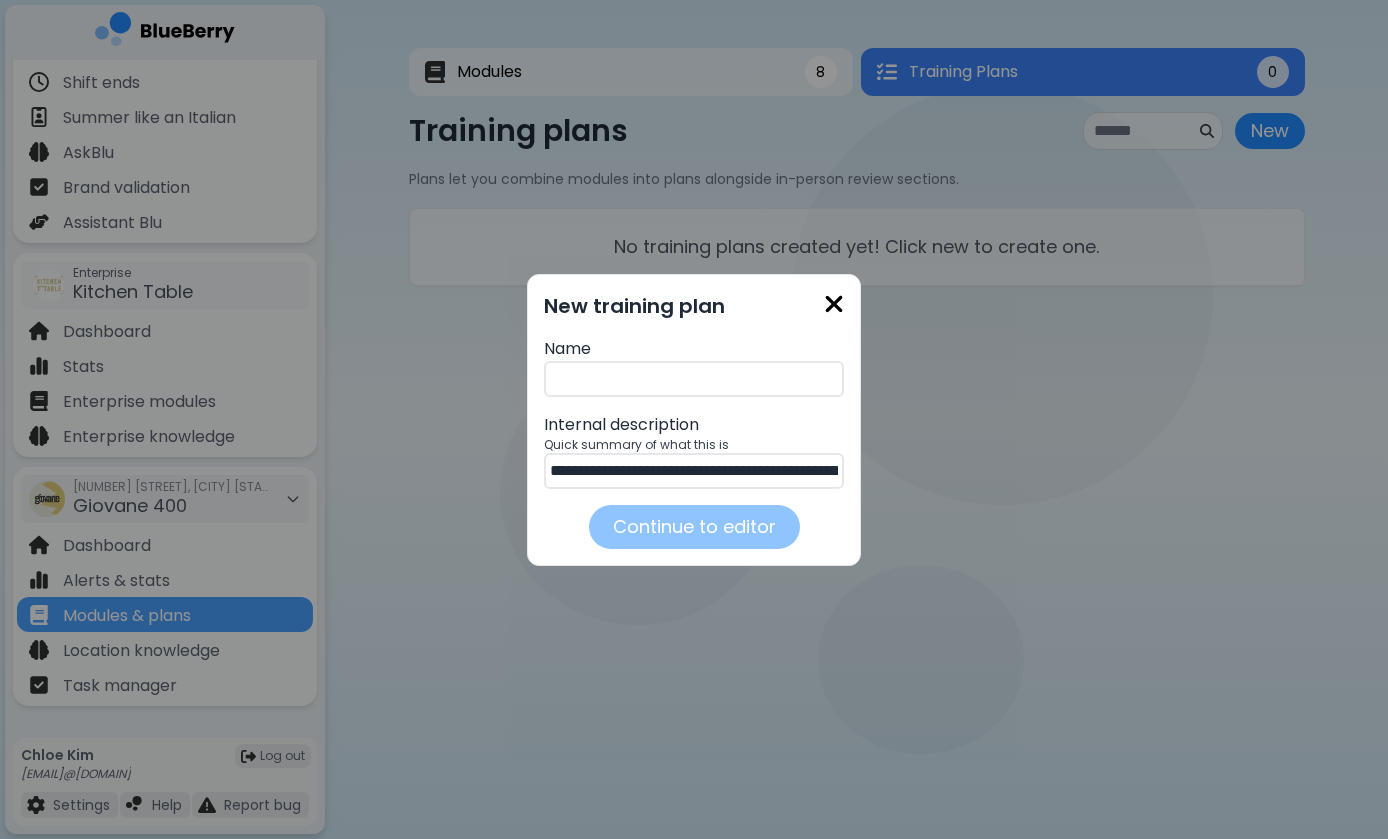 click on "**********" at bounding box center [694, 471] 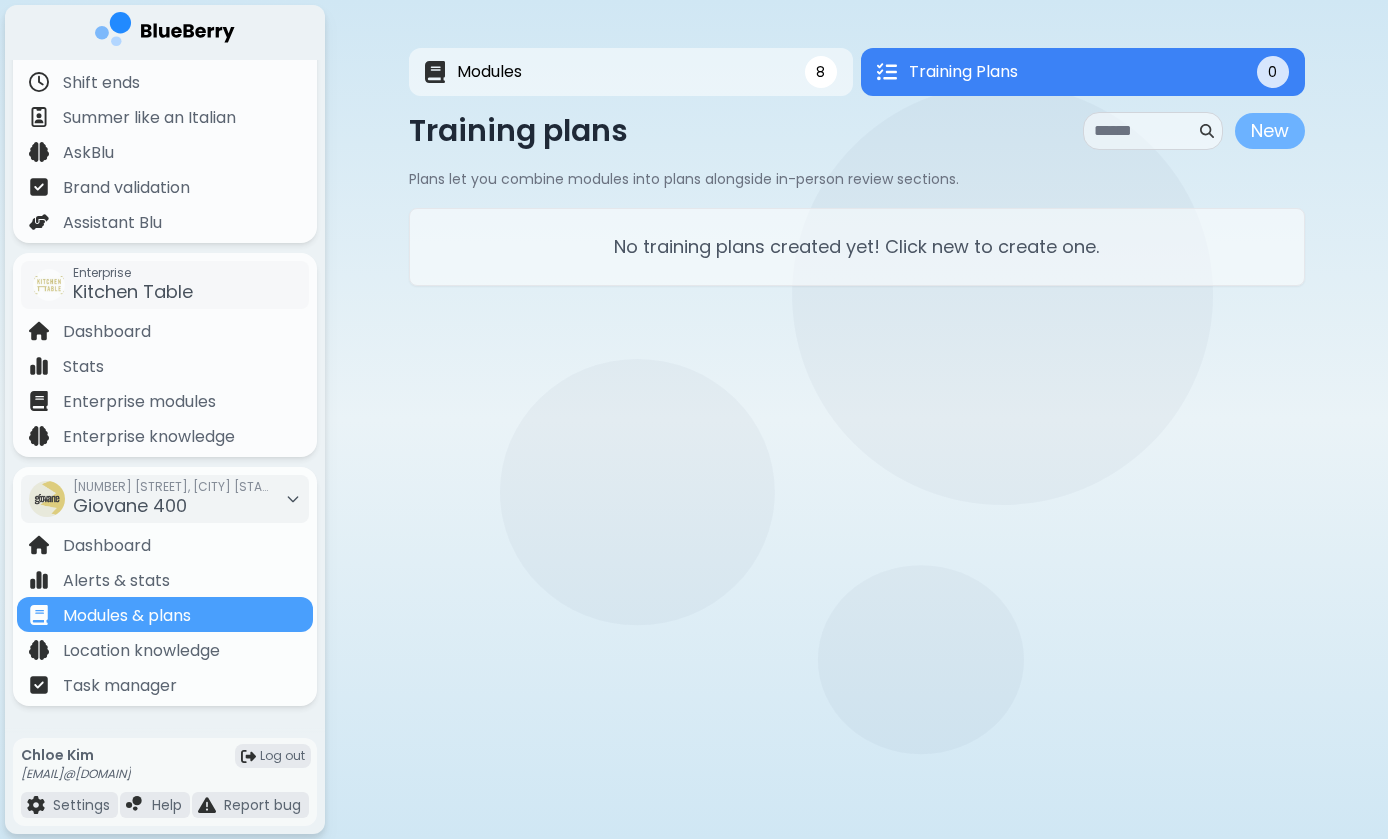 click on "New" at bounding box center [1270, 131] 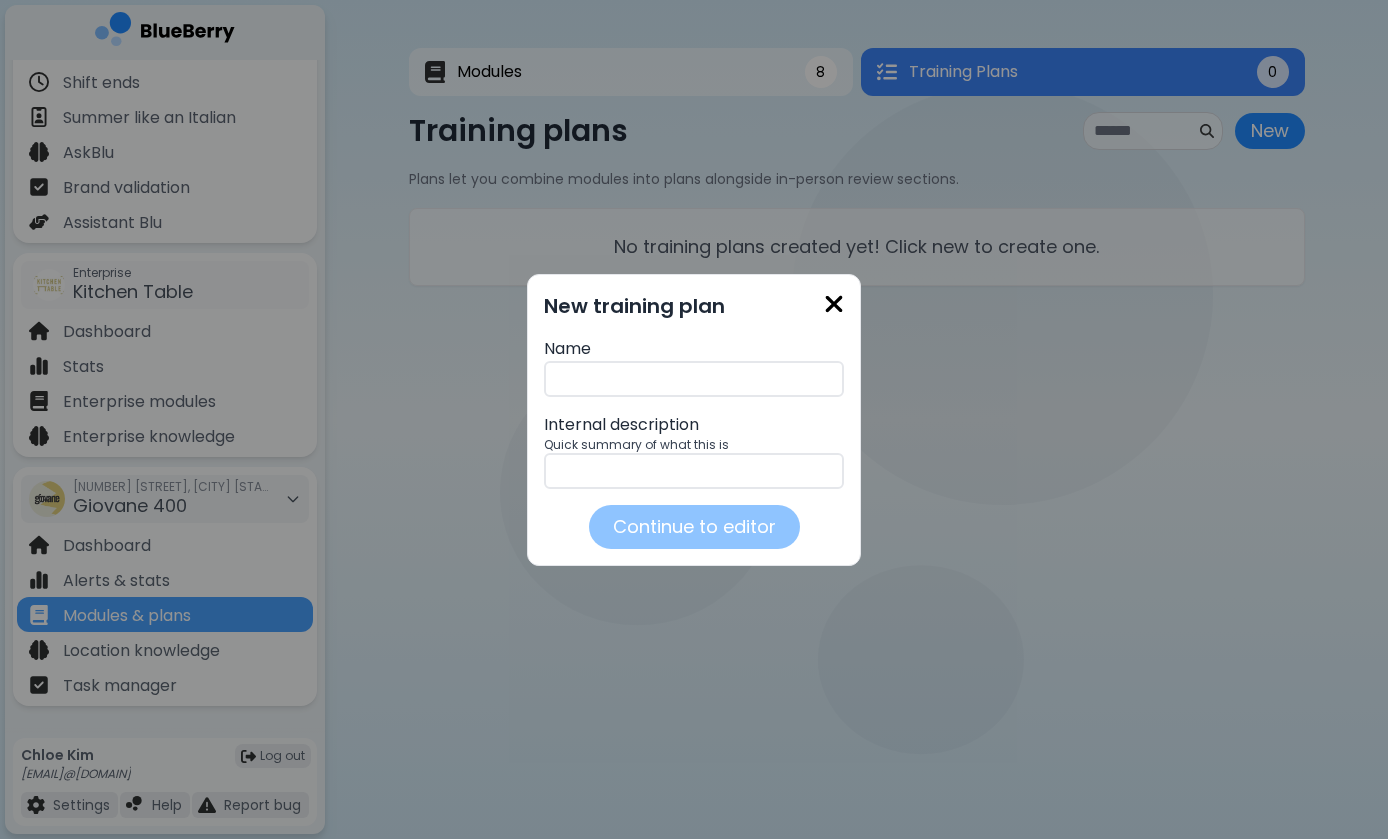 click at bounding box center (694, 471) 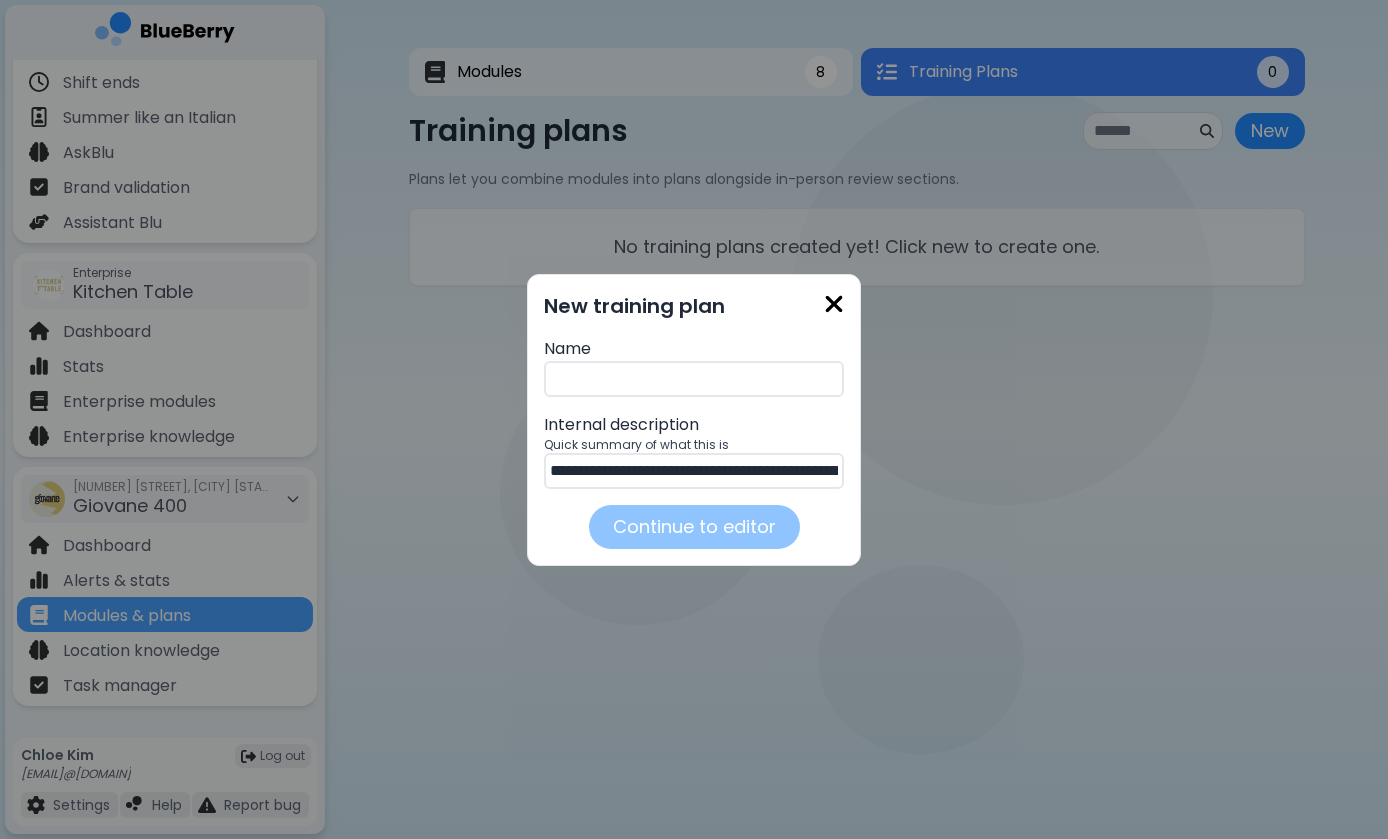 drag, startPoint x: 622, startPoint y: 472, endPoint x: 663, endPoint y: 460, distance: 42.72002 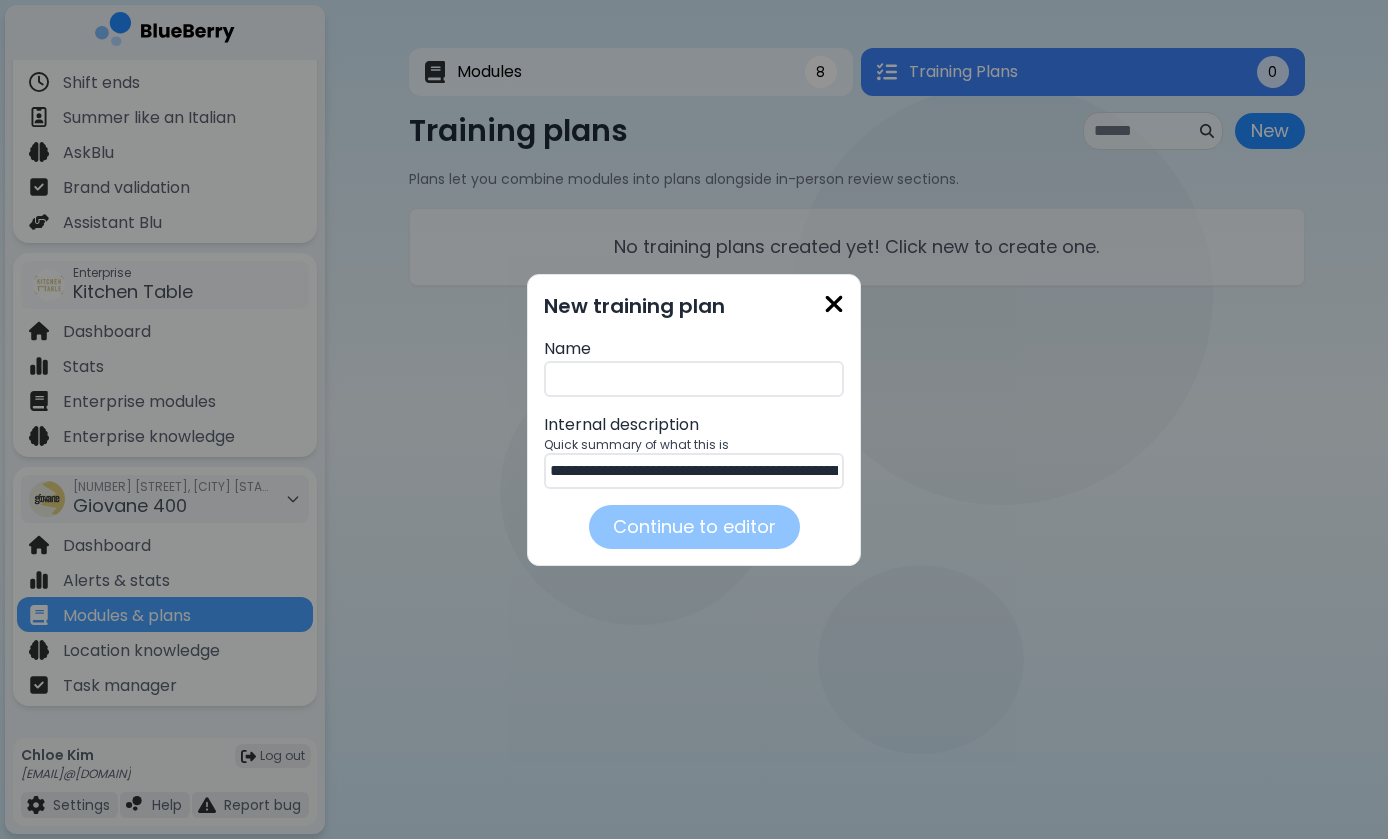 click on "**********" at bounding box center [694, 471] 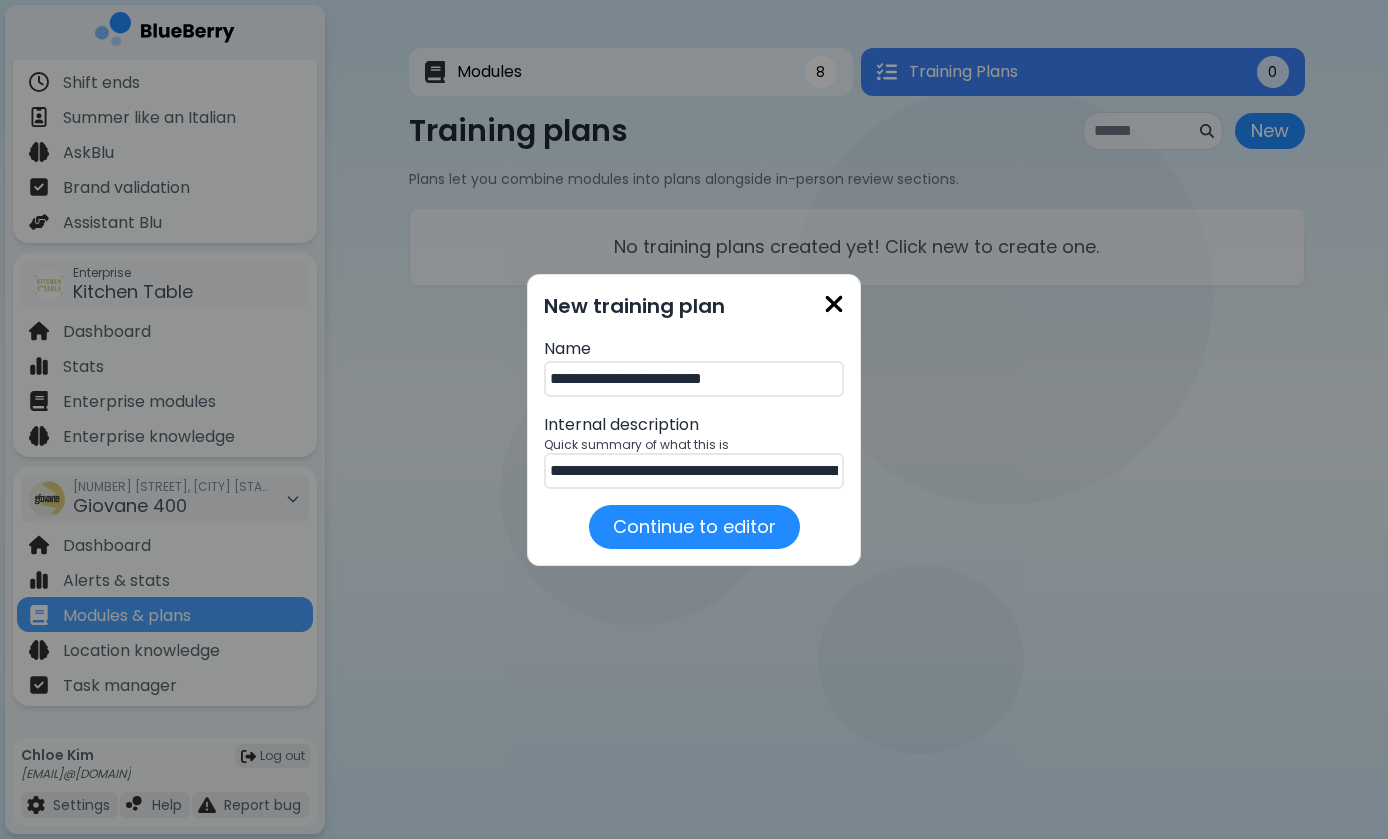 click on "**********" at bounding box center [694, 379] 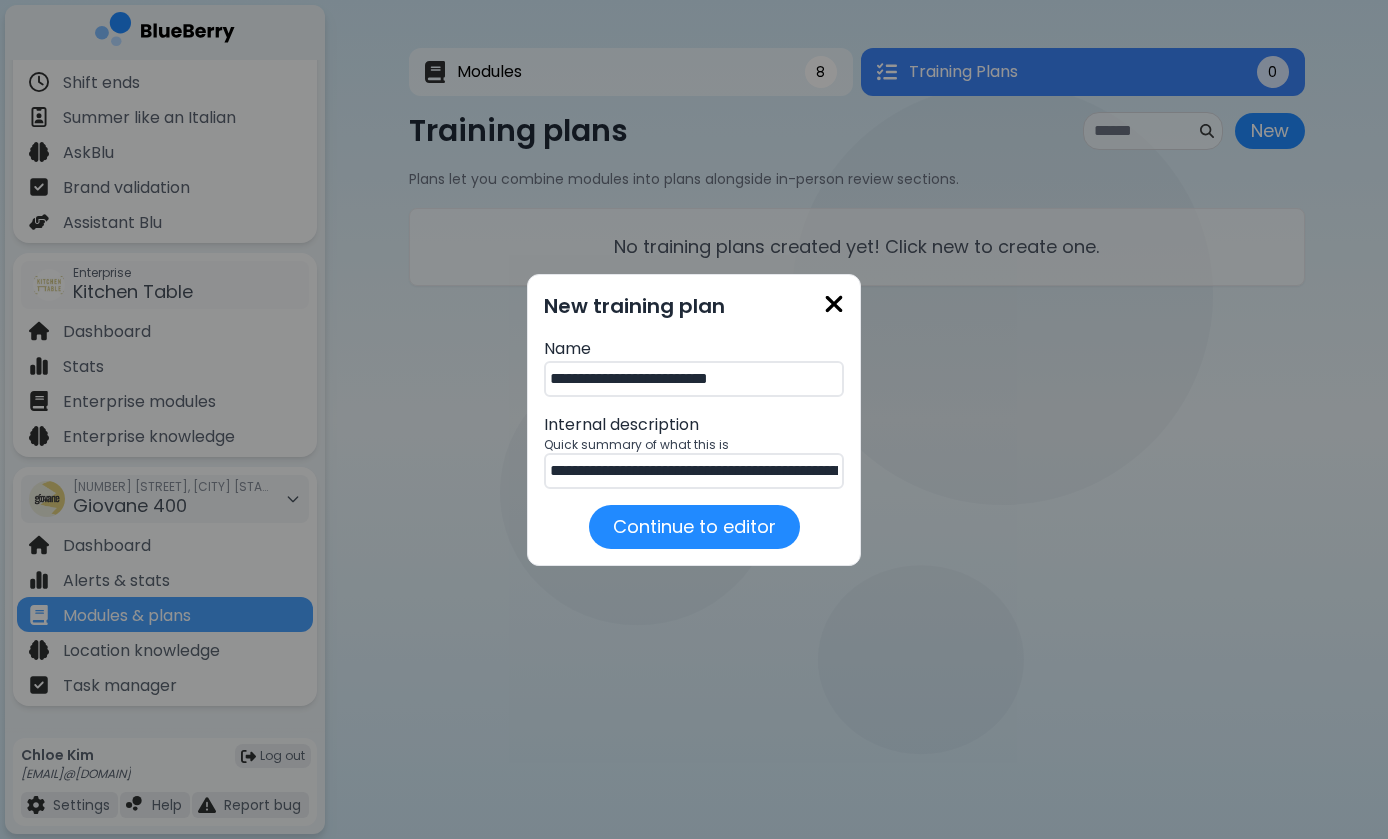 type on "**********" 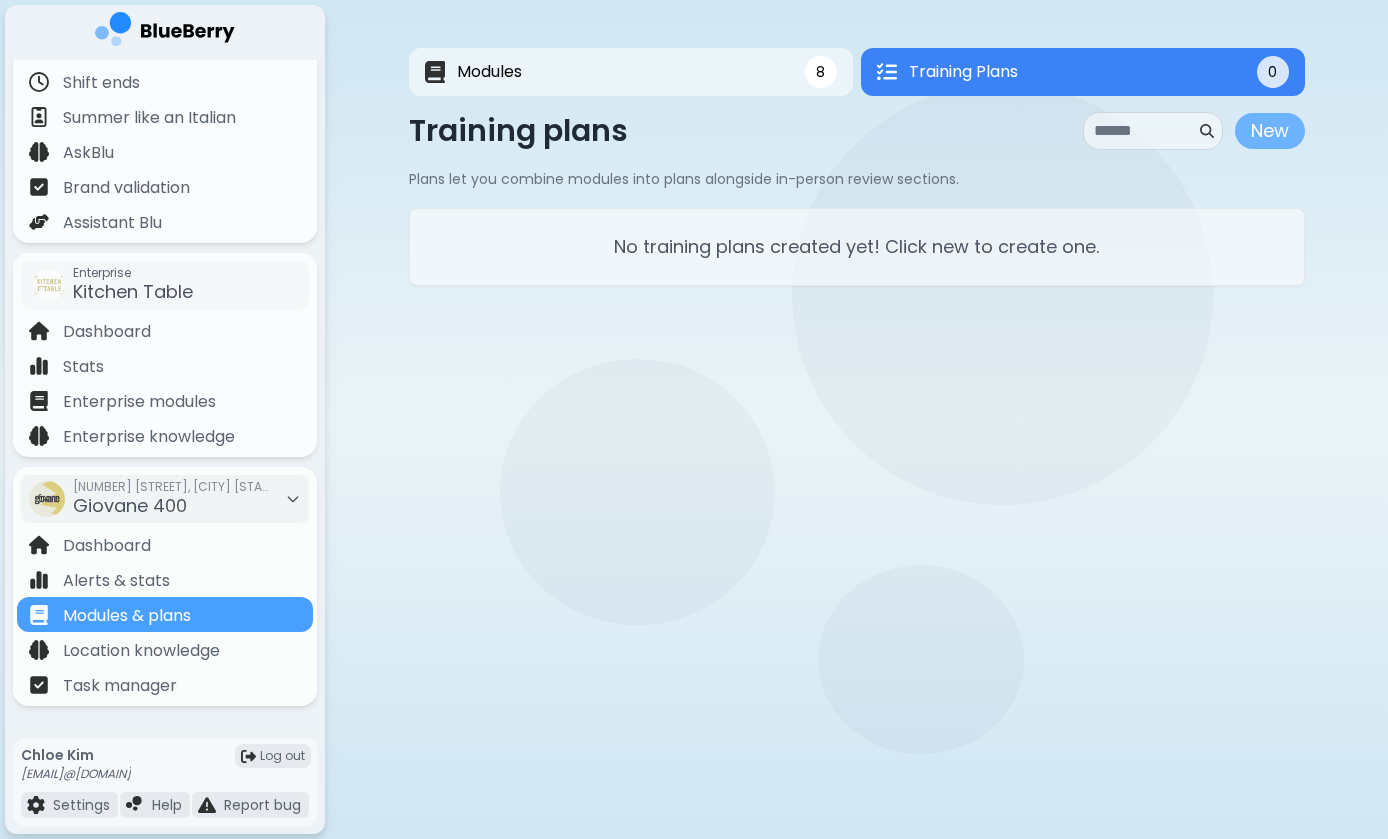 click on "New" at bounding box center (1270, 131) 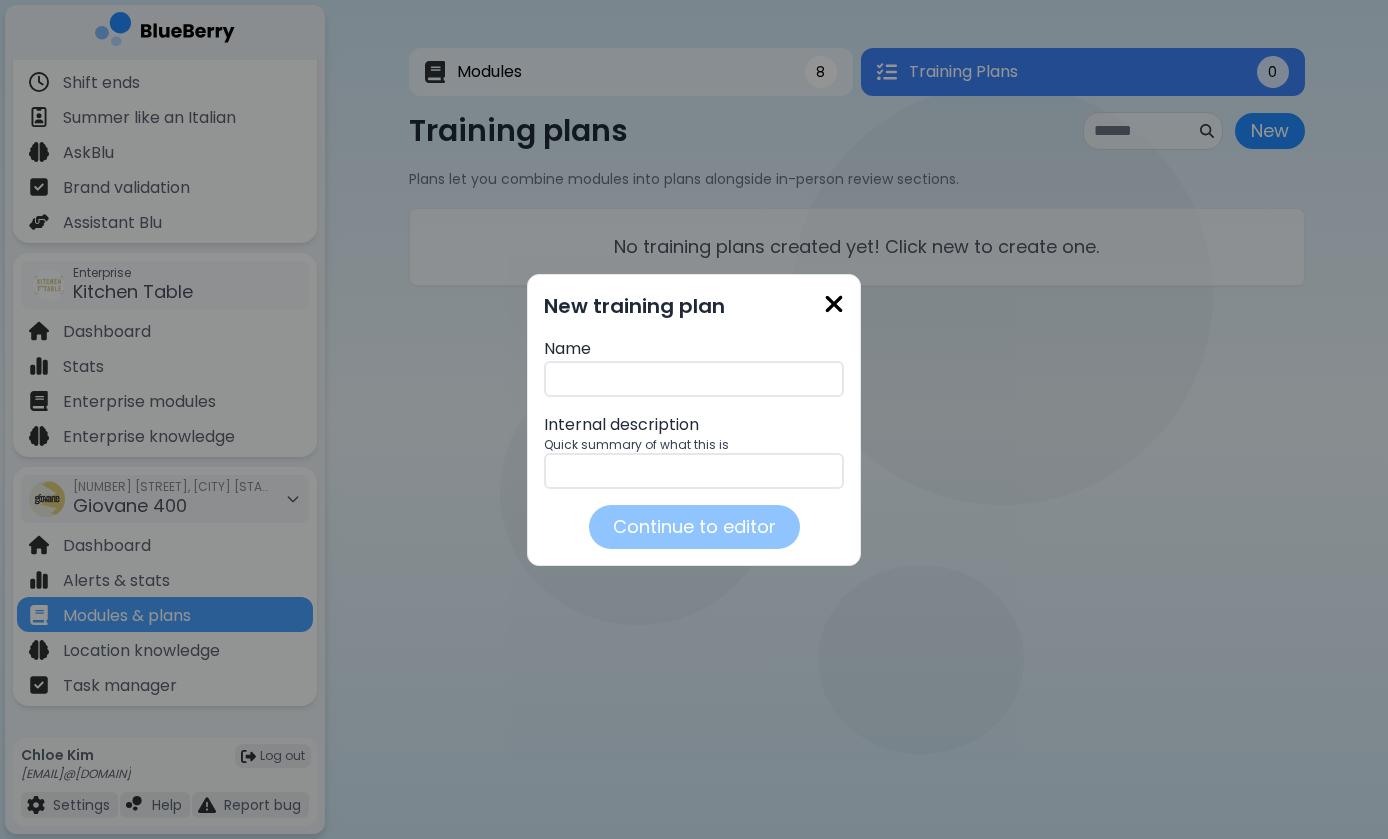 click at bounding box center (694, 379) 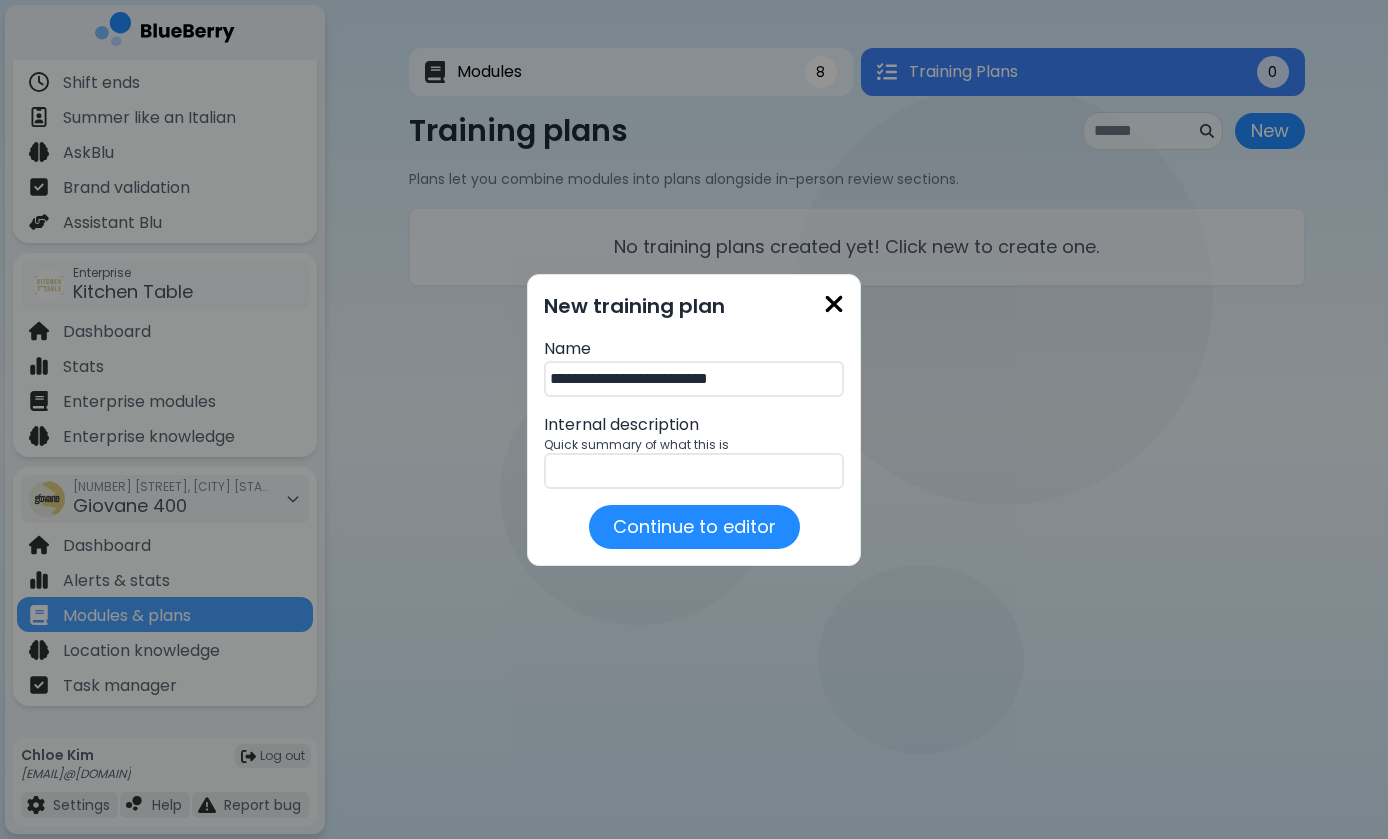 type on "**********" 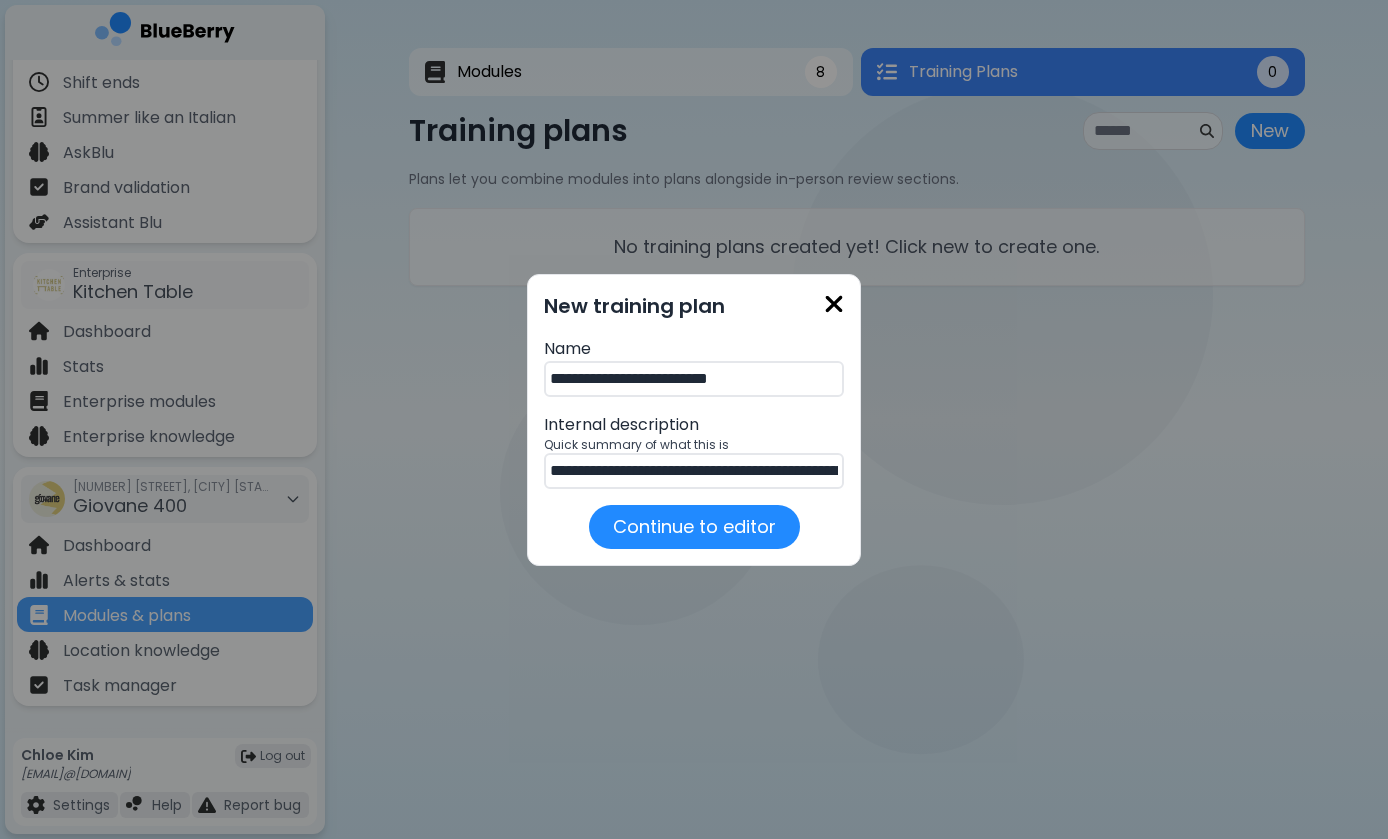 drag, startPoint x: 710, startPoint y: 474, endPoint x: 757, endPoint y: 480, distance: 47.38143 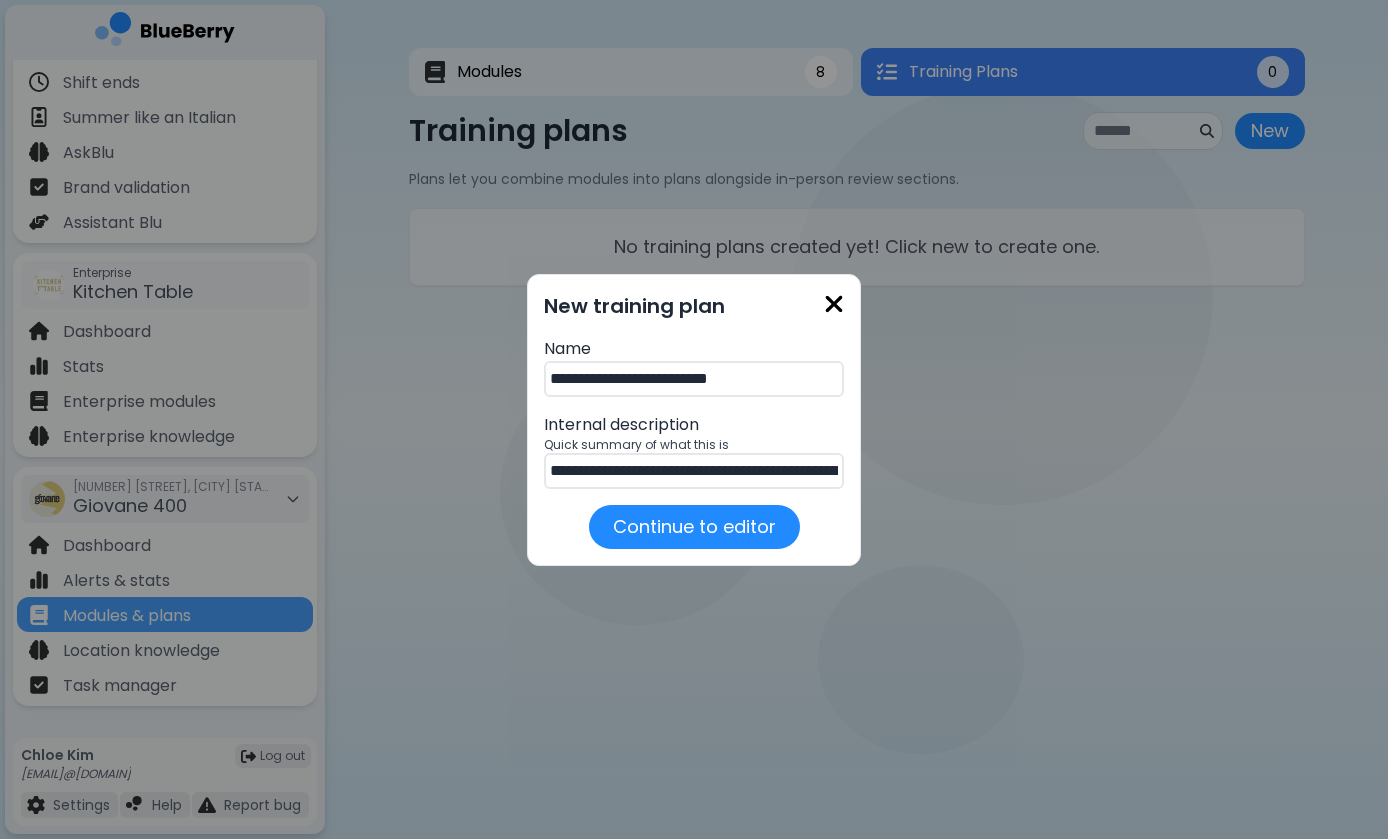 type on "**********" 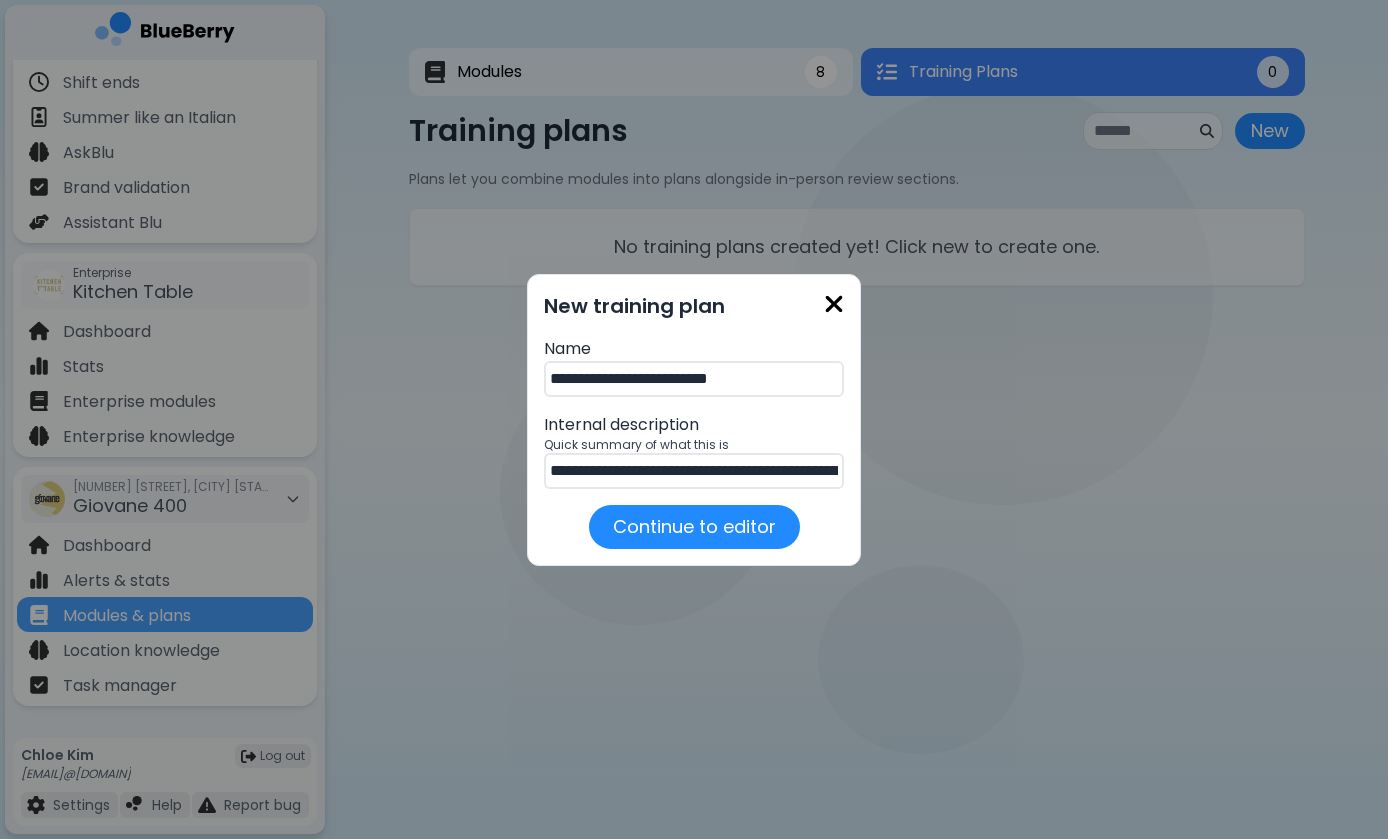 drag, startPoint x: 802, startPoint y: 470, endPoint x: 958, endPoint y: 471, distance: 156.0032 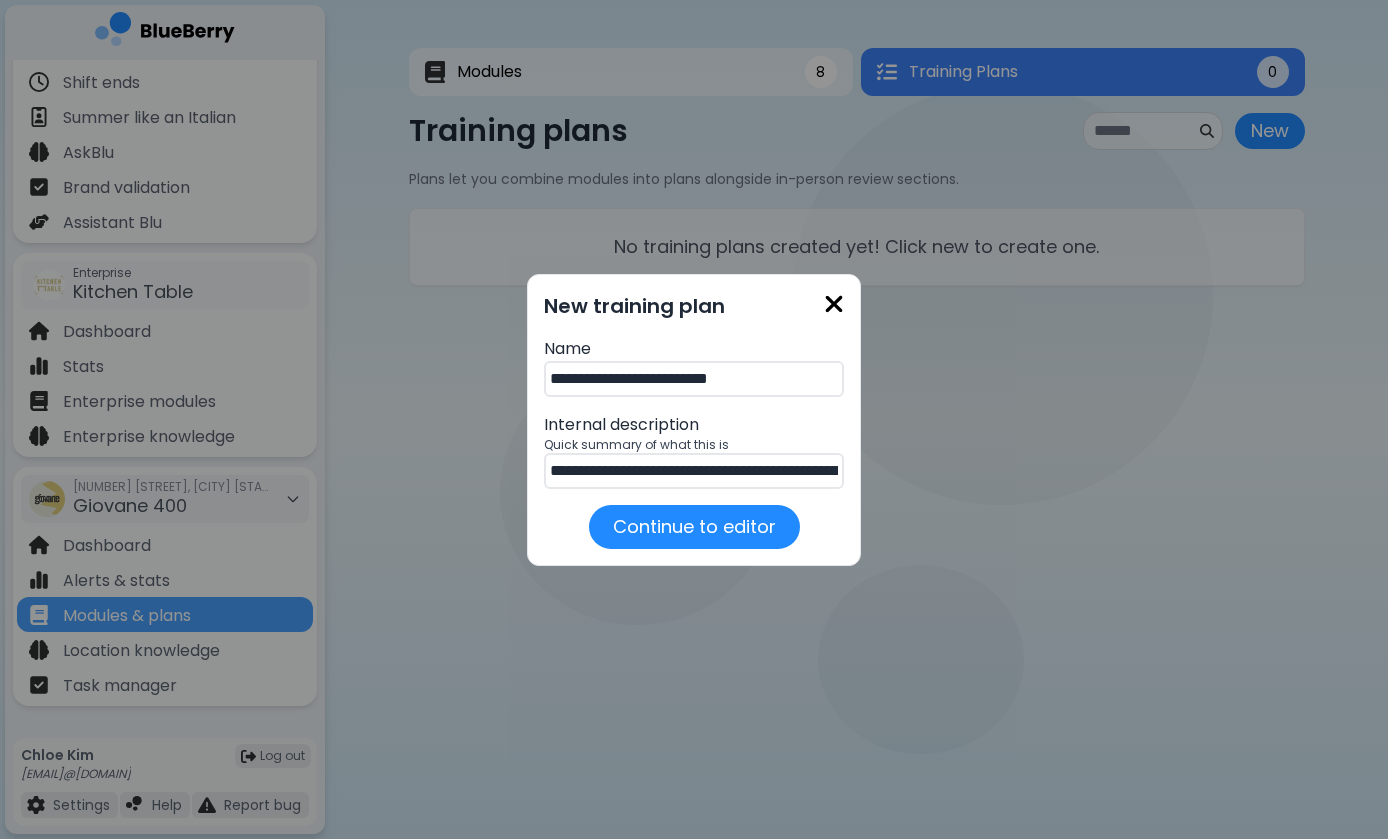 click on "**********" at bounding box center [694, 419] 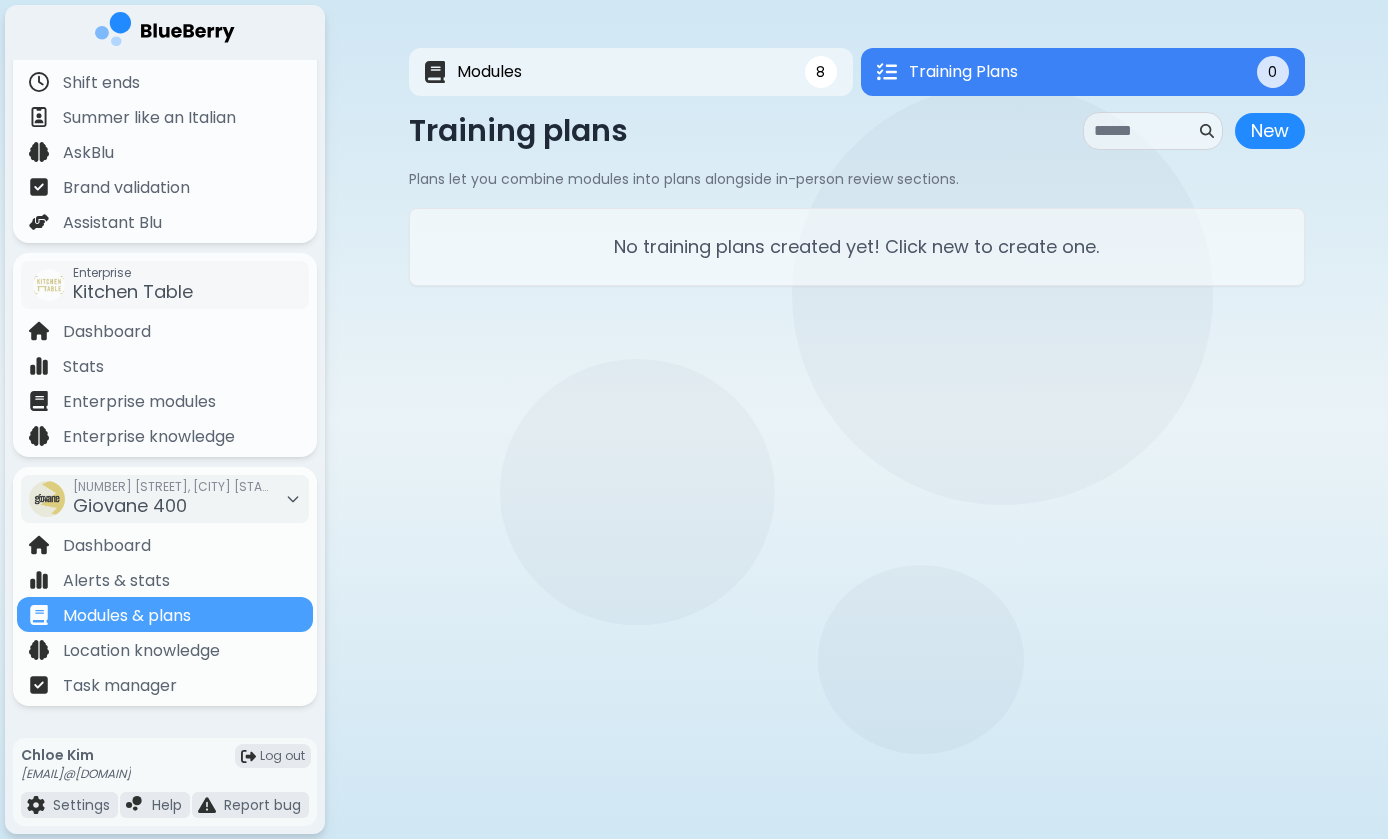 click on "Modules 8 Training Plans 0 8 Training Plans 0 Modules New Module New Module Location level modules are specific to this location and managers are able to edit these modules. [NAME] Drink Syllabus 2025 Draft 8  Section s A full guide to help [NAME] staff learn how to make drinks, serve them properly, and follow all the right steps. Last edited by C [FIRST] [DATE] Final Week Practical Exam Draft 2  Section s Created by C [FIRST] Last edited by C [FIRST] [DATE] Cornetto vs Croissant: Spot the Difference! Draft 4  Section s A short training module that compares the Italian cornetto and French croissant, covering their origins, ingredients, how they're made, and how to explain the differences to customers. Last edited by C [FIRST] [DATE] 400WG Closing Procedures Draft 0  Section s A training module covering the full closing checklist for 400WG staff. Last edited by C [FIRST] [DATE] Monthly Cleaning Checklist: Equipment Draft 3  Section s Last edited by C [FIRST] [DATE] 400WG Opening Procedures Draft 0 s" at bounding box center (857, 167) 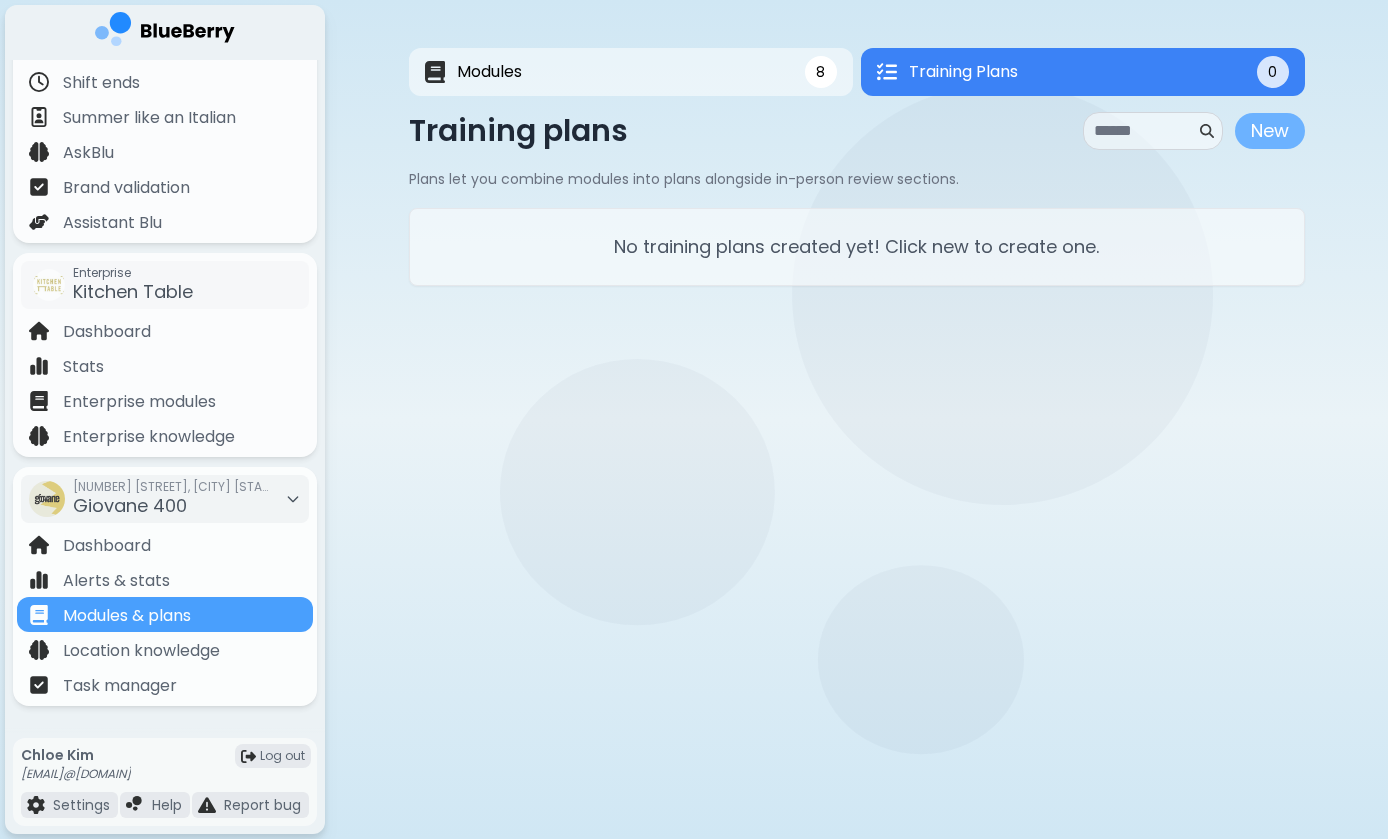 click on "New" at bounding box center [1270, 131] 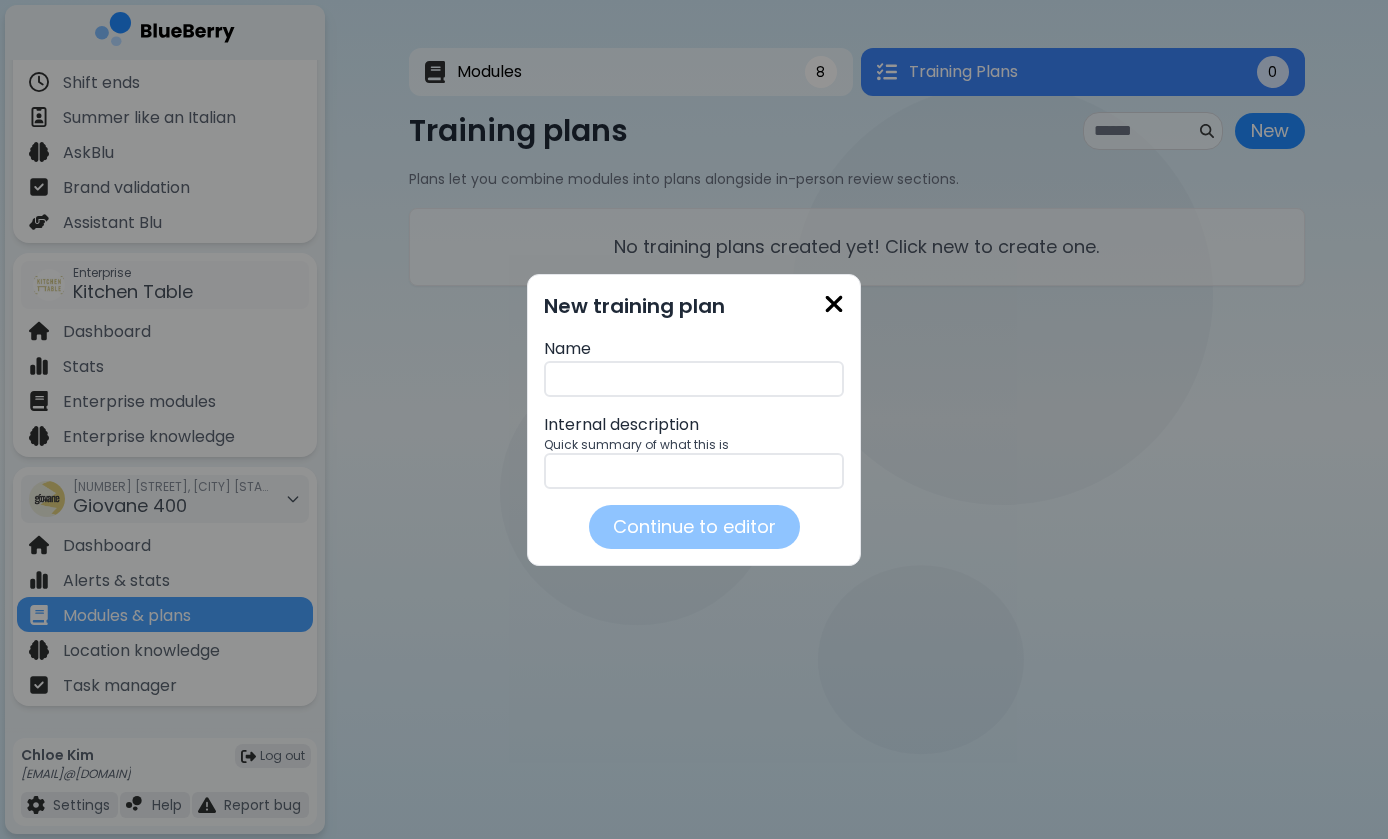 click on "Quick summary of what this is" at bounding box center [694, 445] 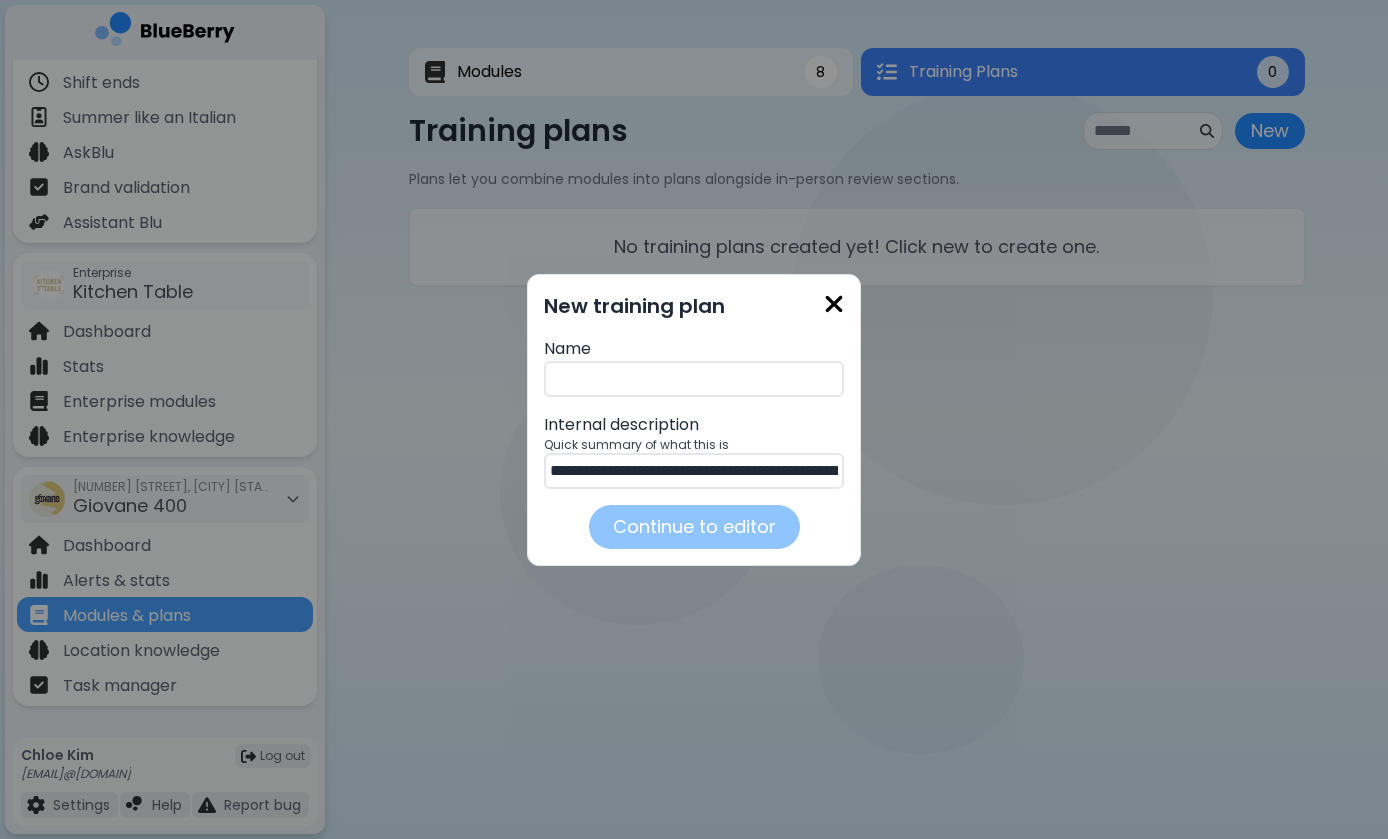 drag, startPoint x: 710, startPoint y: 471, endPoint x: 852, endPoint y: 466, distance: 142.088 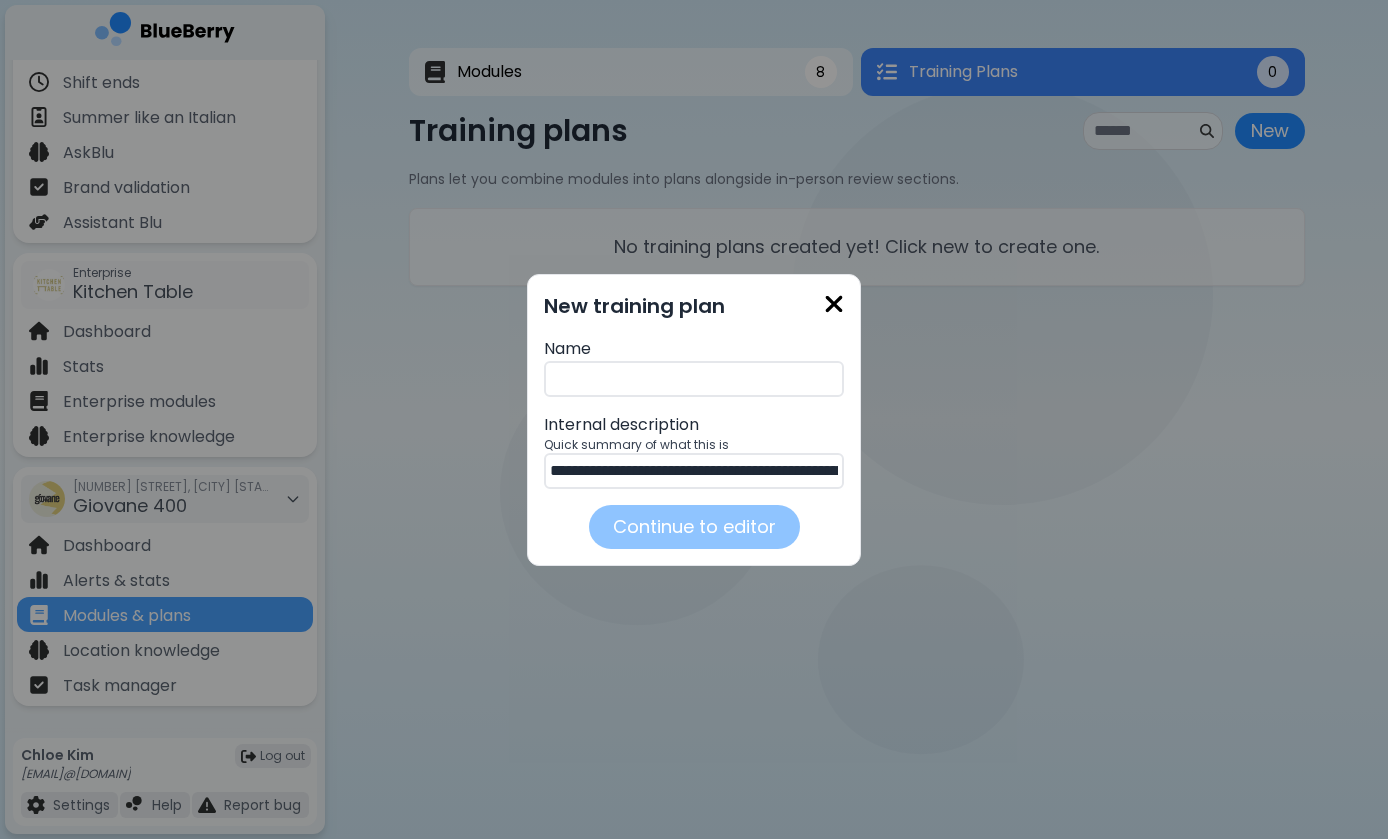 click on "**********" at bounding box center (694, 471) 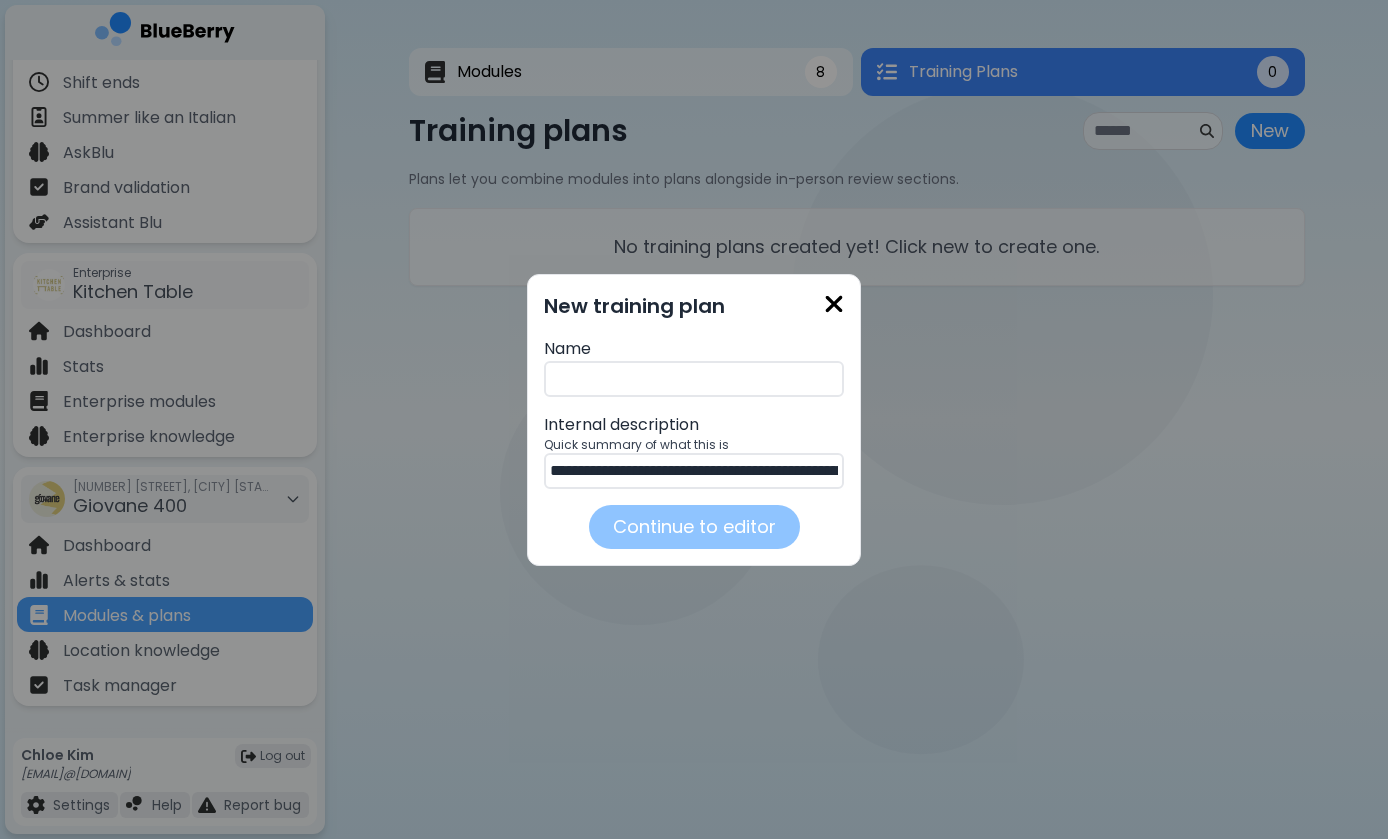 type on "**********" 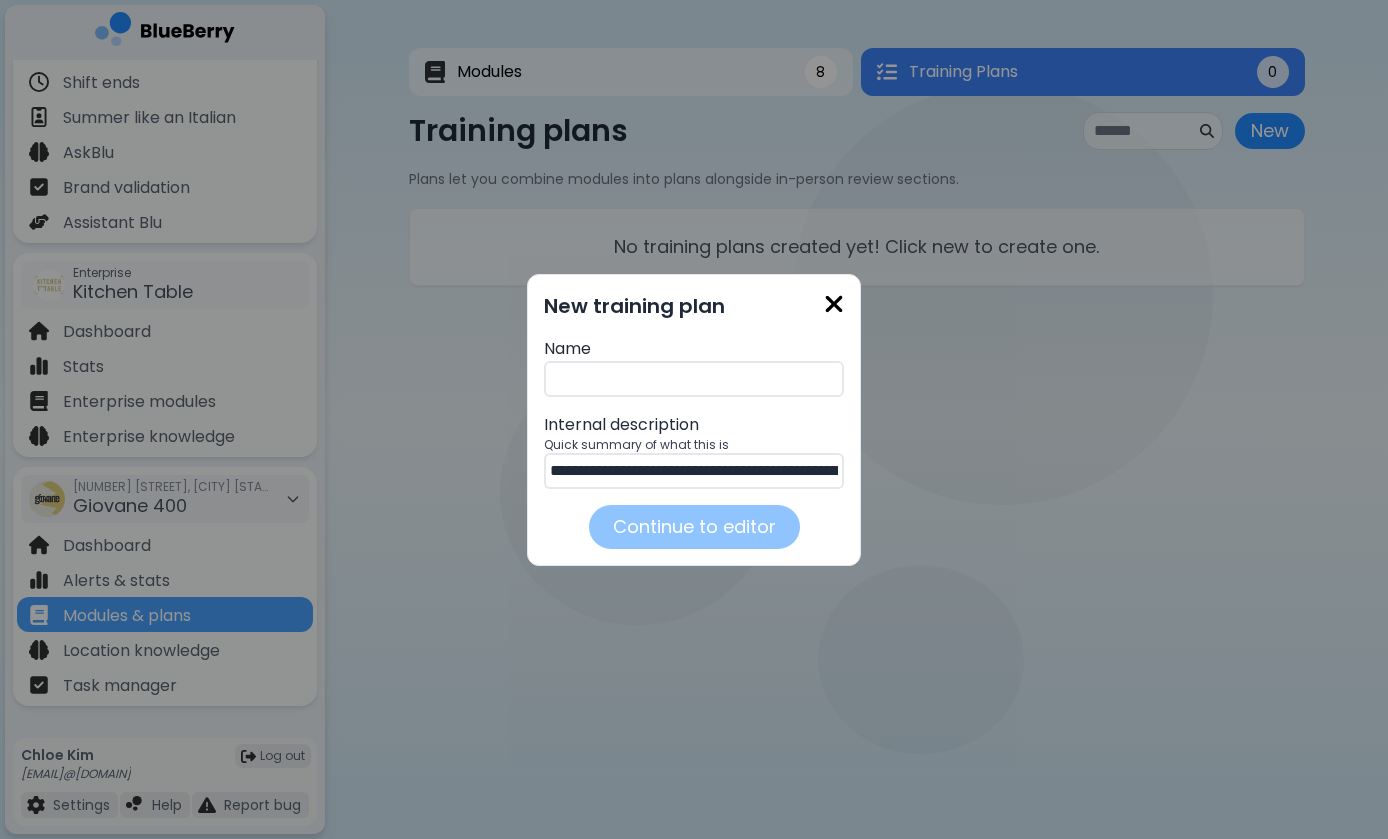 click at bounding box center [694, 379] 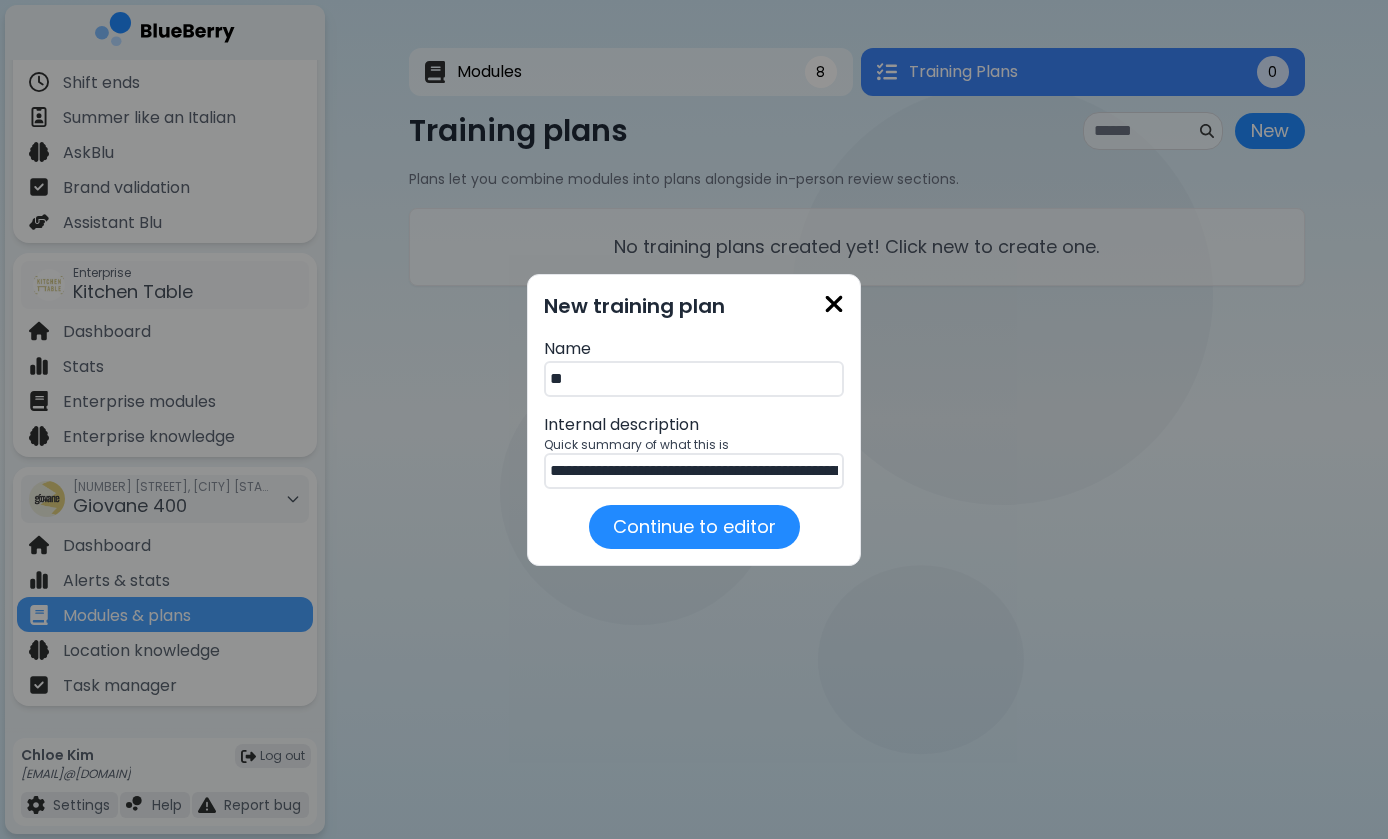 type on "*" 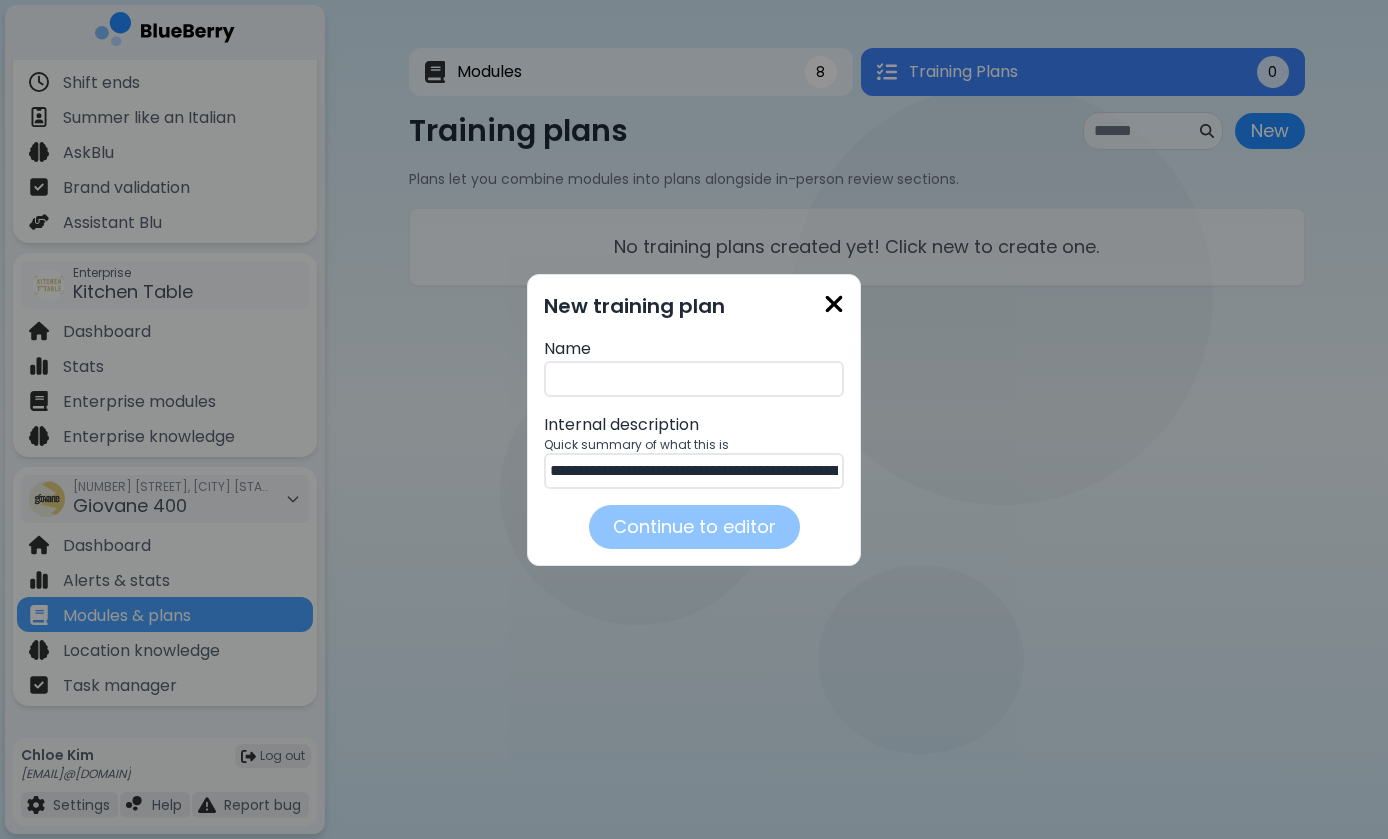 type on "*" 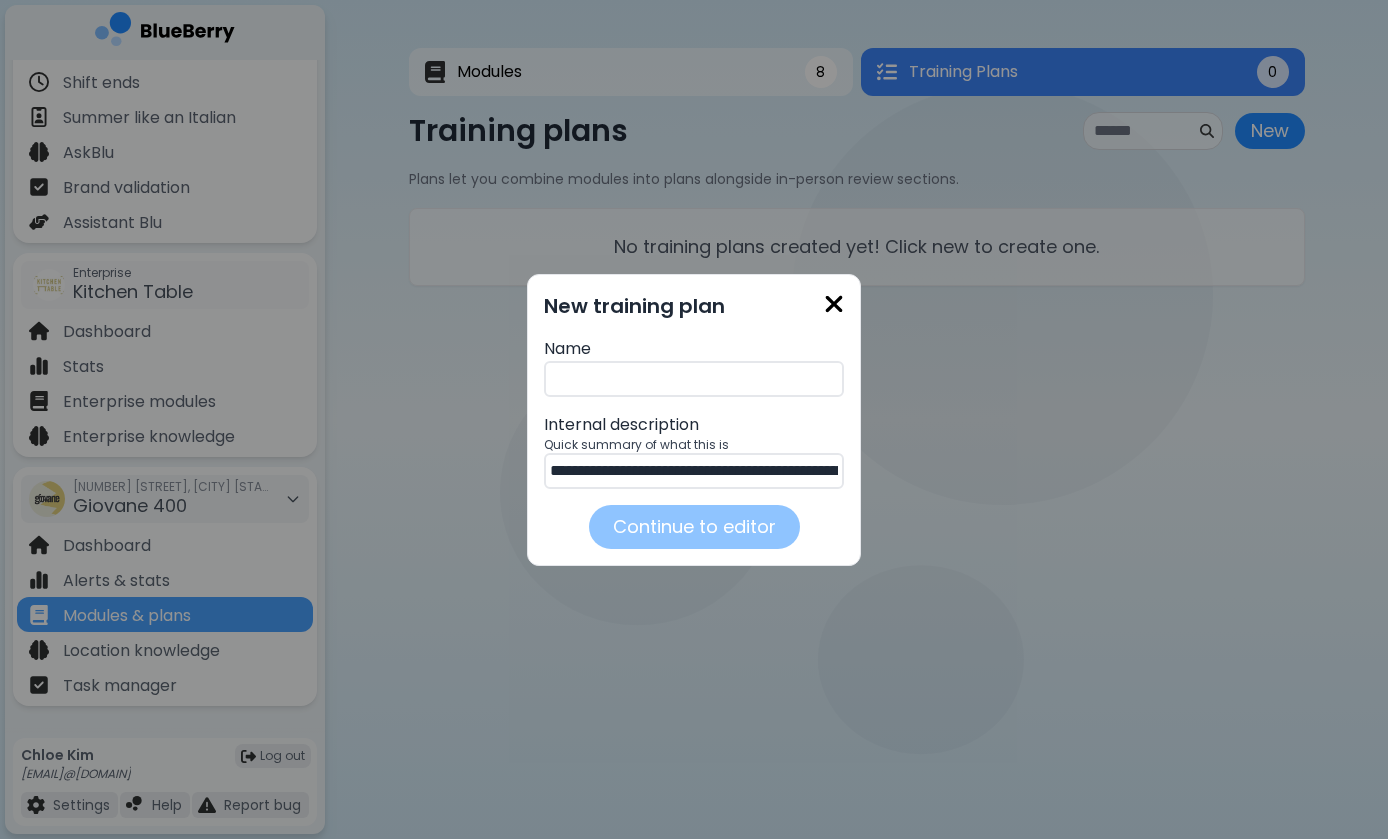 type on "*" 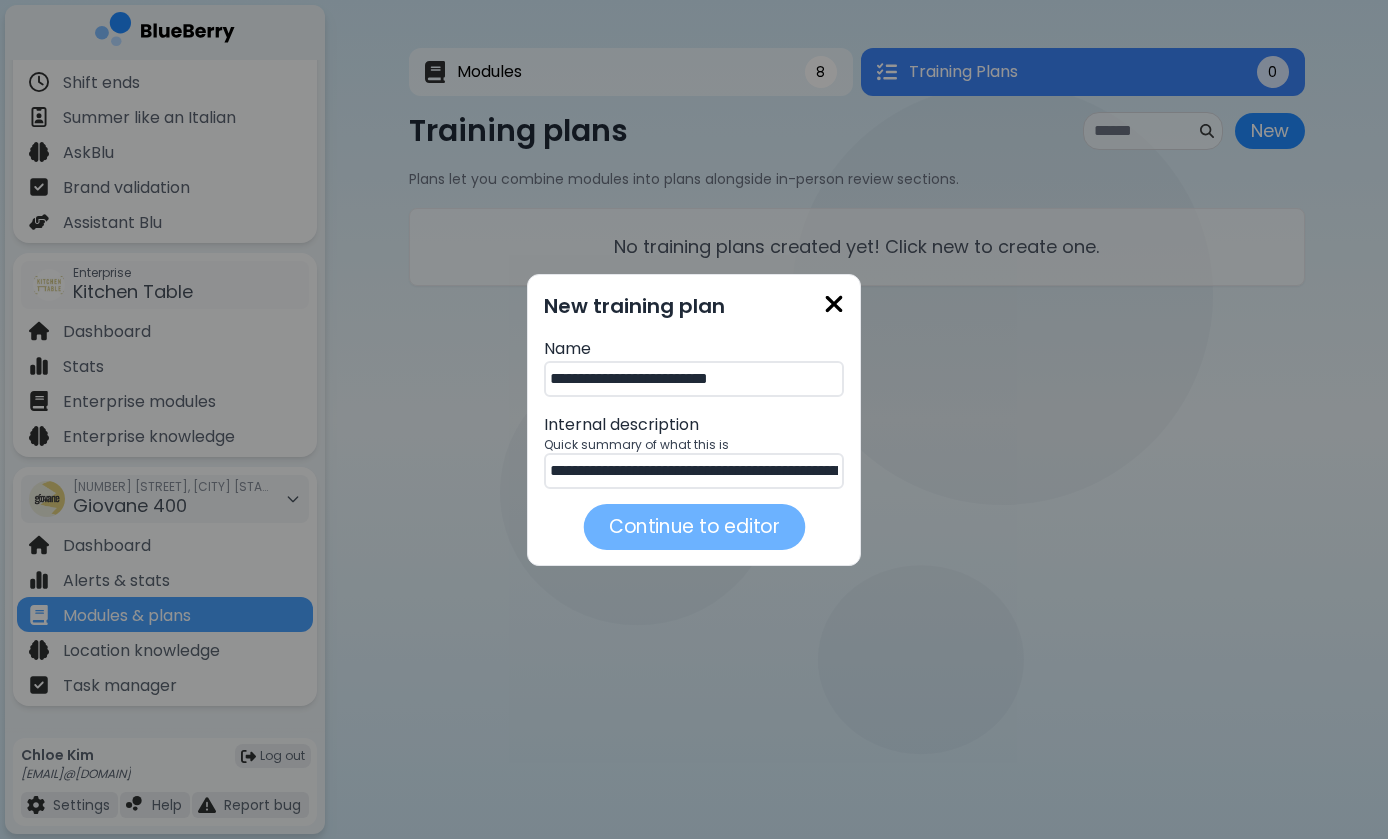 type on "**********" 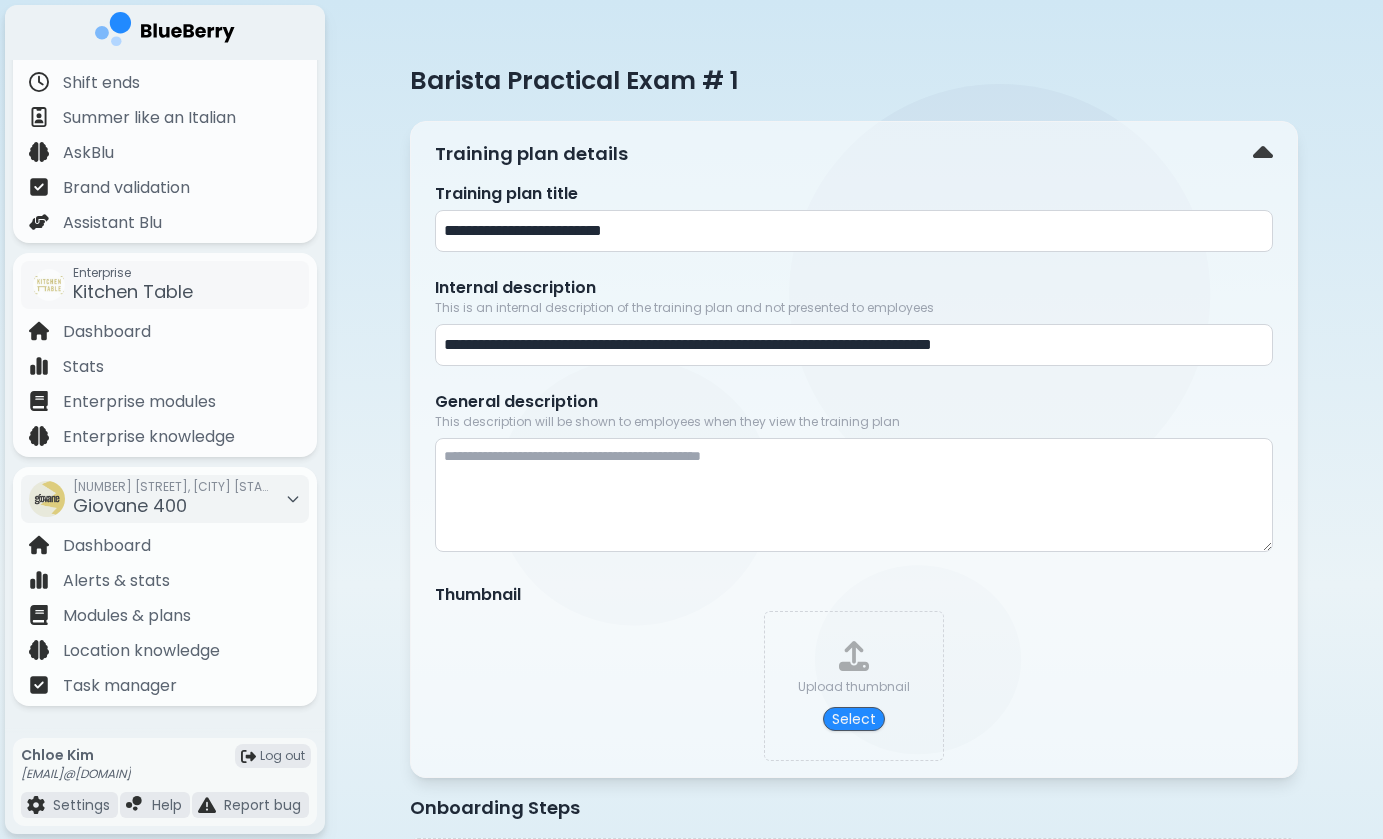 click at bounding box center (854, 495) 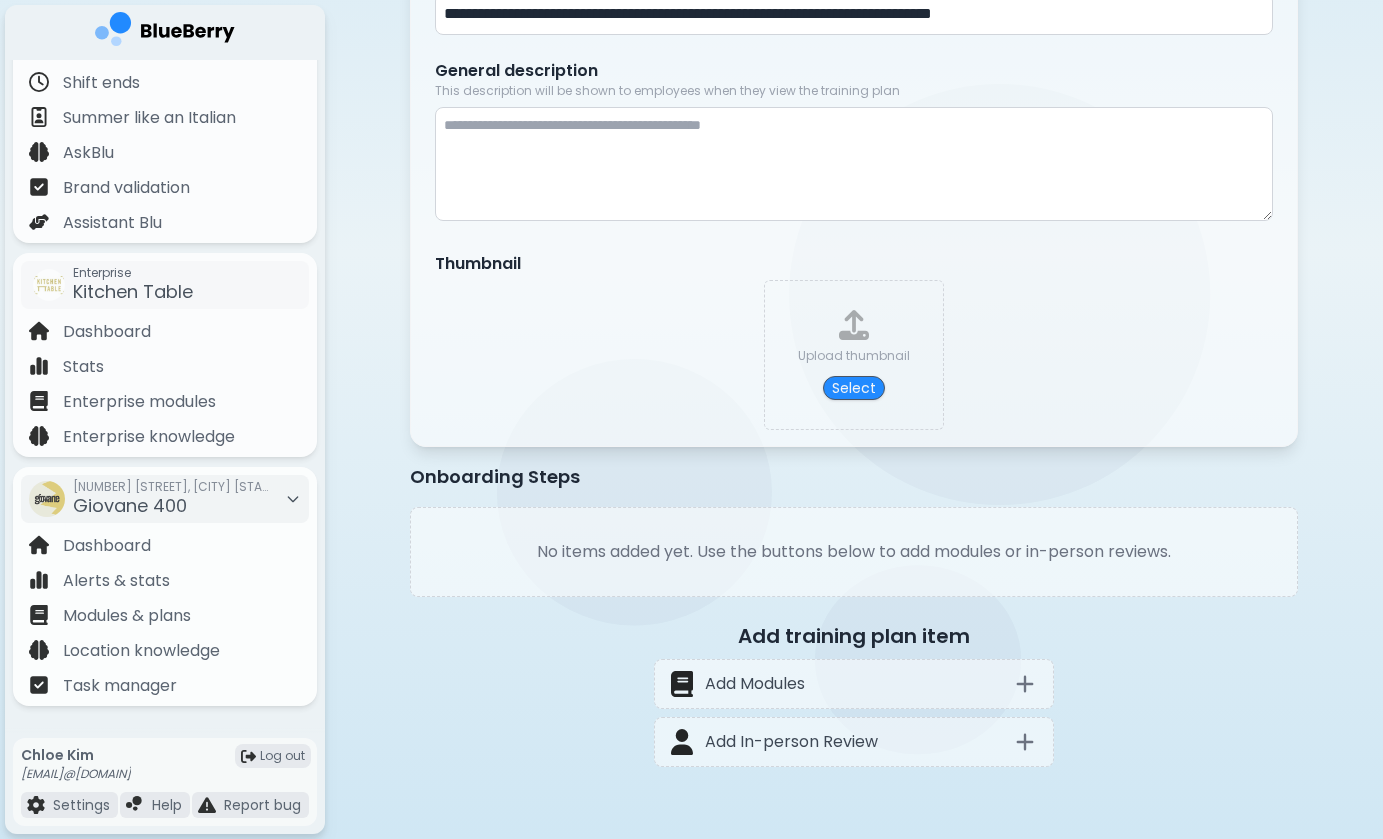 scroll, scrollTop: 333, scrollLeft: 0, axis: vertical 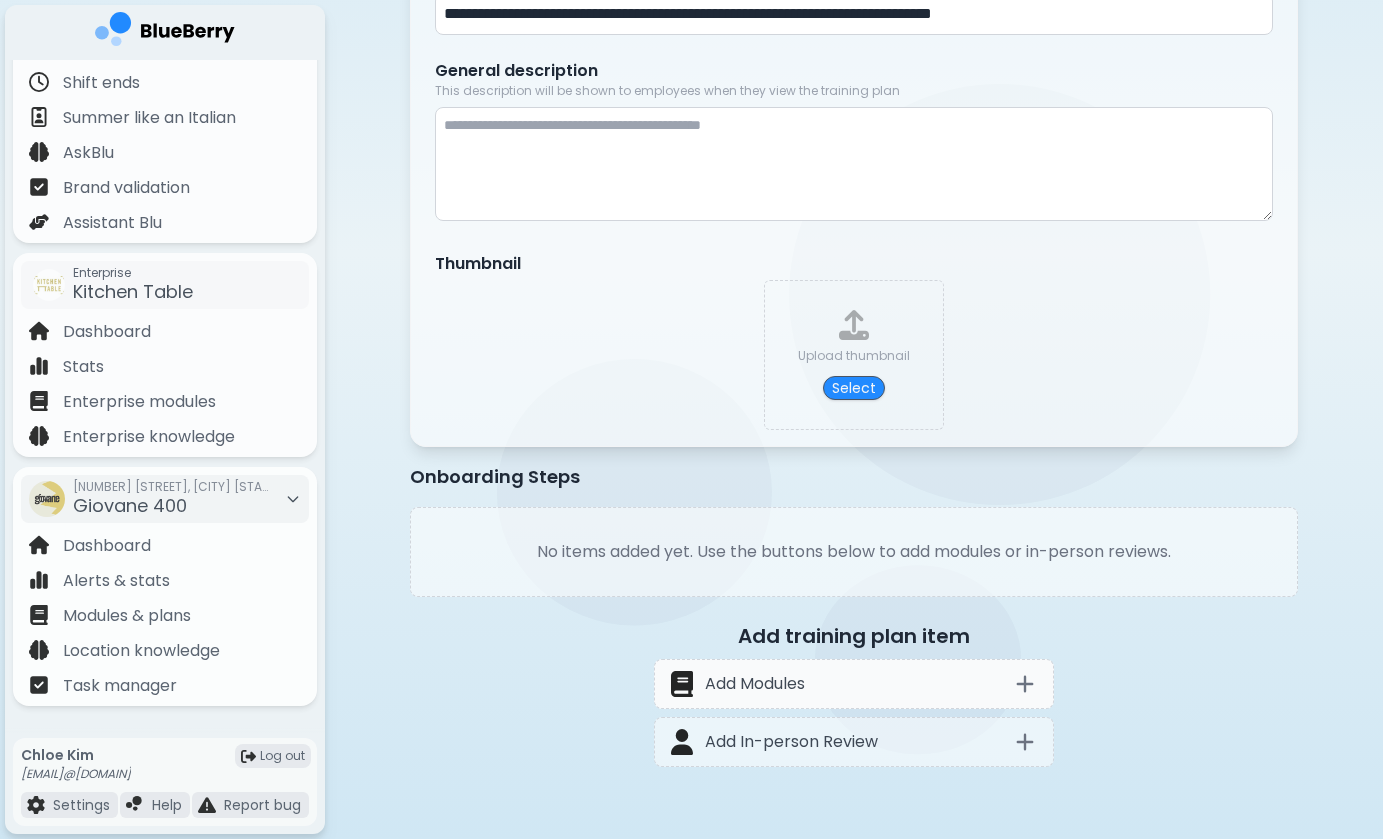 click on "Add Modules" at bounding box center (854, 684) 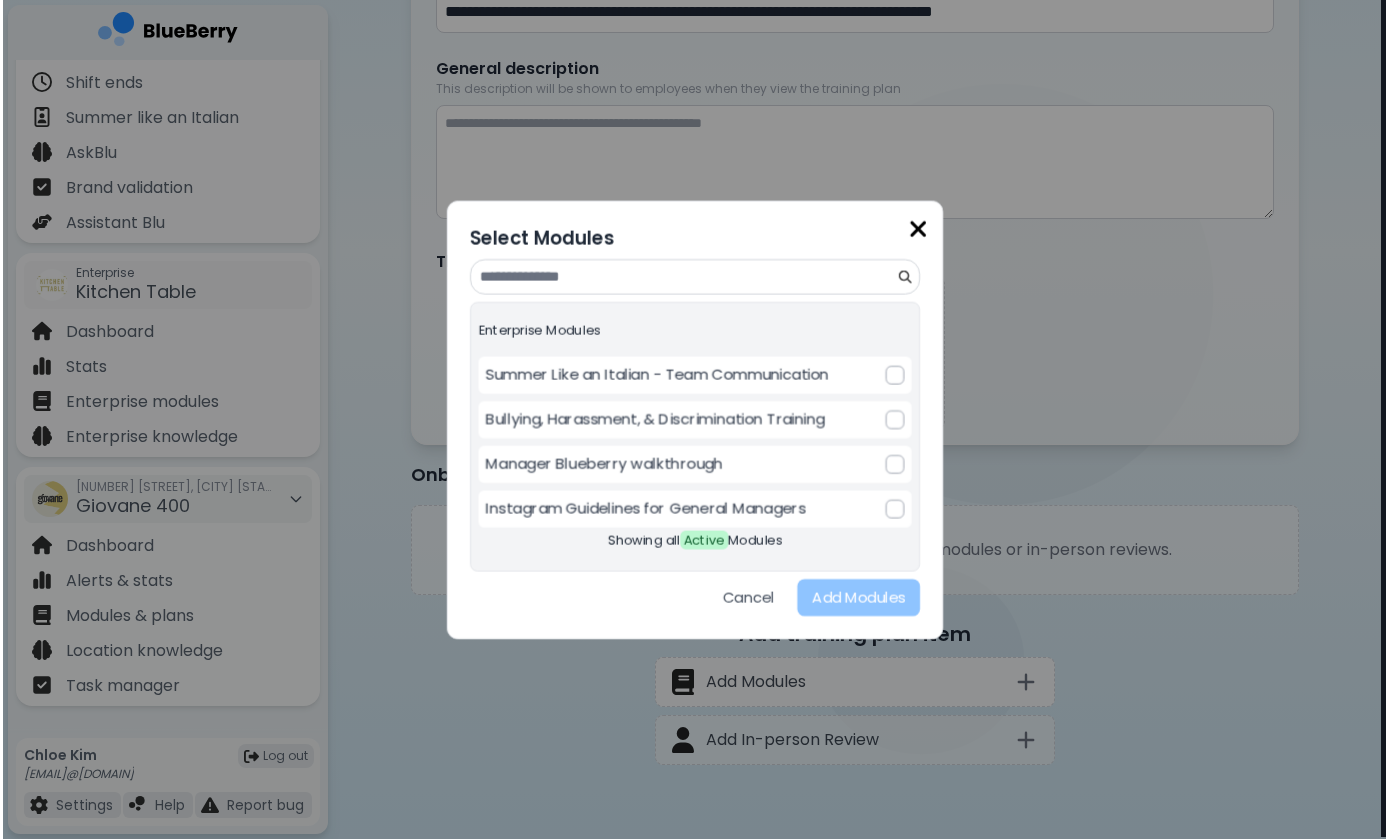 scroll, scrollTop: 0, scrollLeft: 0, axis: both 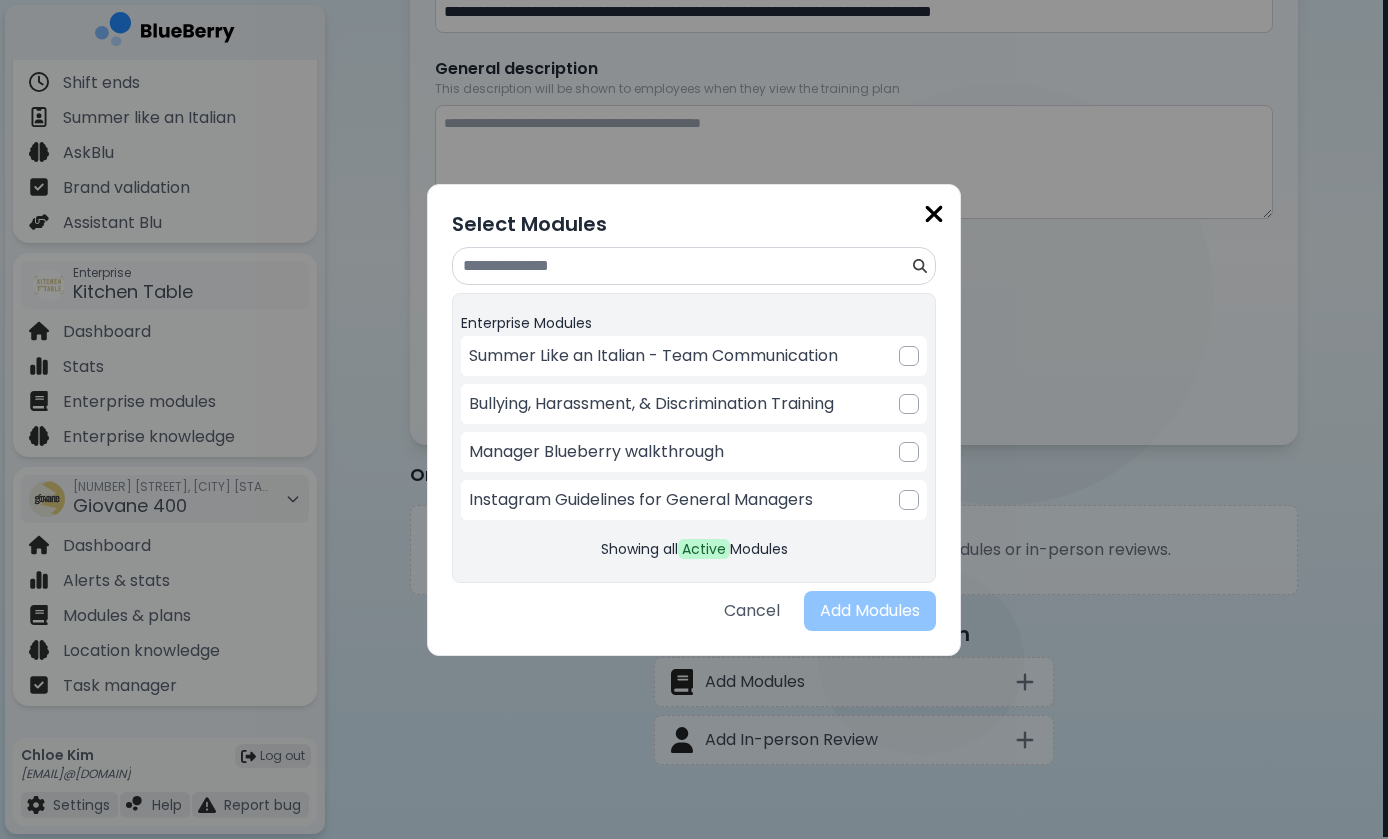 click at bounding box center [934, 214] 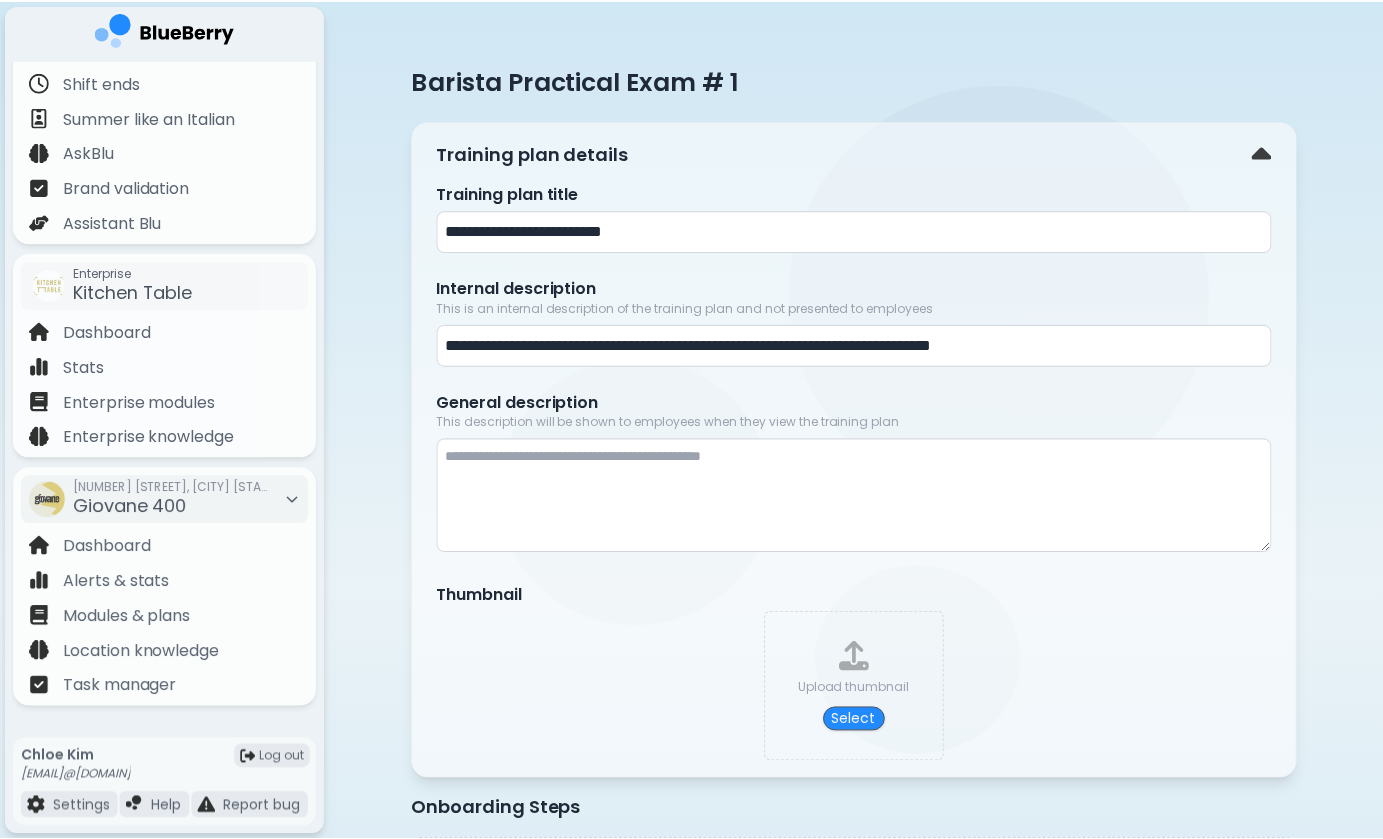 scroll, scrollTop: 333, scrollLeft: 0, axis: vertical 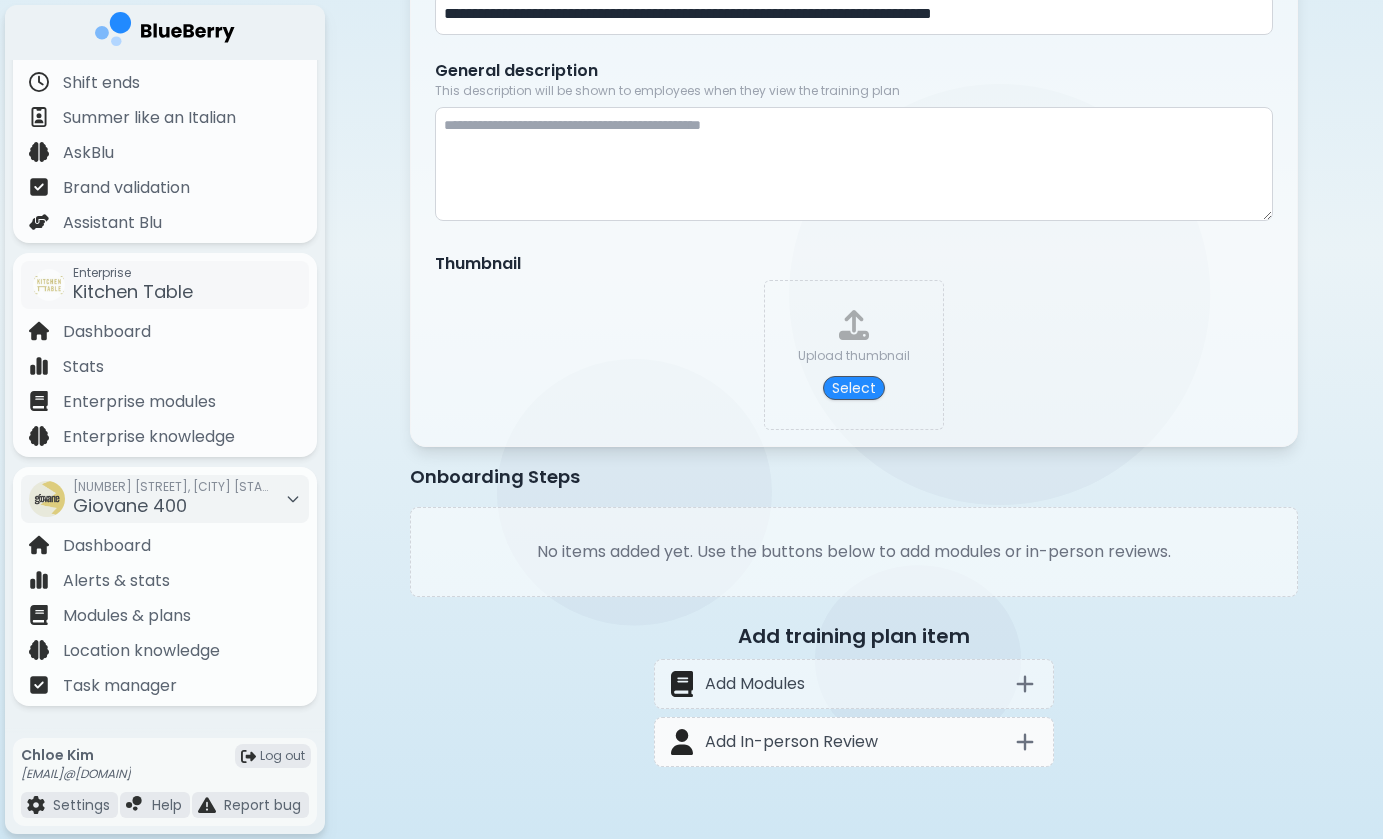 click on "Add In-person Review" at bounding box center (854, 742) 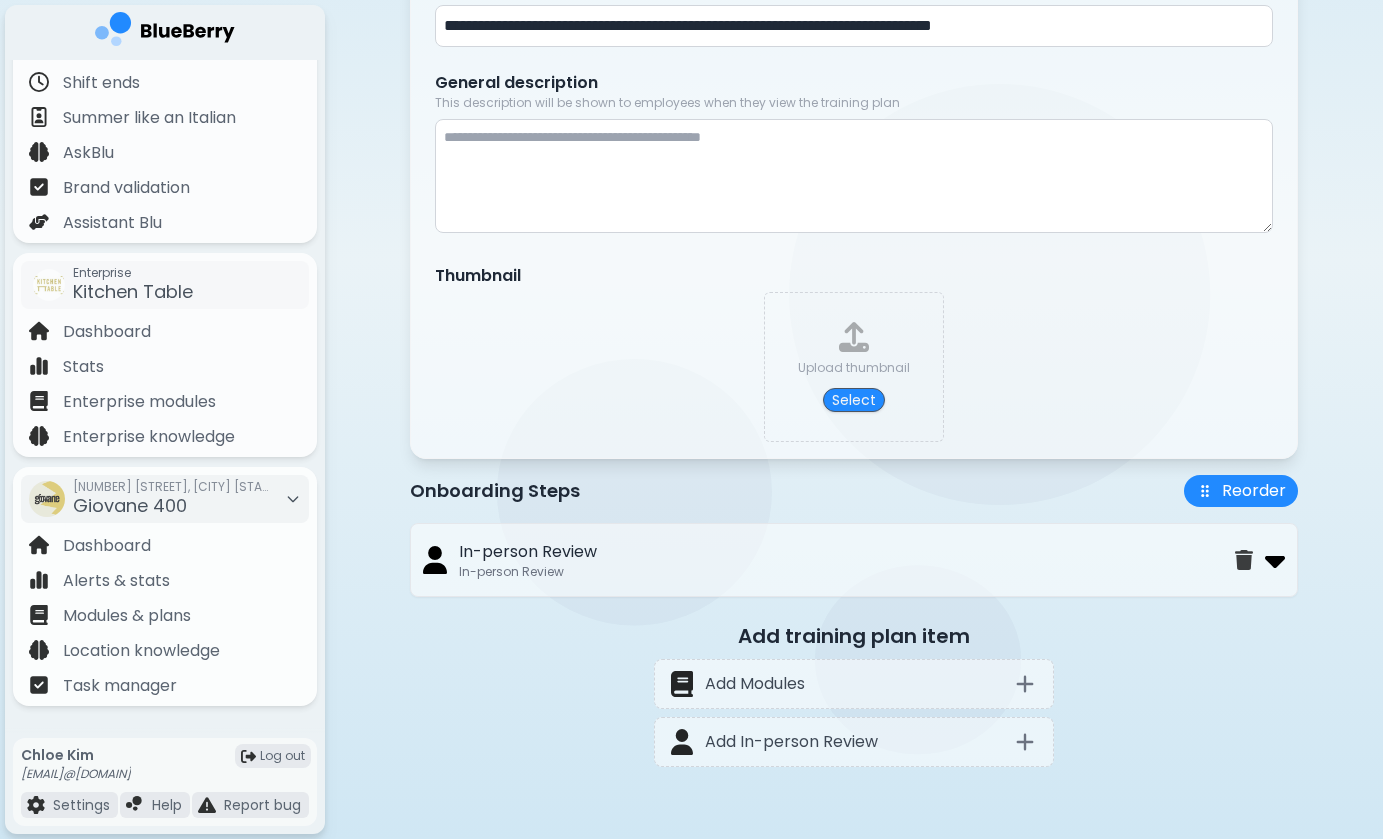 click at bounding box center [1275, 560] 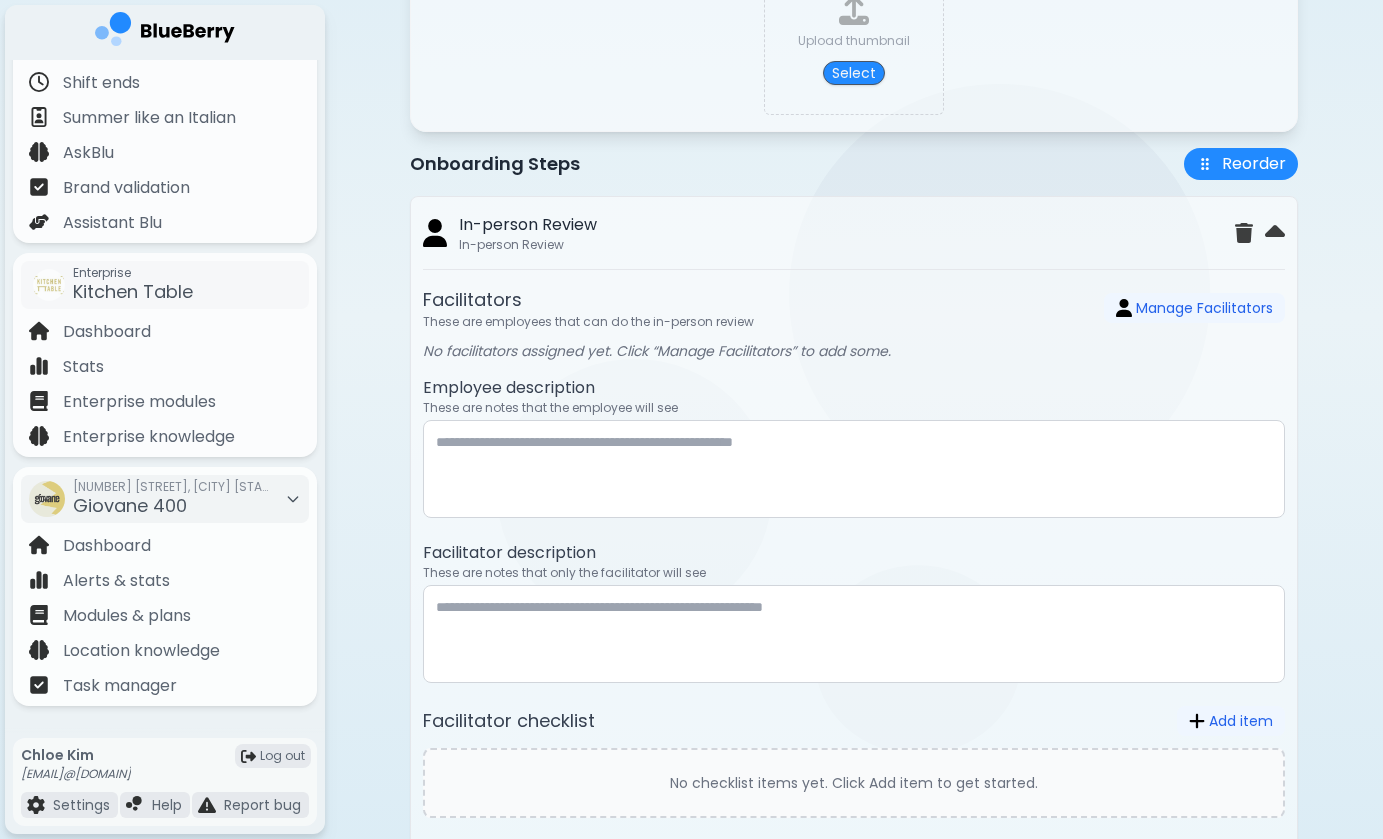 scroll, scrollTop: 684, scrollLeft: 0, axis: vertical 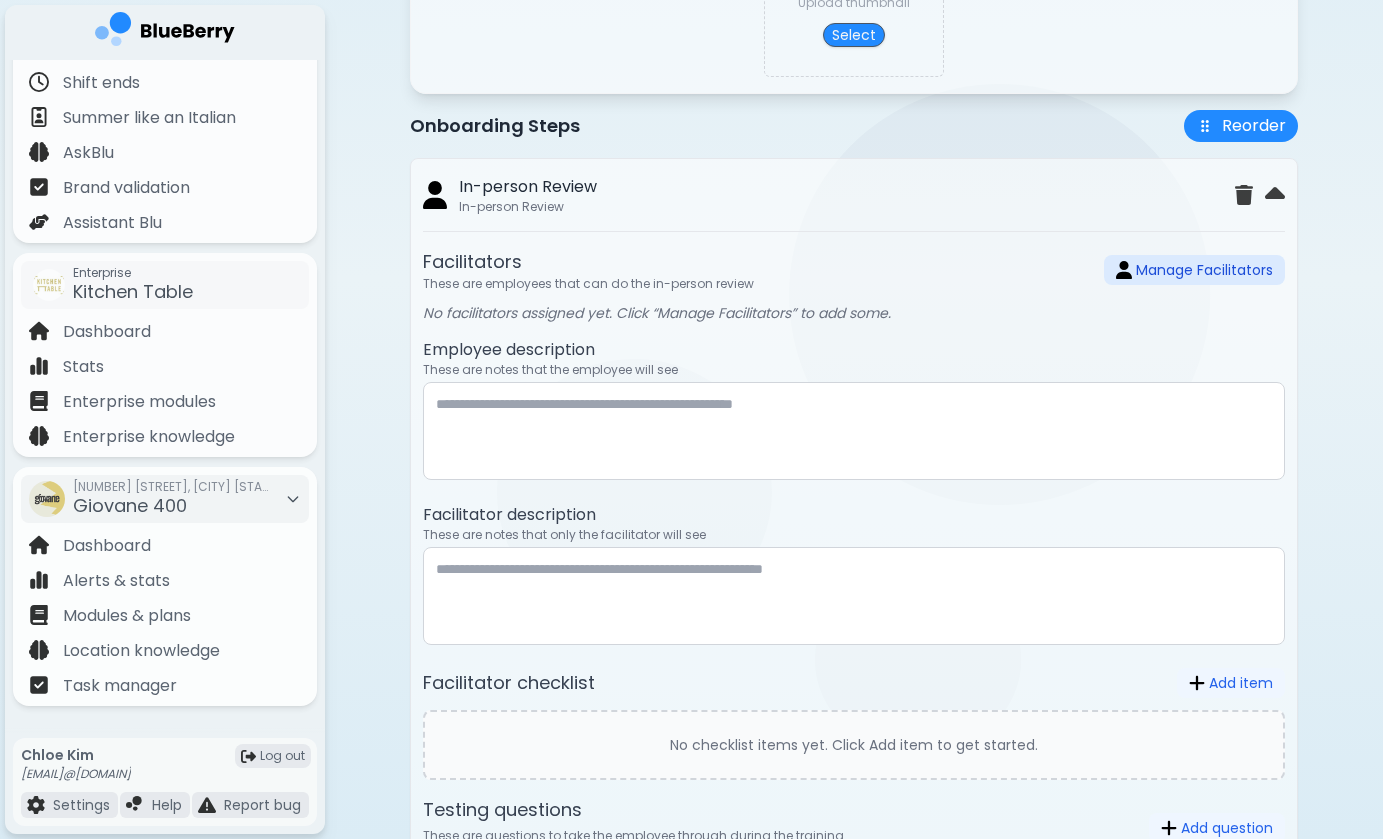 click on "Manage Facilitators" at bounding box center (1194, 270) 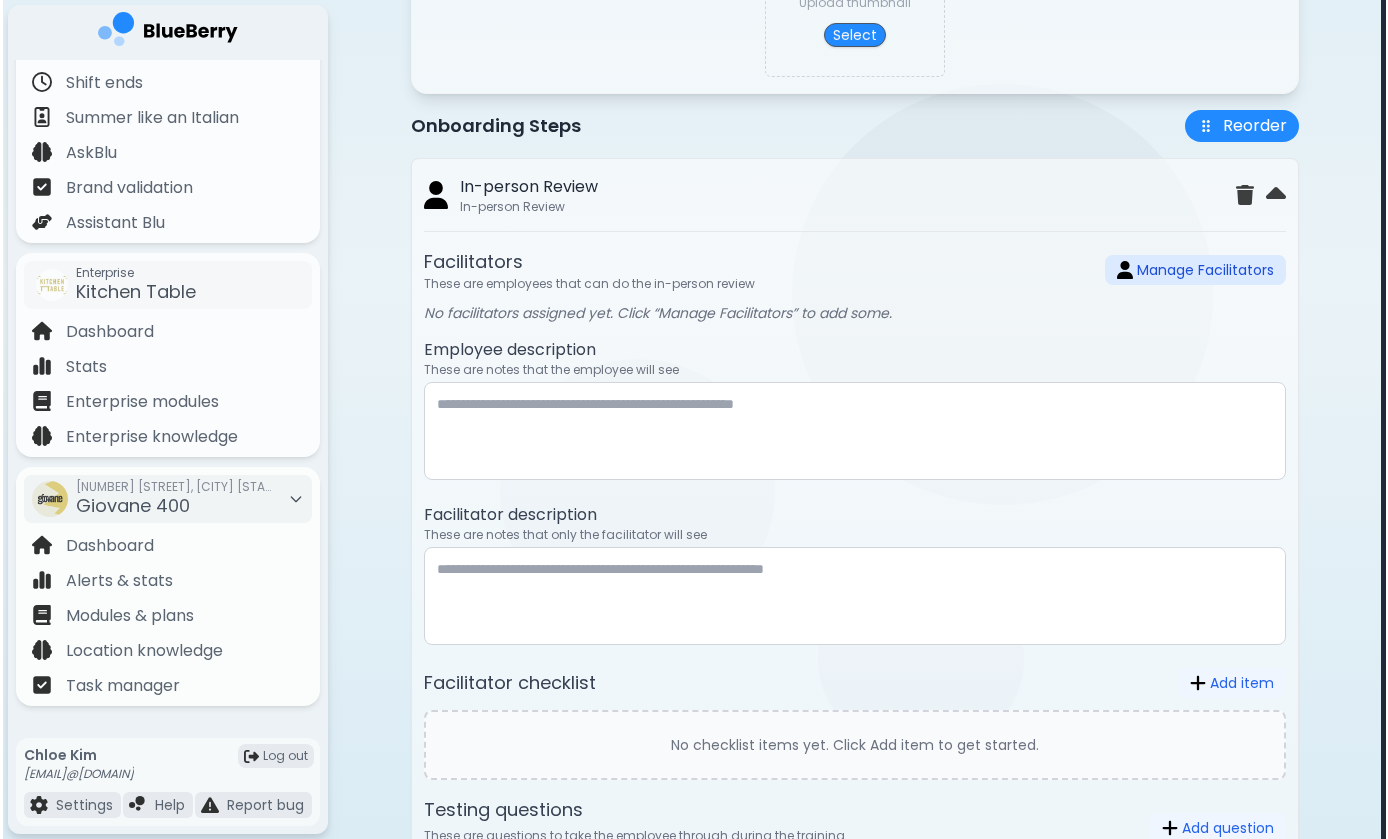 scroll, scrollTop: 0, scrollLeft: 0, axis: both 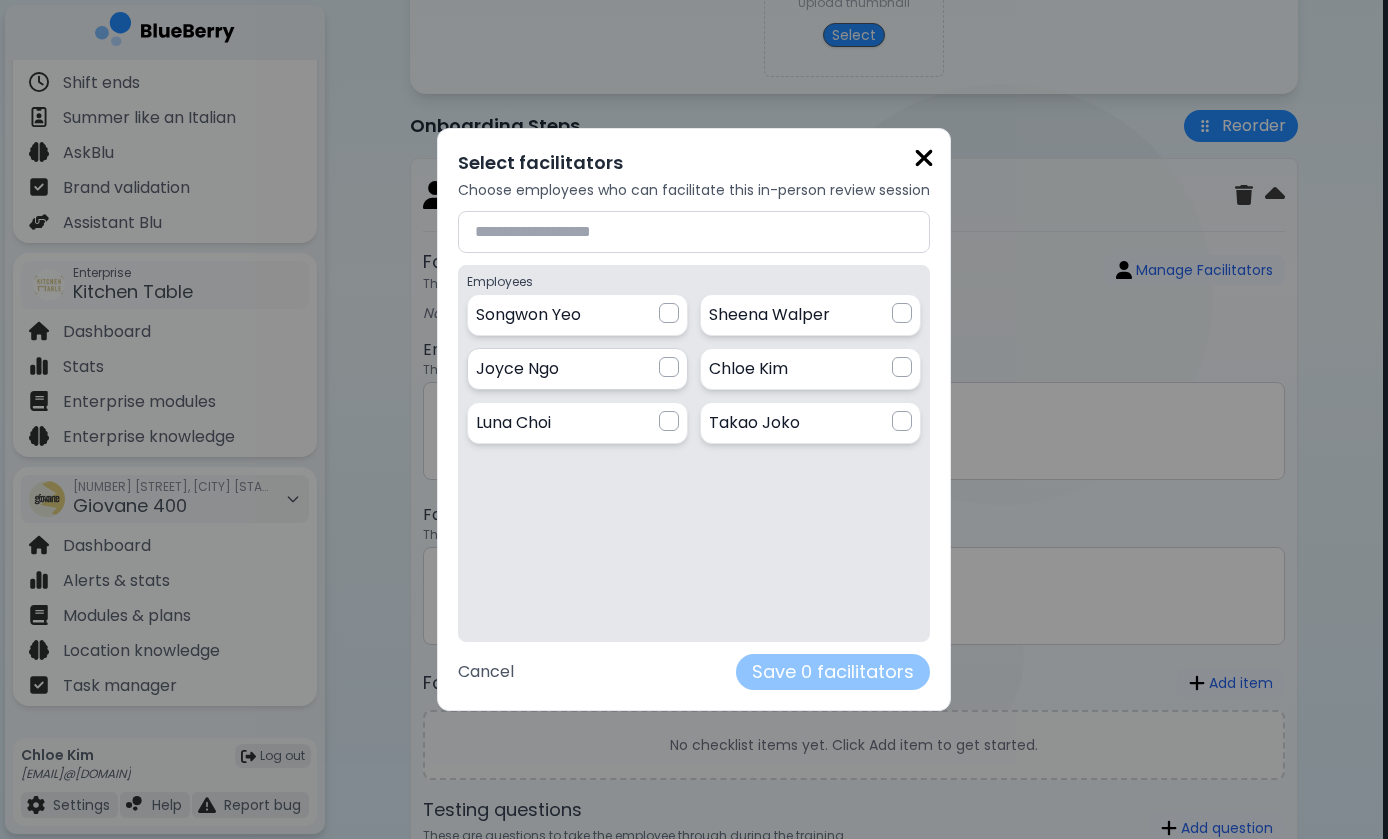 click at bounding box center (669, 367) 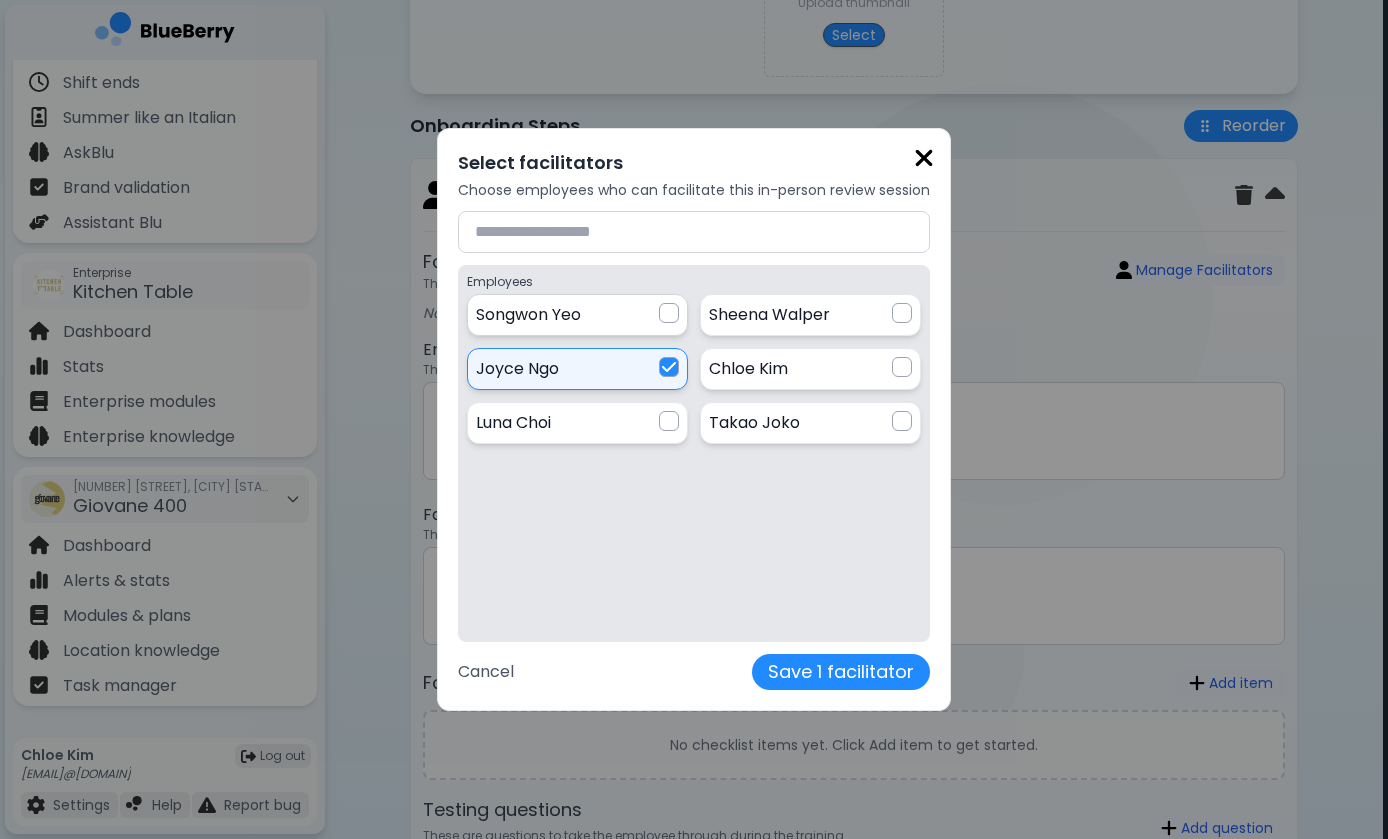 click at bounding box center (669, 313) 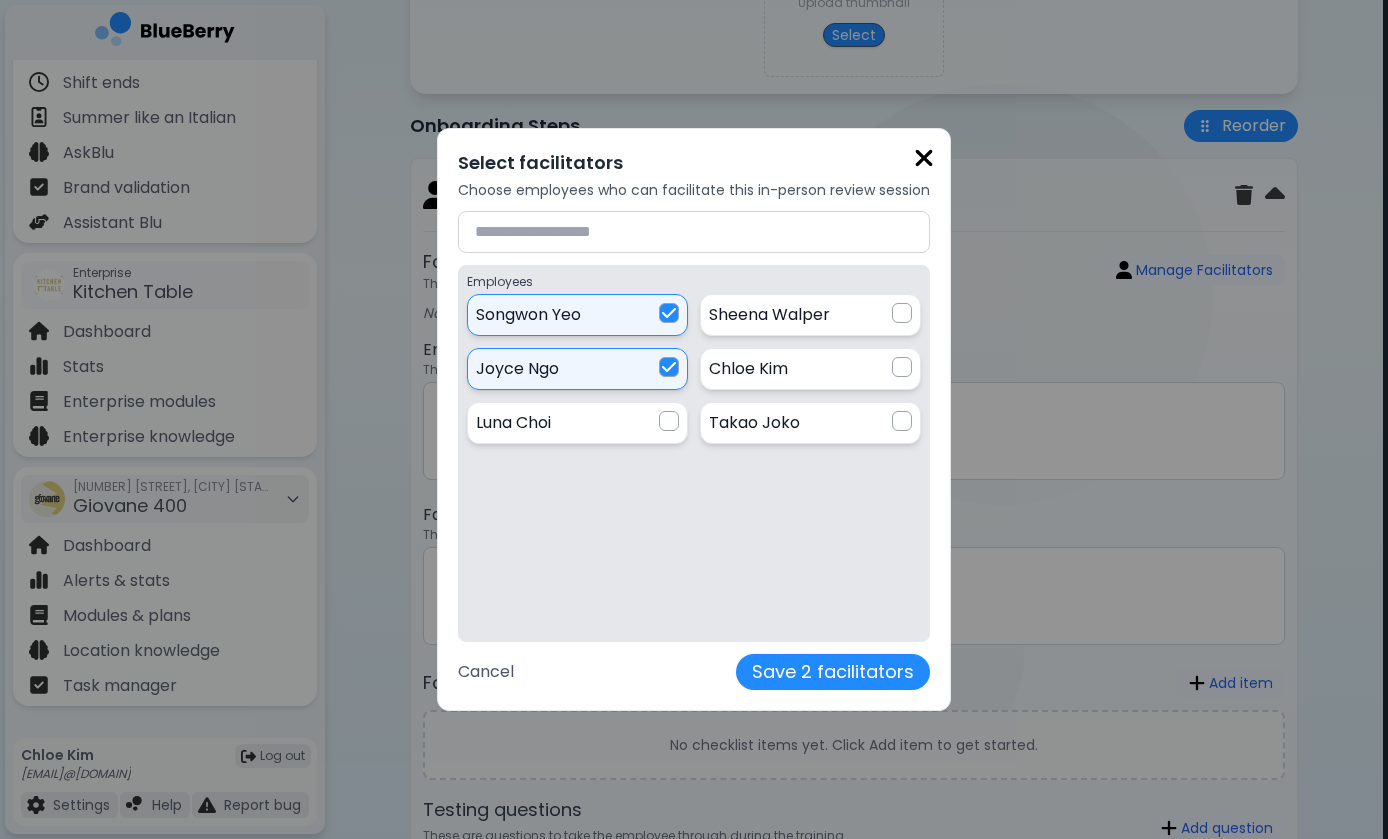 click at bounding box center (924, 158) 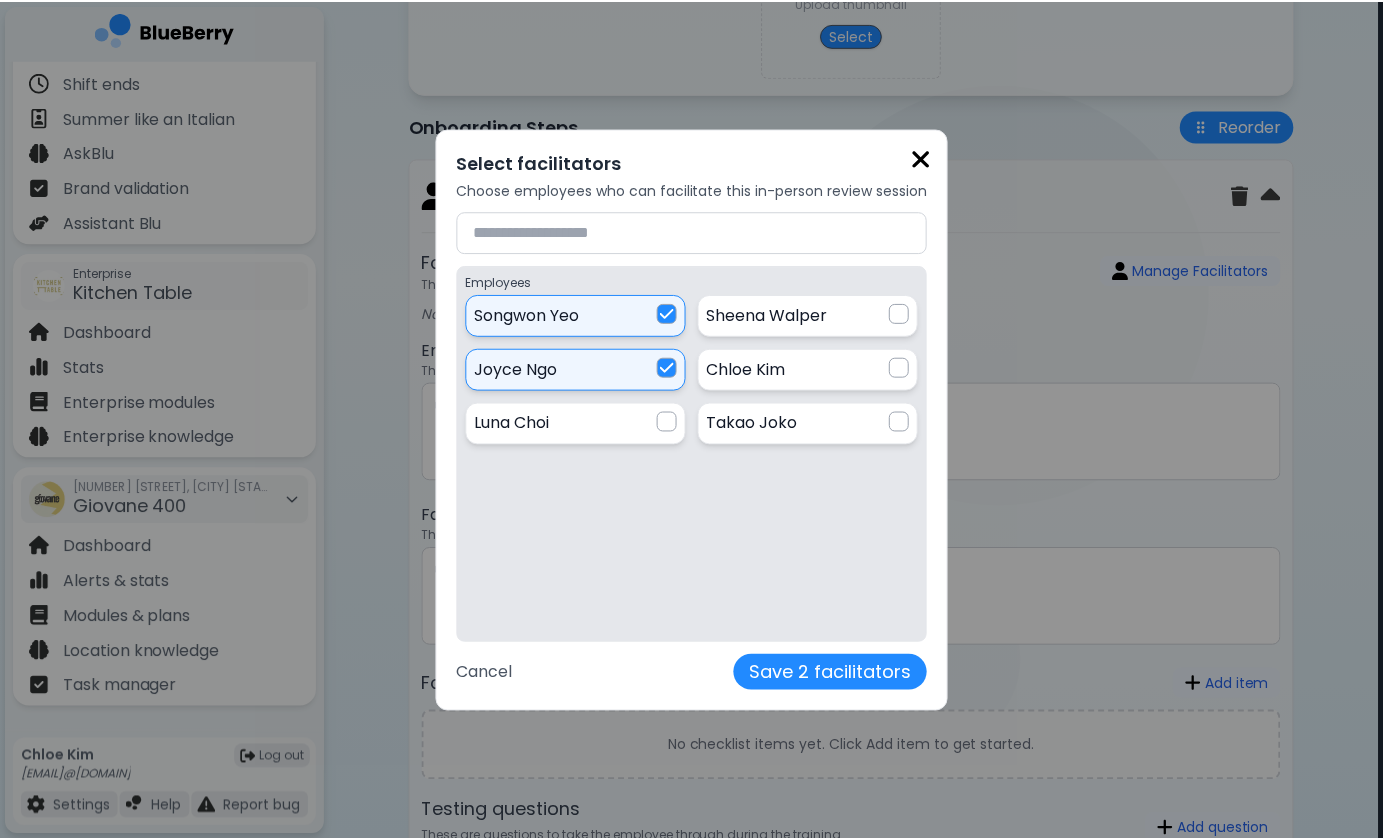 scroll, scrollTop: 684, scrollLeft: 0, axis: vertical 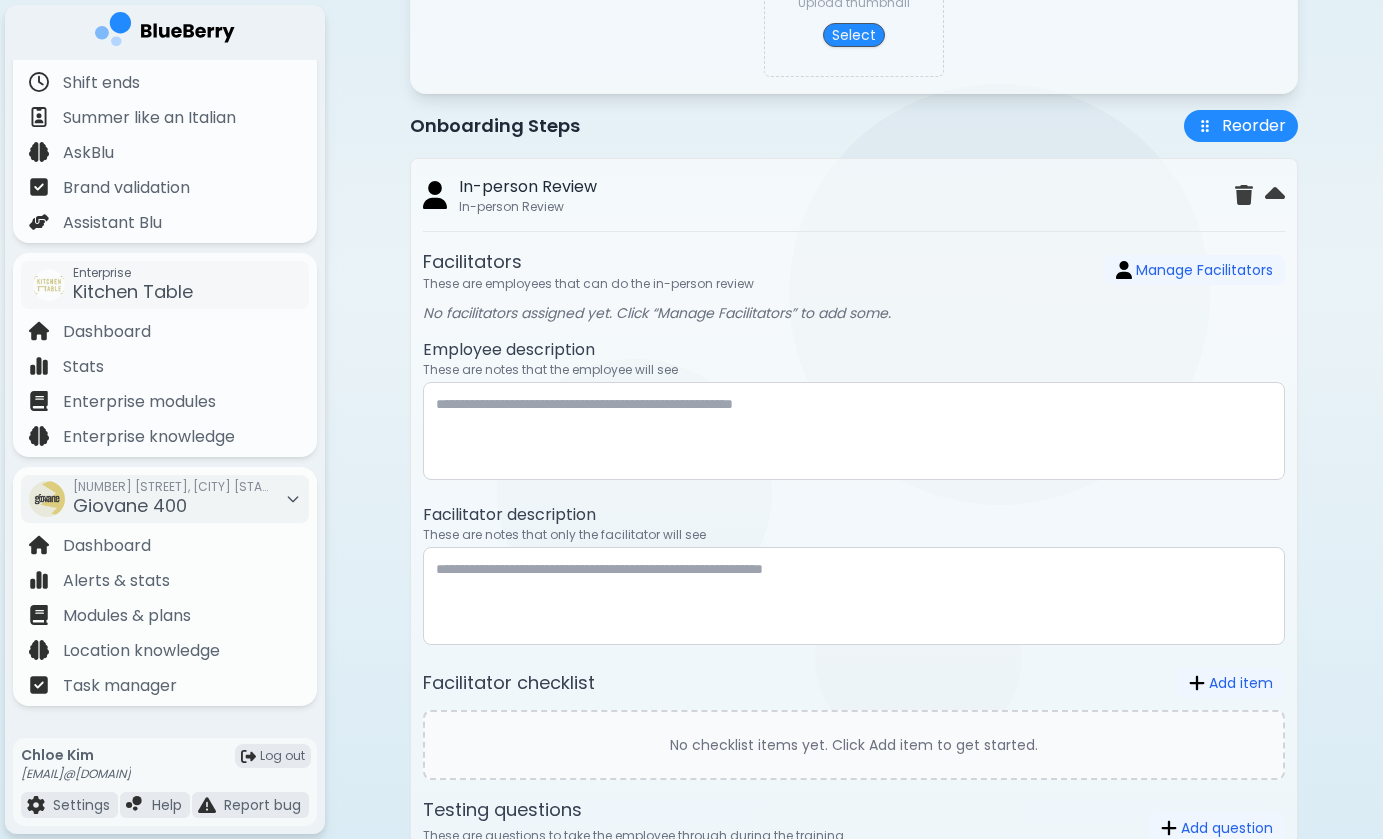 drag, startPoint x: 549, startPoint y: 293, endPoint x: 681, endPoint y: 296, distance: 132.03409 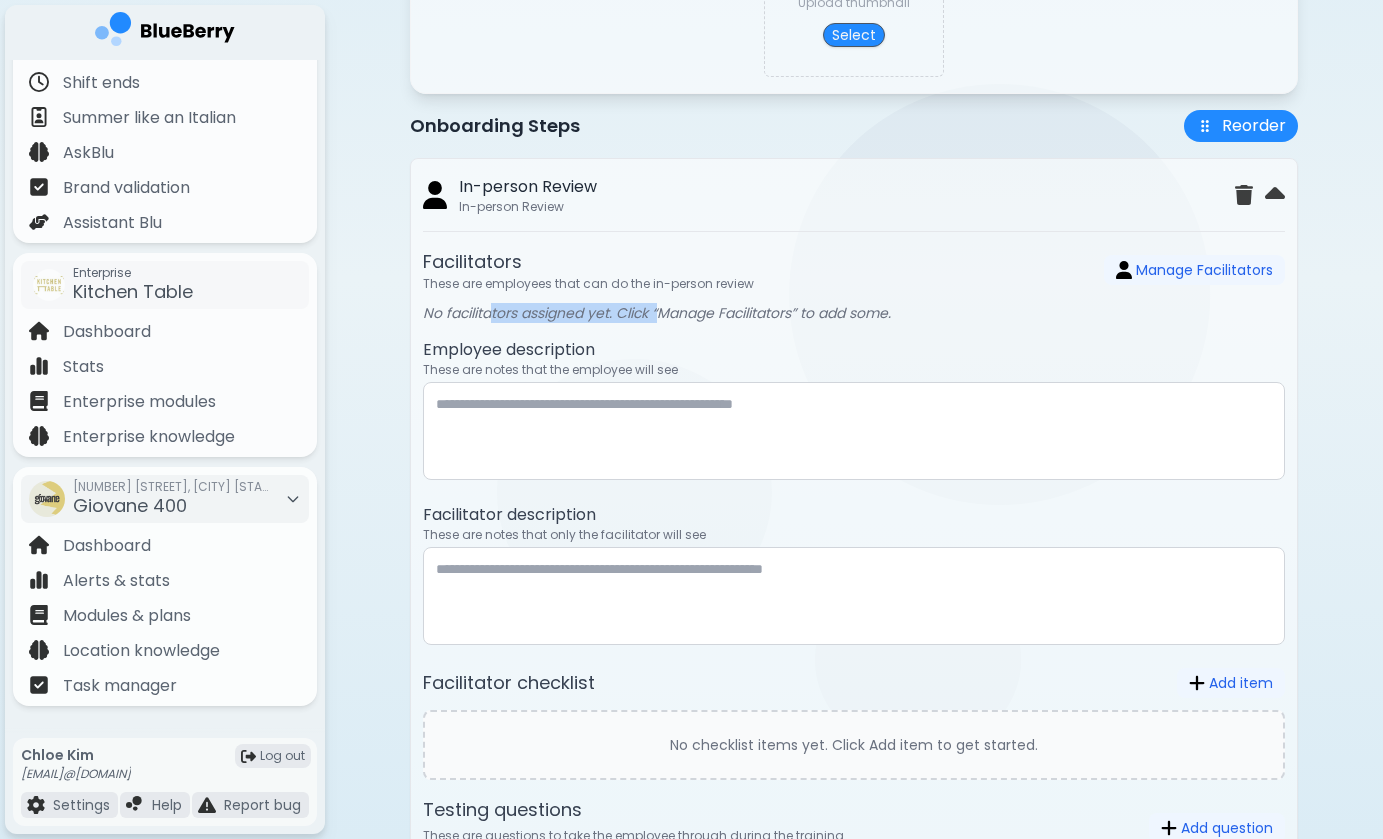 drag, startPoint x: 492, startPoint y: 321, endPoint x: 720, endPoint y: 322, distance: 228.0022 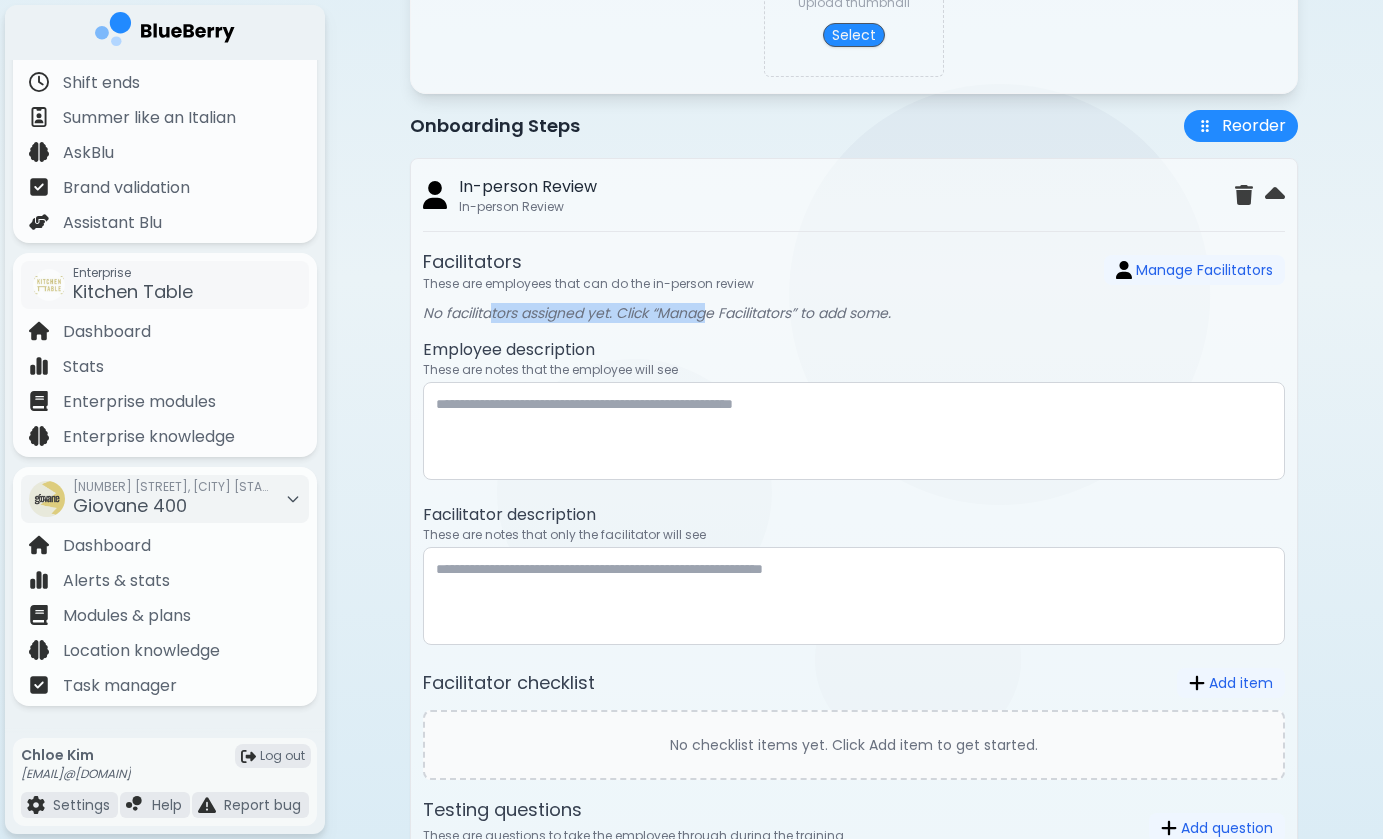 click on "No facilitators assigned yet. Click “Manage Facilitators” to add some." at bounding box center [854, 313] 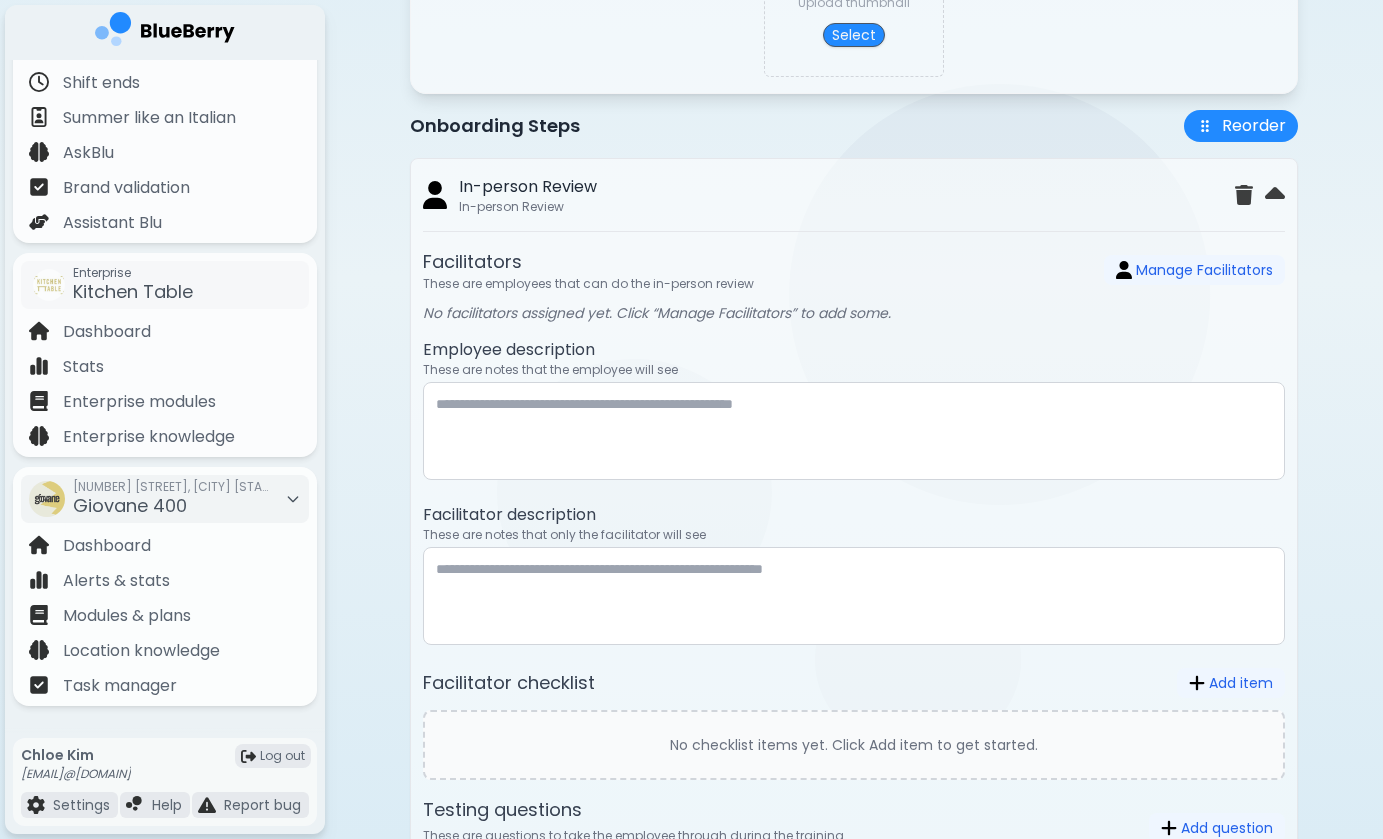 click on "No facilitators assigned yet. Click “Manage Facilitators” to add some." at bounding box center [854, 313] 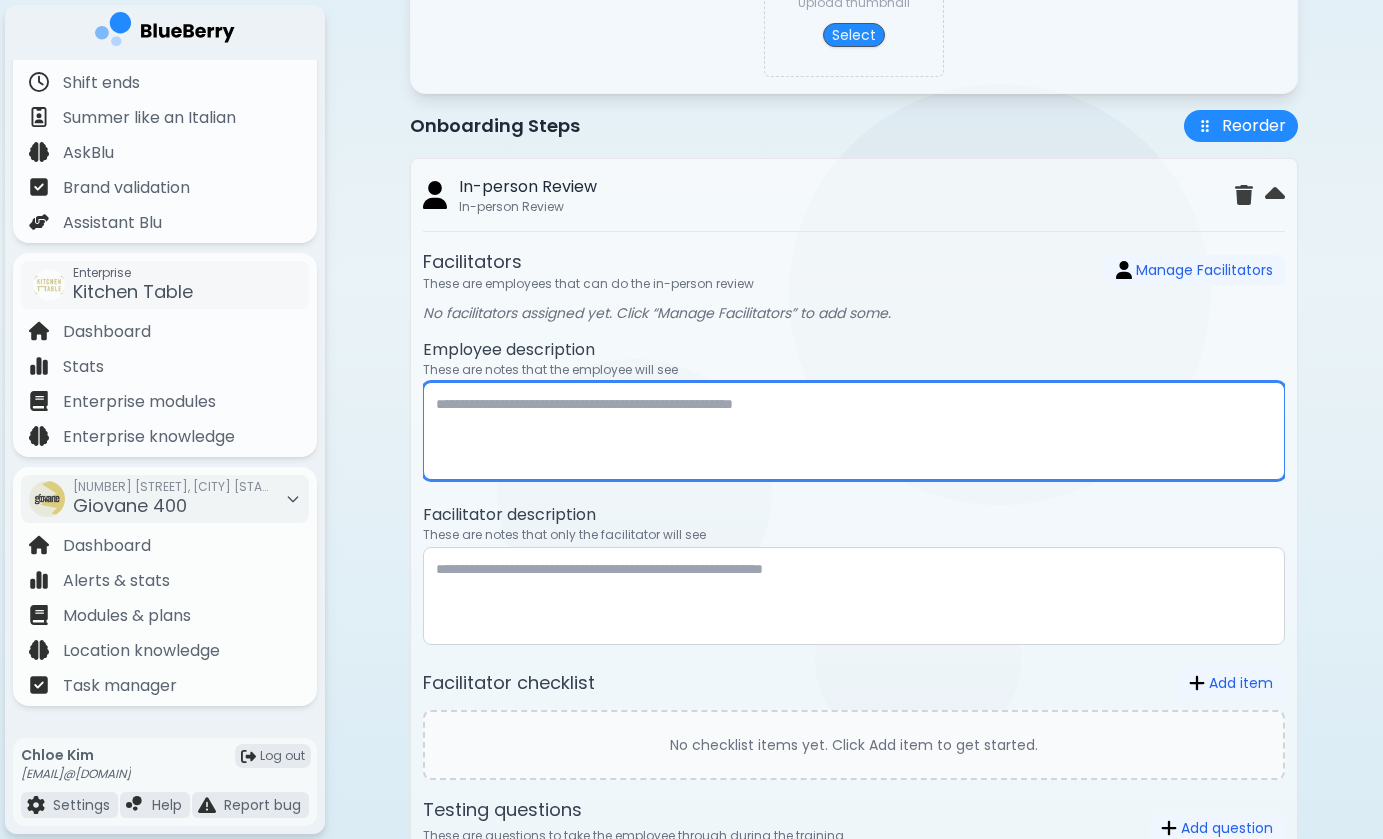click at bounding box center (854, 431) 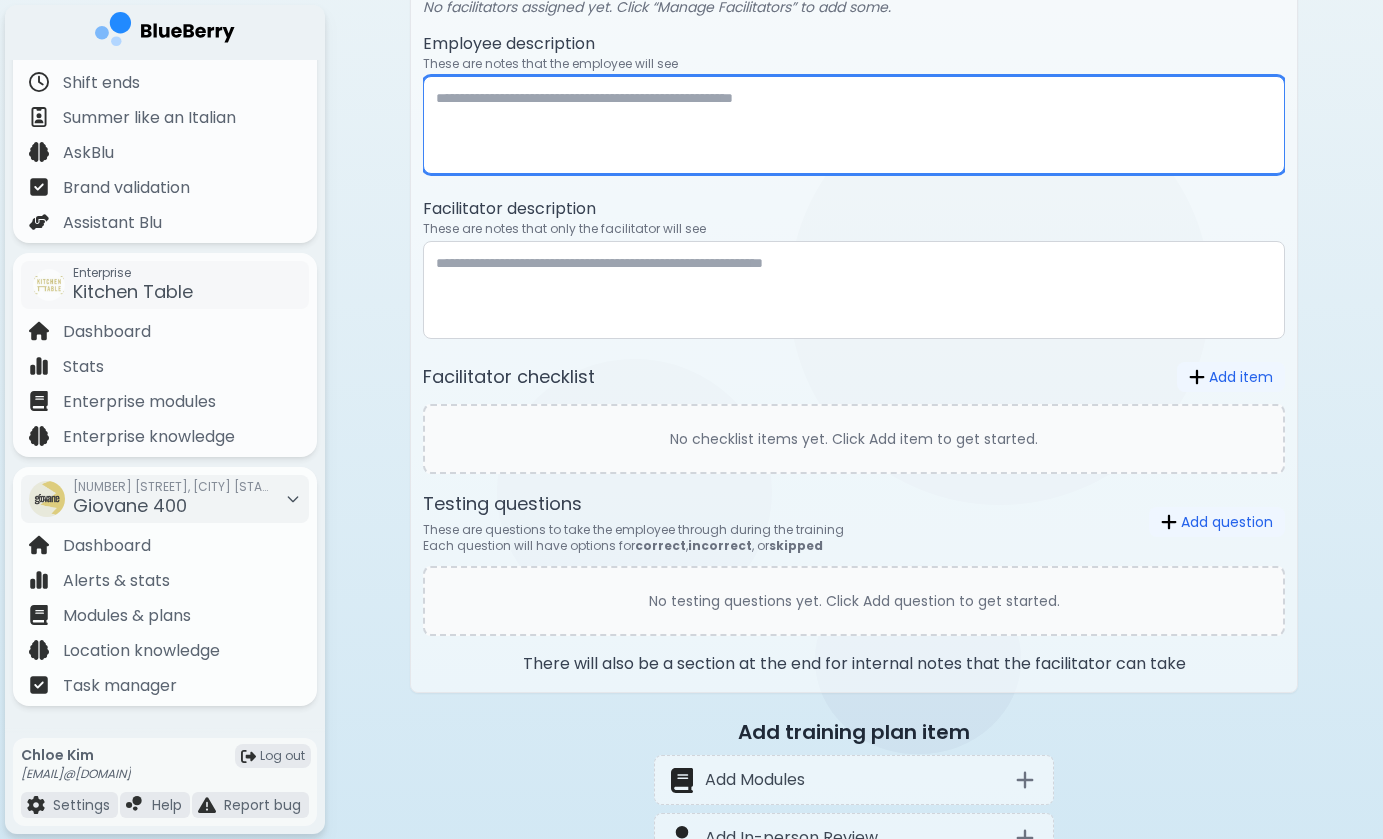 scroll, scrollTop: 1000, scrollLeft: 0, axis: vertical 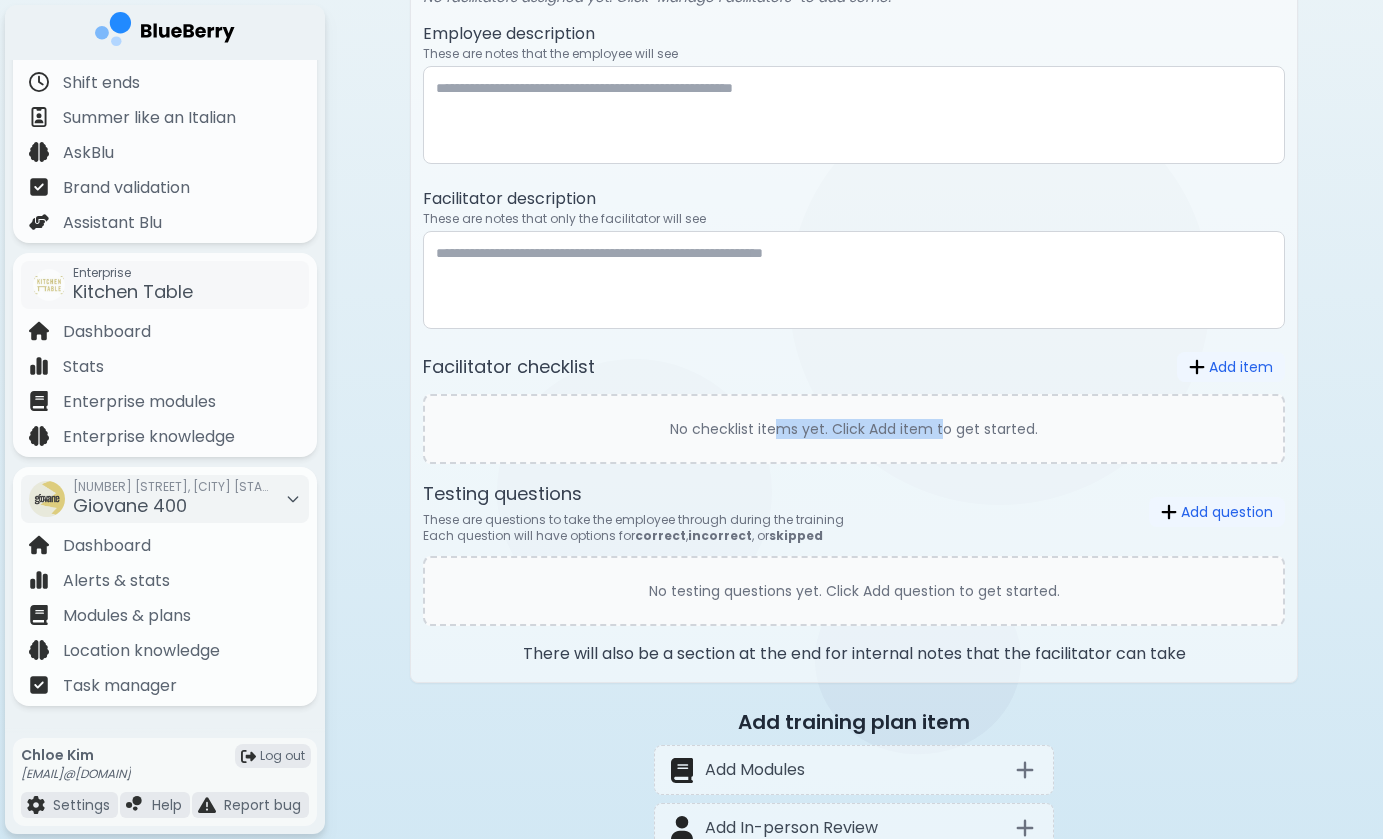 drag, startPoint x: 781, startPoint y: 430, endPoint x: 951, endPoint y: 430, distance: 170 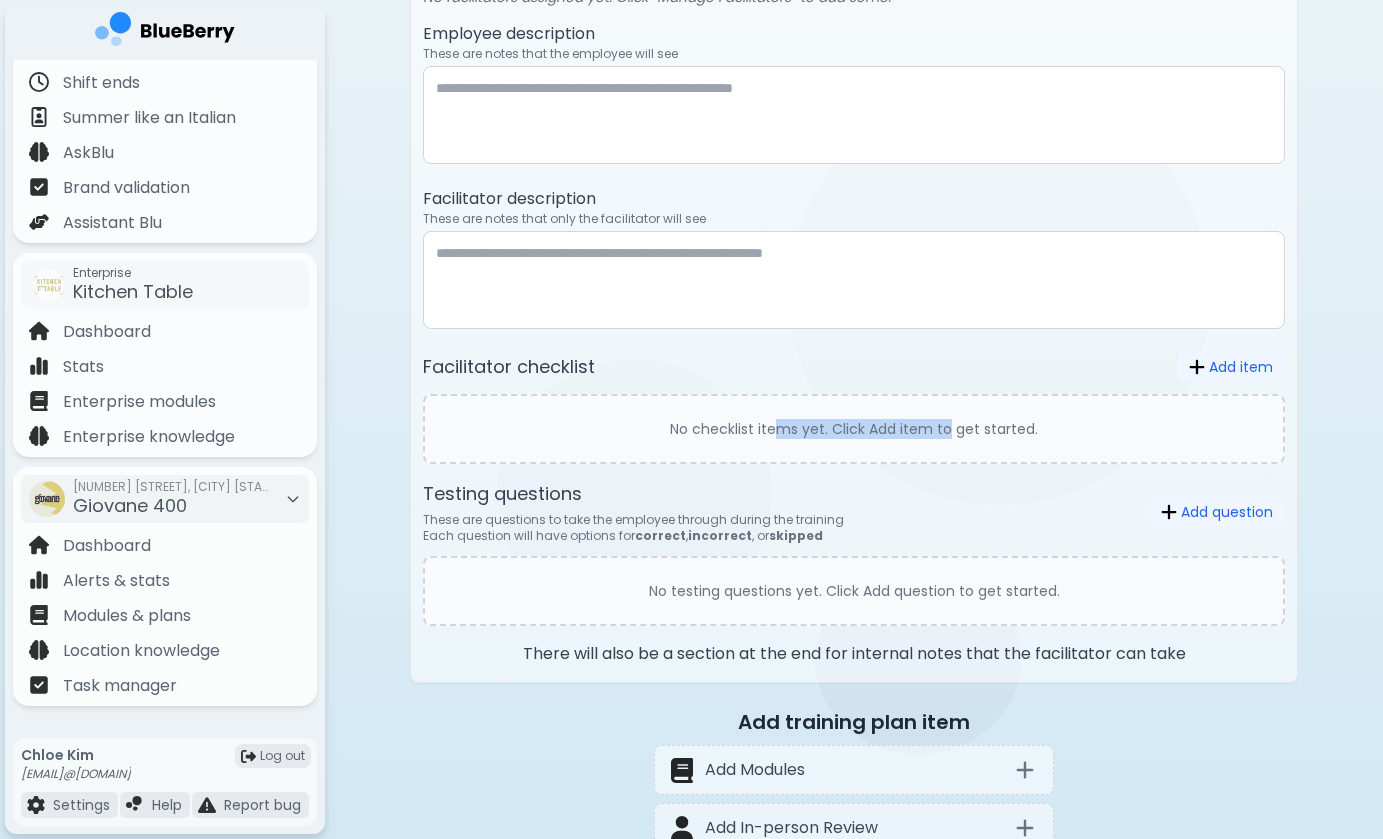 click on "No checklist items yet. Click Add item to get started." at bounding box center (854, 429) 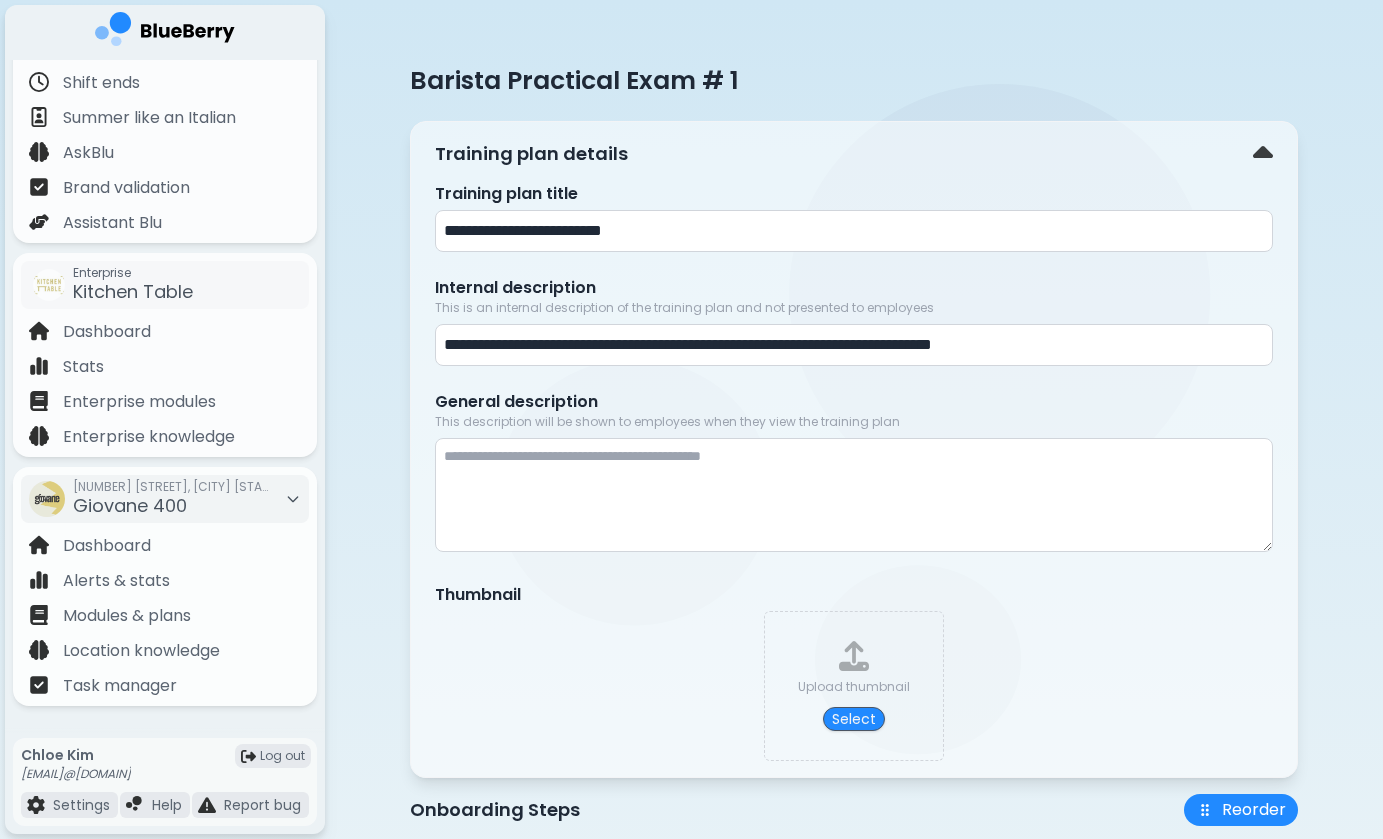 scroll, scrollTop: 0, scrollLeft: 0, axis: both 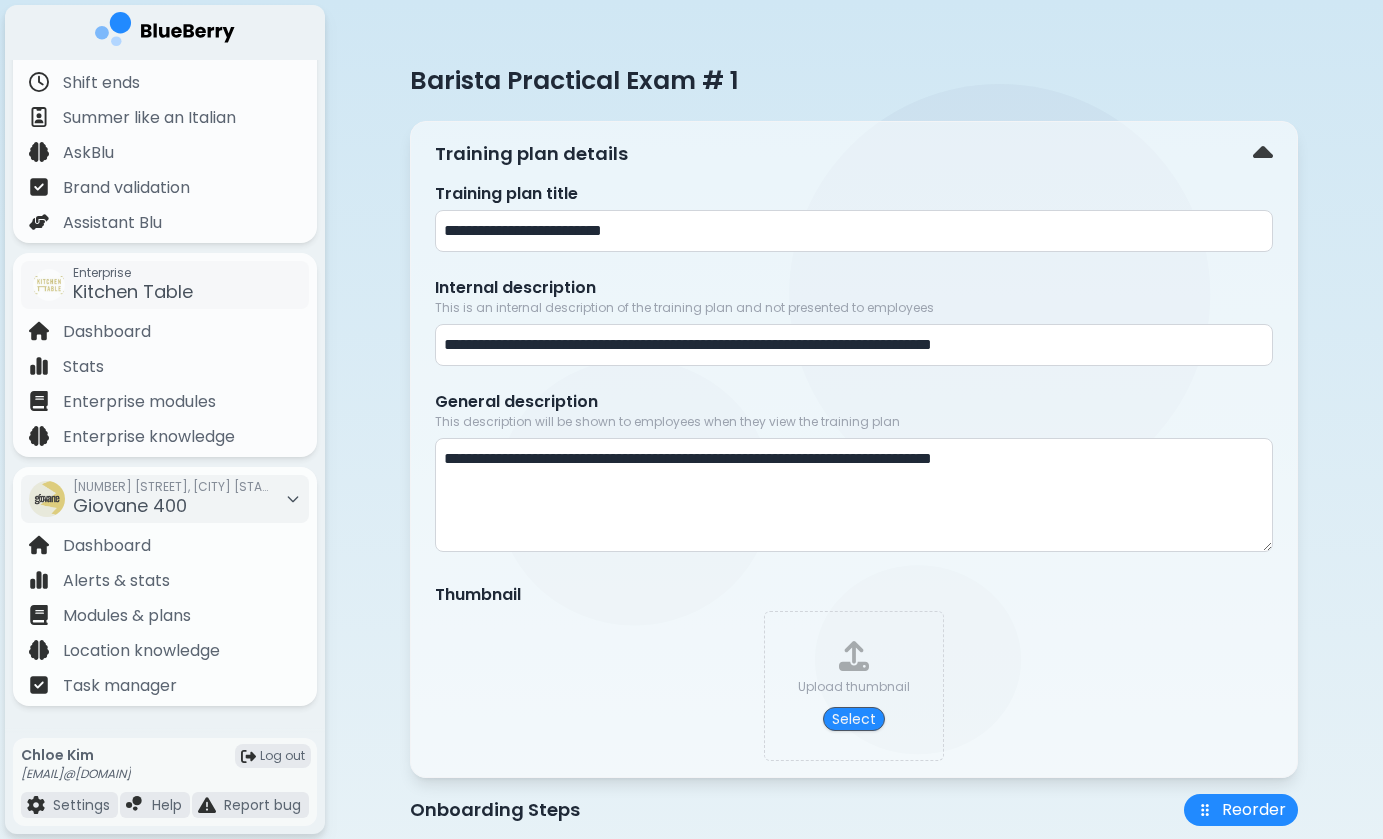 type on "**********" 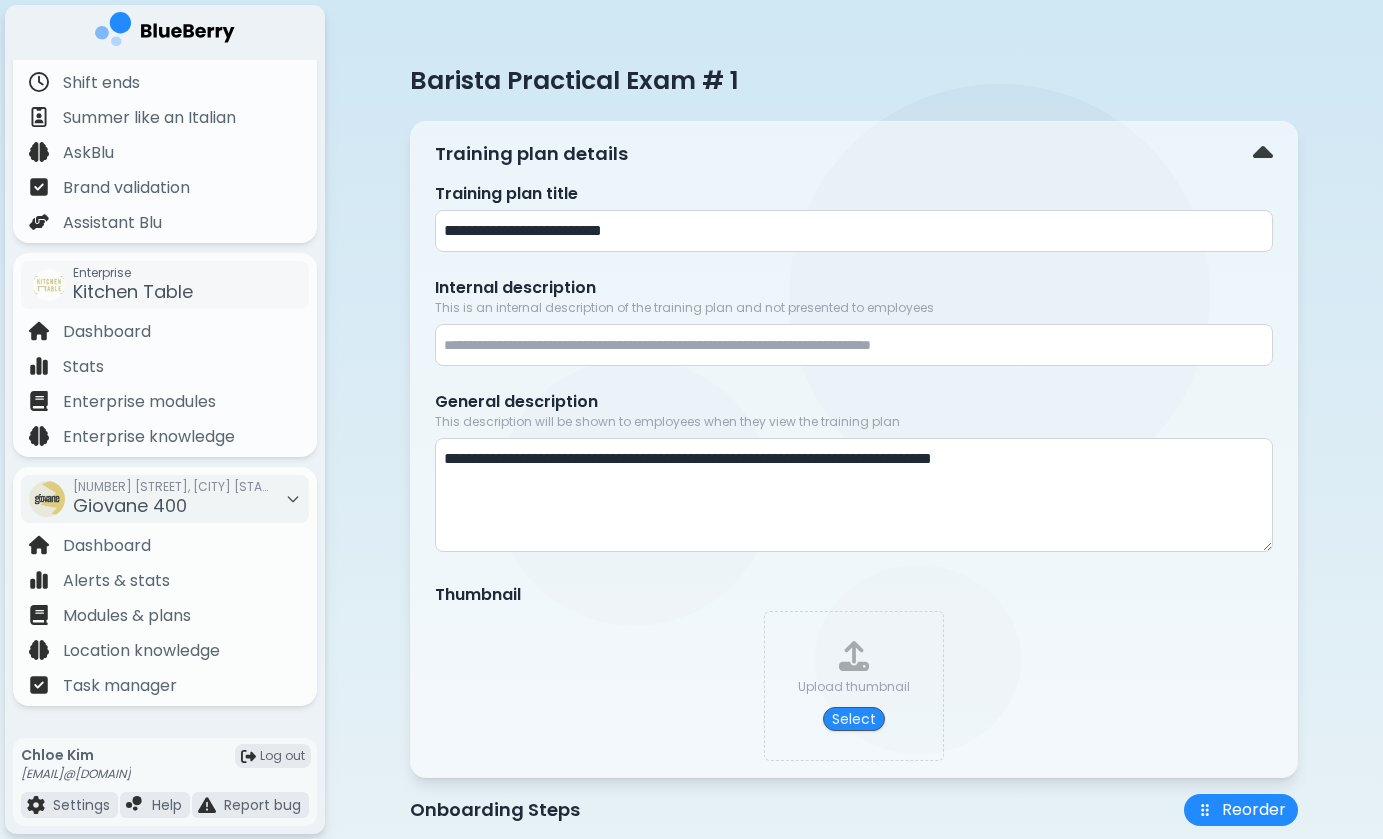 click at bounding box center [854, 345] 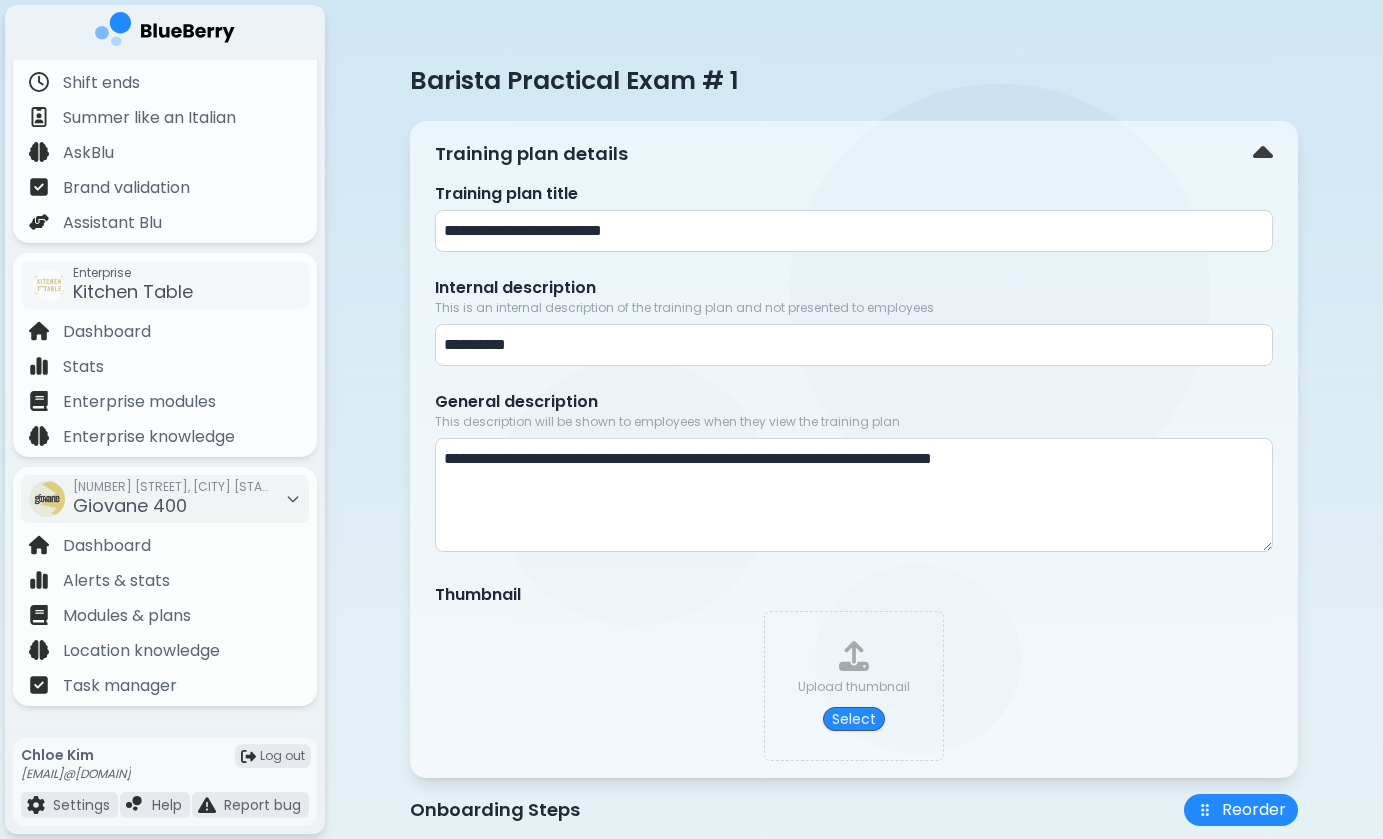 click on "**********" at bounding box center [854, 345] 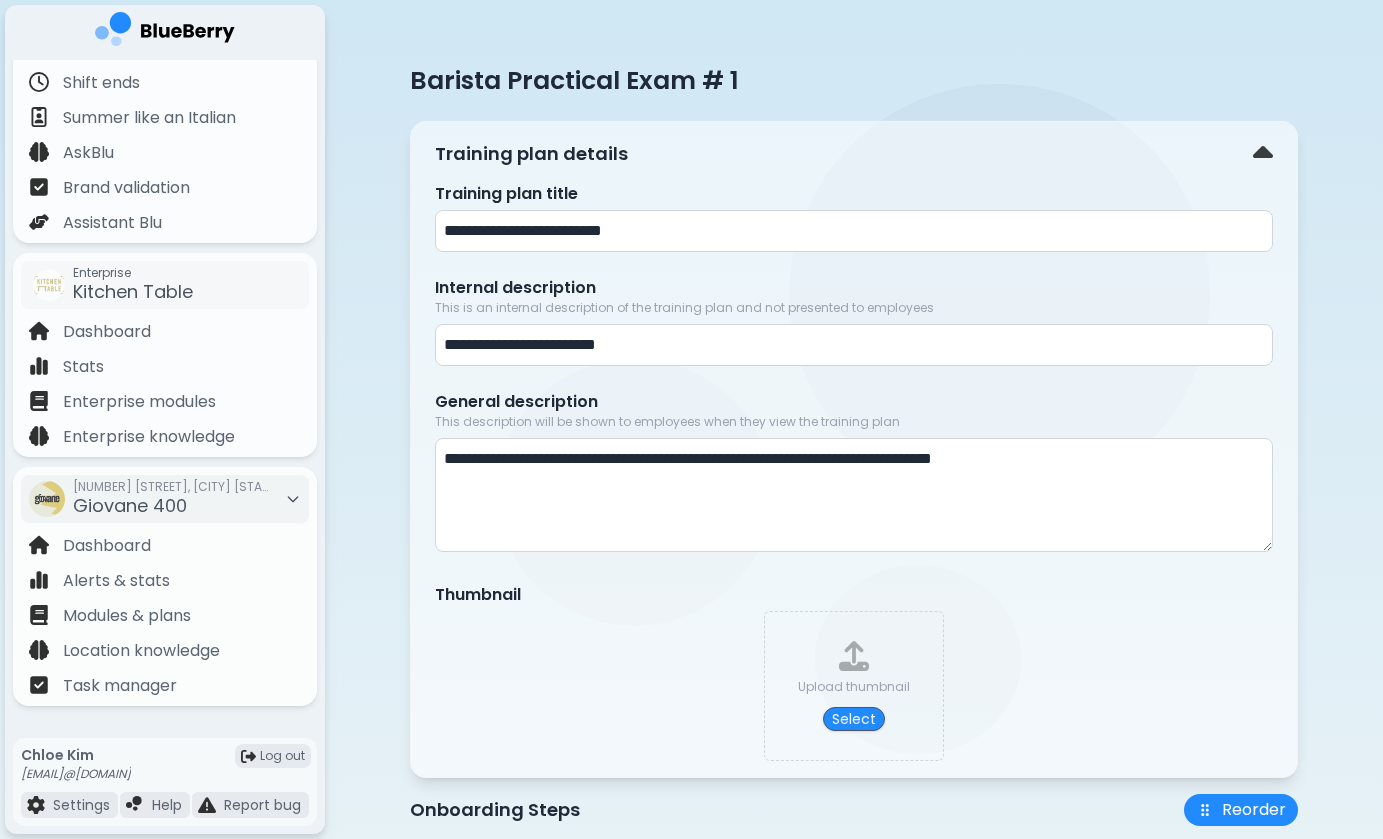 type on "**********" 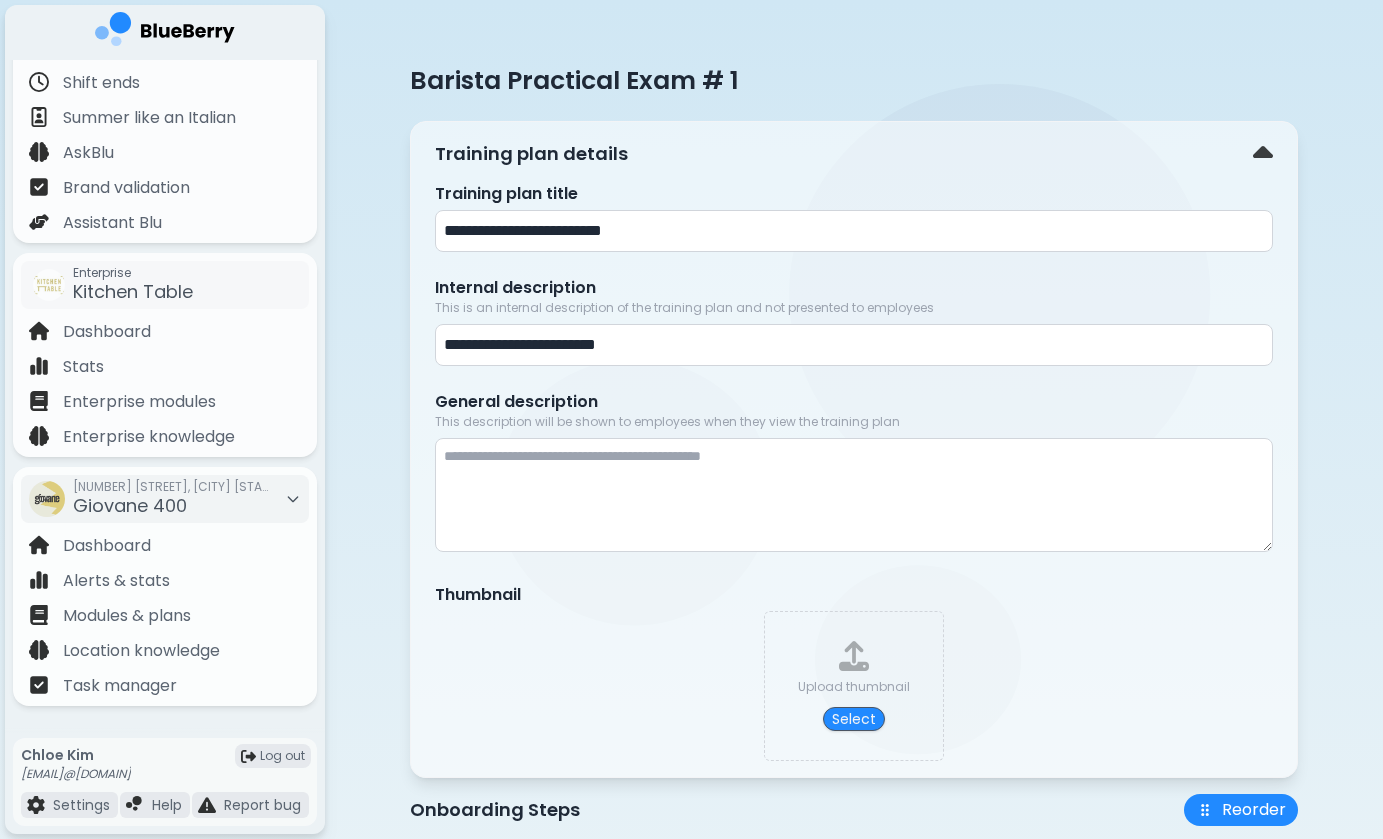 type 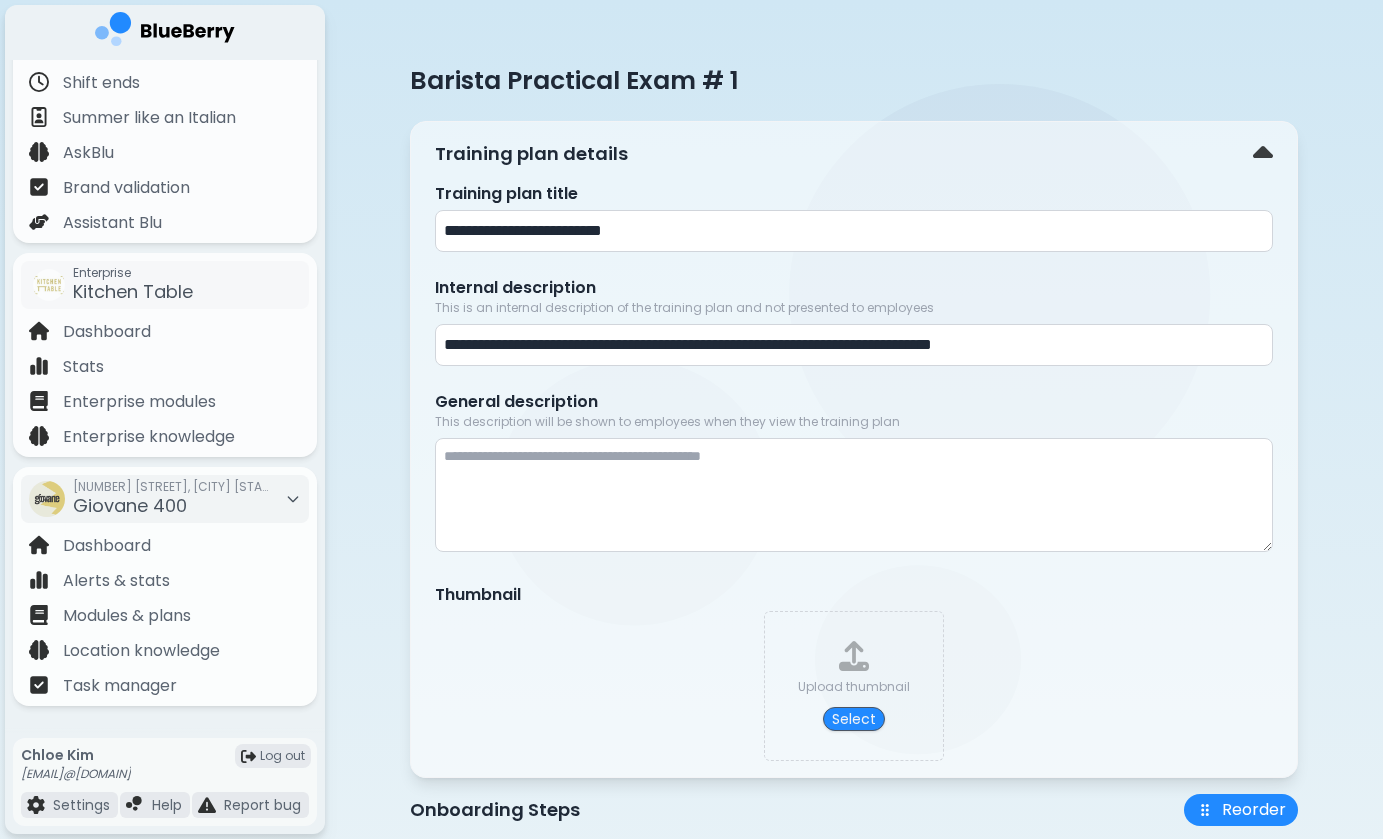 type on "**********" 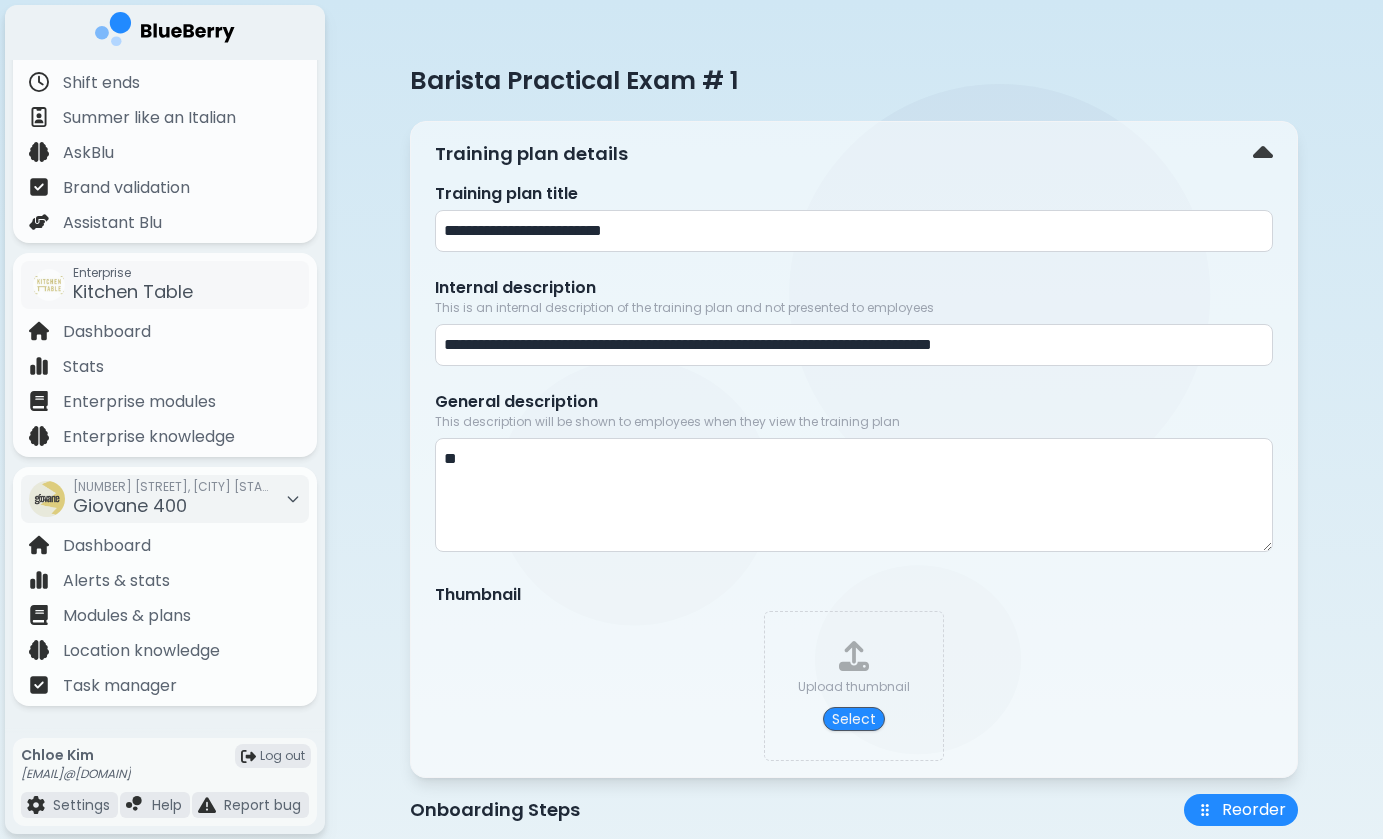 type on "*" 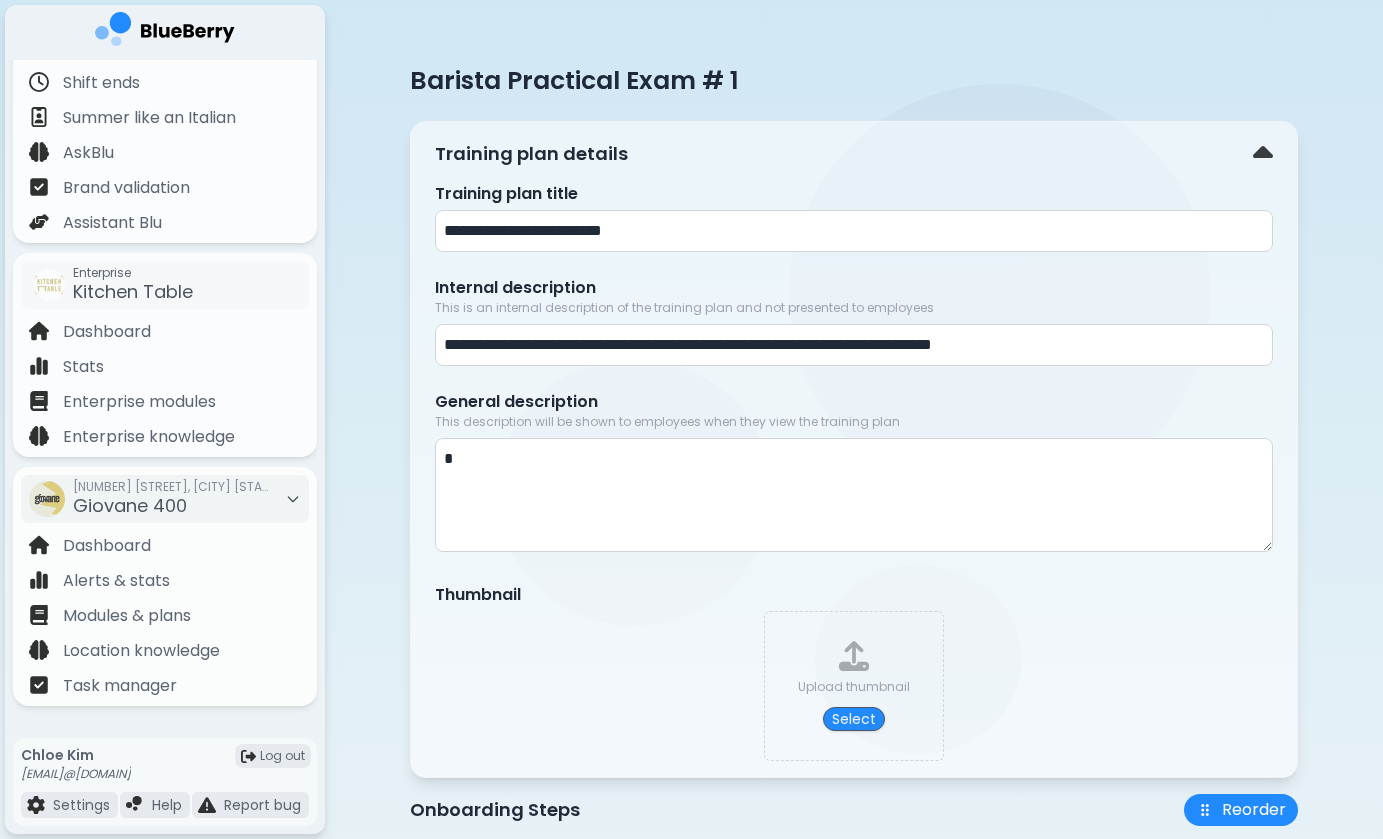 type 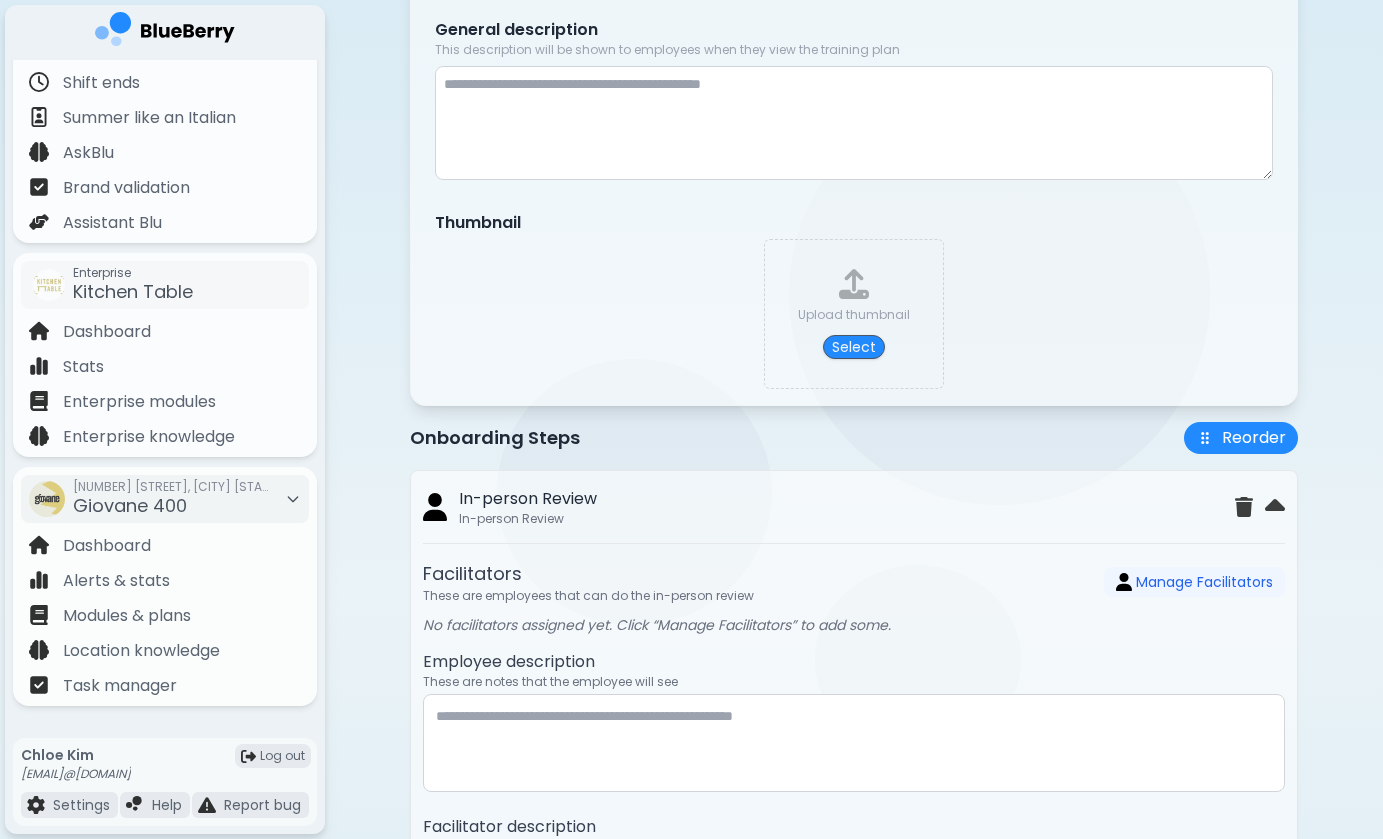 scroll, scrollTop: 526, scrollLeft: 0, axis: vertical 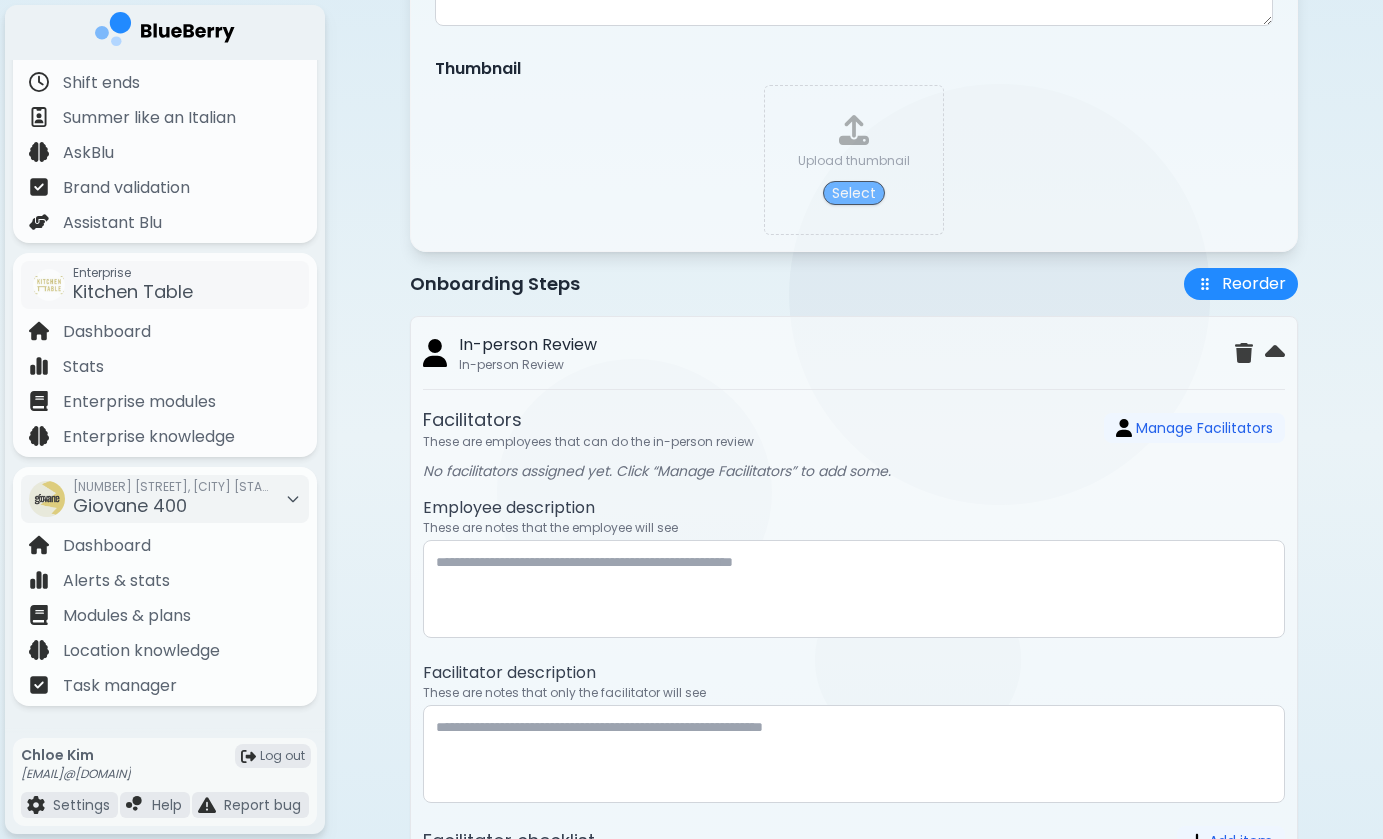 click on "Select" at bounding box center (854, 193) 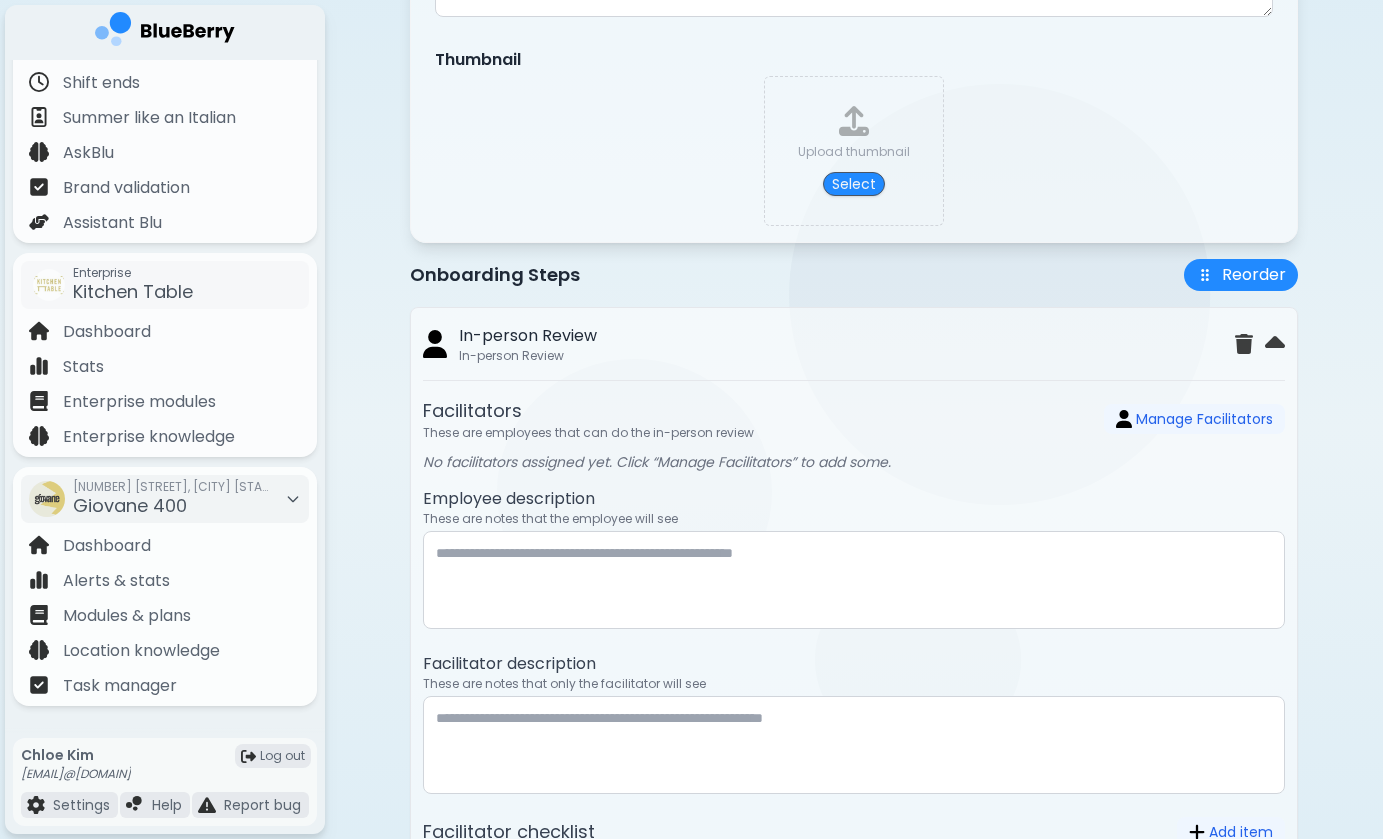 scroll, scrollTop: 561, scrollLeft: 0, axis: vertical 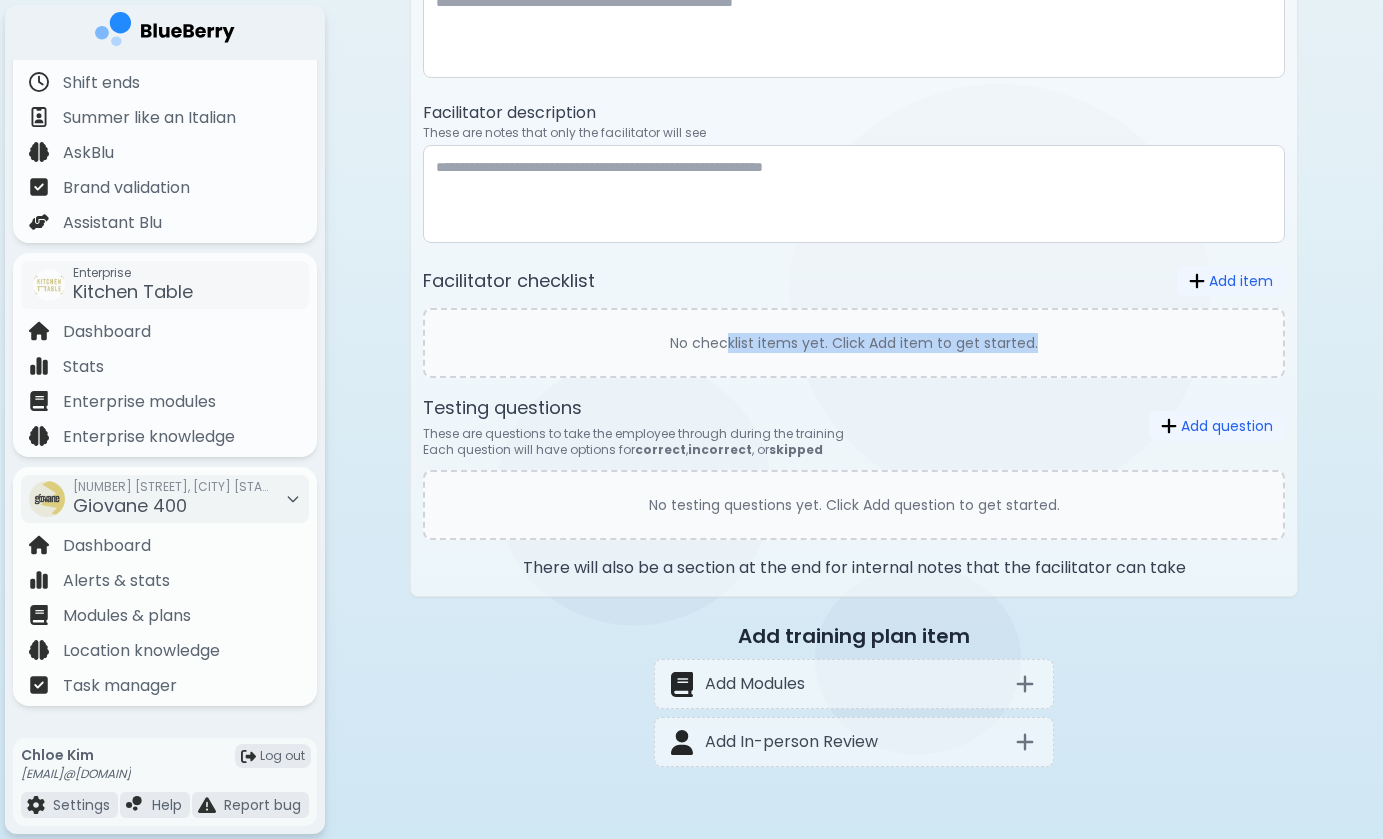 drag, startPoint x: 729, startPoint y: 349, endPoint x: 1026, endPoint y: 367, distance: 297.54495 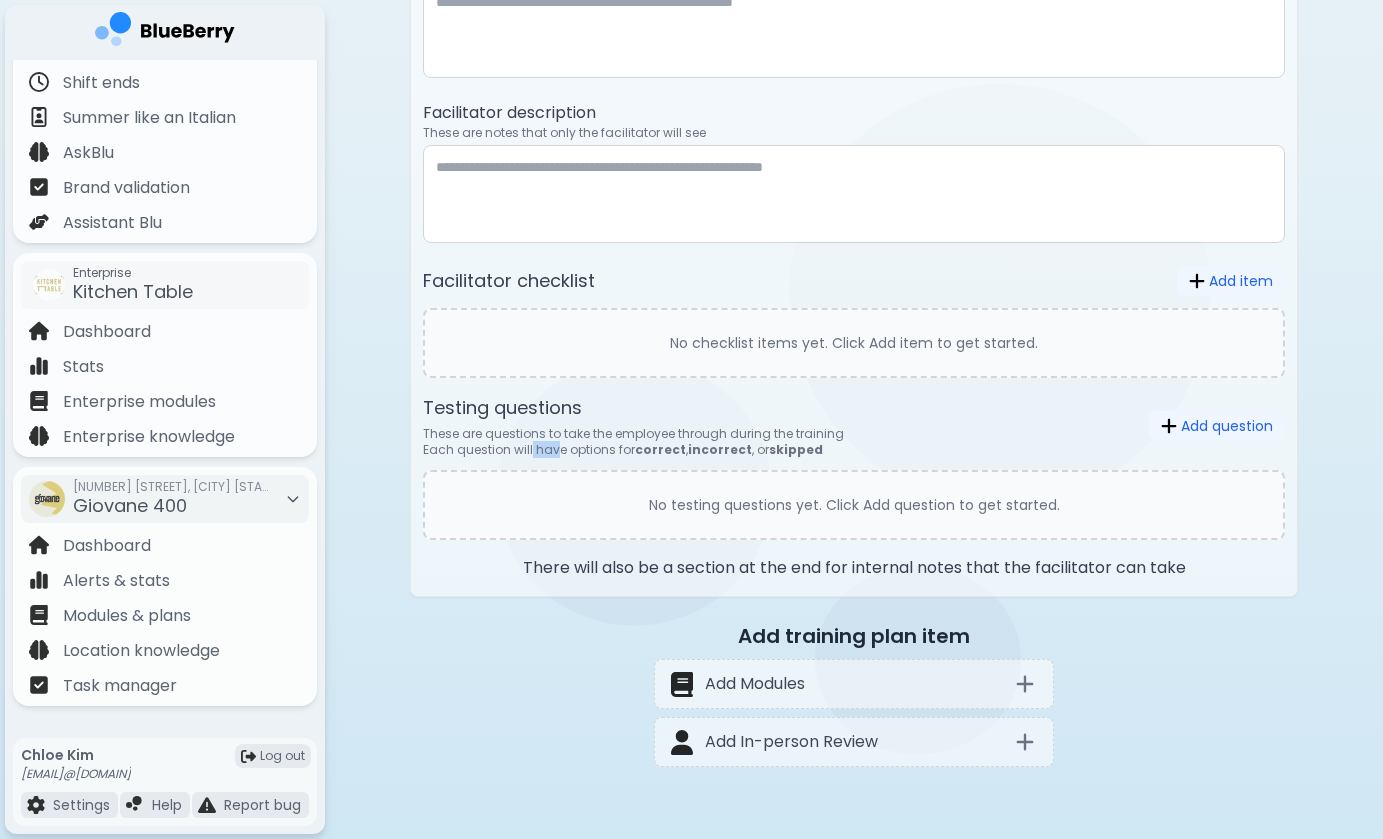 drag, startPoint x: 532, startPoint y: 451, endPoint x: 604, endPoint y: 452, distance: 72.00694 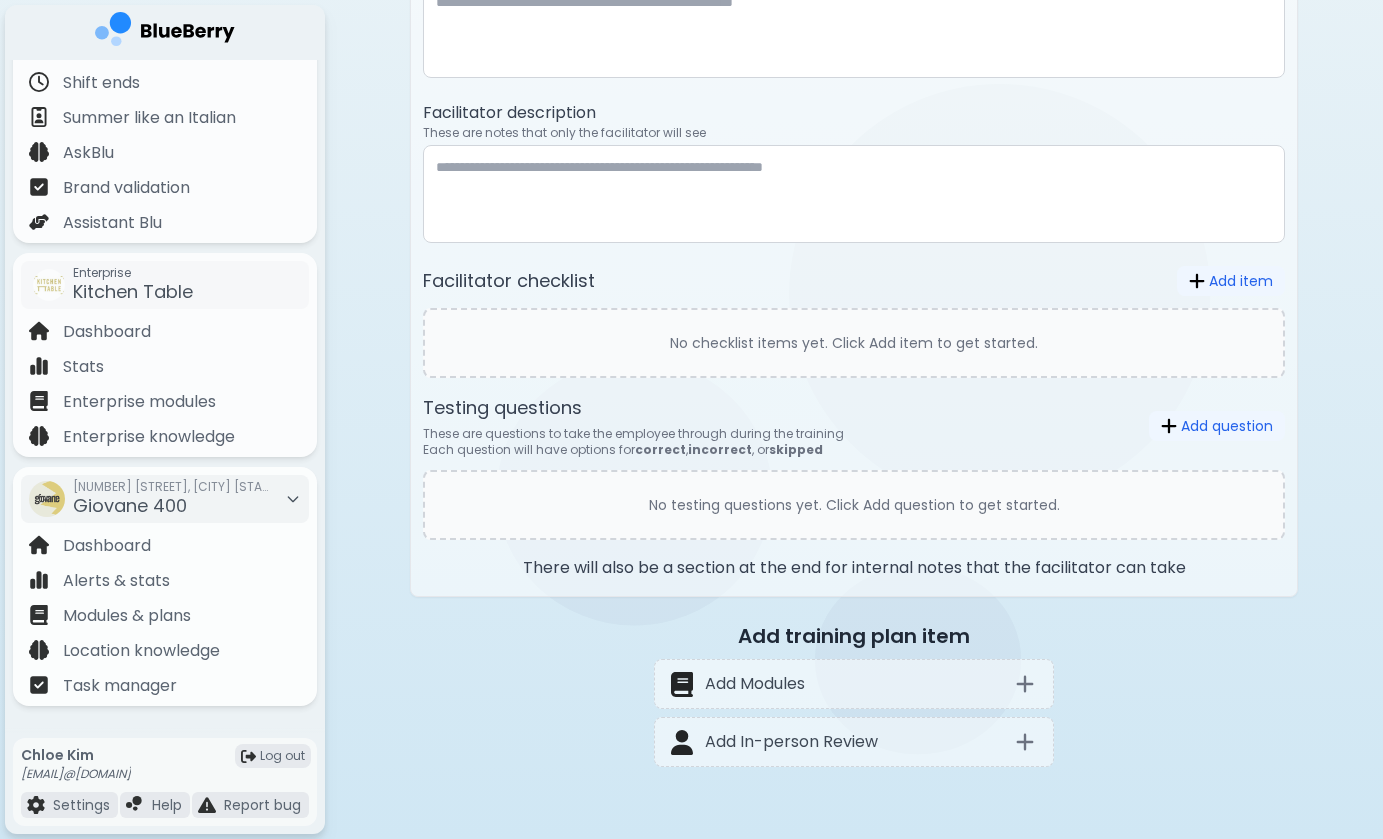 click on "Each question will have options for  correct ,  incorrect , or  skipped" at bounding box center (633, 450) 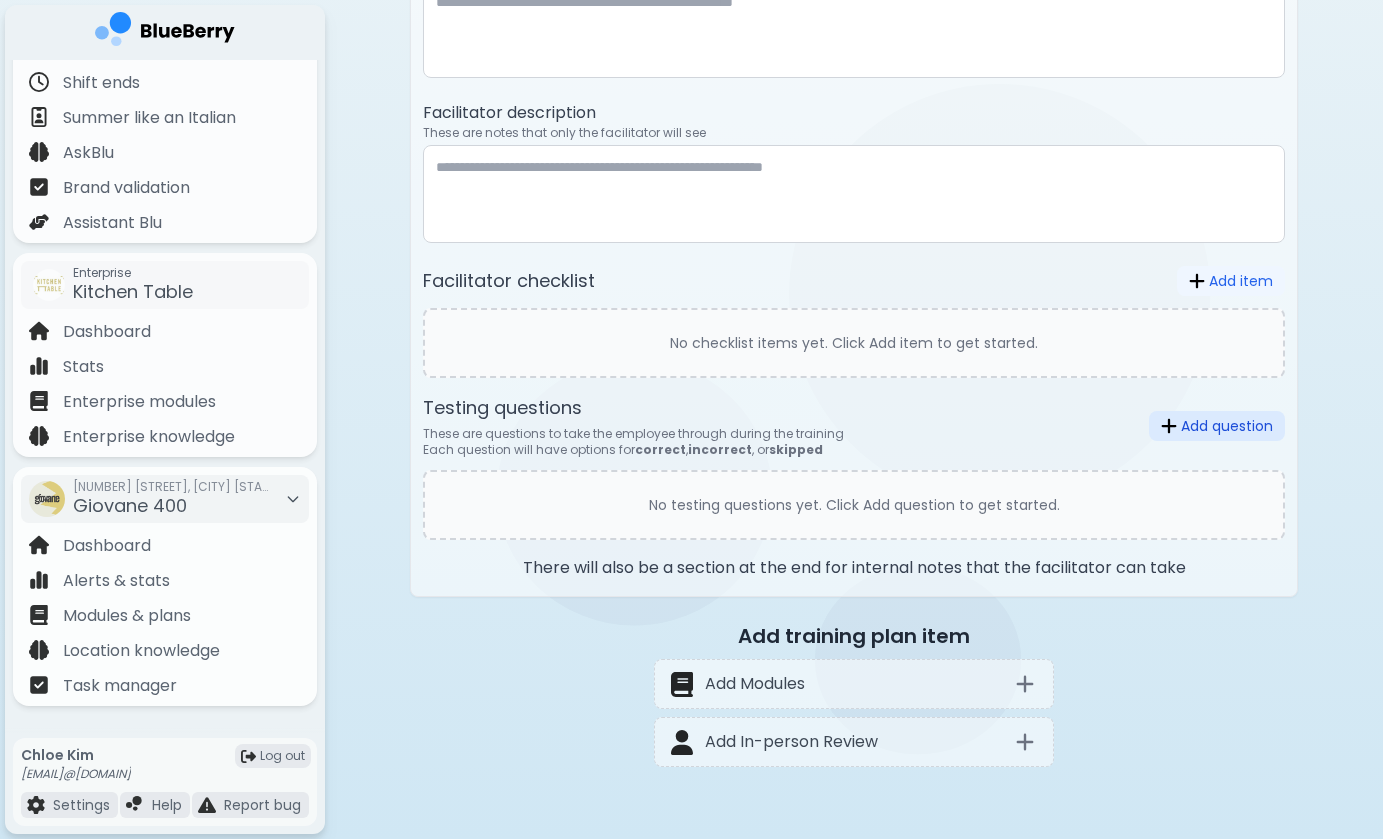 click on "Add question" at bounding box center (1217, 426) 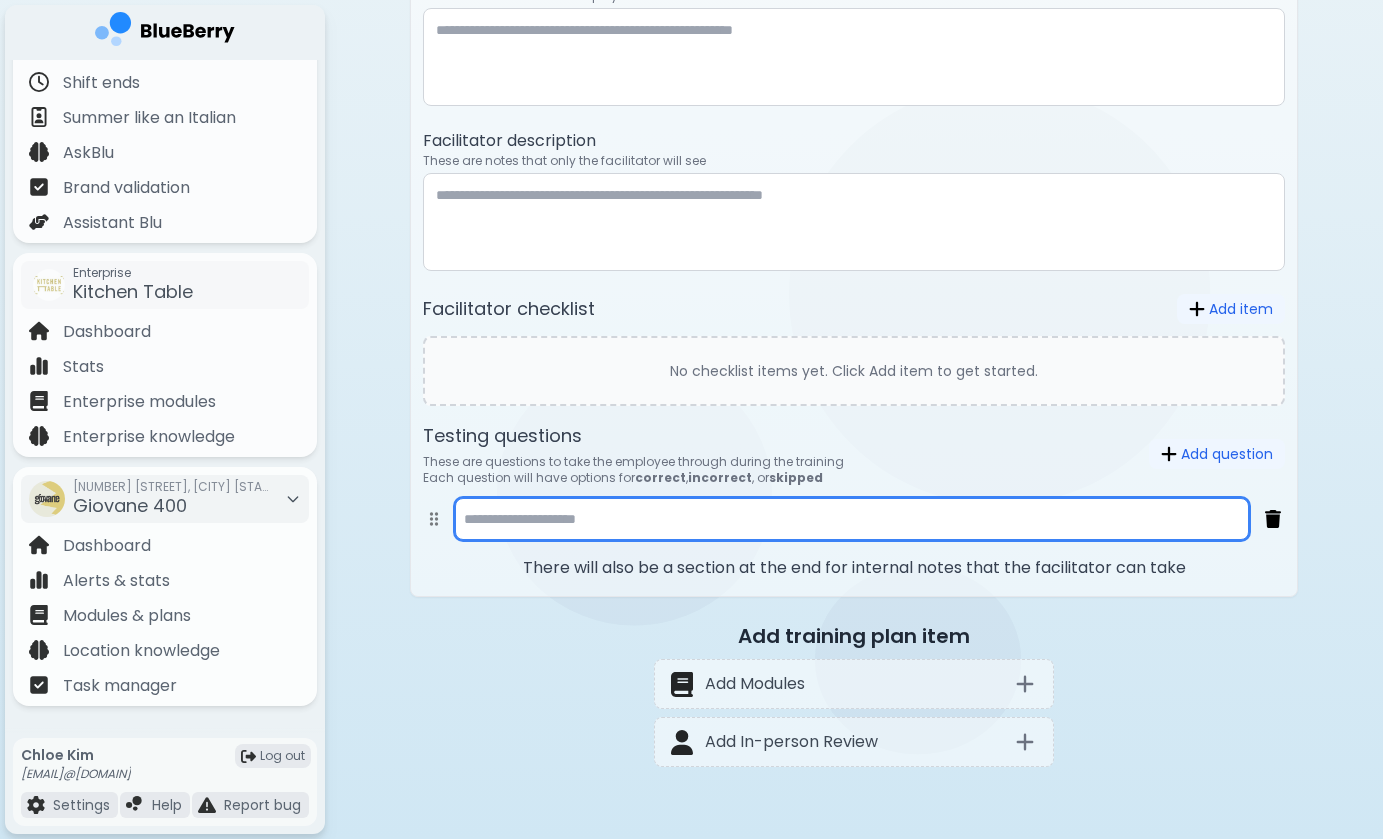 click at bounding box center [852, 519] 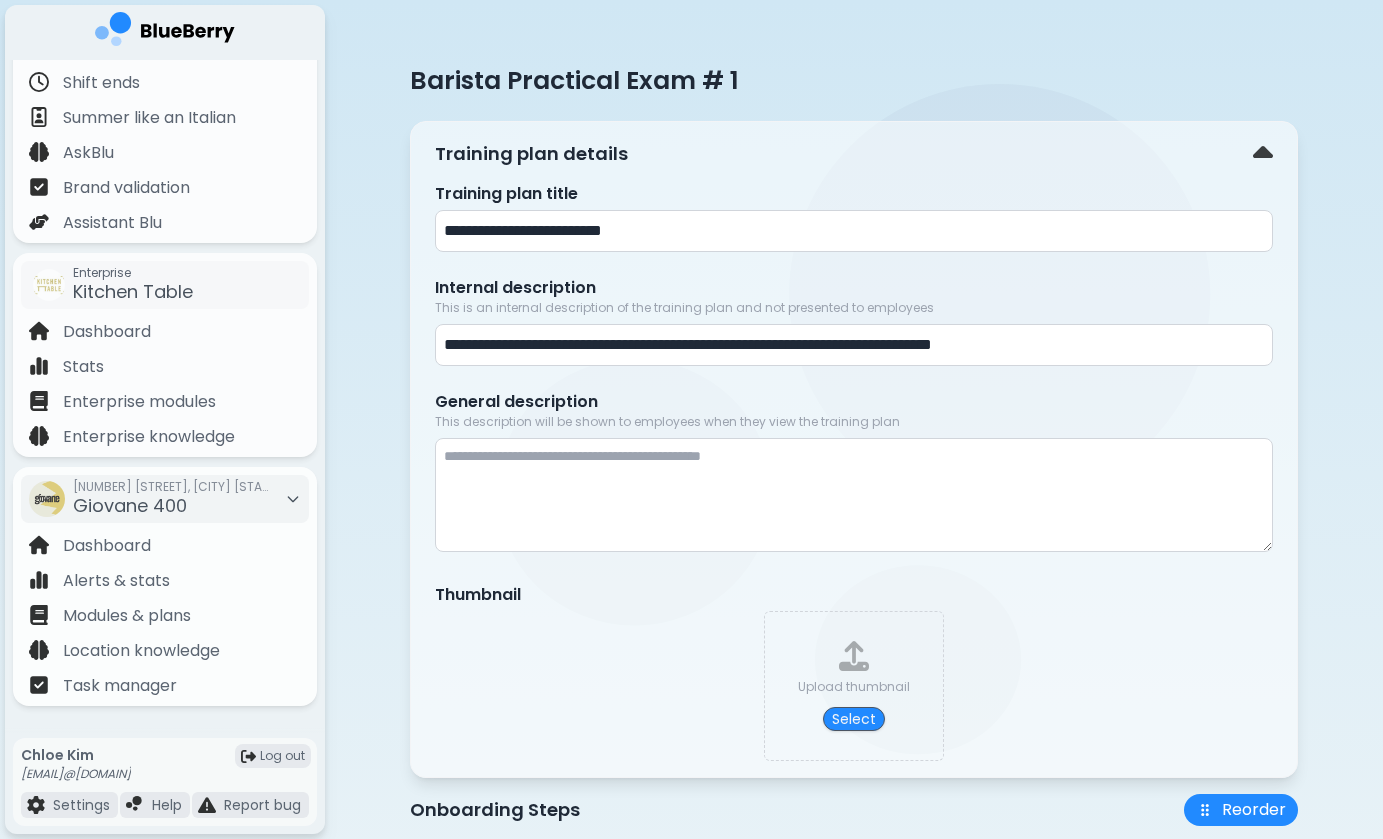 scroll, scrollTop: 0, scrollLeft: 0, axis: both 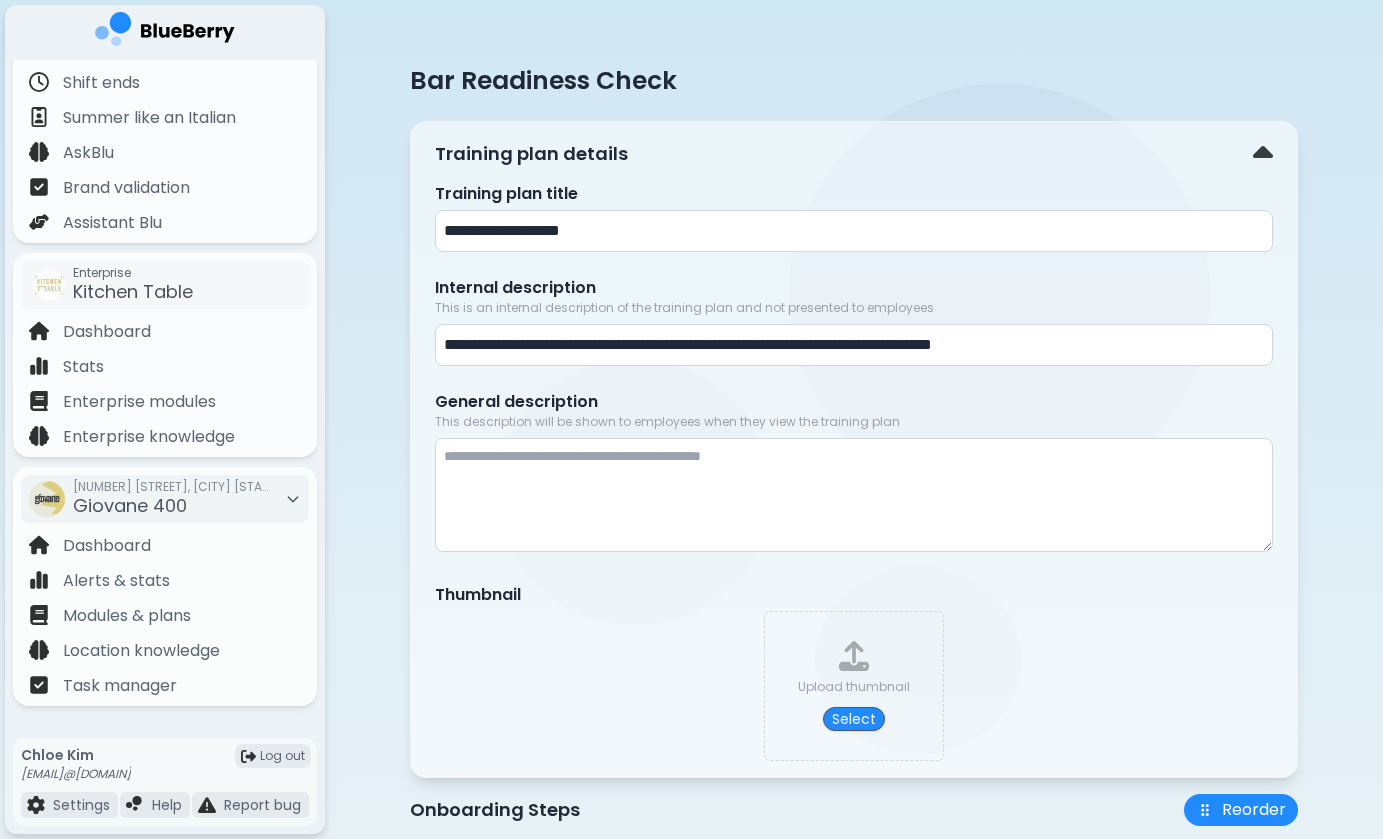 click on "**********" at bounding box center [854, 231] 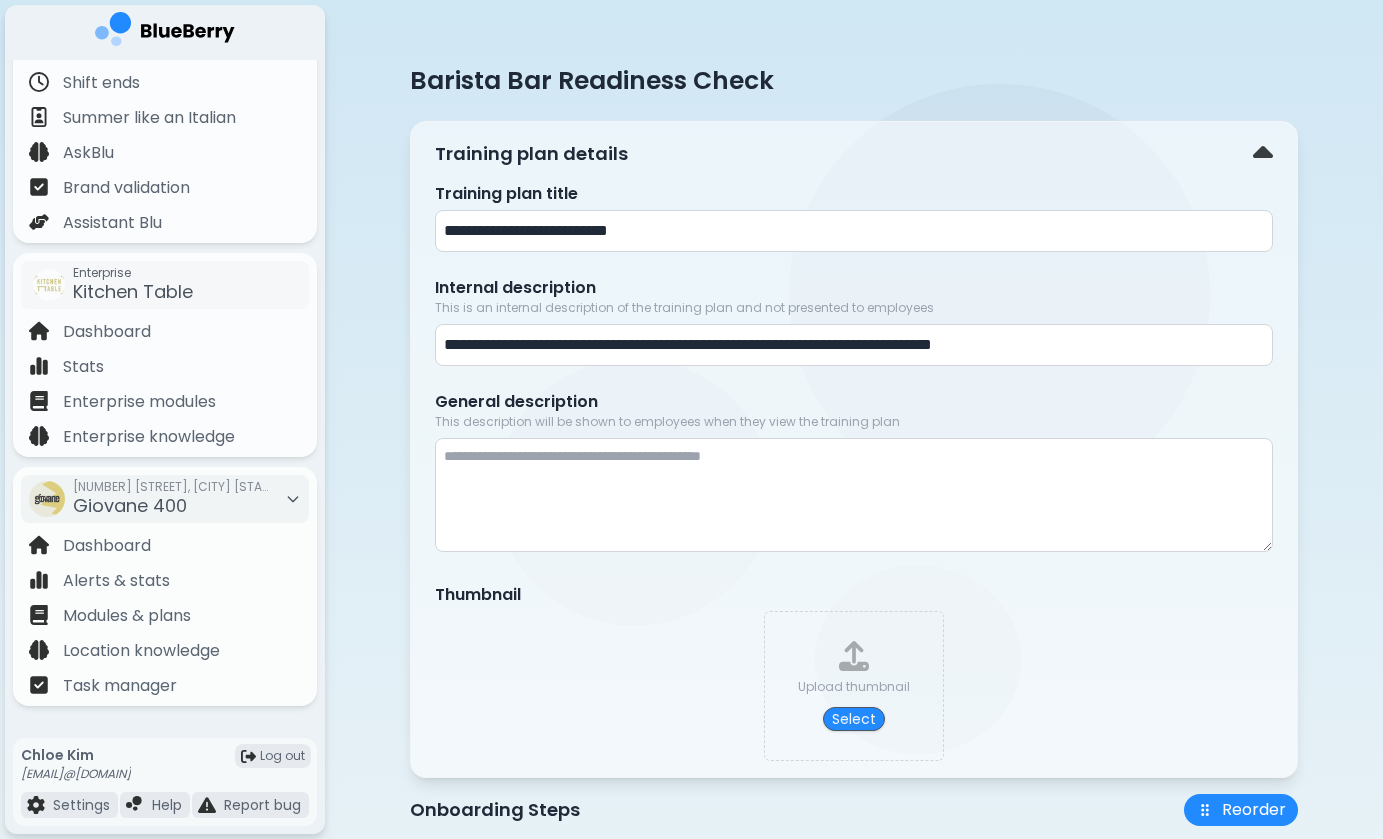 click on "**********" at bounding box center [854, 231] 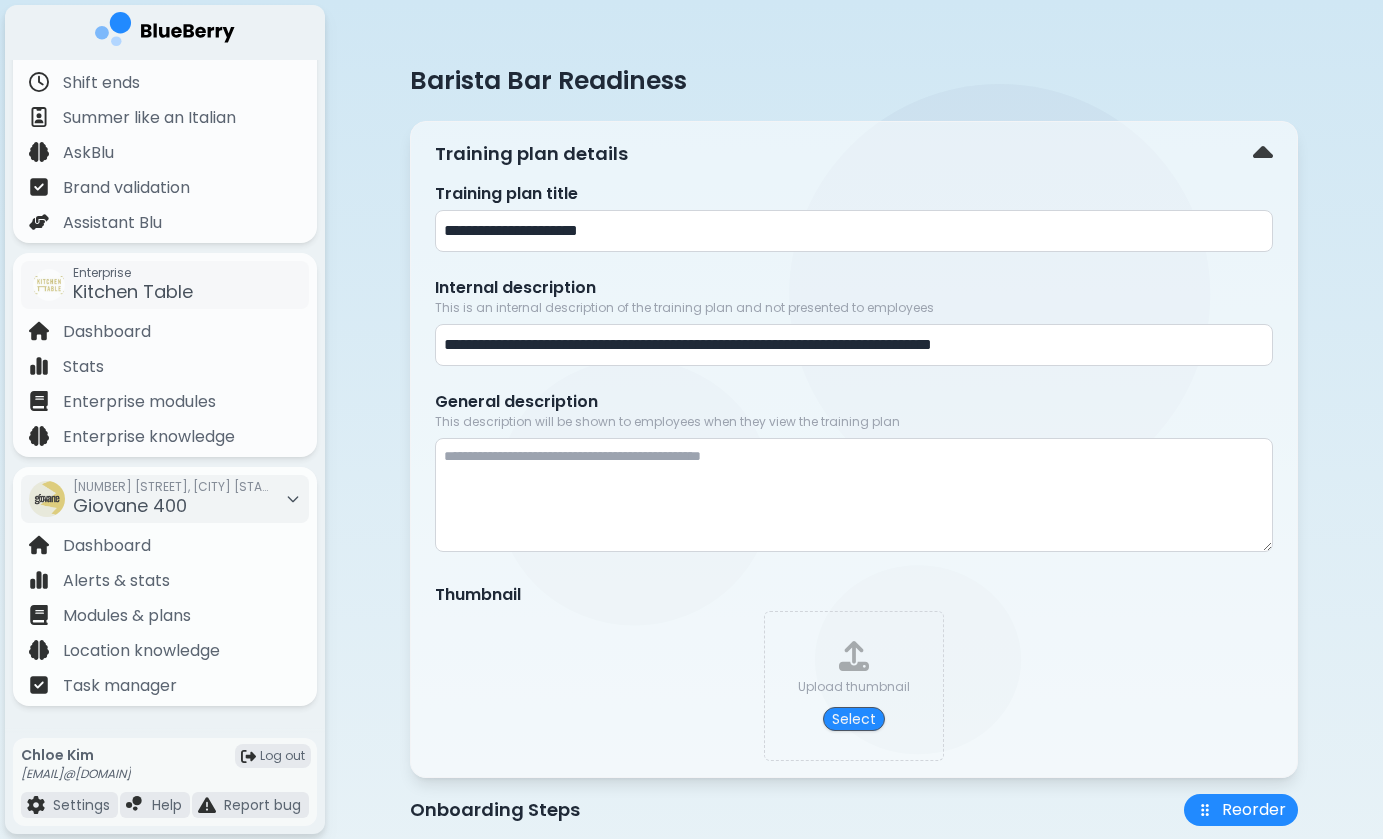 paste on "**********" 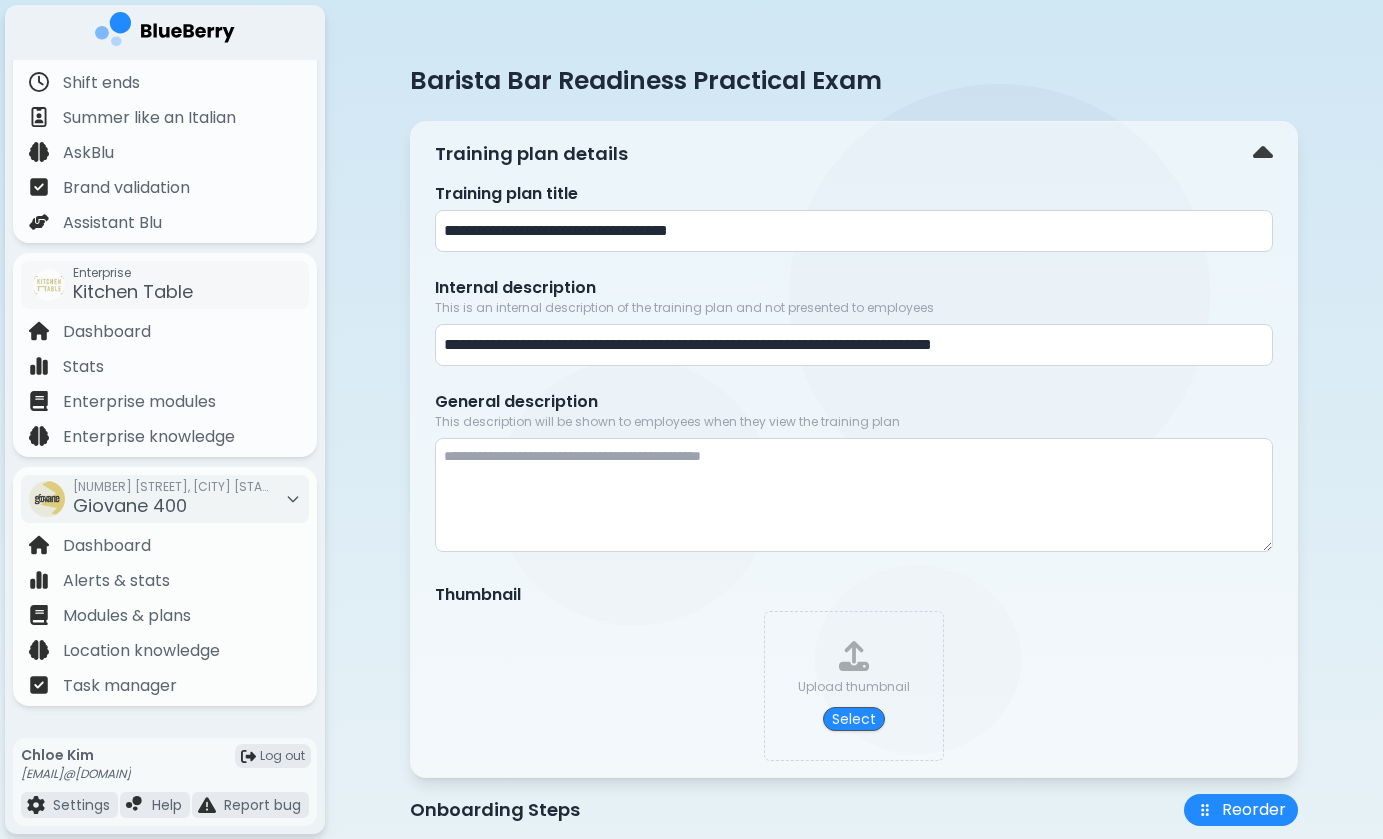 click on "**********" at bounding box center (854, 231) 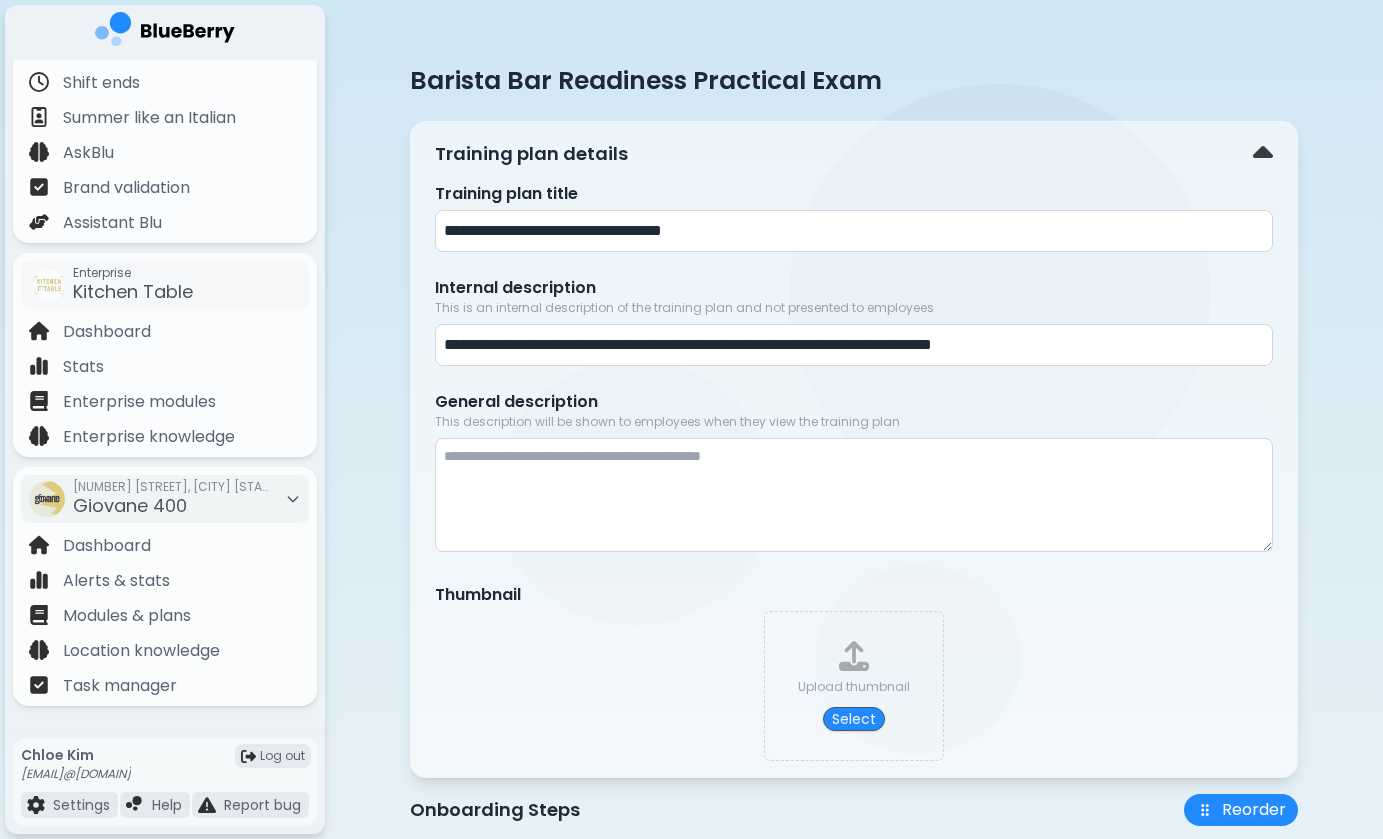 click on "**********" at bounding box center [854, 231] 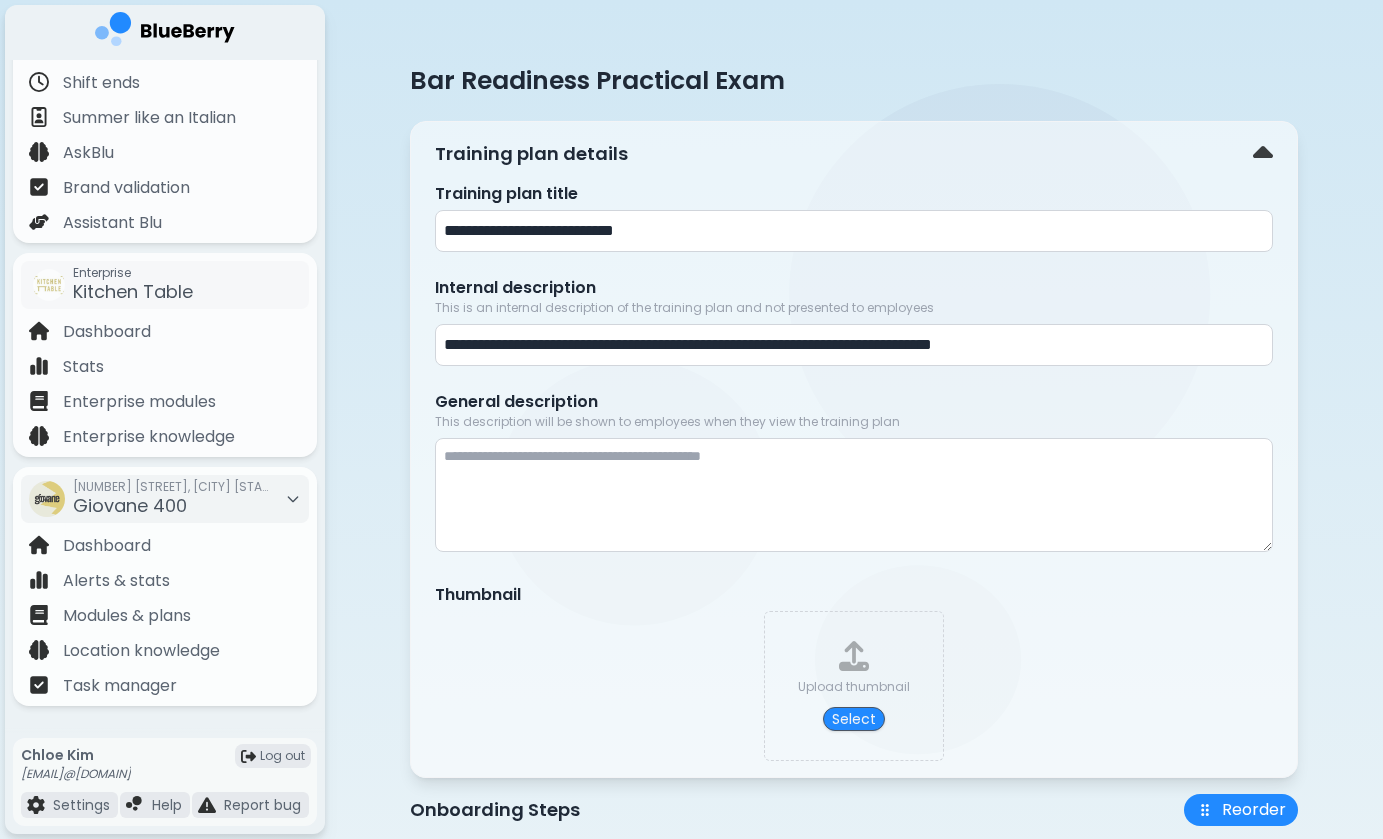 click on "**********" at bounding box center [854, 231] 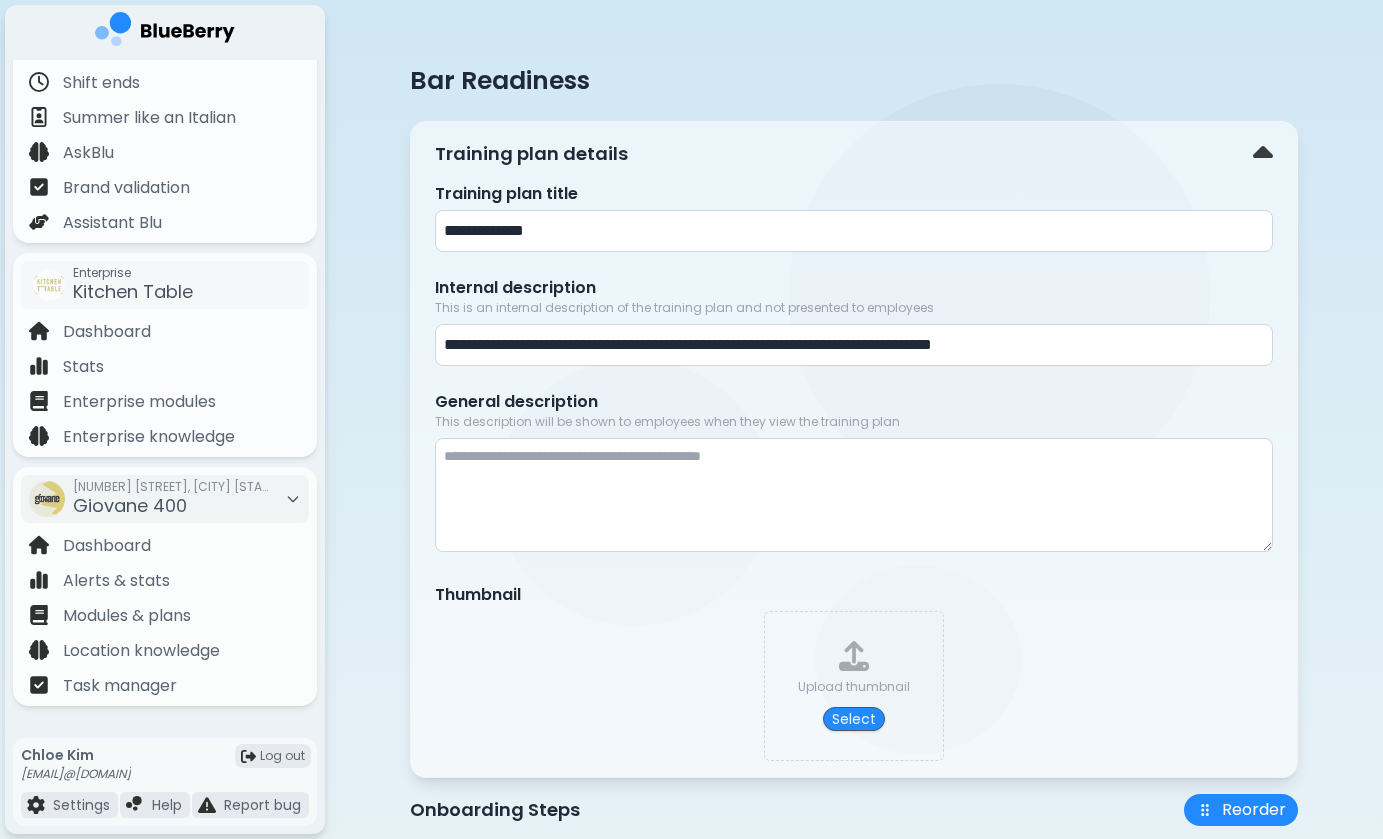 click on "**********" at bounding box center [854, 231] 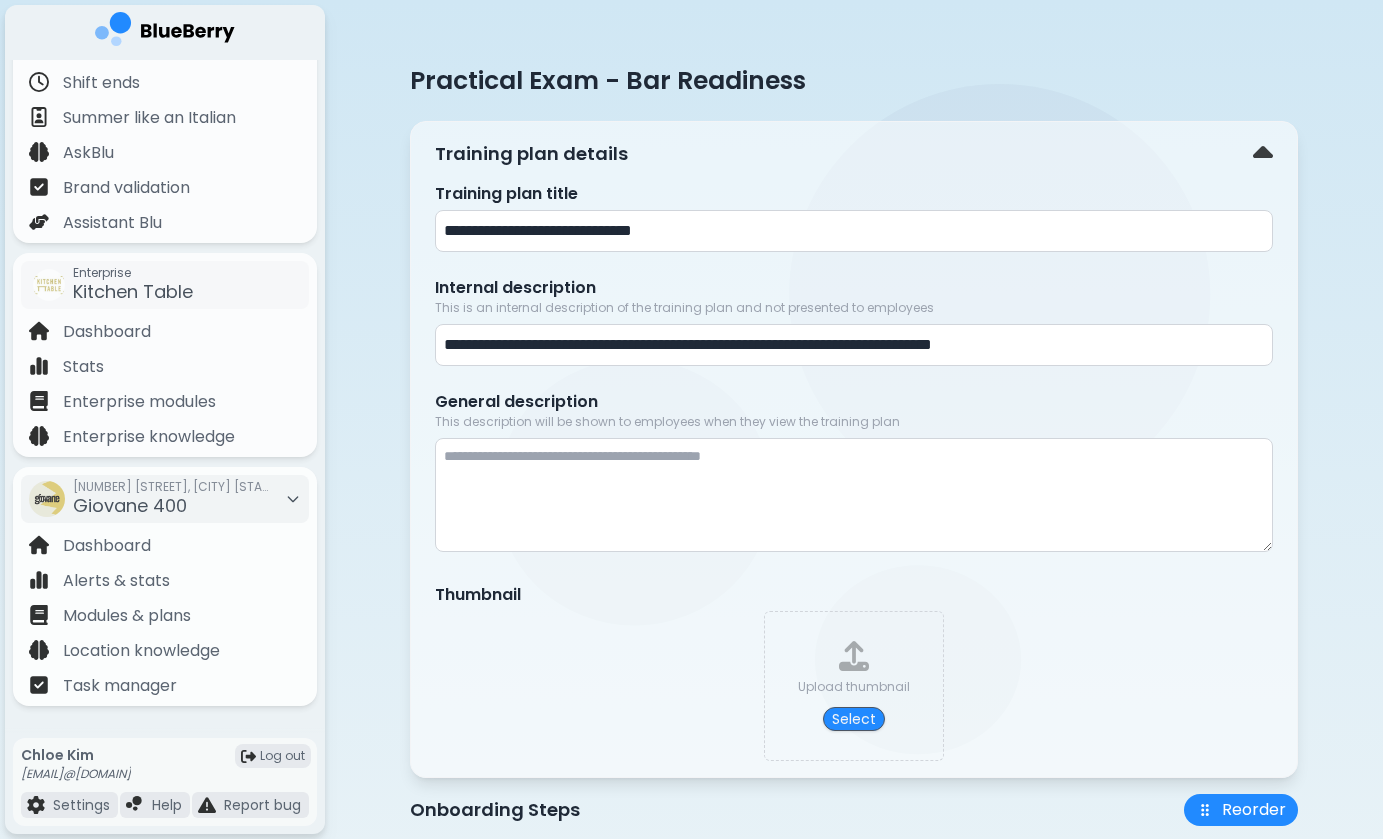 type on "**********" 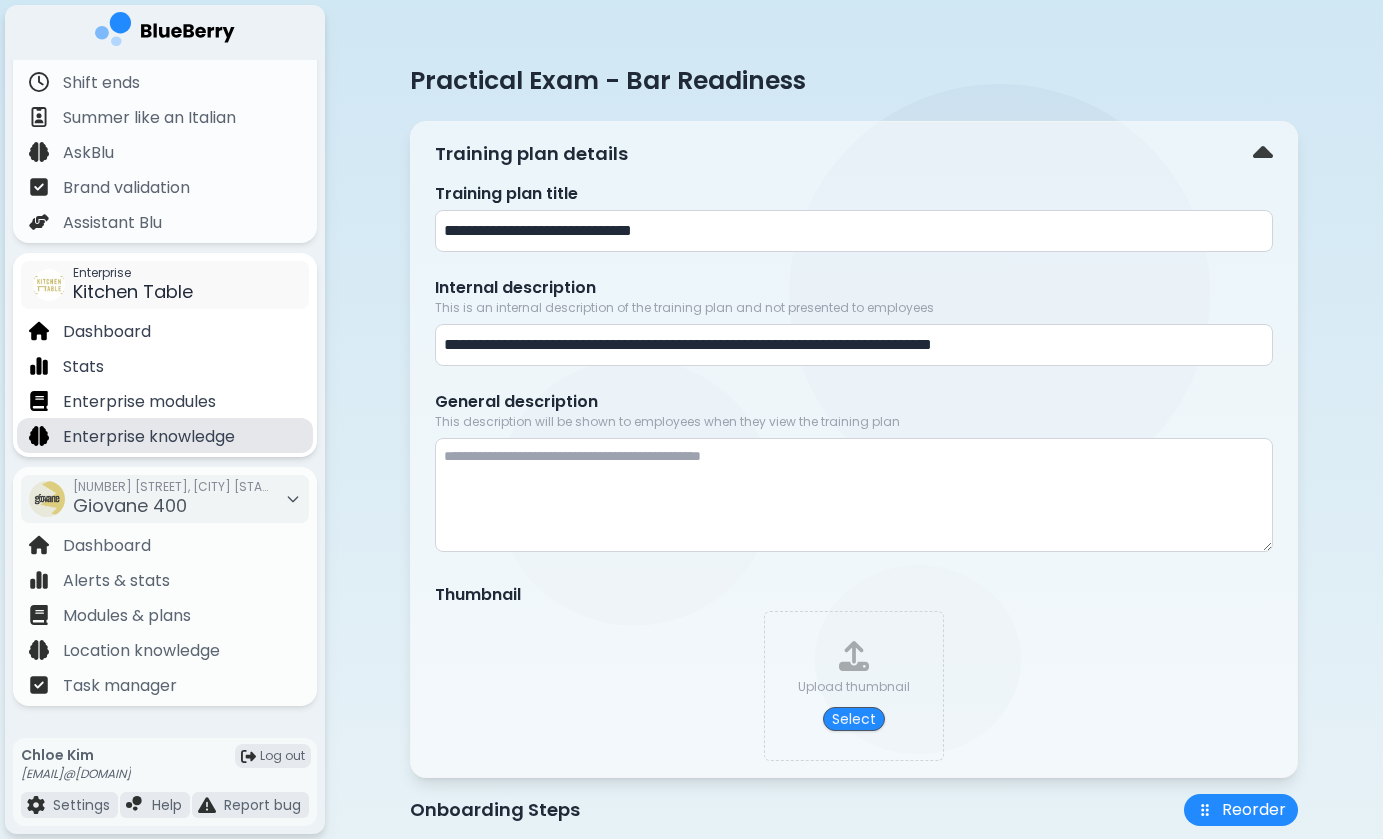 scroll, scrollTop: 0, scrollLeft: 0, axis: both 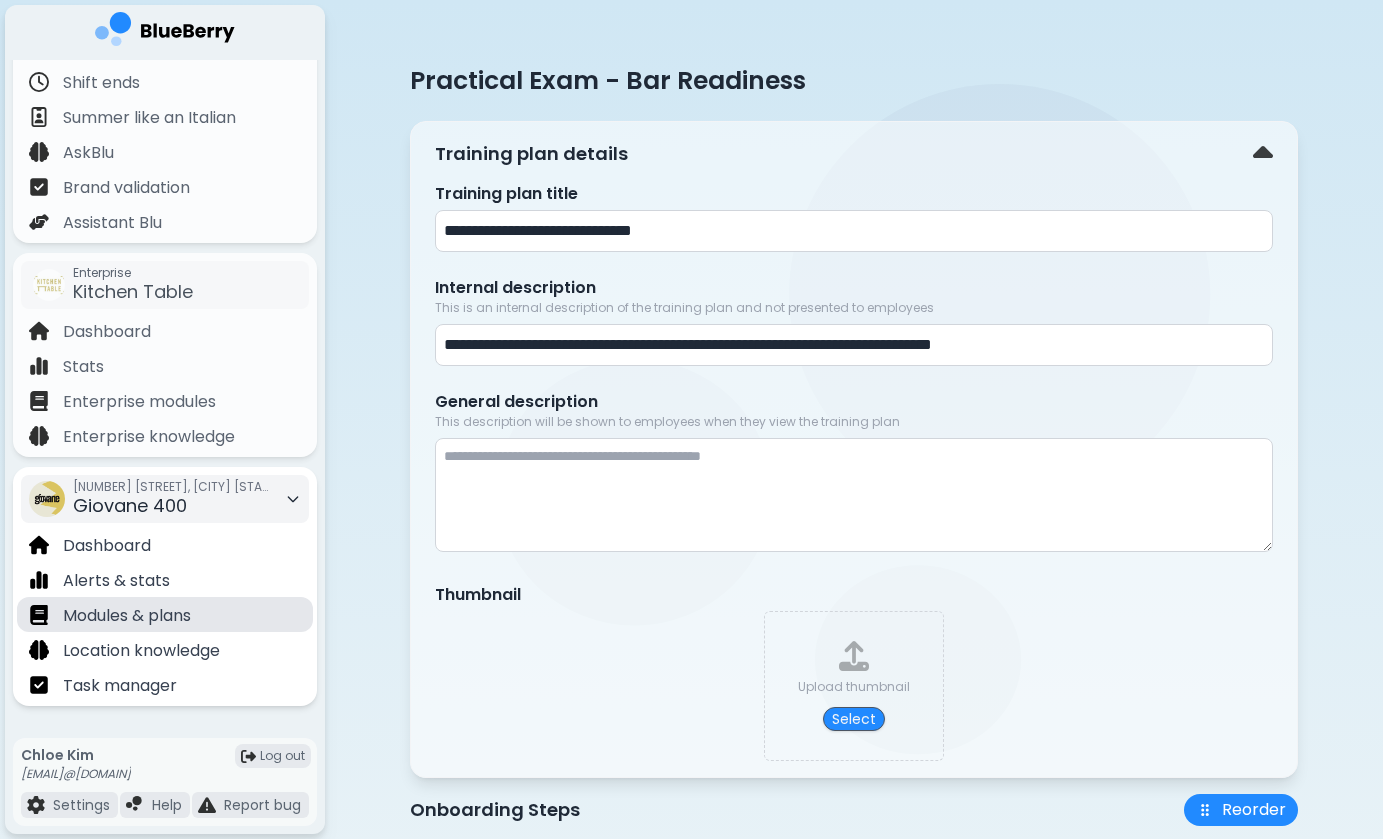 click on "Modules & plans" at bounding box center (127, 616) 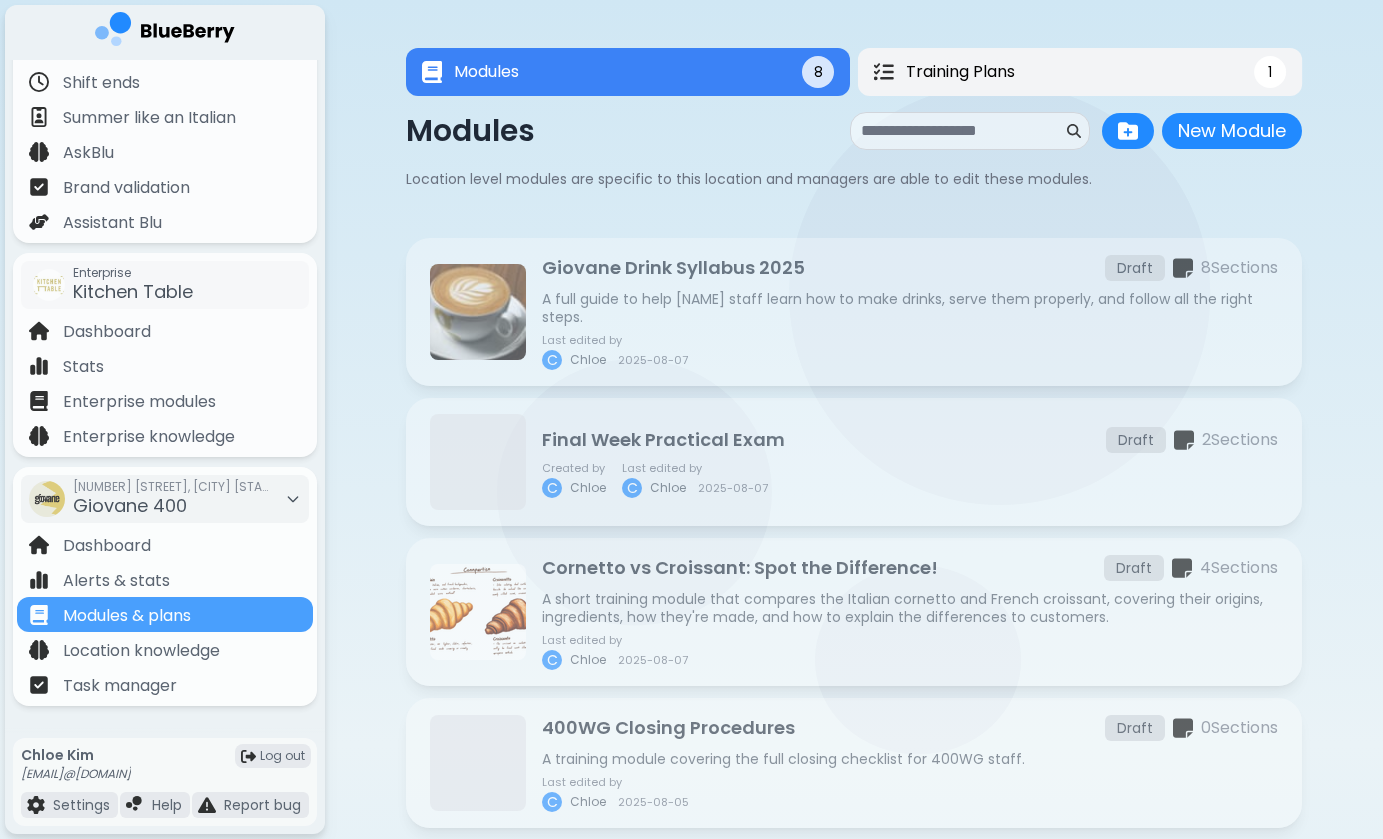 click on "Training Plans 1" at bounding box center [1080, 72] 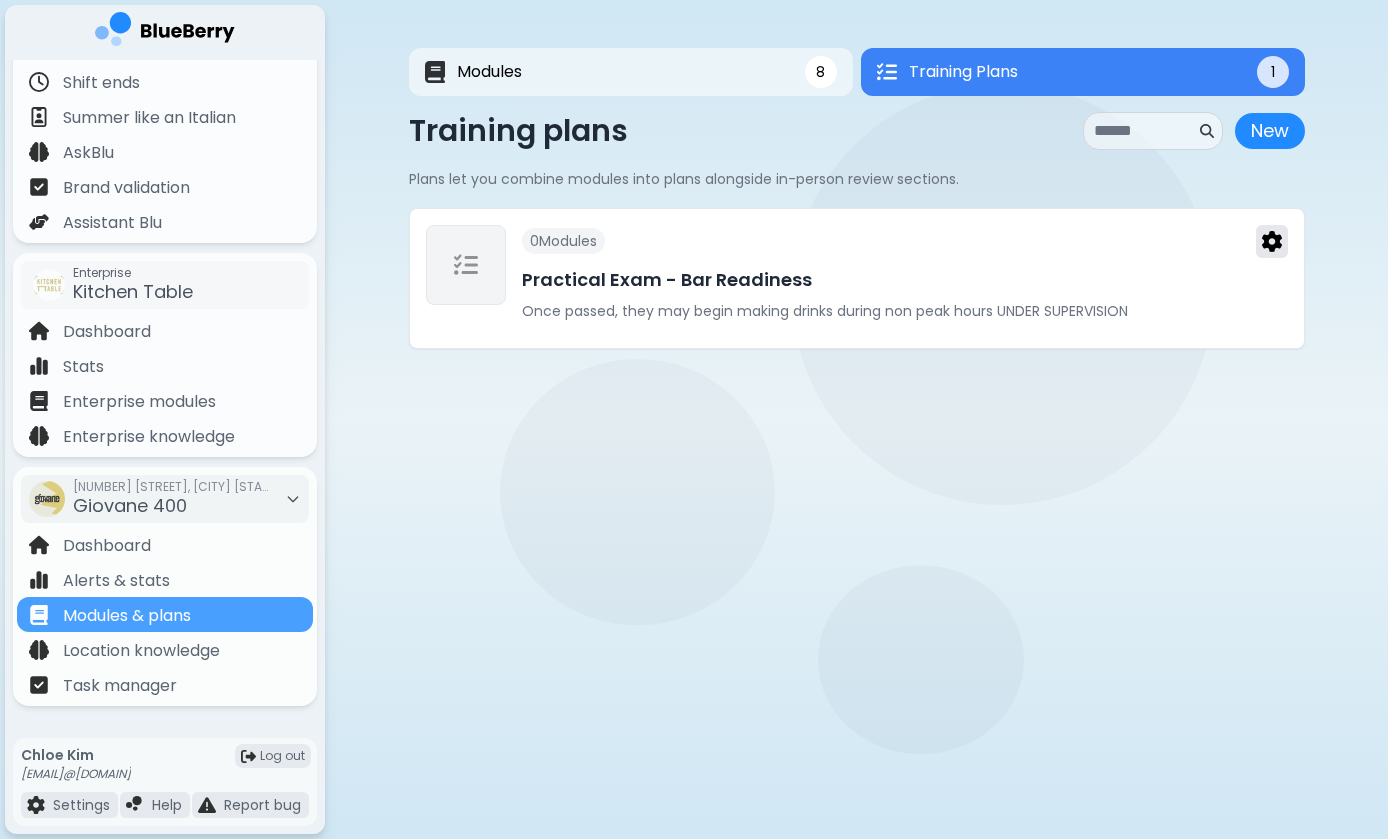 click at bounding box center [1272, 241] 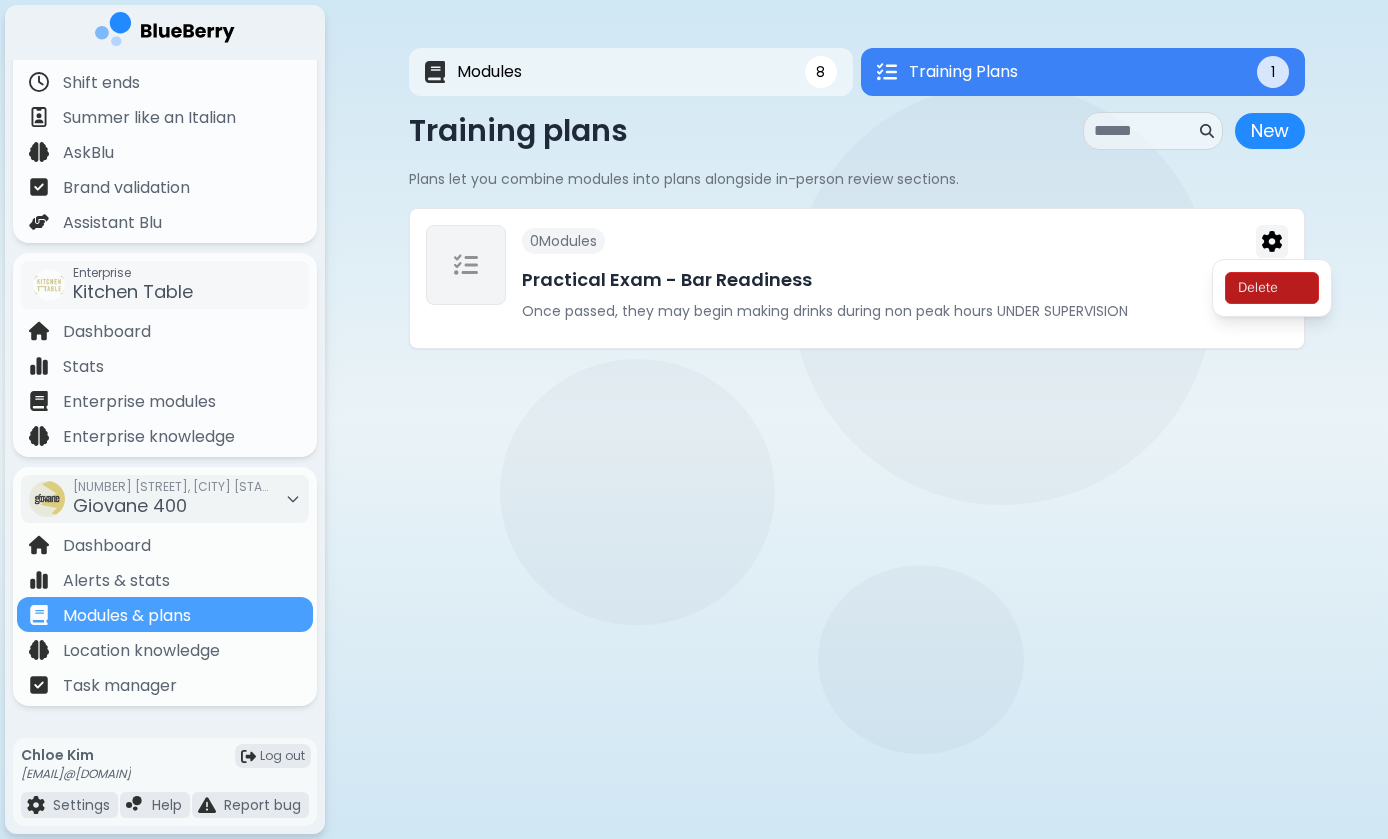 click on "Practical Exam - Bar Readiness" at bounding box center [905, 280] 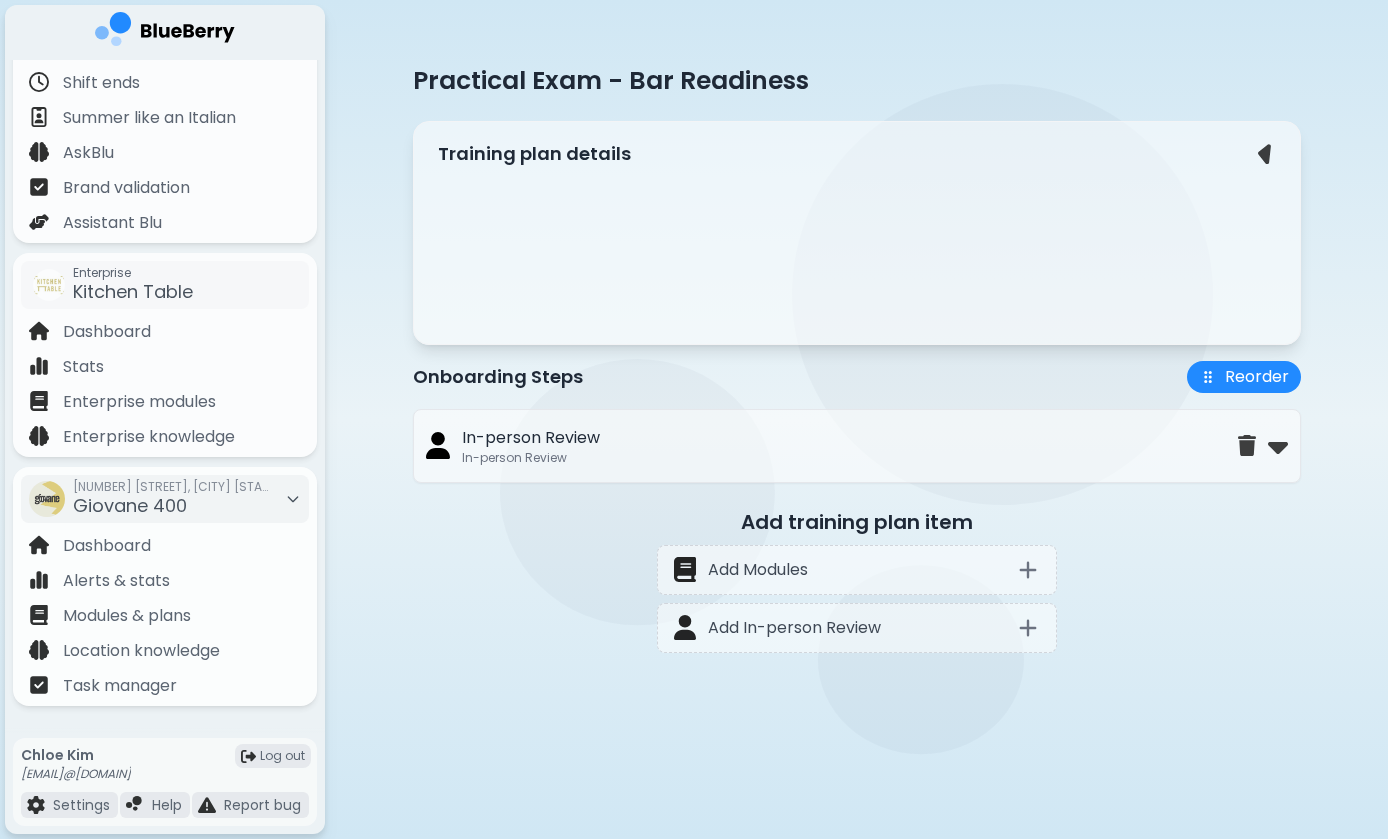 click on "Internal description" at bounding box center [857, 288] 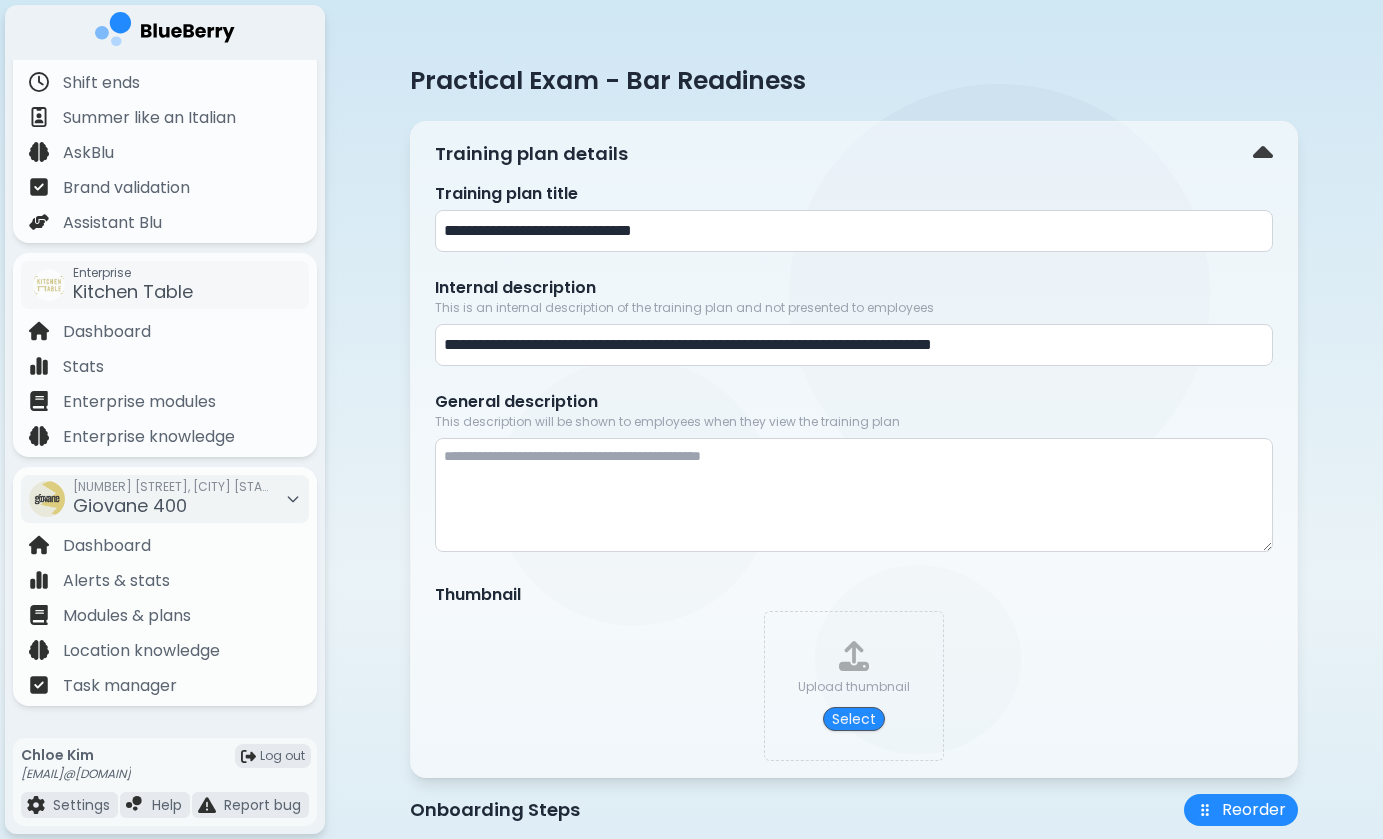 click on "**********" at bounding box center [854, 231] 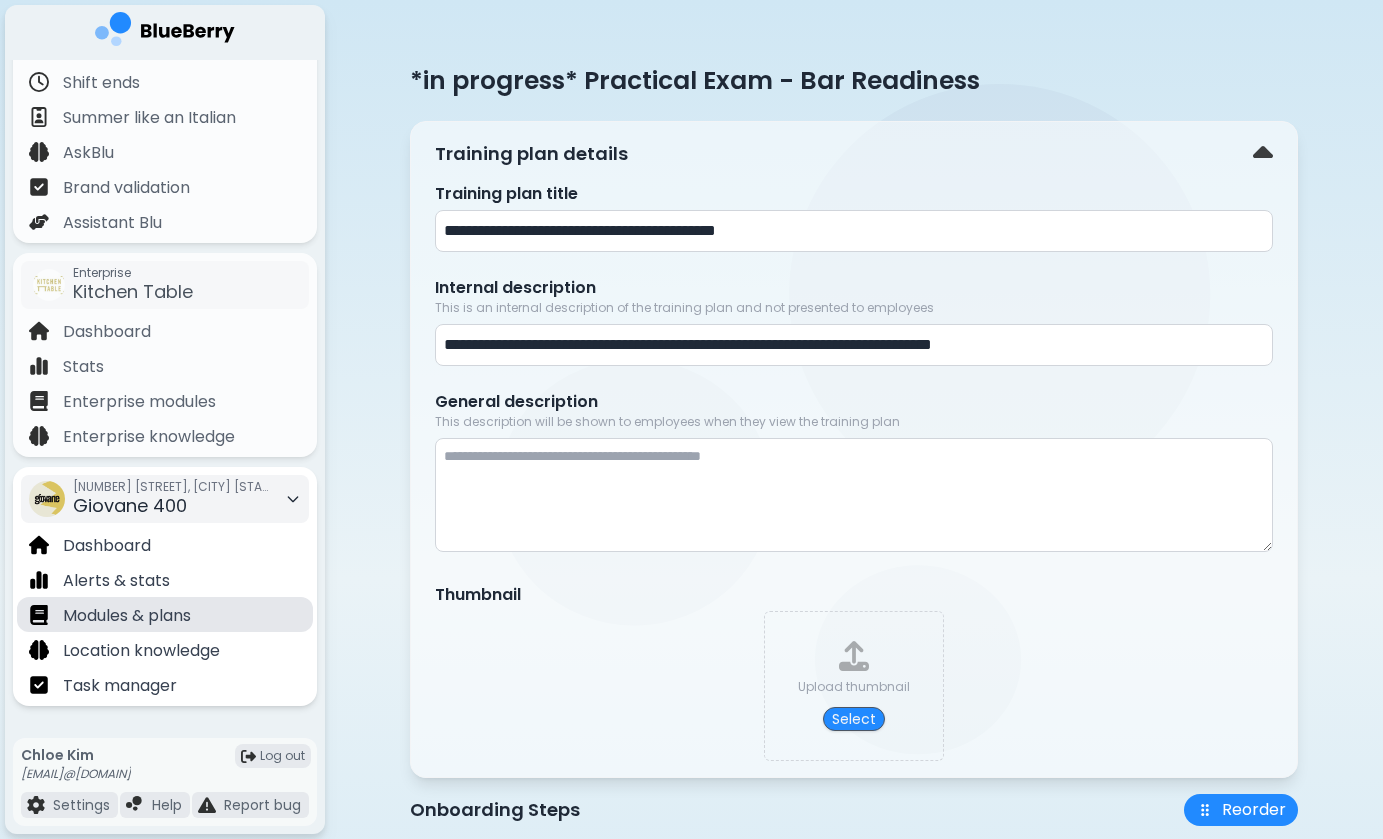type on "**********" 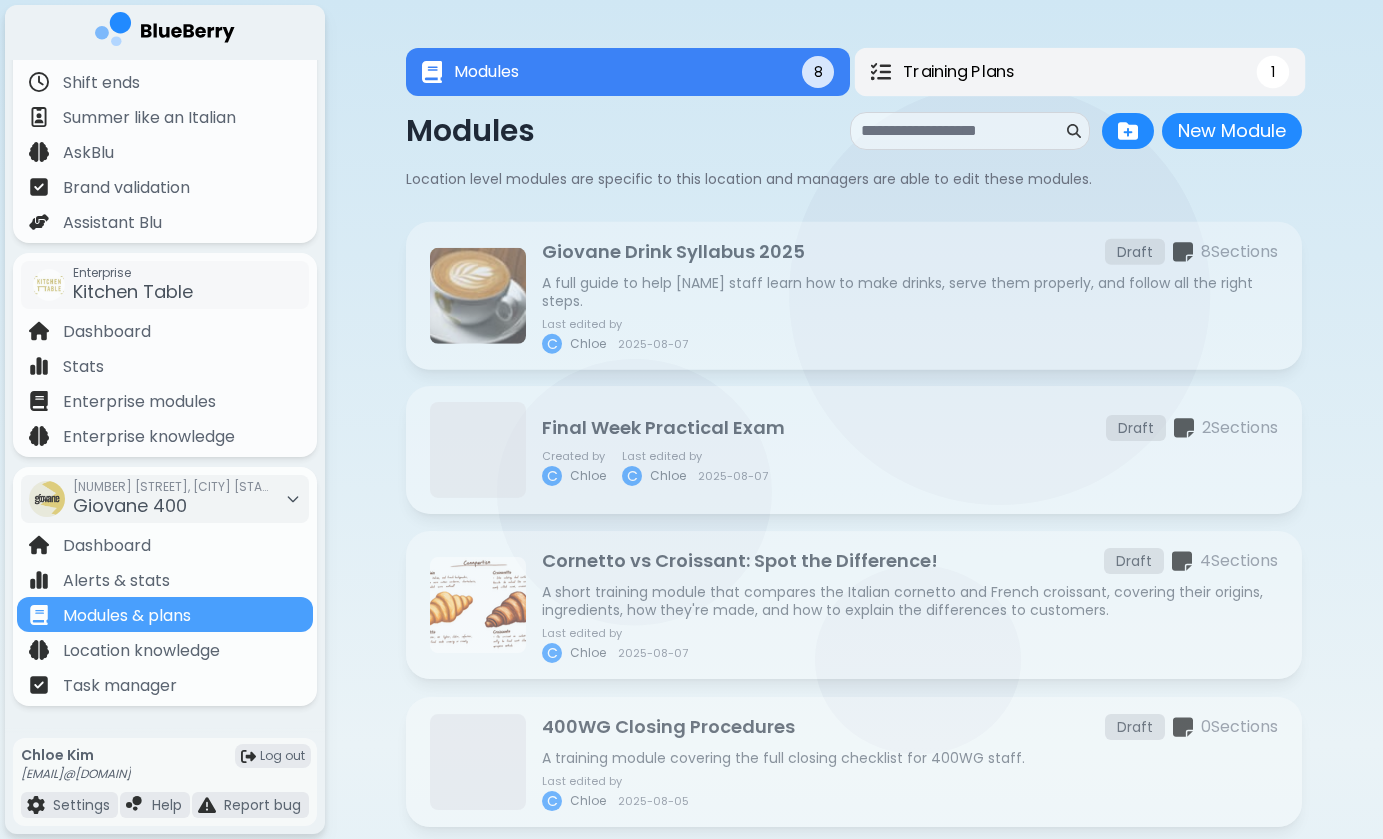 click on "Training Plans 1" at bounding box center [1080, 72] 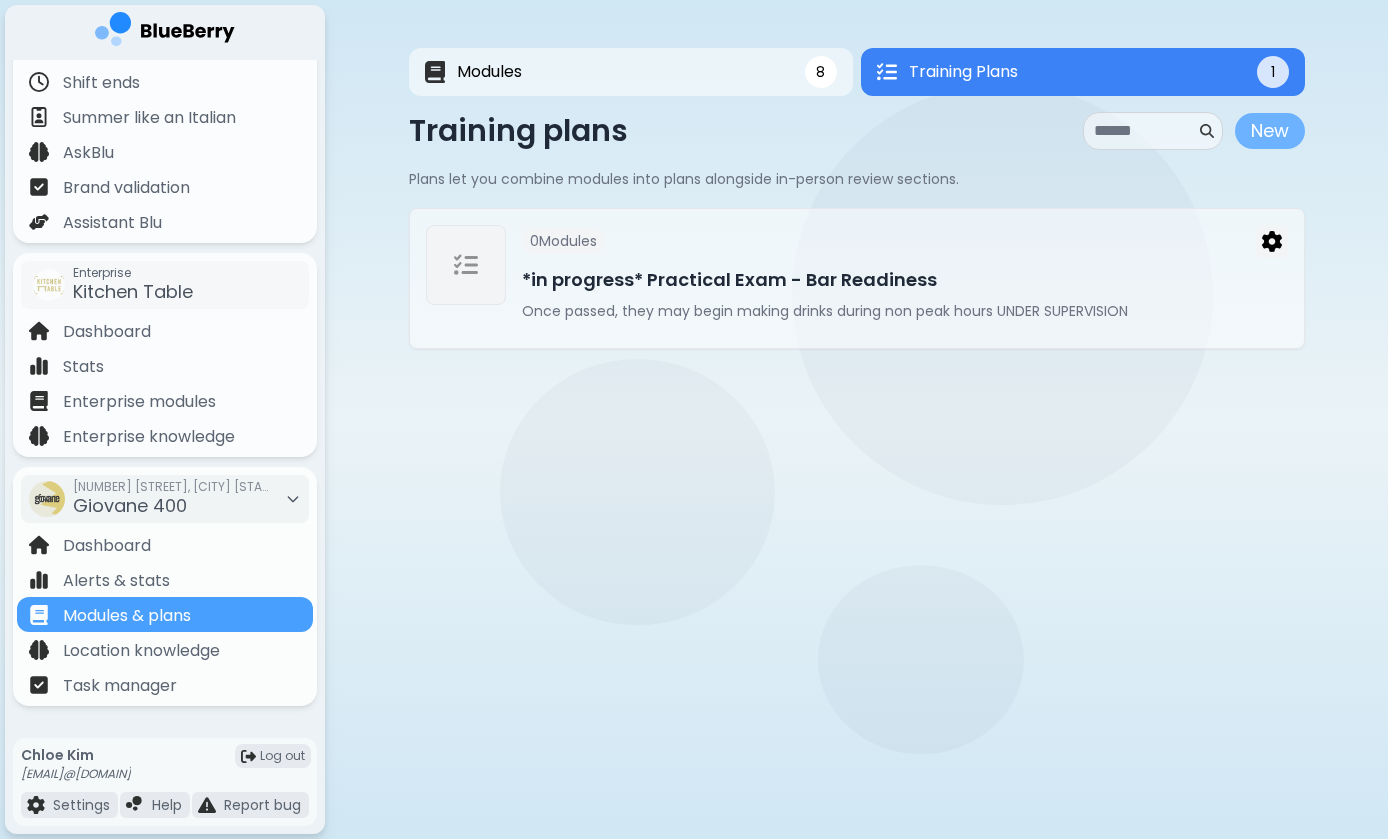 click on "New" at bounding box center [1270, 131] 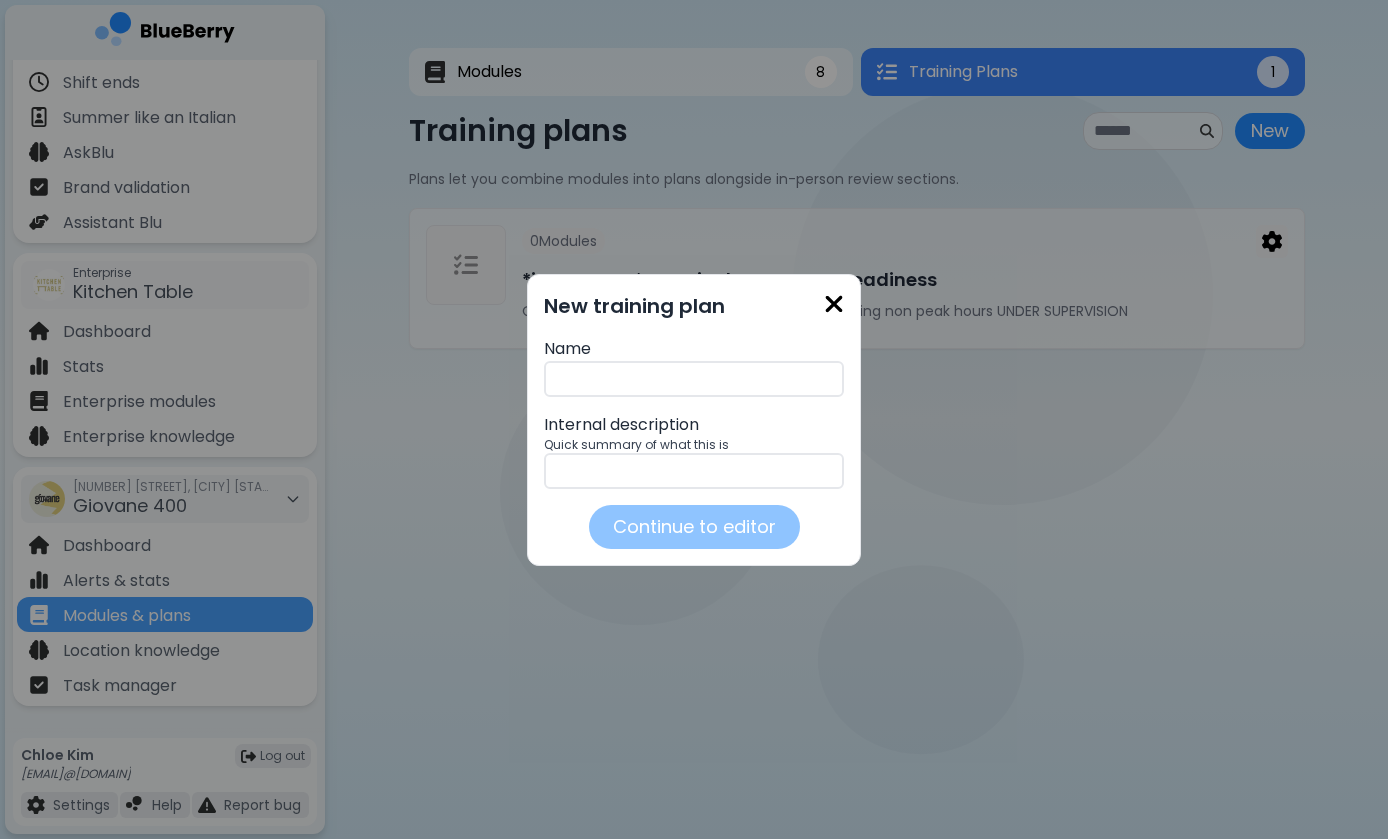 click at bounding box center [694, 379] 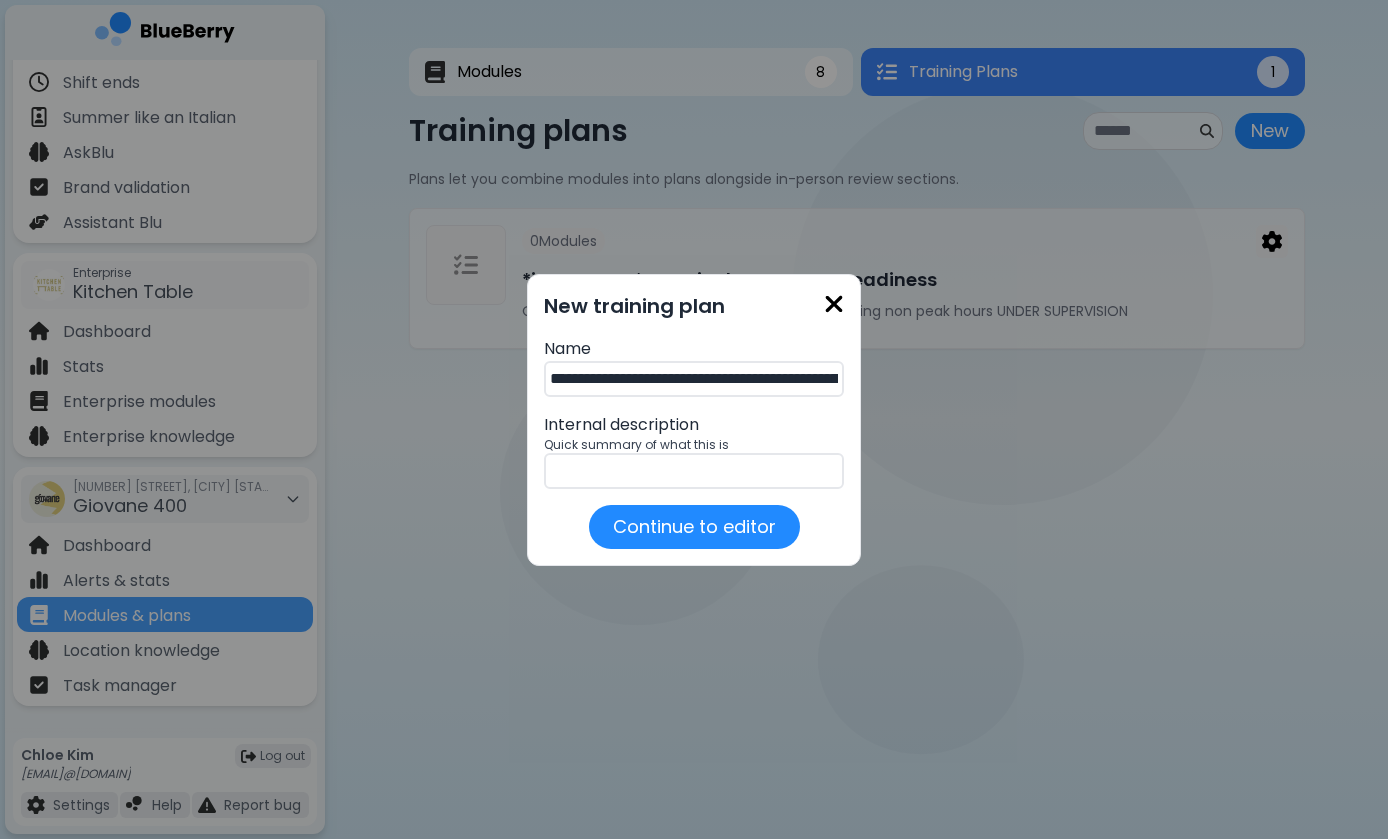 click on "**********" at bounding box center (694, 379) 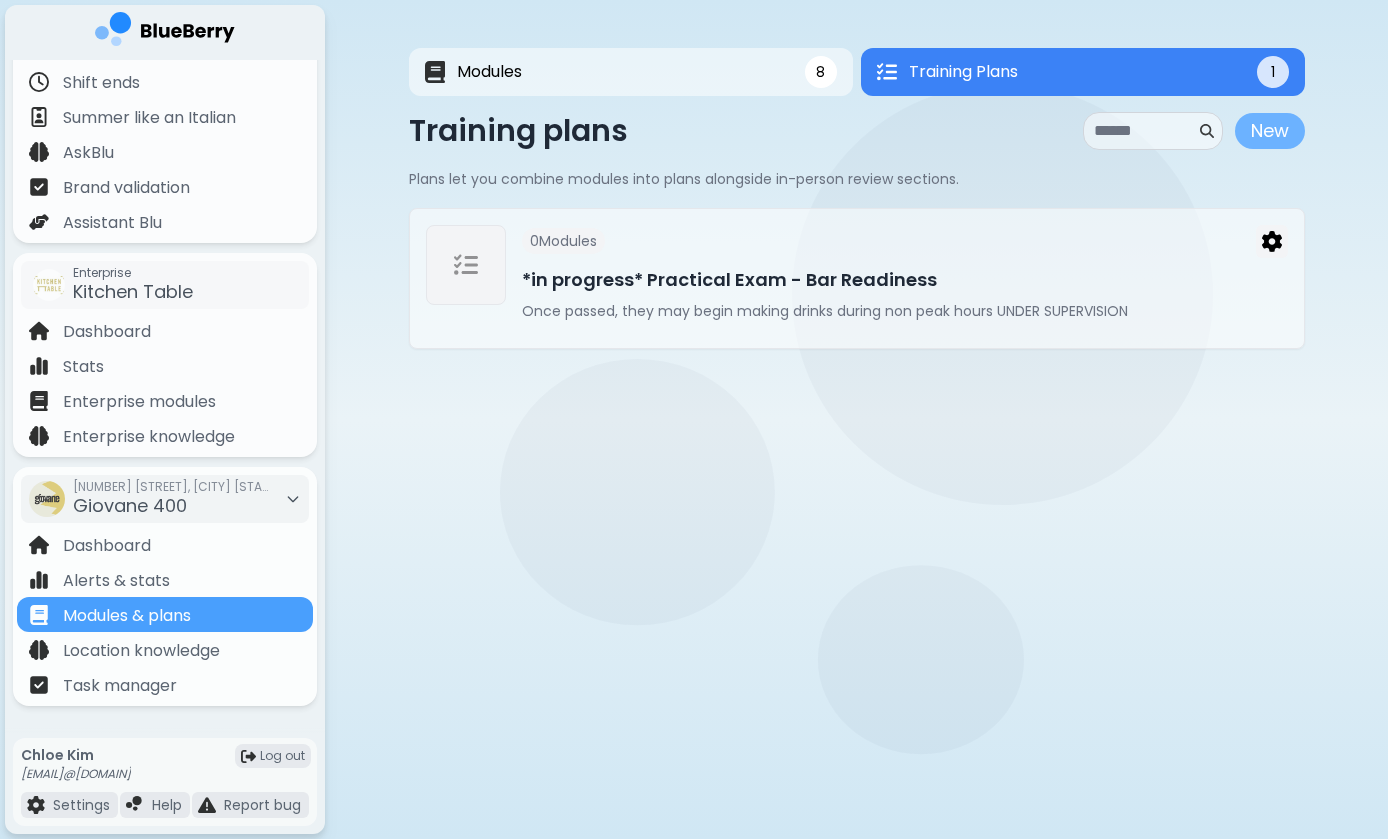 click on "New" at bounding box center (1270, 131) 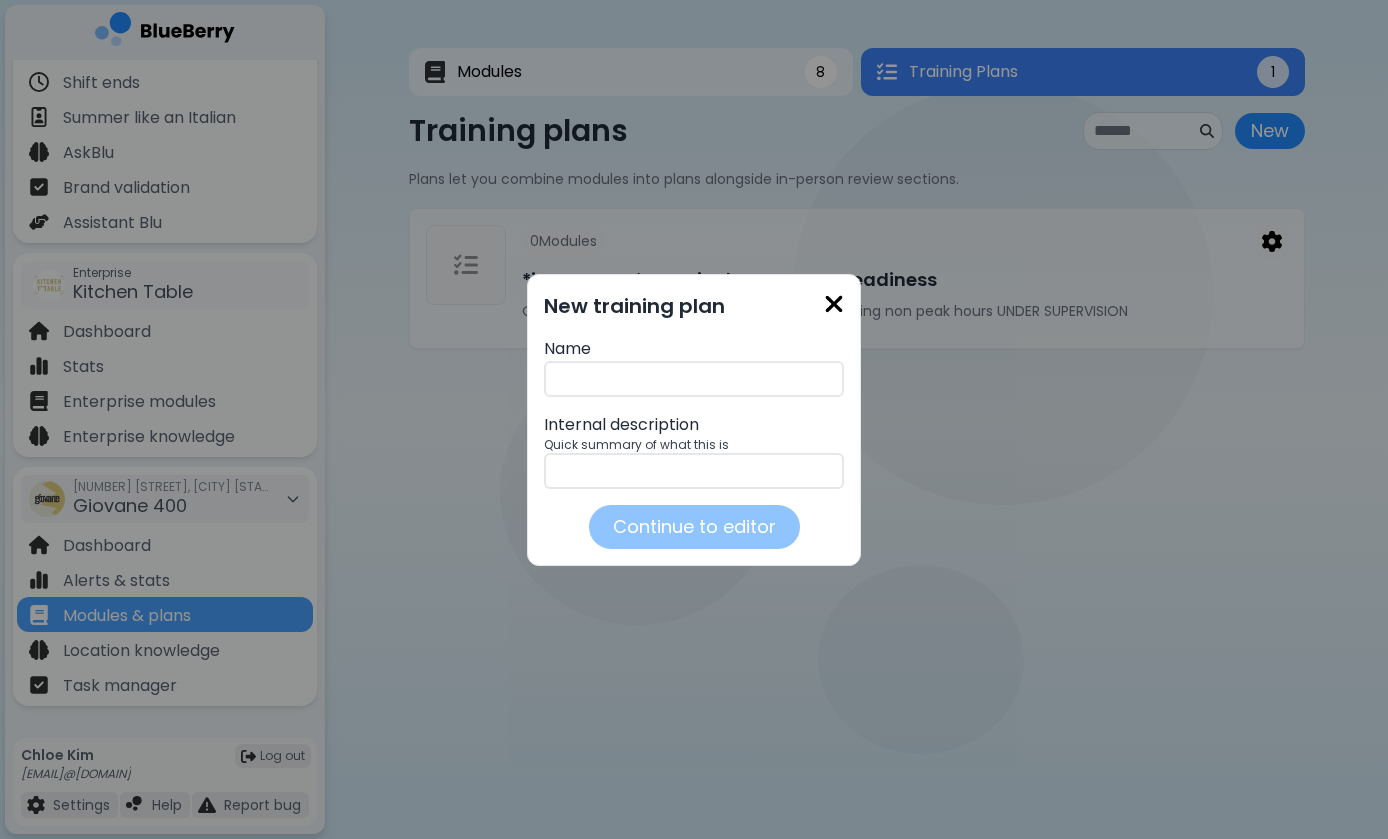 click at bounding box center (694, 379) 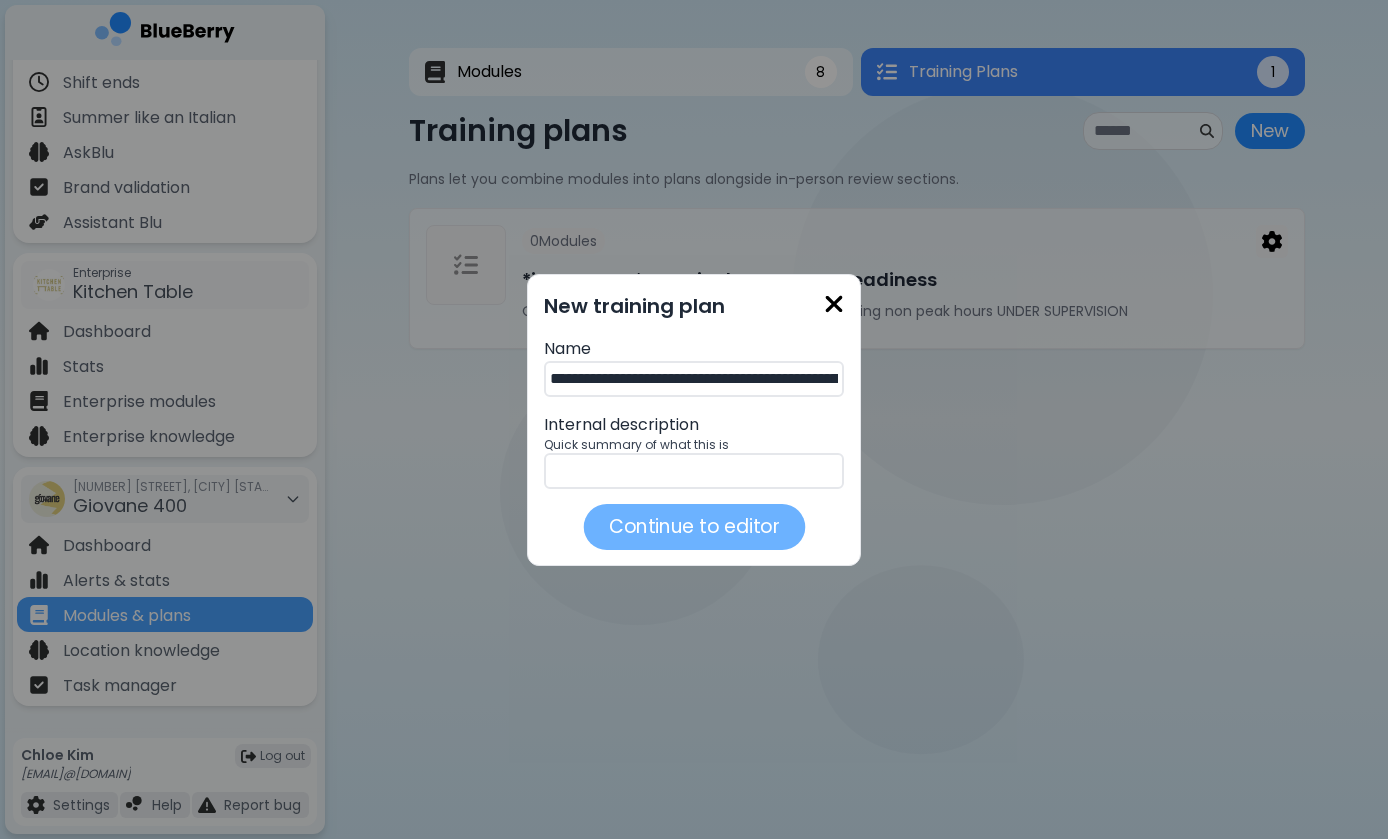 type on "**********" 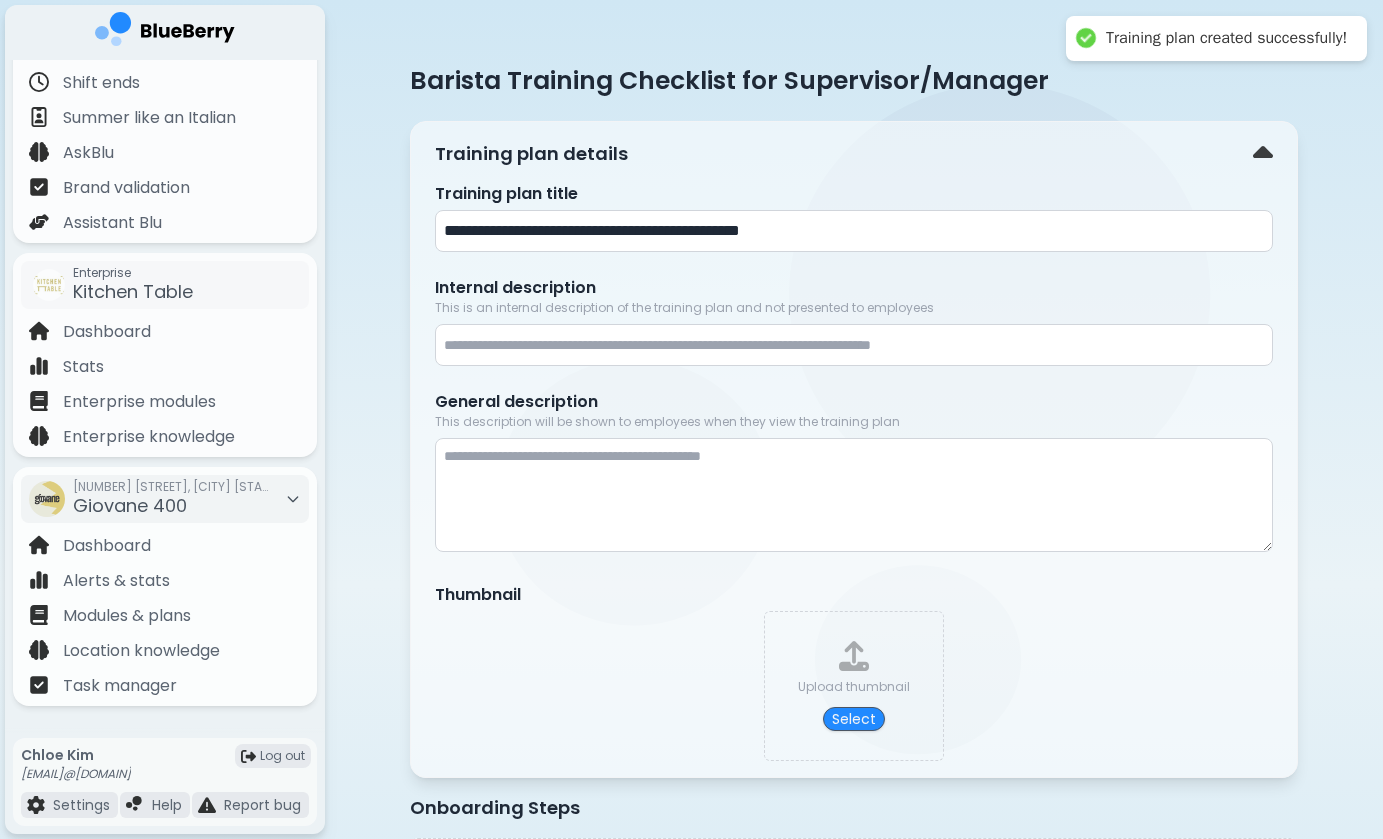 click on "**********" at bounding box center [854, 231] 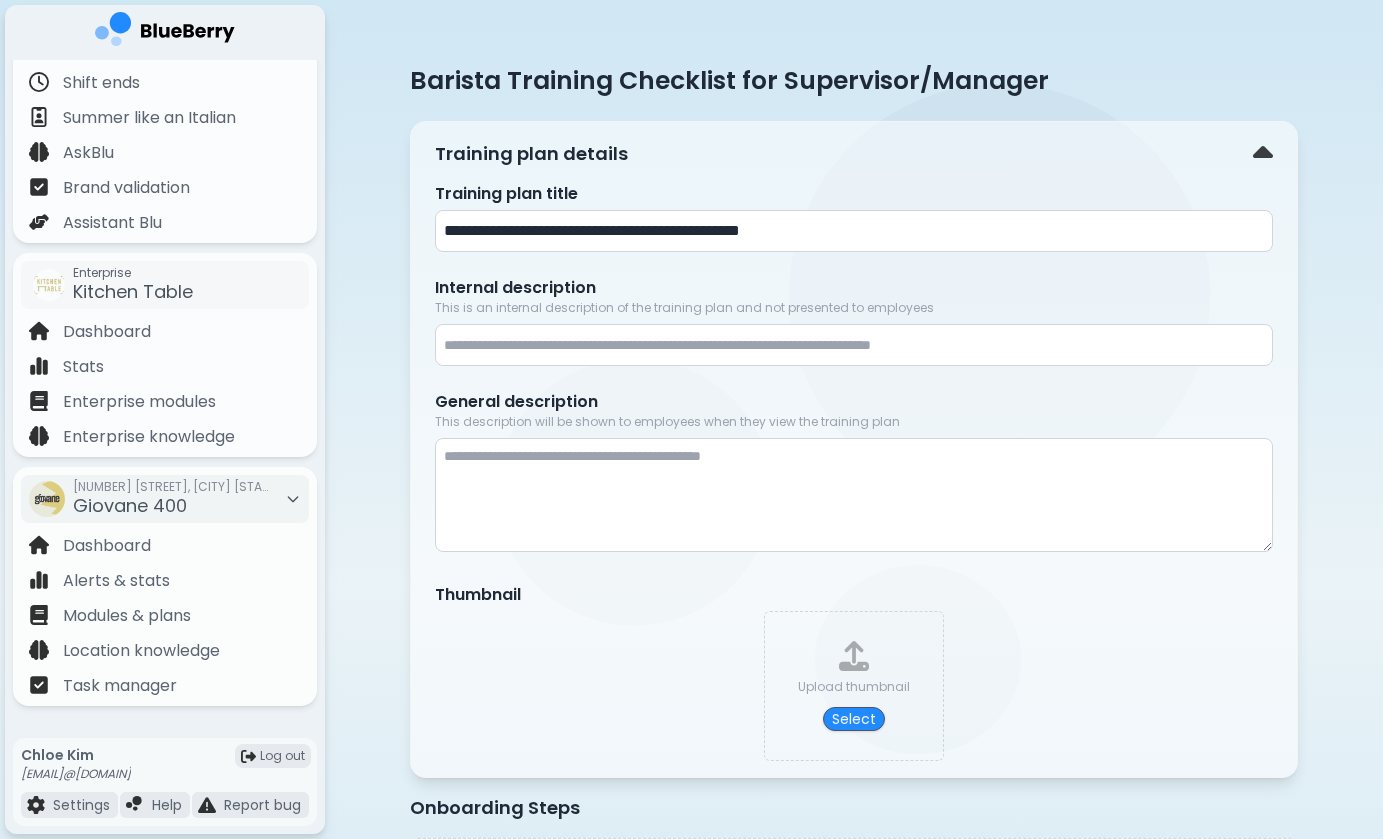 drag, startPoint x: 644, startPoint y: 234, endPoint x: 834, endPoint y: 226, distance: 190.16835 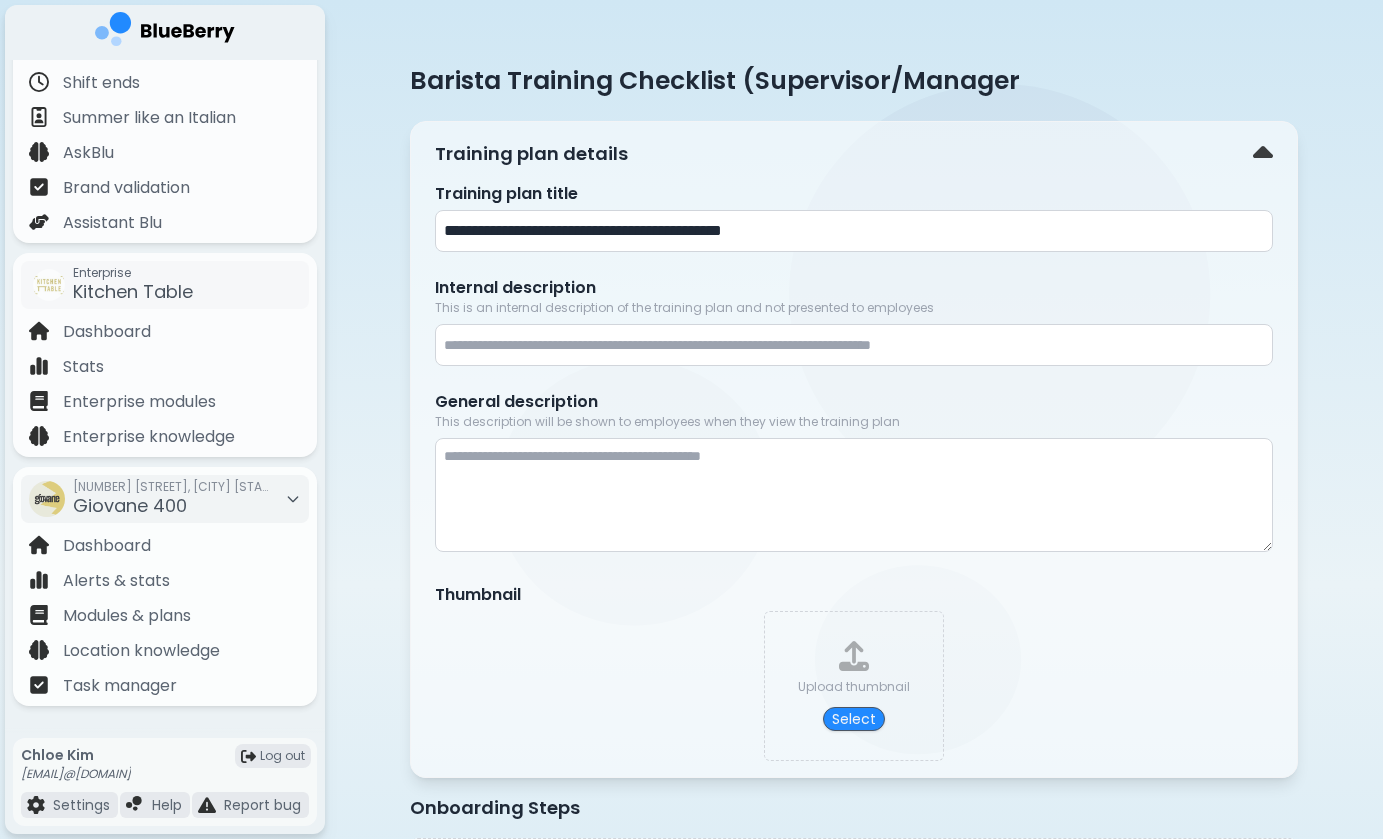 click on "**********" at bounding box center (854, 231) 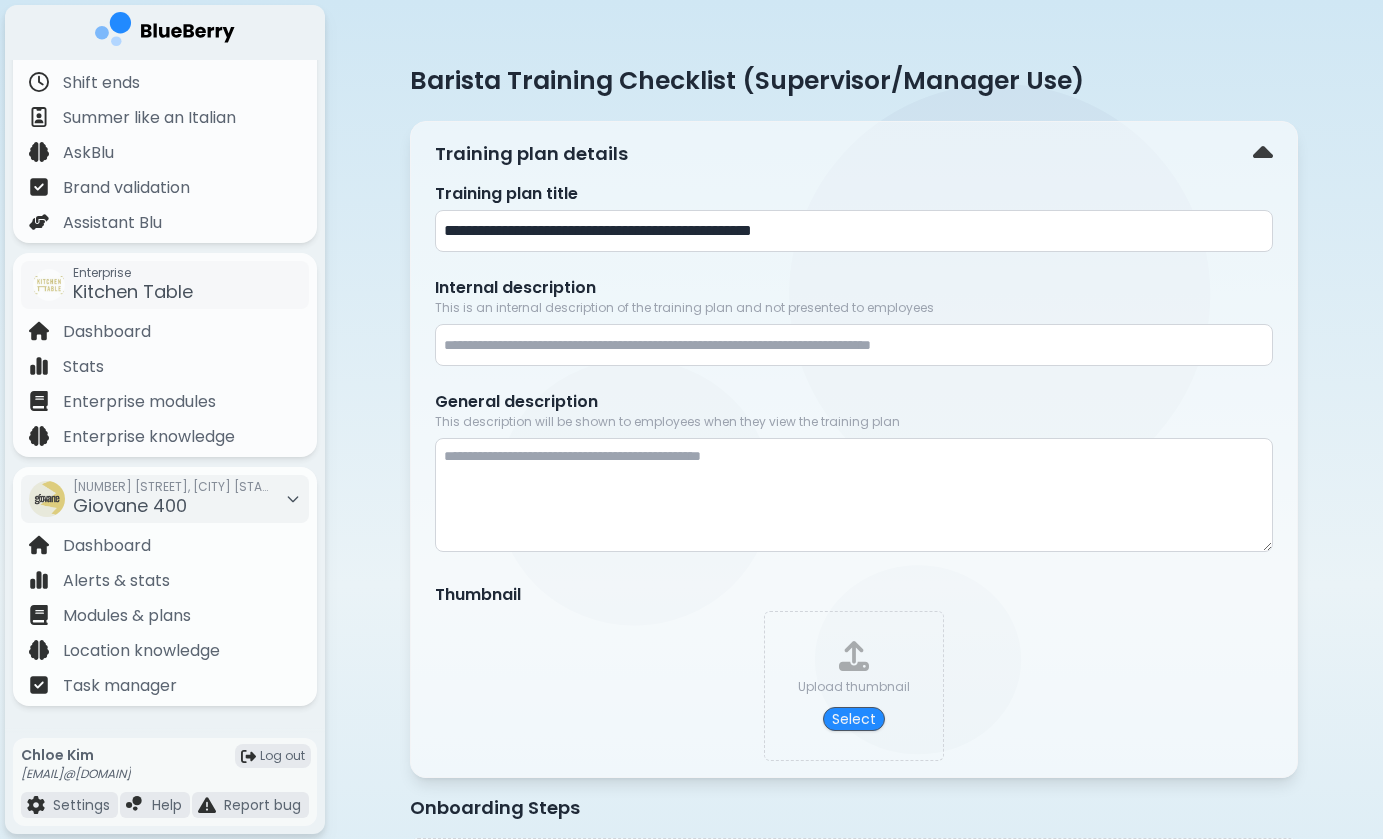 type on "**********" 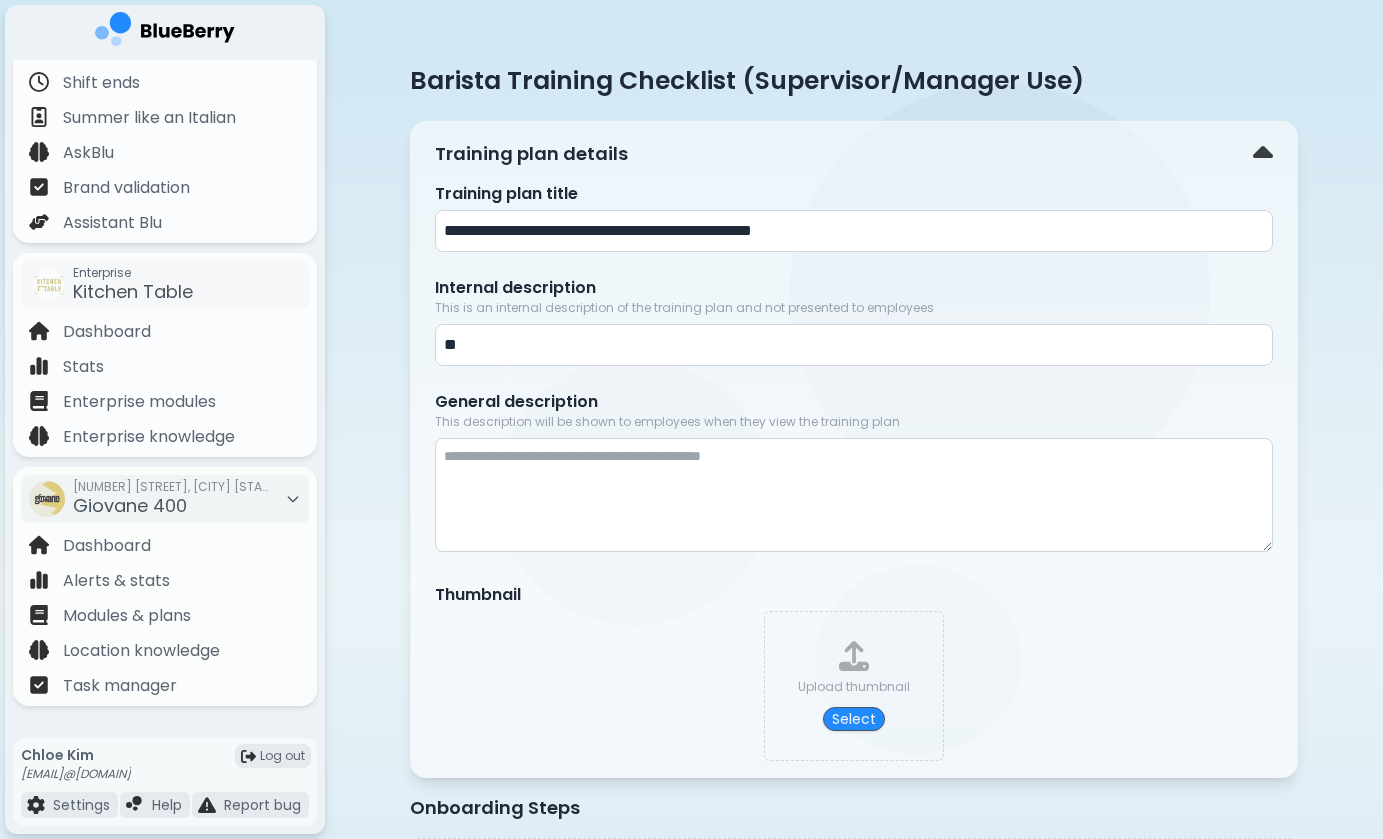 type on "*" 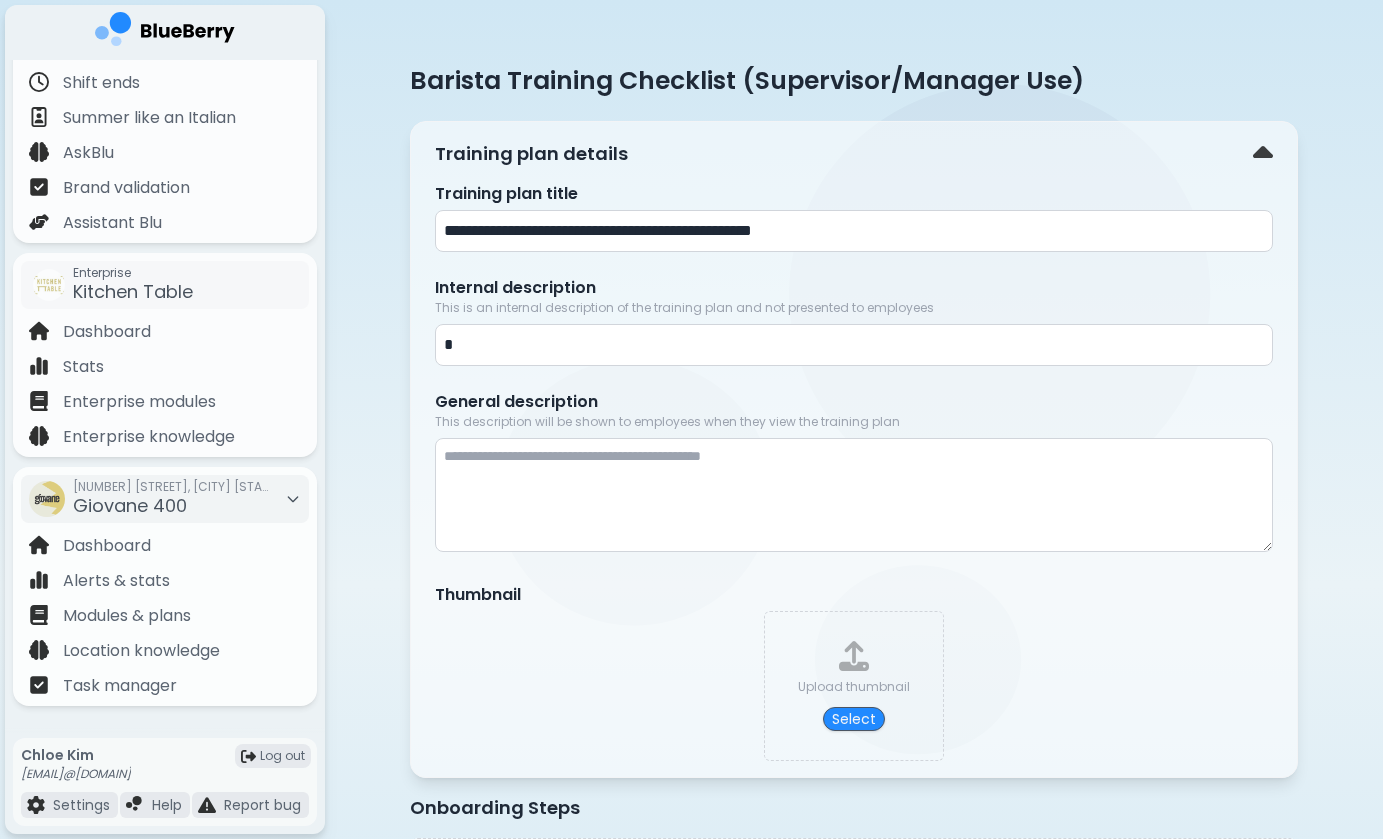 type 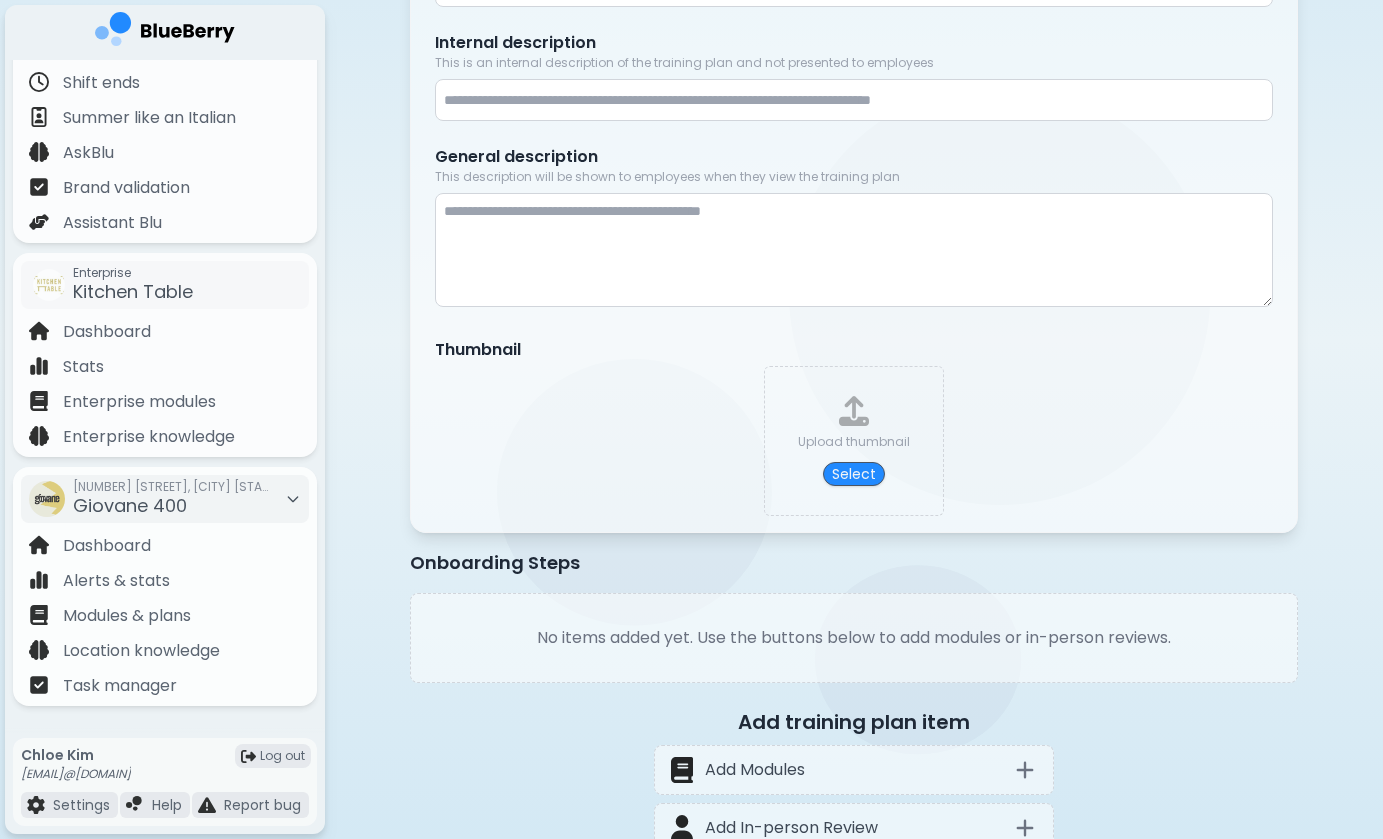 scroll, scrollTop: 284, scrollLeft: 0, axis: vertical 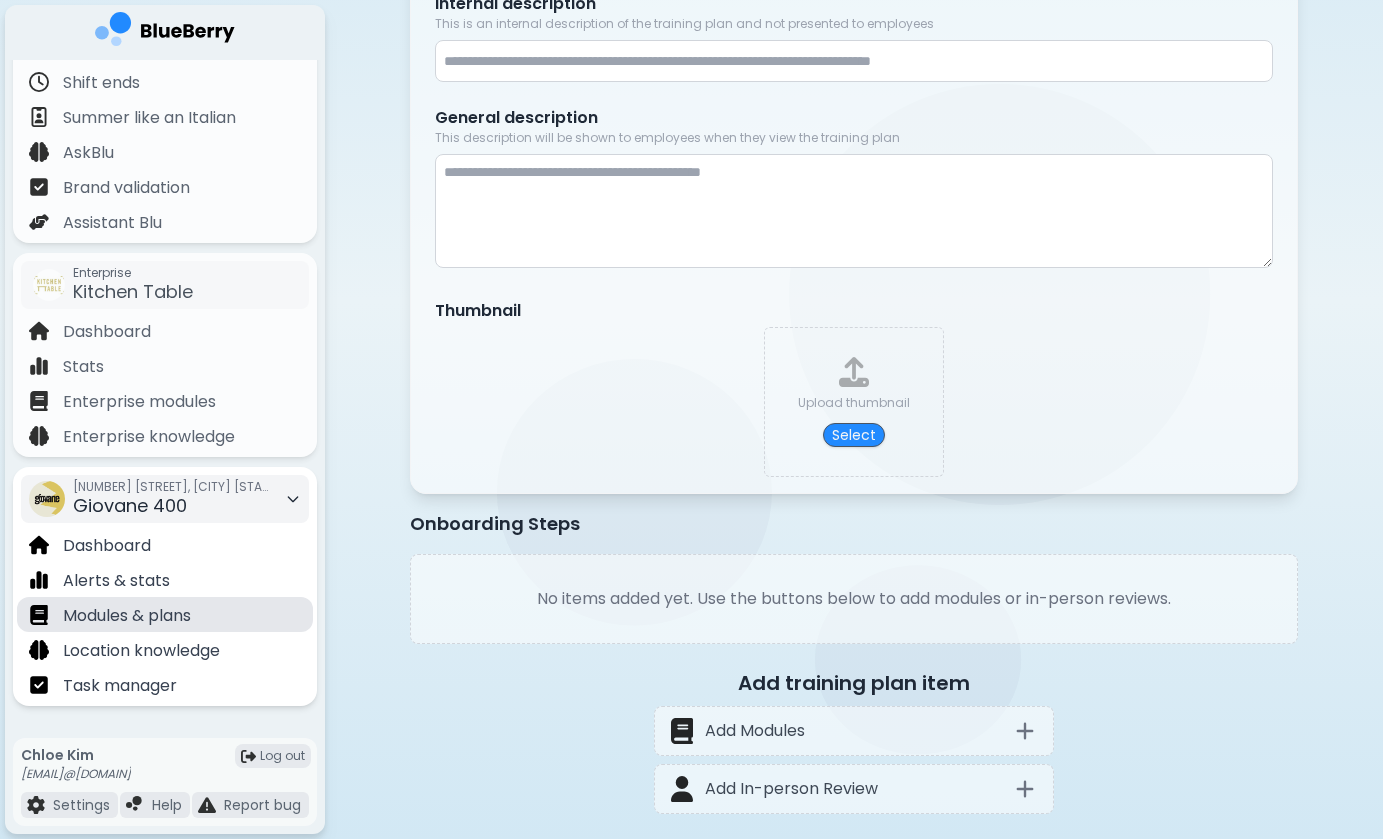 click on "Modules & plans" at bounding box center (165, 614) 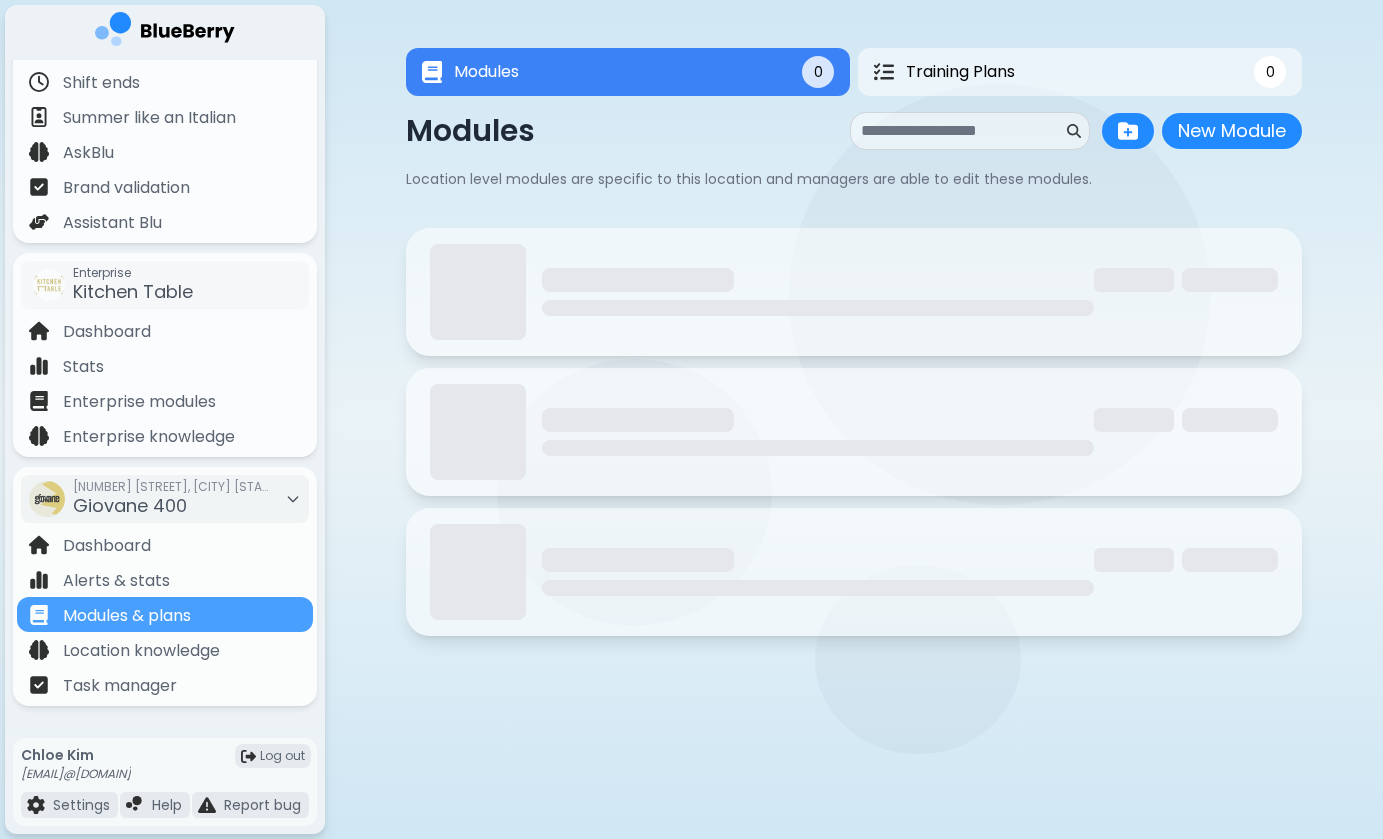 scroll, scrollTop: 0, scrollLeft: 0, axis: both 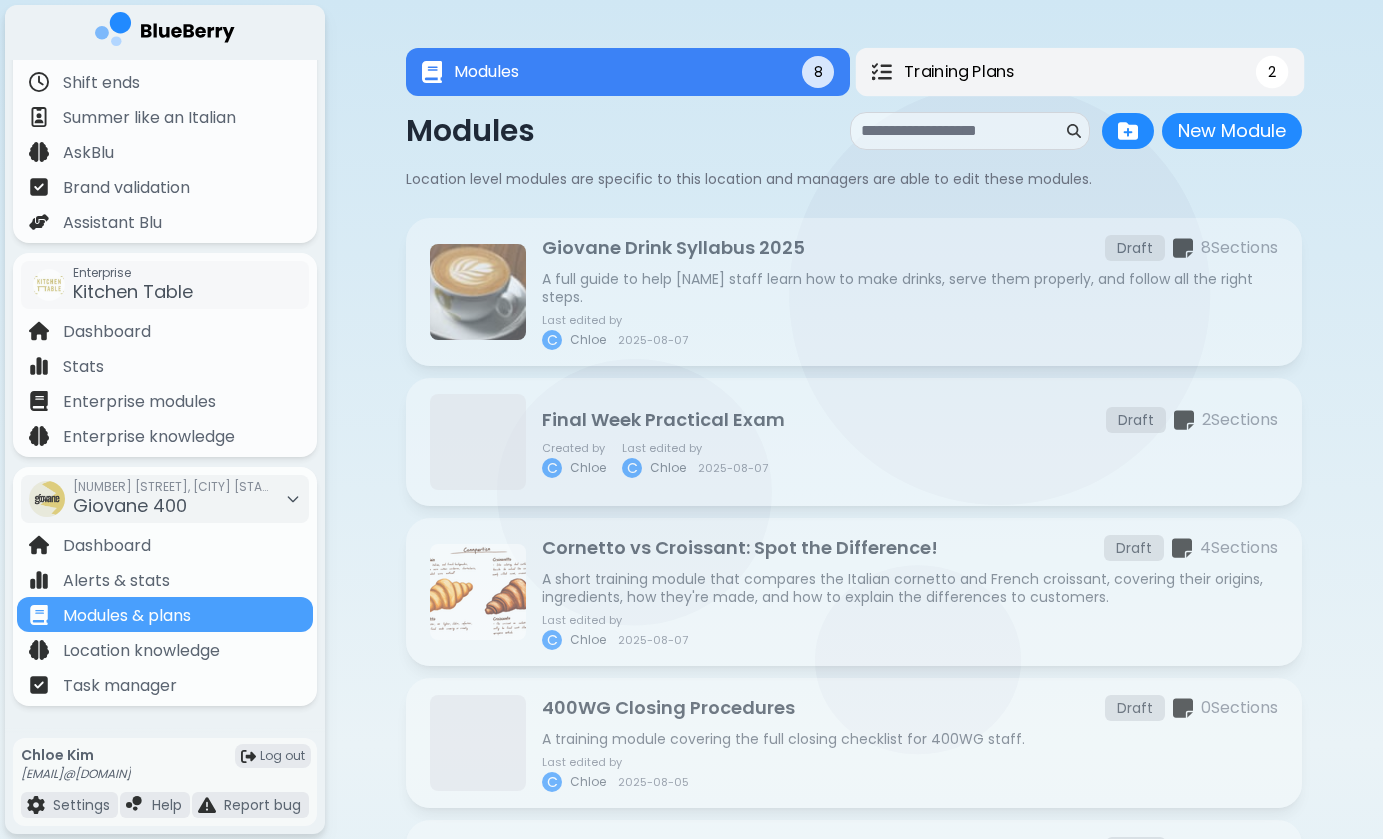 click on "Training Plans 2" at bounding box center [1080, 72] 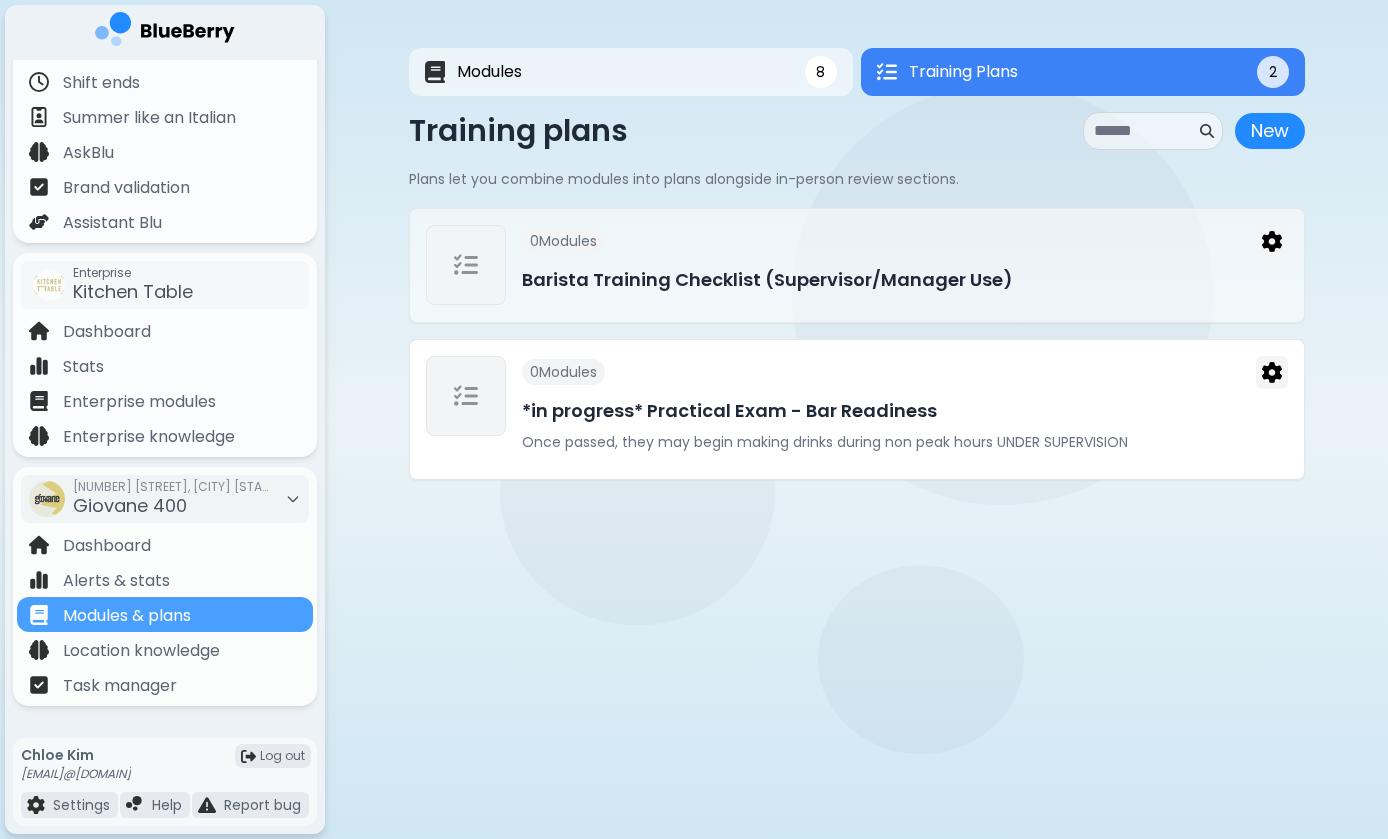 click on "Once passed, they may begin making drinks during non peak hours UNDER SUPERVISION" at bounding box center [905, 442] 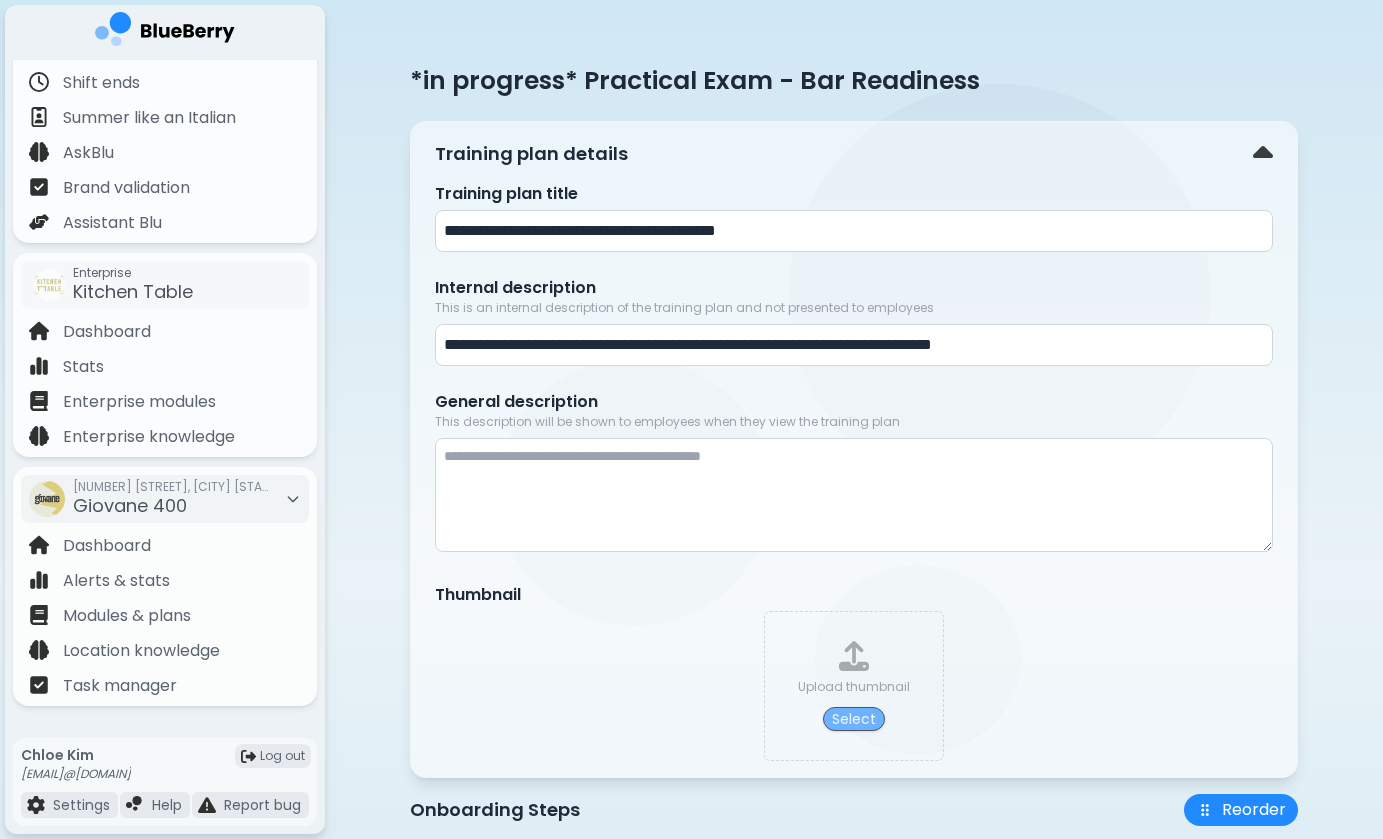 click on "Select" at bounding box center [854, 719] 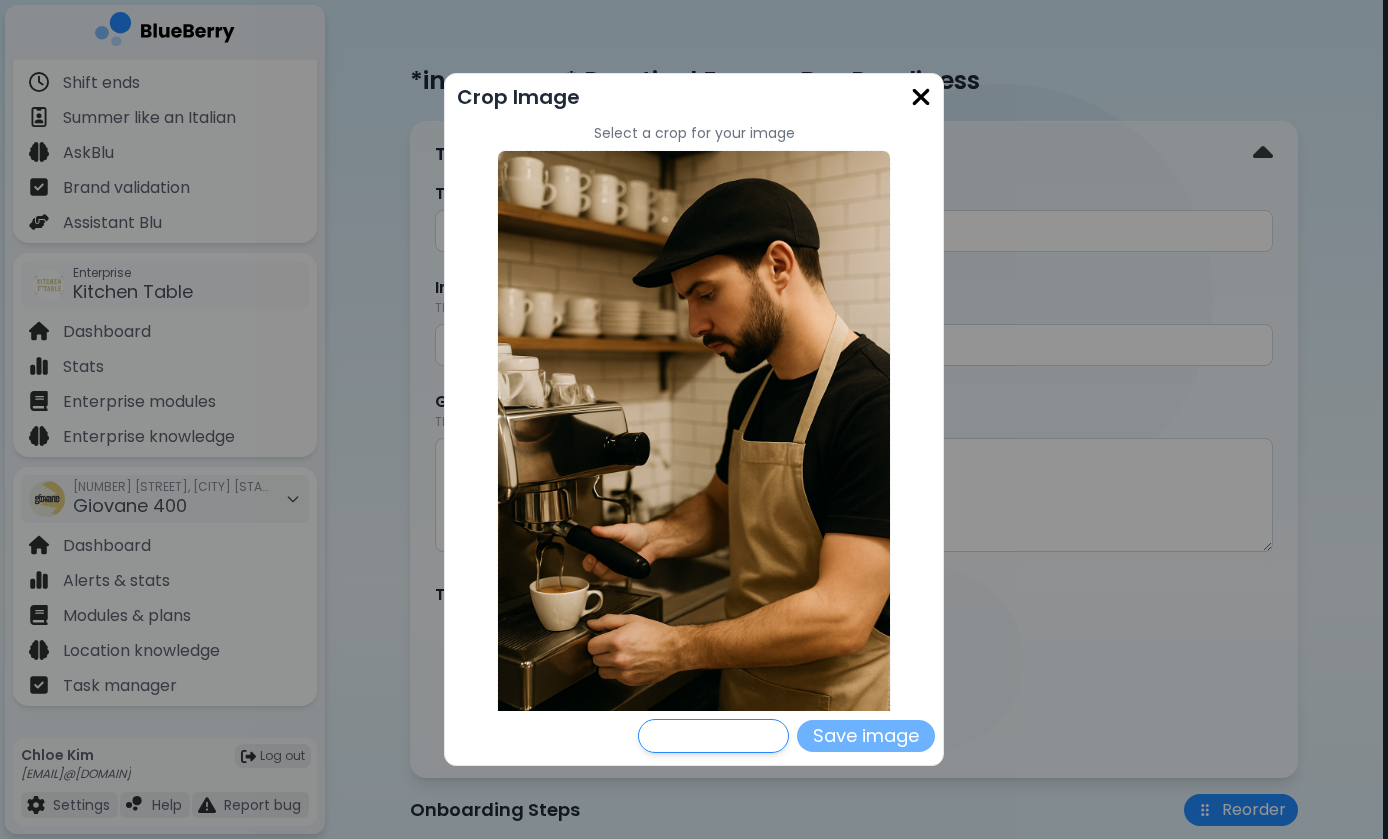 click on "Save image" at bounding box center [866, 736] 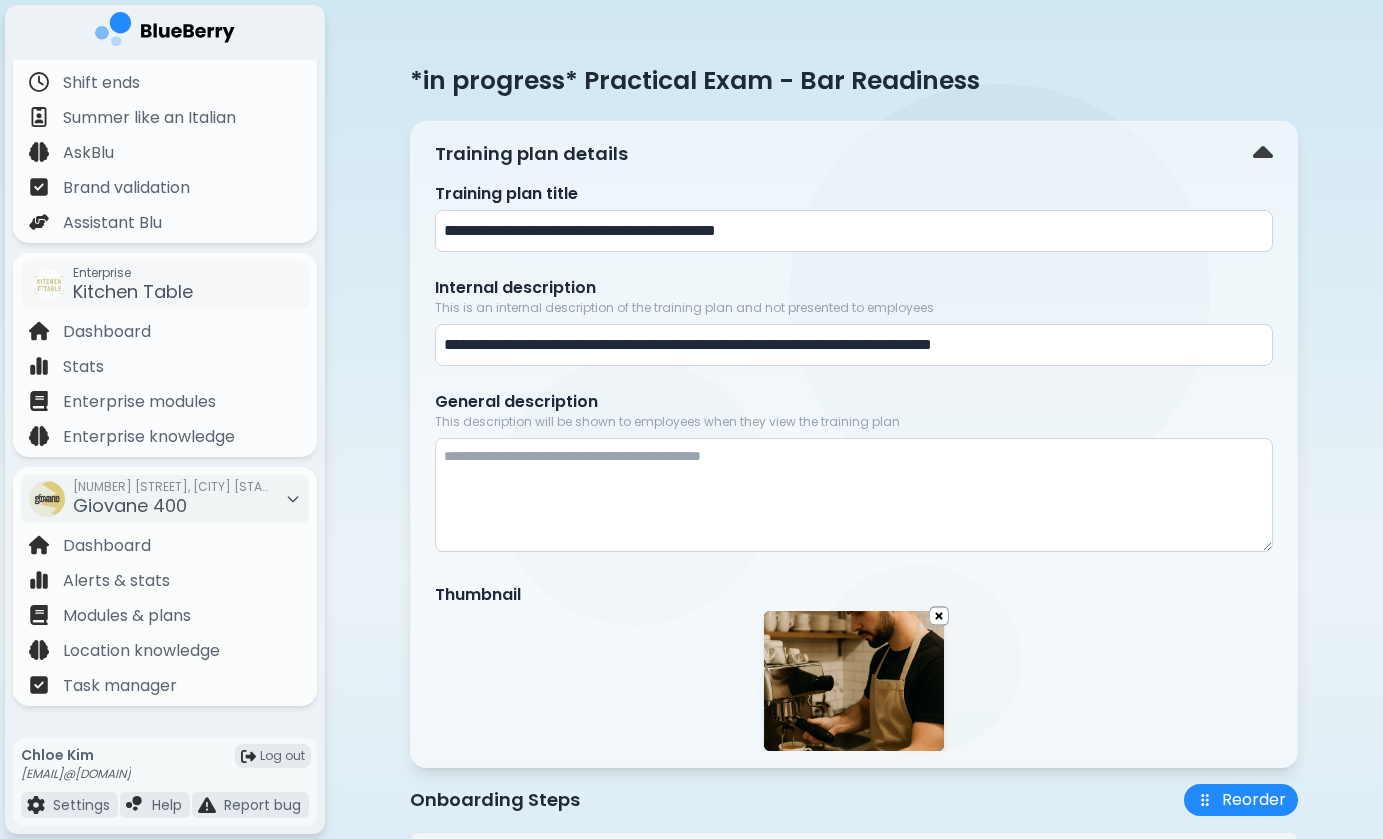 scroll, scrollTop: 0, scrollLeft: 0, axis: both 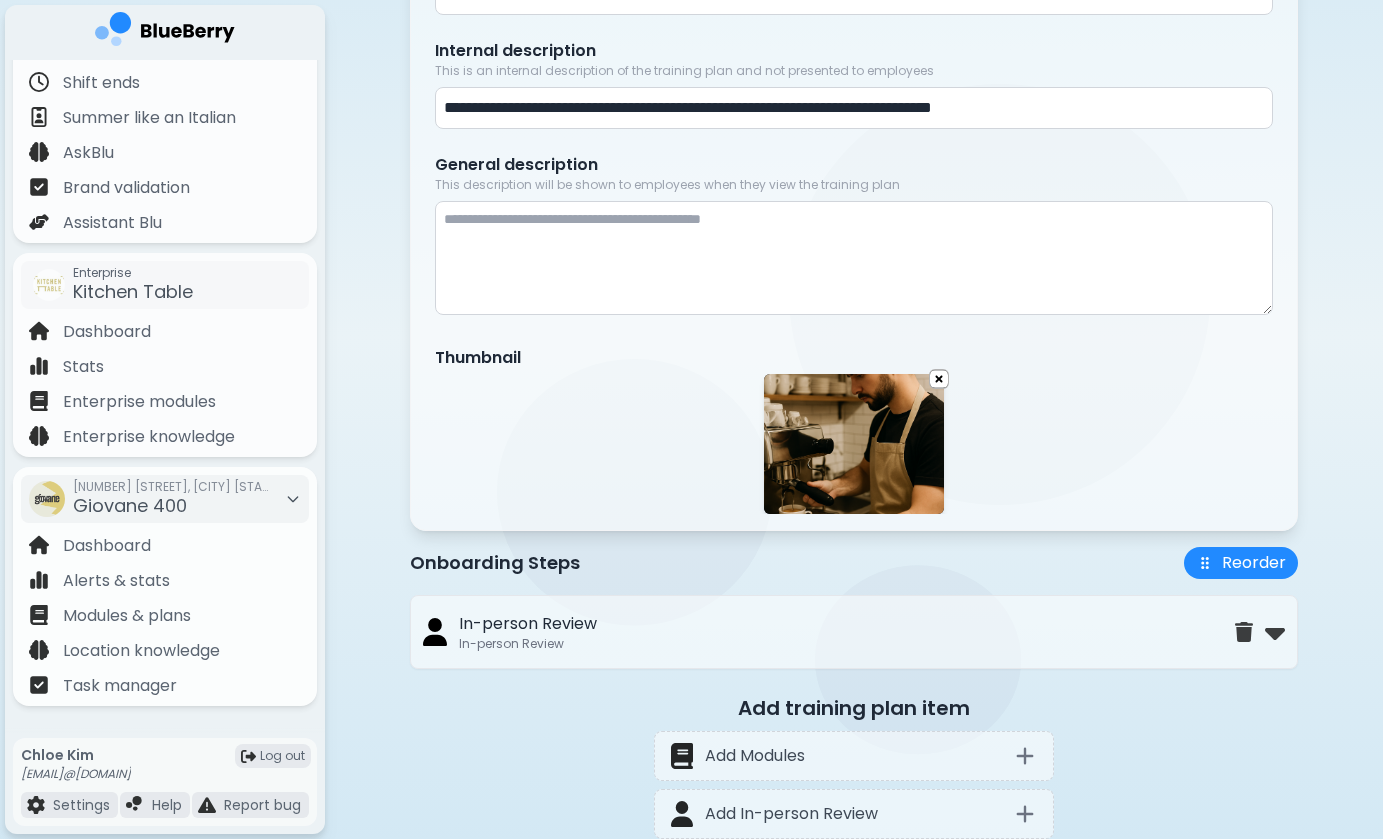 click at bounding box center (854, 258) 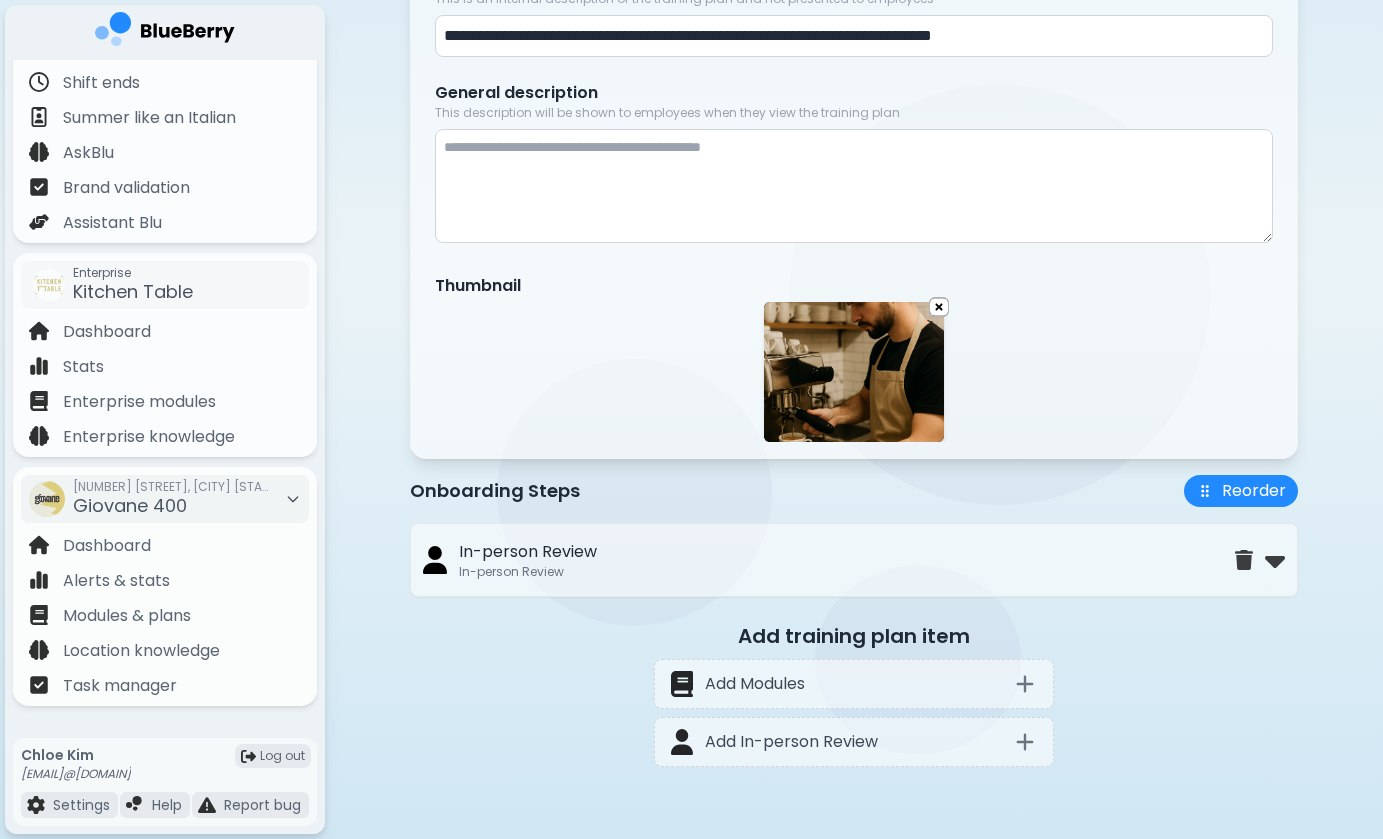 scroll, scrollTop: 311, scrollLeft: 0, axis: vertical 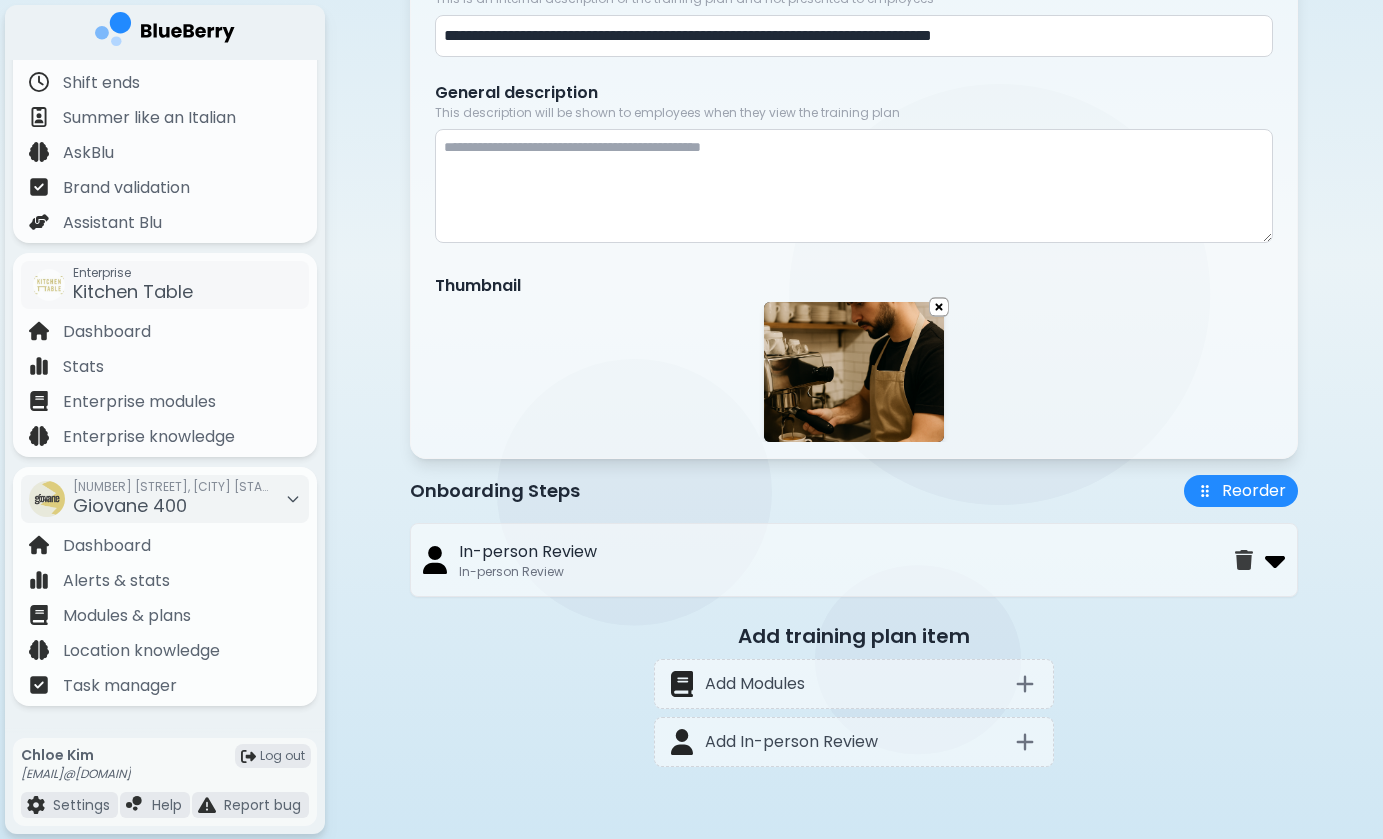 click at bounding box center (1275, 560) 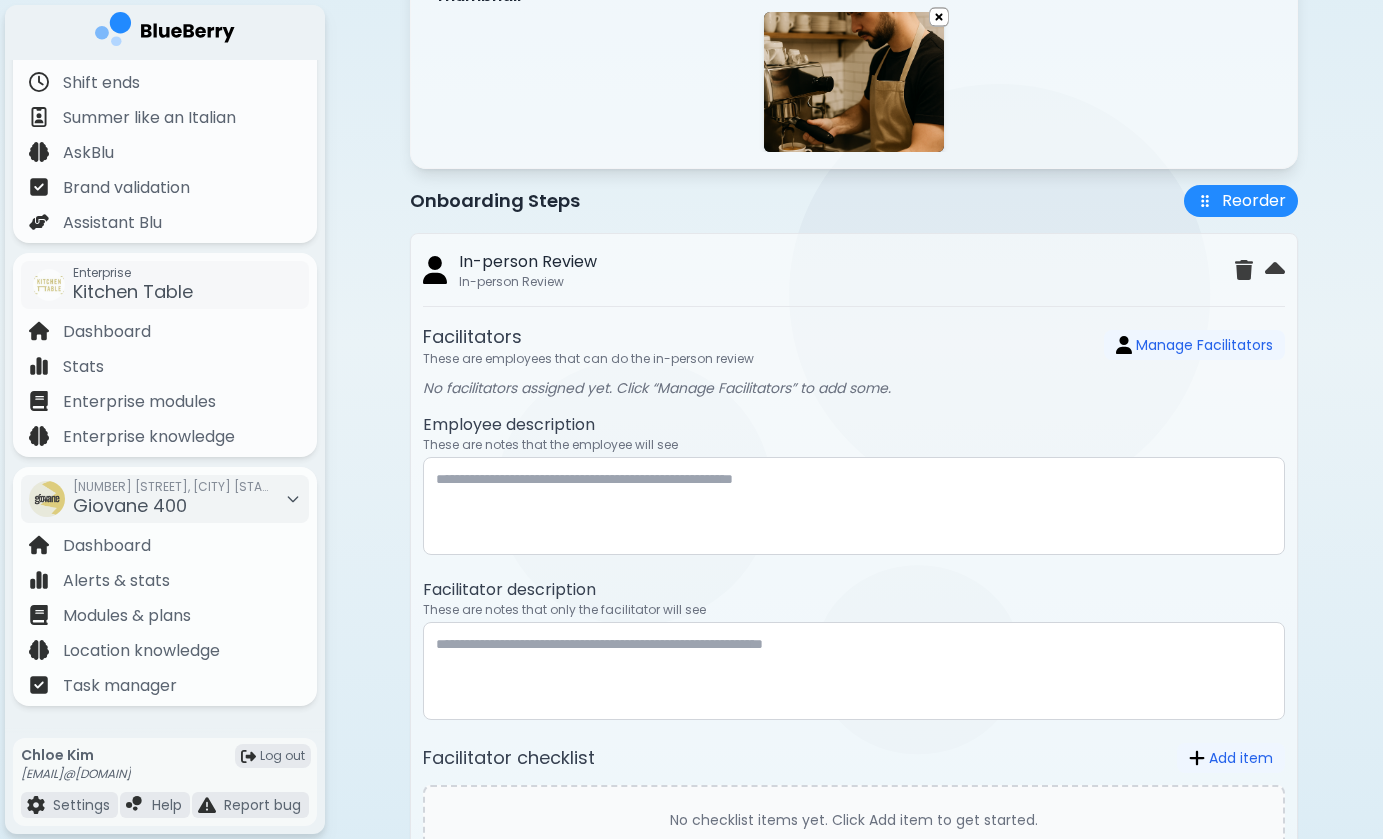 scroll, scrollTop: 631, scrollLeft: 0, axis: vertical 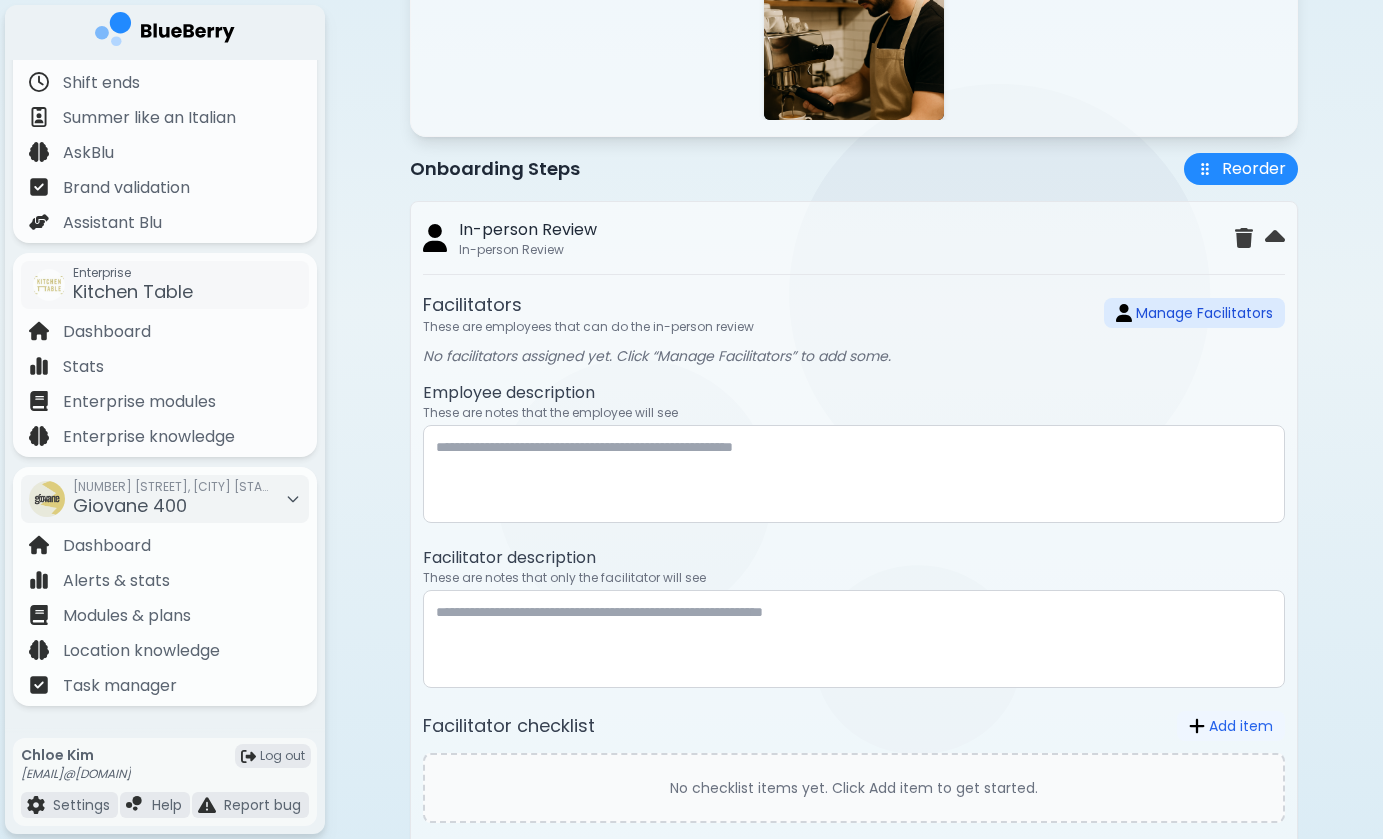 click on "Manage Facilitators" at bounding box center (1194, 313) 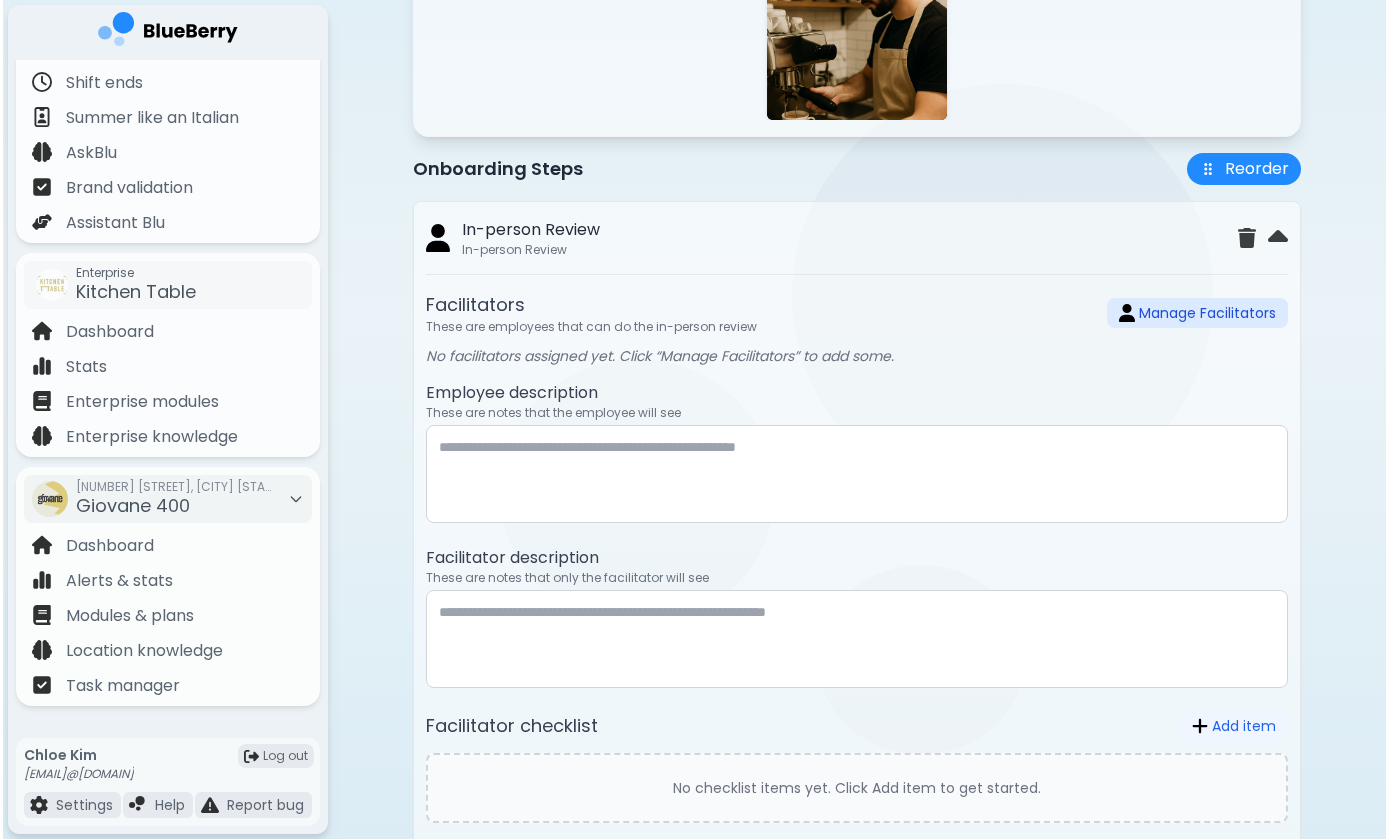 scroll, scrollTop: 0, scrollLeft: 0, axis: both 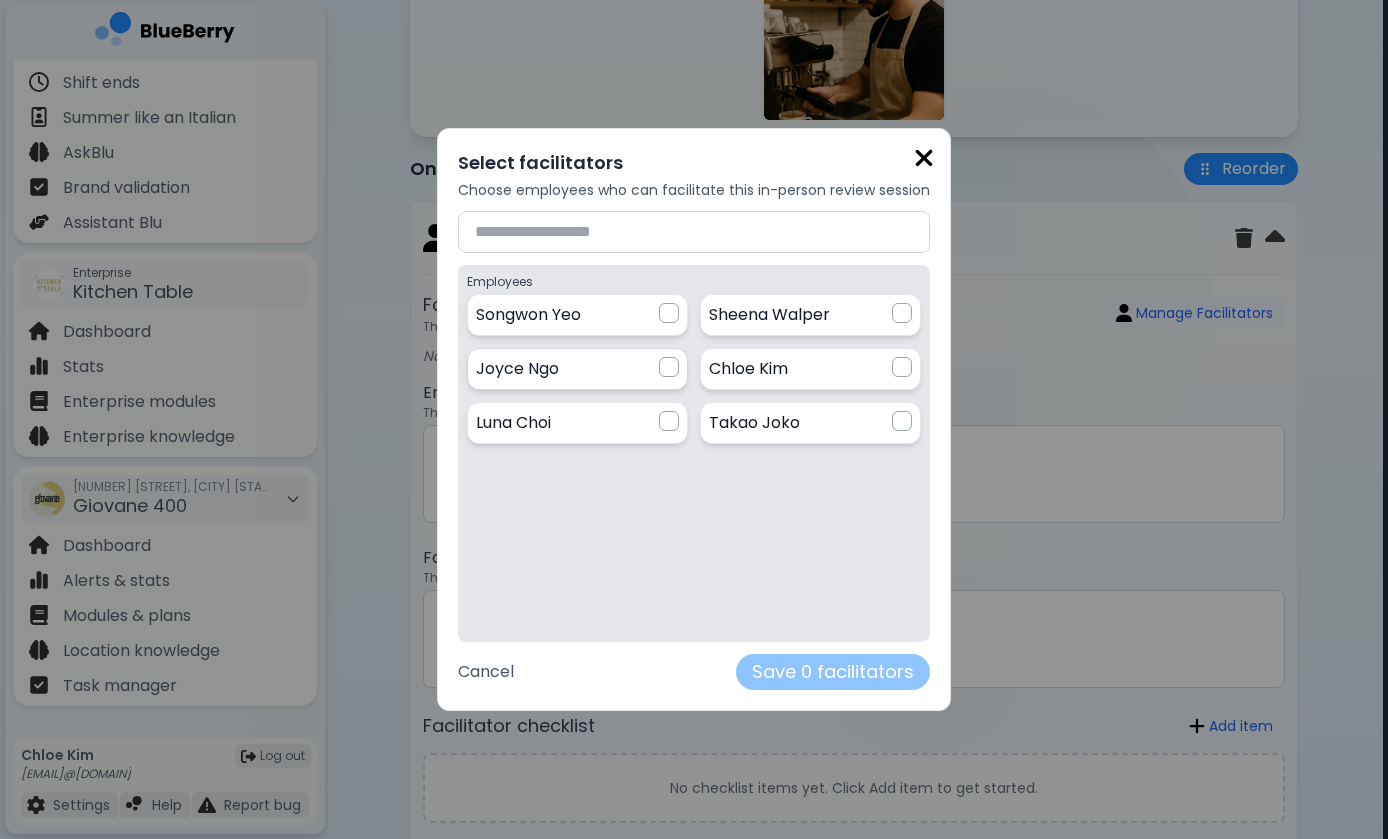 click at bounding box center [669, 367] 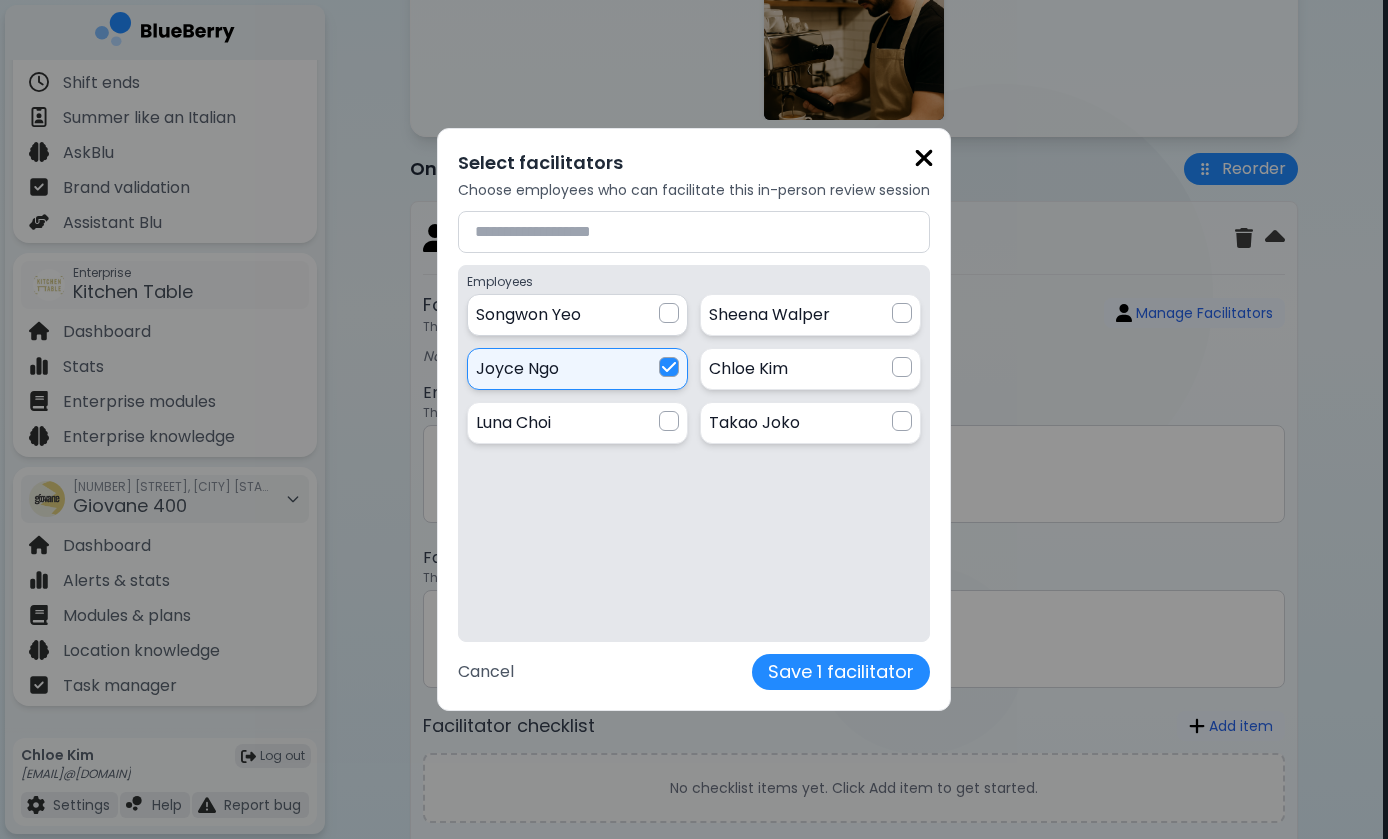 click at bounding box center [669, 313] 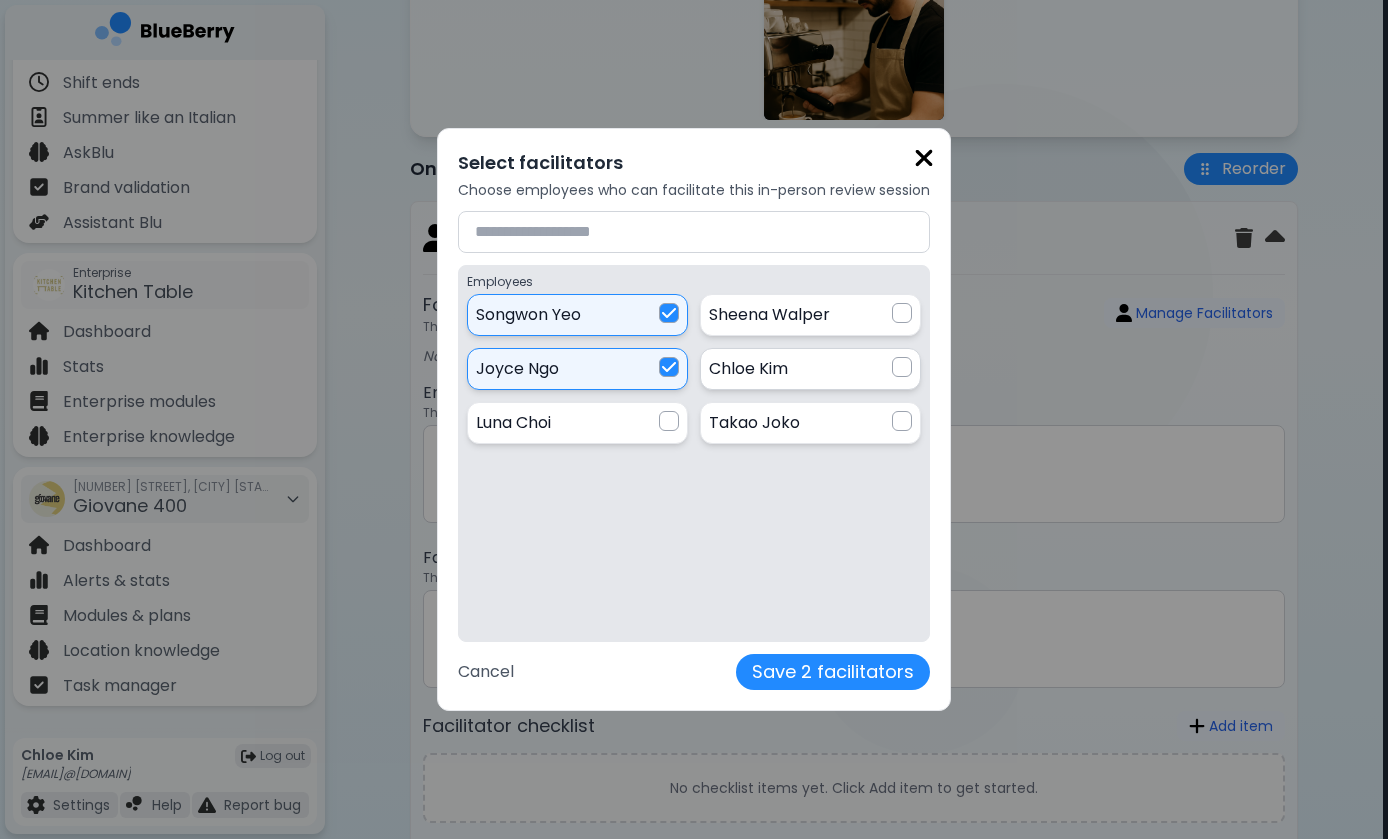 click at bounding box center [902, 367] 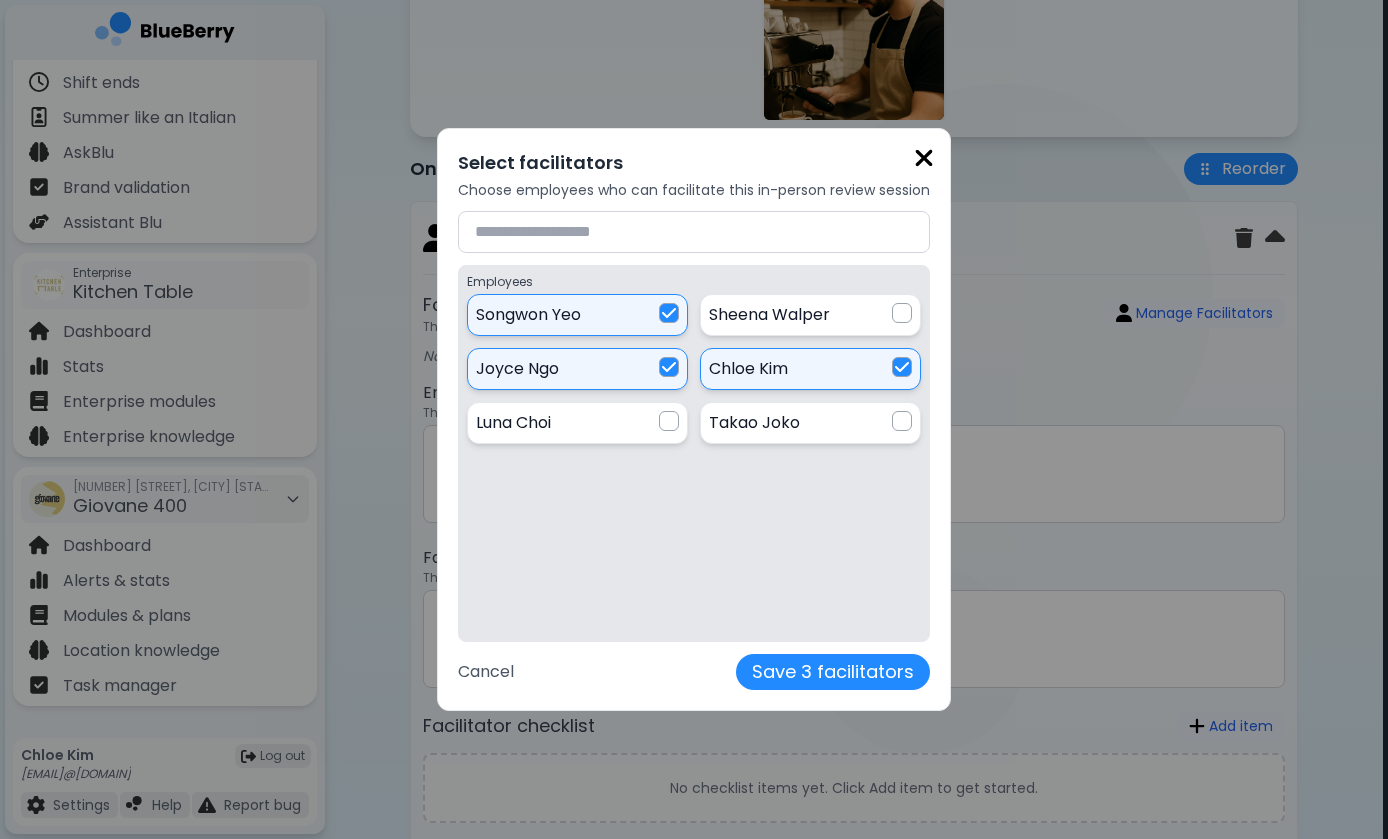 click at bounding box center (902, 367) 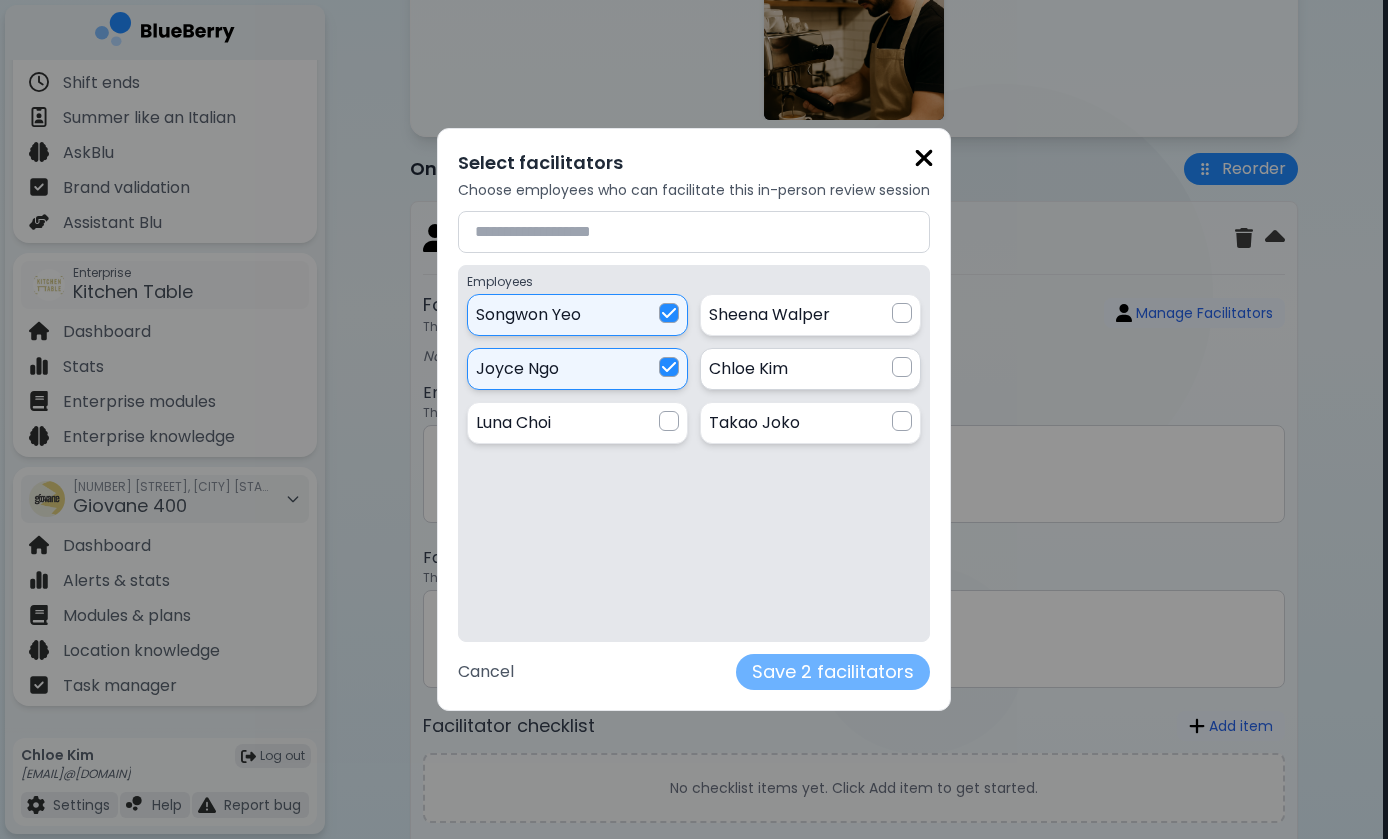 click on "Save 2 facilitators" at bounding box center (833, 672) 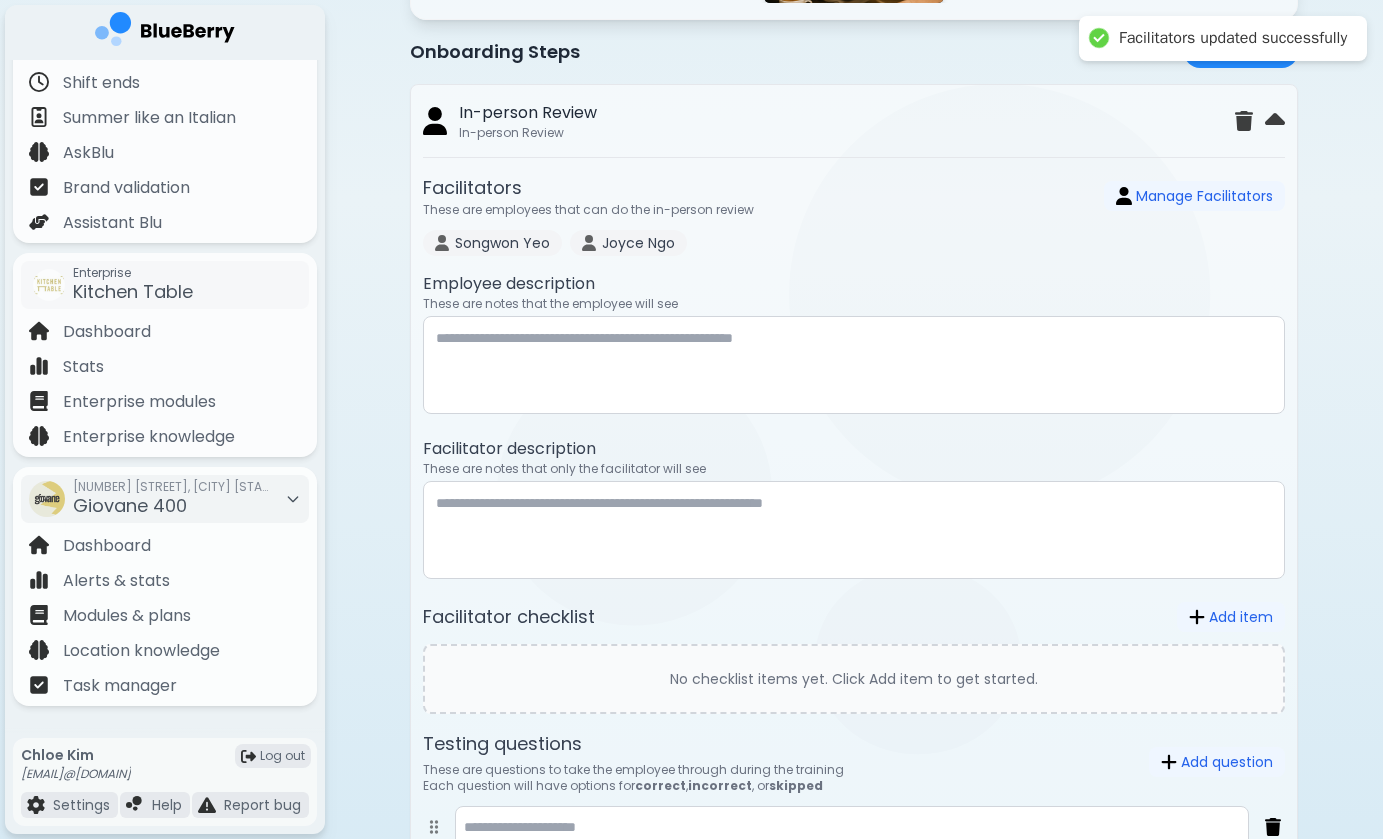 scroll, scrollTop: 766, scrollLeft: 0, axis: vertical 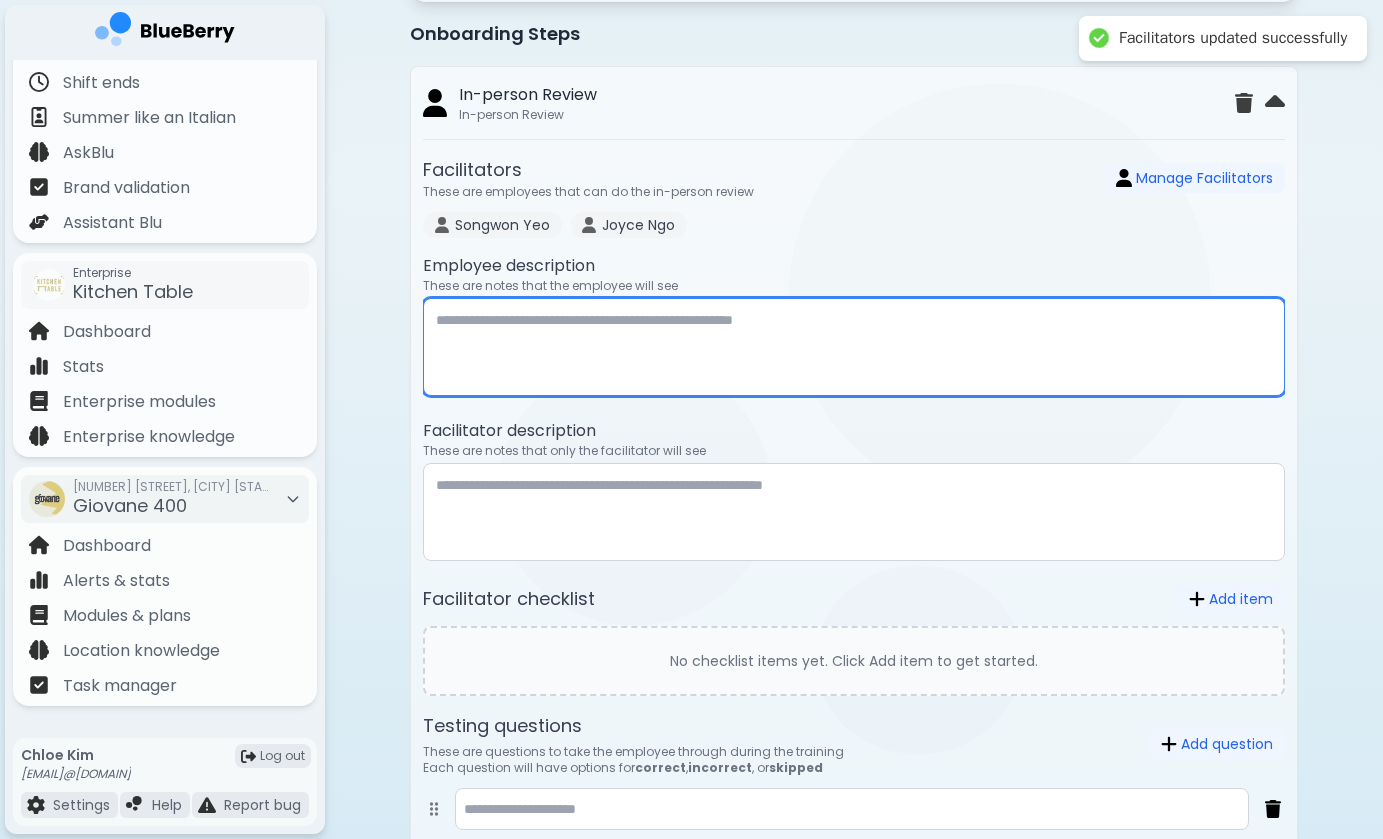 click at bounding box center [854, 347] 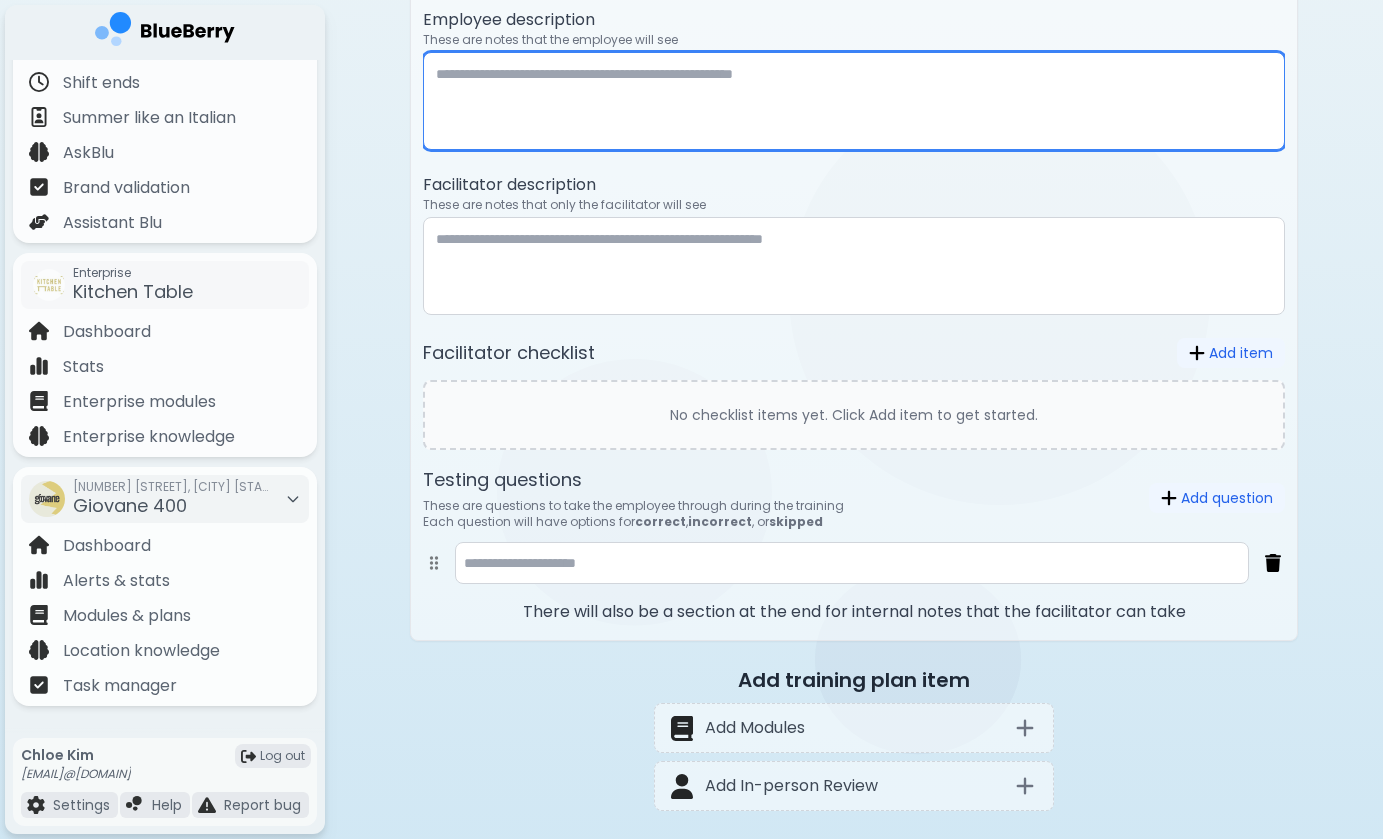 scroll, scrollTop: 1014, scrollLeft: 0, axis: vertical 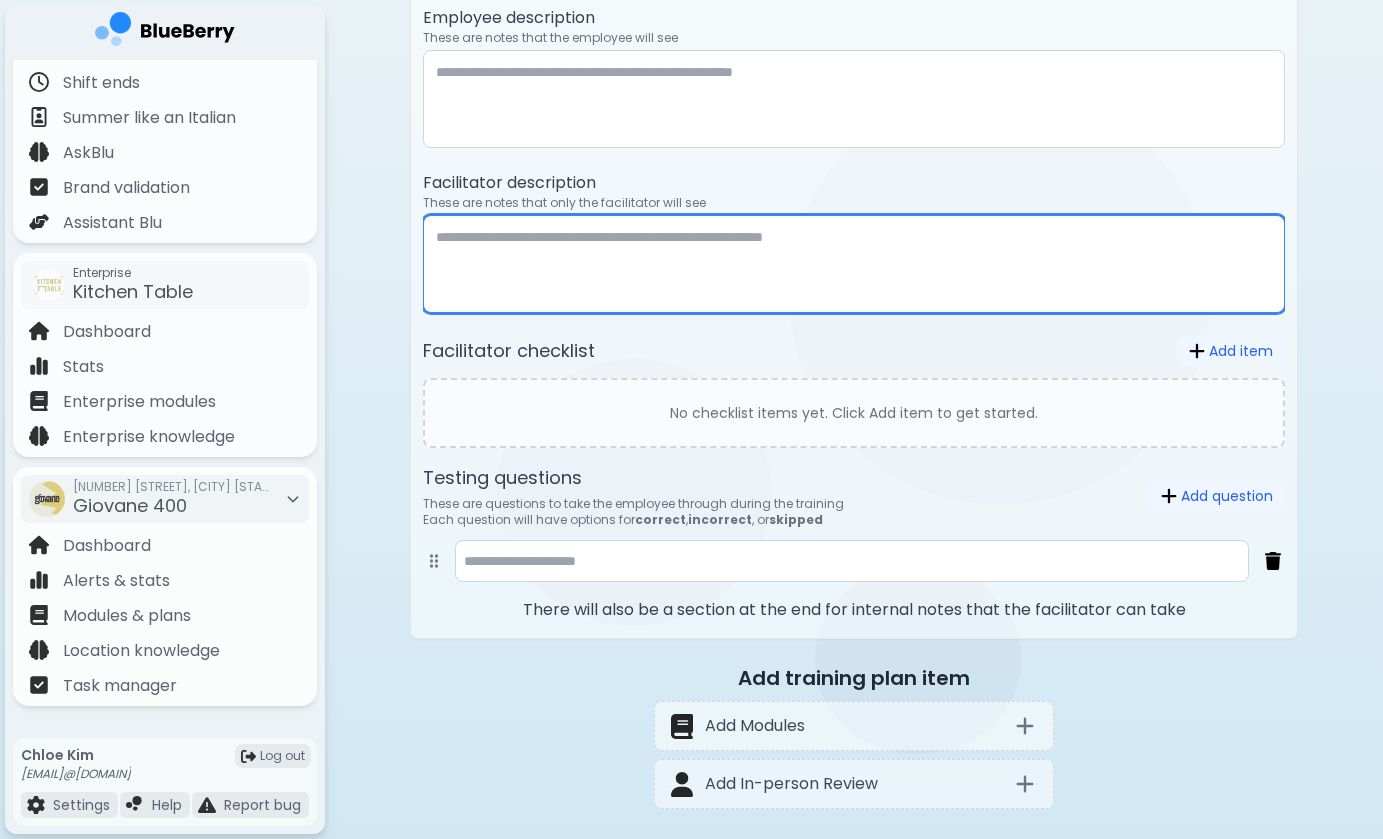 click at bounding box center (854, 264) 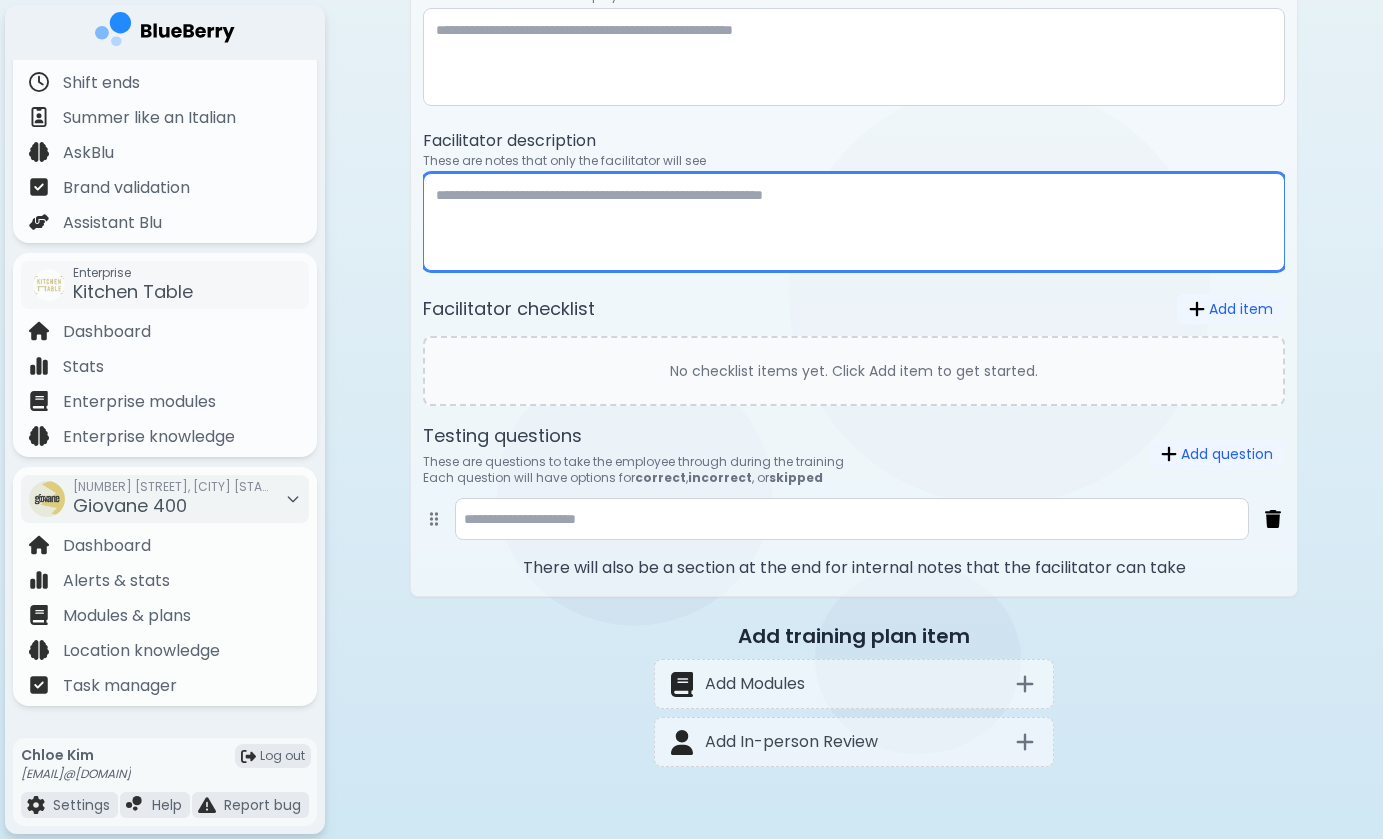scroll, scrollTop: 1059, scrollLeft: 0, axis: vertical 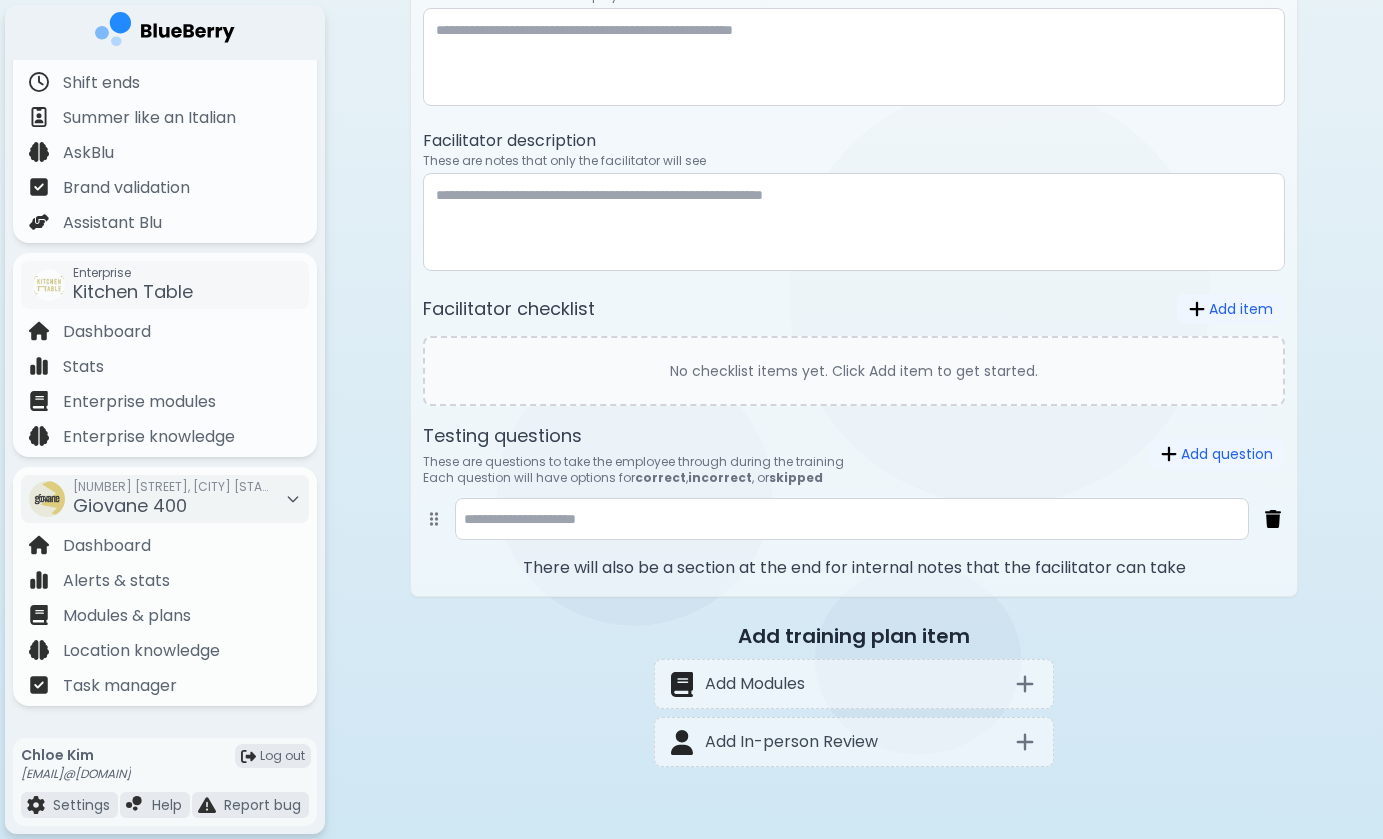 click on "No checklist items yet. Click Add item to get started." at bounding box center (854, 371) 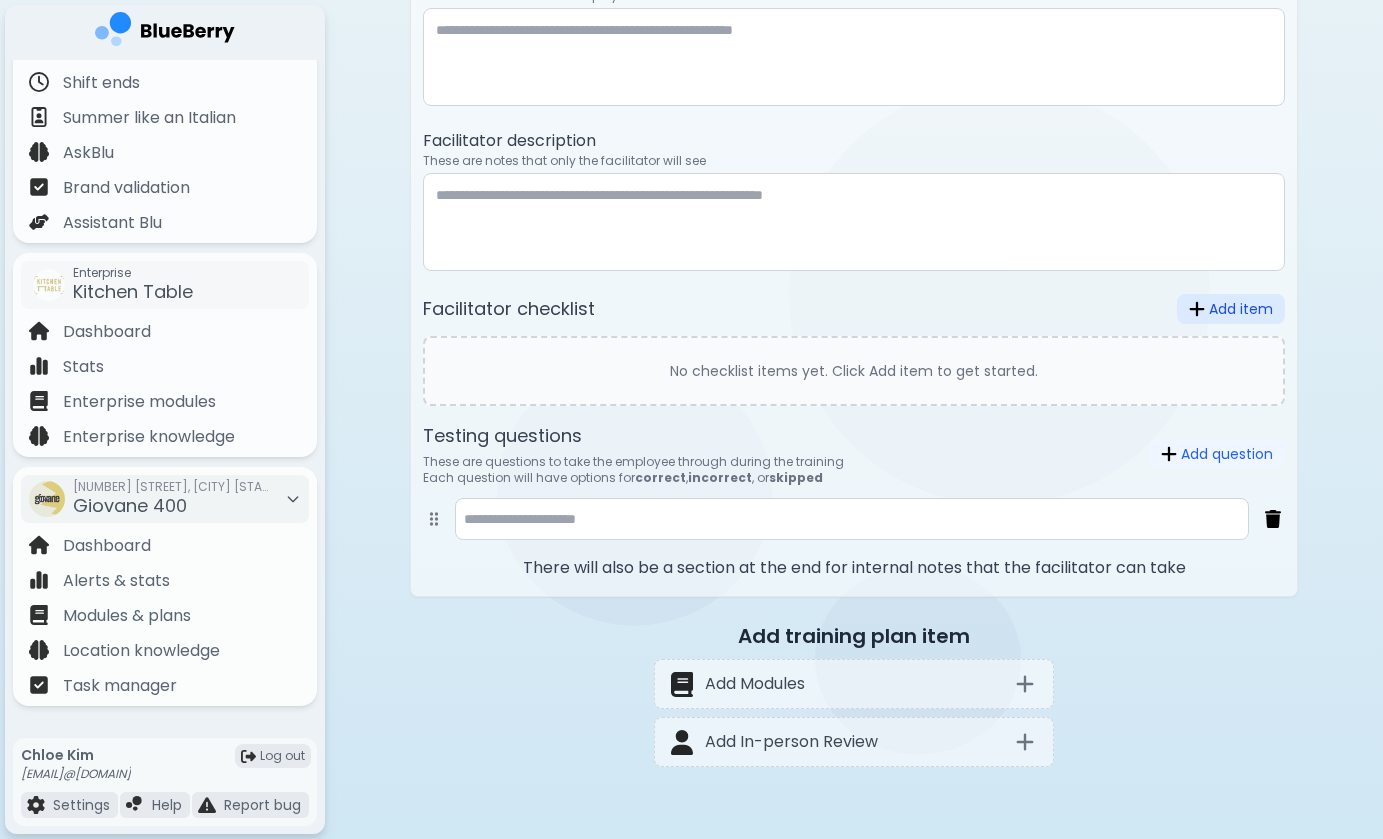 click on "Add item" at bounding box center (1231, 309) 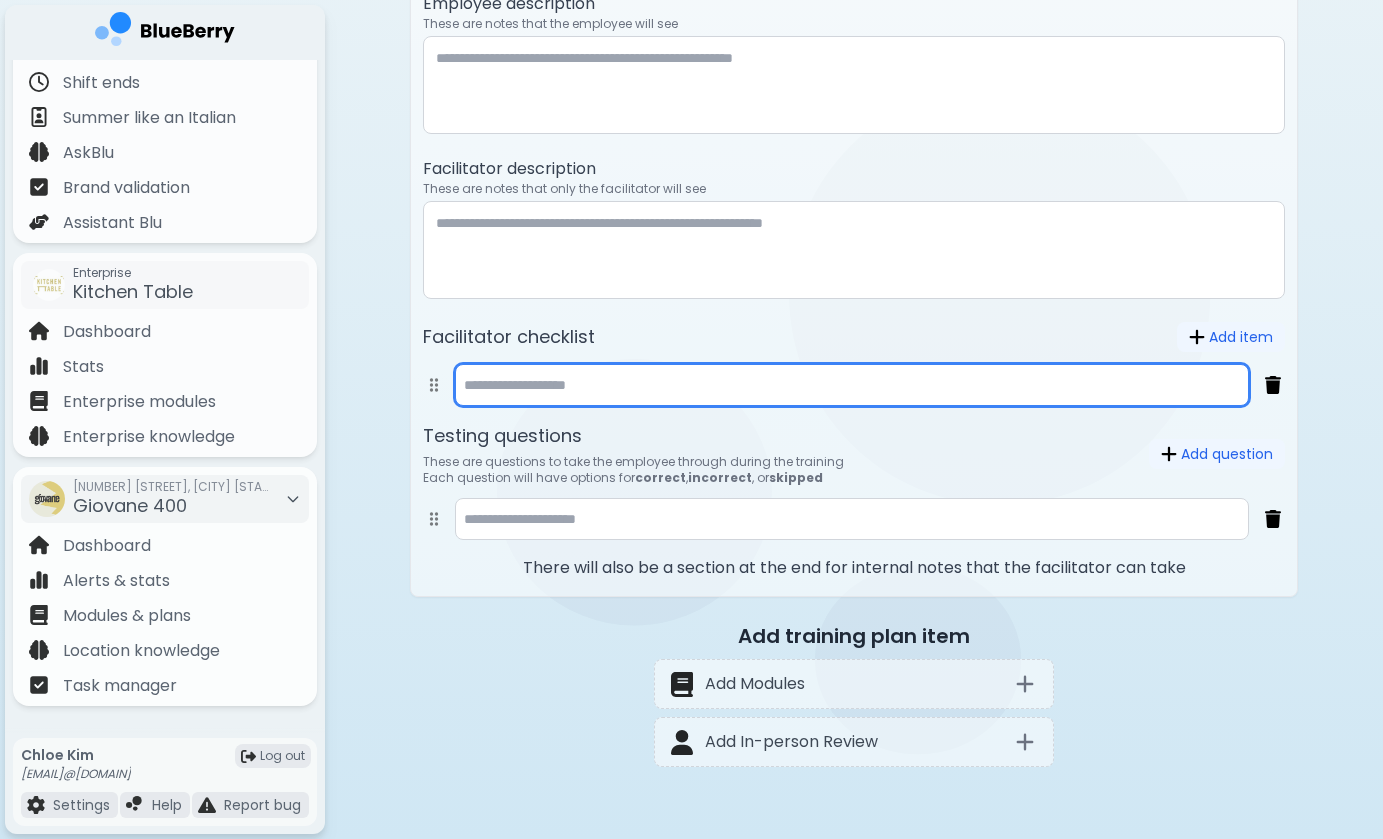 click at bounding box center (852, 385) 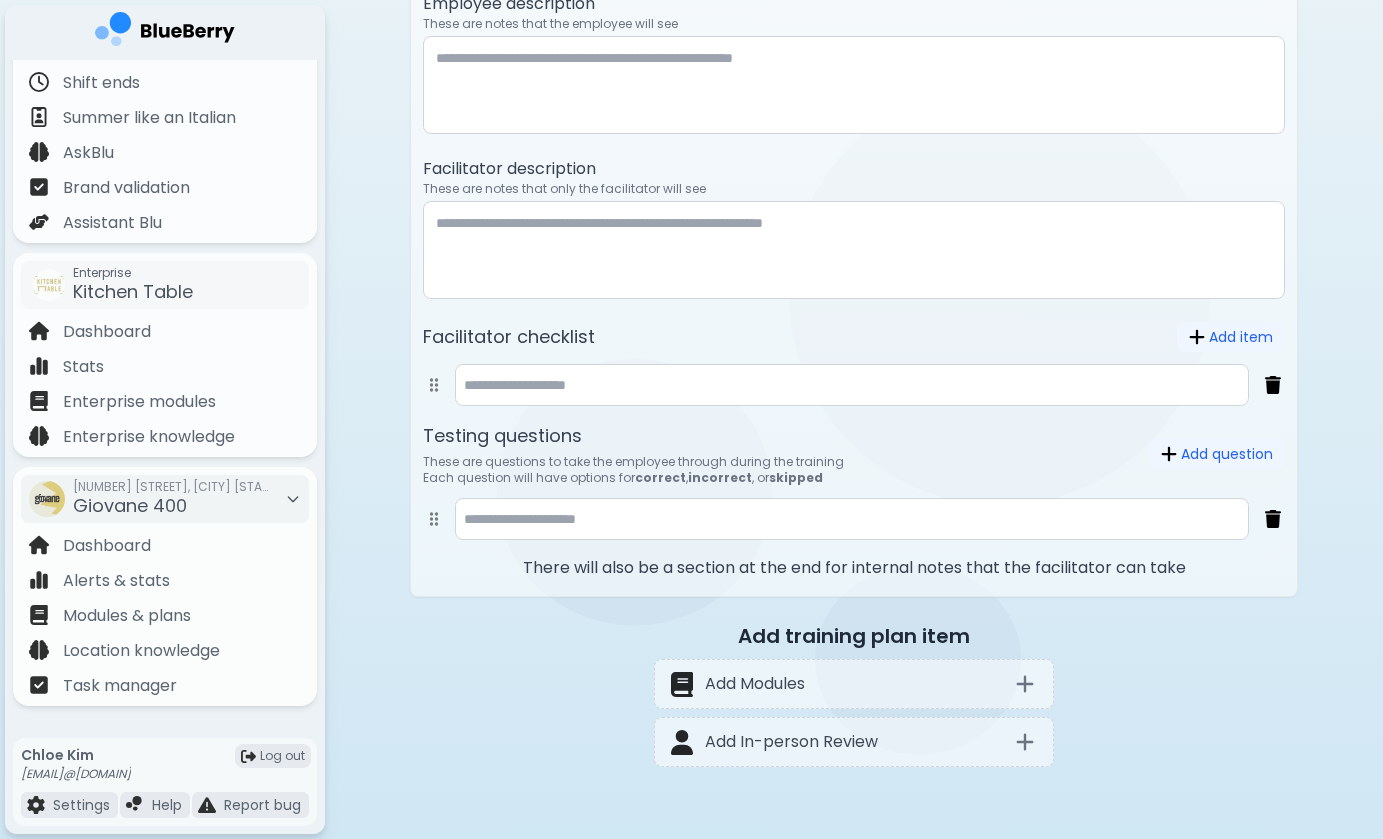 click on "Facilitators These are employees that can do the in-person review Manage Facilitators [FIRST]   [LAST] [FIRST]   [LAST] Employee description These are notes that the employee will see Facilitator description These are notes that only the facilitator will see Facilitator checklist Add item Add item Testing questions These are questions to take the employee through during the training Each question will have options for  correct ,  incorrect , or  skipped Add question Add question There will also be a section at the end for internal notes that the facilitator can take" at bounding box center (854, 228) 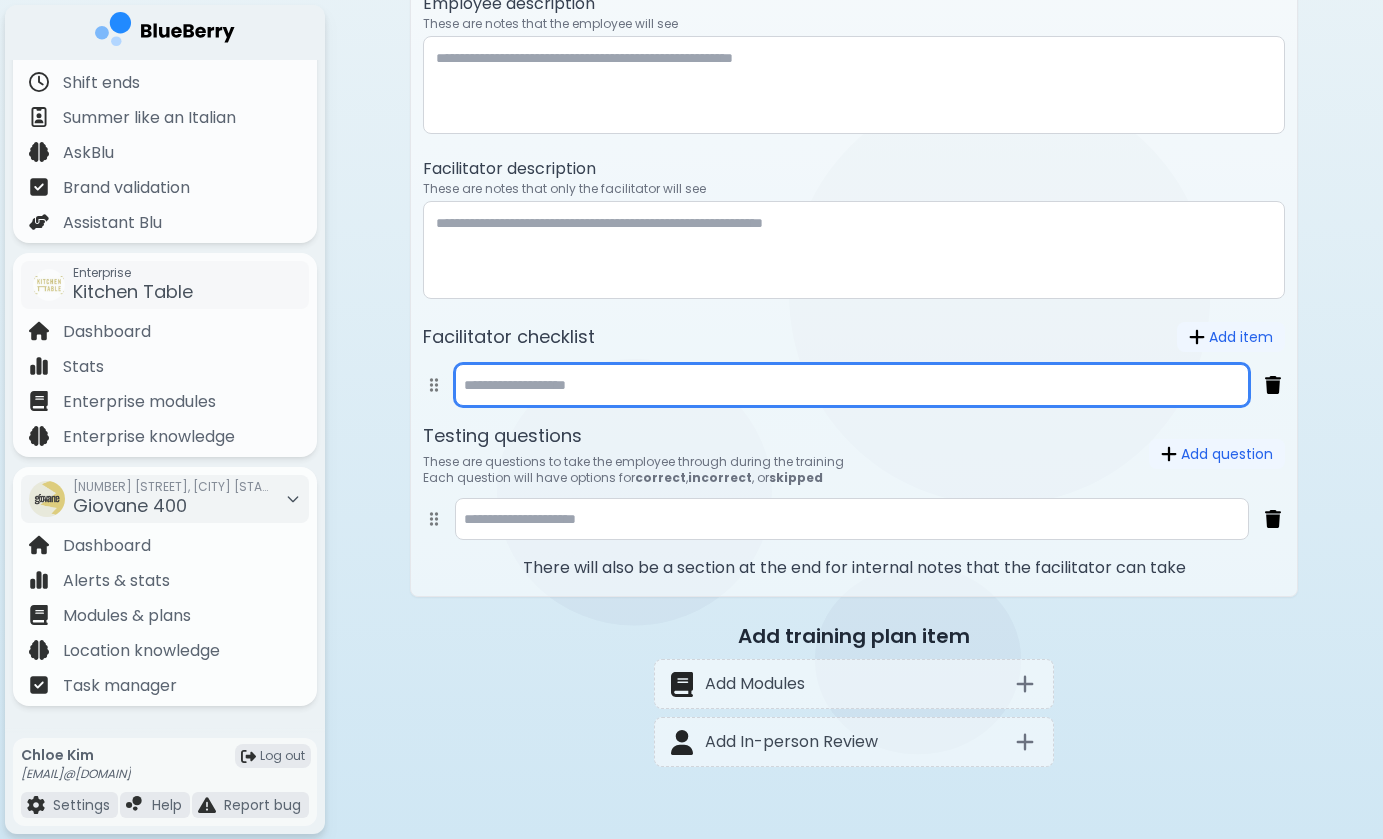 click at bounding box center (852, 385) 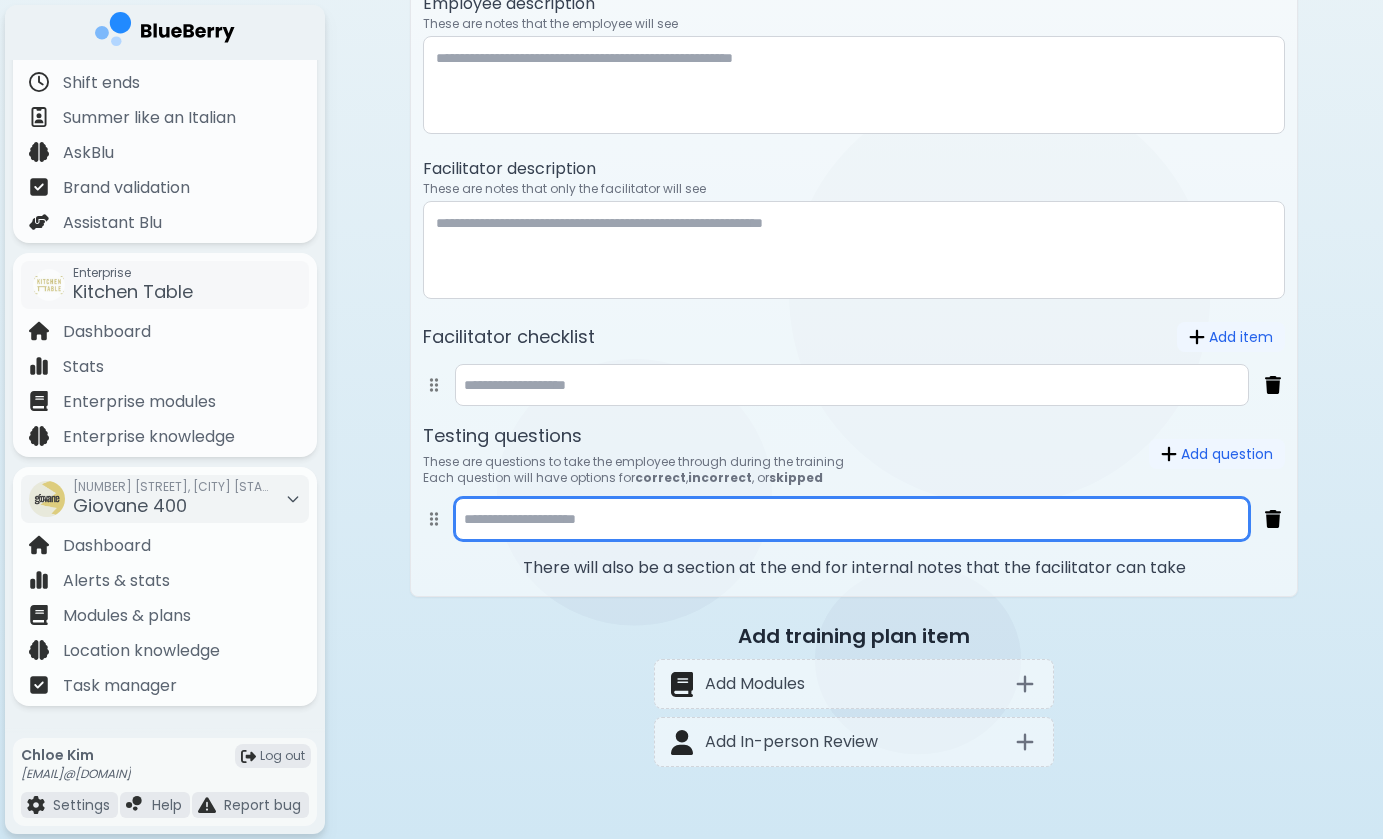 click at bounding box center (852, 519) 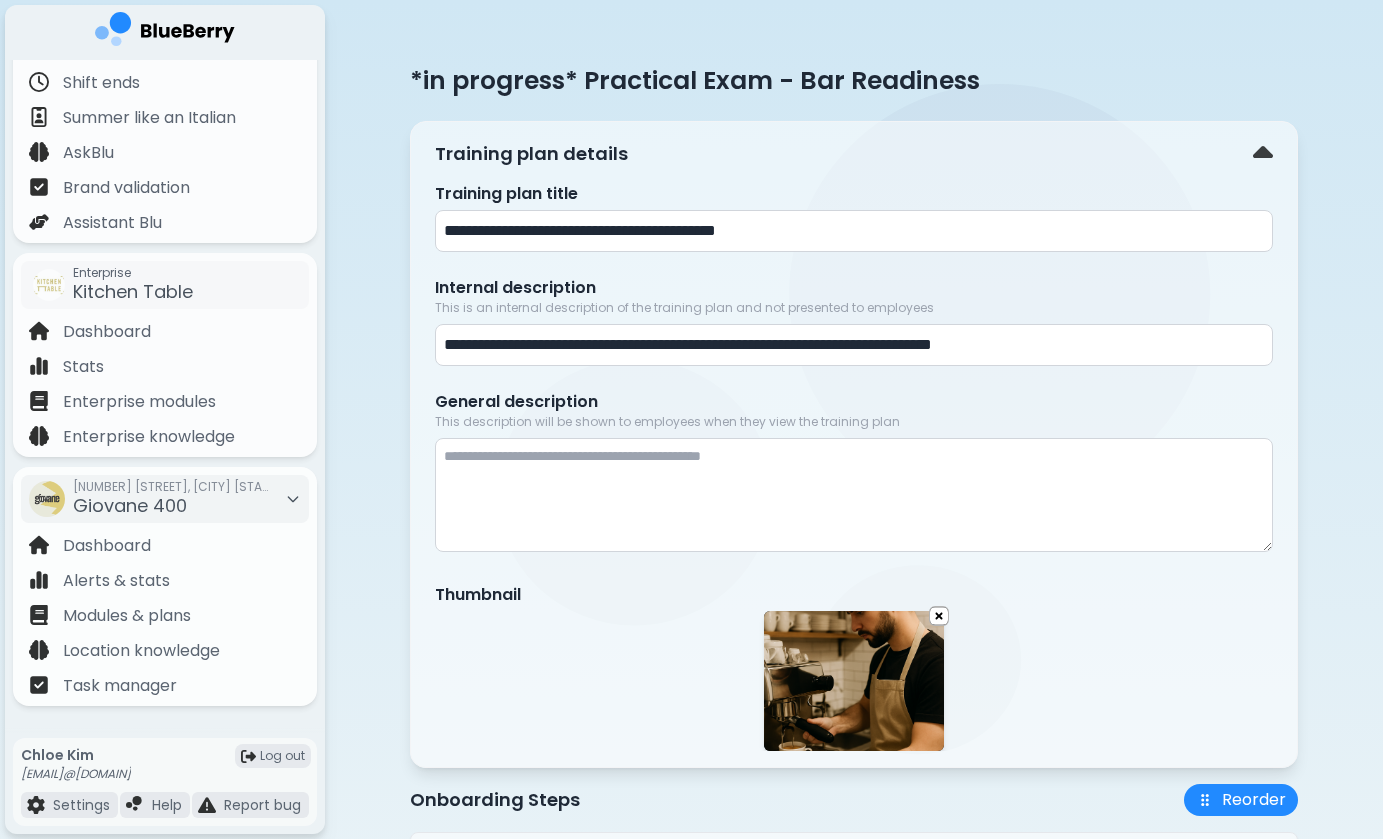 scroll, scrollTop: 0, scrollLeft: 0, axis: both 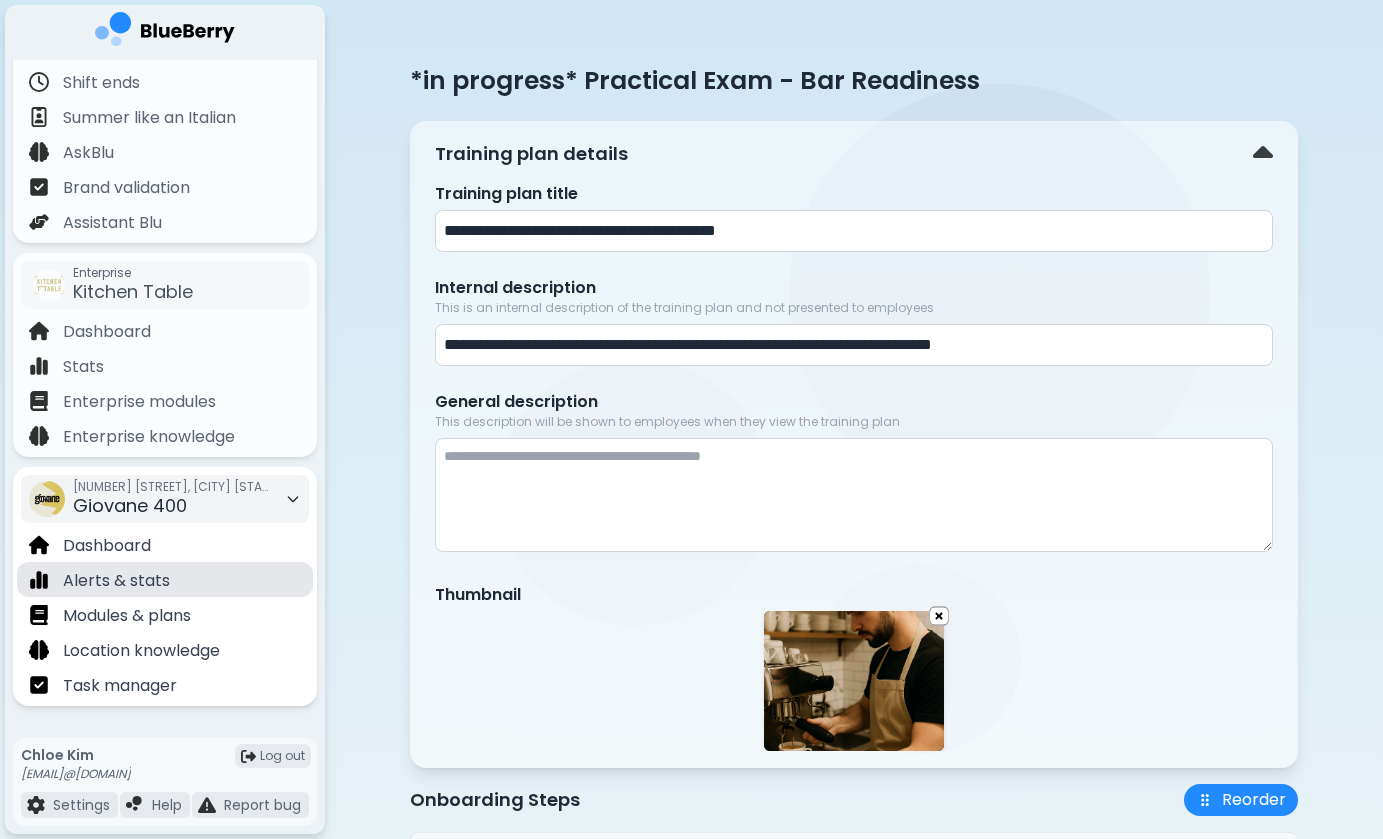 click on "Alerts & stats" at bounding box center (116, 581) 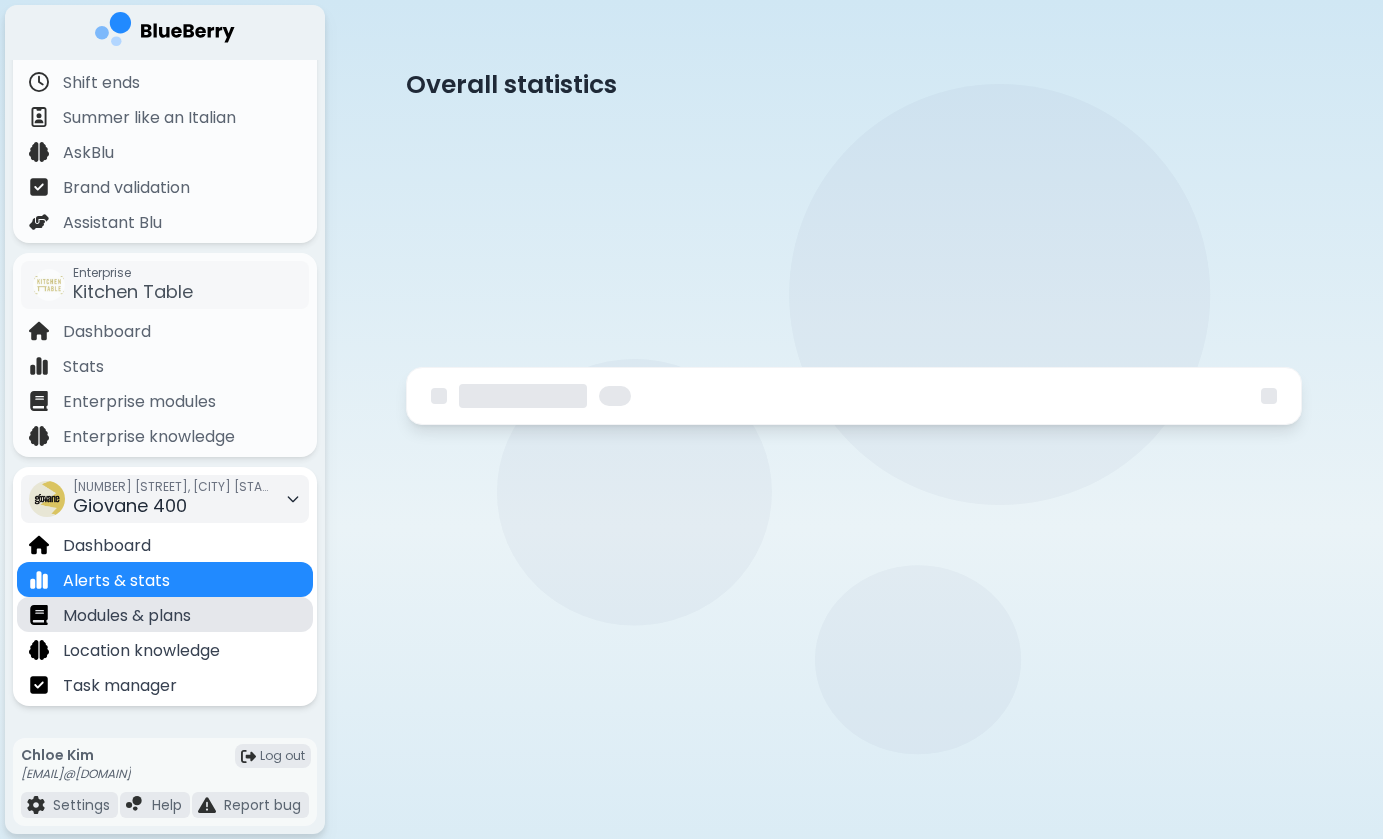 click on "Modules & plans" at bounding box center (127, 616) 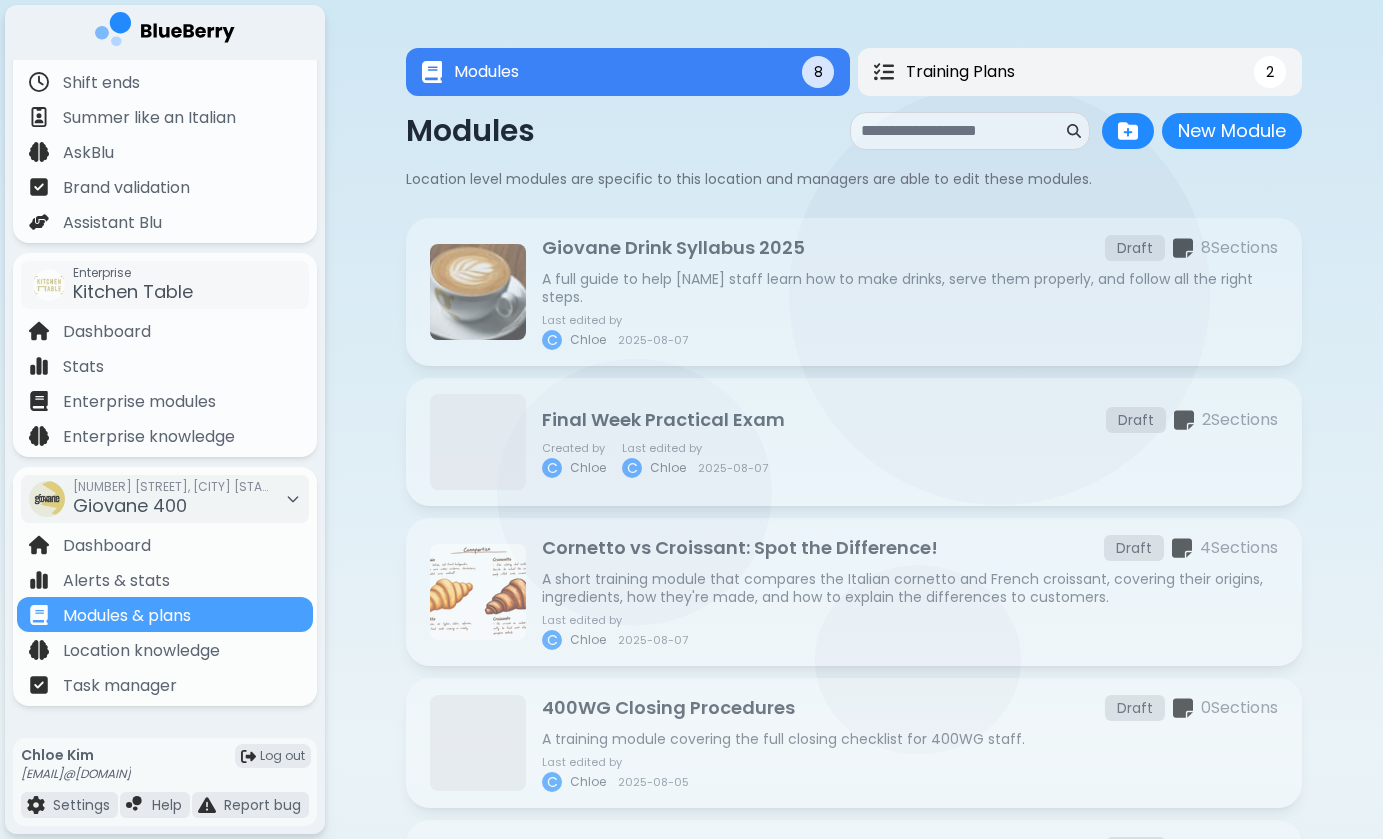 scroll, scrollTop: 0, scrollLeft: 0, axis: both 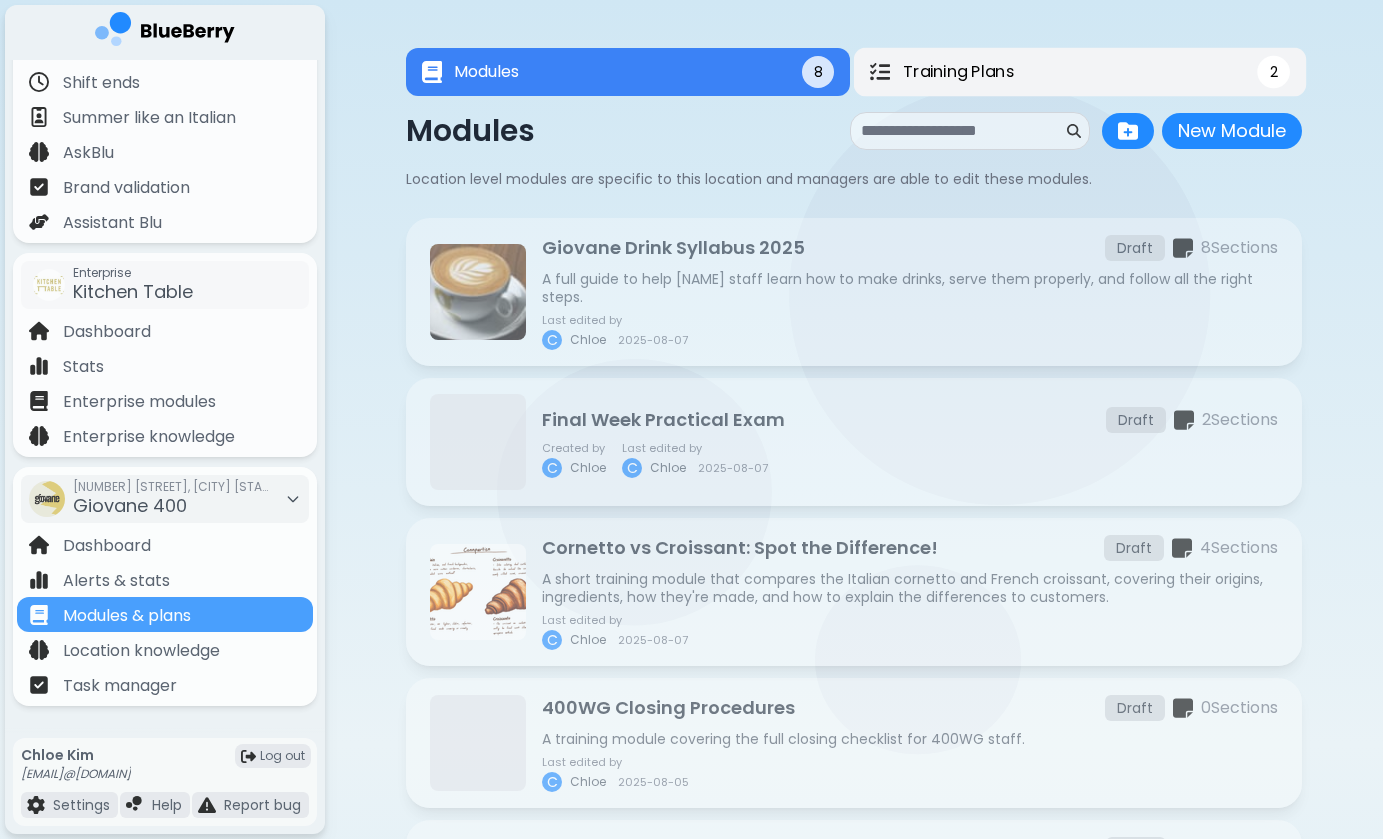 click on "Training Plans 2" at bounding box center (1080, 72) 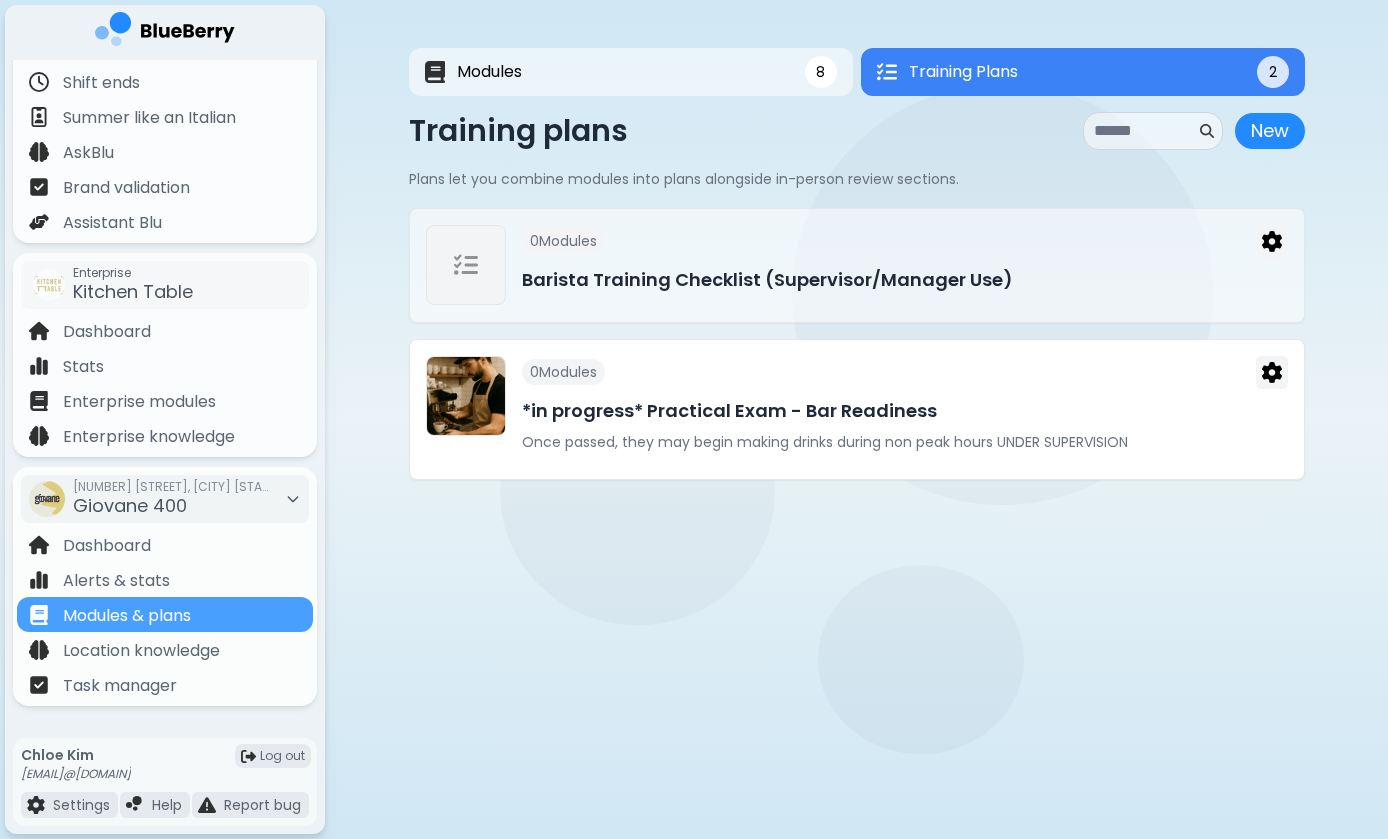 click on "*in progress* Practical Exam - Bar Readiness" at bounding box center (905, 411) 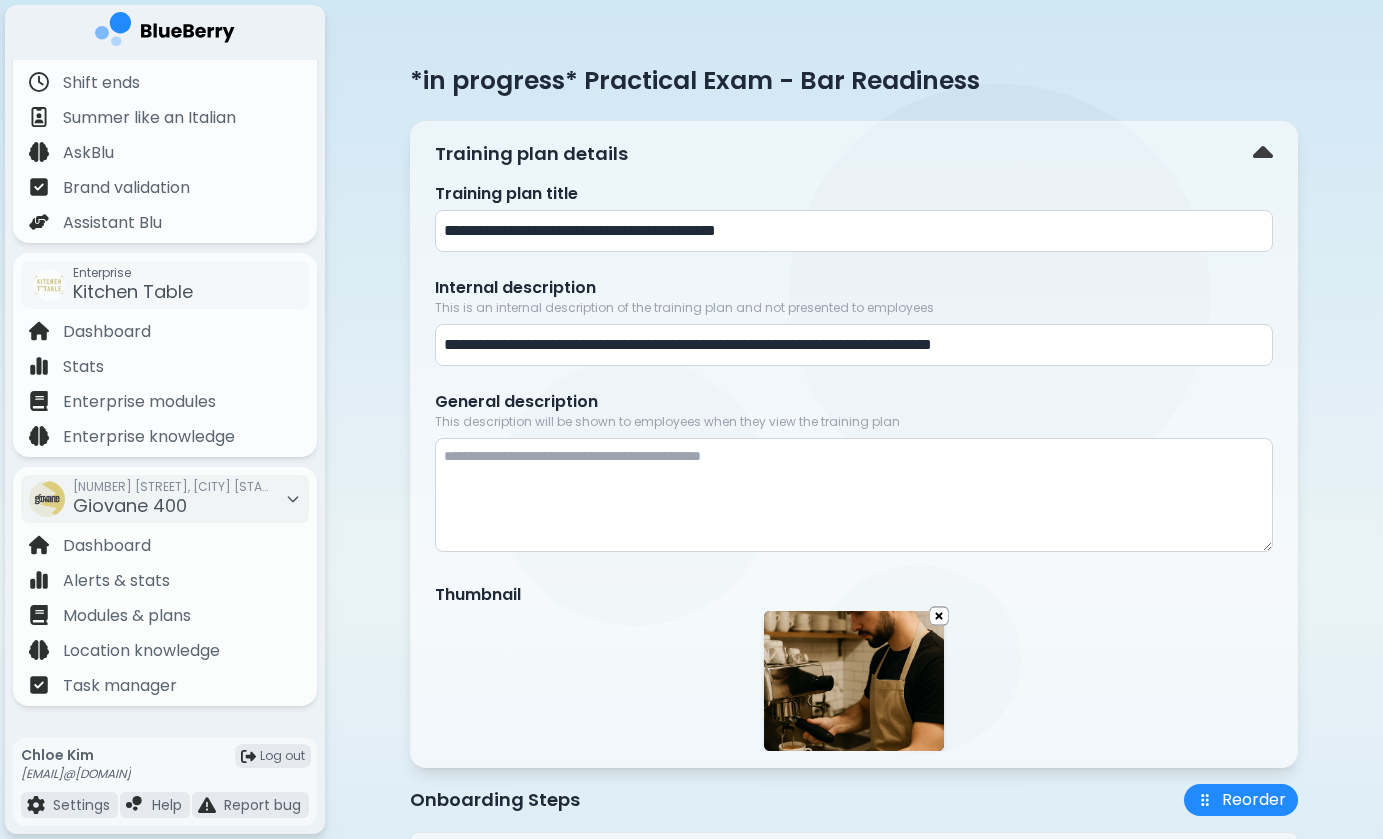 drag, startPoint x: 862, startPoint y: 233, endPoint x: 399, endPoint y: 238, distance: 463.027 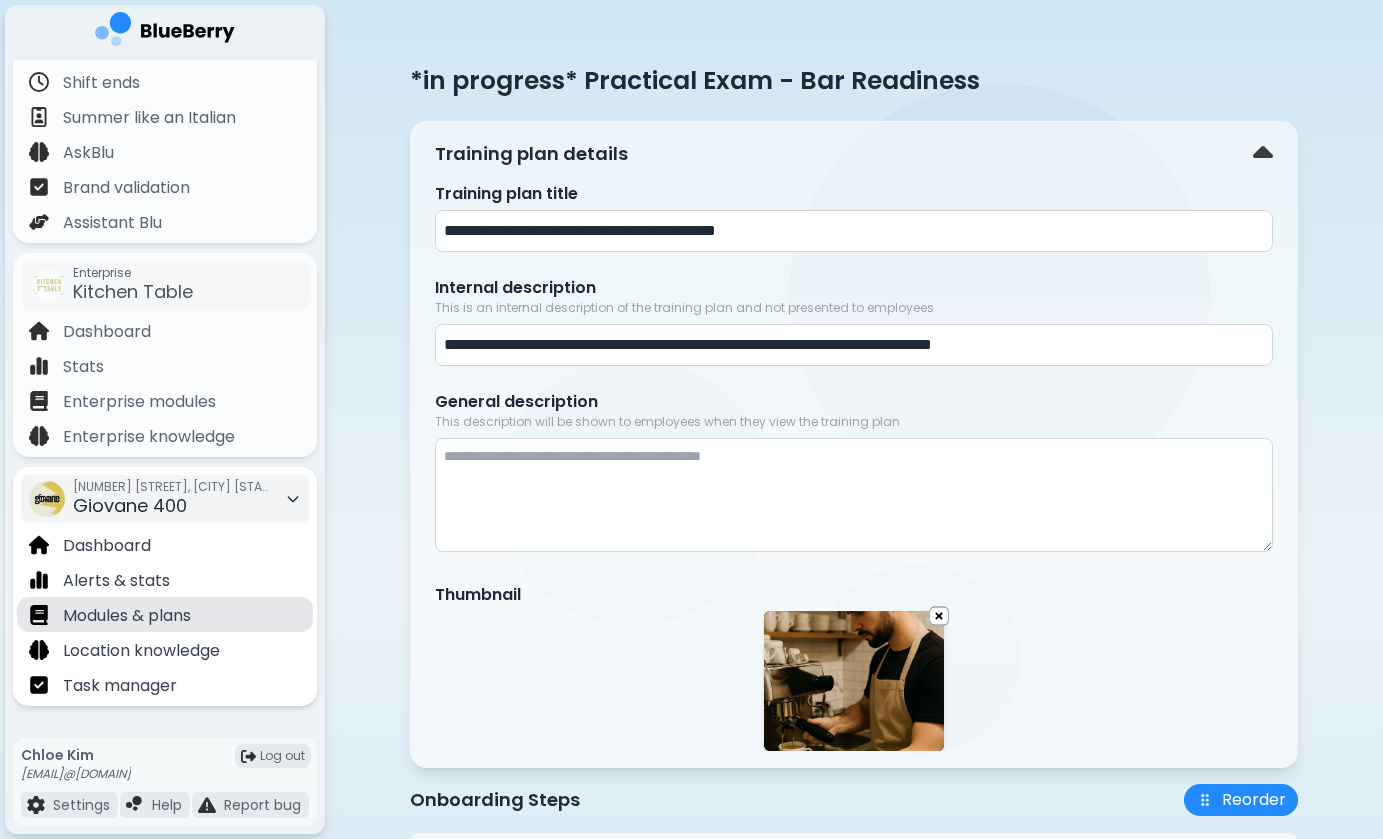 click on "Modules & plans" at bounding box center [127, 616] 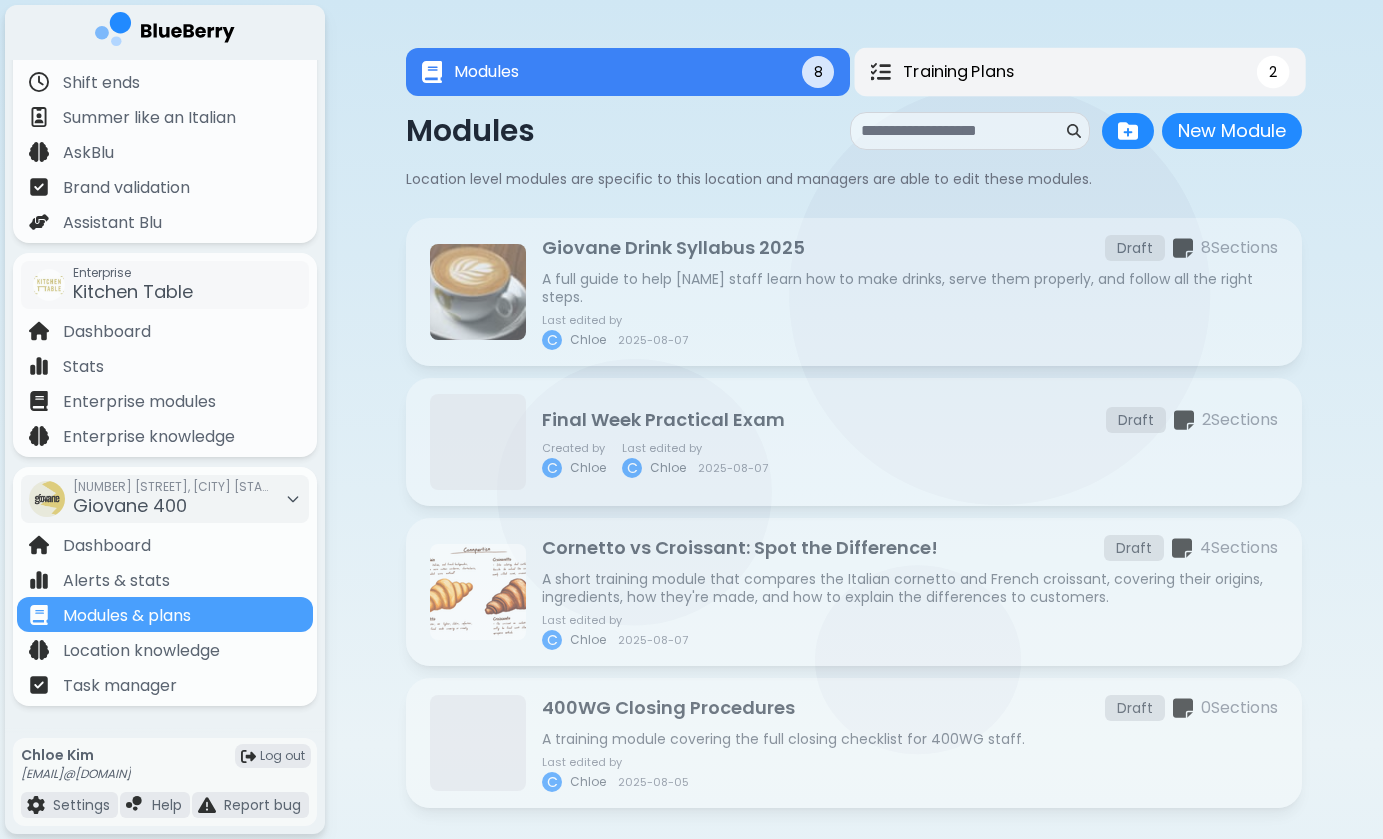 click on "Training Plans 2" at bounding box center [1079, 72] 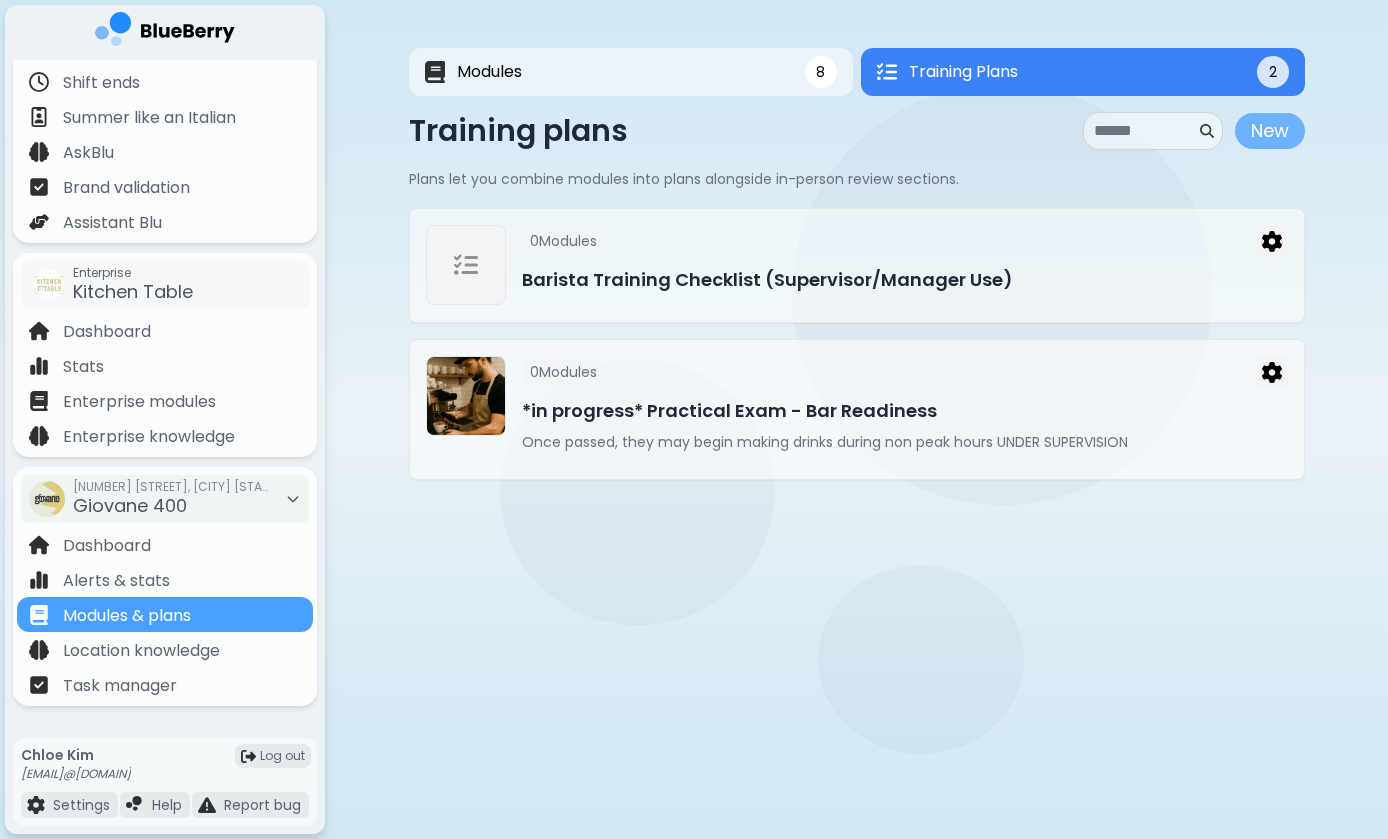 click on "New" at bounding box center [1270, 131] 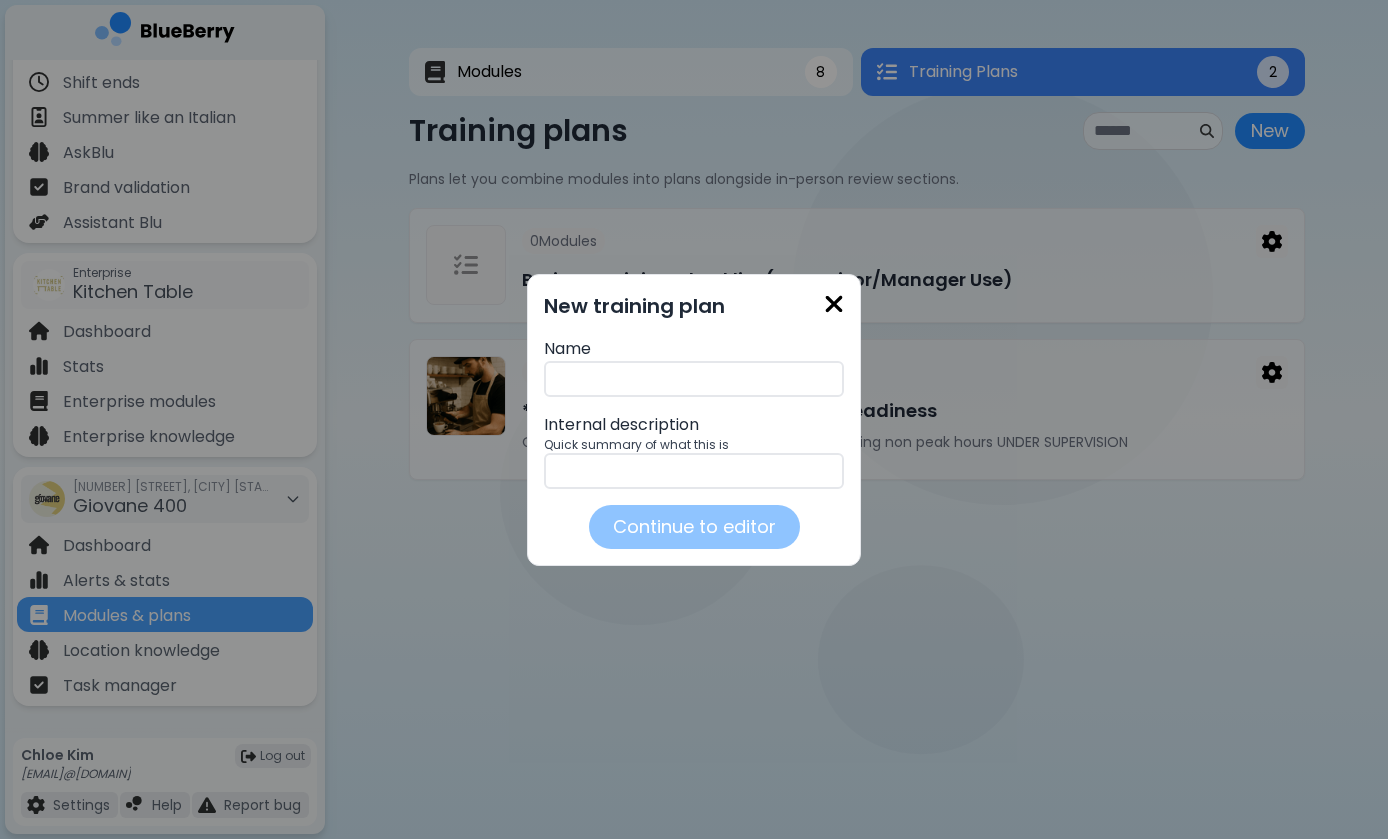 click at bounding box center (694, 379) 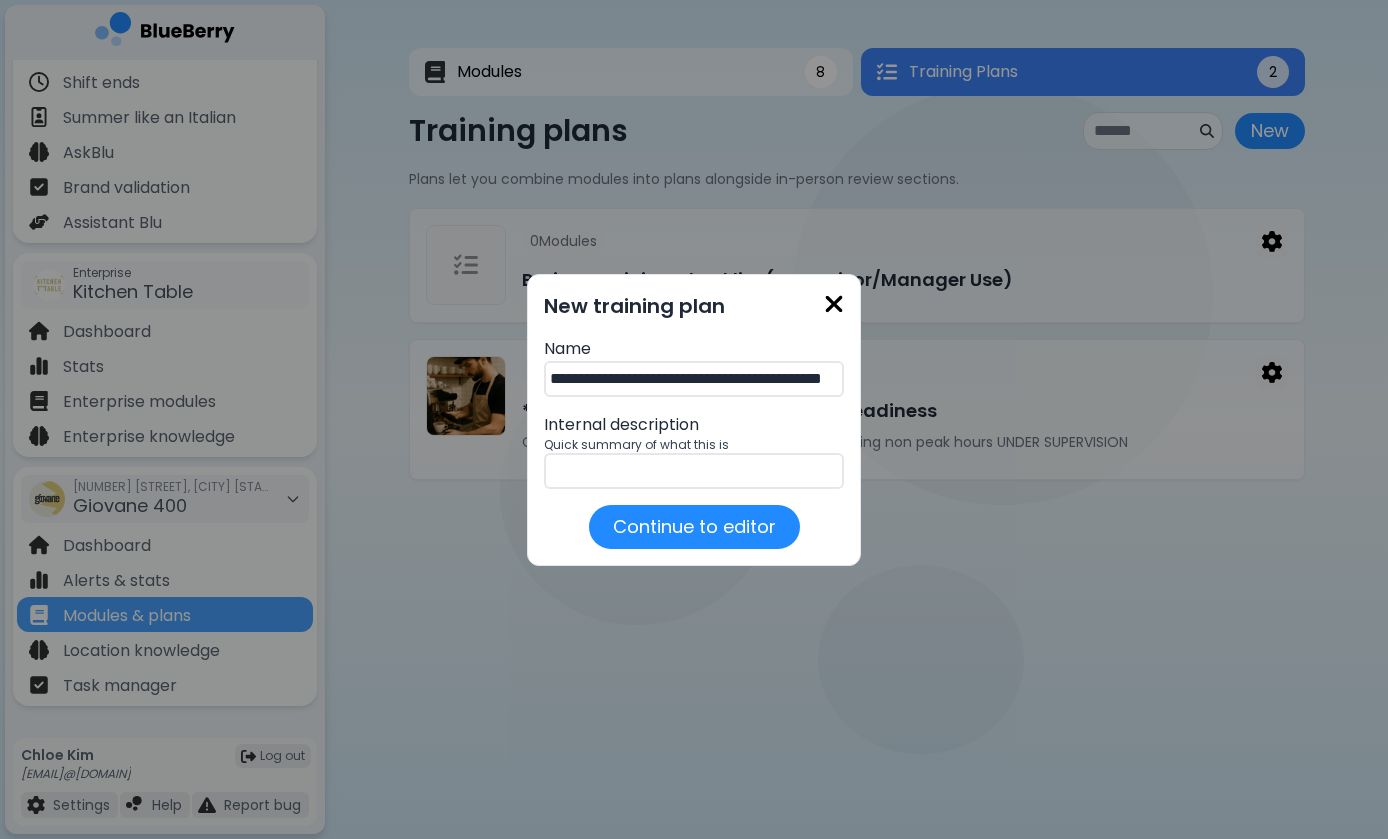 drag, startPoint x: 739, startPoint y: 378, endPoint x: 860, endPoint y: 378, distance: 121 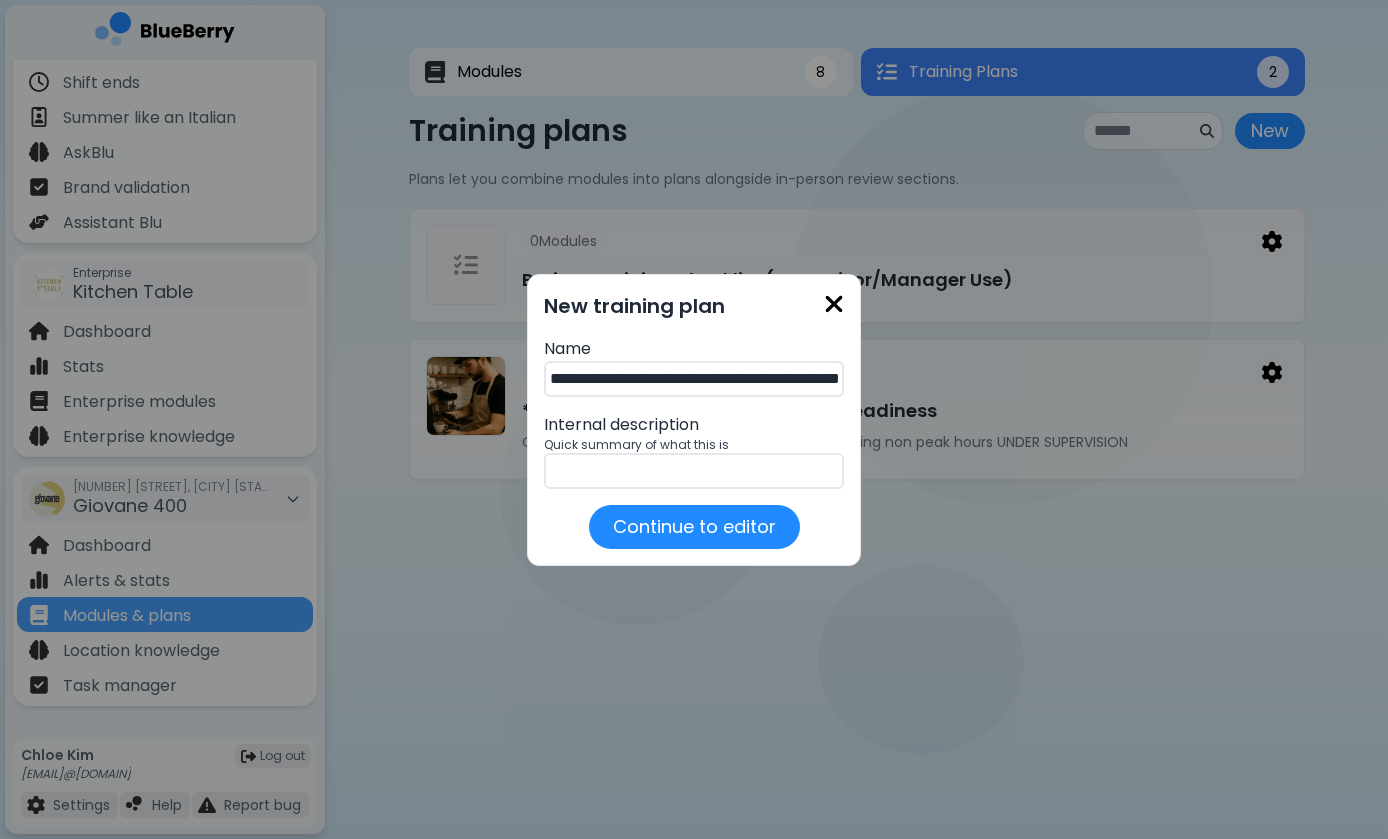 type on "**********" 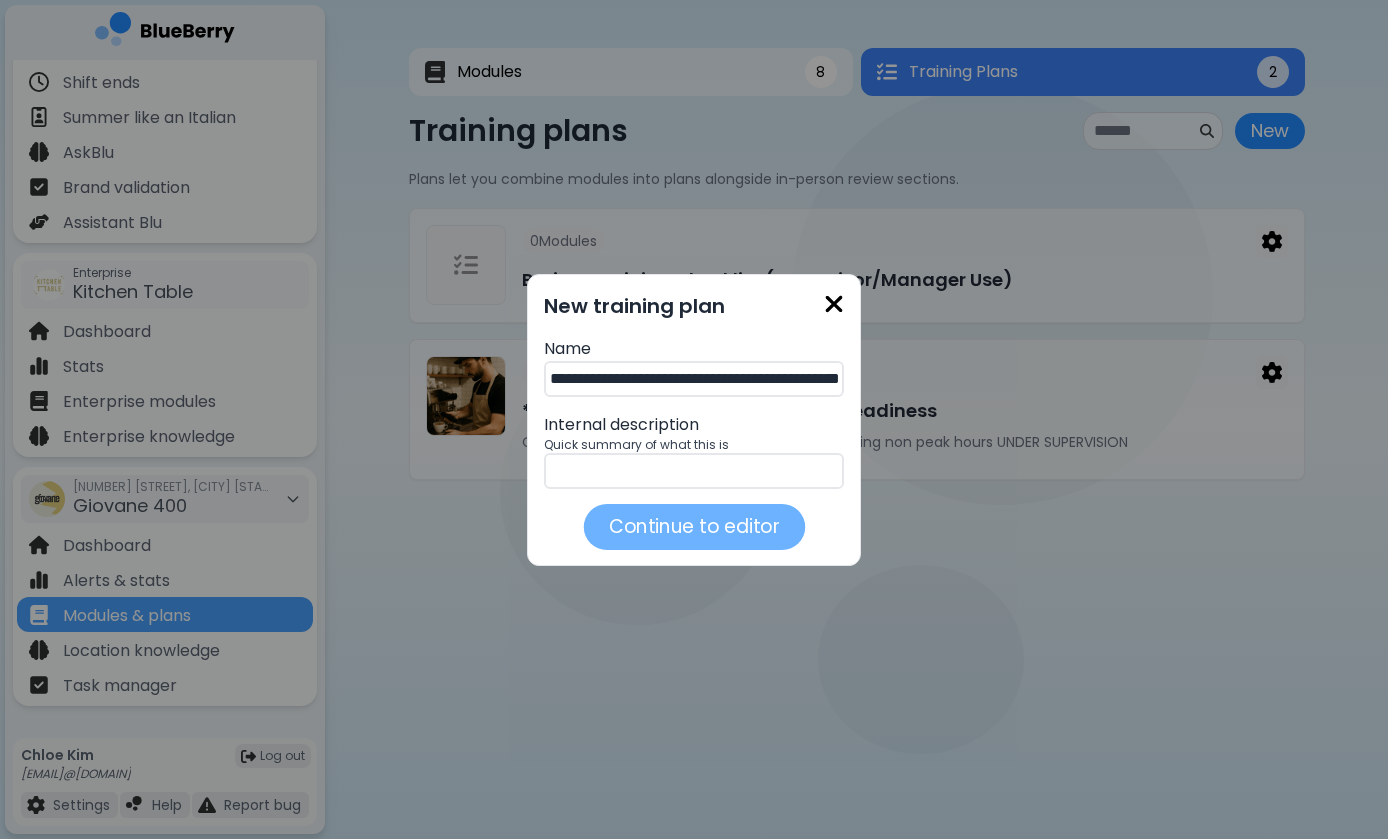 click on "Continue to editor" at bounding box center [693, 526] 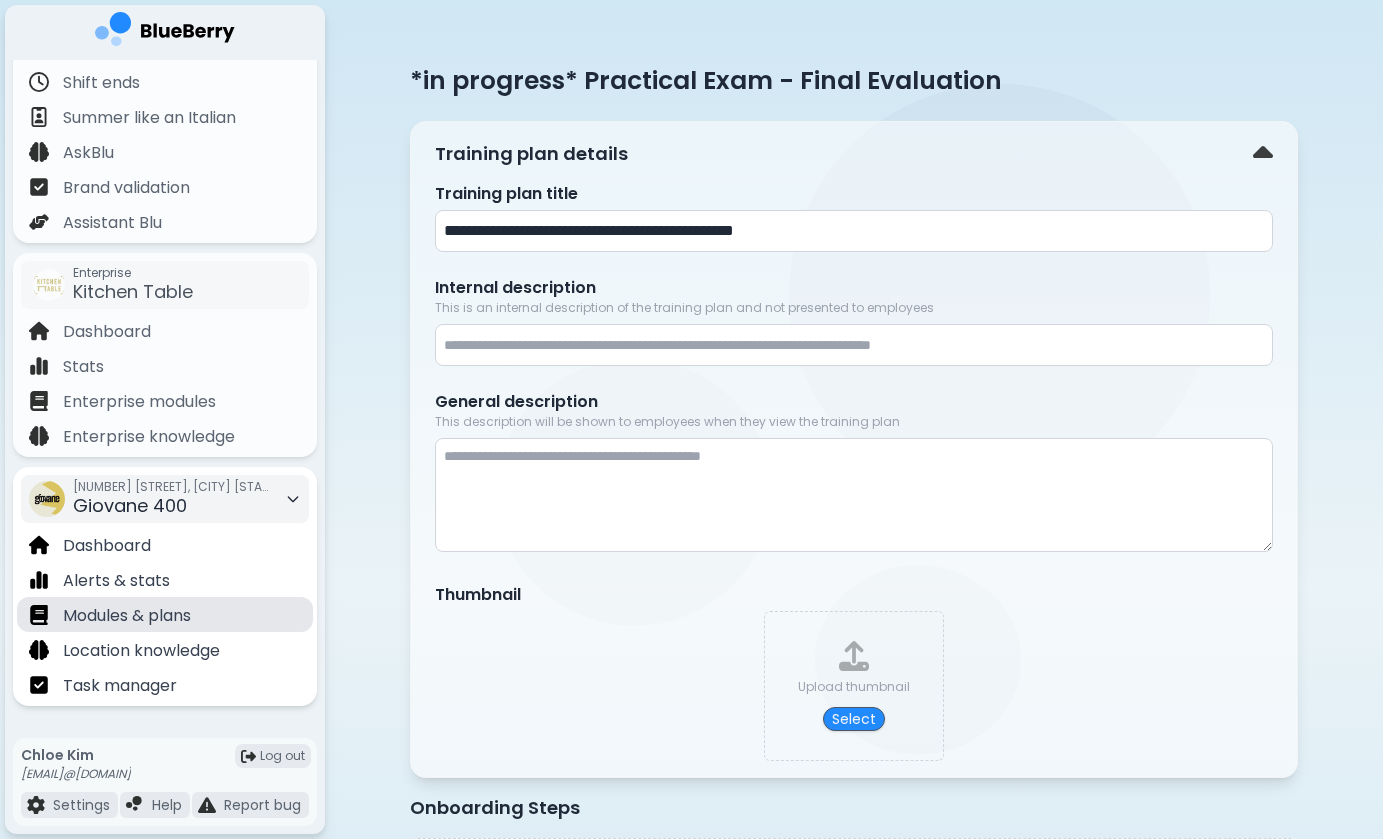 click on "Modules & plans" at bounding box center (127, 616) 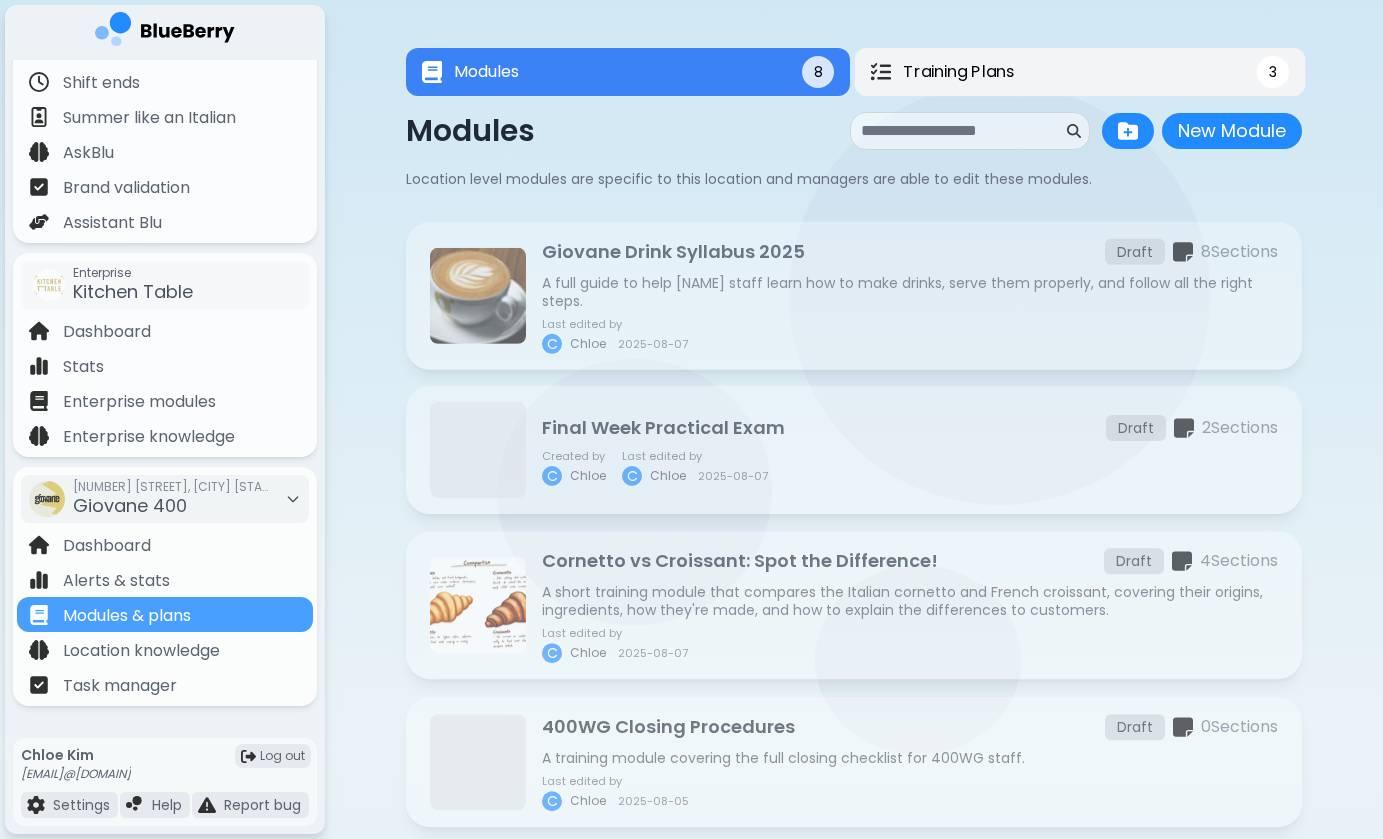 click on "Training Plans 3" at bounding box center [1080, 72] 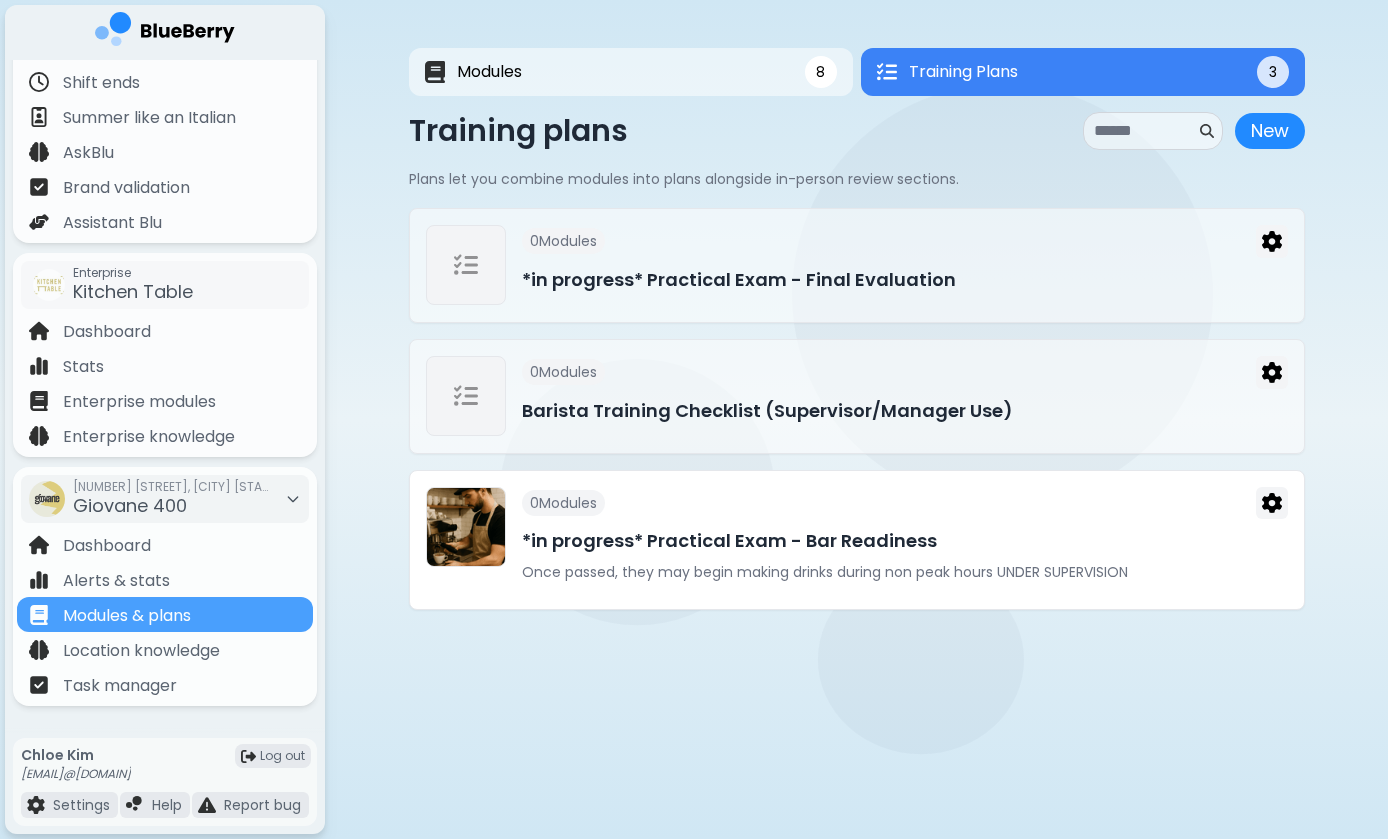 click on "*in progress* Practical Exam - Bar Readiness" at bounding box center (905, 541) 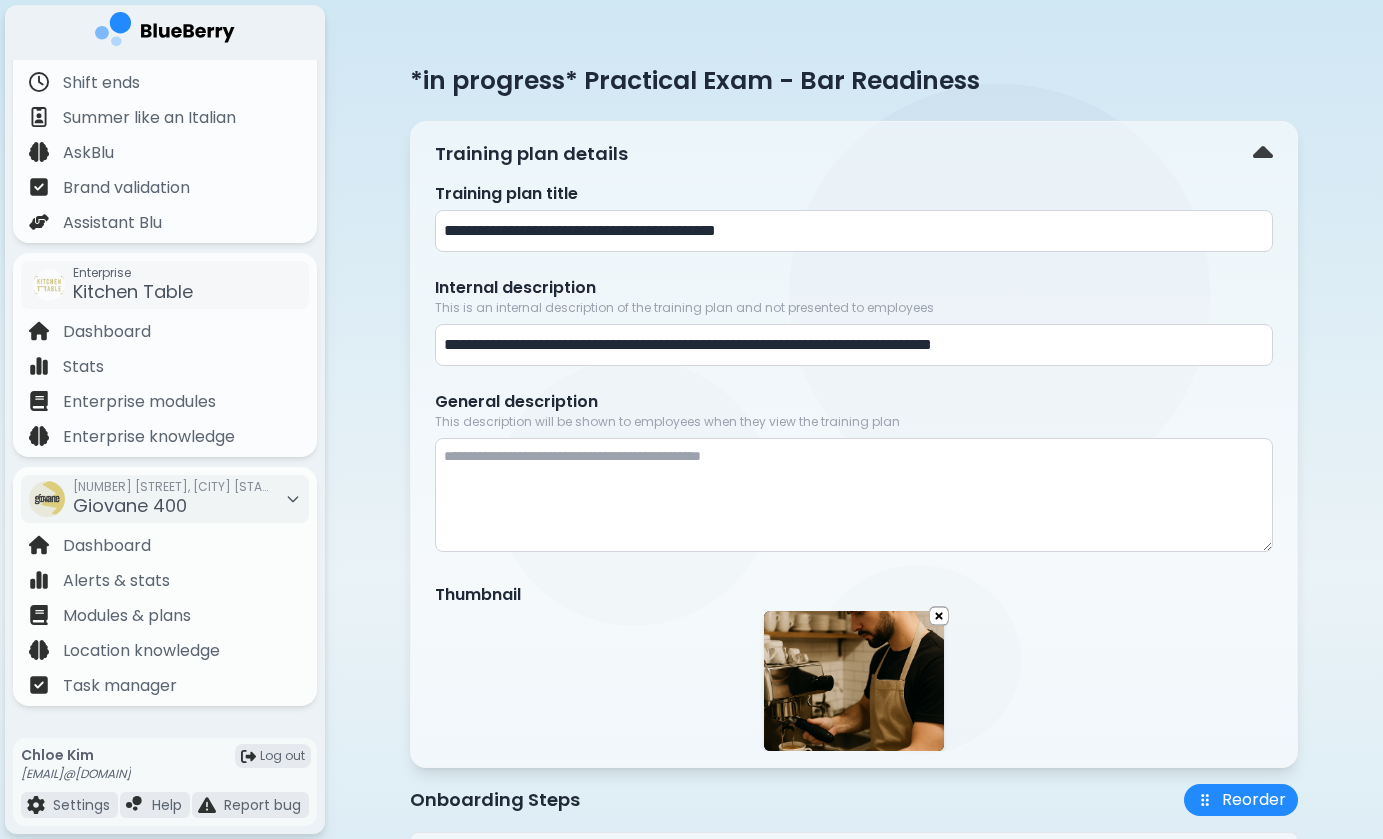 click on "**********" at bounding box center [854, 345] 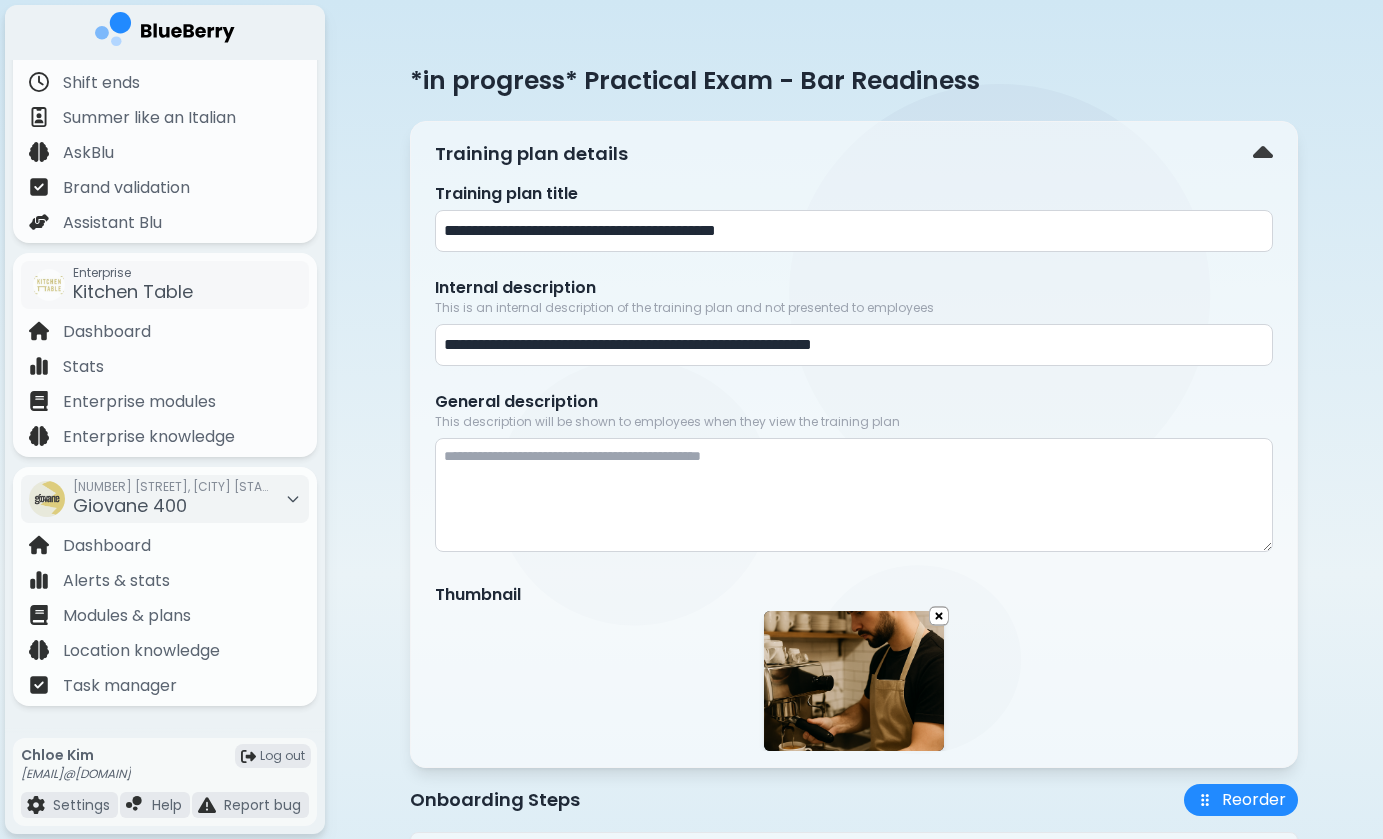 click on "**********" at bounding box center [854, 345] 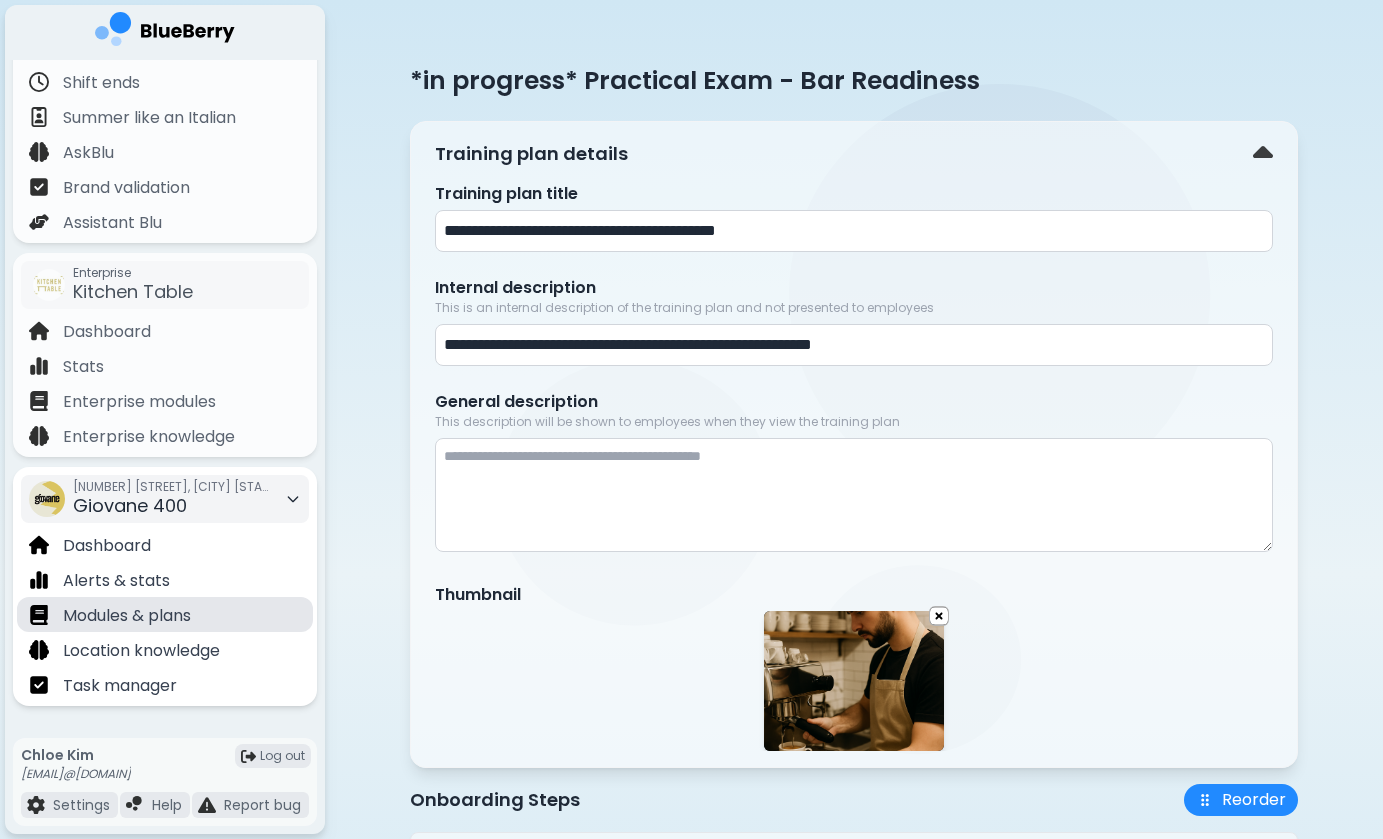 type on "**********" 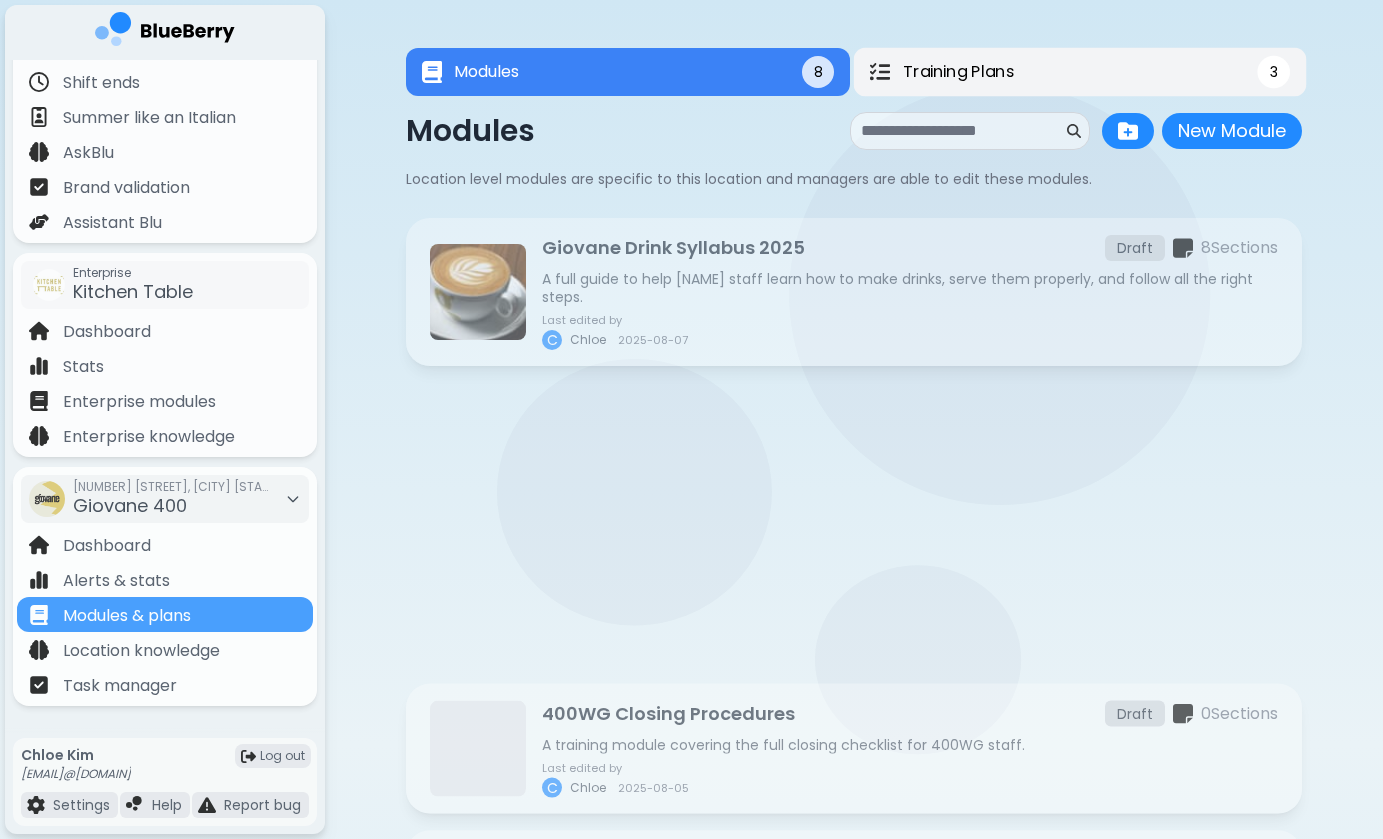click on "Training Plans 3" at bounding box center (1080, 72) 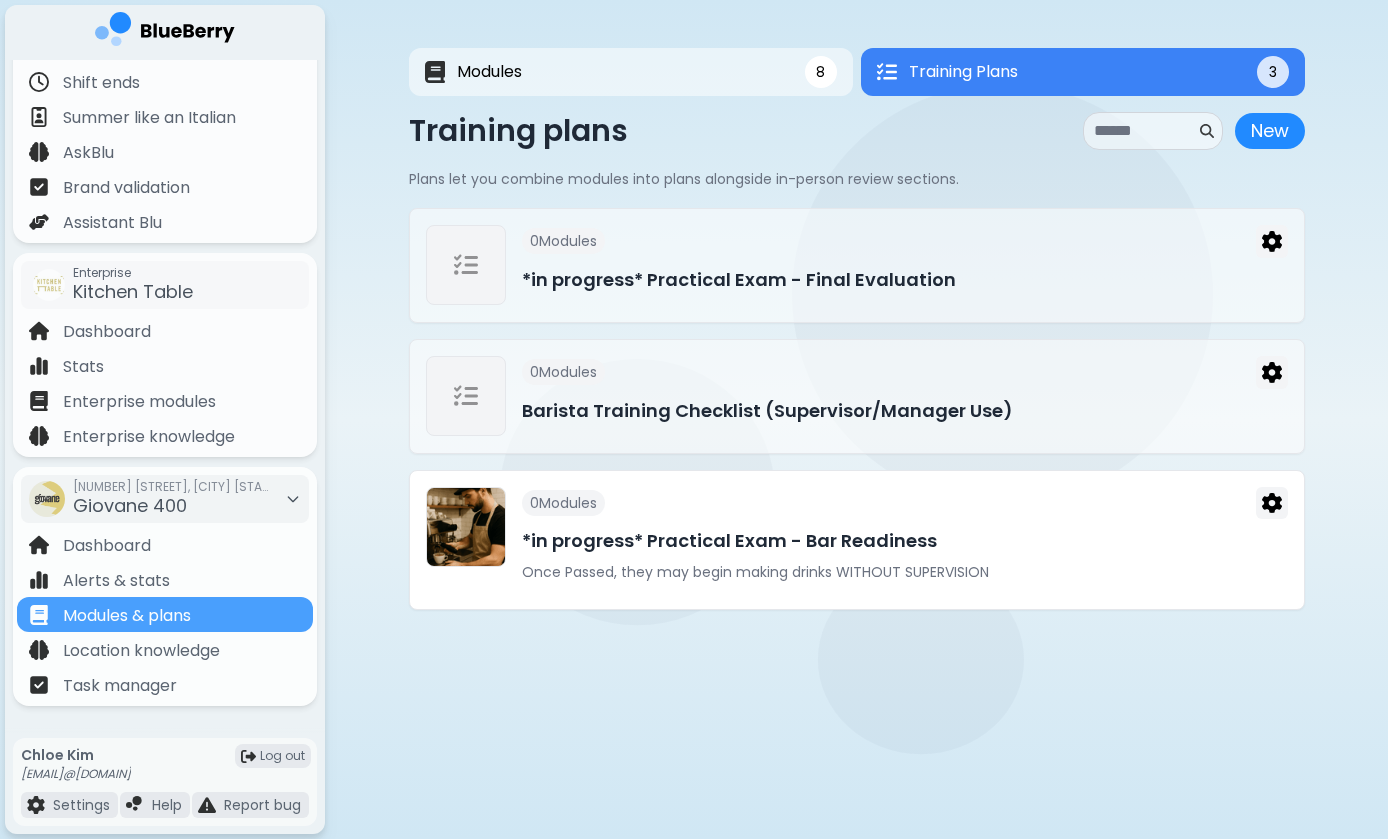 click on "0  Module s" at bounding box center [905, 503] 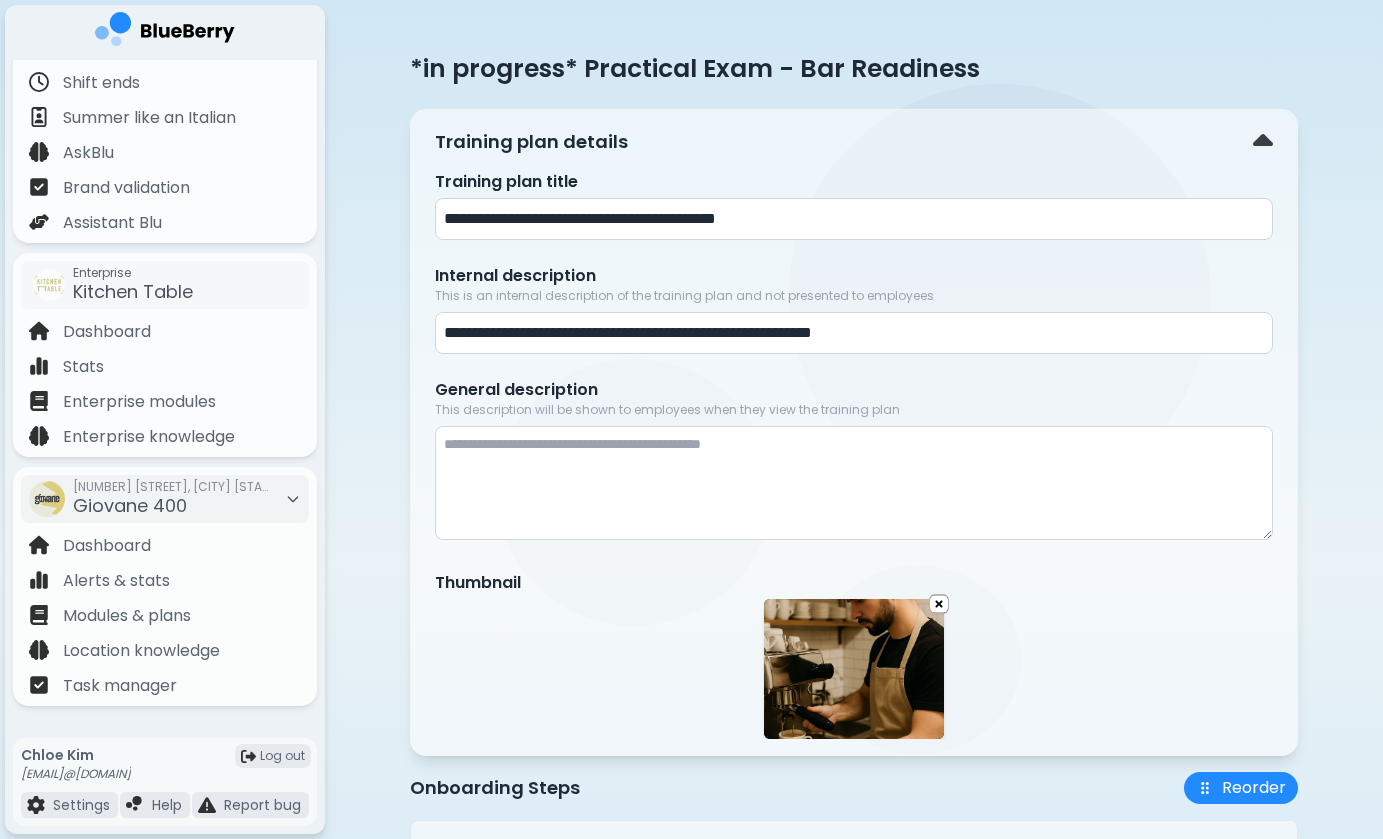 scroll, scrollTop: 14, scrollLeft: 0, axis: vertical 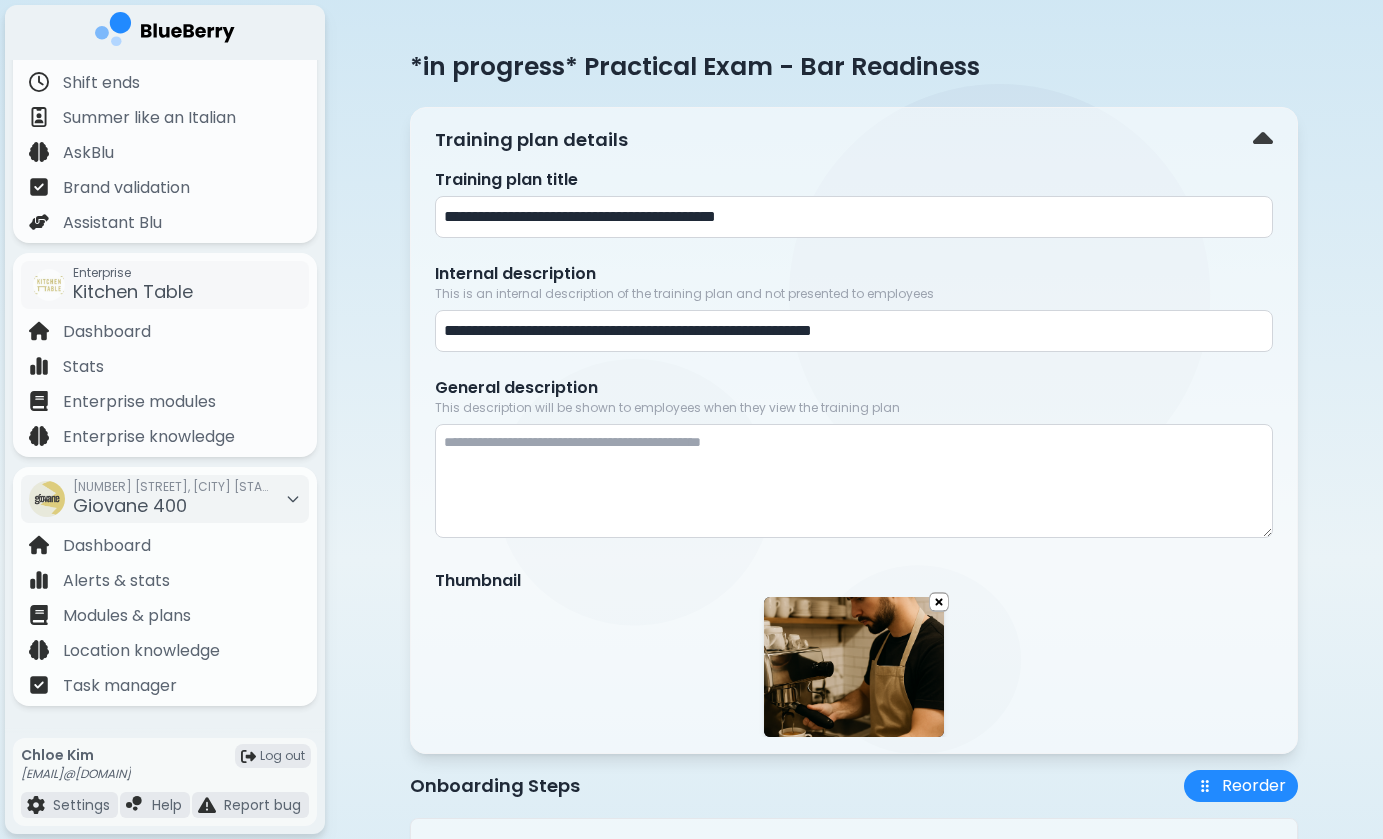 drag, startPoint x: 1017, startPoint y: 329, endPoint x: 901, endPoint y: 335, distance: 116.15507 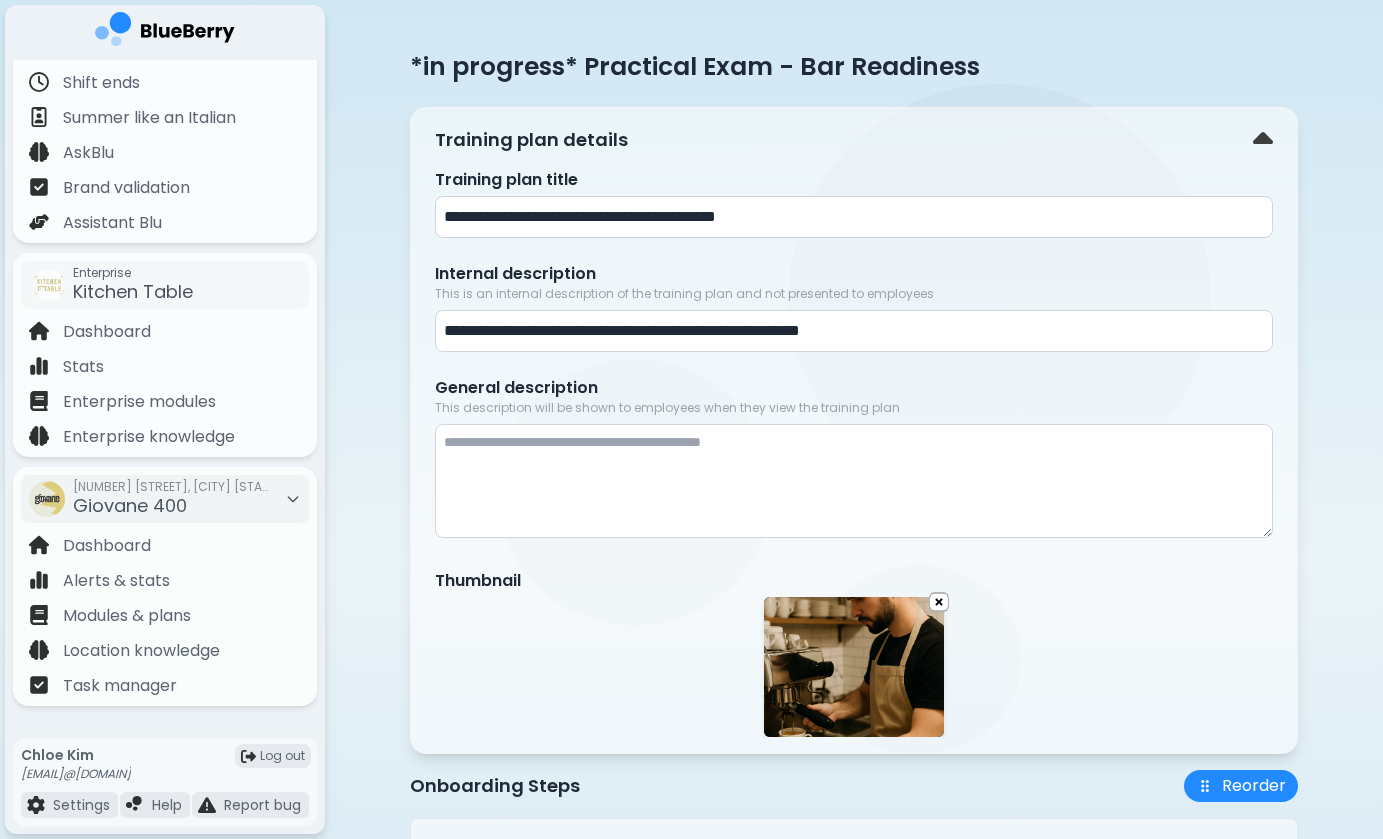 type on "**********" 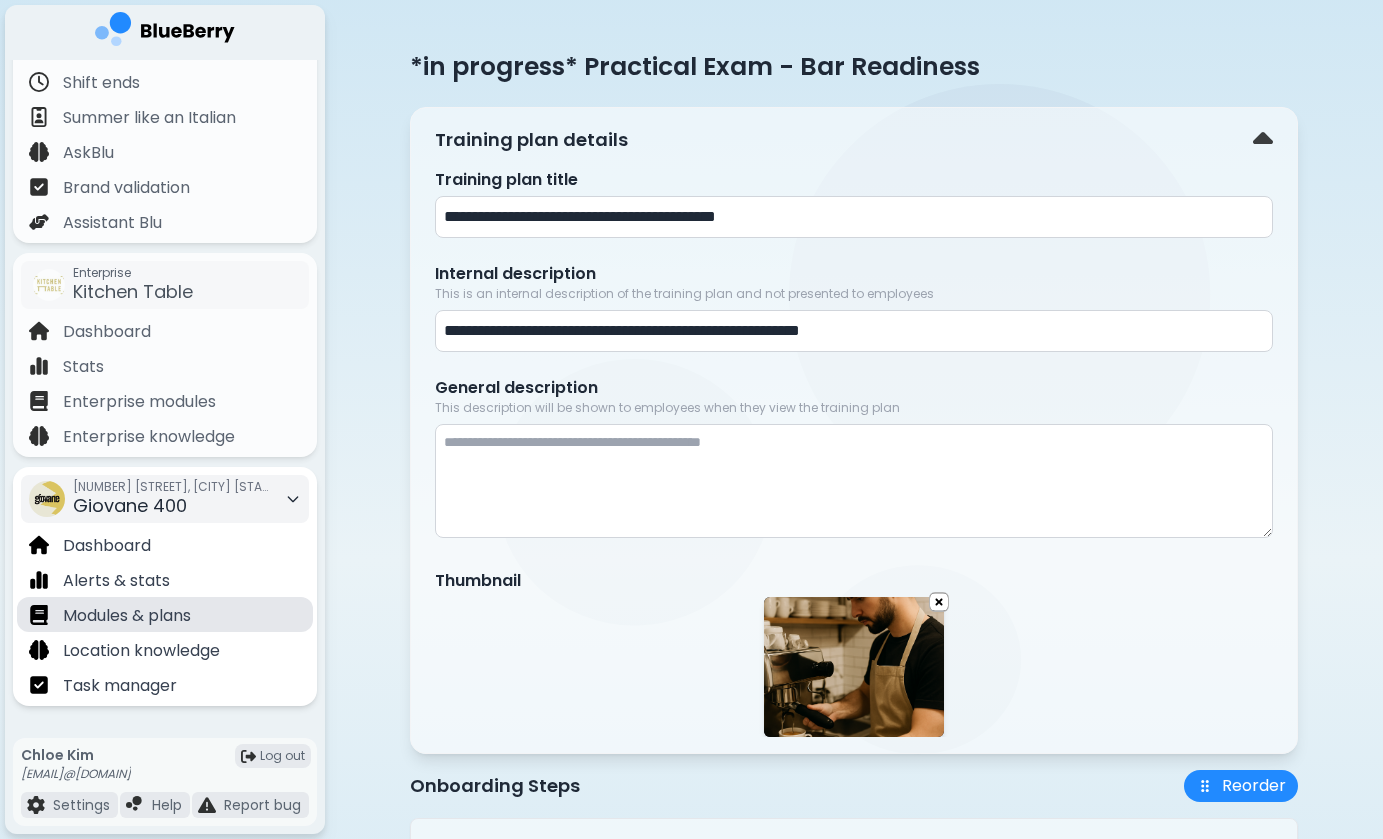 click on "Modules & plans" at bounding box center (127, 616) 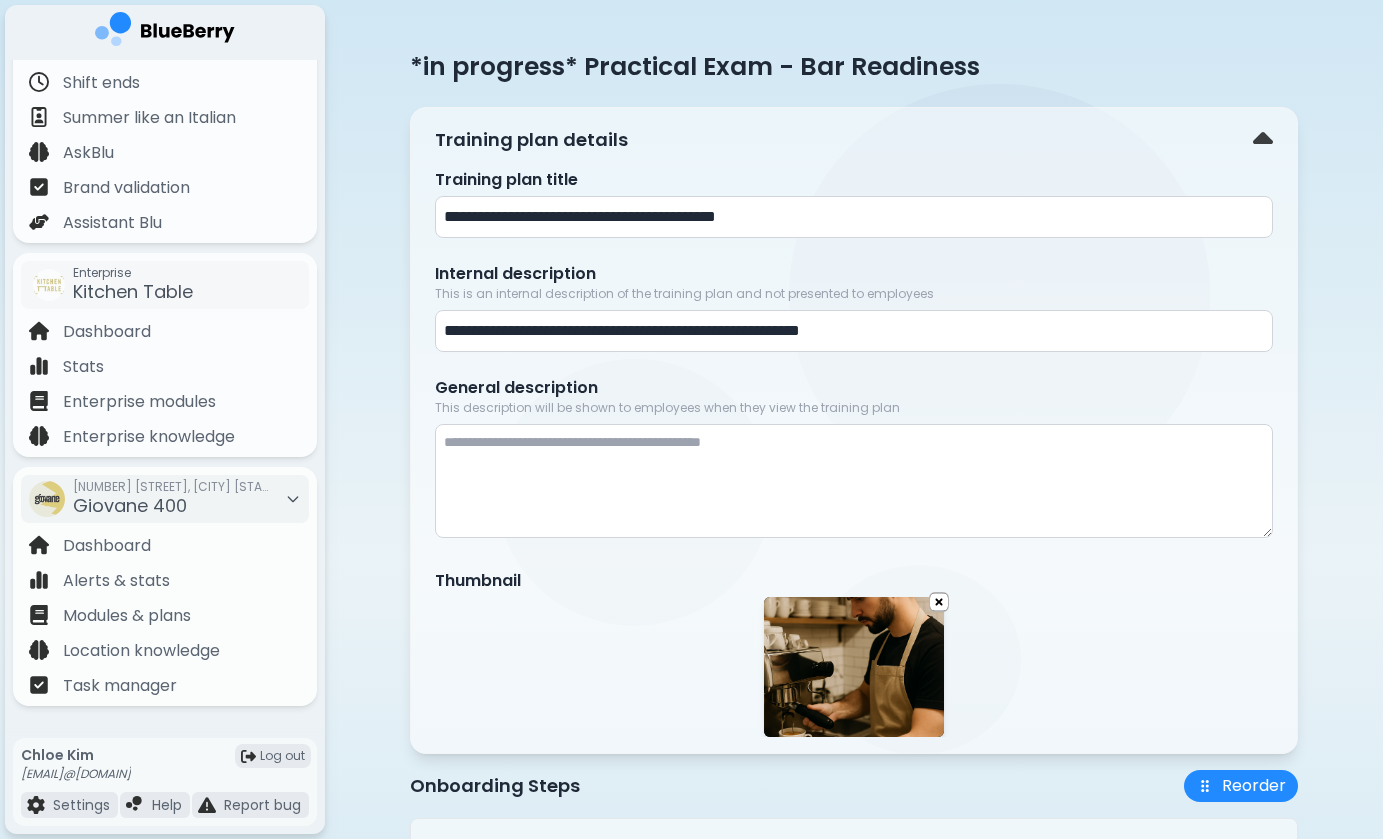 scroll, scrollTop: 0, scrollLeft: 0, axis: both 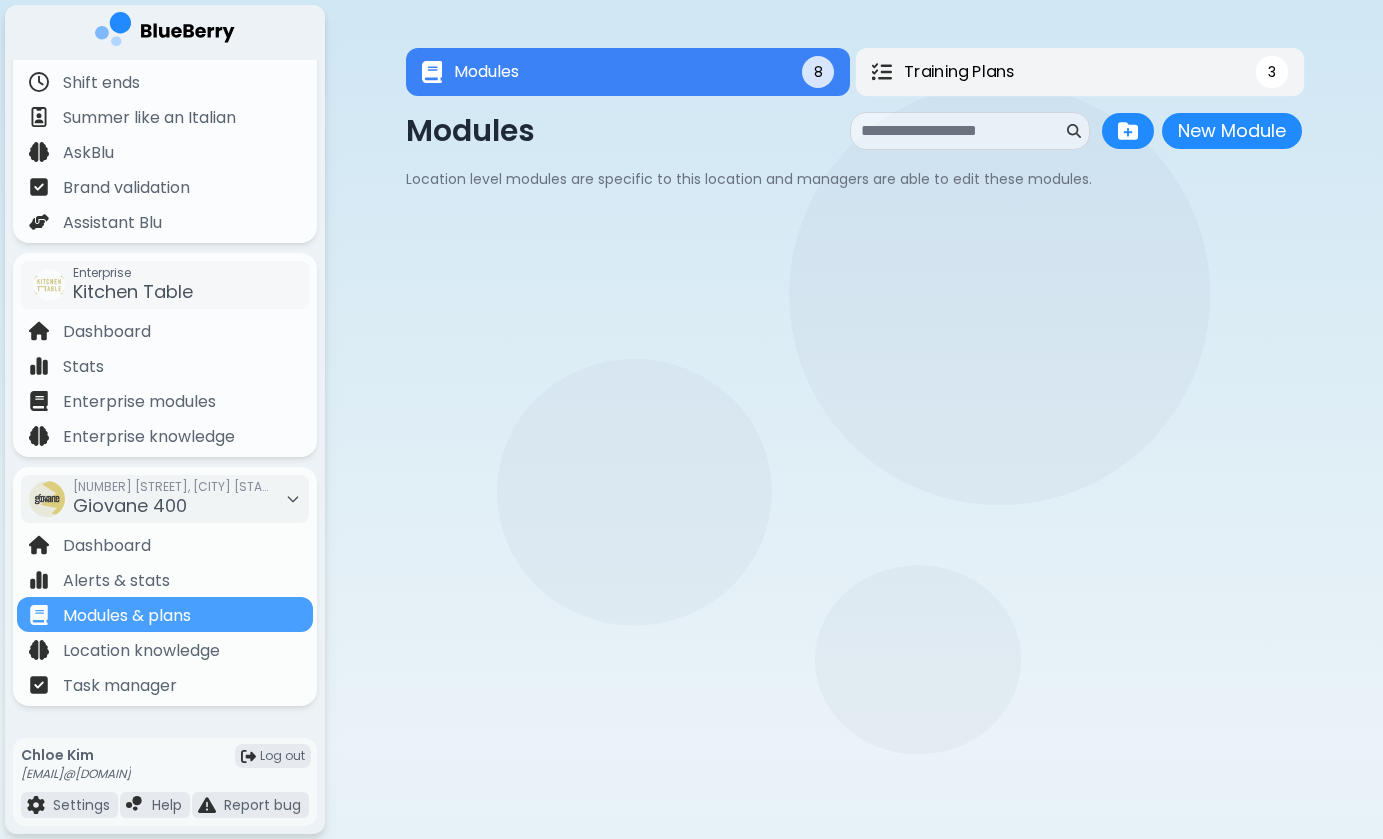 click on "Training Plans 3" at bounding box center (1080, 72) 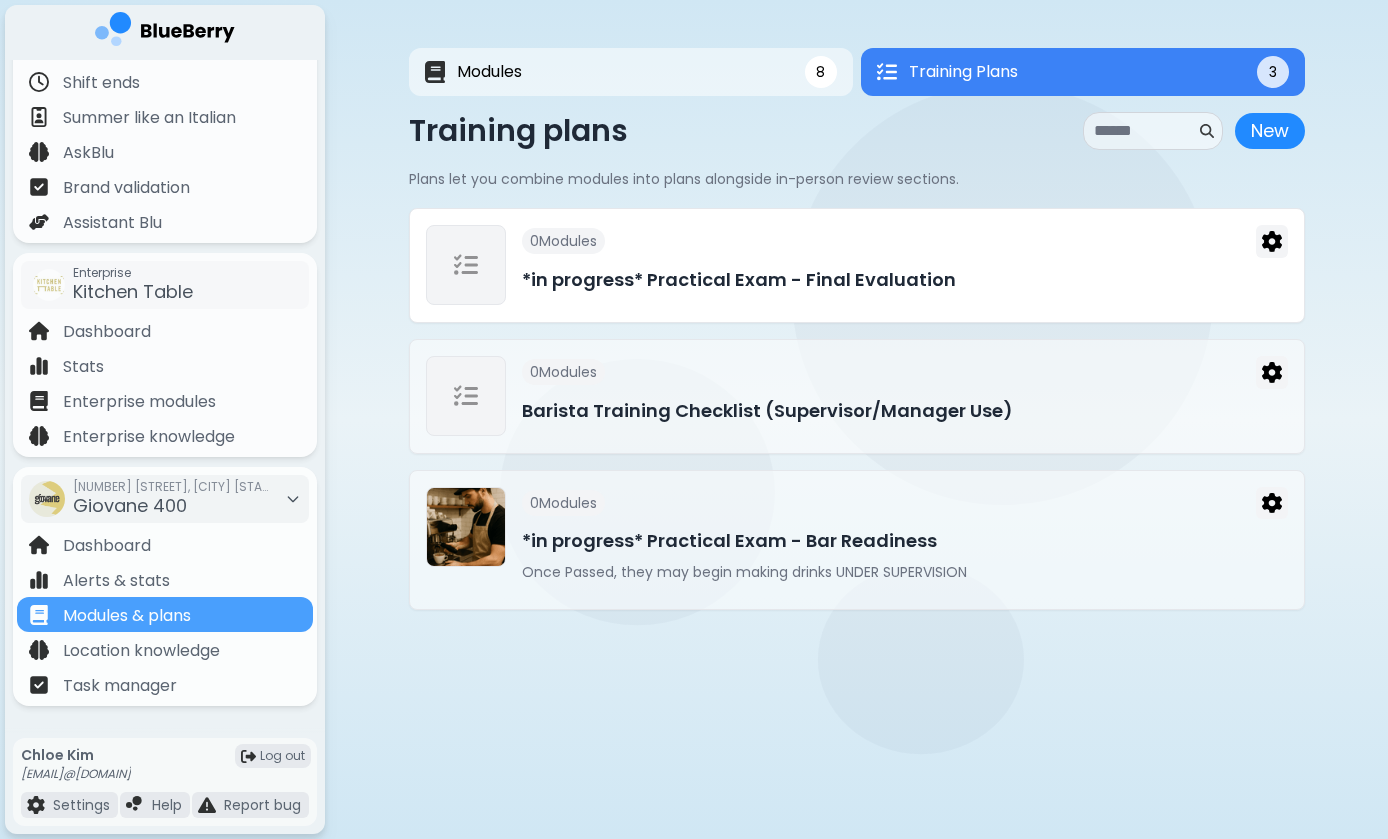 click on "*in progress* Practical Exam - Final Evaluation" at bounding box center [905, 280] 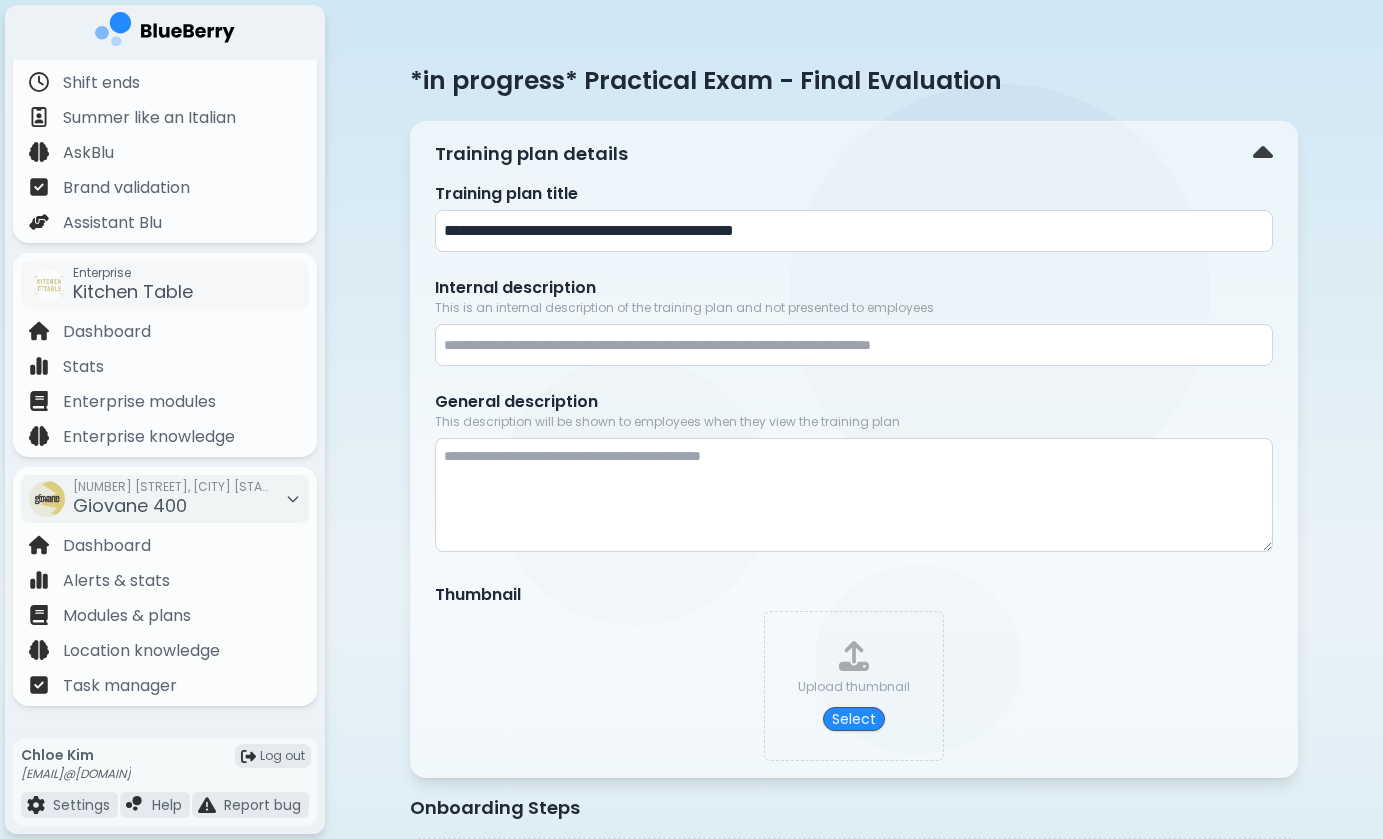 click at bounding box center [854, 345] 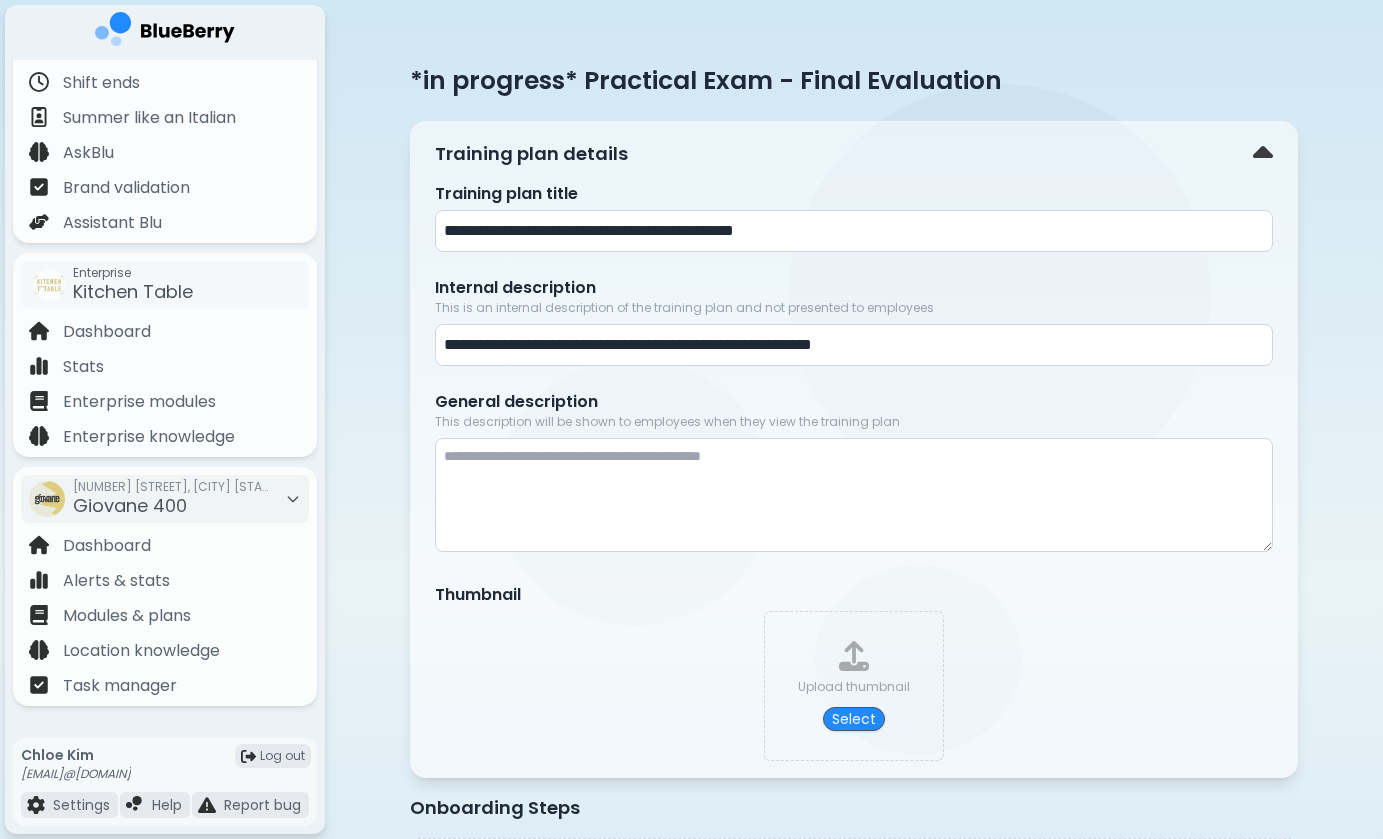 click on "**********" at bounding box center (854, 345) 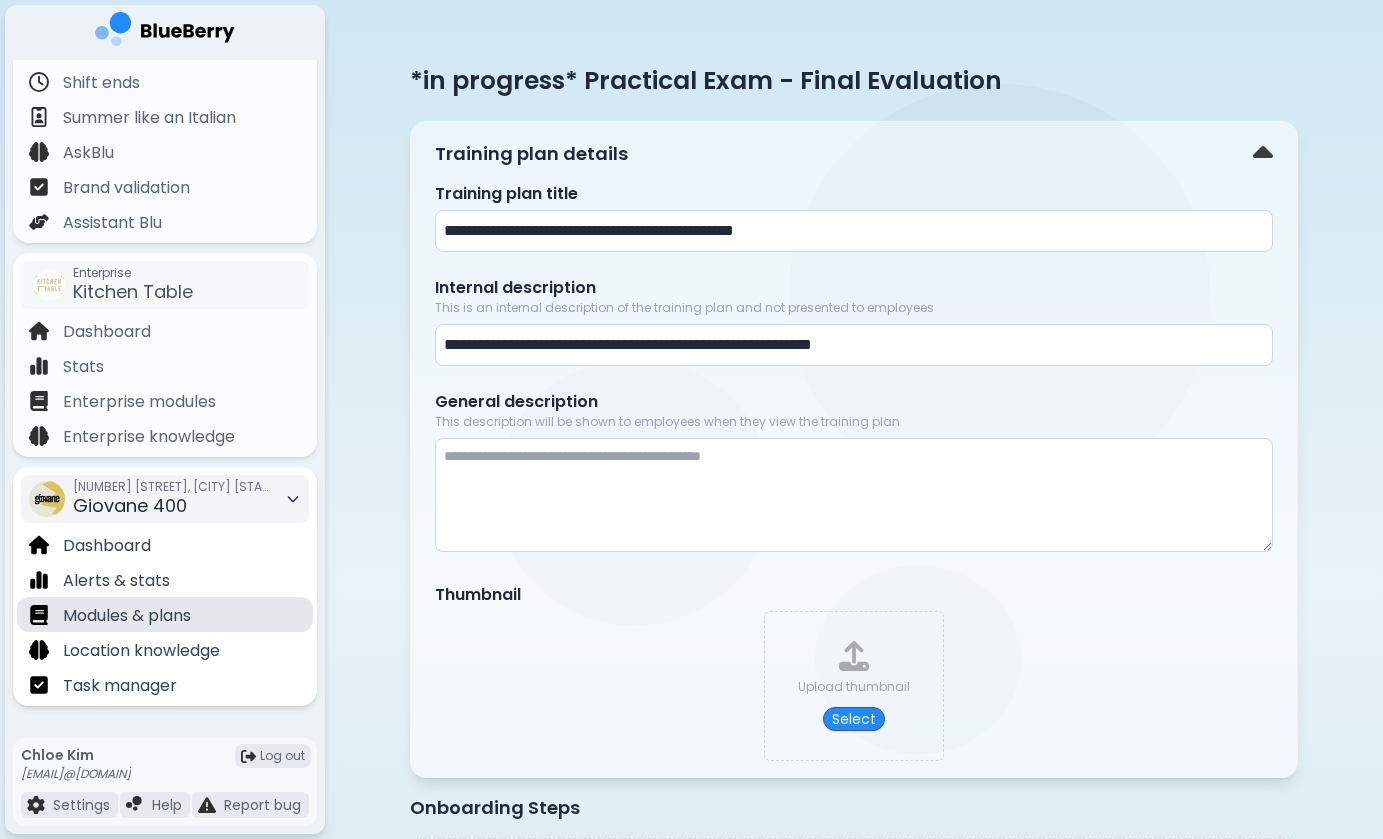 click on "Modules & plans" at bounding box center (127, 616) 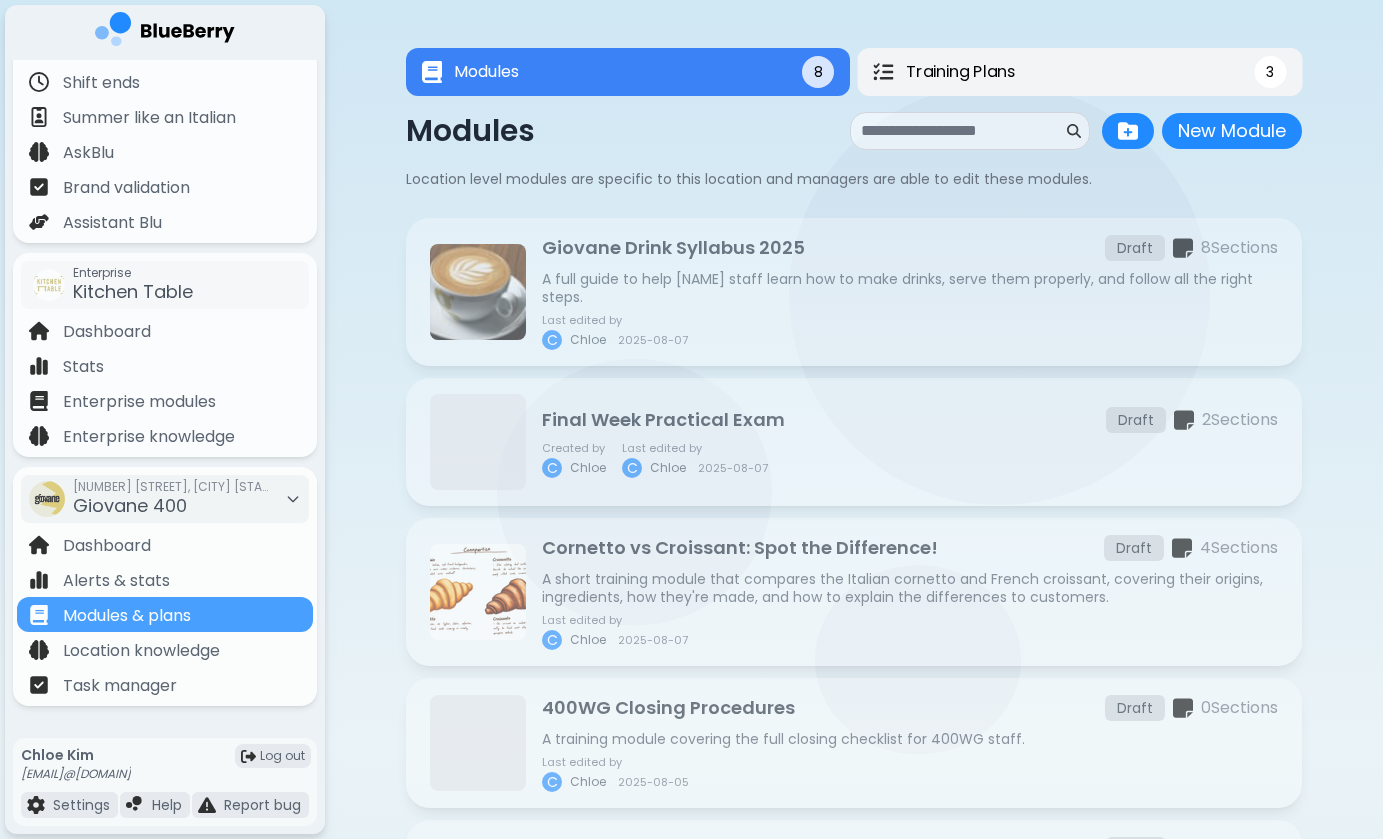click on "Training Plans 3" at bounding box center (1079, 72) 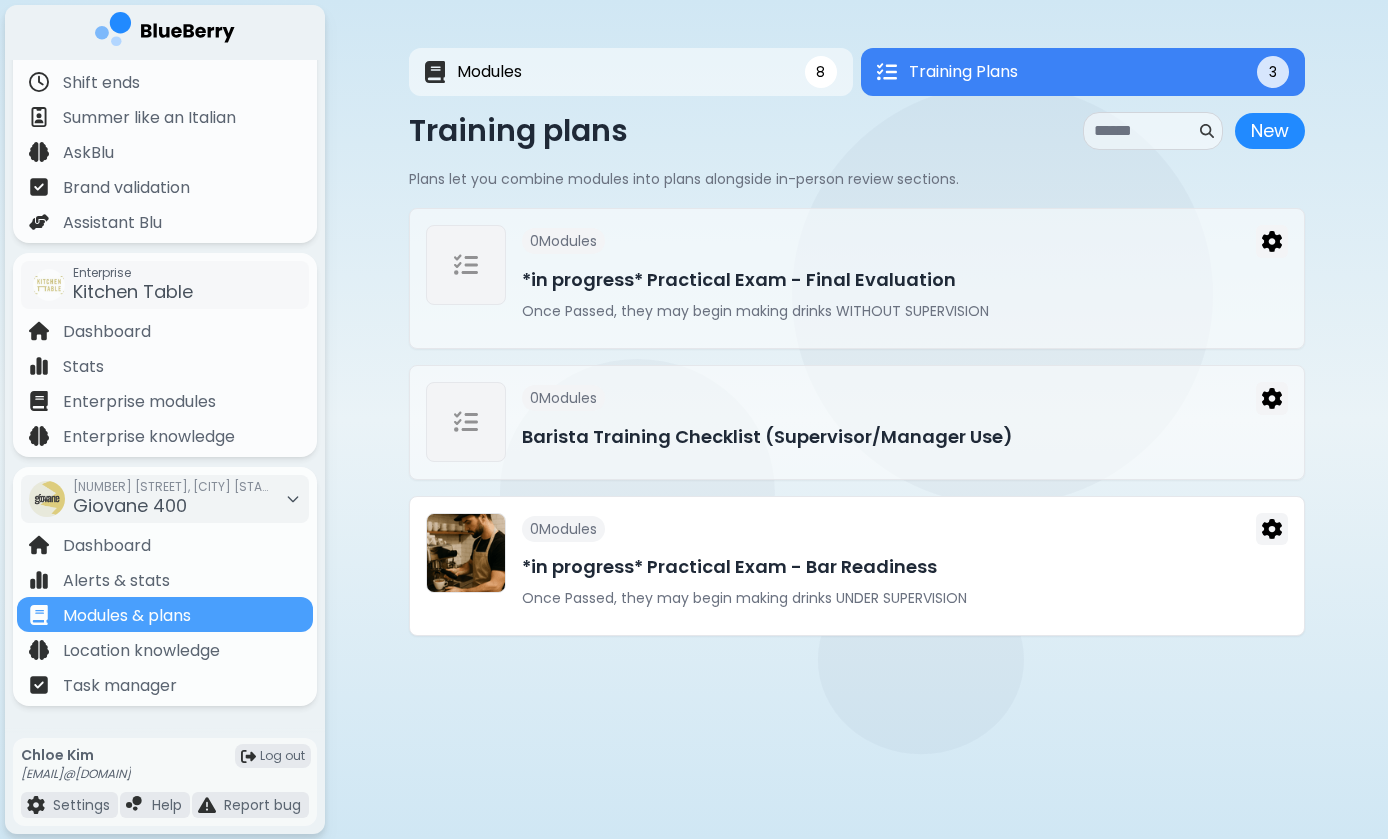 click on "0  Module s  *in progress* Practical Exam - Bar Readiness   Once Passed, they may begin making drinks UNDER SUPERVISION" at bounding box center [905, 566] 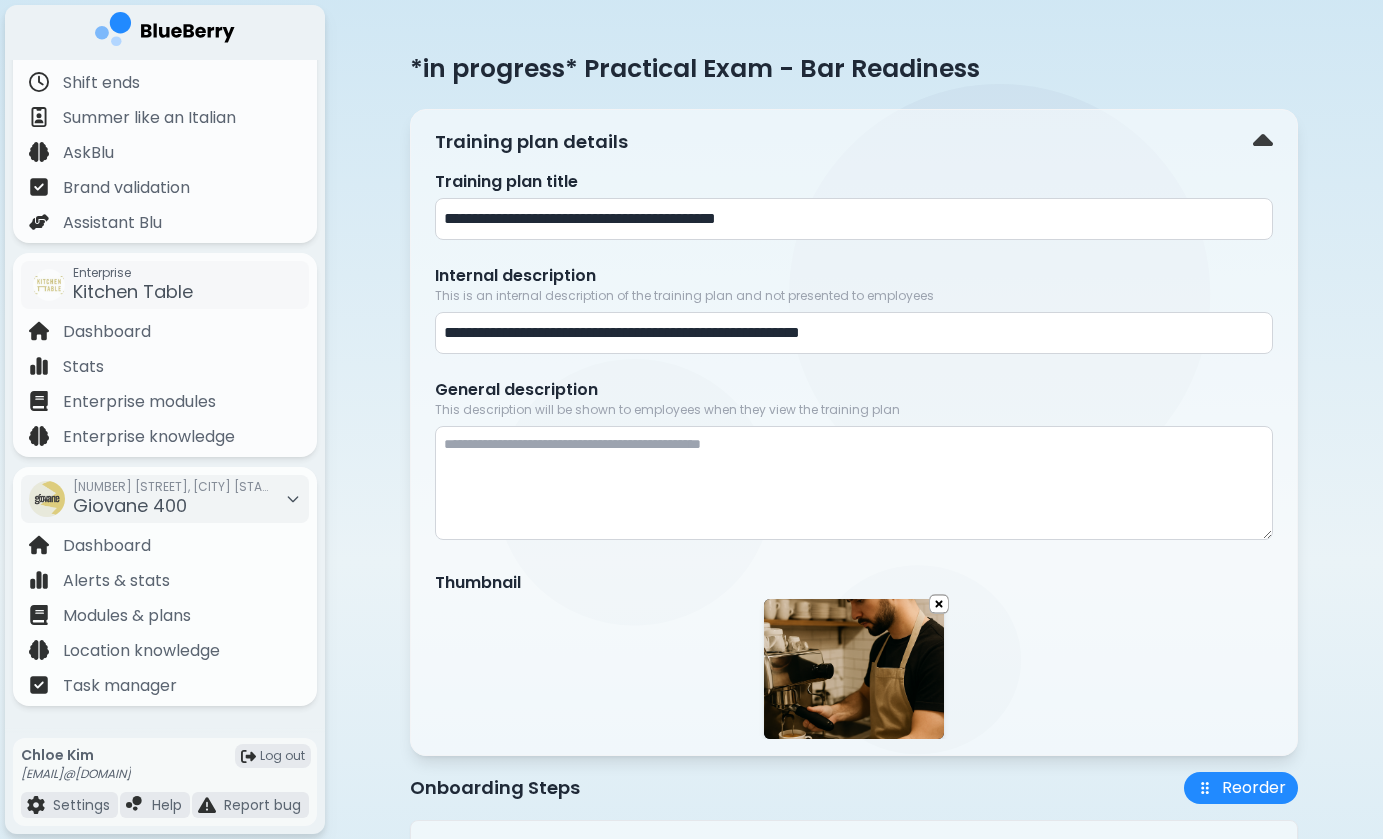 scroll, scrollTop: 16, scrollLeft: 0, axis: vertical 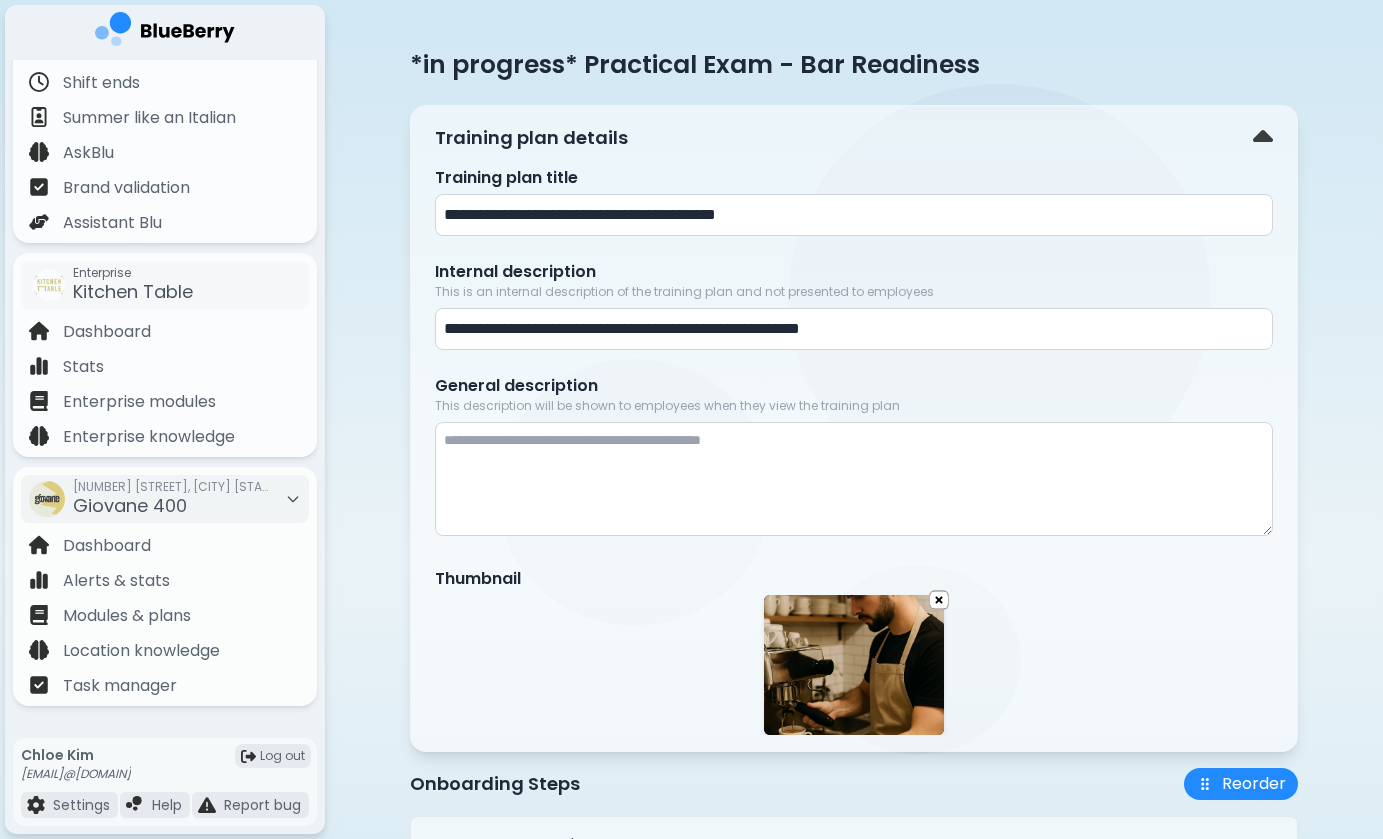 click at bounding box center [854, 479] 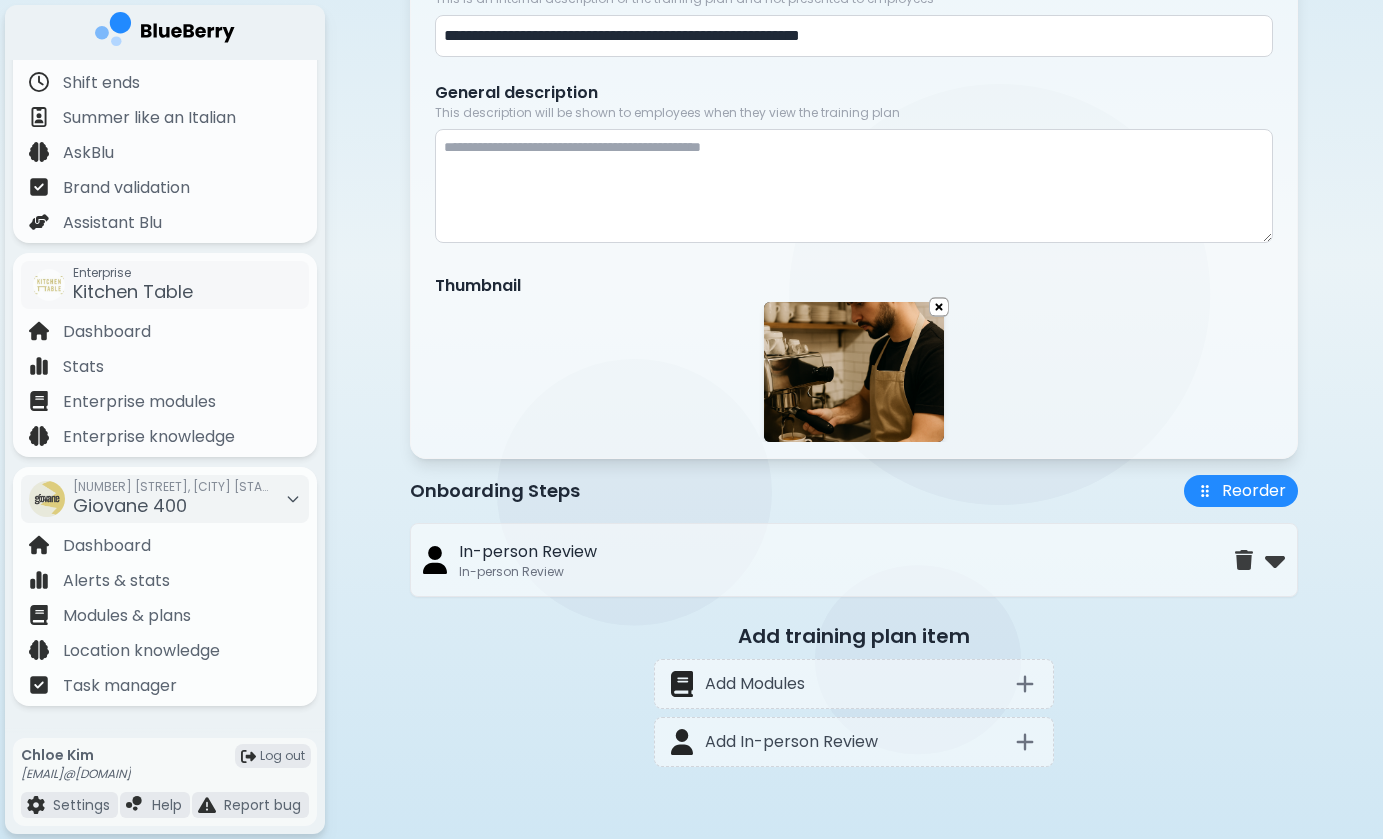 scroll, scrollTop: 311, scrollLeft: 0, axis: vertical 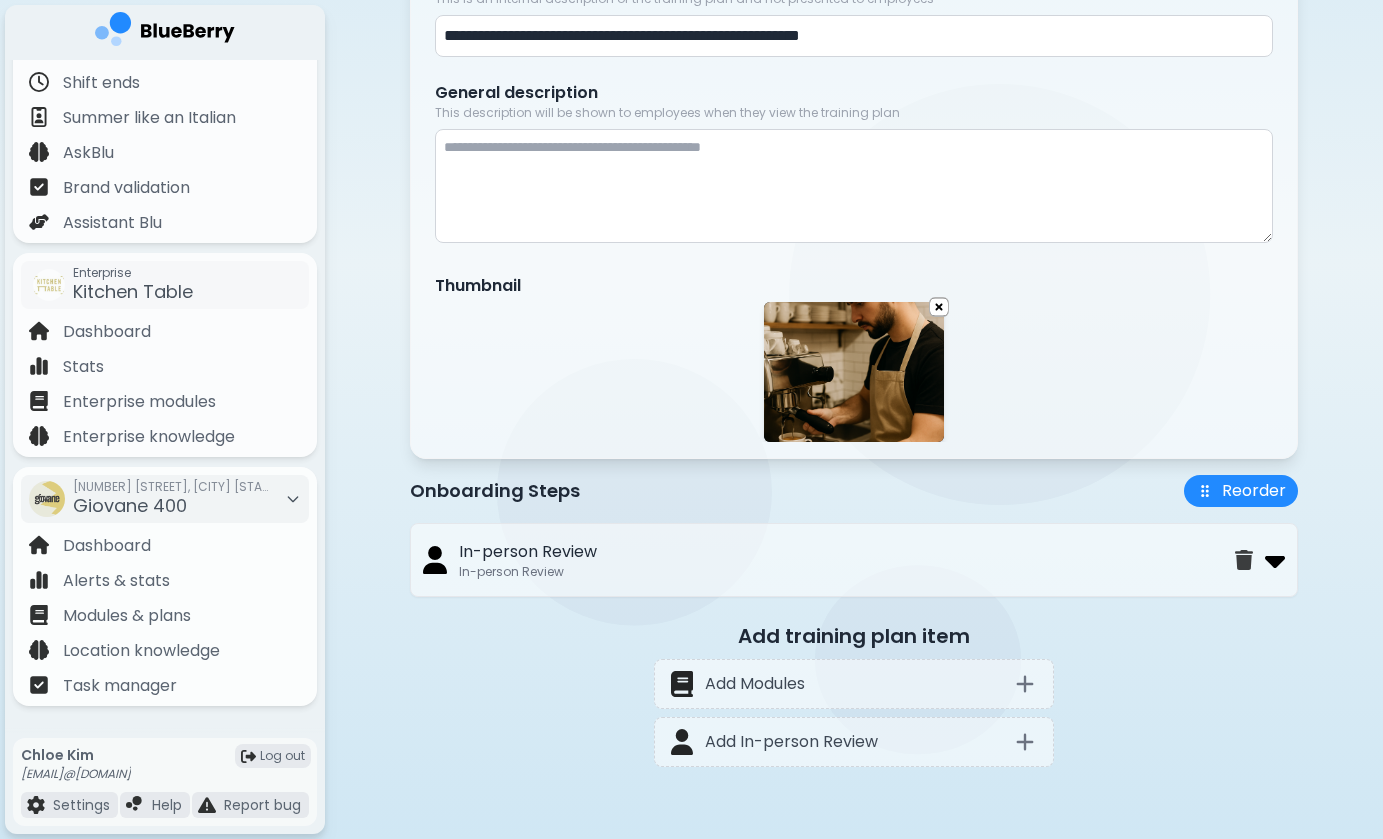 click at bounding box center (1275, 560) 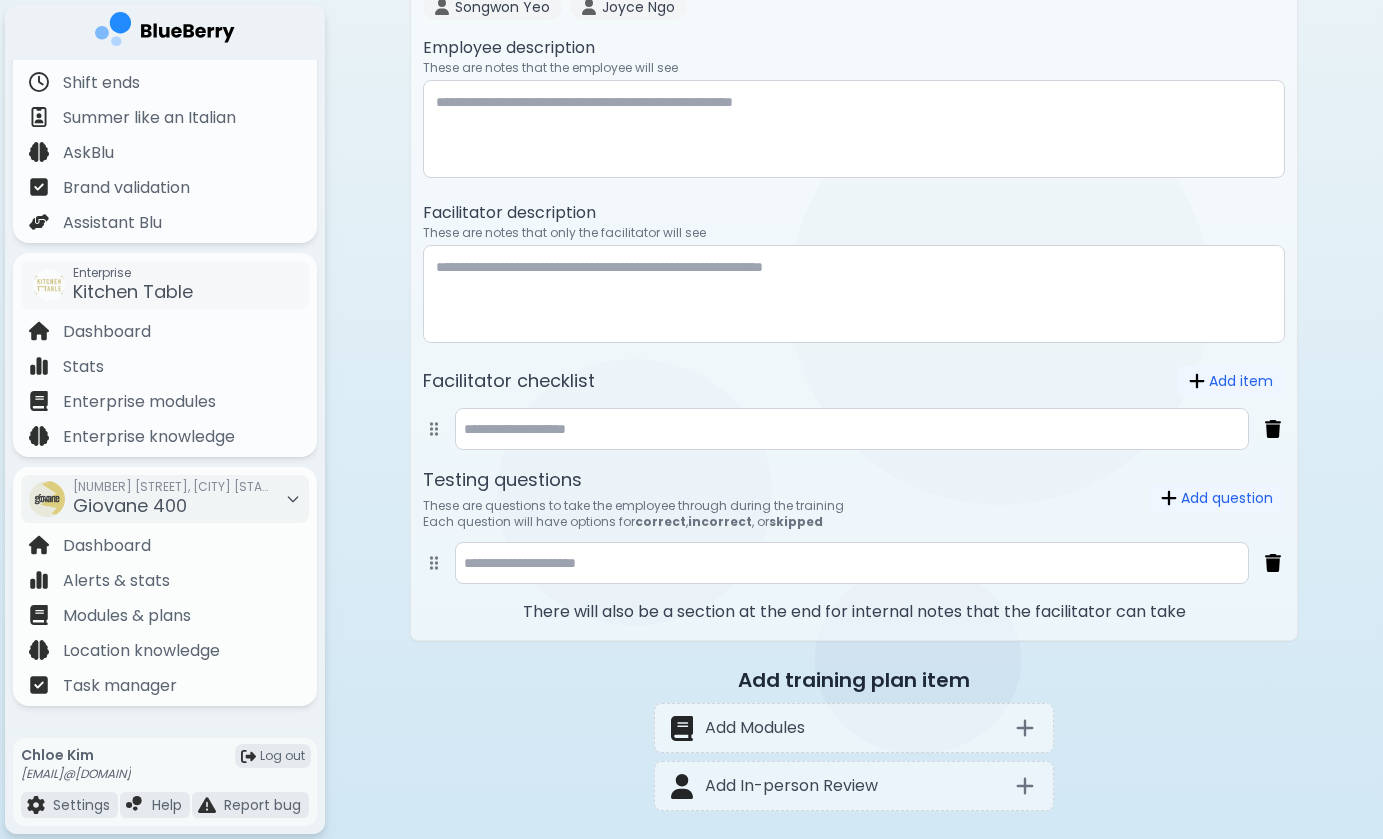 scroll, scrollTop: 1009, scrollLeft: 0, axis: vertical 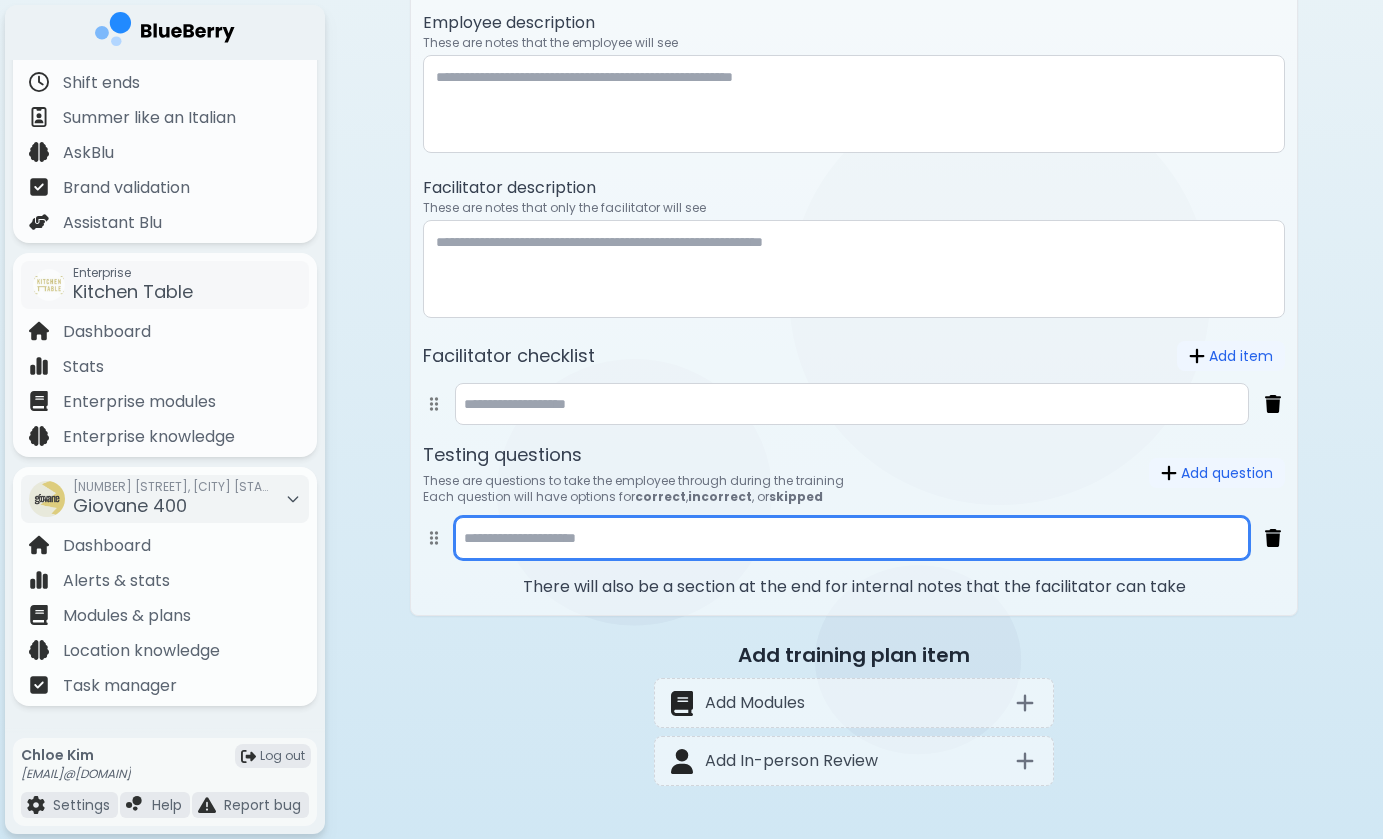 click at bounding box center (852, 538) 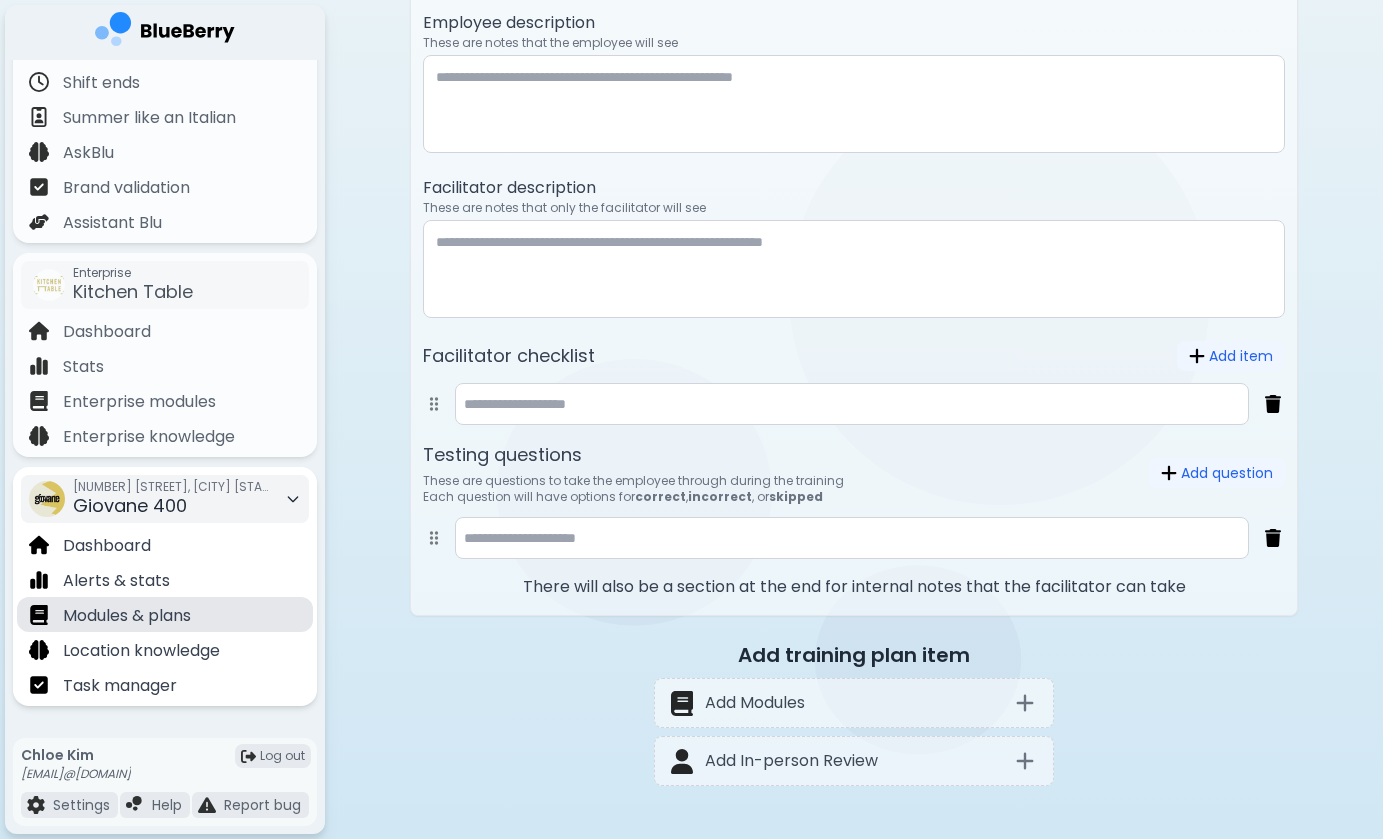 click on "Modules & plans" at bounding box center (127, 616) 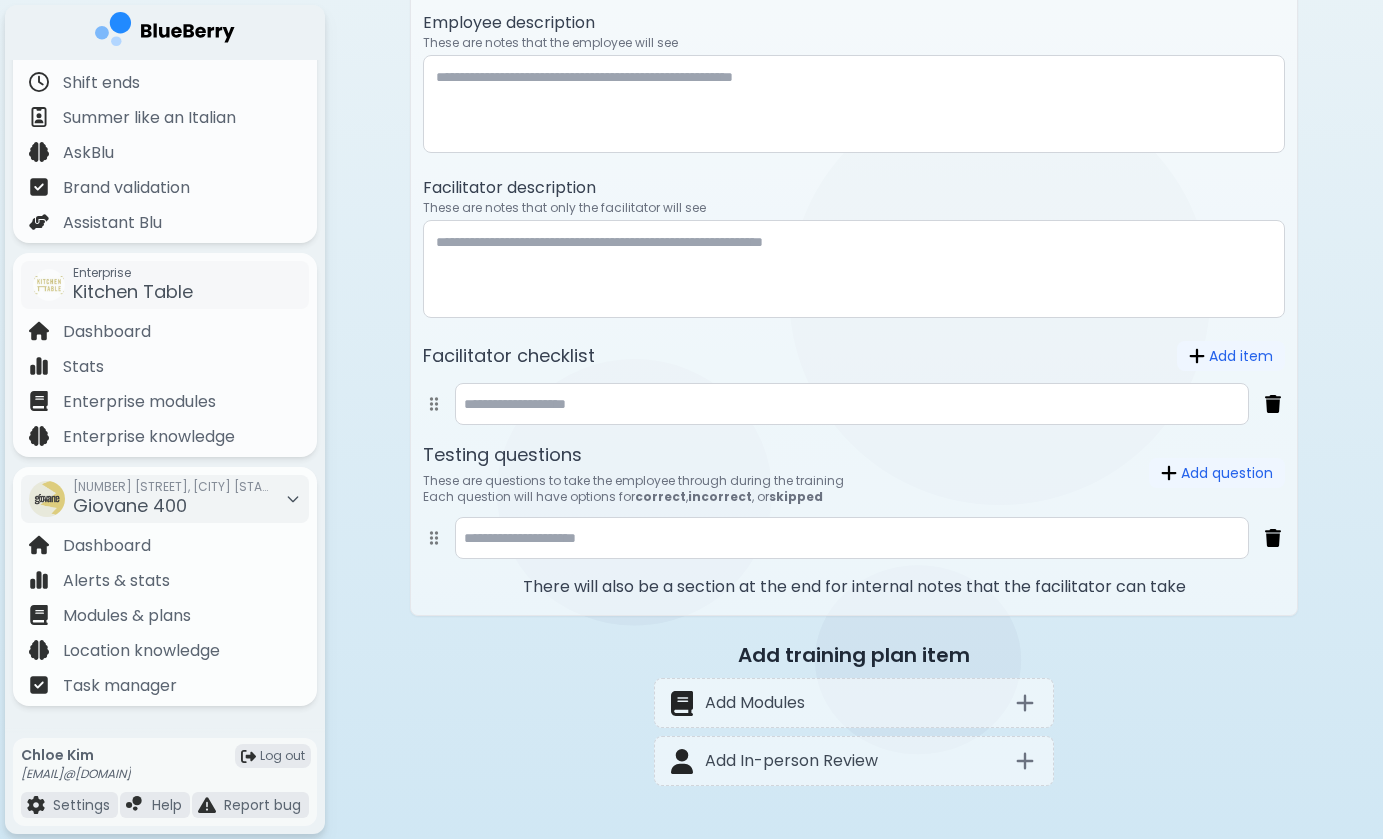 scroll, scrollTop: 0, scrollLeft: 0, axis: both 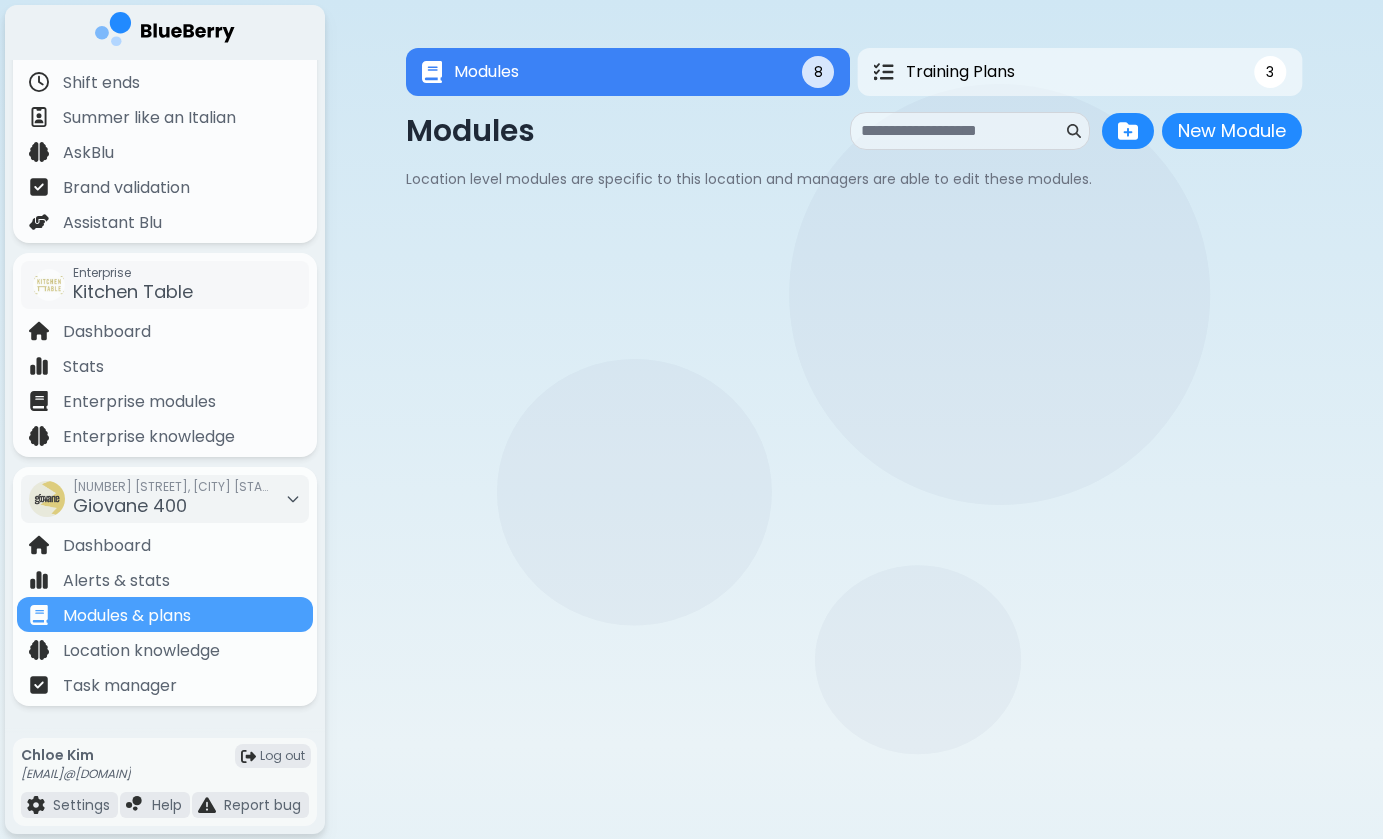 click on "Modules 8 Training Plans 3 Modules 8 3 Modules New Module New Module Location level modules are specific to this location and managers are able to edit these modules. [NAME] Drink Syllabus 2025 Draft 8  Section s A full guide to help [NAME] staff learn how to make drinks, serve them properly, and follow all the right steps. Last edited by C [FIRST] [DATE] Final Week Practical Exam Draft 2  Section s Created by C [FIRST] Last edited by C [FIRST] [DATE] Cornetto vs Croissant: Spot the Difference! Draft 4  Section s A short training module that compares the Italian cornetto and French croissant, covering their origins, ingredients, how they're made, and how to explain the differences to customers. Last edited by C [FIRST] [DATE] 400WG Closing Procedures Draft 0  Section s A training module covering the full closing checklist for 400WG staff. Last edited by C [FIRST] [DATE] Monthly Cleaning Checklist: Equipment Draft 3  Section s Last edited by C [FIRST] [DATE] 400WG Opening Procedures Draft 0  Section" at bounding box center (854, 745) 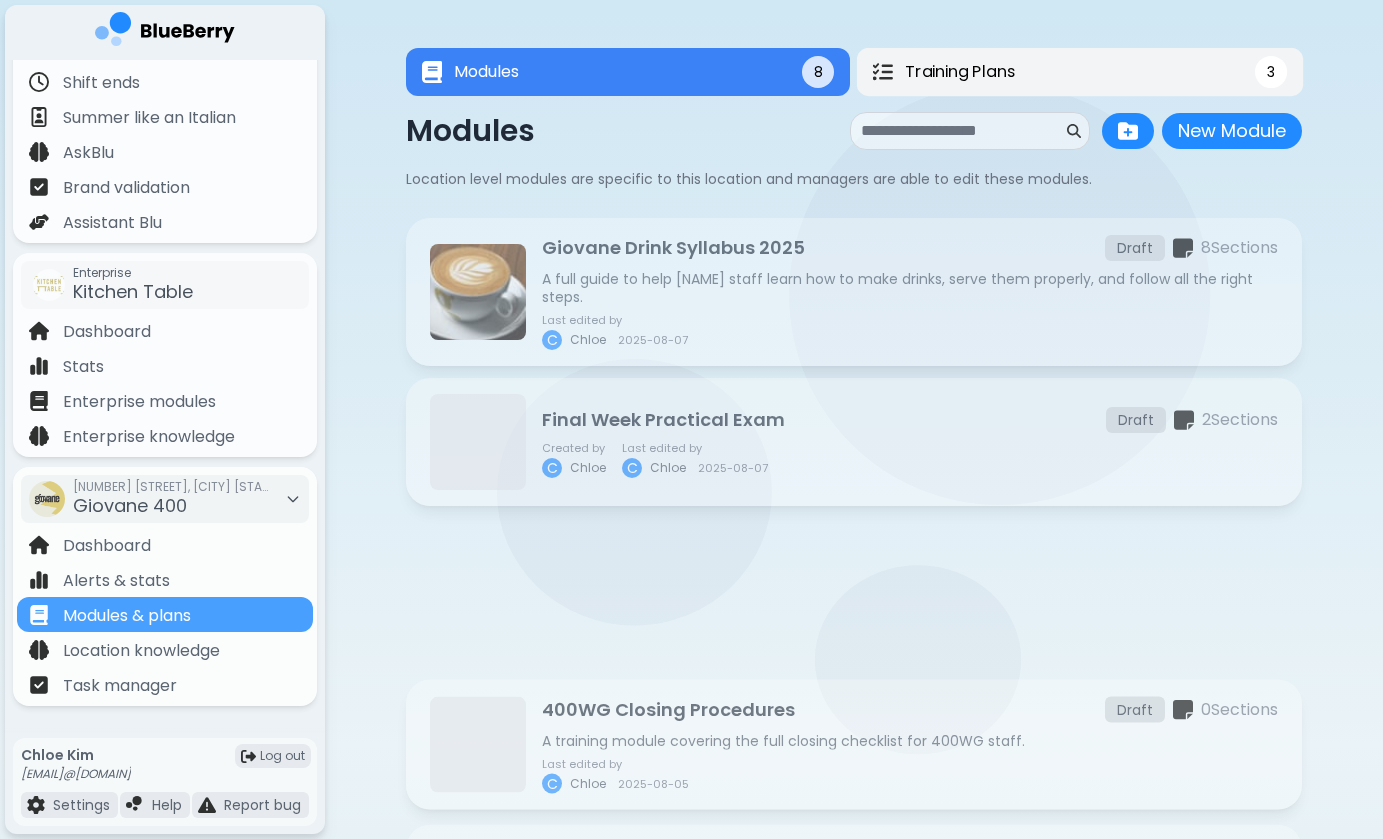 click on "Training Plans 3" at bounding box center [1080, 72] 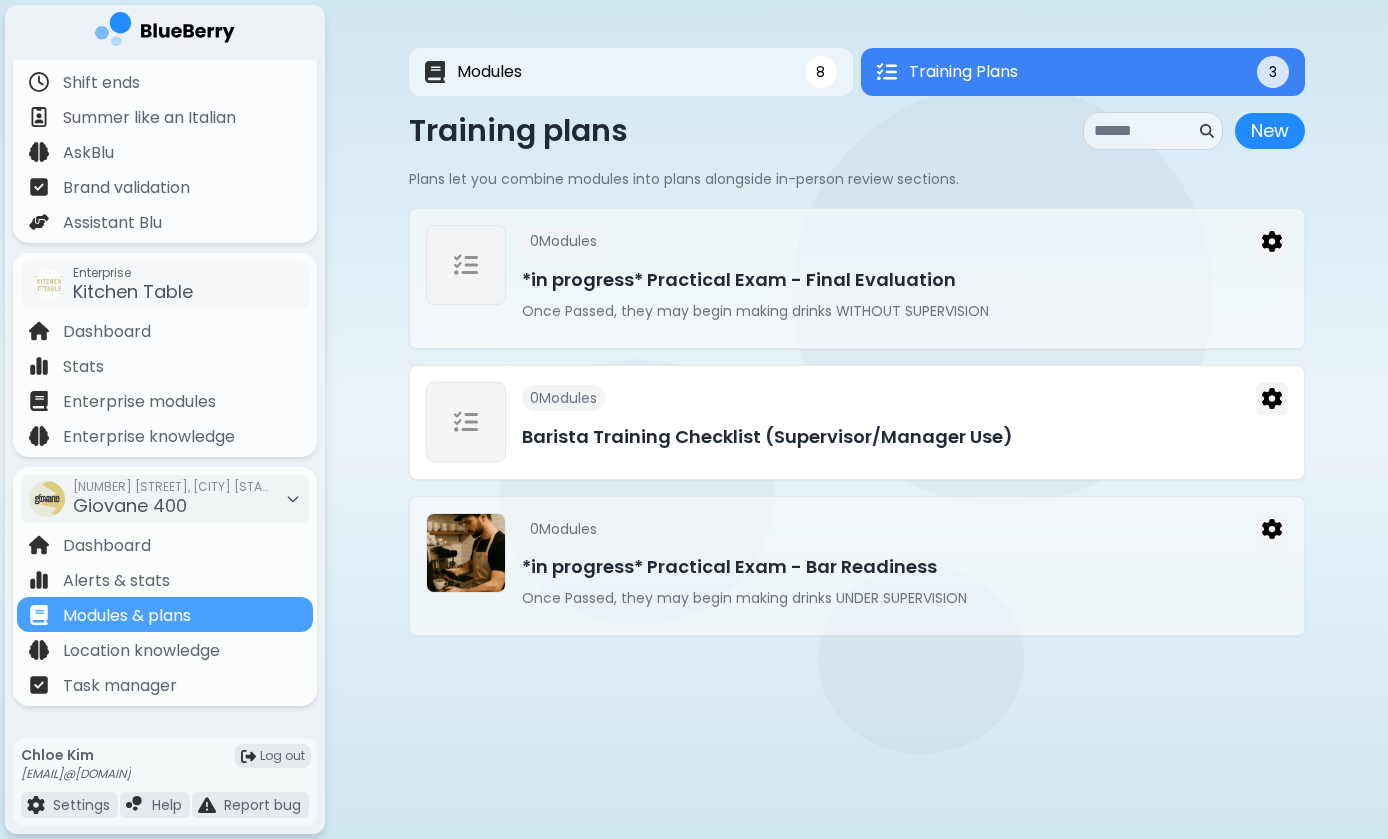 click on "Barista Training Checklist (Supervisor/Manager Use)" at bounding box center (905, 437) 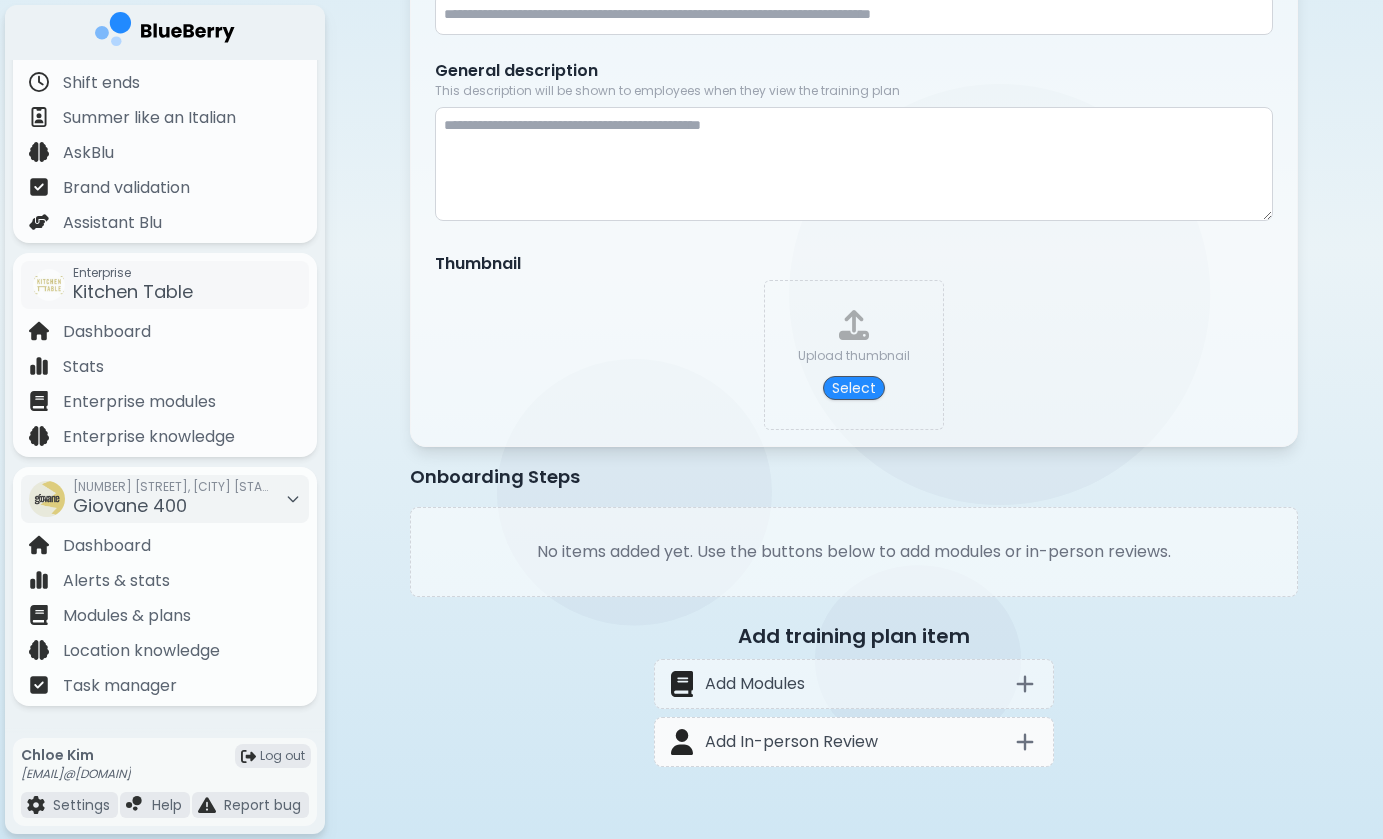scroll, scrollTop: 333, scrollLeft: 0, axis: vertical 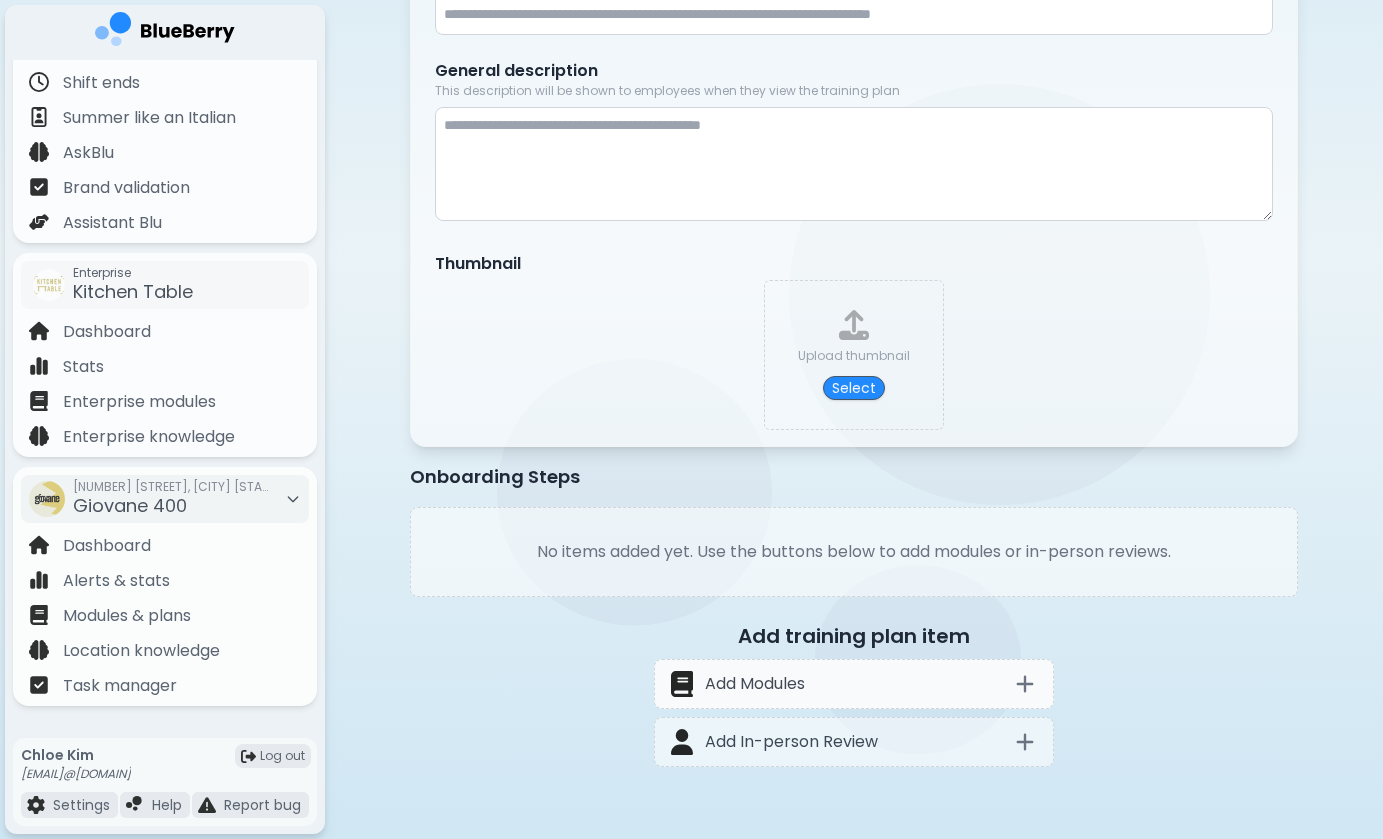 click 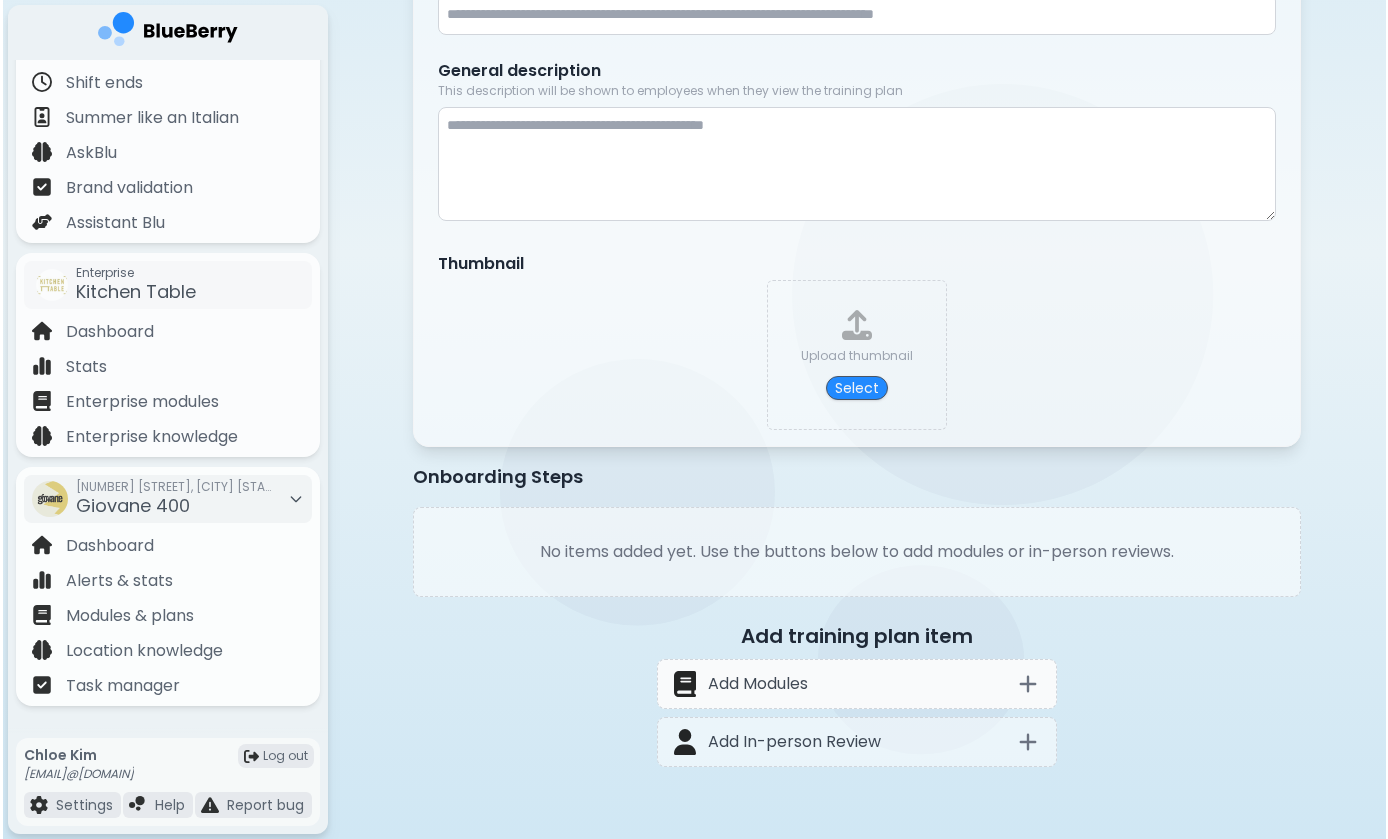 scroll, scrollTop: 0, scrollLeft: 0, axis: both 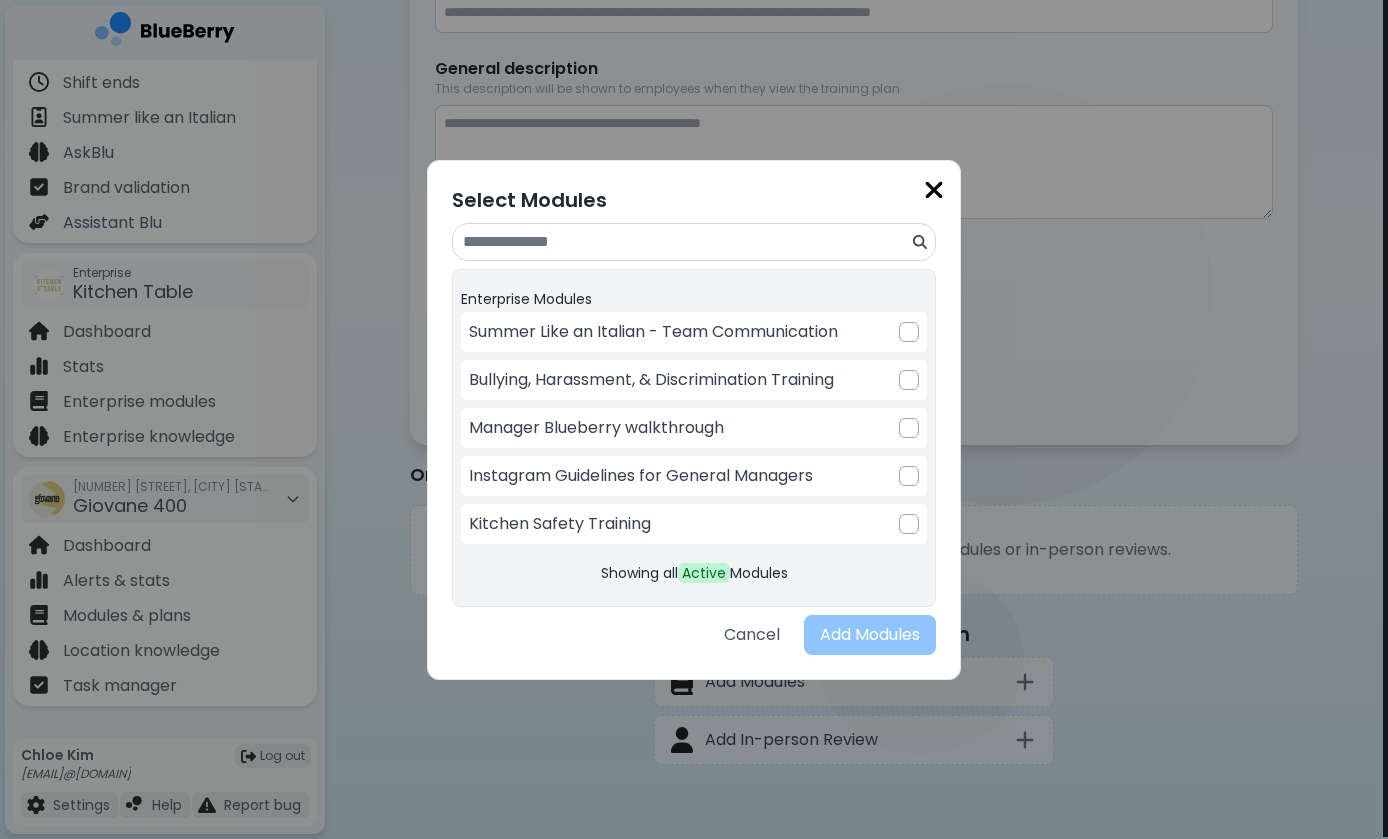 click at bounding box center (934, 190) 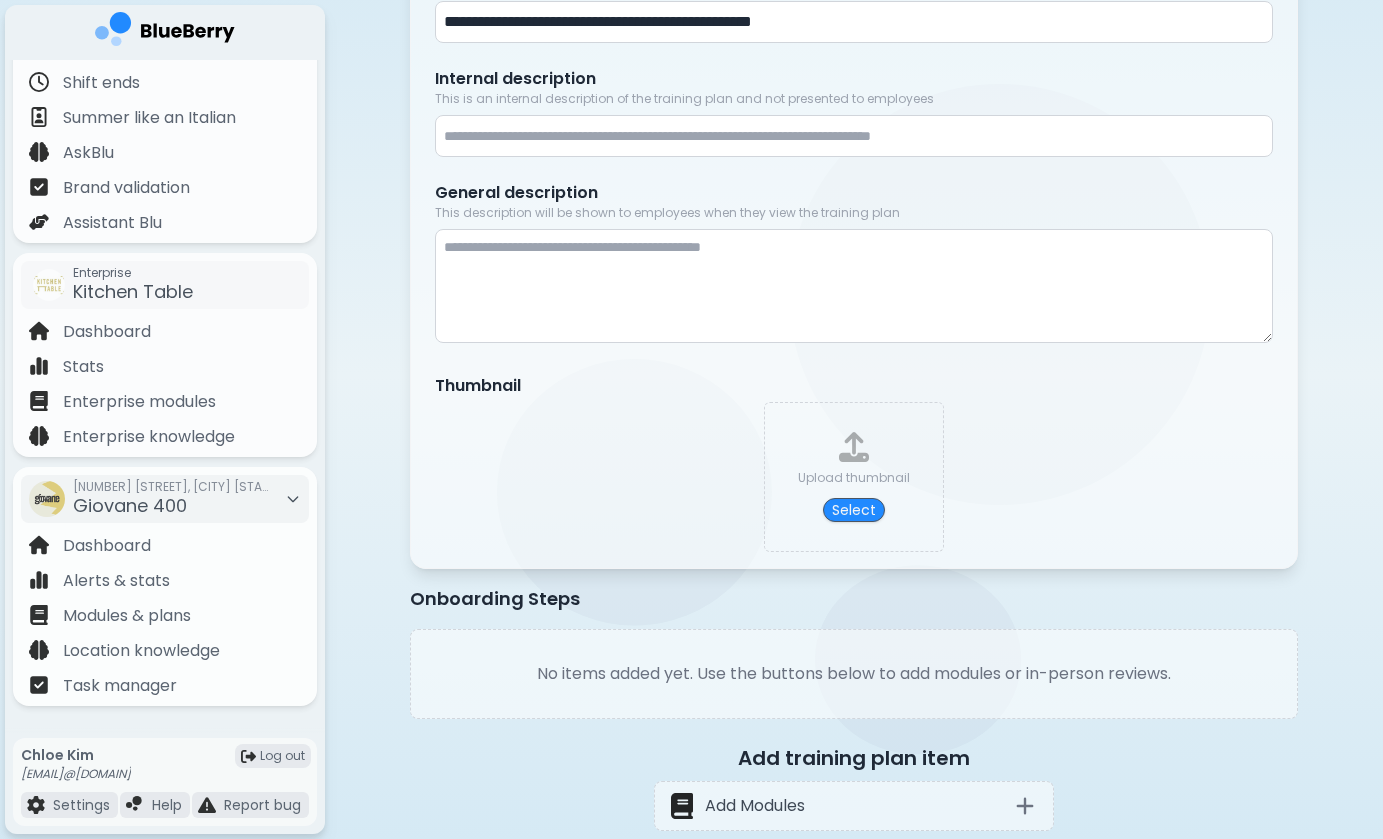 scroll, scrollTop: 177, scrollLeft: 0, axis: vertical 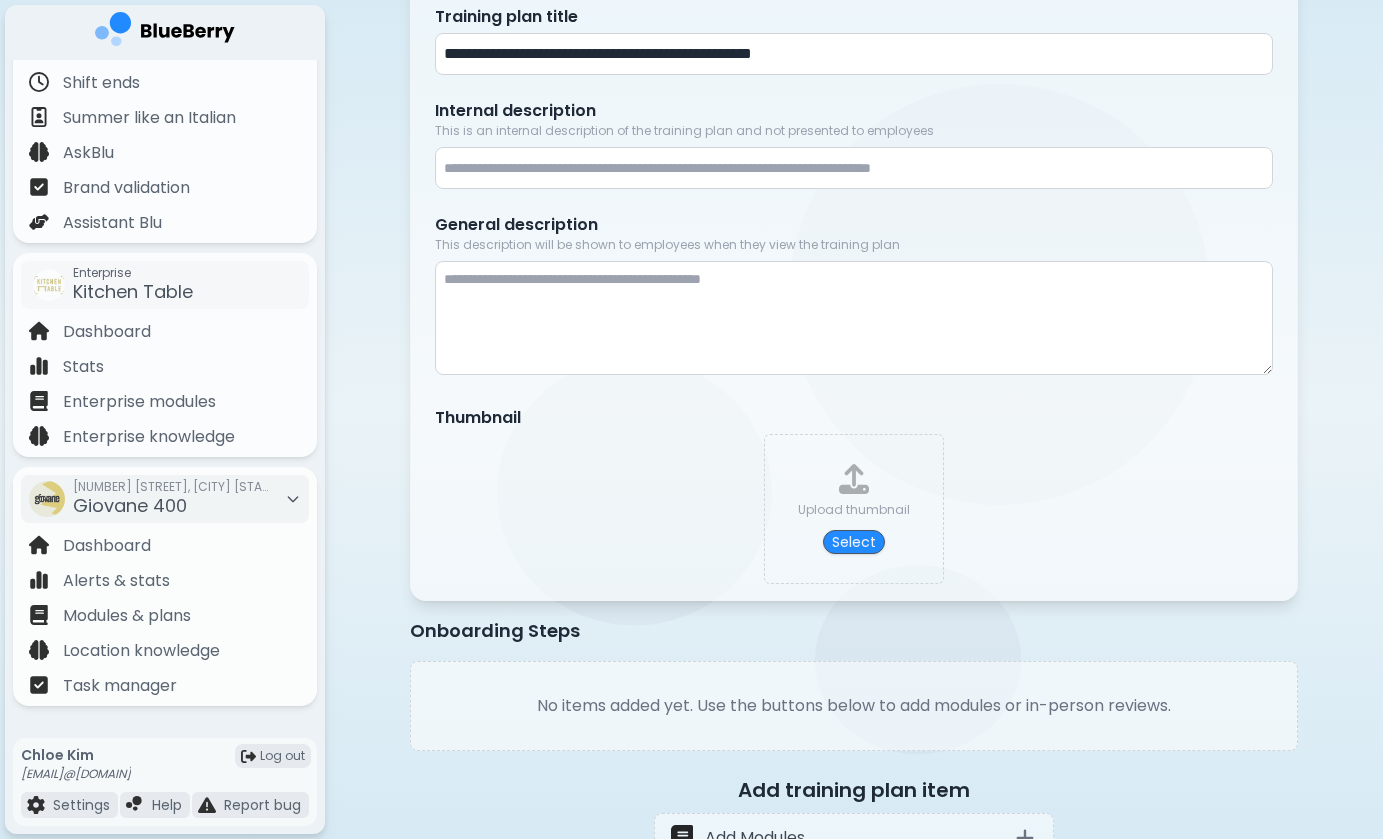 click at bounding box center (854, 318) 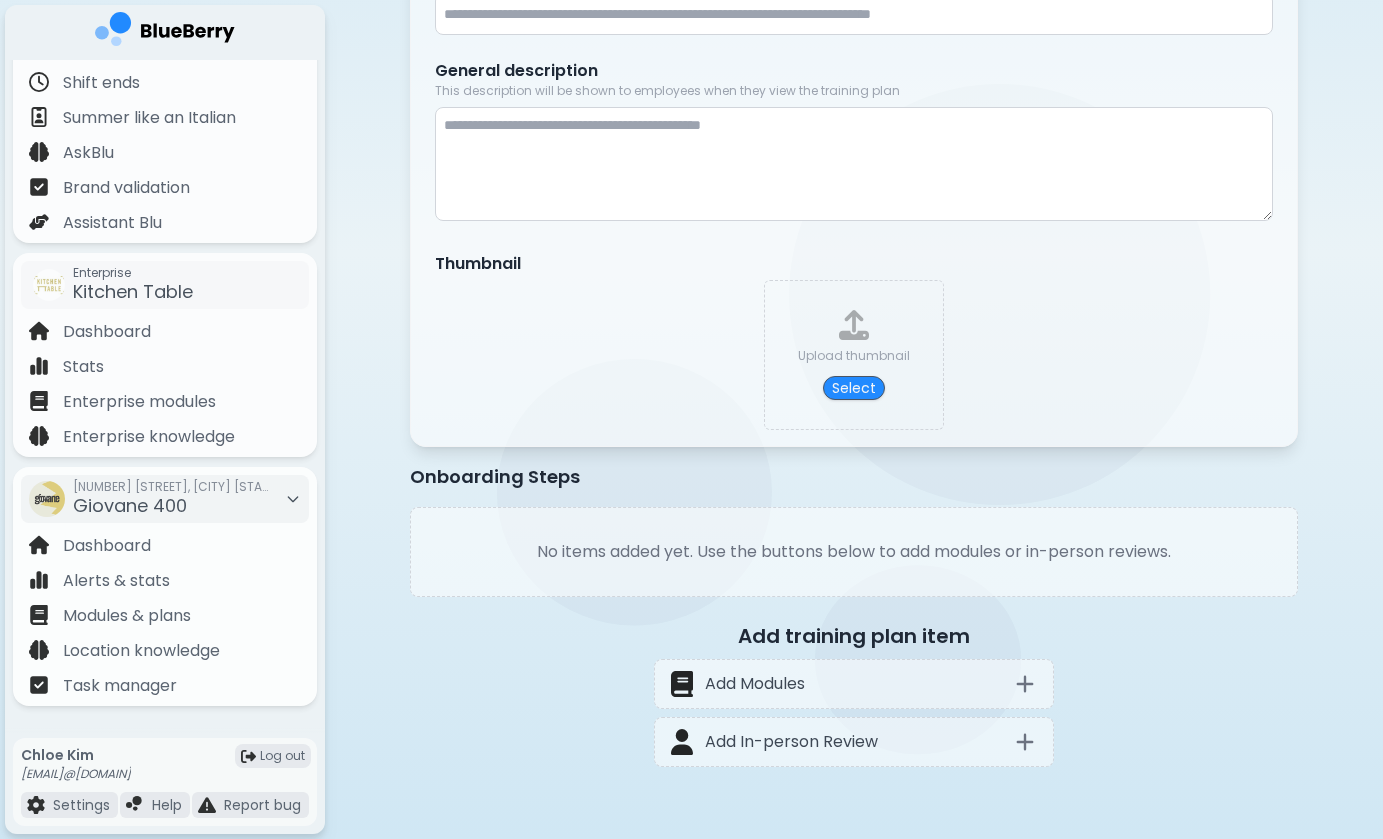 scroll, scrollTop: 333, scrollLeft: 0, axis: vertical 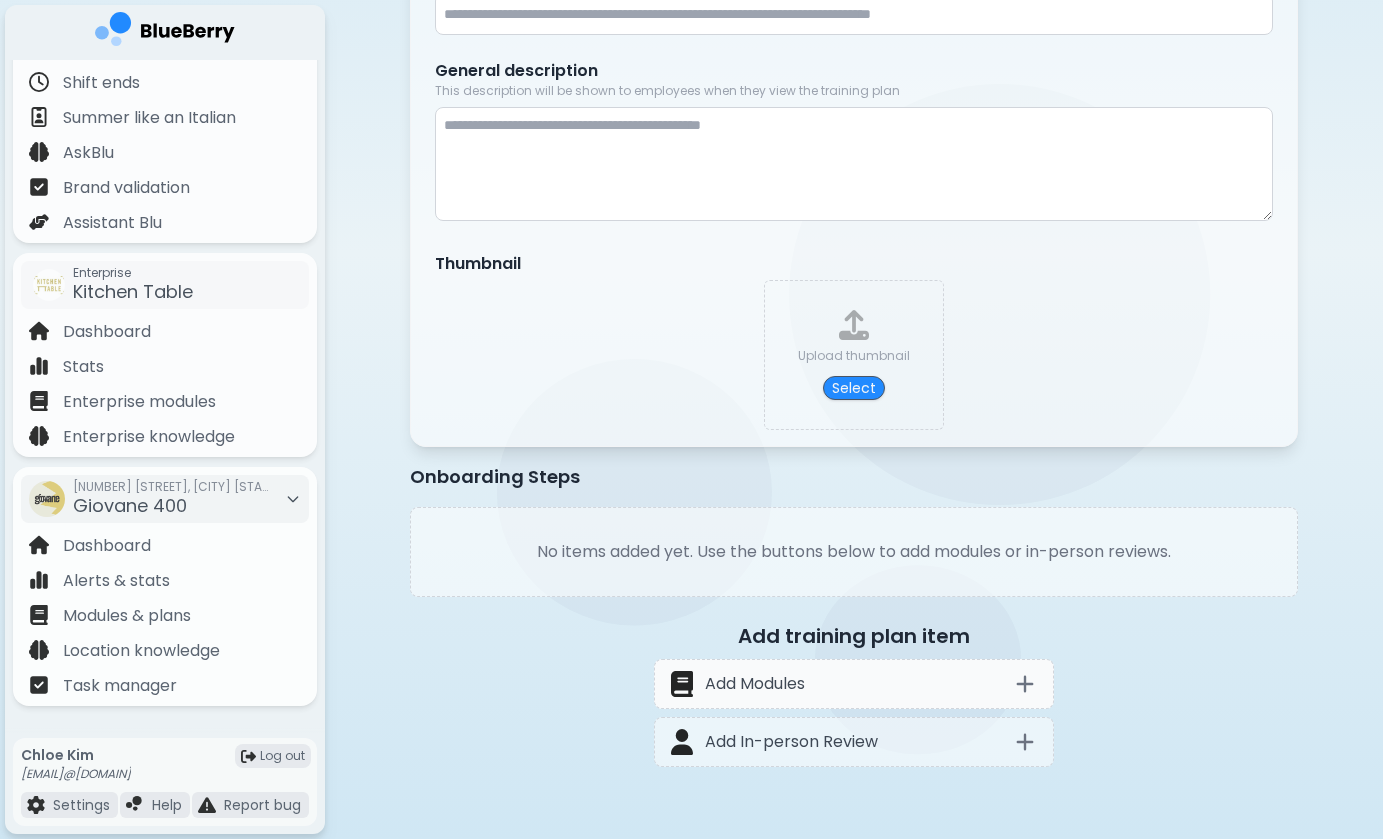 click 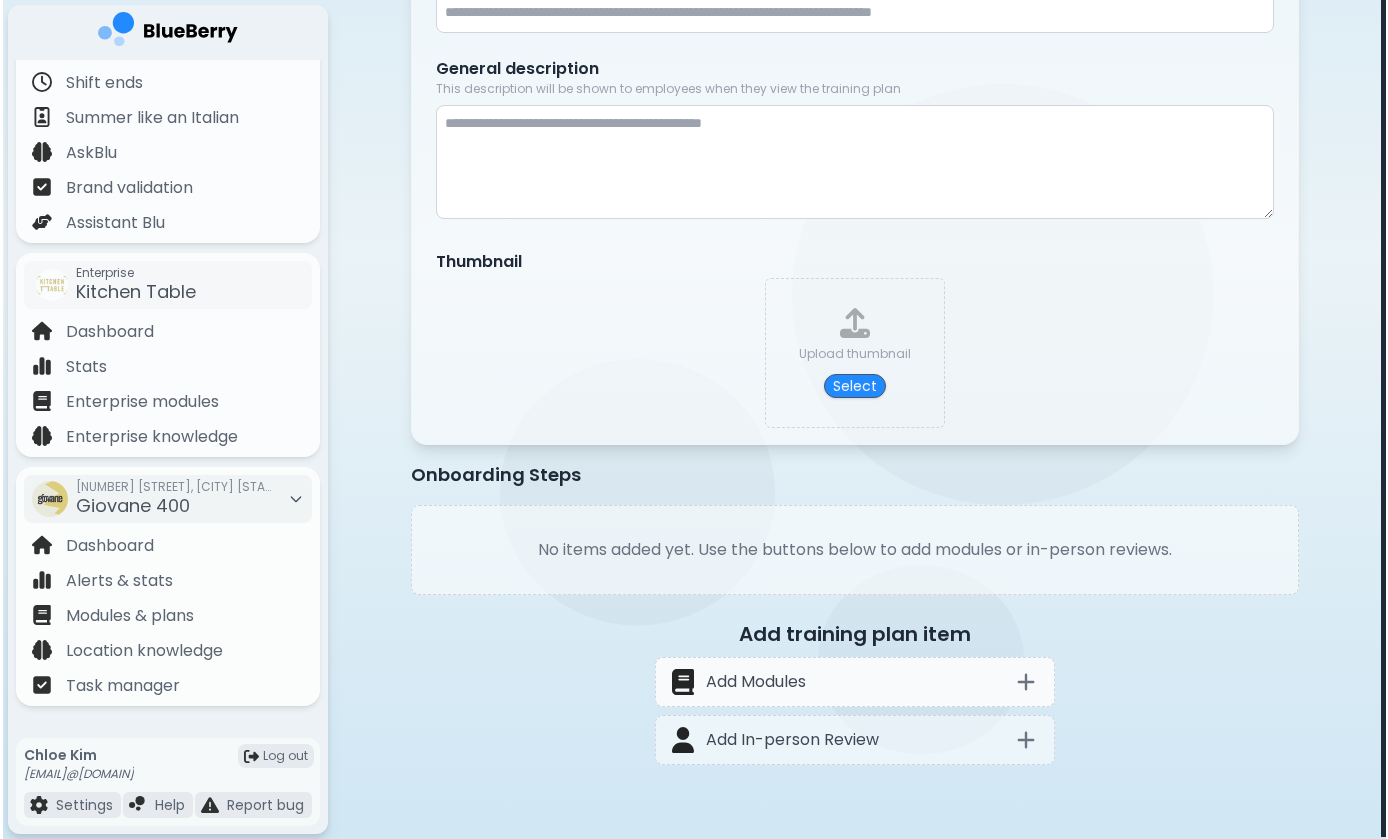 scroll, scrollTop: 0, scrollLeft: 0, axis: both 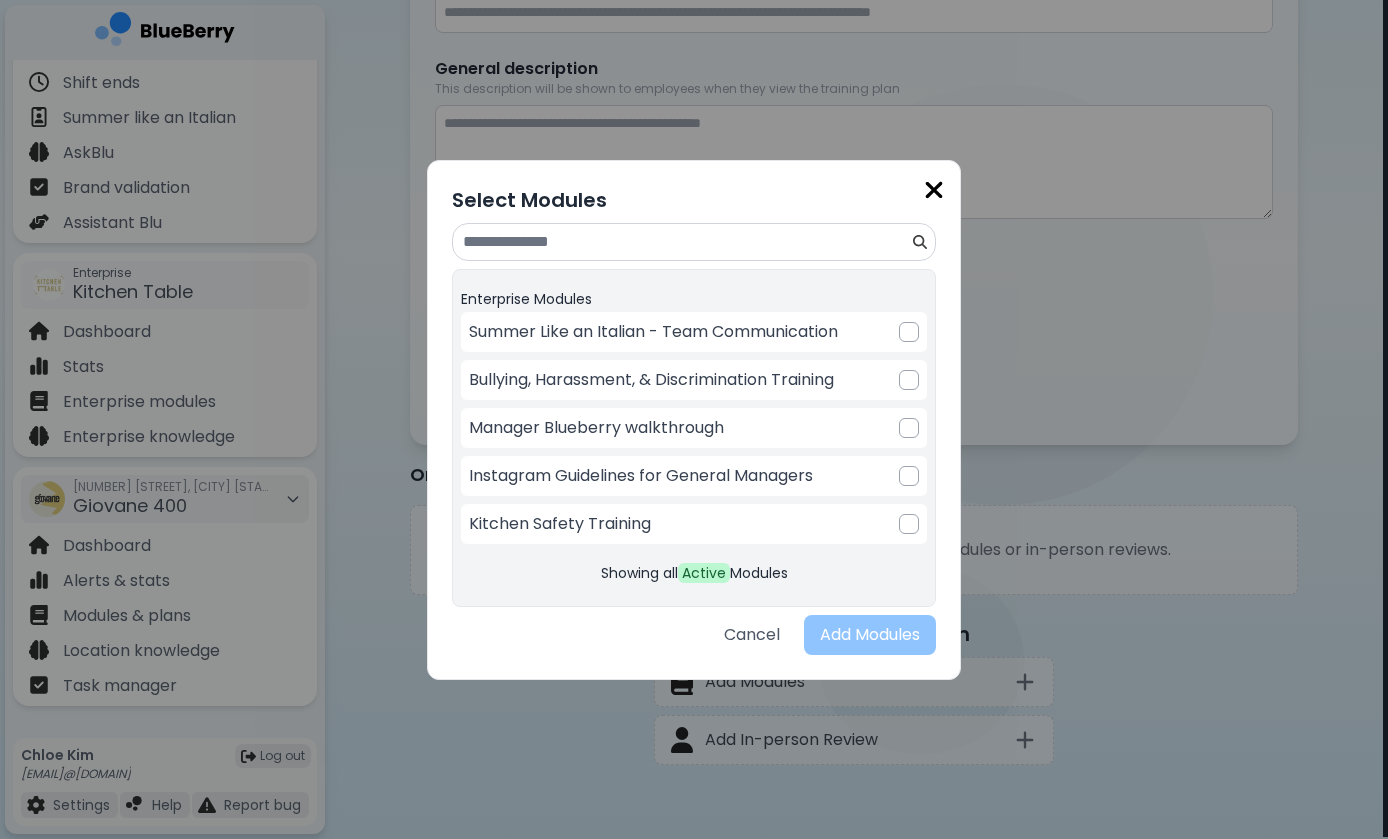 click at bounding box center (686, 242) 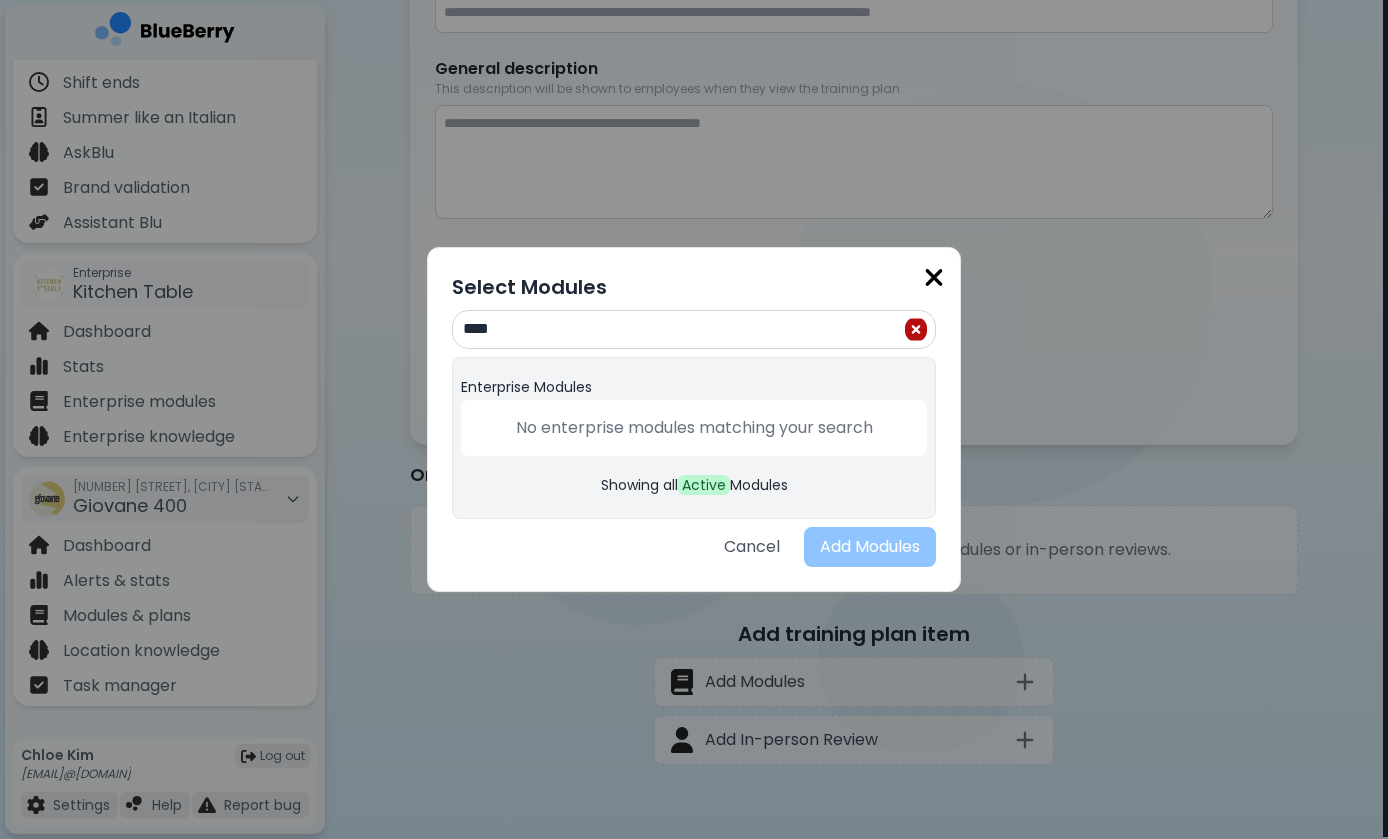 type on "****" 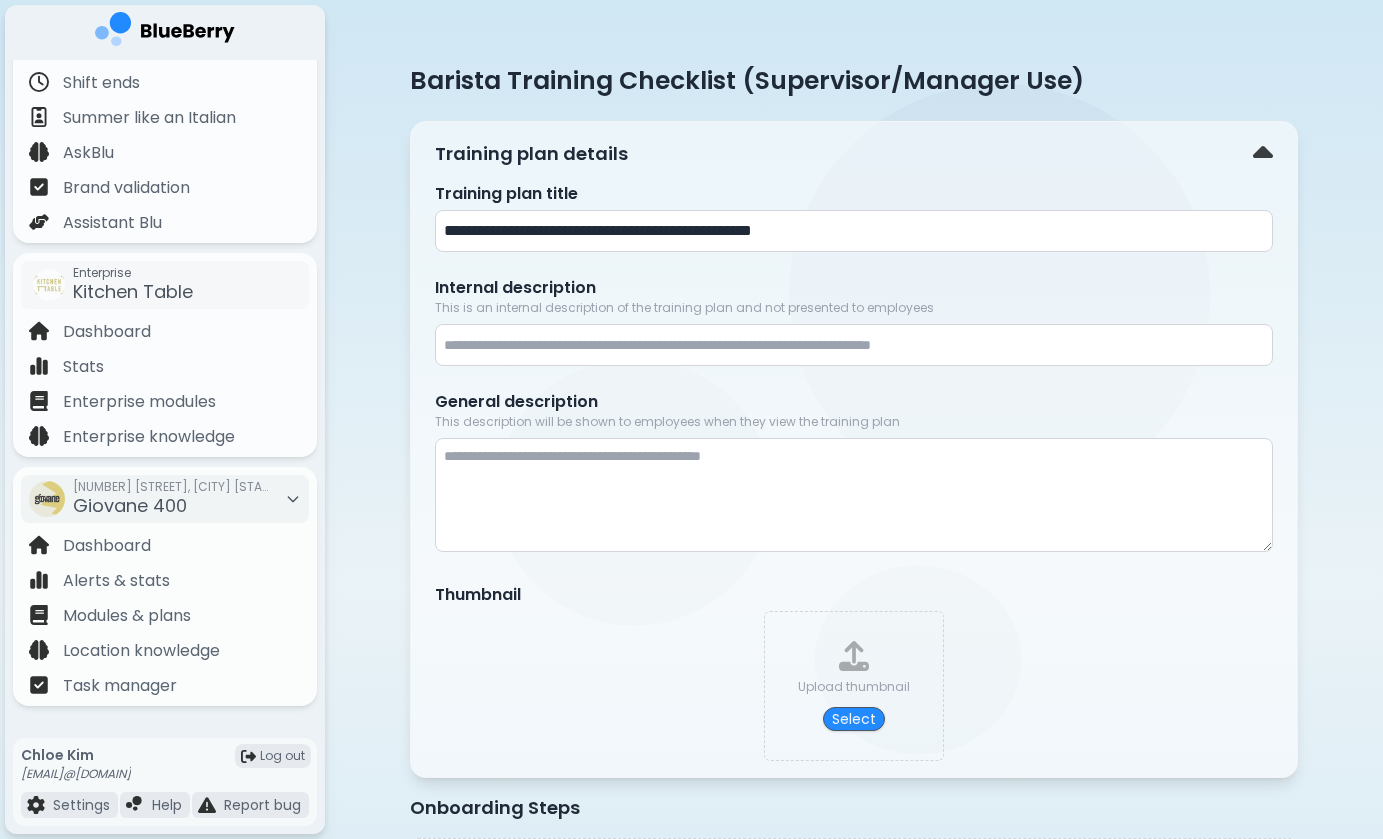 scroll, scrollTop: 0, scrollLeft: 0, axis: both 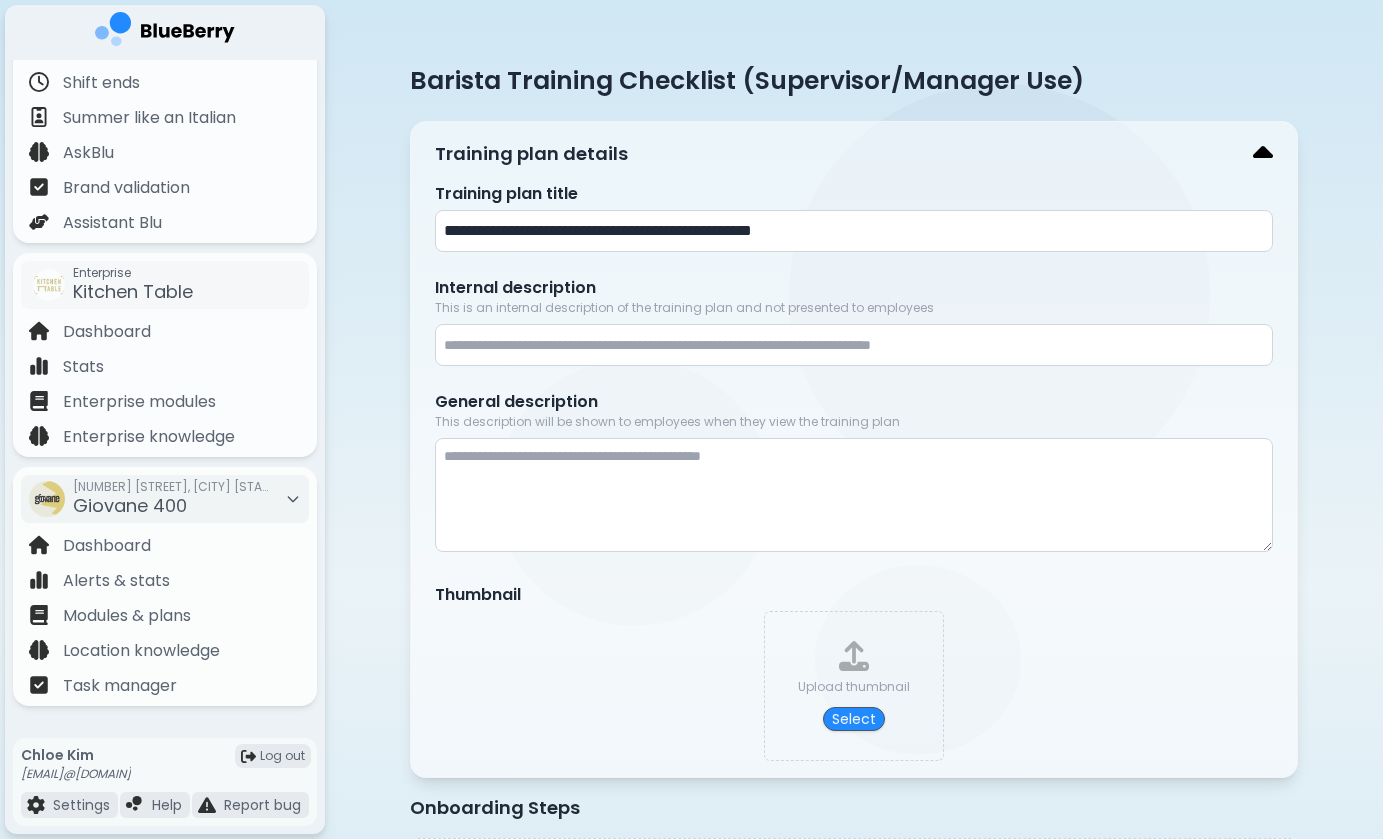 click at bounding box center (1263, 154) 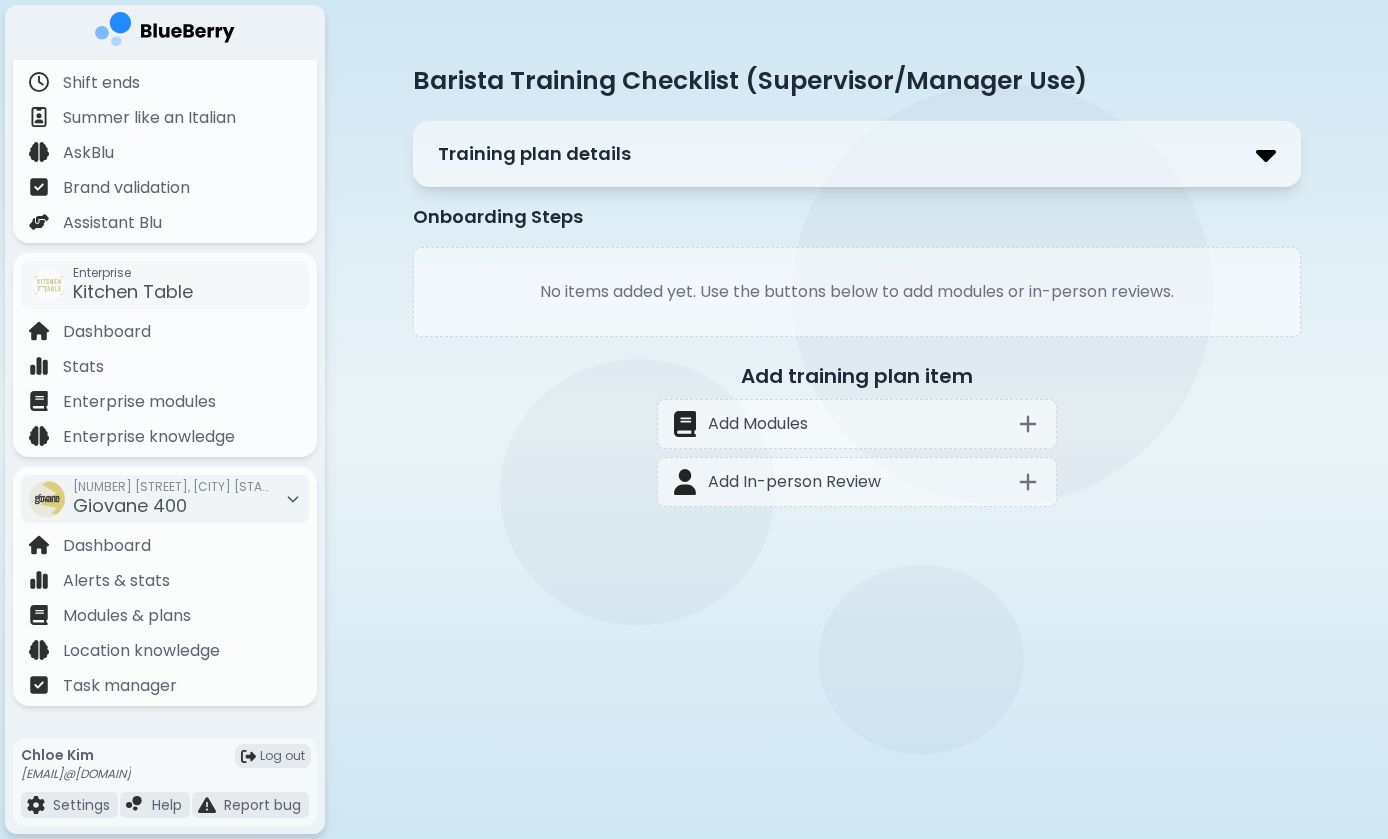 click at bounding box center [1266, 154] 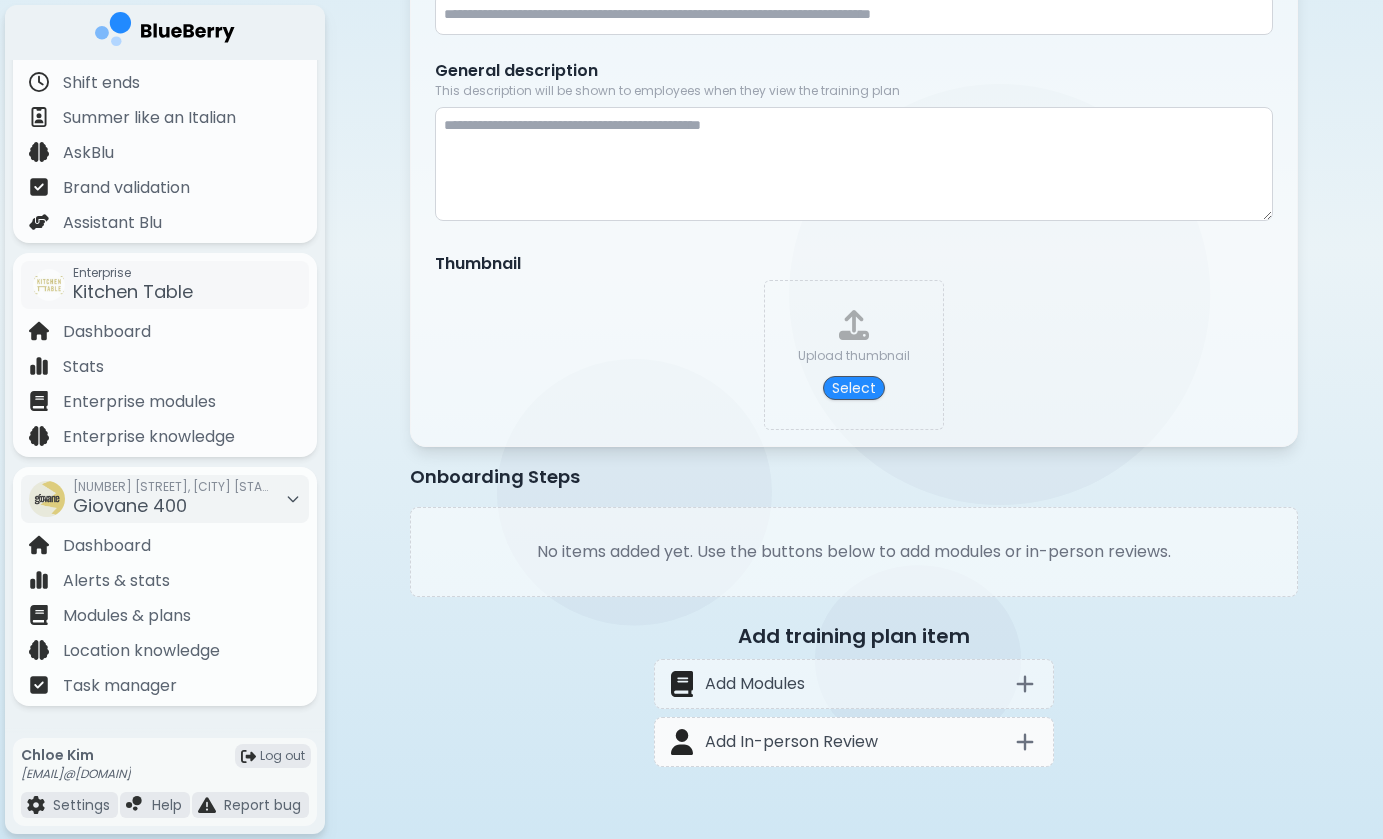 click on "Add In-person Review" at bounding box center (854, 742) 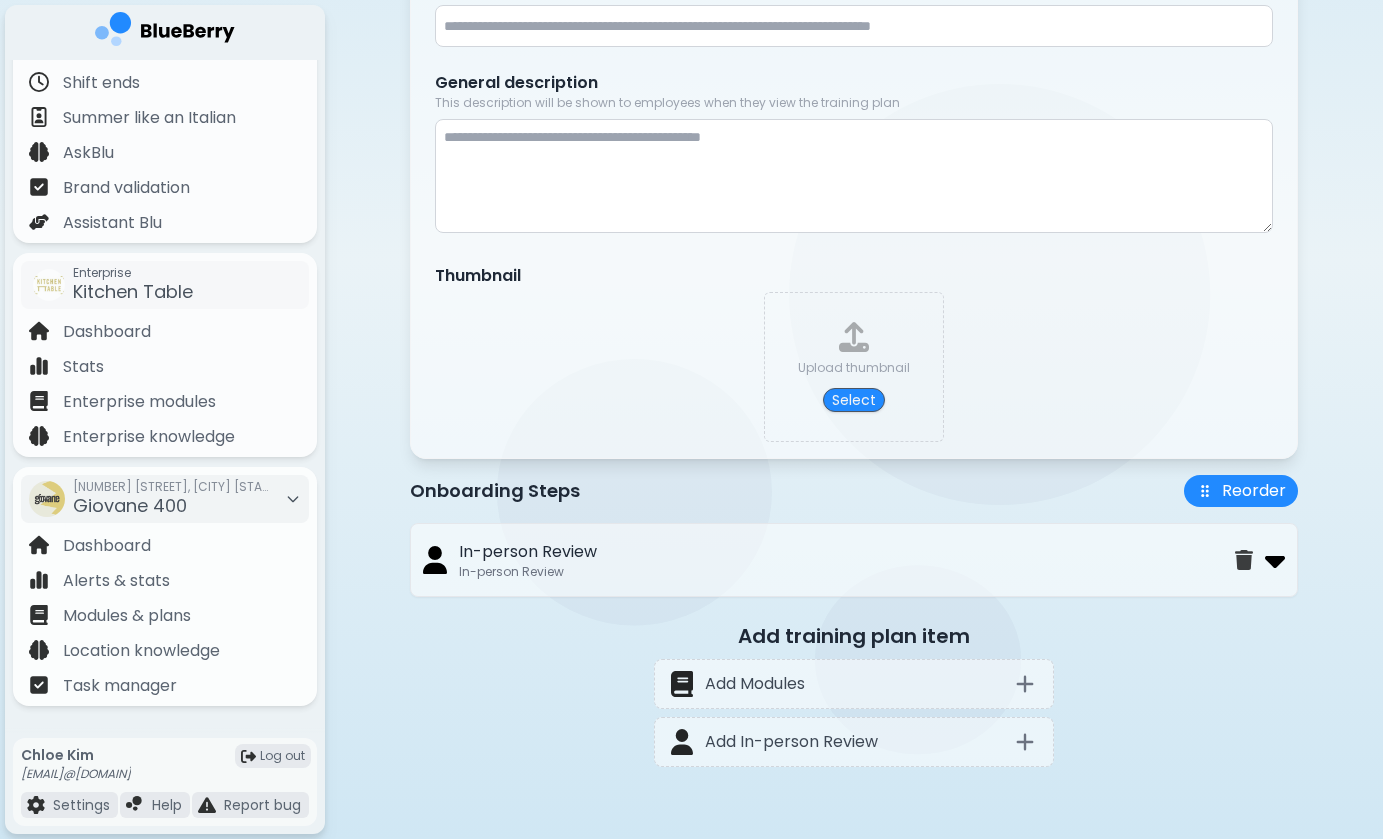 scroll, scrollTop: 321, scrollLeft: 0, axis: vertical 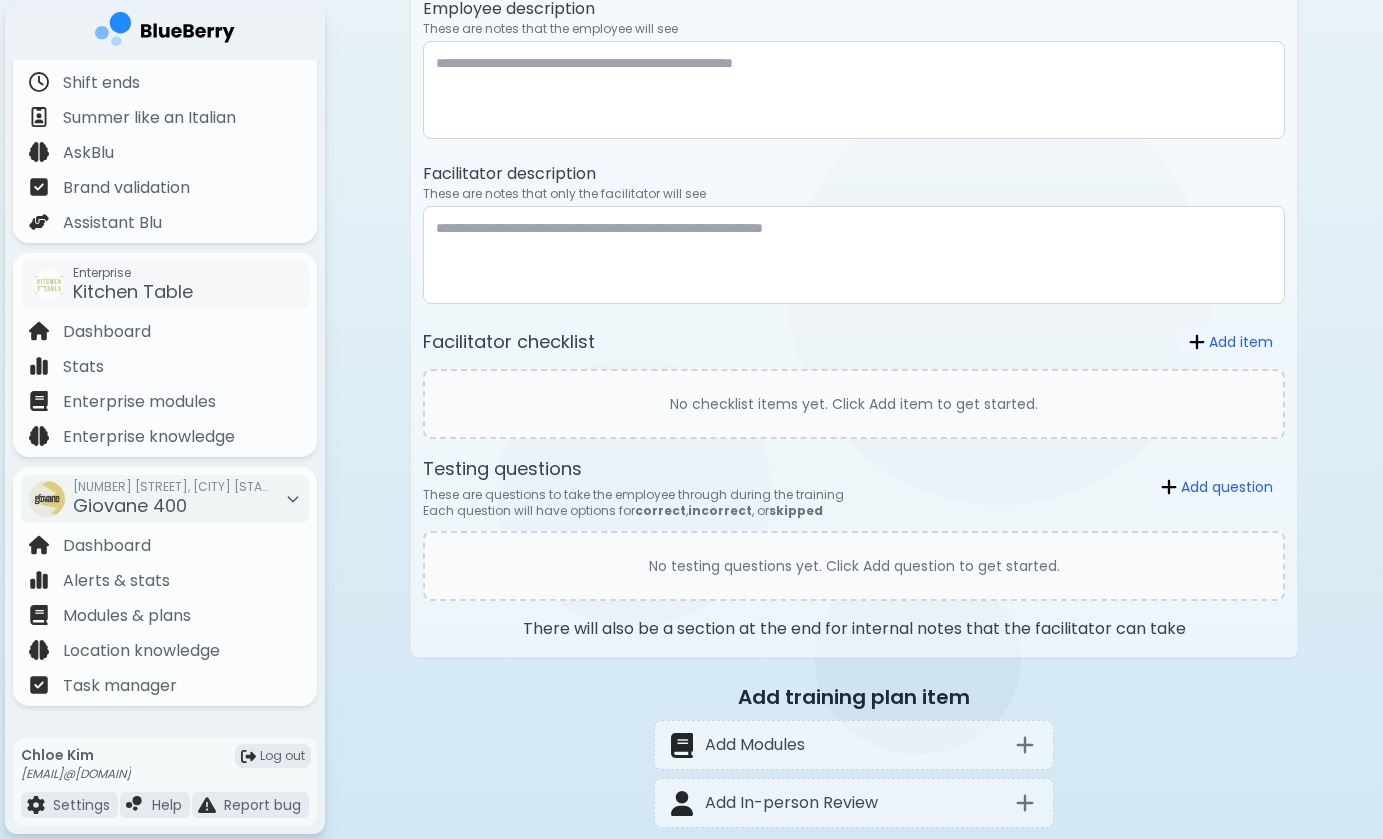 click on "No checklist items yet. Click Add item to get started." at bounding box center (854, 404) 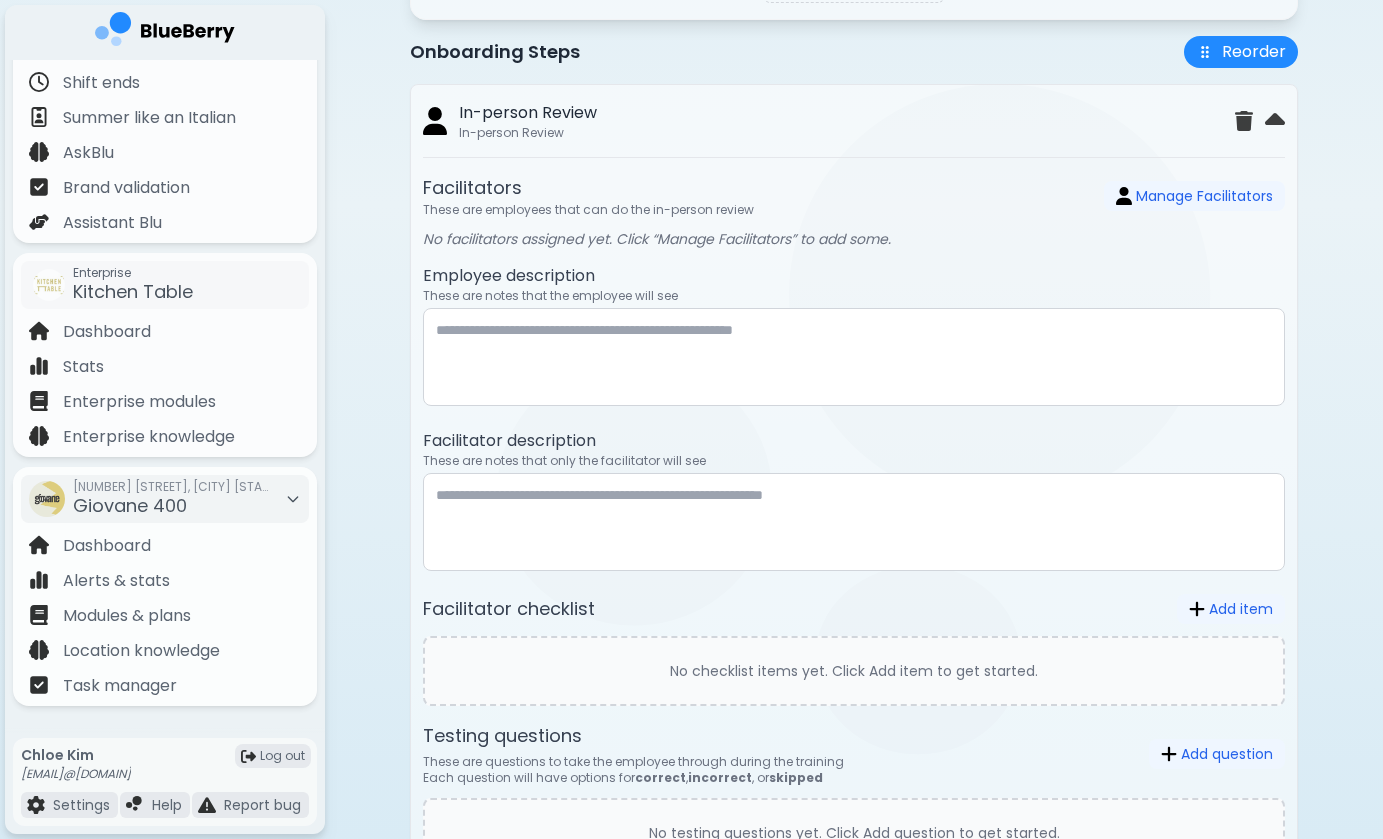scroll, scrollTop: 751, scrollLeft: 0, axis: vertical 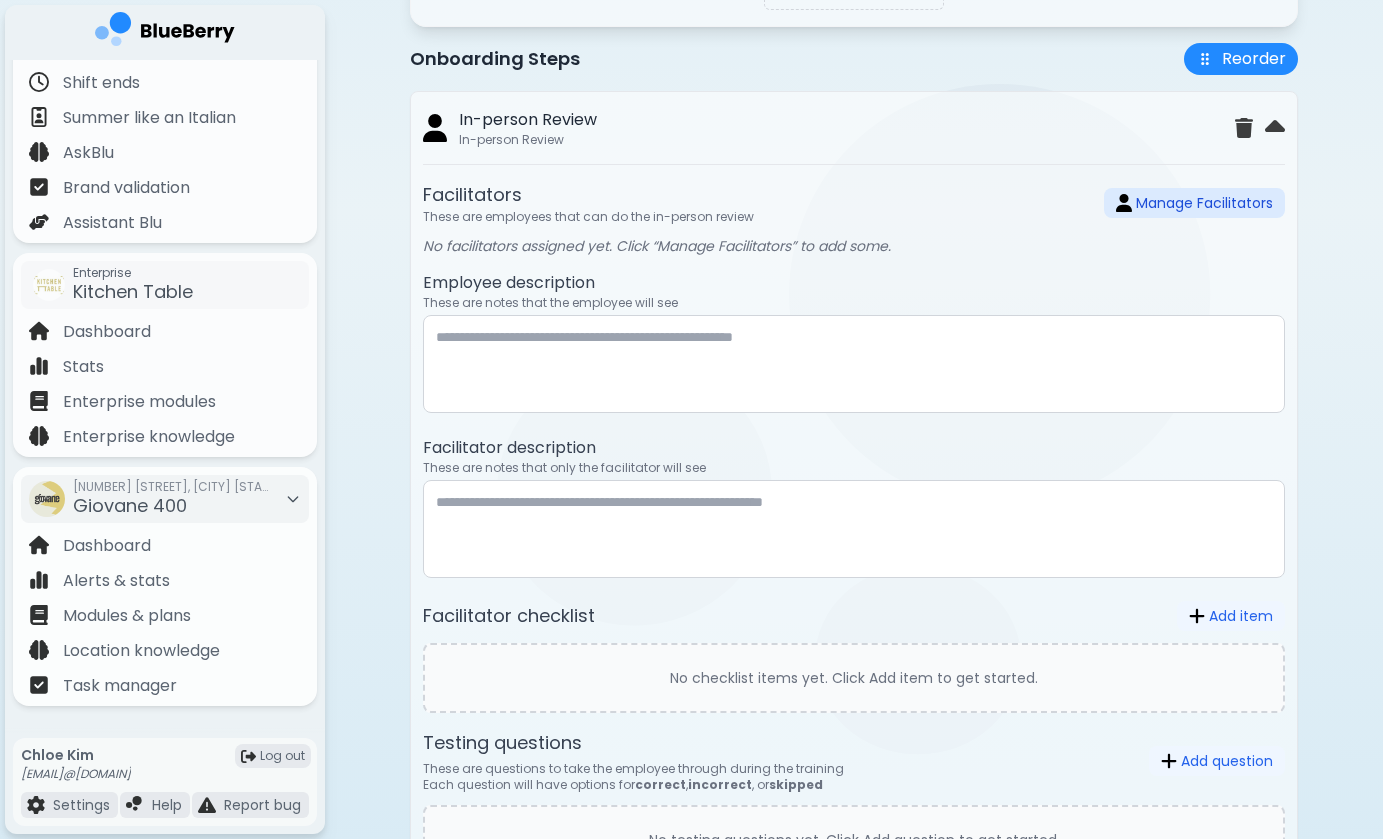 click on "Manage Facilitators" at bounding box center [1194, 203] 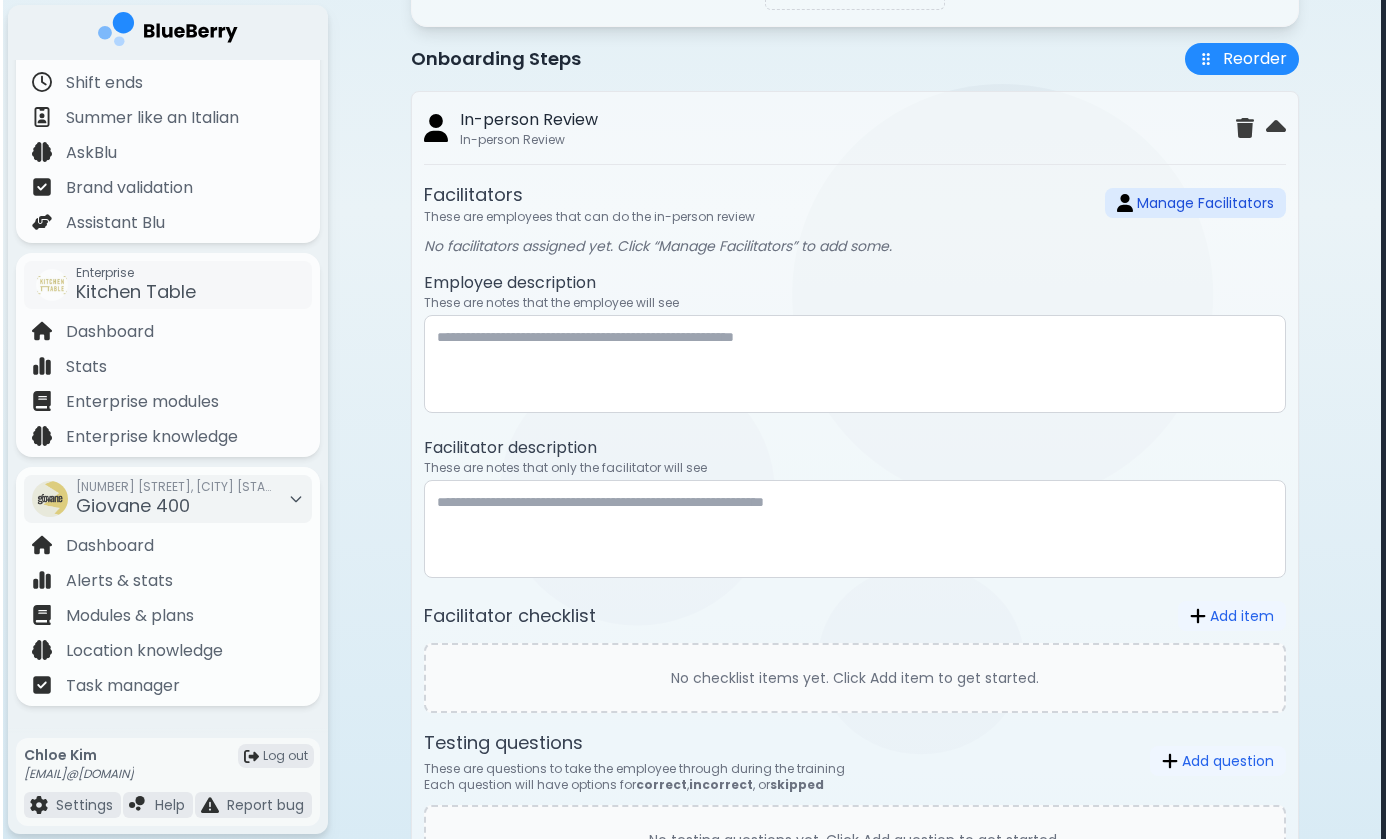 scroll, scrollTop: 0, scrollLeft: 0, axis: both 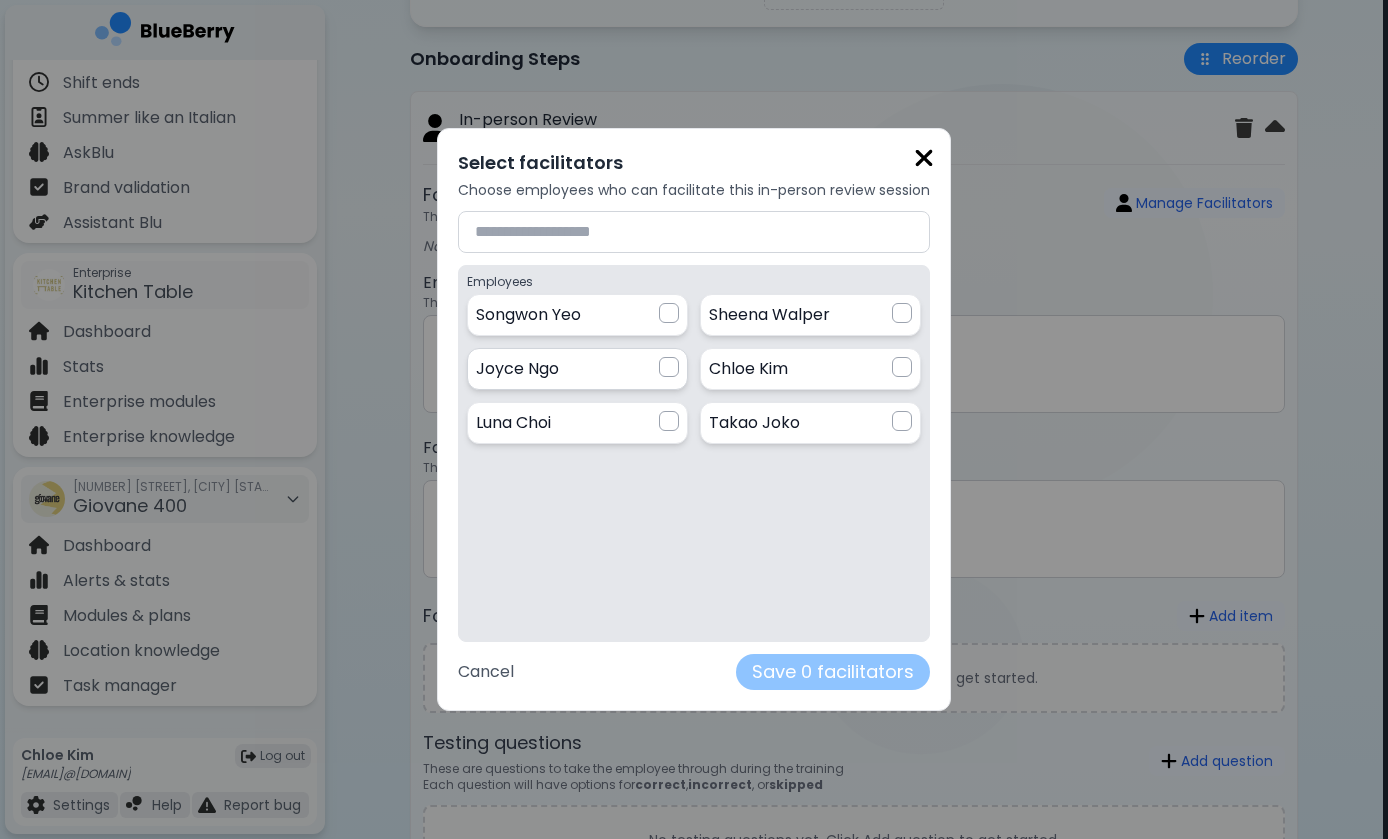 click on "[FIRST]   [LAST]" at bounding box center [577, 369] 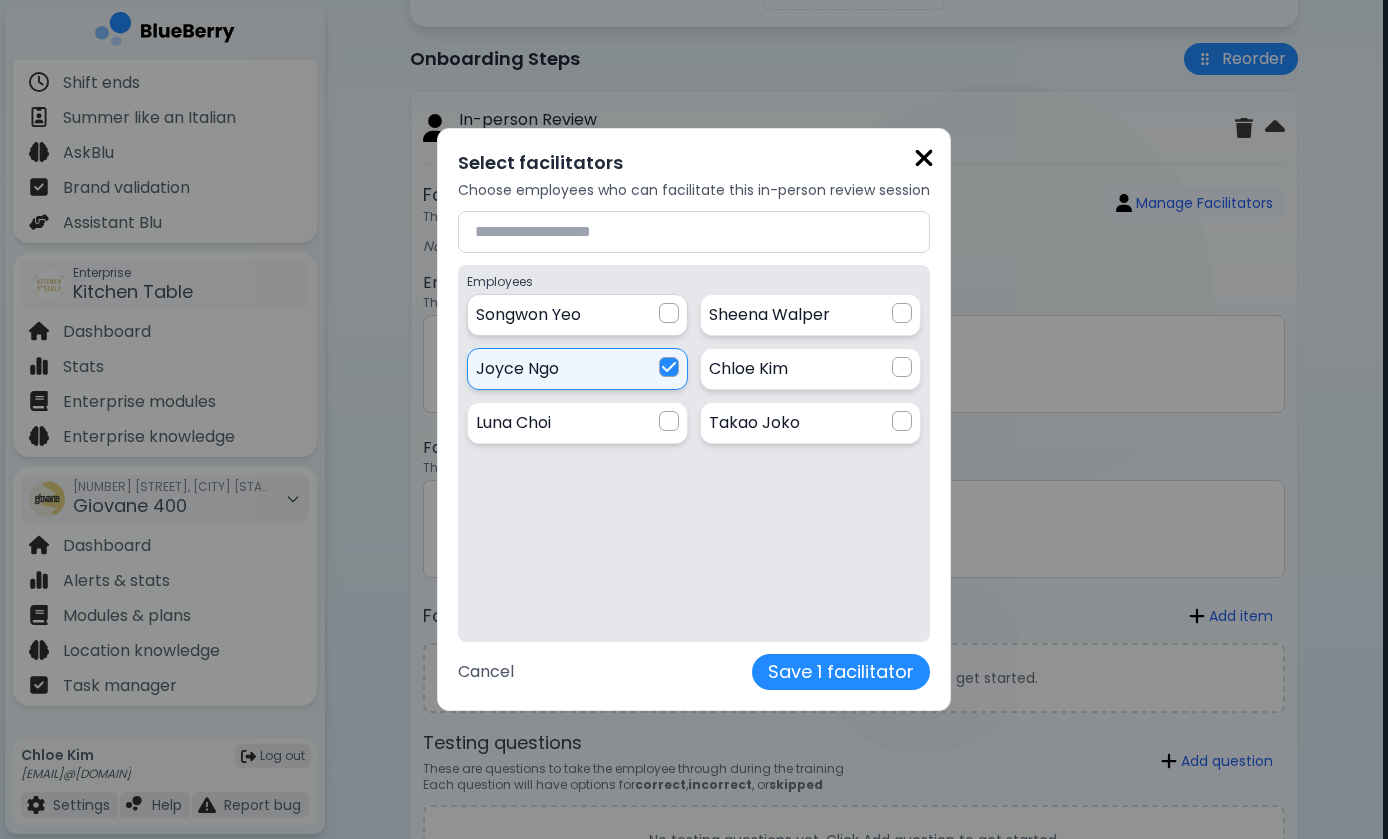 click on "[FIRST]   [LAST]" at bounding box center [577, 315] 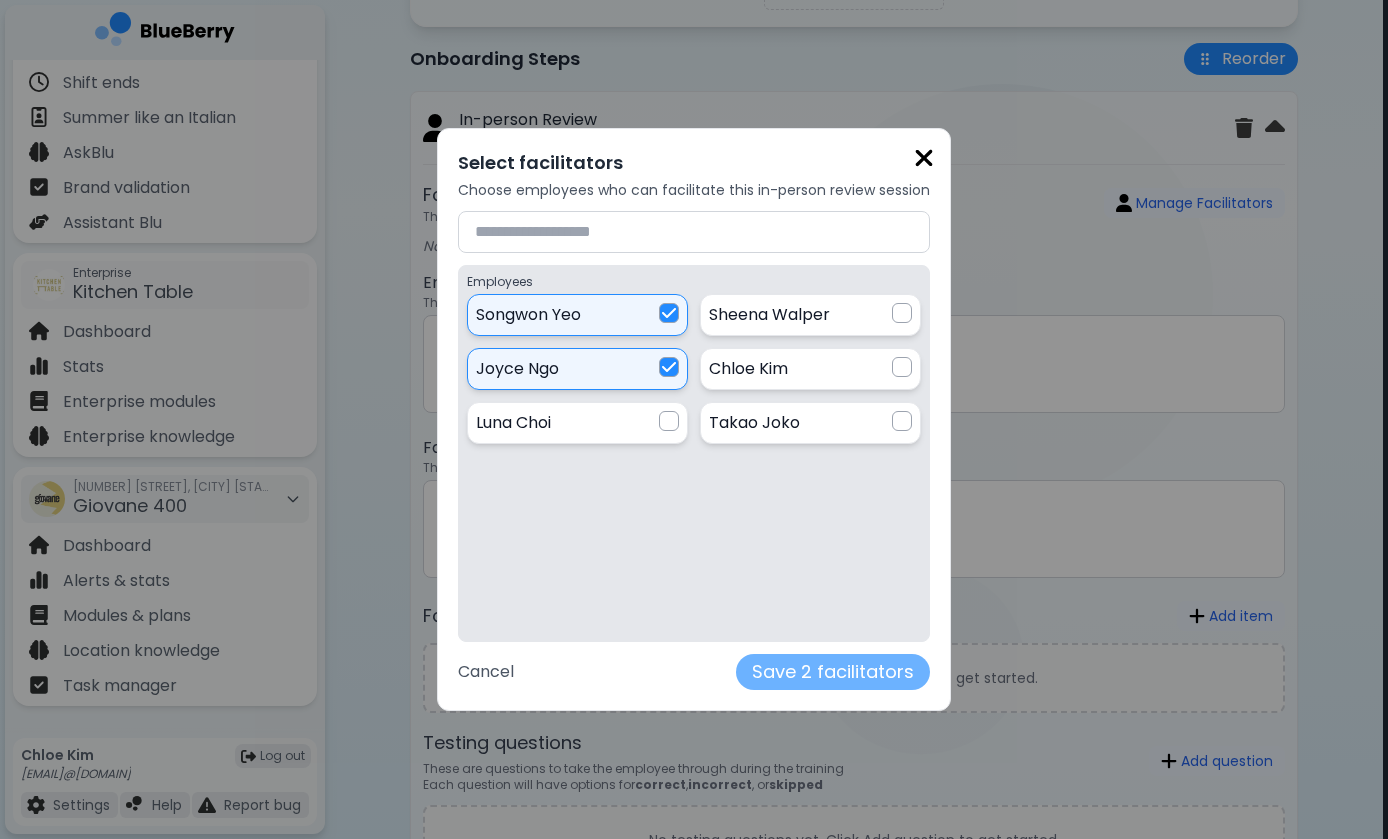 click on "Save 2 facilitators" at bounding box center (833, 672) 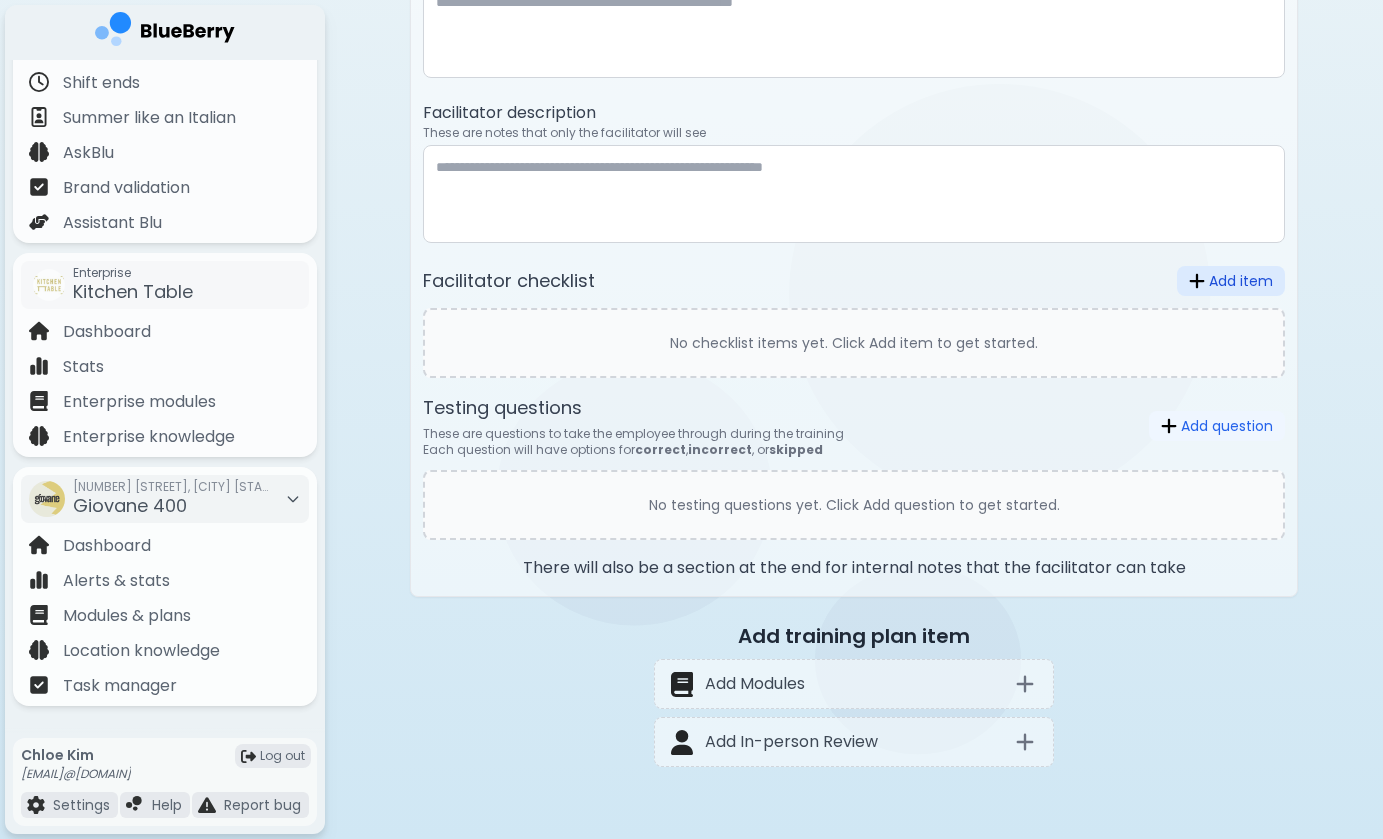 click on "Add item" at bounding box center [1231, 281] 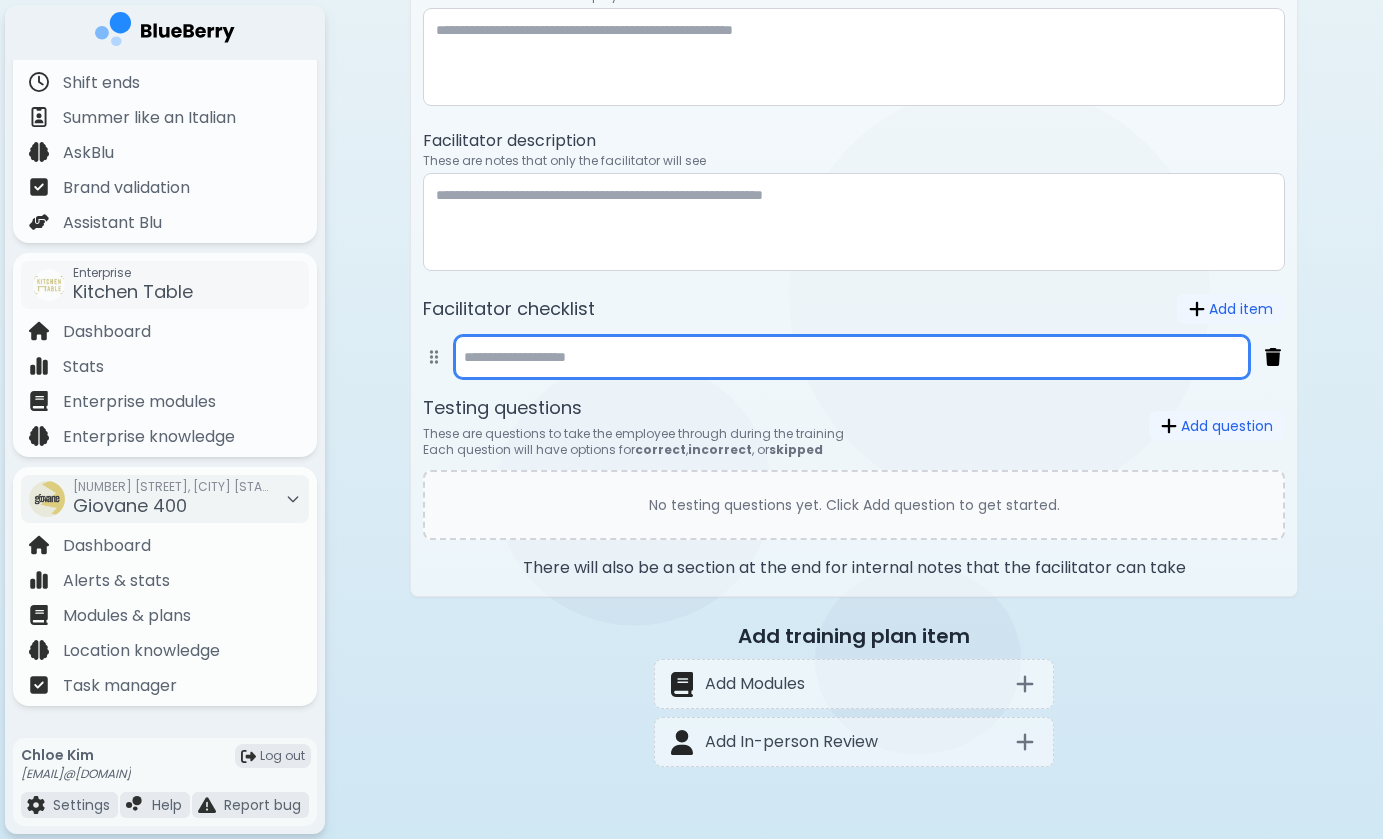 click at bounding box center [852, 357] 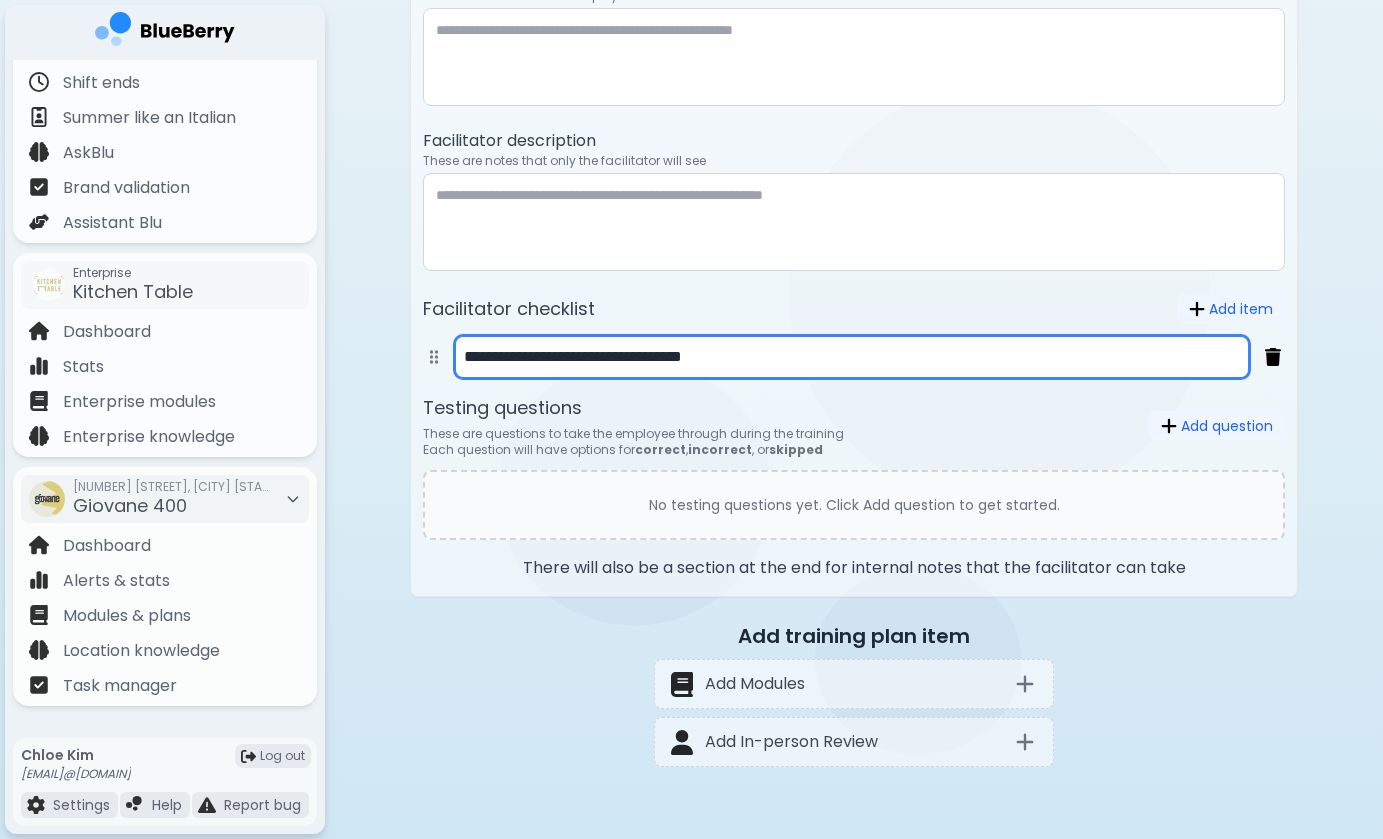 click on "**********" at bounding box center (852, 357) 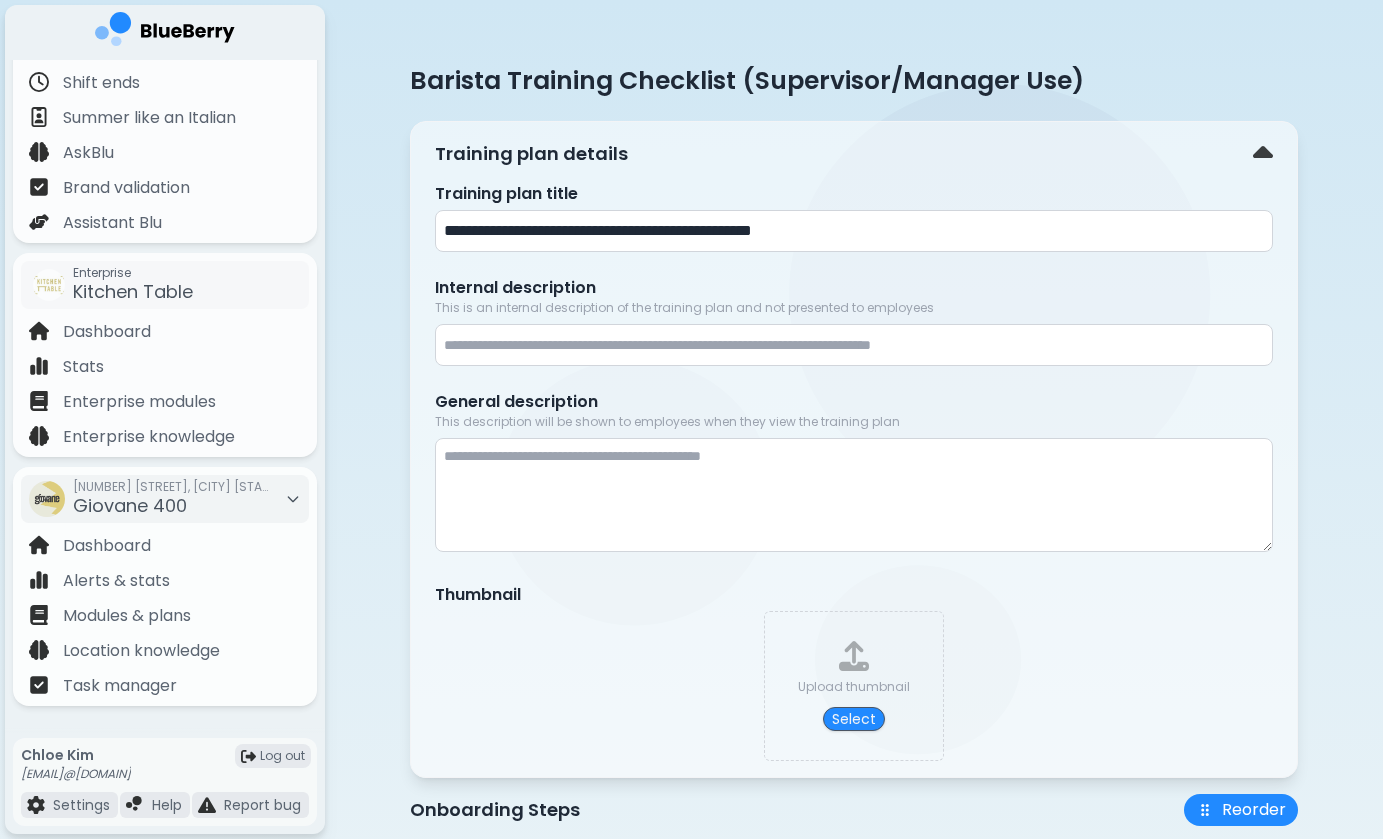 scroll, scrollTop: 0, scrollLeft: 0, axis: both 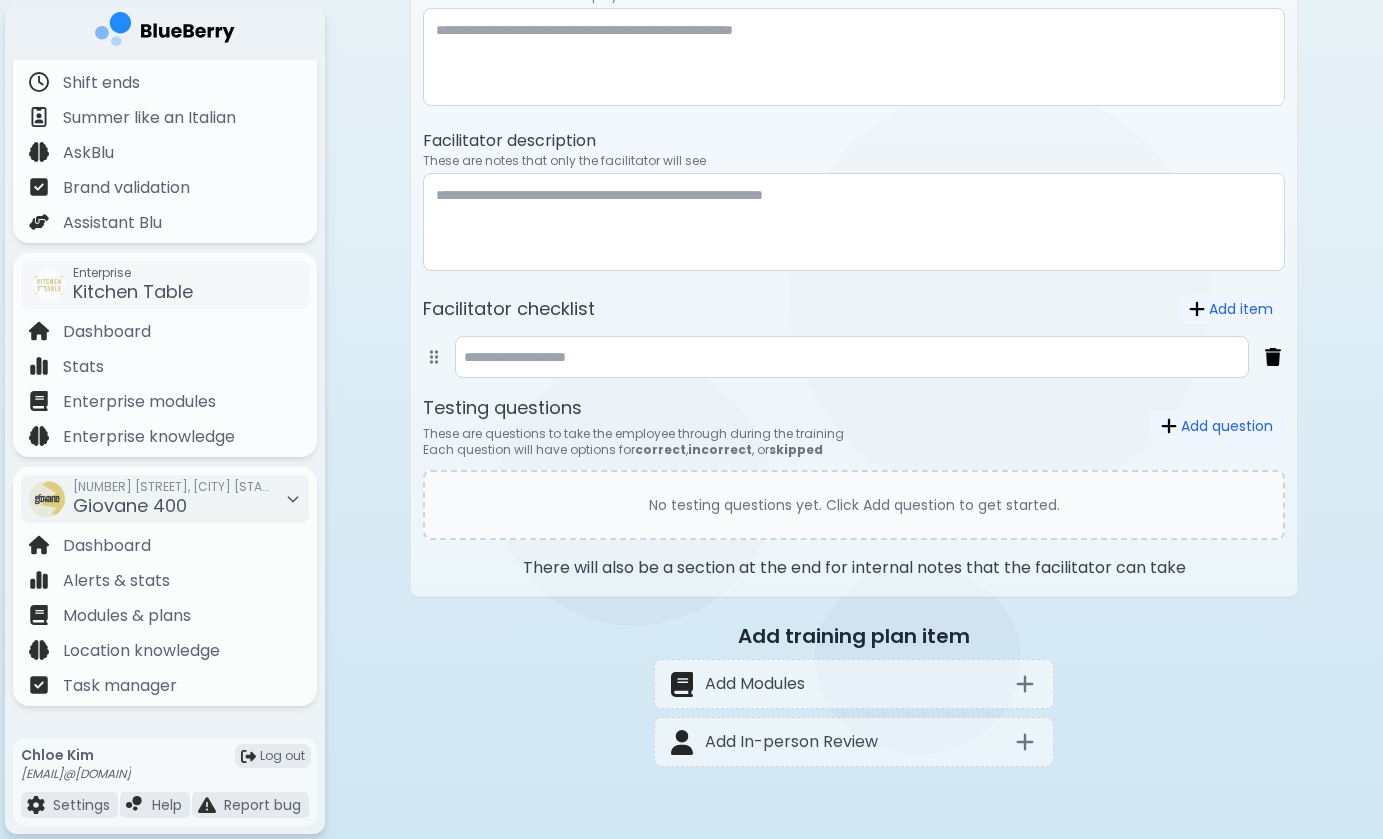 click on "Add training plan item Add Modules Add In-person Review" at bounding box center (854, 698) 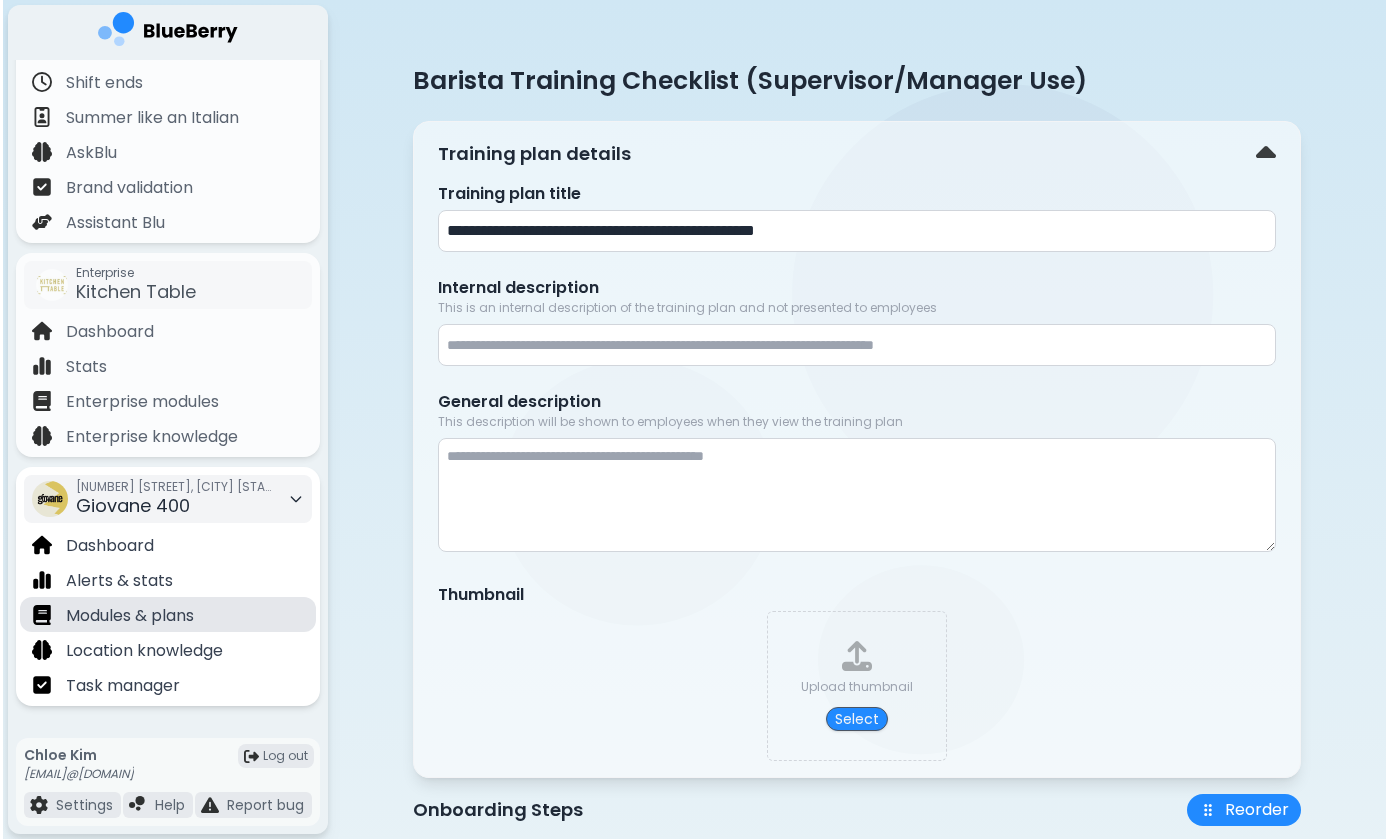 scroll, scrollTop: 0, scrollLeft: 0, axis: both 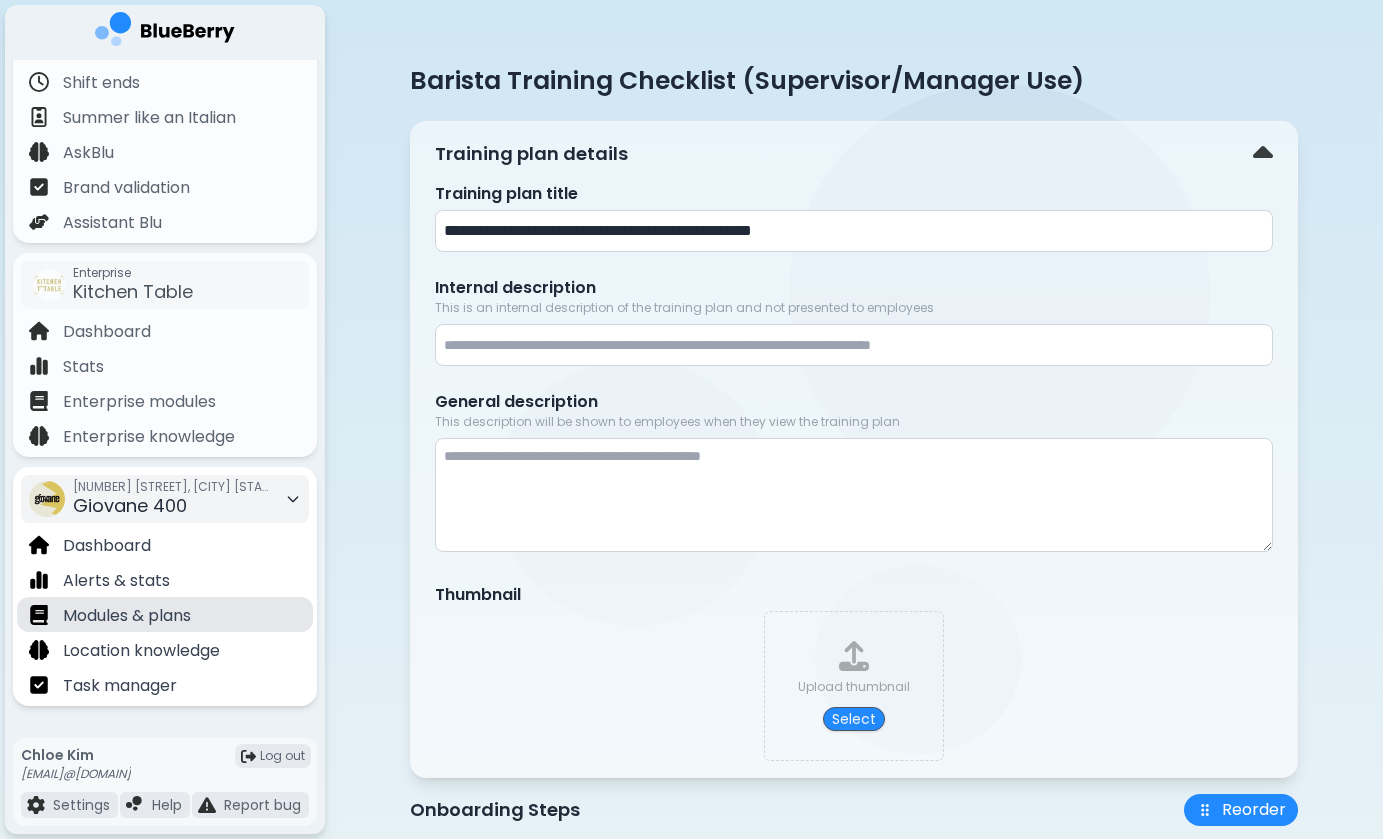 click on "Modules & plans" at bounding box center (127, 616) 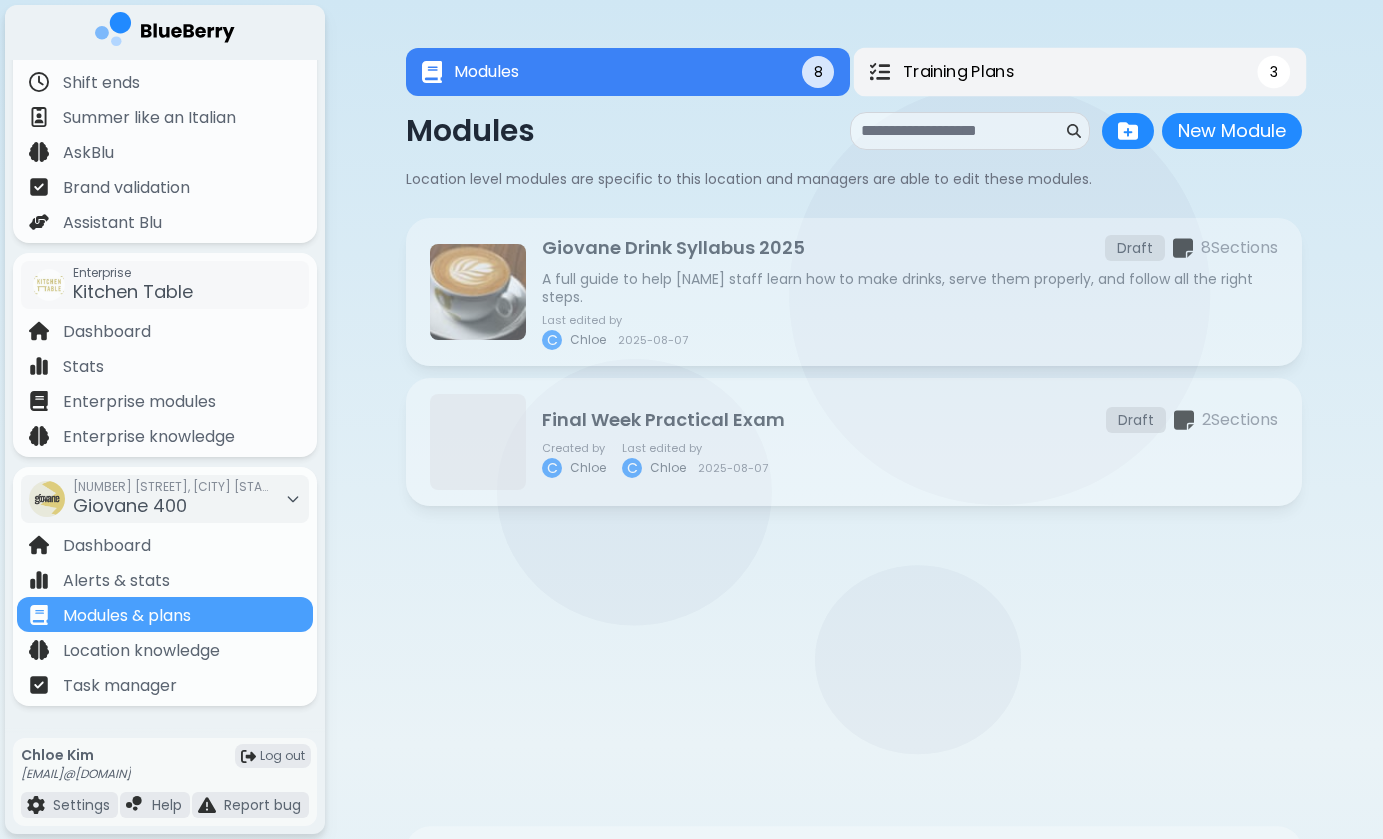 click on "Training Plans 3" at bounding box center (1080, 72) 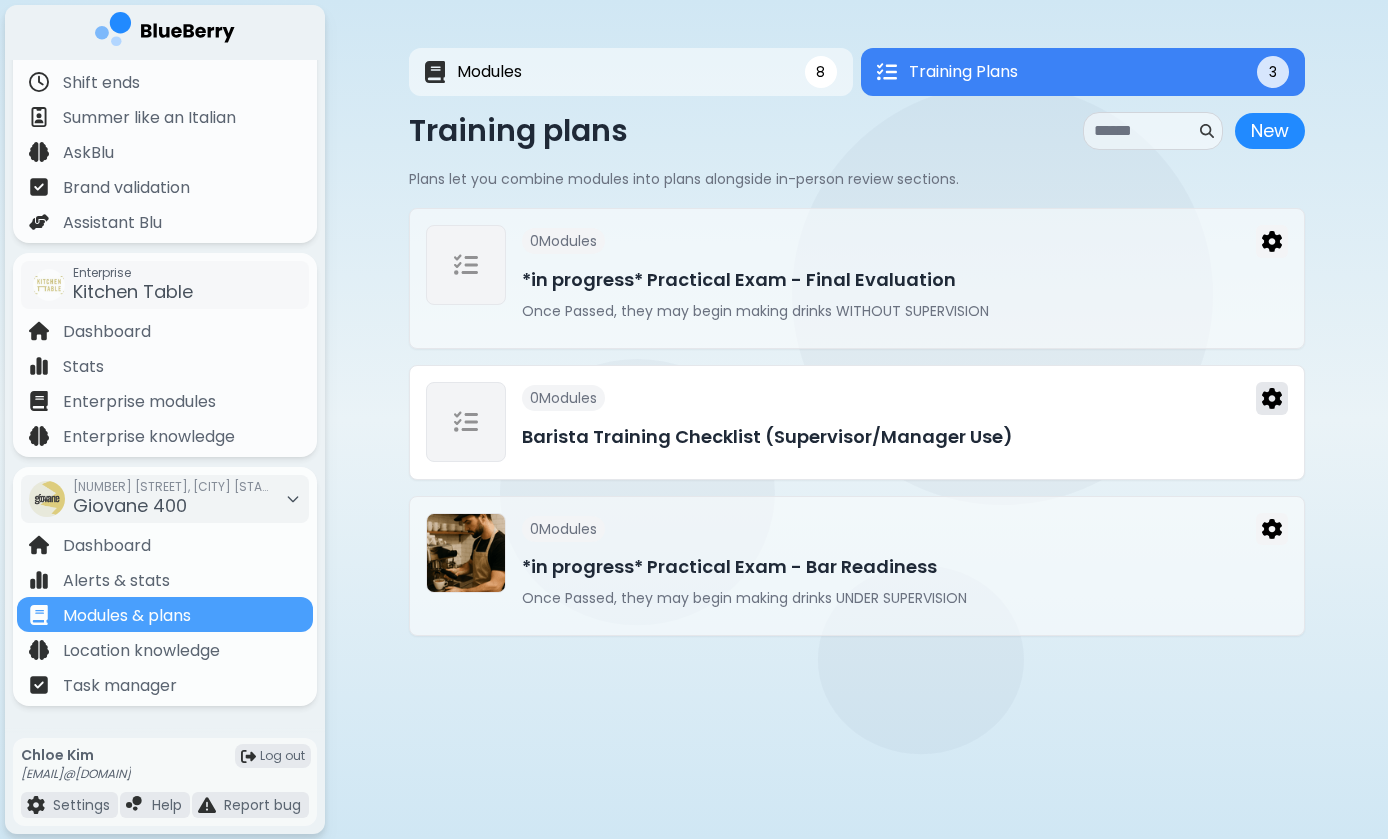 click at bounding box center (1272, 398) 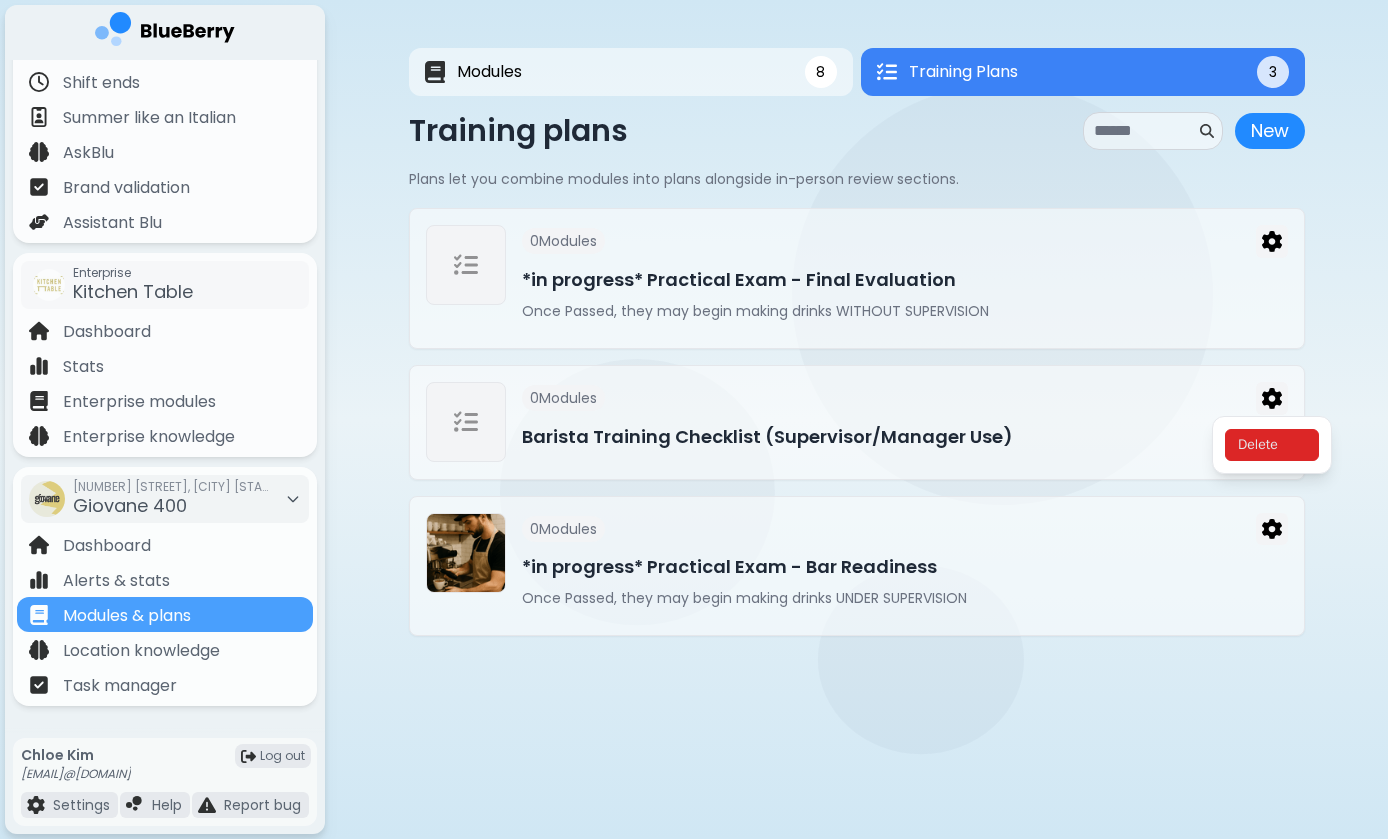 click on "Delete" at bounding box center (1272, 445) 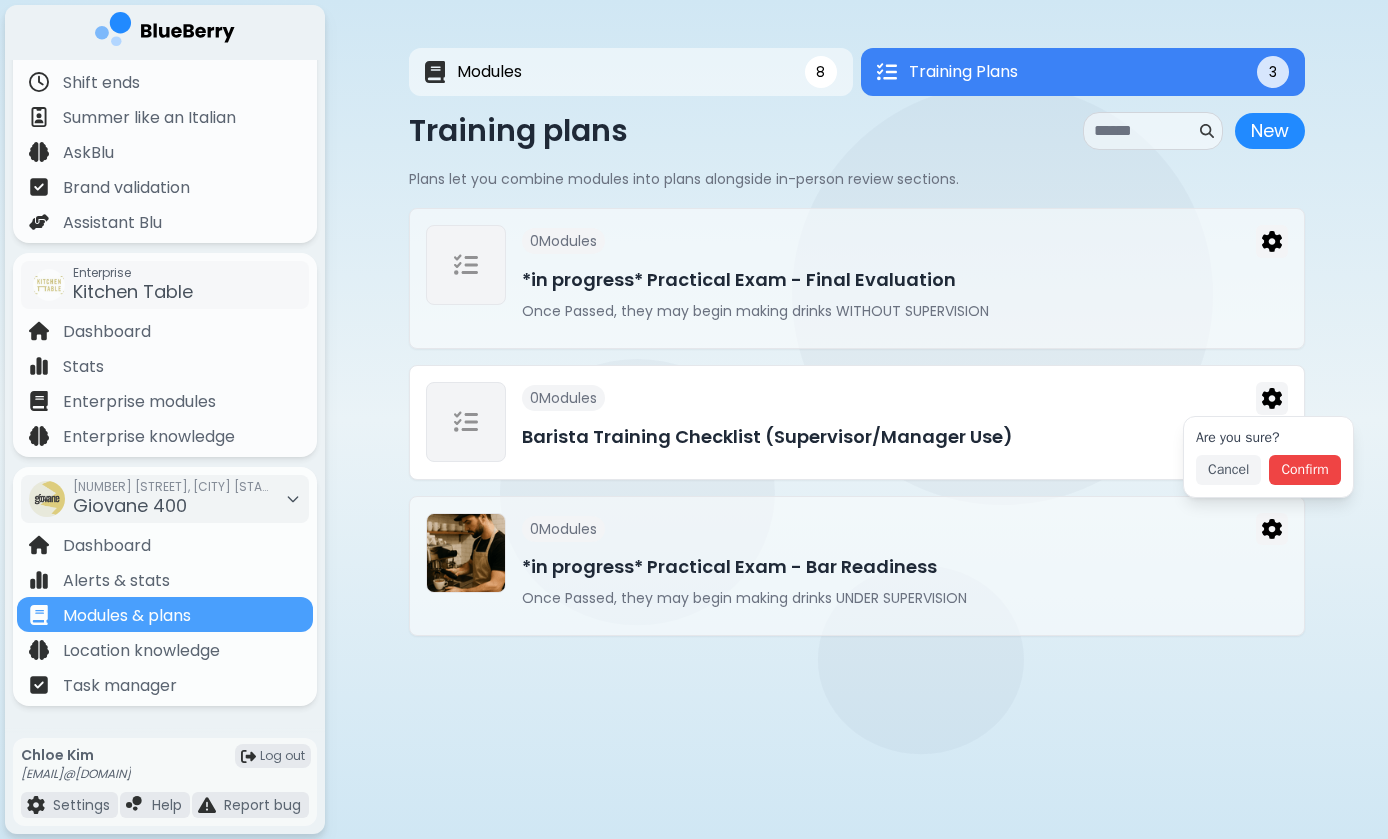 click on "0  Module s" at bounding box center [905, 398] 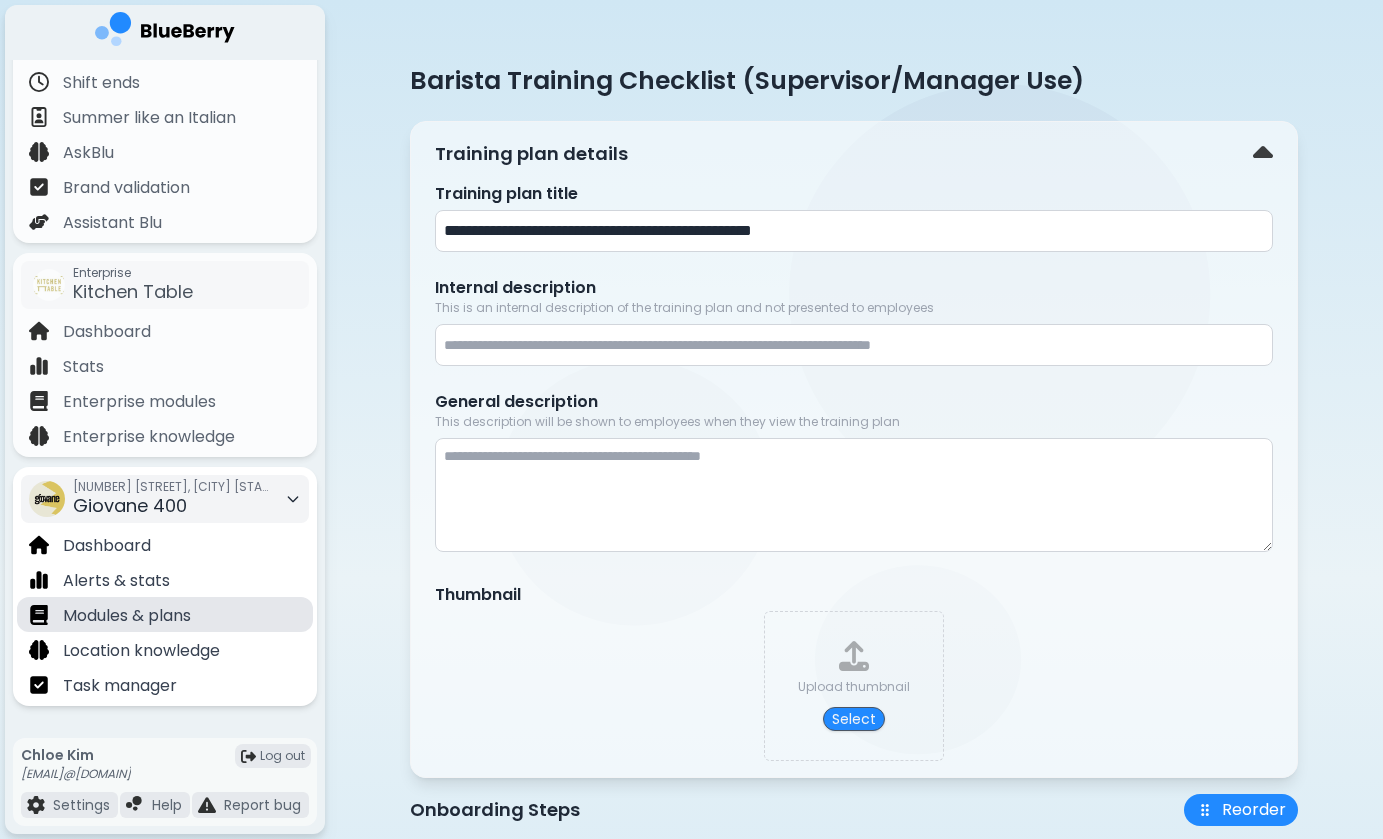 click on "Modules & plans" at bounding box center (165, 614) 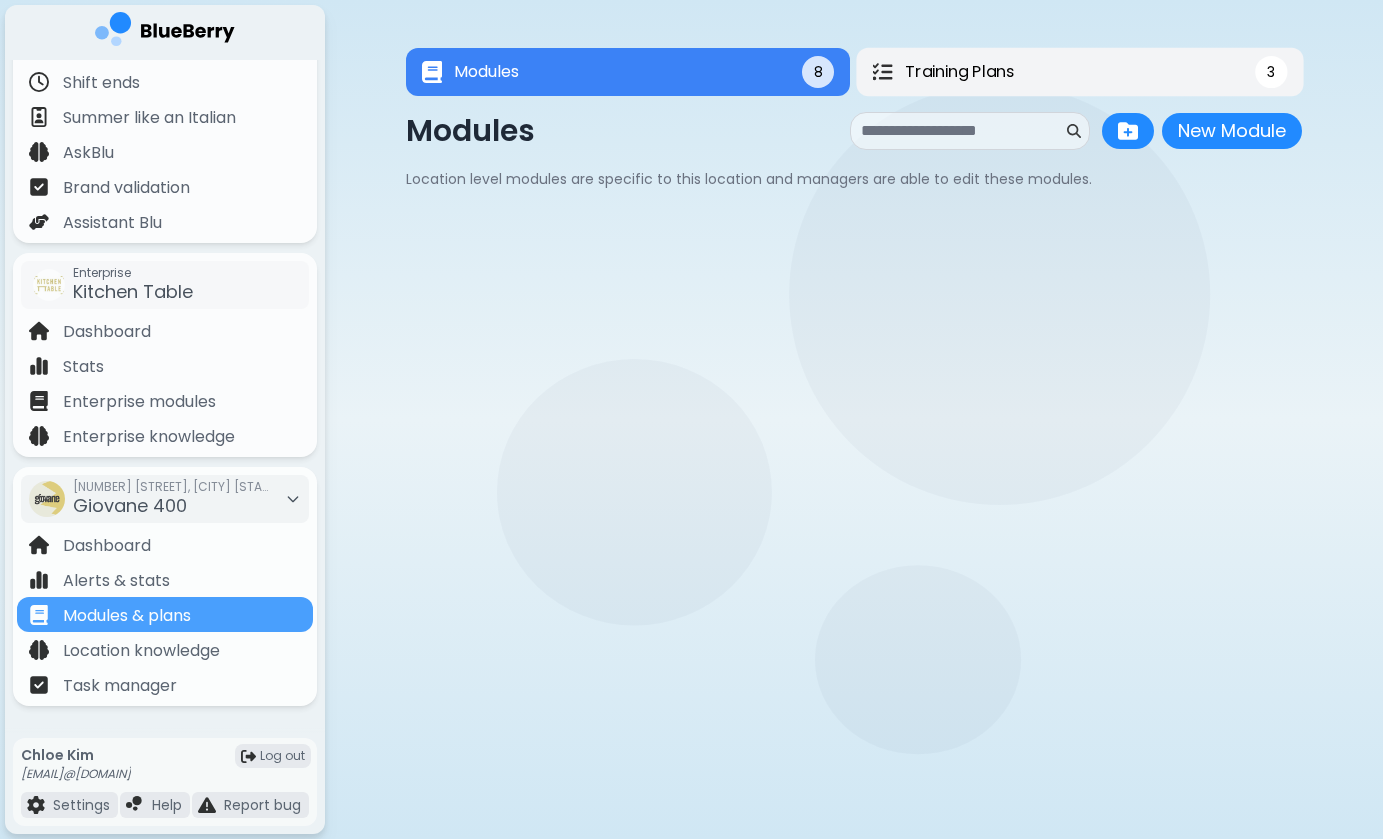 click on "Training Plans 3" at bounding box center [1079, 72] 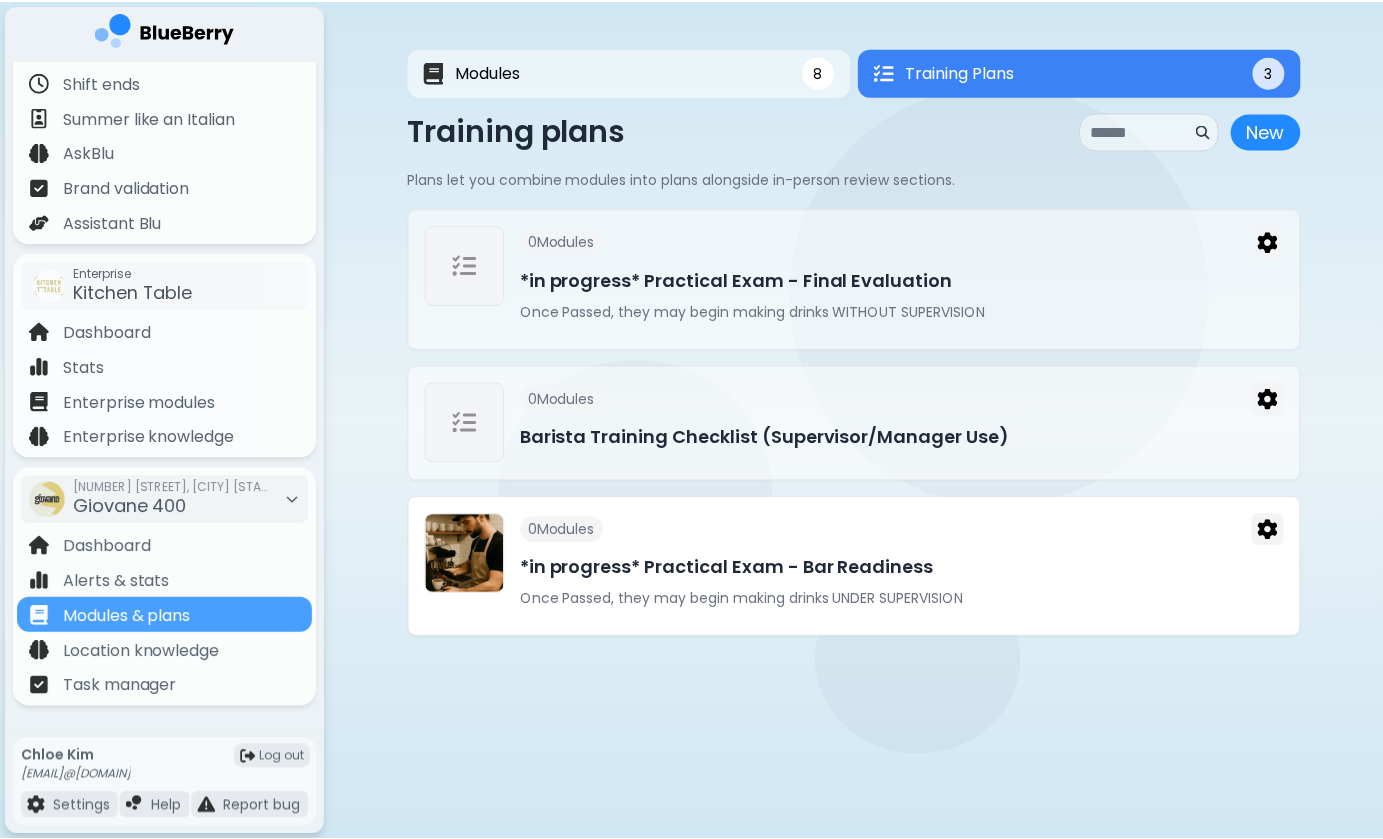 scroll, scrollTop: 0, scrollLeft: 0, axis: both 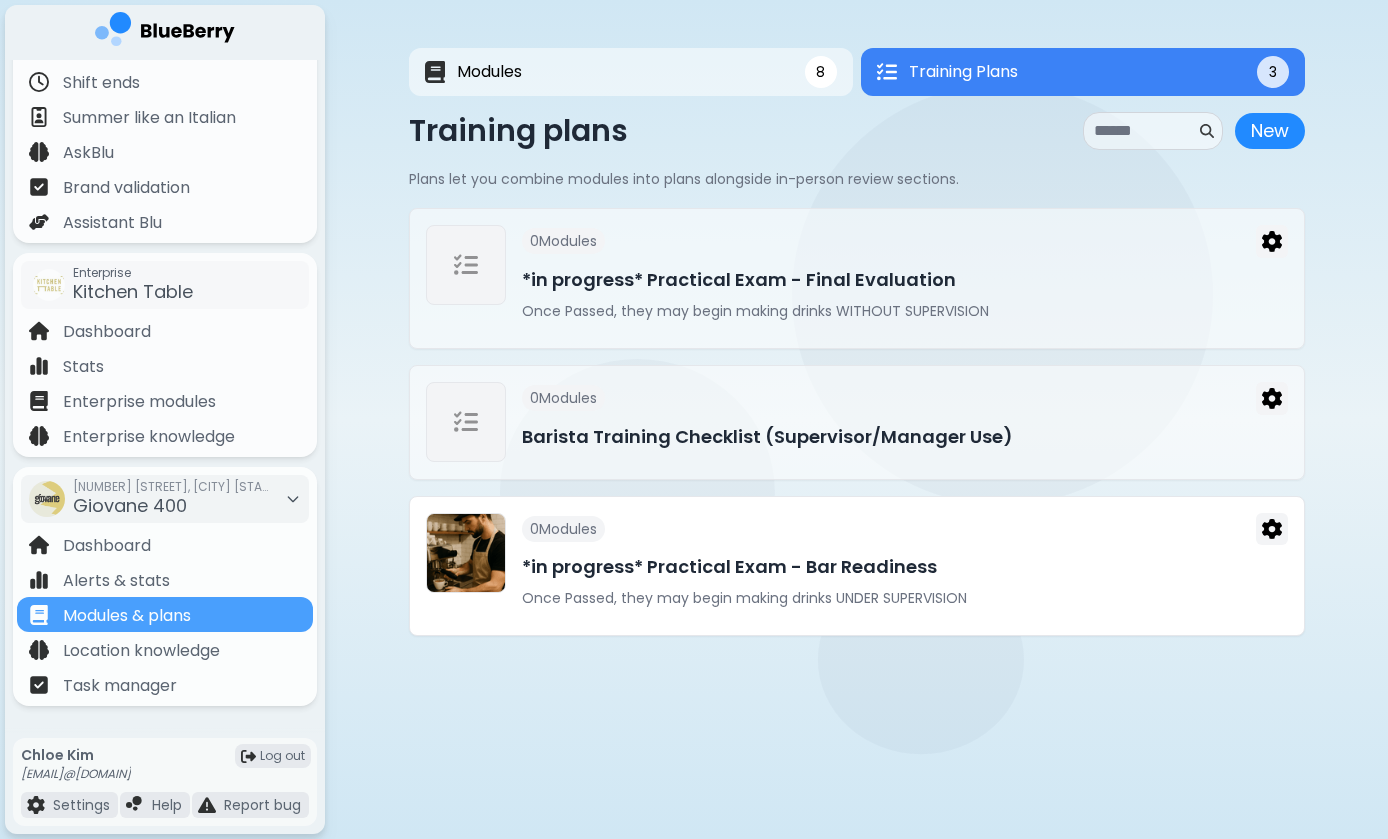 click on "*in progress* Practical Exam - Bar Readiness" at bounding box center (905, 567) 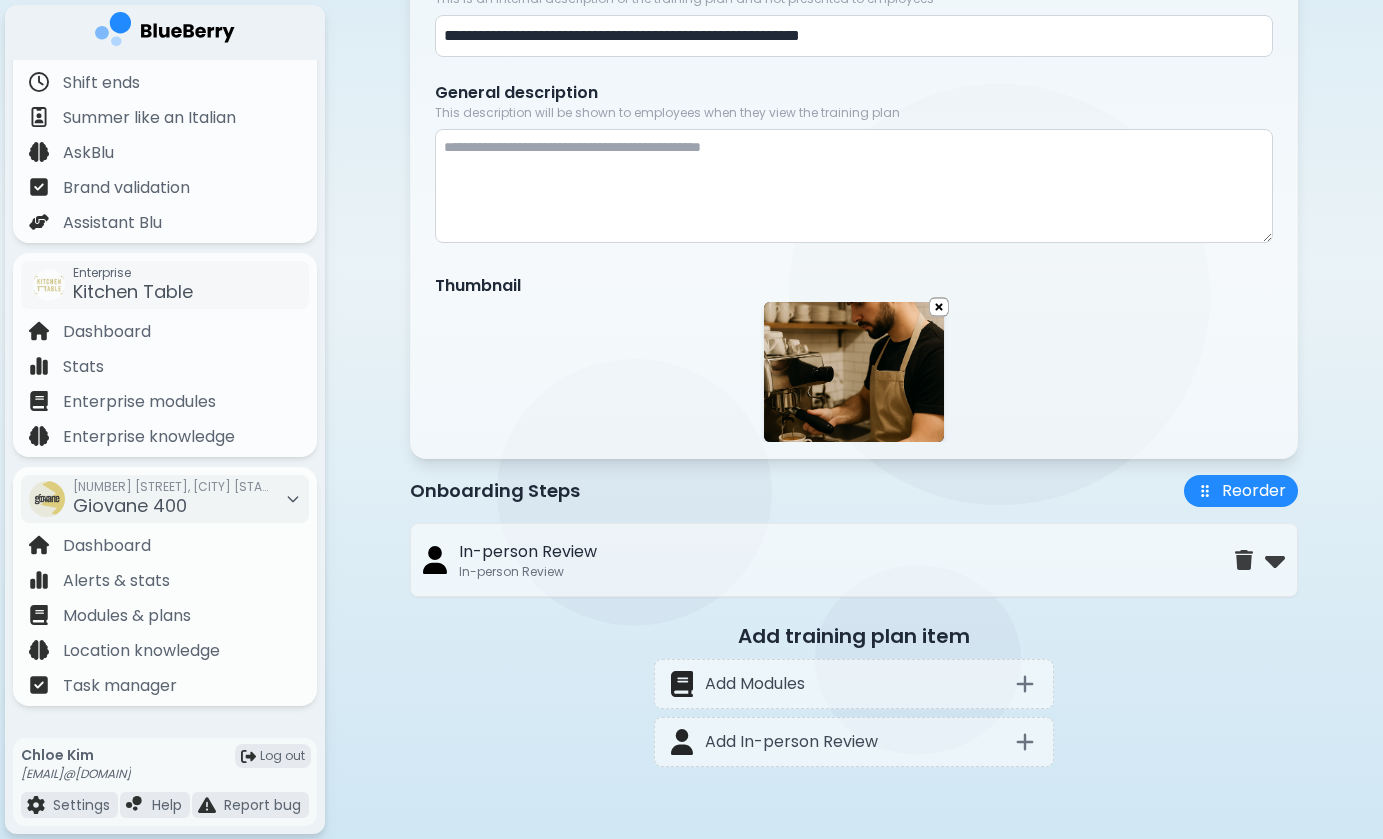 scroll, scrollTop: 311, scrollLeft: 0, axis: vertical 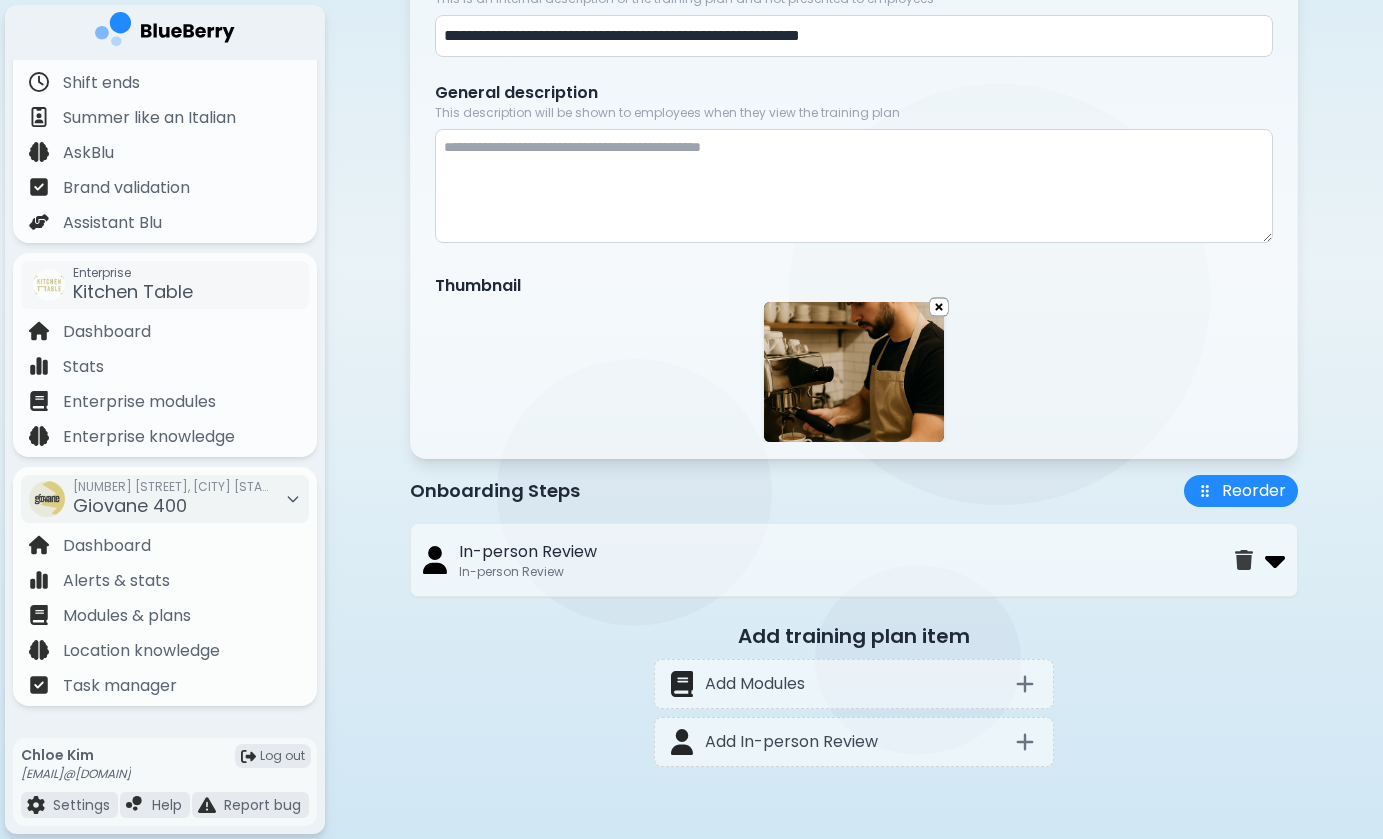 click at bounding box center [1275, 560] 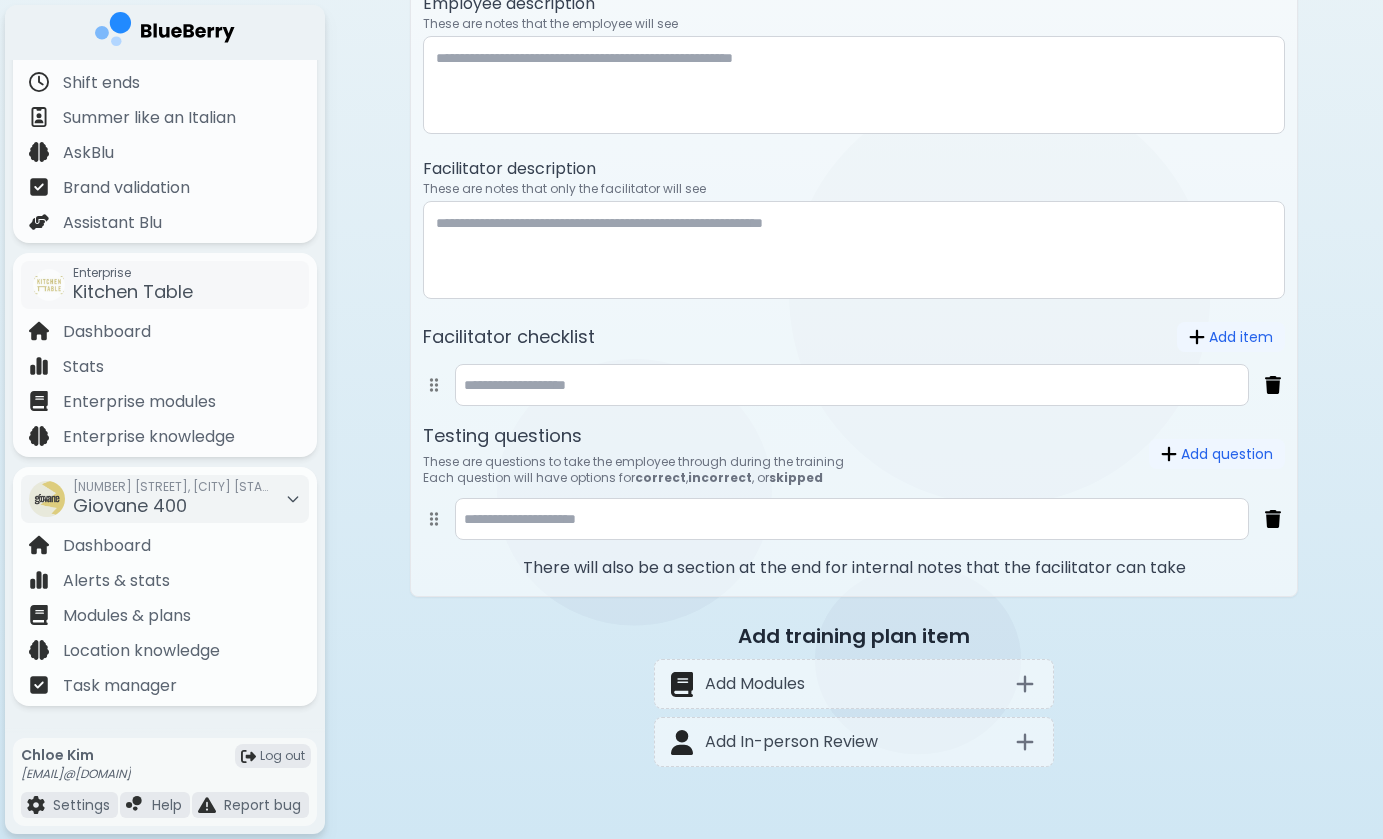 scroll, scrollTop: 1032, scrollLeft: 0, axis: vertical 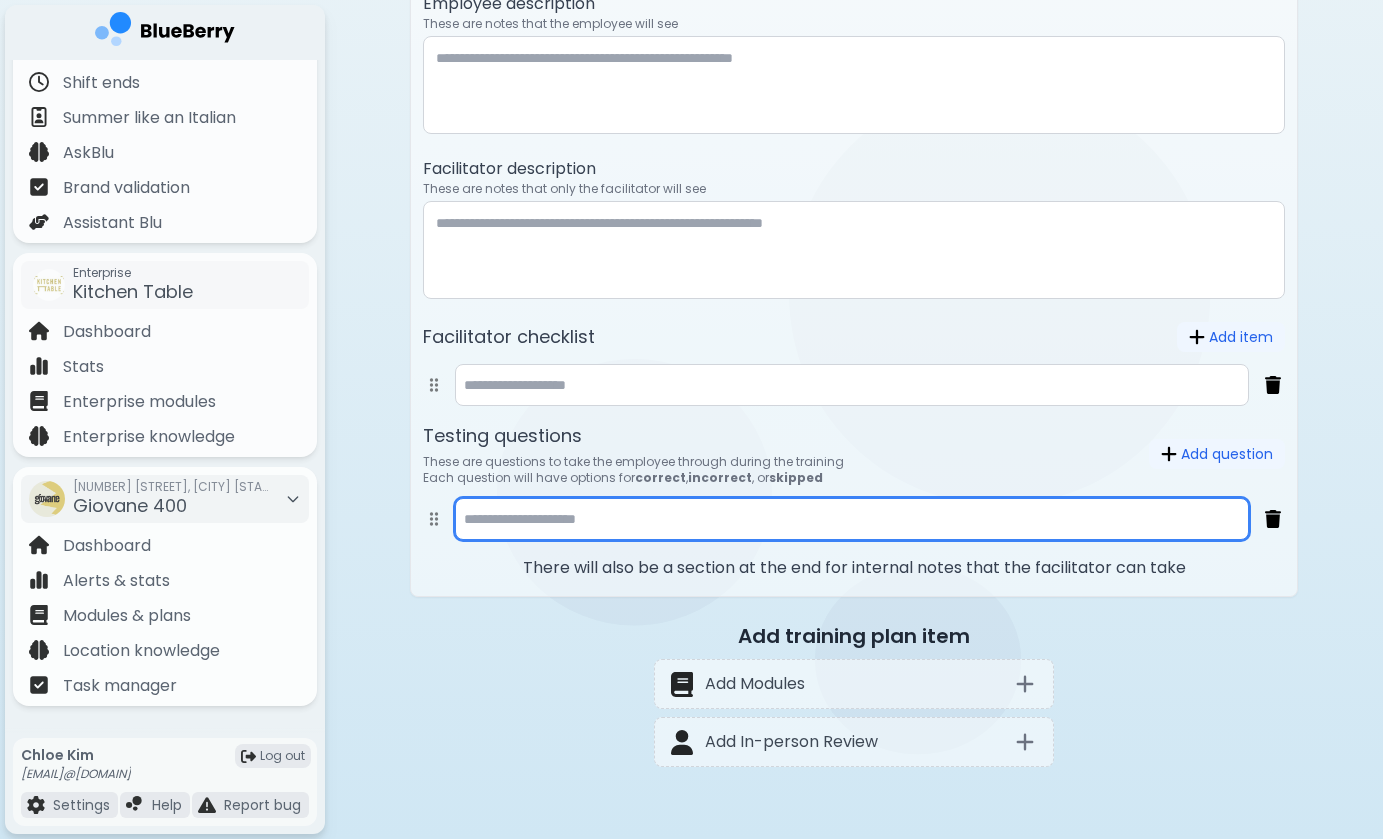 click at bounding box center (852, 519) 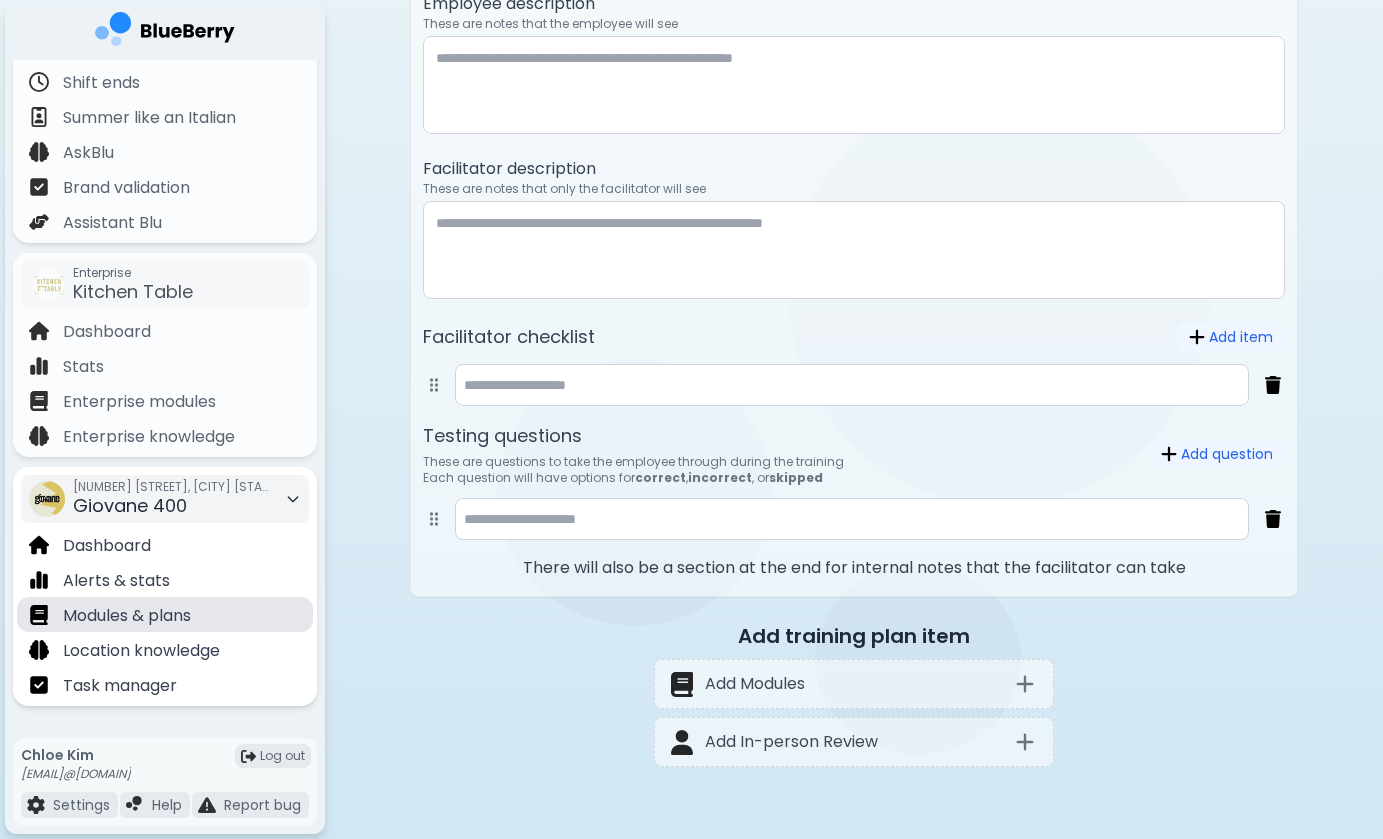 click on "Modules & plans" at bounding box center (127, 616) 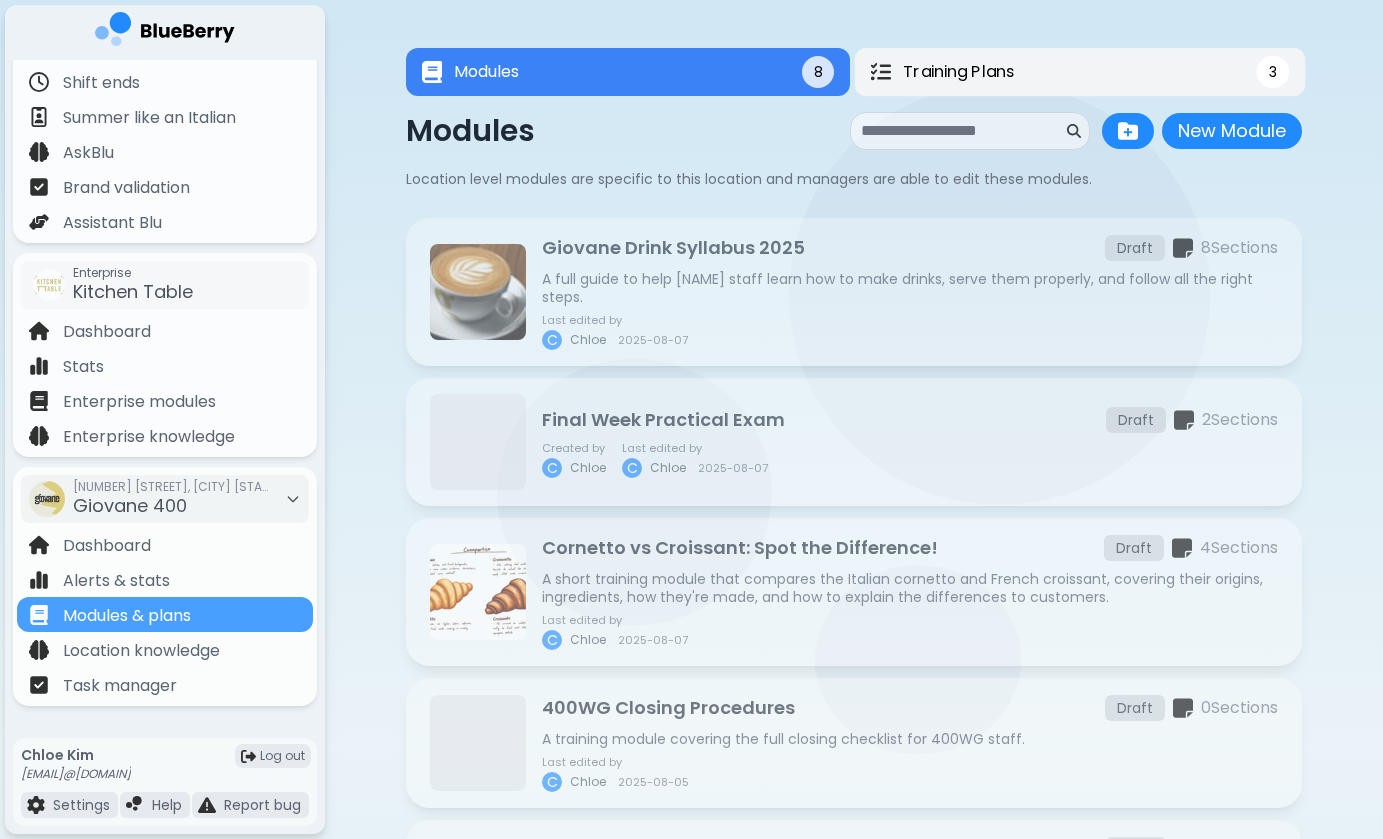 scroll, scrollTop: -2, scrollLeft: 0, axis: vertical 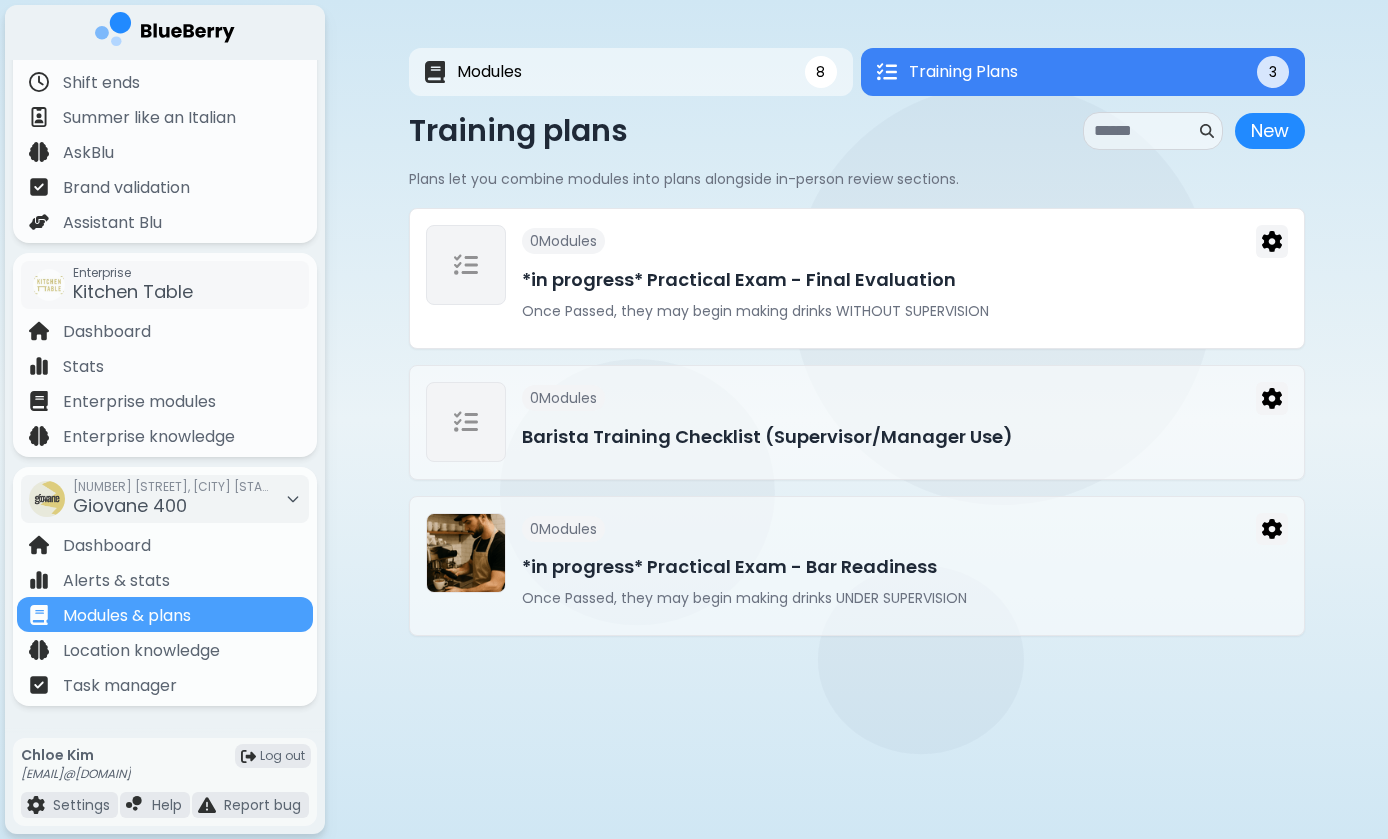 click on "*in progress* Practical Exam - Final Evaluation" at bounding box center [905, 280] 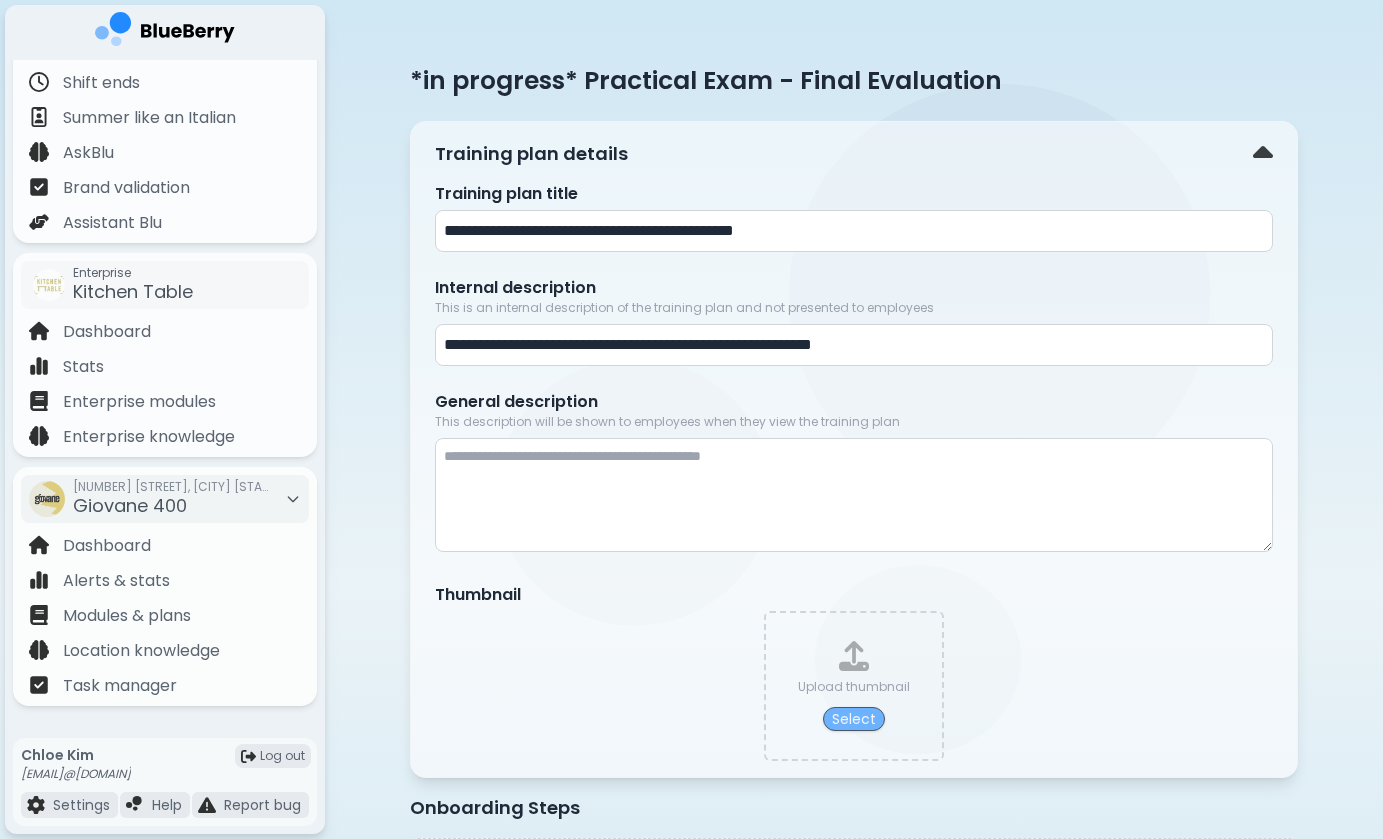 click on "Select" at bounding box center [854, 719] 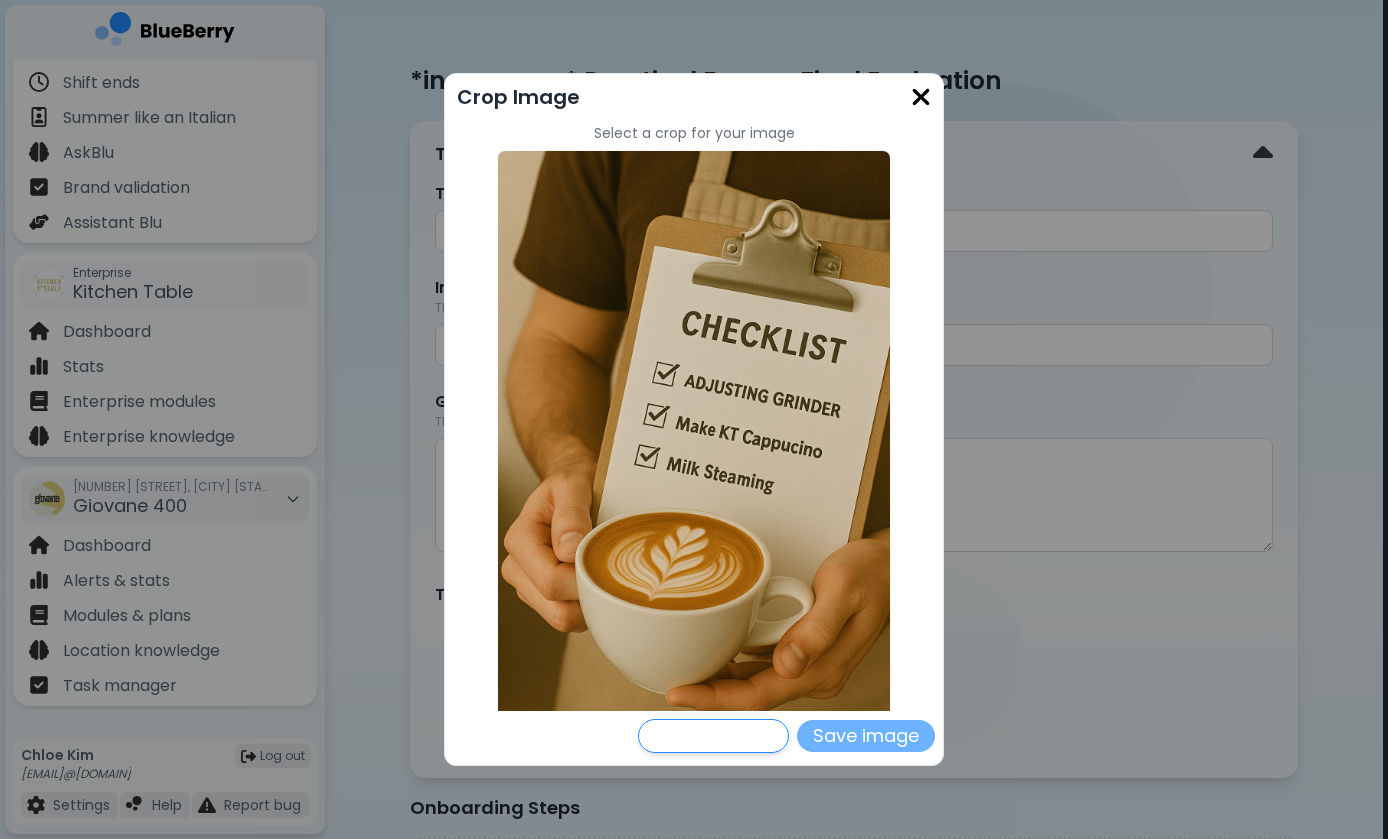click on "Save image" at bounding box center [866, 736] 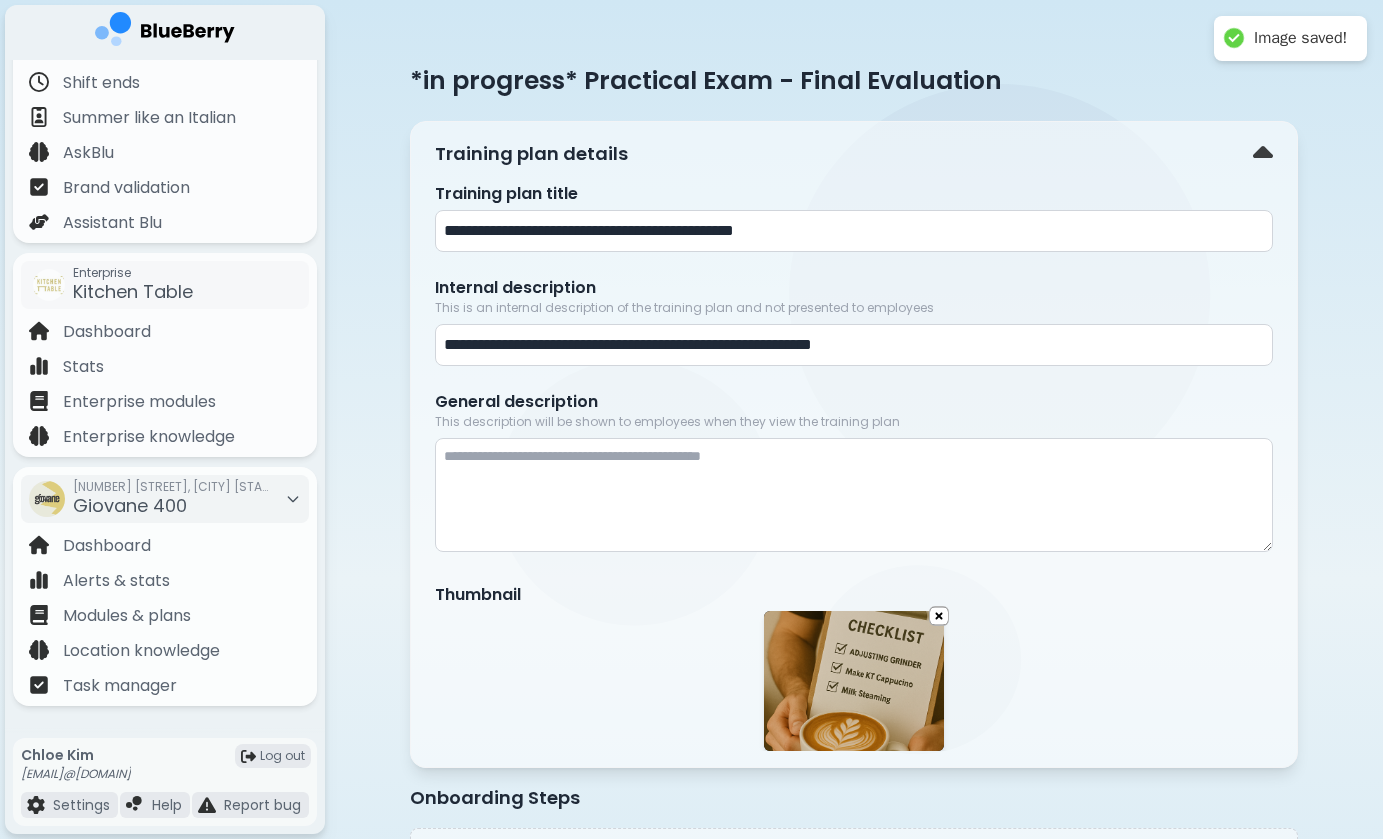 click on "**********" at bounding box center [854, 466] 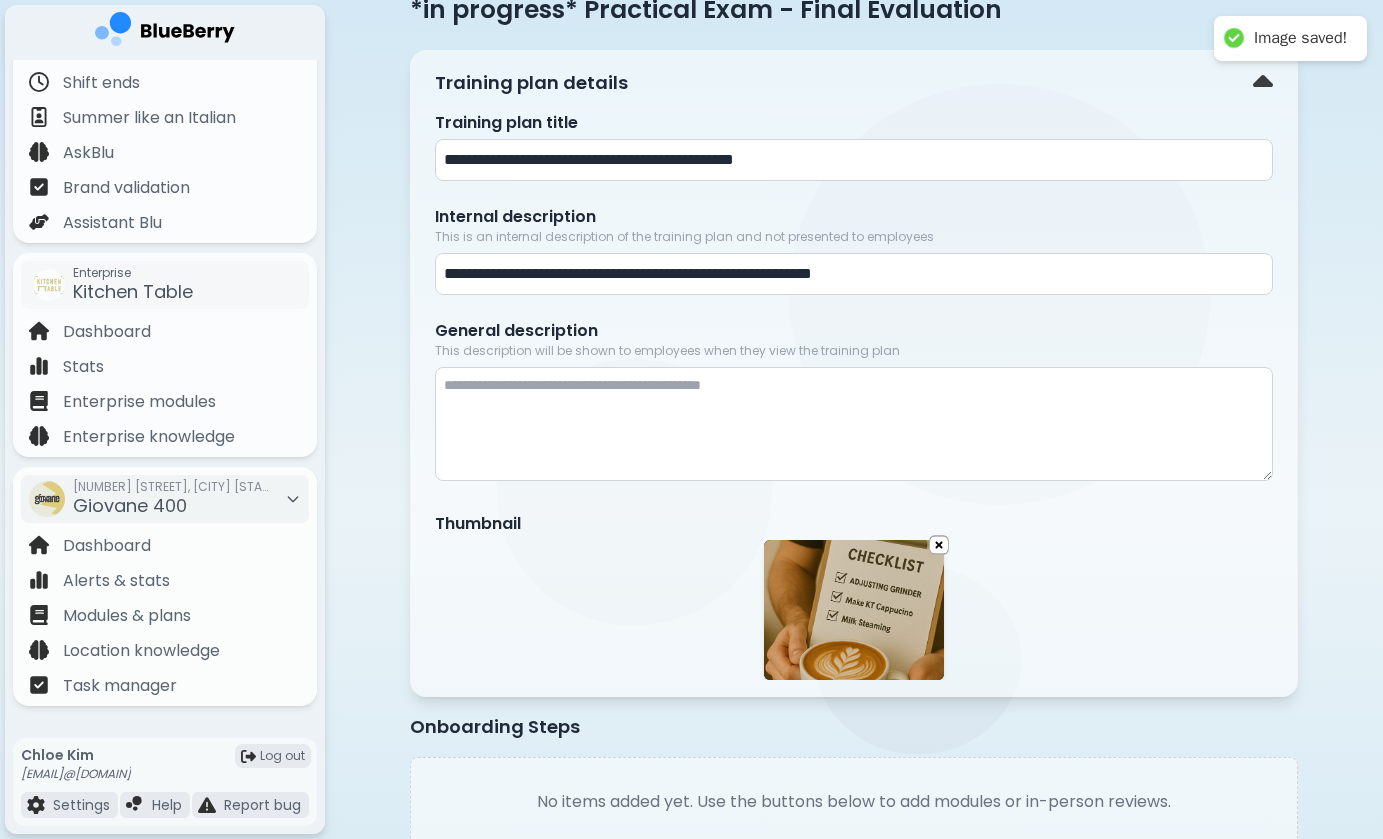 scroll, scrollTop: 93, scrollLeft: 0, axis: vertical 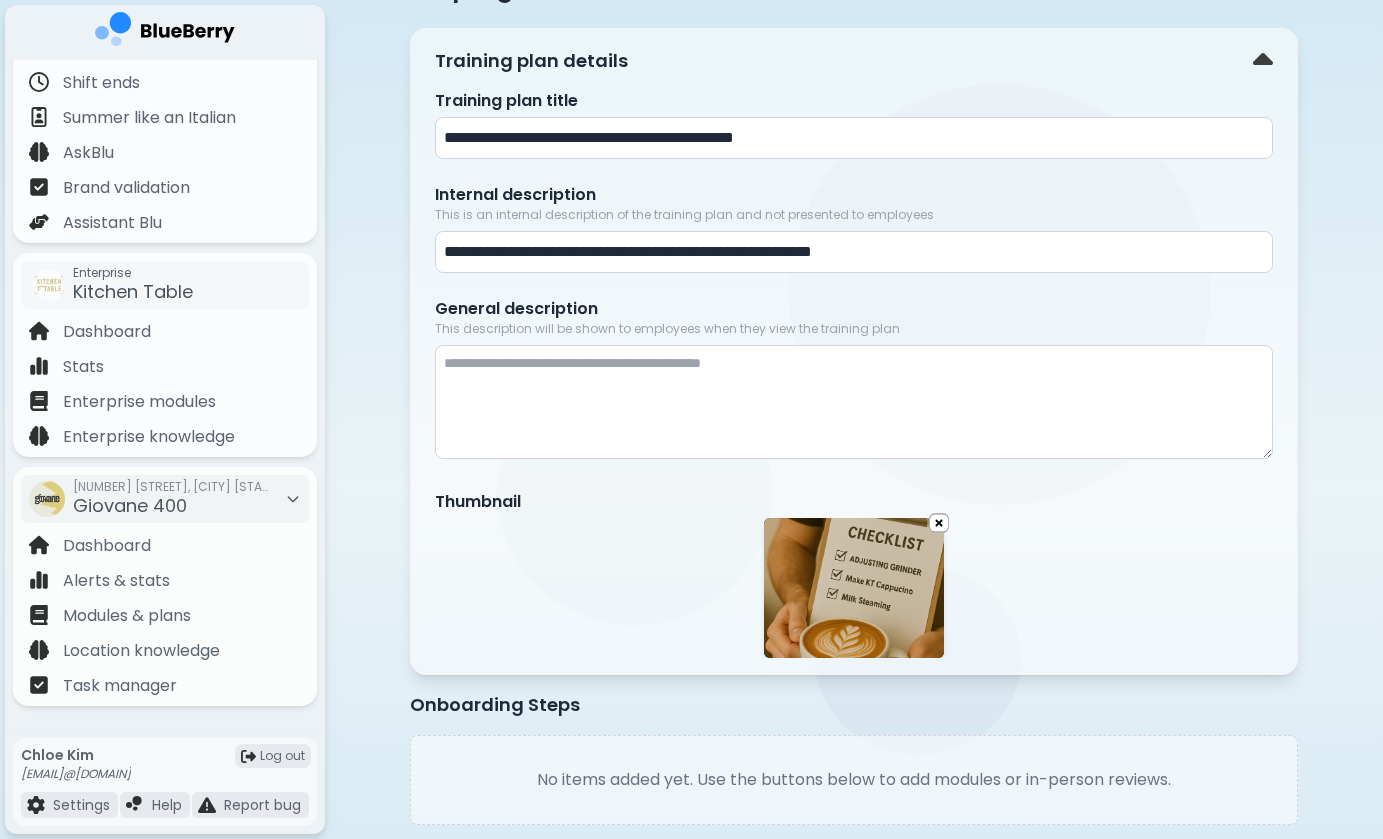 click at bounding box center (854, 402) 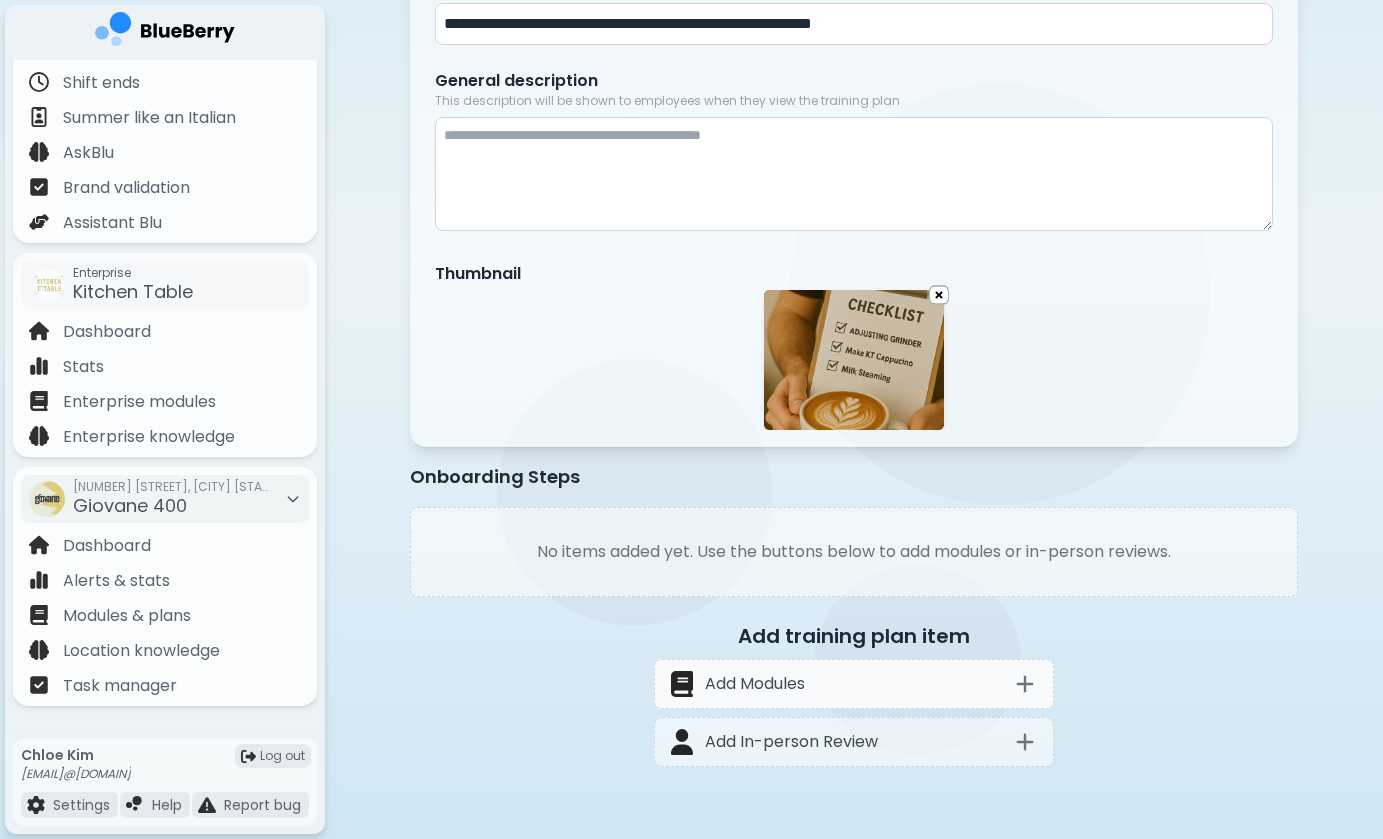 scroll, scrollTop: 323, scrollLeft: 0, axis: vertical 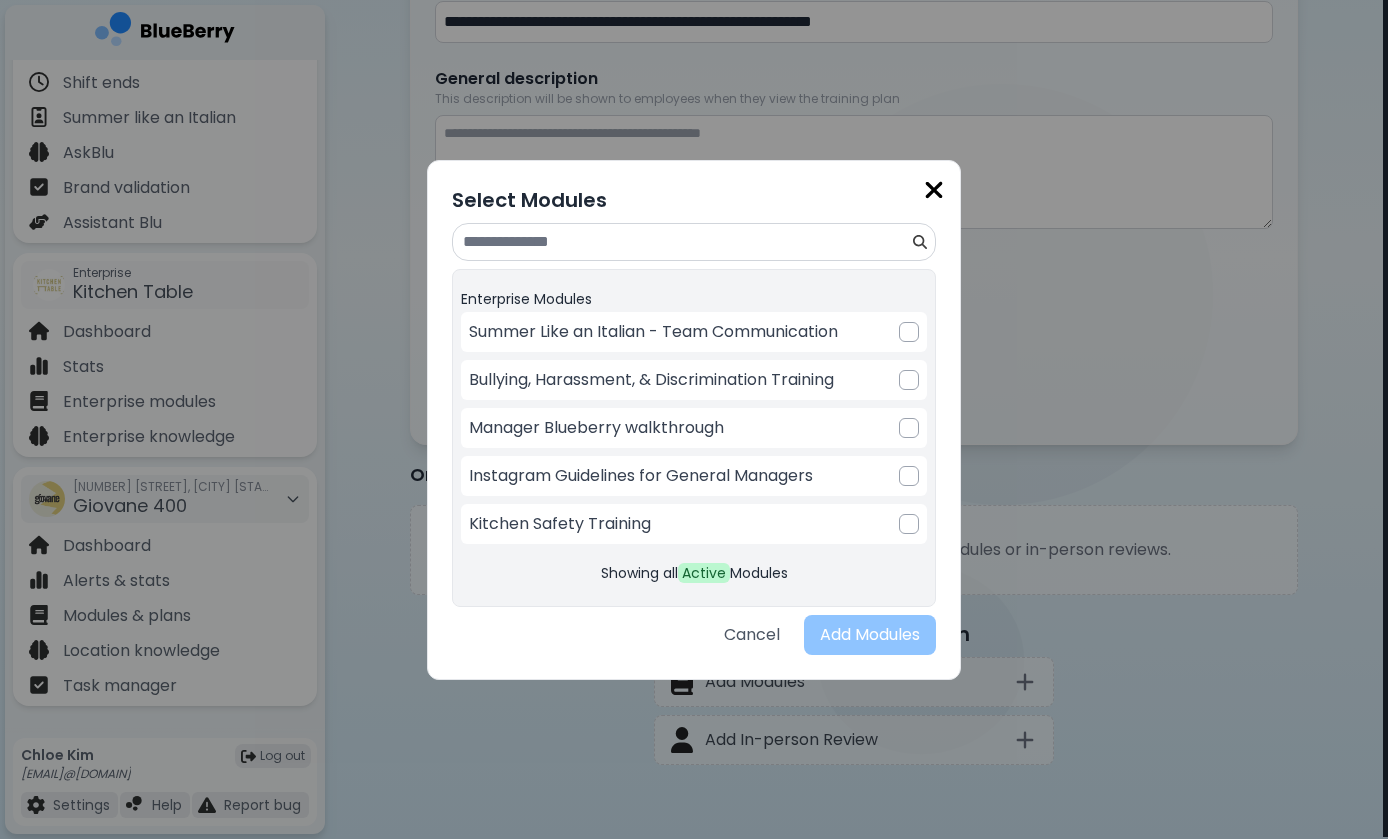 click at bounding box center [934, 190] 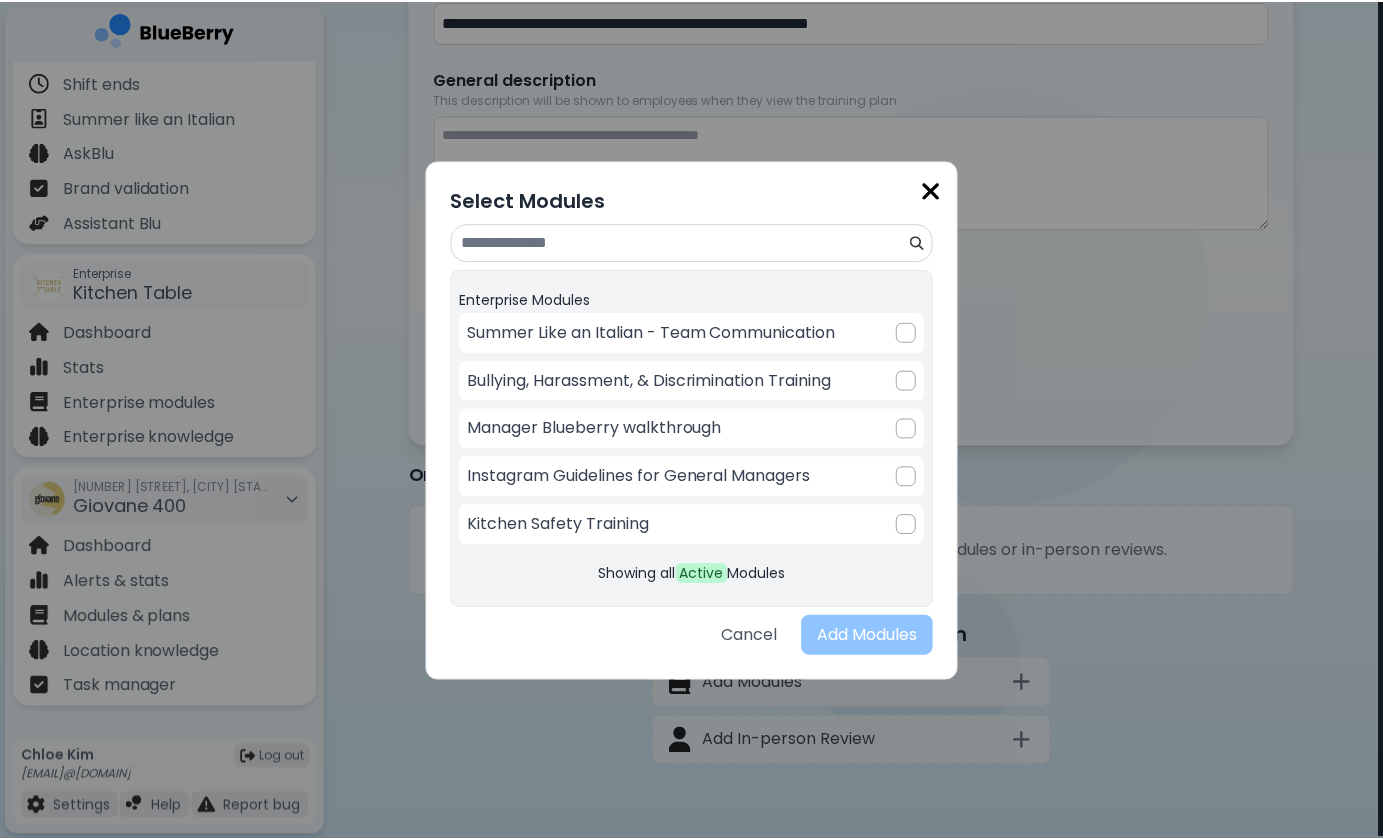 scroll, scrollTop: 323, scrollLeft: 0, axis: vertical 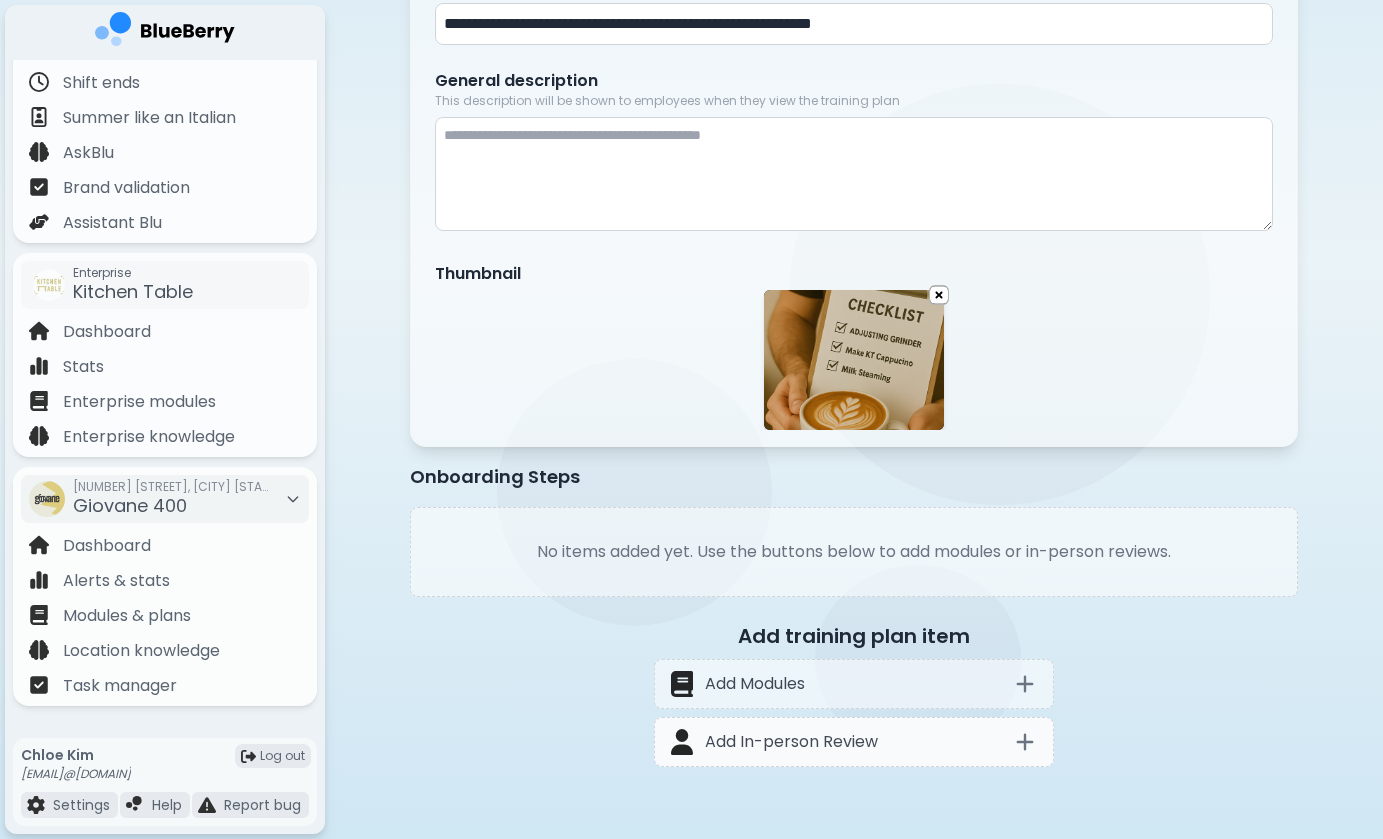 click 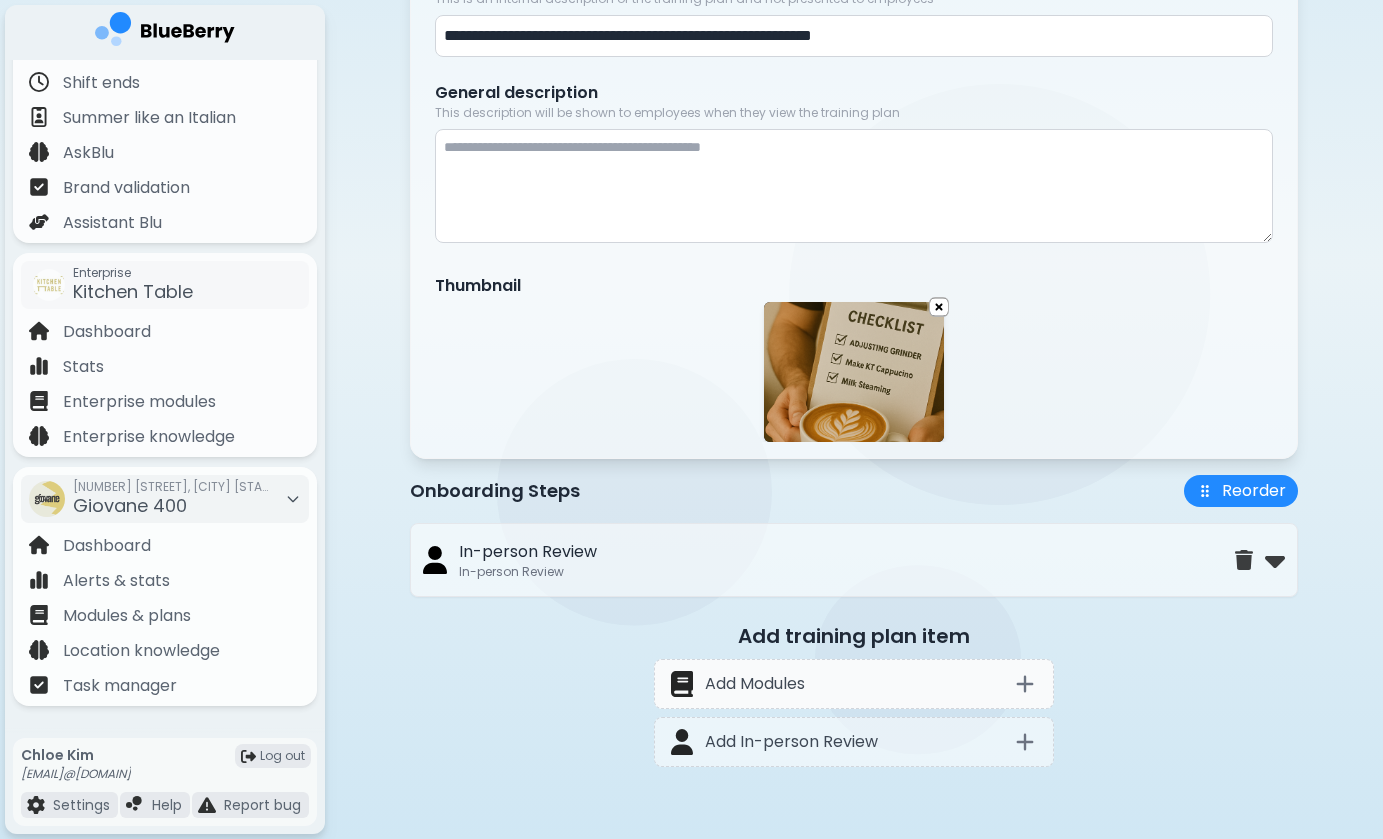 scroll, scrollTop: 311, scrollLeft: 0, axis: vertical 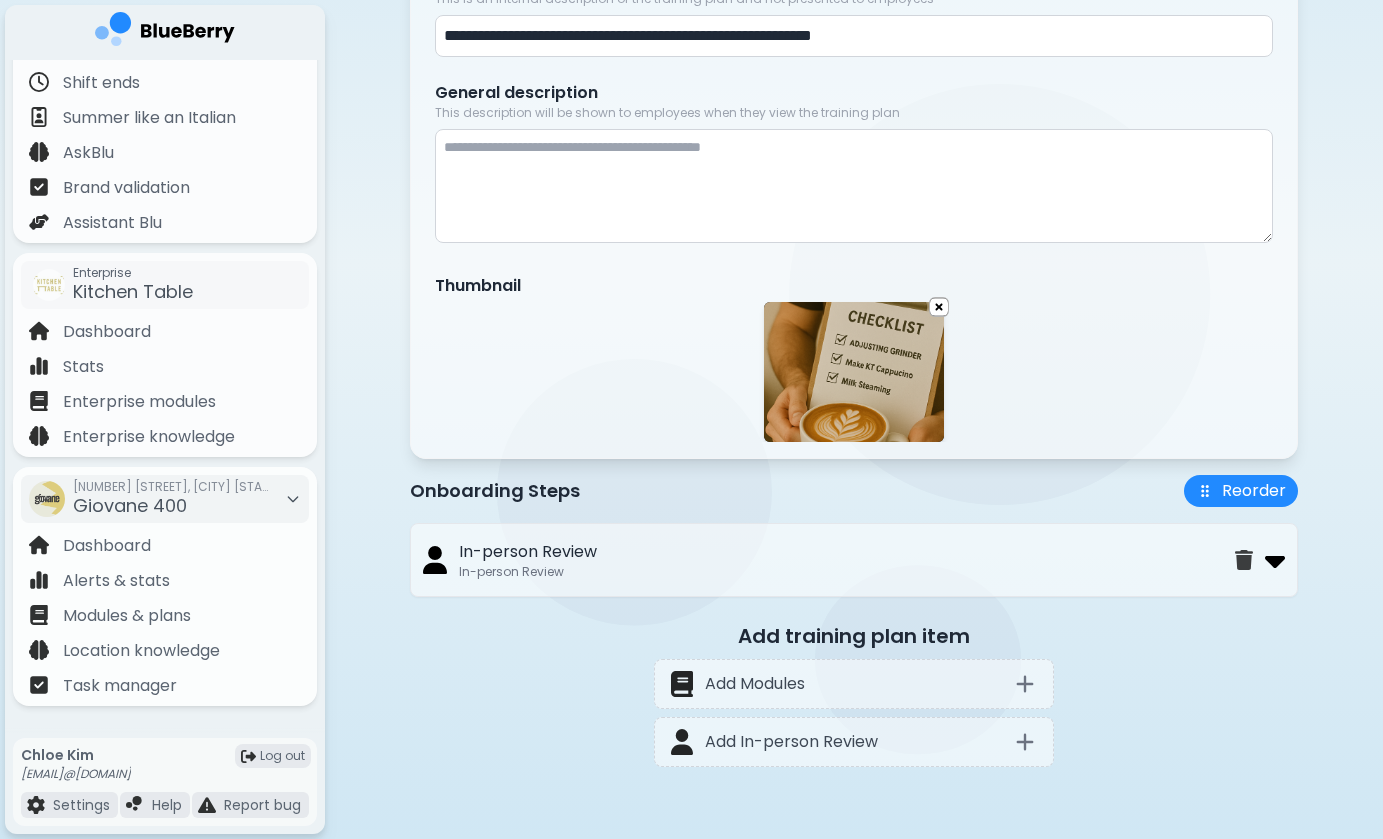 click at bounding box center [1275, 560] 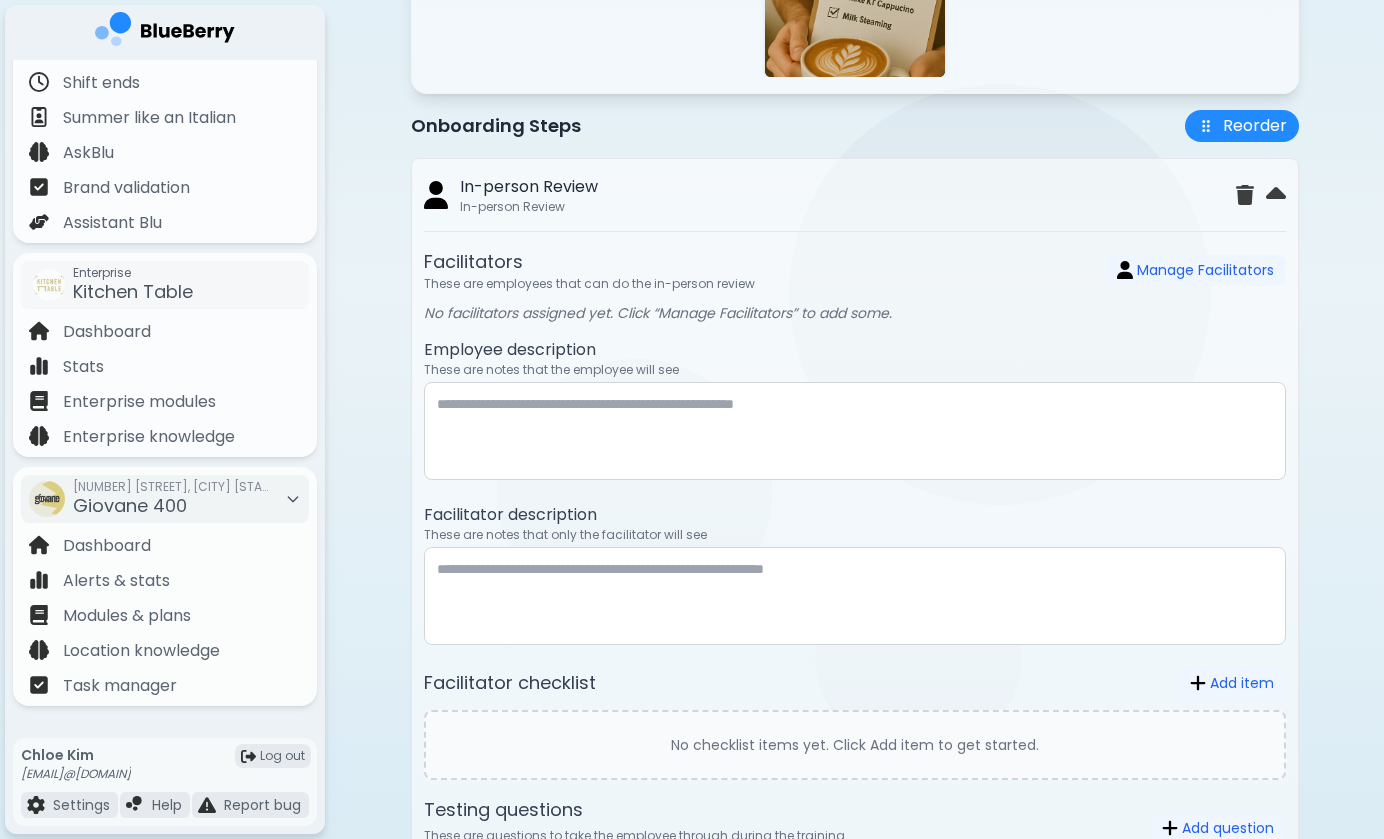 scroll, scrollTop: 706, scrollLeft: 0, axis: vertical 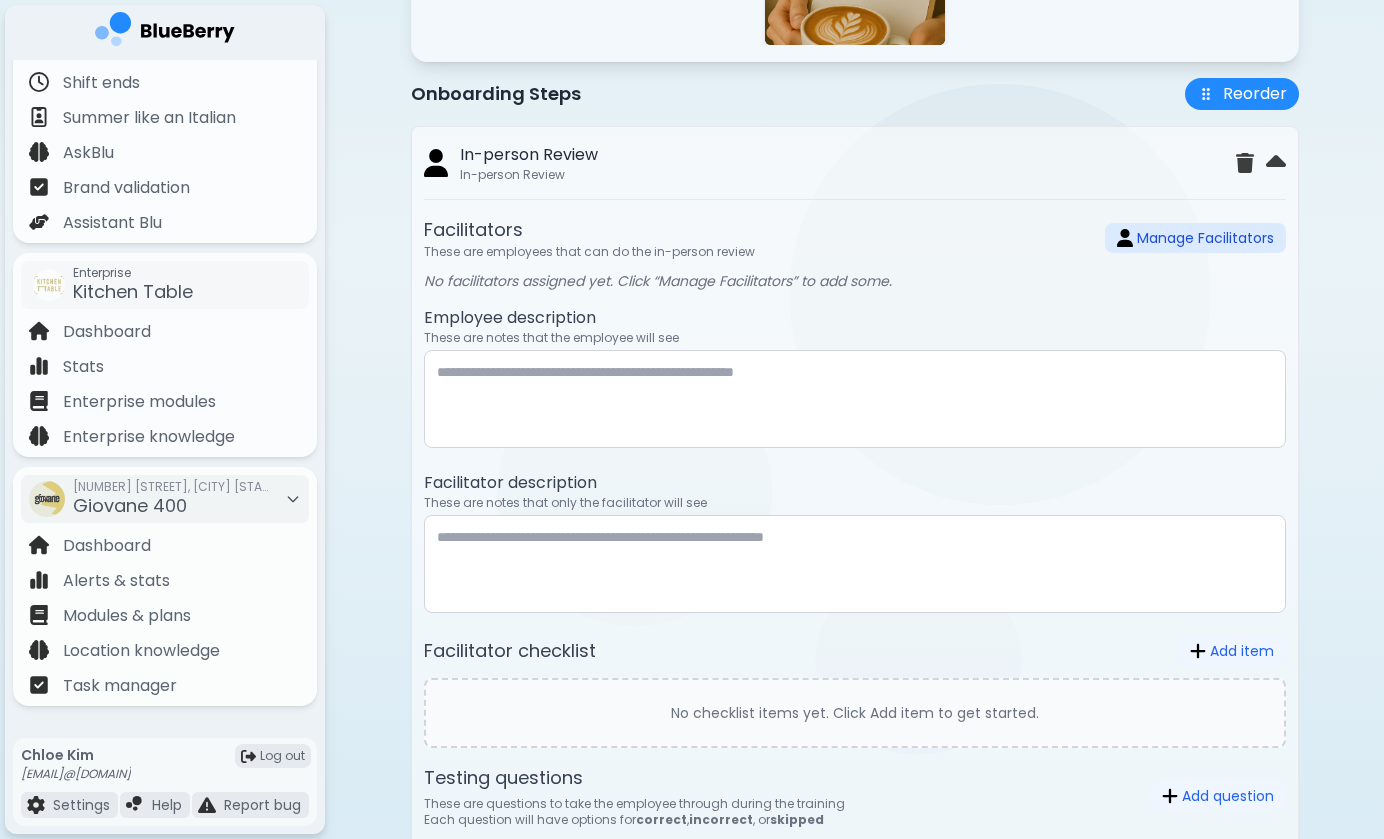 click on "Manage Facilitators" at bounding box center [1195, 238] 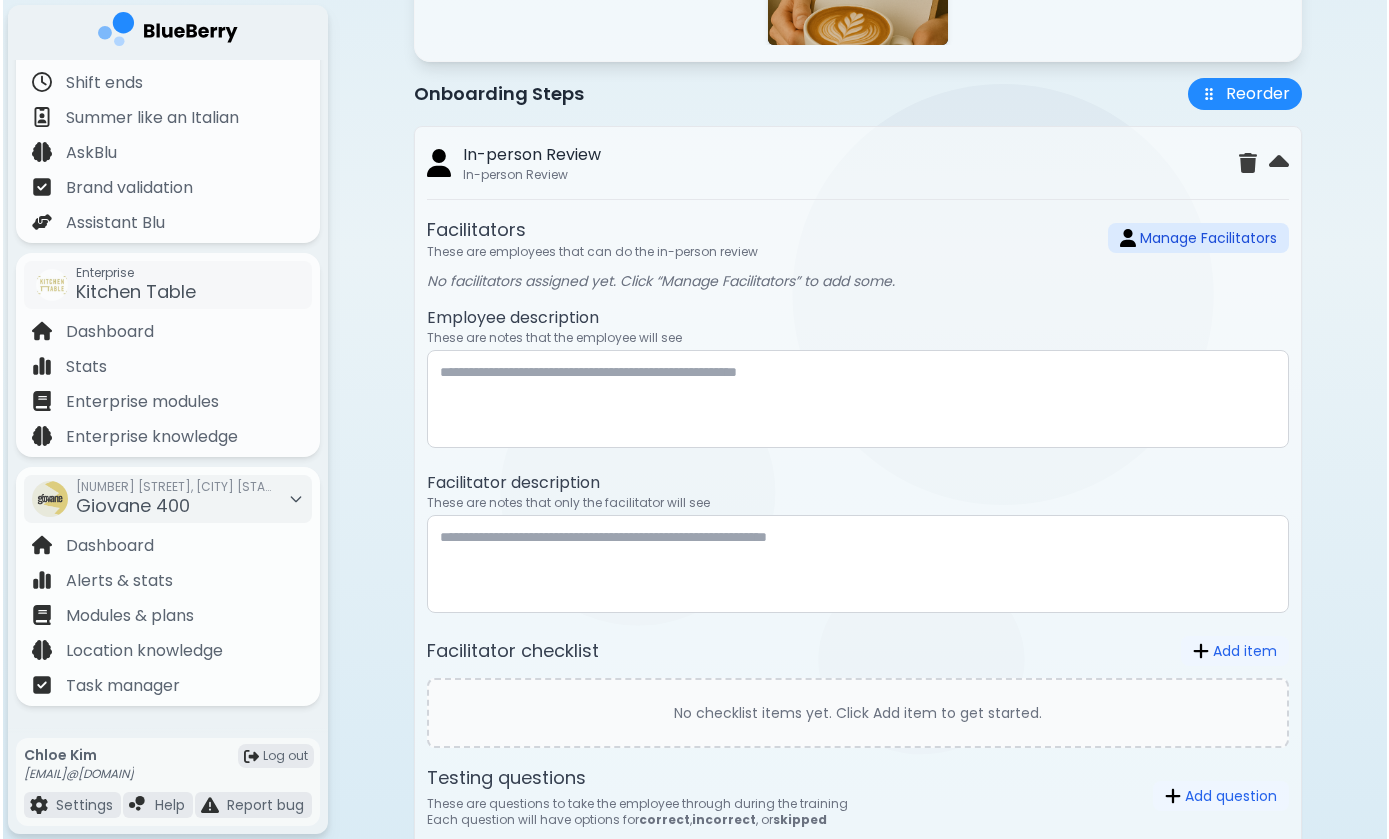 scroll, scrollTop: 0, scrollLeft: 0, axis: both 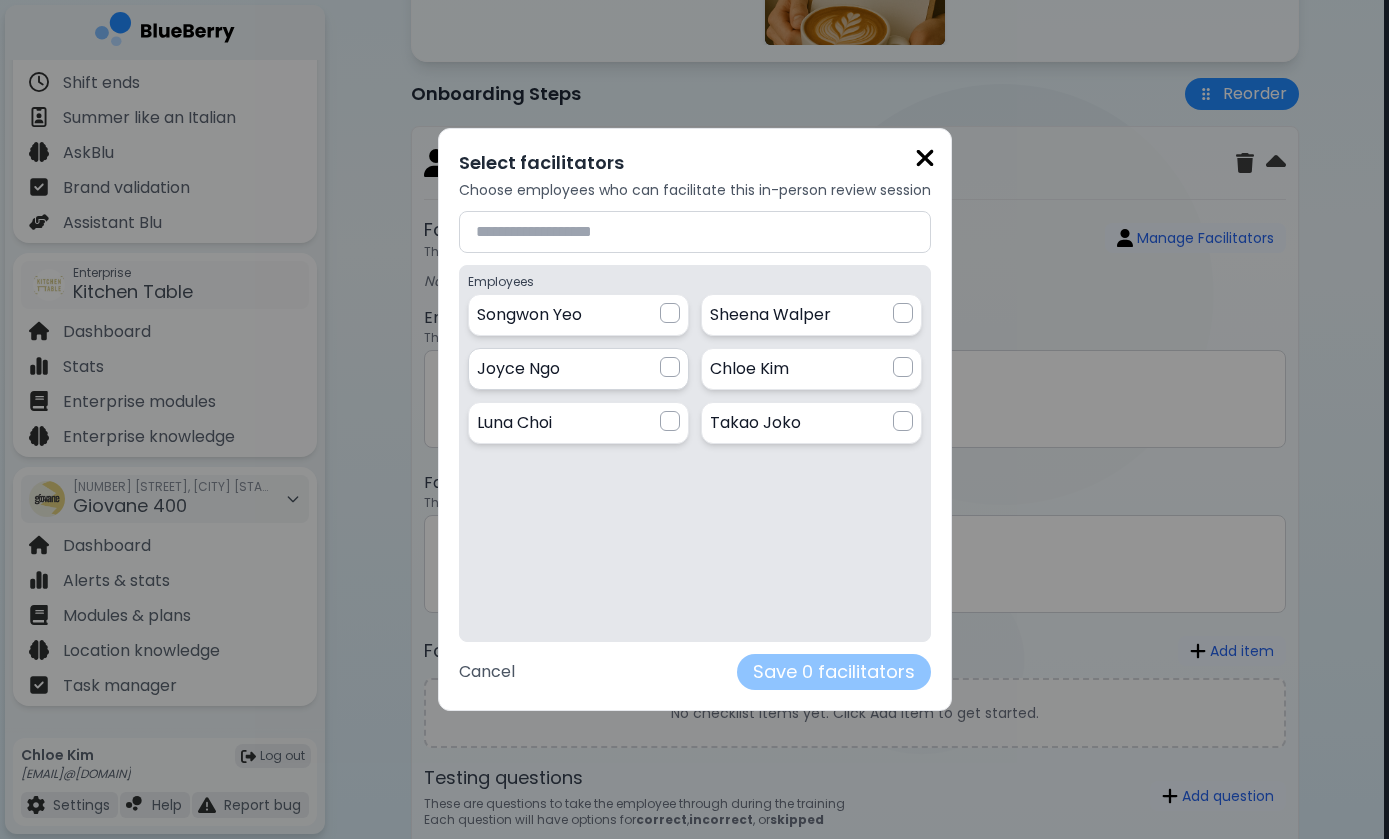 click at bounding box center (670, 367) 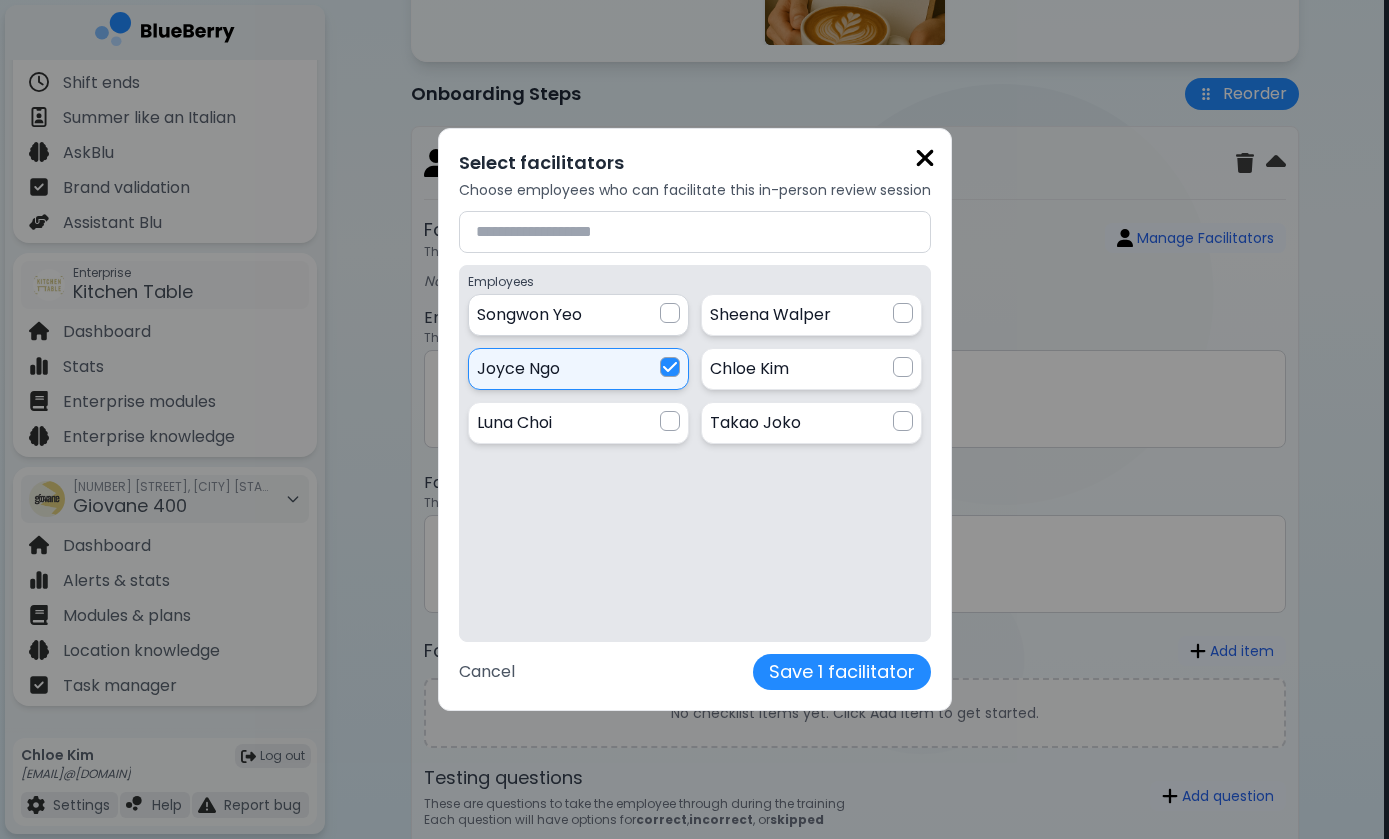 click at bounding box center [670, 313] 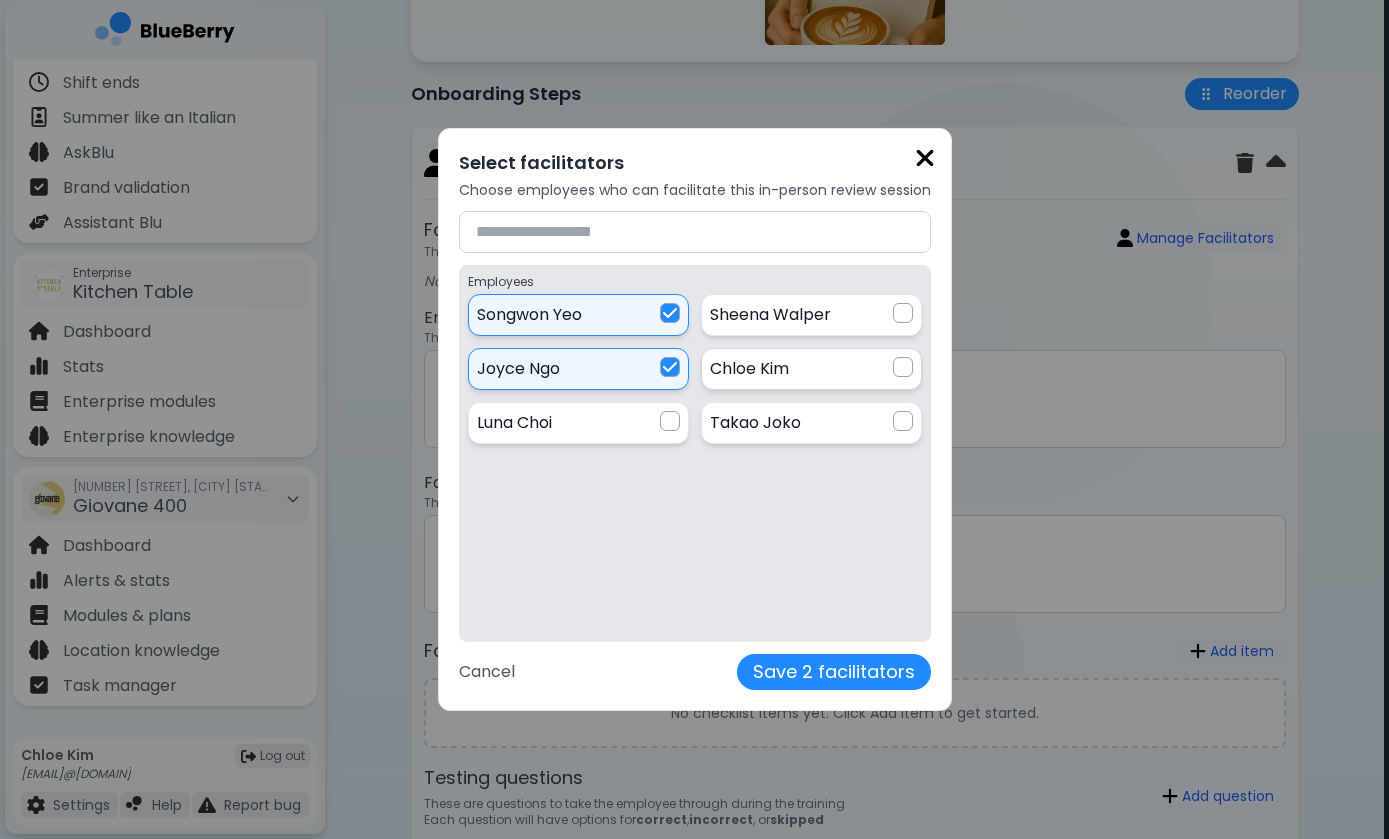 click at bounding box center (903, 367) 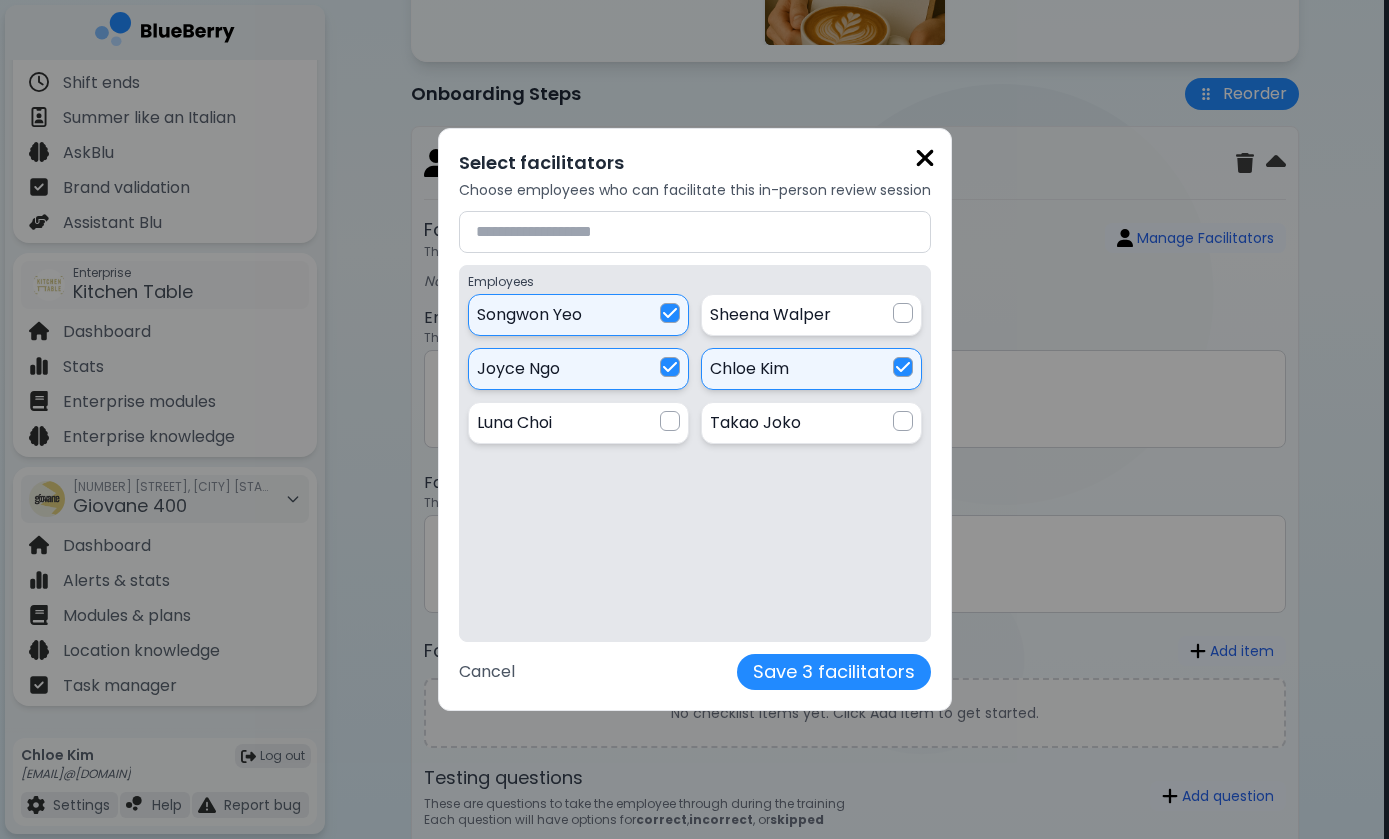 click on "Select facilitators Choose employees who can facilitate this in-person review session Employees [FIRST]   [LAST] [FIRST]   [LAST] [FIRST]   [LAST] [FIRST]   [LAST] Cancel Save 3 facilitators" at bounding box center (695, 420) 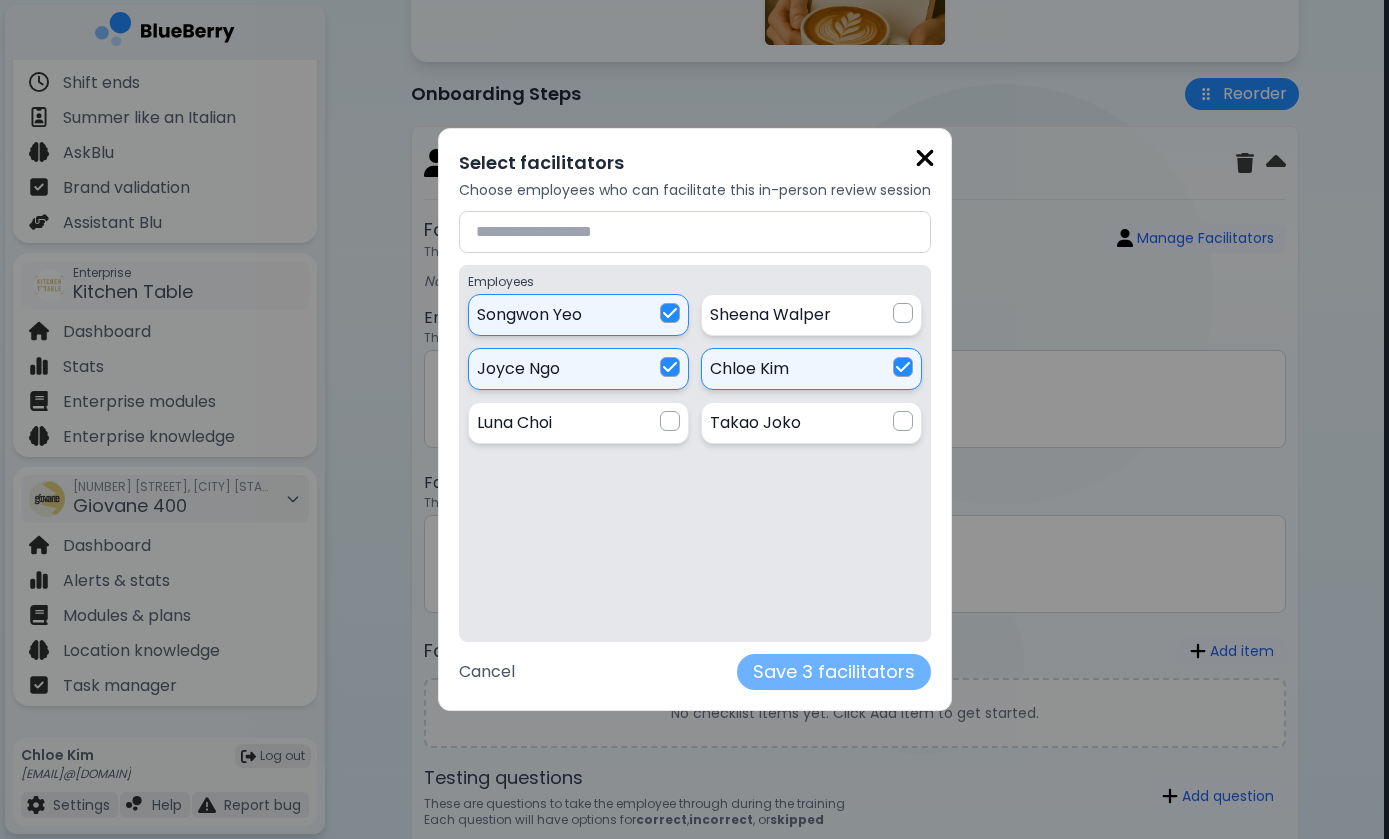 click on "Save 3 facilitators" at bounding box center (834, 672) 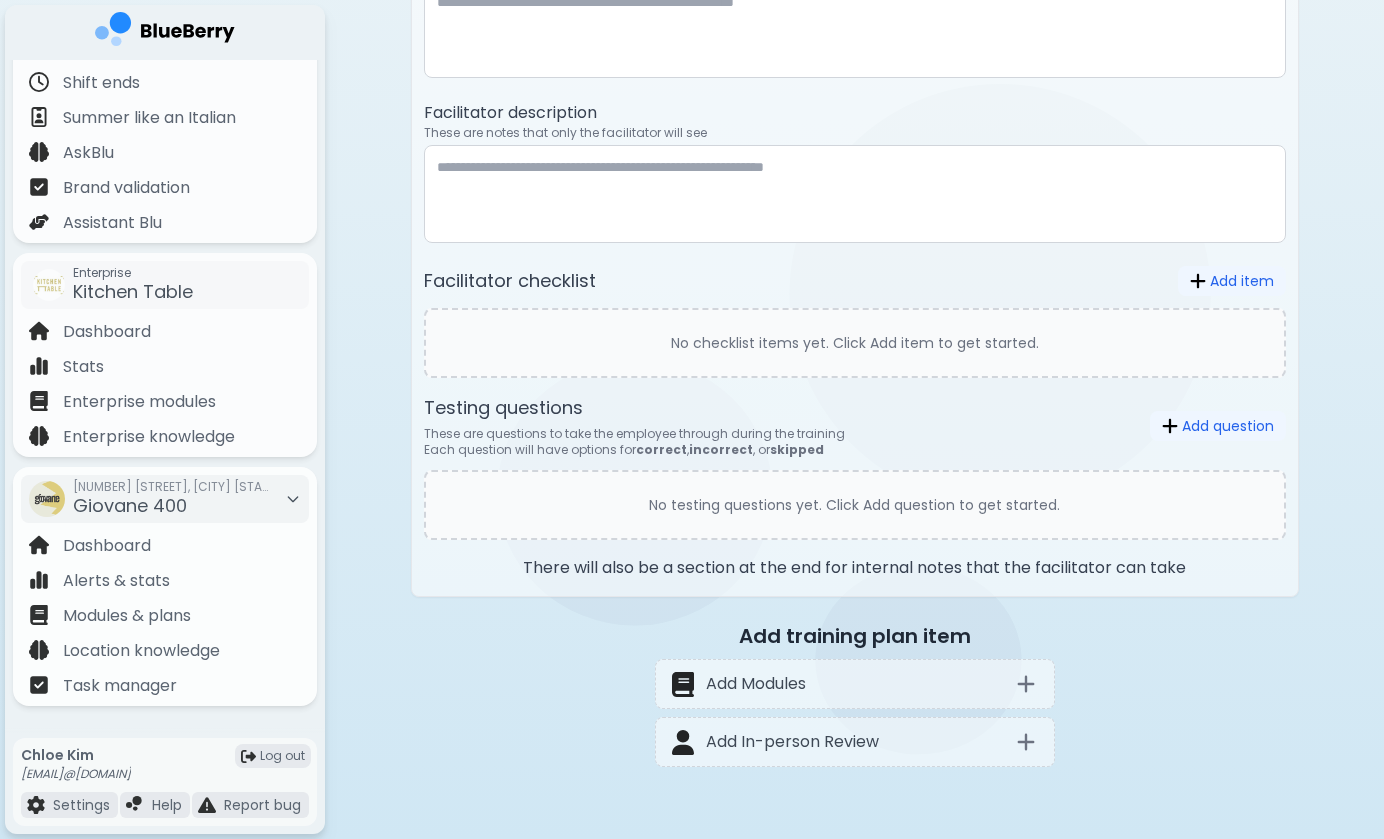 scroll, scrollTop: 1086, scrollLeft: 0, axis: vertical 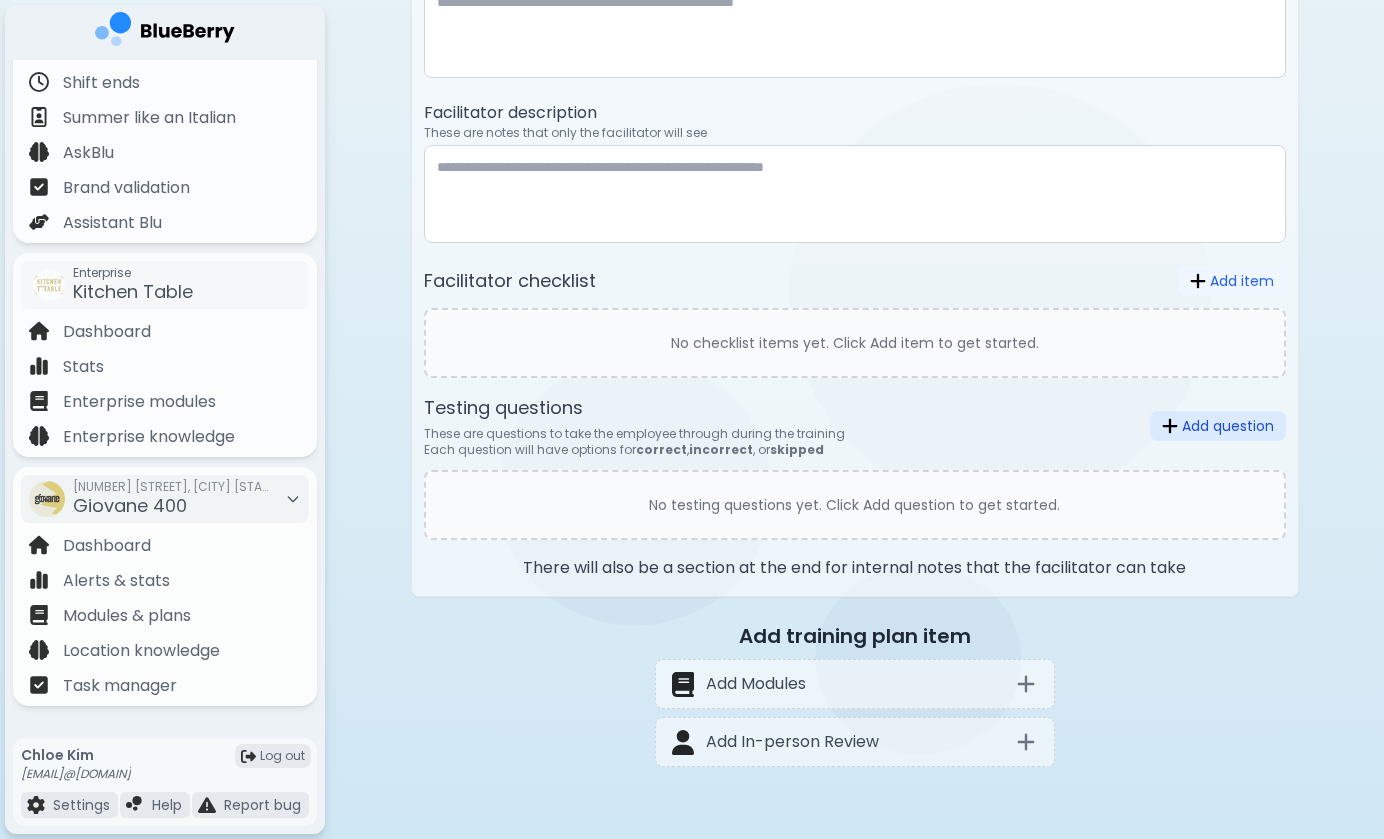 click on "Add question" at bounding box center [1218, 426] 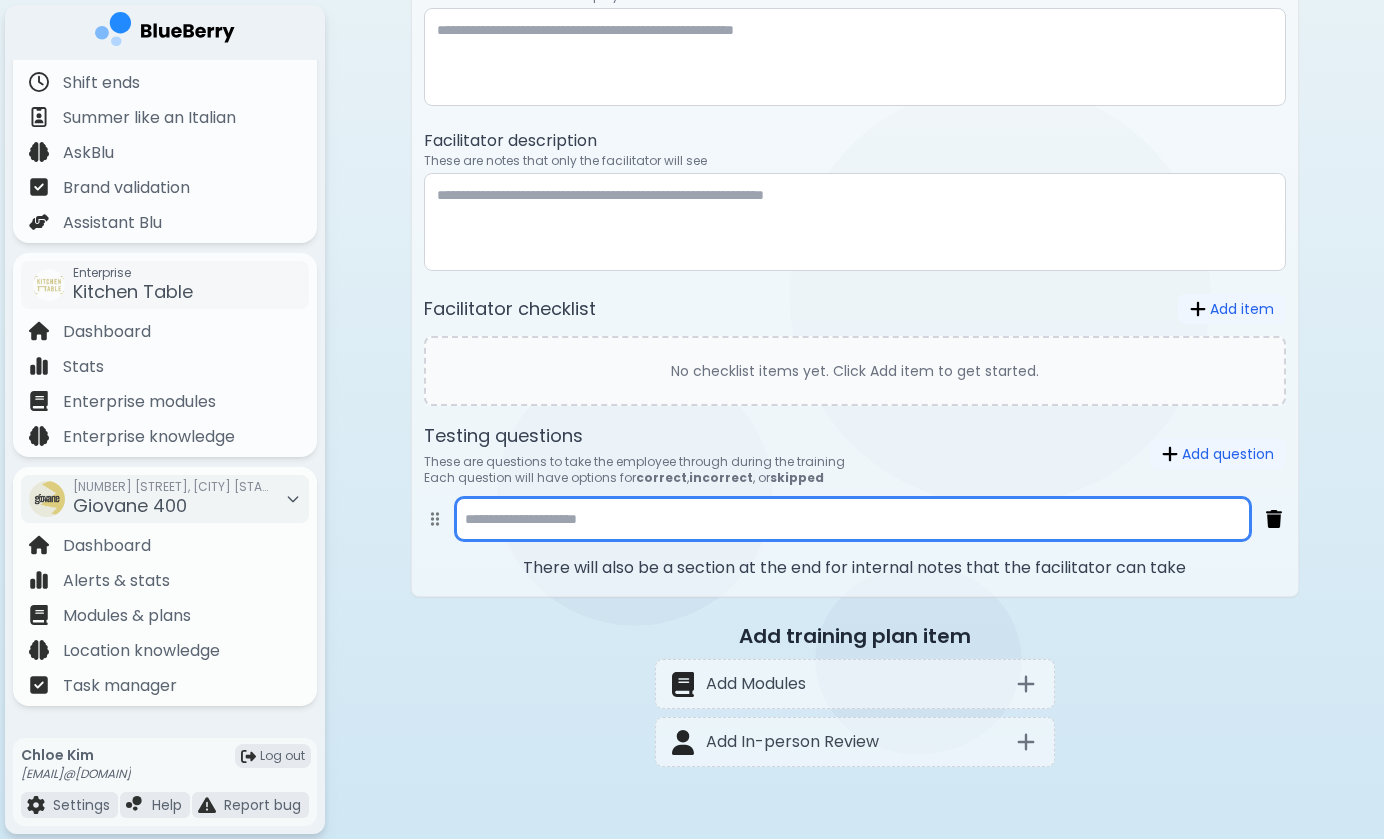 click at bounding box center (853, 519) 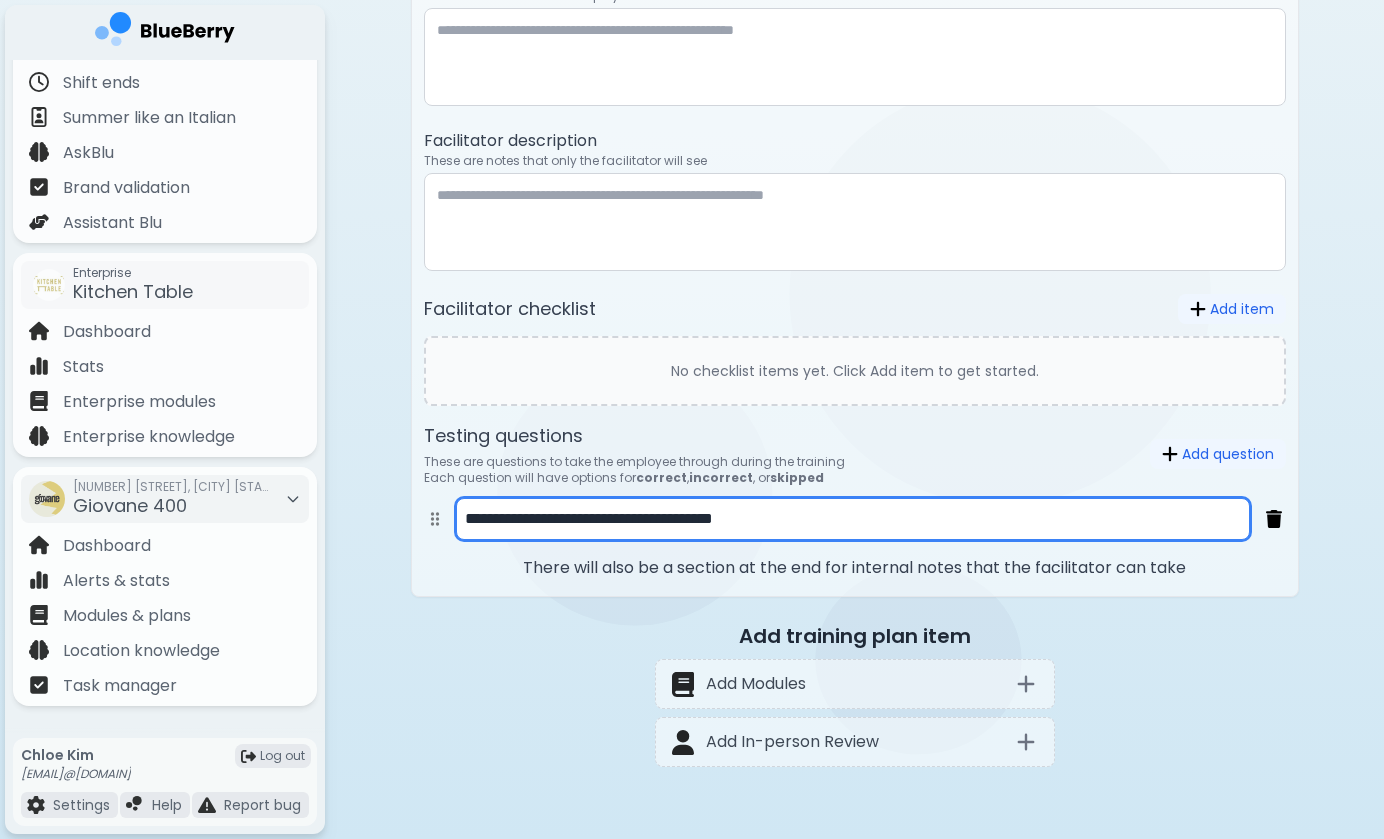 click on "**********" at bounding box center (853, 519) 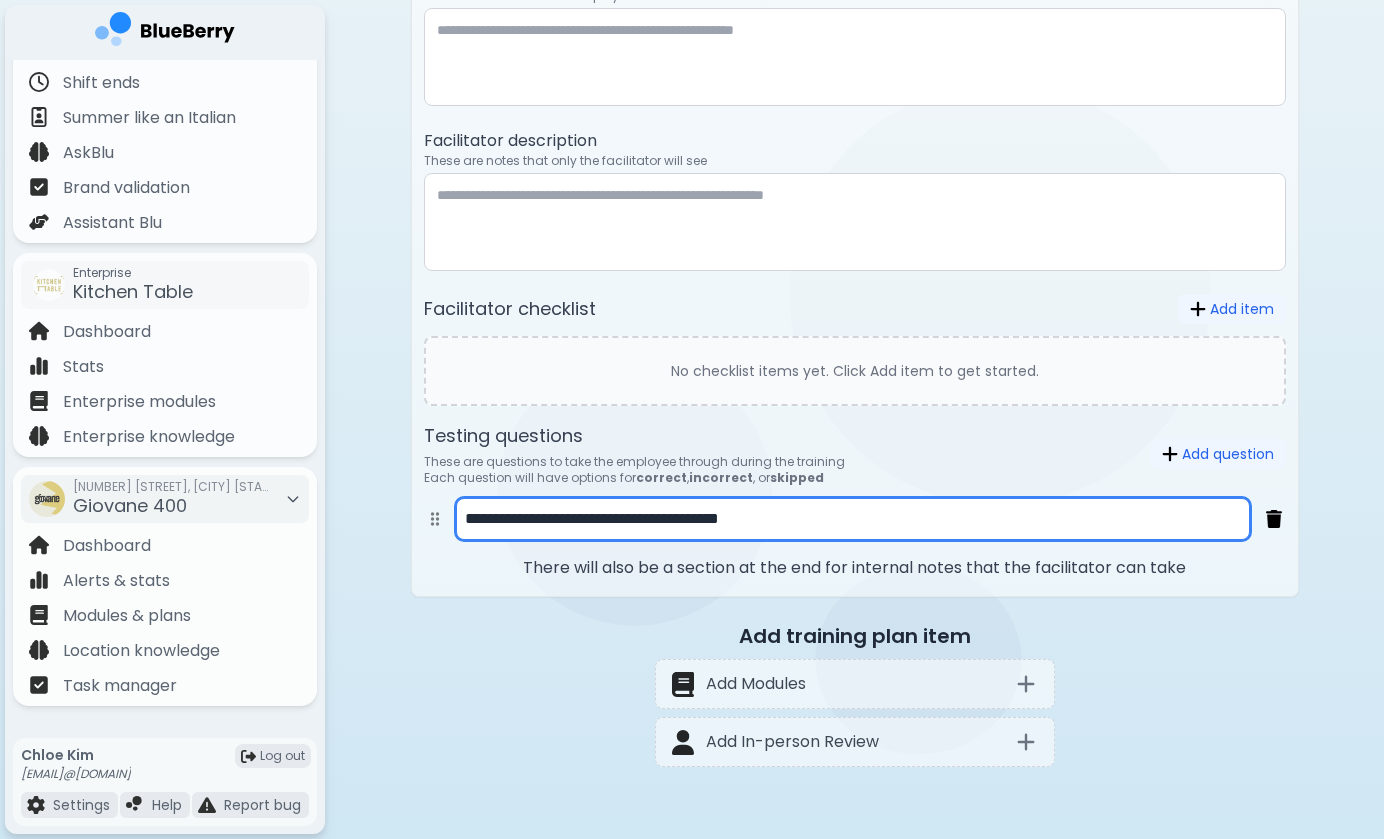 click on "**********" at bounding box center (853, 519) 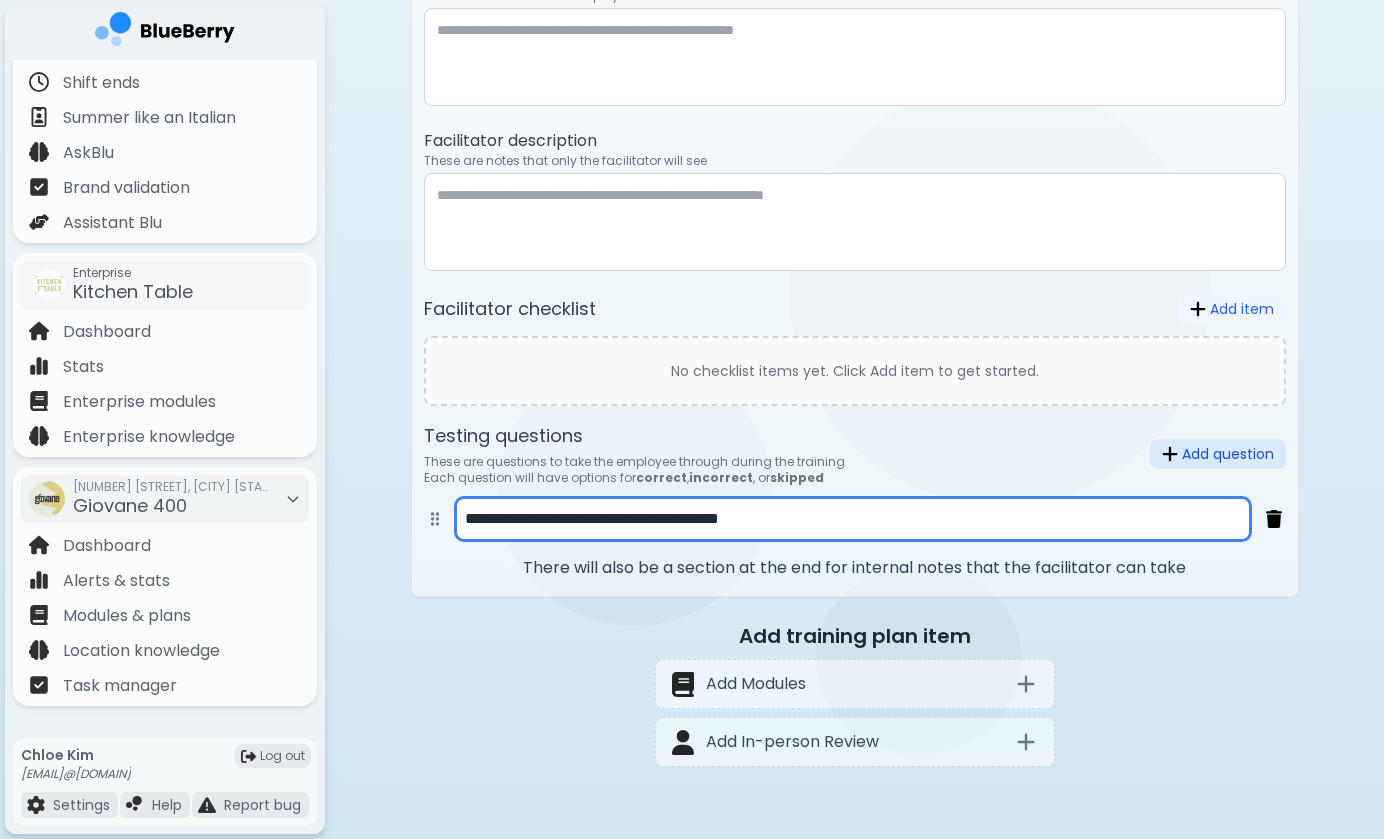 type on "**********" 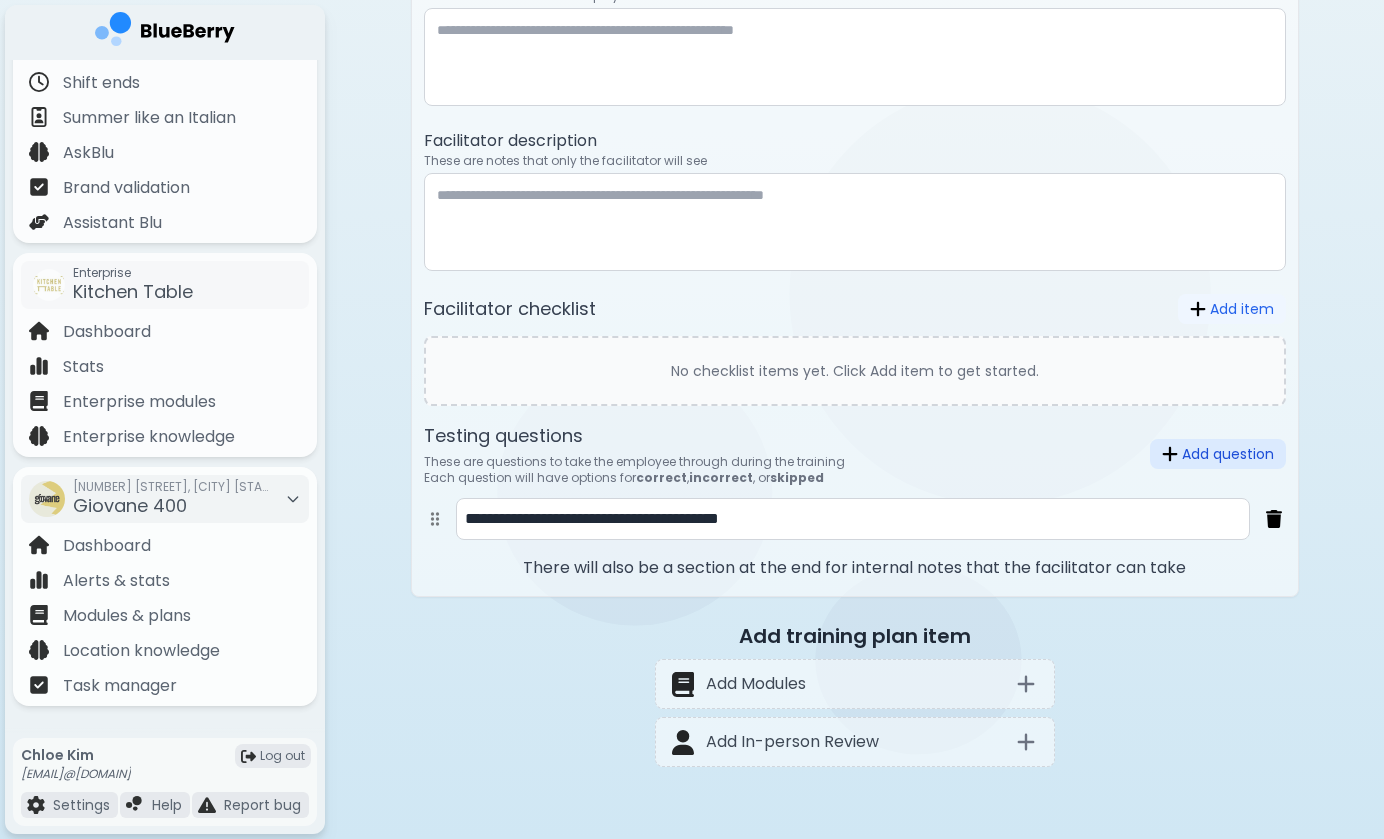 click on "Add question" at bounding box center [1218, 454] 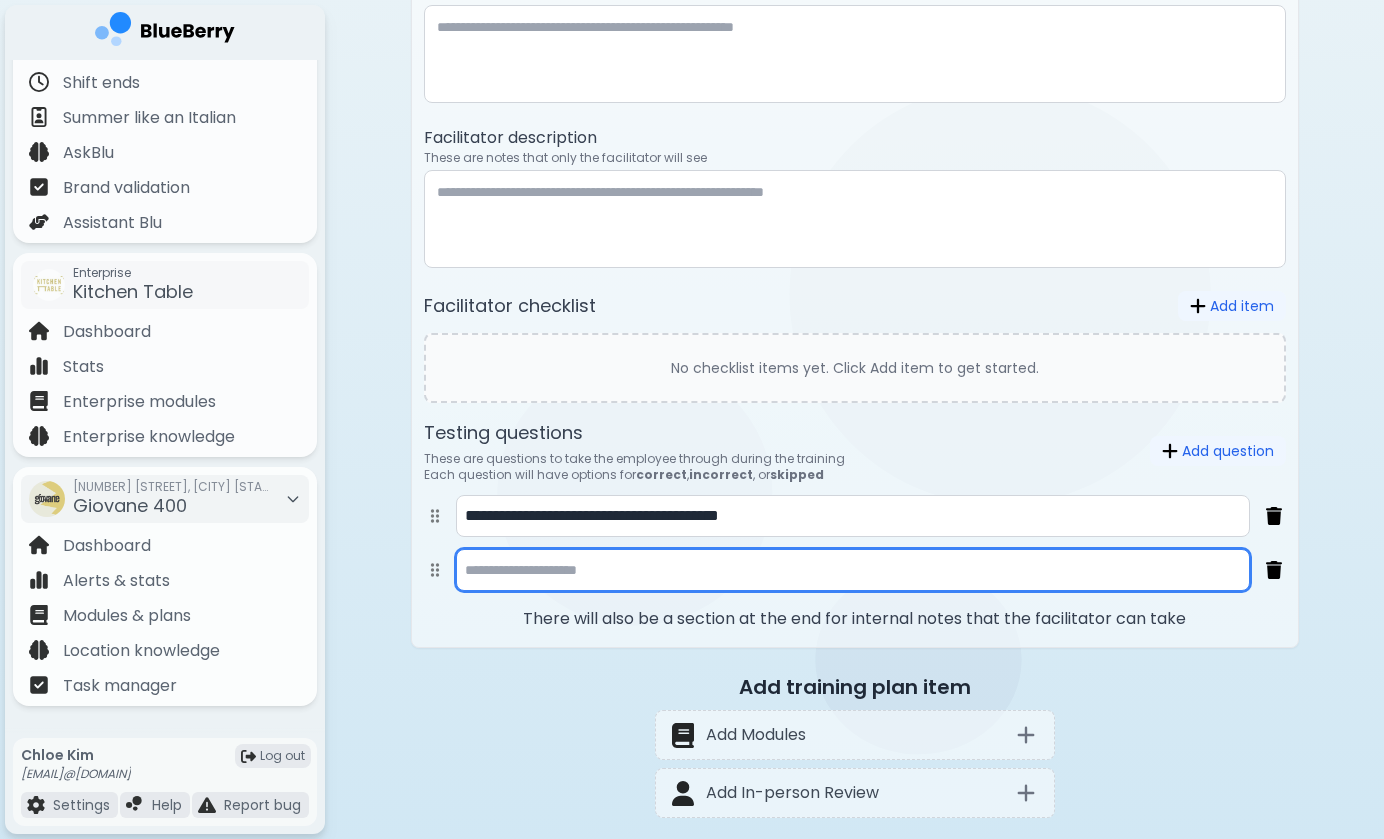 click at bounding box center (853, 570) 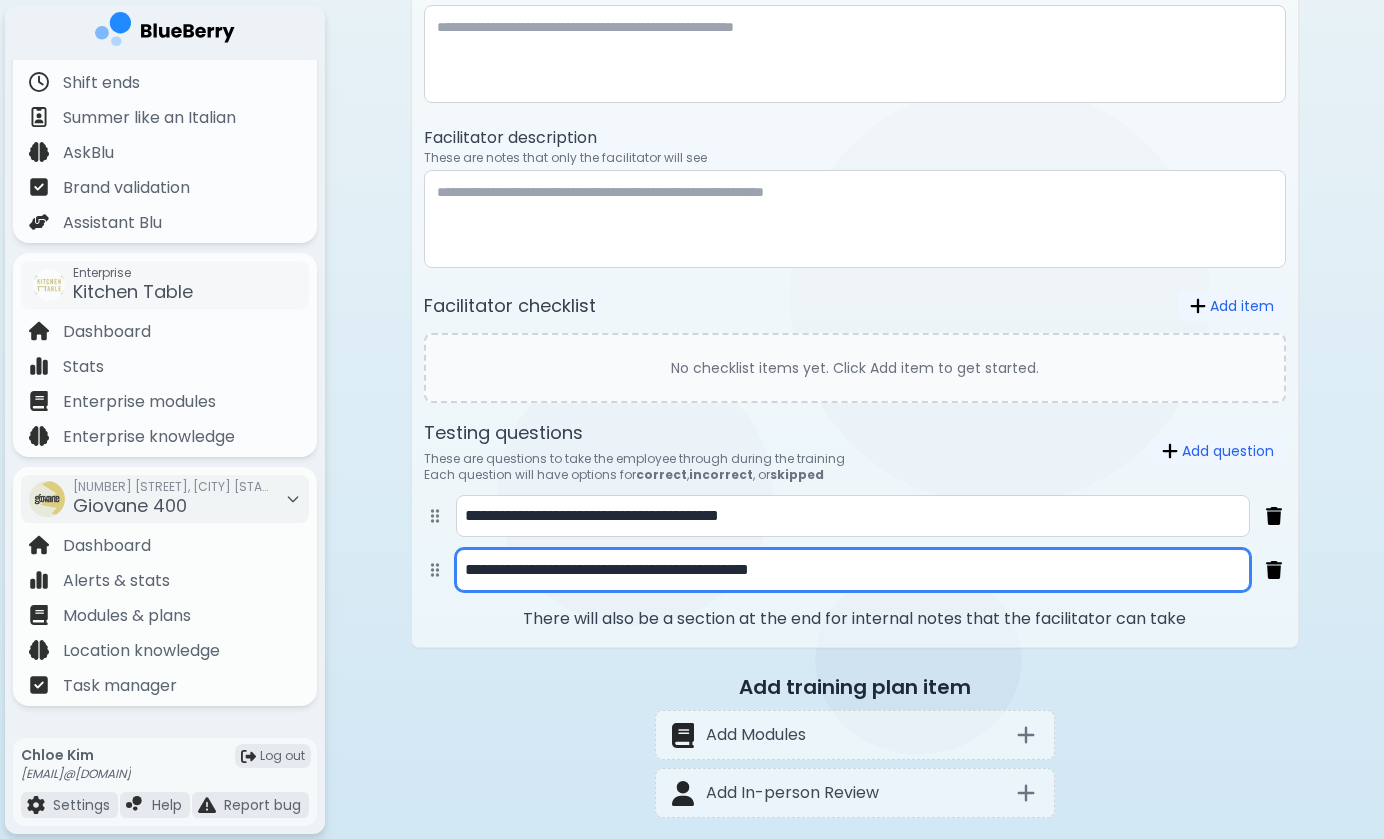 click on "**********" at bounding box center [853, 570] 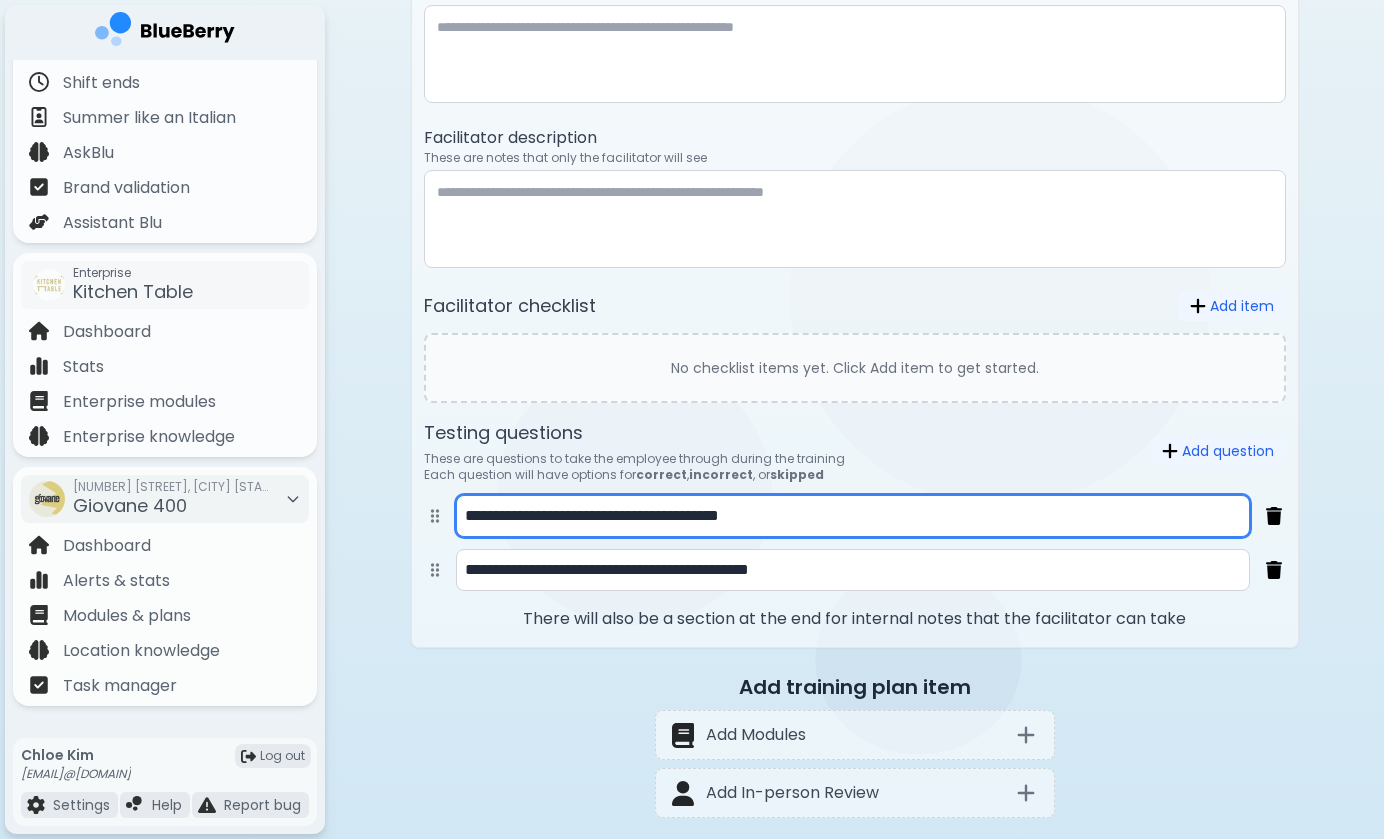 click on "**********" at bounding box center (853, 516) 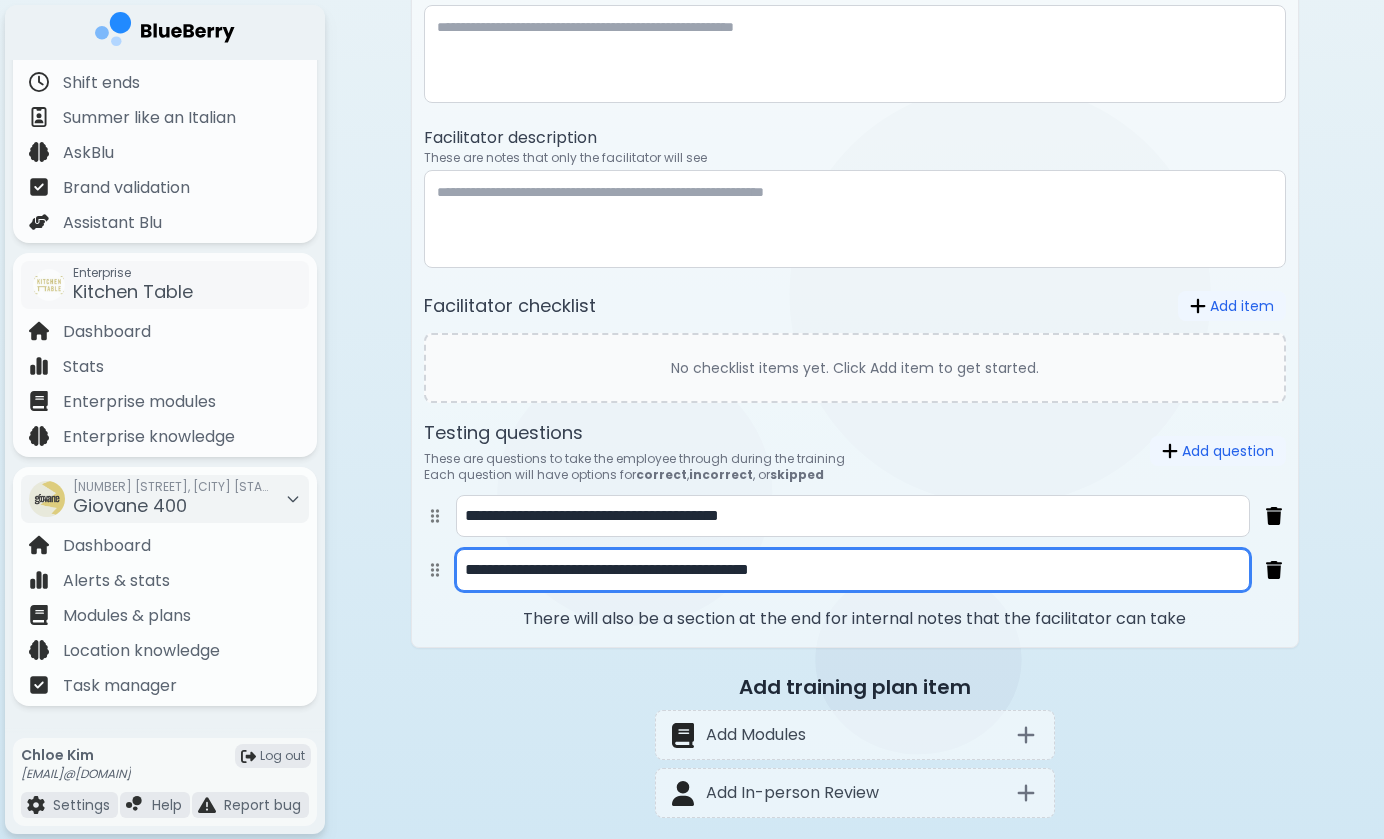 click on "**********" at bounding box center [853, 570] 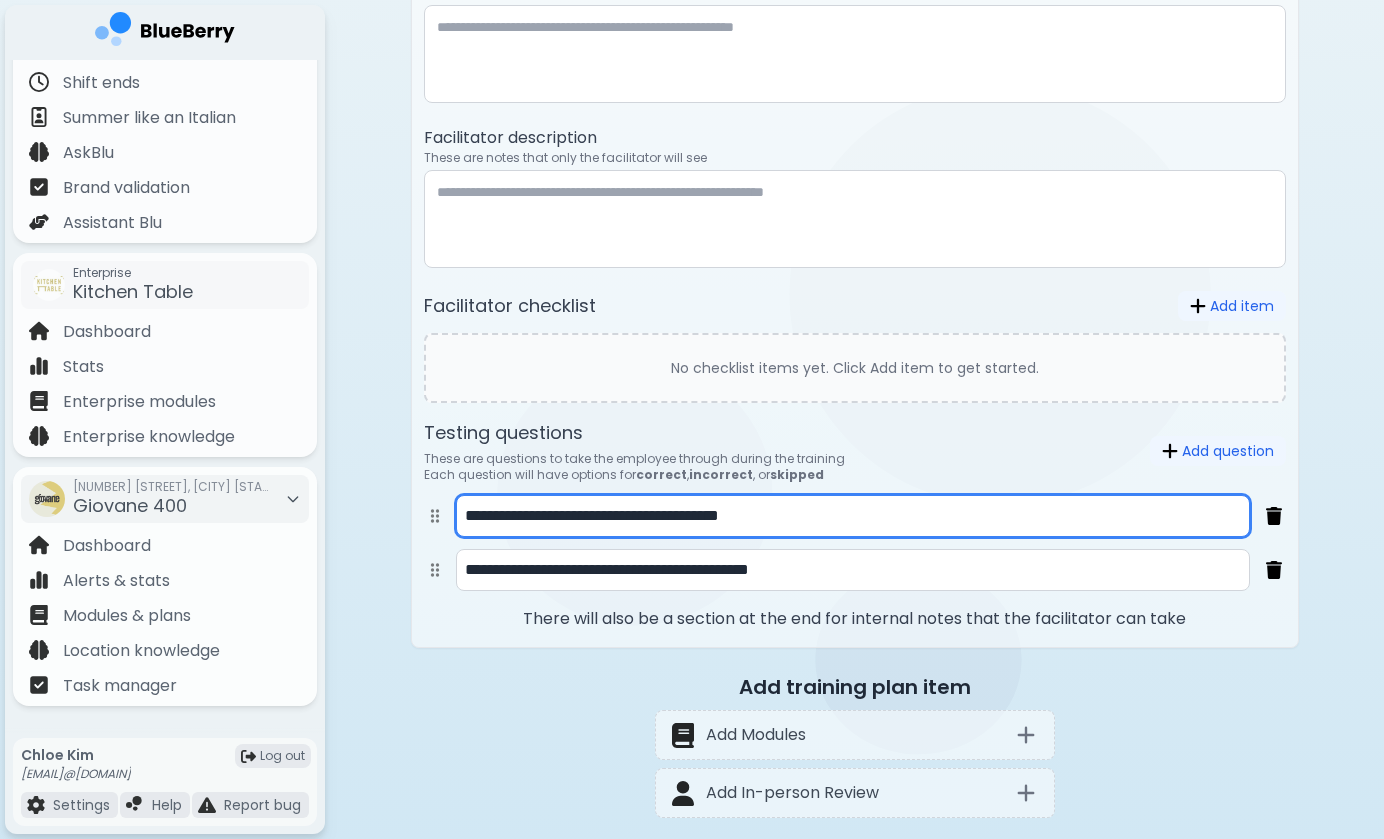 click on "**********" at bounding box center (853, 516) 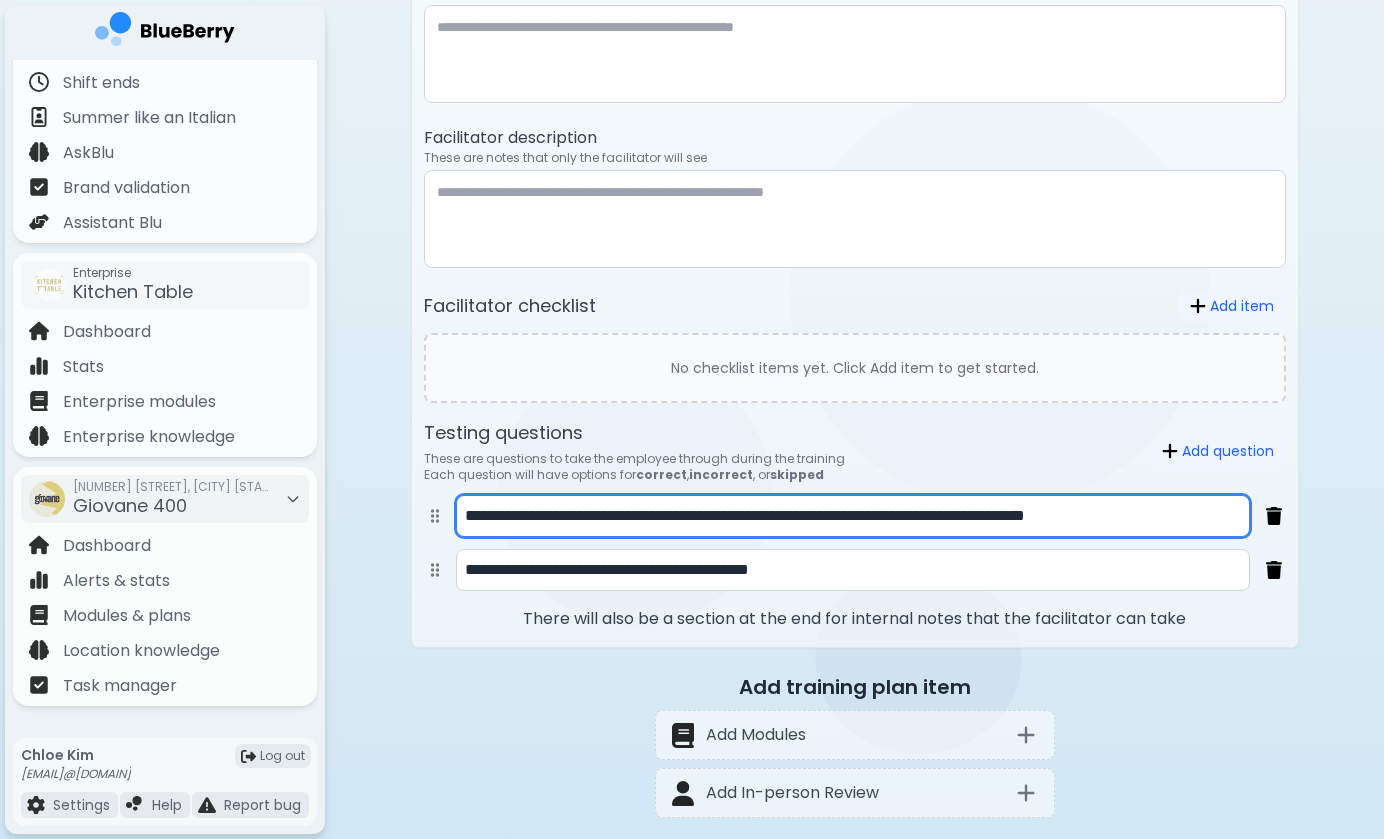 drag, startPoint x: 1205, startPoint y: 529, endPoint x: 1191, endPoint y: 529, distance: 14 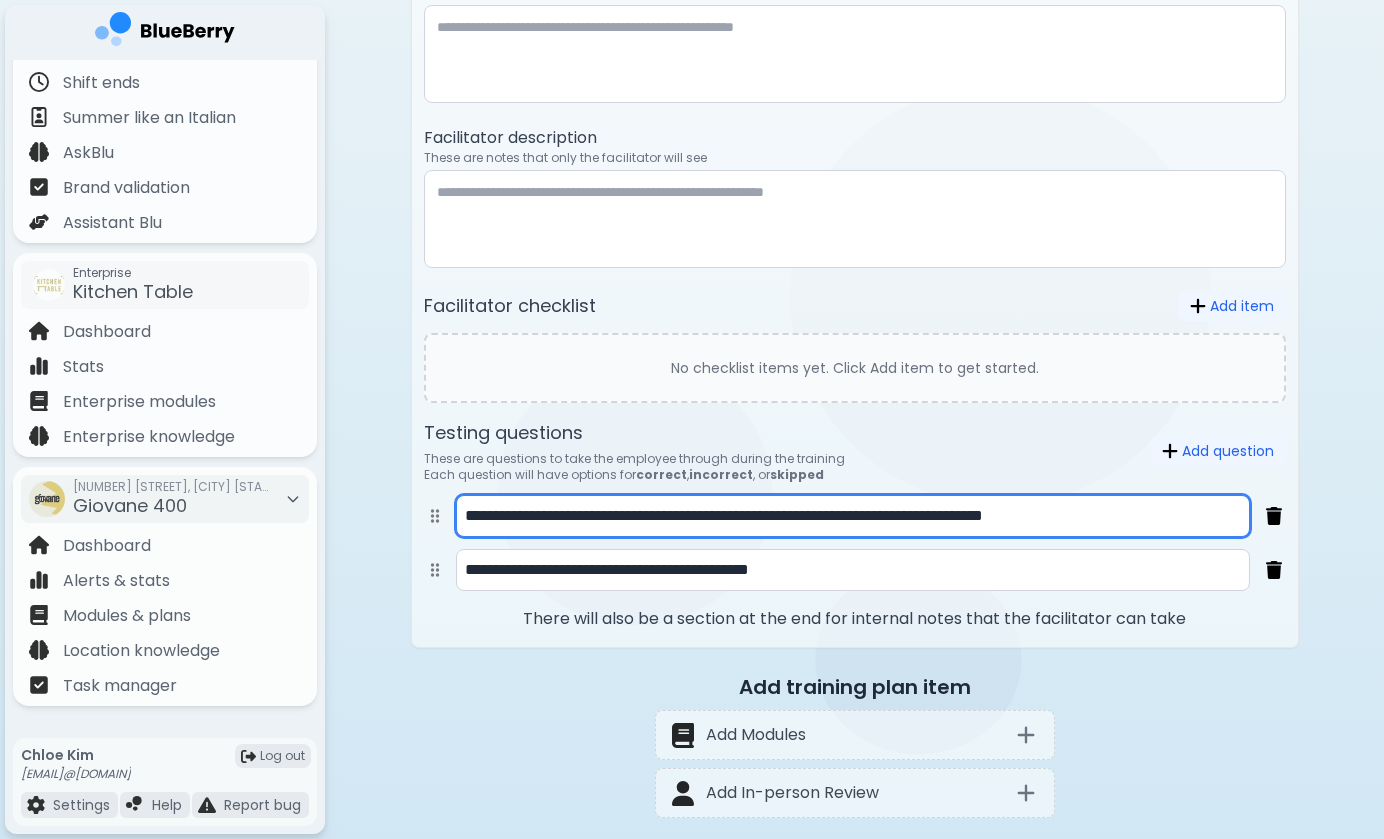 type on "**********" 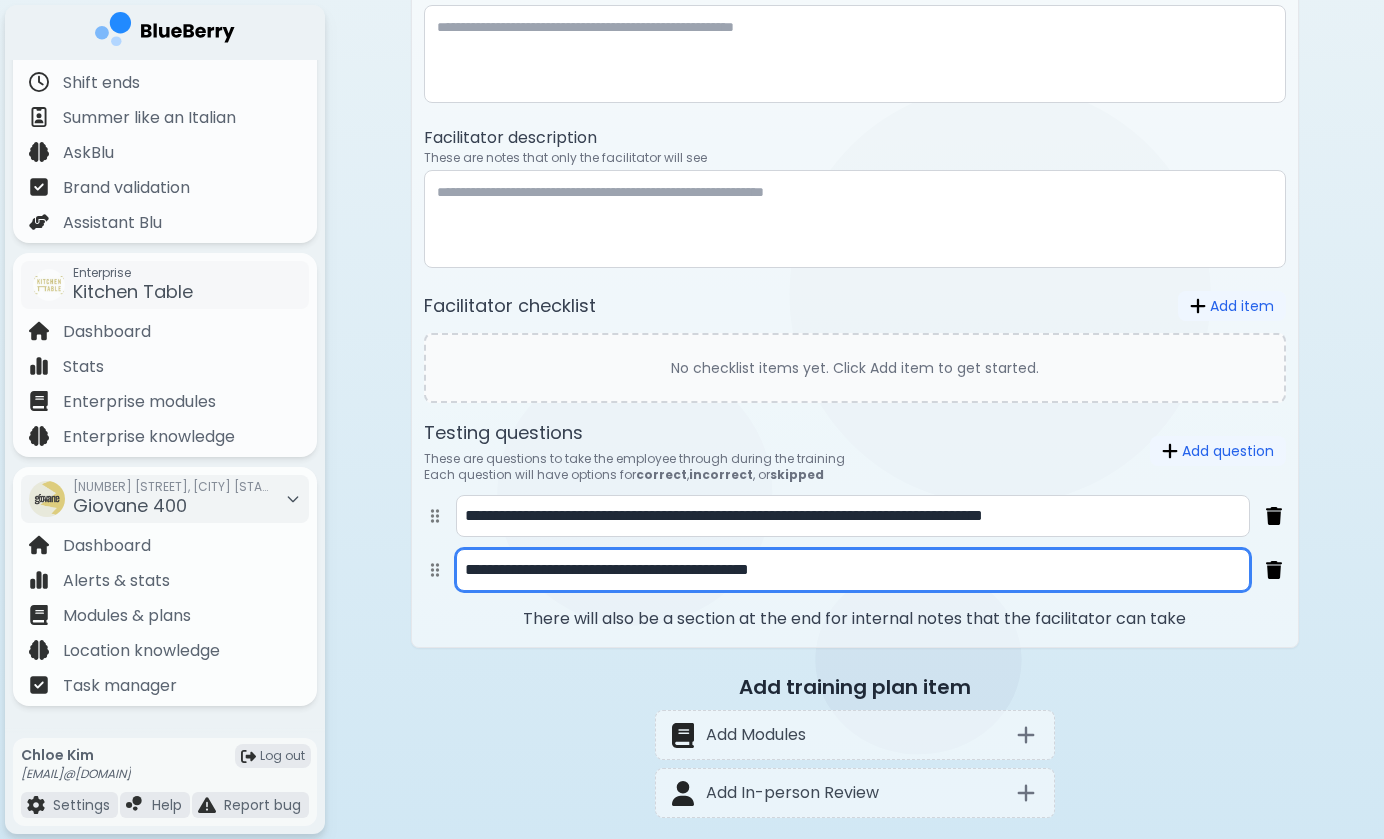 click on "**********" at bounding box center (853, 570) 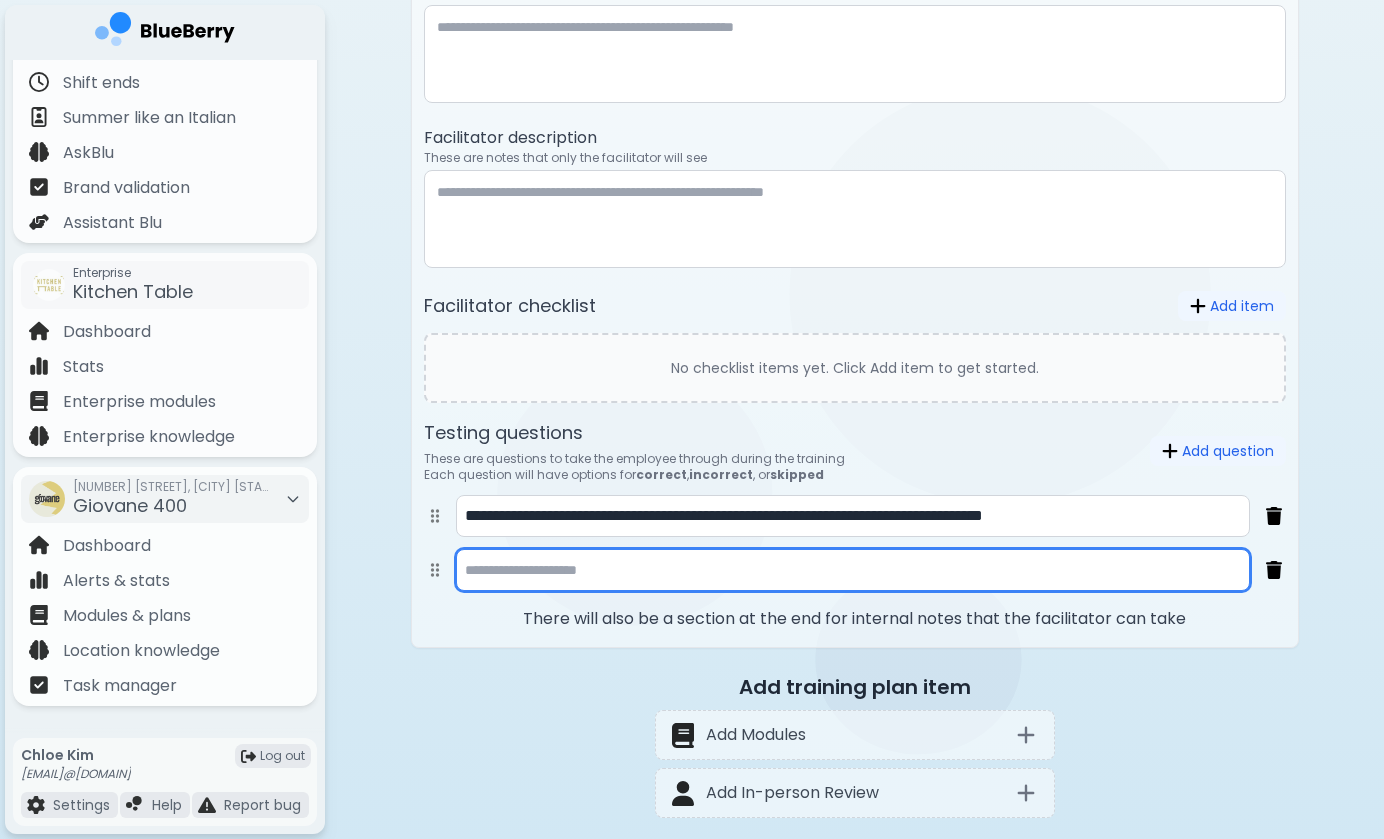 paste on "**********" 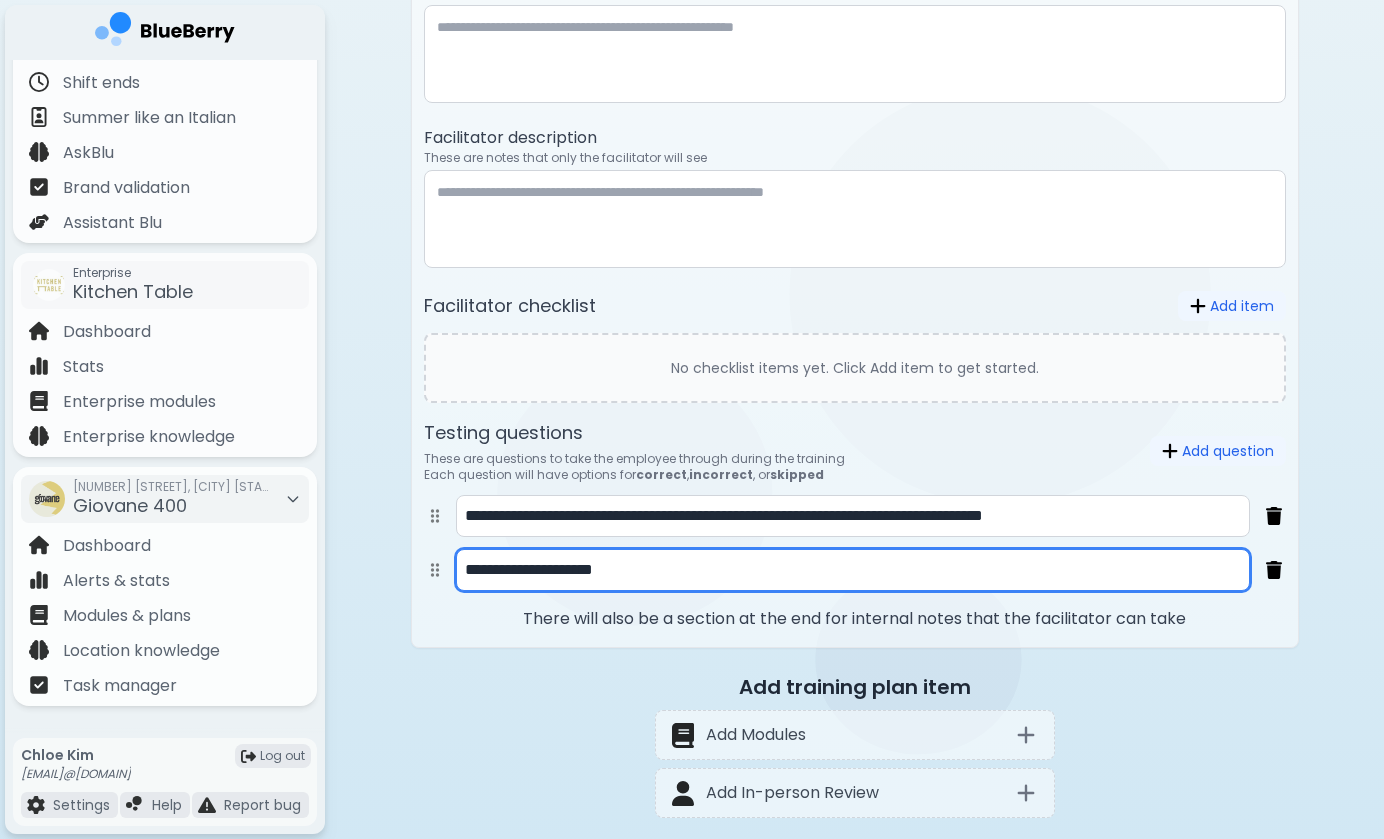 click on "**********" at bounding box center (853, 570) 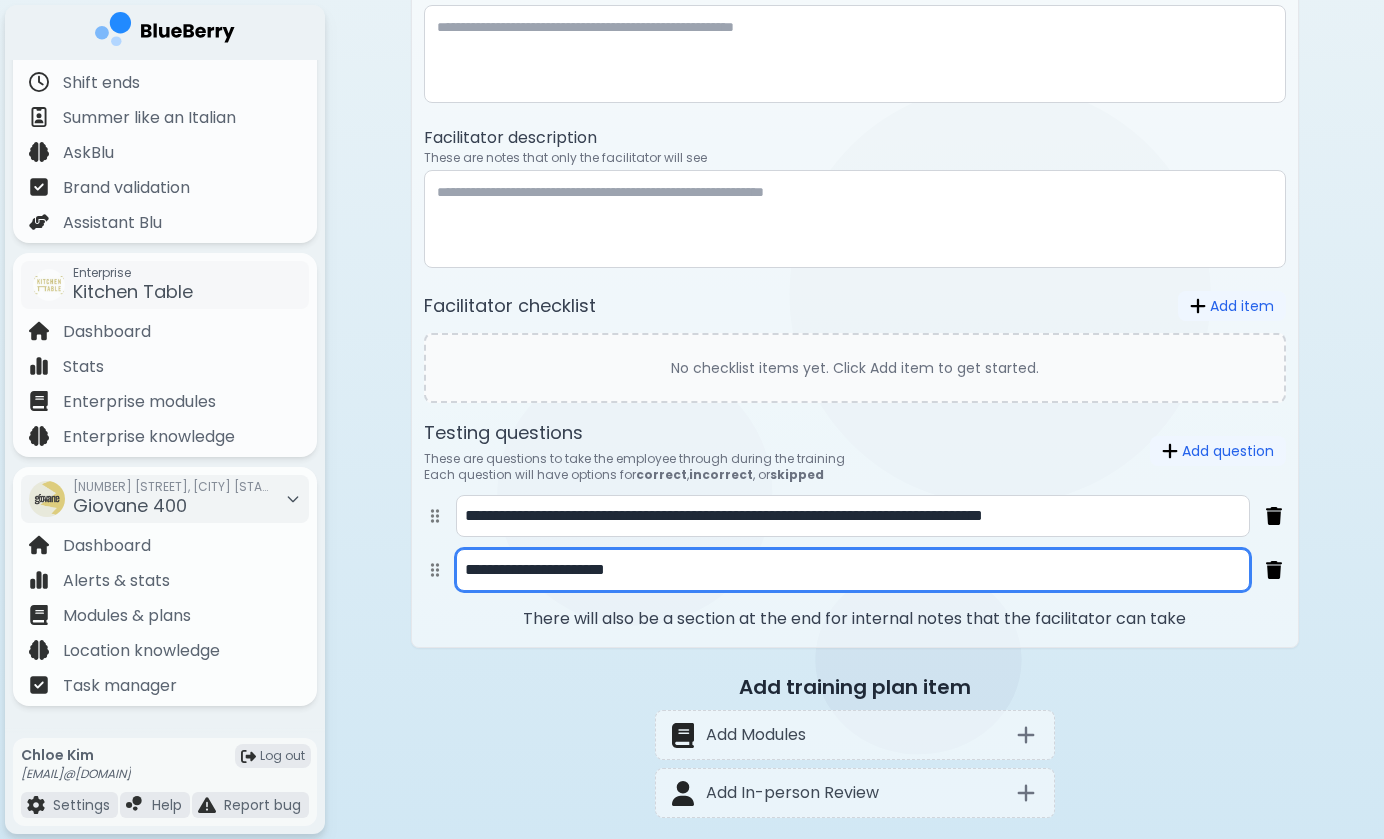 paste on "**********" 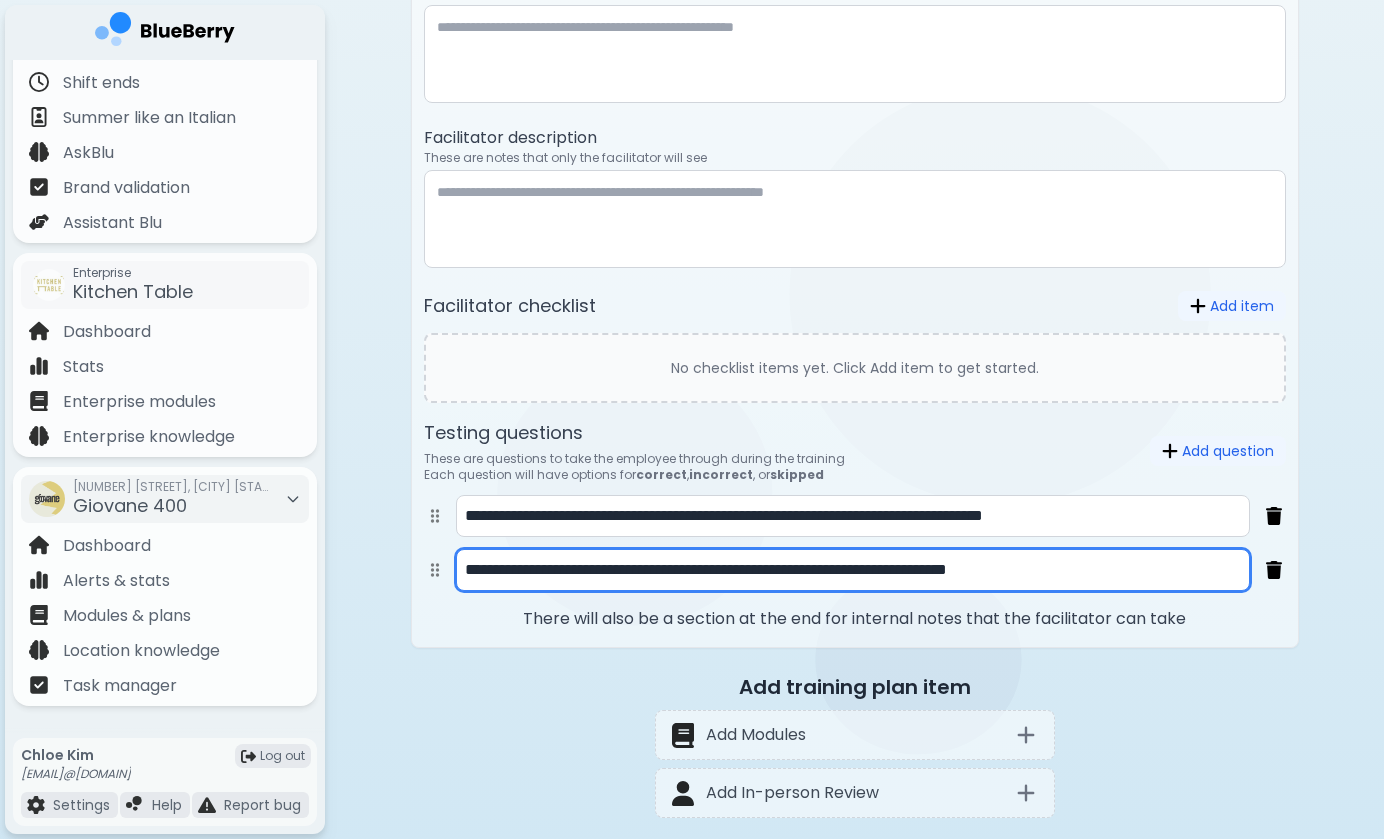 click on "**********" at bounding box center [853, 570] 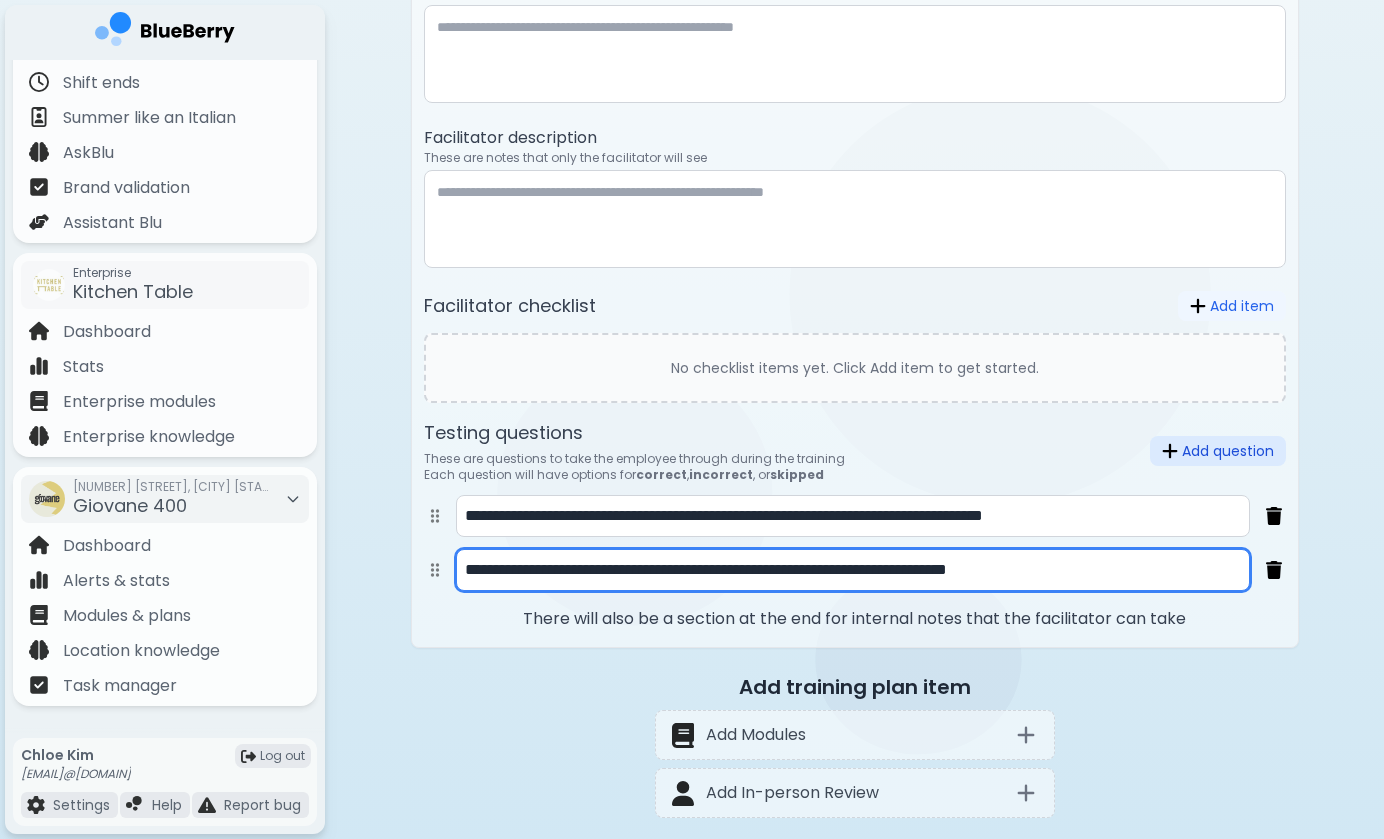 type on "**********" 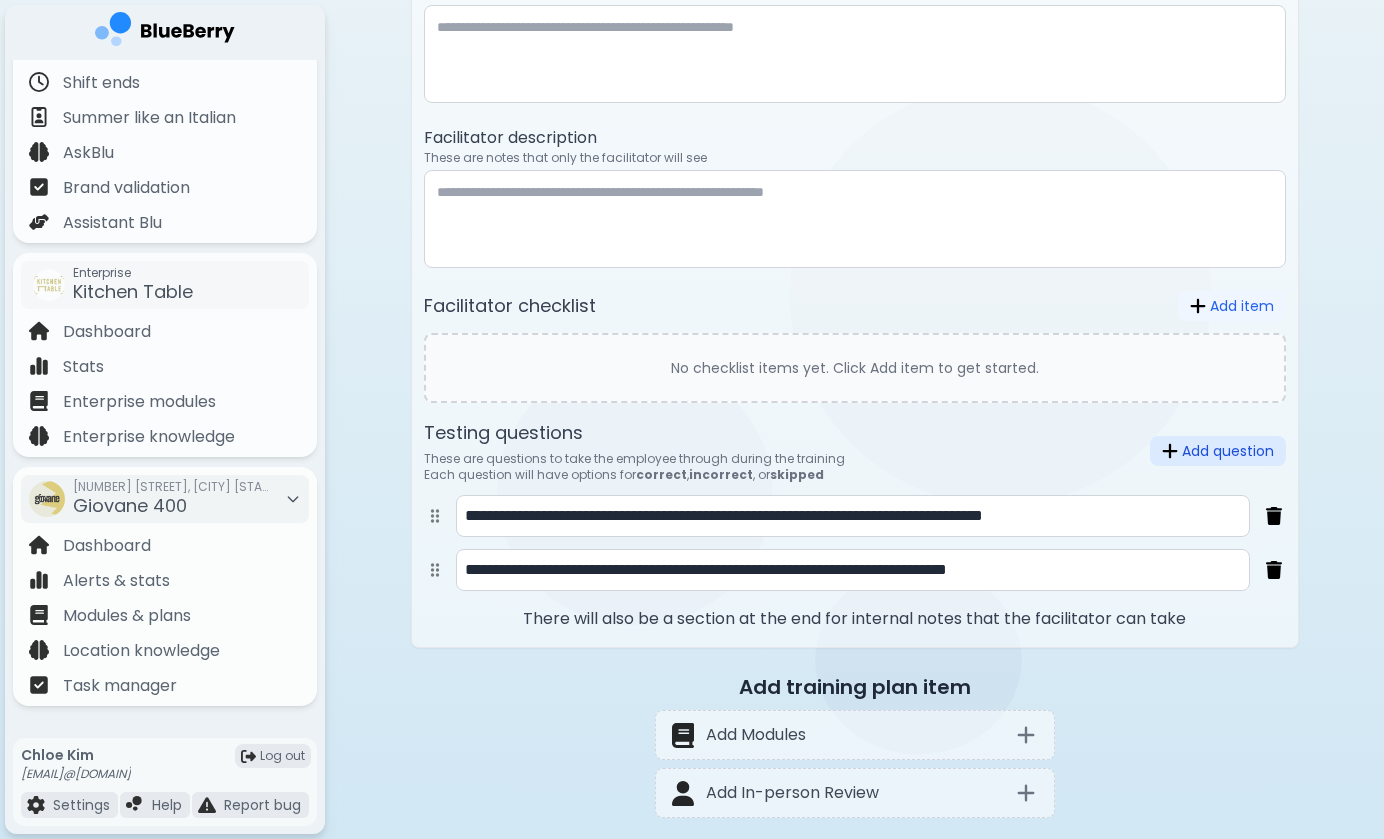 click on "Add question" at bounding box center [1218, 451] 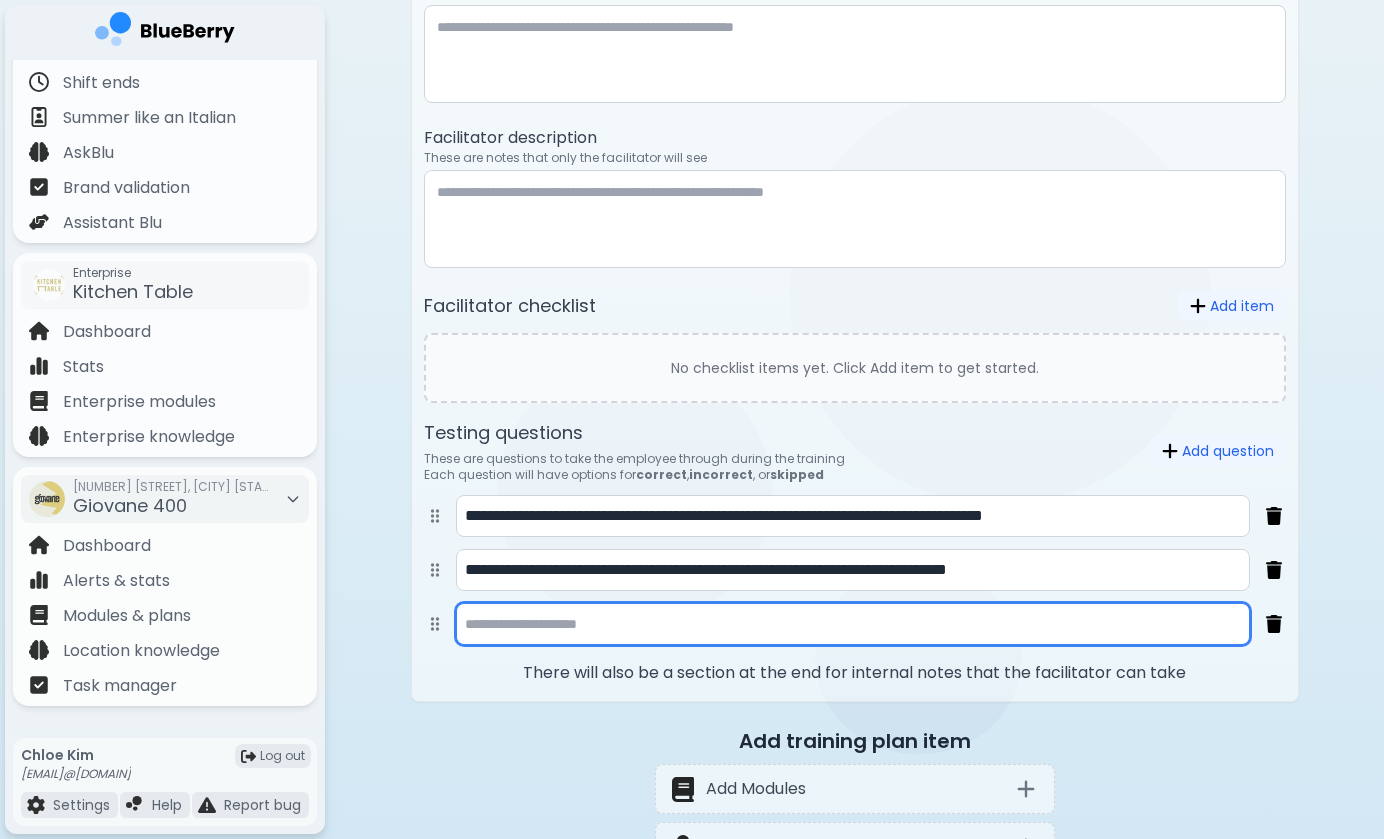 click at bounding box center [853, 624] 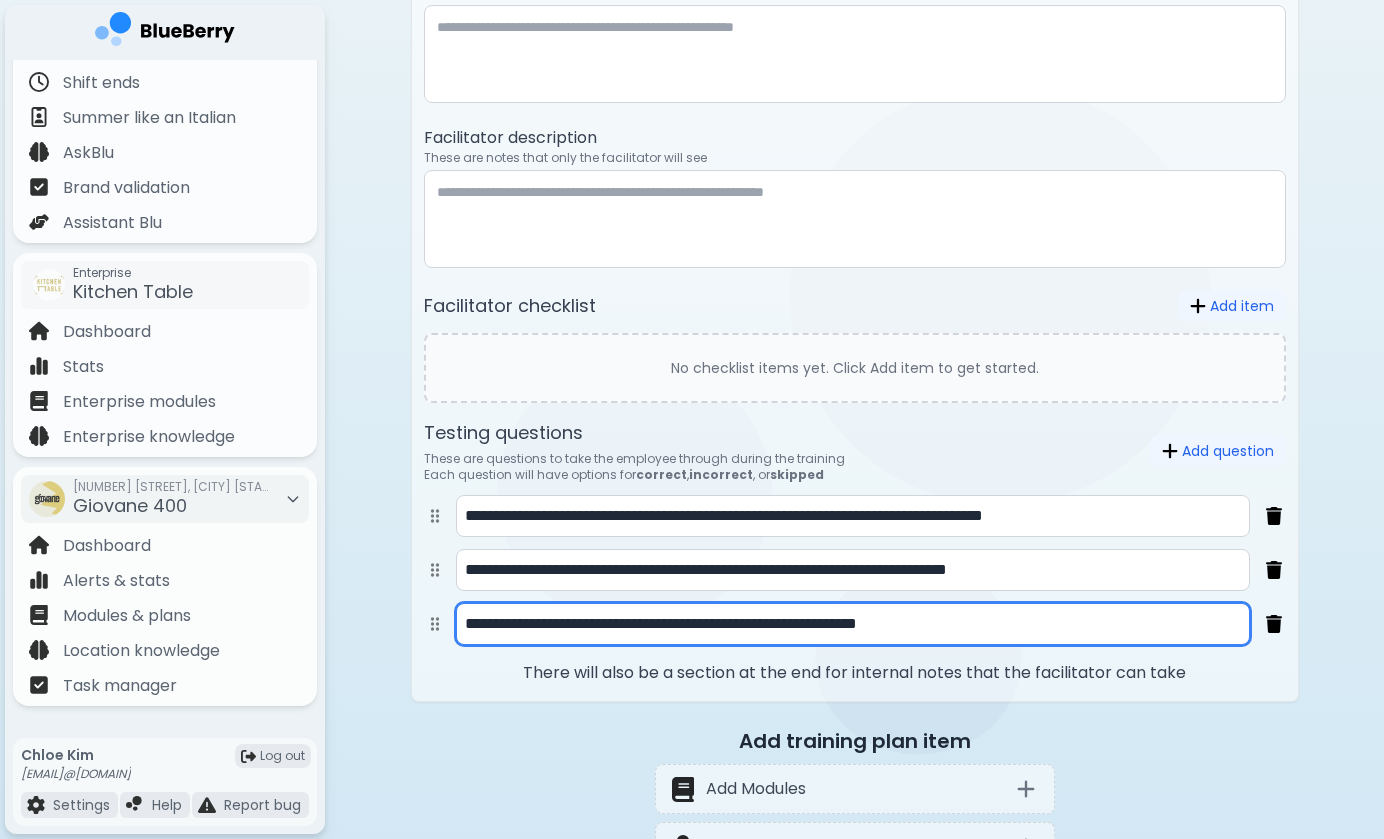 click on "**********" at bounding box center (853, 624) 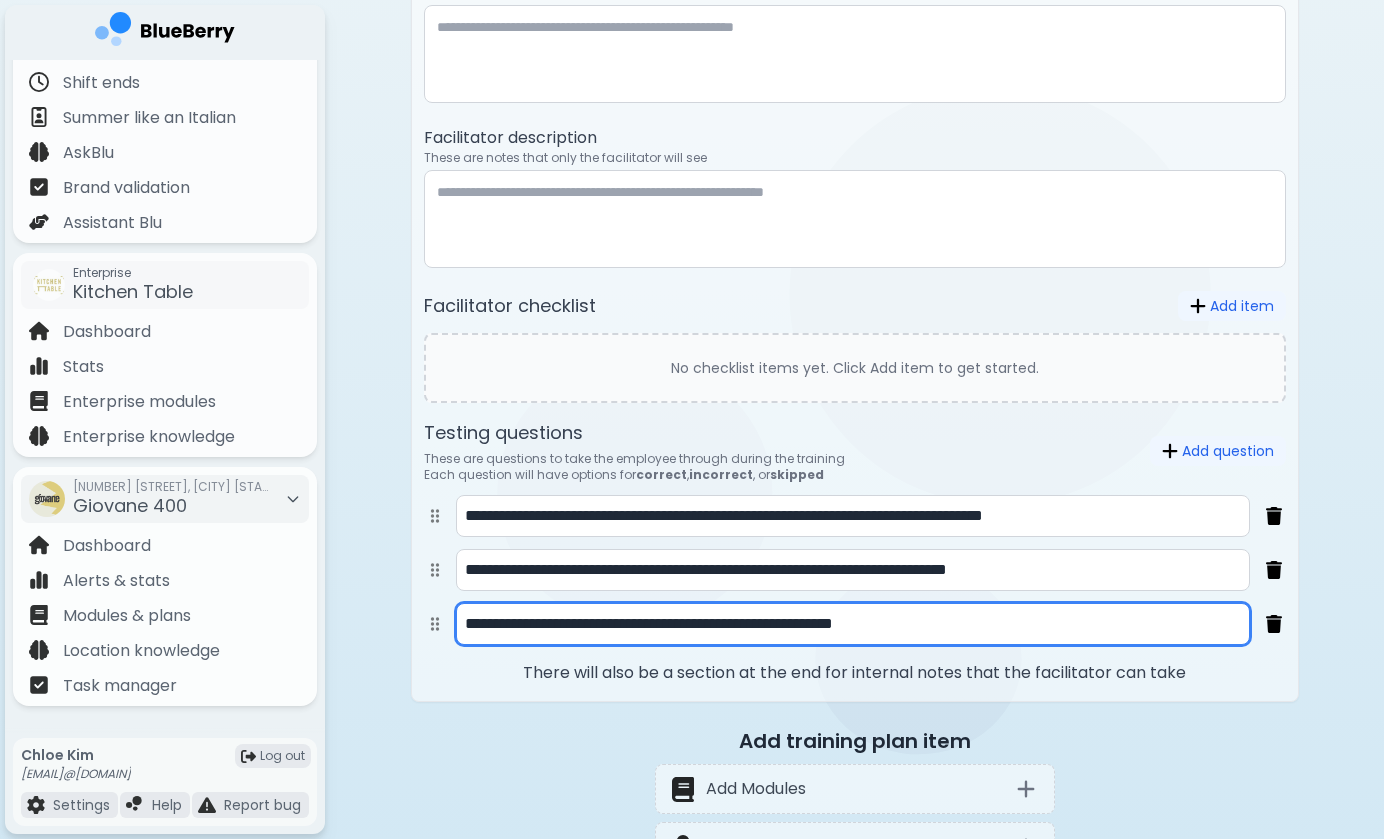 click on "**********" at bounding box center (853, 624) 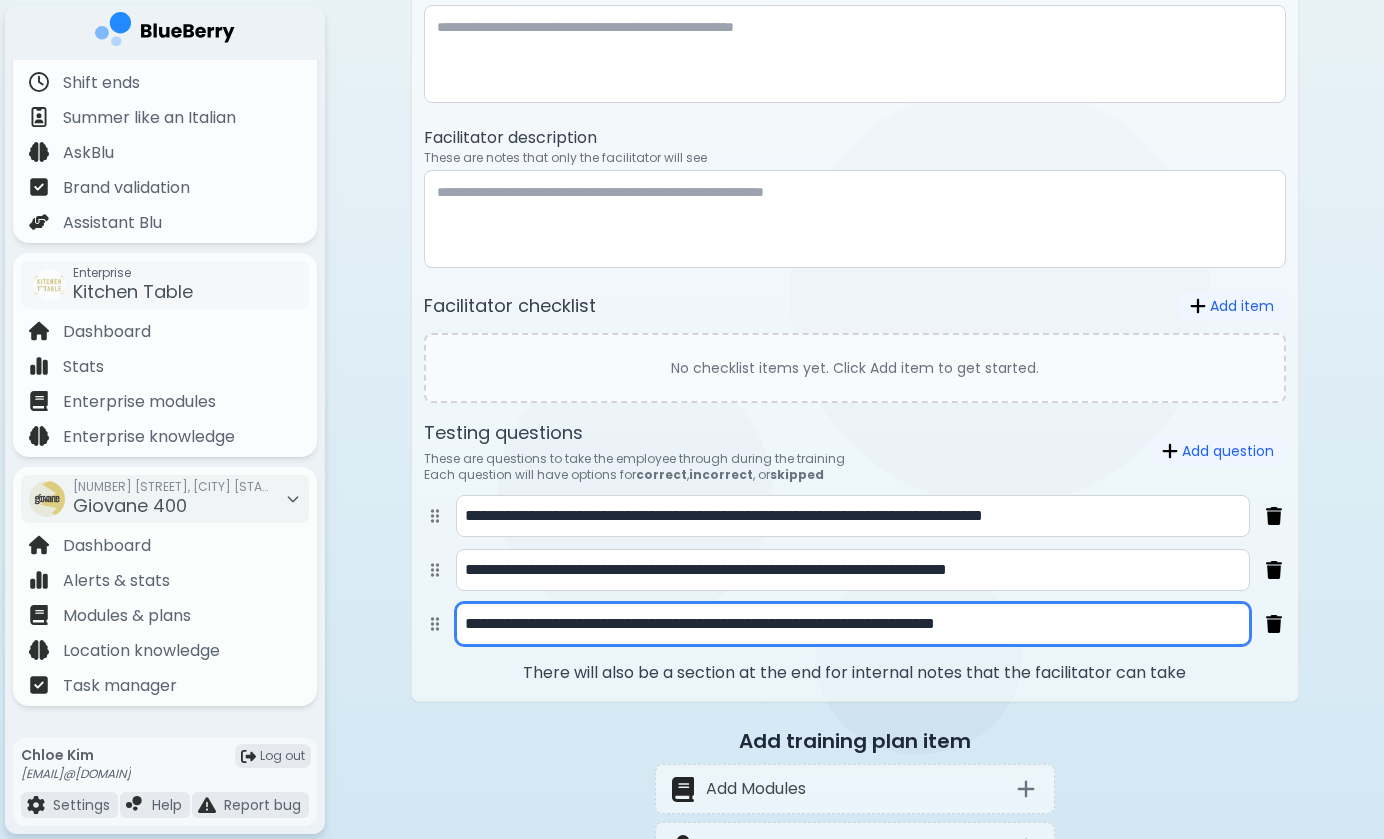 click on "**********" at bounding box center (853, 624) 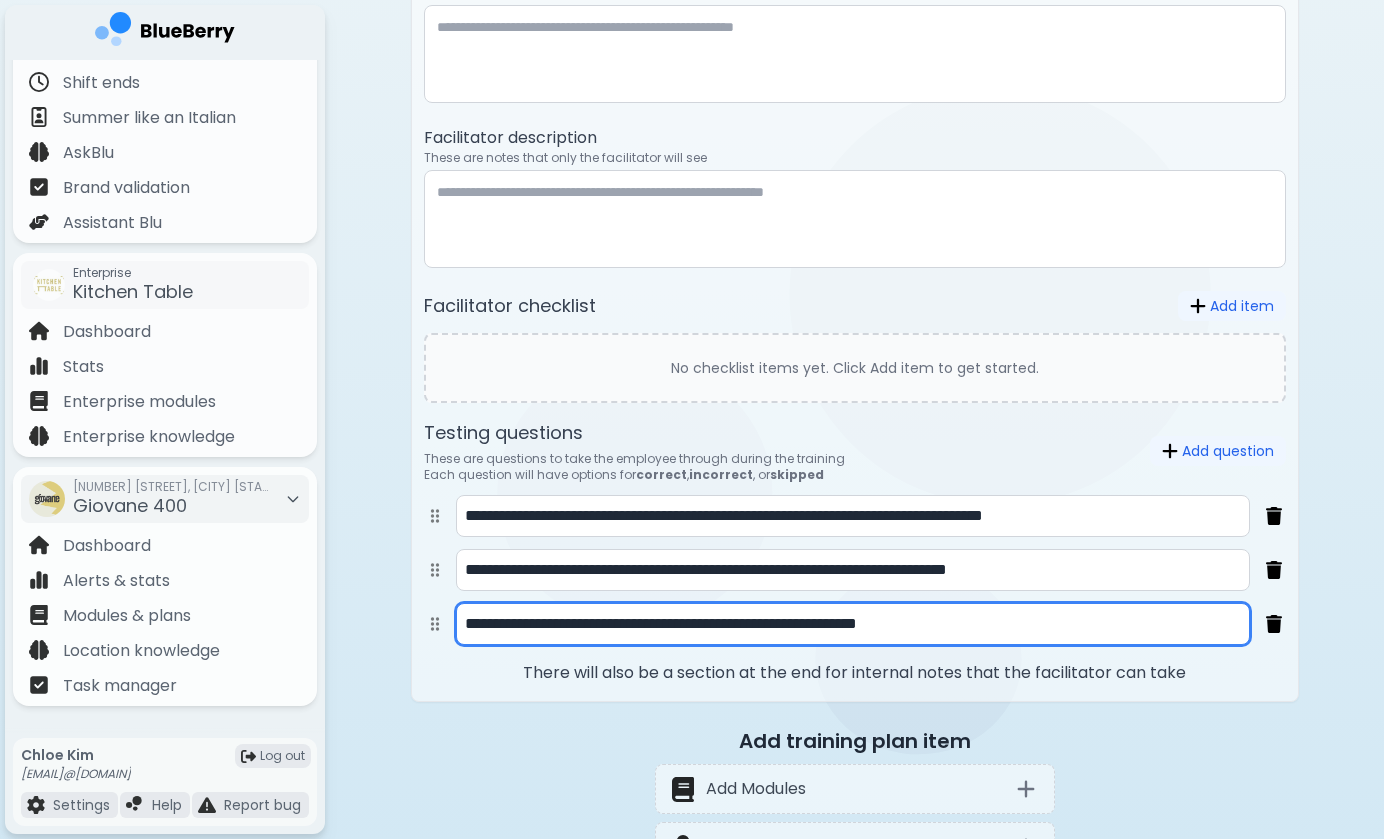 drag, startPoint x: 995, startPoint y: 625, endPoint x: 874, endPoint y: 625, distance: 121 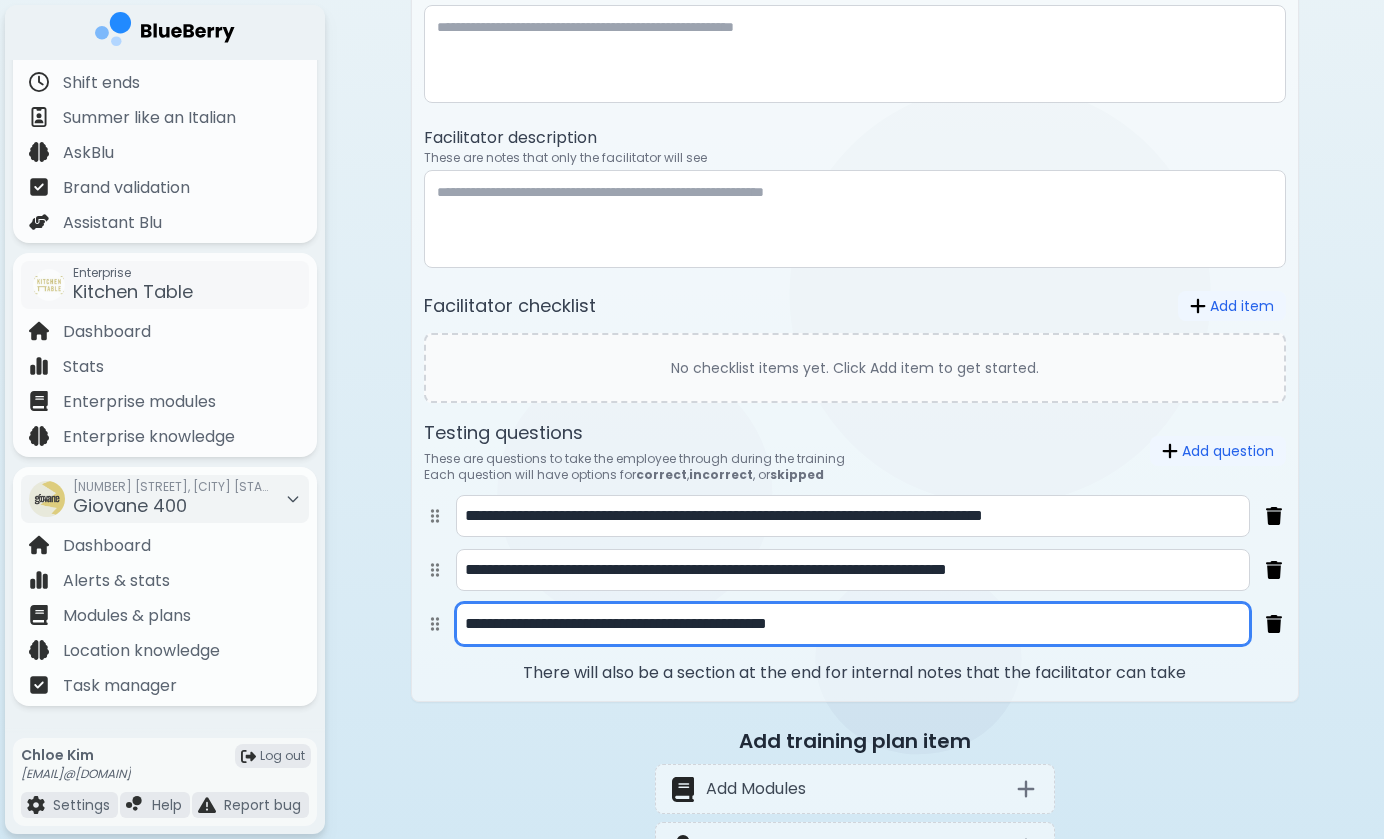 click on "**********" at bounding box center [853, 624] 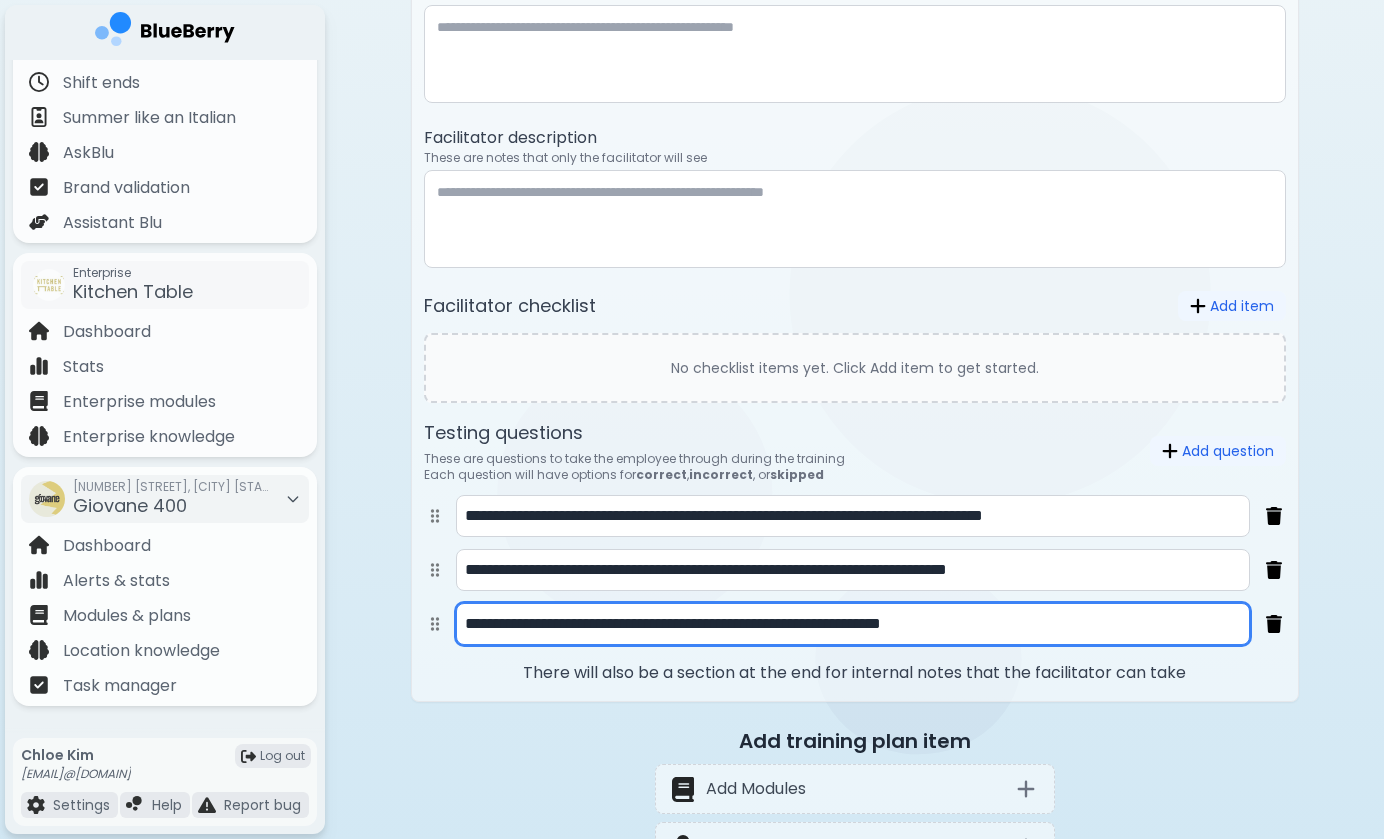 click on "**********" at bounding box center [853, 624] 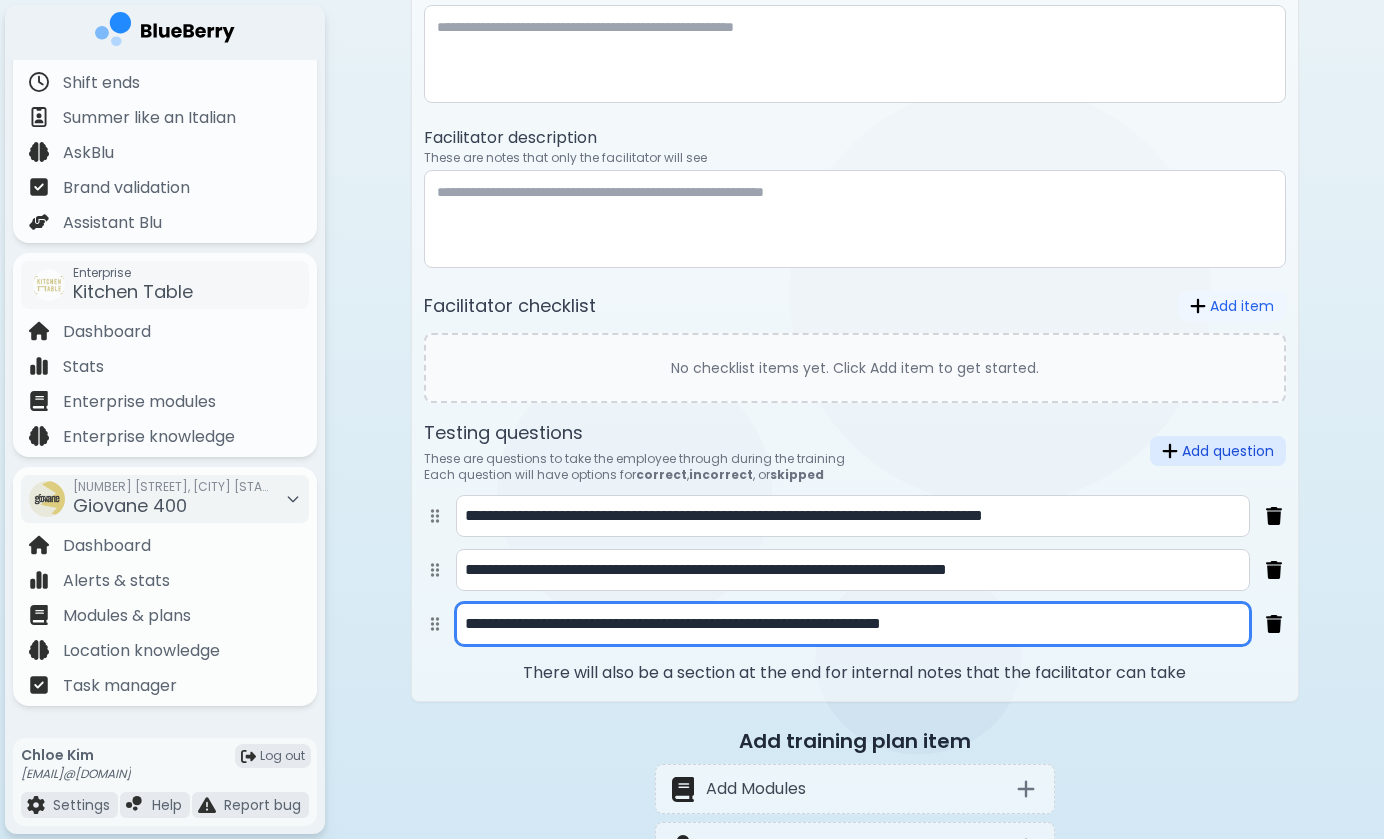 type on "**********" 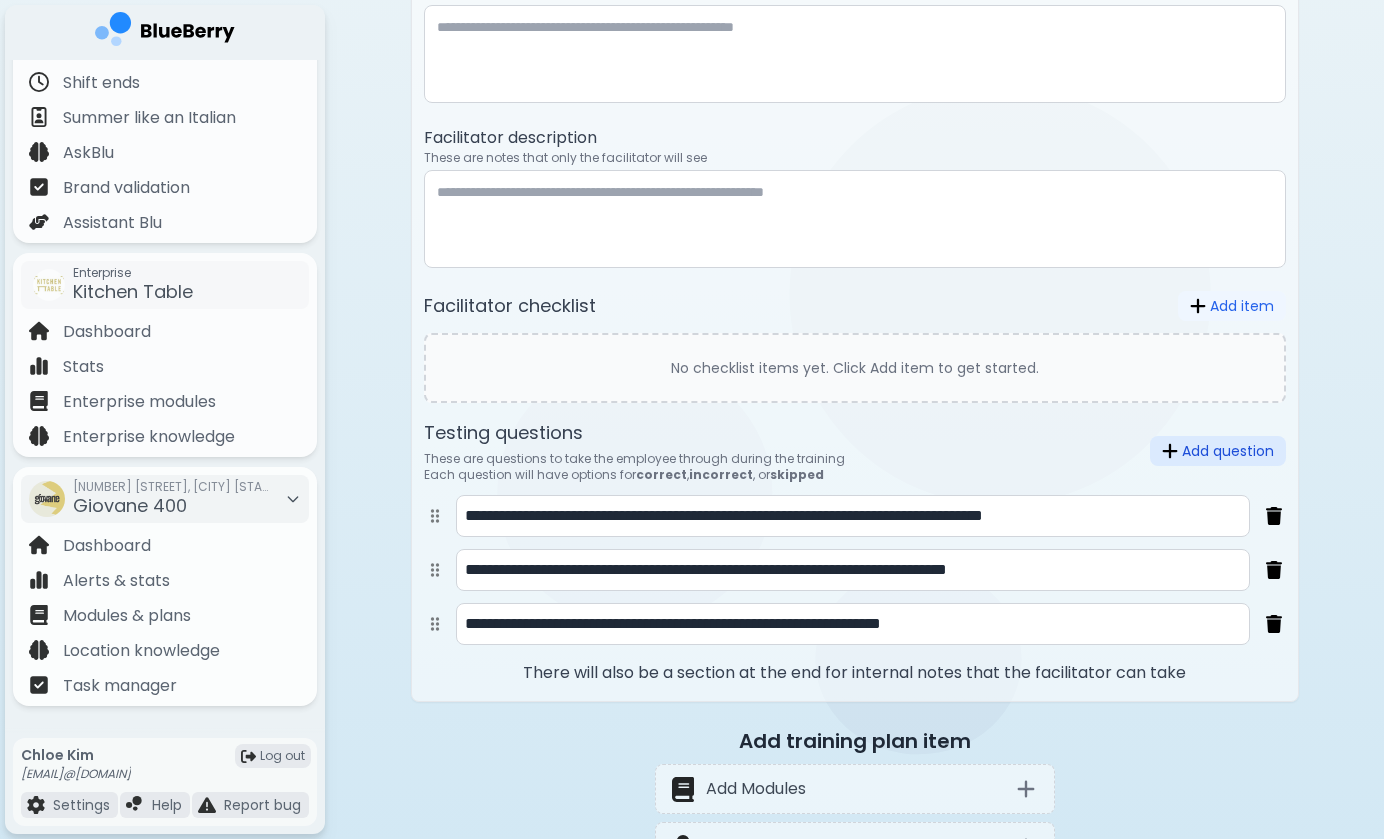 click on "Add question" at bounding box center [1218, 451] 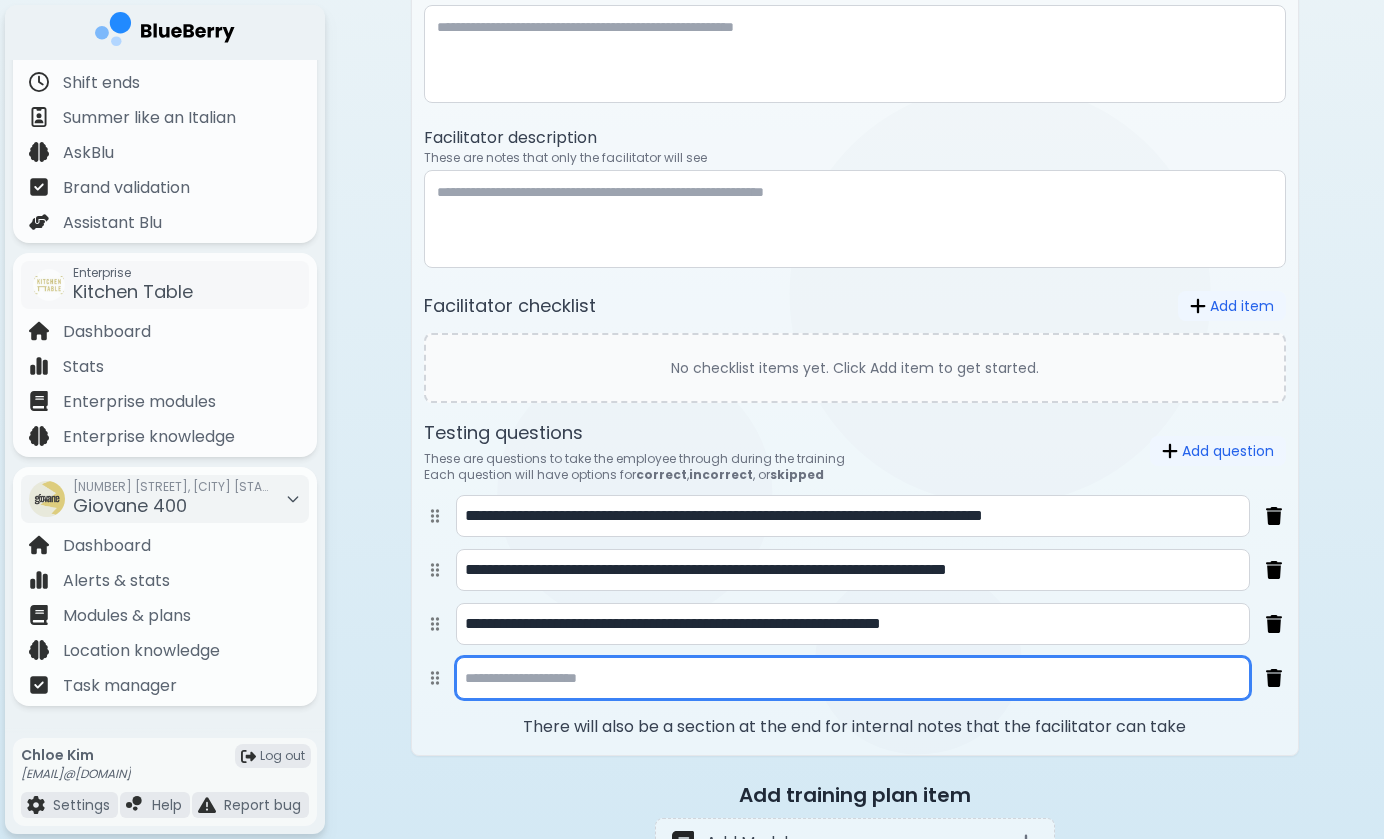 click at bounding box center [853, 678] 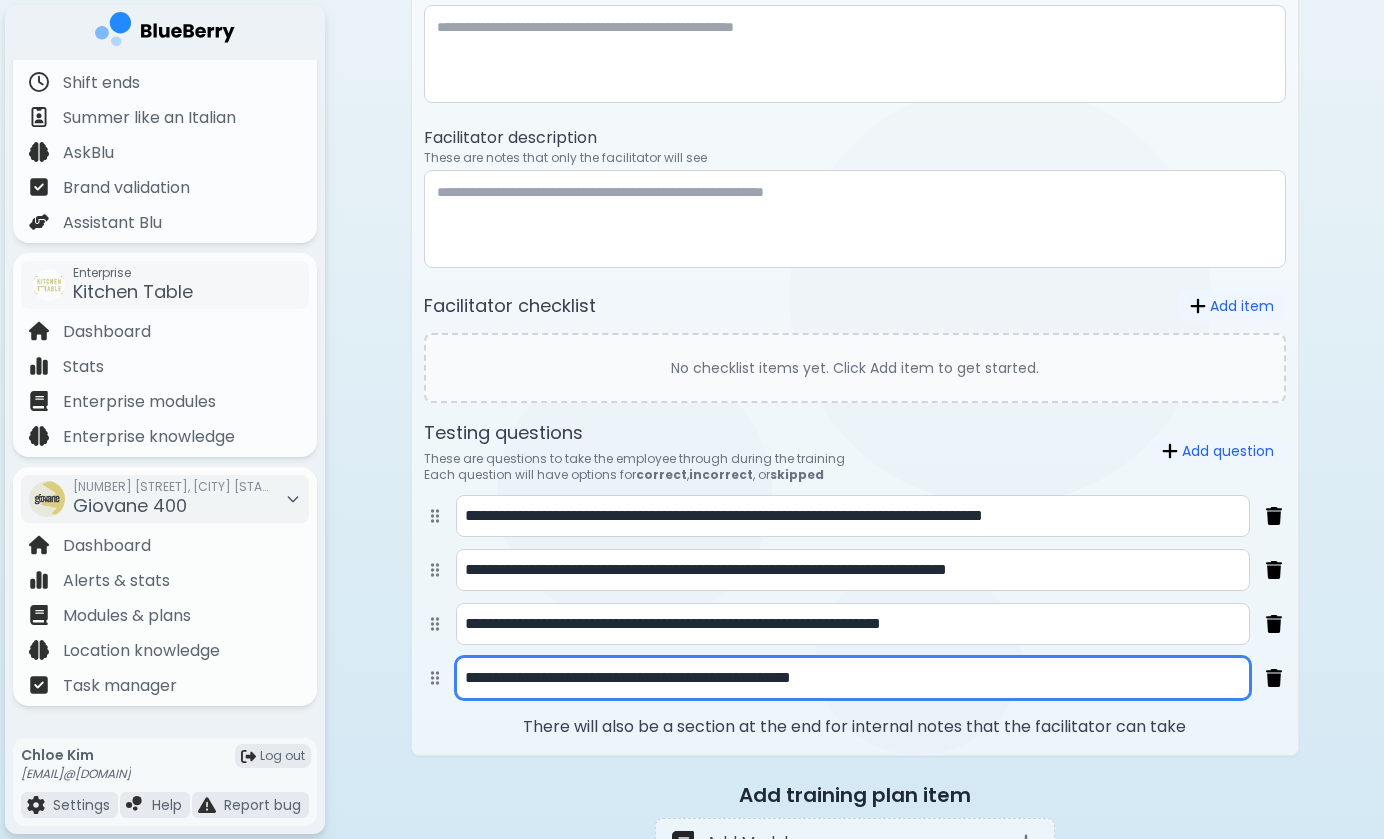 click on "**********" at bounding box center [853, 678] 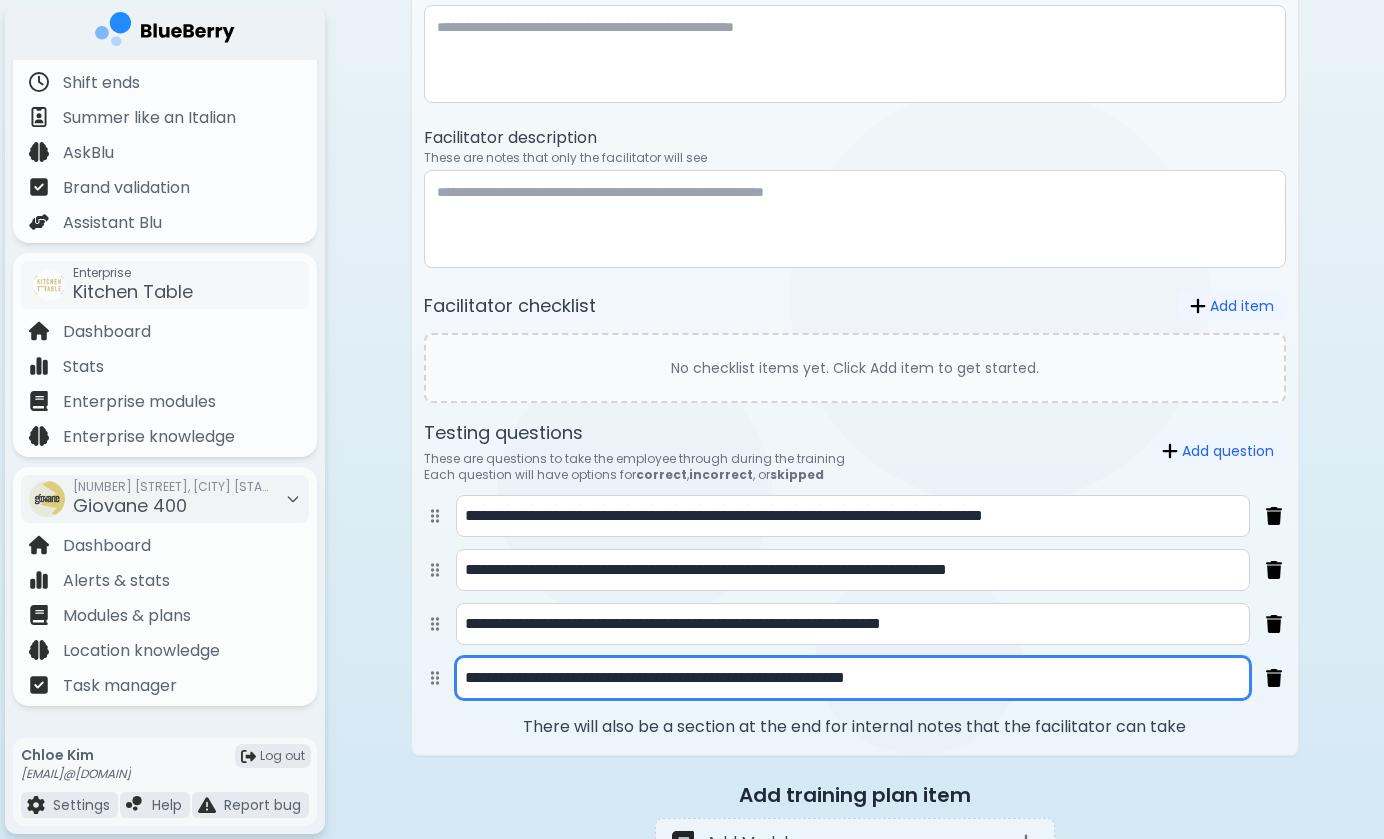 drag, startPoint x: 812, startPoint y: 687, endPoint x: 899, endPoint y: 677, distance: 87.57283 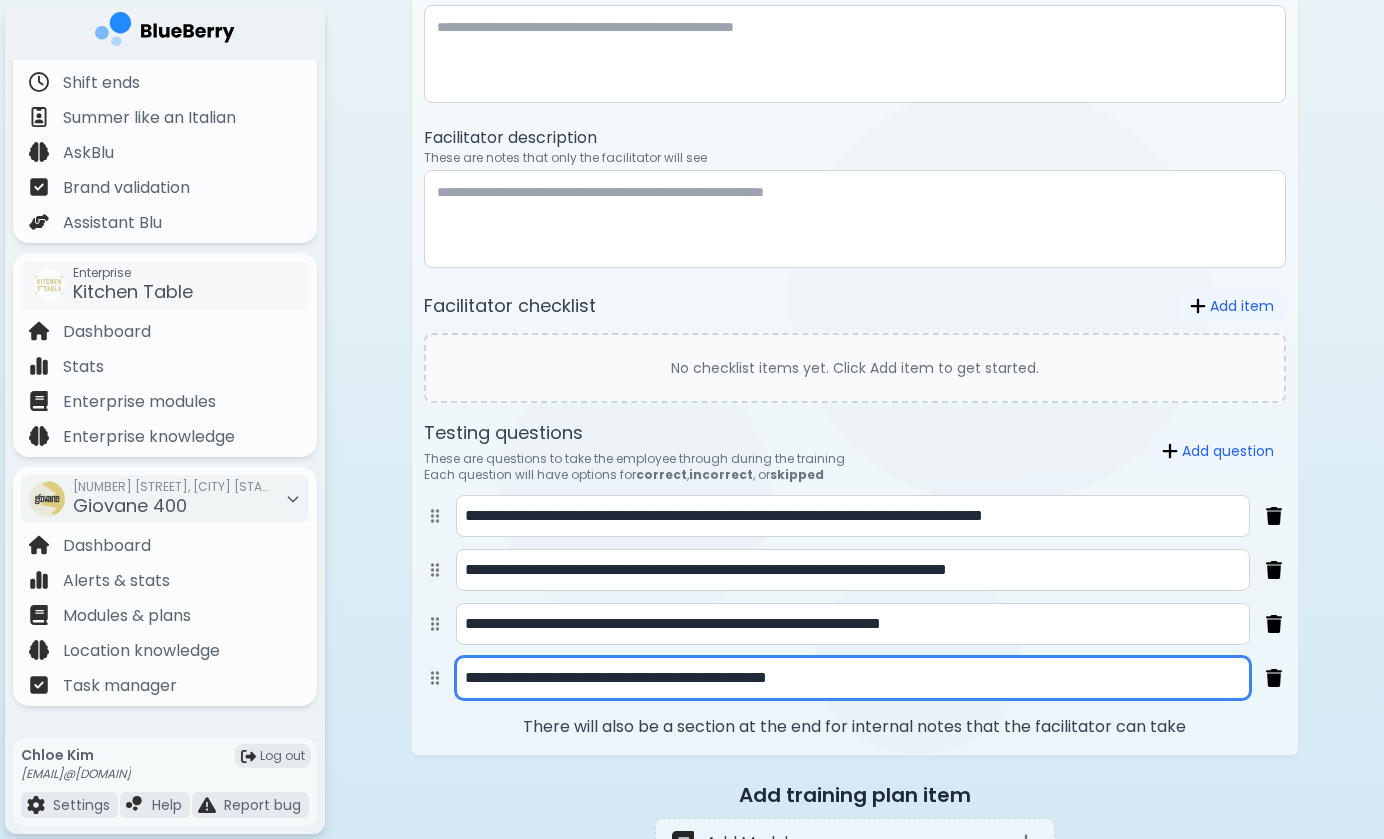 click on "**********" at bounding box center [853, 678] 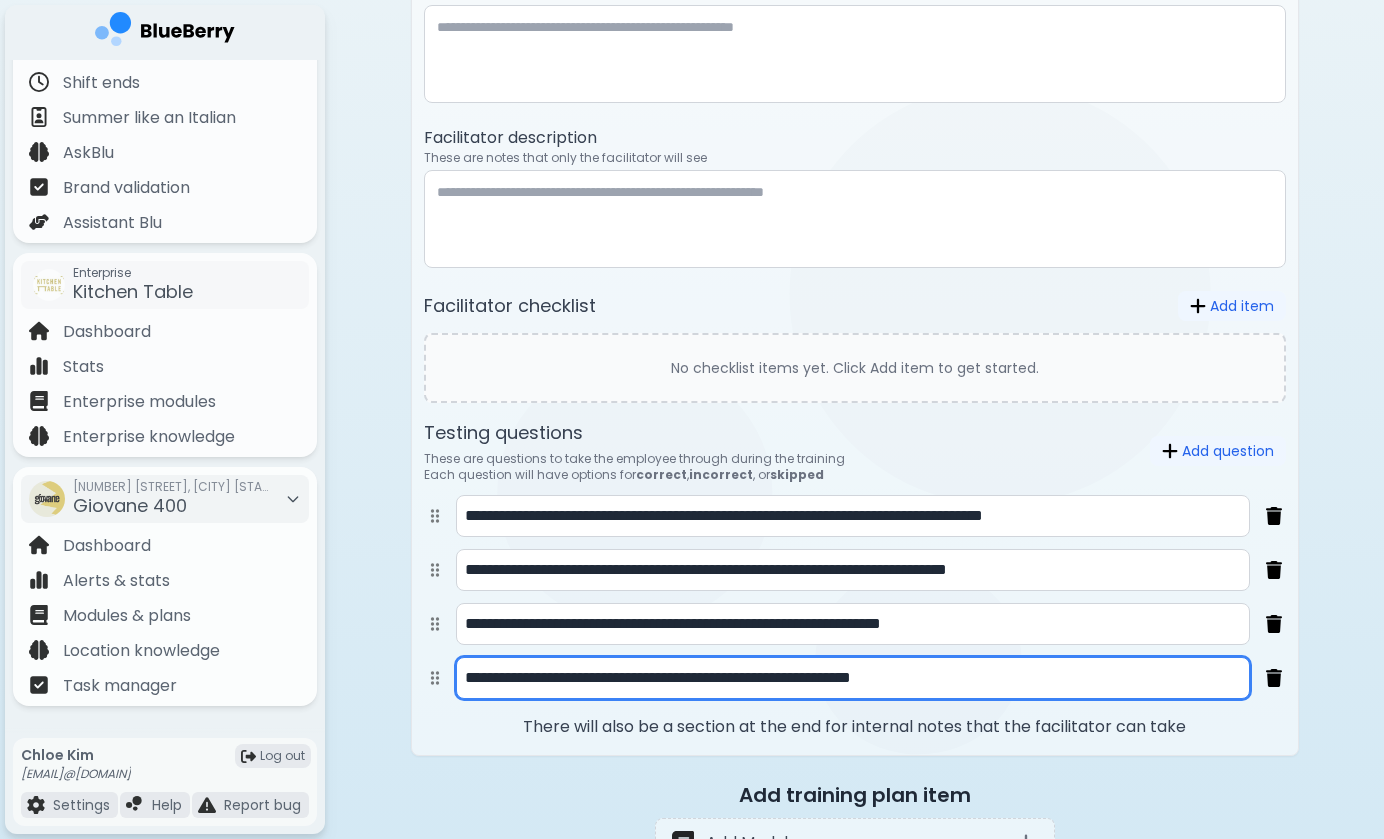 click on "**********" at bounding box center (853, 678) 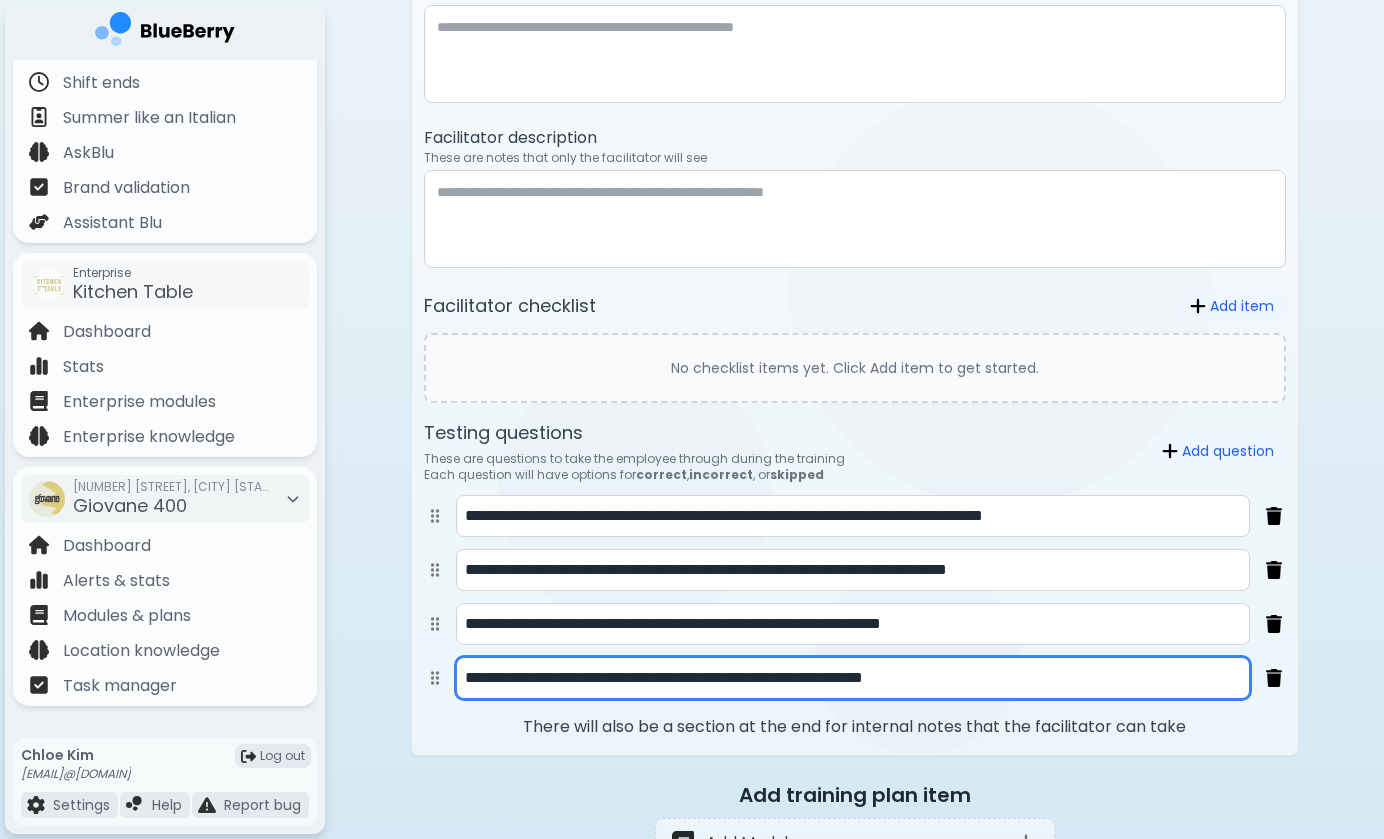 click on "**********" at bounding box center (853, 678) 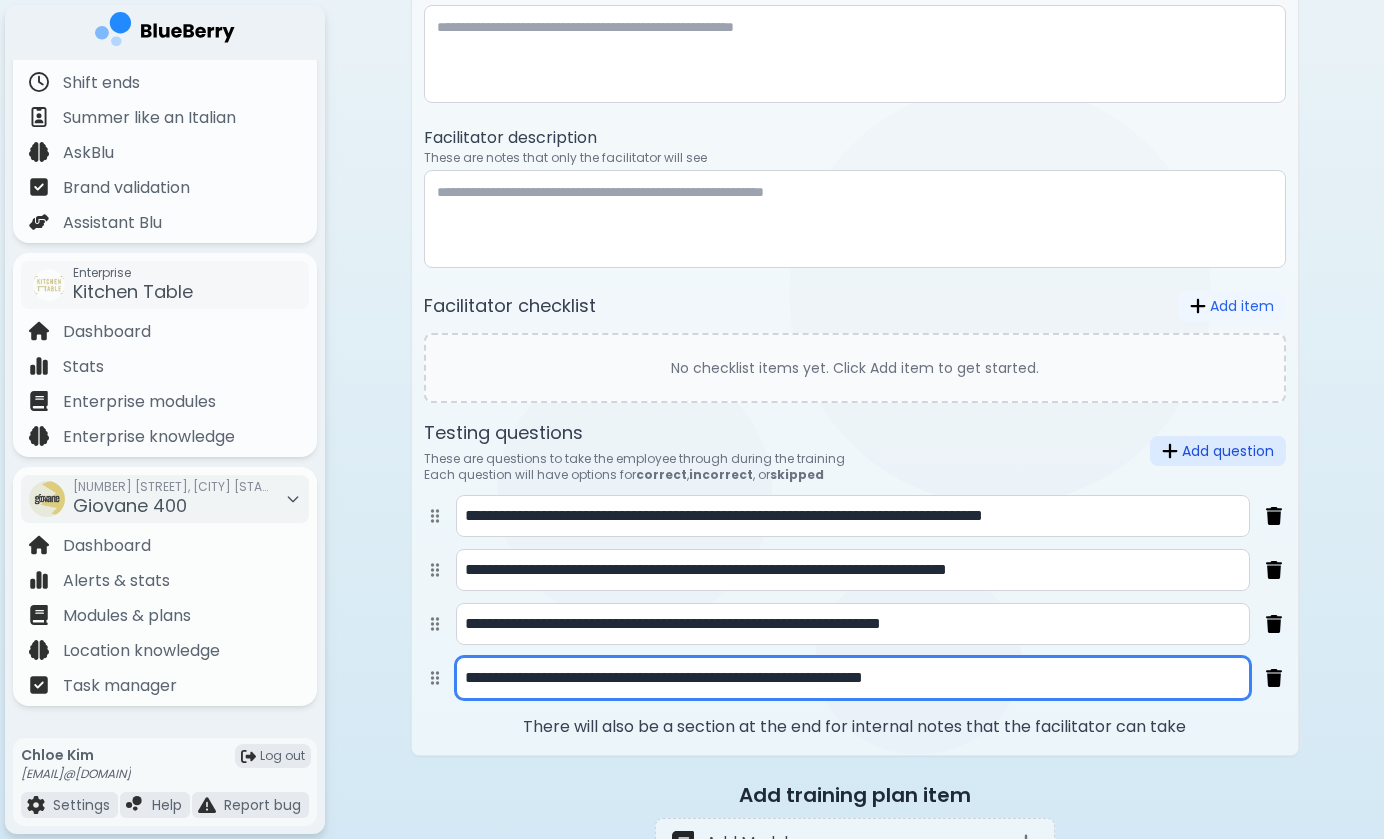 type on "**********" 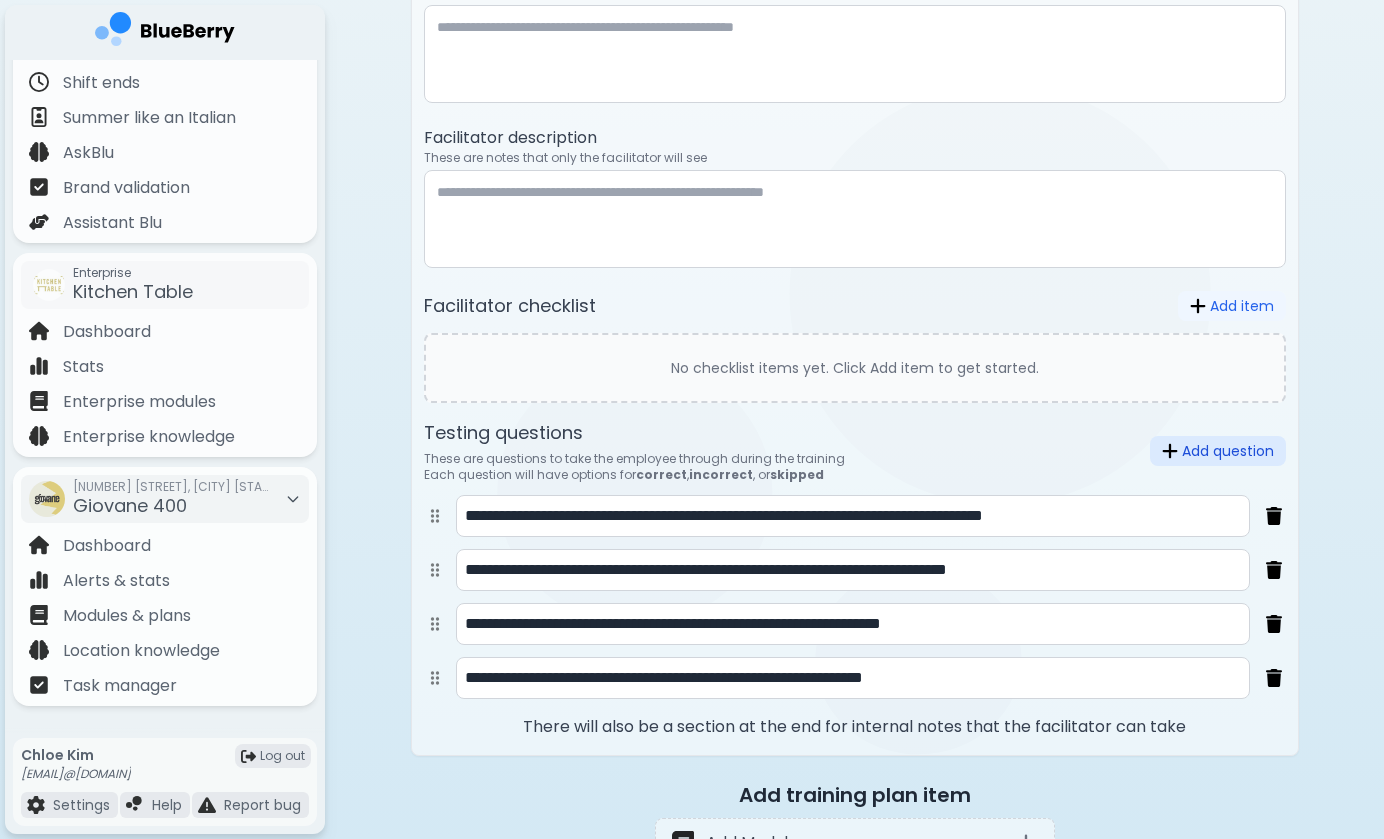 click on "Add question" at bounding box center (1218, 451) 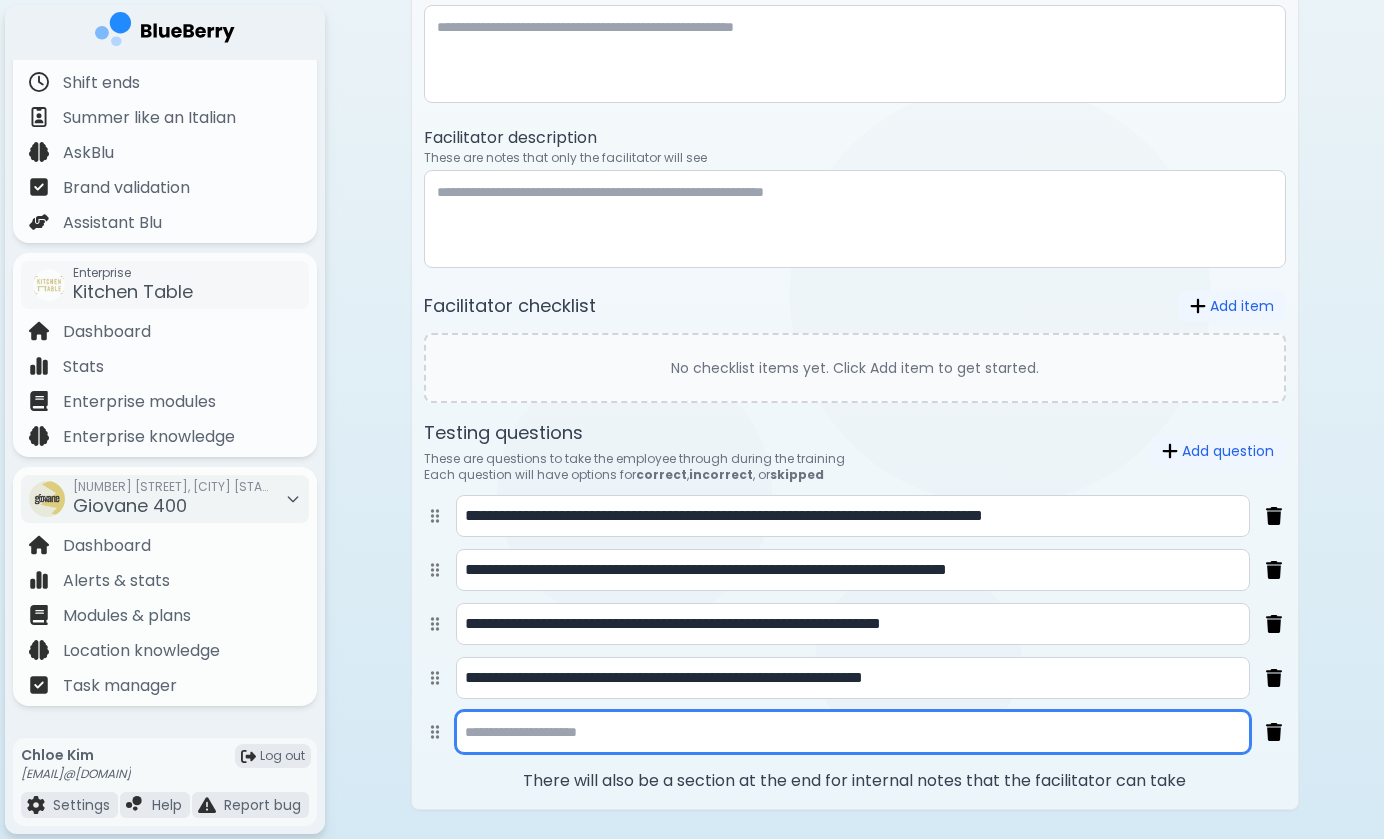 click at bounding box center (853, 732) 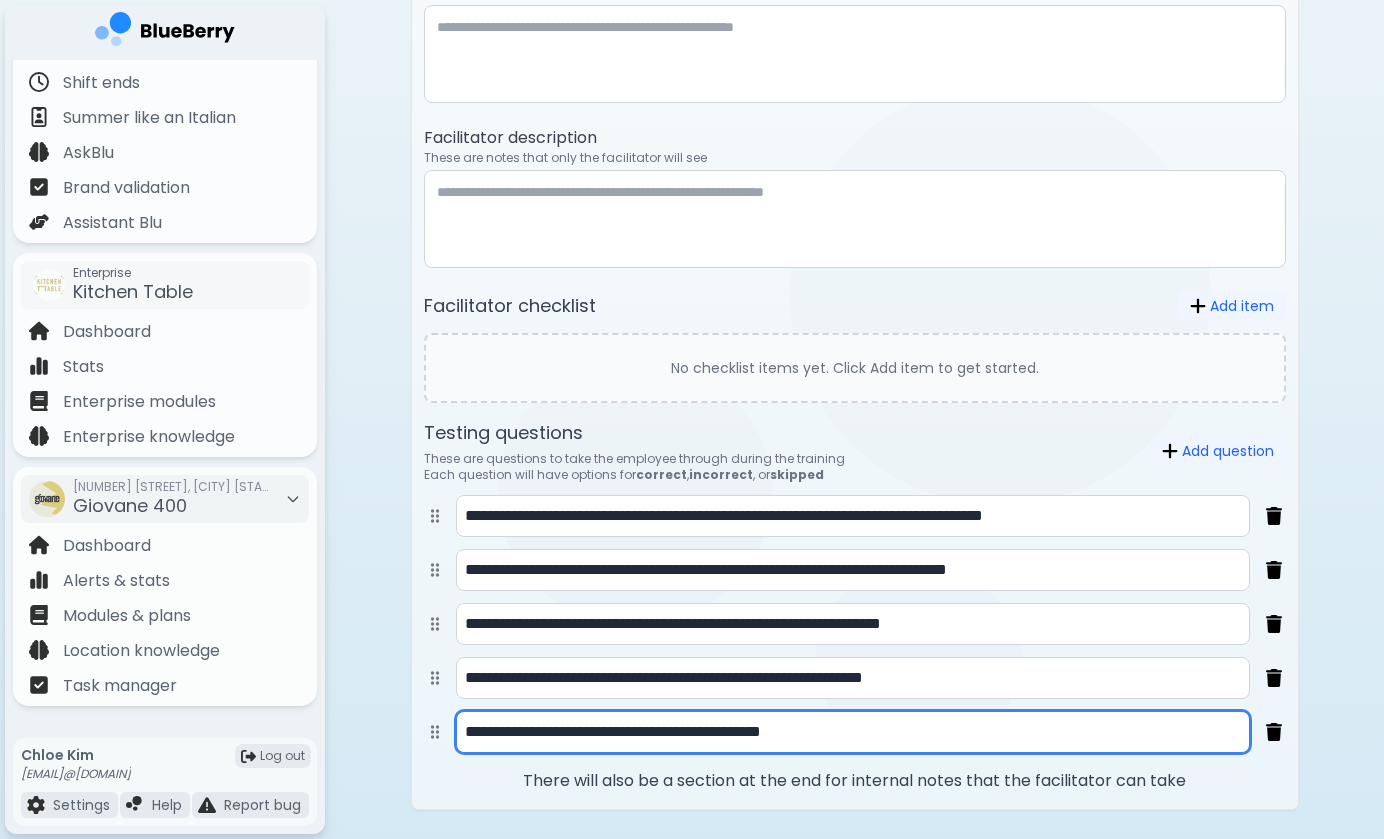 click on "**********" at bounding box center (853, 732) 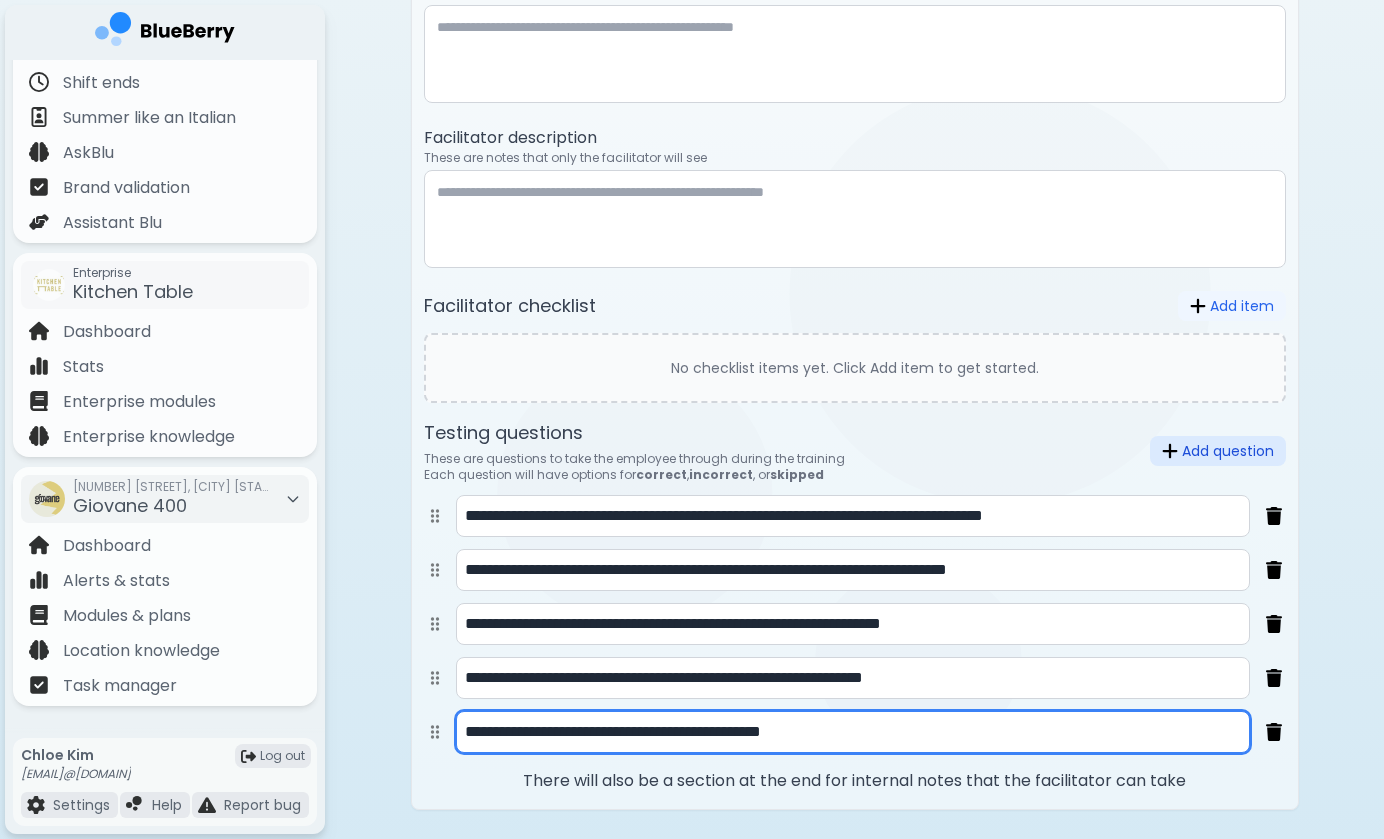 type on "**********" 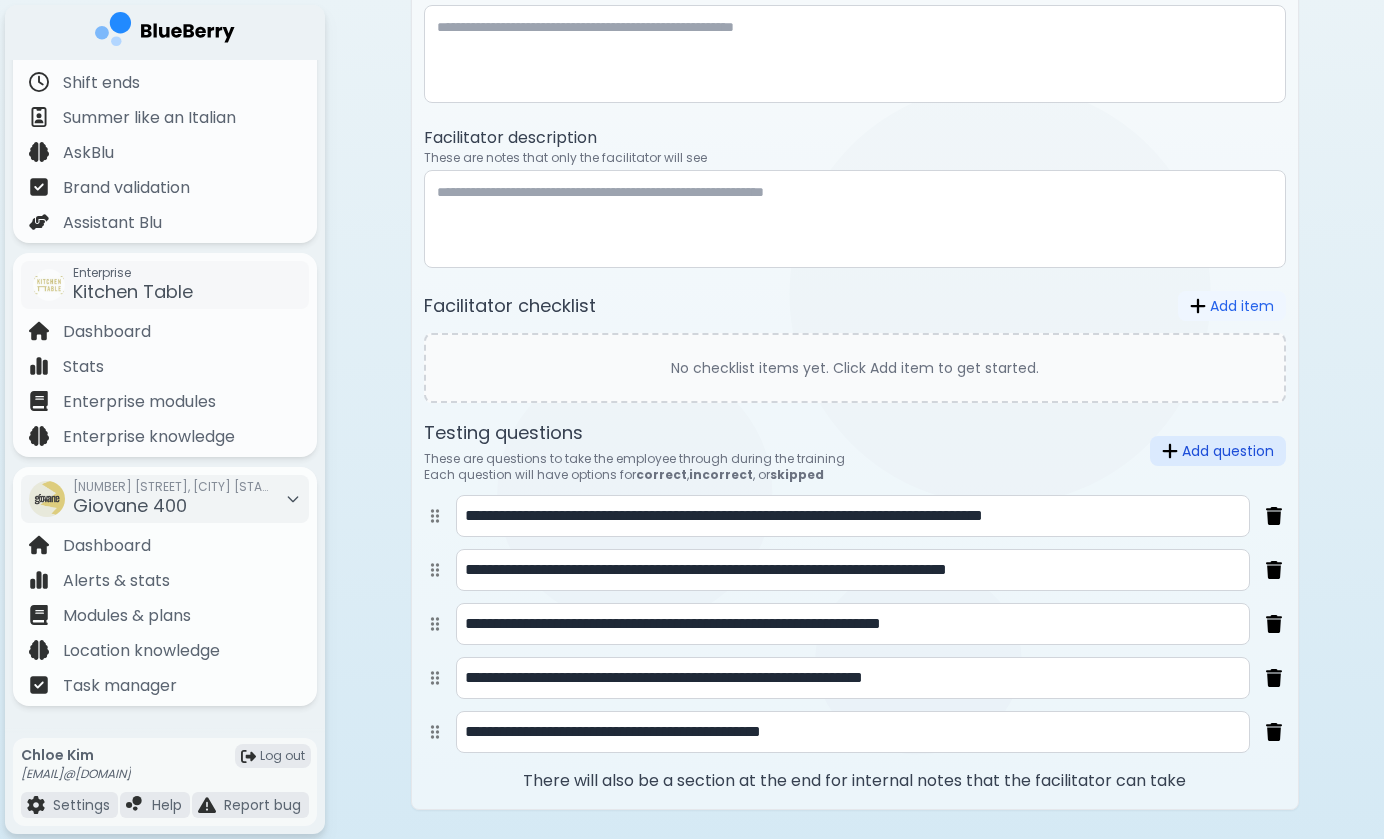 click on "Add question" at bounding box center [1218, 451] 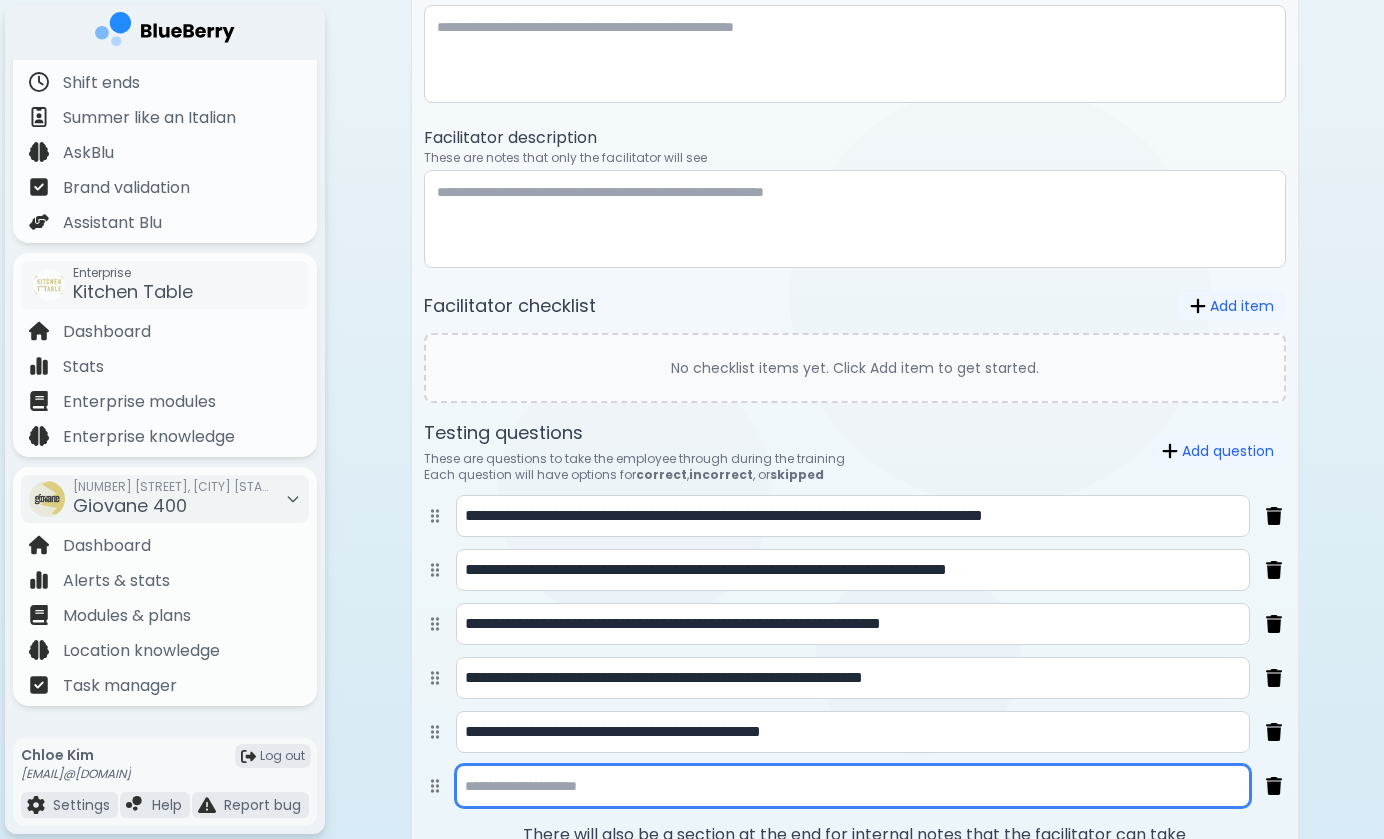 click at bounding box center [853, 786] 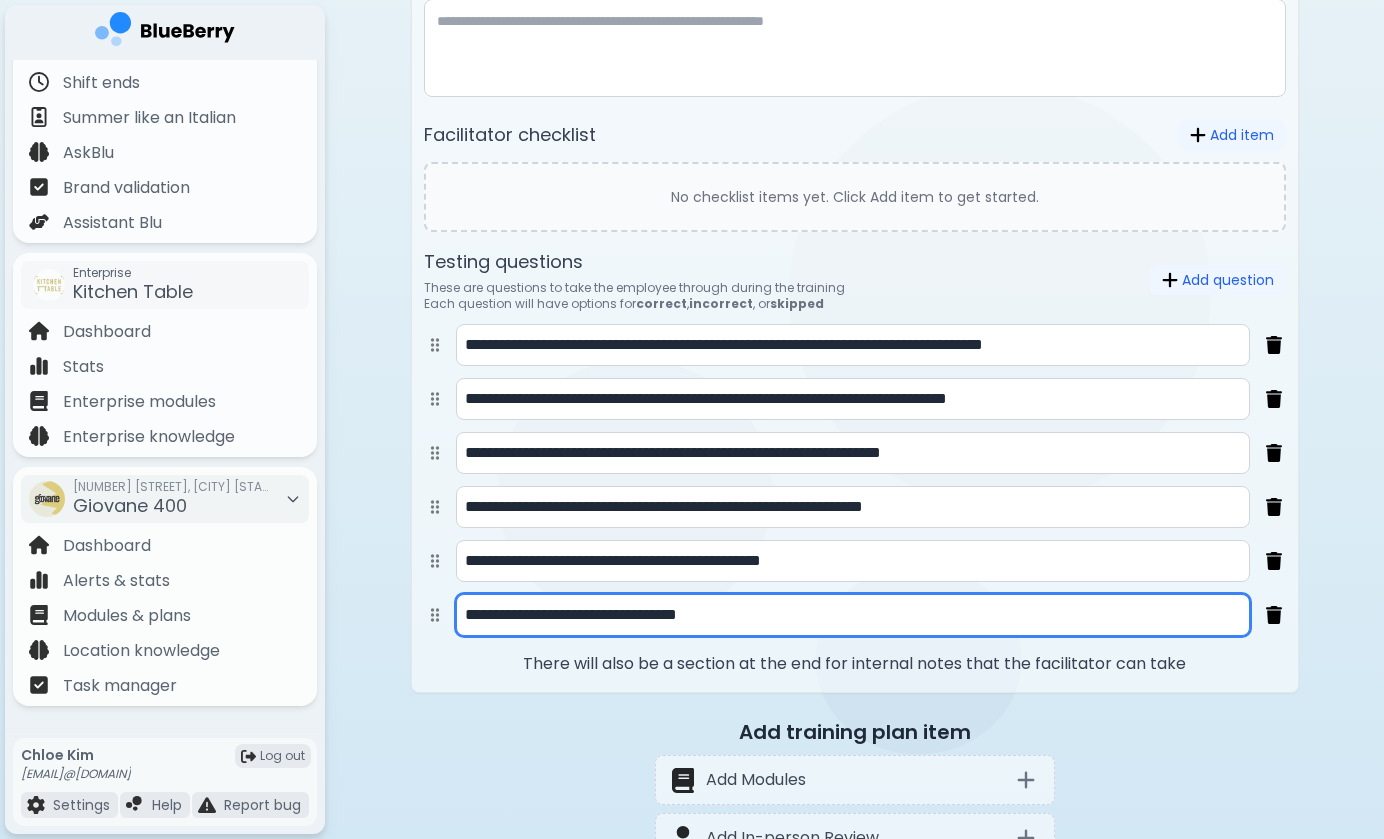 scroll, scrollTop: 1260, scrollLeft: 0, axis: vertical 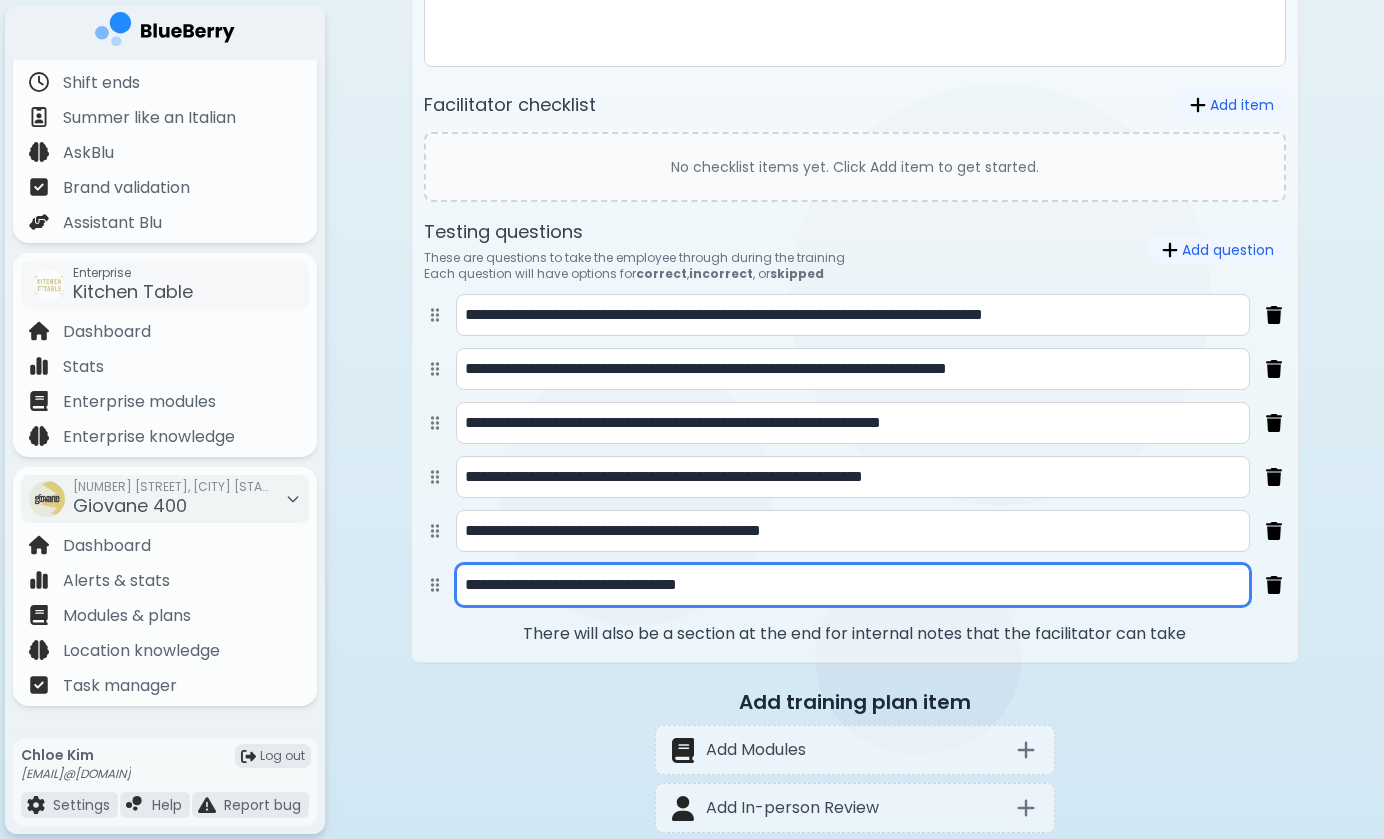 click on "**********" at bounding box center [853, 585] 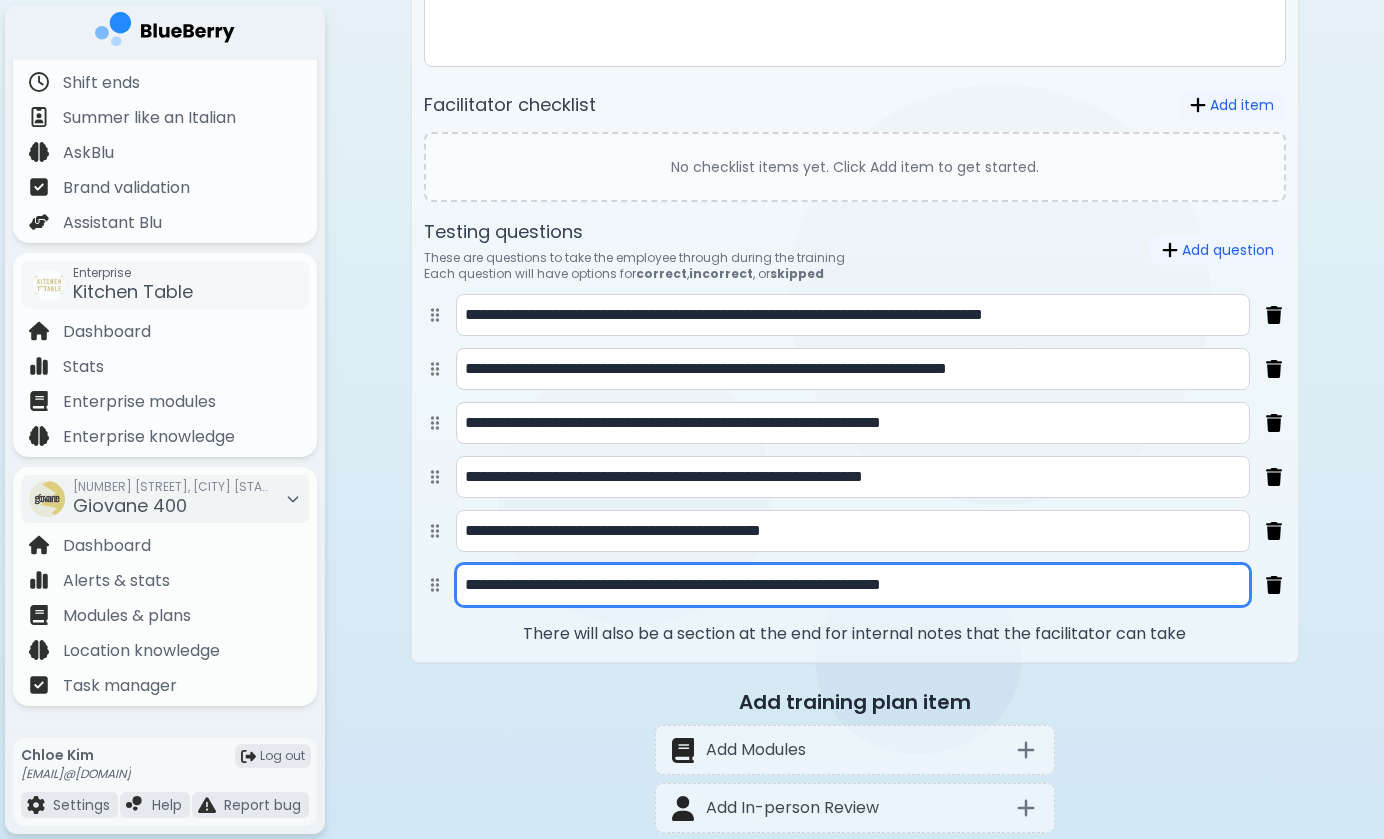 drag, startPoint x: 1033, startPoint y: 581, endPoint x: 420, endPoint y: 577, distance: 613.01306 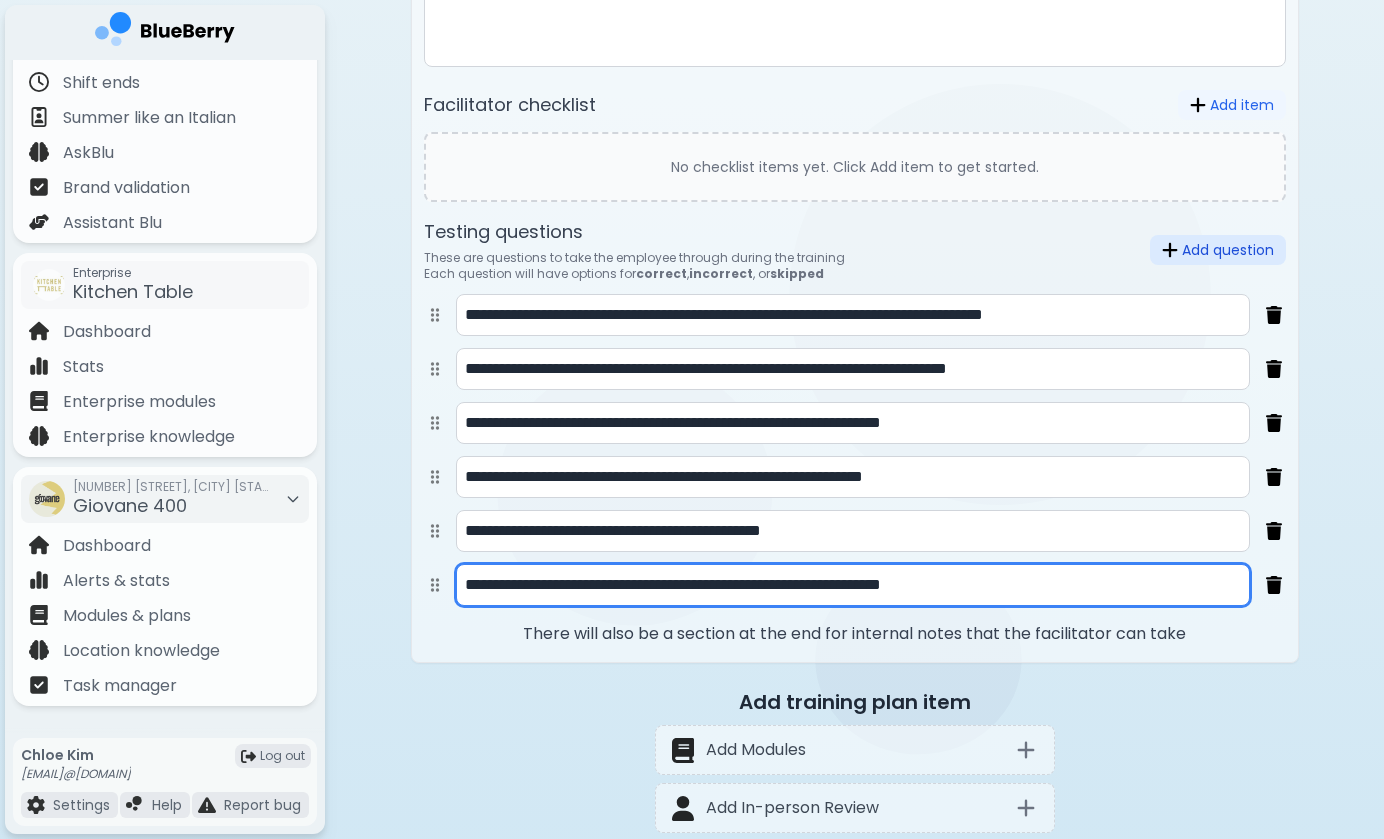 type on "**********" 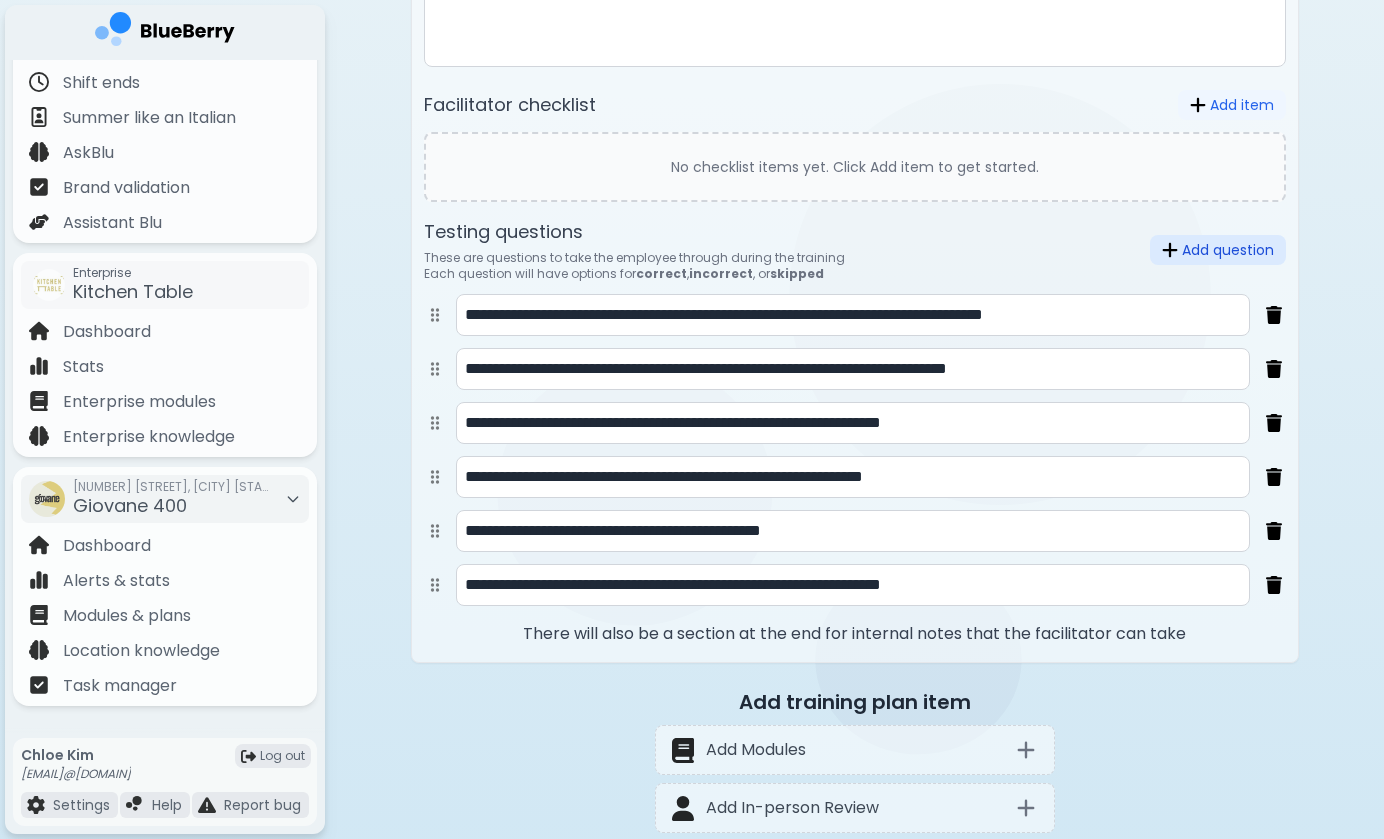 click on "Add question" at bounding box center (1218, 250) 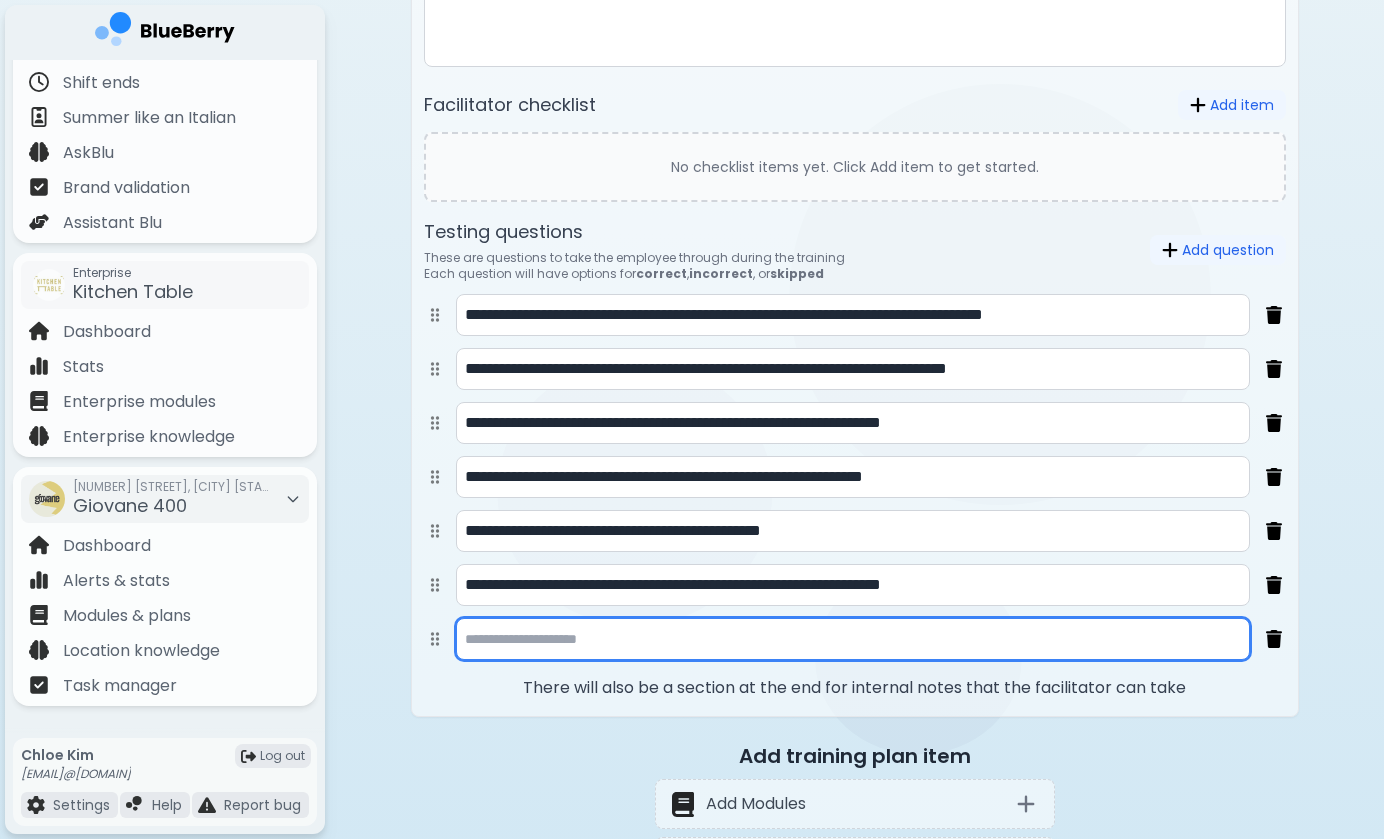 click at bounding box center [853, 639] 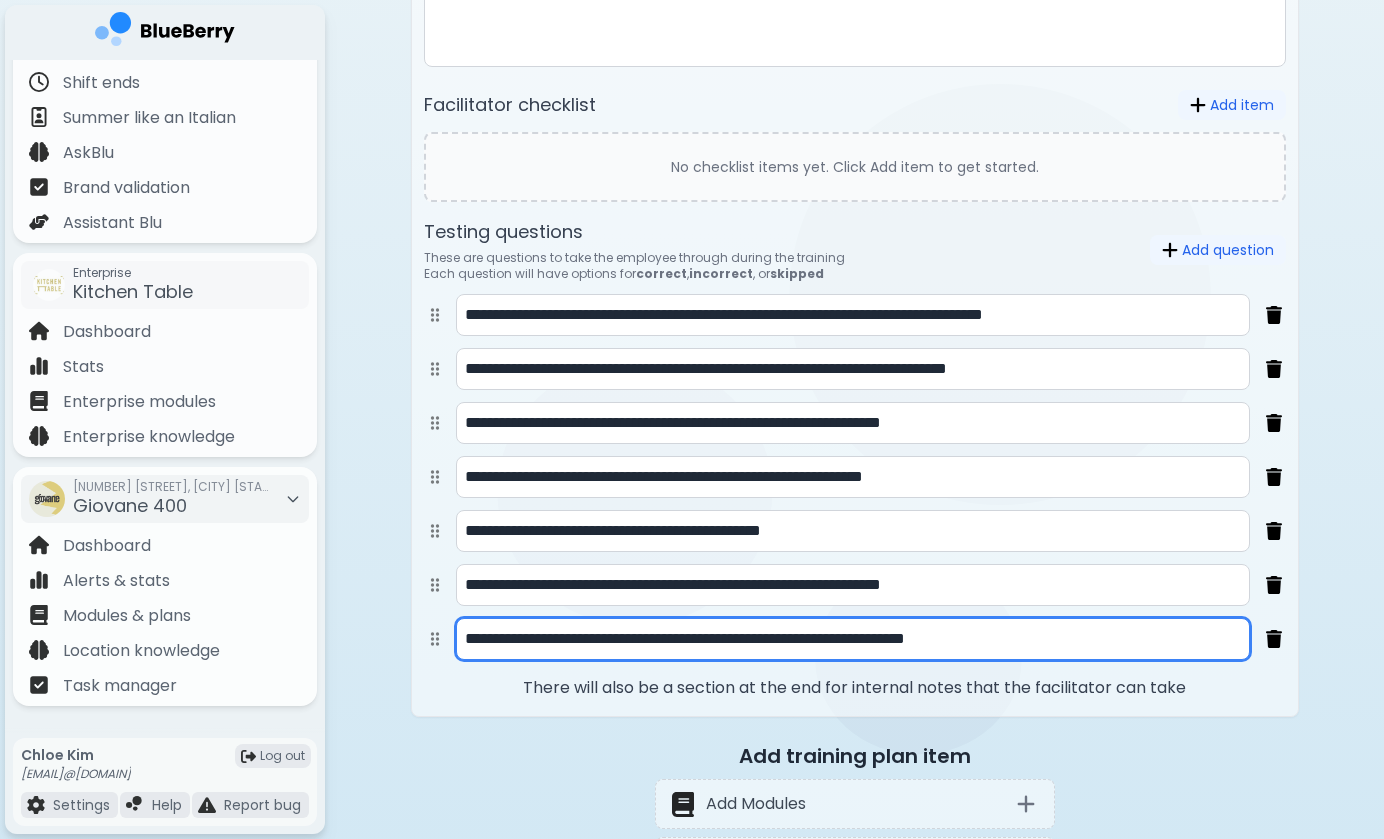drag, startPoint x: 544, startPoint y: 650, endPoint x: 405, endPoint y: 643, distance: 139.17615 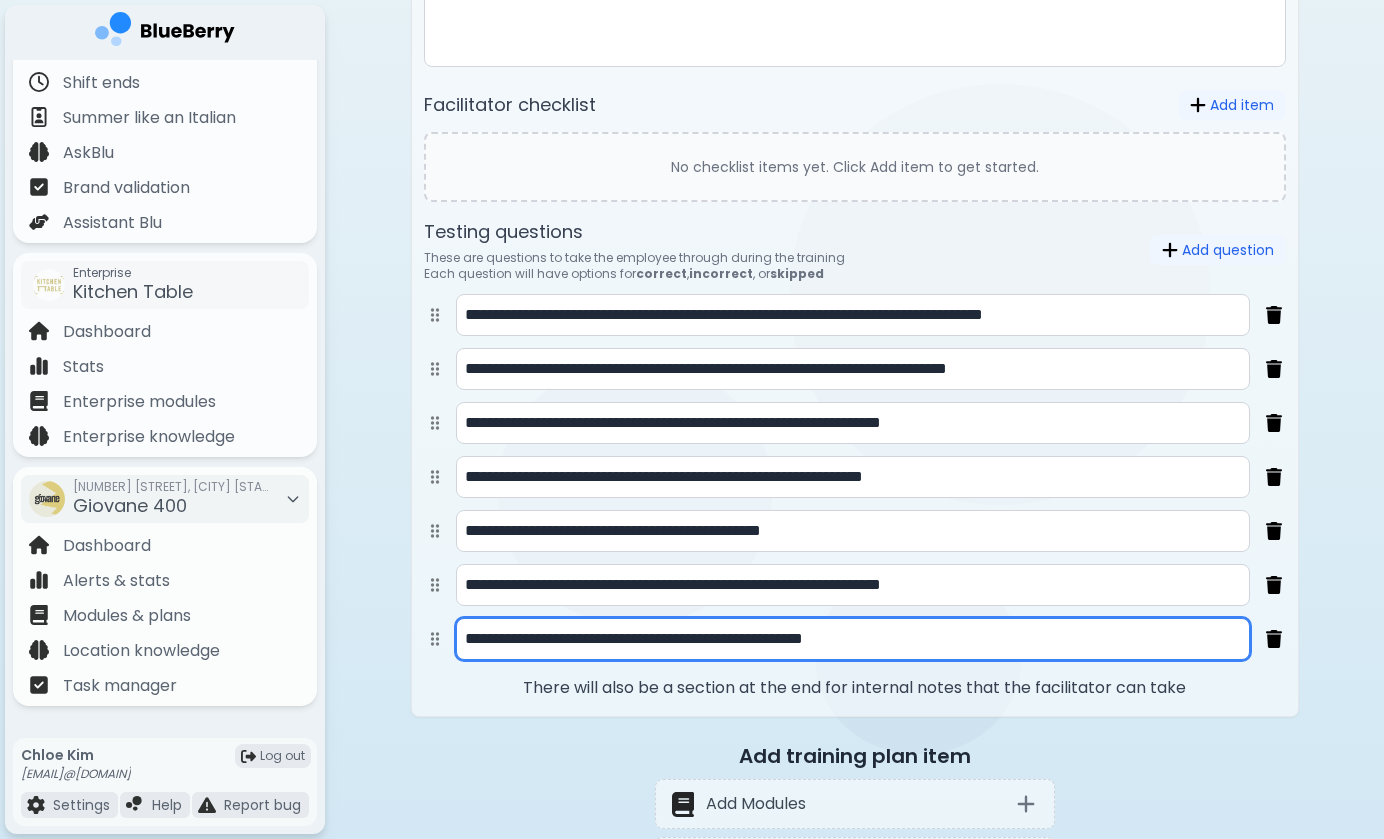 drag, startPoint x: 1057, startPoint y: 655, endPoint x: 839, endPoint y: 647, distance: 218.14674 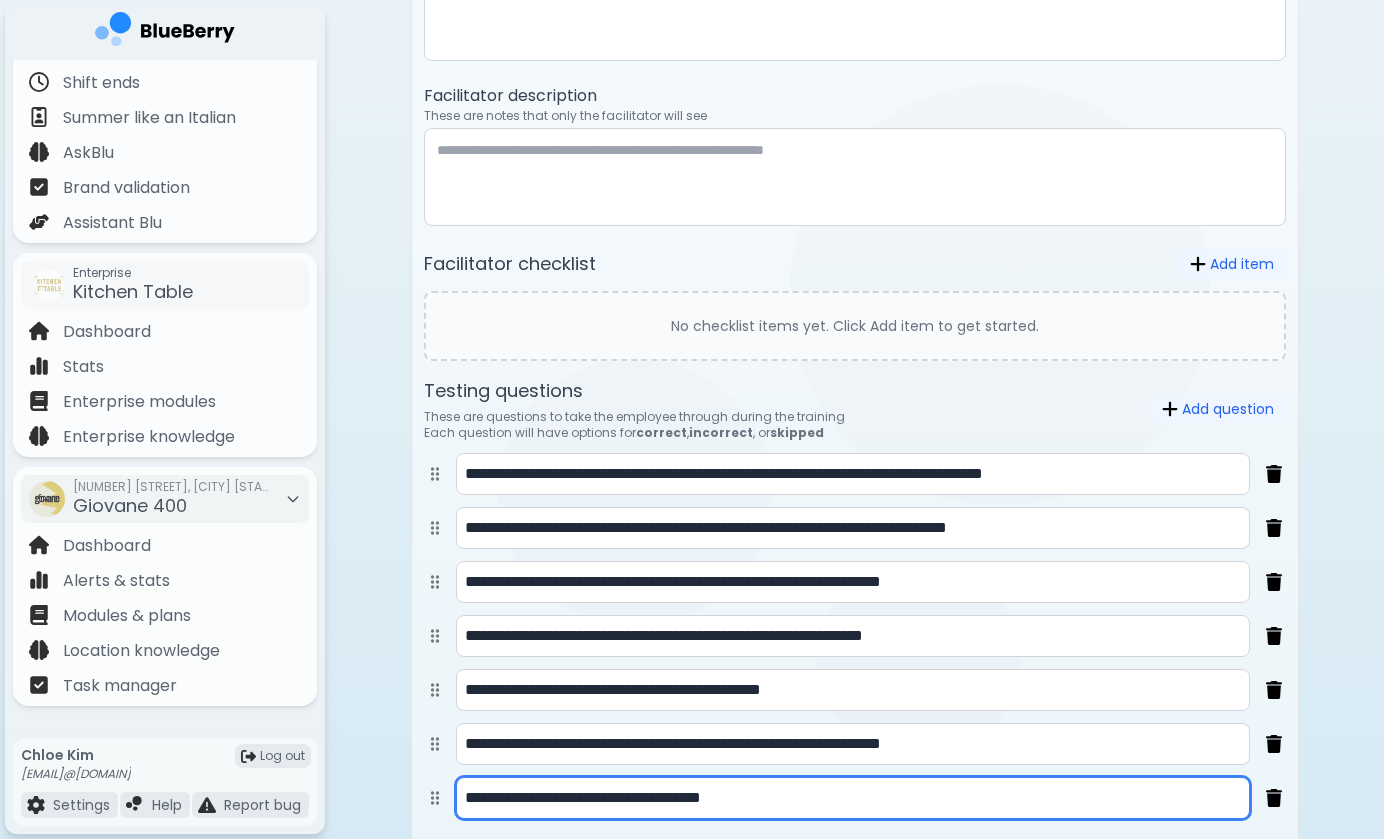 scroll, scrollTop: 1100, scrollLeft: 0, axis: vertical 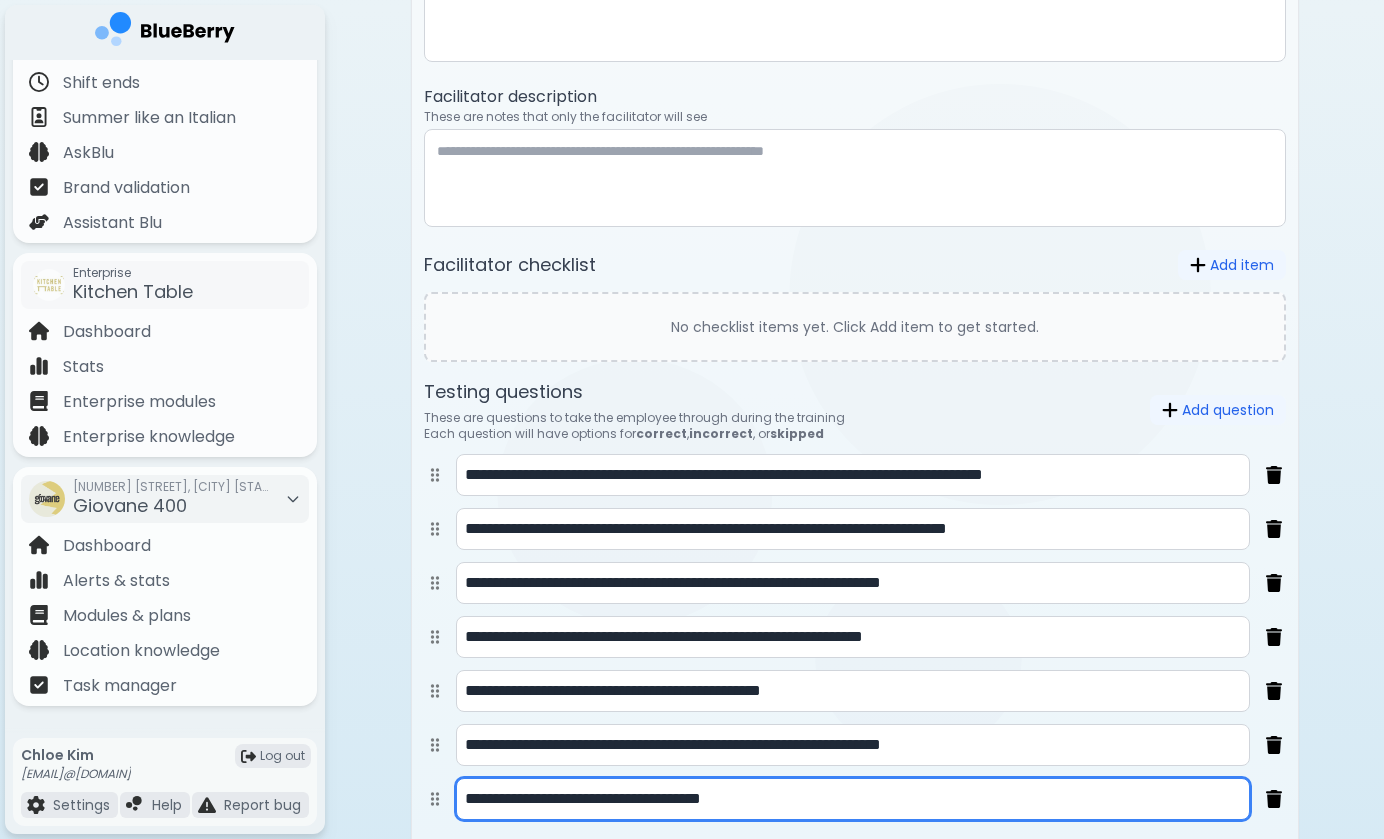 type on "**********" 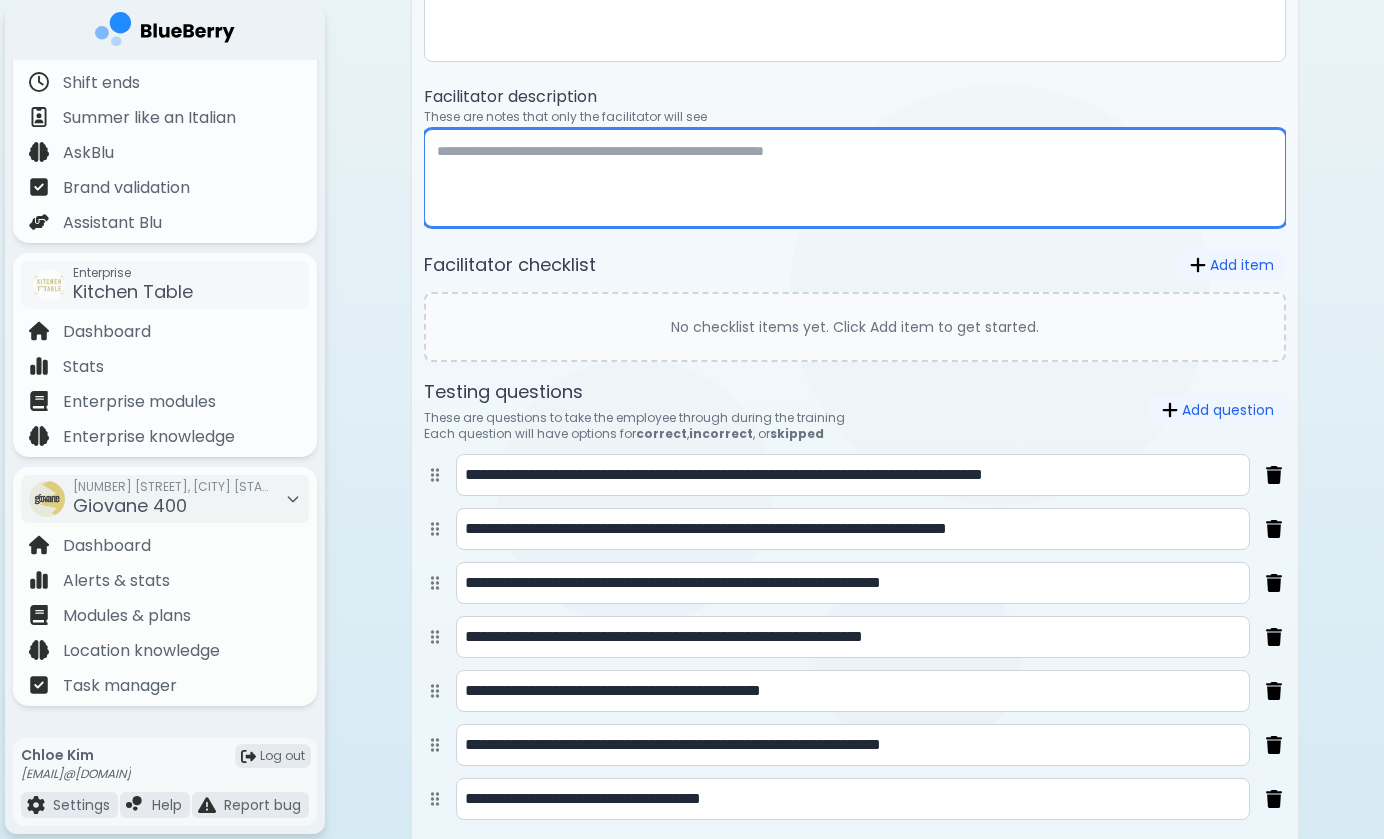 click at bounding box center (855, 178) 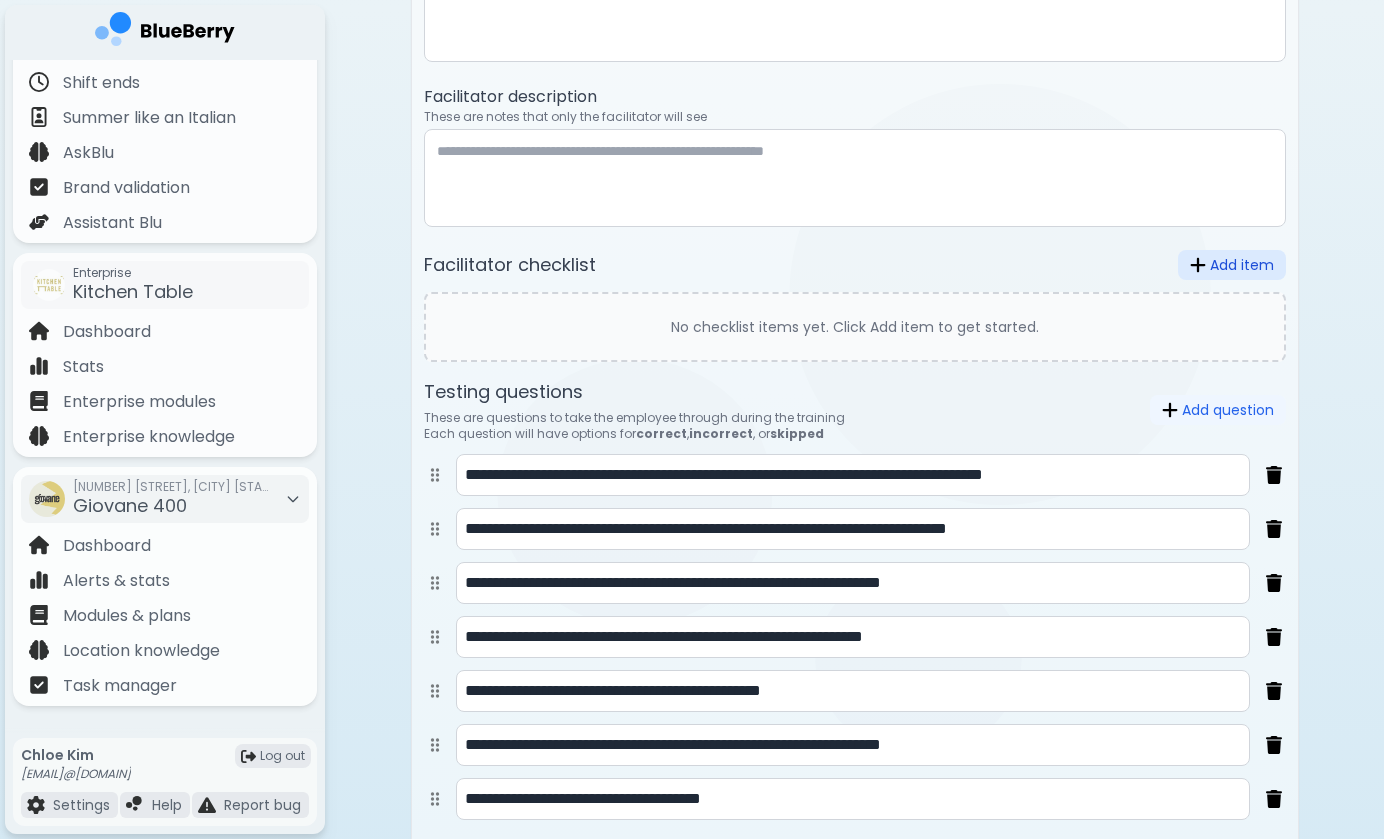 click on "Add item" at bounding box center (1232, 265) 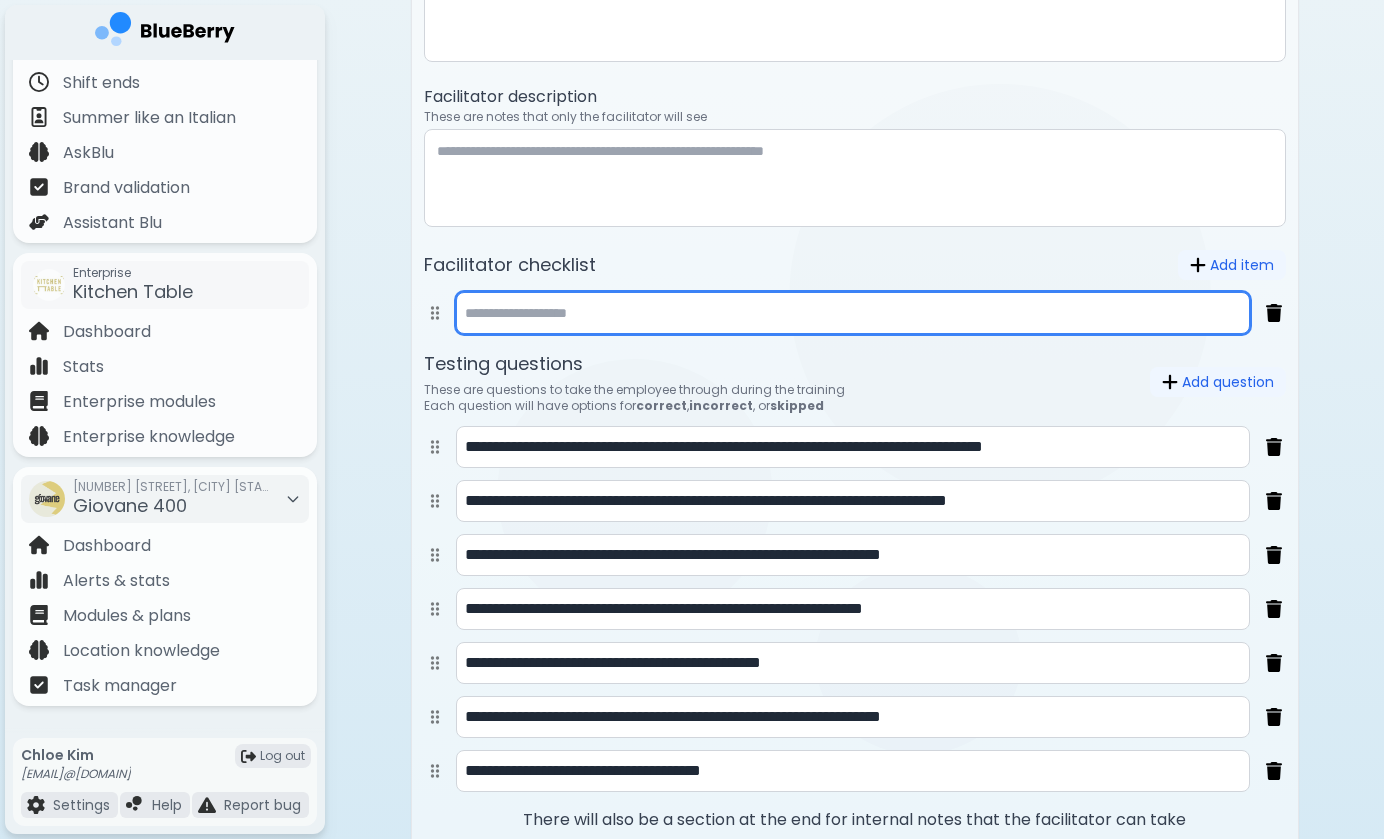 click at bounding box center [853, 313] 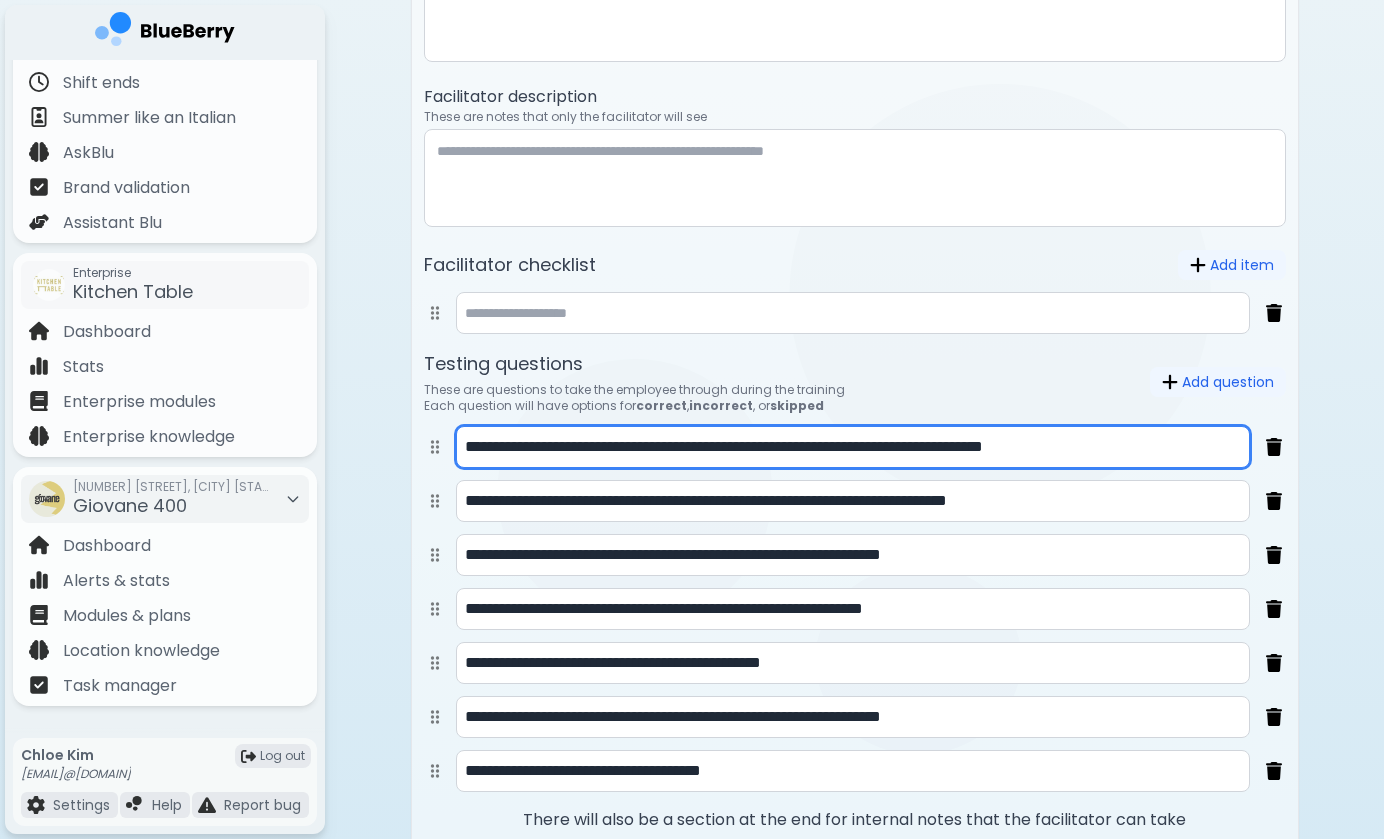 drag, startPoint x: 1137, startPoint y: 453, endPoint x: 435, endPoint y: 445, distance: 702.0456 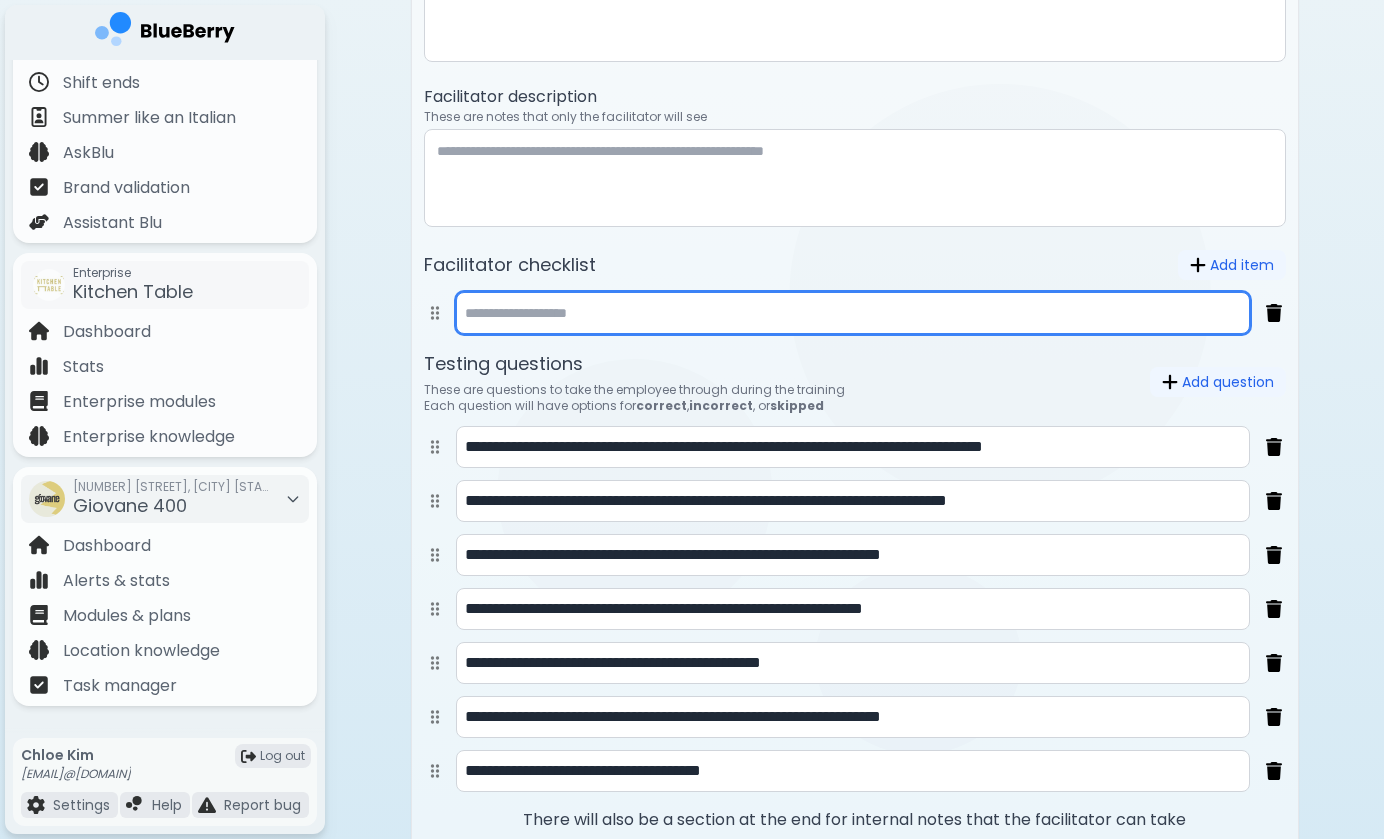 click at bounding box center [853, 313] 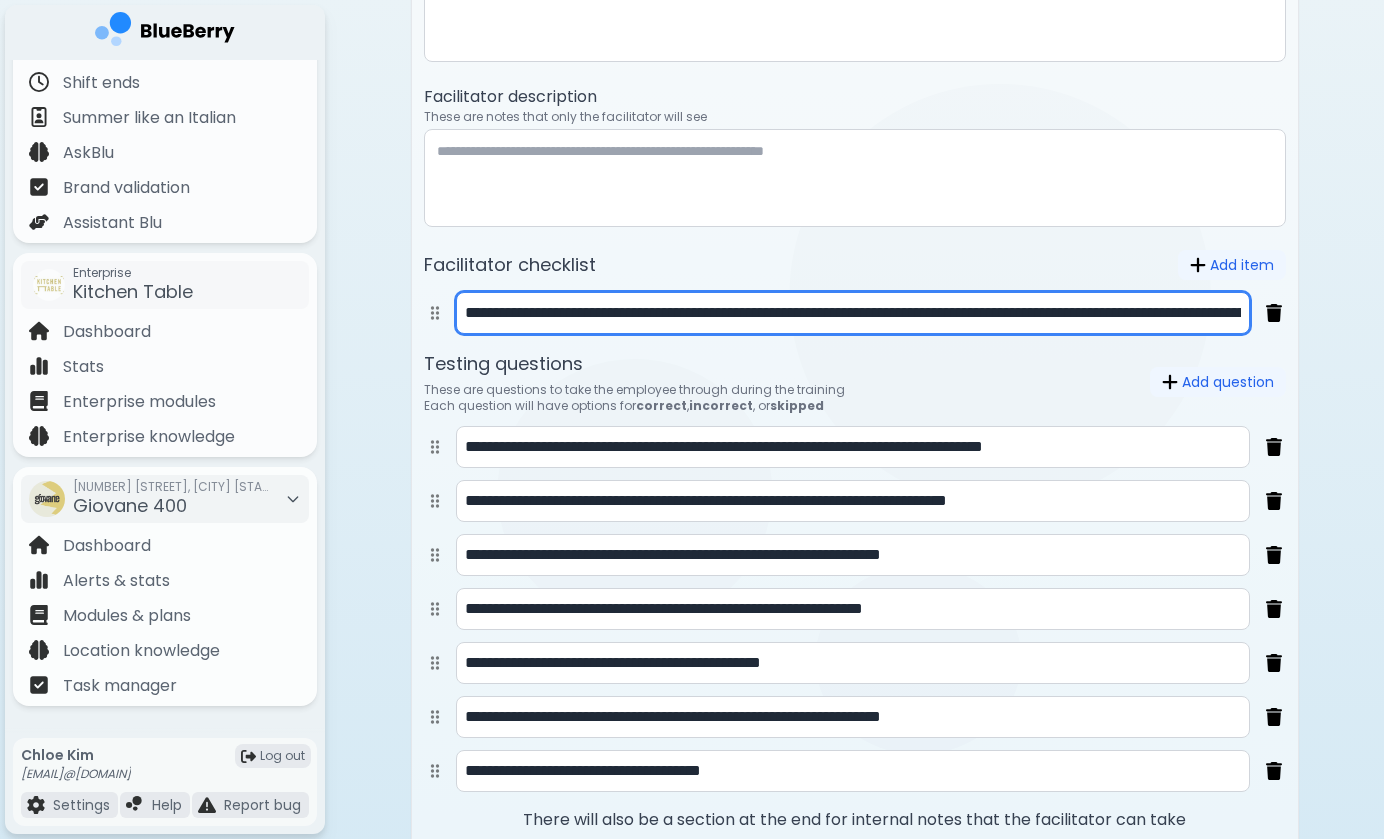 click on "**********" at bounding box center (853, 313) 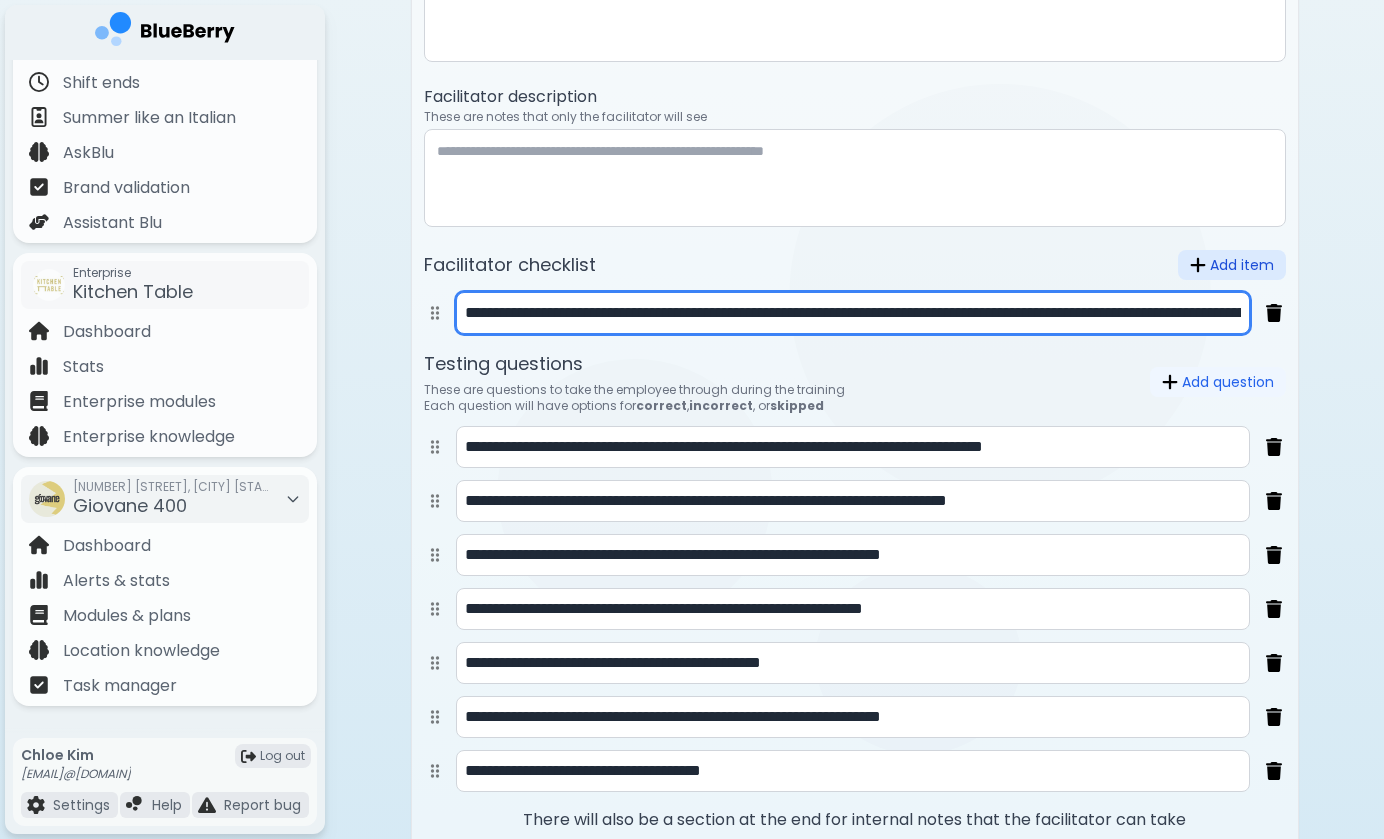 type on "**********" 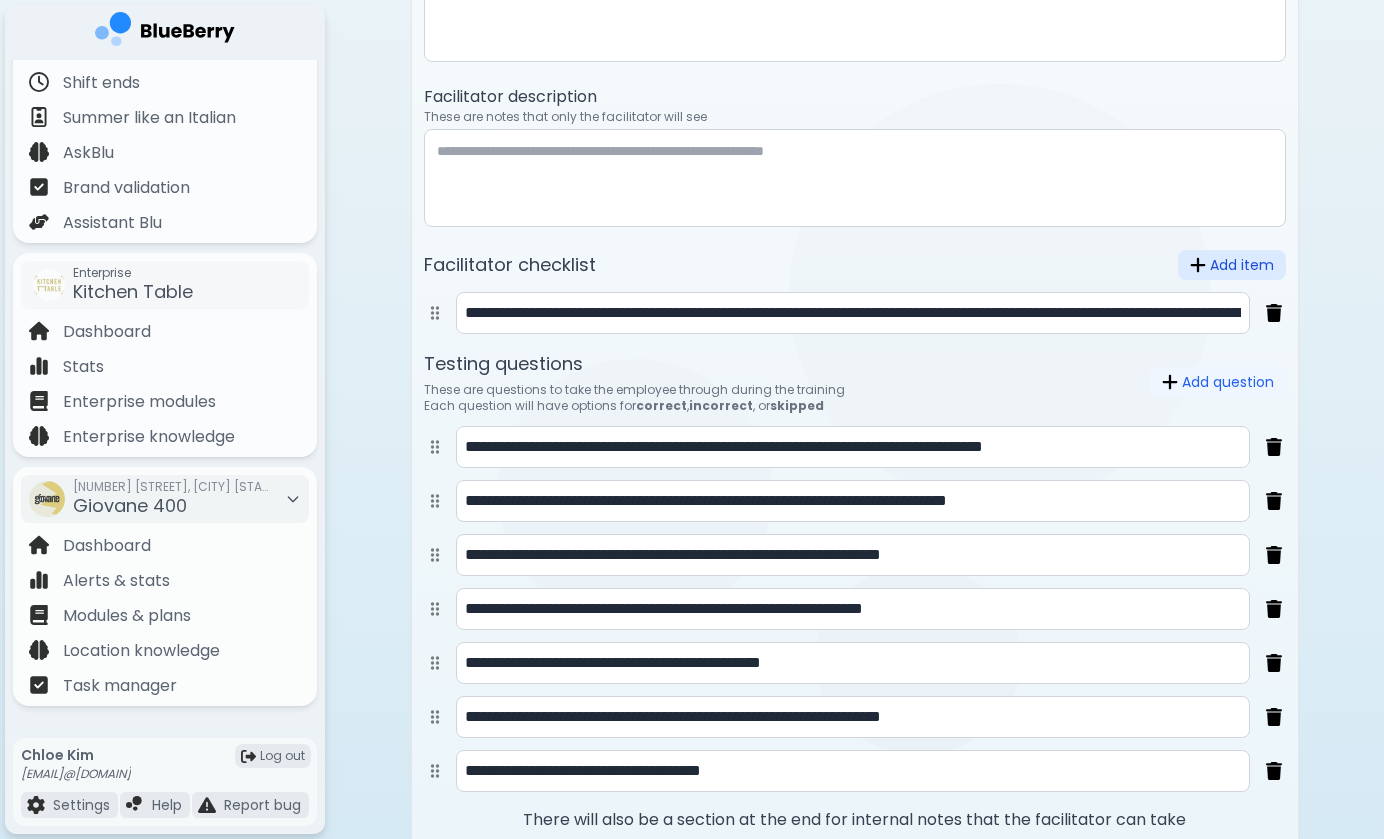 click on "Add item" at bounding box center (1232, 265) 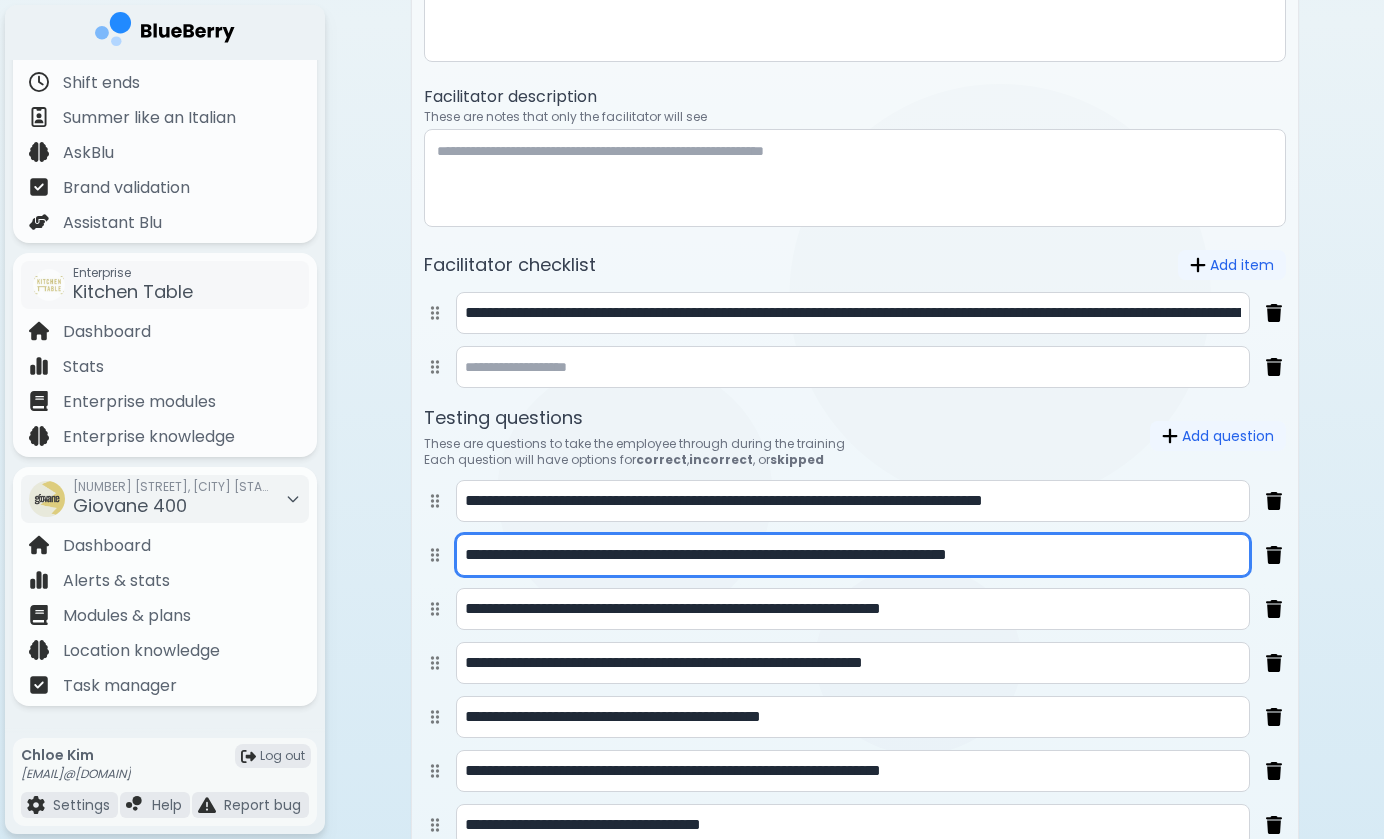 click on "**********" at bounding box center [853, 555] 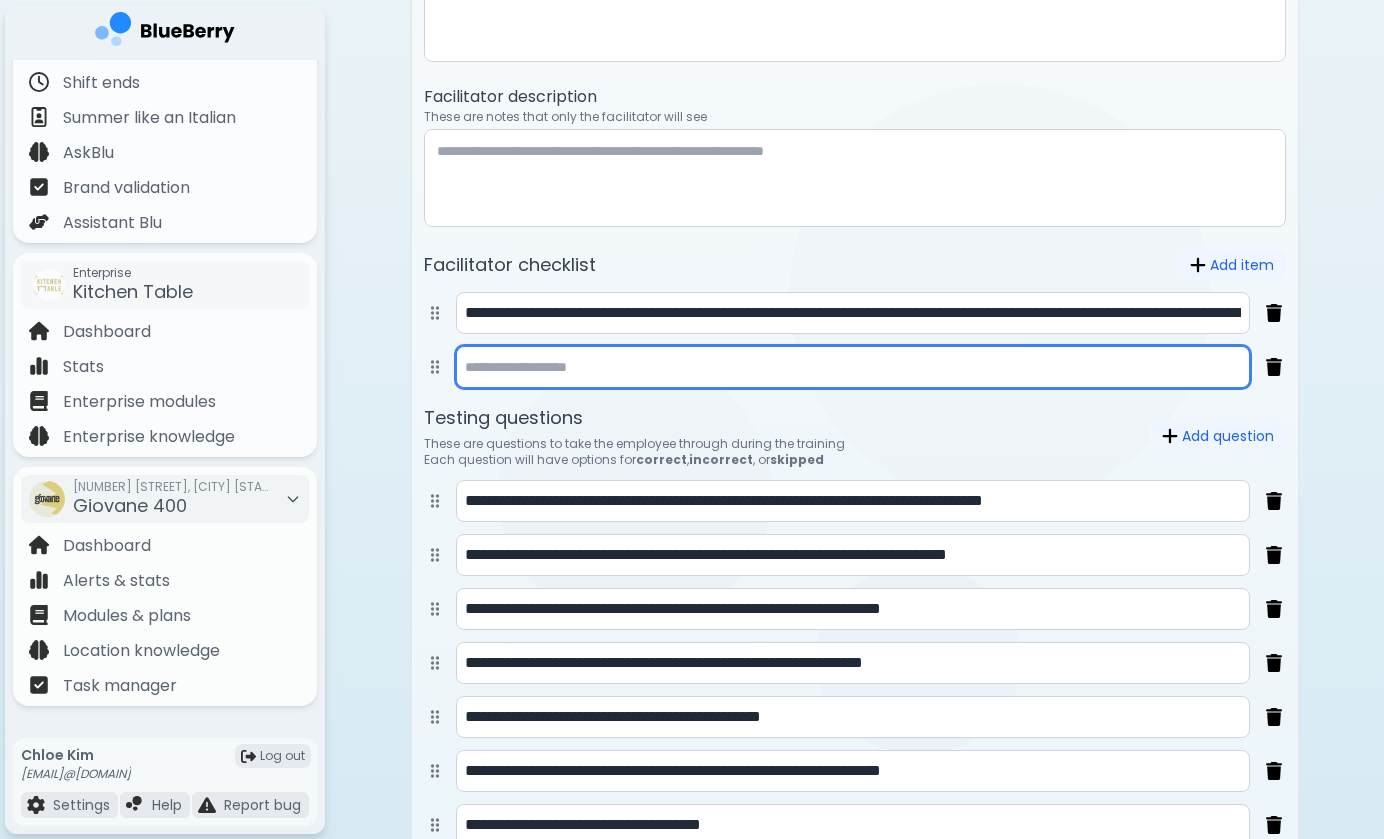 click at bounding box center (853, 367) 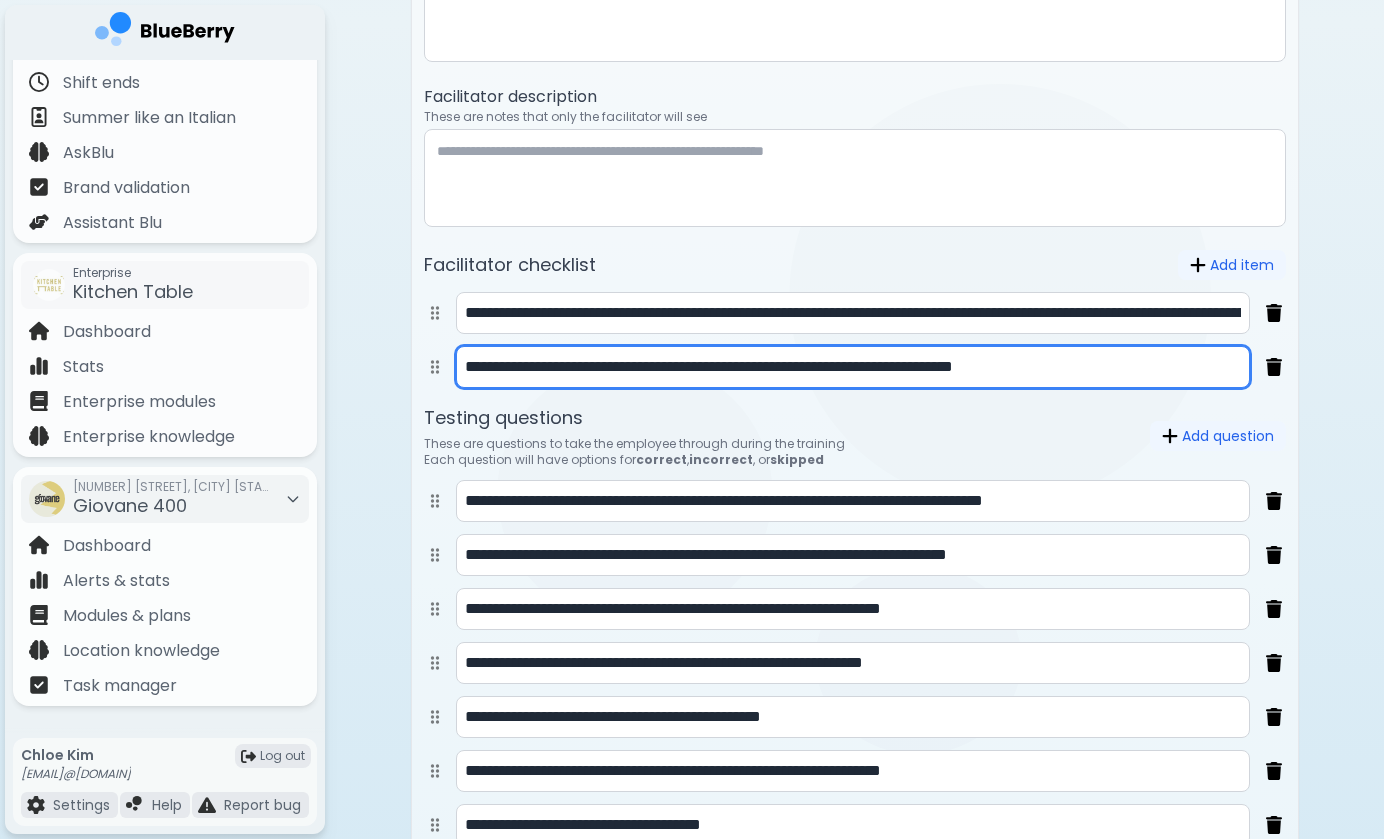 type on "**********" 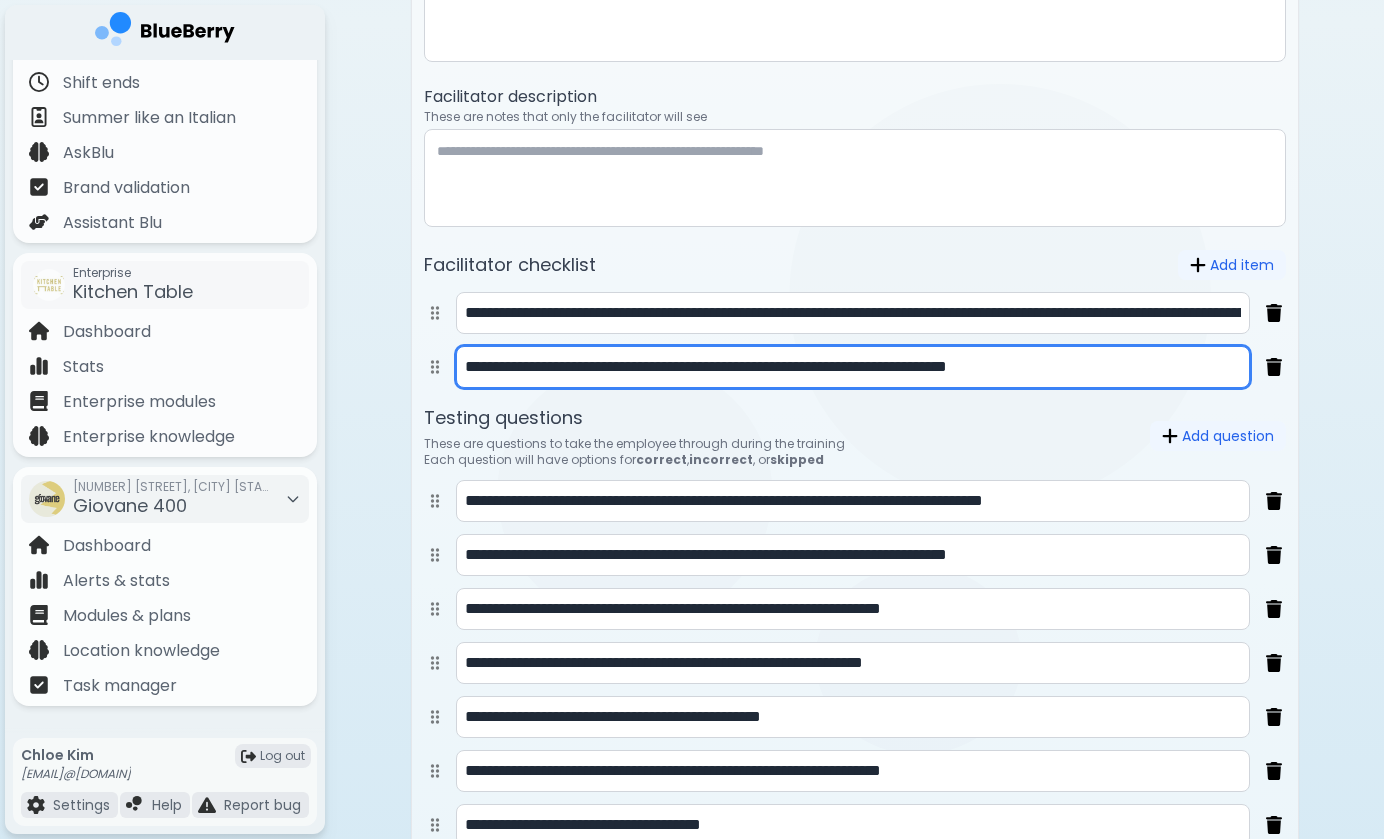 click on "**********" at bounding box center (853, 367) 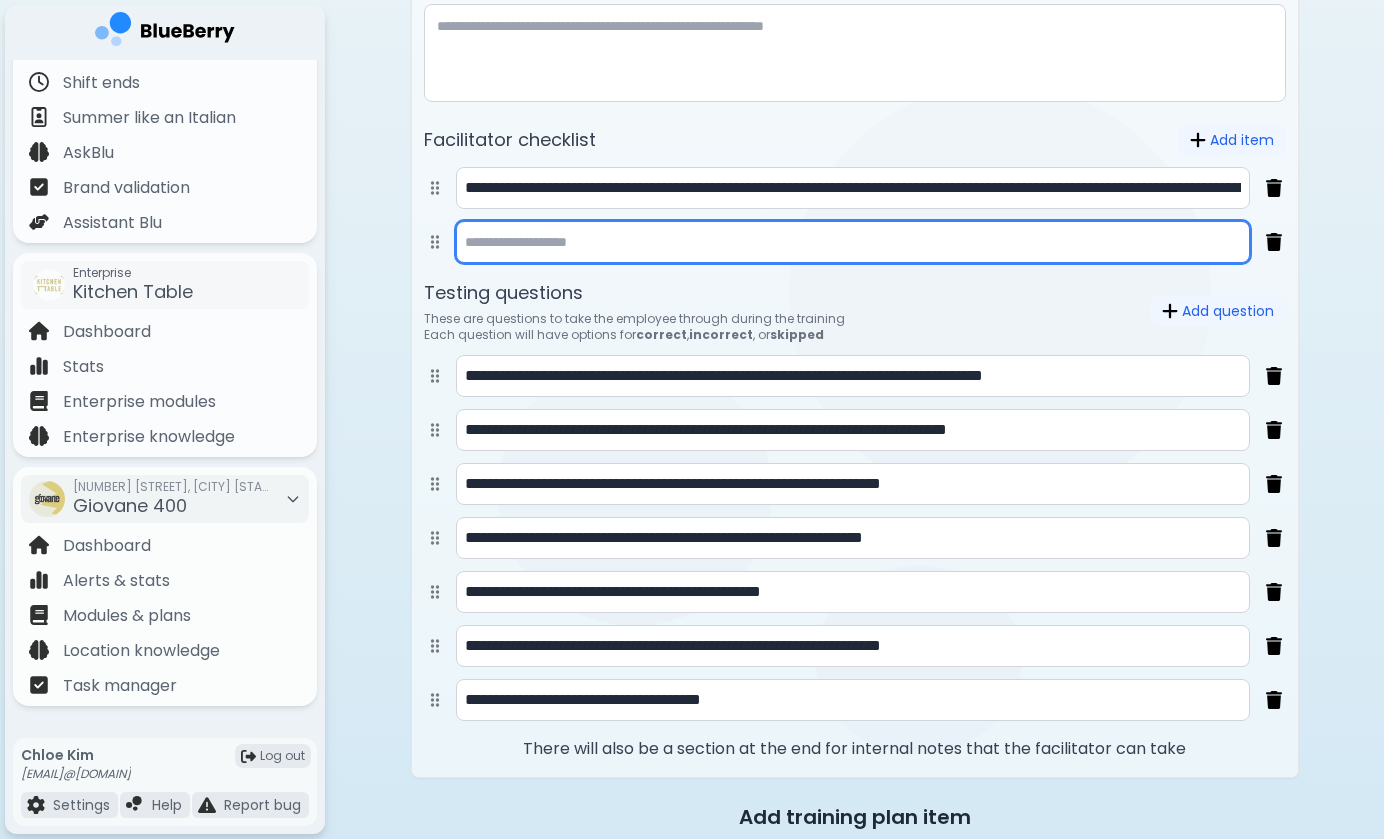 scroll, scrollTop: 1224, scrollLeft: 0, axis: vertical 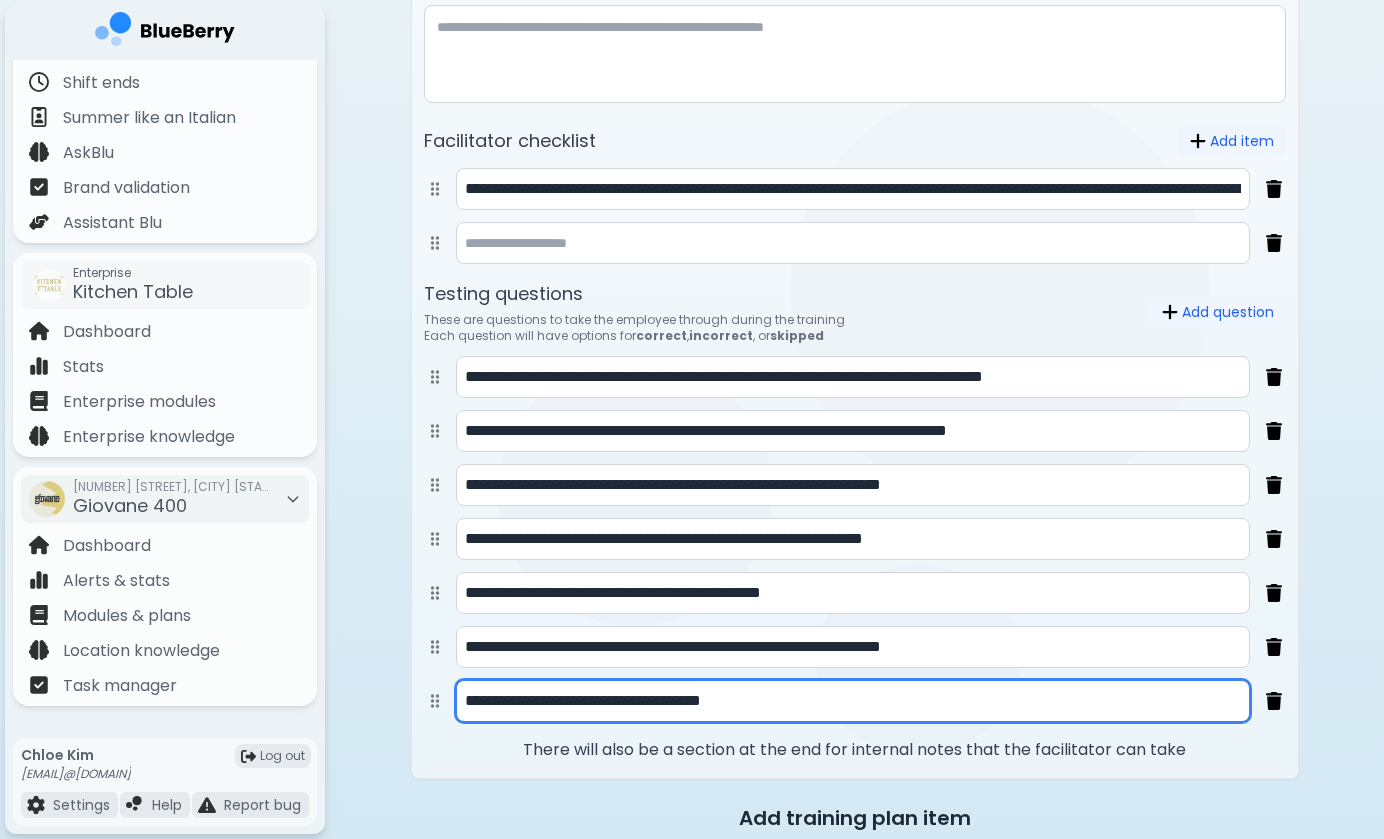 click on "**********" at bounding box center [853, 701] 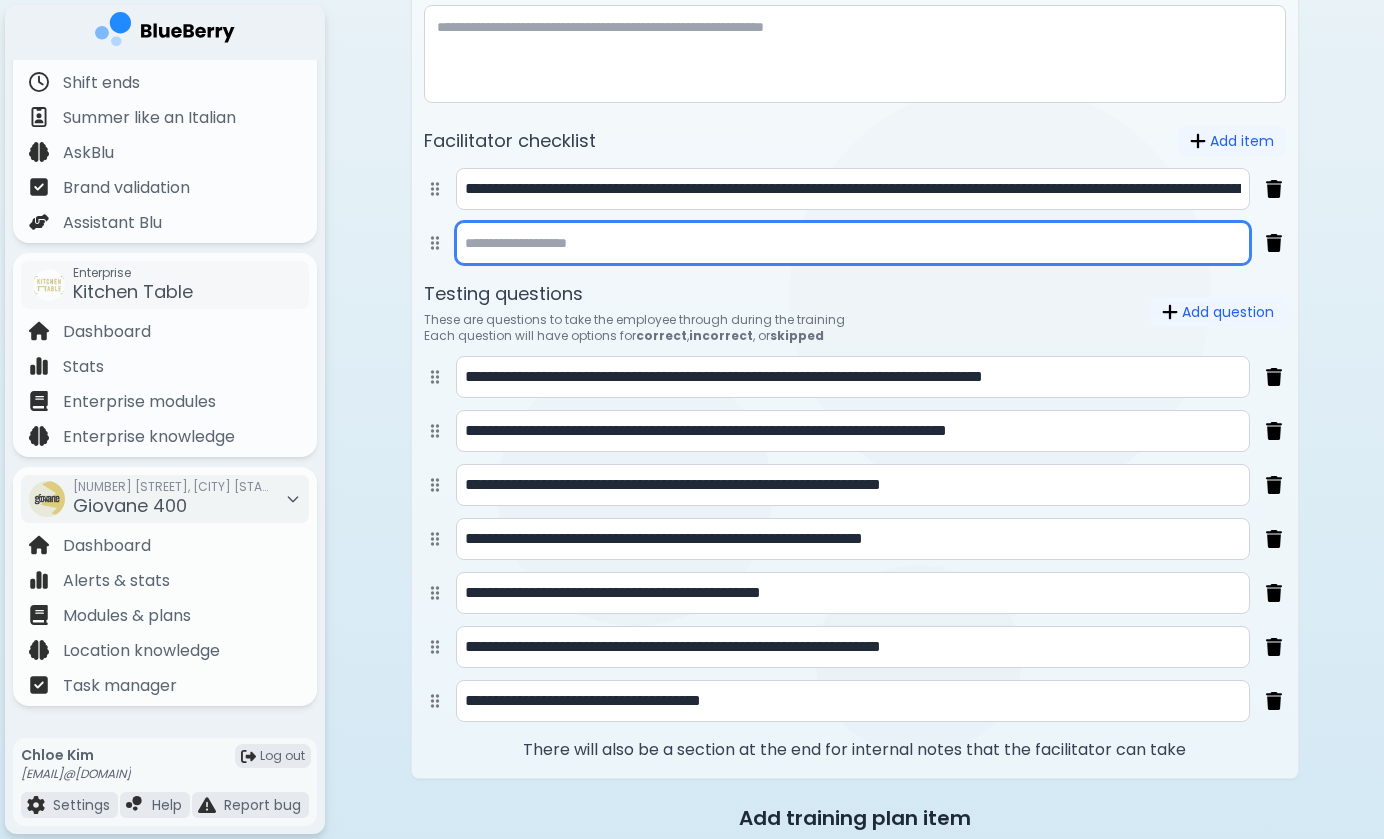 click at bounding box center [853, 243] 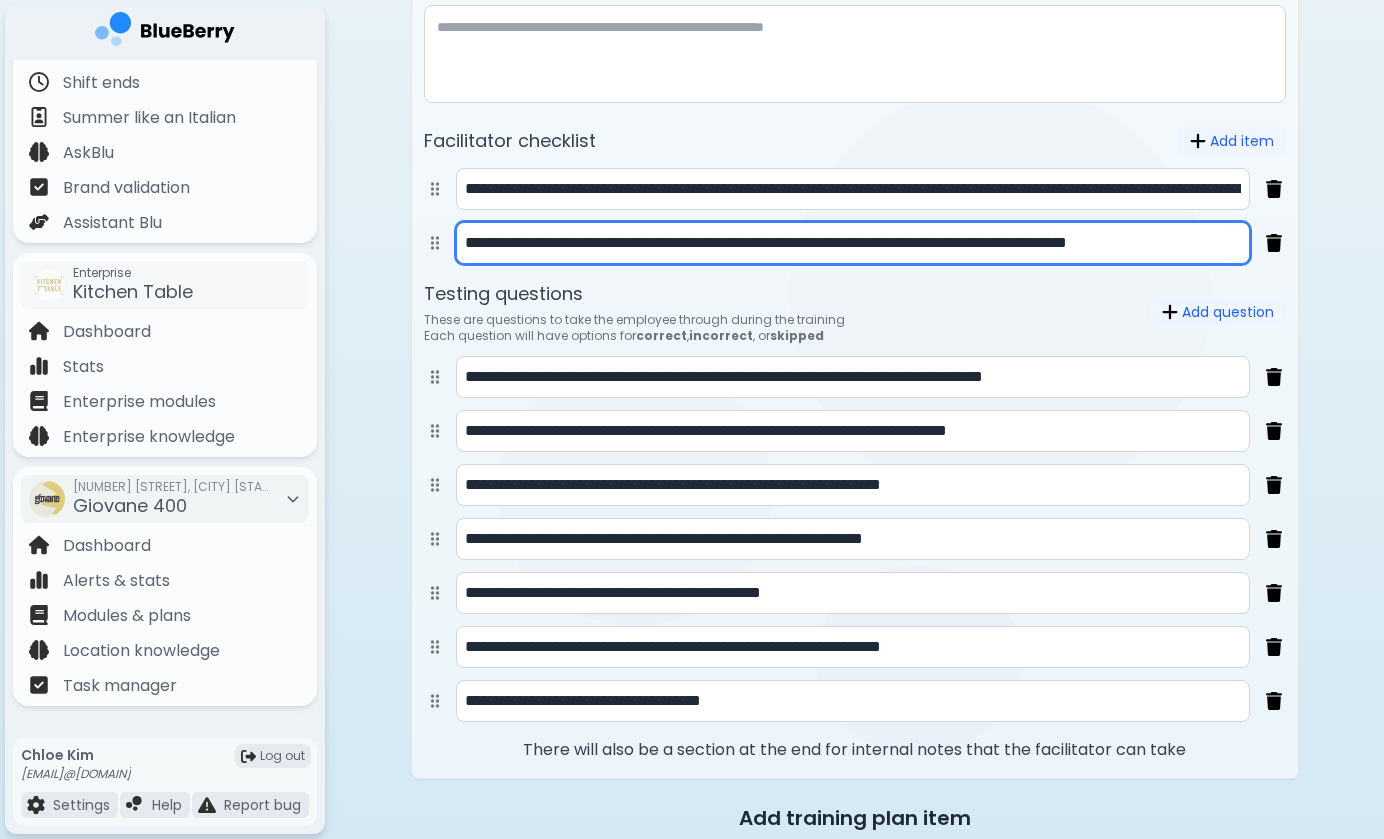 click on "**********" at bounding box center [853, 243] 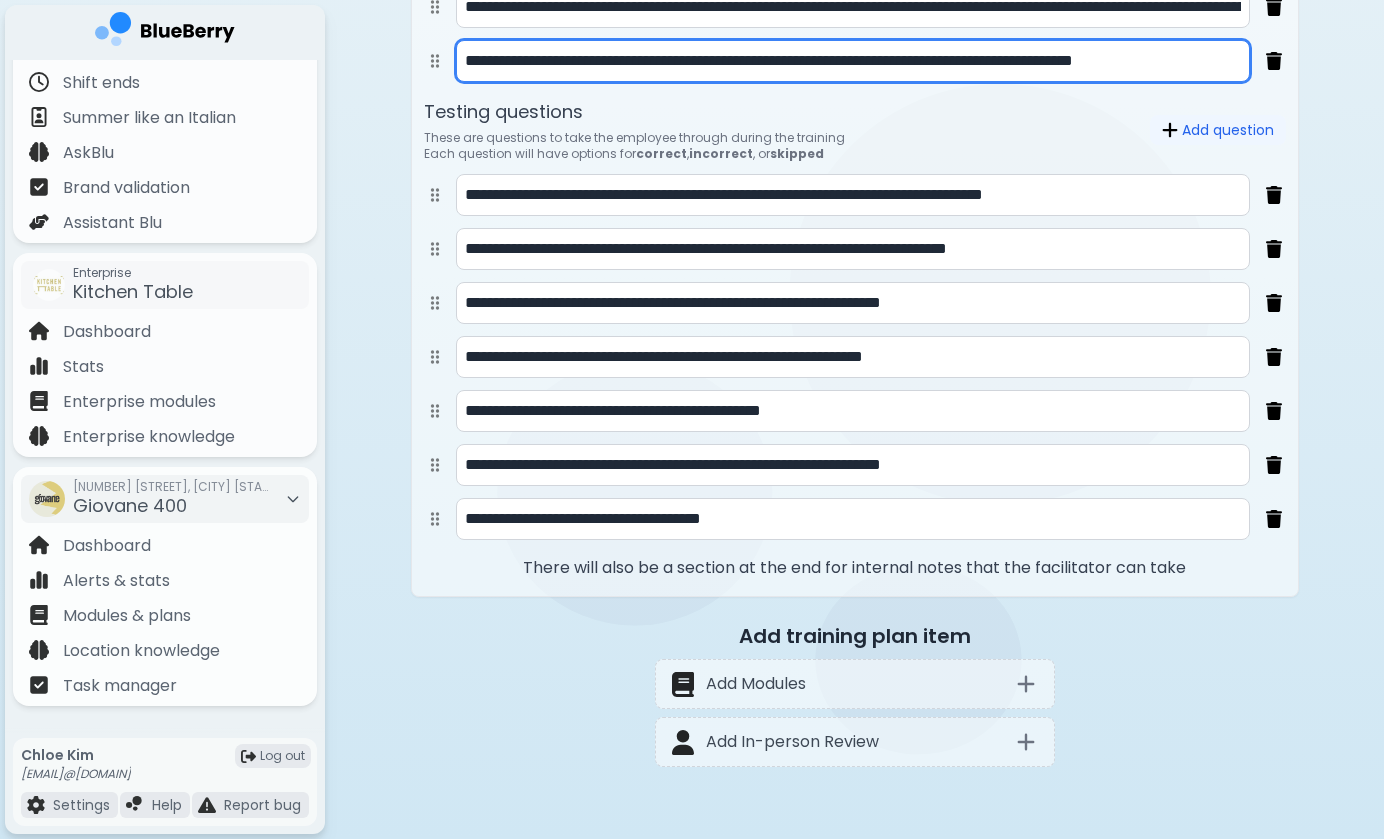 scroll, scrollTop: 1417, scrollLeft: 0, axis: vertical 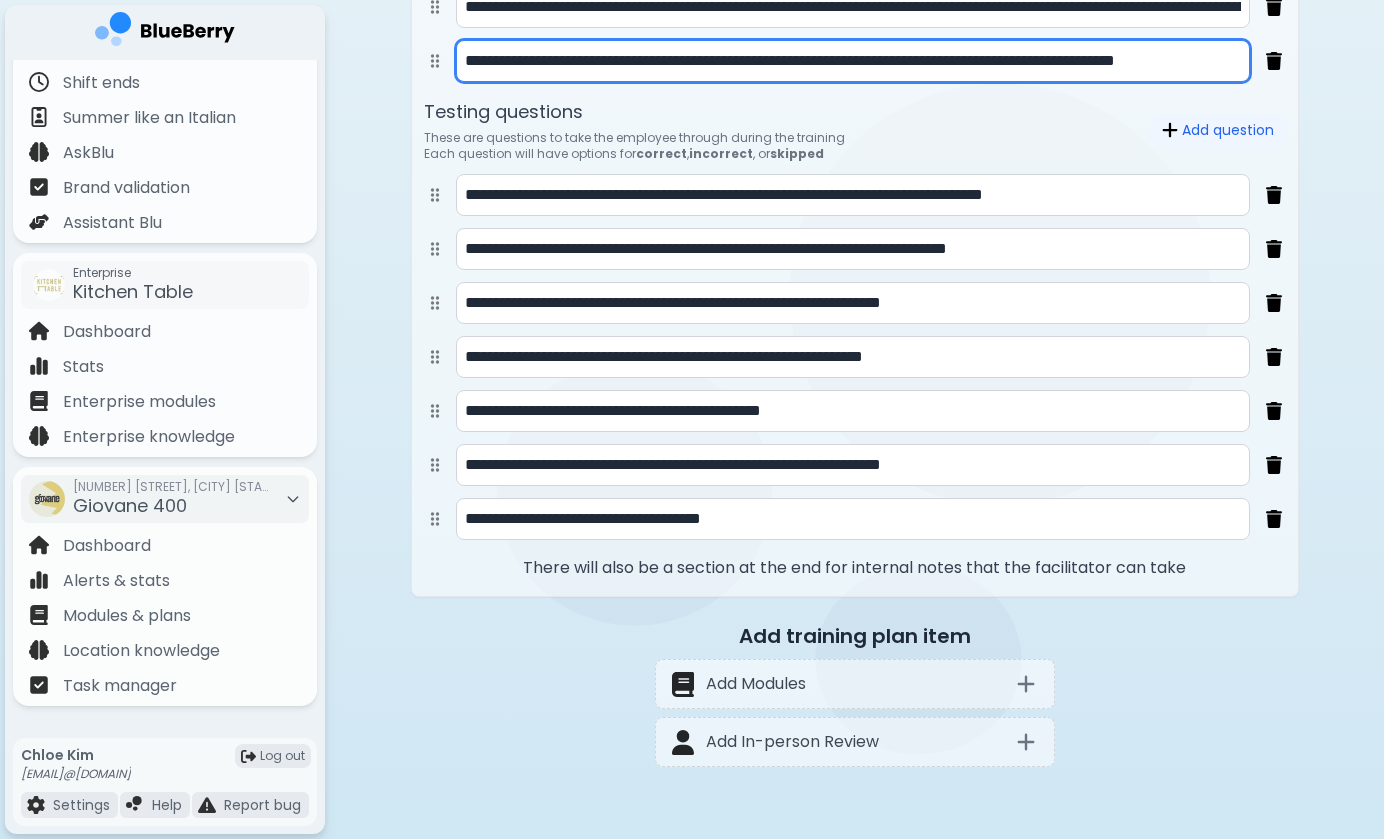 click on "**********" at bounding box center (853, 61) 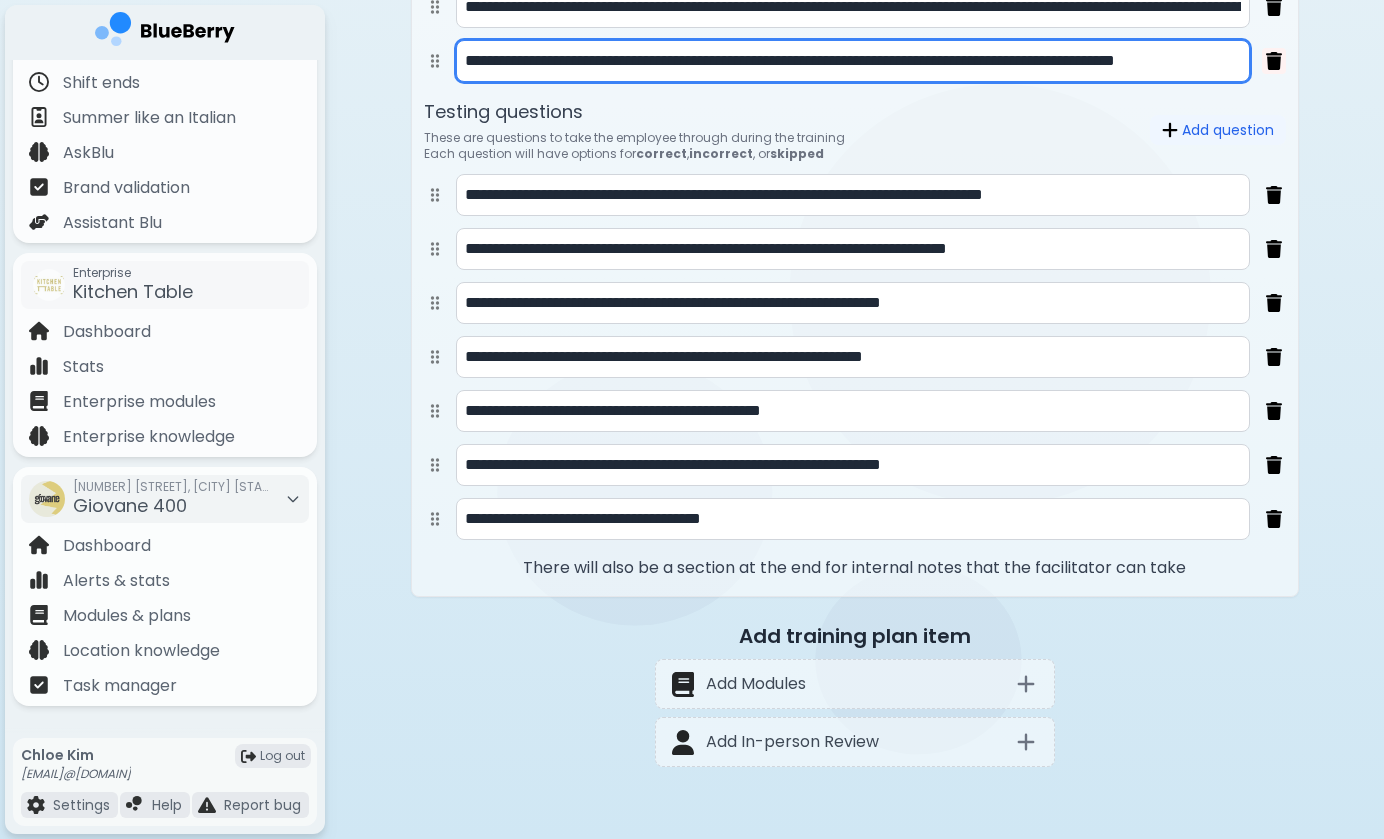 type on "**********" 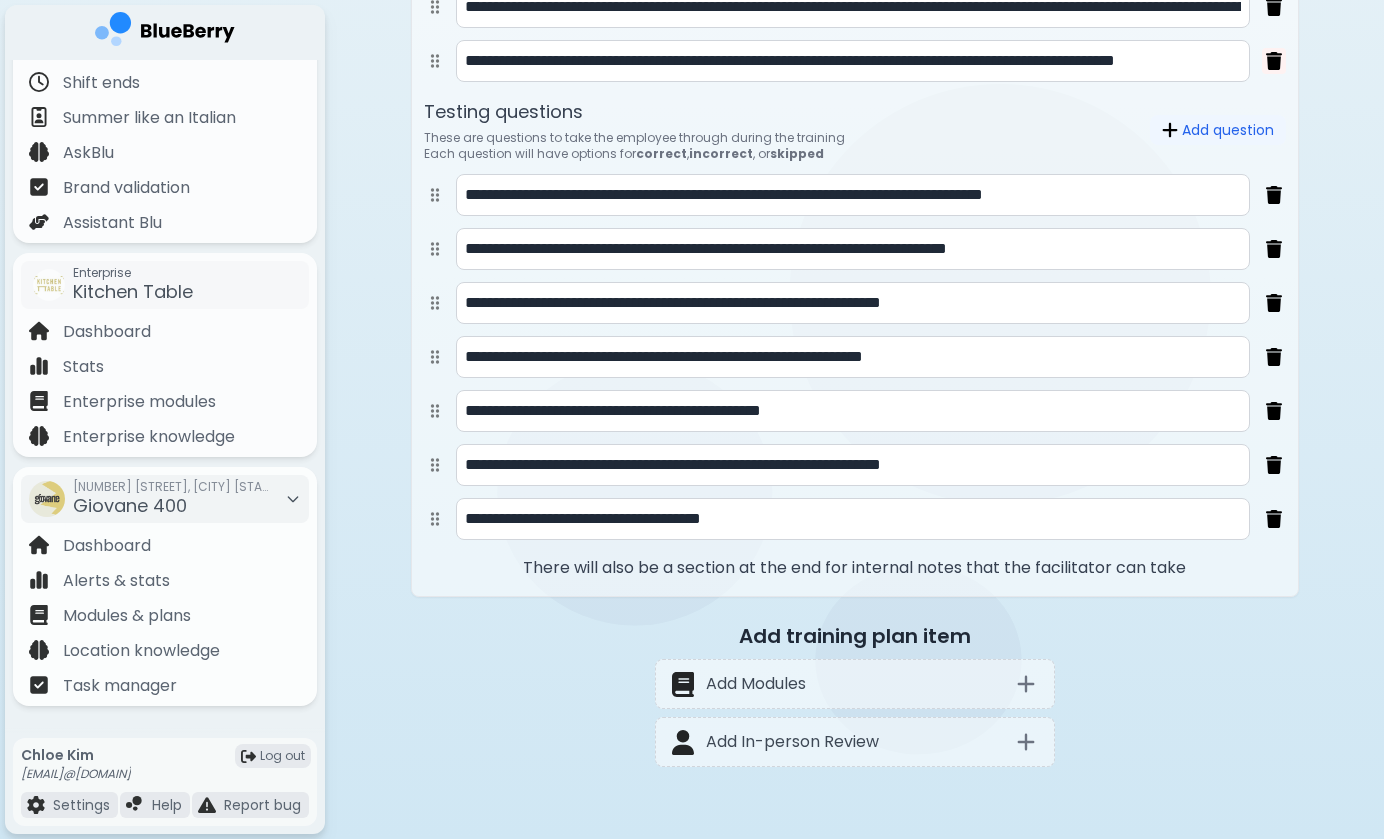 click at bounding box center (1274, 61) 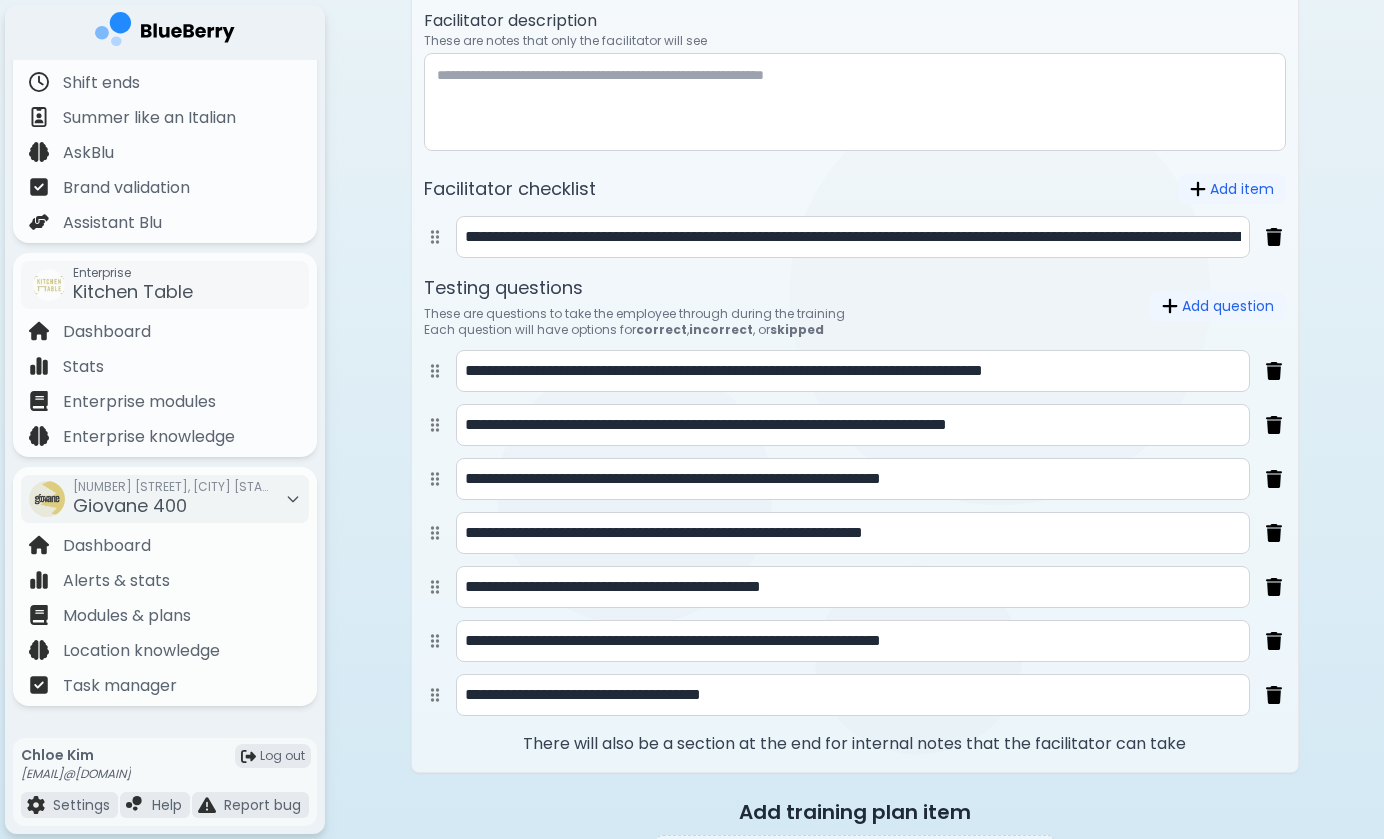 scroll, scrollTop: 1143, scrollLeft: 0, axis: vertical 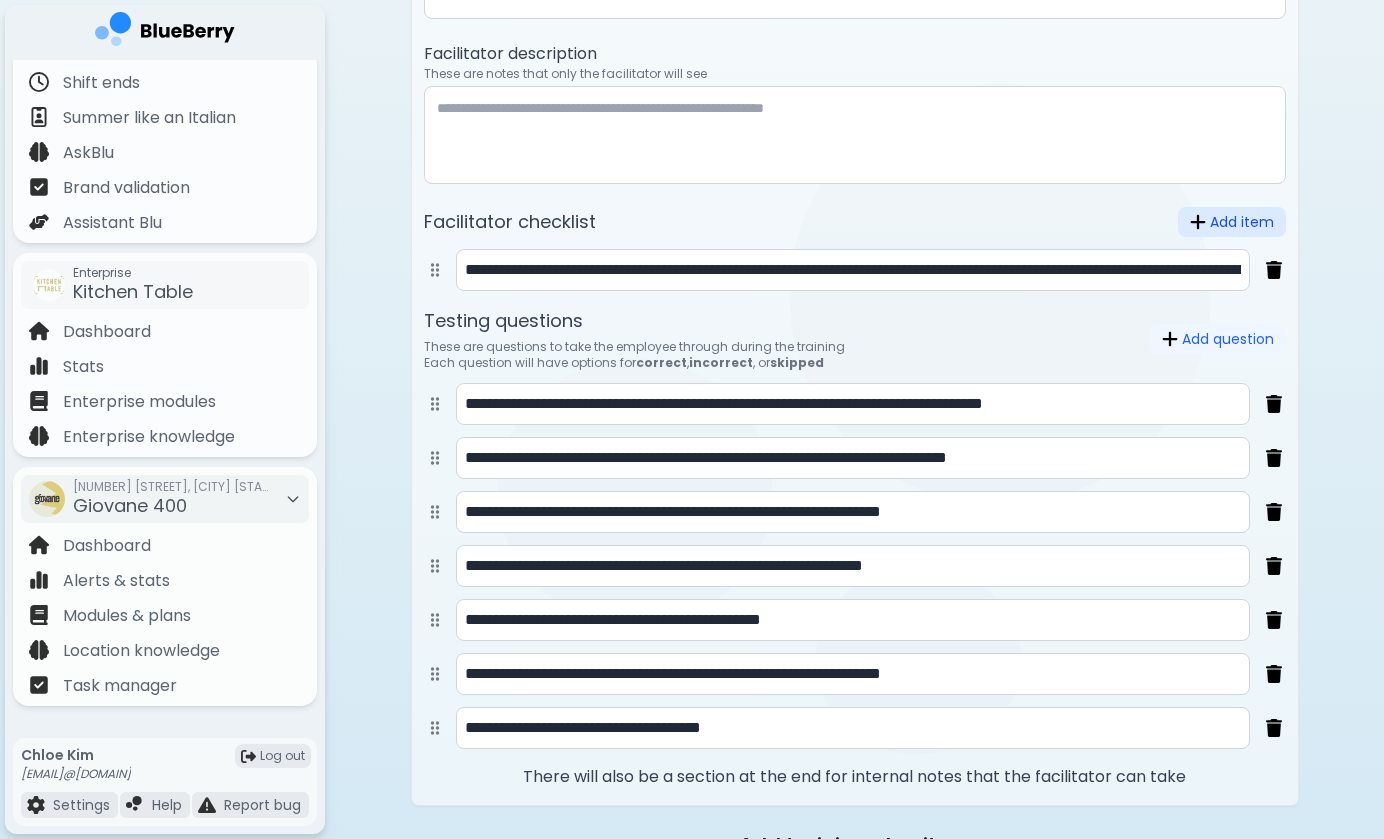 click on "Add item" at bounding box center [1232, 222] 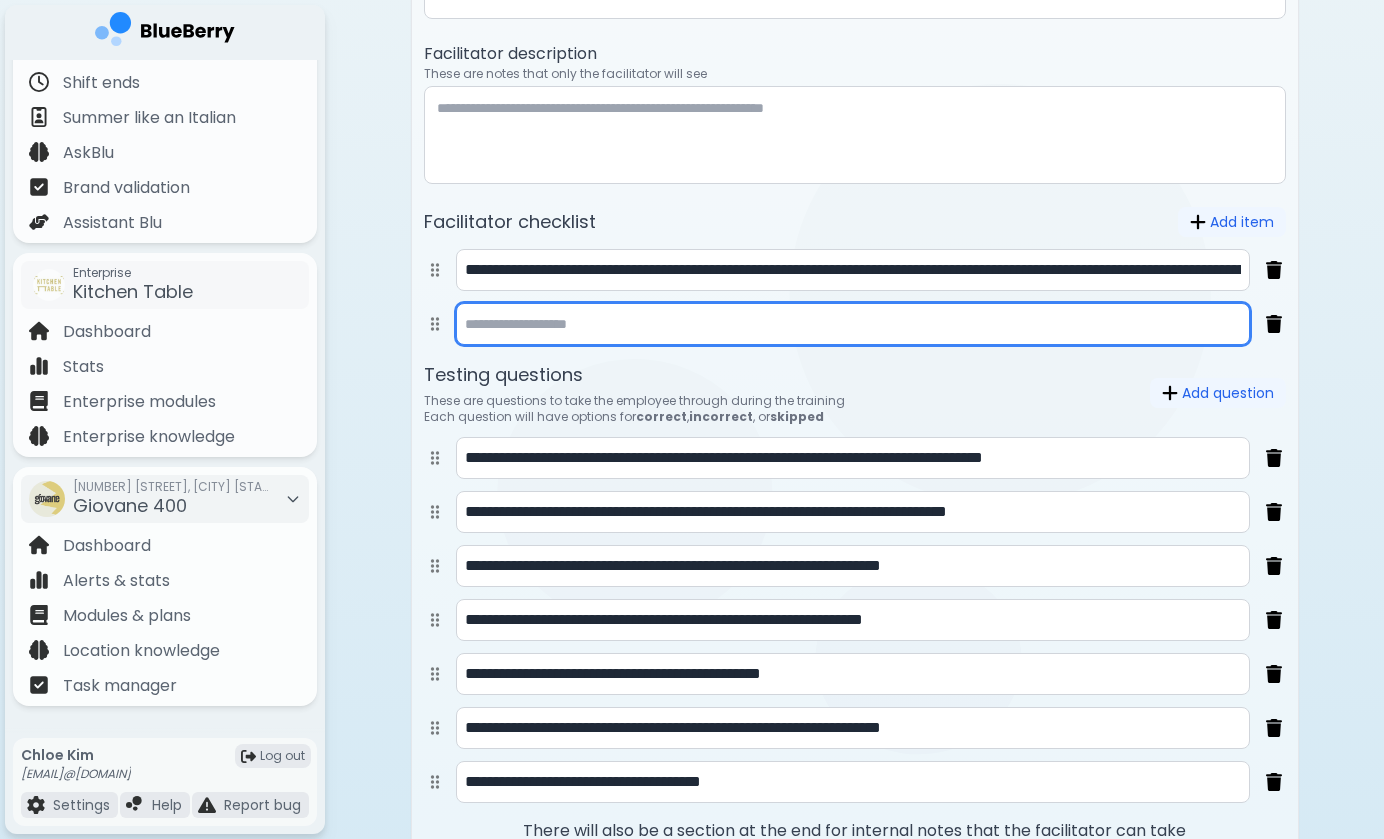 click at bounding box center [853, 324] 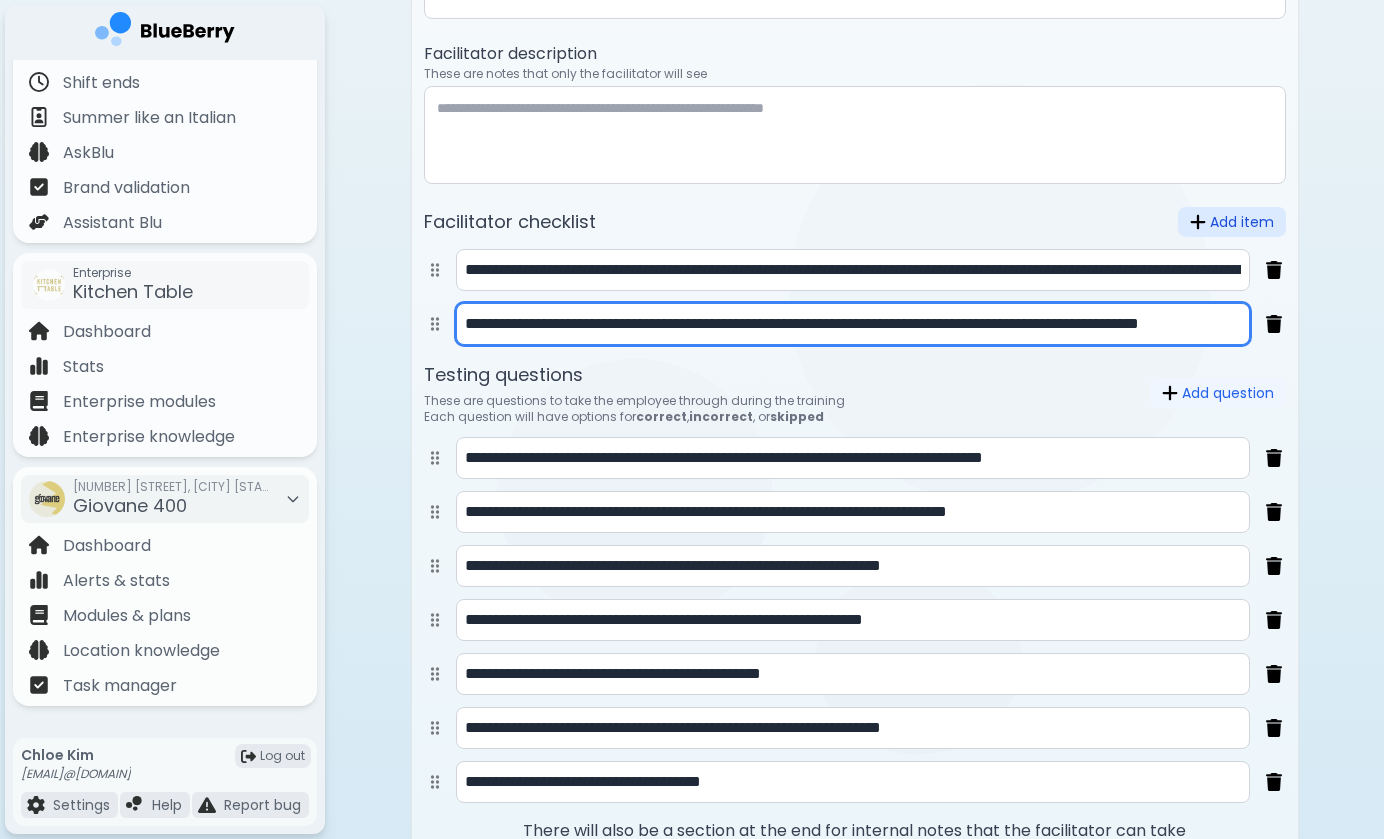 type on "**********" 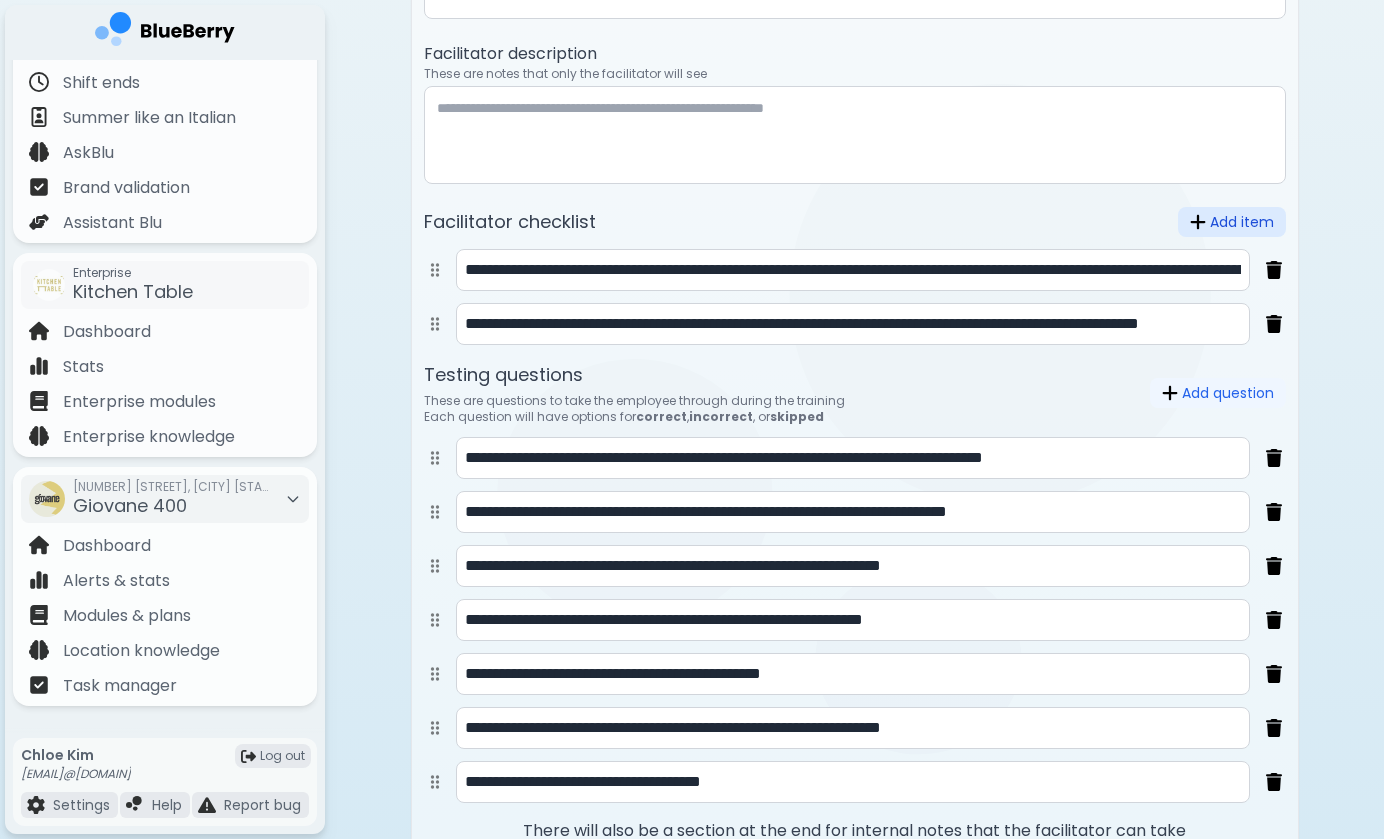 click on "Add item" at bounding box center (1232, 222) 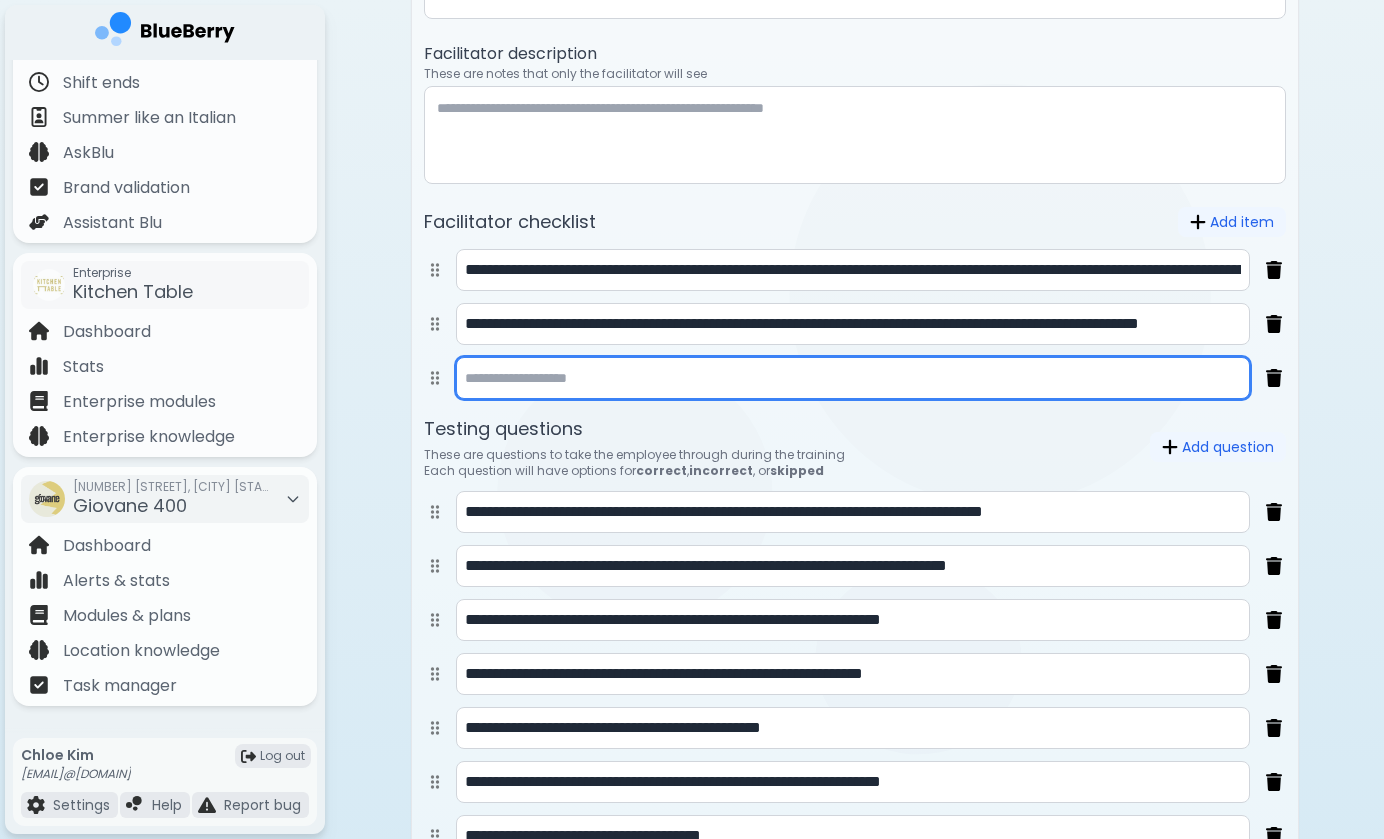 click at bounding box center (853, 378) 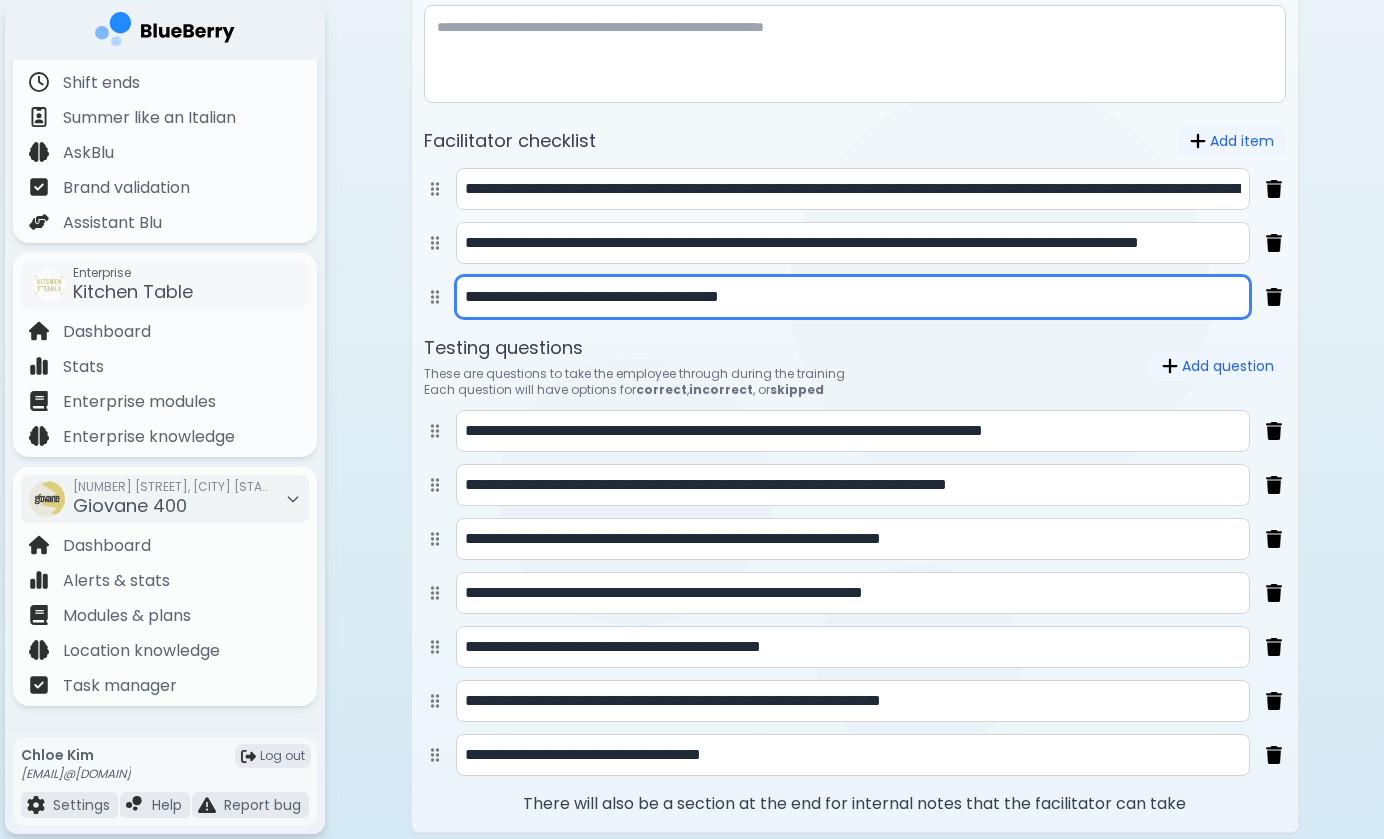 scroll, scrollTop: 1257, scrollLeft: 0, axis: vertical 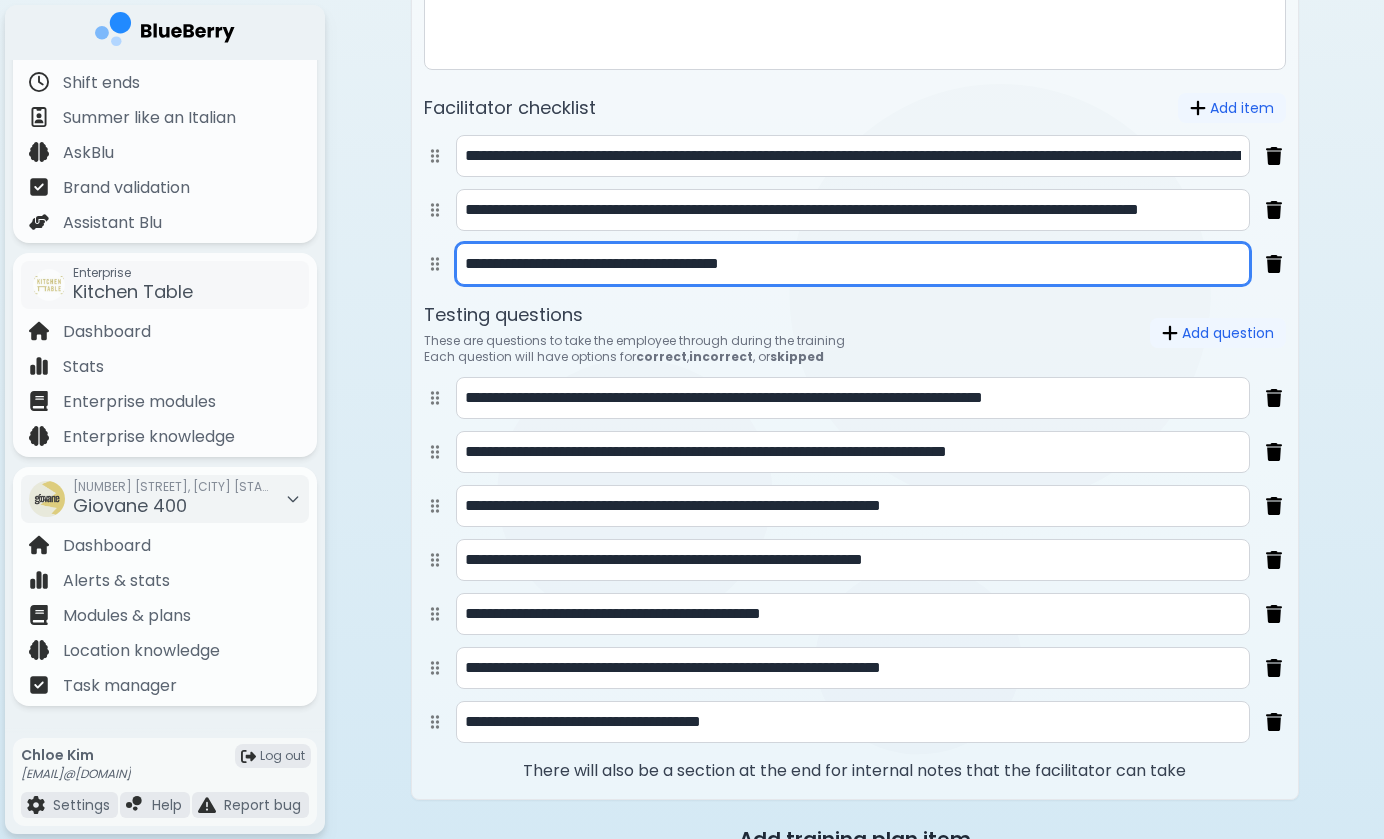 type on "**********" 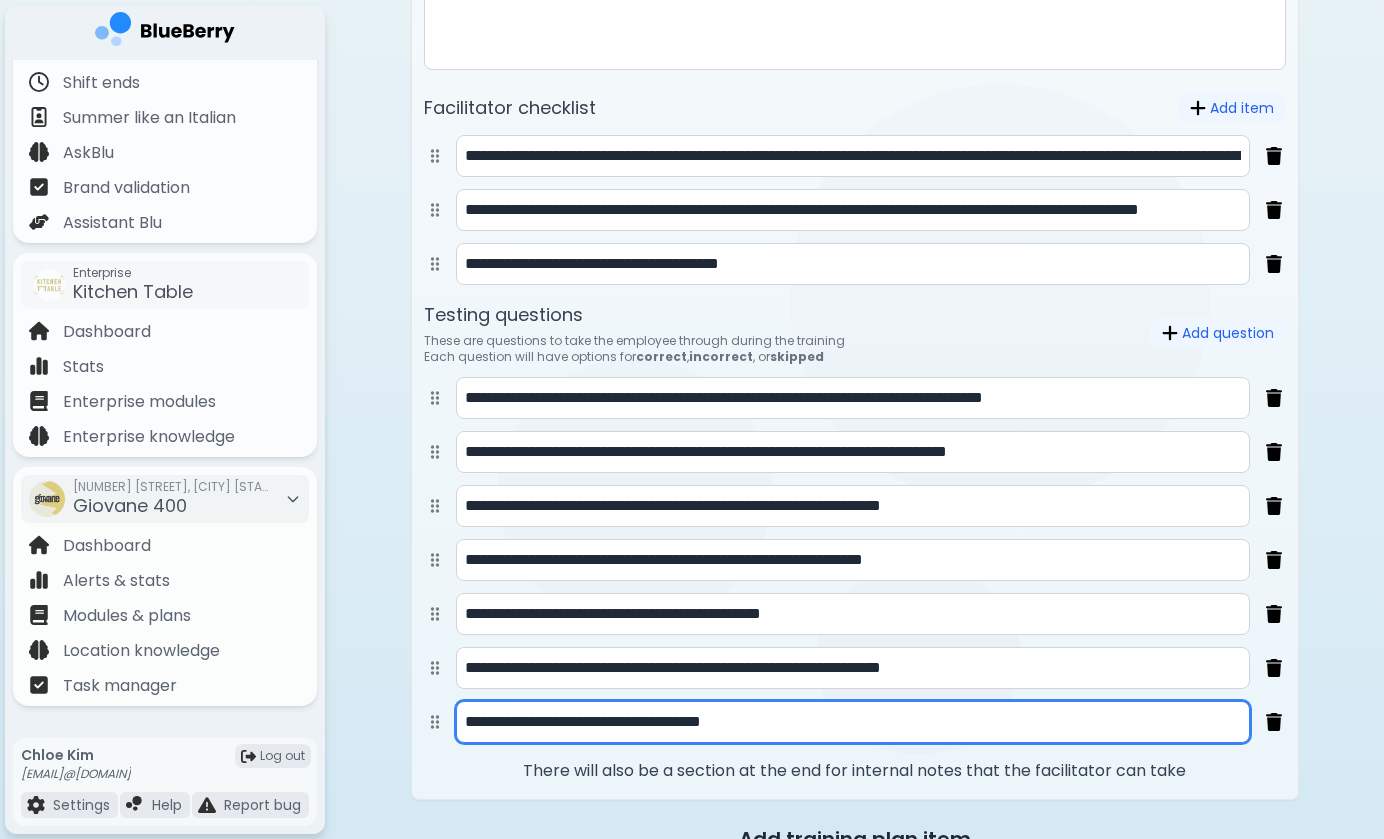 click on "**********" at bounding box center (853, 722) 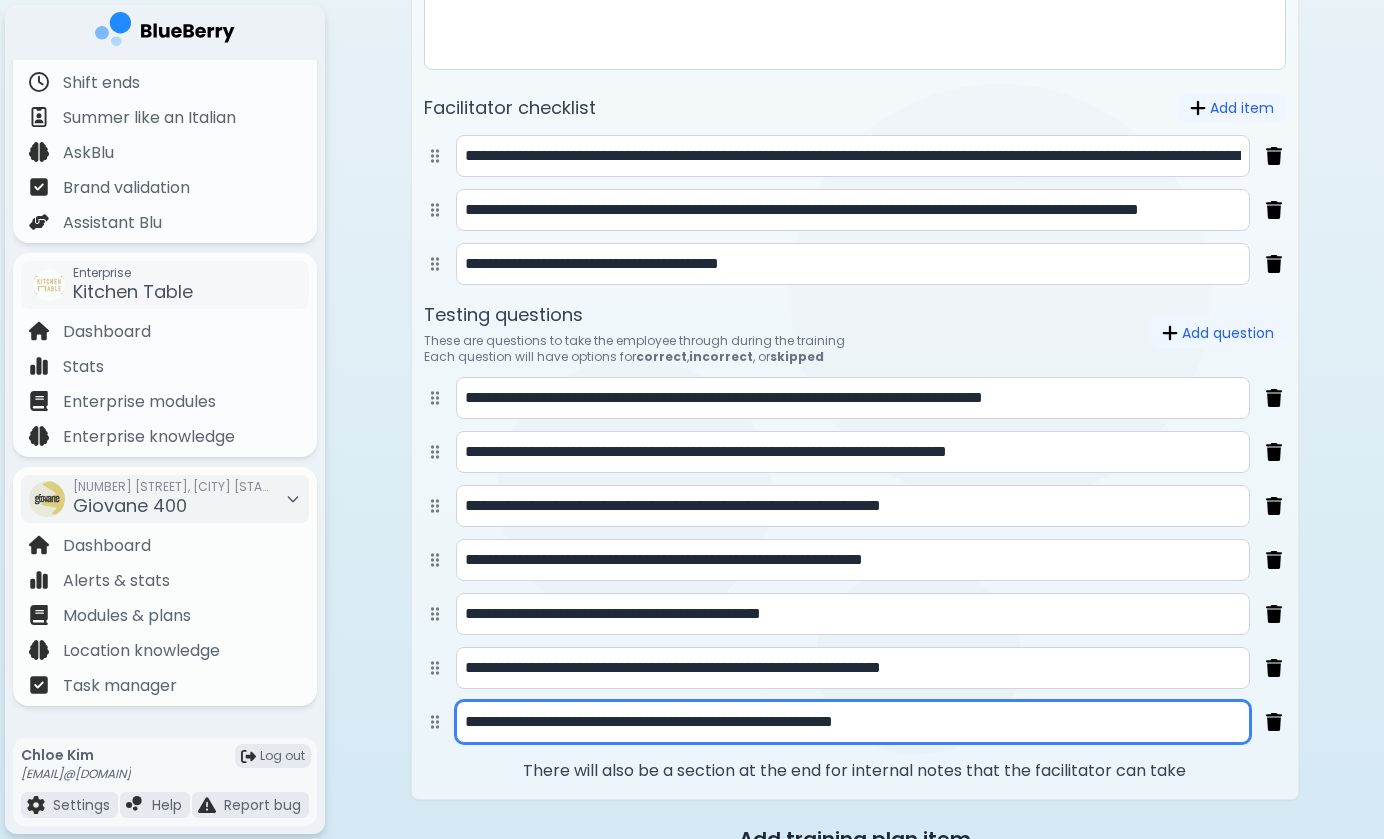 drag, startPoint x: 1018, startPoint y: 731, endPoint x: 796, endPoint y: 739, distance: 222.1441 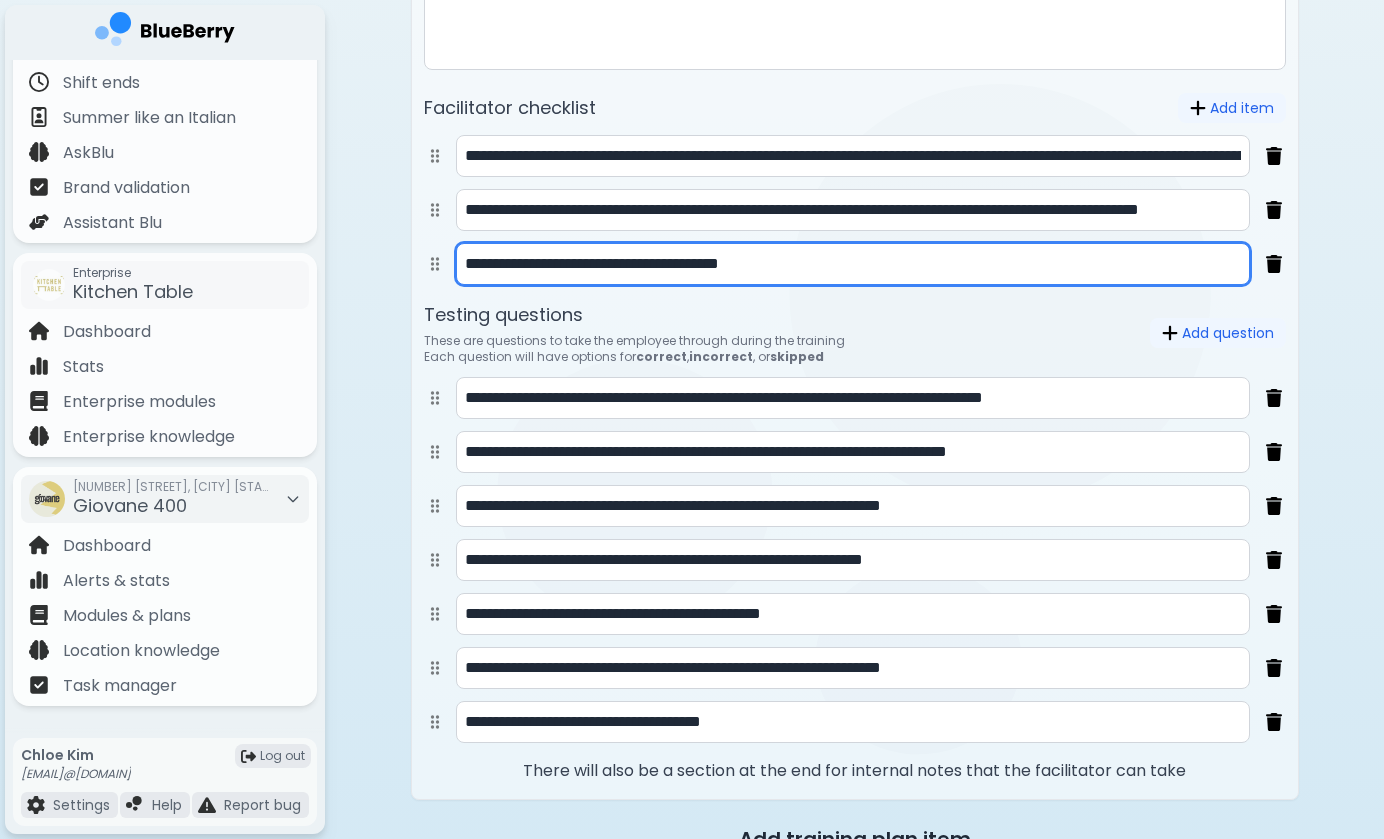 click on "**********" at bounding box center (853, 264) 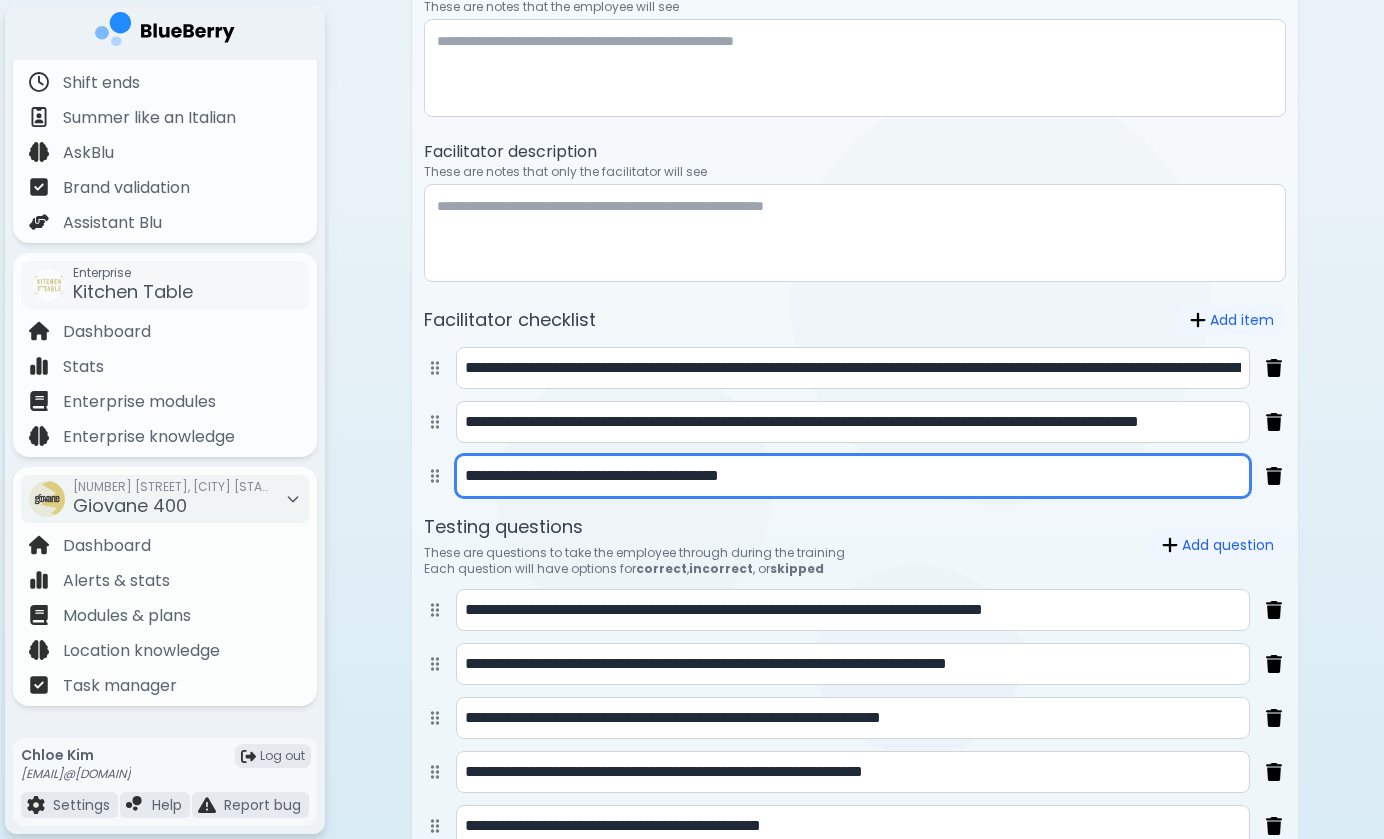 scroll, scrollTop: 1052, scrollLeft: 0, axis: vertical 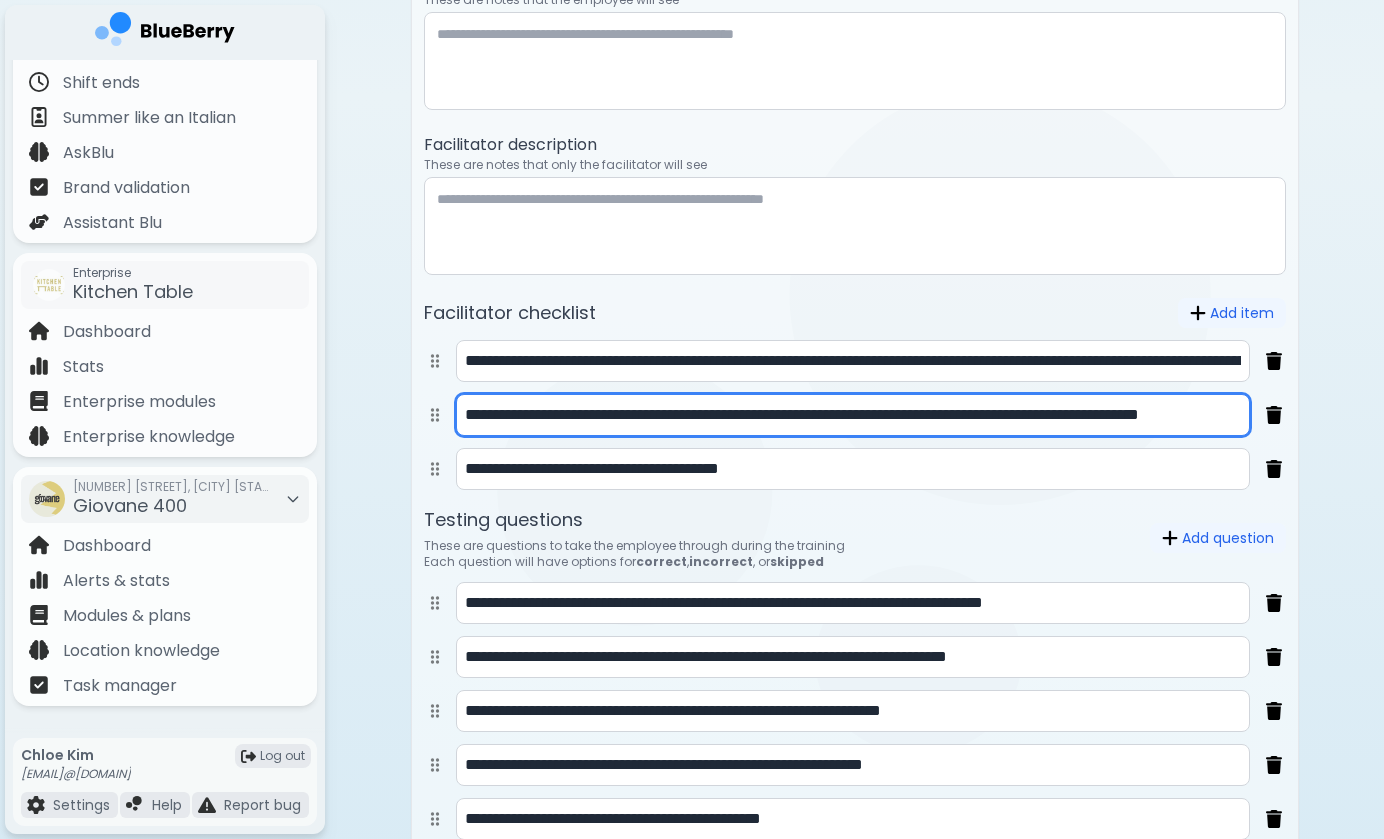 click on "**********" at bounding box center (853, 415) 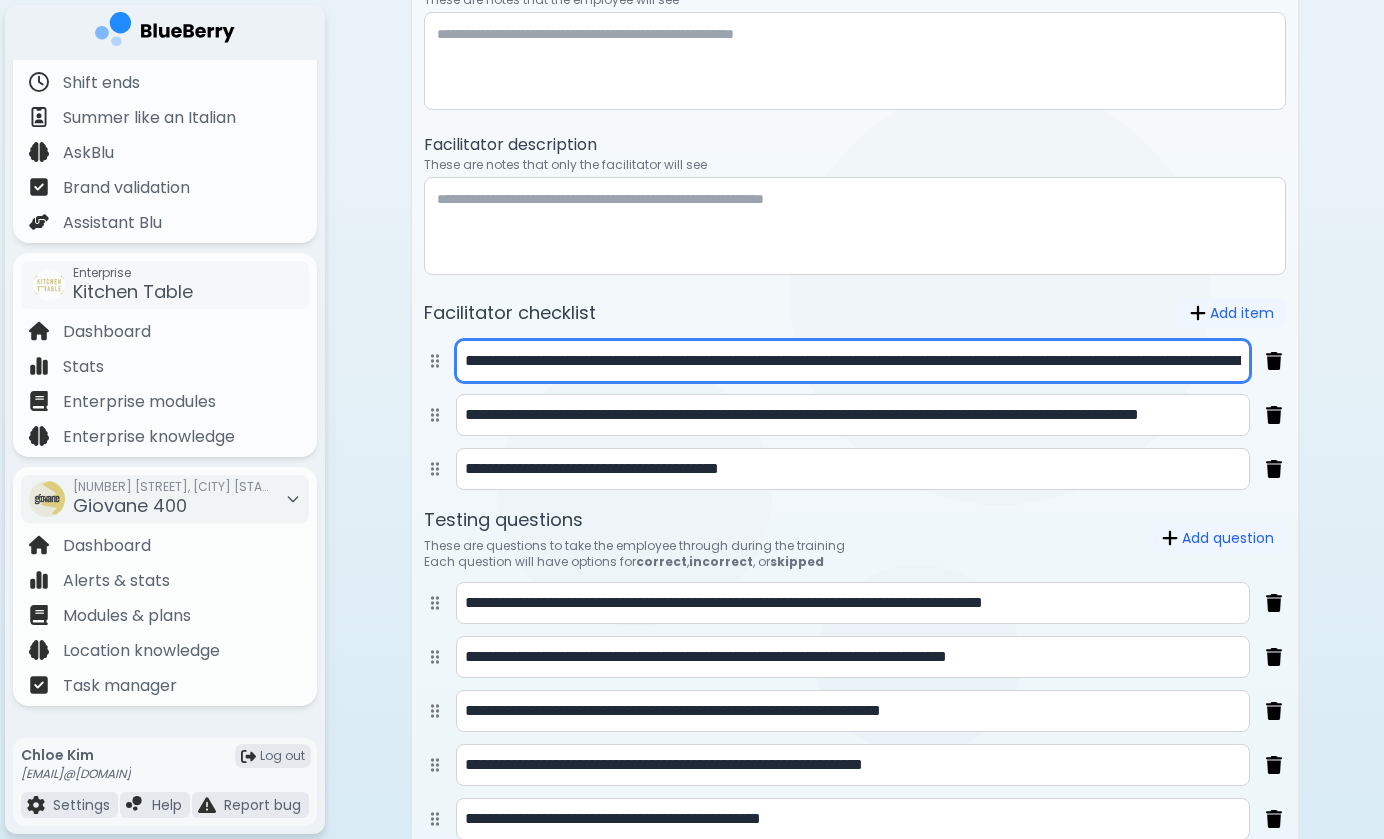 click on "**********" at bounding box center [853, 361] 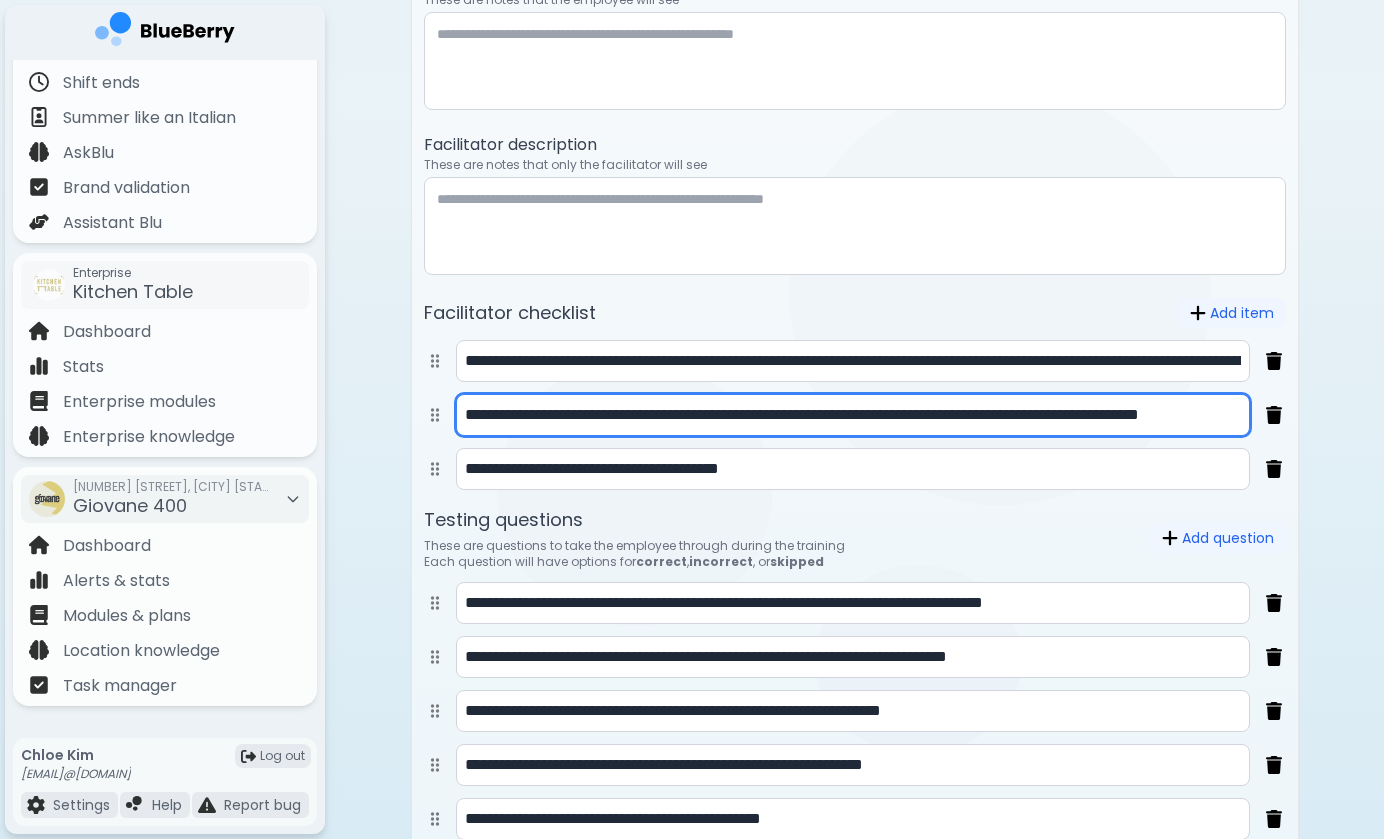 click on "**********" at bounding box center [853, 415] 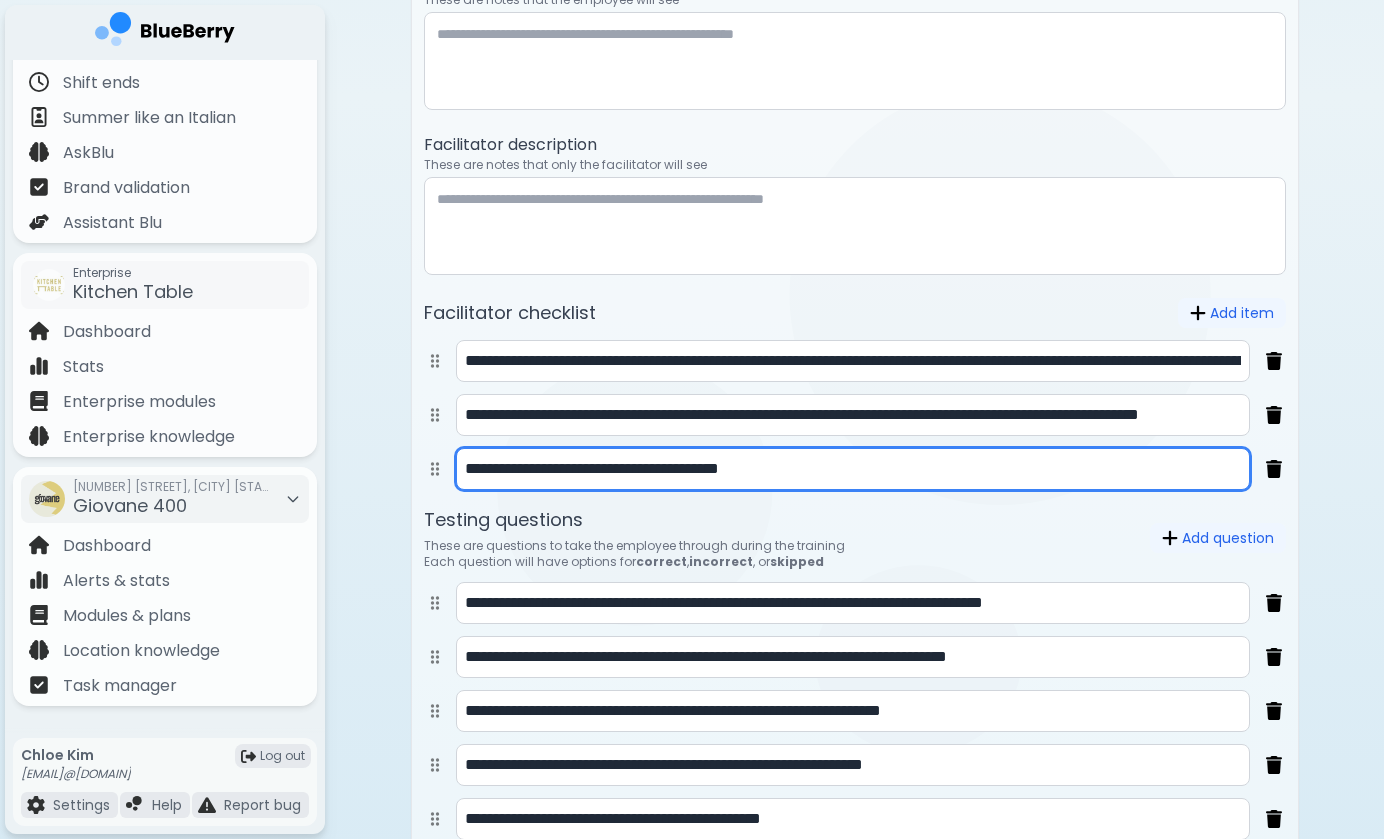 click on "**********" at bounding box center [853, 469] 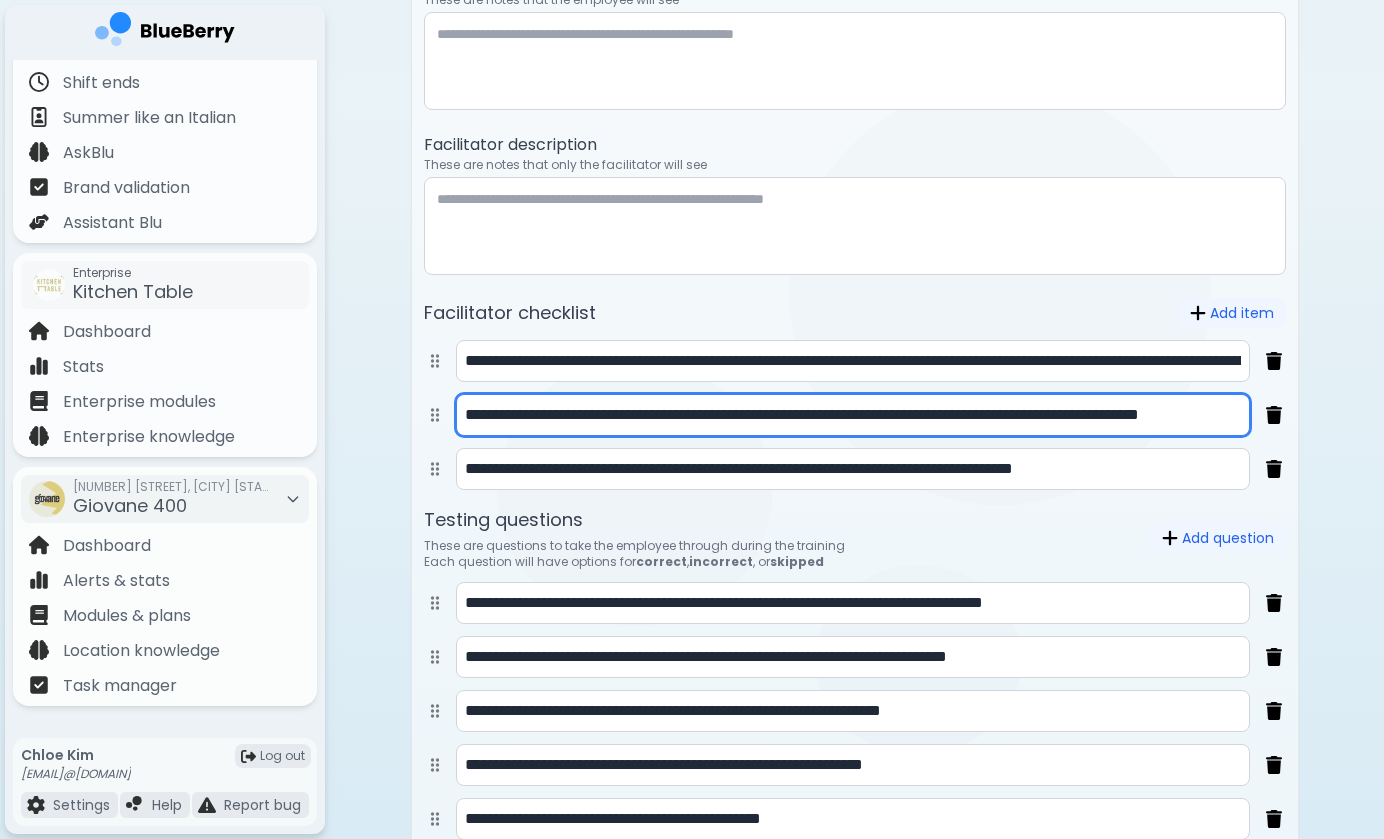 drag, startPoint x: 1078, startPoint y: 420, endPoint x: 1323, endPoint y: 420, distance: 245 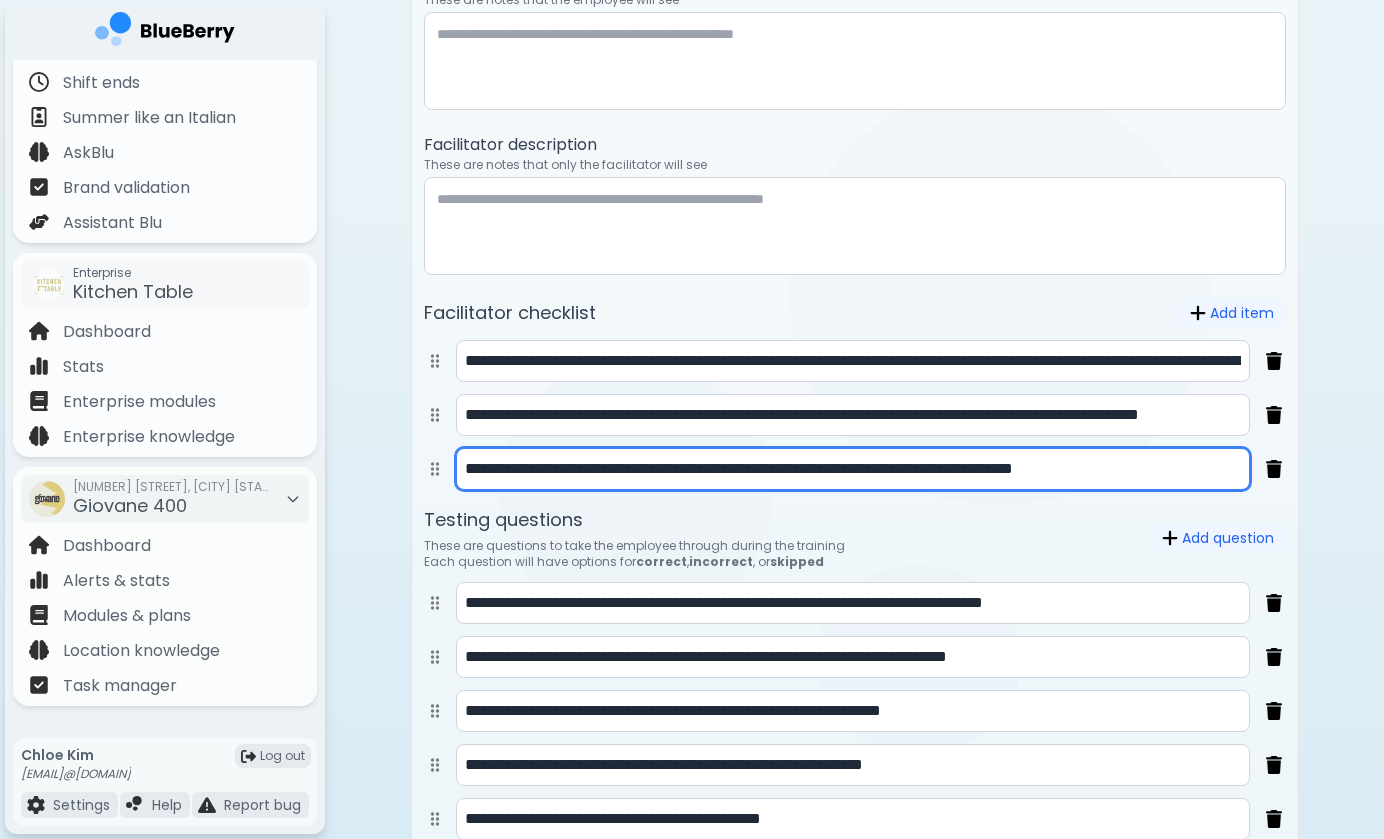 click on "**********" at bounding box center (853, 469) 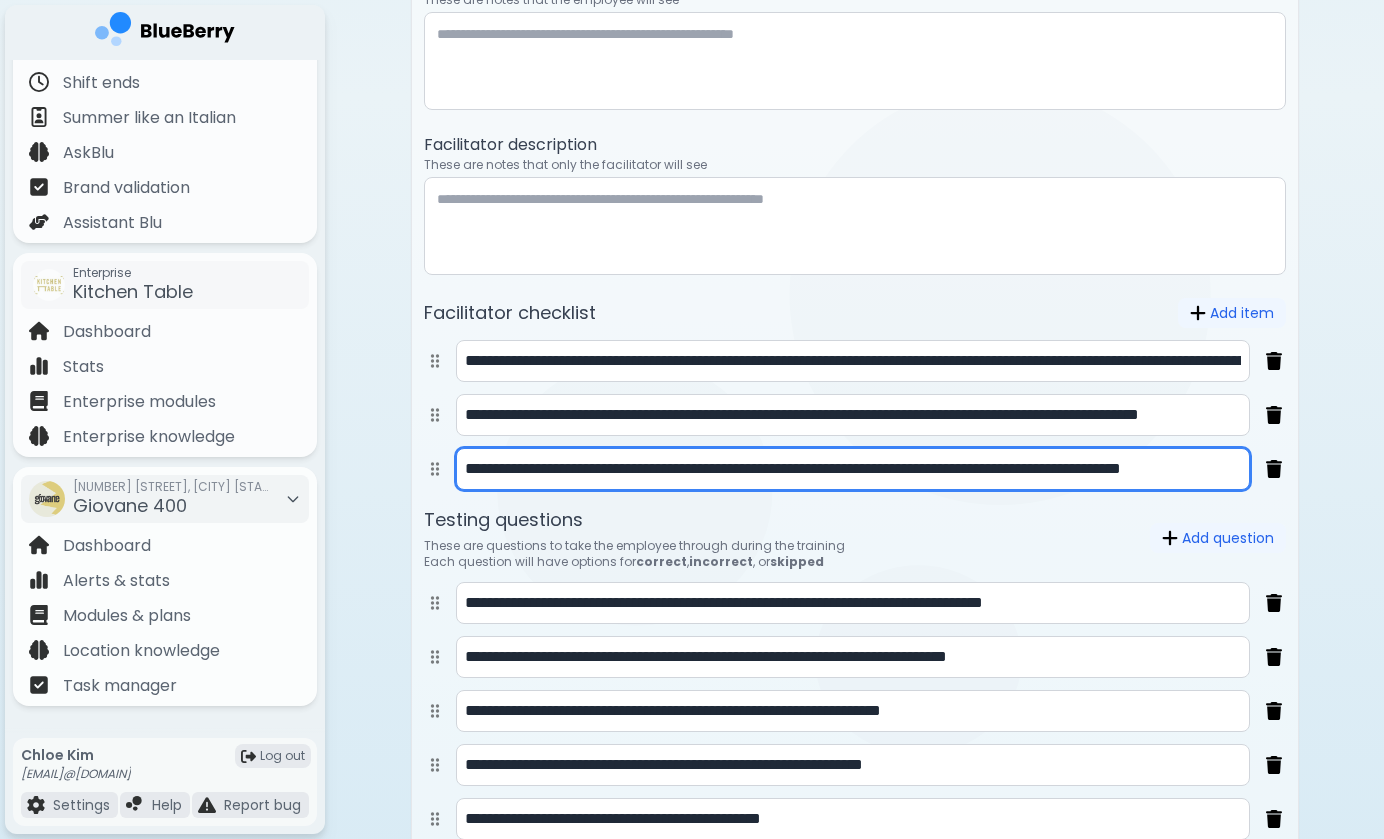 type on "**********" 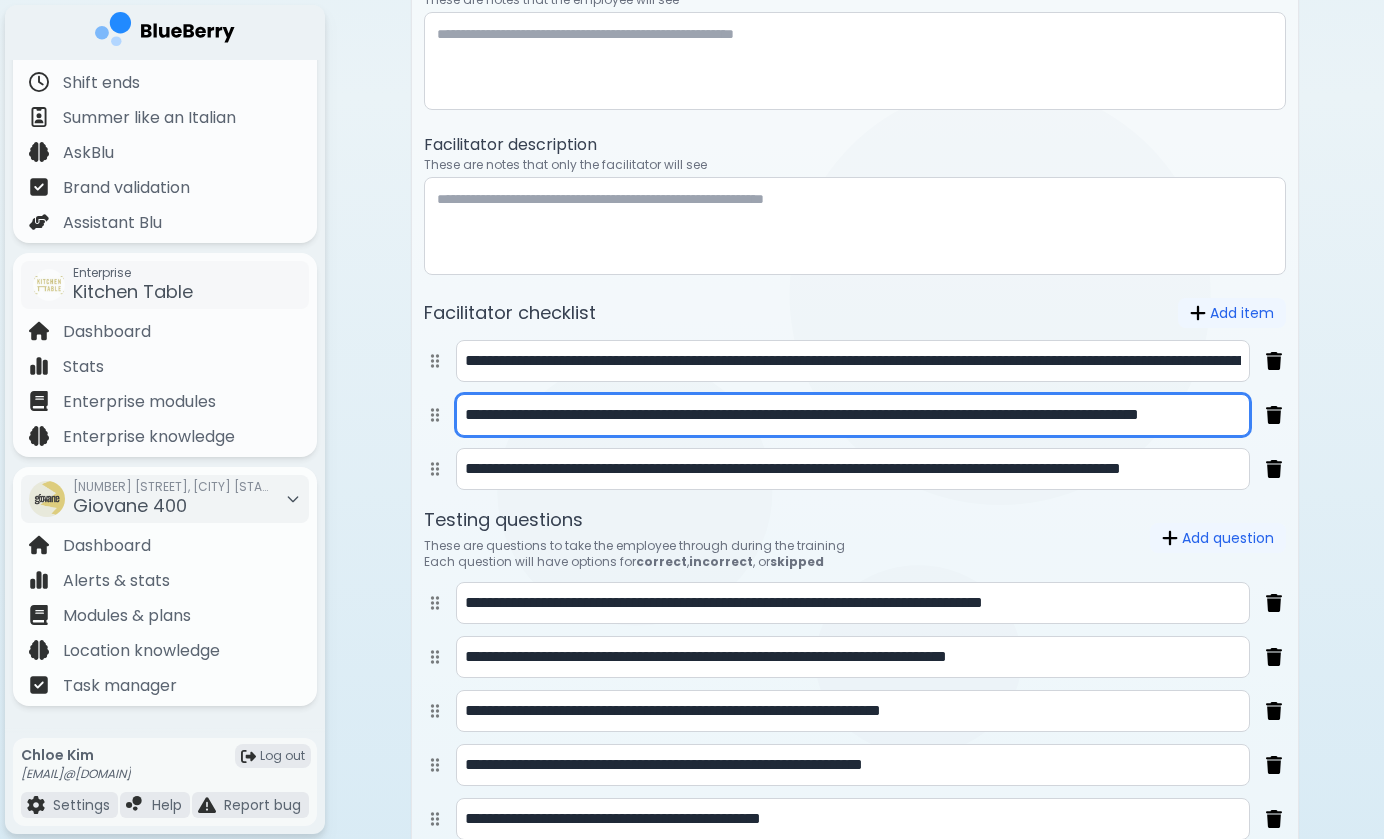 drag, startPoint x: 1205, startPoint y: 402, endPoint x: 1171, endPoint y: 411, distance: 35.17101 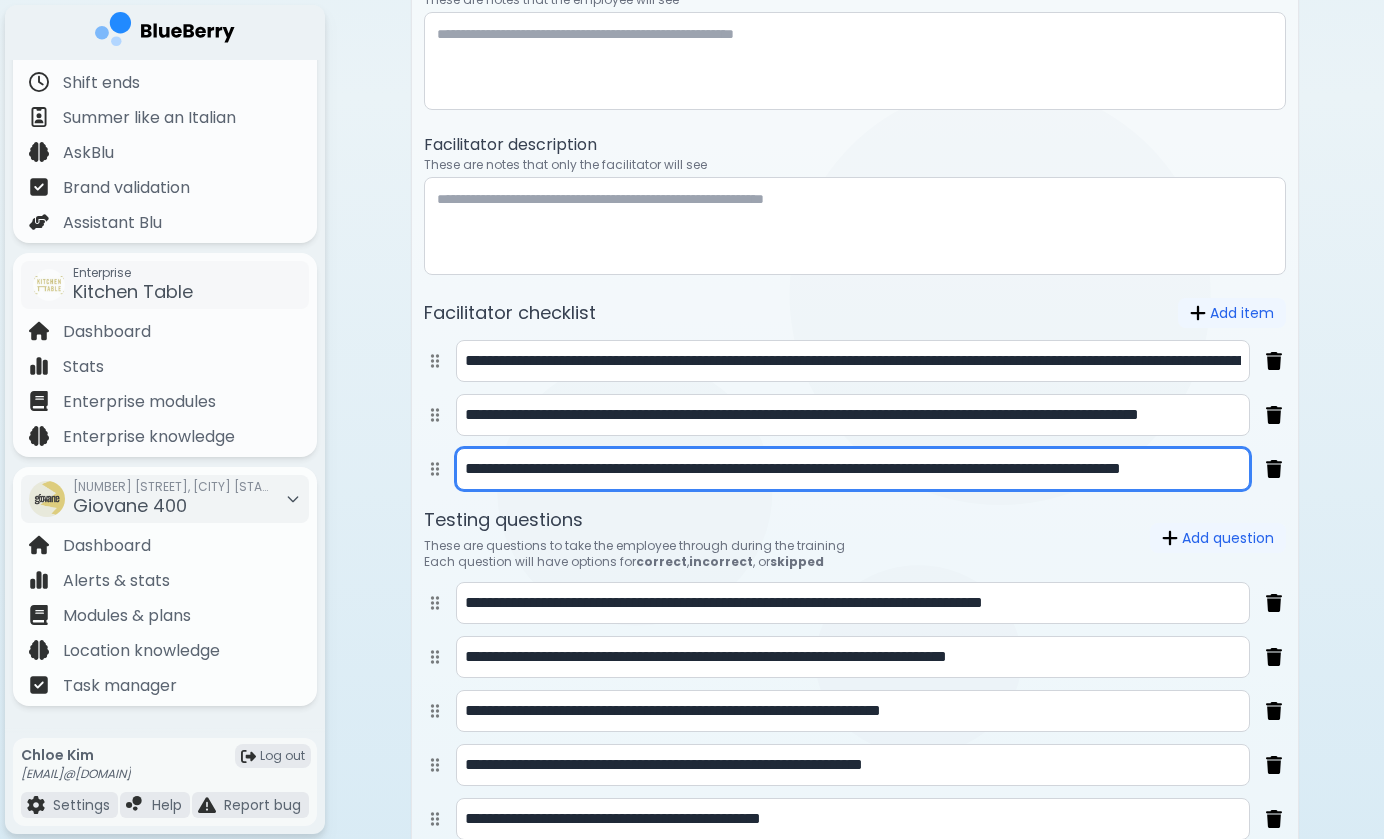 click on "**********" at bounding box center [853, 469] 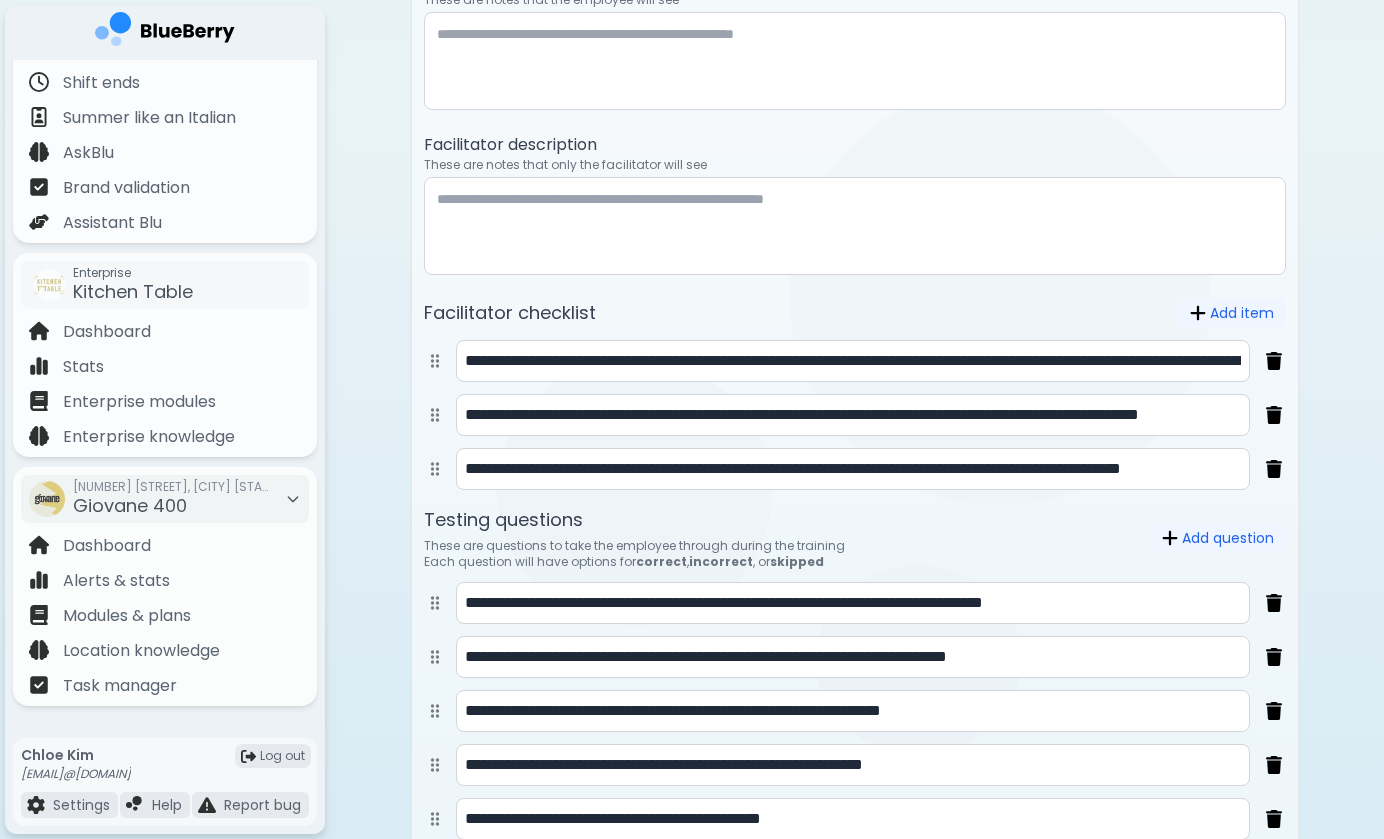 click on "**********" at bounding box center (855, 420) 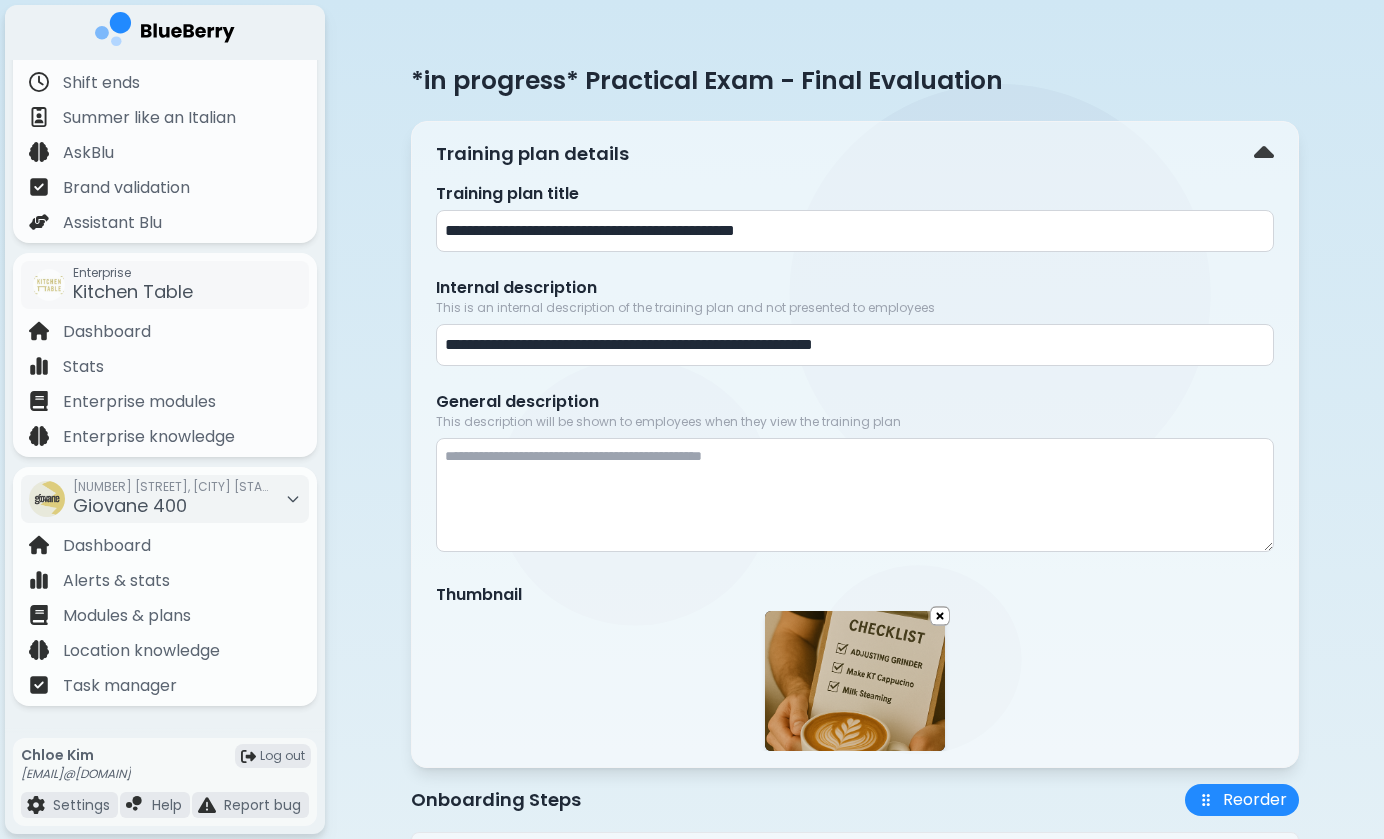 scroll, scrollTop: 0, scrollLeft: 0, axis: both 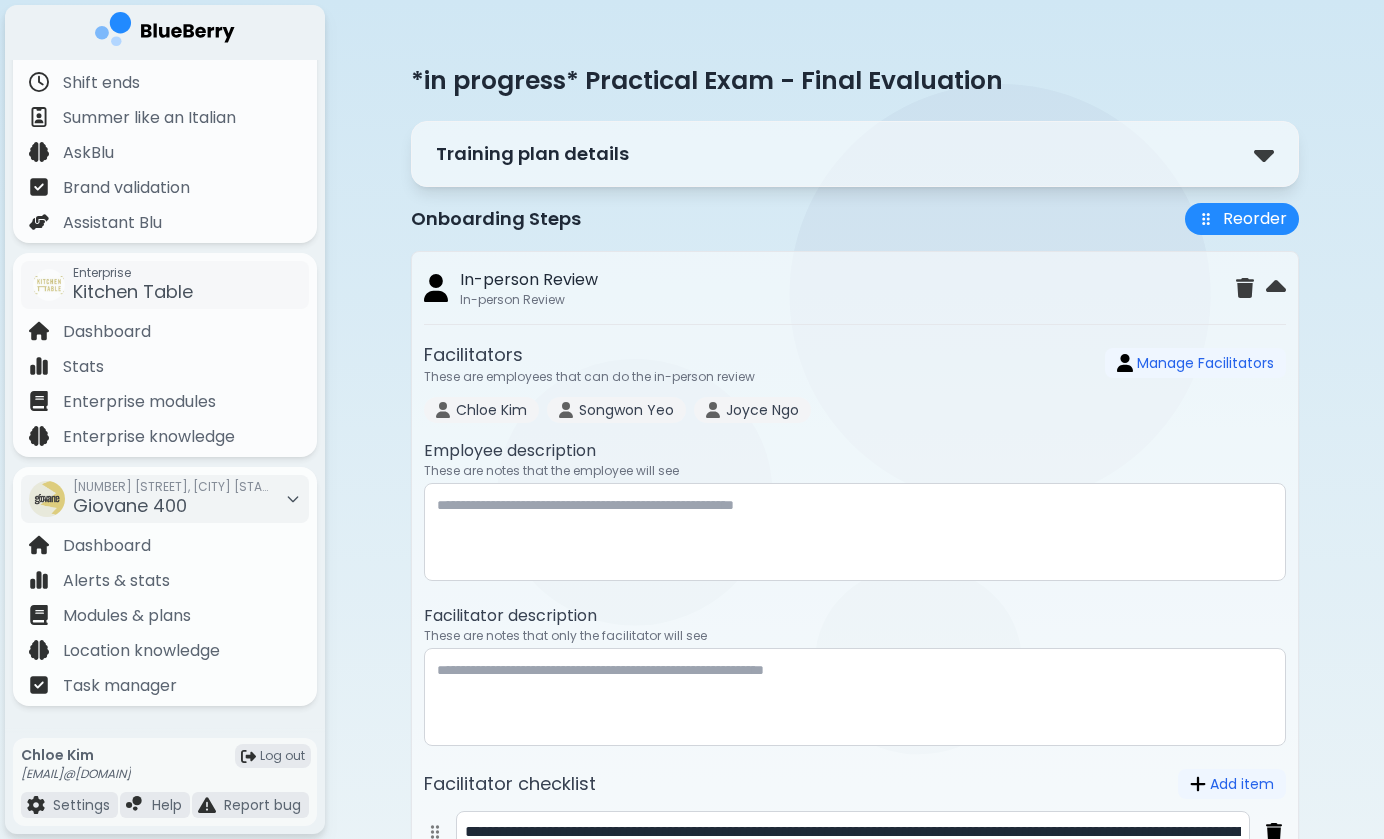 click on "*in progress* Practical Exam - Final Evaluation" at bounding box center [855, 80] 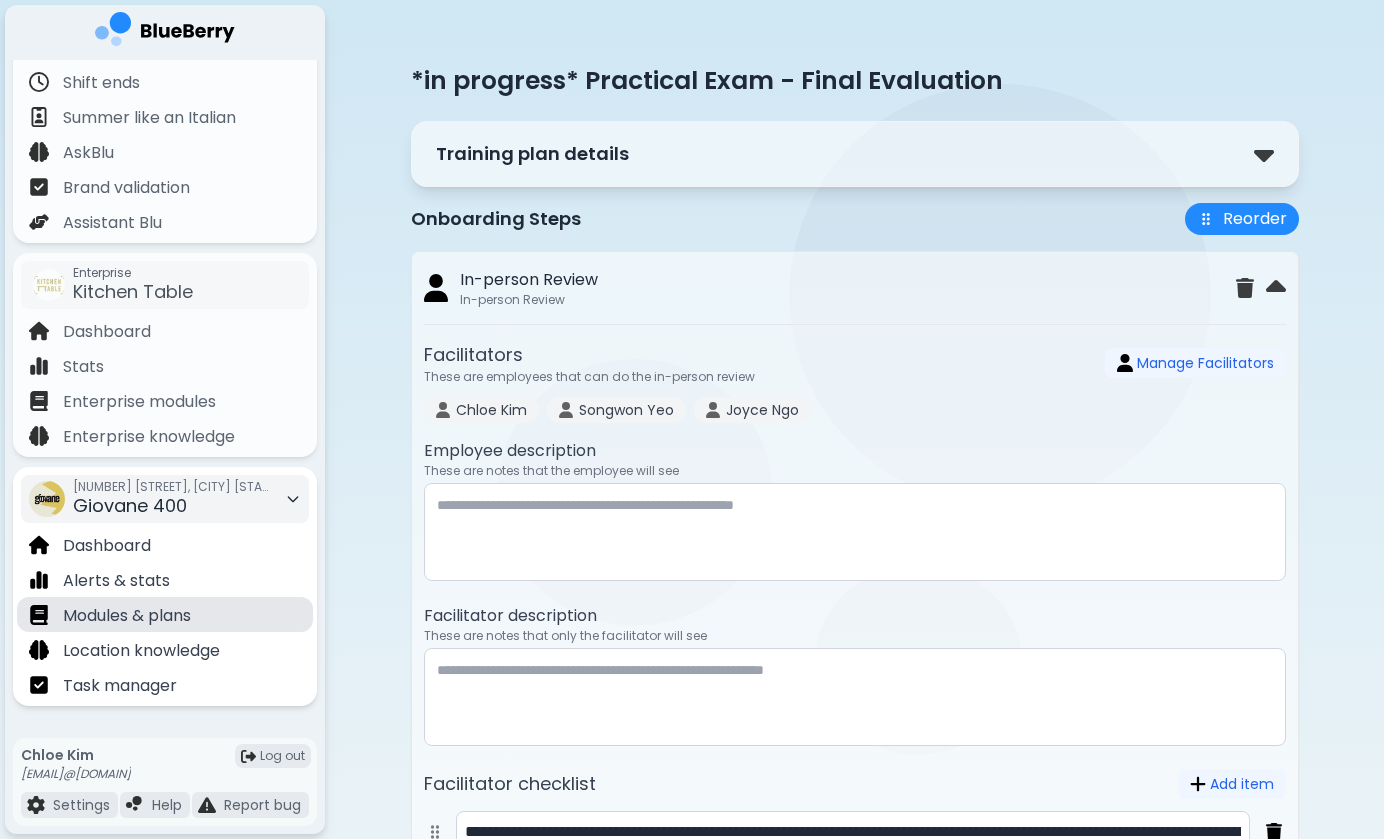 click on "Modules & plans" at bounding box center [165, 614] 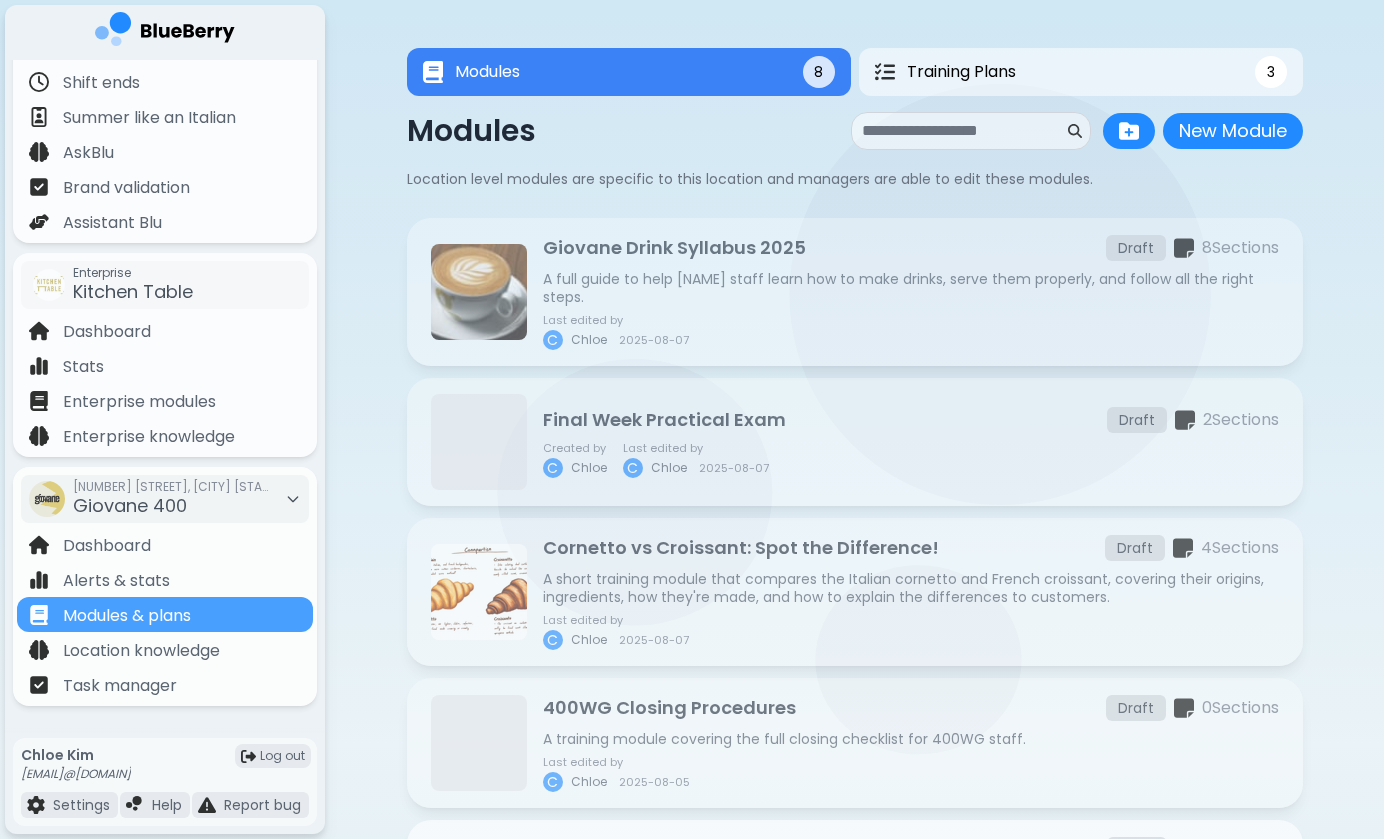 scroll, scrollTop: 0, scrollLeft: 0, axis: both 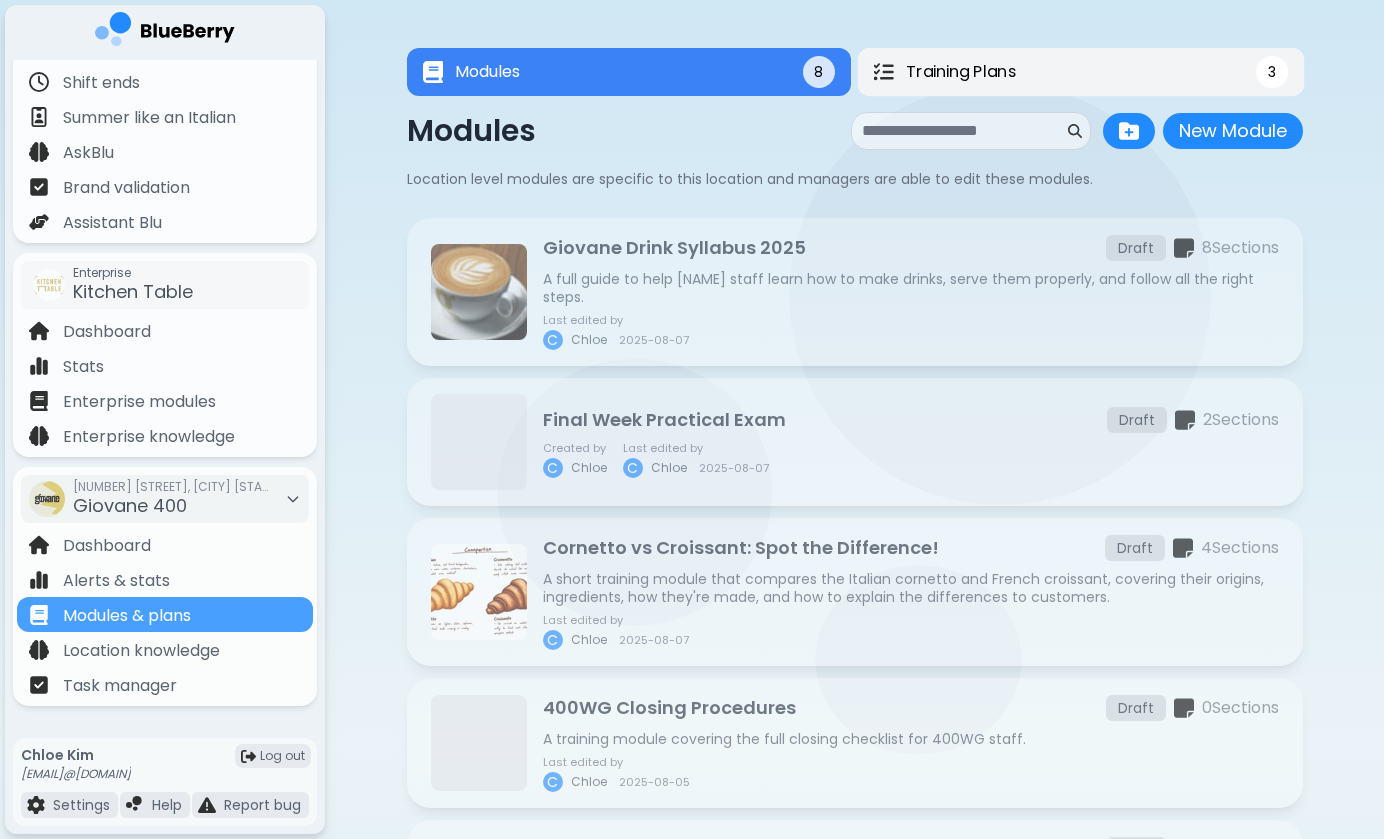 click on "Training Plans 3" at bounding box center (1080, 72) 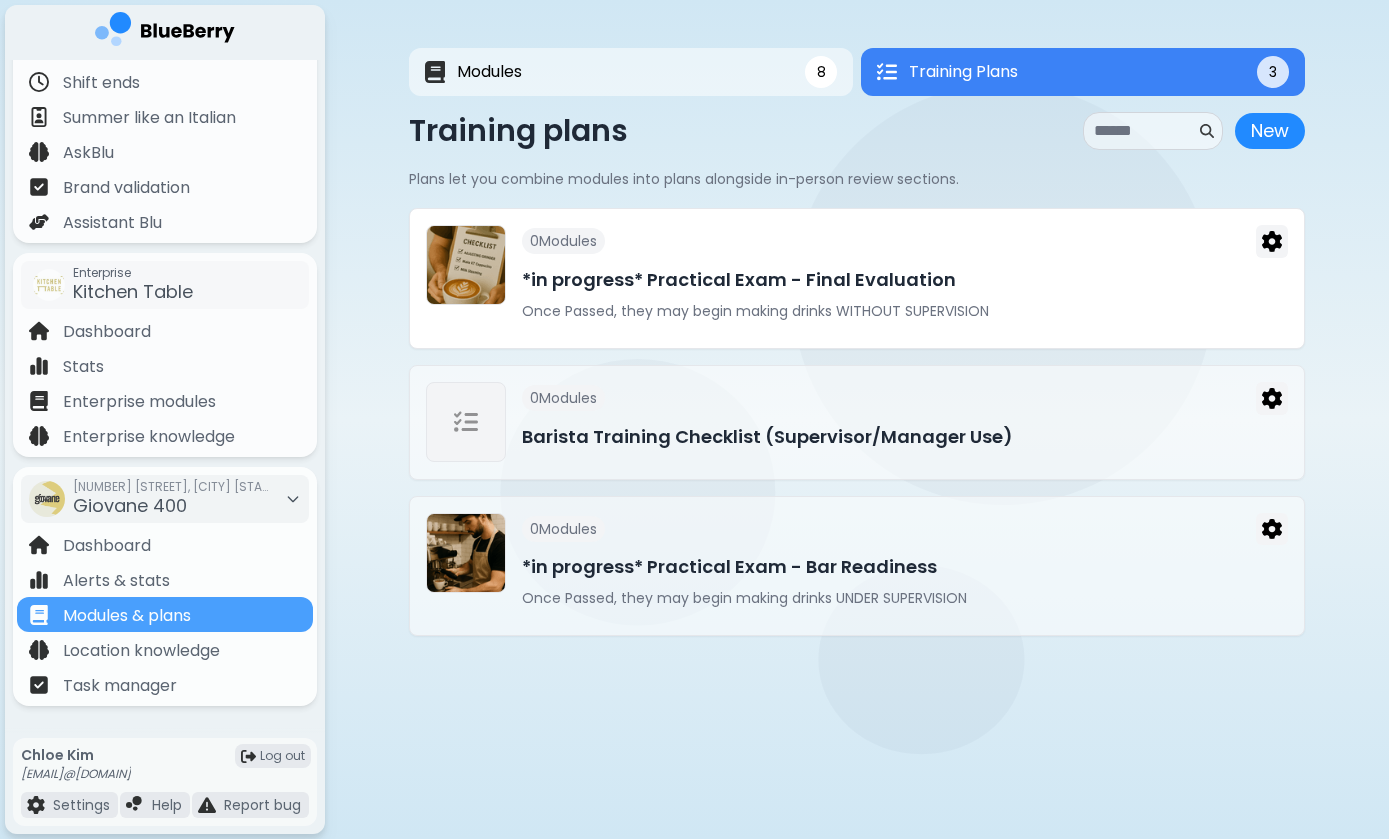 click on "*in progress* Practical Exam - Final Evaluation" at bounding box center (905, 280) 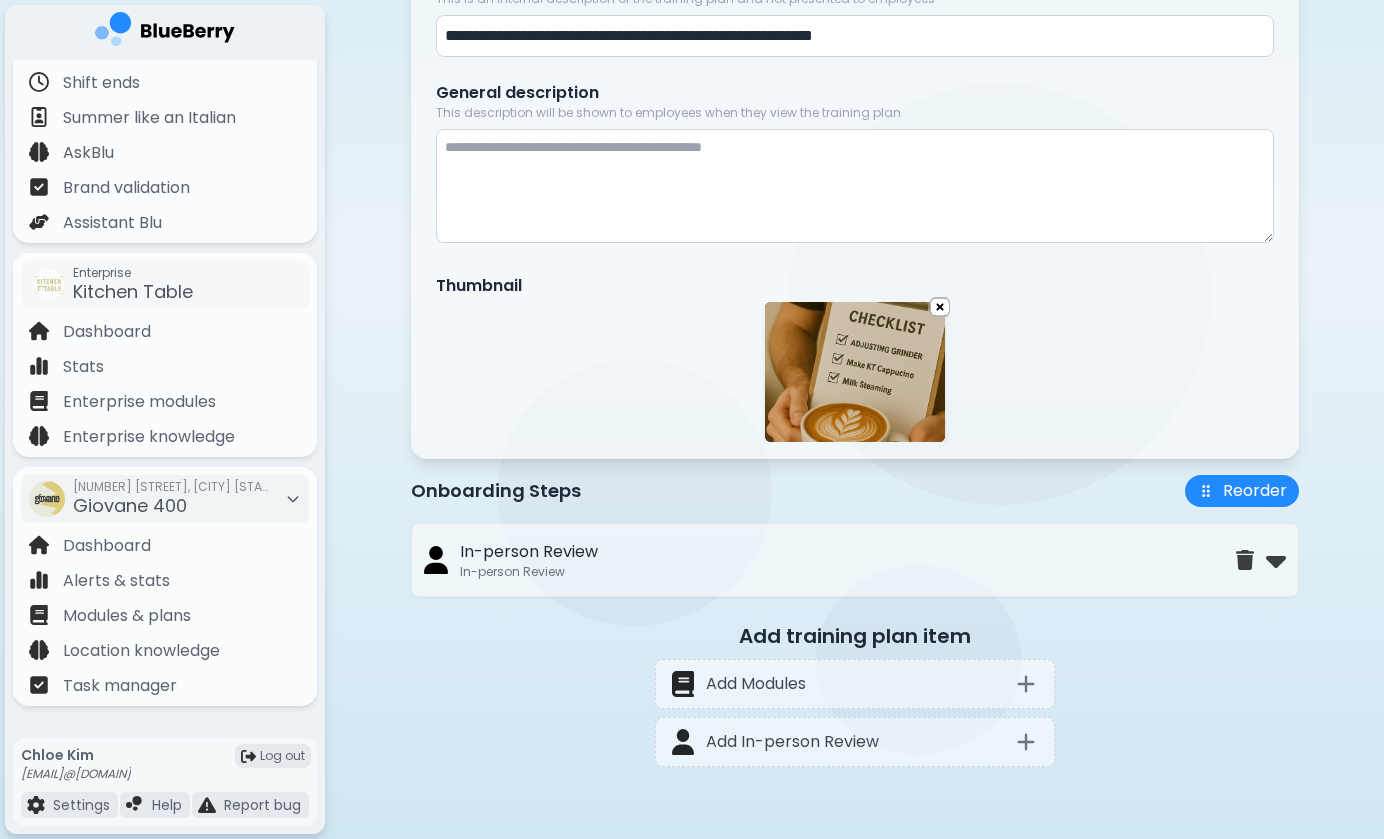 scroll, scrollTop: 311, scrollLeft: 0, axis: vertical 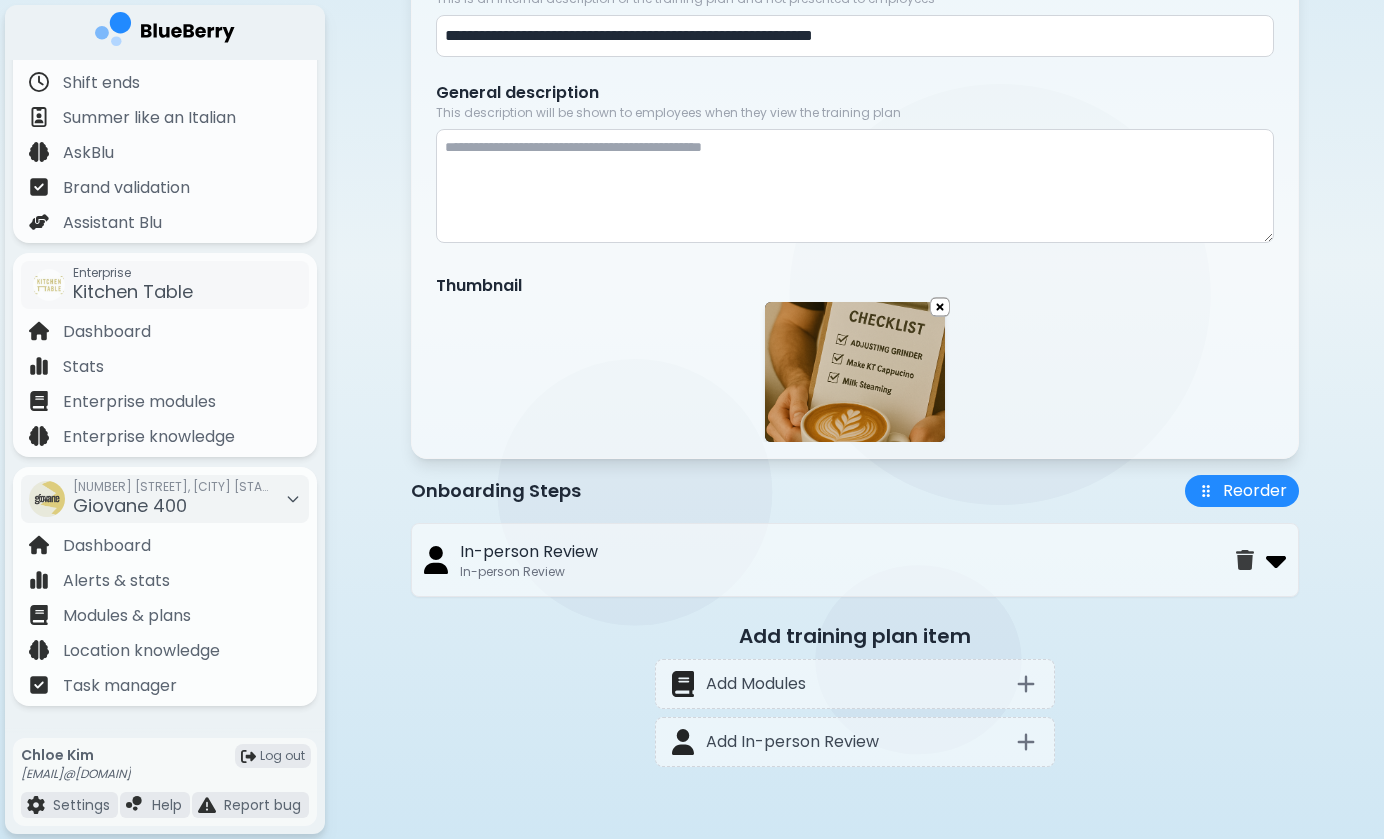 click at bounding box center (1276, 560) 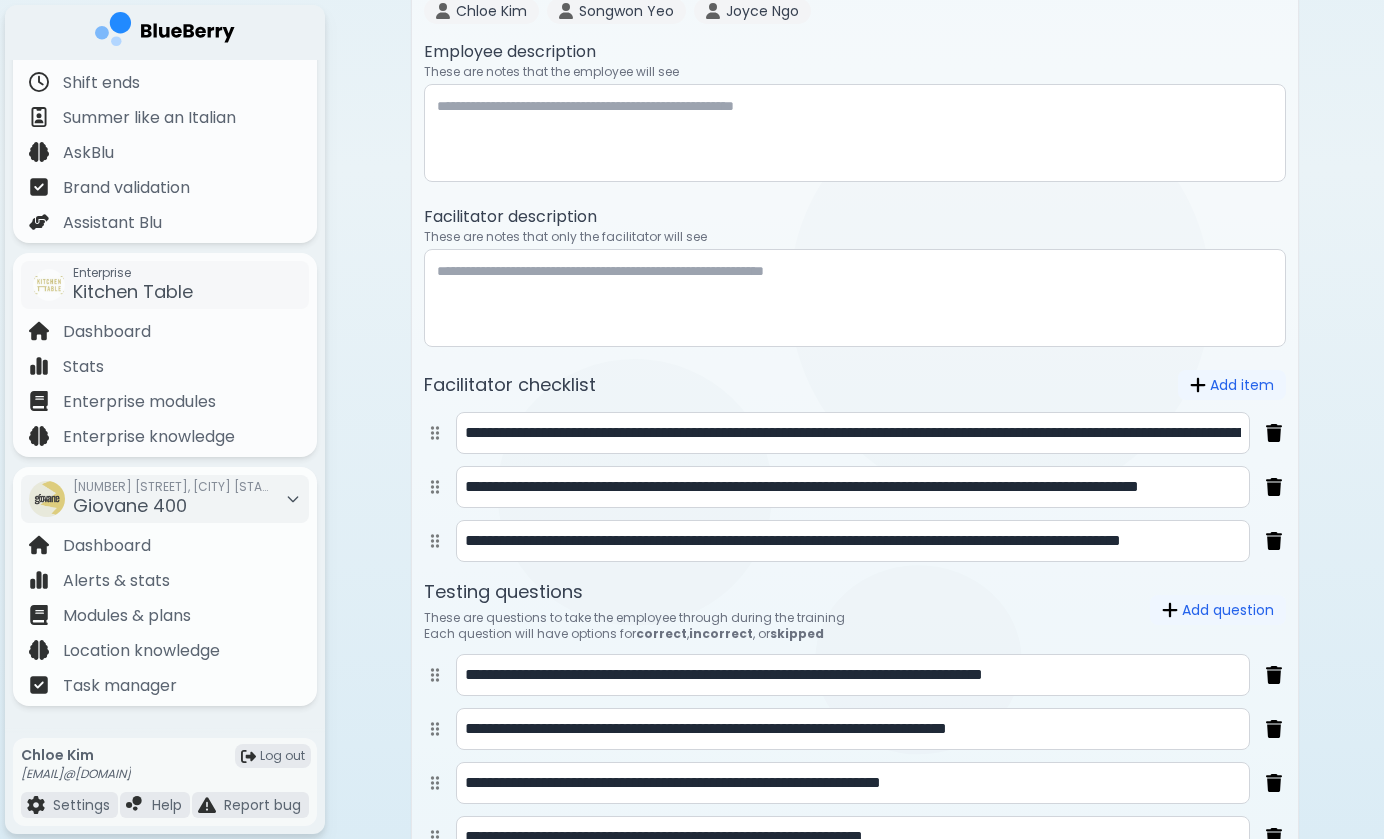 scroll, scrollTop: 978, scrollLeft: 0, axis: vertical 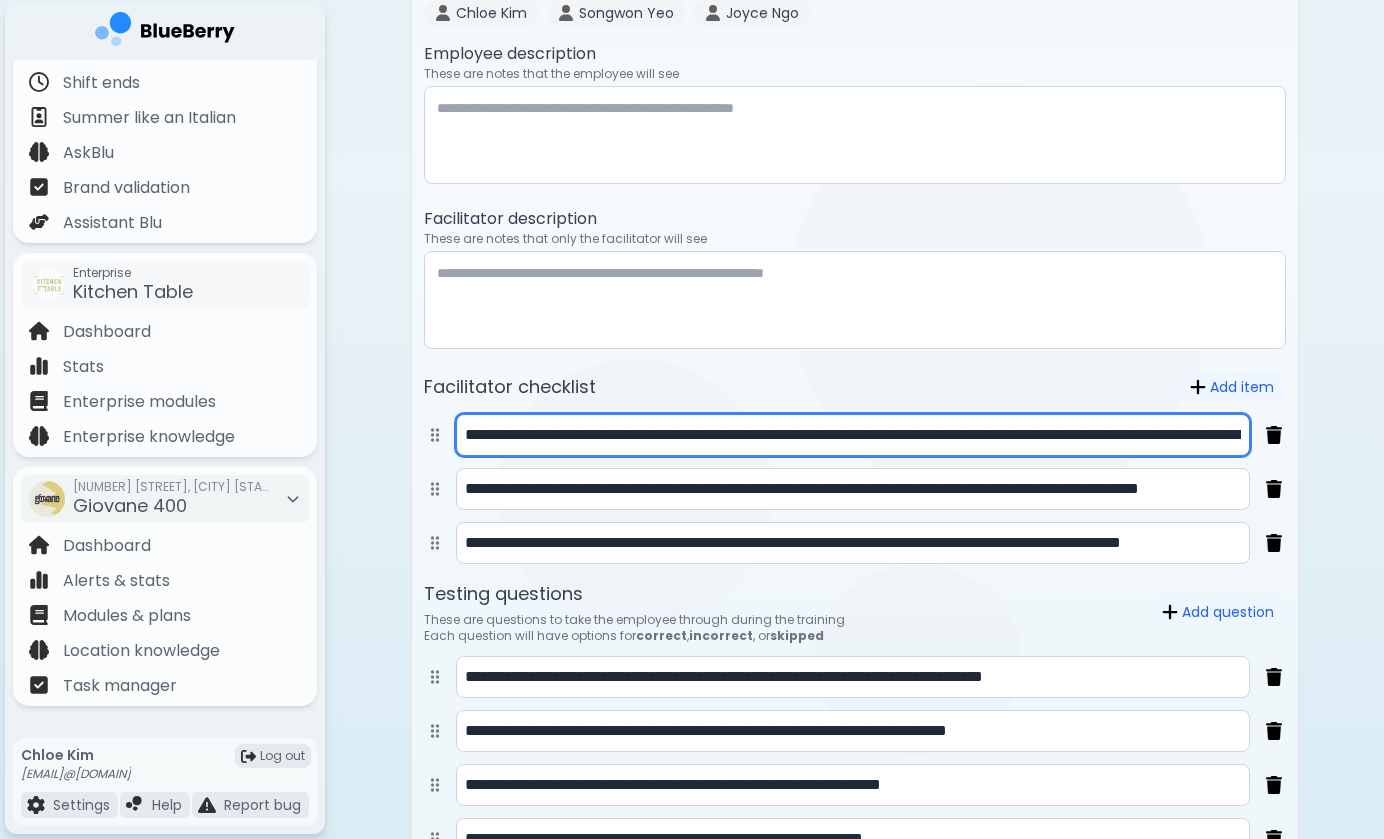 drag, startPoint x: 466, startPoint y: 434, endPoint x: 1291, endPoint y: 494, distance: 827.17896 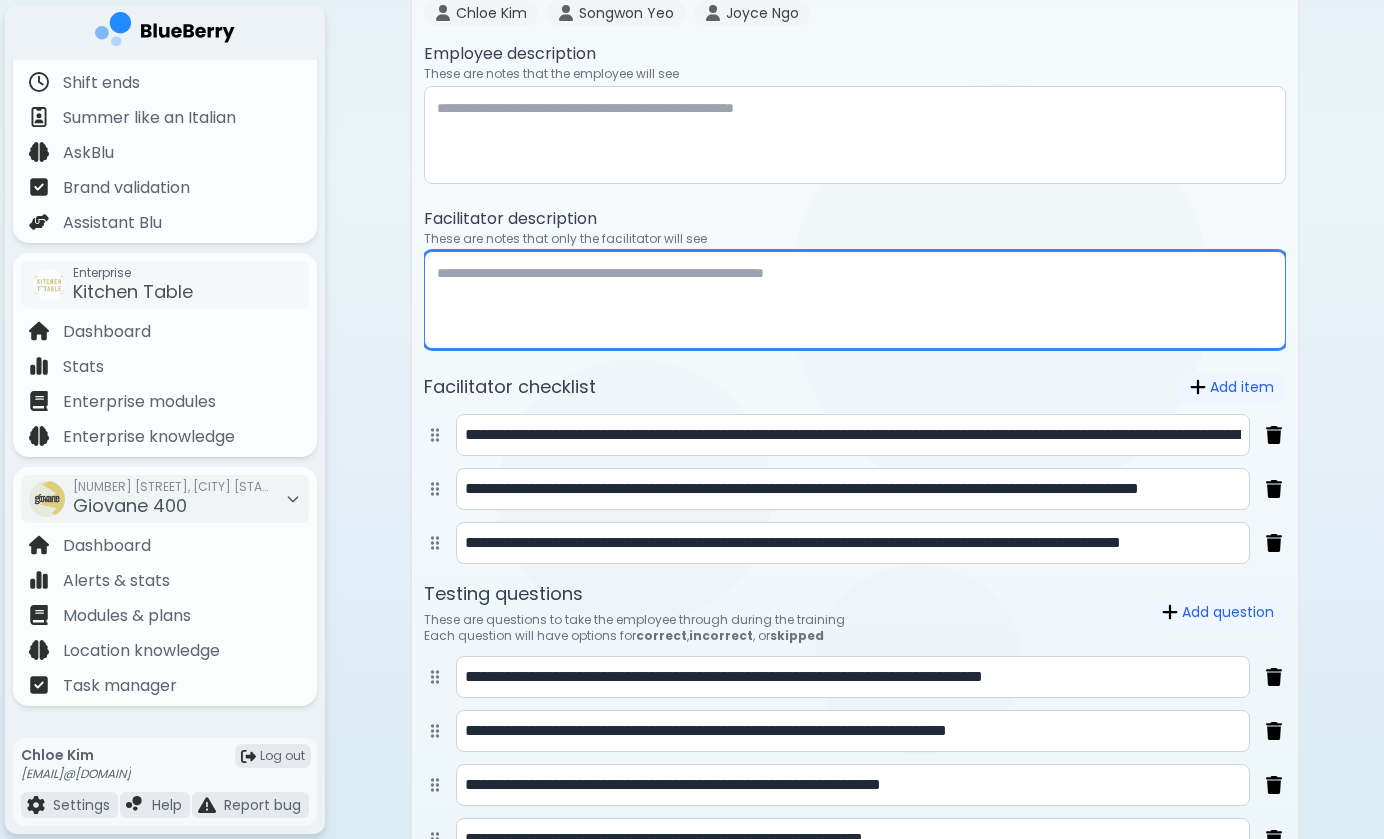 click at bounding box center [855, 300] 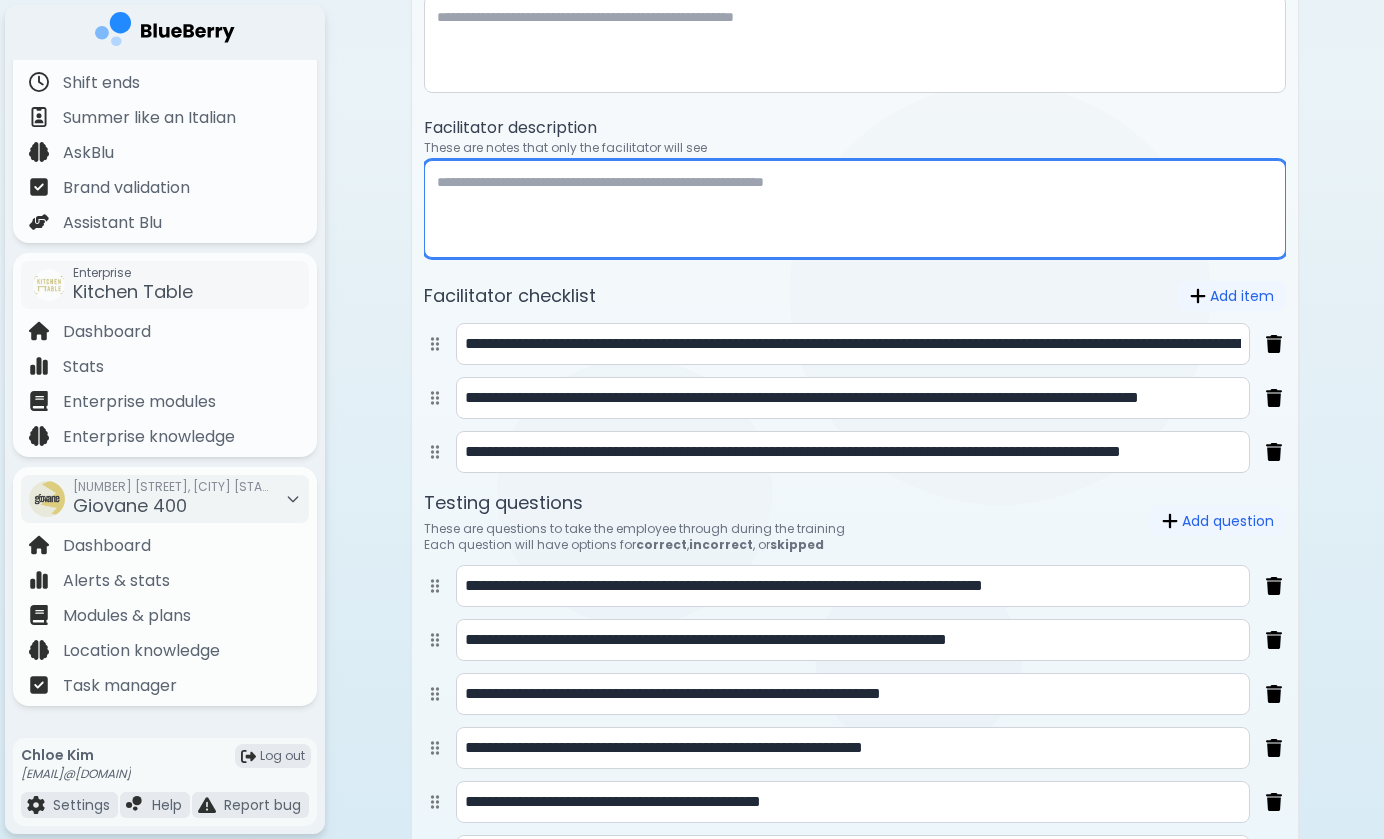 scroll, scrollTop: 1071, scrollLeft: 0, axis: vertical 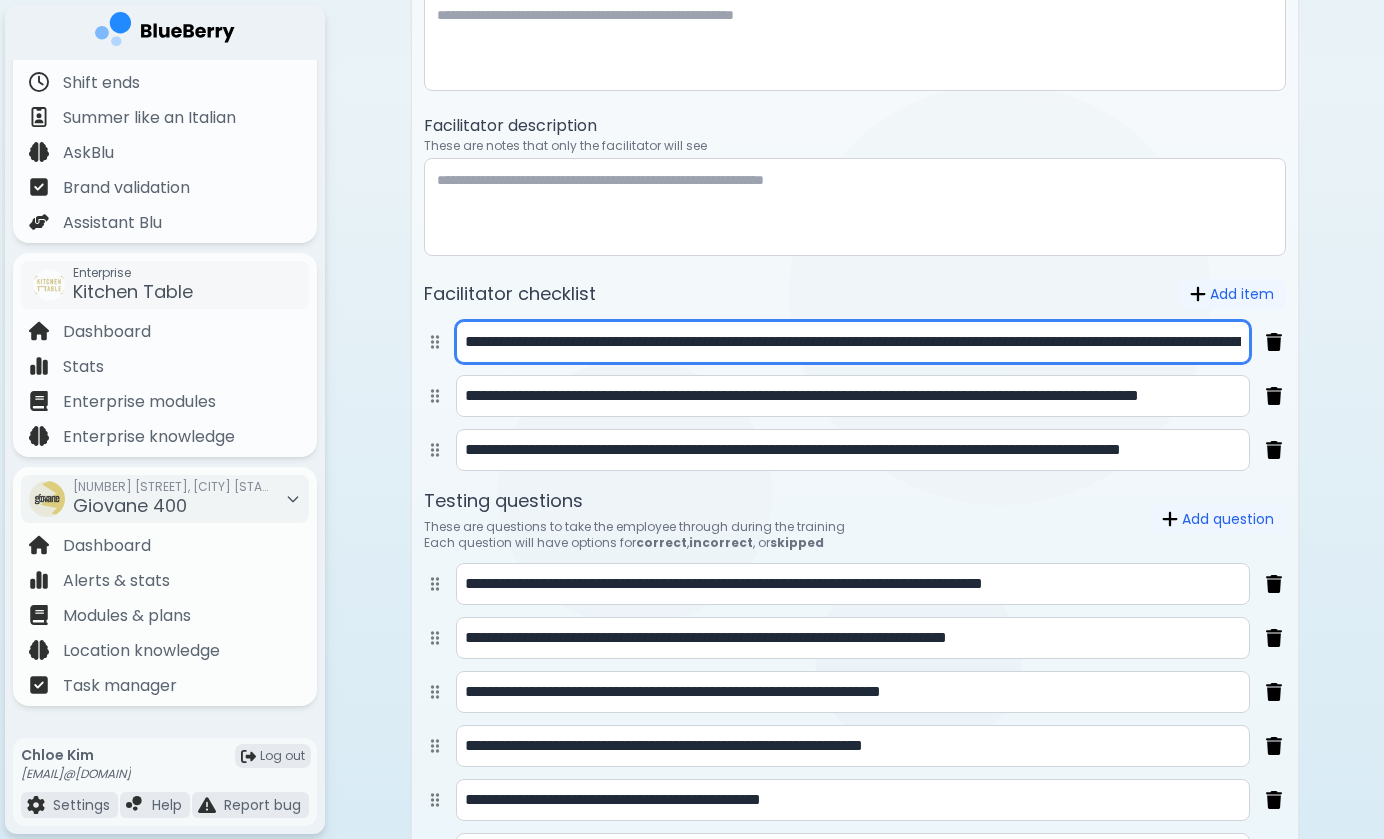 drag, startPoint x: 467, startPoint y: 345, endPoint x: 1469, endPoint y: 351, distance: 1002.01794 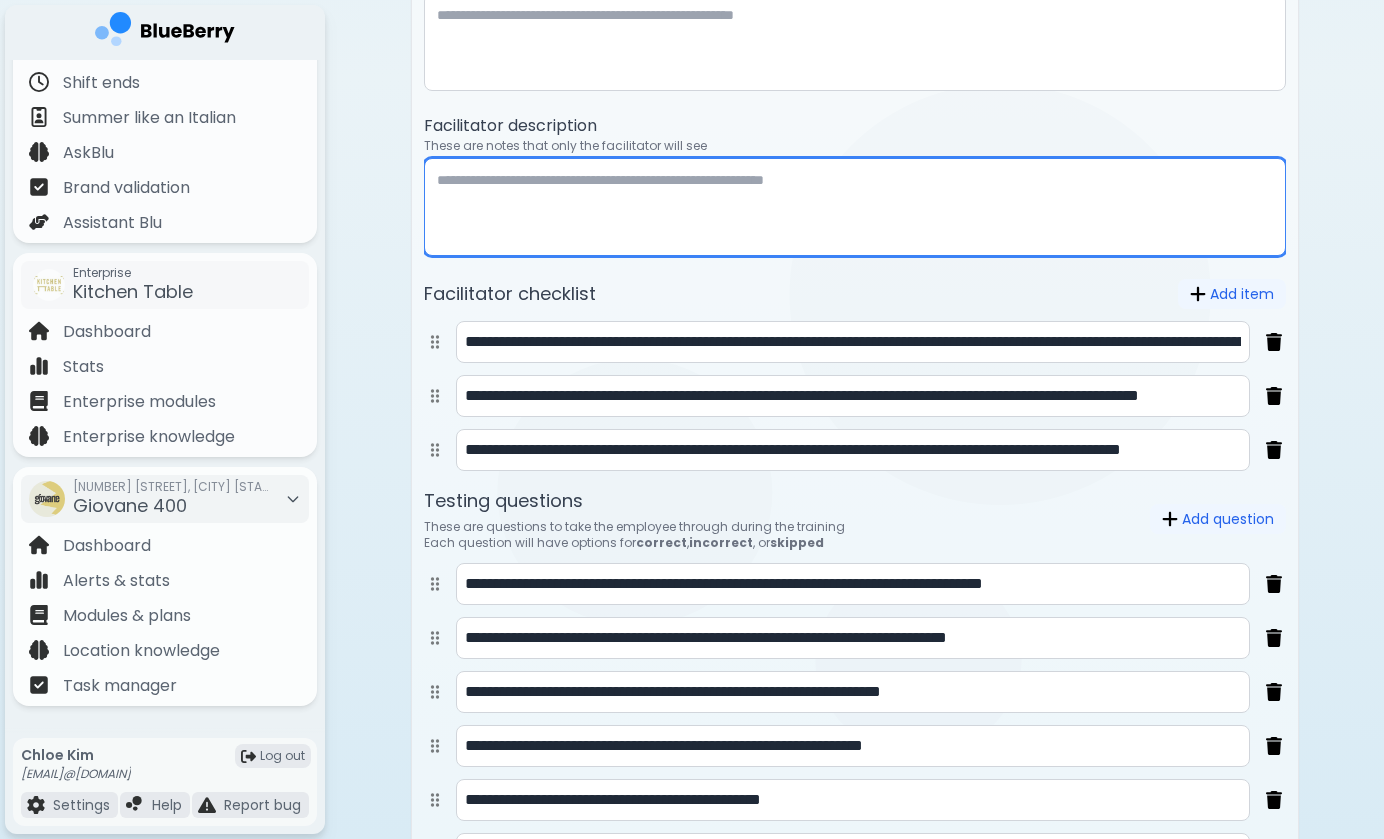 click at bounding box center (855, 207) 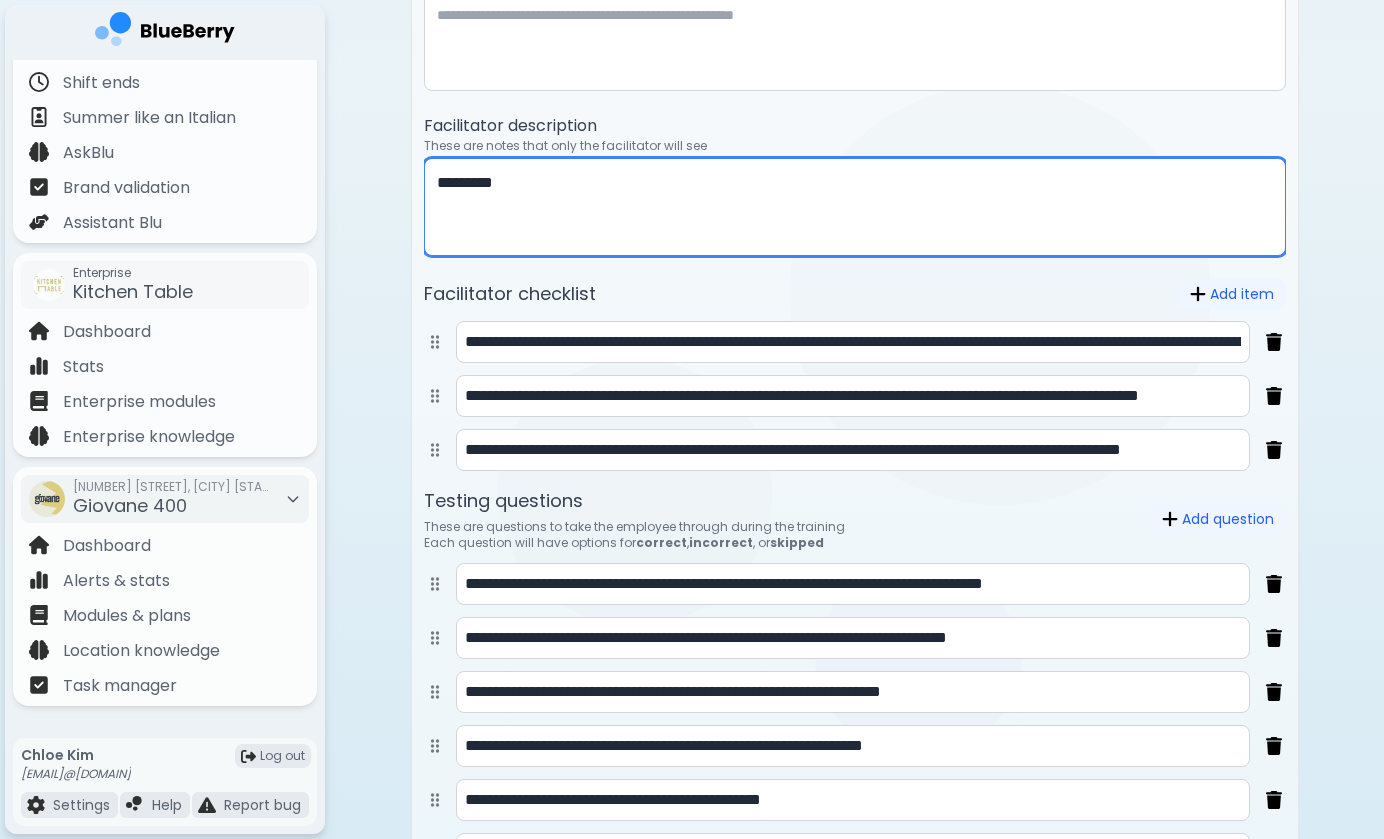 paste on "**********" 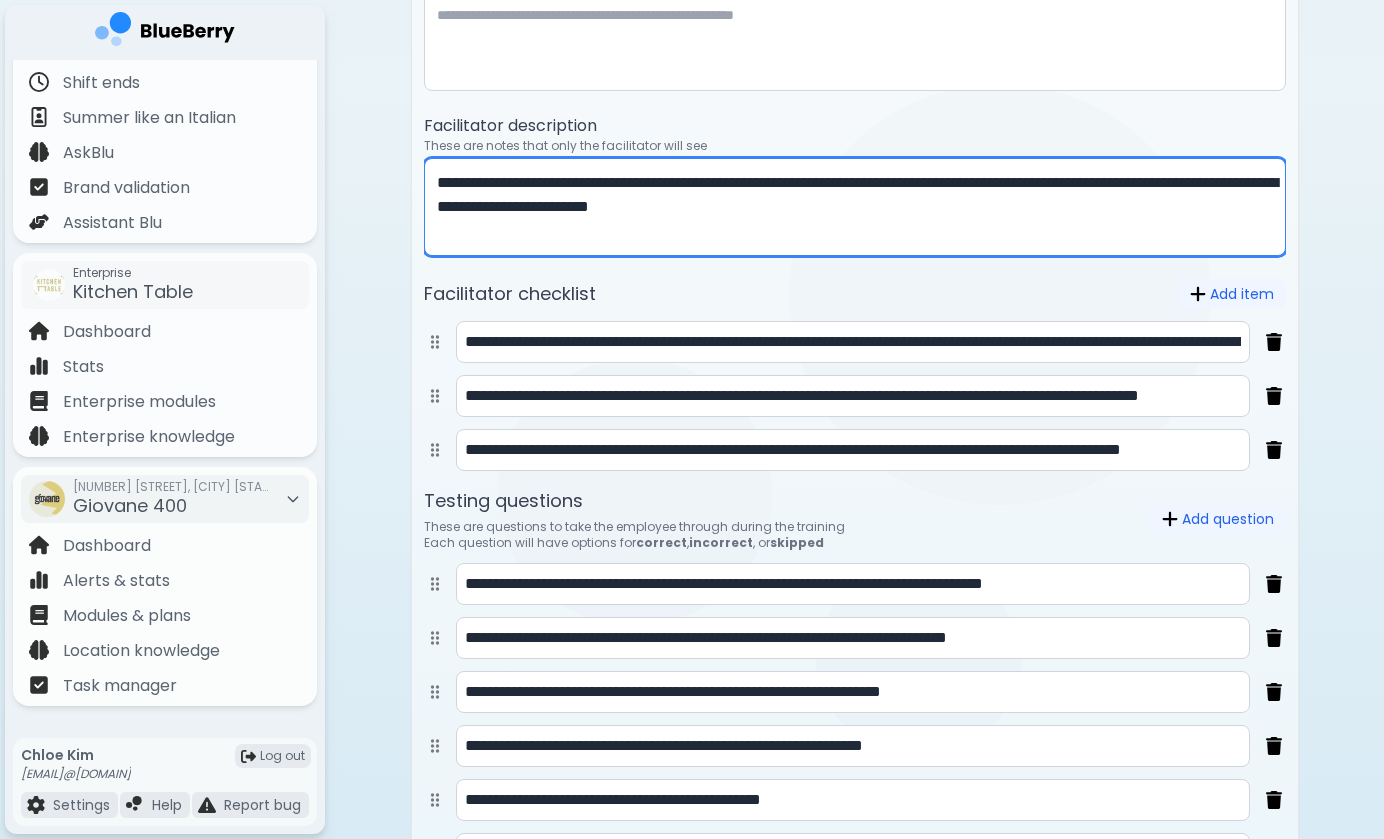 click on "**********" at bounding box center [855, 207] 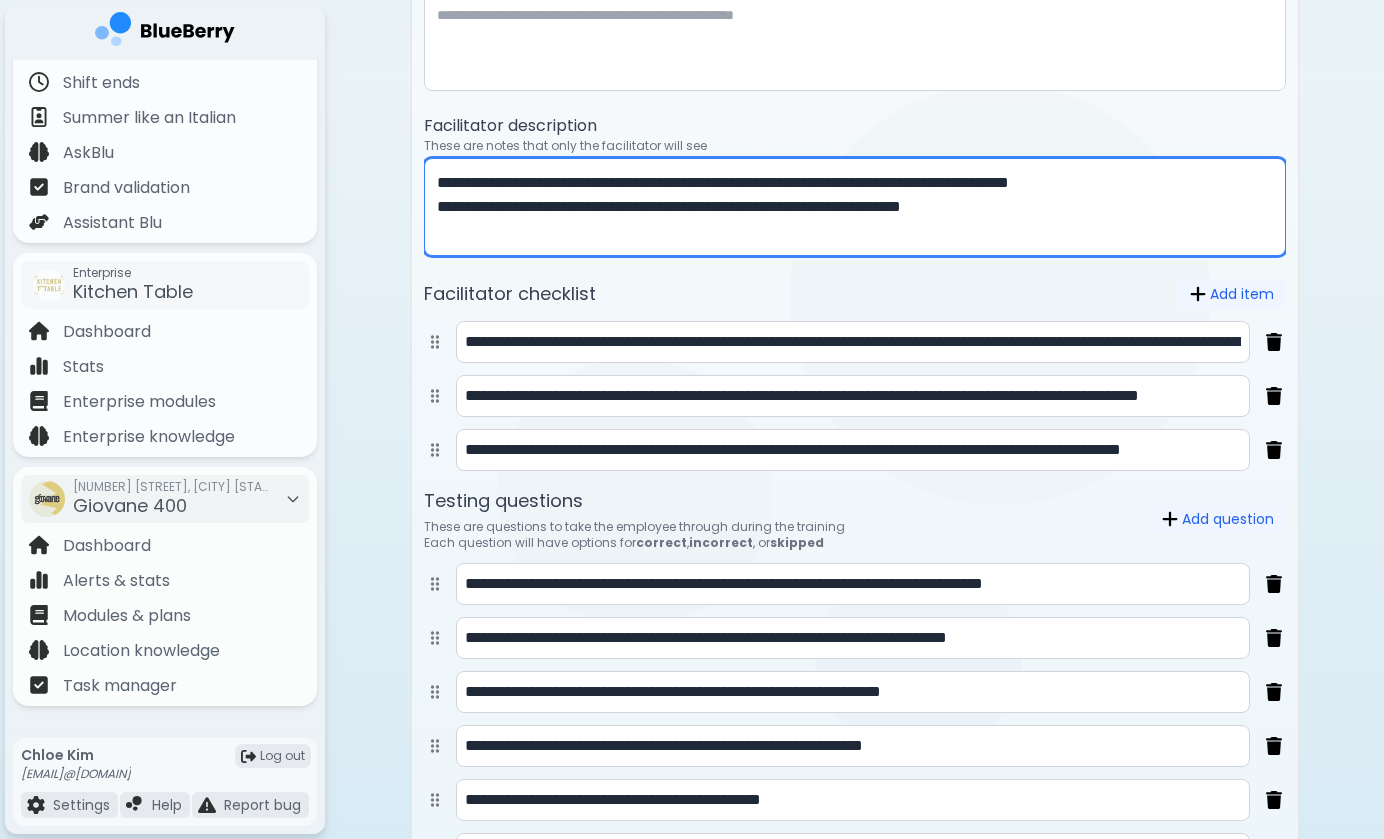 click on "**********" at bounding box center [855, 207] 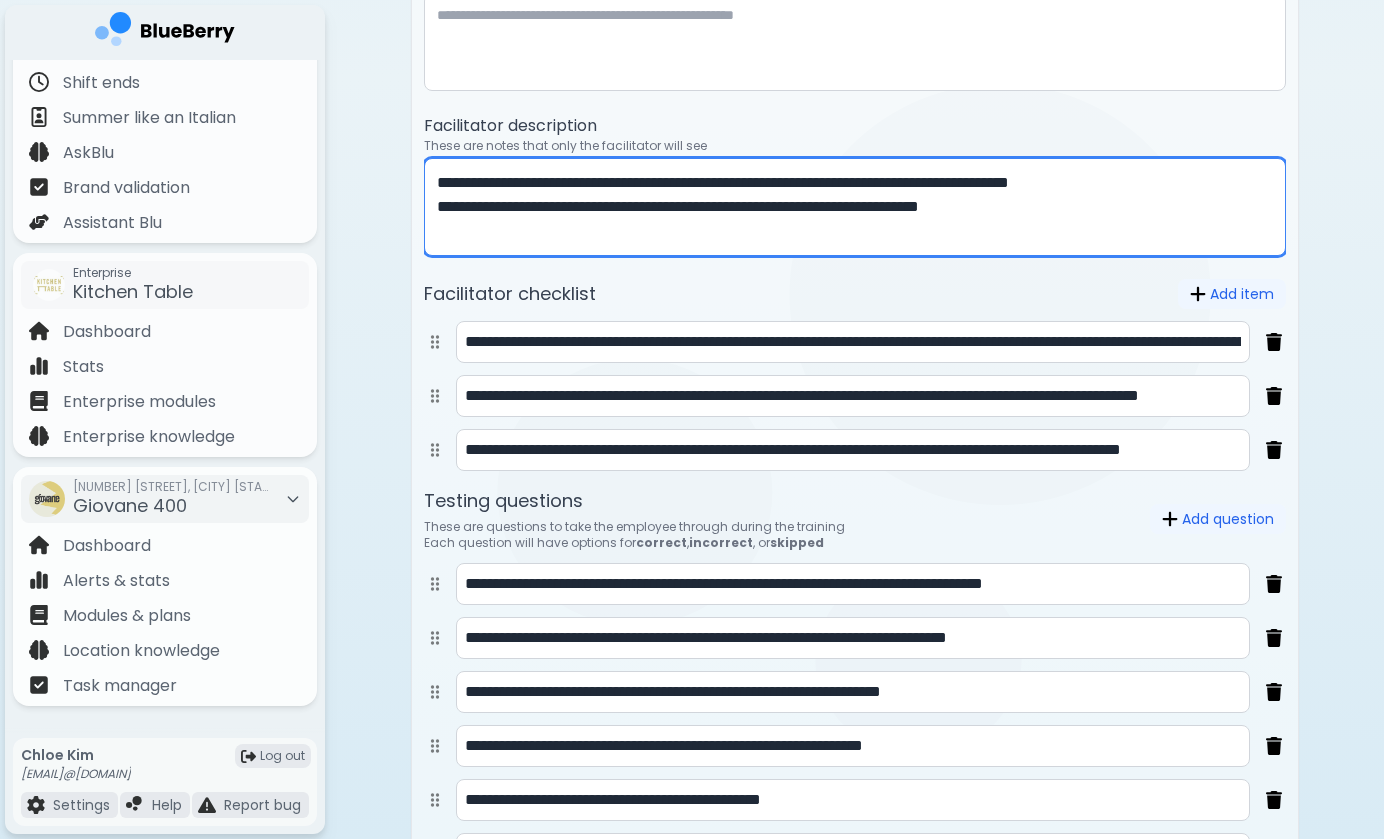 scroll, scrollTop: 11, scrollLeft: 0, axis: vertical 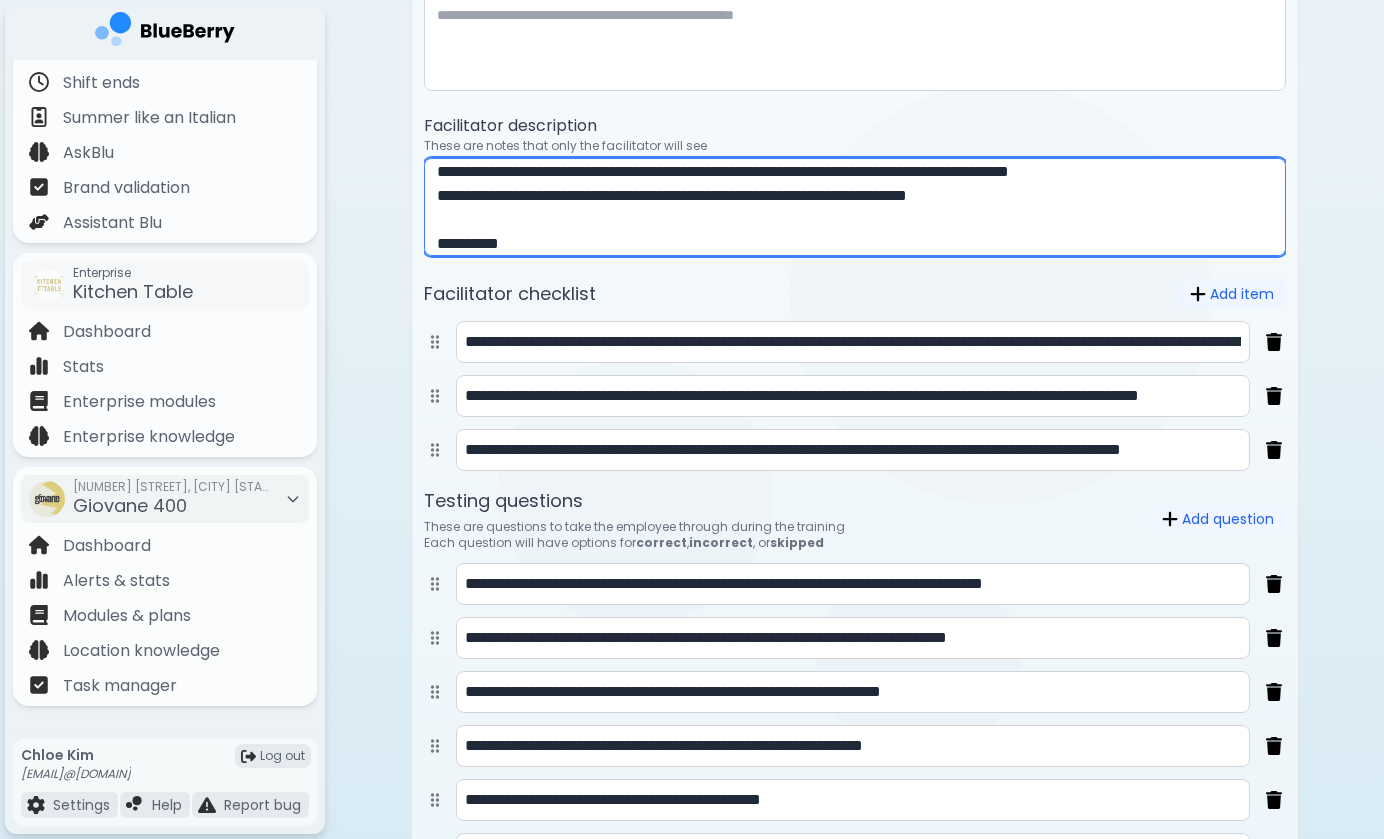 click on "**********" at bounding box center (855, 207) 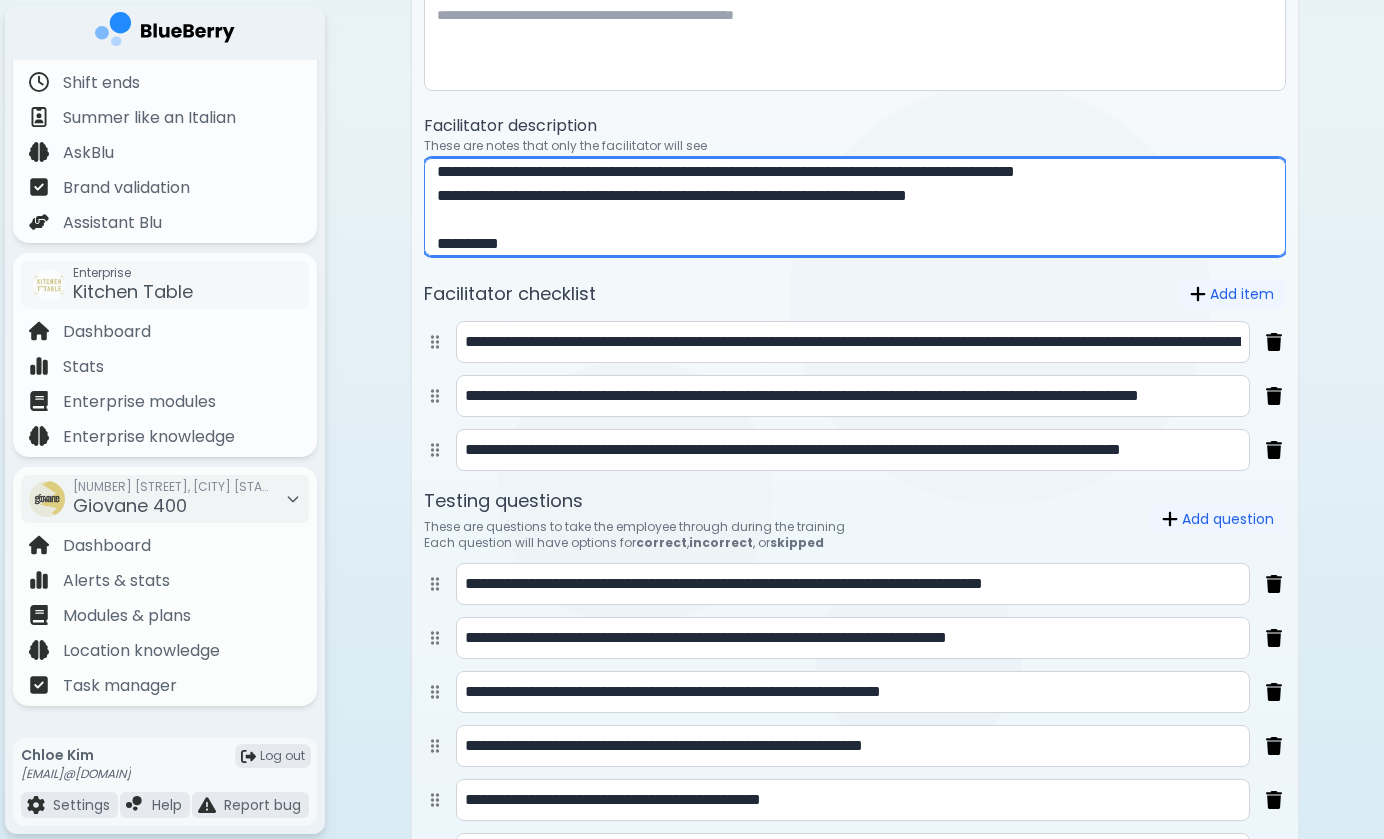 click on "**********" at bounding box center (855, 207) 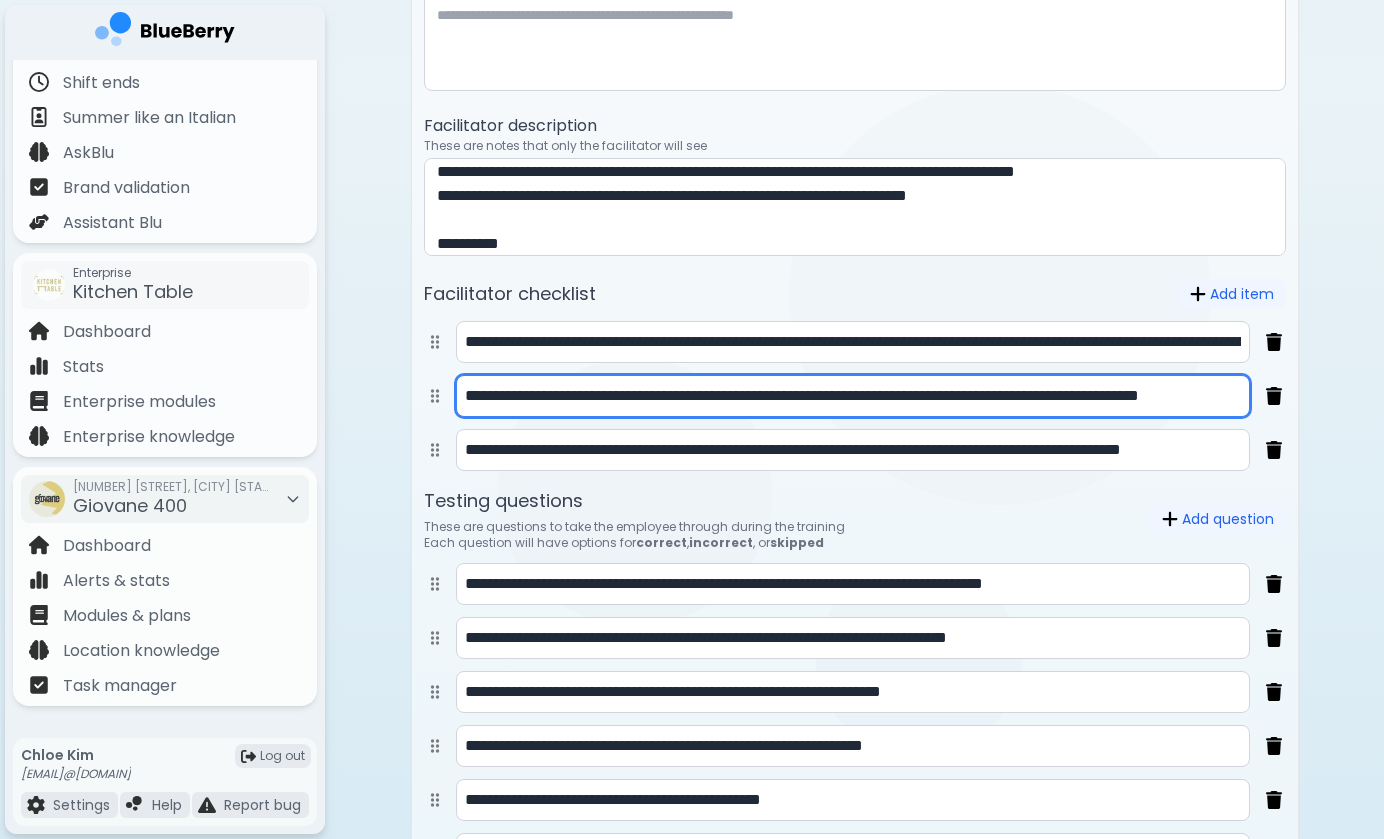 drag, startPoint x: 463, startPoint y: 398, endPoint x: 1343, endPoint y: 393, distance: 880.0142 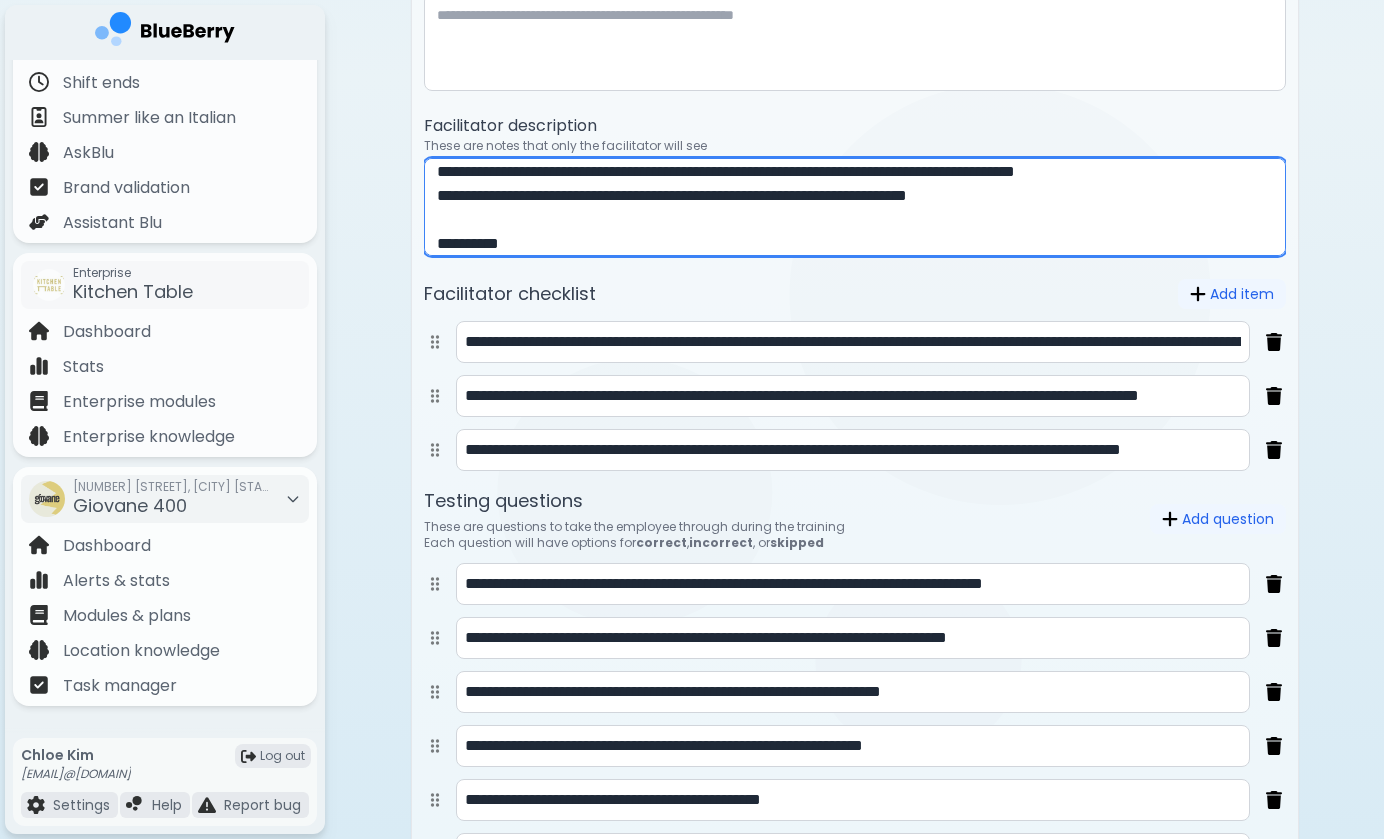 click on "**********" at bounding box center [855, 207] 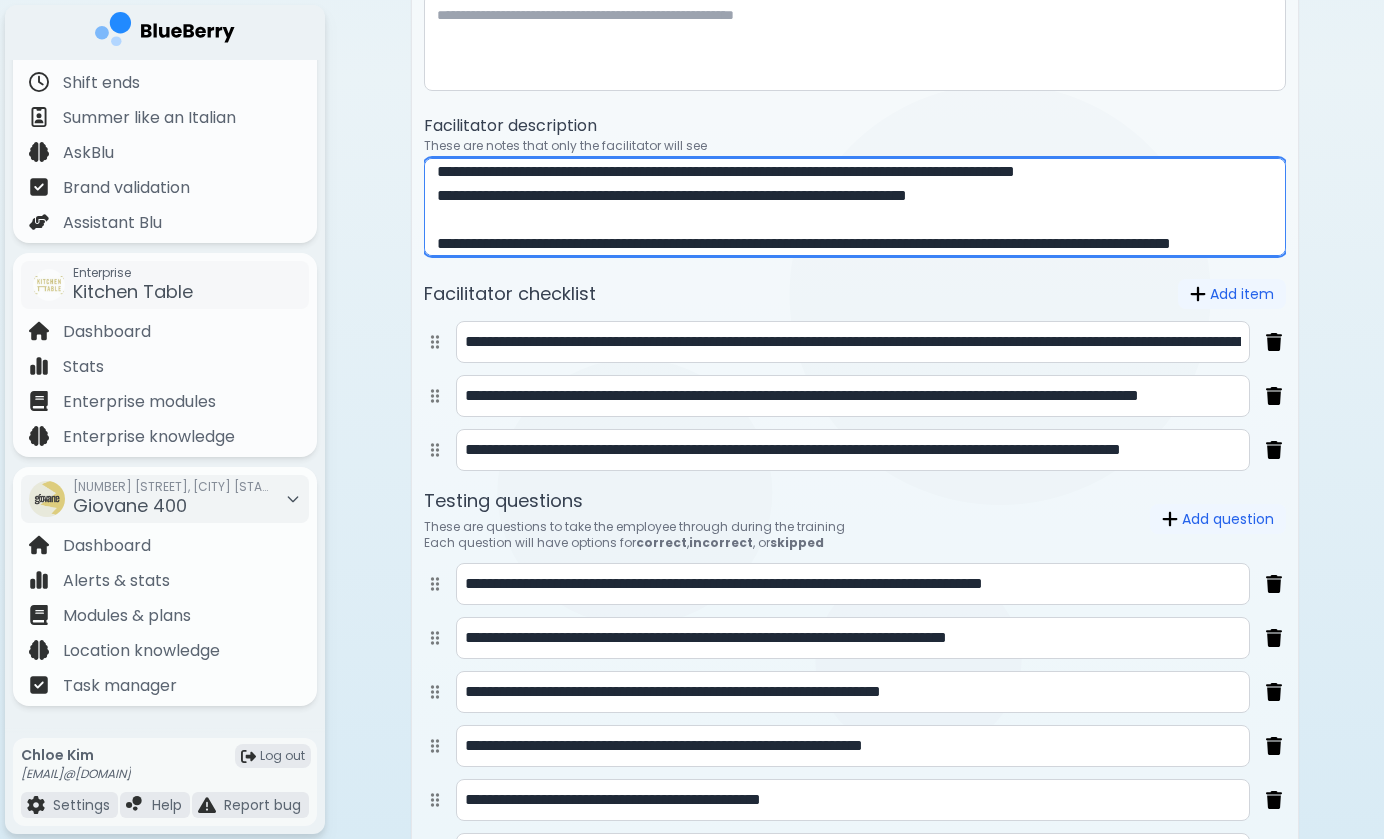 scroll, scrollTop: 48, scrollLeft: 0, axis: vertical 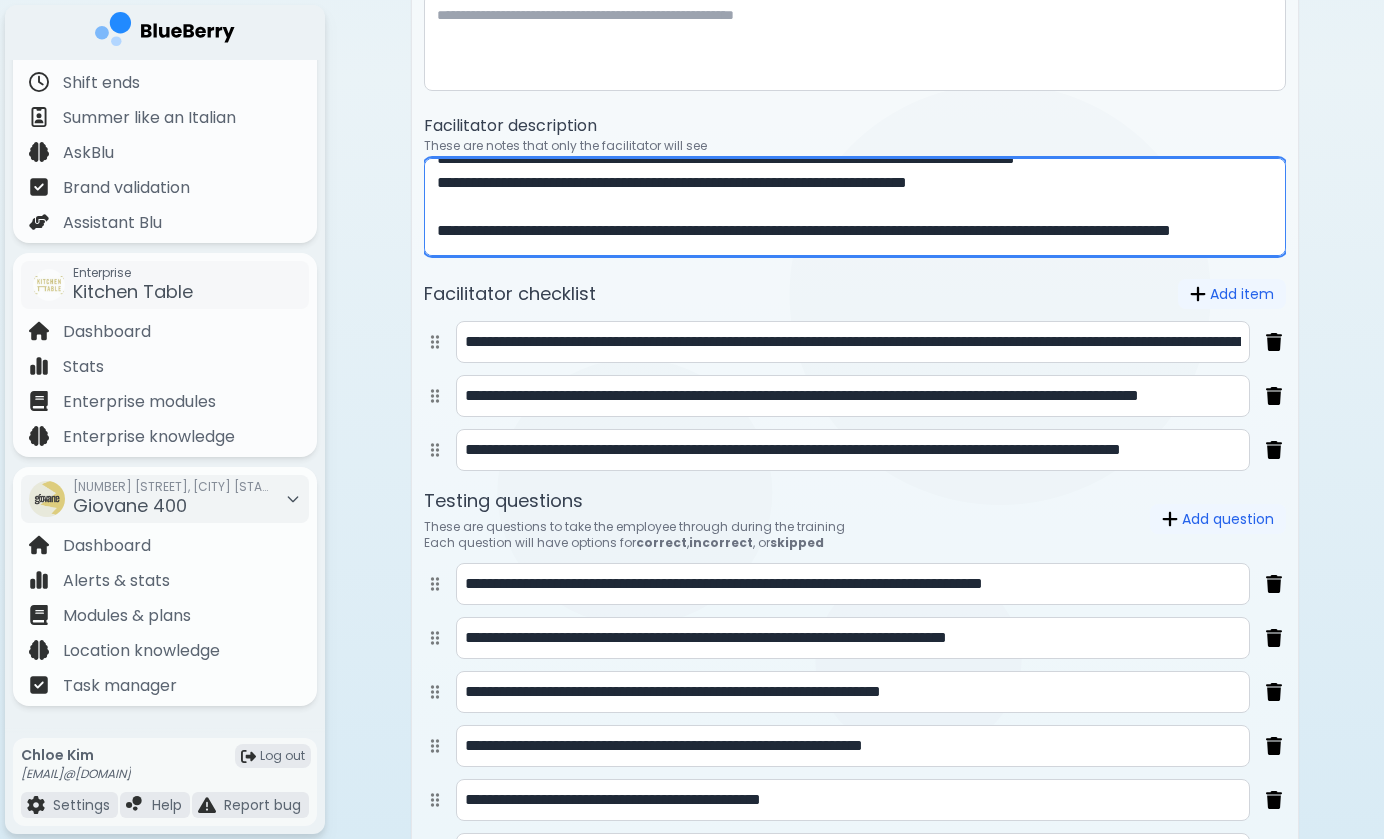 click on "**********" at bounding box center [855, 207] 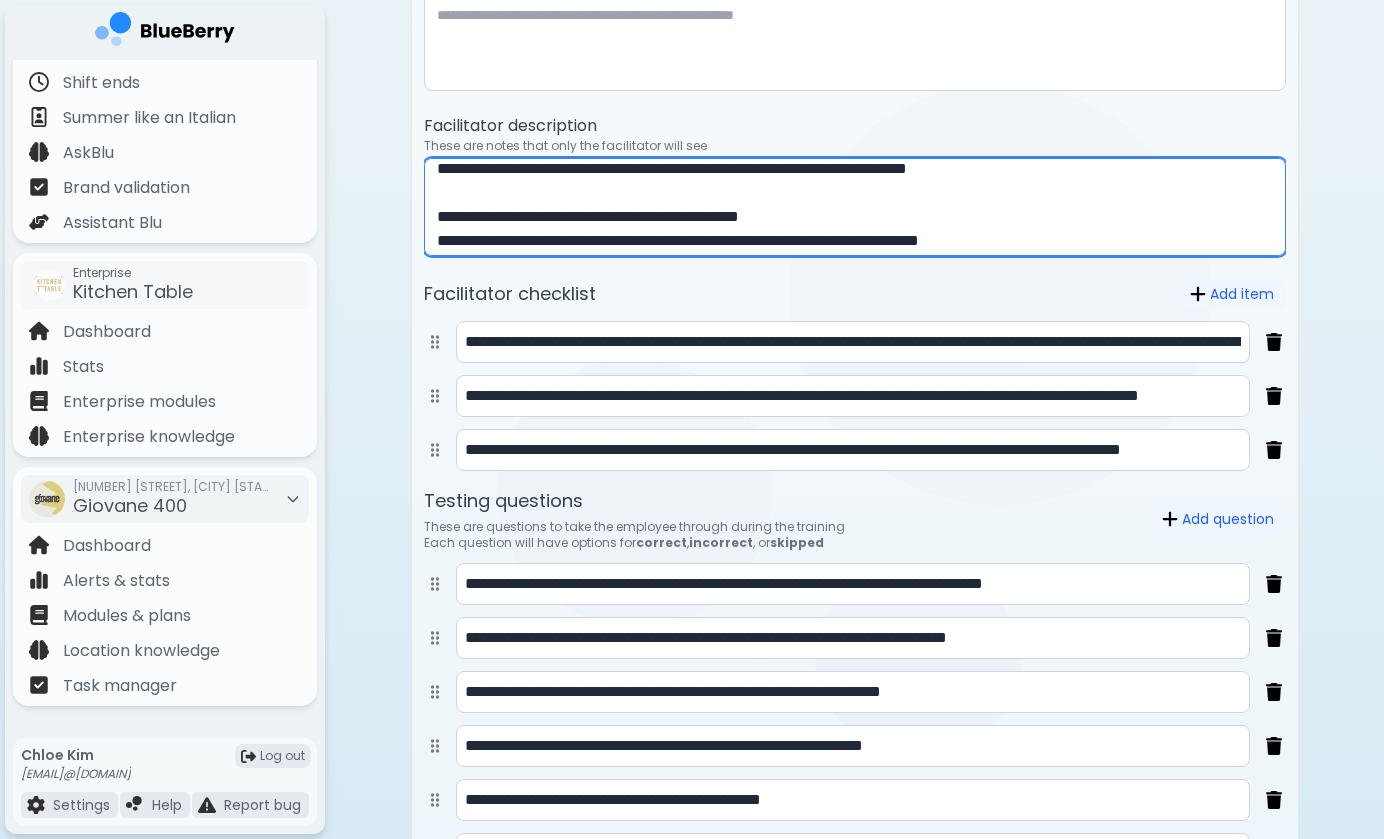 scroll, scrollTop: 48, scrollLeft: 0, axis: vertical 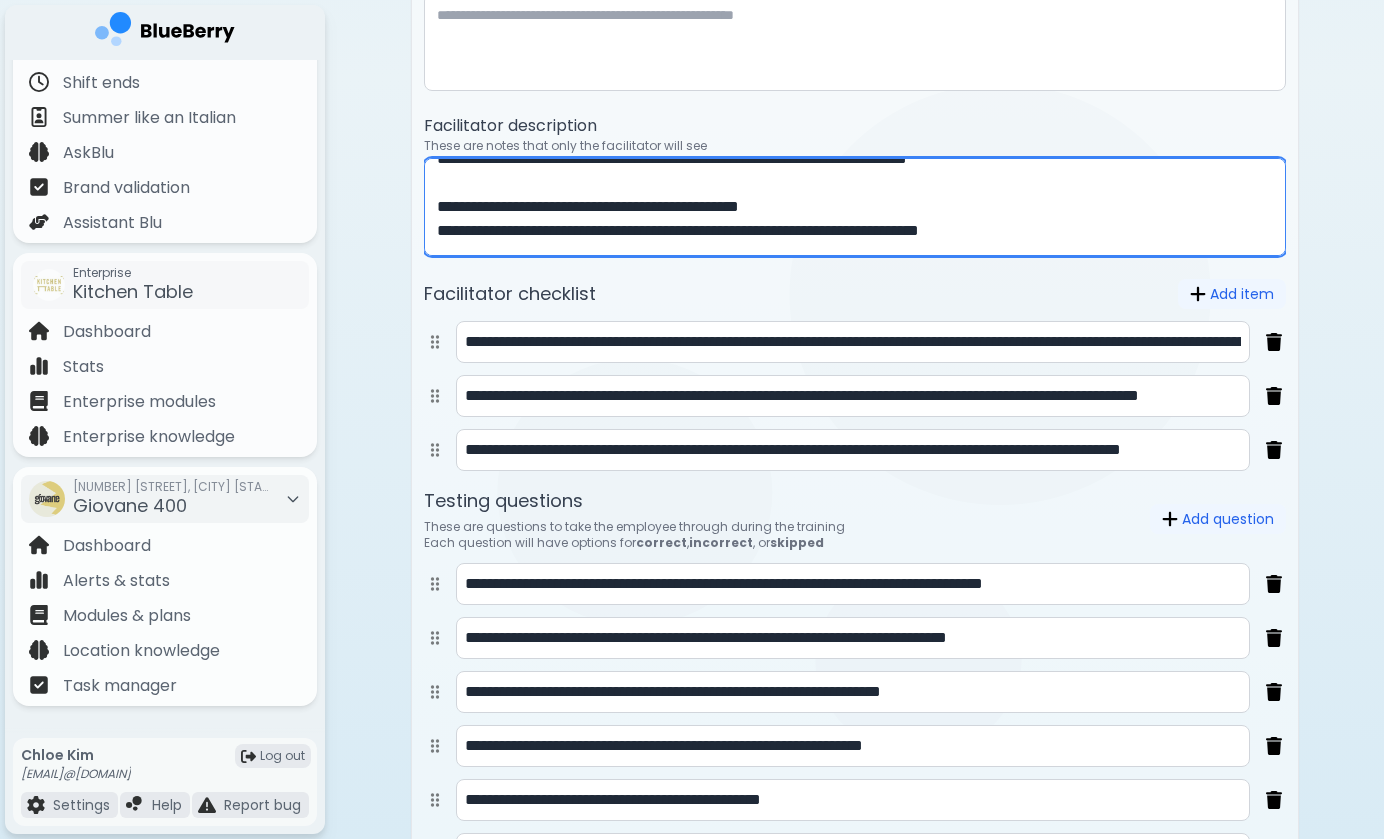 click on "**********" at bounding box center [855, 207] 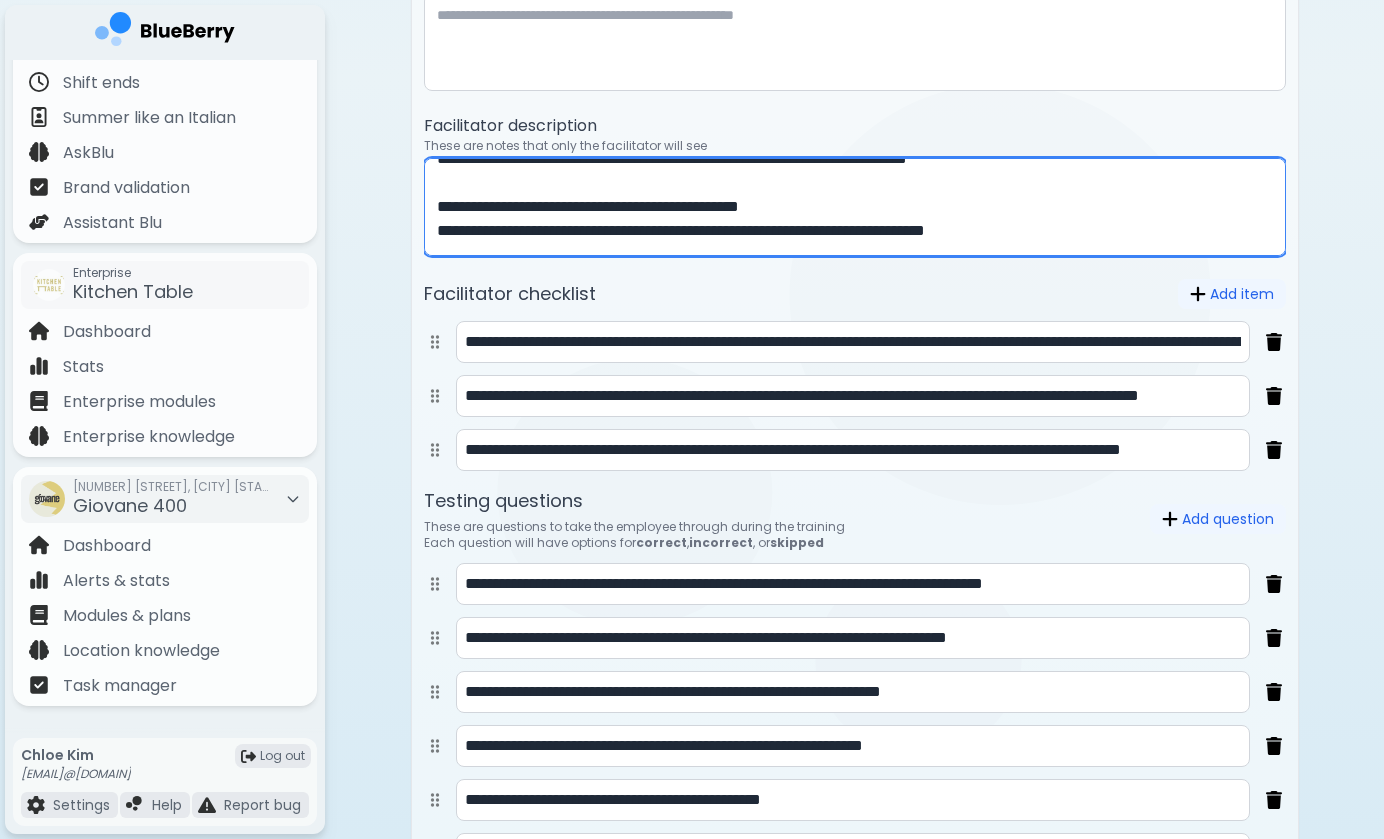 scroll, scrollTop: 59, scrollLeft: 0, axis: vertical 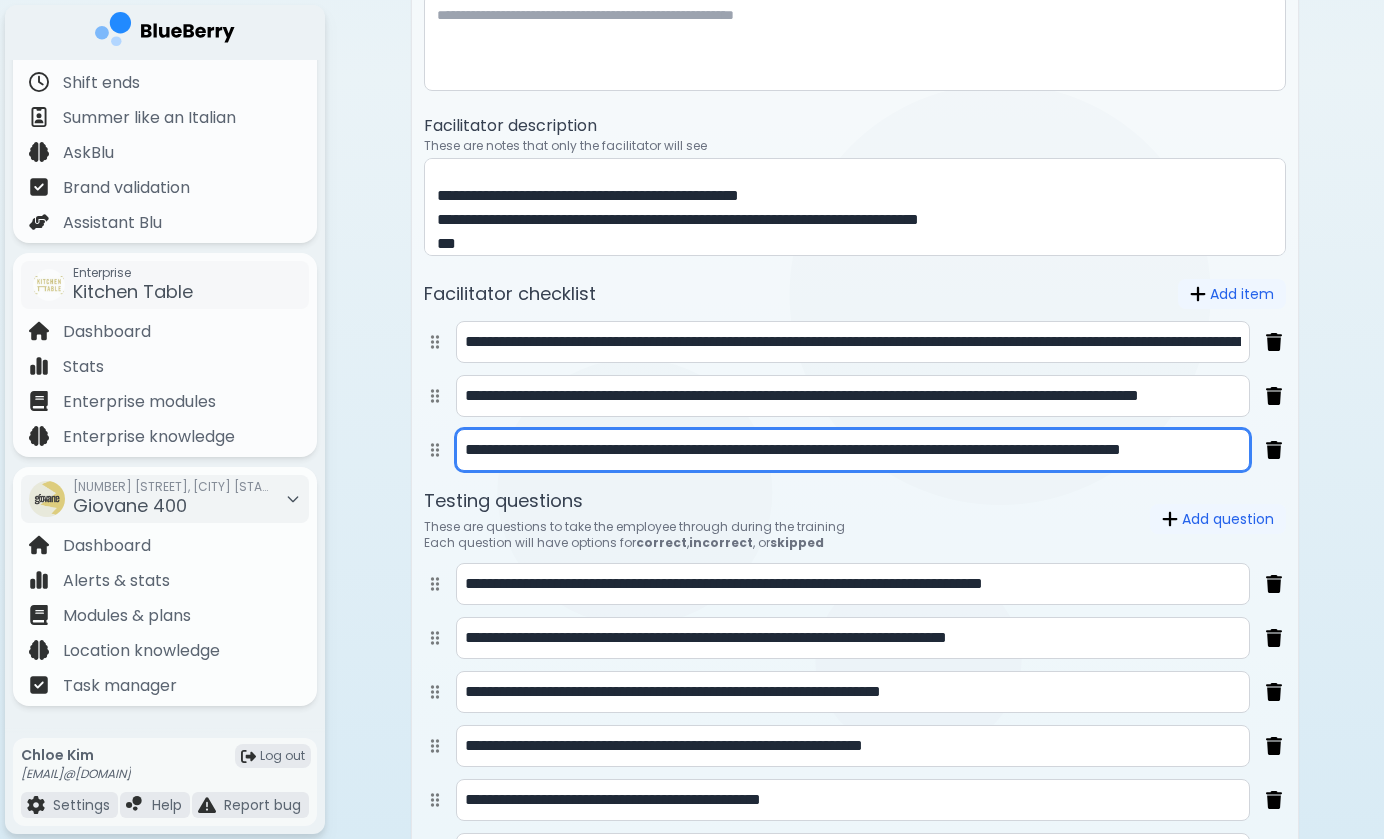 drag, startPoint x: 816, startPoint y: 458, endPoint x: 1345, endPoint y: 444, distance: 529.18524 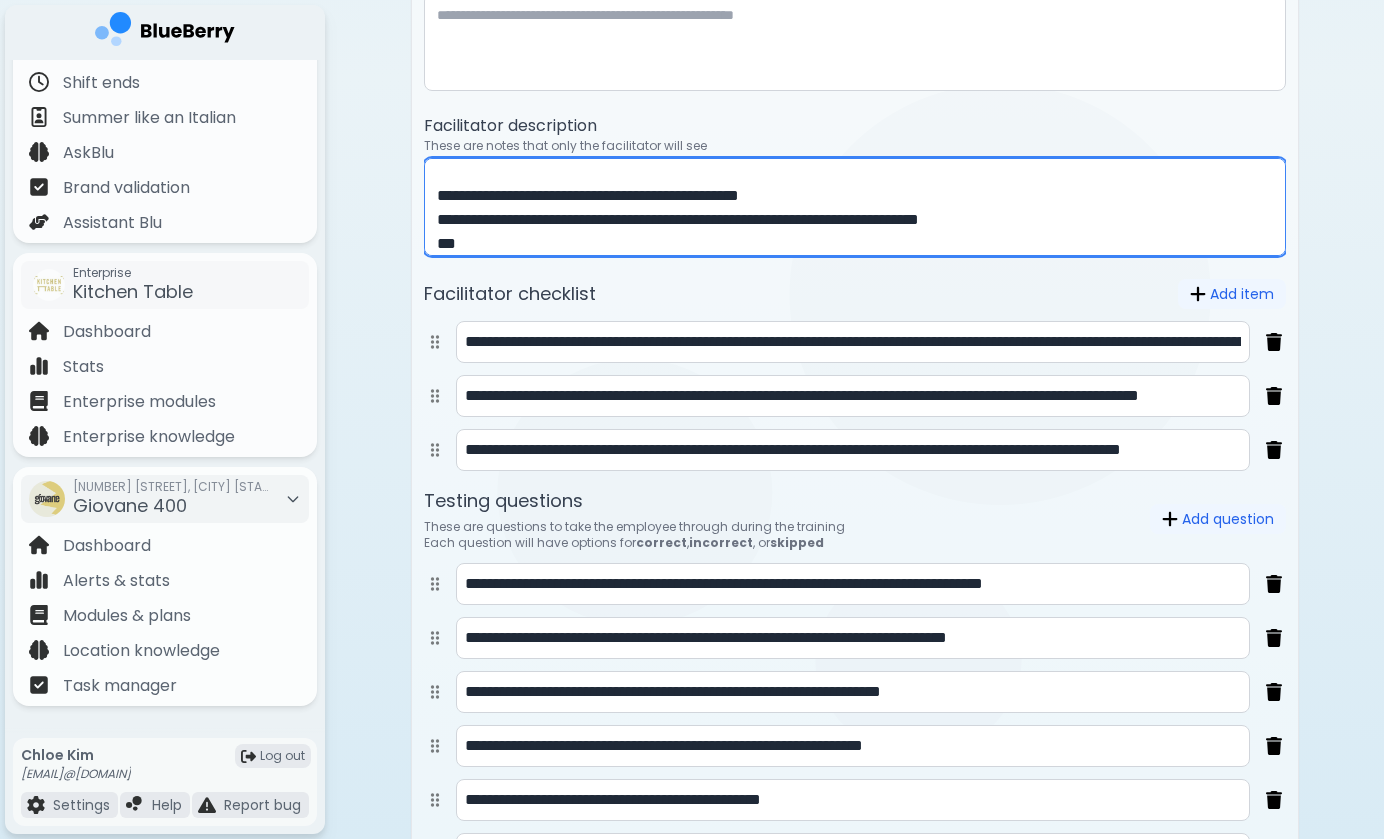 click on "**********" at bounding box center [855, 207] 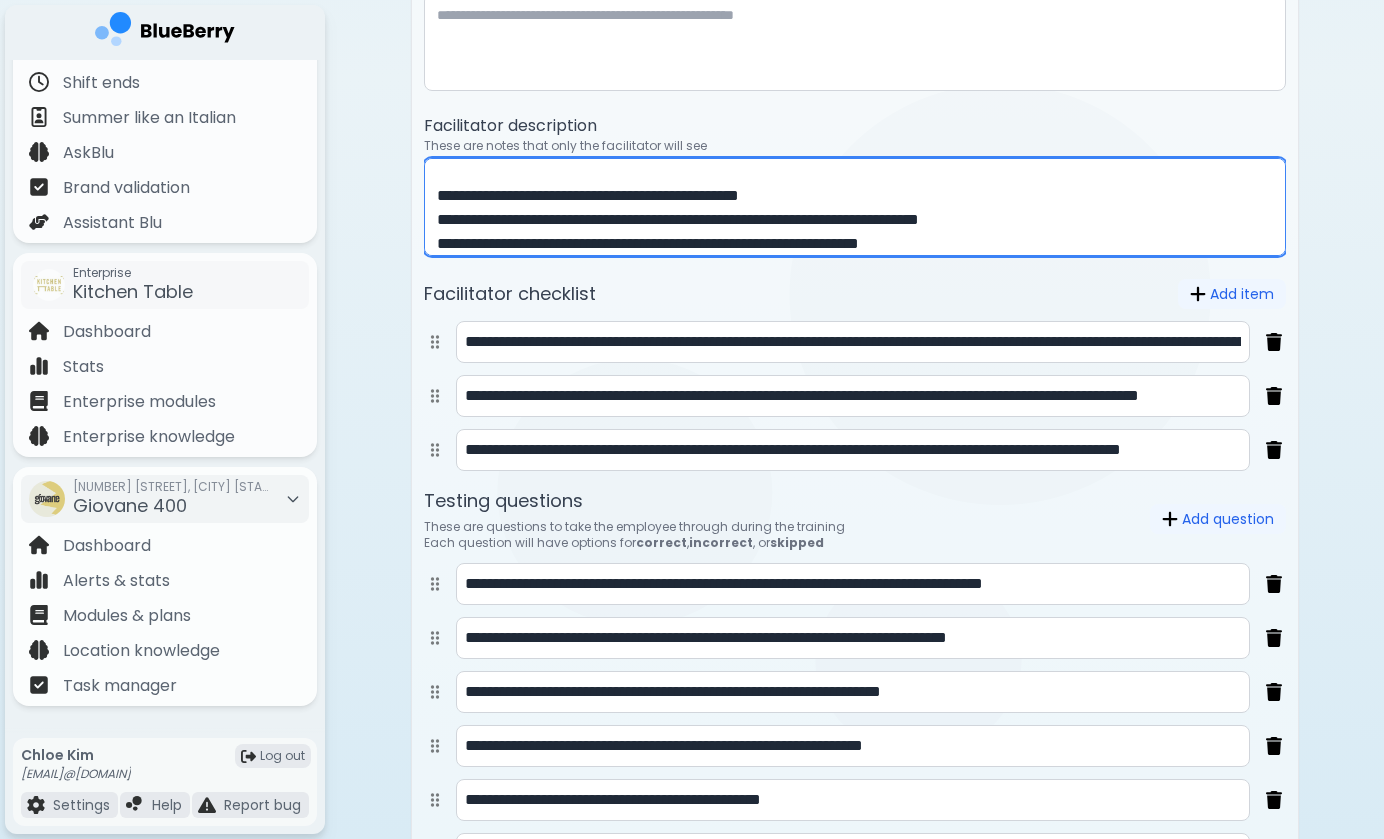 click on "**********" at bounding box center (855, 342) 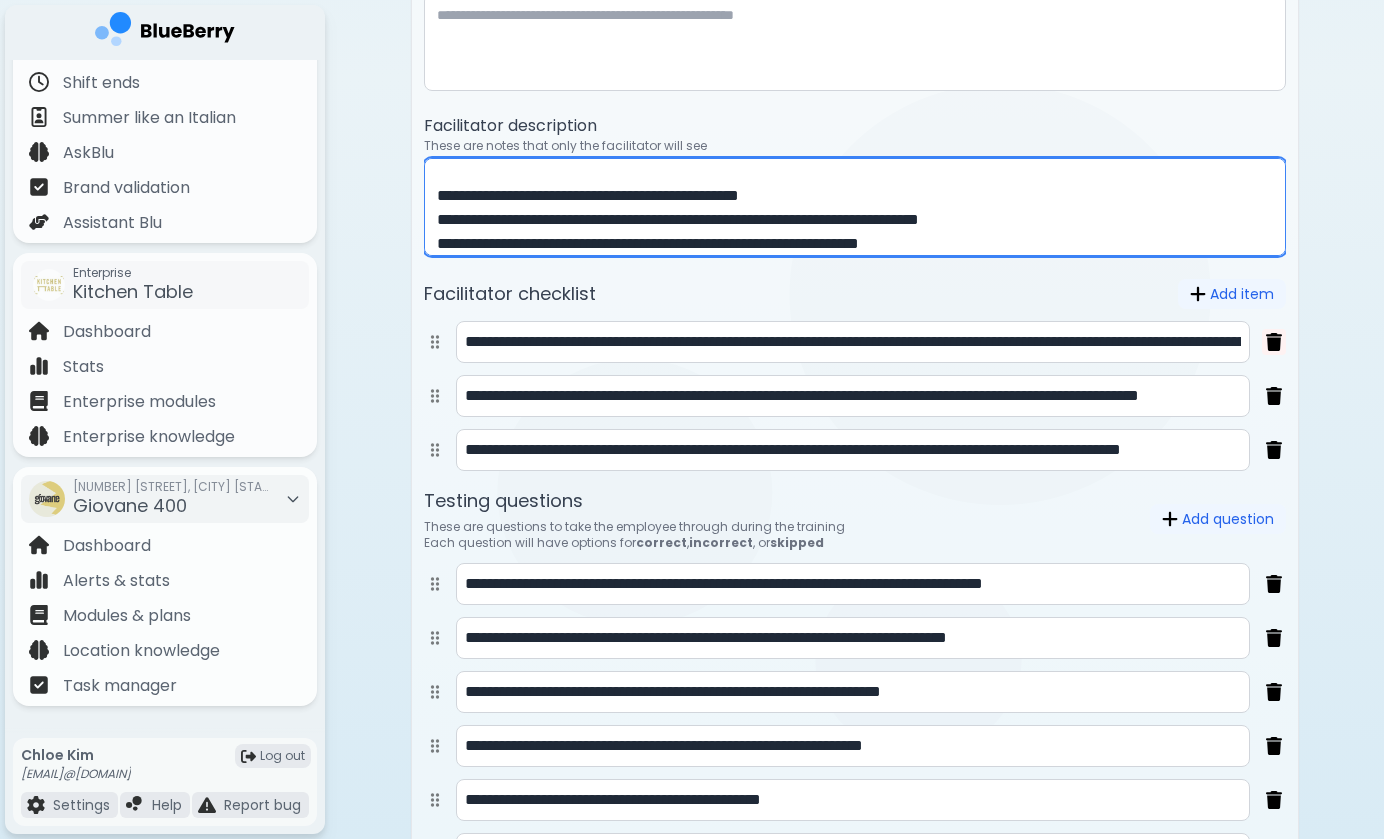 type on "**********" 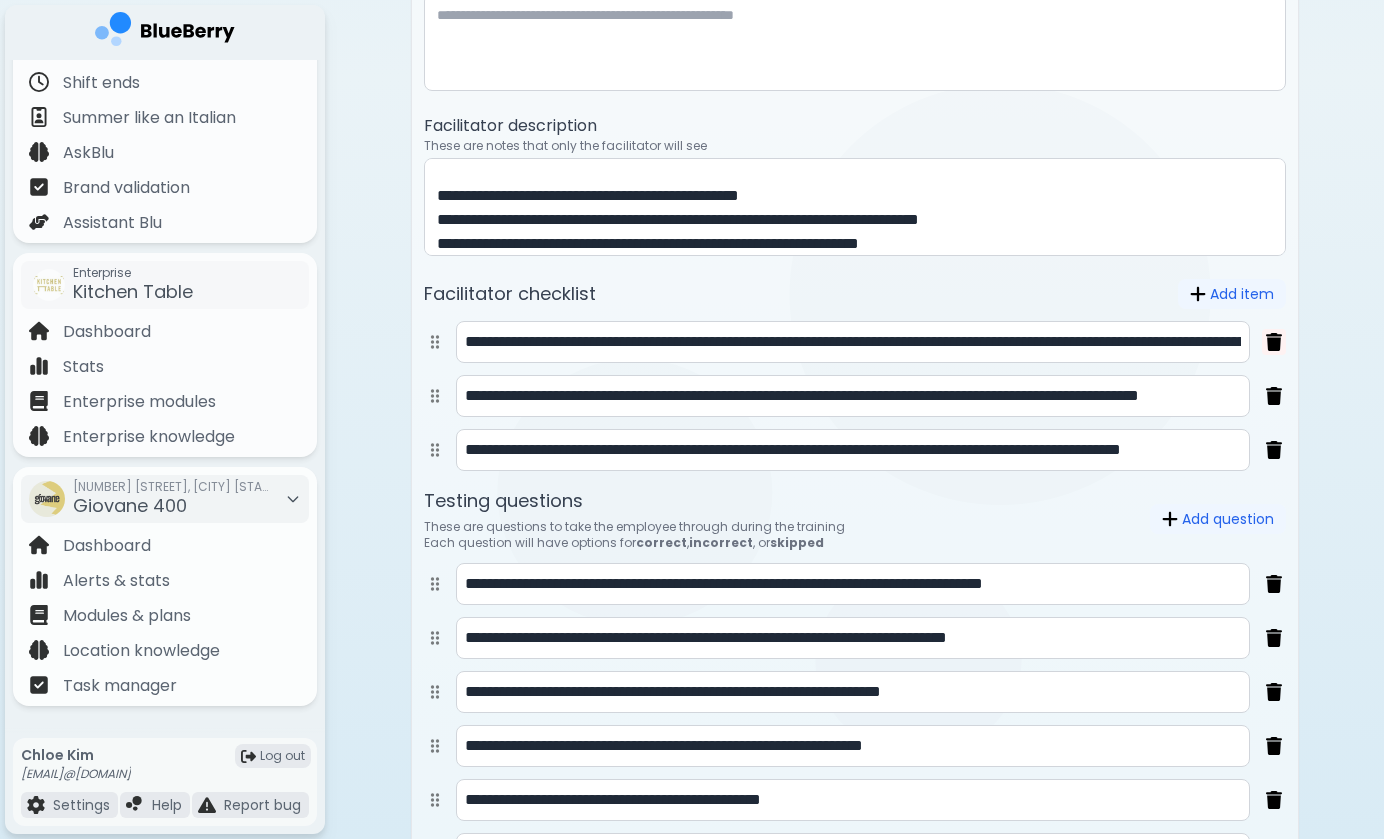 click at bounding box center (1274, 342) 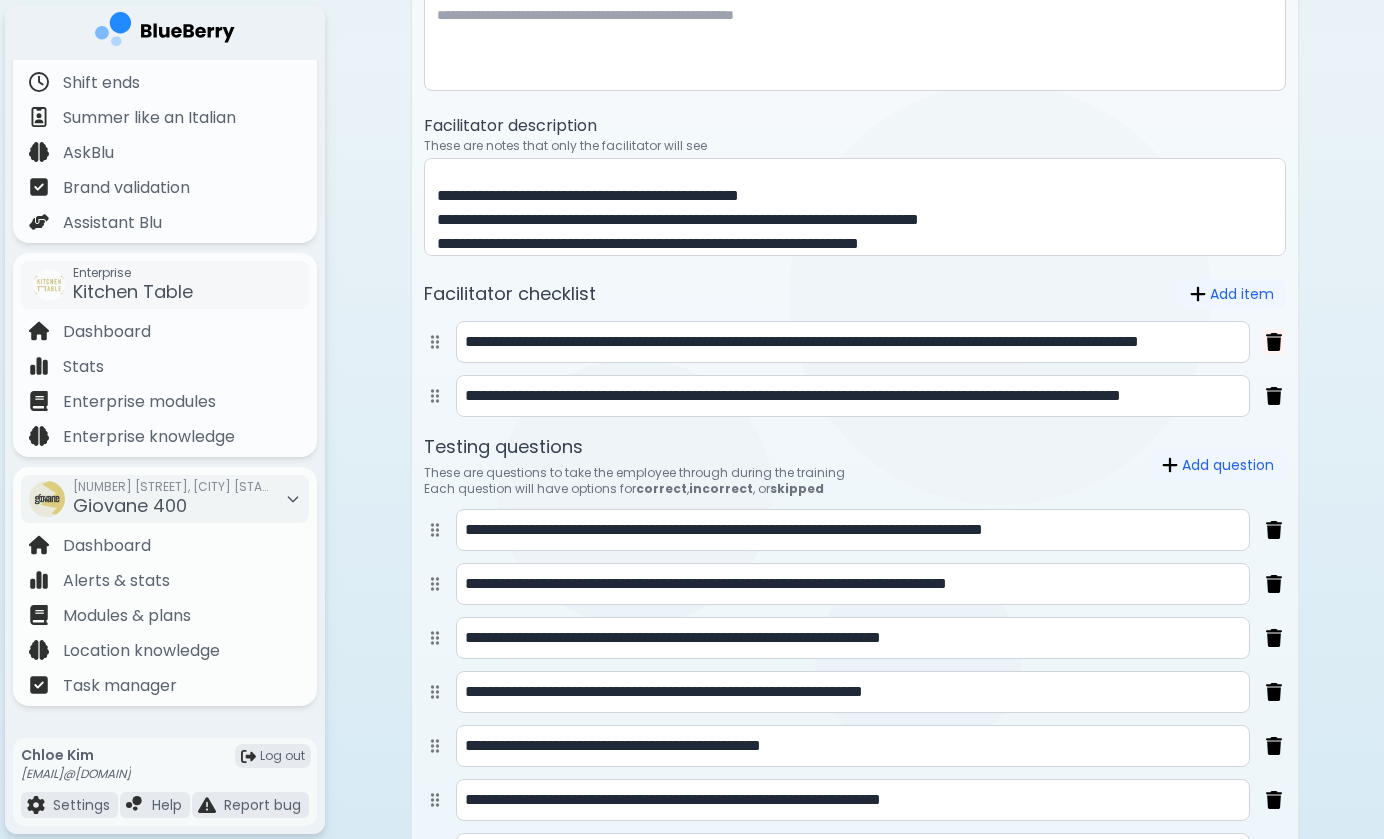 click at bounding box center [1274, 342] 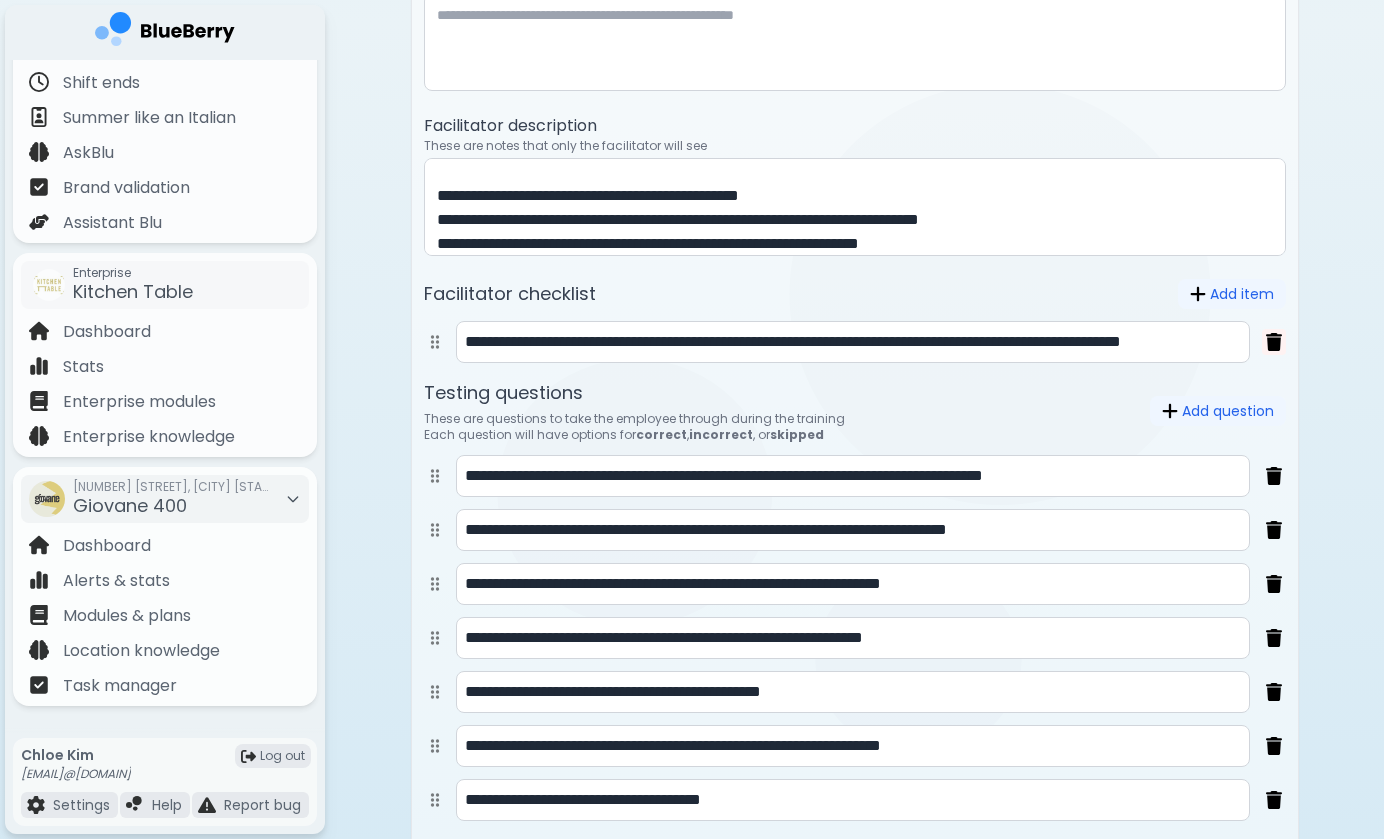 click at bounding box center [1274, 342] 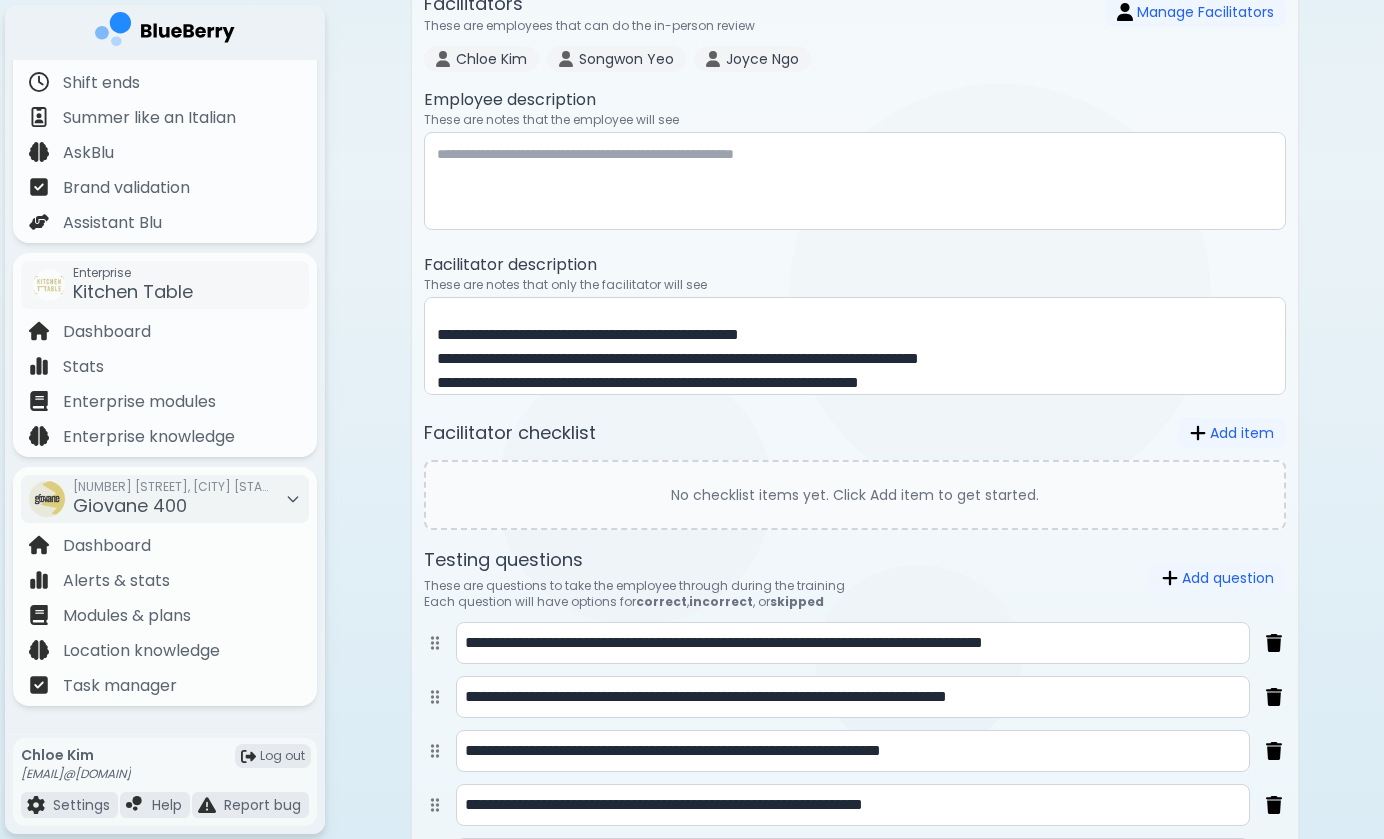 scroll, scrollTop: 935, scrollLeft: 0, axis: vertical 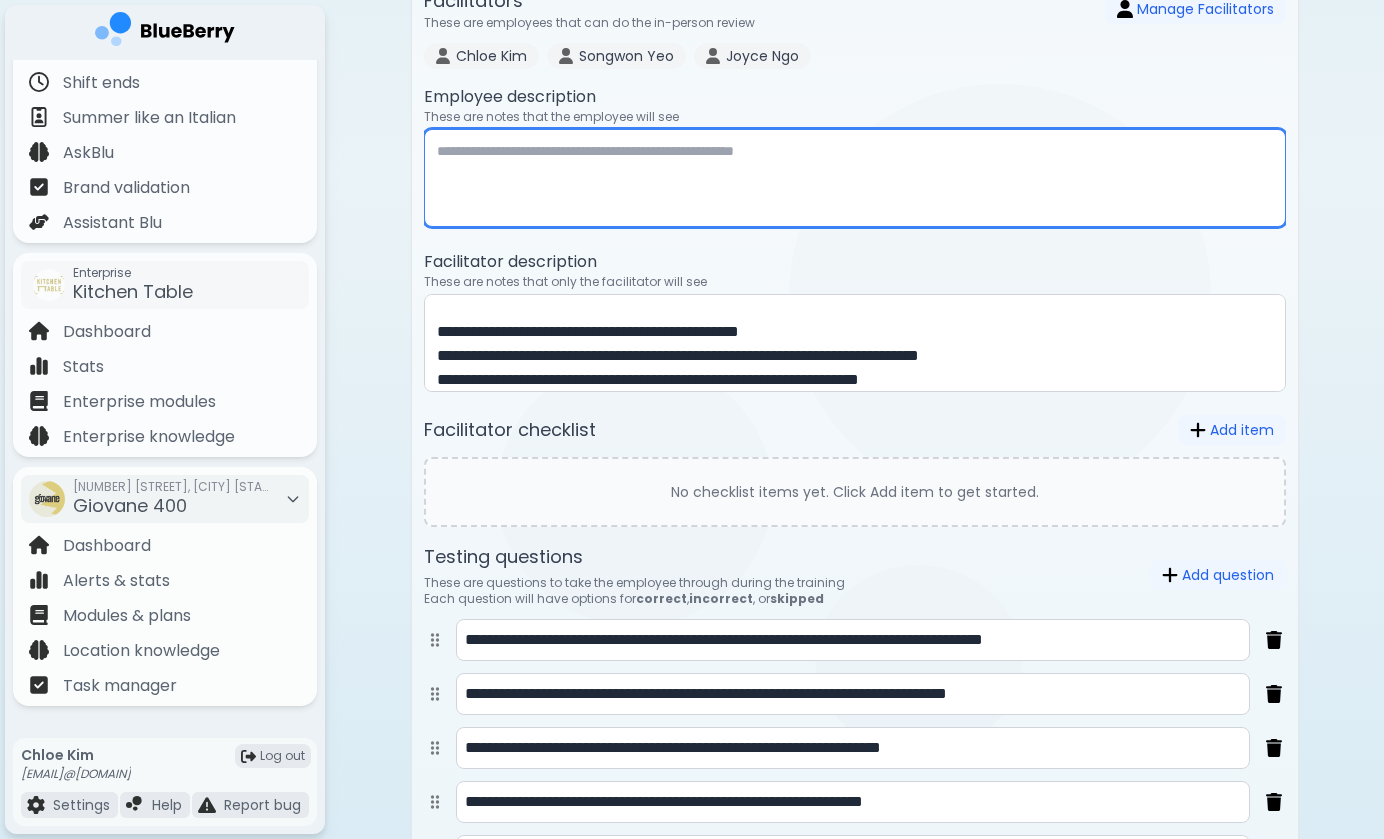 click at bounding box center [855, 178] 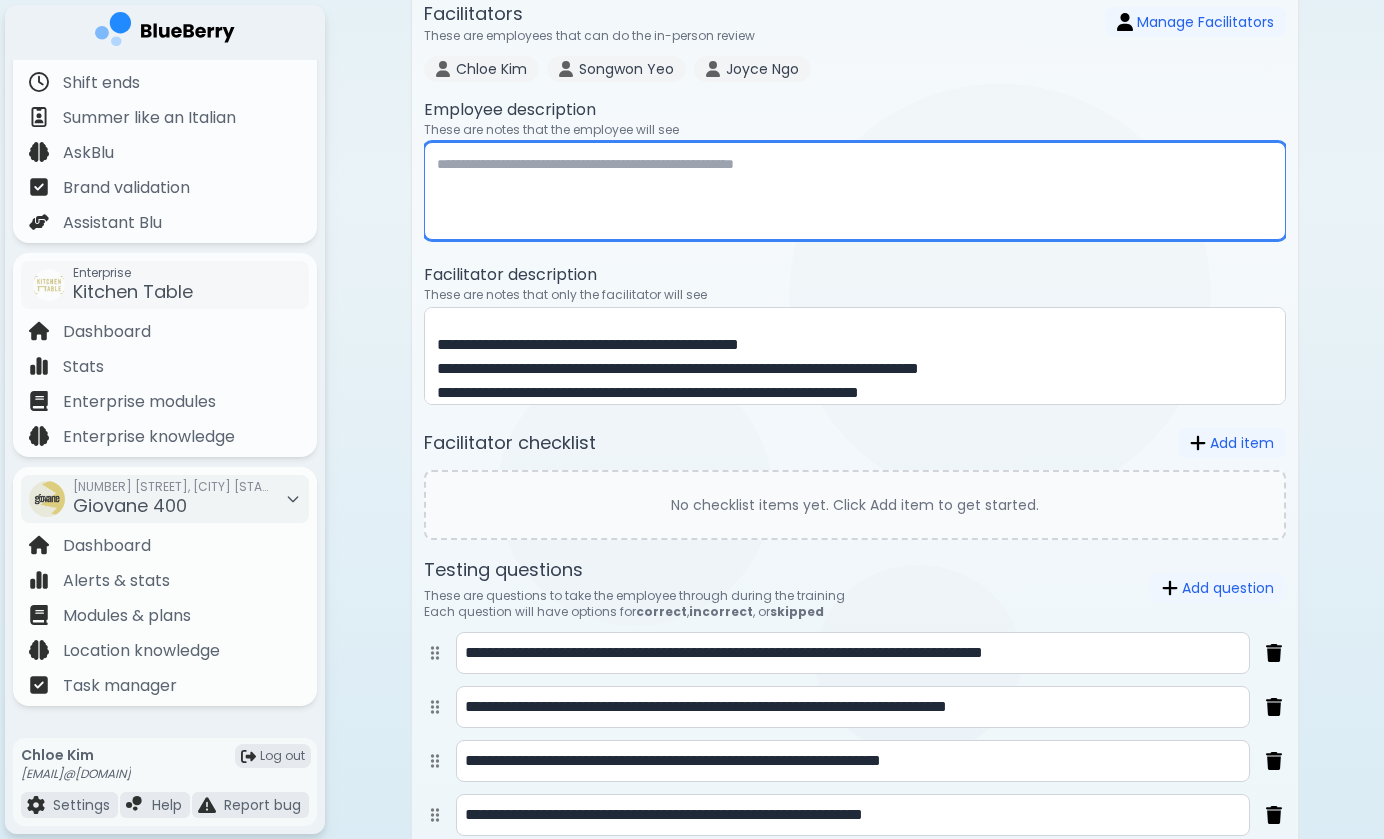 scroll, scrollTop: 887, scrollLeft: 0, axis: vertical 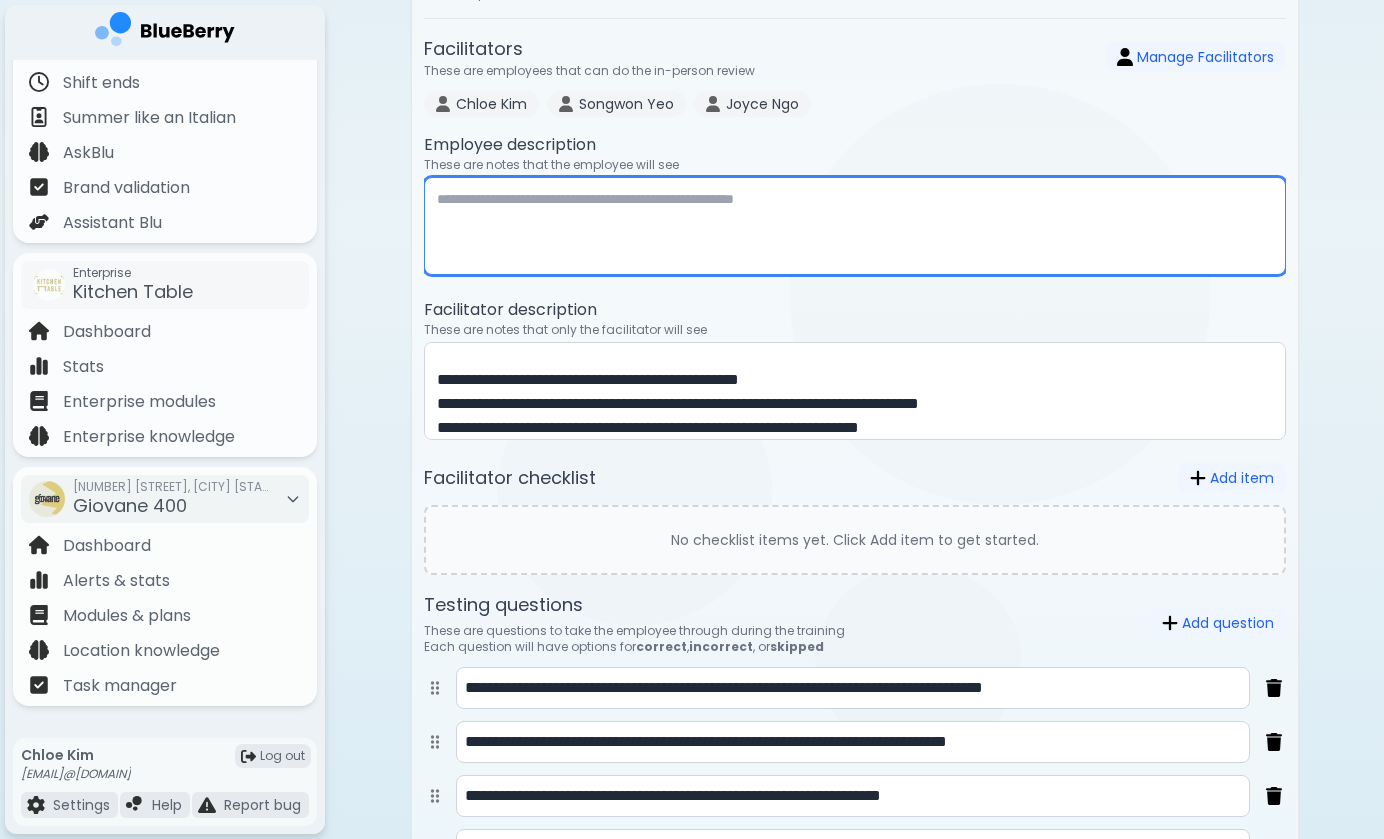 click at bounding box center (855, 226) 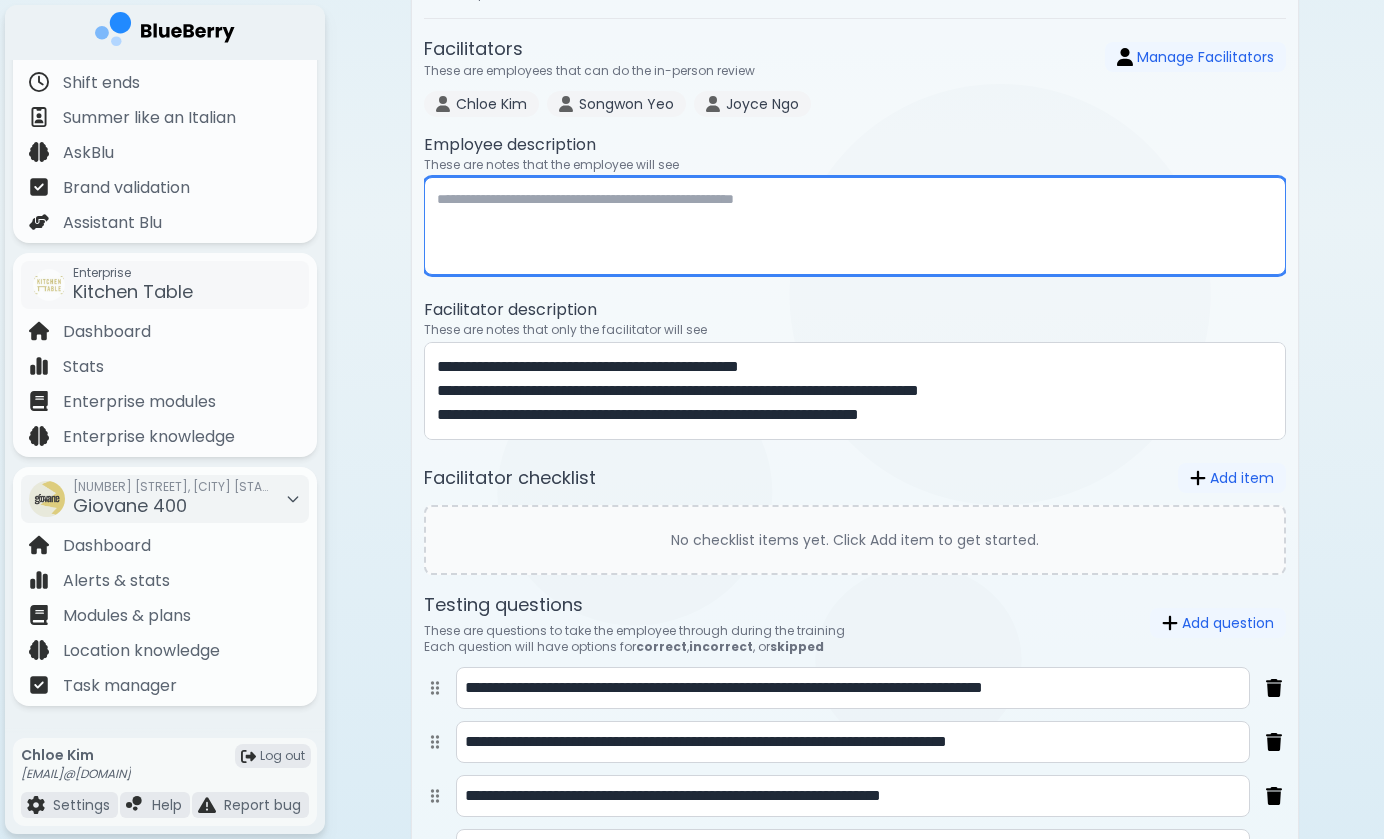 scroll, scrollTop: 72, scrollLeft: 0, axis: vertical 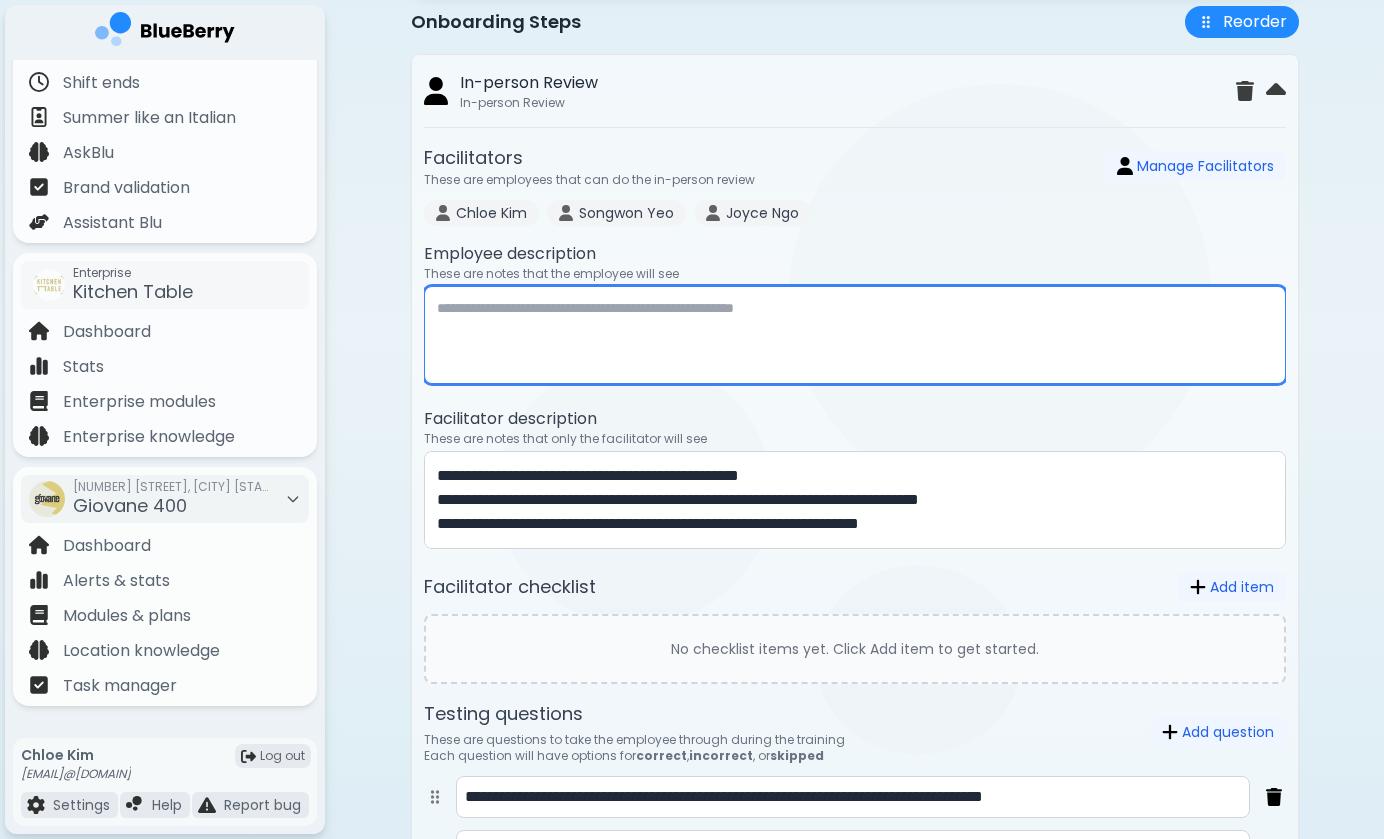 click at bounding box center (855, 335) 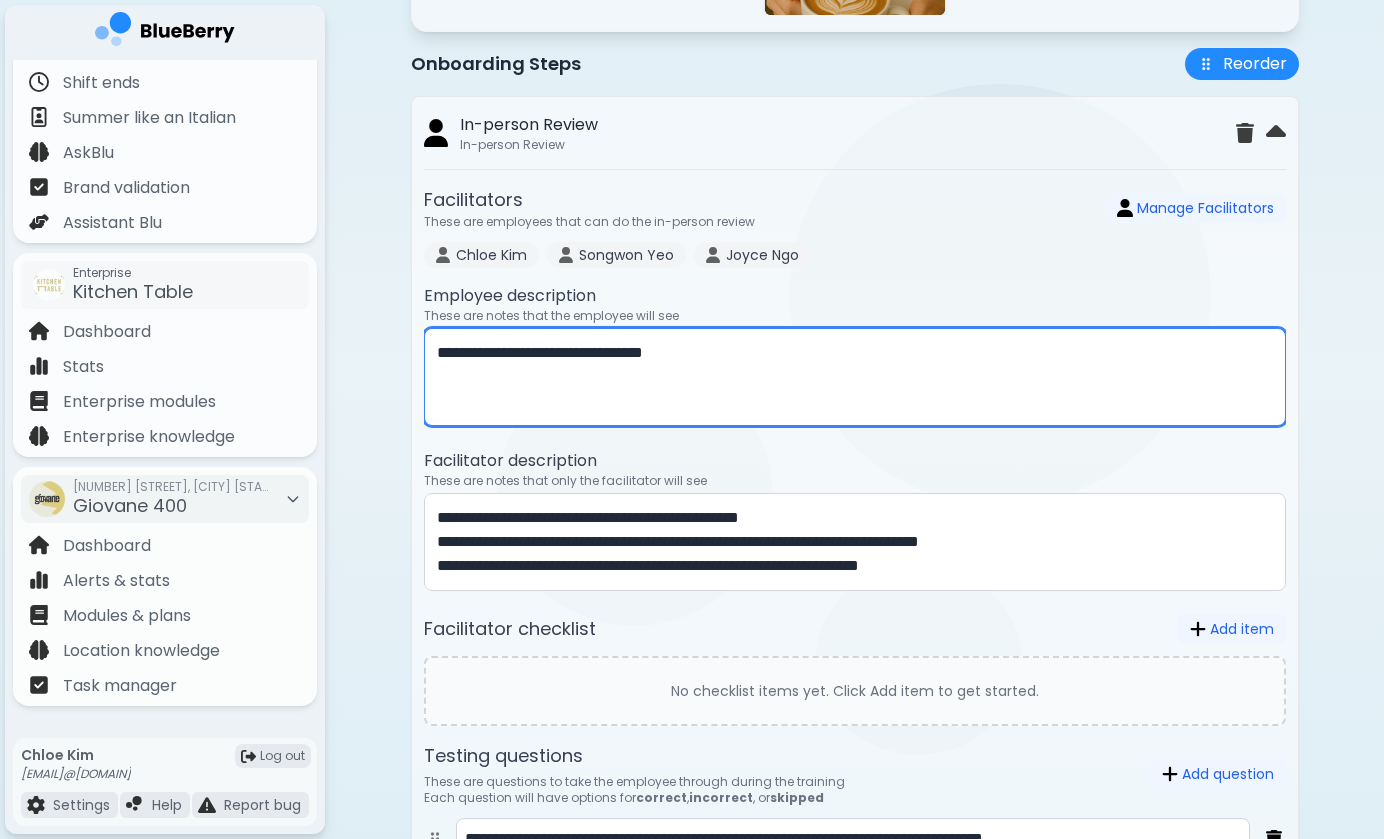 scroll, scrollTop: 743, scrollLeft: 0, axis: vertical 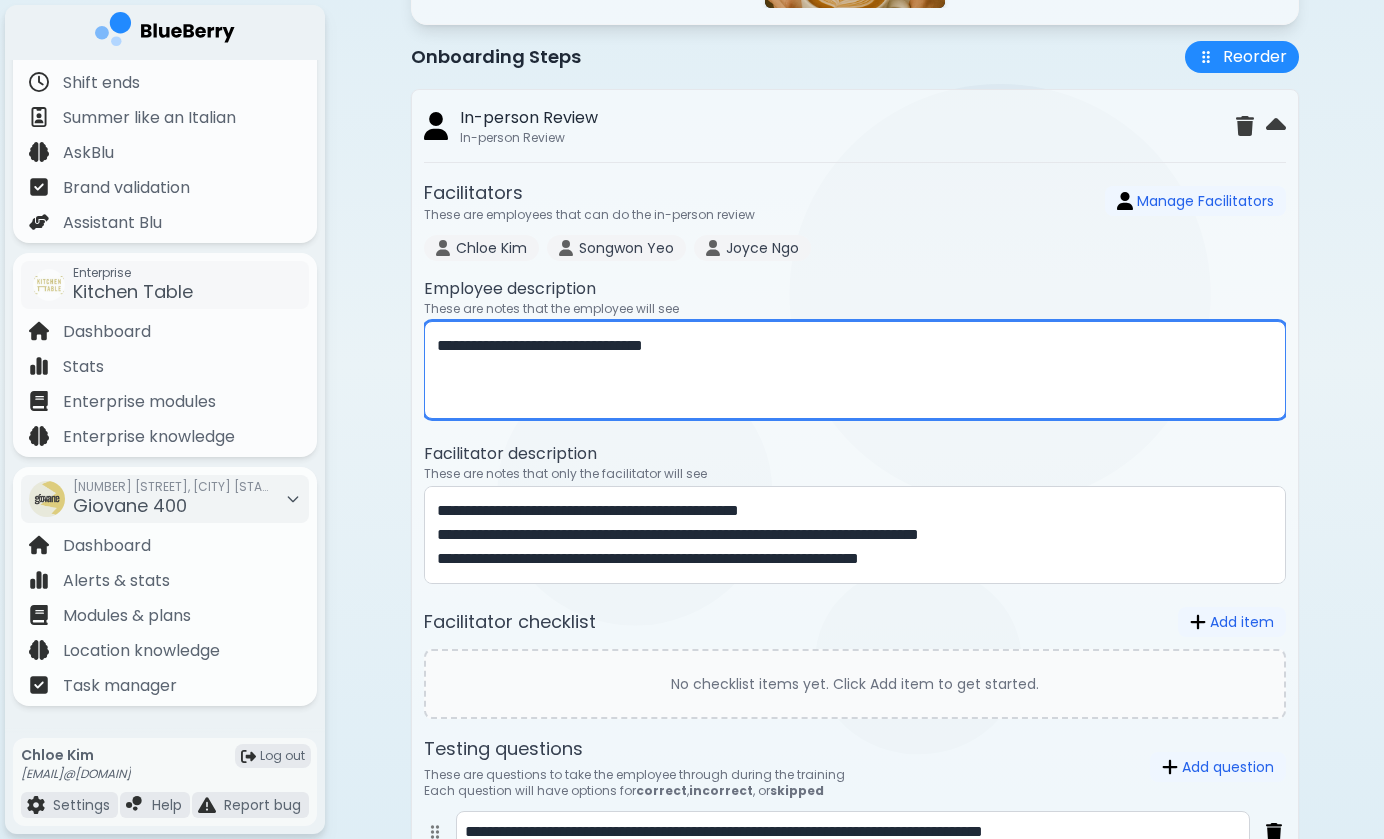 click on "**********" at bounding box center (855, 370) 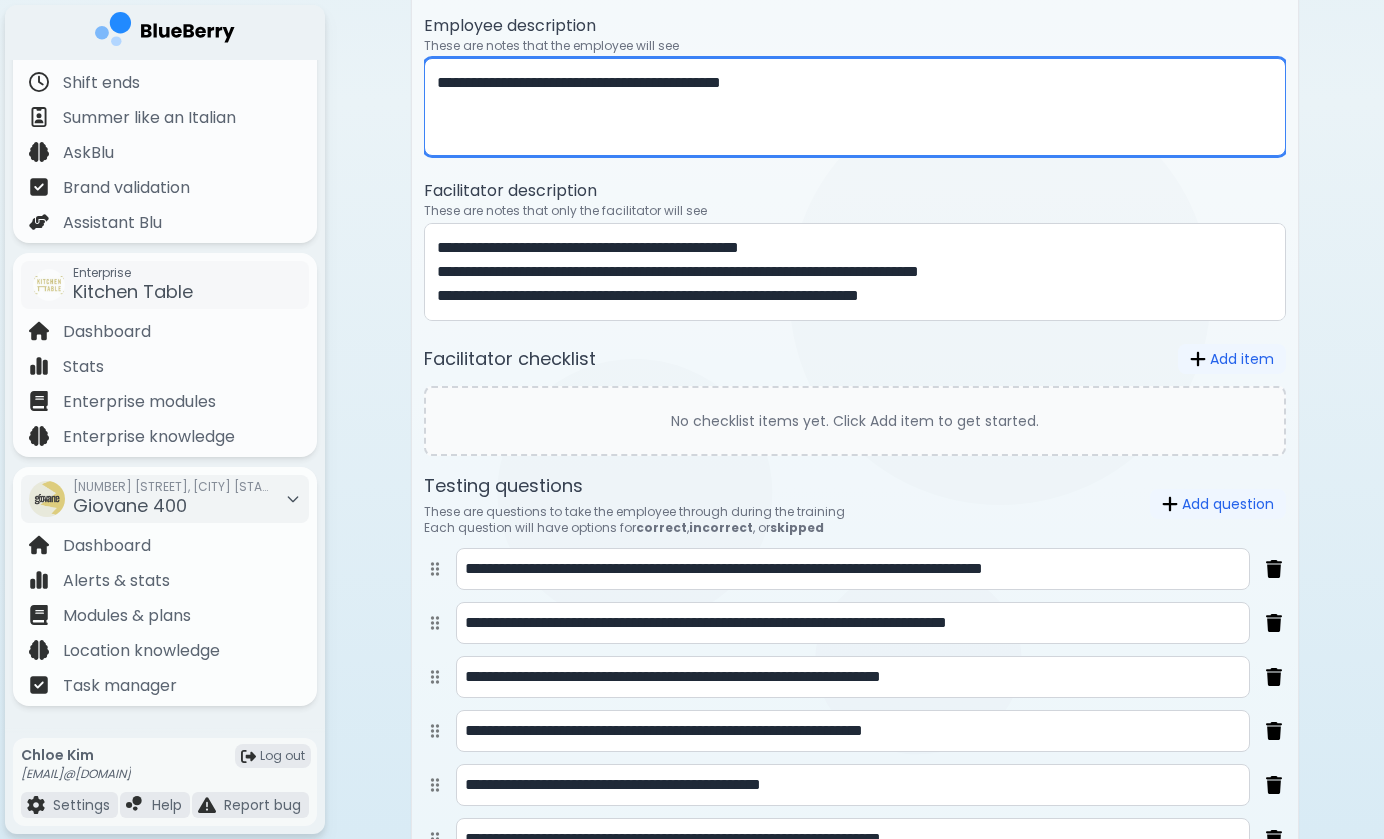 scroll, scrollTop: 1007, scrollLeft: 0, axis: vertical 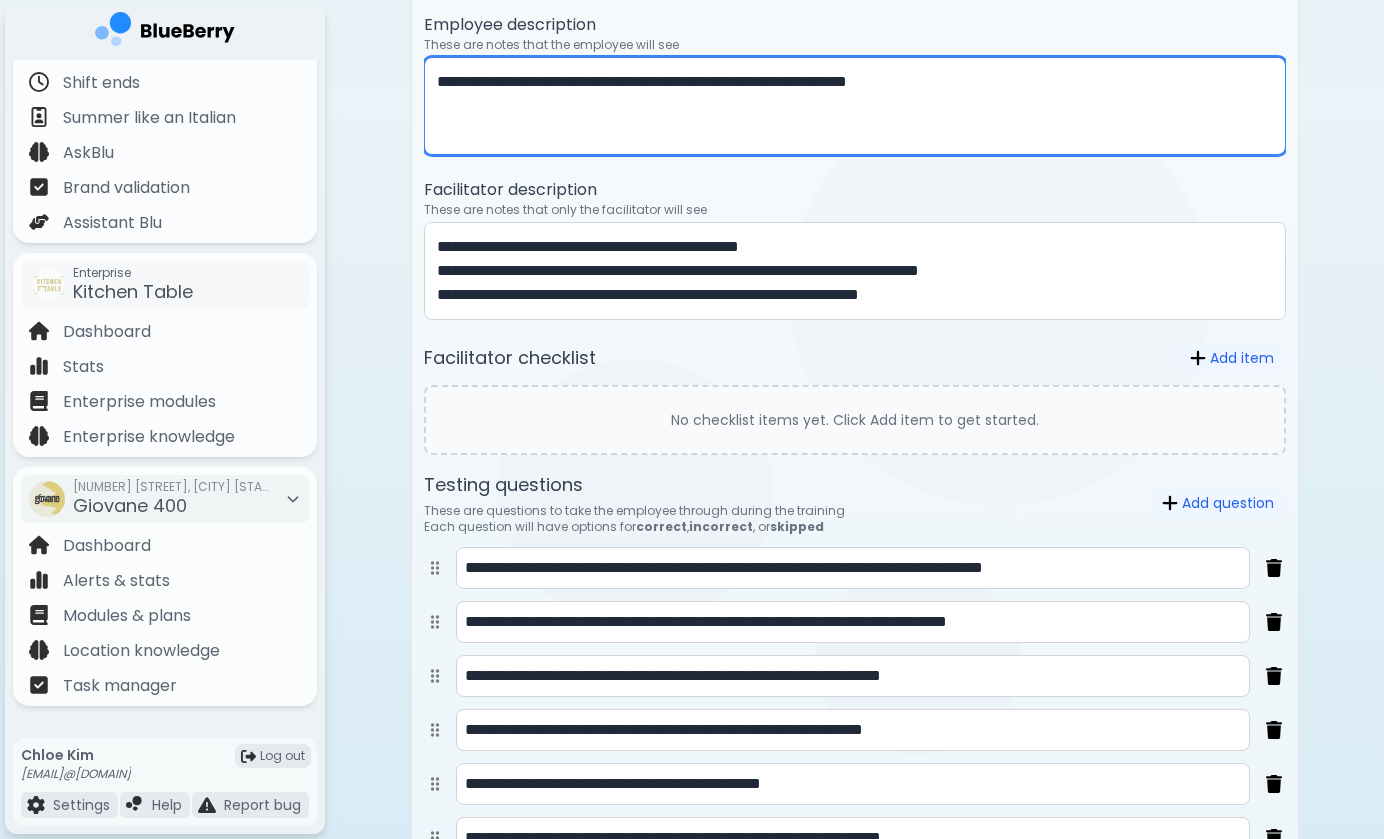 click on "**********" at bounding box center (855, 106) 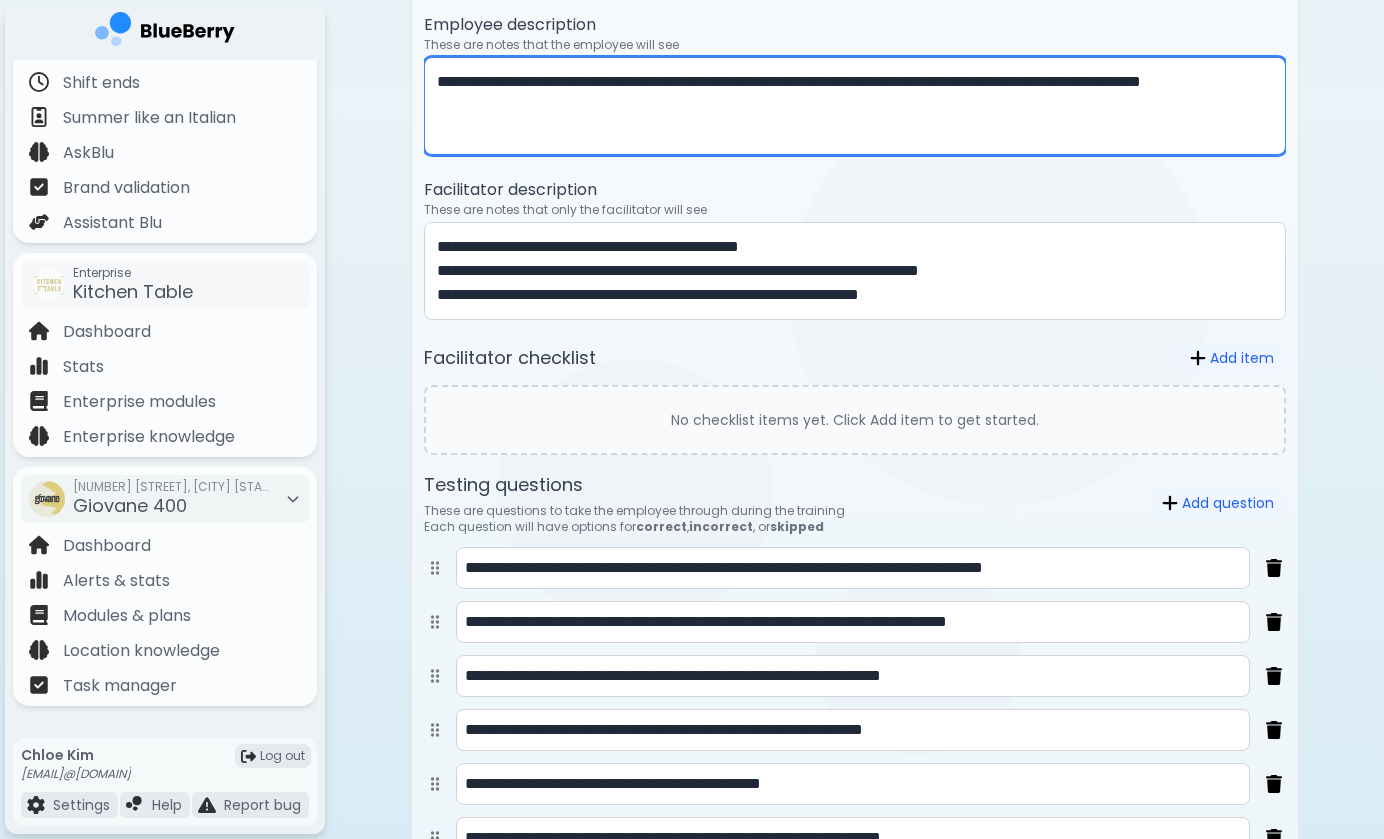 click on "**********" at bounding box center [855, 106] 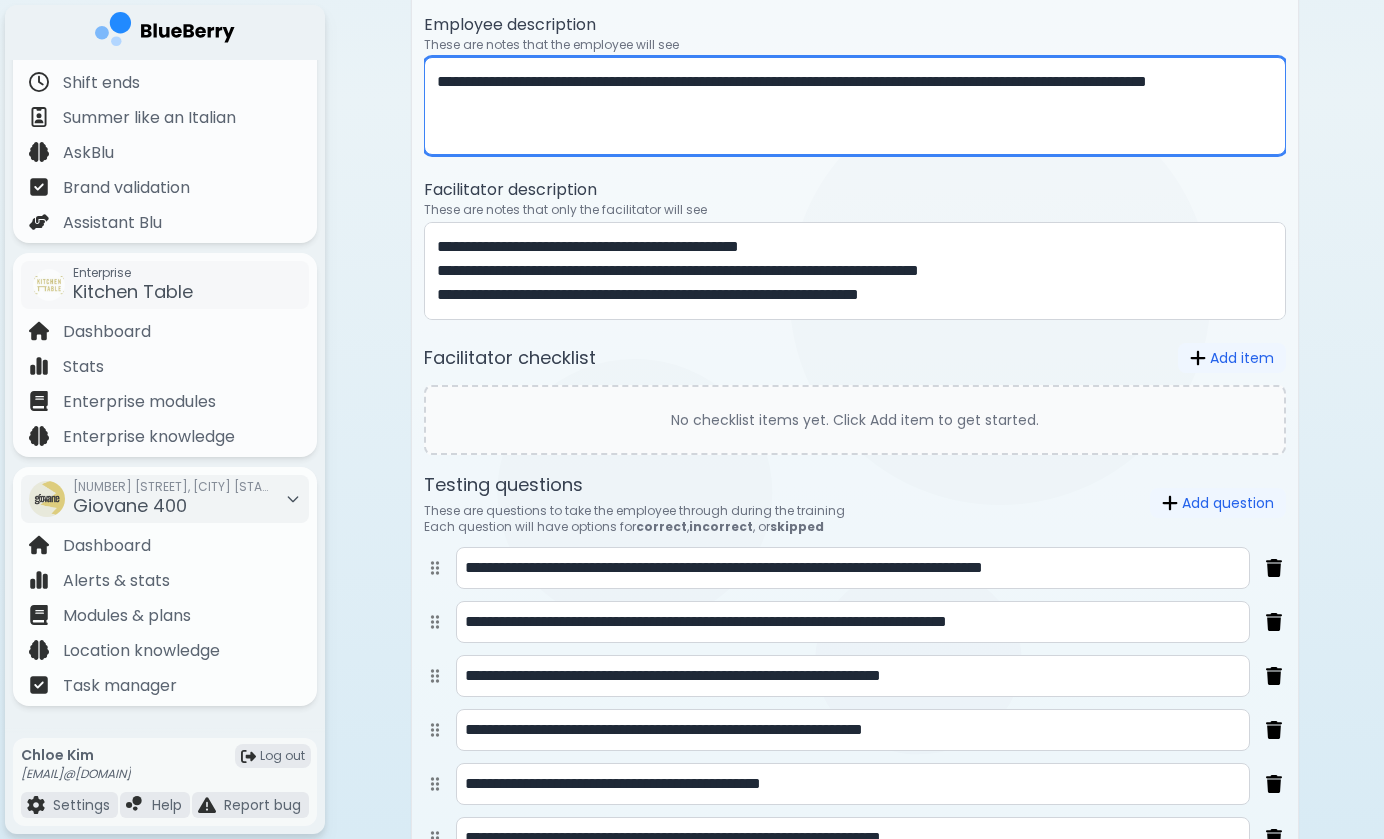 drag, startPoint x: 785, startPoint y: 112, endPoint x: 305, endPoint y: -22, distance: 498.3533 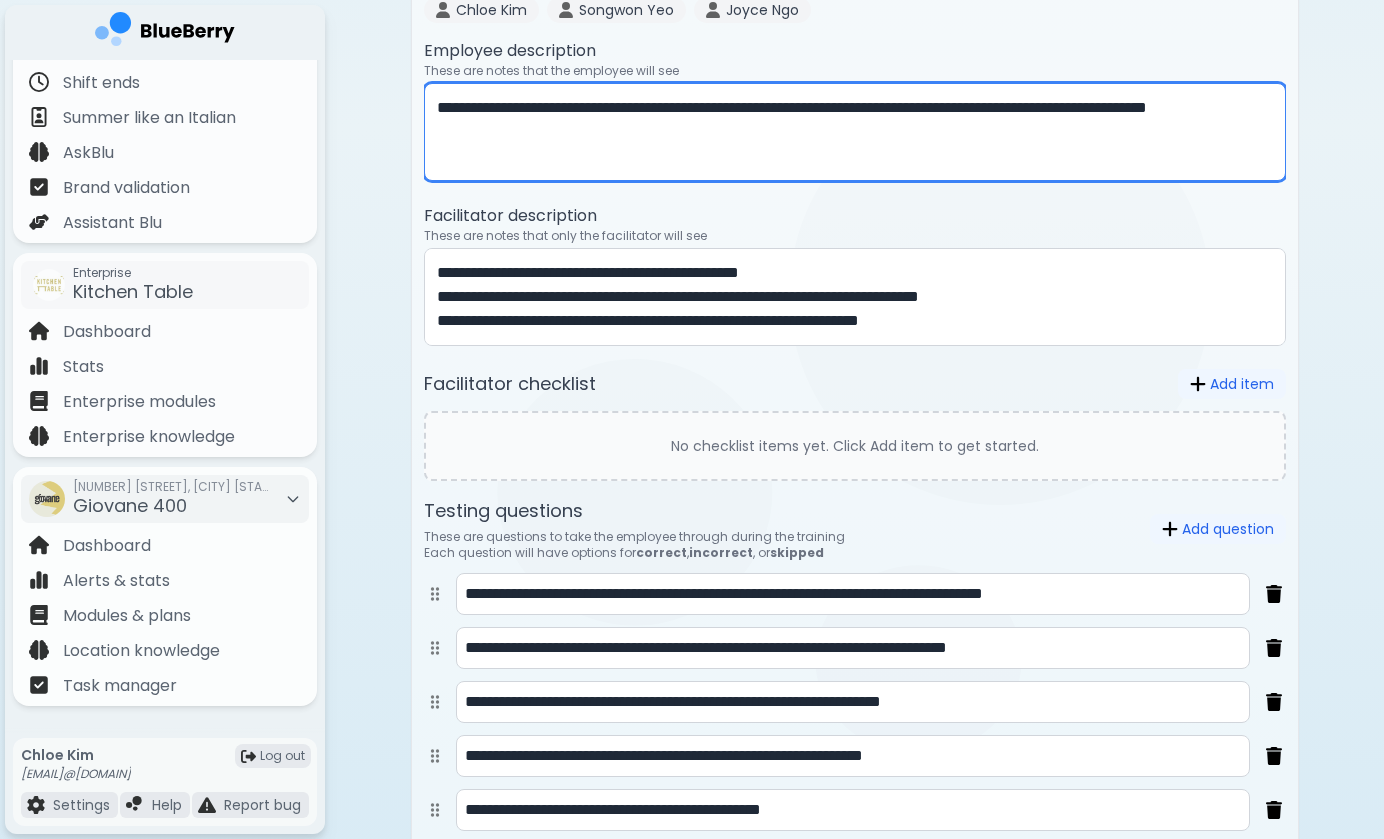 click on "**********" at bounding box center [855, 132] 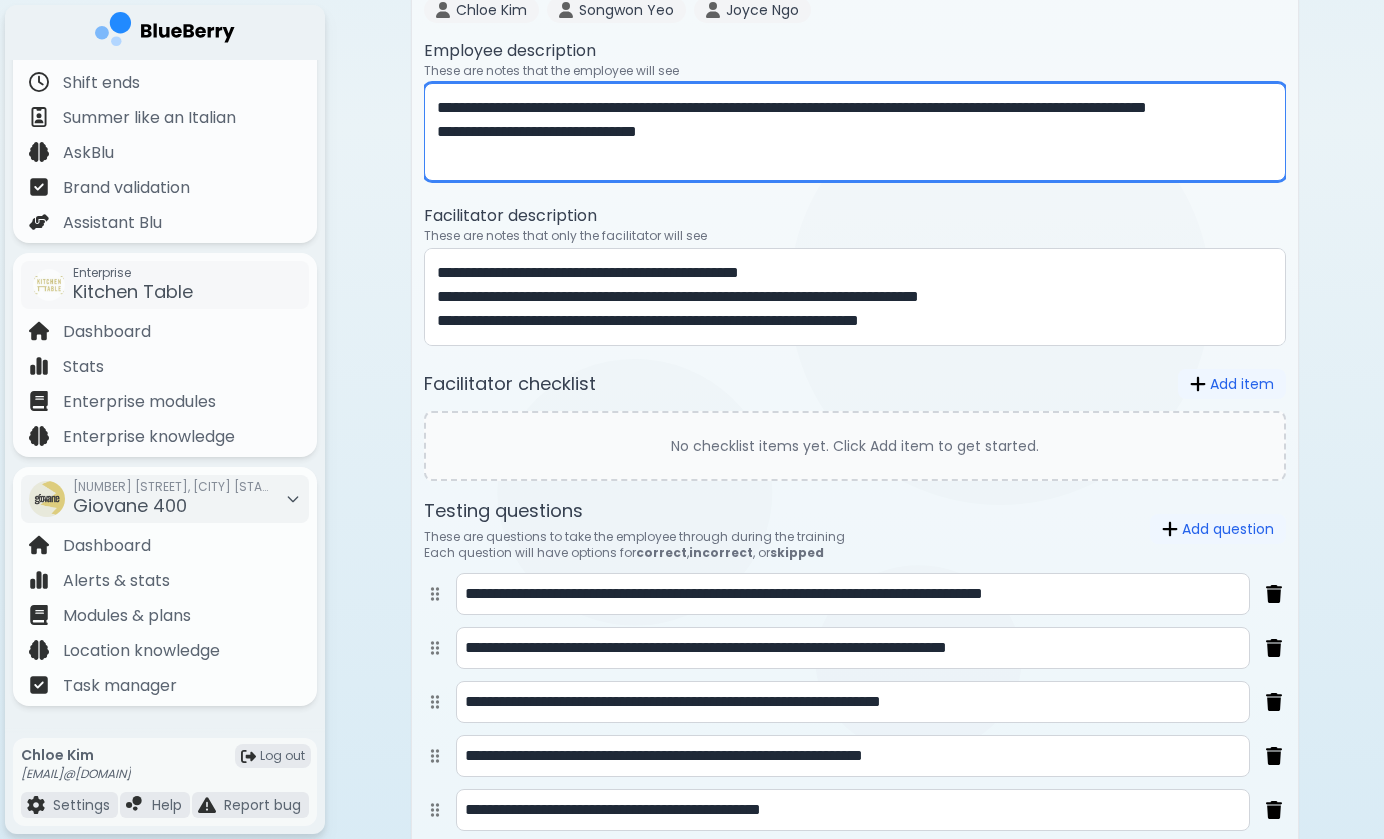 click on "**********" at bounding box center (855, 132) 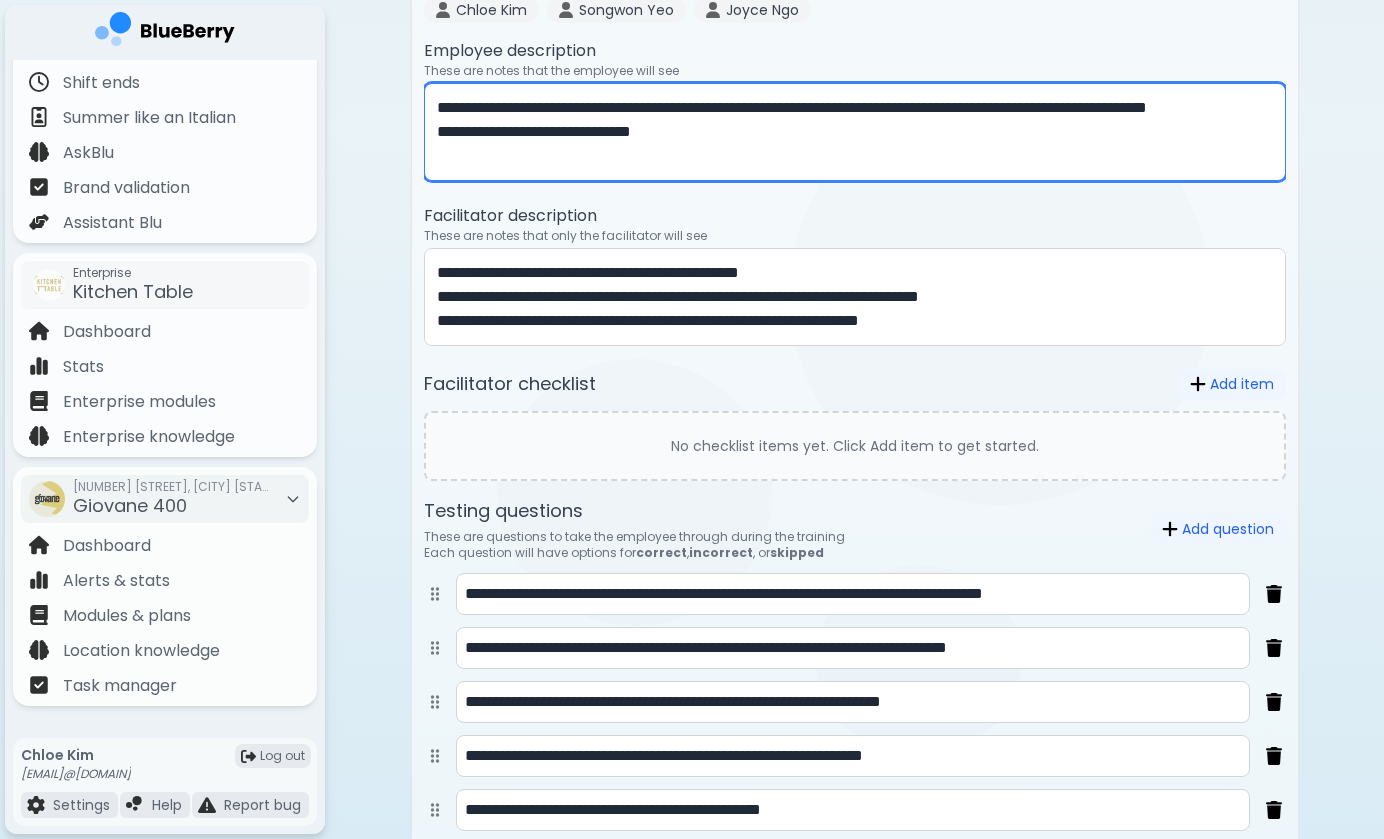 click on "**********" at bounding box center (855, 132) 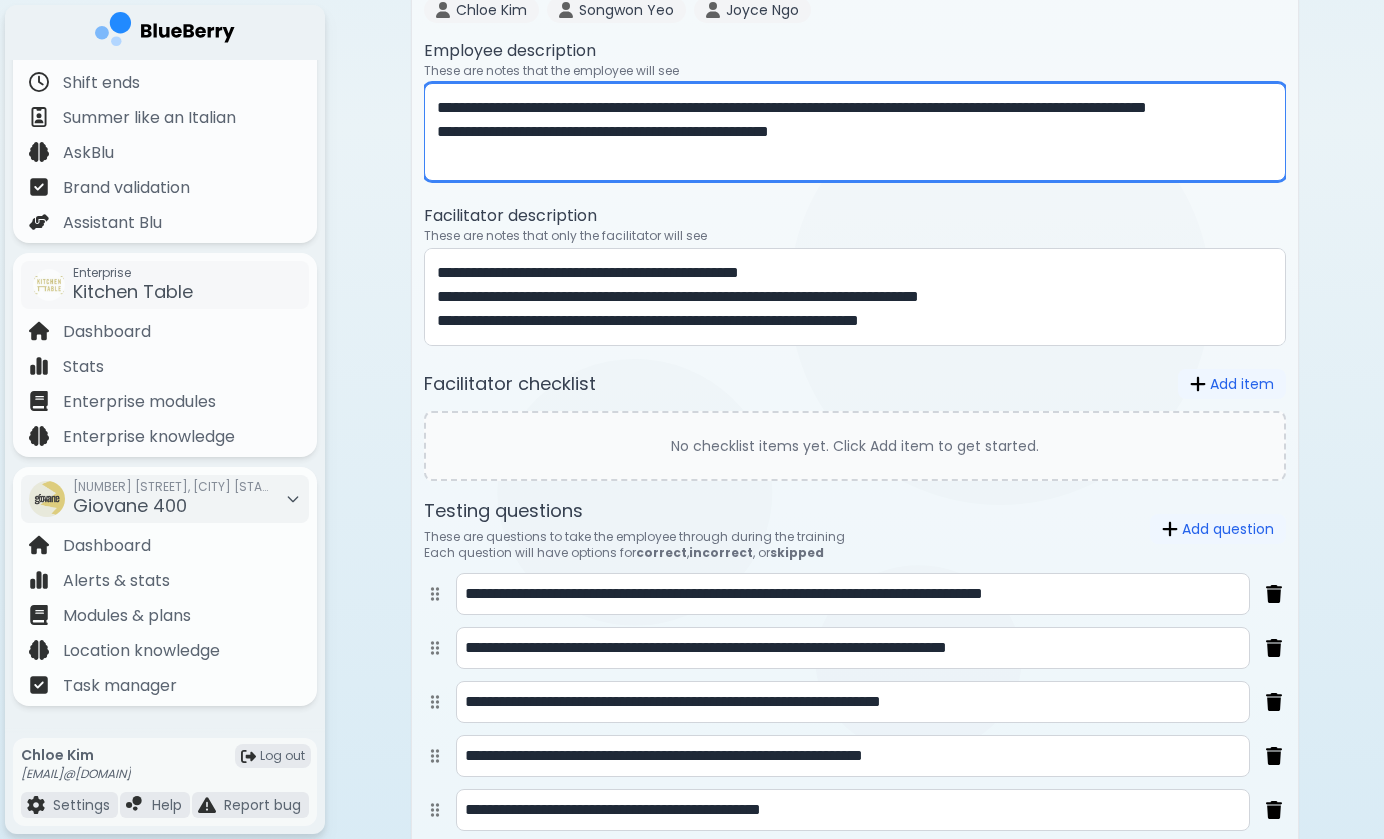 click on "**********" at bounding box center (855, 132) 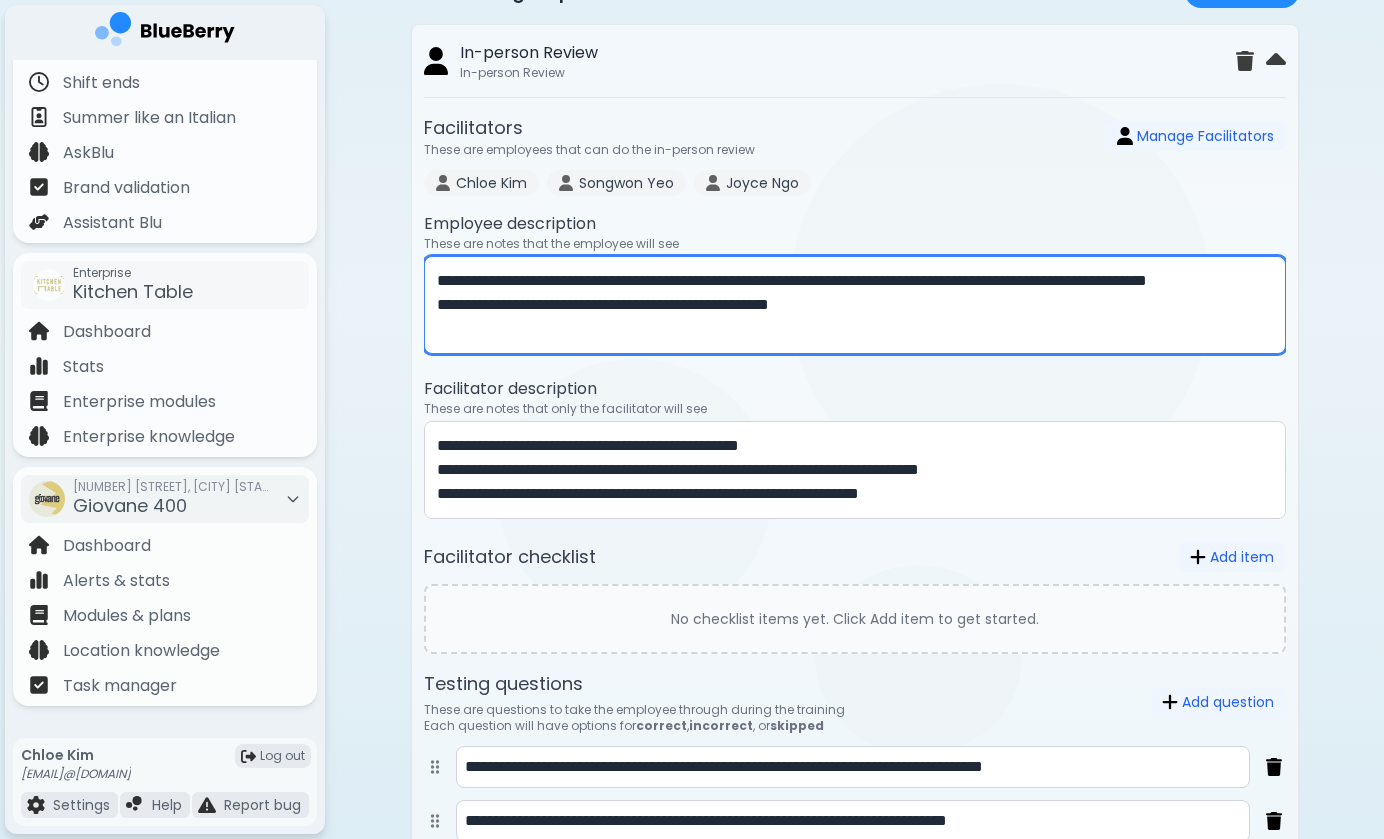 drag, startPoint x: 866, startPoint y: 164, endPoint x: 175, endPoint y: -77, distance: 731.82104 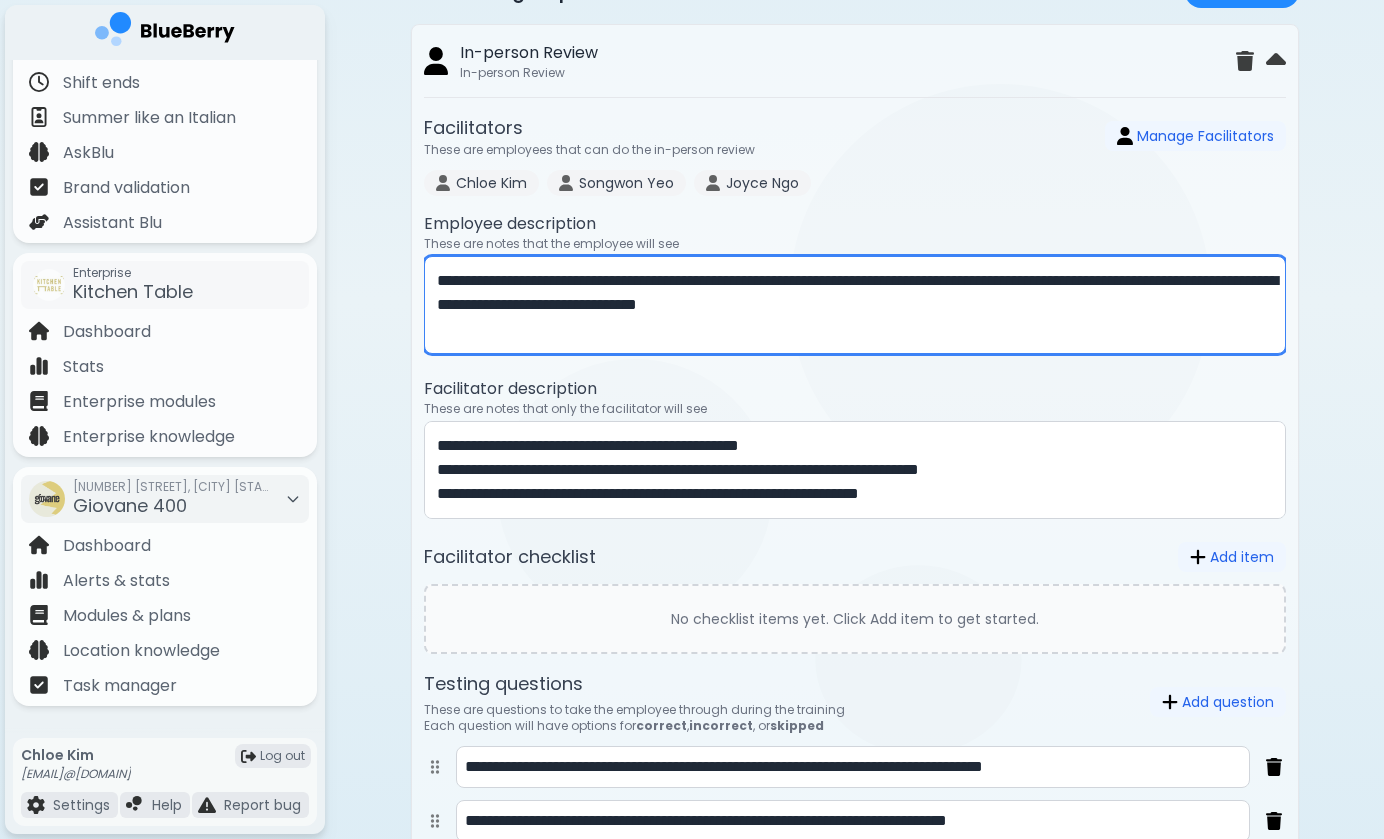 click on "**********" at bounding box center [855, 305] 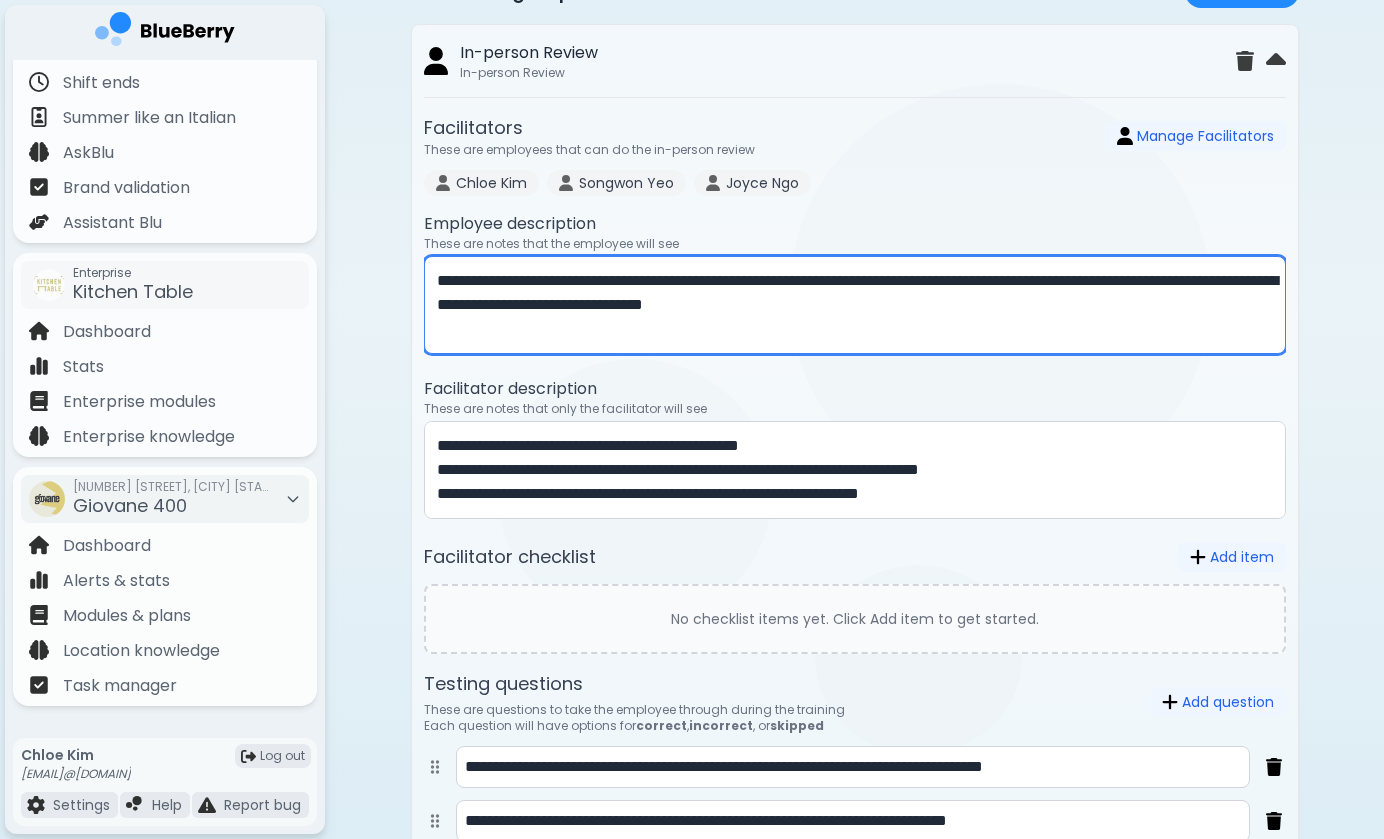 click on "**********" at bounding box center (855, 305) 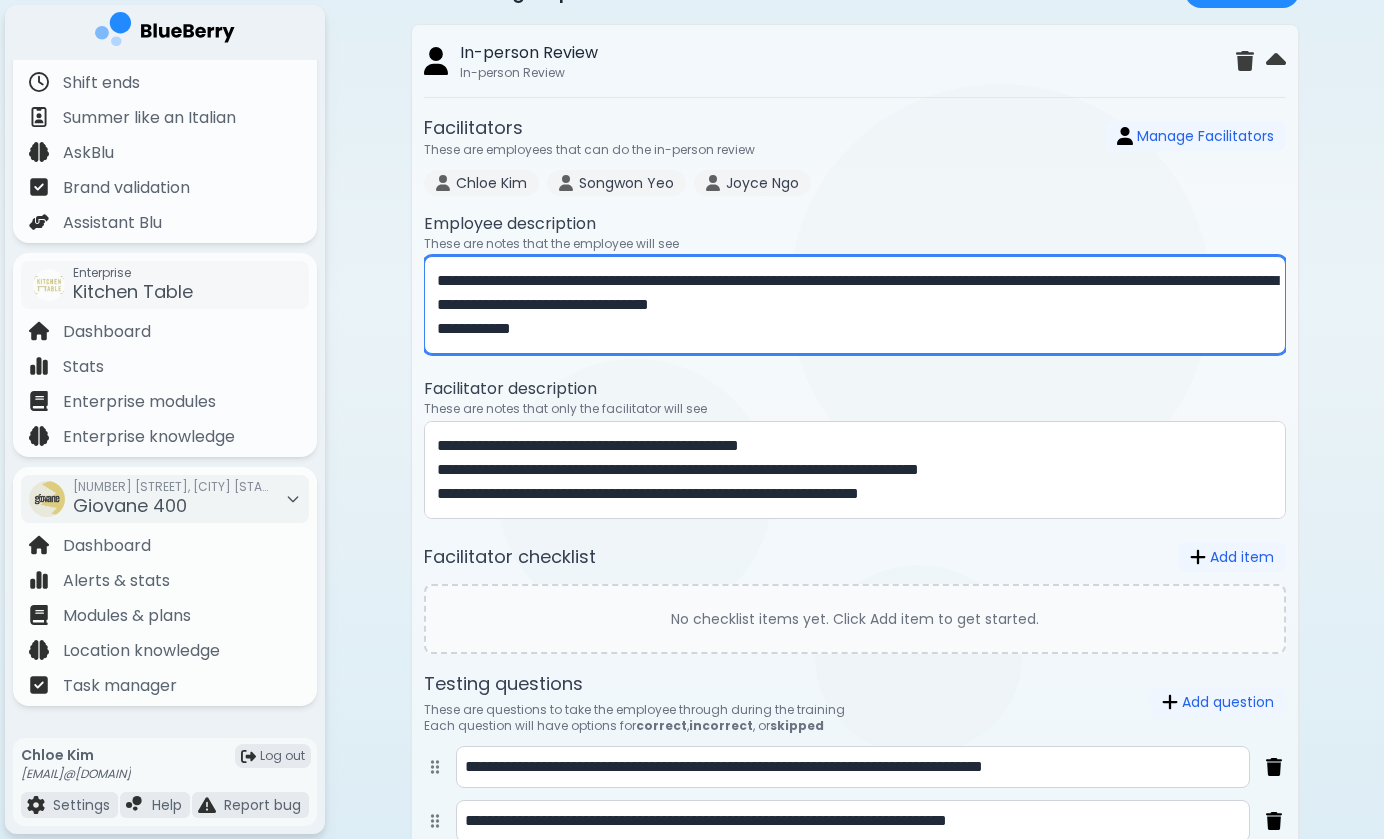 type on "**********" 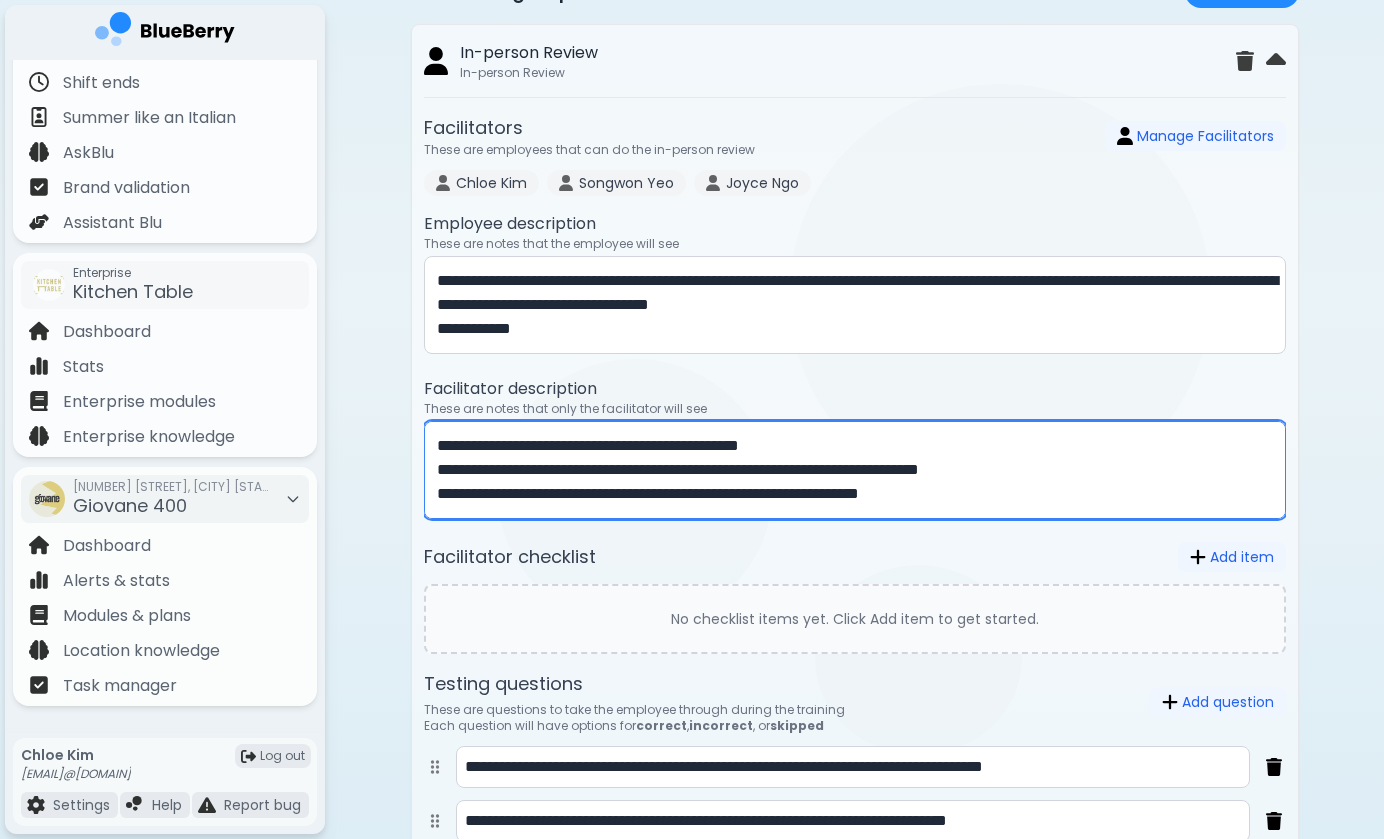 click on "**********" at bounding box center [855, 470] 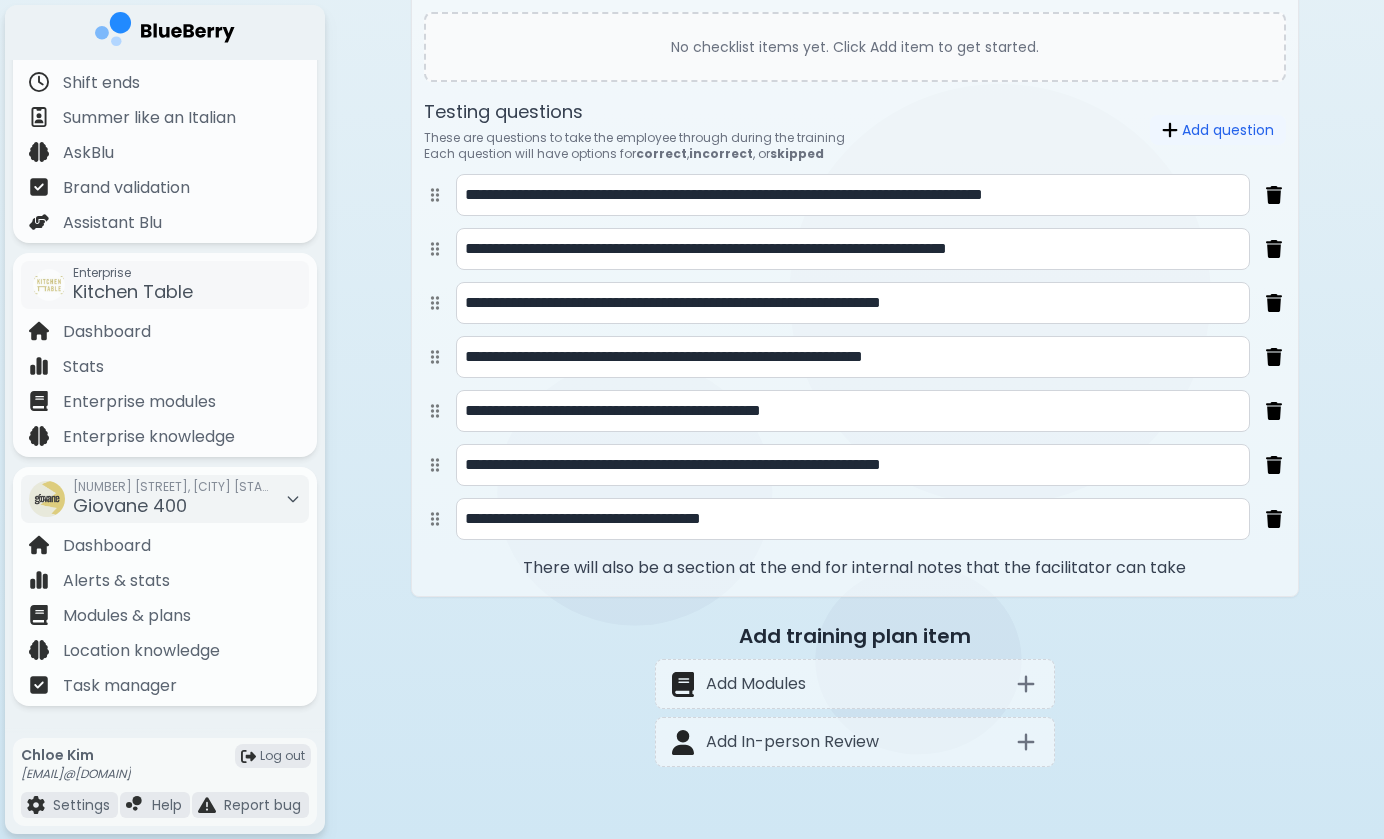 scroll, scrollTop: 1389, scrollLeft: 0, axis: vertical 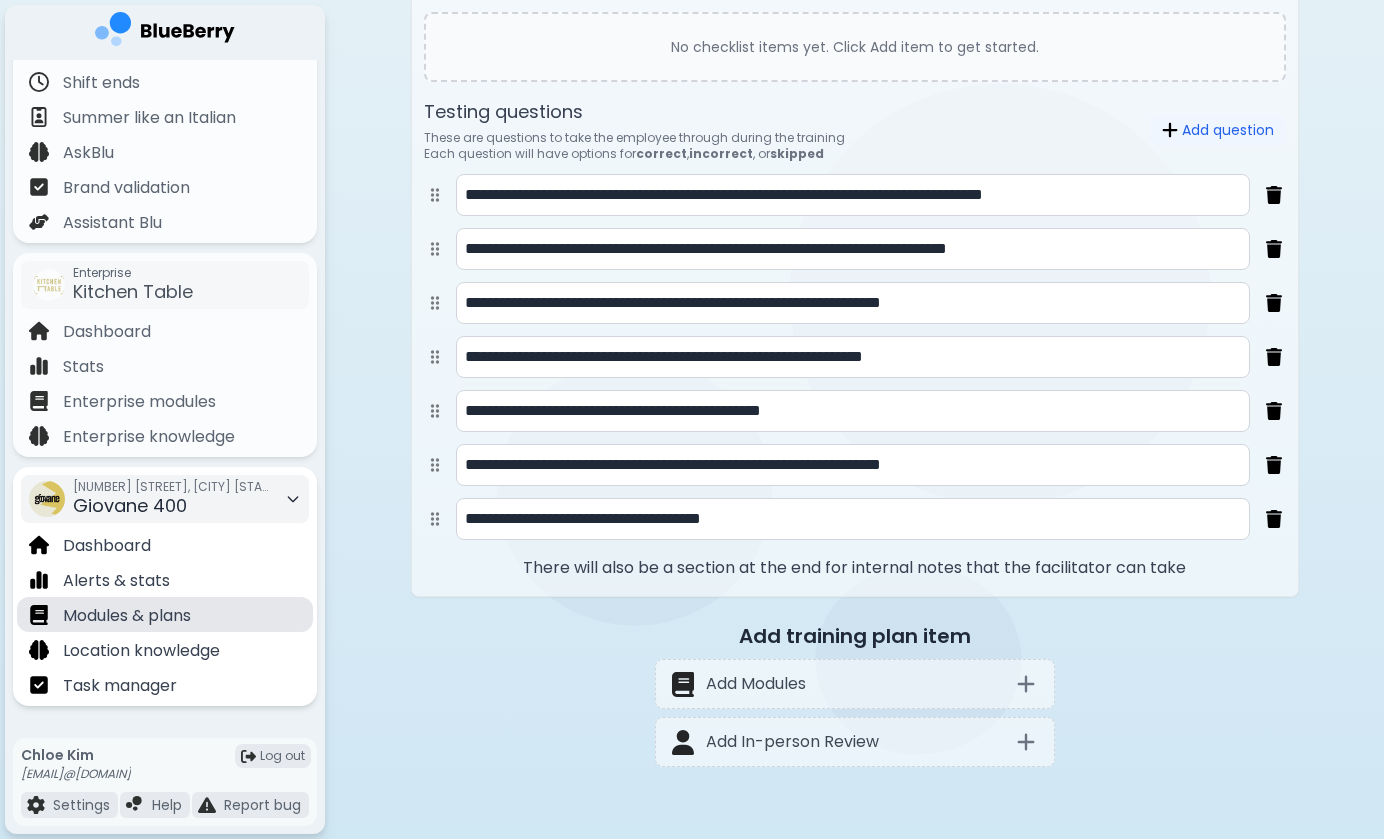 type on "**********" 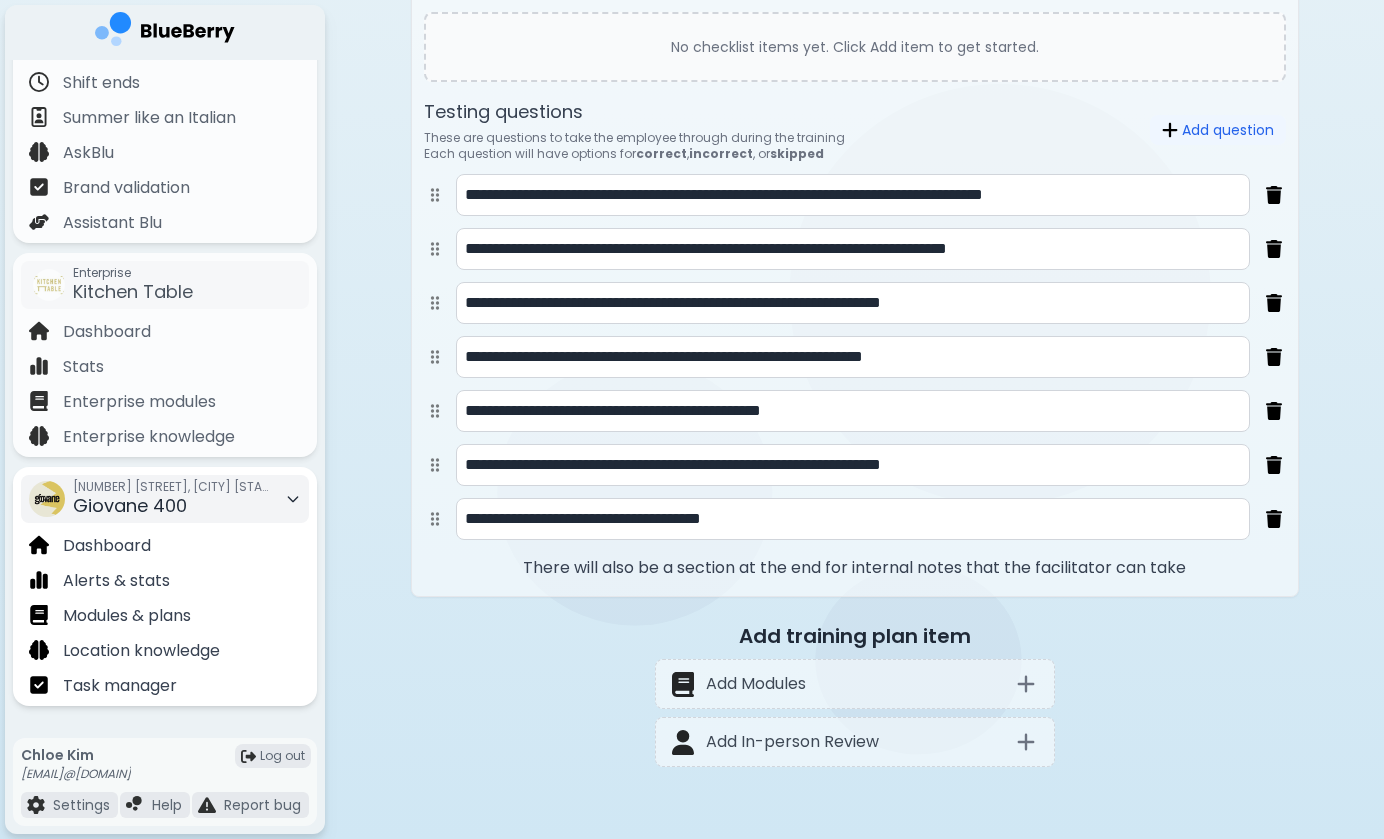 scroll, scrollTop: 0, scrollLeft: 0, axis: both 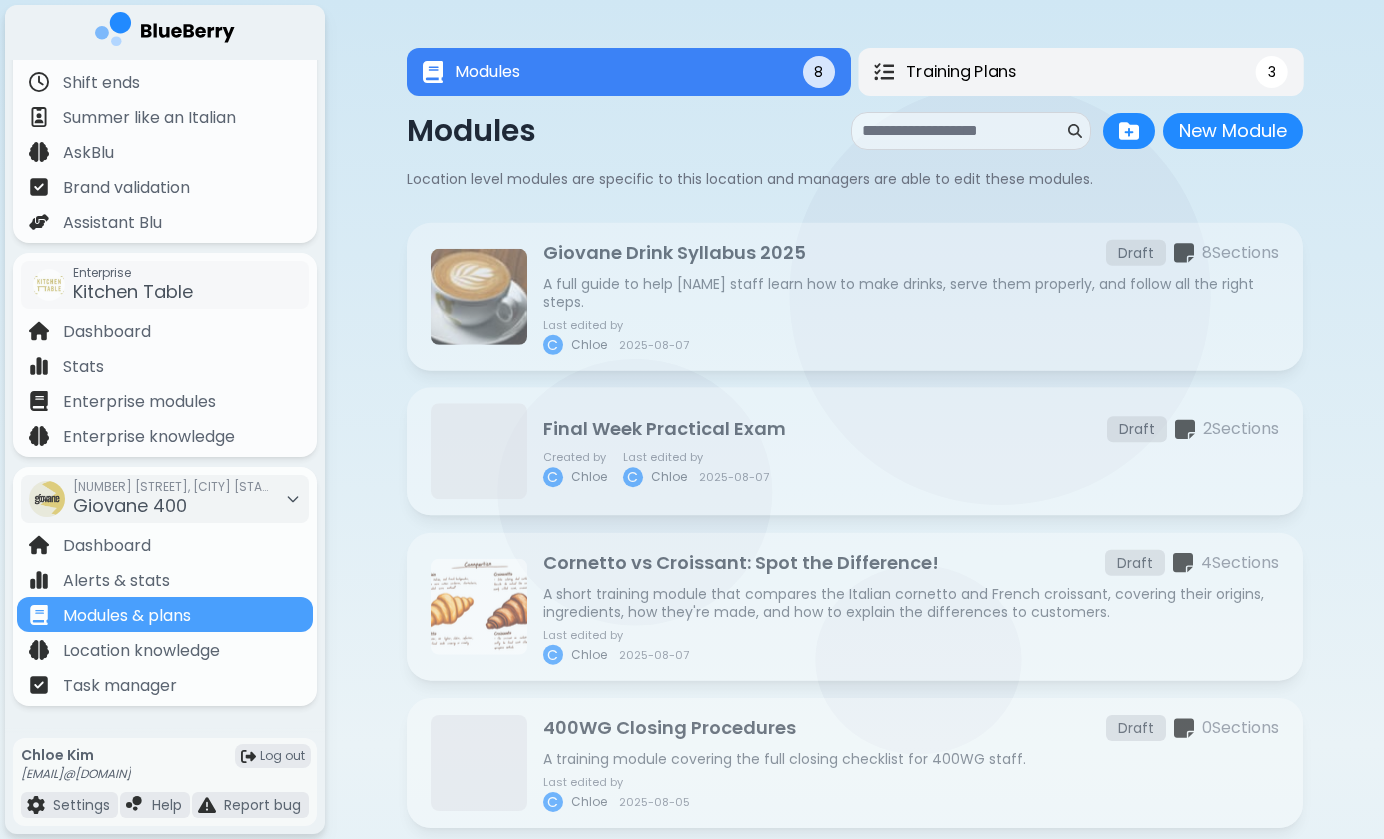 click on "Modules 8 Training Plans 3" at bounding box center [855, 72] 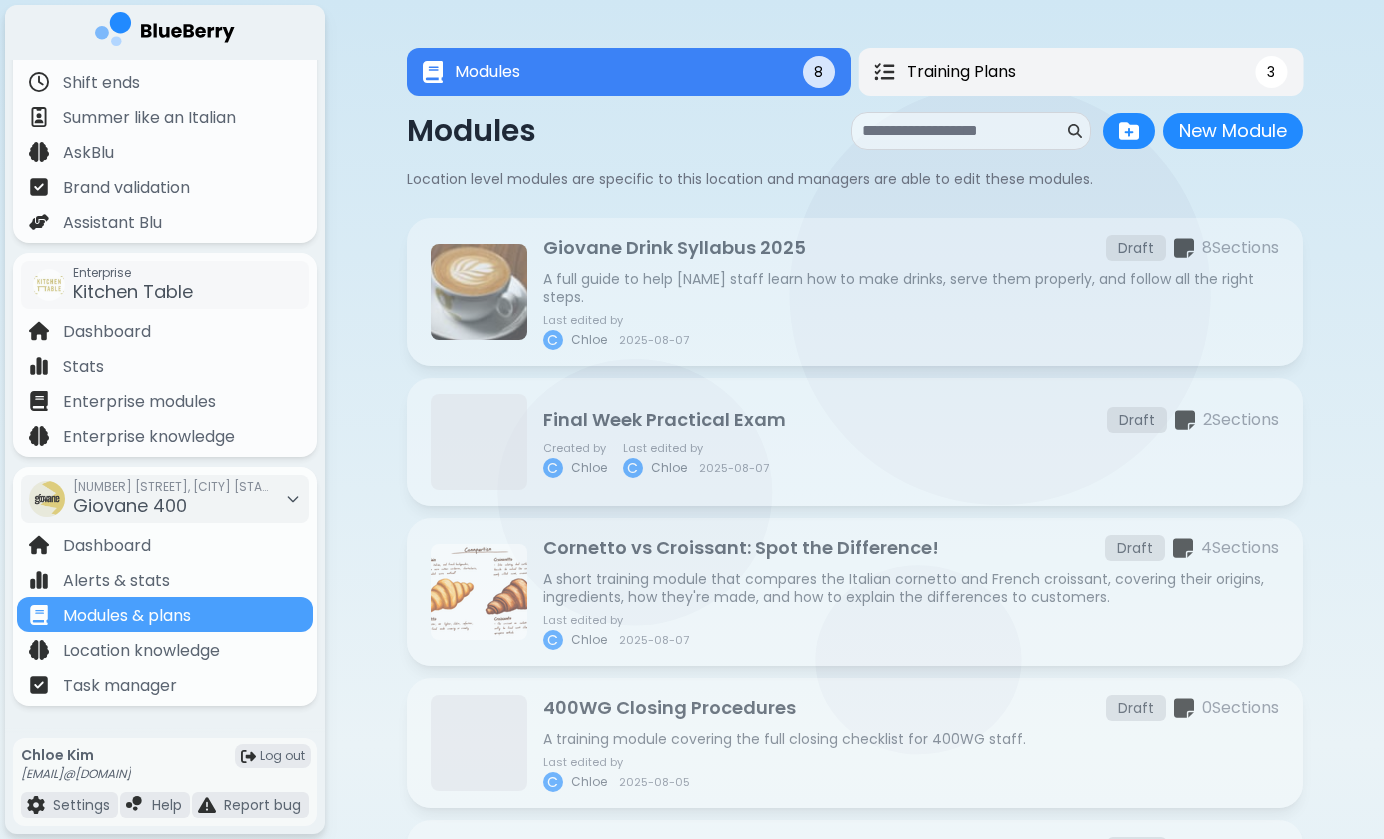 click on "Training Plans 3" at bounding box center [1080, 72] 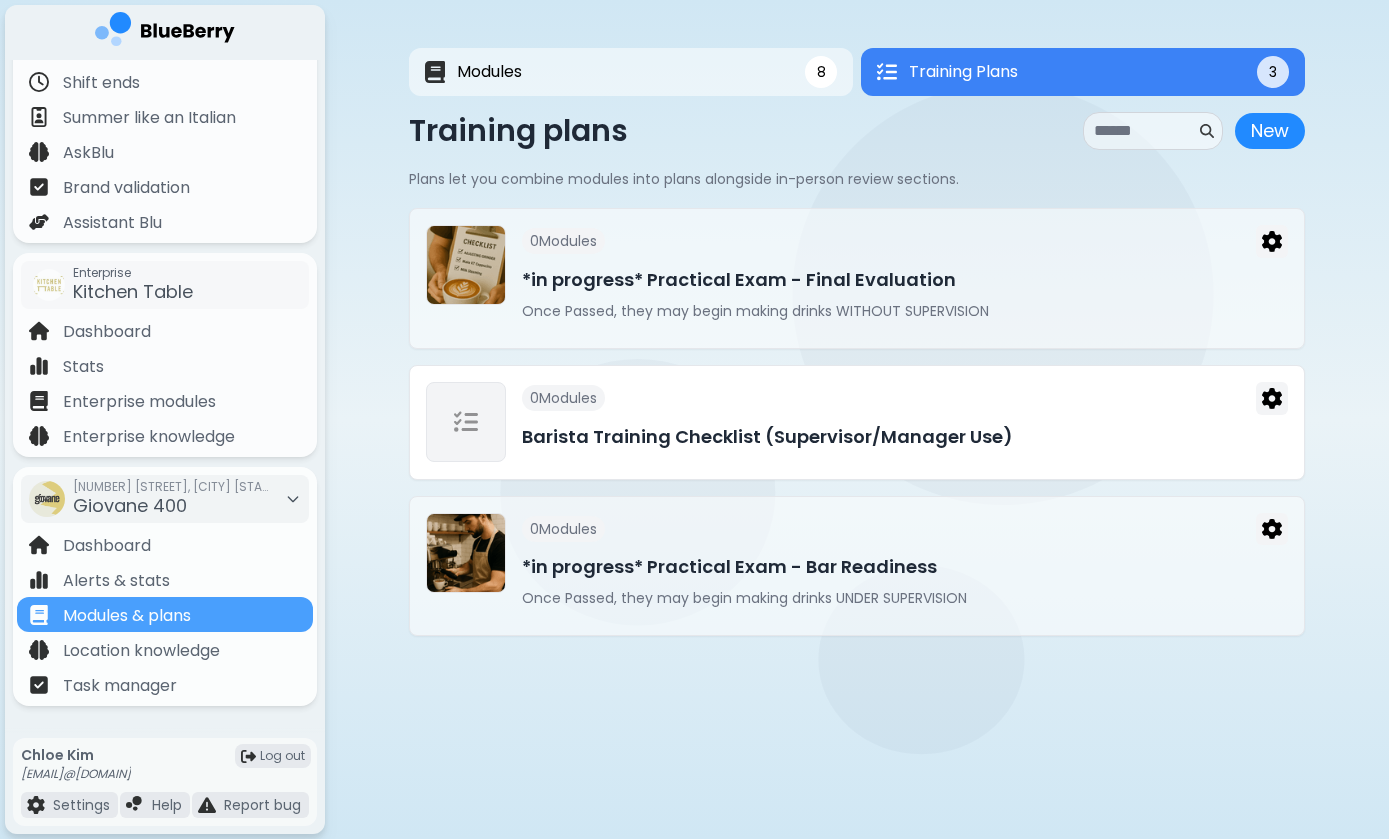 click on "0  Module s Barista Training Checklist (Supervisor/Manager Use)" at bounding box center [905, 422] 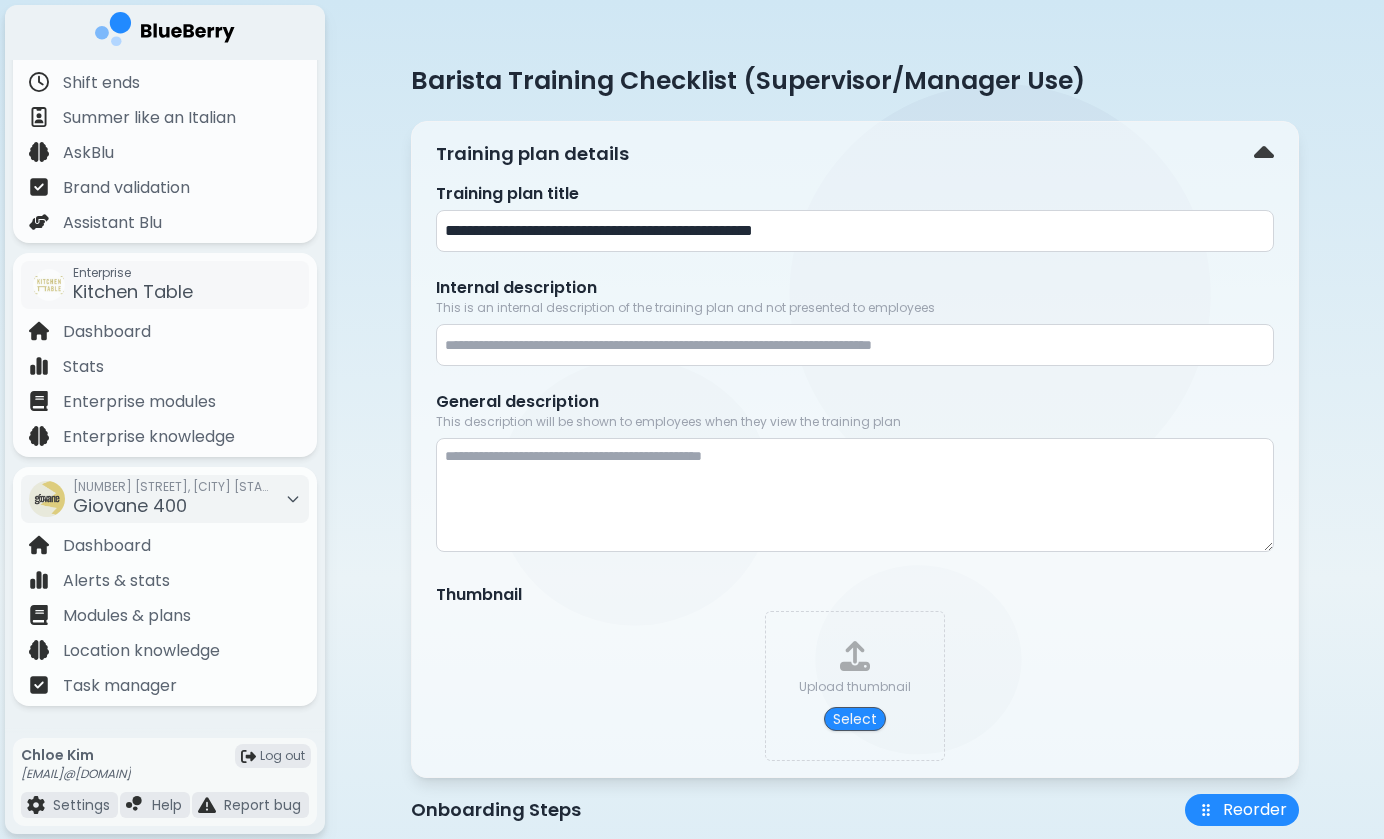 scroll, scrollTop: 0, scrollLeft: 0, axis: both 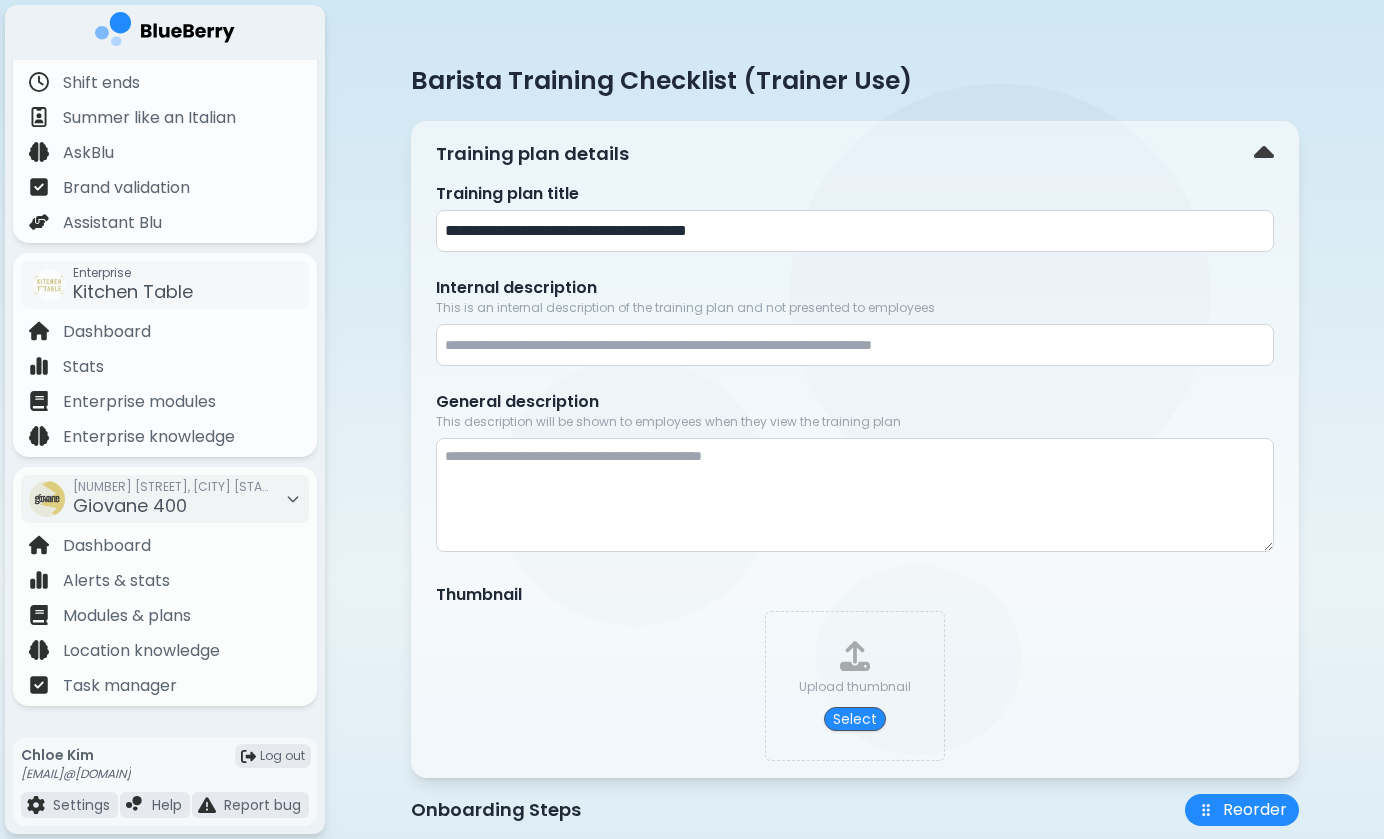 type on "**********" 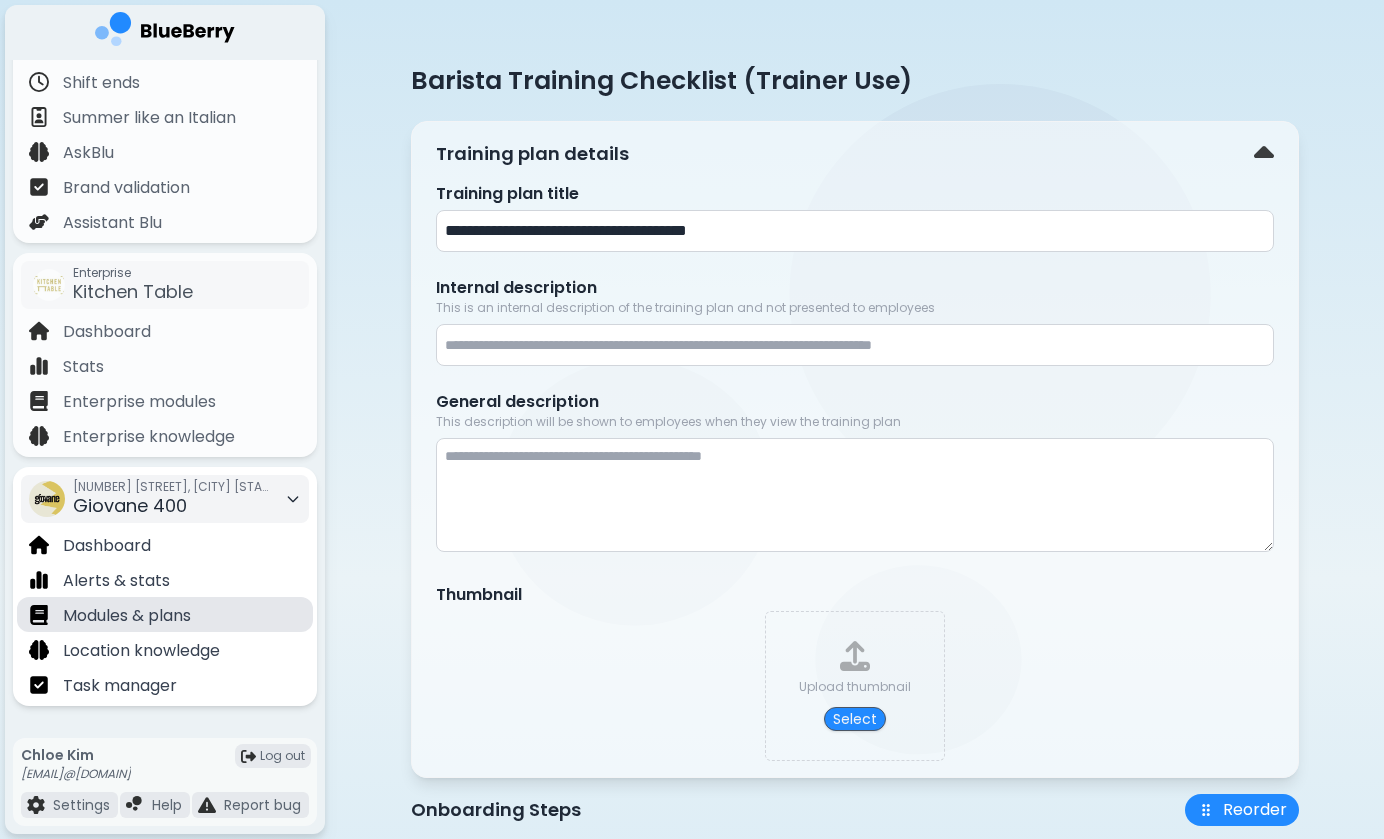 click on "Modules & plans" at bounding box center [127, 616] 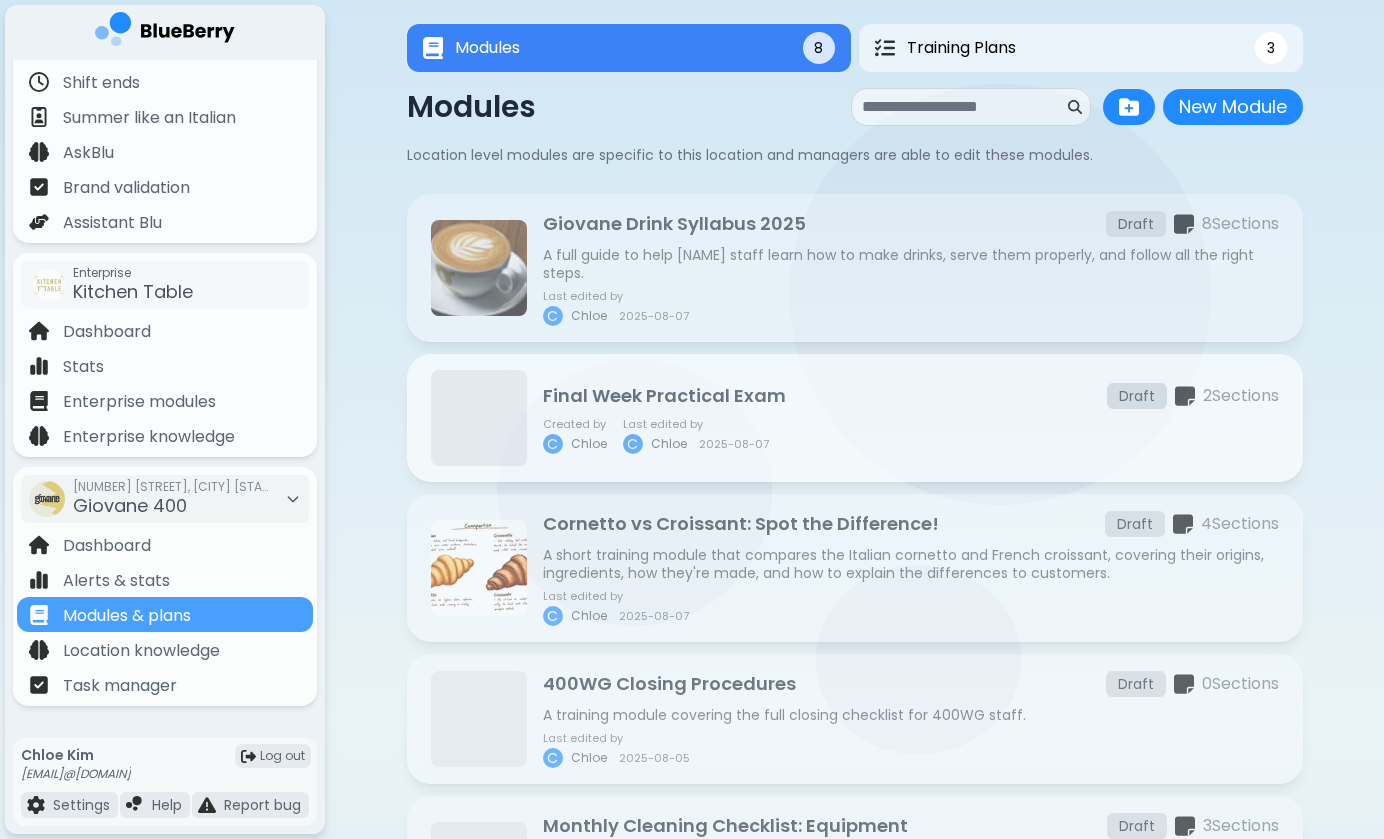 scroll, scrollTop: 28, scrollLeft: 0, axis: vertical 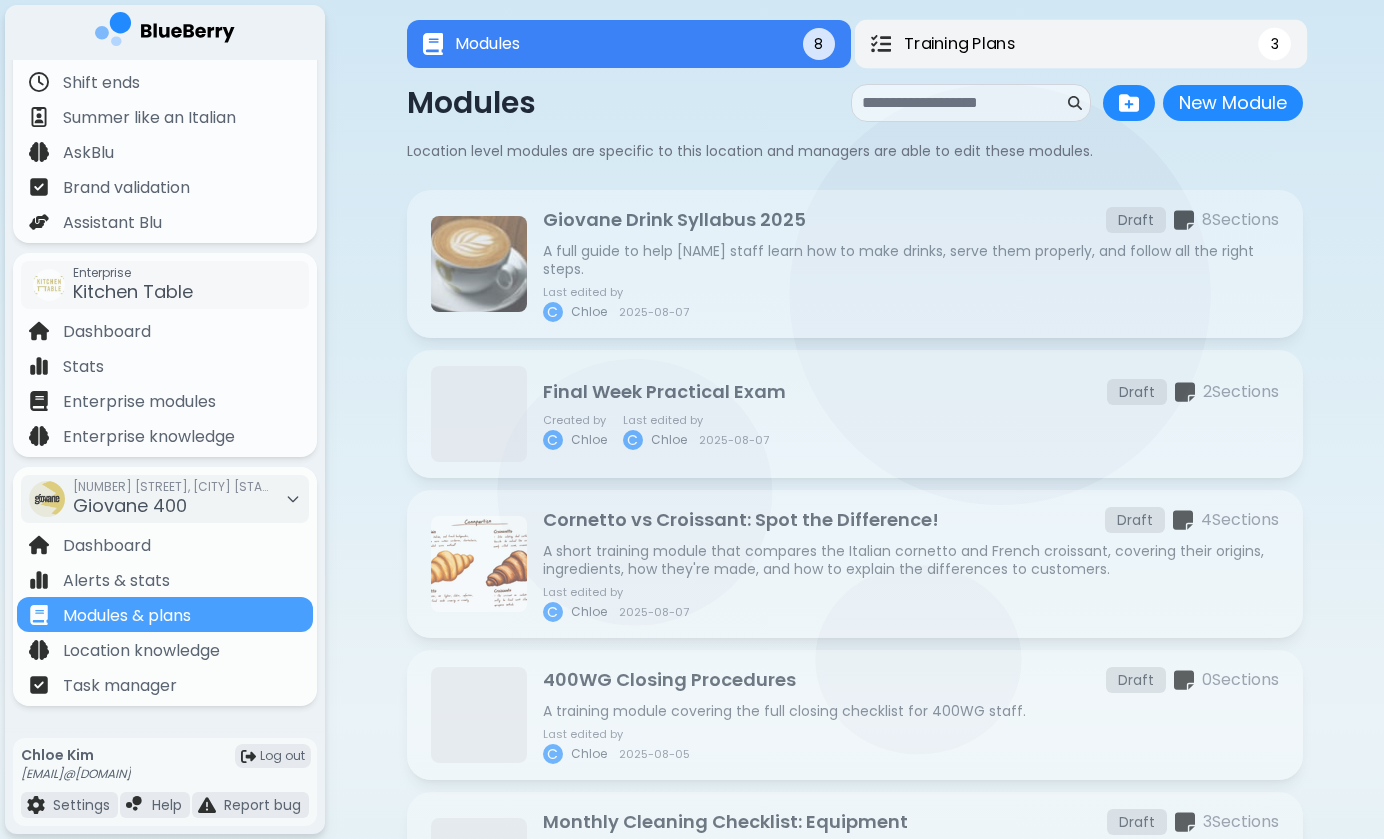 click on "Training Plans 3" at bounding box center (1080, 44) 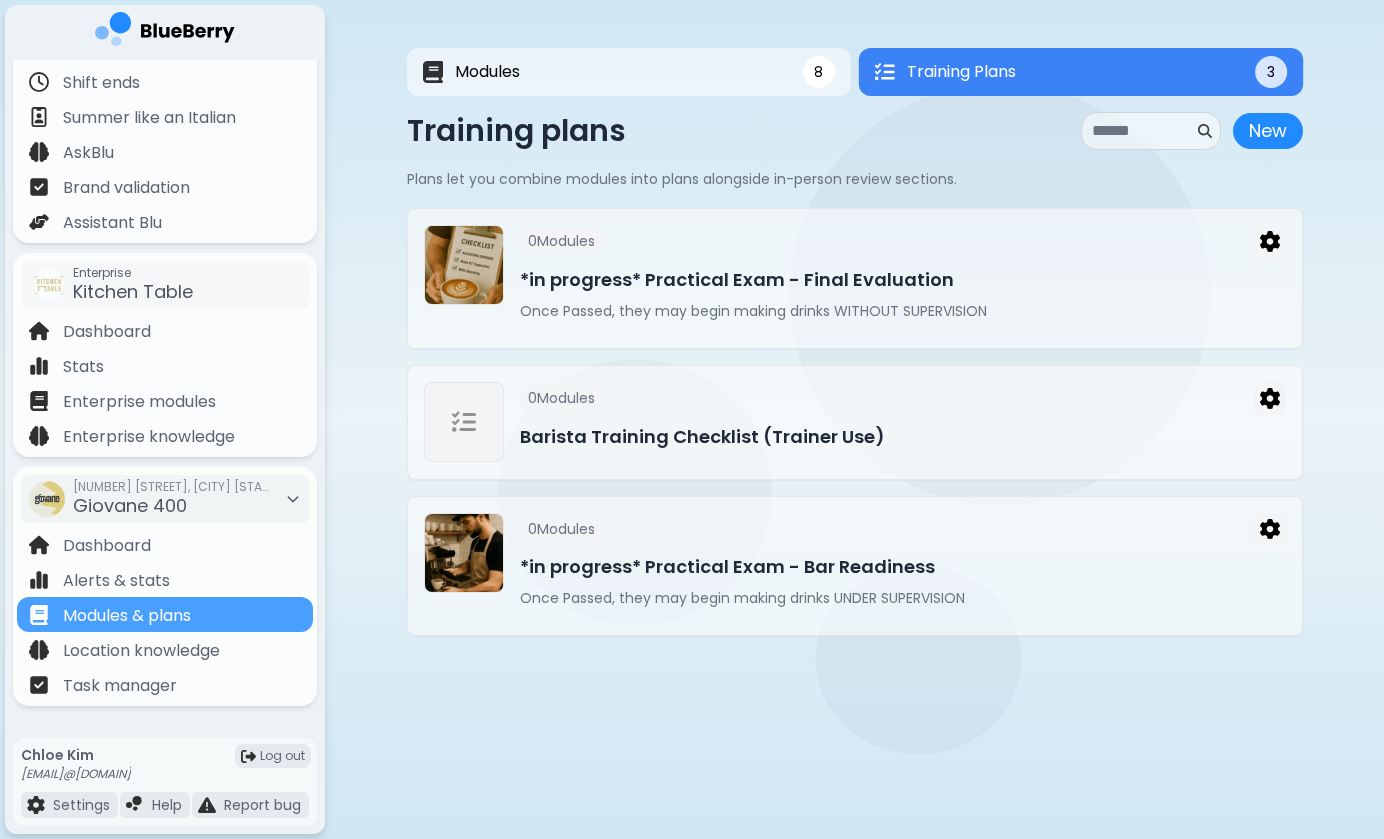scroll, scrollTop: 0, scrollLeft: 0, axis: both 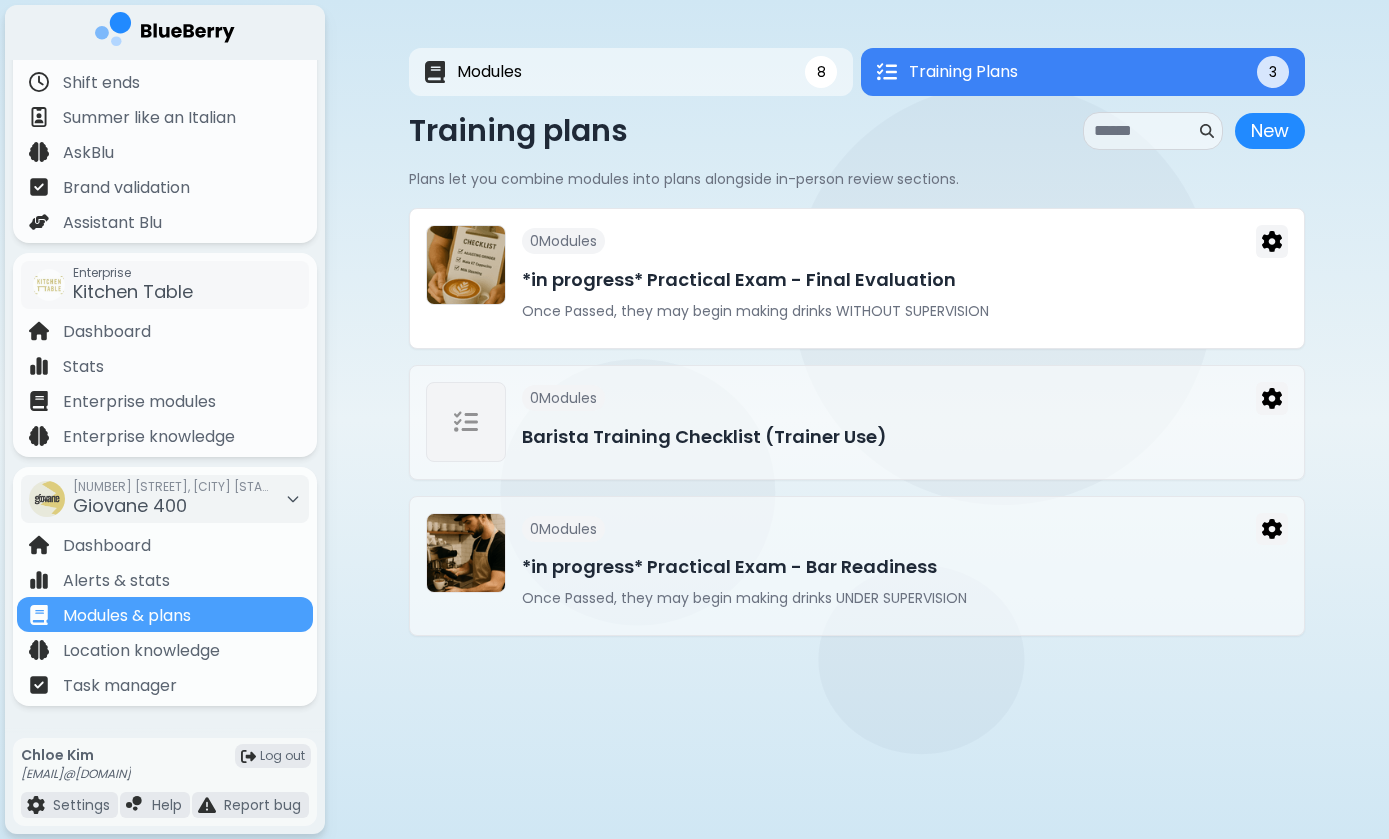 click on "Once Passed, they may begin making drinks WITHOUT SUPERVISION" at bounding box center [905, 311] 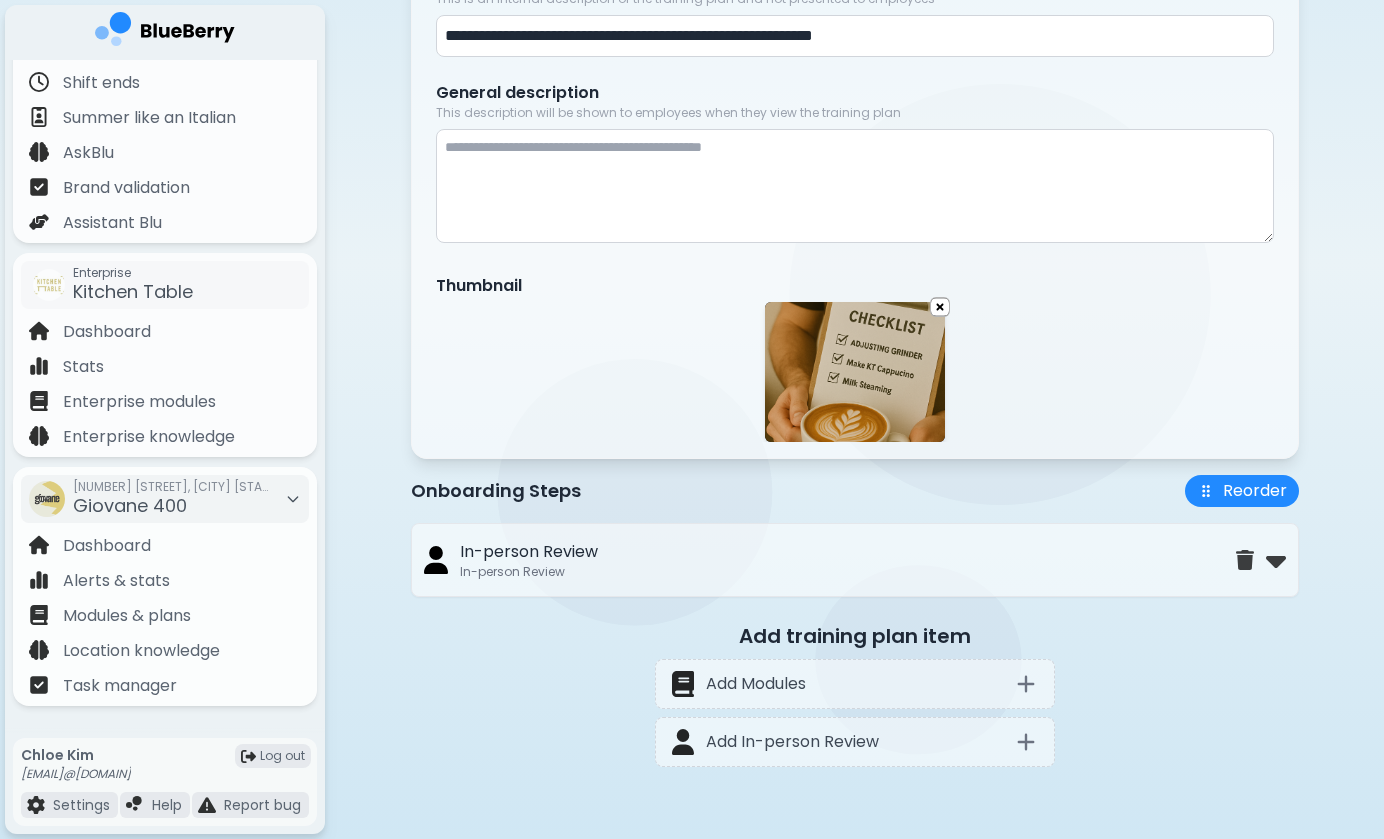 scroll, scrollTop: 311, scrollLeft: 0, axis: vertical 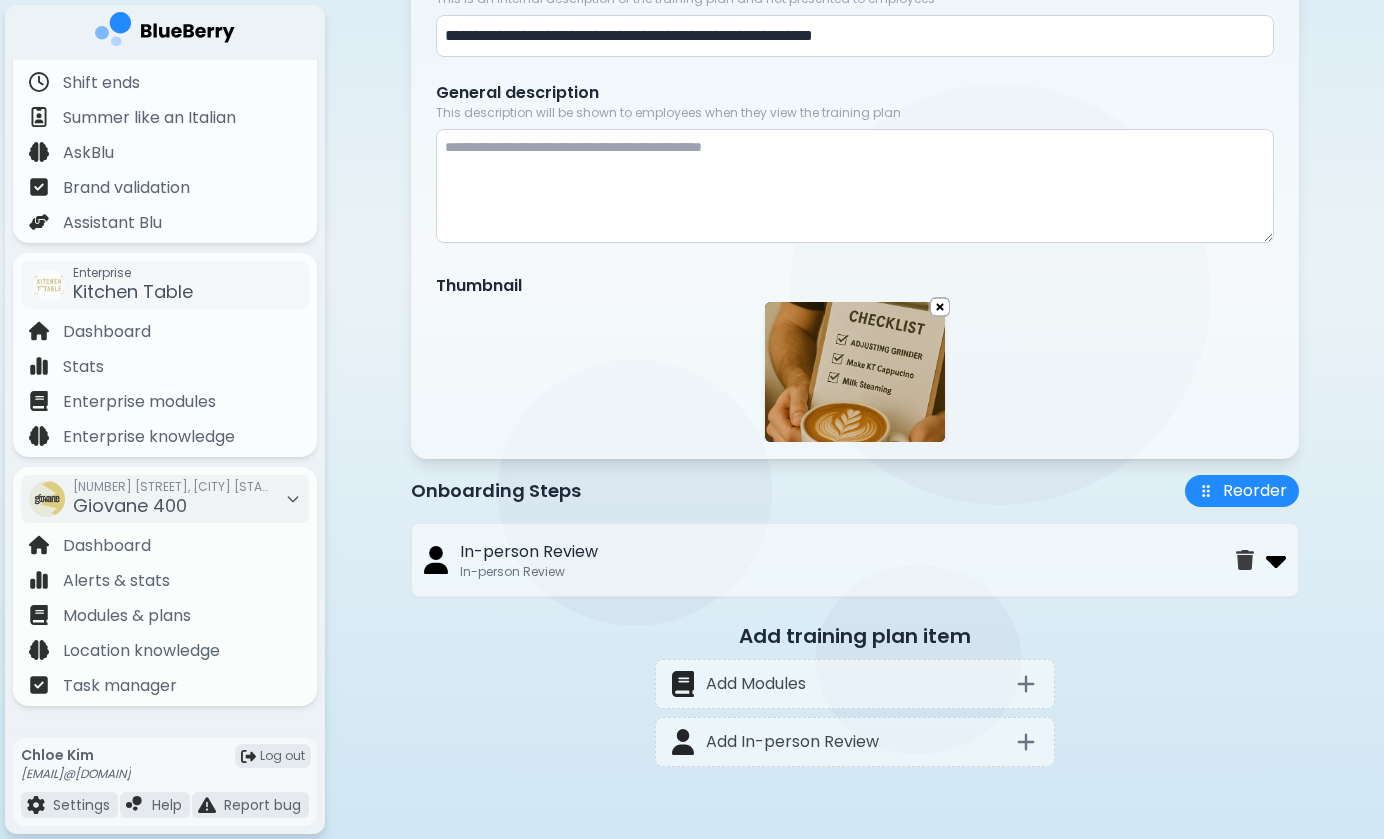 click at bounding box center (1276, 560) 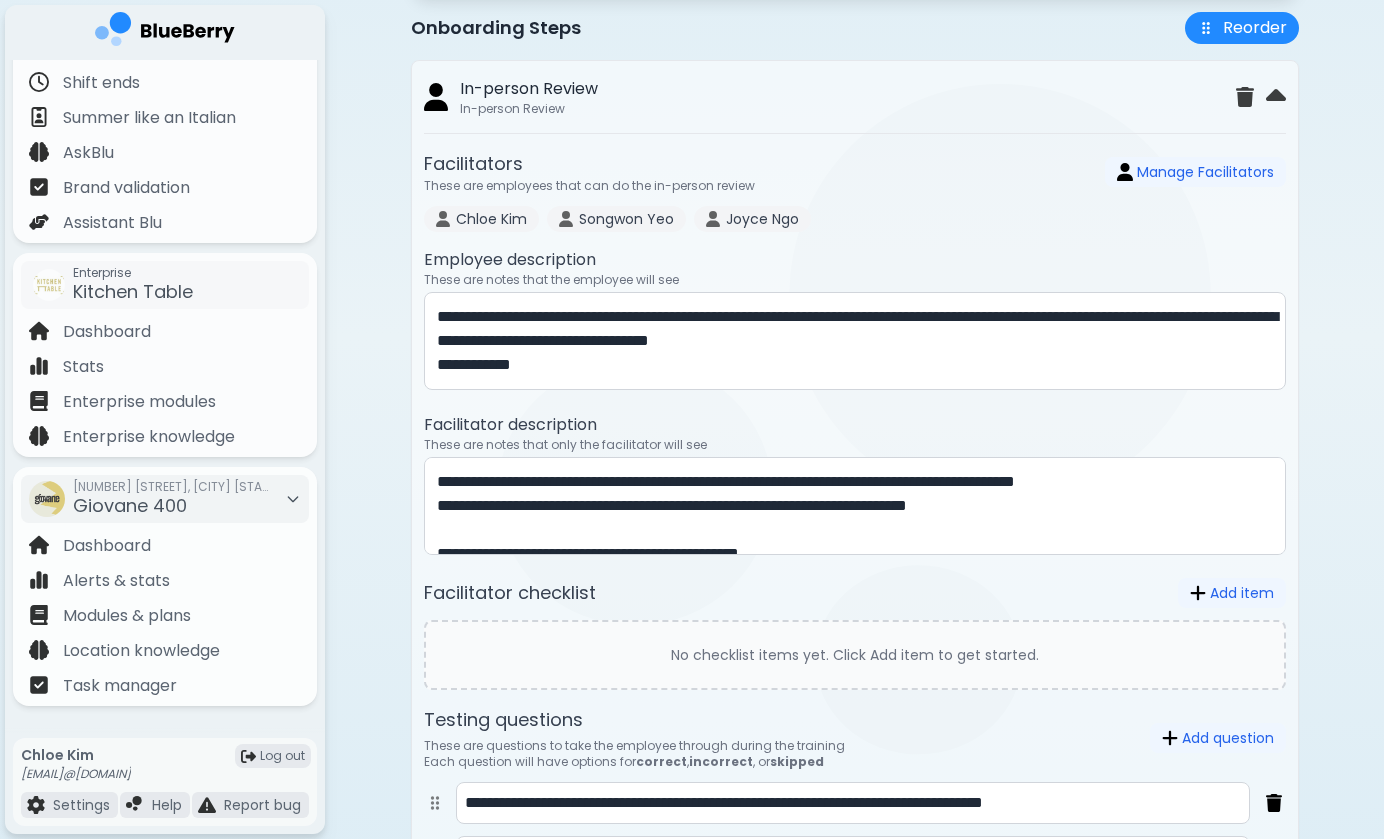 scroll, scrollTop: 844, scrollLeft: 0, axis: vertical 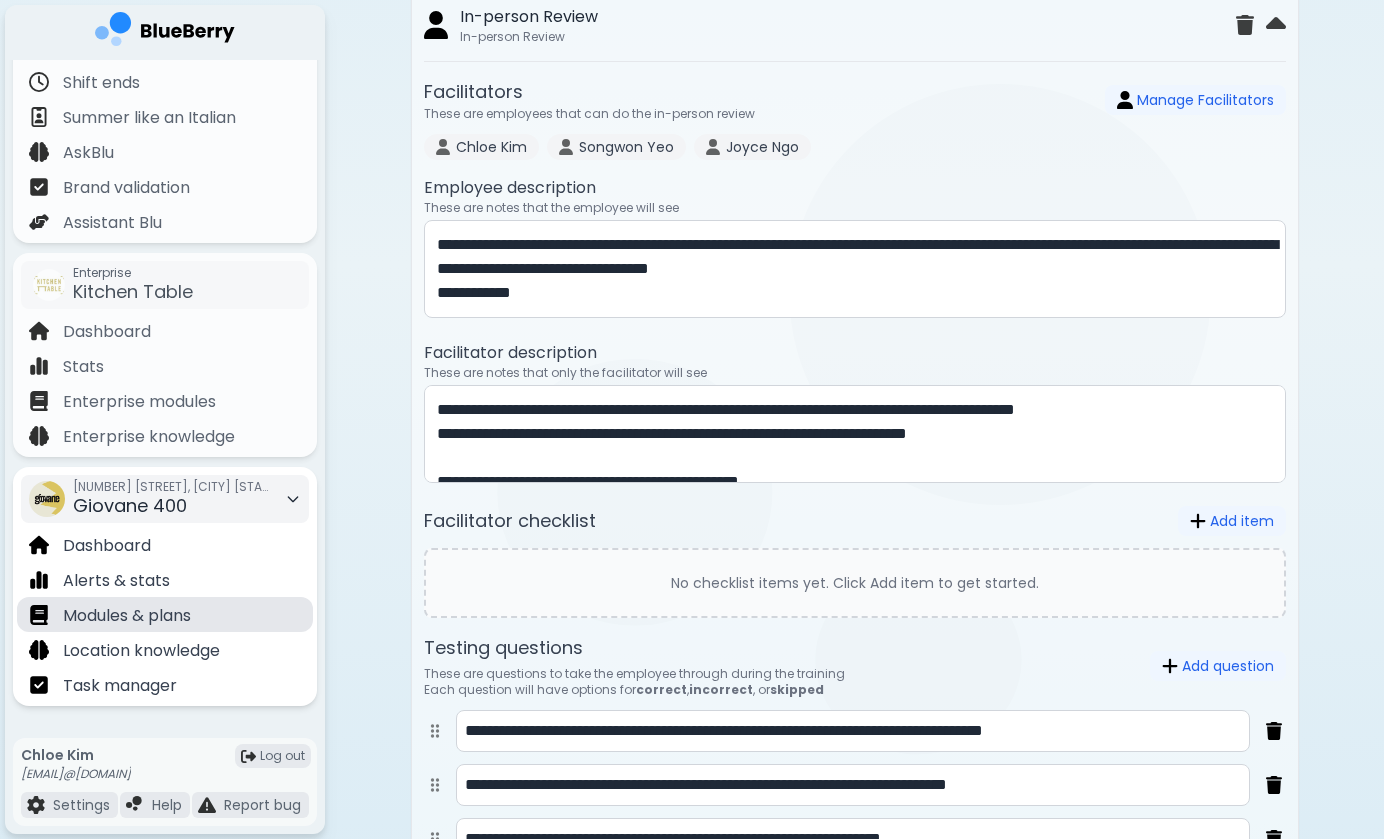 click on "Modules & plans" at bounding box center [165, 614] 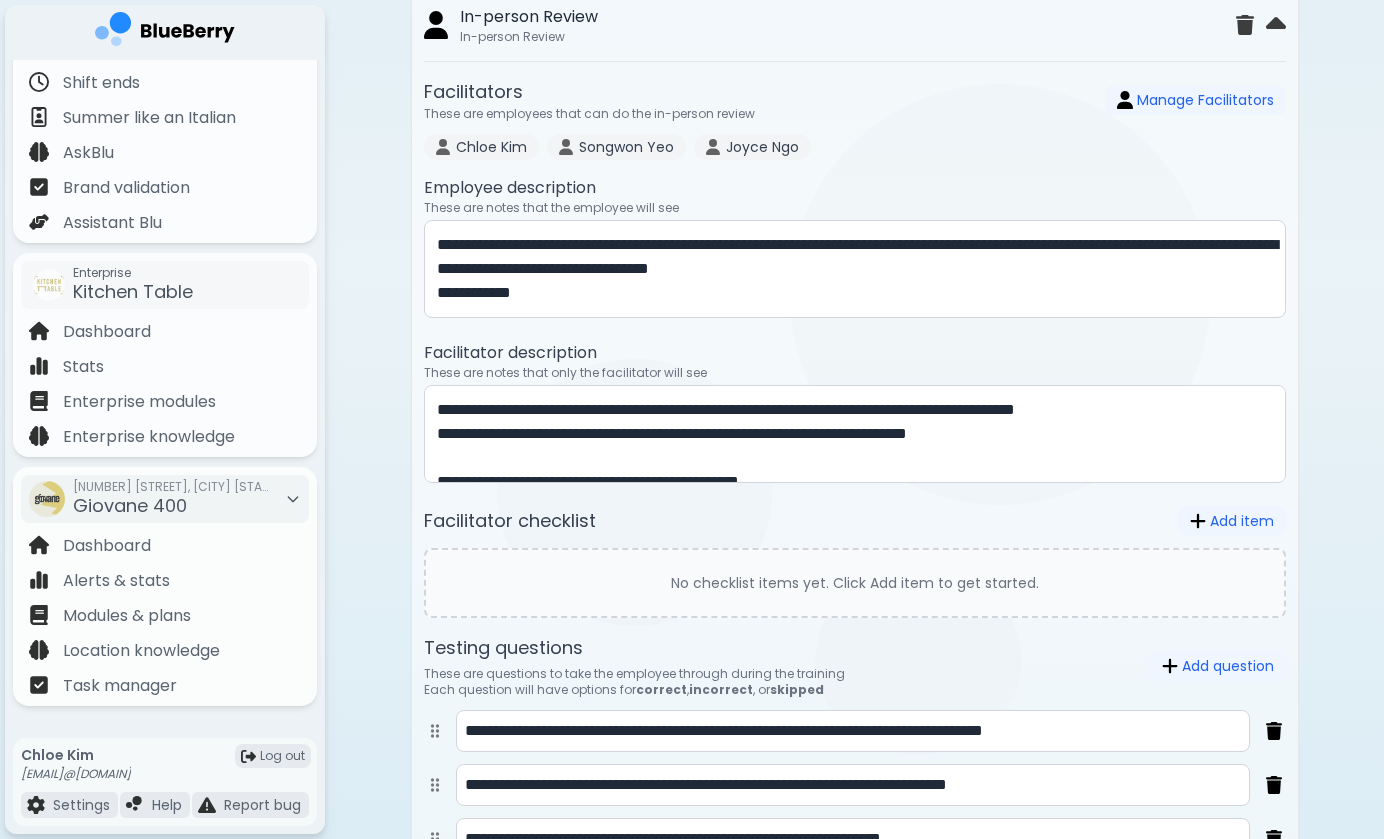 scroll, scrollTop: 0, scrollLeft: 0, axis: both 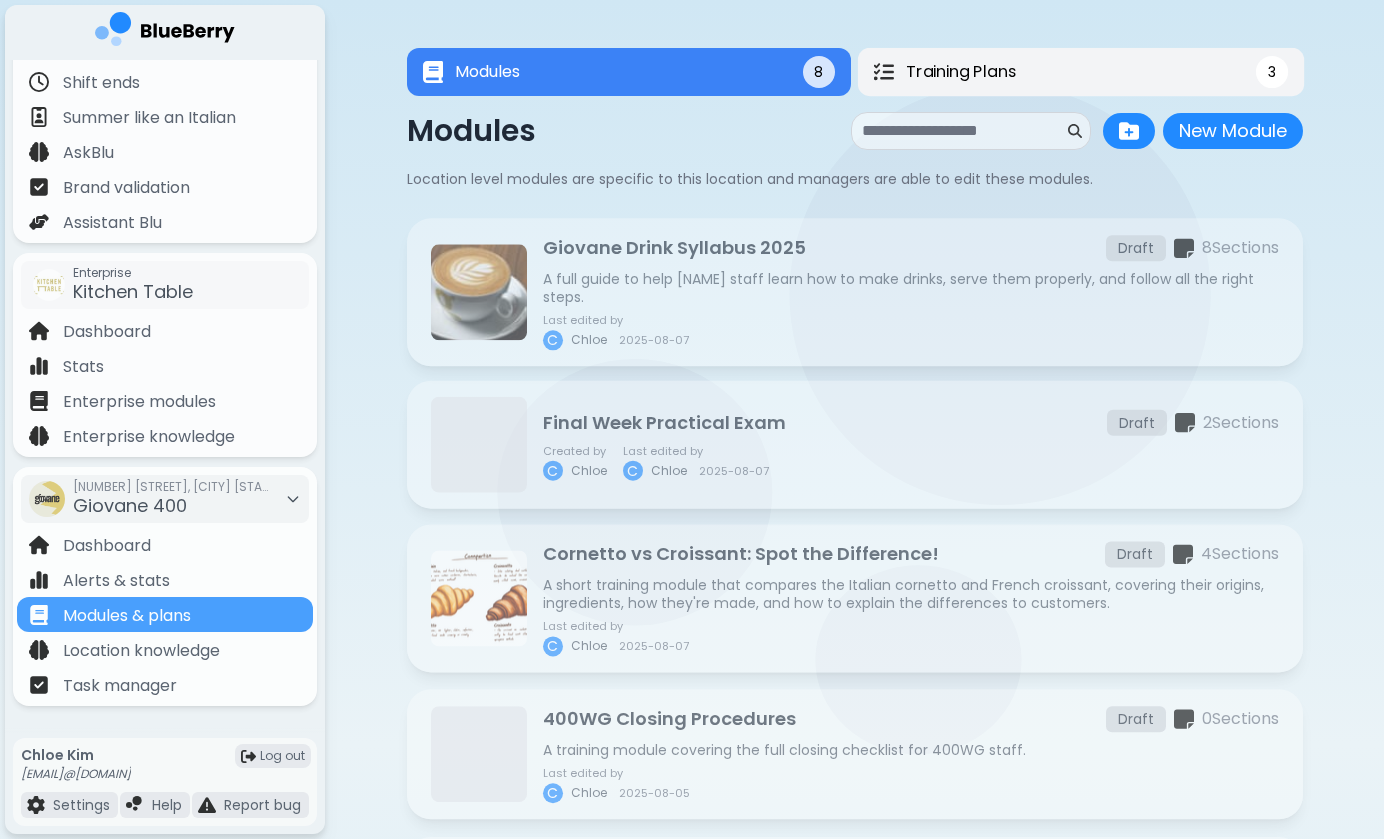 click on "Training Plans 3" at bounding box center (1080, 72) 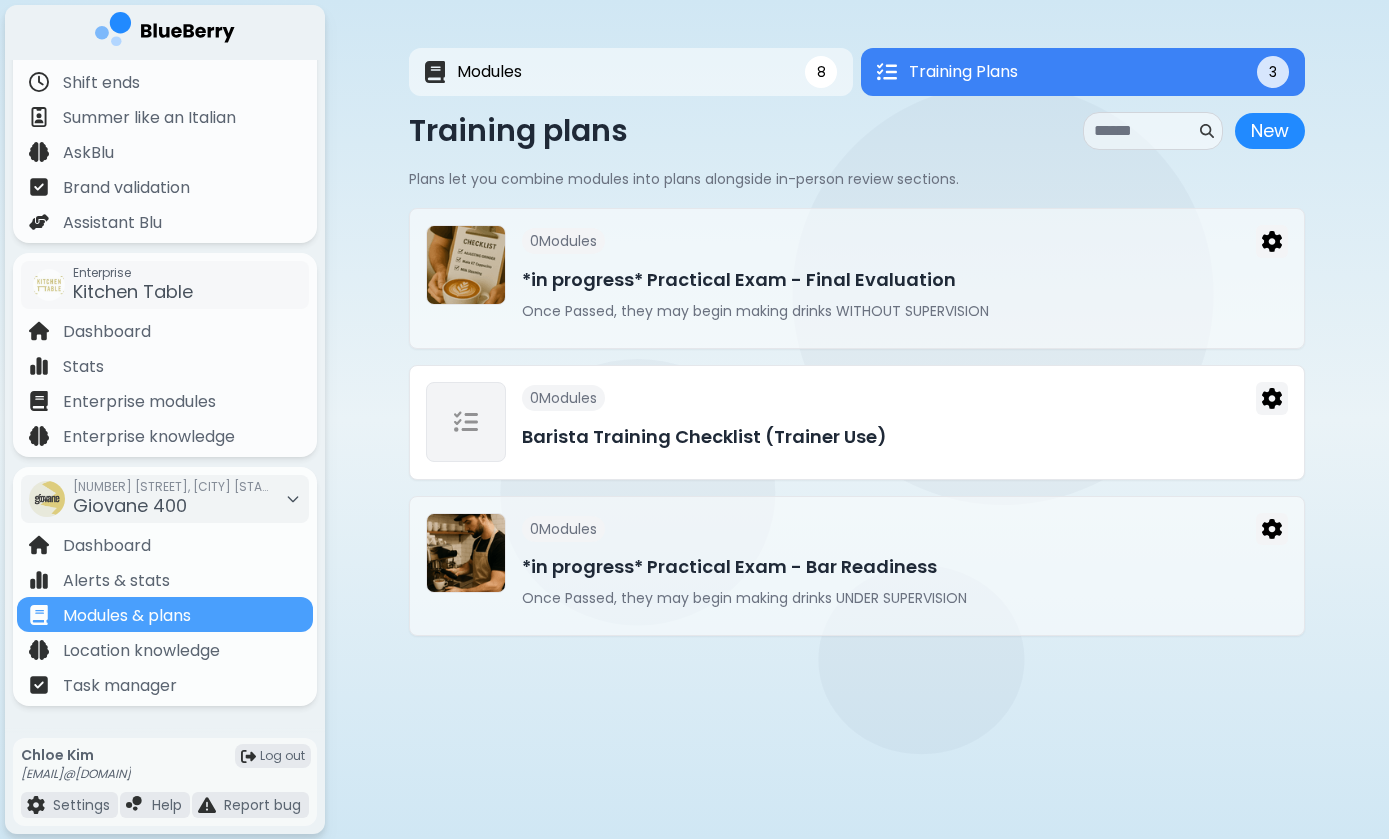 click on "Barista Training Checklist (Trainer Use)" at bounding box center [905, 437] 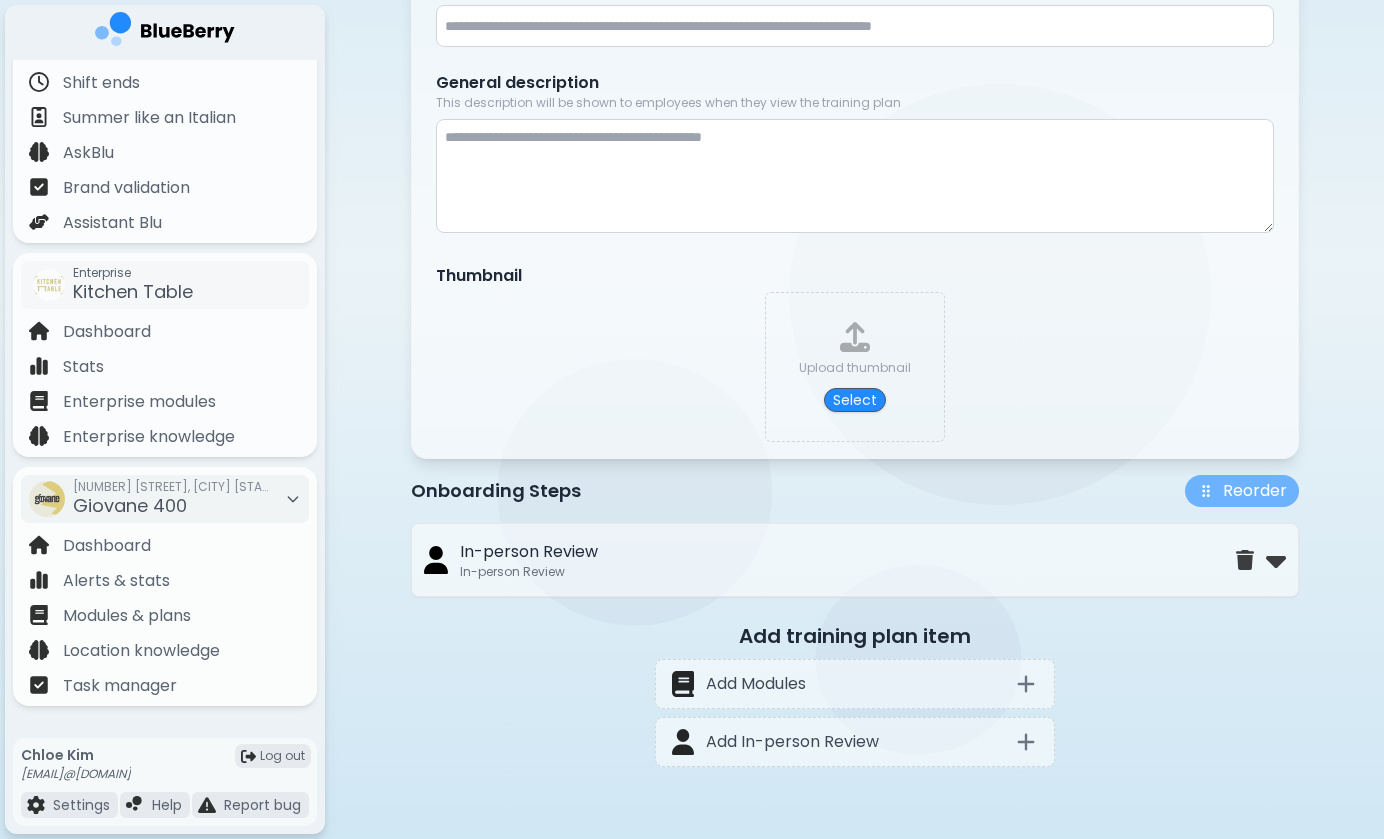 scroll, scrollTop: 321, scrollLeft: 0, axis: vertical 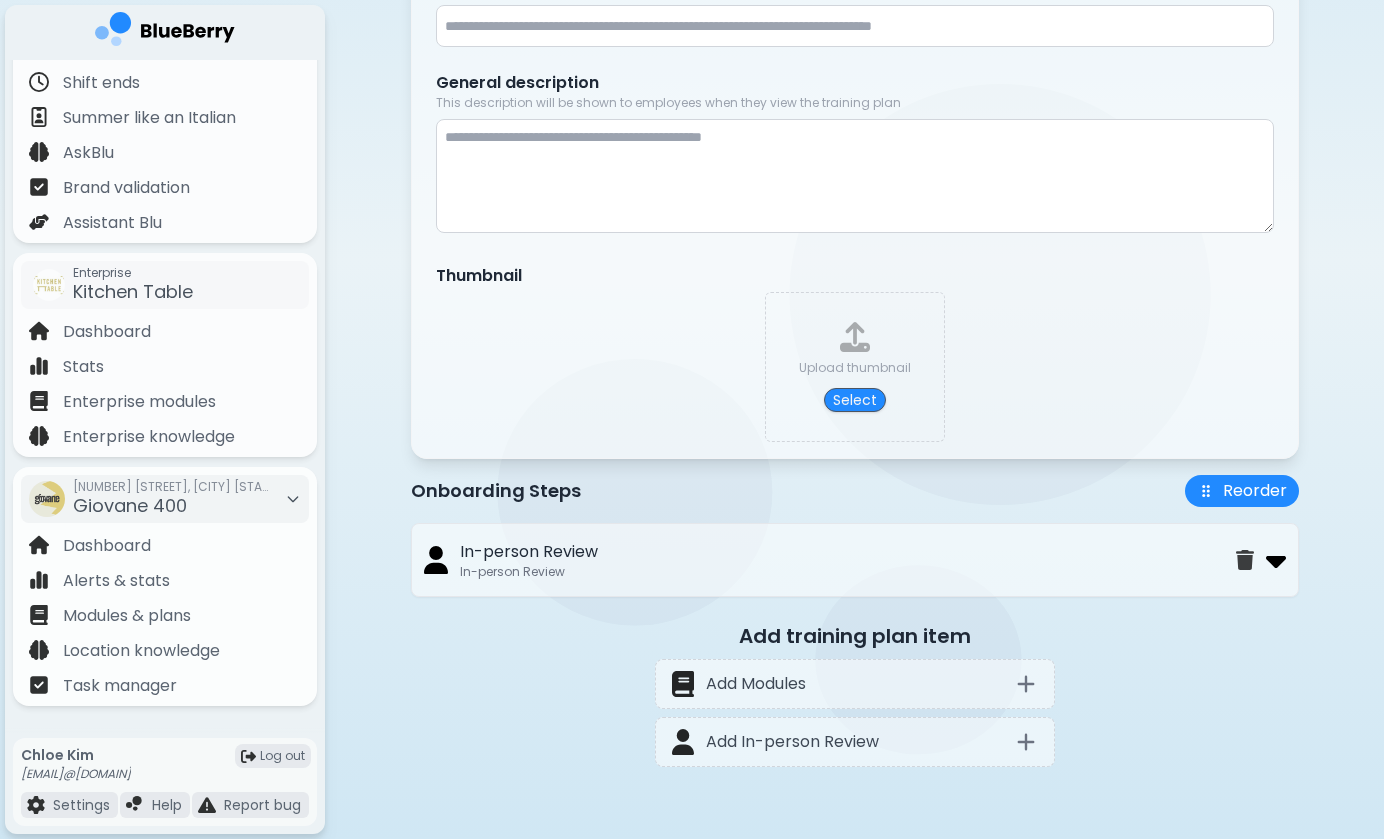click at bounding box center (1276, 560) 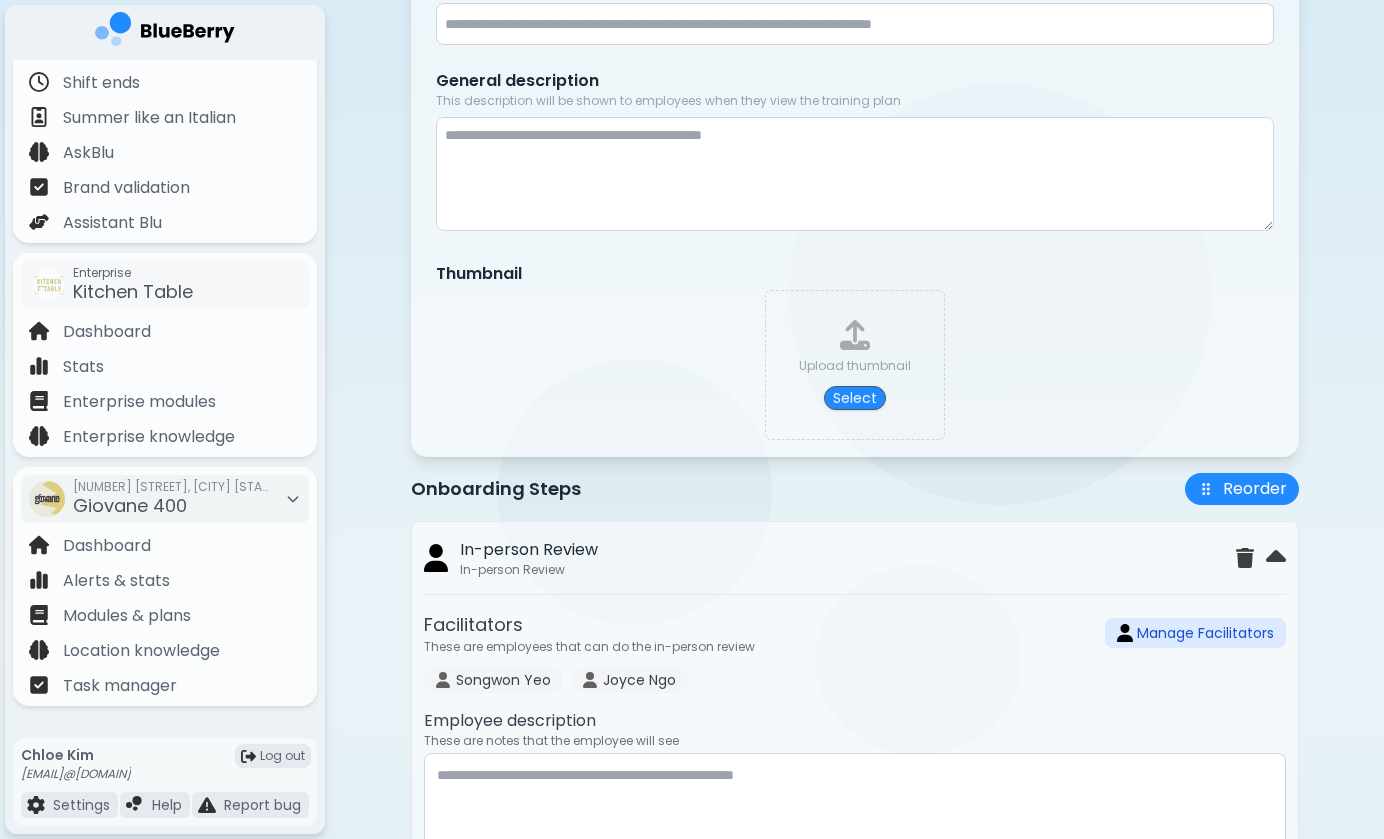 click on "Manage Facilitators" at bounding box center (1195, 633) 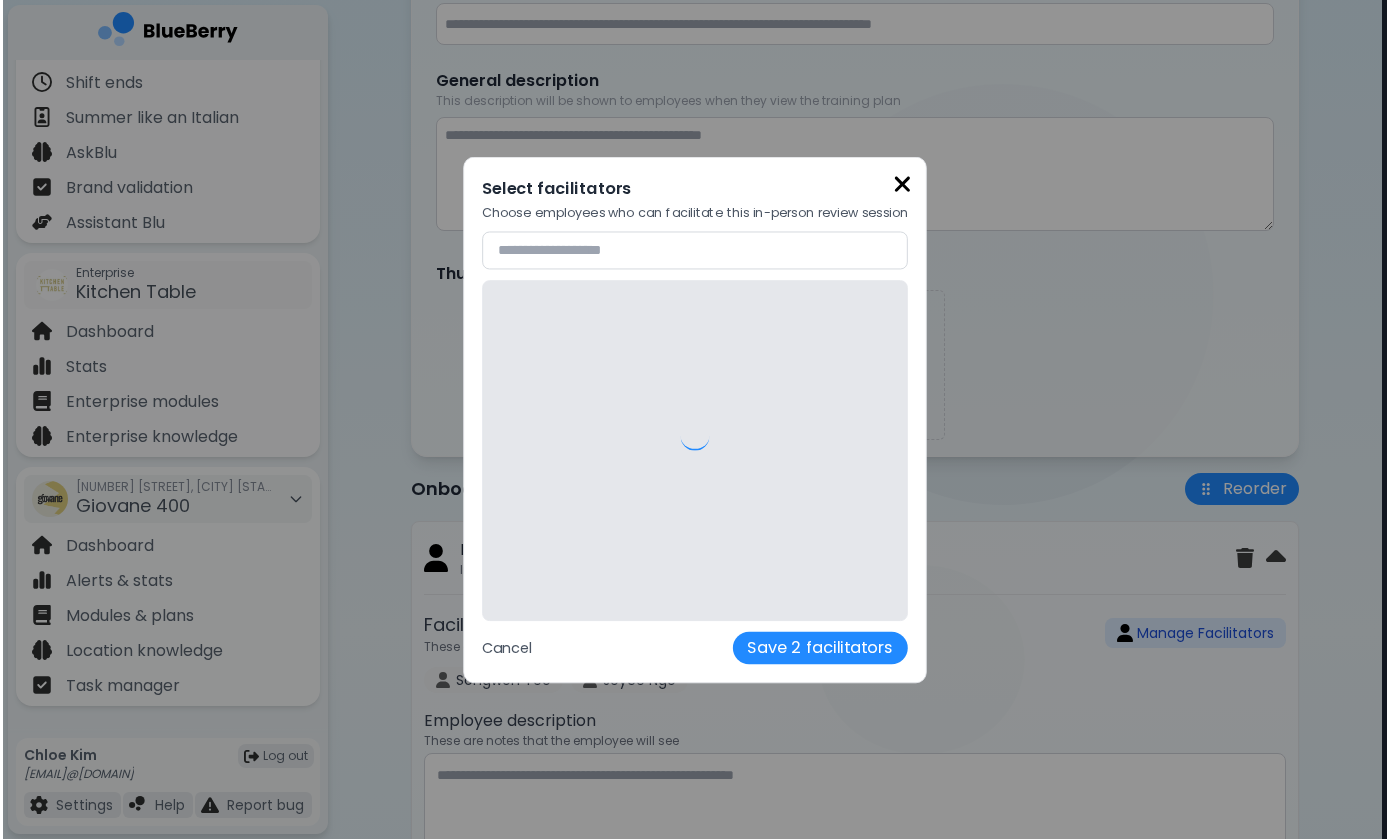 scroll, scrollTop: 0, scrollLeft: 0, axis: both 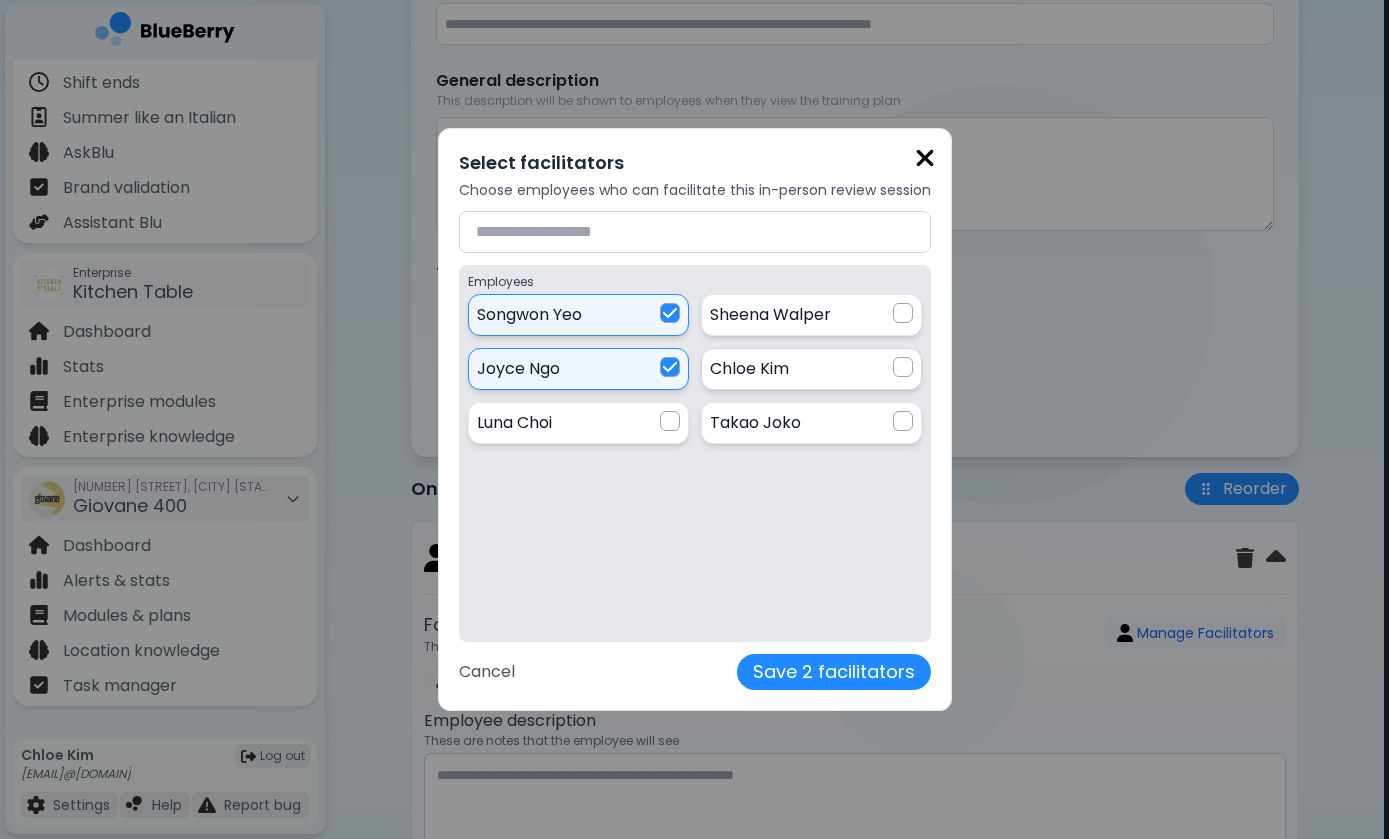 click at bounding box center (903, 367) 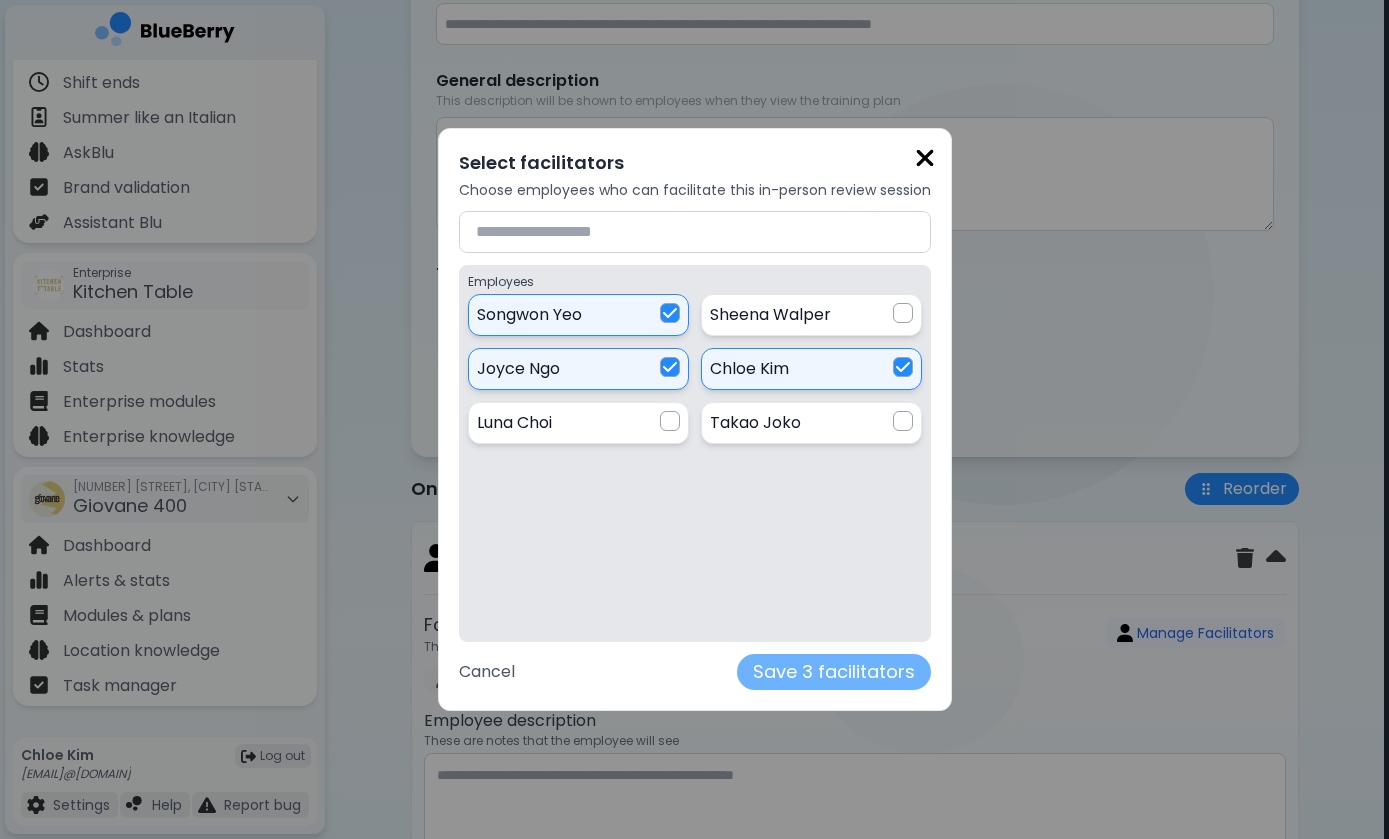 click on "Save 3 facilitators" at bounding box center [834, 672] 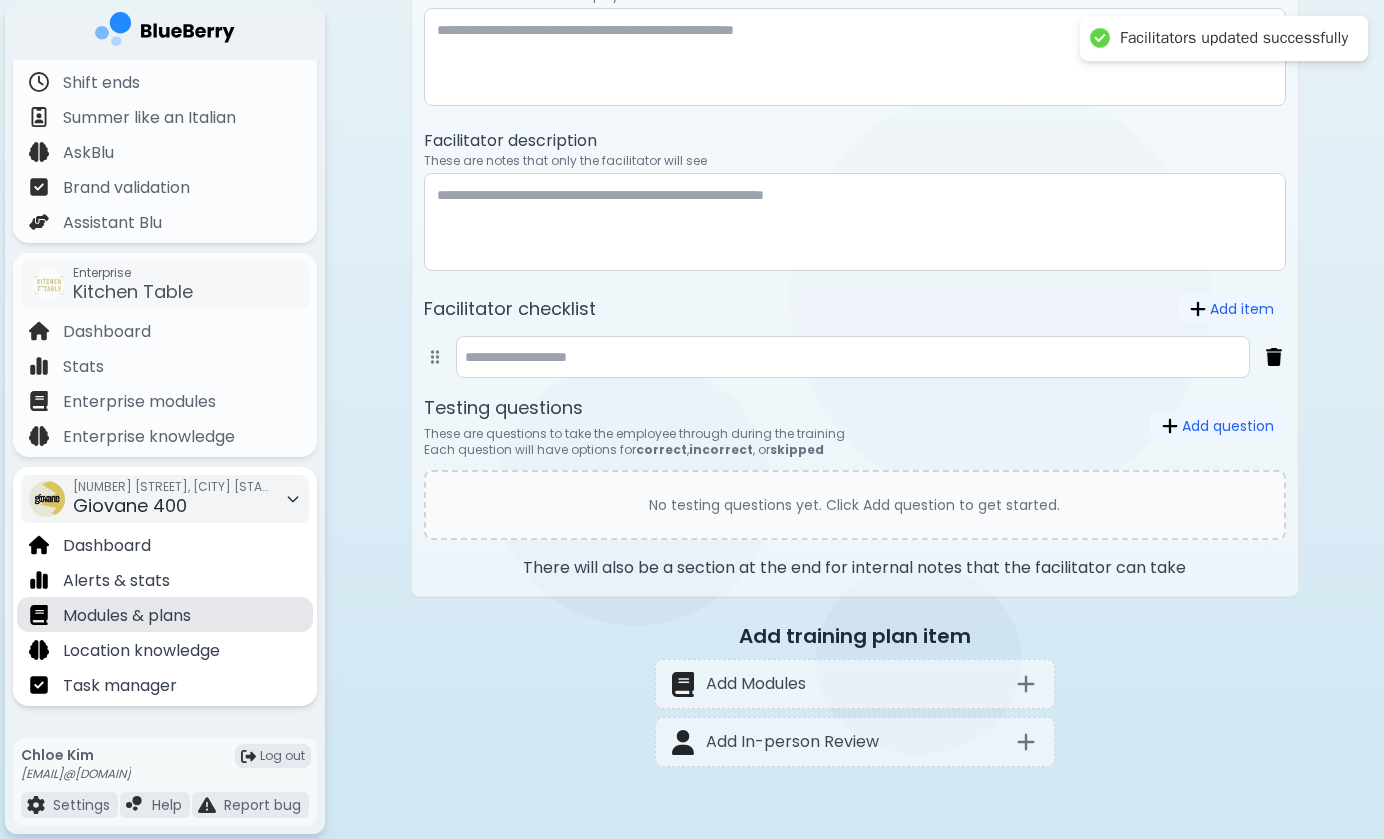 scroll, scrollTop: 1069, scrollLeft: 0, axis: vertical 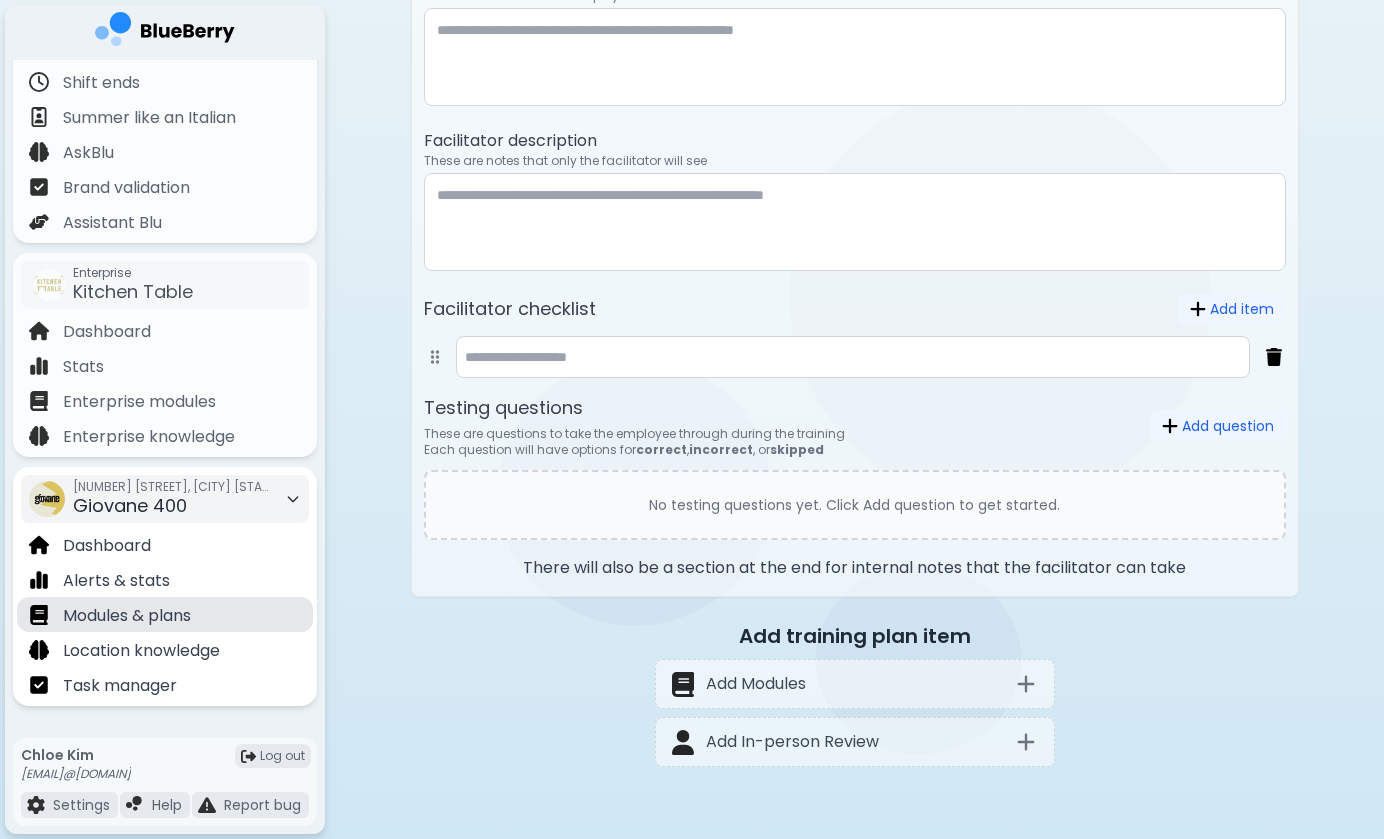 click on "Modules & plans" at bounding box center (110, 614) 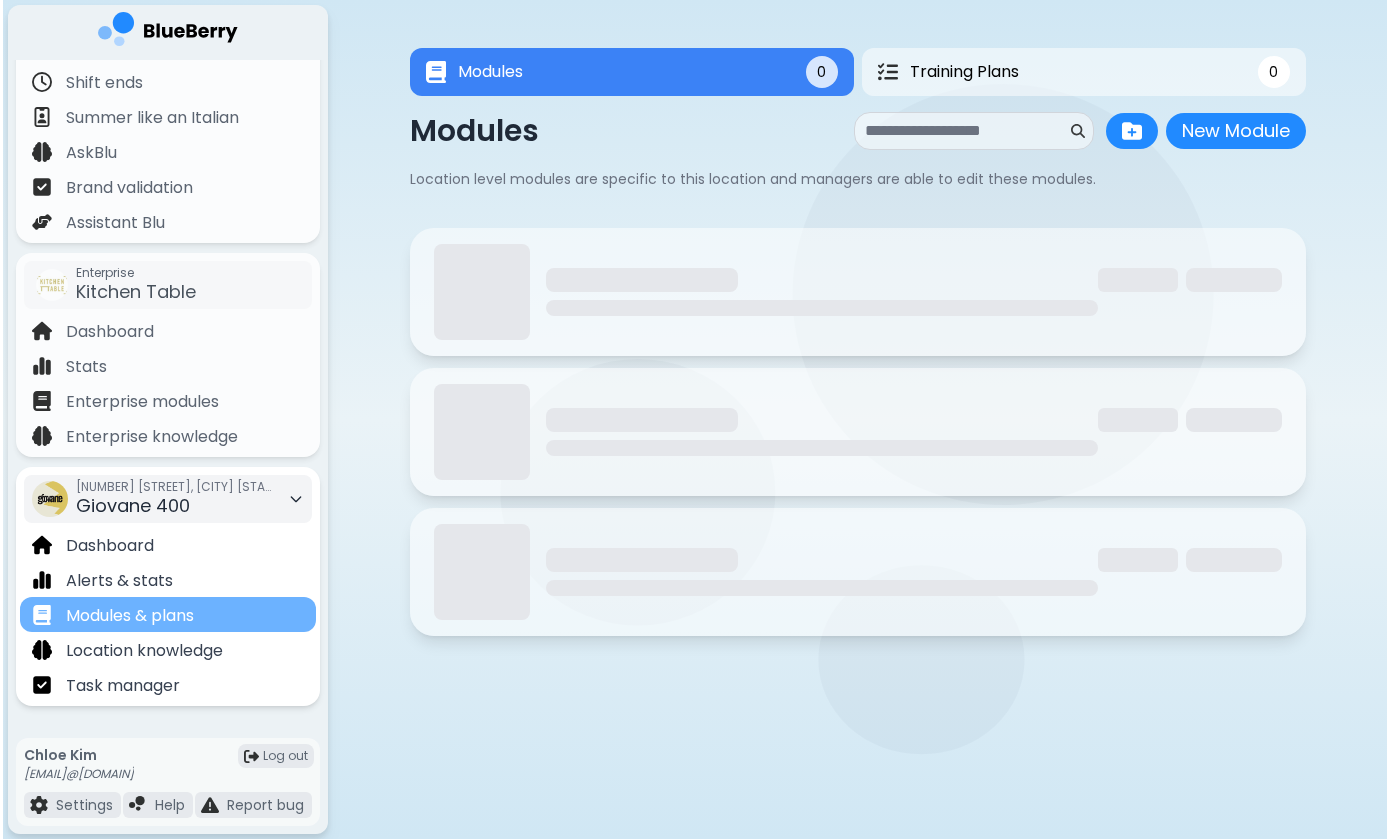 scroll, scrollTop: 0, scrollLeft: 0, axis: both 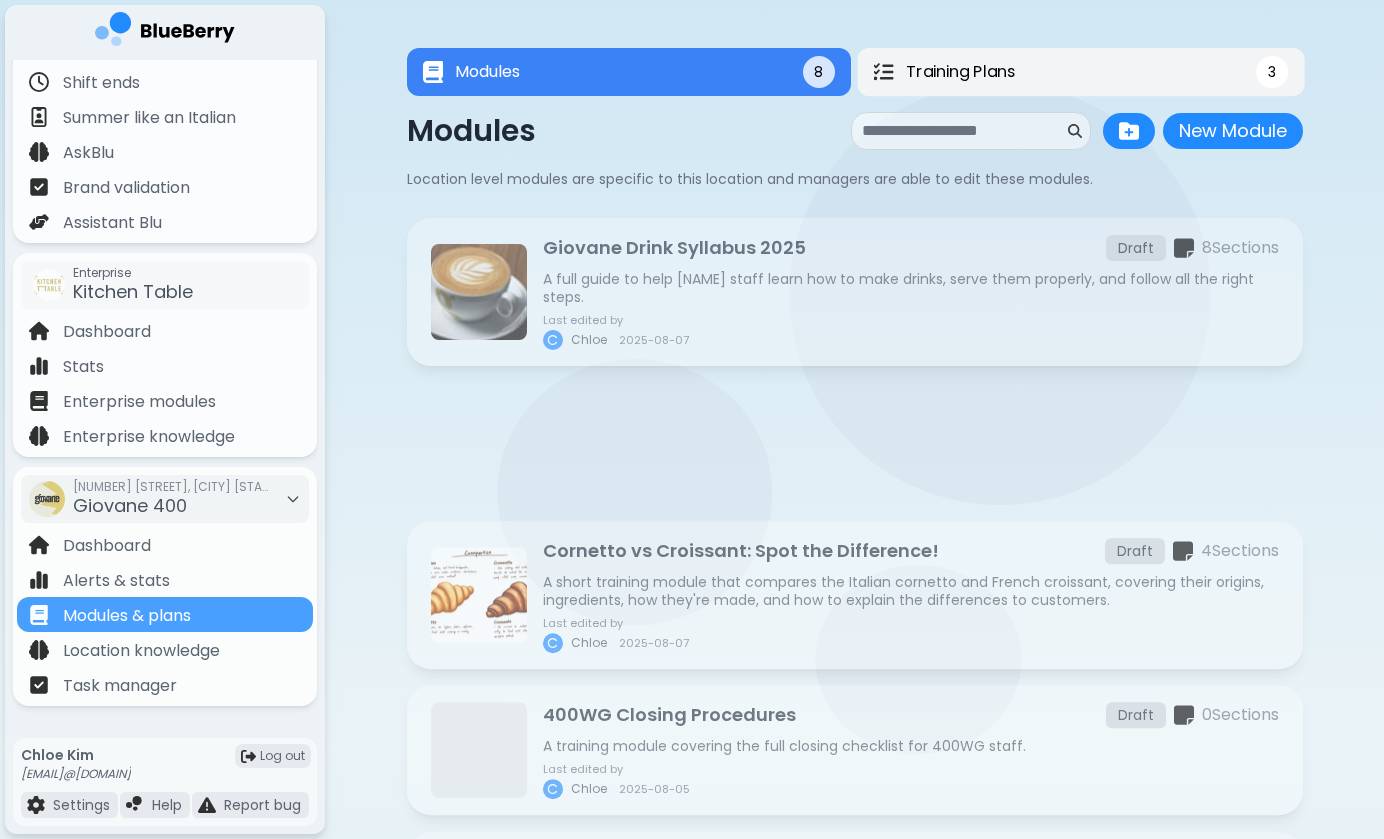 click on "Training Plans 3" at bounding box center (1080, 72) 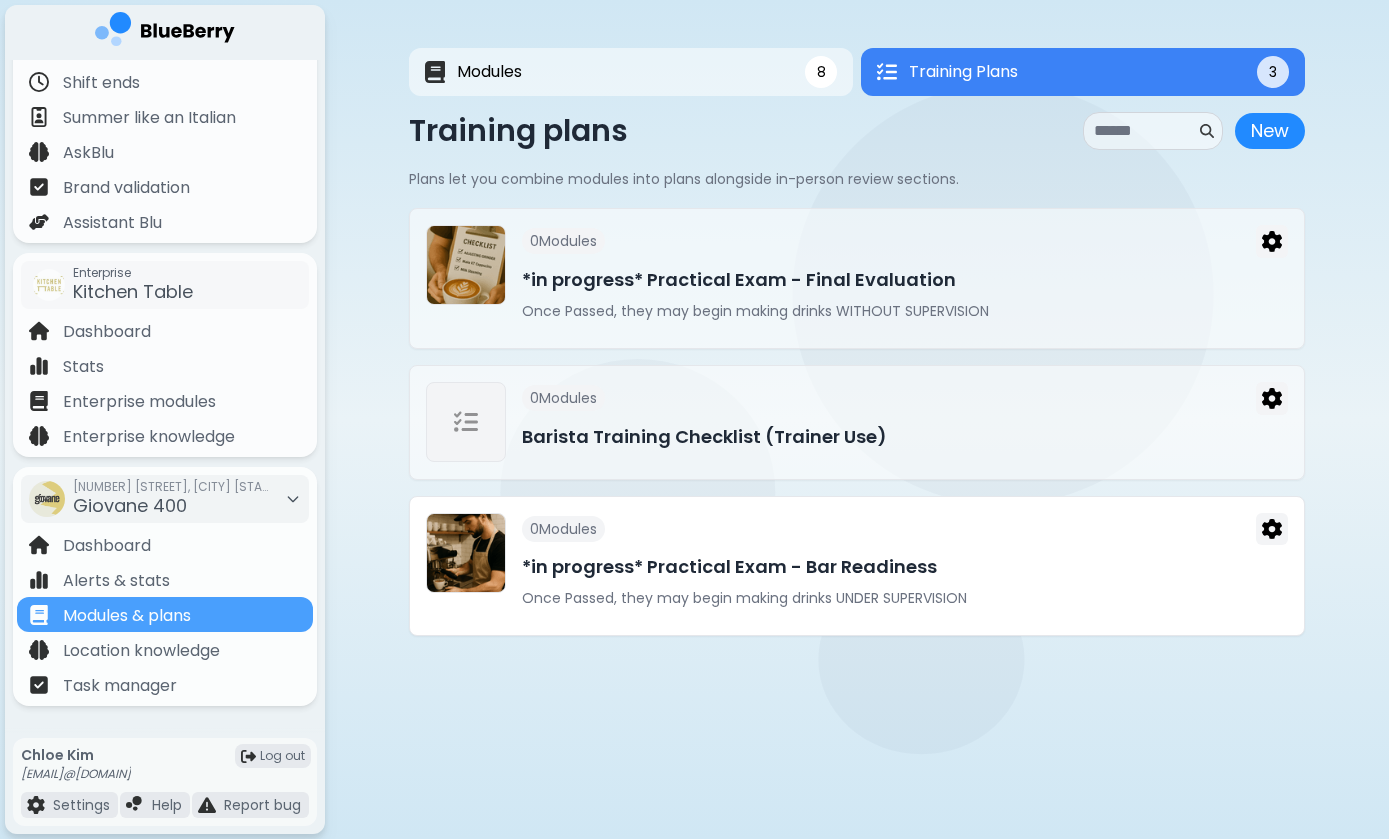 scroll, scrollTop: 0, scrollLeft: 0, axis: both 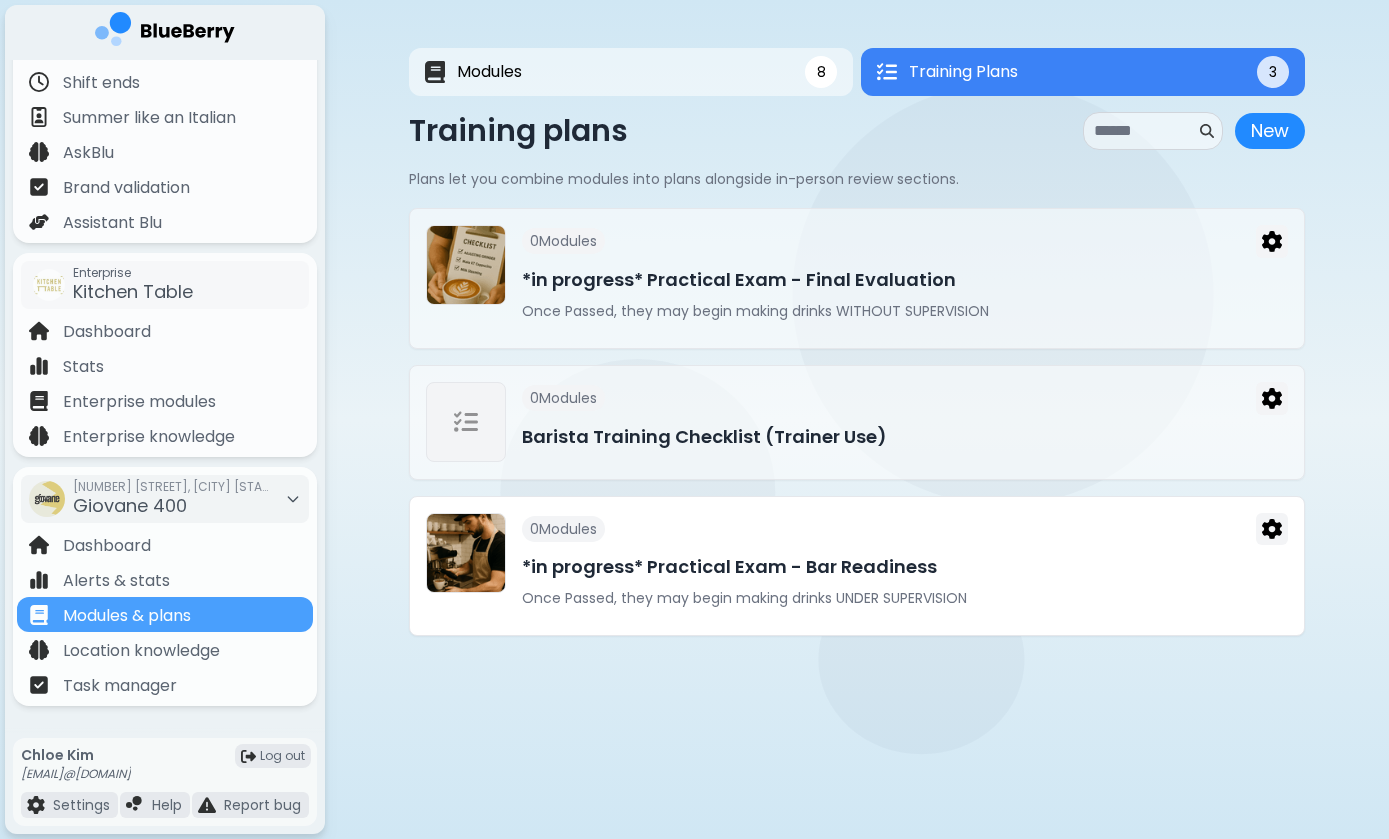 click on "*in progress* Practical Exam - Bar Readiness" at bounding box center (905, 567) 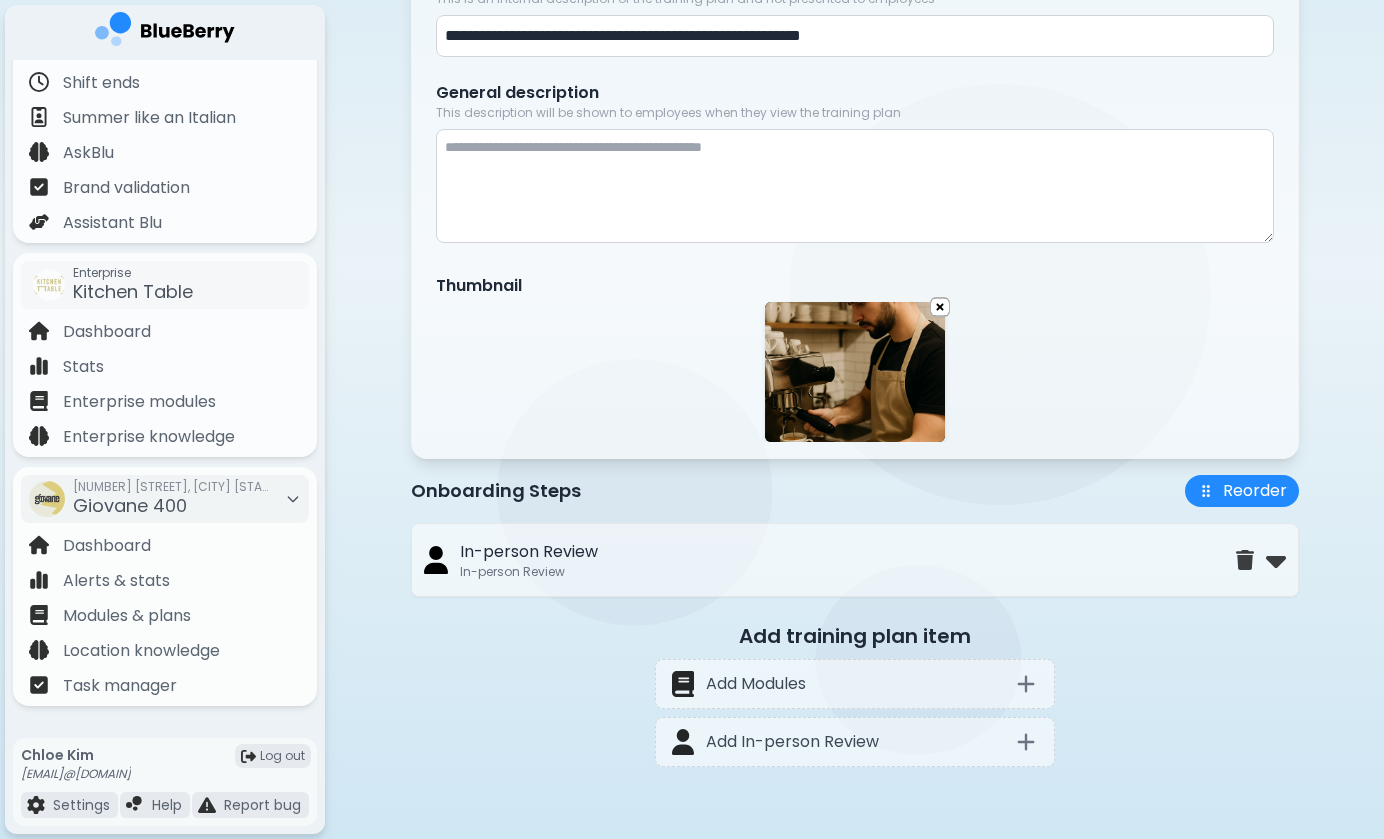 scroll, scrollTop: 311, scrollLeft: 0, axis: vertical 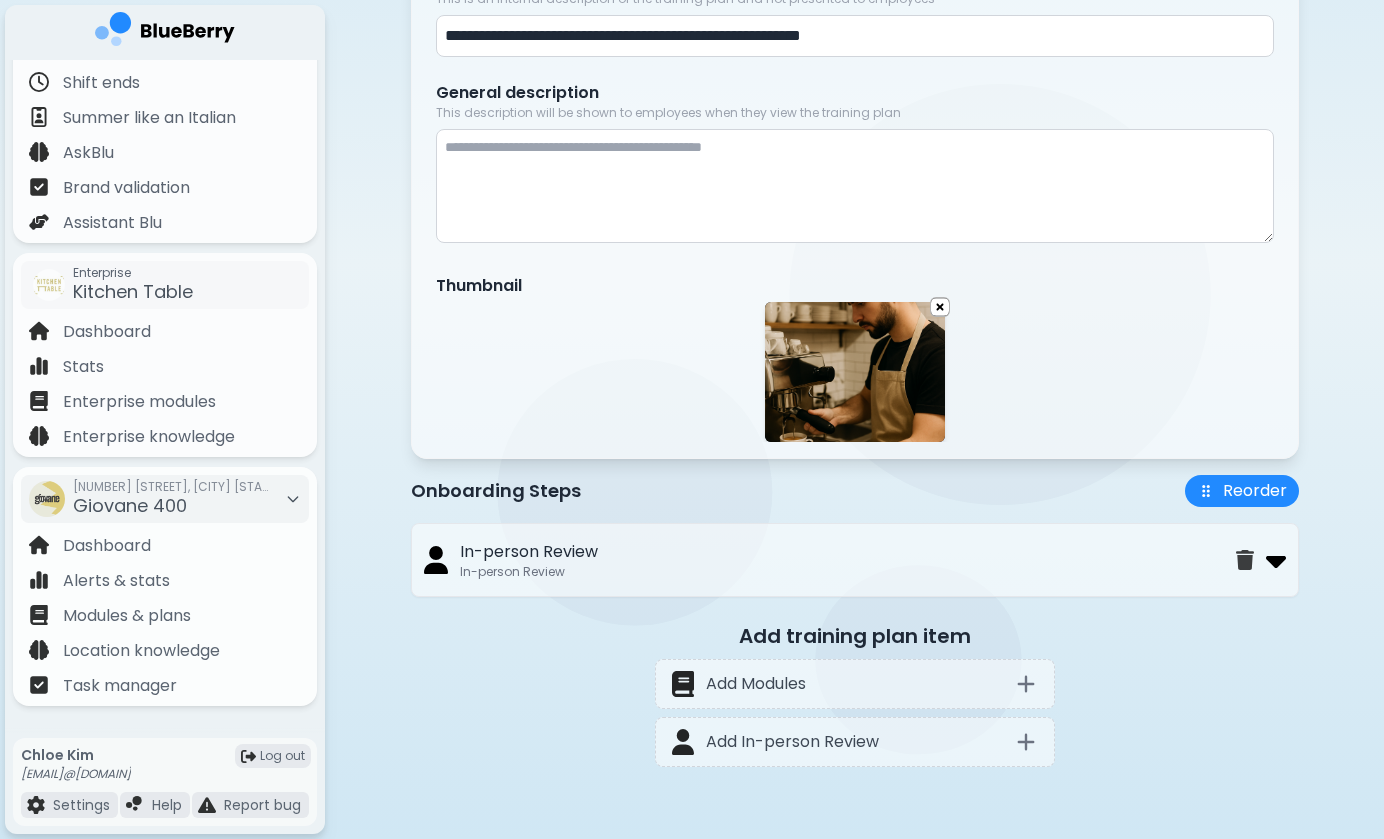 click at bounding box center [1276, 560] 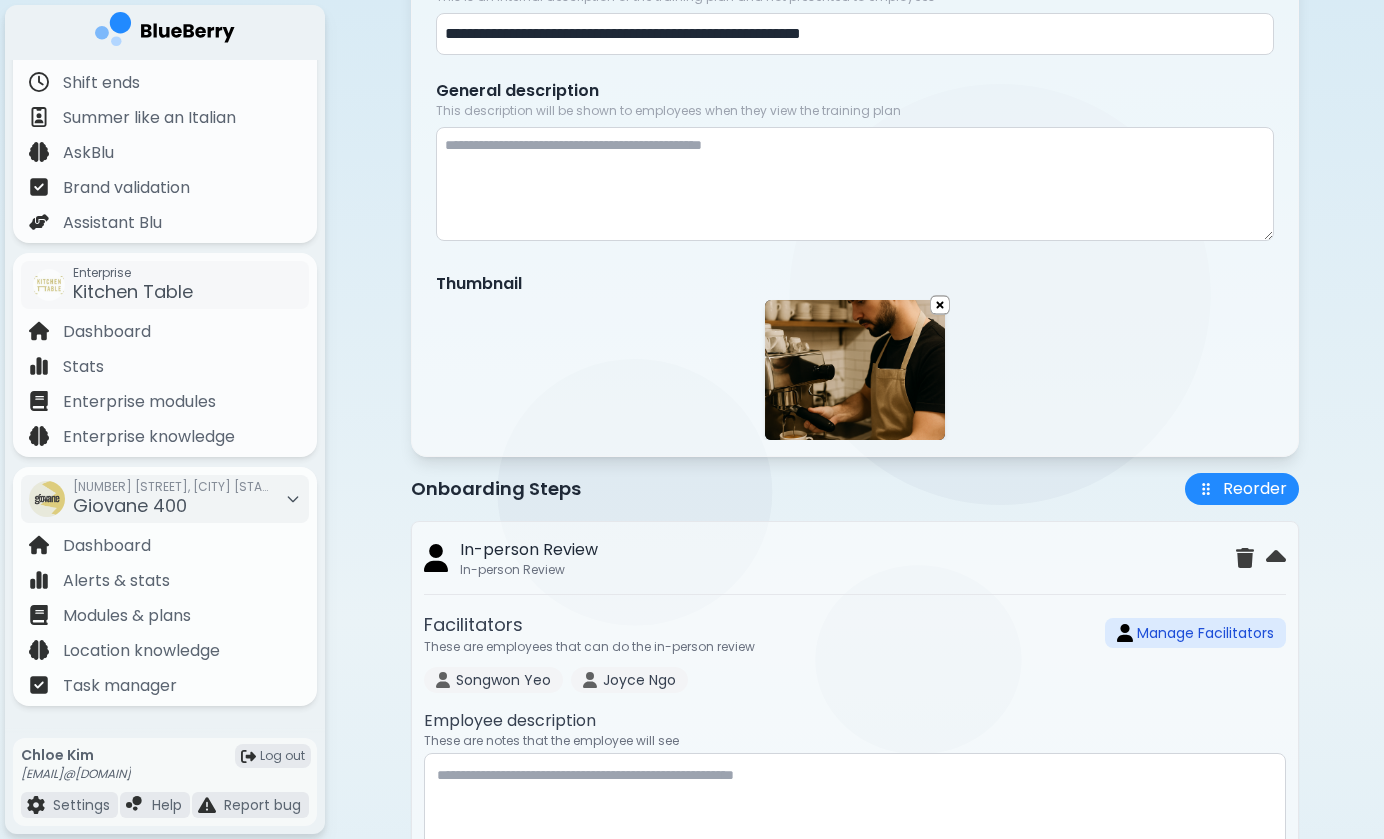 click on "Manage Facilitators" at bounding box center (1195, 633) 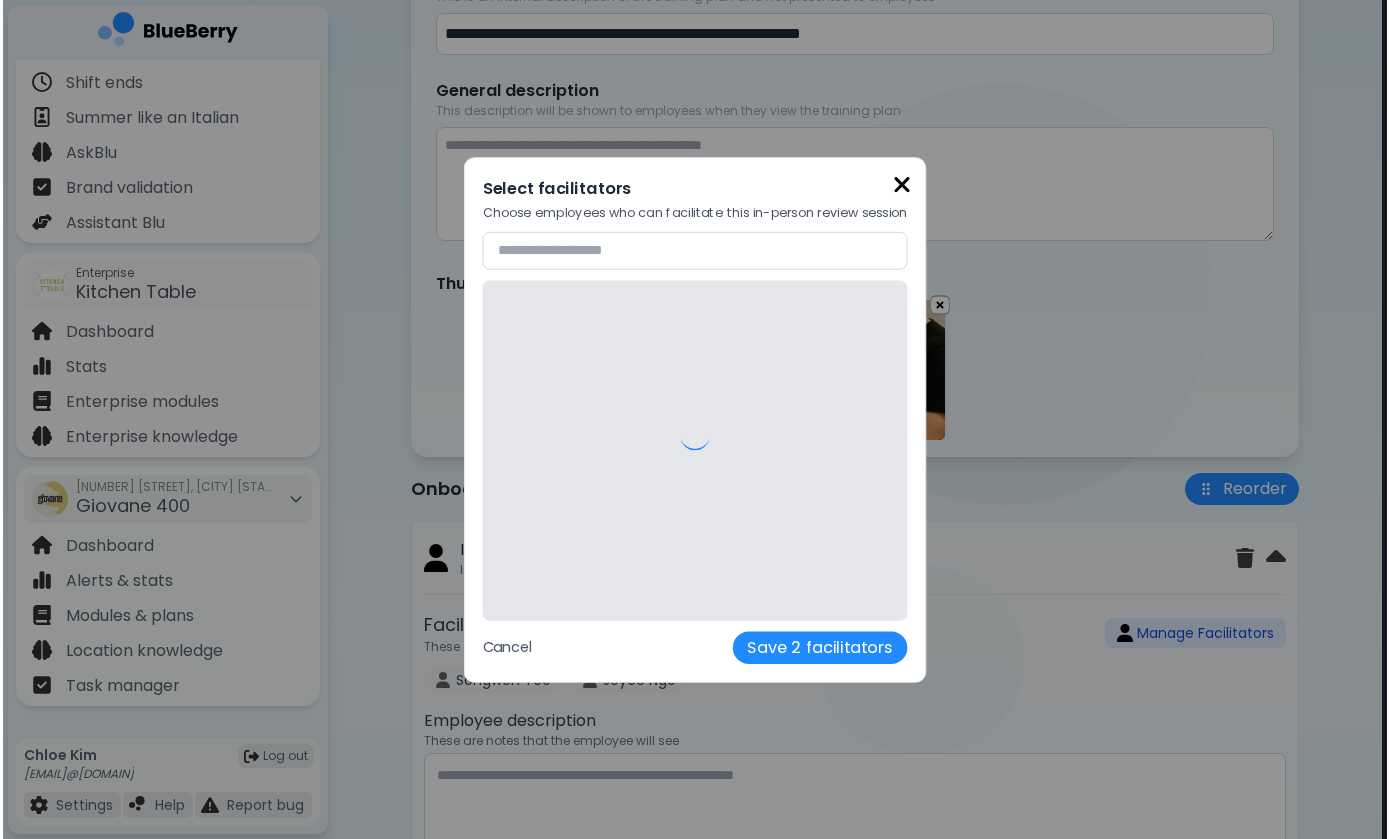 scroll, scrollTop: 0, scrollLeft: 0, axis: both 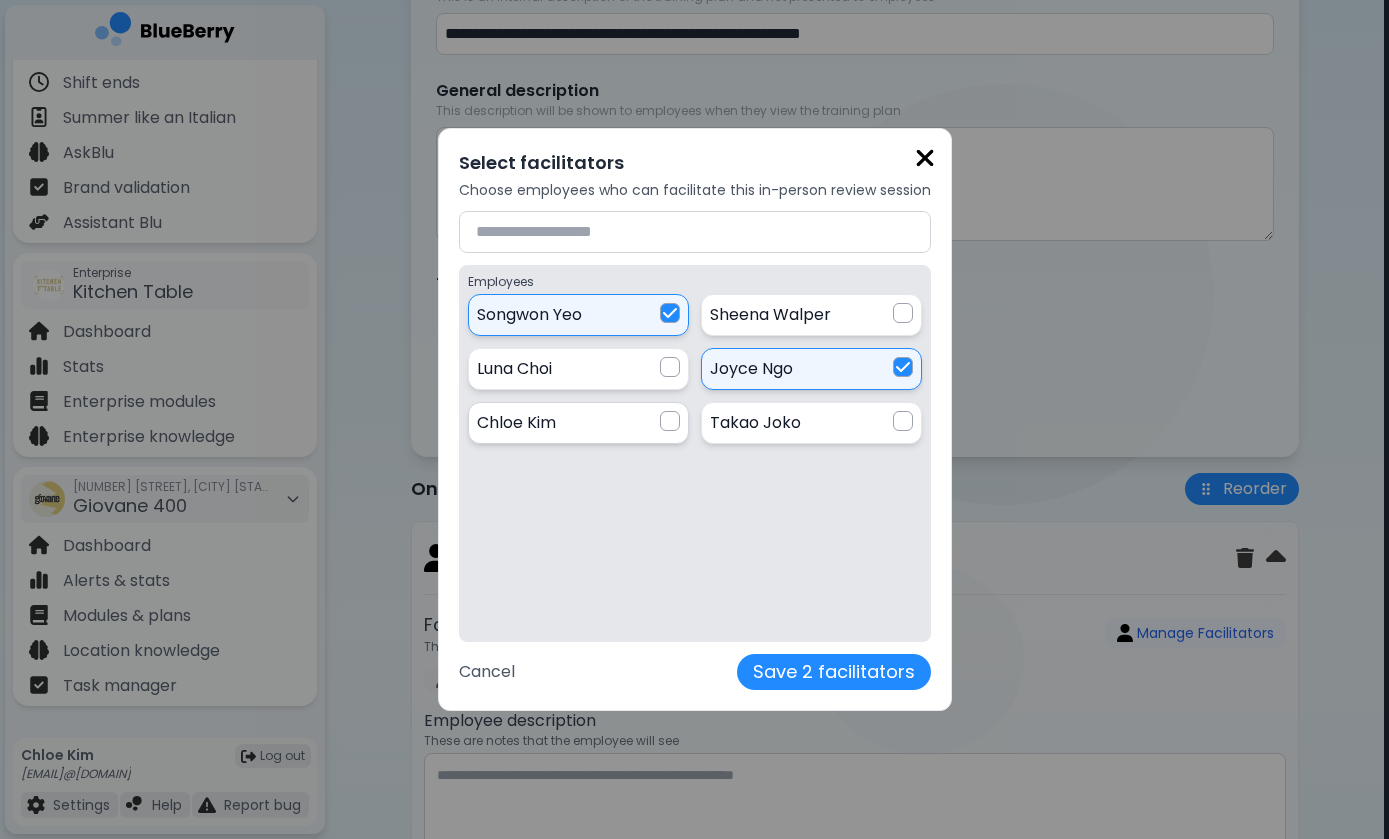 click at bounding box center (670, 421) 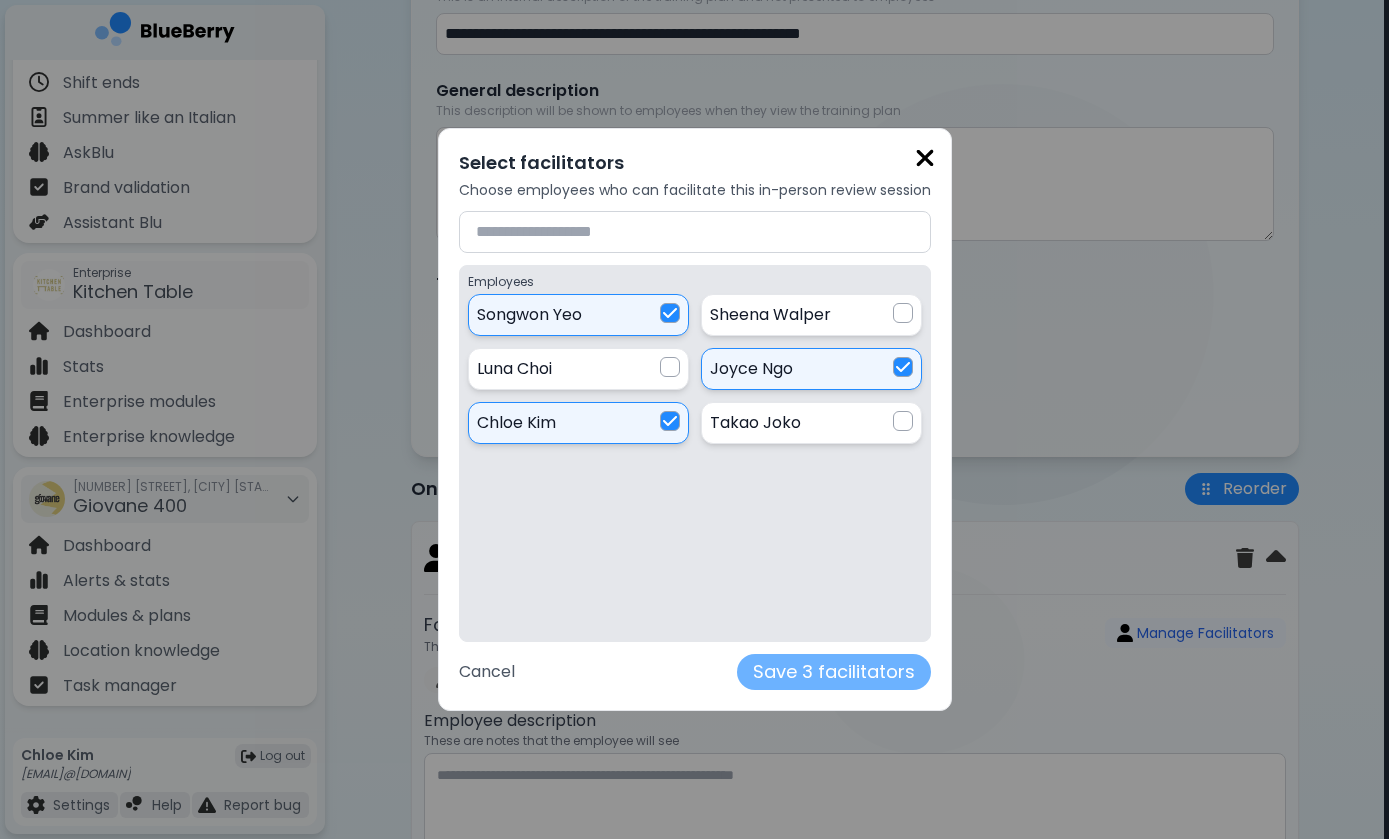 click on "Save 3 facilitators" at bounding box center [834, 672] 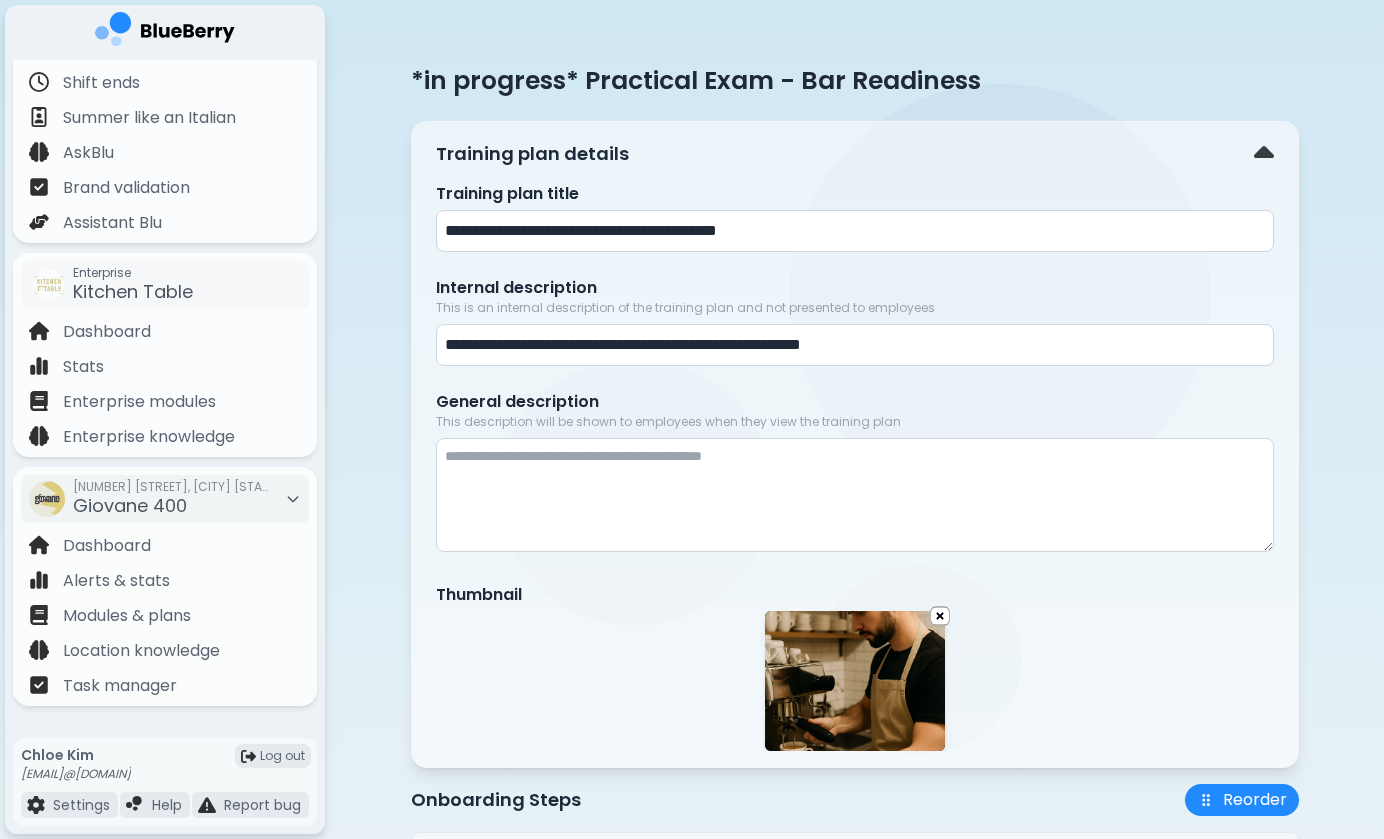 scroll, scrollTop: 0, scrollLeft: 0, axis: both 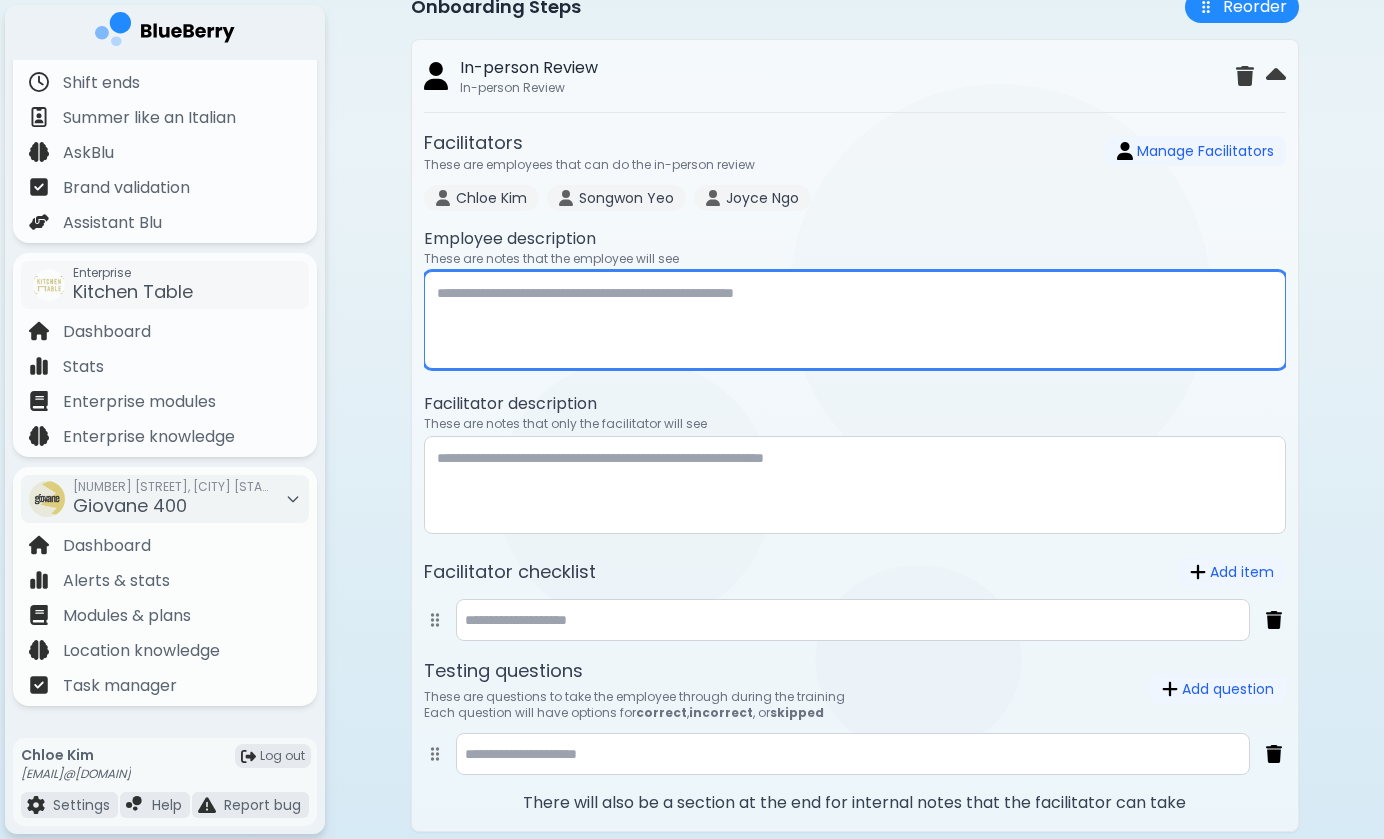 click at bounding box center (855, 320) 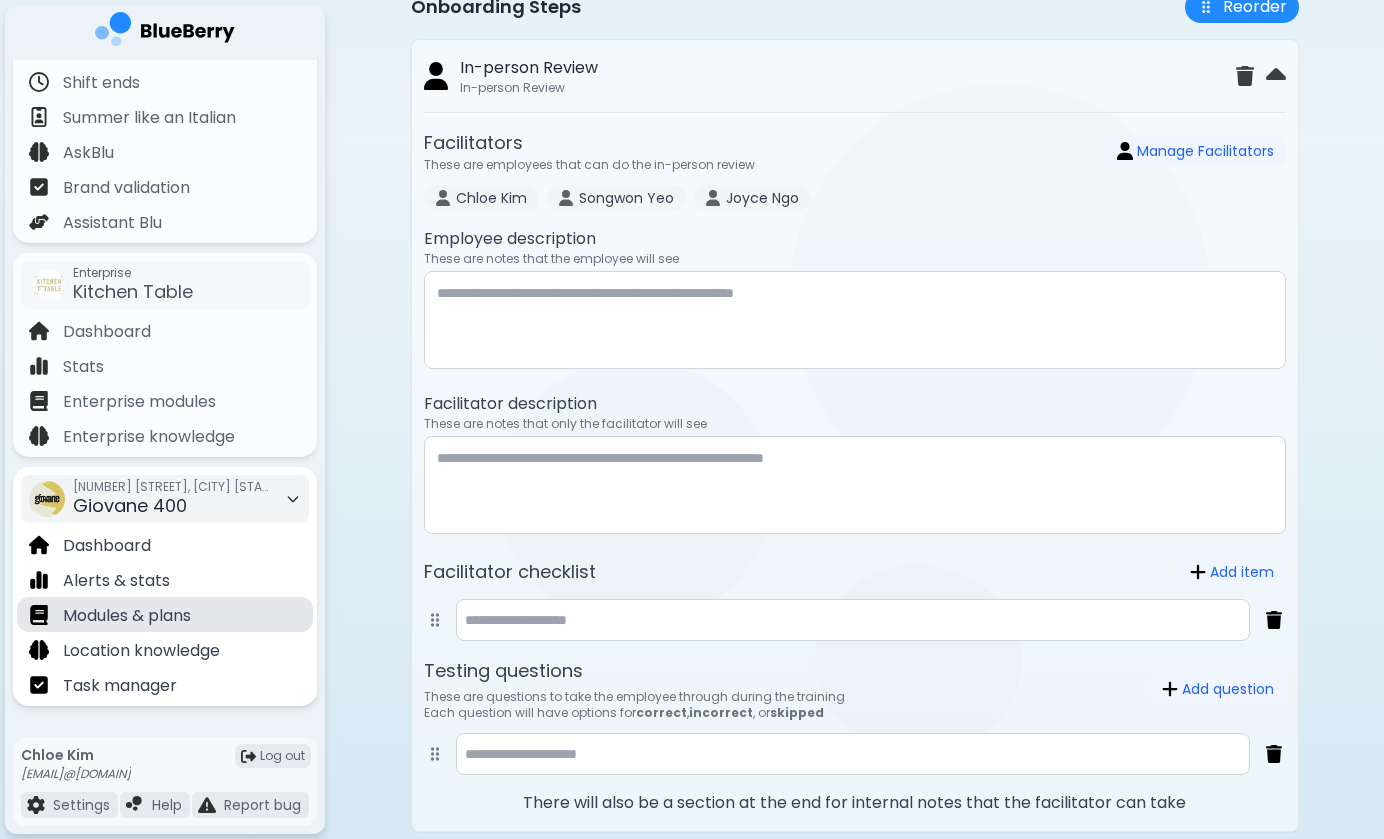 click on "Modules & plans" at bounding box center [127, 616] 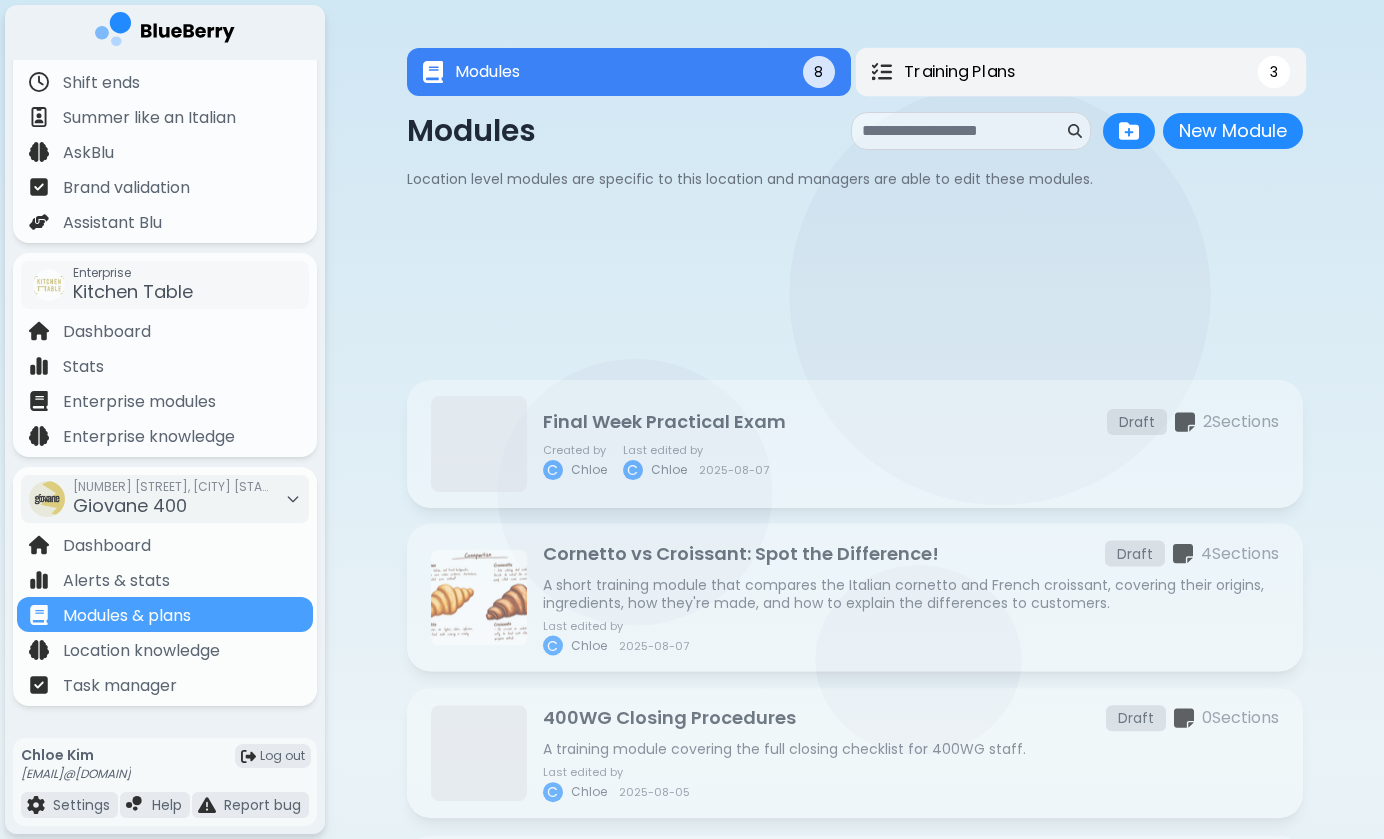 click on "Training Plans 3" at bounding box center [1080, 72] 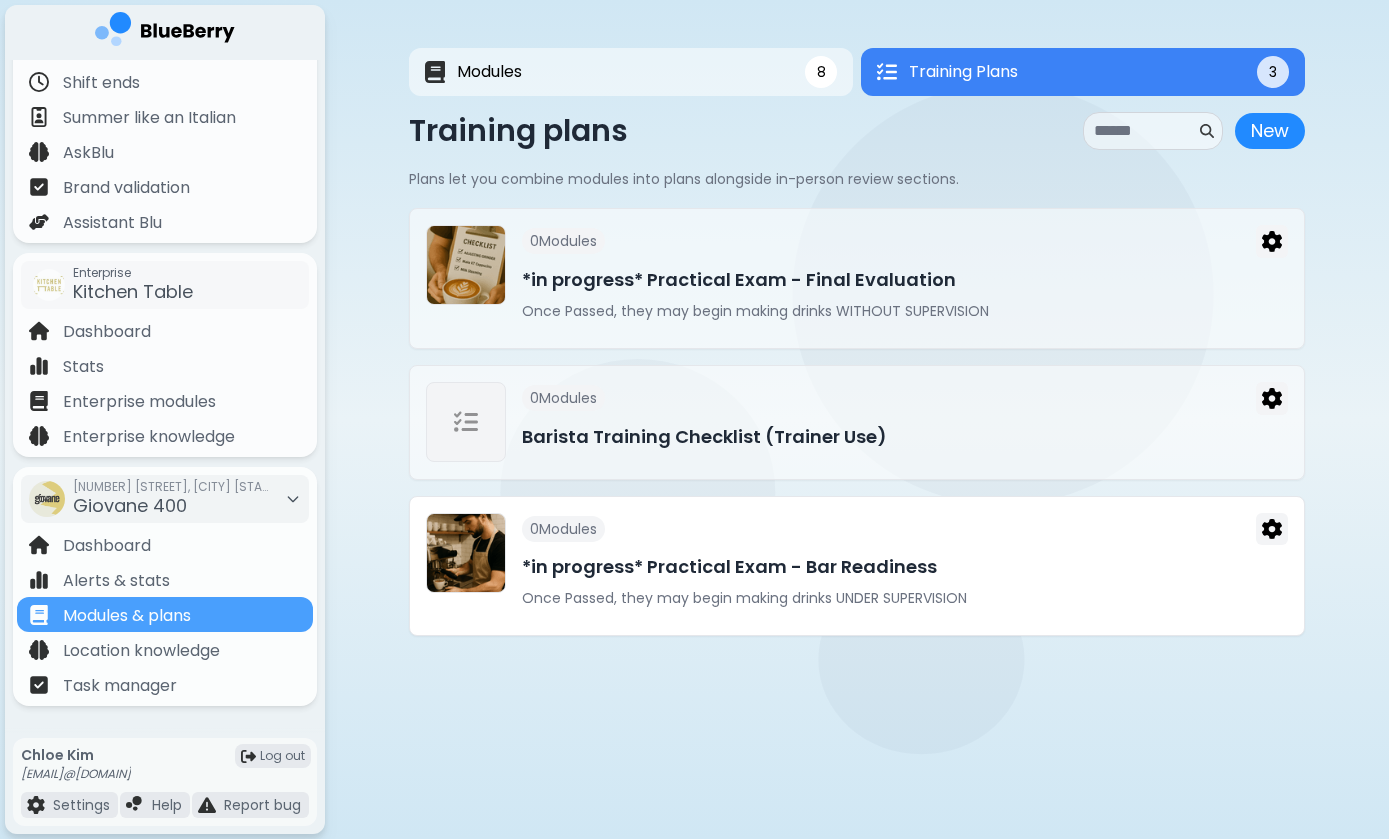 click on "Once Passed, they may begin making drinks UNDER SUPERVISION" at bounding box center (905, 598) 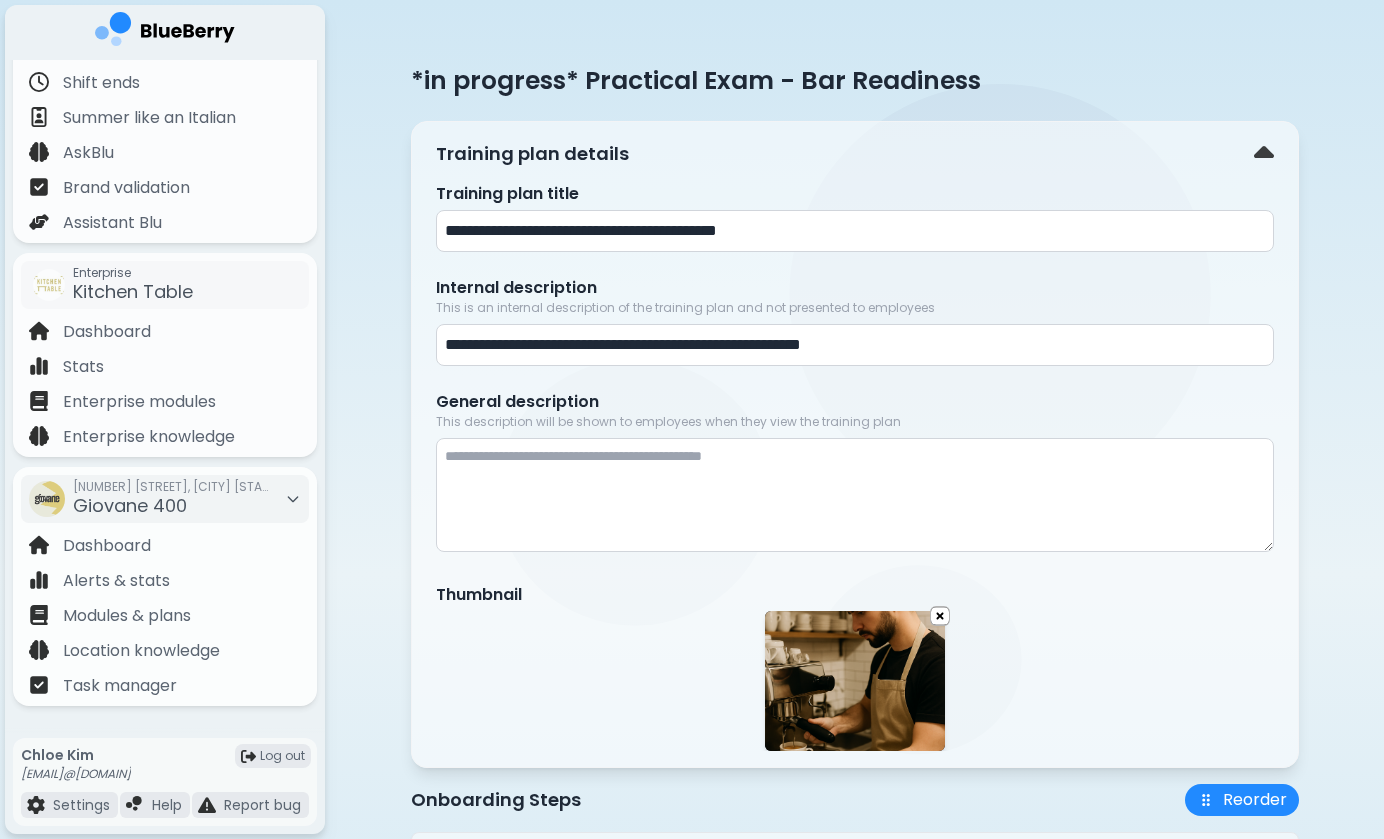 click on "**********" at bounding box center [855, 345] 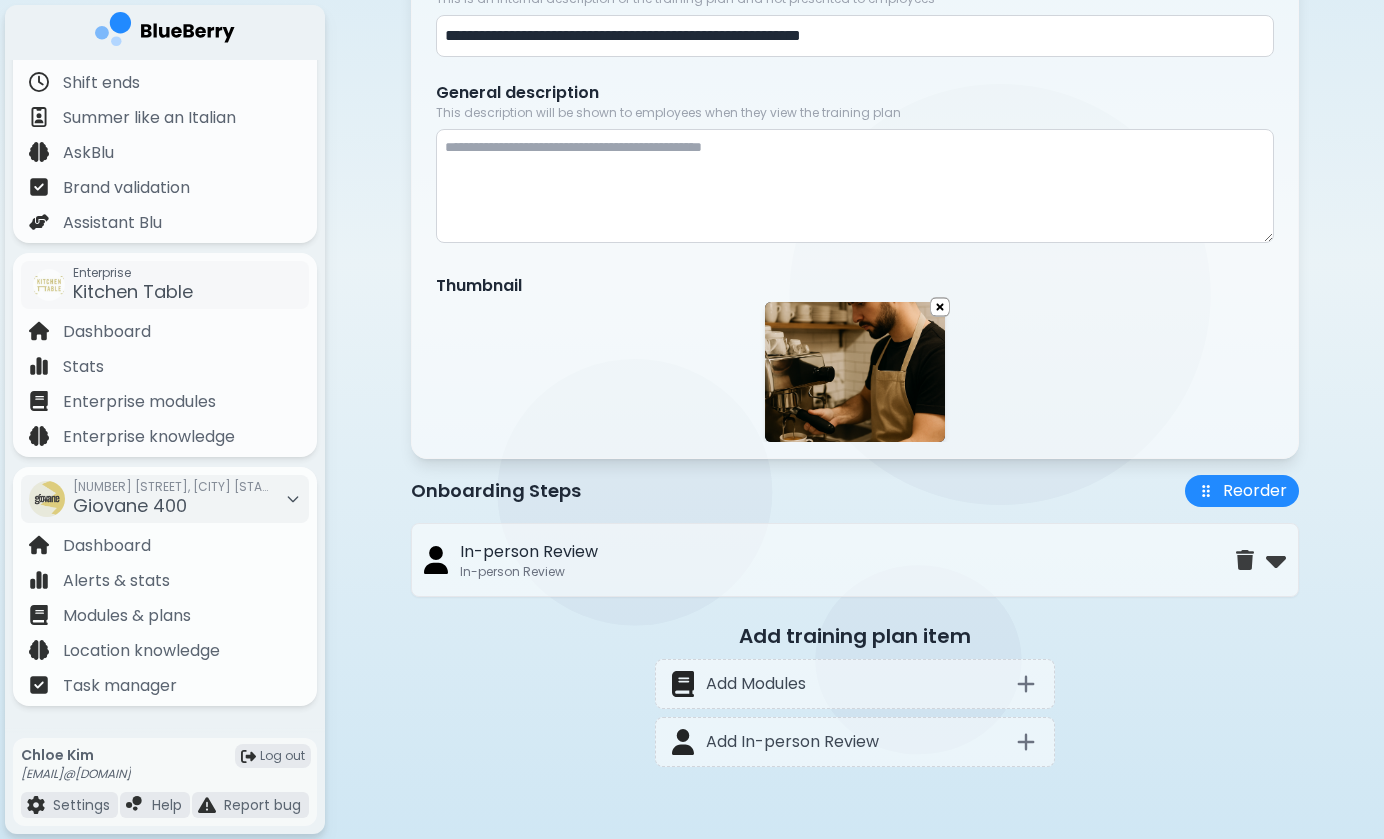 scroll, scrollTop: 311, scrollLeft: 0, axis: vertical 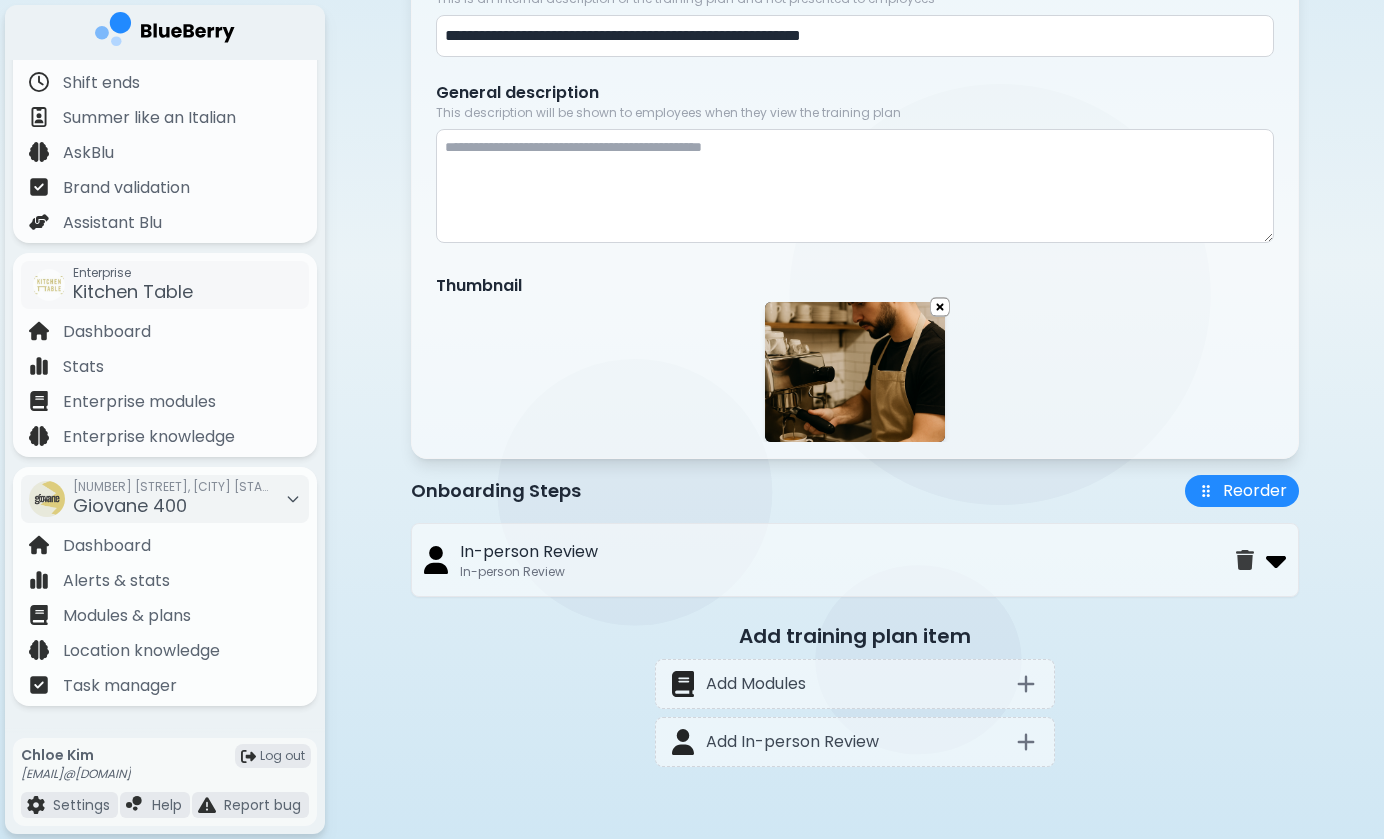 click at bounding box center [1276, 560] 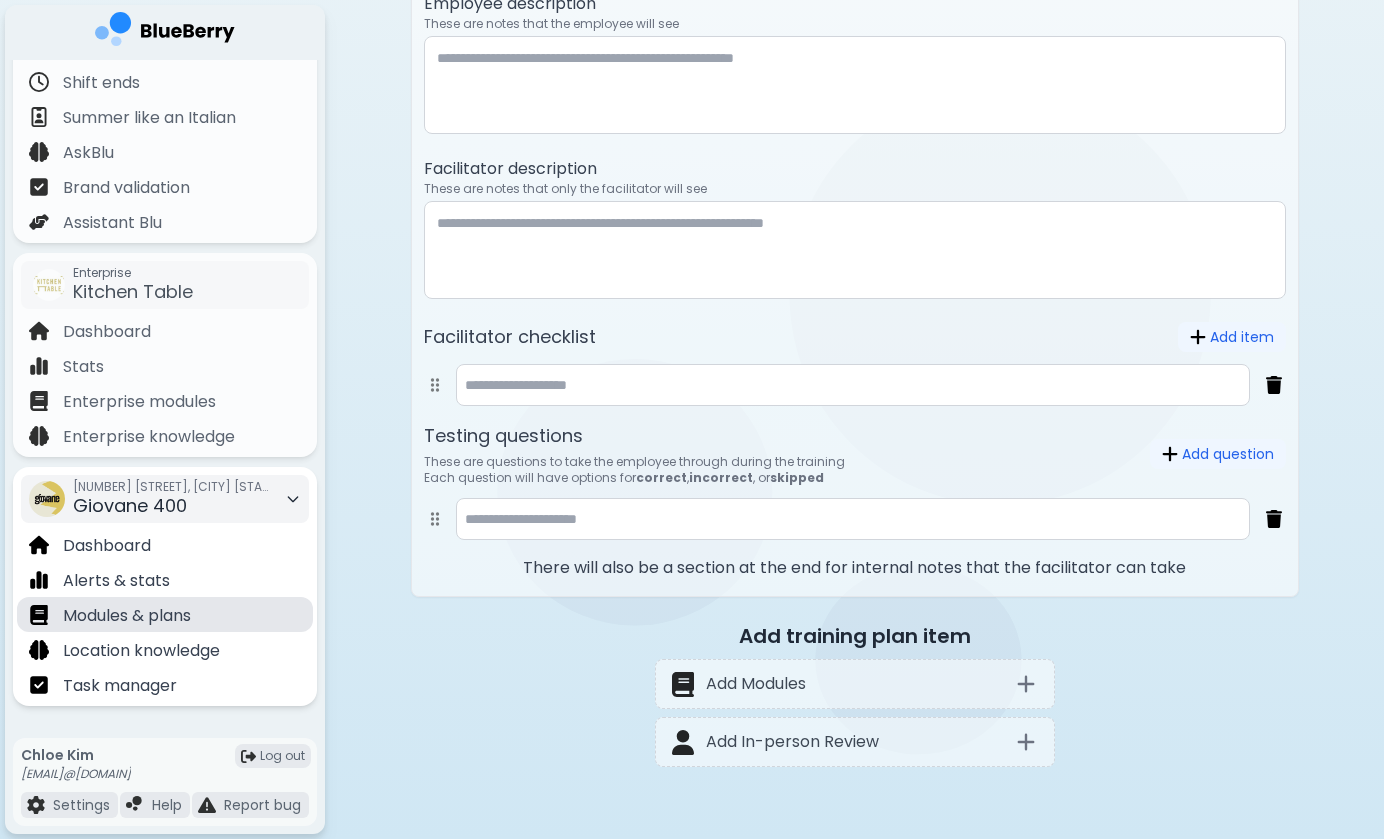 scroll, scrollTop: 1032, scrollLeft: 0, axis: vertical 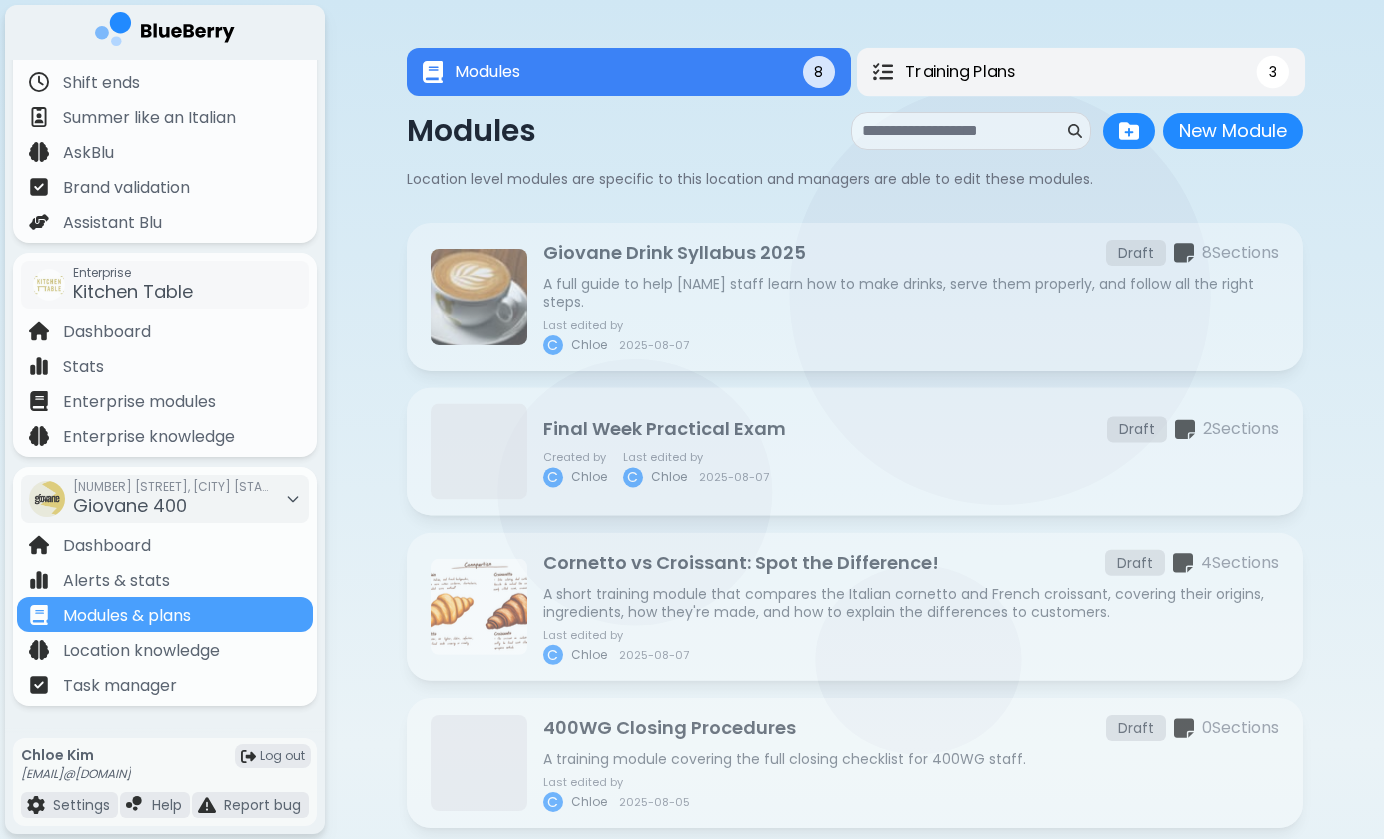click on "Training Plans 3" at bounding box center [1080, 72] 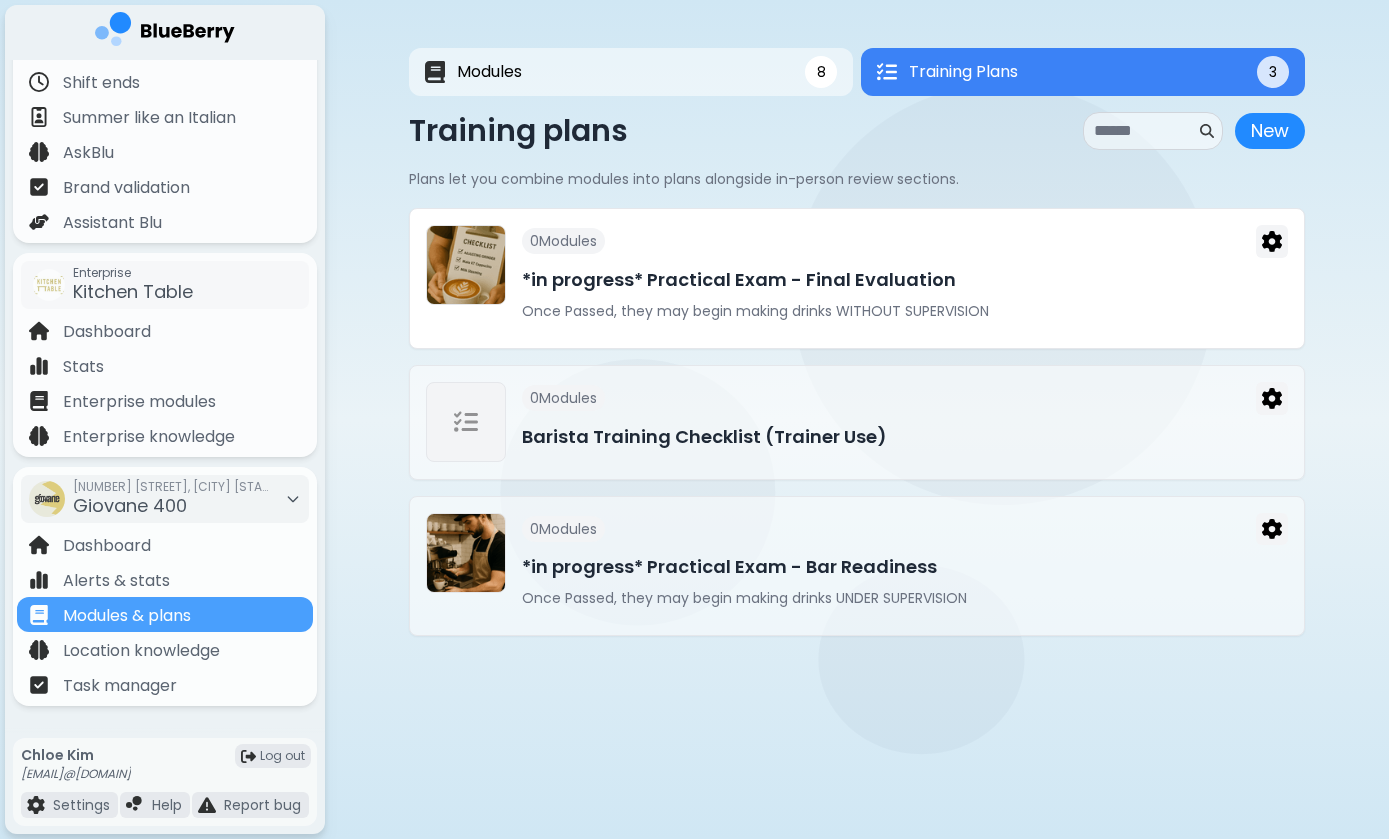 click on "*in progress* Practical Exam - Final Evaluation" at bounding box center [905, 280] 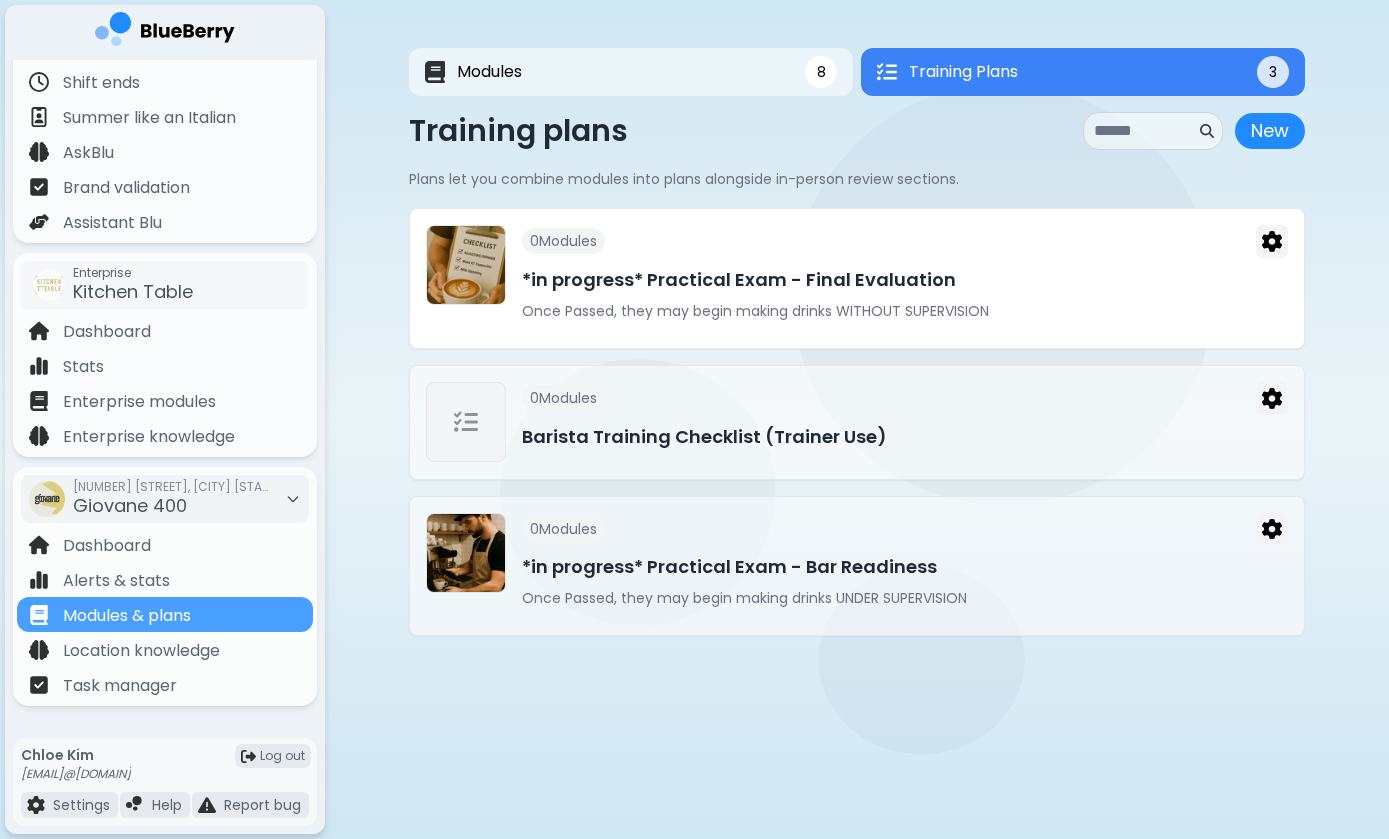 click on "*in progress* Practical Exam - Final Evaluation" at bounding box center [905, 280] 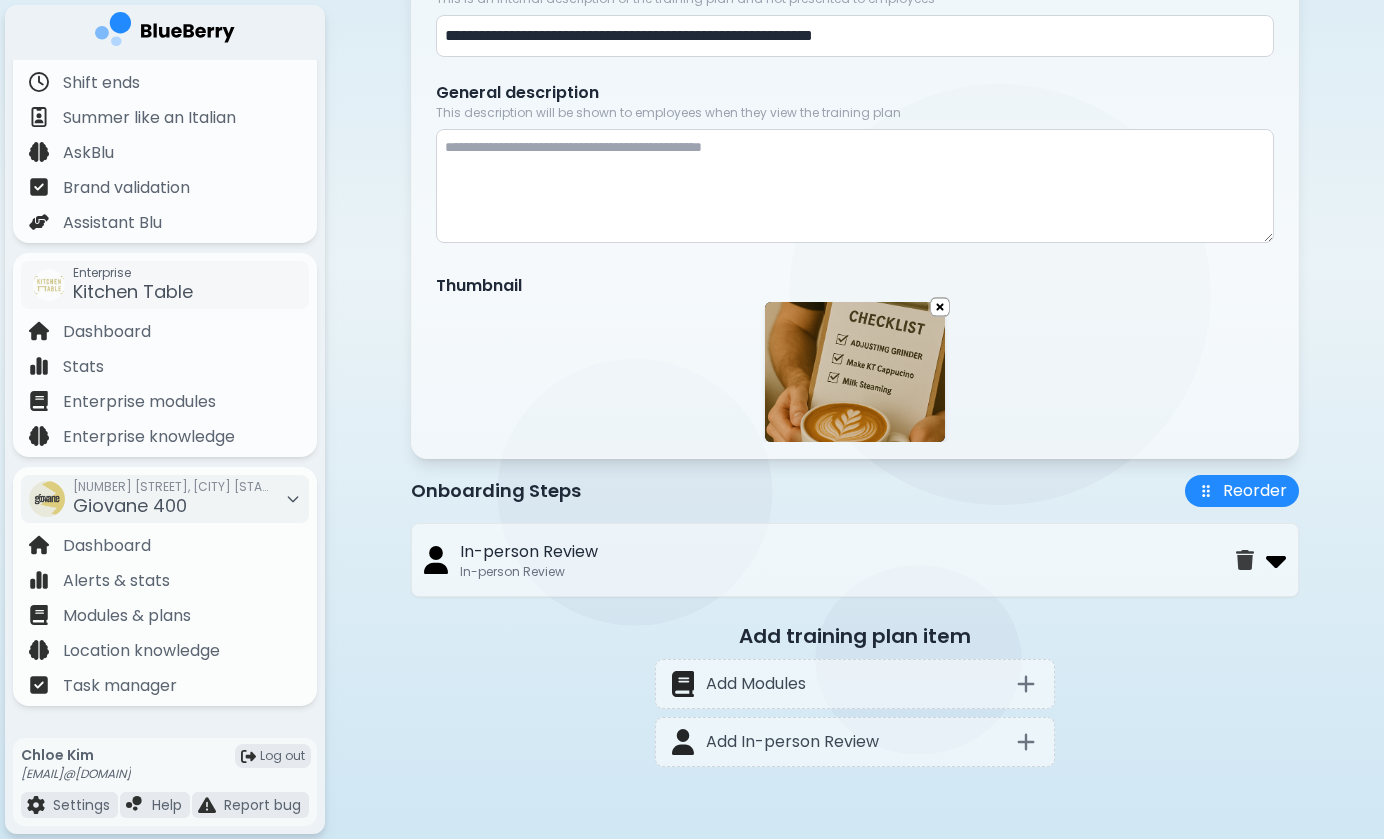 click at bounding box center [1276, 560] 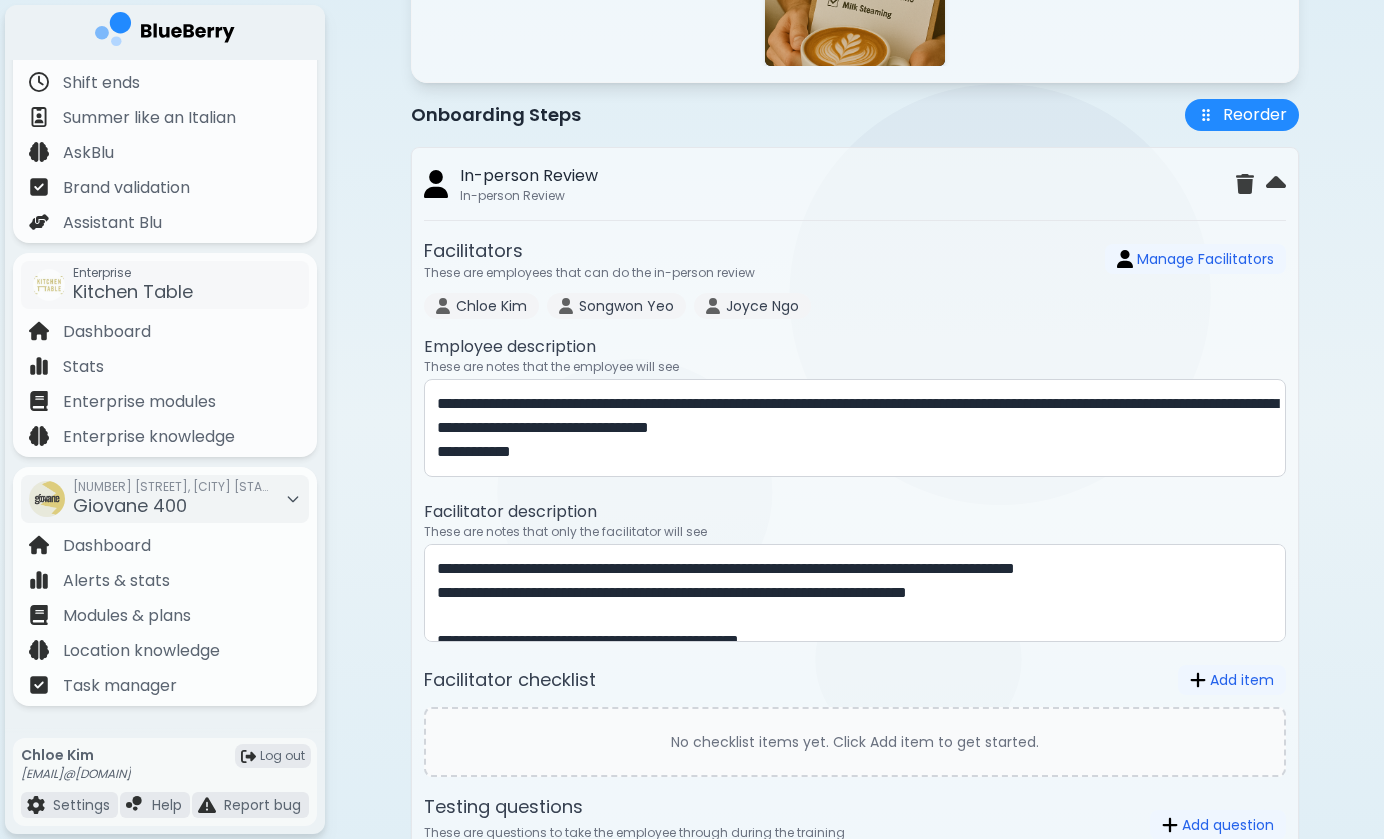 scroll, scrollTop: 706, scrollLeft: 0, axis: vertical 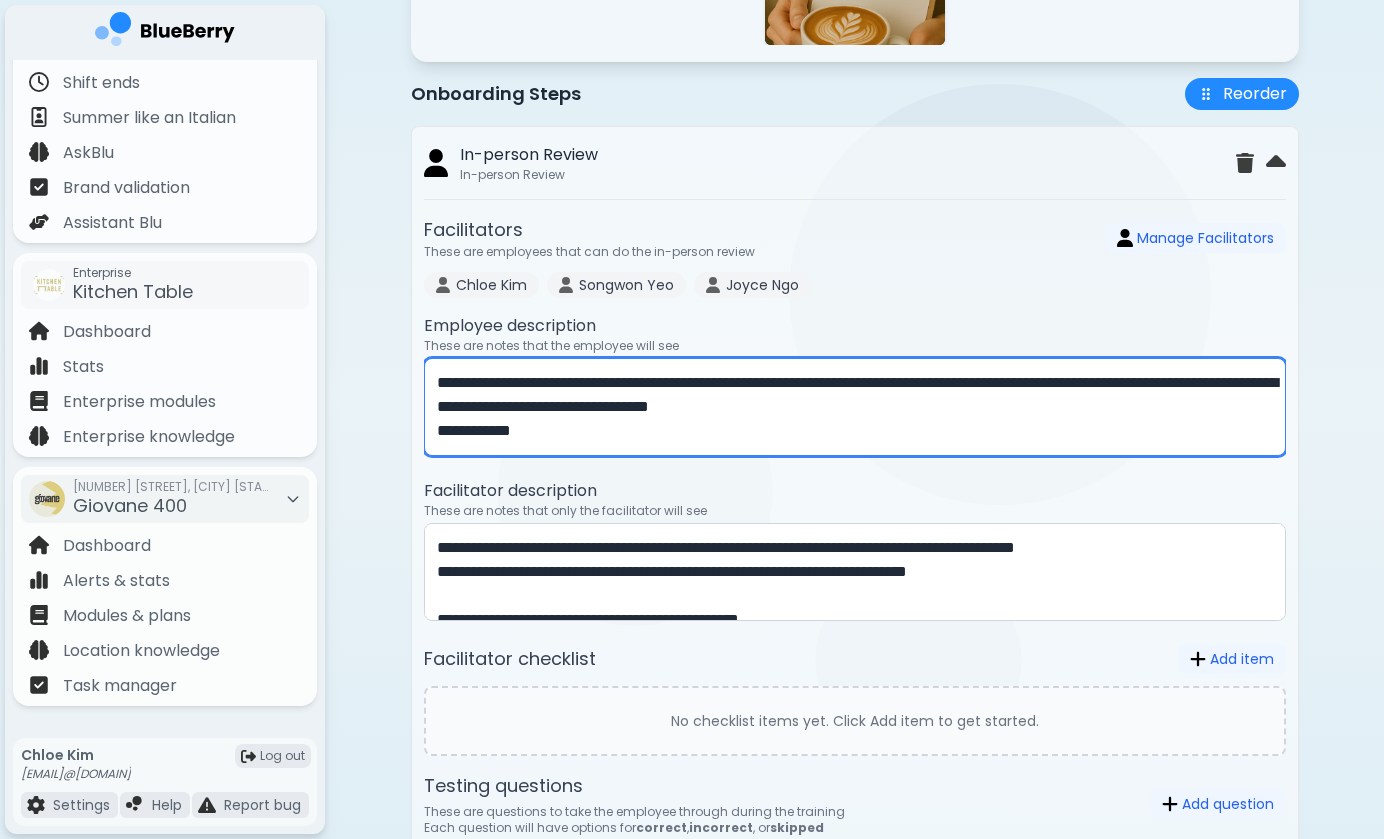 drag, startPoint x: 556, startPoint y: 442, endPoint x: 386, endPoint y: 306, distance: 217.70622 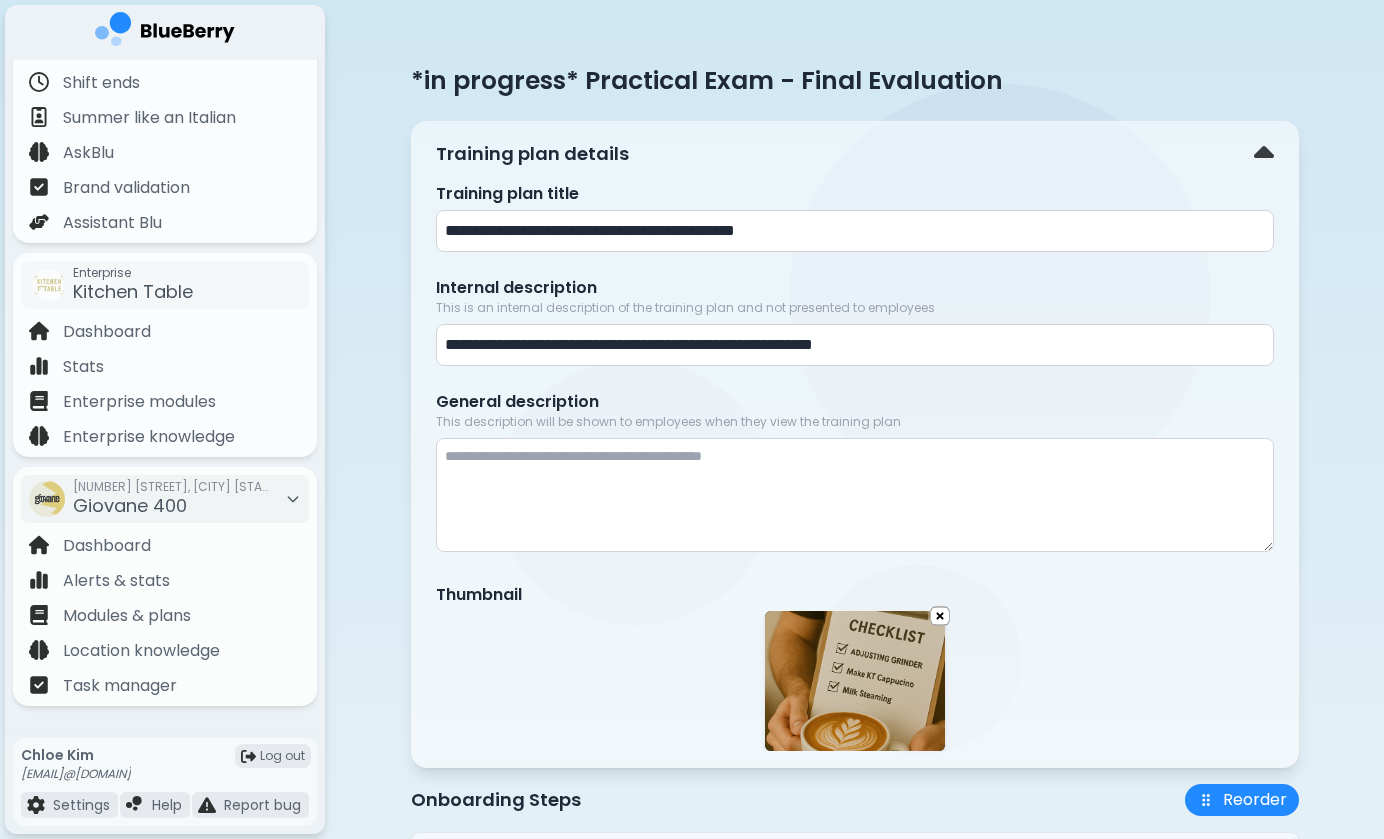 scroll, scrollTop: 0, scrollLeft: 0, axis: both 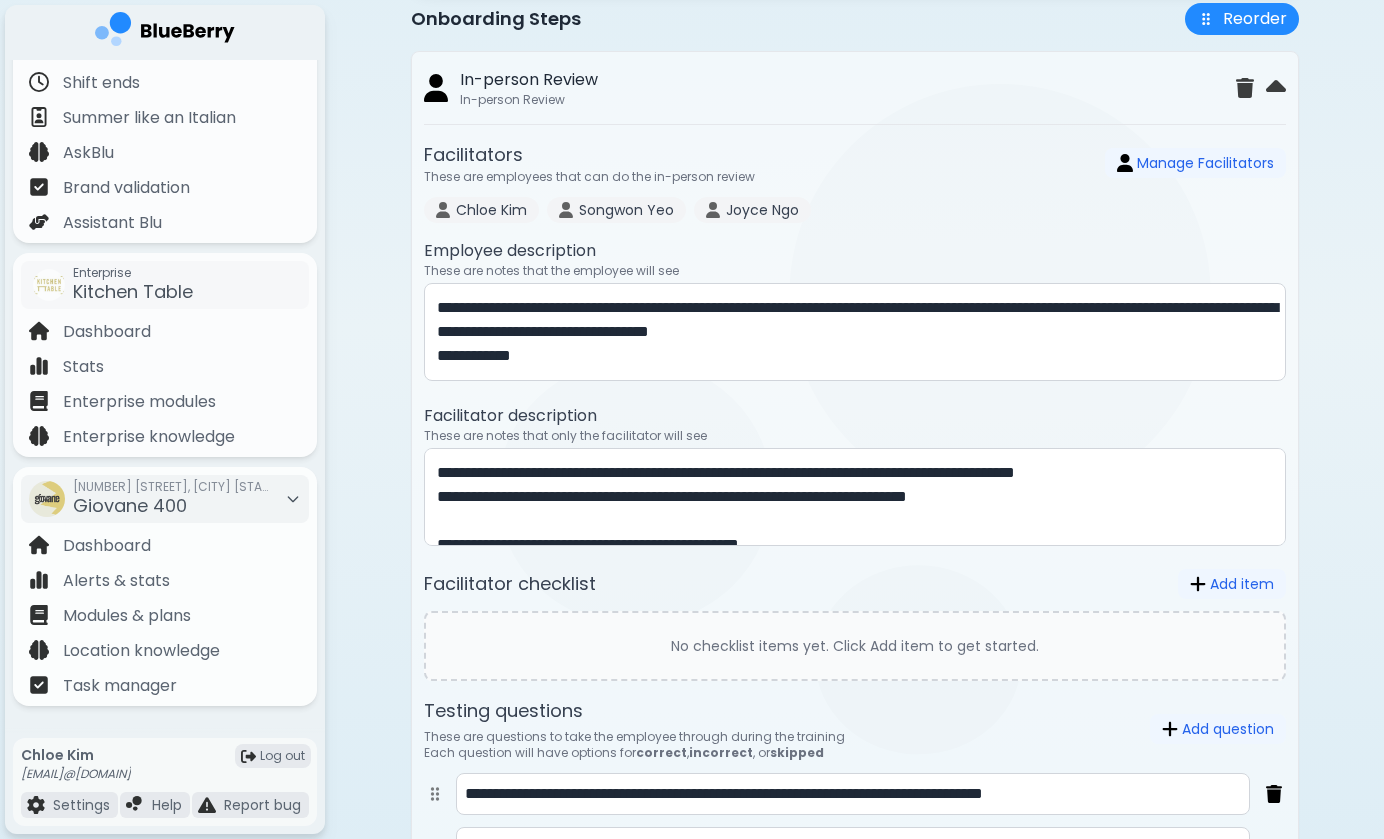 type on "**********" 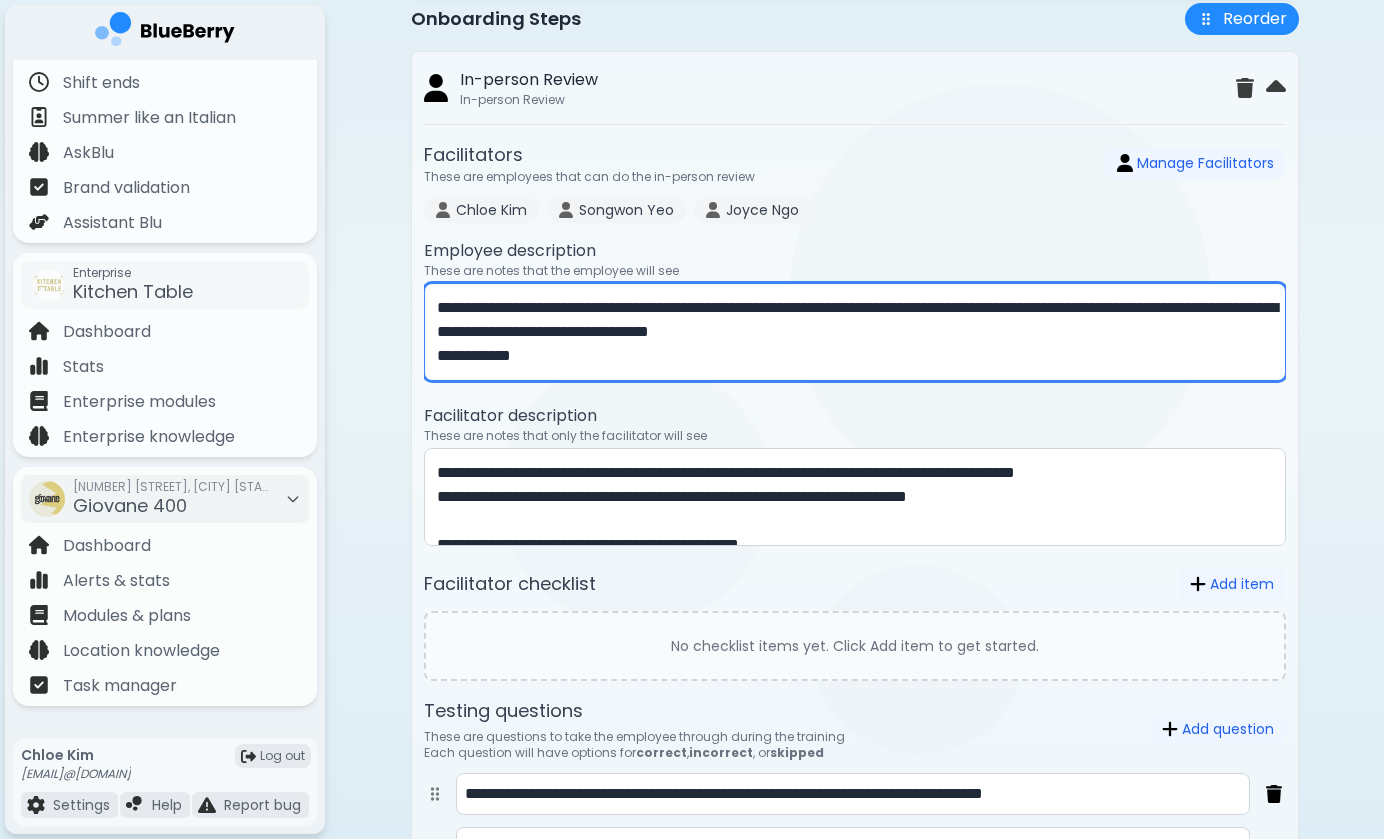 drag, startPoint x: 561, startPoint y: 367, endPoint x: 353, endPoint y: 125, distance: 319.105 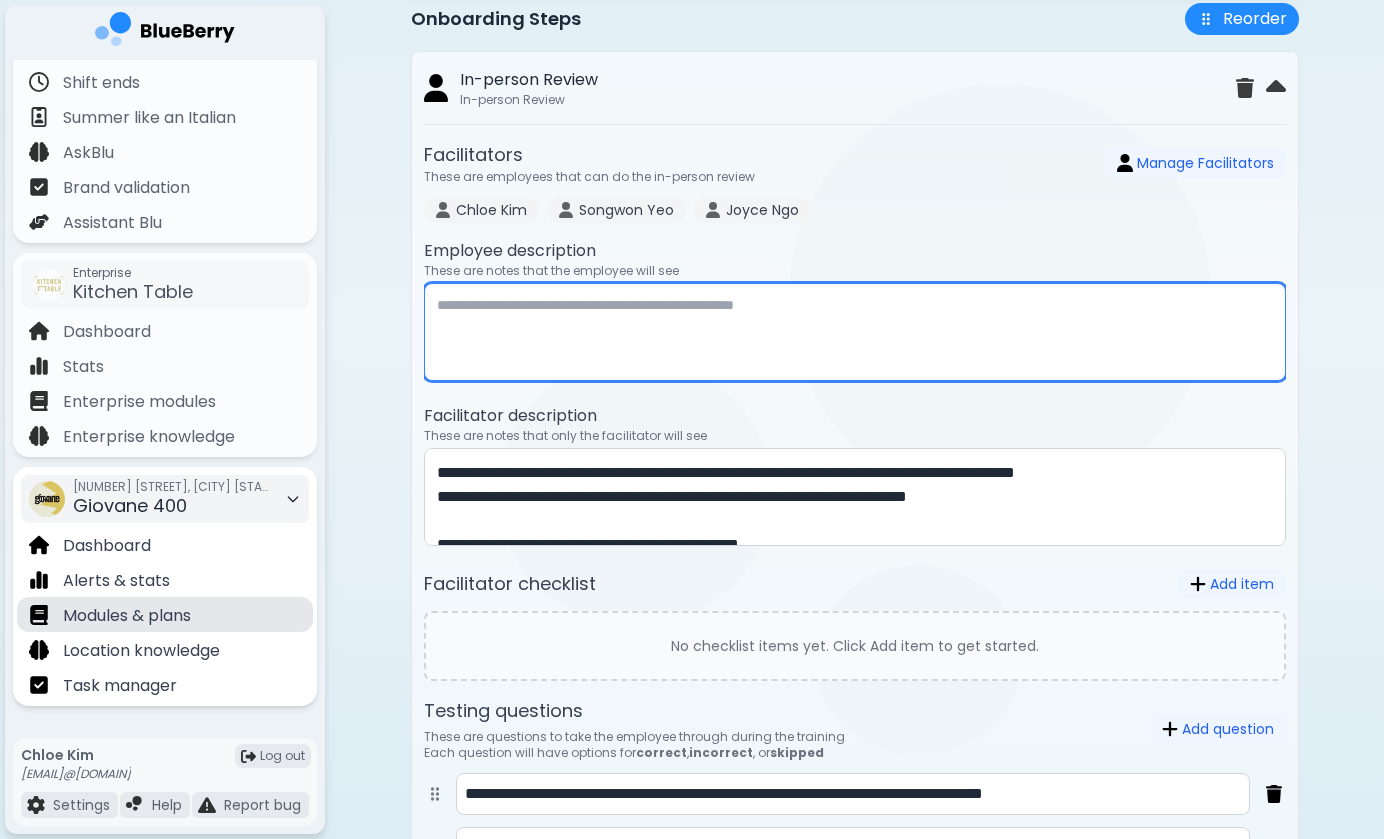 type 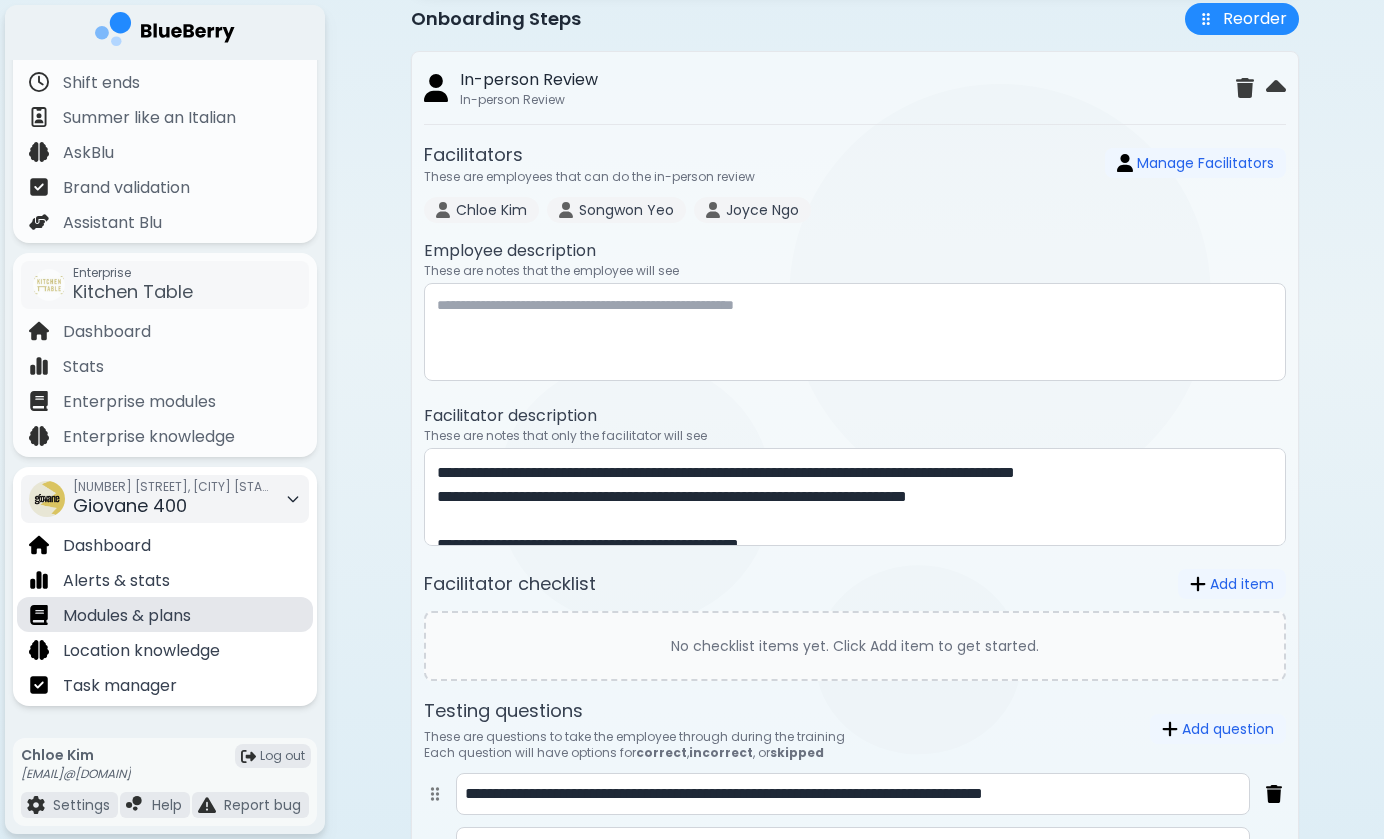 click on "Modules & plans" at bounding box center [165, 614] 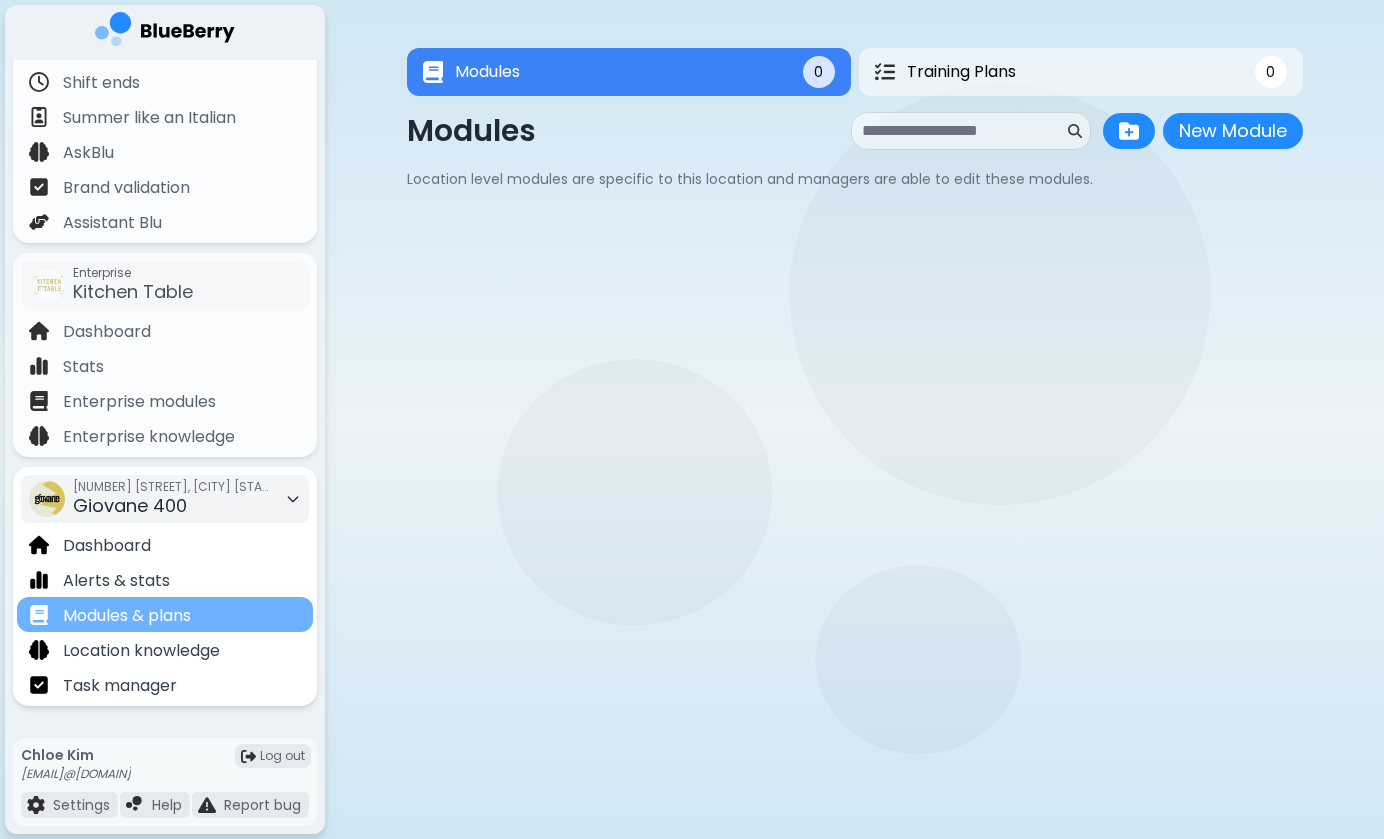 scroll, scrollTop: 0, scrollLeft: 0, axis: both 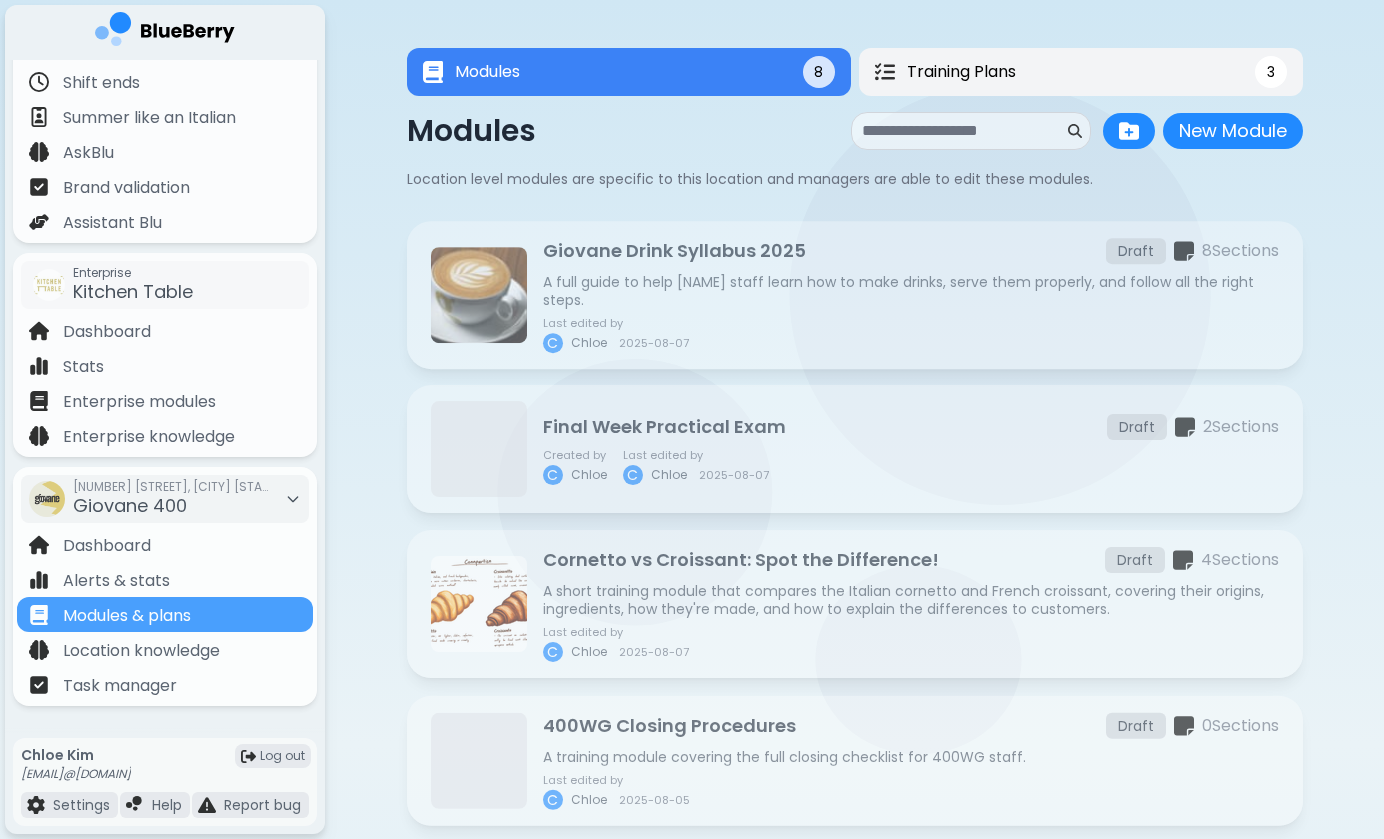 click on "Training Plans 3" at bounding box center (1081, 72) 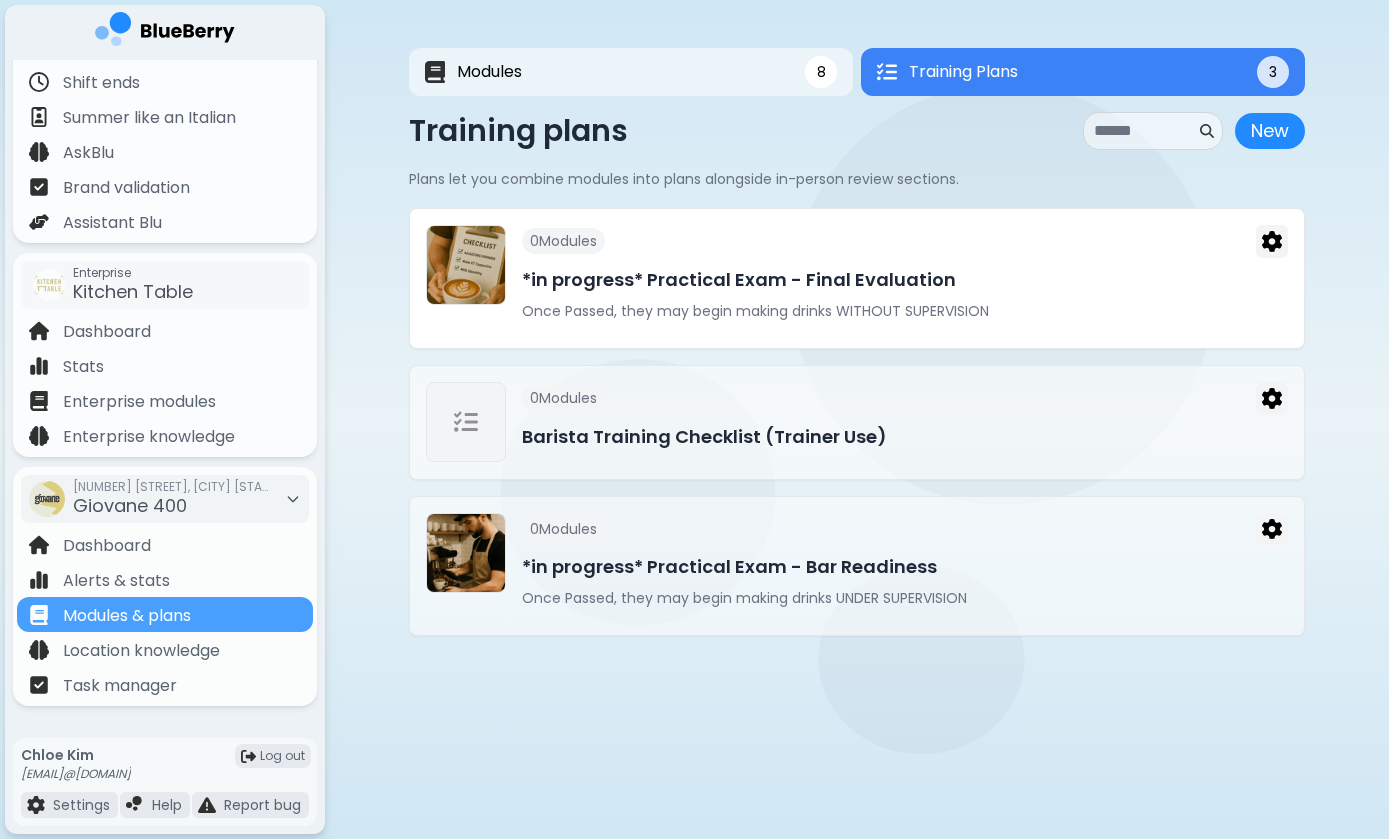 click on "Once Passed, they may begin making drinks WITHOUT SUPERVISION" at bounding box center (905, 311) 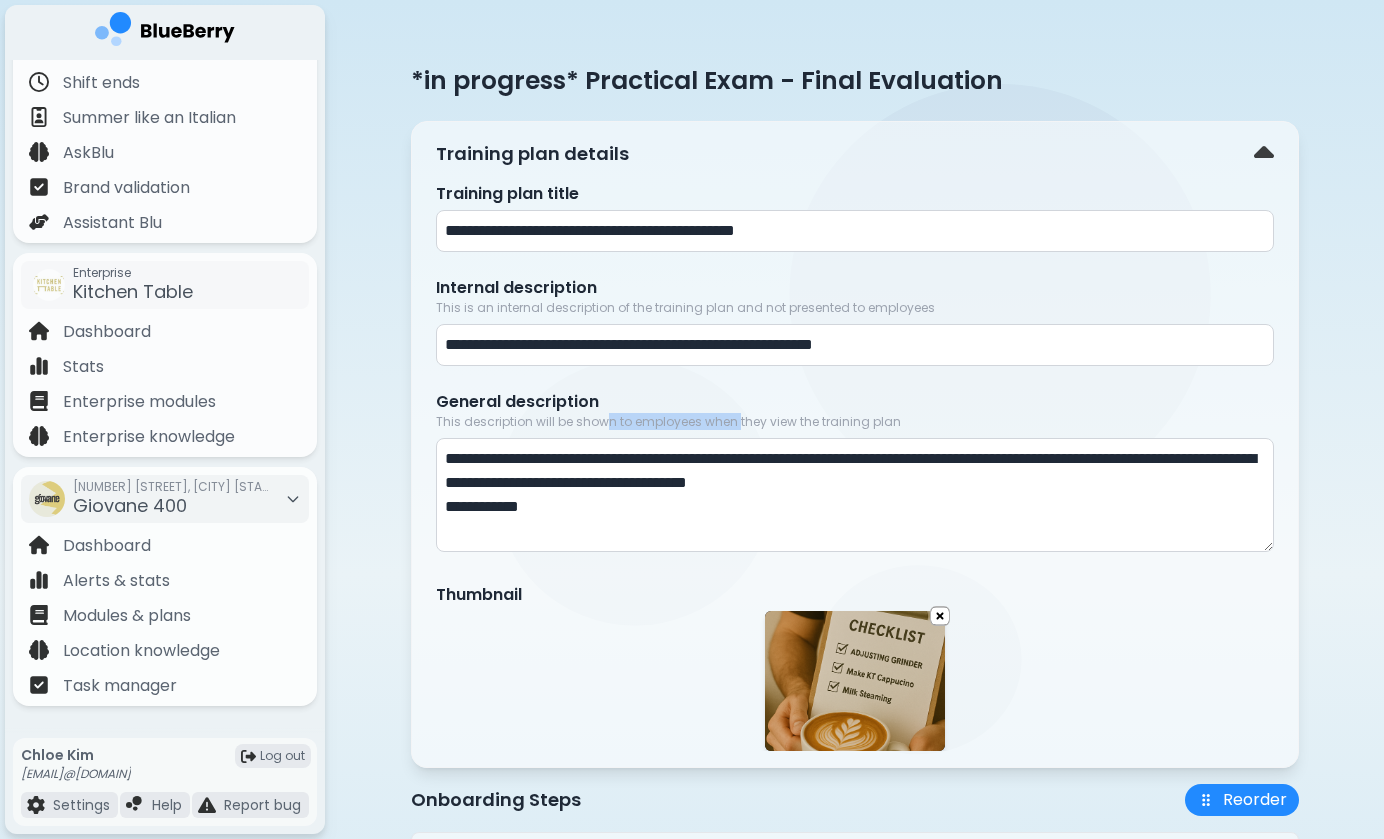 drag, startPoint x: 605, startPoint y: 429, endPoint x: 751, endPoint y: 431, distance: 146.0137 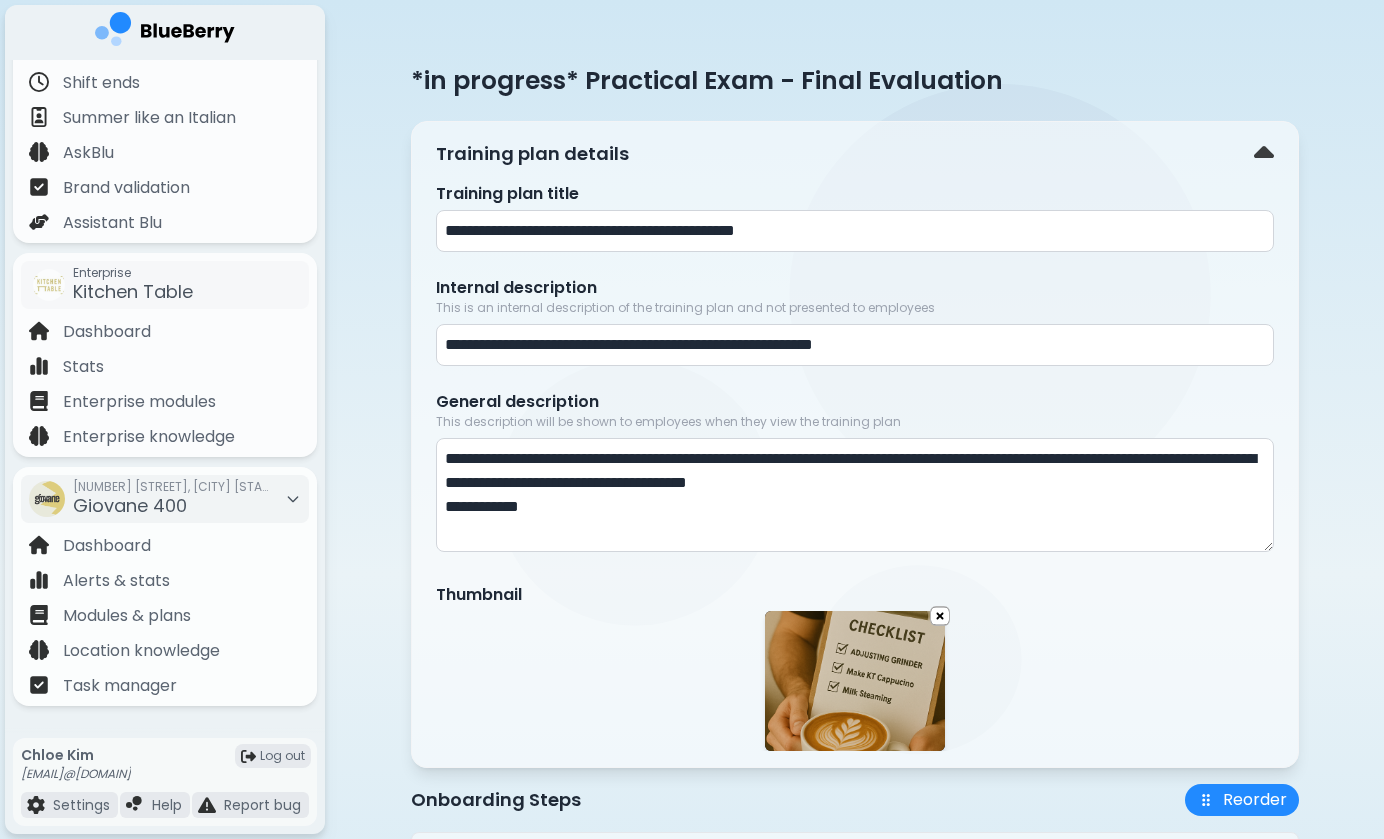 click on "**********" at bounding box center (855, 474) 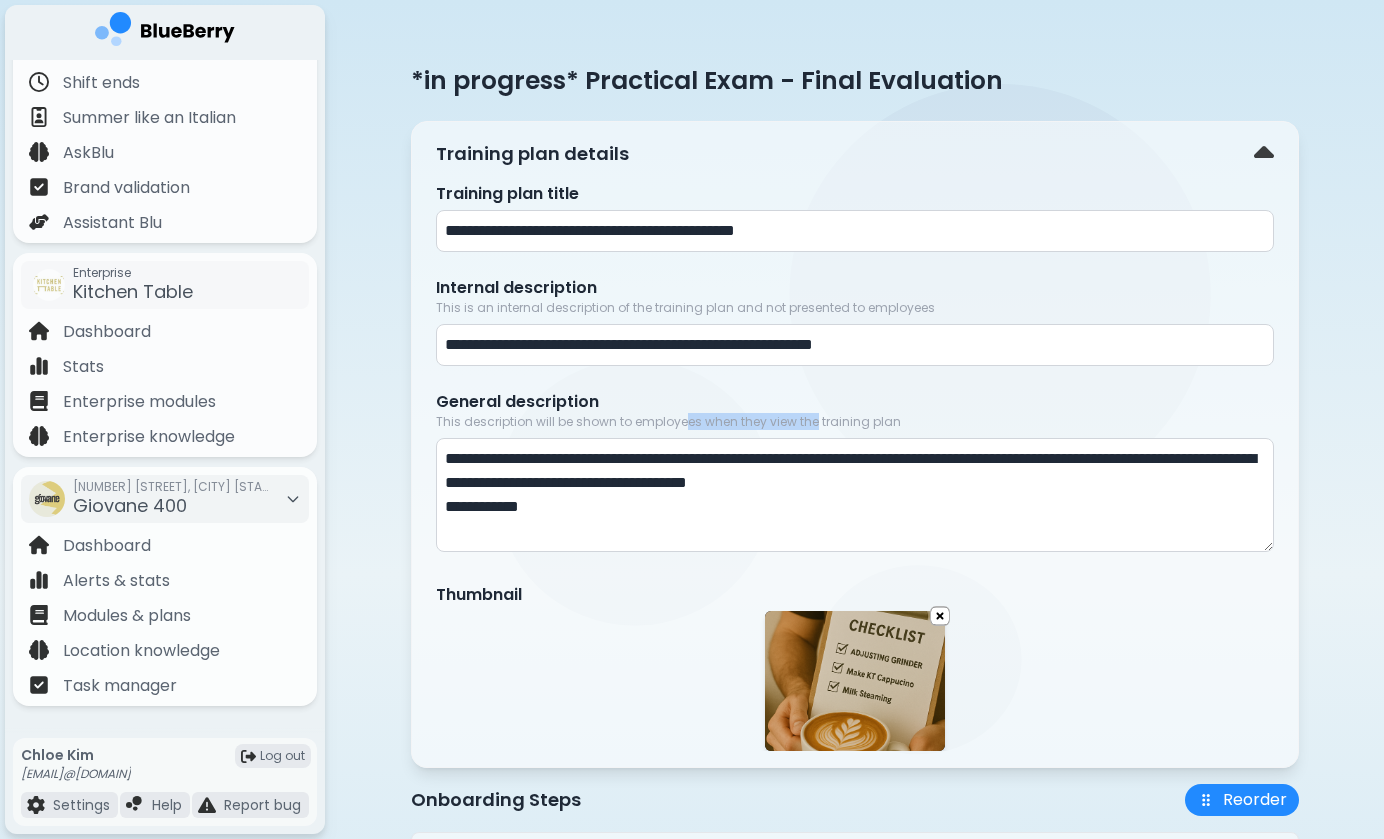 drag, startPoint x: 681, startPoint y: 428, endPoint x: 823, endPoint y: 428, distance: 142 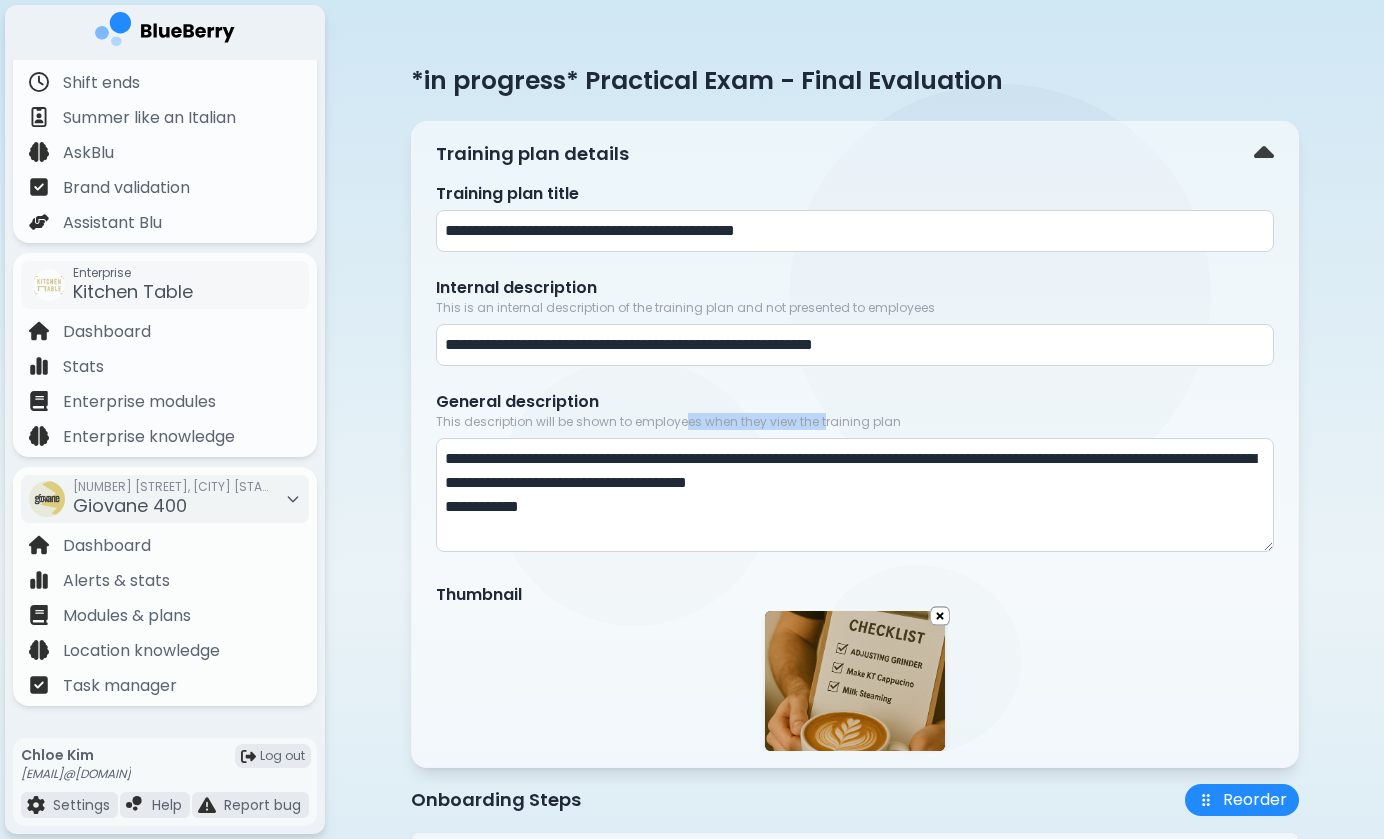 click on "This description will be shown to employees when they view the training plan" at bounding box center (855, 422) 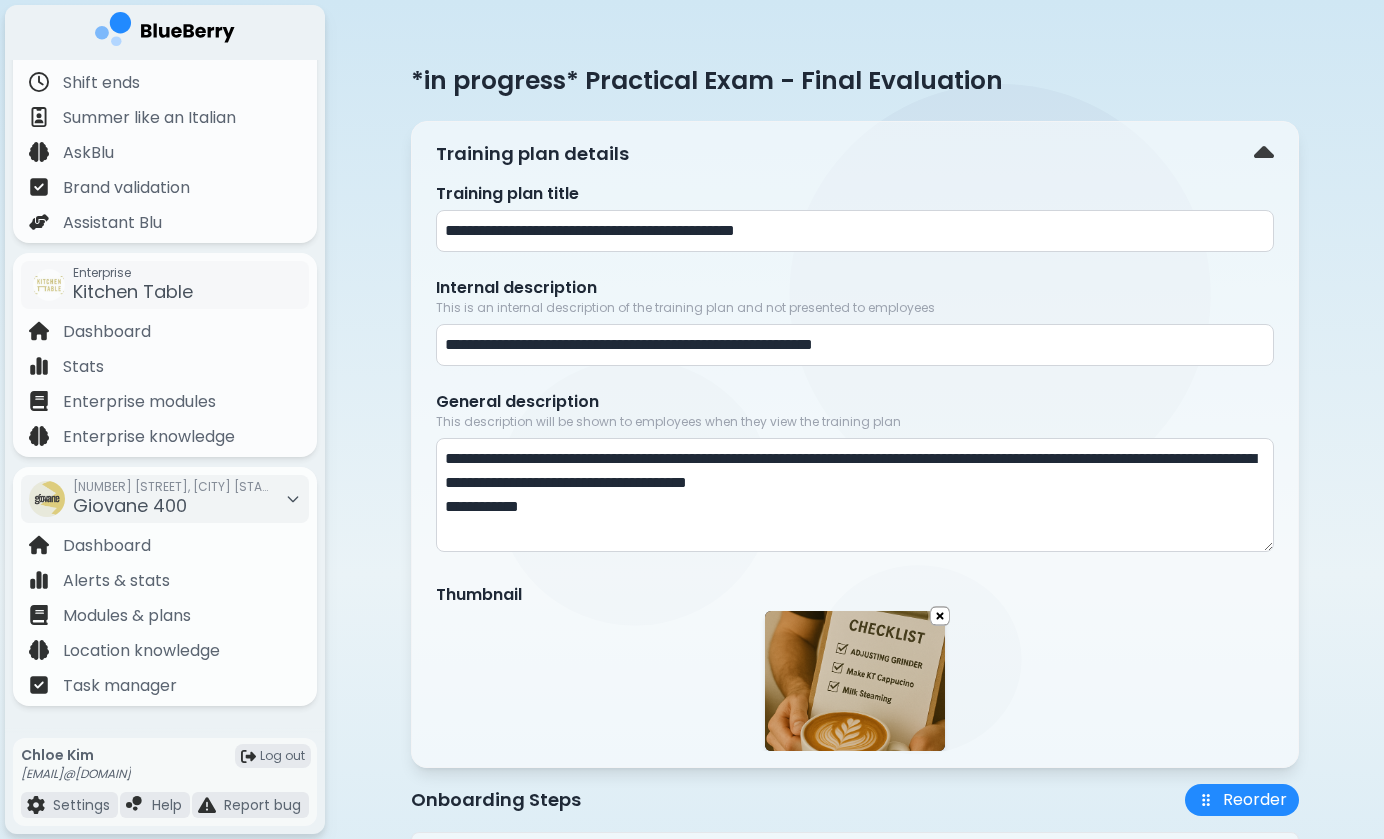 drag, startPoint x: 671, startPoint y: 339, endPoint x: 784, endPoint y: 345, distance: 113.15918 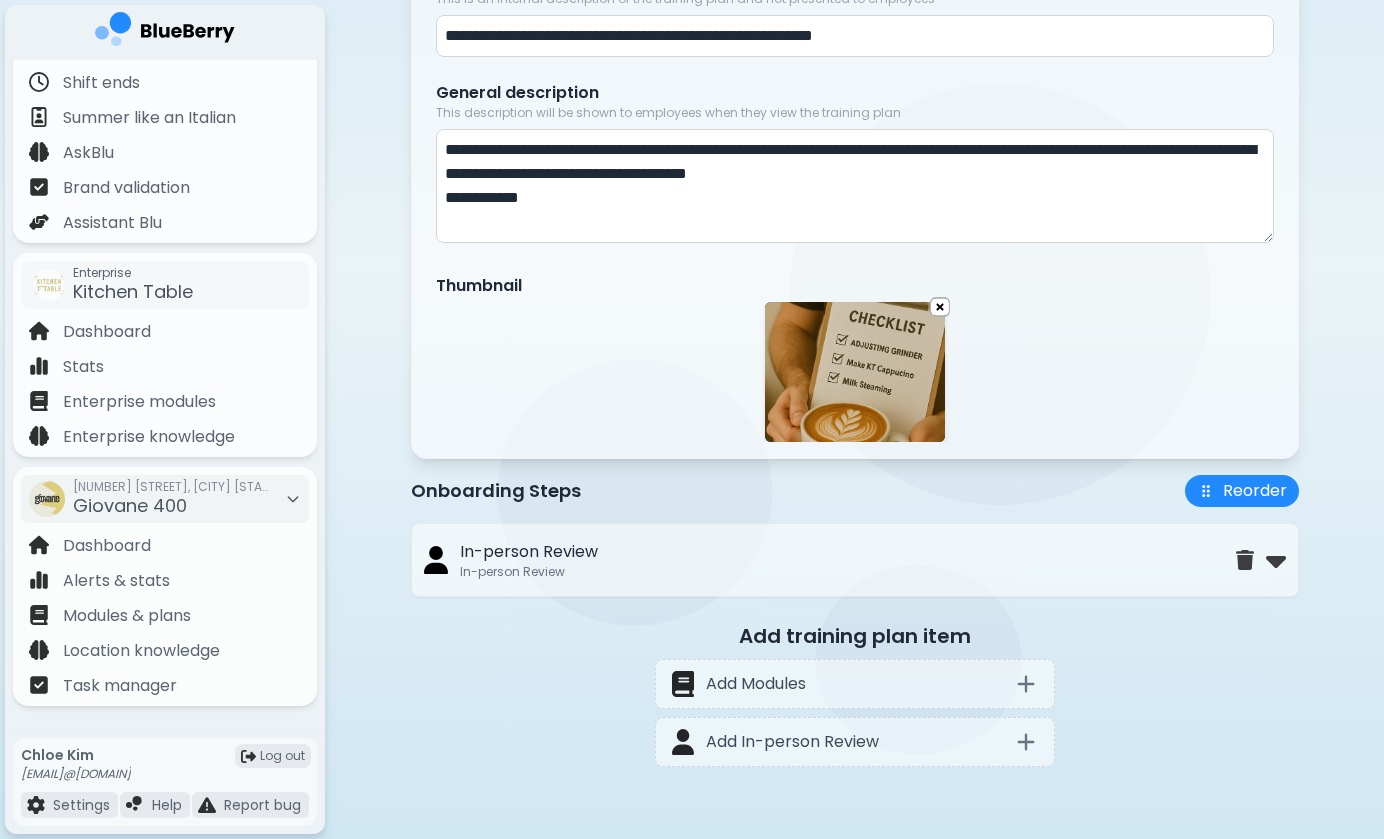 scroll, scrollTop: 311, scrollLeft: 0, axis: vertical 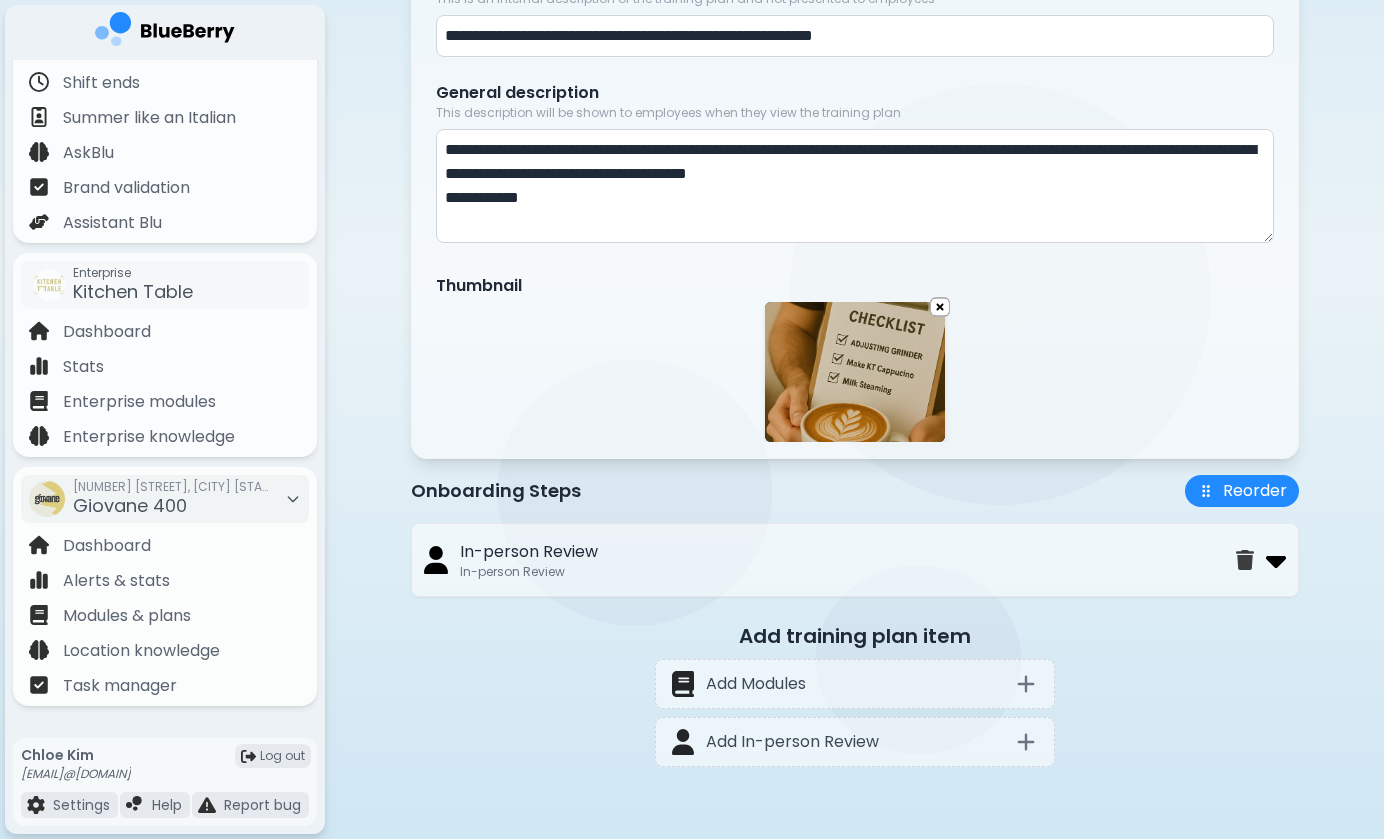 click at bounding box center (1276, 560) 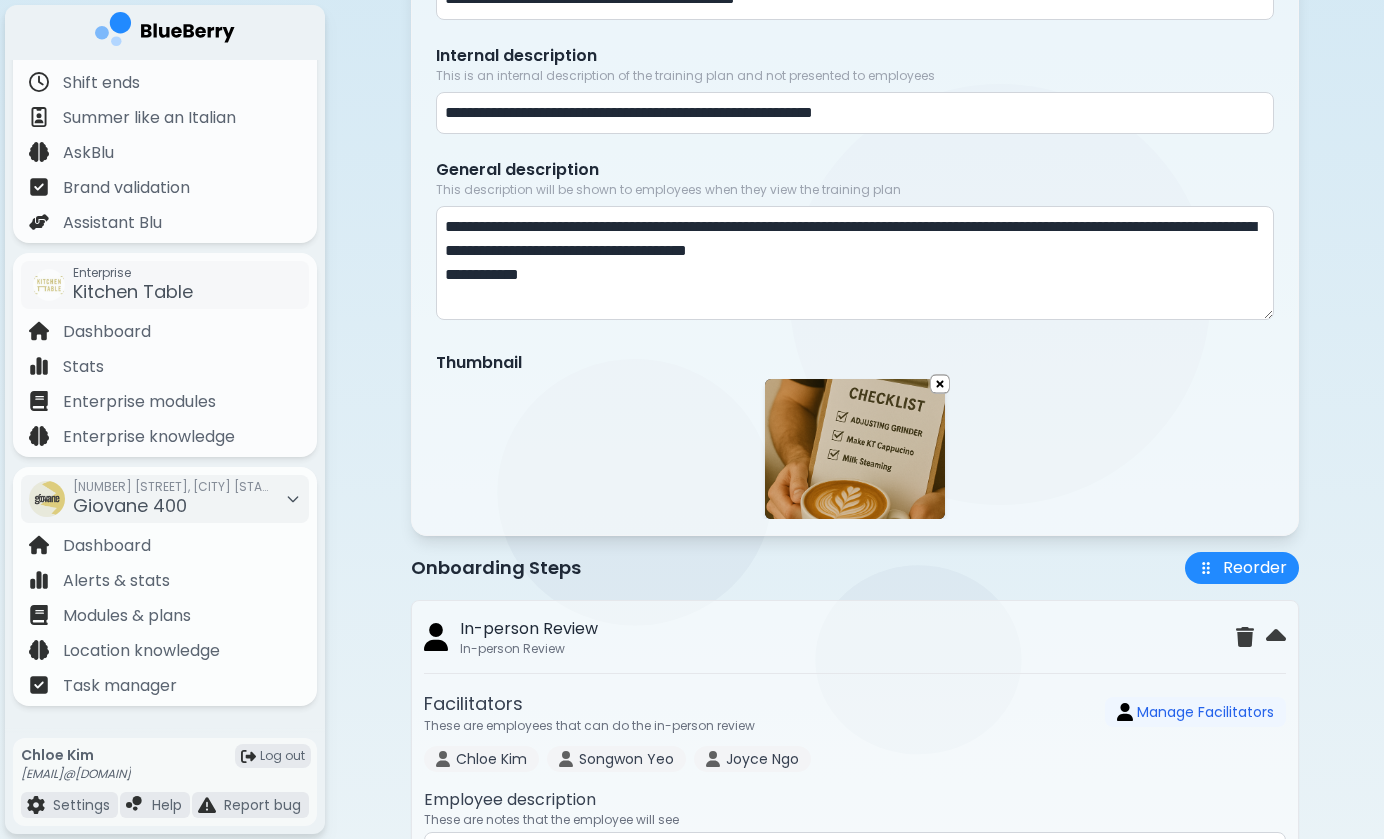 scroll, scrollTop: 218, scrollLeft: 0, axis: vertical 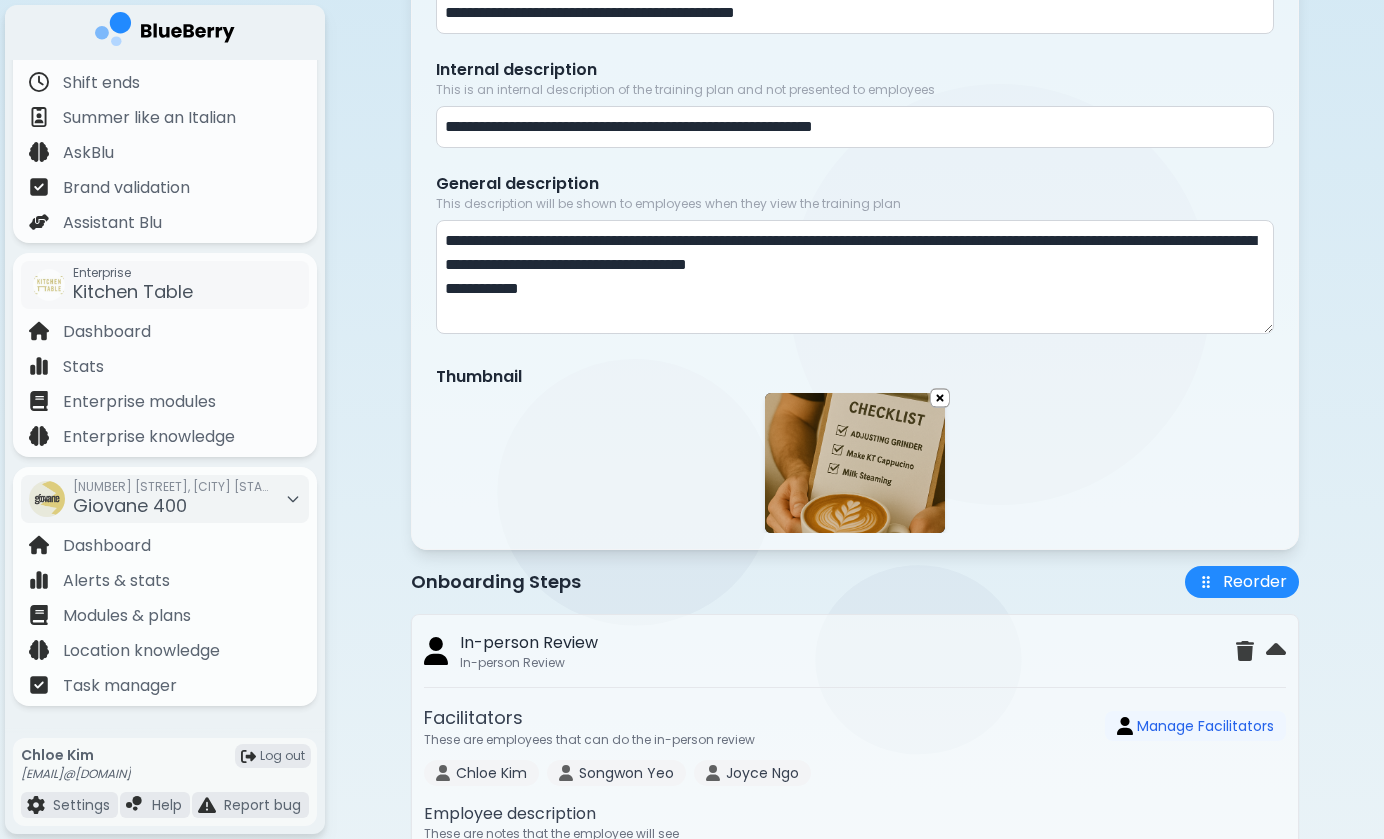 click on "**********" at bounding box center (855, 277) 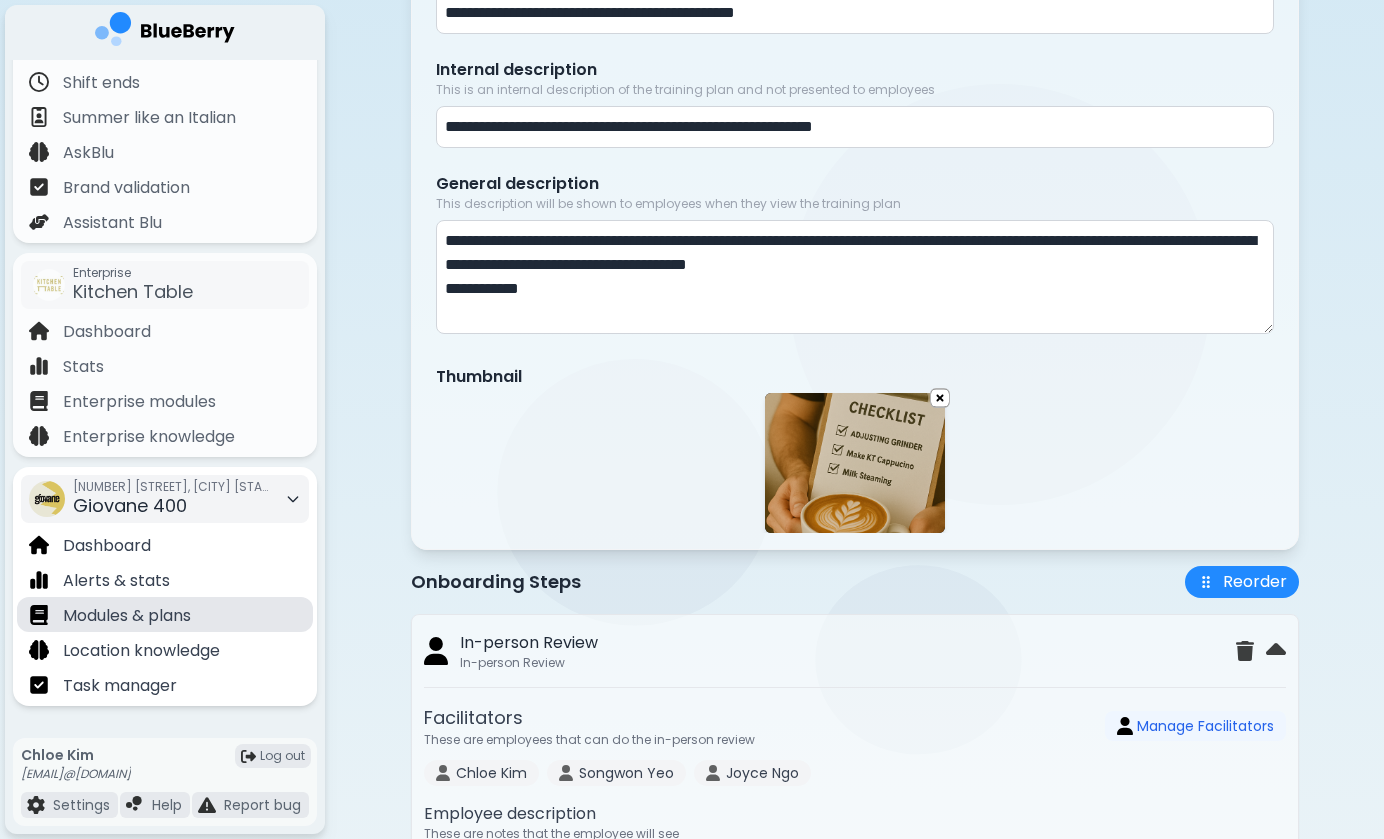 click on "Modules & plans" at bounding box center [165, 614] 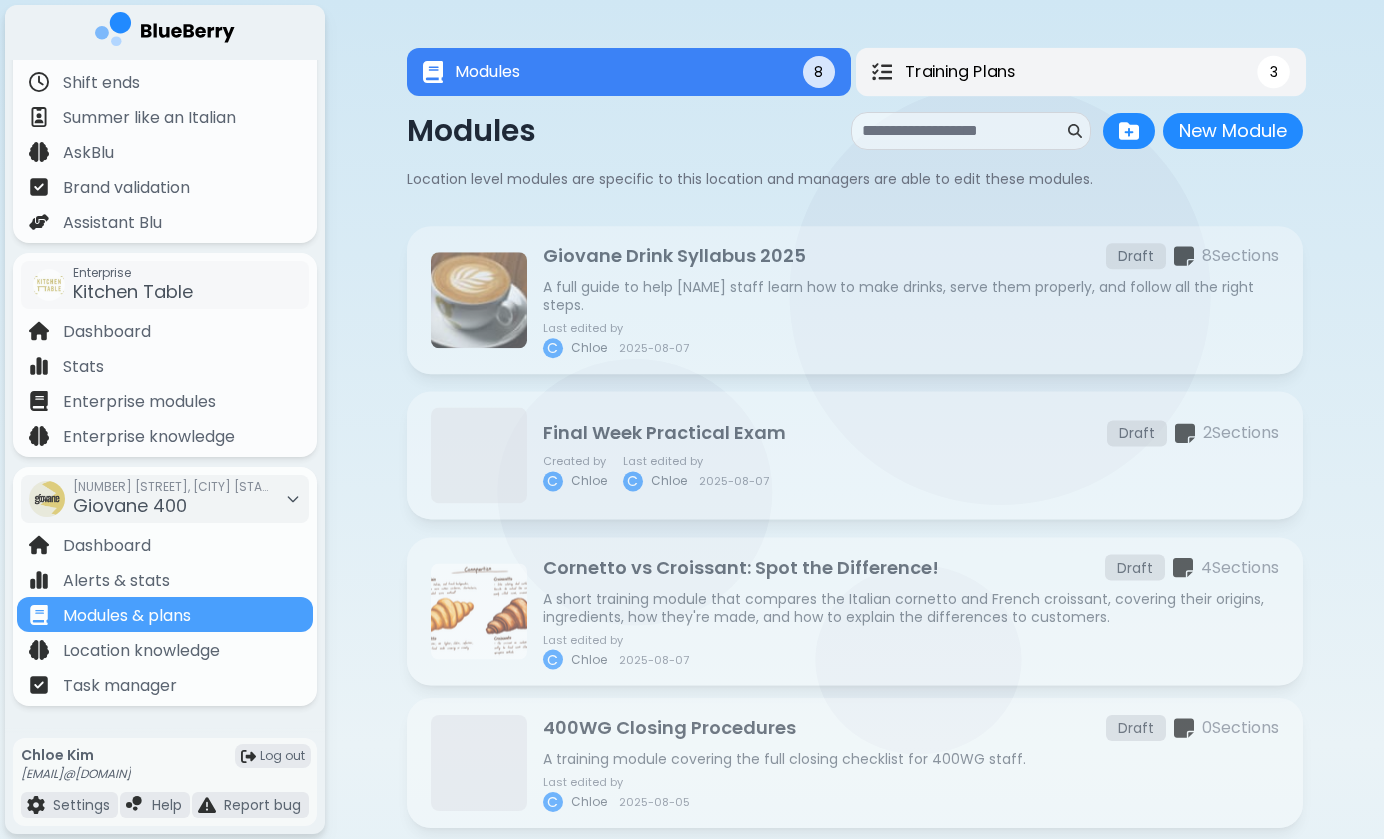 click on "Training Plans" at bounding box center (959, 72) 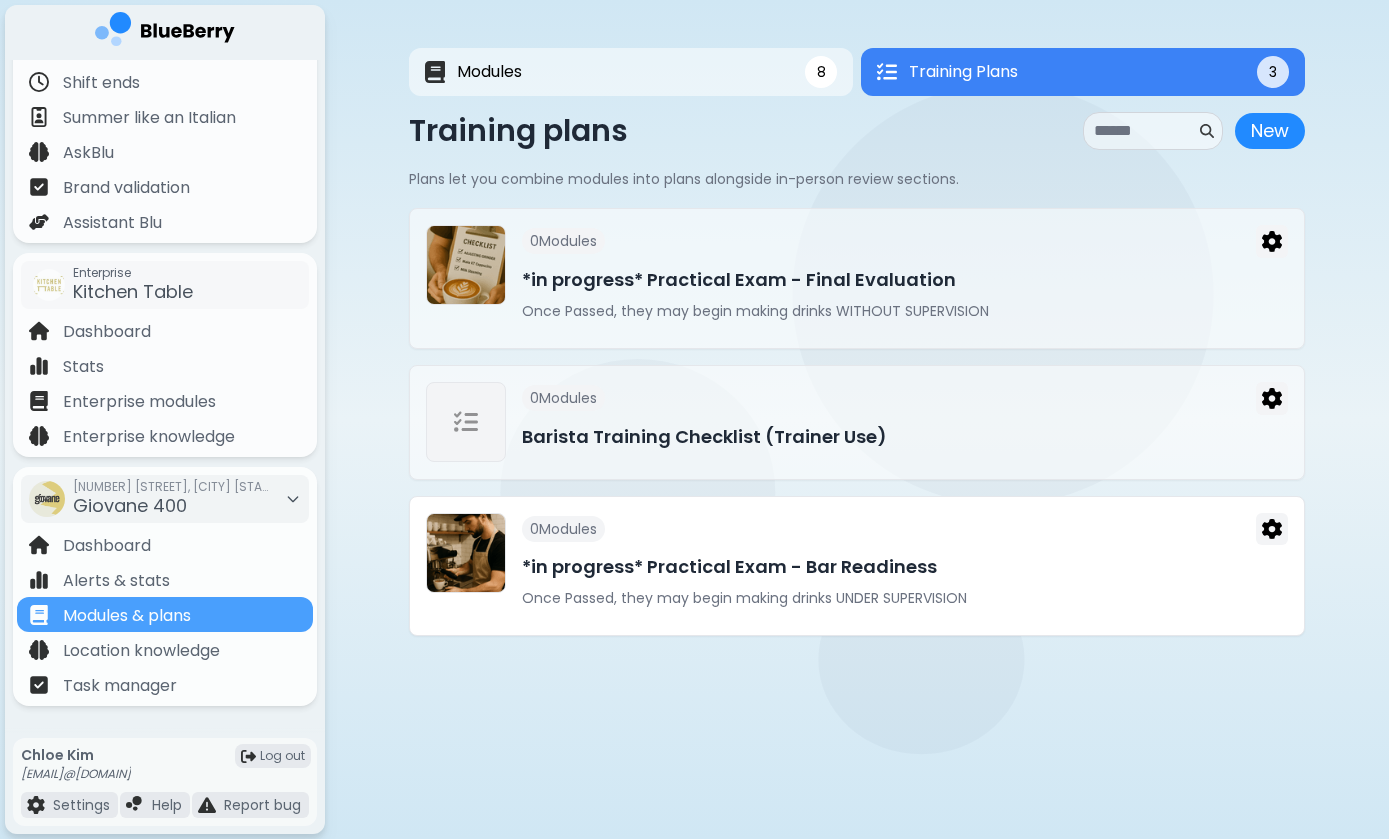 click on "*in progress* Practical Exam - Bar Readiness" at bounding box center (905, 567) 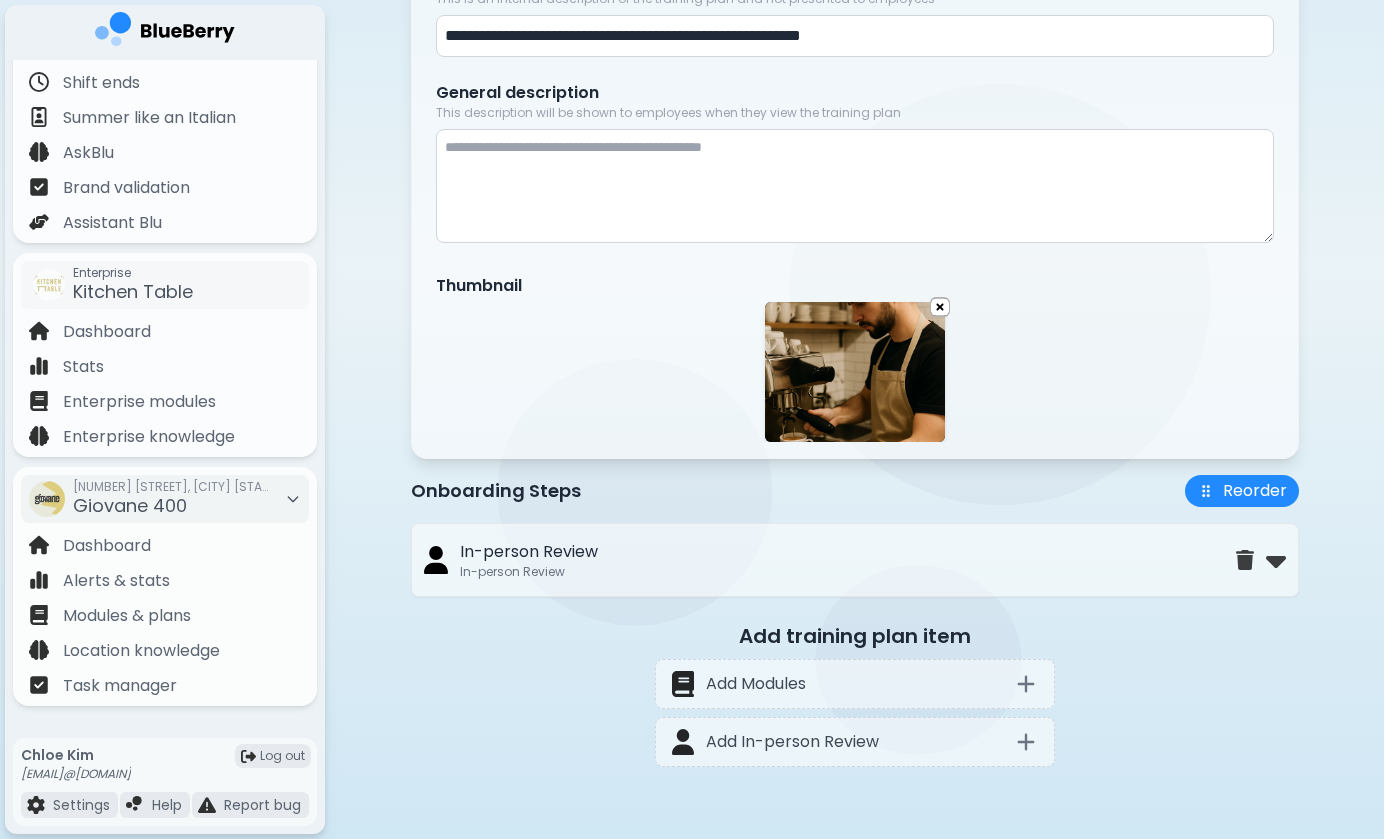 scroll, scrollTop: 311, scrollLeft: 0, axis: vertical 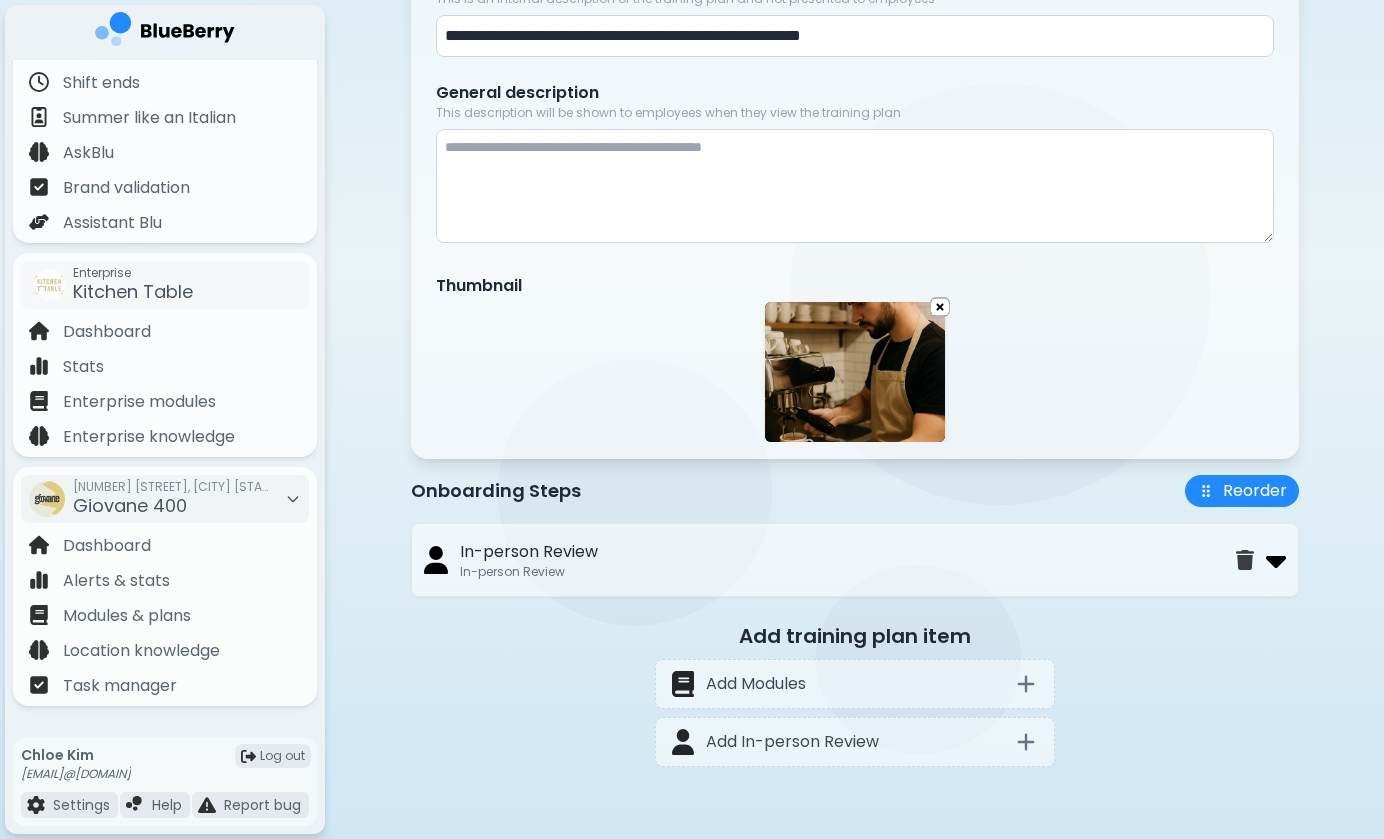 click at bounding box center [1276, 560] 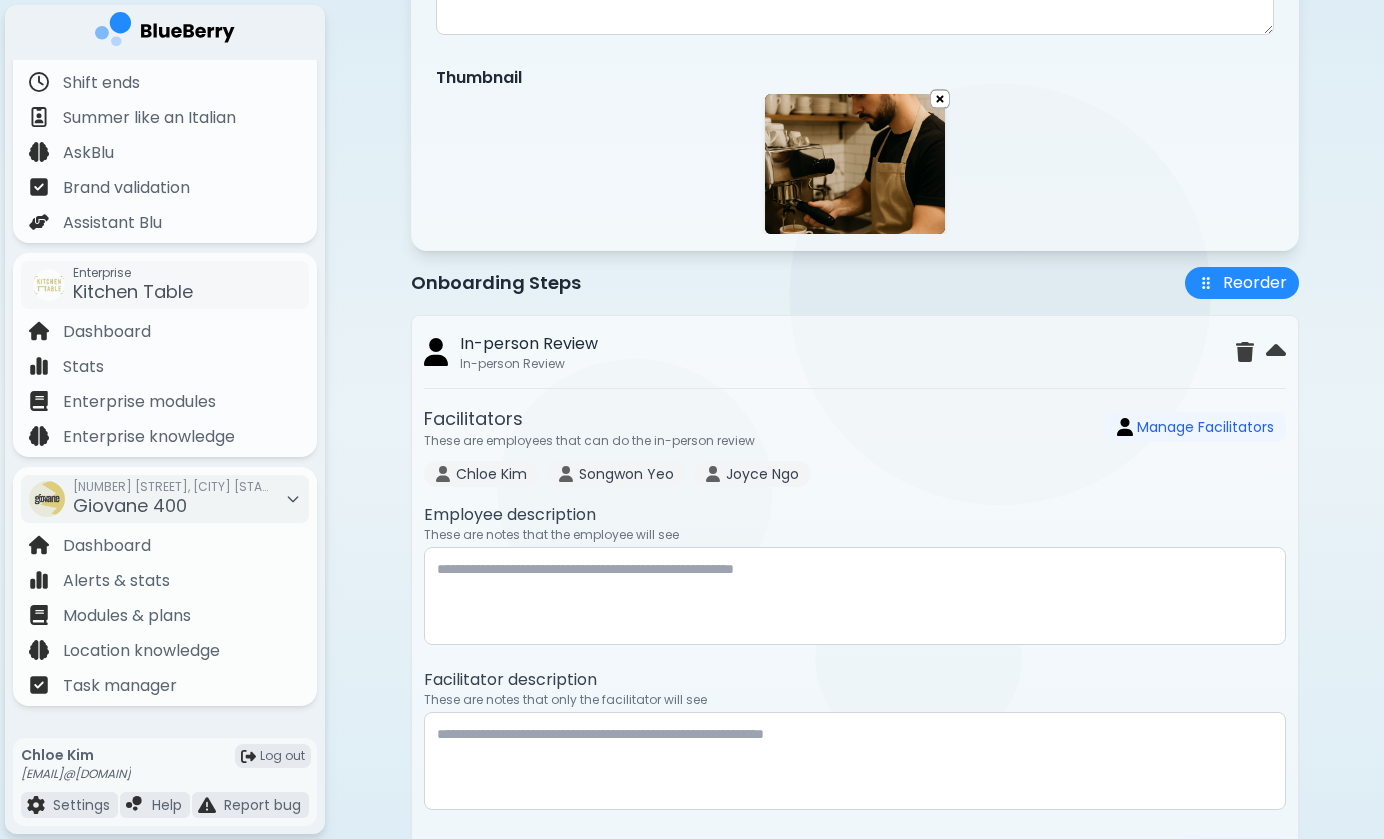 scroll, scrollTop: 167, scrollLeft: 0, axis: vertical 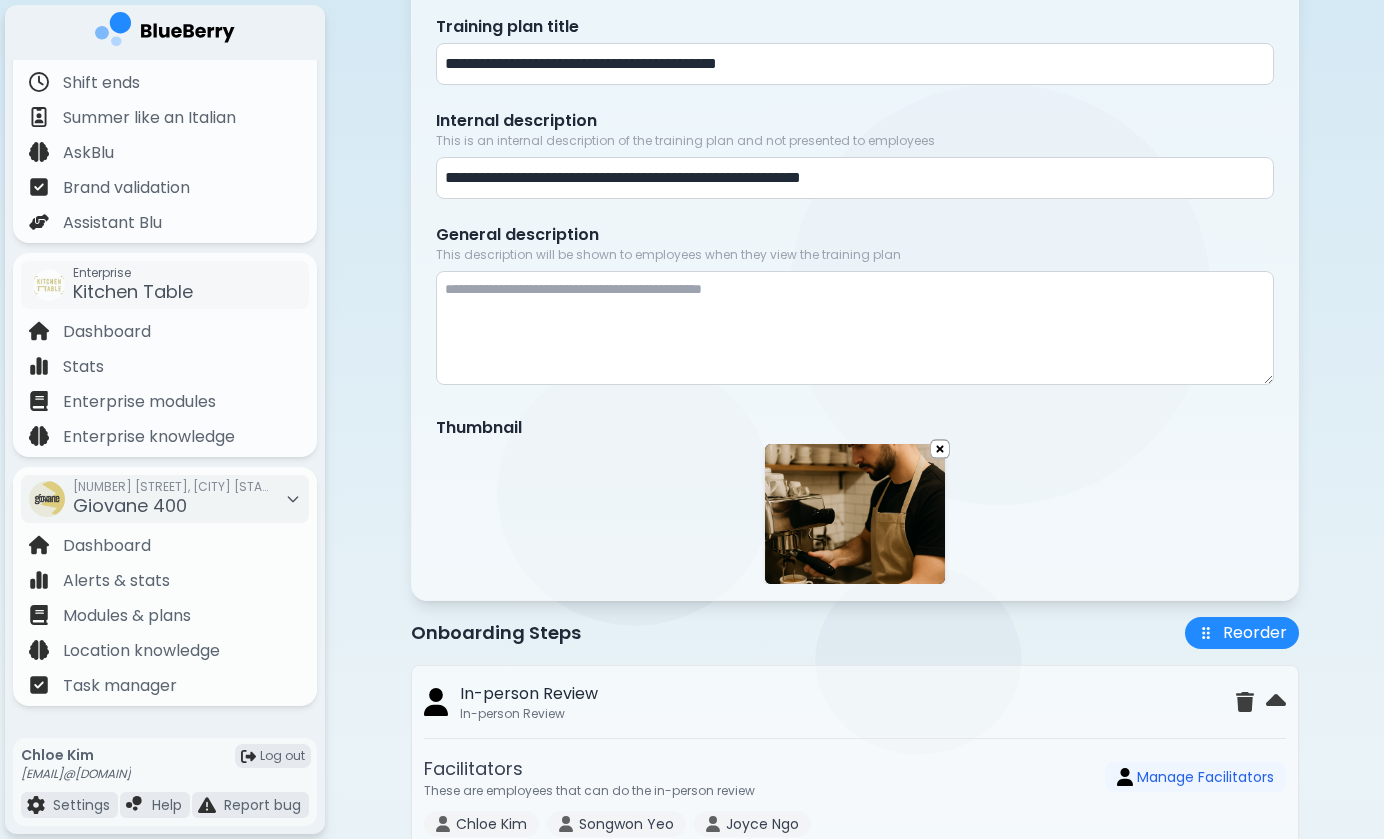click at bounding box center (855, 328) 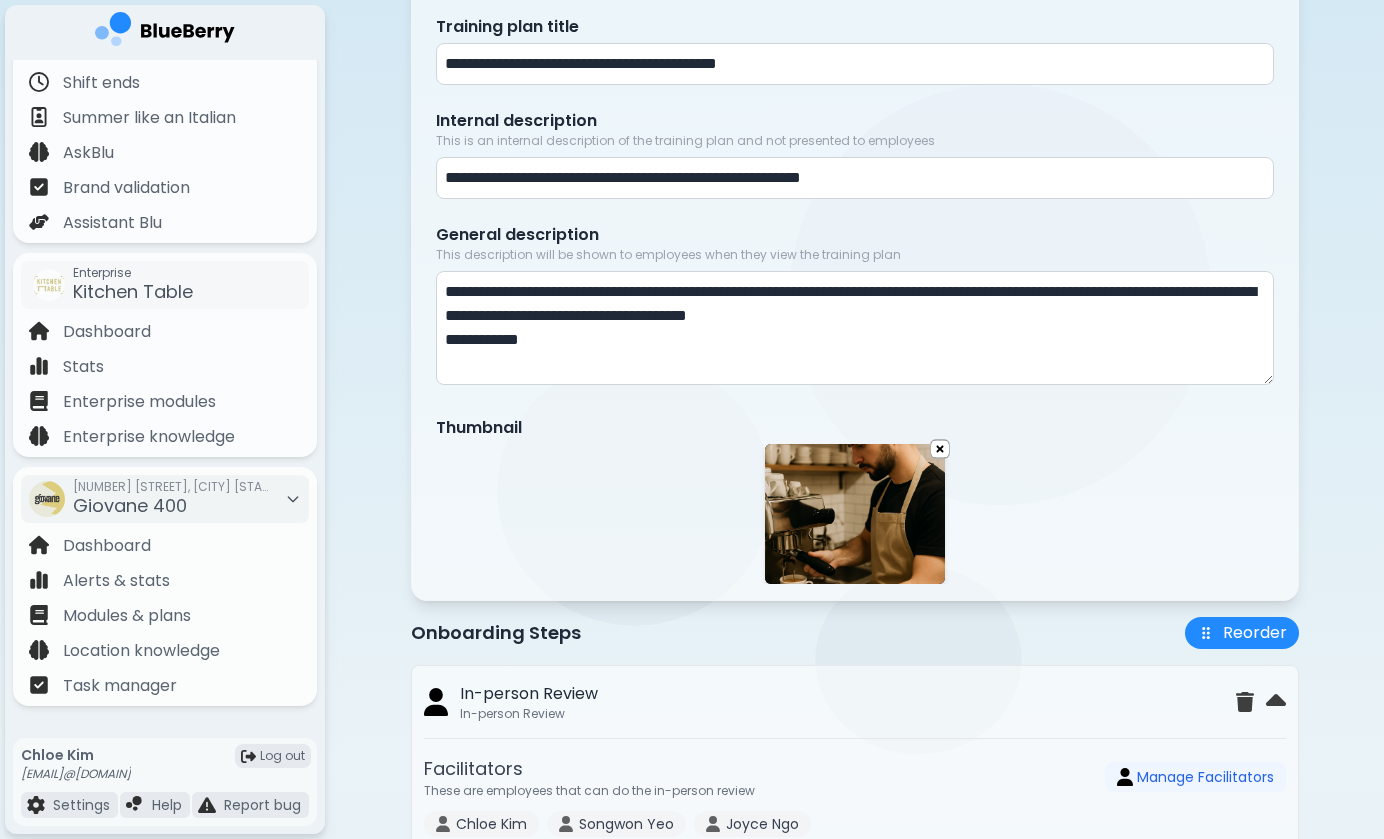drag, startPoint x: 625, startPoint y: 296, endPoint x: 691, endPoint y: 296, distance: 66 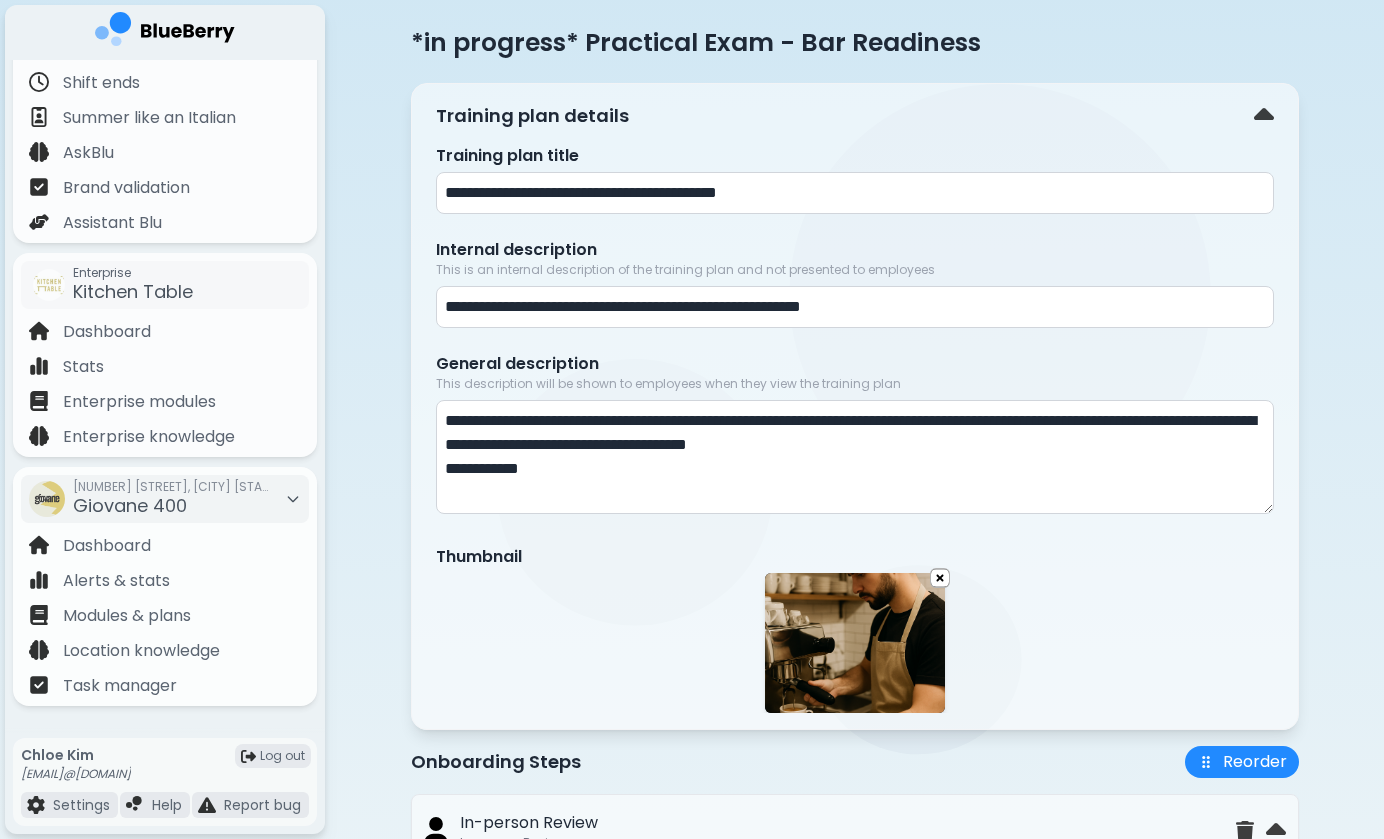 scroll, scrollTop: 79, scrollLeft: 0, axis: vertical 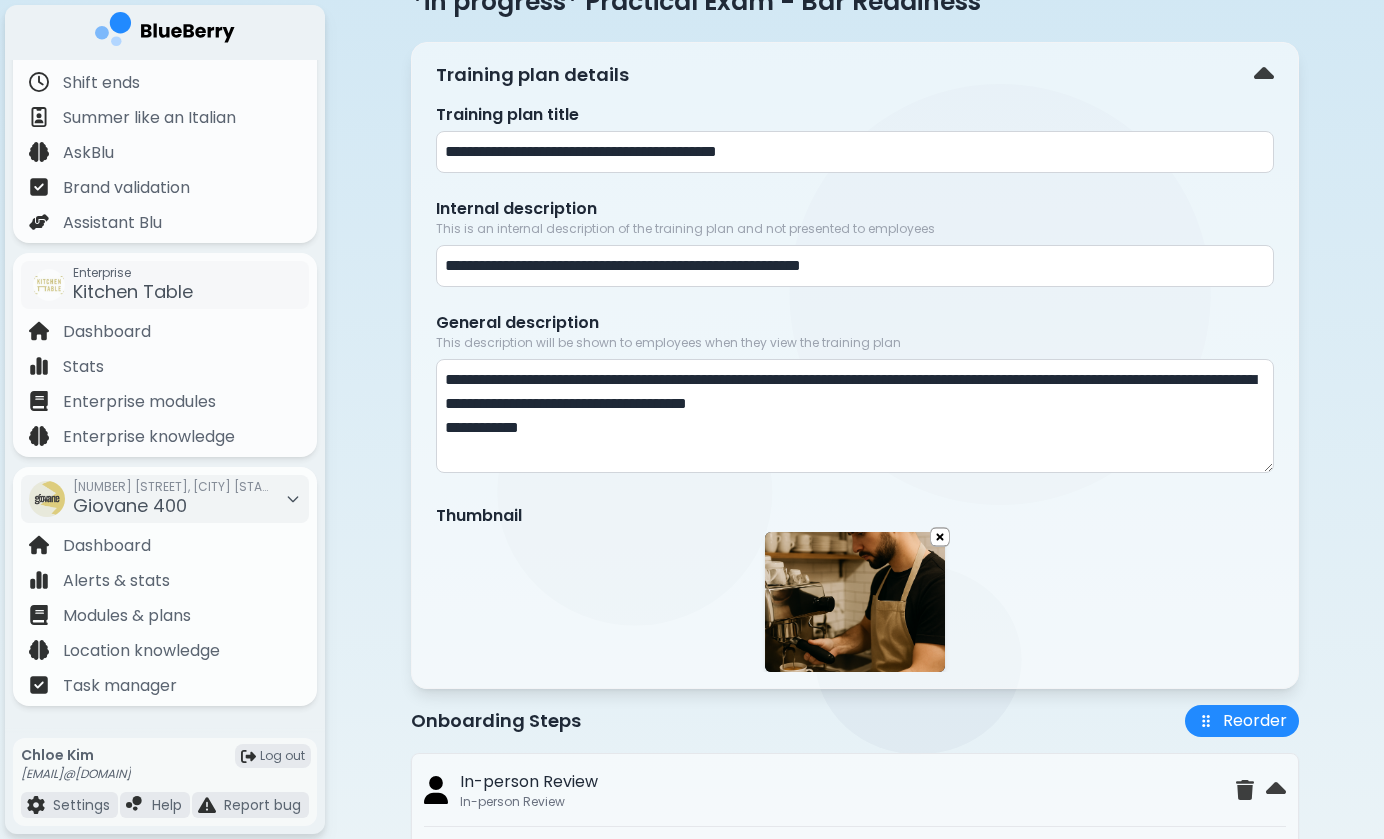 click on "**********" at bounding box center [855, 416] 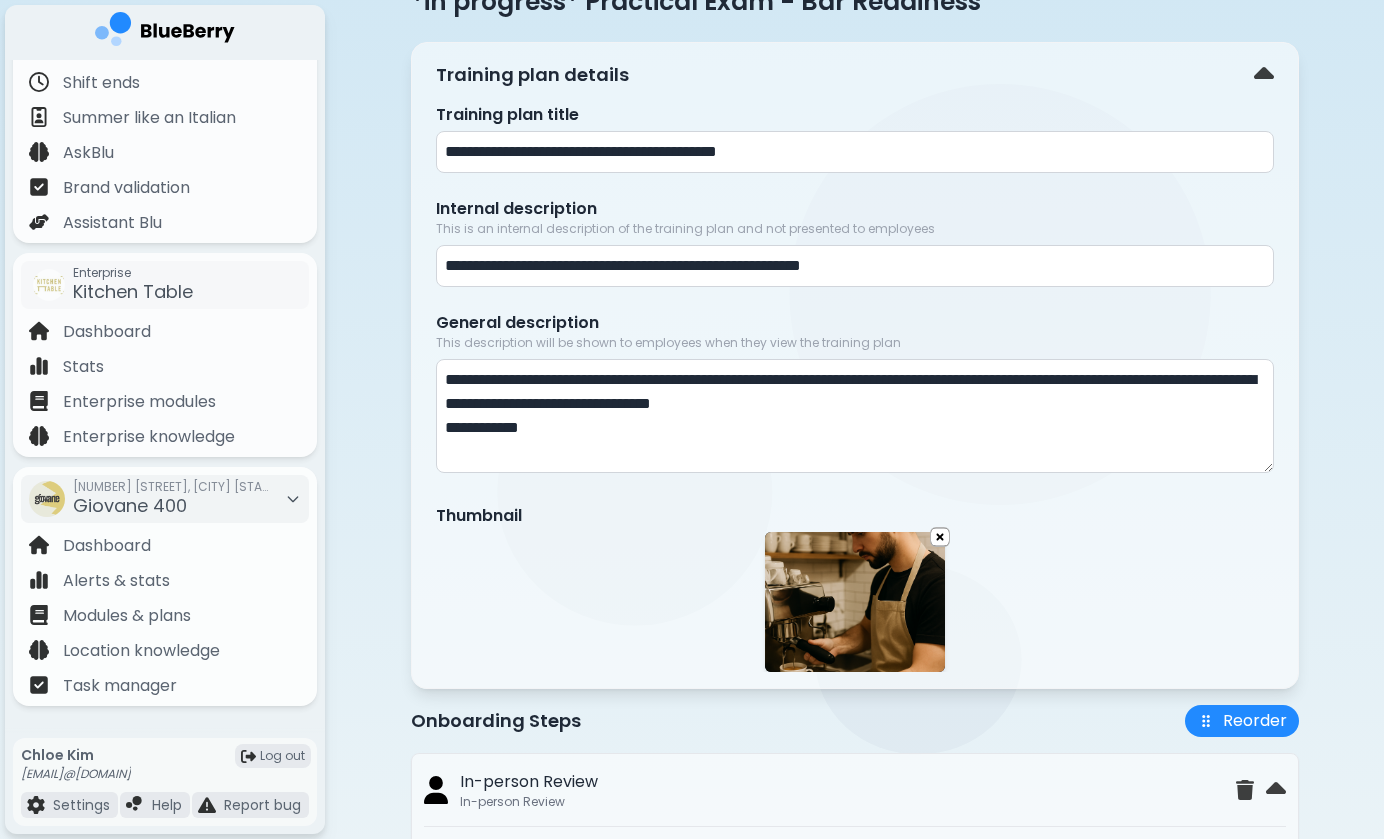 drag, startPoint x: 1054, startPoint y: 383, endPoint x: 1027, endPoint y: 383, distance: 27 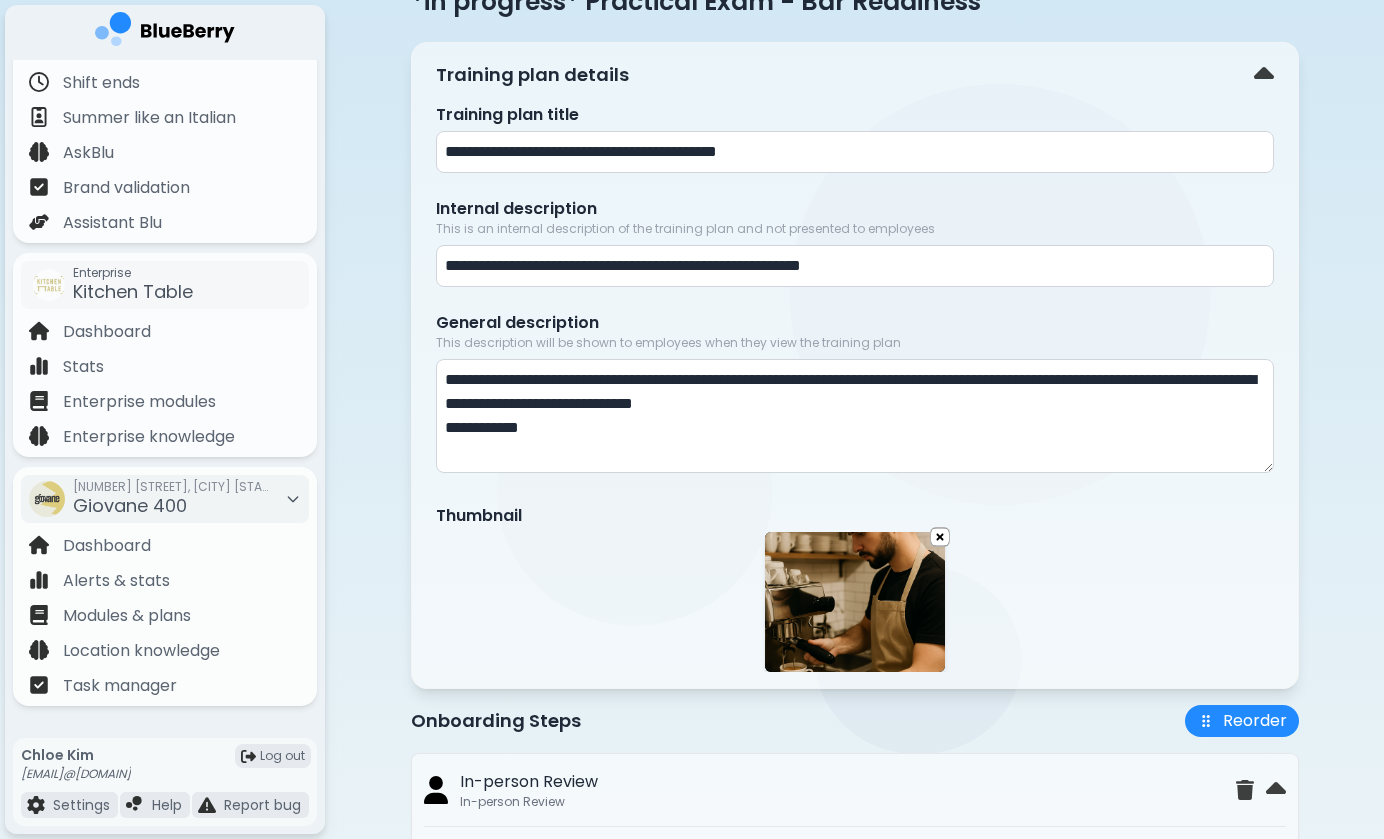 drag, startPoint x: 1139, startPoint y: 384, endPoint x: 1053, endPoint y: 386, distance: 86.023254 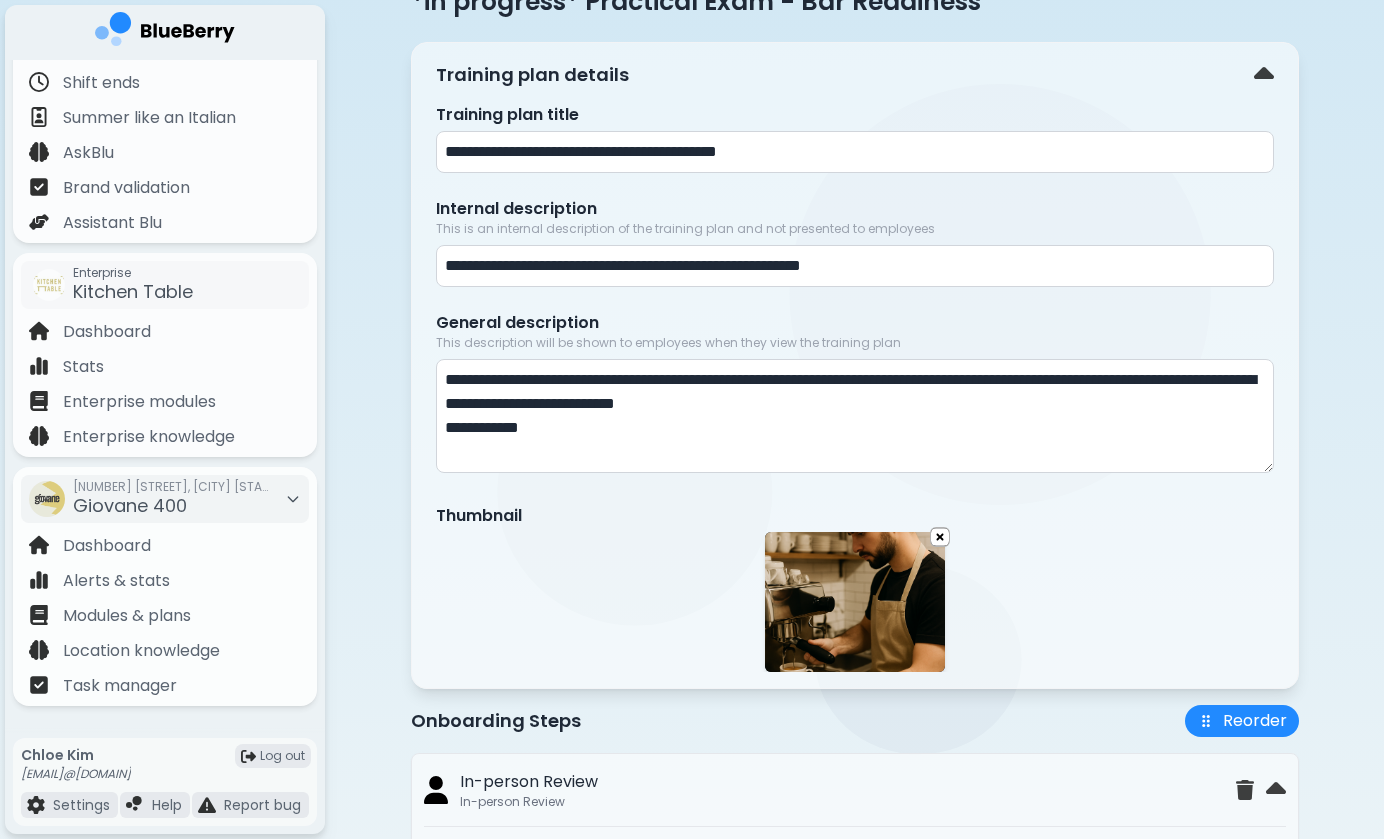 click on "**********" at bounding box center [855, 416] 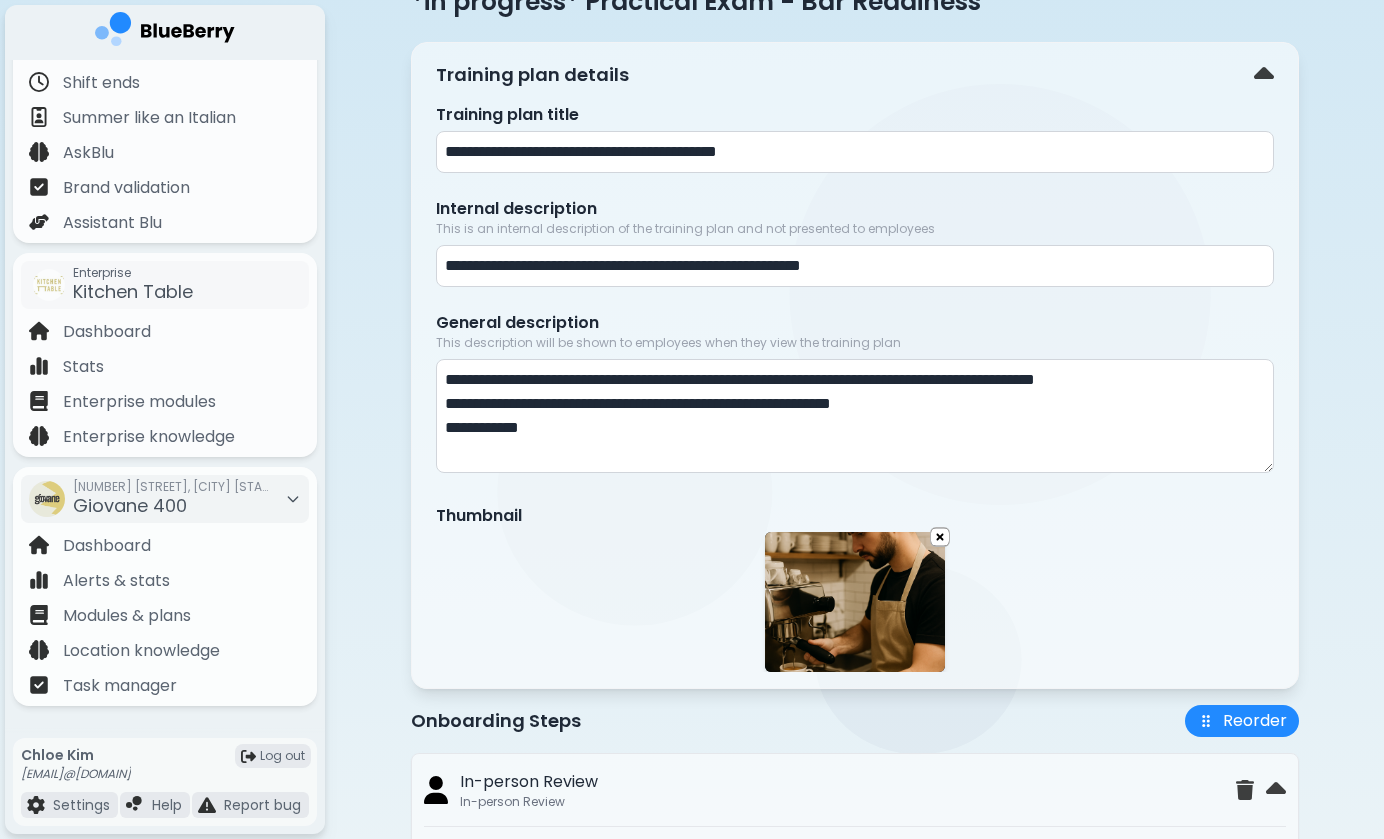 drag, startPoint x: 515, startPoint y: 407, endPoint x: 712, endPoint y: 407, distance: 197 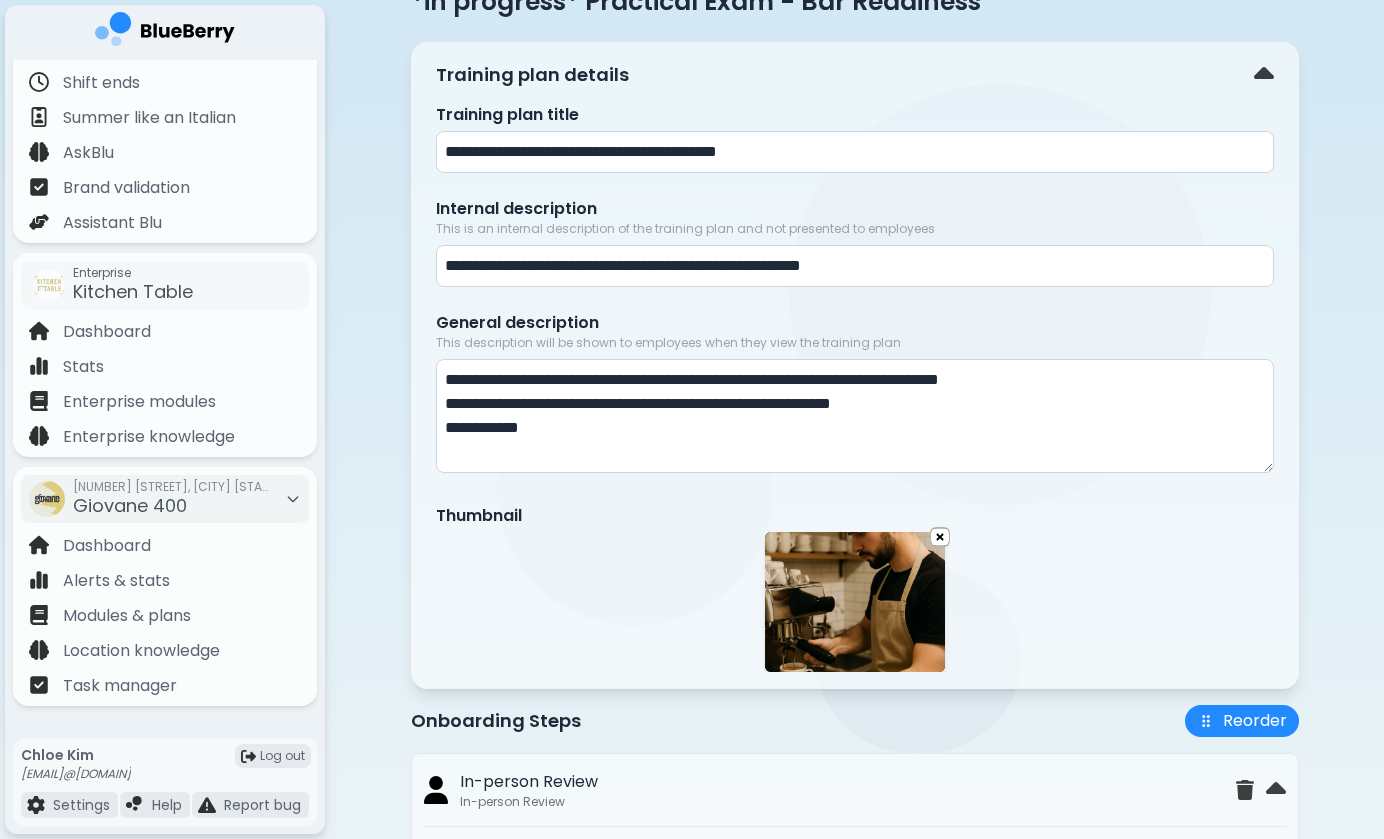 click on "**********" at bounding box center [855, 416] 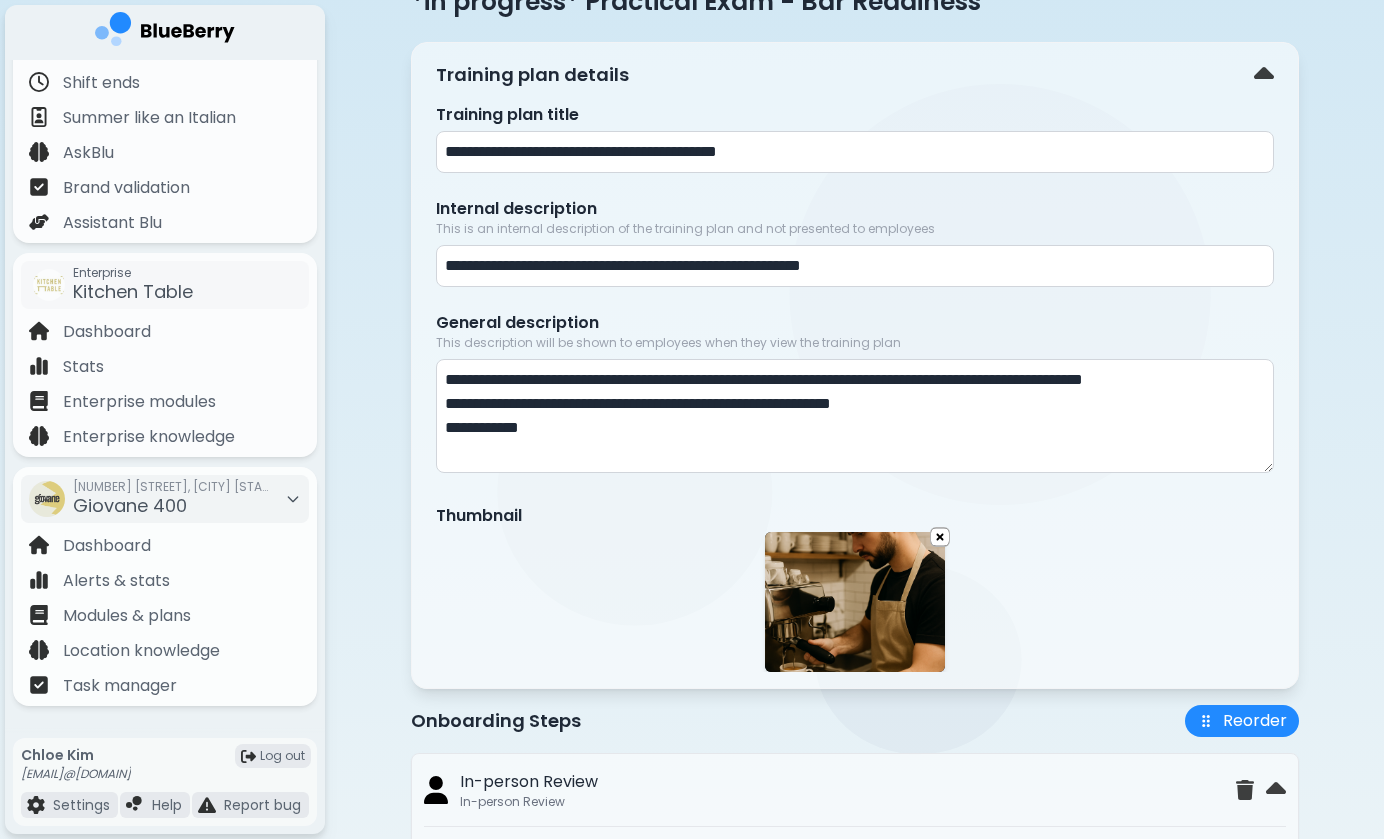 drag, startPoint x: 868, startPoint y: 382, endPoint x: 983, endPoint y: 383, distance: 115.00435 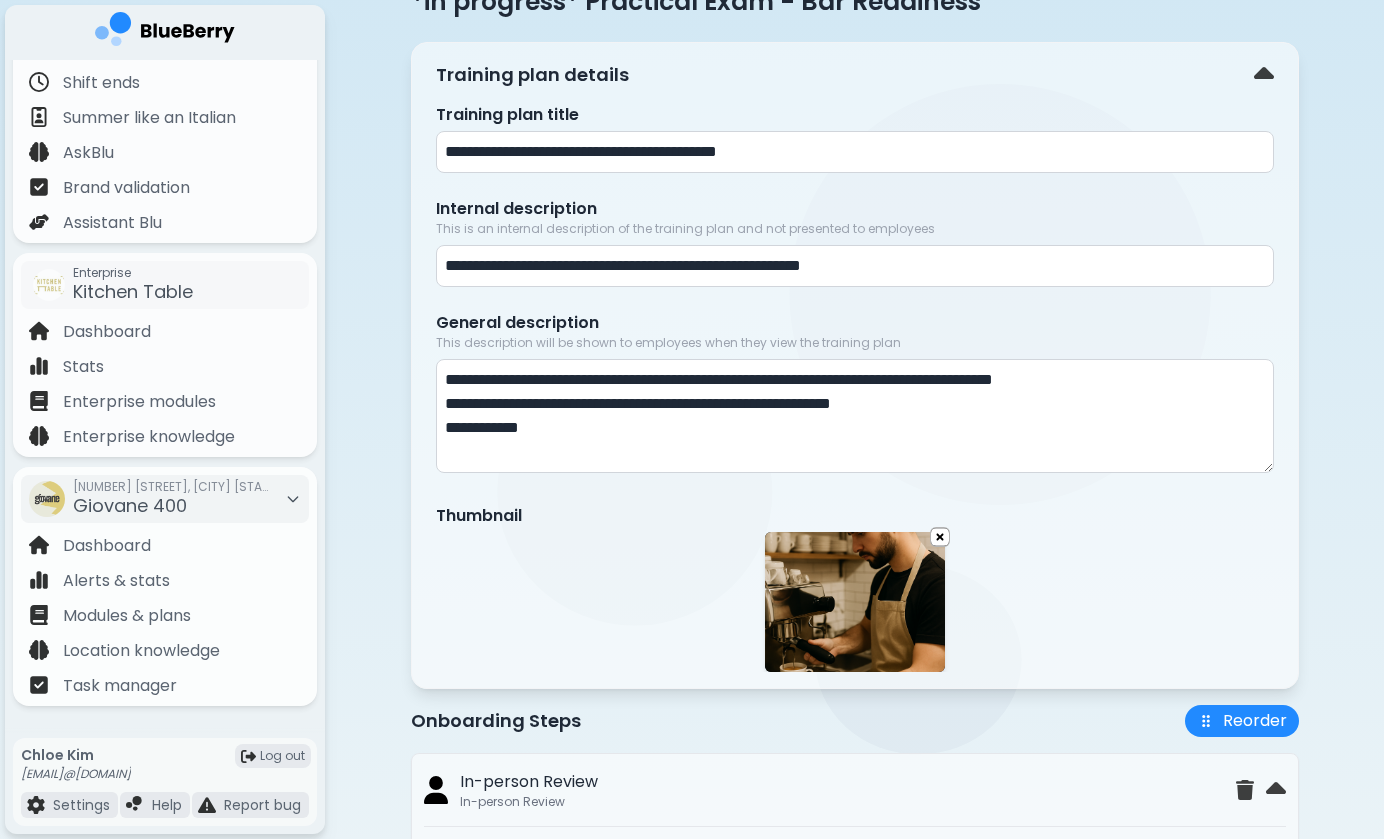 click on "**********" at bounding box center [855, 416] 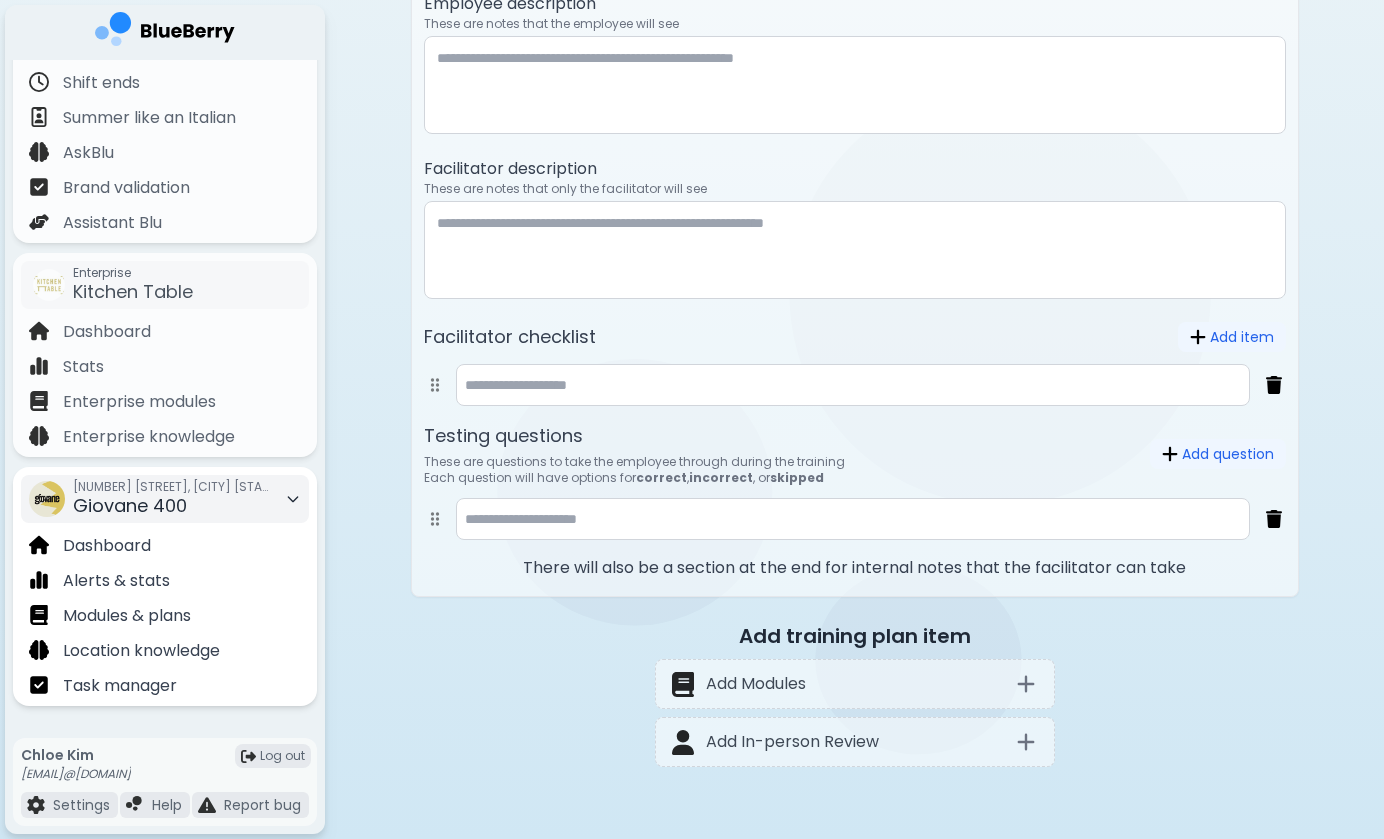 scroll, scrollTop: 1032, scrollLeft: 0, axis: vertical 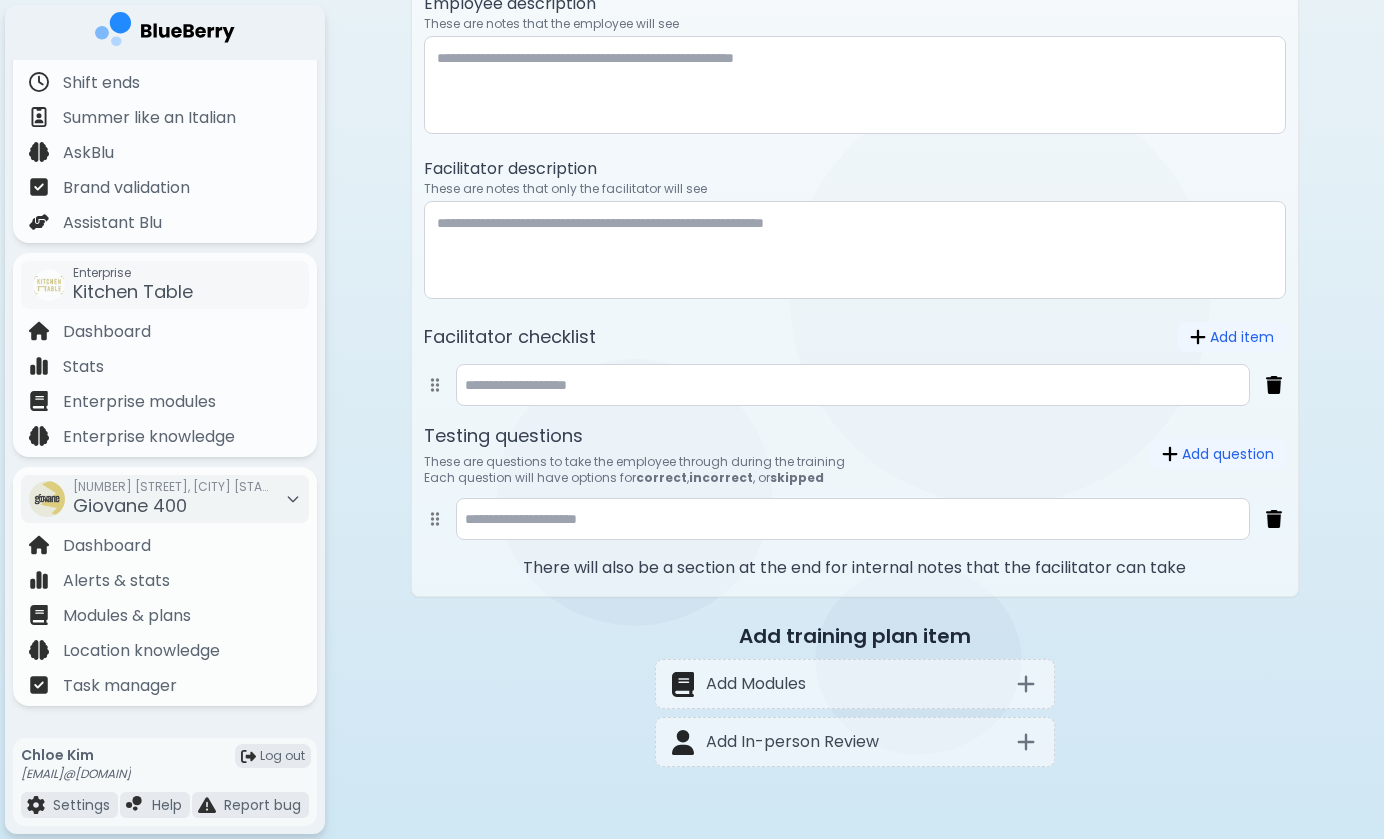 type on "**********" 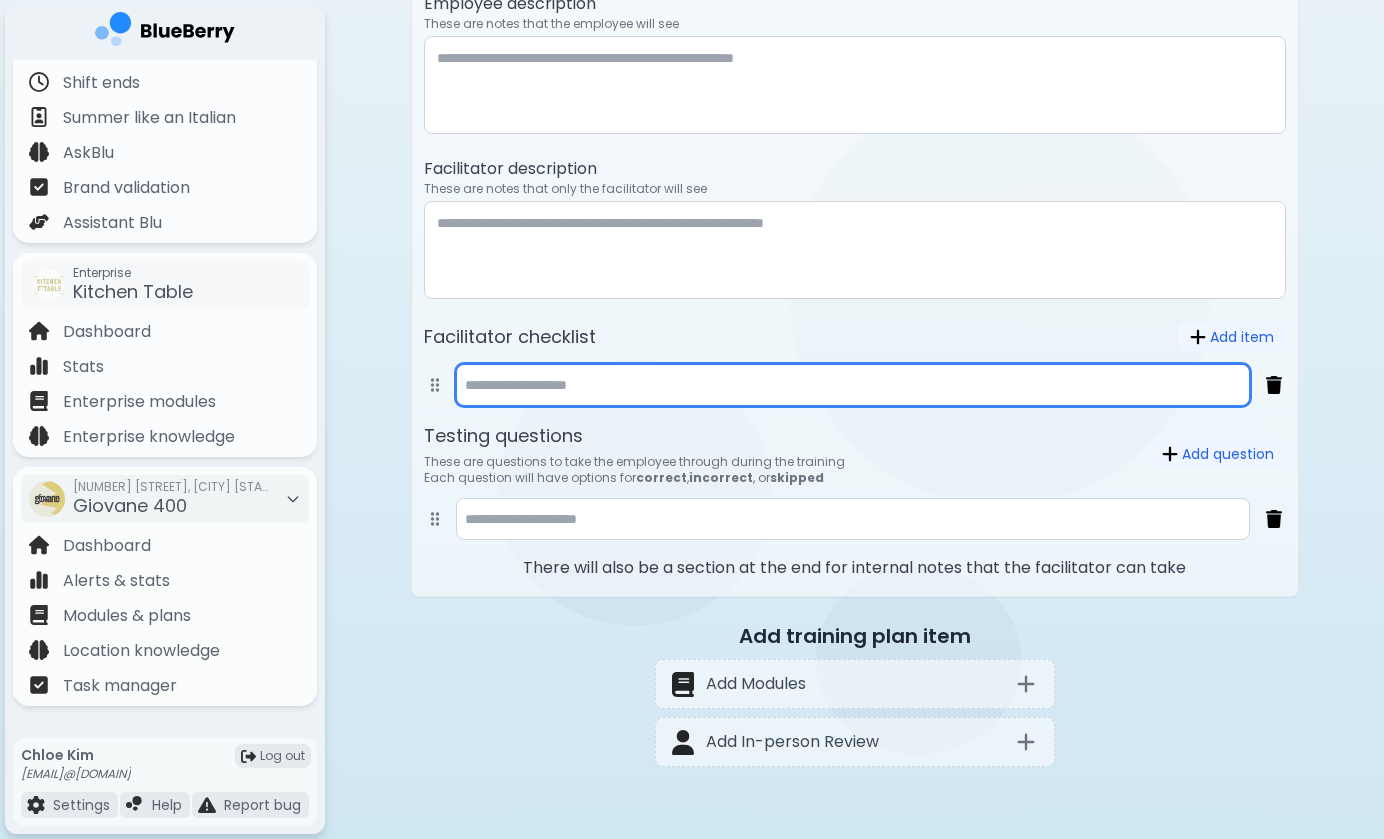 click at bounding box center (853, 385) 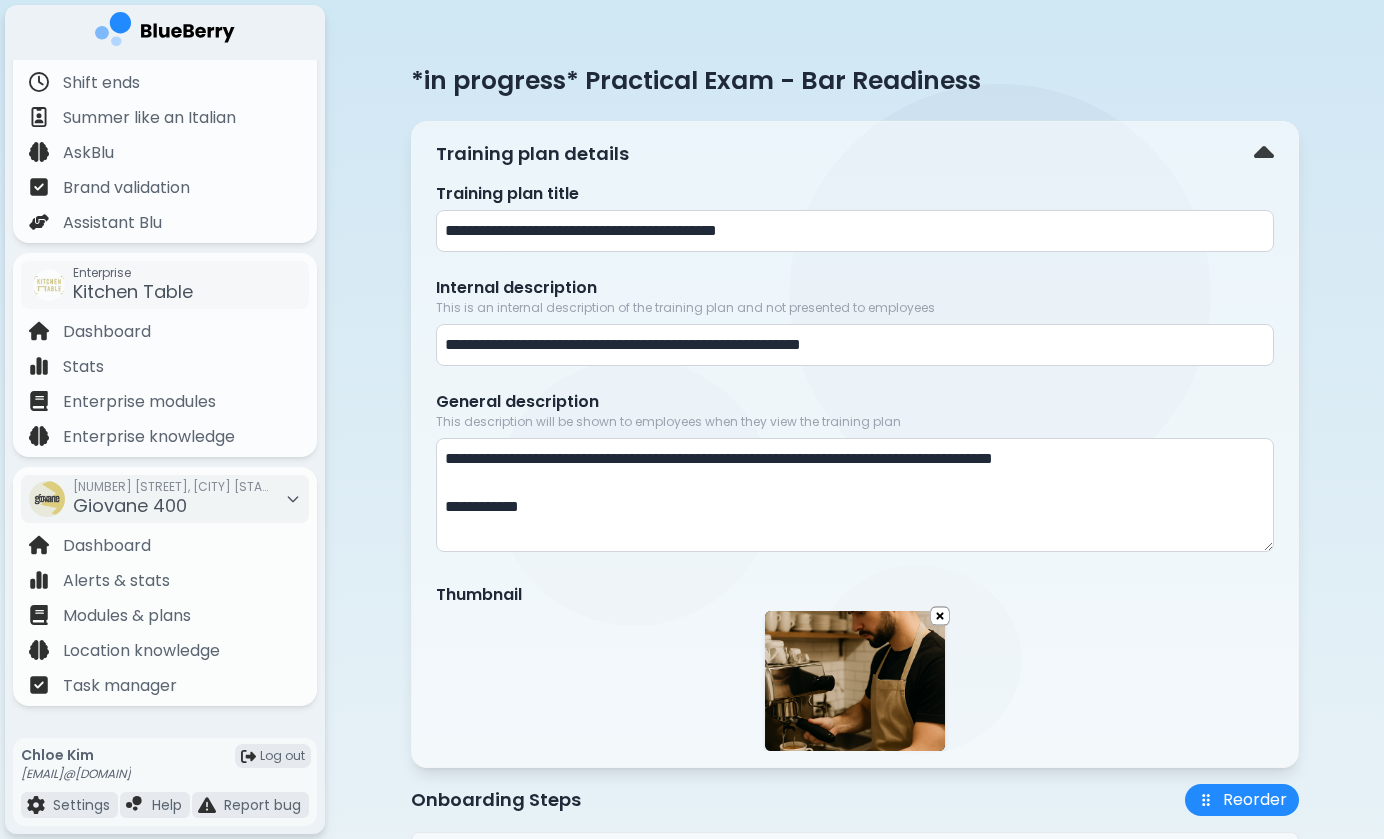 scroll, scrollTop: 0, scrollLeft: 0, axis: both 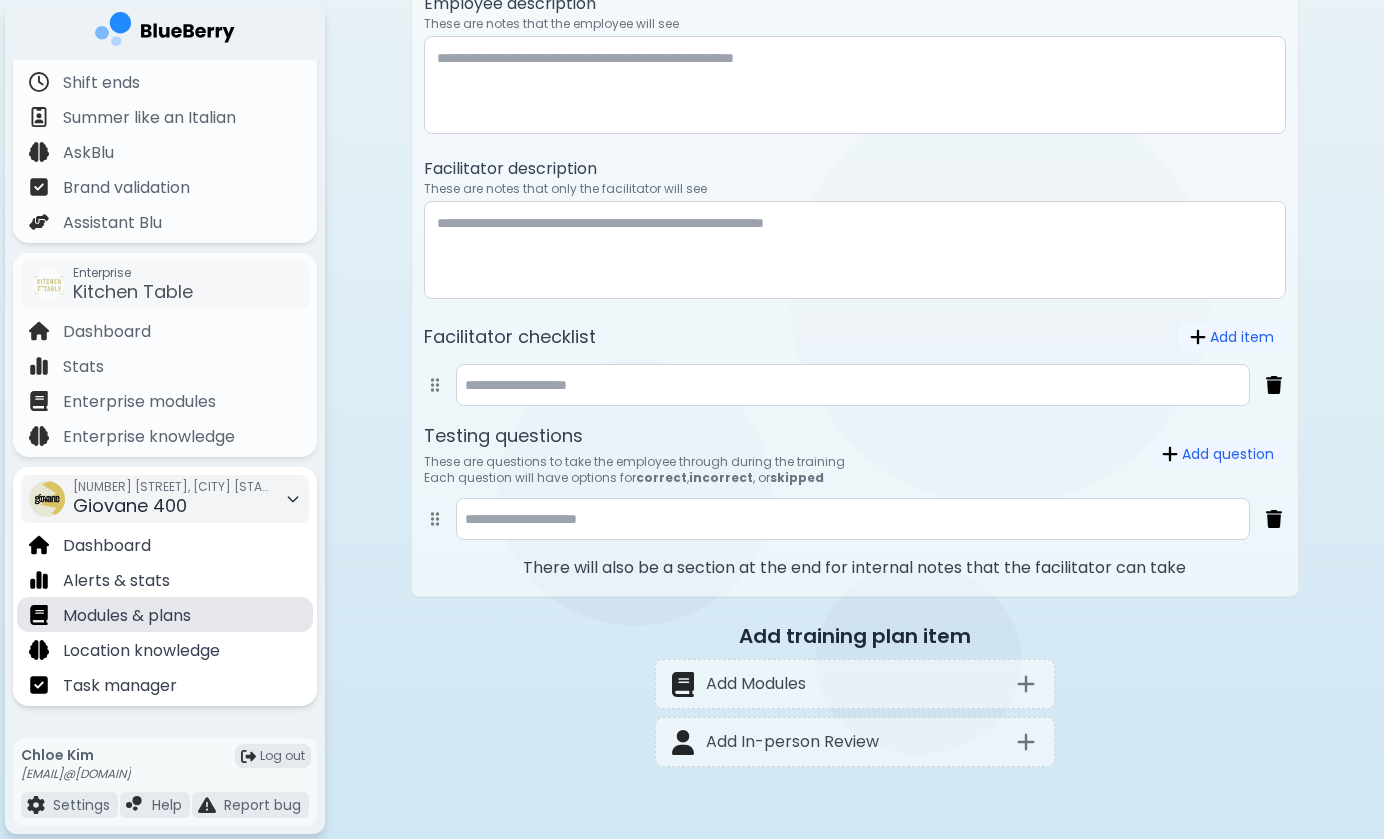 click on "Modules & plans" at bounding box center [165, 614] 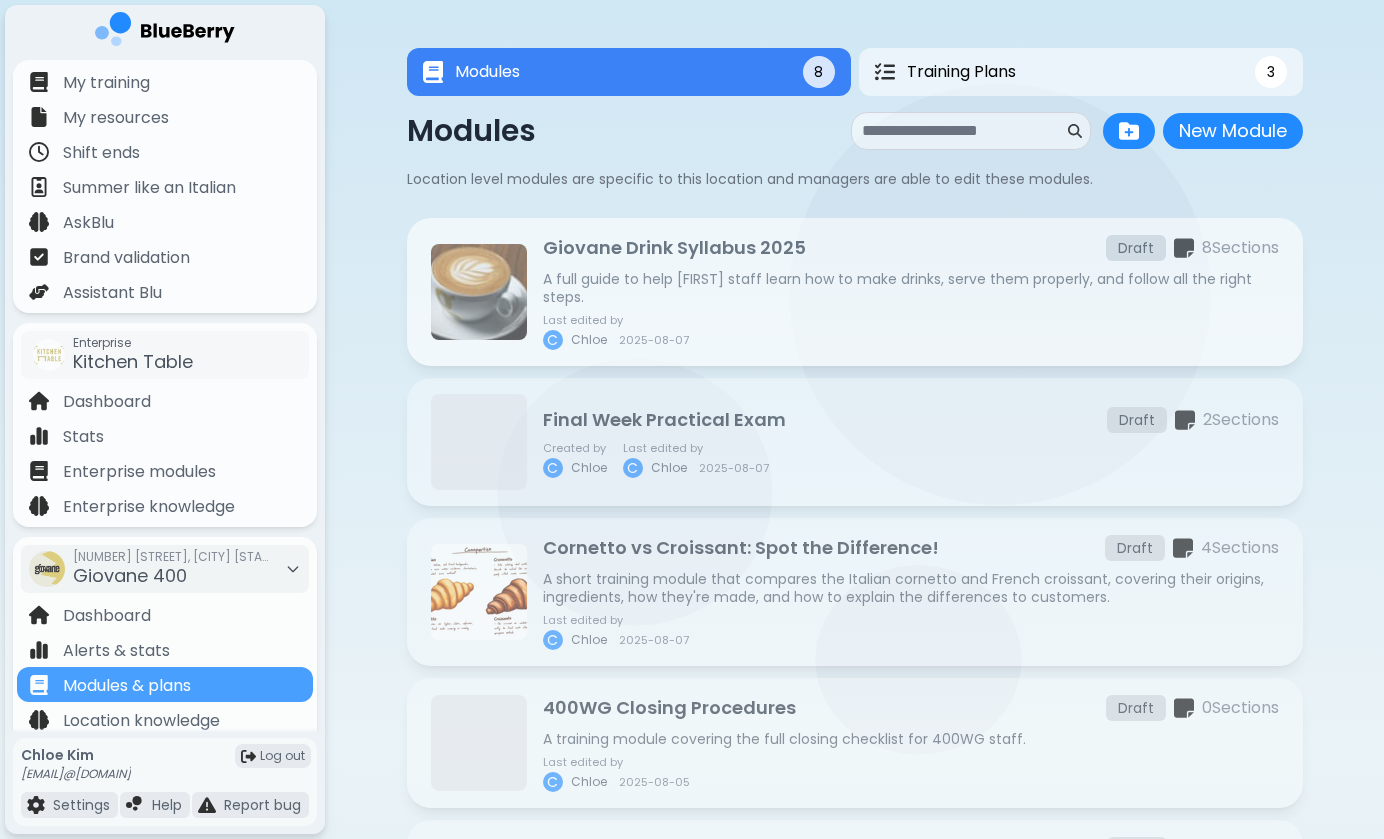 scroll, scrollTop: 0, scrollLeft: 0, axis: both 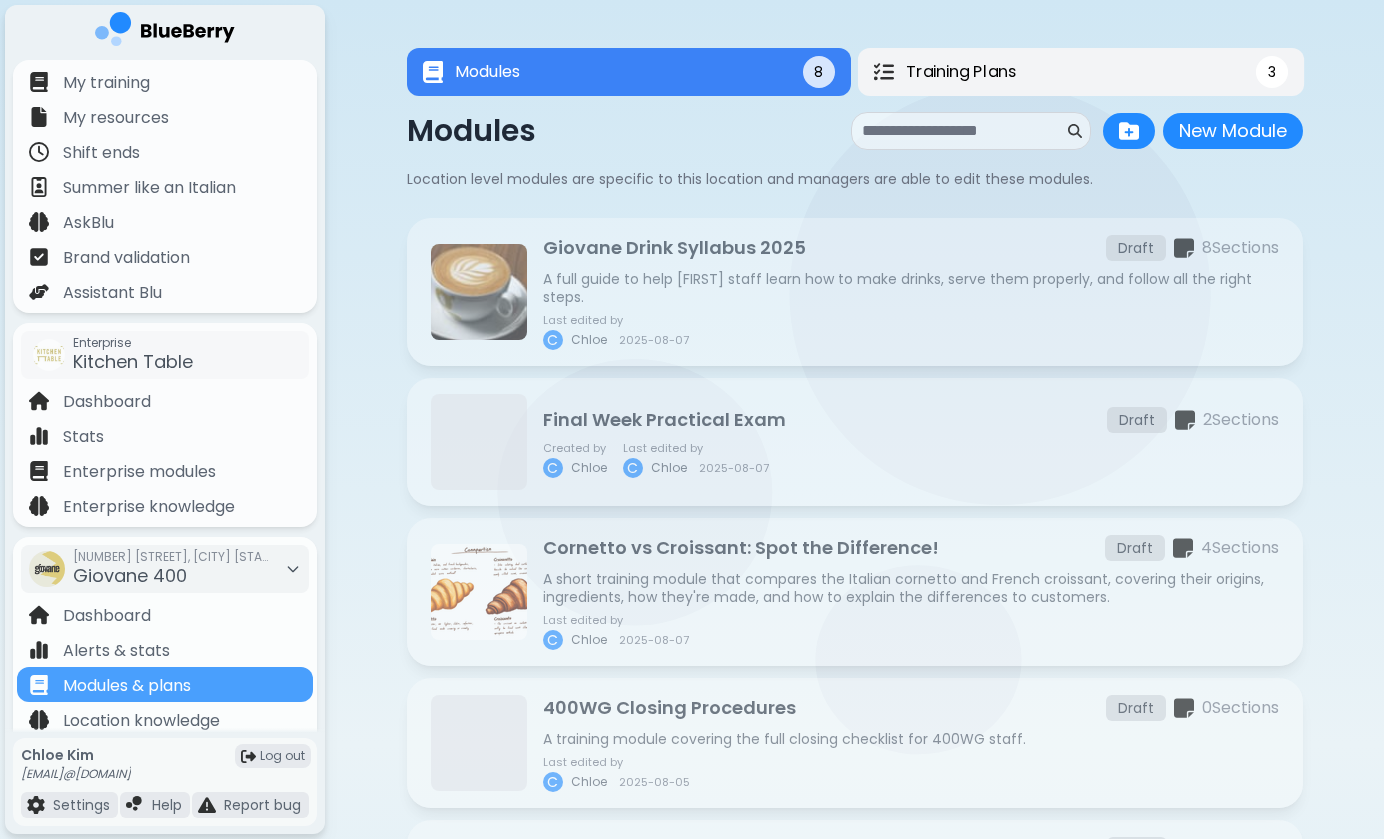 click on "Training Plans 3" at bounding box center [1080, 72] 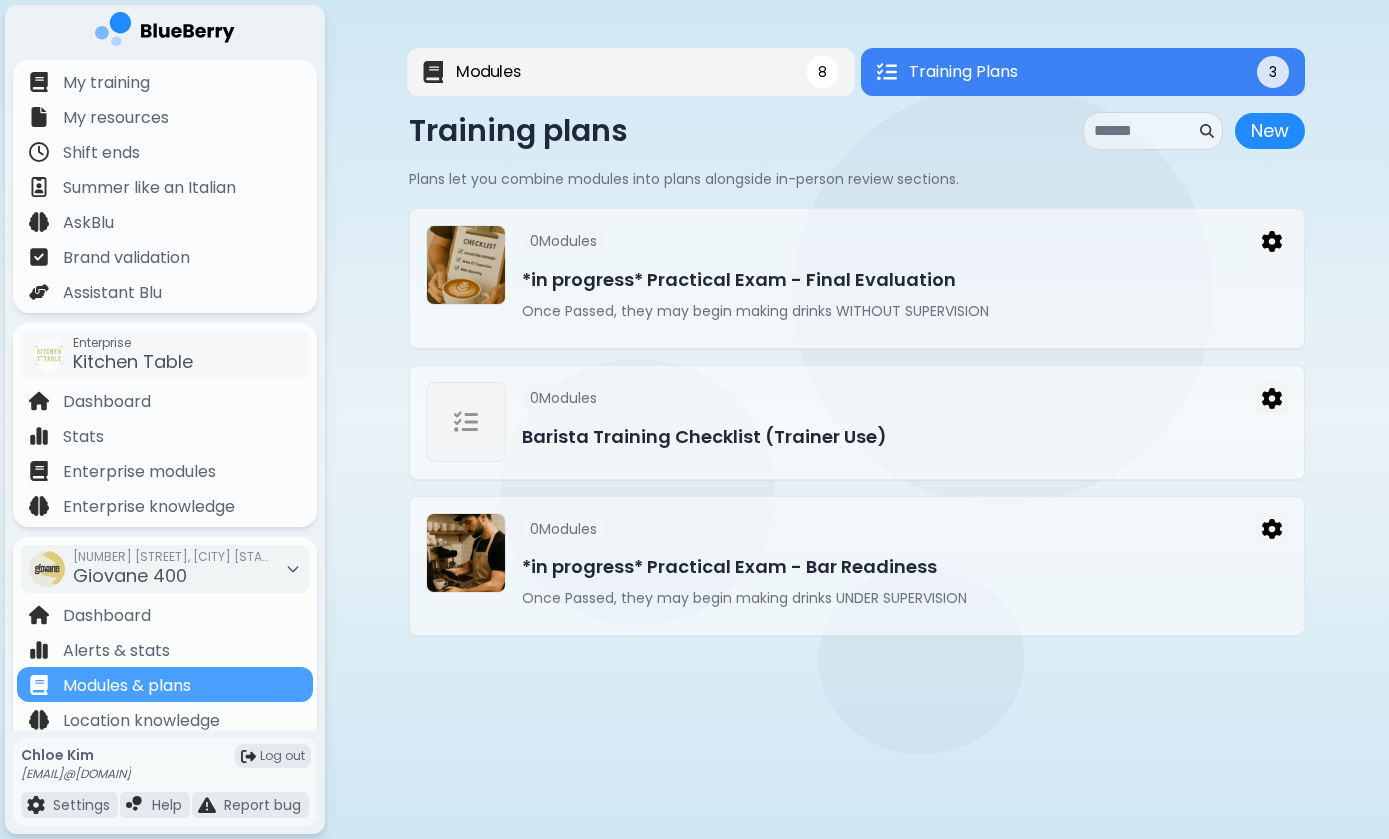 click on "Modules 8" at bounding box center [631, 72] 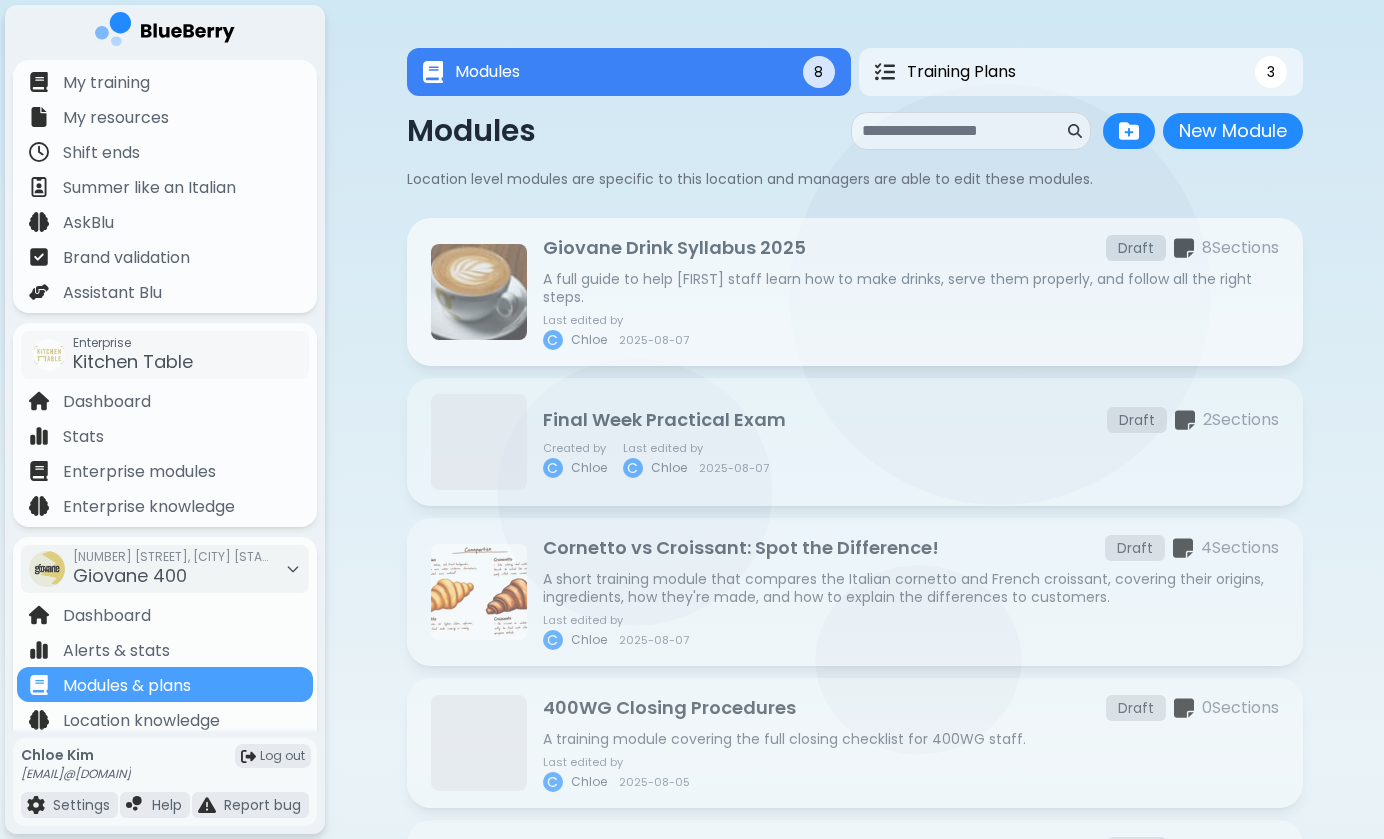 click on "[FIRST] Drink Syllabus [YEAR] Draft [NUMBER] Section s A full guide to help [FIRST] staff learn how to make drinks, serve them properly, and follow all the right steps. Last edited by C [LAST] [YEAR]-[MONTH]-[DAY]" at bounding box center [855, 292] 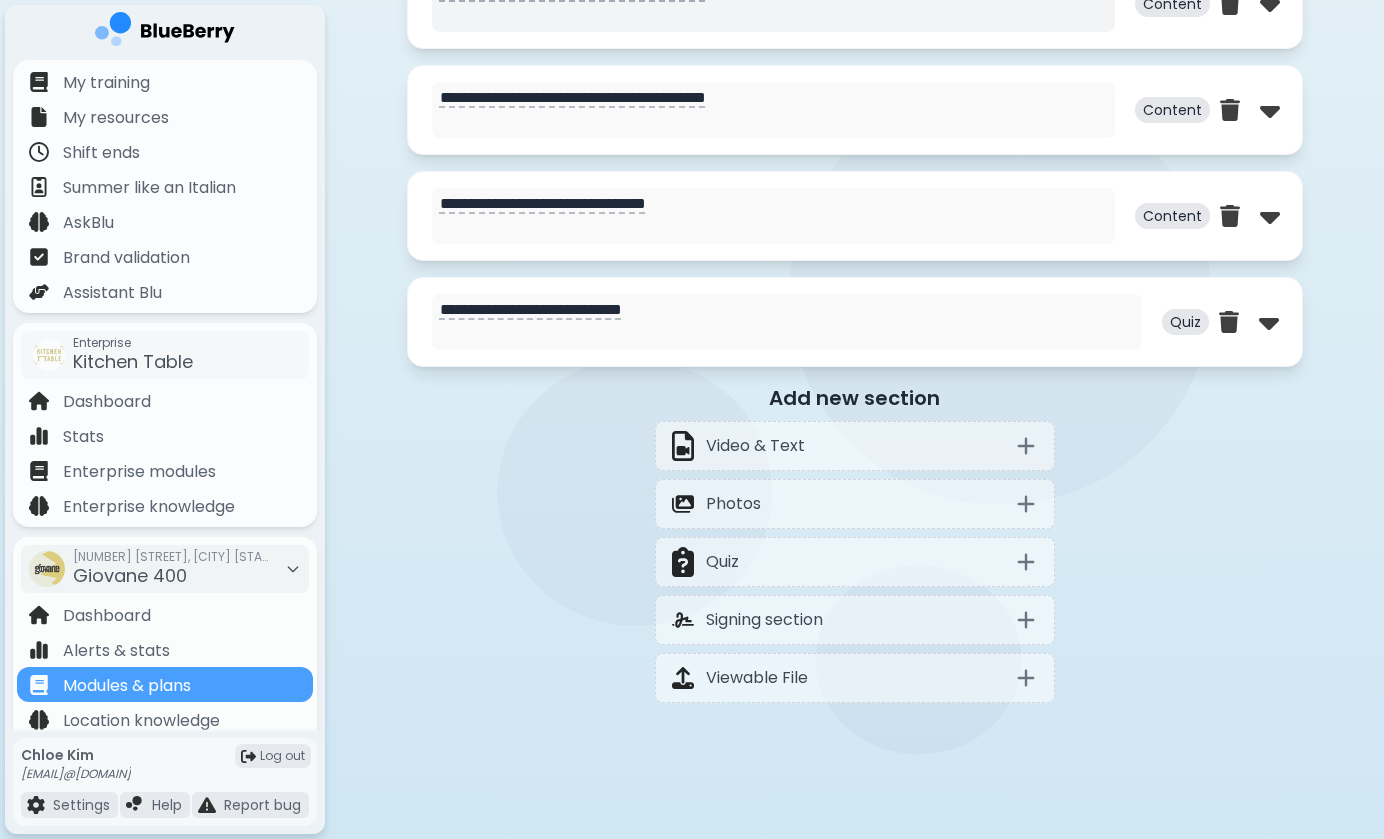 scroll, scrollTop: 1527, scrollLeft: 0, axis: vertical 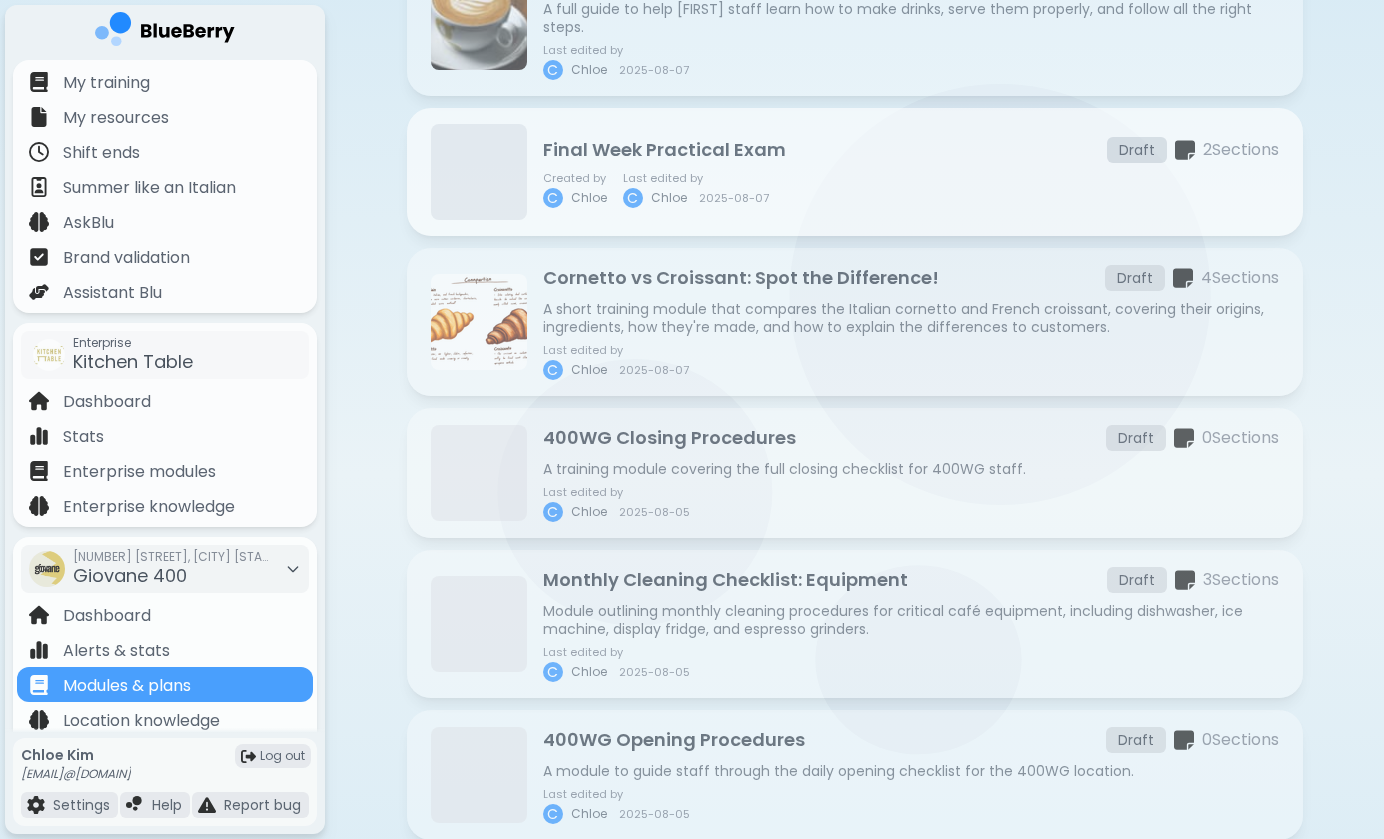 click on "Last edited by C Chloe 2025-08-07" at bounding box center (696, 190) 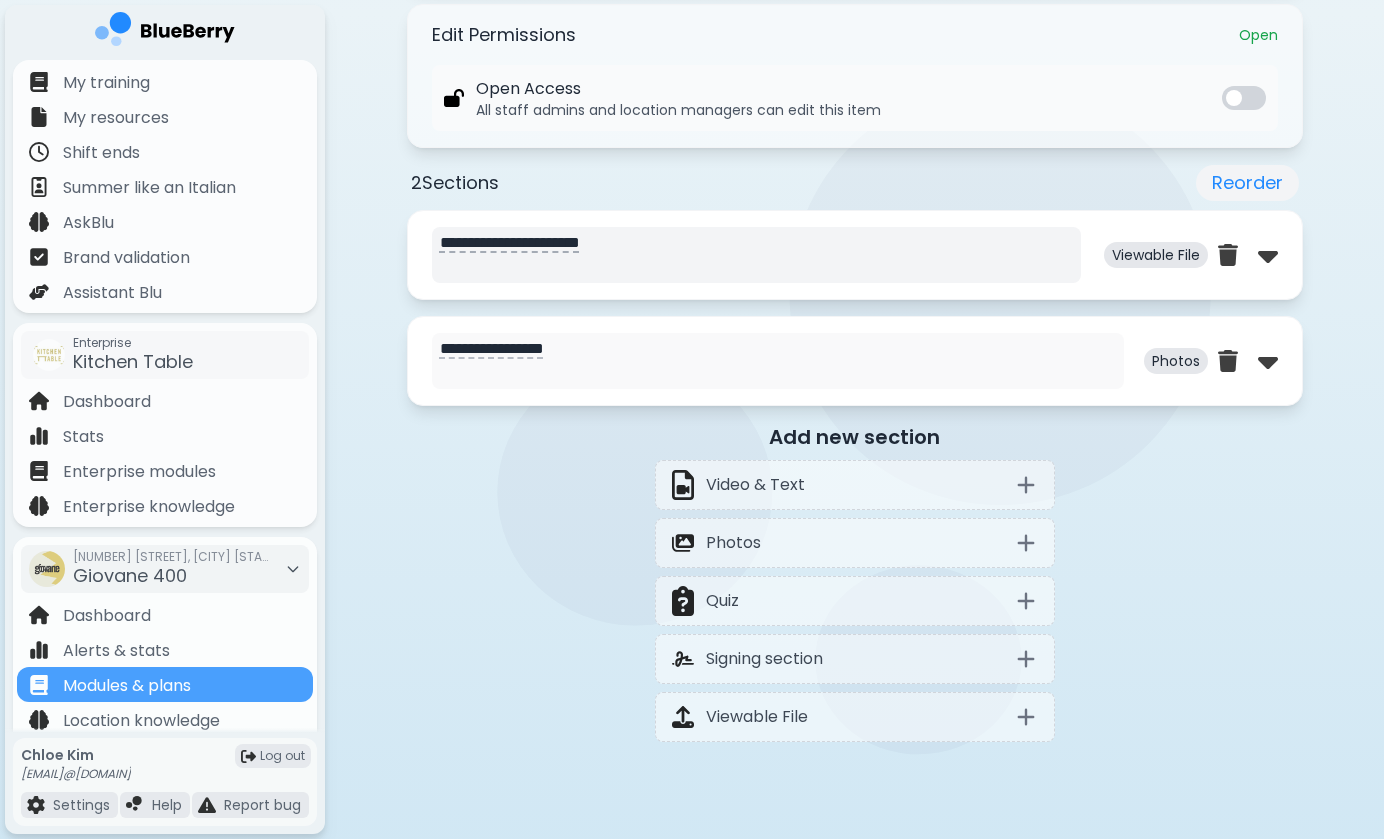 scroll, scrollTop: 890, scrollLeft: 0, axis: vertical 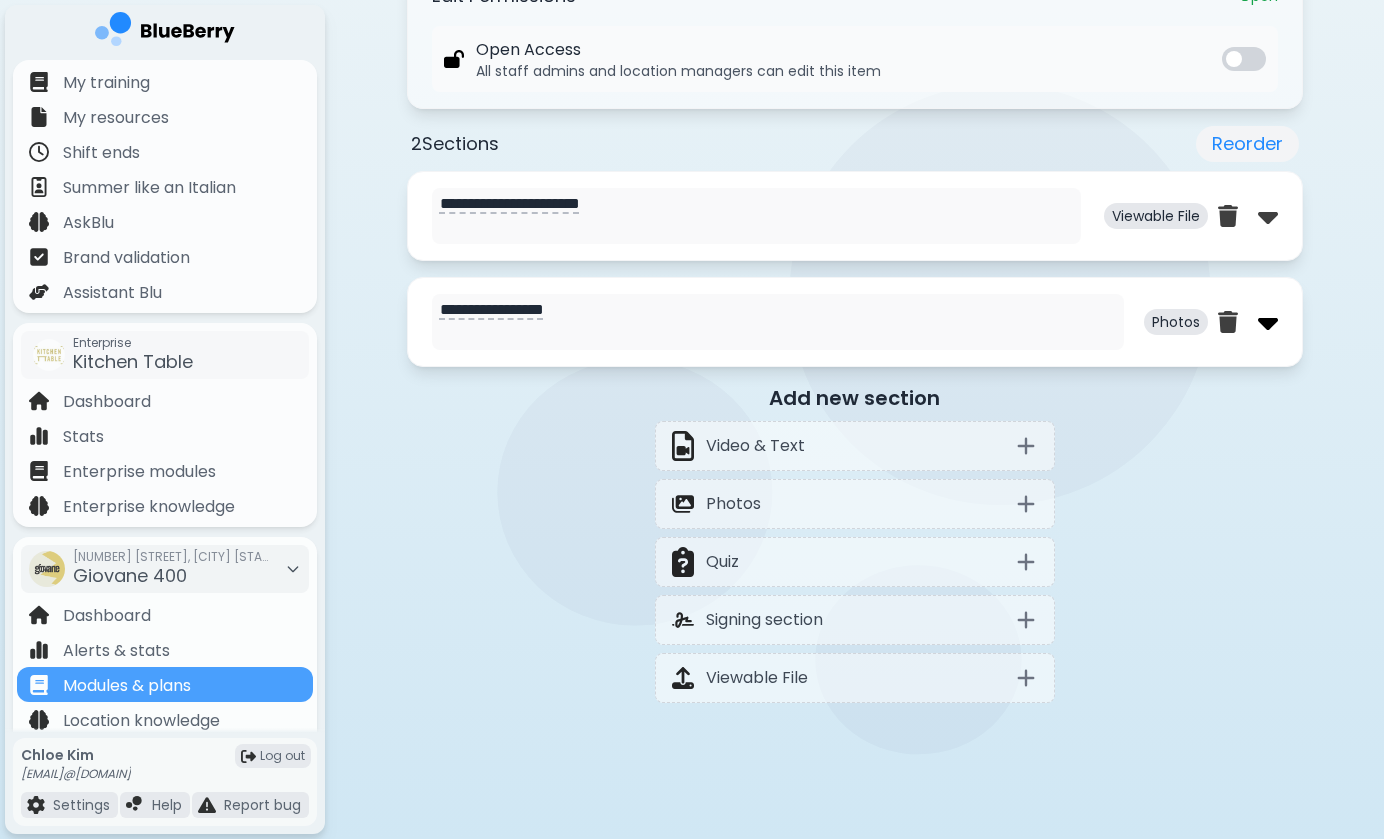 click at bounding box center [1268, 322] 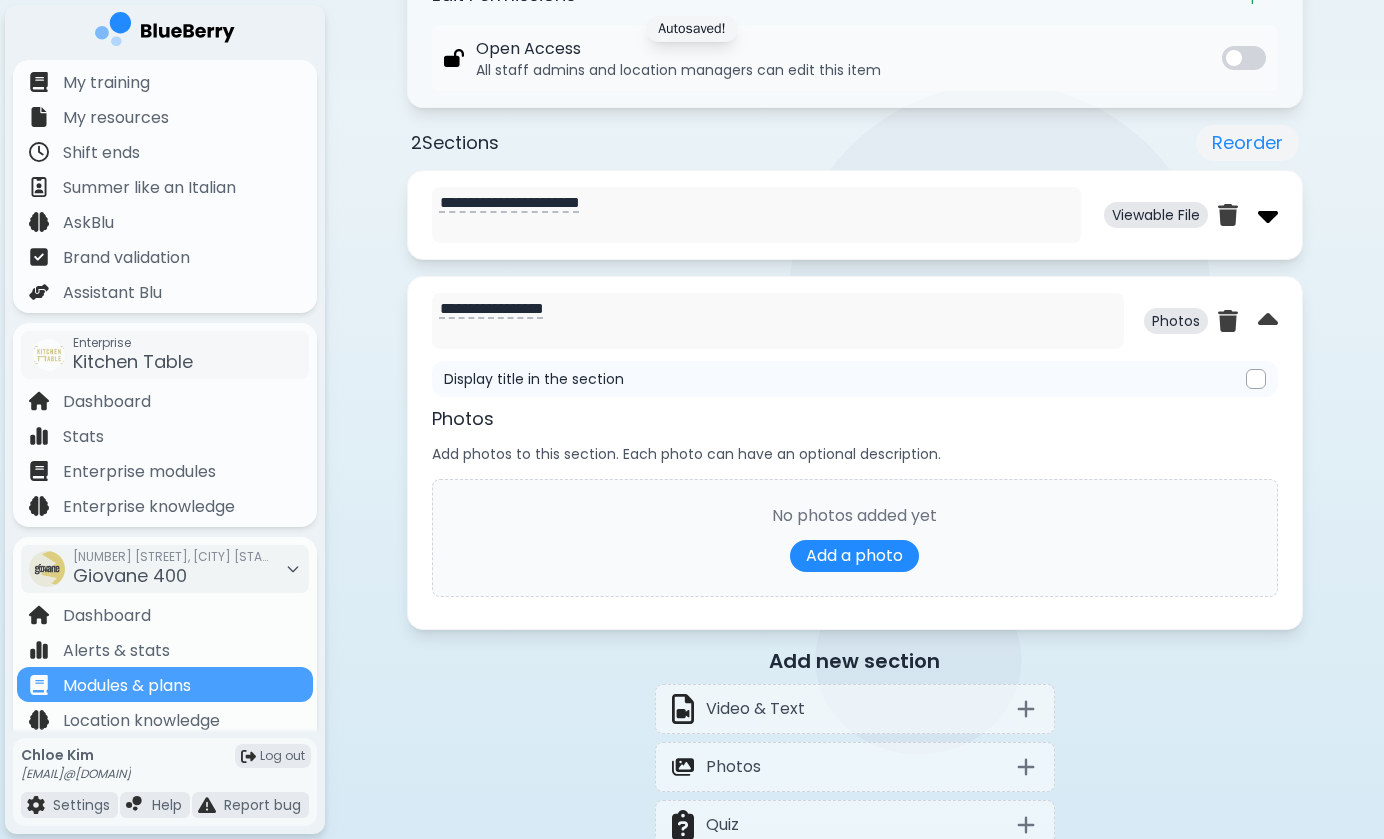 click at bounding box center (1268, 215) 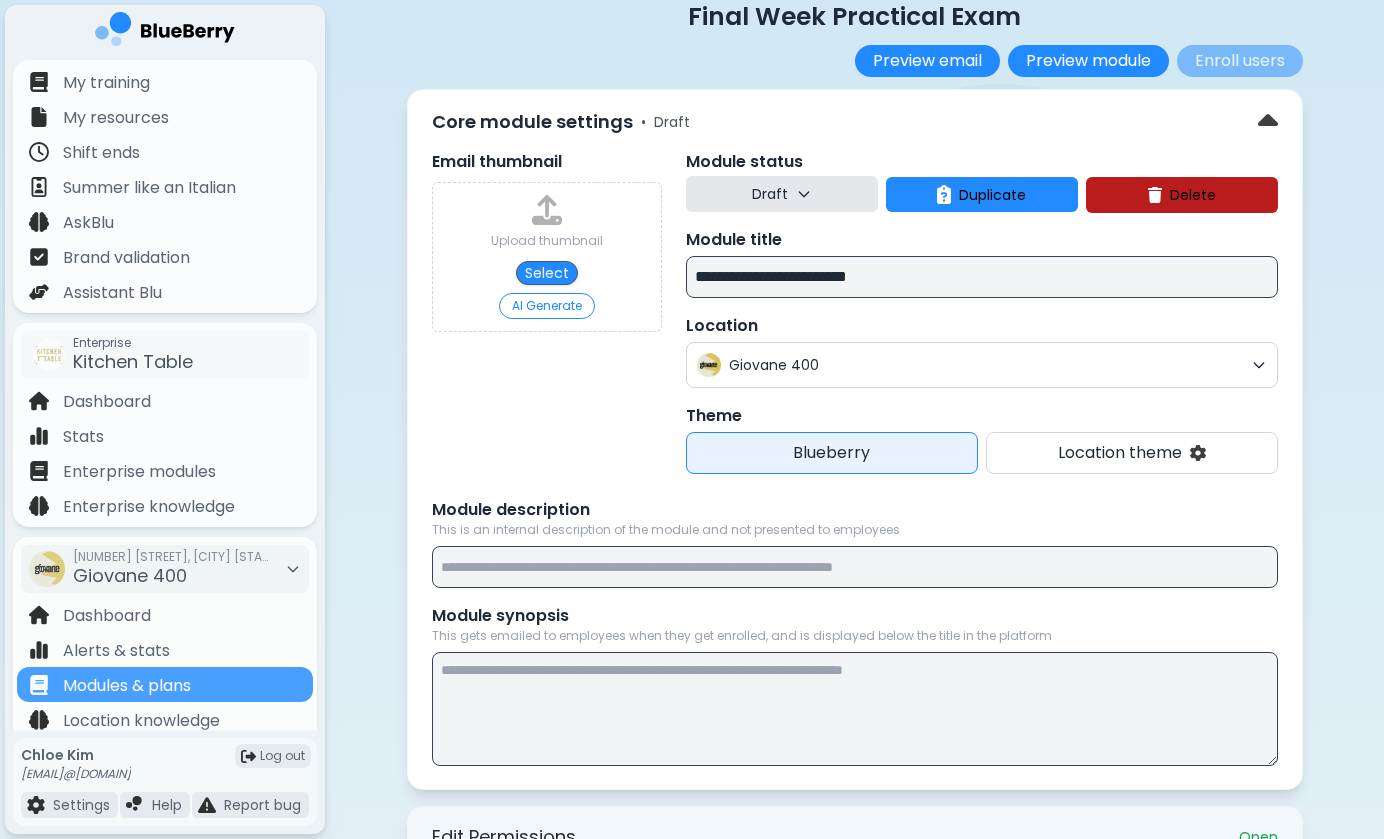 scroll, scrollTop: 31, scrollLeft: 0, axis: vertical 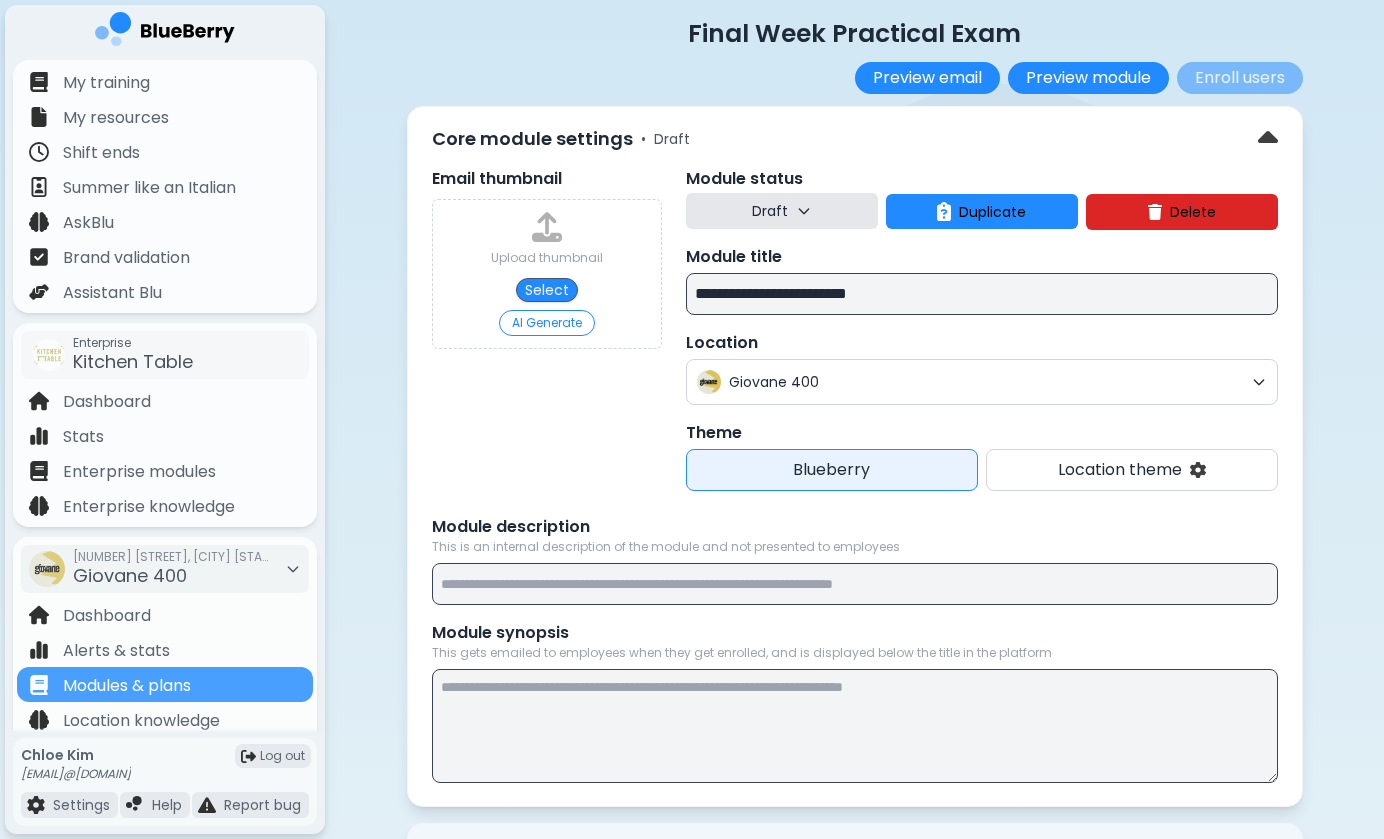 click on "Delete" at bounding box center (1182, 212) 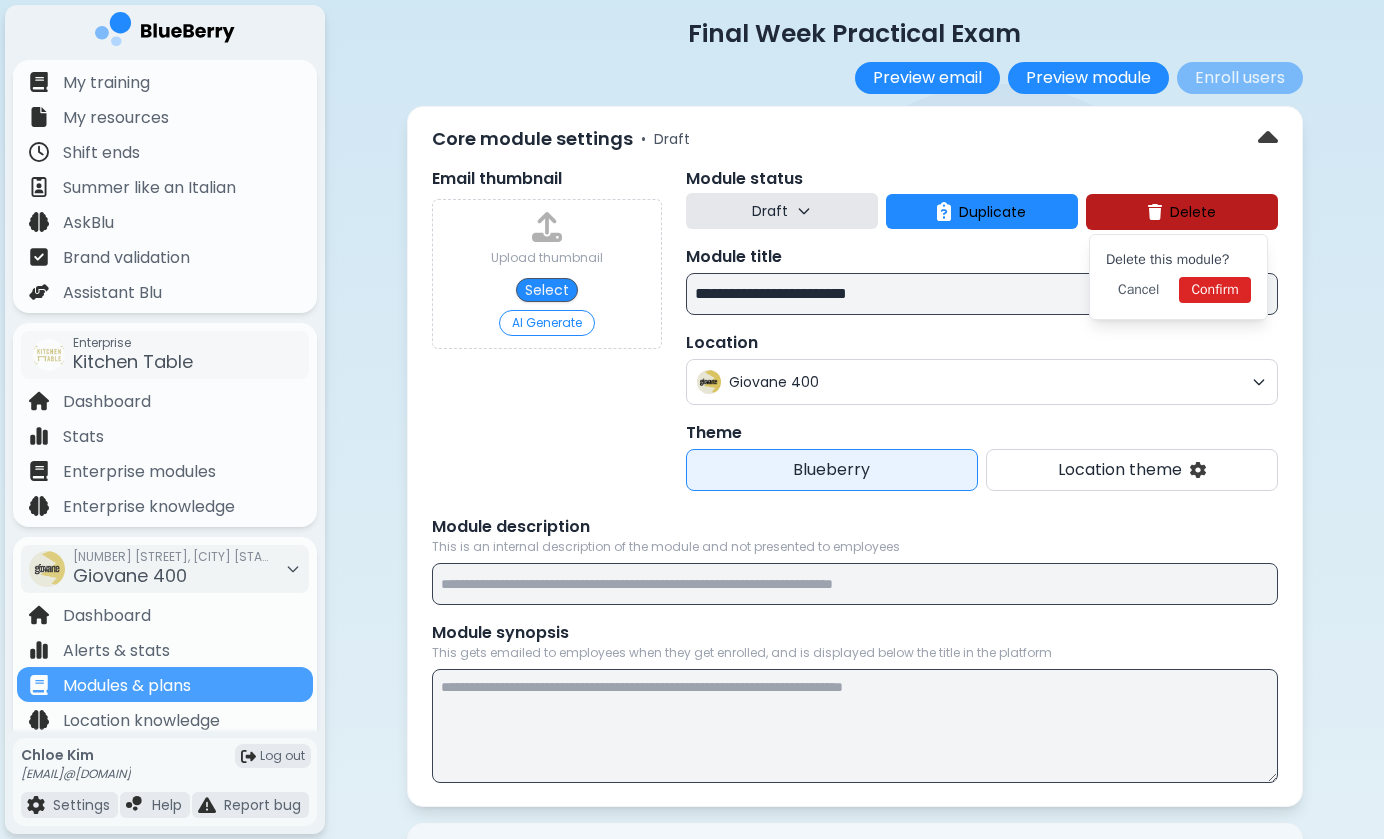 click on "Confirm" at bounding box center (1214, 290) 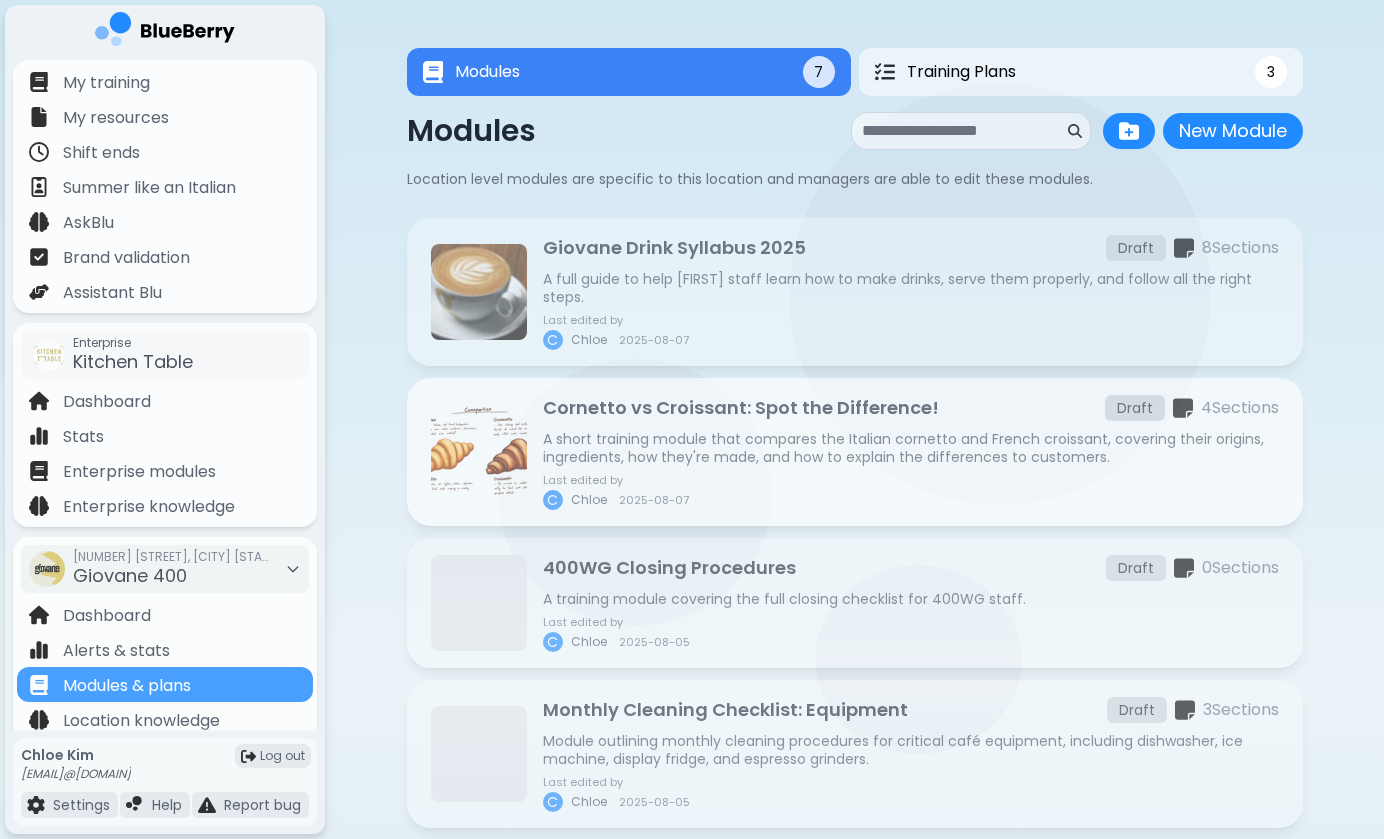scroll, scrollTop: 0, scrollLeft: 0, axis: both 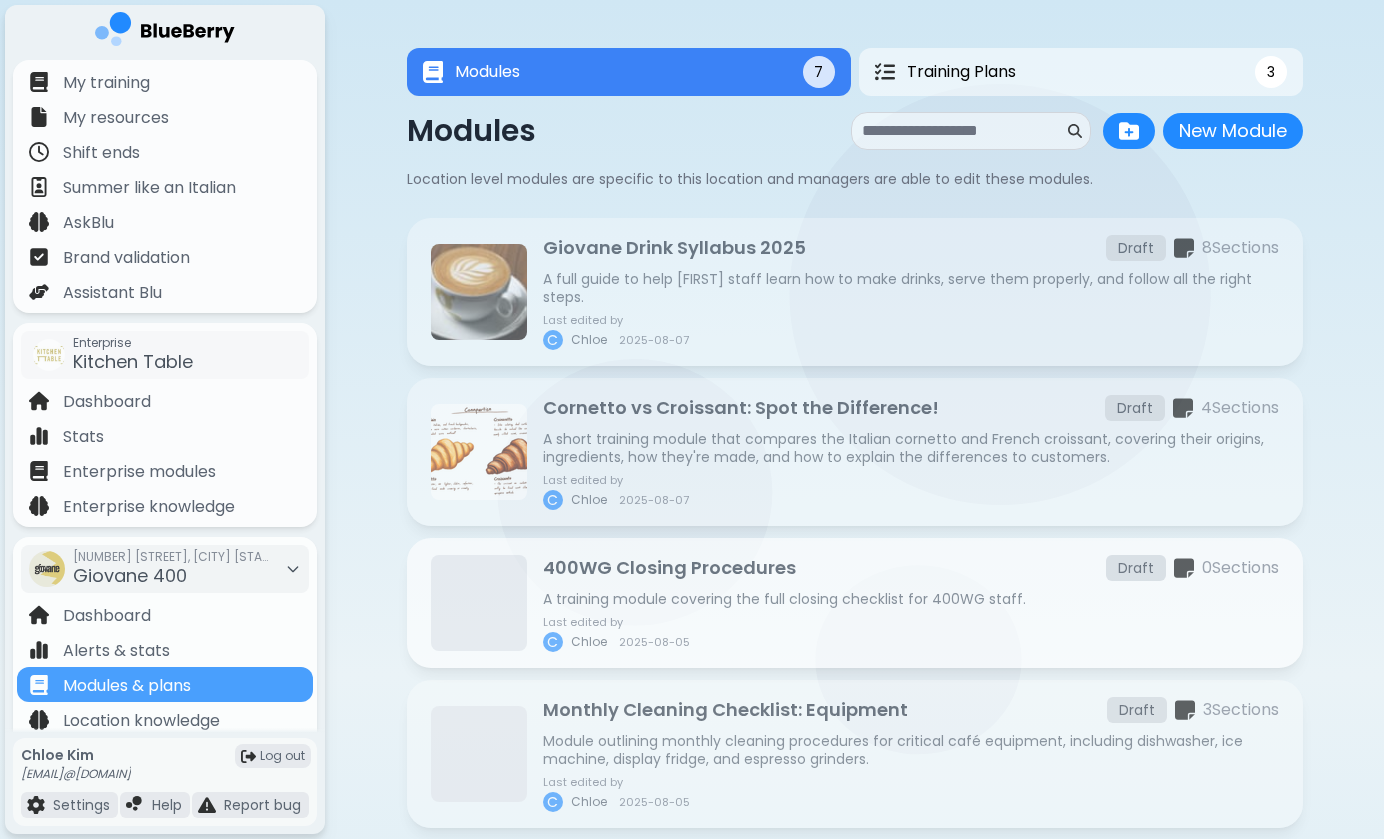 click on "A training module covering the full closing checklist for 400WG staff." at bounding box center (911, 599) 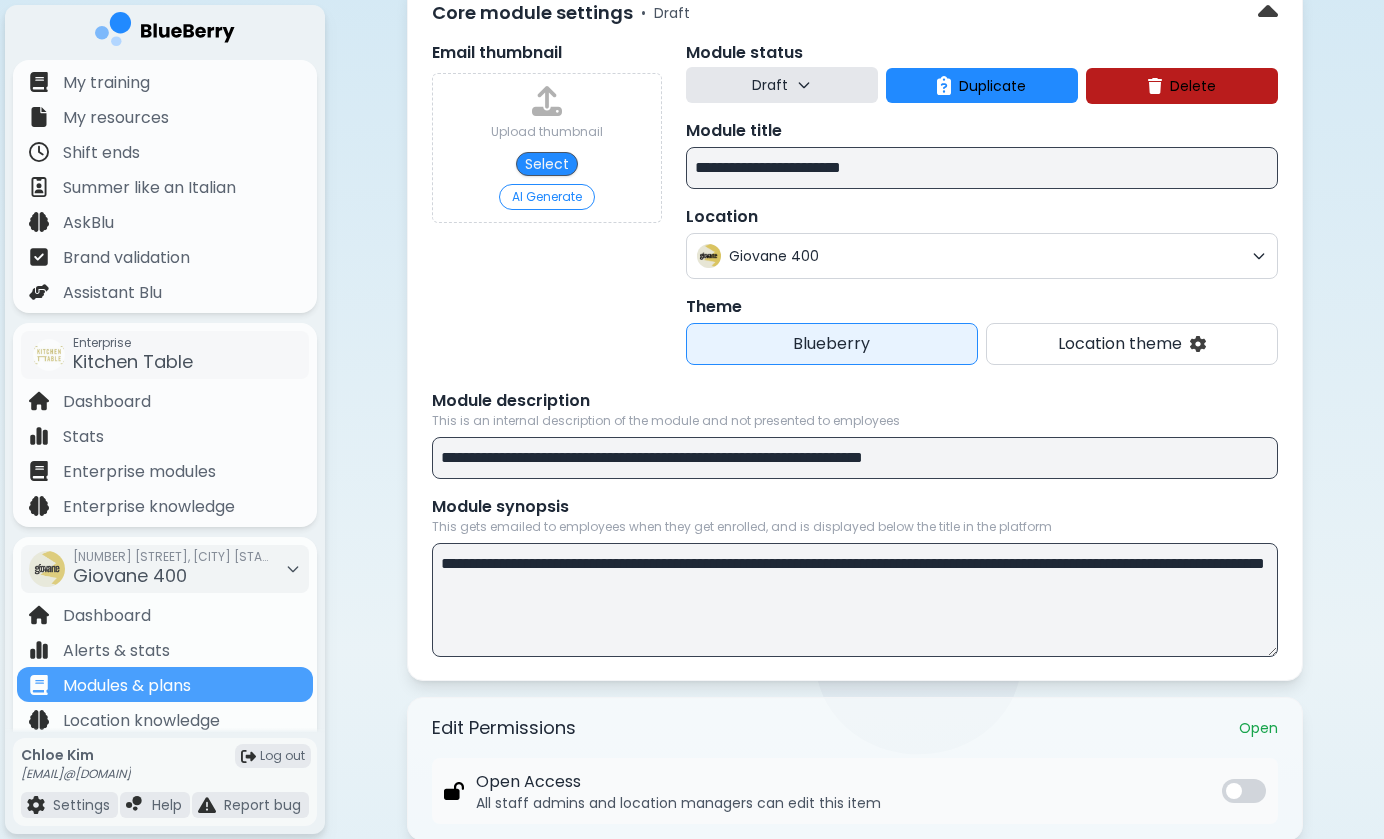 scroll, scrollTop: 154, scrollLeft: 0, axis: vertical 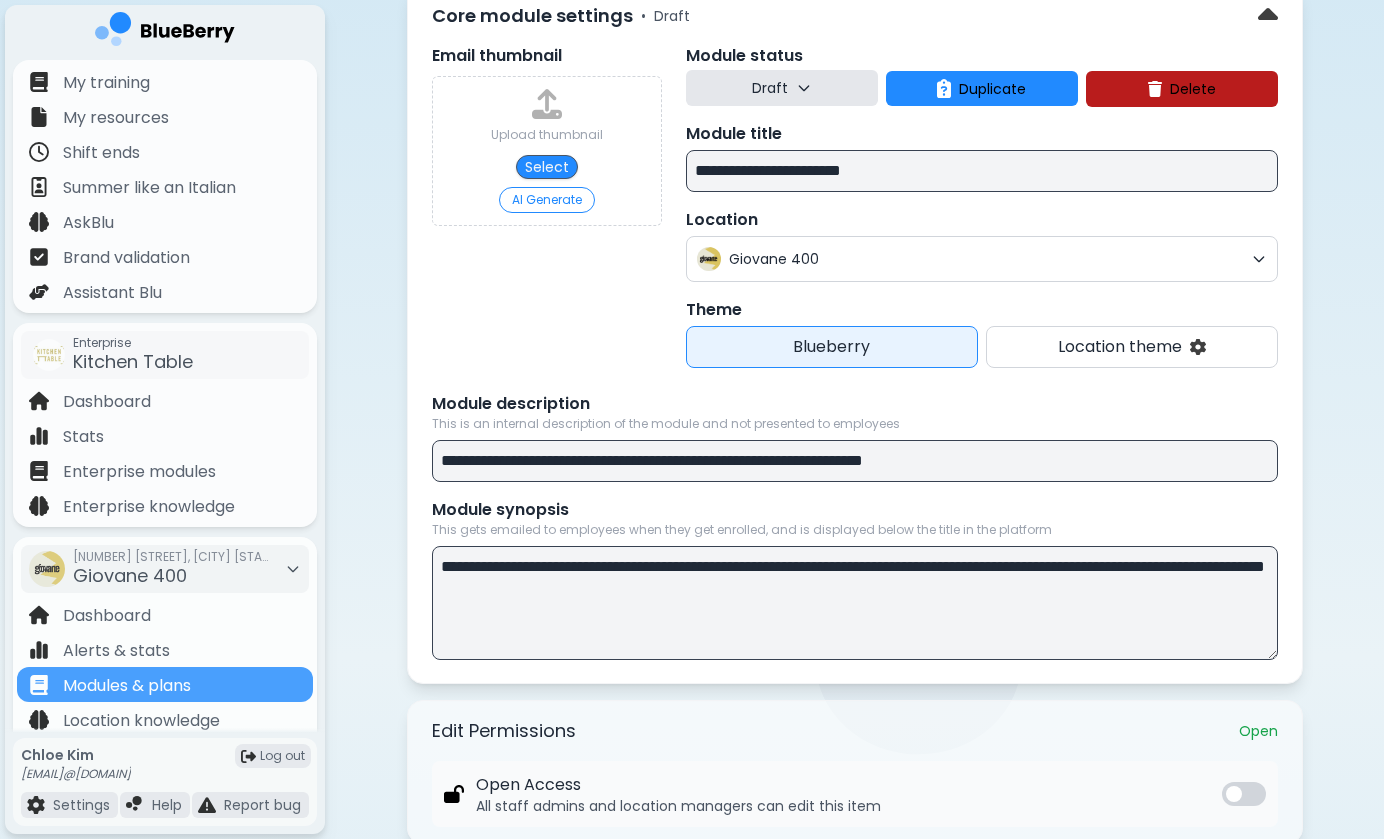 click on "**********" at bounding box center [855, 461] 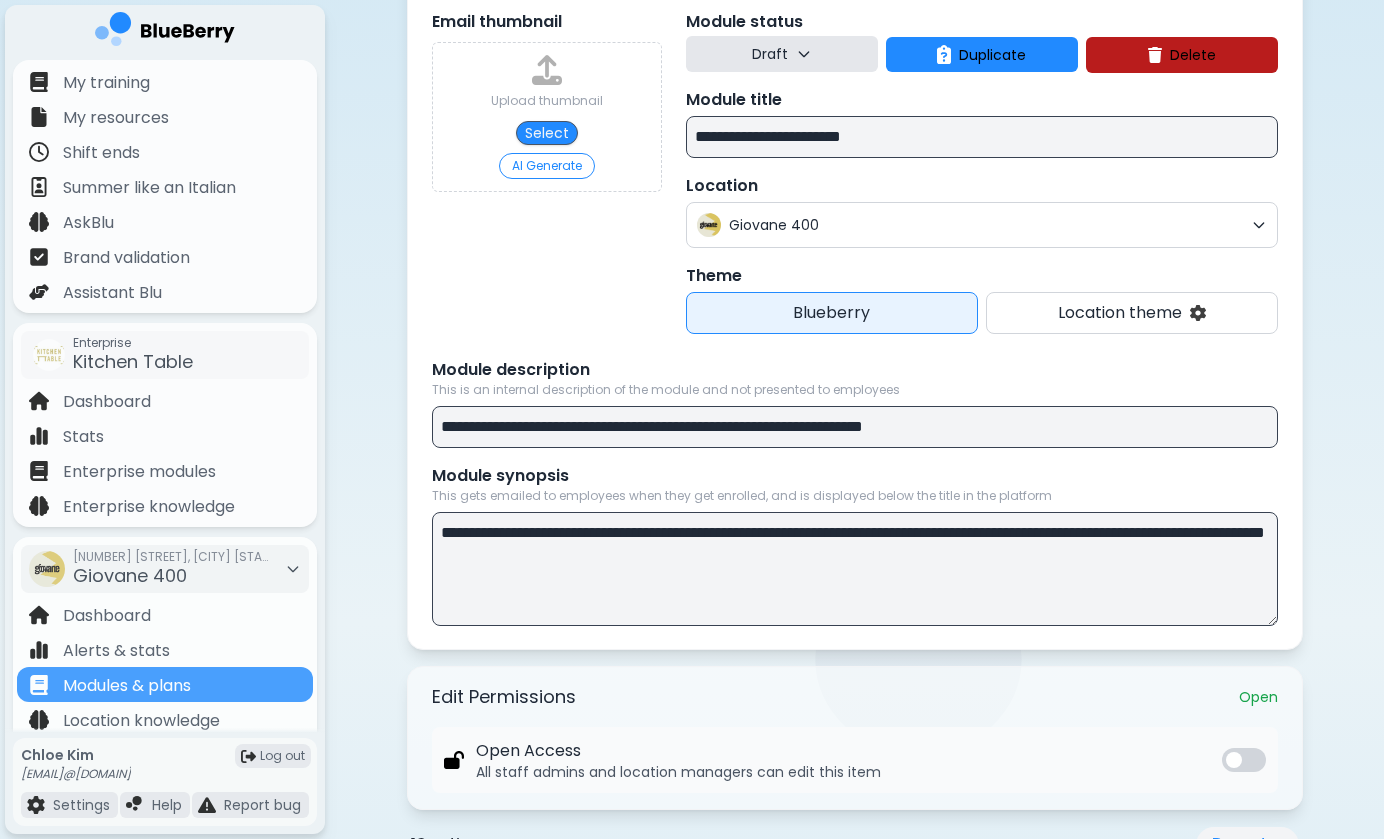 scroll, scrollTop: 201, scrollLeft: 0, axis: vertical 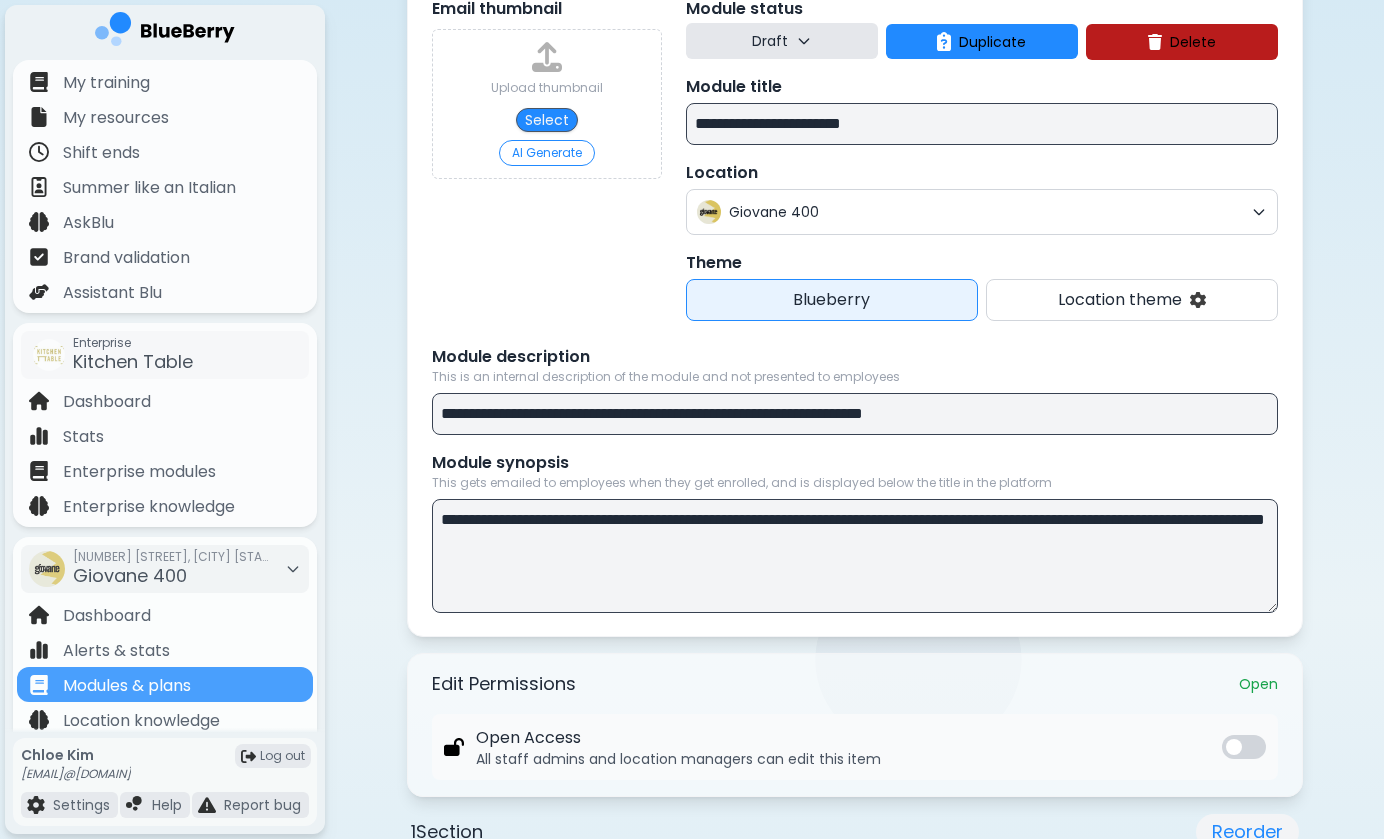 click on "**********" at bounding box center (855, 556) 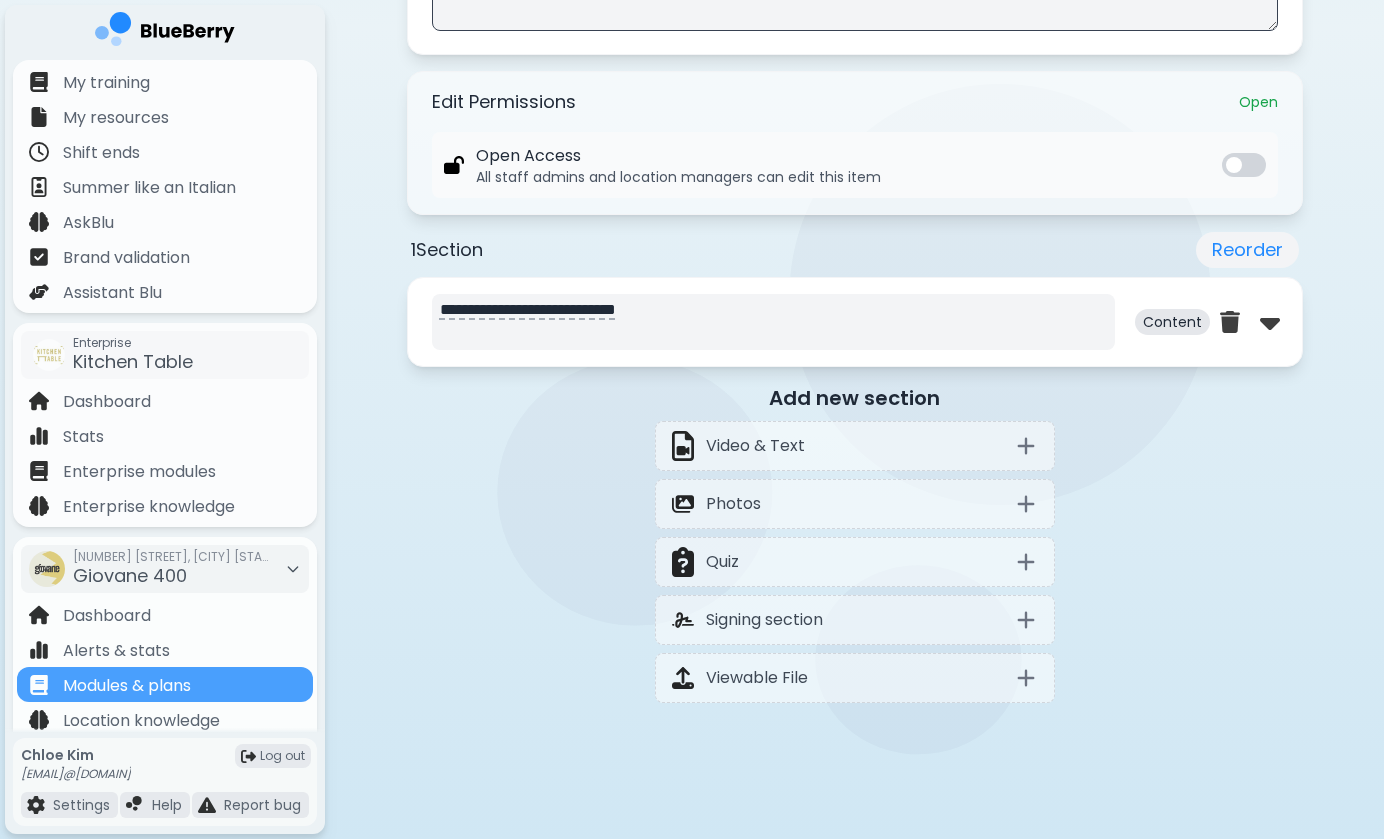 scroll, scrollTop: 785, scrollLeft: 0, axis: vertical 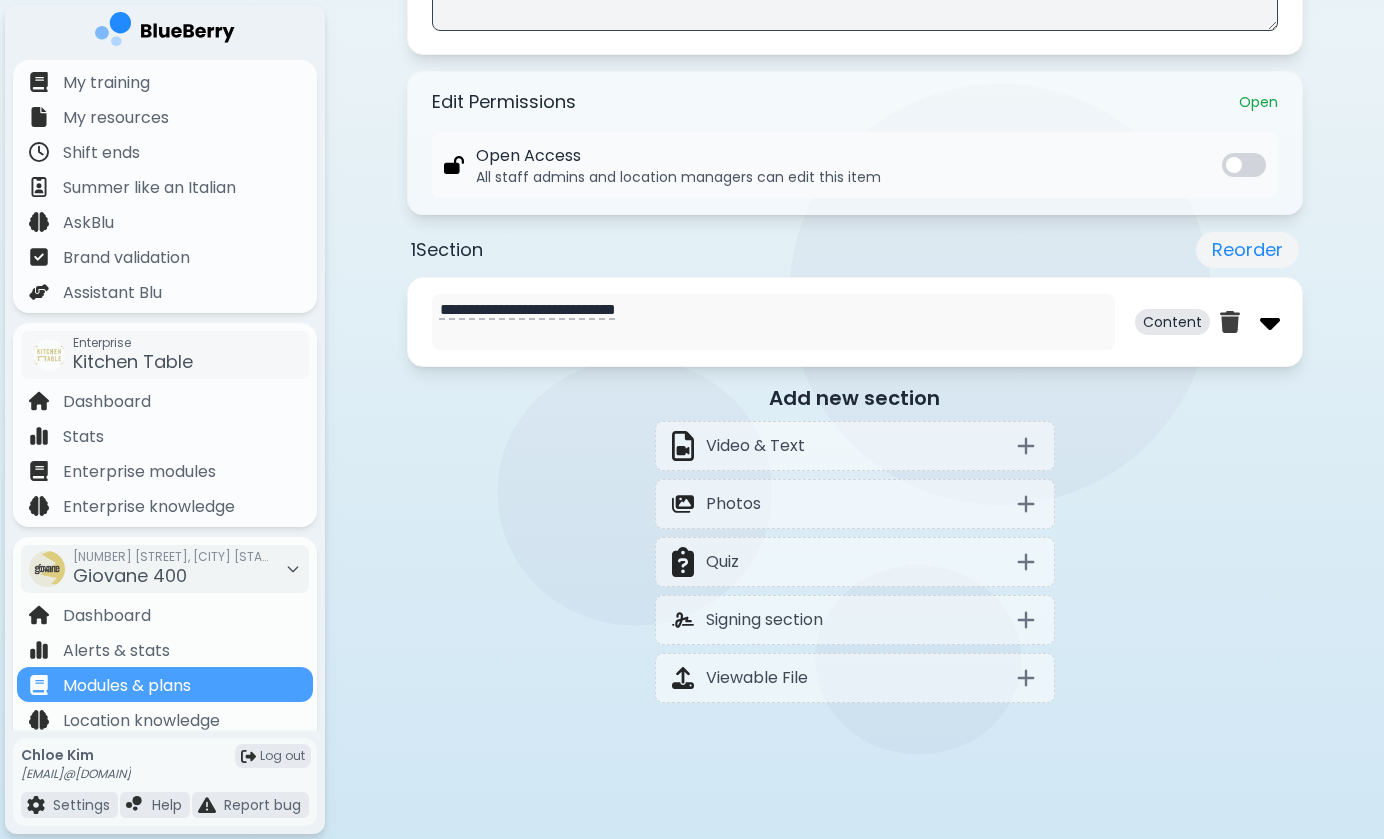 click at bounding box center (1270, 322) 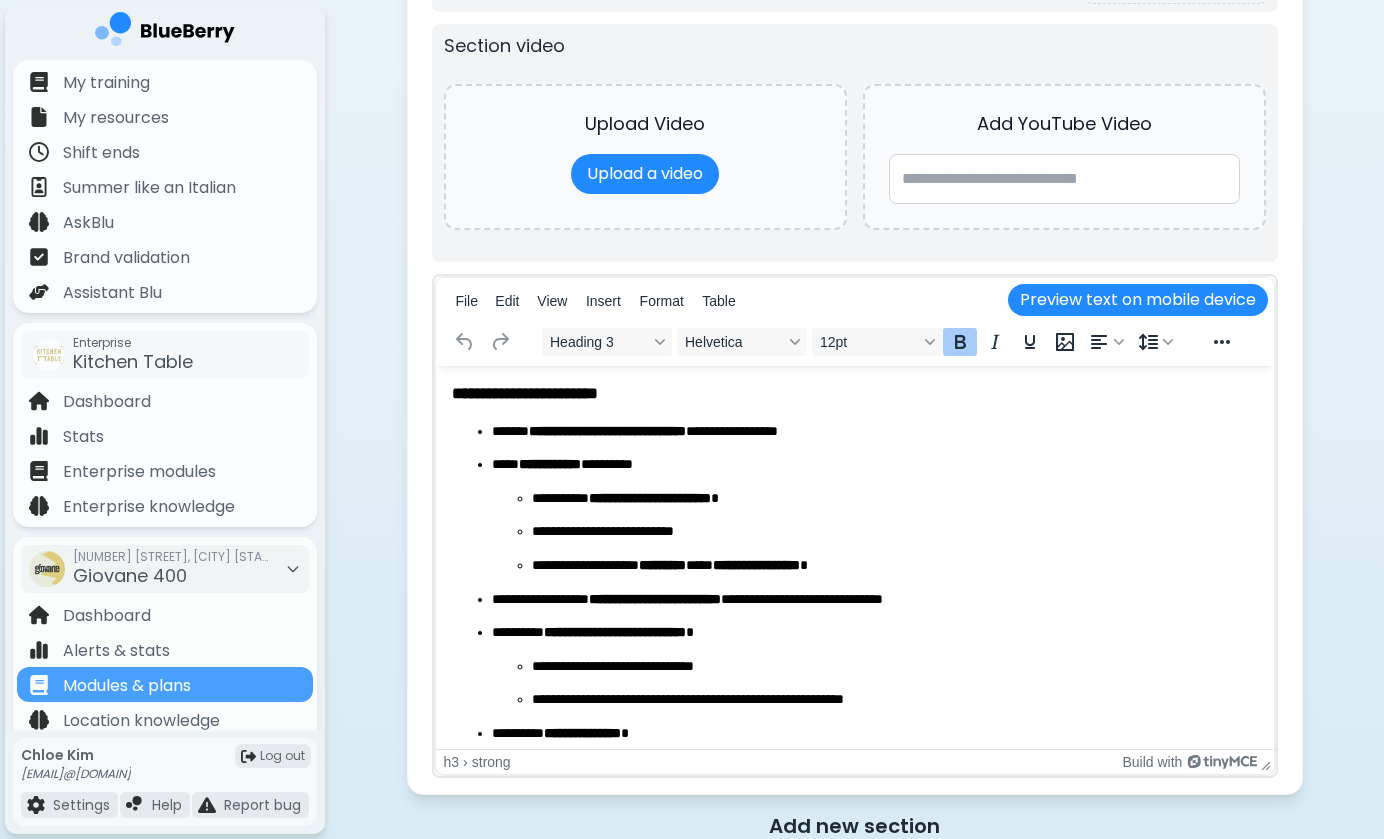 scroll, scrollTop: 1302, scrollLeft: 0, axis: vertical 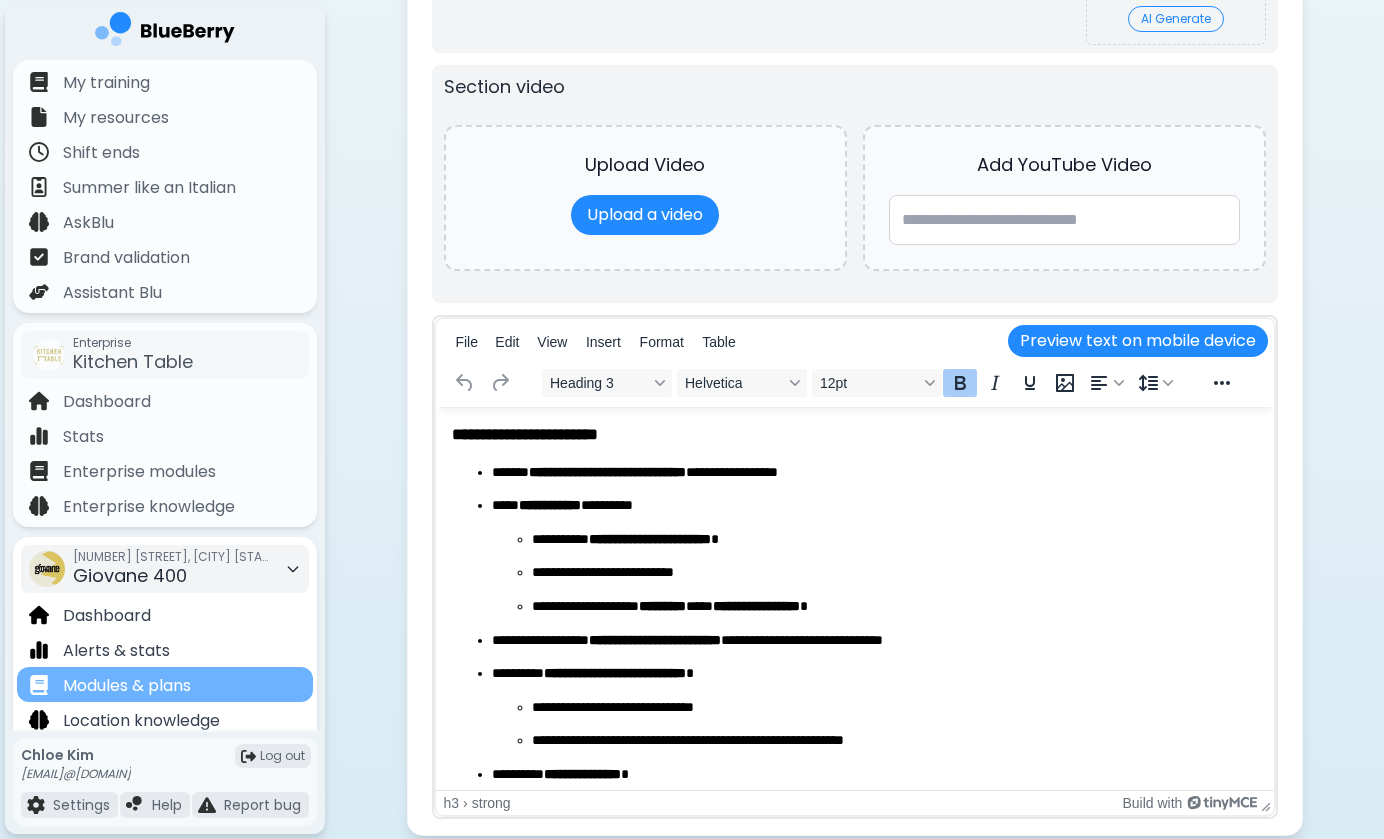 click on "Modules & plans" at bounding box center (127, 686) 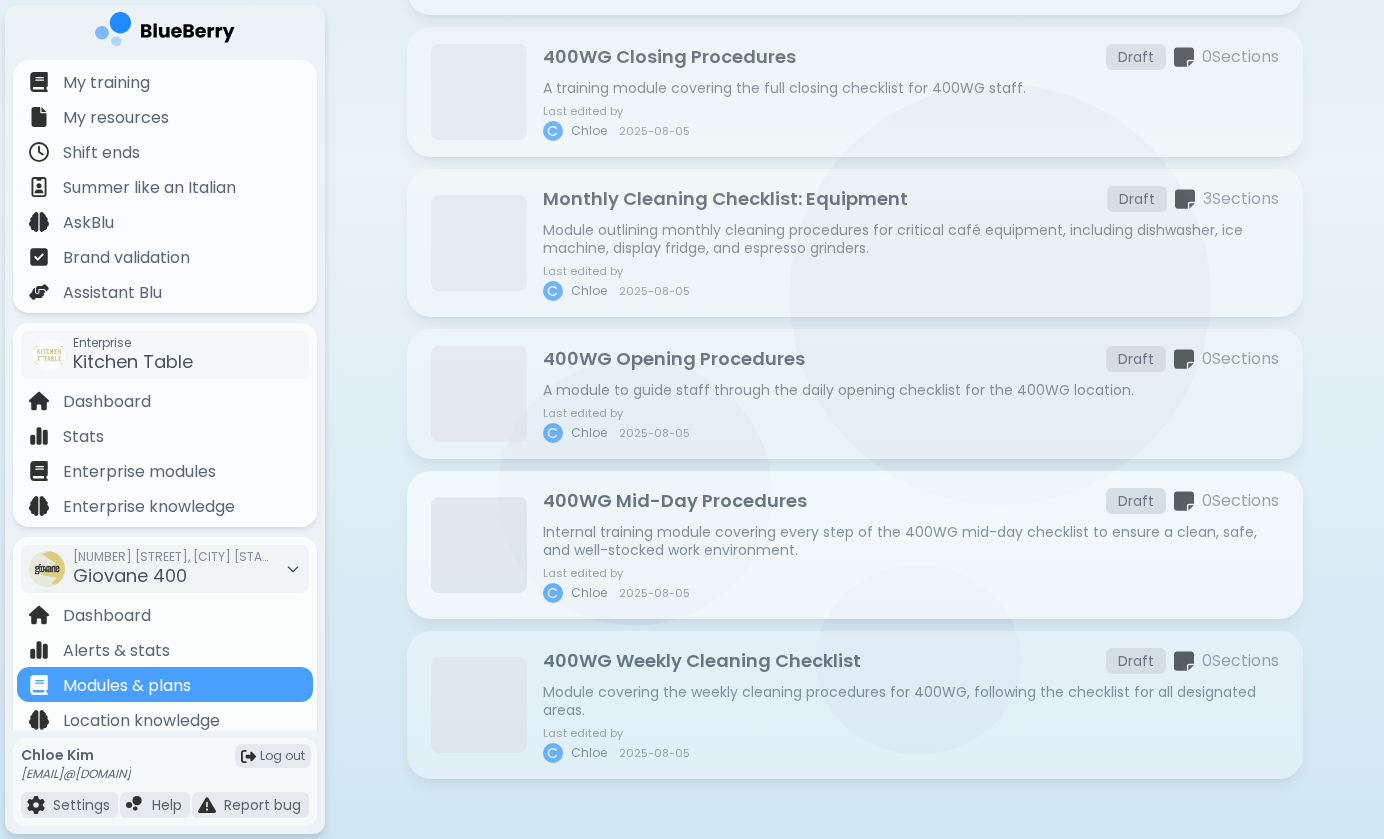 scroll, scrollTop: 512, scrollLeft: 0, axis: vertical 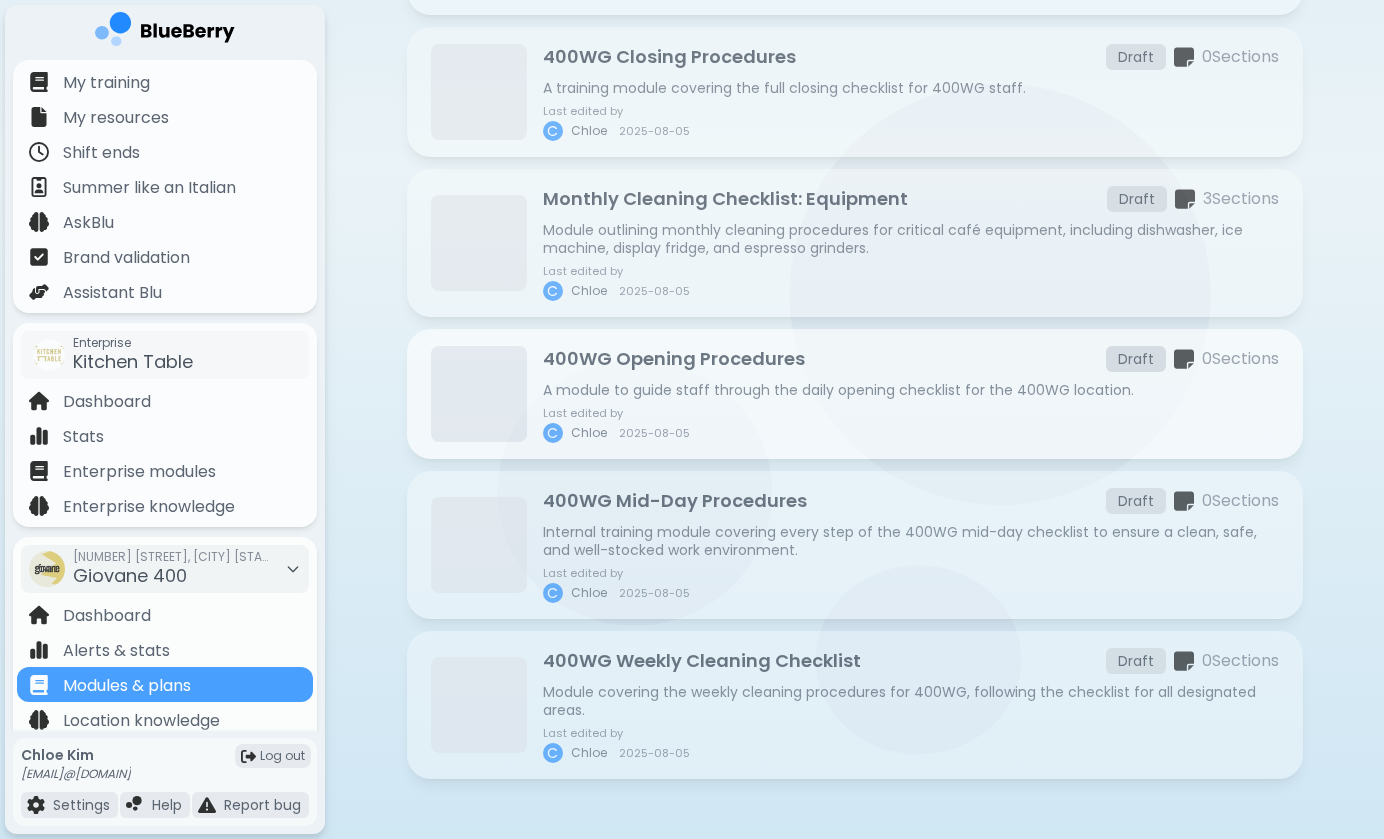 click on "400WG Opening Procedures Draft 0  Section s A module to guide staff through the daily opening checklist for the 400WG location. Last edited by C Chloe 2025-08-05" at bounding box center (911, 394) 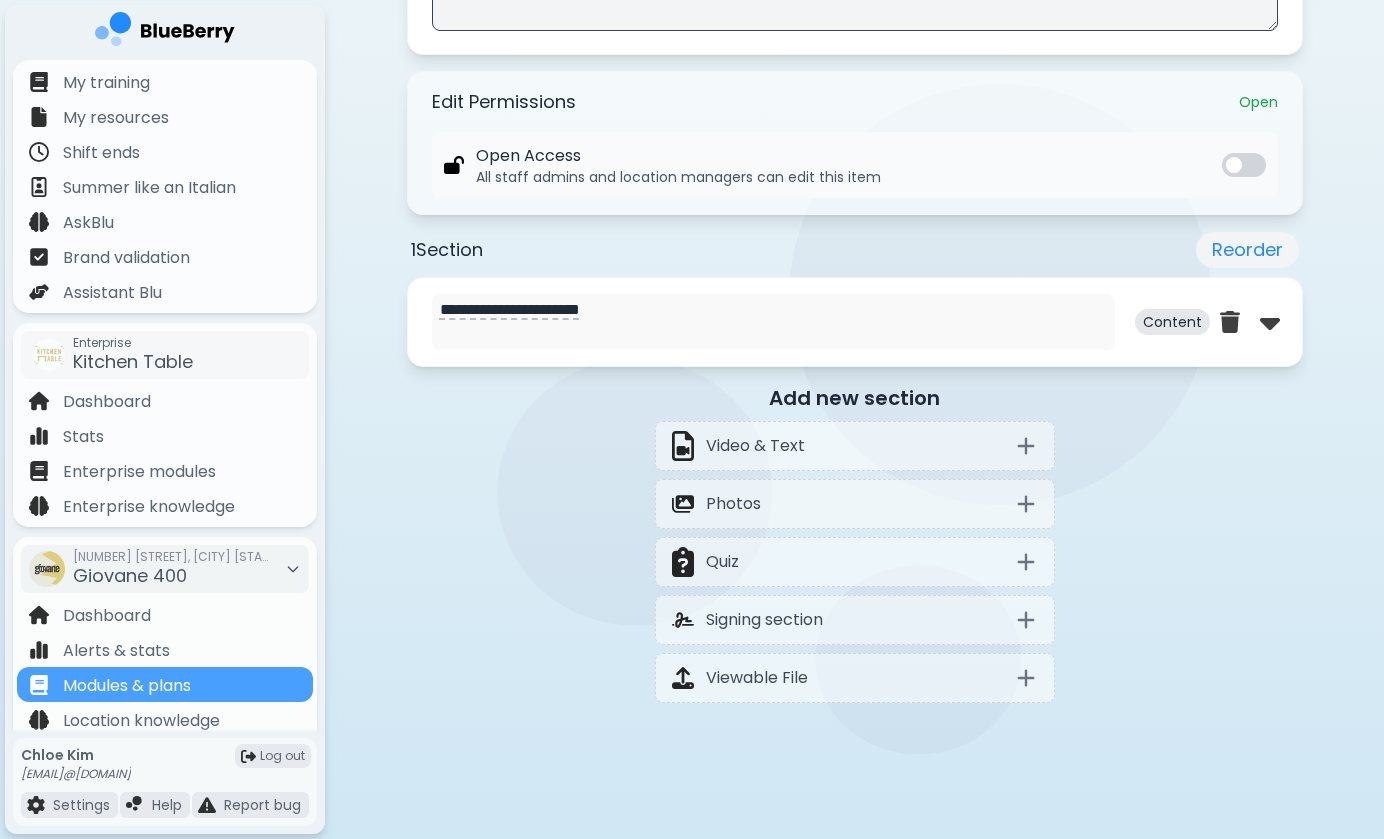 scroll, scrollTop: 785, scrollLeft: 0, axis: vertical 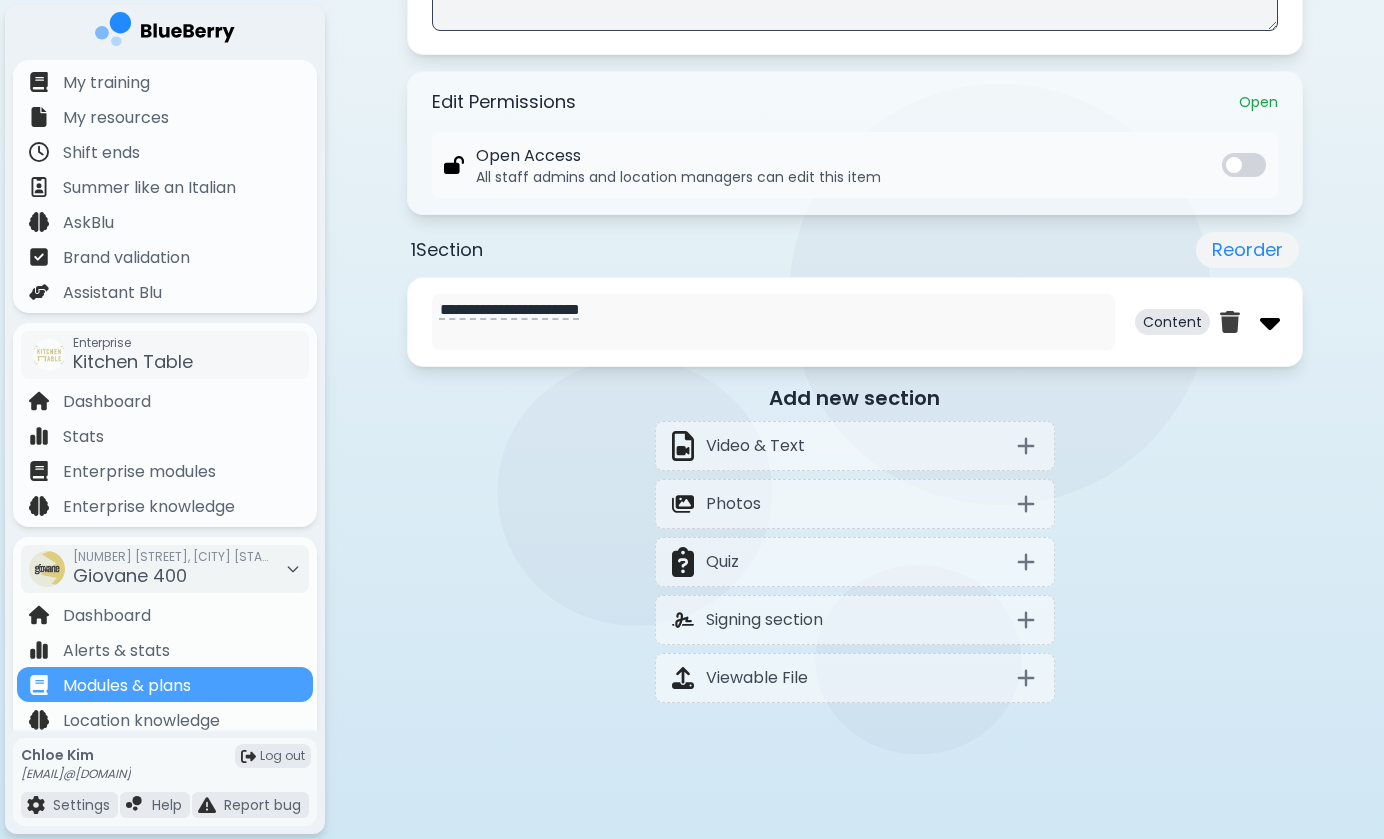 click at bounding box center [1270, 322] 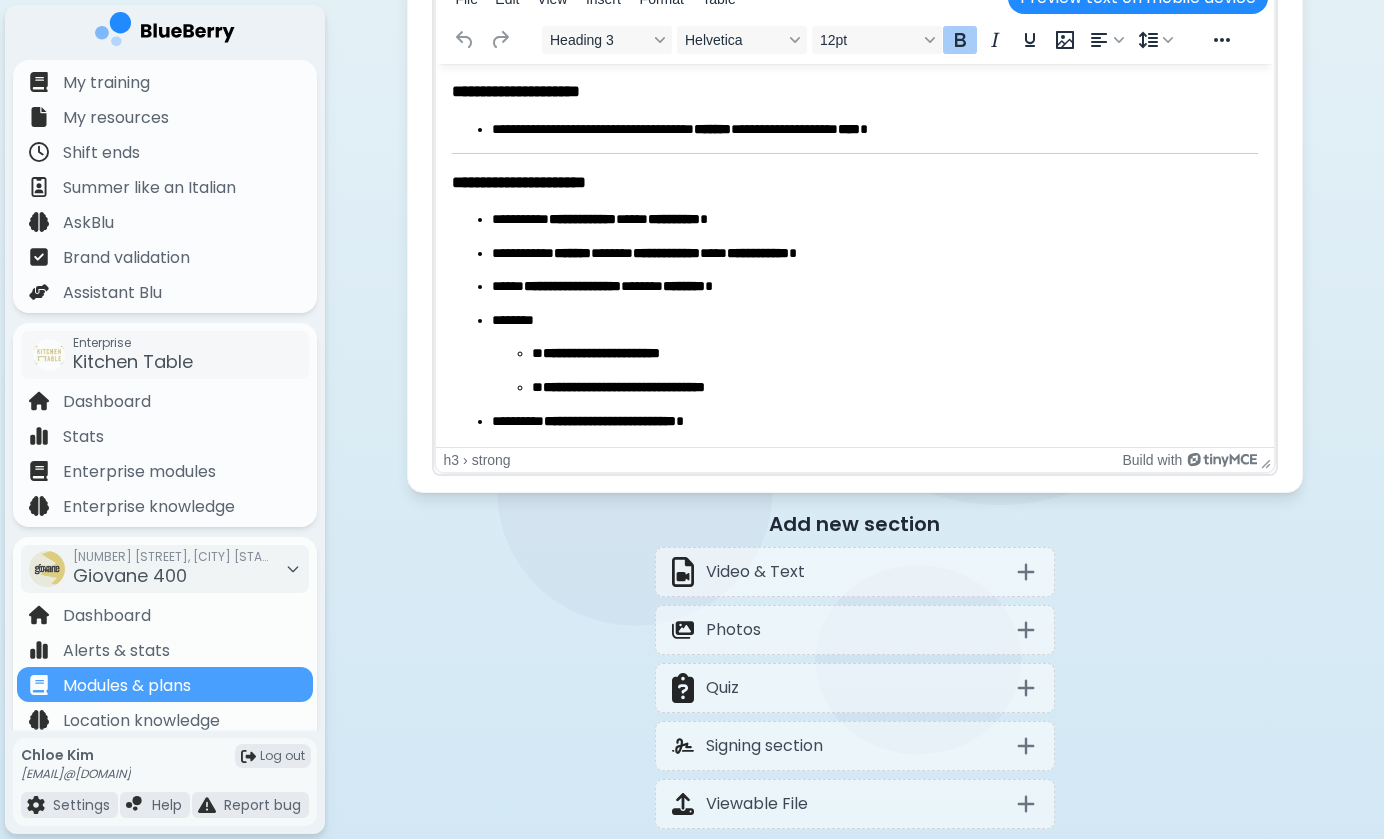 scroll, scrollTop: 1637, scrollLeft: 0, axis: vertical 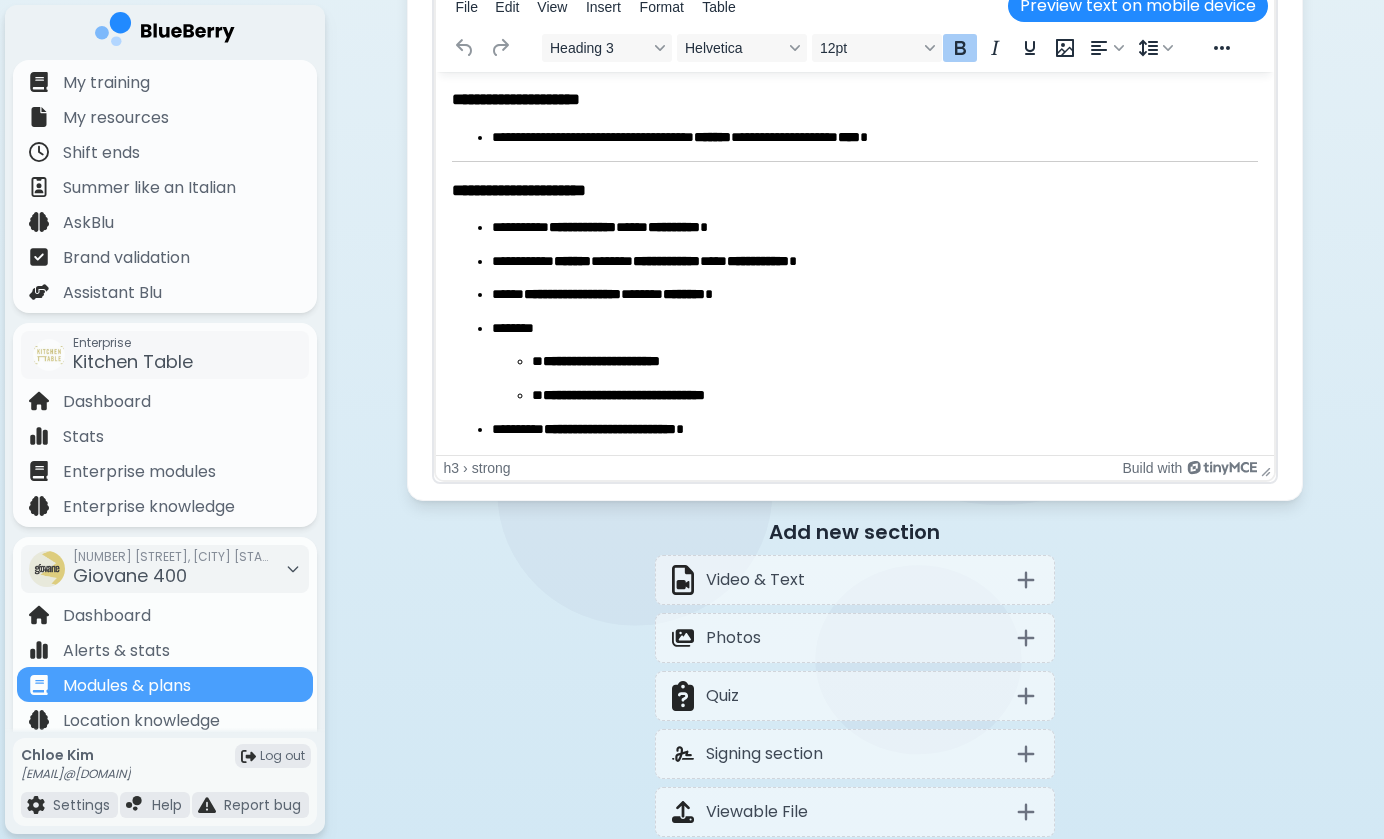 click on "**********" at bounding box center (874, 262) 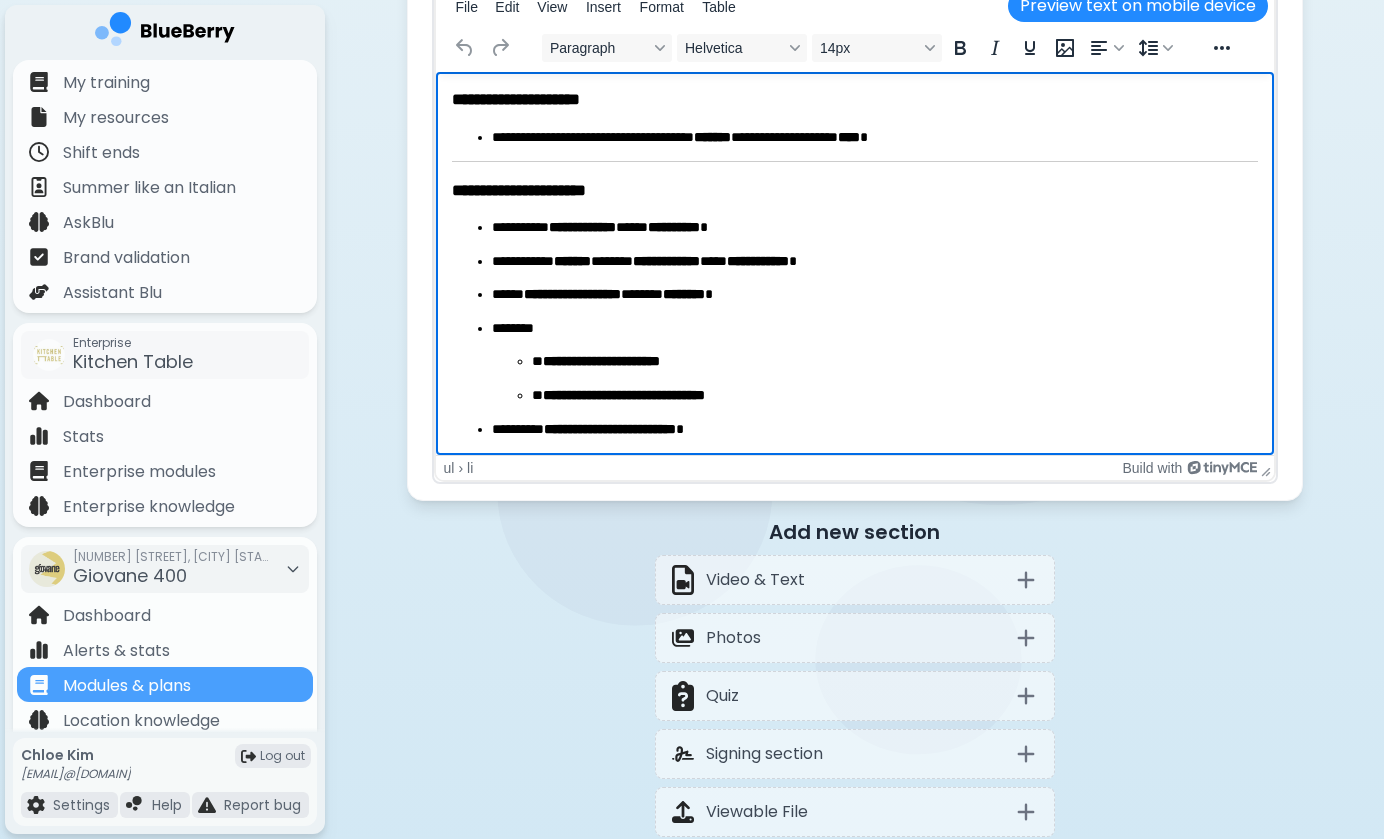 click on "**********" at bounding box center [854, 823] 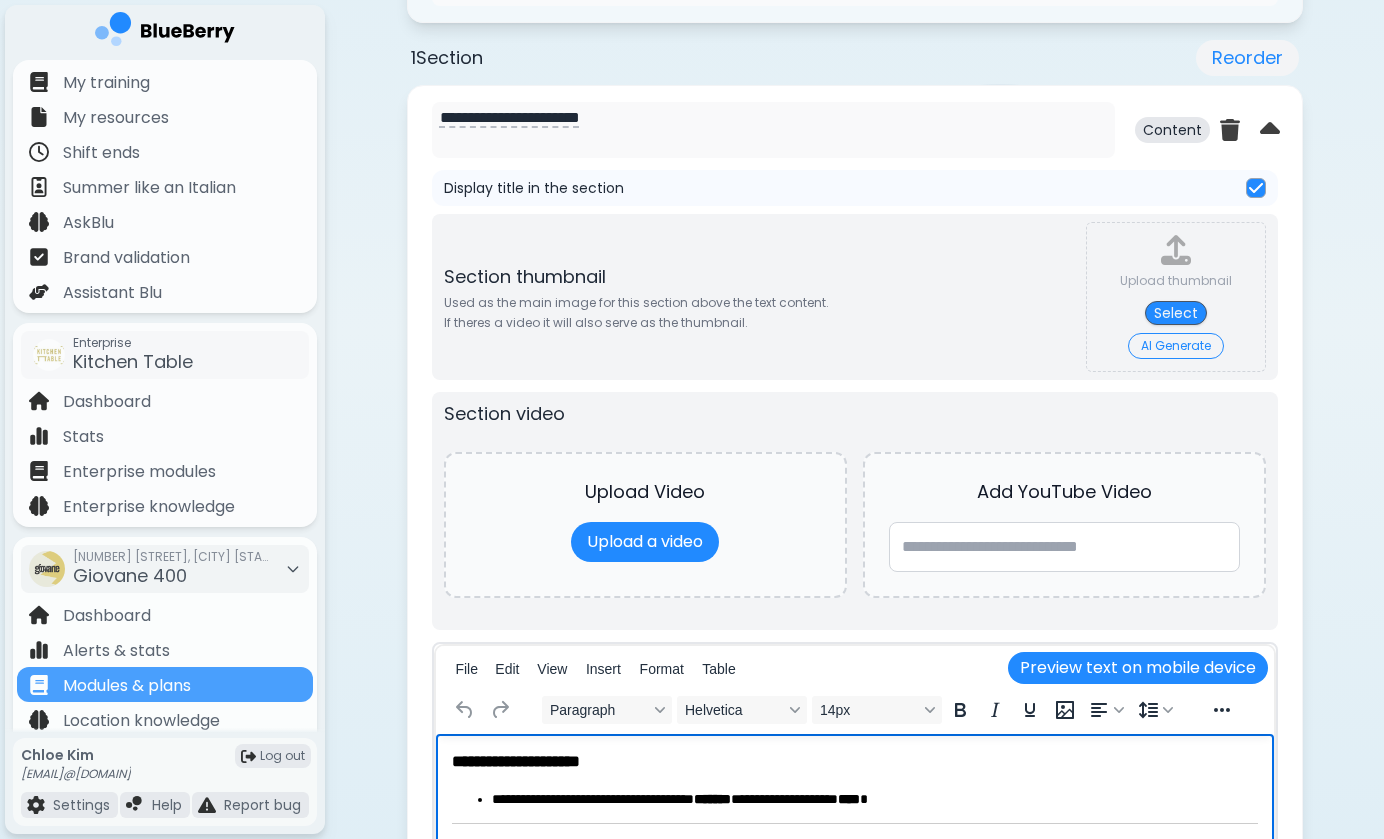scroll, scrollTop: 933, scrollLeft: 0, axis: vertical 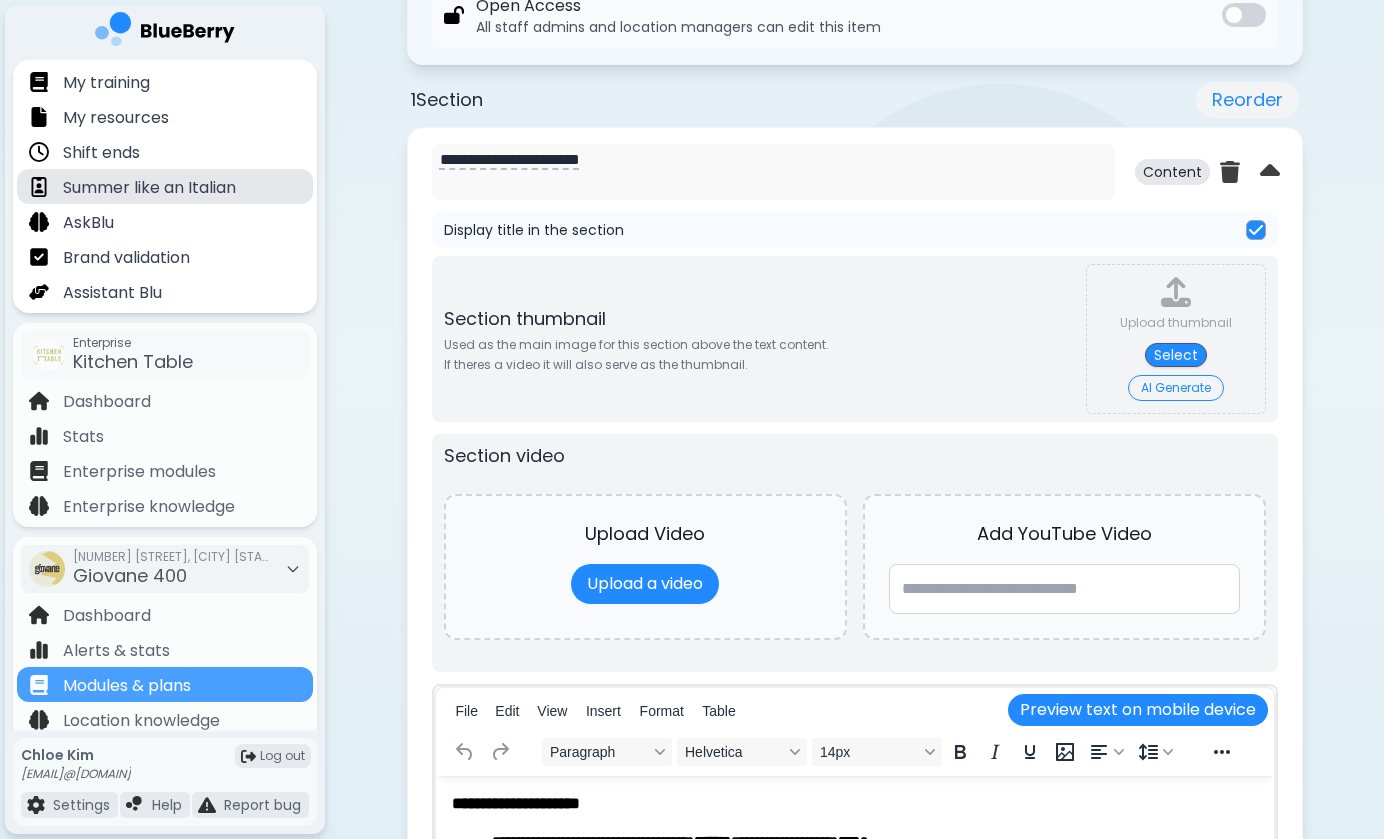 click on "Summer like an Italian" at bounding box center [165, 186] 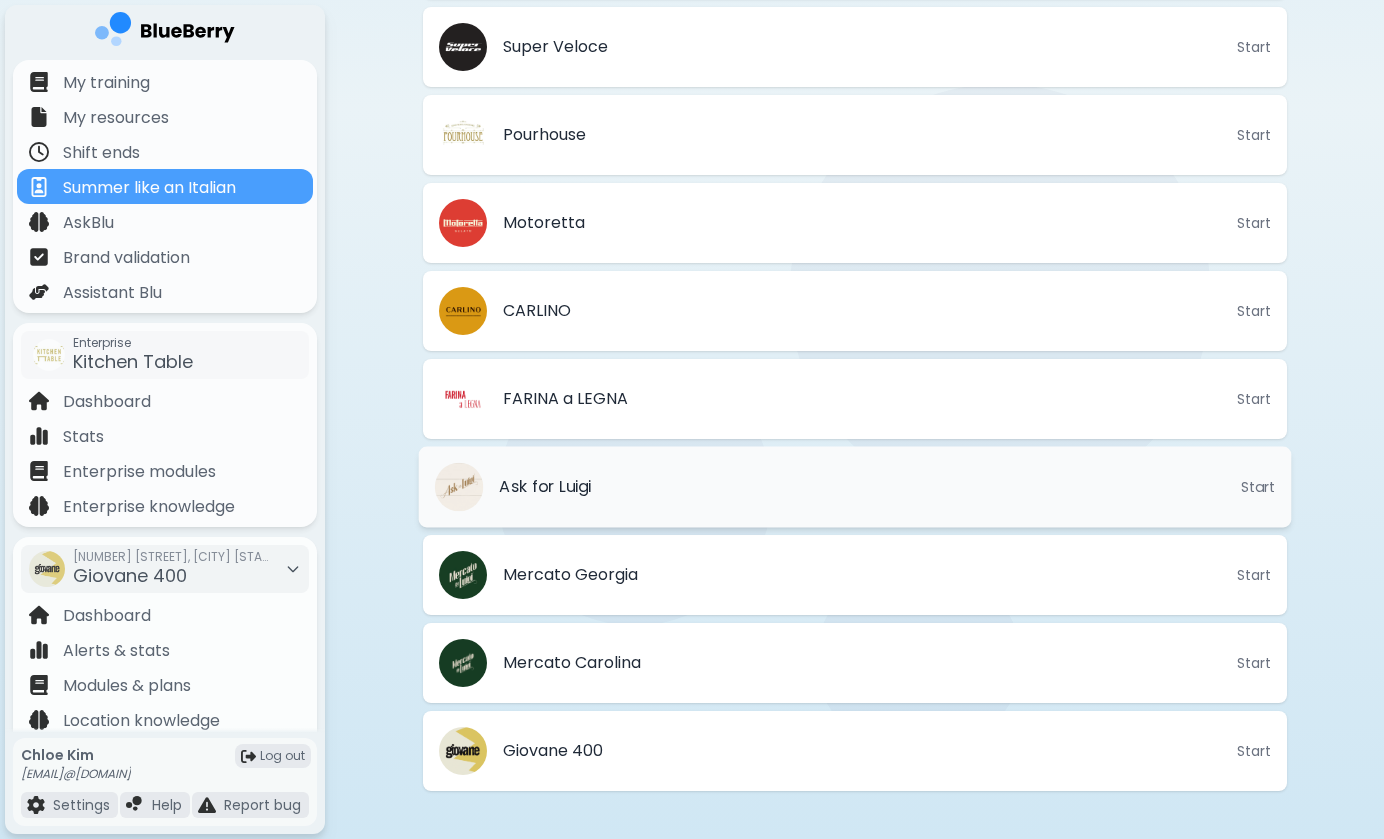 scroll, scrollTop: 621, scrollLeft: 0, axis: vertical 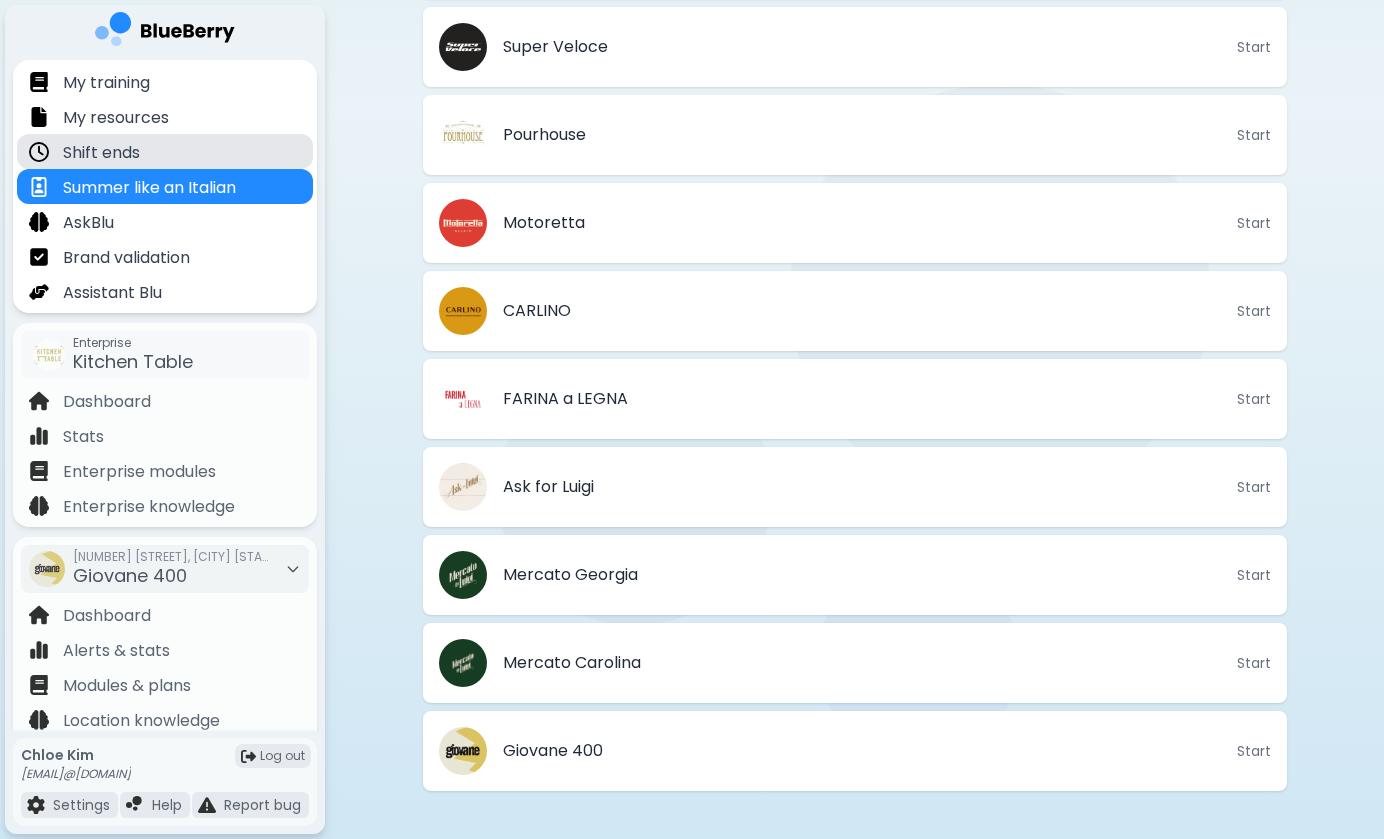 click on "Shift ends" at bounding box center [165, 151] 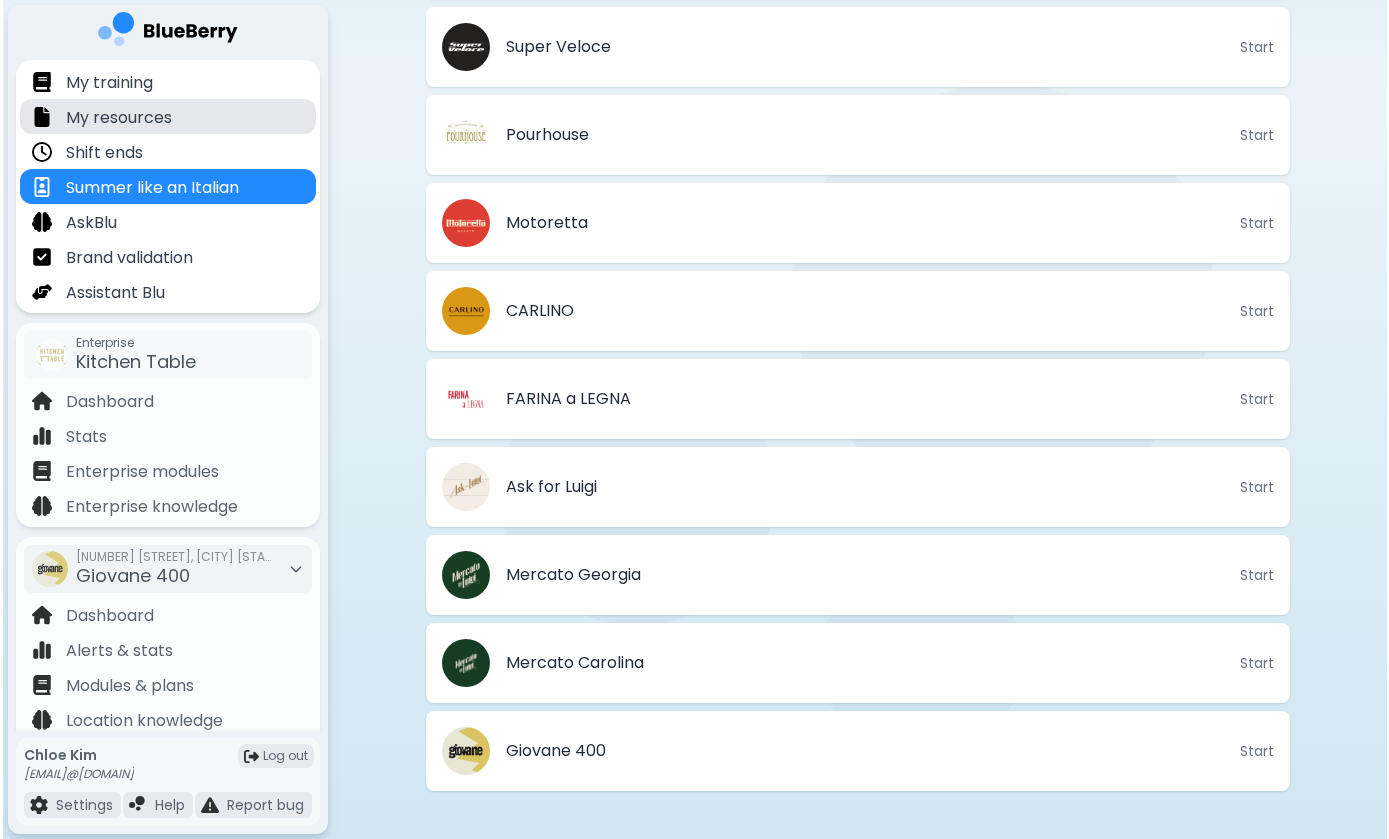 scroll, scrollTop: 0, scrollLeft: 0, axis: both 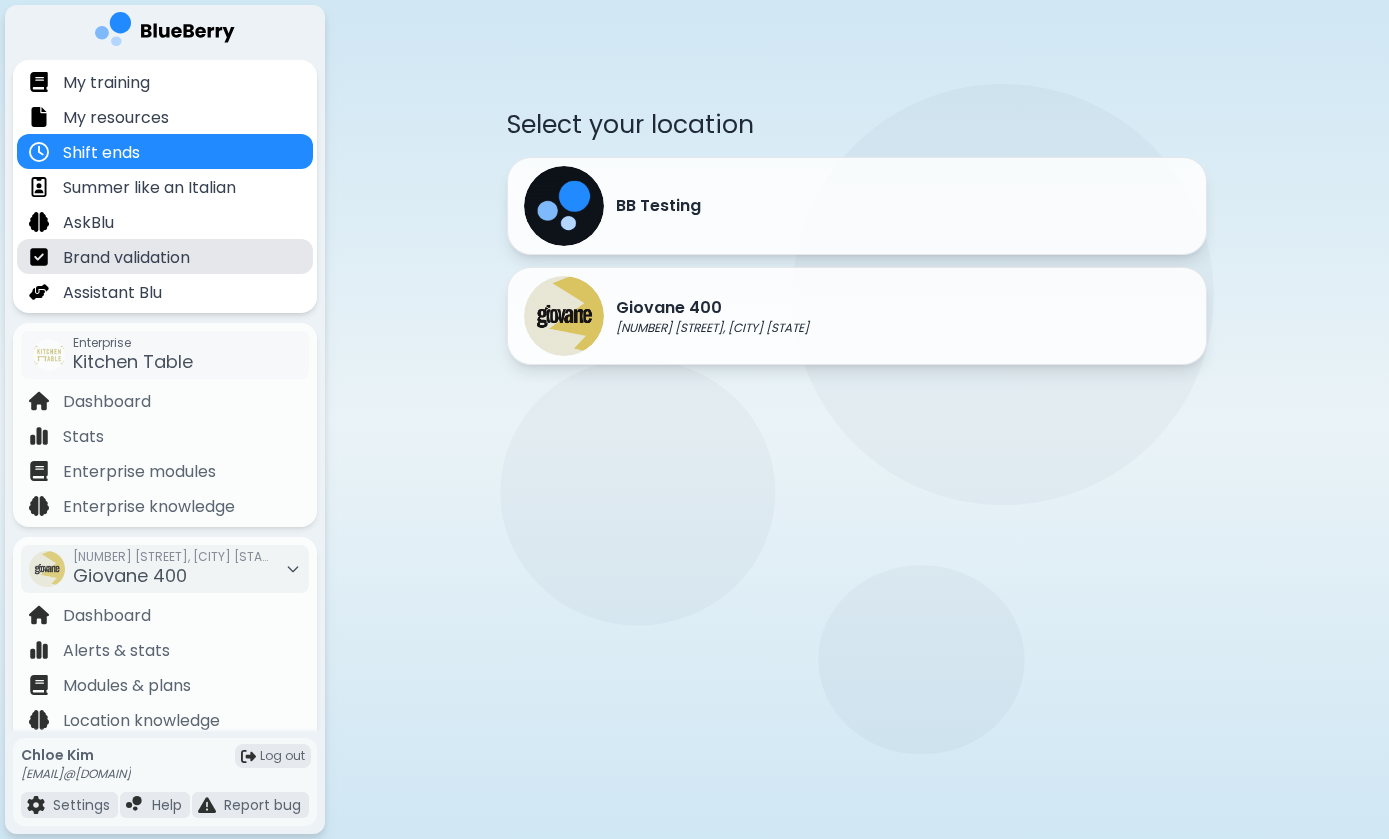 click on "Brand validation" at bounding box center [126, 258] 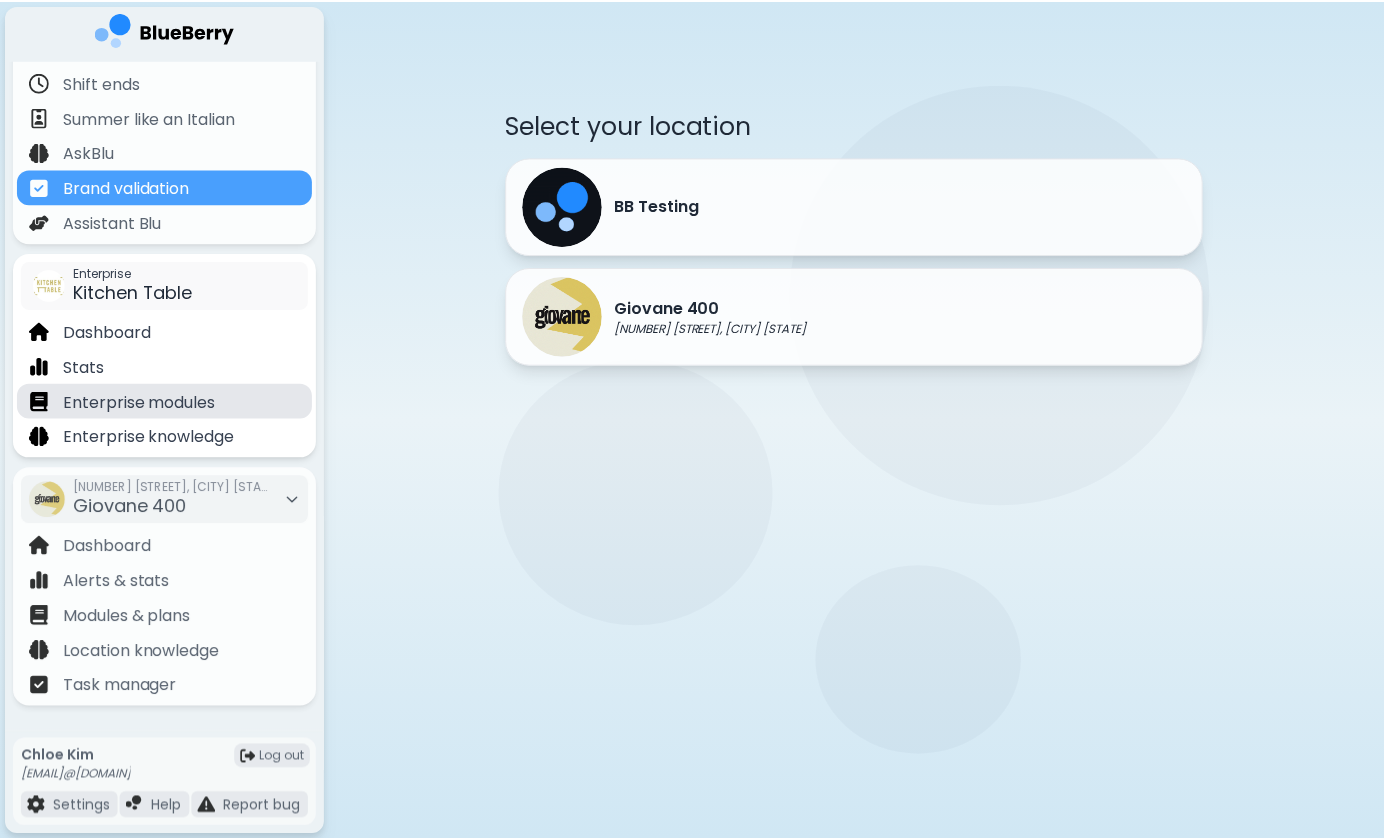 scroll, scrollTop: 70, scrollLeft: 0, axis: vertical 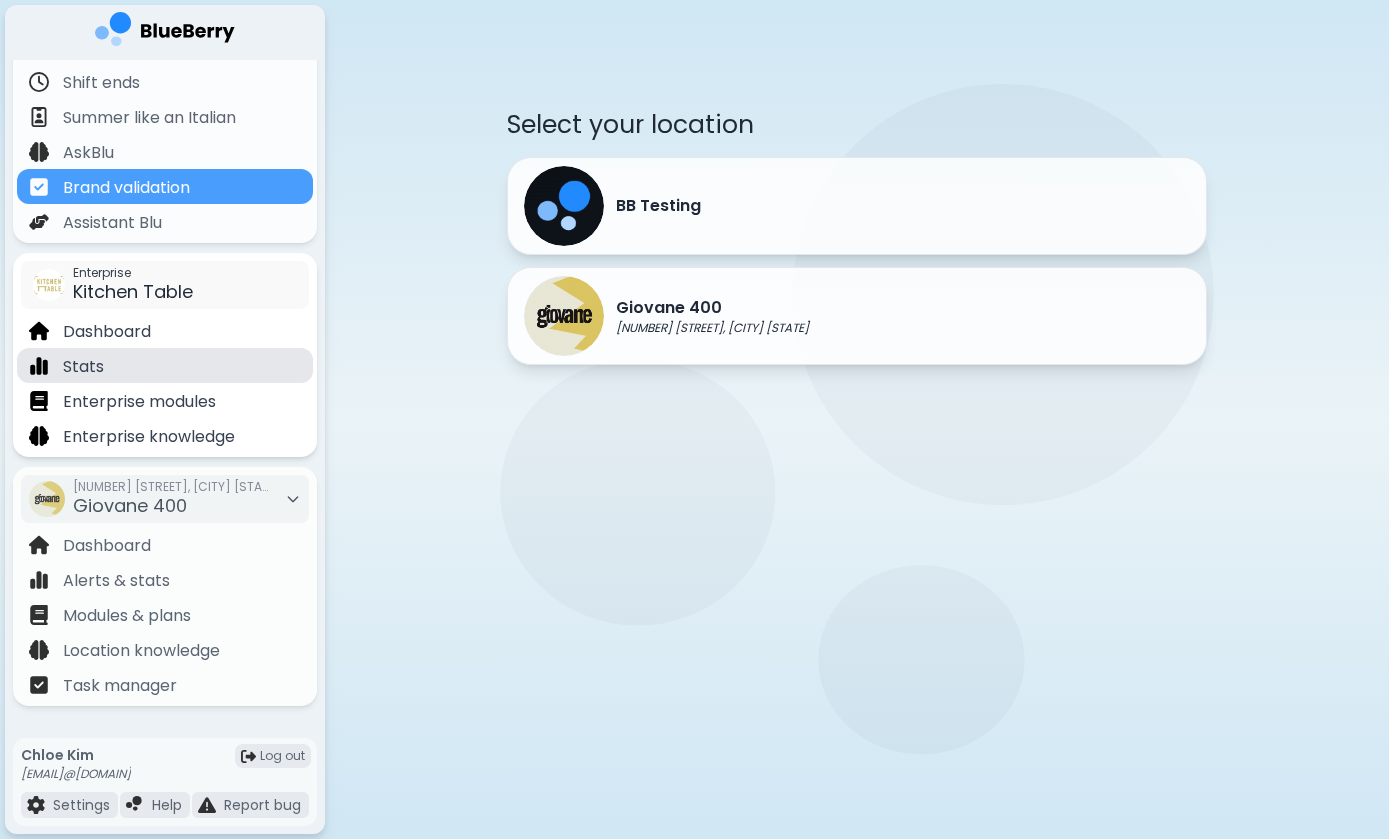 click on "Stats" at bounding box center [165, 365] 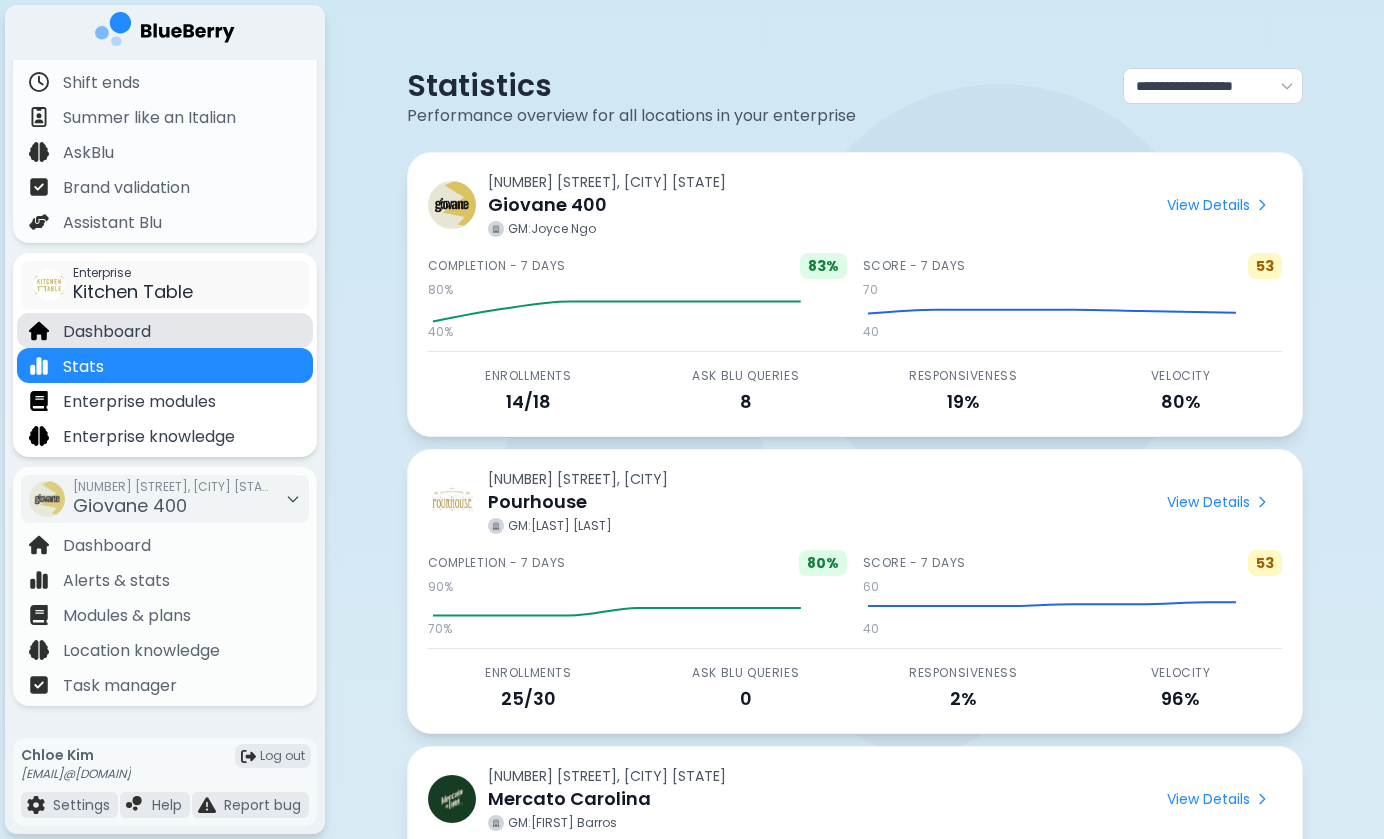 click on "Dashboard" at bounding box center (165, 330) 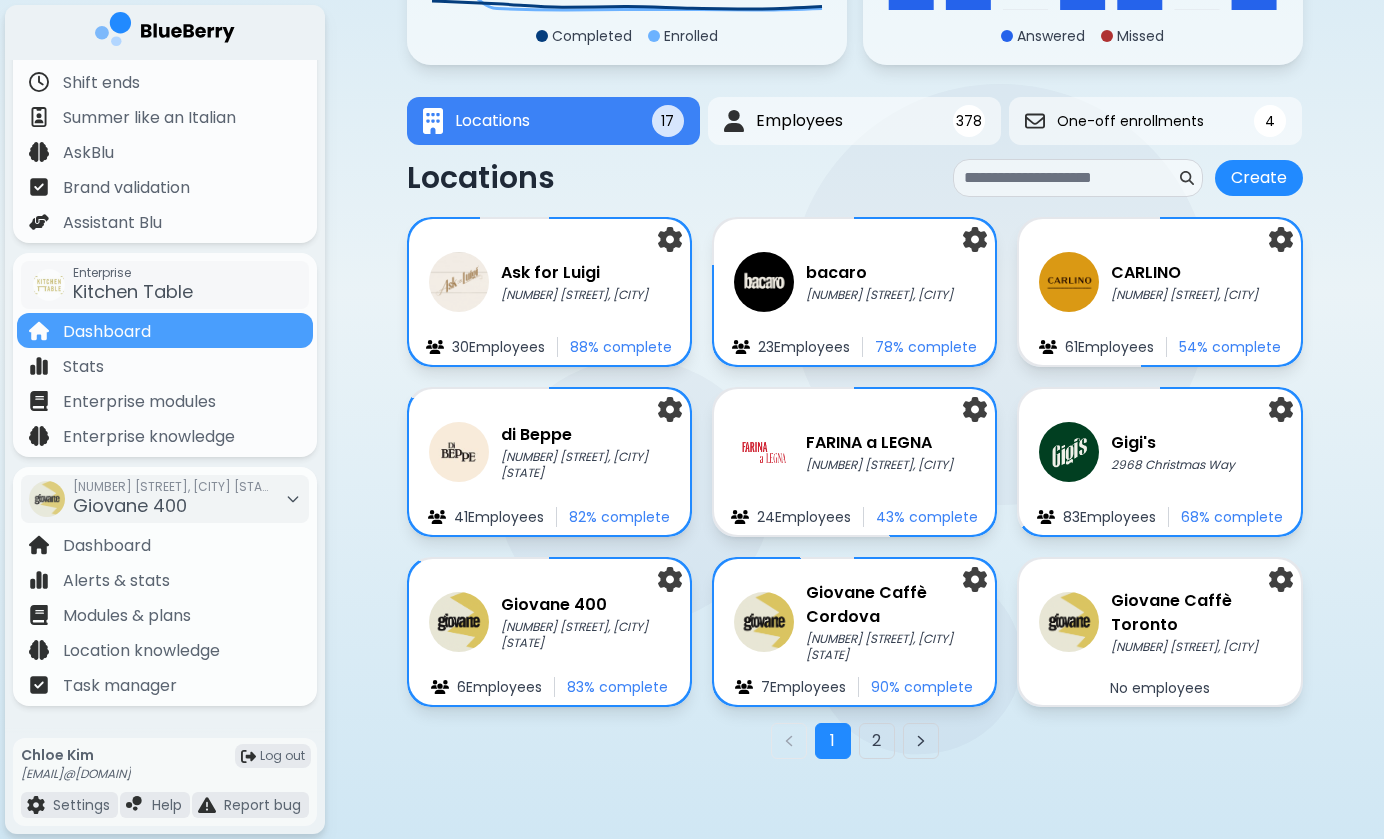scroll, scrollTop: 252, scrollLeft: 0, axis: vertical 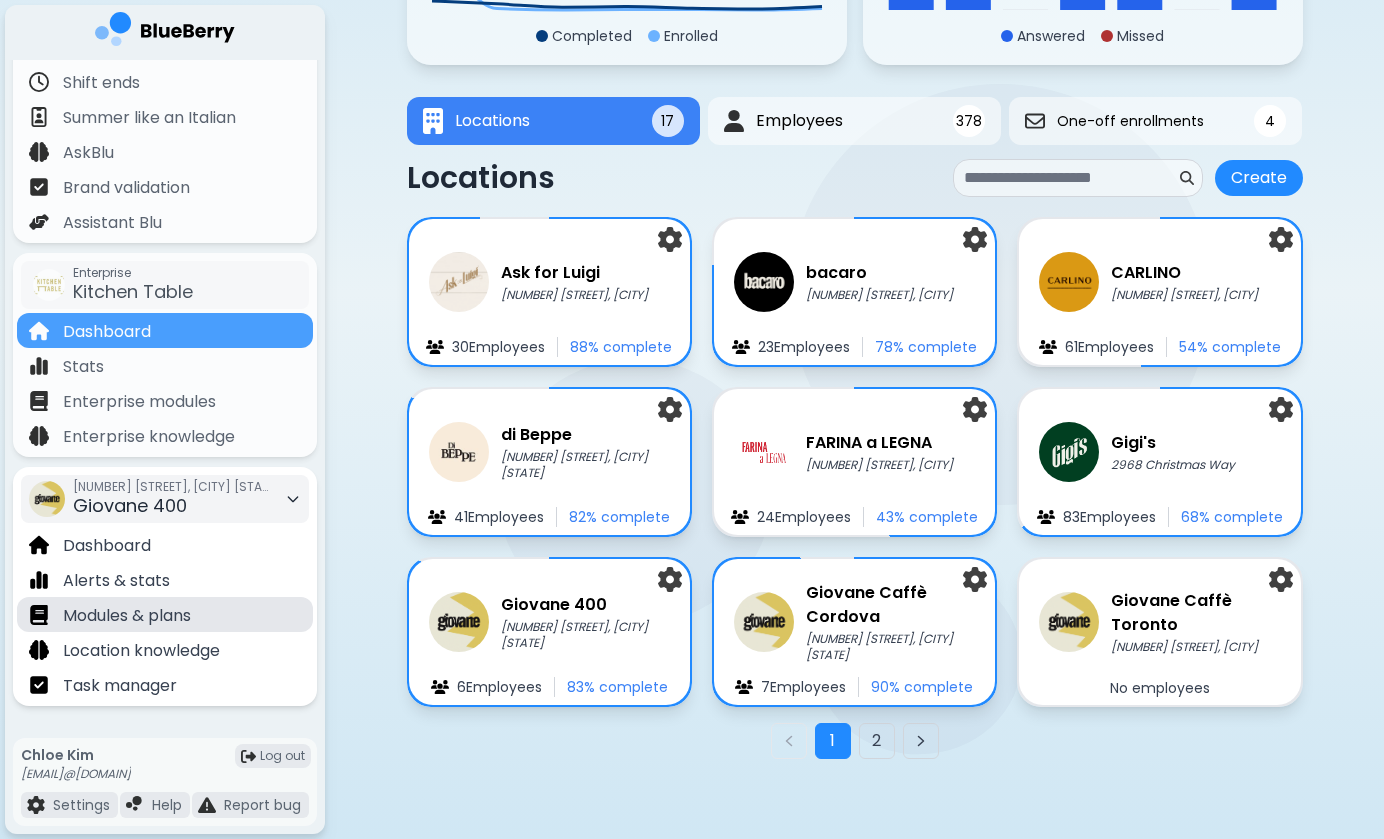 click on "Modules & plans" at bounding box center (127, 616) 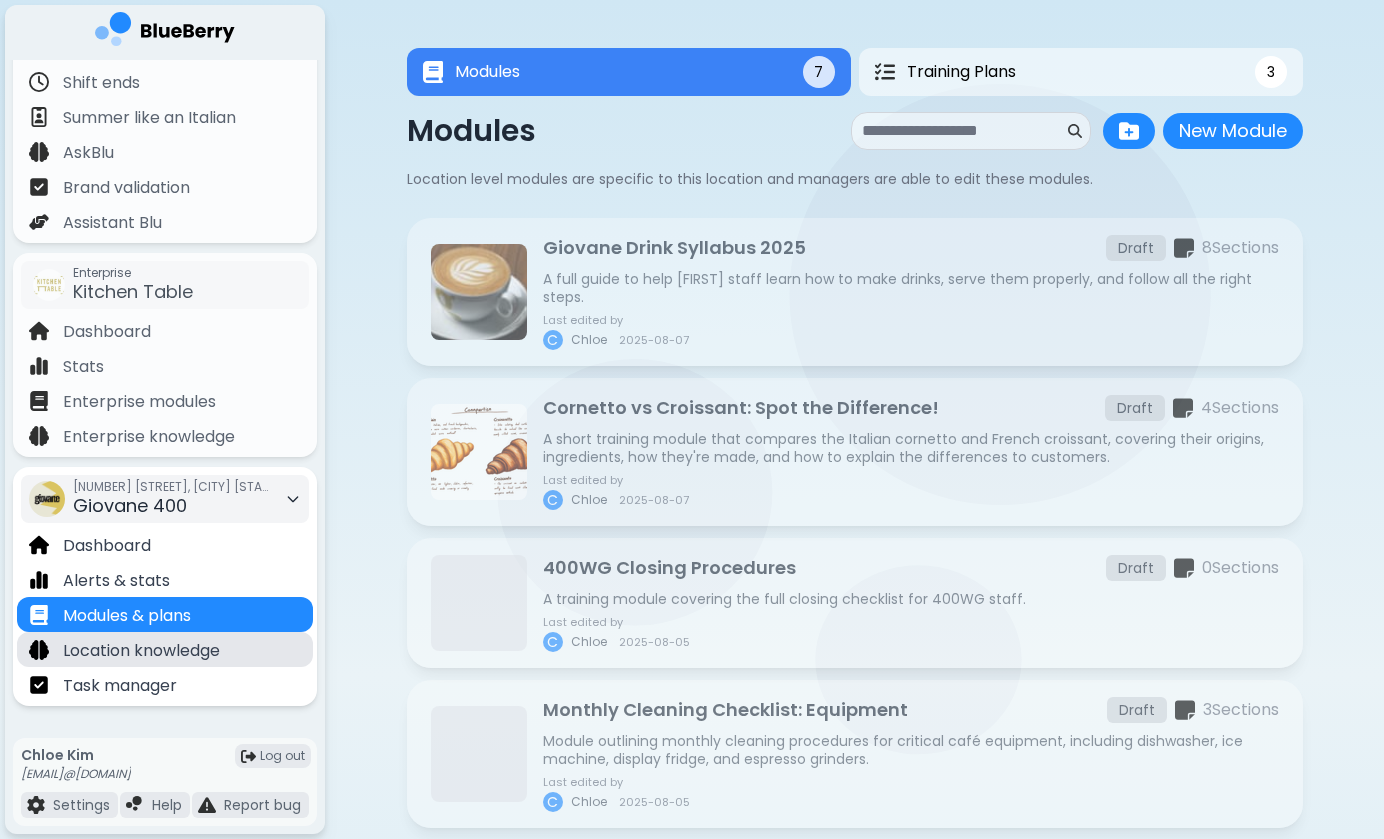 click on "Location knowledge" at bounding box center [141, 651] 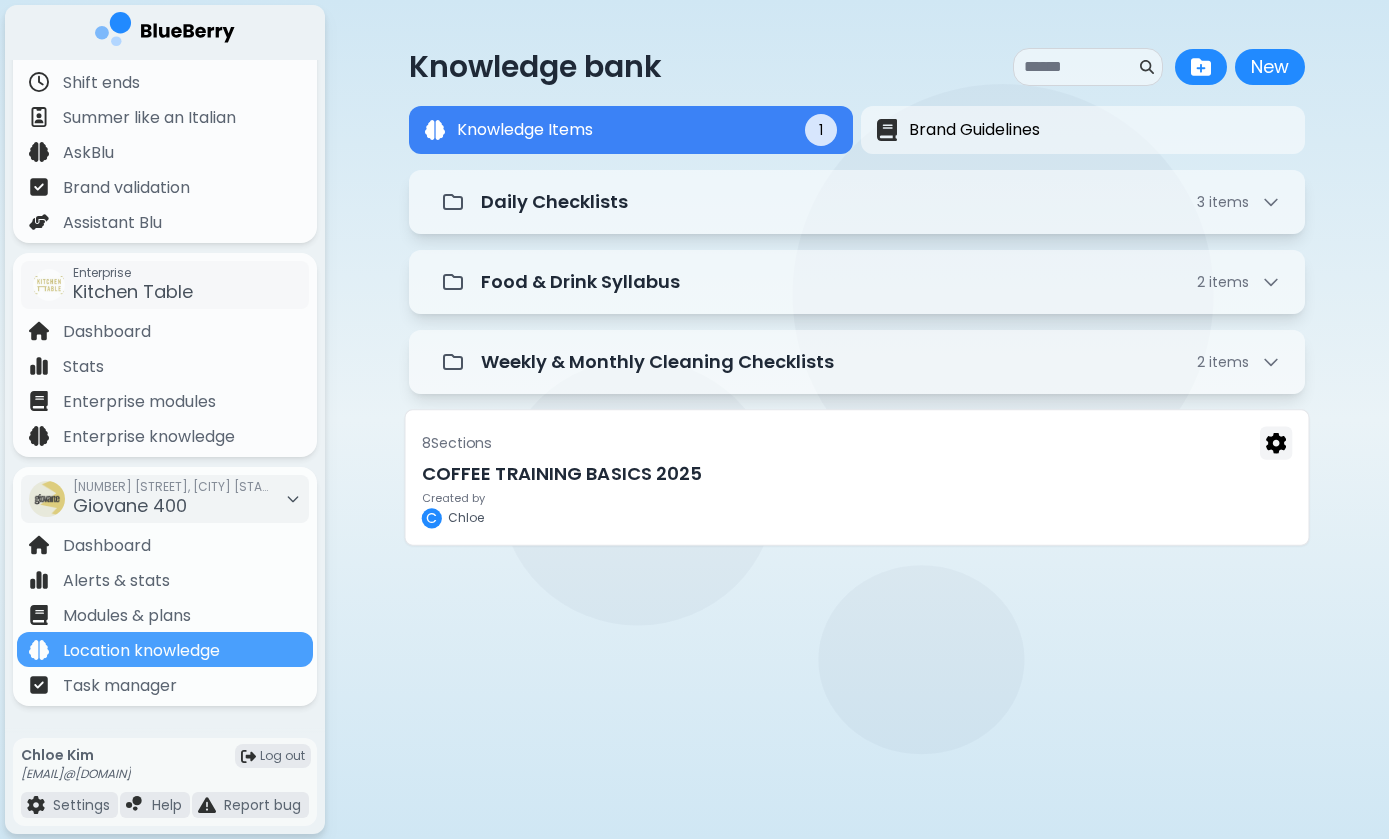click on "COFFEE TRAINING BASICS 2025" at bounding box center (857, 474) 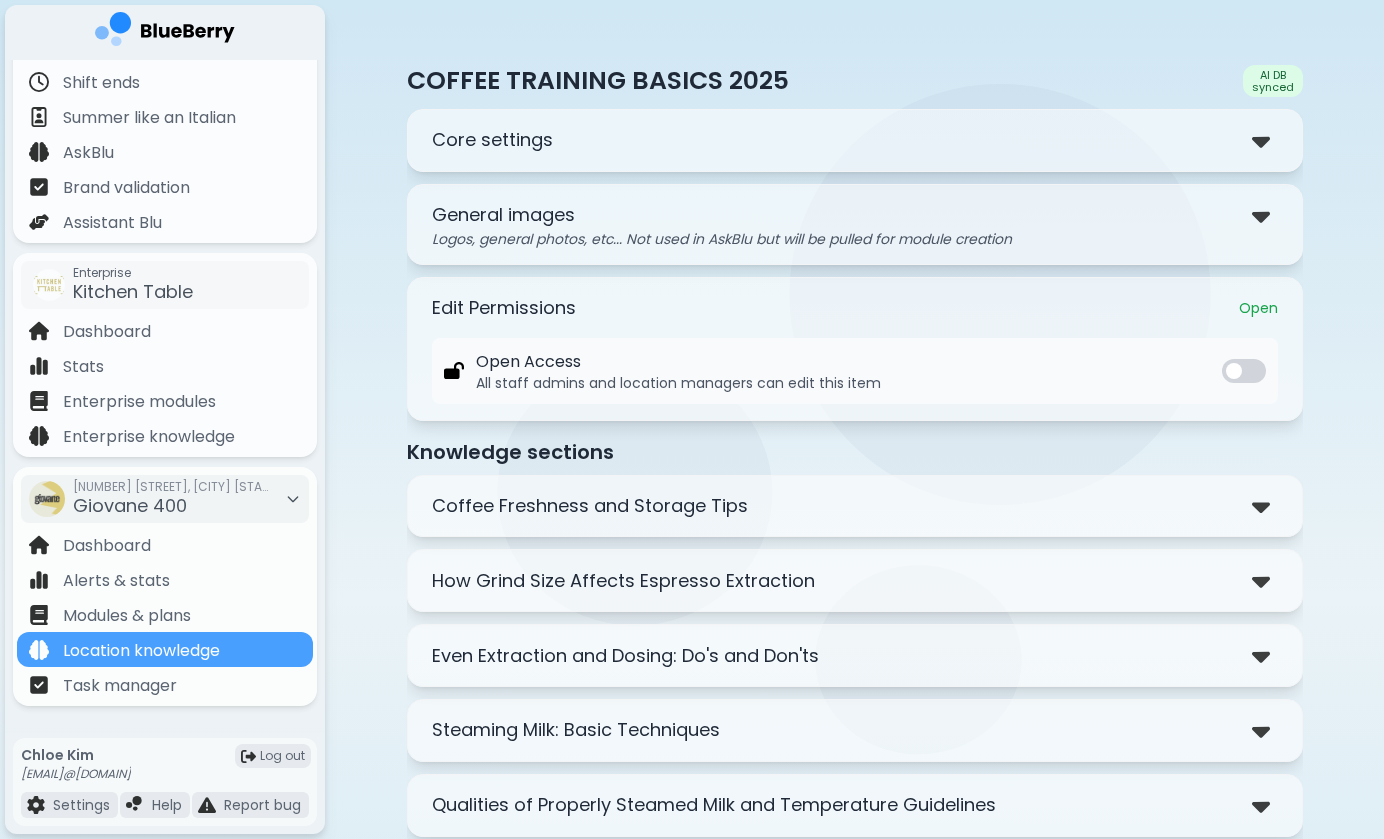 scroll, scrollTop: 0, scrollLeft: 0, axis: both 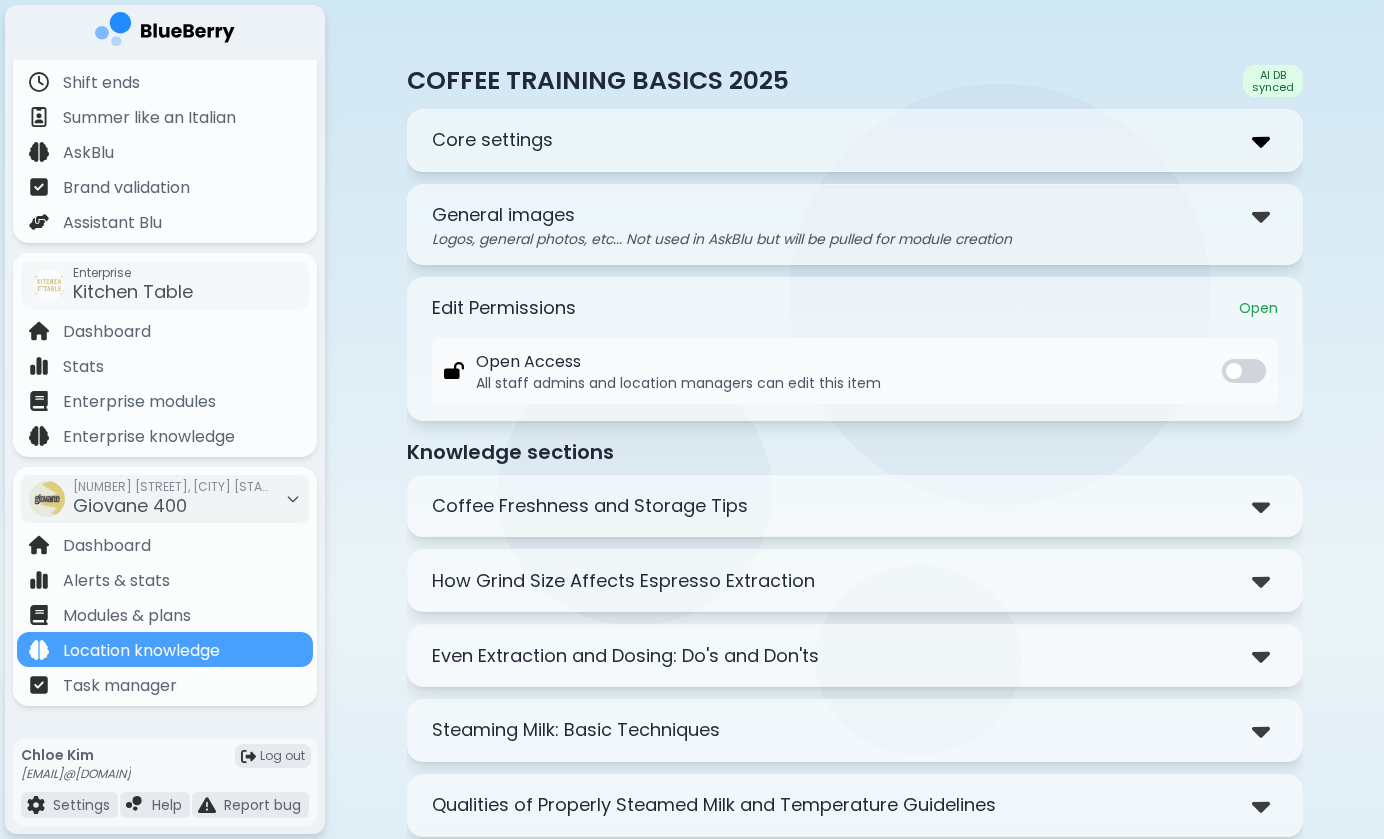 click at bounding box center (1261, 140) 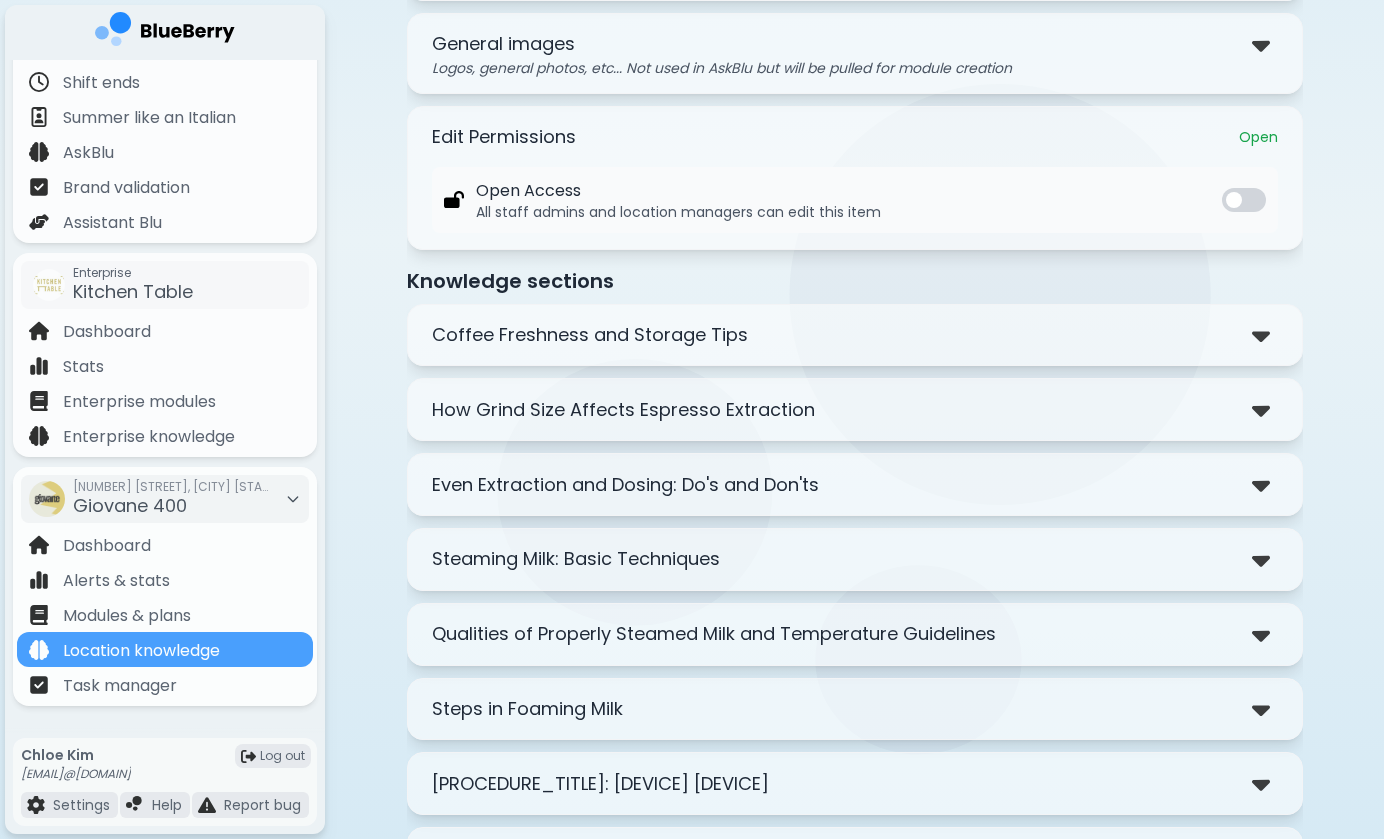 scroll, scrollTop: 586, scrollLeft: 0, axis: vertical 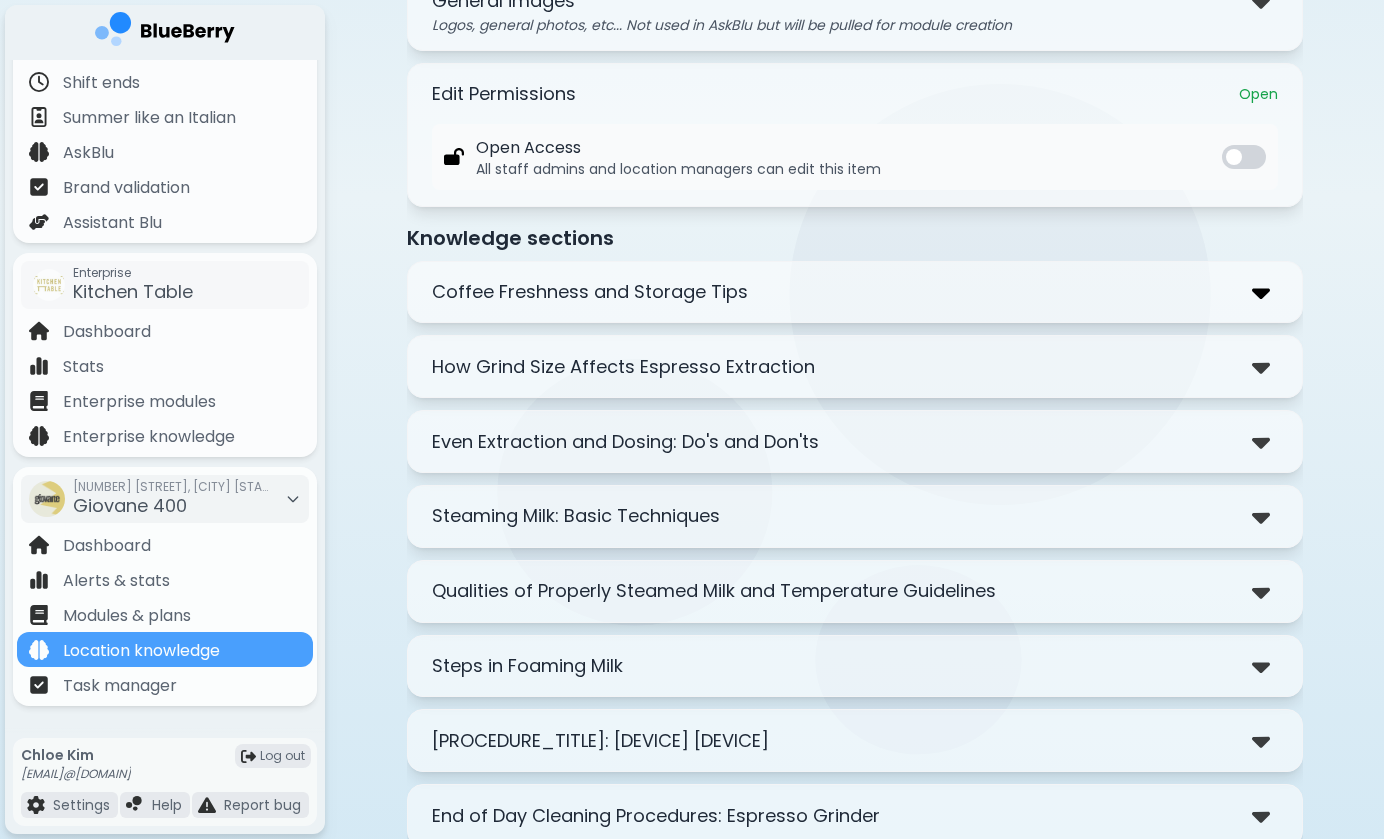 click at bounding box center (1261, 292) 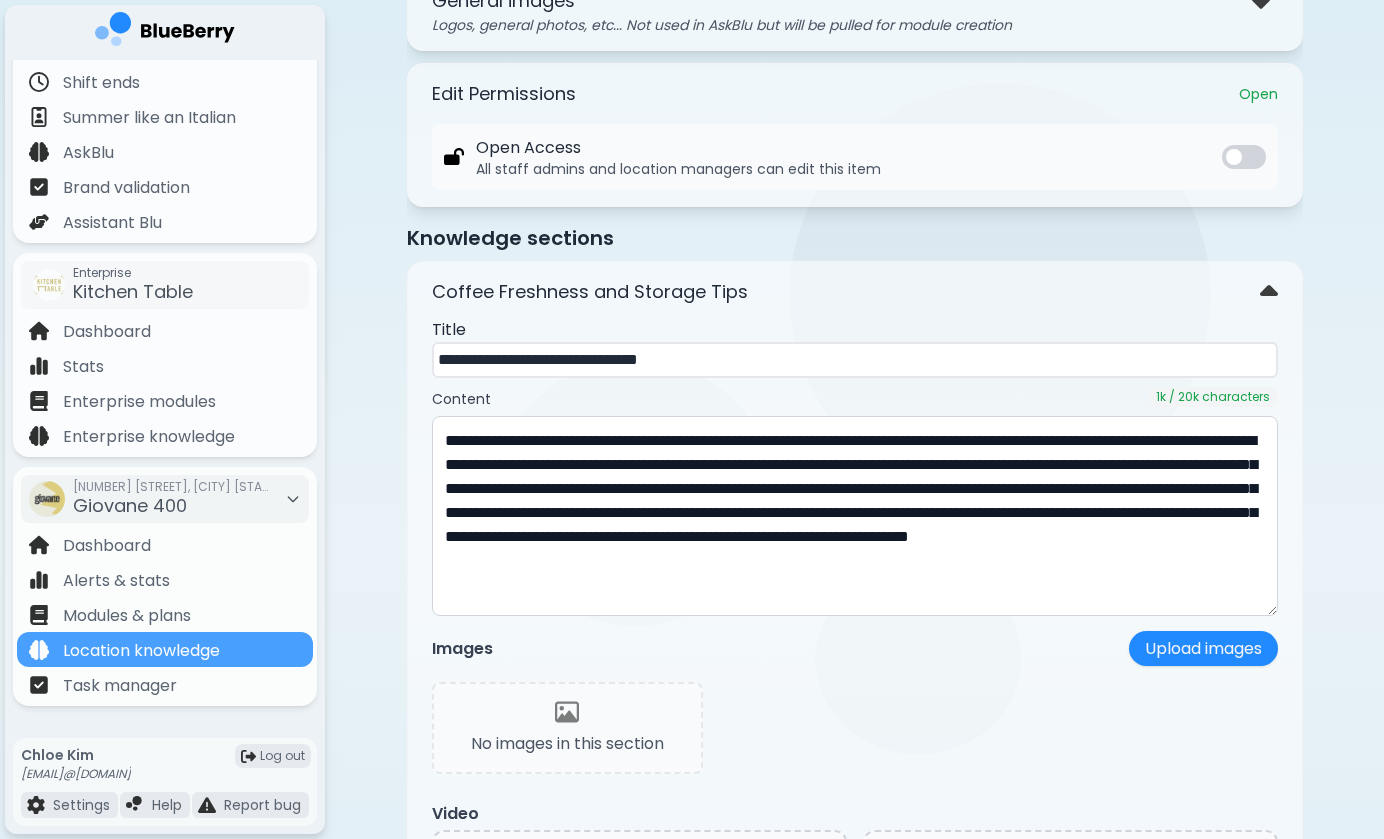 click at bounding box center [1244, 157] 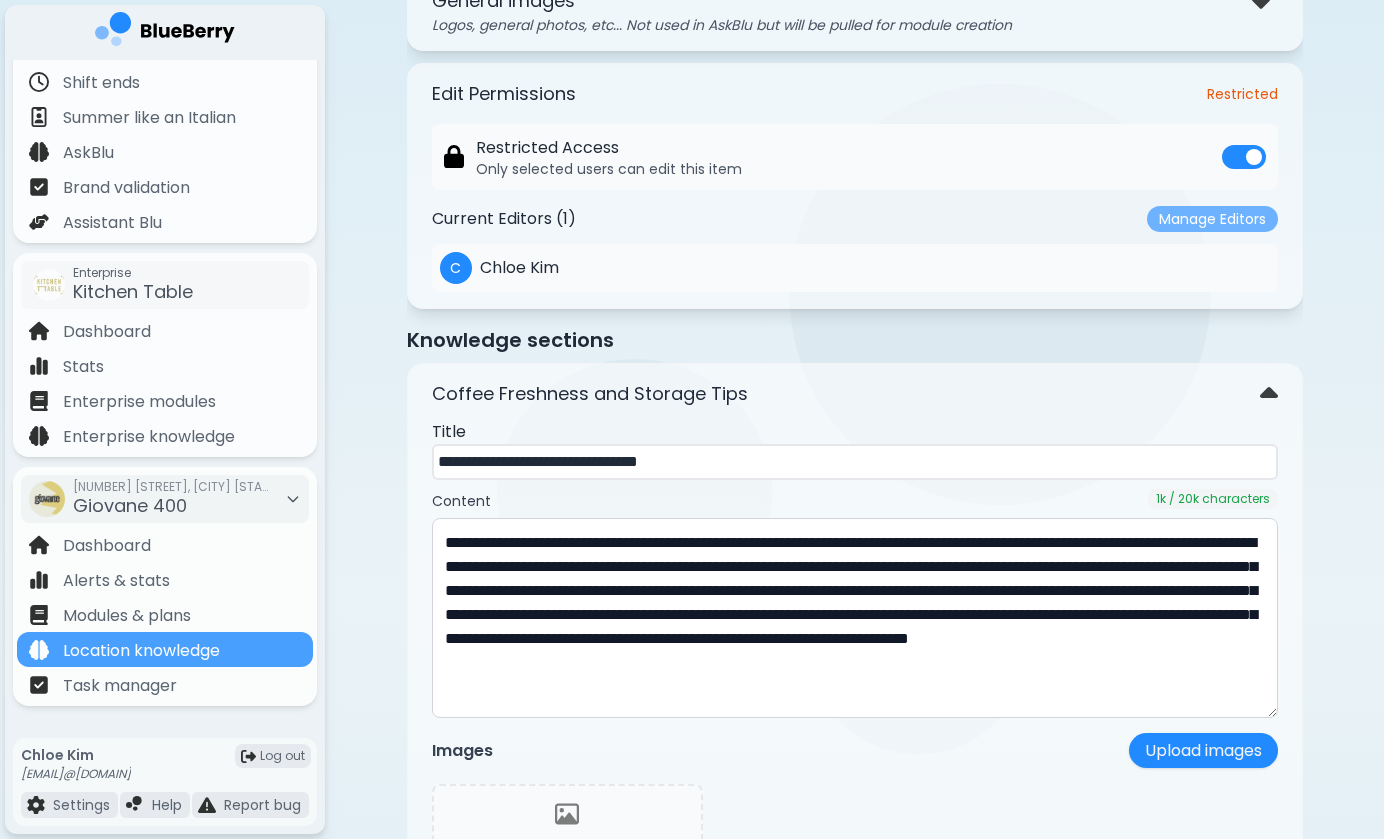click on "Manage Editors" at bounding box center (1212, 219) 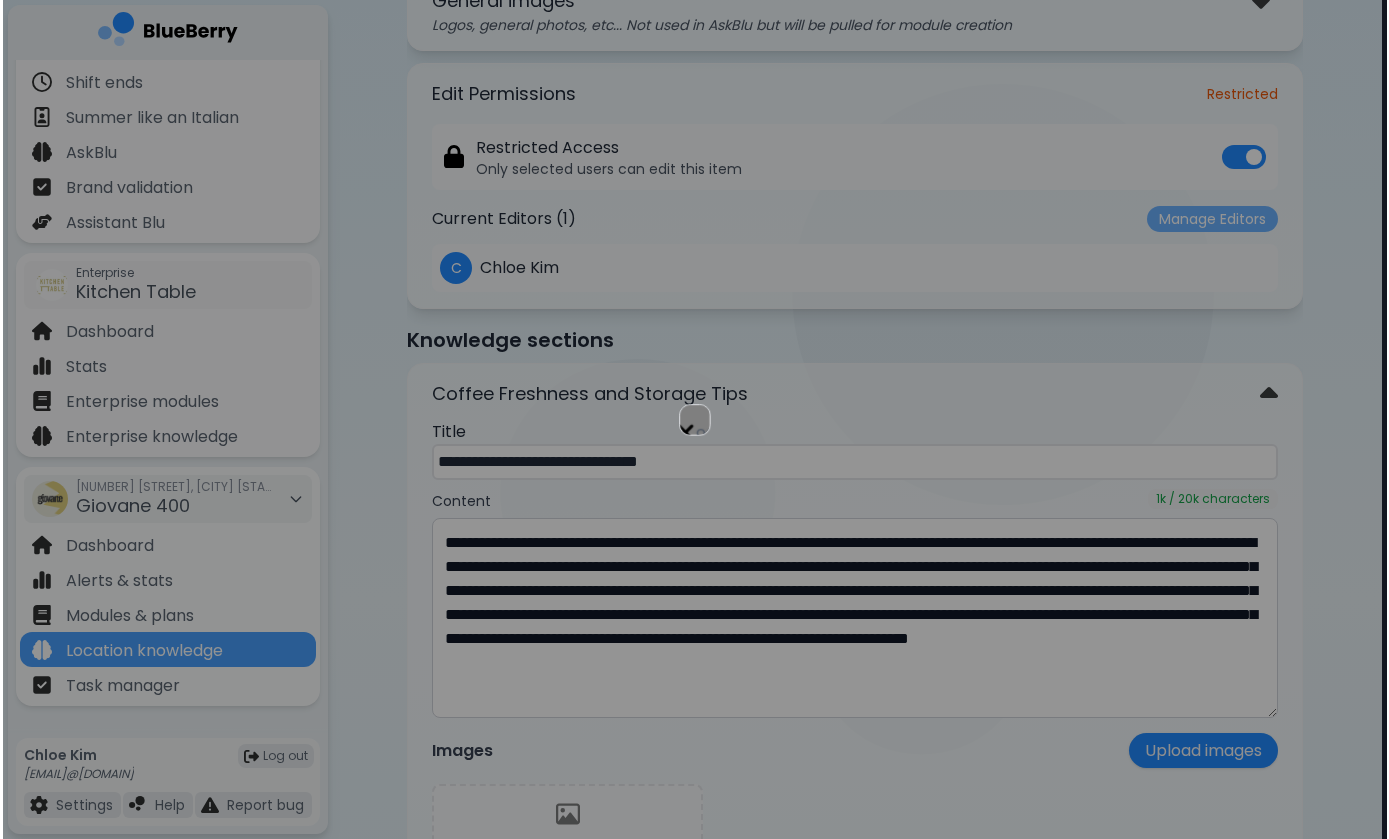 scroll, scrollTop: 0, scrollLeft: 0, axis: both 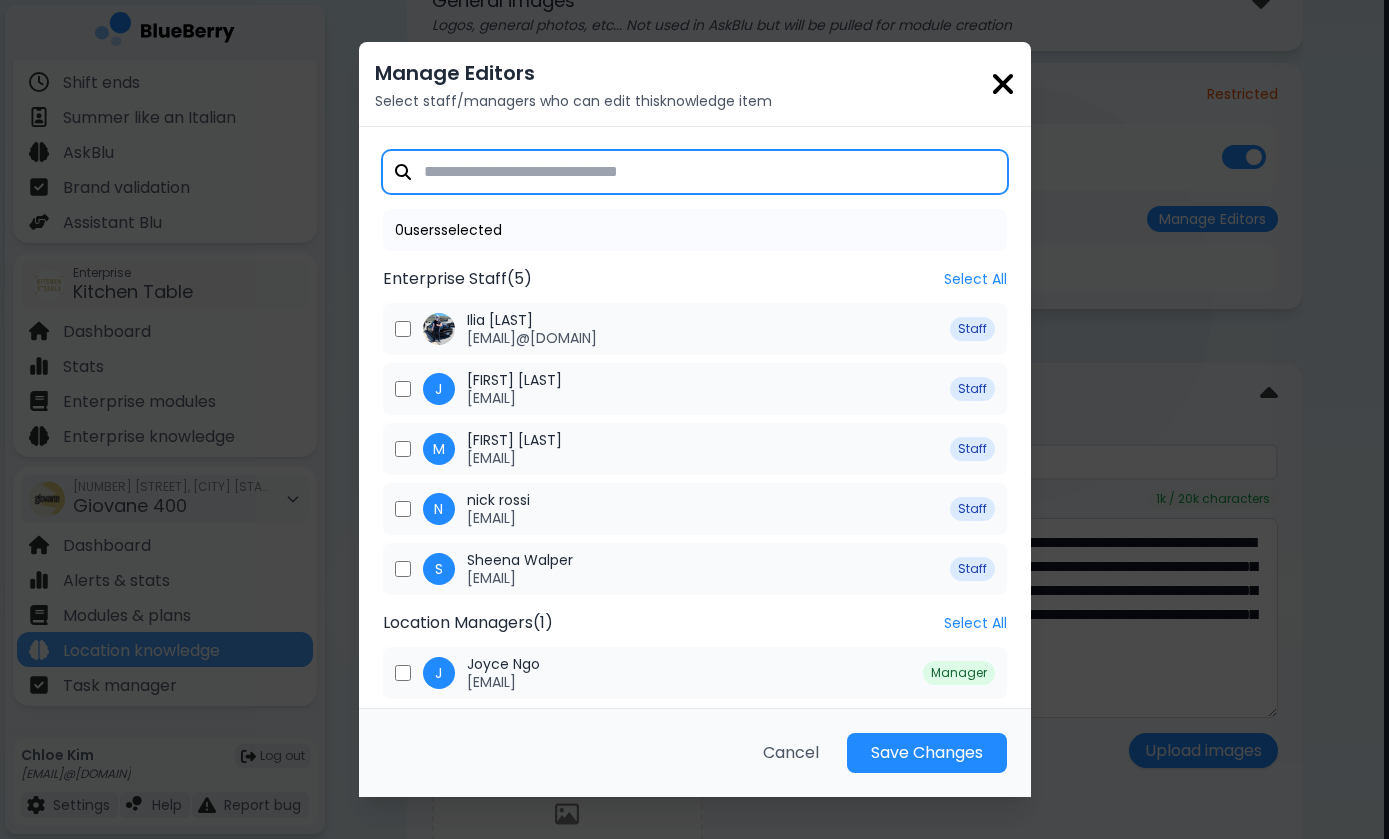 click at bounding box center [695, 172] 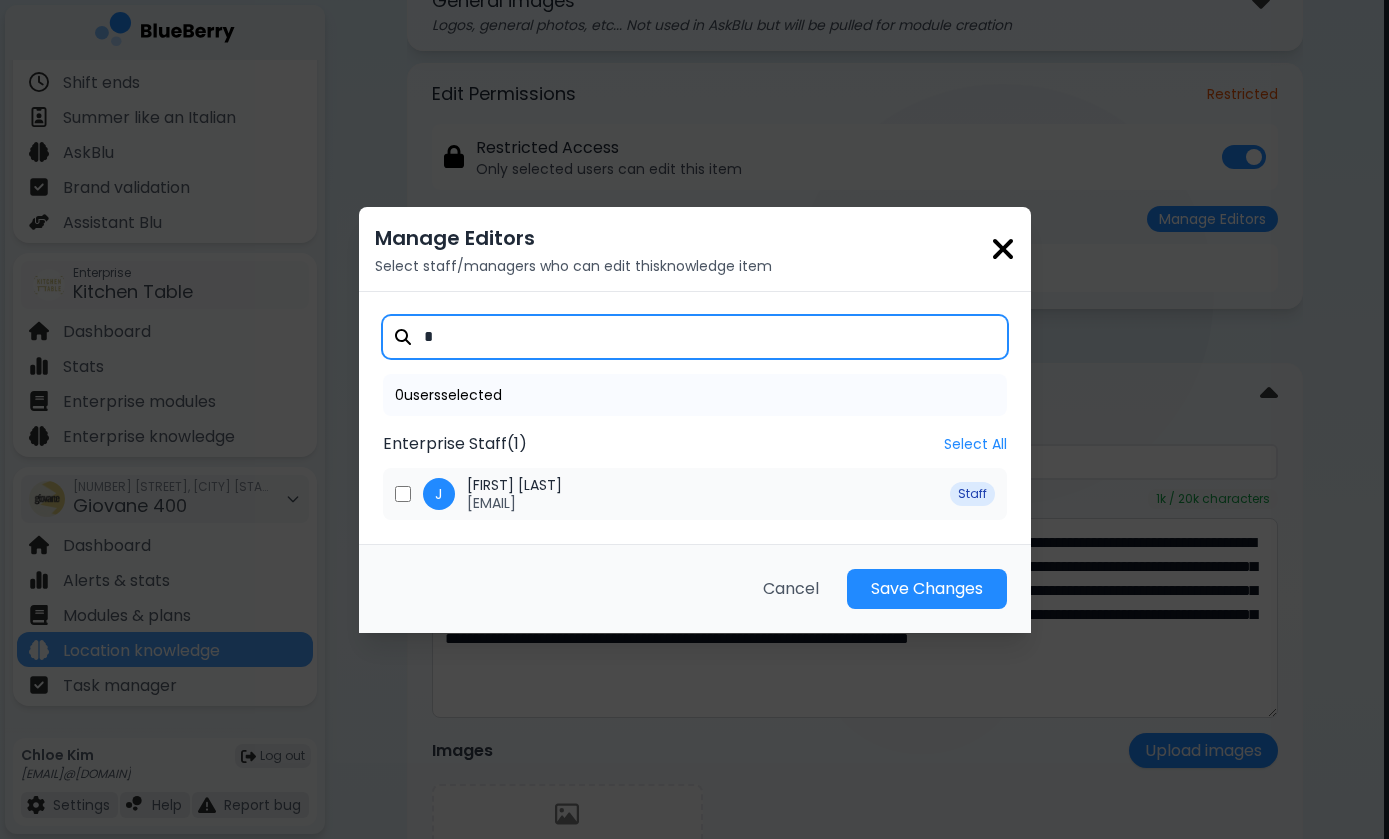 type 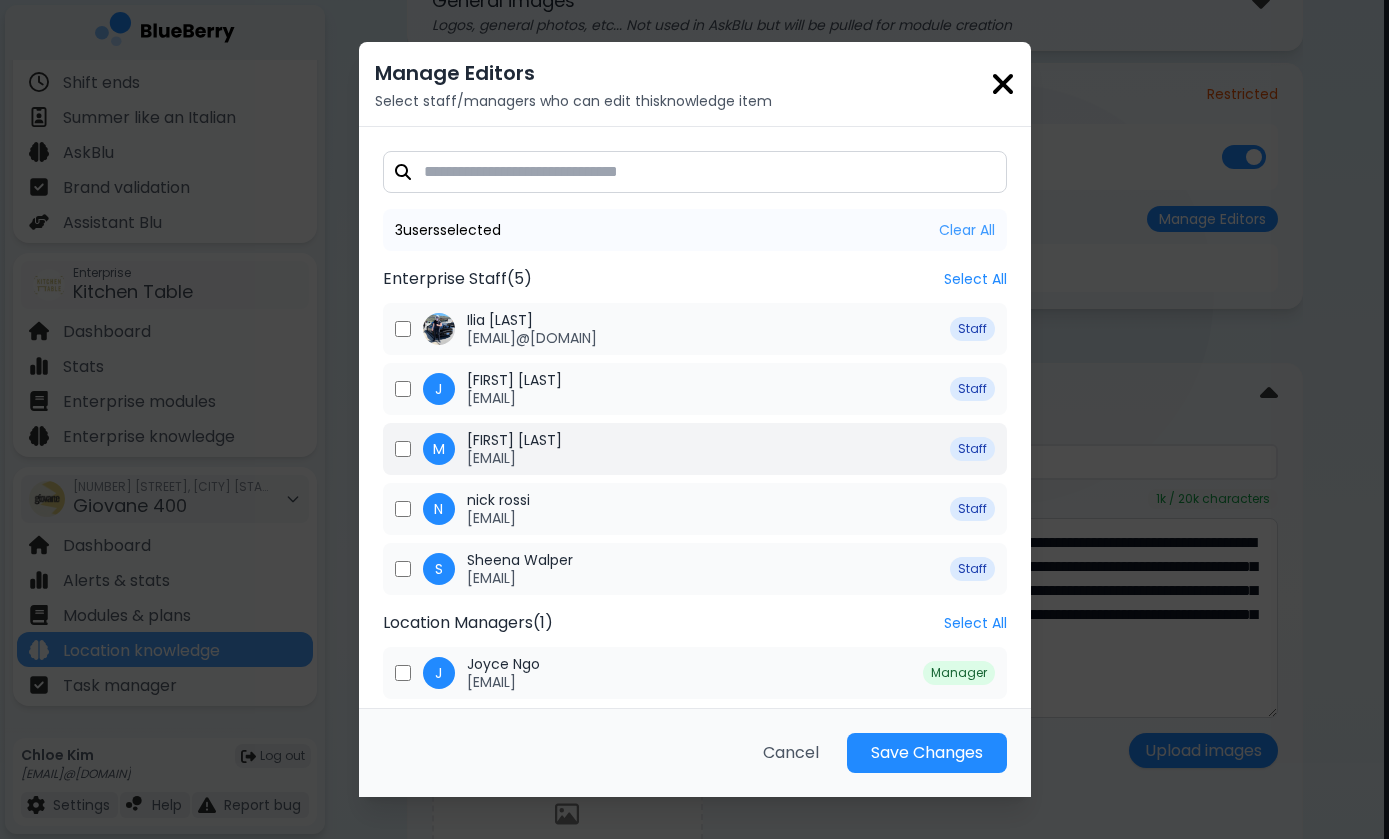 scroll, scrollTop: 0, scrollLeft: 0, axis: both 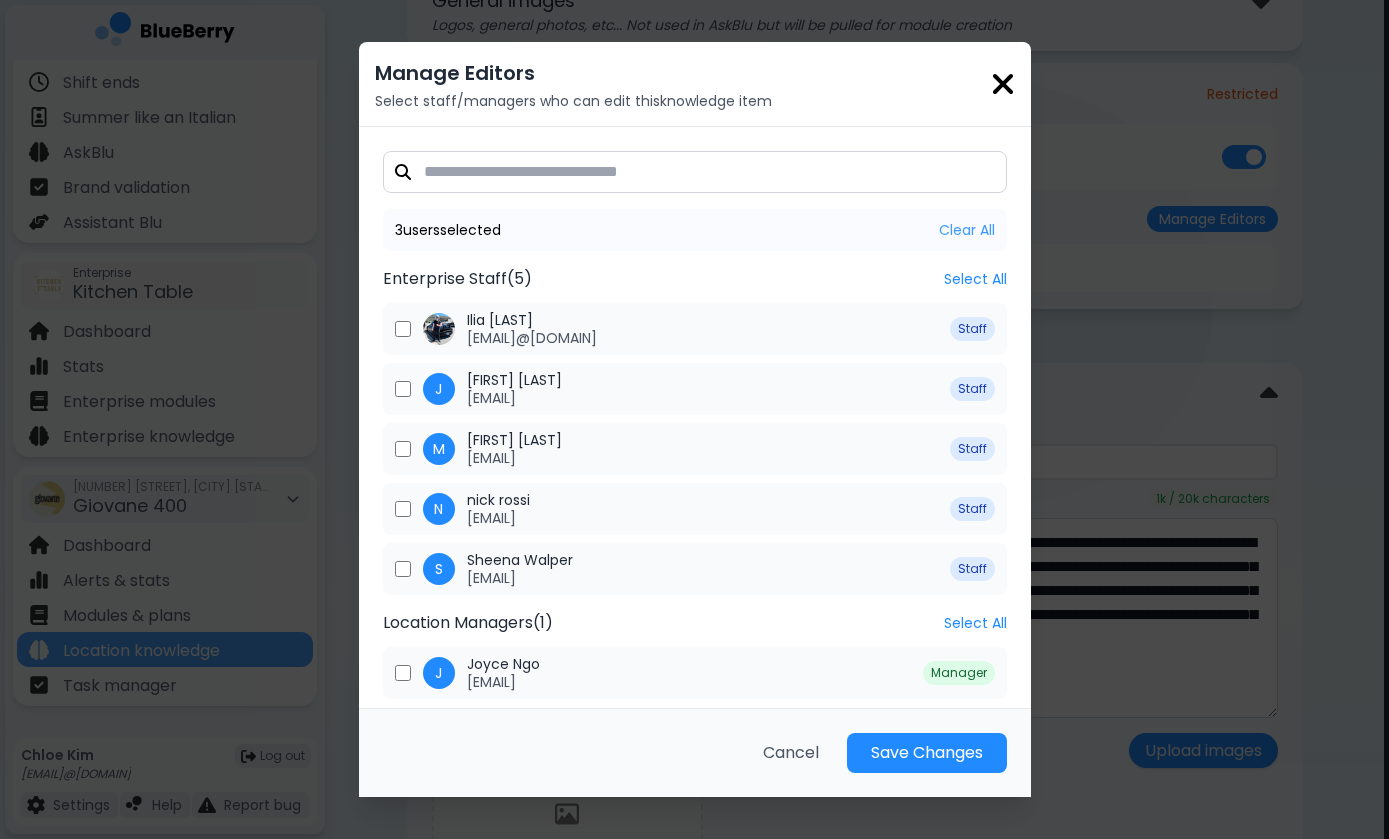 click at bounding box center (1003, 84) 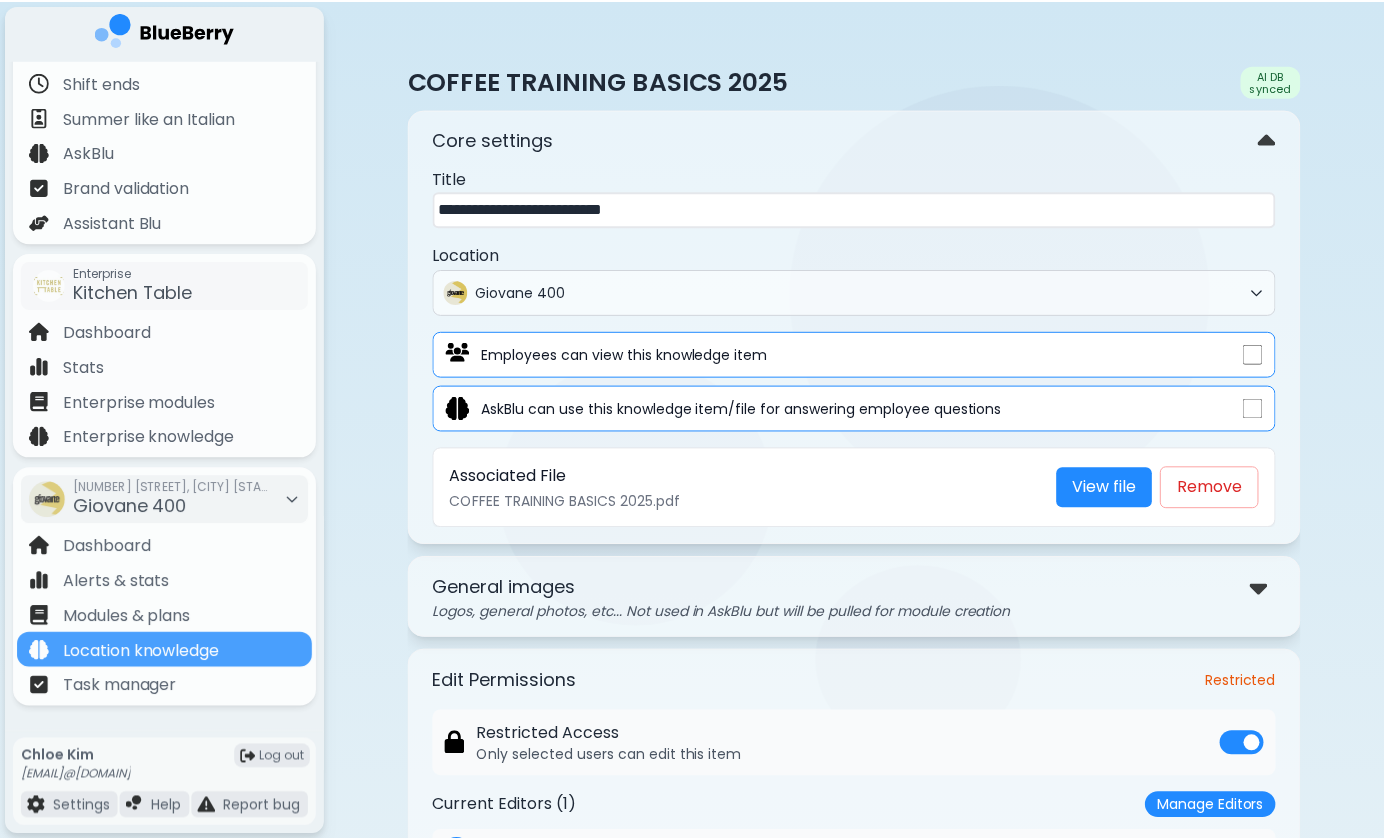 scroll, scrollTop: 586, scrollLeft: 0, axis: vertical 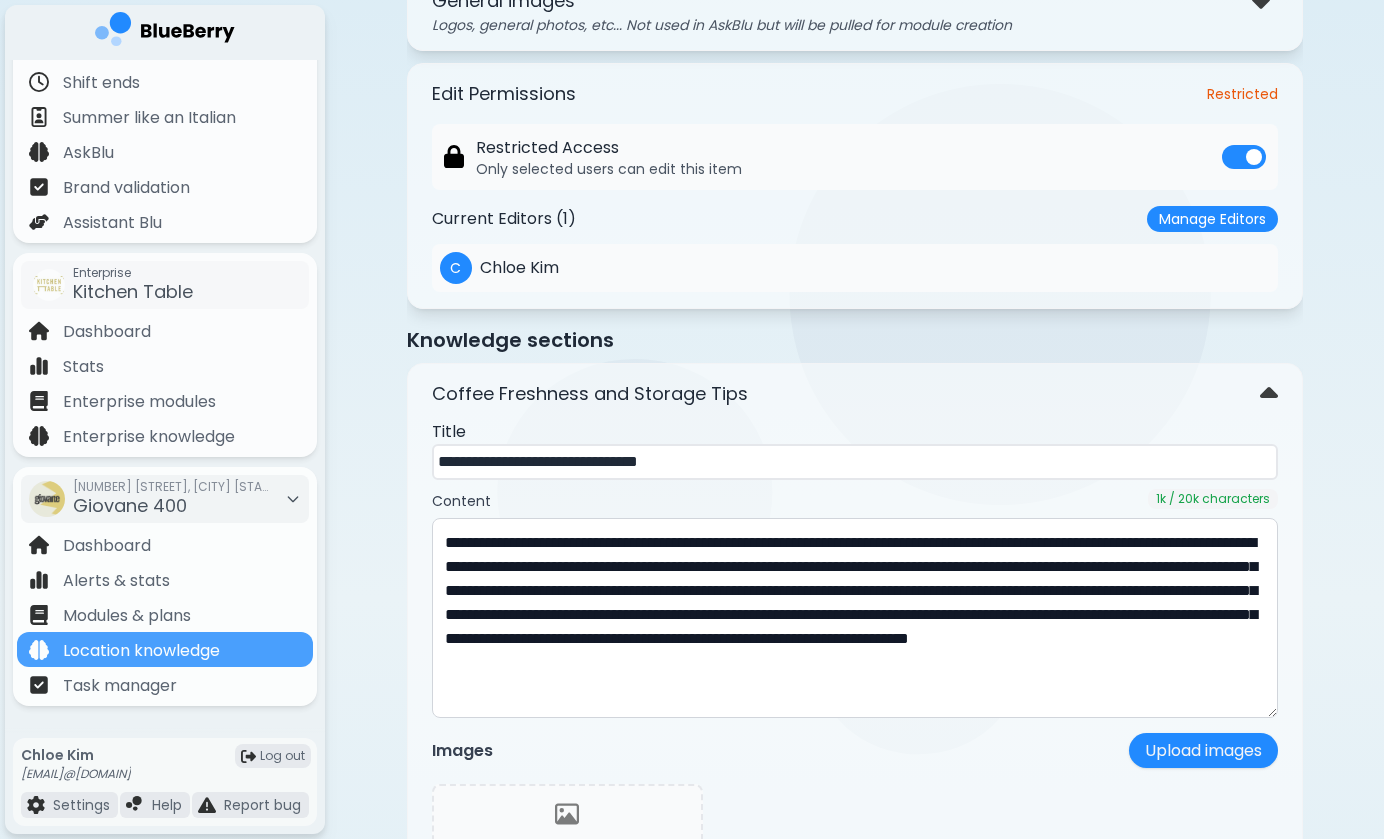 click at bounding box center (1244, 157) 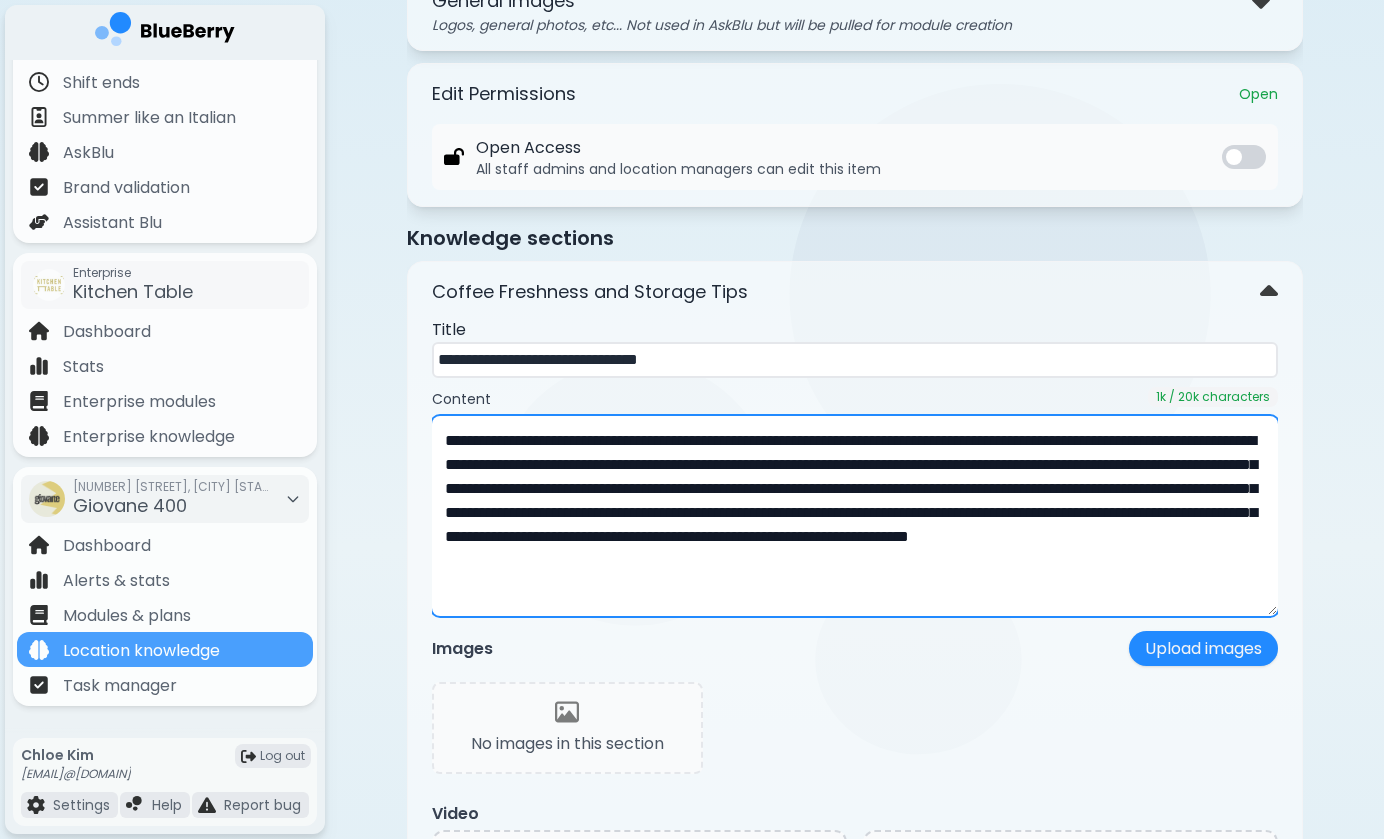 click on "**********" at bounding box center [855, 516] 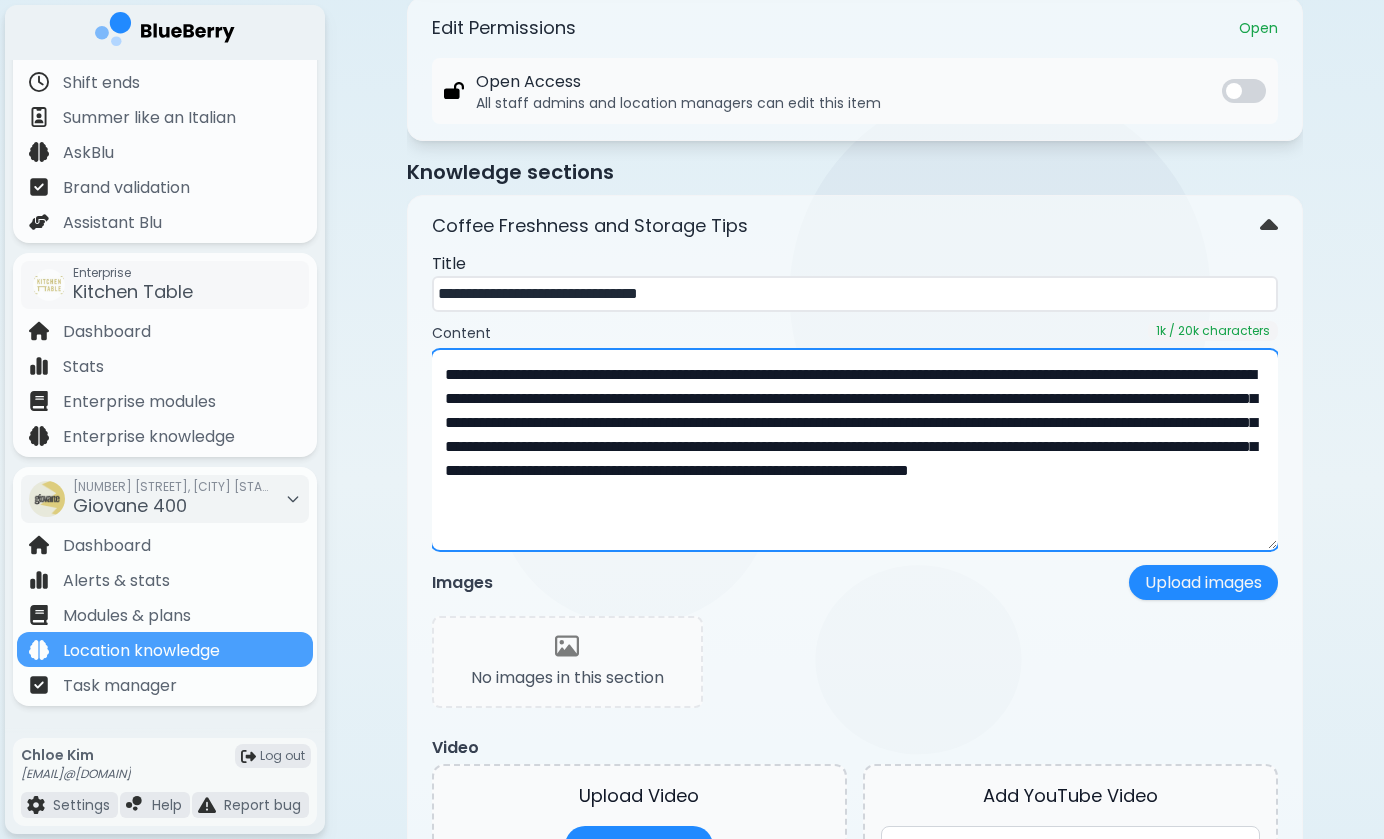 scroll, scrollTop: 653, scrollLeft: 0, axis: vertical 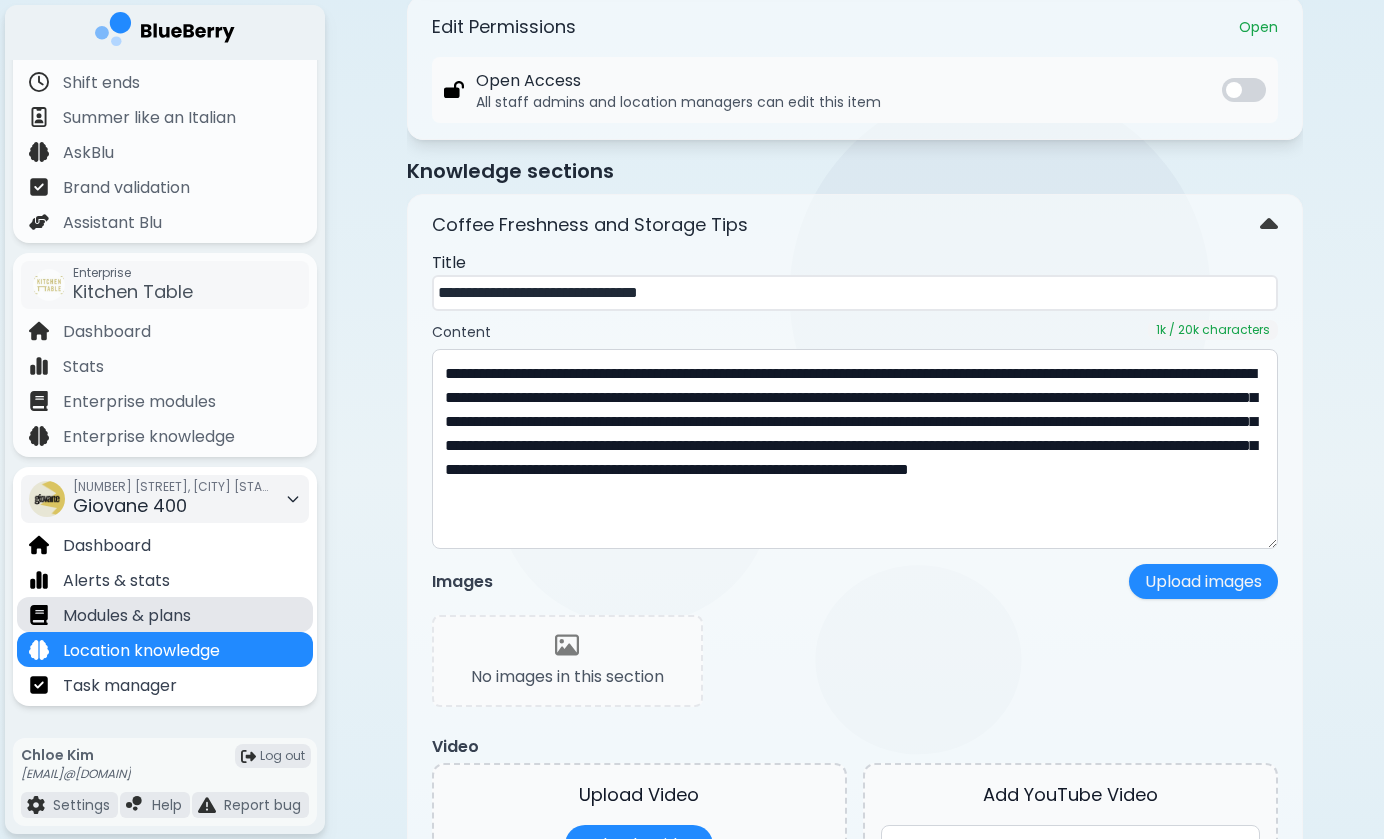click on "Modules & plans" at bounding box center [165, 614] 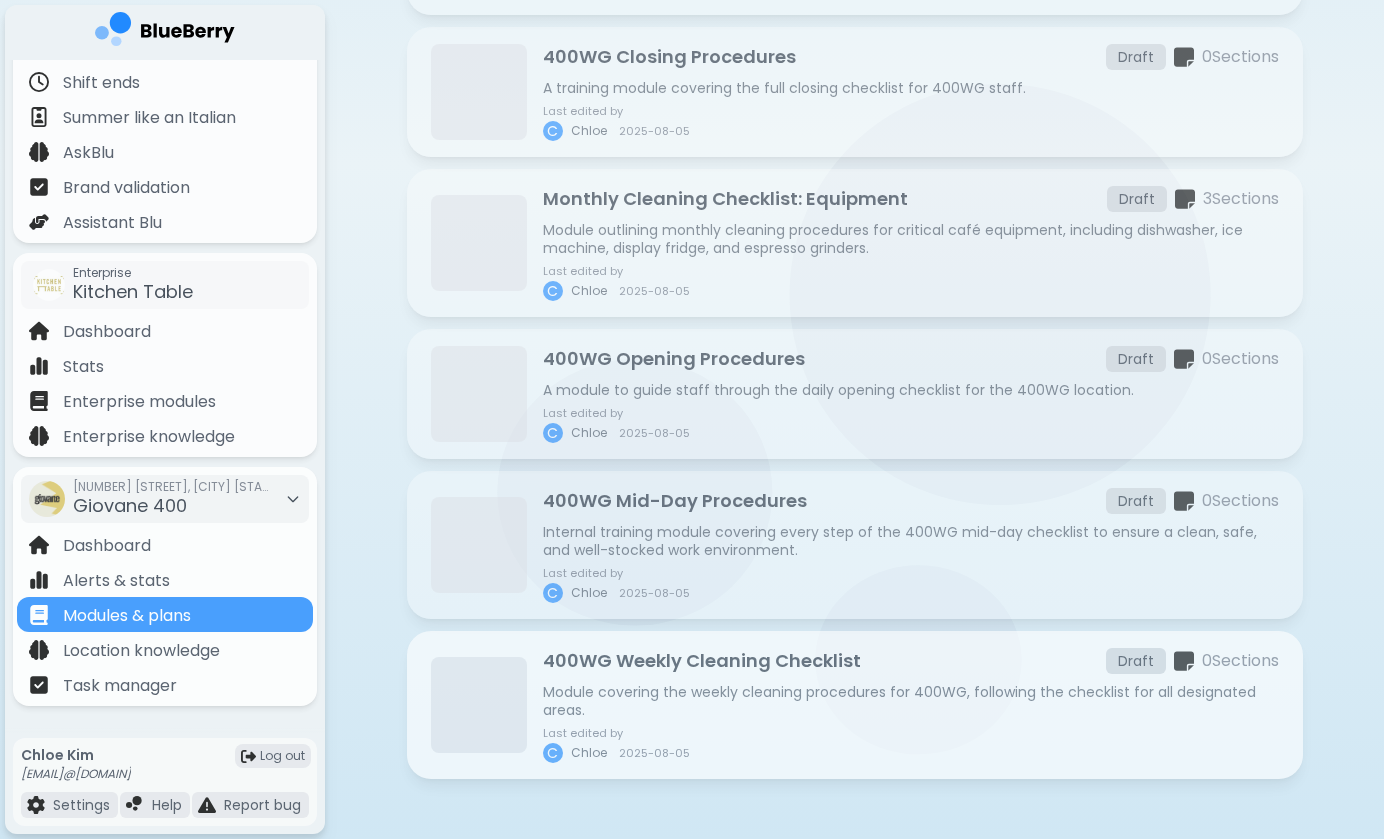 scroll, scrollTop: 512, scrollLeft: 0, axis: vertical 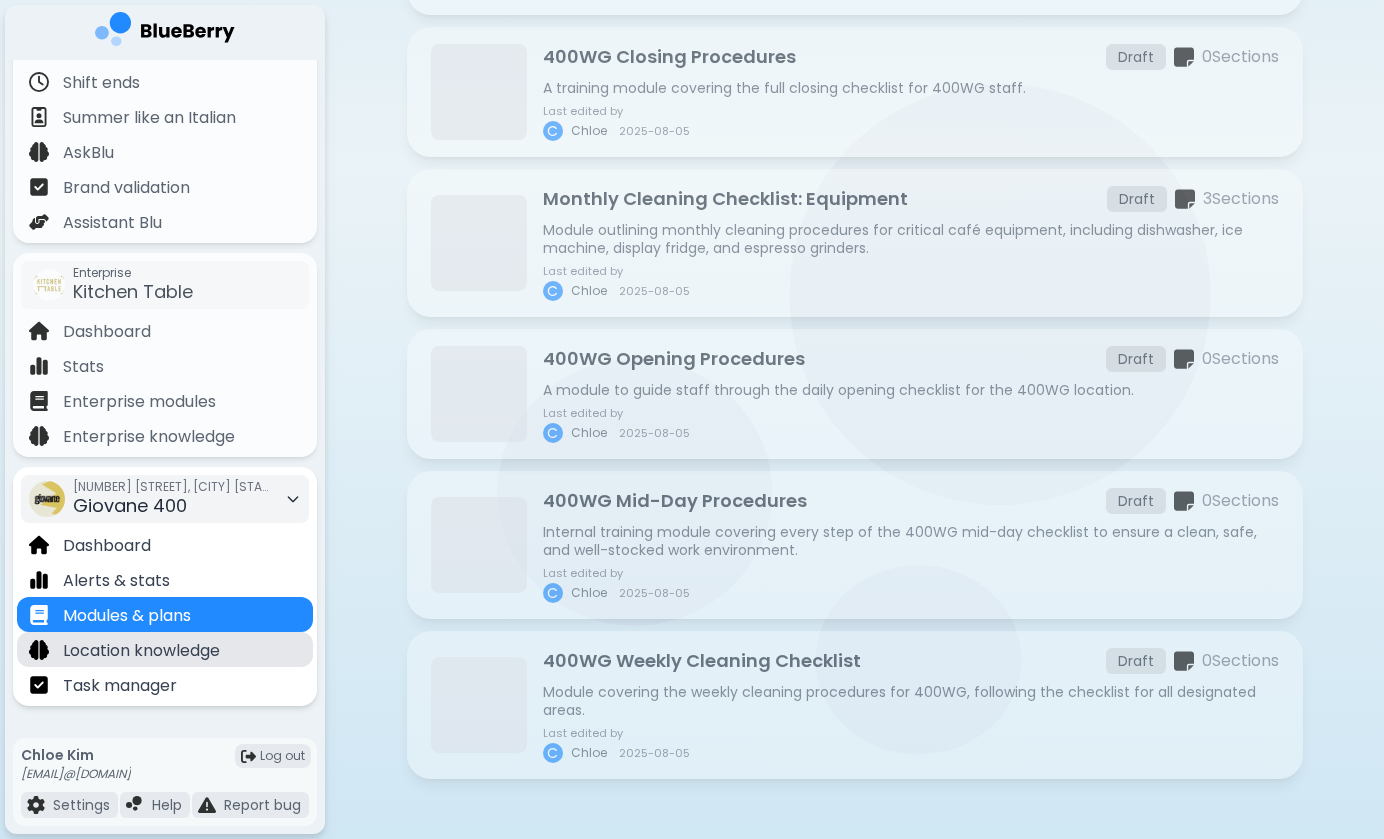 click on "Location knowledge" at bounding box center [141, 651] 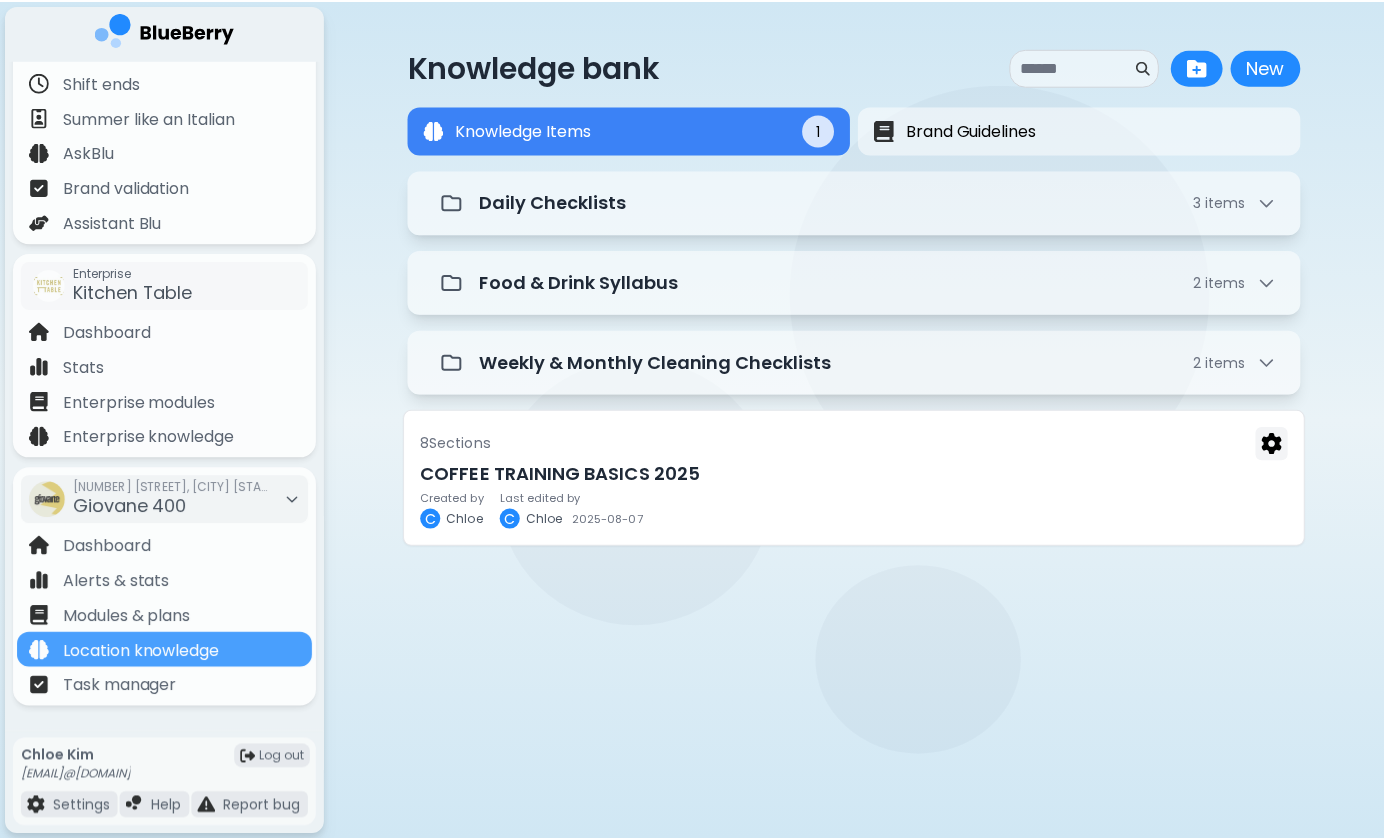 scroll, scrollTop: 0, scrollLeft: 0, axis: both 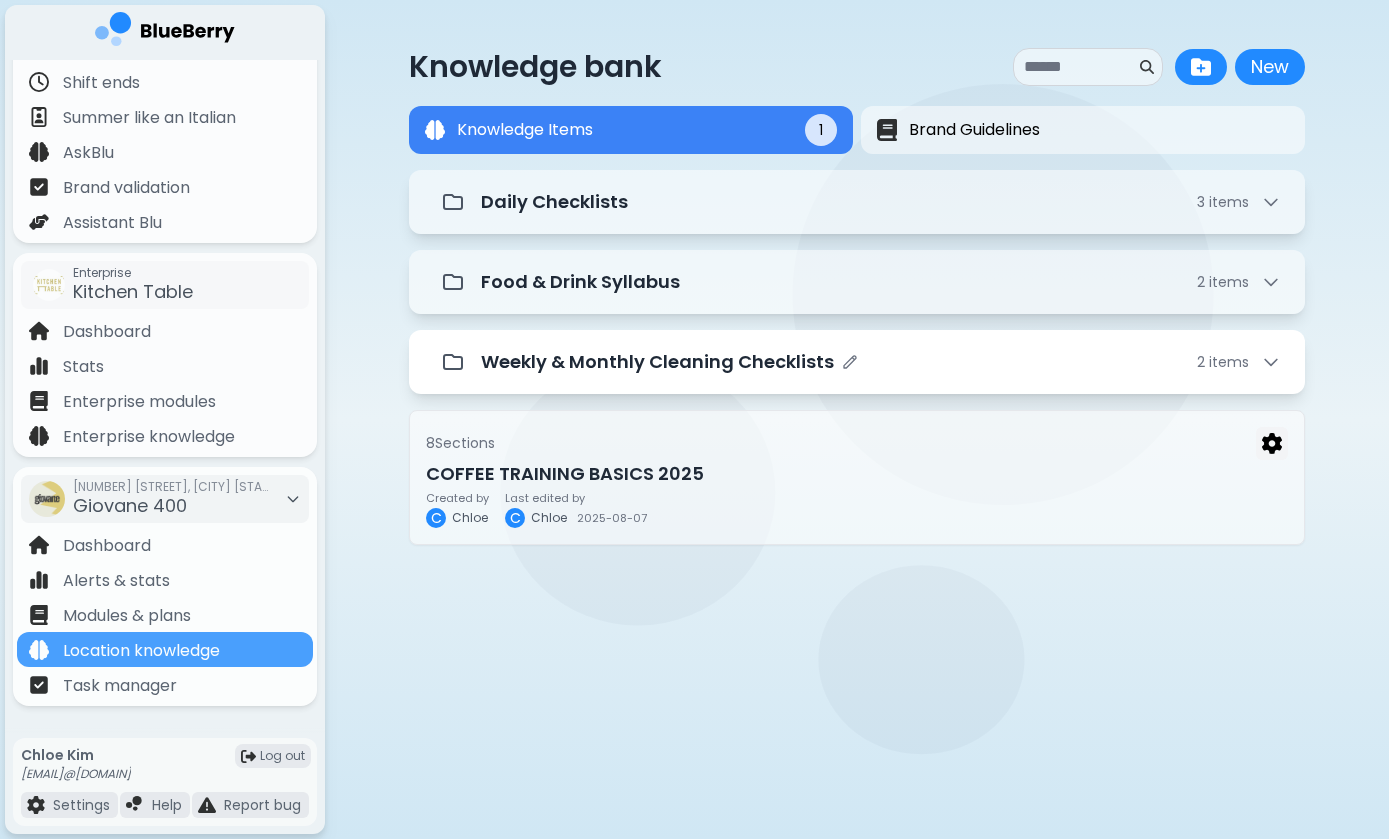 click on "Weekly & Monthly Cleaning Checklists" at bounding box center [657, 362] 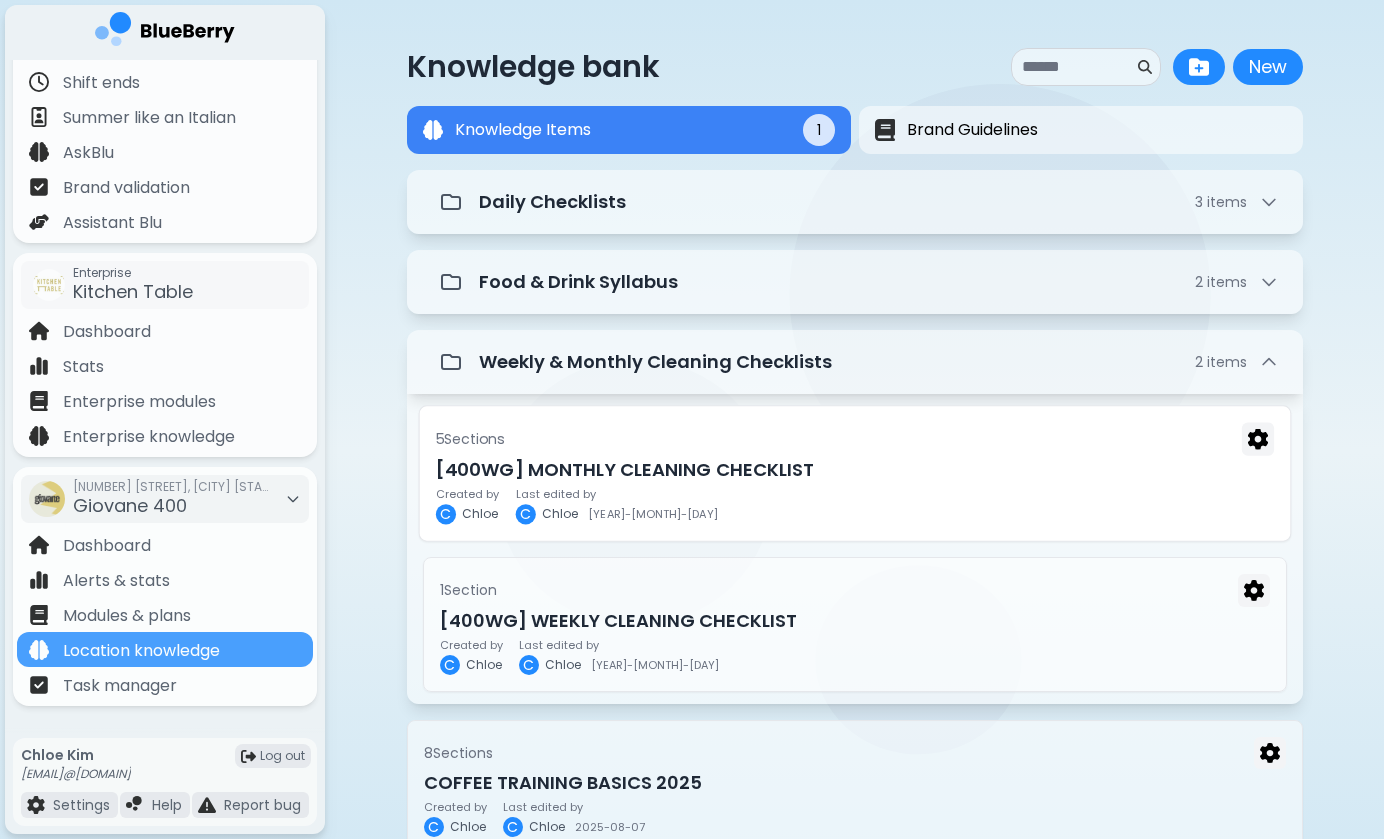 click on "[400WG] MONTHLY CLEANING CHECKLIST" at bounding box center (854, 470) 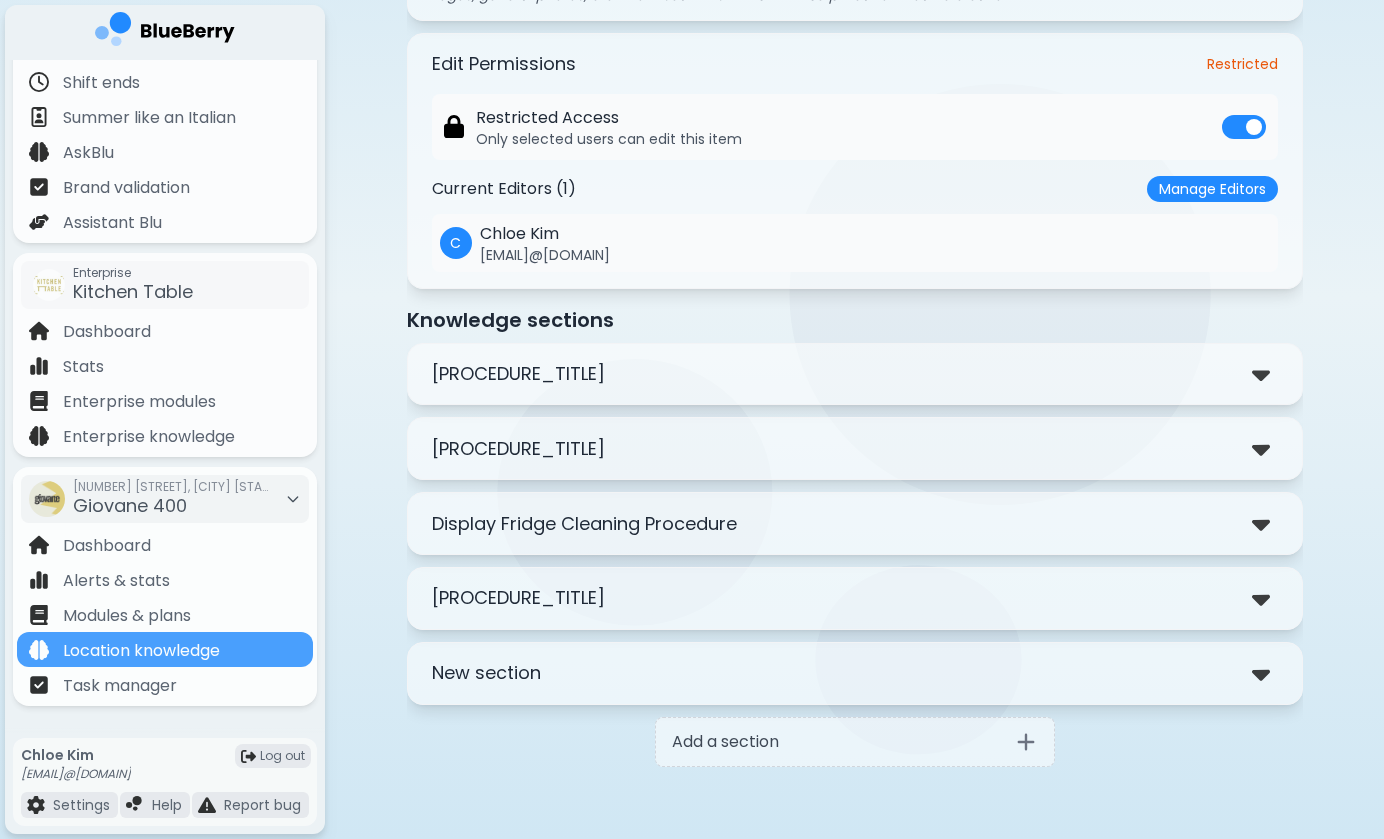 scroll, scrollTop: 244, scrollLeft: 0, axis: vertical 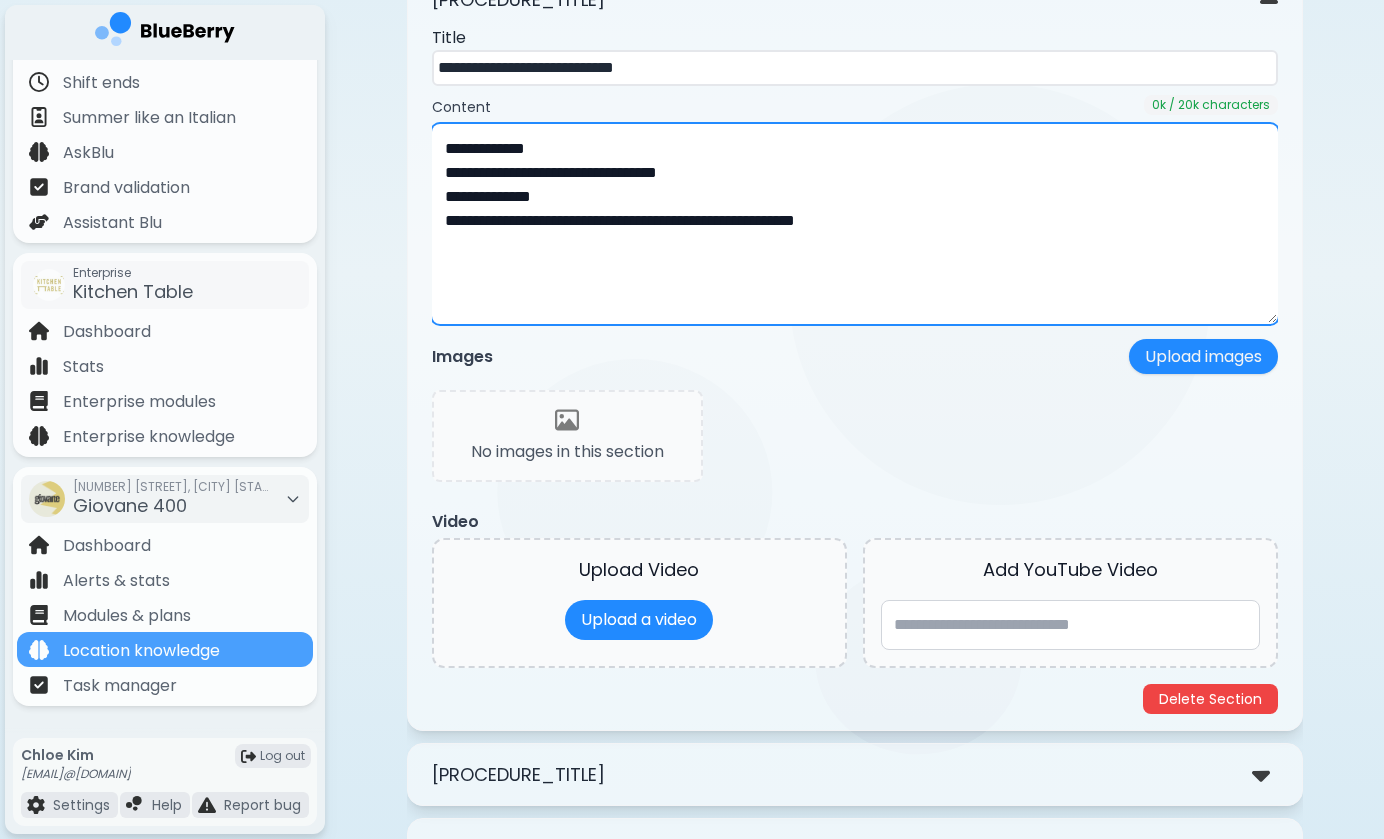 click on "**********" at bounding box center [855, 224] 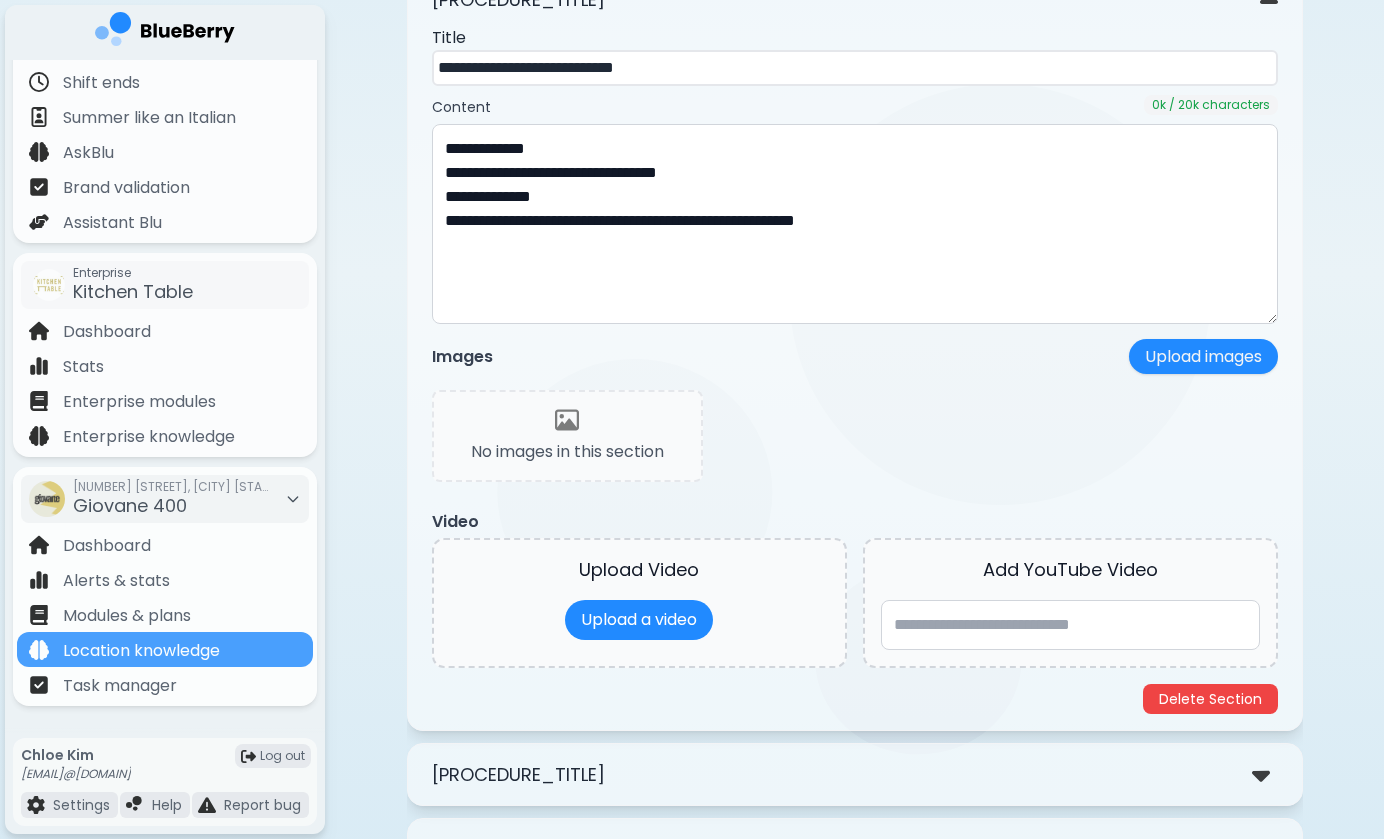 click on "No images in this section" at bounding box center (567, 452) 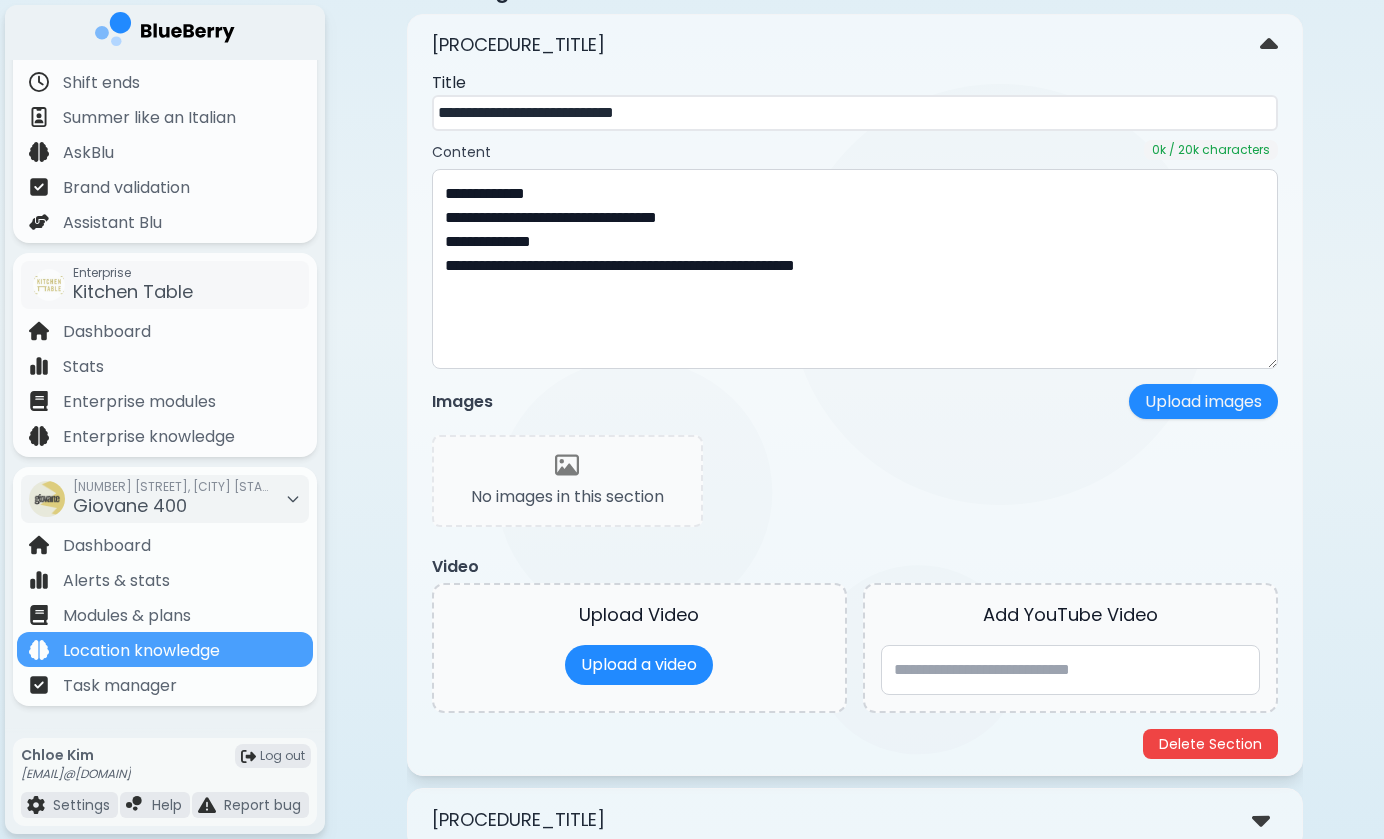 scroll, scrollTop: 456, scrollLeft: 0, axis: vertical 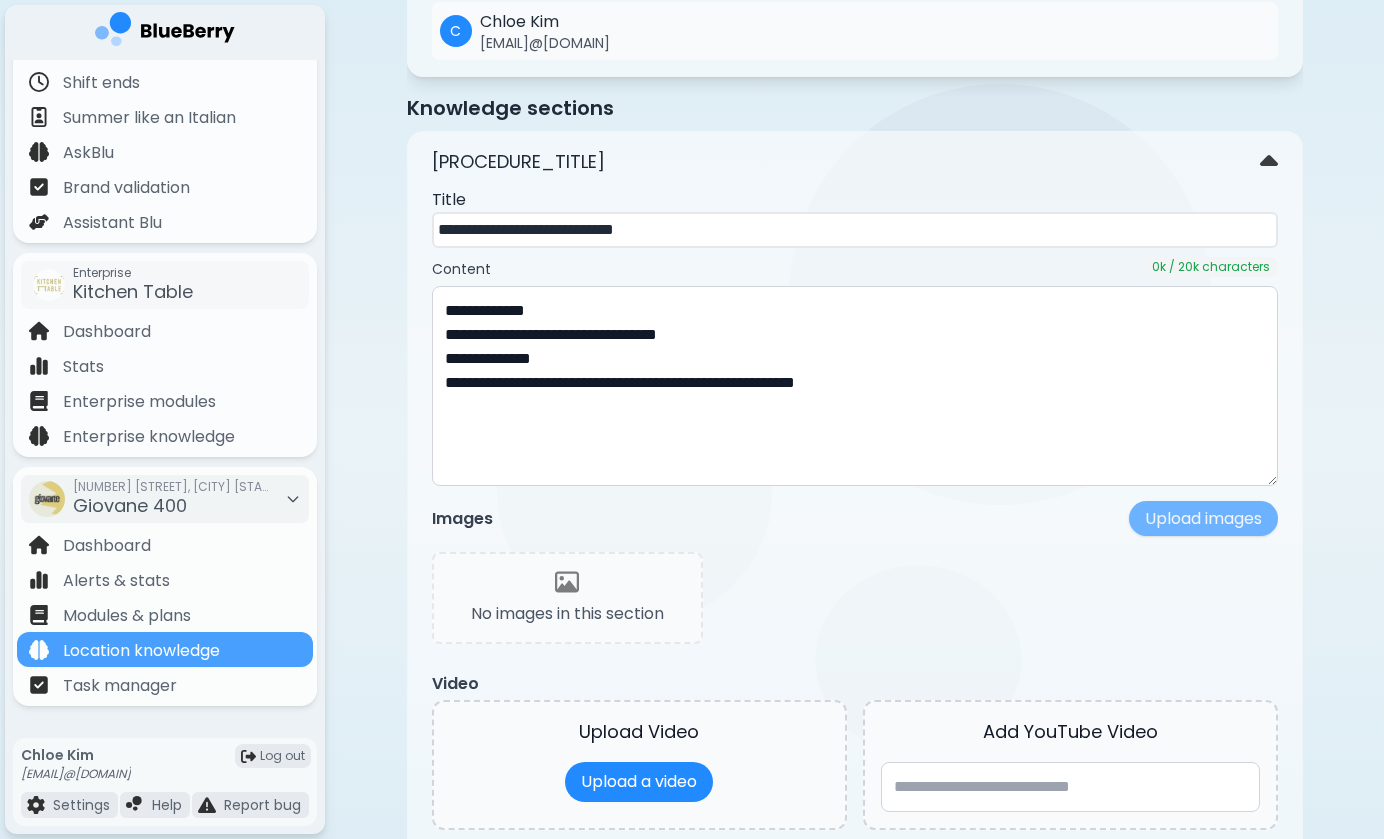 click on "Upload images" at bounding box center [1203, 518] 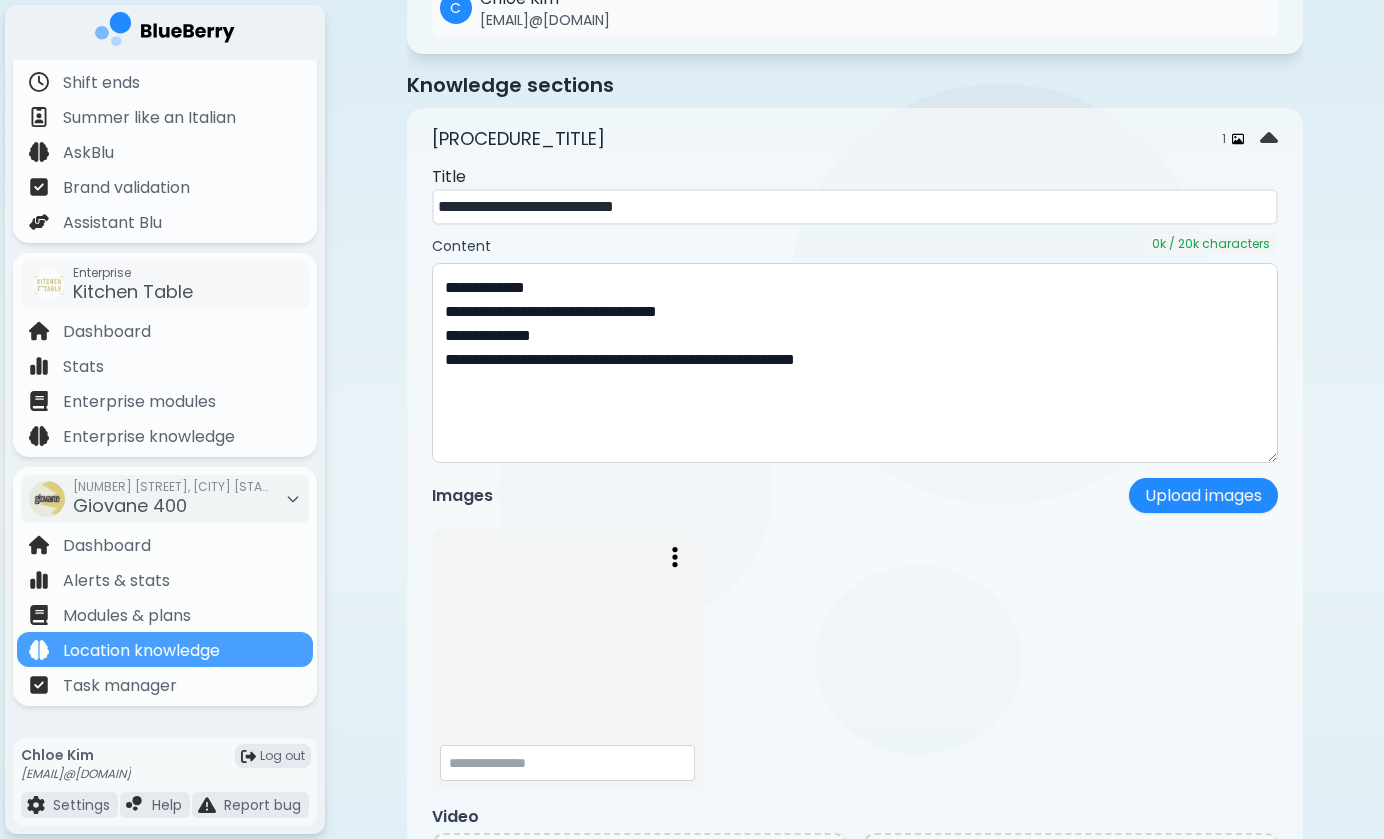 scroll, scrollTop: 526, scrollLeft: 0, axis: vertical 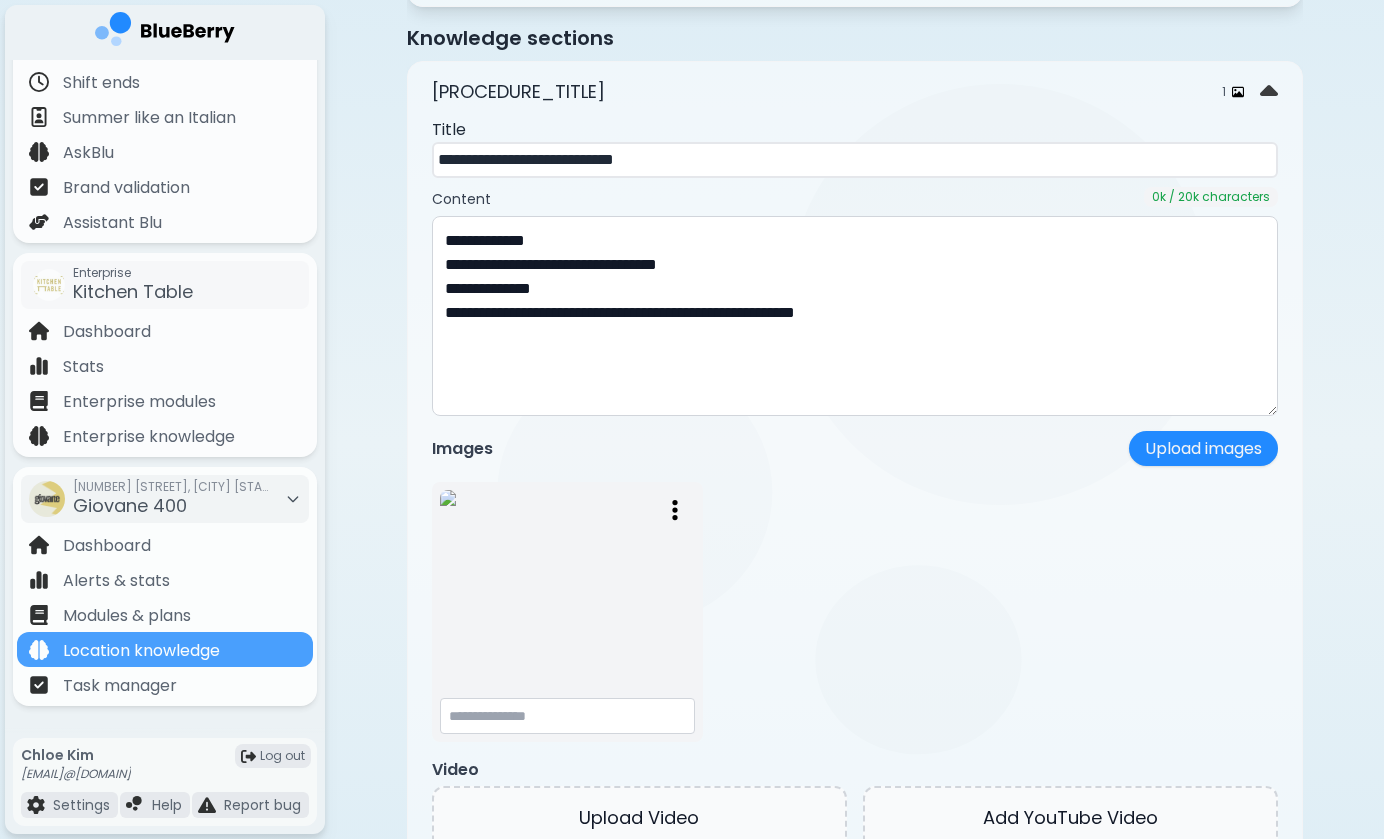 click at bounding box center (567, 590) 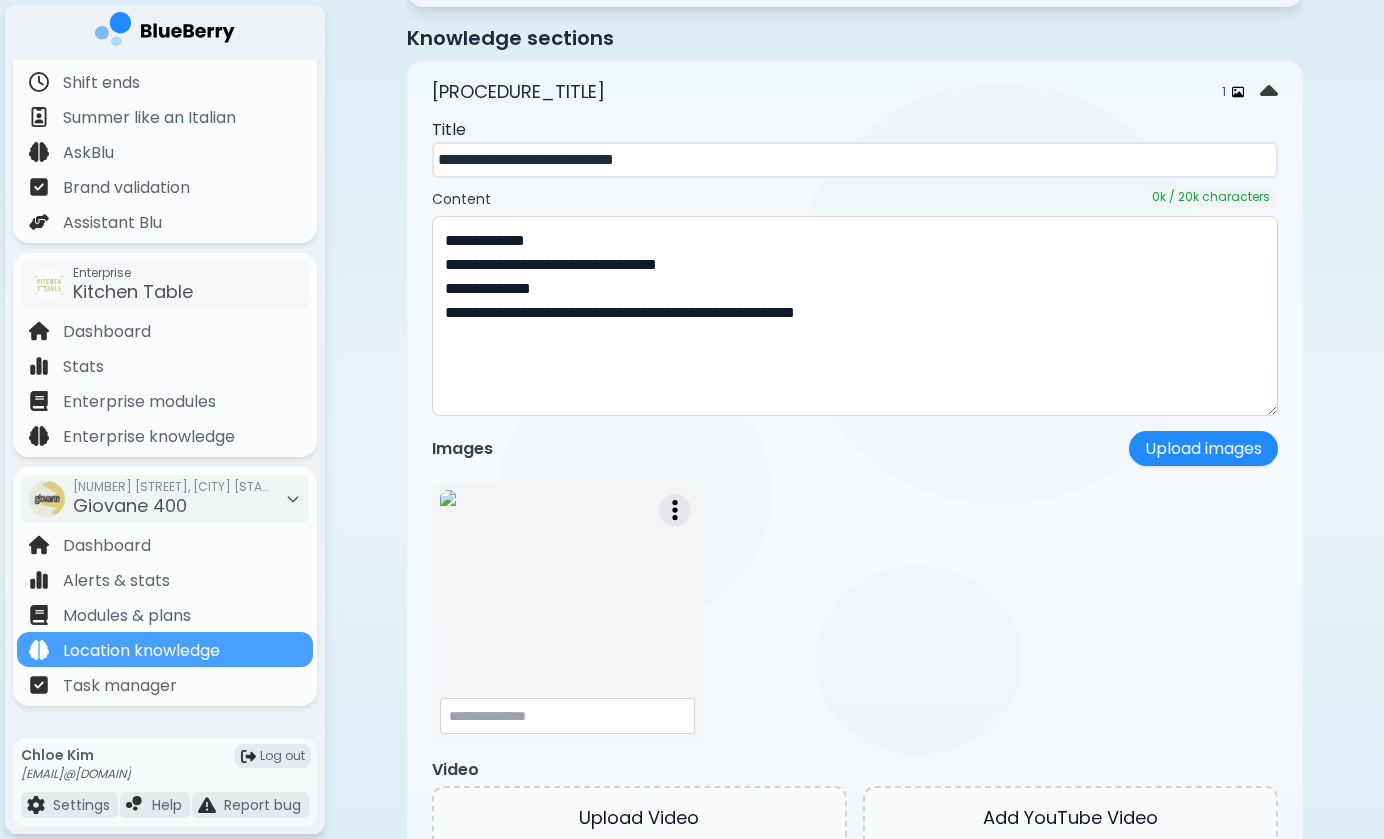 click at bounding box center (675, 510) 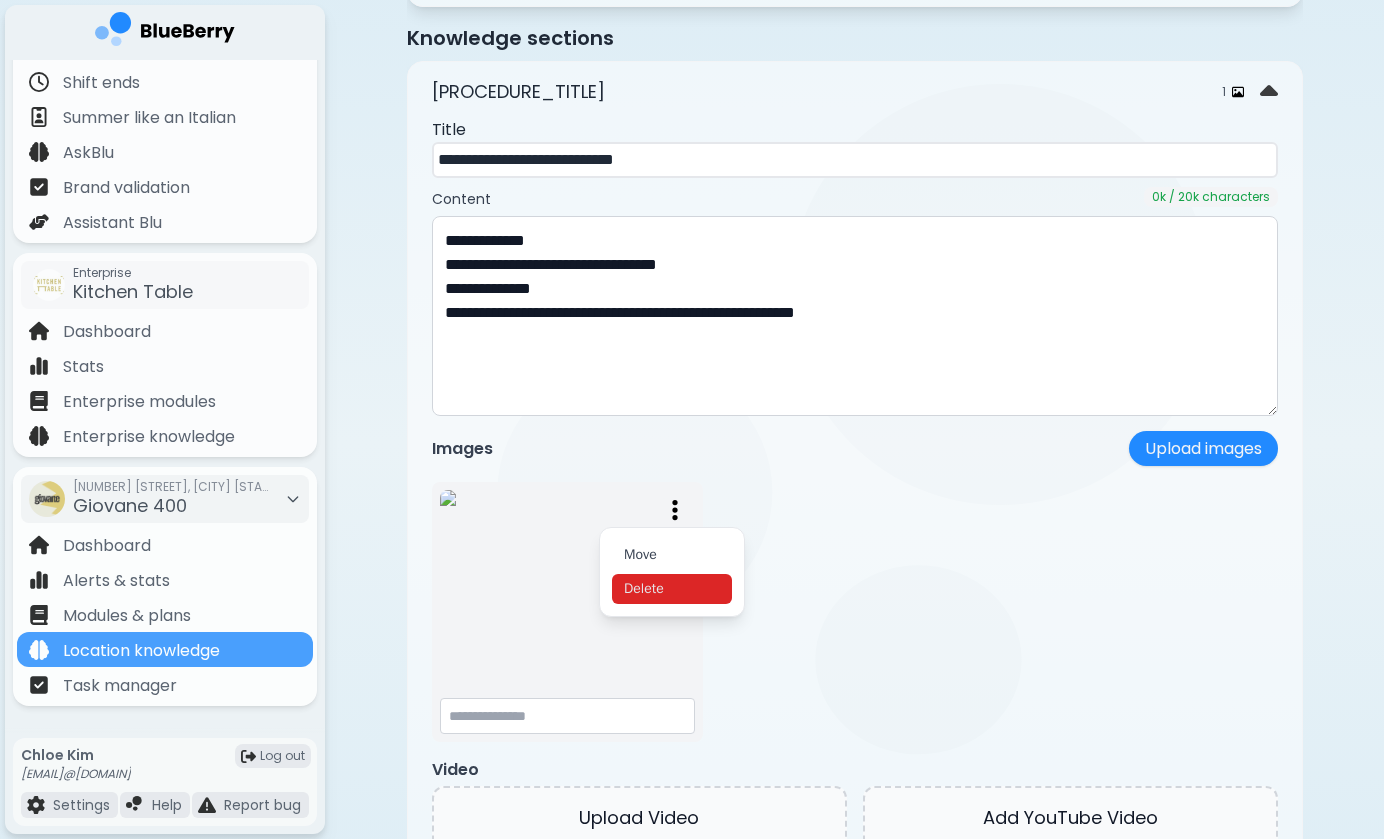 click on "Delete" at bounding box center [672, 589] 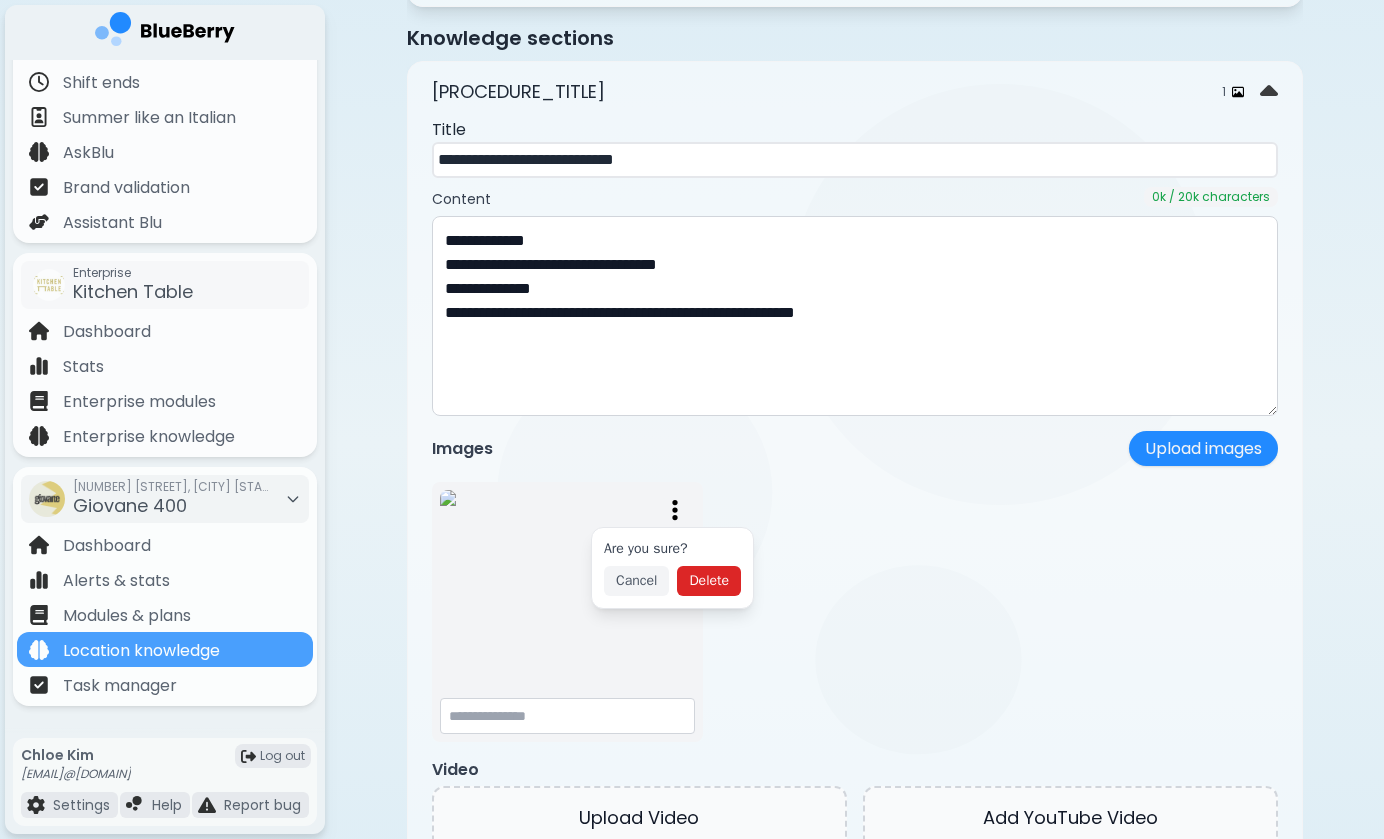 click on "Delete" at bounding box center (709, 581) 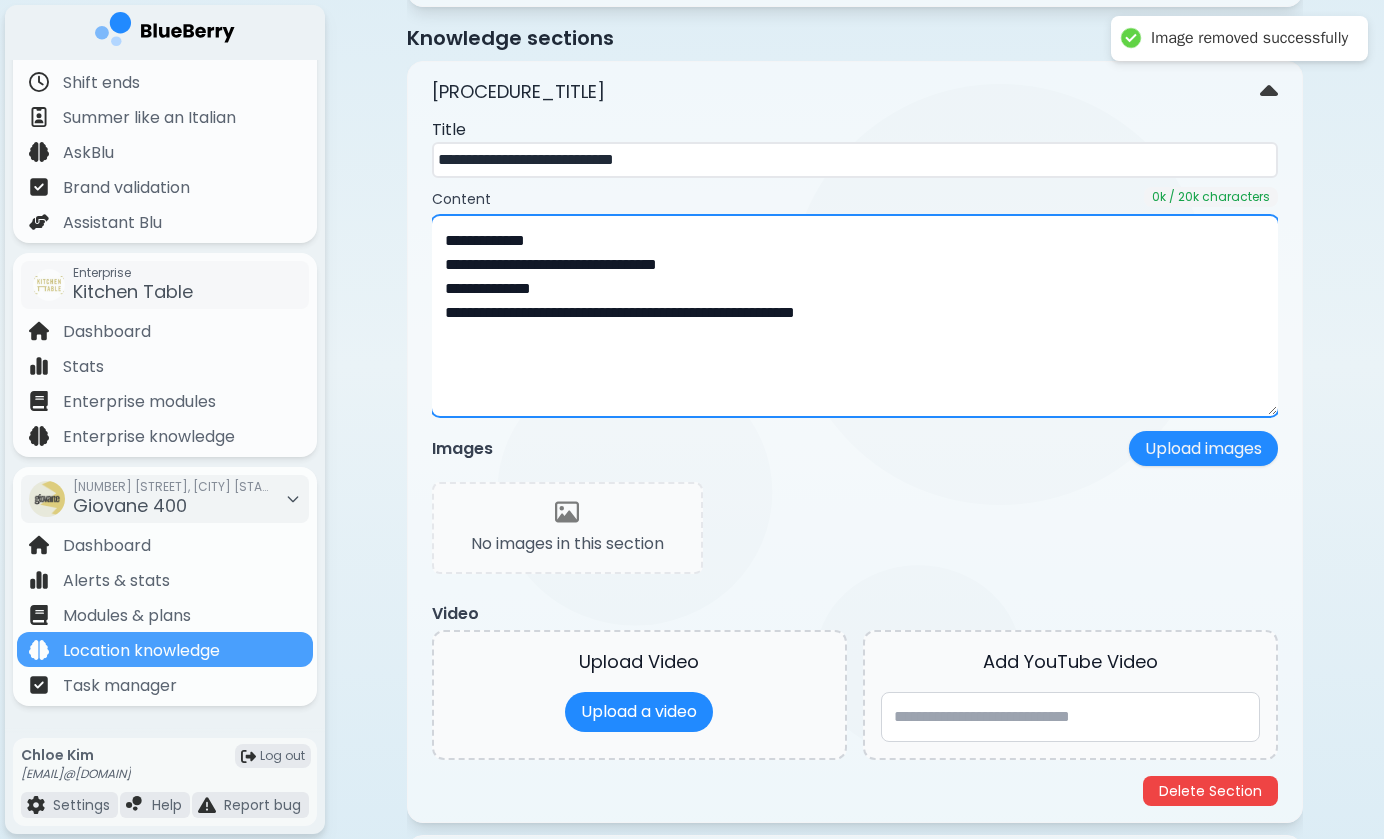 click on "**********" at bounding box center [855, 316] 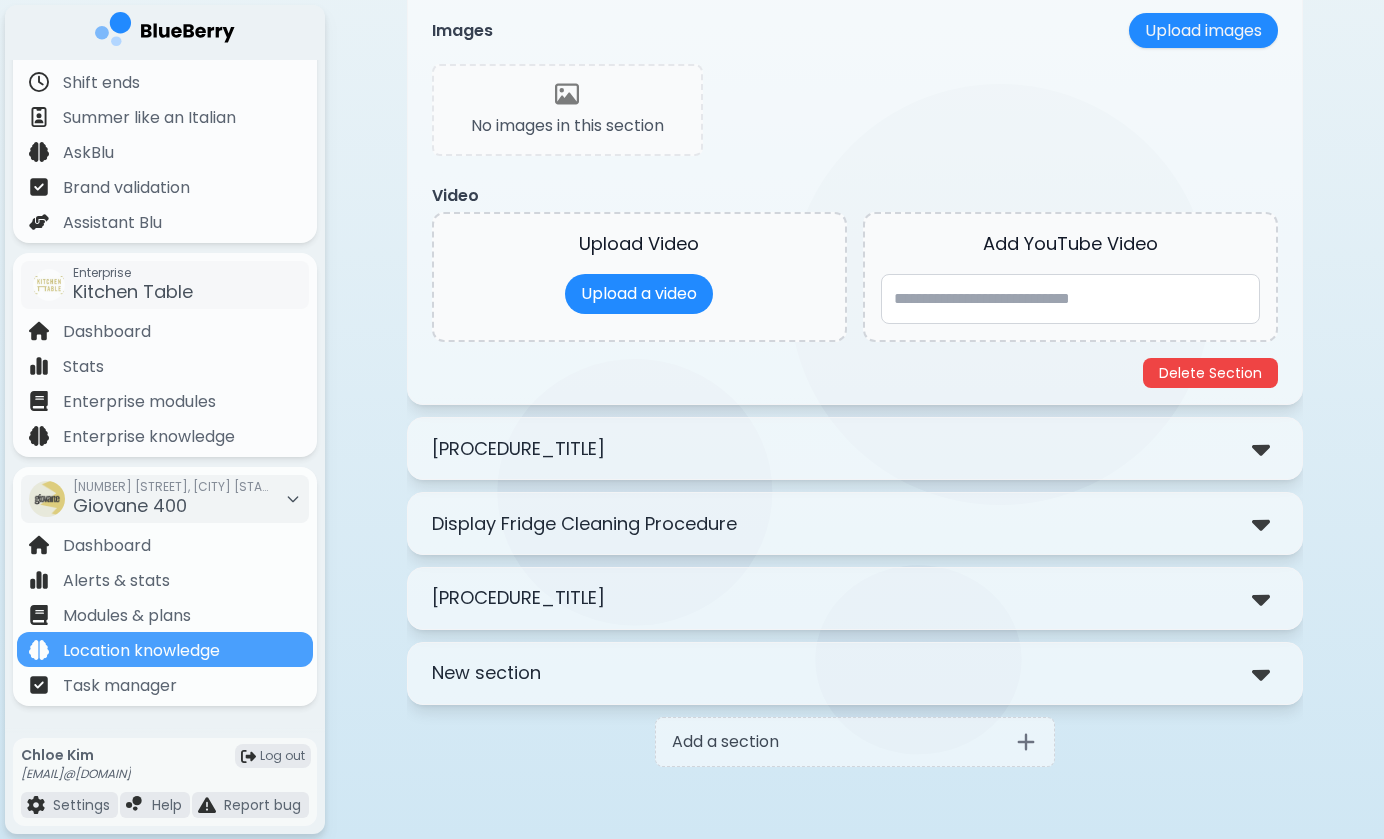 scroll, scrollTop: 946, scrollLeft: 0, axis: vertical 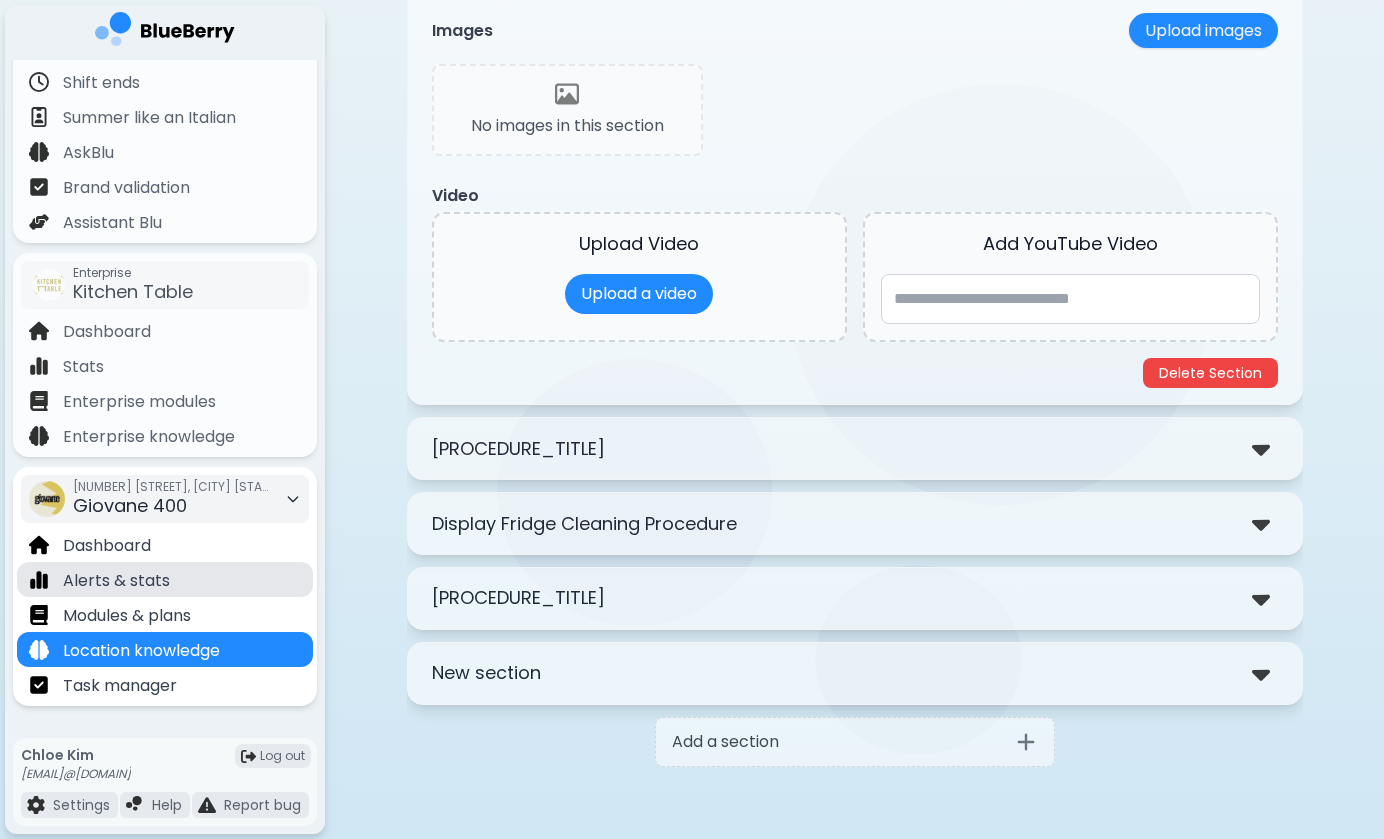 click on "Alerts & stats" at bounding box center (165, 579) 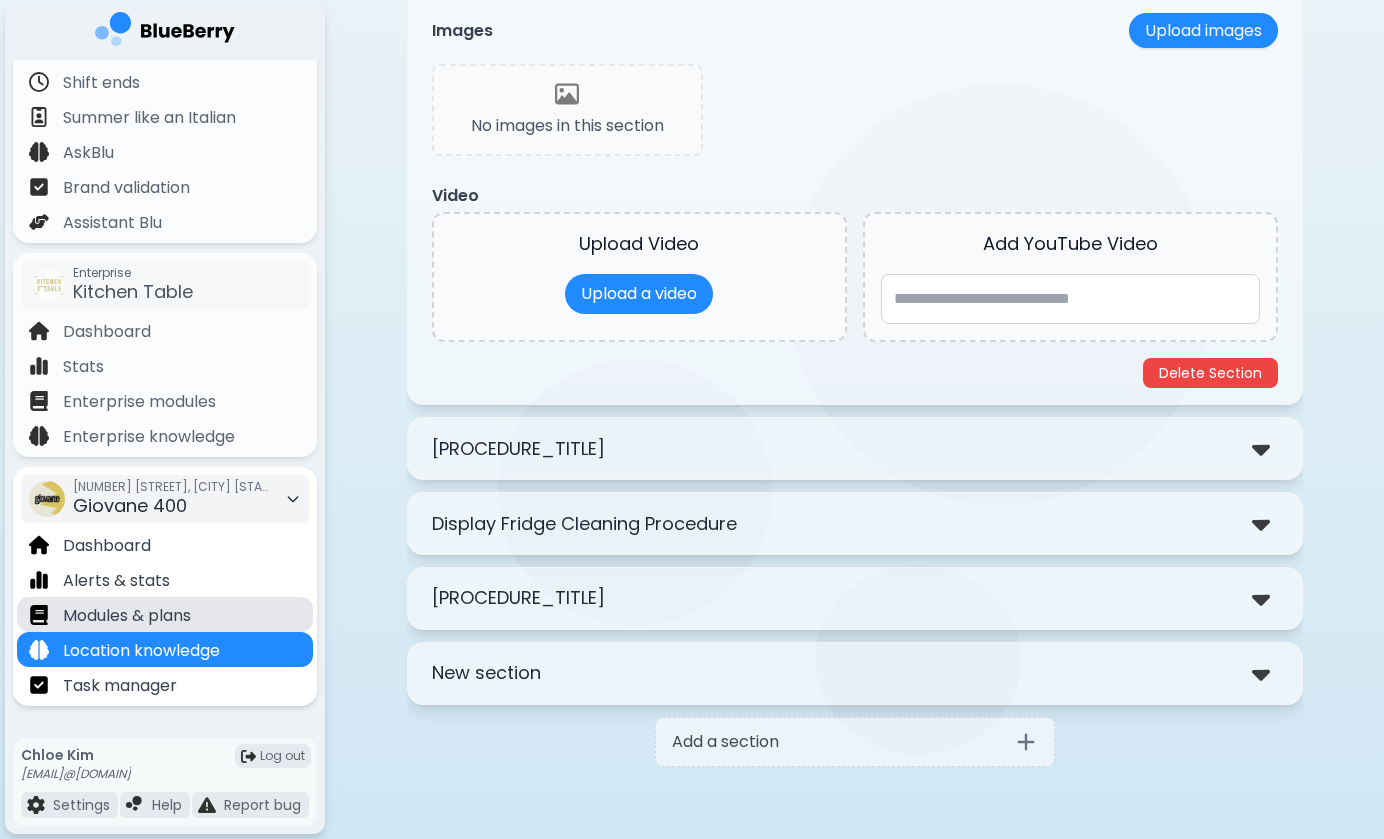 scroll, scrollTop: 0, scrollLeft: 0, axis: both 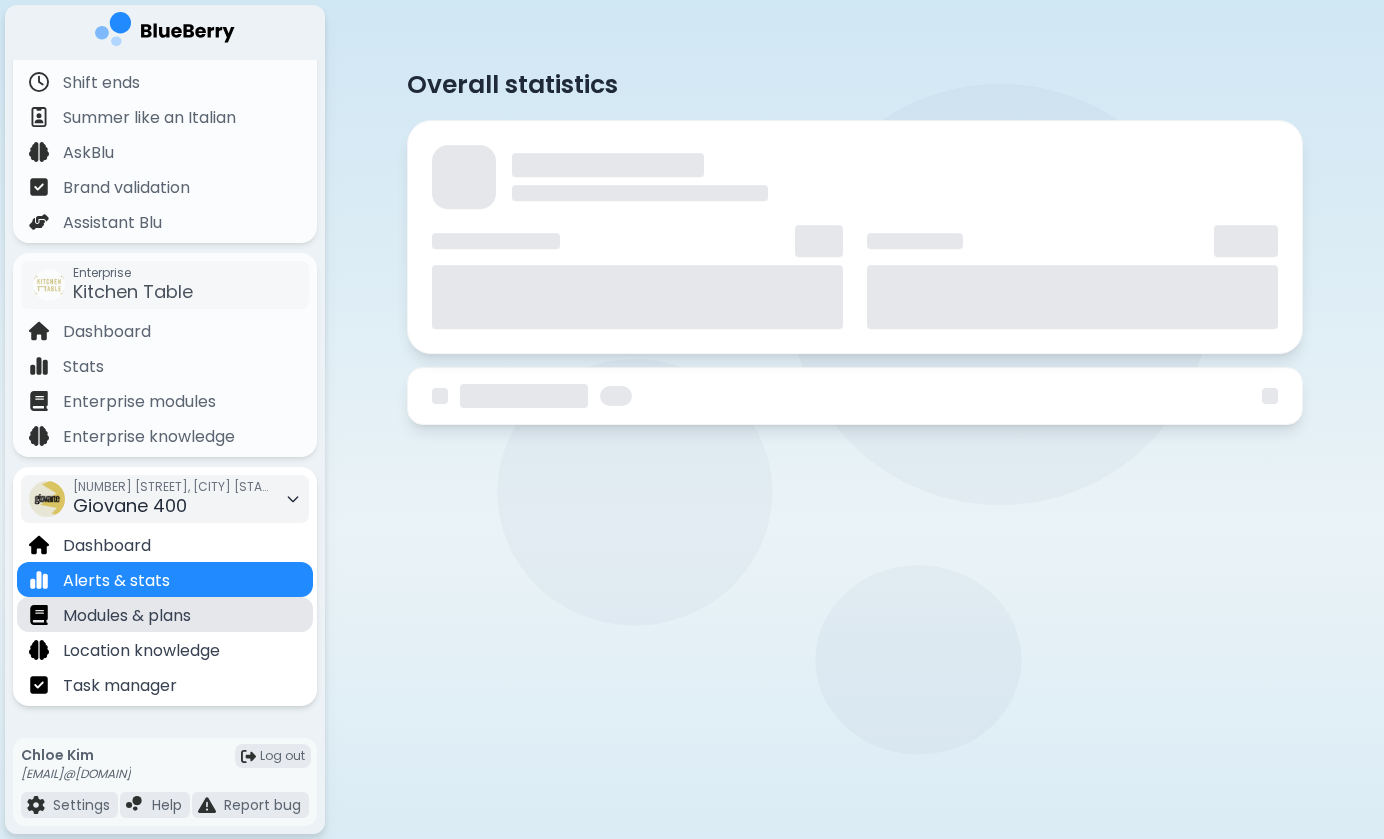 click on "Modules & plans" at bounding box center [165, 614] 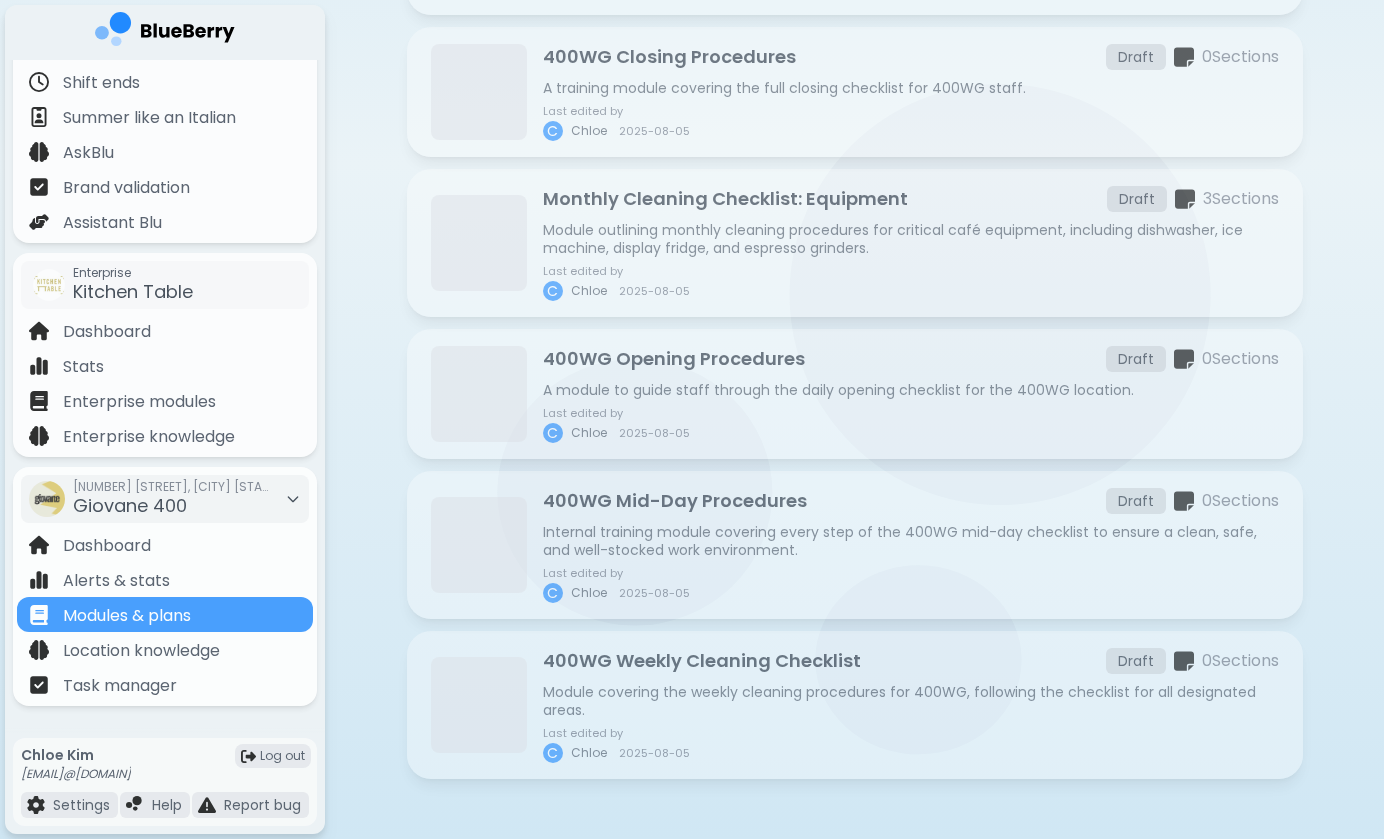 scroll, scrollTop: 512, scrollLeft: 0, axis: vertical 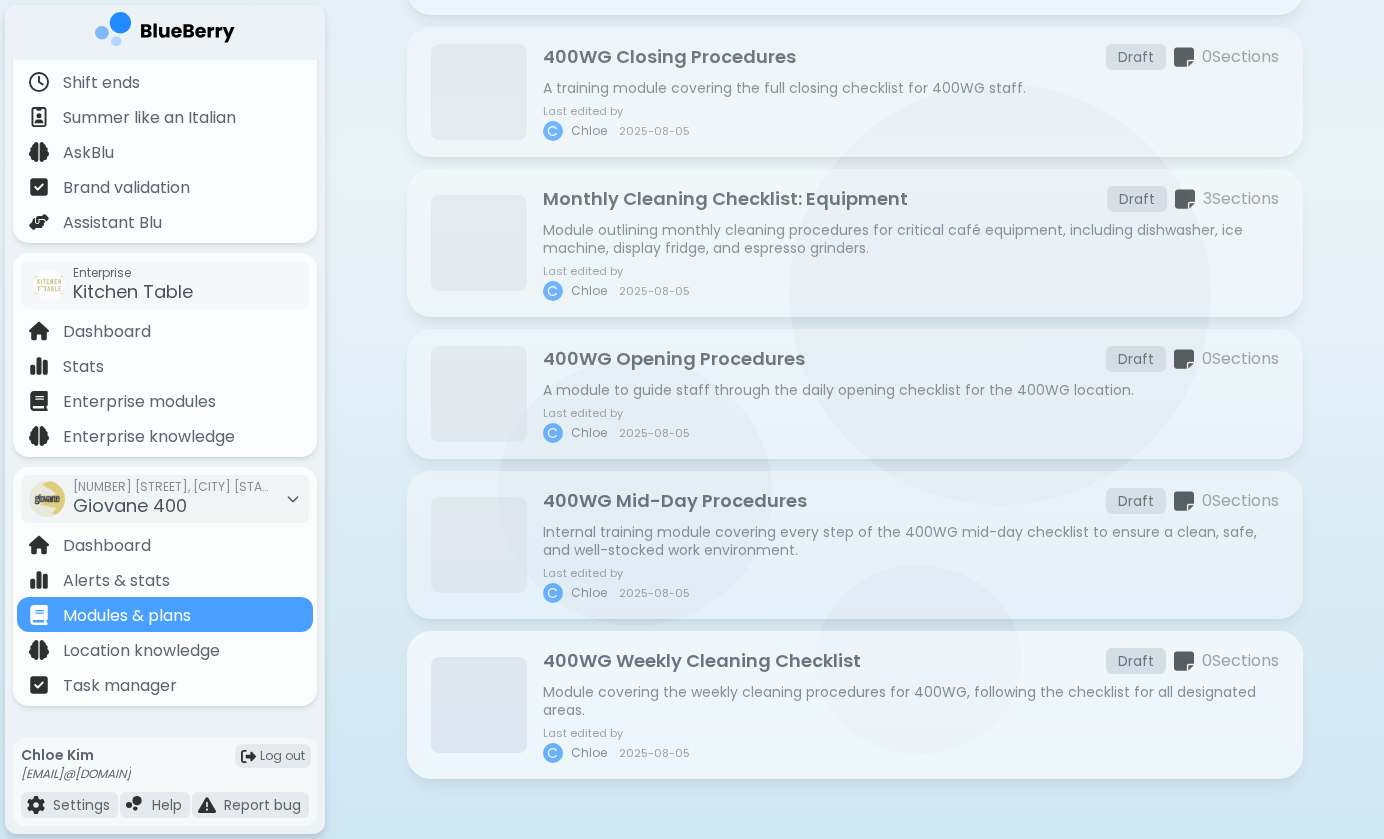 click on "400WG Weekly Cleaning Checklist" at bounding box center [702, 661] 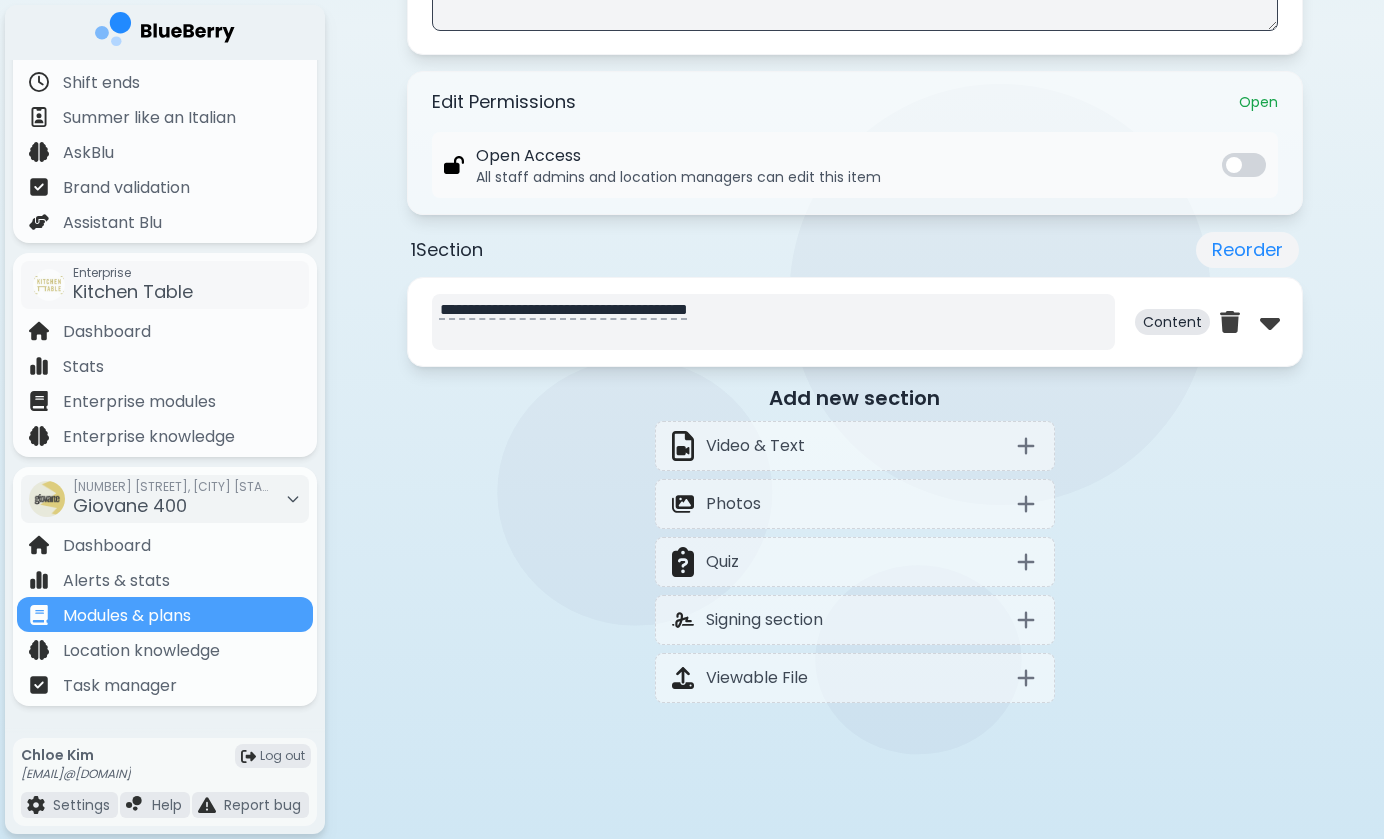 scroll, scrollTop: 785, scrollLeft: 0, axis: vertical 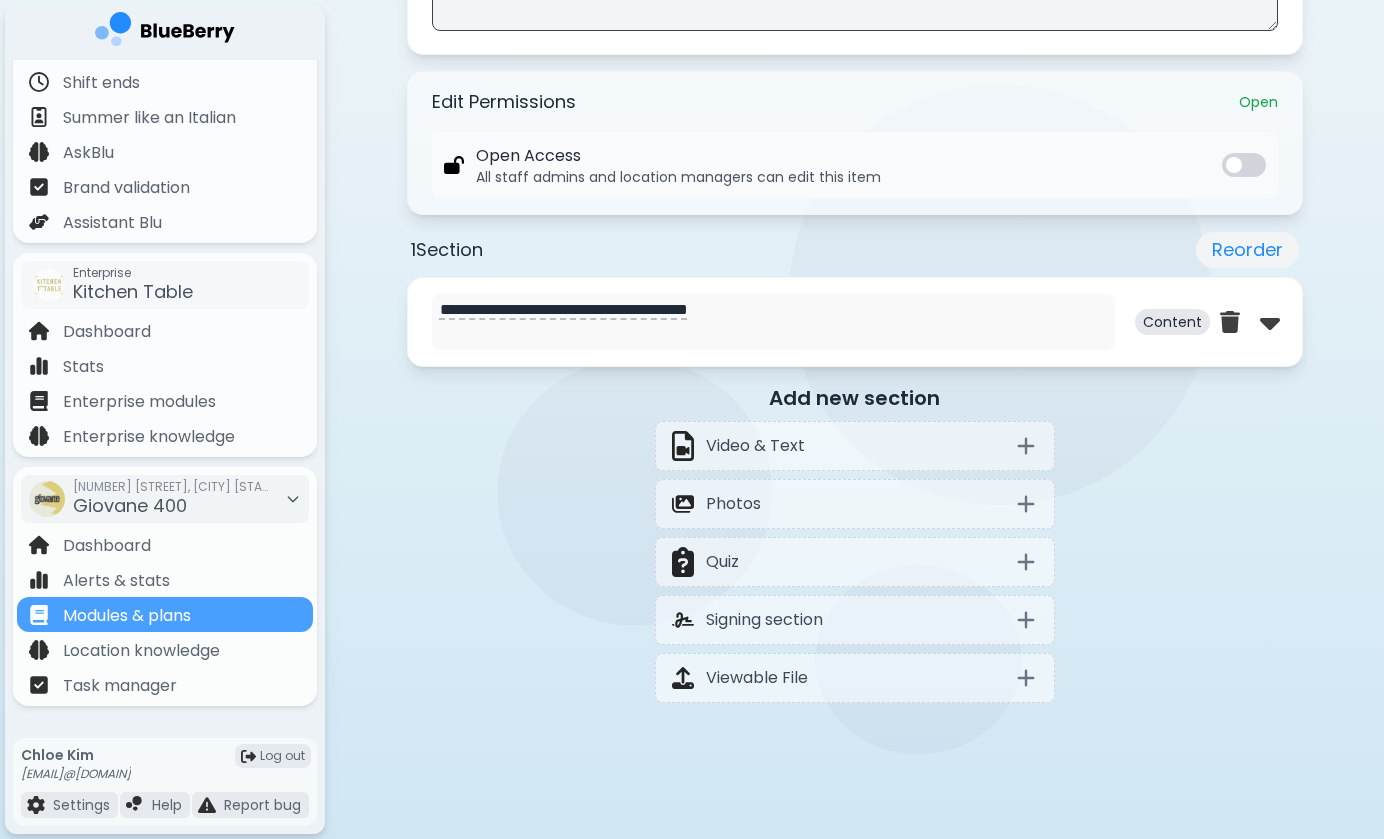 click at bounding box center (1250, 322) 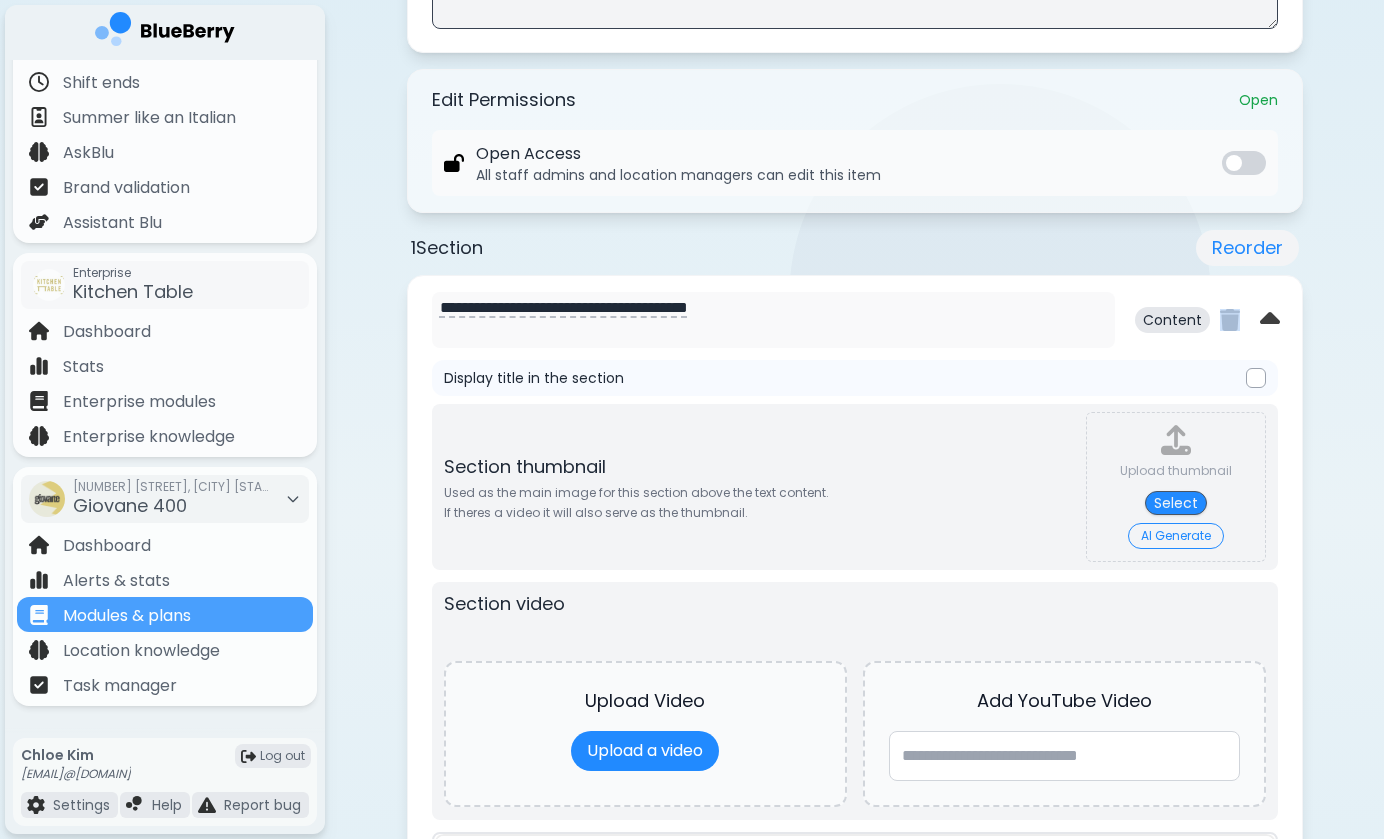 click at bounding box center (1250, 320) 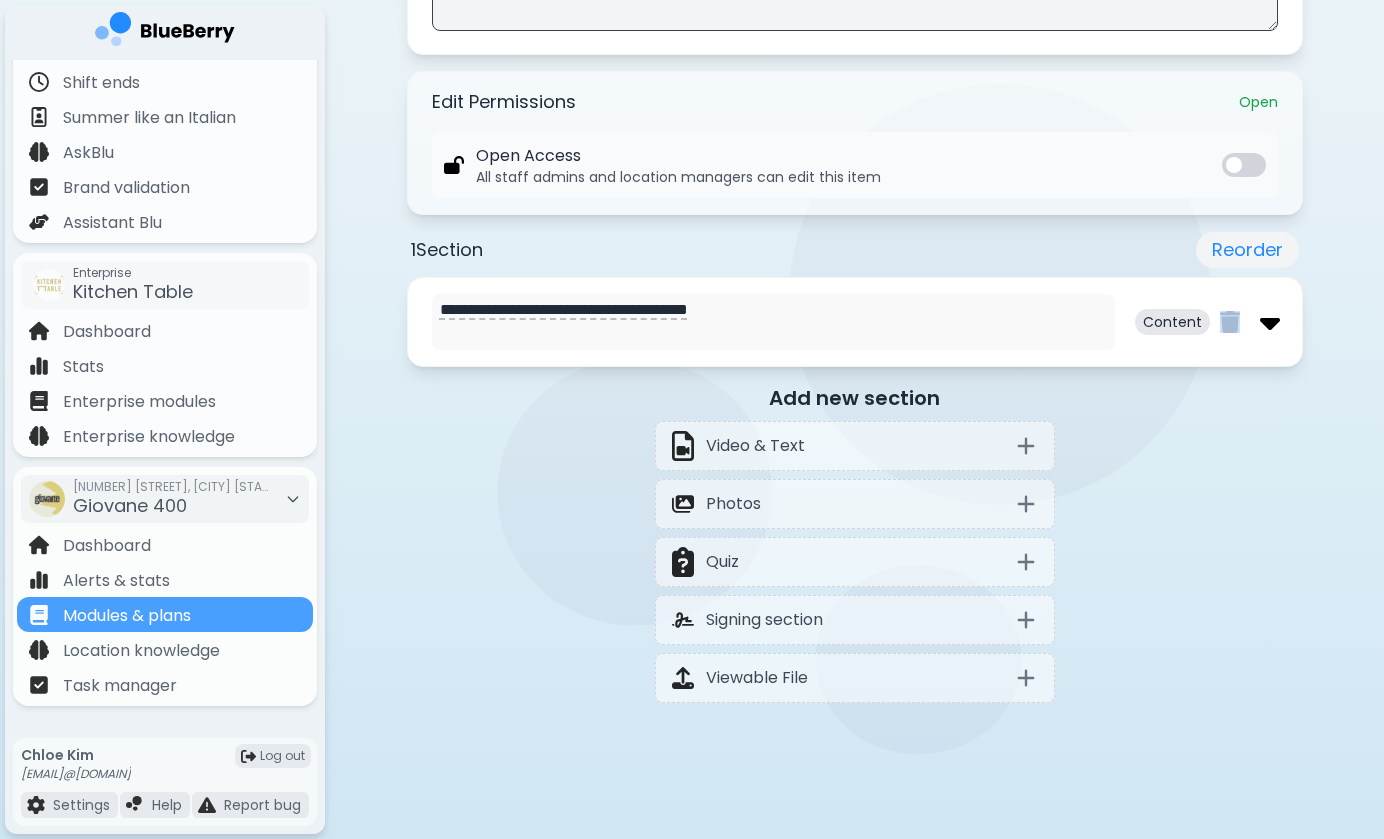 click at bounding box center (1270, 322) 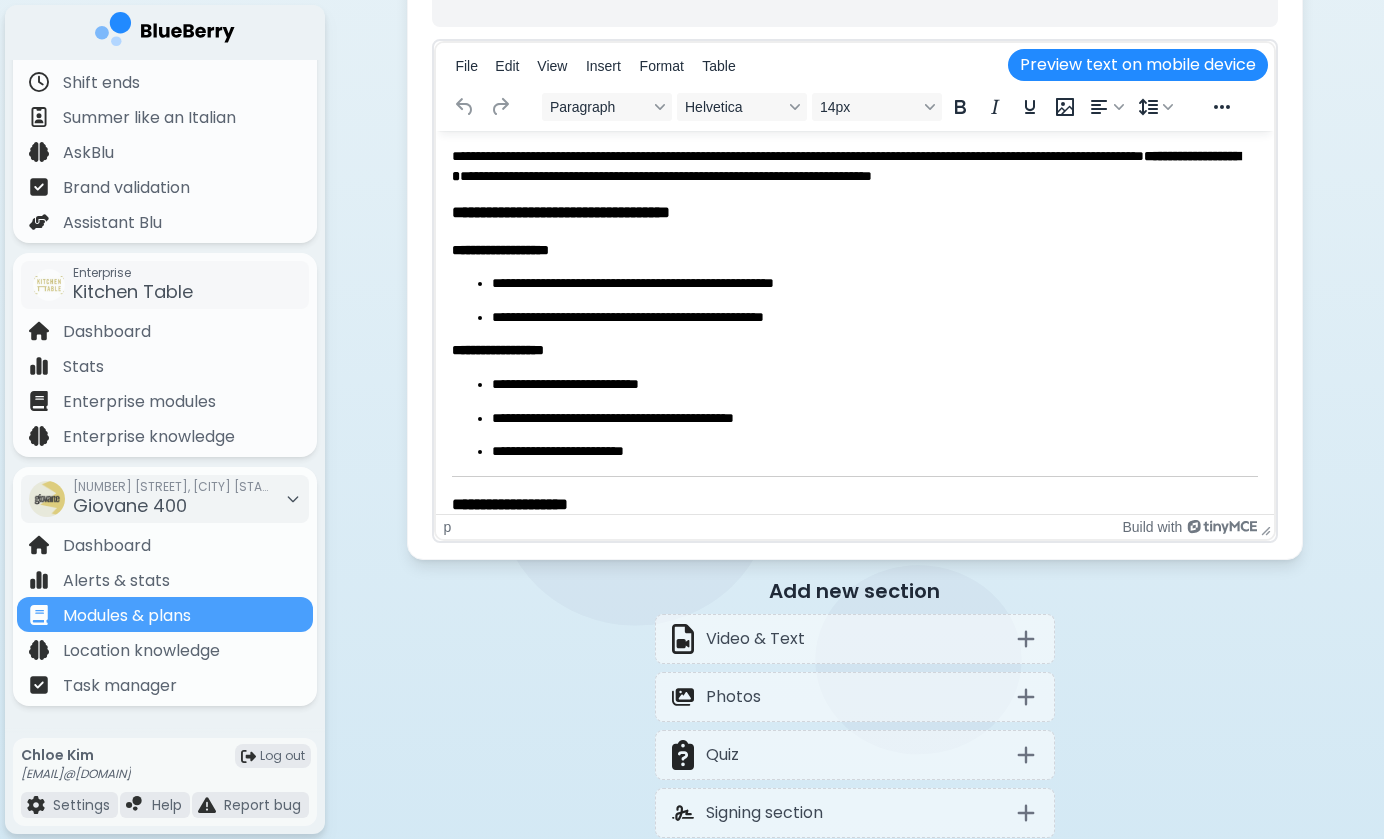 scroll, scrollTop: 1578, scrollLeft: 0, axis: vertical 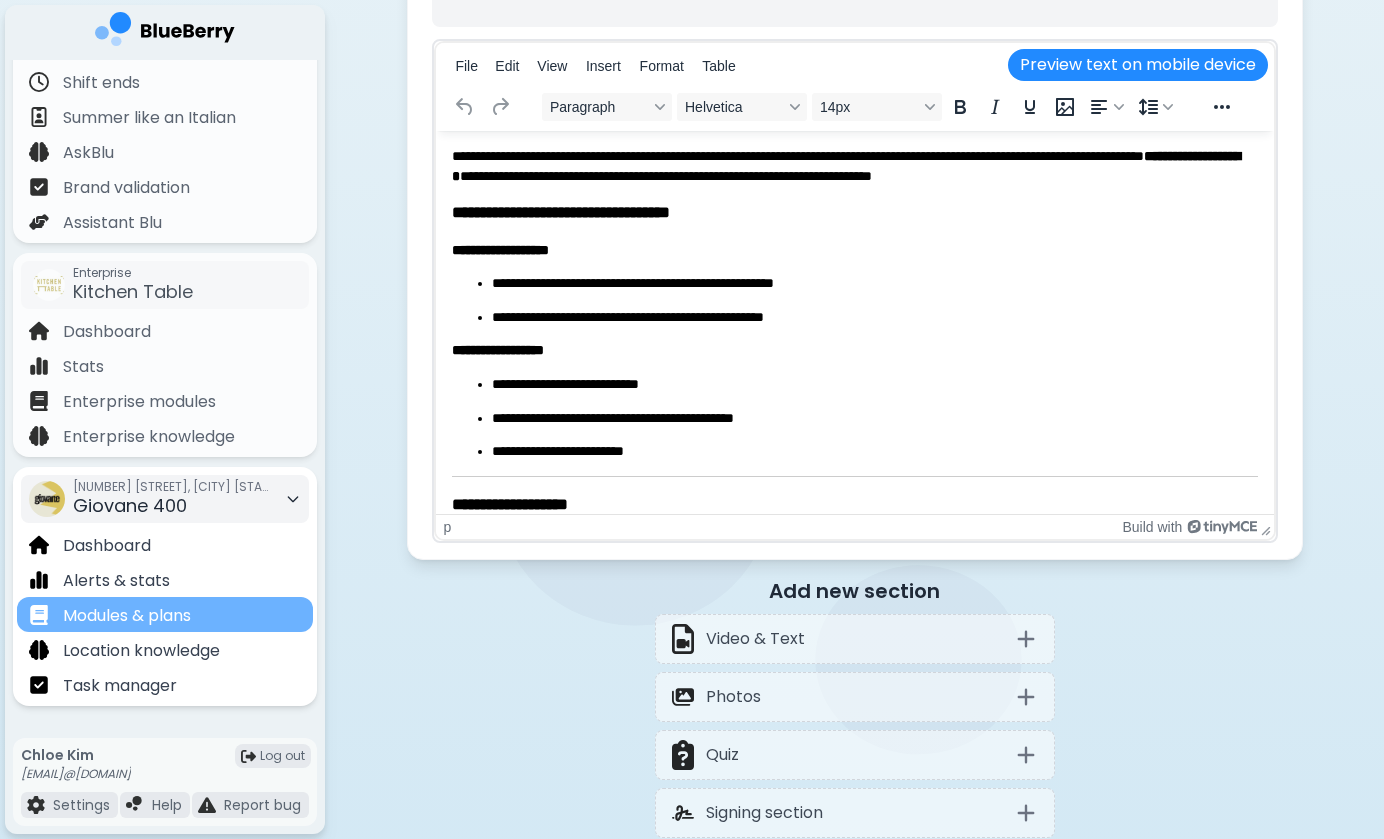 click on "Modules & plans" at bounding box center (165, 614) 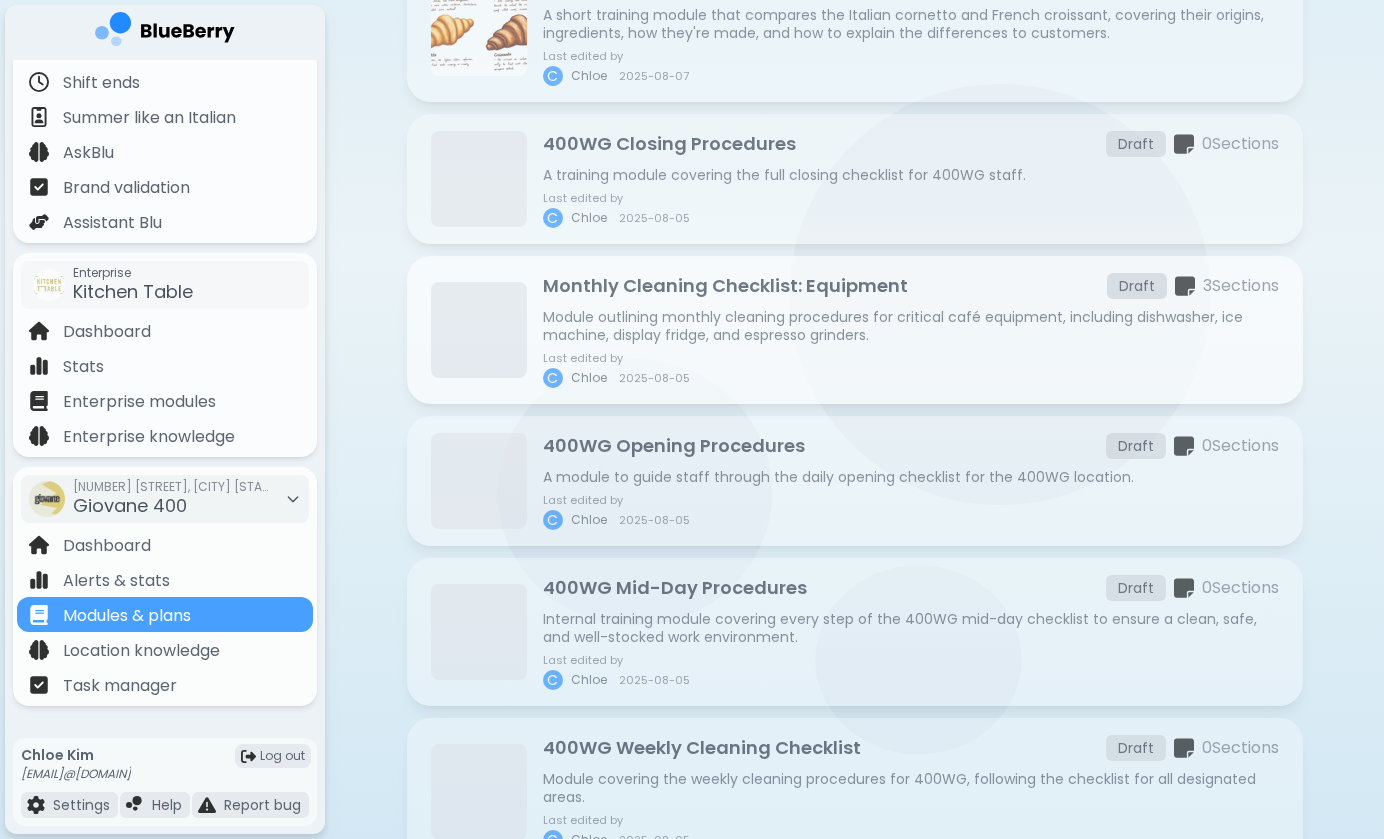scroll, scrollTop: 432, scrollLeft: 0, axis: vertical 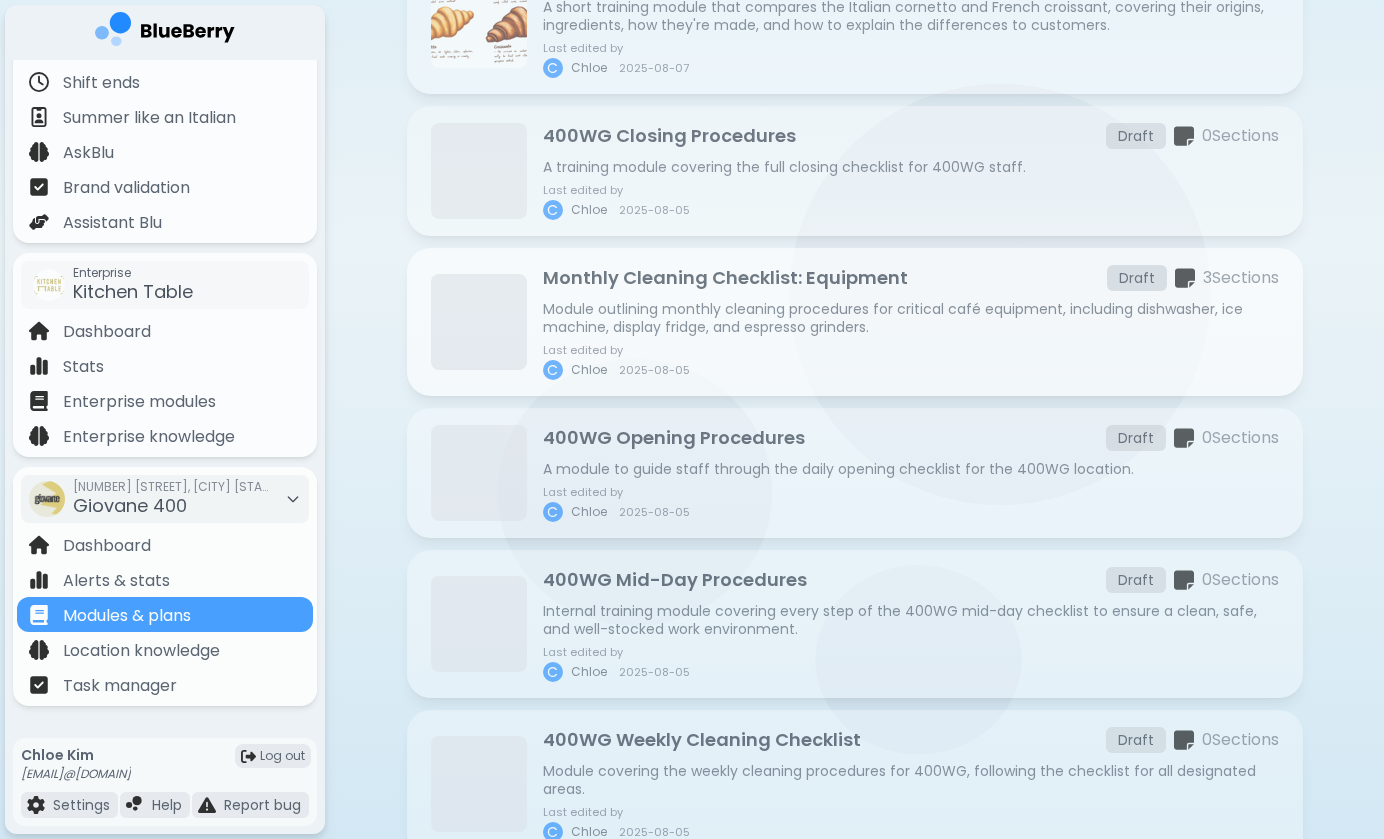 click on "Last edited by C Chloe 2025-08-05" at bounding box center [911, 362] 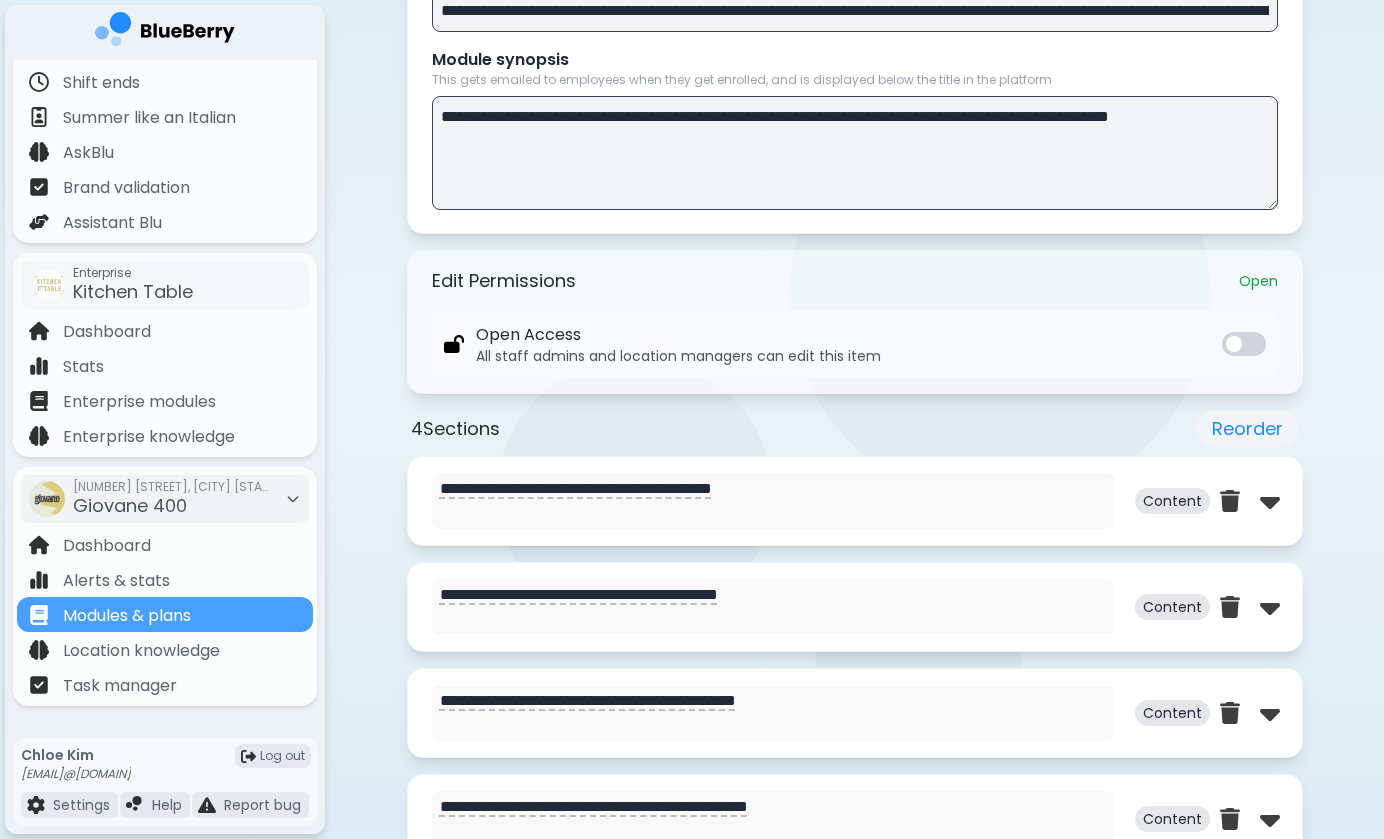 scroll, scrollTop: 776, scrollLeft: 0, axis: vertical 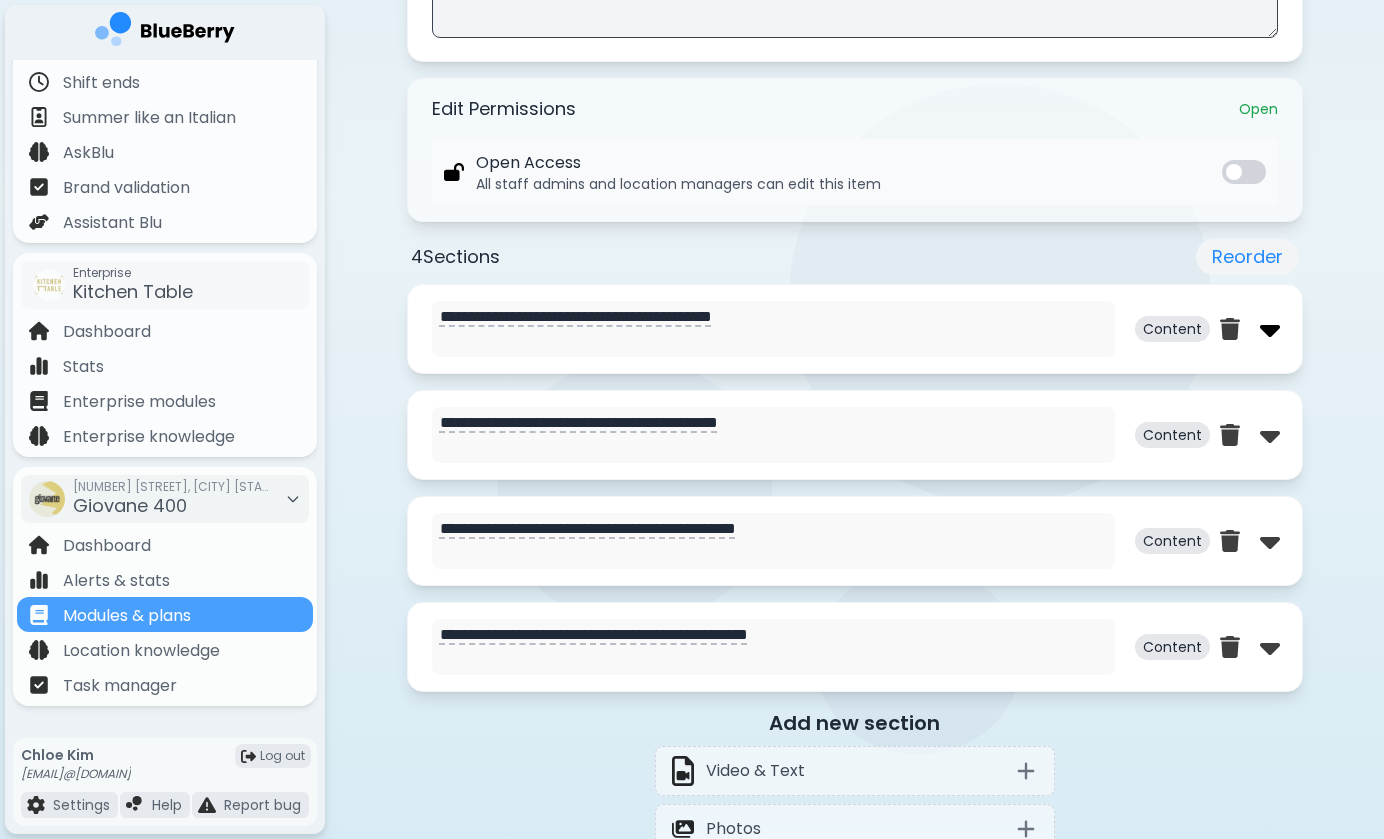 click at bounding box center (1270, 329) 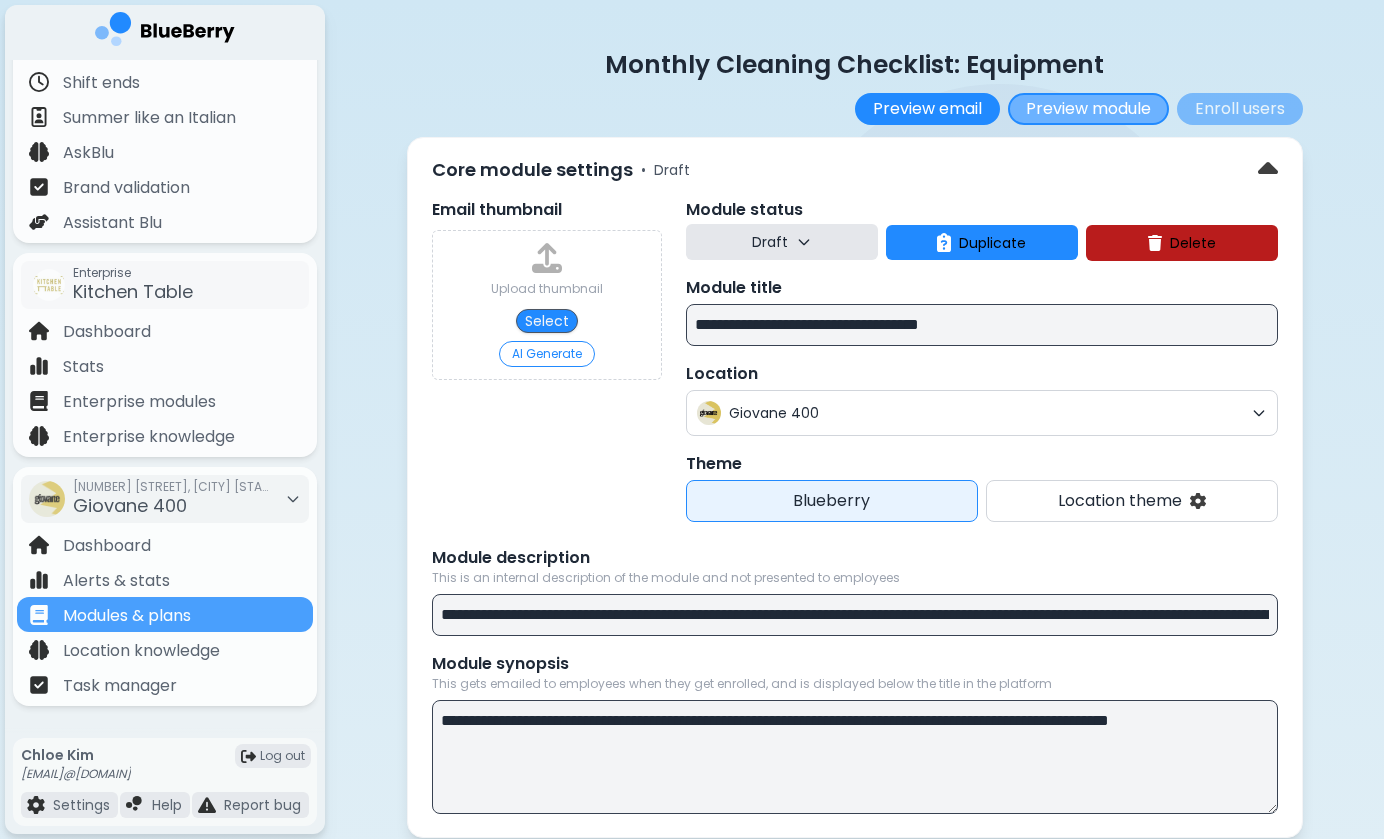 scroll, scrollTop: 0, scrollLeft: 0, axis: both 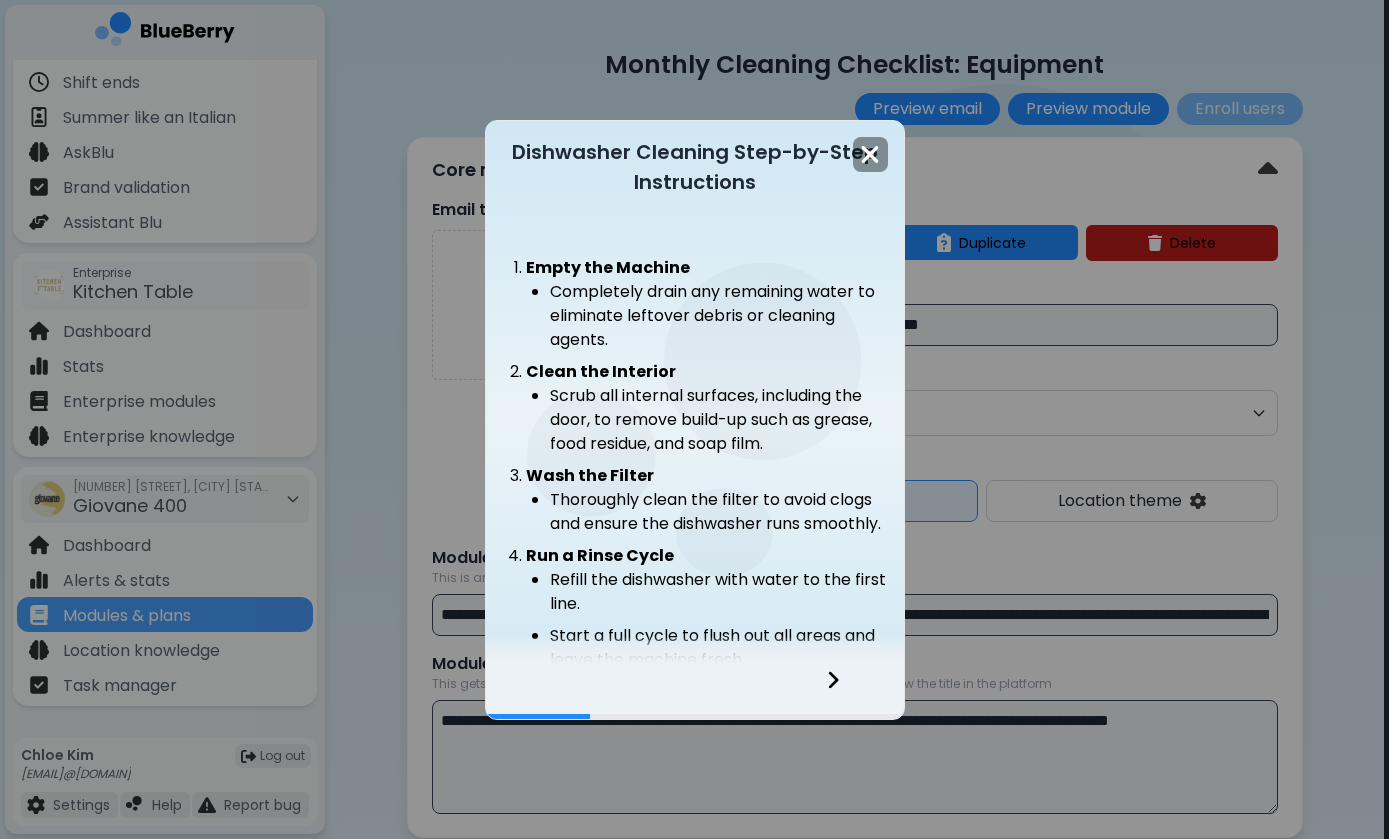 click 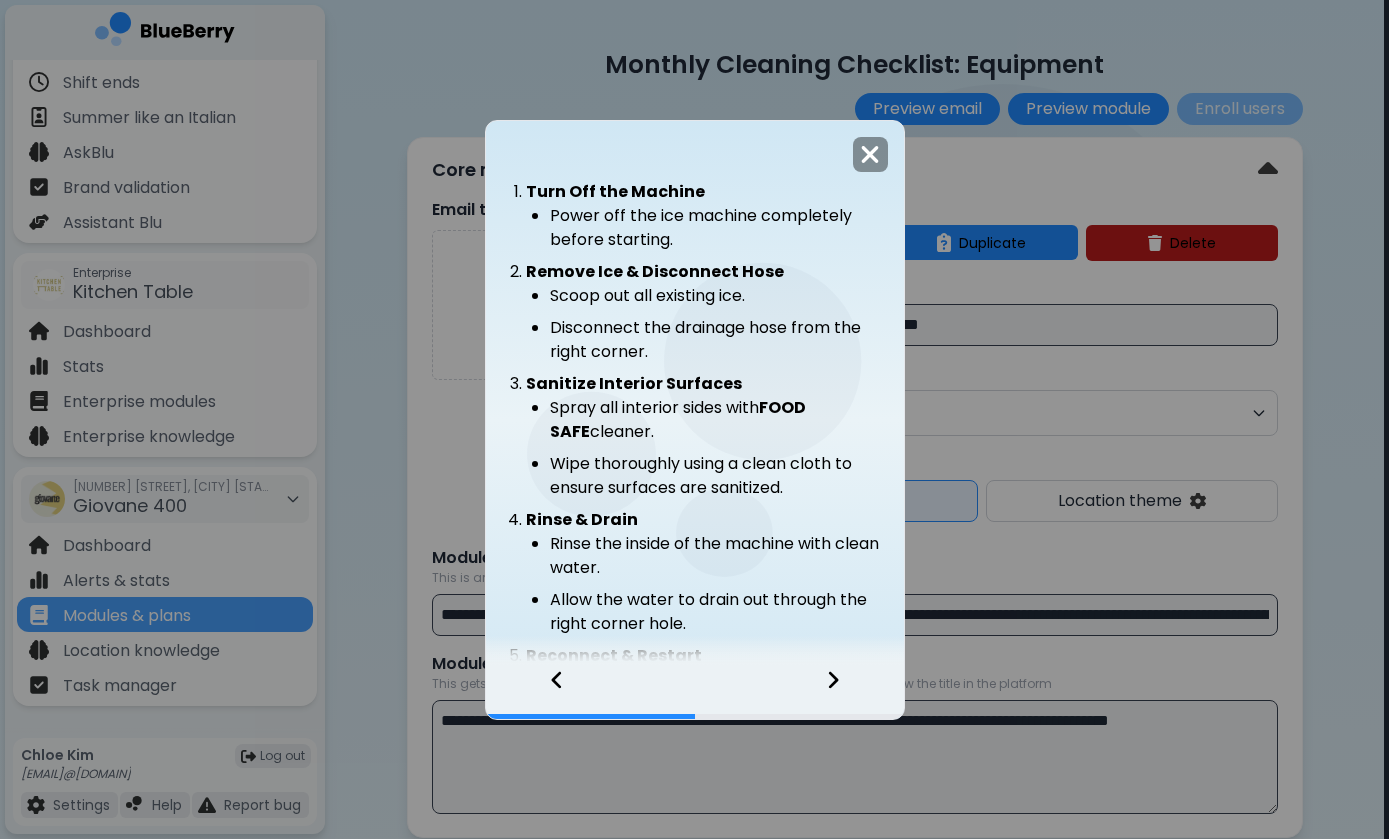 click 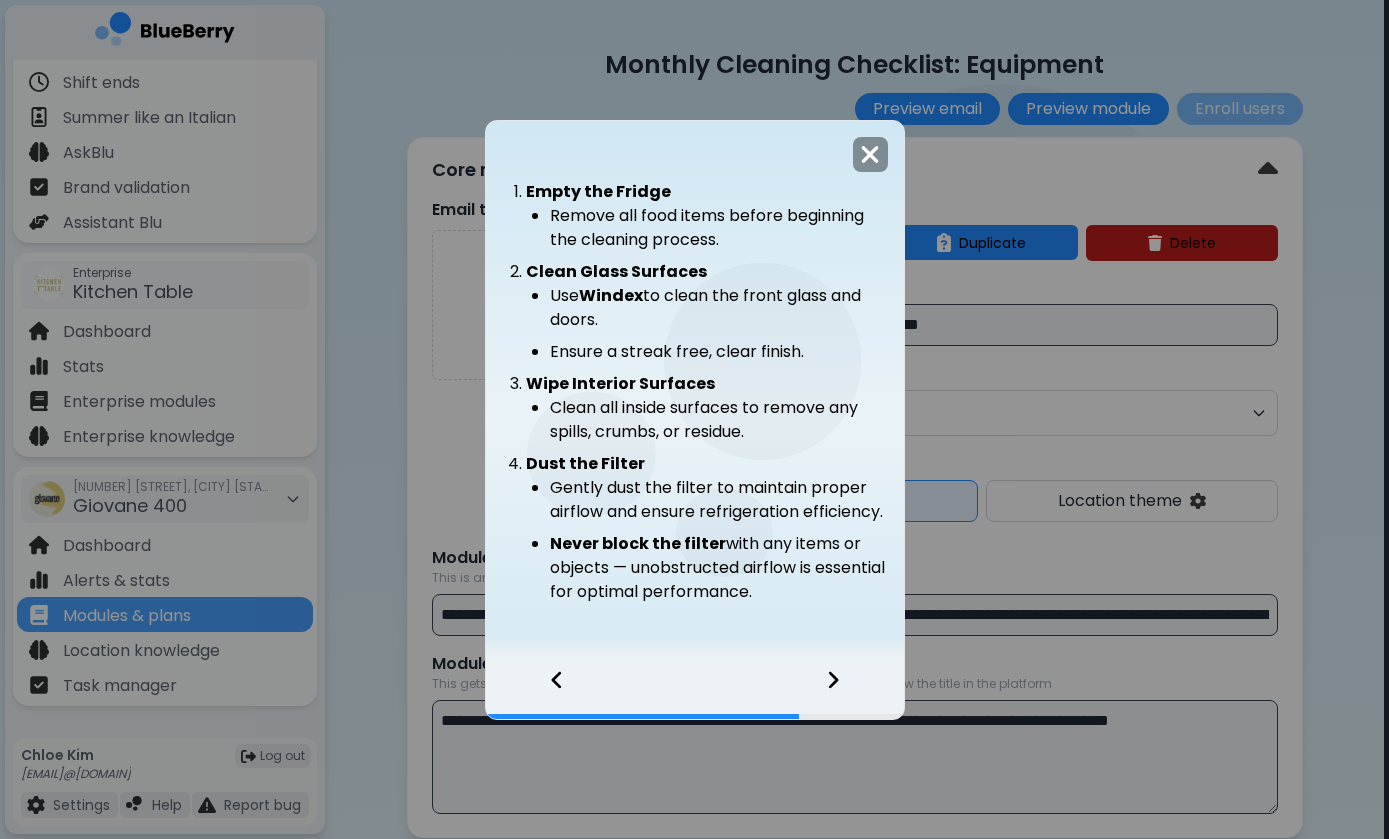 click 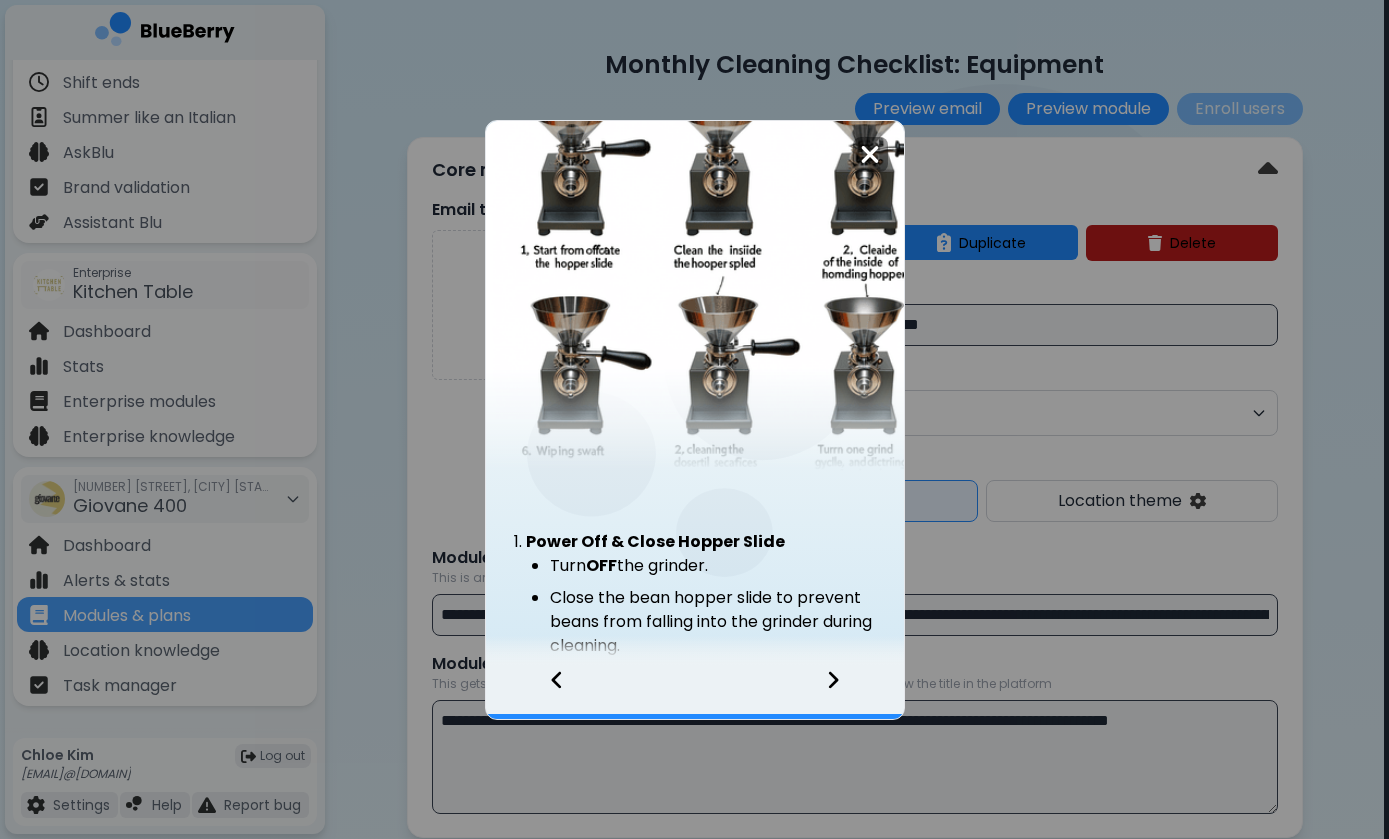 click 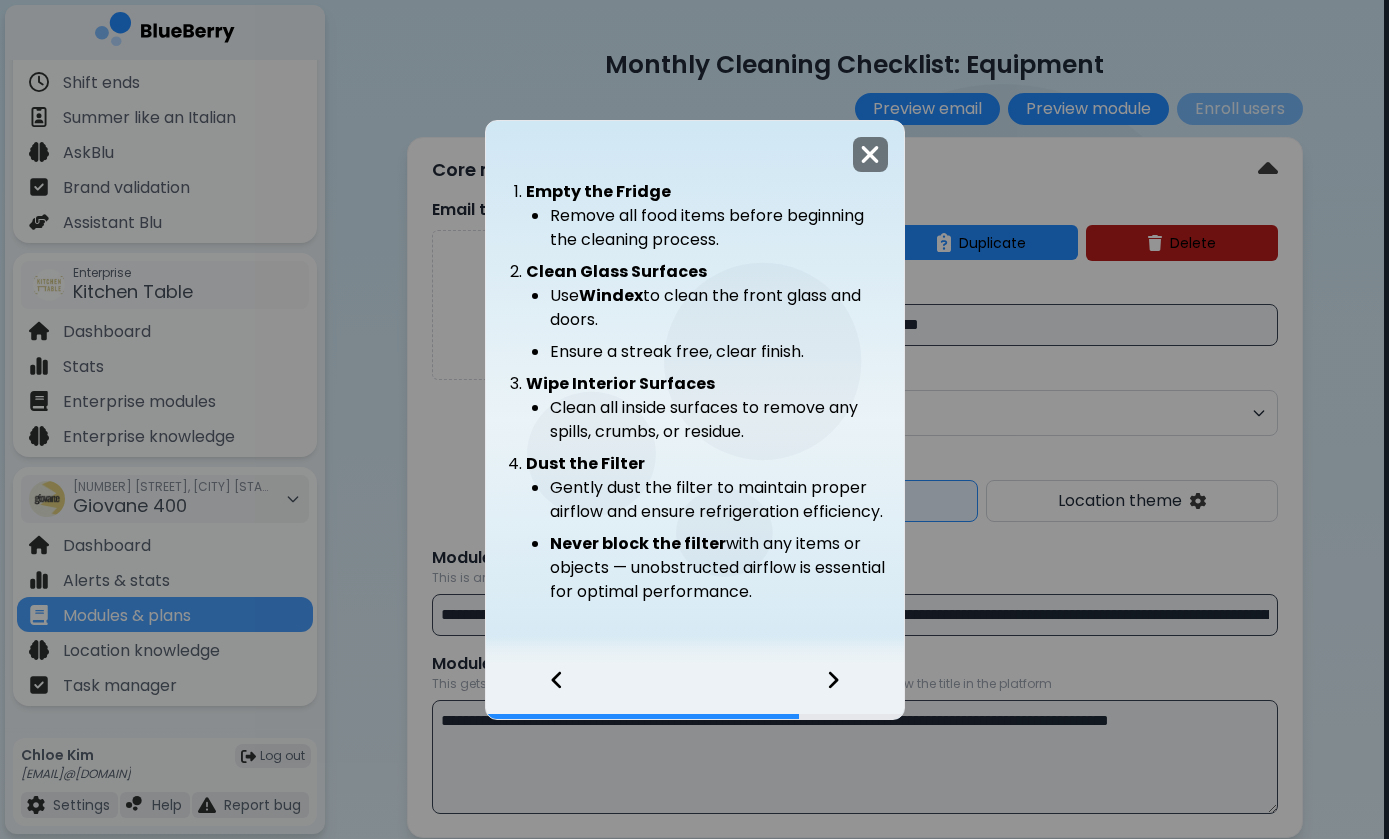 click at bounding box center [870, 154] 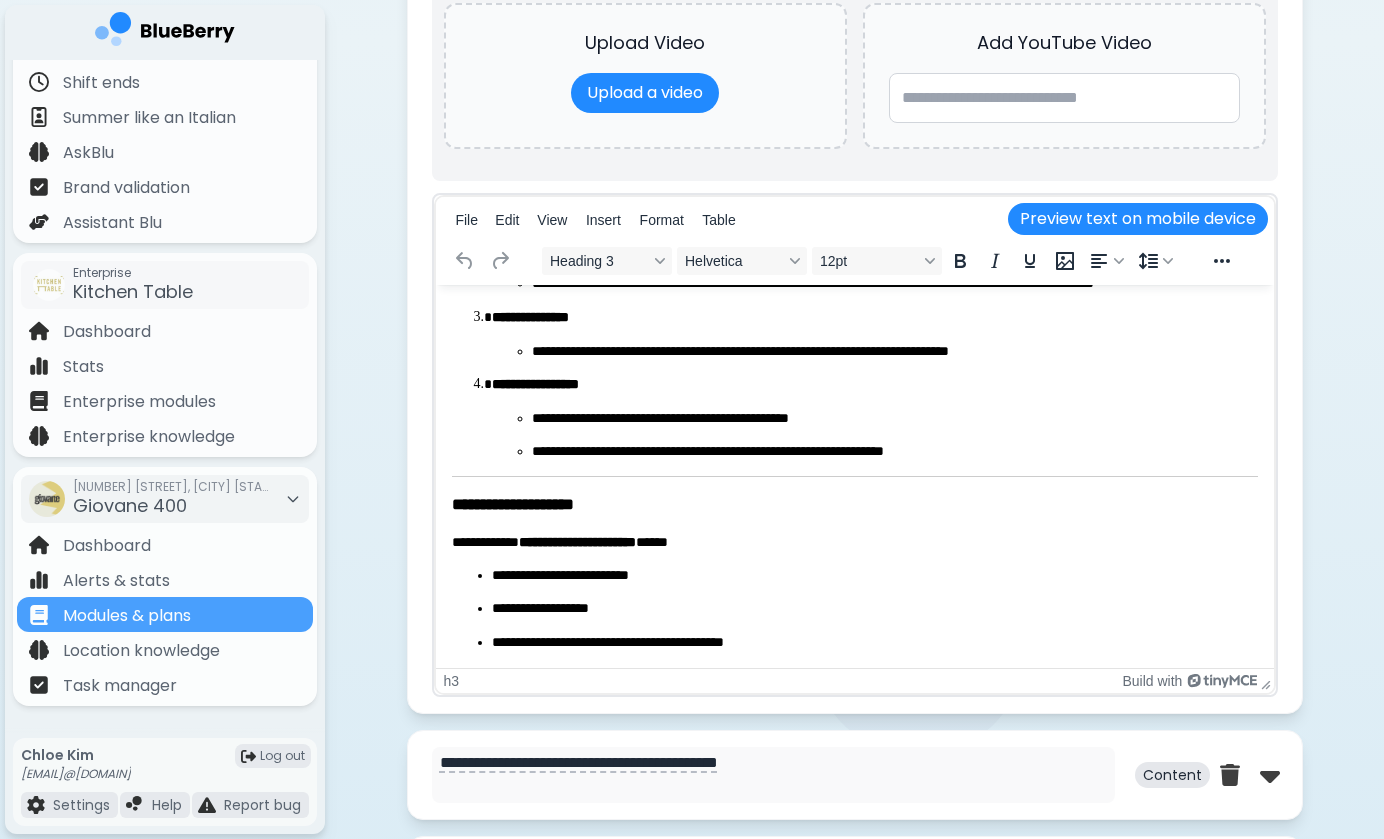 scroll, scrollTop: 166, scrollLeft: 0, axis: vertical 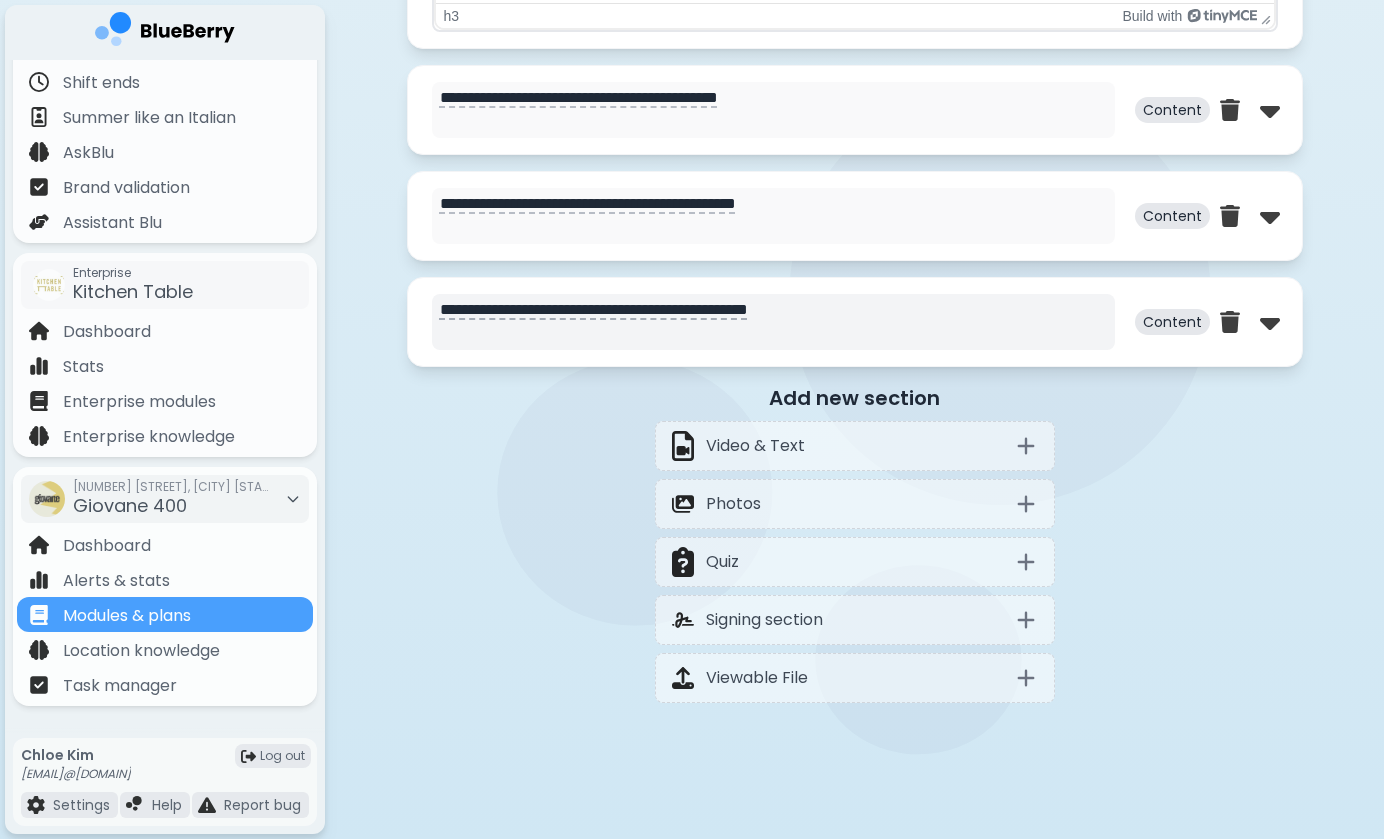 click on "**********" at bounding box center [773, 322] 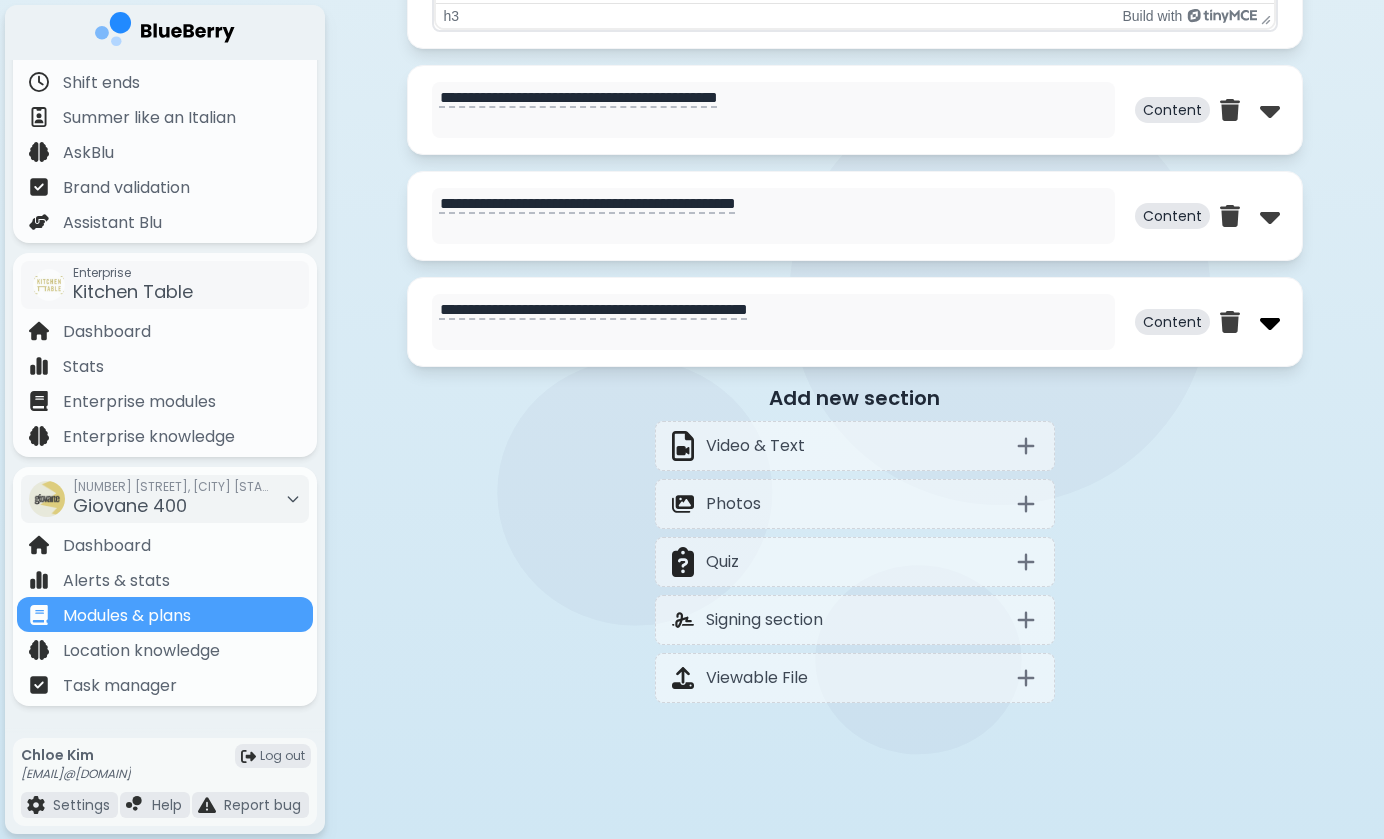 click at bounding box center [1270, 322] 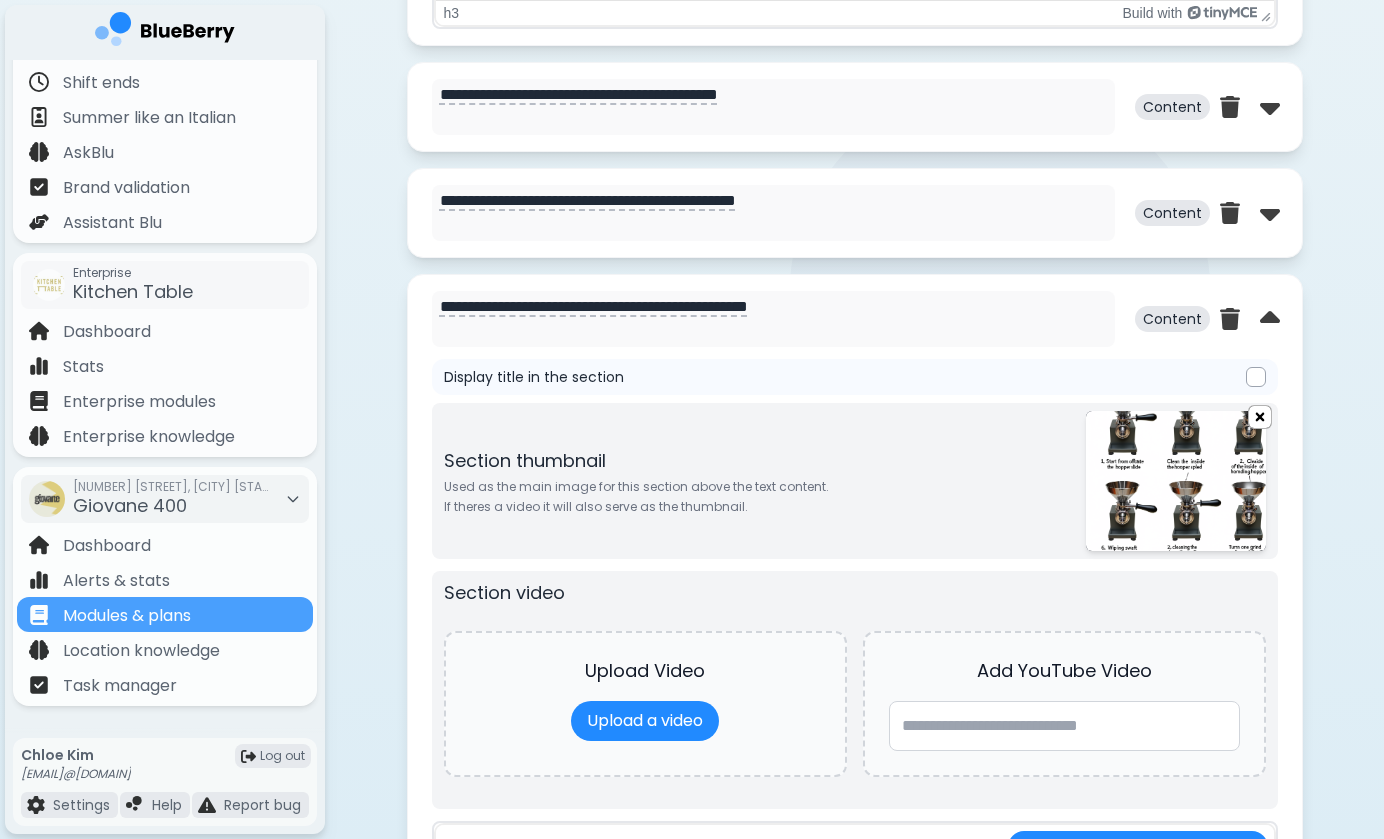 click at bounding box center (1260, 416) 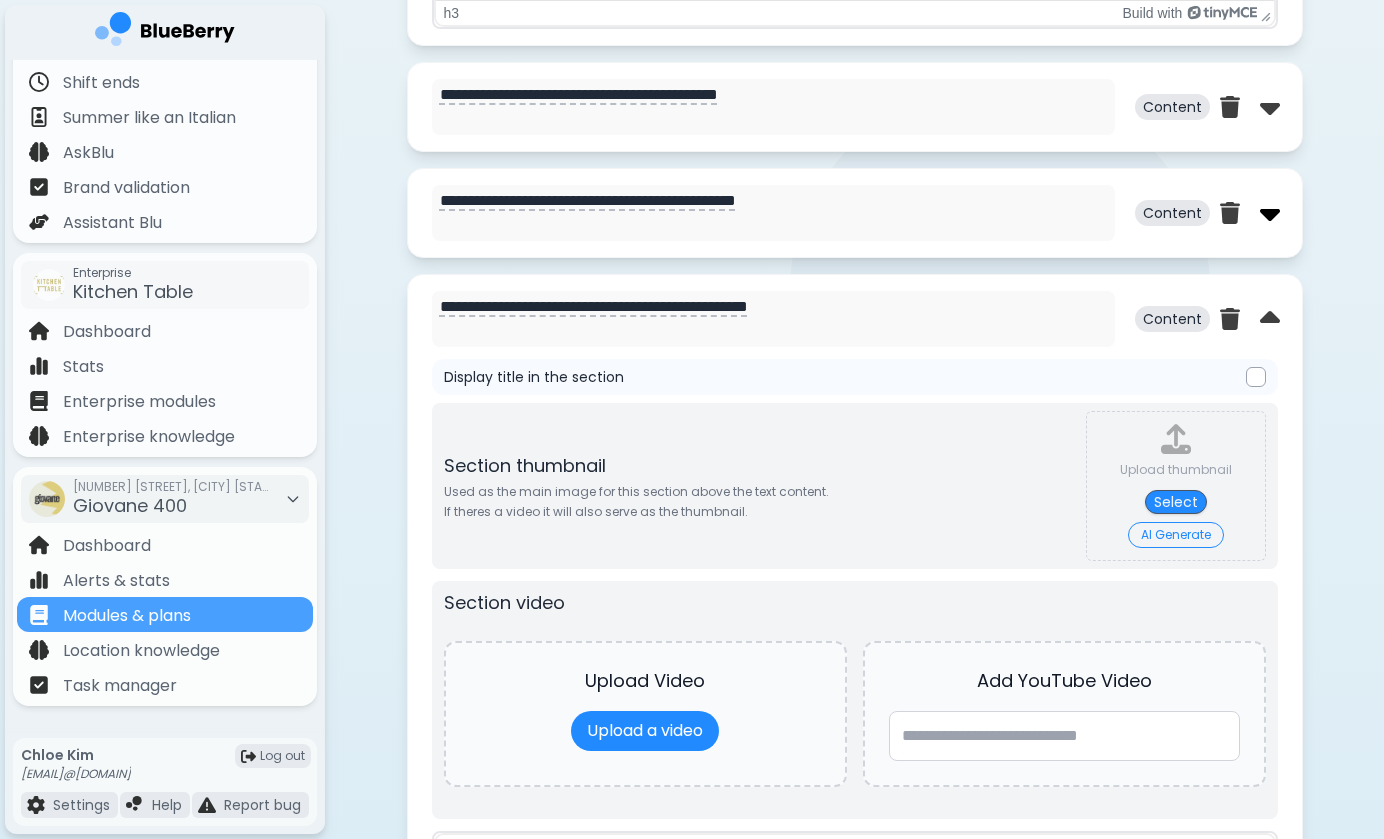 click at bounding box center [1270, 213] 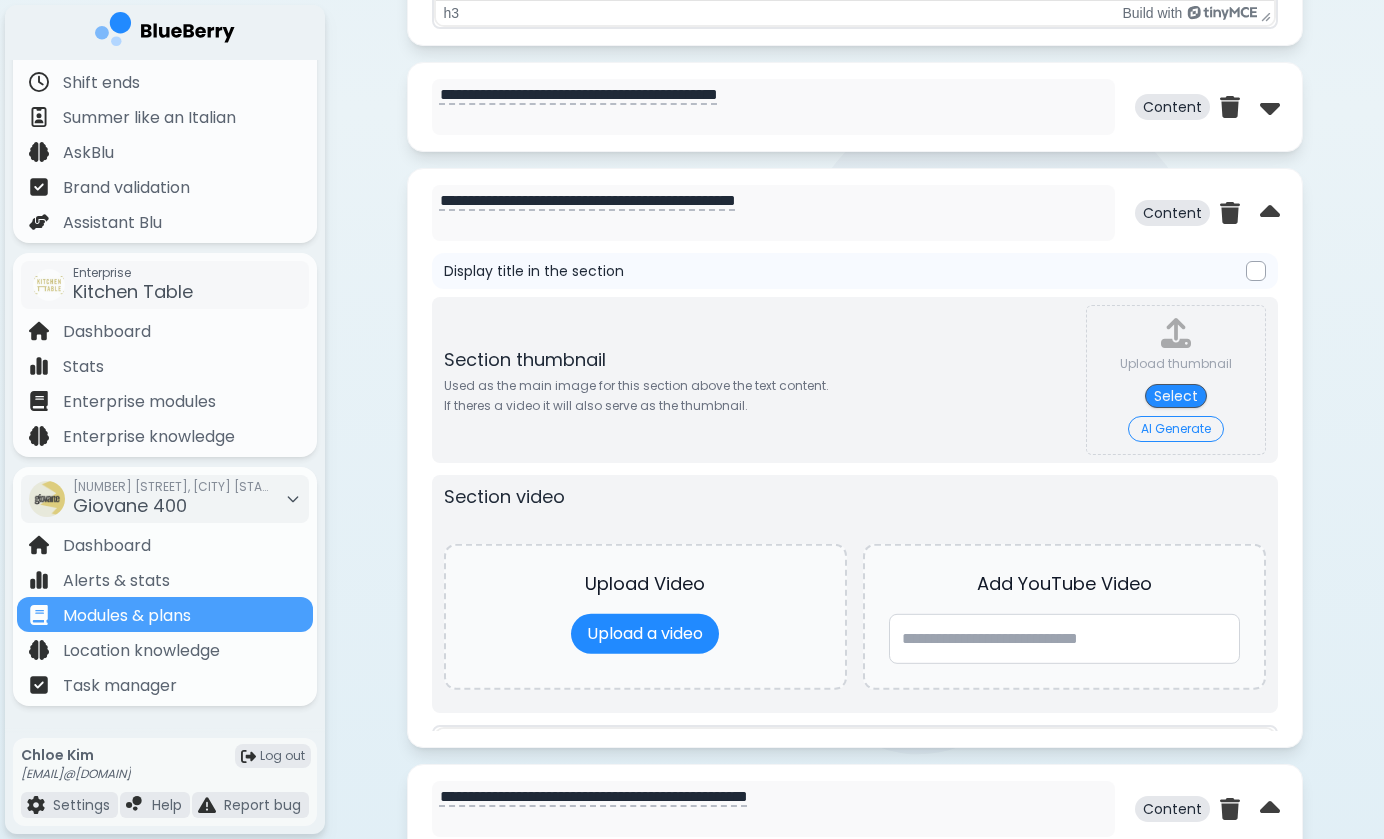 scroll, scrollTop: 0, scrollLeft: 0, axis: both 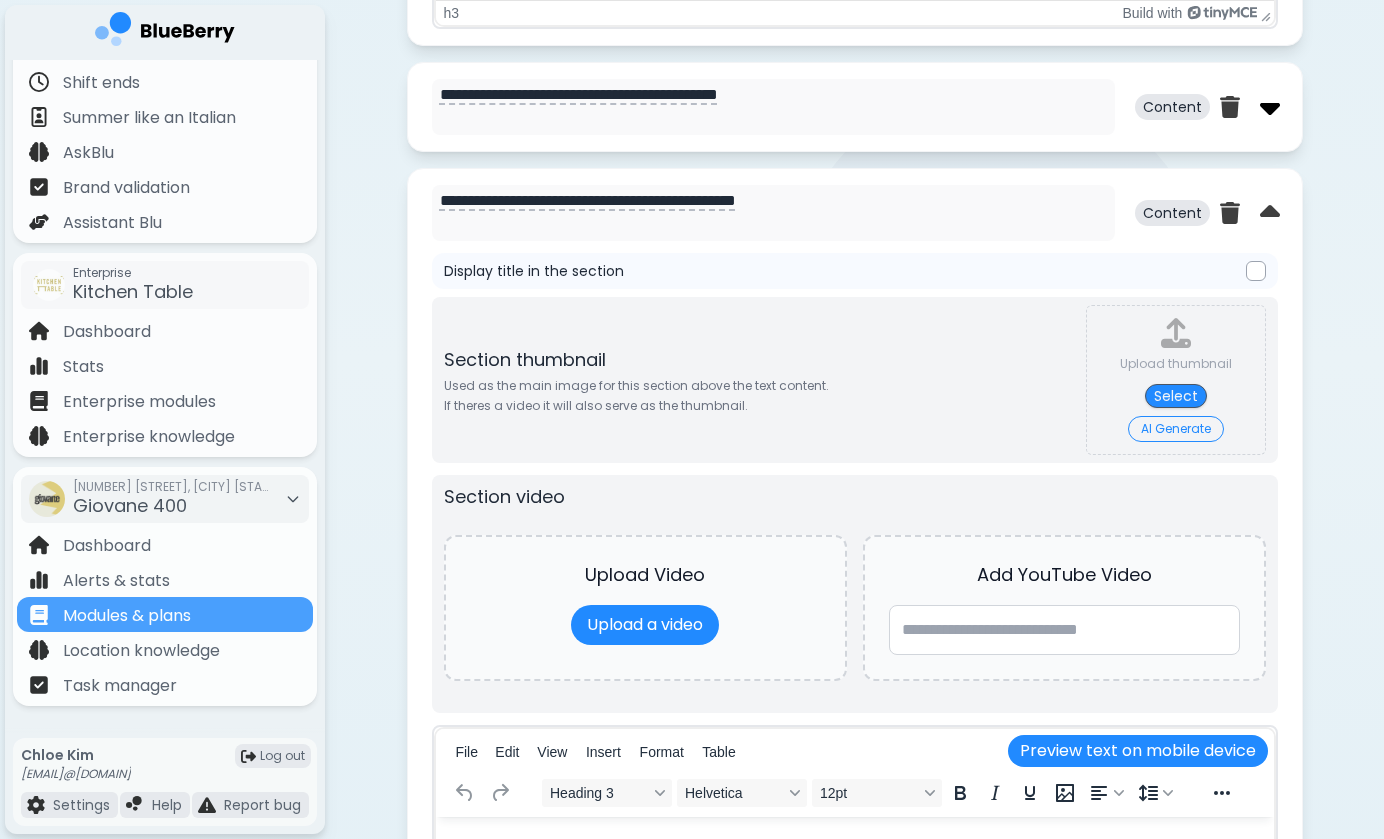 click at bounding box center [1270, 107] 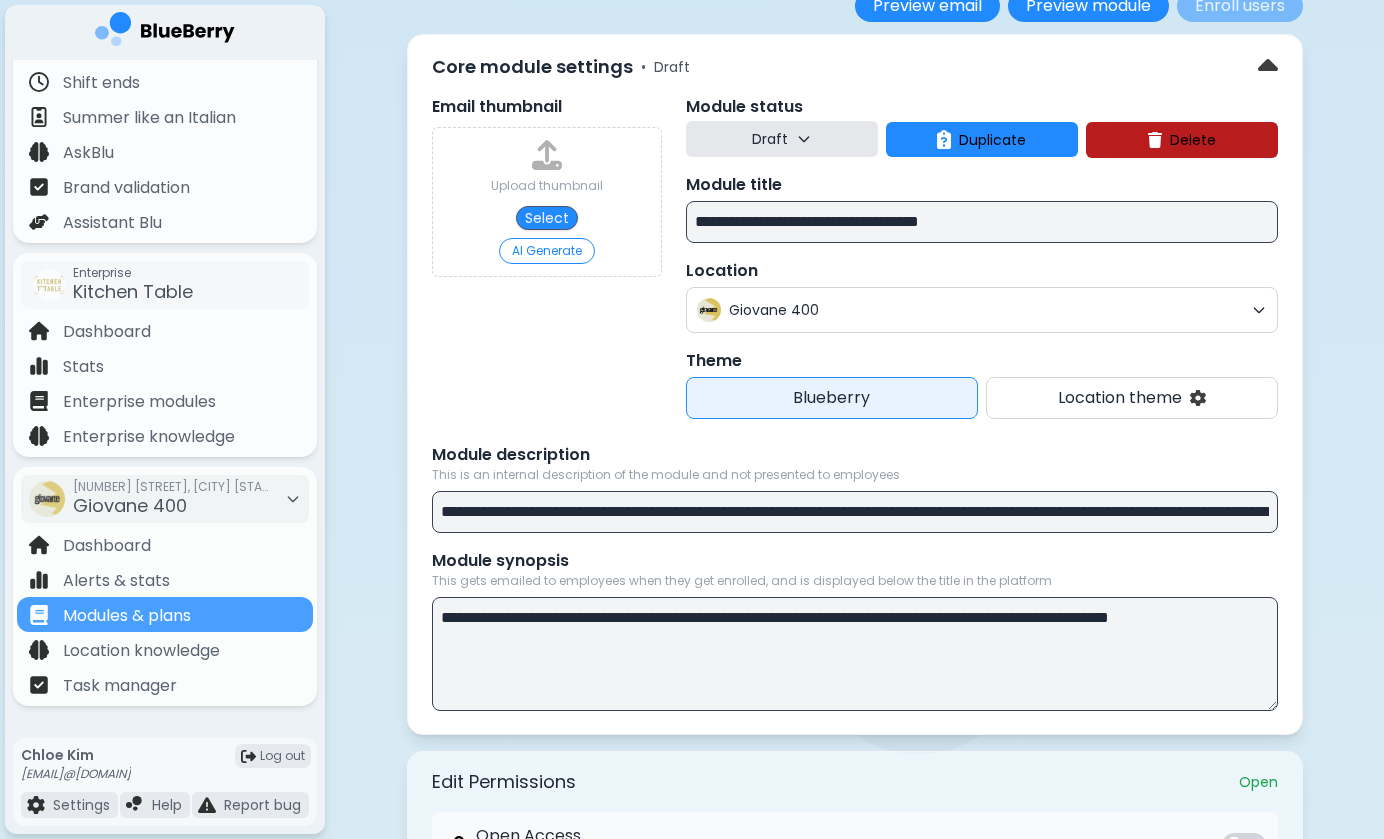 scroll, scrollTop: 0, scrollLeft: 0, axis: both 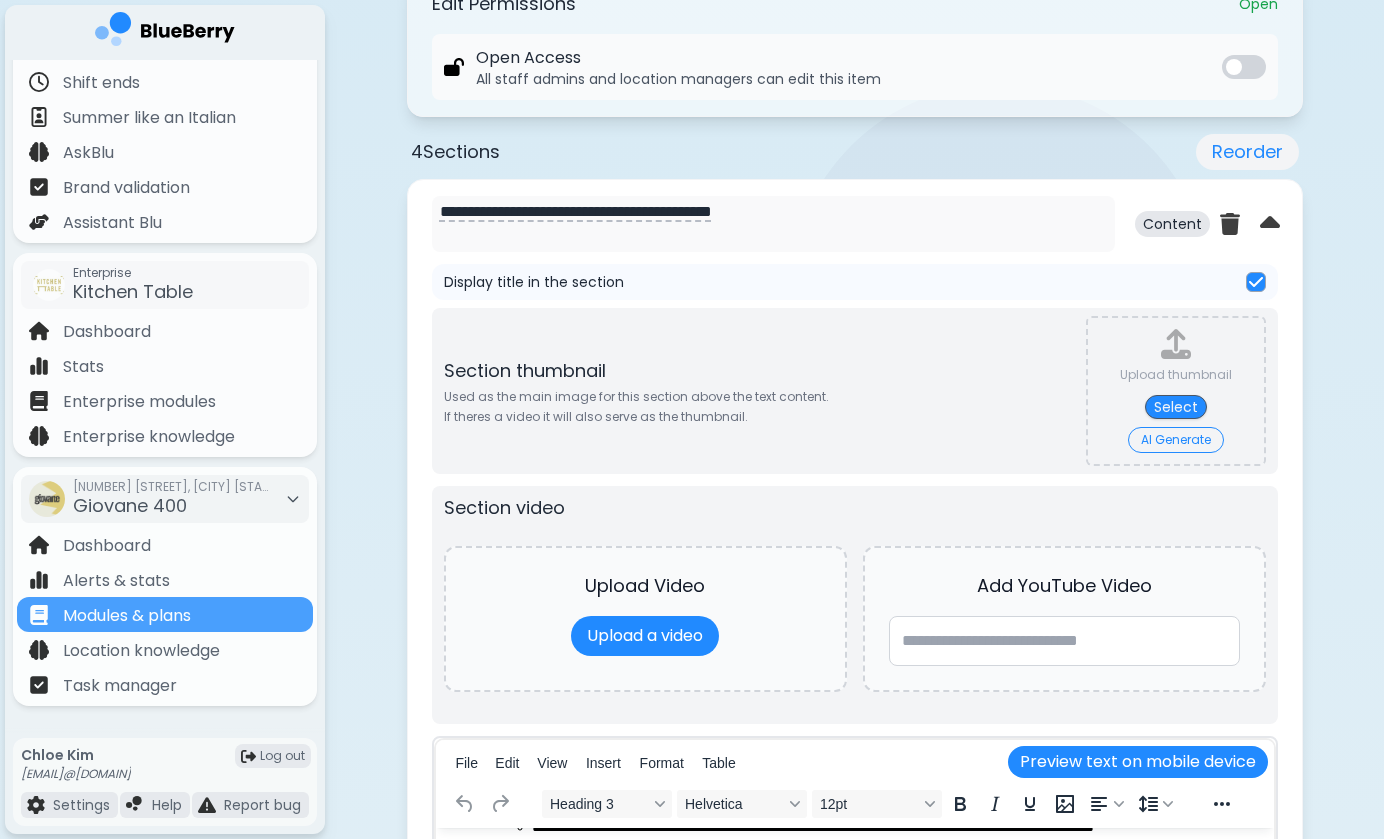click on "Upload thumbnail Select AI Generate" at bounding box center (1176, 391) 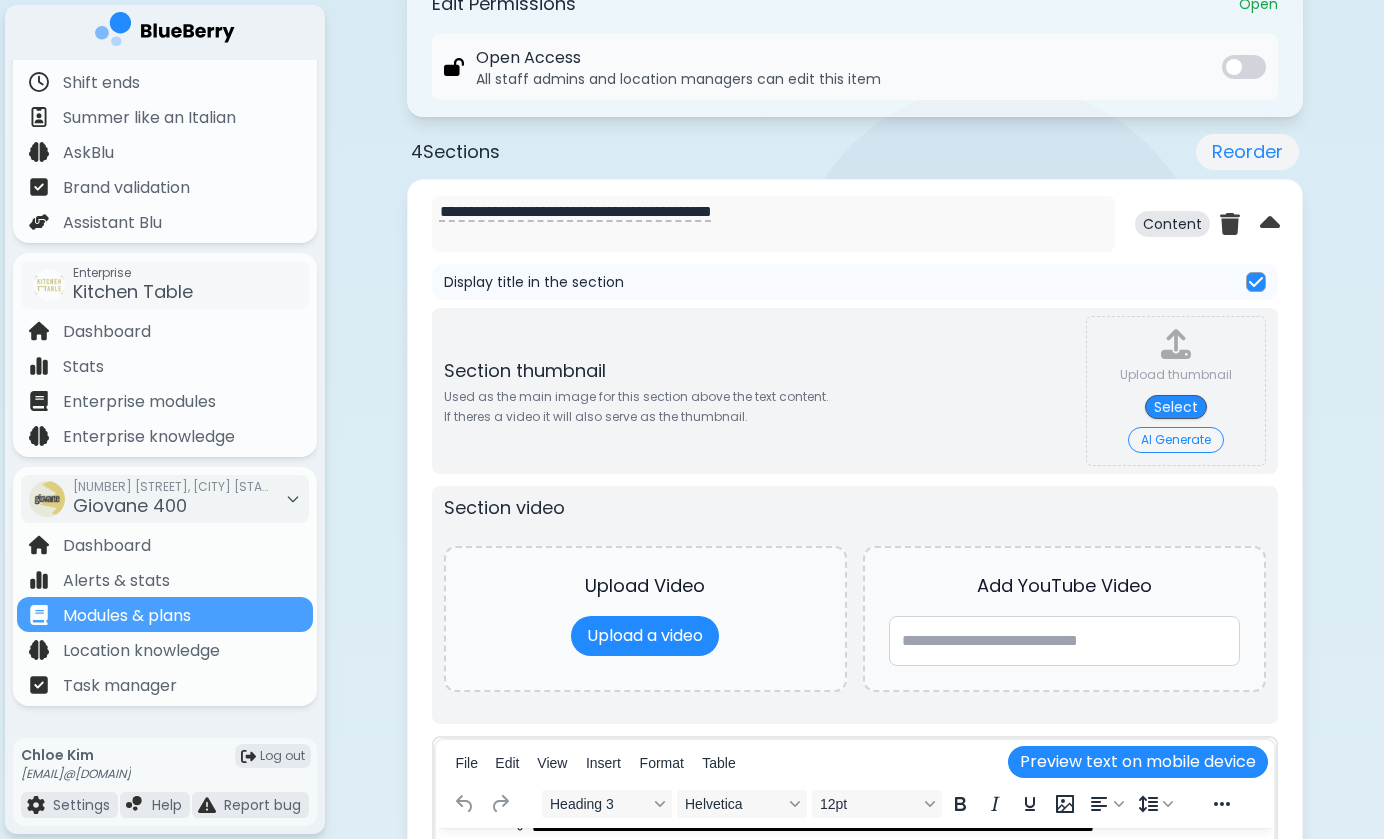 click on "AI Generate" at bounding box center [1176, 440] 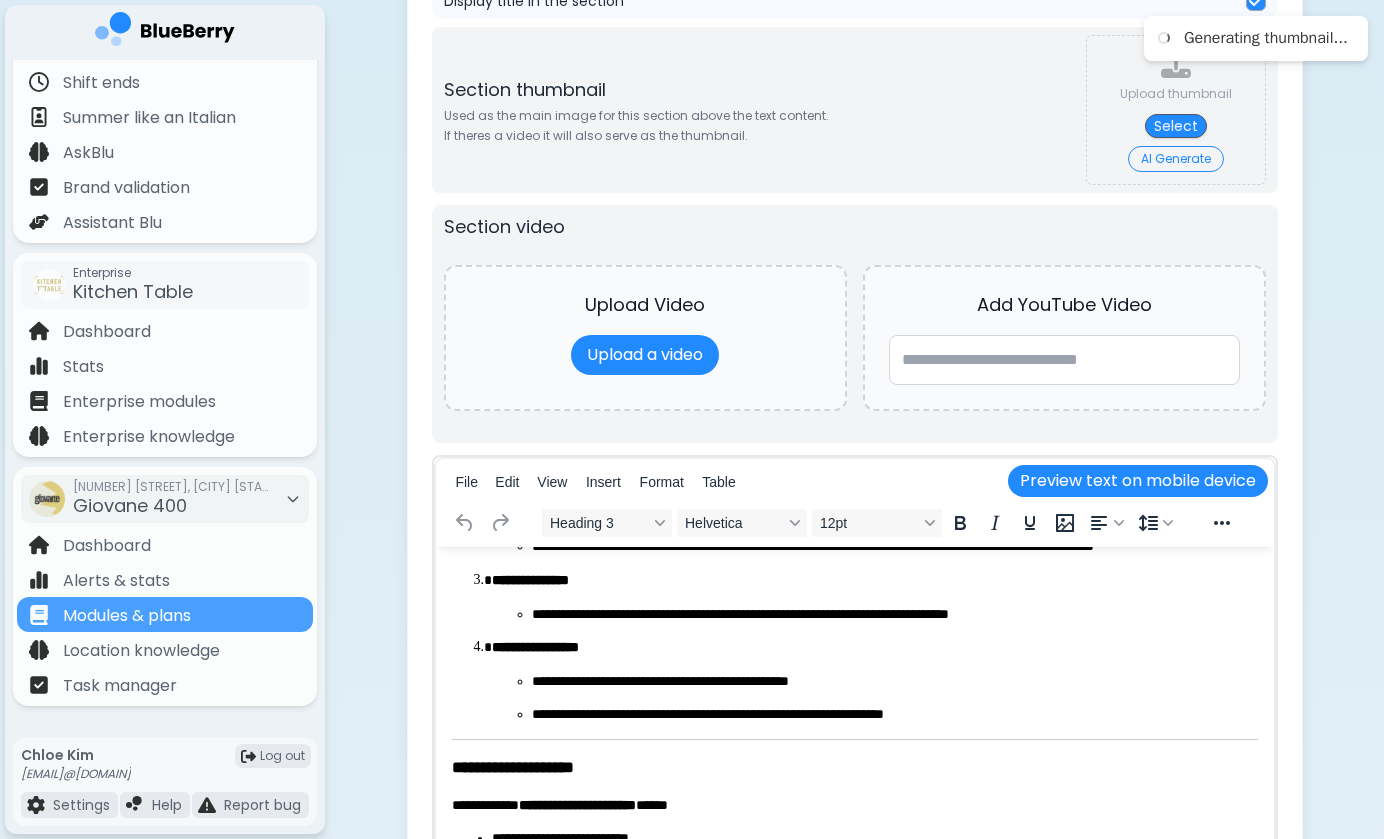 scroll, scrollTop: 1164, scrollLeft: 0, axis: vertical 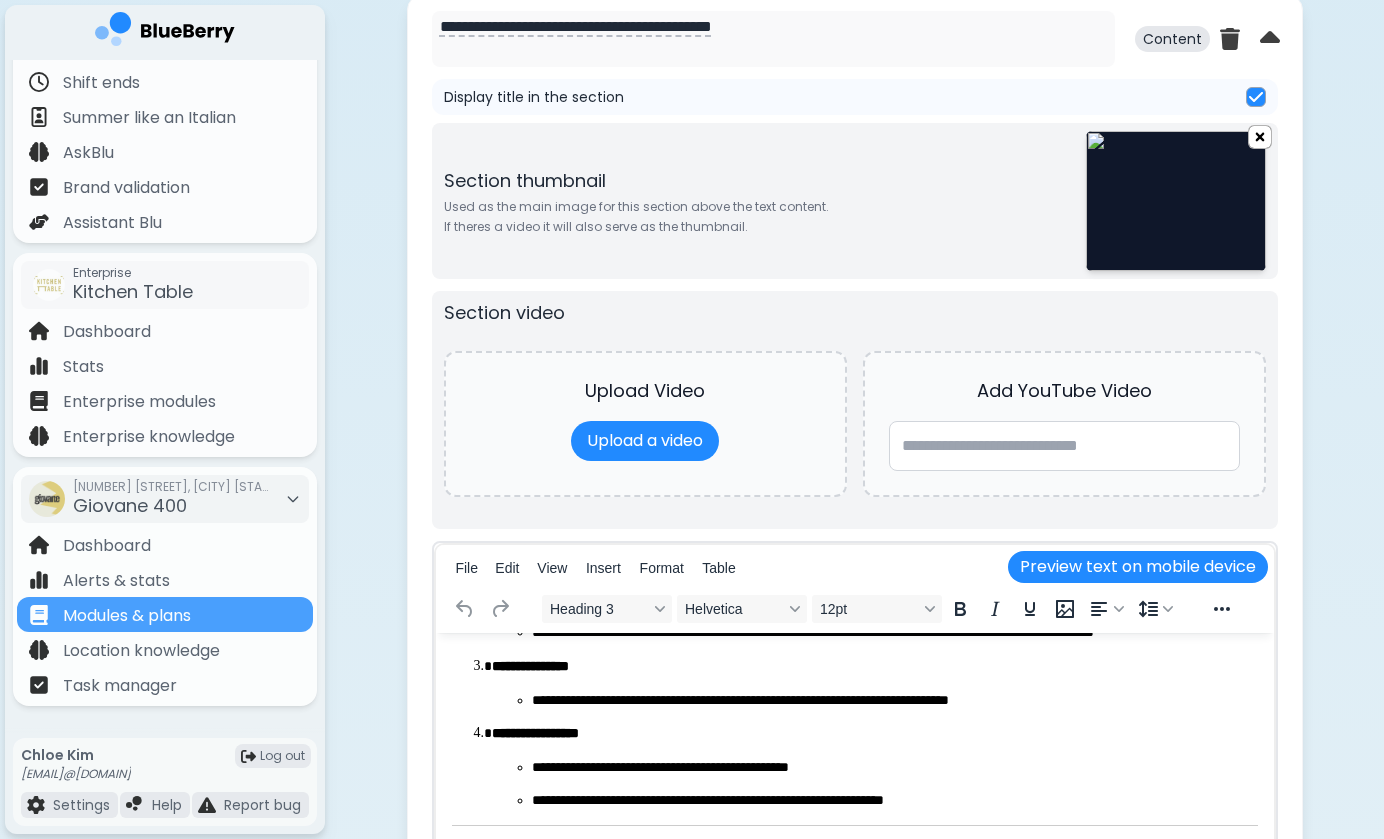 click at bounding box center (1260, 136) 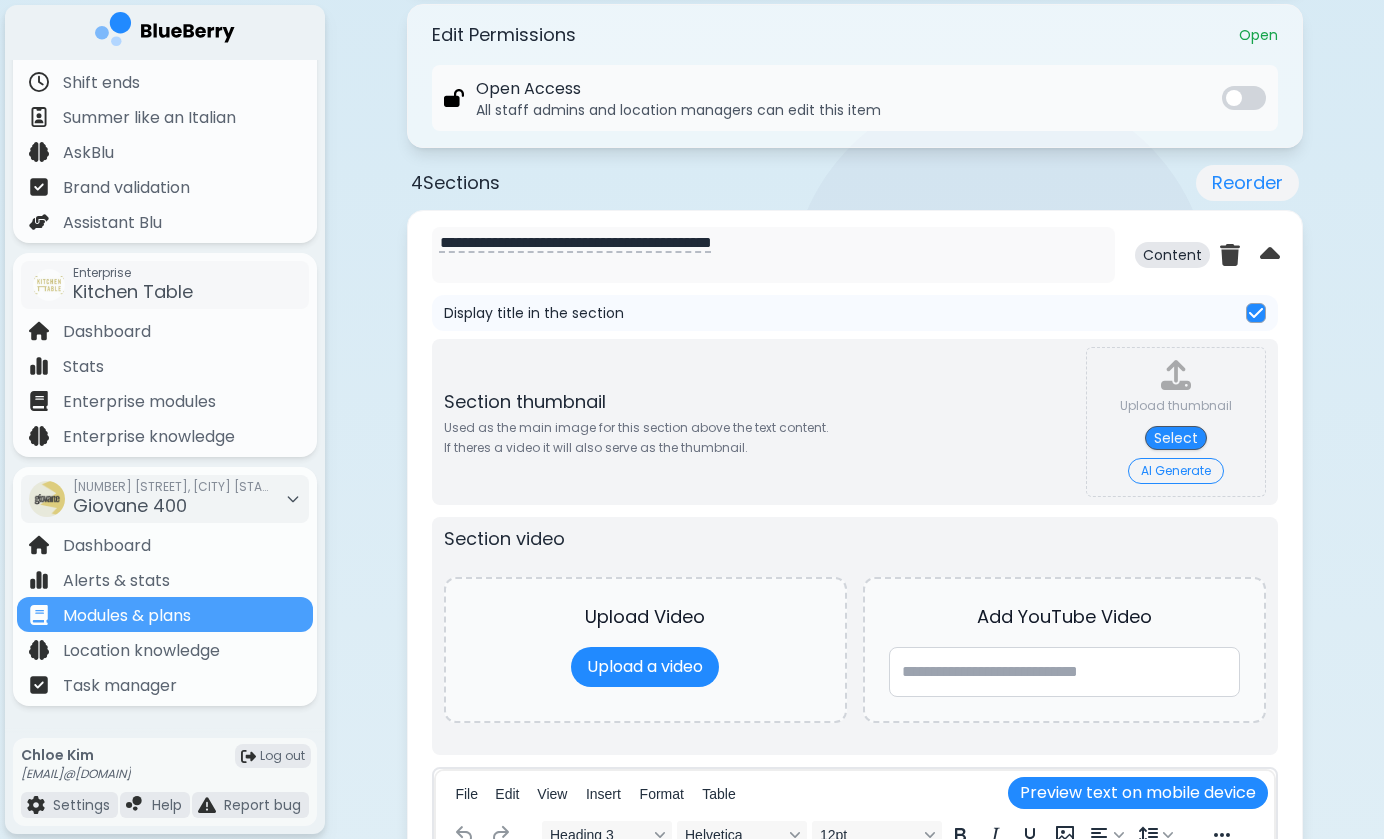 scroll, scrollTop: 883, scrollLeft: 0, axis: vertical 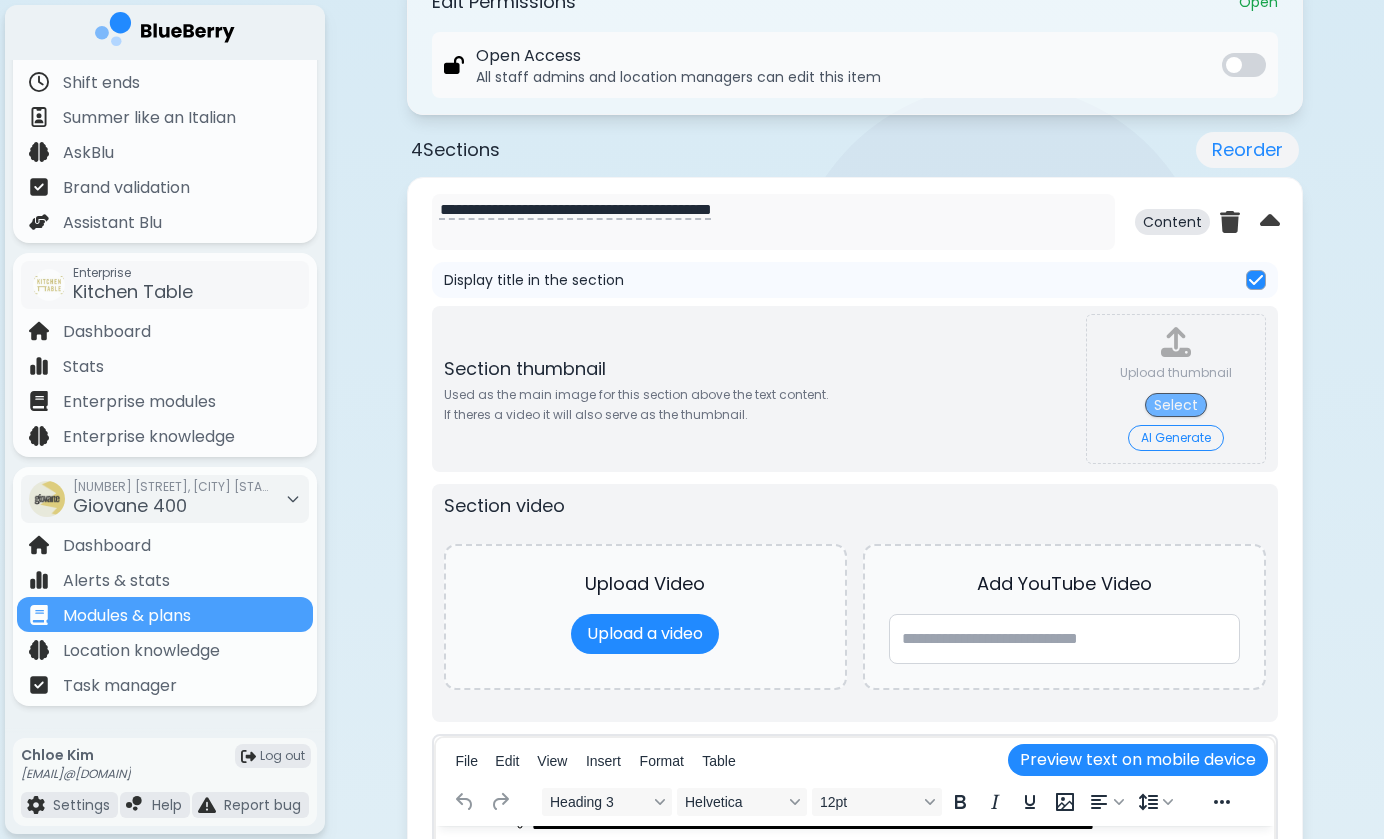 click on "Select" at bounding box center [1176, 405] 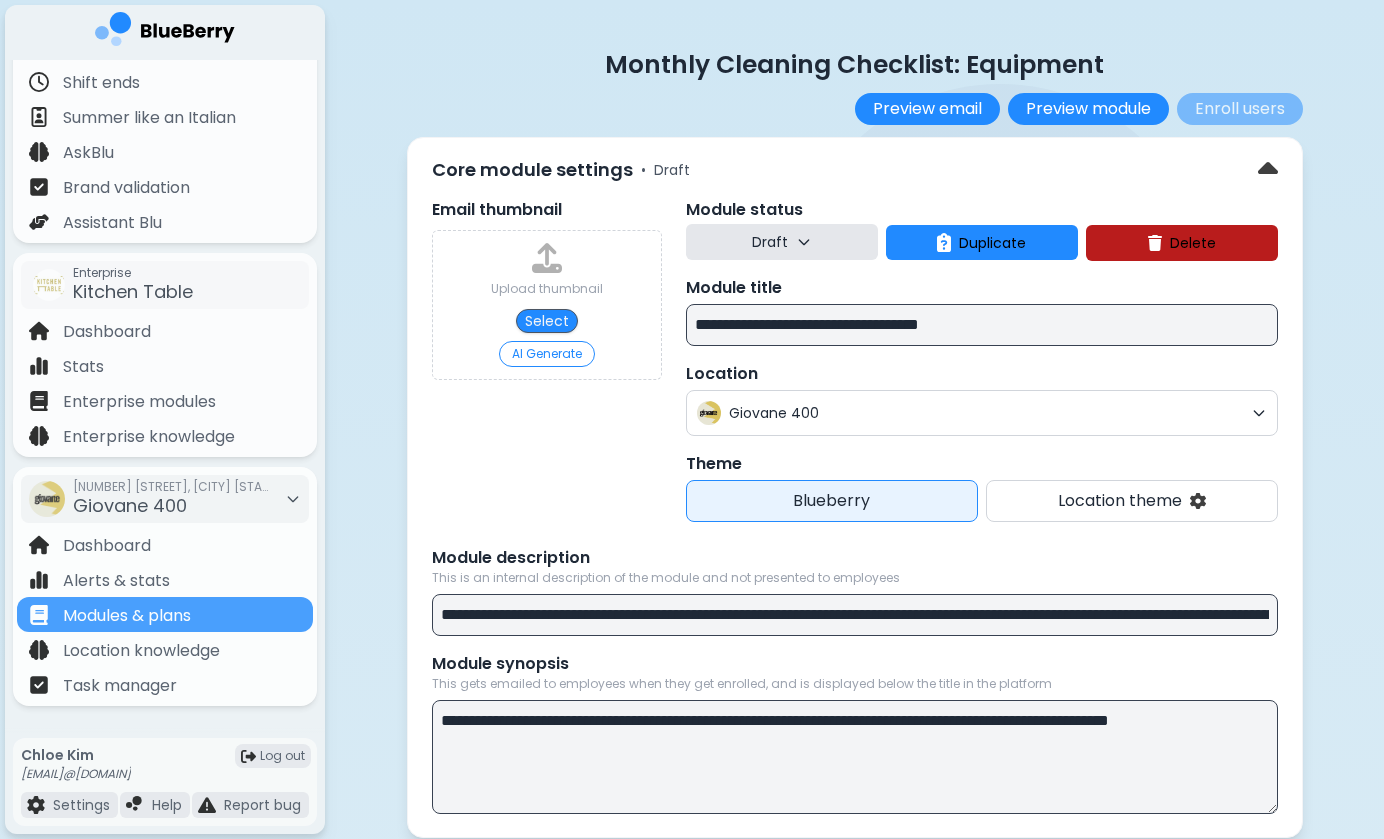 scroll, scrollTop: 0, scrollLeft: 0, axis: both 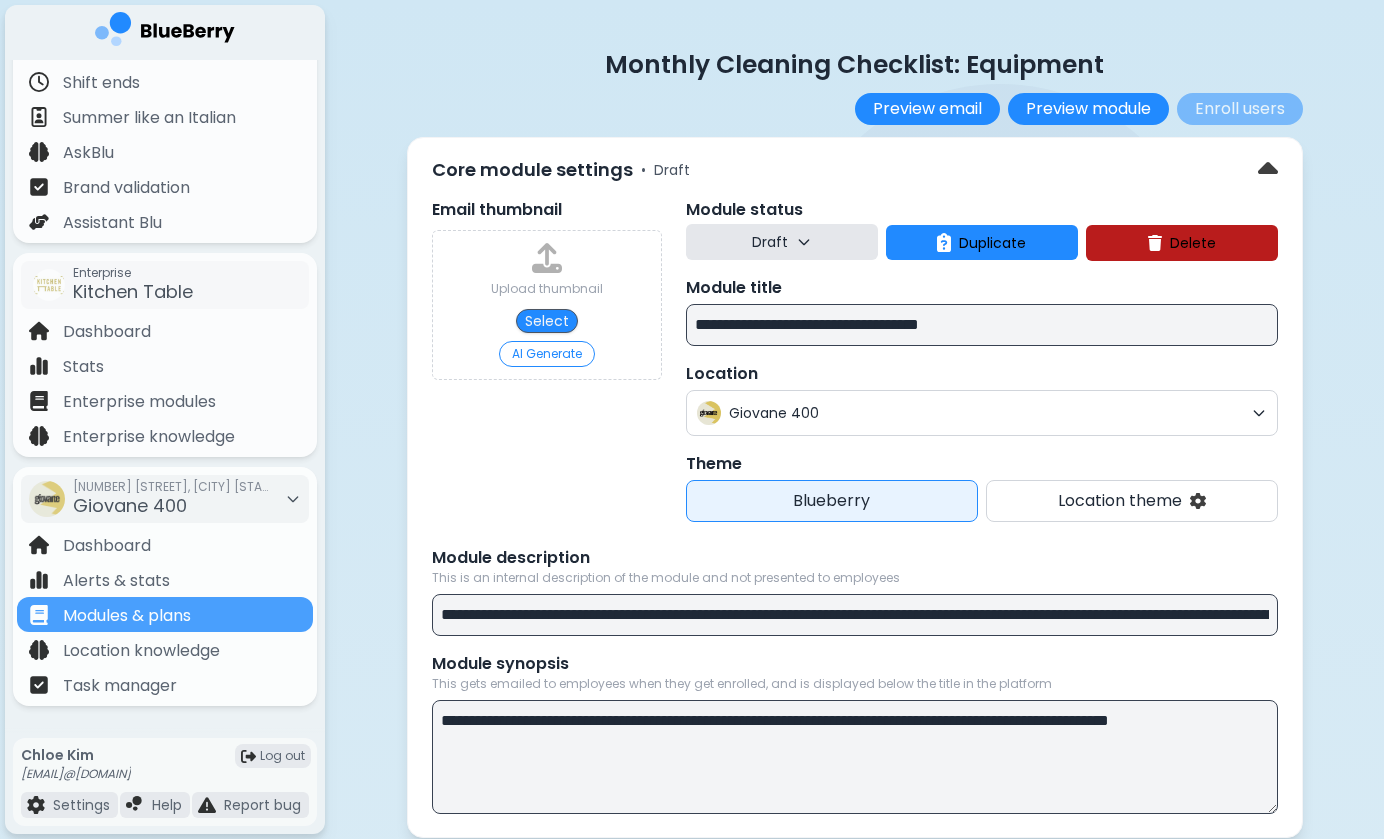 click on "AI Generate" at bounding box center [547, 354] 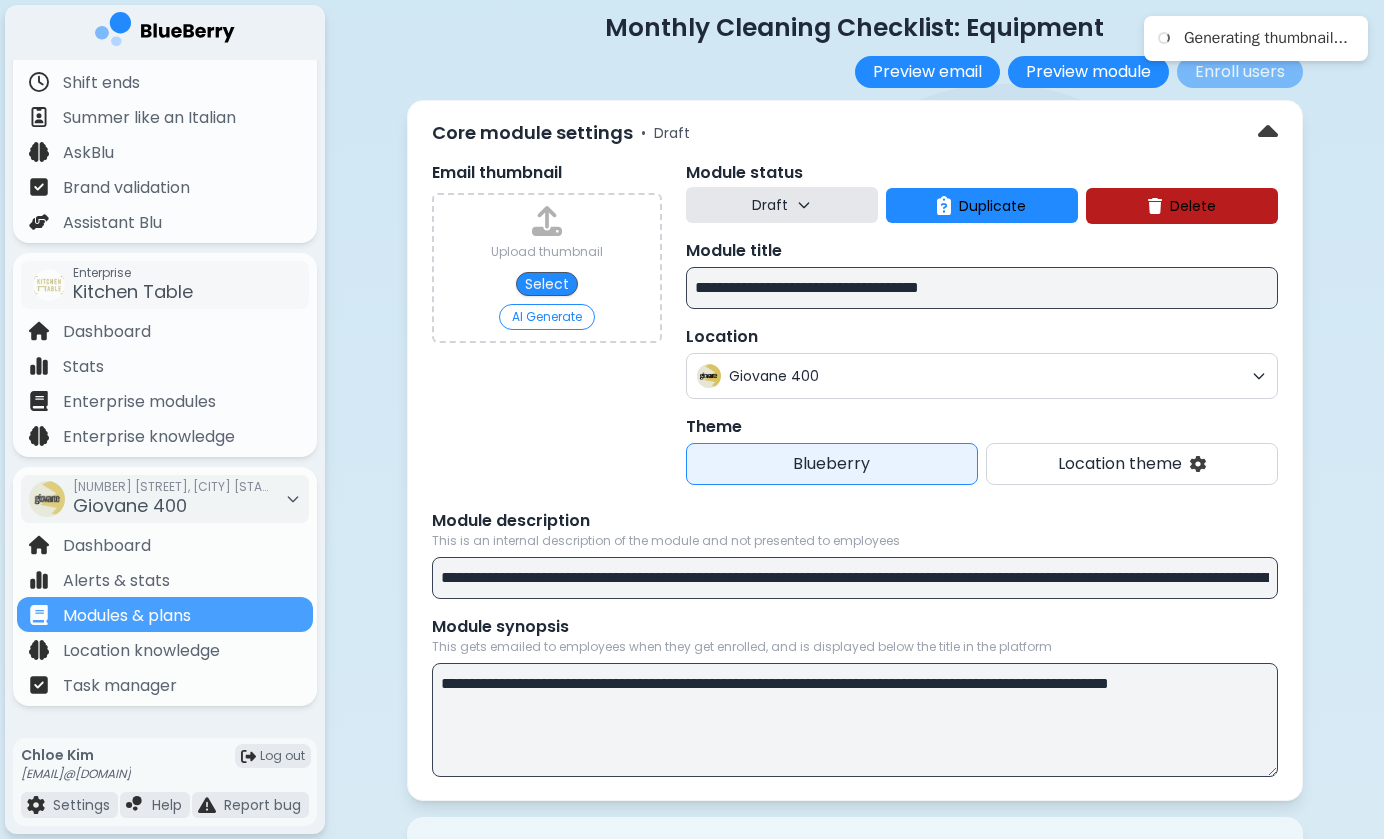 scroll, scrollTop: 44, scrollLeft: 0, axis: vertical 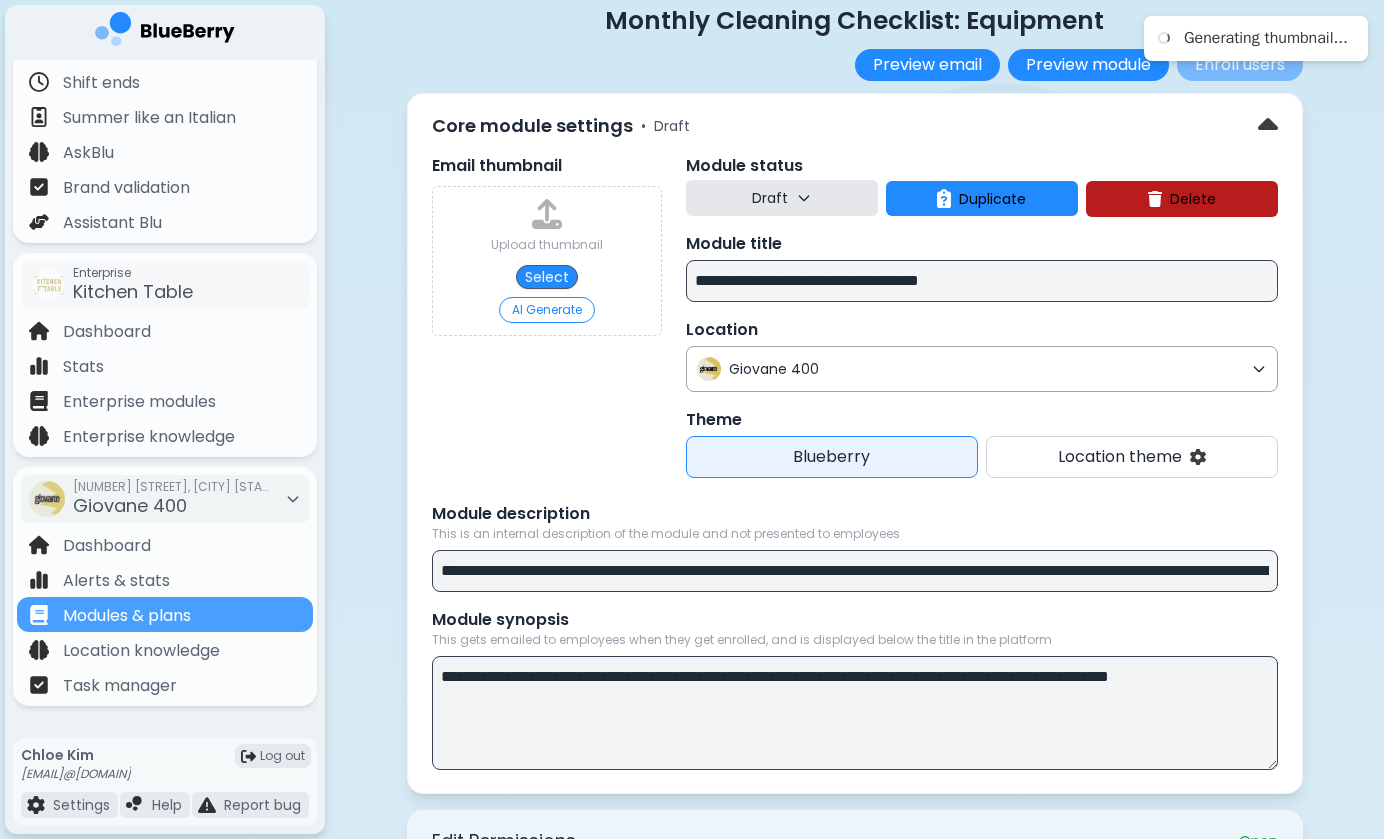click on "Giovane 400" at bounding box center [982, 369] 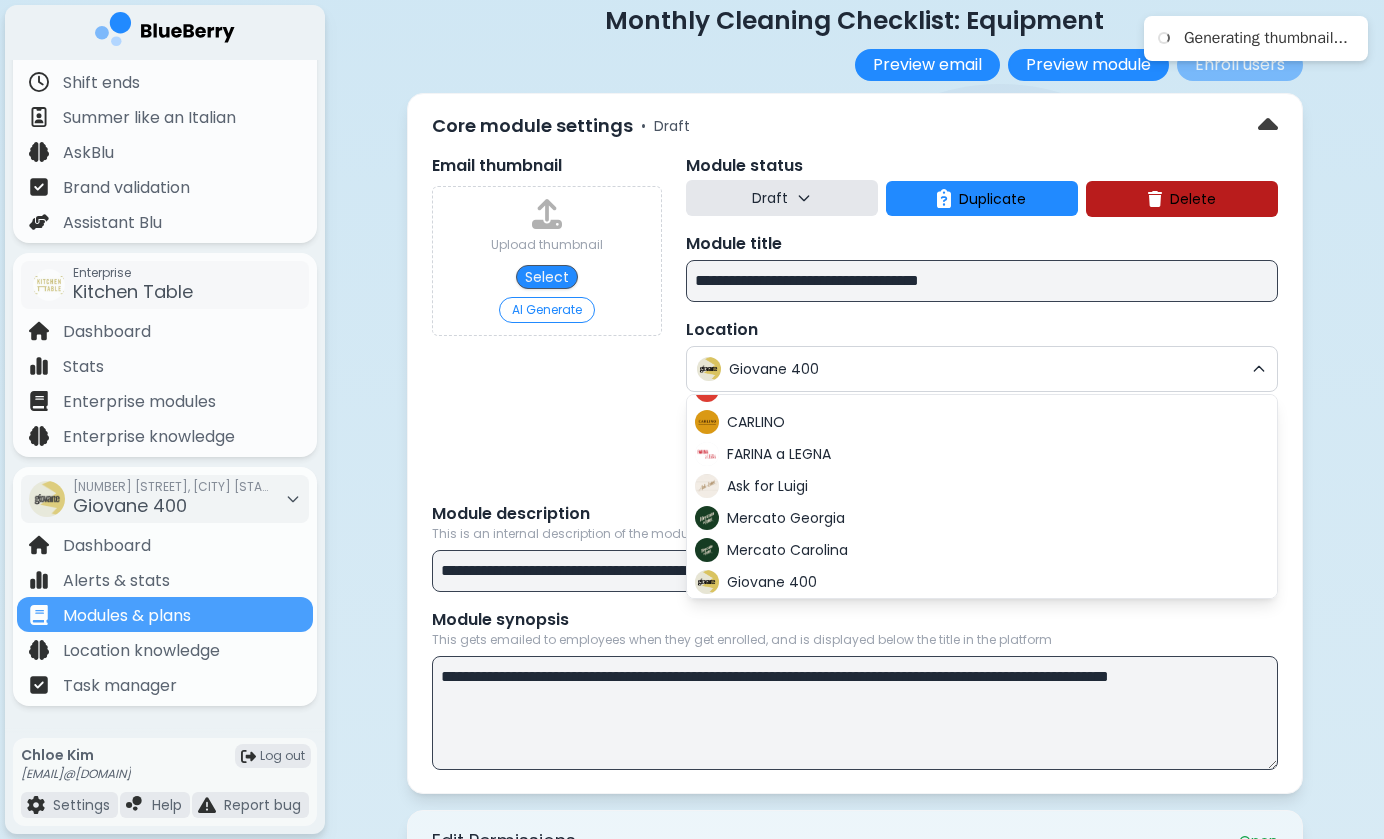 scroll, scrollTop: 381, scrollLeft: 0, axis: vertical 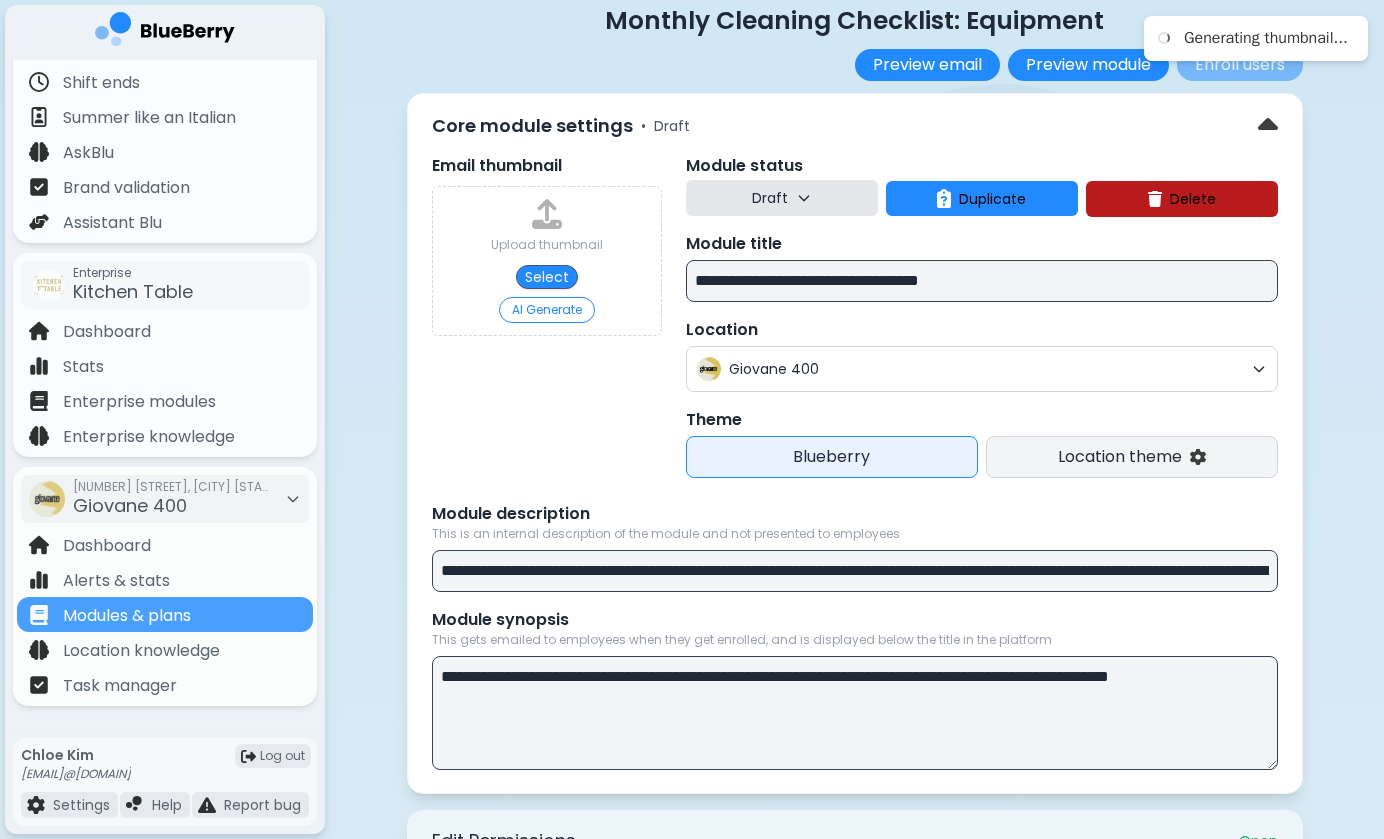 click on "Location theme" at bounding box center [1132, 457] 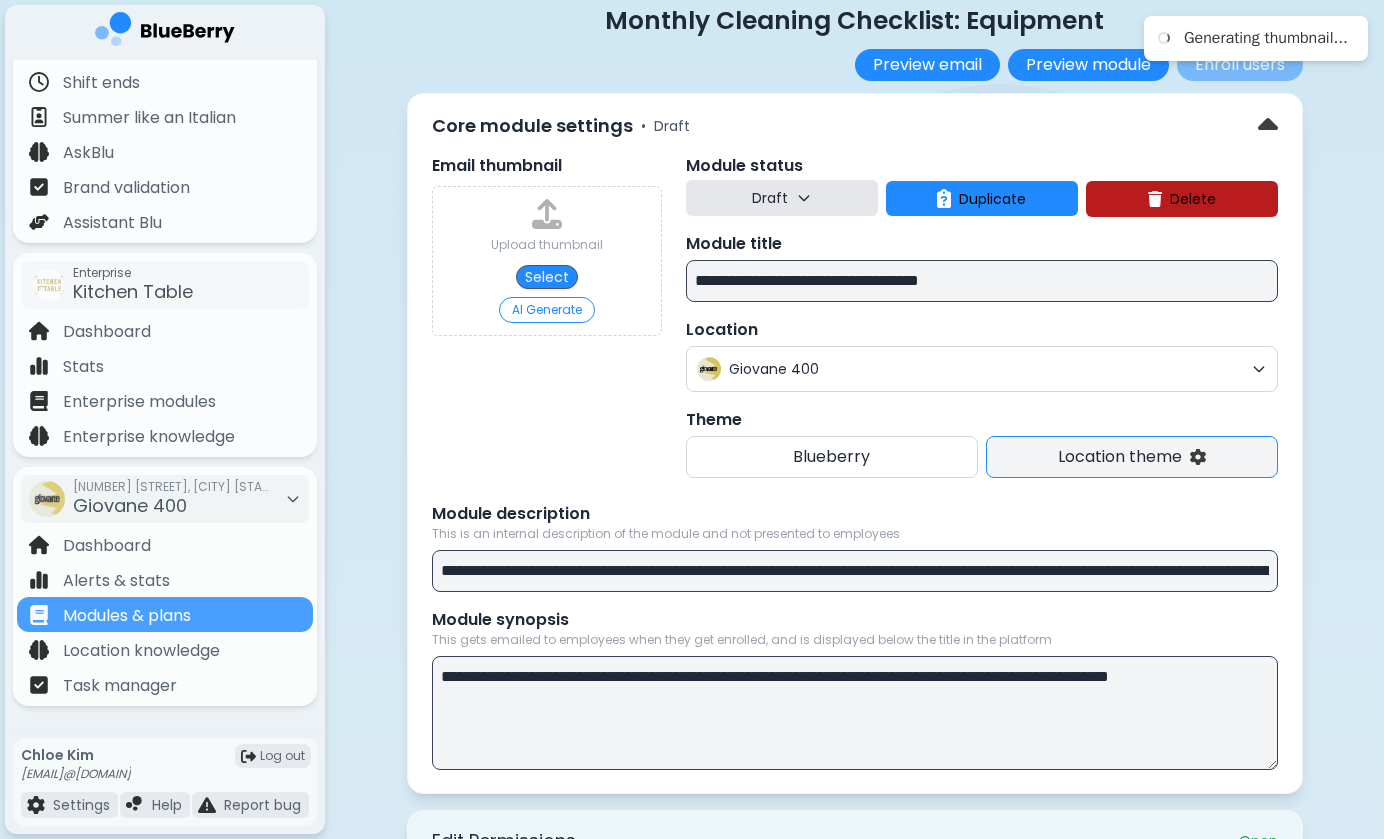 click on "Location theme" at bounding box center [1120, 457] 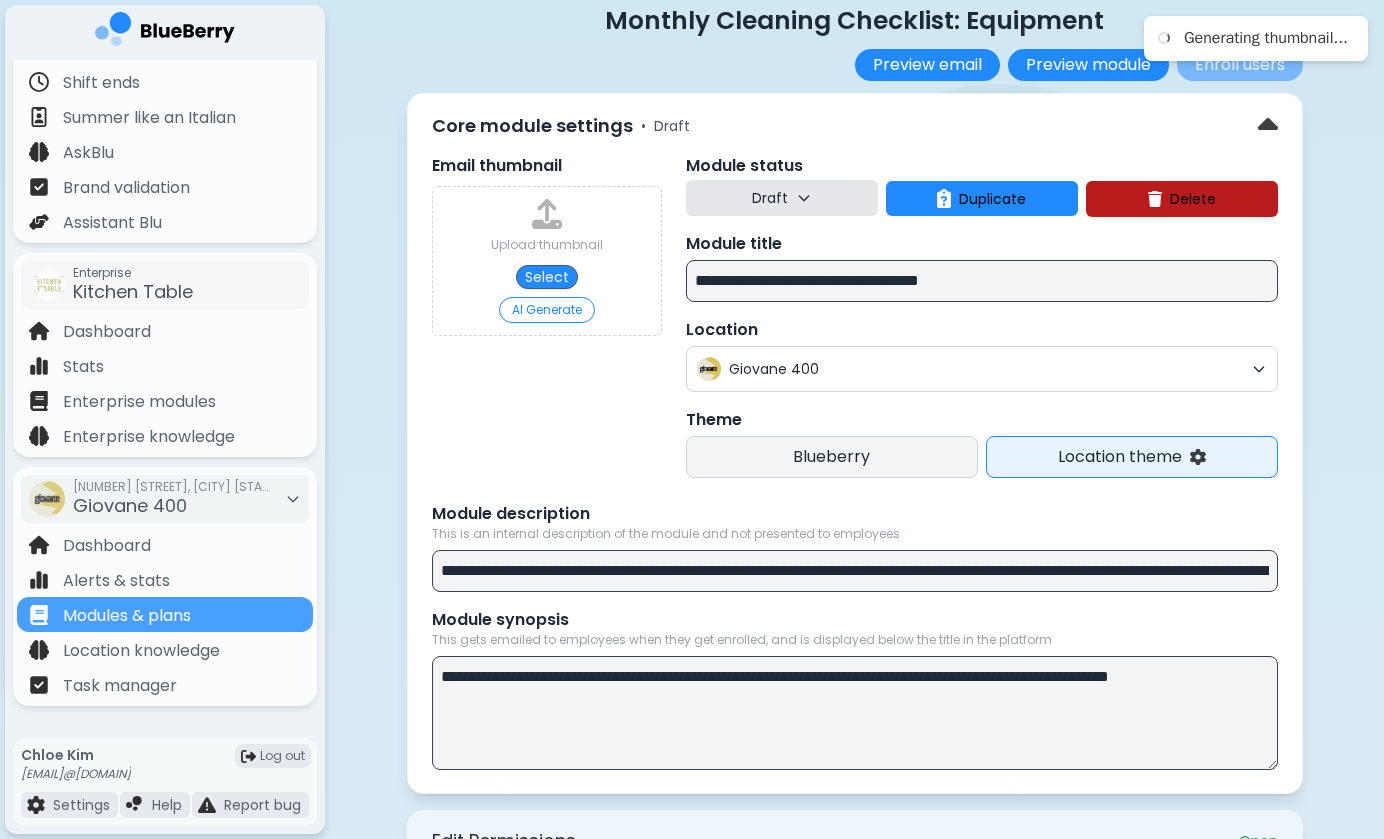 click on "Blueberry" at bounding box center [832, 457] 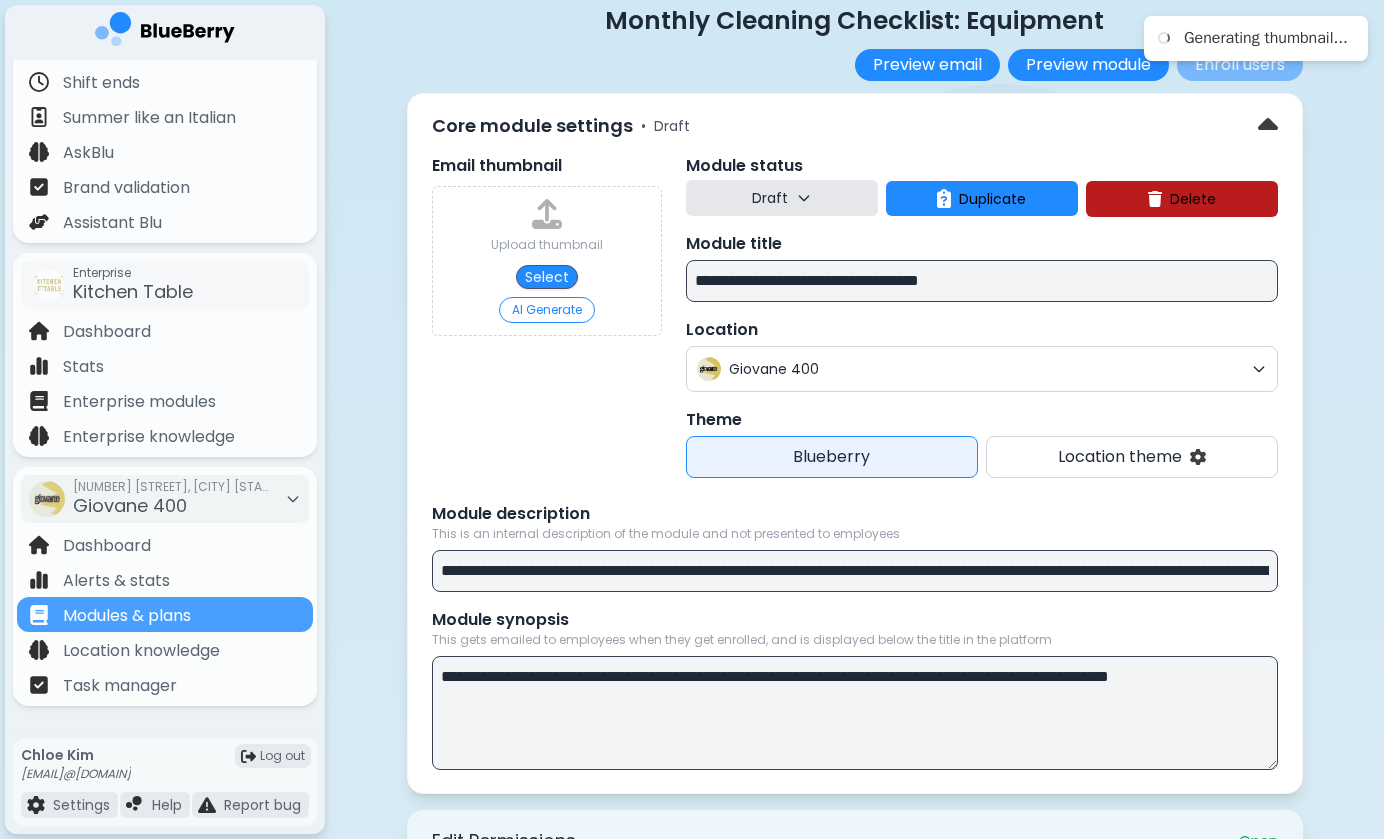 click on "Email thumbnail Upload thumbnail Select AI Generate" at bounding box center [547, 316] 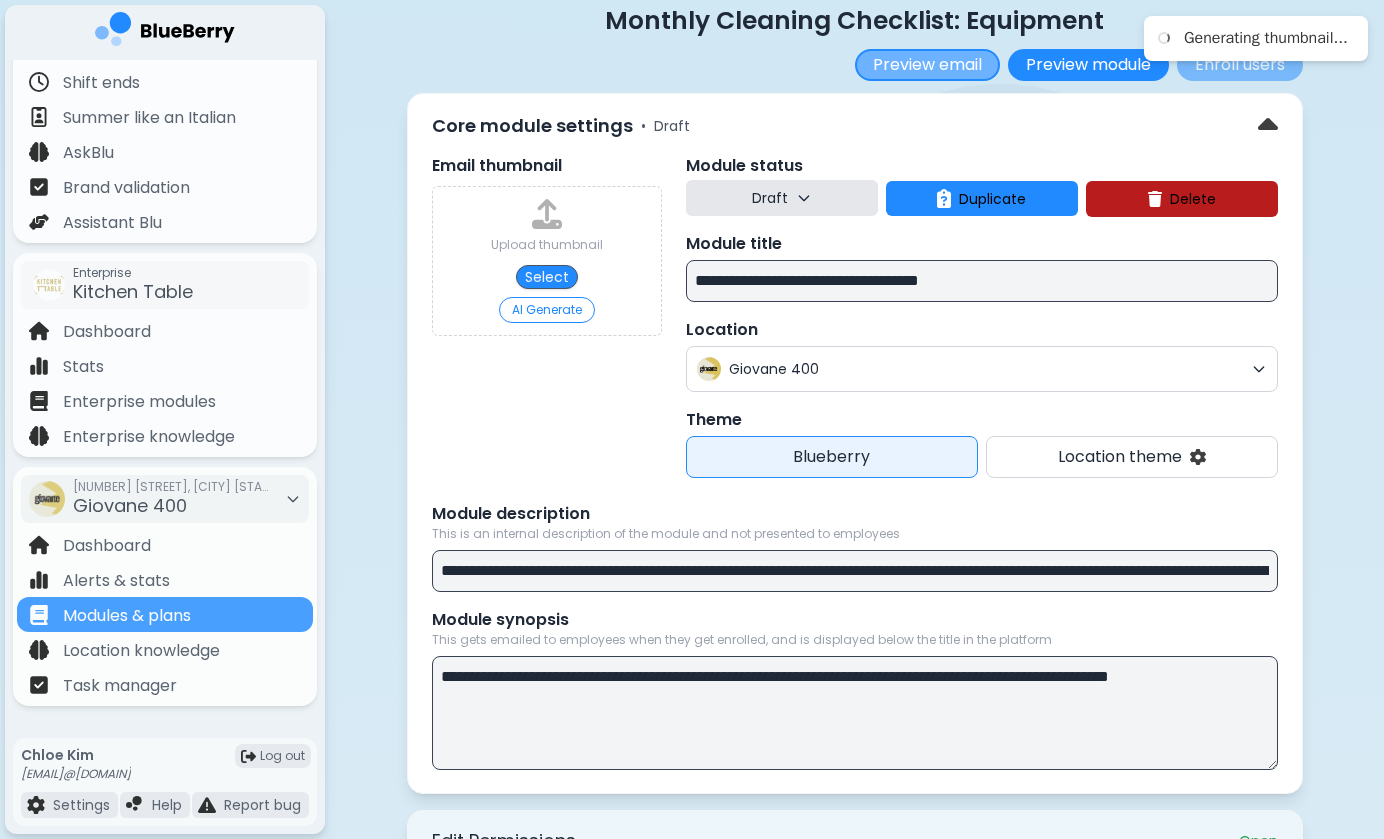 click on "Preview email" at bounding box center [927, 65] 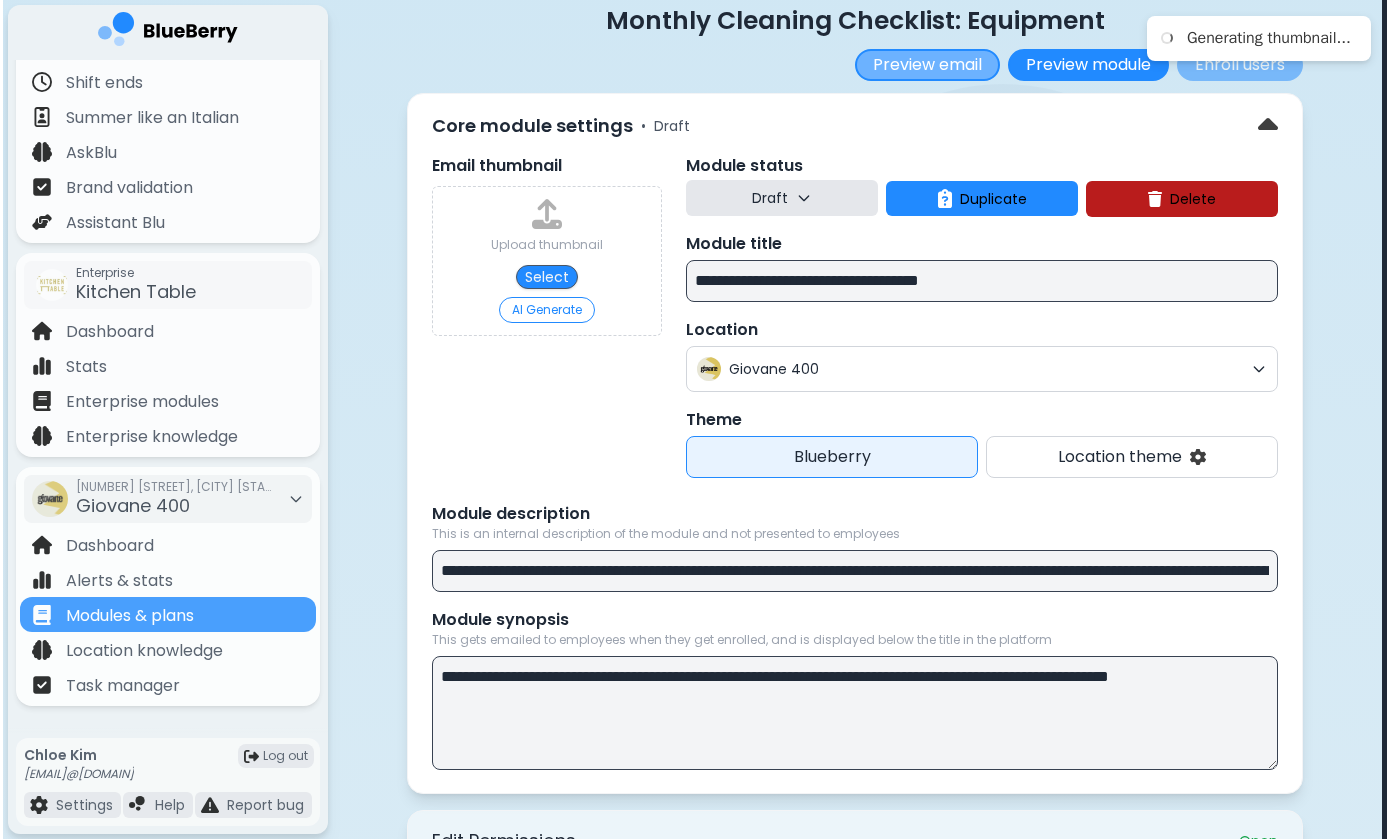 scroll, scrollTop: 0, scrollLeft: 0, axis: both 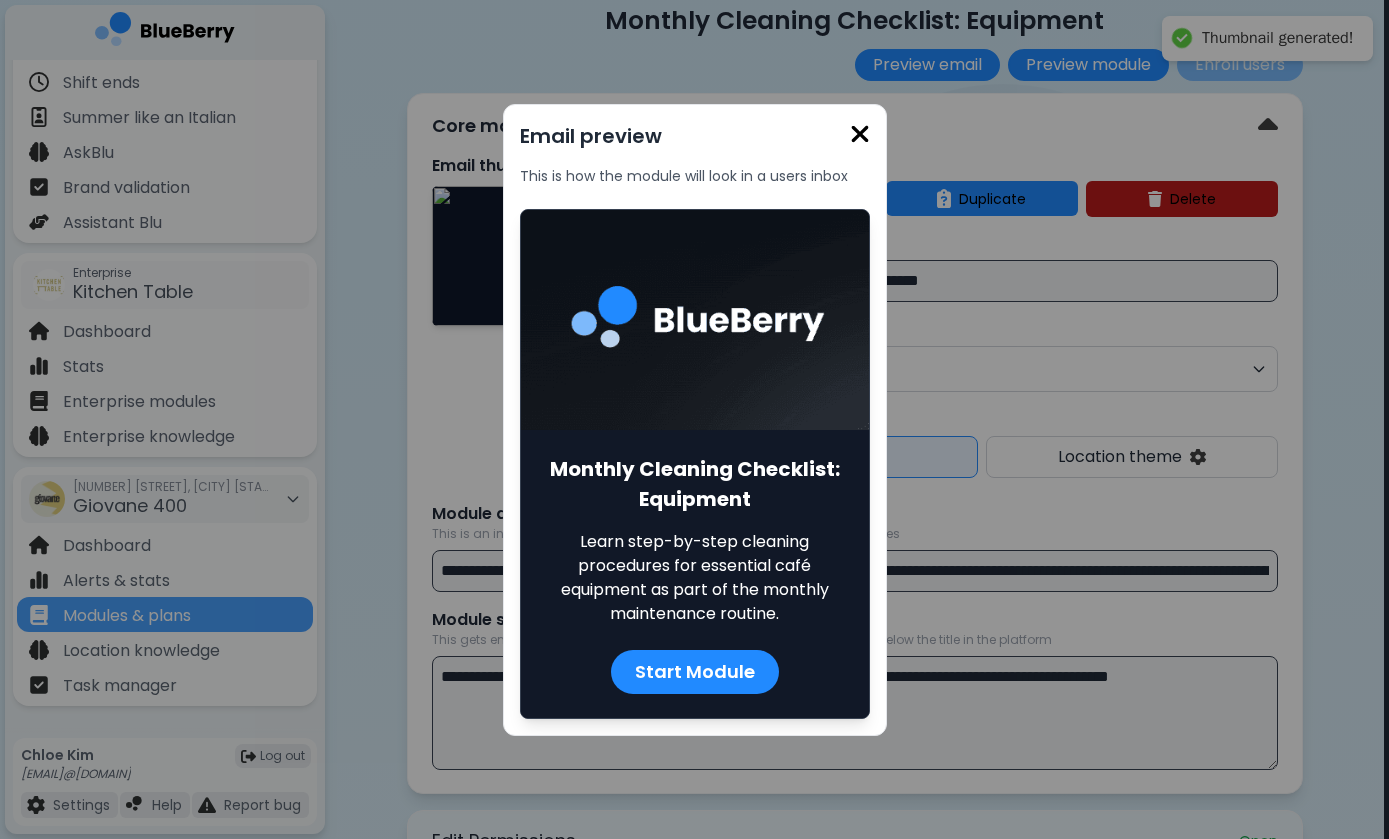click at bounding box center [860, 134] 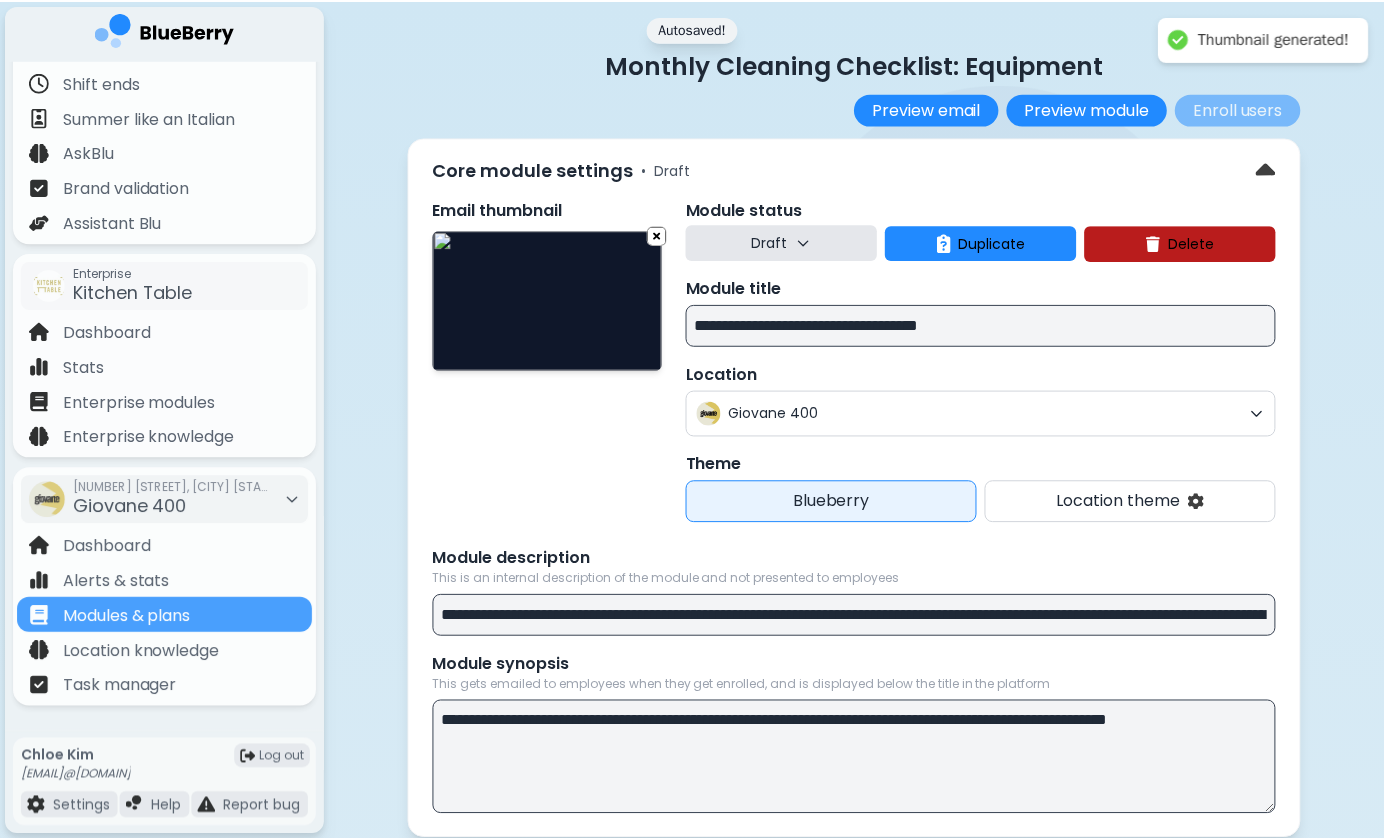 scroll, scrollTop: 44, scrollLeft: 0, axis: vertical 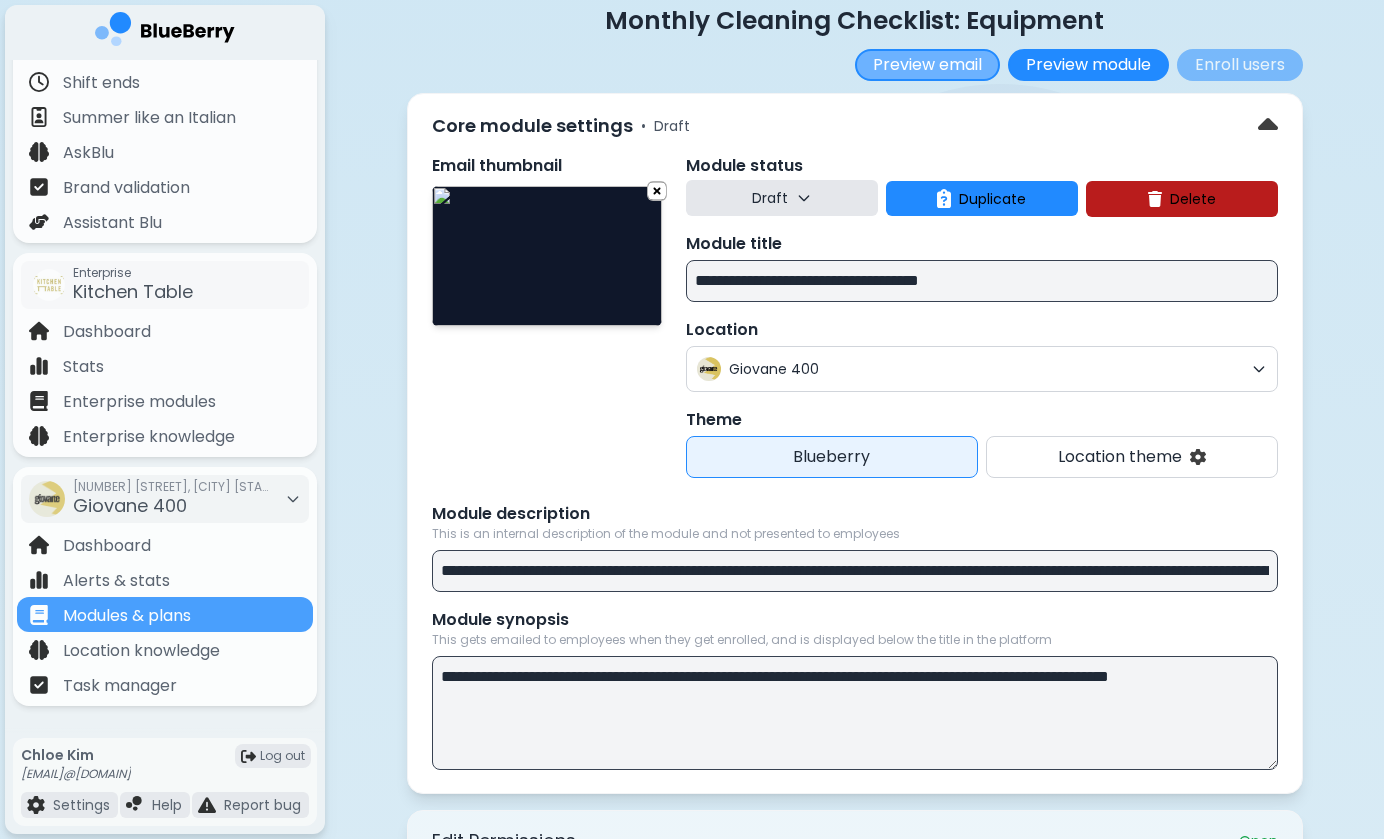 click on "Preview email" at bounding box center (927, 65) 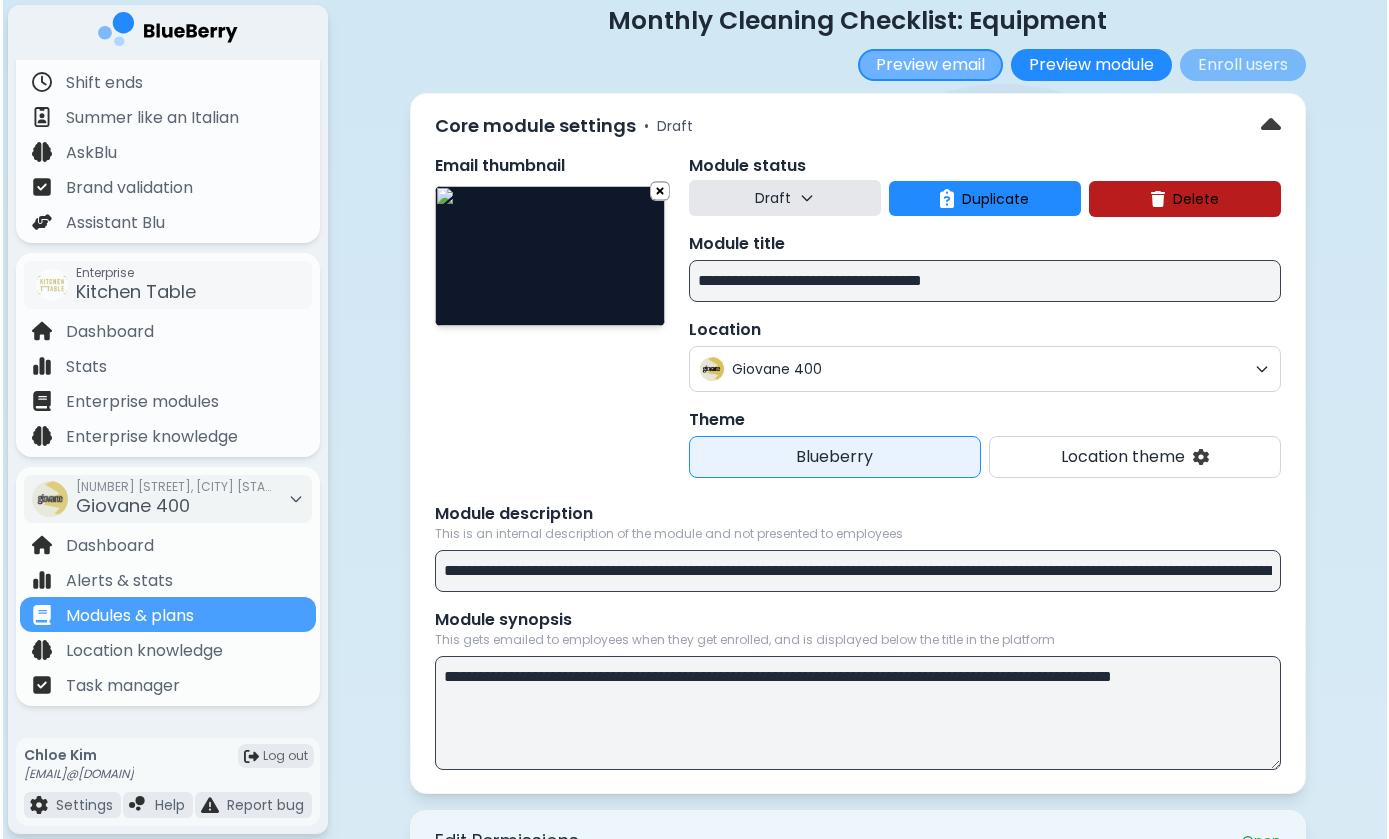 scroll, scrollTop: 0, scrollLeft: 0, axis: both 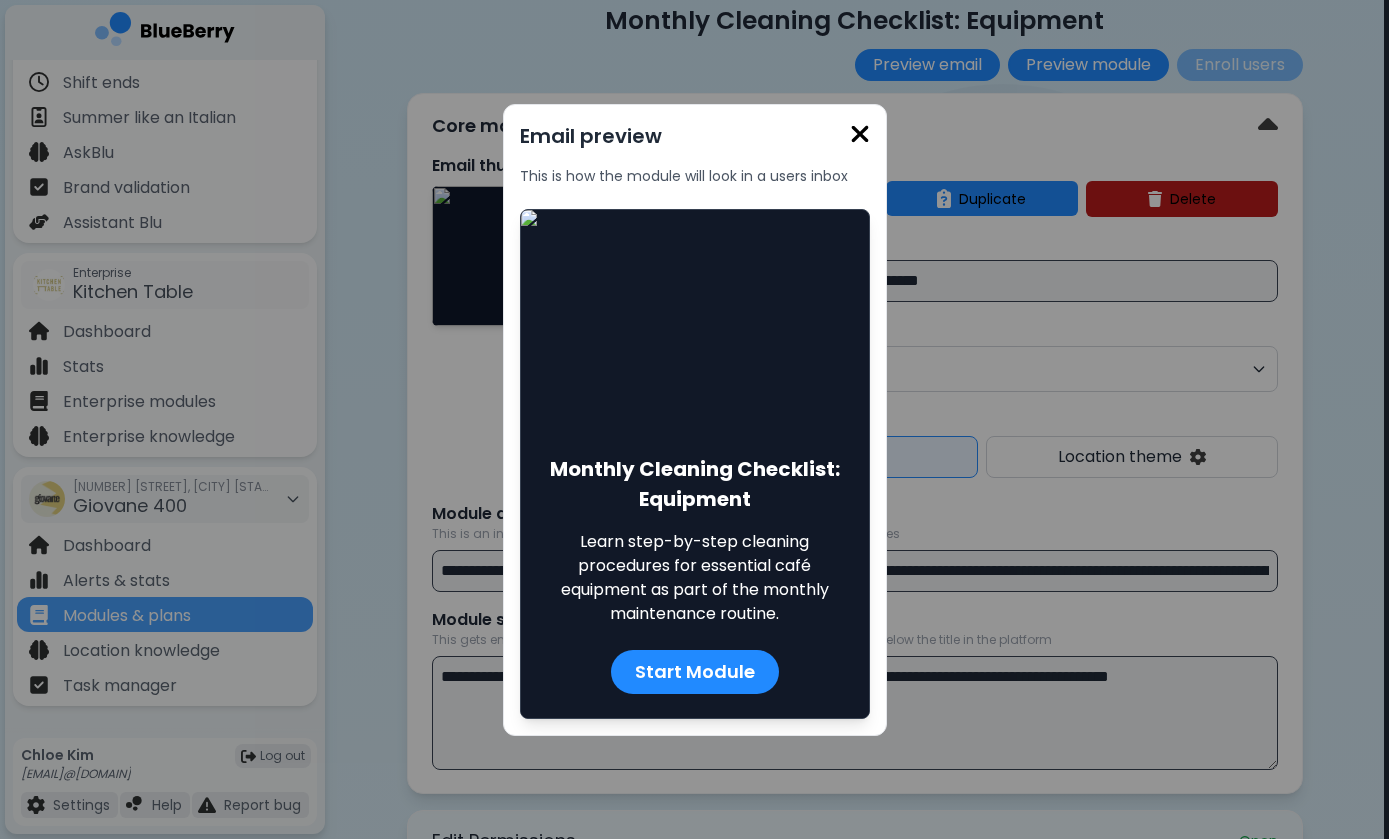 click at bounding box center [860, 134] 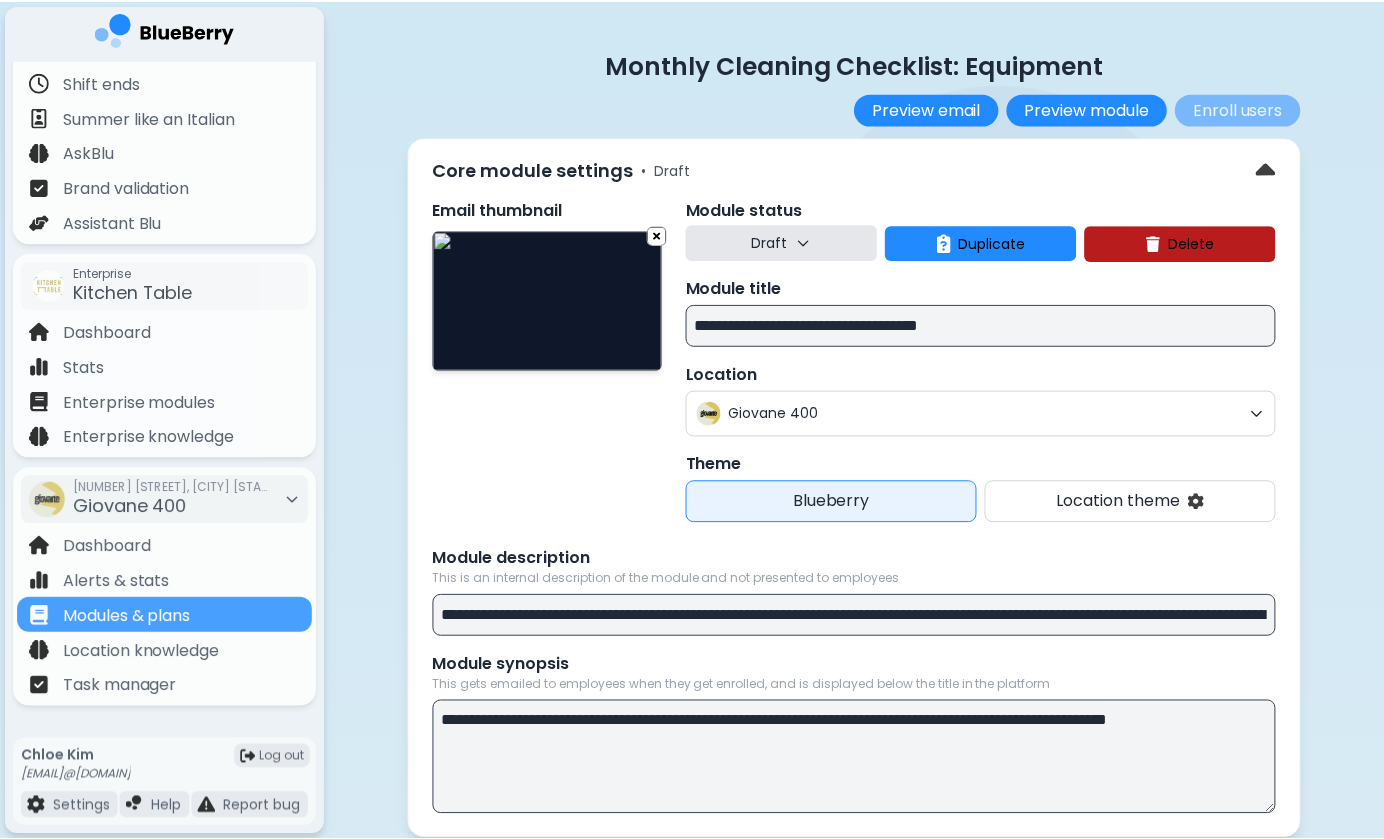 scroll, scrollTop: 44, scrollLeft: 0, axis: vertical 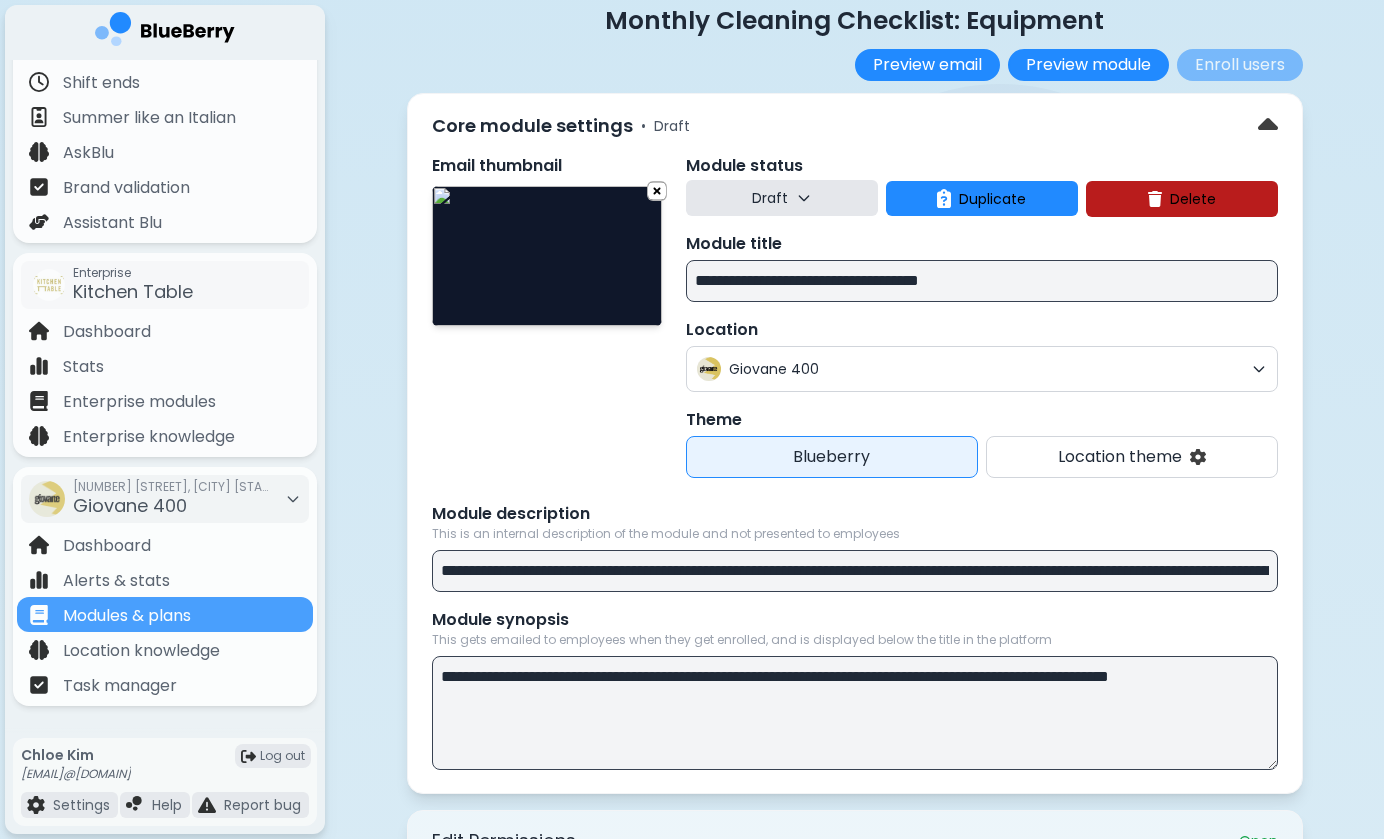 click at bounding box center [547, 256] 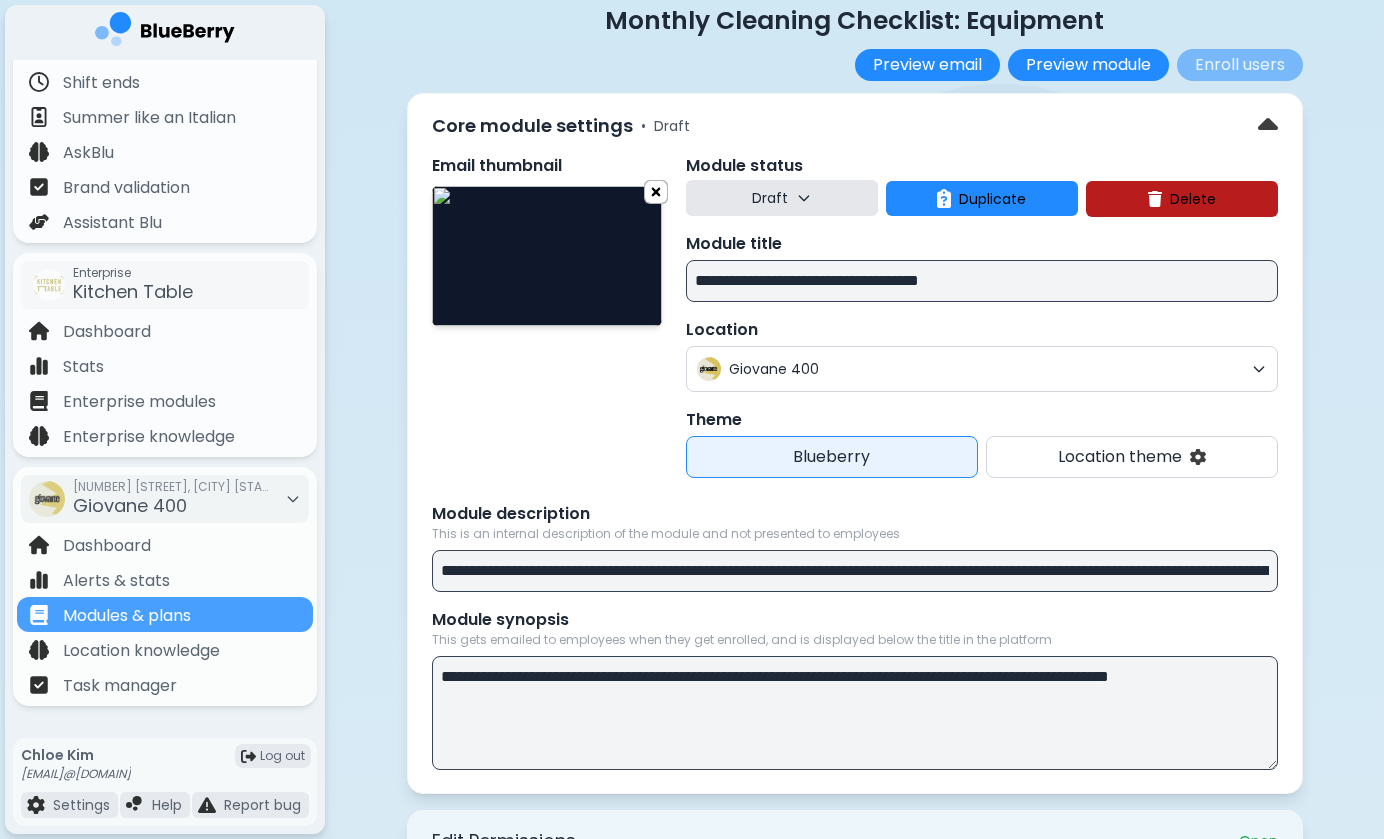 click at bounding box center (656, 191) 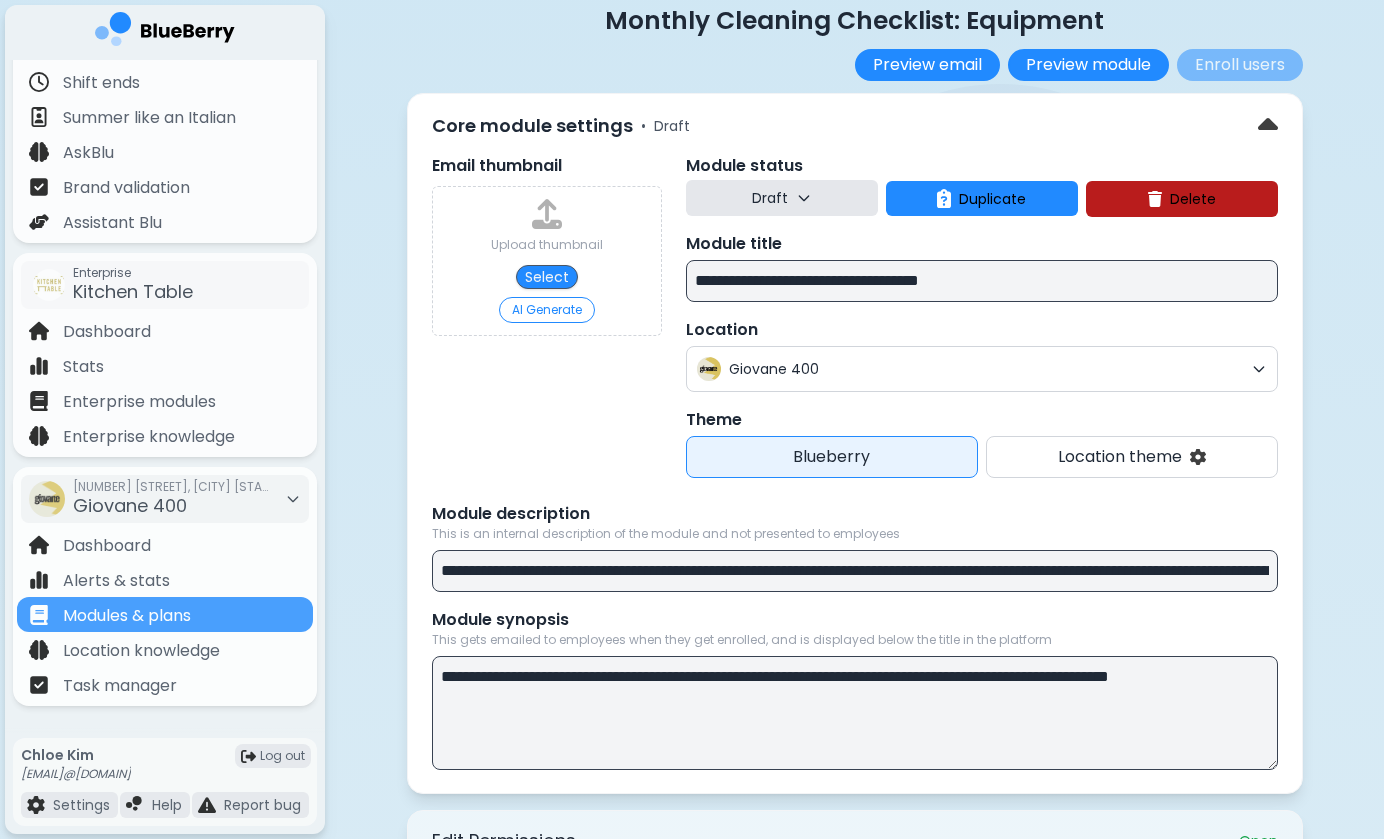click on "Email thumbnail Upload thumbnail Select AI Generate" at bounding box center (547, 316) 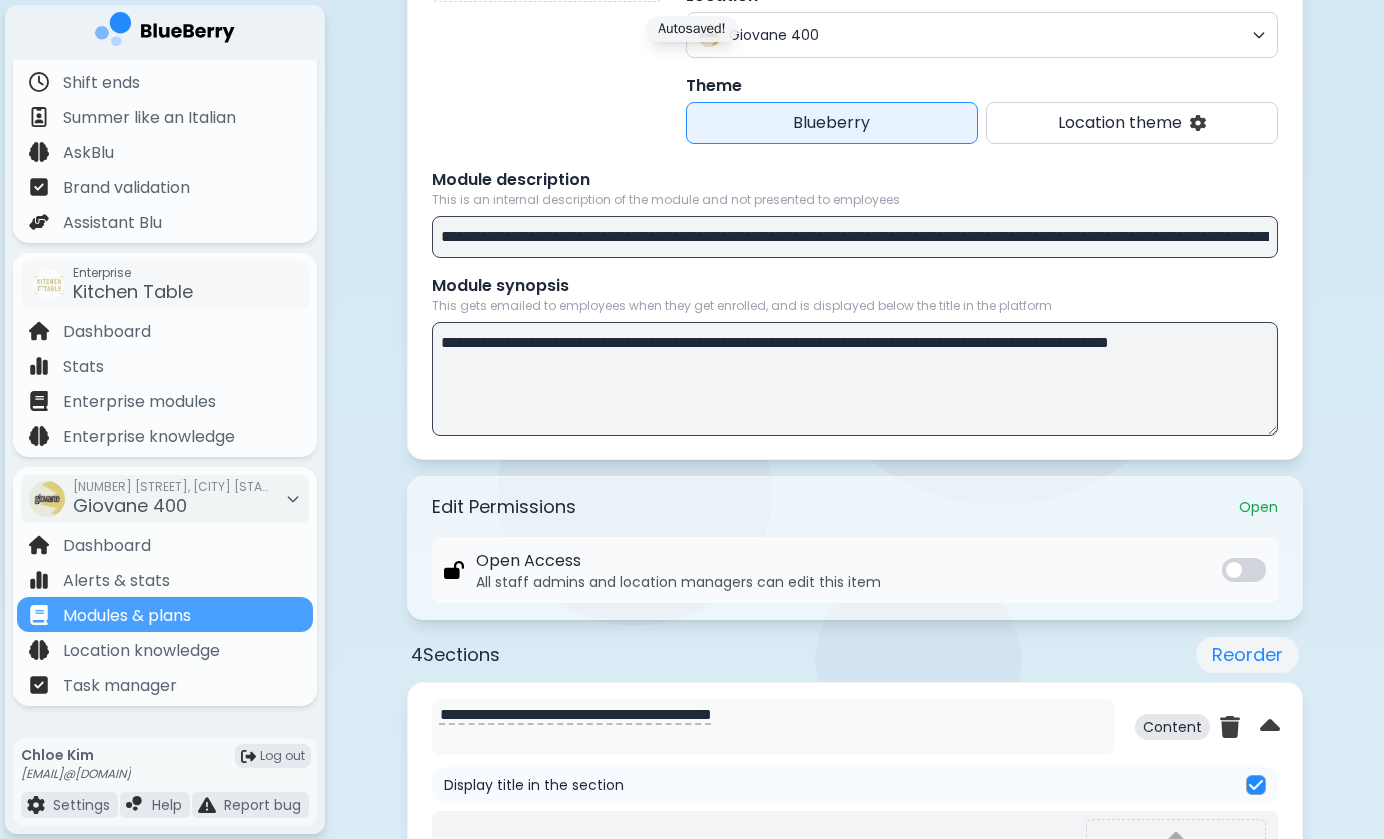 scroll, scrollTop: 616, scrollLeft: 0, axis: vertical 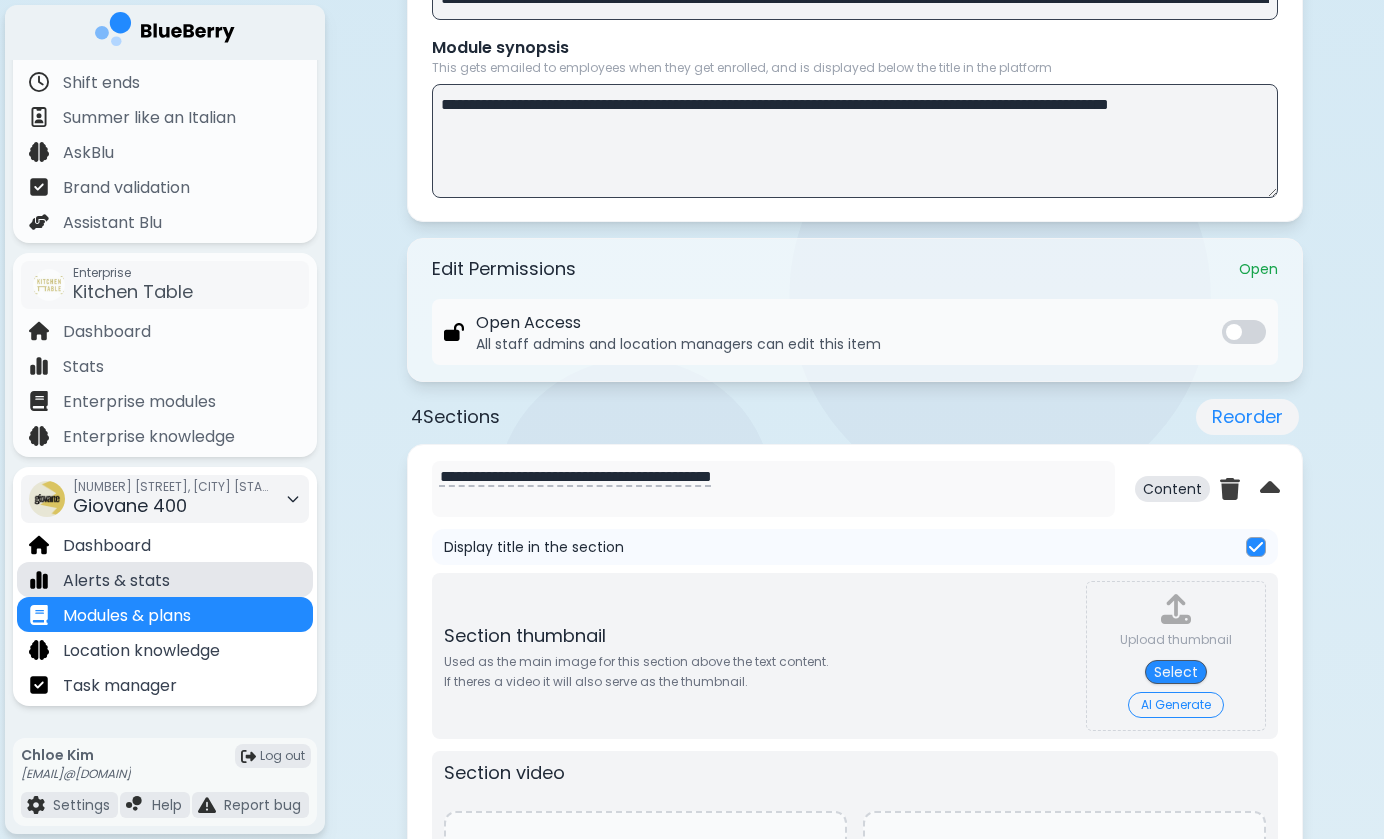 click on "Alerts & stats" at bounding box center [165, 579] 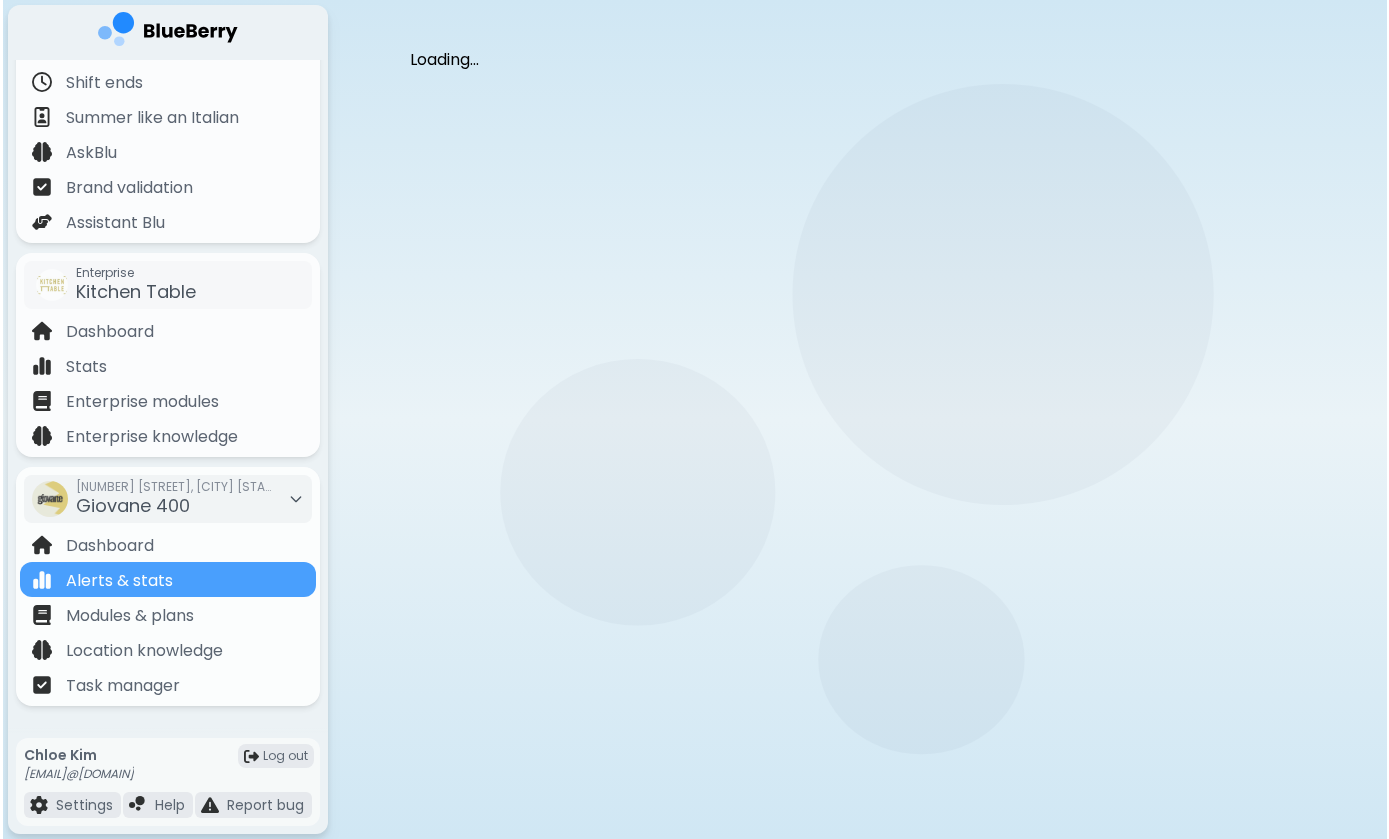 scroll, scrollTop: 0, scrollLeft: 0, axis: both 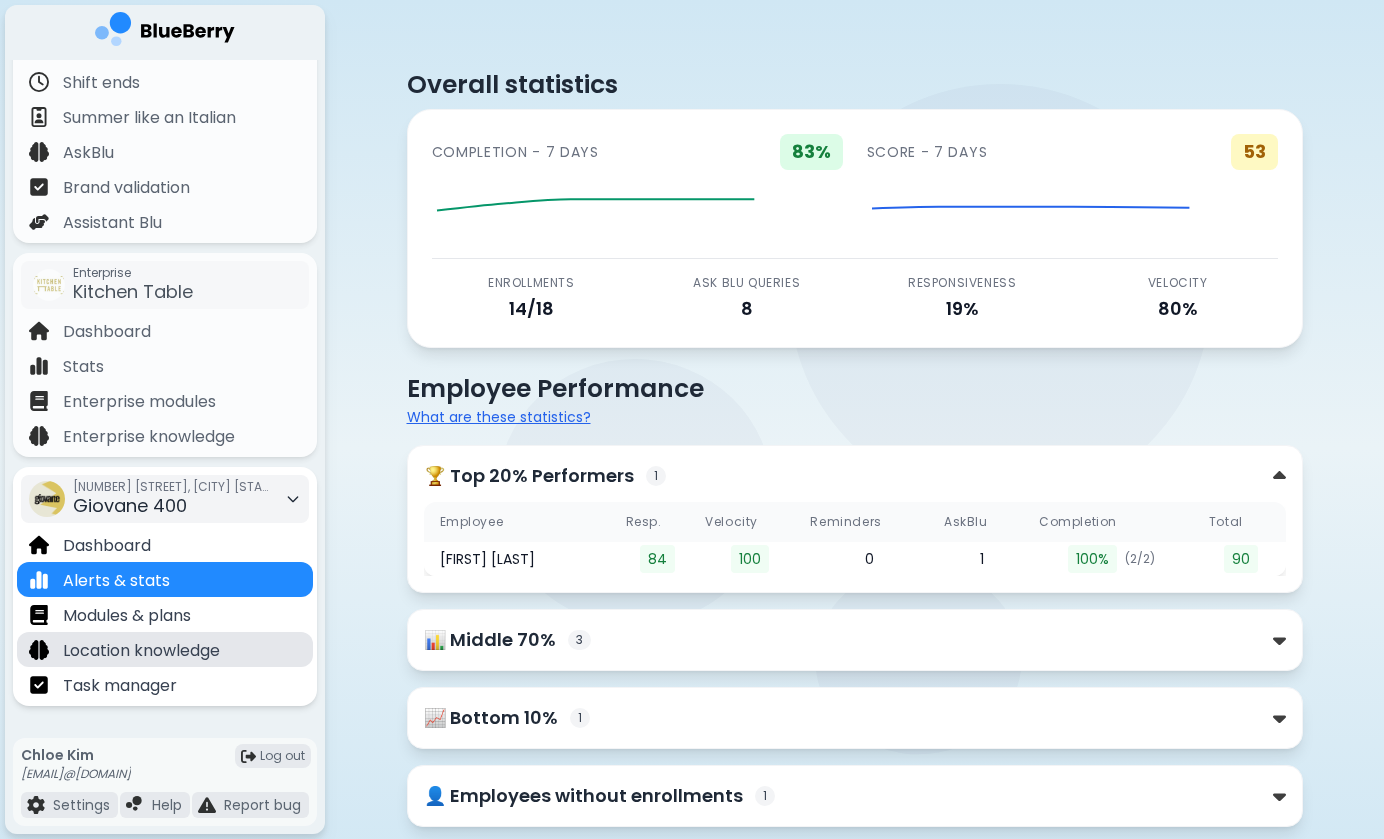 click on "Location knowledge" at bounding box center [141, 651] 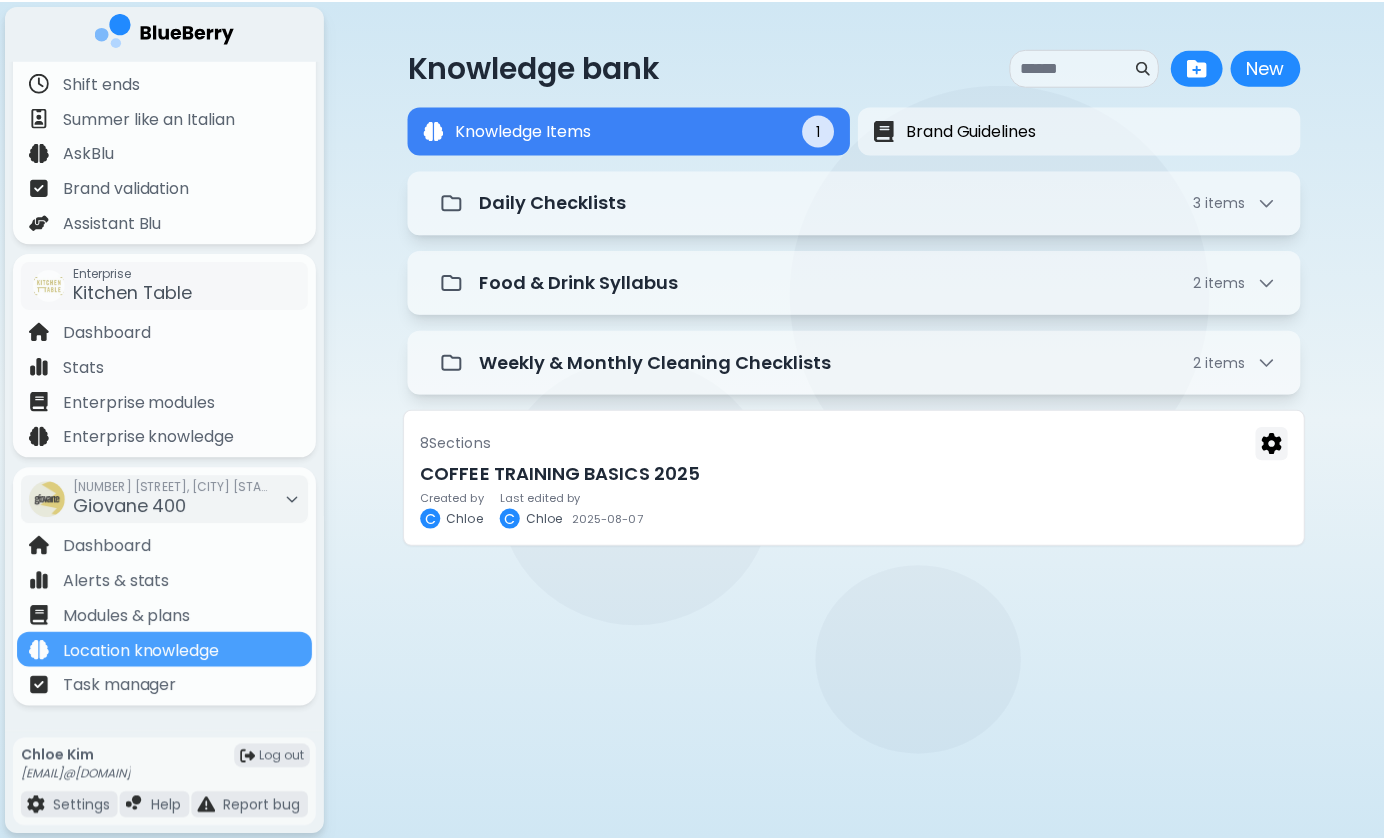 scroll, scrollTop: 0, scrollLeft: 0, axis: both 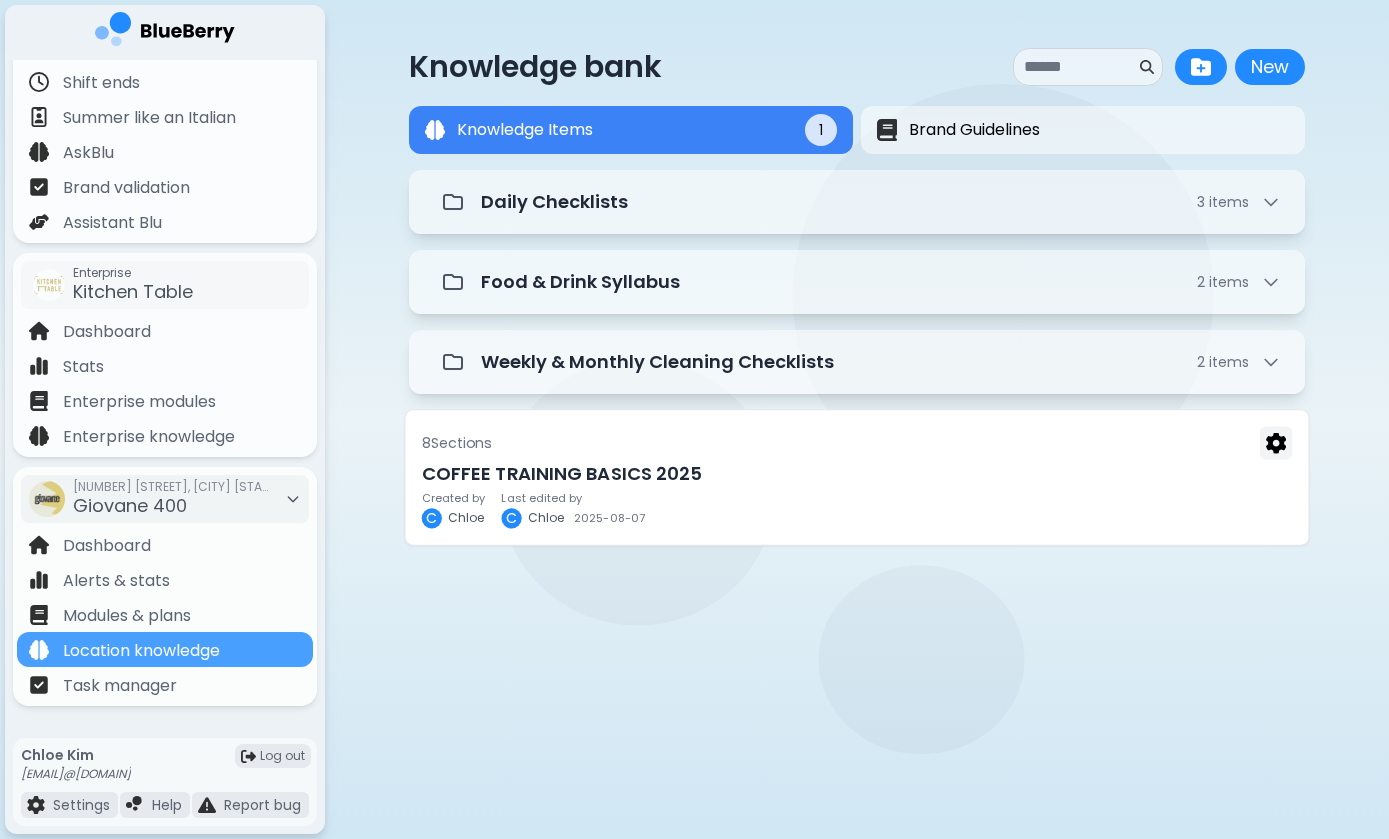 click on "COFFEE TRAINING BASICS 2025" at bounding box center (857, 474) 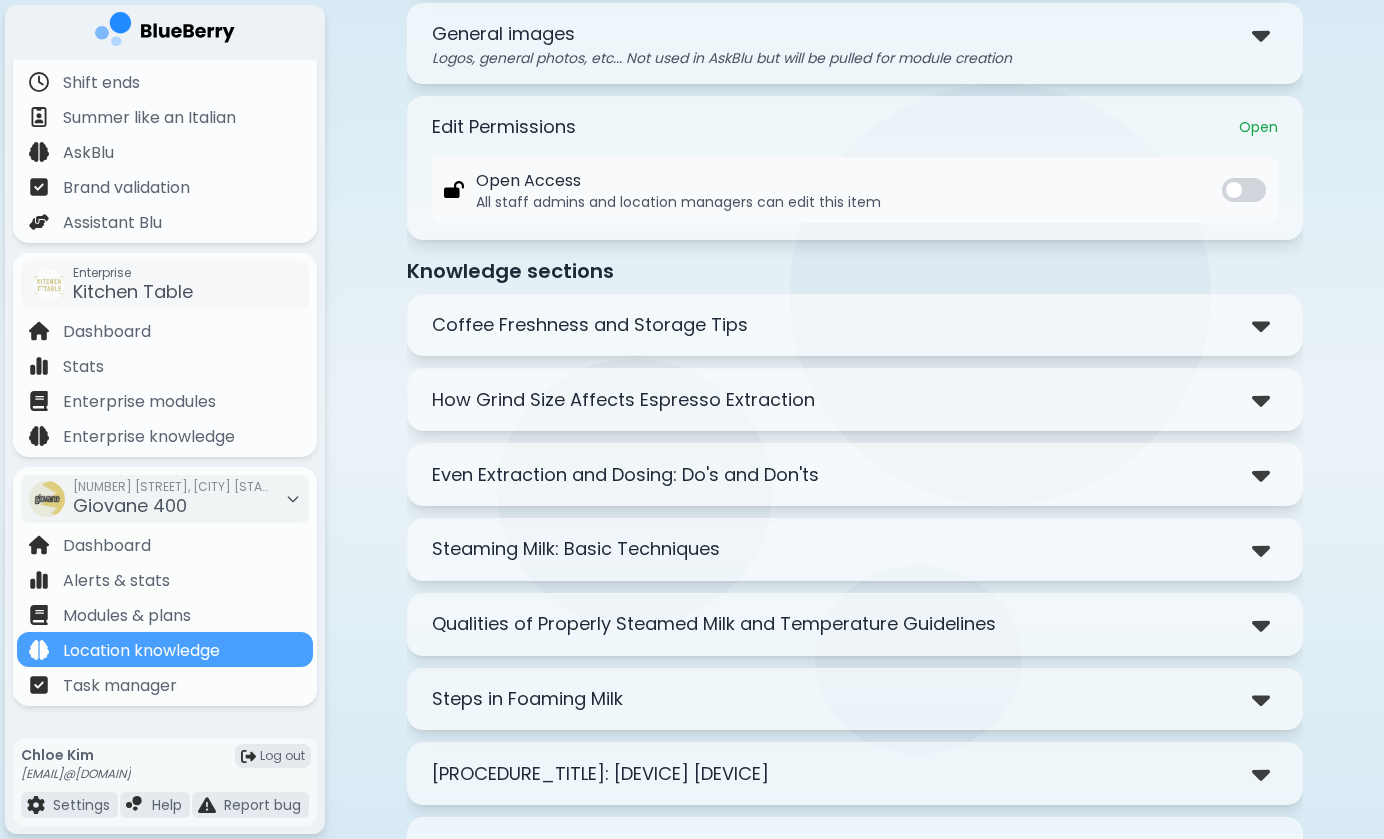 scroll, scrollTop: 246, scrollLeft: 0, axis: vertical 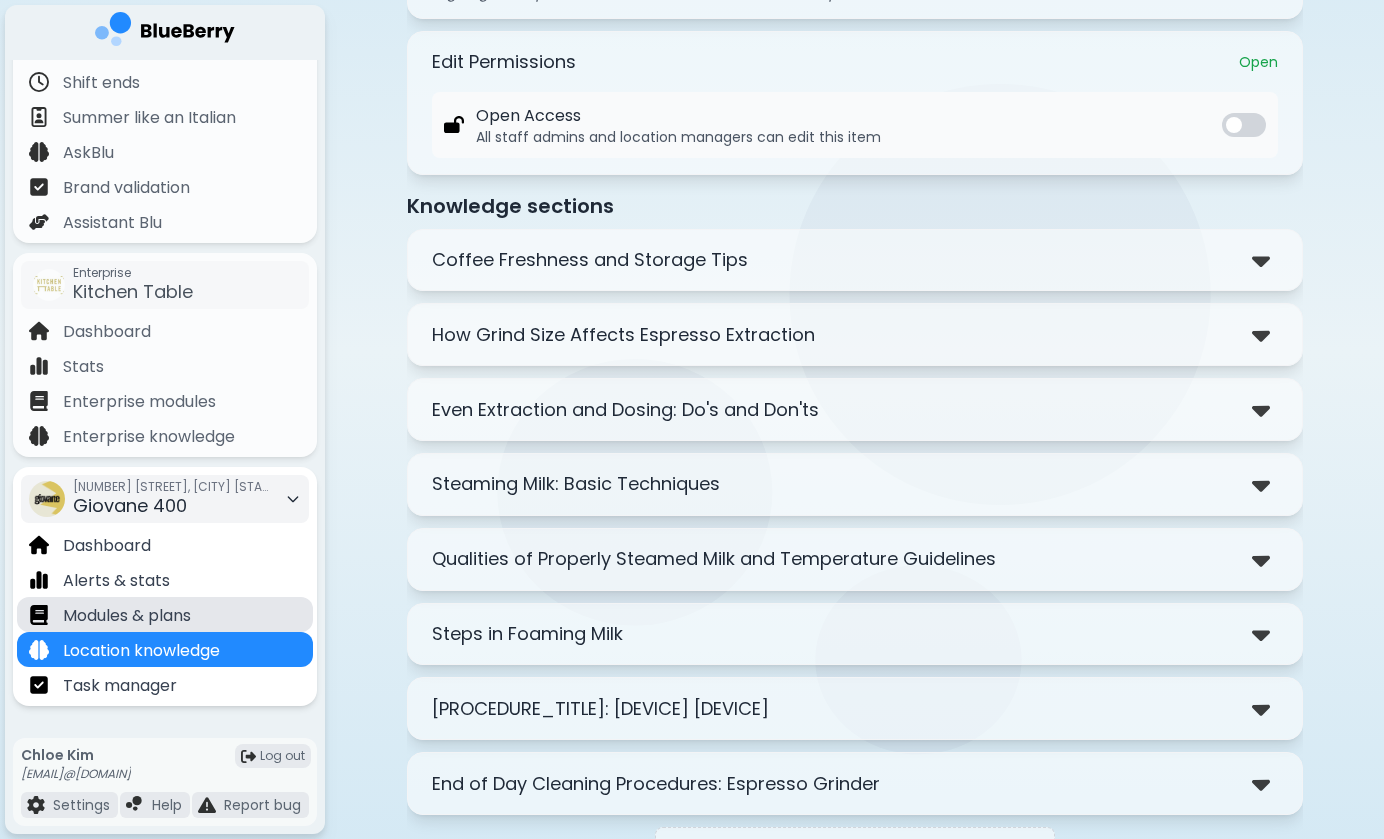 click on "Modules & plans" at bounding box center [165, 614] 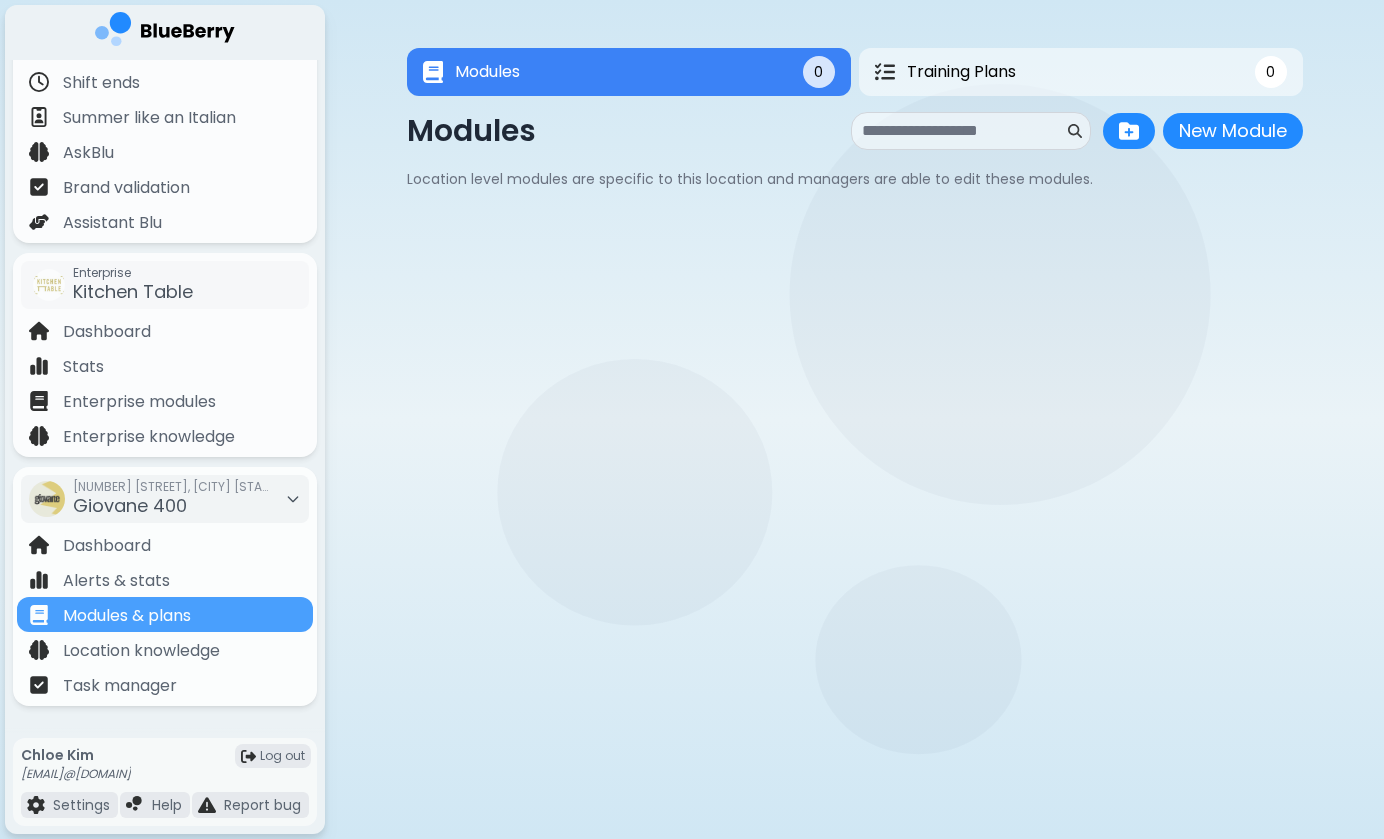 scroll, scrollTop: 0, scrollLeft: 0, axis: both 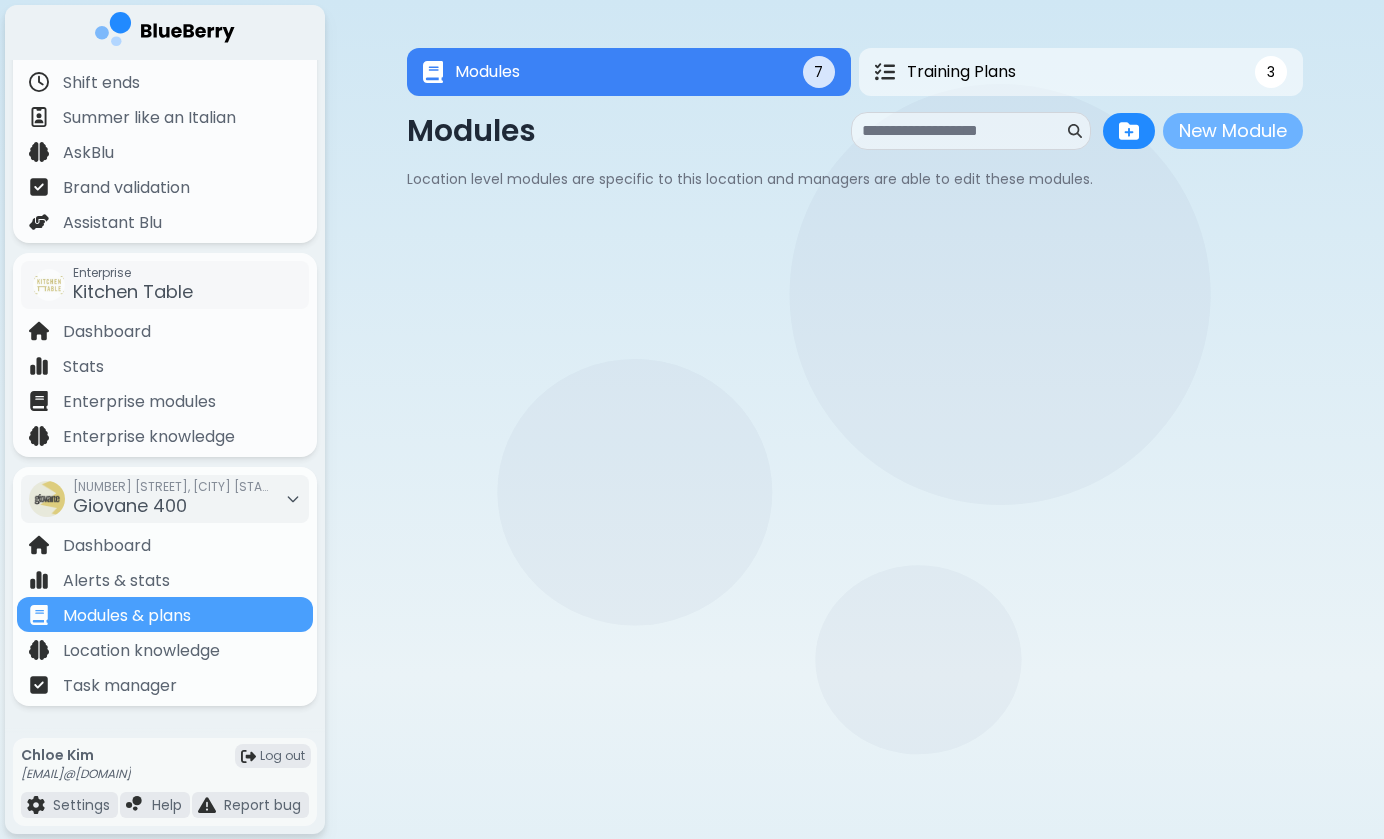 click on "New Module" at bounding box center (1233, 131) 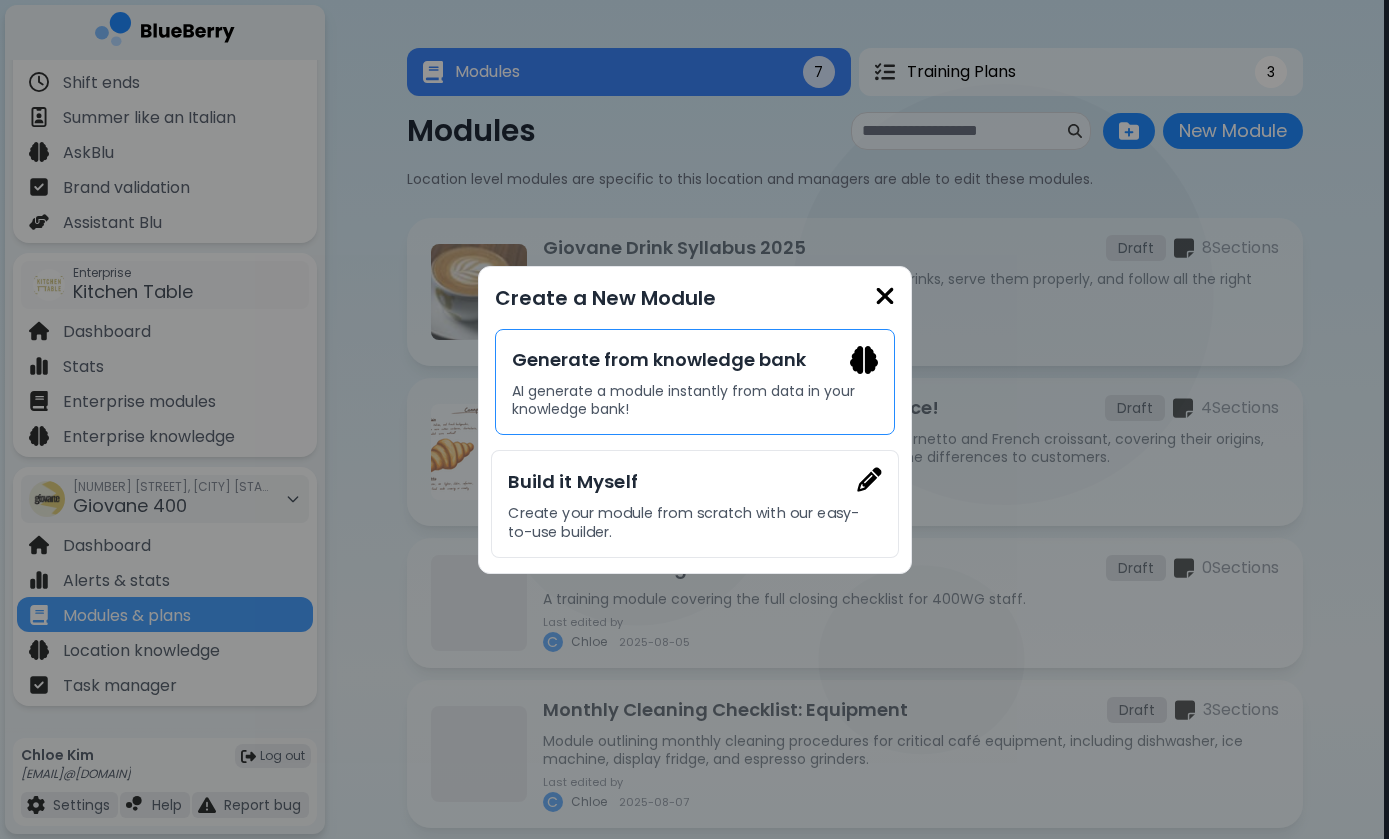 click on "AI generate a module instantly from data in your knowledge bank!" at bounding box center (695, 400) 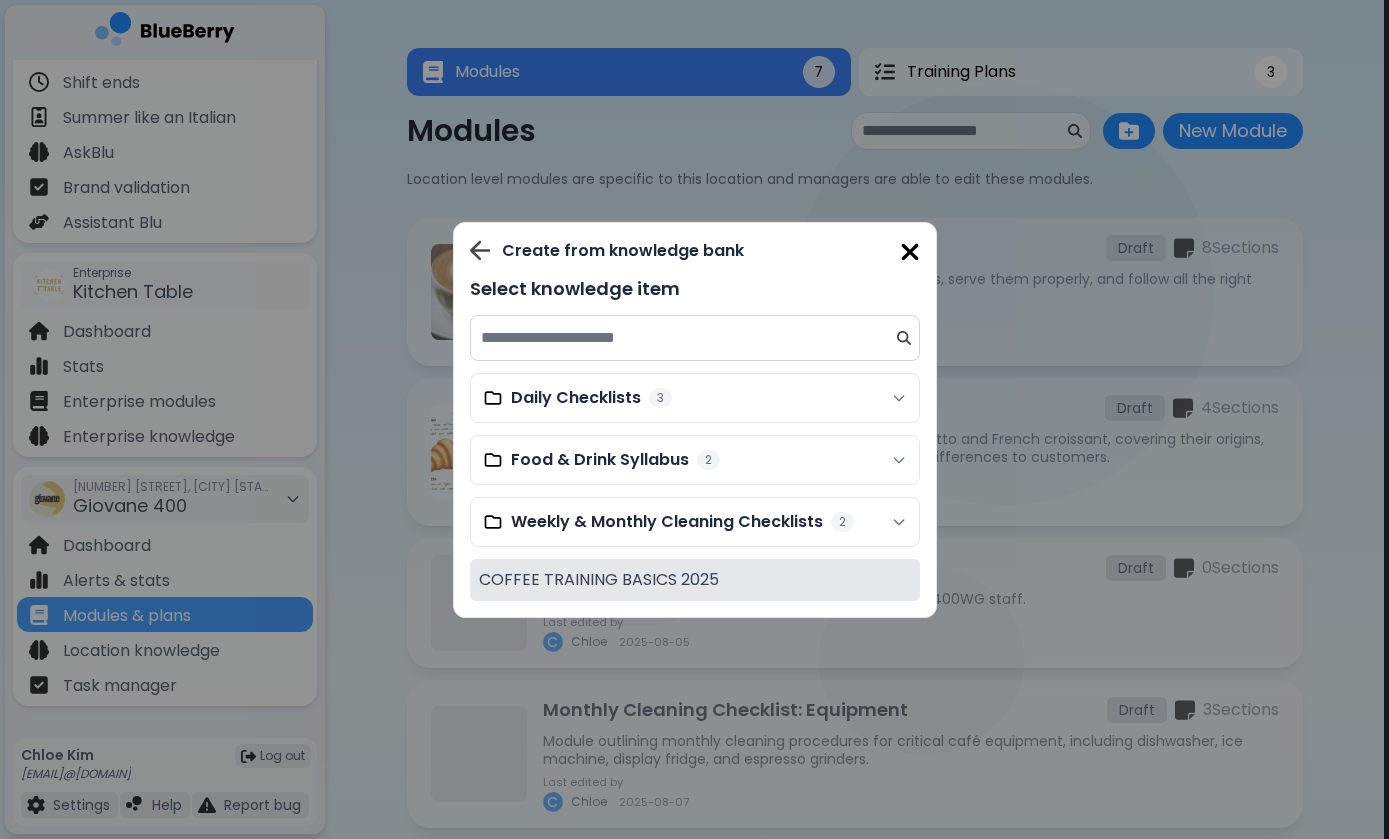 click on "COFFEE TRAINING BASICS 2025" at bounding box center [695, 580] 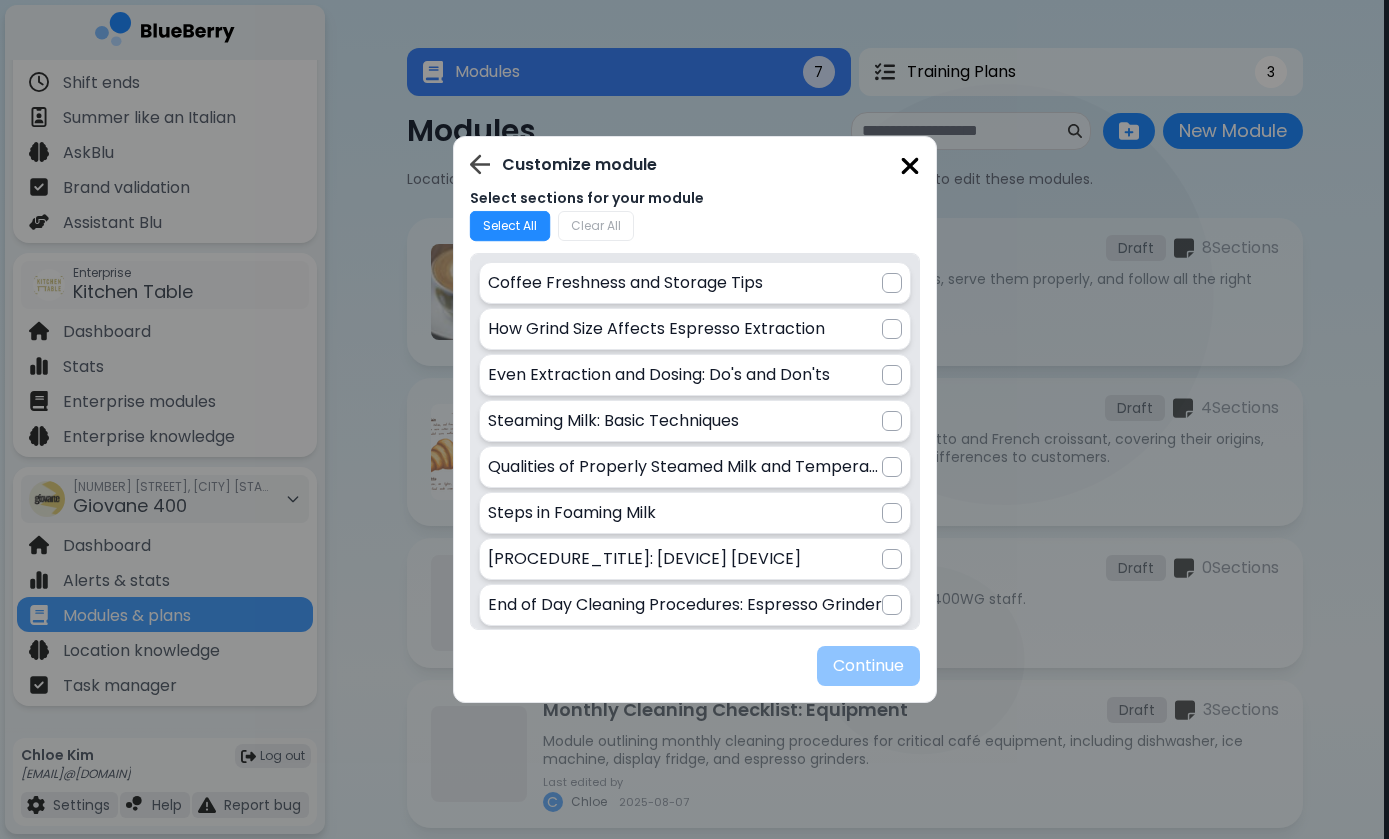click on "Select All" at bounding box center (509, 226) 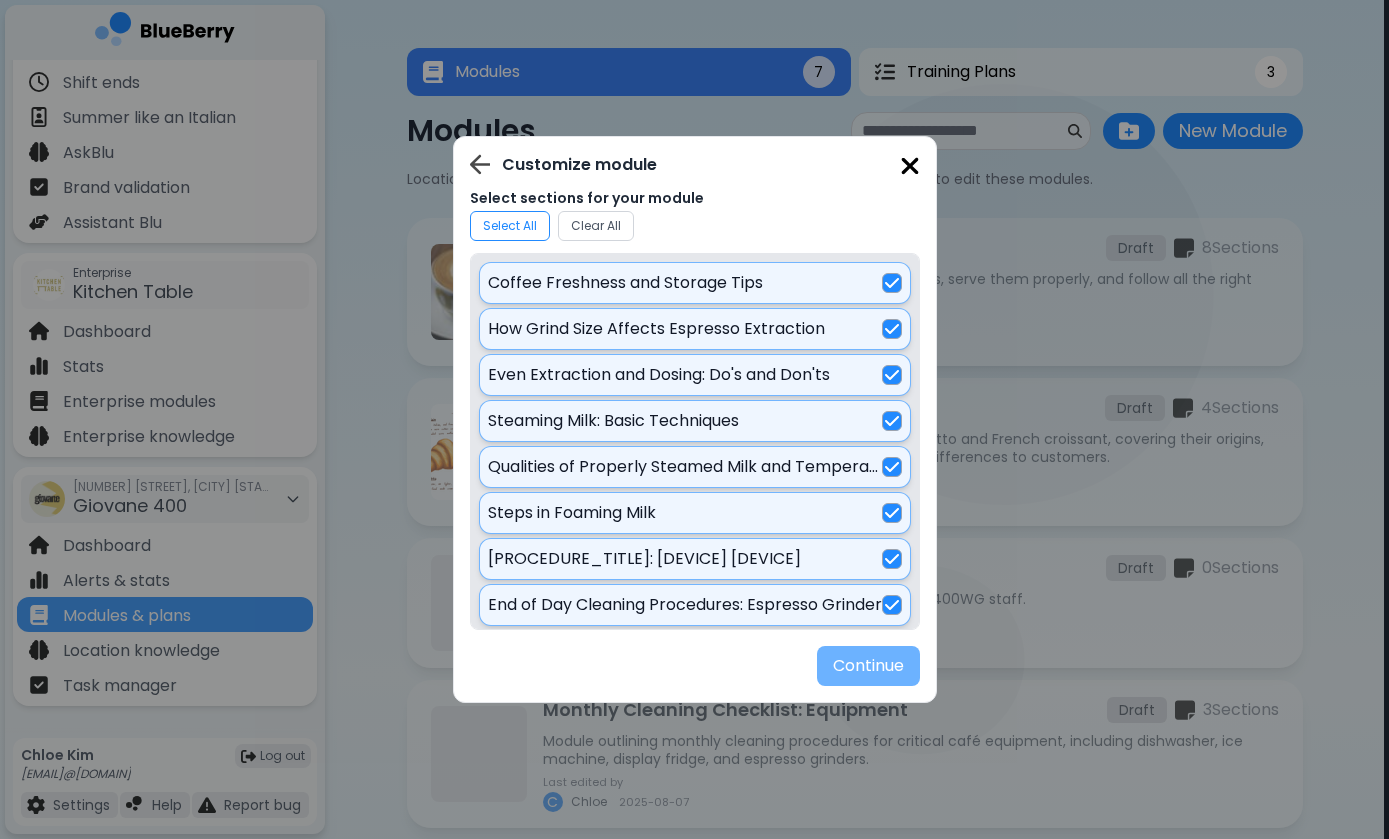 click on "Continue" at bounding box center (868, 666) 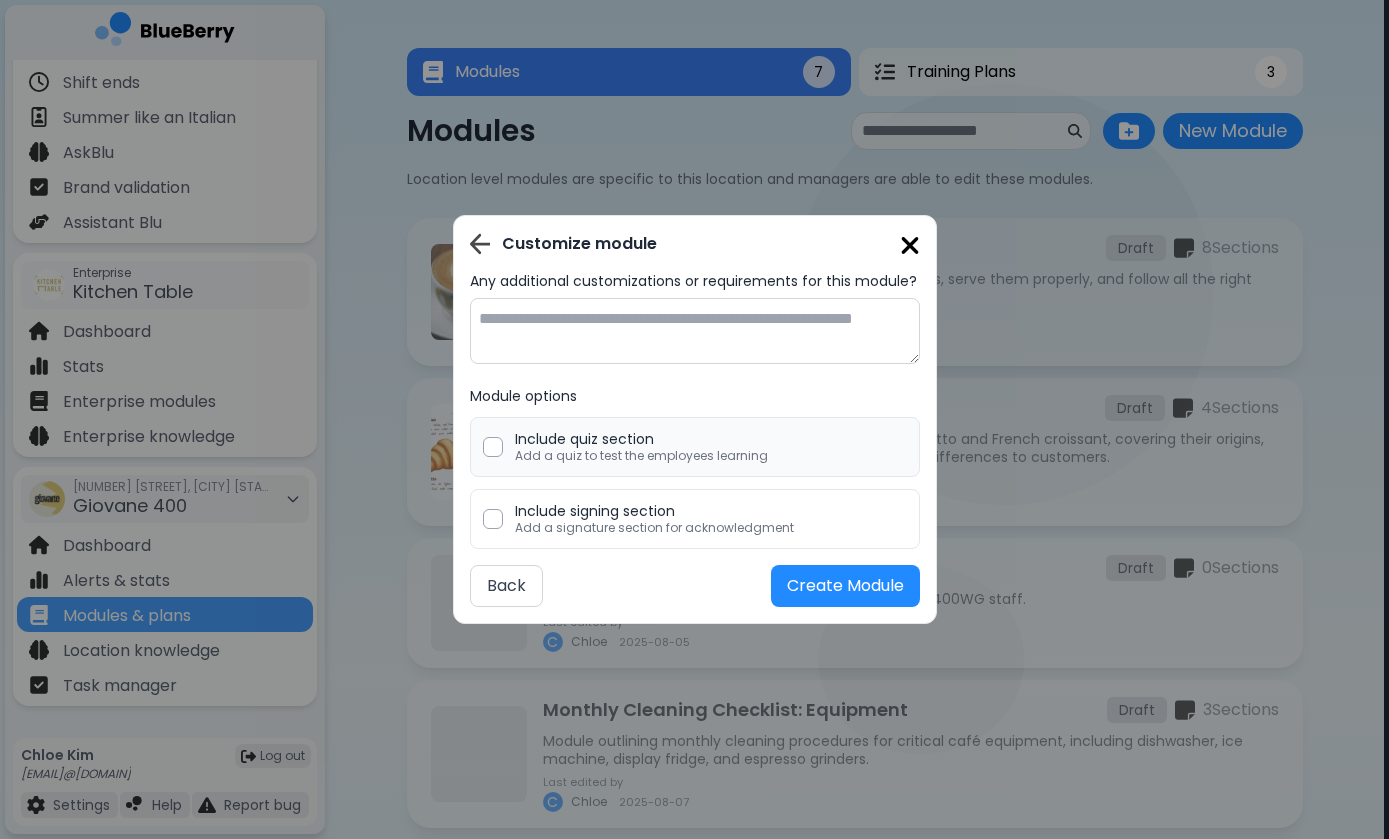 click on "Include quiz section" at bounding box center [641, 439] 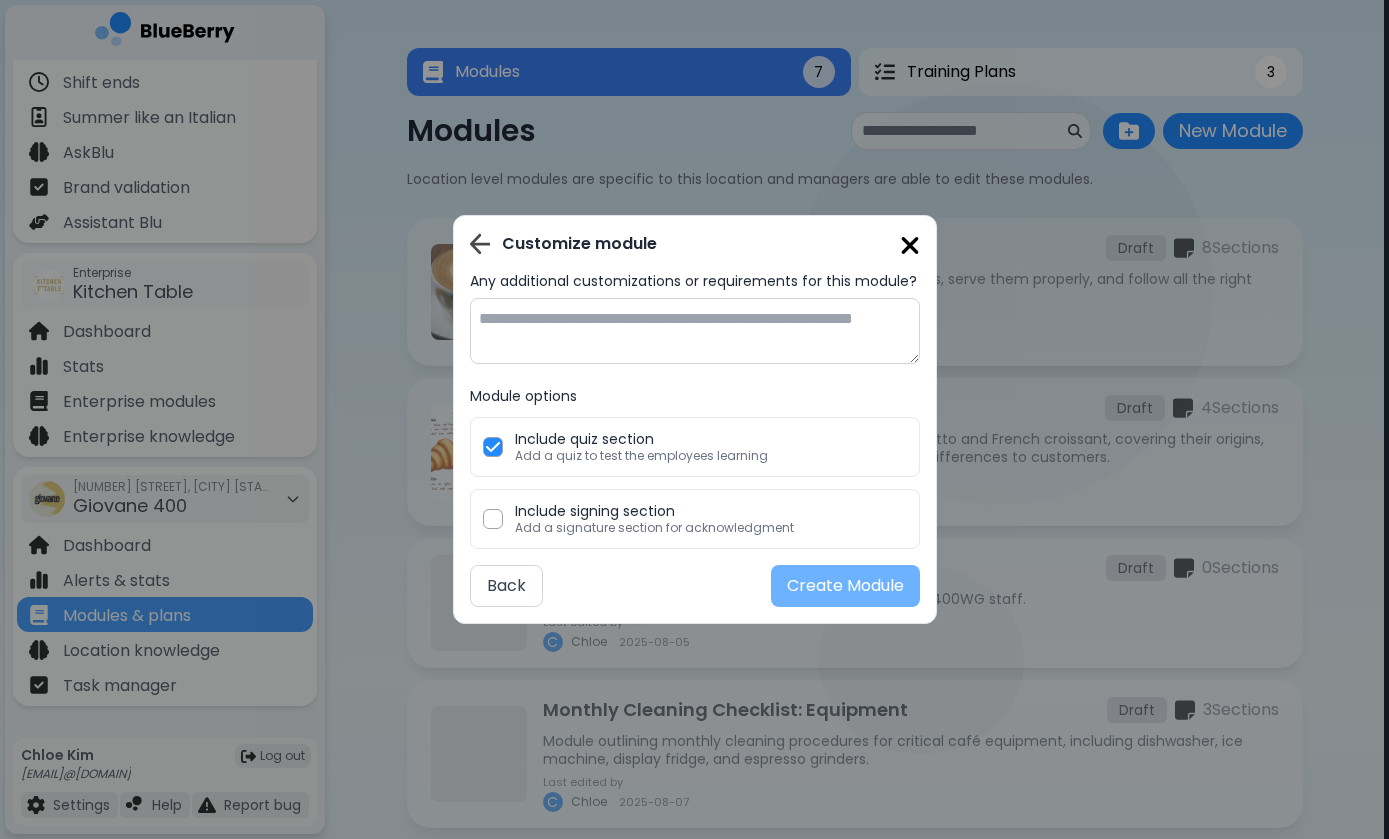 click on "Create Module" at bounding box center (845, 586) 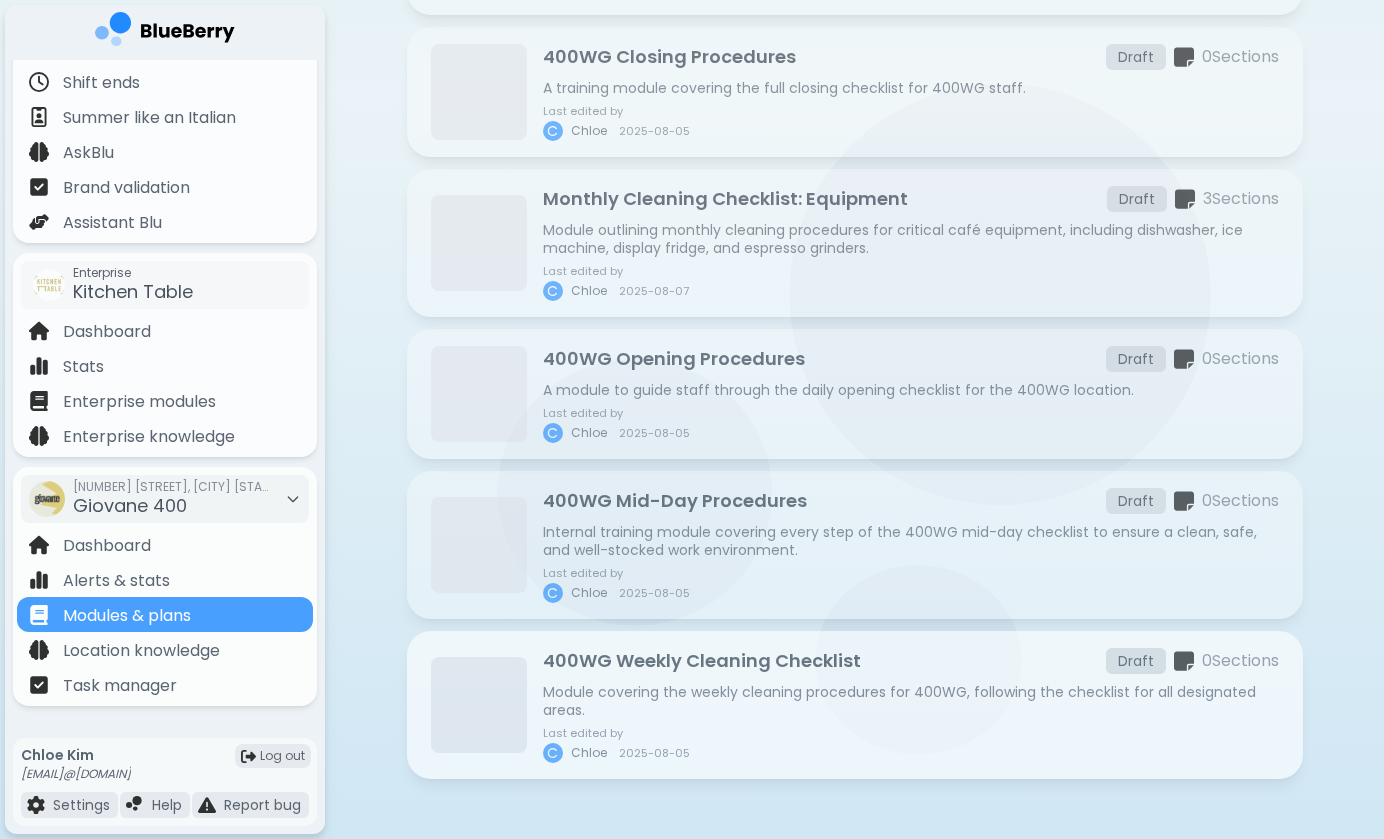 scroll, scrollTop: 652, scrollLeft: 0, axis: vertical 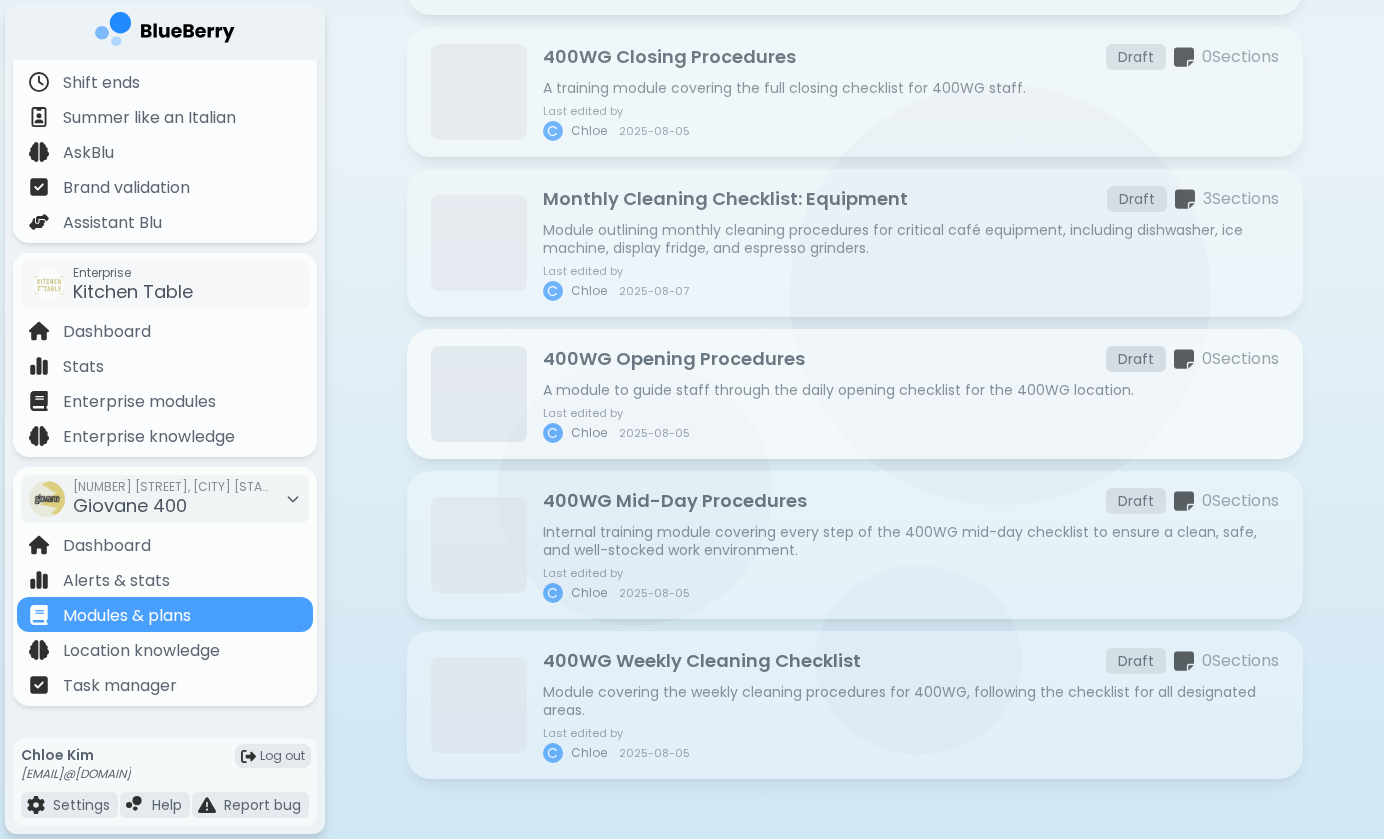 click on "400WG Opening Procedures Draft 0  Section s A module to guide staff through the daily opening checklist for the 400WG location. Last edited by C Chloe 2025-08-05" at bounding box center [911, 394] 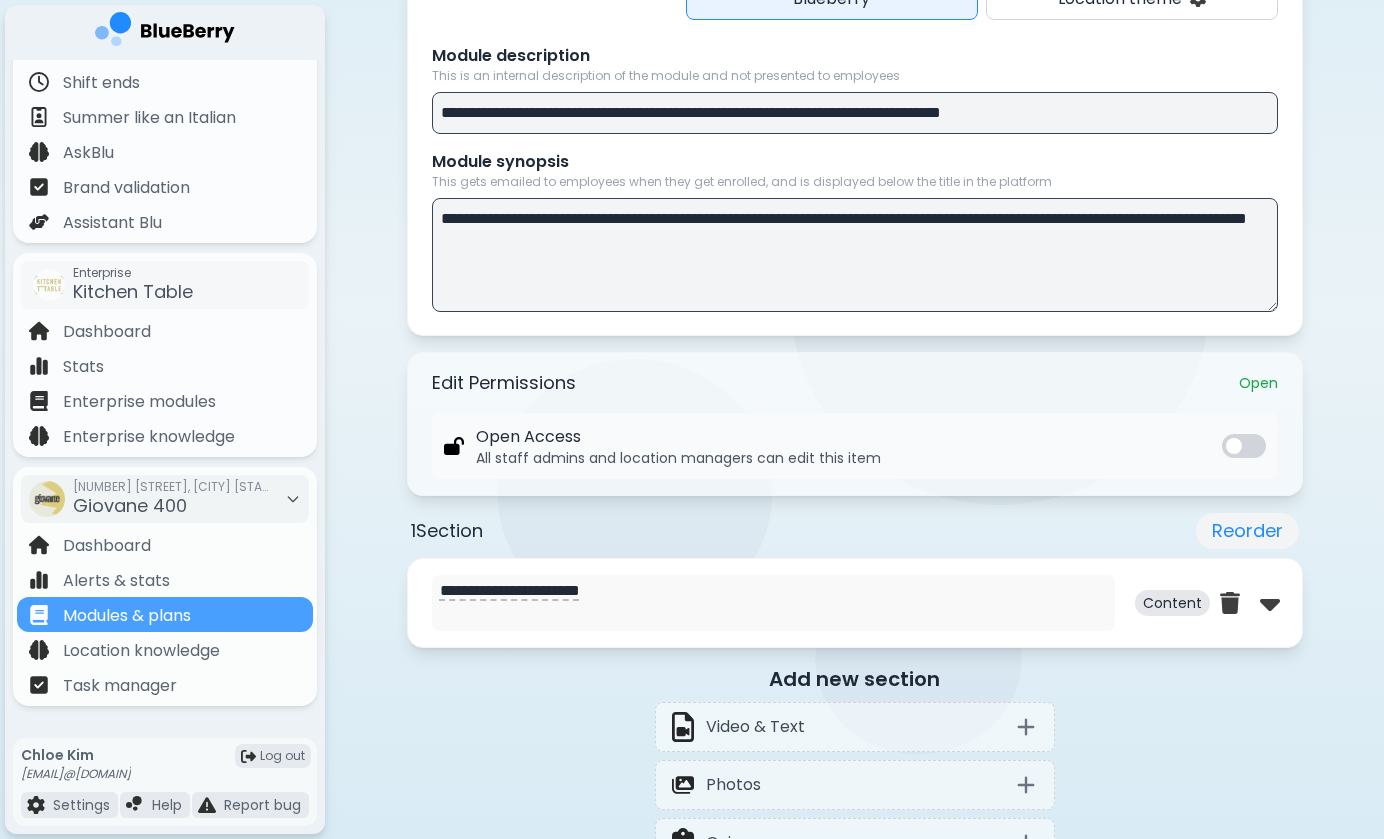 scroll, scrollTop: 504, scrollLeft: 0, axis: vertical 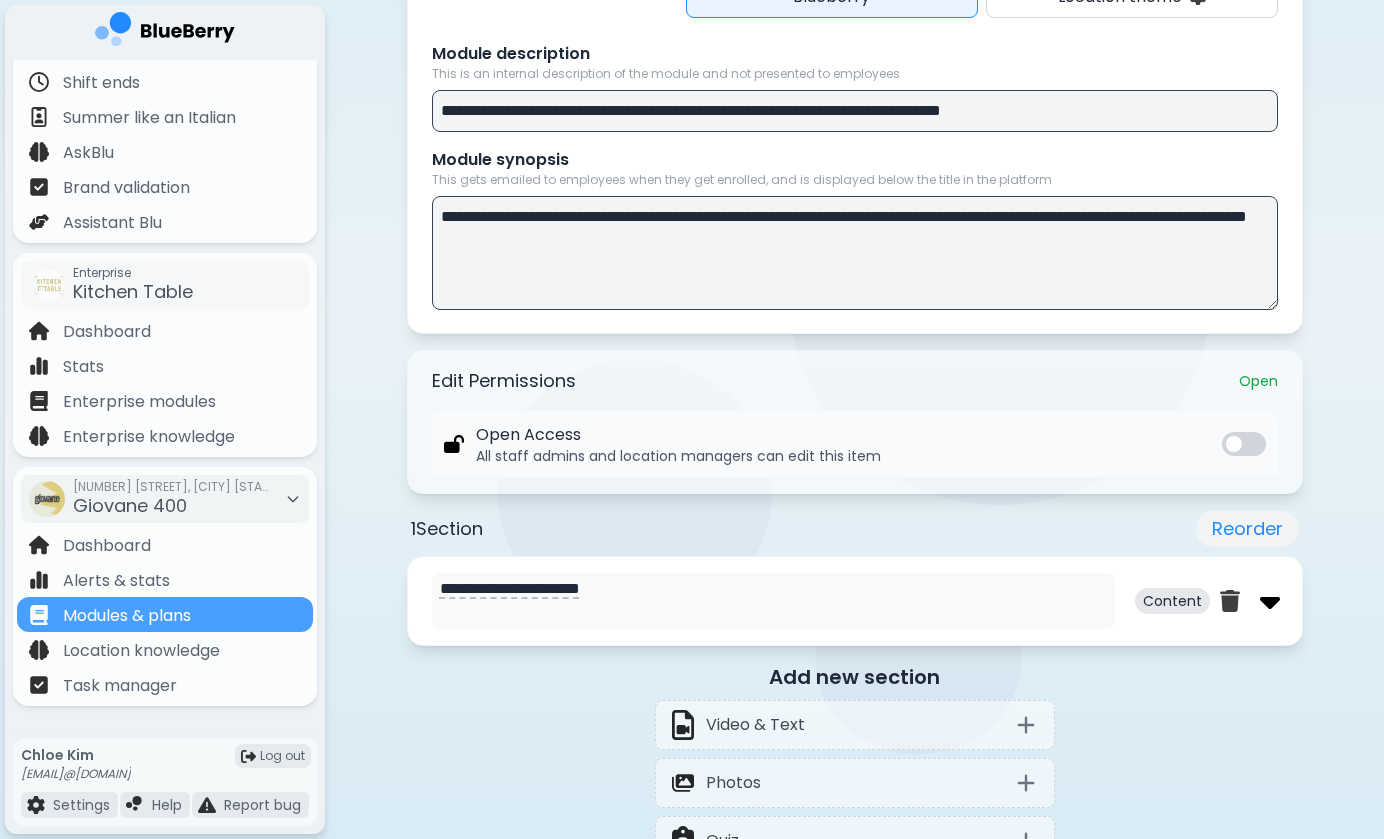 click at bounding box center [1270, 601] 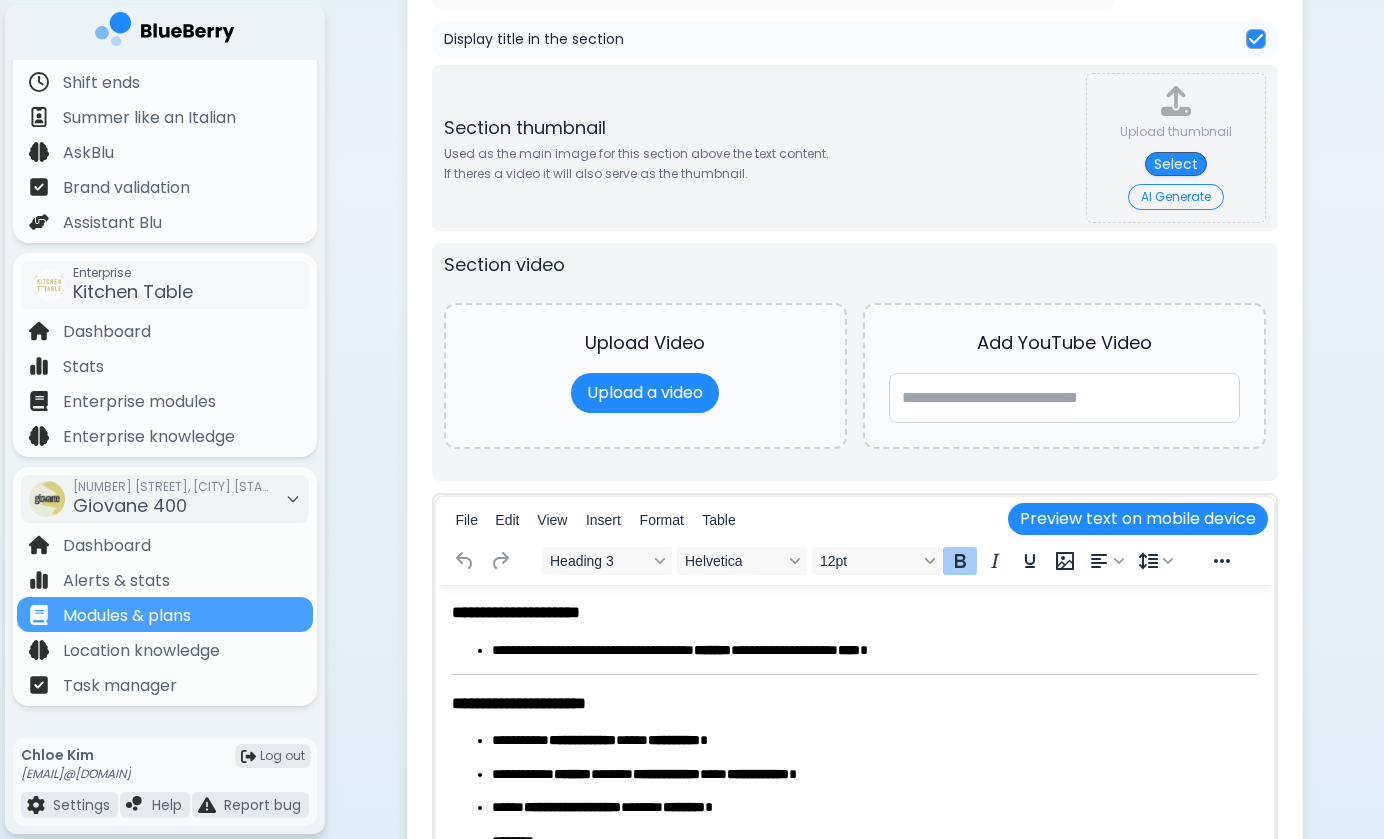 scroll, scrollTop: 861, scrollLeft: 0, axis: vertical 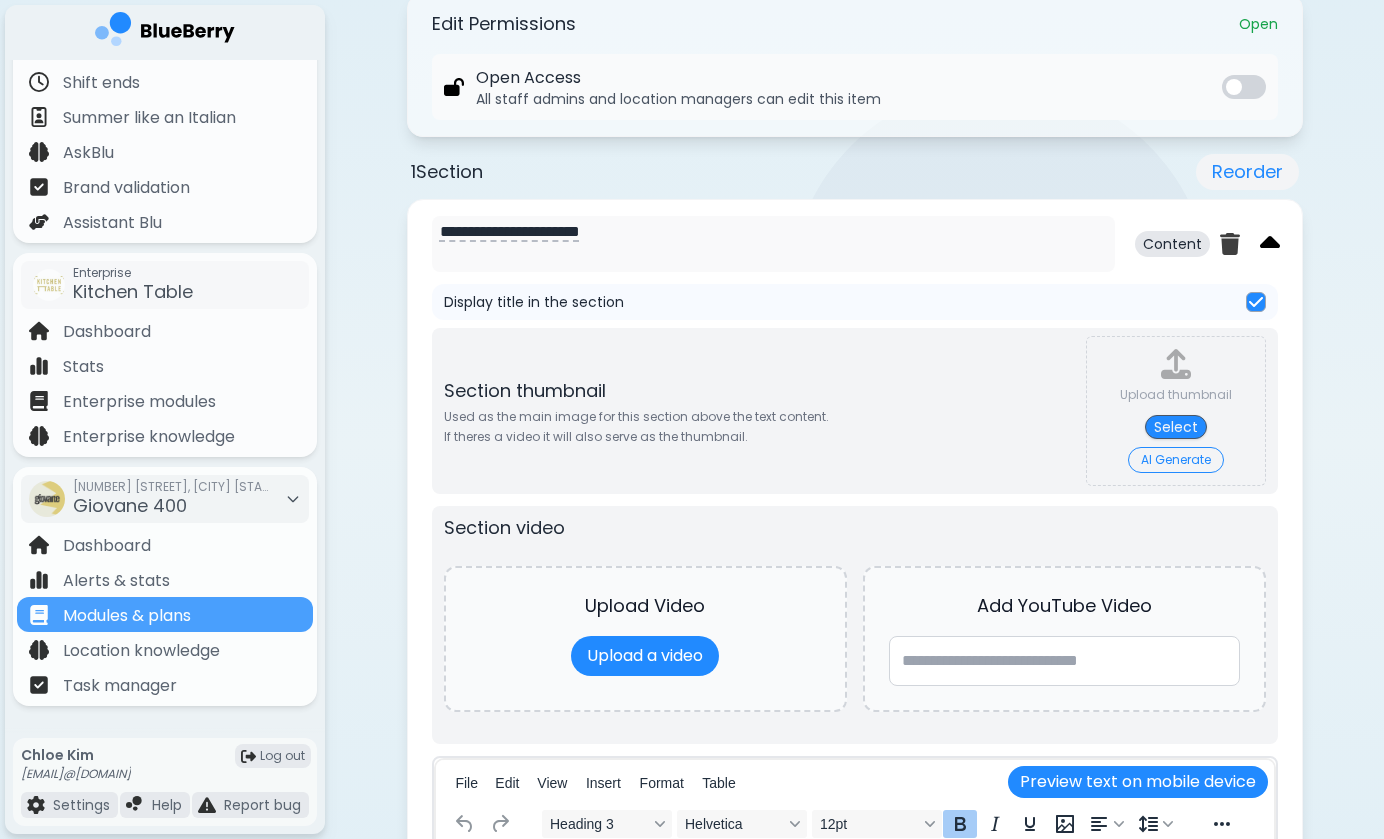 click at bounding box center (1270, 244) 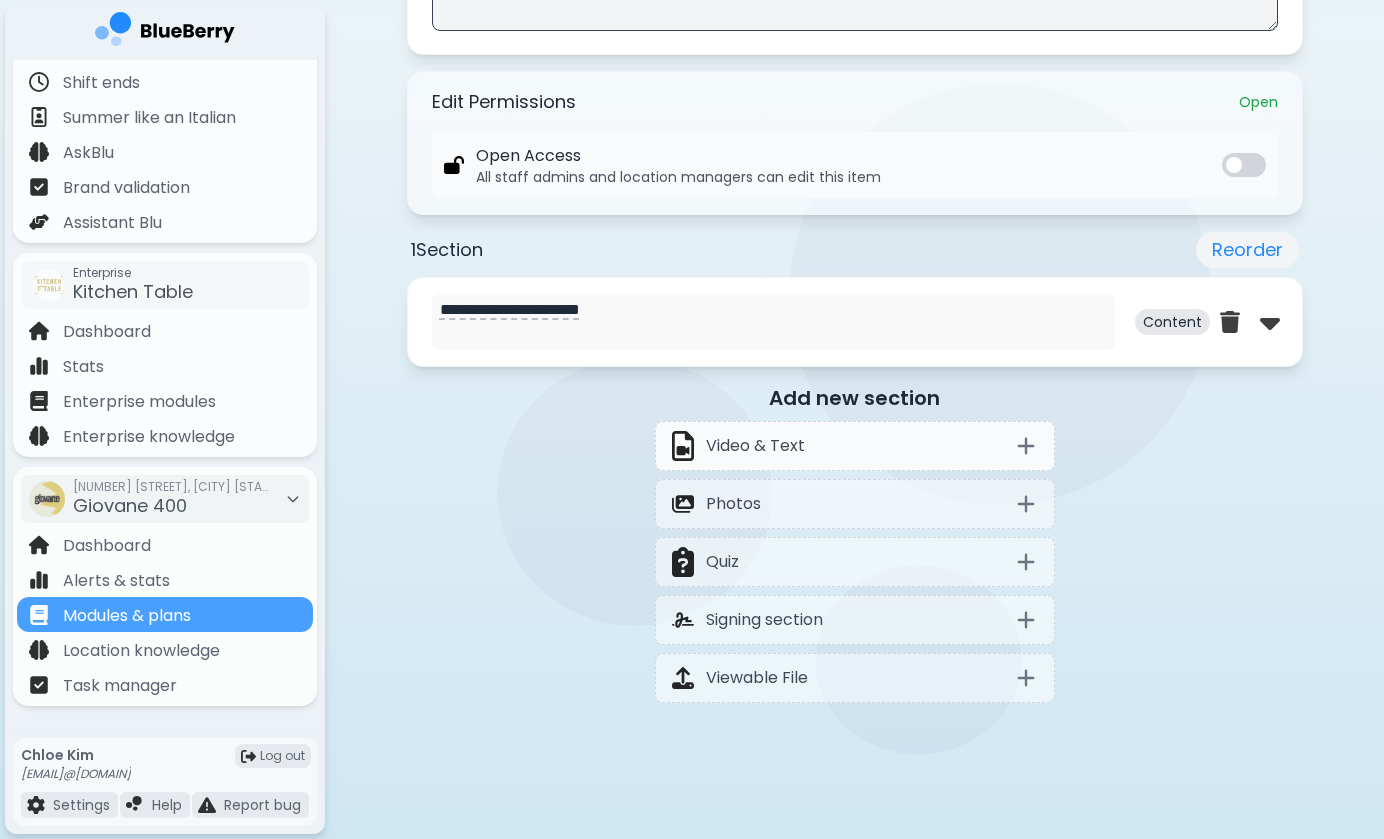click 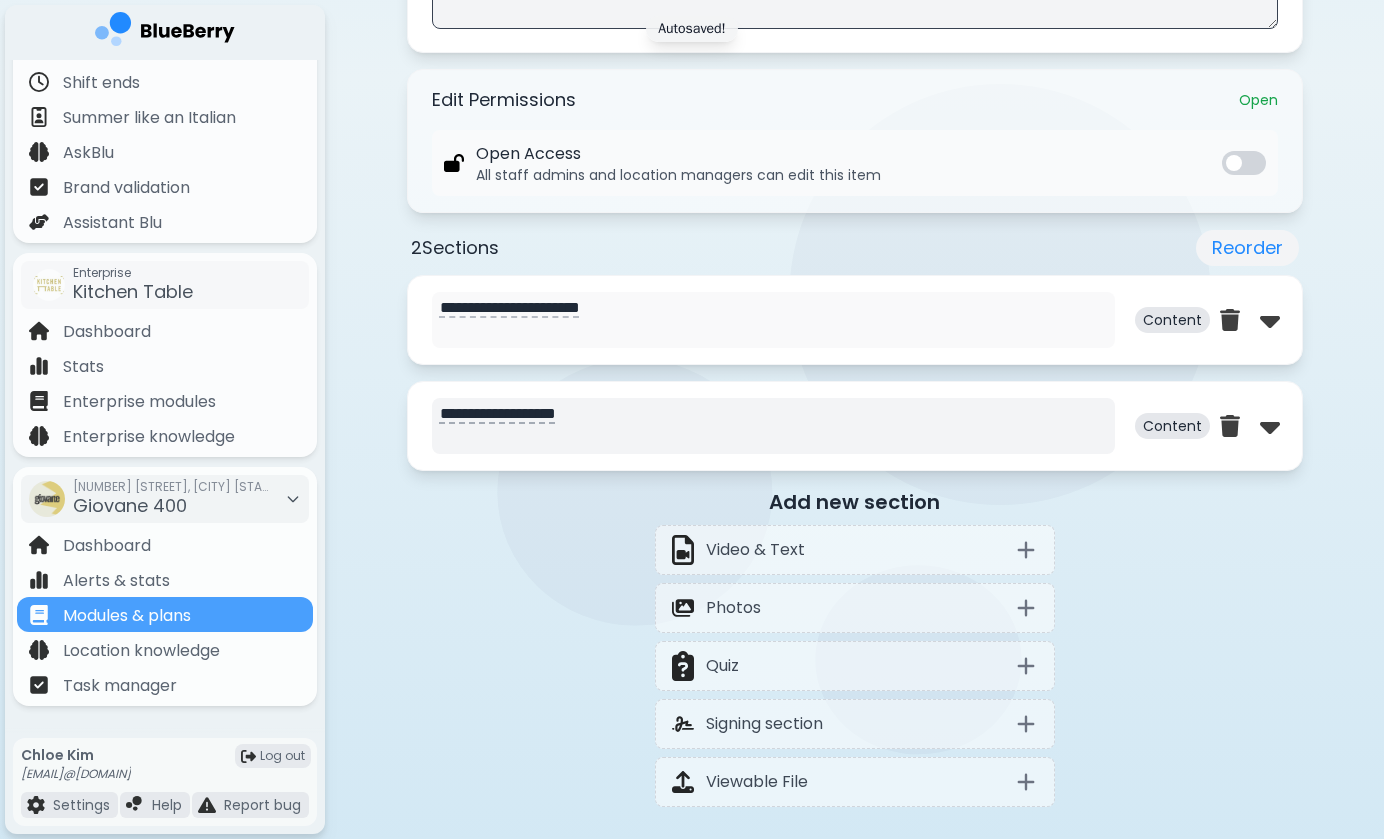 click on "**********" at bounding box center [773, 426] 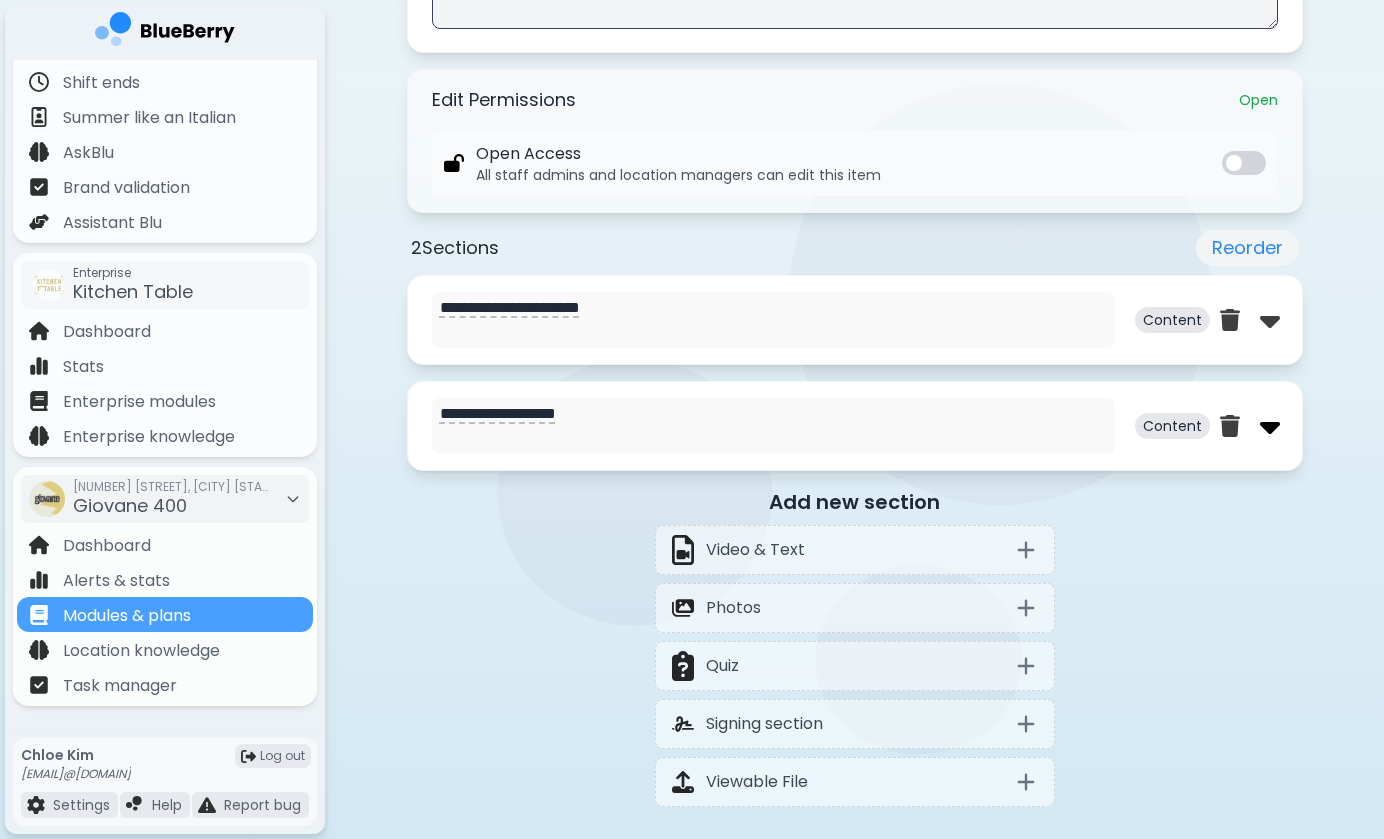 click at bounding box center (1270, 426) 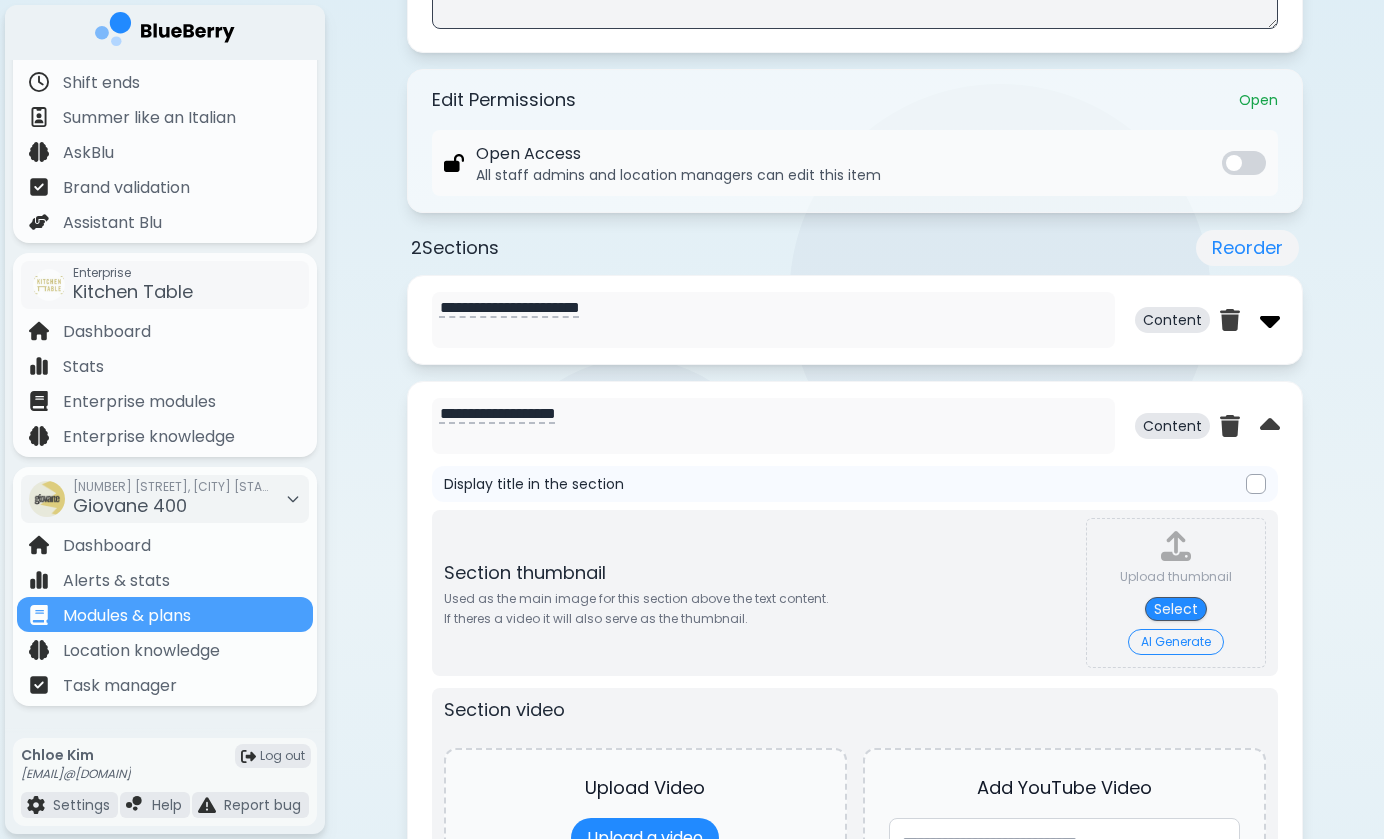click at bounding box center [1270, 320] 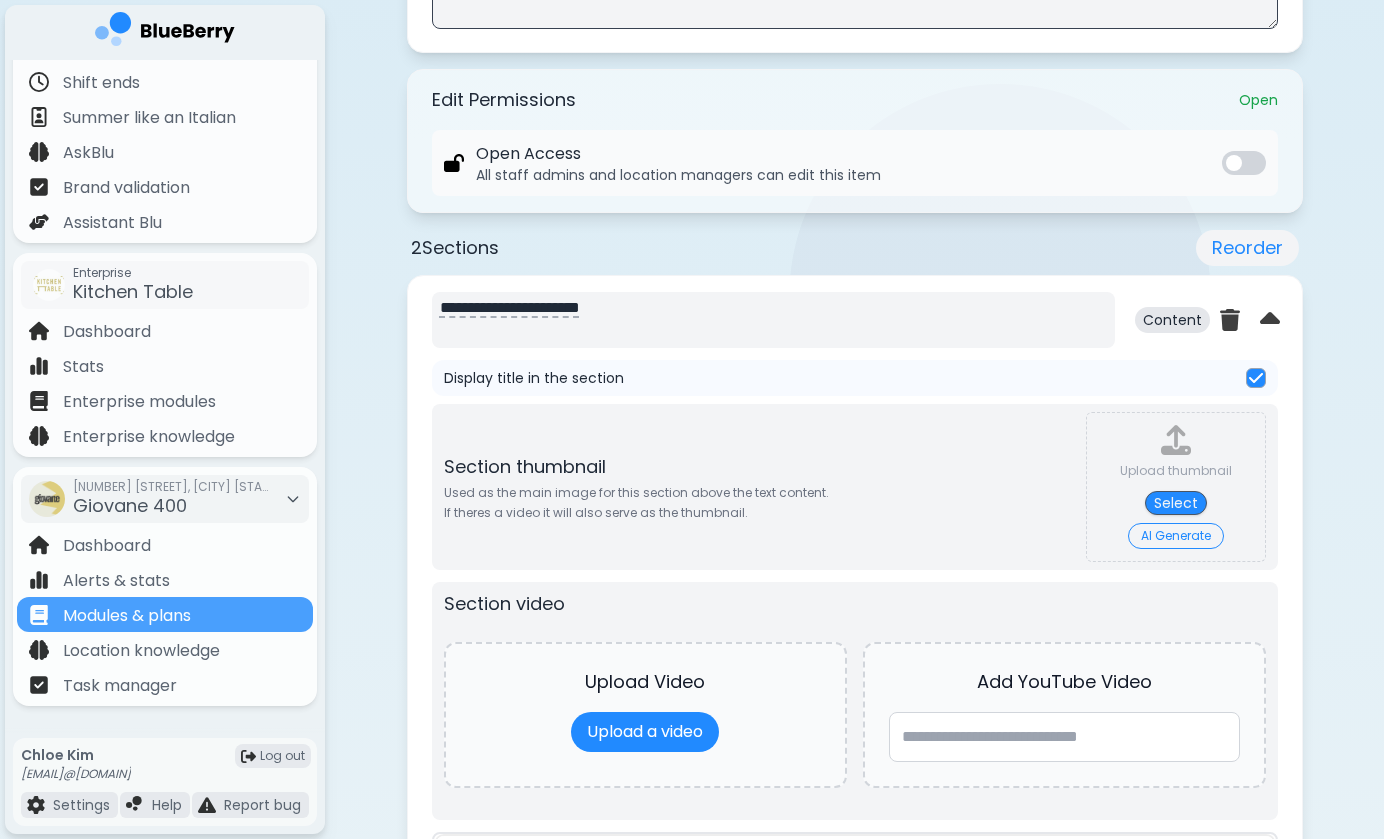 click on "**********" at bounding box center [773, 320] 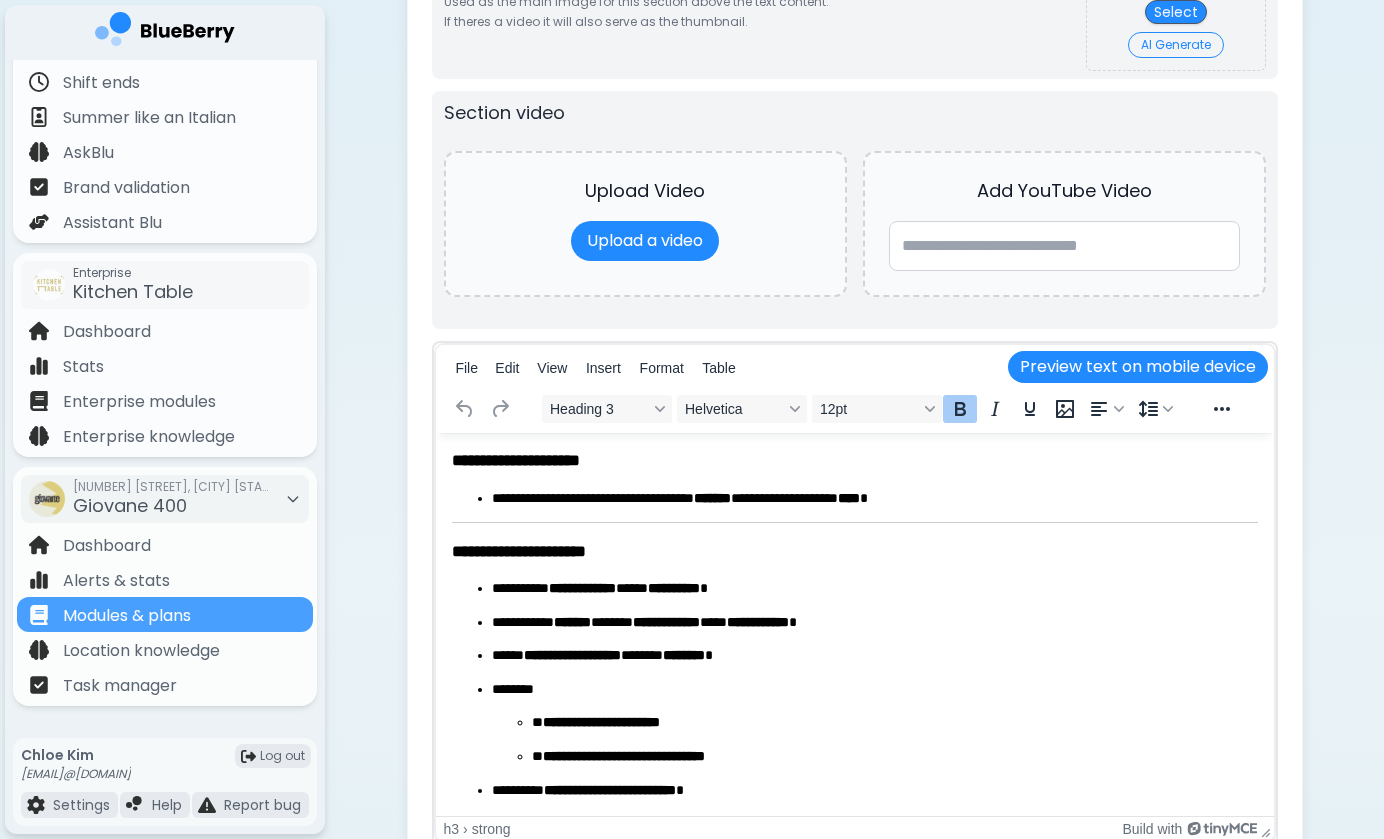 scroll, scrollTop: 668, scrollLeft: 0, axis: vertical 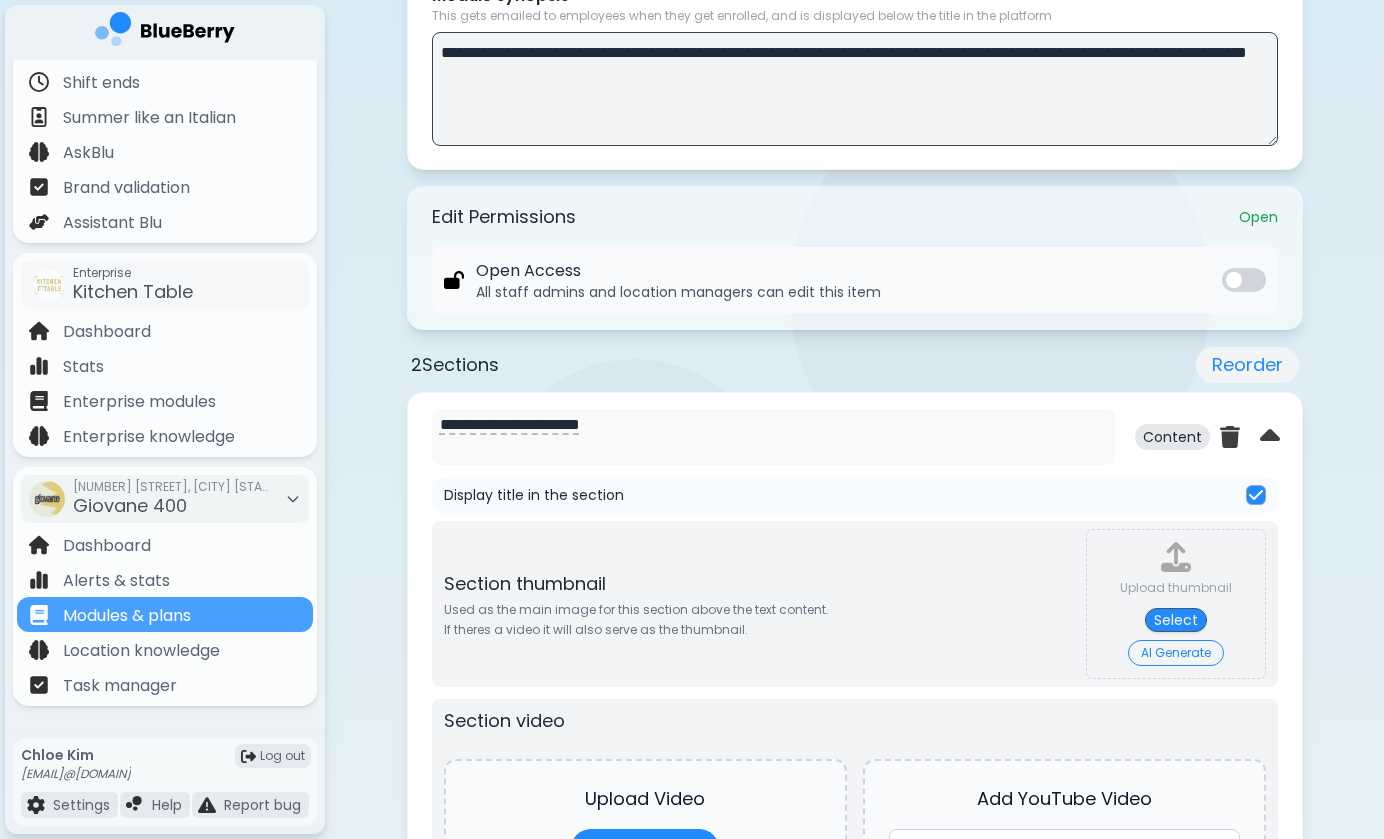 drag, startPoint x: 679, startPoint y: 430, endPoint x: 407, endPoint y: 406, distance: 273.05676 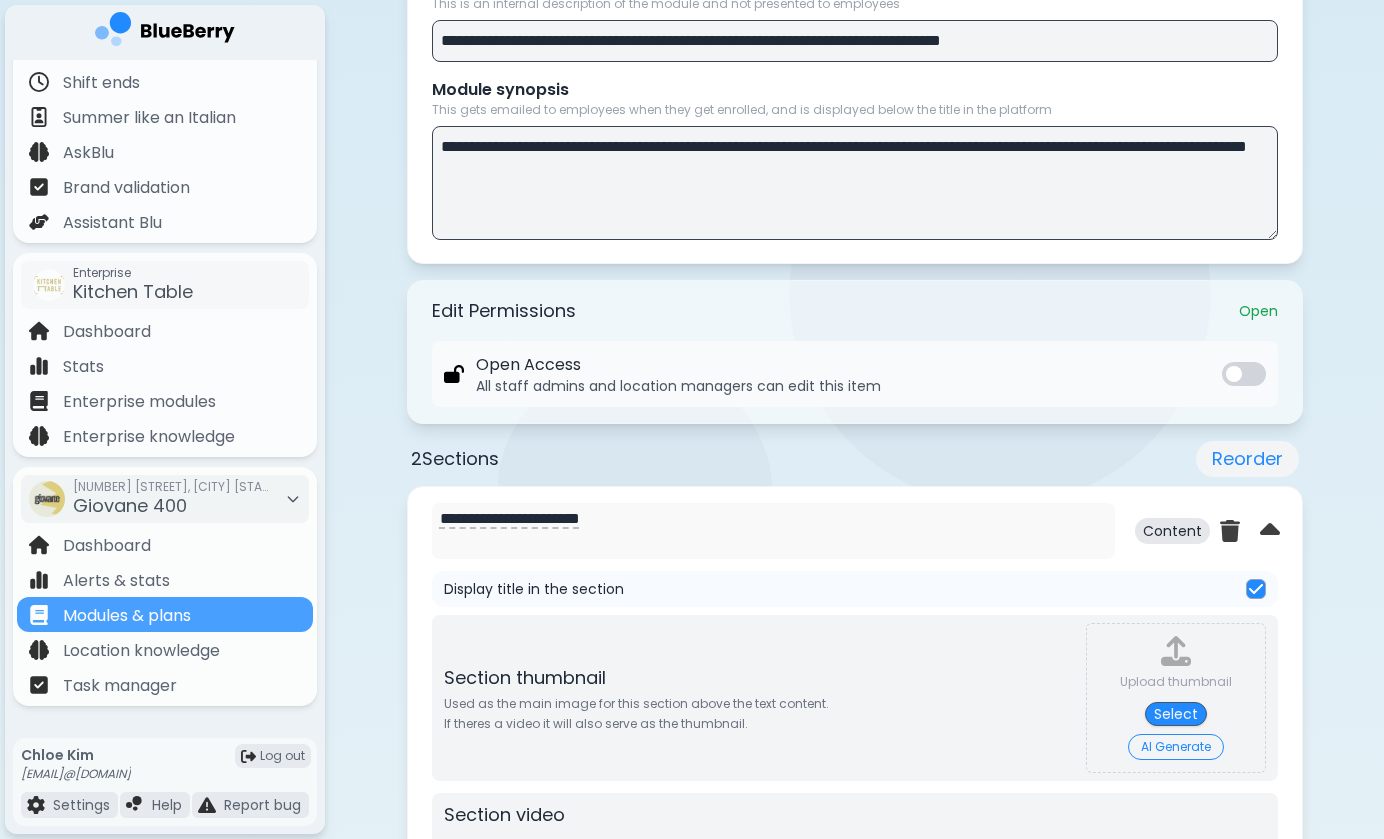 scroll, scrollTop: 587, scrollLeft: 0, axis: vertical 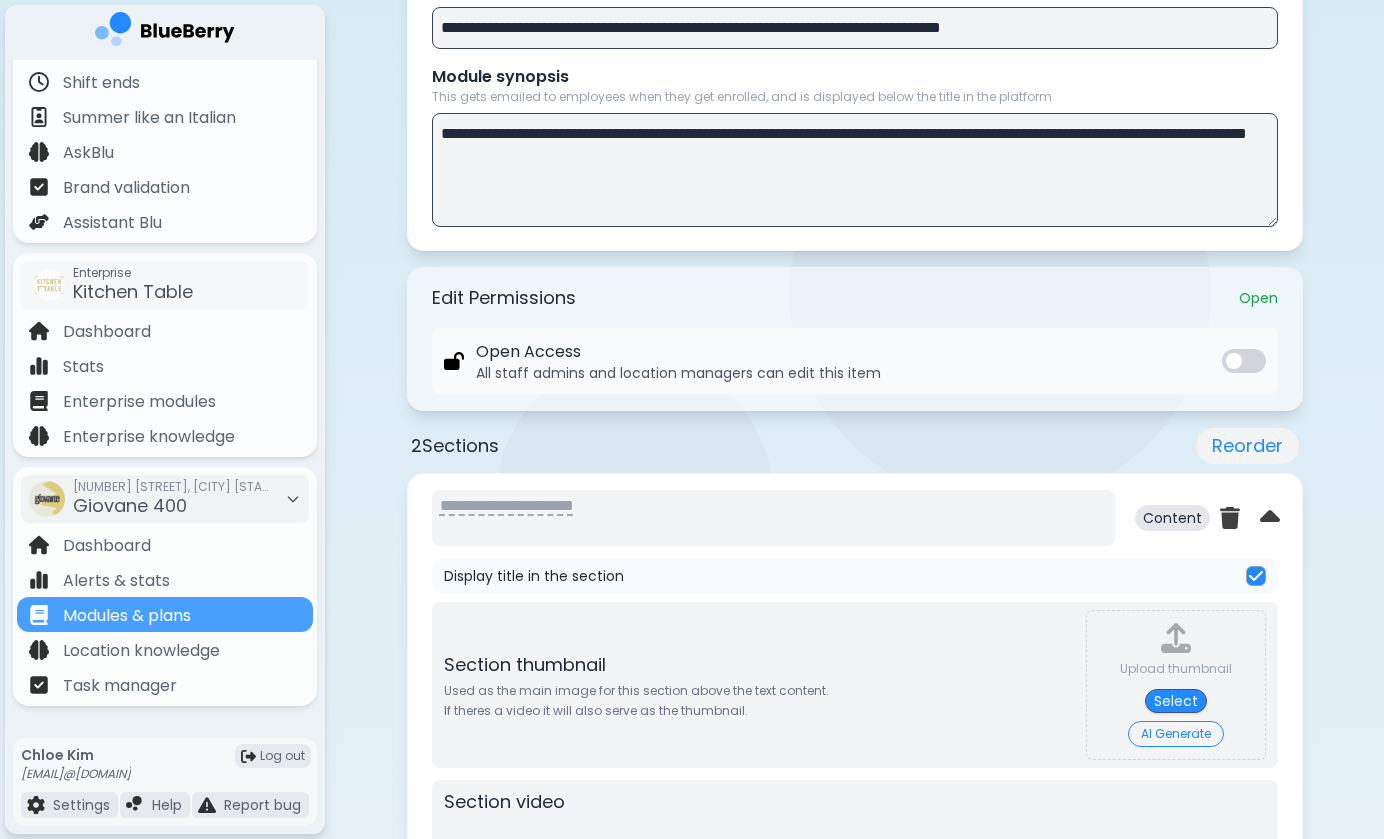 type on "**********" 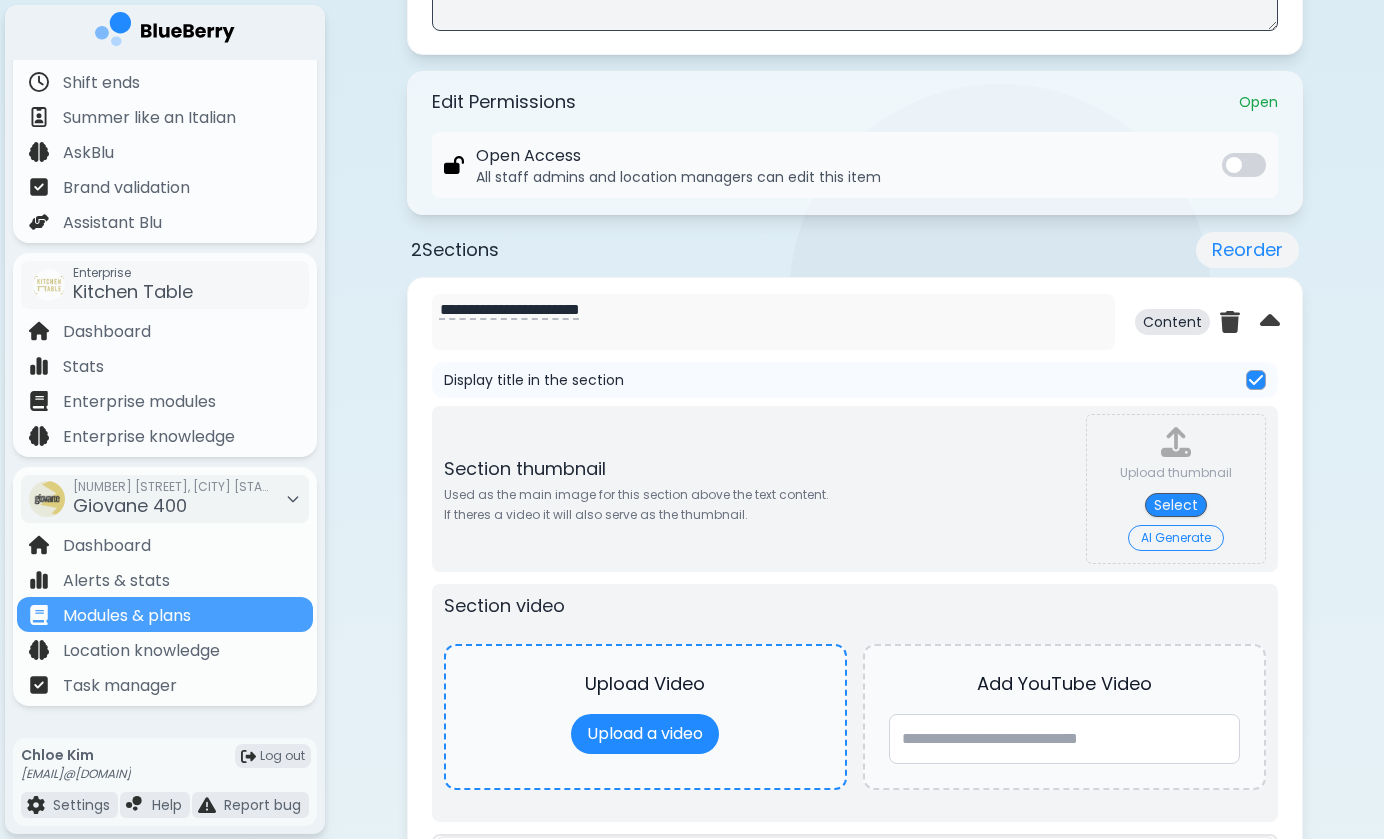 scroll, scrollTop: 850, scrollLeft: 0, axis: vertical 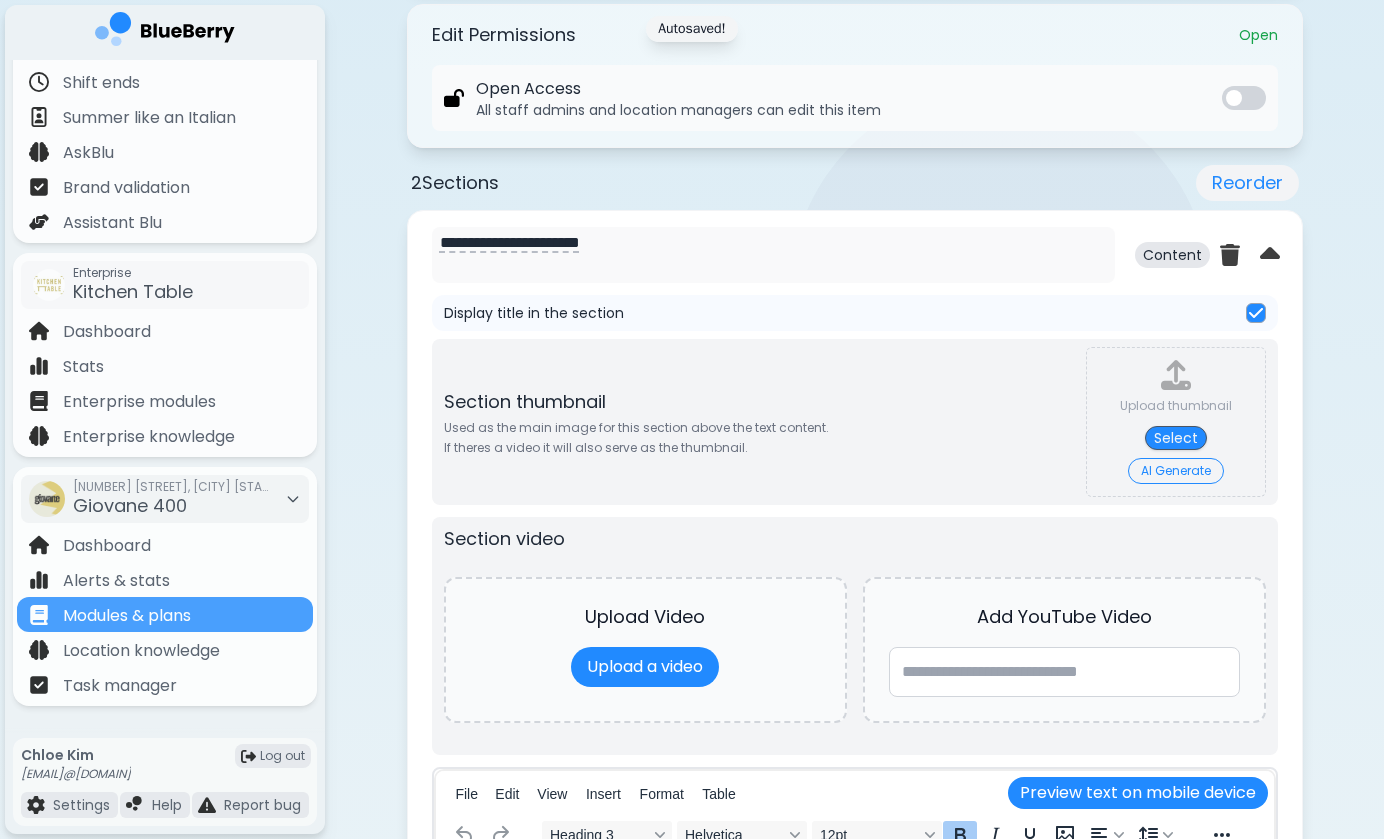 click at bounding box center (1256, 313) 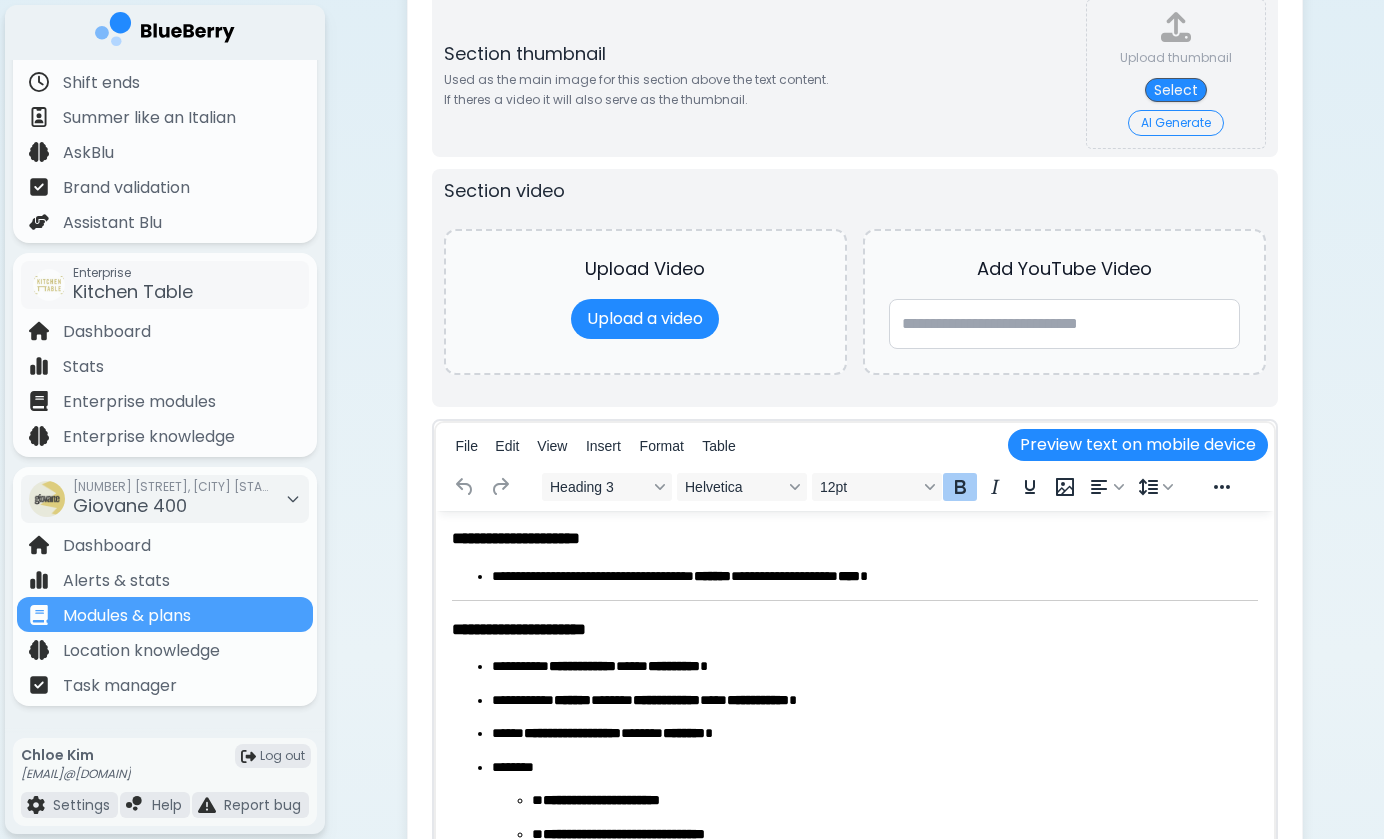 scroll, scrollTop: 1292, scrollLeft: 0, axis: vertical 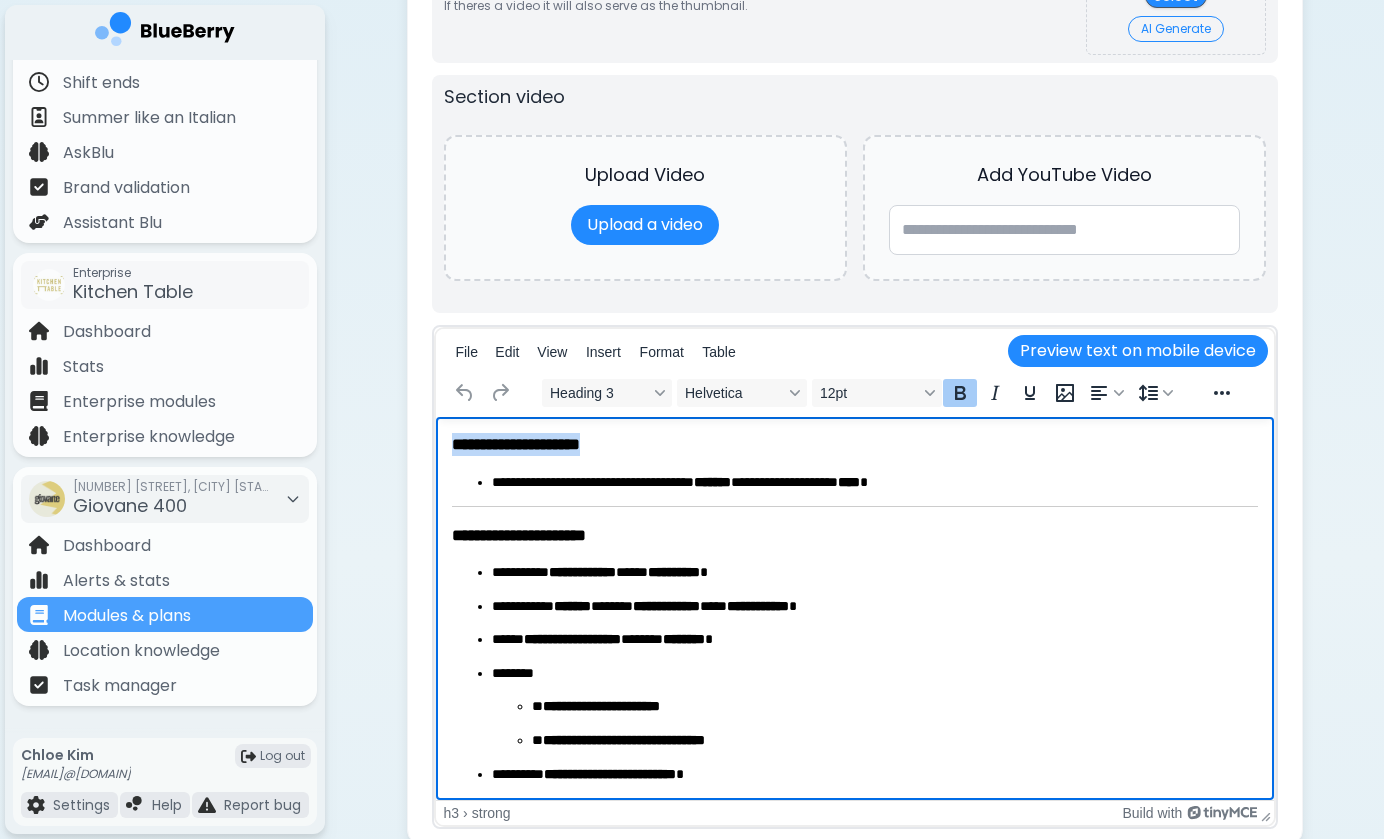 drag, startPoint x: 642, startPoint y: 452, endPoint x: 410, endPoint y: 452, distance: 232 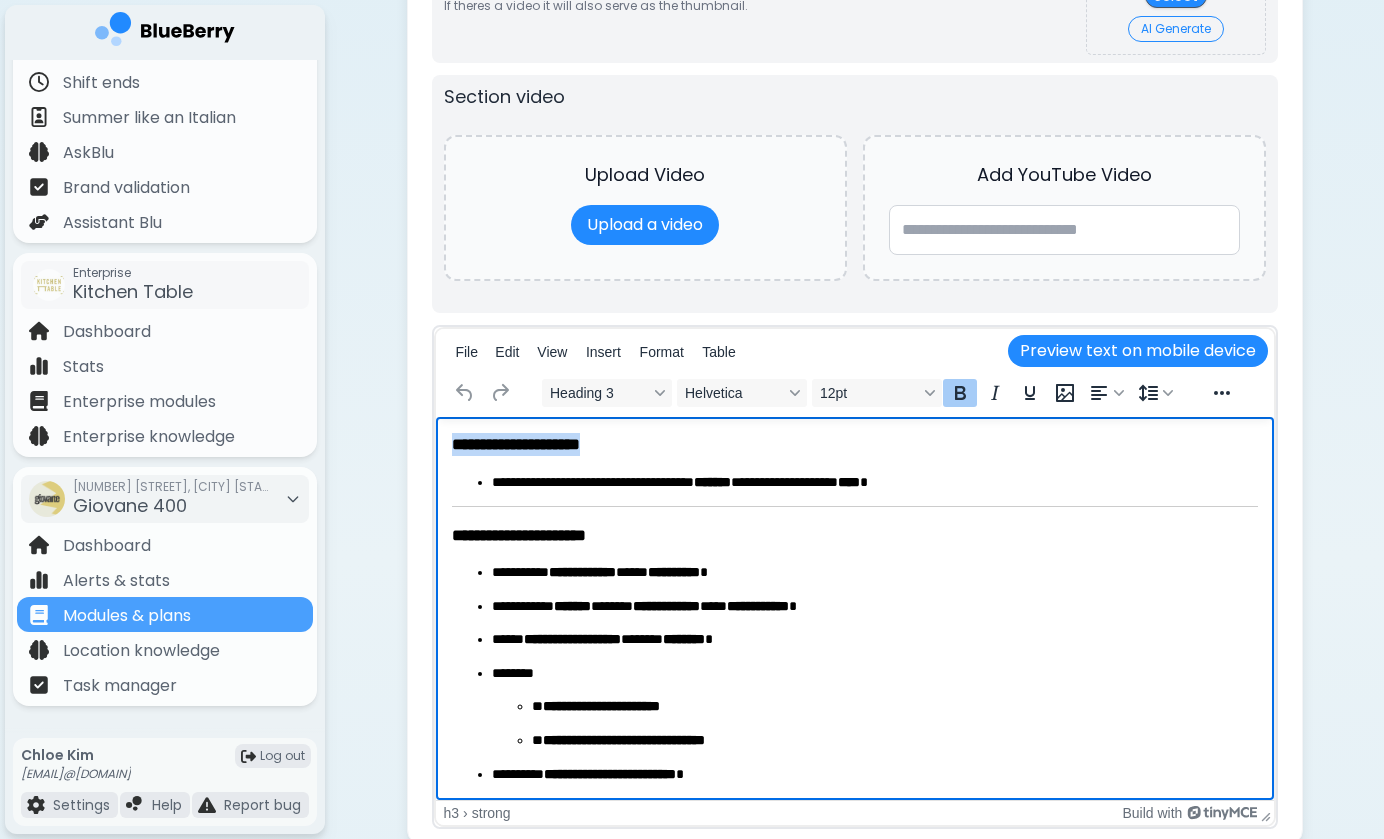 click on "**********" at bounding box center [854, 1168] 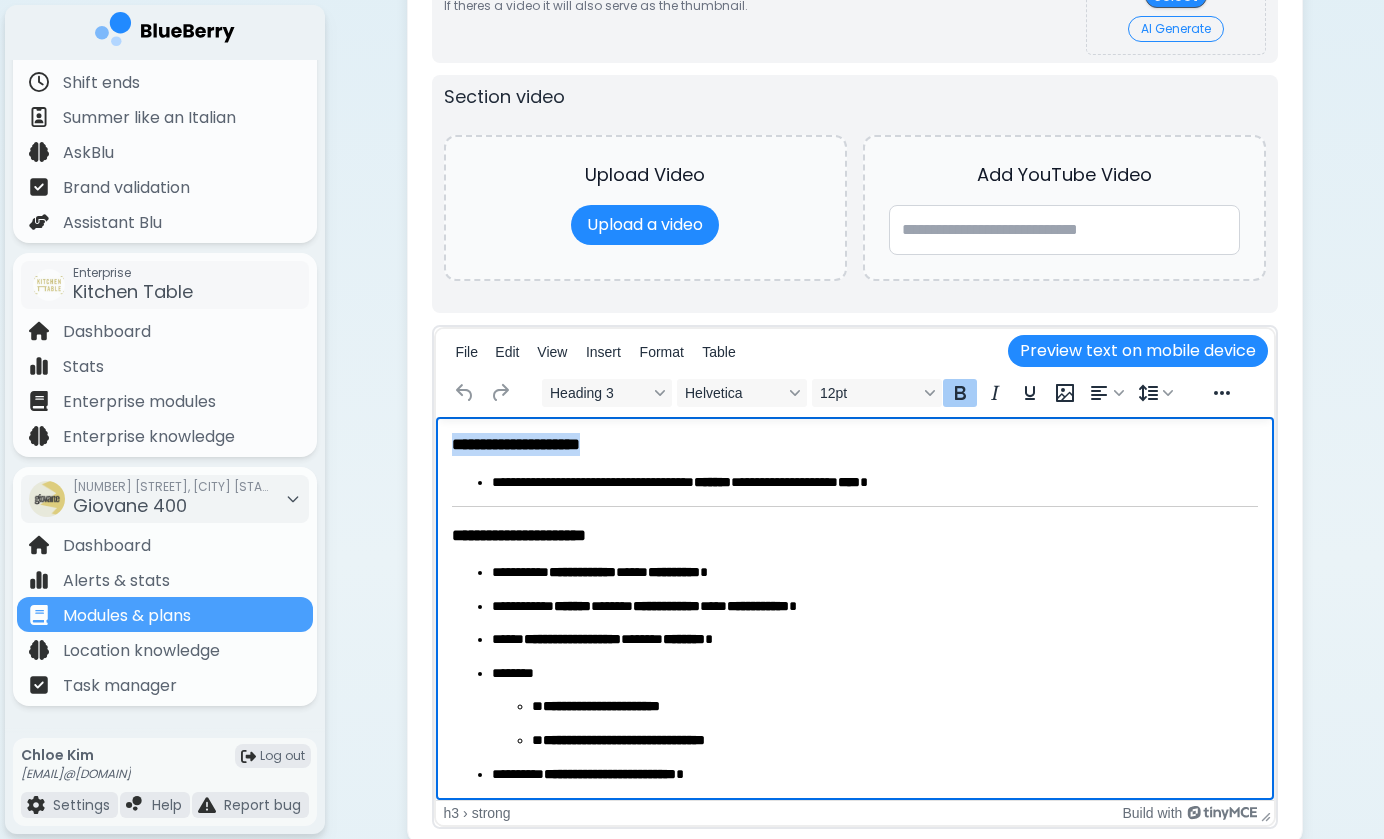 copy on "**********" 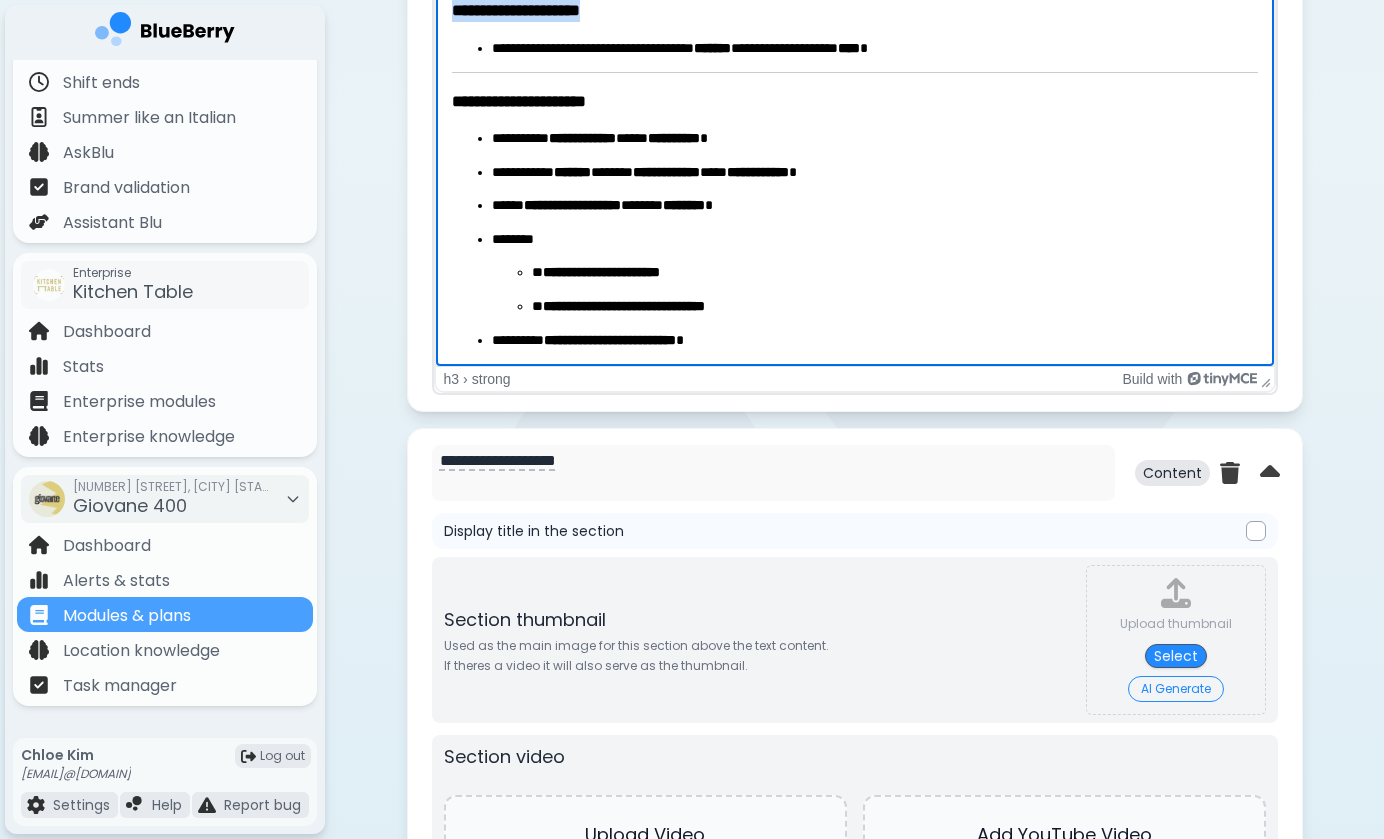 scroll, scrollTop: 1732, scrollLeft: 0, axis: vertical 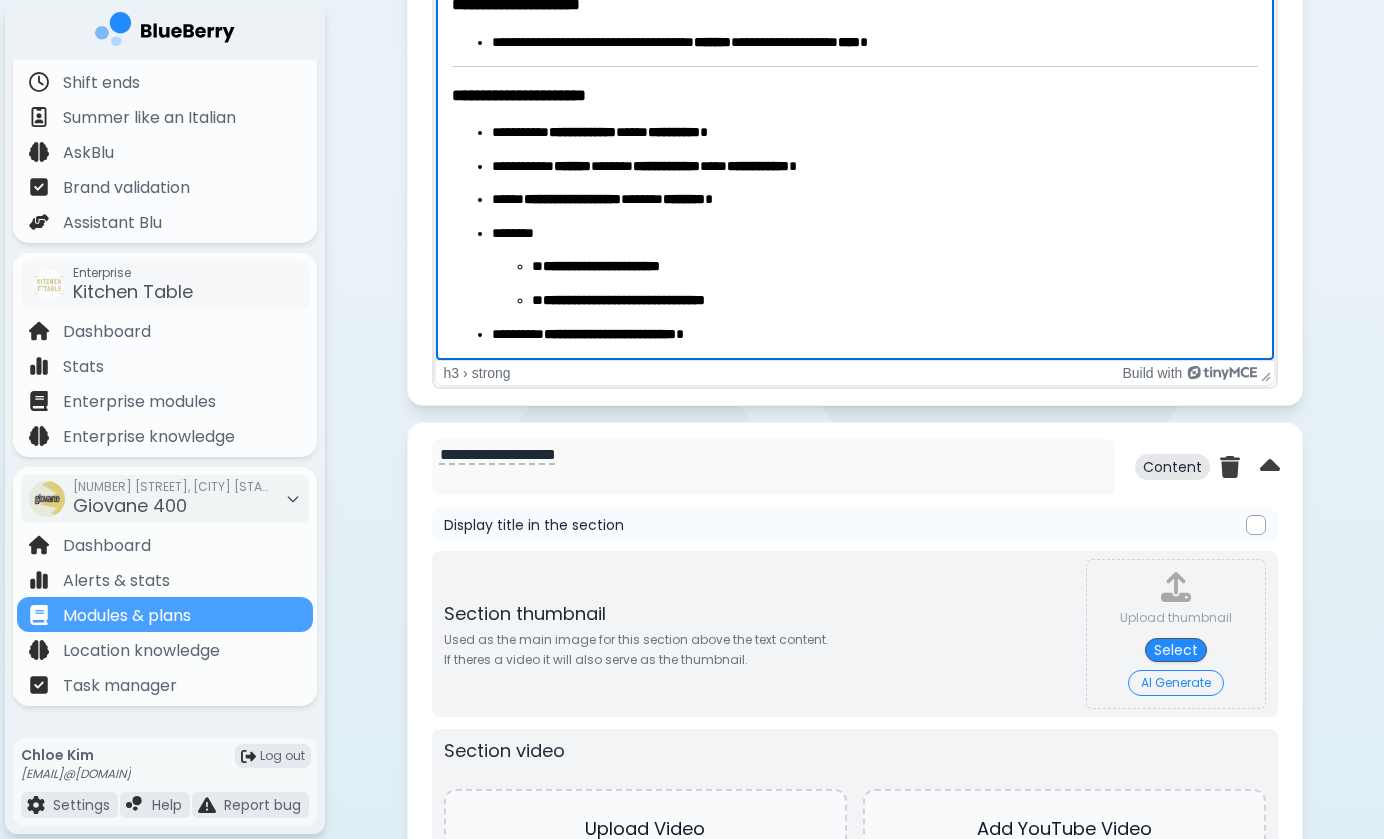 click on "**********" at bounding box center (854, 4) 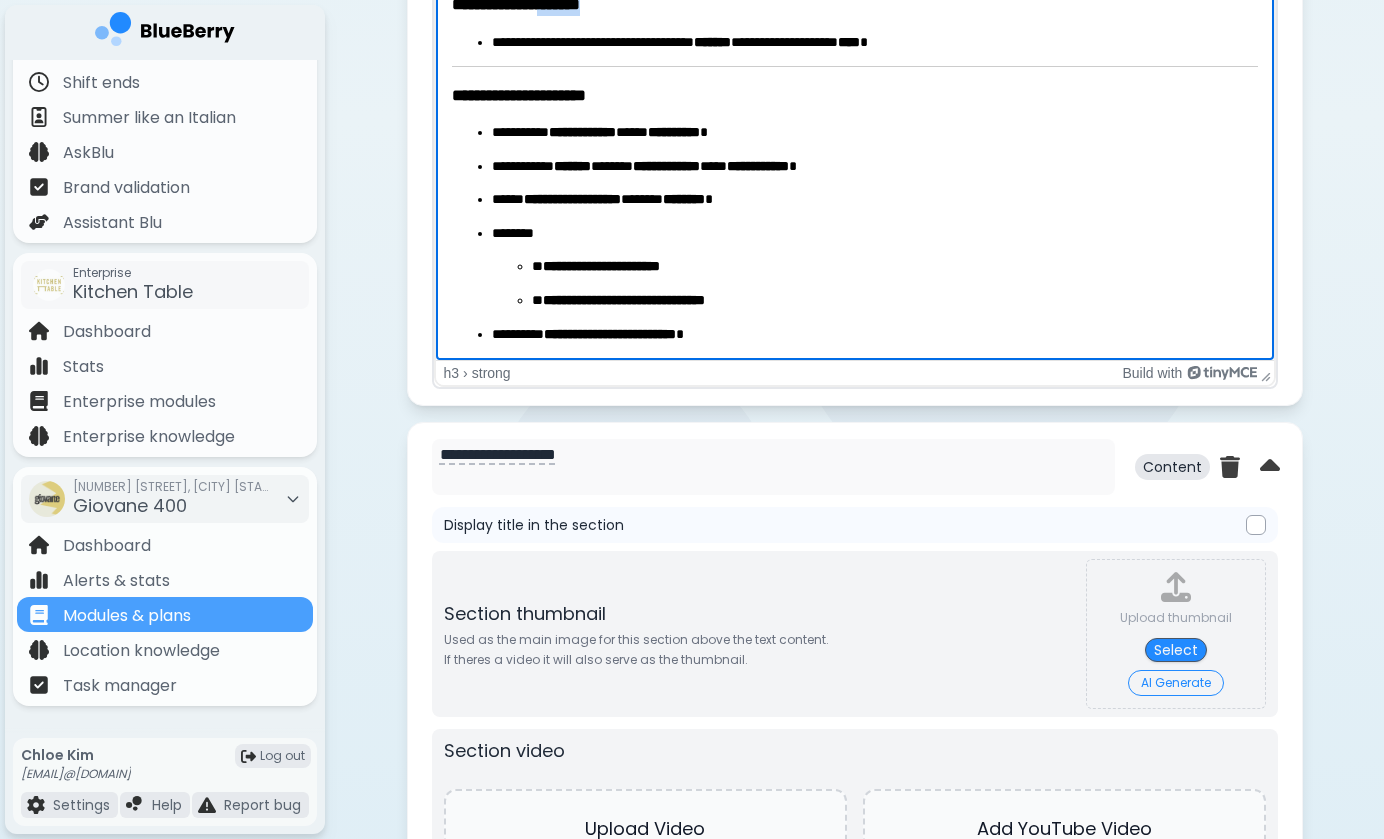drag, startPoint x: 574, startPoint y: 8, endPoint x: 643, endPoint y: 7, distance: 69.00725 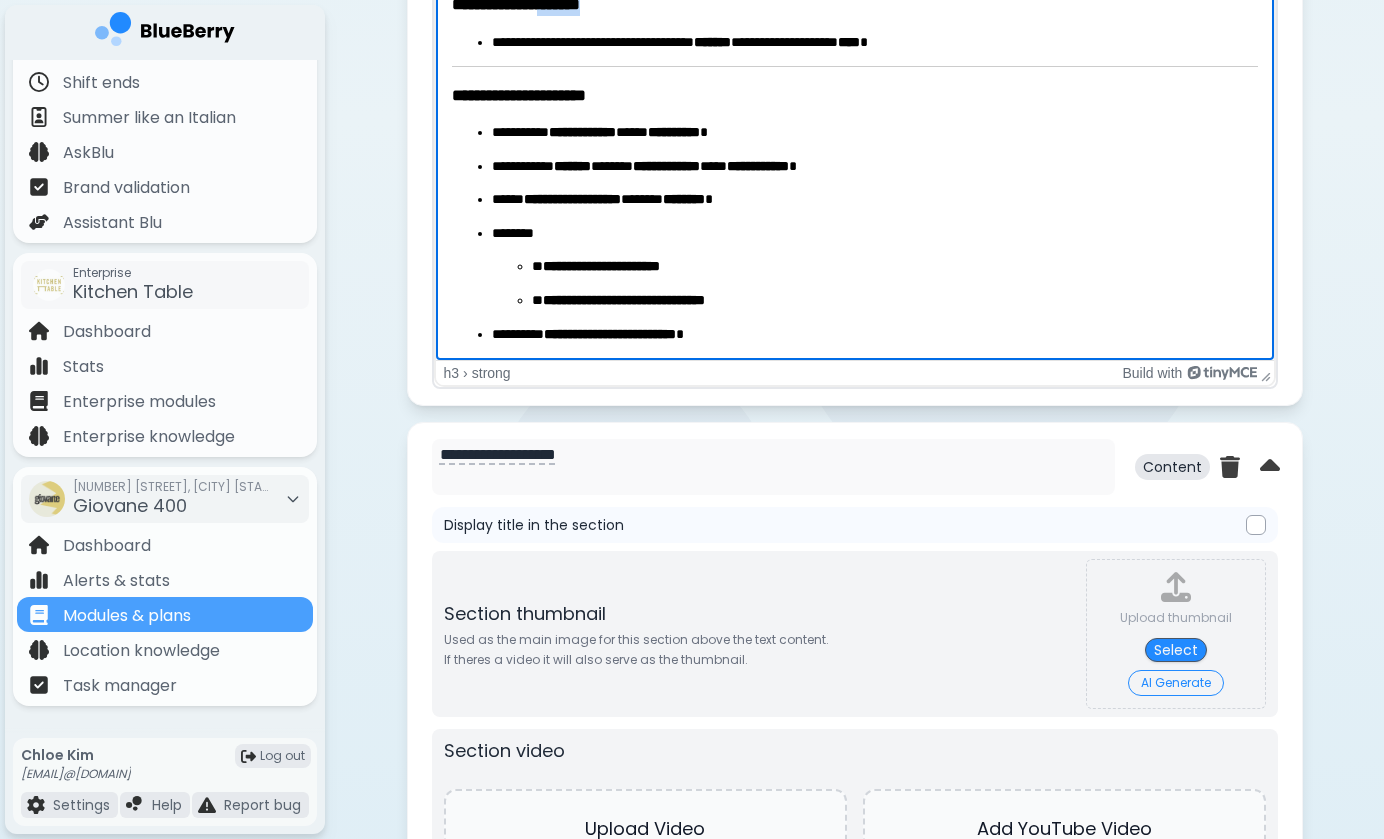 type 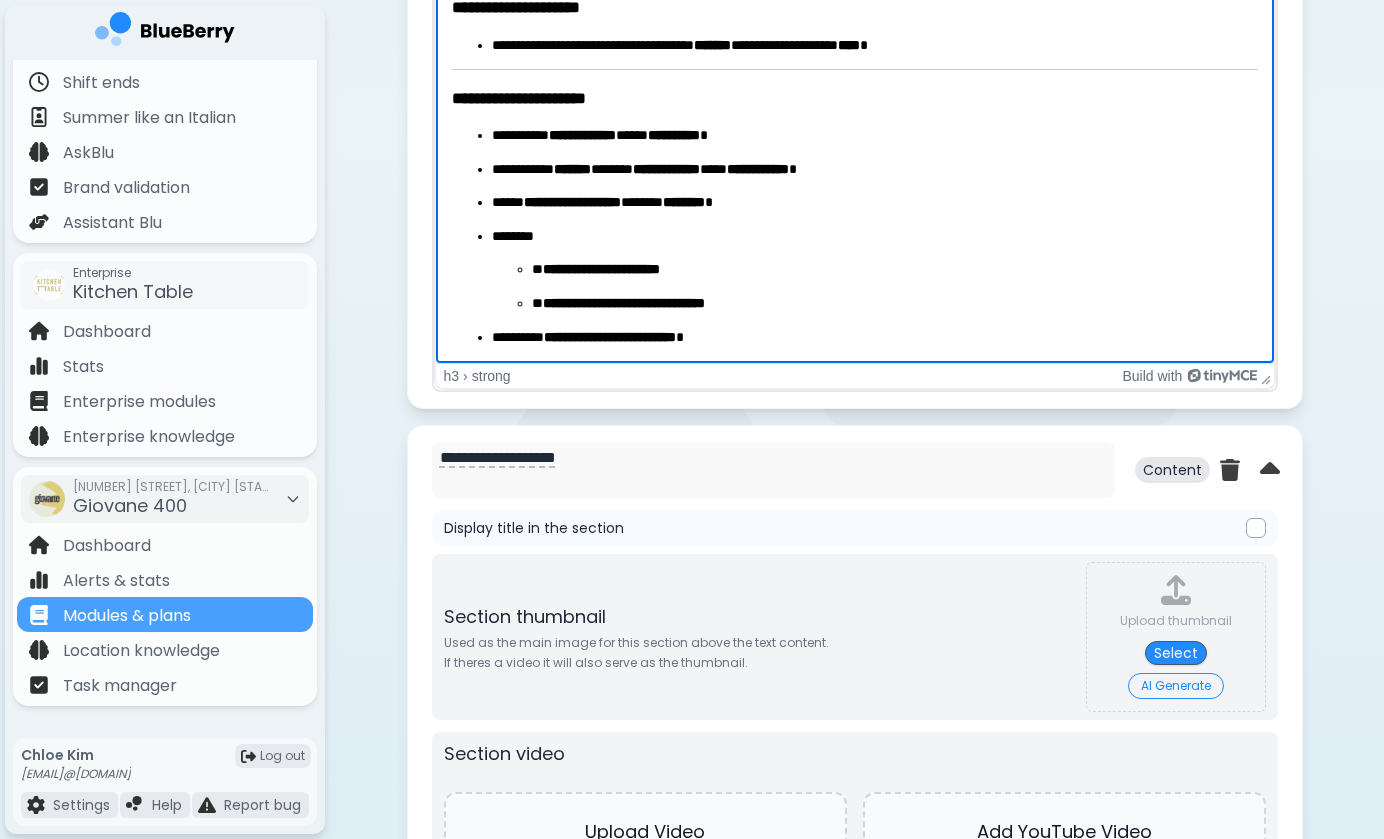 scroll, scrollTop: 1728, scrollLeft: 0, axis: vertical 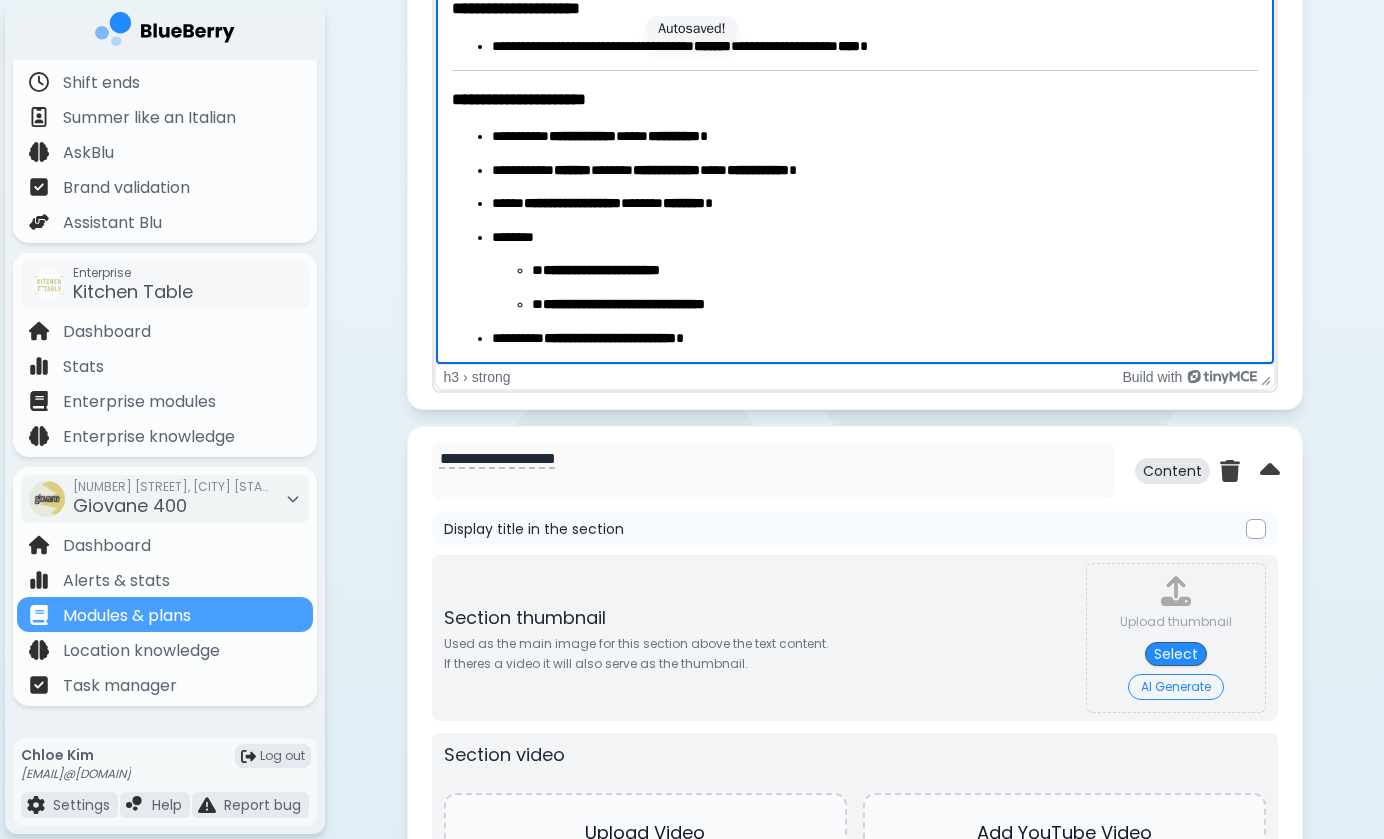 click on "**********" at bounding box center [874, 47] 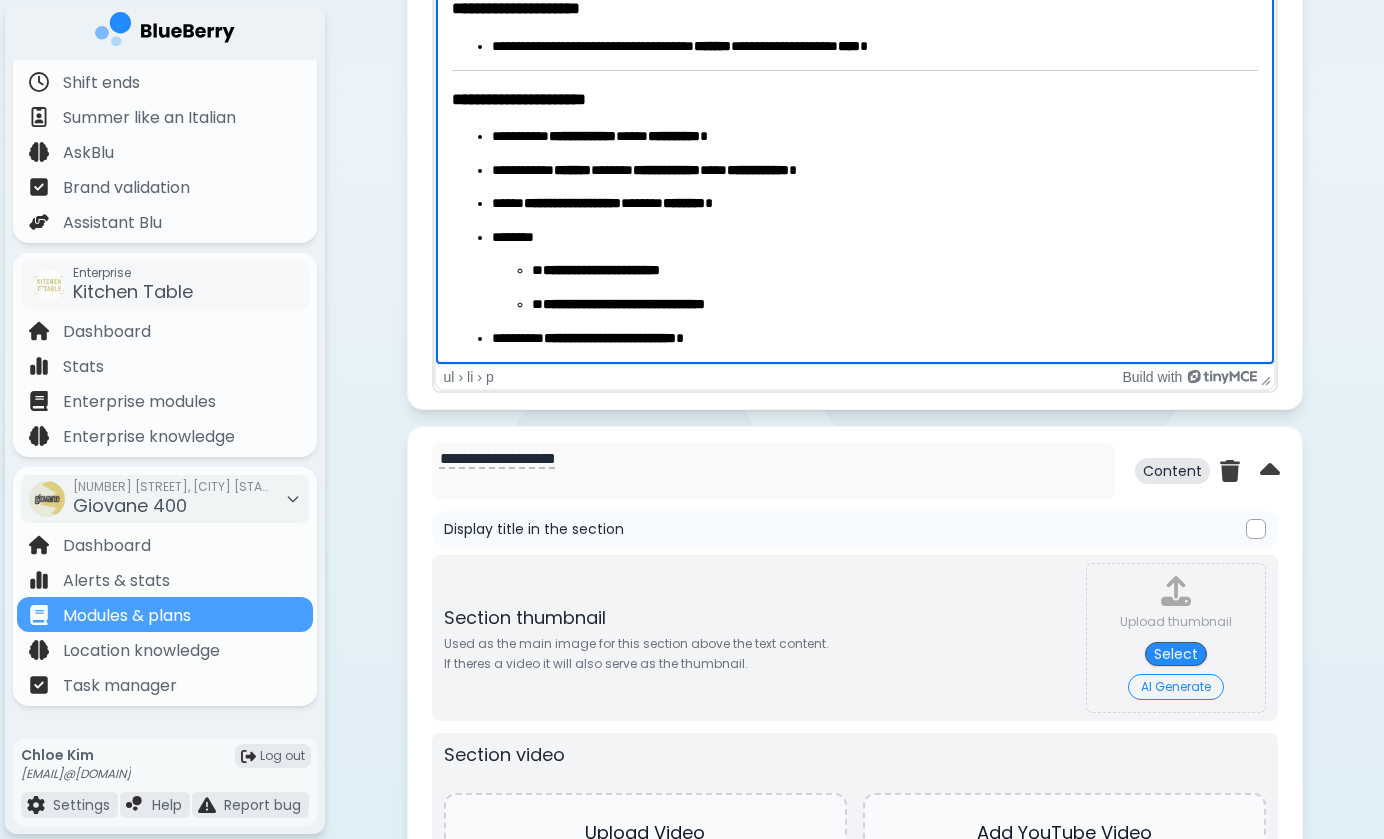 click on "**********" at bounding box center (874, 47) 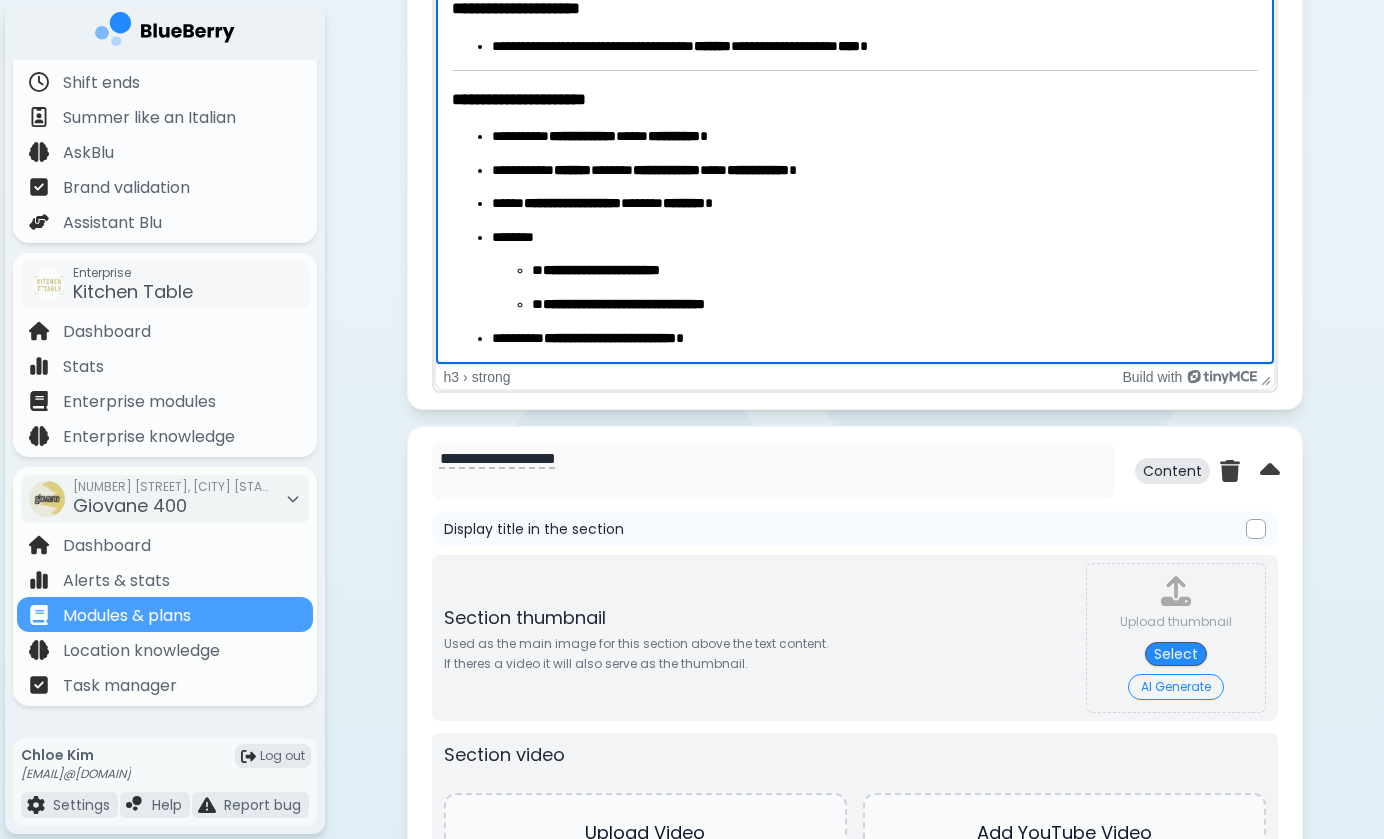click on "**********" at bounding box center (515, 8) 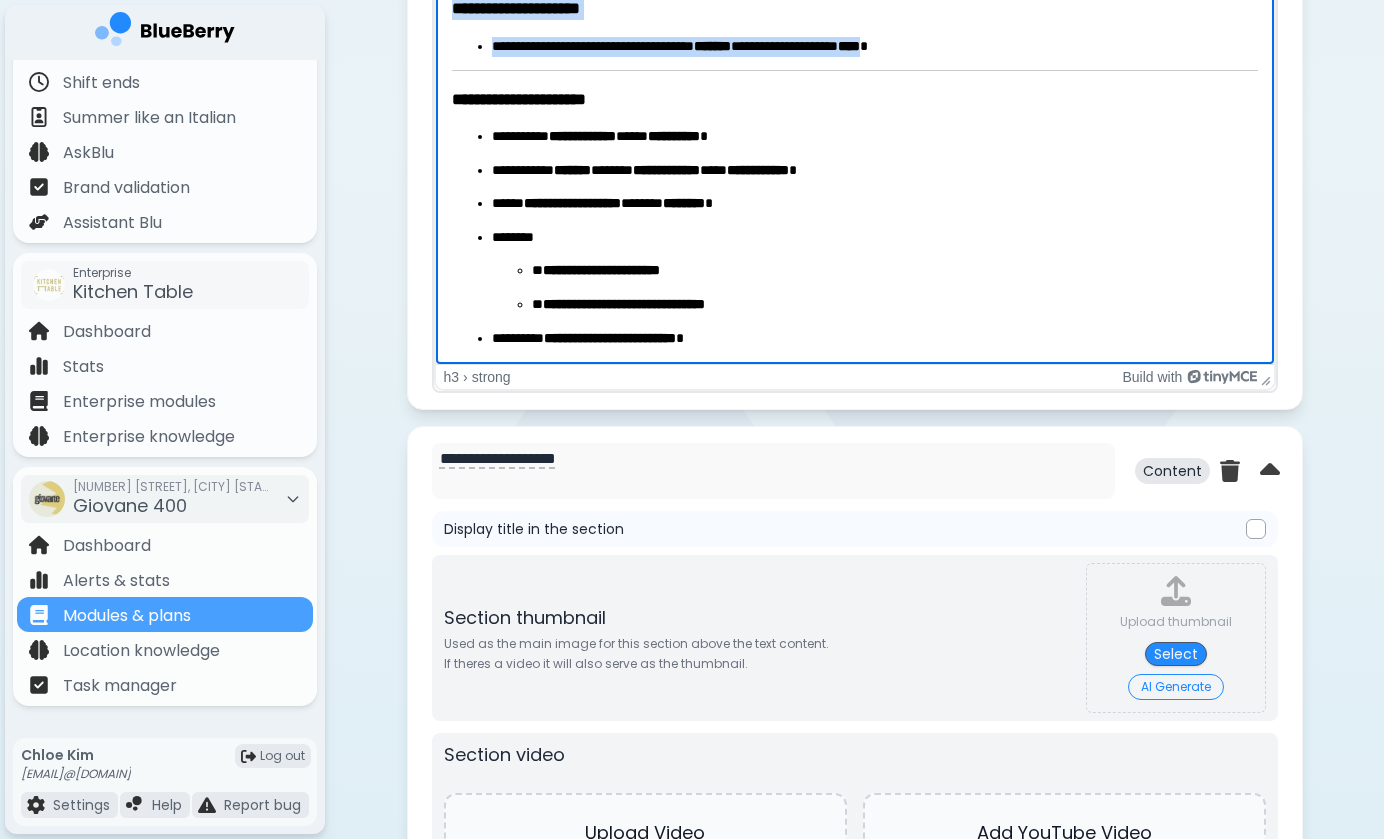 drag, startPoint x: 454, startPoint y: 6, endPoint x: 920, endPoint y: 44, distance: 467.54678 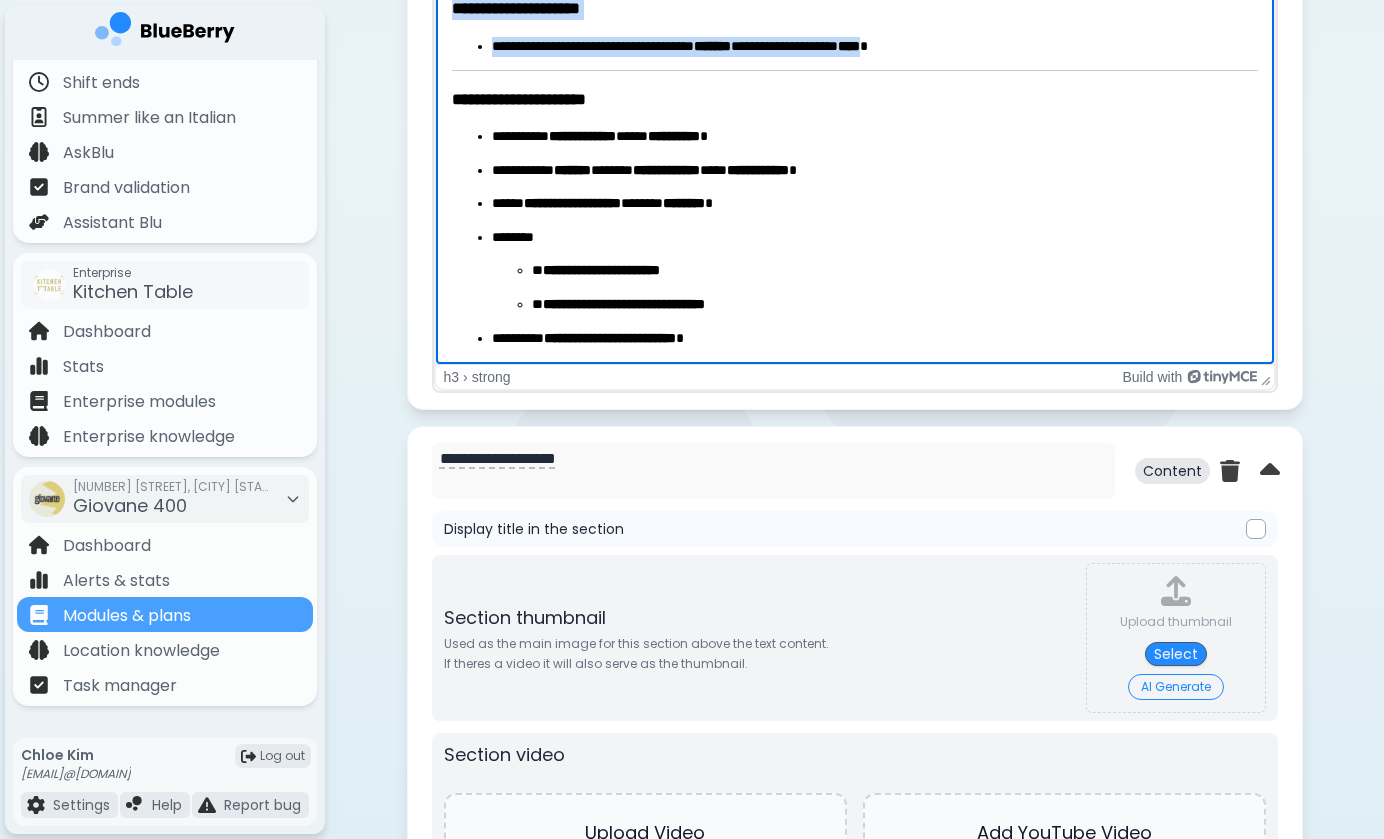 click on "**********" at bounding box center [854, 732] 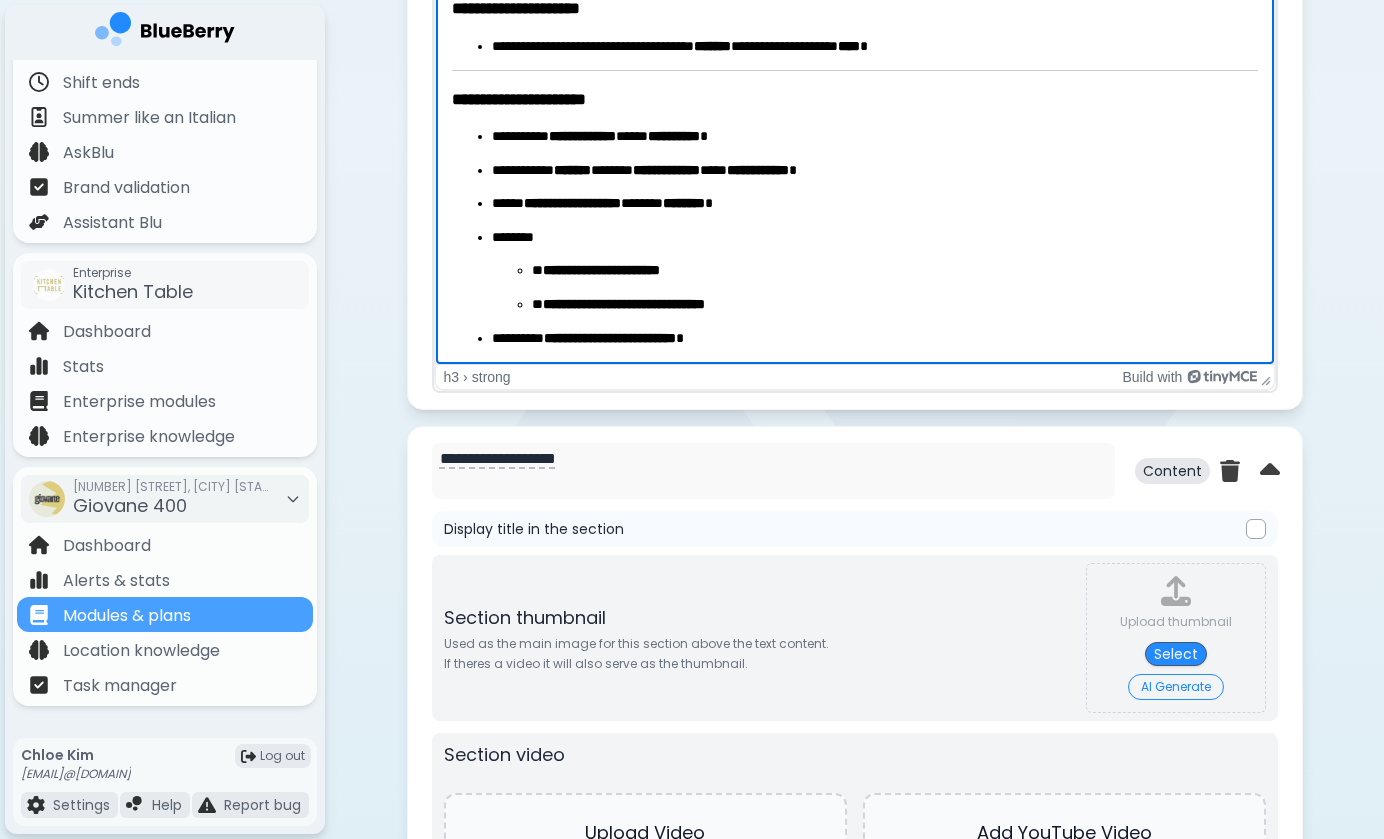 click on "**********" at bounding box center [874, 47] 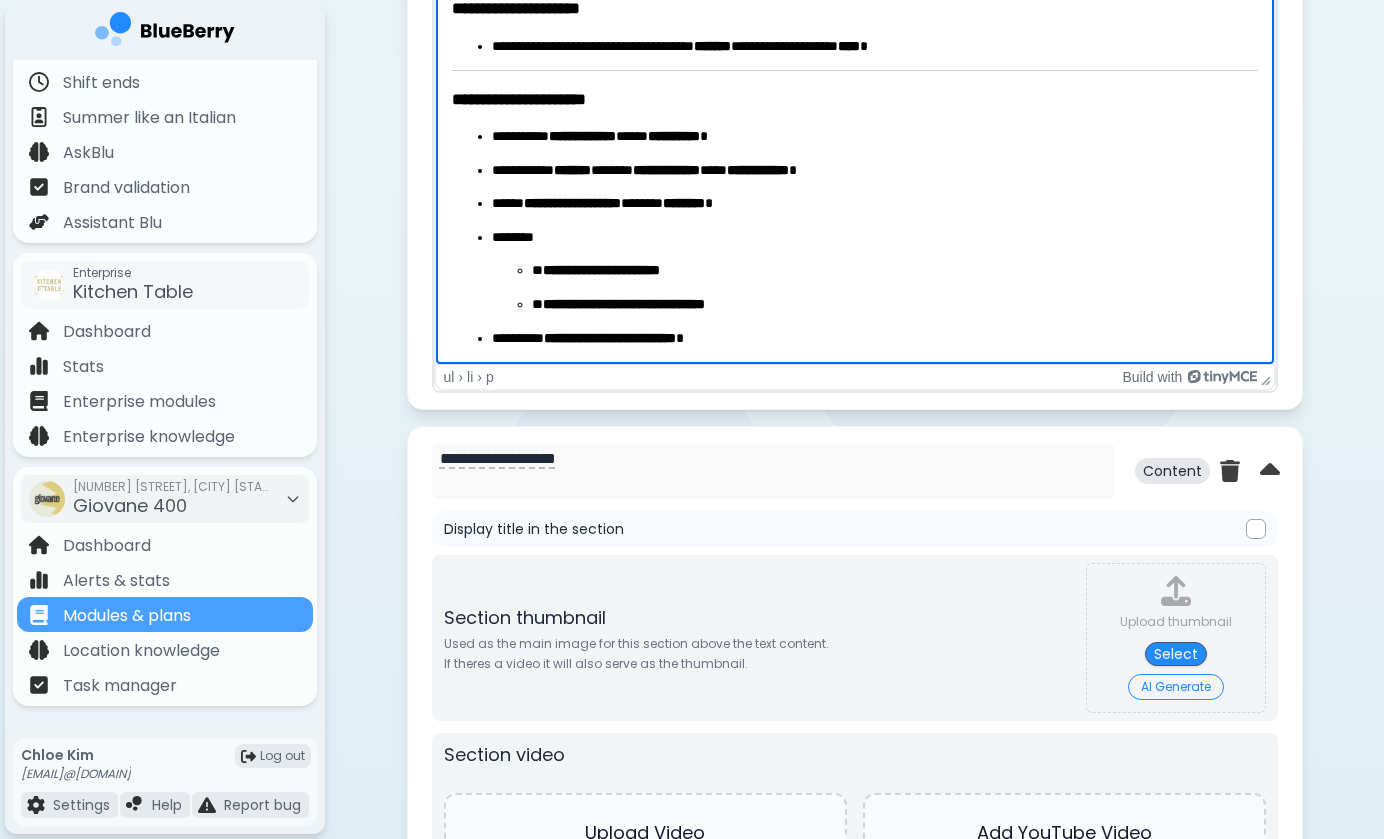 click on "**********" at bounding box center [874, 47] 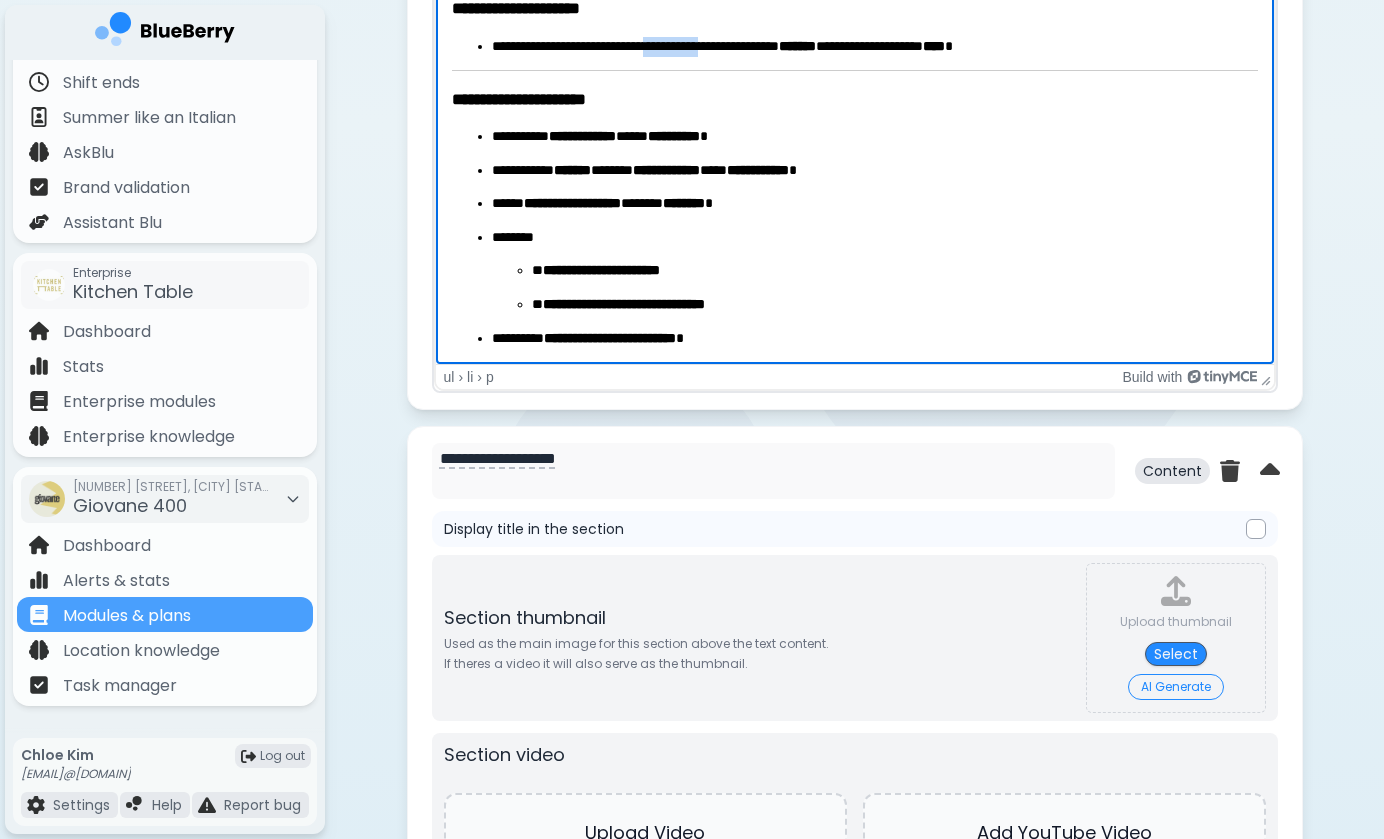 drag, startPoint x: 696, startPoint y: 47, endPoint x: 760, endPoint y: 47, distance: 64 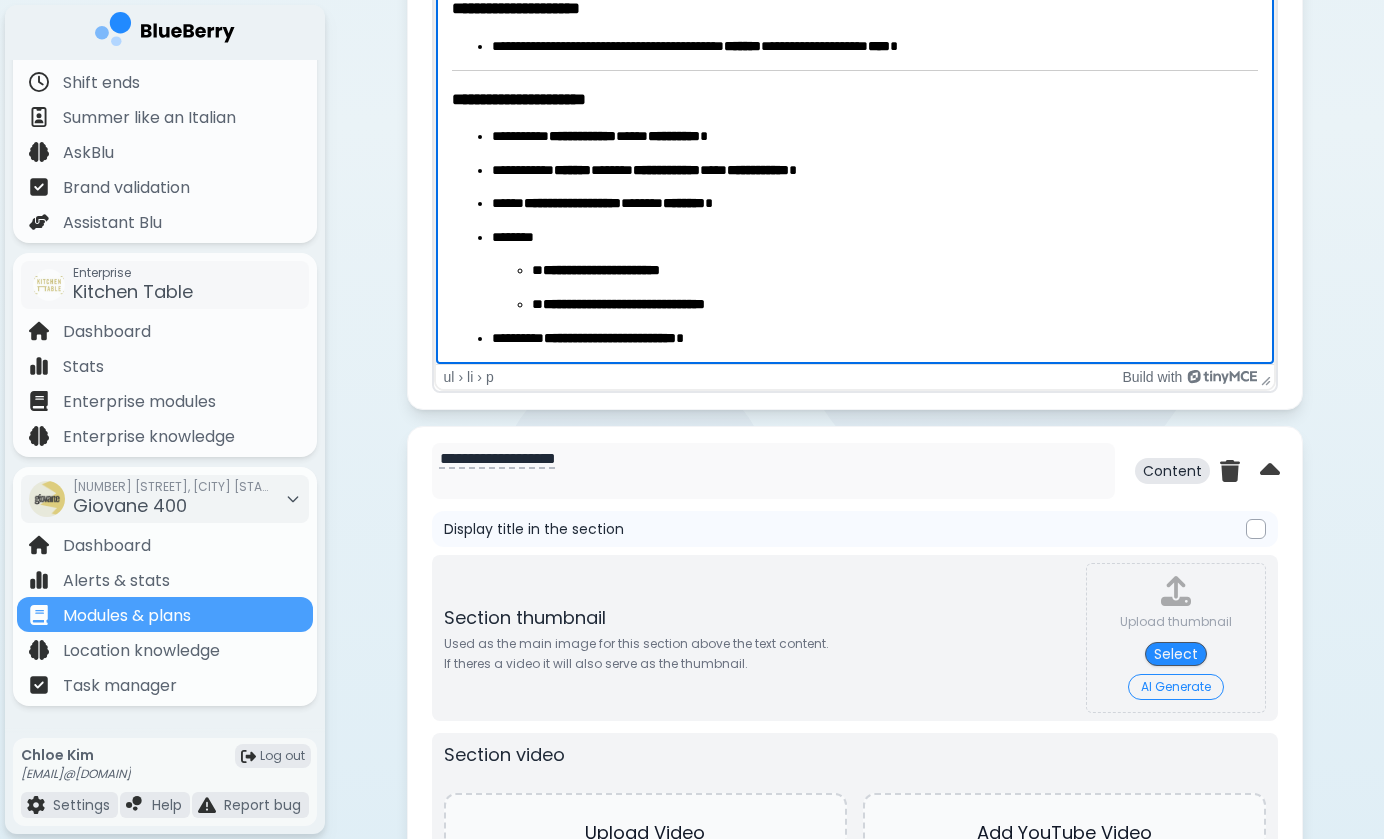 click on "**********" at bounding box center (874, 47) 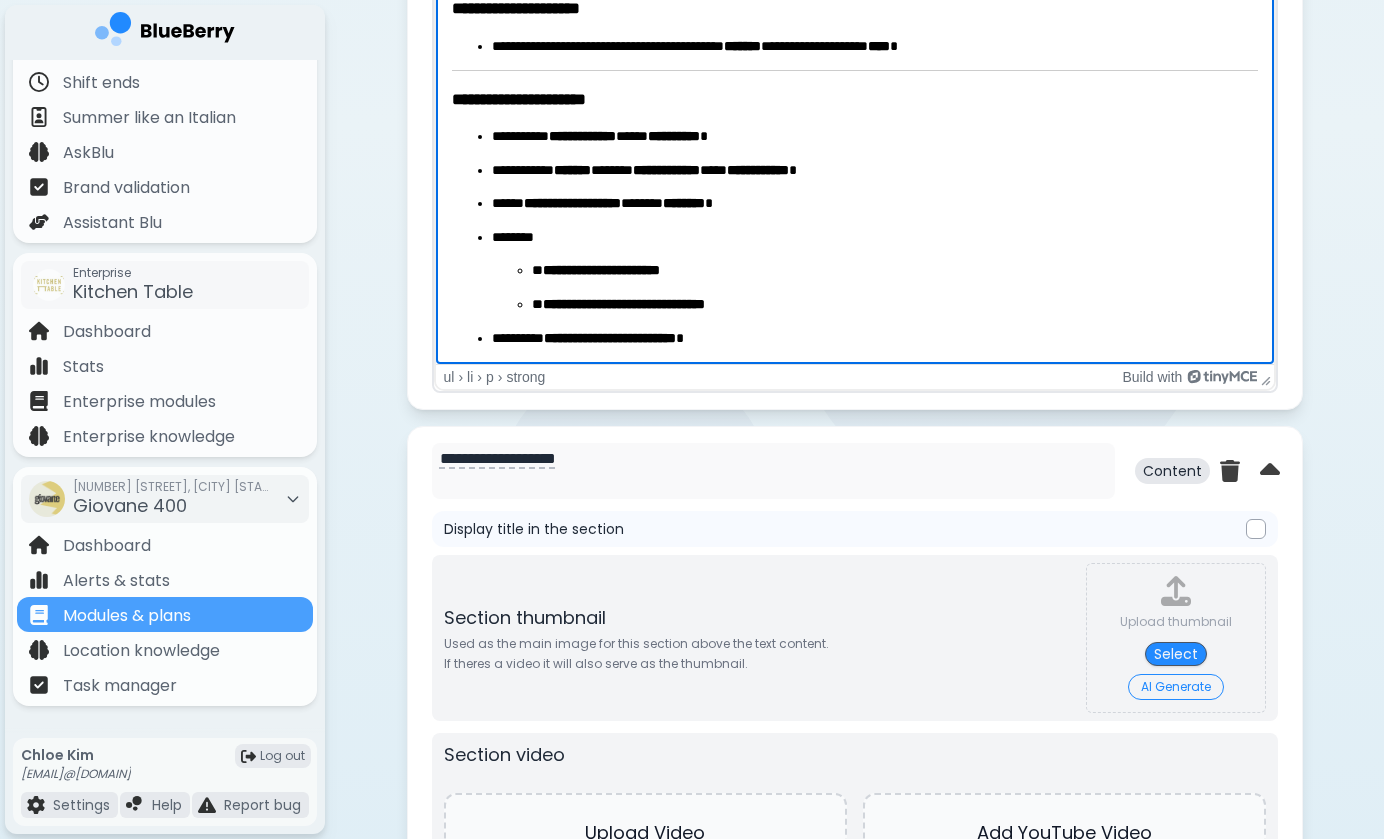 click on "*******" at bounding box center (741, 46) 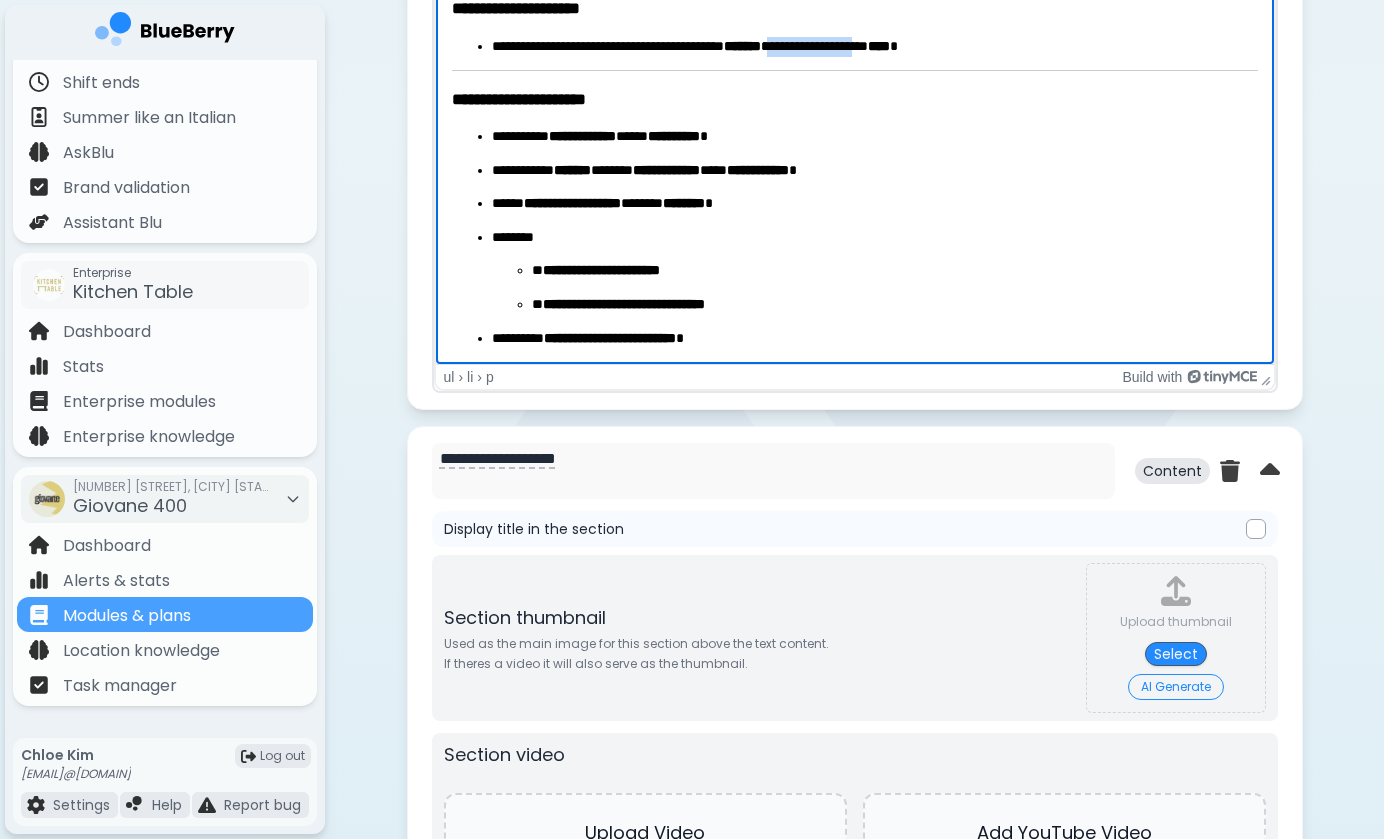 drag, startPoint x: 849, startPoint y: 44, endPoint x: 944, endPoint y: 45, distance: 95.005264 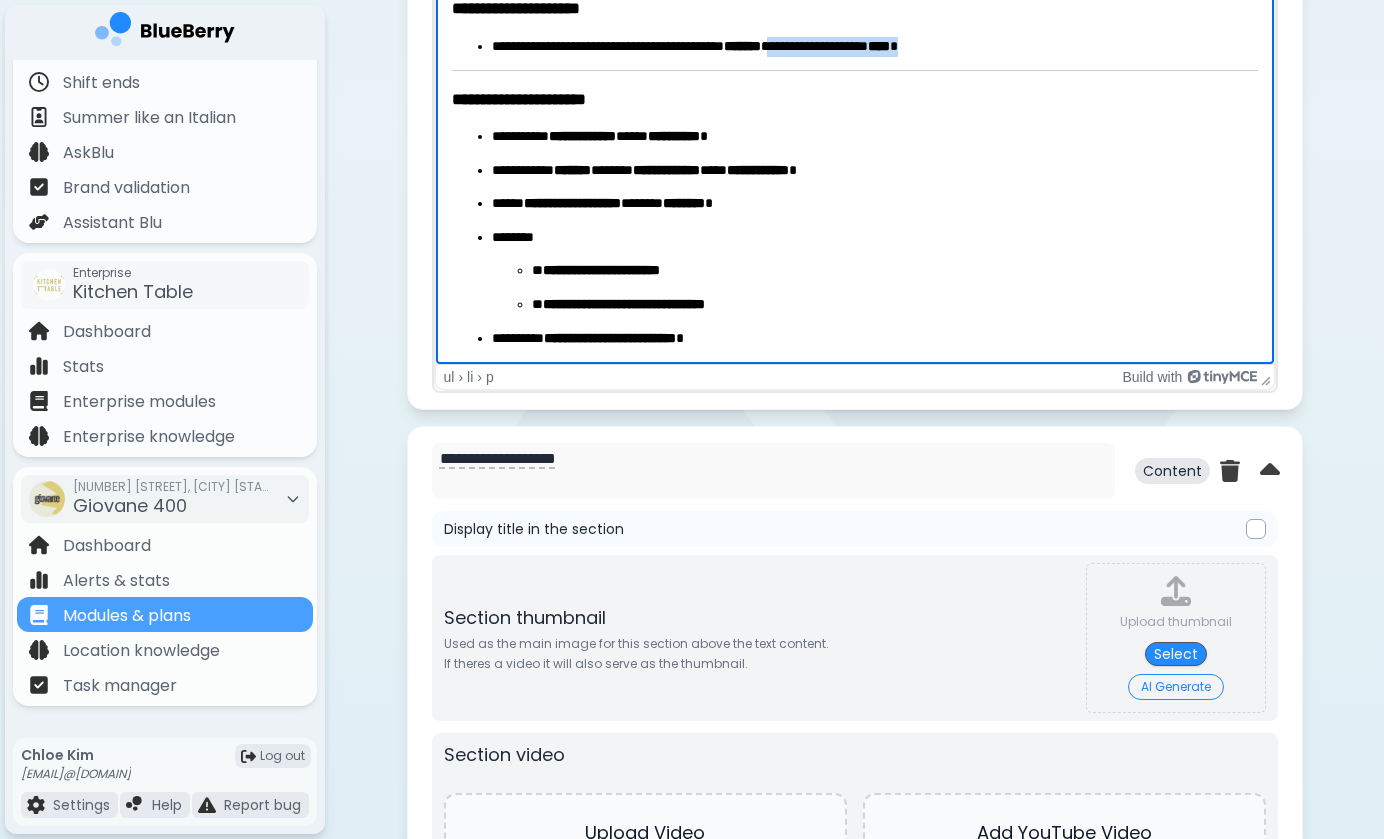 drag, startPoint x: 850, startPoint y: 46, endPoint x: 990, endPoint y: 50, distance: 140.05713 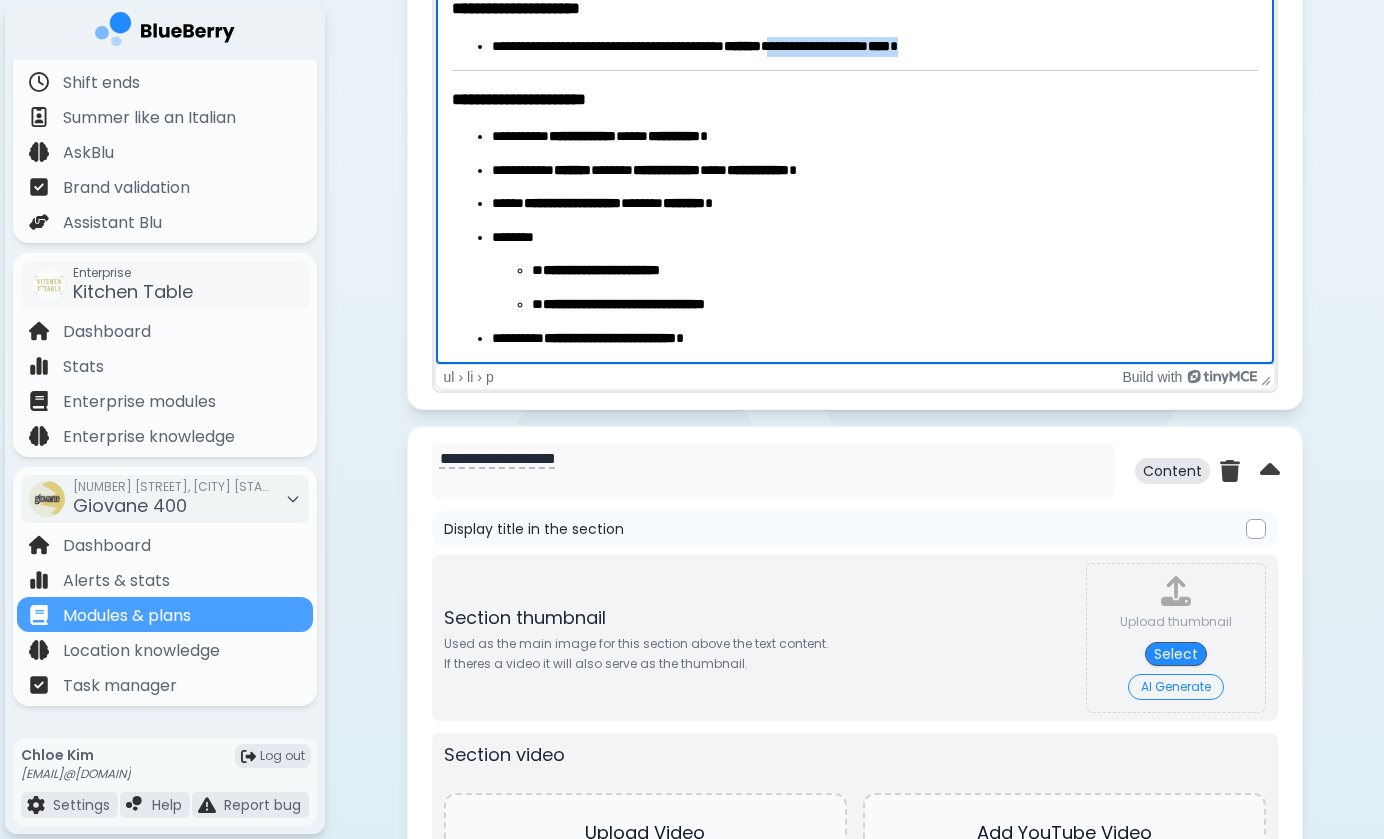 click on "**********" at bounding box center [874, 47] 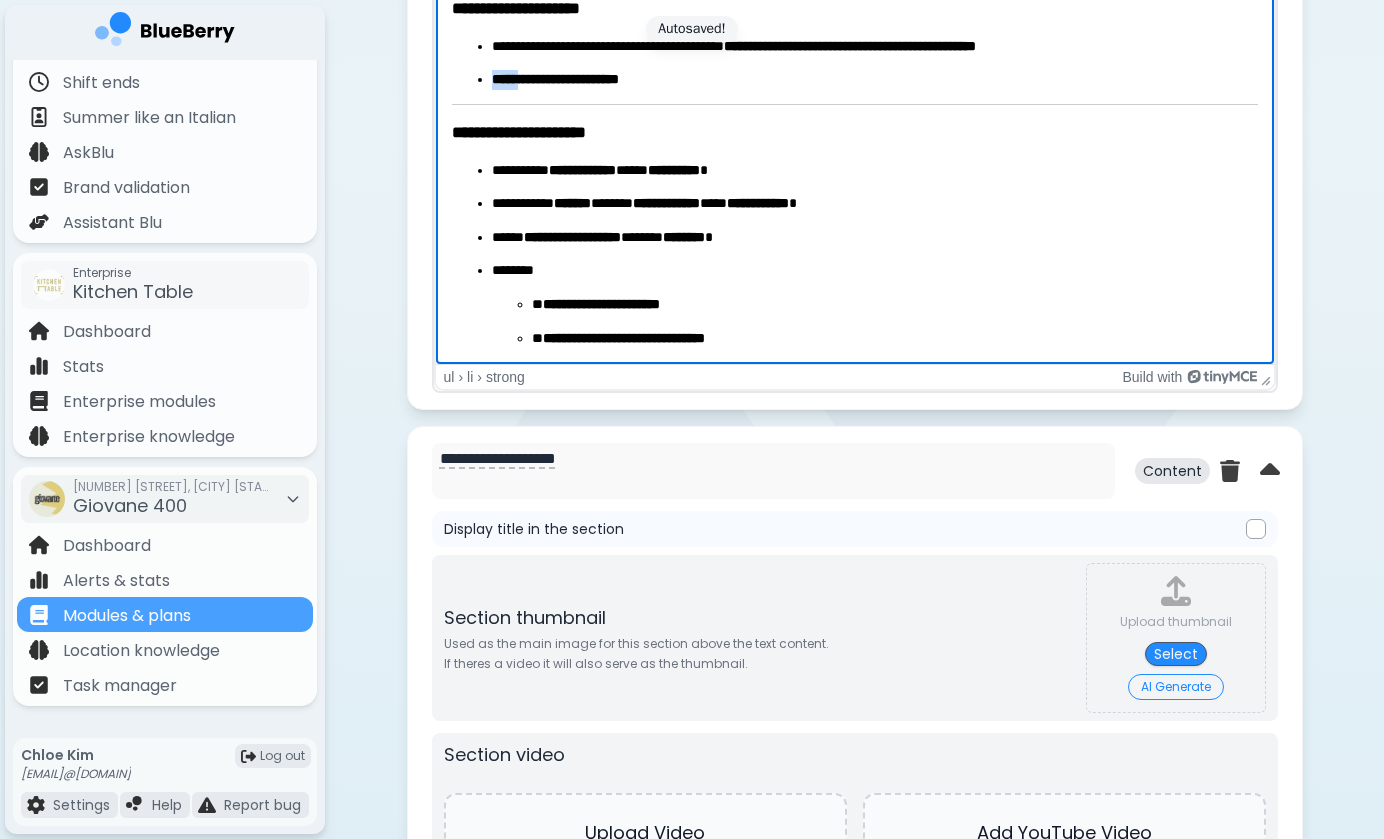 drag, startPoint x: 526, startPoint y: 79, endPoint x: 492, endPoint y: 76, distance: 34.132095 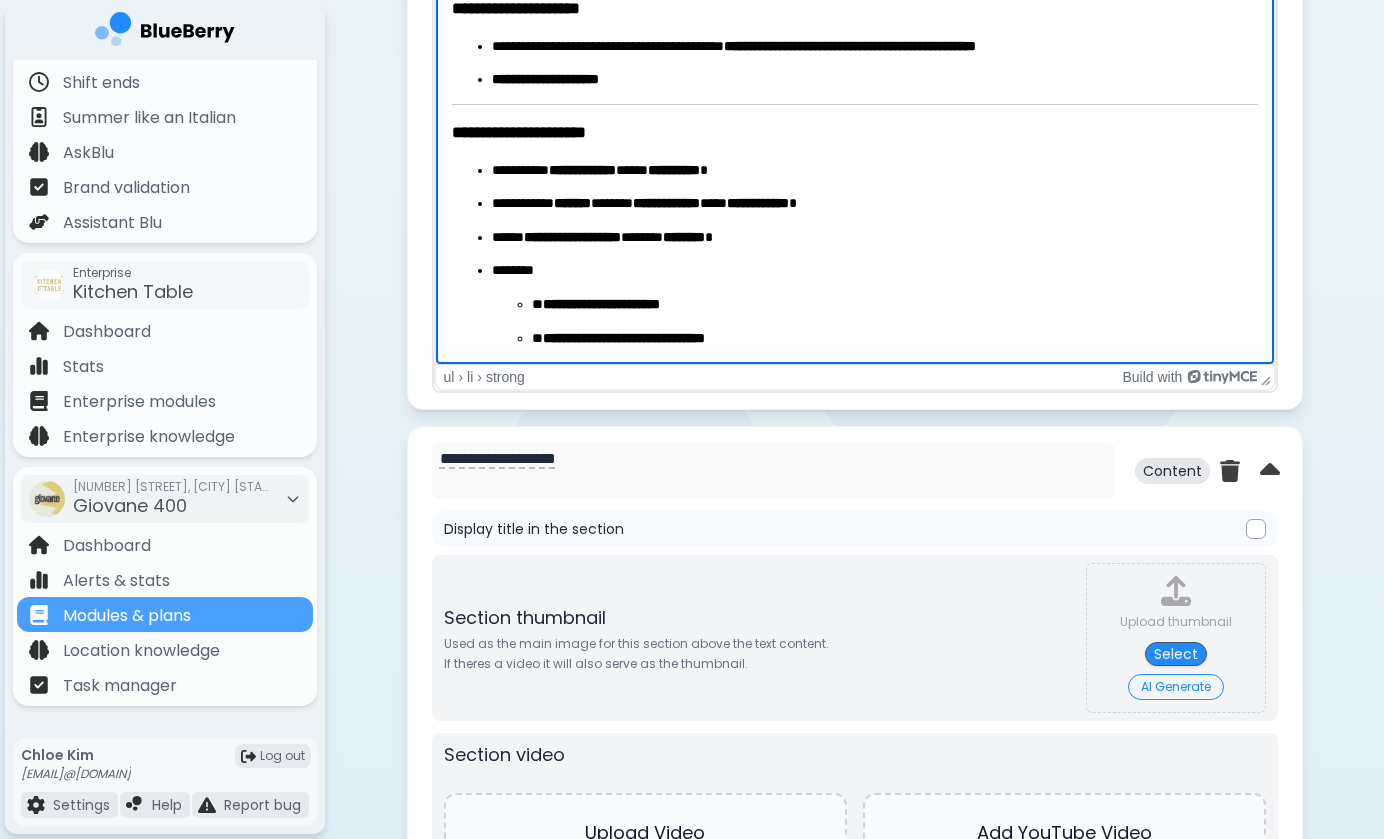 drag, startPoint x: 534, startPoint y: 81, endPoint x: 560, endPoint y: 111, distance: 39.698868 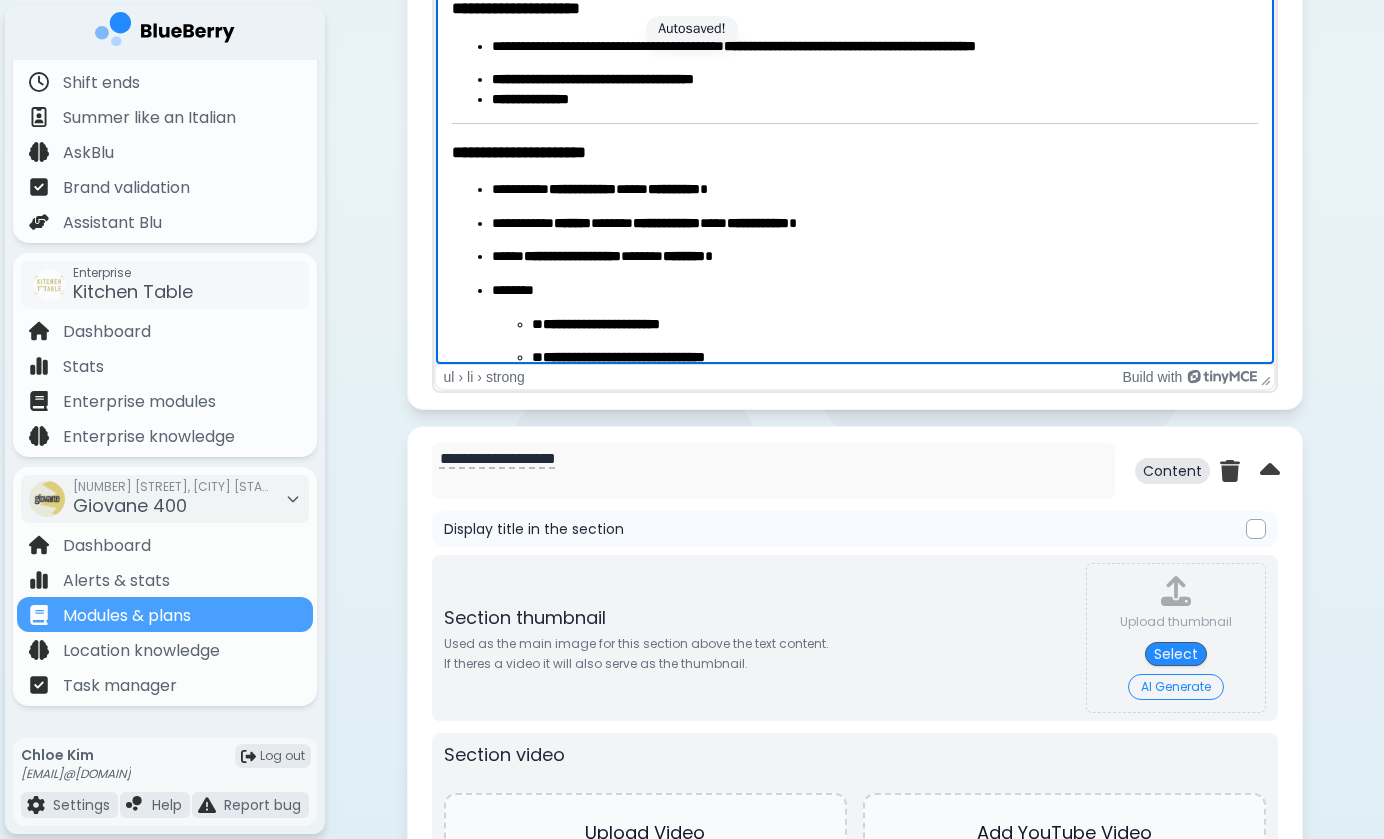 click on "**********" at bounding box center (592, 79) 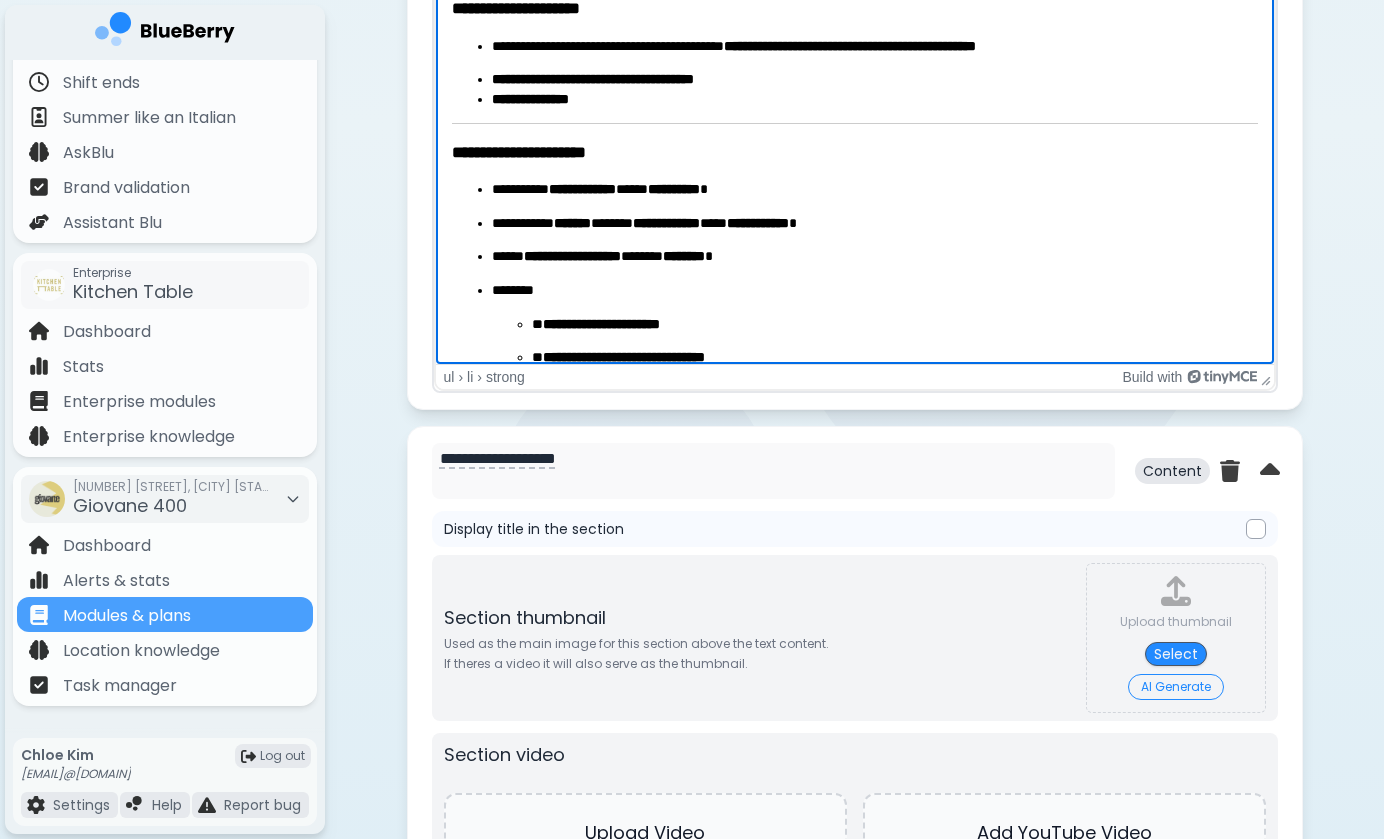click on "**********" at bounding box center [592, 79] 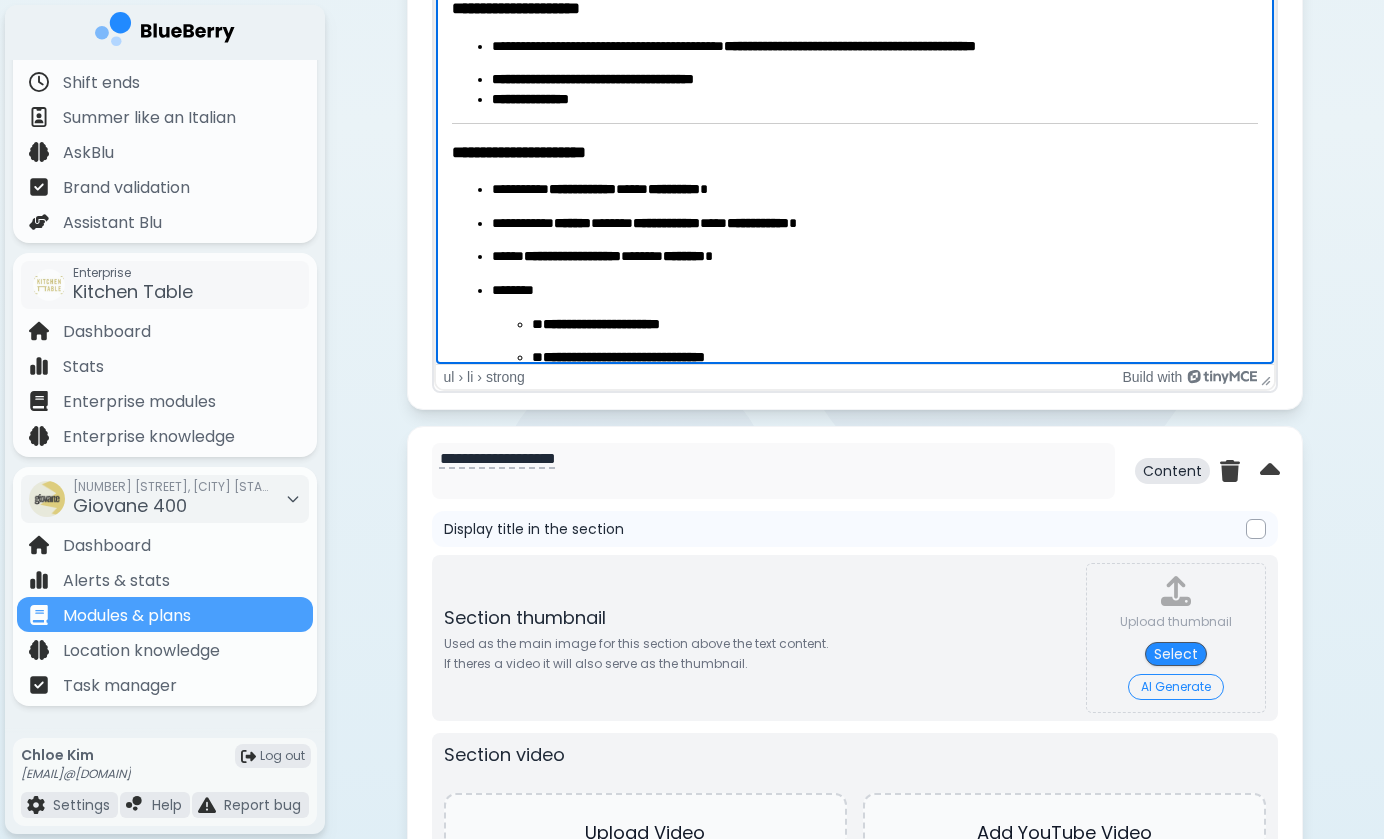 click on "**********" at bounding box center (592, 79) 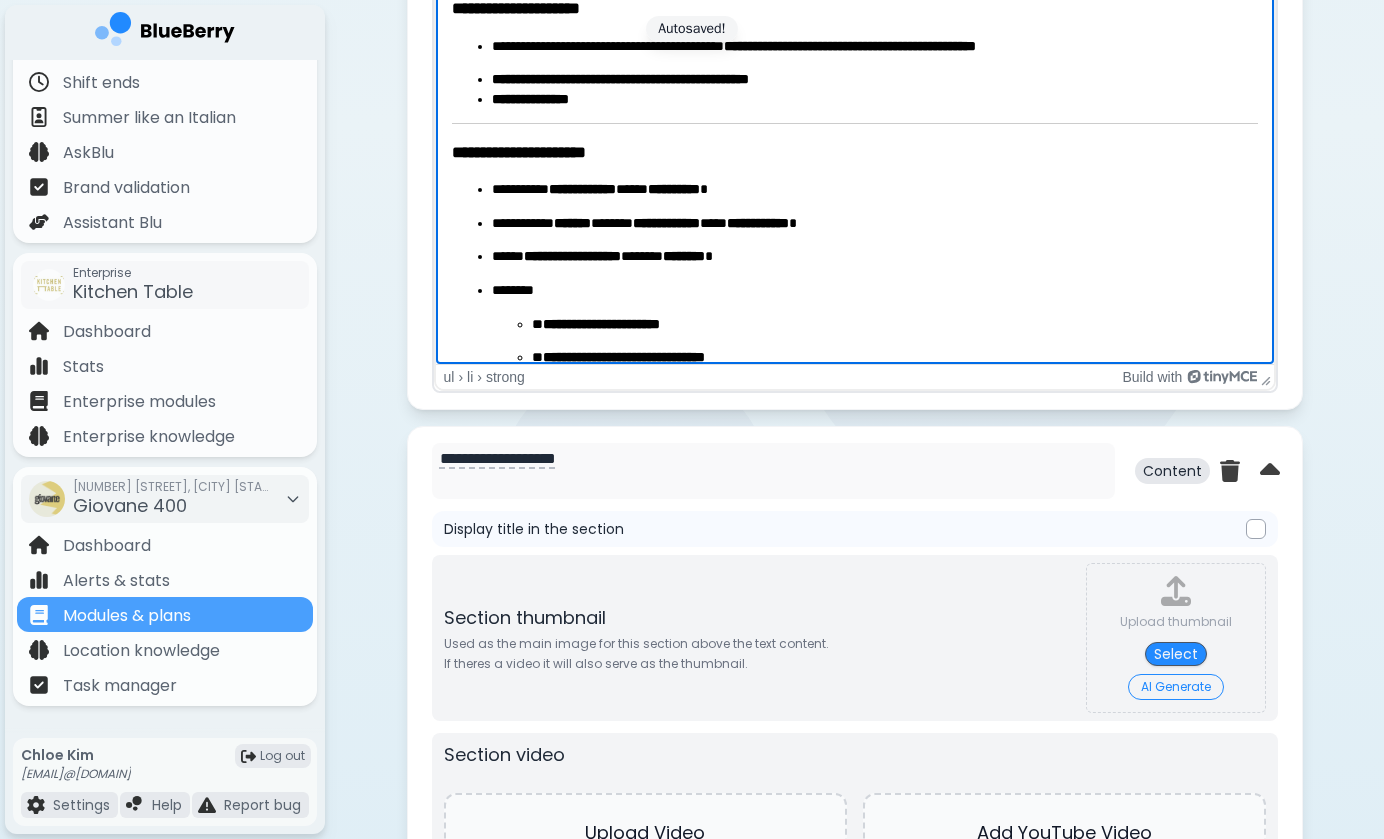 click on "**********" at bounding box center (619, 79) 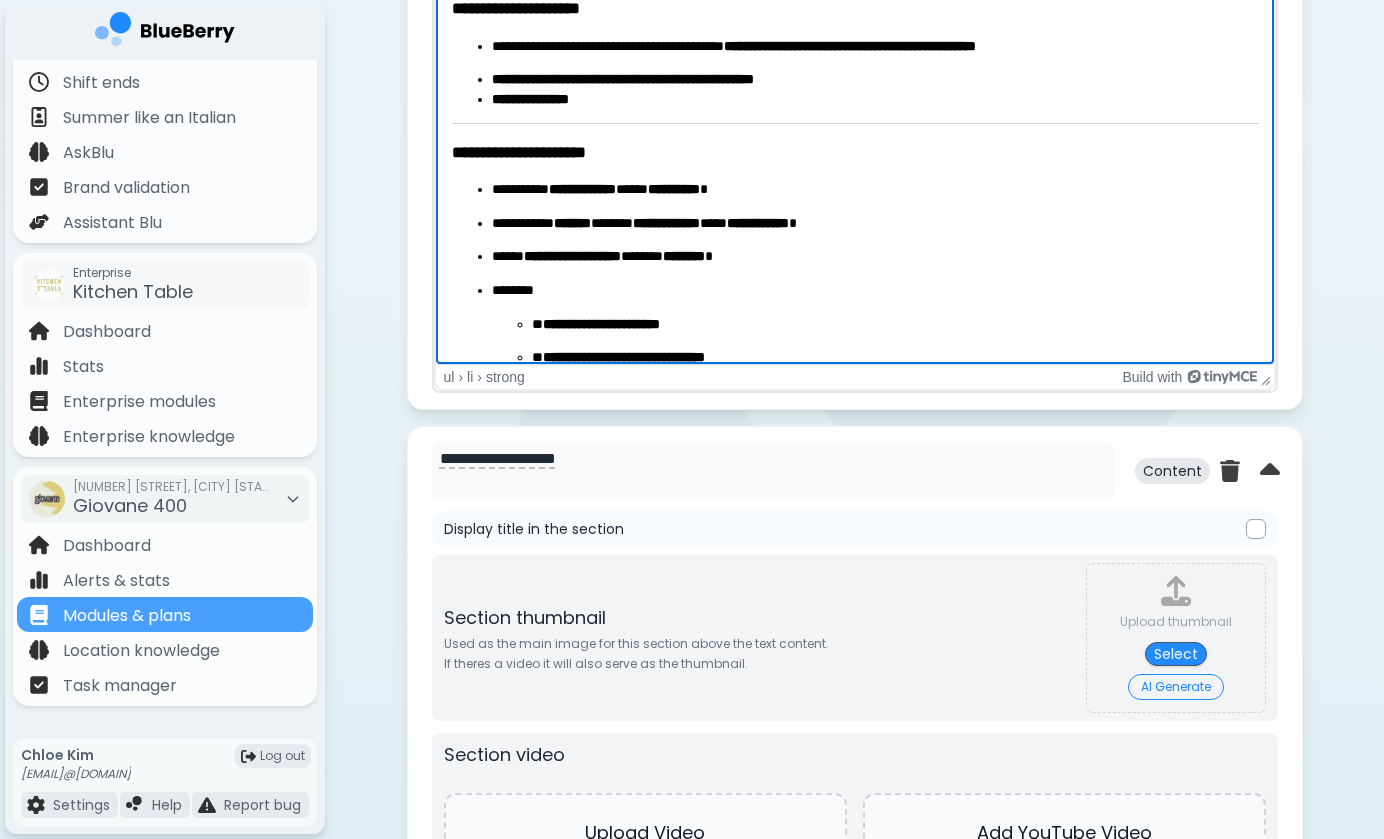 click on "**********" at bounding box center (874, 80) 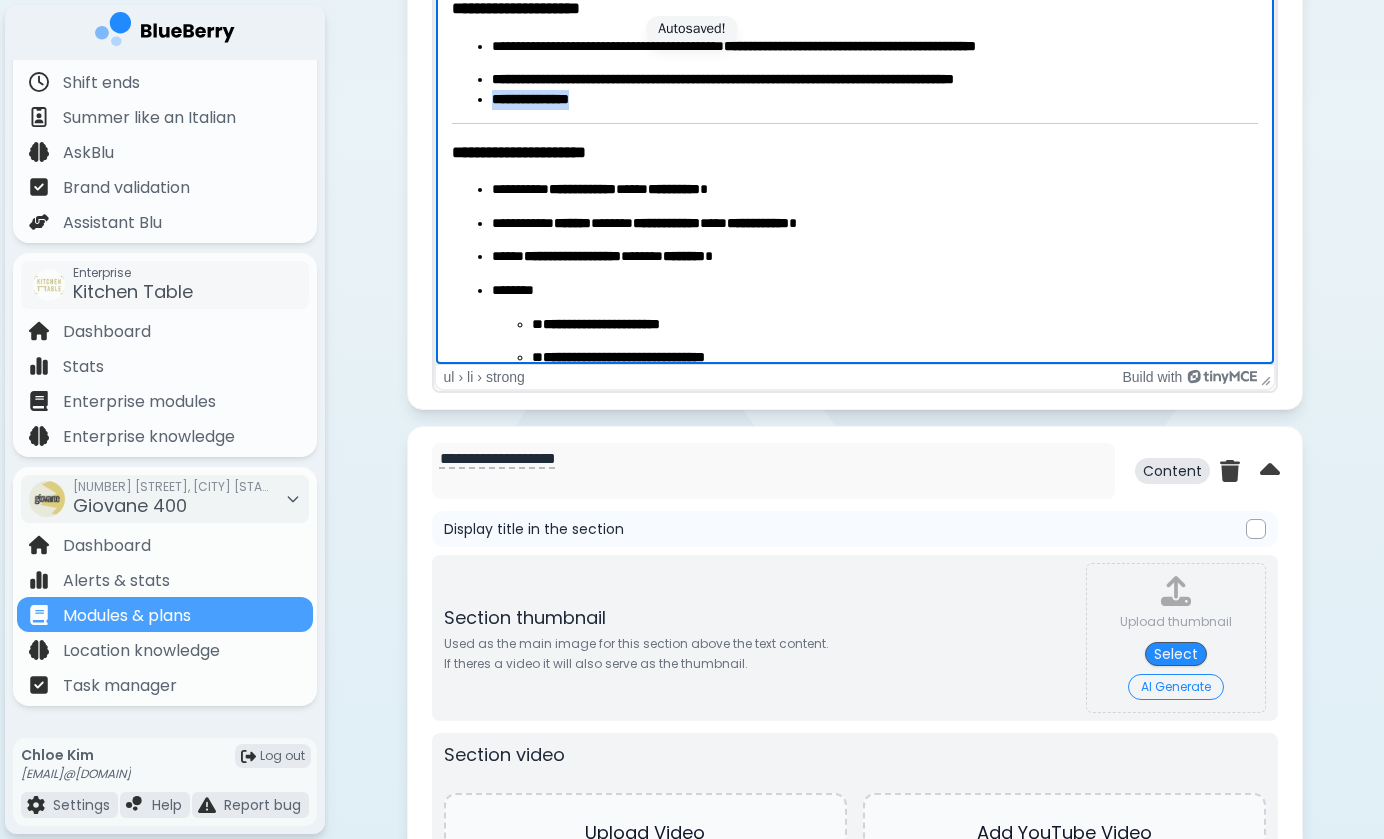 drag, startPoint x: 600, startPoint y: 96, endPoint x: 491, endPoint y: 97, distance: 109.004585 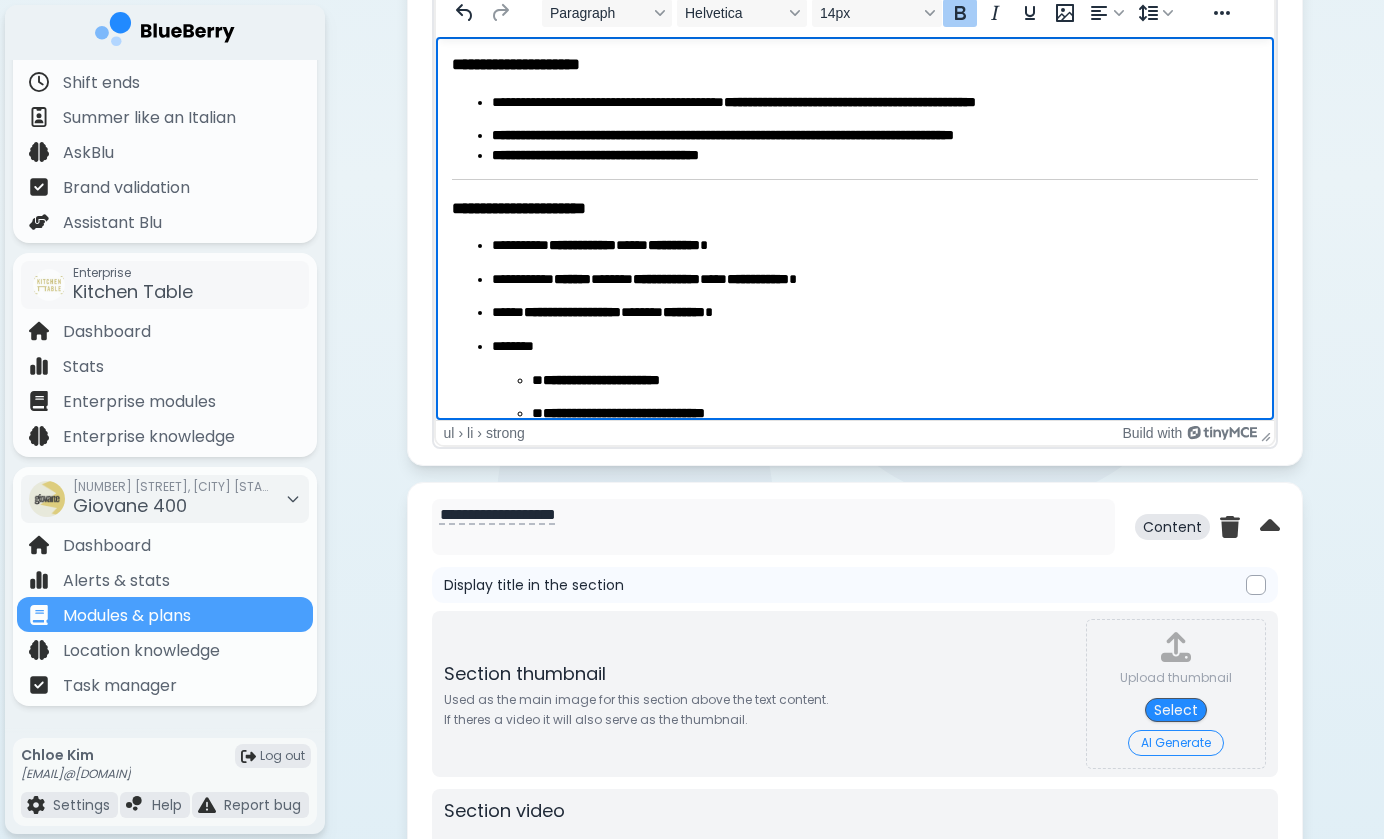 scroll, scrollTop: 1640, scrollLeft: 0, axis: vertical 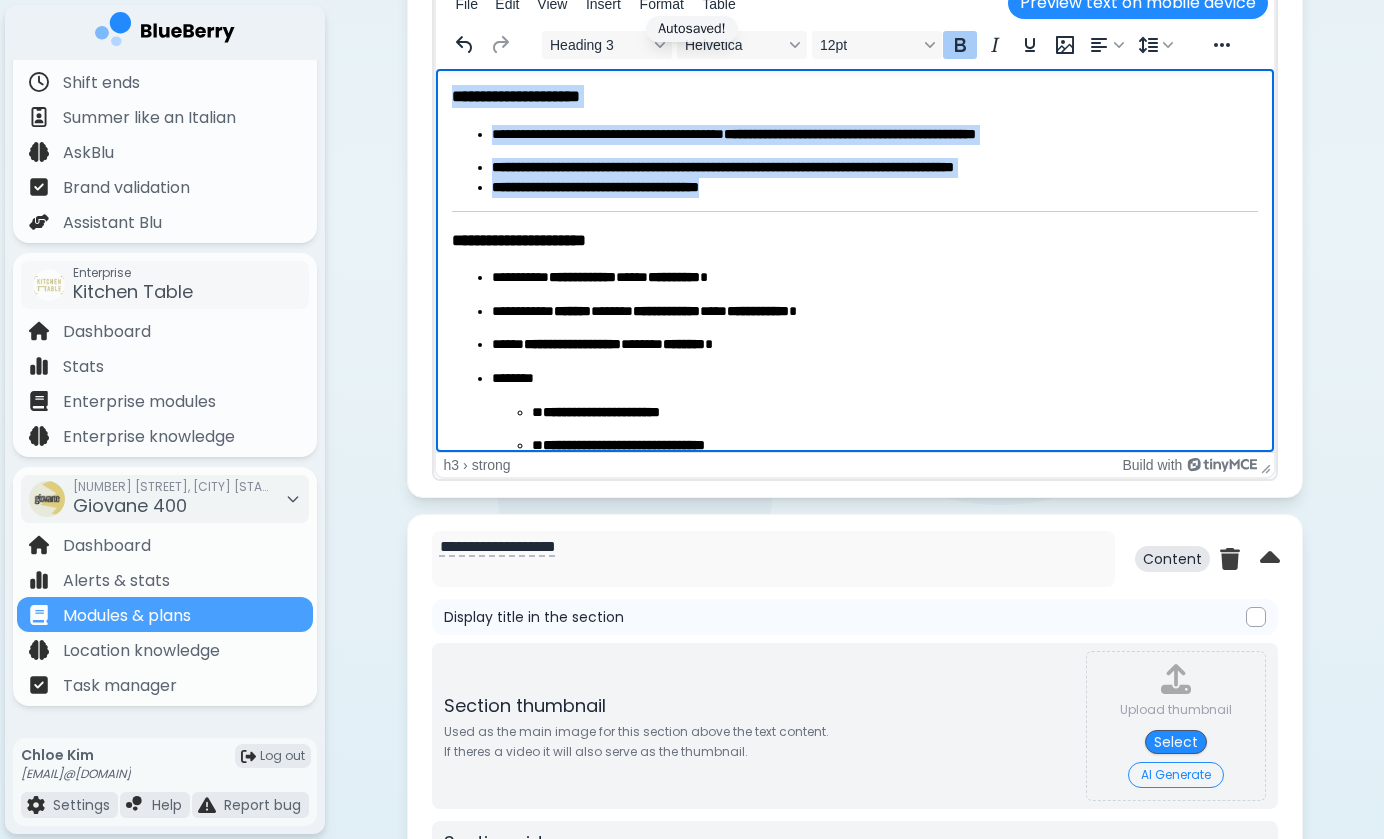 drag, startPoint x: 783, startPoint y: 194, endPoint x: 382, endPoint y: 69, distance: 420.03094 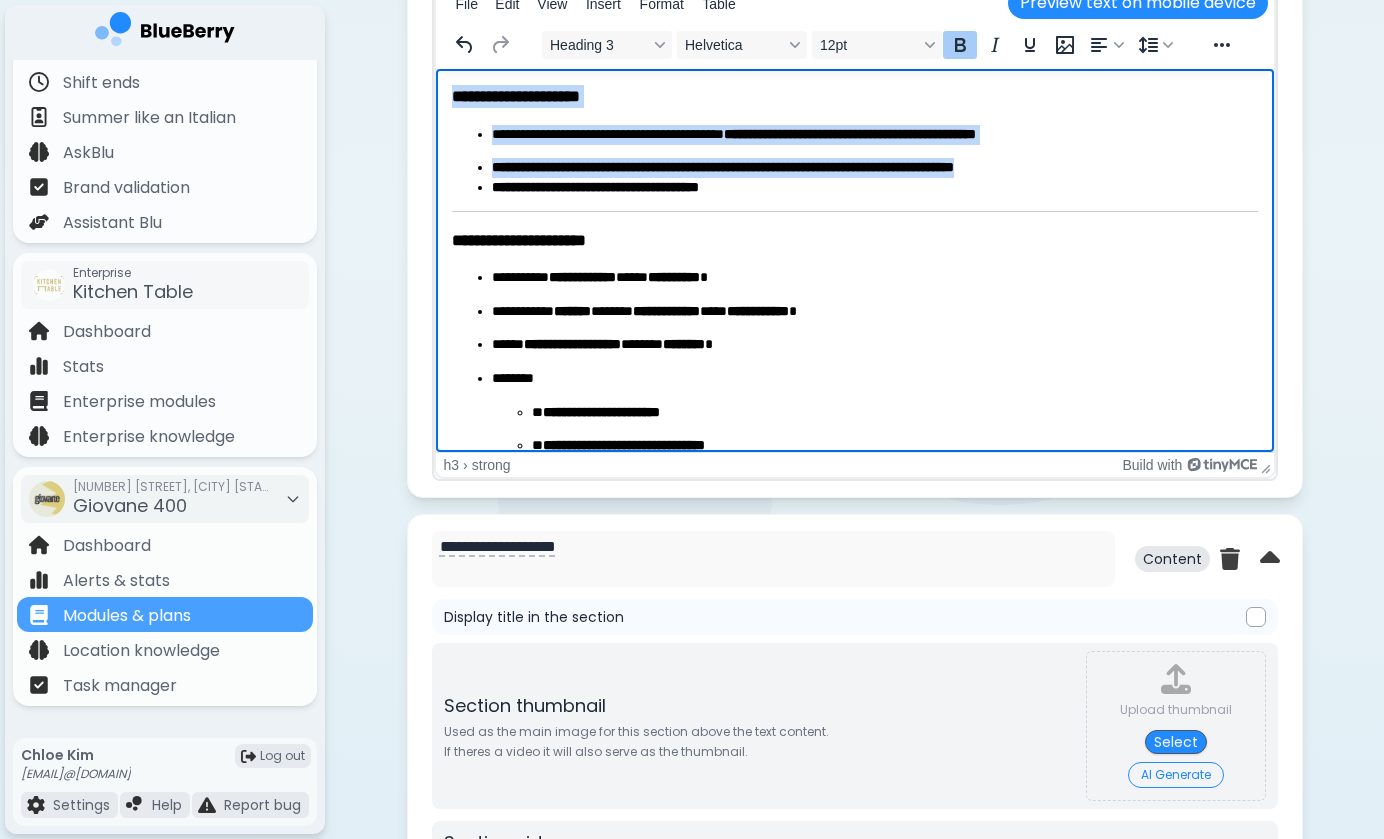 copy on "**********" 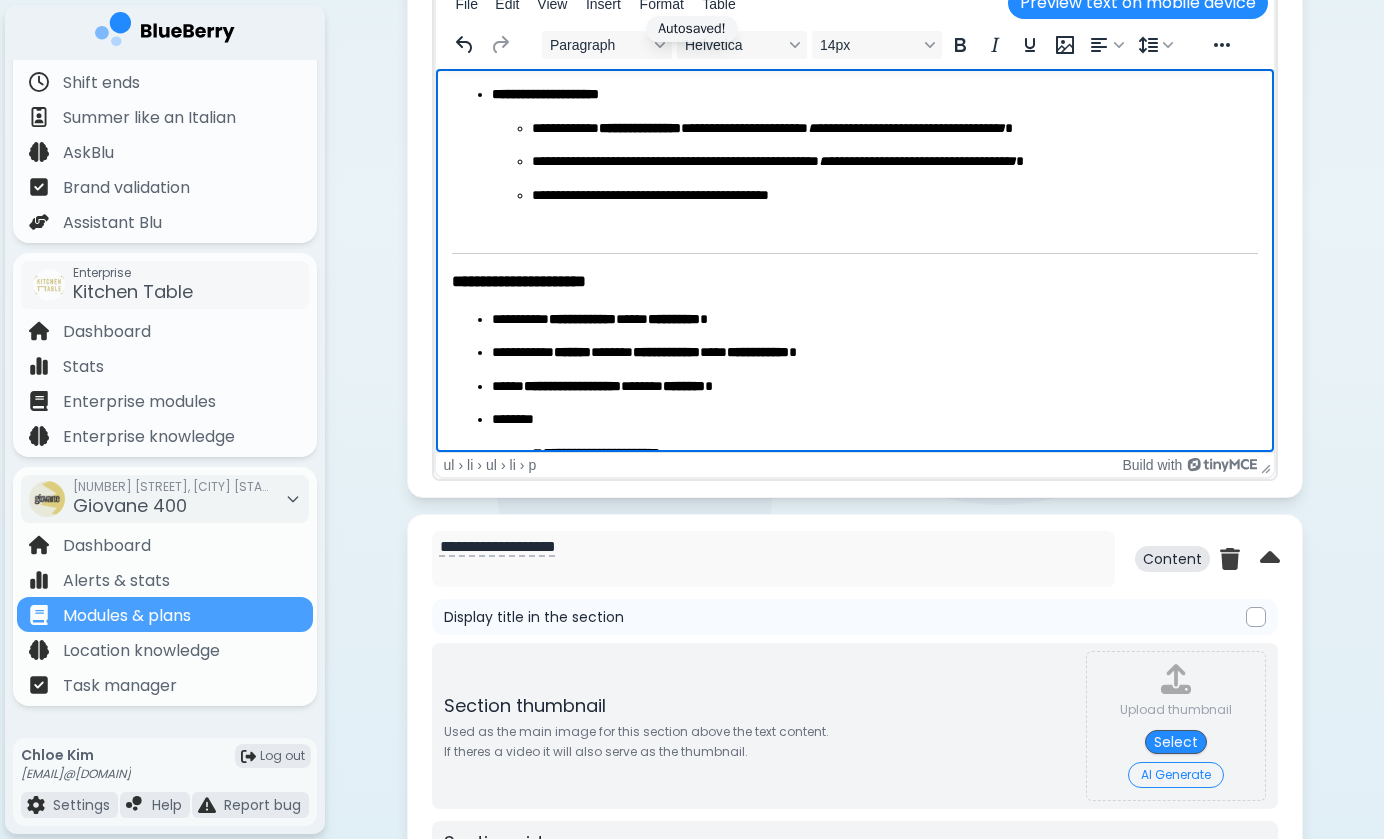 click on "**********" at bounding box center (894, 196) 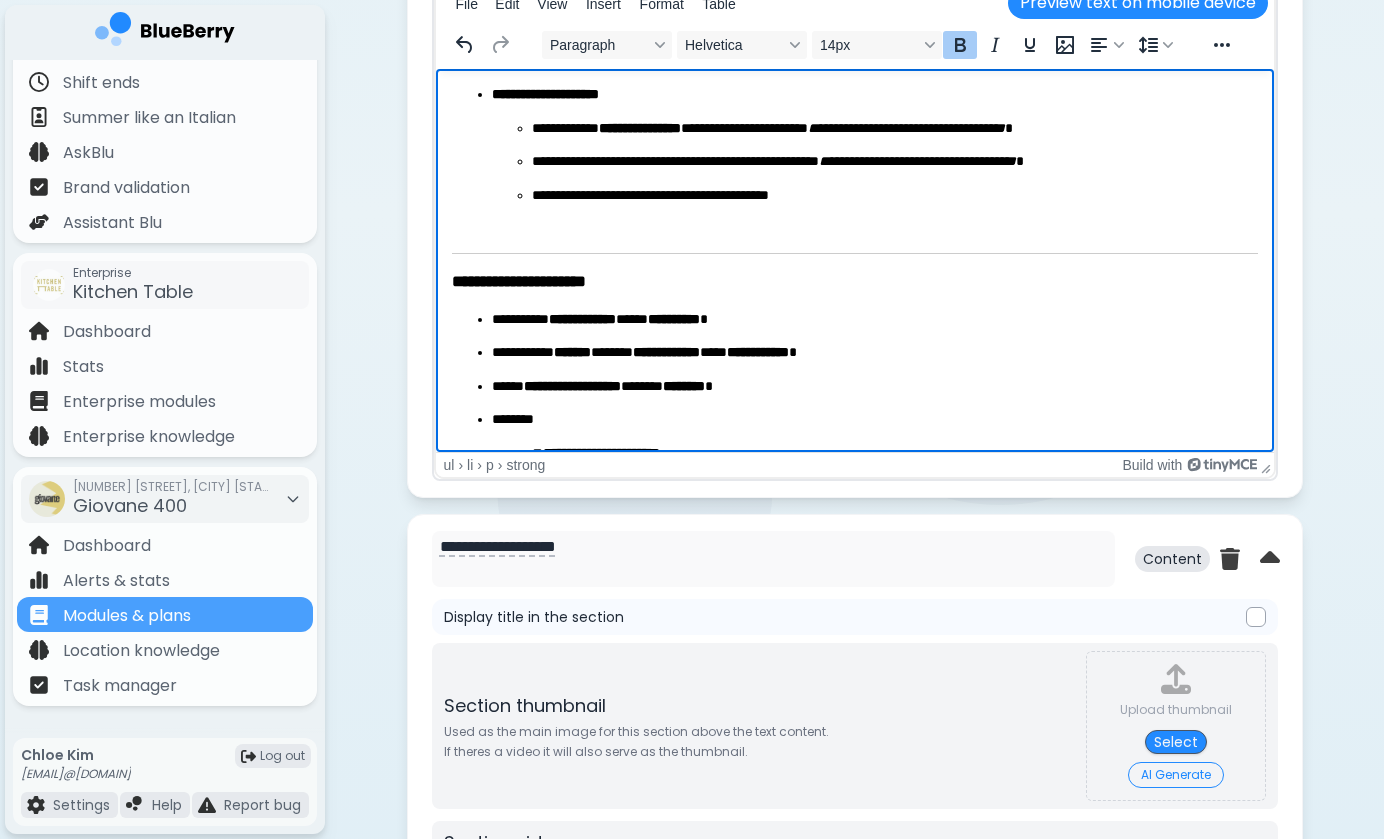 click on "**********" at bounding box center [544, 94] 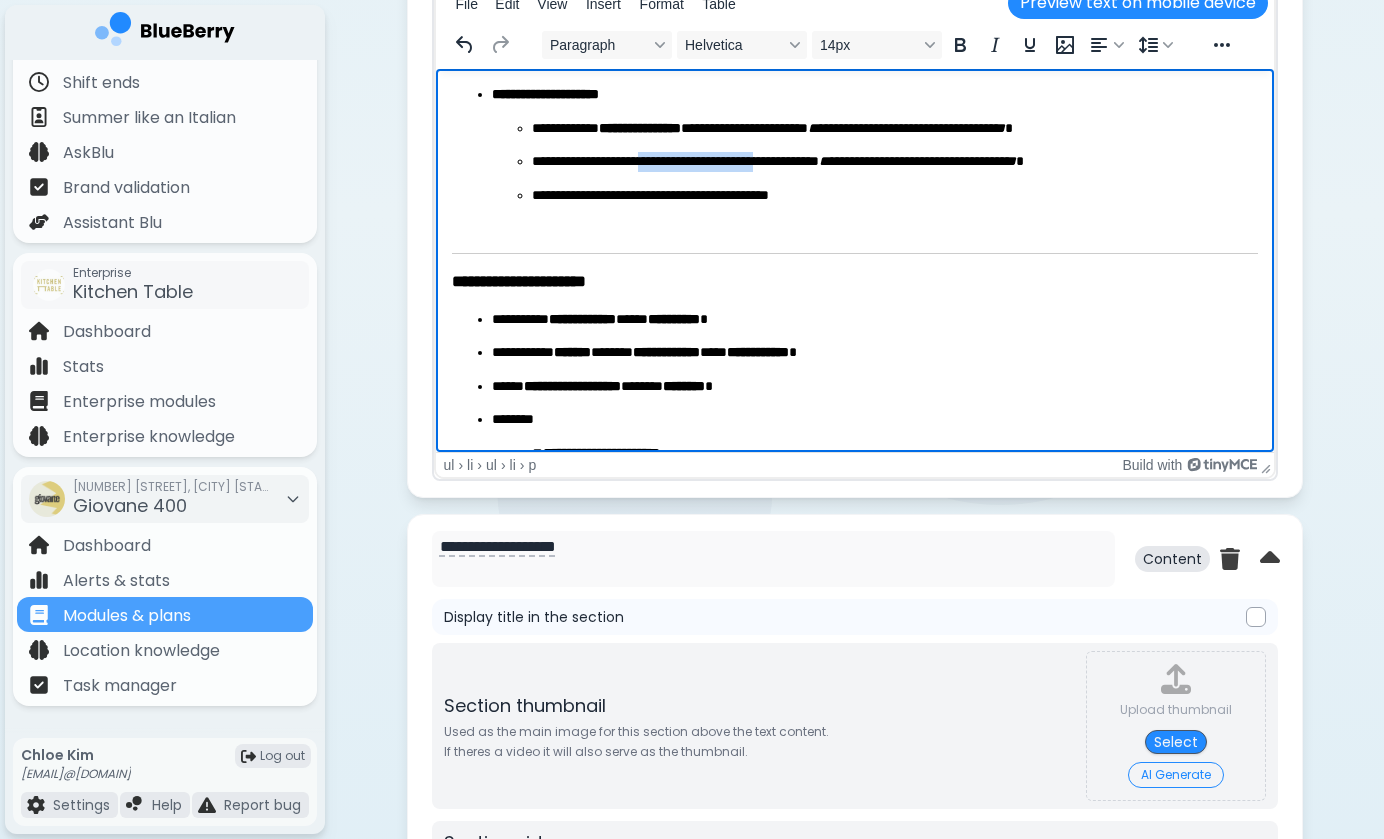 drag, startPoint x: 671, startPoint y: 167, endPoint x: 806, endPoint y: 167, distance: 135 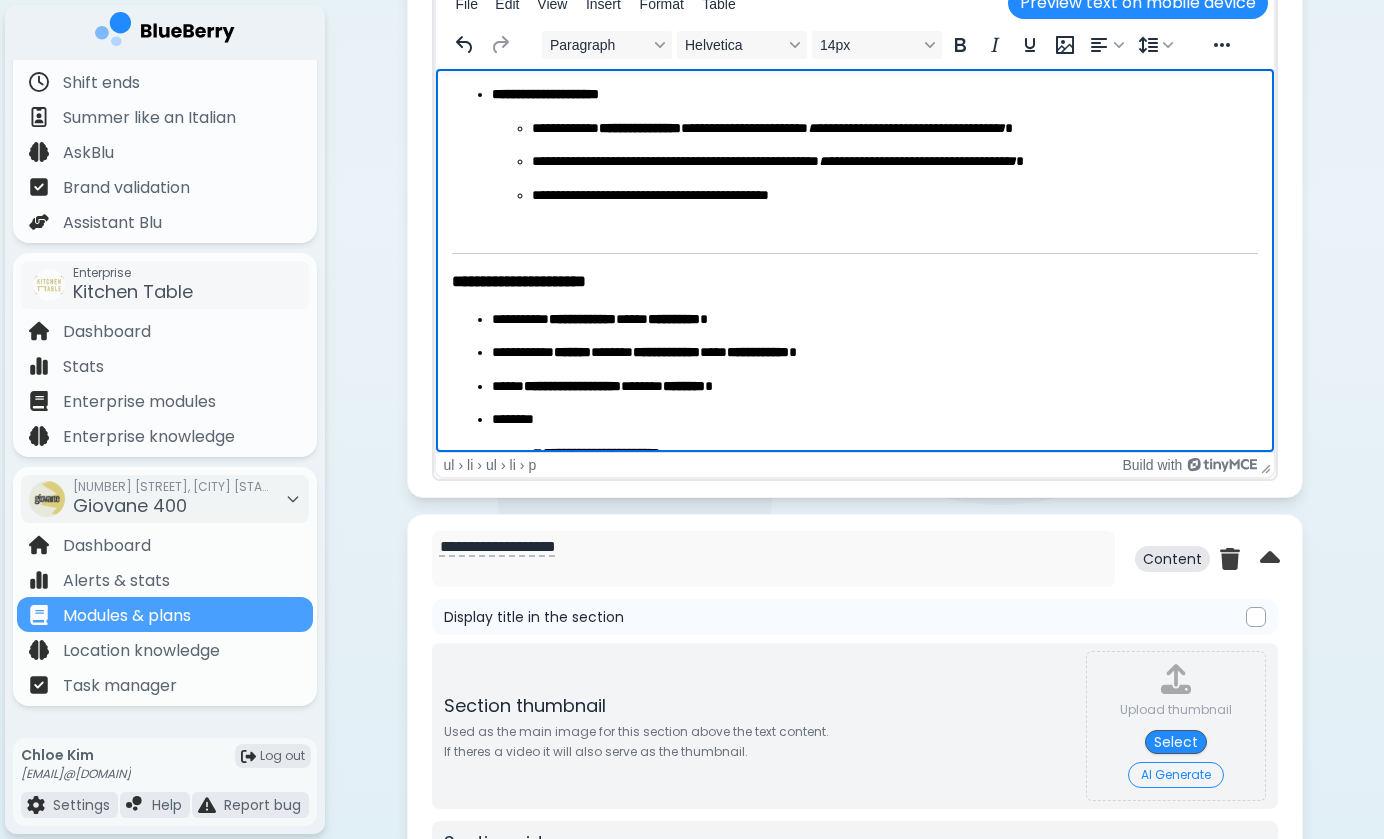 click on "**********" at bounding box center [894, 162] 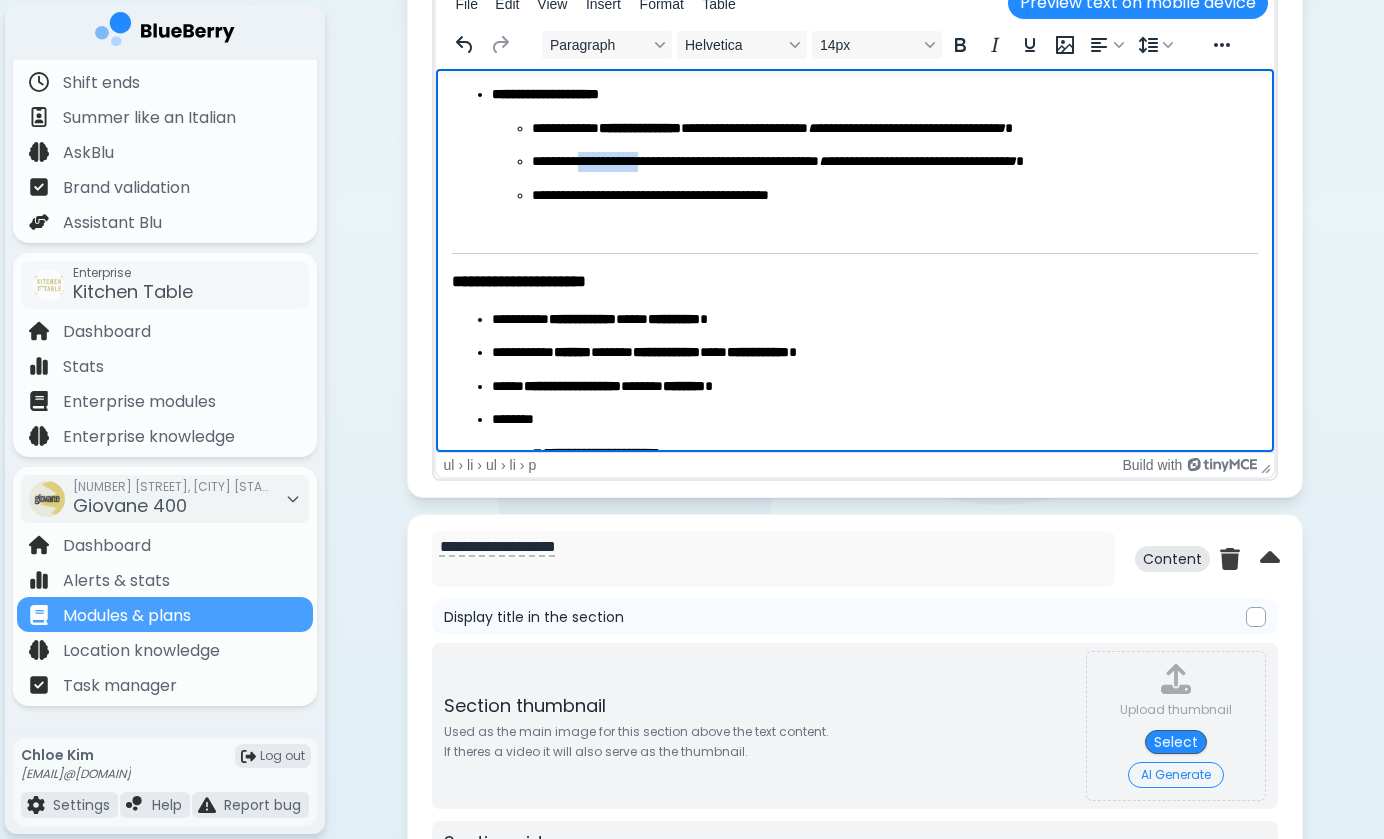 drag, startPoint x: 591, startPoint y: 164, endPoint x: 684, endPoint y: 171, distance: 93.26307 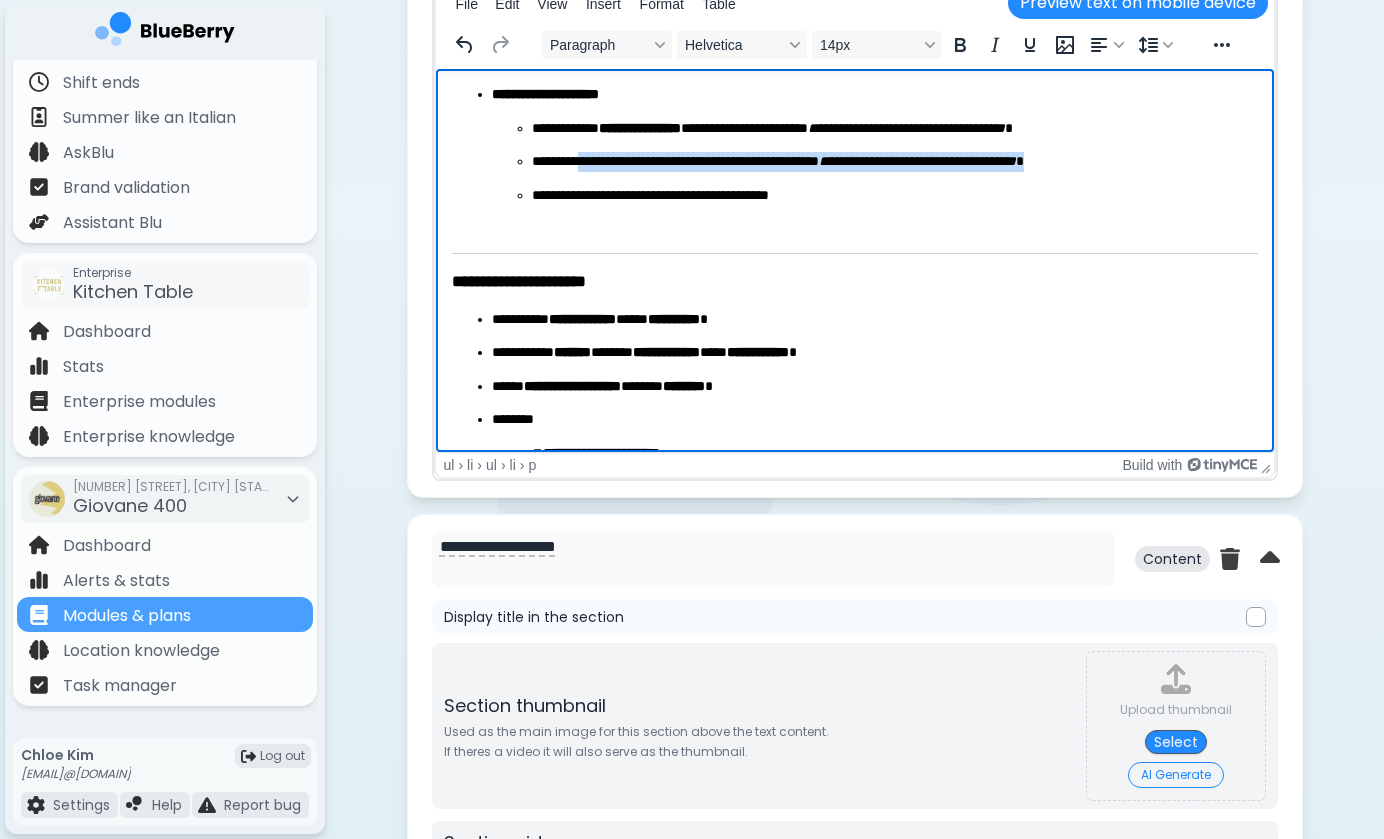 click on "**********" at bounding box center [894, 162] 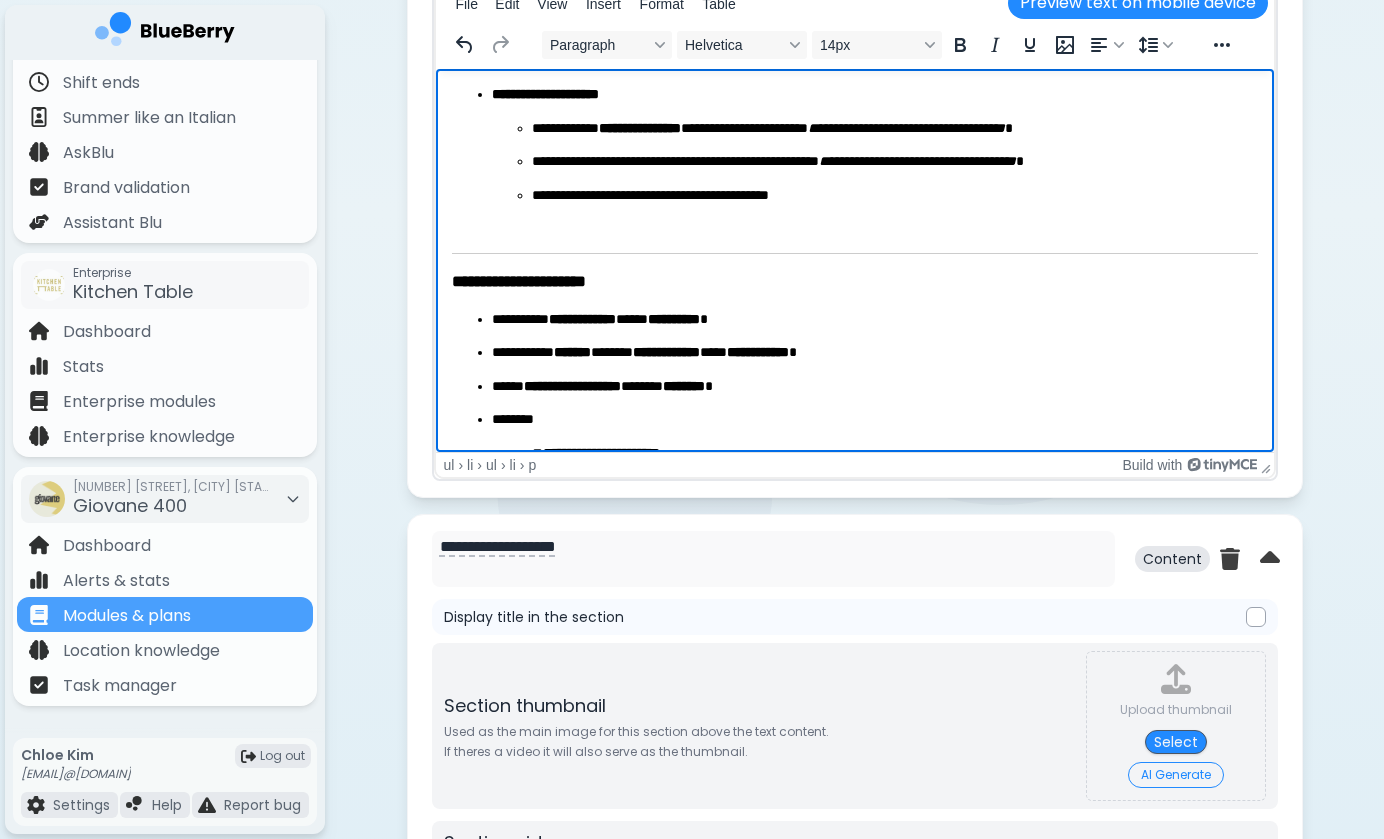 click on "**********" at bounding box center [894, 162] 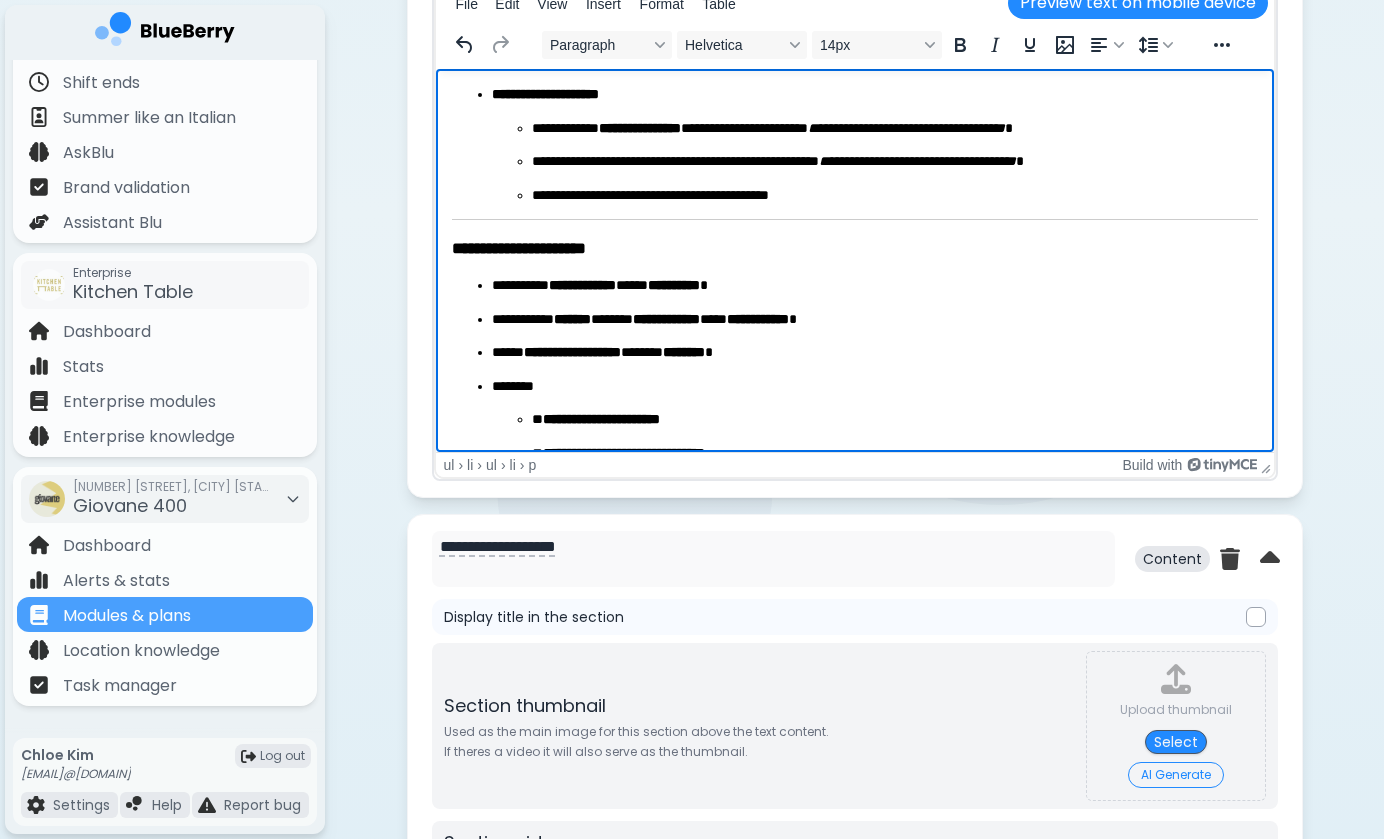 click on "**********" at bounding box center [854, 851] 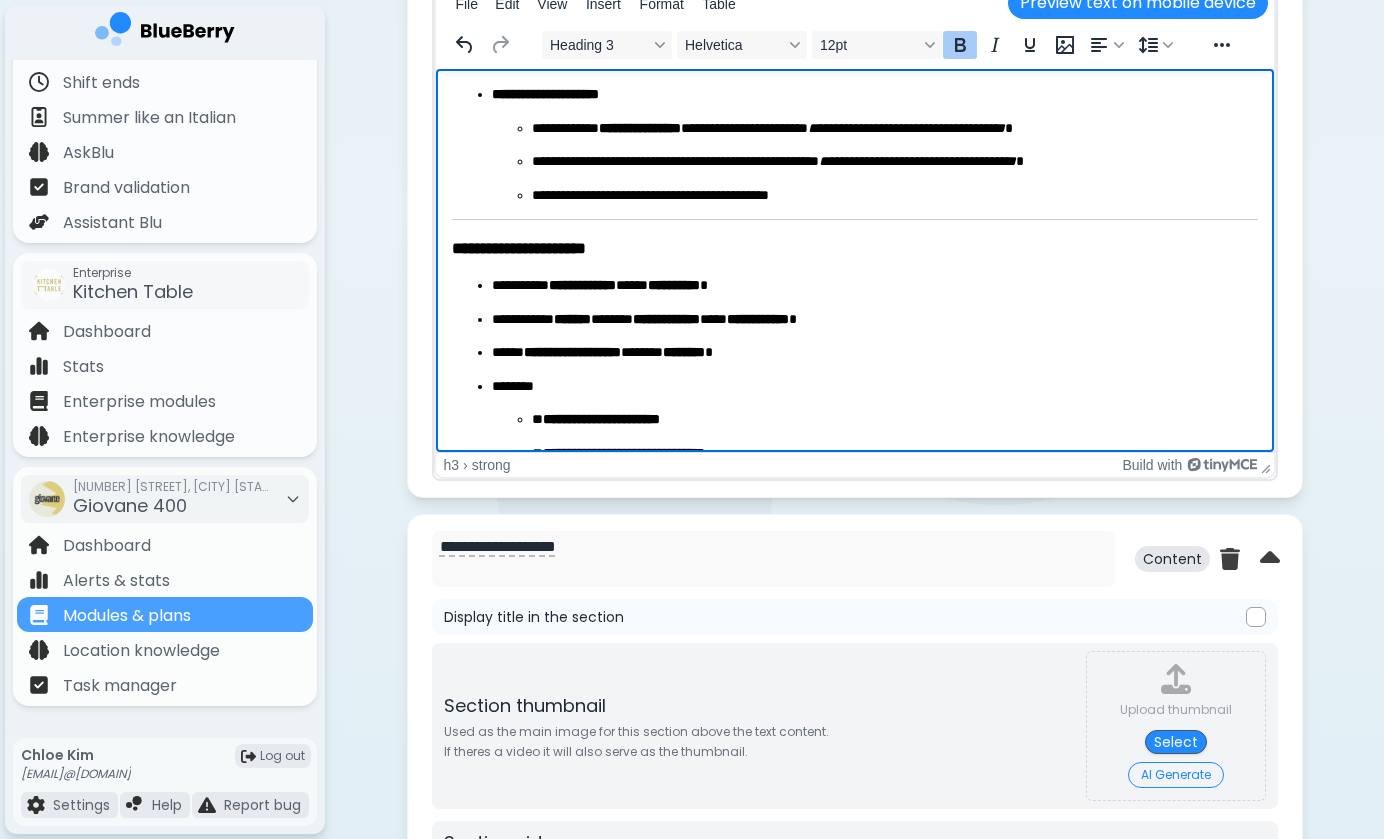 click on "**********" at bounding box center [854, 851] 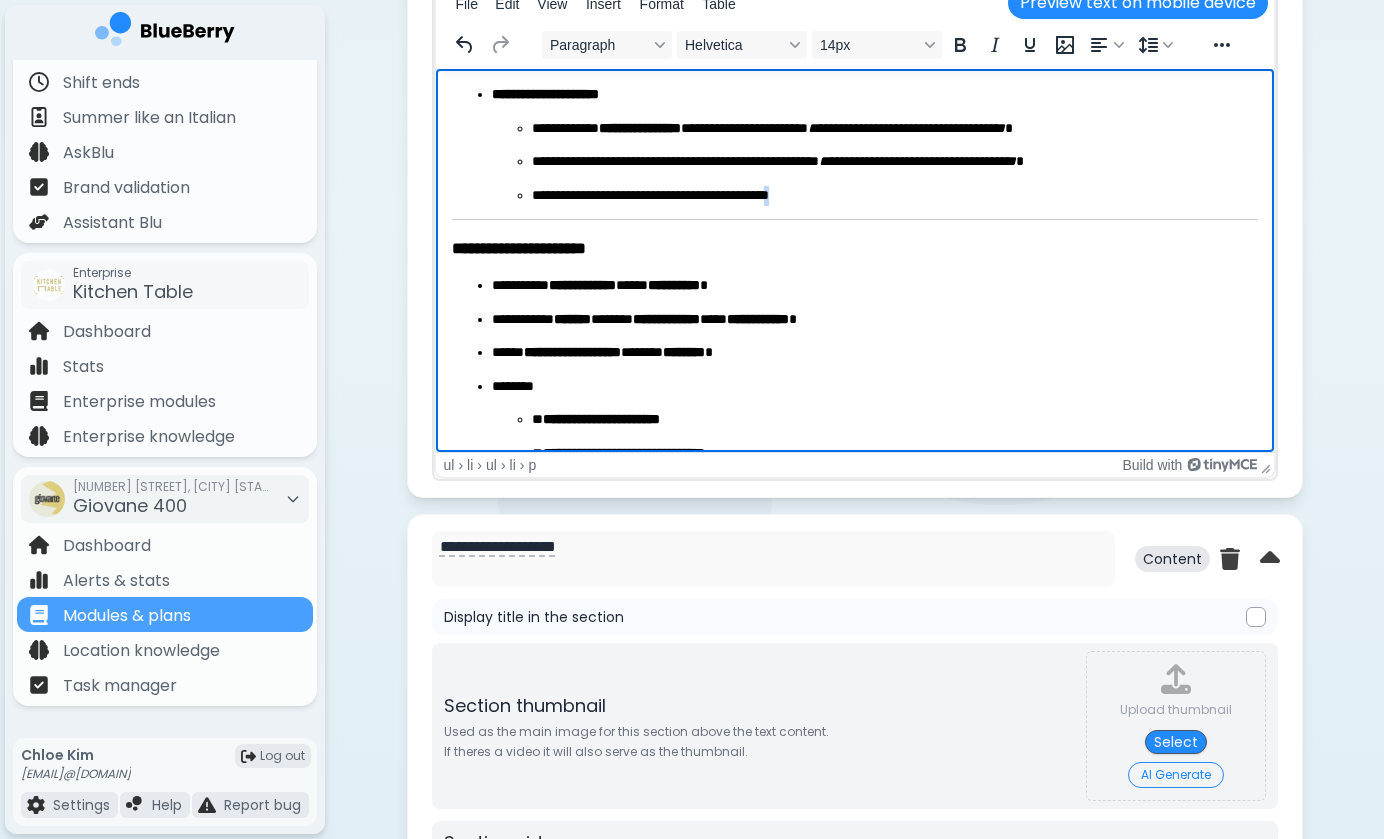 click on "**********" at bounding box center (854, 851) 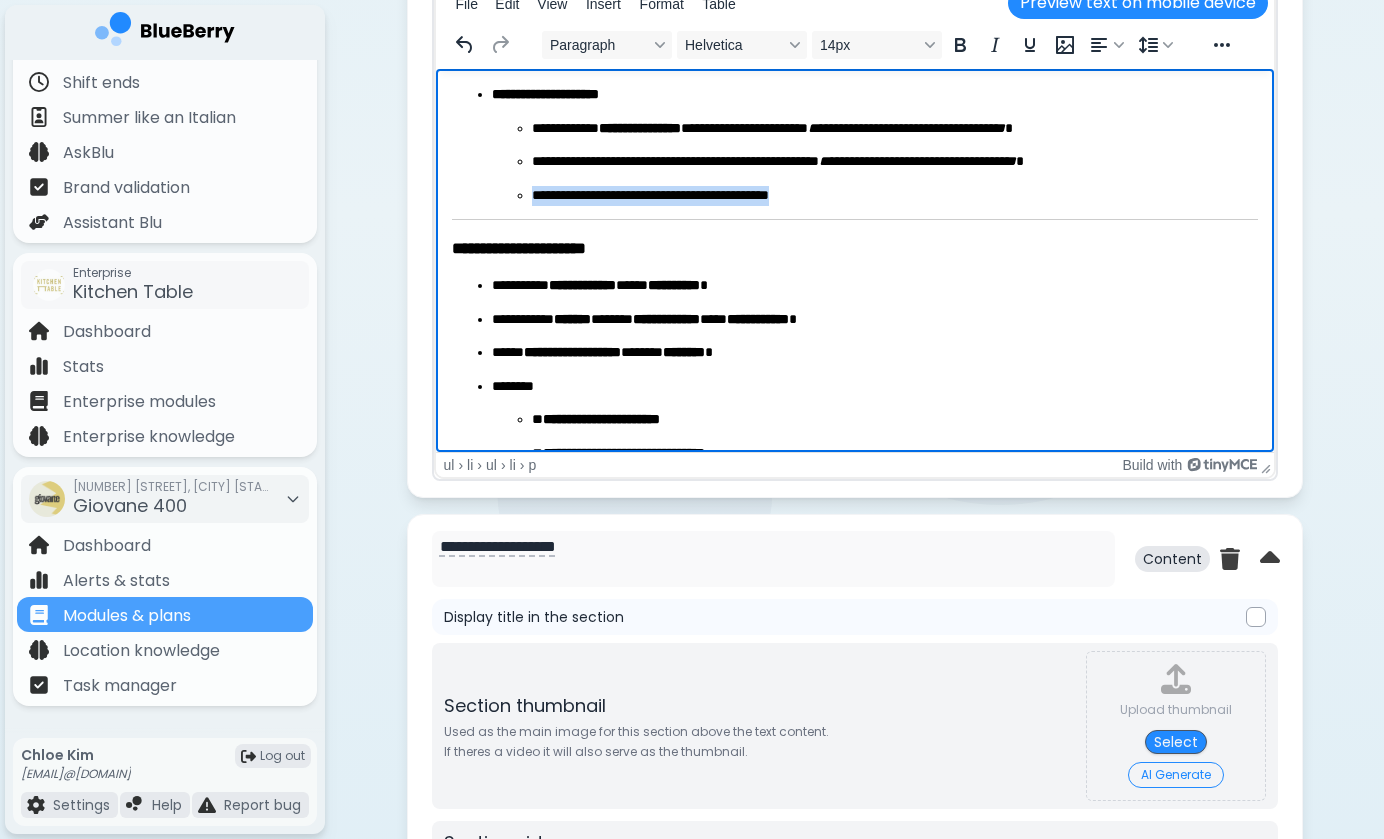 click on "**********" at bounding box center (854, 851) 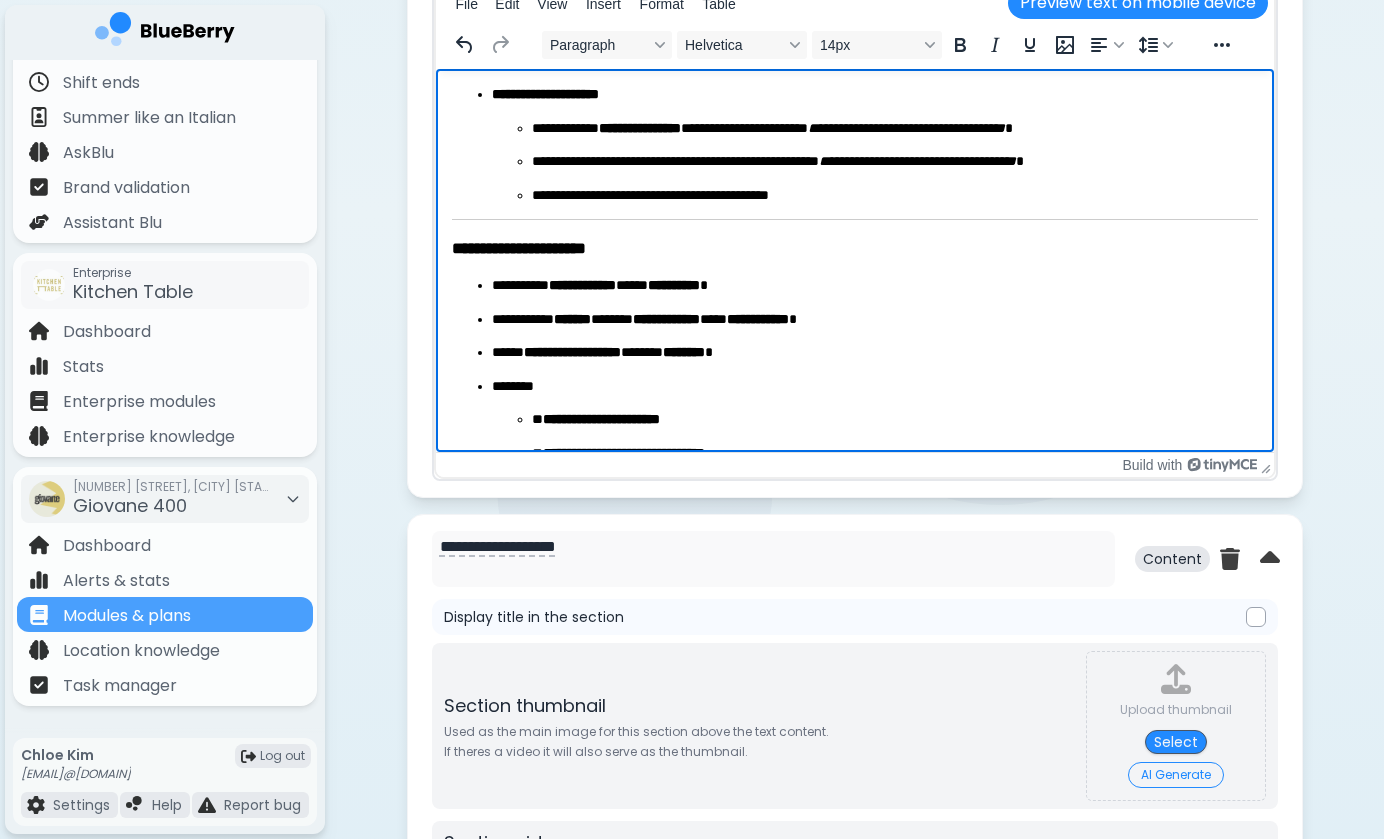 click on "**********" at bounding box center [854, 851] 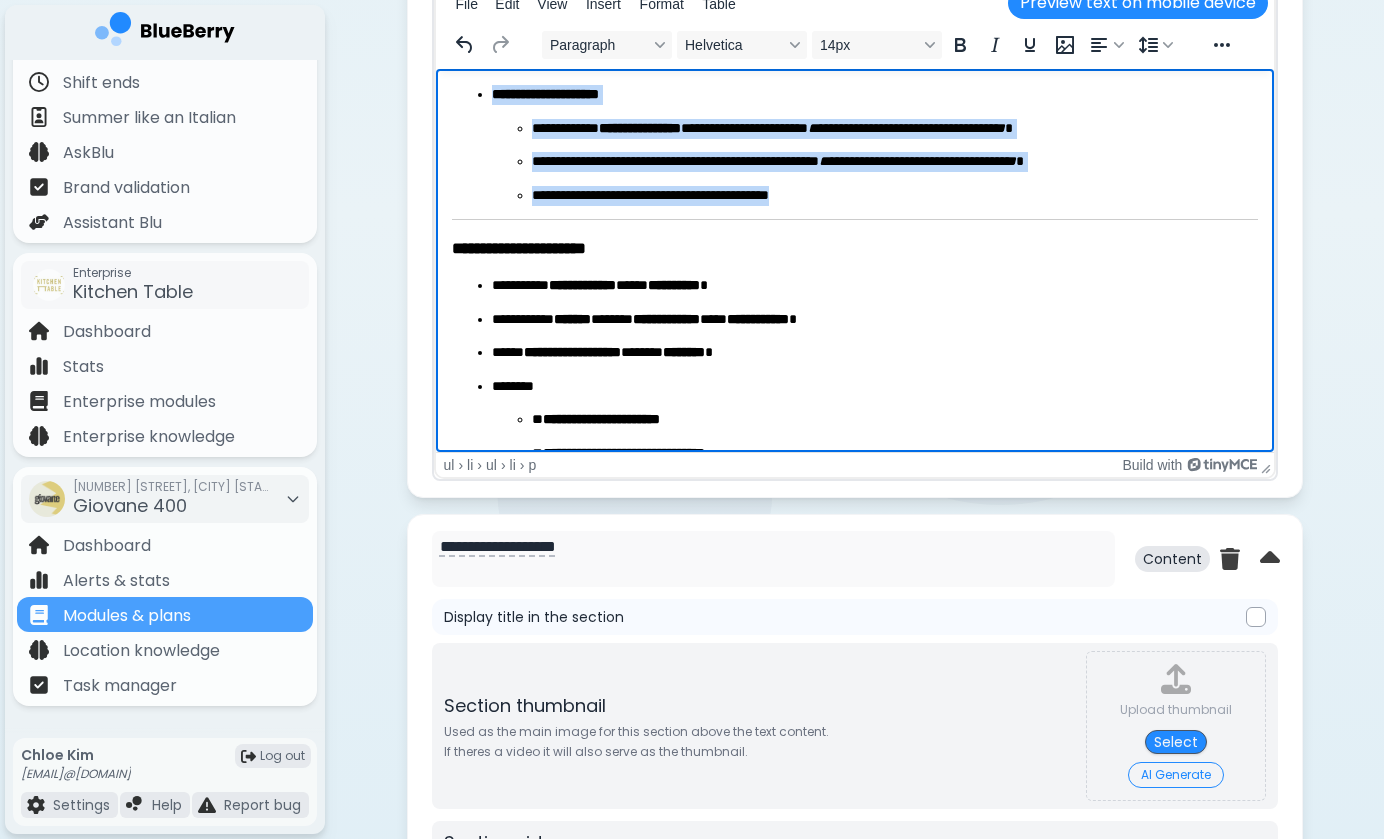 drag, startPoint x: 450, startPoint y: 216, endPoint x: 467, endPoint y: 205, distance: 20.248457 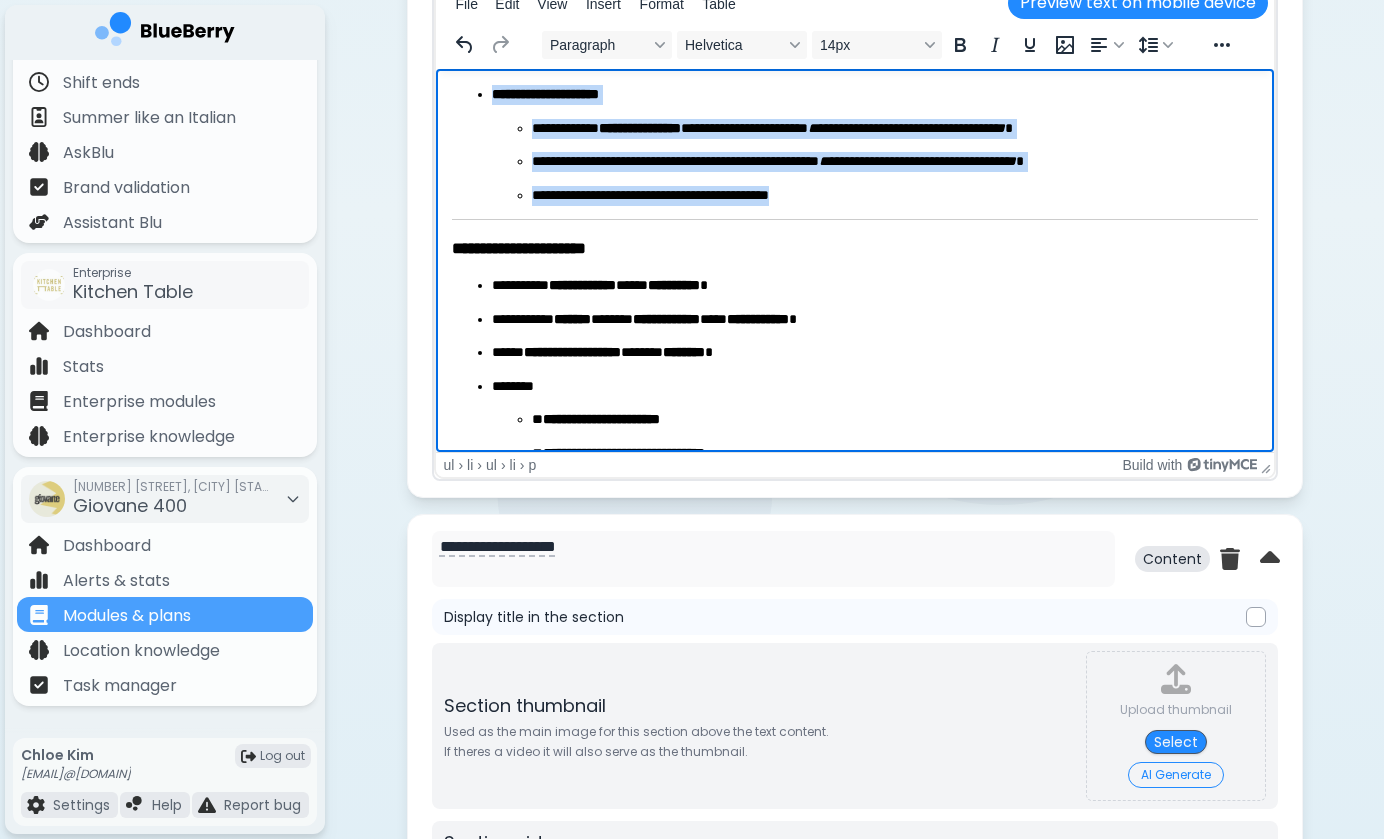 click on "**********" at bounding box center [854, 851] 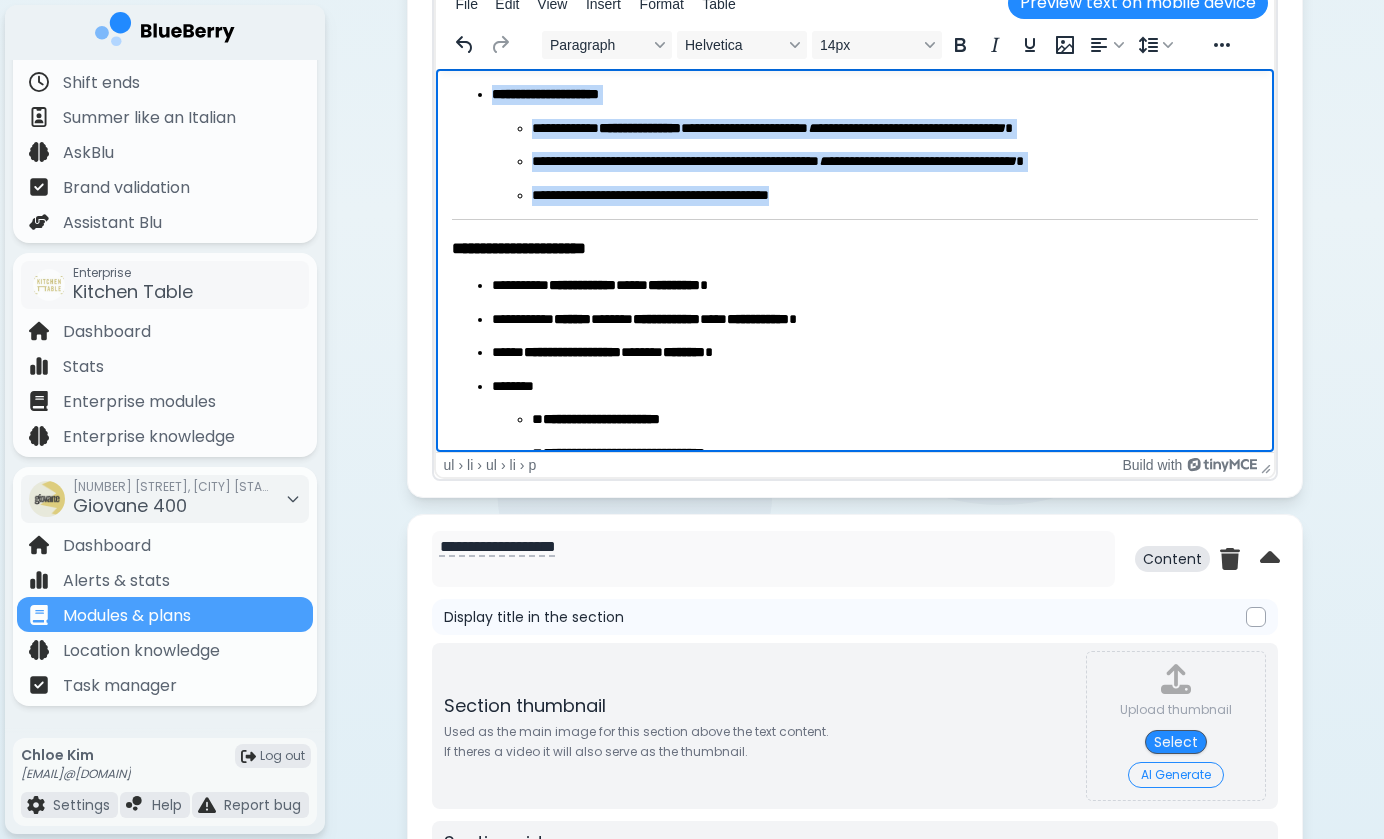 drag, startPoint x: 818, startPoint y: 193, endPoint x: 835, endPoint y: 218, distance: 30.232433 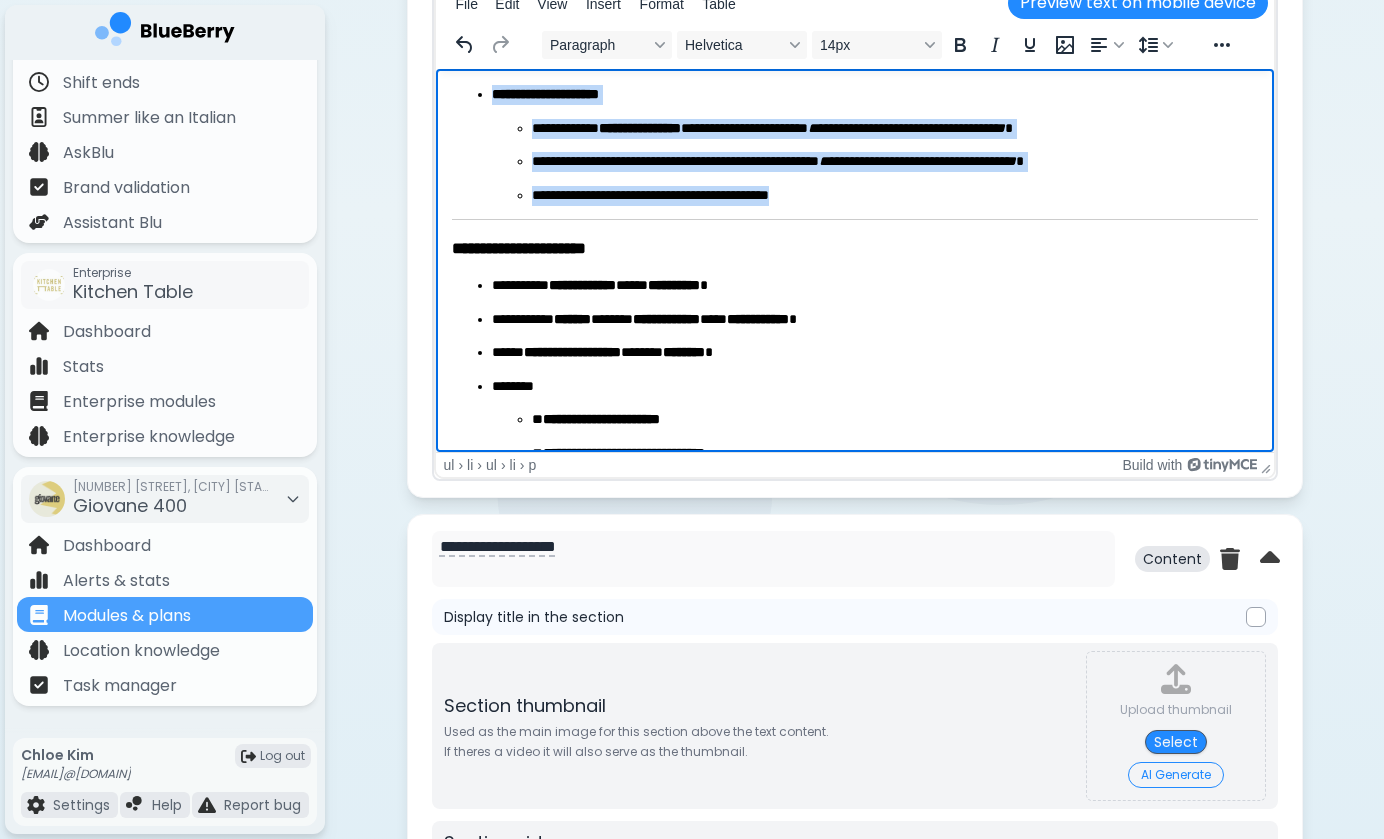 click on "**********" at bounding box center (854, 851) 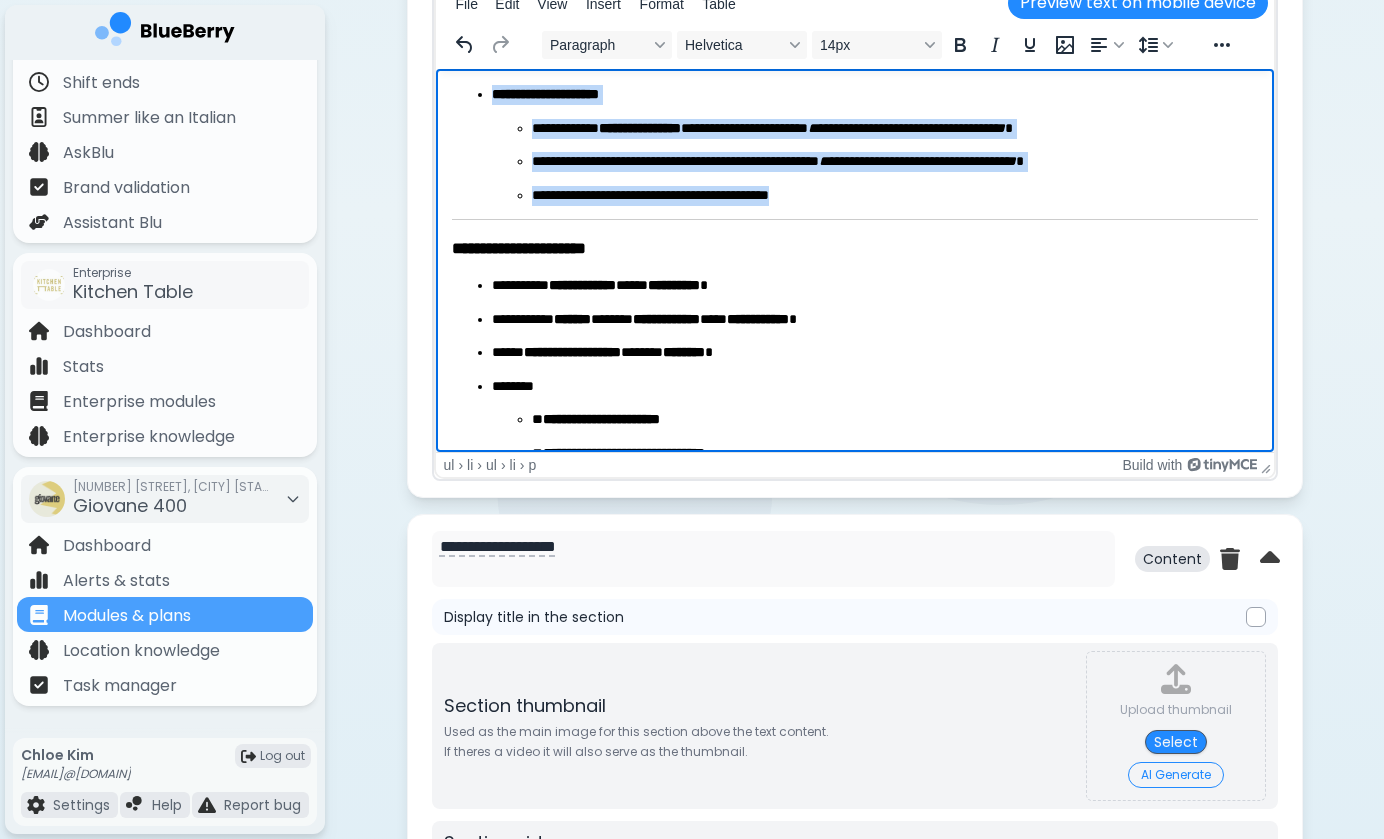 drag, startPoint x: 836, startPoint y: 205, endPoint x: 845, endPoint y: 217, distance: 15 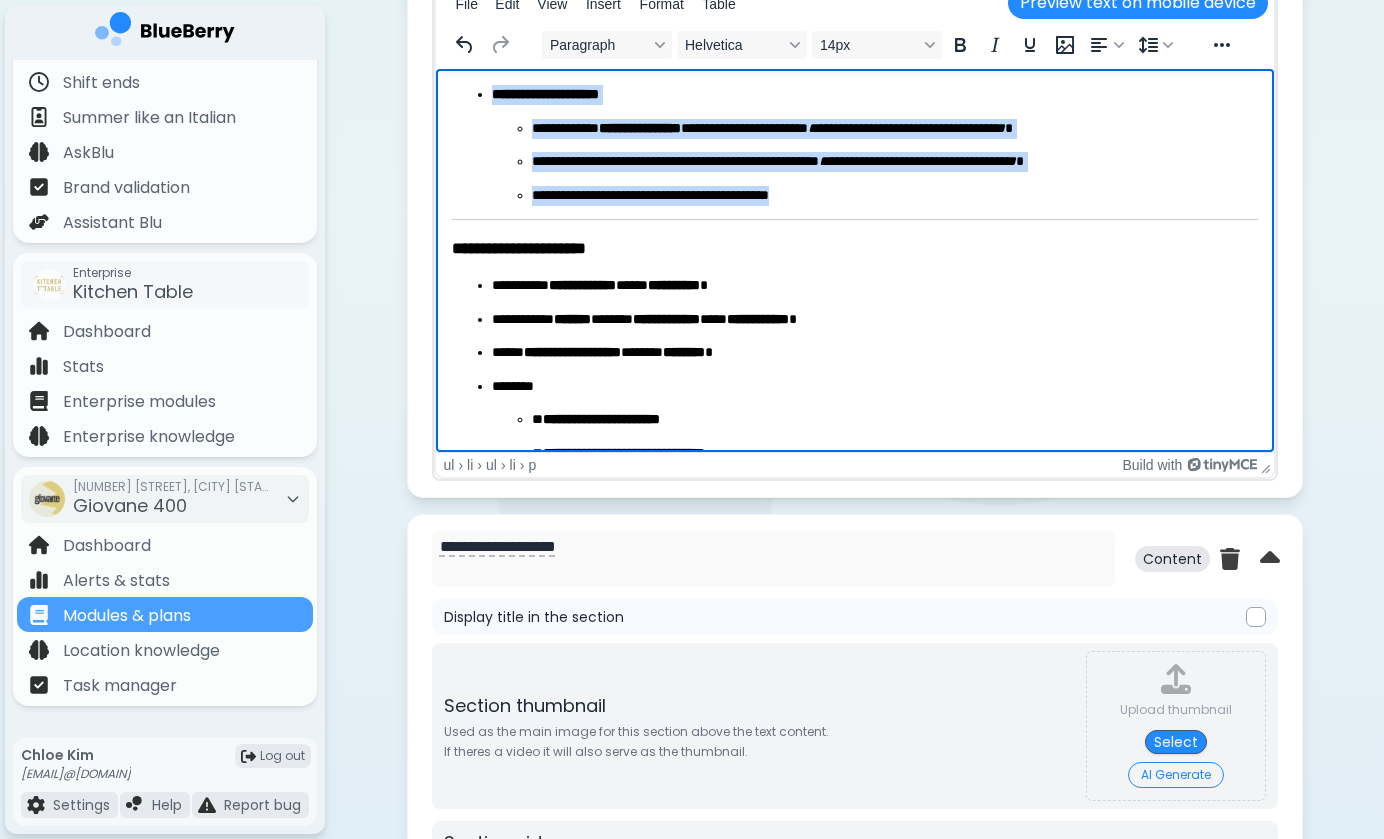 click on "**********" at bounding box center (854, 851) 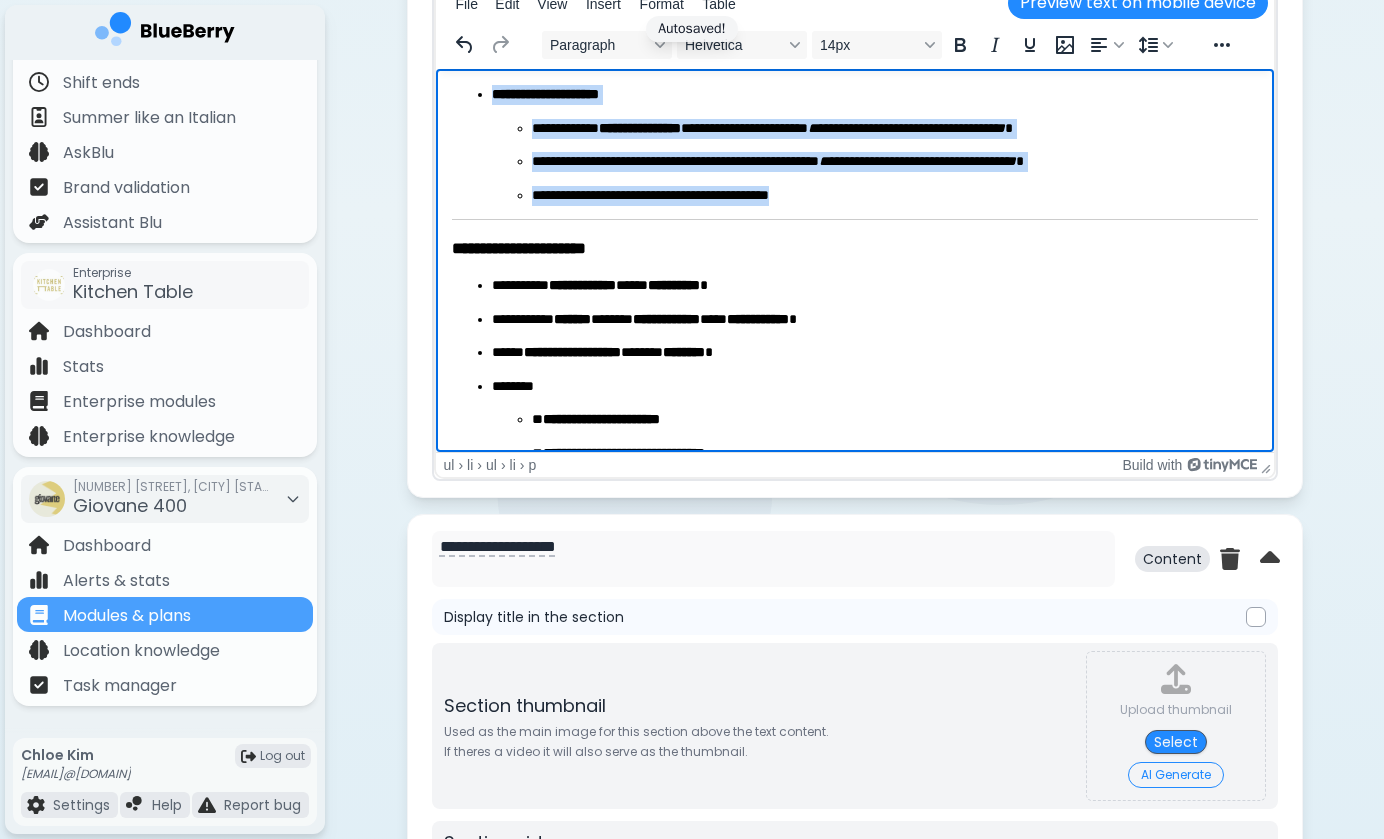 drag, startPoint x: 849, startPoint y: 204, endPoint x: 852, endPoint y: 221, distance: 17.262676 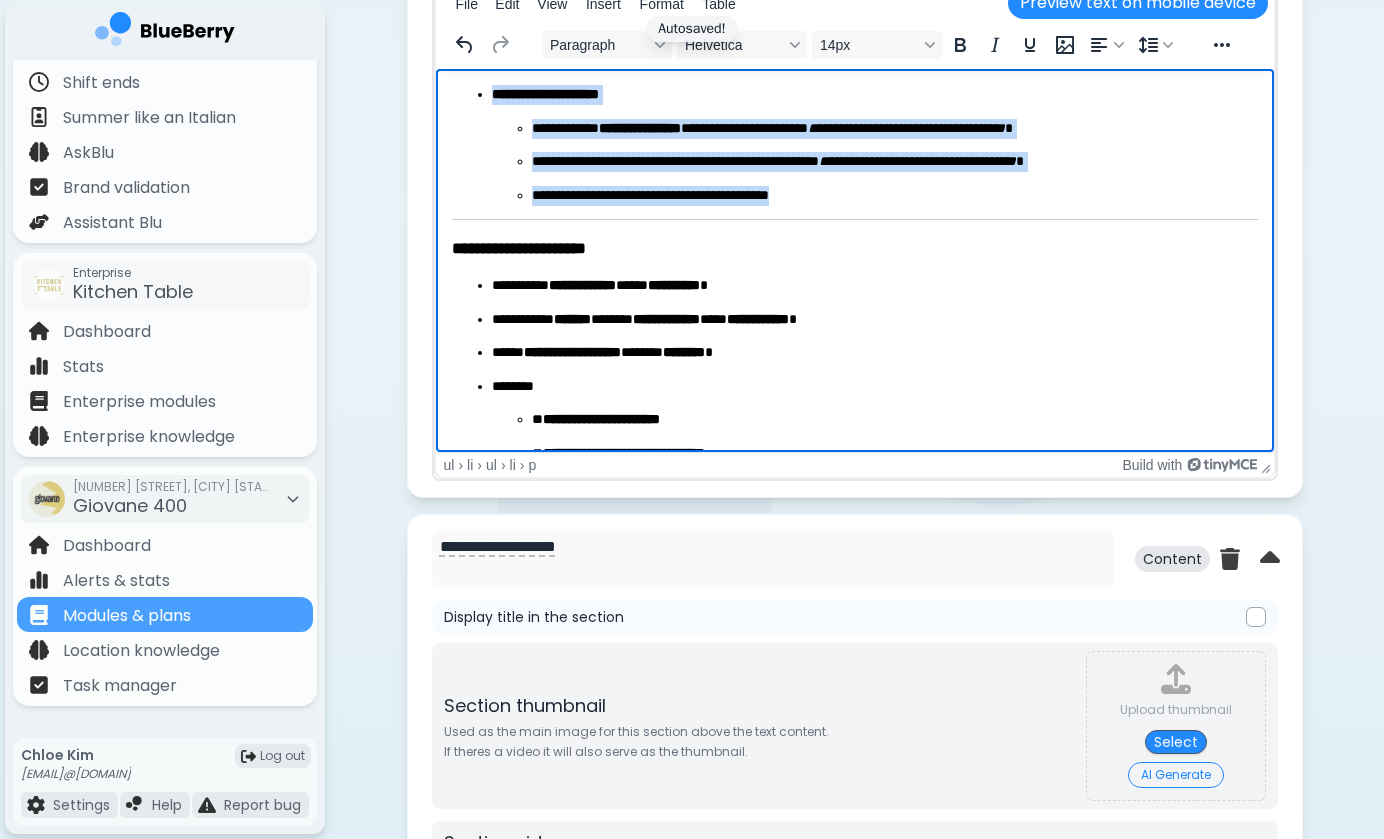 click on "**********" at bounding box center [854, 851] 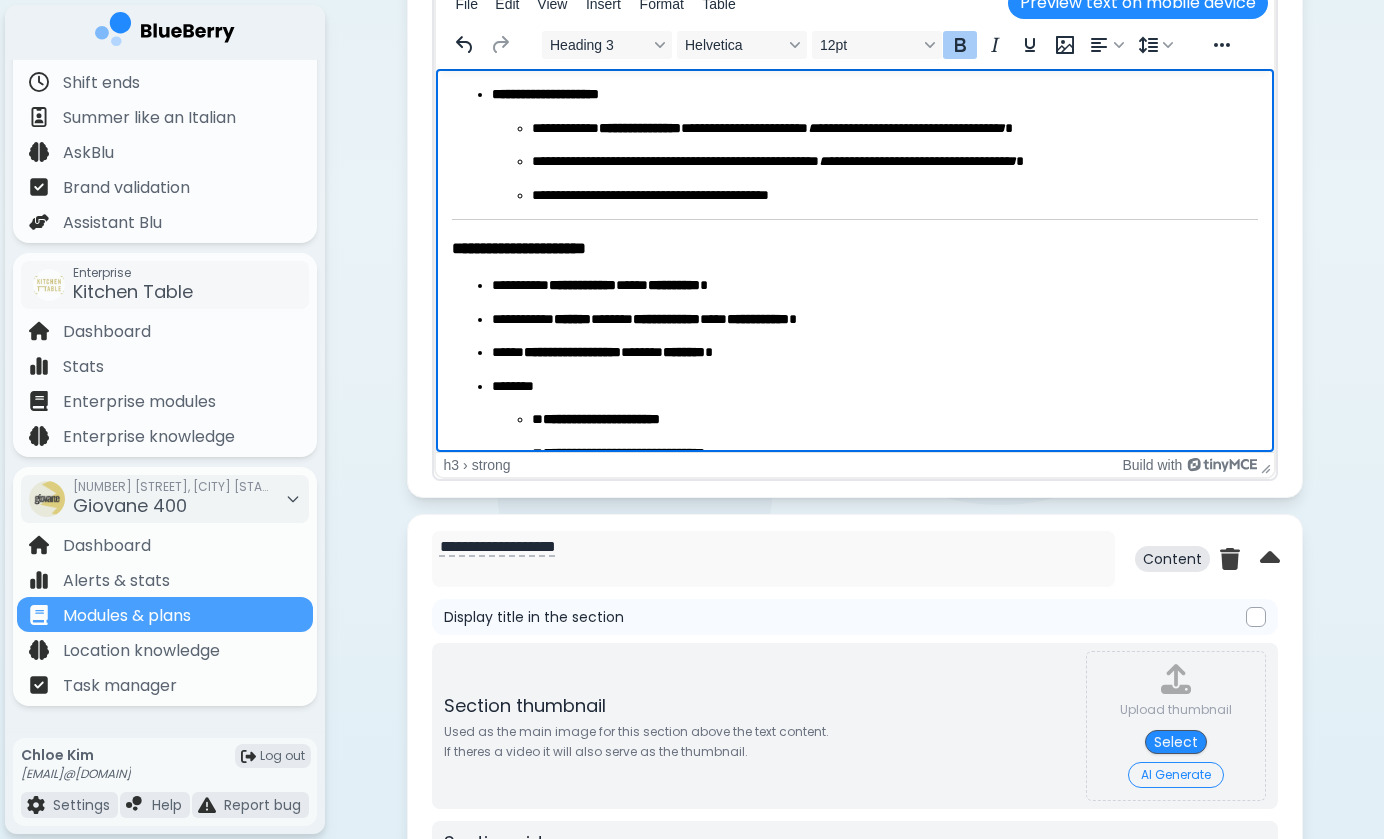 click on "**********" at bounding box center (854, 851) 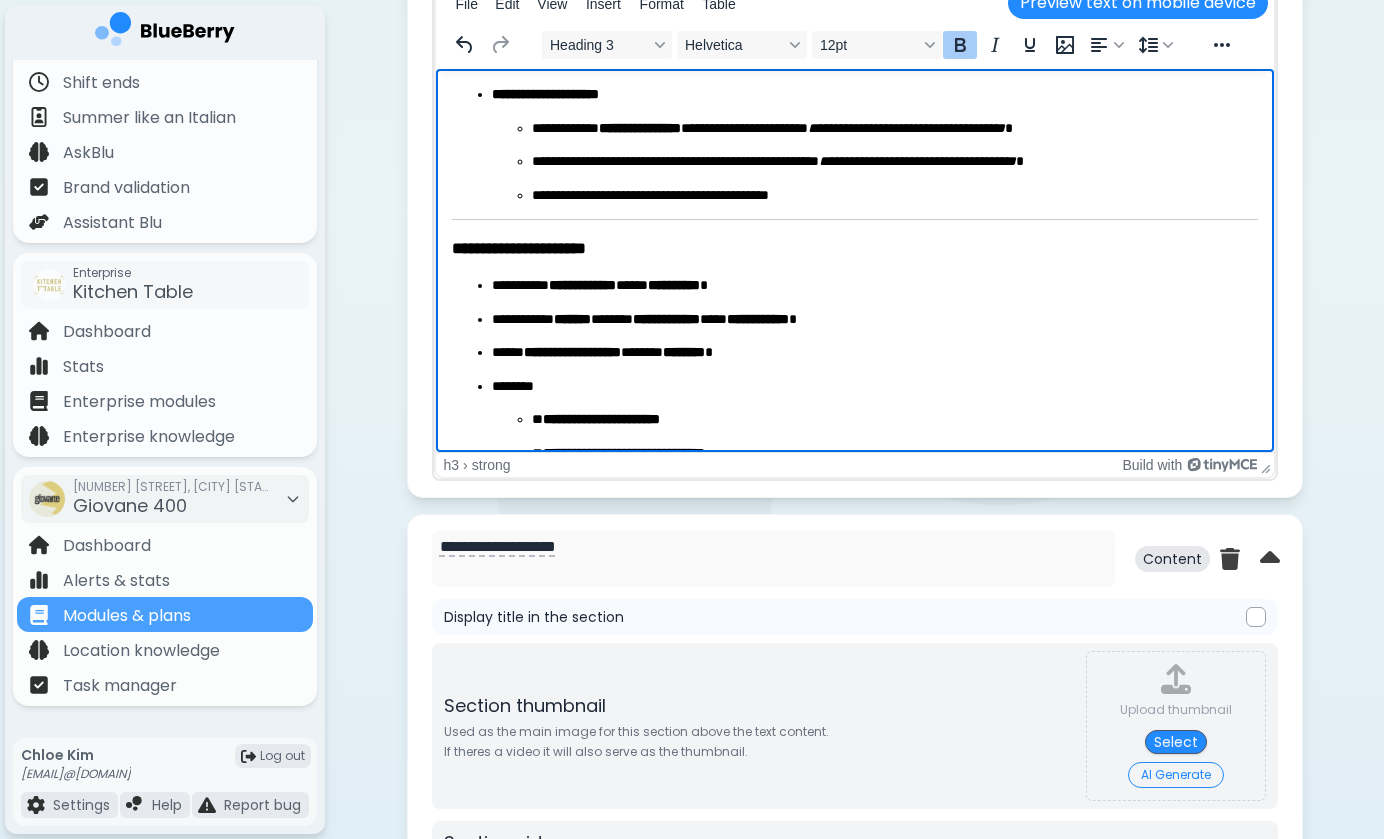 click on "**********" at bounding box center [854, 851] 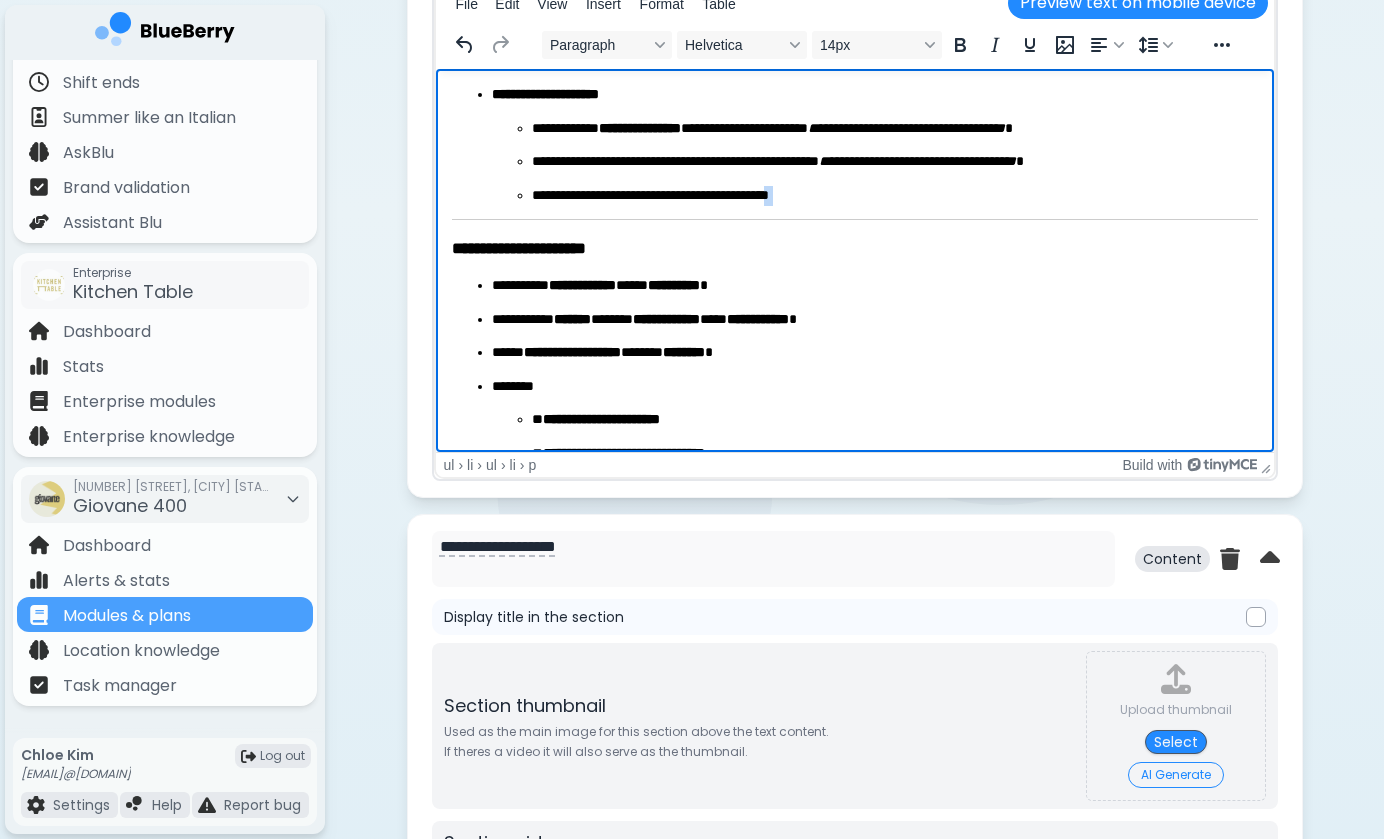 drag, startPoint x: 849, startPoint y: 221, endPoint x: 802, endPoint y: 192, distance: 55.226807 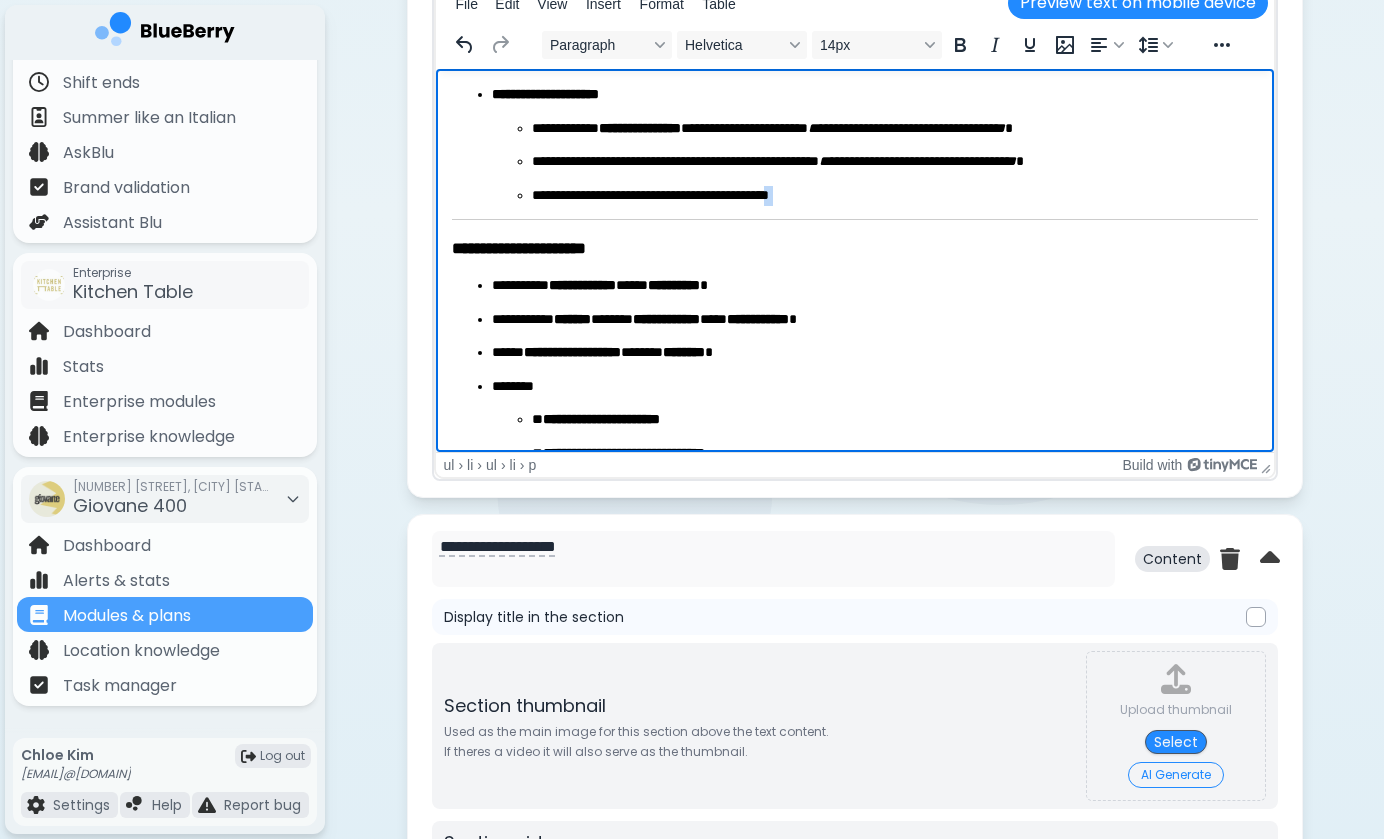 click on "**********" at bounding box center [854, 851] 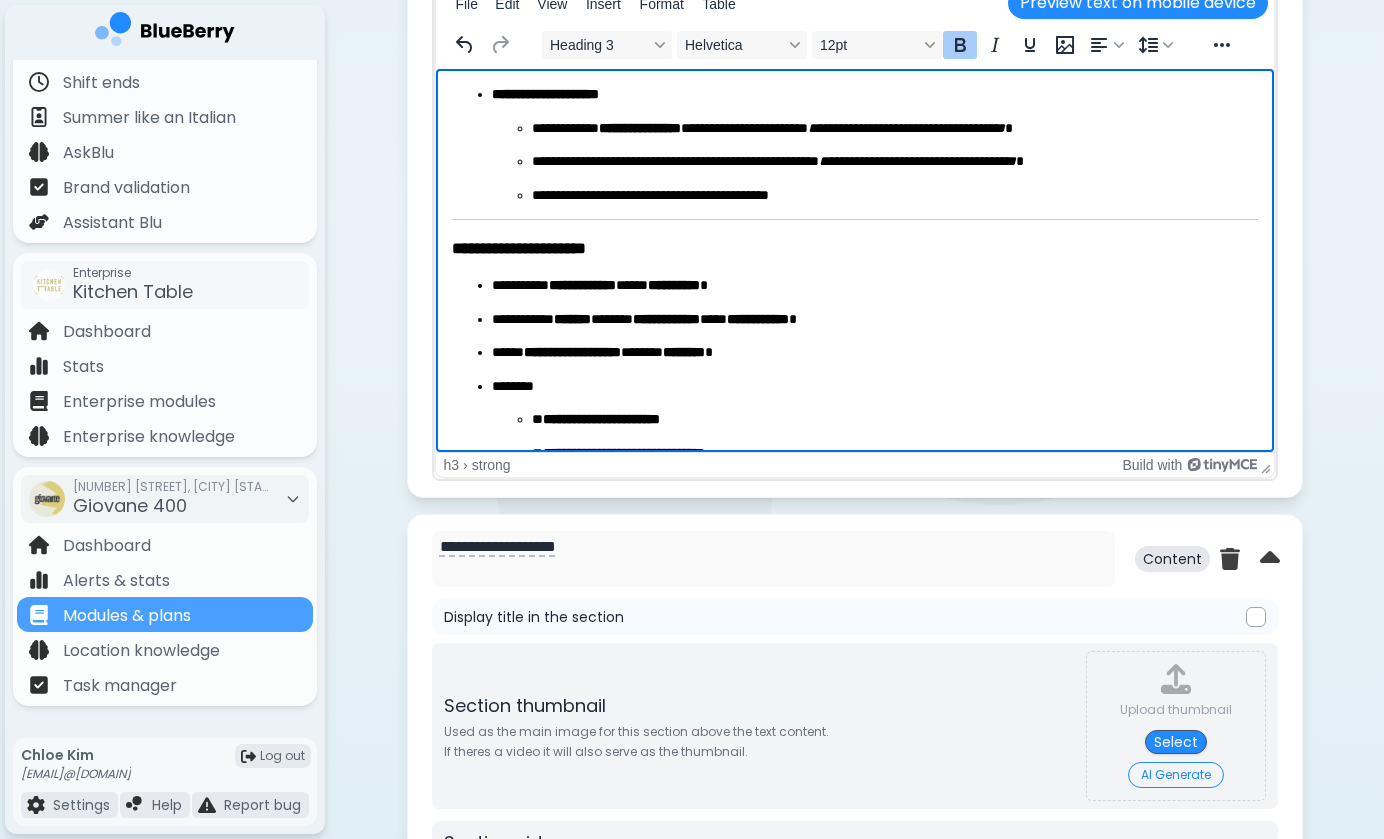 click on "**********" at bounding box center (854, 851) 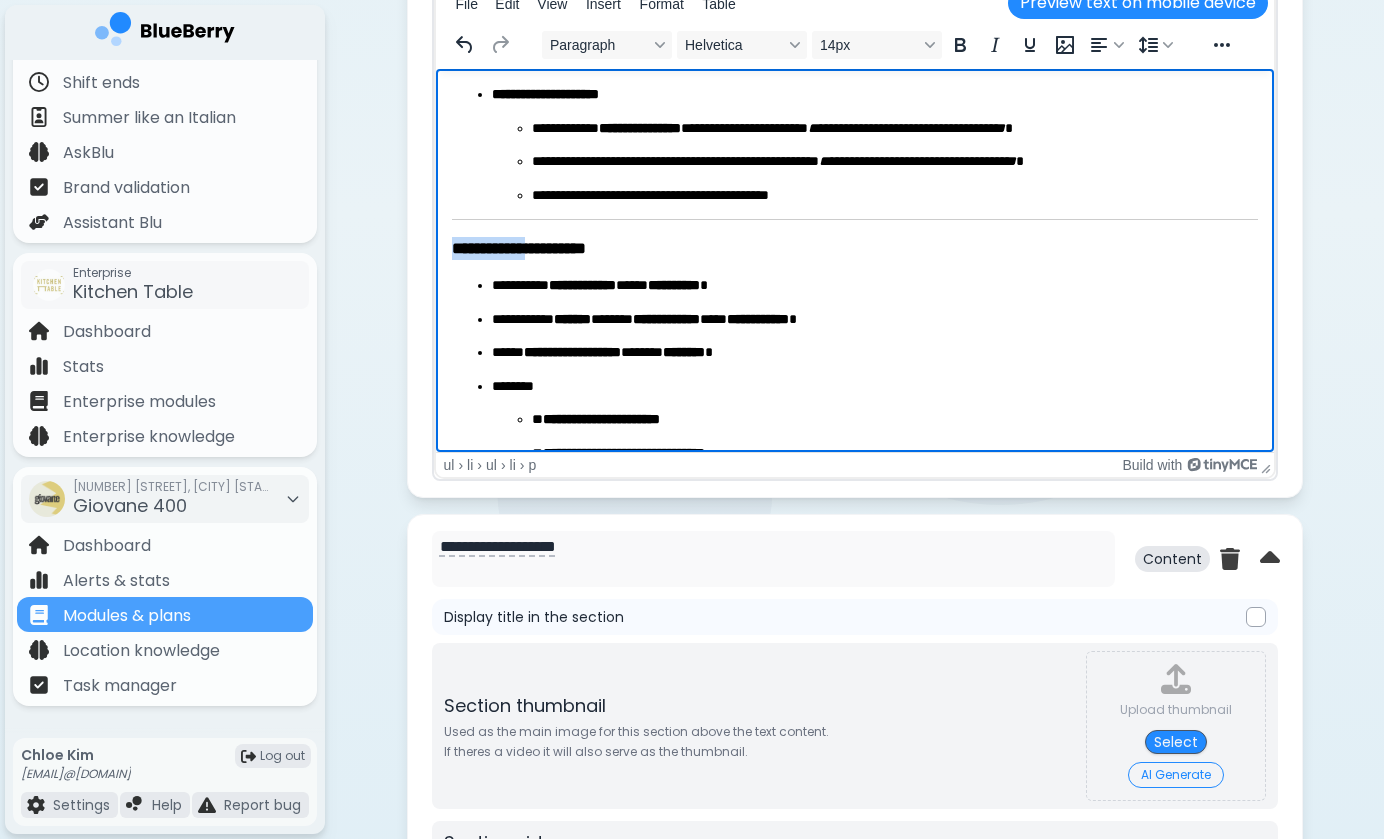 drag, startPoint x: 840, startPoint y: 195, endPoint x: 553, endPoint y: 255, distance: 293.2047 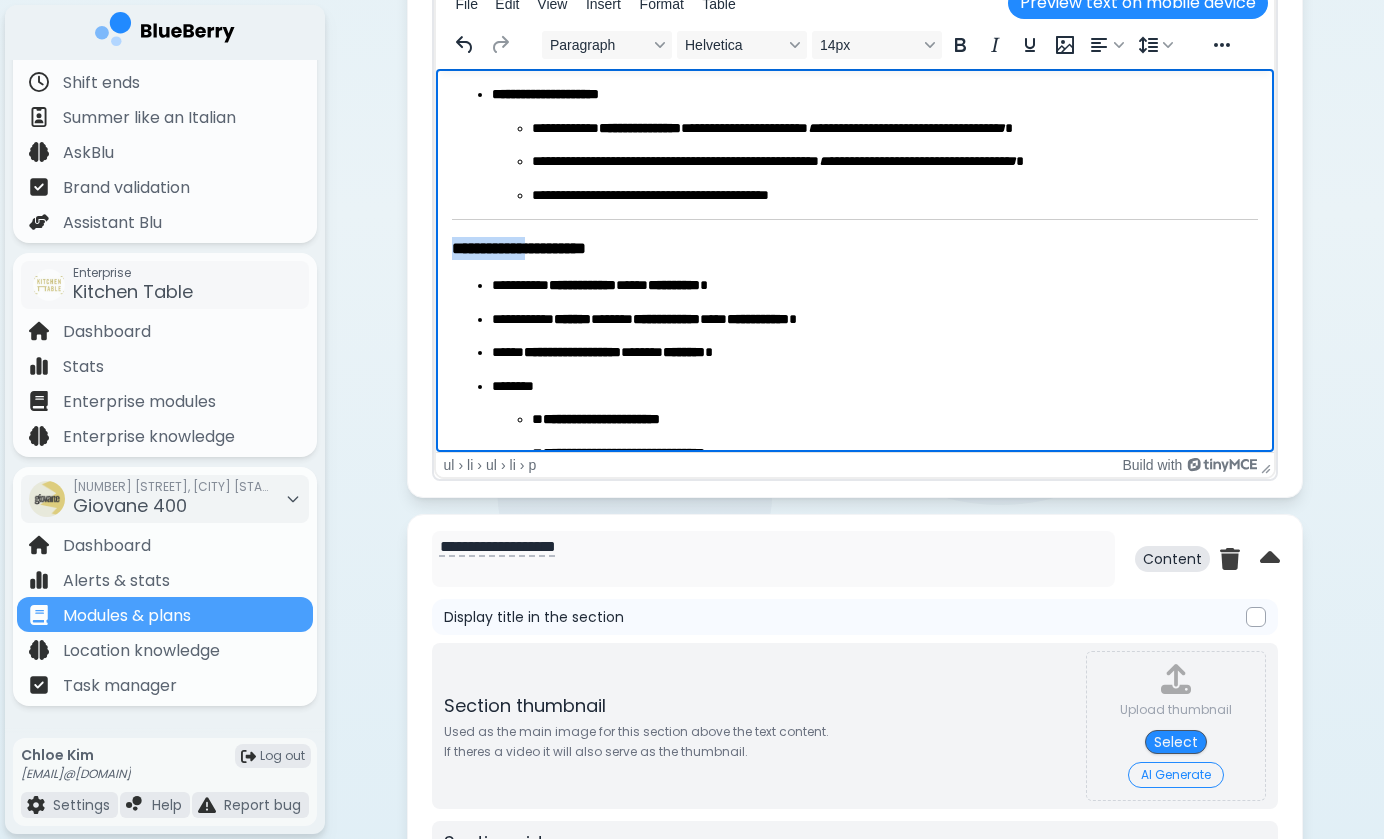 click on "**********" at bounding box center (854, 851) 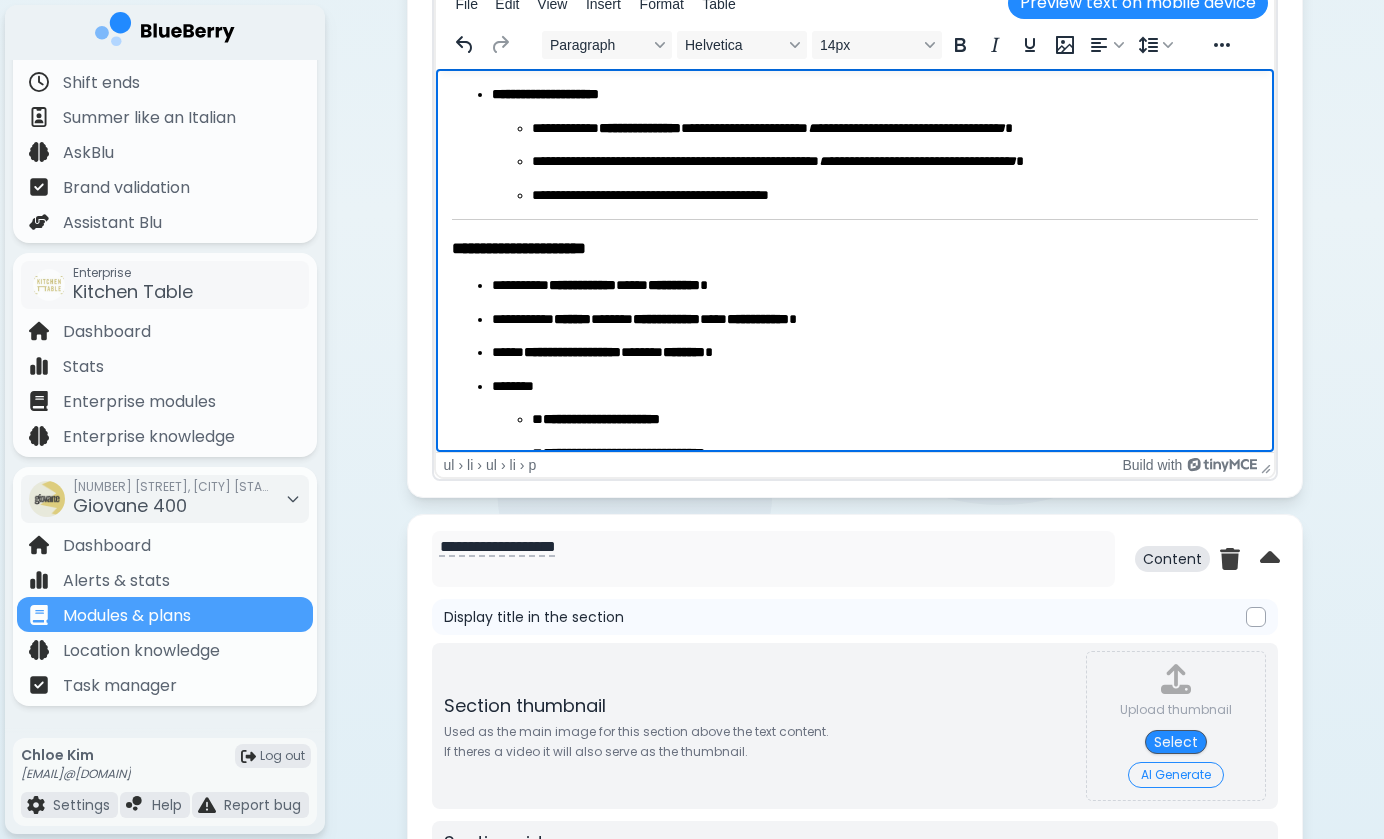 click on "**********" at bounding box center [854, 248] 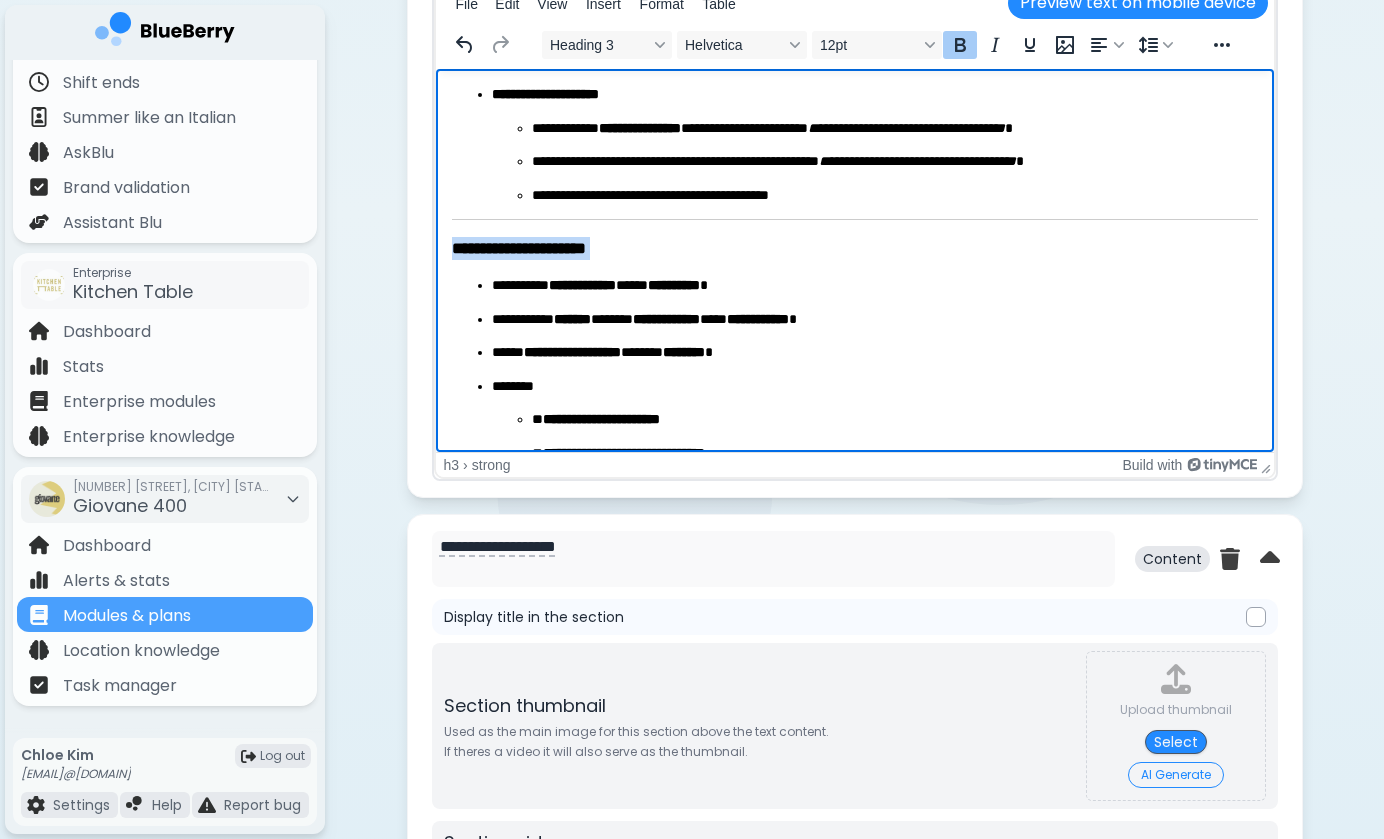 drag, startPoint x: 639, startPoint y: 245, endPoint x: 429, endPoint y: 244, distance: 210.00238 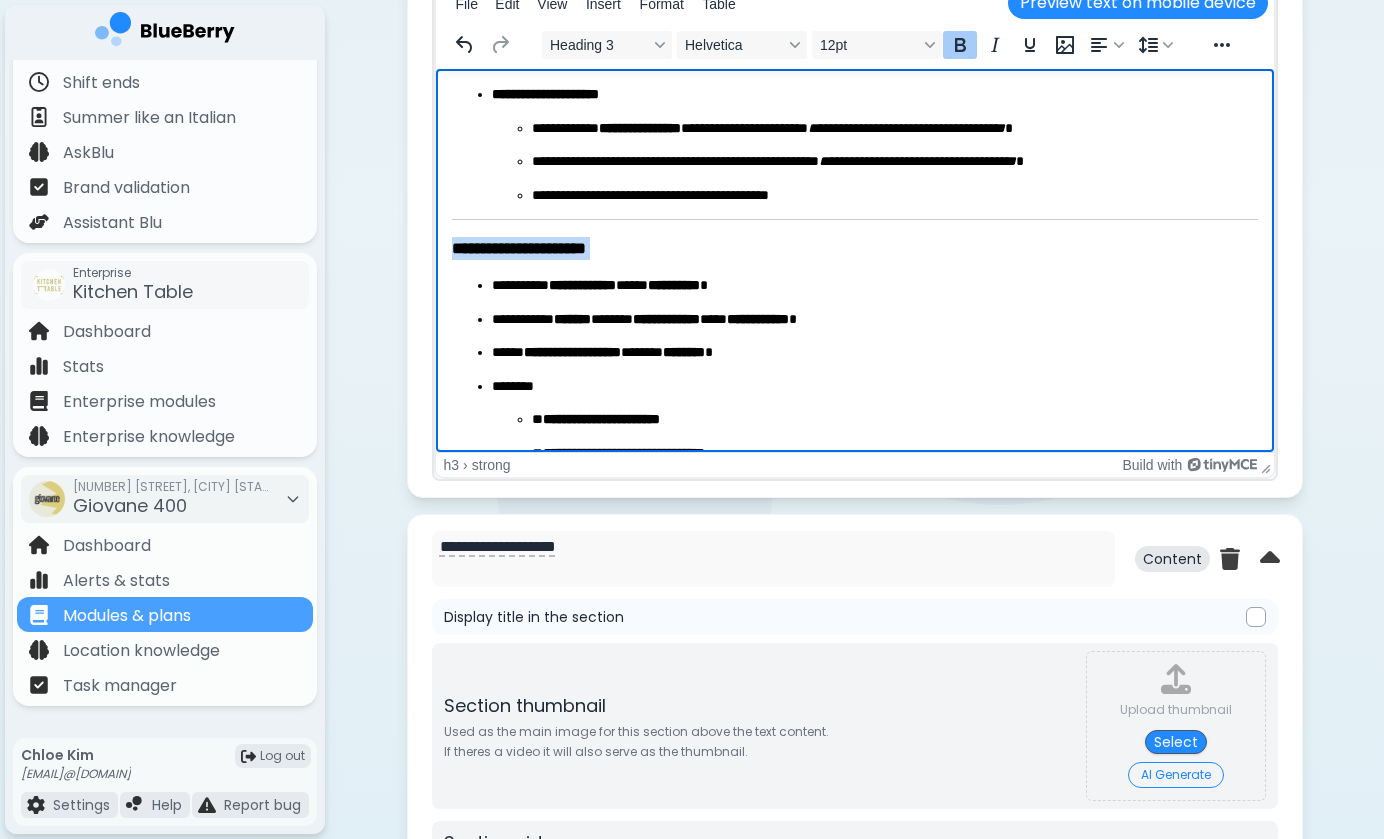 click on "**********" at bounding box center (518, 248) 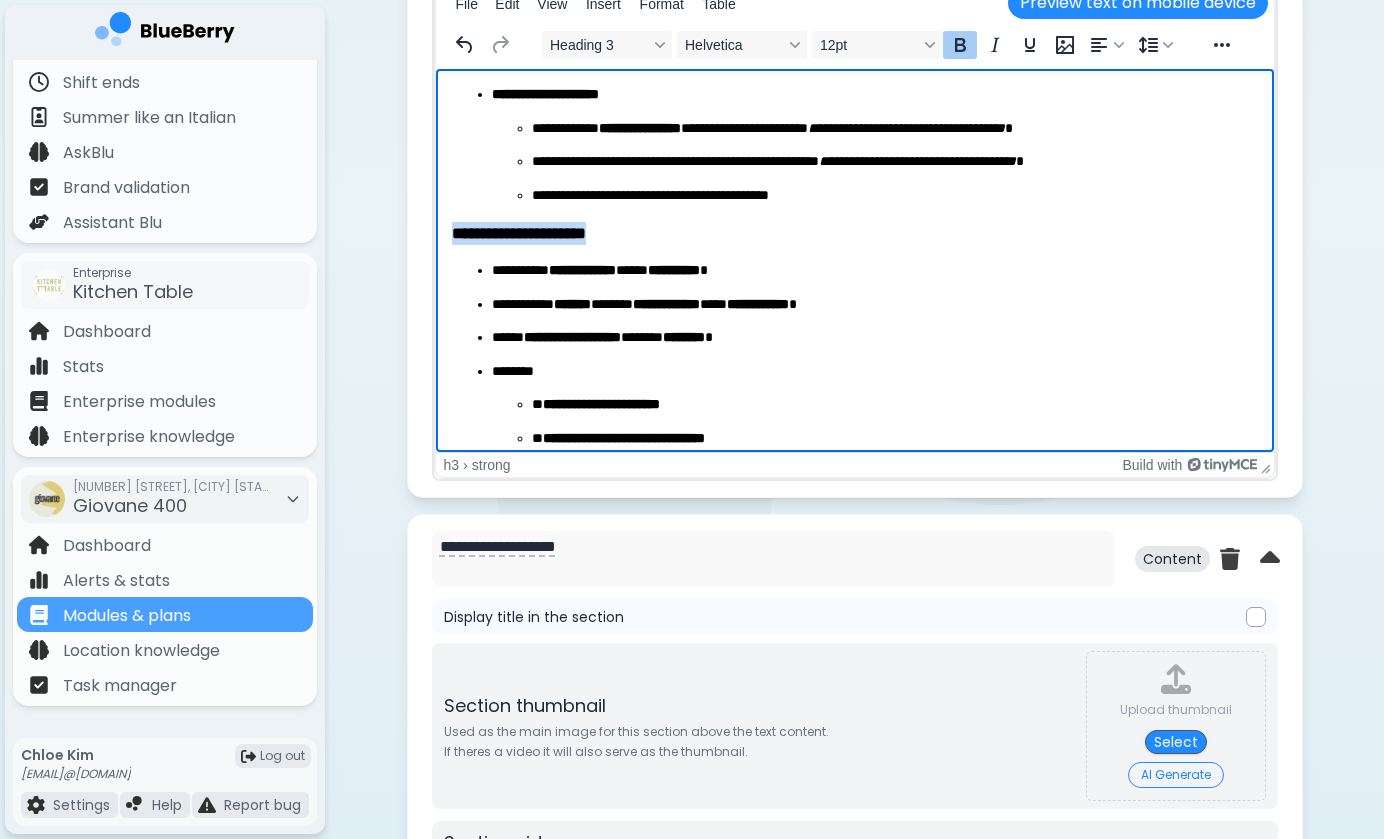 drag, startPoint x: 453, startPoint y: 232, endPoint x: 631, endPoint y: 238, distance: 178.10109 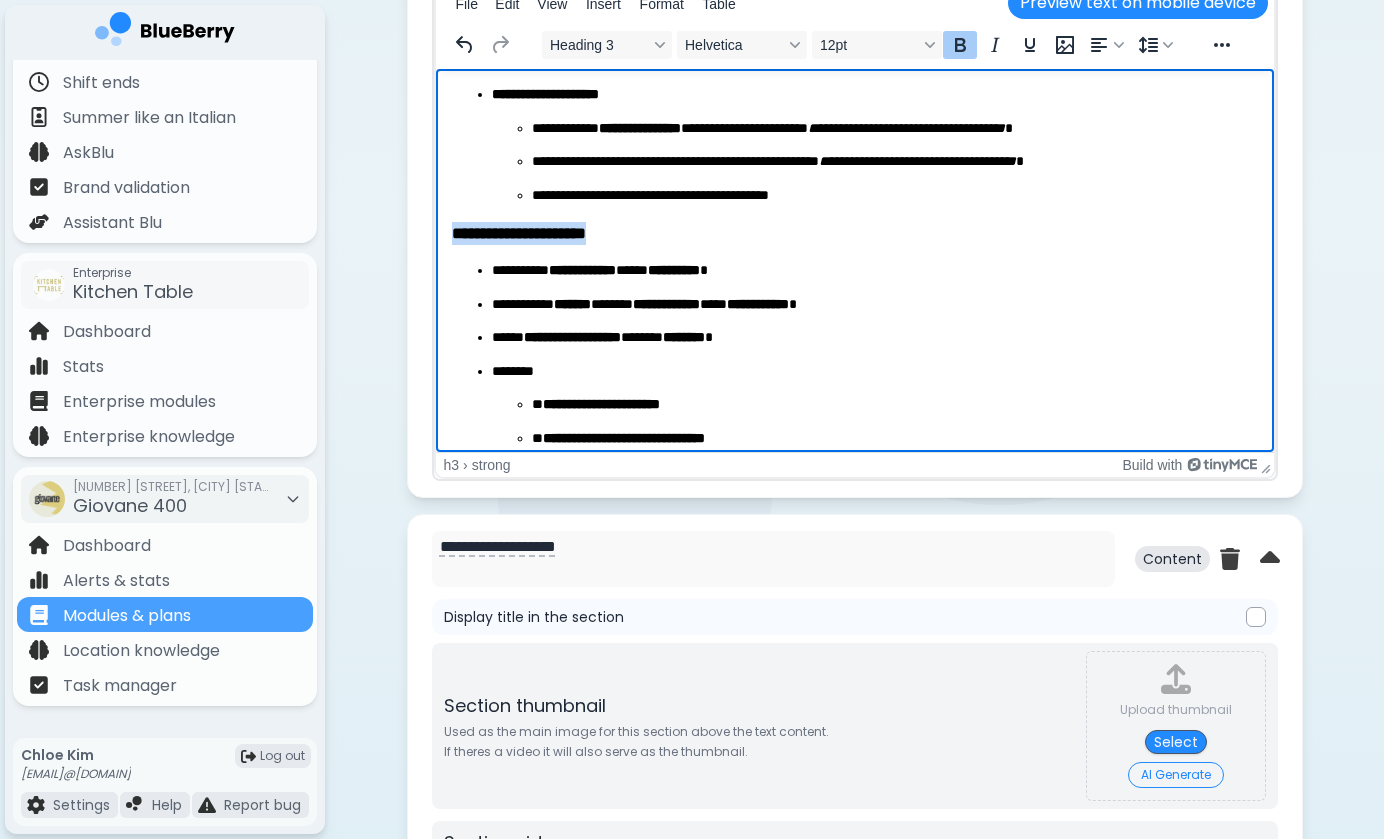 copy on "**********" 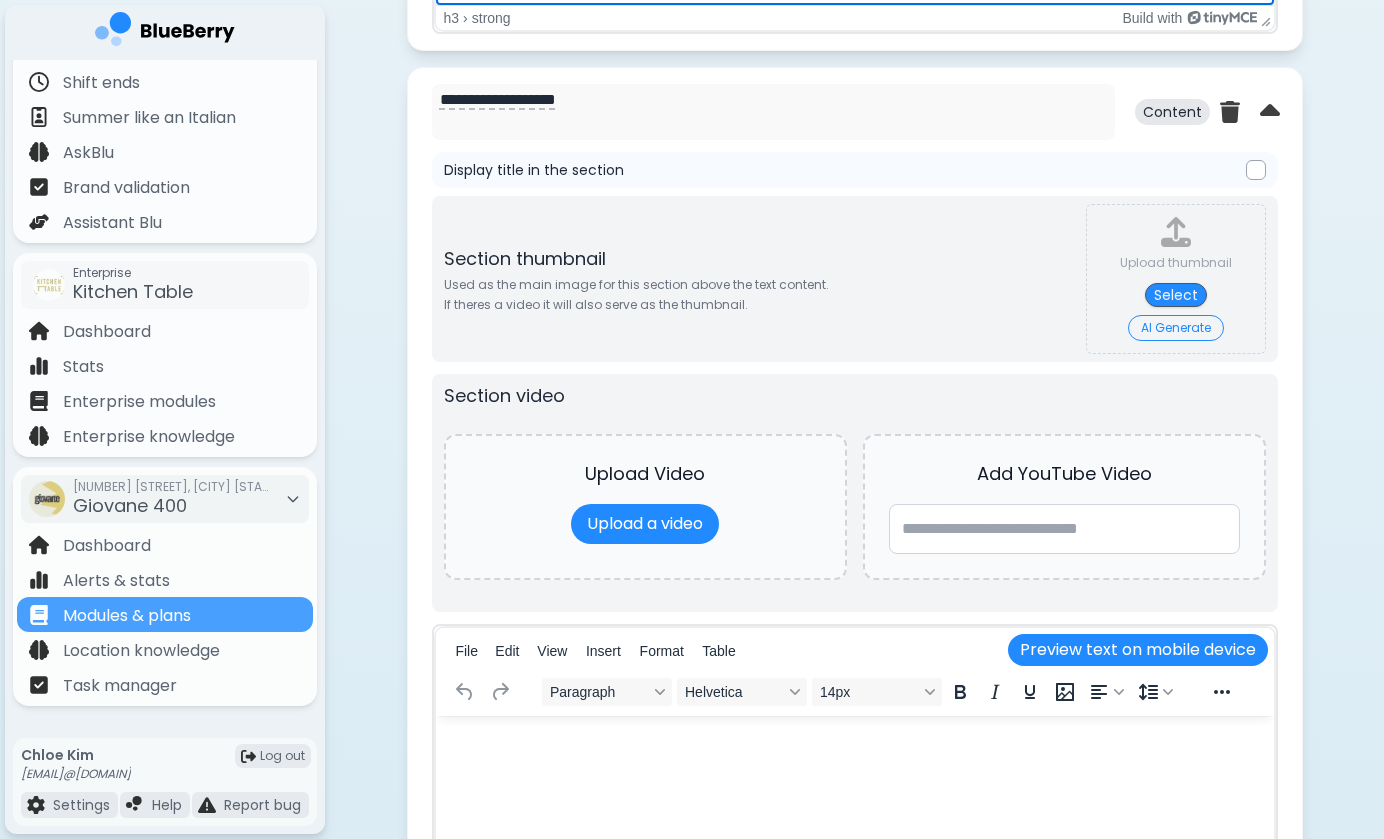 scroll, scrollTop: 2080, scrollLeft: 0, axis: vertical 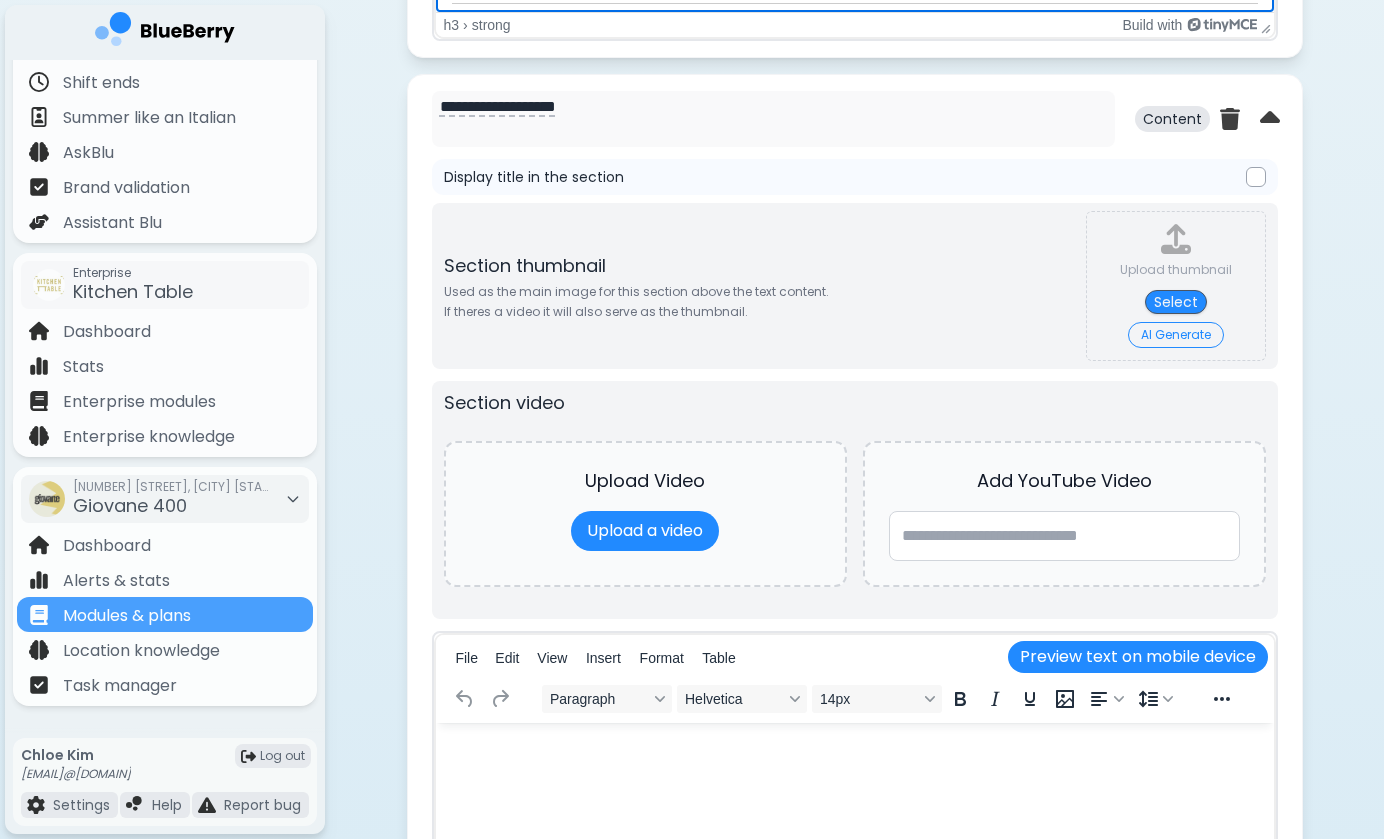 click on "**********" at bounding box center (855, 613) 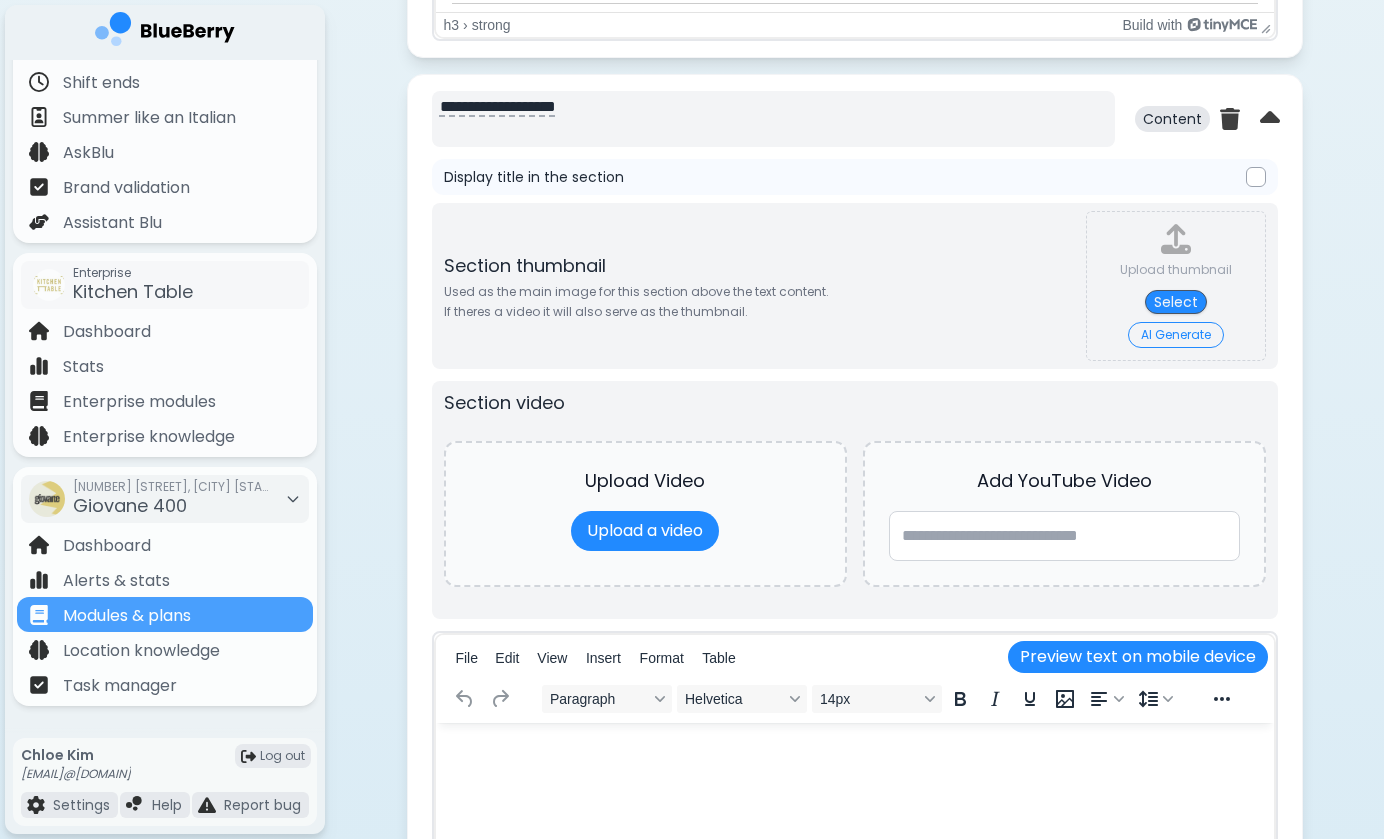 click on "**********" at bounding box center (773, 119) 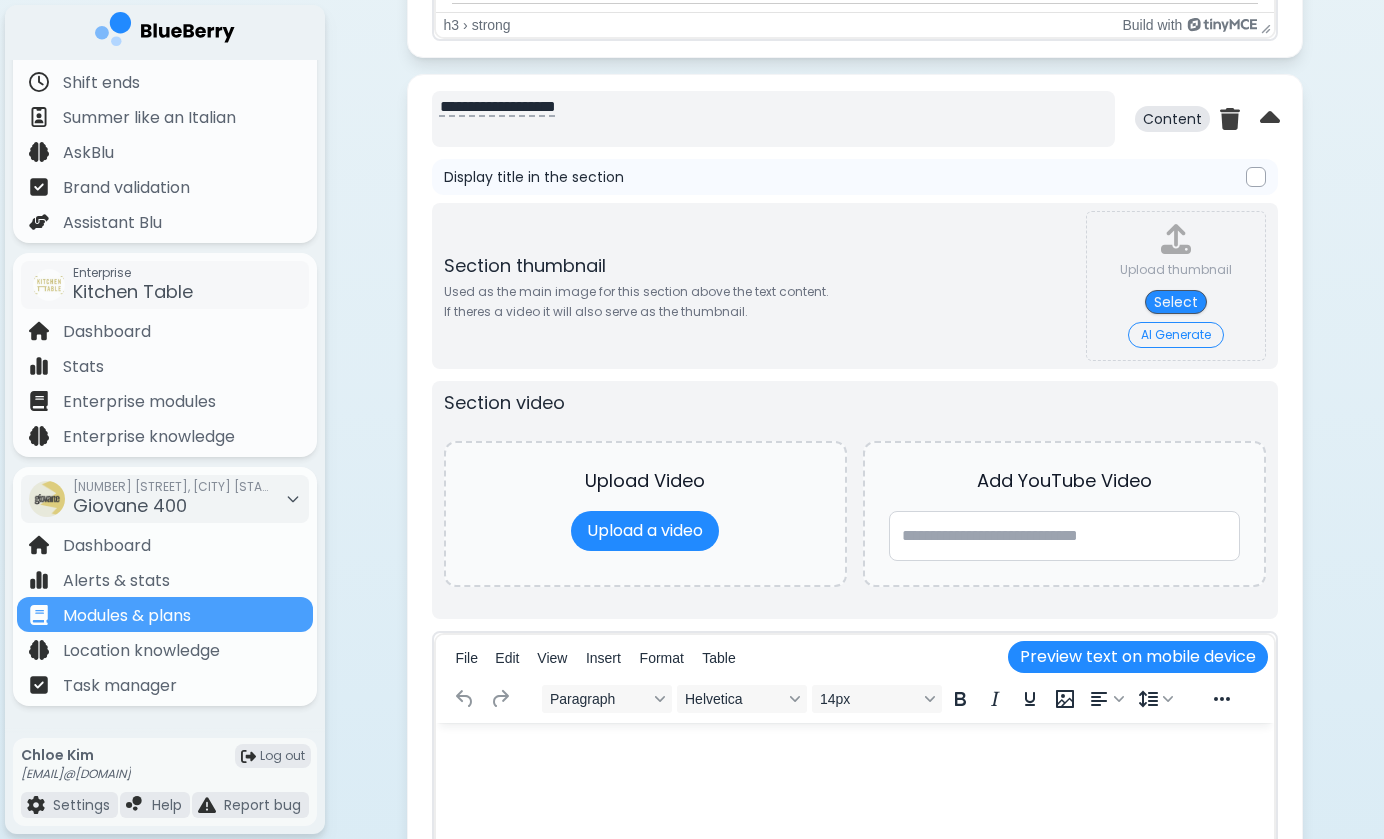 click on "**********" at bounding box center (773, 119) 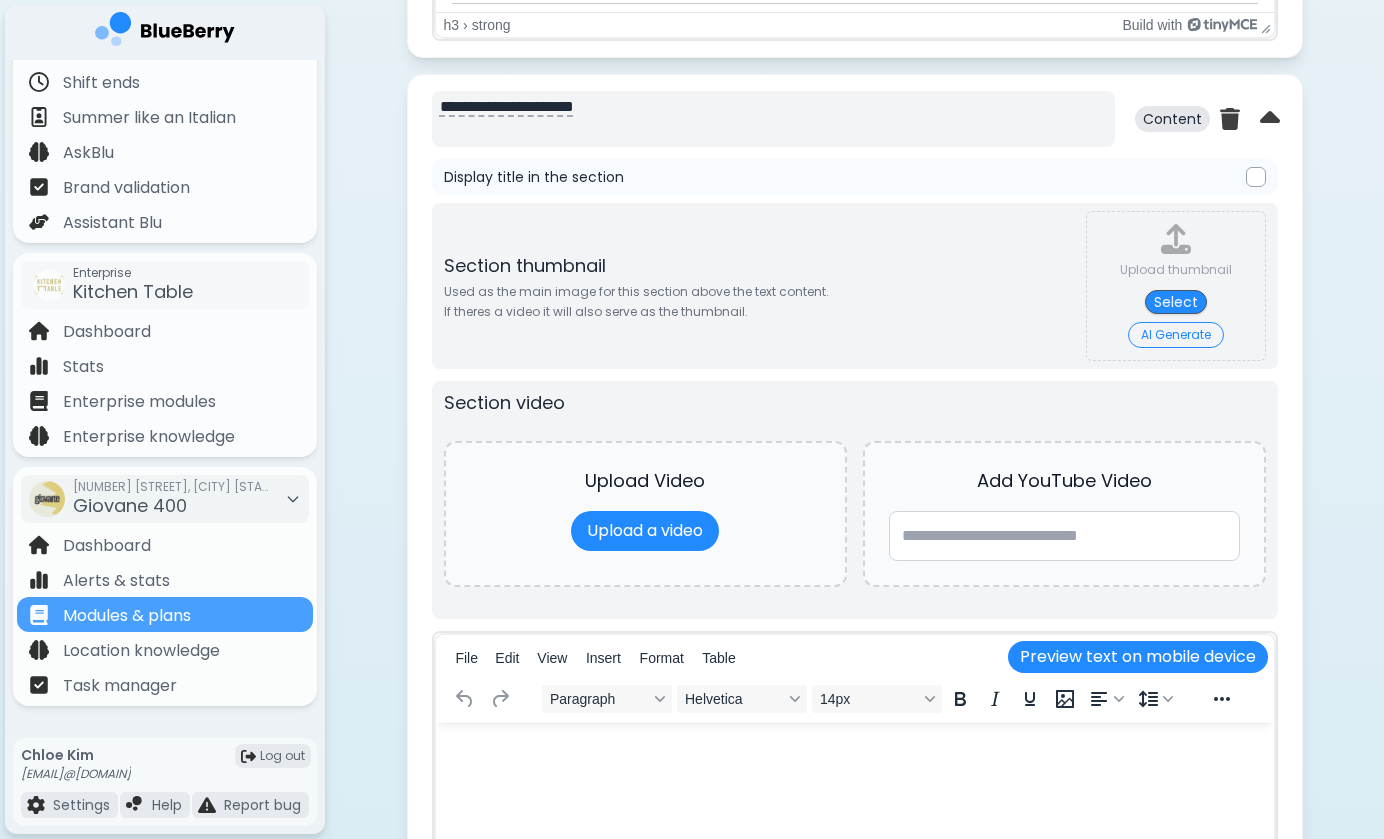 click on "**********" at bounding box center (773, 119) 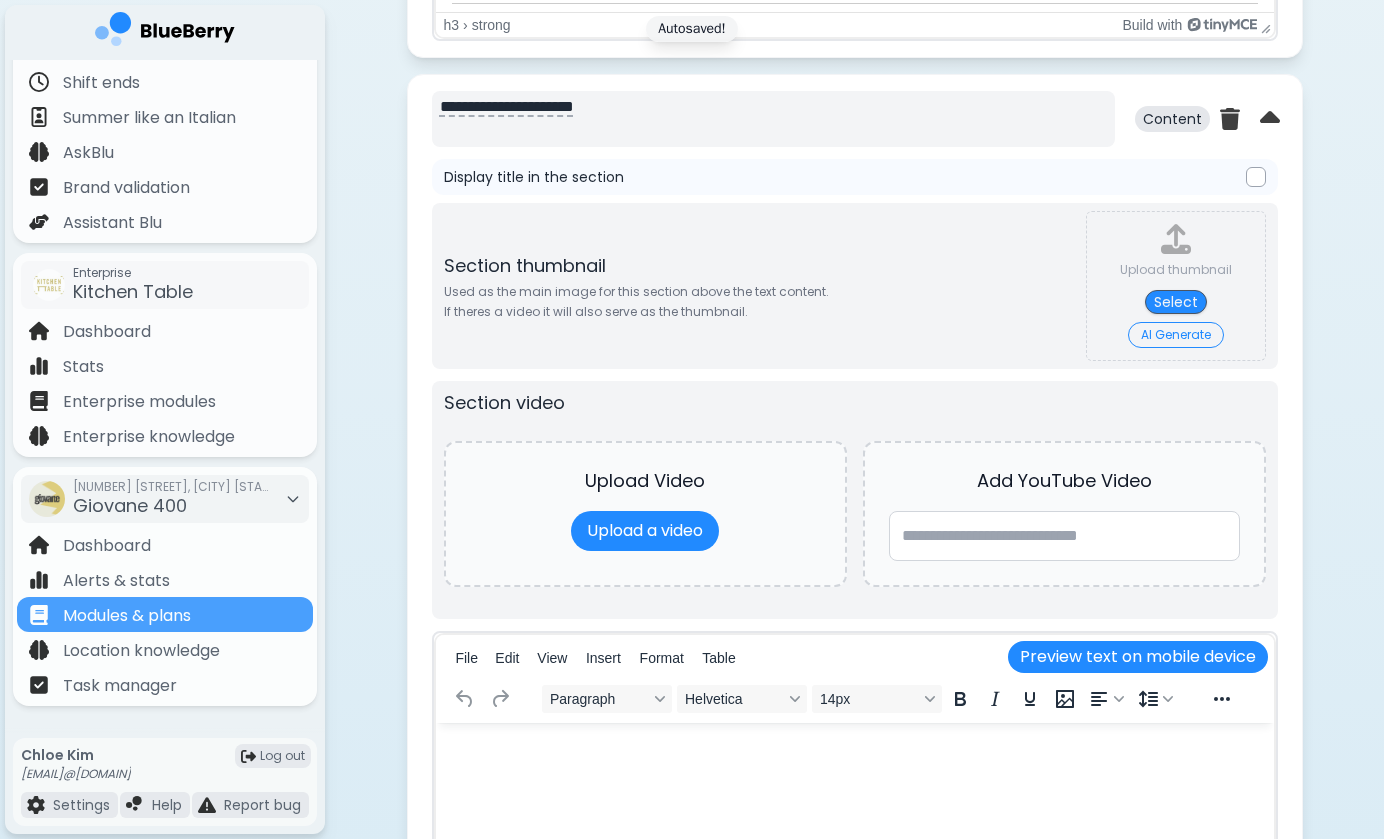 click on "**********" at bounding box center [773, 119] 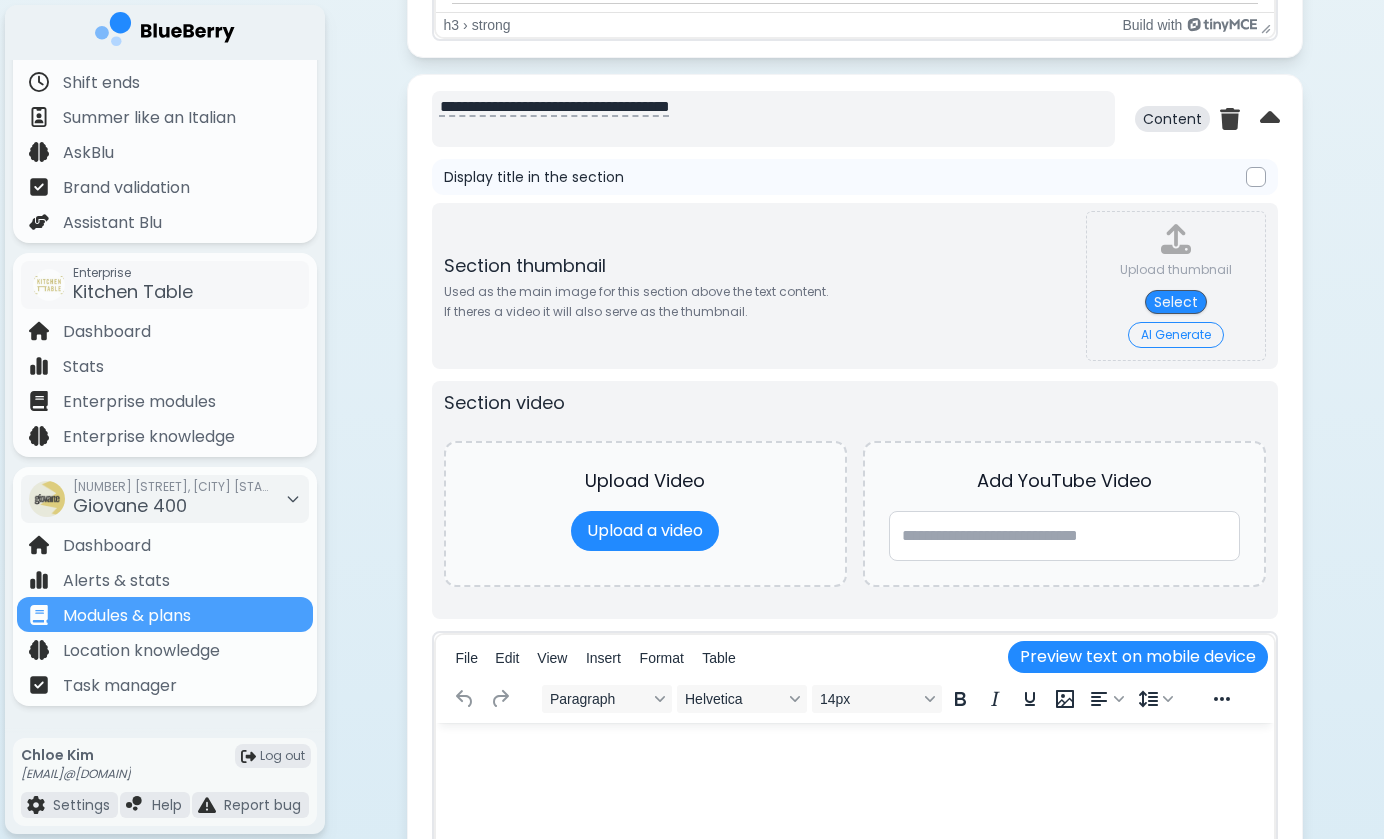 click on "**********" at bounding box center (773, 119) 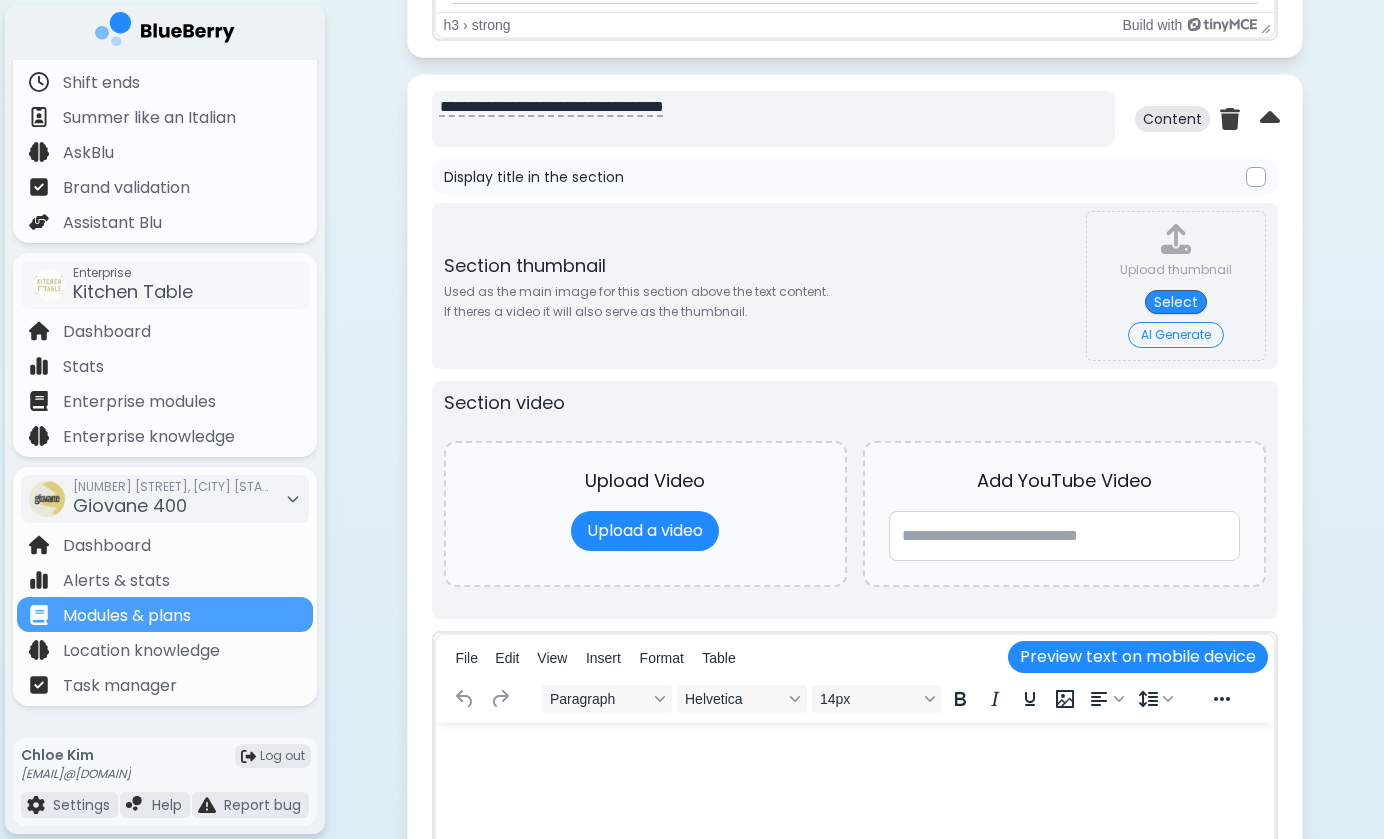click on "**********" at bounding box center [773, 119] 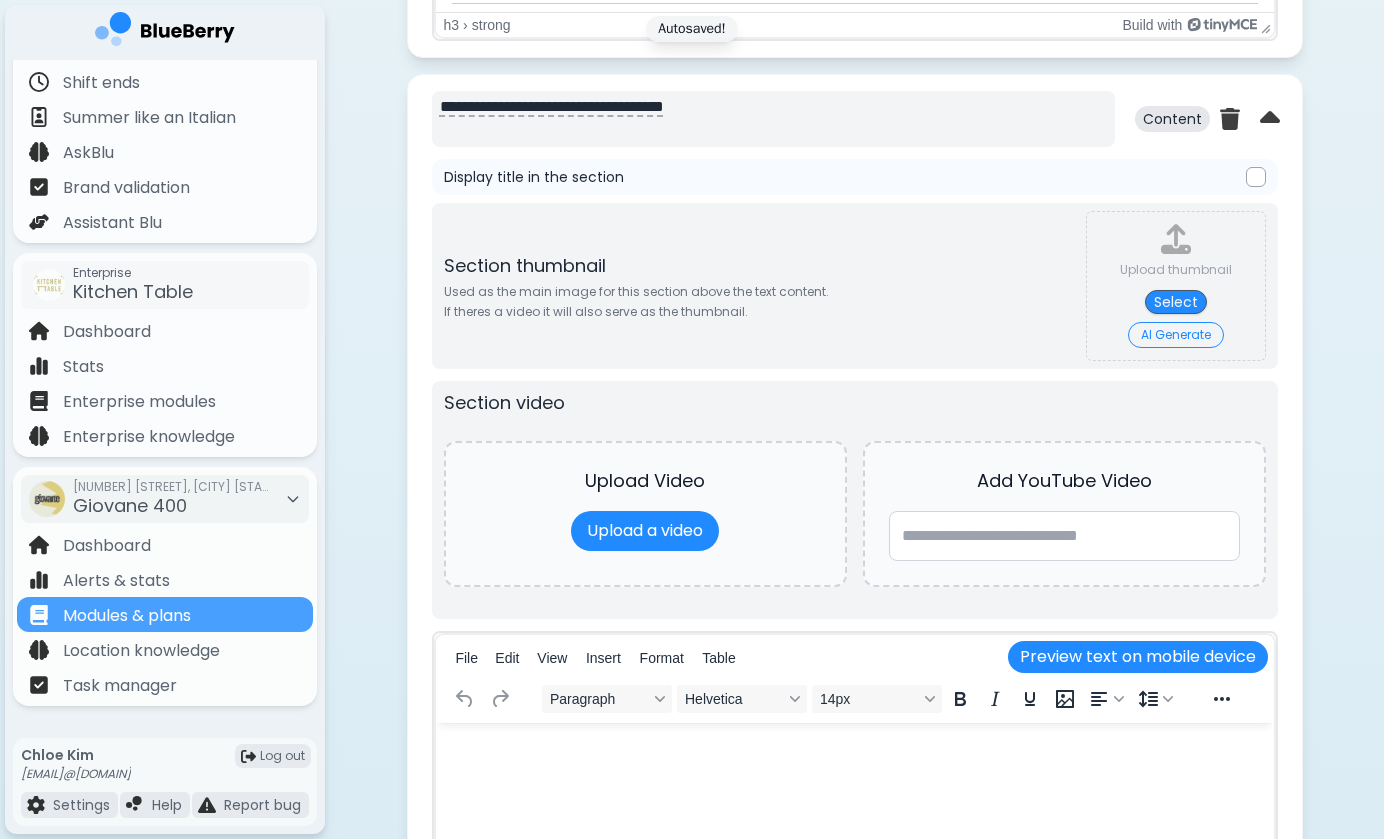 click on "**********" at bounding box center [773, 119] 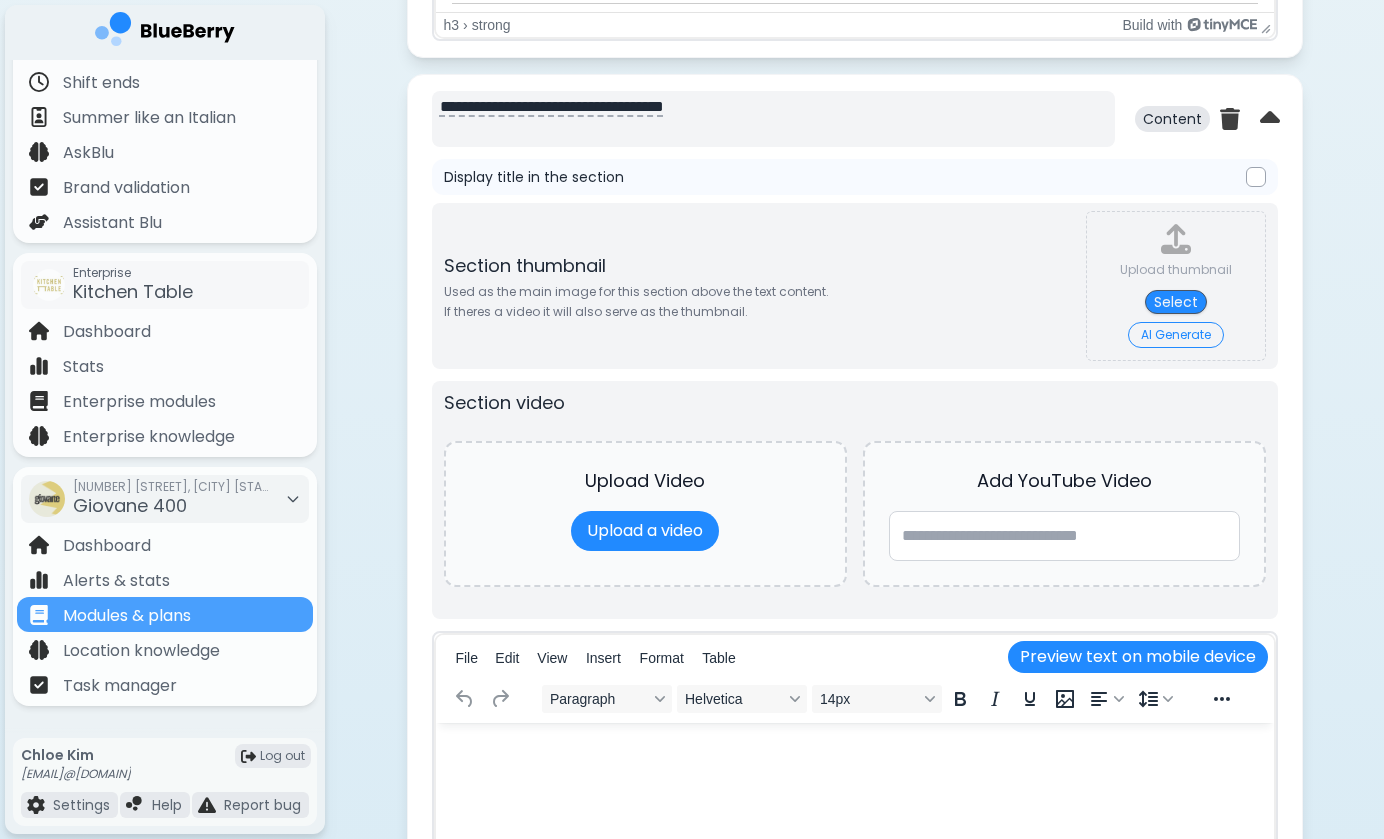 click on "**********" at bounding box center (773, 119) 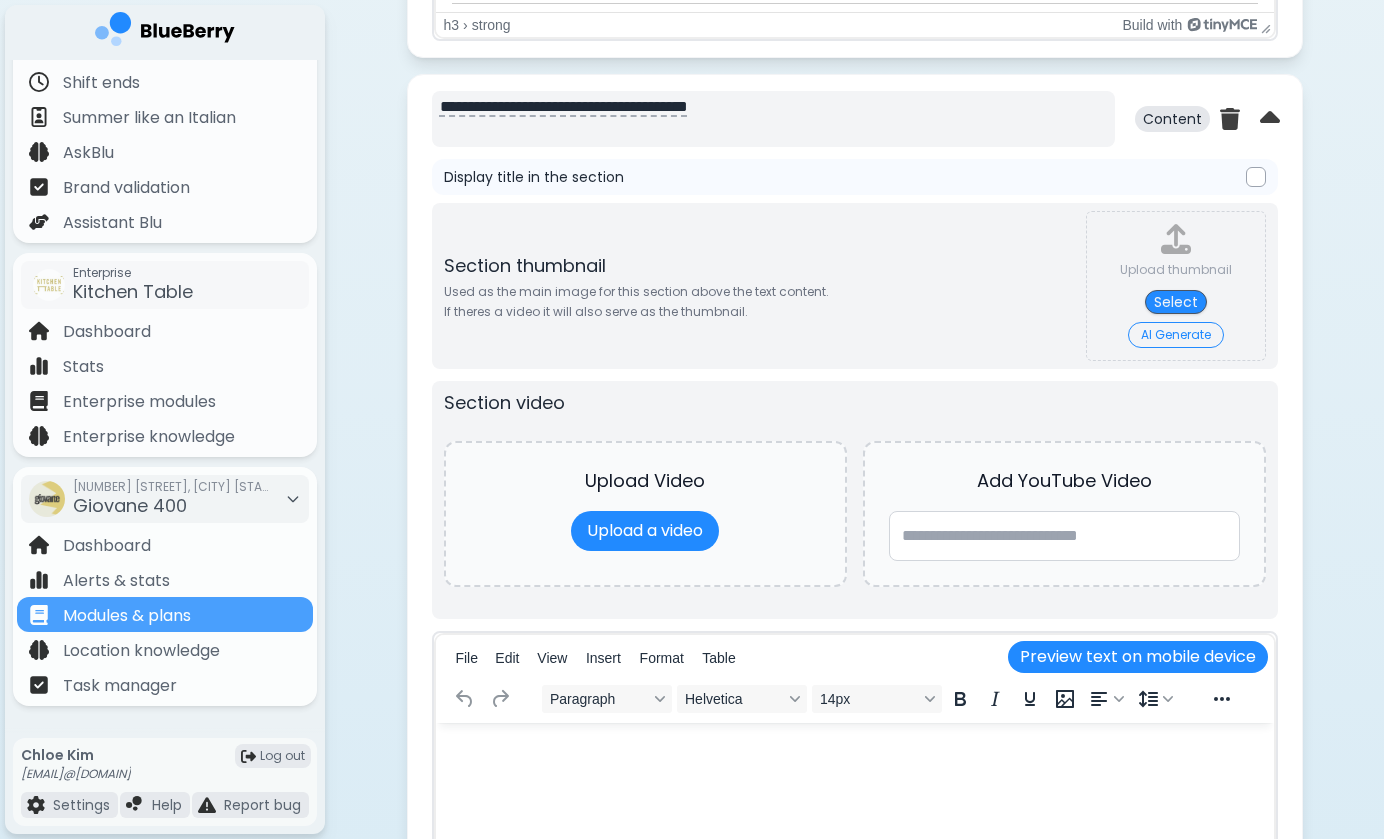 click on "**********" at bounding box center [773, 119] 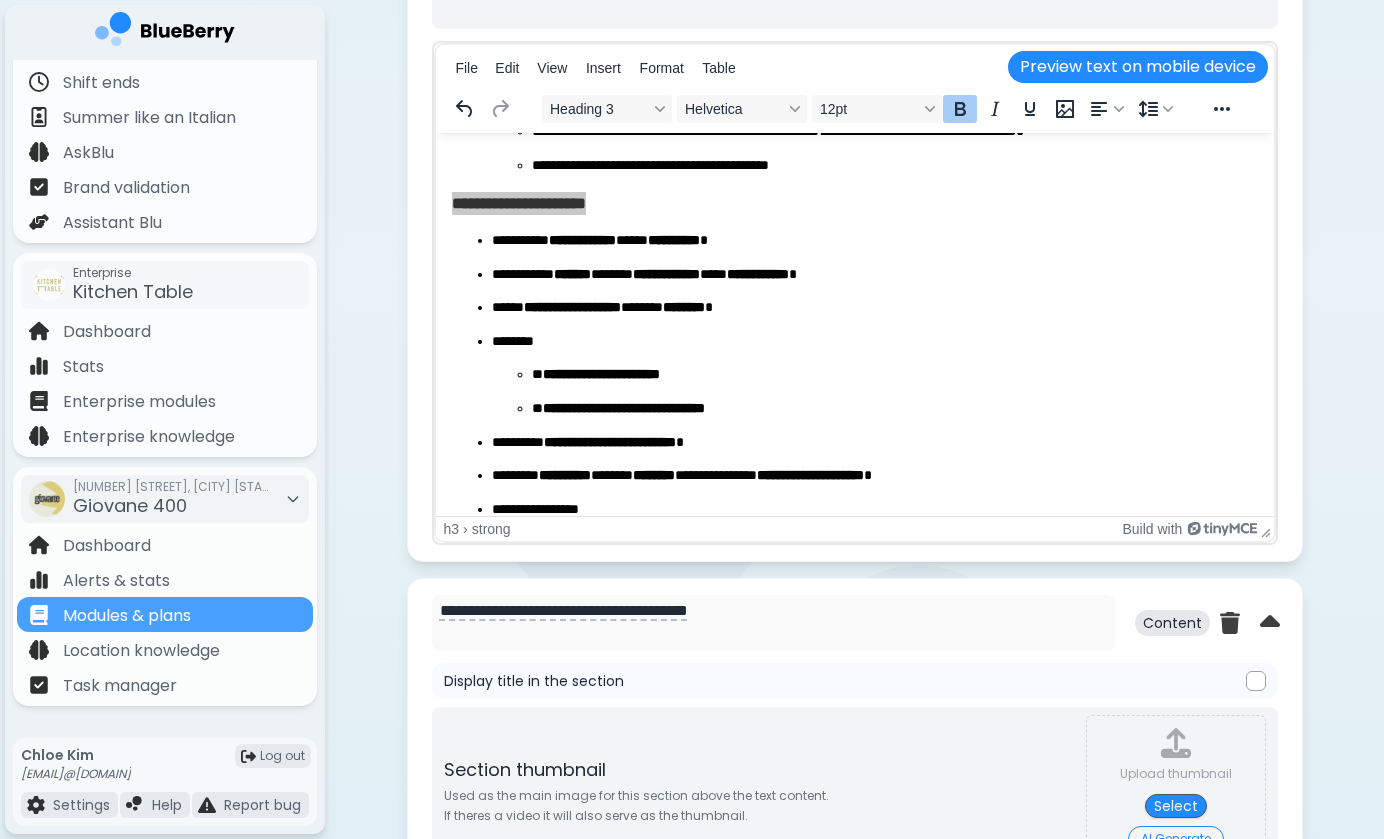 scroll, scrollTop: 85, scrollLeft: 0, axis: vertical 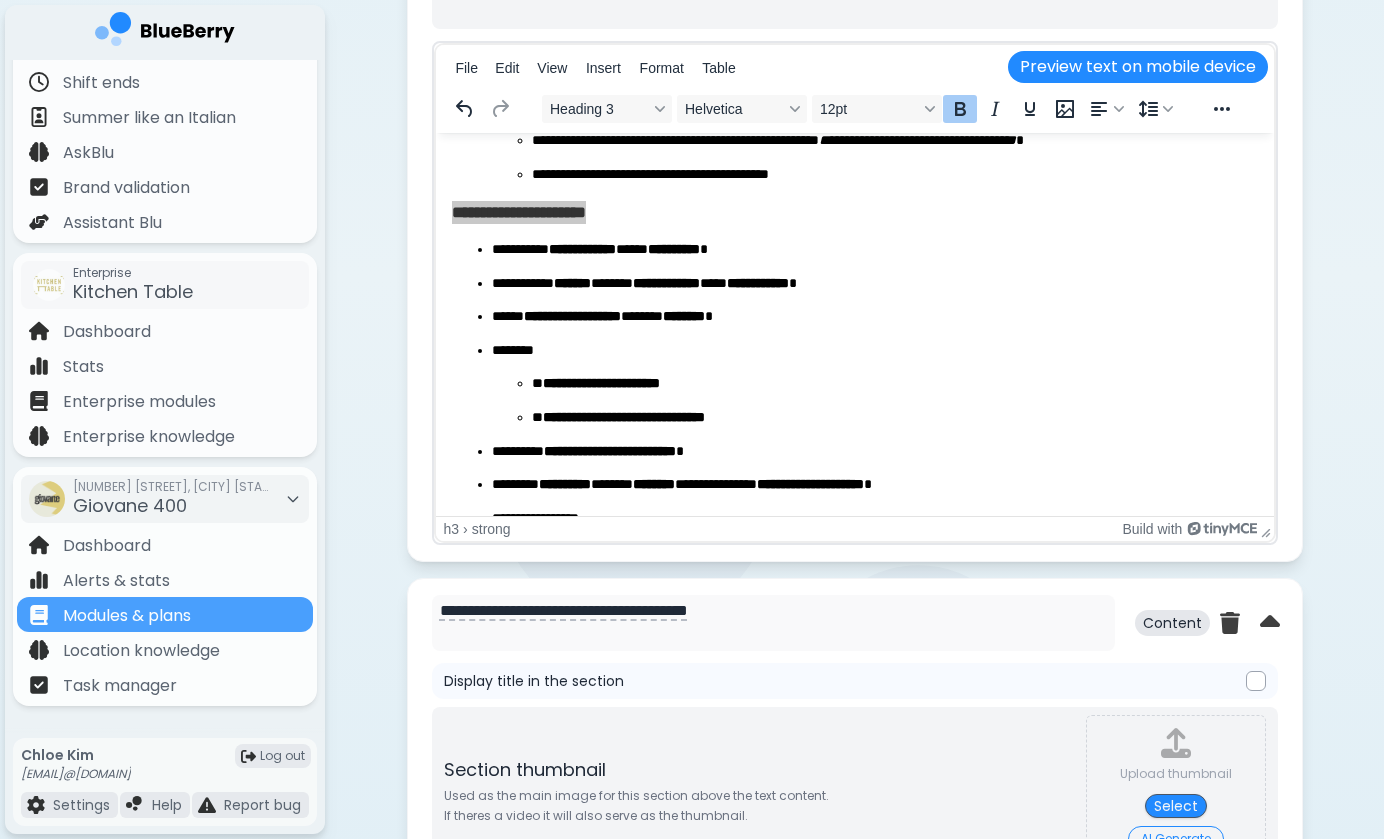 type on "**********" 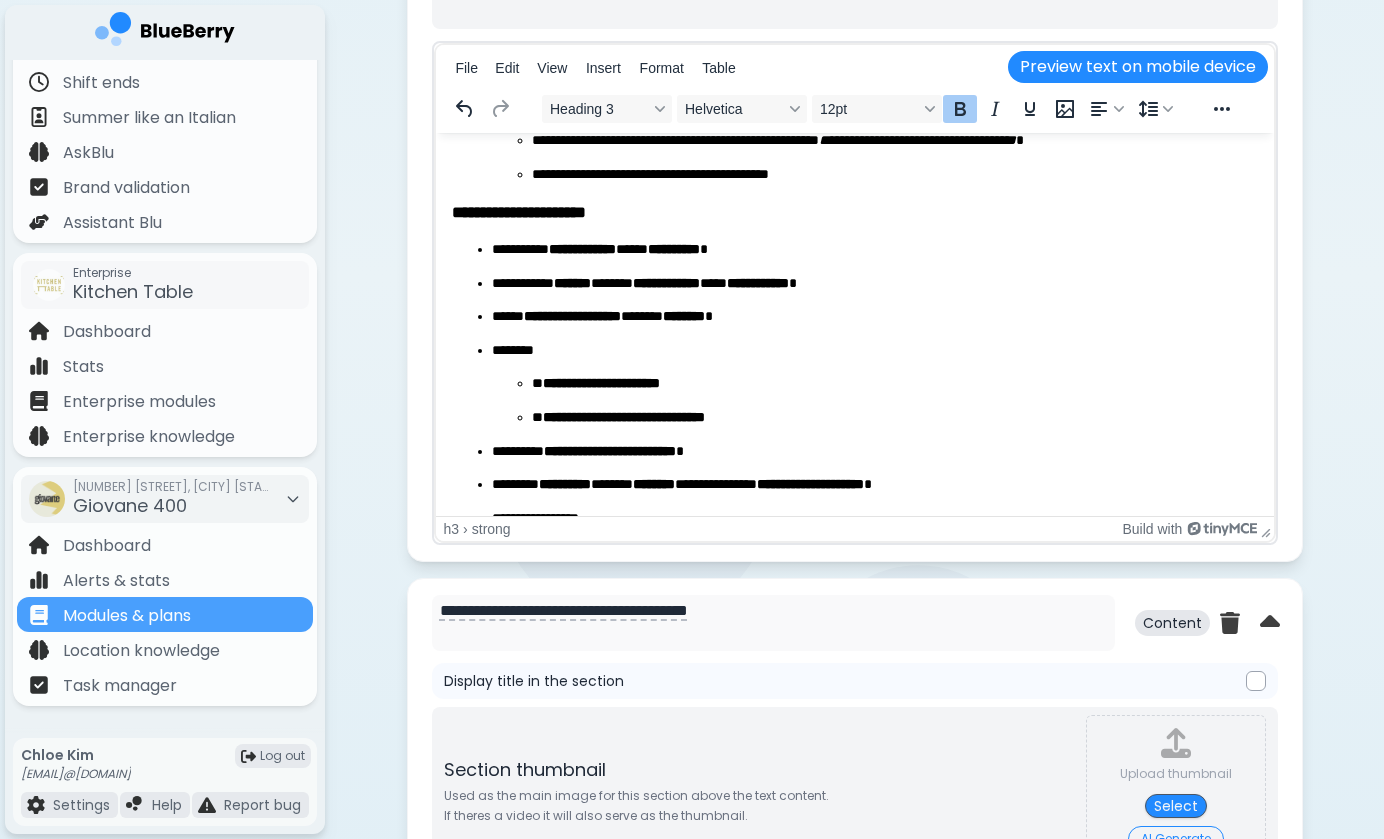 click on "**********" at bounding box center [518, 212] 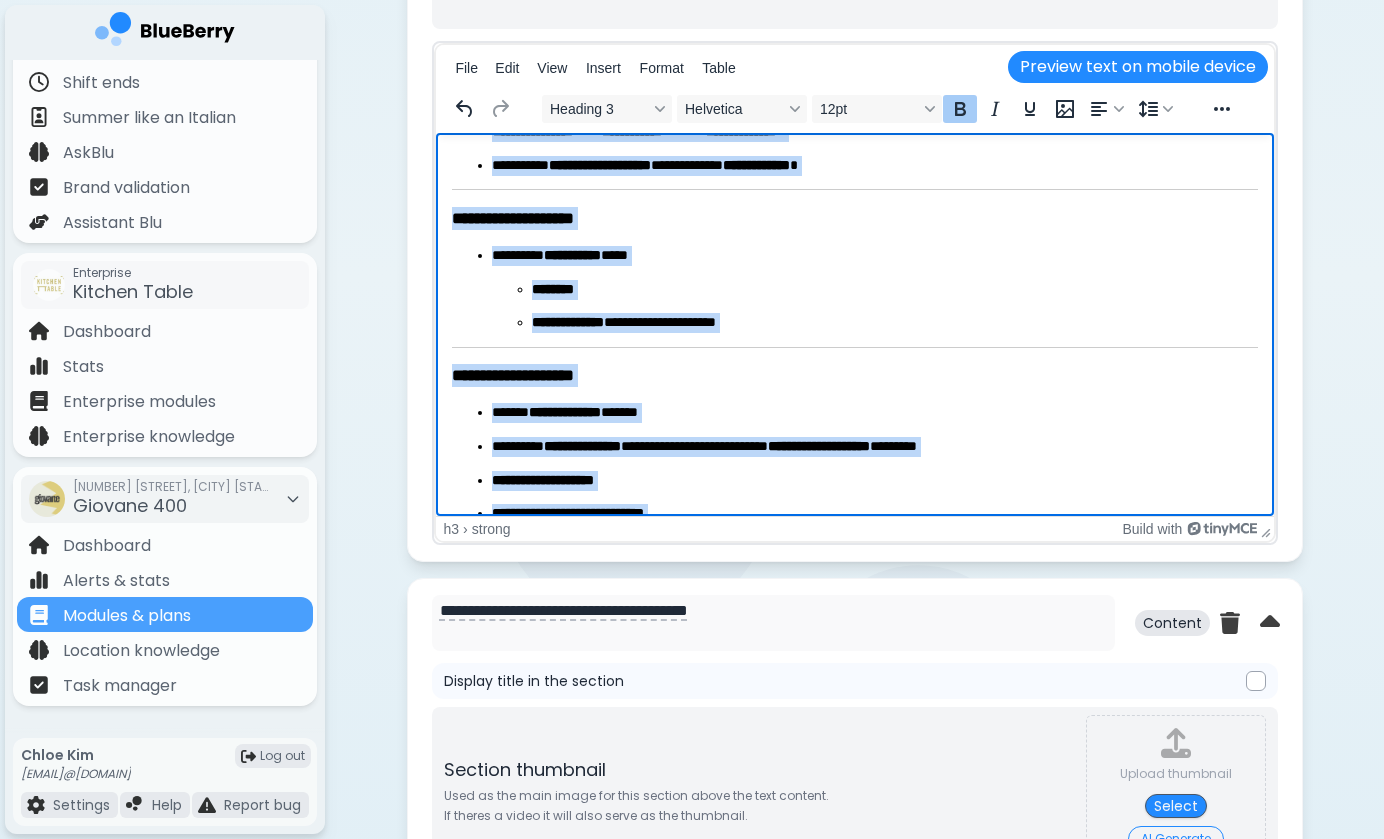 scroll, scrollTop: 1161, scrollLeft: 0, axis: vertical 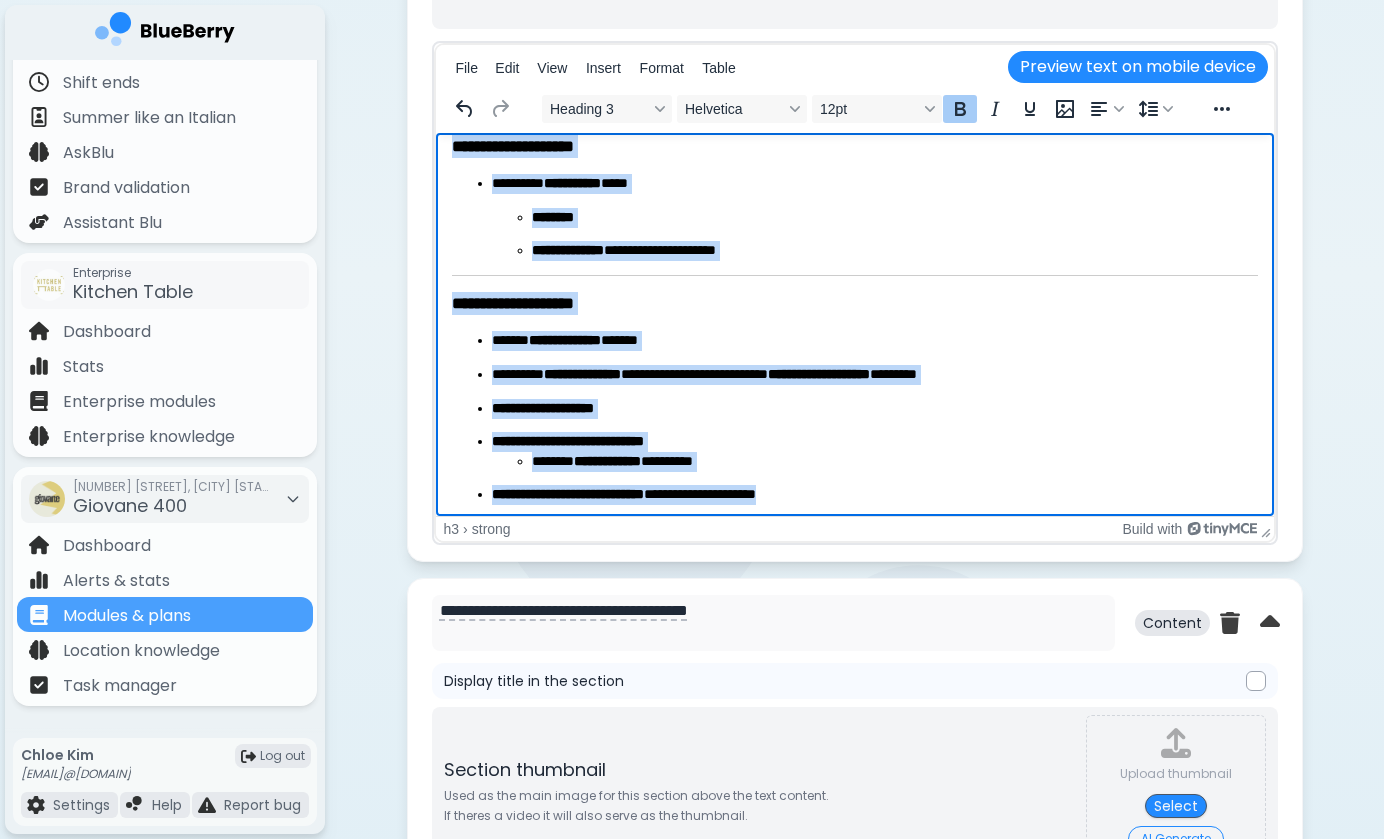 drag, startPoint x: 455, startPoint y: 207, endPoint x: 865, endPoint y: 600, distance: 567.93396 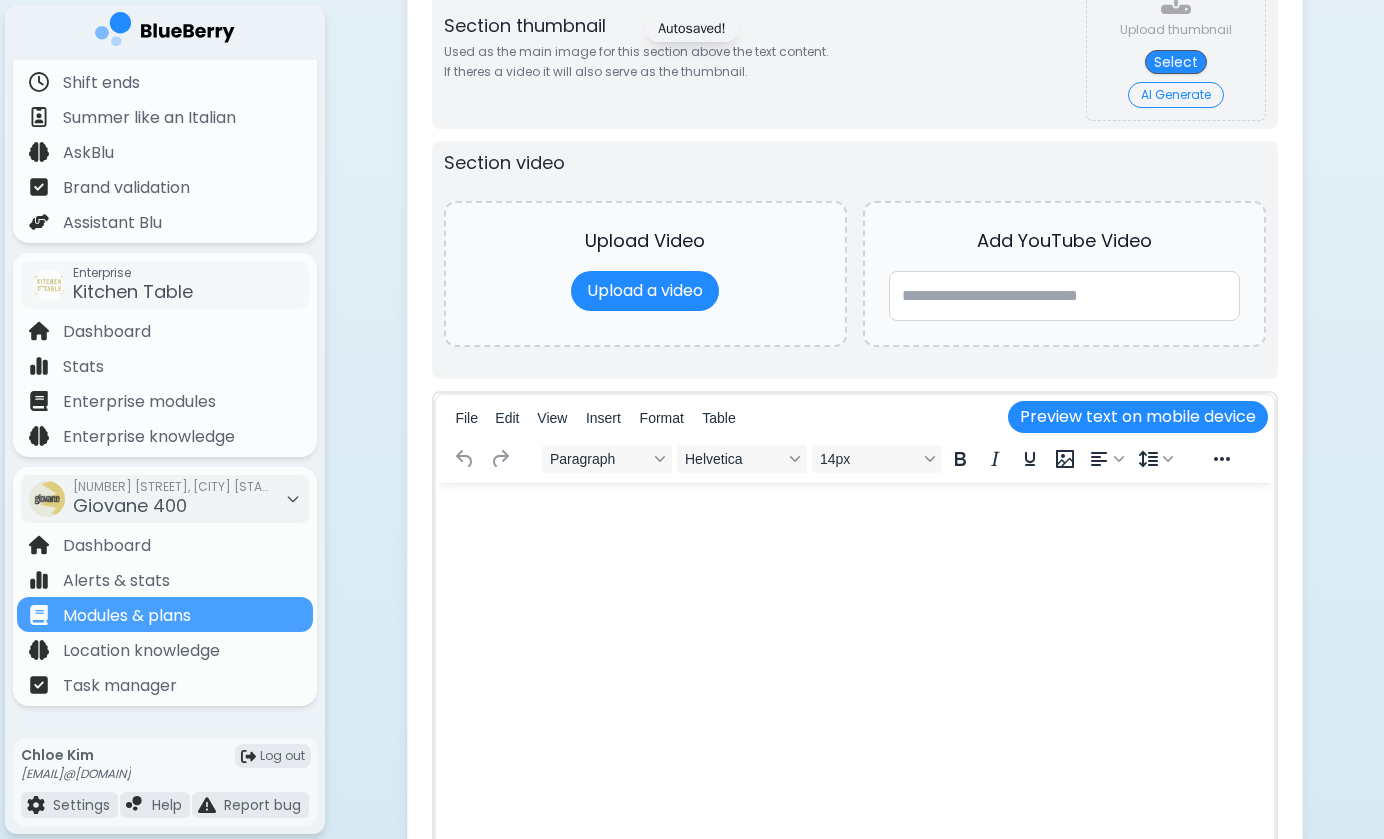 scroll, scrollTop: 2424, scrollLeft: 0, axis: vertical 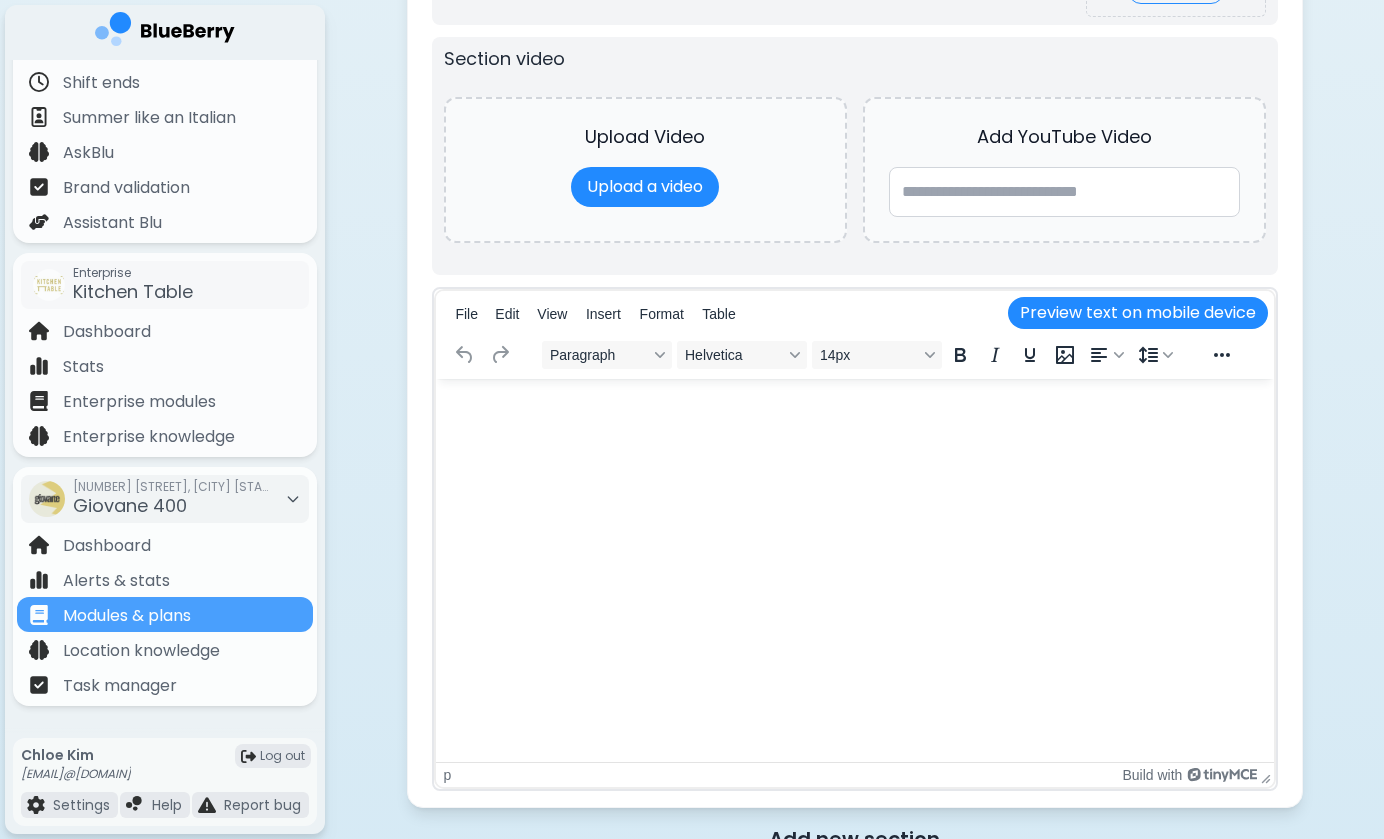 click at bounding box center (854, 405) 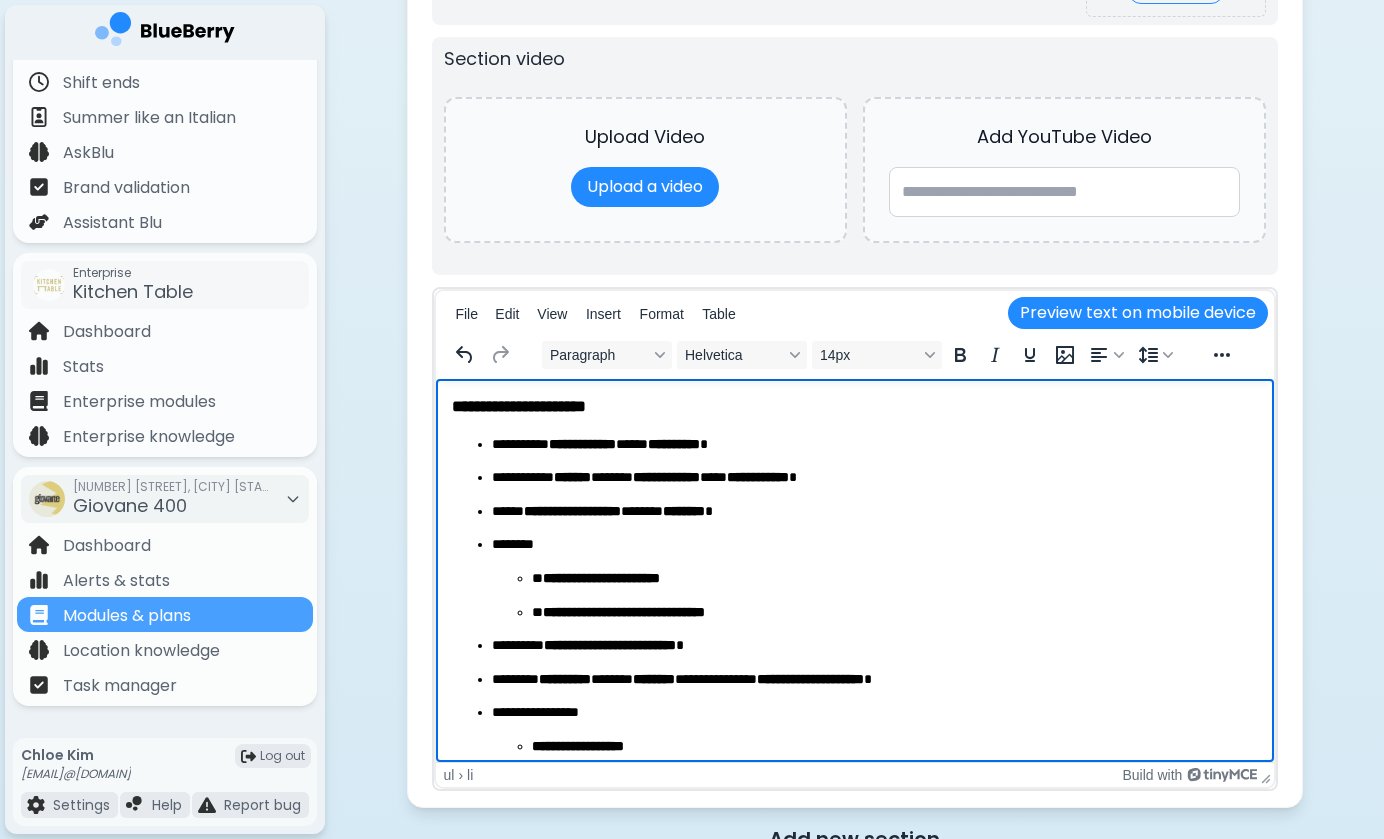 scroll, scrollTop: 0, scrollLeft: 0, axis: both 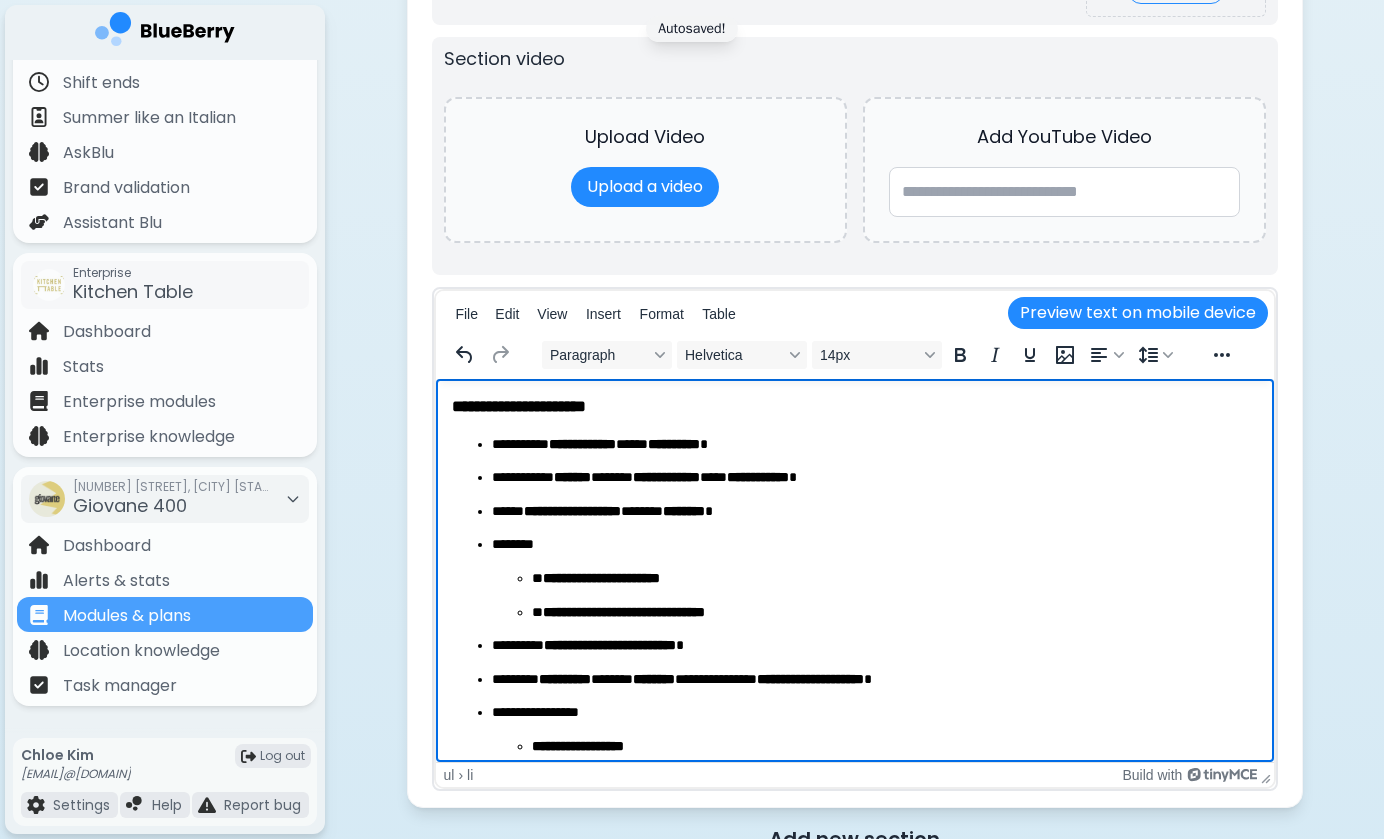 click on "**********" at bounding box center (874, 445) 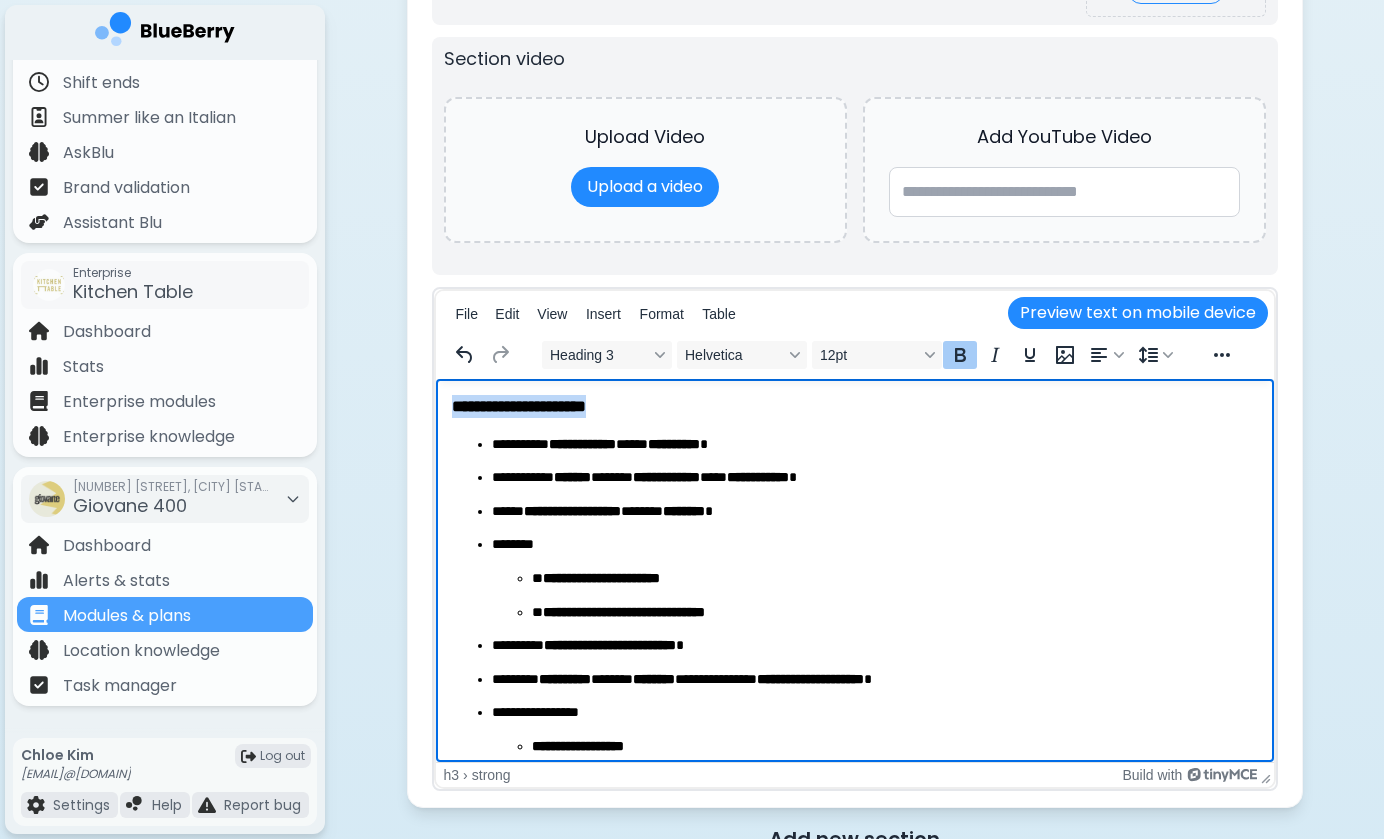 drag, startPoint x: 455, startPoint y: 404, endPoint x: 676, endPoint y: 403, distance: 221.00226 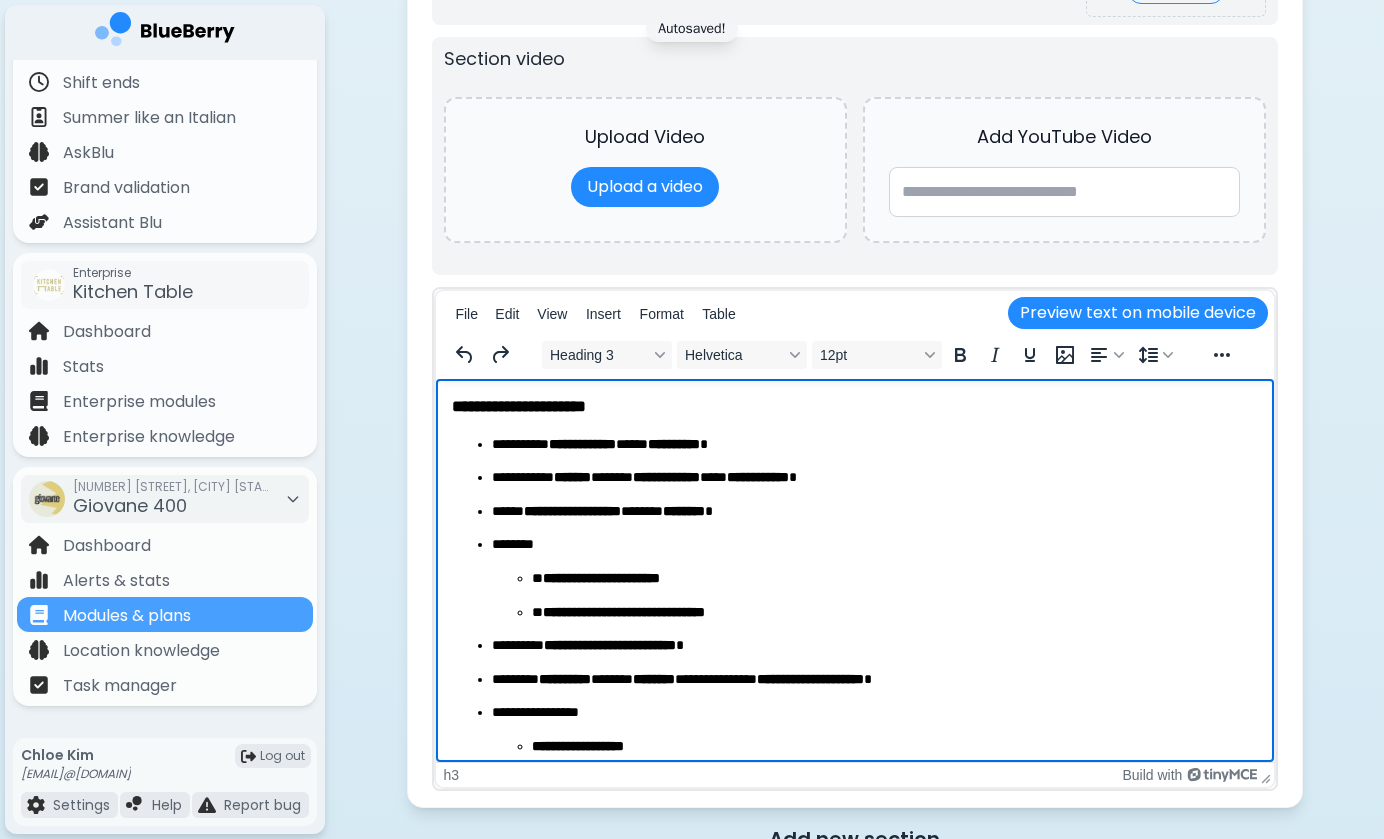 click on "**********" at bounding box center (874, 445) 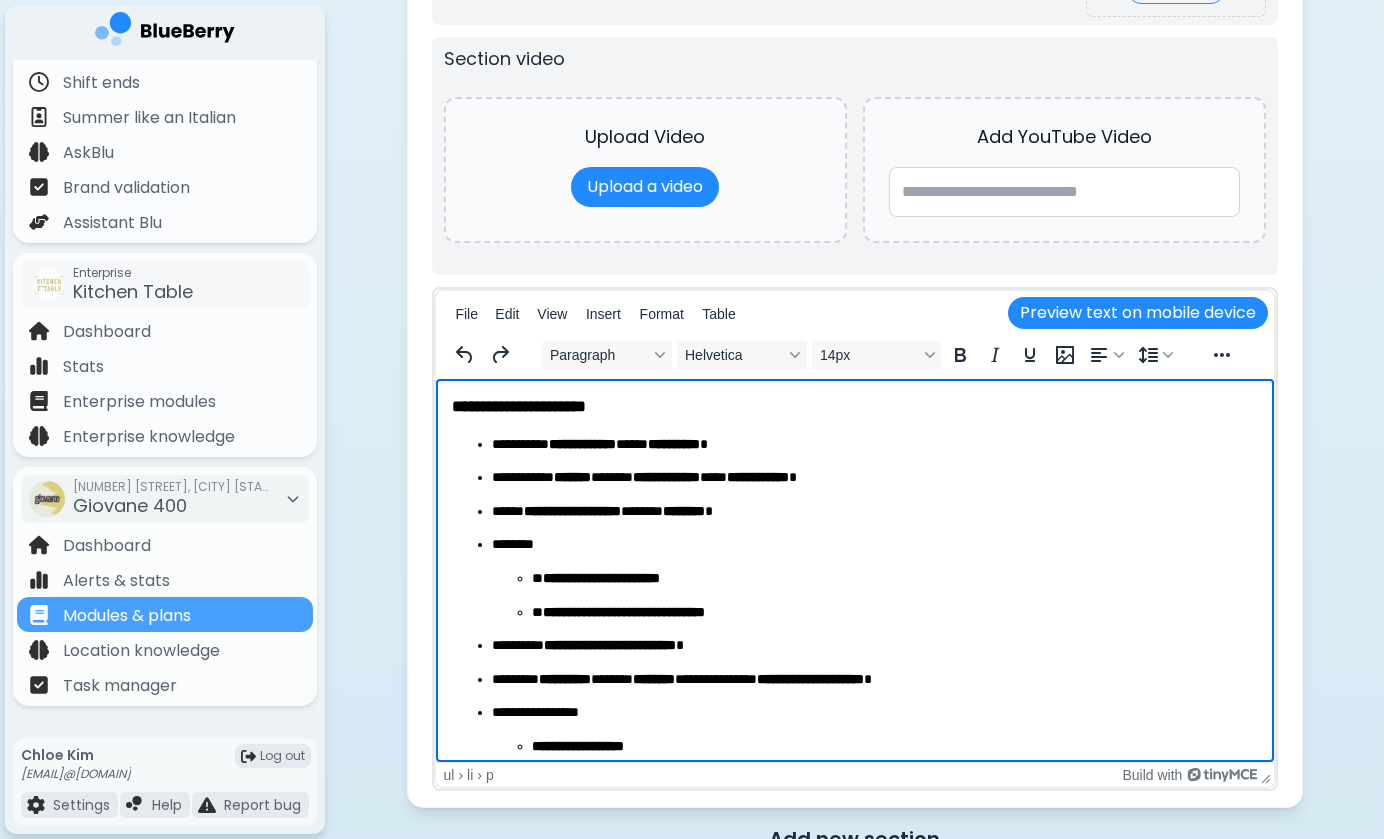 click on "**********" at bounding box center [581, 444] 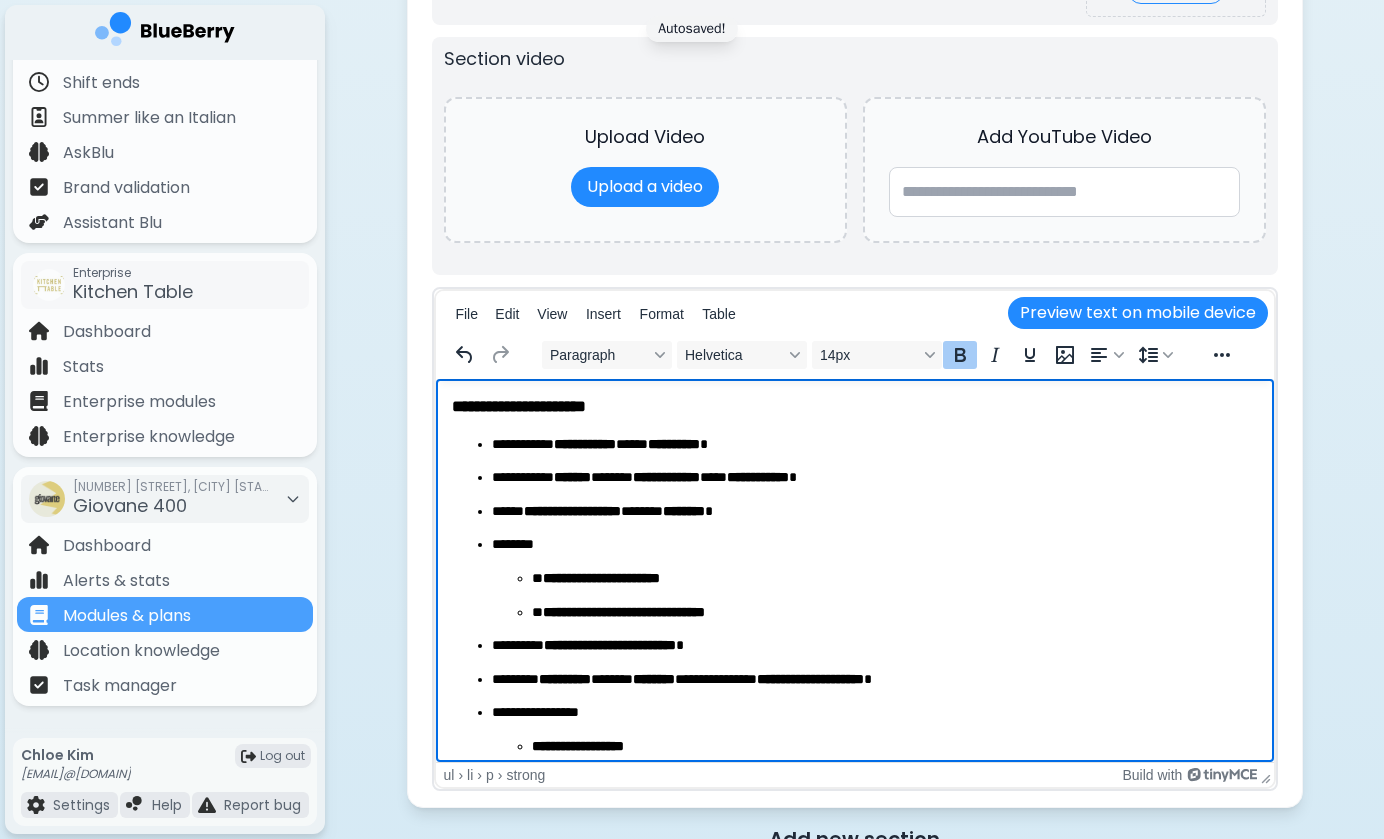 click on "**********" at bounding box center (584, 444) 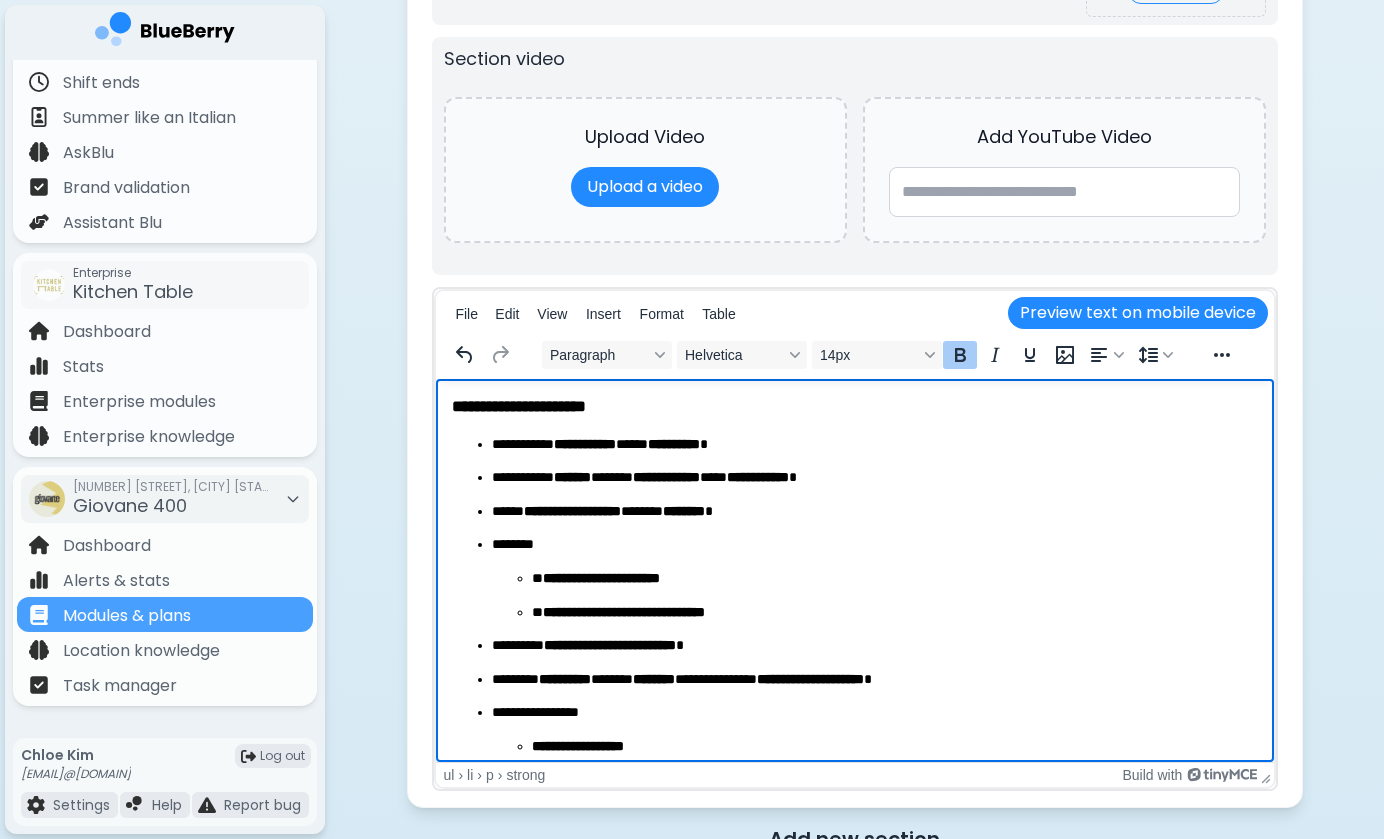 click on "**********" at bounding box center (874, 445) 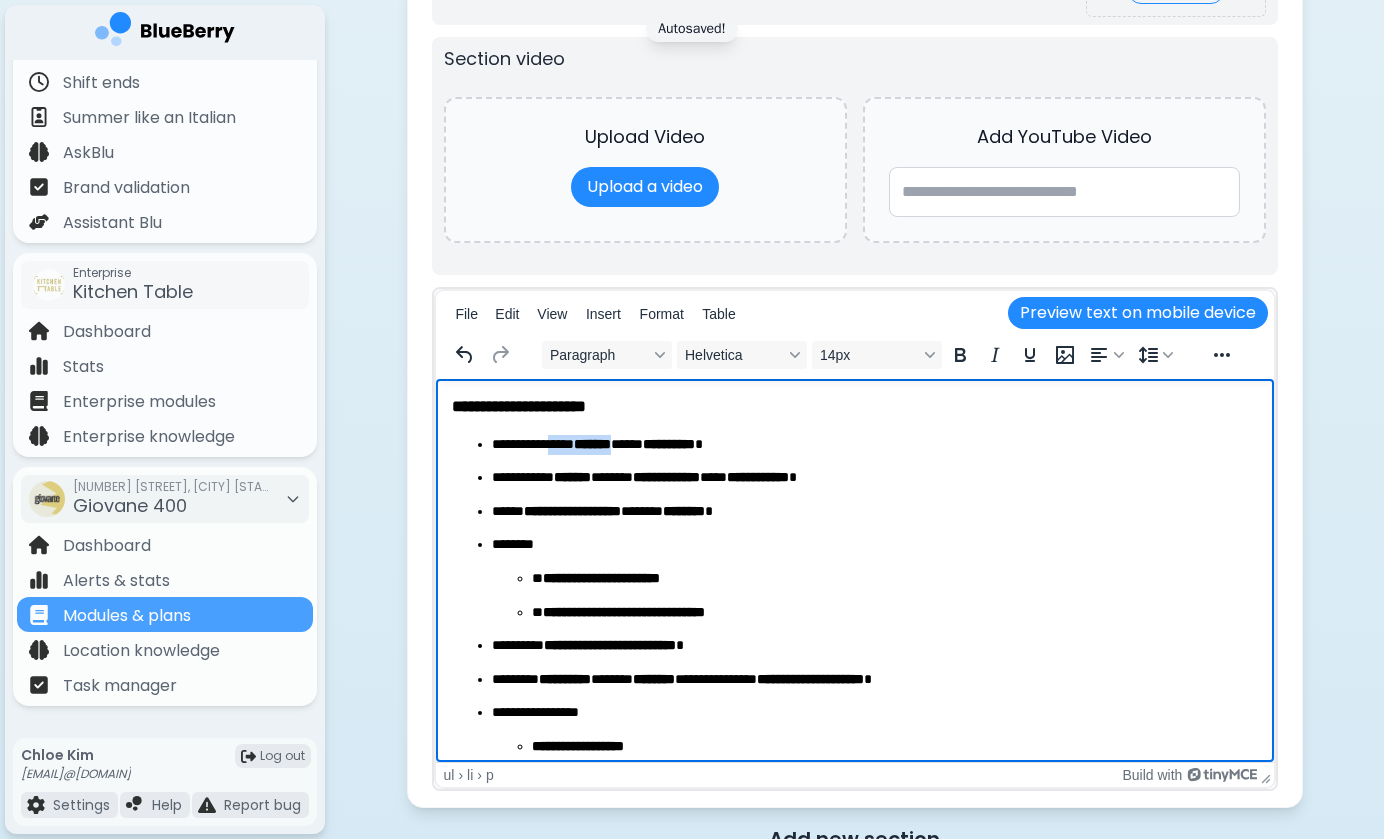 drag, startPoint x: 561, startPoint y: 439, endPoint x: 636, endPoint y: 441, distance: 75.026665 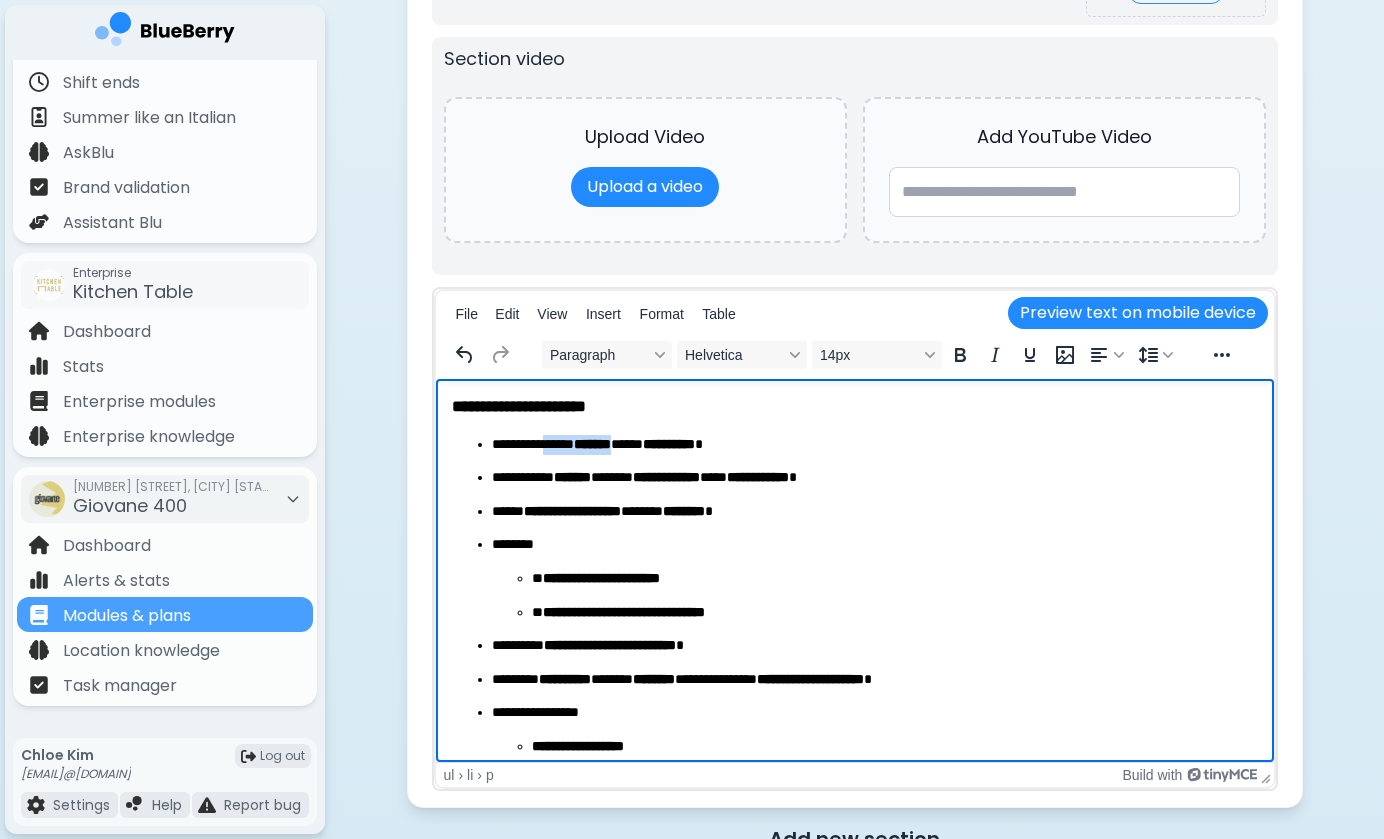 drag, startPoint x: 636, startPoint y: 443, endPoint x: 556, endPoint y: 444, distance: 80.00625 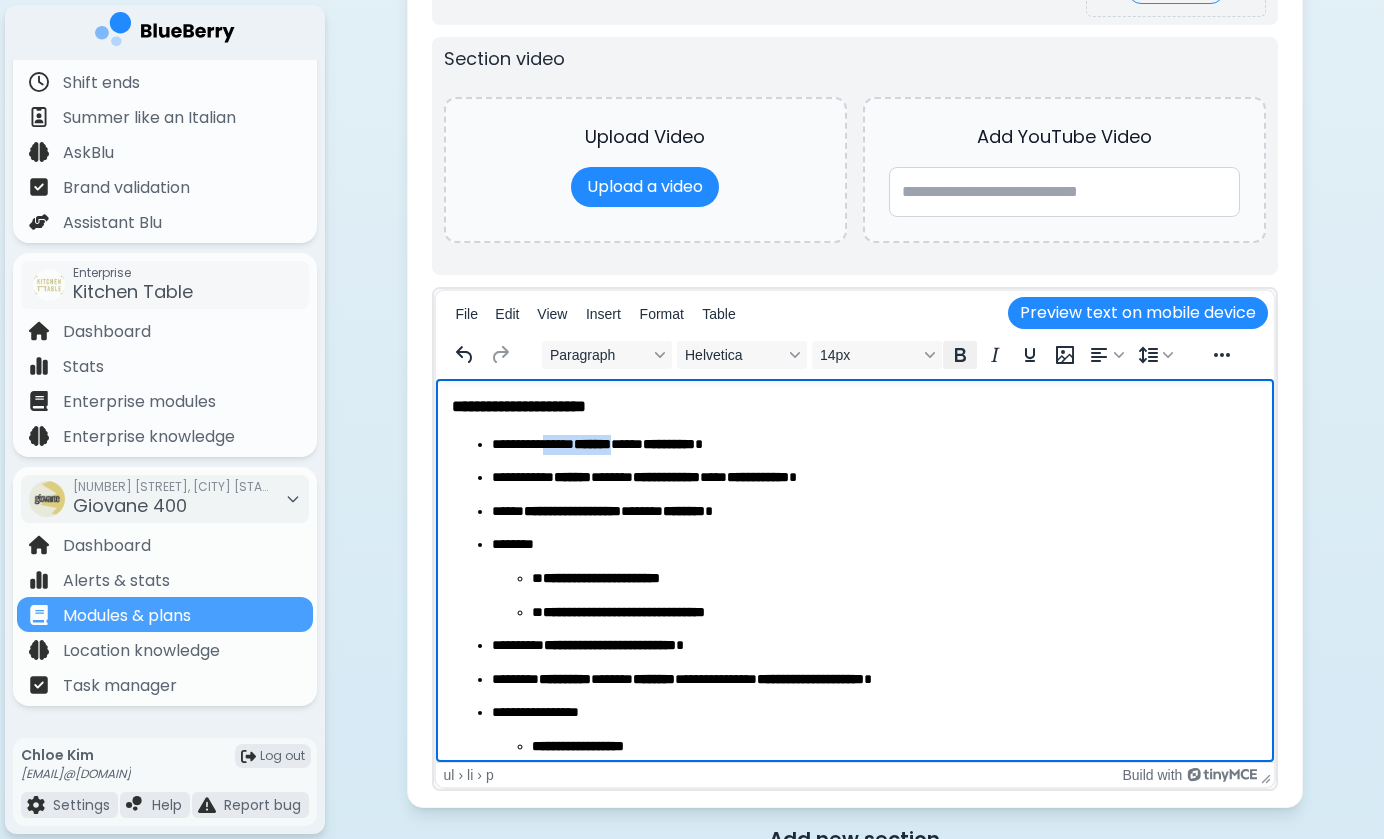 click 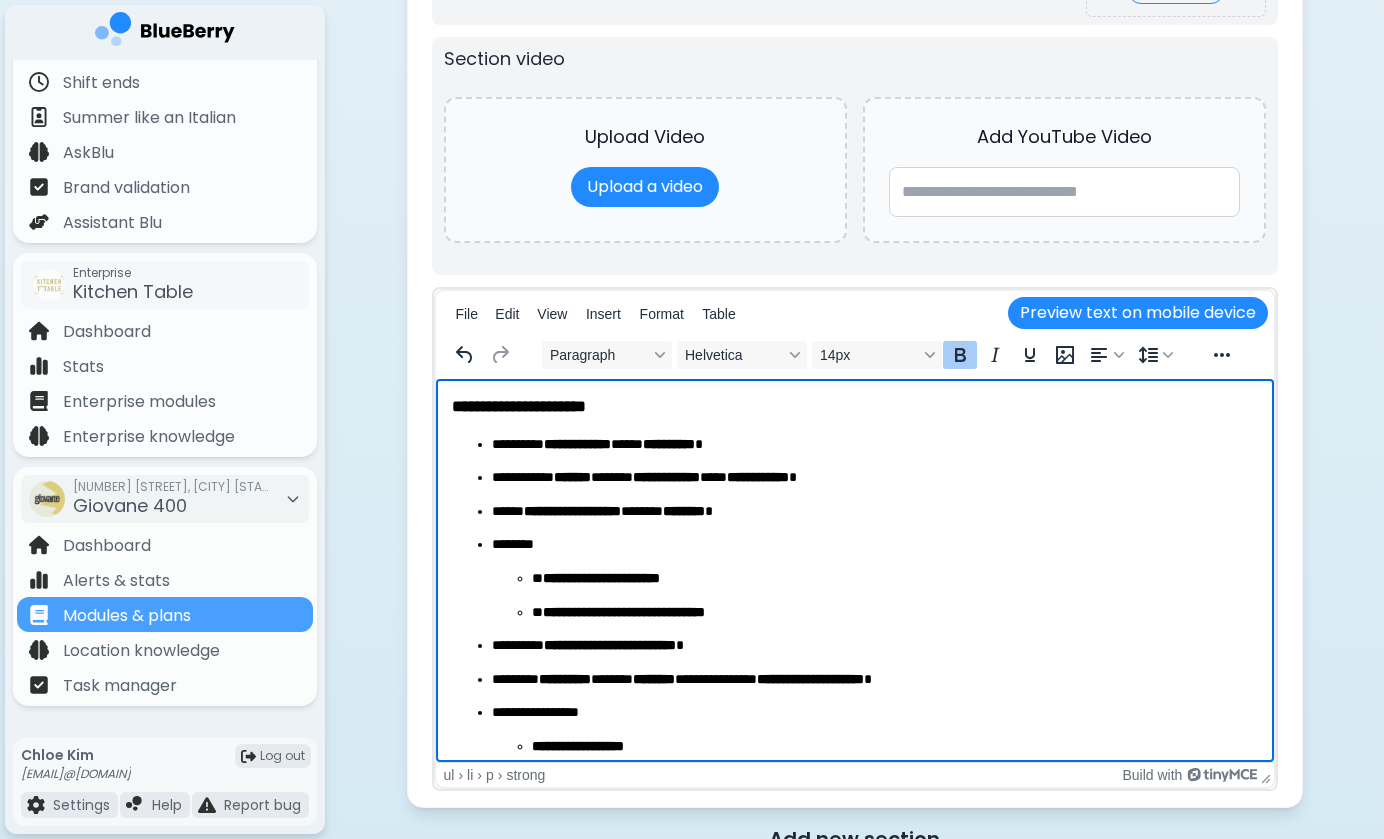 click on "**********" at bounding box center (874, 445) 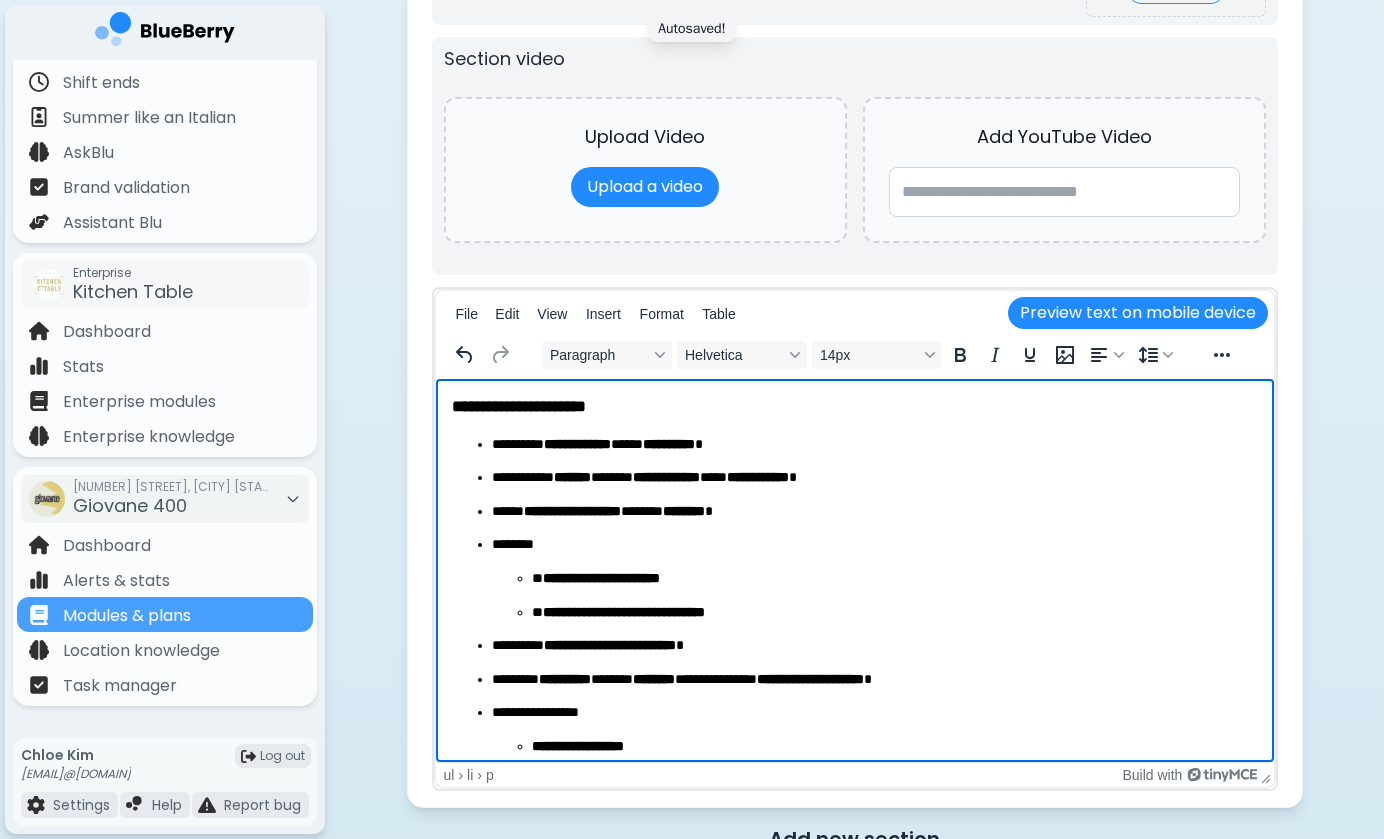 click on "**********" at bounding box center (668, 444) 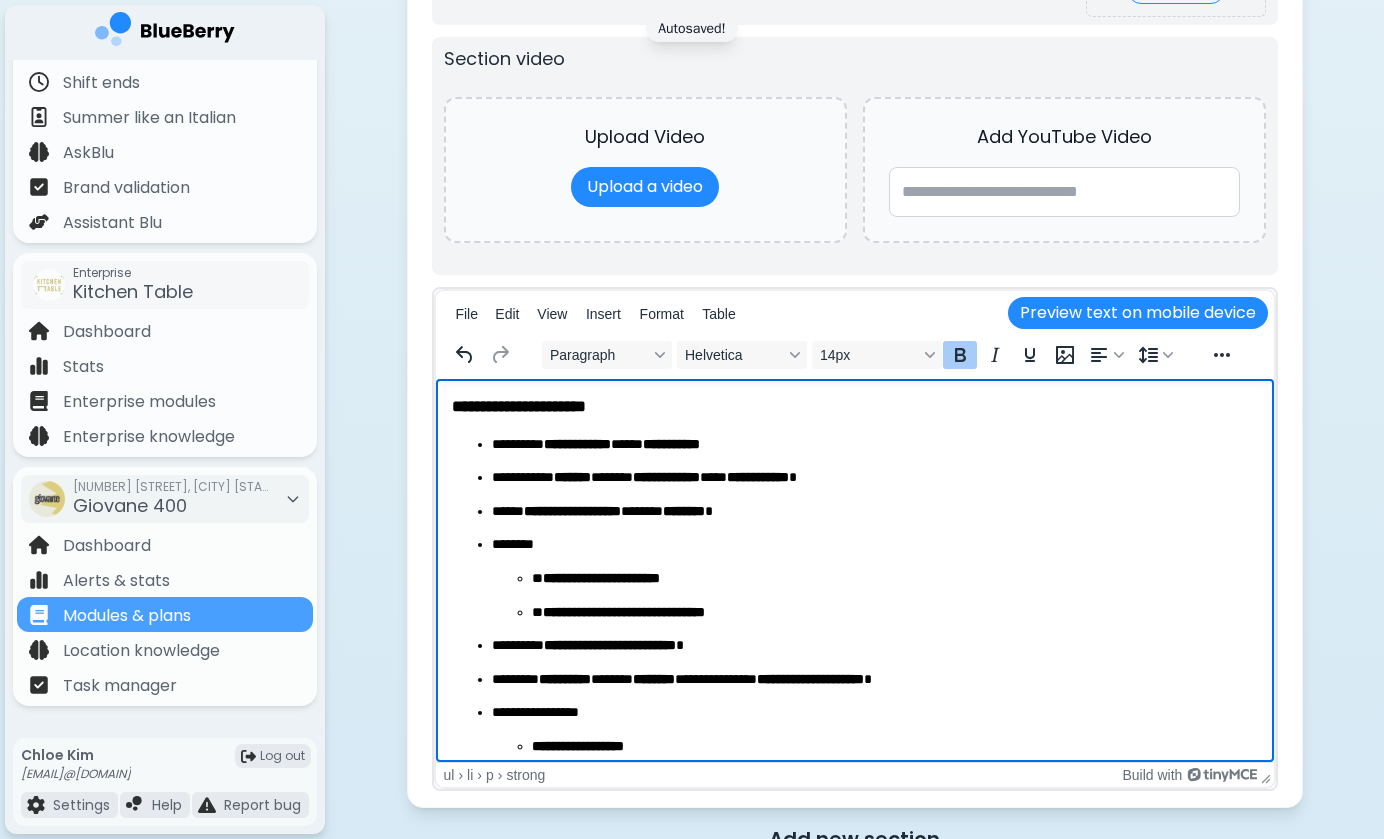 click on "**********" at bounding box center [874, 478] 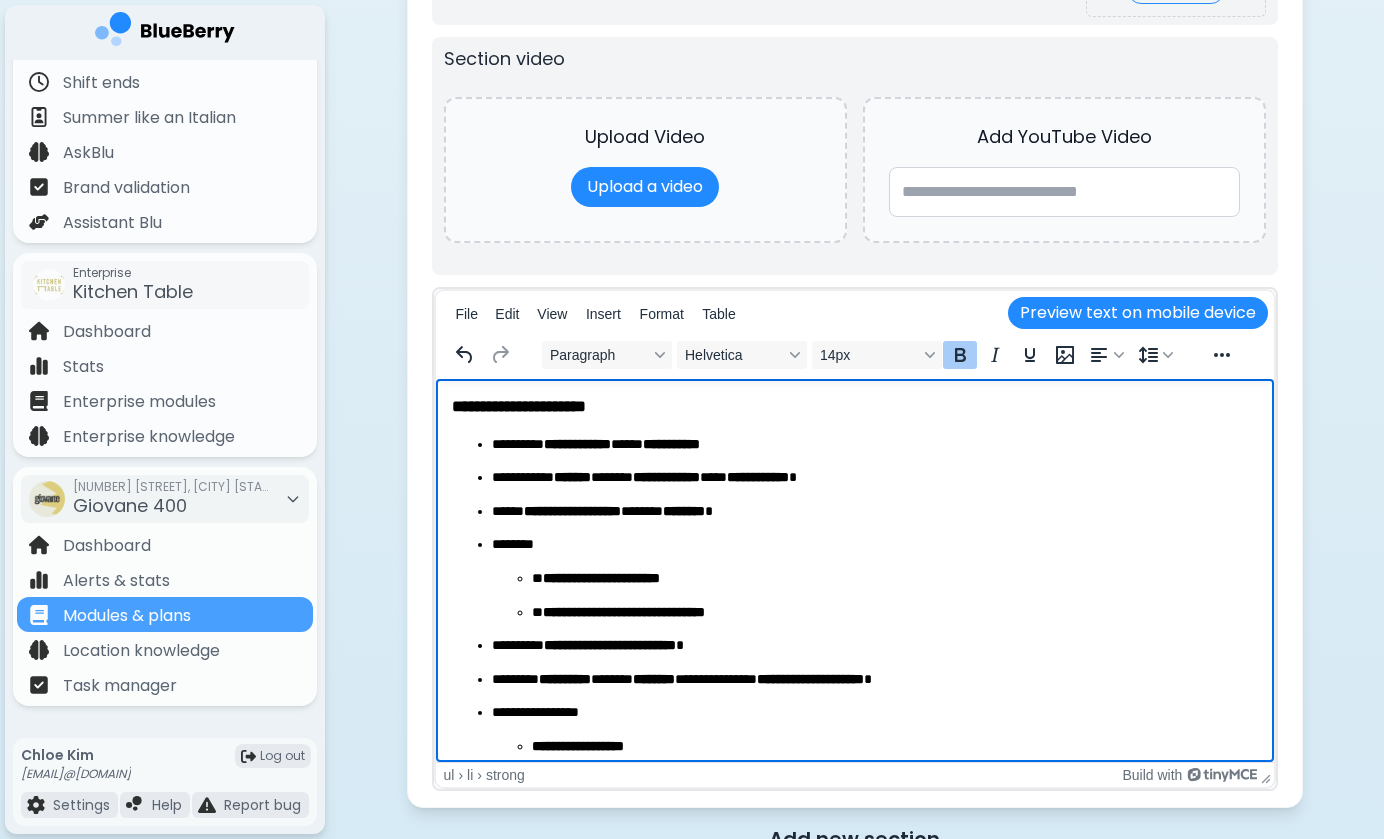 click on "*******" at bounding box center [571, 477] 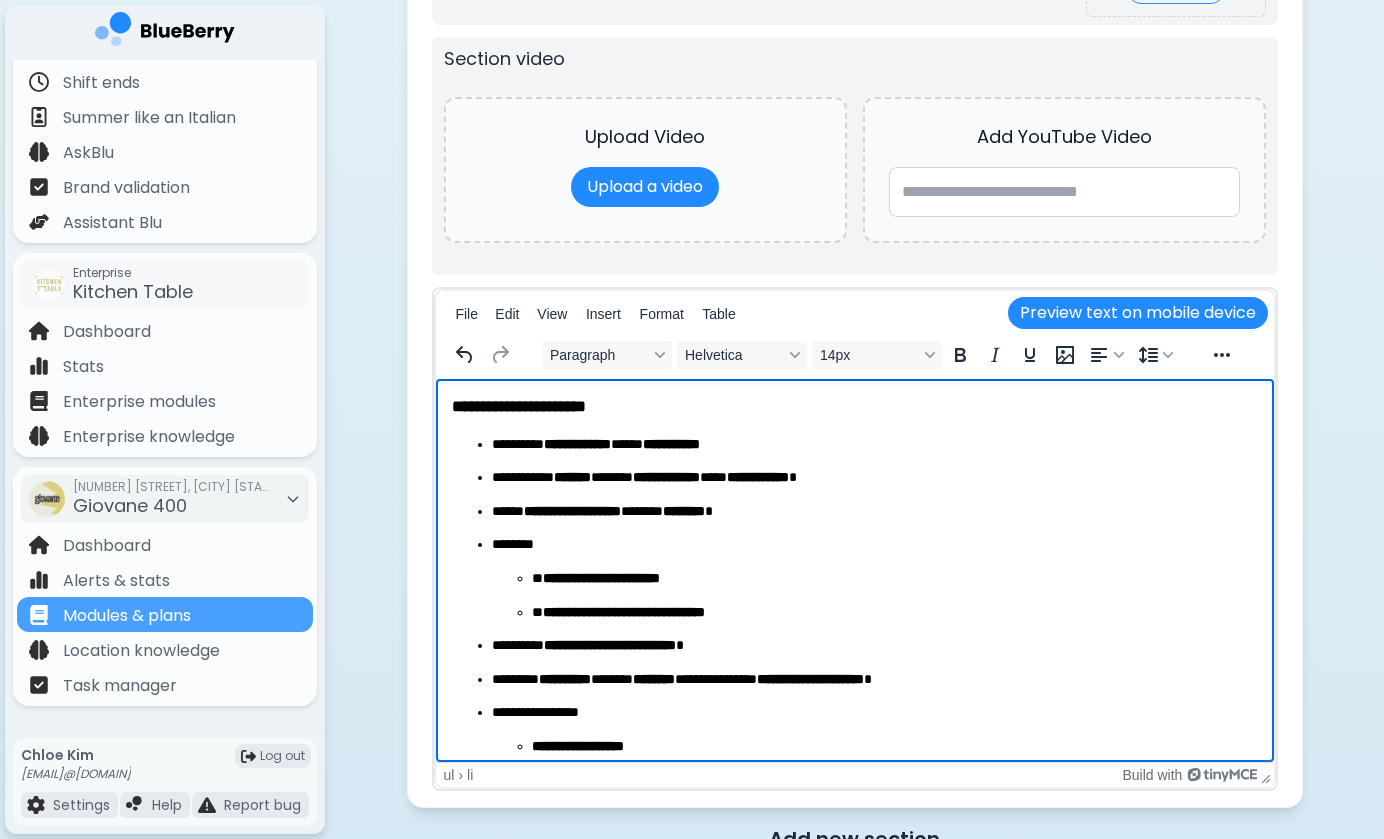 click on "**********" at bounding box center [874, 512] 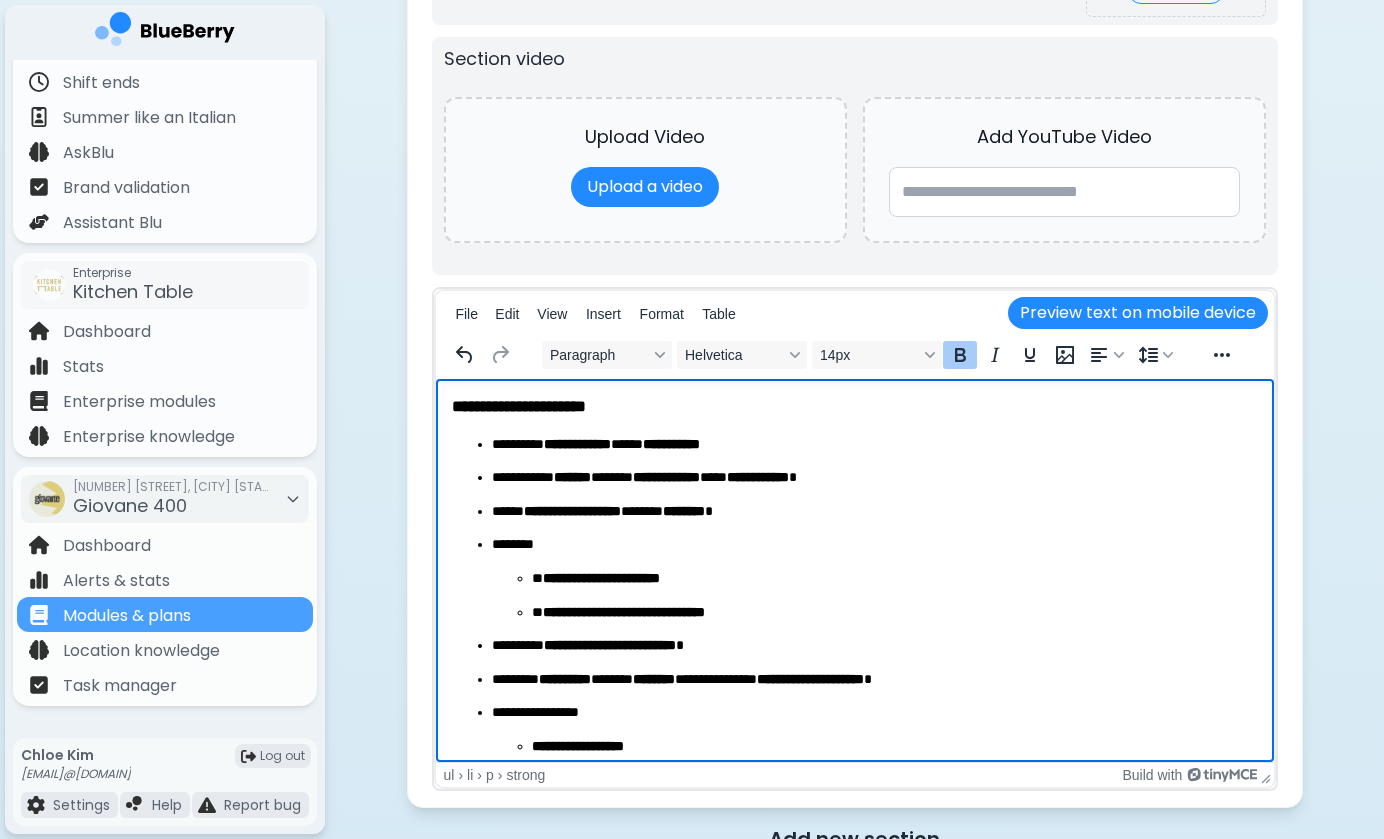 click on "**********" at bounding box center [571, 511] 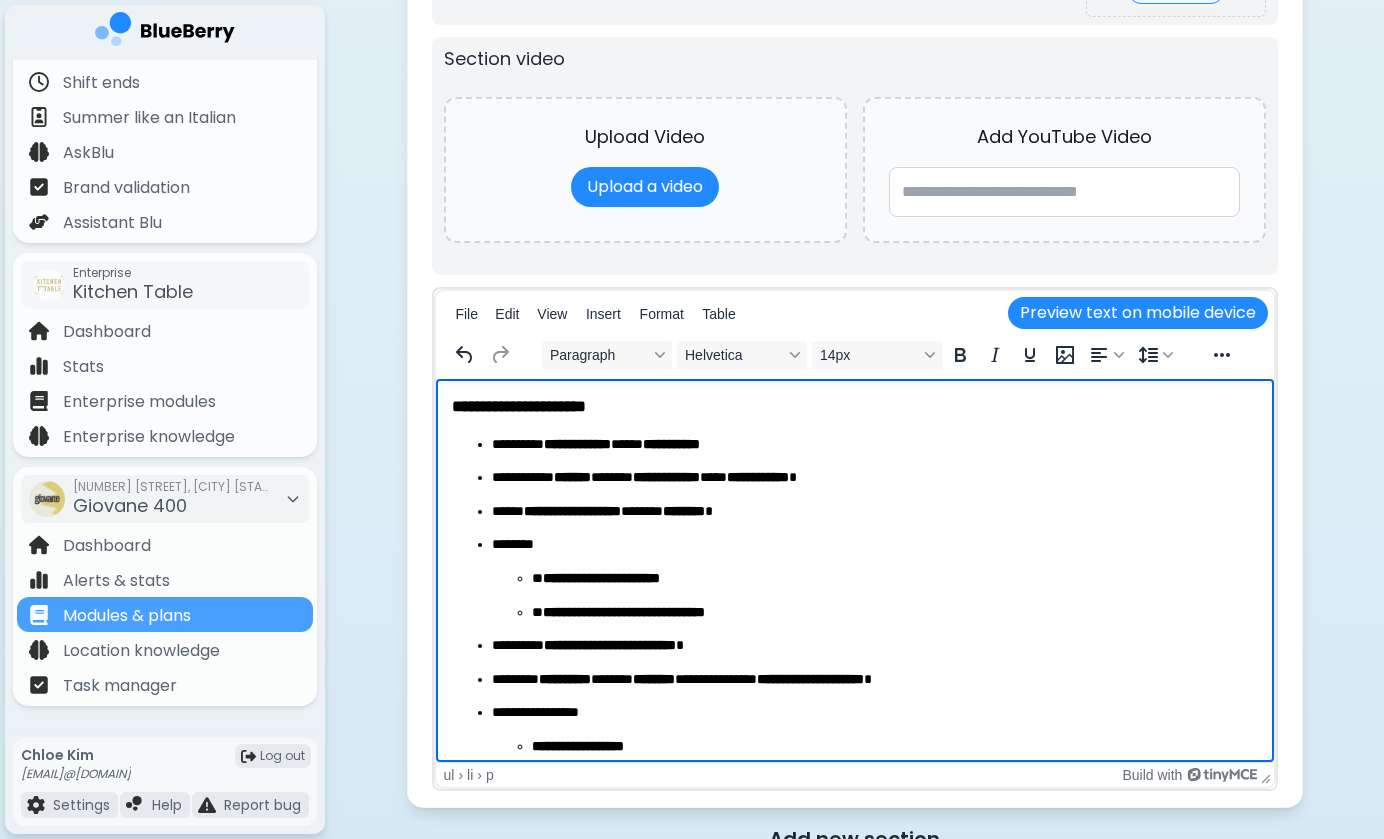 click on "**********" at bounding box center (874, 512) 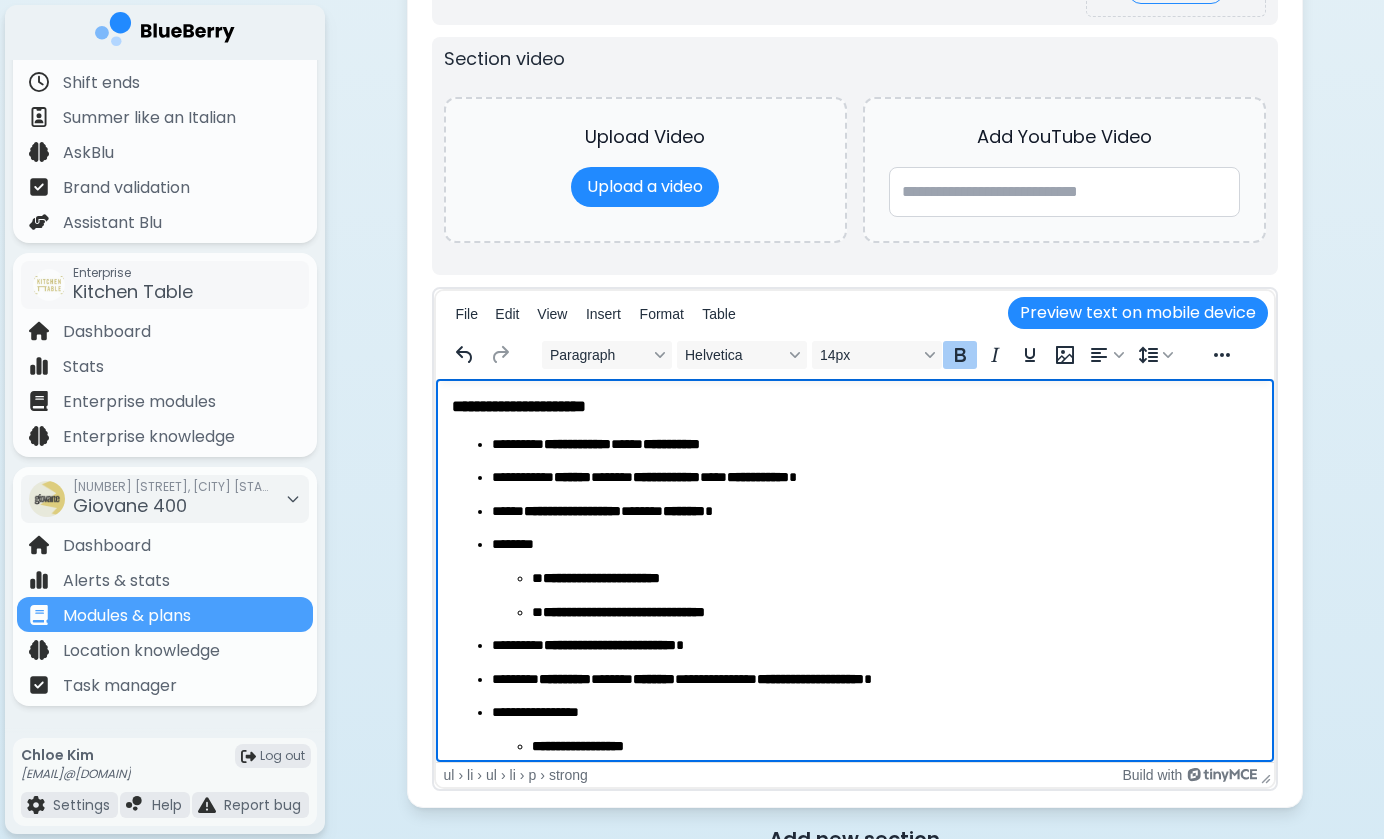 click on "**********" at bounding box center (600, 578) 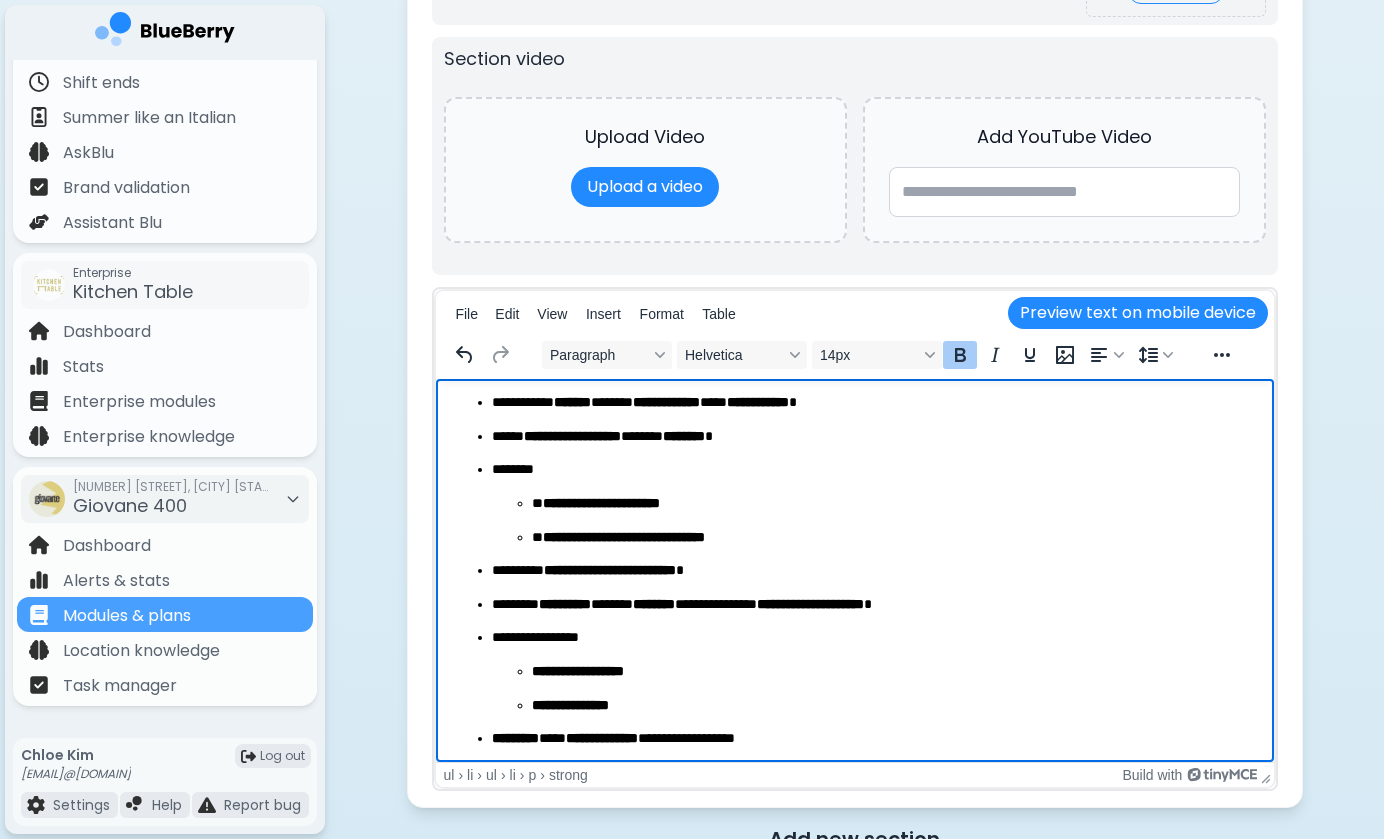scroll, scrollTop: 129, scrollLeft: 0, axis: vertical 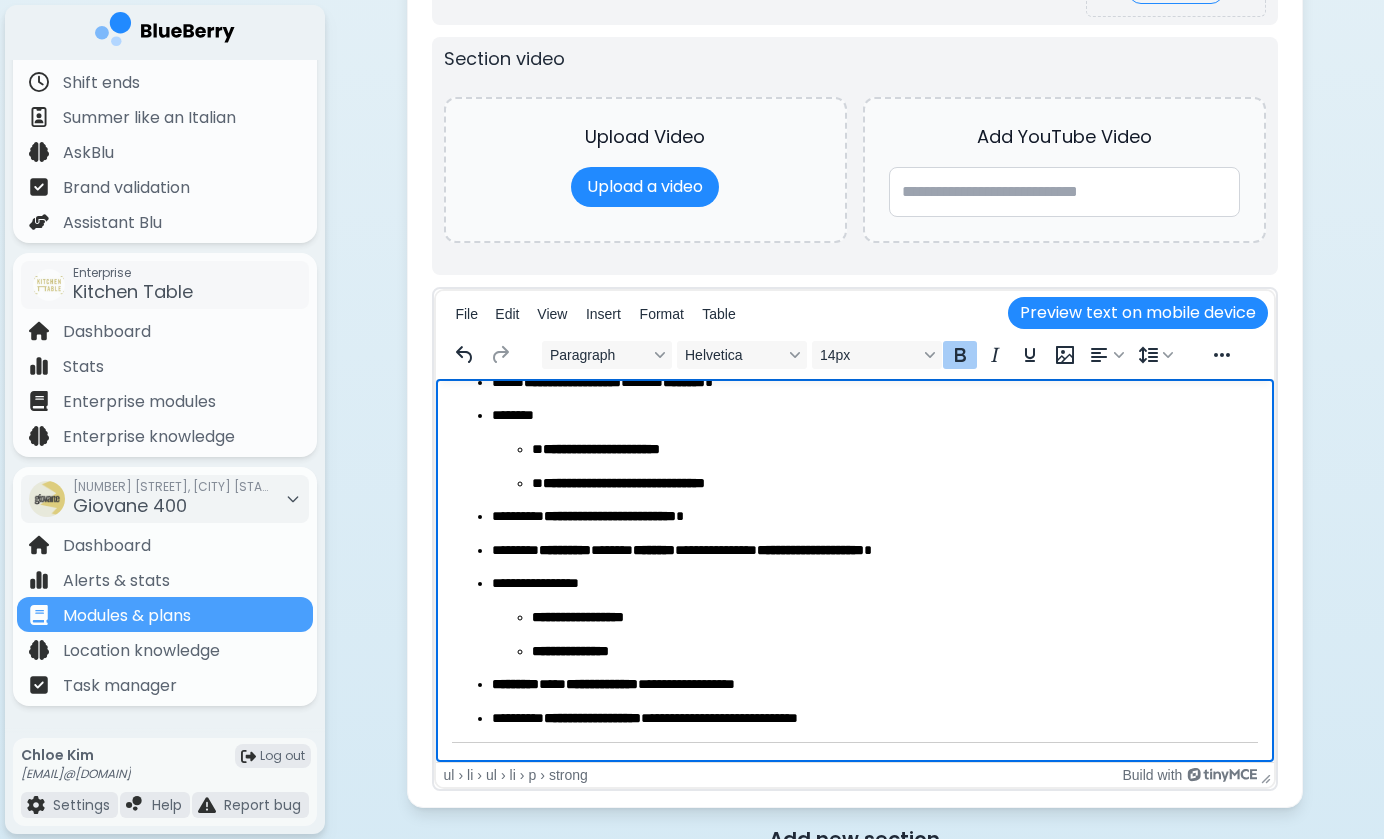 click on "**********" at bounding box center [894, 450] 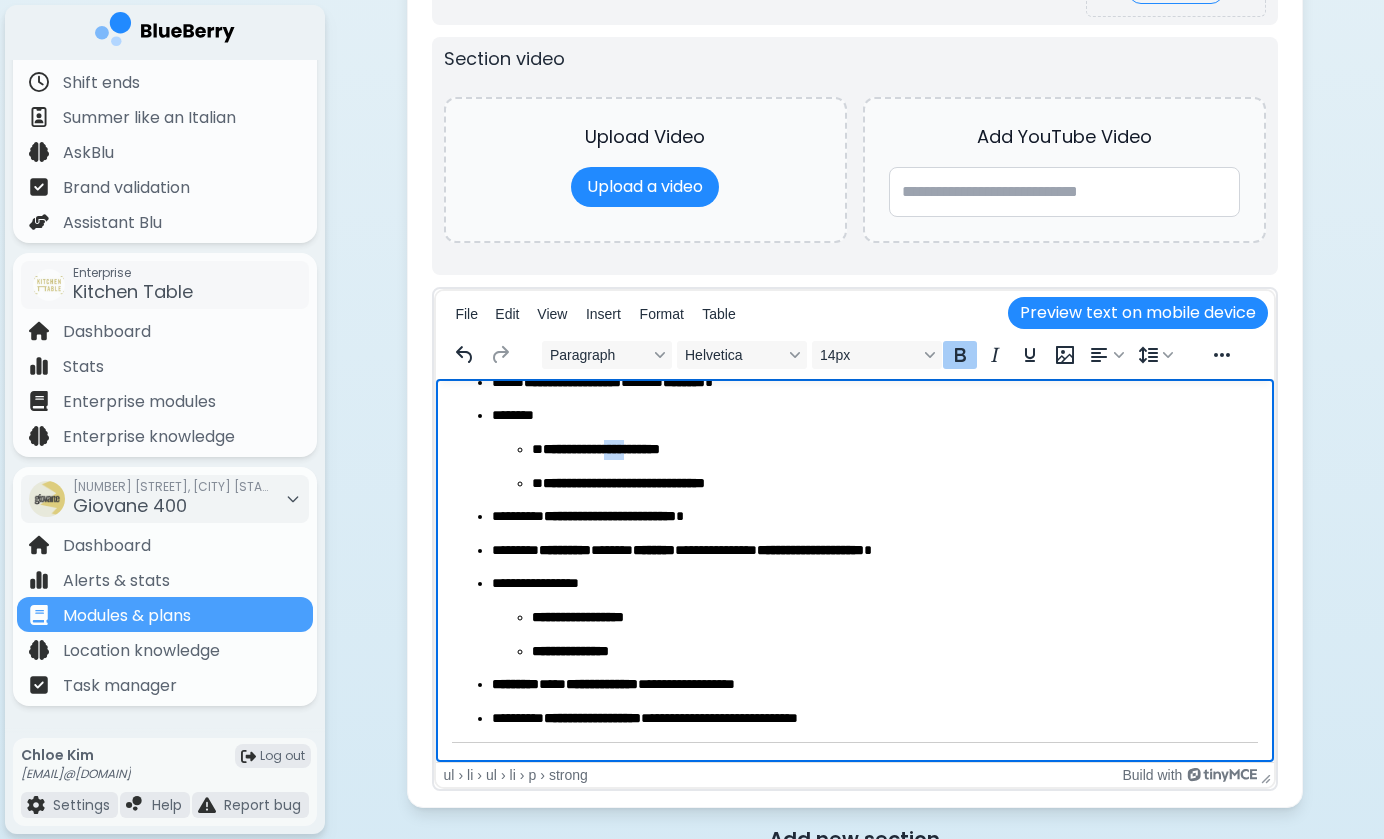 drag, startPoint x: 624, startPoint y: 445, endPoint x: 651, endPoint y: 445, distance: 27 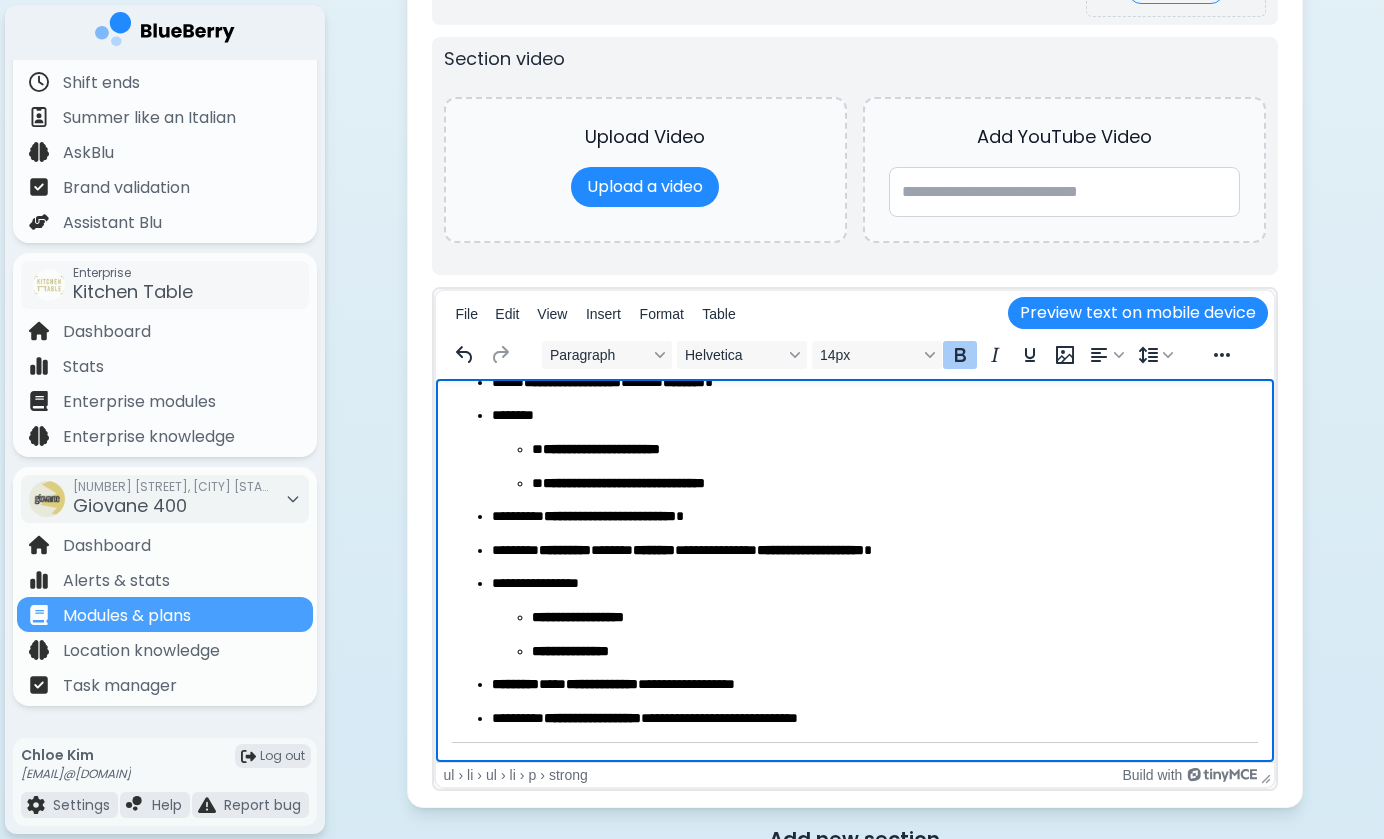 click on "**********" at bounding box center (894, 450) 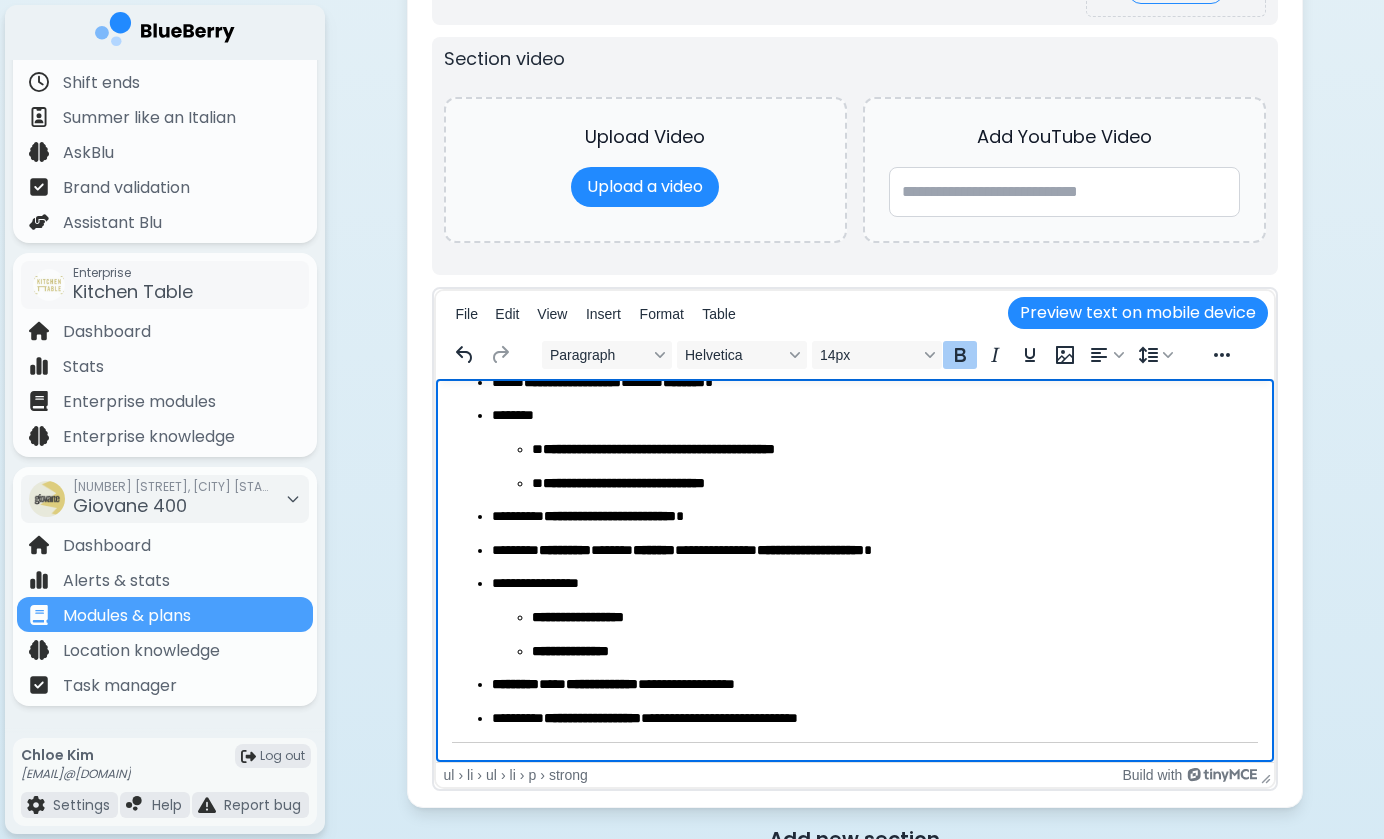 click on "**********" at bounding box center [894, 484] 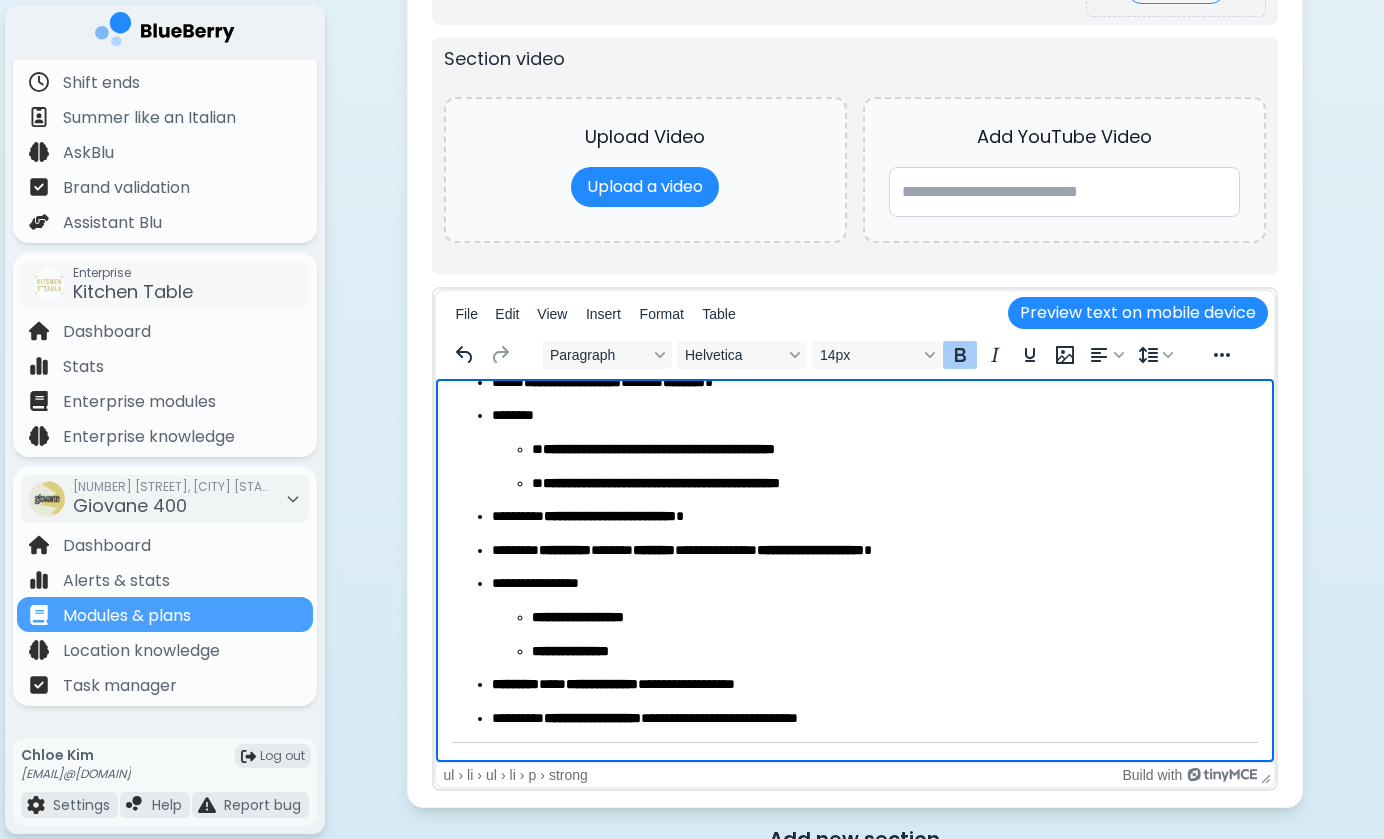 click on "**********" at bounding box center [660, 483] 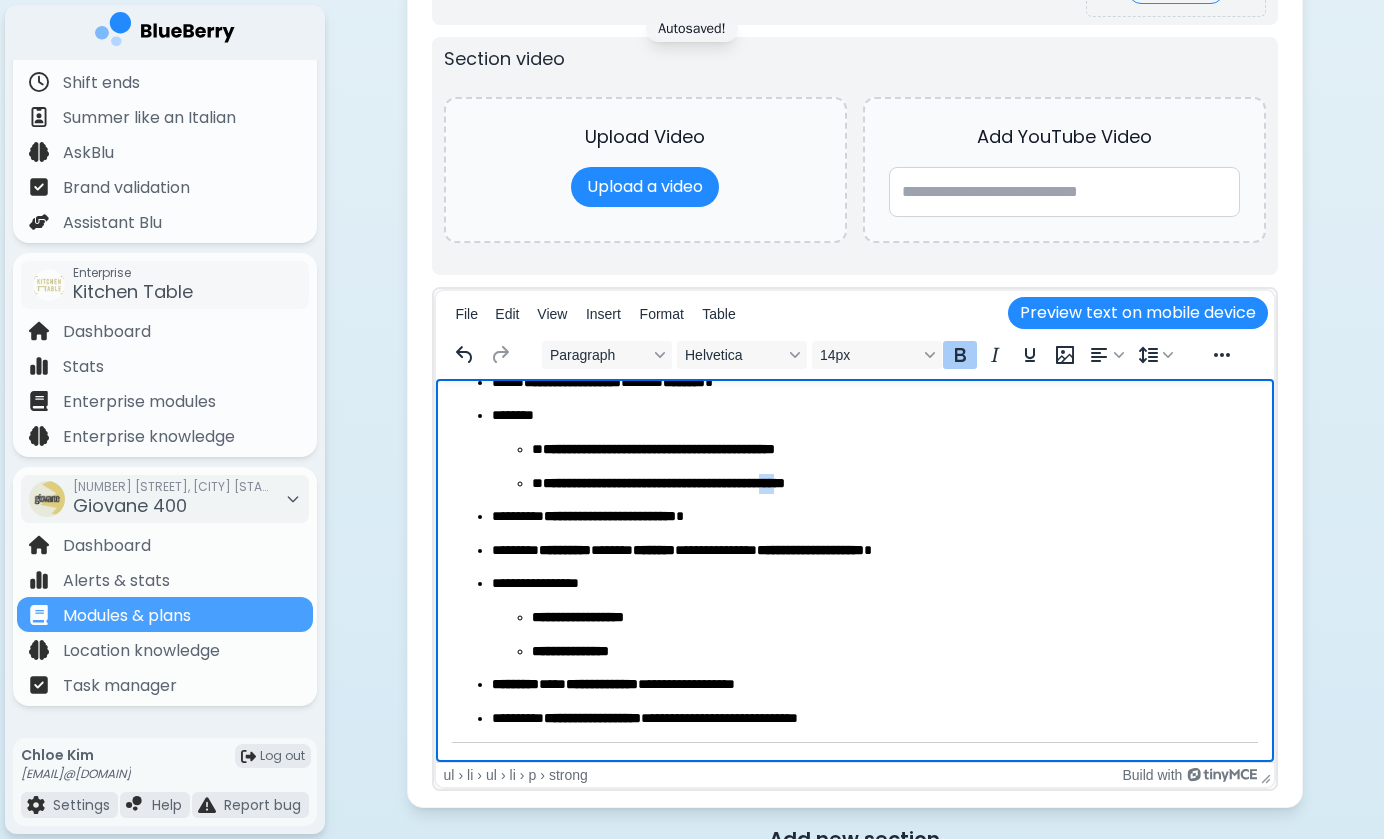 drag, startPoint x: 836, startPoint y: 482, endPoint x: 860, endPoint y: 482, distance: 24 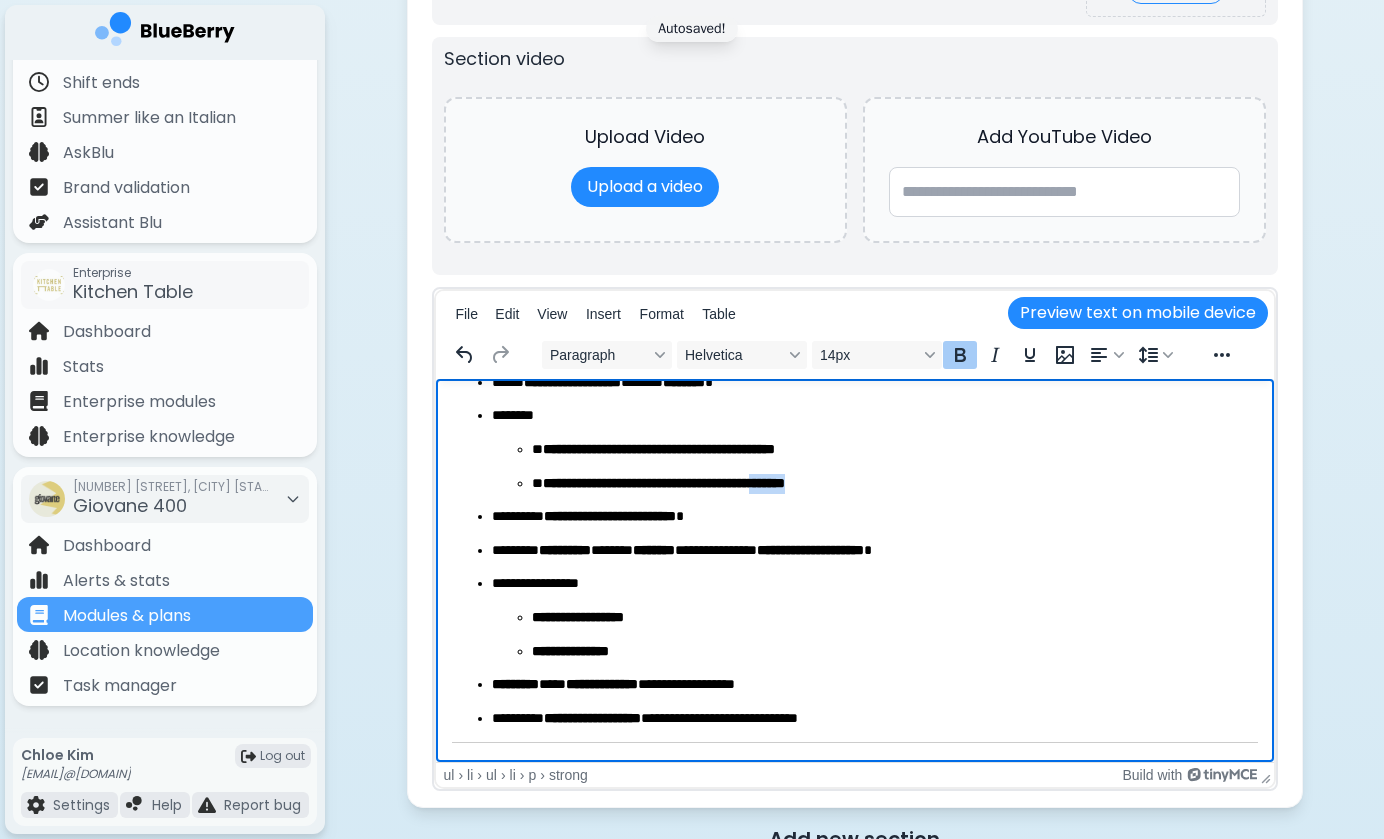 drag, startPoint x: 868, startPoint y: 483, endPoint x: 825, endPoint y: 478, distance: 43.289722 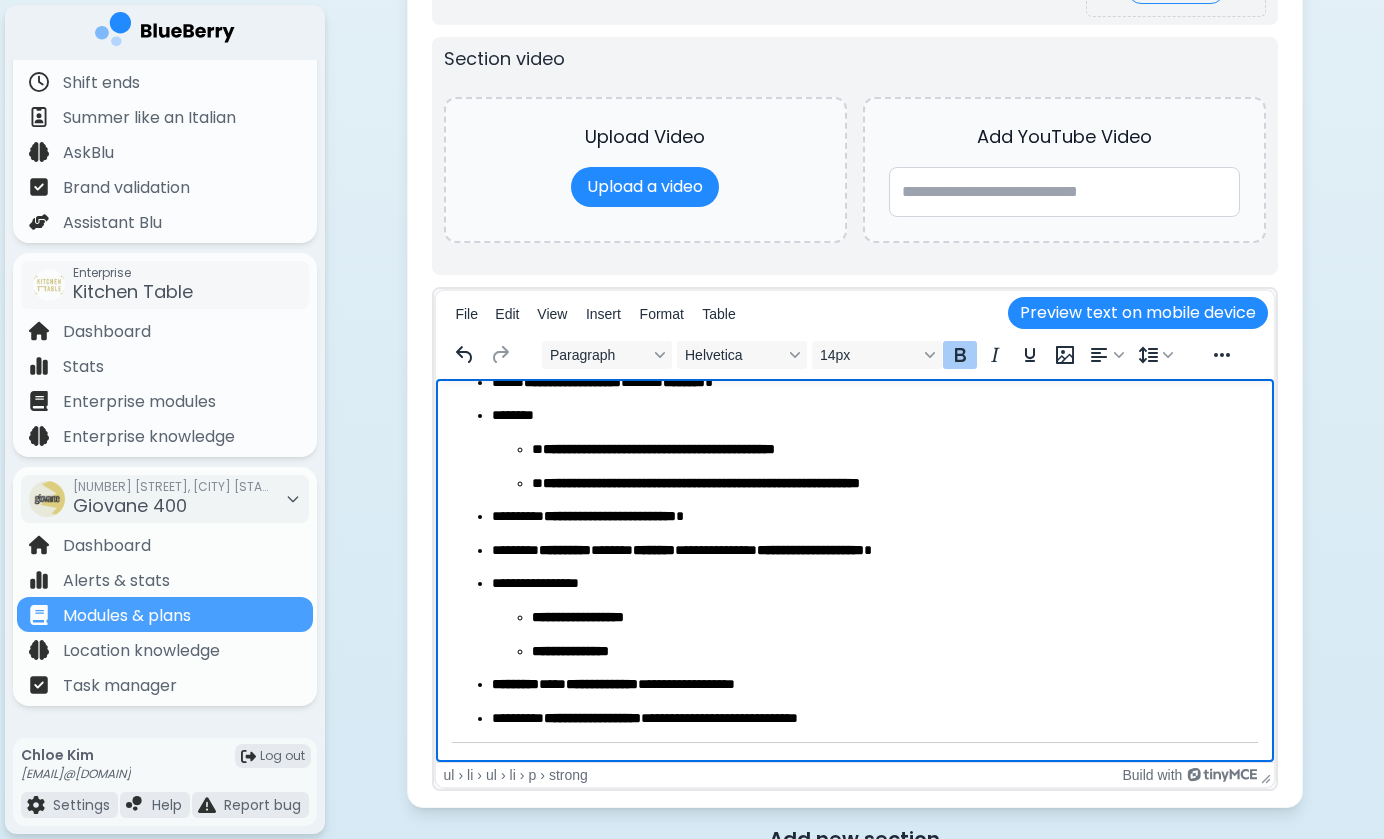 click on "**********" at bounding box center (894, 450) 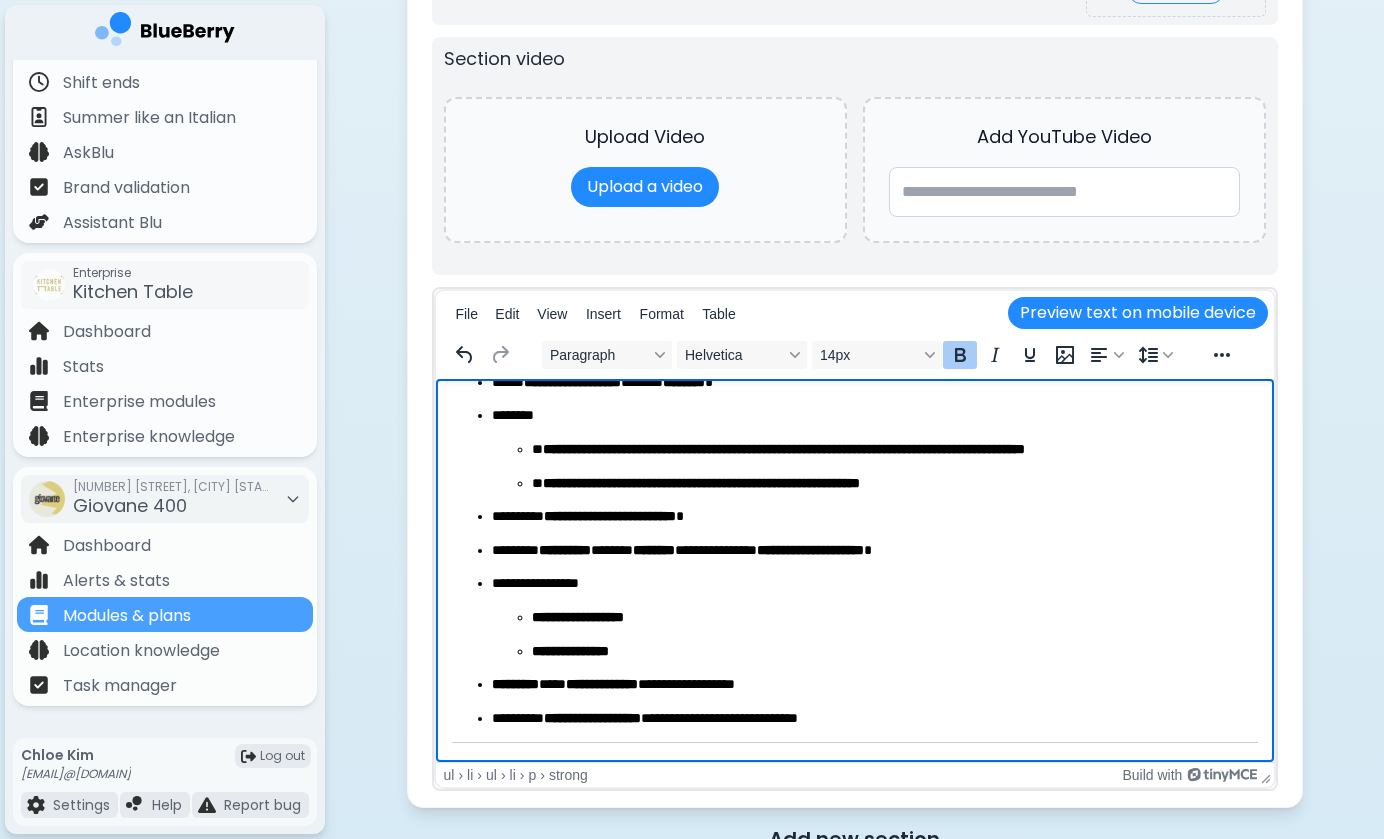 click on "**********" at bounding box center [894, 450] 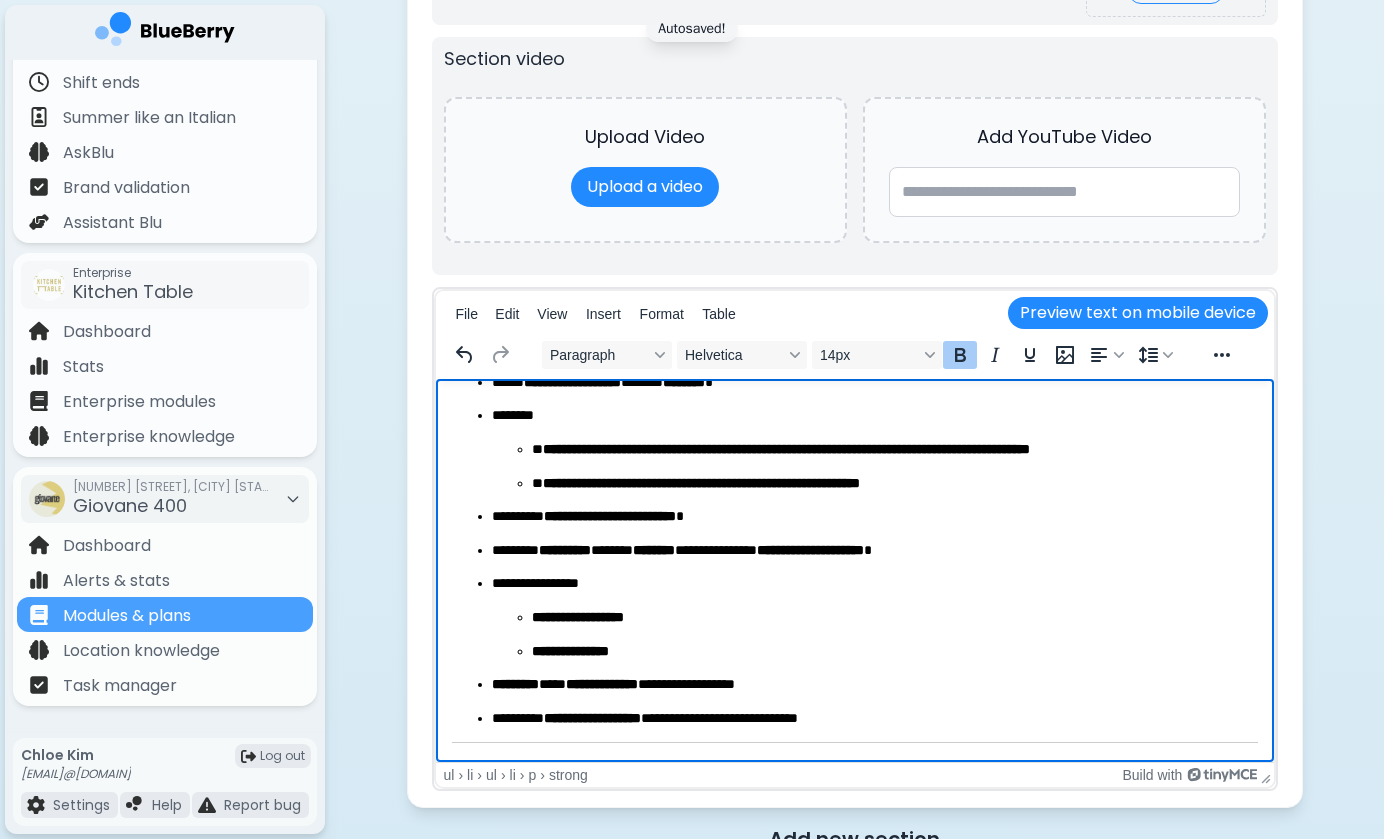 click on "**********" at bounding box center (609, 516) 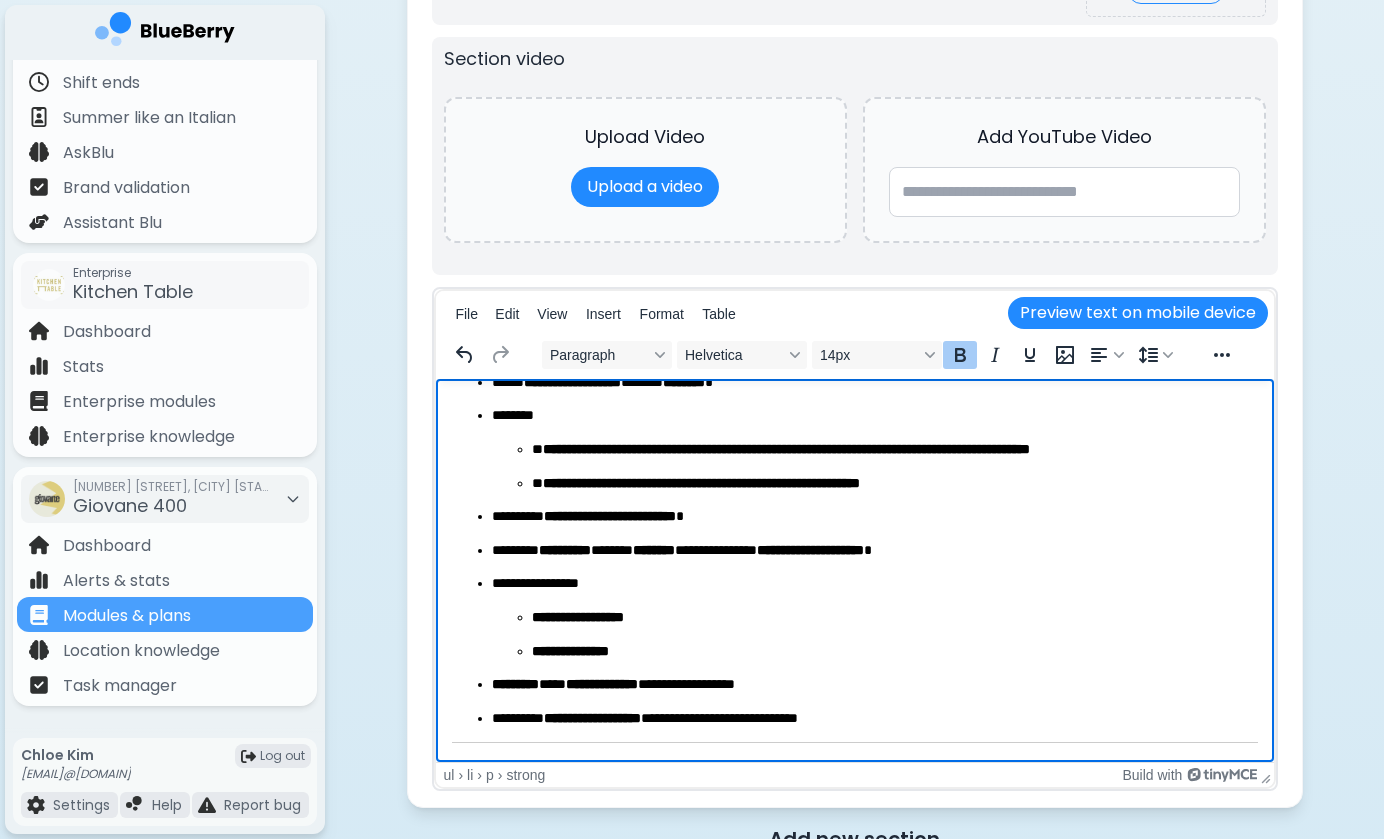 click on "**********" at bounding box center [874, 517] 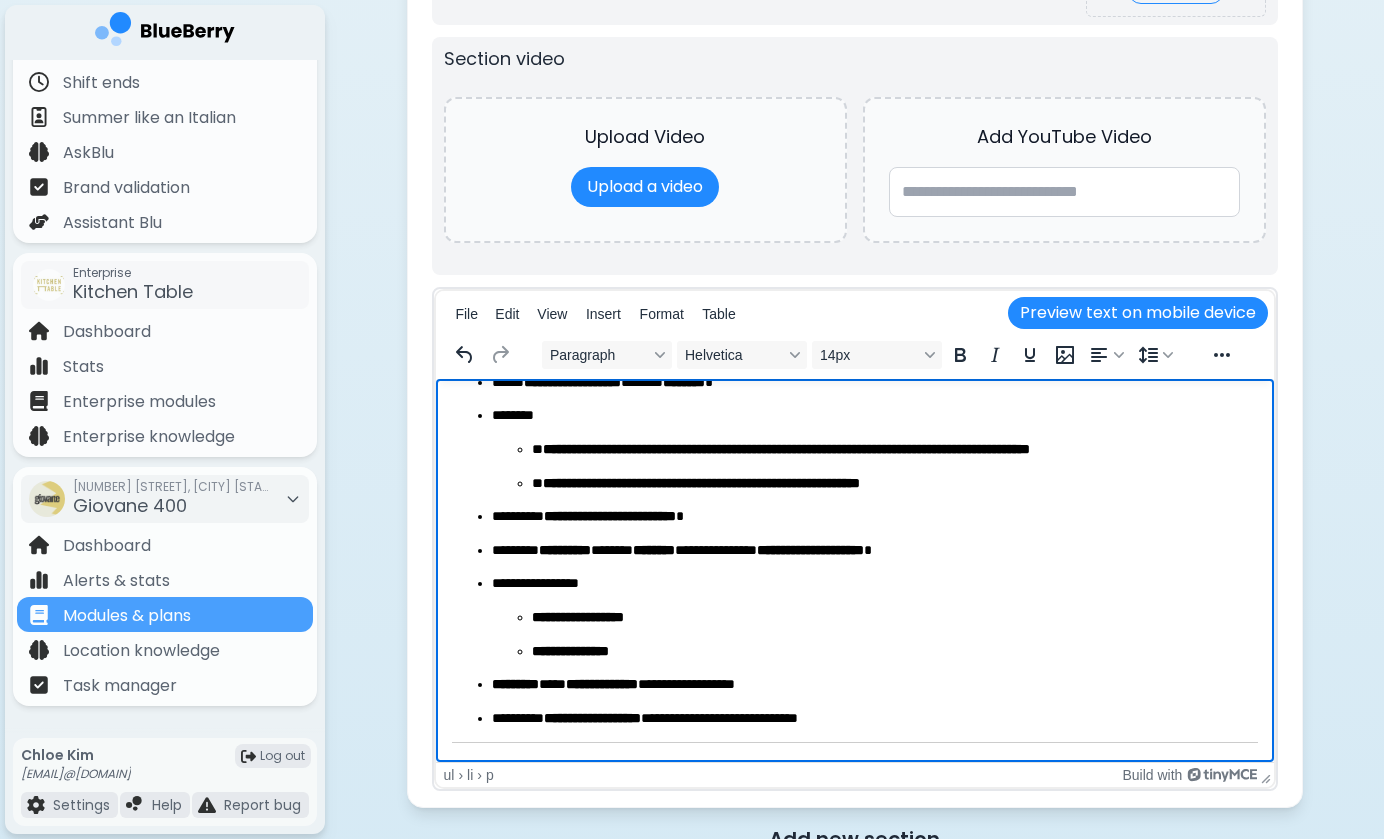 click on "**********" at bounding box center [874, 517] 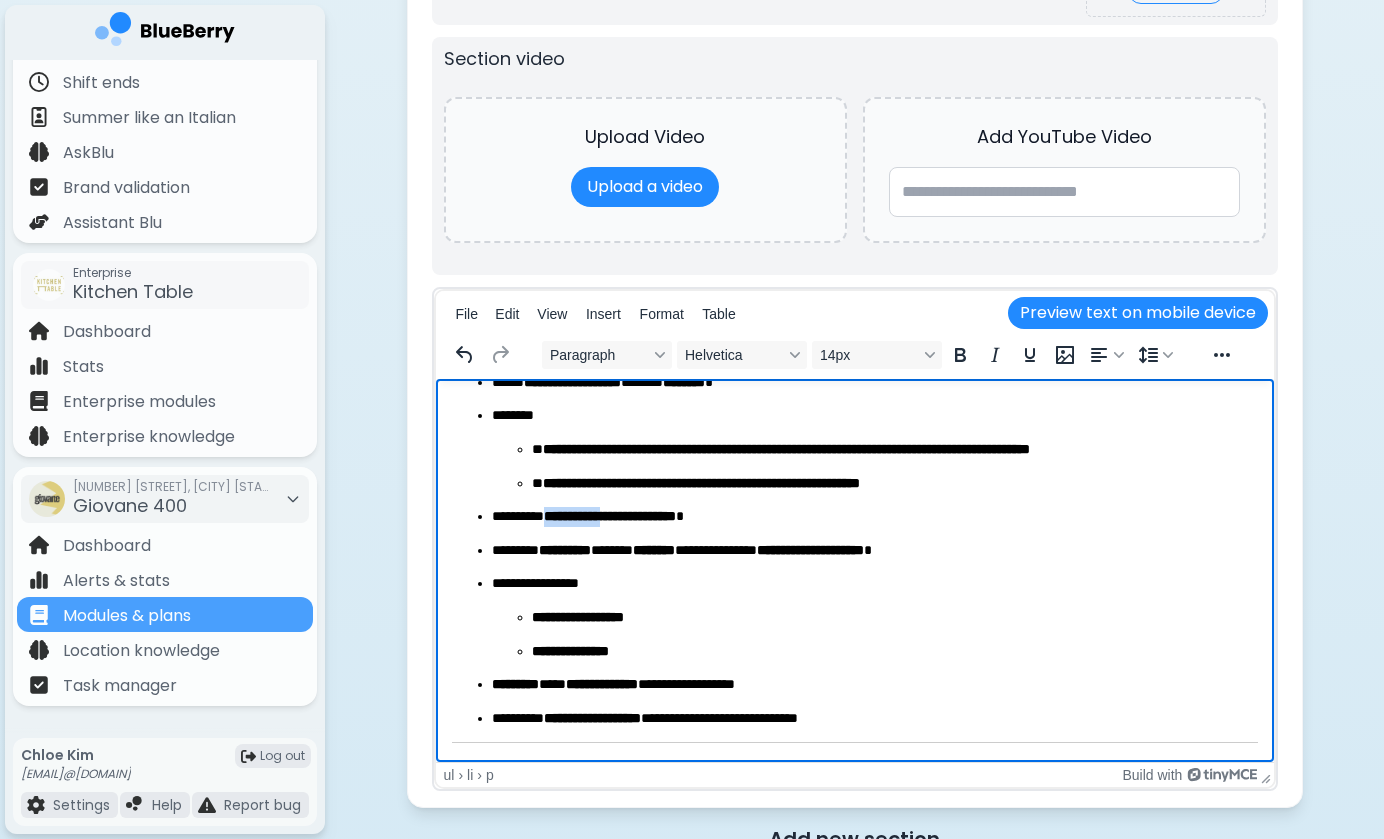 drag, startPoint x: 555, startPoint y: 510, endPoint x: 629, endPoint y: 517, distance: 74.330345 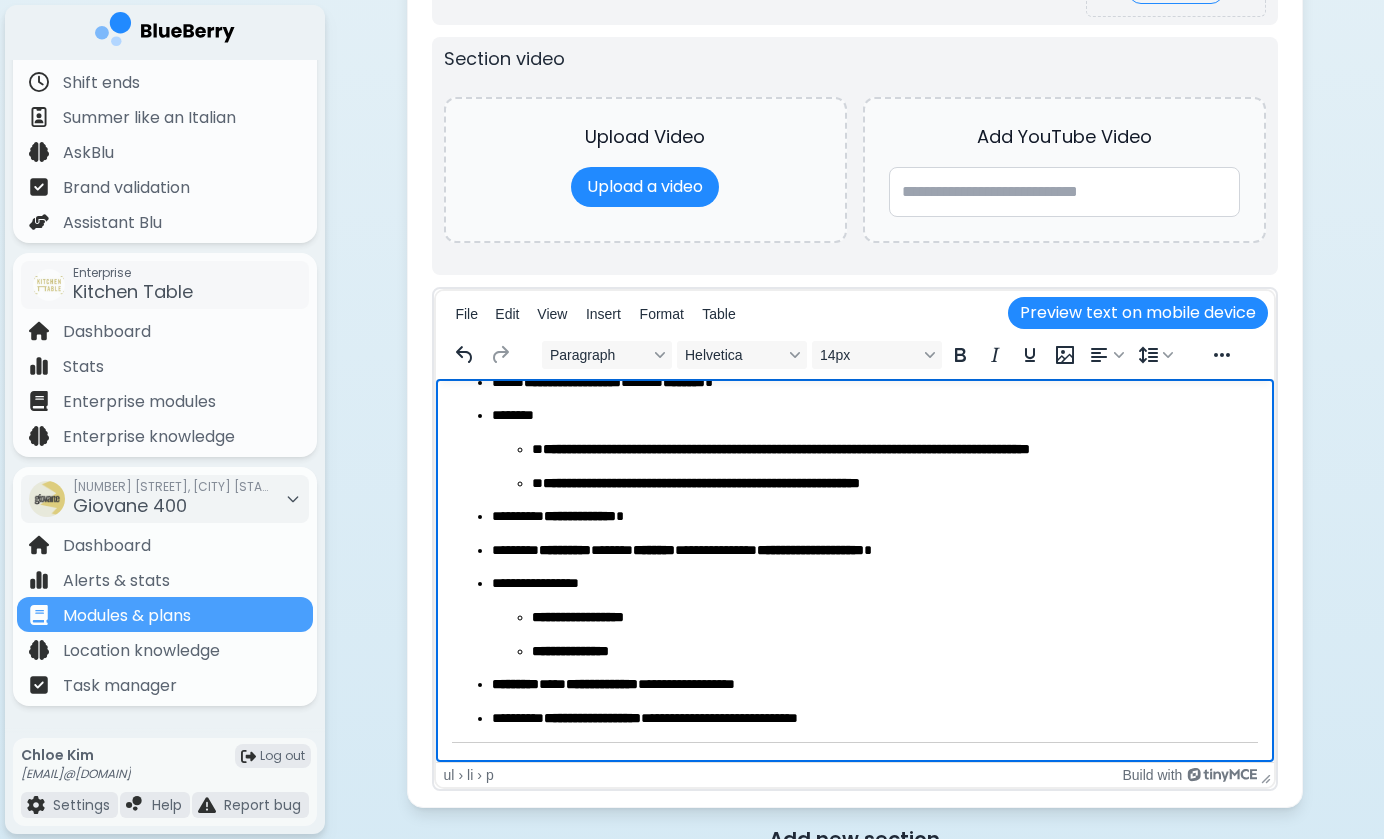 click on "**********" at bounding box center (874, 517) 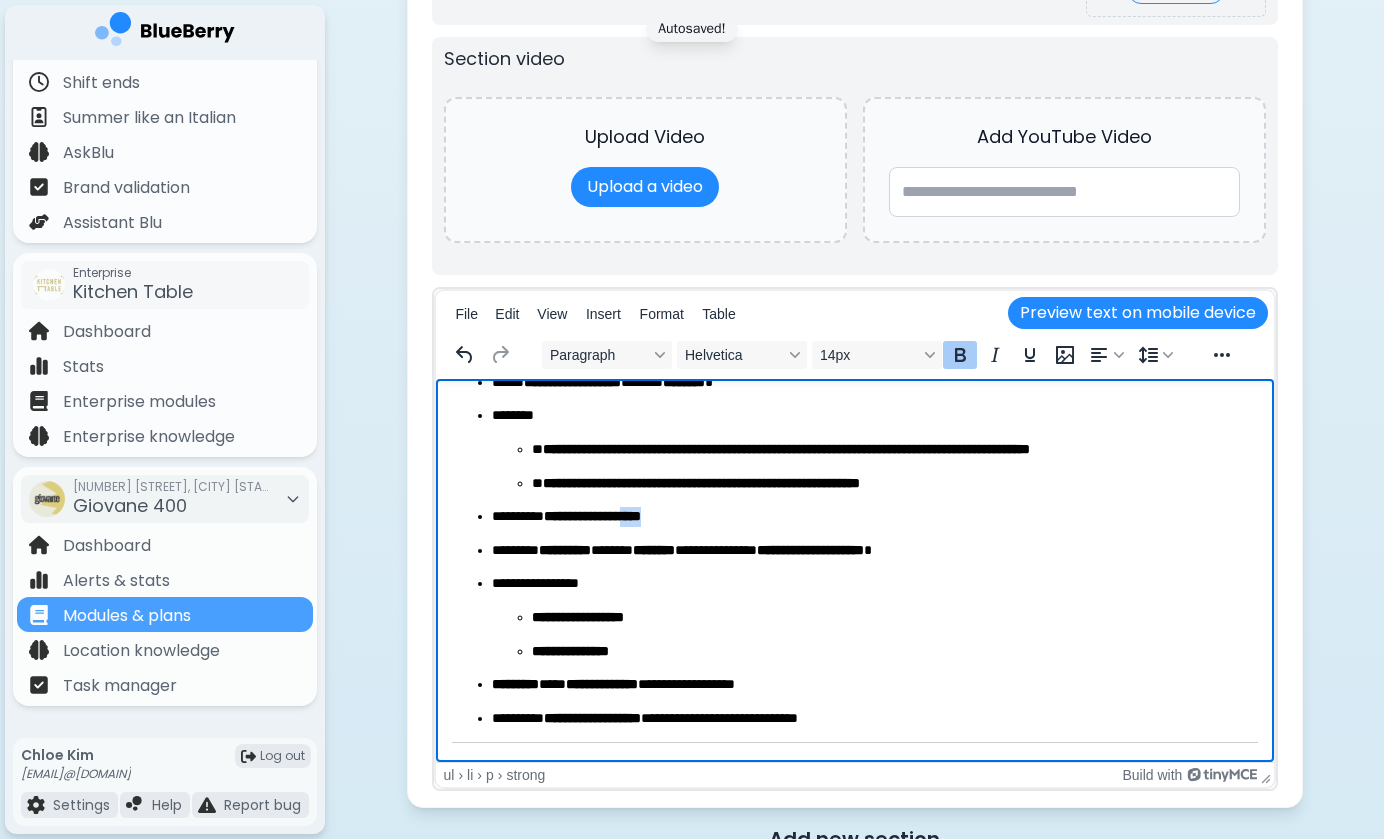 drag, startPoint x: 703, startPoint y: 517, endPoint x: 663, endPoint y: 517, distance: 40 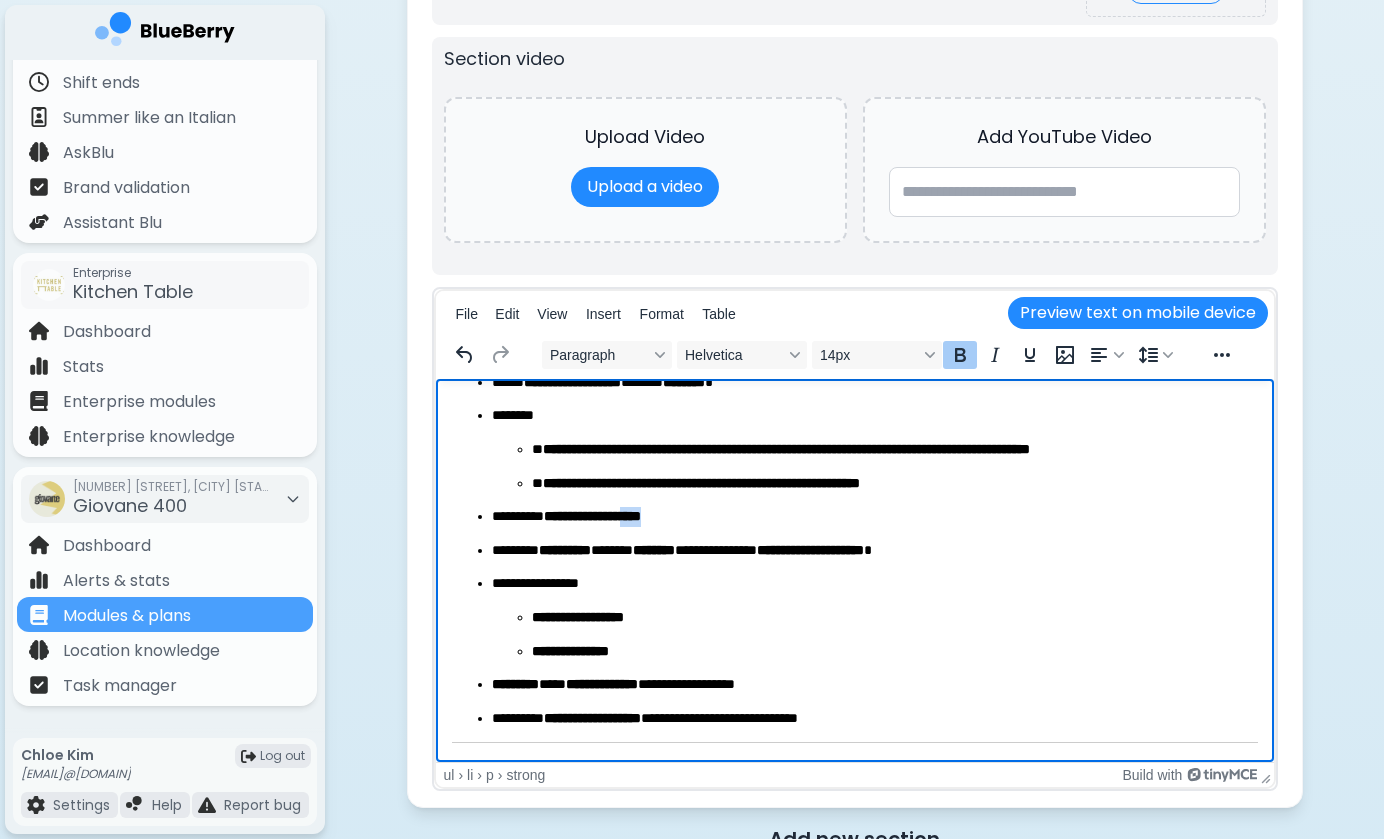 click 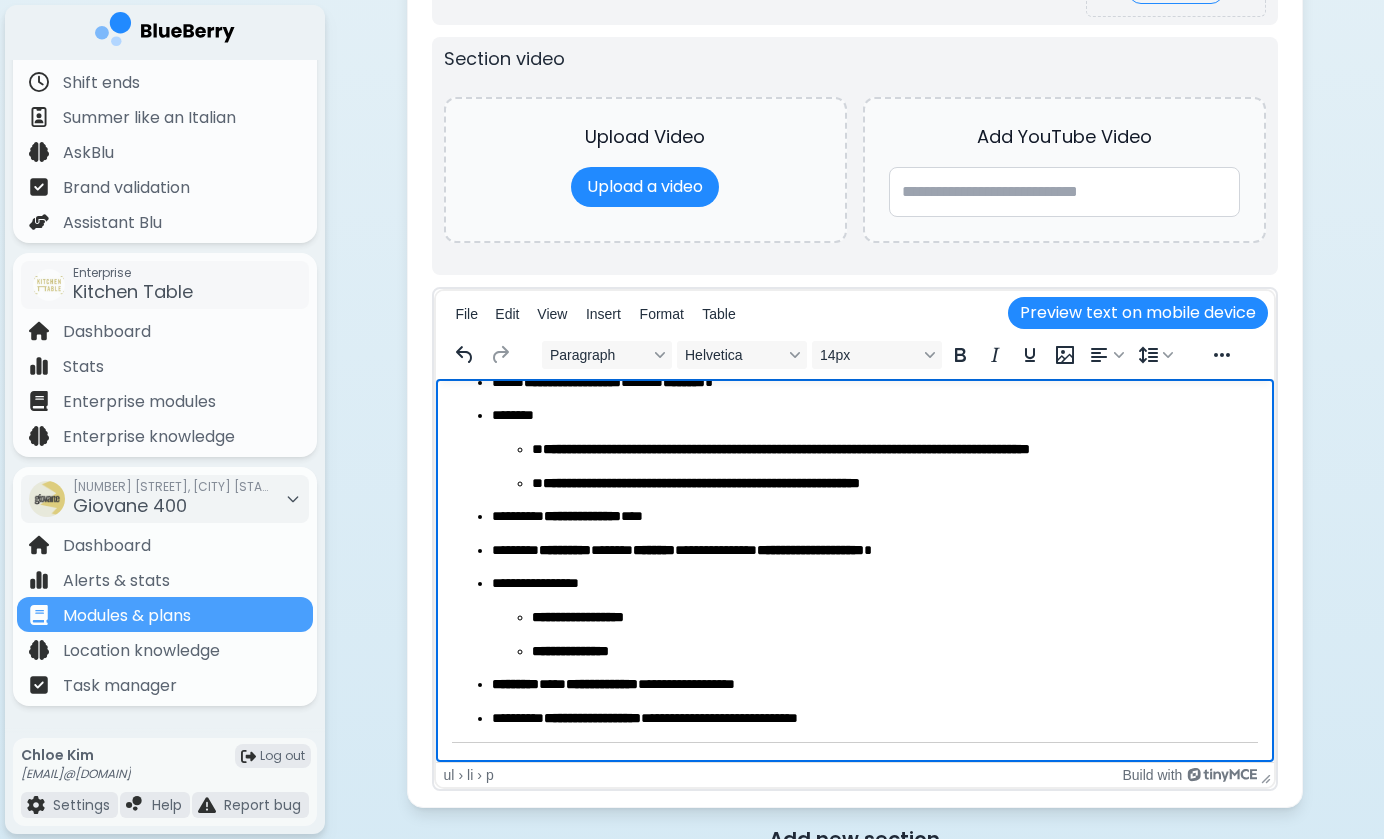 click on "**********" at bounding box center [874, 517] 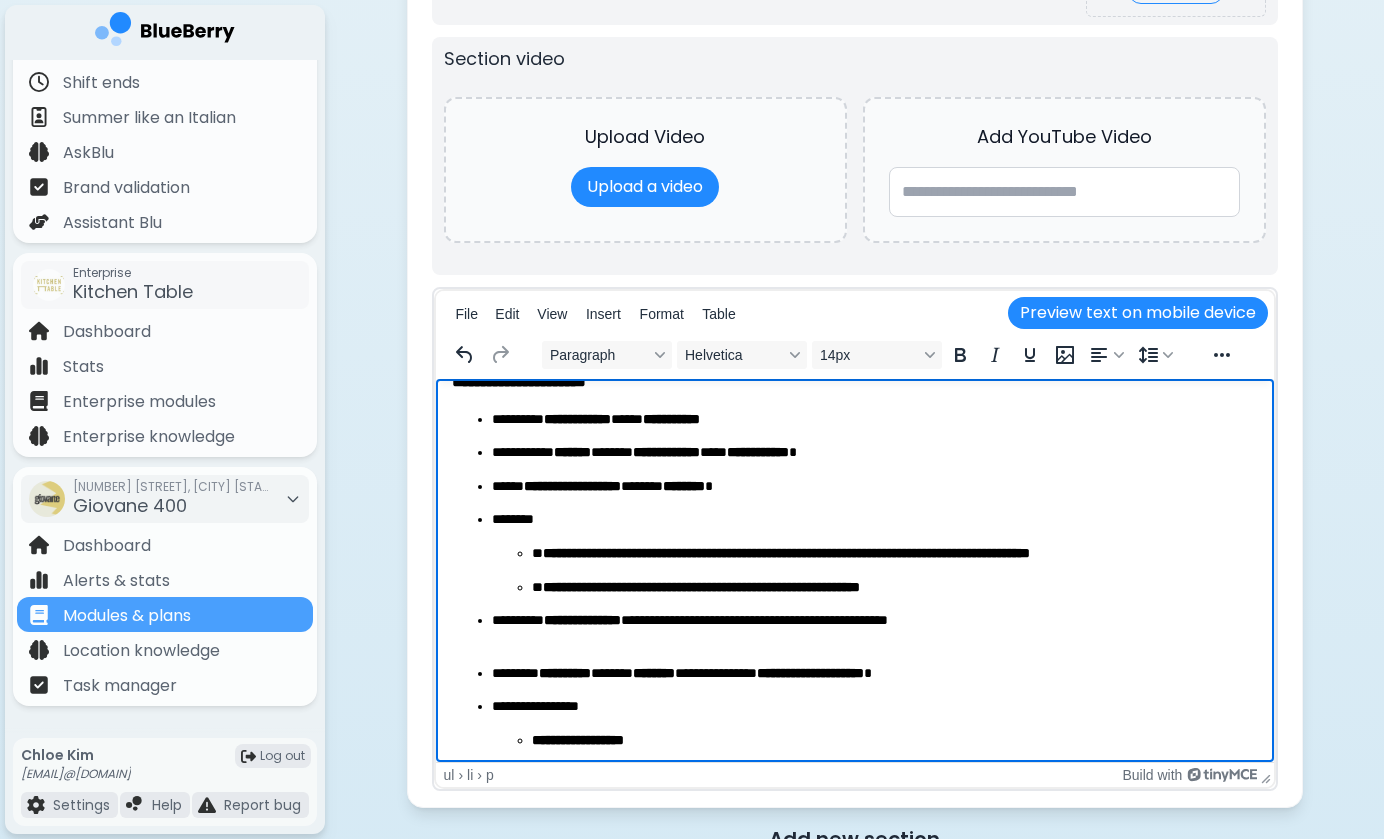 scroll, scrollTop: 36, scrollLeft: 0, axis: vertical 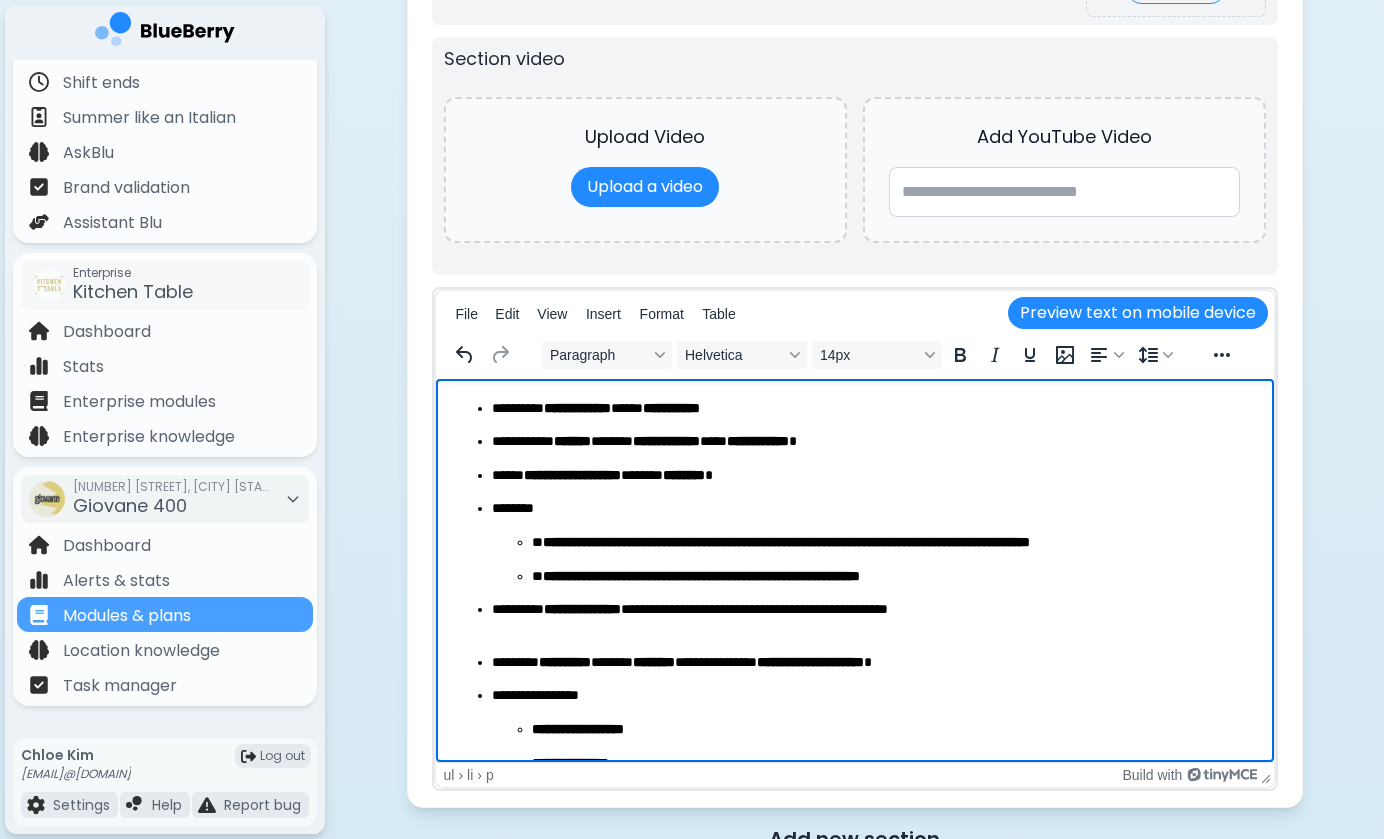 click on "**********" at bounding box center [874, 619] 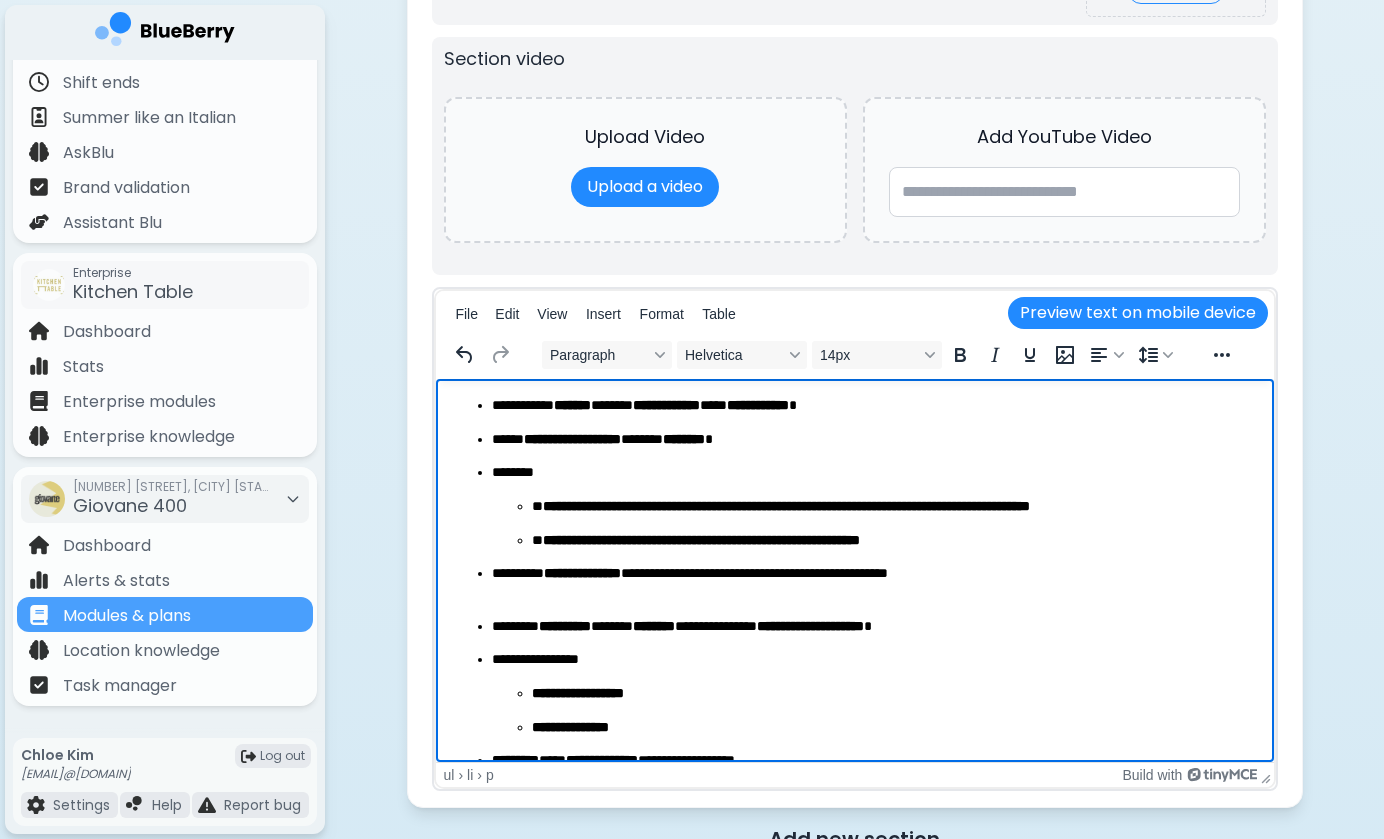 scroll, scrollTop: 84, scrollLeft: 0, axis: vertical 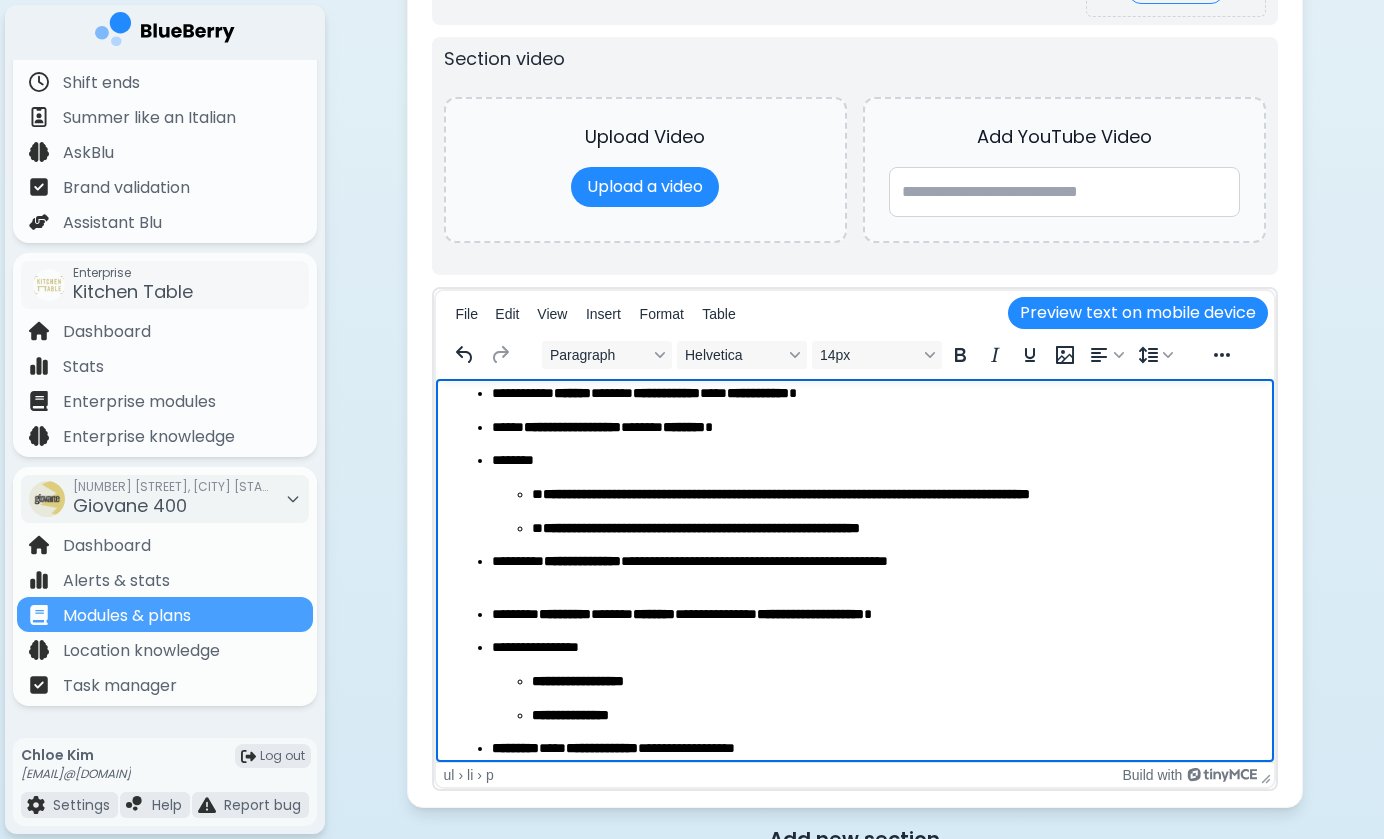 click on "**********" at bounding box center [874, 571] 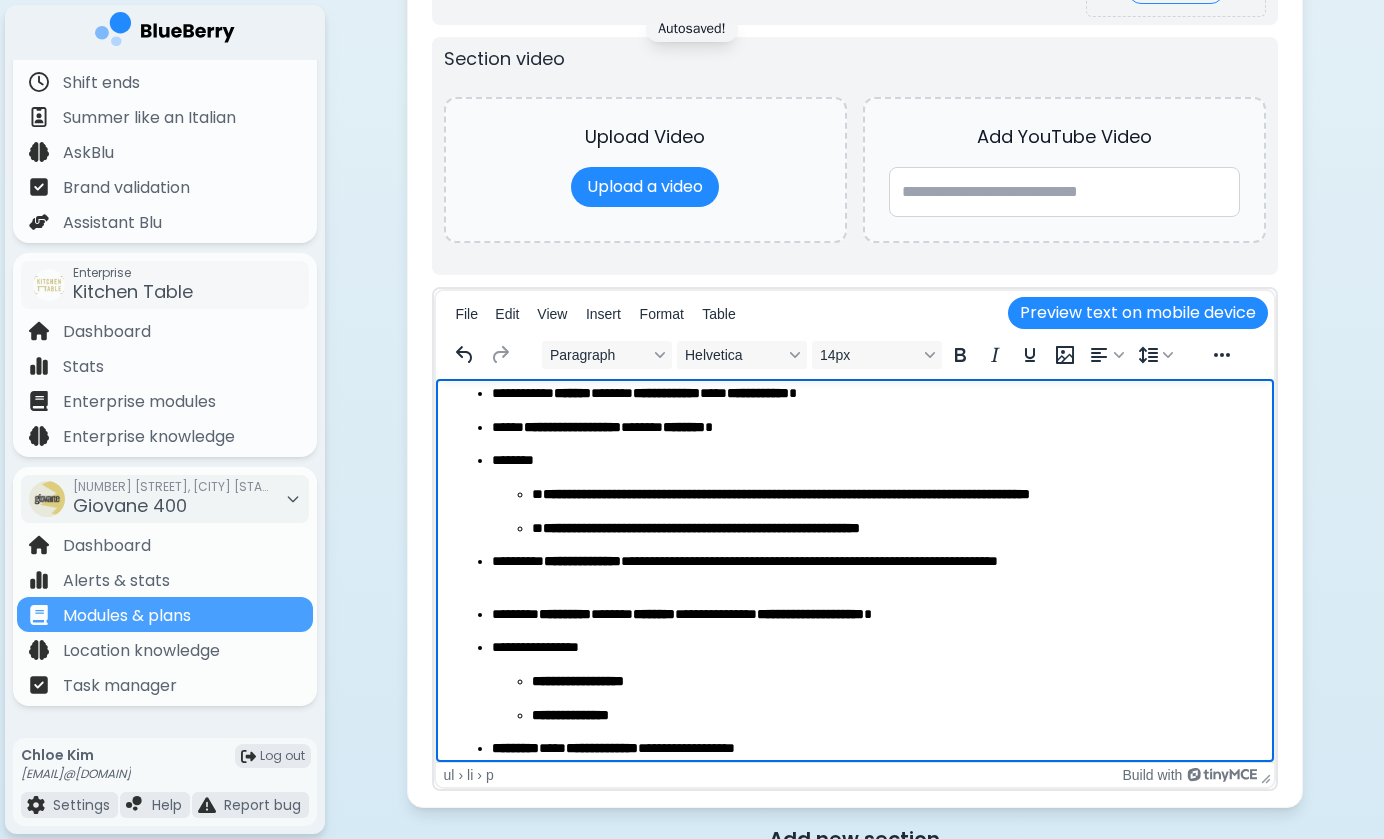 click on "**********" at bounding box center [854, 572] 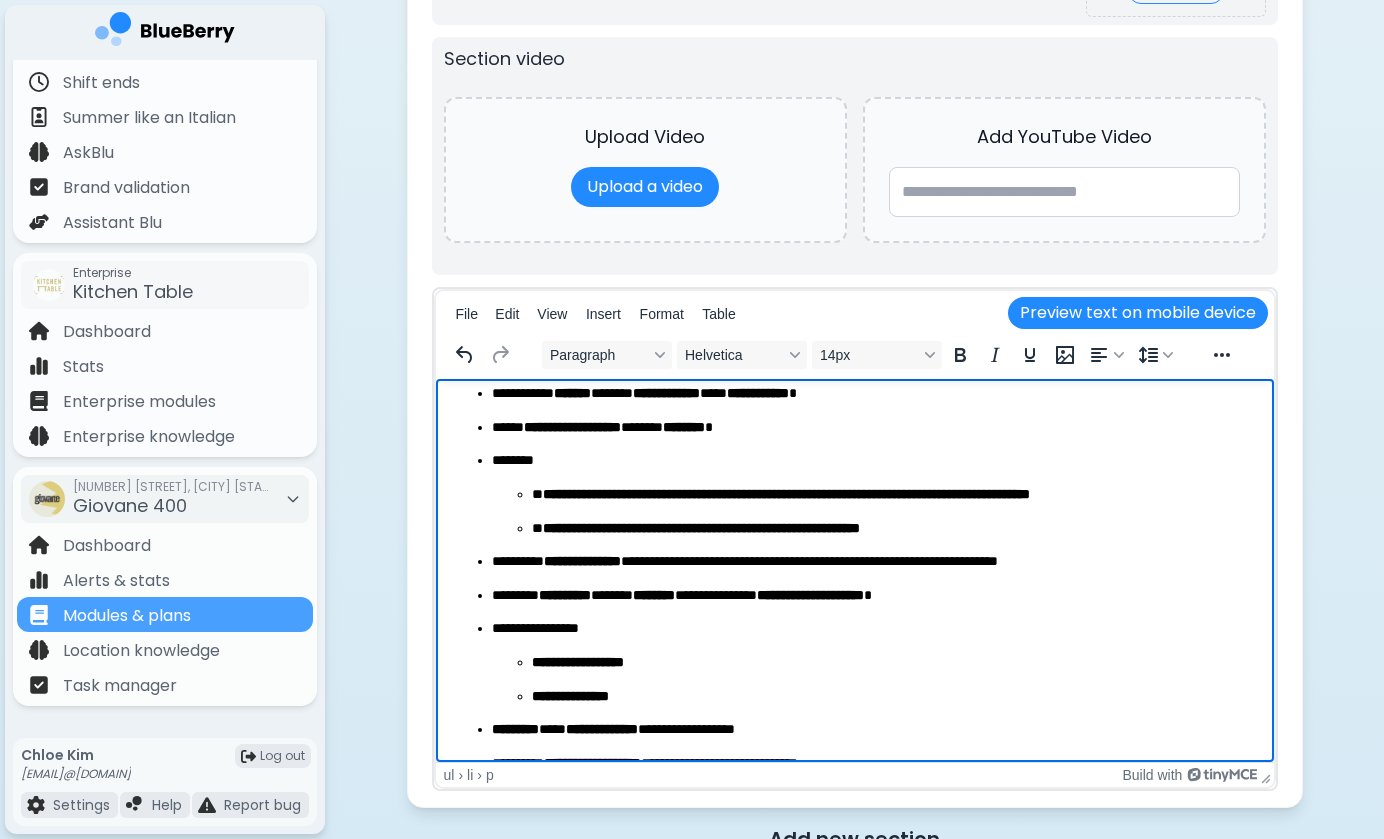 click on "**********" at bounding box center [564, 595] 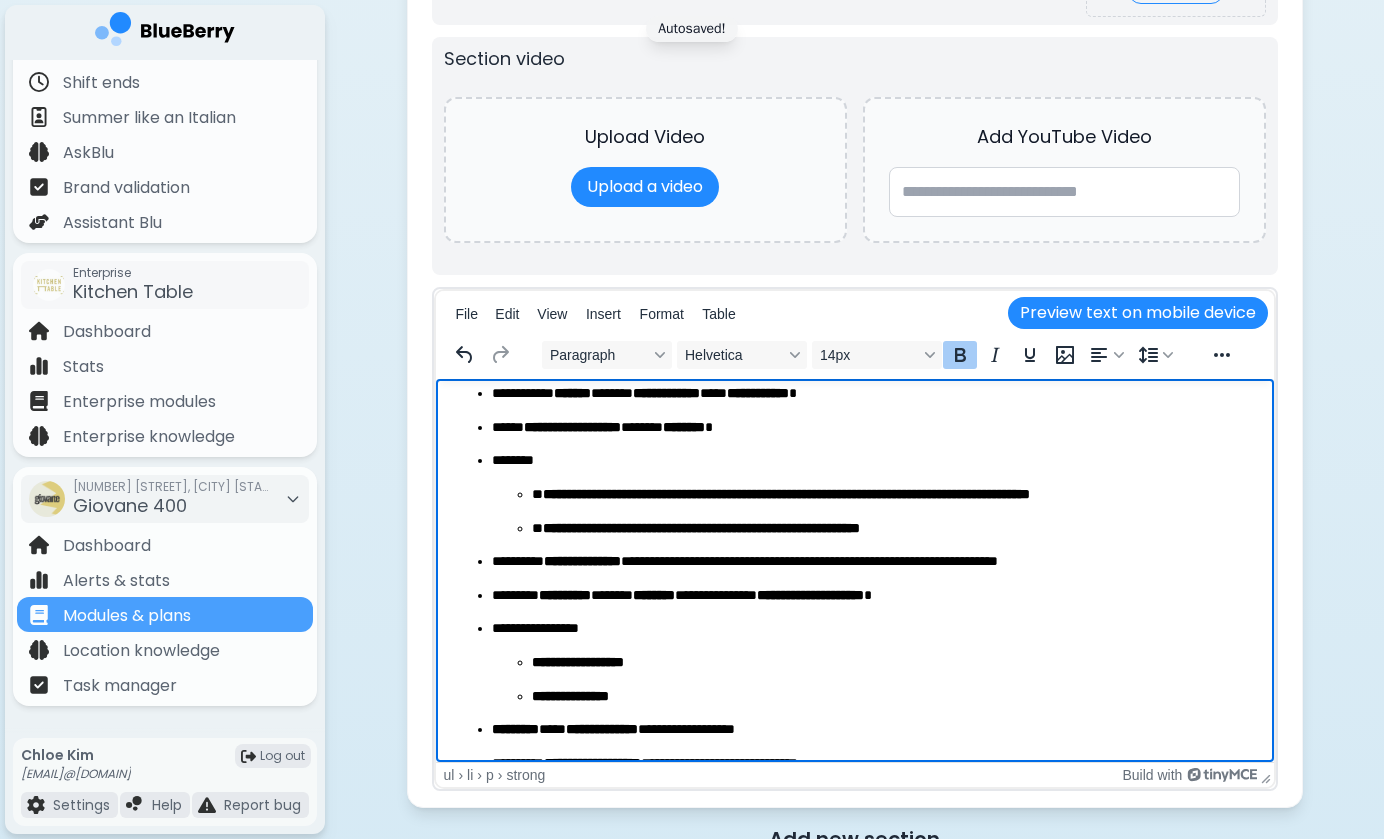 click on "**********" at bounding box center [874, 596] 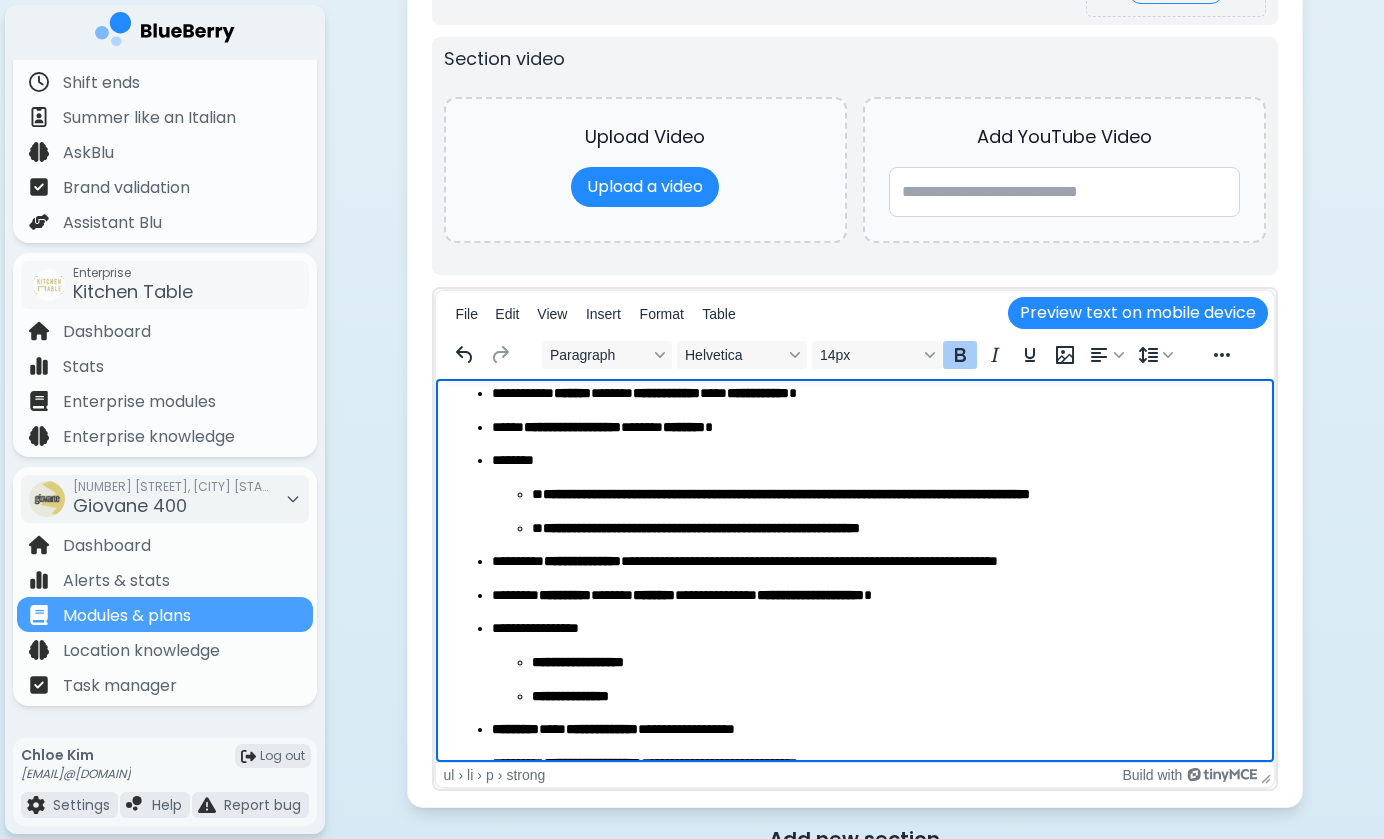 click on "********" at bounding box center [653, 595] 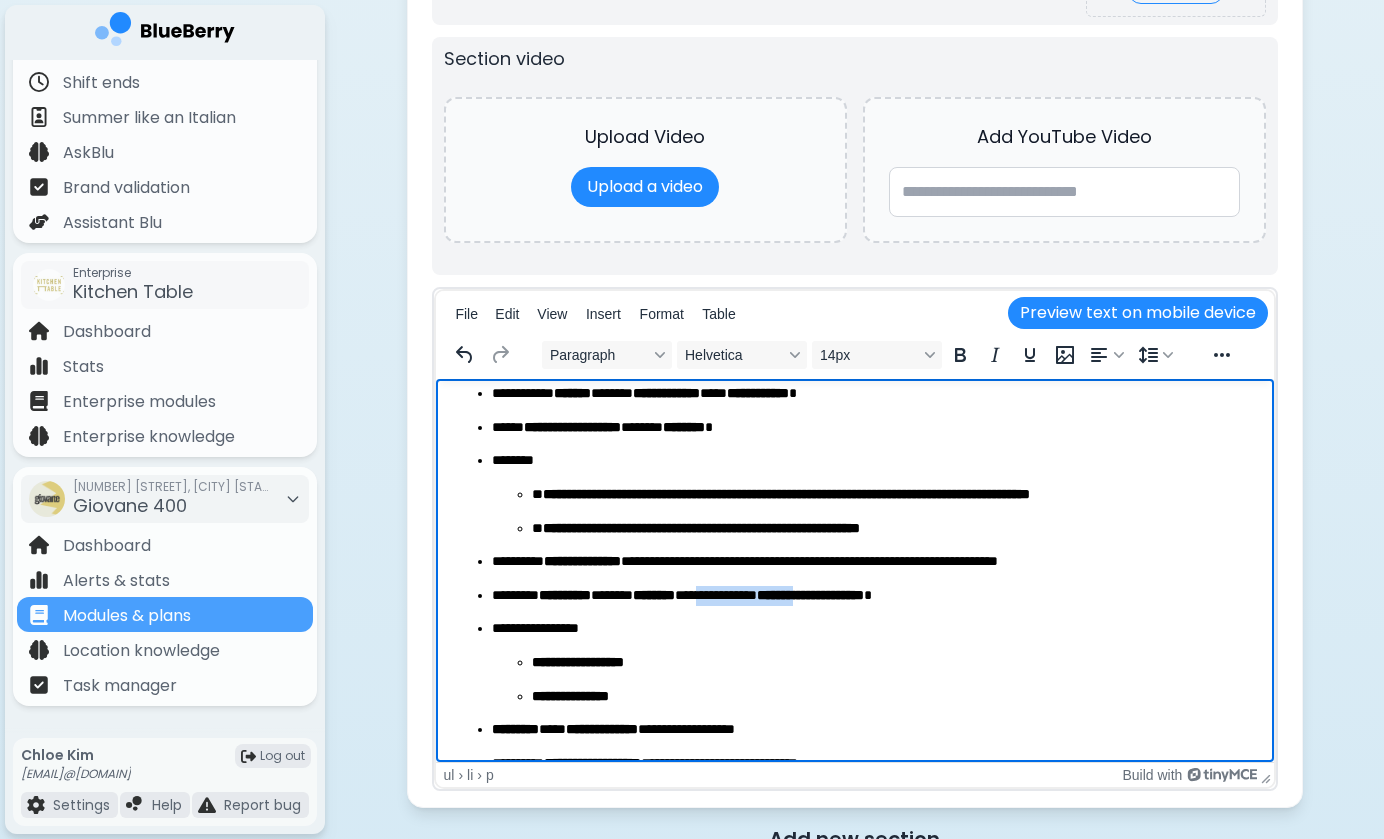 drag, startPoint x: 728, startPoint y: 594, endPoint x: 862, endPoint y: 596, distance: 134.01492 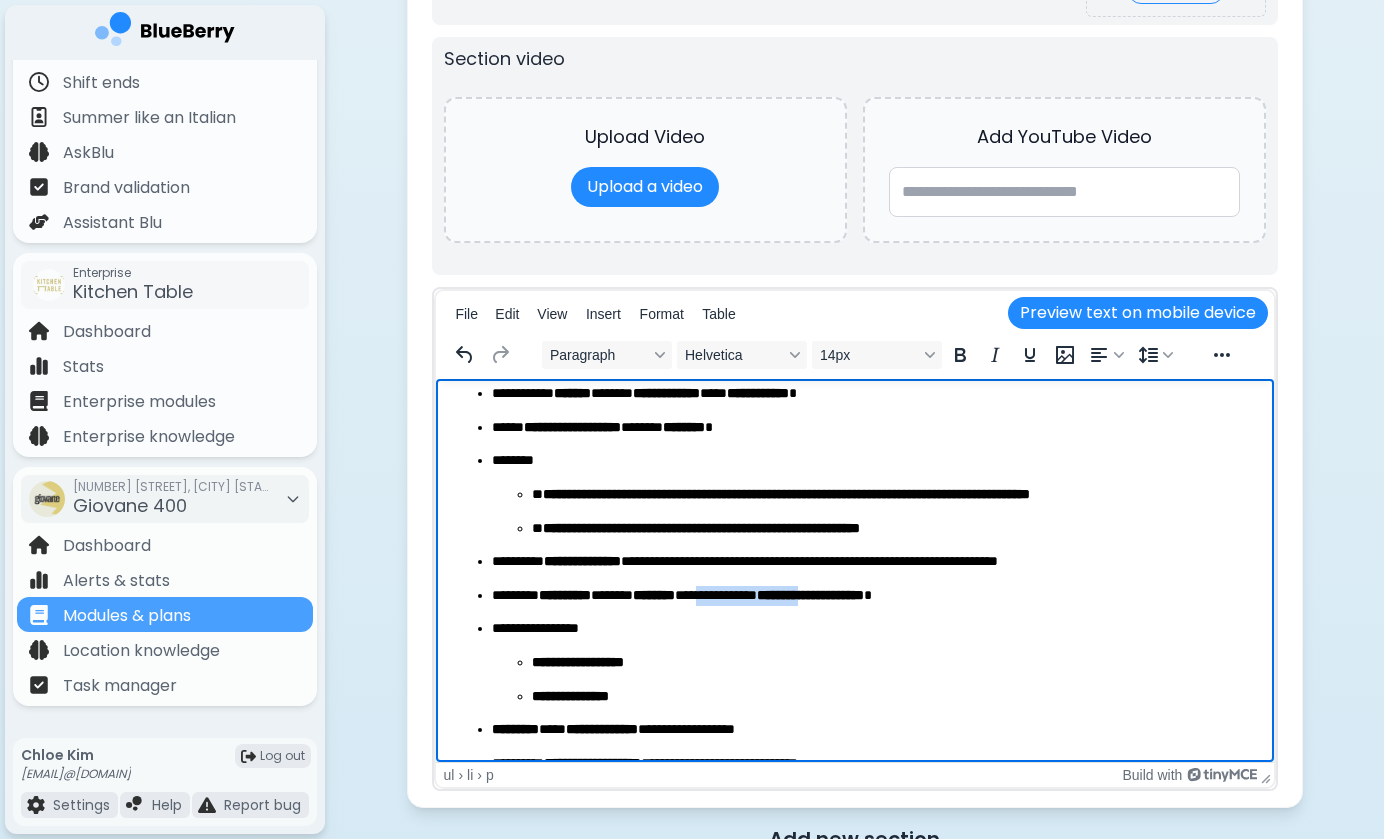 click on "**********" at bounding box center [809, 595] 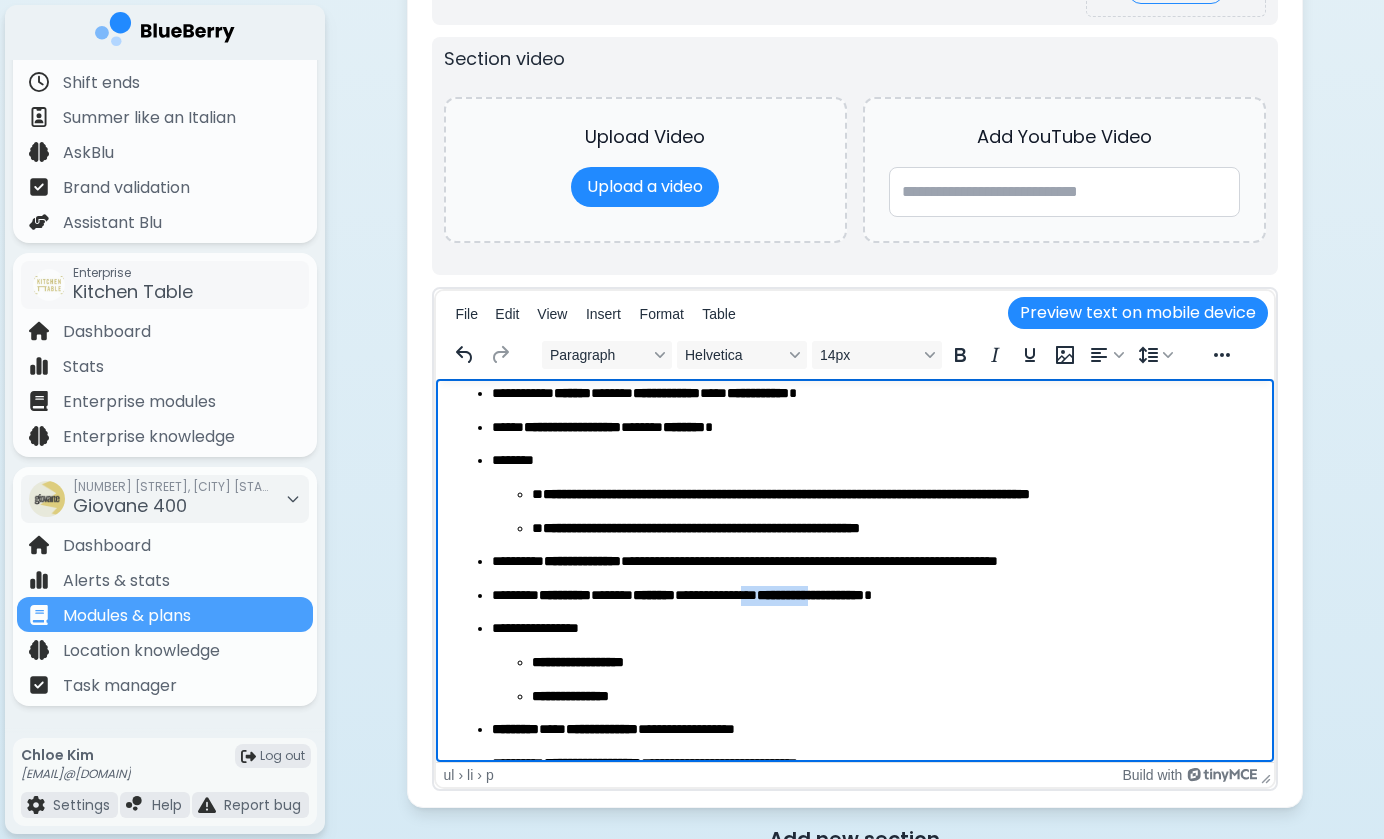 drag, startPoint x: 783, startPoint y: 595, endPoint x: 881, endPoint y: 597, distance: 98.02041 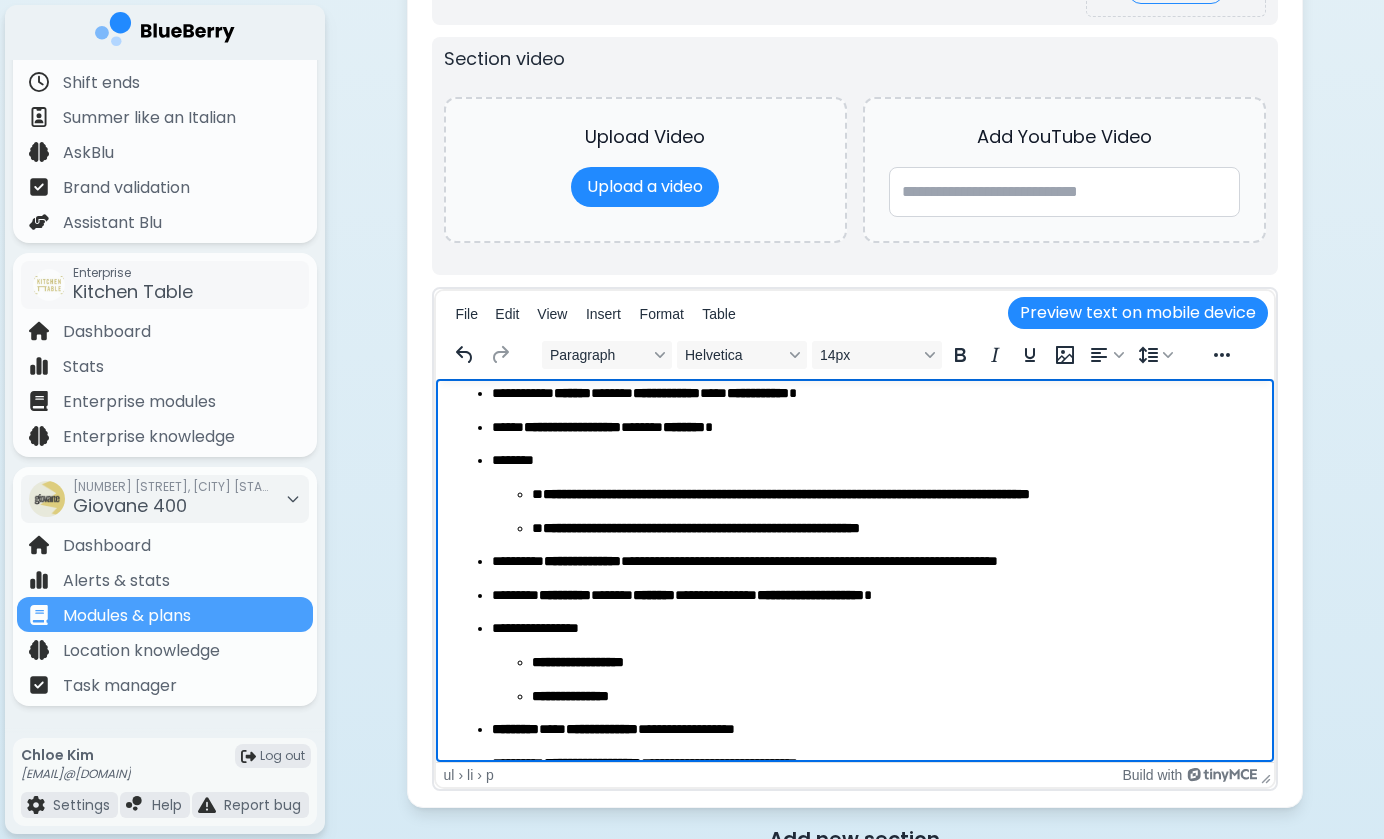 click on "**********" at bounding box center (874, 596) 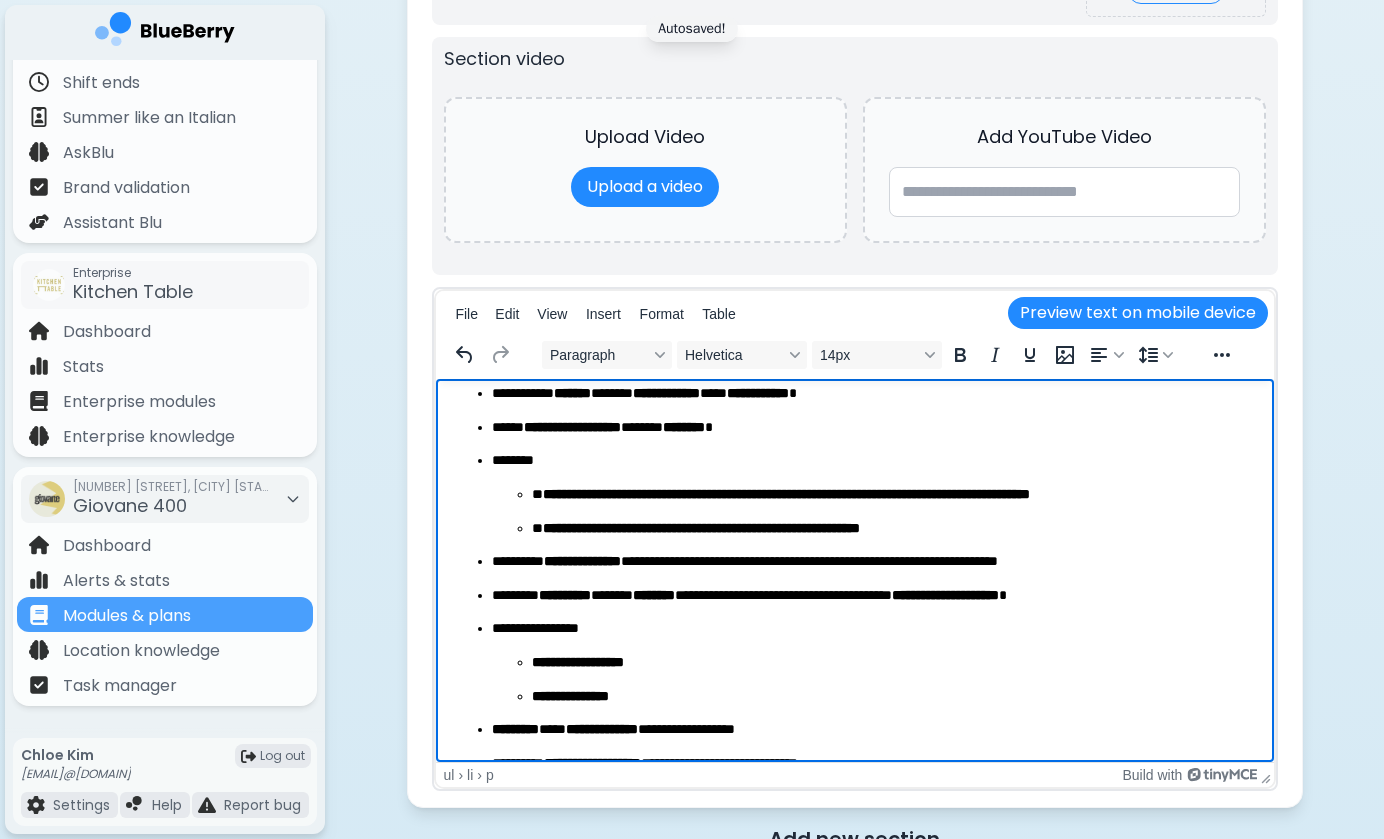 click on "**********" at bounding box center (874, 596) 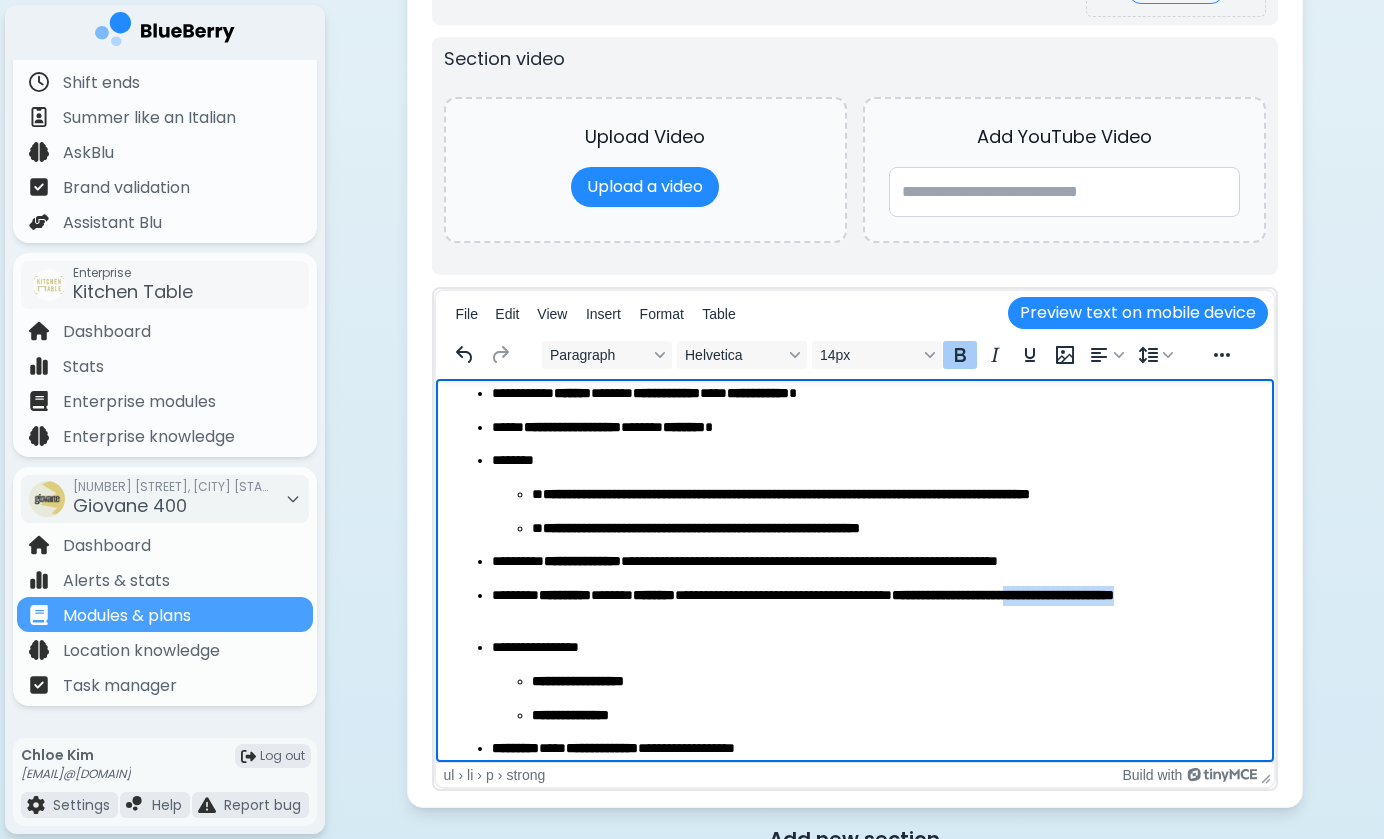 drag, startPoint x: 1122, startPoint y: 589, endPoint x: 1125, endPoint y: 607, distance: 18.248287 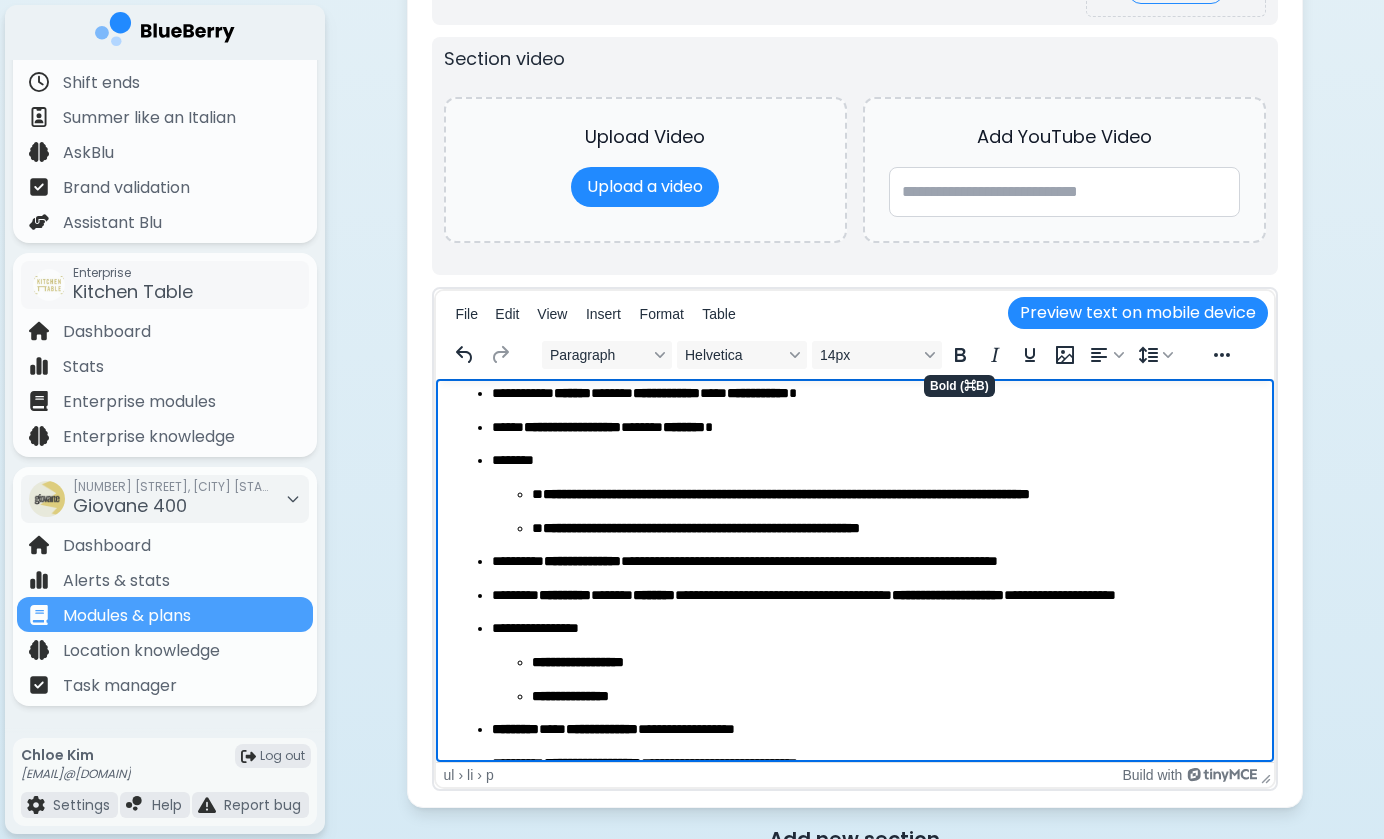 click on "**********" at bounding box center (785, 494) 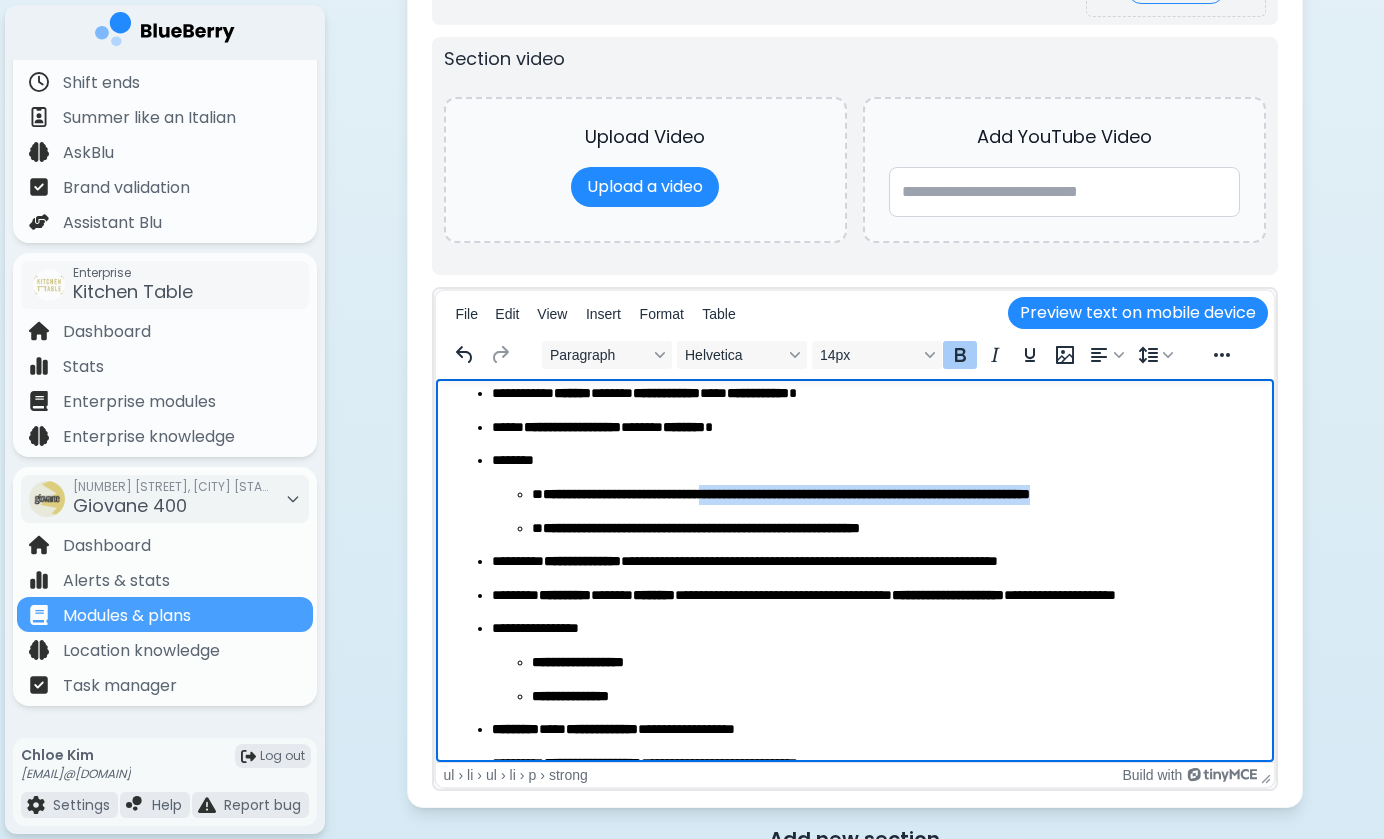 drag, startPoint x: 740, startPoint y: 491, endPoint x: 1216, endPoint y: 487, distance: 476.0168 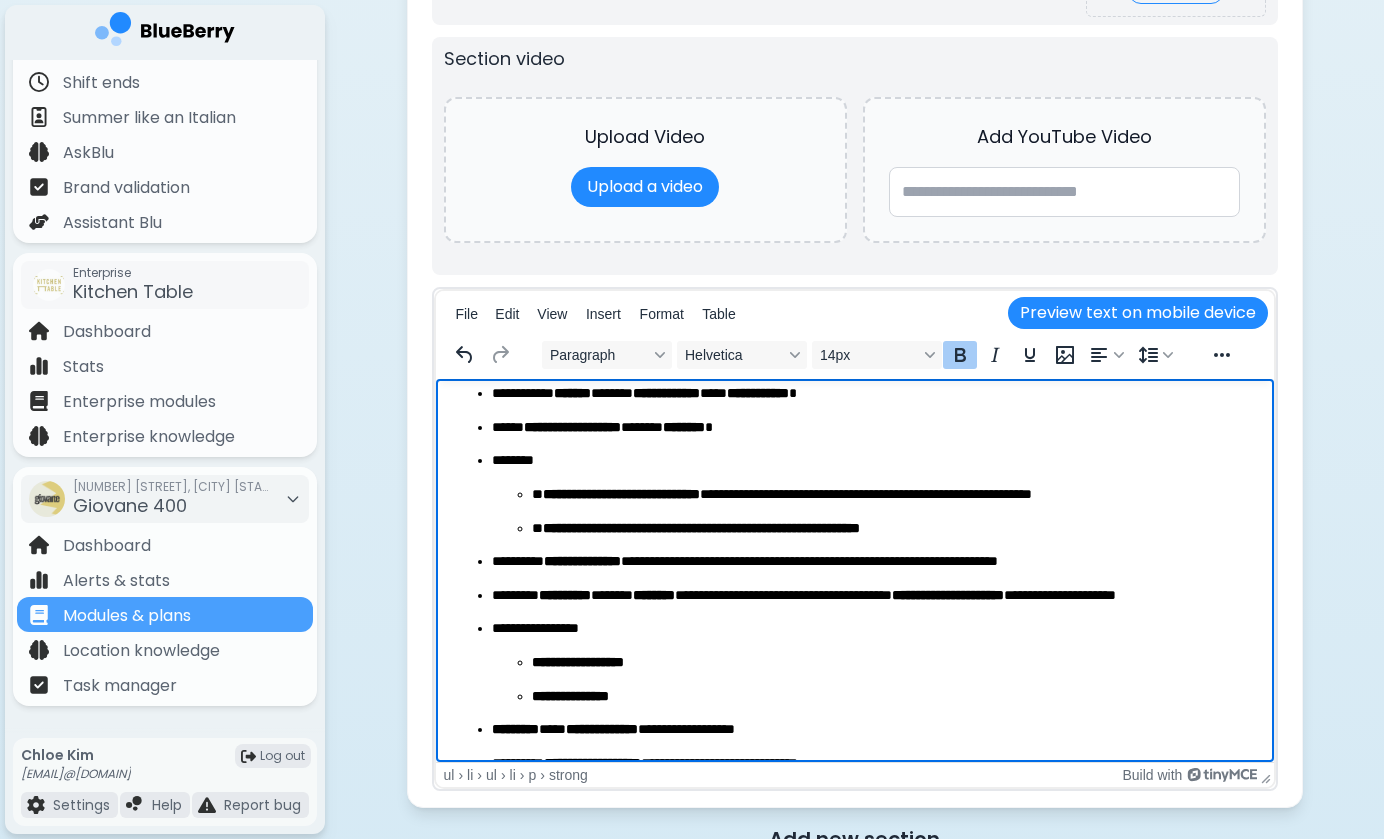 click on "**********" at bounding box center [700, 528] 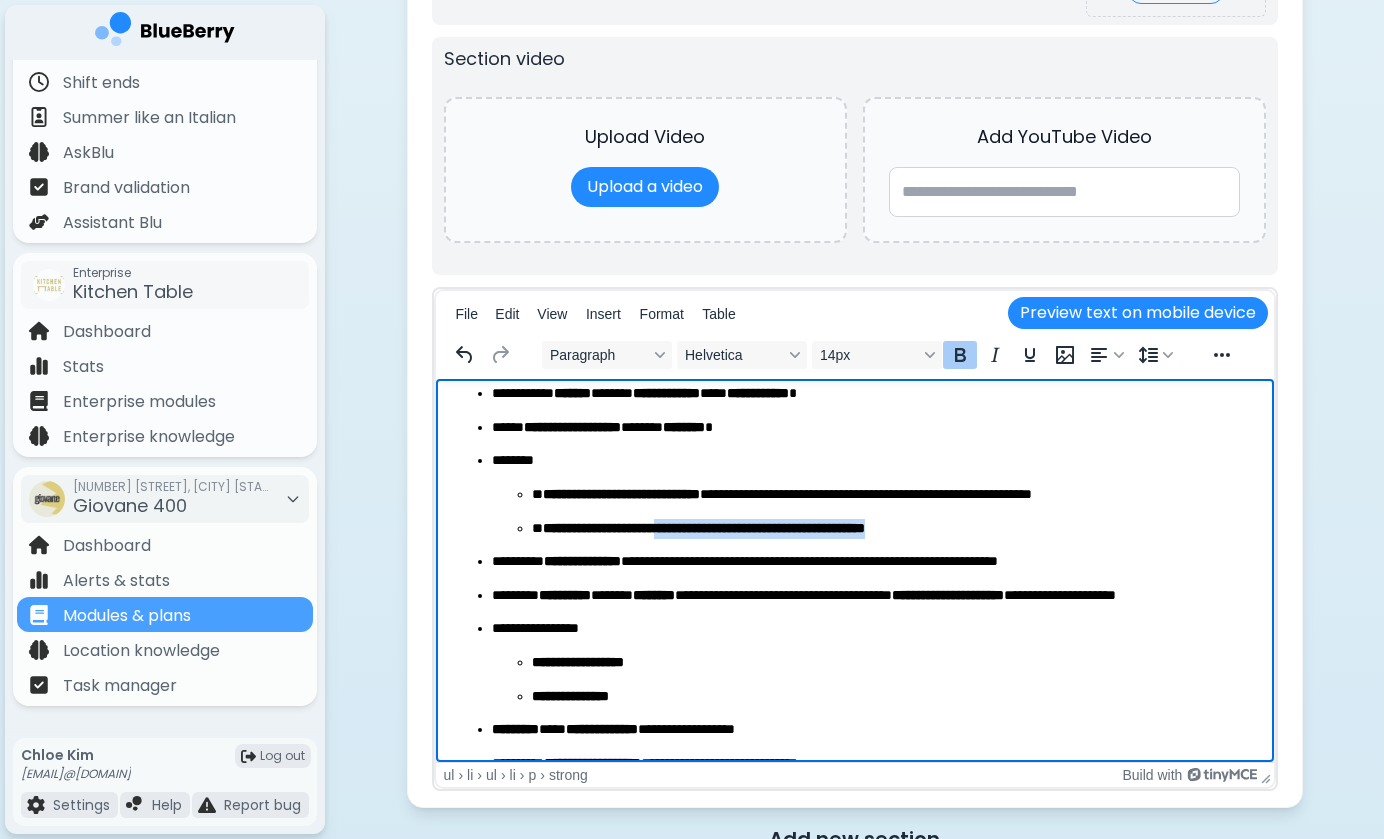 drag, startPoint x: 681, startPoint y: 528, endPoint x: 1054, endPoint y: 534, distance: 373.04825 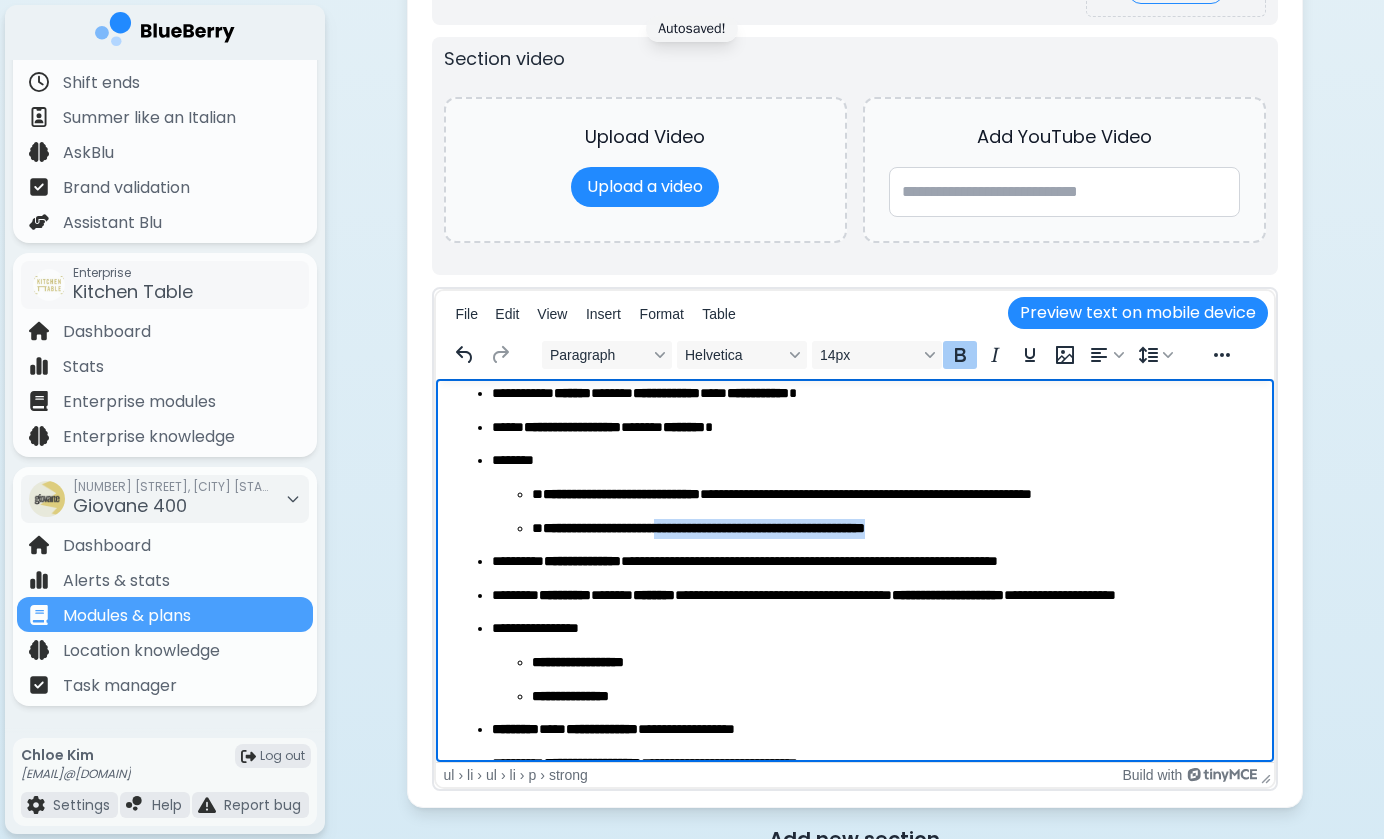 click 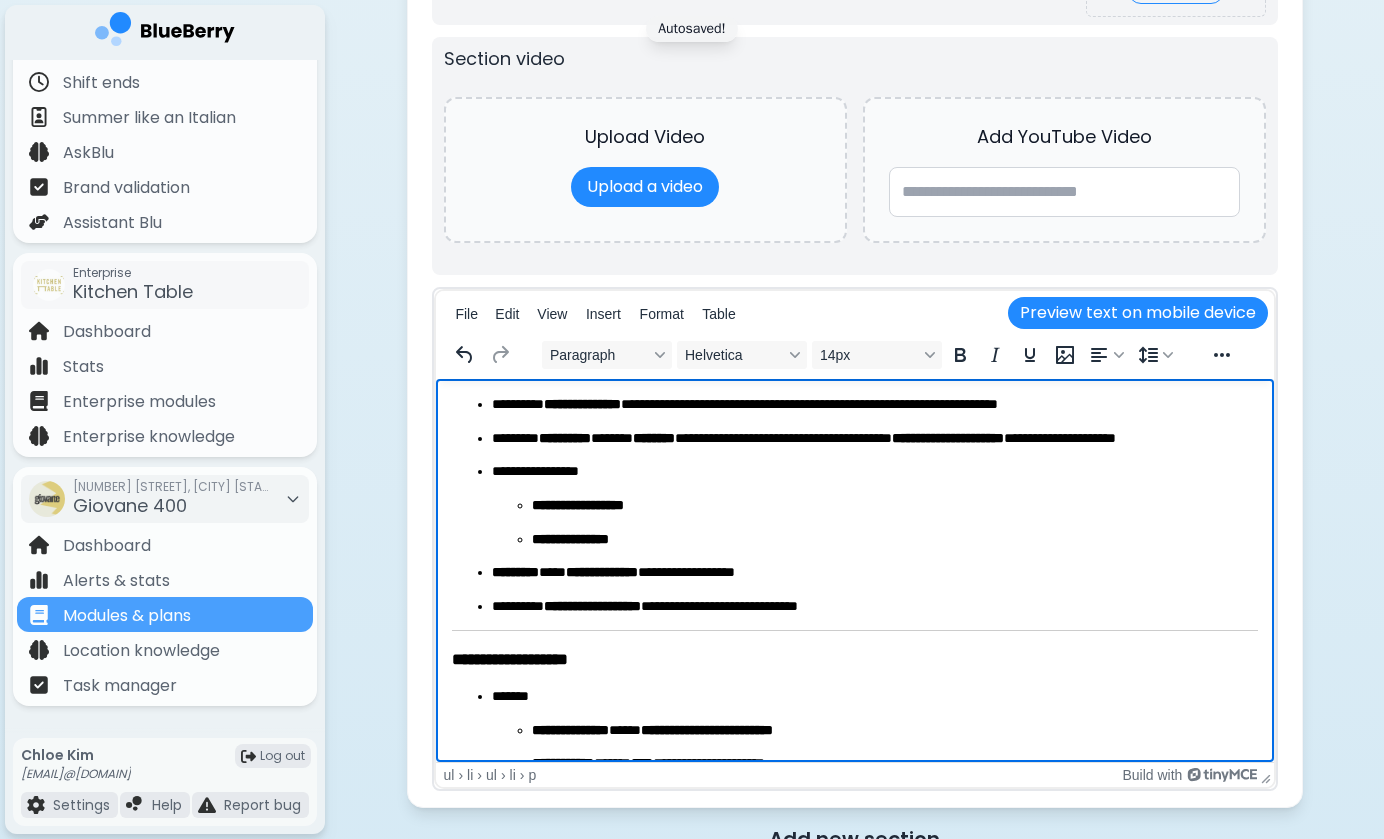 scroll, scrollTop: 183, scrollLeft: 0, axis: vertical 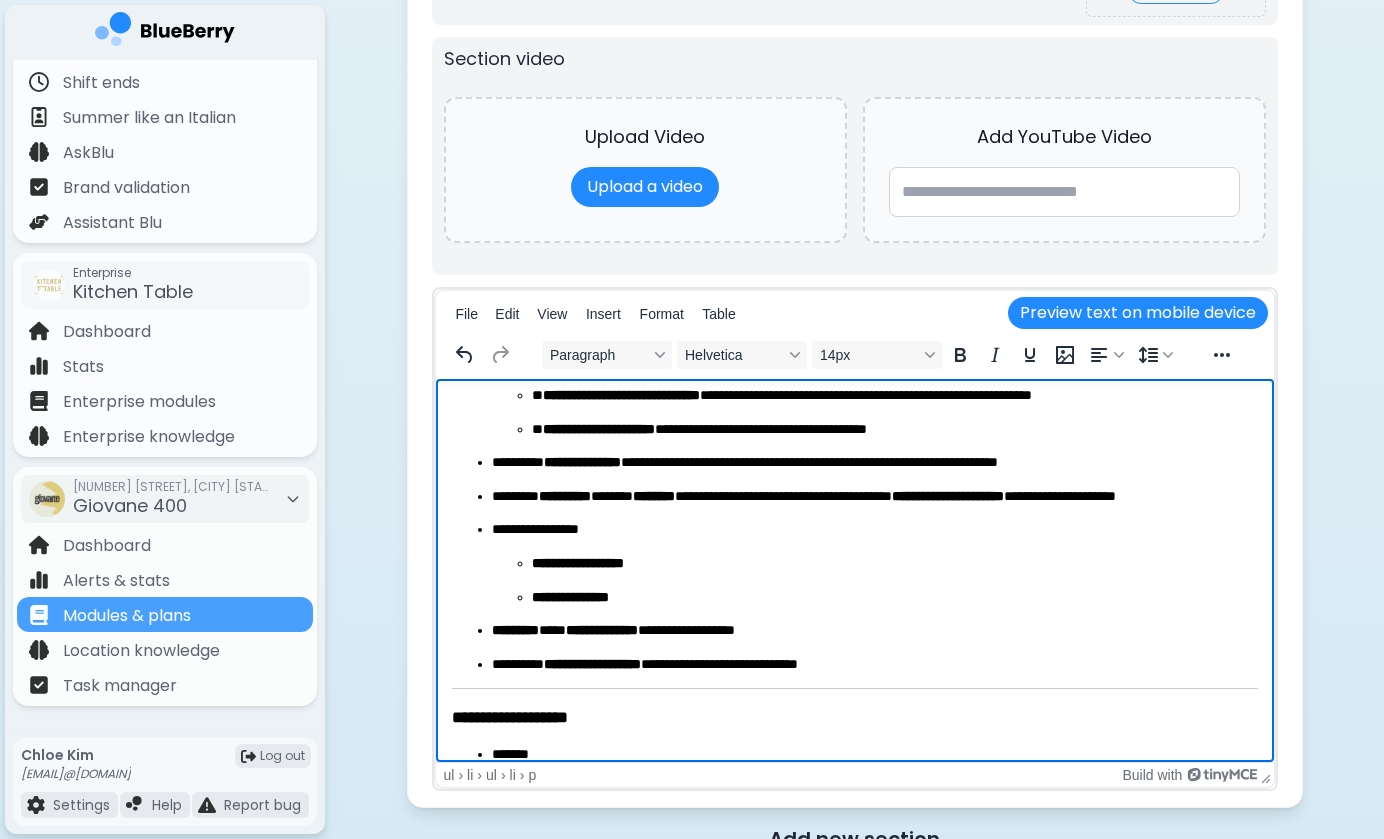 click on "**********" at bounding box center (894, 564) 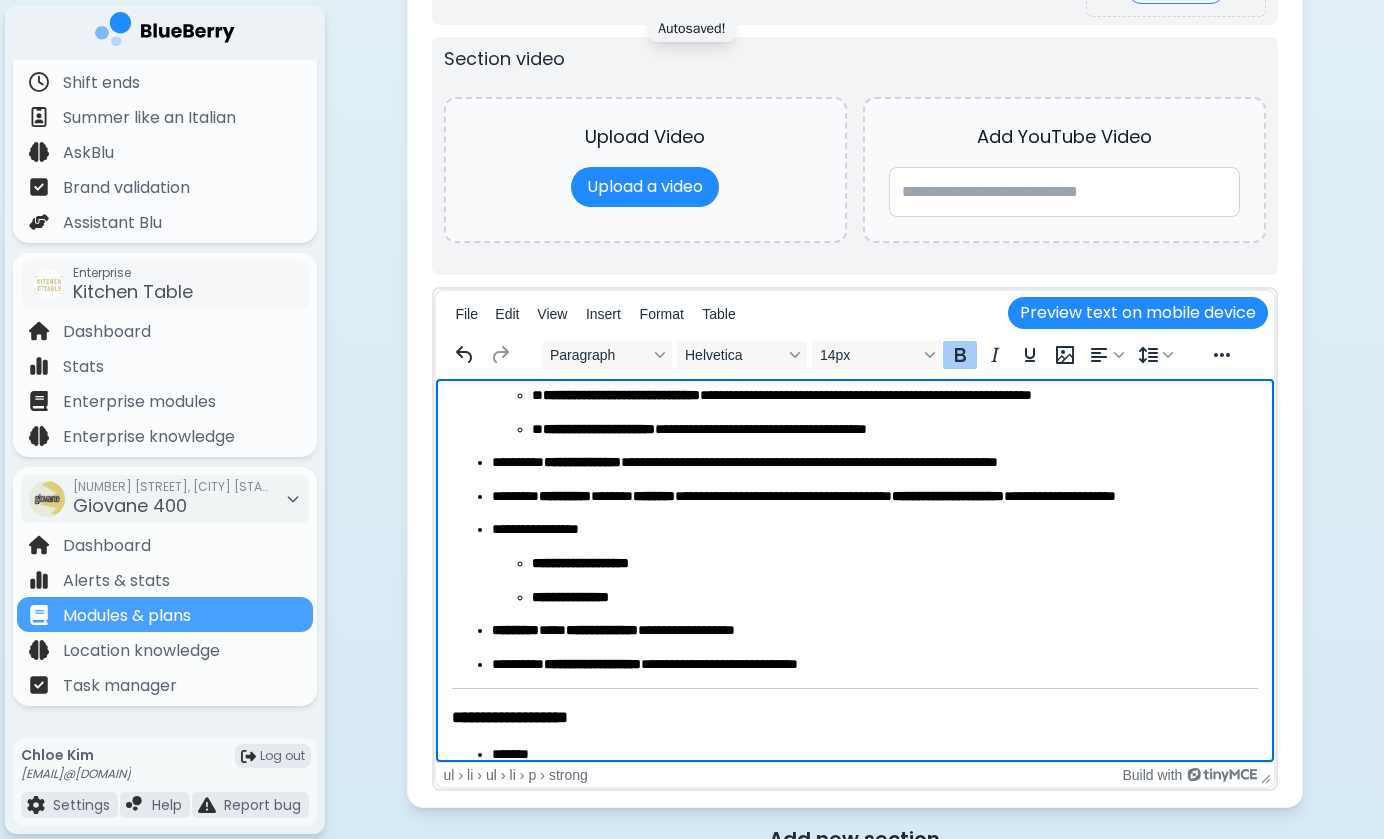 click on "**********" at bounding box center [894, 598] 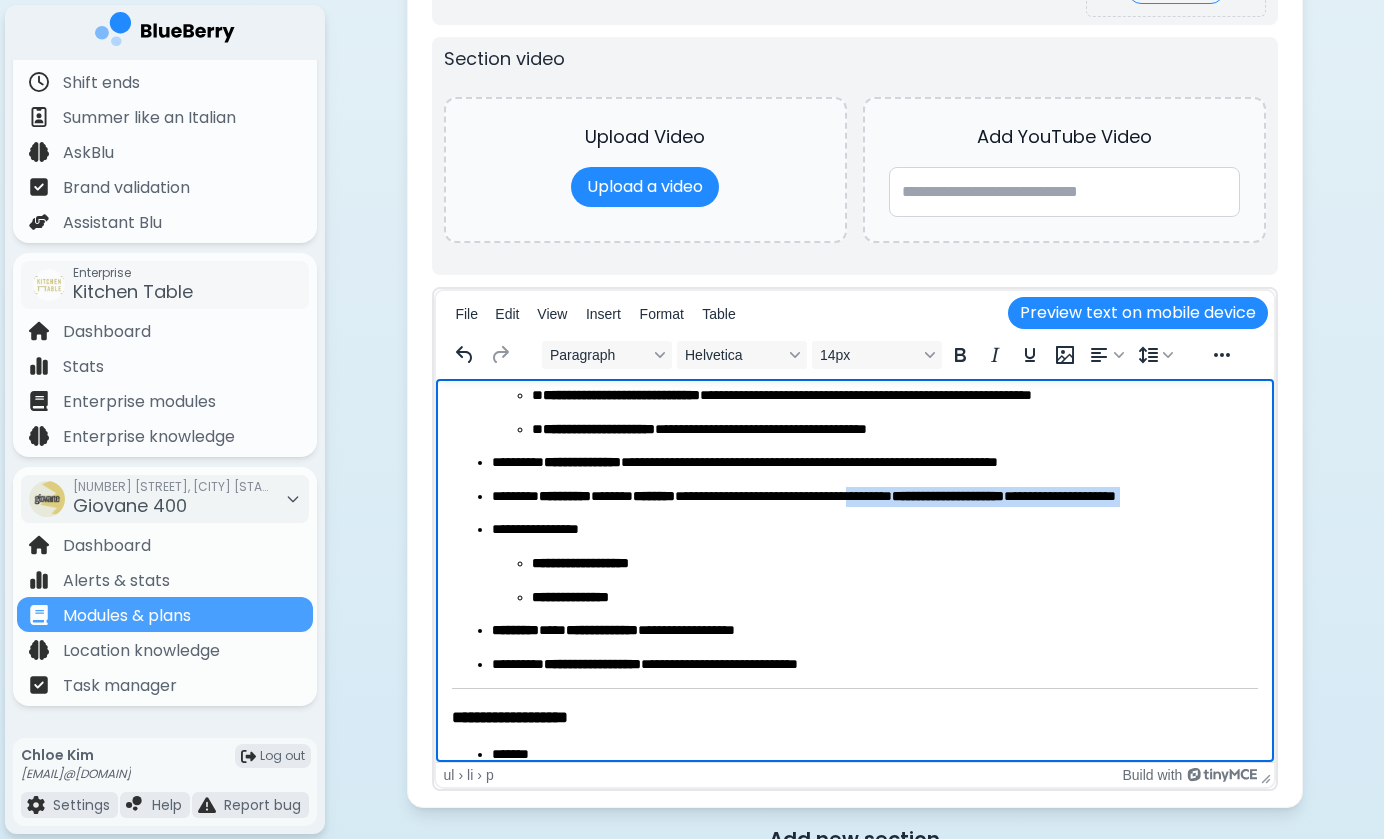 drag, startPoint x: 913, startPoint y: 496, endPoint x: 986, endPoint y: 504, distance: 73.43705 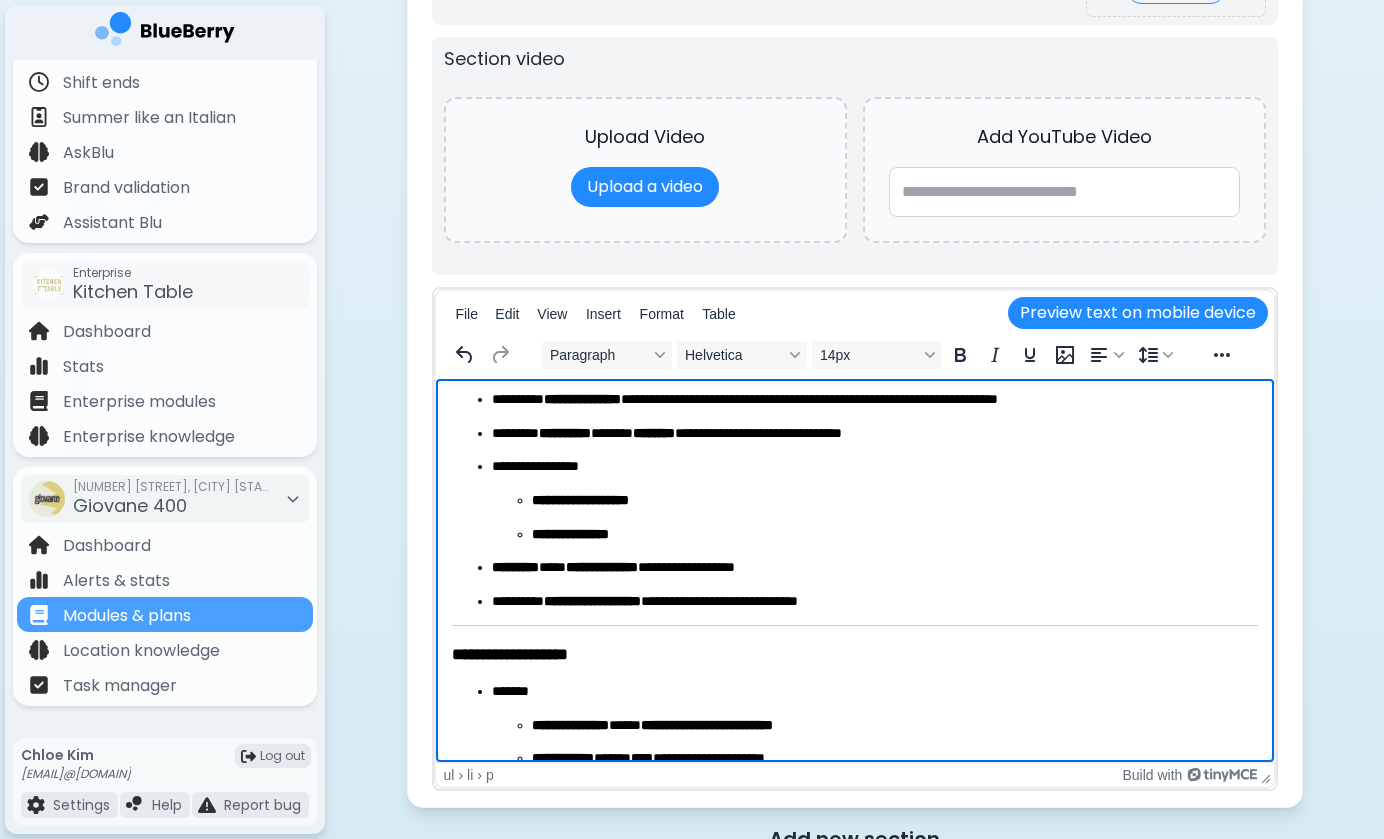 scroll, scrollTop: 261, scrollLeft: 0, axis: vertical 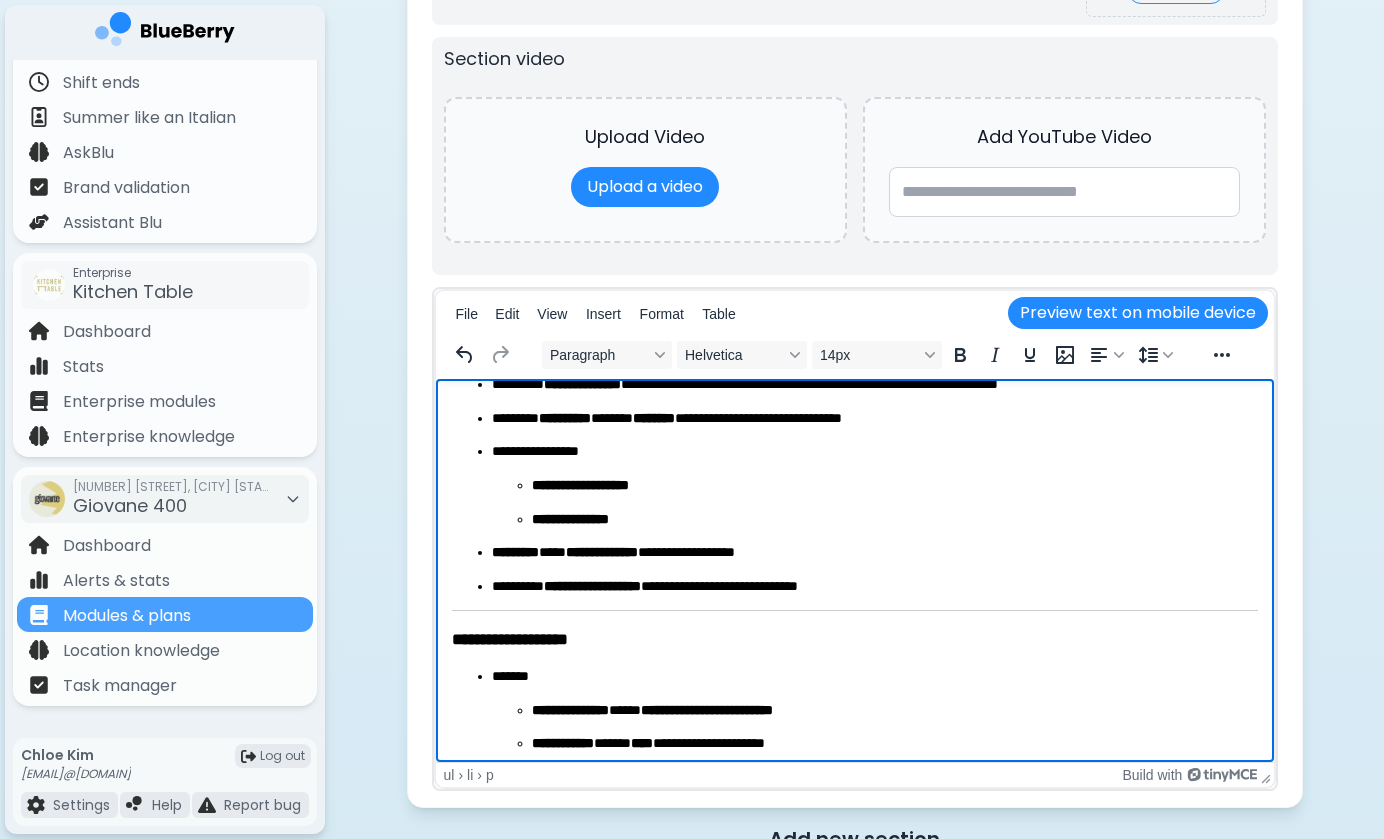 click on "**********" at bounding box center [601, 552] 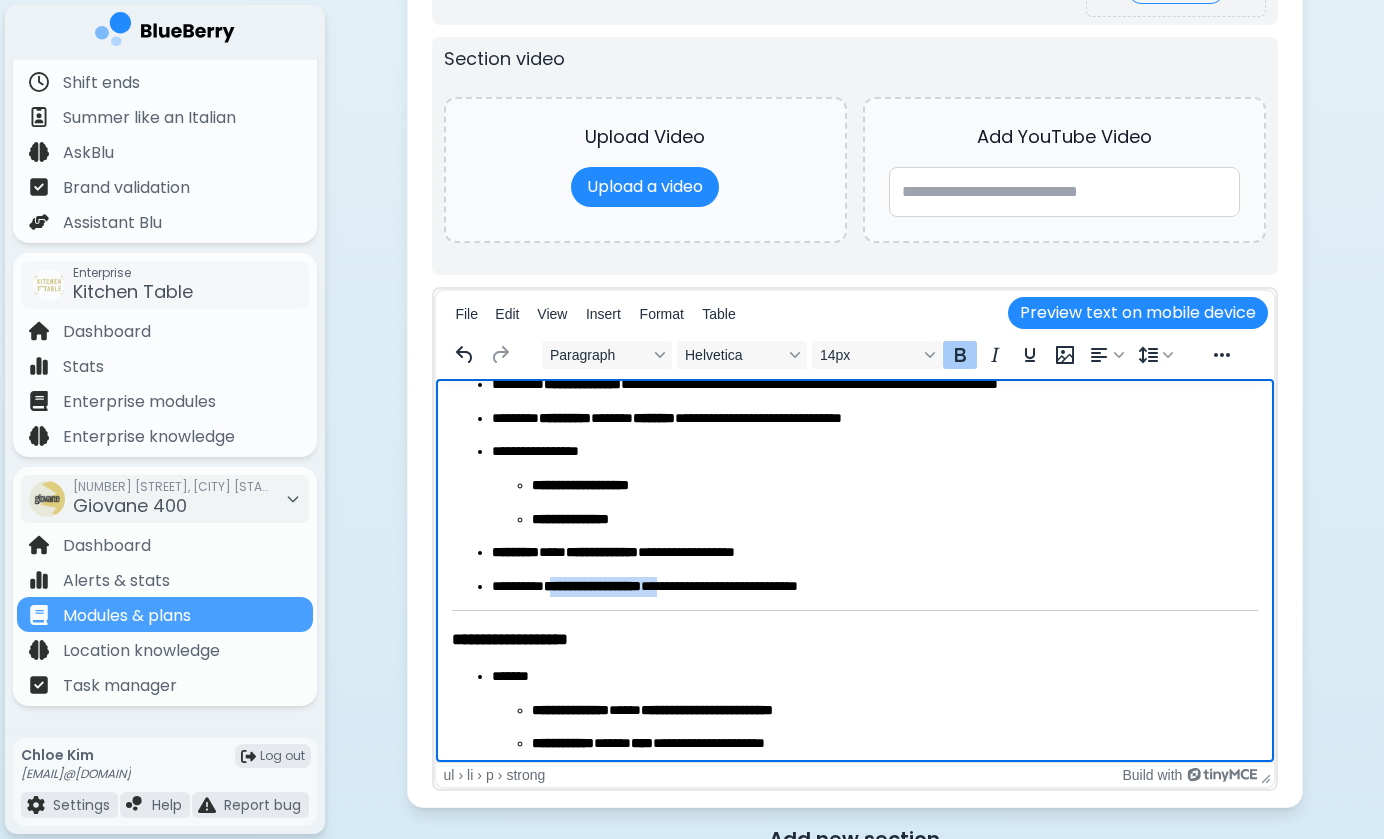 drag, startPoint x: 565, startPoint y: 587, endPoint x: 762, endPoint y: 587, distance: 197 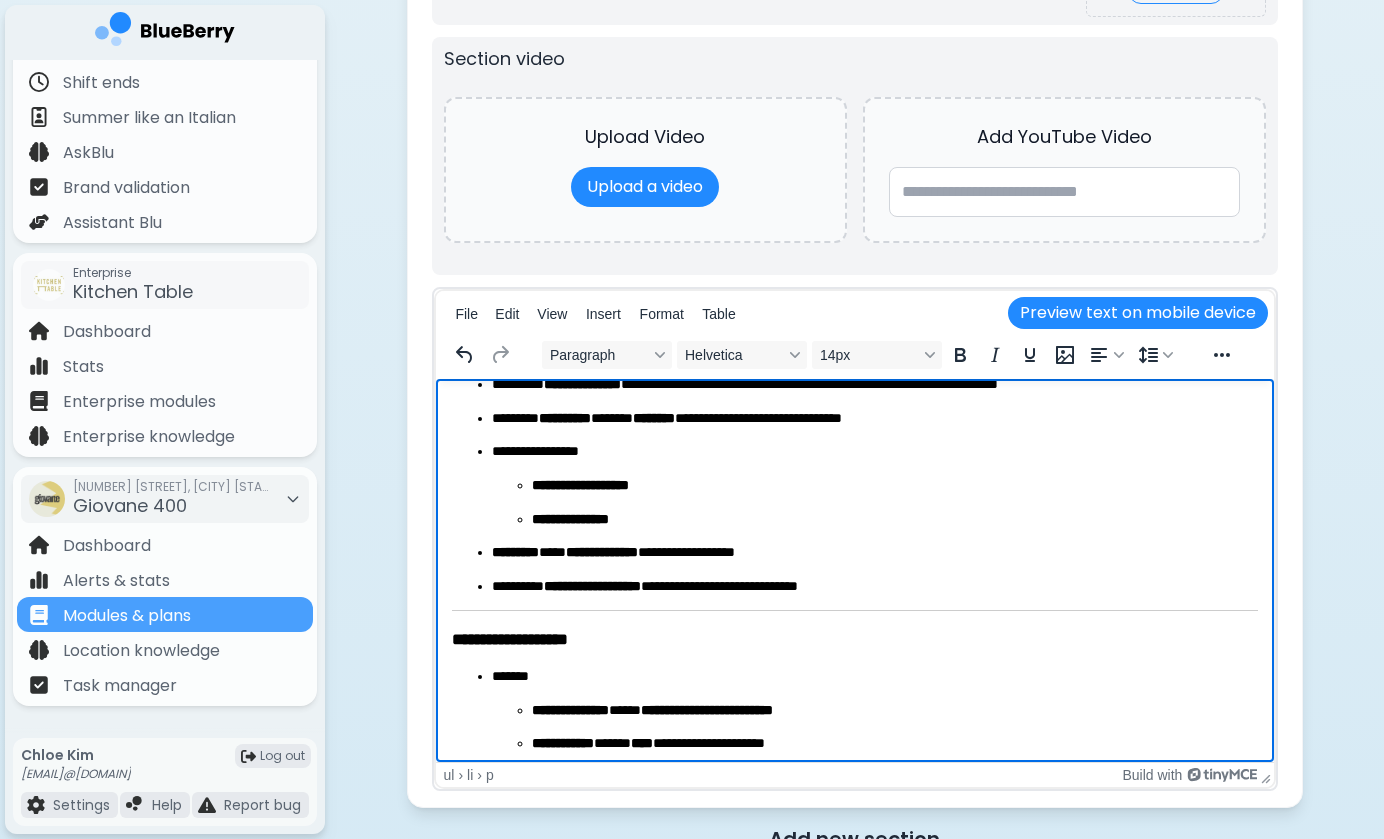 click on "**********" at bounding box center (874, 587) 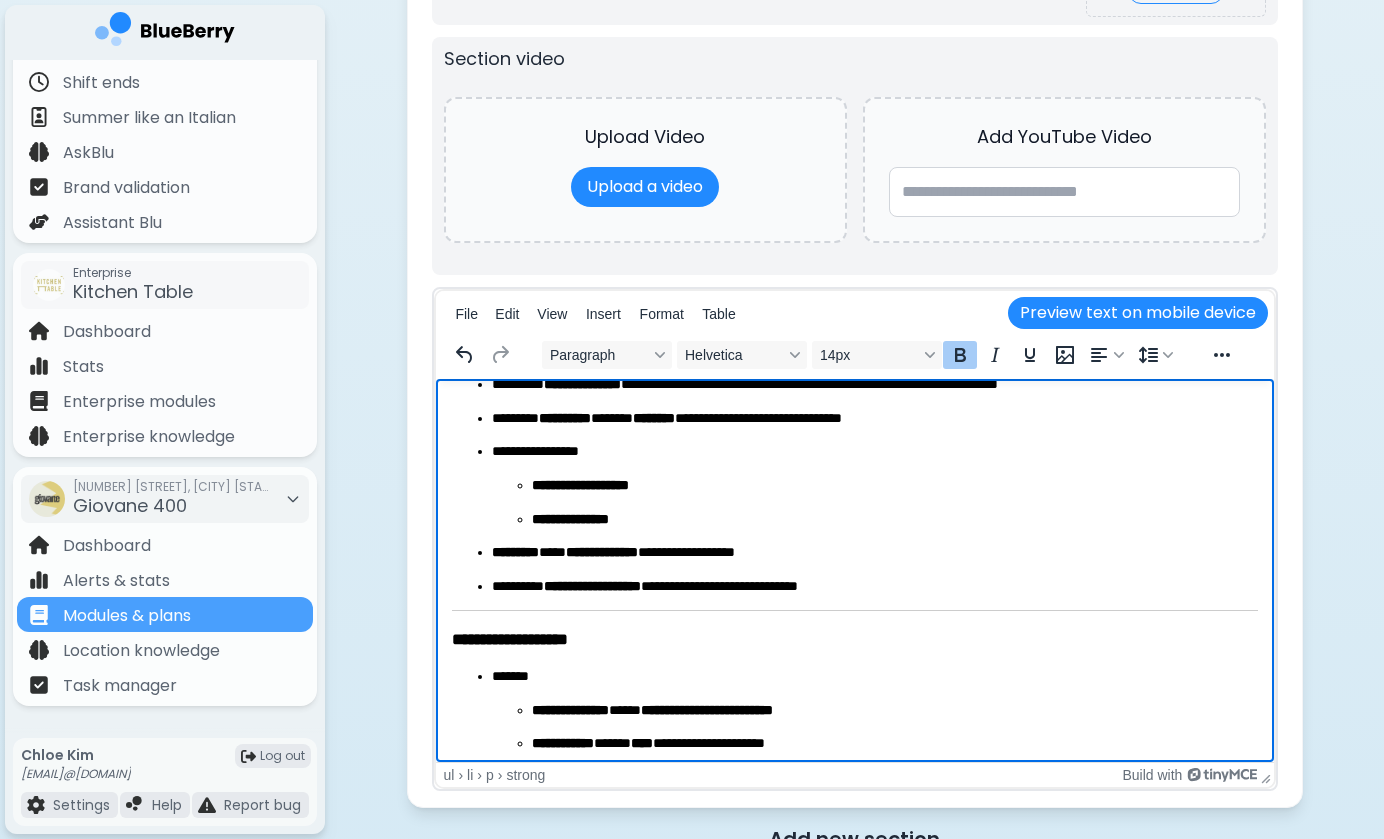 click on "**********" at bounding box center [874, 587] 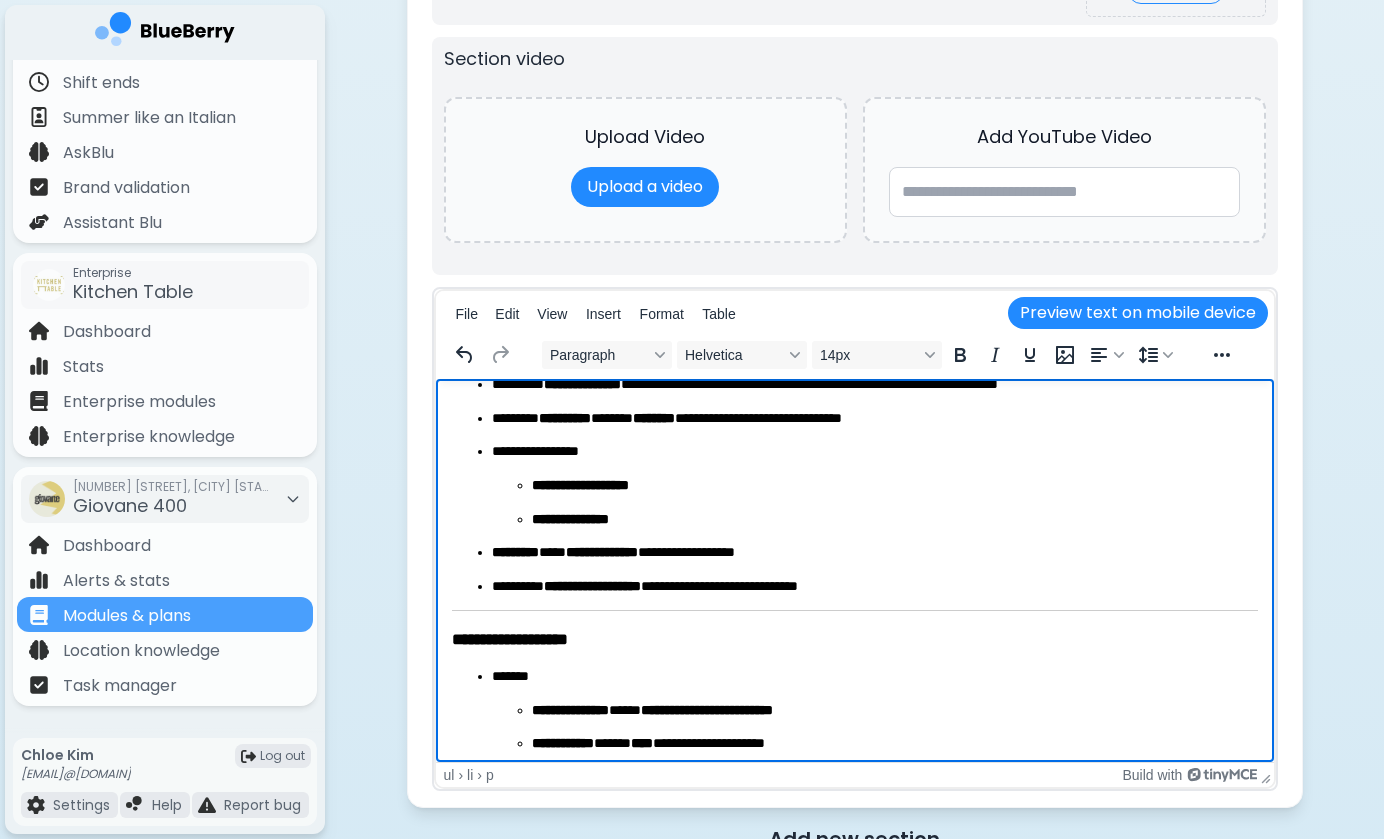 click on "**********" at bounding box center (874, 587) 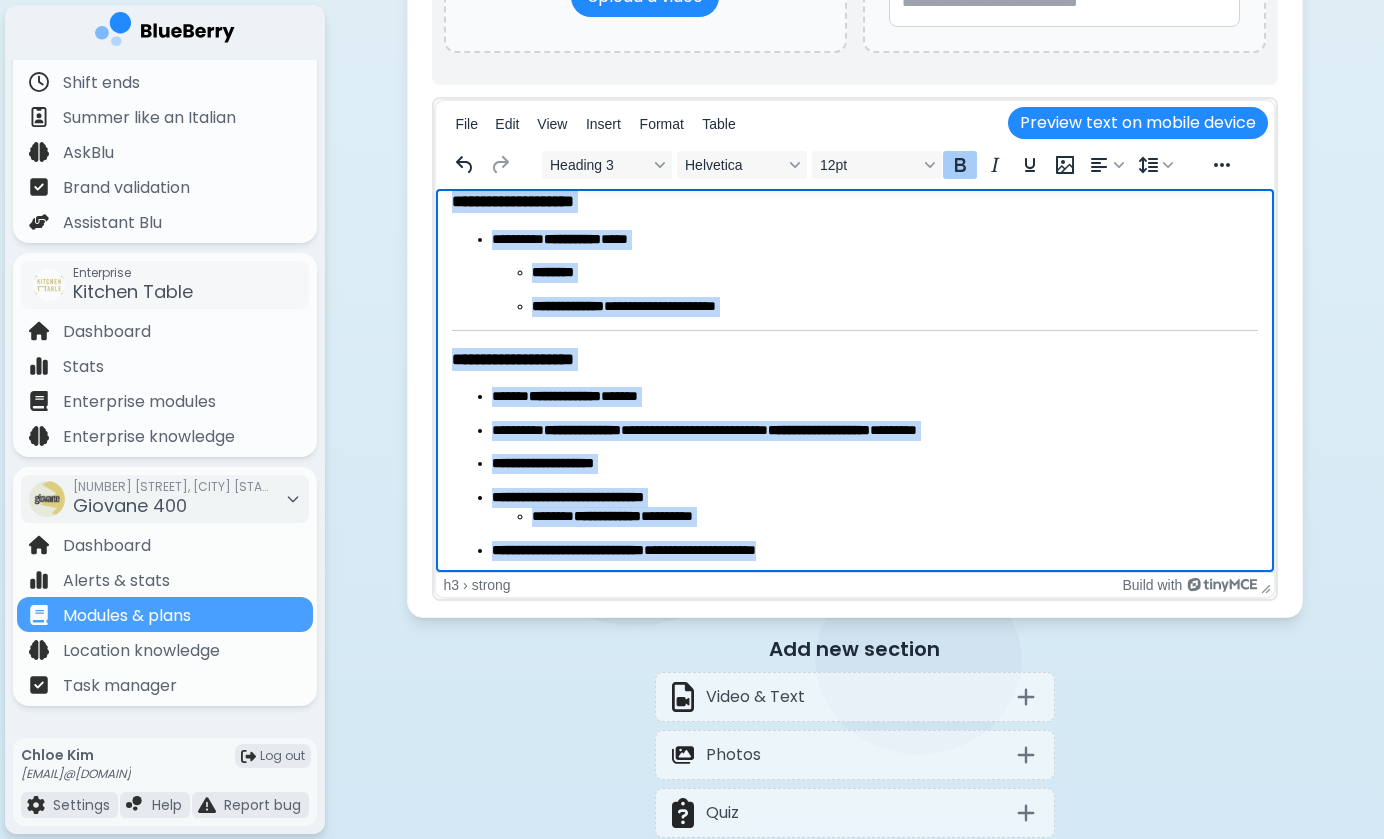 scroll, scrollTop: 2709, scrollLeft: 0, axis: vertical 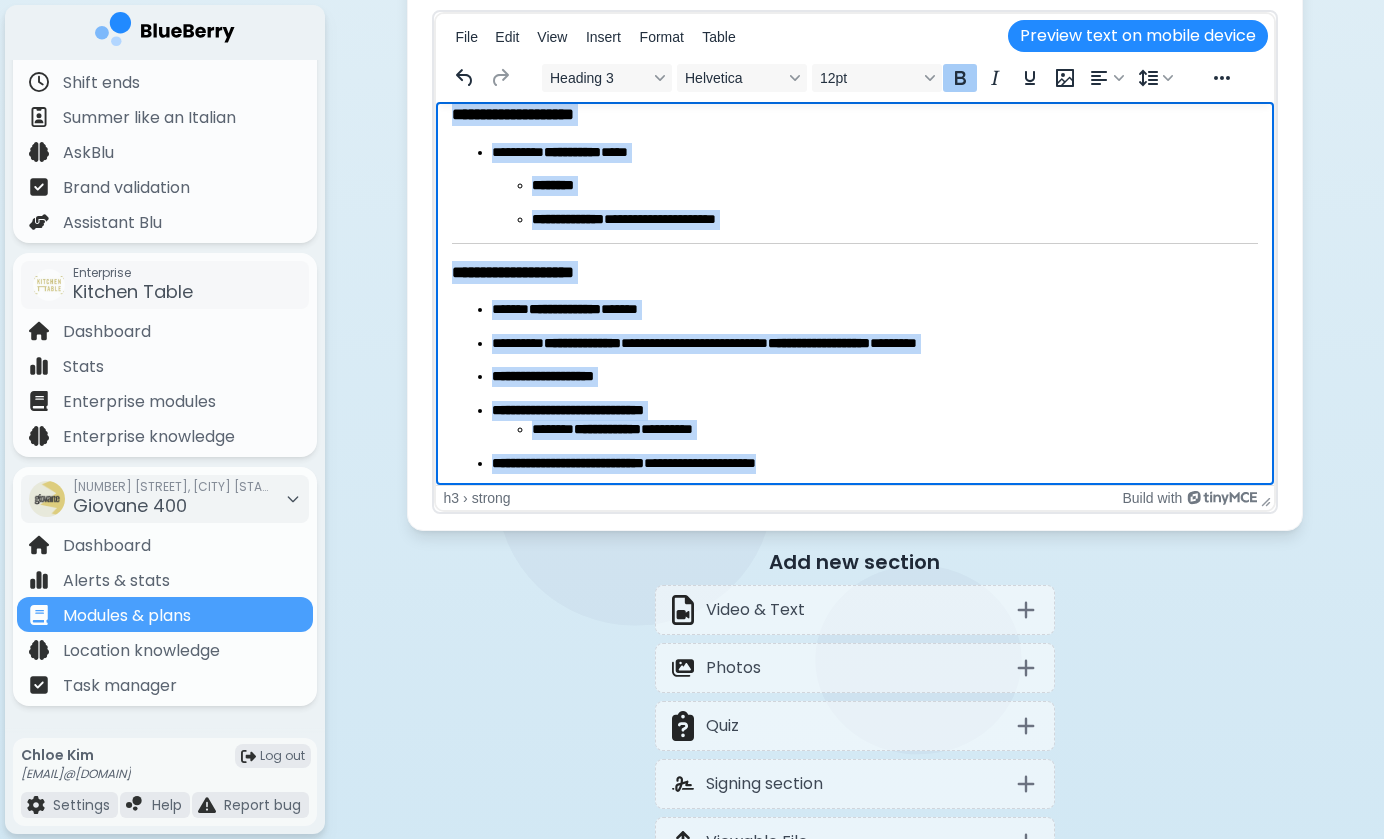 drag, startPoint x: 451, startPoint y: 358, endPoint x: 799, endPoint y: 557, distance: 400.88028 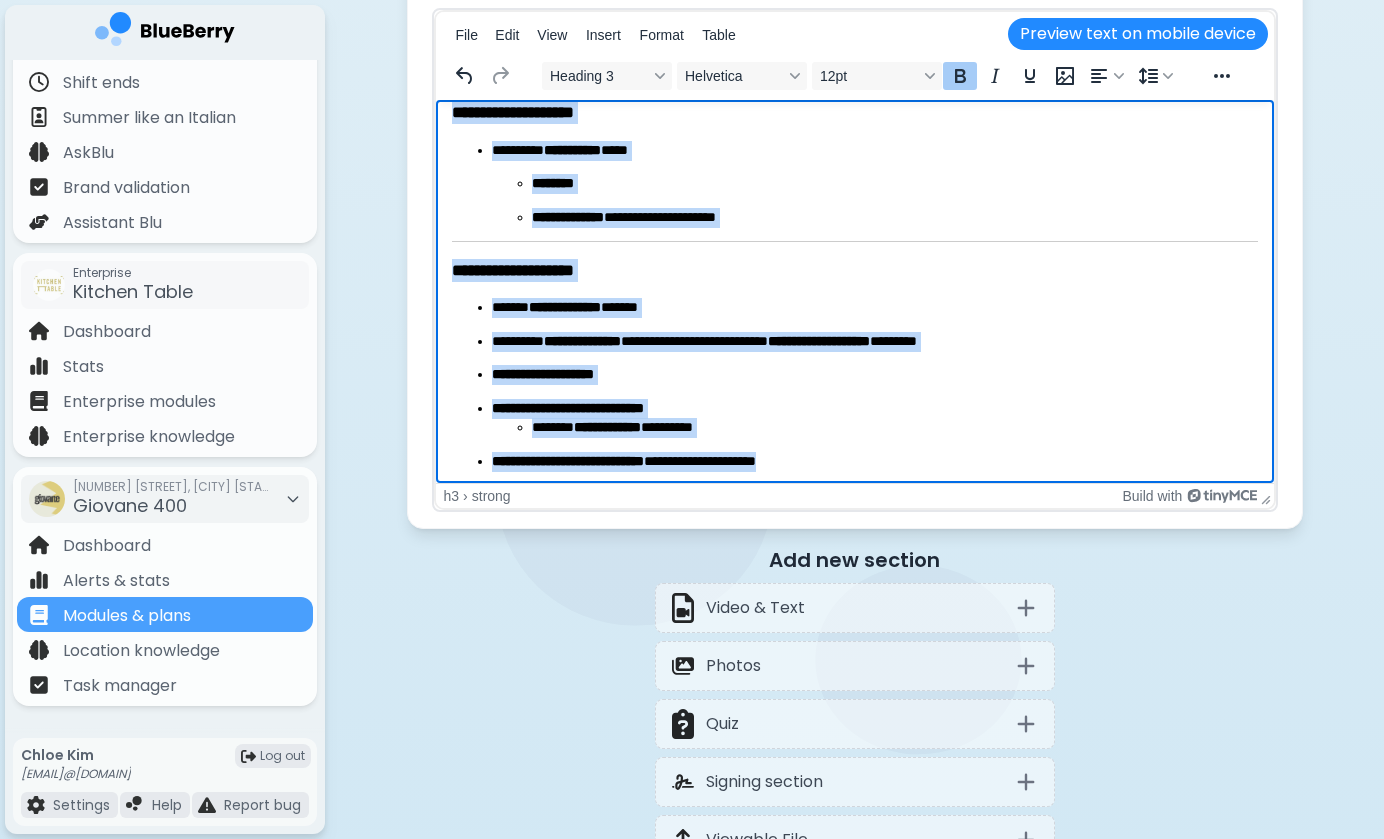 click on "**********" at bounding box center (854, -219) 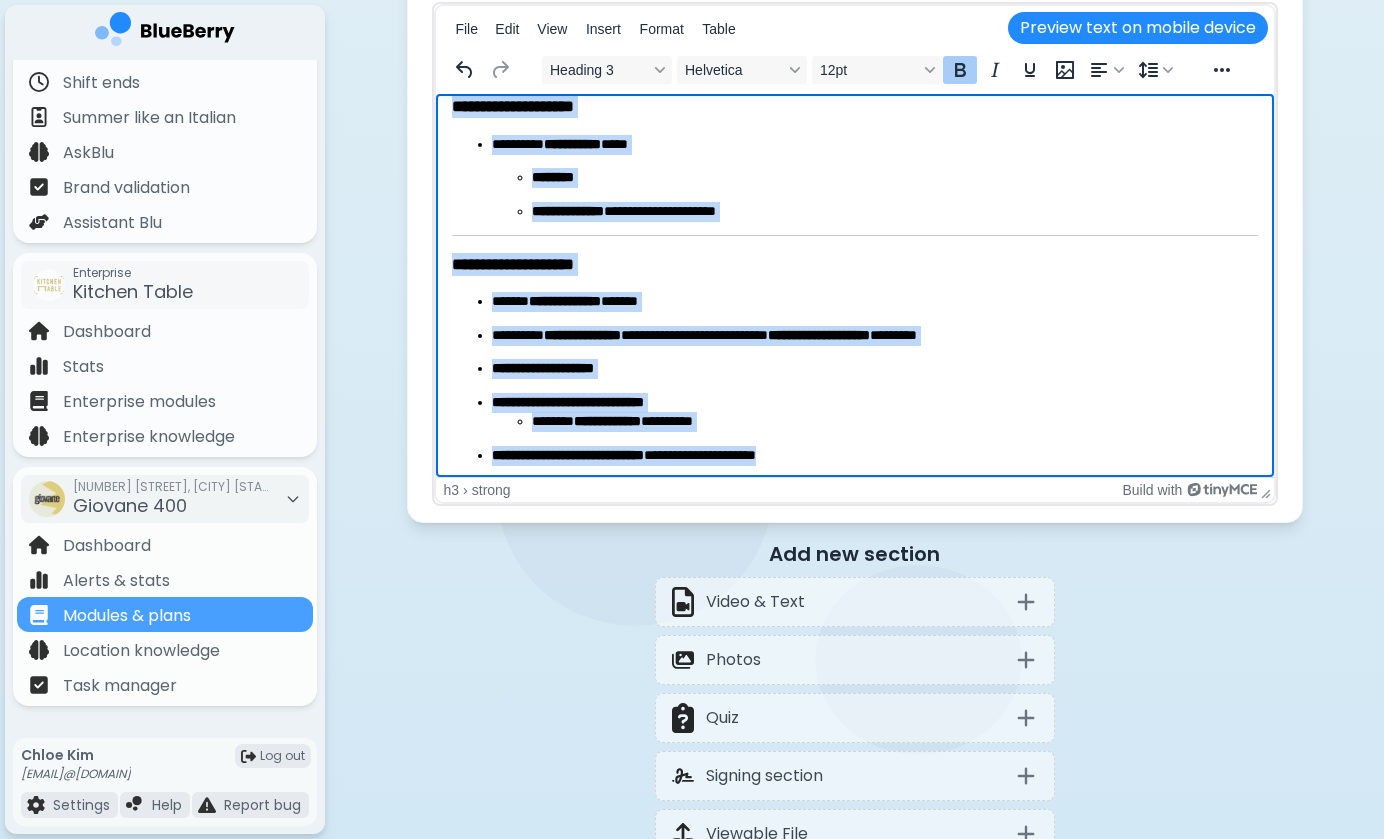 copy on "**********" 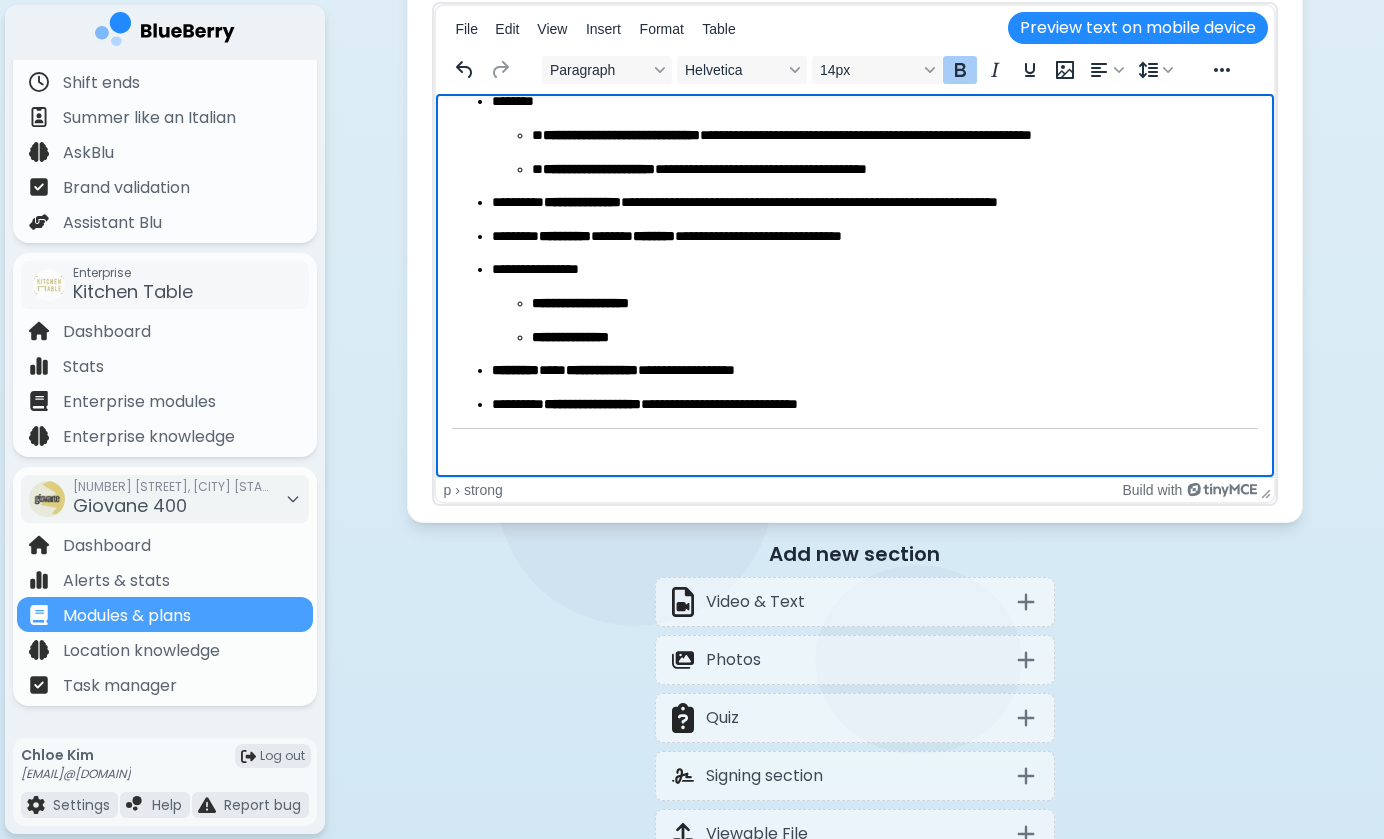 scroll, scrollTop: 143, scrollLeft: 0, axis: vertical 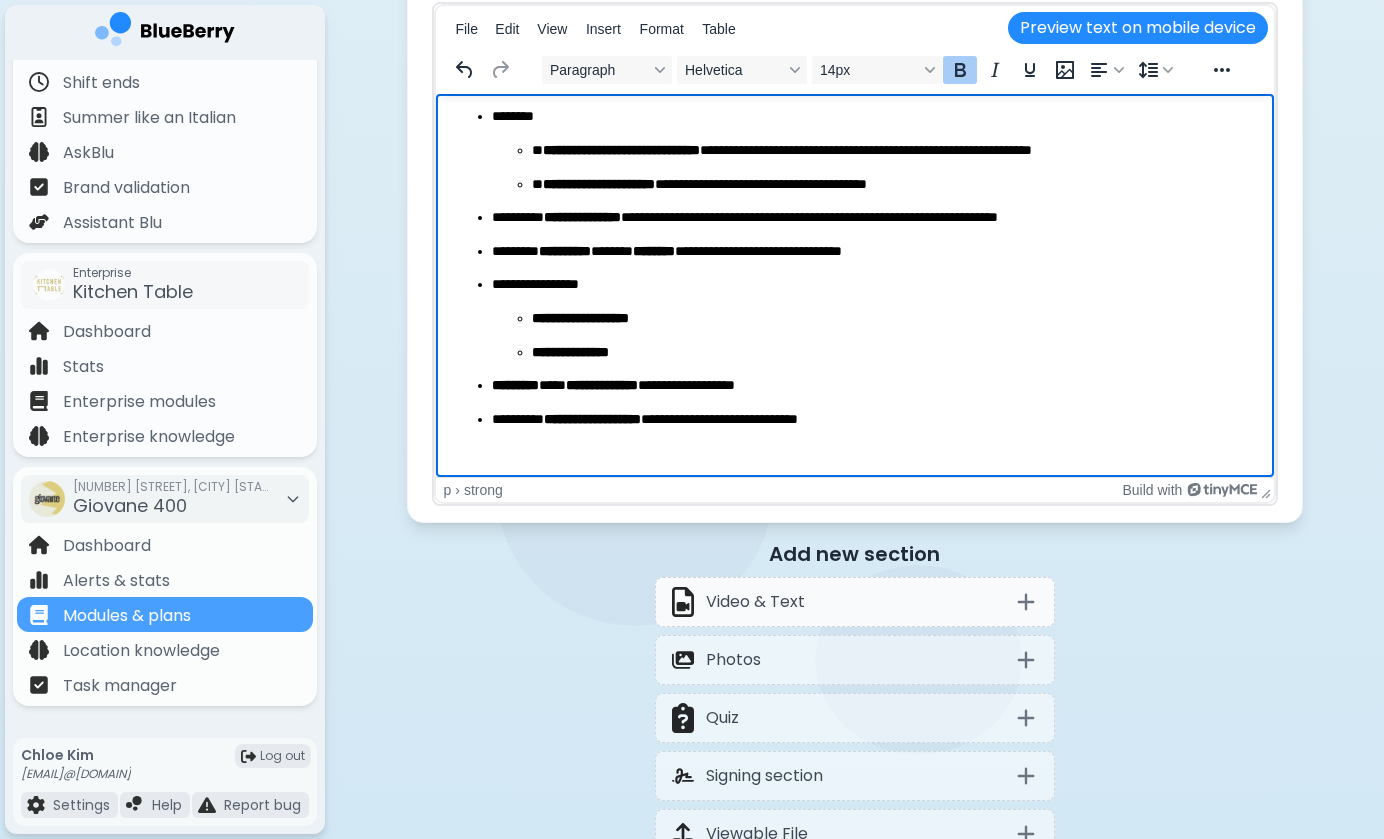 click 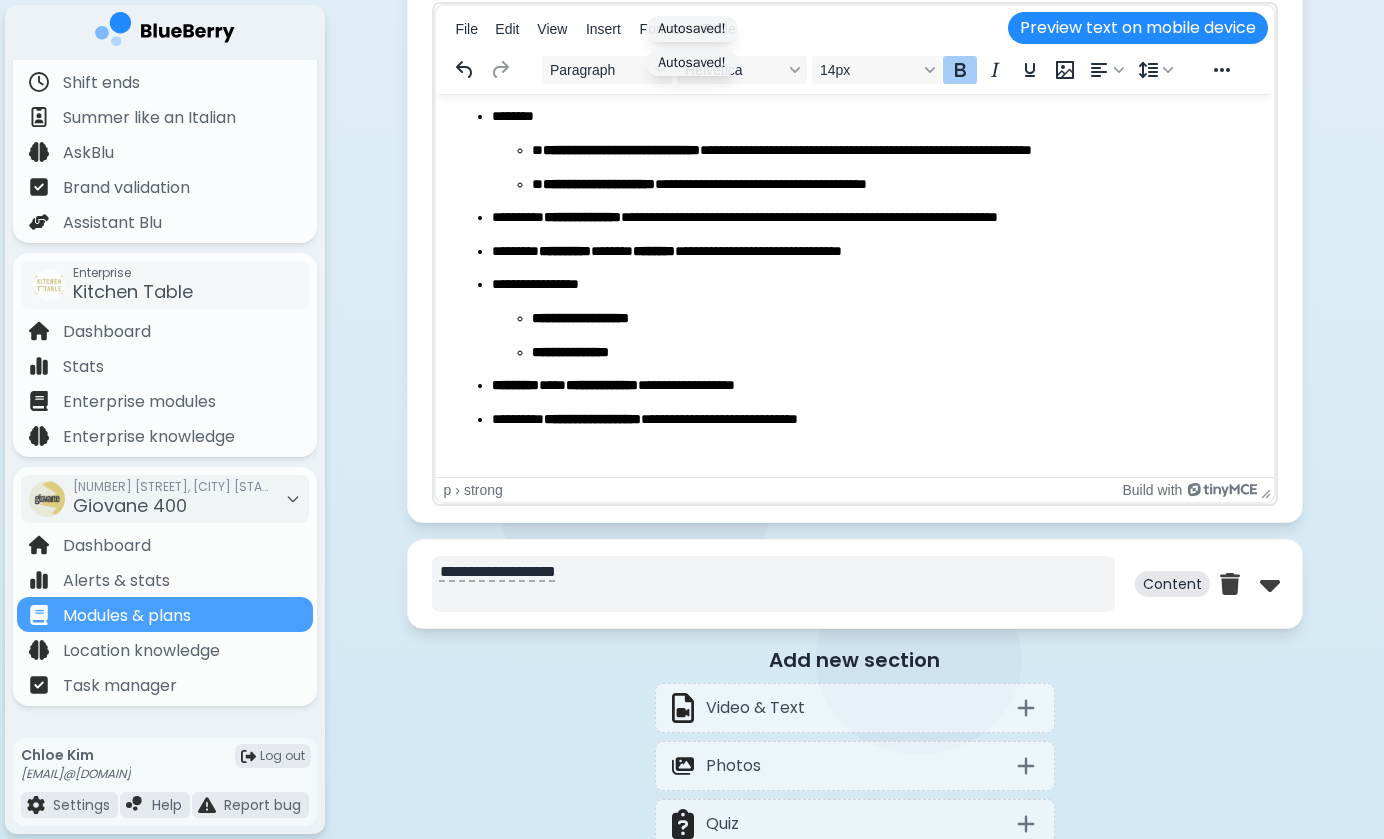 click on "**********" at bounding box center [773, 584] 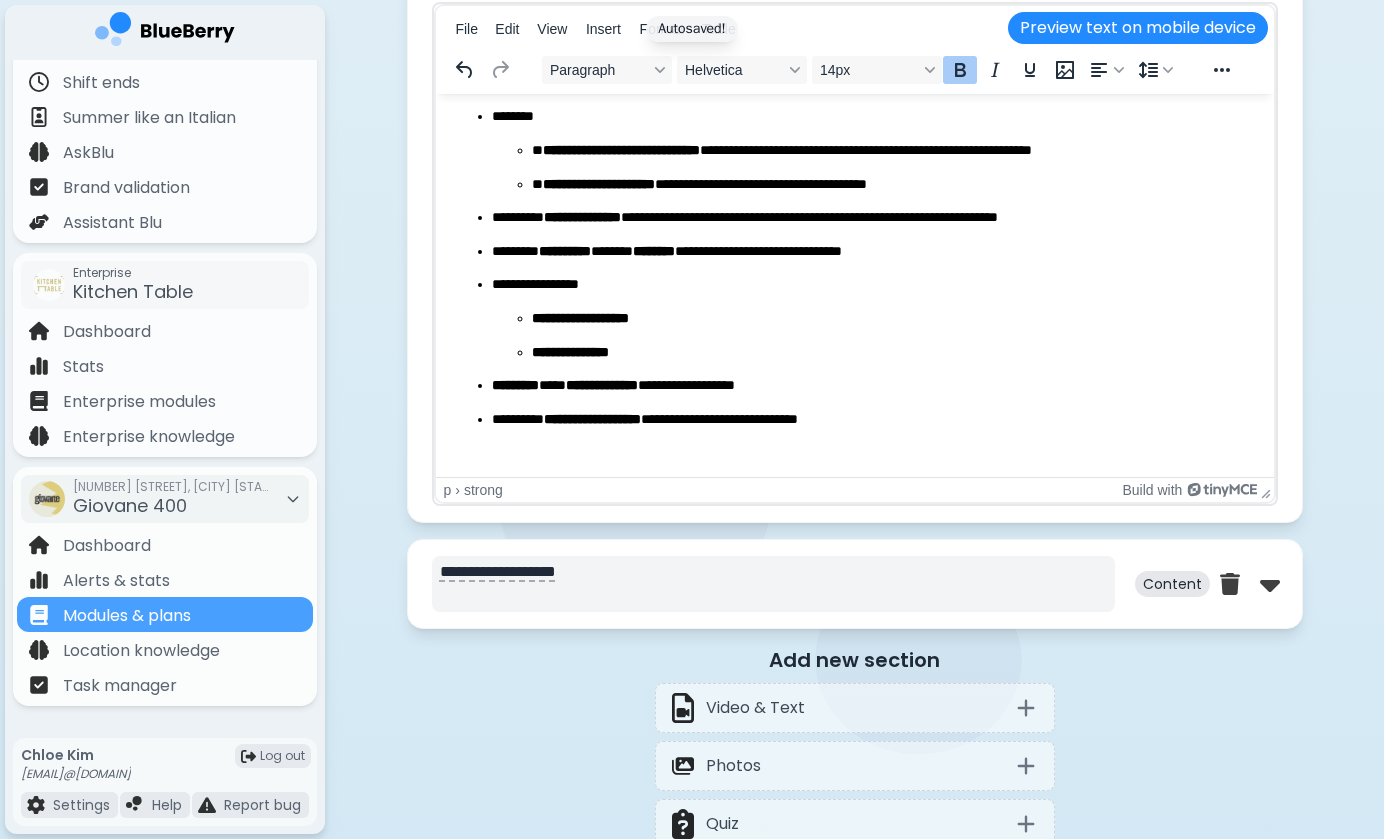 paste on "**********" 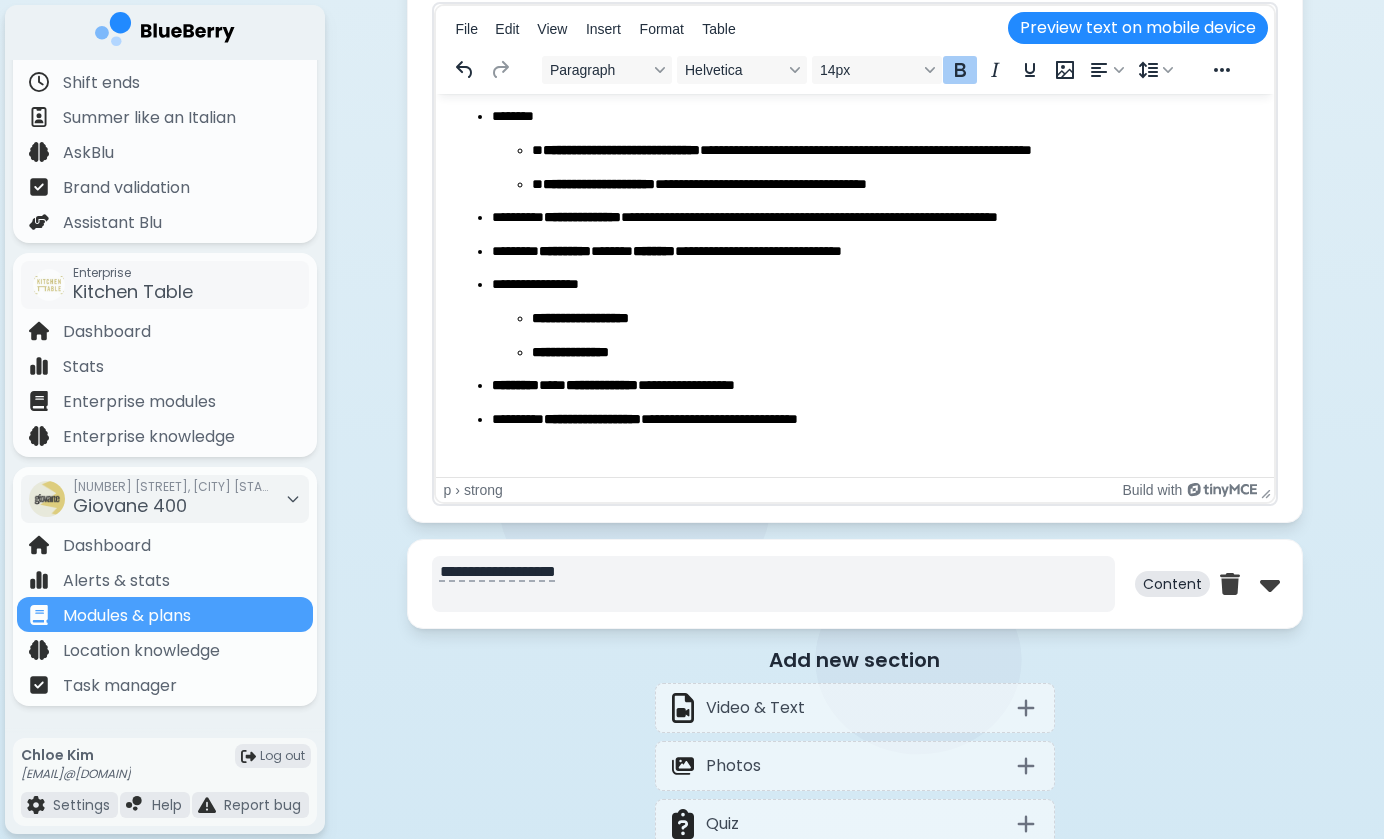 scroll, scrollTop: 0, scrollLeft: 0, axis: both 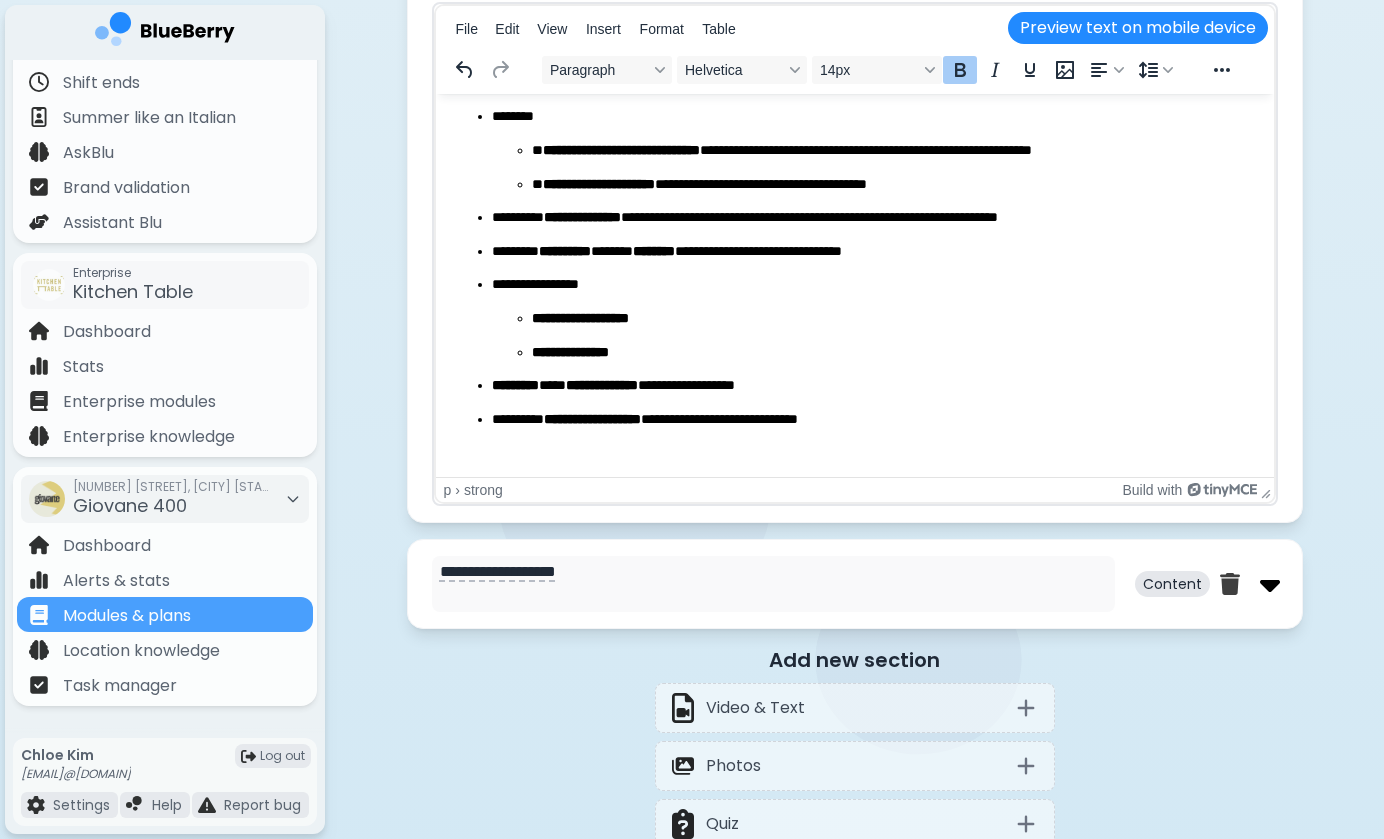 click at bounding box center (1270, 584) 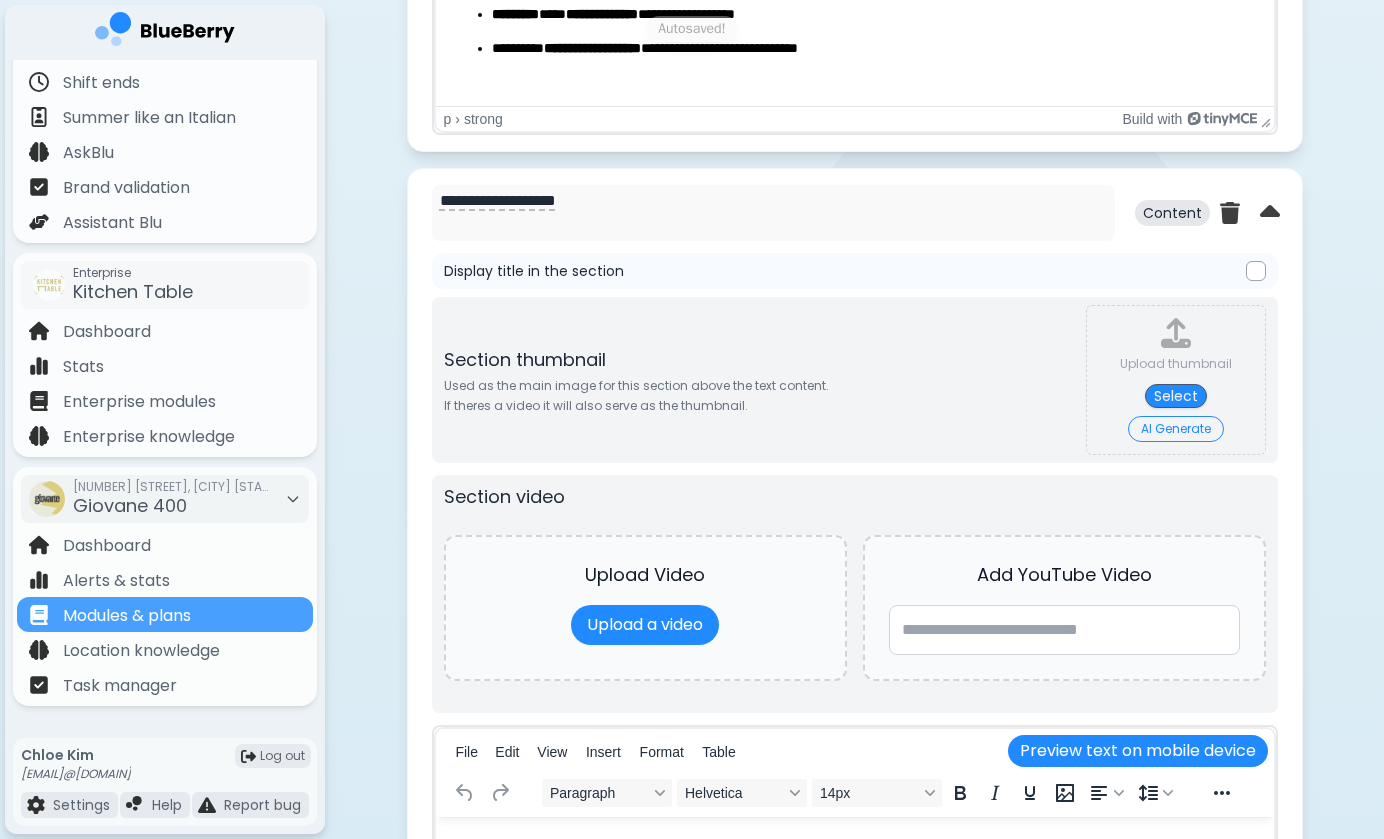 scroll, scrollTop: 0, scrollLeft: 0, axis: both 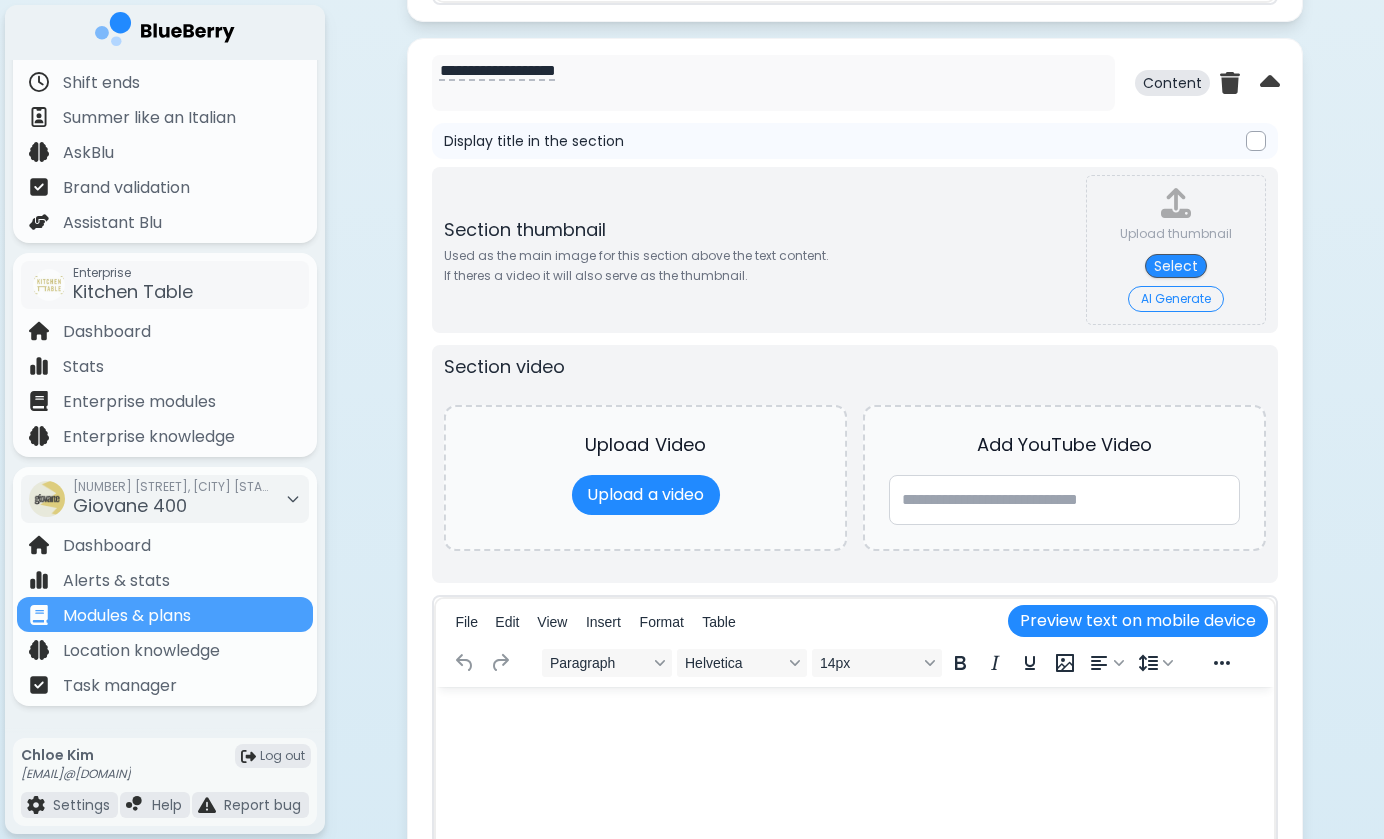 click at bounding box center [854, 713] 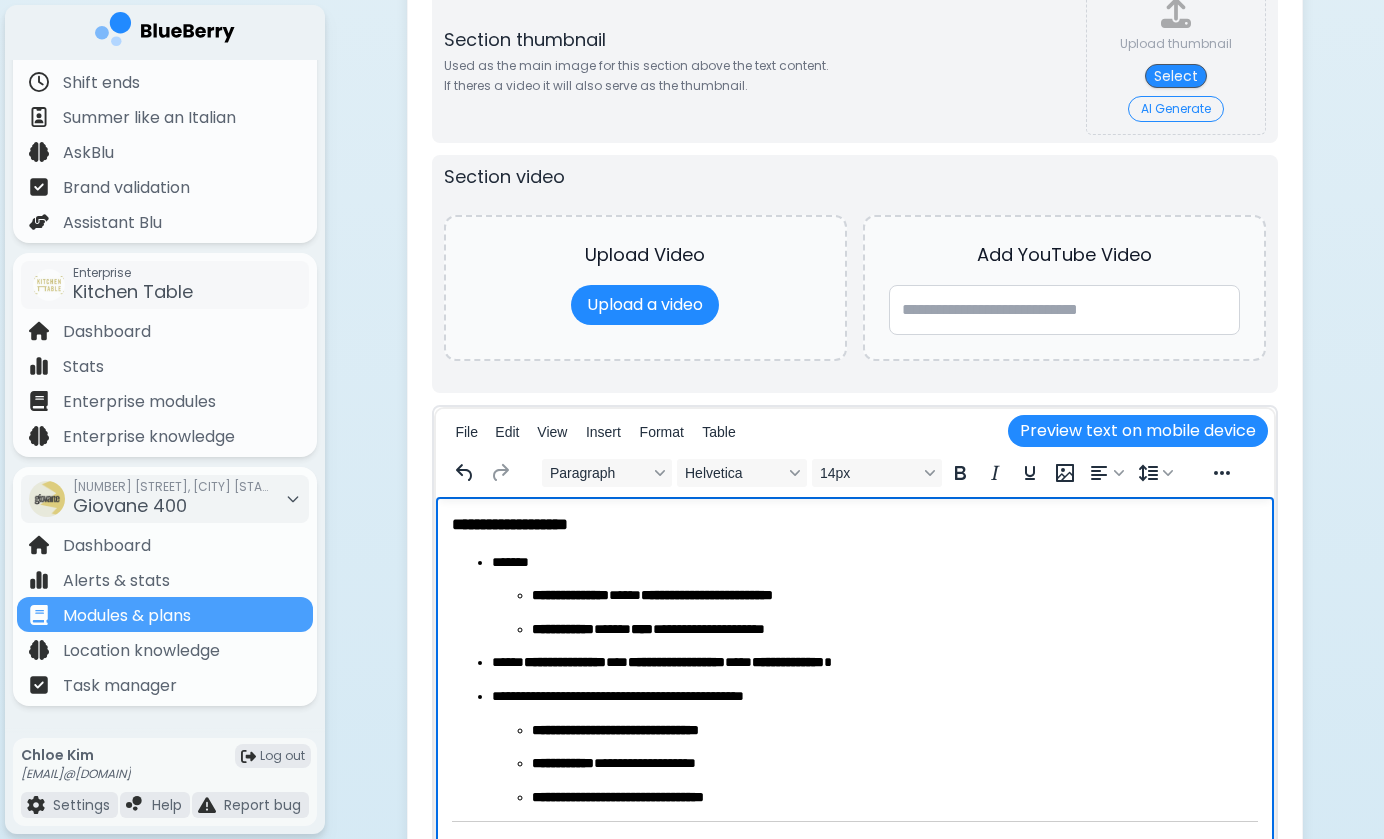 scroll, scrollTop: 3383, scrollLeft: 0, axis: vertical 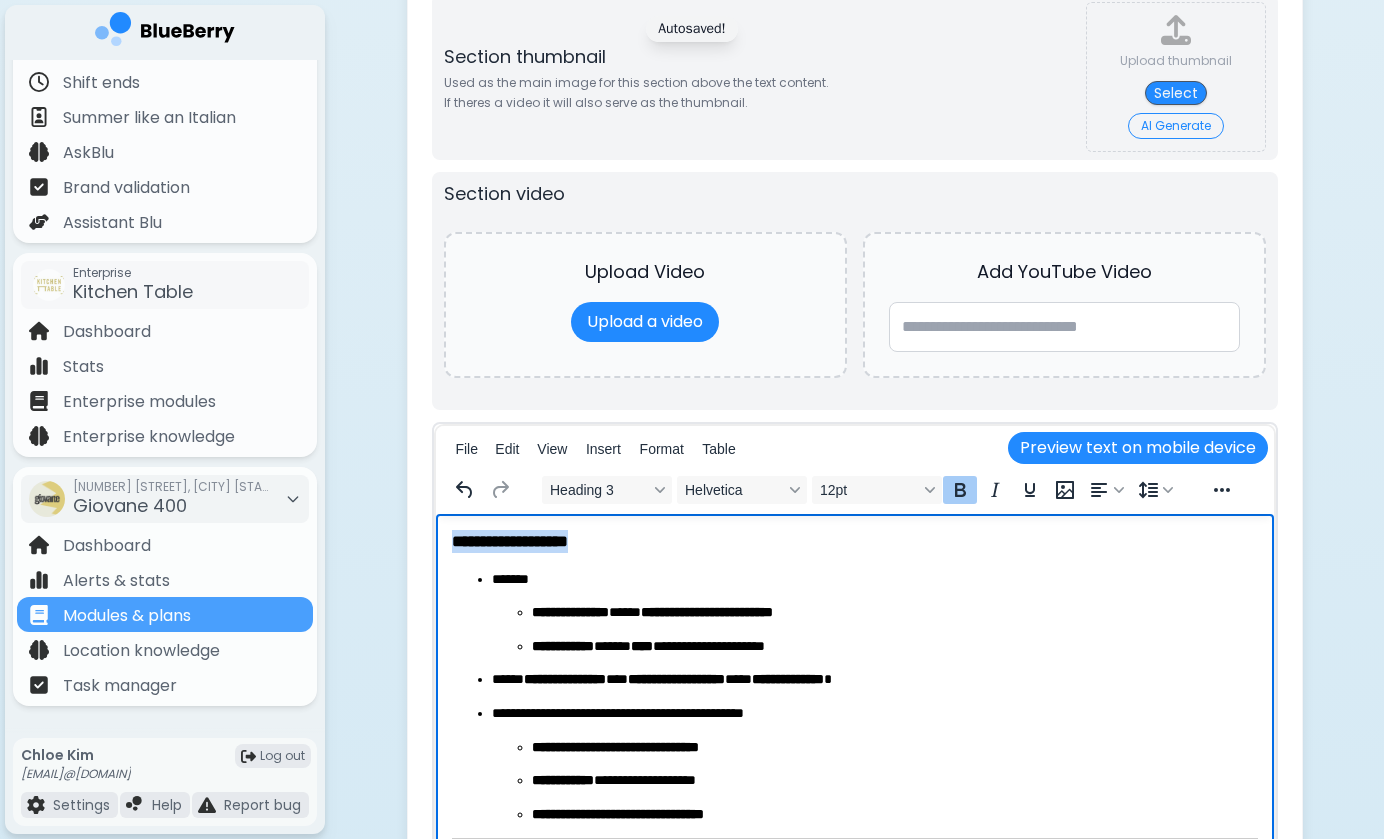 drag, startPoint x: 610, startPoint y: 538, endPoint x: 447, endPoint y: 536, distance: 163.01227 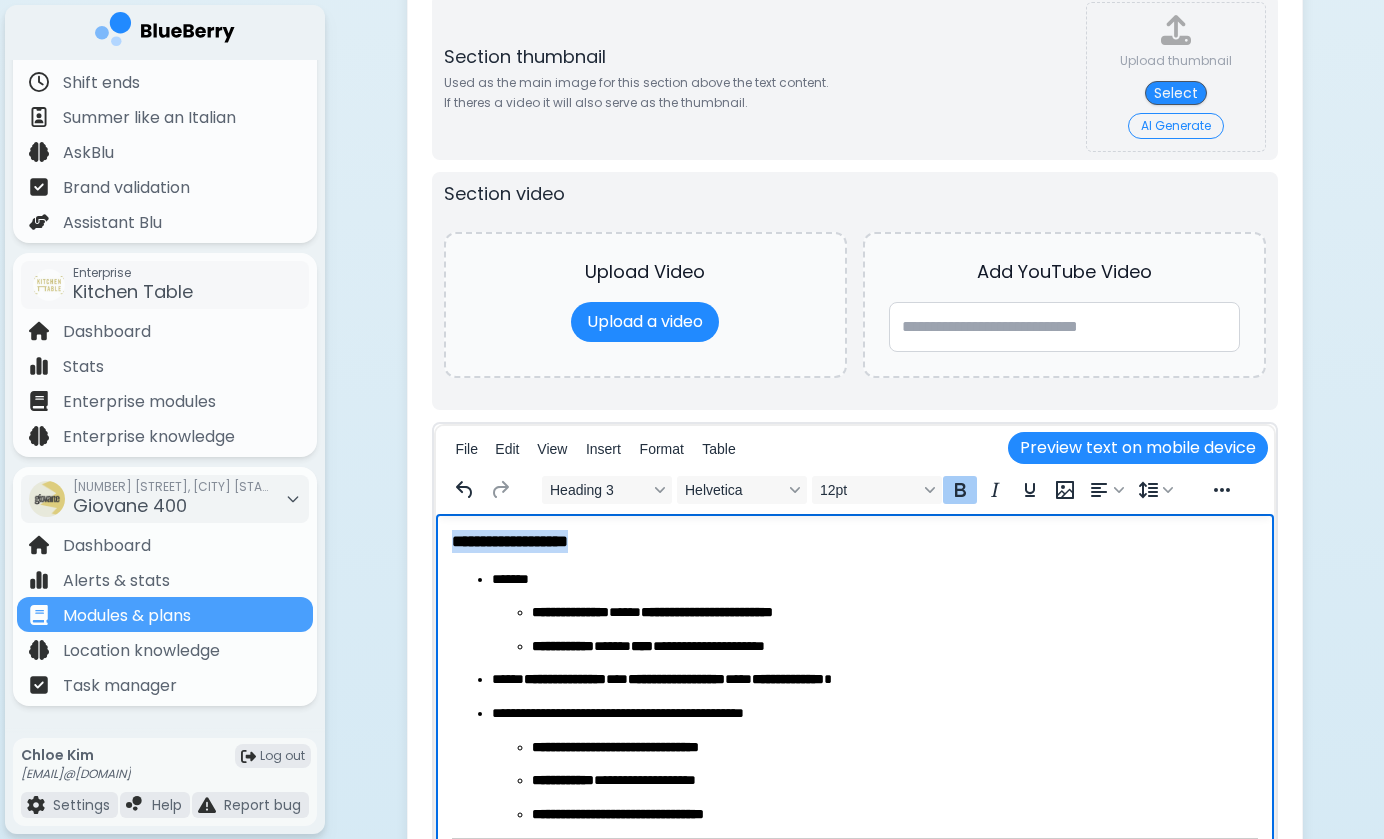 copy on "**********" 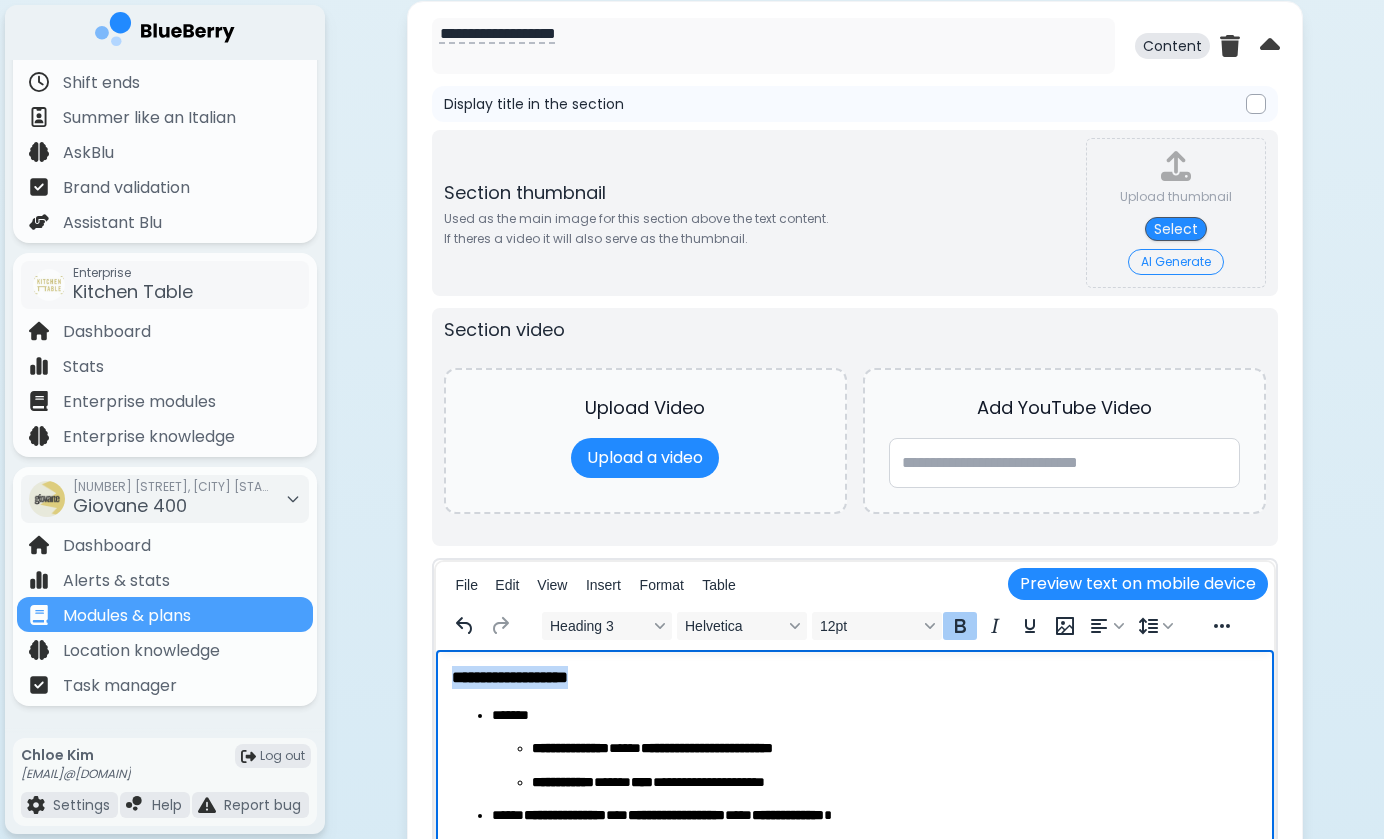 scroll, scrollTop: 3206, scrollLeft: 0, axis: vertical 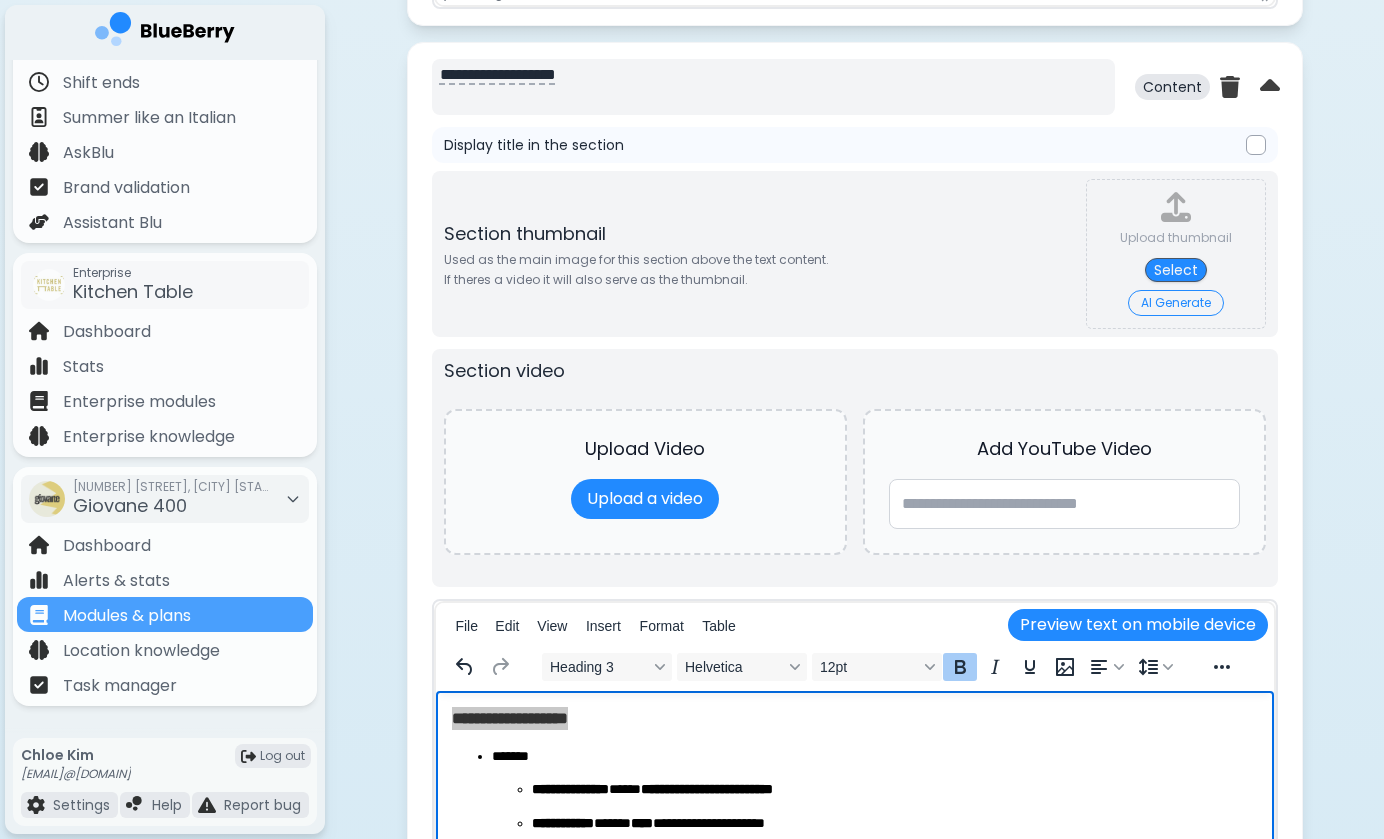 click on "**********" at bounding box center (773, 87) 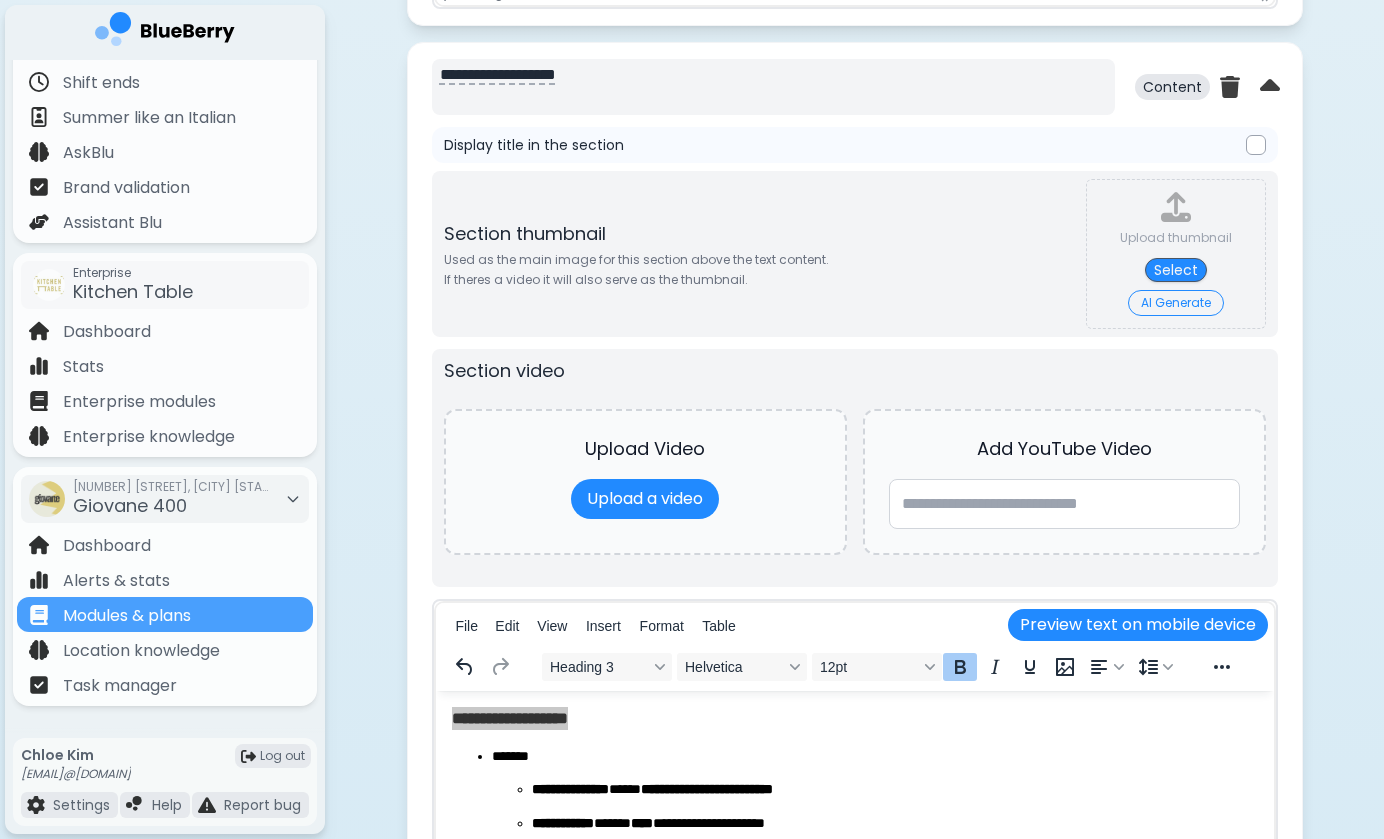 click on "**********" at bounding box center [773, 87] 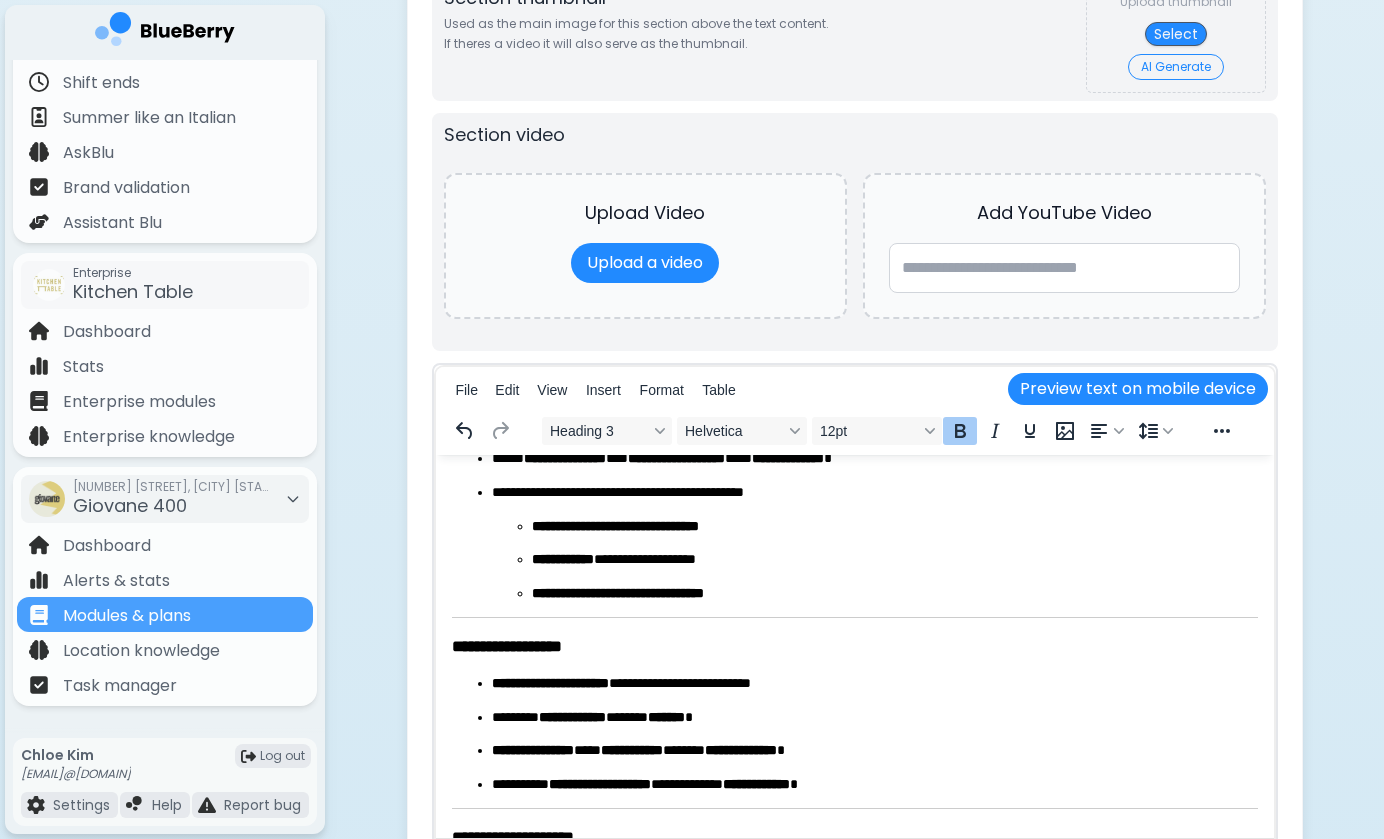scroll, scrollTop: 141, scrollLeft: 0, axis: vertical 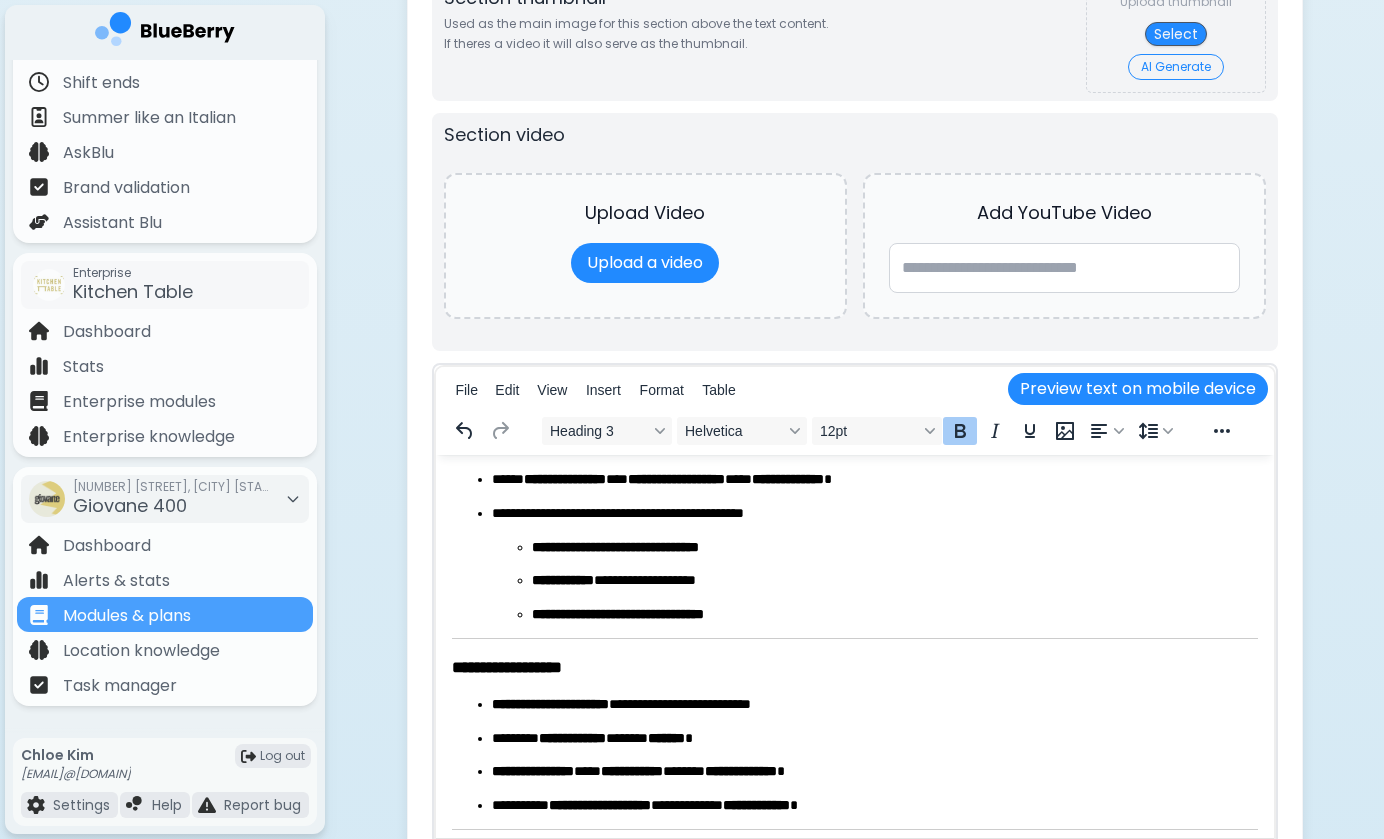 type on "**********" 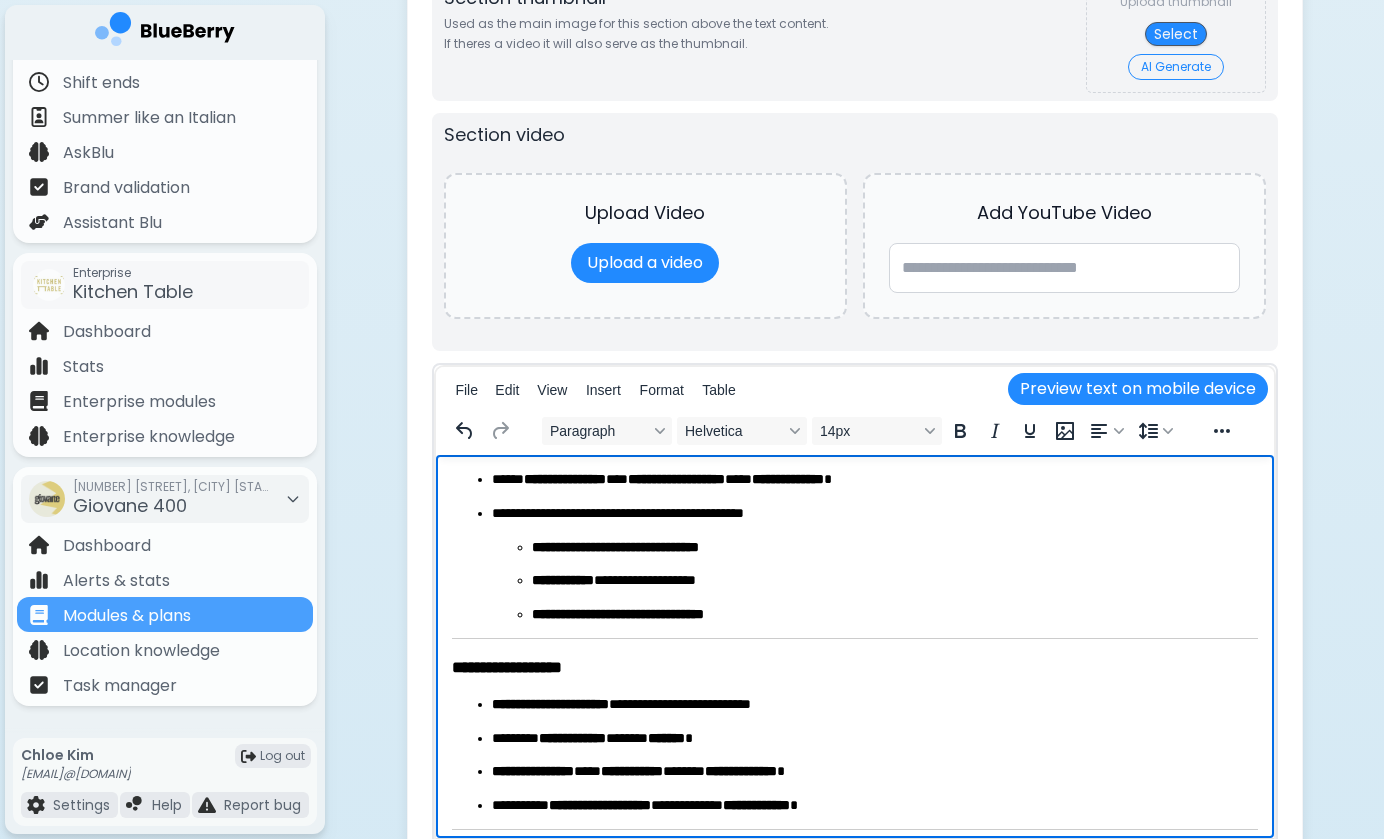 click on "**********" at bounding box center (874, 480) 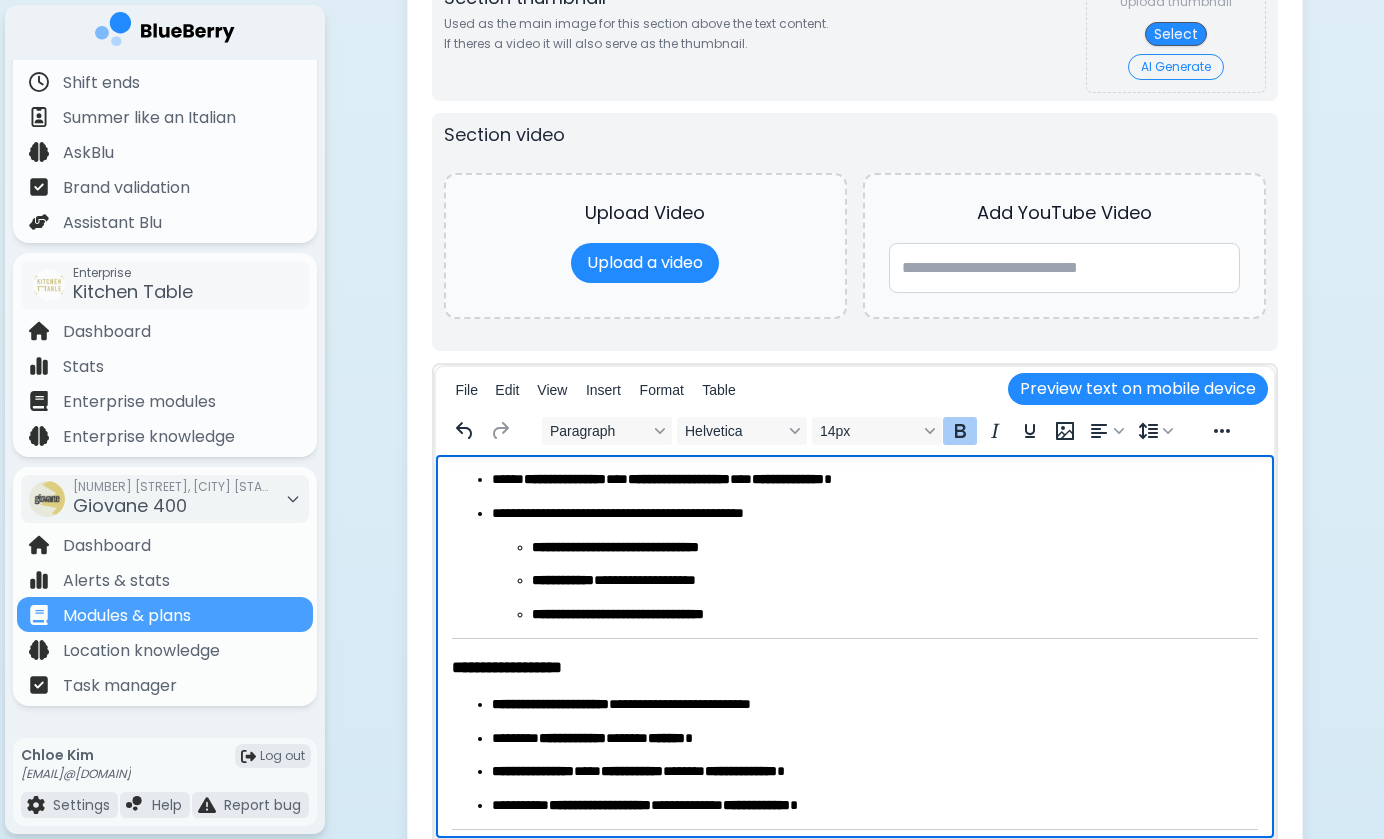 click on "**********" at bounding box center [874, 480] 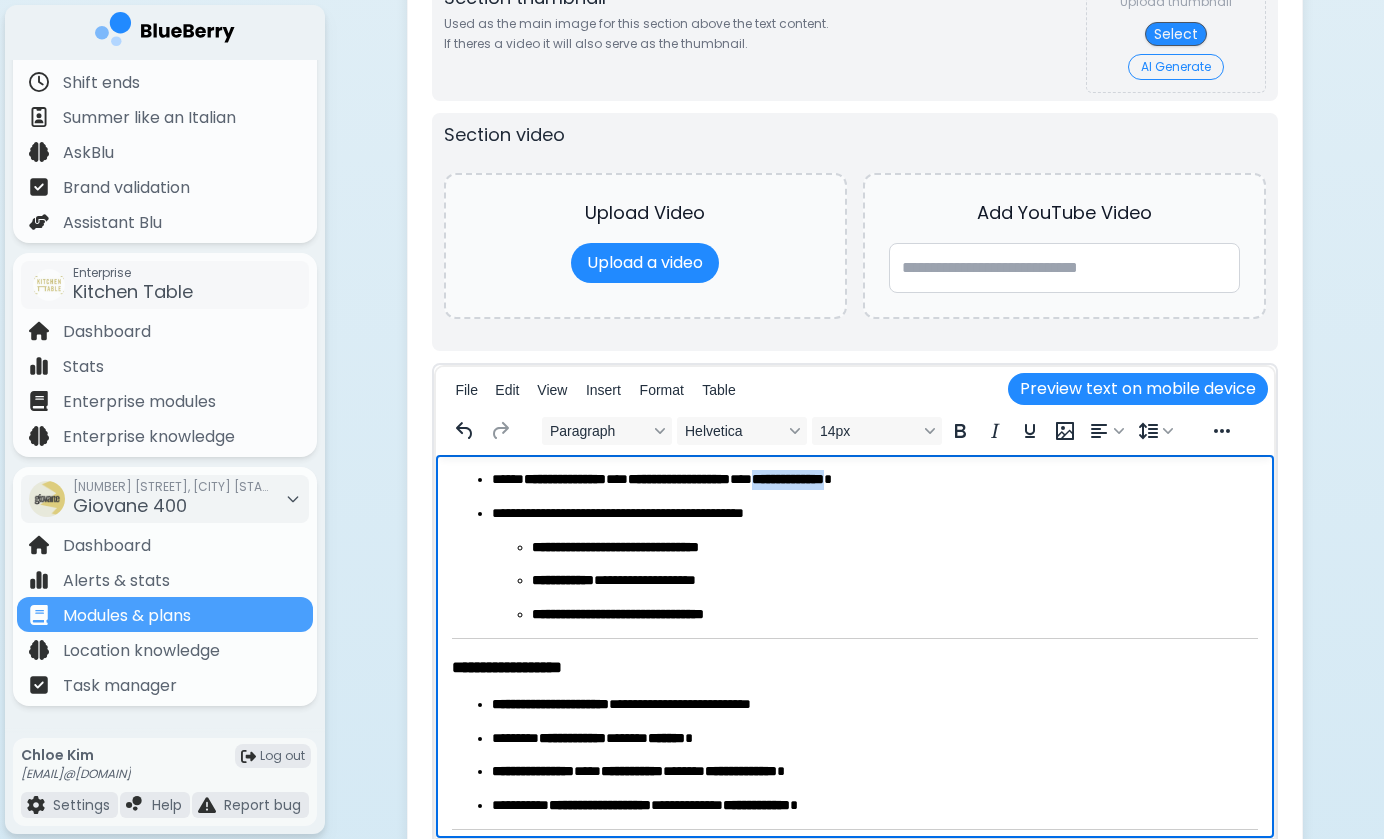drag, startPoint x: 812, startPoint y: 479, endPoint x: 899, endPoint y: 479, distance: 87 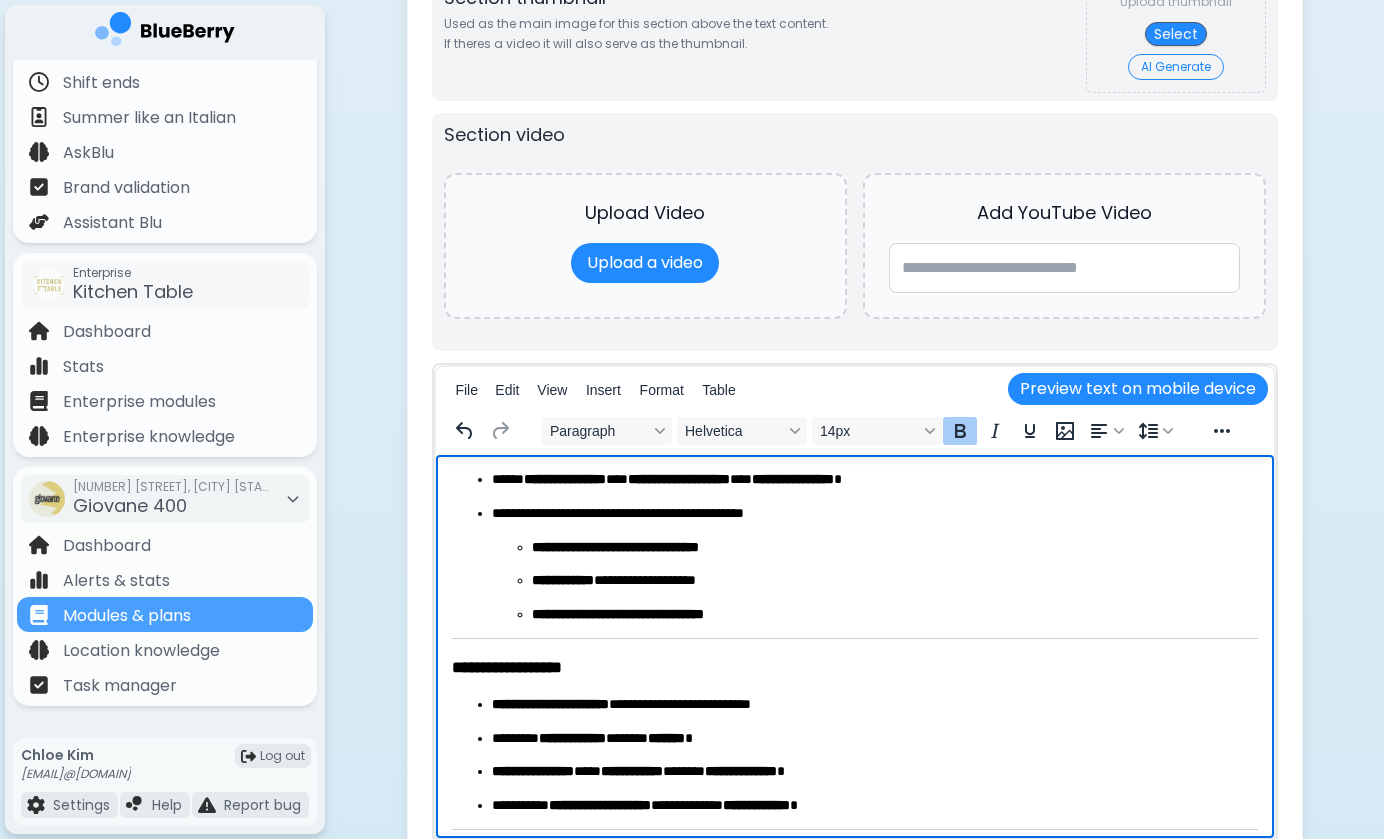 scroll, scrollTop: 126, scrollLeft: 0, axis: vertical 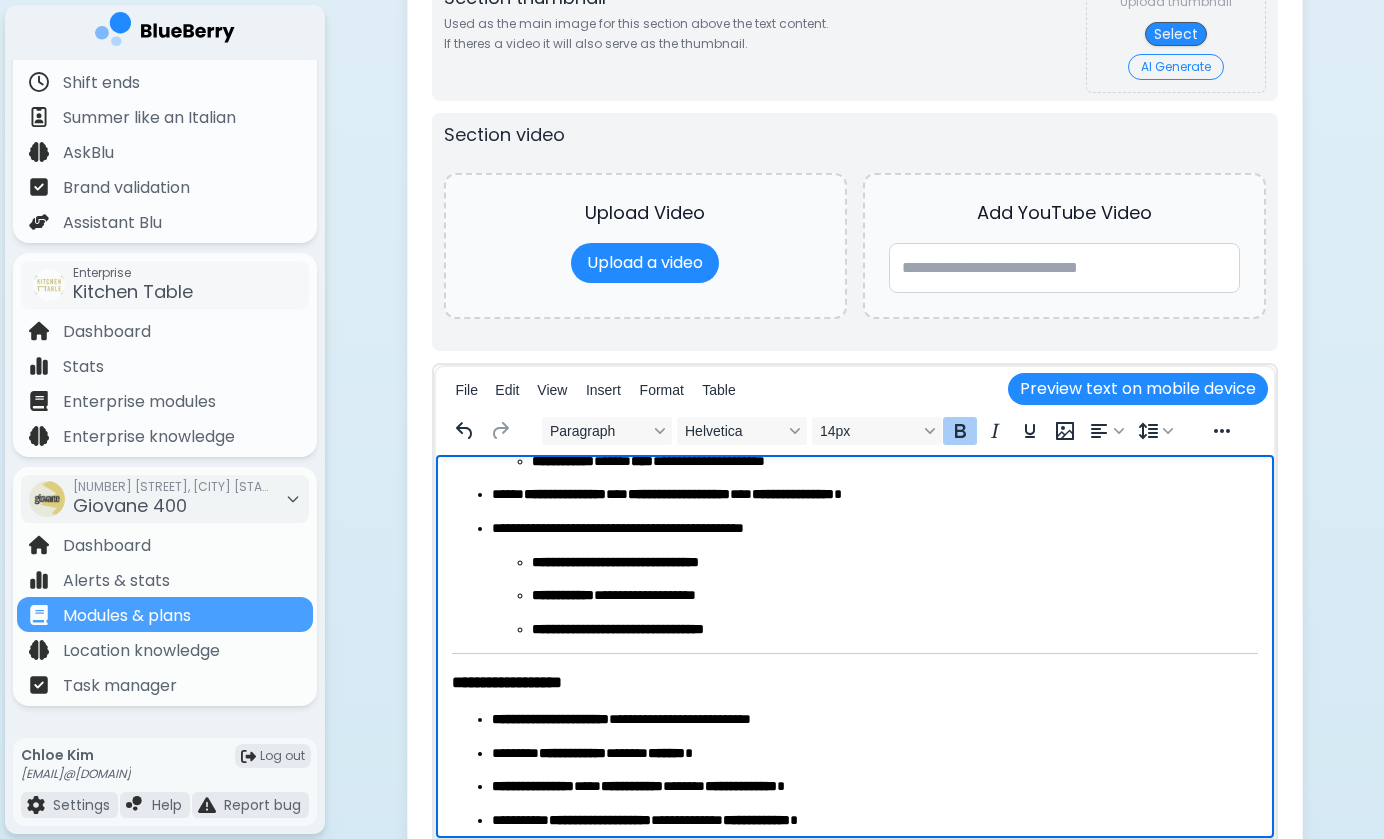 click on "**********" at bounding box center (874, 529) 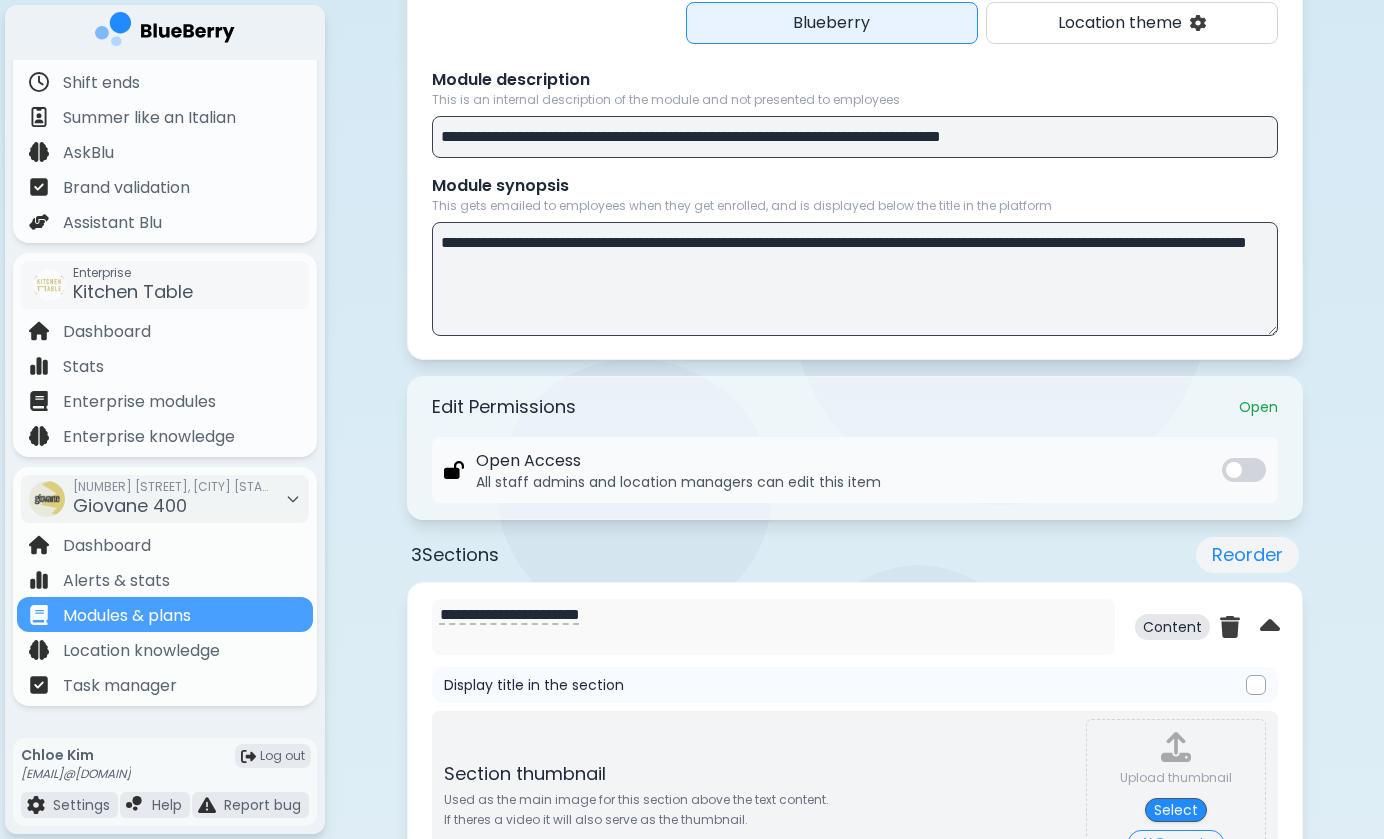 scroll, scrollTop: 4, scrollLeft: 0, axis: vertical 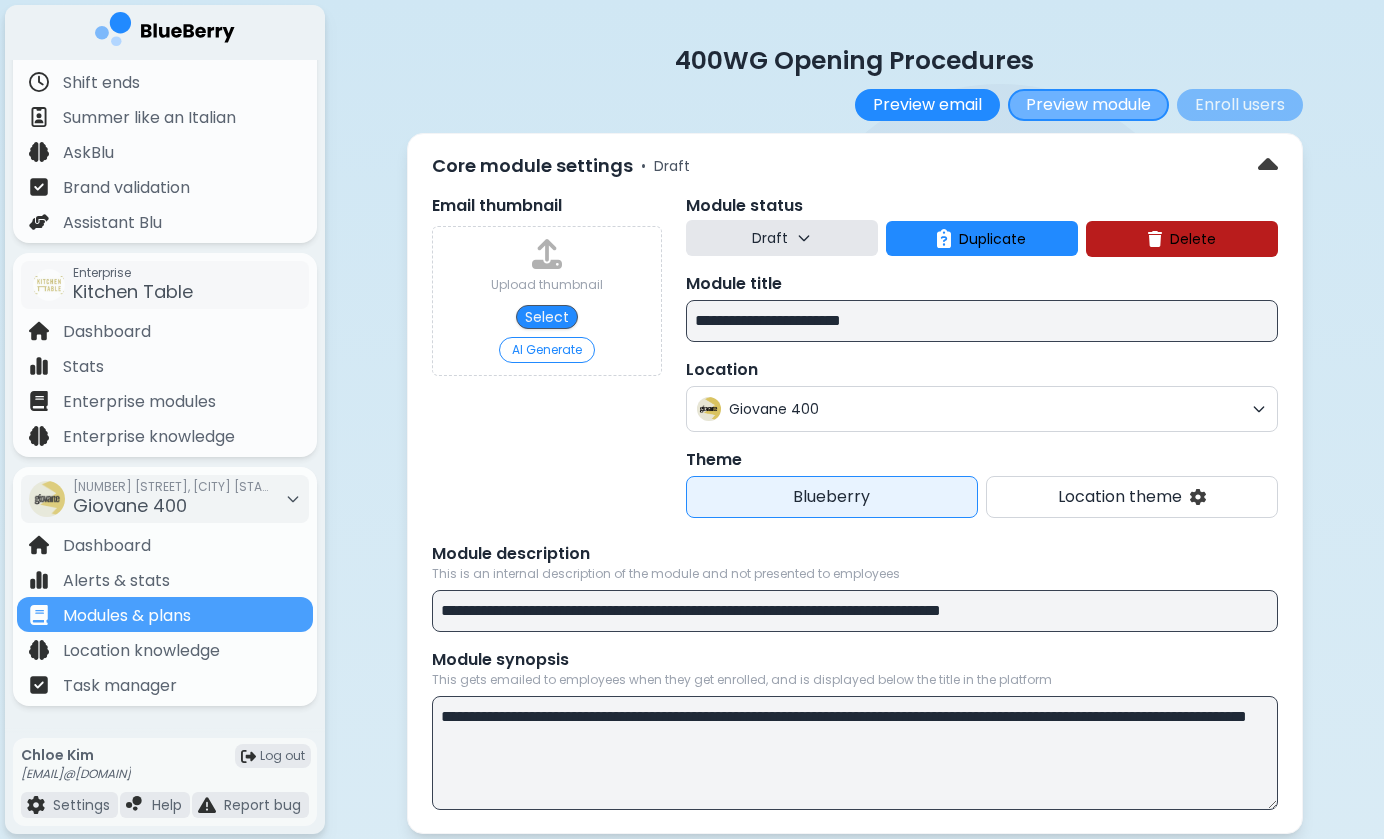 click on "Preview module" at bounding box center (1088, 105) 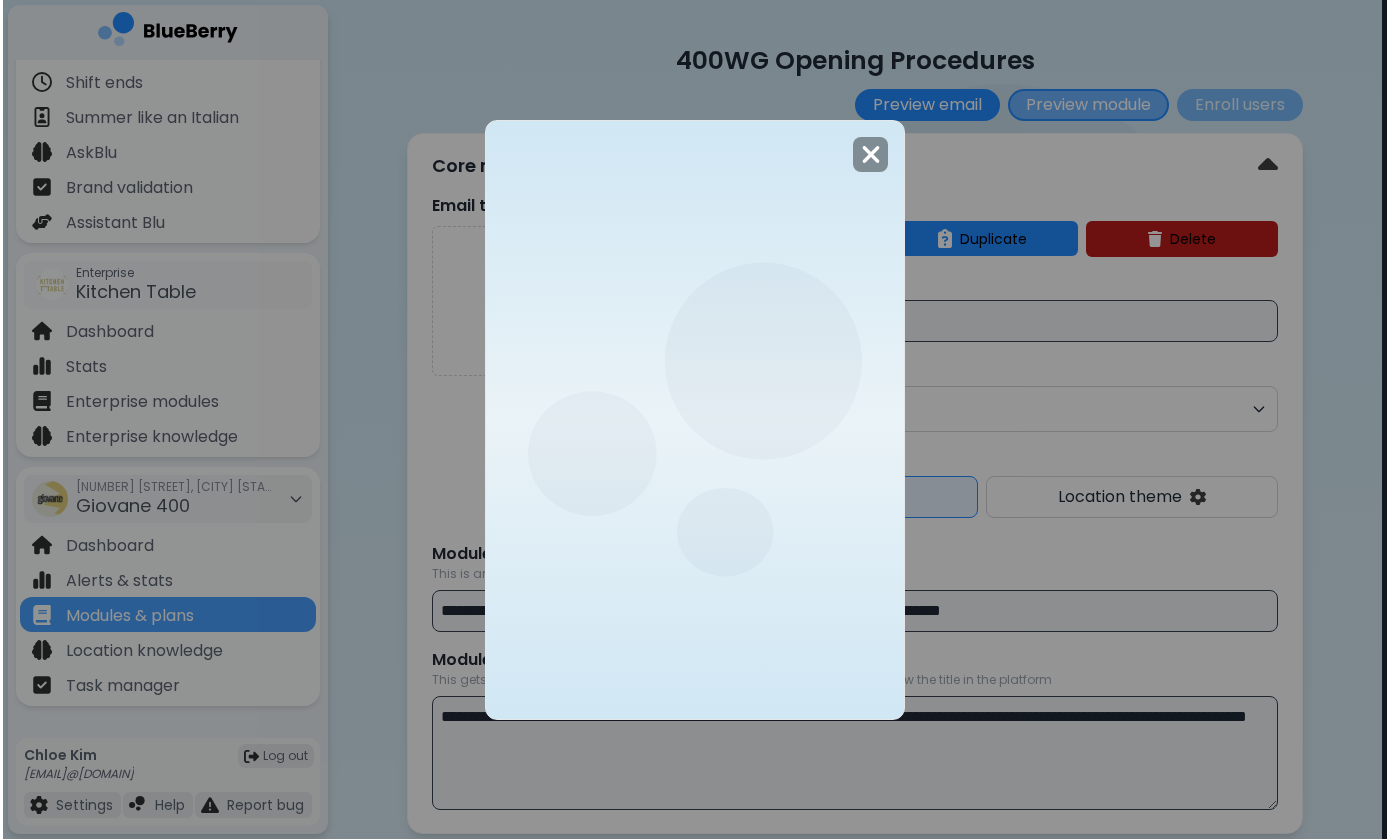 scroll, scrollTop: 0, scrollLeft: 0, axis: both 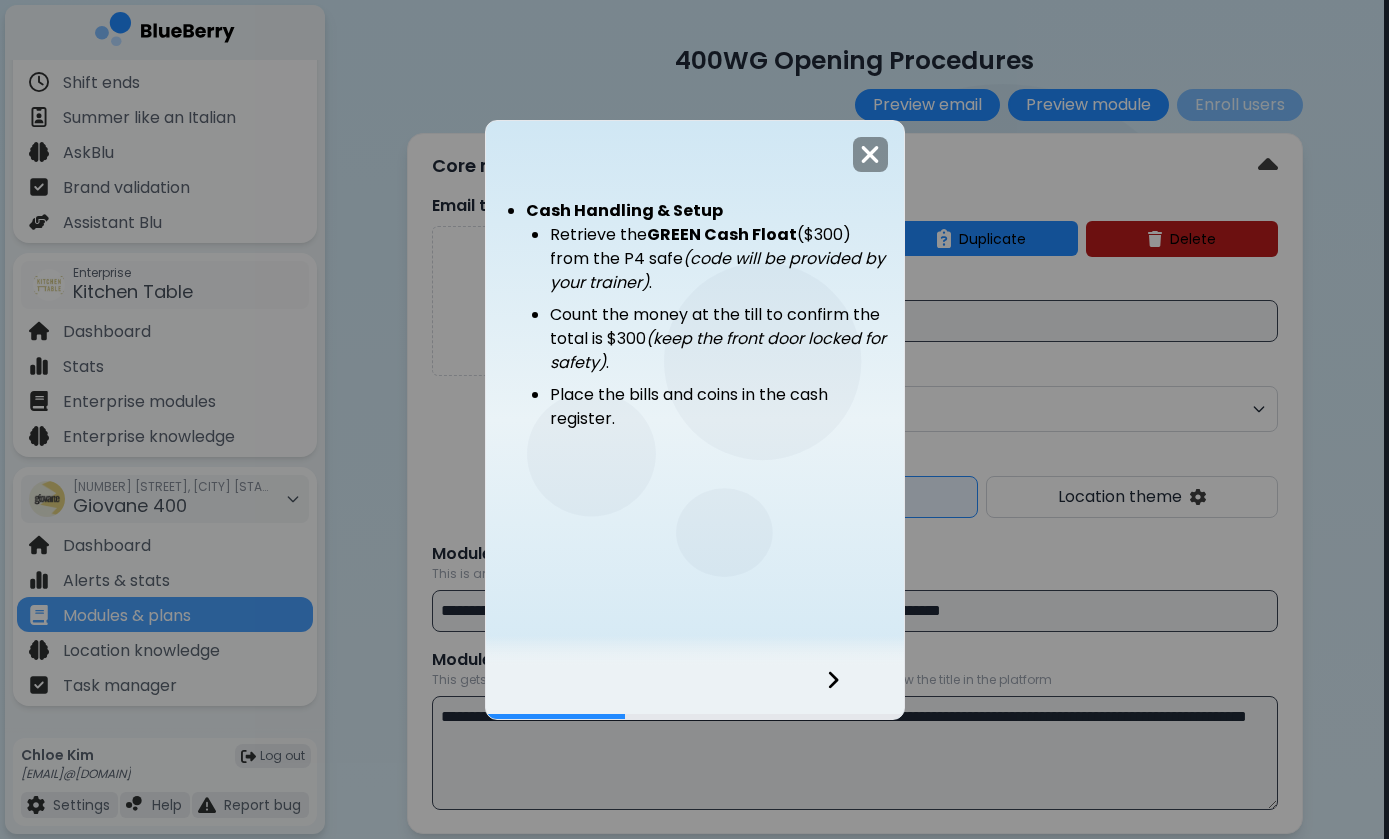 click at bounding box center (845, 692) 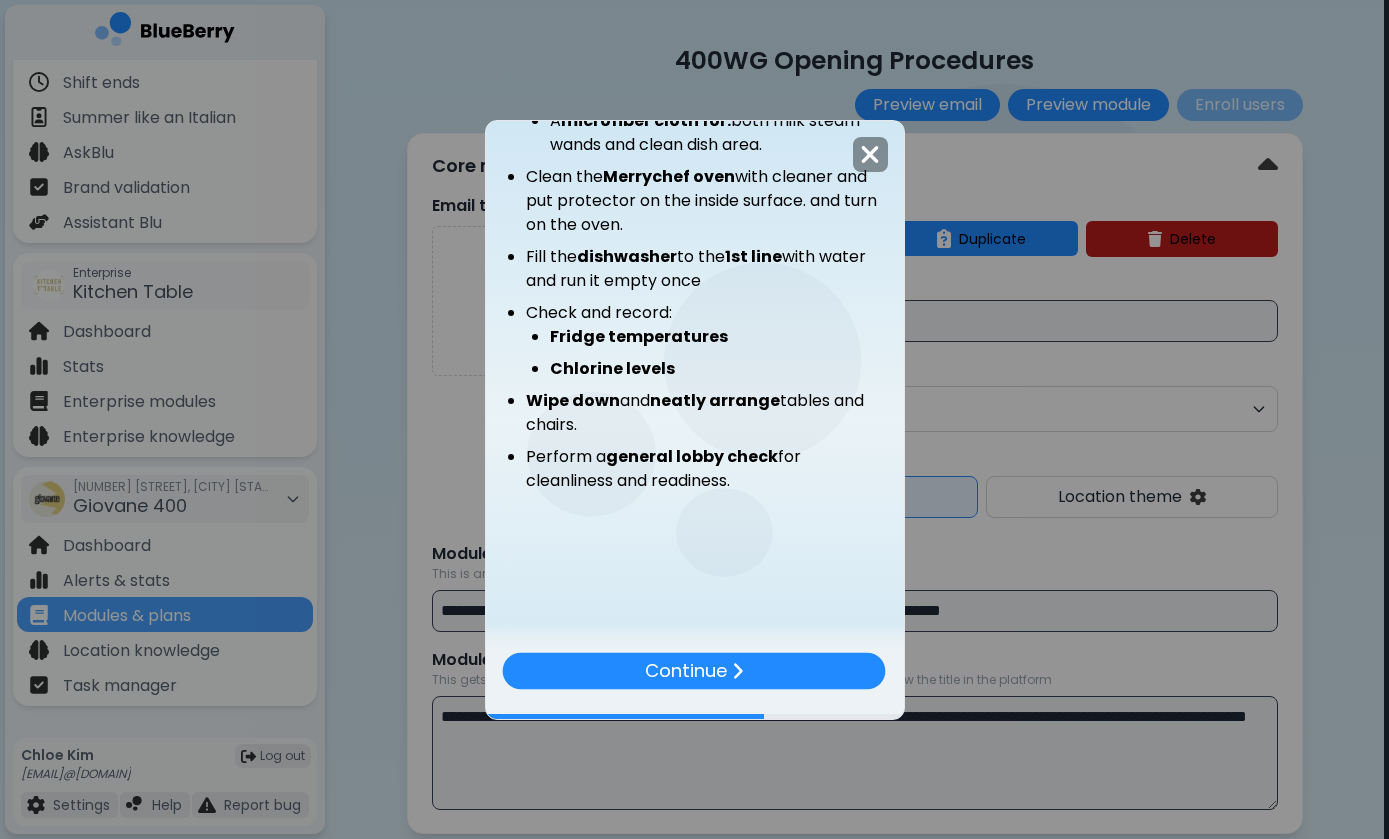scroll, scrollTop: 295, scrollLeft: 0, axis: vertical 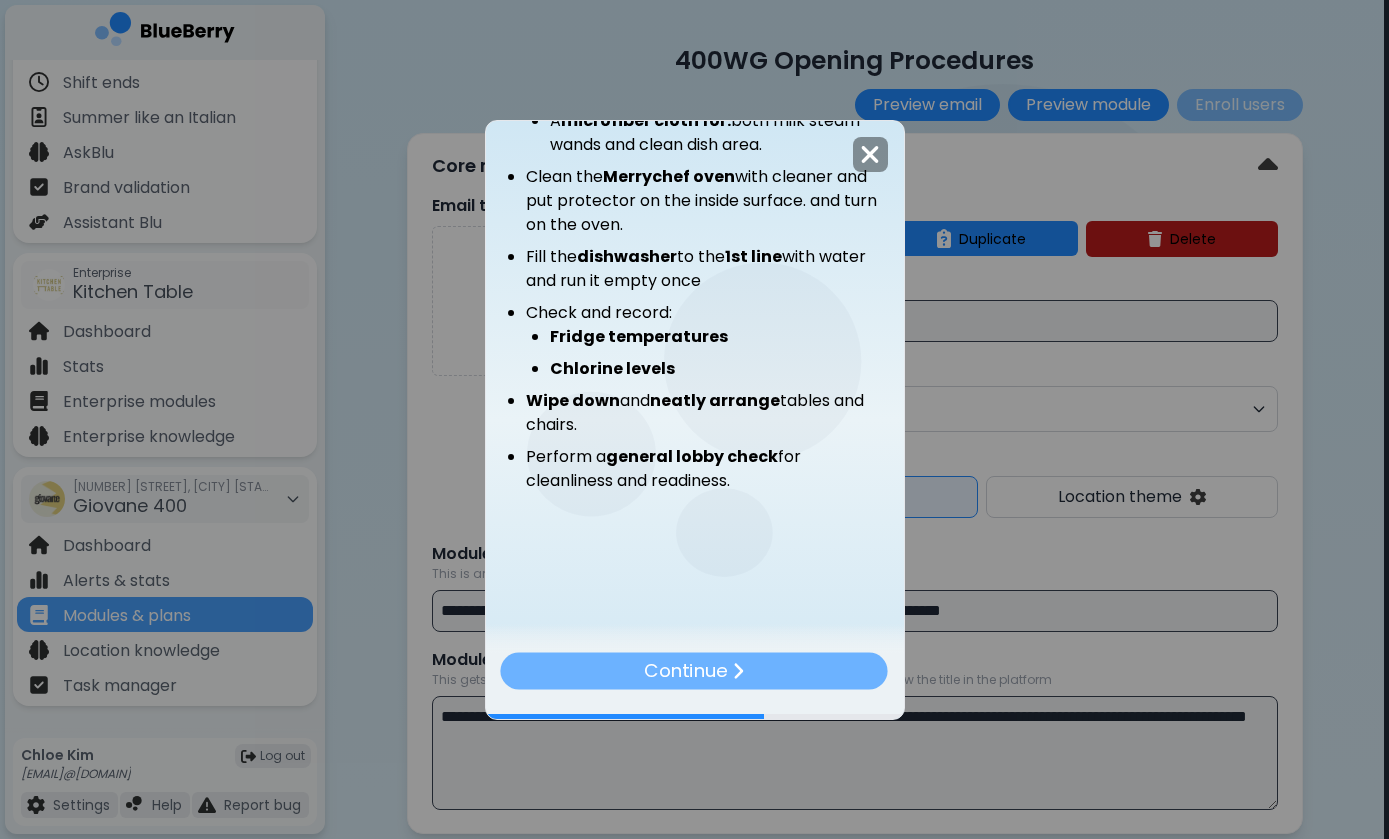 click on "Continue" at bounding box center [694, 670] 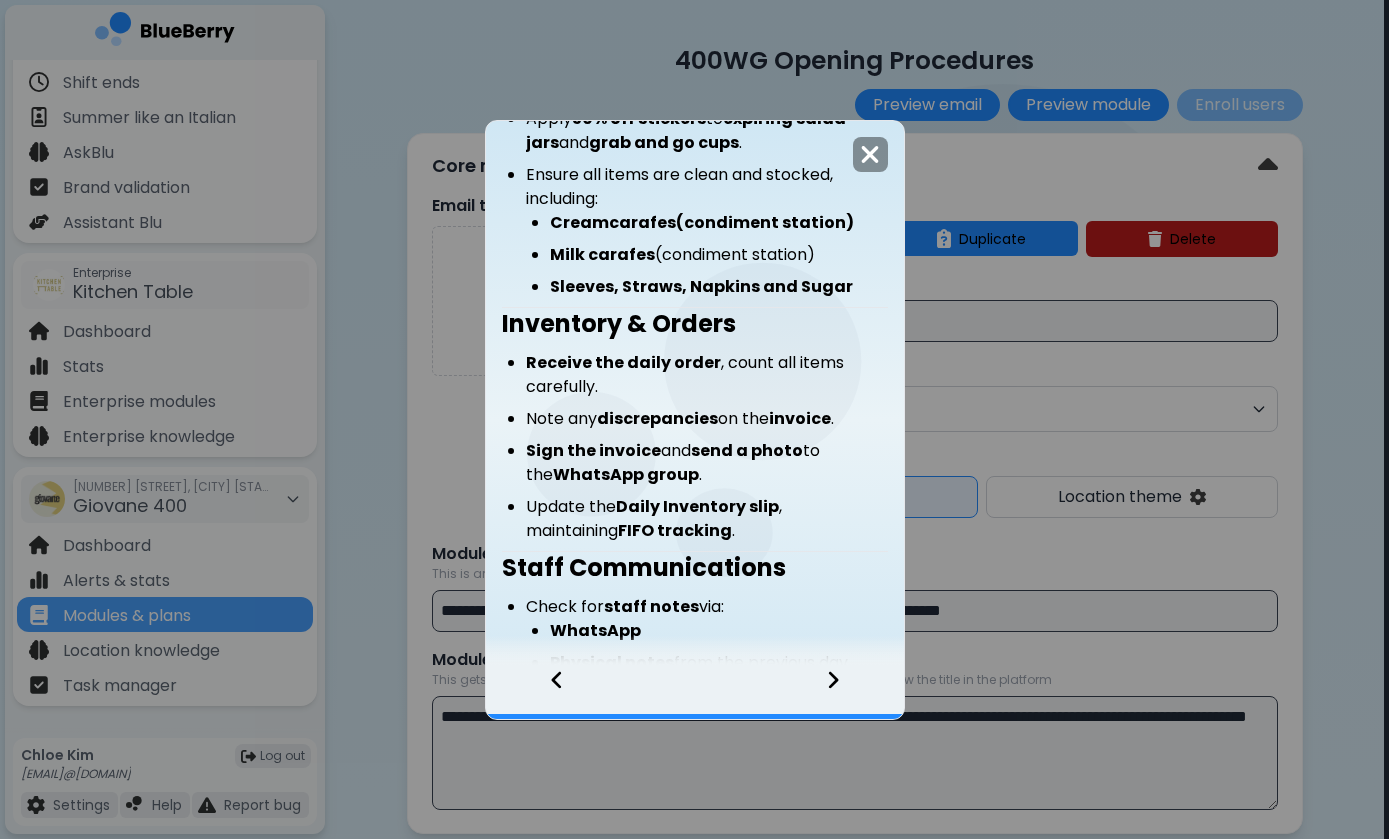 scroll, scrollTop: 434, scrollLeft: 0, axis: vertical 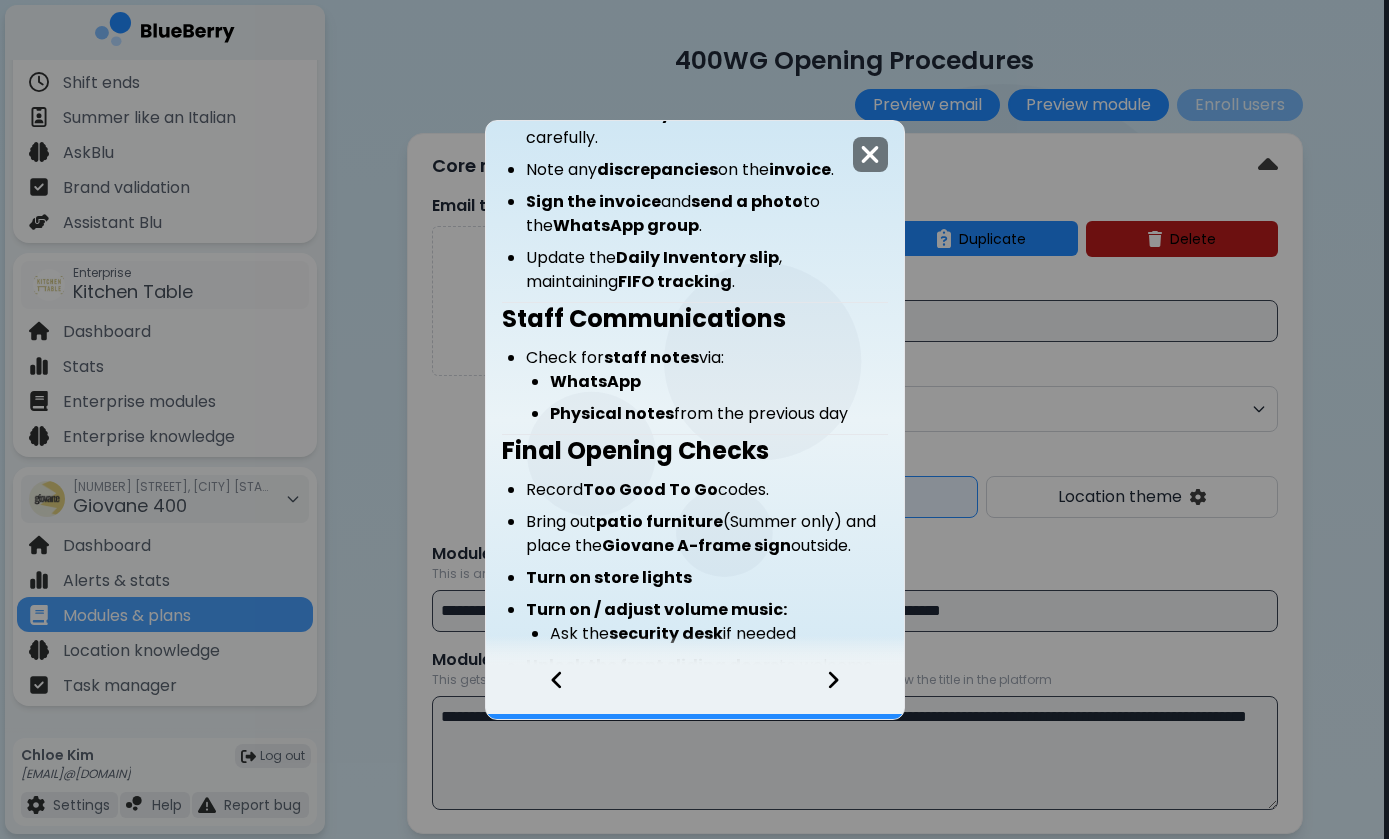 click at bounding box center [870, 154] 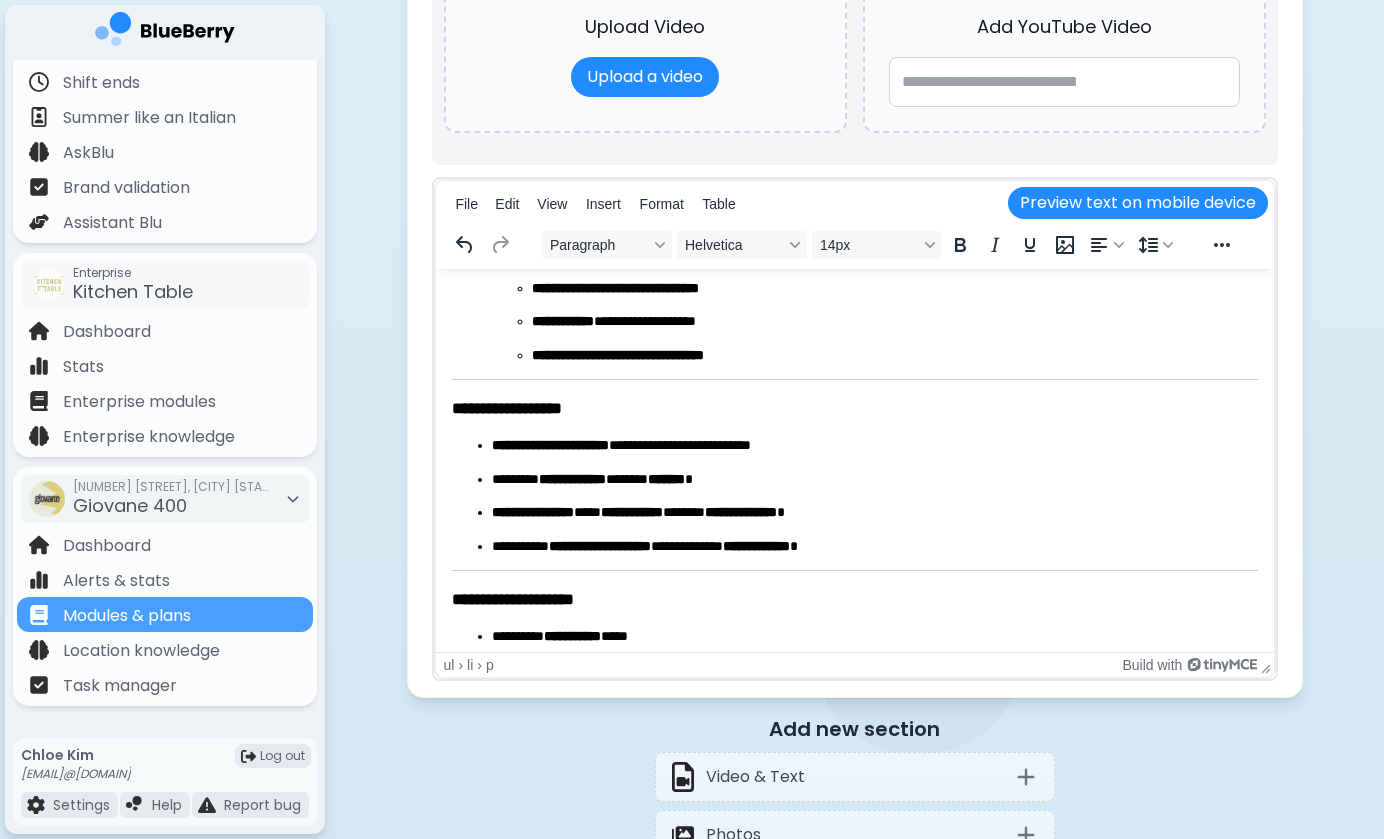 scroll, scrollTop: 215, scrollLeft: 0, axis: vertical 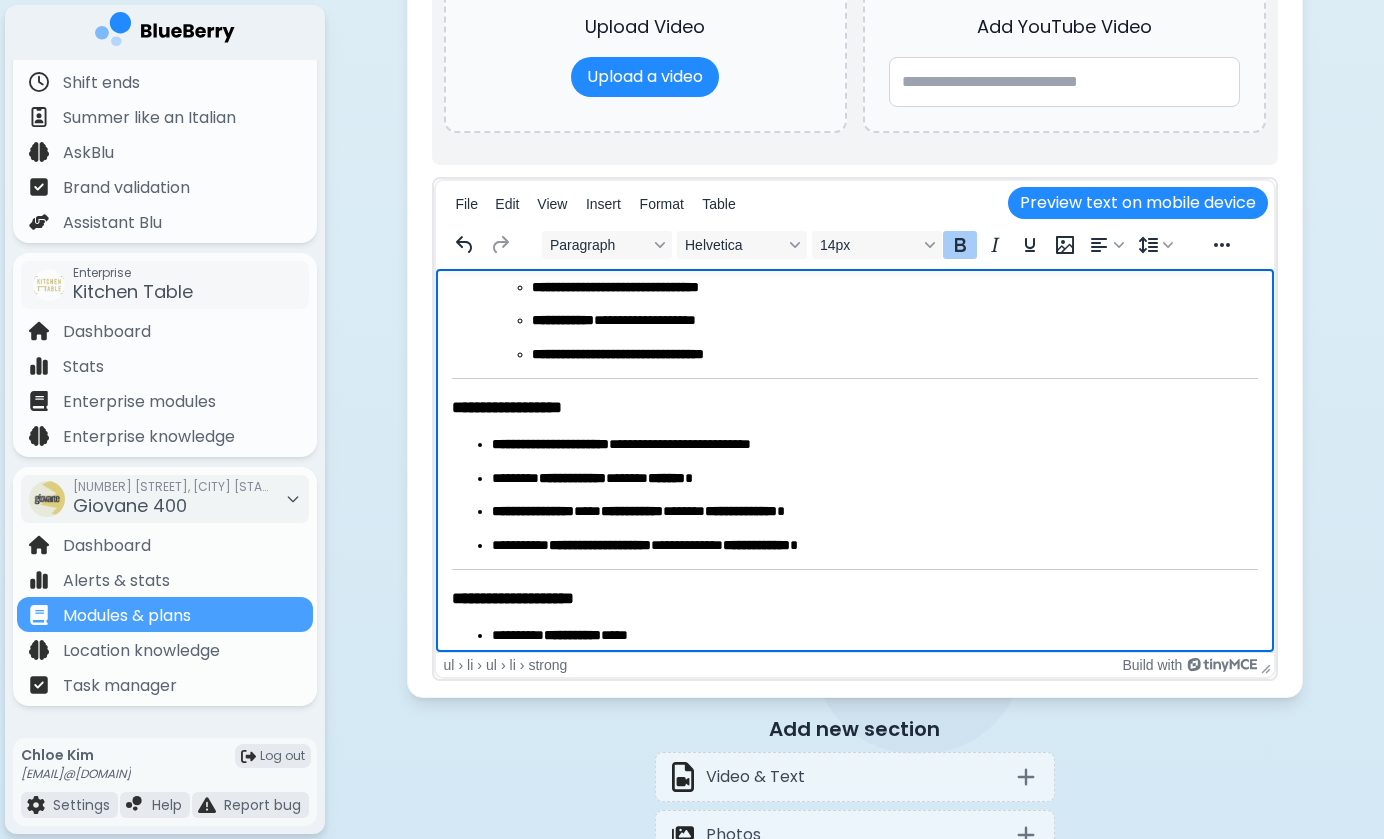 click on "**********" at bounding box center [894, 355] 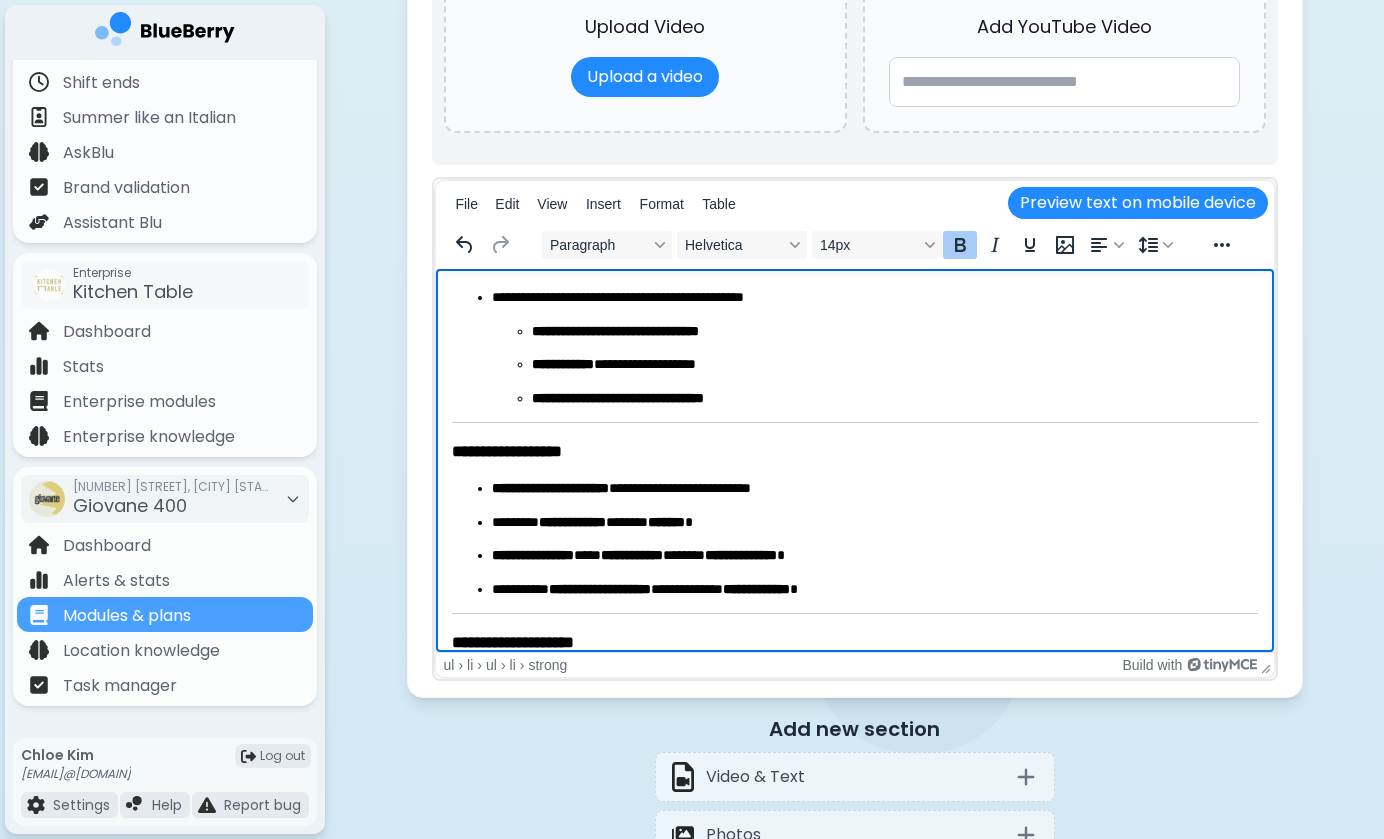 scroll, scrollTop: 137, scrollLeft: 0, axis: vertical 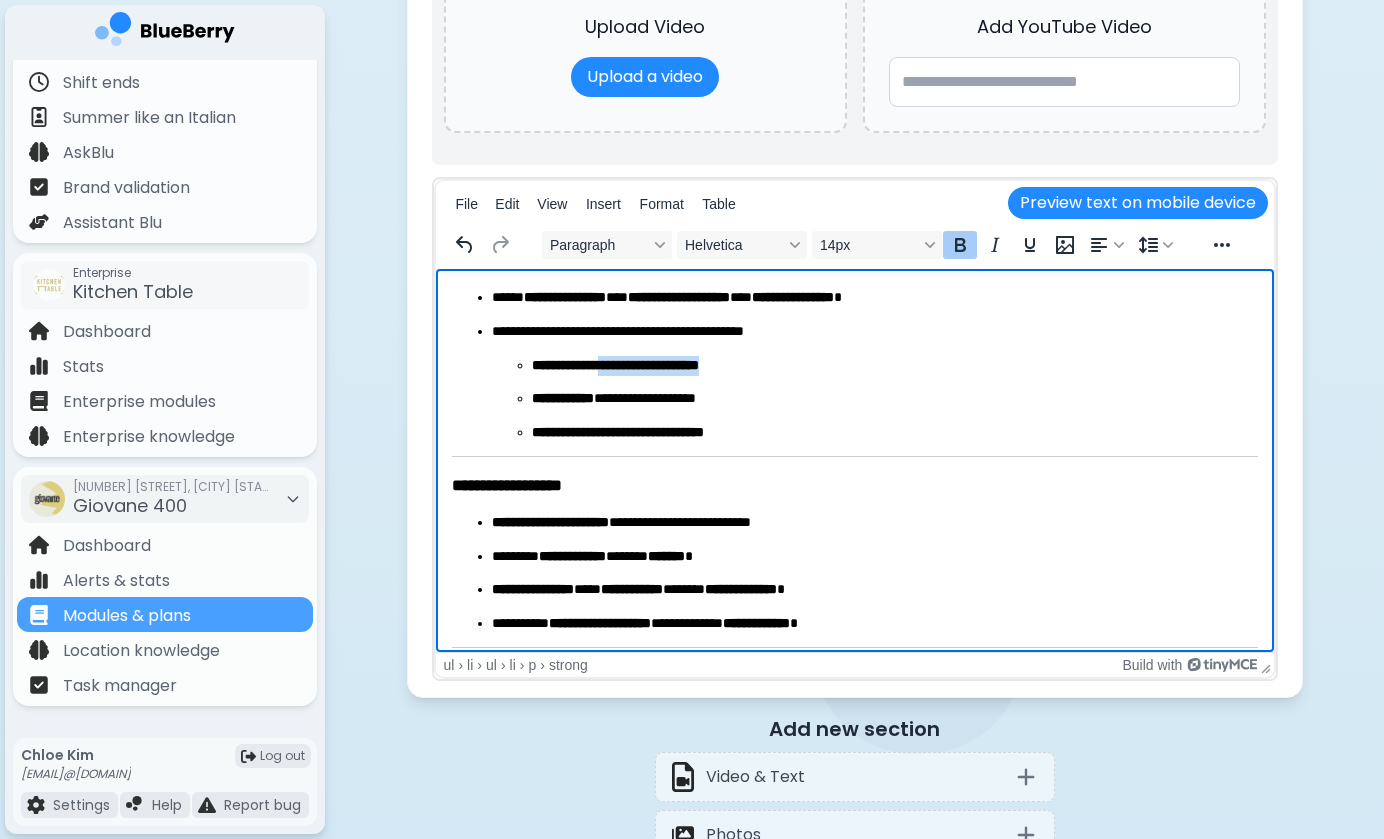 drag, startPoint x: 775, startPoint y: 364, endPoint x: 627, endPoint y: 365, distance: 148.00337 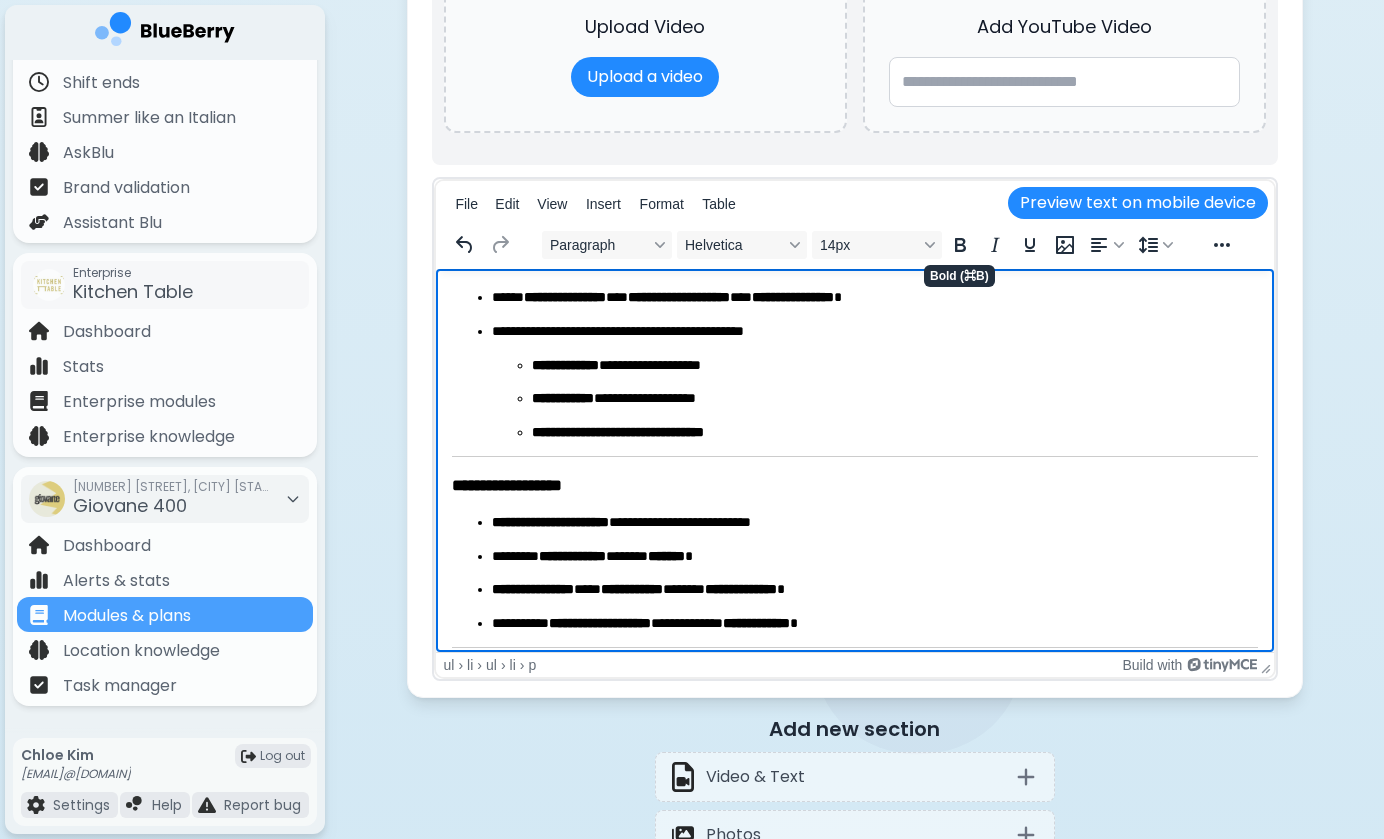 click on "**********" at bounding box center (874, 399) 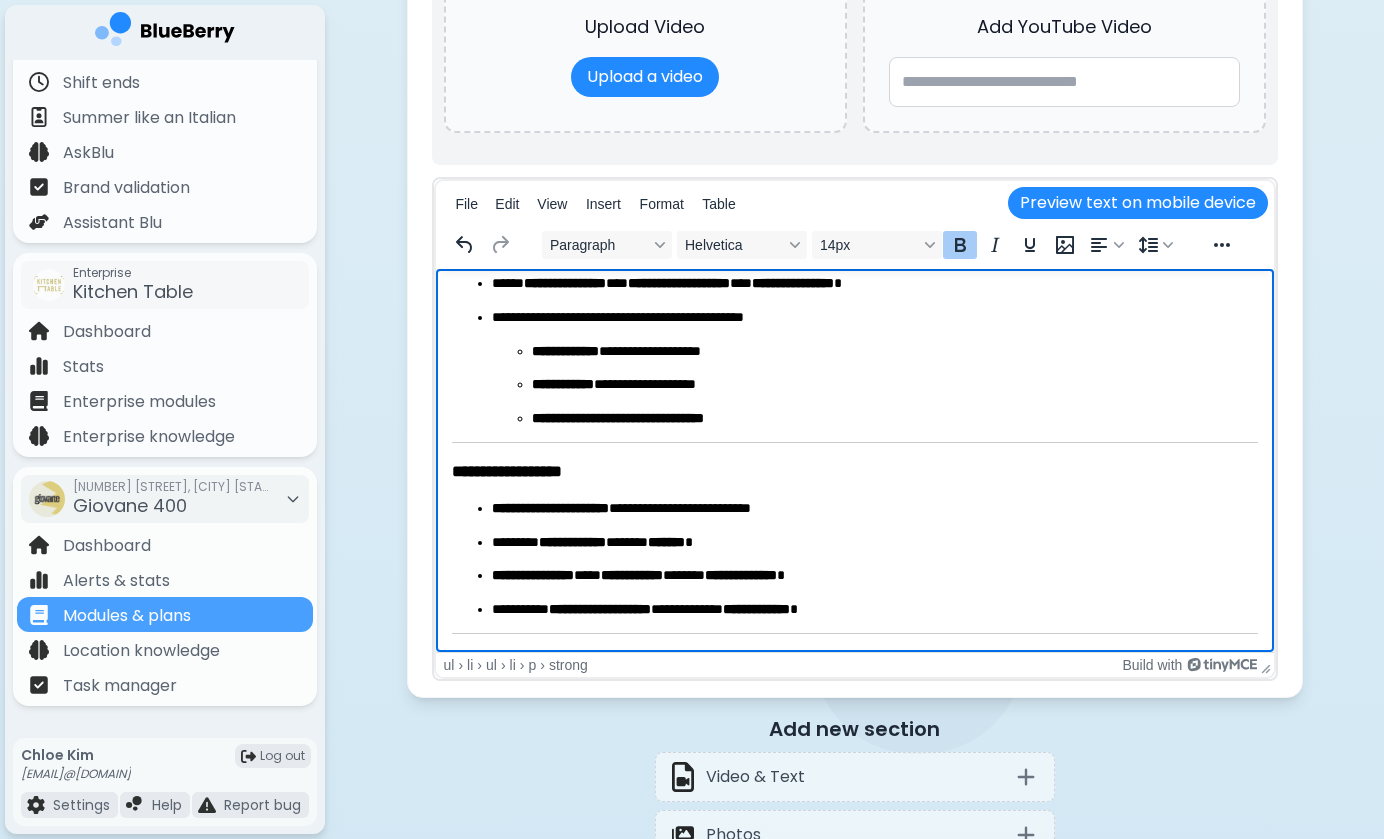 scroll, scrollTop: 152, scrollLeft: 0, axis: vertical 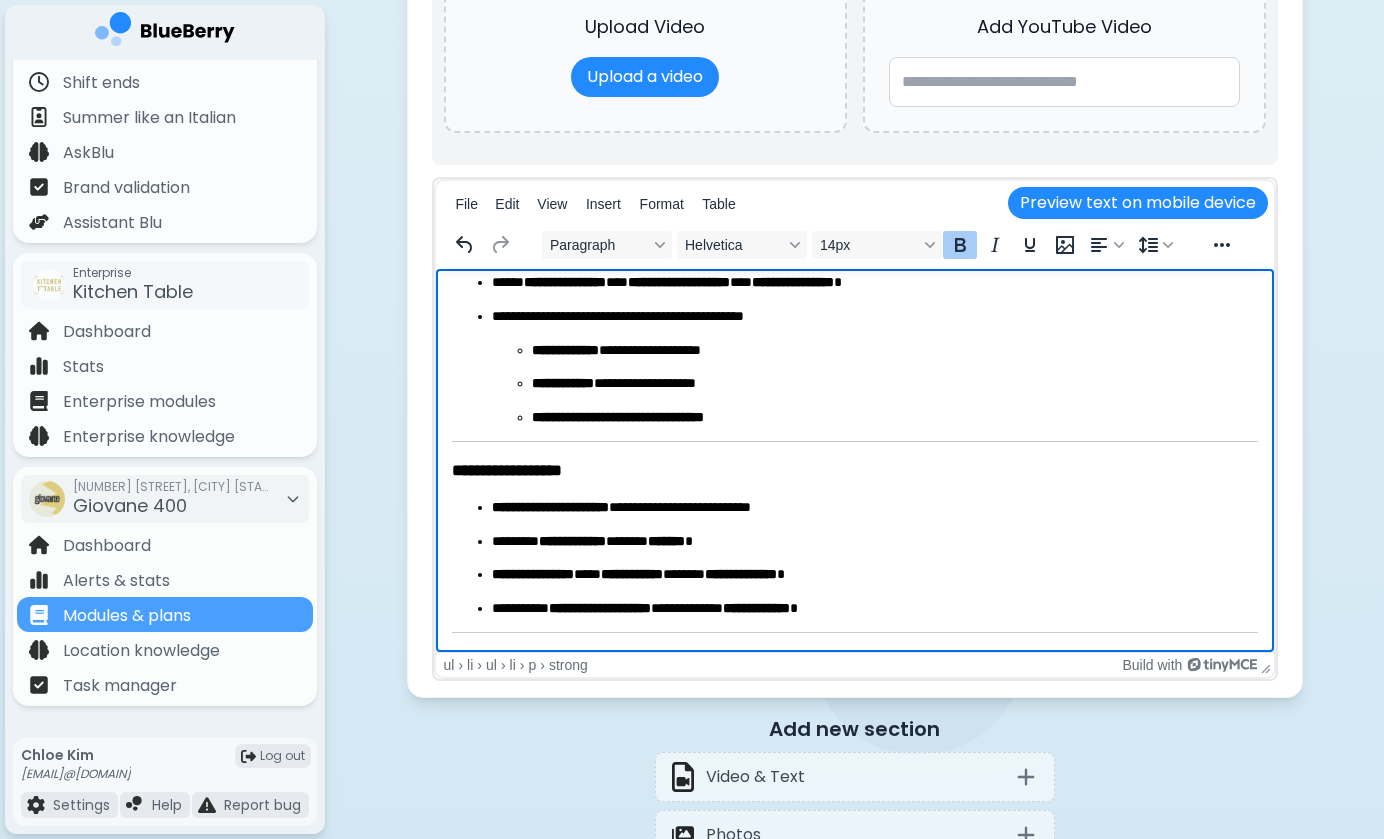 click on "**********" at bounding box center [854, 576] 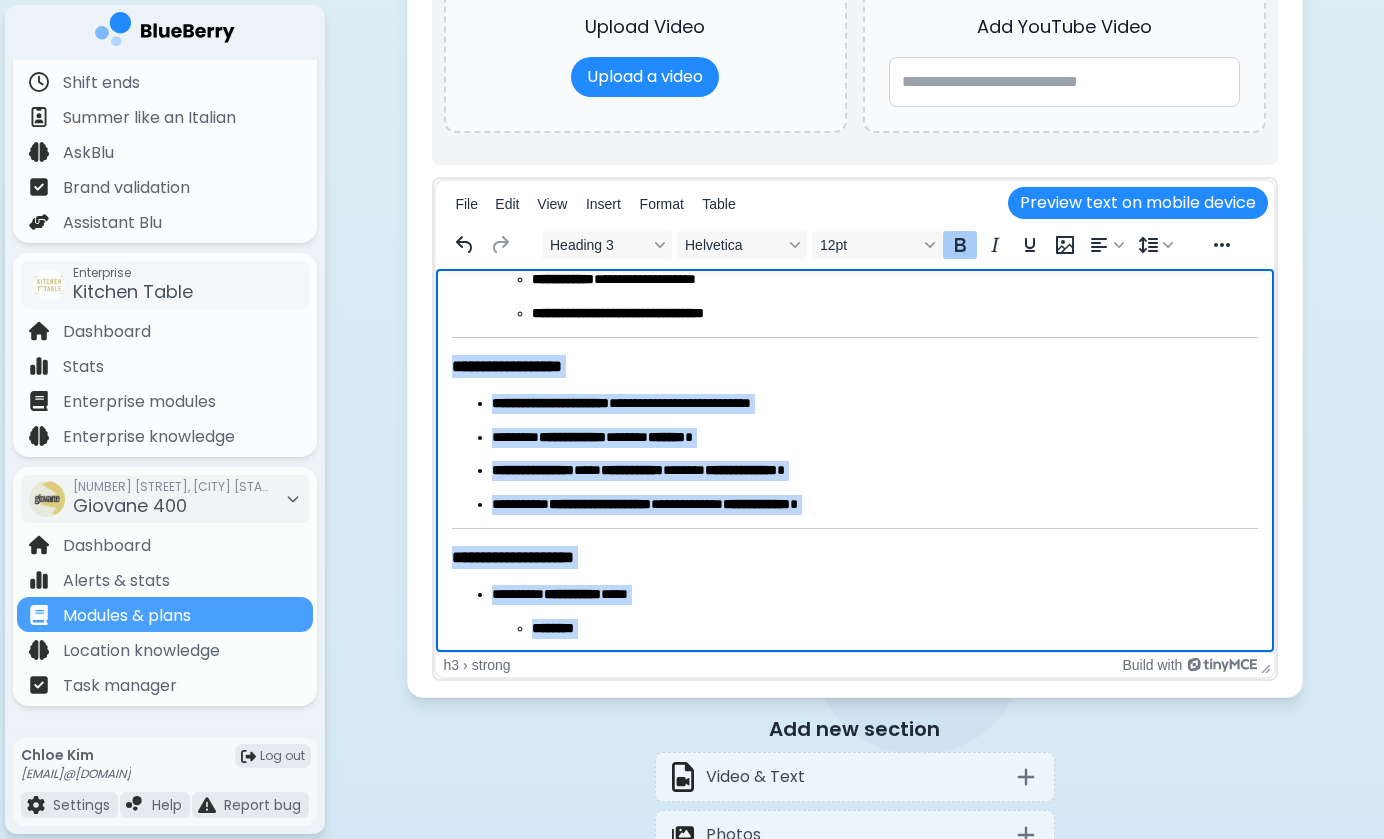 scroll, scrollTop: 532, scrollLeft: 0, axis: vertical 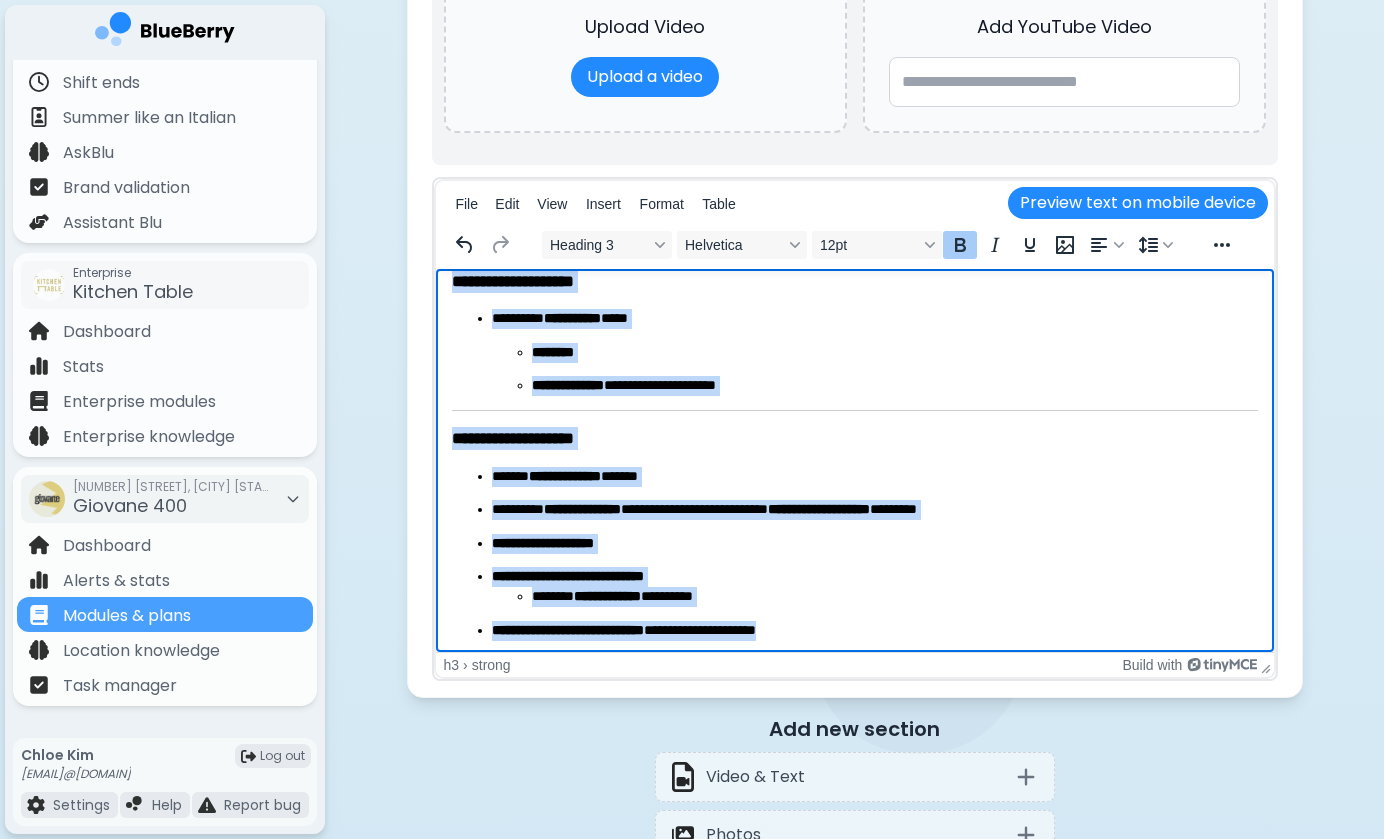 drag, startPoint x: 452, startPoint y: 469, endPoint x: 719, endPoint y: 767, distance: 400.11624 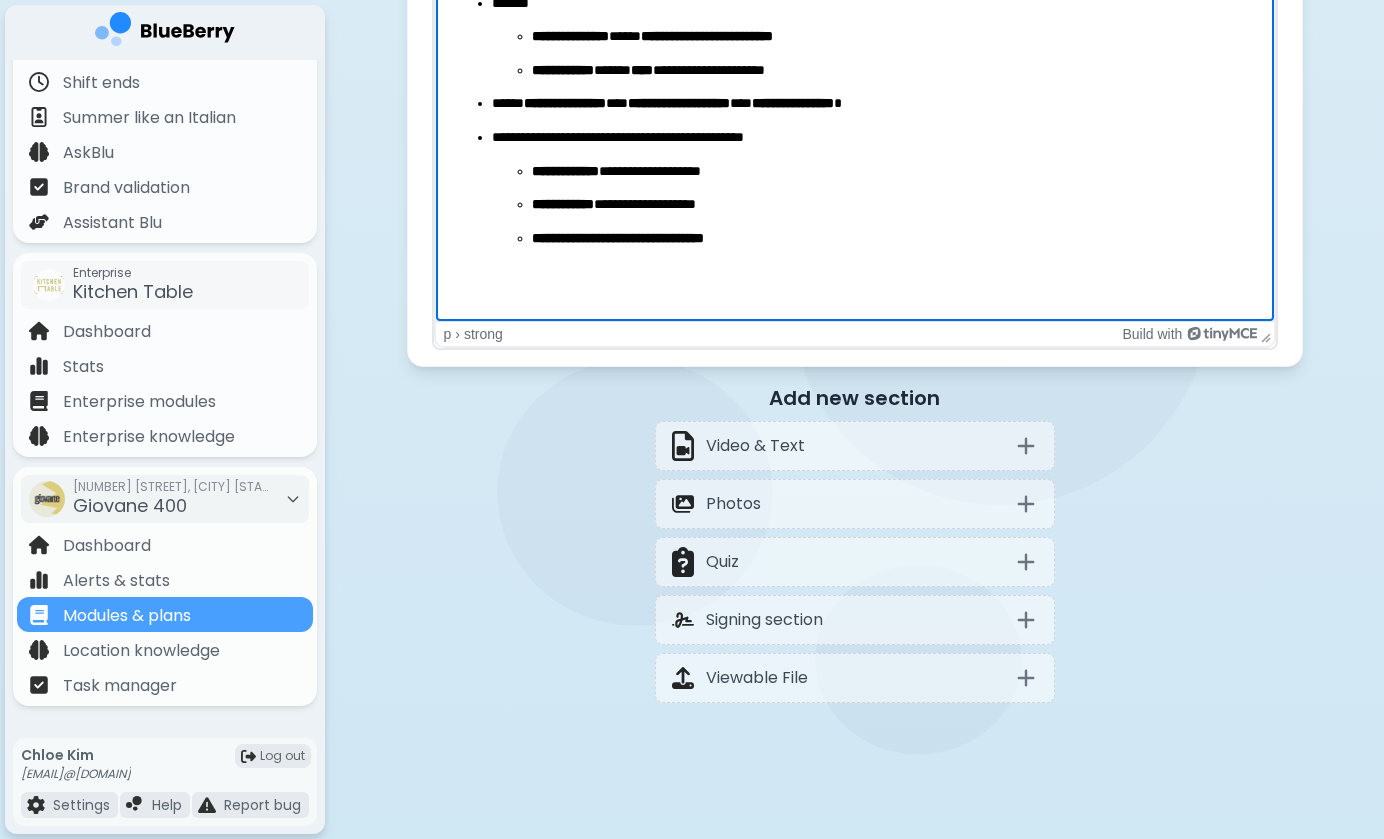 scroll, scrollTop: 3964, scrollLeft: 0, axis: vertical 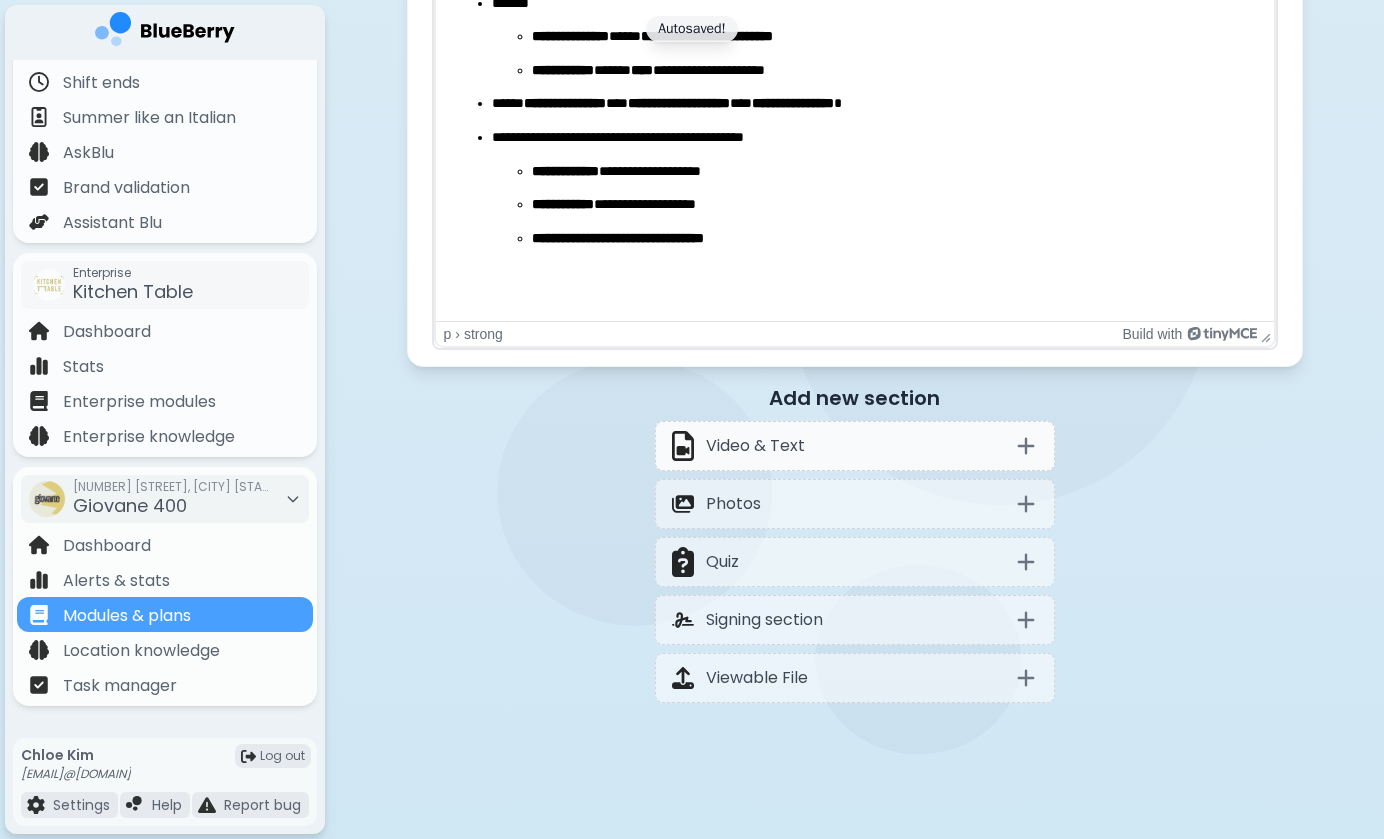 click 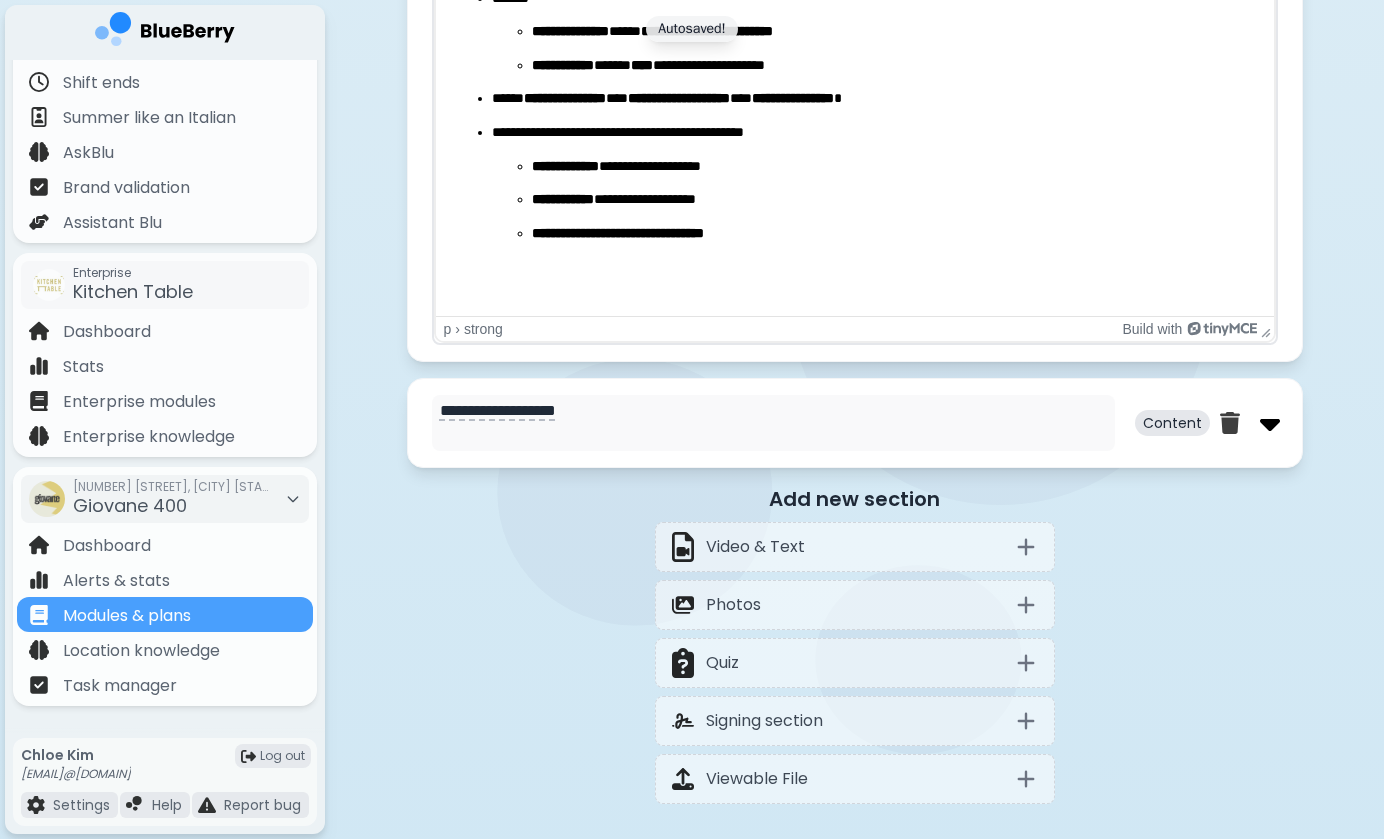 click at bounding box center (1270, 423) 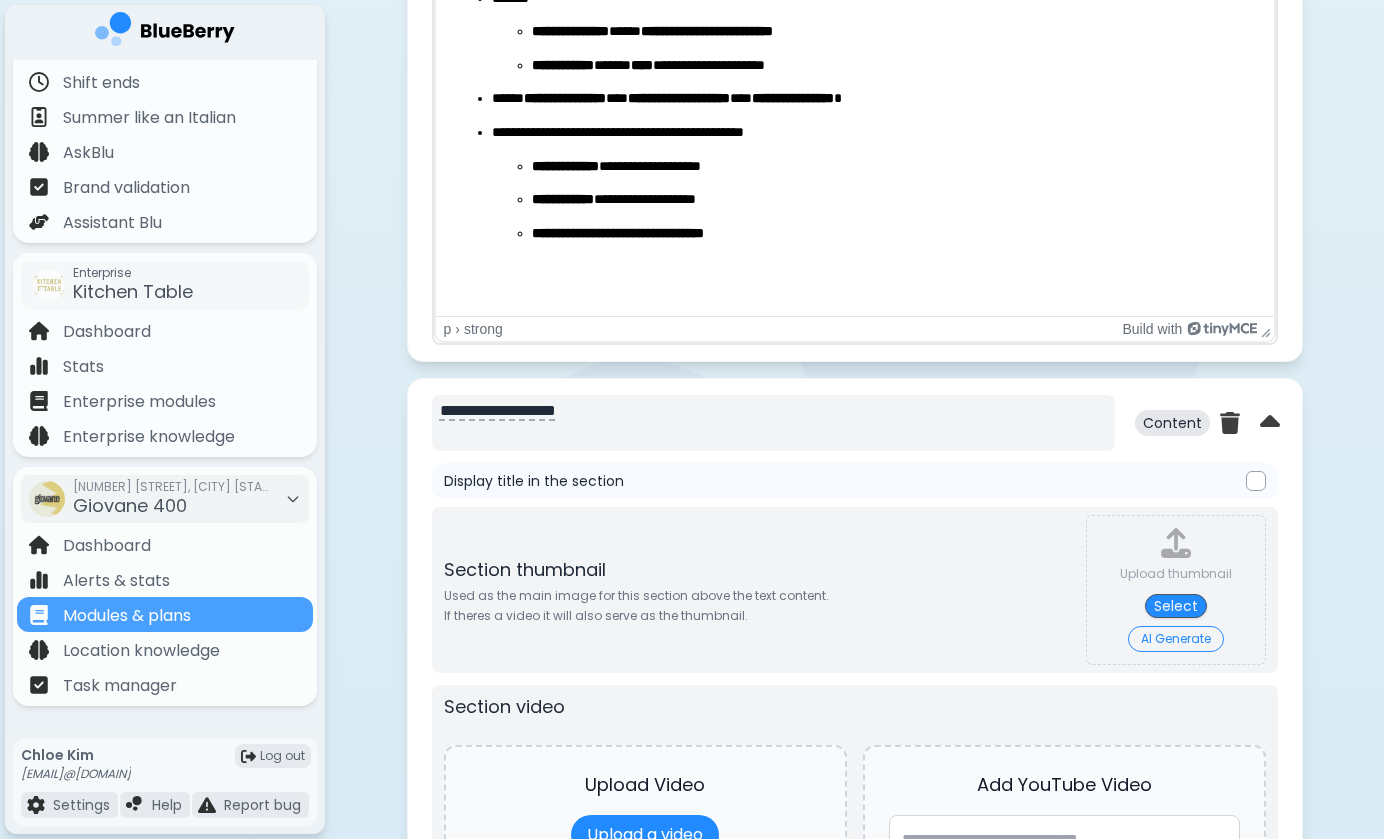 click on "**********" at bounding box center (773, 423) 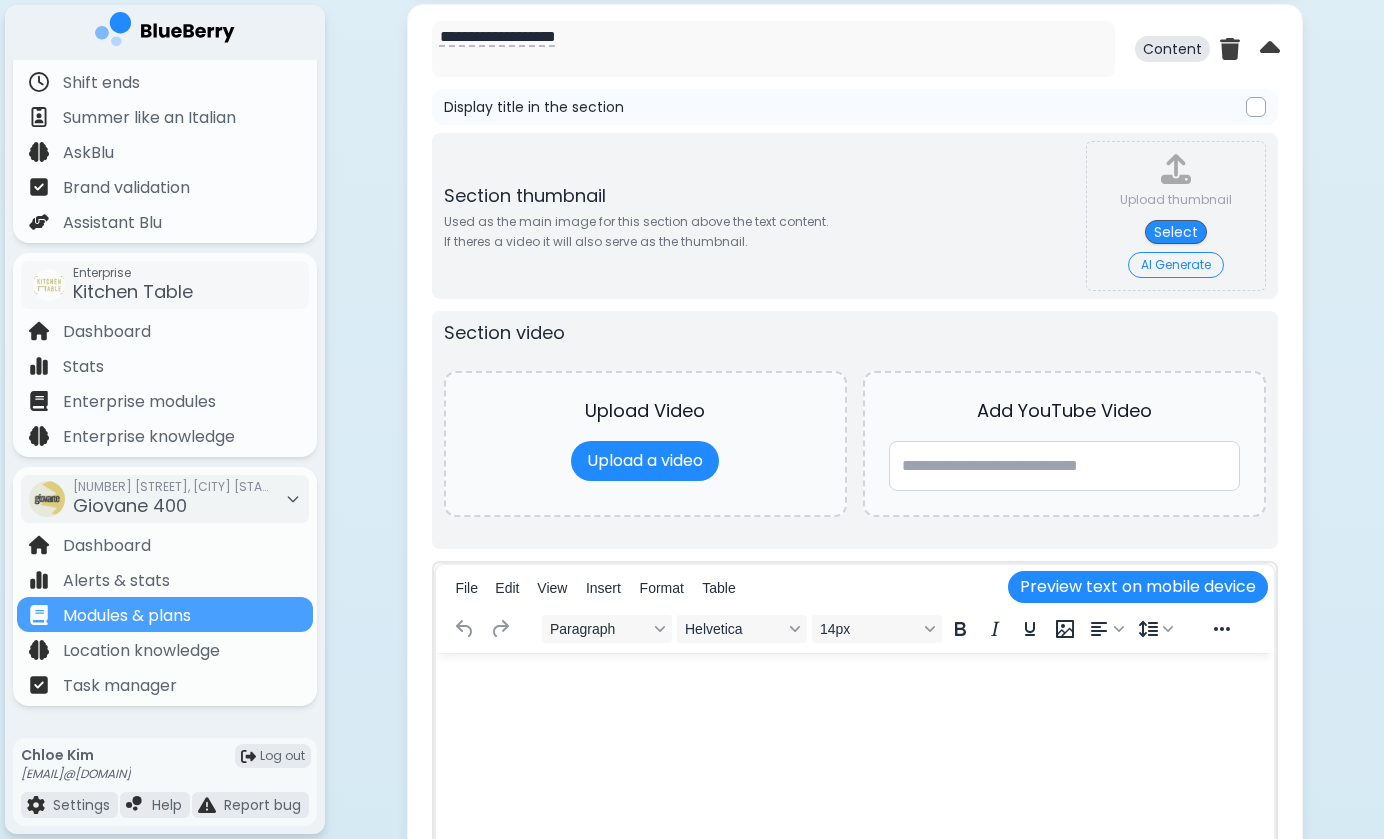 scroll, scrollTop: 4393, scrollLeft: 0, axis: vertical 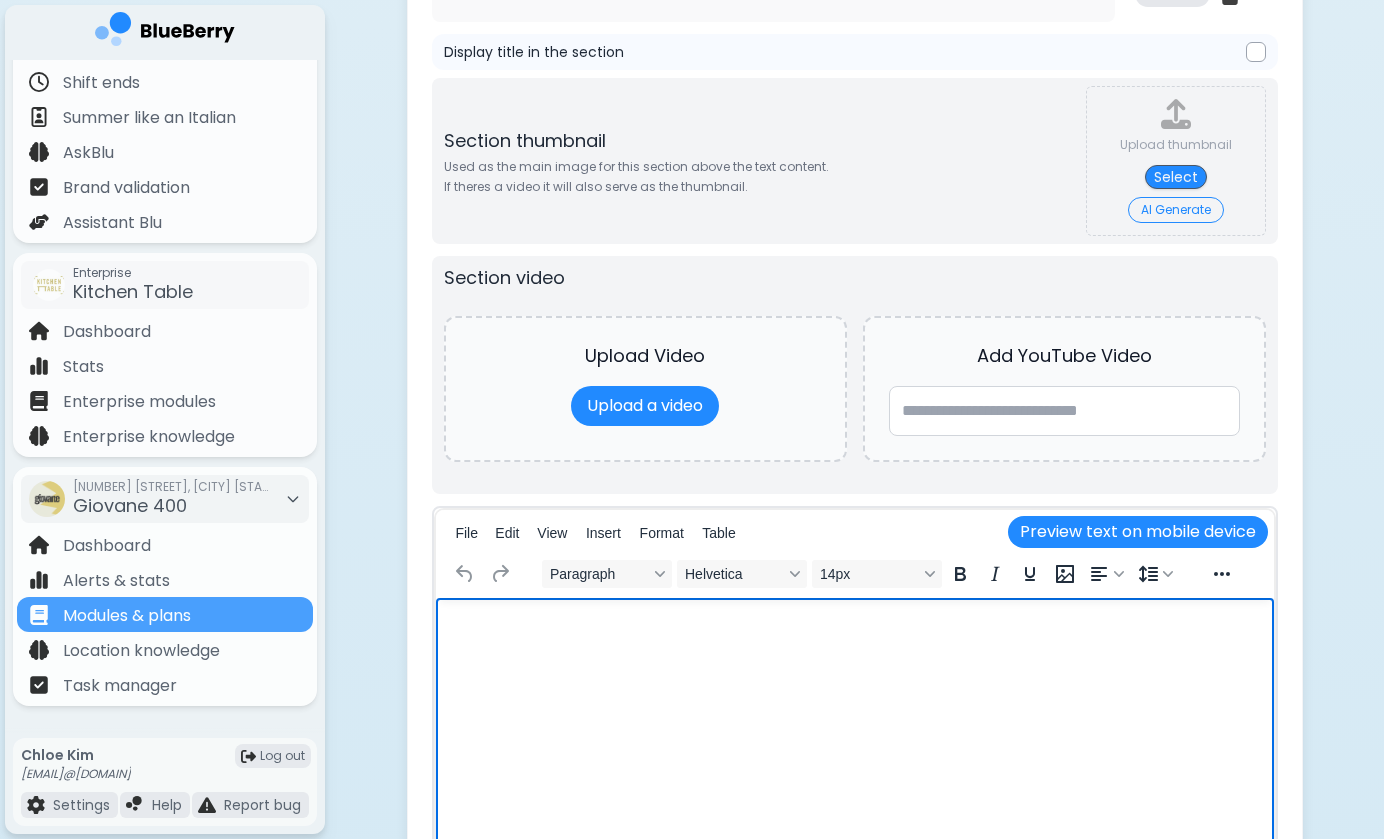 click at bounding box center [854, 624] 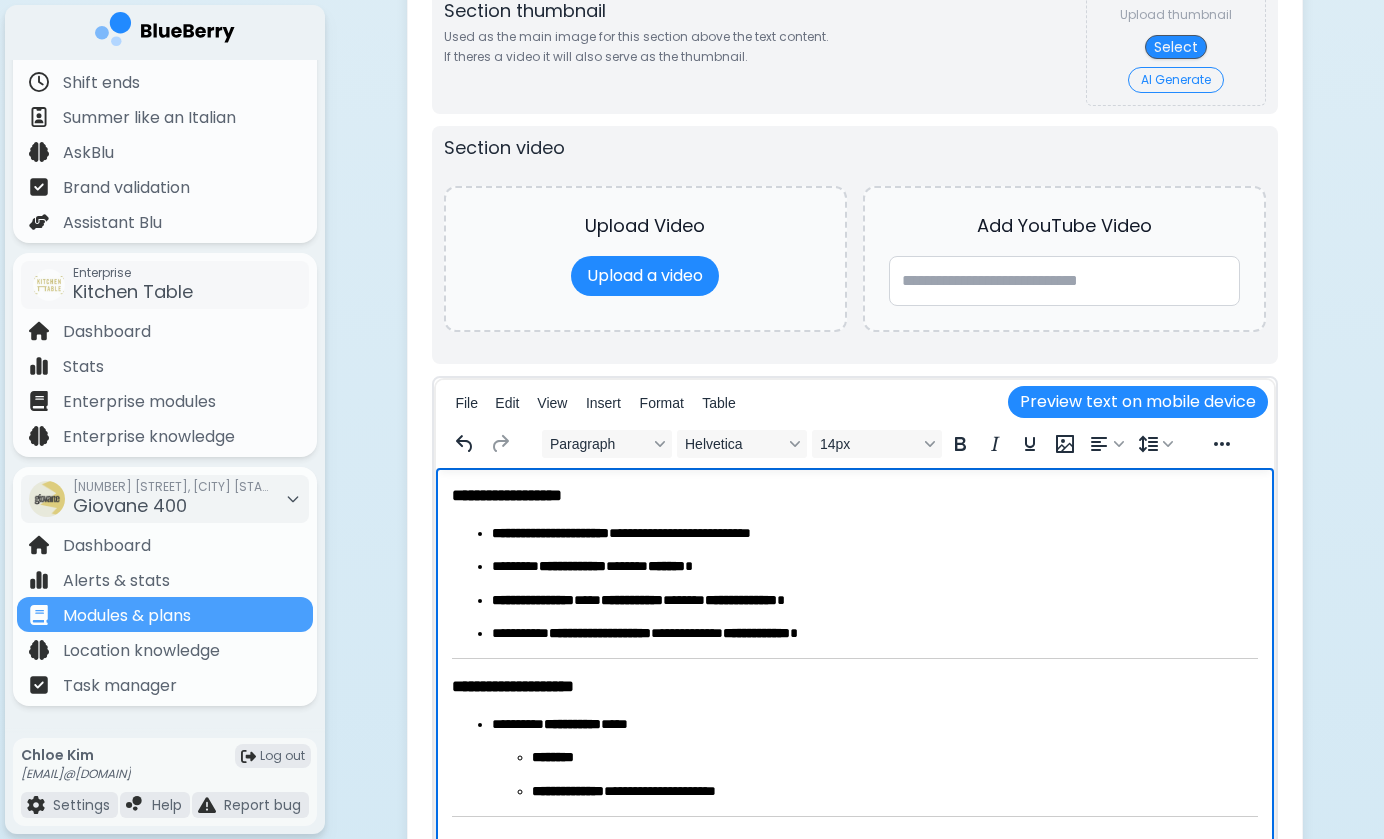 scroll, scrollTop: 0, scrollLeft: 0, axis: both 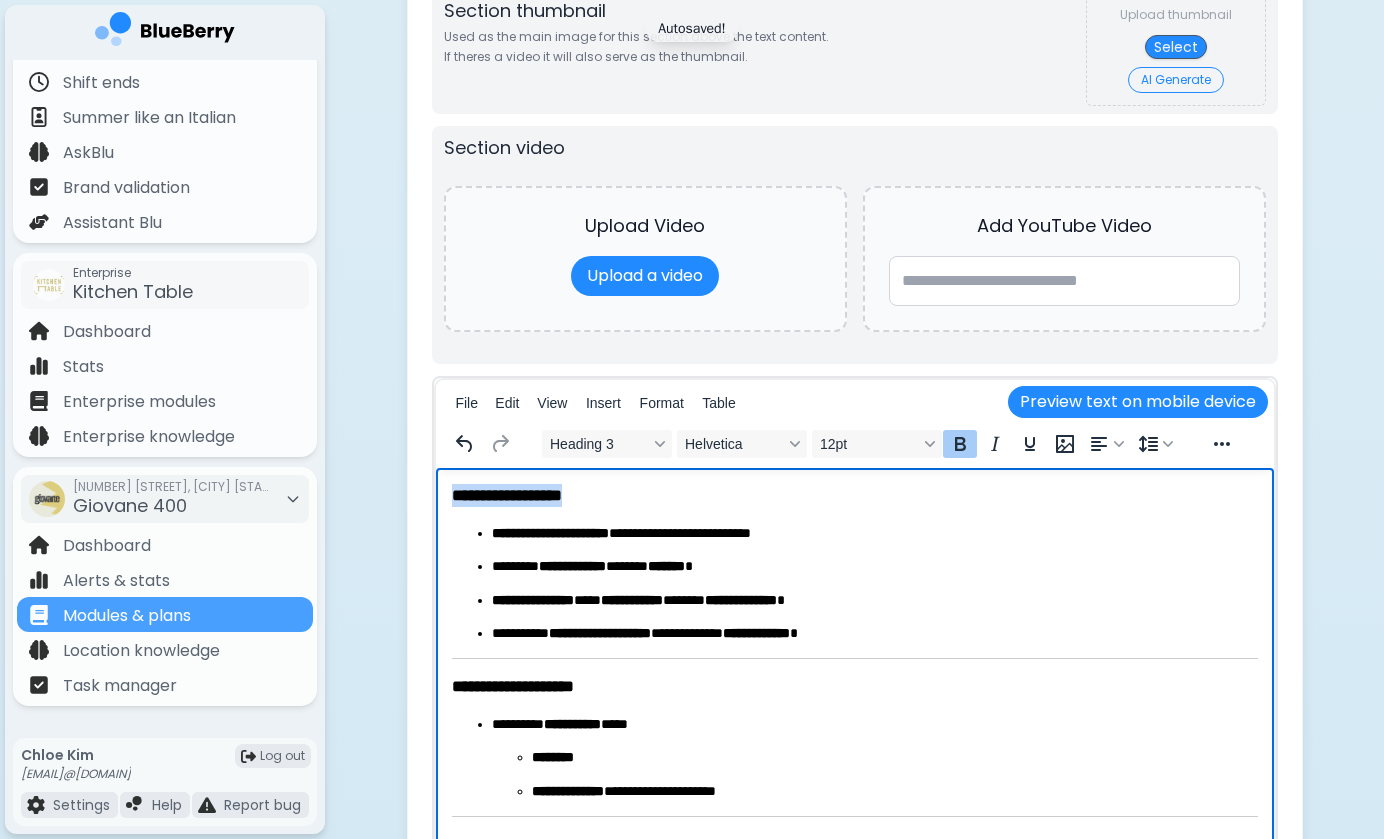 drag, startPoint x: 604, startPoint y: 494, endPoint x: 419, endPoint y: 494, distance: 185 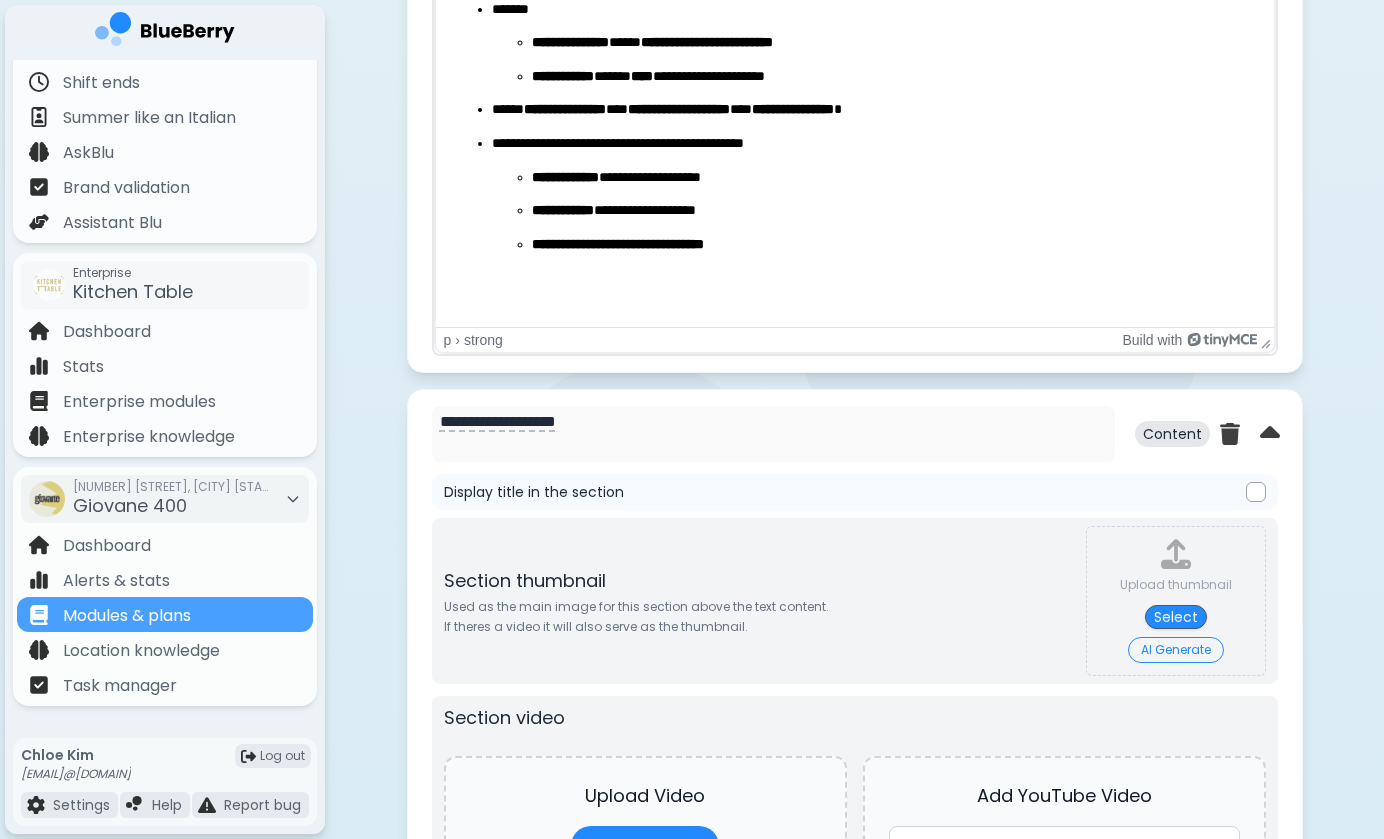 type 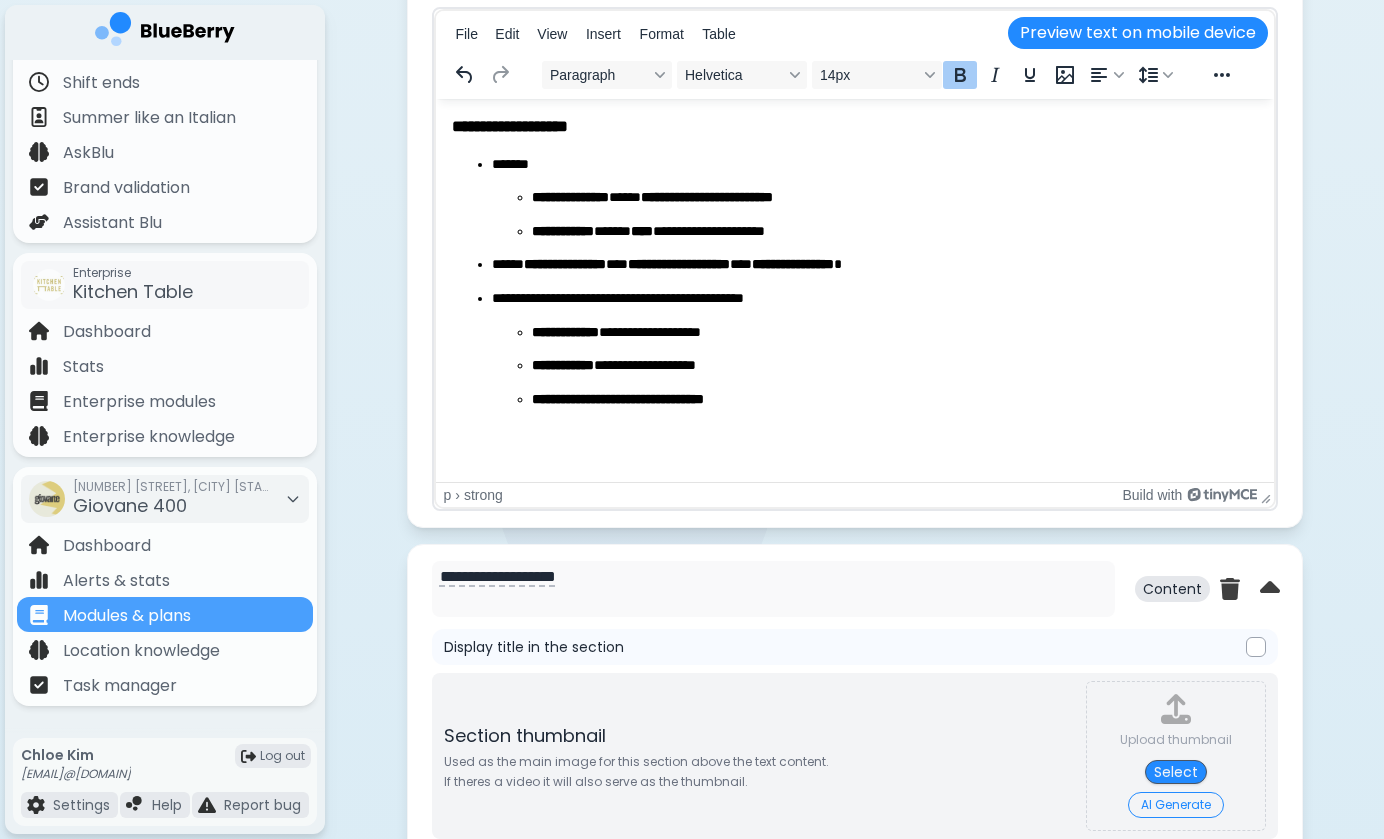 scroll, scrollTop: 3785, scrollLeft: 0, axis: vertical 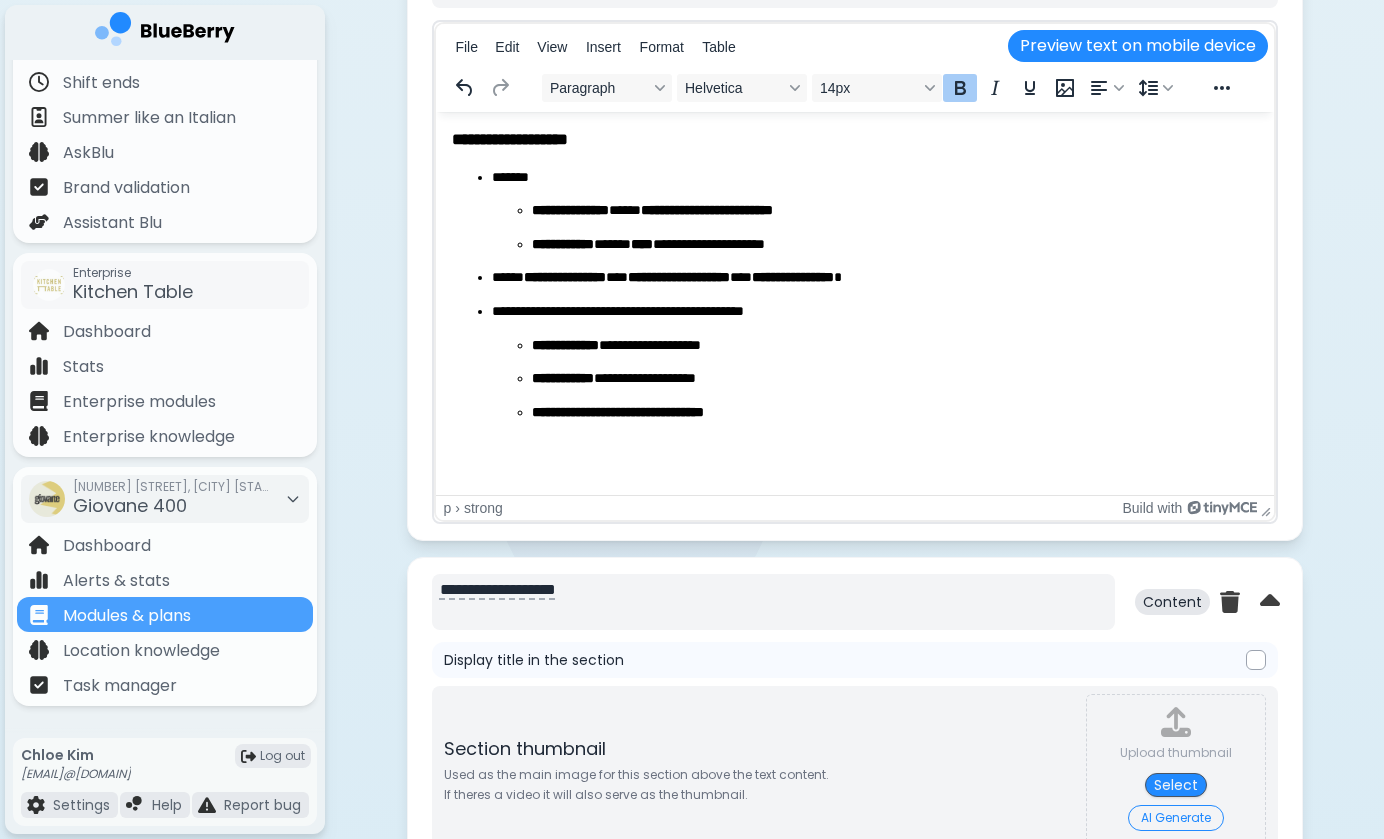 click on "**********" at bounding box center [773, 602] 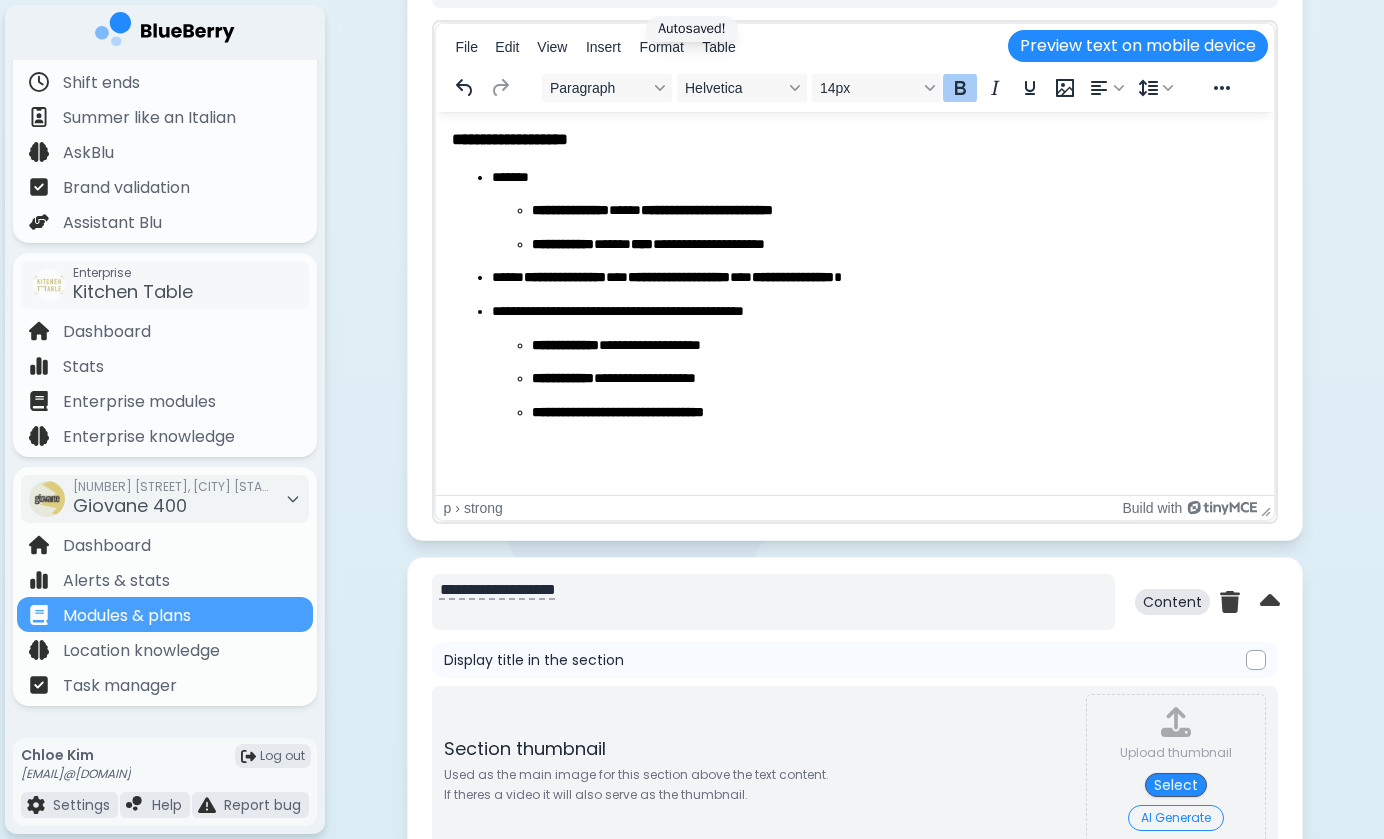 click on "**********" at bounding box center [773, 602] 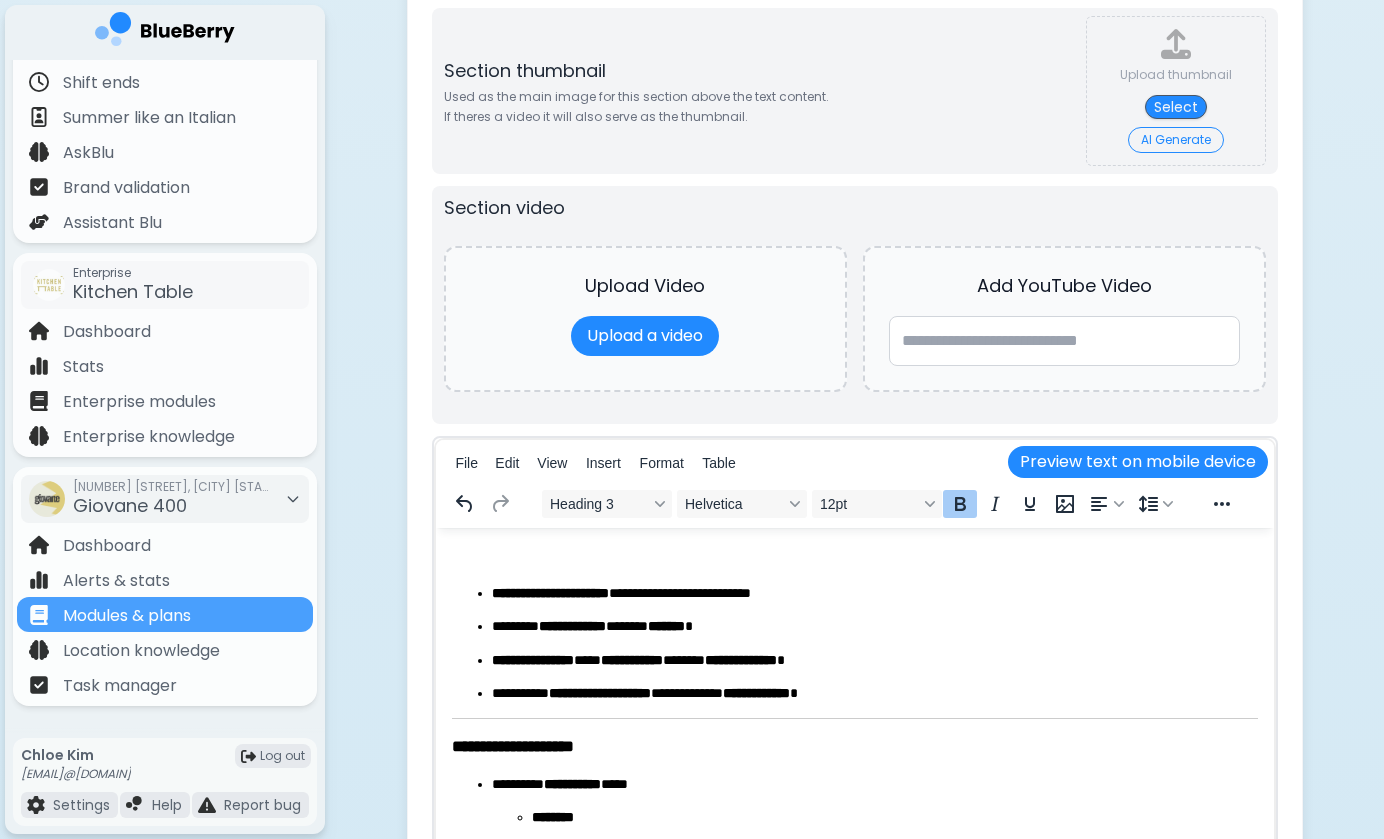 scroll, scrollTop: 4491, scrollLeft: 0, axis: vertical 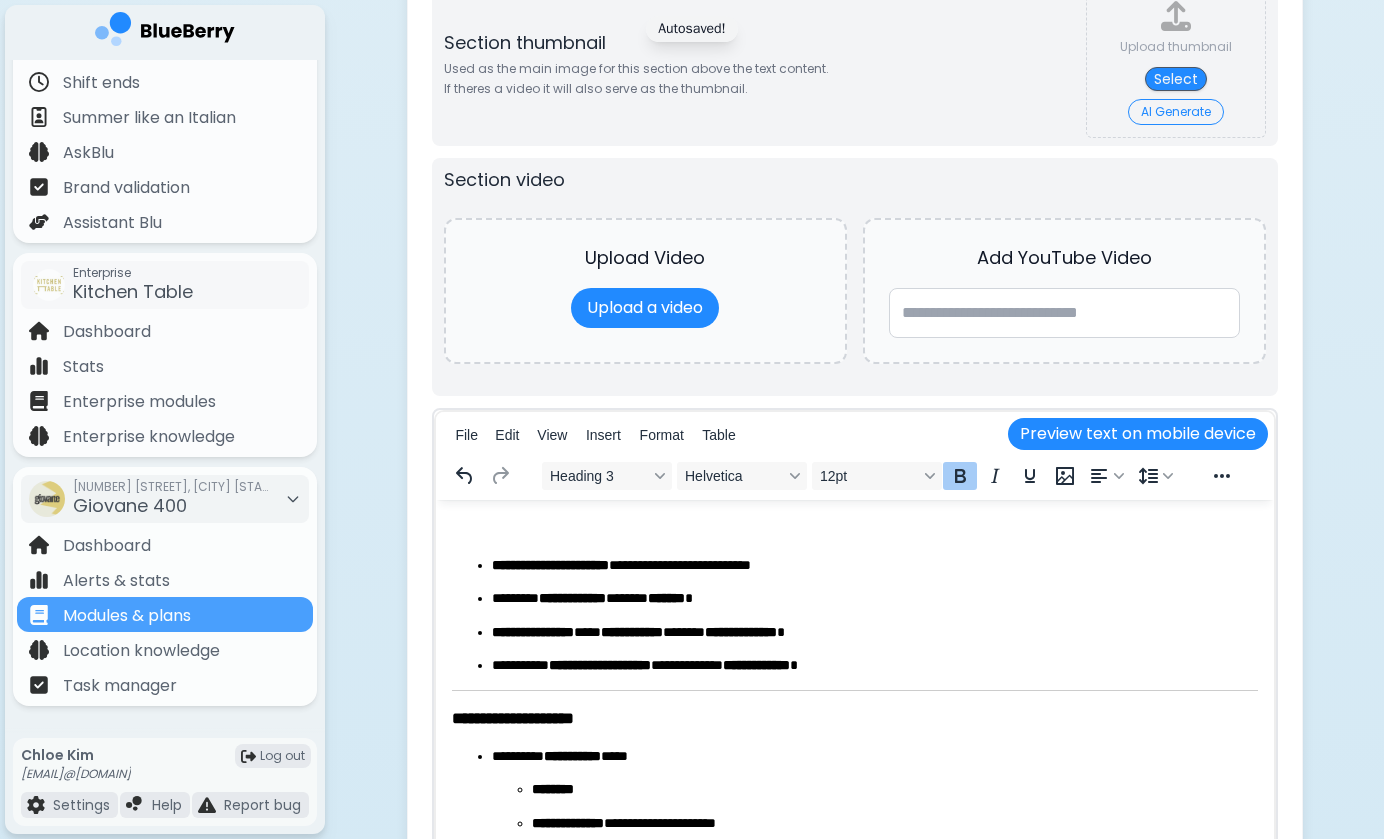 type on "**********" 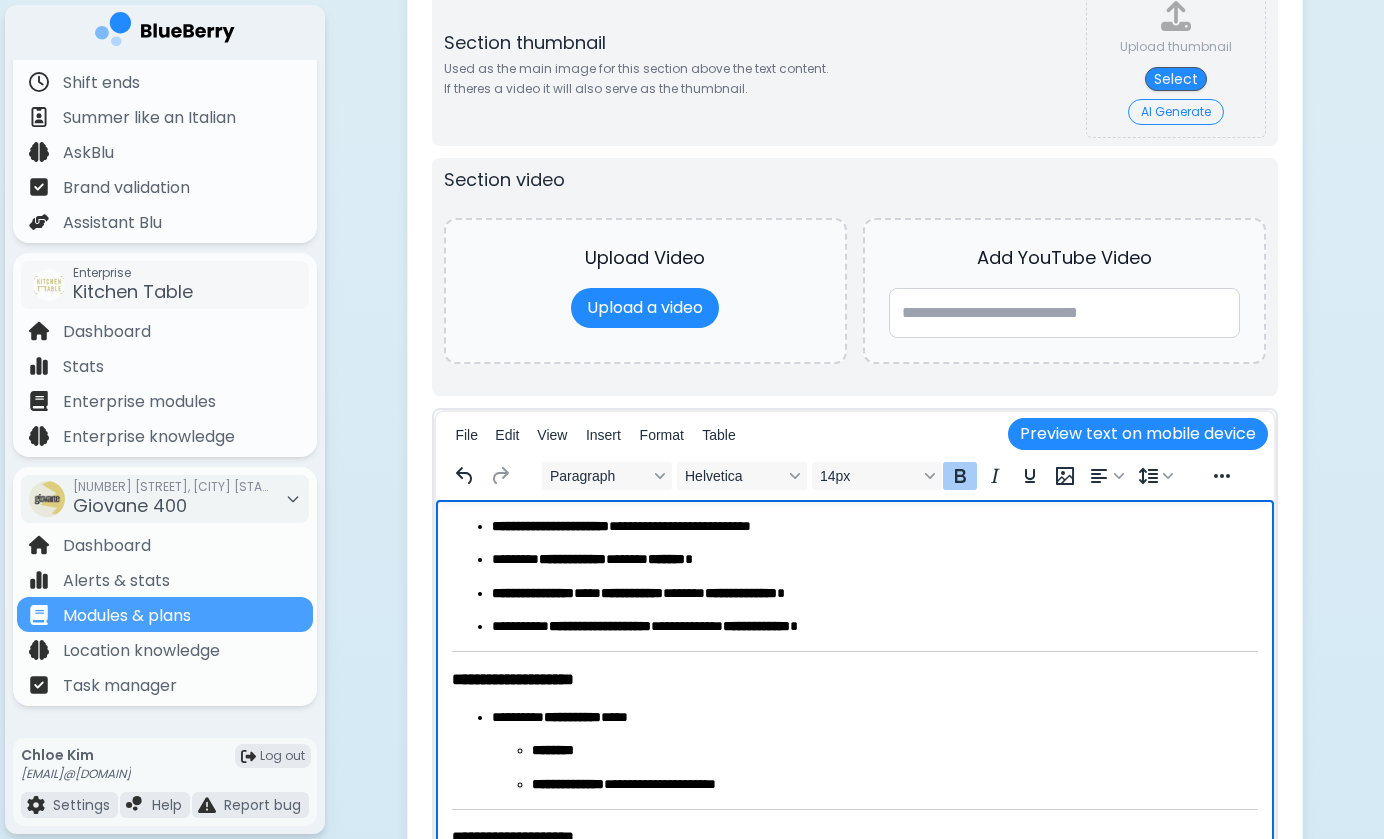 scroll, scrollTop: 34, scrollLeft: 0, axis: vertical 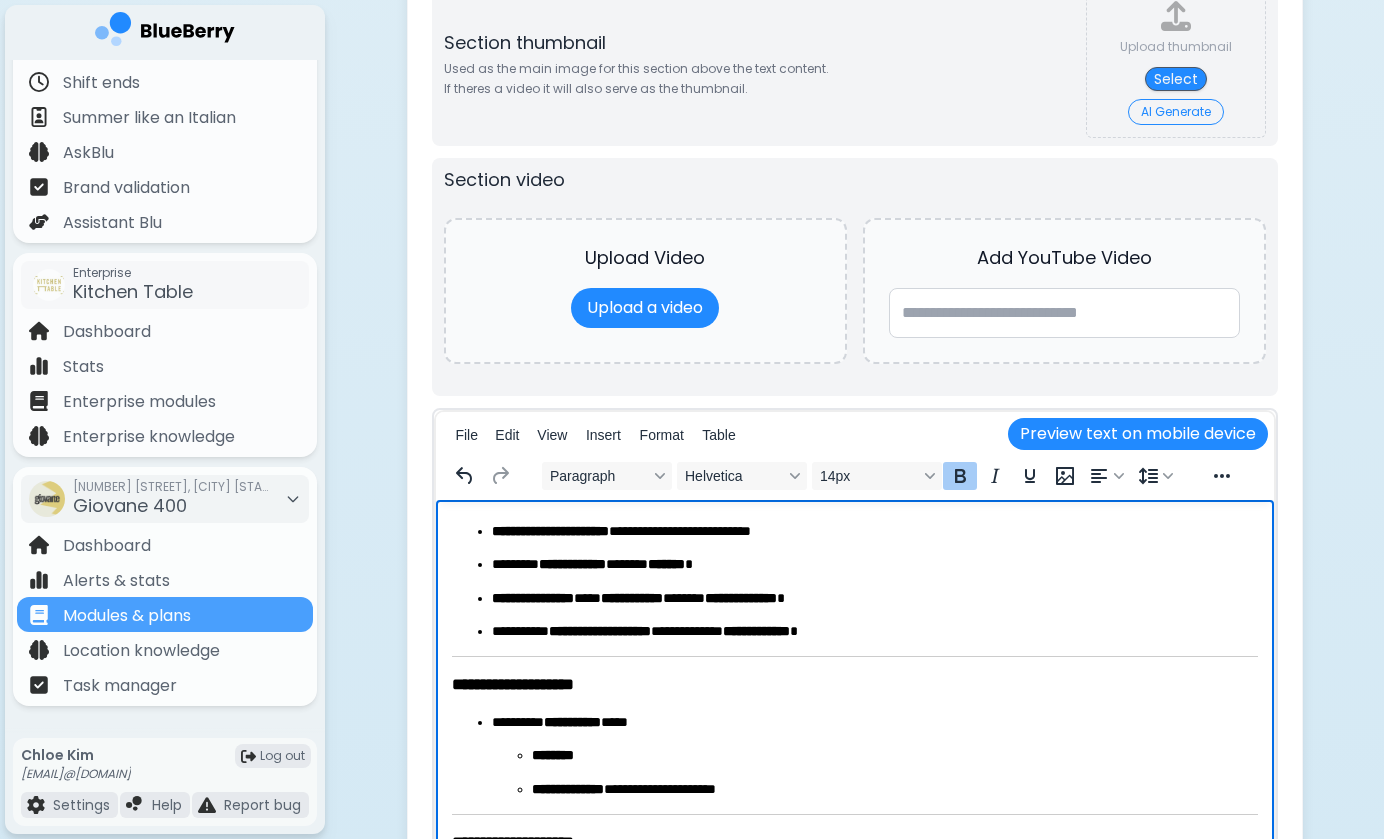 click on "**********" at bounding box center (874, 532) 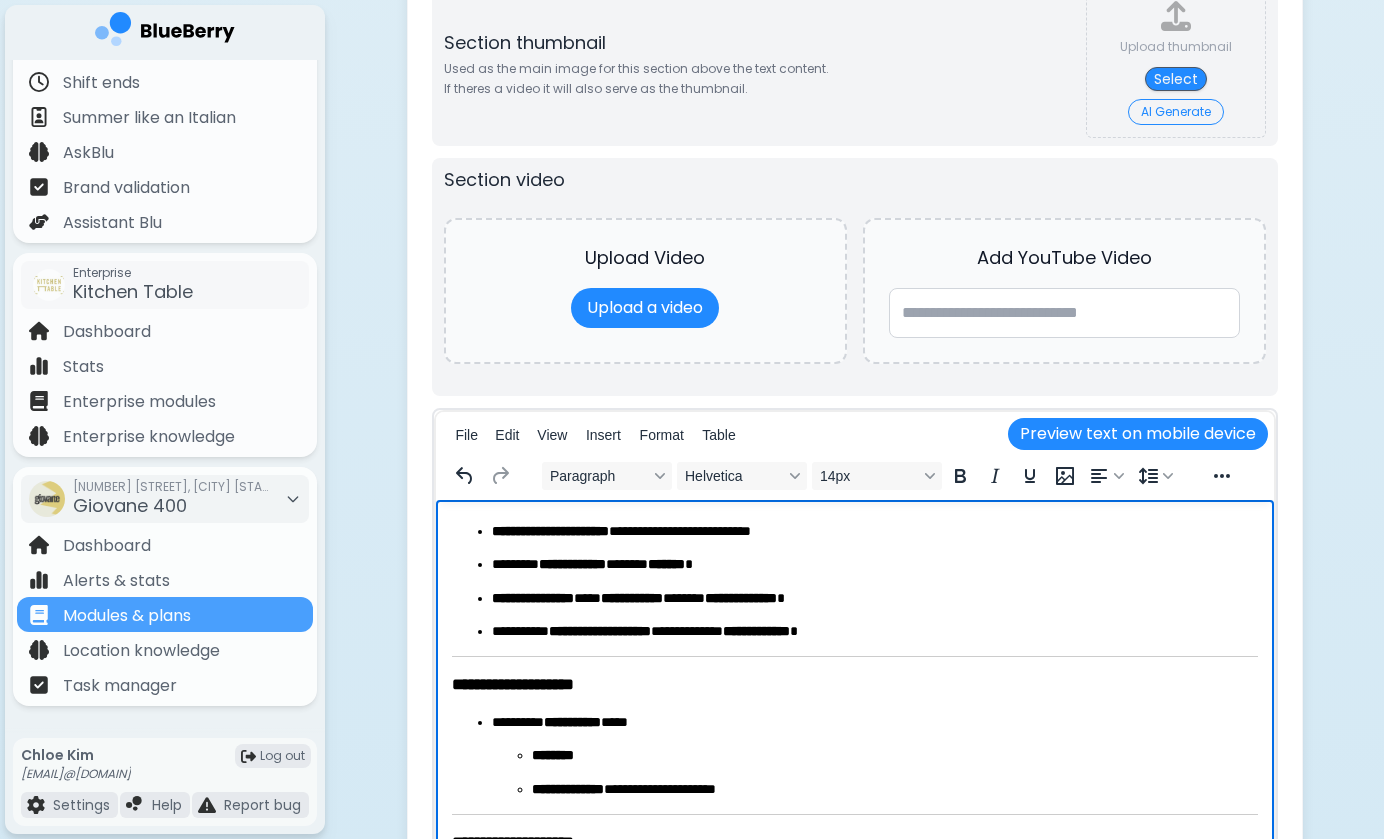 click on "**********" at bounding box center [874, 532] 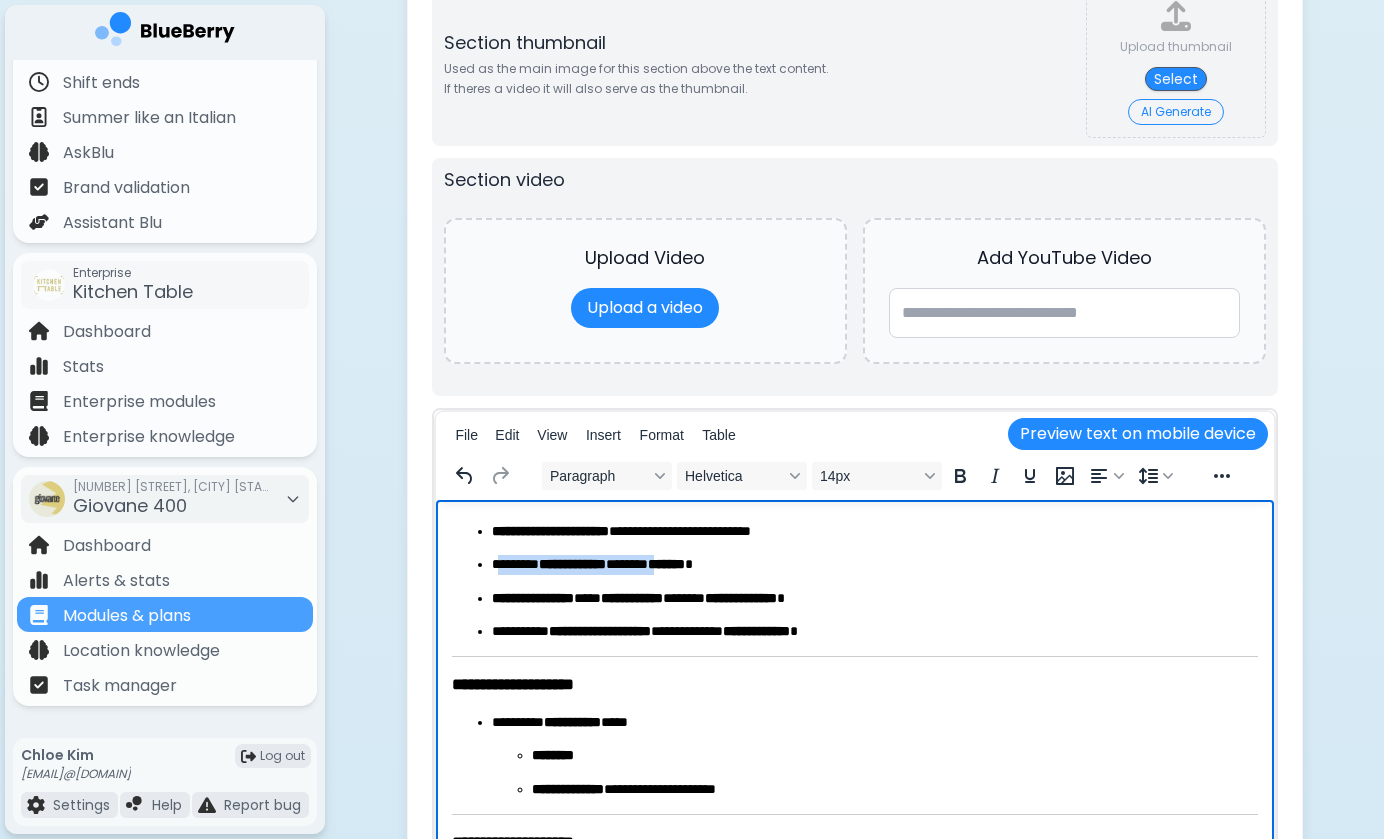 drag, startPoint x: 504, startPoint y: 566, endPoint x: 699, endPoint y: 565, distance: 195.00256 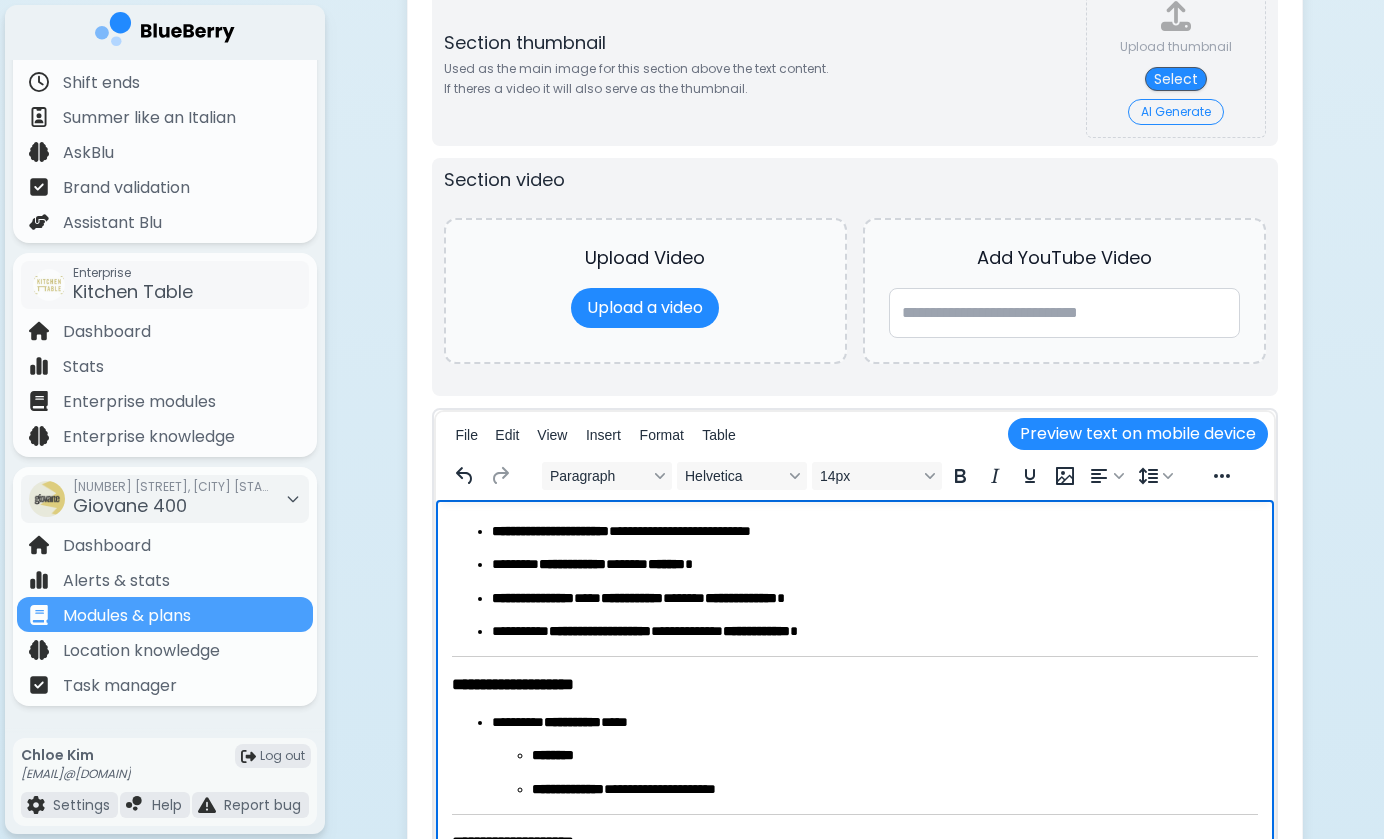 click on "**********" at bounding box center [874, 565] 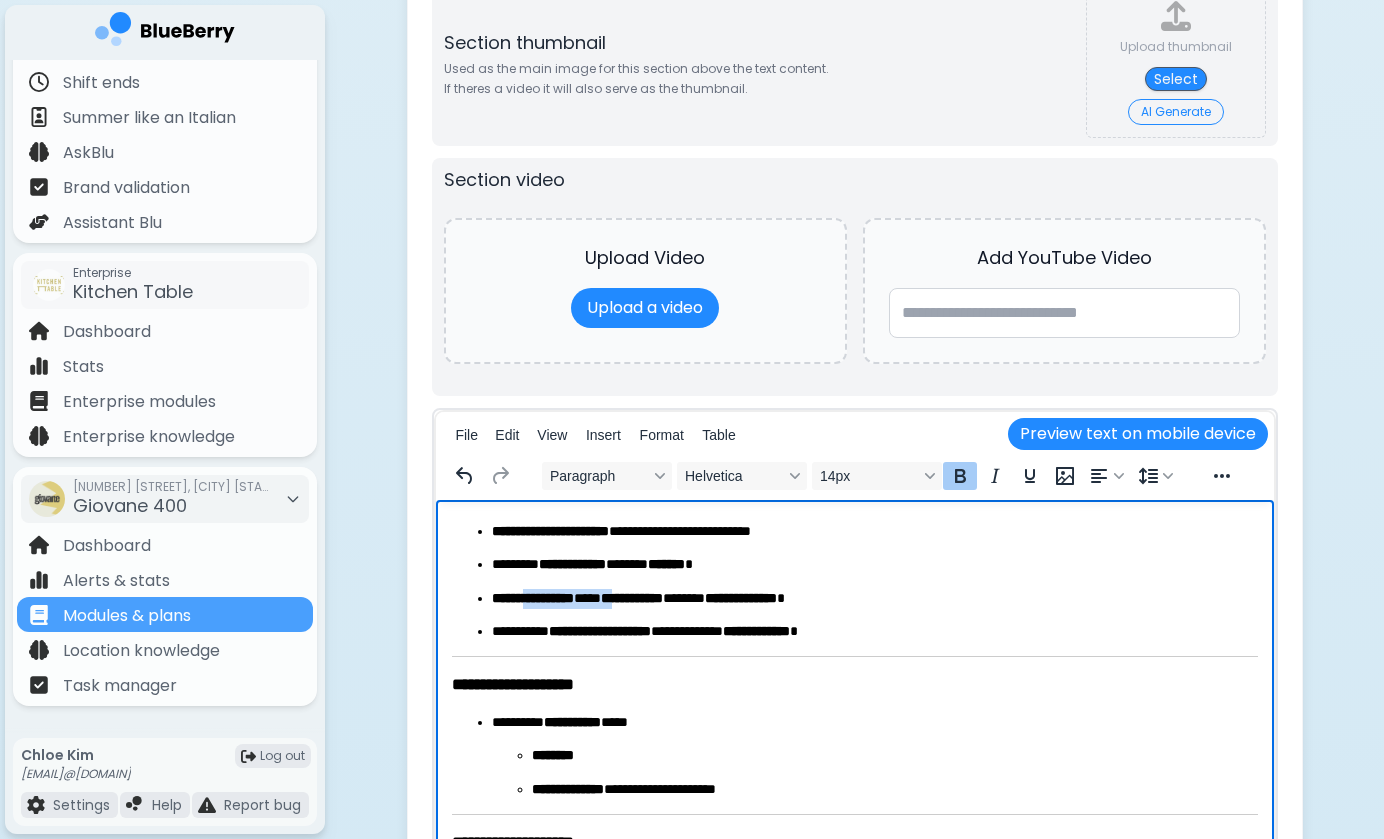 drag, startPoint x: 528, startPoint y: 591, endPoint x: 643, endPoint y: 593, distance: 115.01739 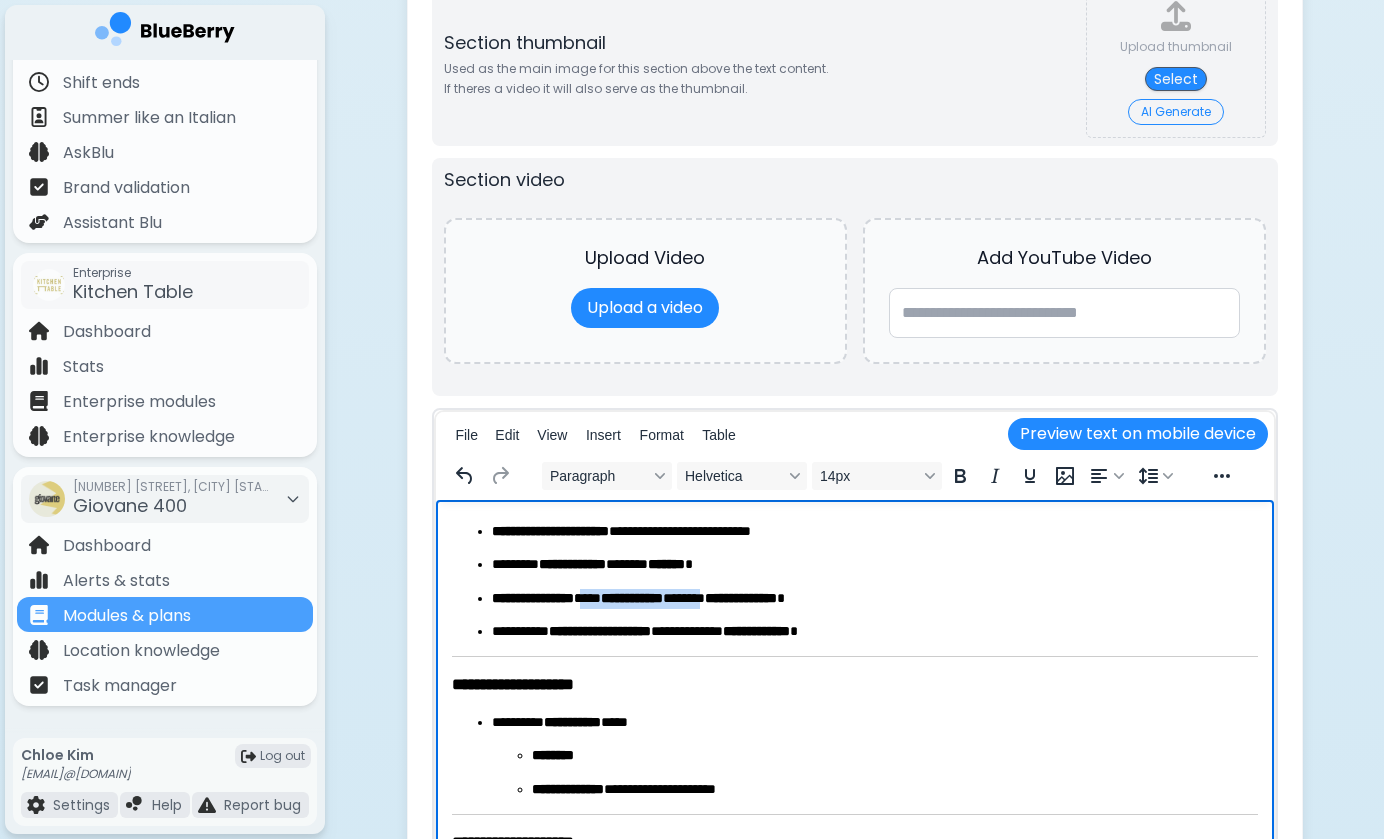 drag, startPoint x: 606, startPoint y: 594, endPoint x: 757, endPoint y: 594, distance: 151 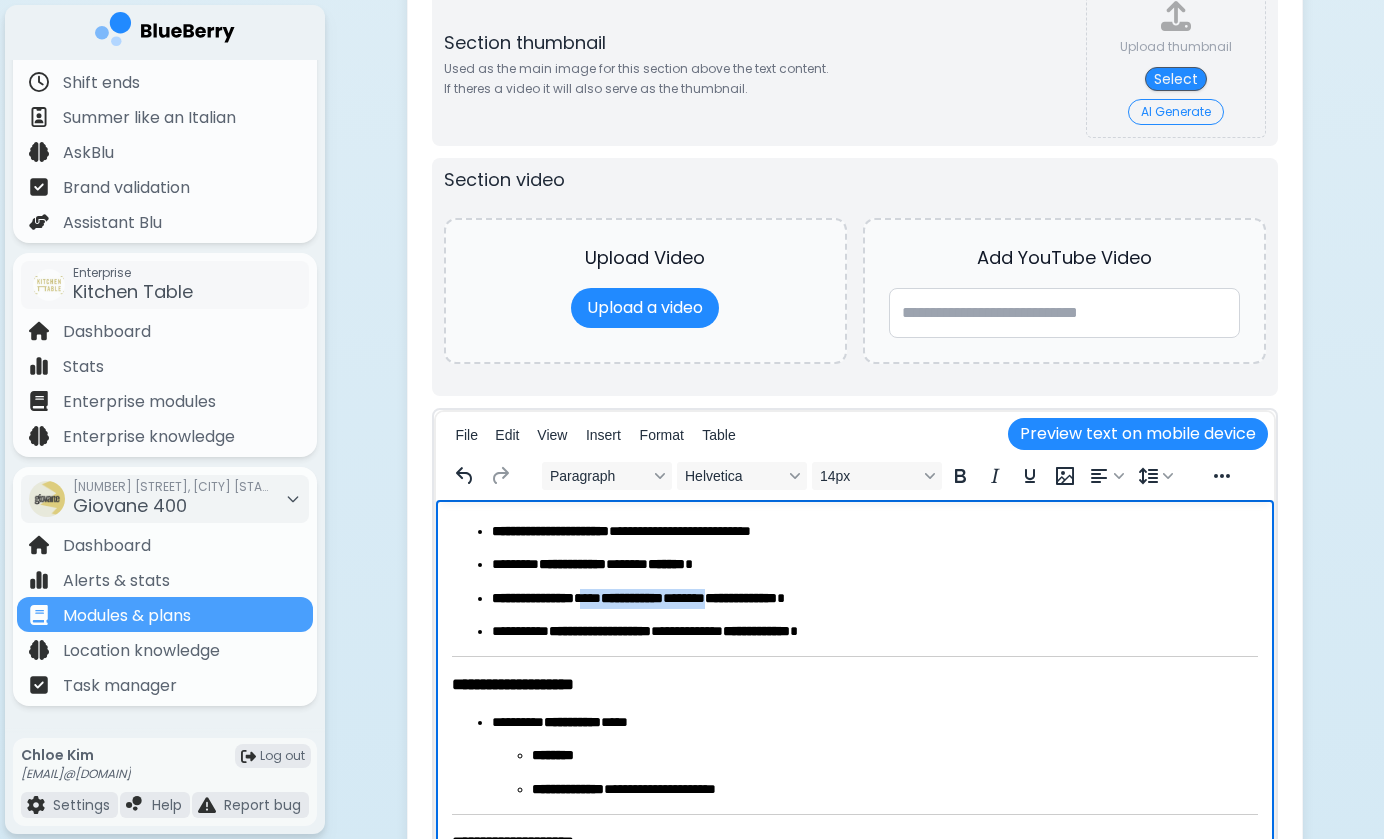 click on "**********" at bounding box center [874, 599] 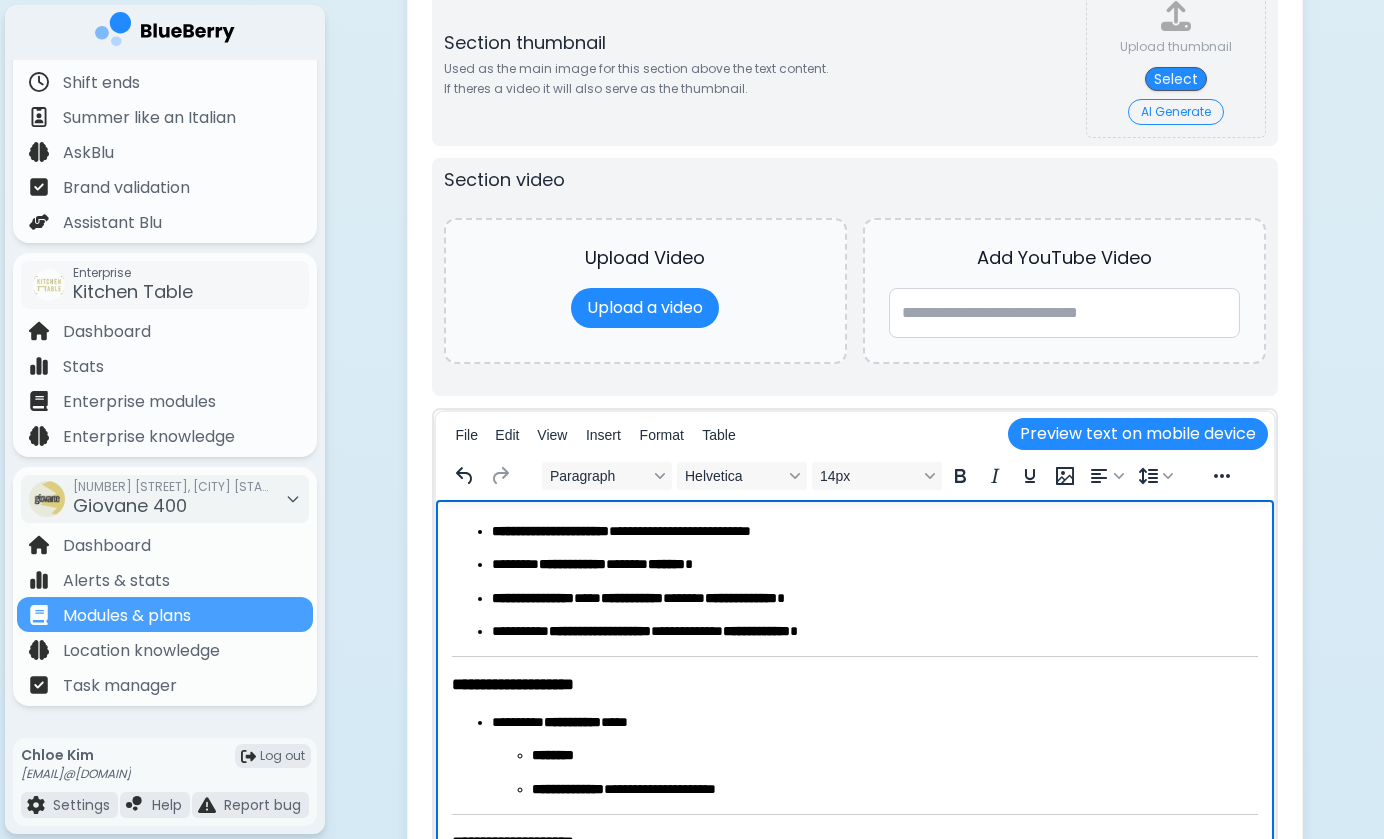 click on "**********" at bounding box center (874, 599) 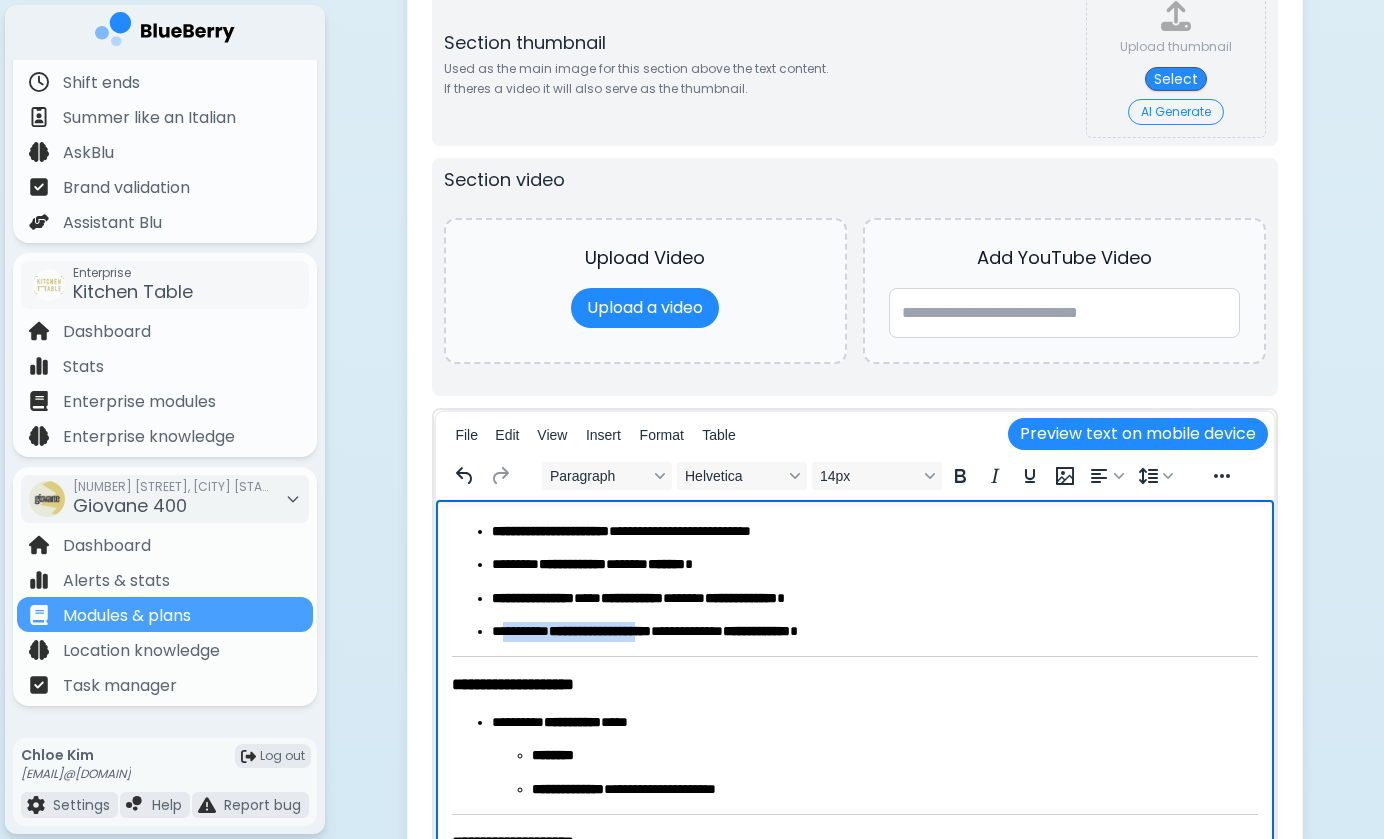 drag, startPoint x: 510, startPoint y: 637, endPoint x: 689, endPoint y: 637, distance: 179 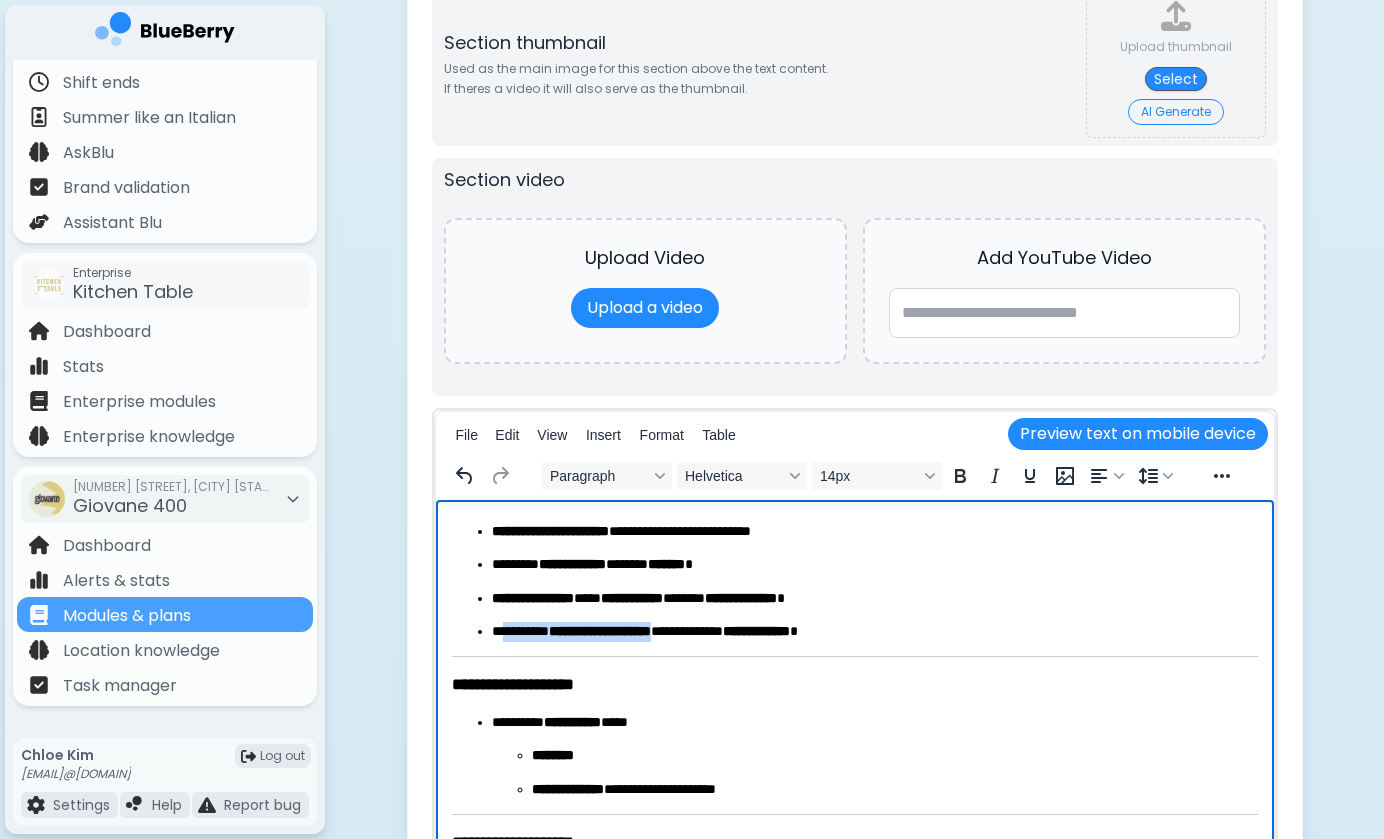 click on "**********" at bounding box center (599, 631) 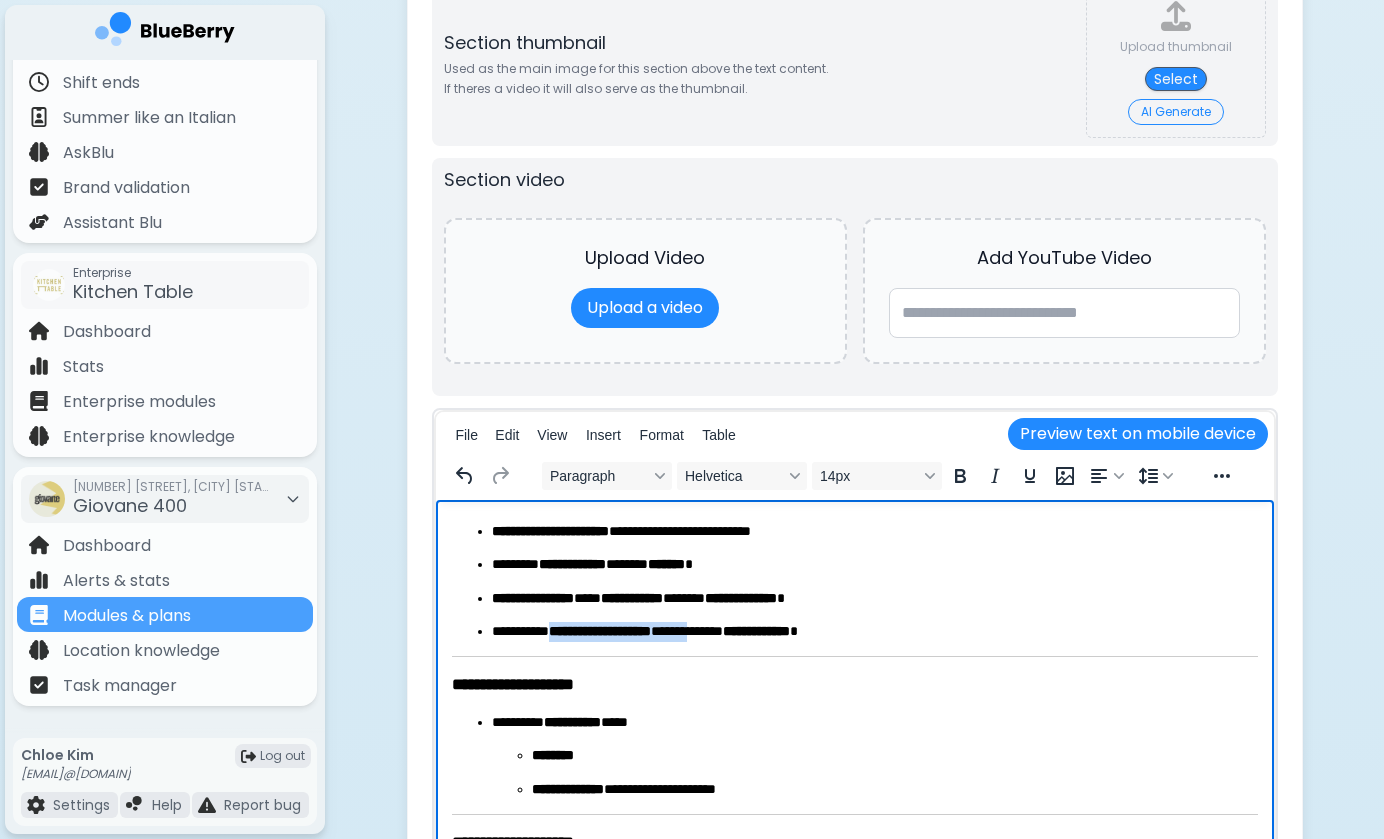 drag, startPoint x: 566, startPoint y: 634, endPoint x: 758, endPoint y: 638, distance: 192.04166 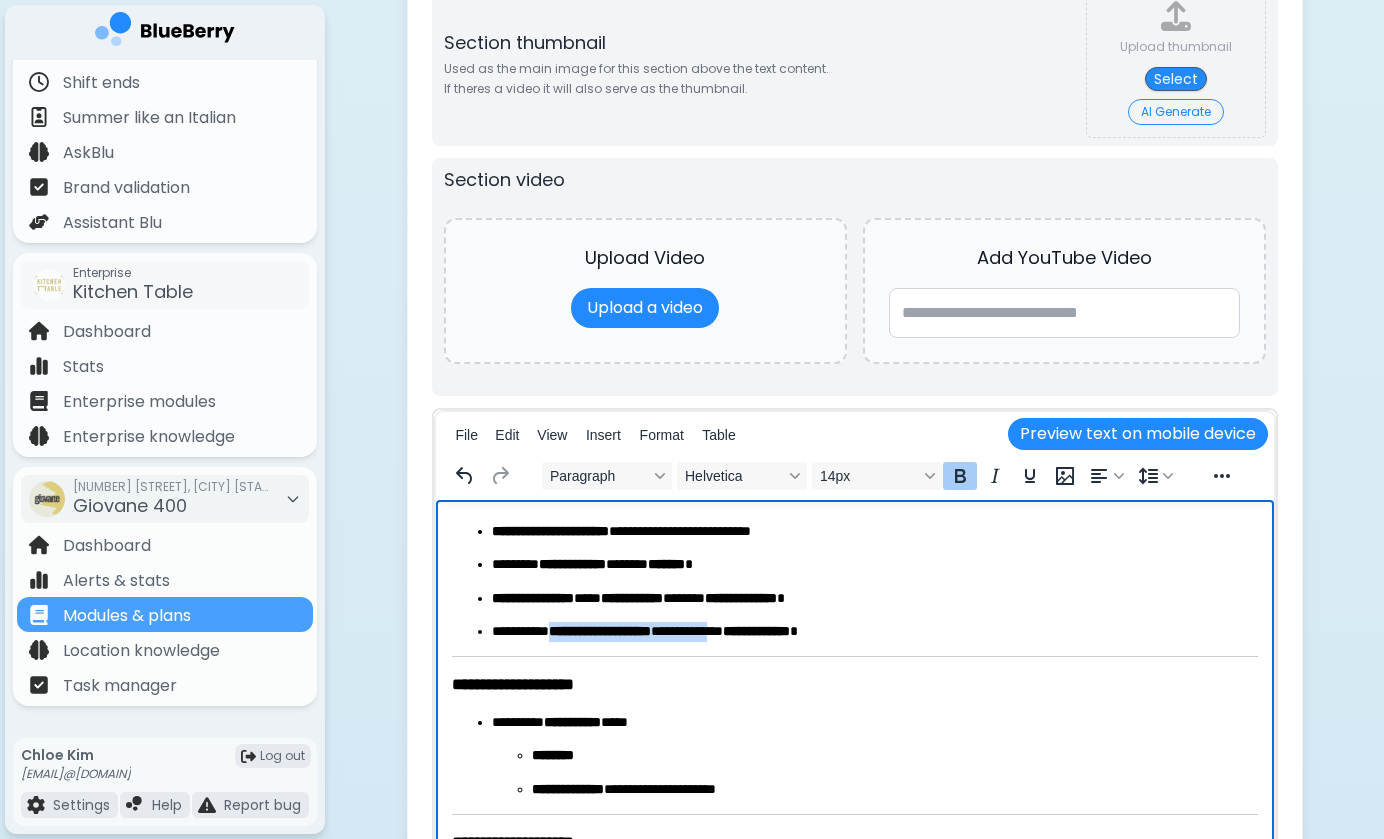 click on "**********" at bounding box center (874, 632) 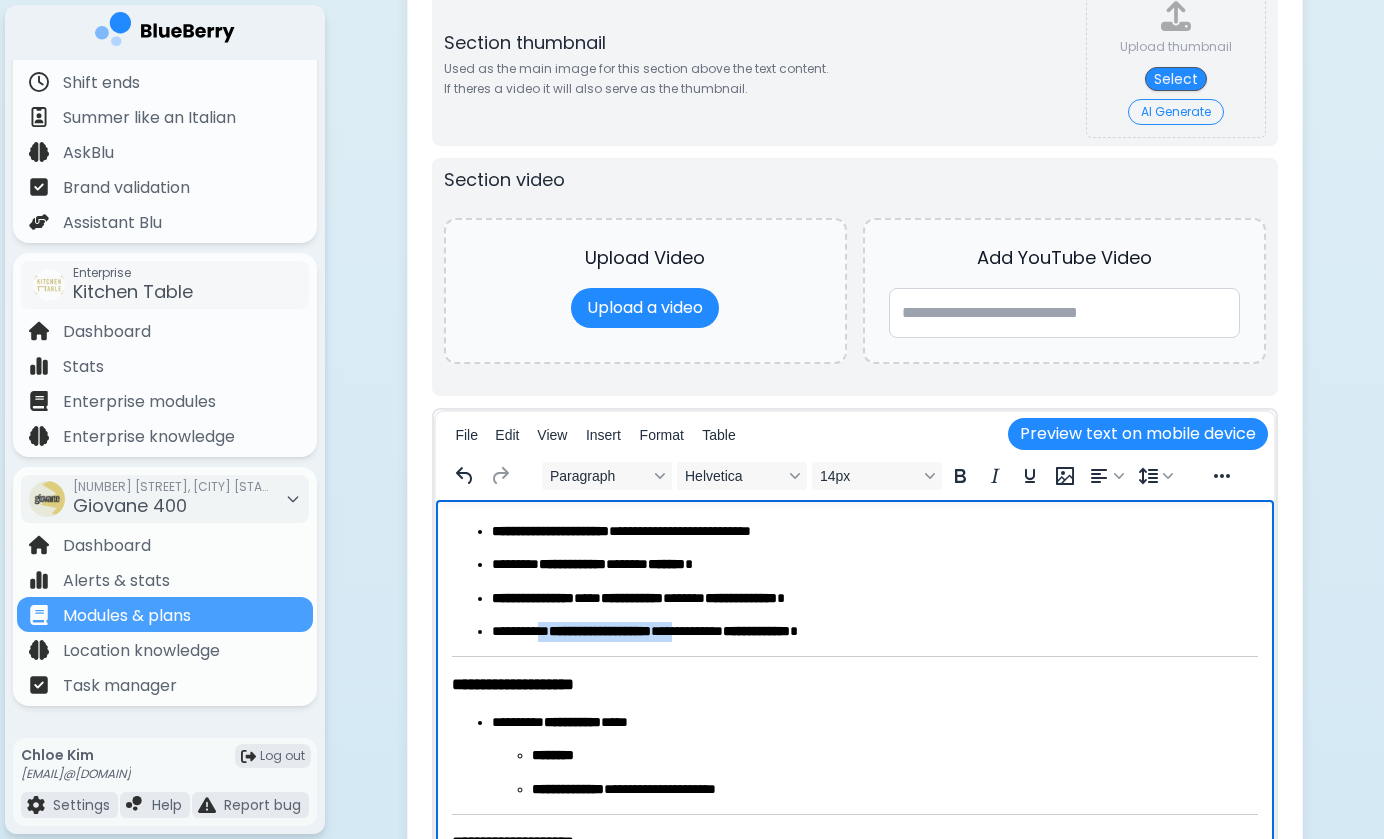drag, startPoint x: 554, startPoint y: 634, endPoint x: 718, endPoint y: 634, distance: 164 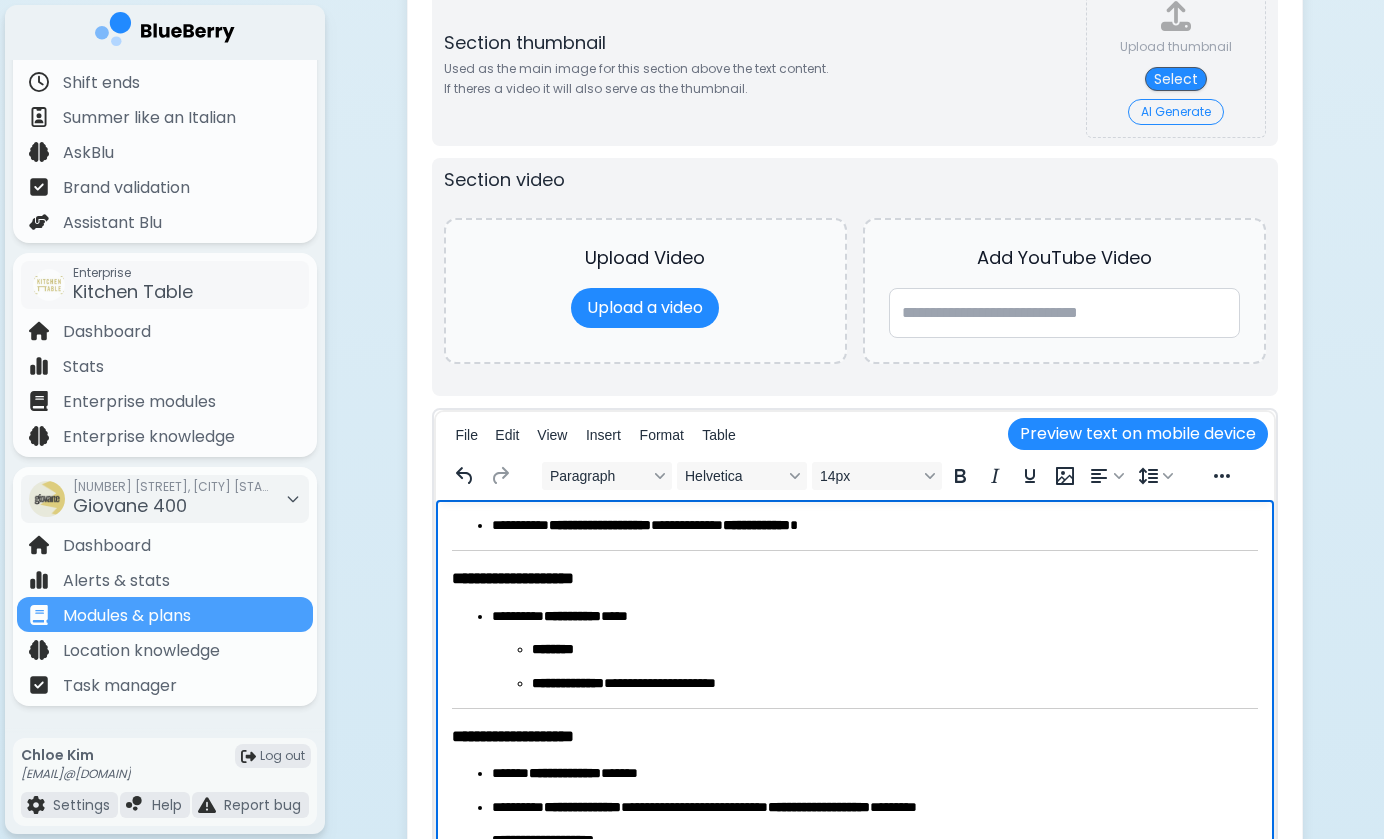 scroll, scrollTop: 148, scrollLeft: 0, axis: vertical 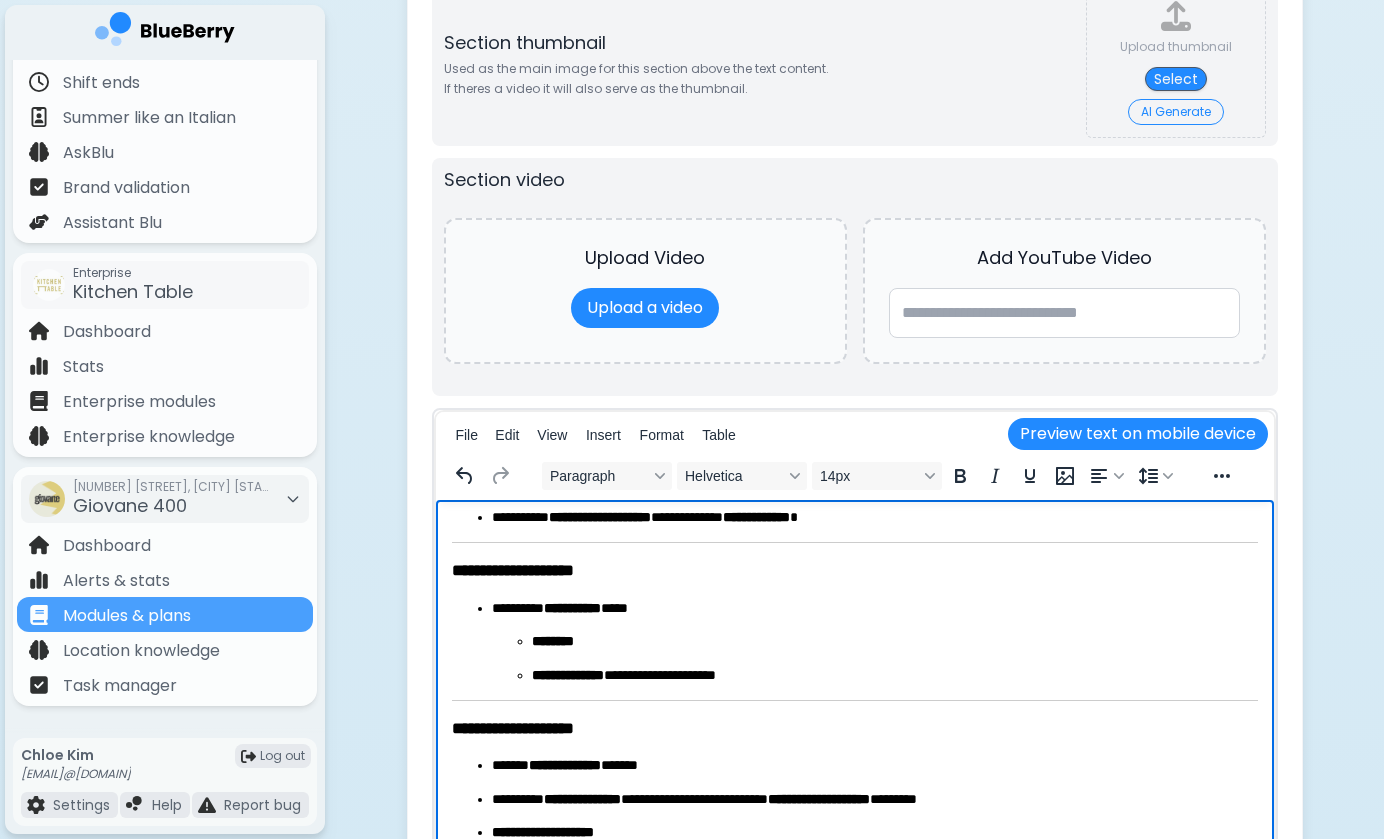 click on "**********" at bounding box center (874, 518) 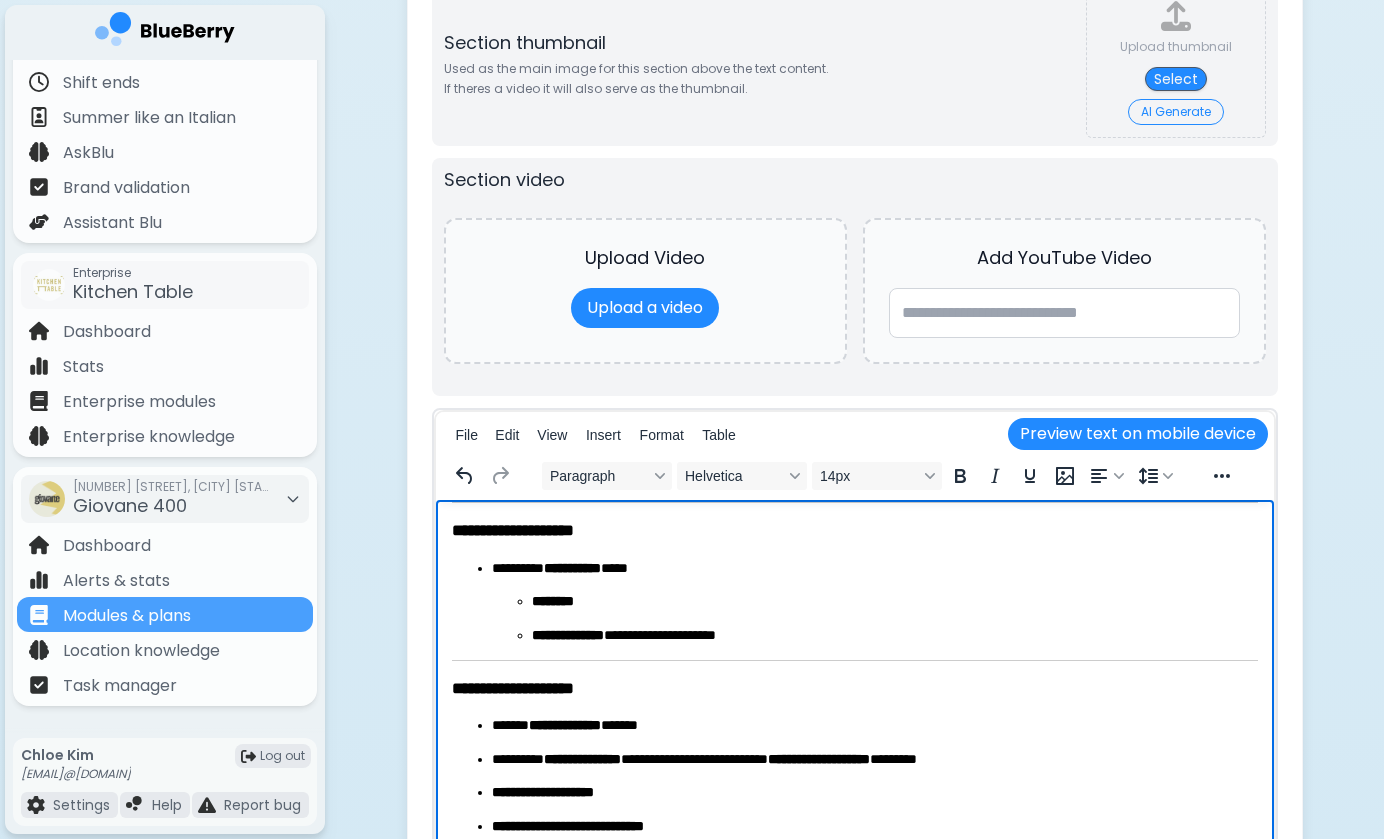 scroll, scrollTop: 173, scrollLeft: 0, axis: vertical 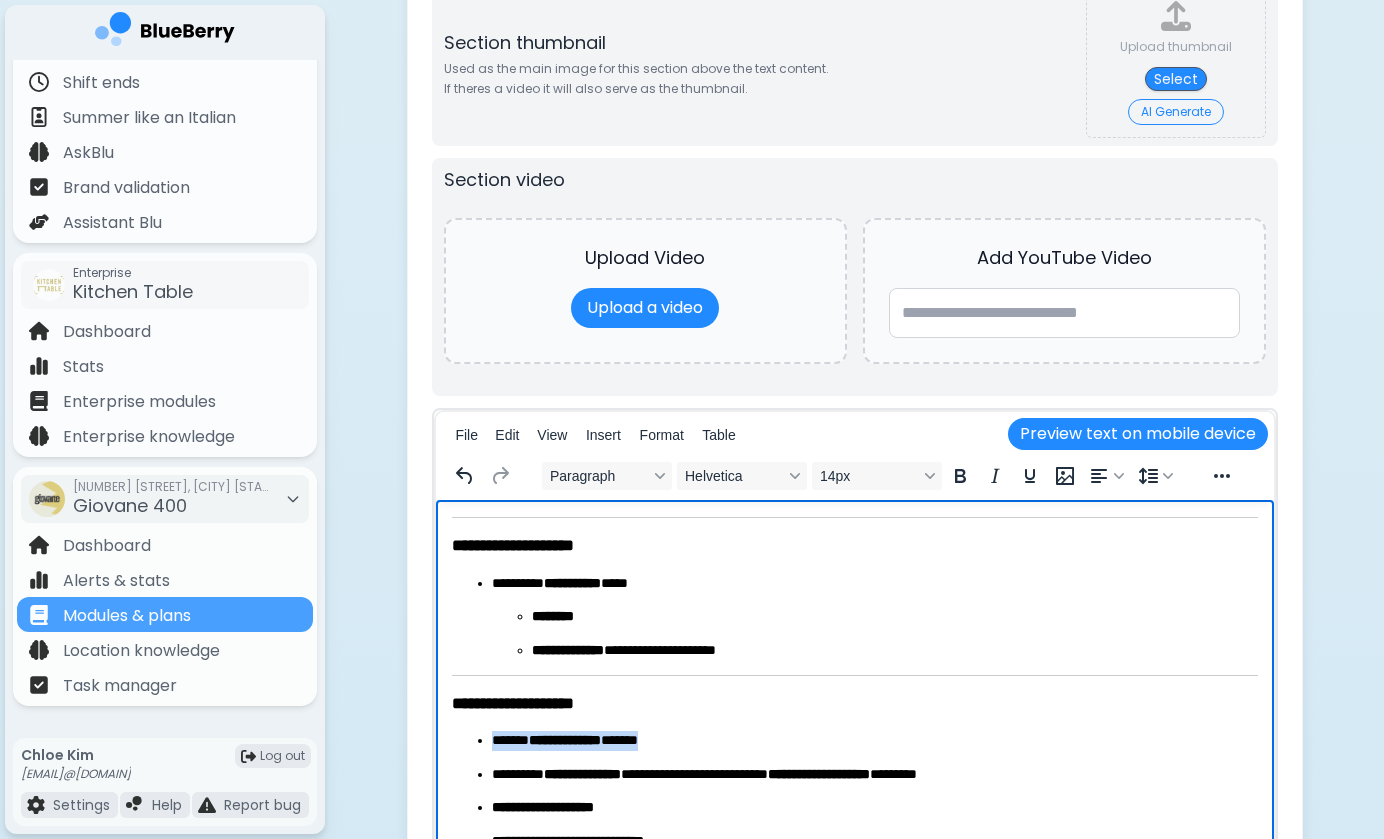 drag, startPoint x: 495, startPoint y: 740, endPoint x: 698, endPoint y: 733, distance: 203.12065 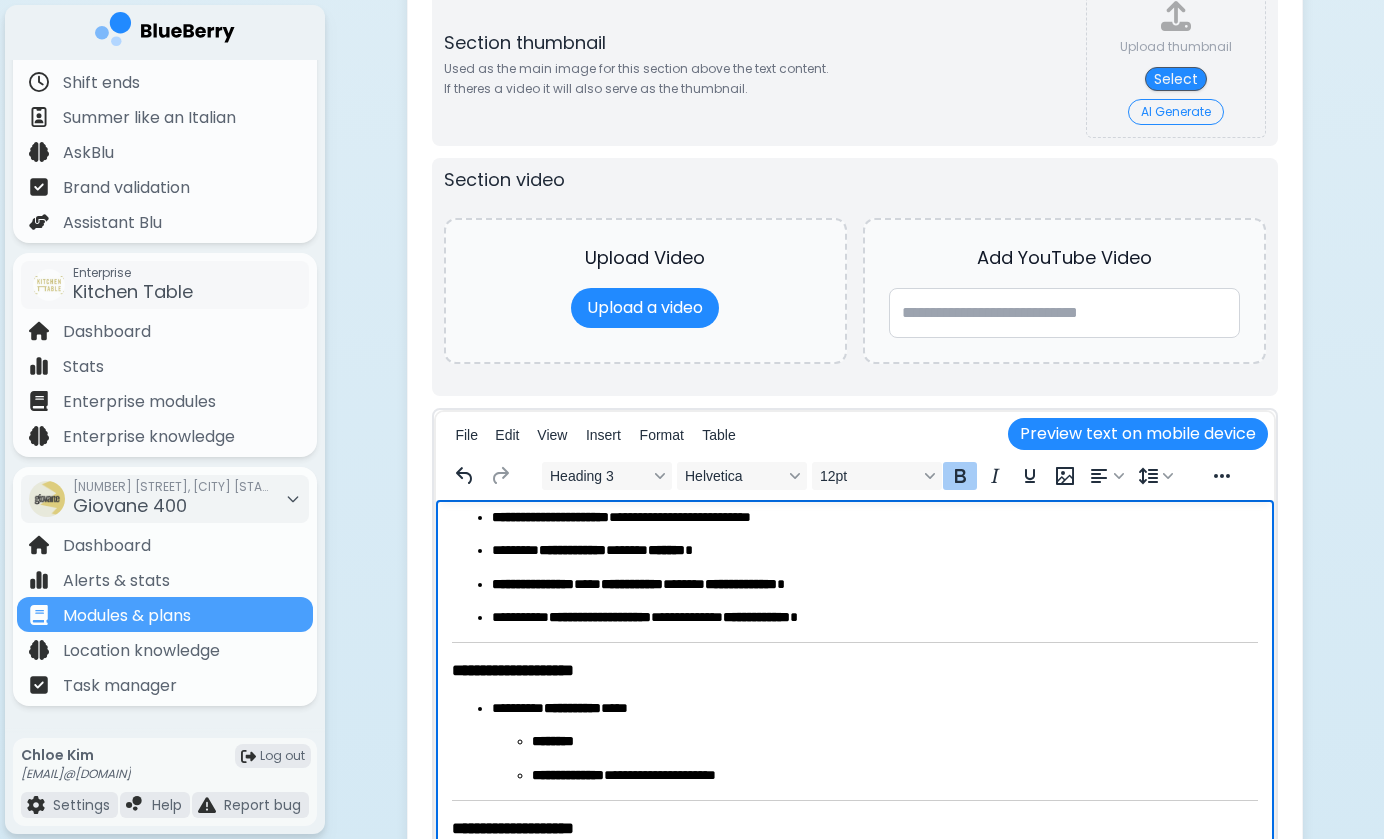 scroll, scrollTop: 8, scrollLeft: 0, axis: vertical 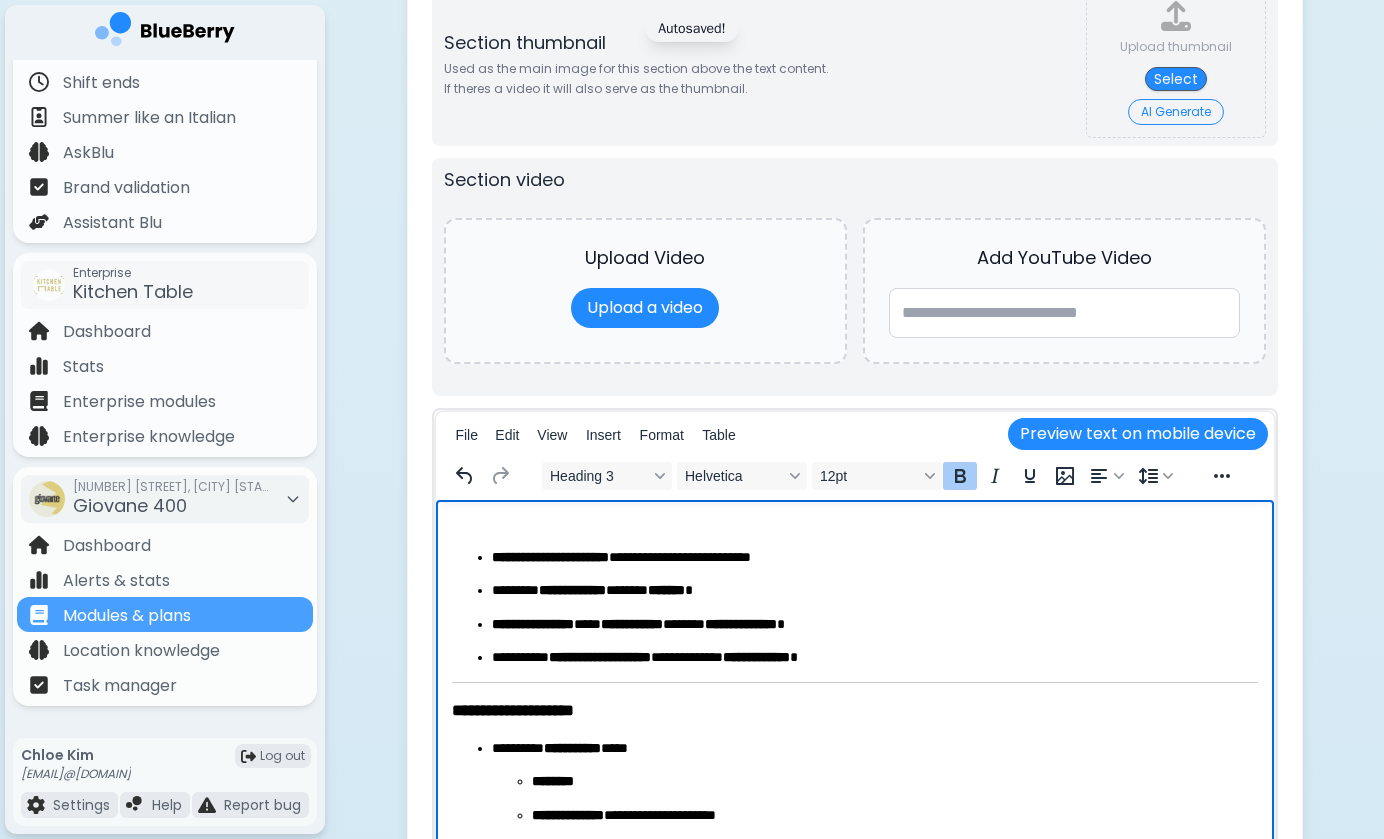 click on "**********" at bounding box center (874, 658) 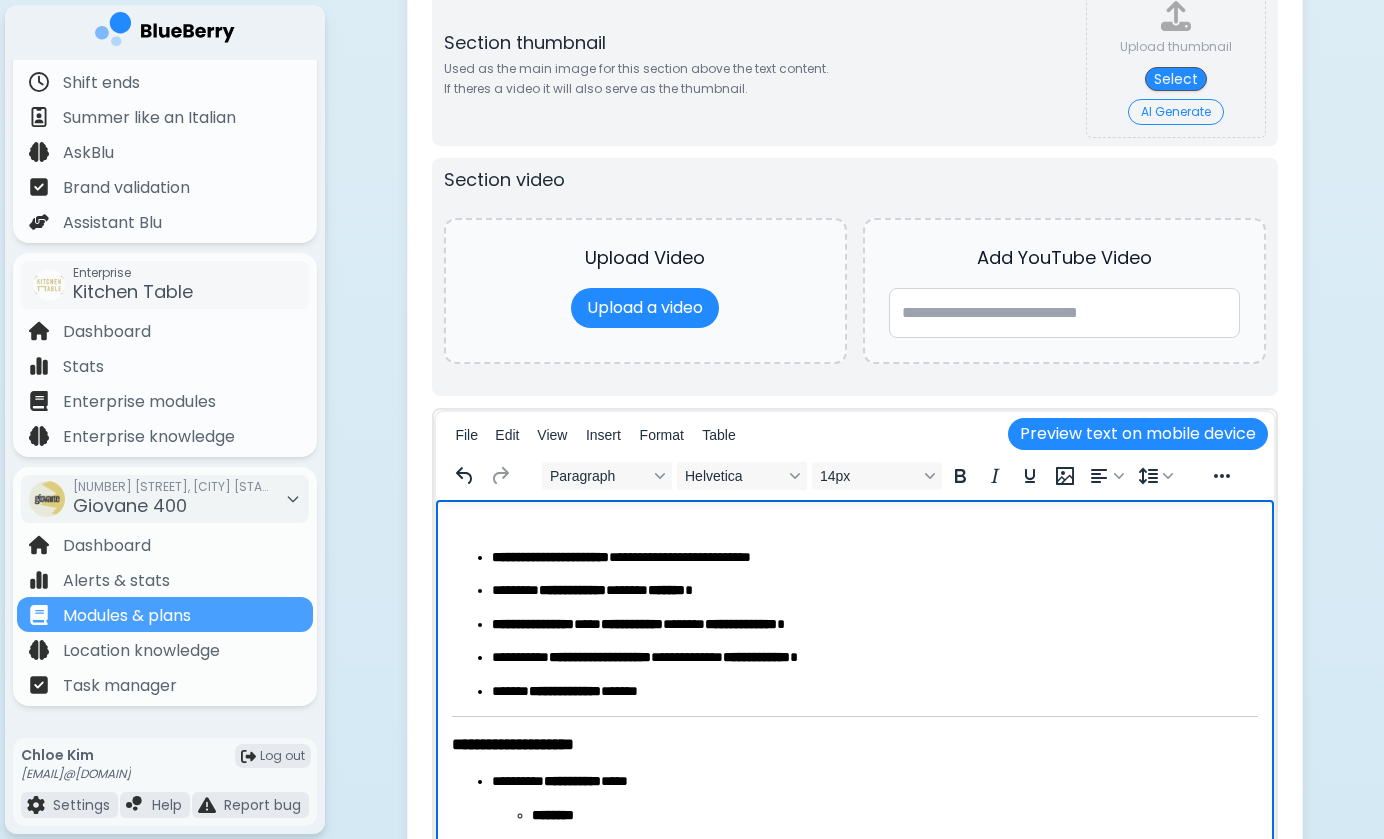 click on "**********" at bounding box center (874, 692) 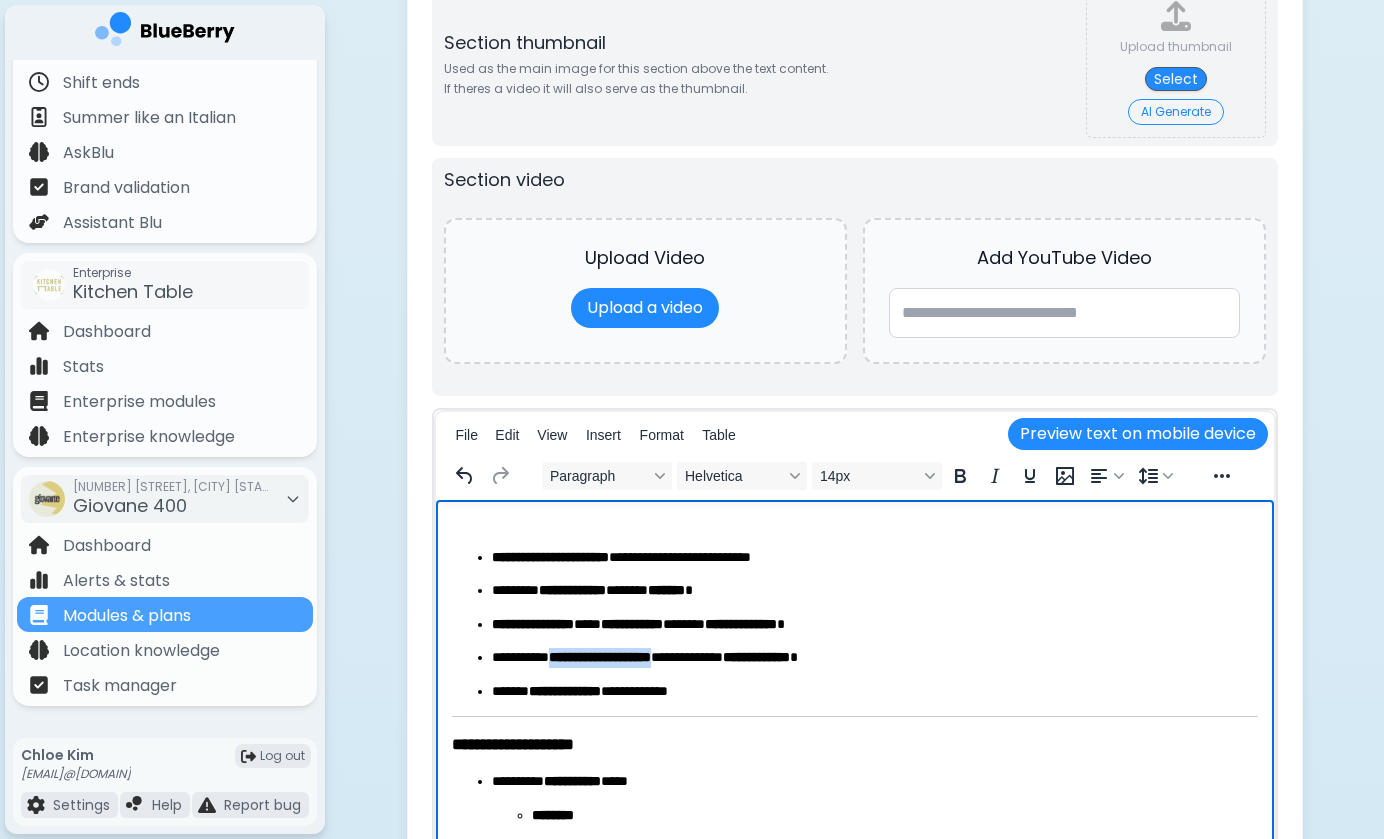 drag, startPoint x: 565, startPoint y: 656, endPoint x: 693, endPoint y: 655, distance: 128.0039 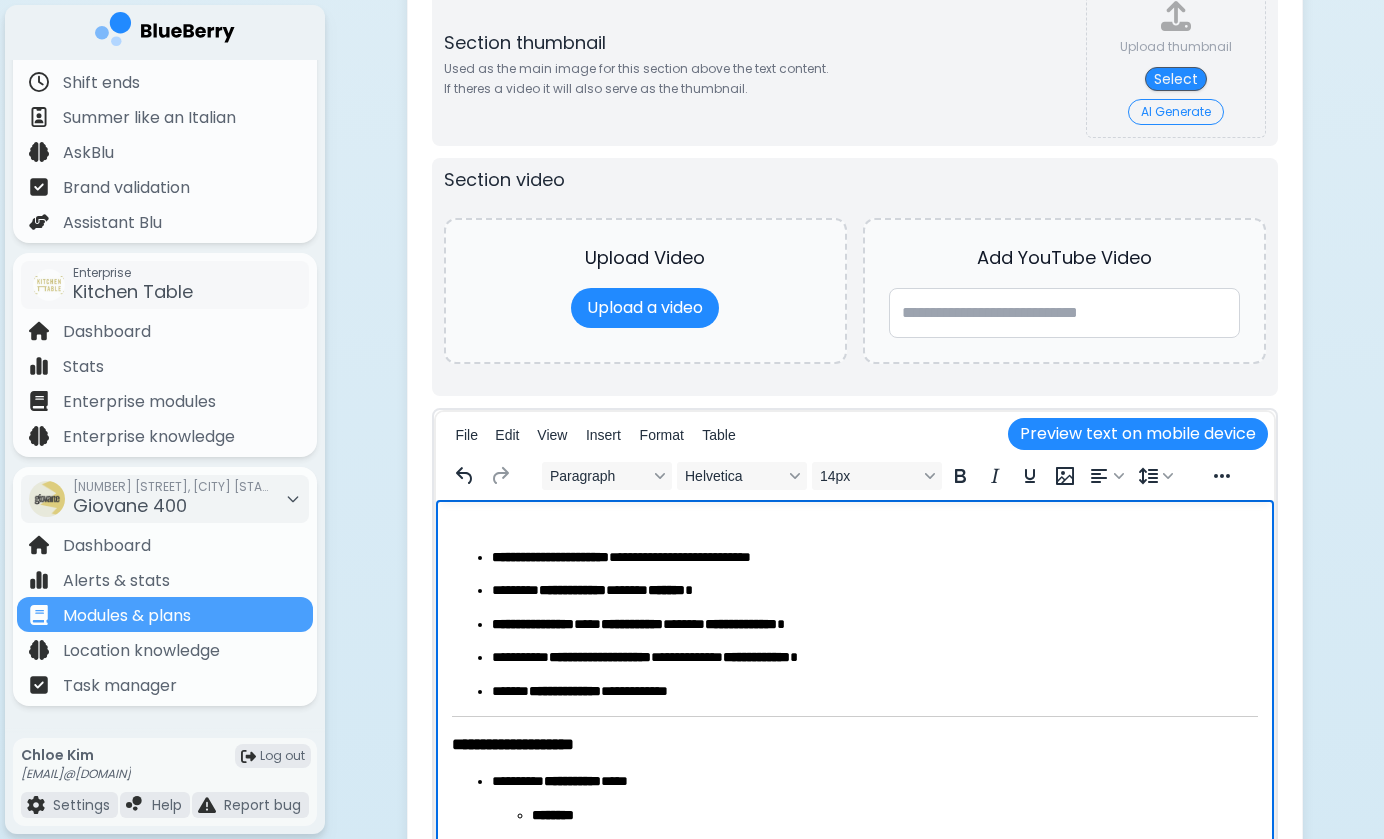 click on "**********" at bounding box center [874, 692] 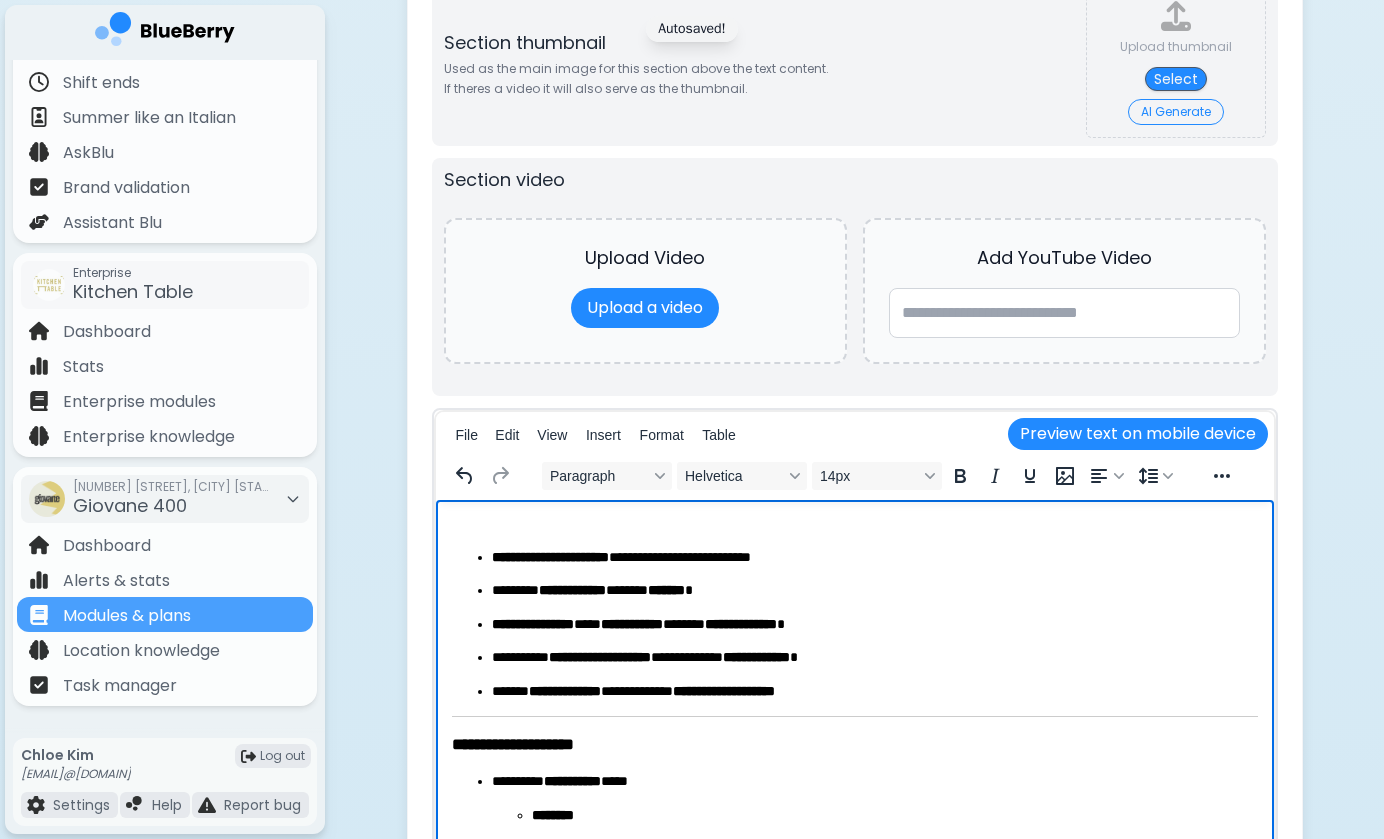 click on "**********" at bounding box center [874, 658] 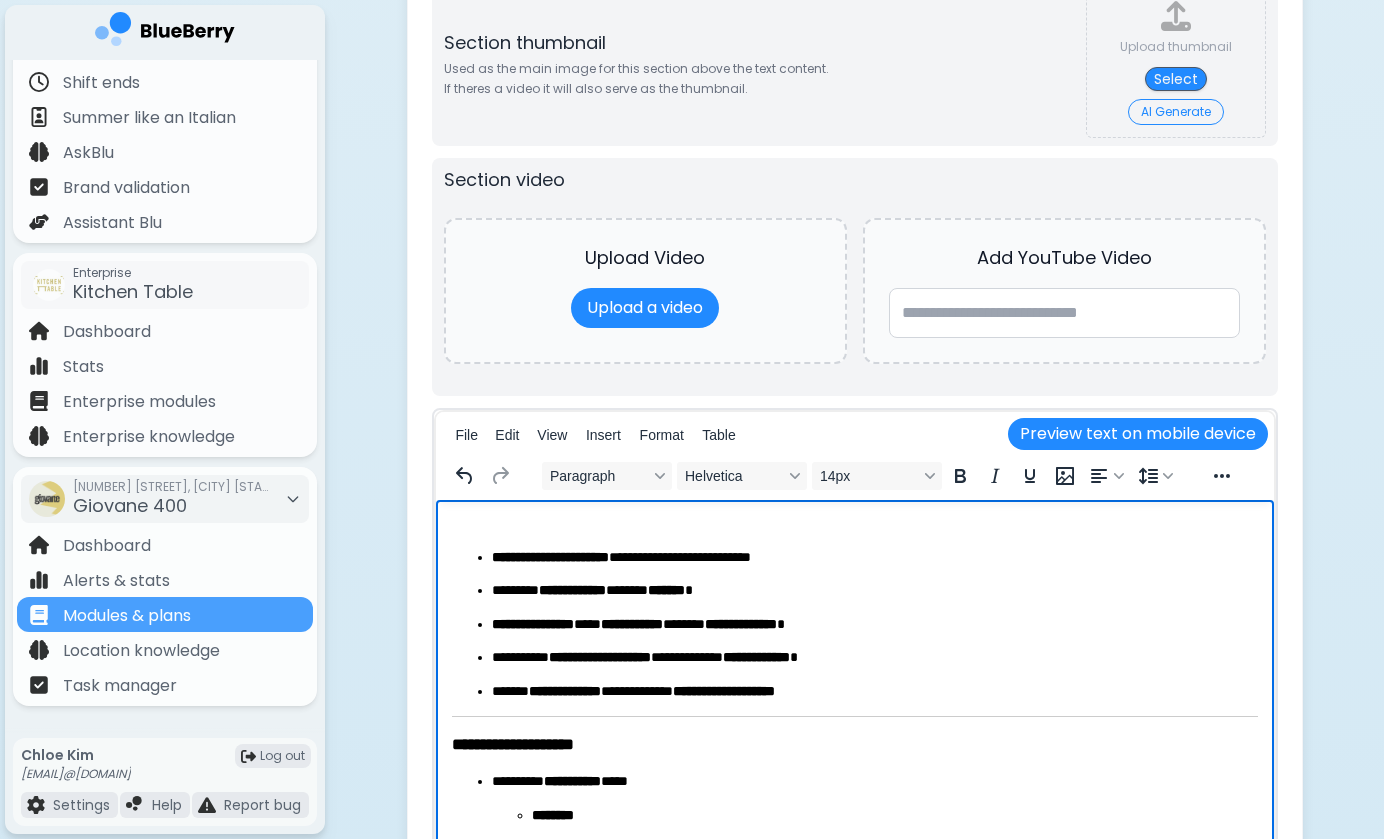 click on "**********" at bounding box center [874, 692] 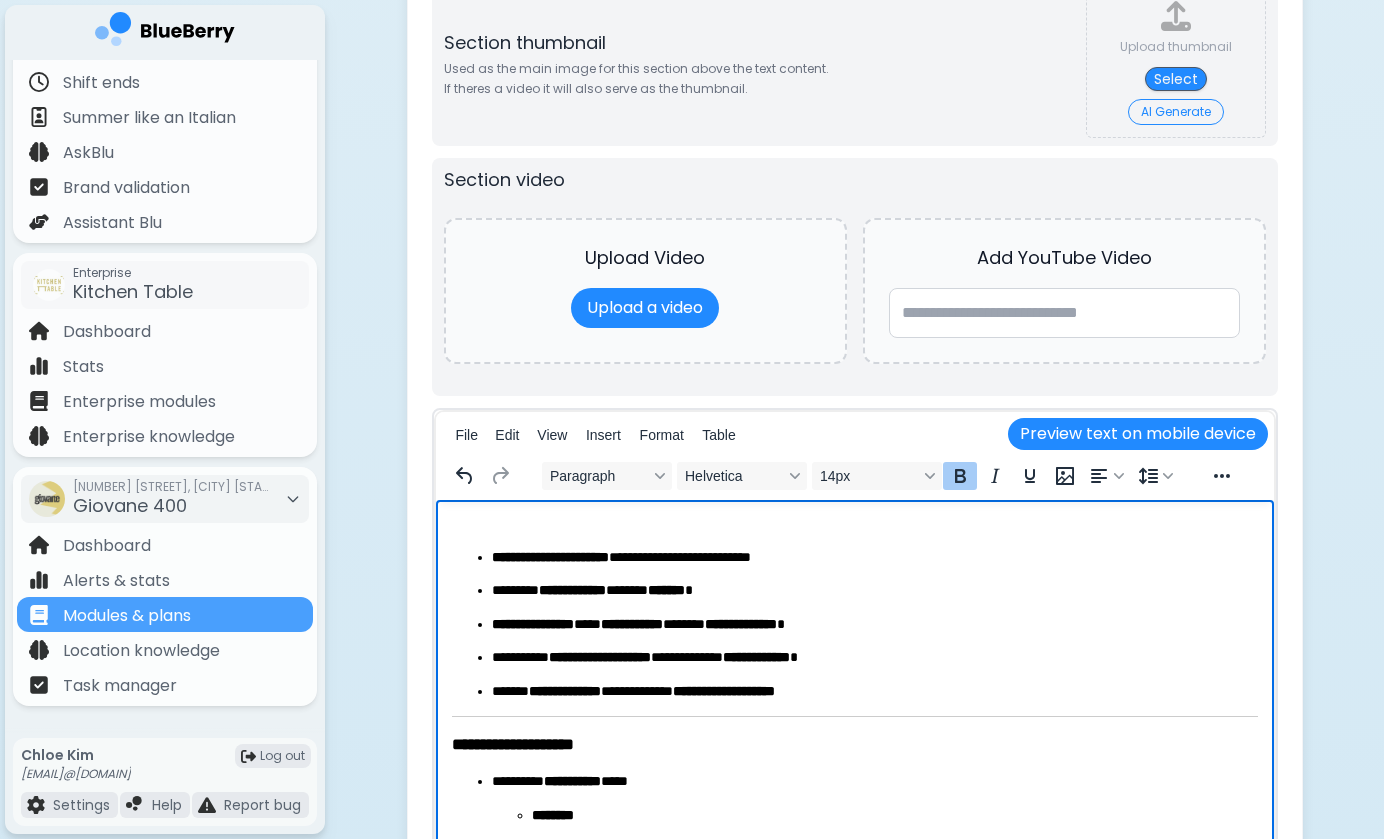 click on "**********" at bounding box center [854, 625] 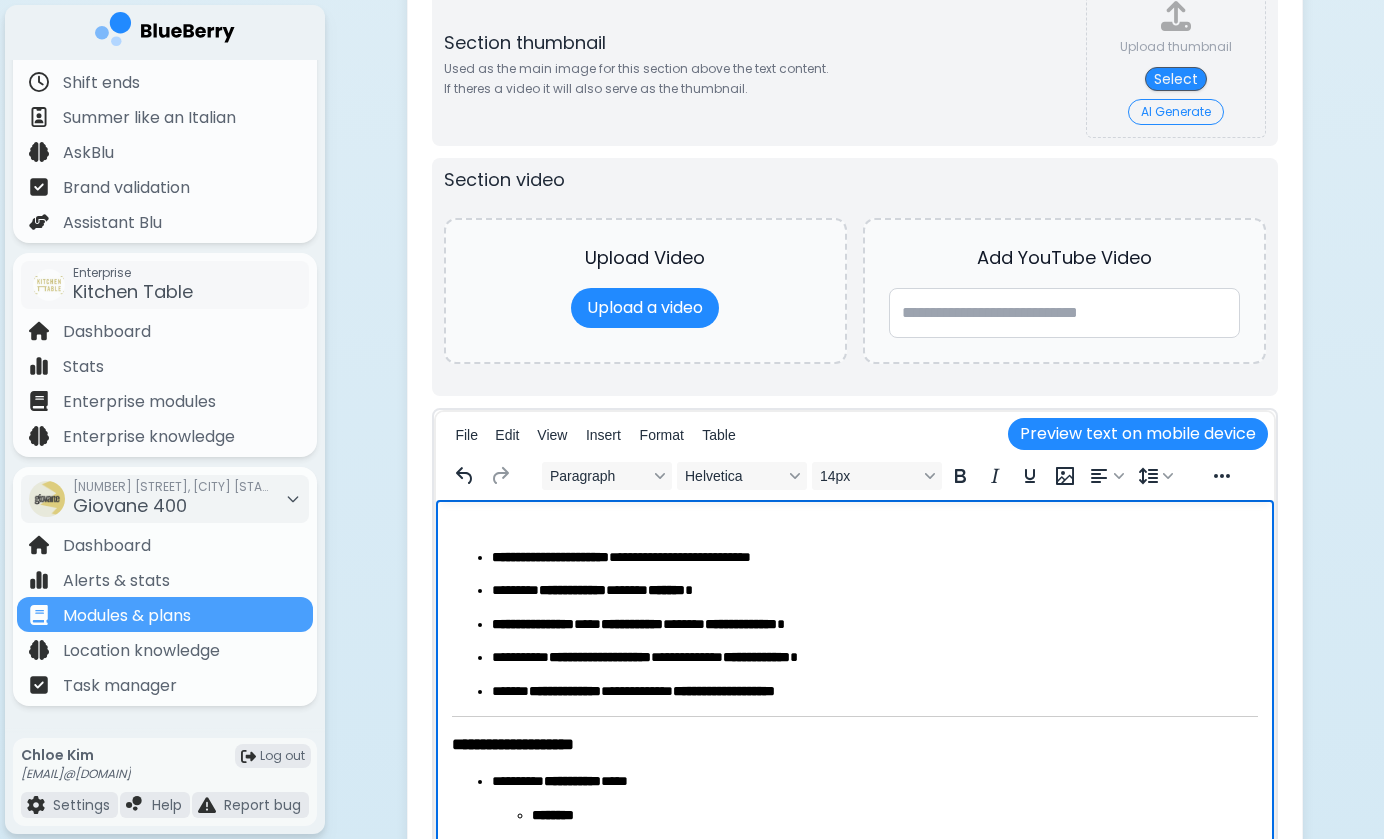 click on "**********" at bounding box center [874, 658] 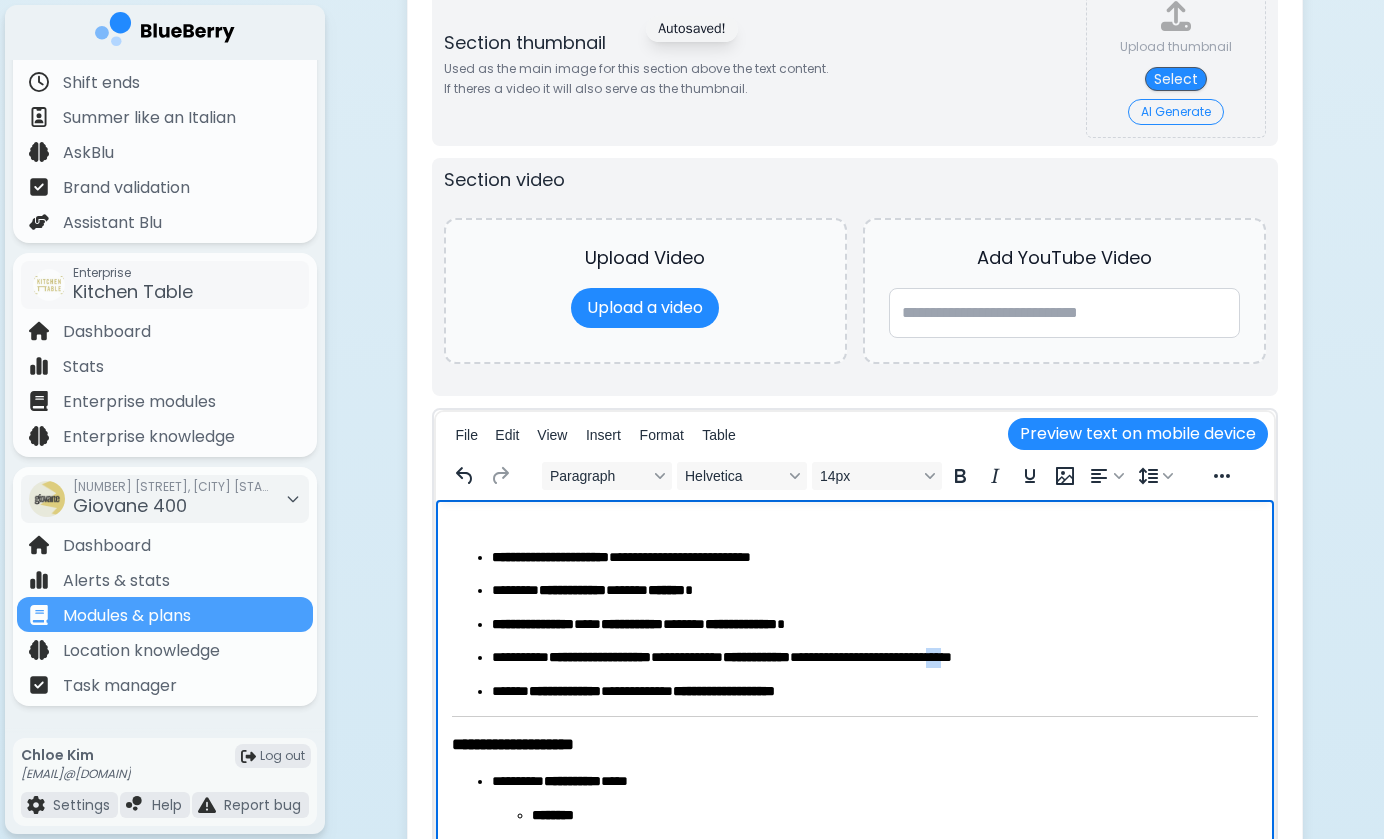 drag, startPoint x: 1018, startPoint y: 660, endPoint x: 1043, endPoint y: 660, distance: 25 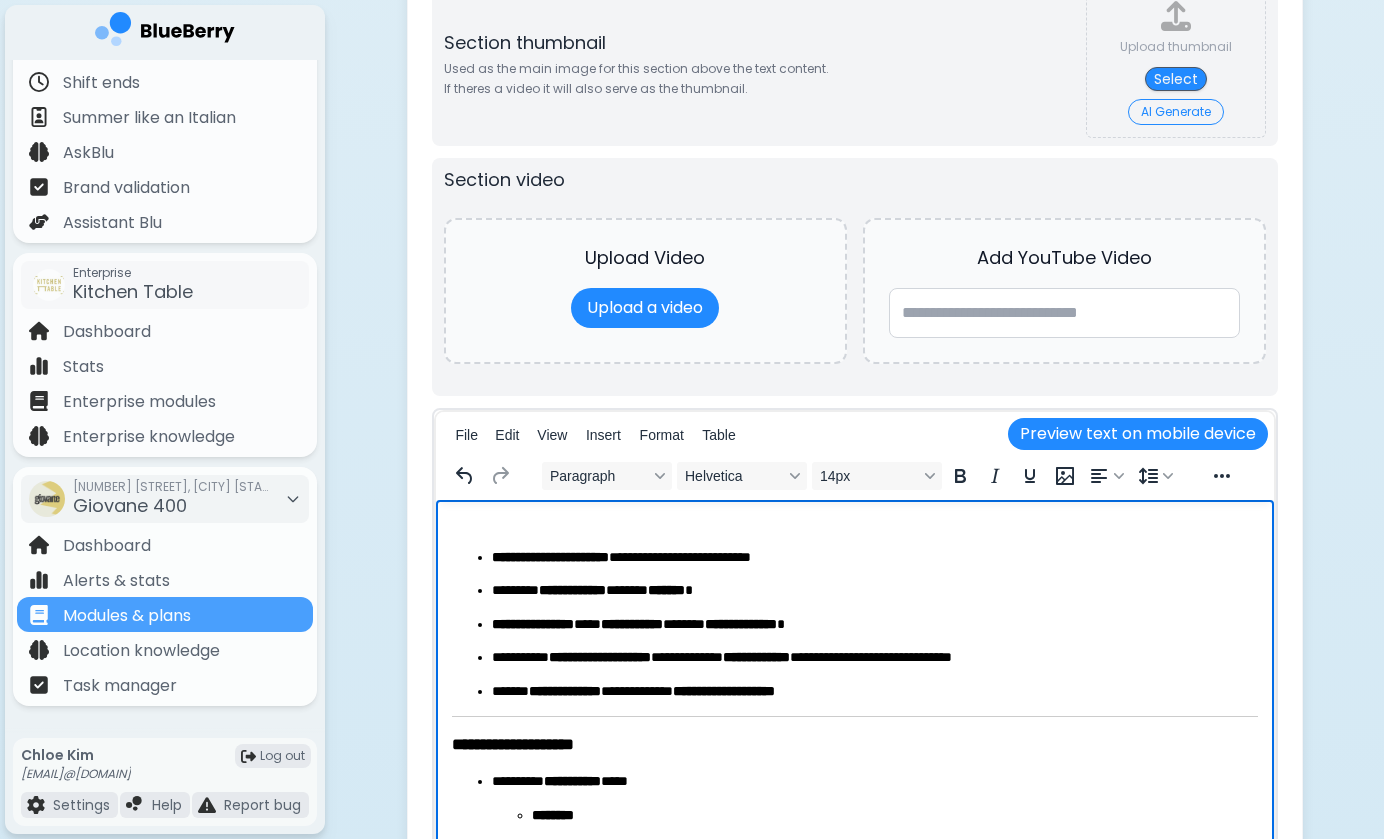 click on "**********" at bounding box center [854, 625] 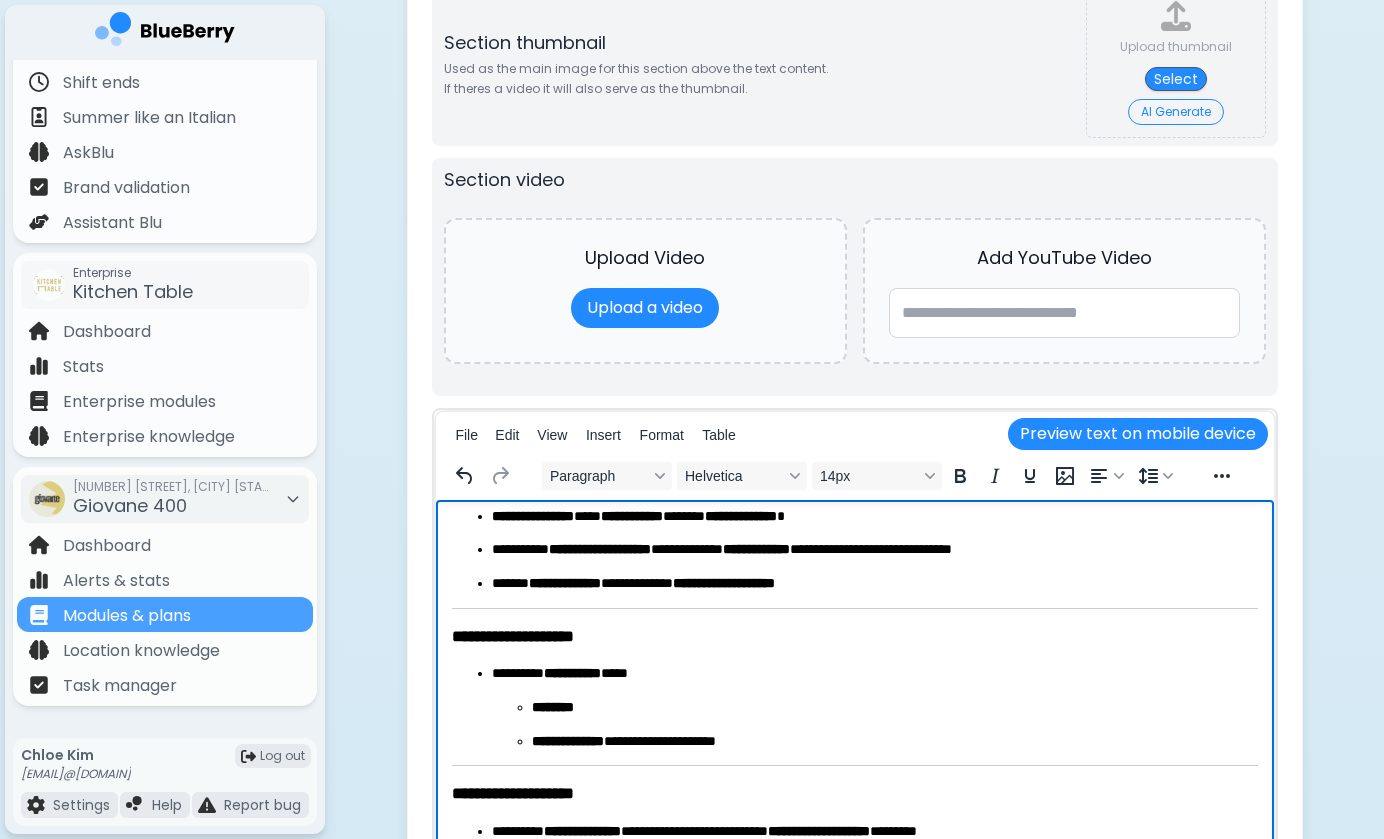 scroll, scrollTop: 134, scrollLeft: 0, axis: vertical 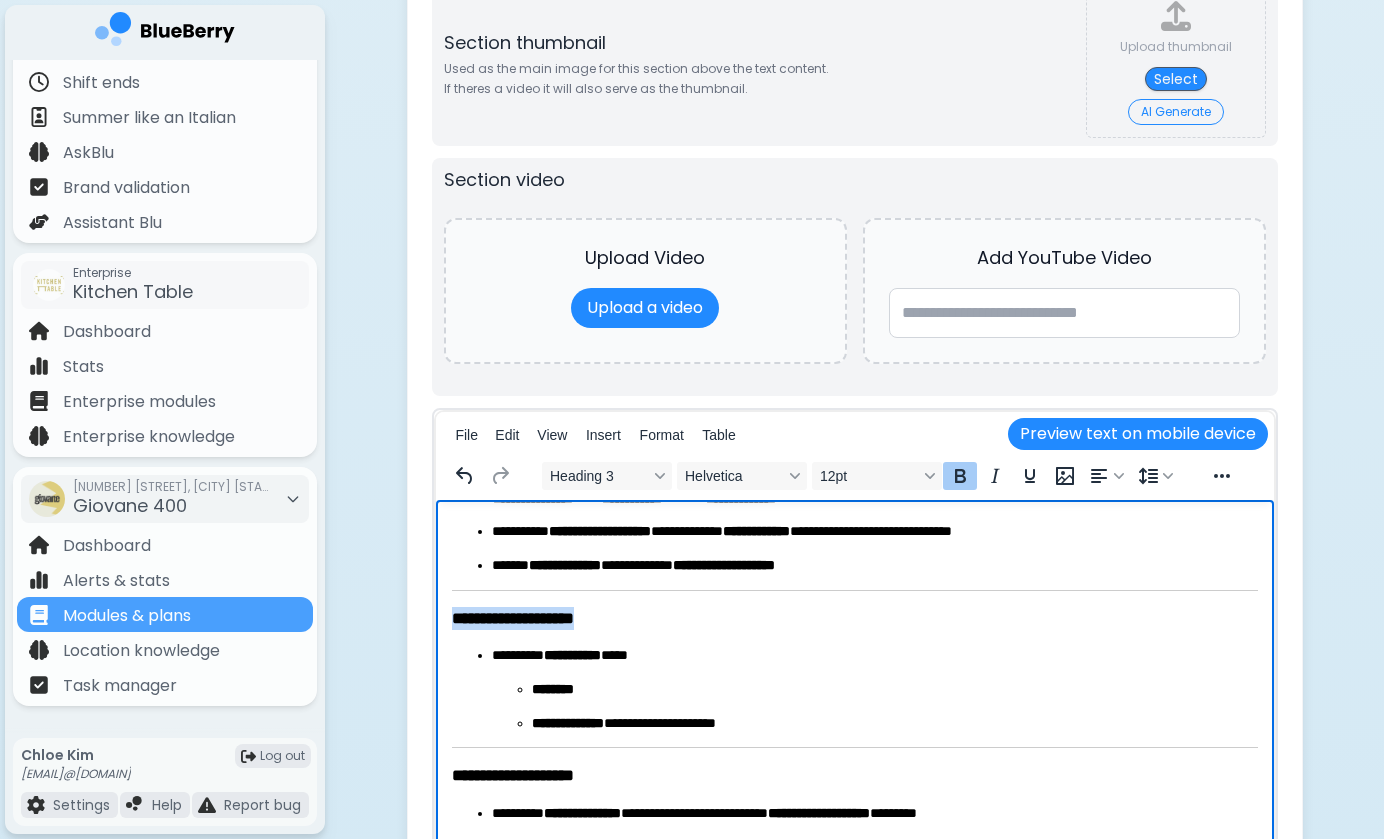 drag, startPoint x: 453, startPoint y: 621, endPoint x: 639, endPoint y: 616, distance: 186.0672 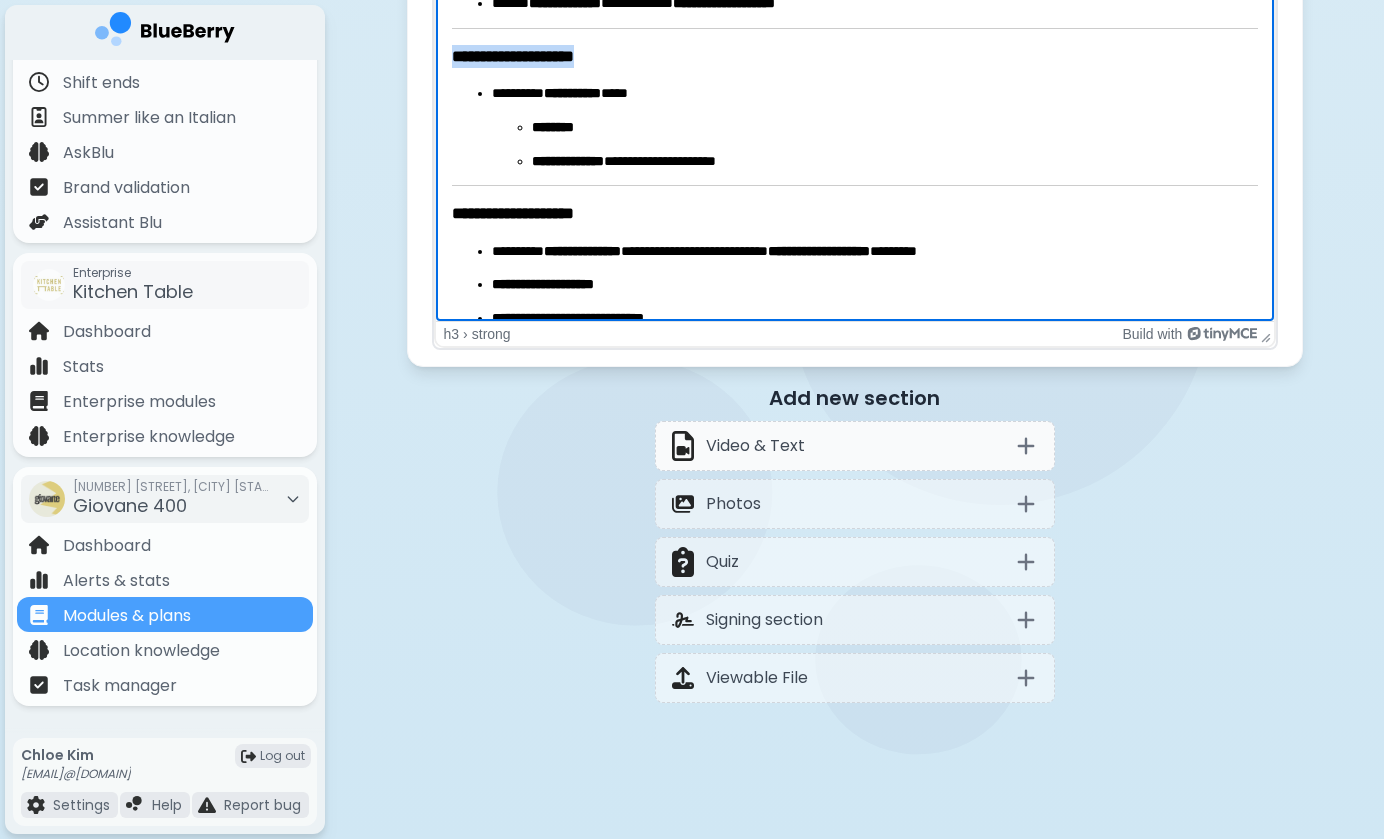 scroll, scrollTop: 5059, scrollLeft: 0, axis: vertical 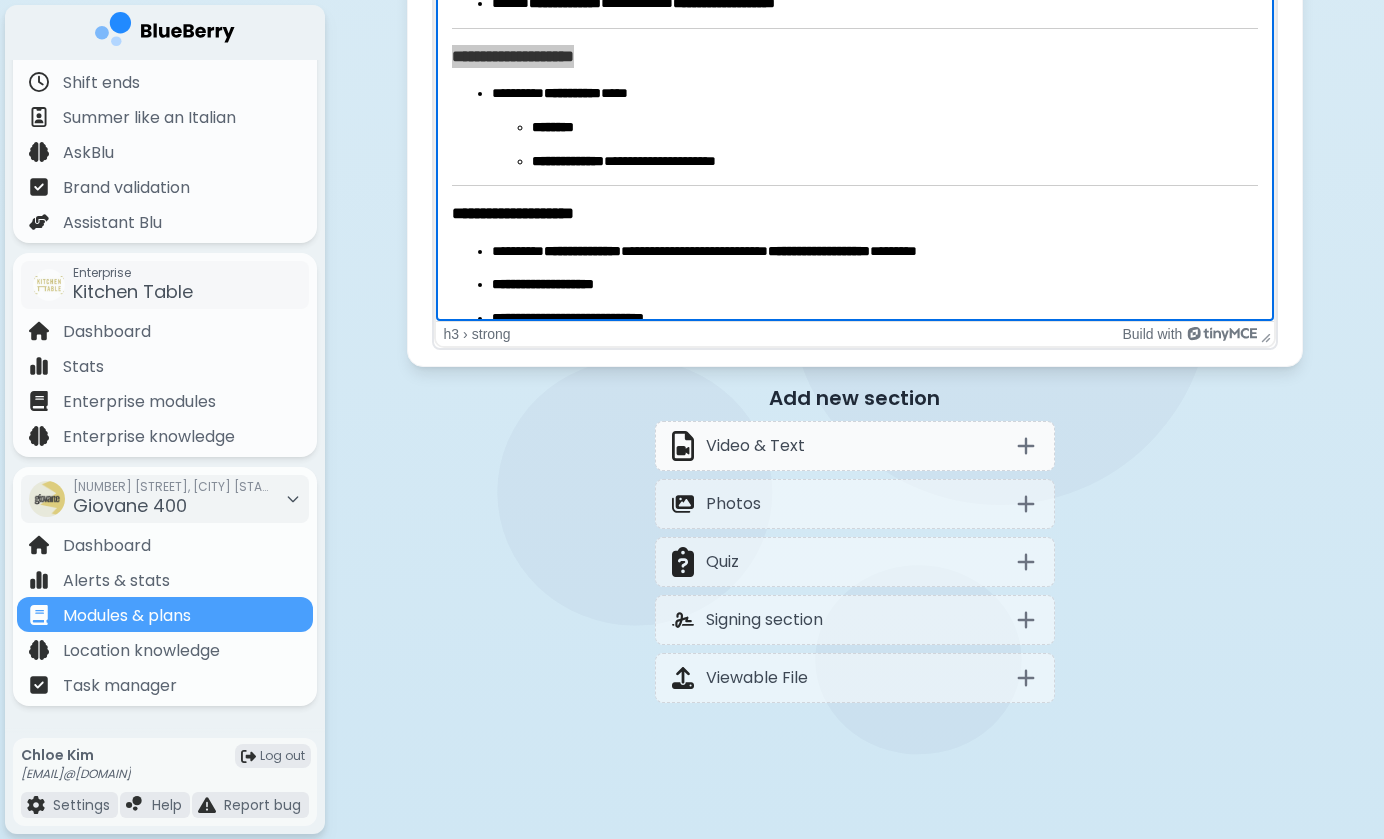 click on "Video & Text" at bounding box center (855, 446) 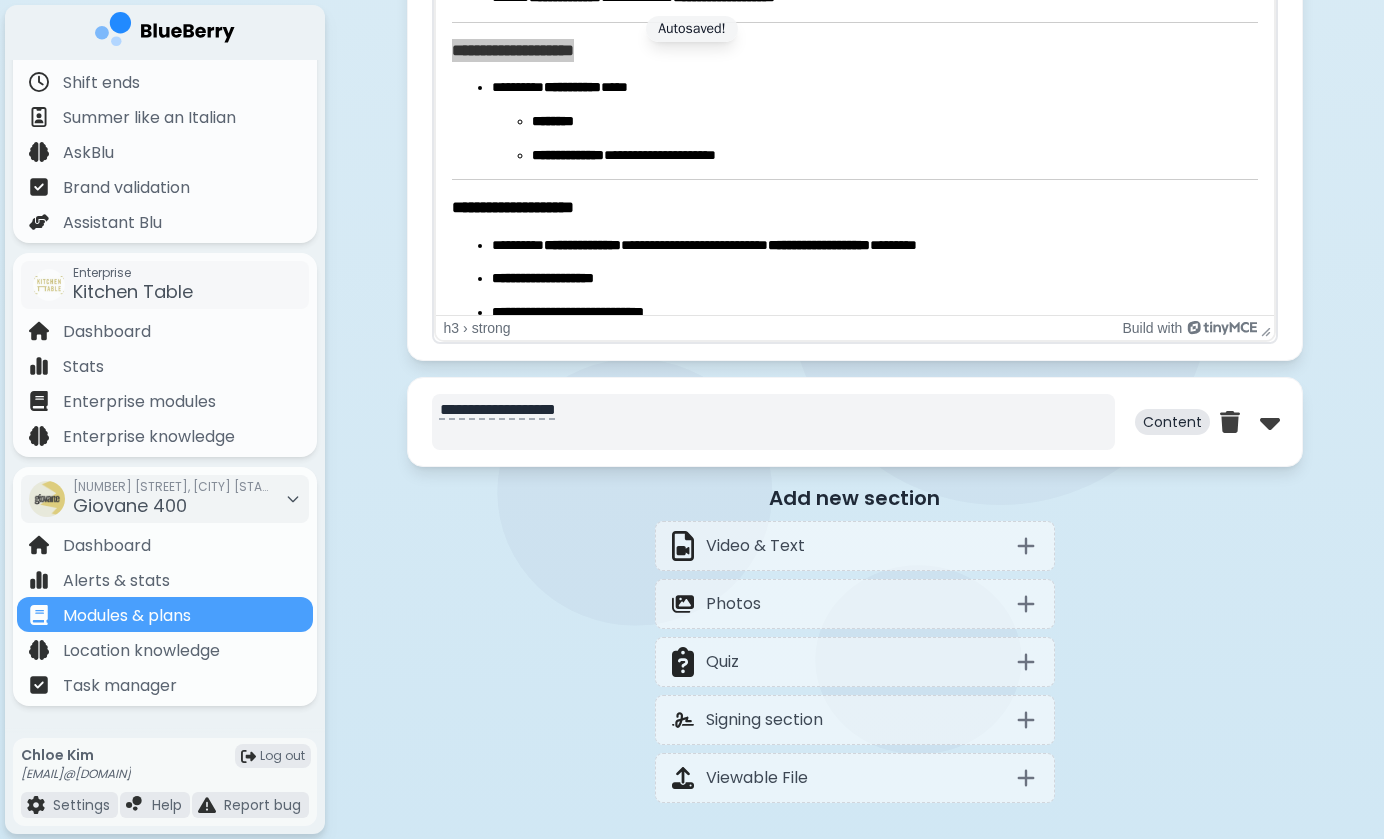 click on "**********" at bounding box center (773, 422) 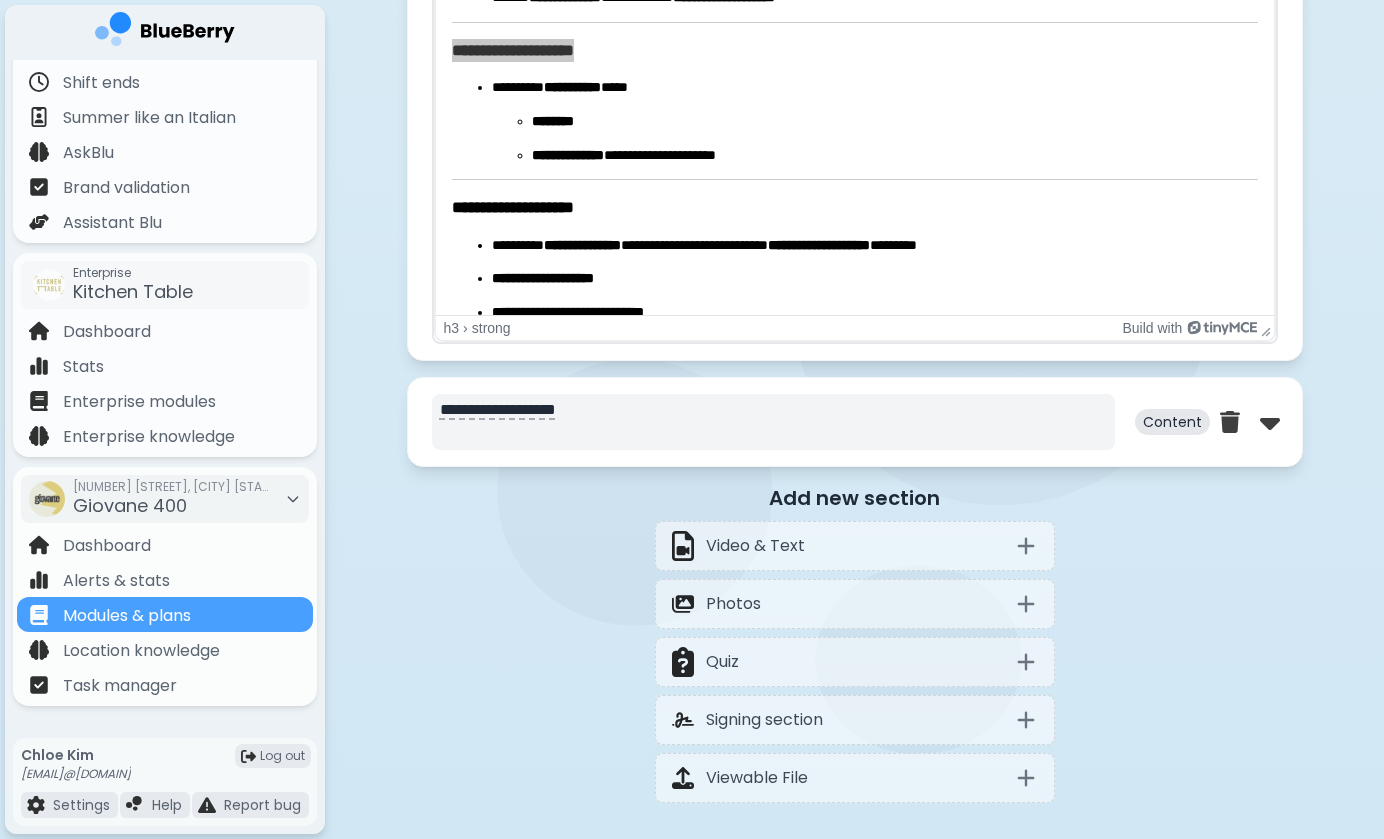 click on "**********" at bounding box center (773, 422) 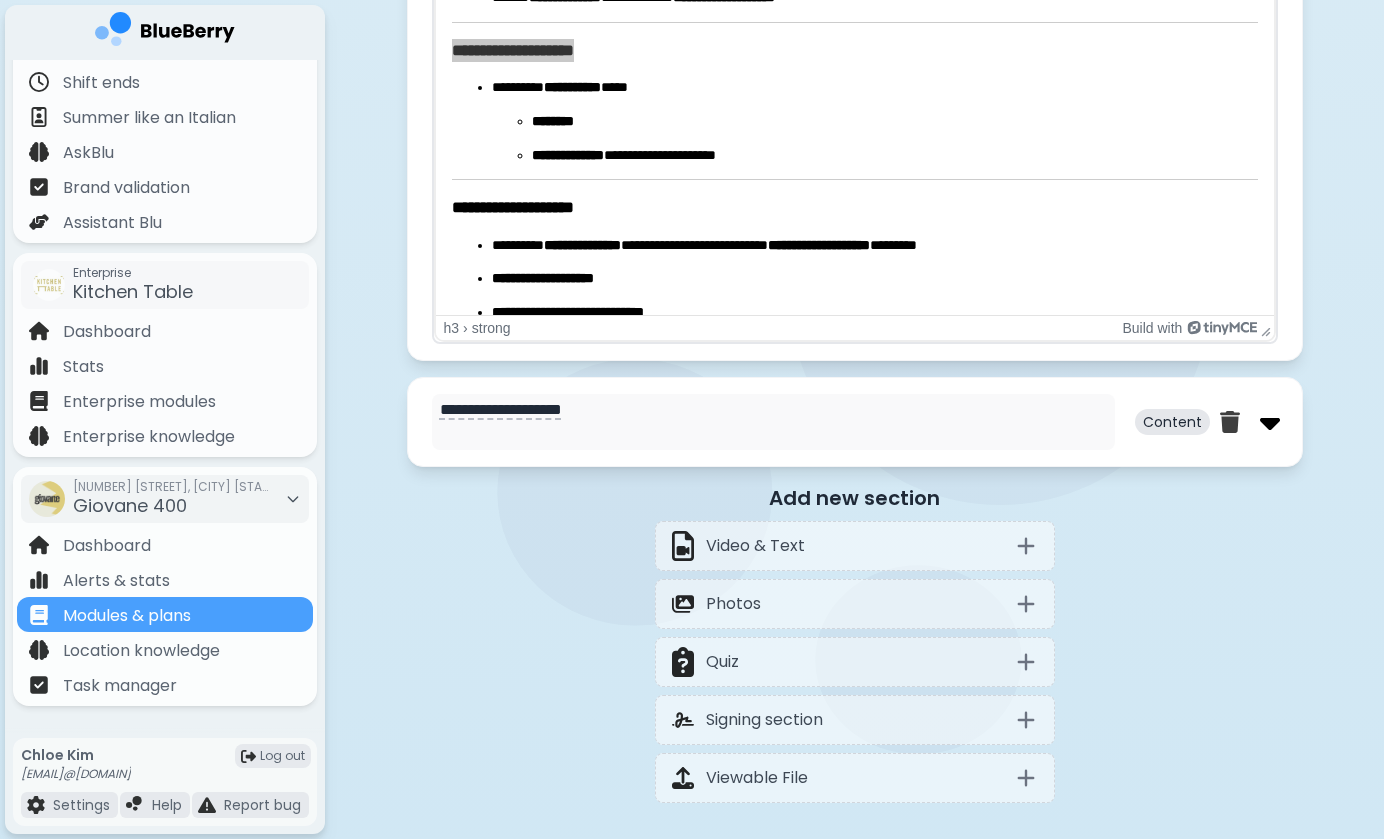 type on "**********" 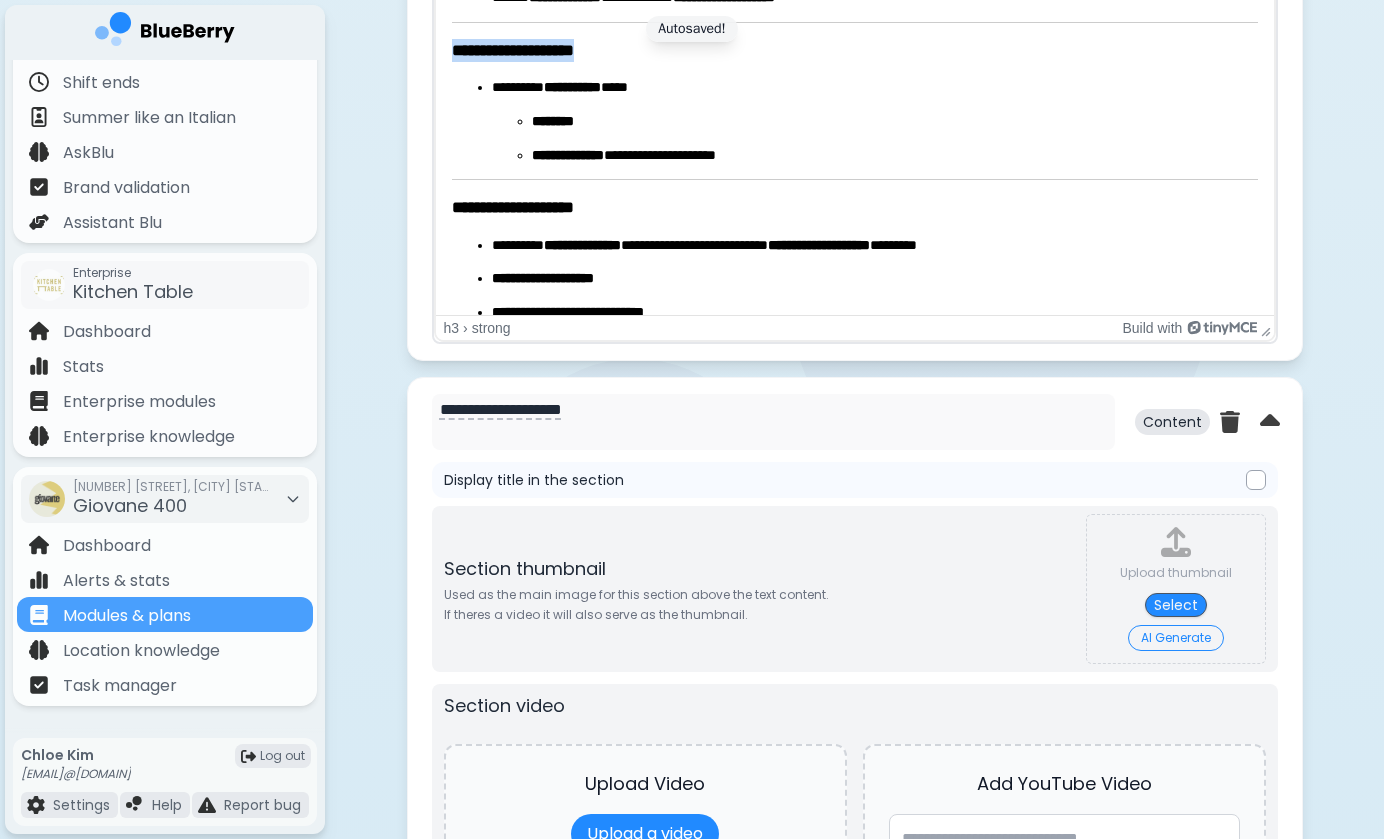 scroll, scrollTop: 4769, scrollLeft: 0, axis: vertical 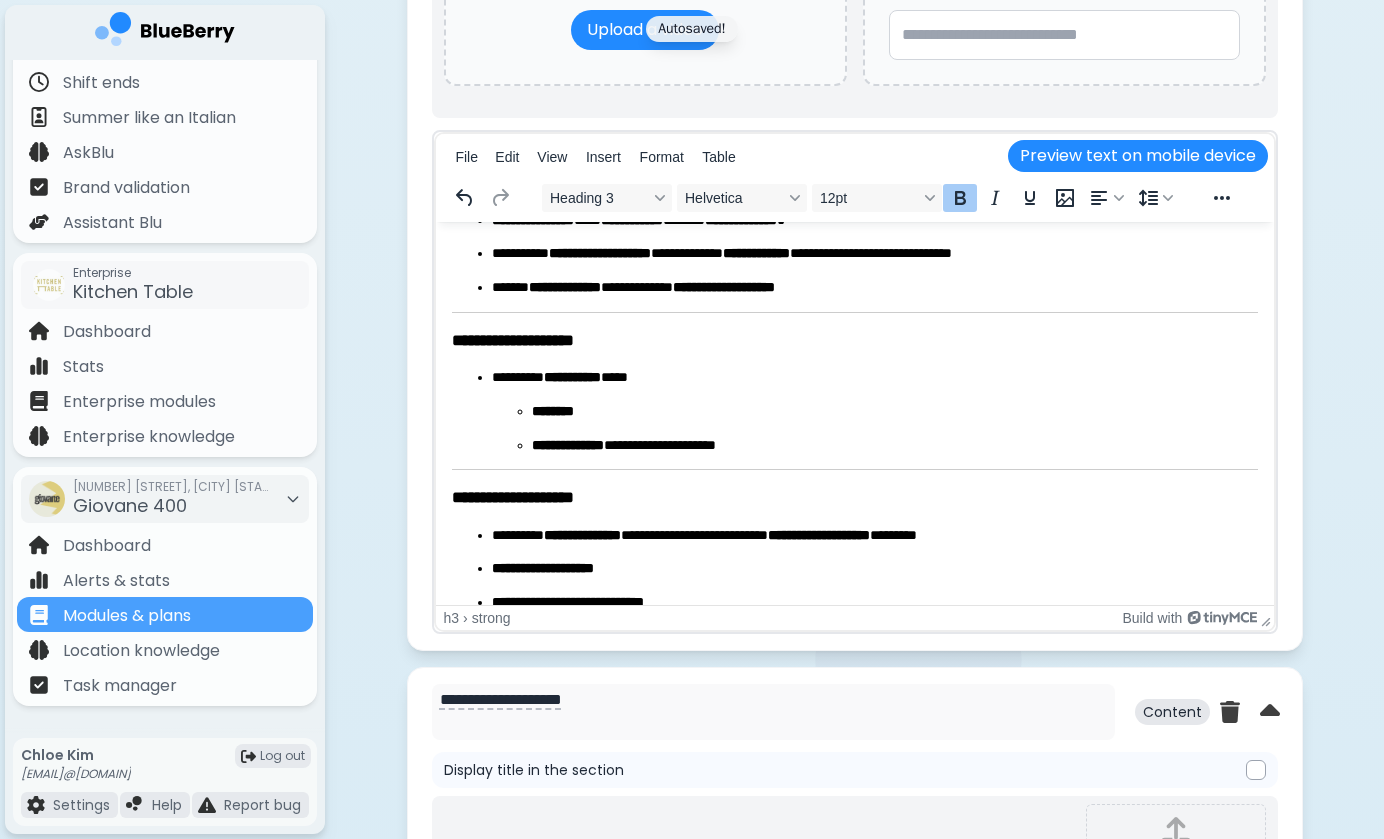 click on "**********" at bounding box center [854, 385] 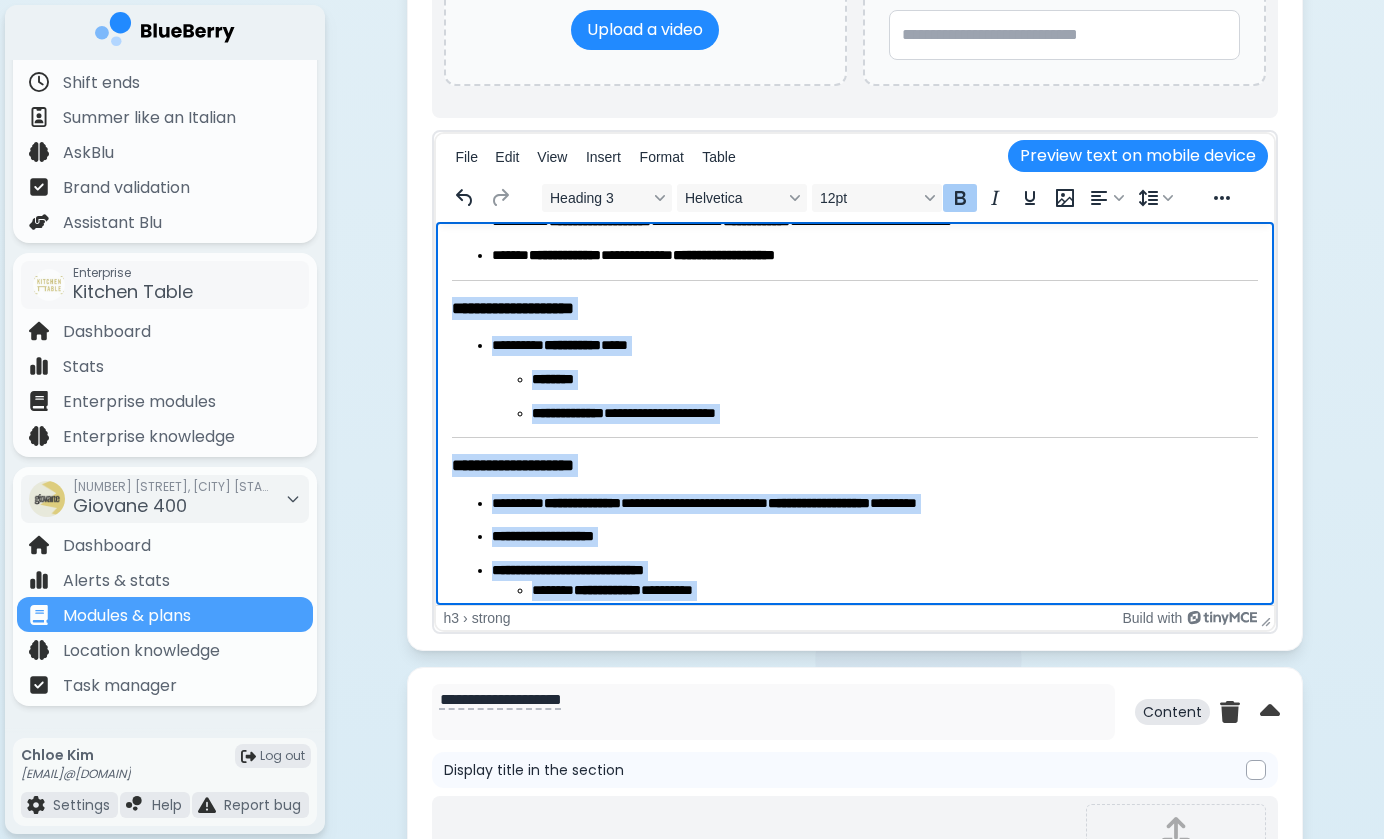 scroll, scrollTop: 208, scrollLeft: 0, axis: vertical 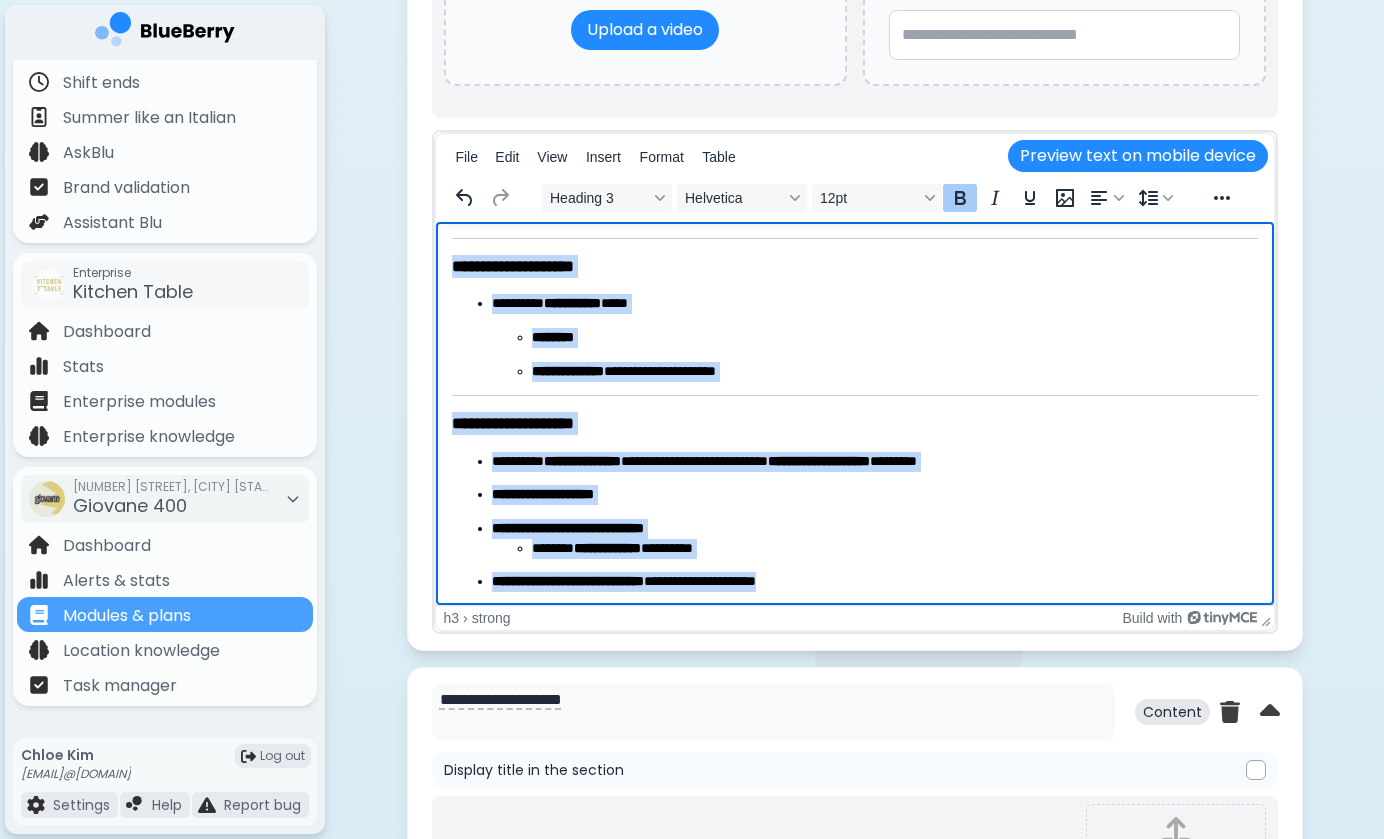 drag, startPoint x: 453, startPoint y: 339, endPoint x: 767, endPoint y: 677, distance: 461.34586 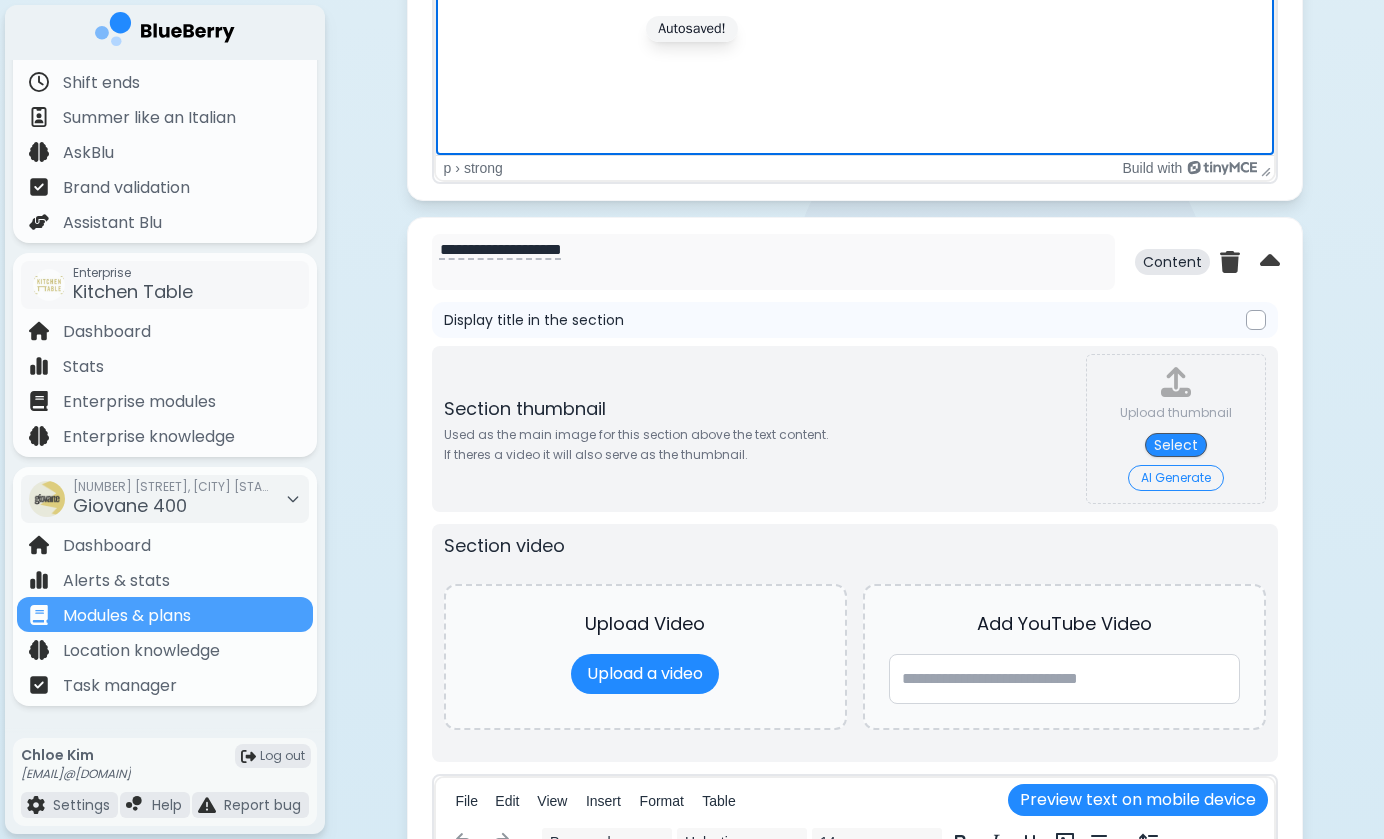 scroll, scrollTop: 5494, scrollLeft: 0, axis: vertical 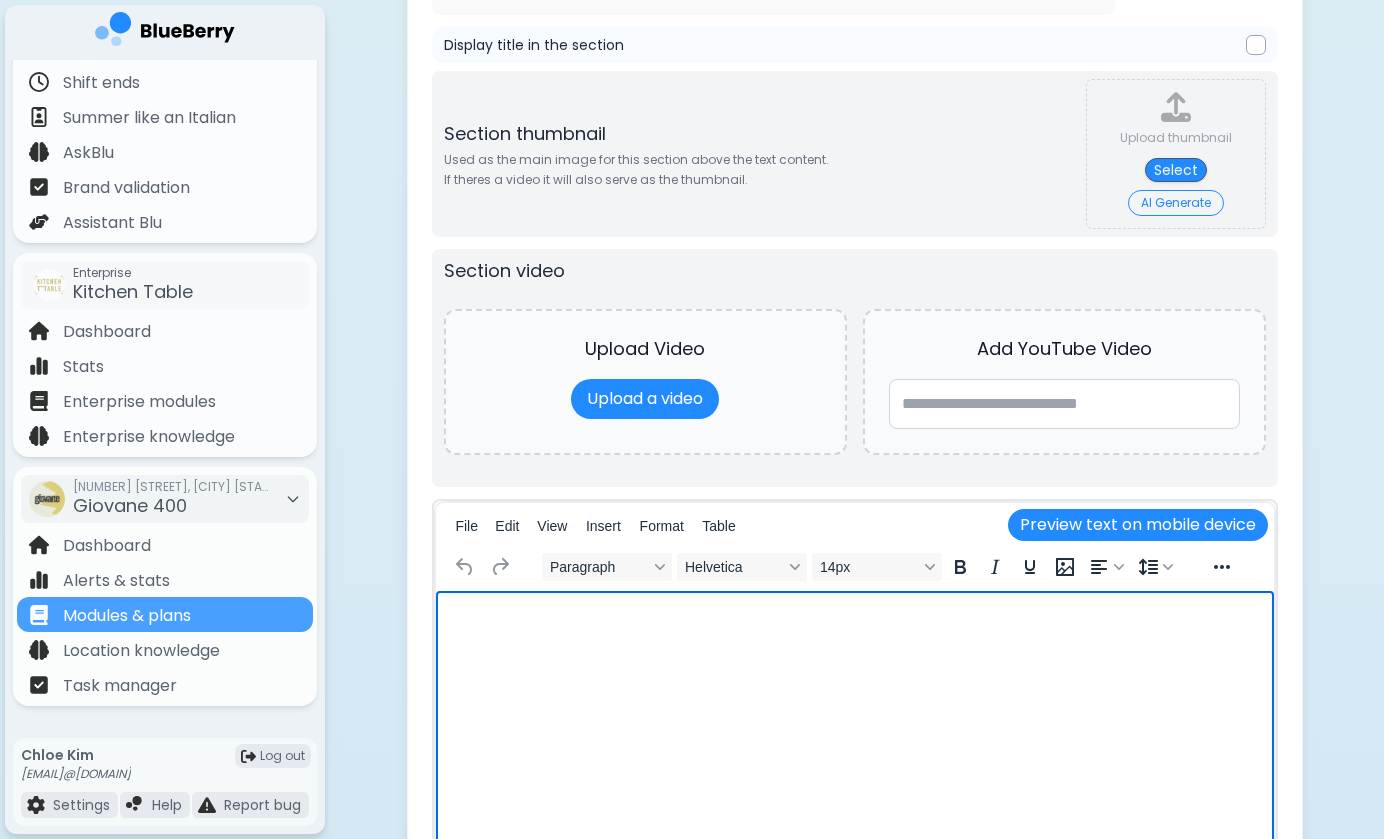 click at bounding box center (854, 617) 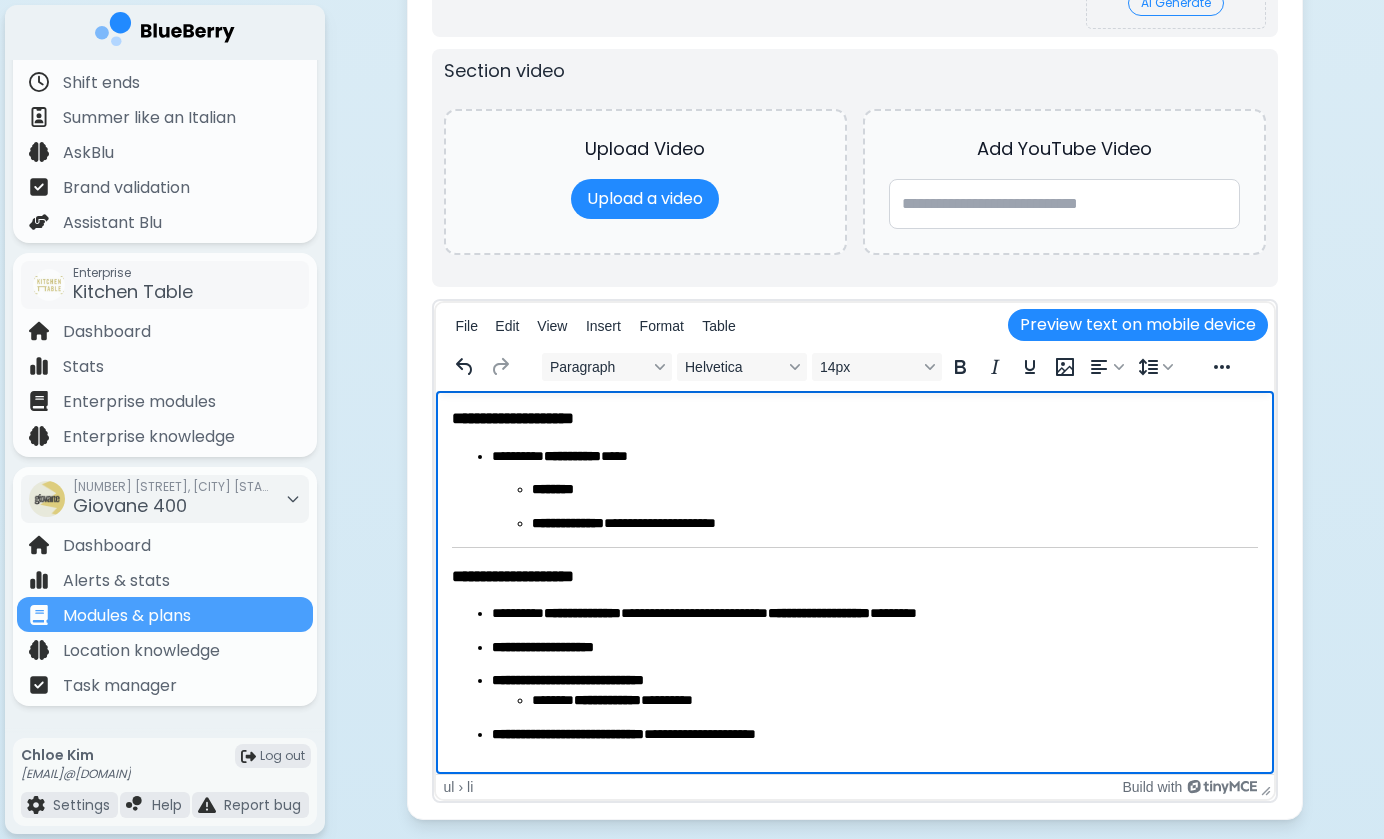 scroll, scrollTop: 5720, scrollLeft: 0, axis: vertical 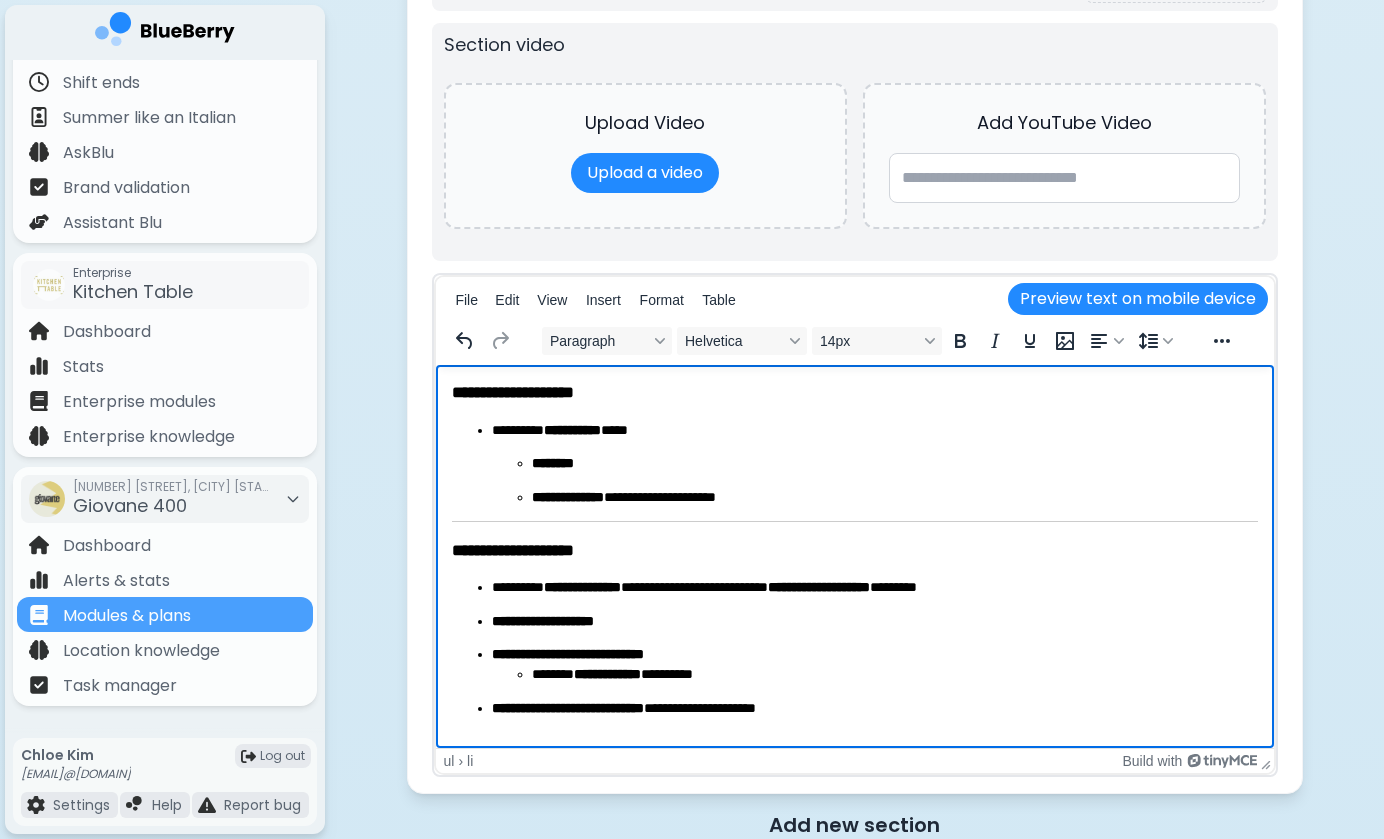 click on "**********" at bounding box center (571, 430) 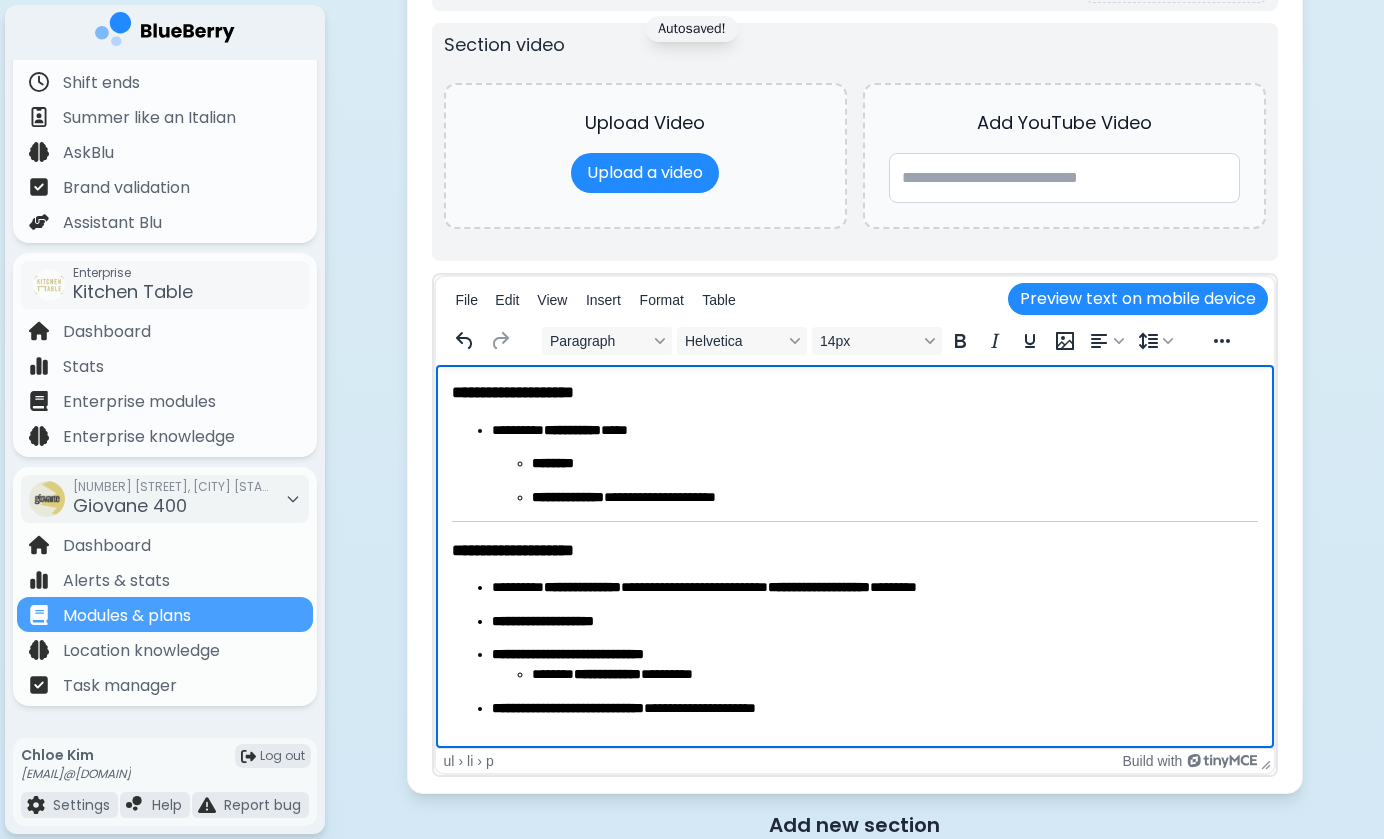 click on "********" at bounding box center [552, 463] 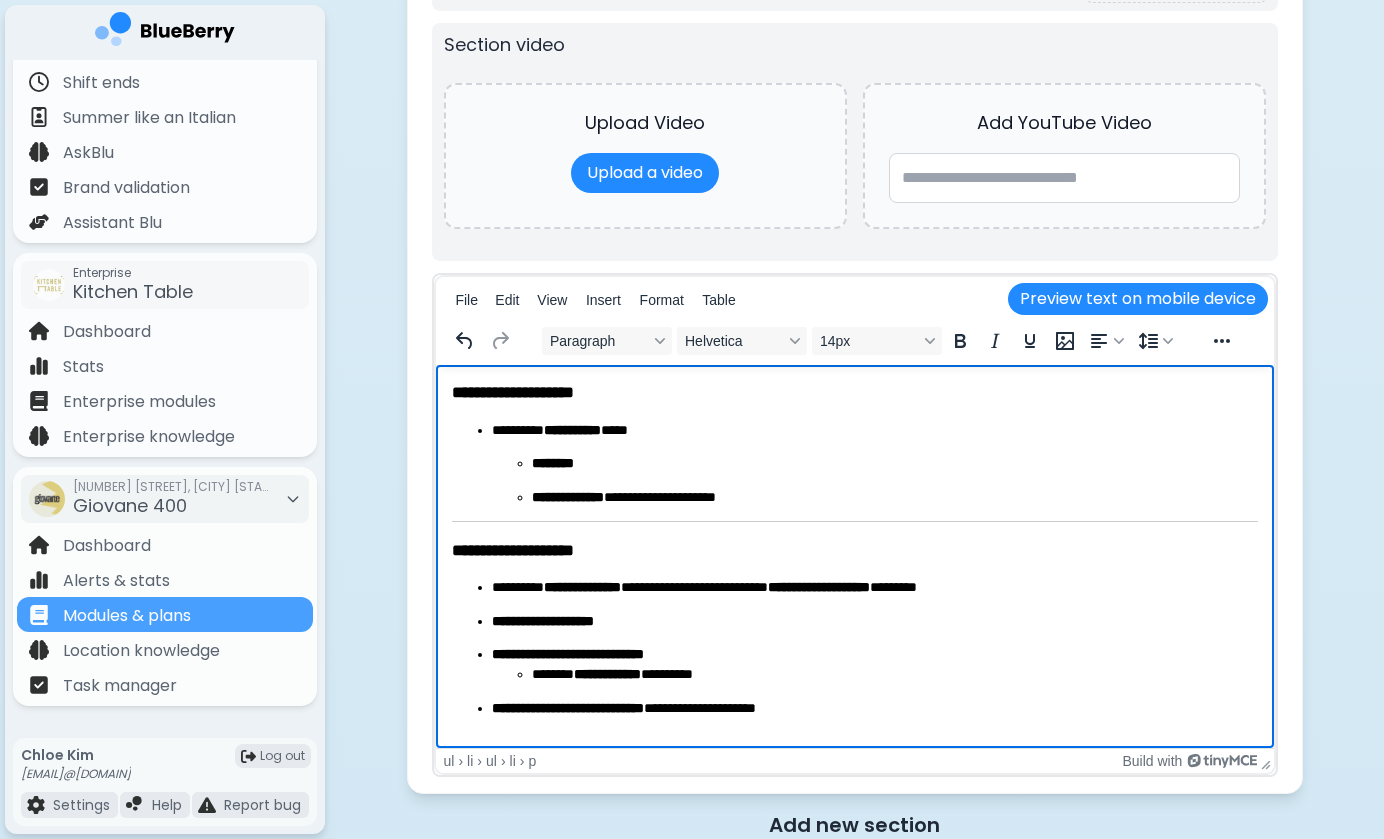 click on "**********" at bounding box center (894, 498) 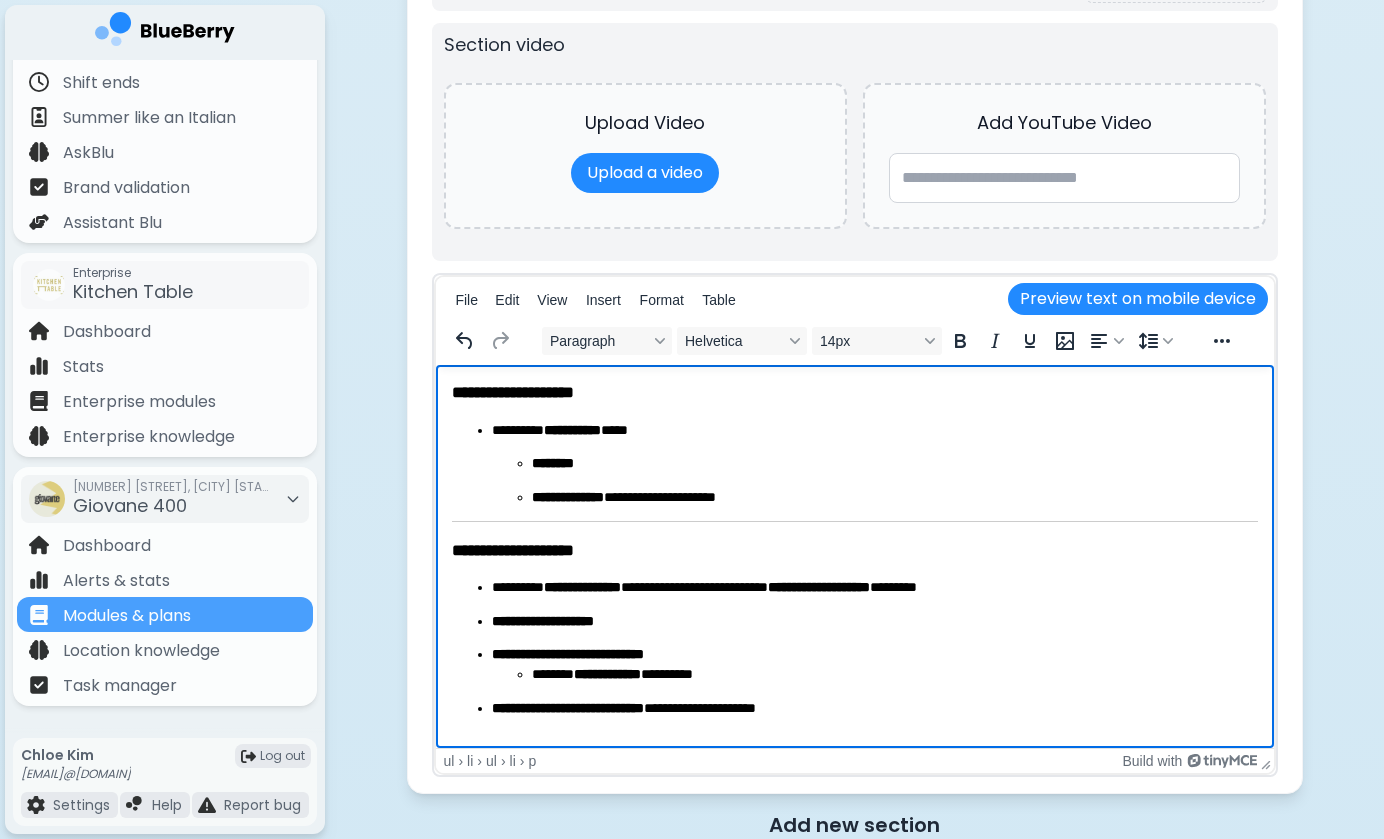click on "**********" at bounding box center (894, 498) 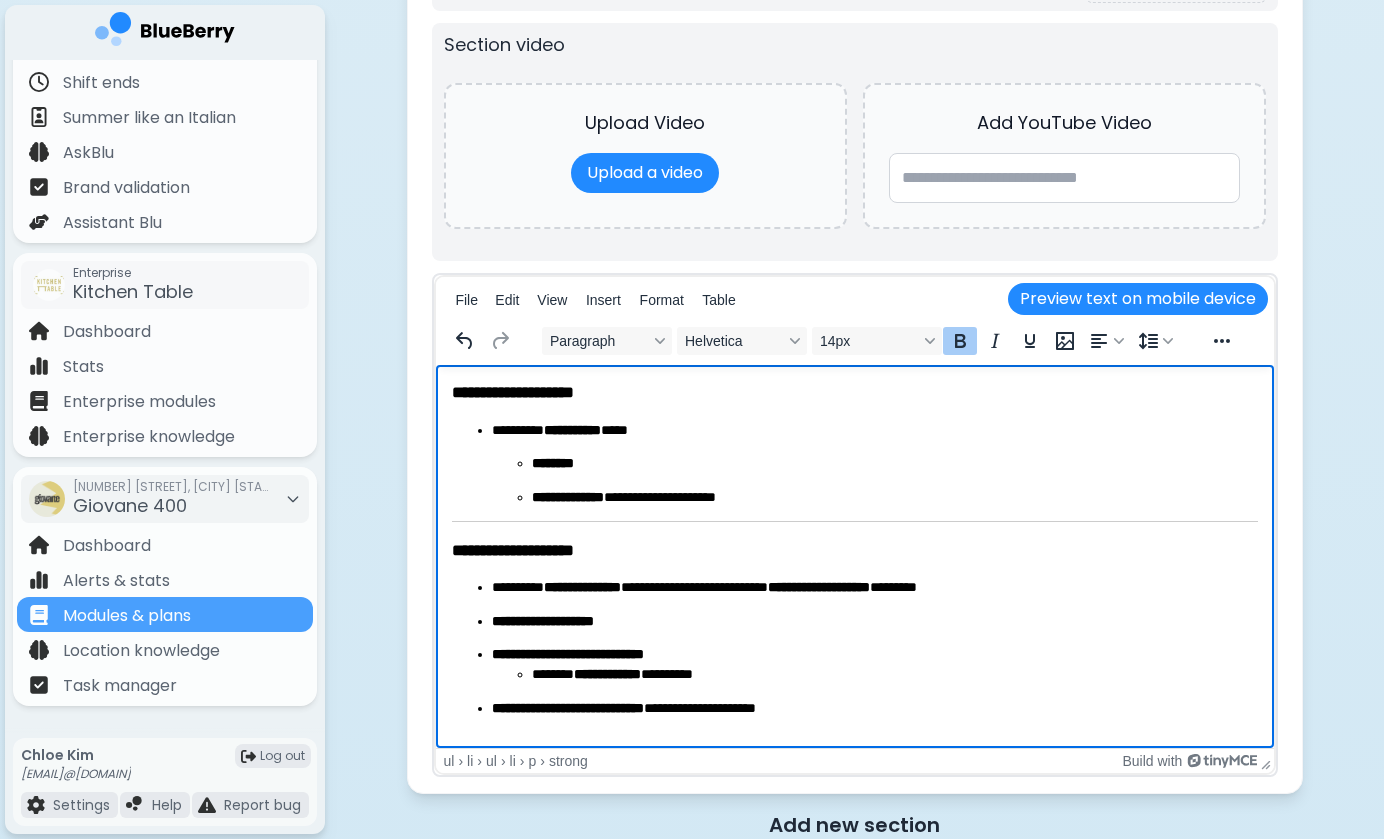click on "**********" at bounding box center [894, 498] 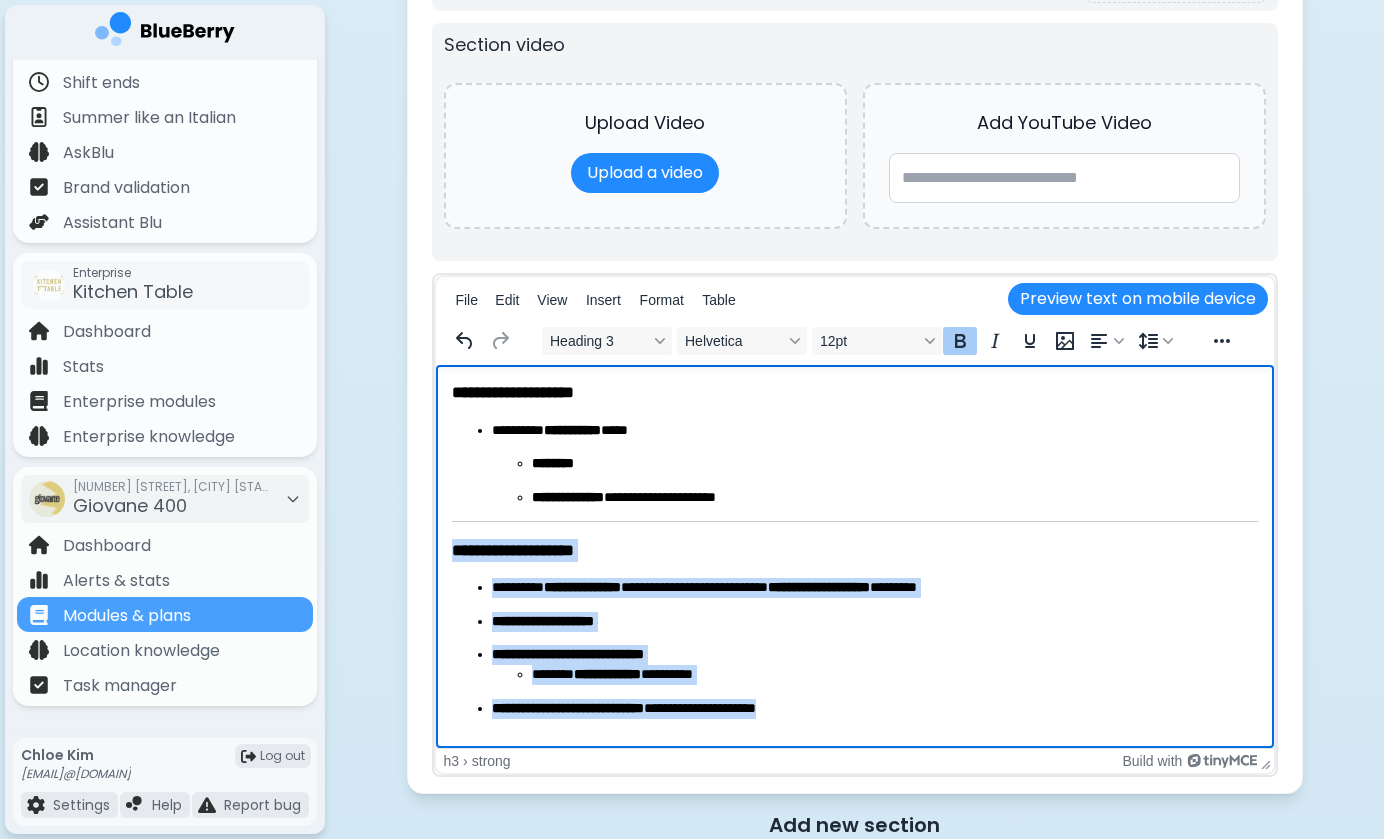 drag, startPoint x: 453, startPoint y: 549, endPoint x: 816, endPoint y: 736, distance: 408.33563 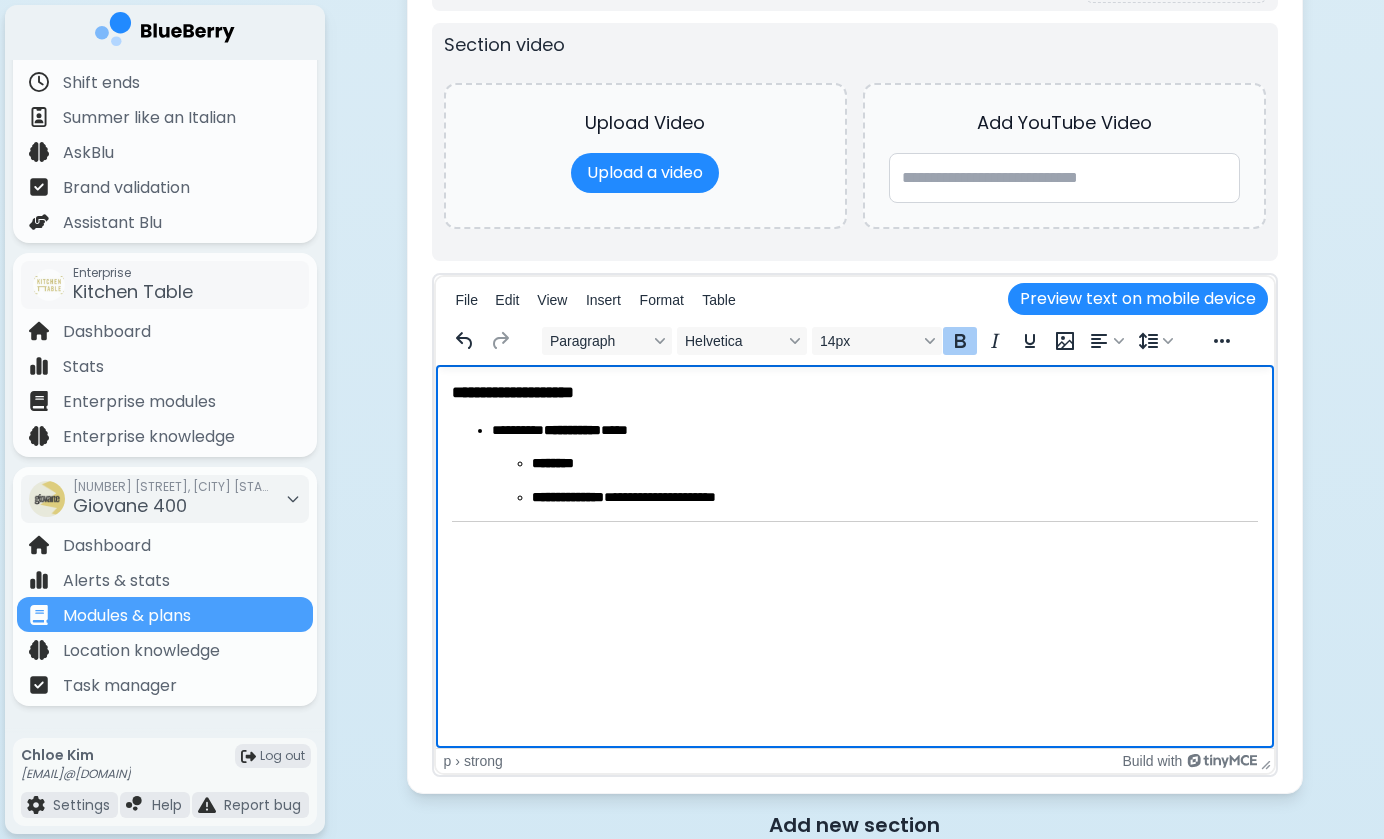 type 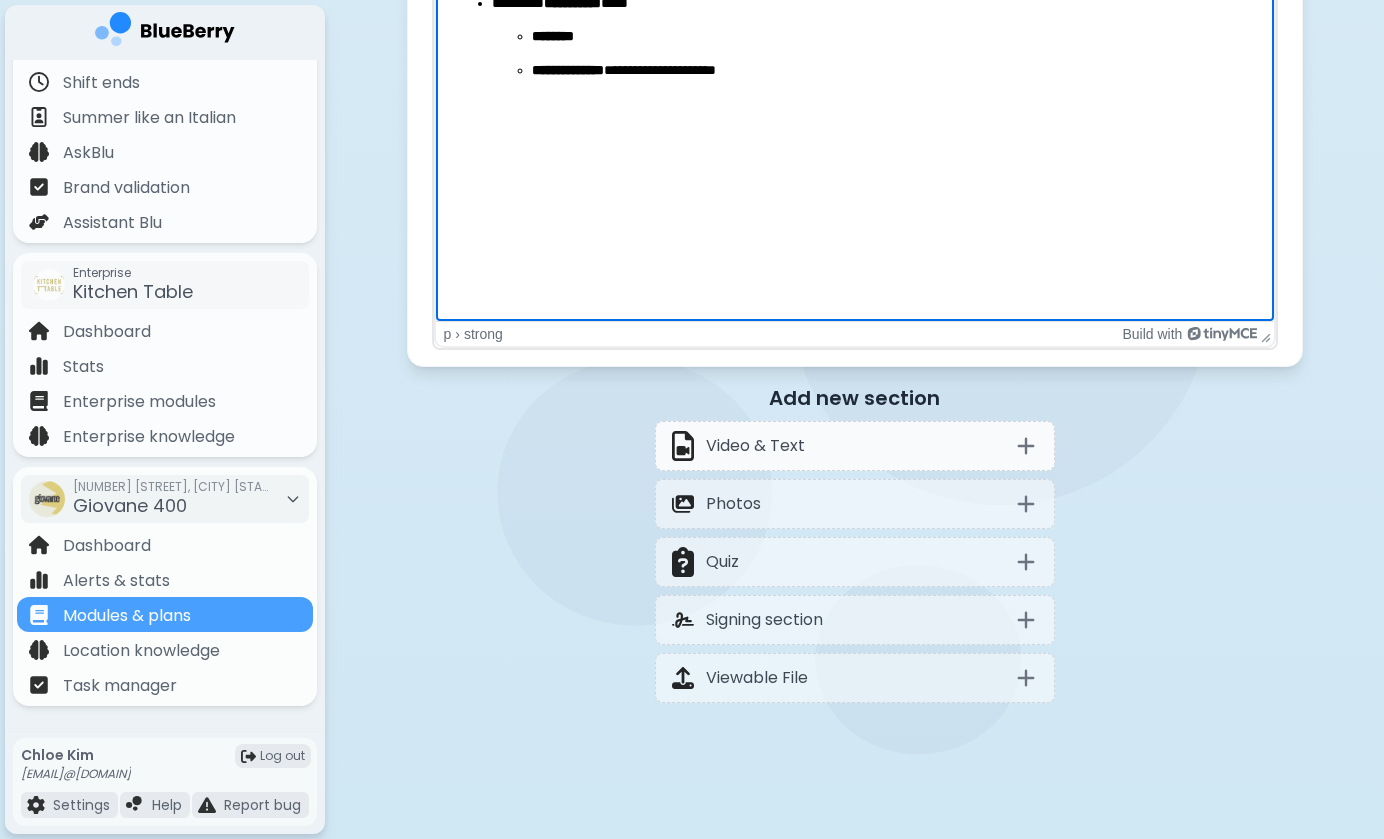 scroll, scrollTop: 6154, scrollLeft: 0, axis: vertical 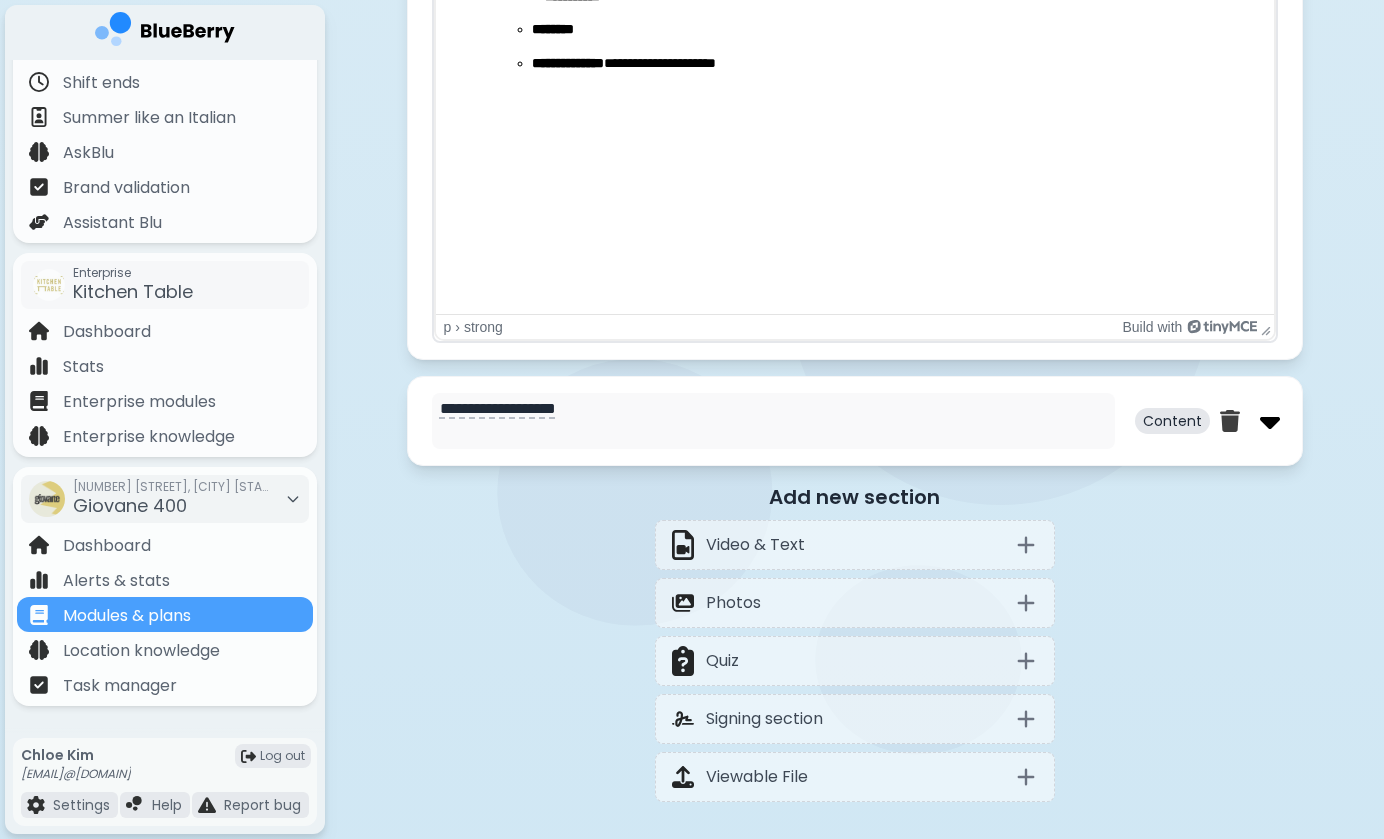 click at bounding box center (1270, 421) 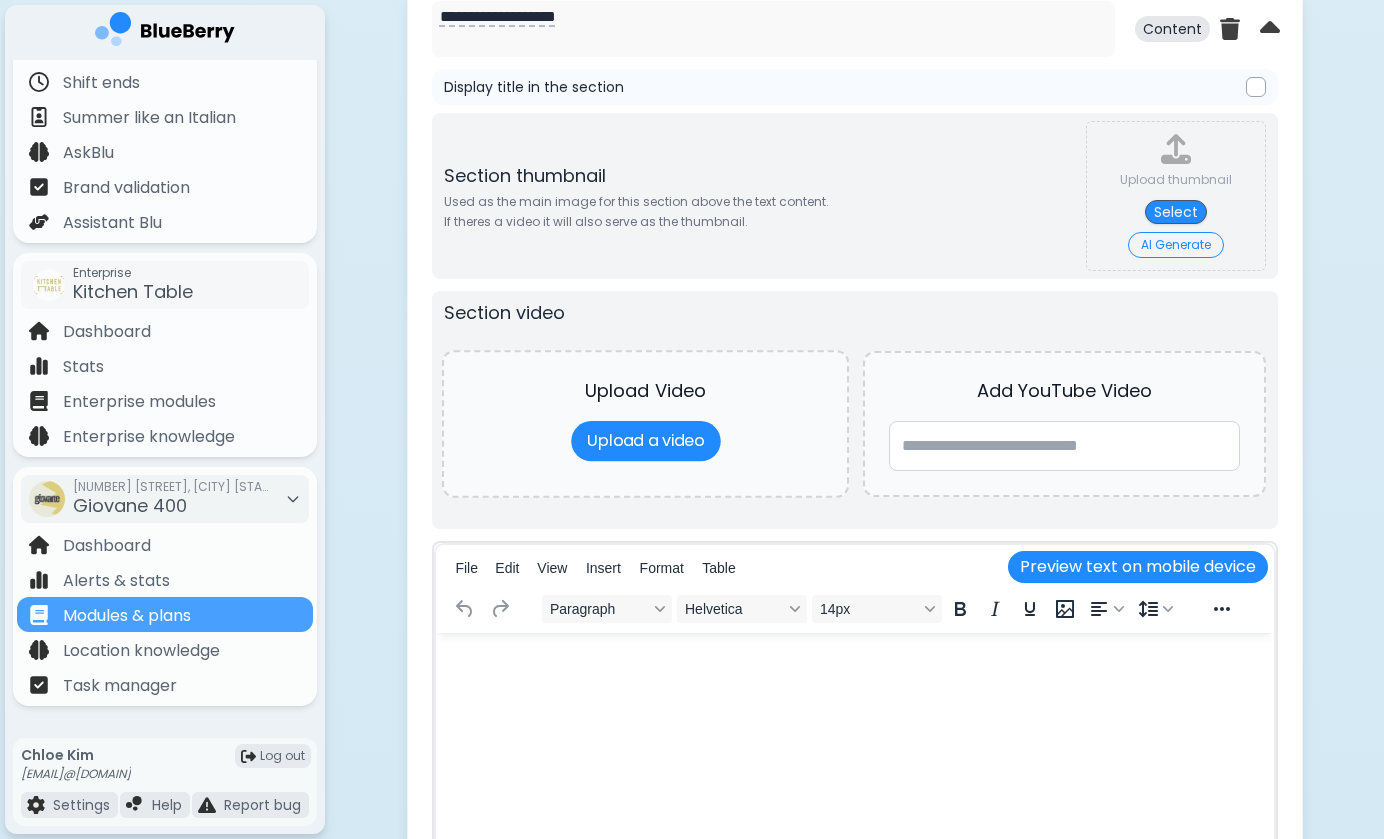 scroll, scrollTop: 6570, scrollLeft: 0, axis: vertical 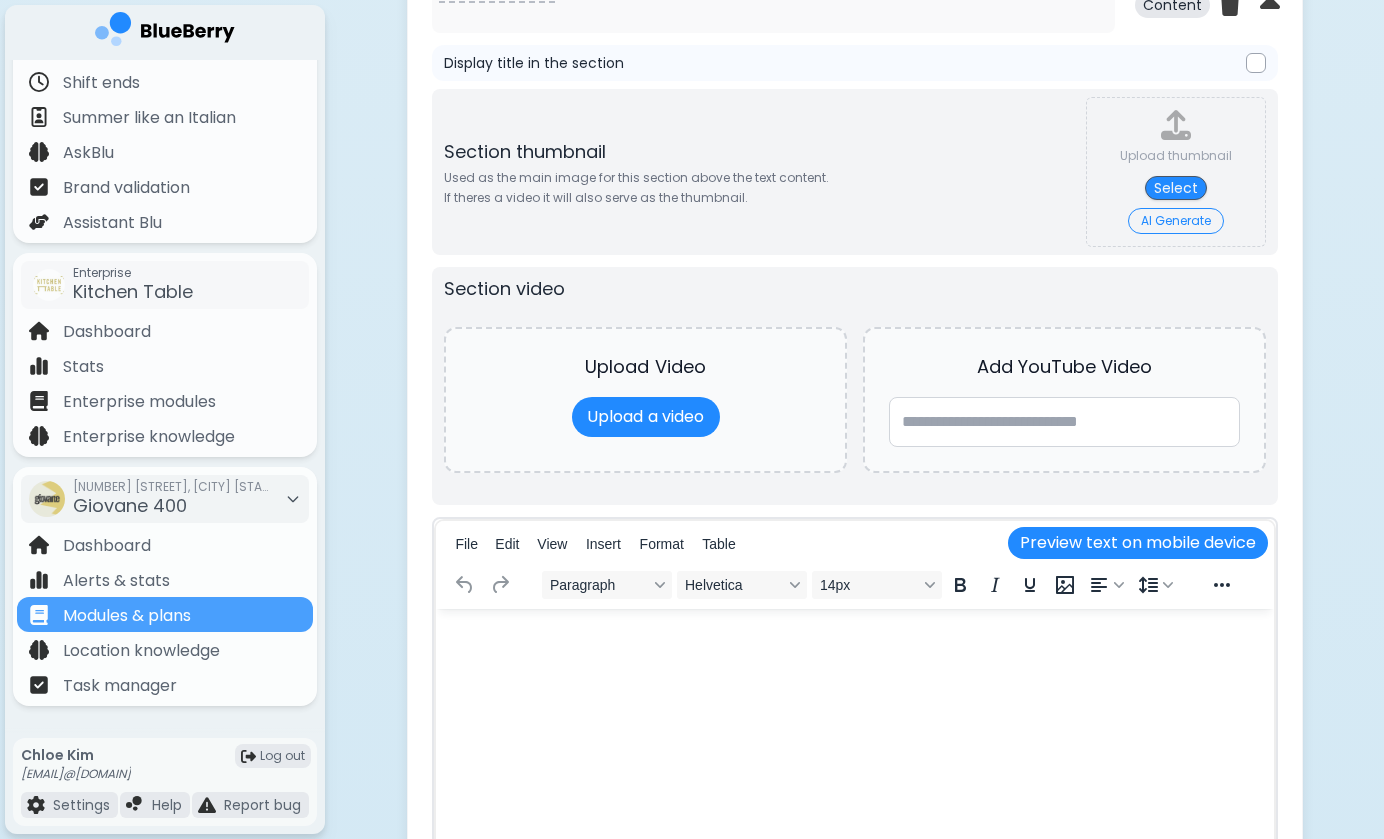 click at bounding box center (854, 635) 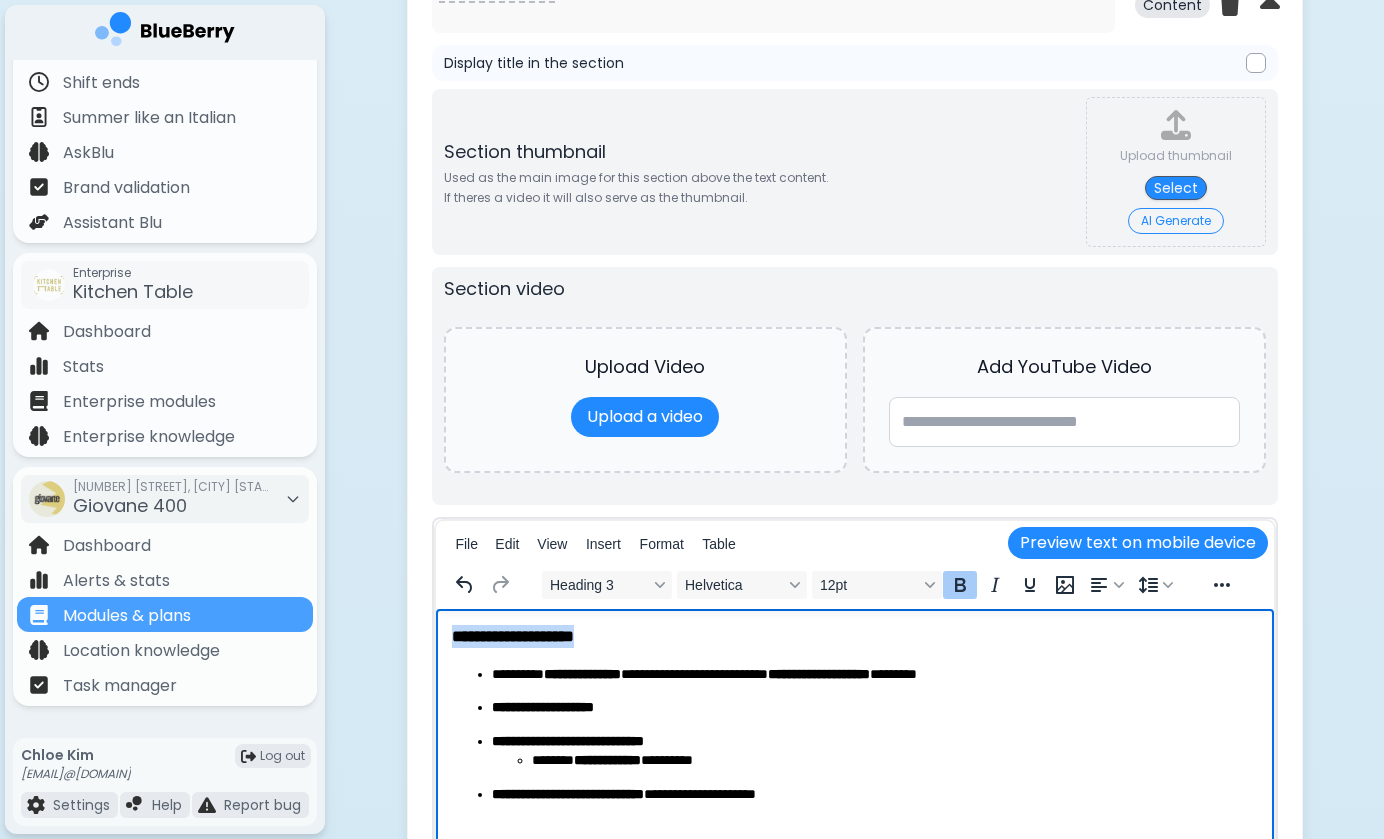 drag, startPoint x: 636, startPoint y: 640, endPoint x: 434, endPoint y: 633, distance: 202.12125 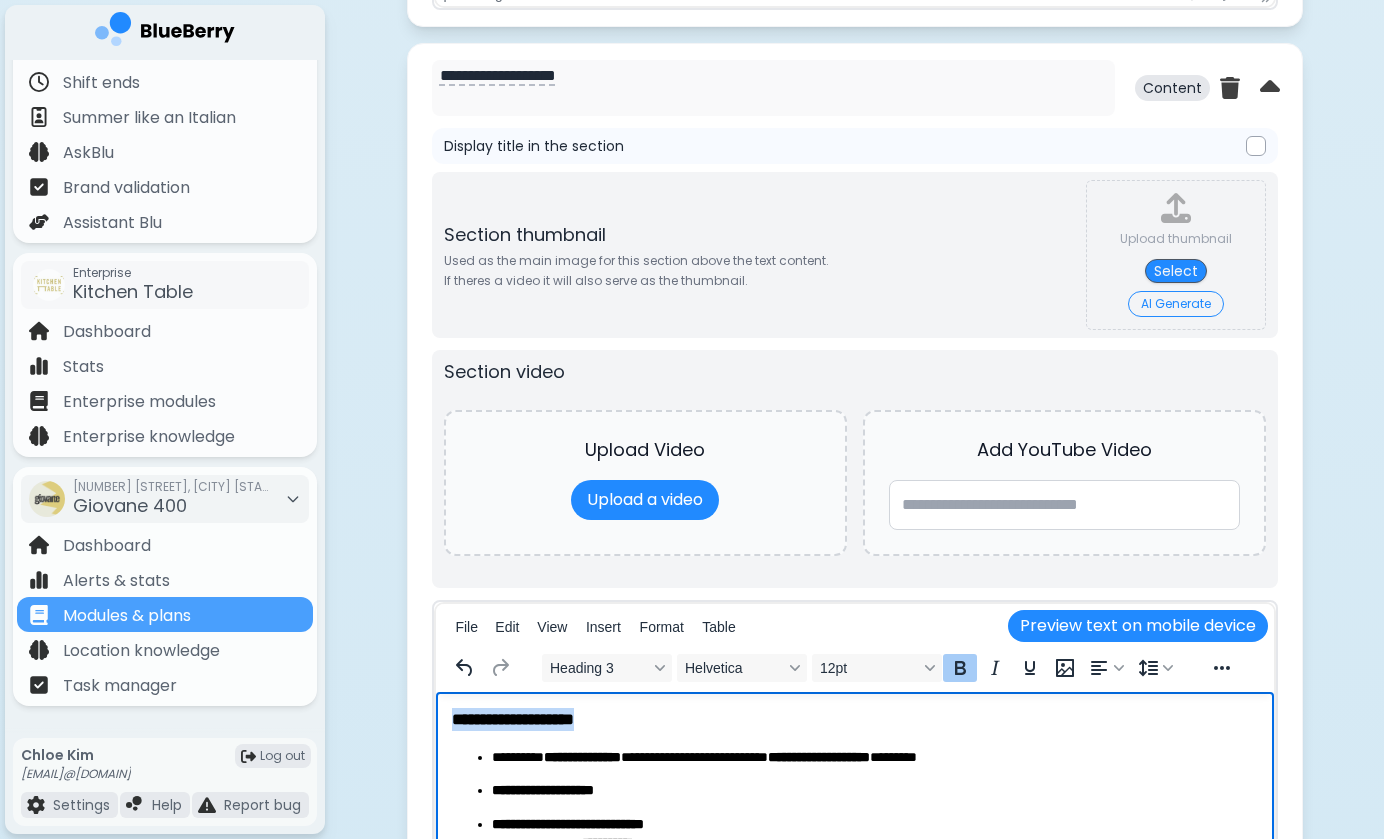 scroll, scrollTop: 6334, scrollLeft: 0, axis: vertical 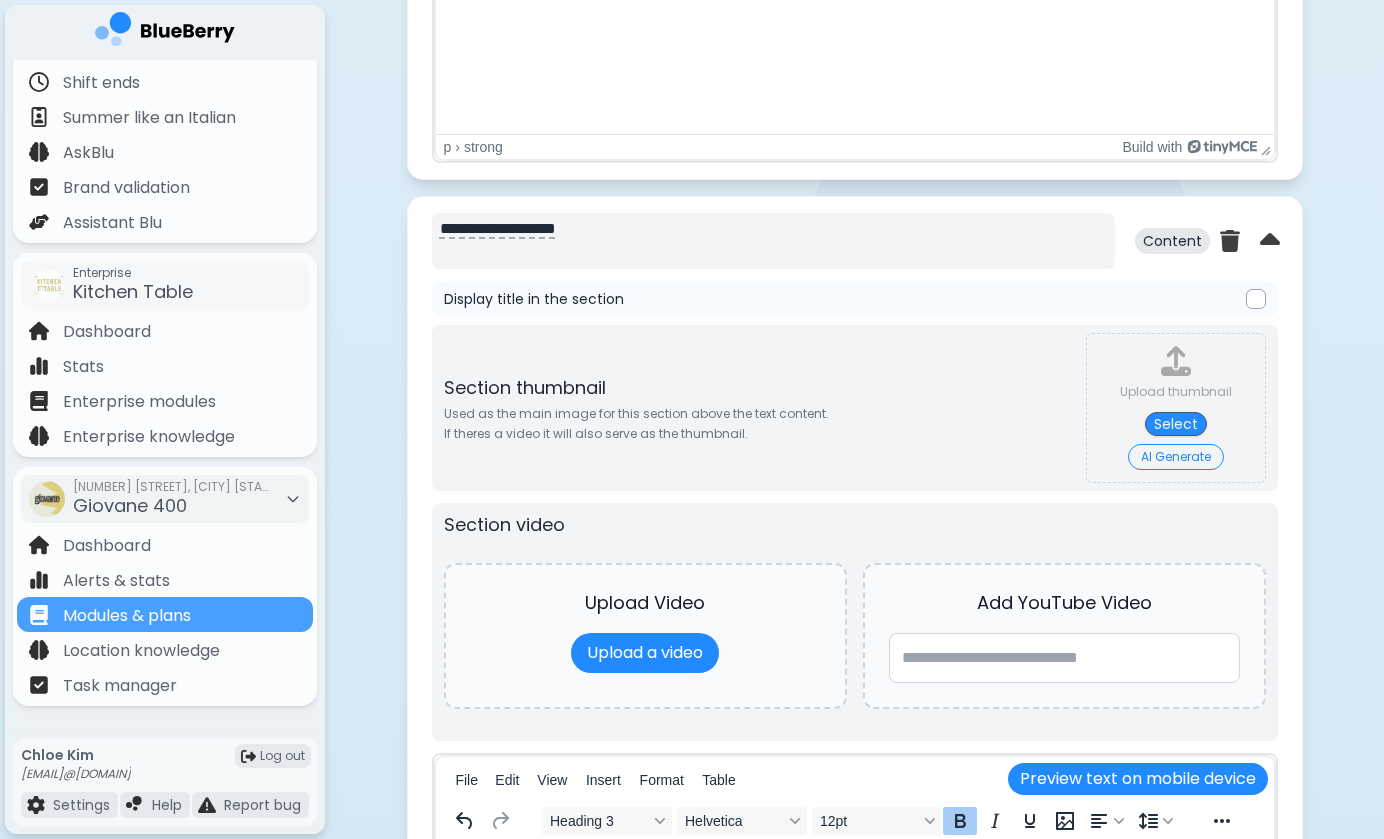 click on "**********" at bounding box center [773, 241] 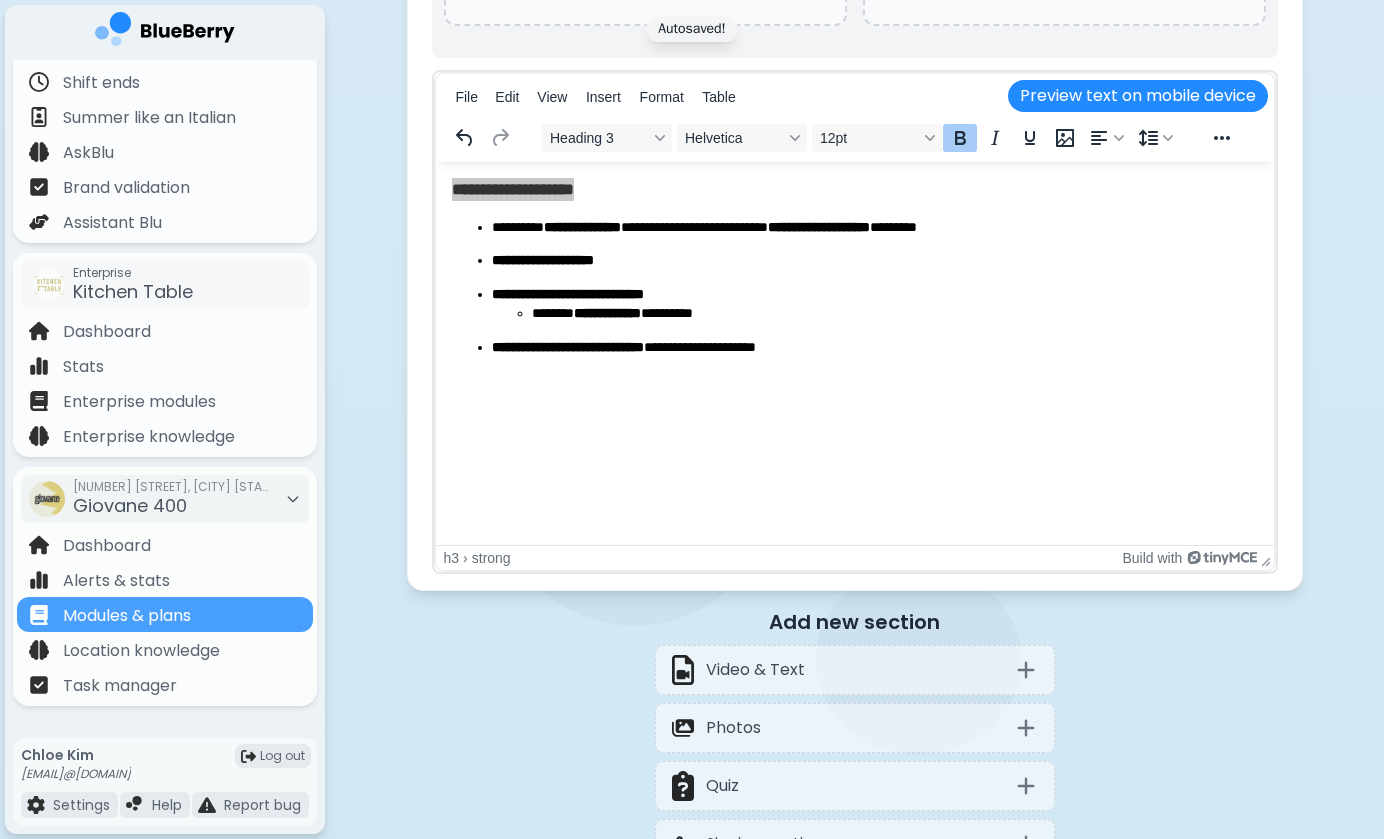 scroll, scrollTop: 6963, scrollLeft: 0, axis: vertical 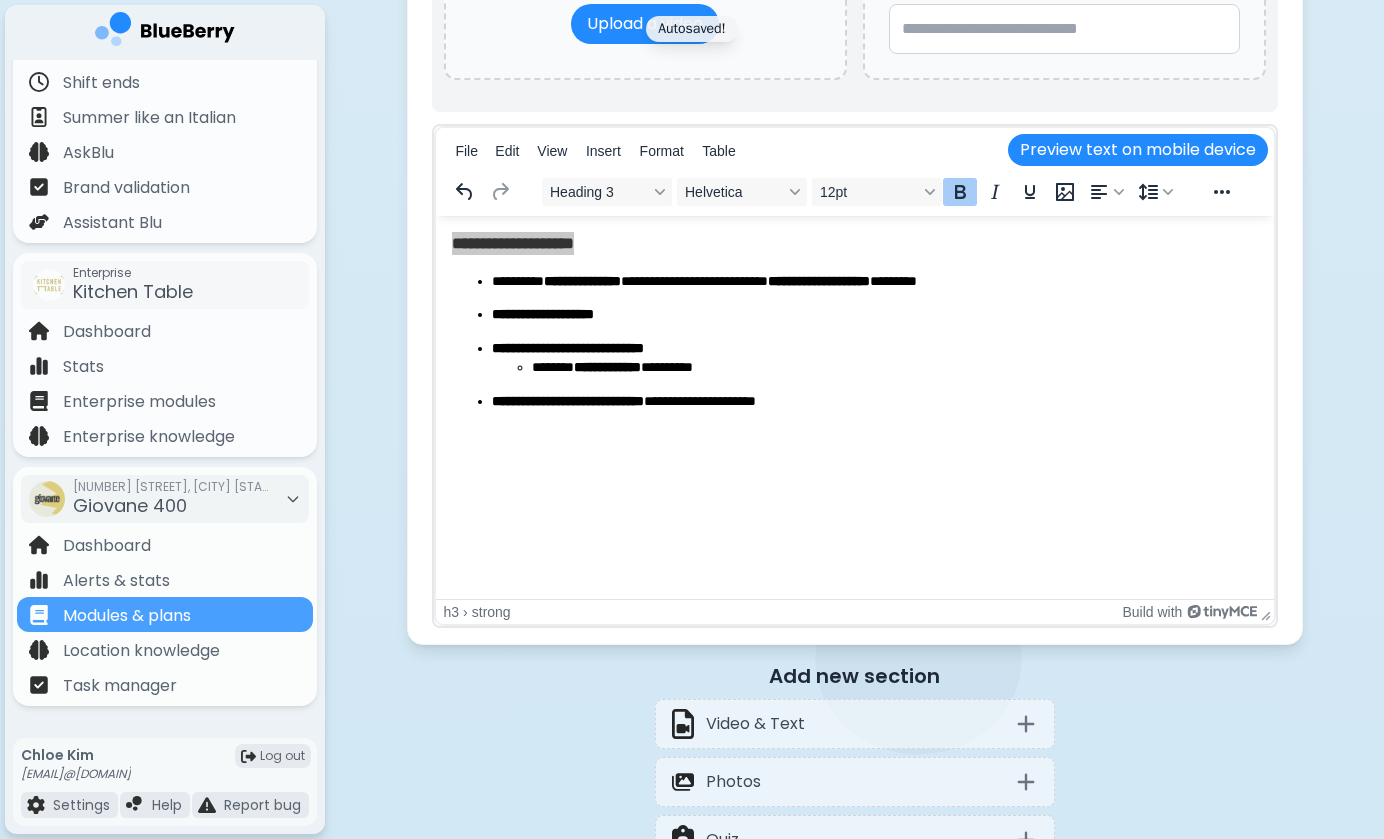 type on "**********" 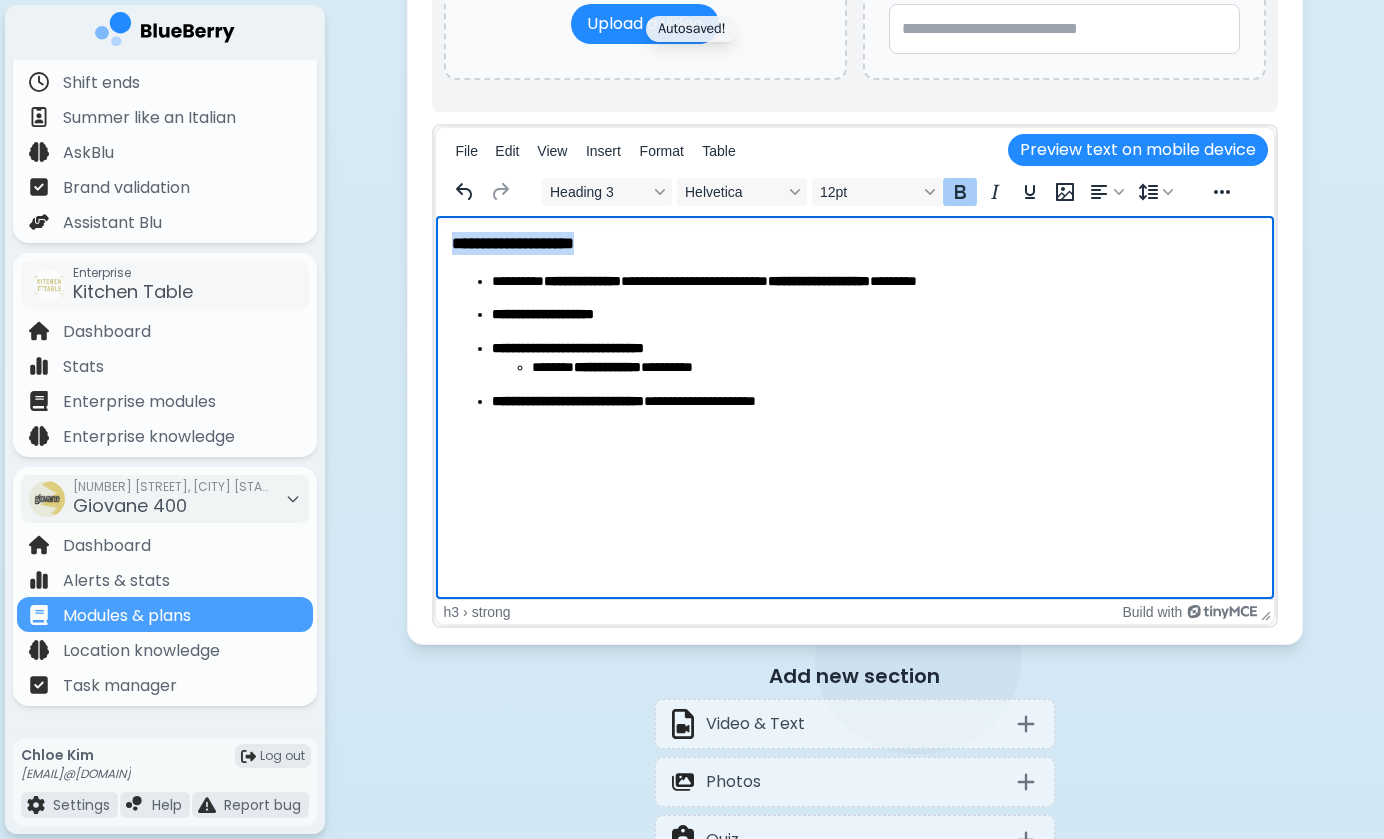 drag, startPoint x: 635, startPoint y: 244, endPoint x: 400, endPoint y: 244, distance: 235 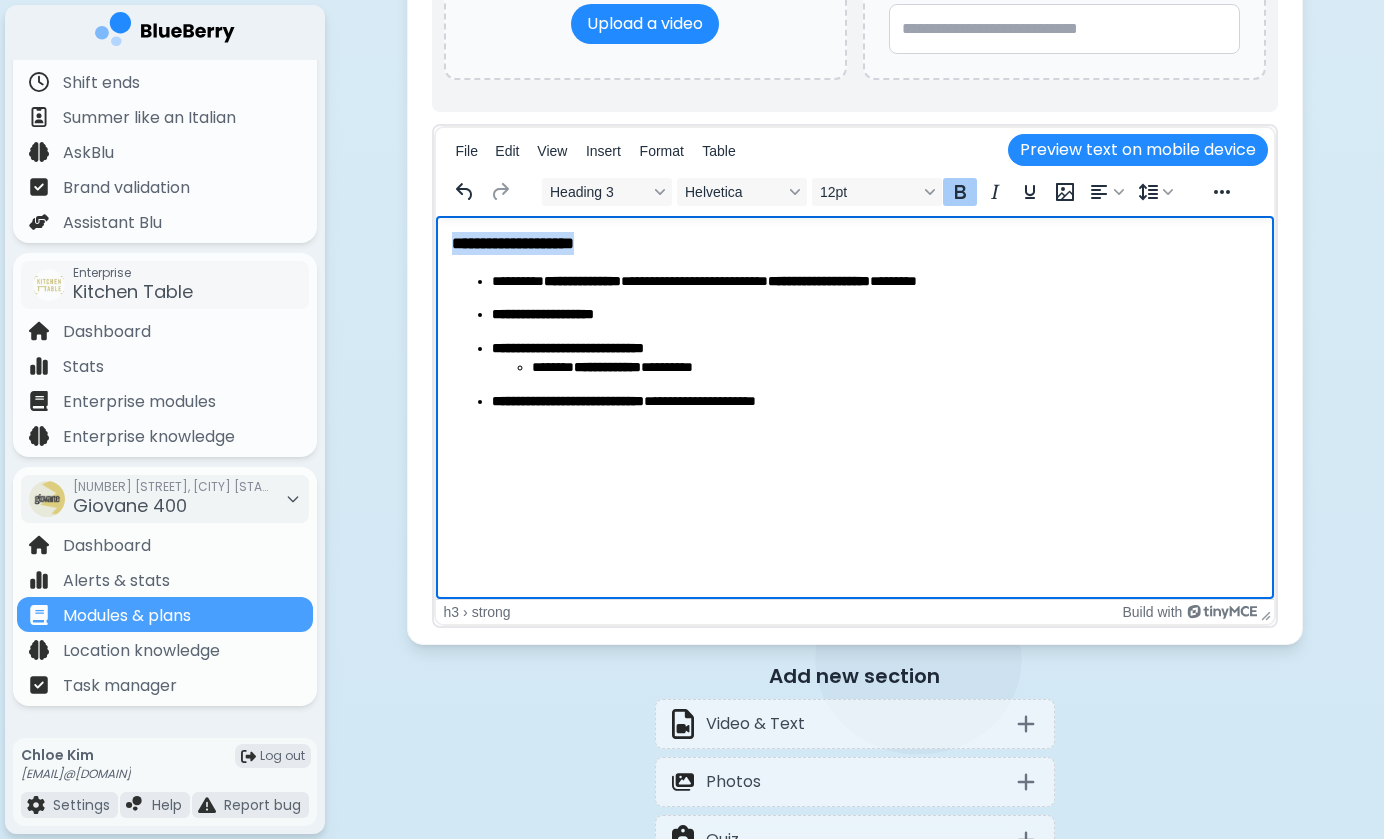 type 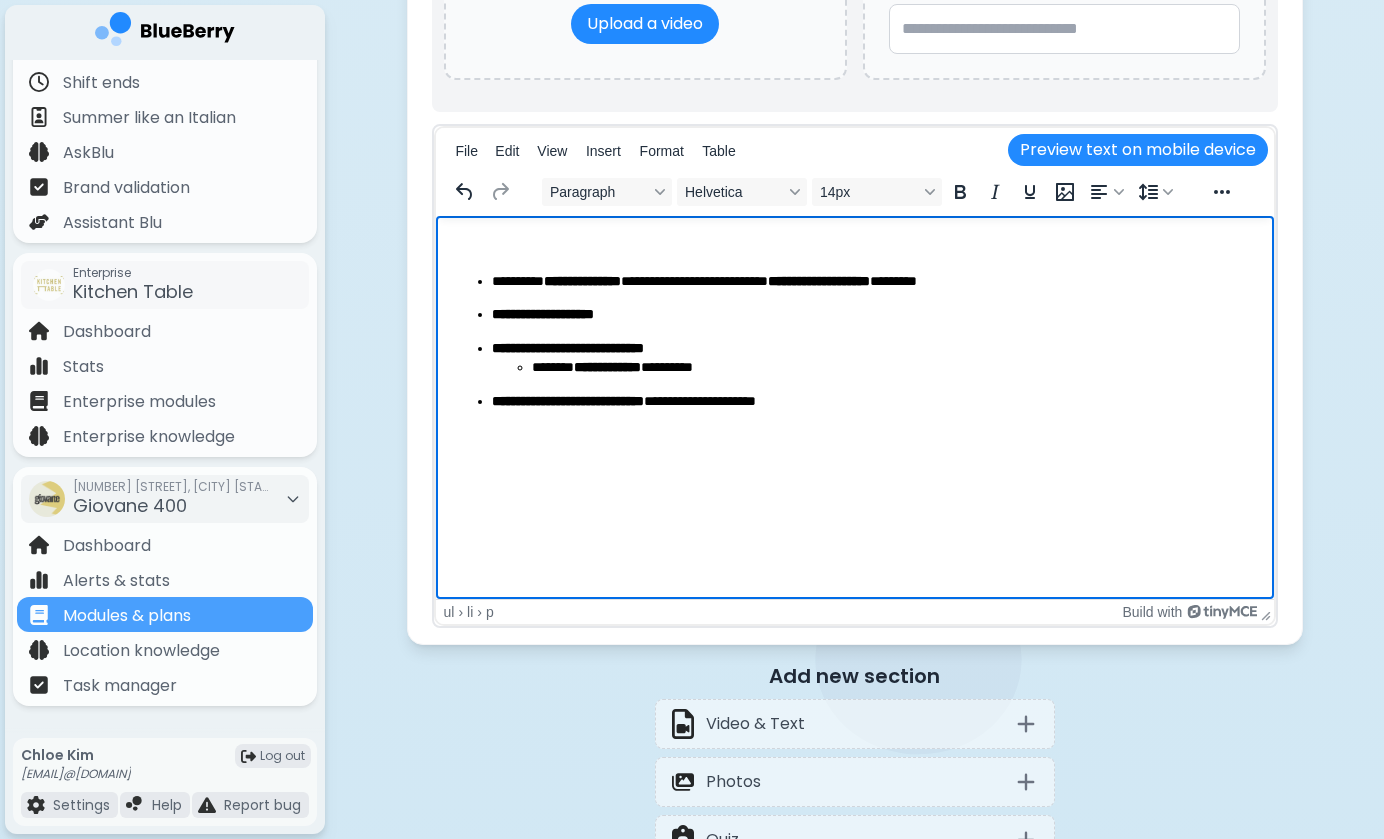 click on "**********" at bounding box center [874, 282] 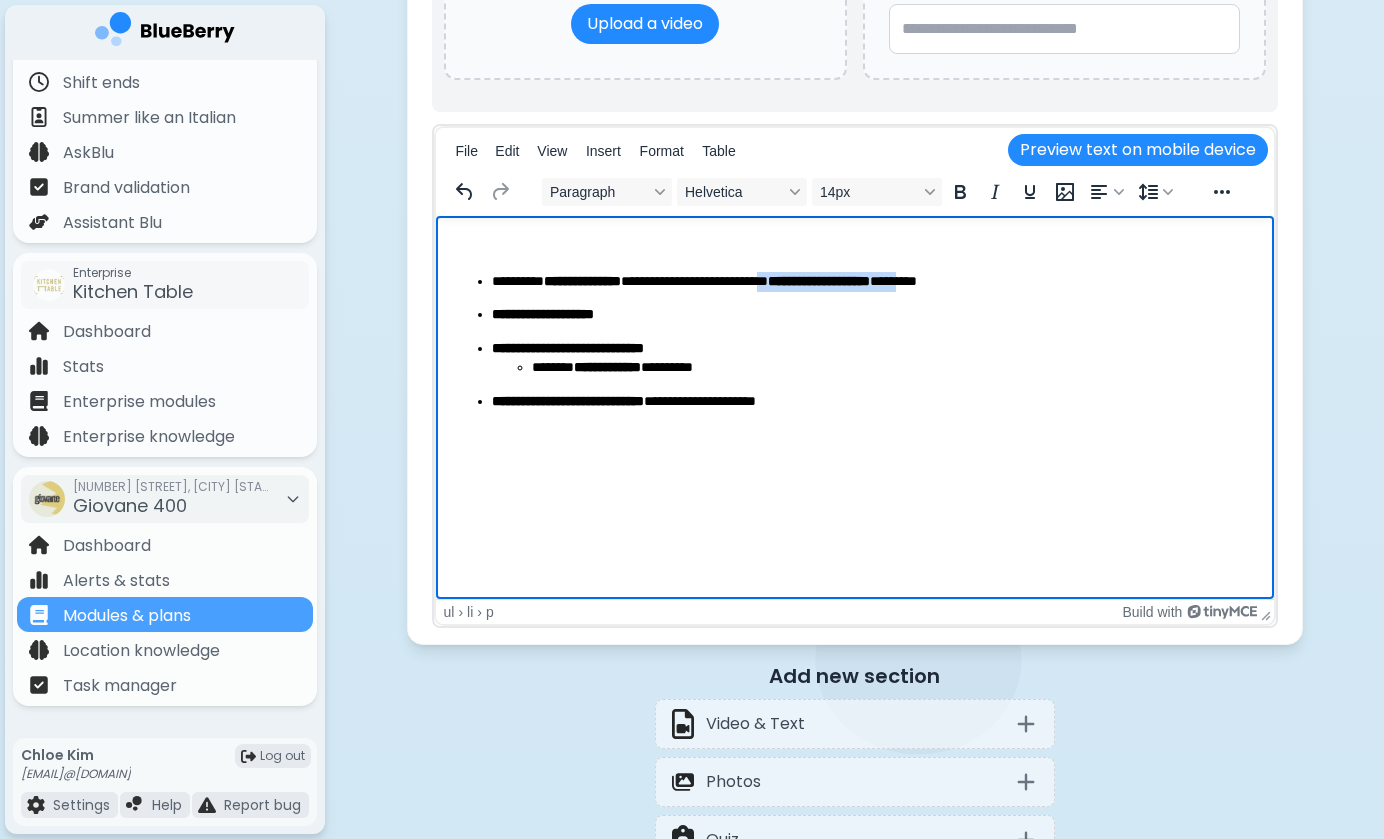 drag, startPoint x: 820, startPoint y: 276, endPoint x: 1012, endPoint y: 276, distance: 192 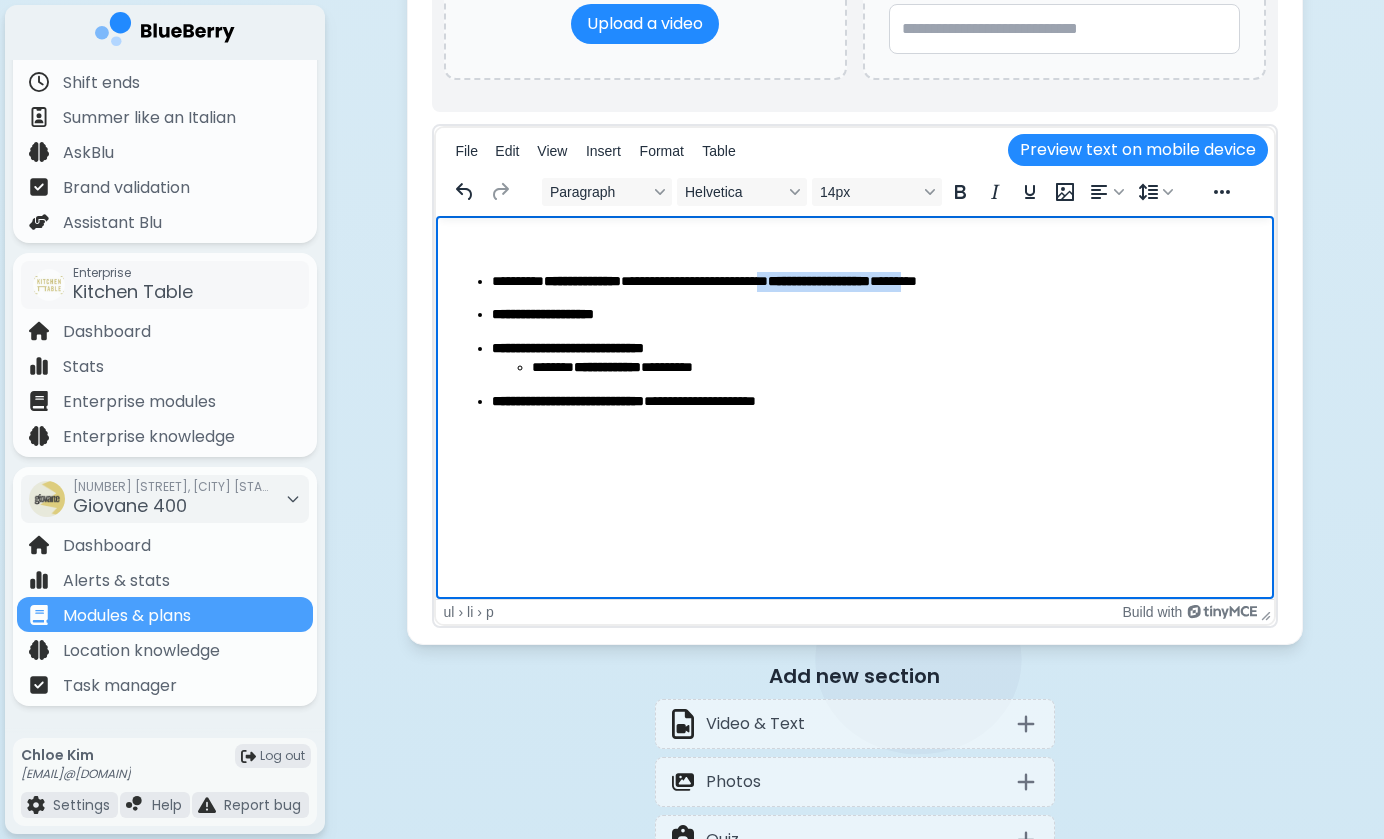 click on "**********" at bounding box center [874, 282] 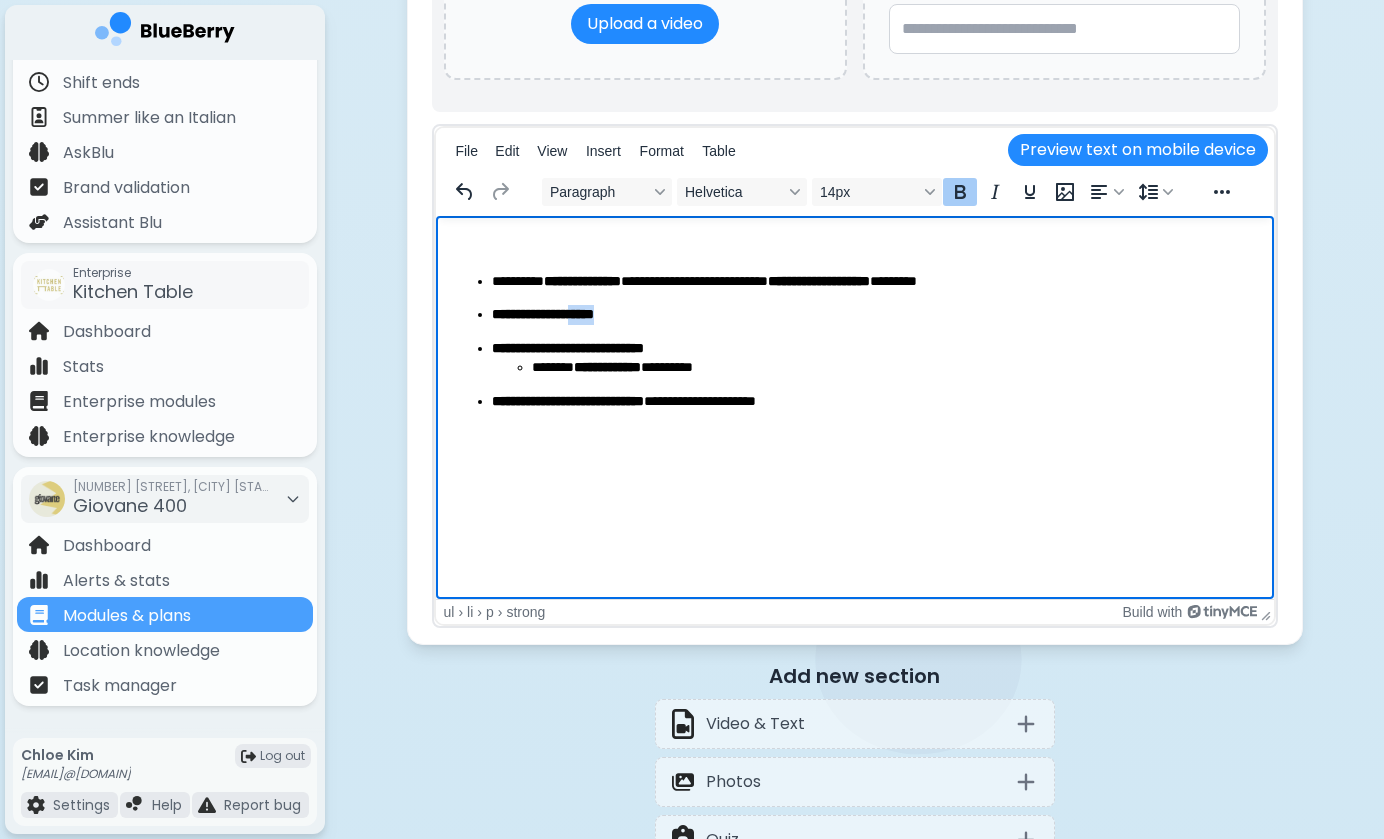 drag, startPoint x: 587, startPoint y: 306, endPoint x: 670, endPoint y: 318, distance: 83.86298 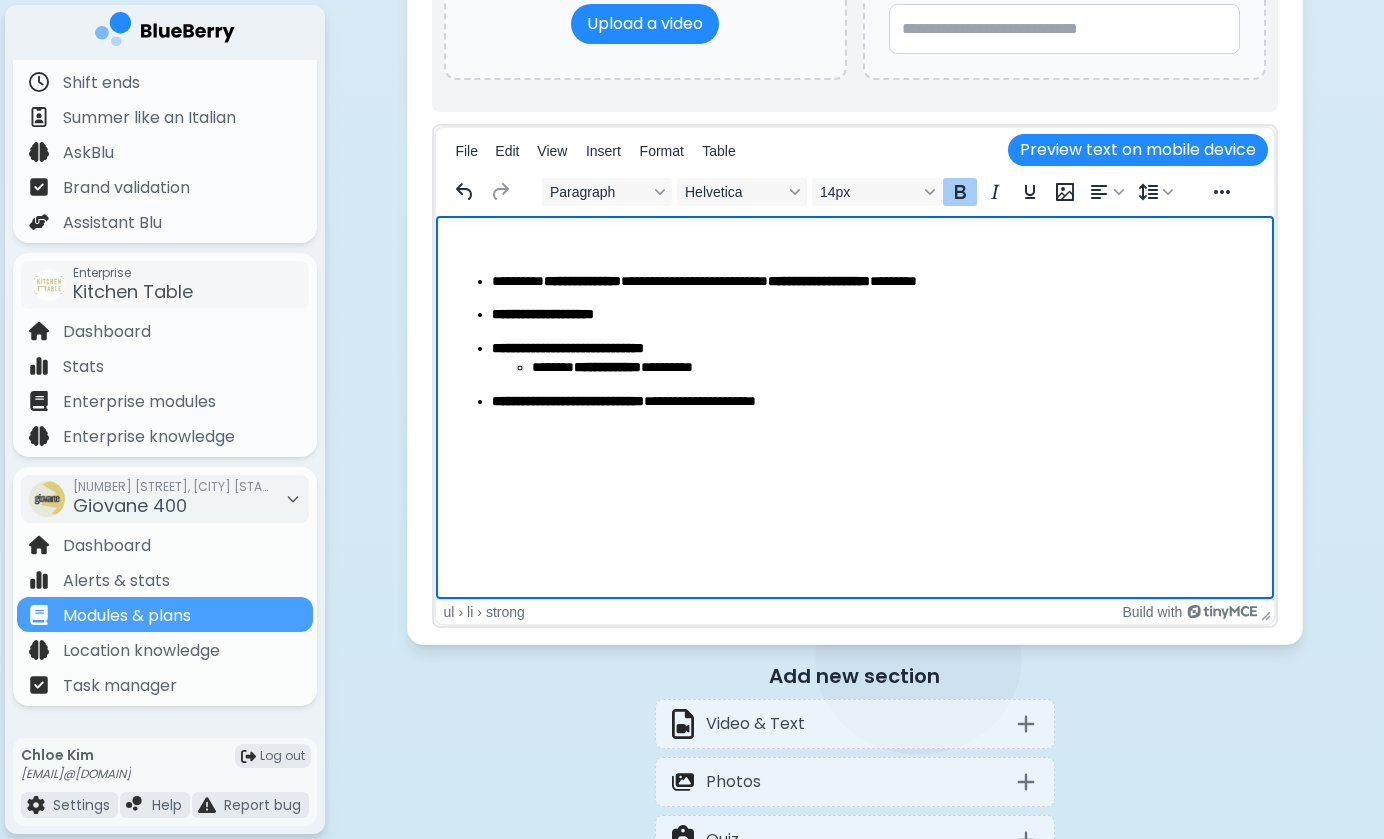 click on "**********" at bounding box center (567, 348) 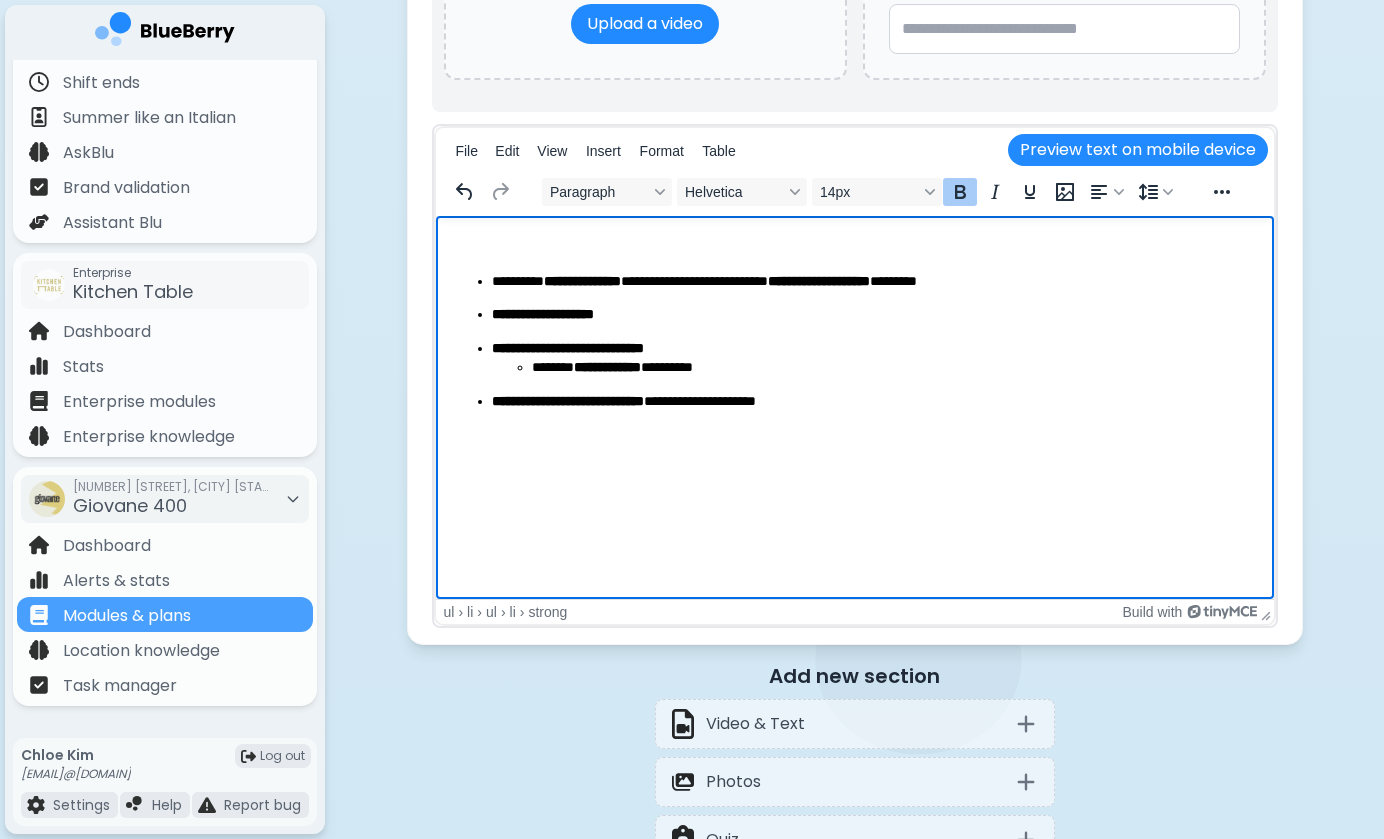 click on "**********" at bounding box center (894, 368) 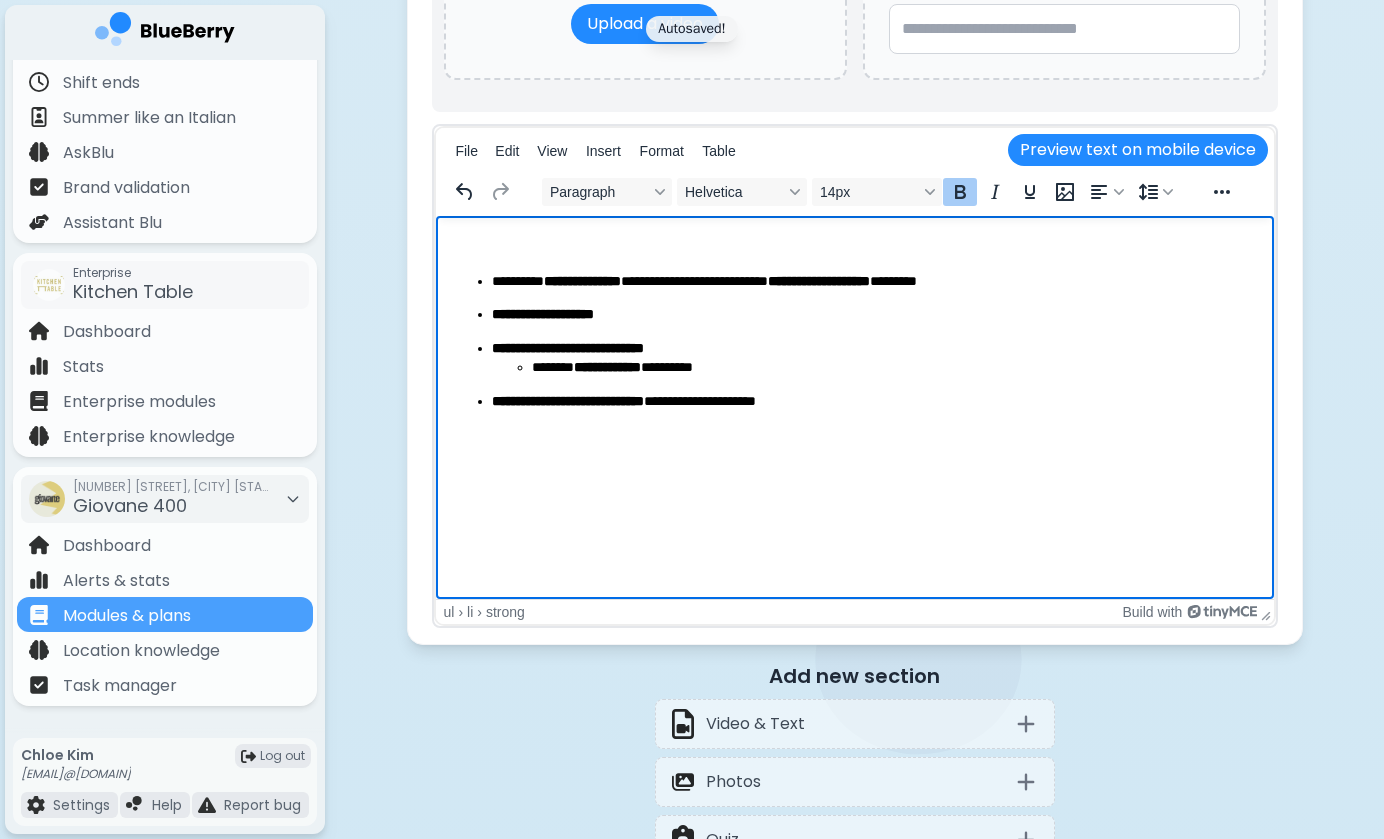 click on "**********" at bounding box center (854, 321) 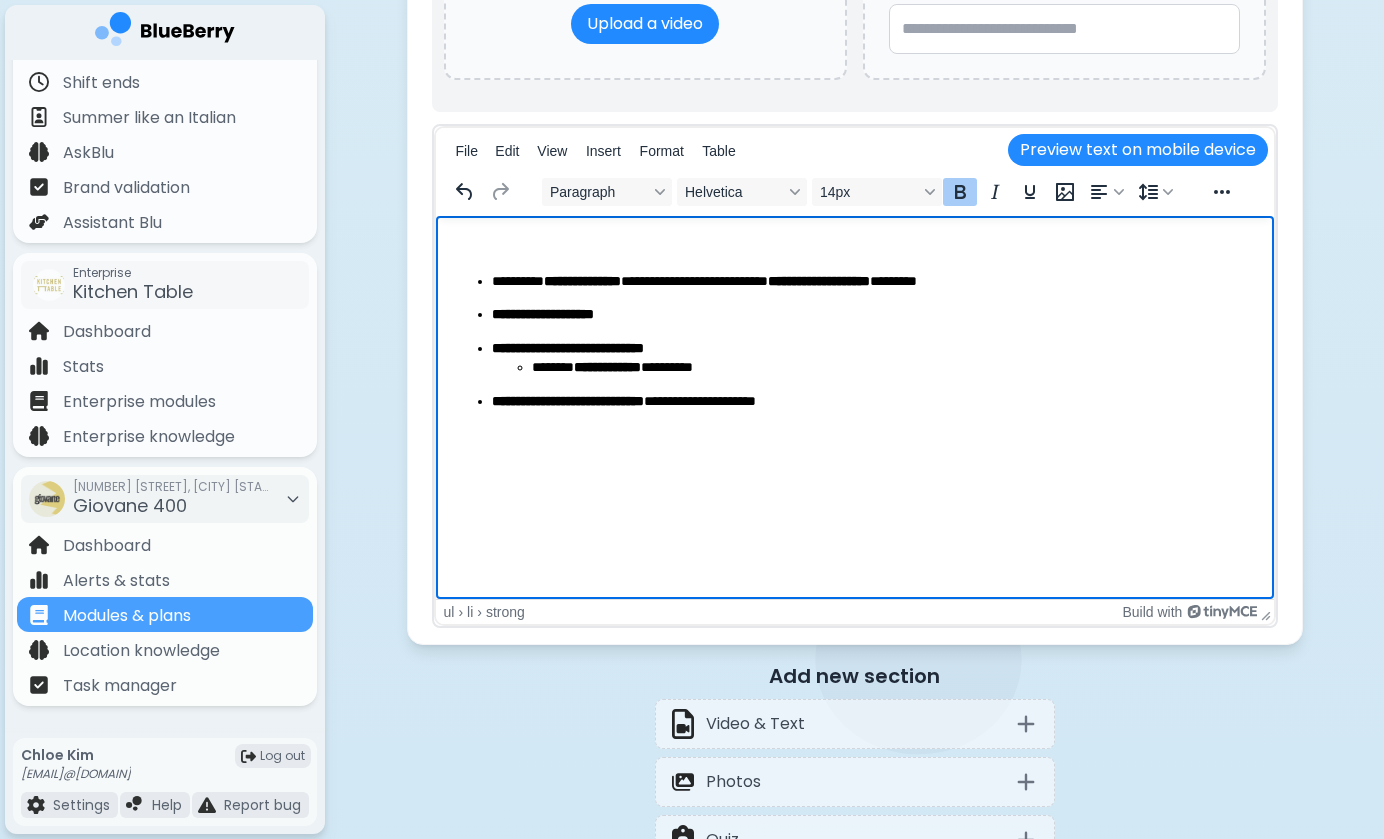 click on "**********" at bounding box center [874, 358] 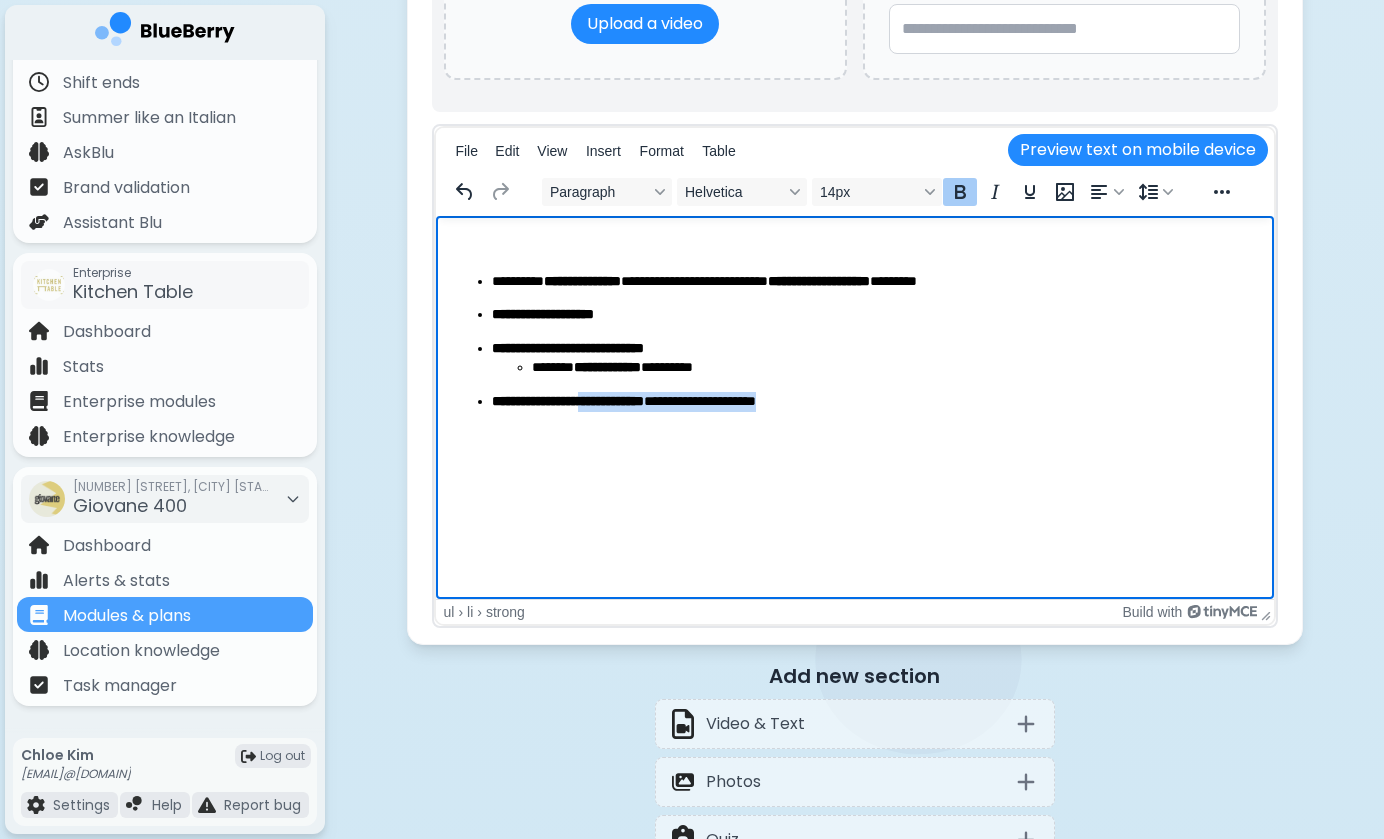 drag, startPoint x: 602, startPoint y: 393, endPoint x: 790, endPoint y: 448, distance: 195.88007 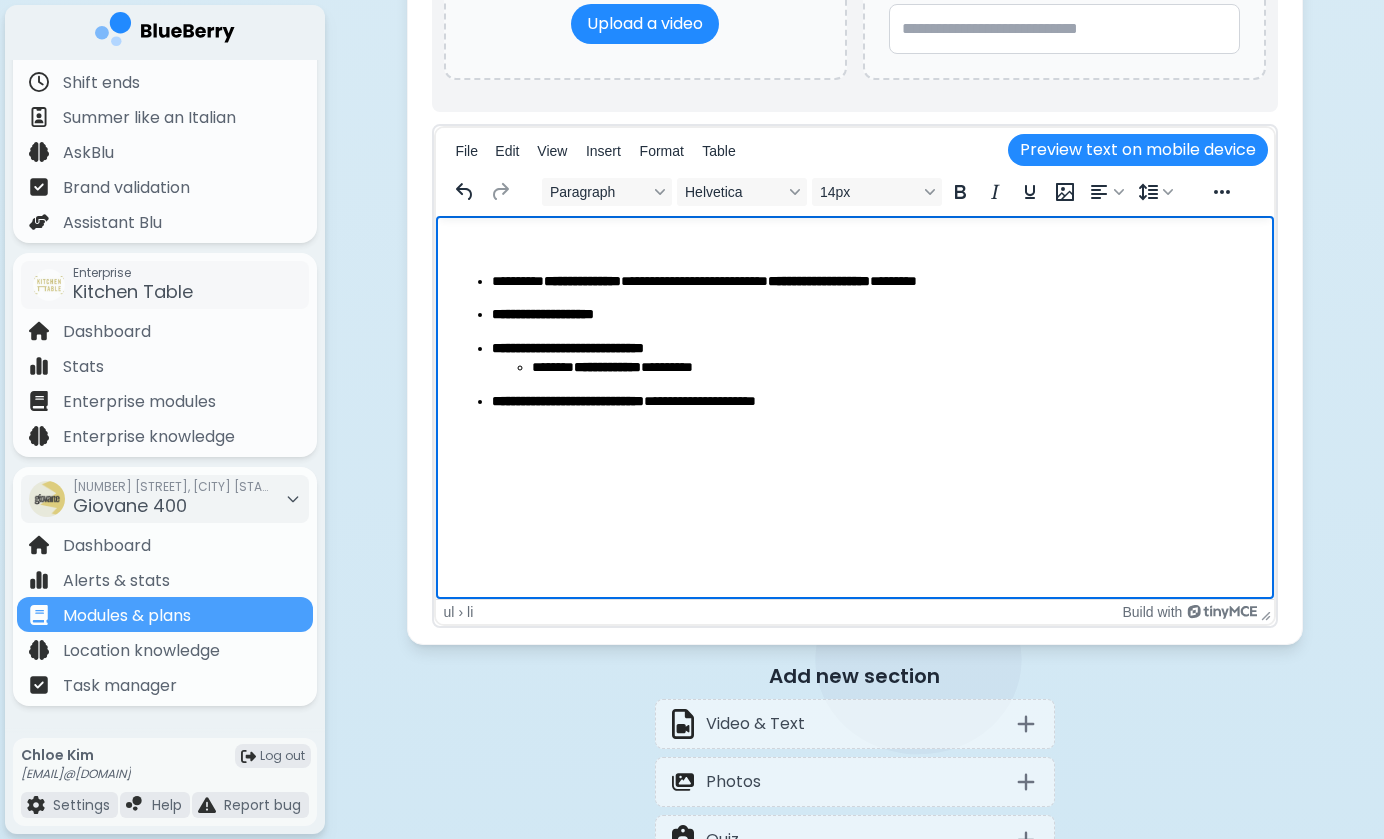 click on "**********" at bounding box center [854, 322] 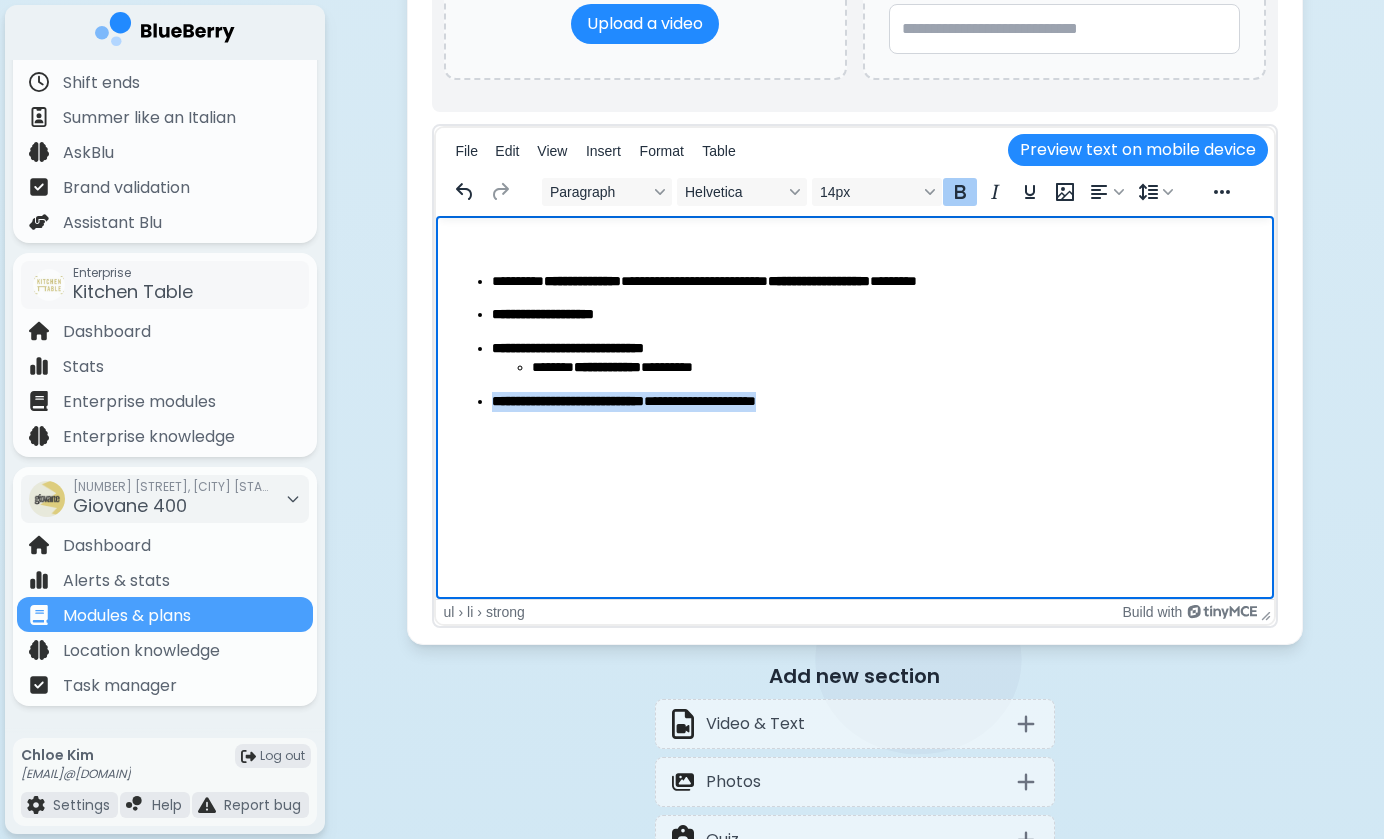 drag, startPoint x: 624, startPoint y: 385, endPoint x: 796, endPoint y: 451, distance: 184.22812 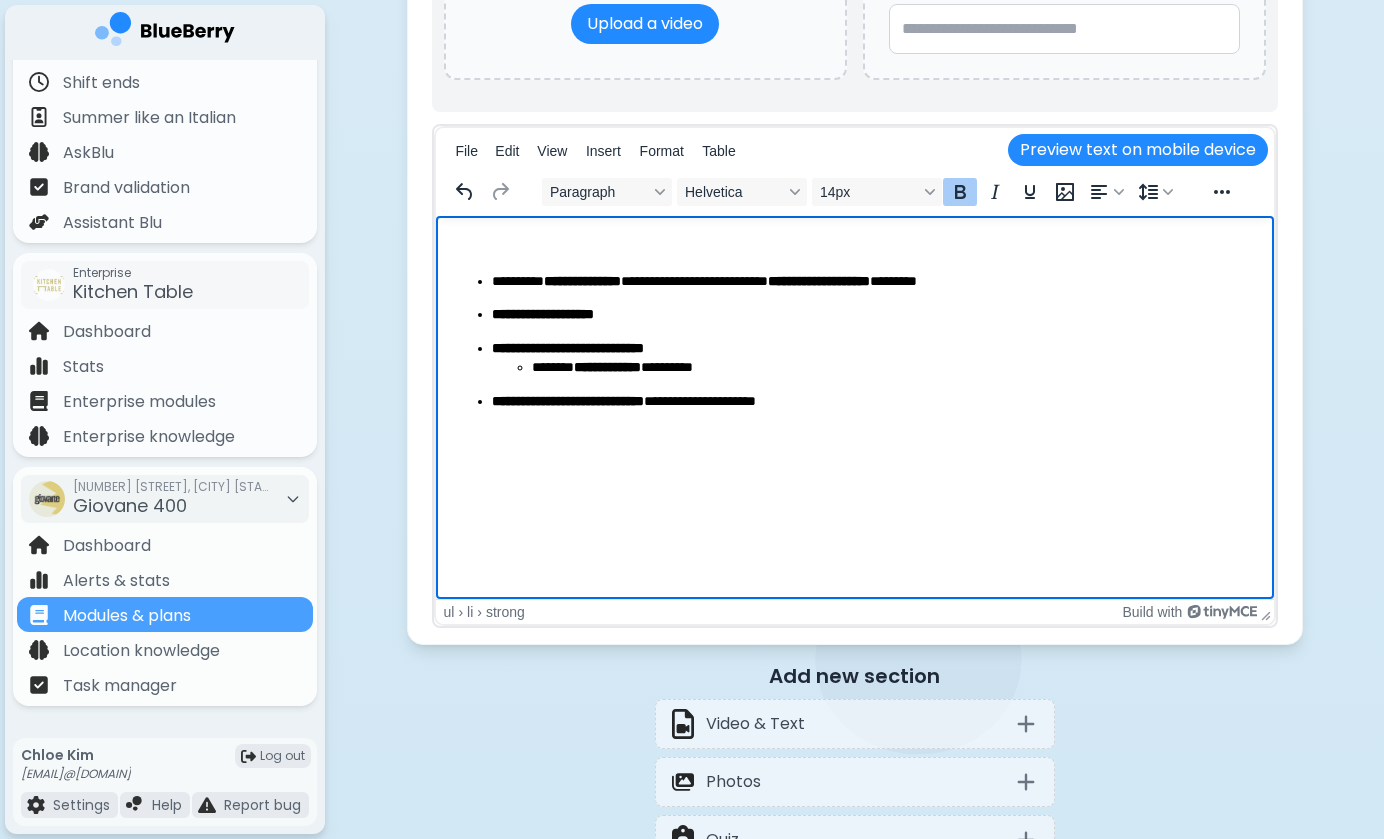click on "**********" at bounding box center [854, 322] 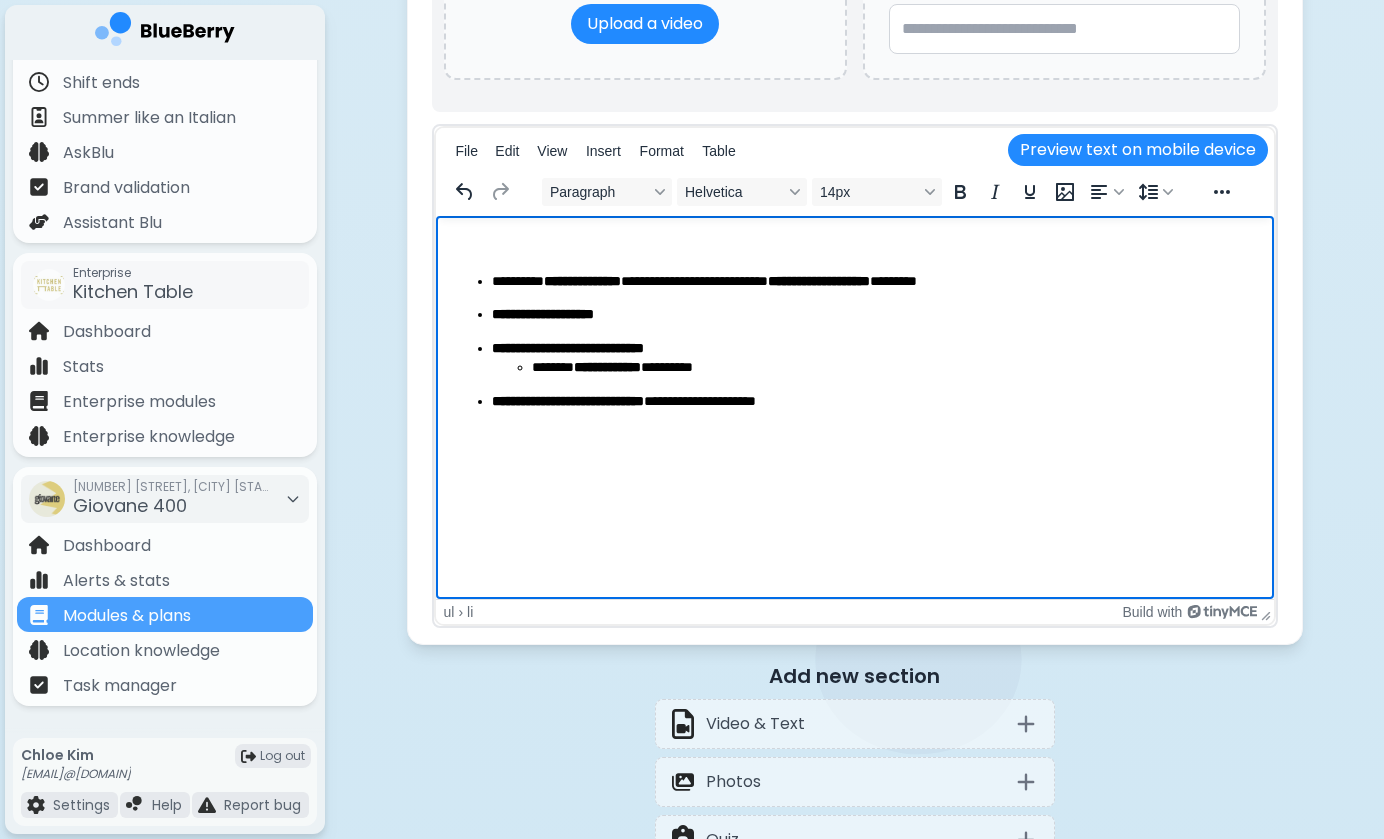 drag, startPoint x: 762, startPoint y: 395, endPoint x: 802, endPoint y: 475, distance: 89.44272 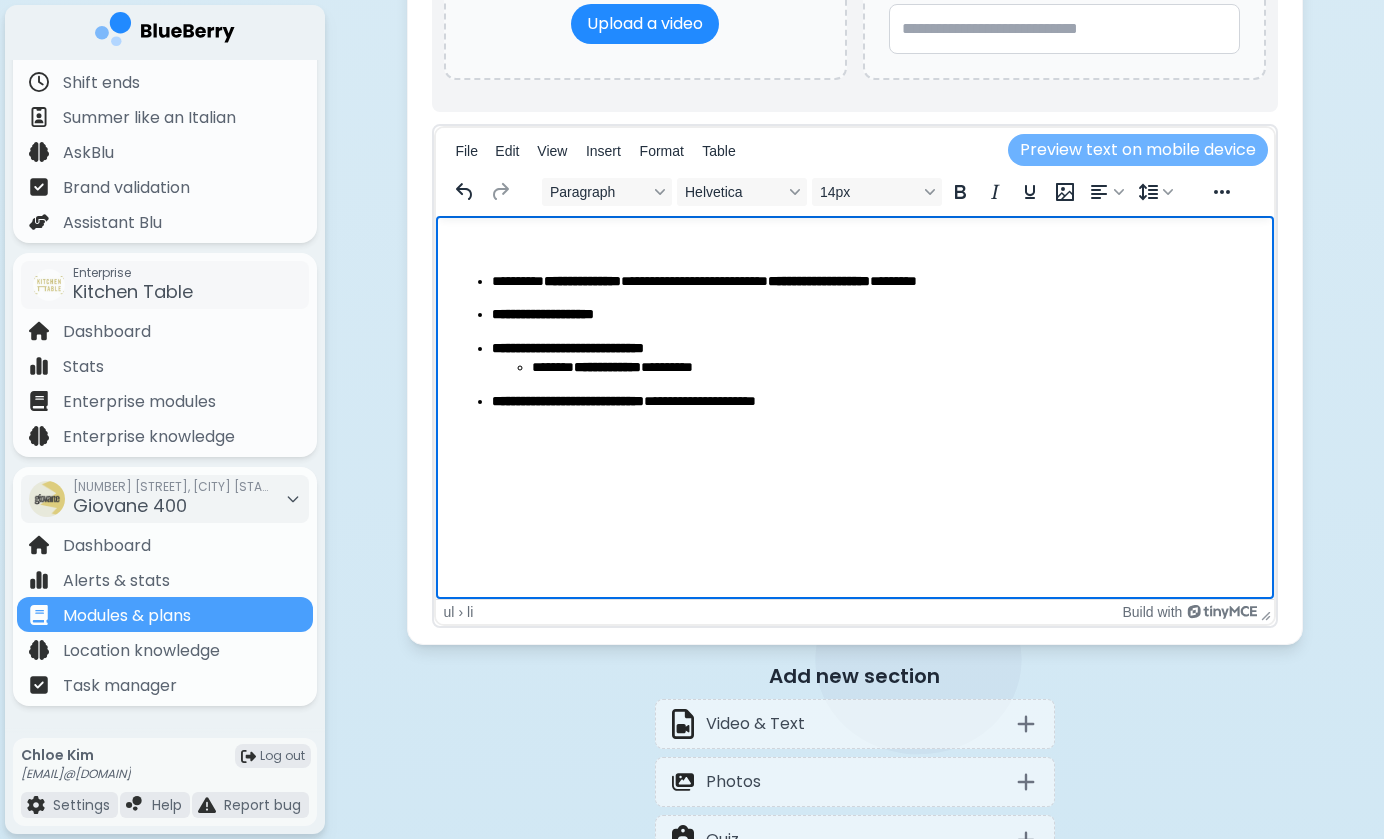 click on "Preview text on mobile device" at bounding box center (1138, 150) 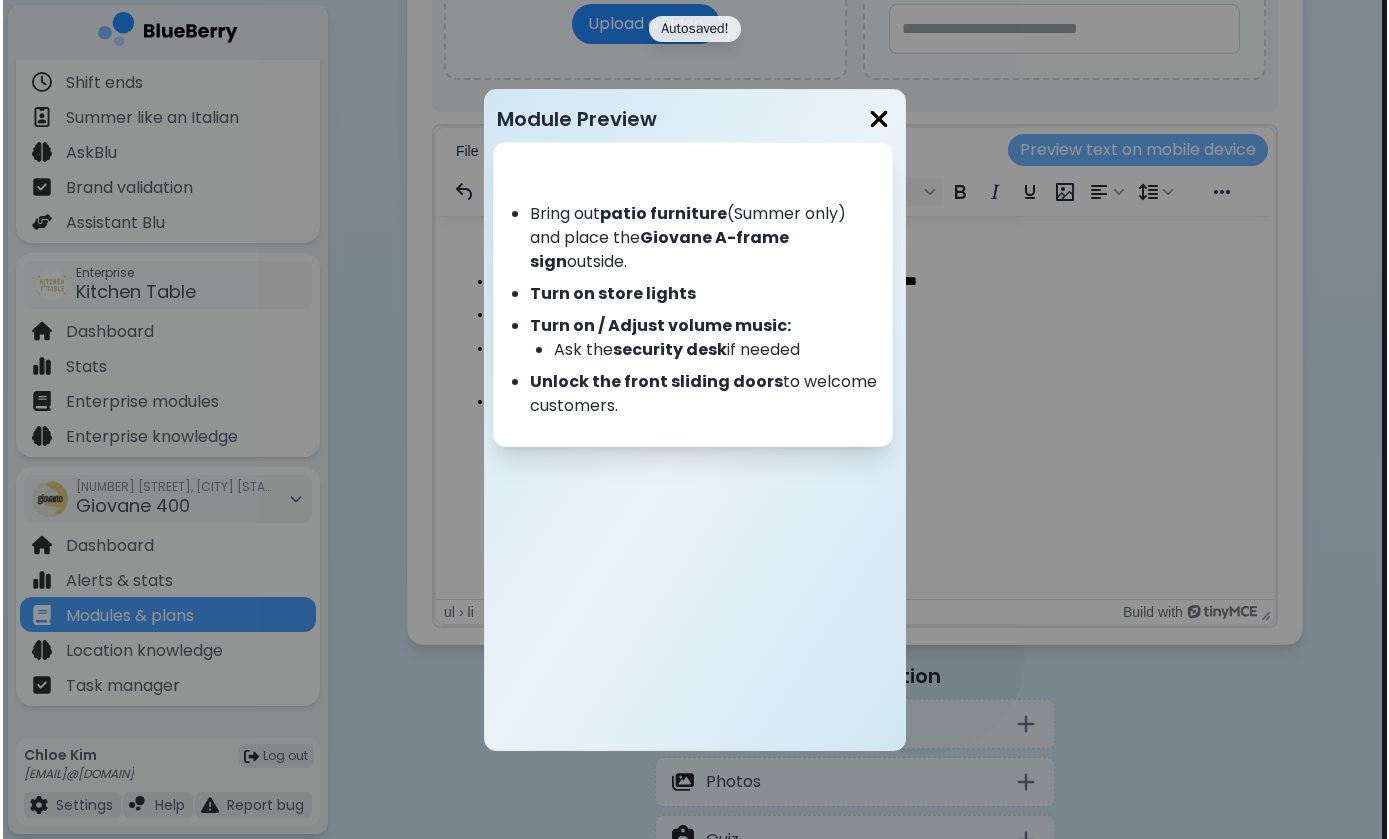 scroll, scrollTop: 0, scrollLeft: 0, axis: both 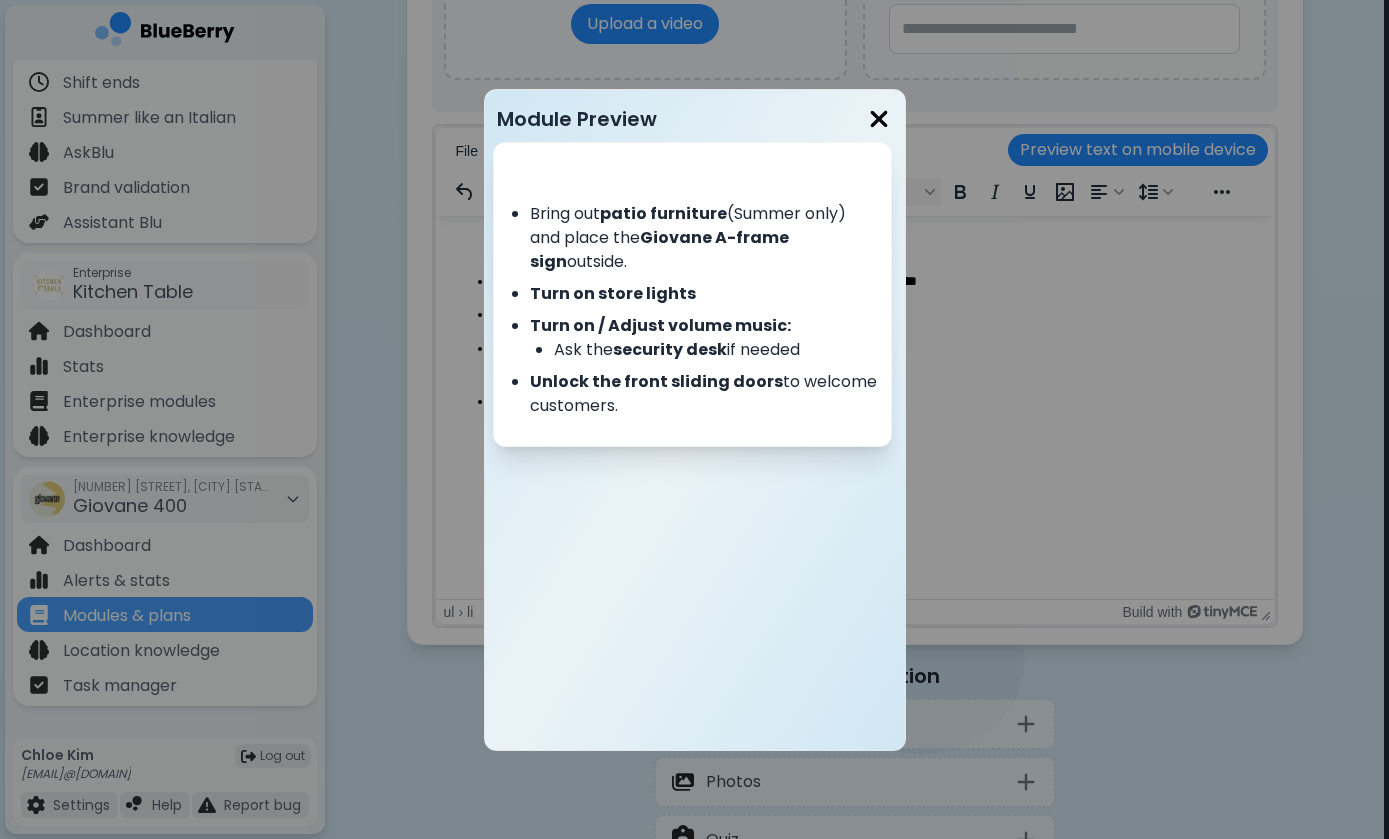 click at bounding box center (879, 119) 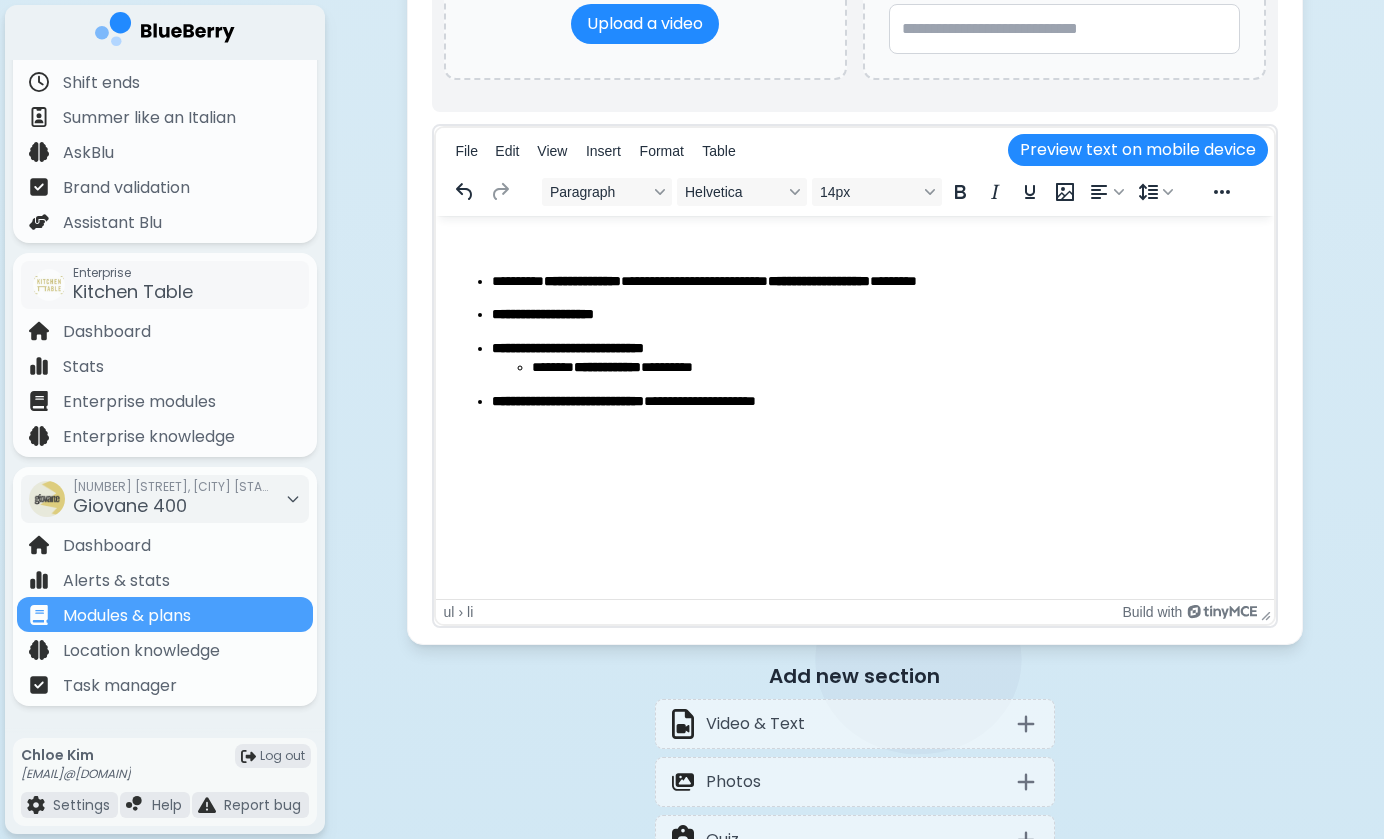 click on "**********" at bounding box center (874, 358) 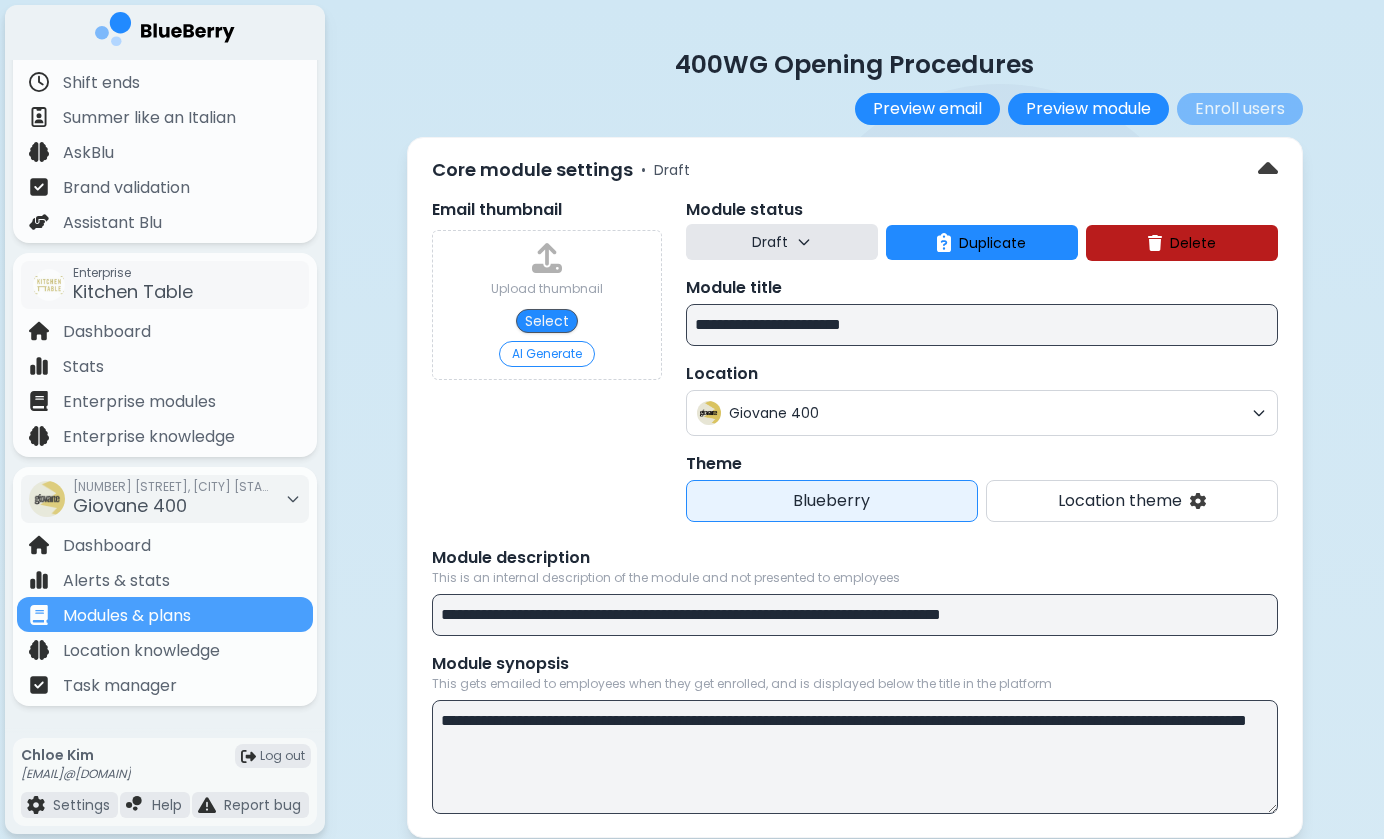 scroll, scrollTop: 0, scrollLeft: 0, axis: both 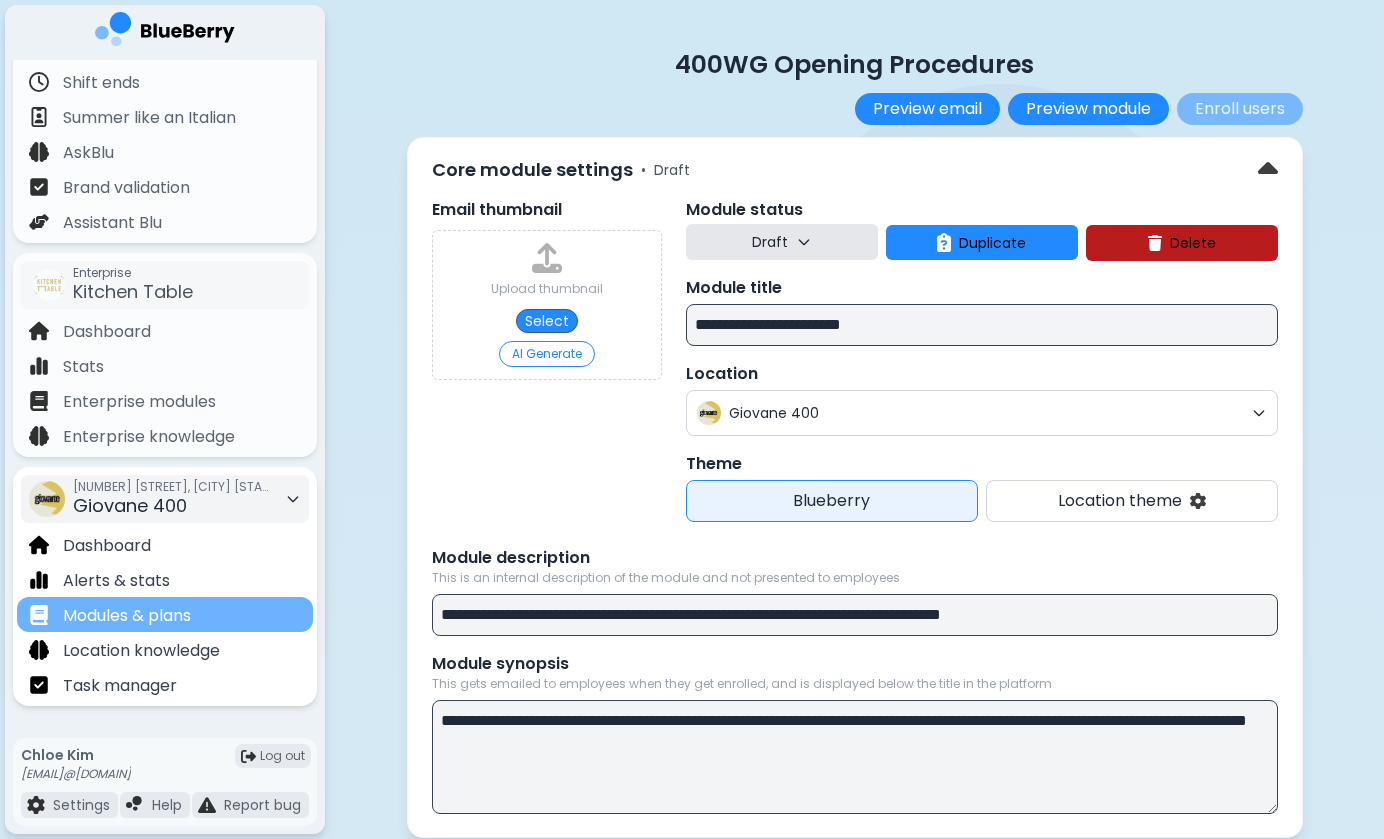 click on "Modules & plans" at bounding box center (127, 616) 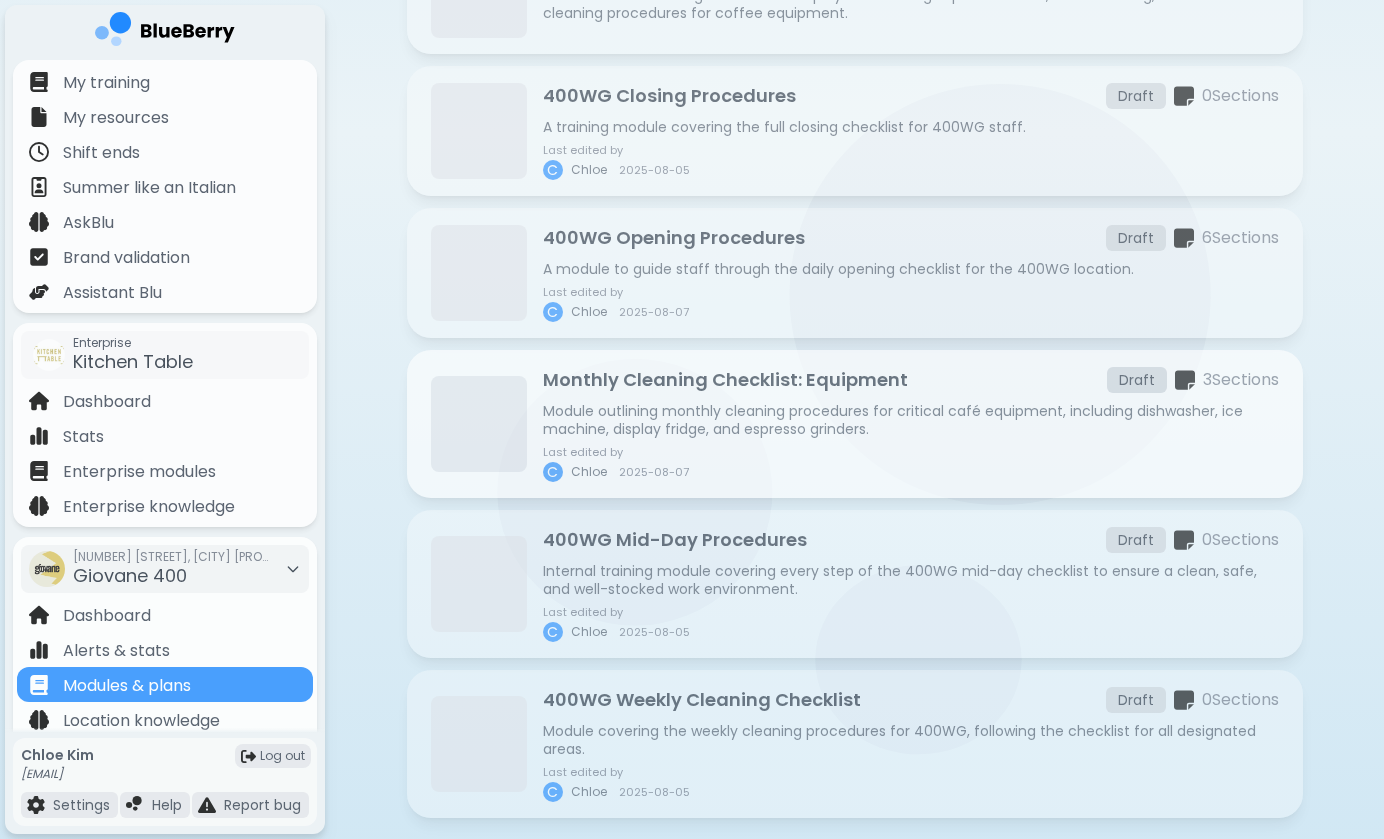 scroll, scrollTop: 611, scrollLeft: 0, axis: vertical 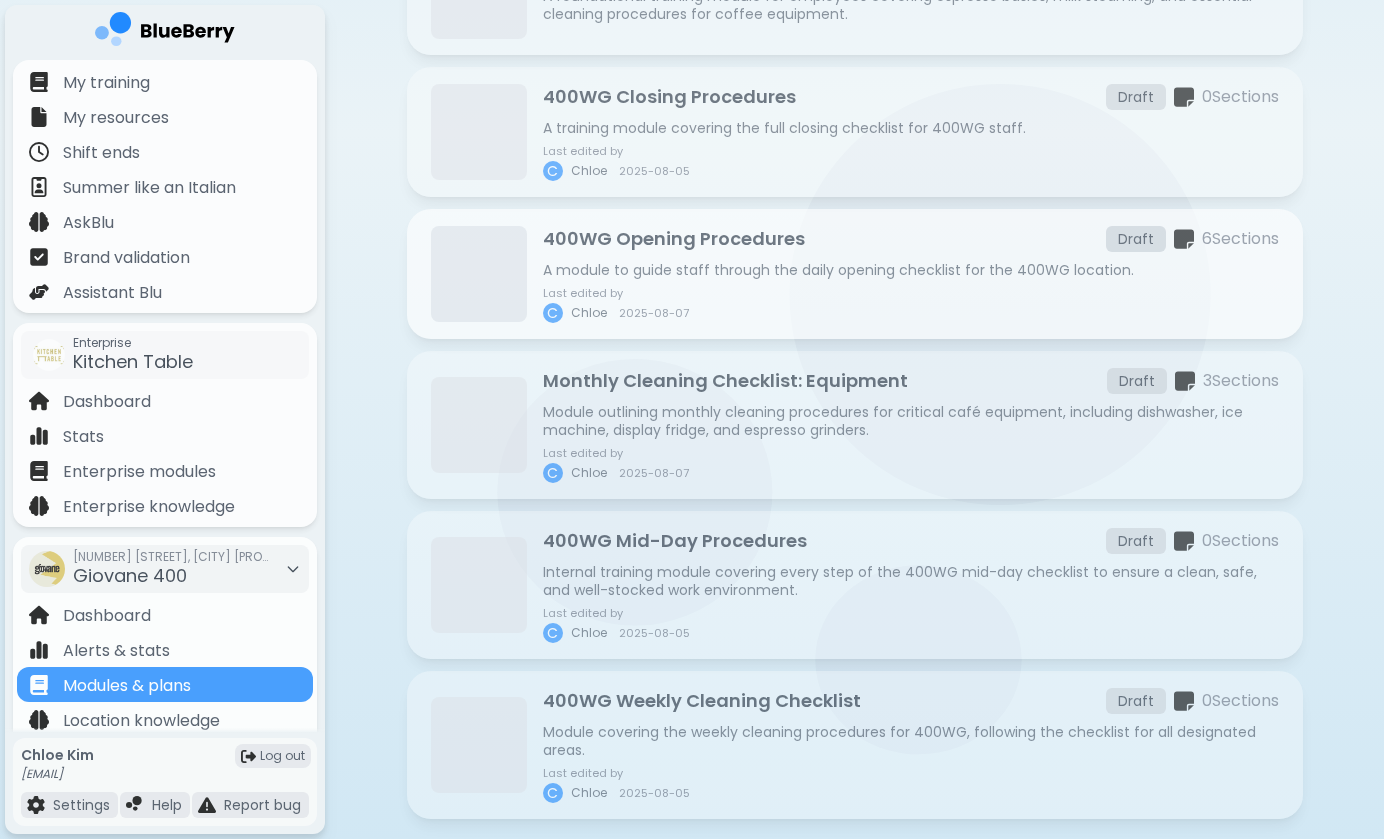click on "A module to guide staff through the daily opening checklist for the 400WG location." at bounding box center [911, 270] 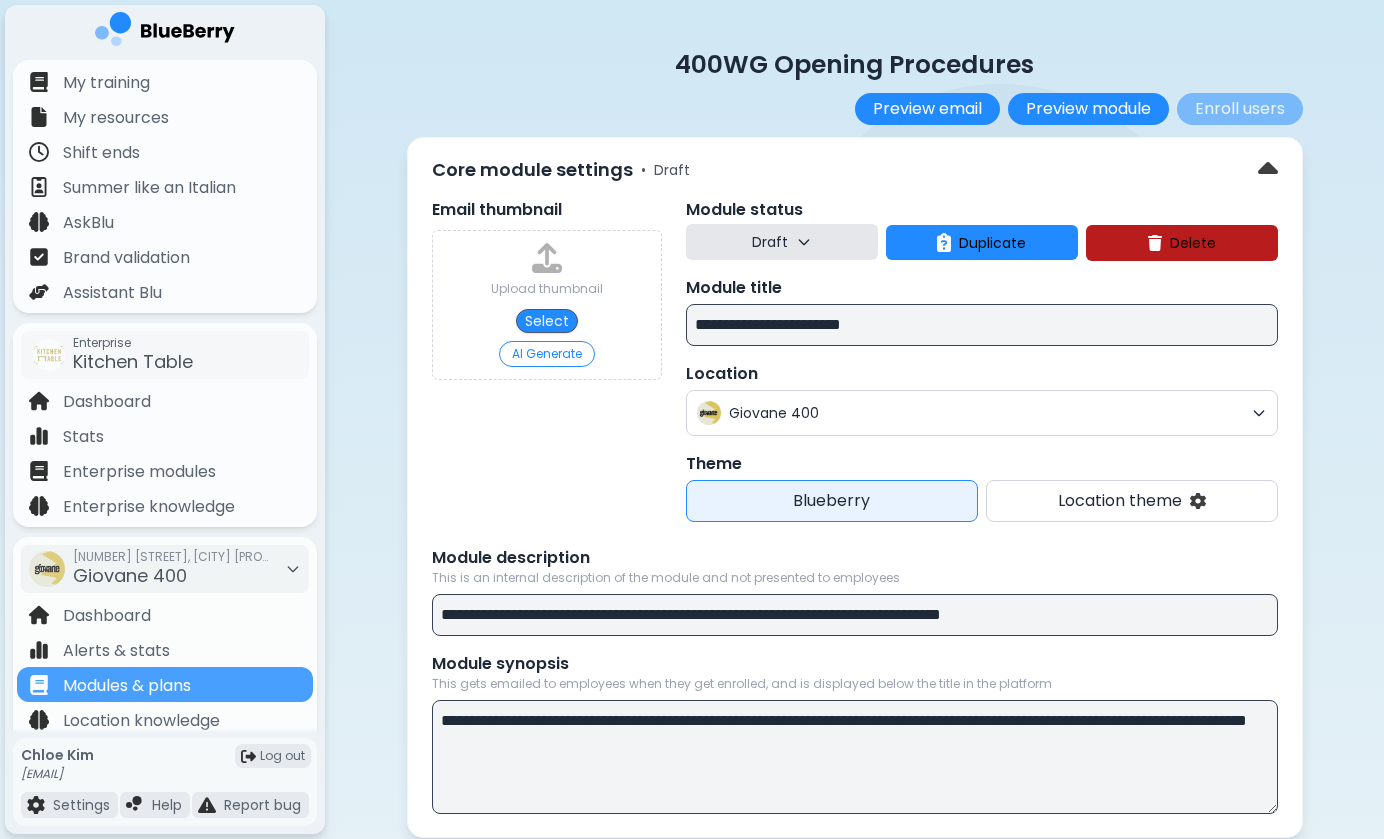 click on "**********" at bounding box center (855, 1076) 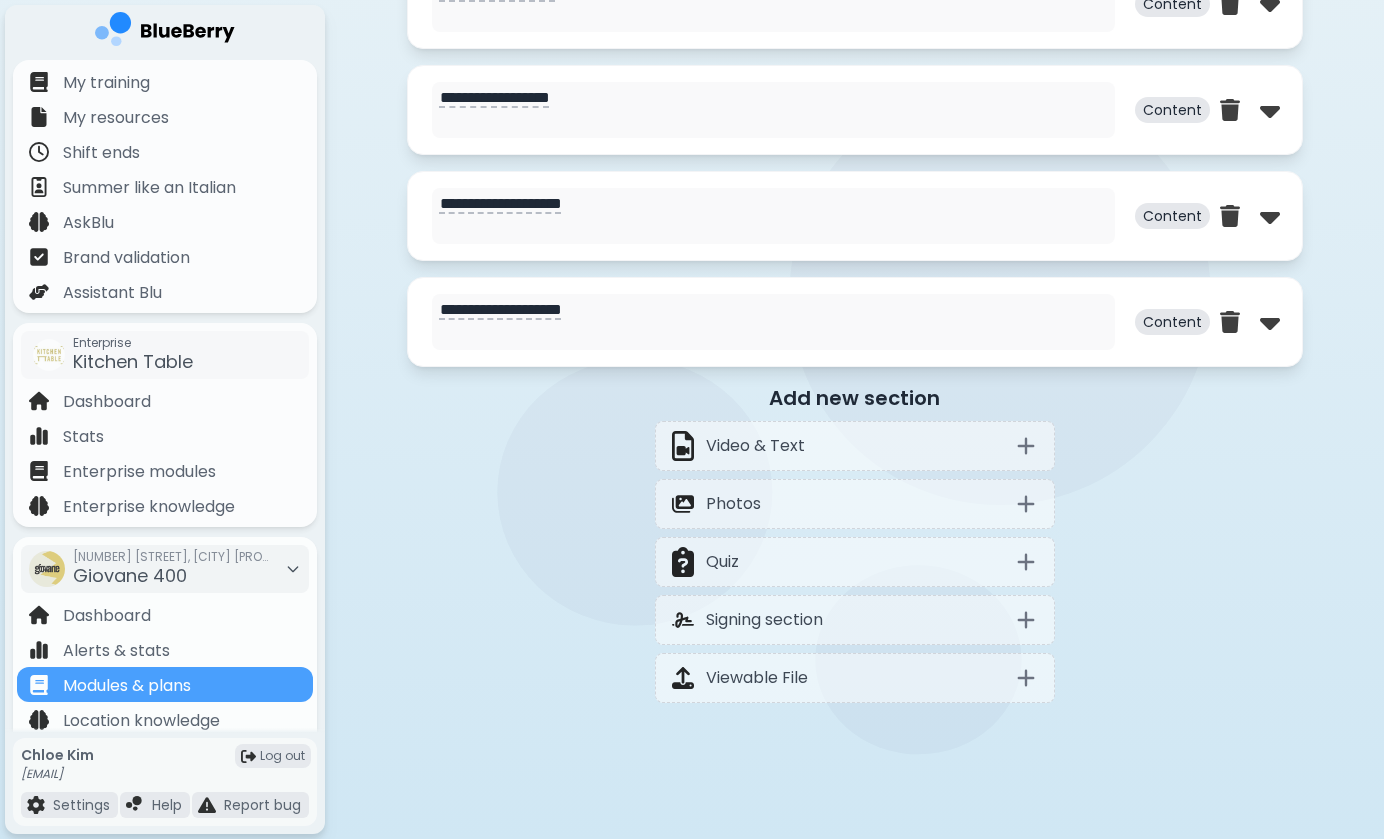 scroll, scrollTop: 1315, scrollLeft: 0, axis: vertical 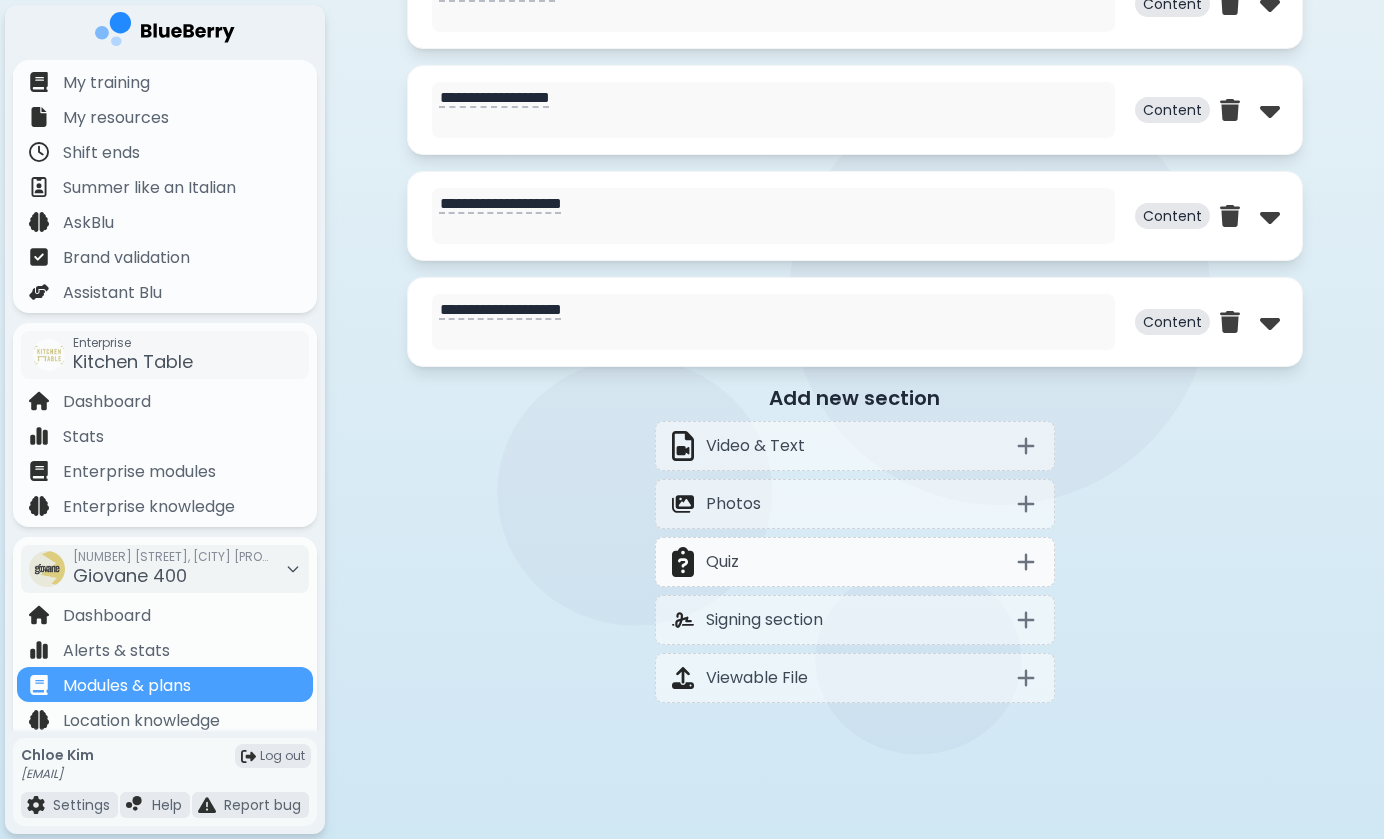 click on "Quiz" at bounding box center (722, 562) 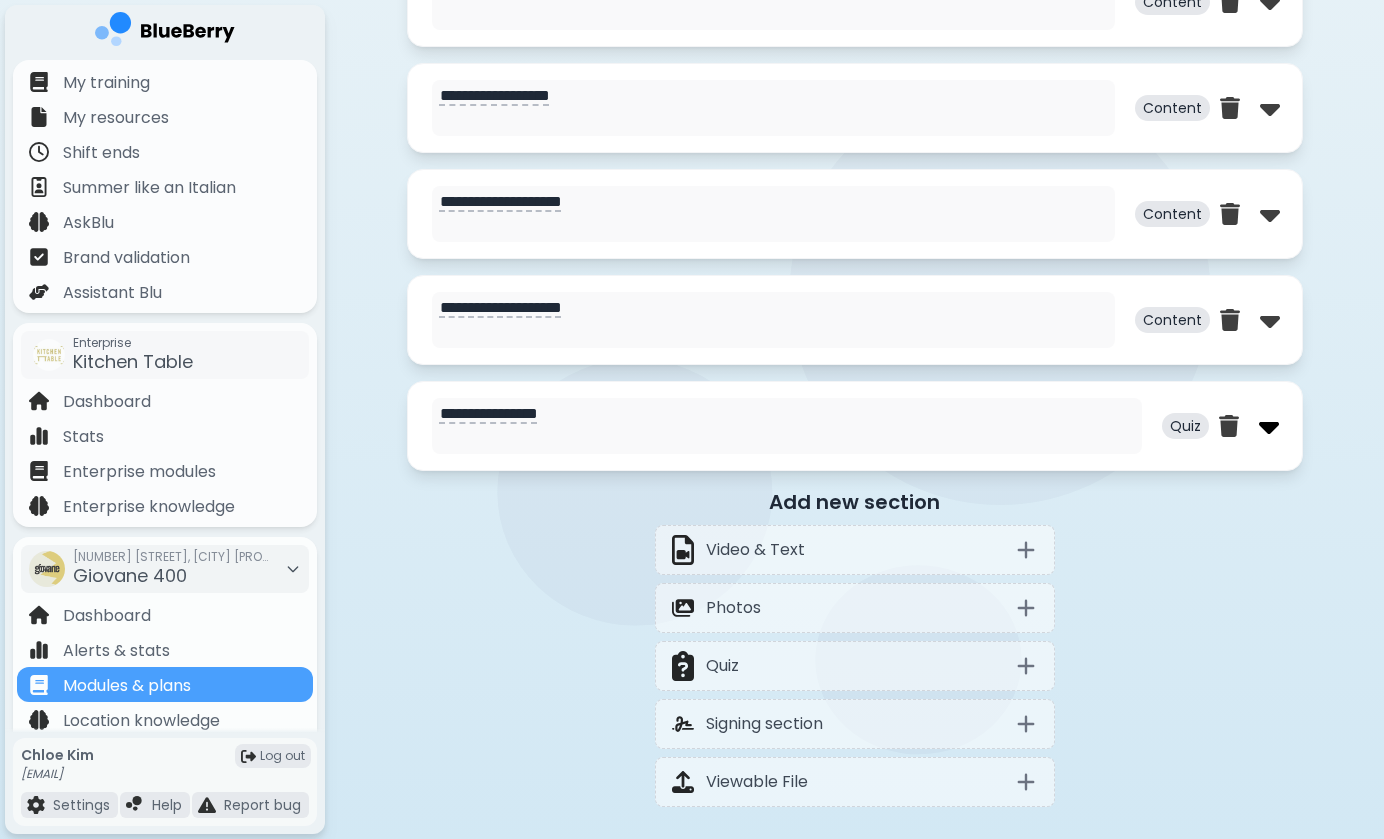 click at bounding box center (1269, 426) 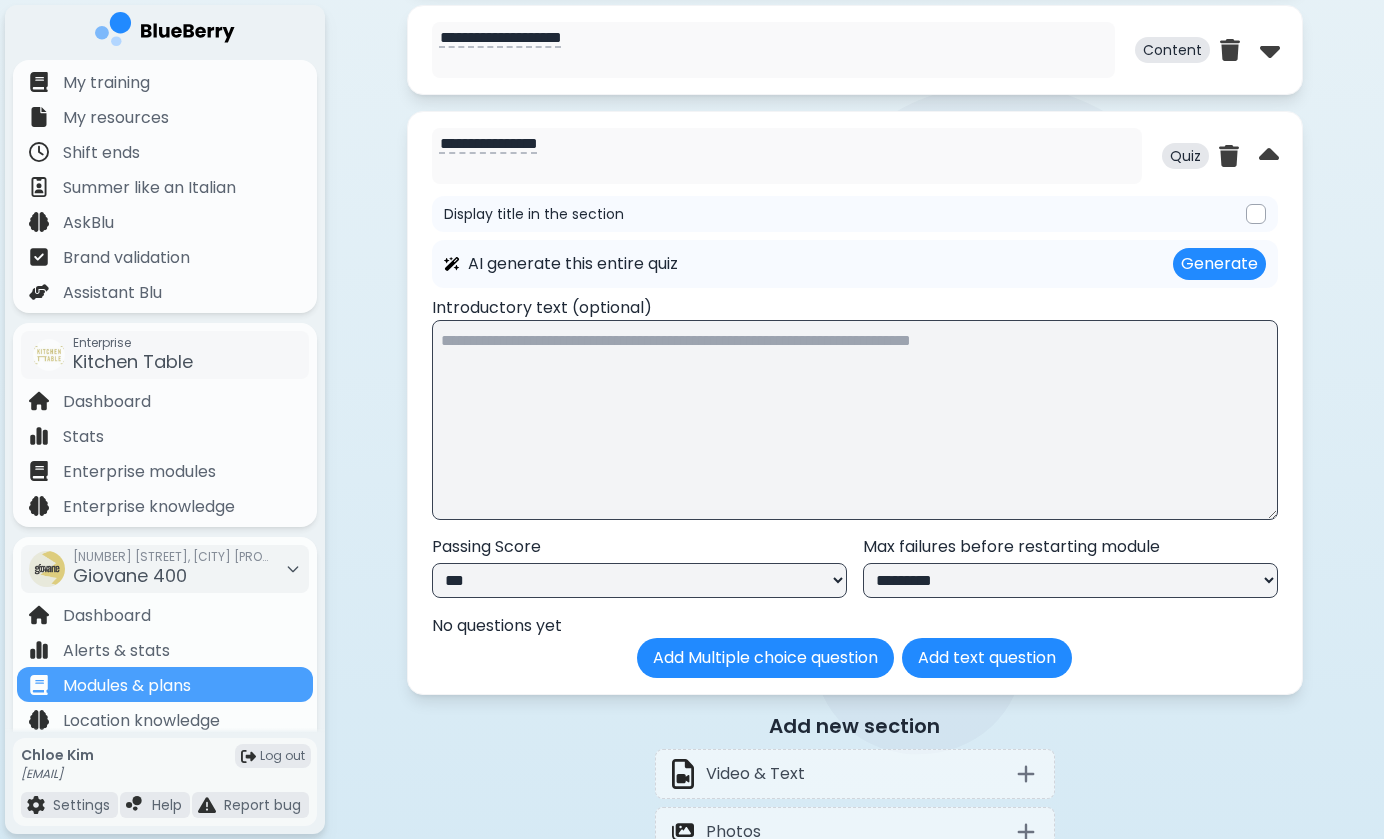 scroll, scrollTop: 1533, scrollLeft: 0, axis: vertical 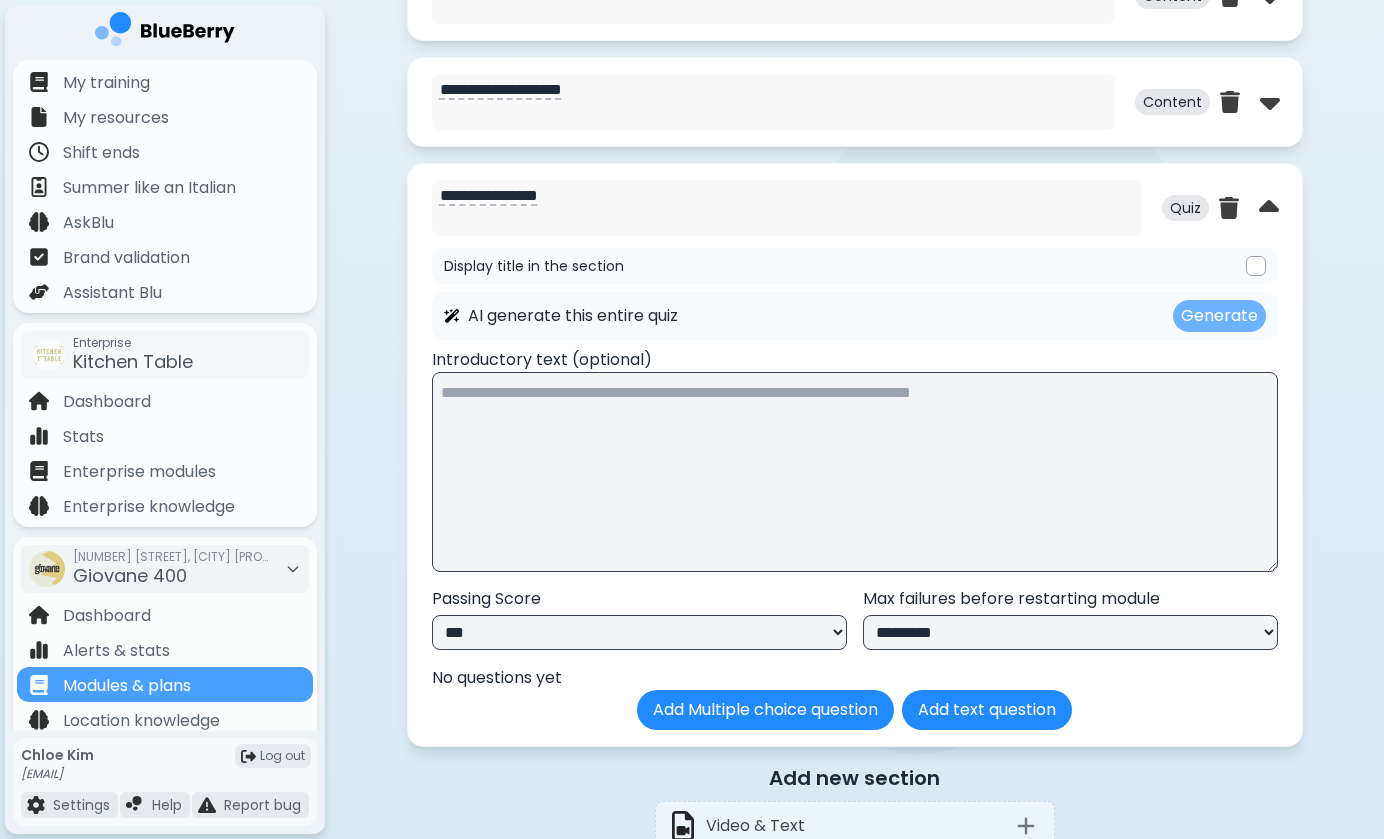click on "Generate" at bounding box center (1219, 316) 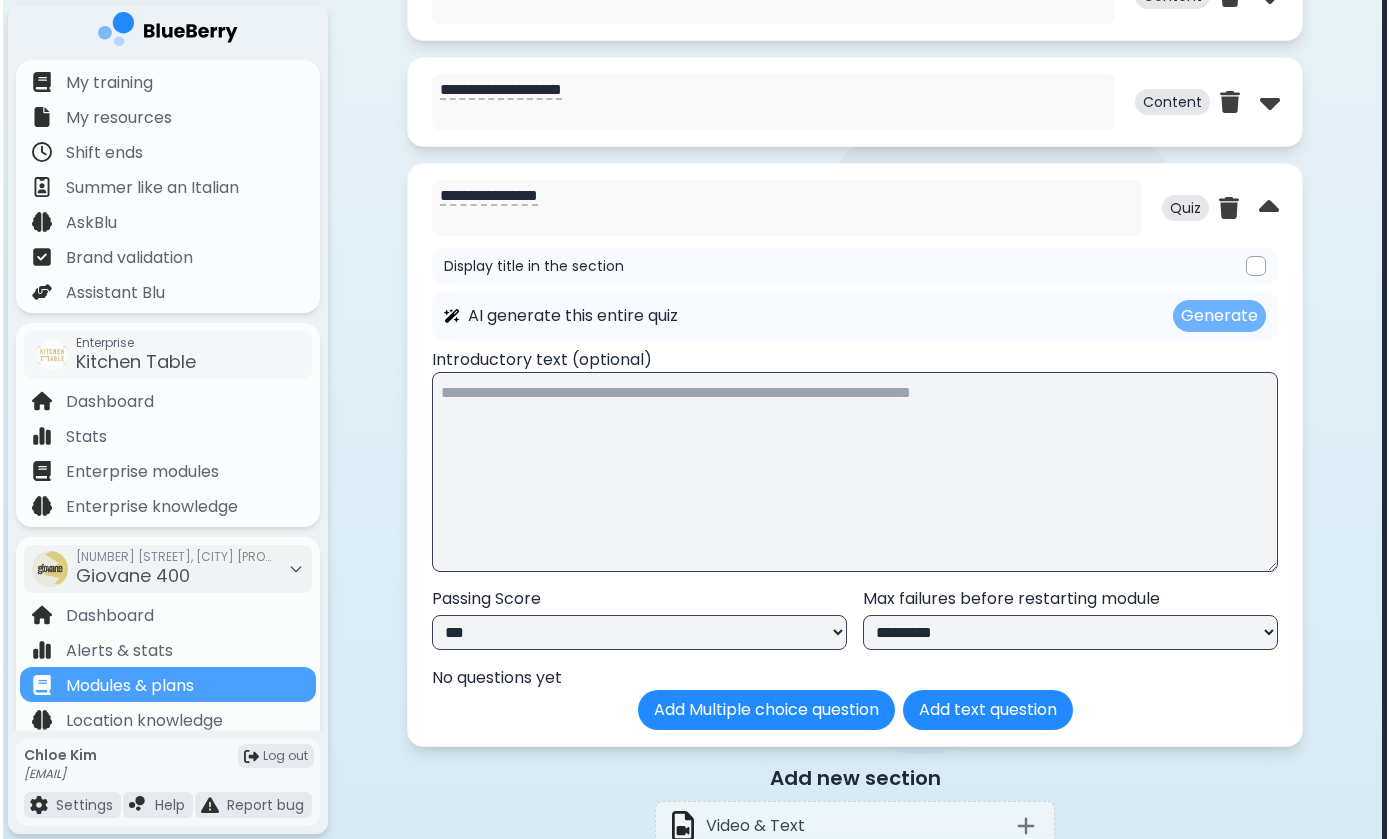 scroll, scrollTop: 0, scrollLeft: 0, axis: both 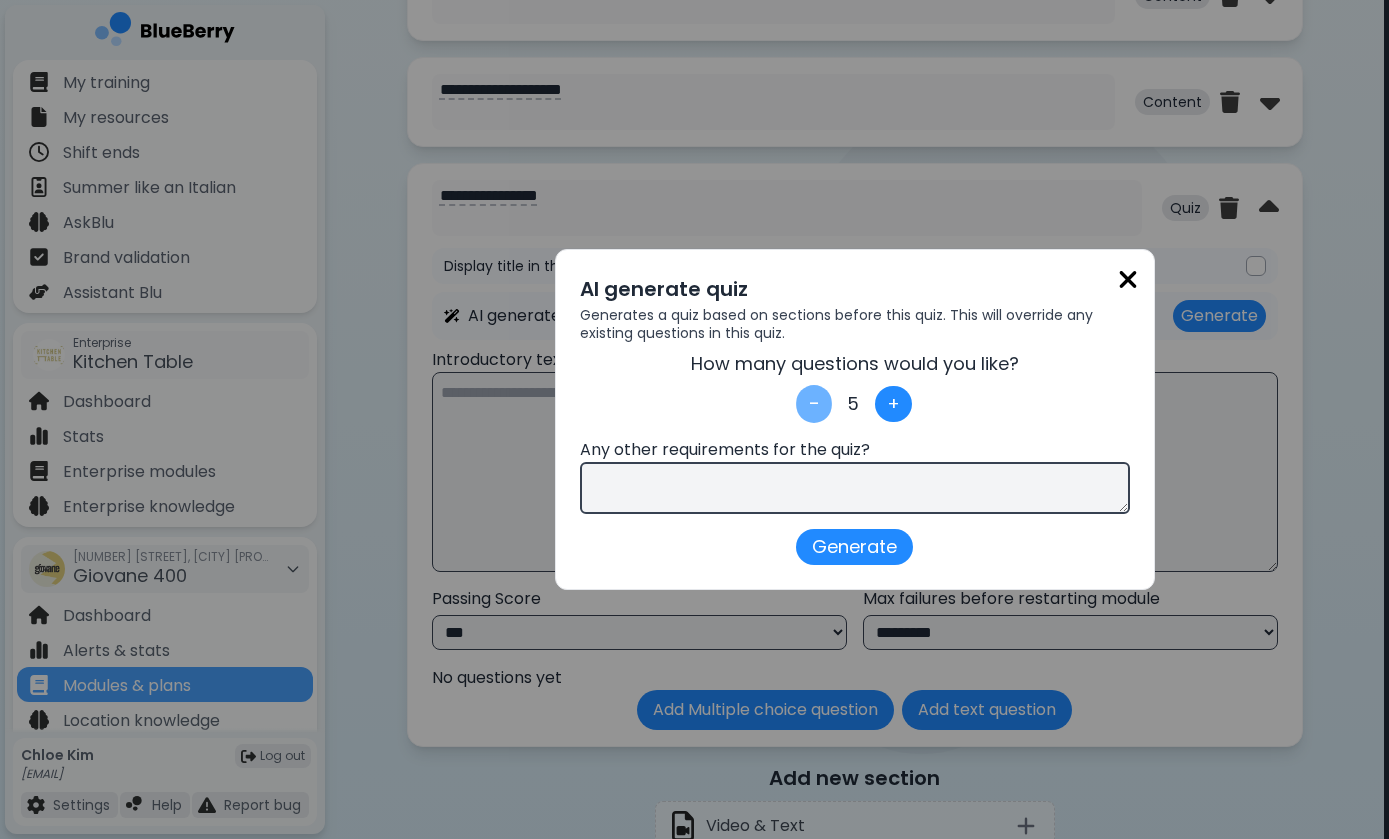 click on "-" at bounding box center (814, 404) 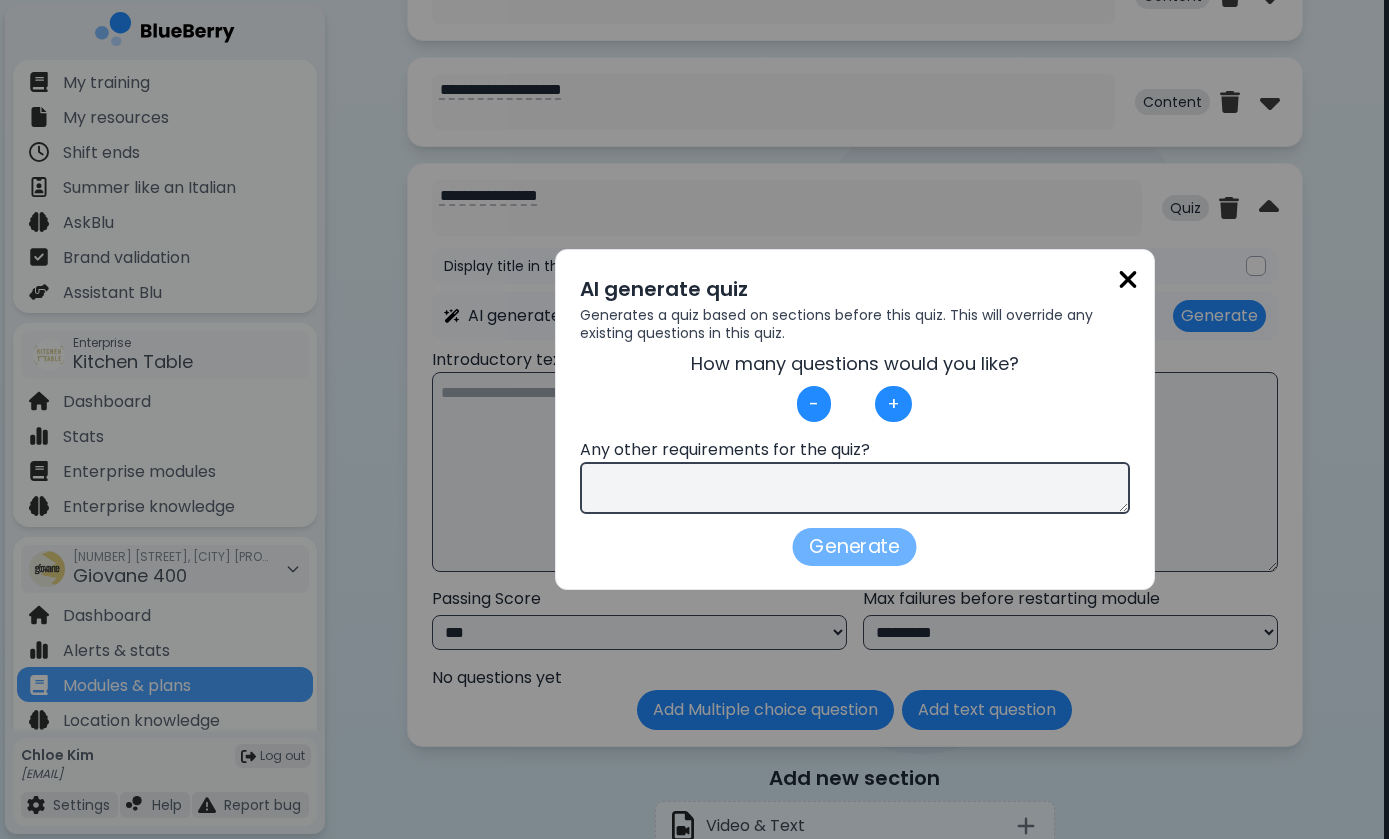 click on "Generate" at bounding box center [855, 547] 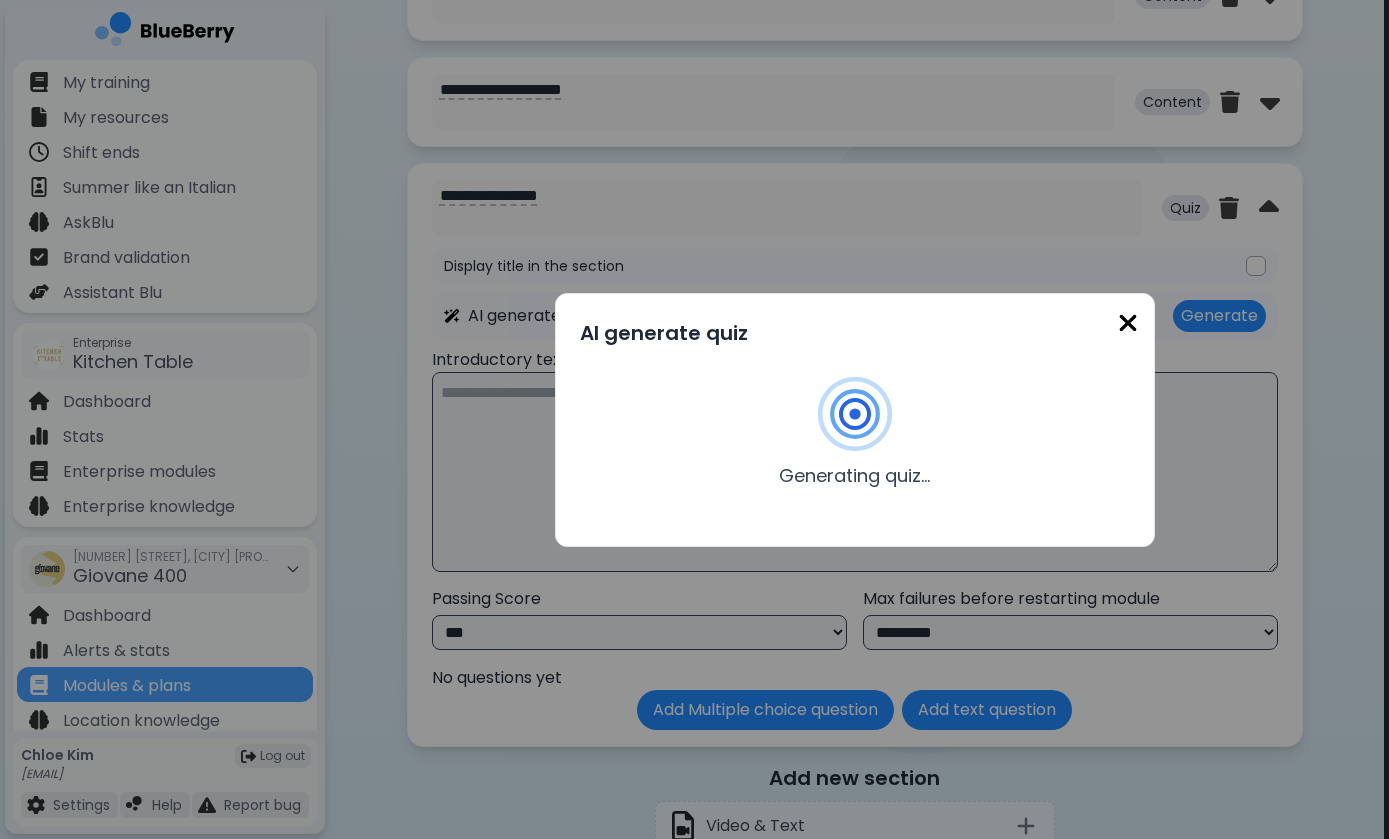 type on "**********" 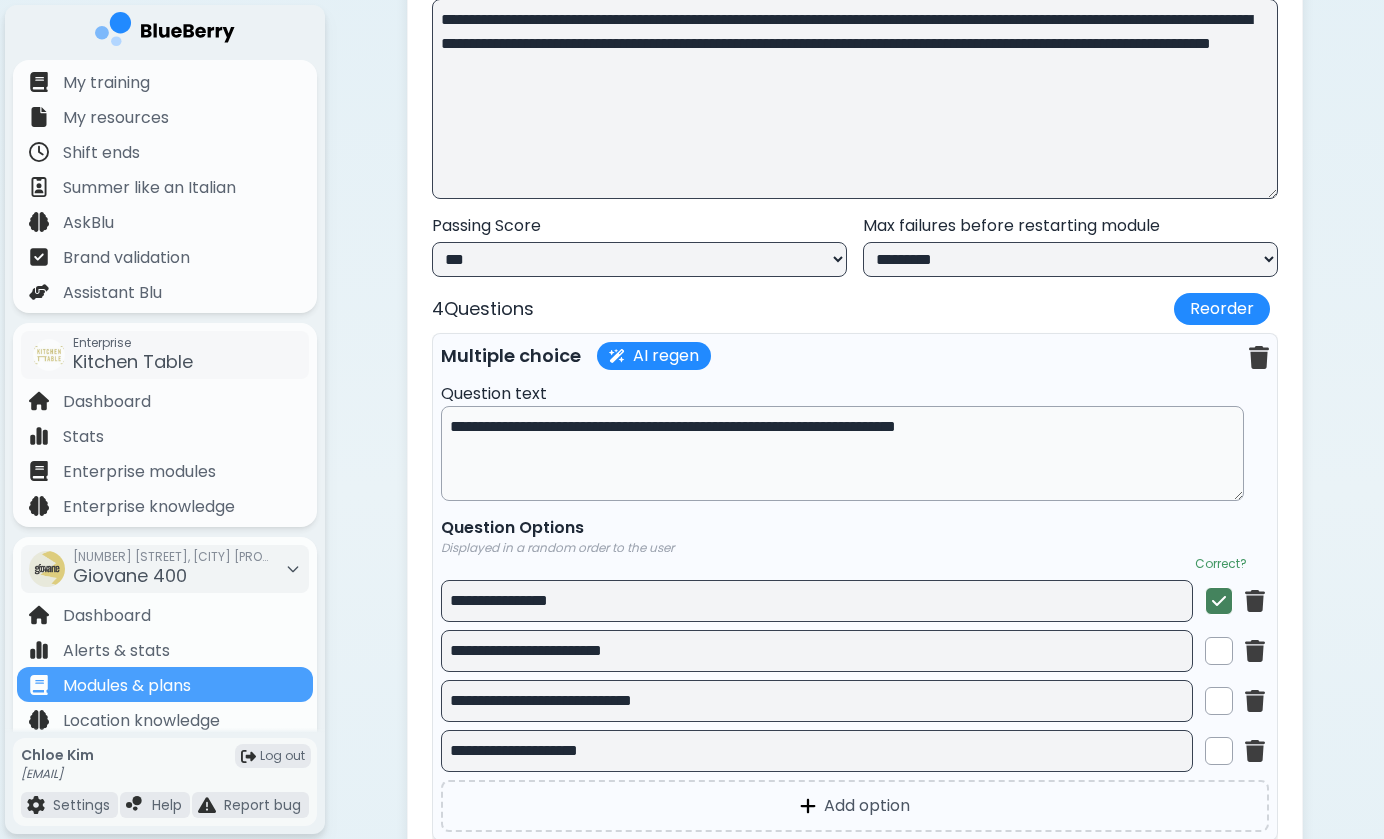 scroll, scrollTop: 1907, scrollLeft: 0, axis: vertical 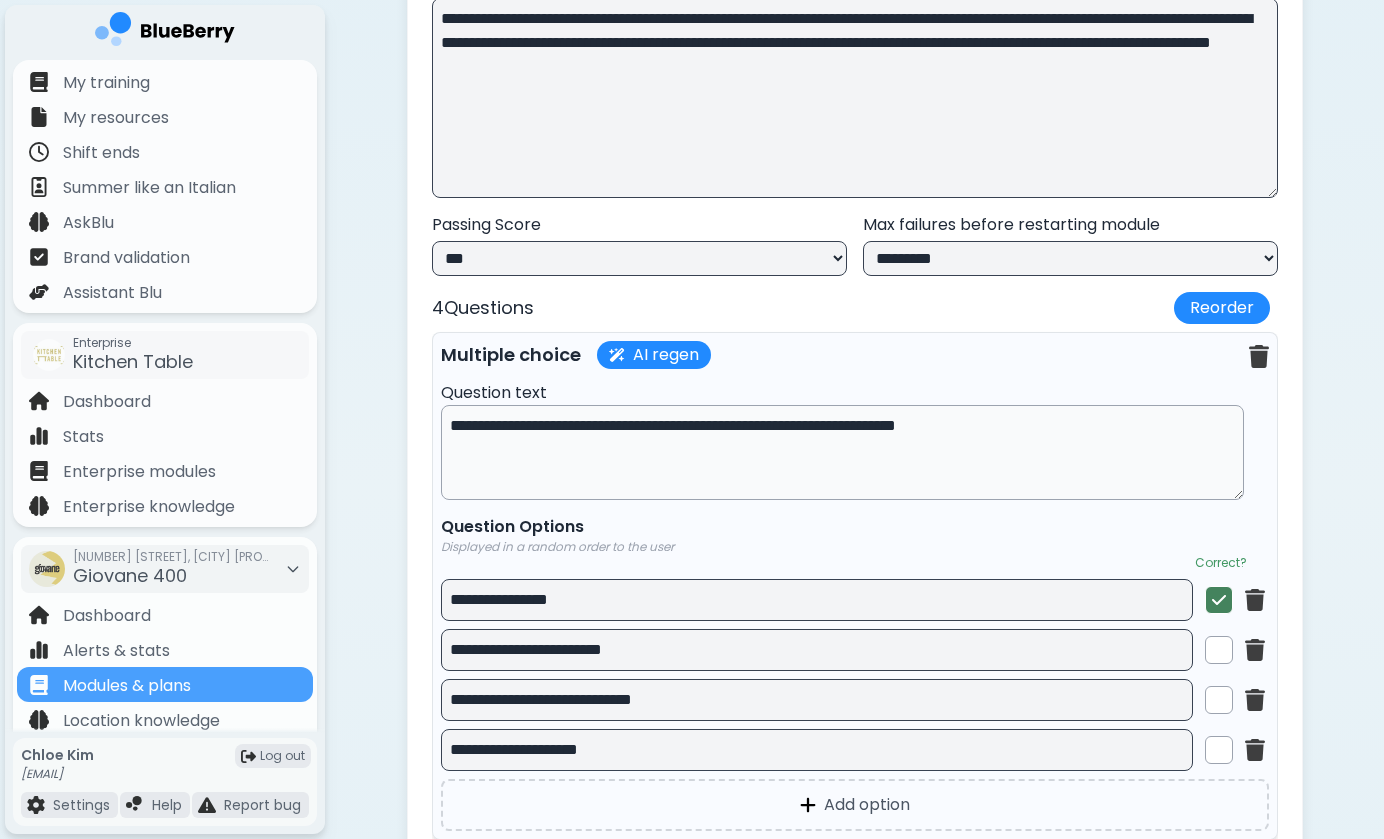 click on "**********" at bounding box center (855, 1185) 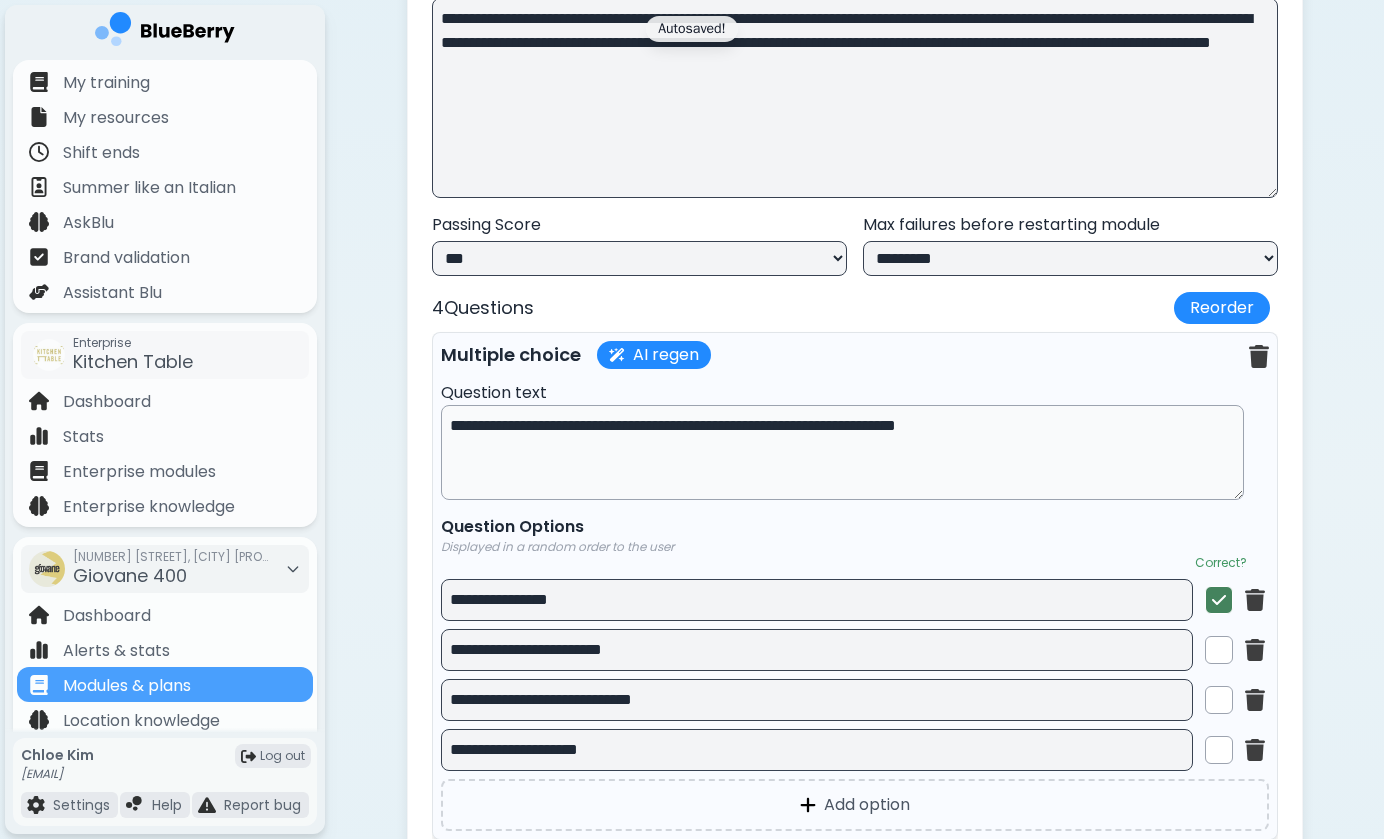 select on "**" 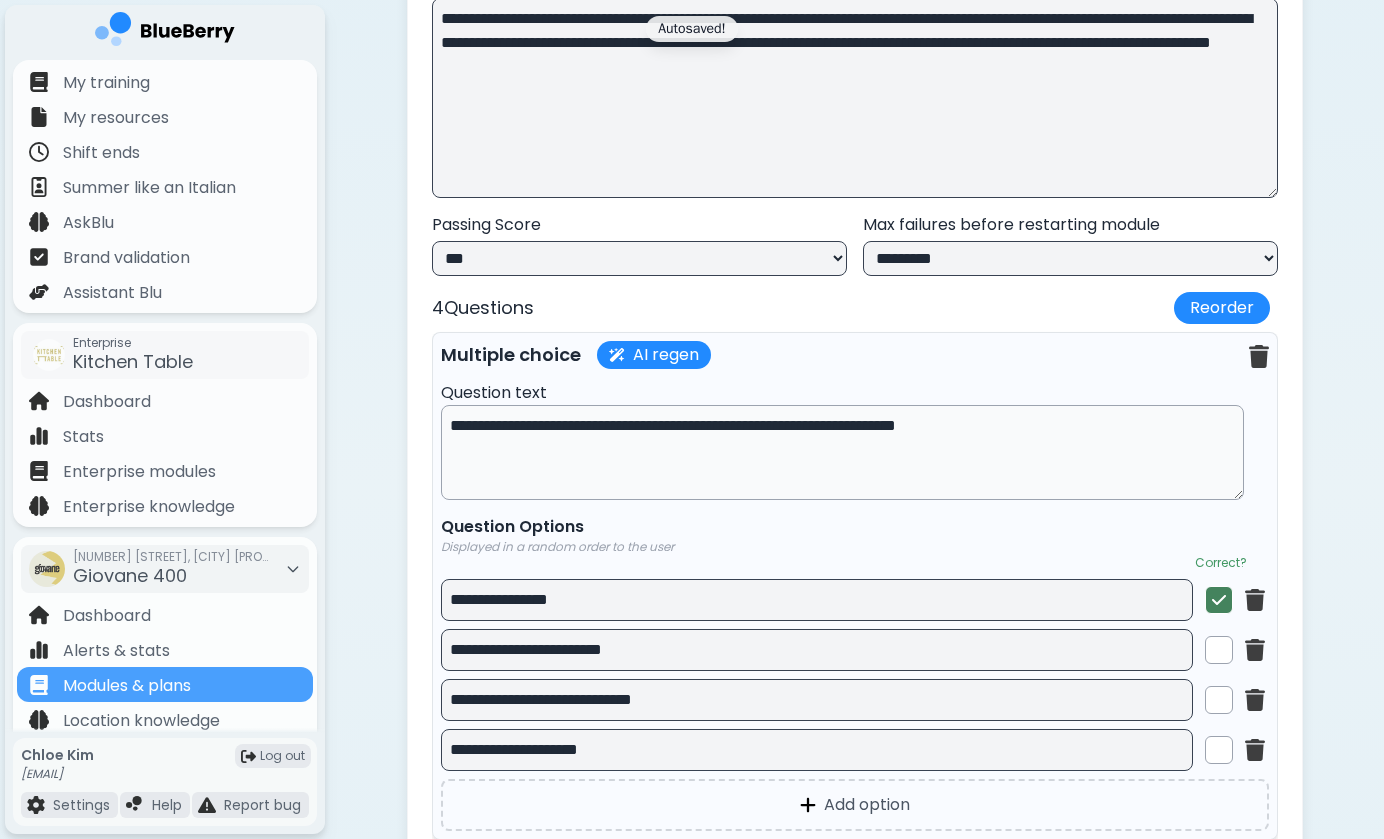click on "**********" at bounding box center (855, 1185) 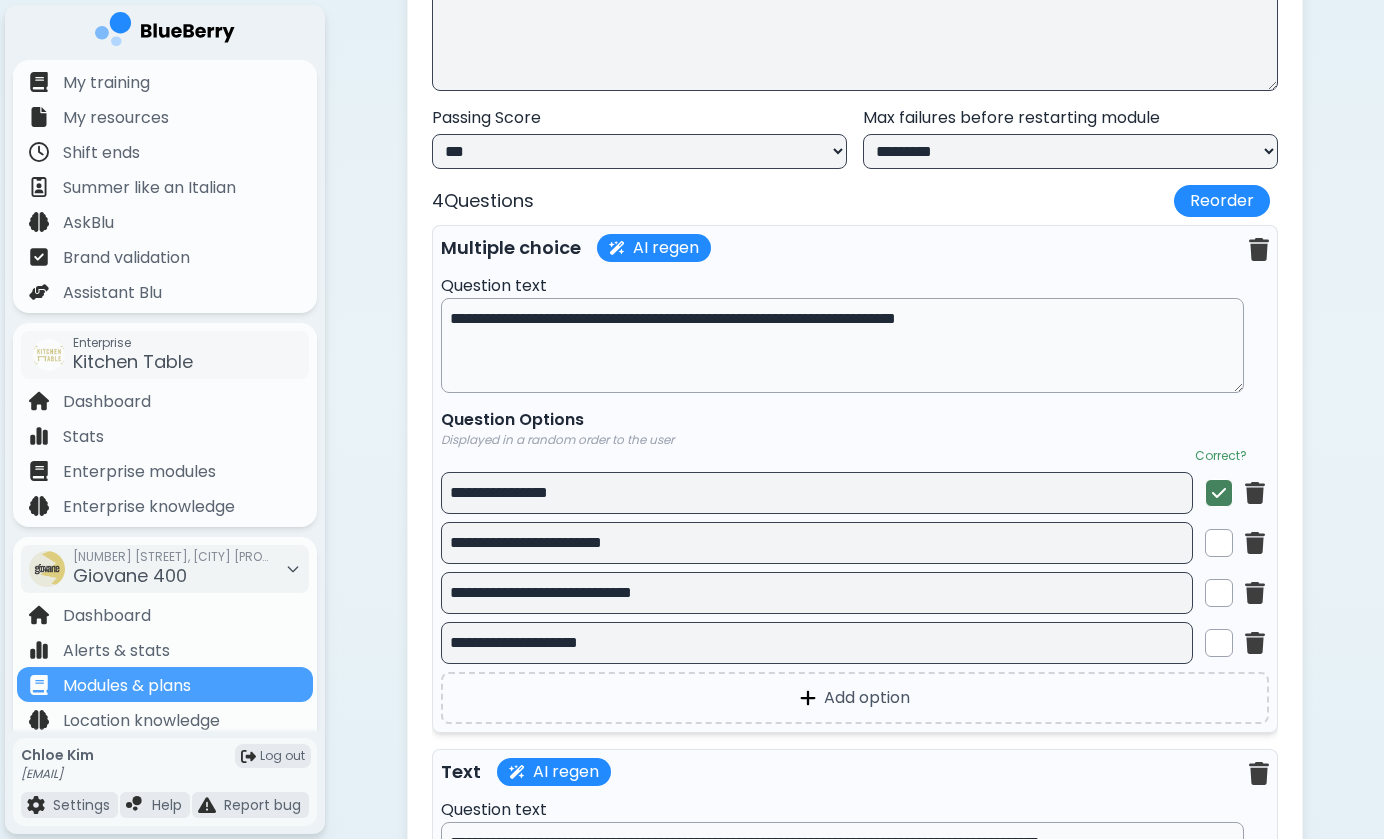 scroll, scrollTop: 2046, scrollLeft: 0, axis: vertical 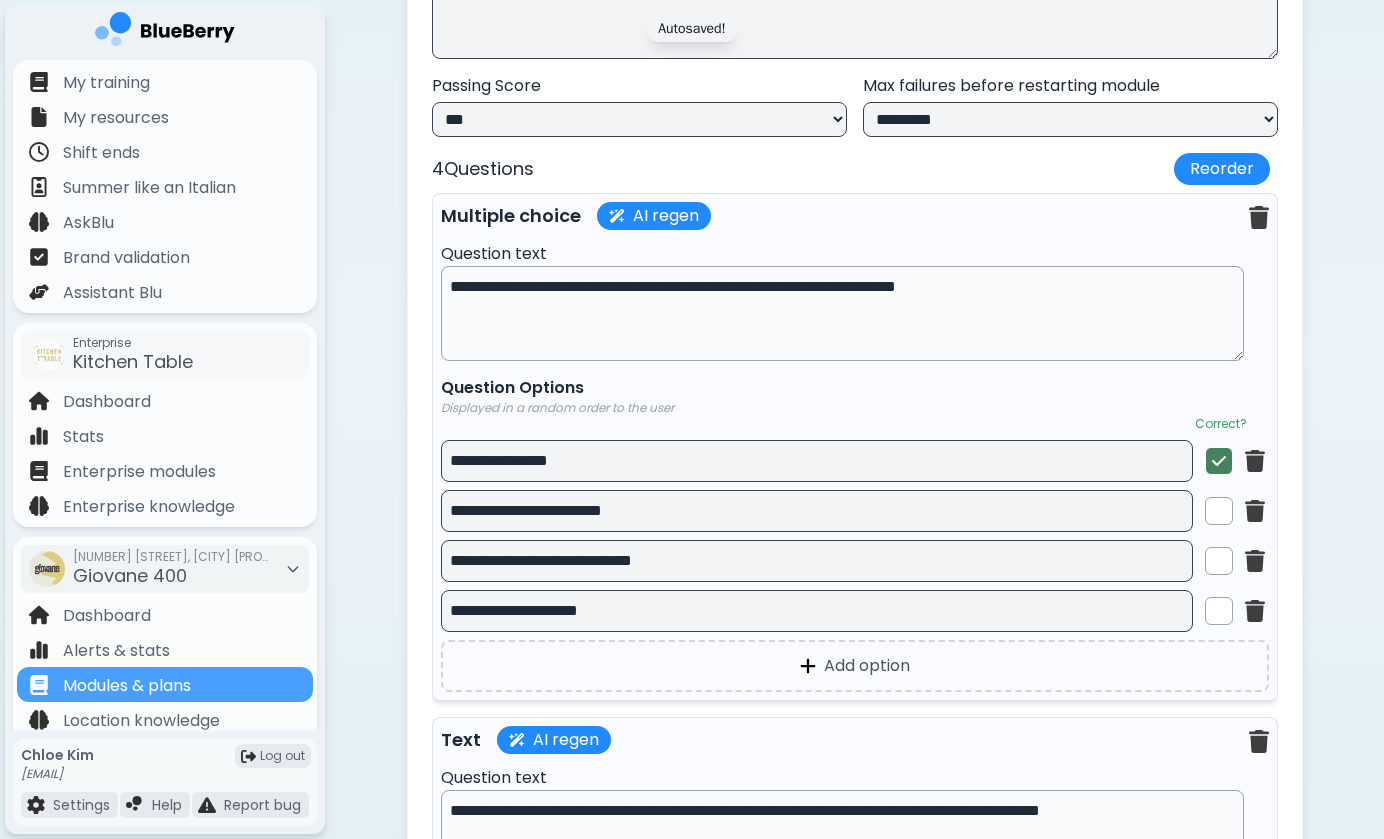 click on "**********" at bounding box center (842, 313) 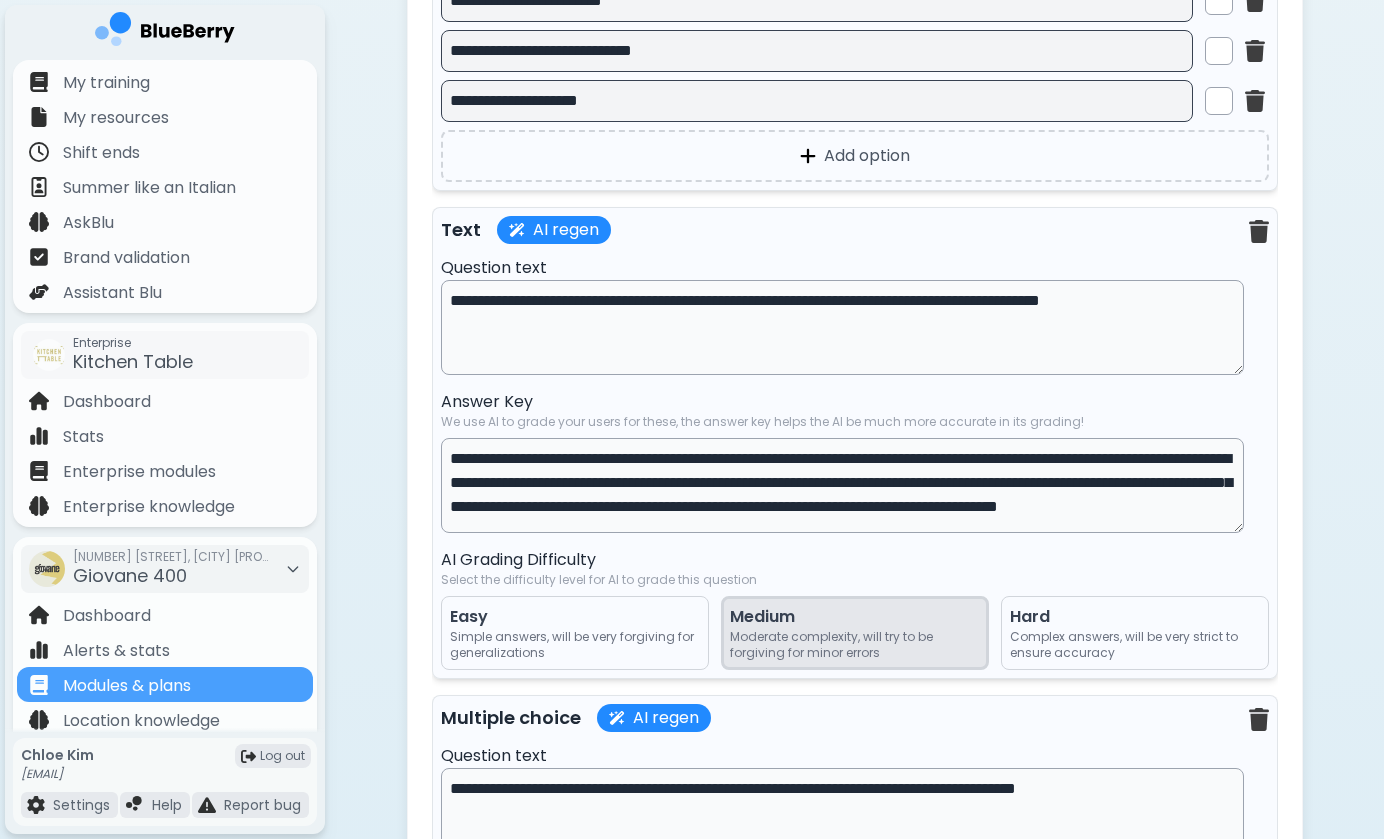 scroll, scrollTop: 2558, scrollLeft: 0, axis: vertical 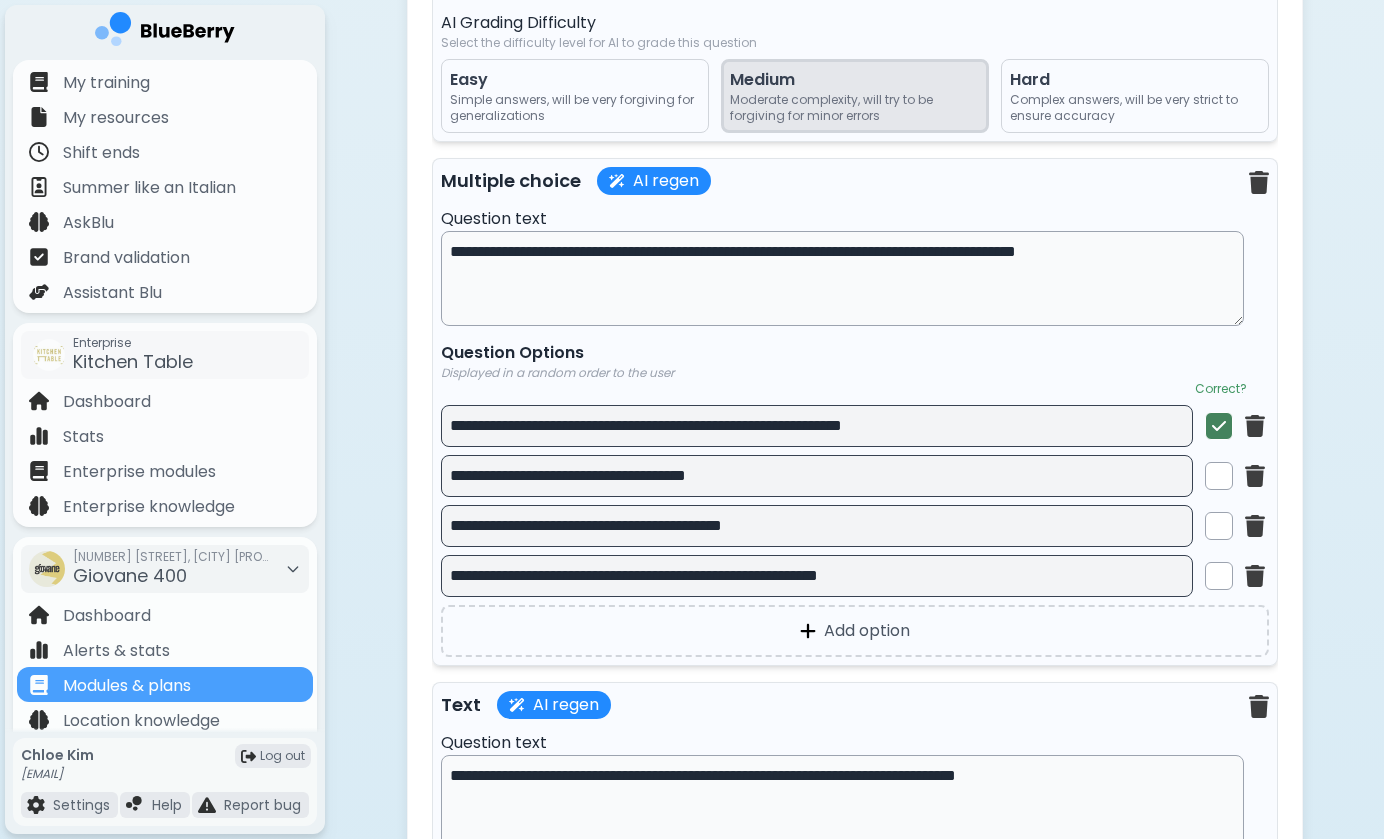 click on "**********" at bounding box center (842, 278) 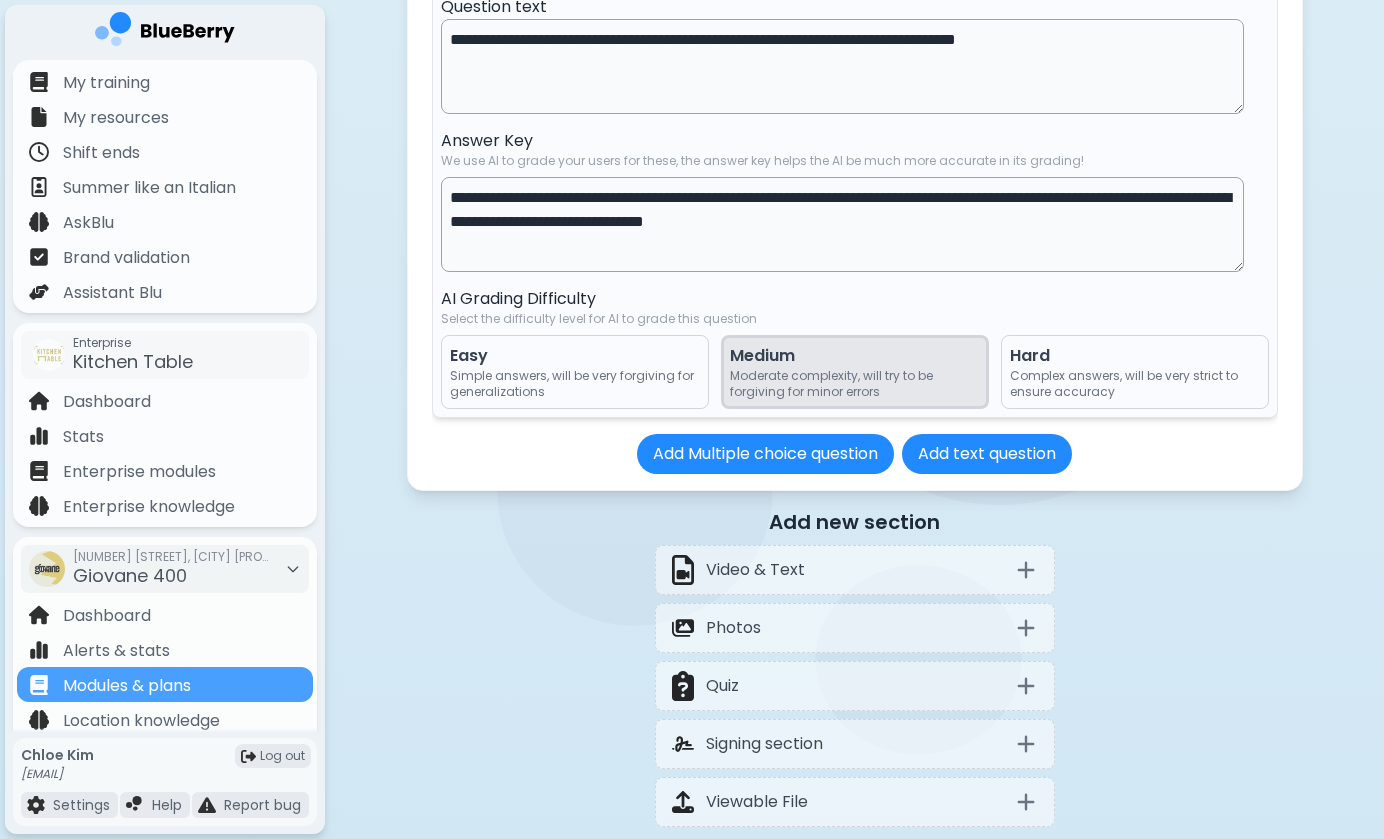 scroll, scrollTop: 3830, scrollLeft: 0, axis: vertical 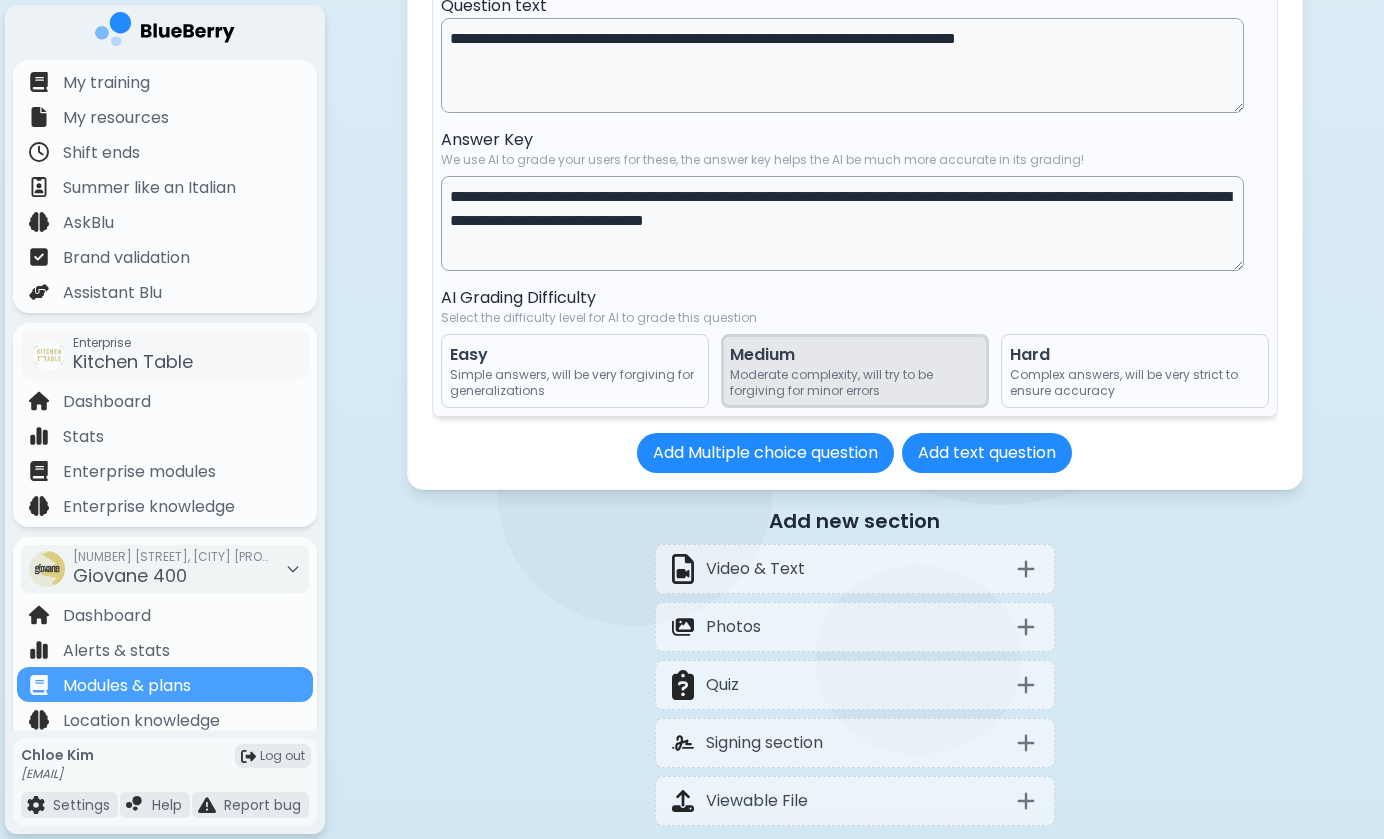 drag, startPoint x: 912, startPoint y: 202, endPoint x: 961, endPoint y: 226, distance: 54.56189 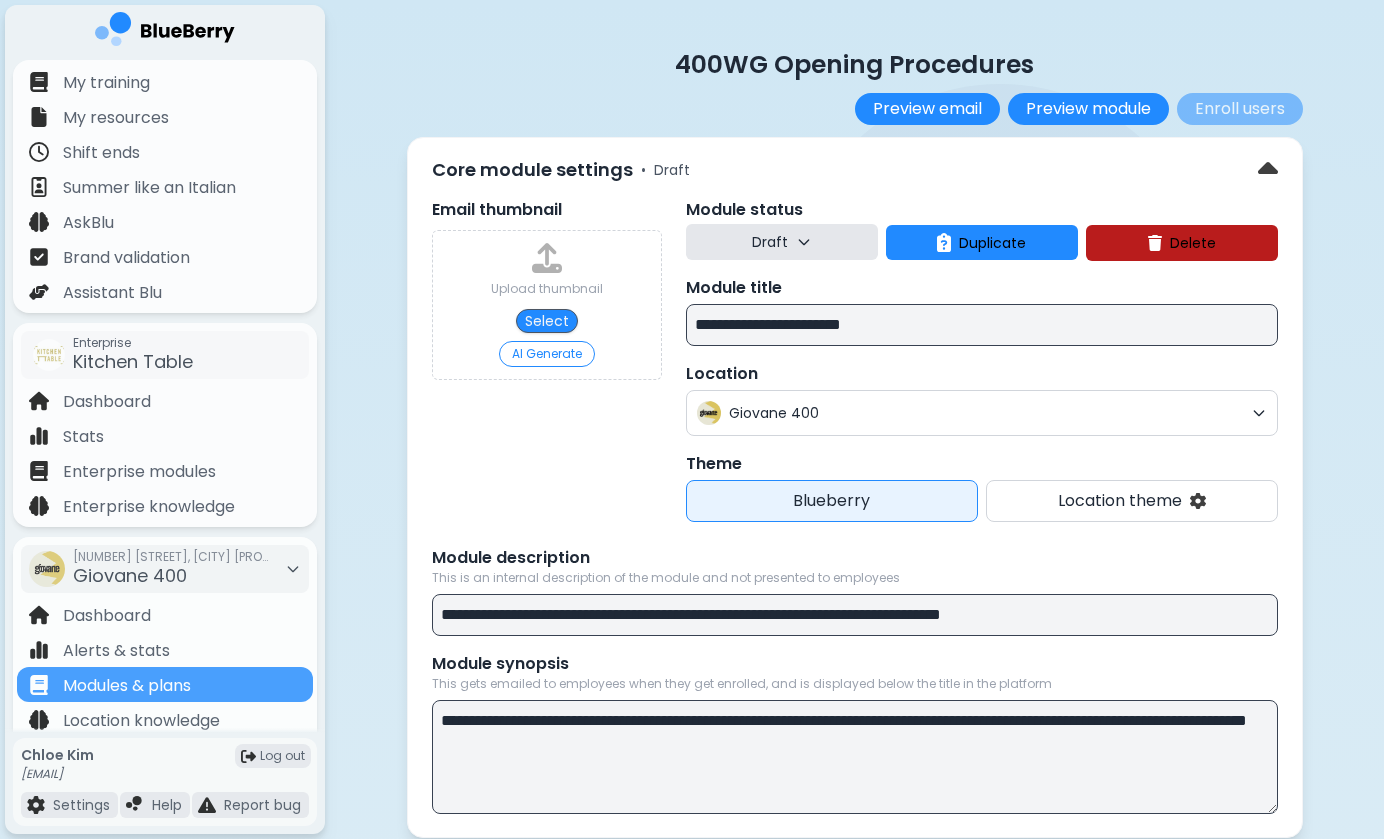 scroll, scrollTop: 0, scrollLeft: 0, axis: both 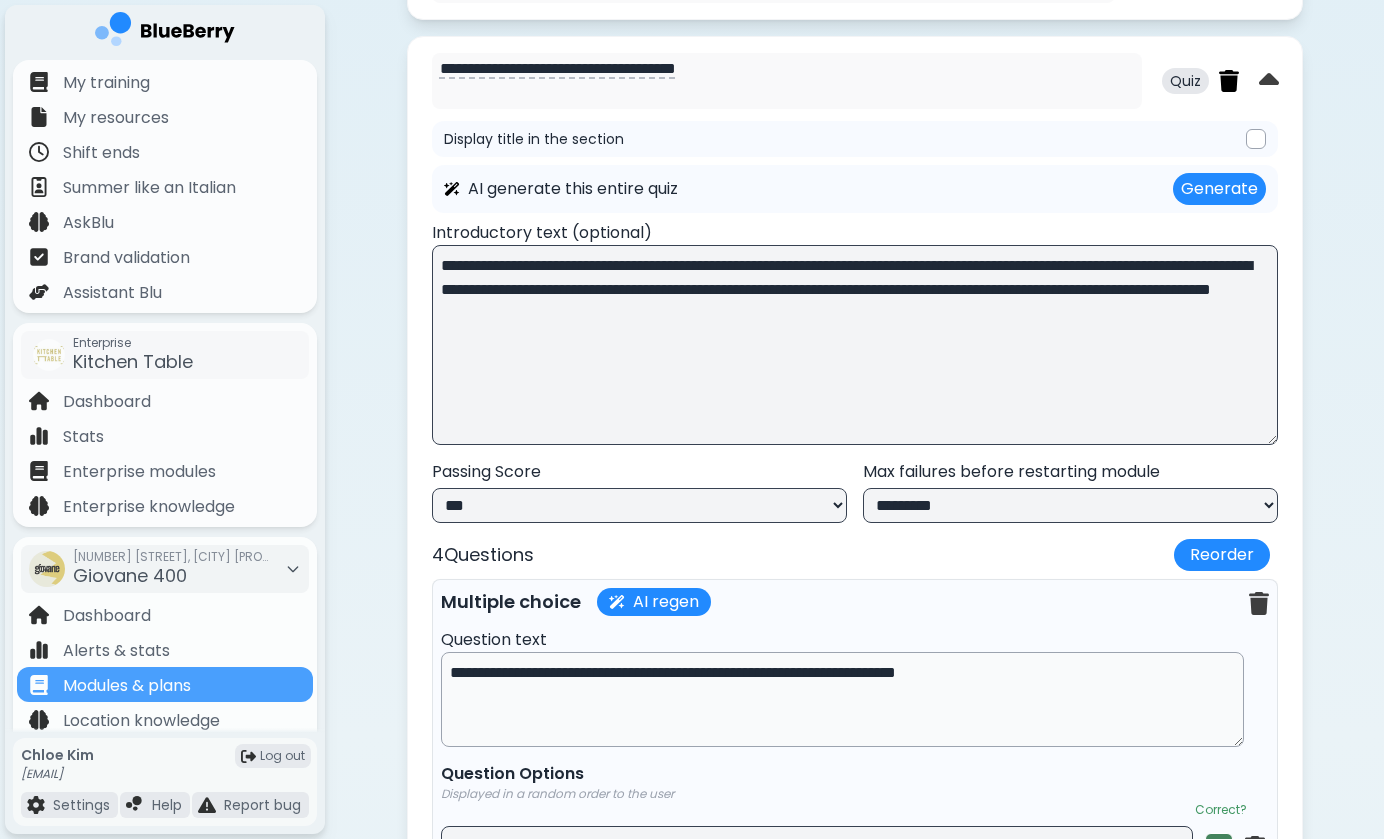 click at bounding box center (1229, 81) 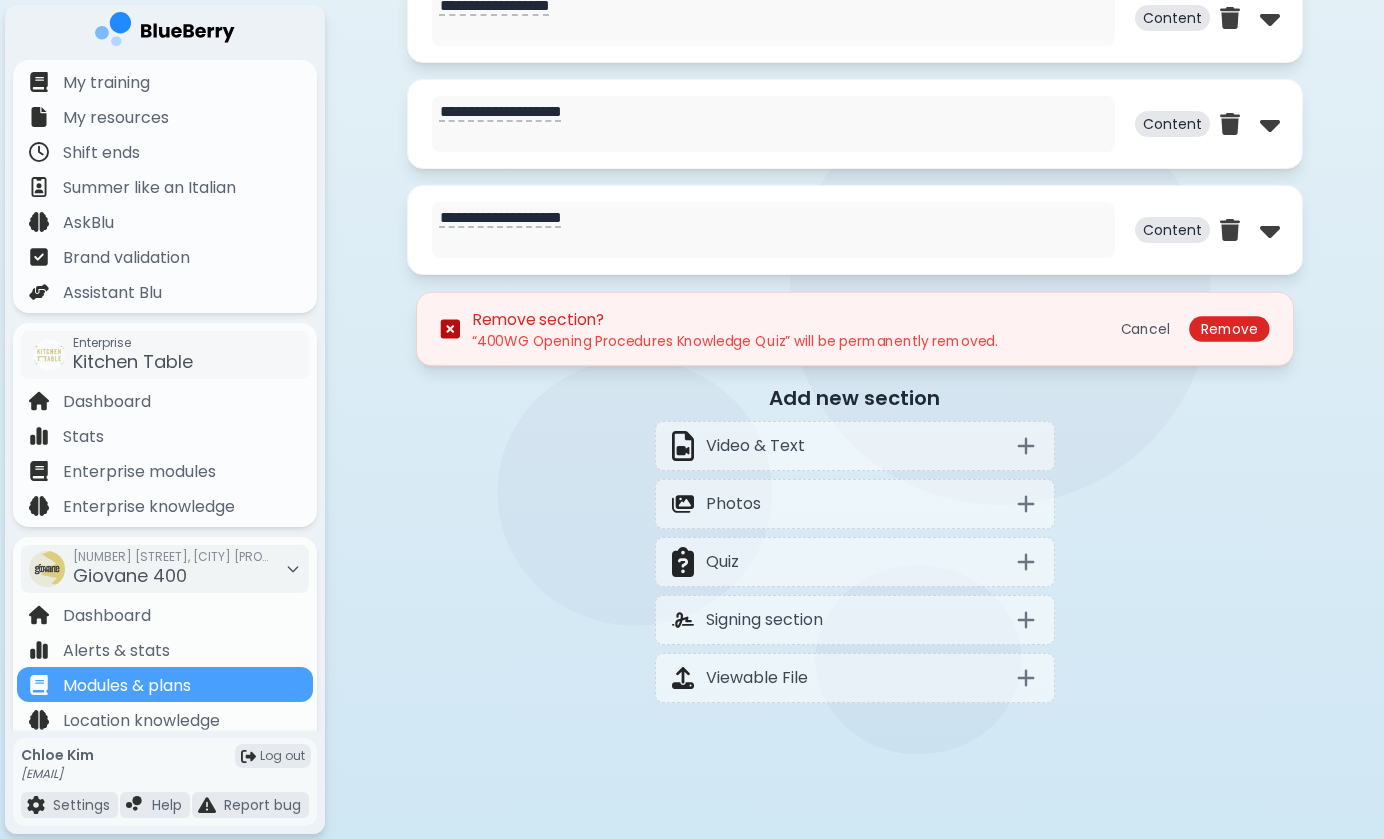 scroll, scrollTop: 1407, scrollLeft: 0, axis: vertical 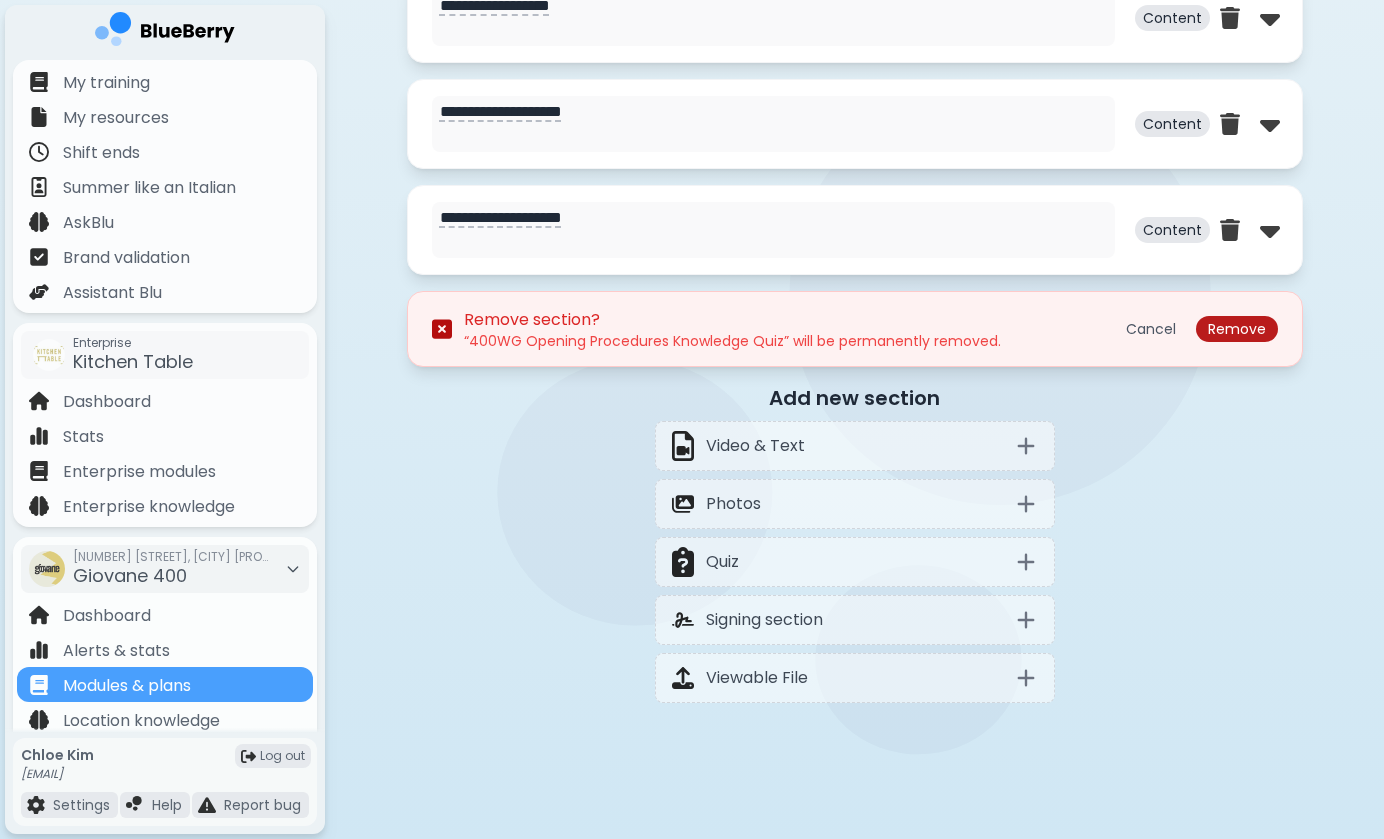 click on "Remove" at bounding box center [1237, 329] 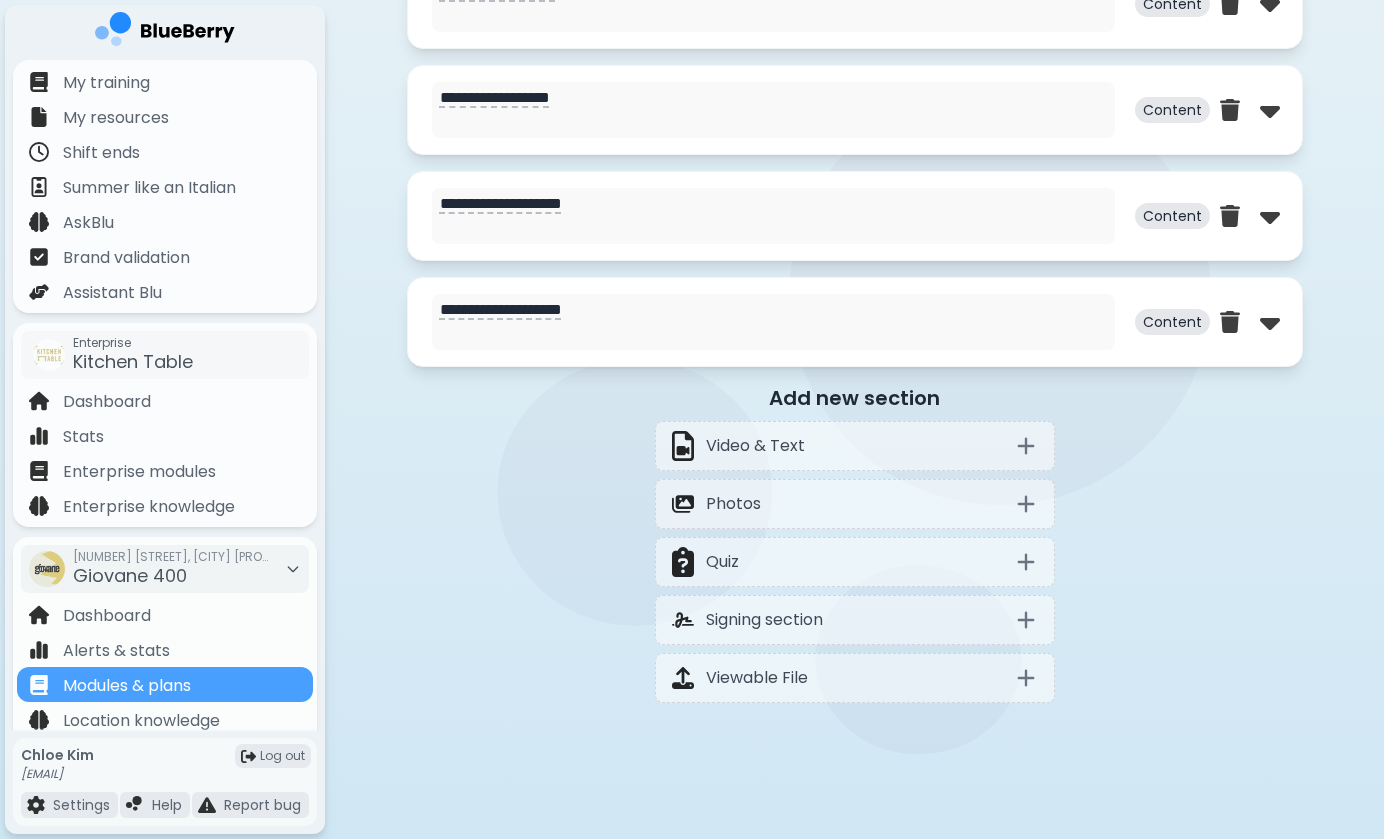 scroll, scrollTop: 1315, scrollLeft: 0, axis: vertical 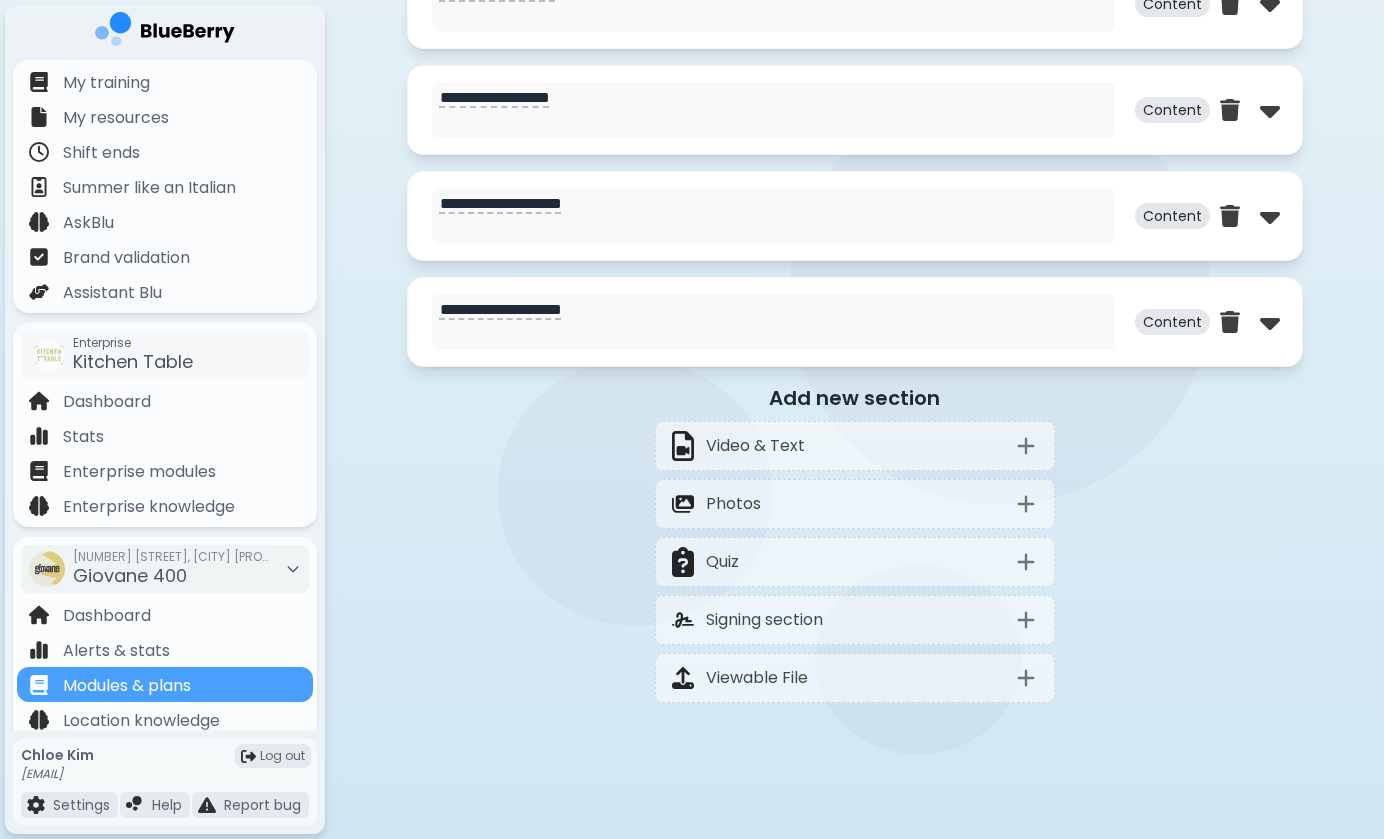 click on "Add new section Video & Text Photos Quiz Signing section Viewable File" at bounding box center [855, 543] 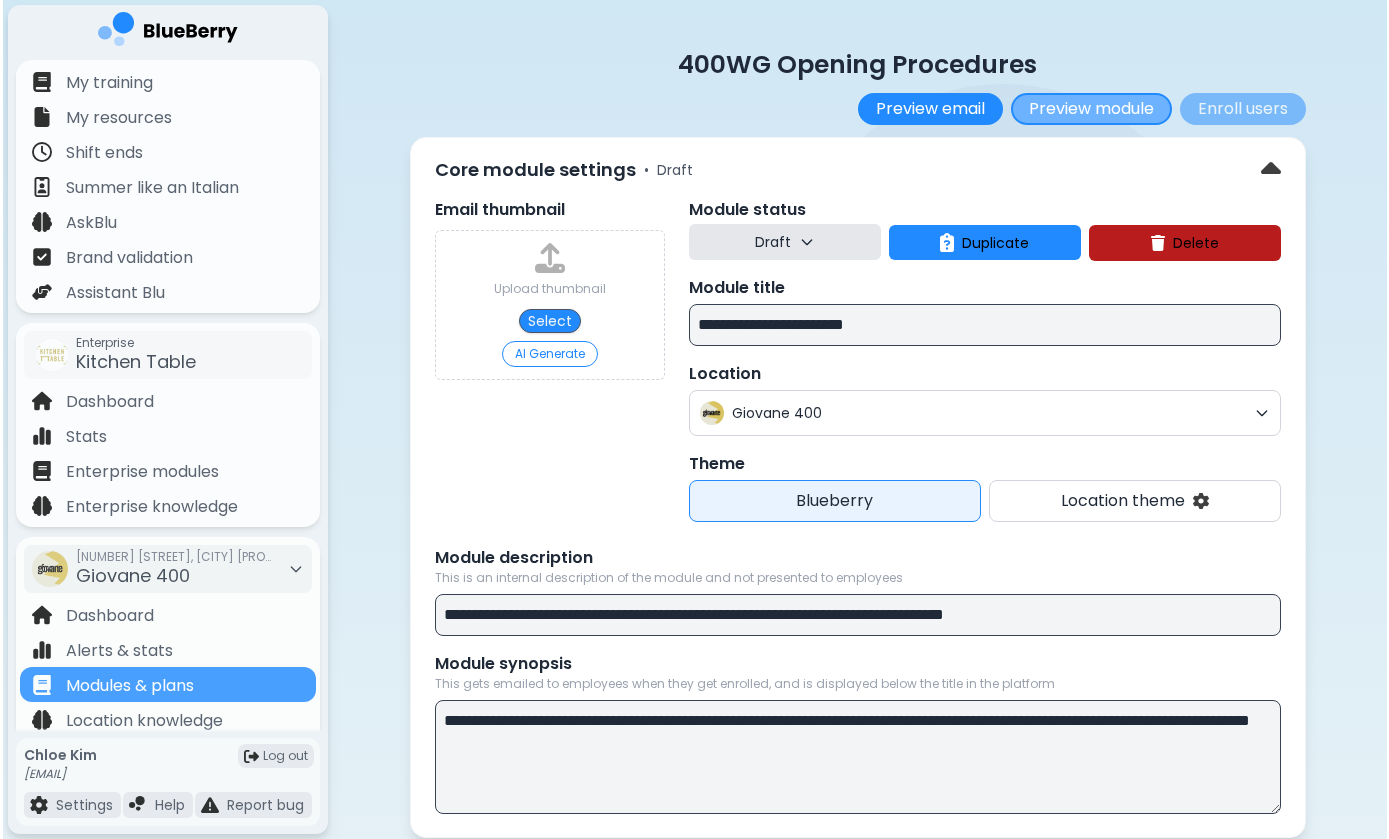 scroll, scrollTop: 0, scrollLeft: 0, axis: both 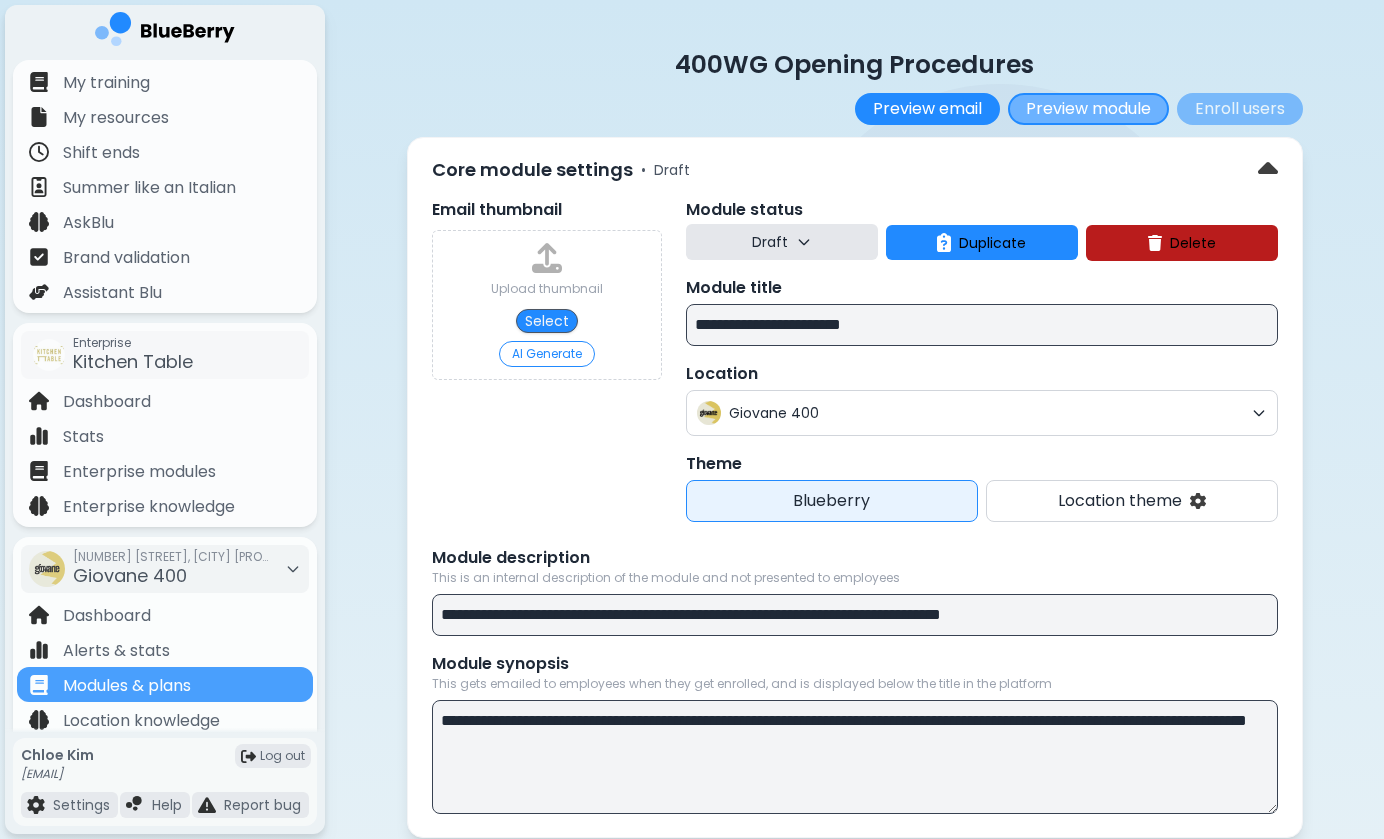click on "Preview module" at bounding box center (1088, 109) 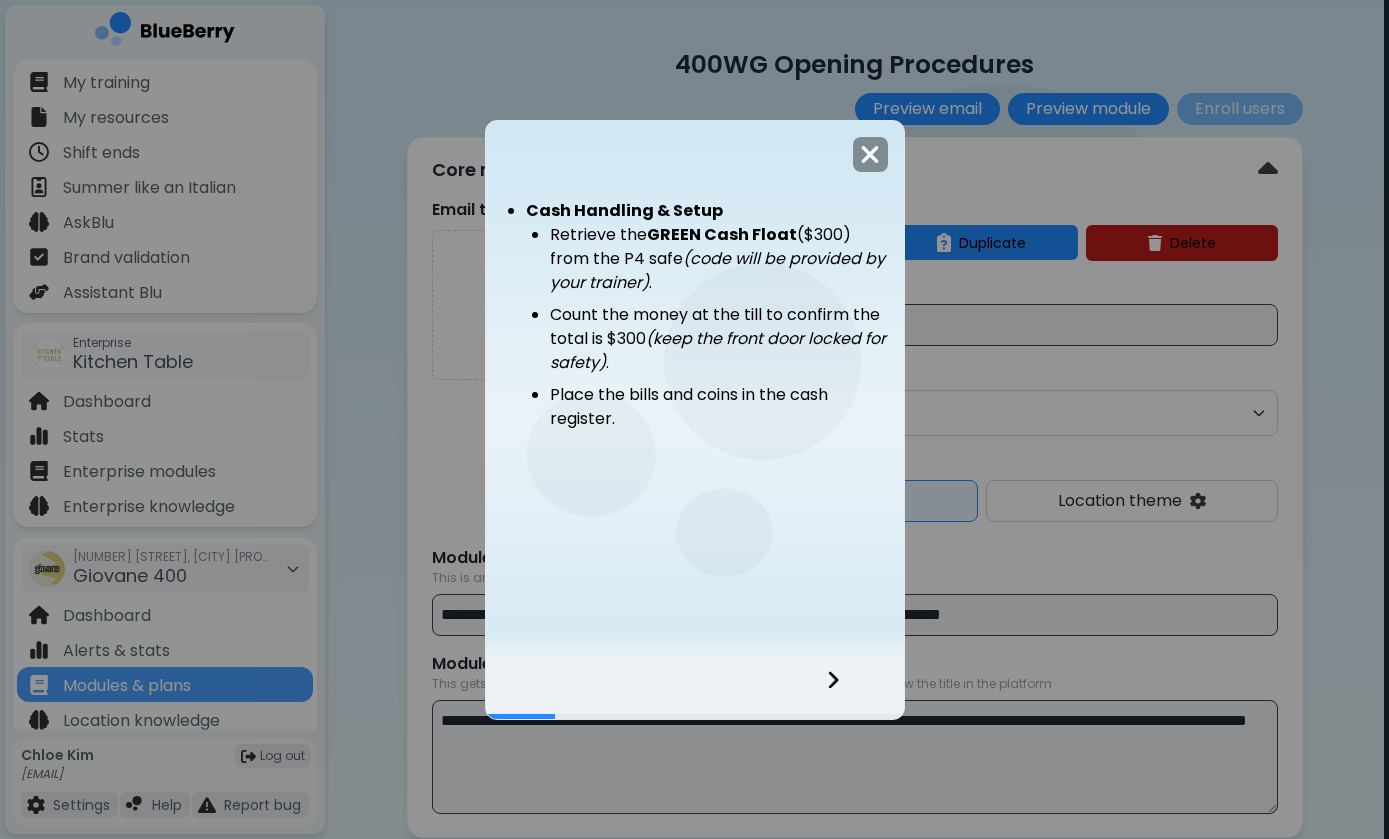 click 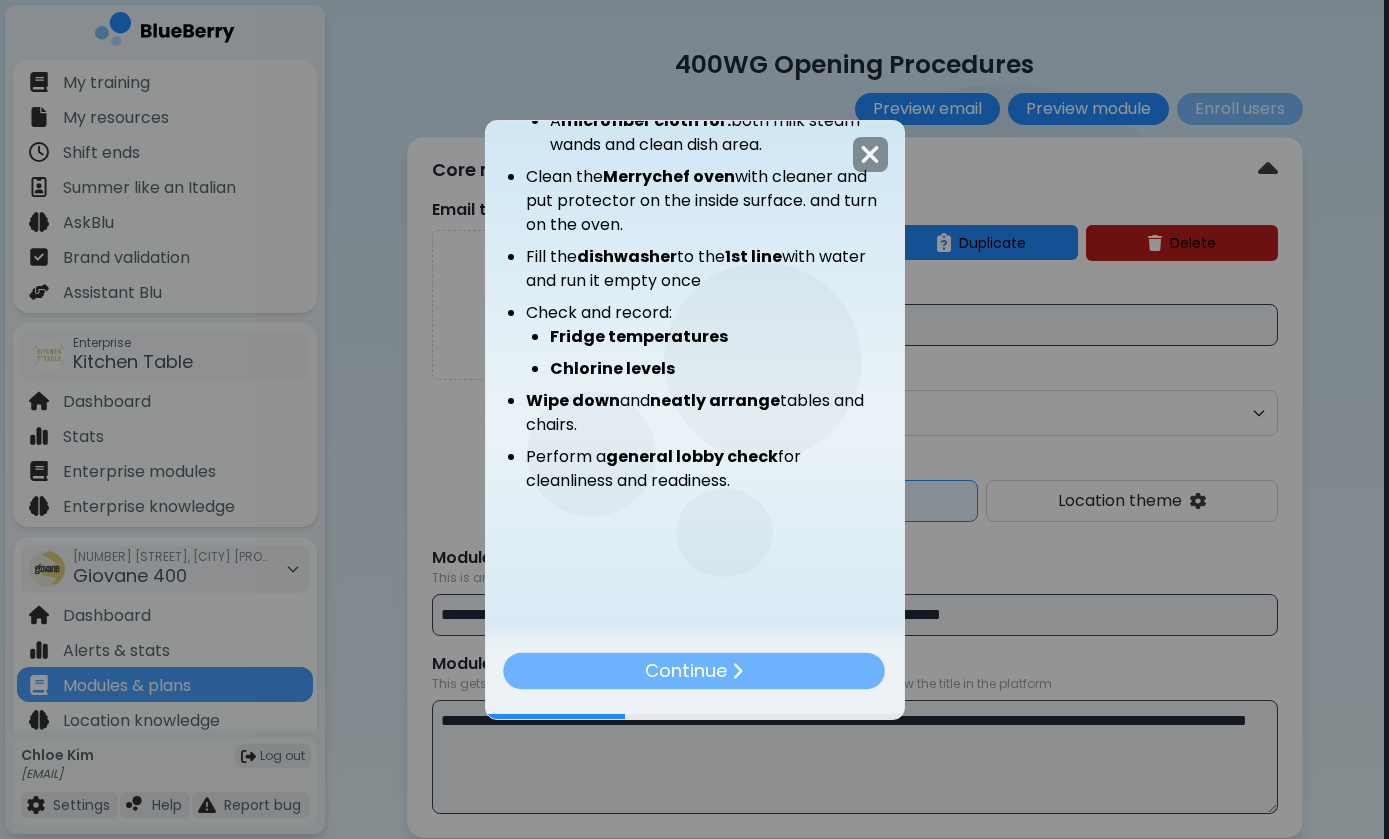 scroll, scrollTop: 295, scrollLeft: 0, axis: vertical 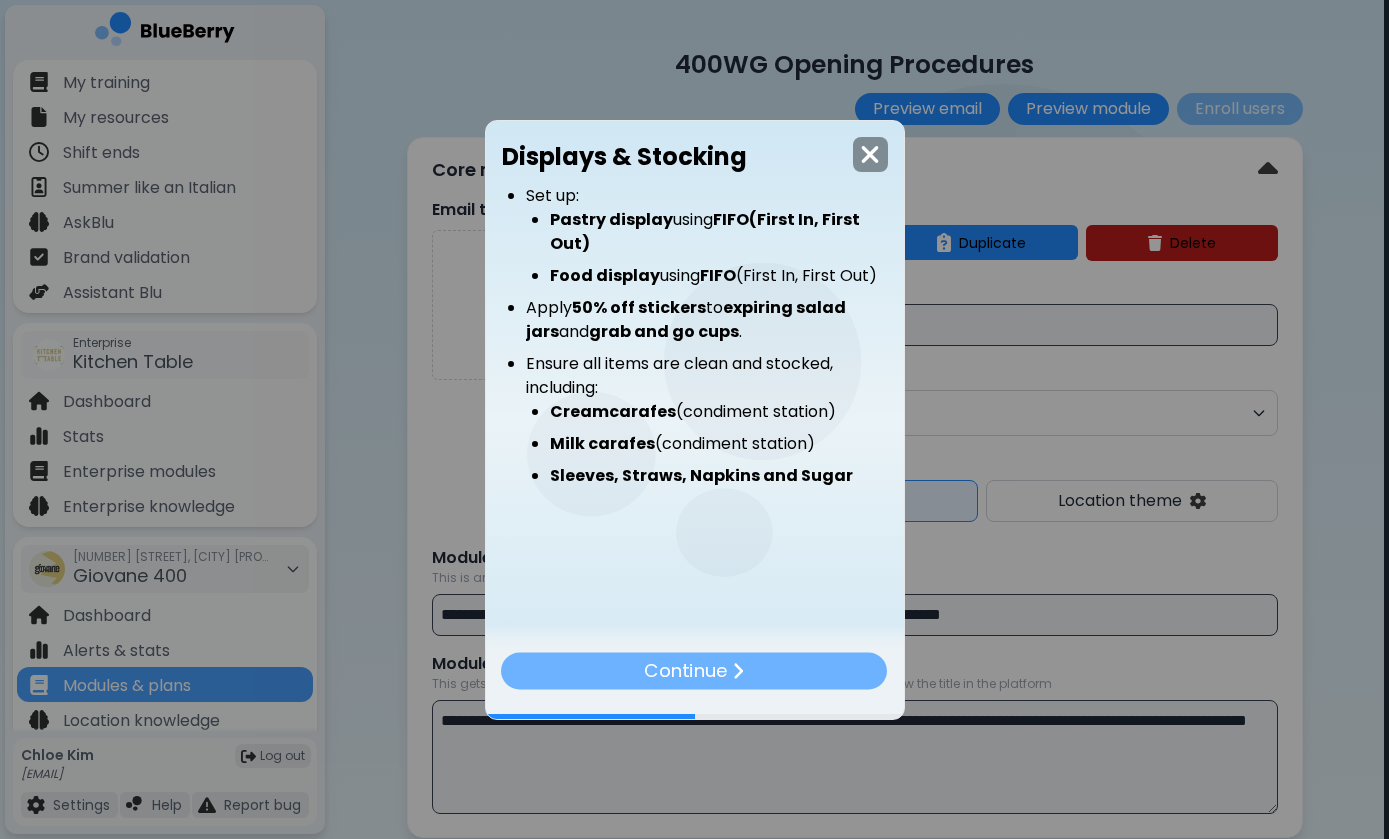 click on "Continue" at bounding box center [694, 670] 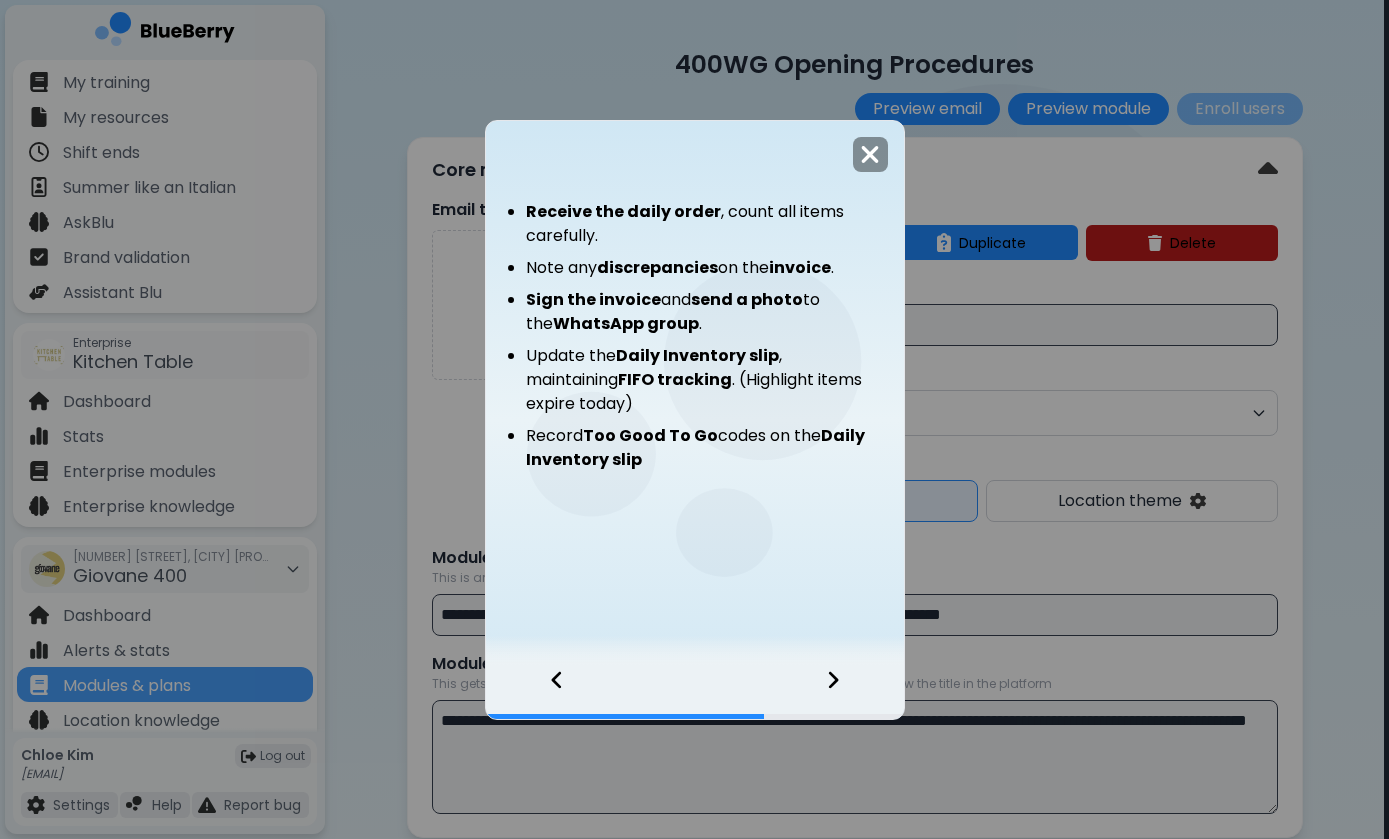 click at bounding box center [845, 692] 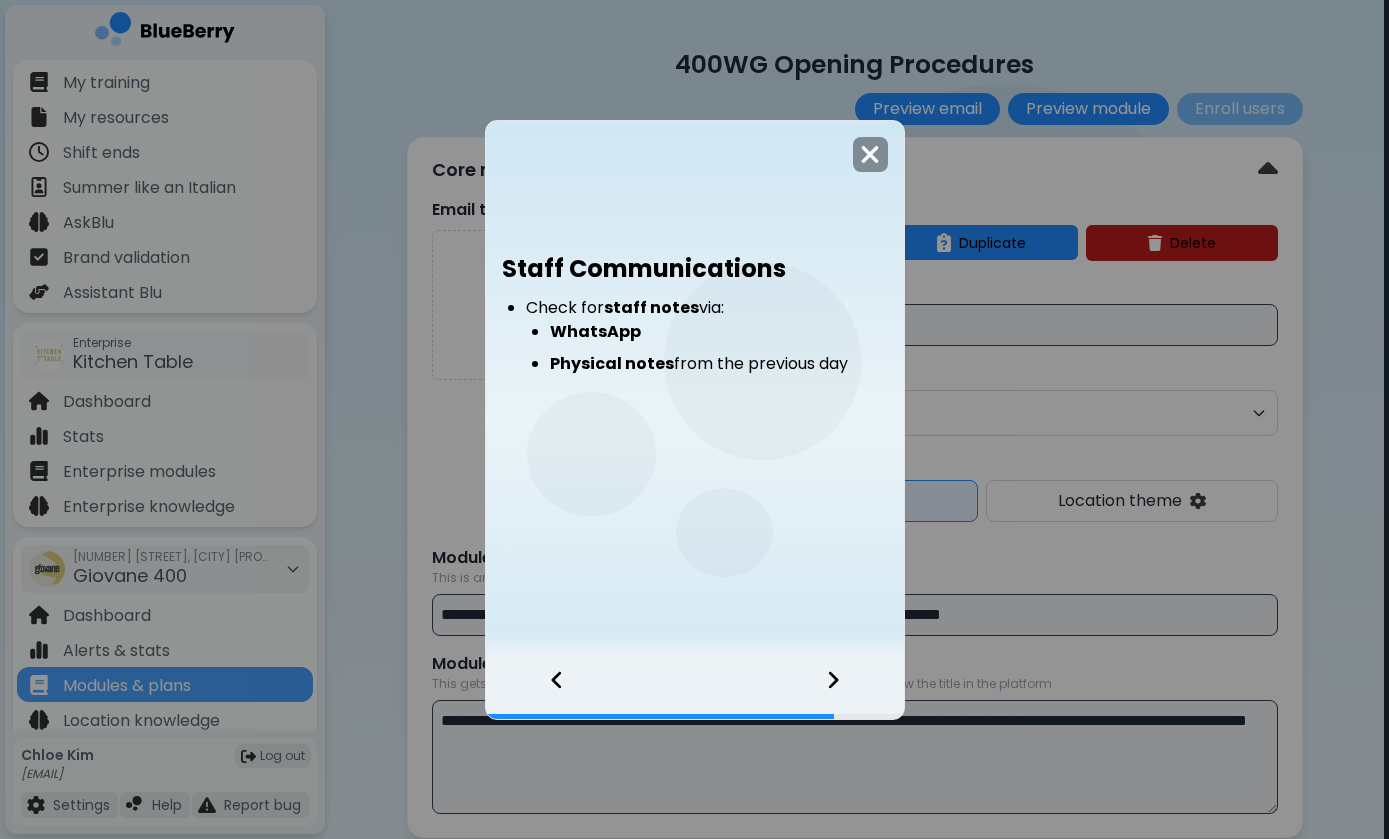 click 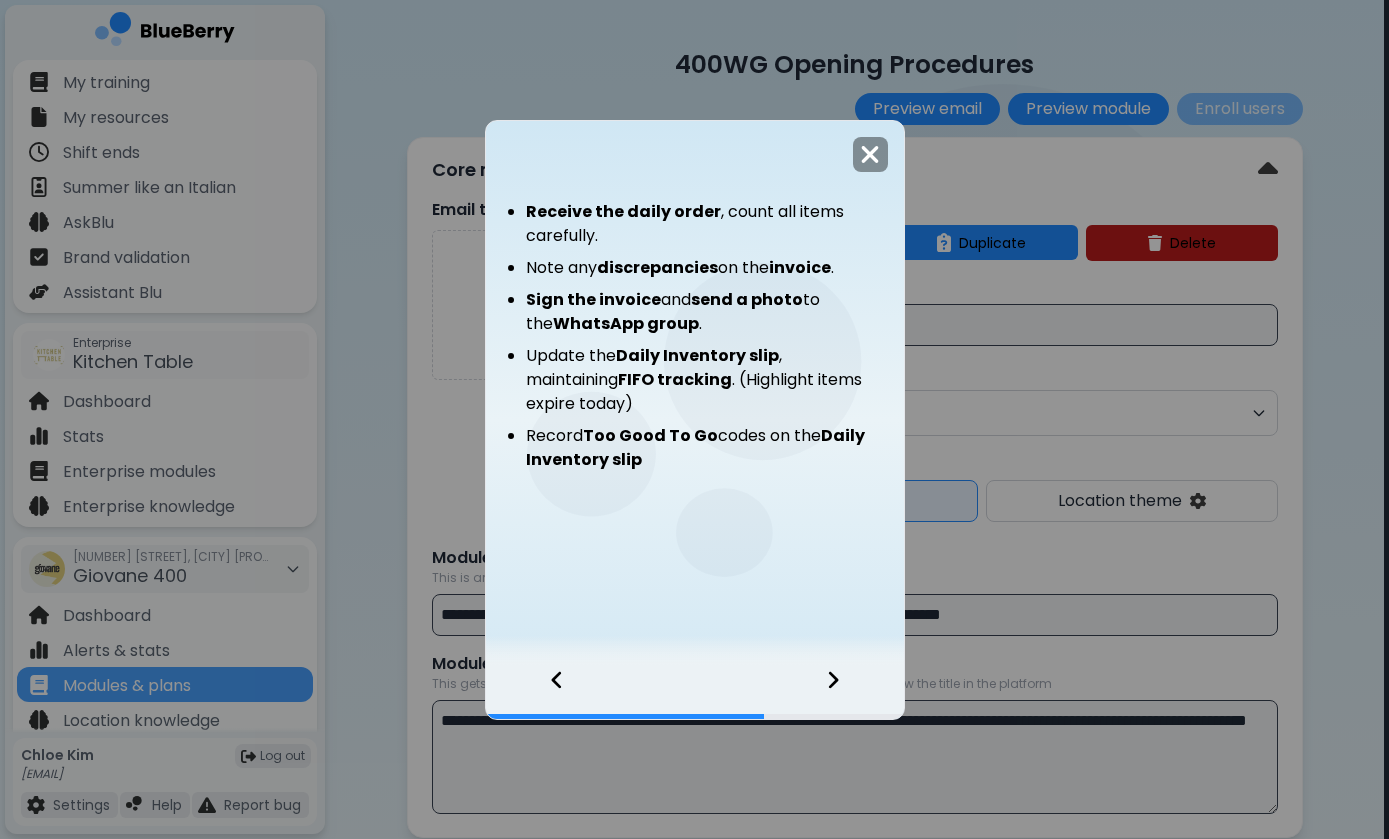 click 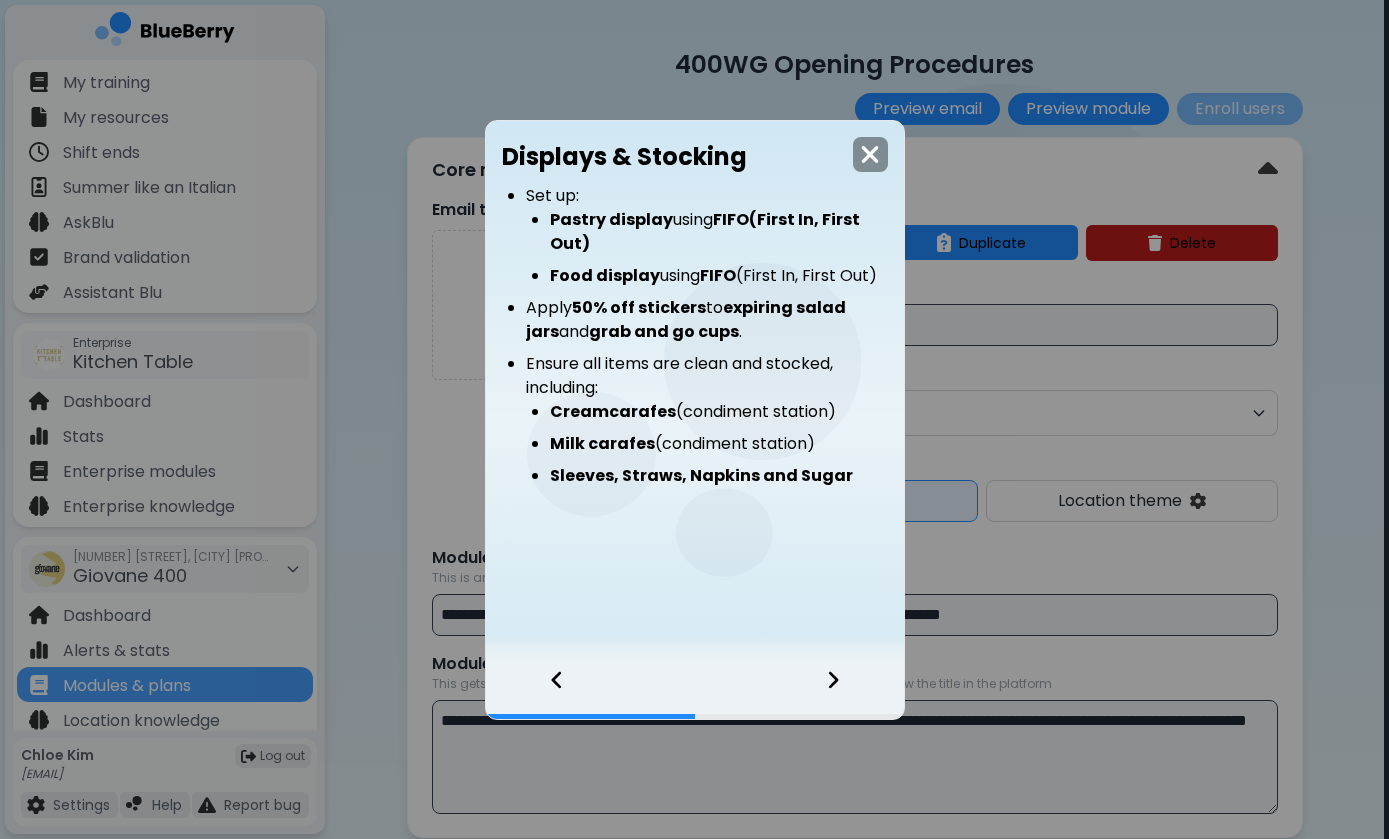 click 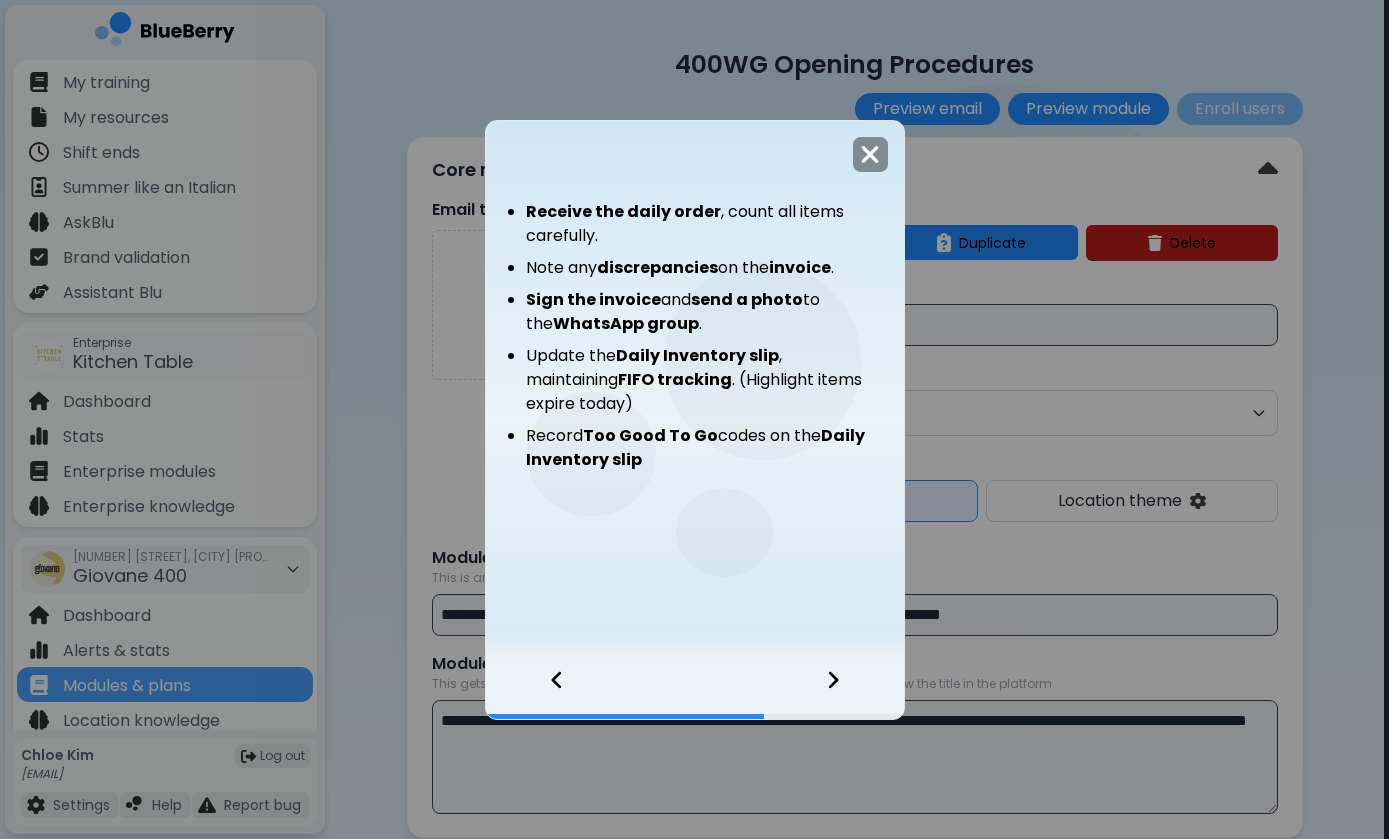 click 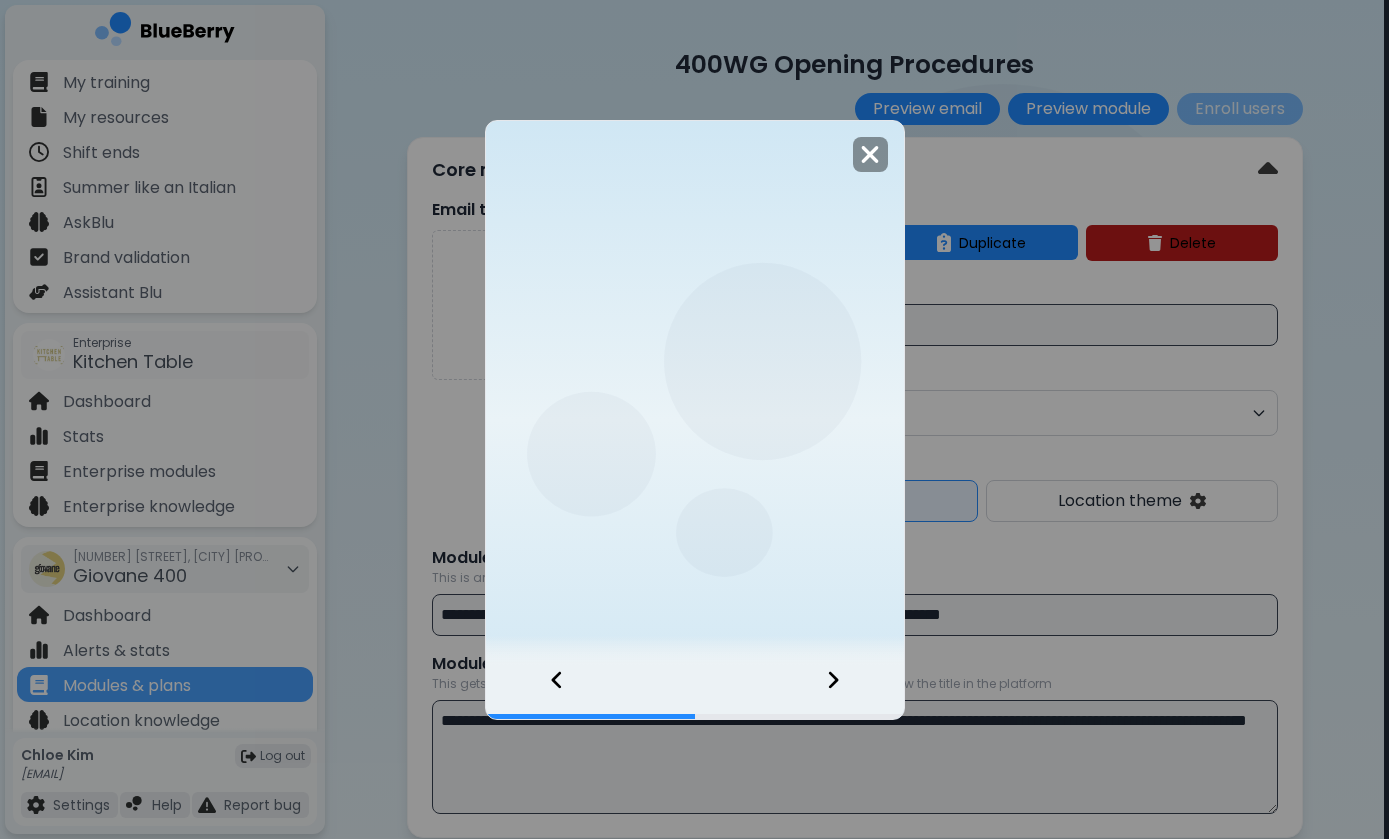 click 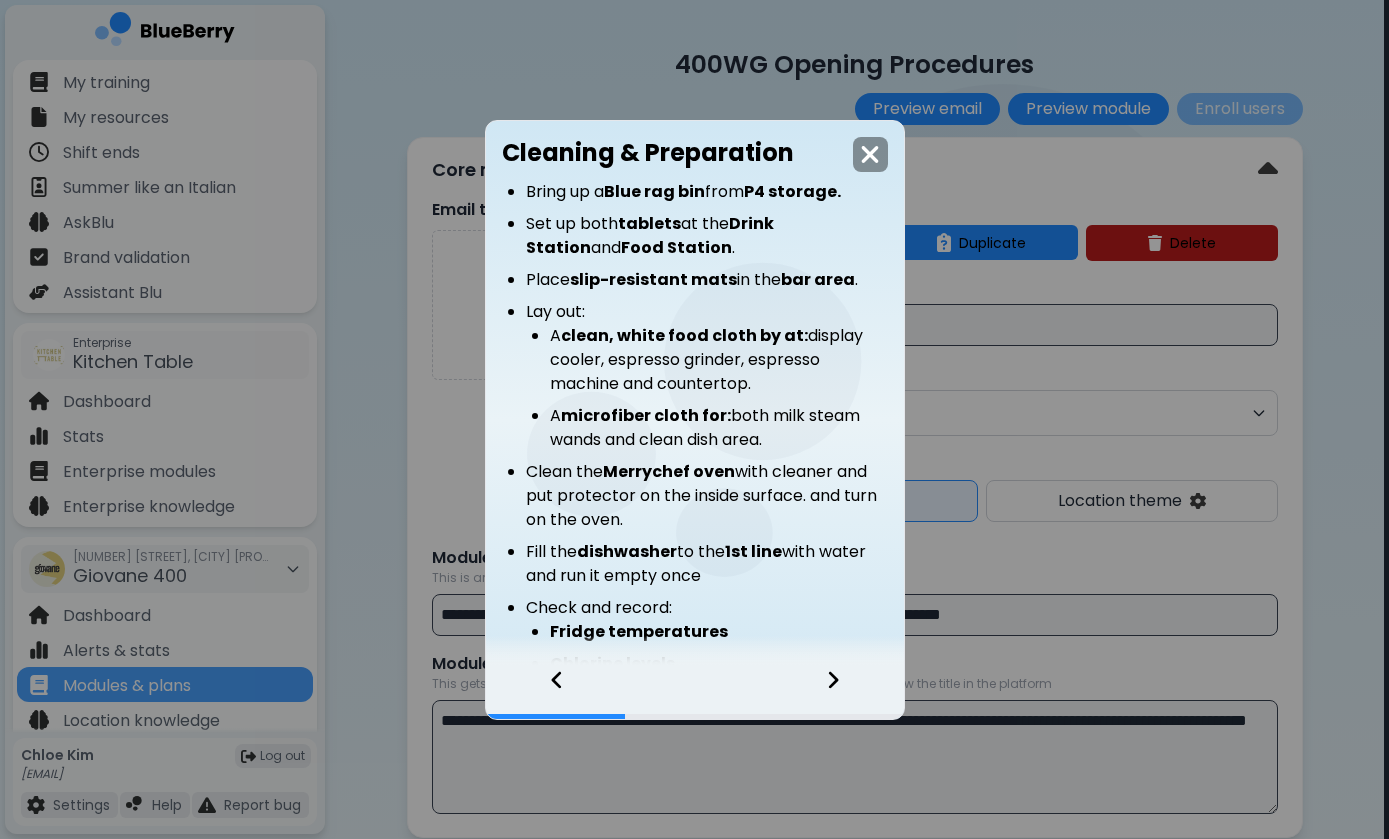 click 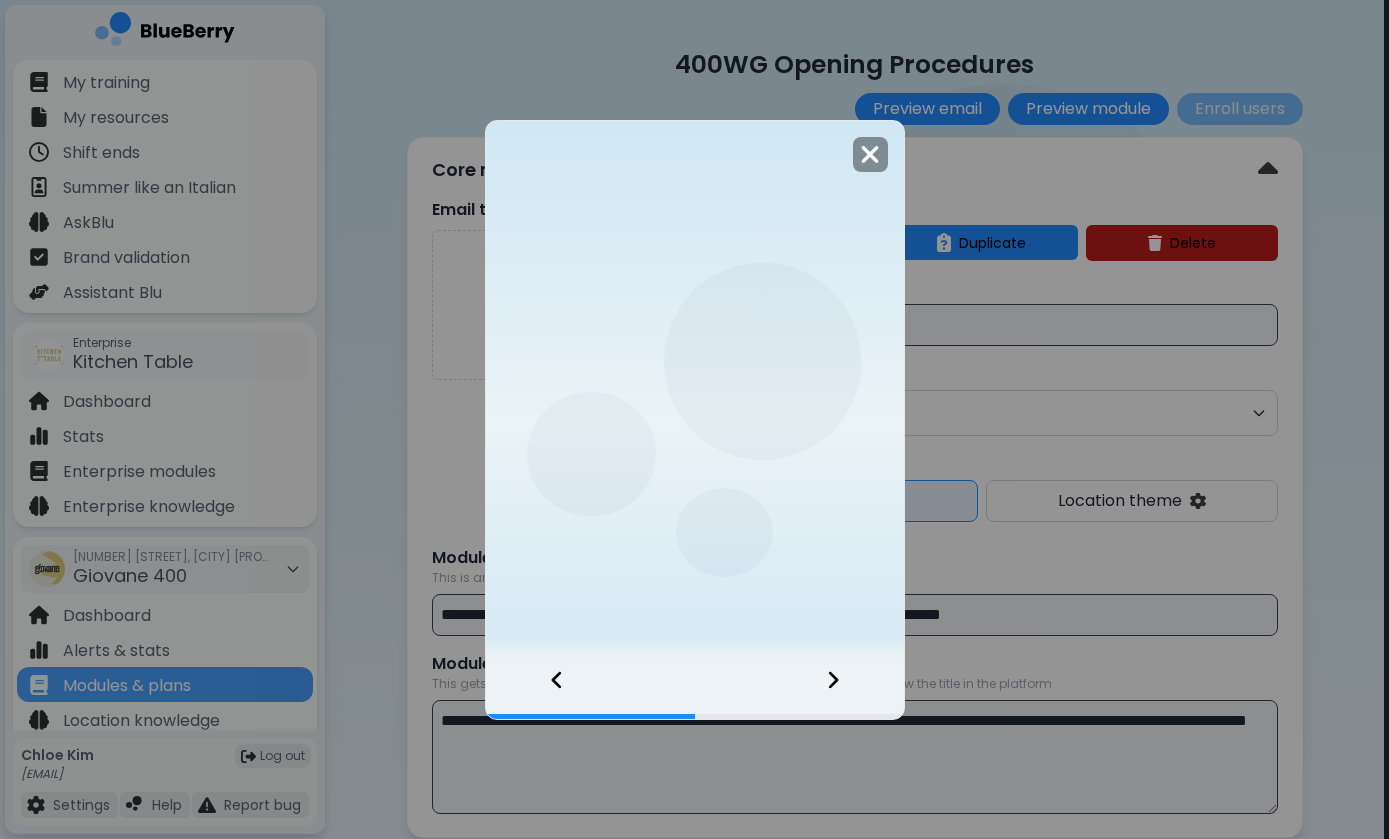 click 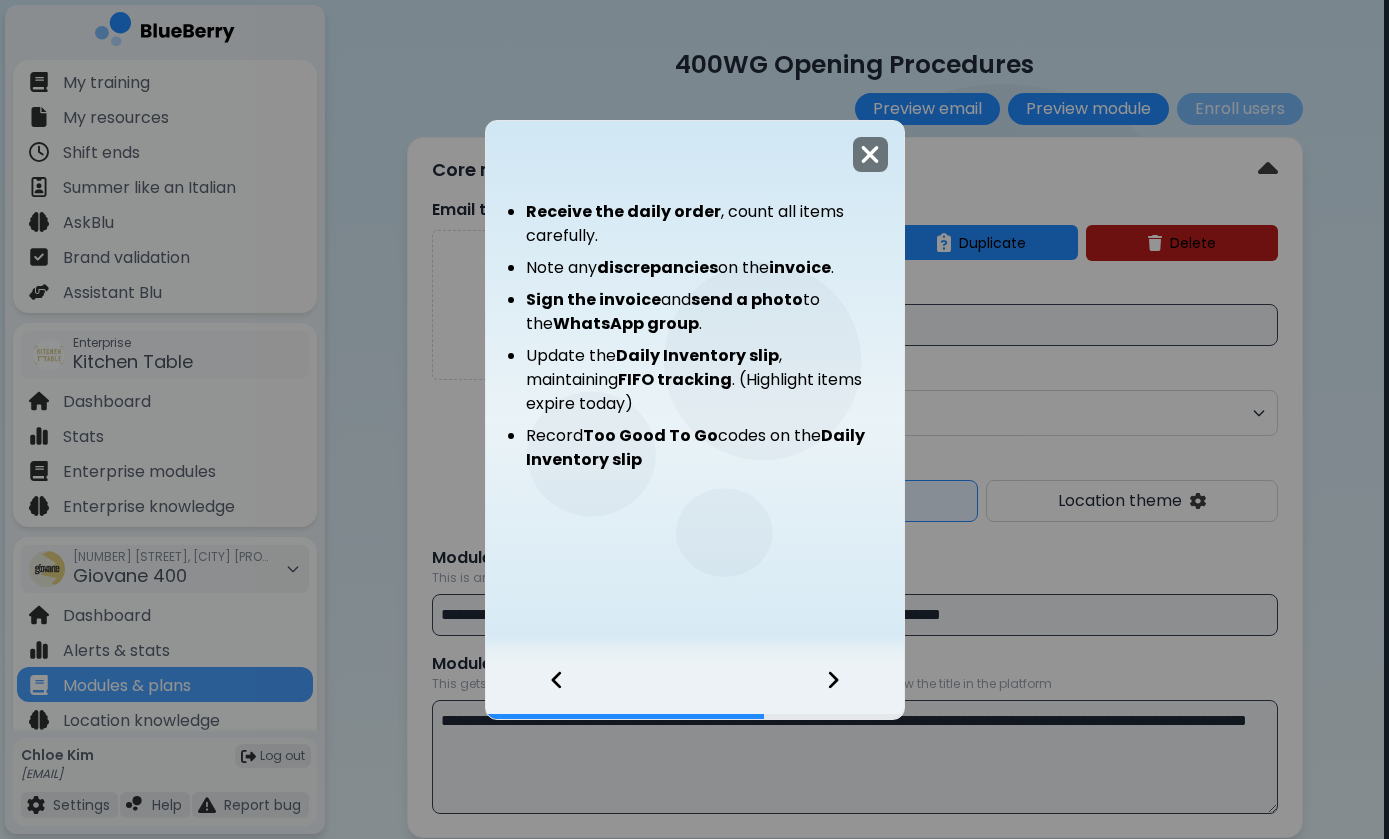 click at bounding box center [870, 154] 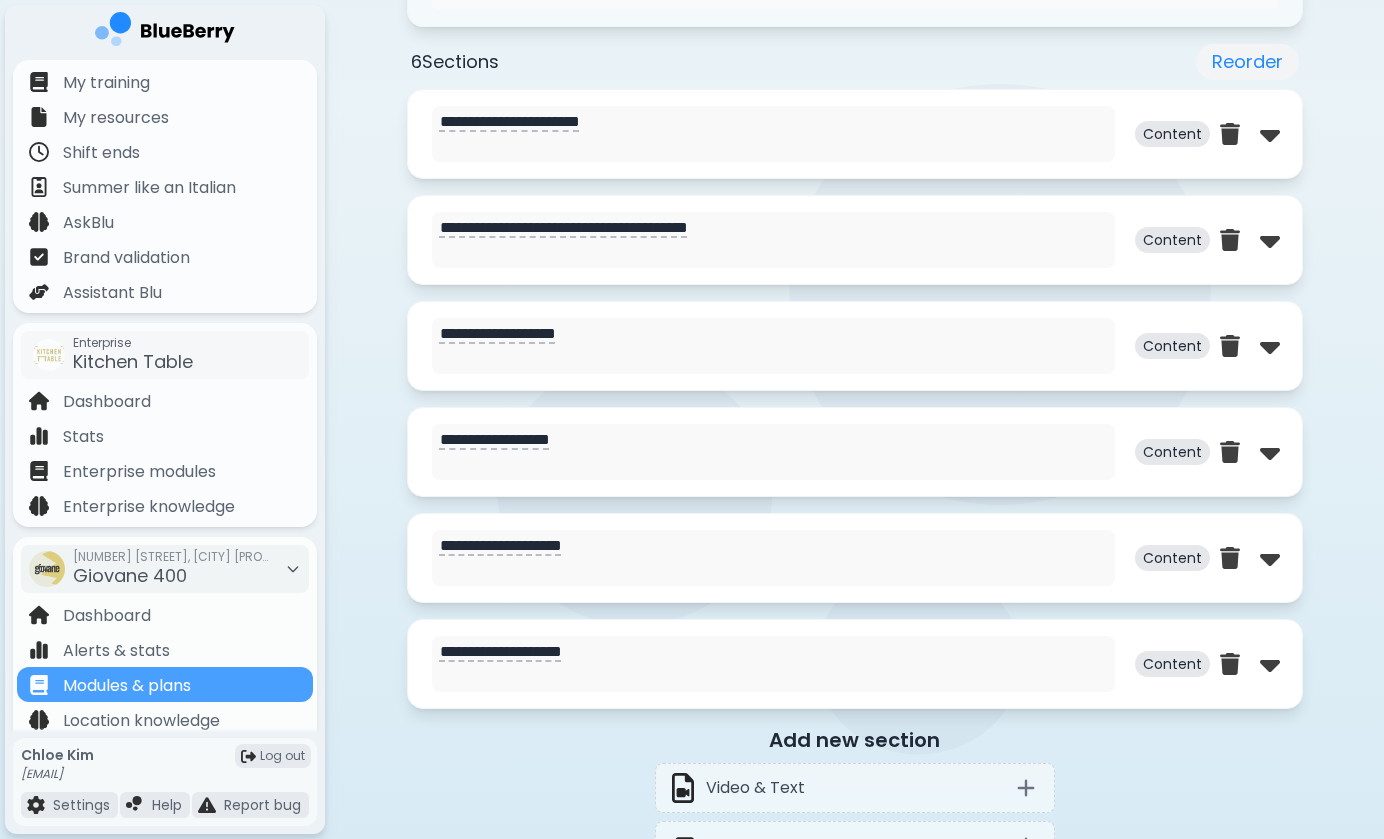 scroll, scrollTop: 940, scrollLeft: 0, axis: vertical 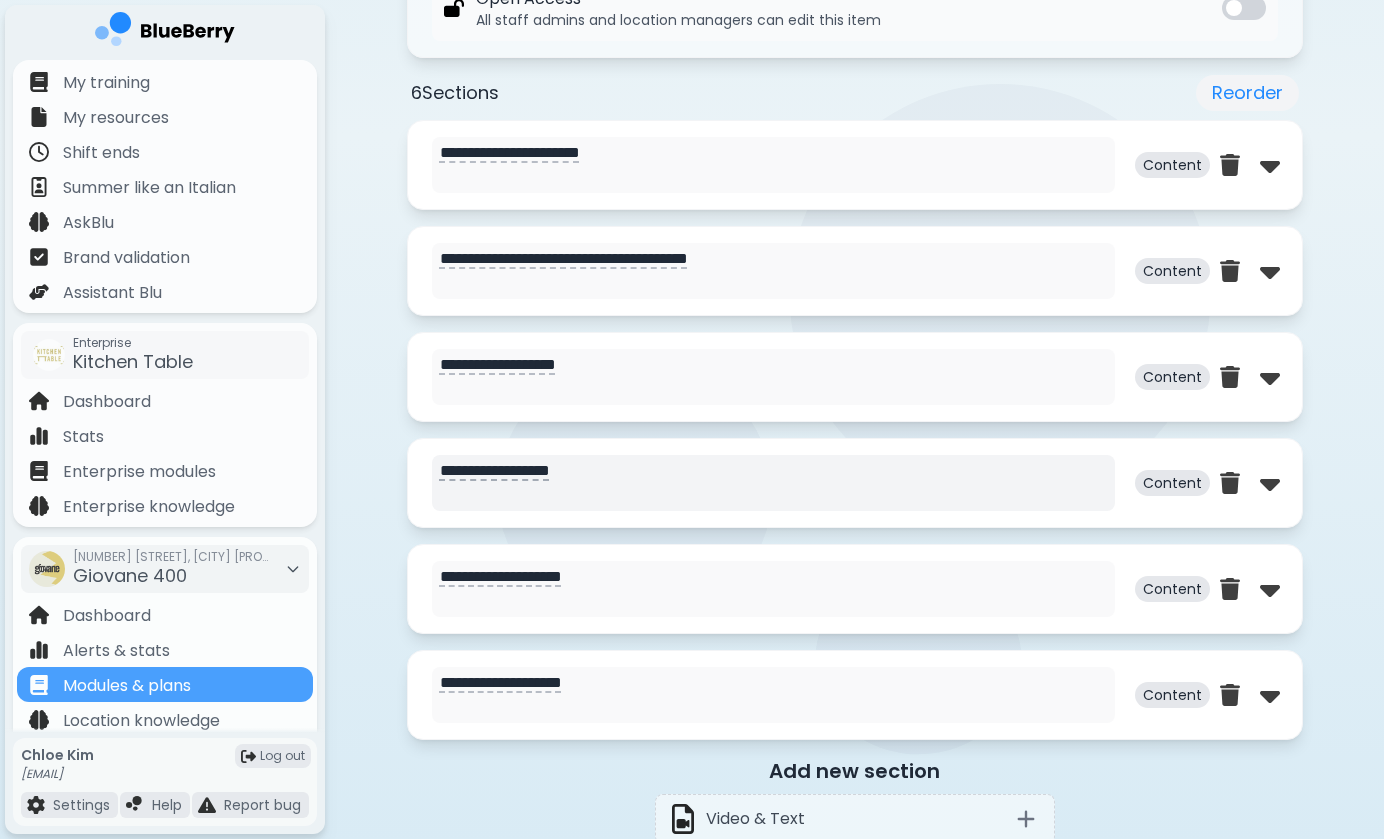 click on "**********" at bounding box center [773, 483] 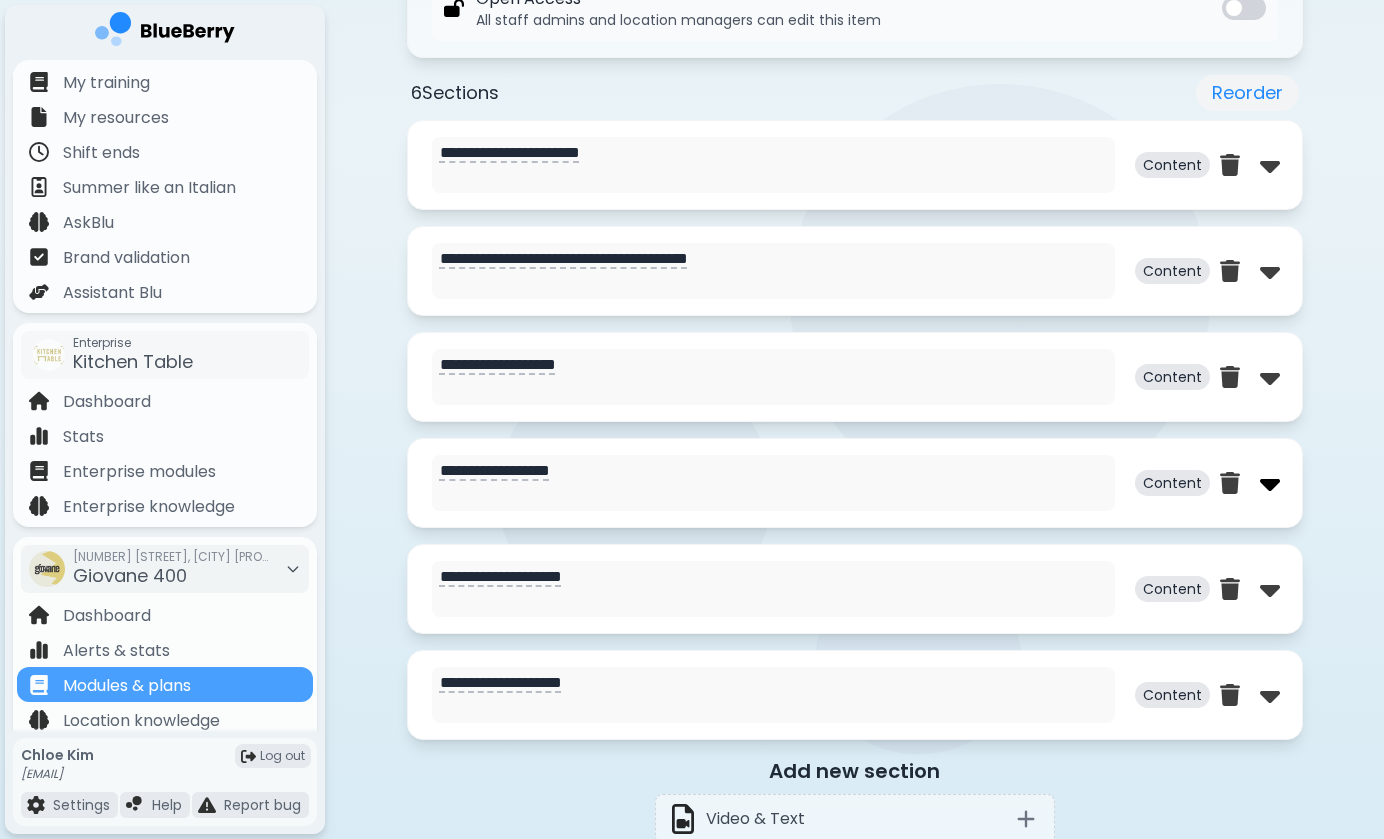 click at bounding box center [1270, 483] 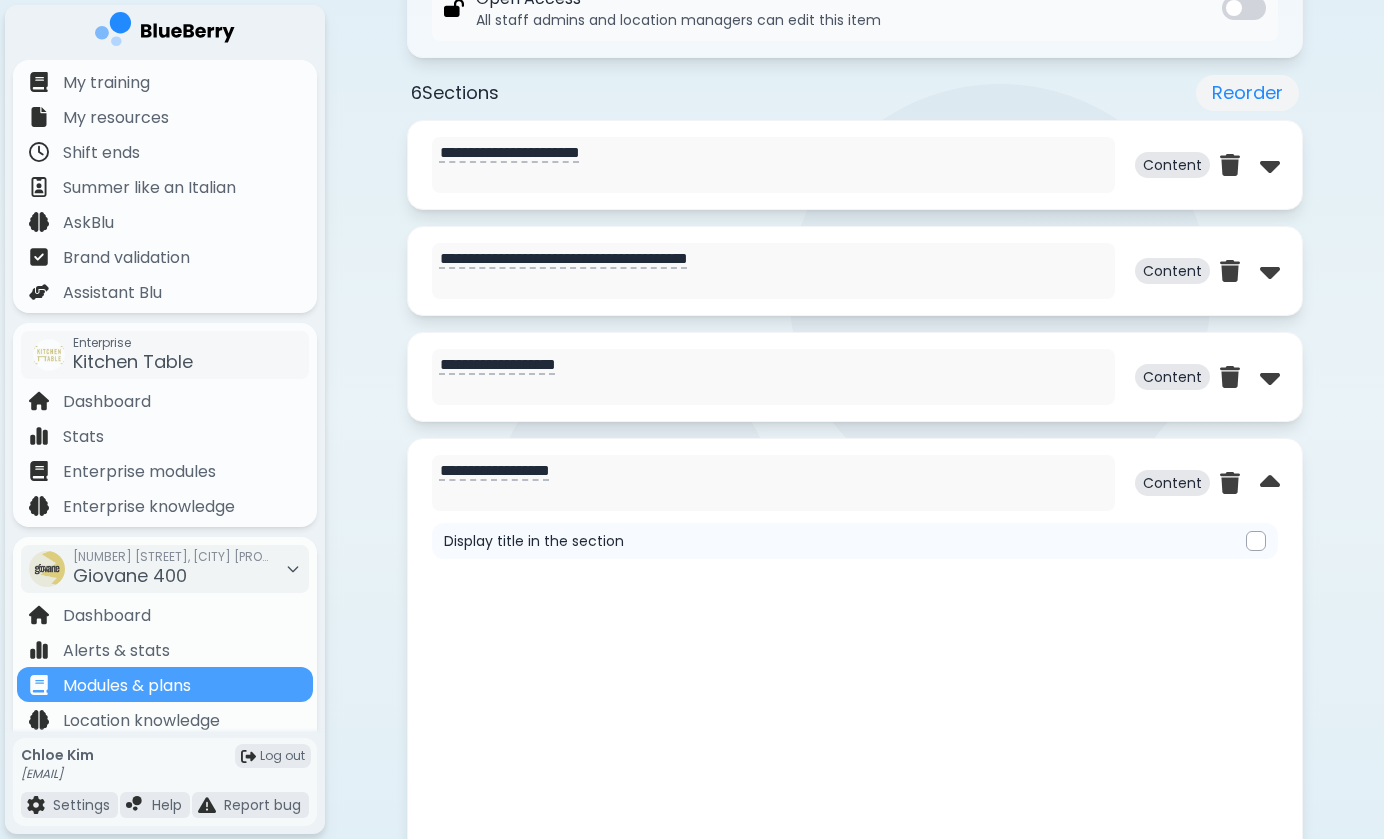 scroll, scrollTop: 0, scrollLeft: 0, axis: both 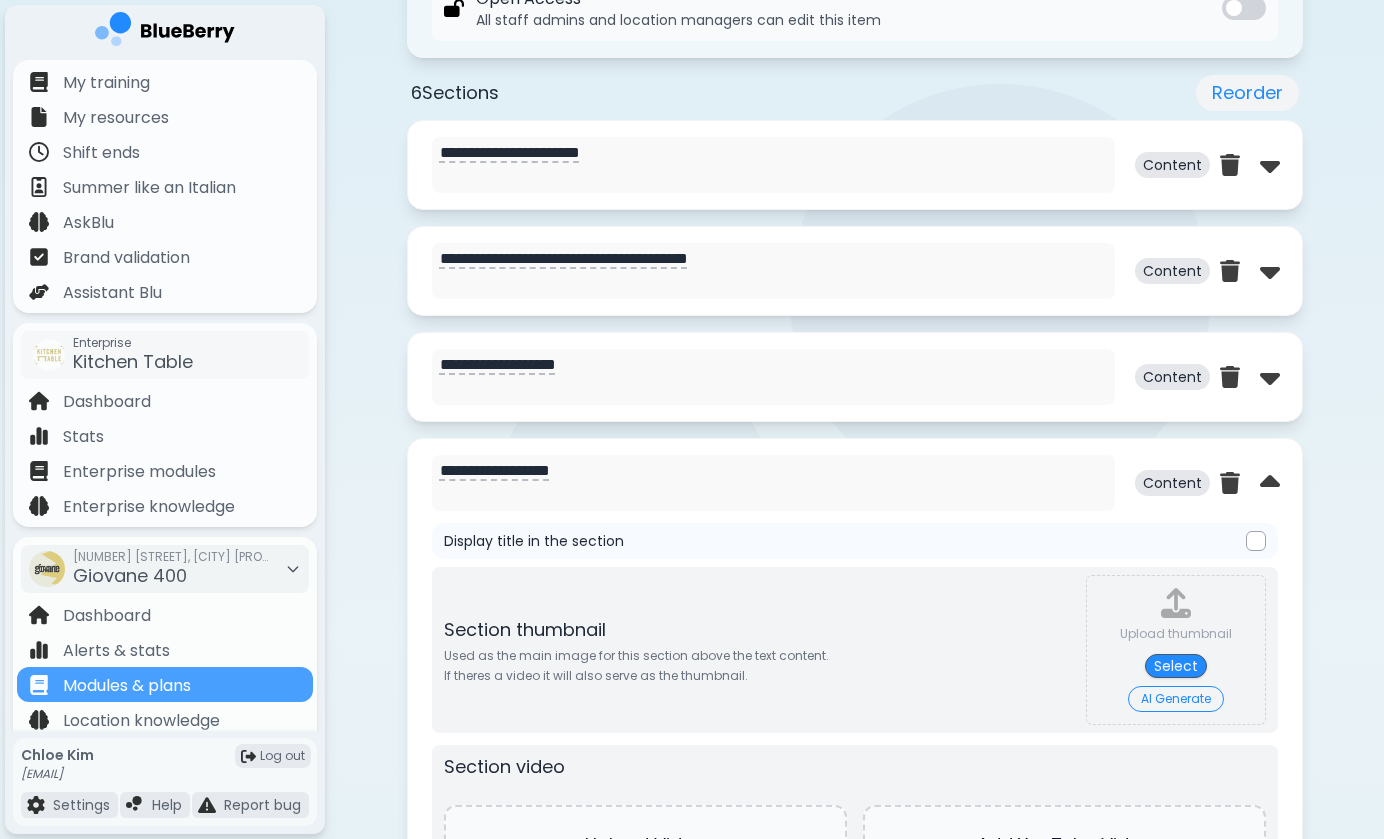 click at bounding box center [1256, 541] 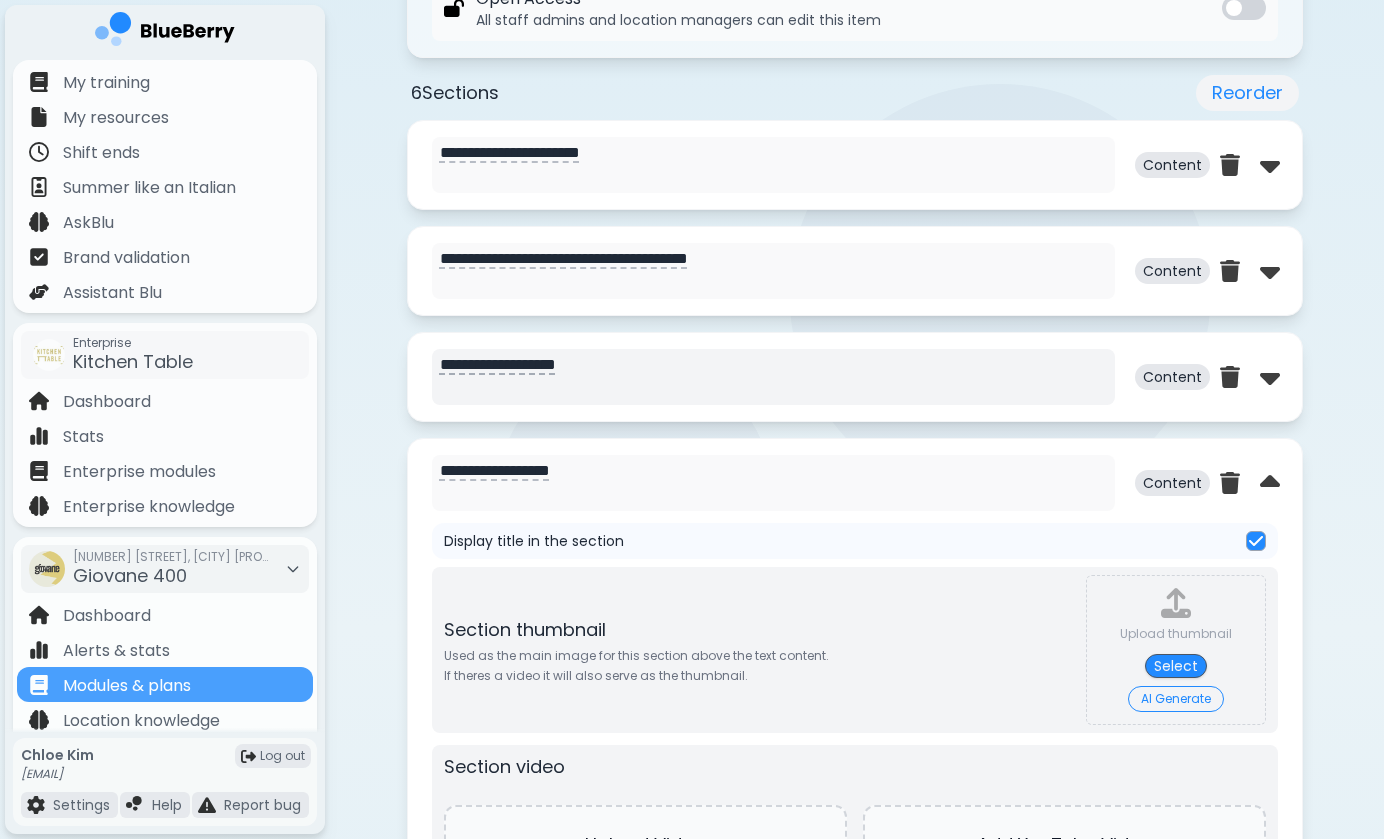 click on "**********" at bounding box center (773, 377) 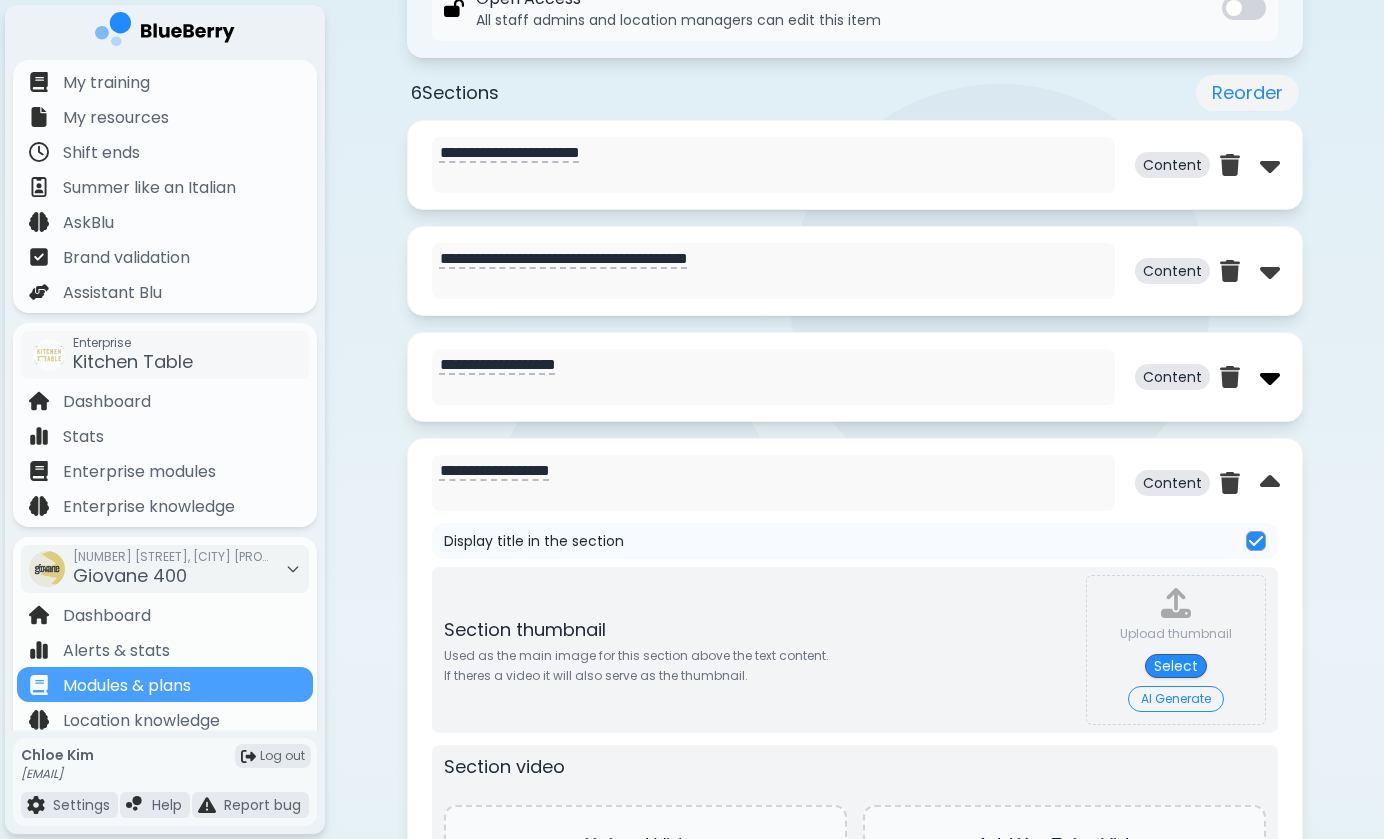 click at bounding box center [1270, 377] 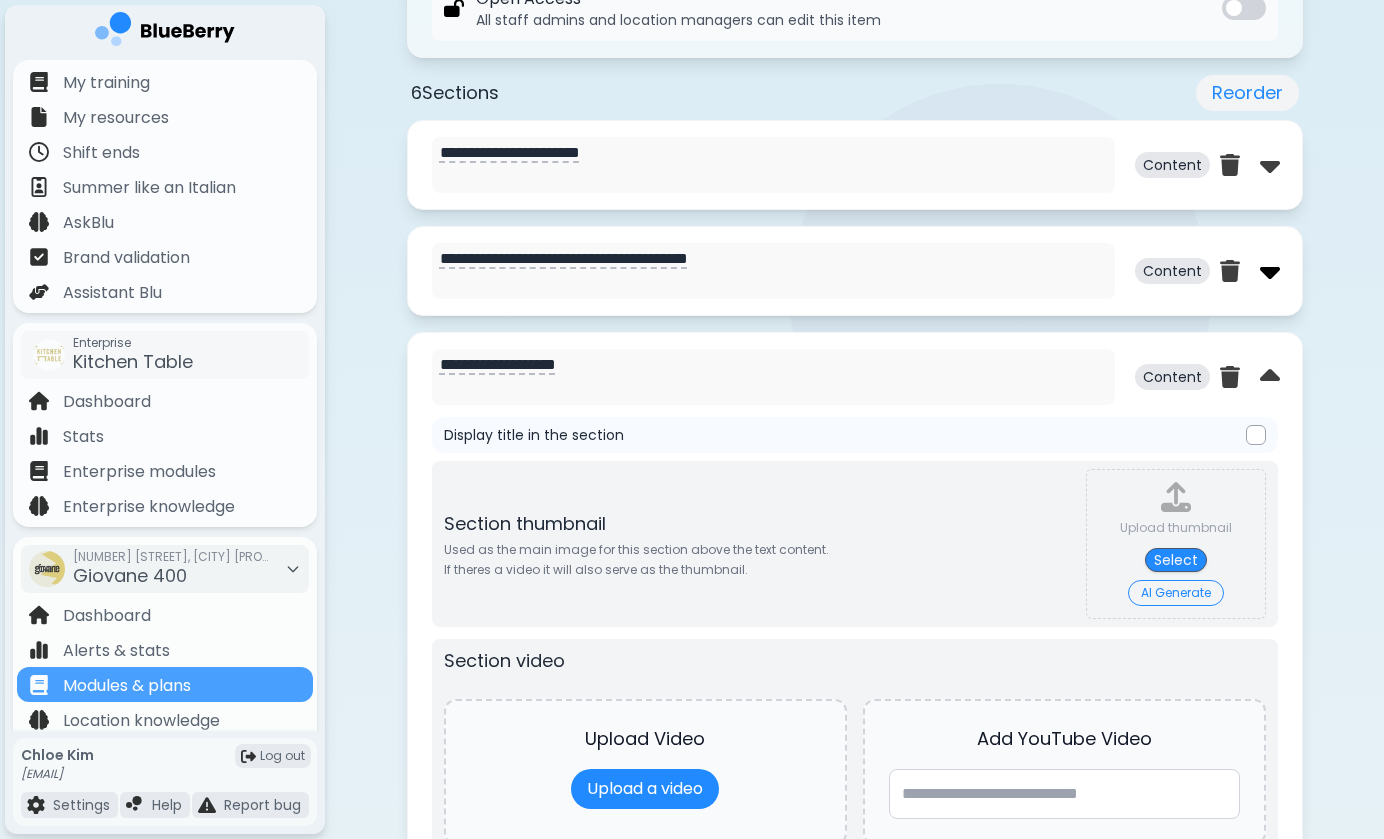 click at bounding box center (1270, 271) 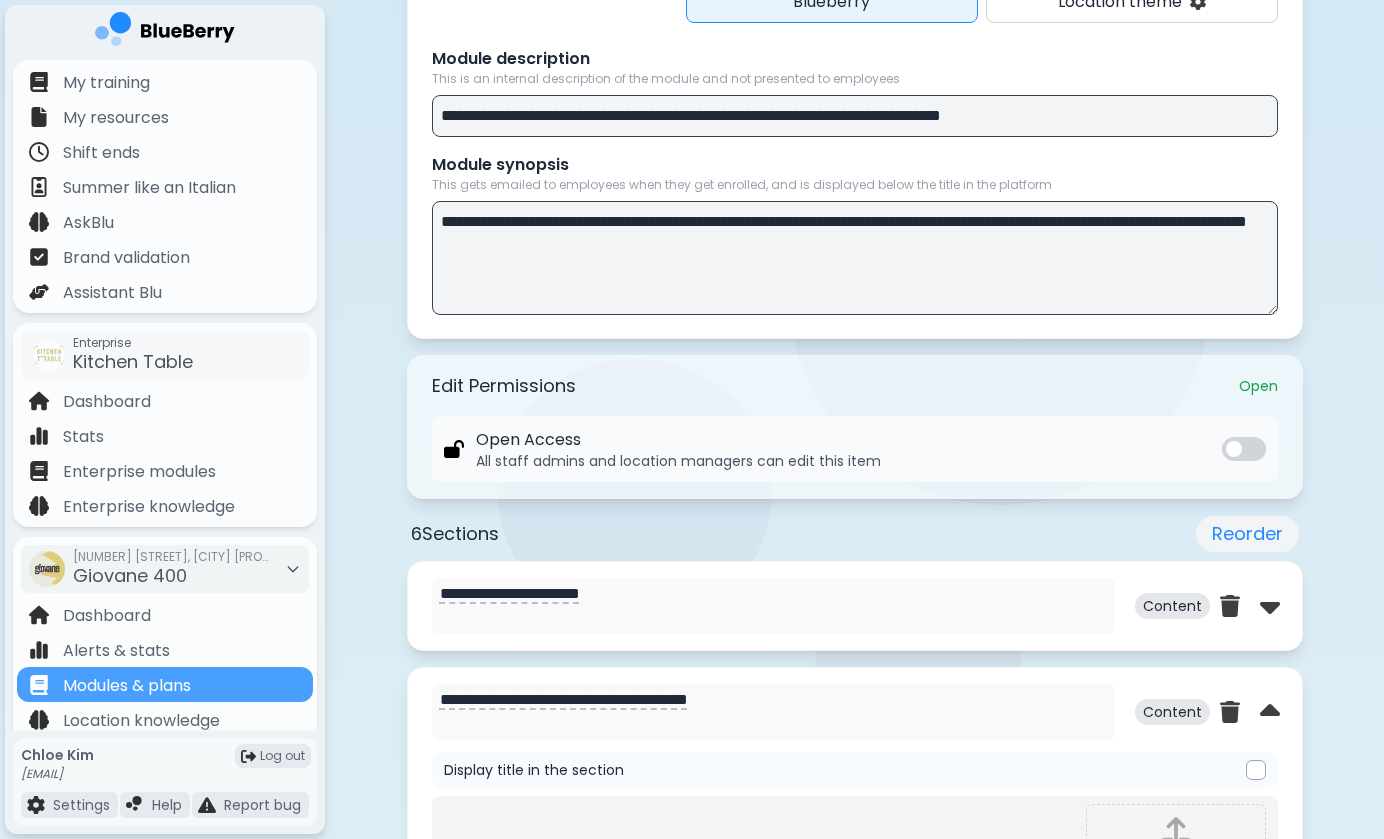 scroll, scrollTop: 511, scrollLeft: 0, axis: vertical 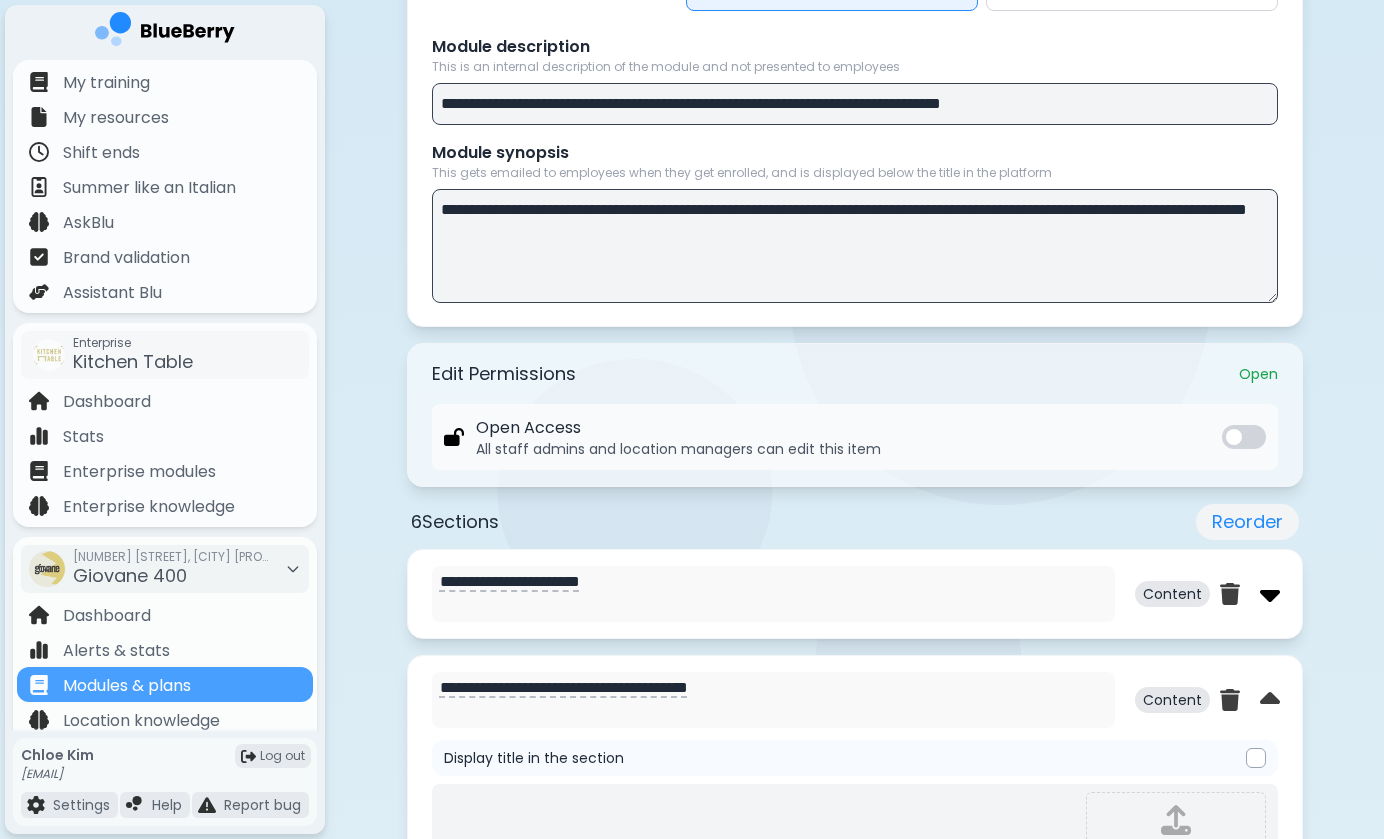 click at bounding box center [1270, 594] 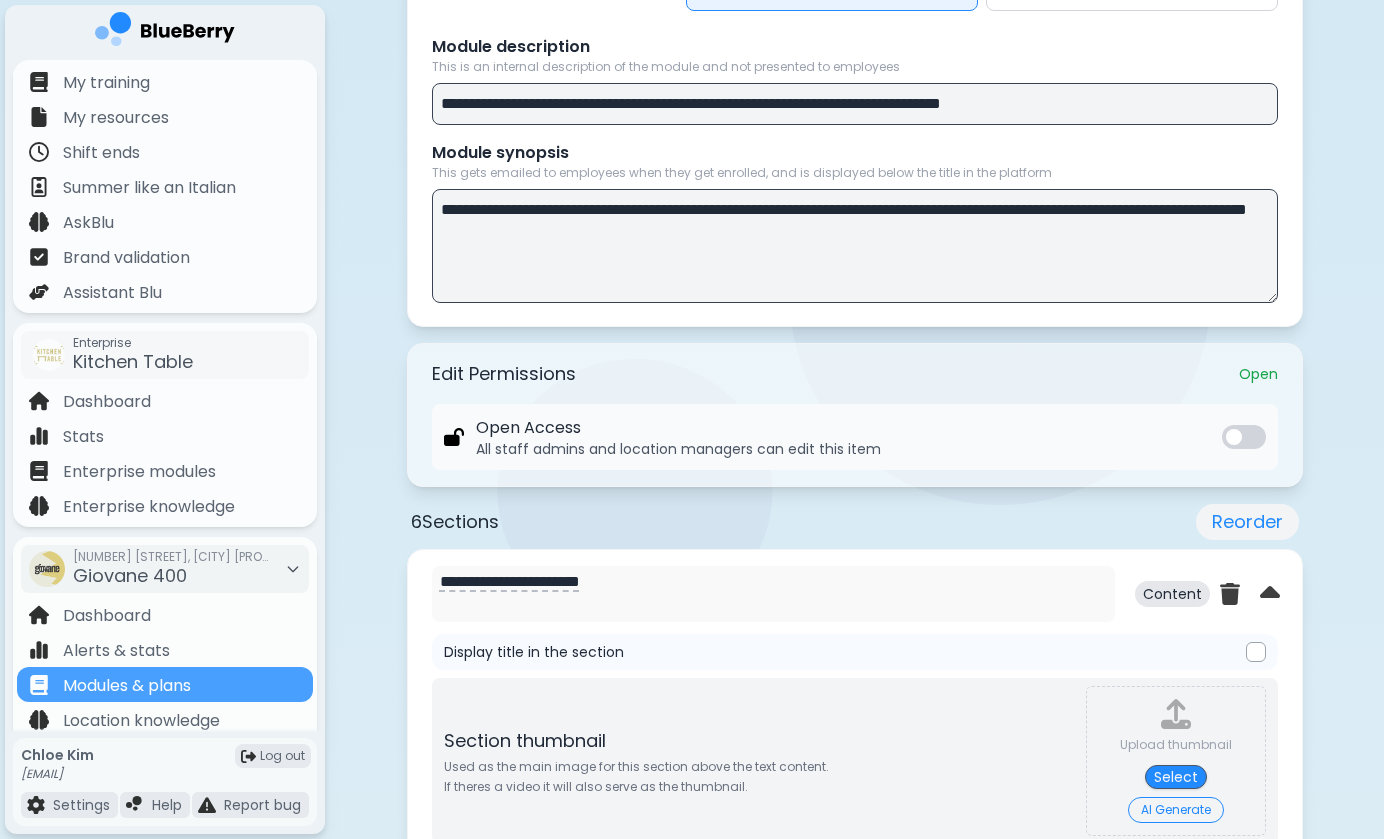click at bounding box center [1256, 652] 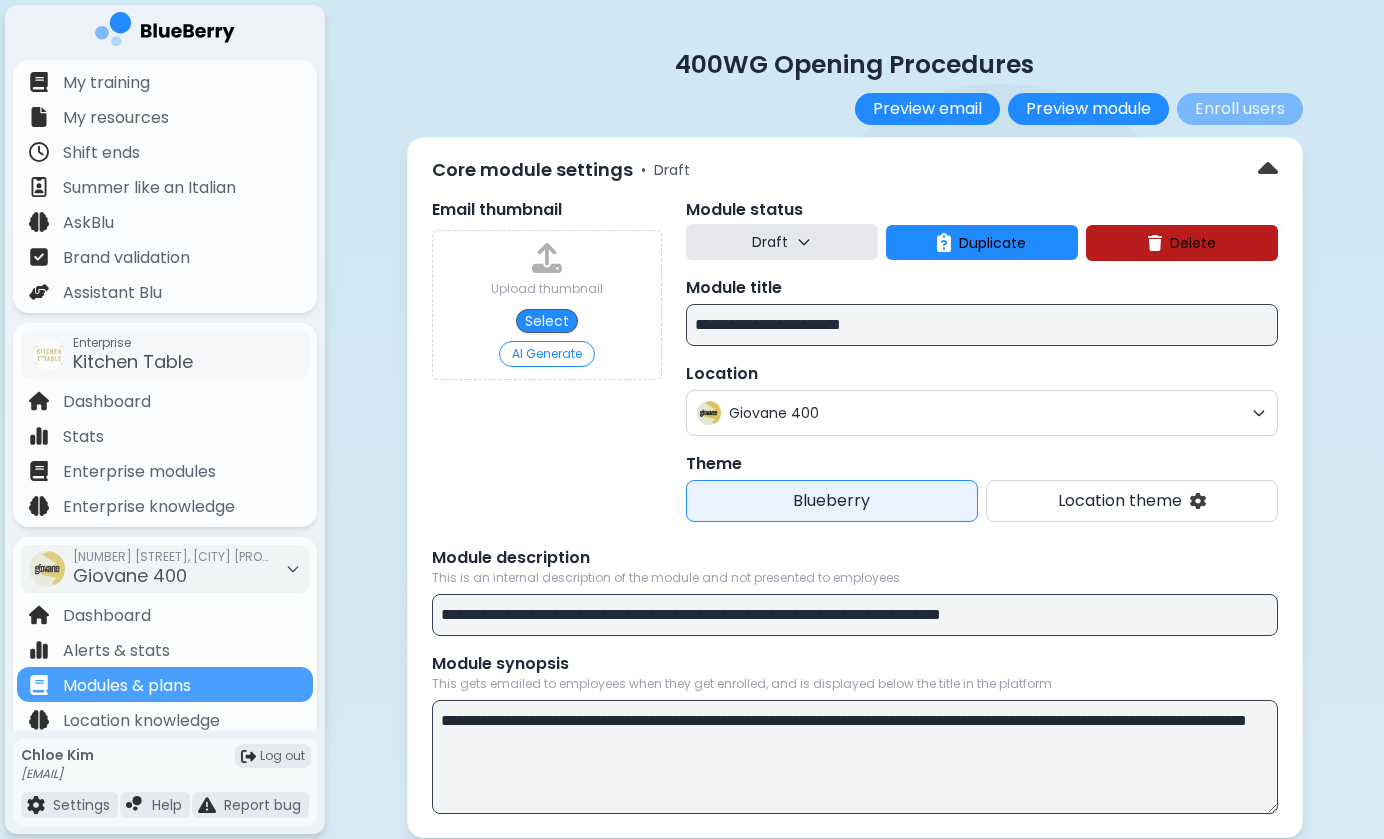 scroll, scrollTop: 0, scrollLeft: 0, axis: both 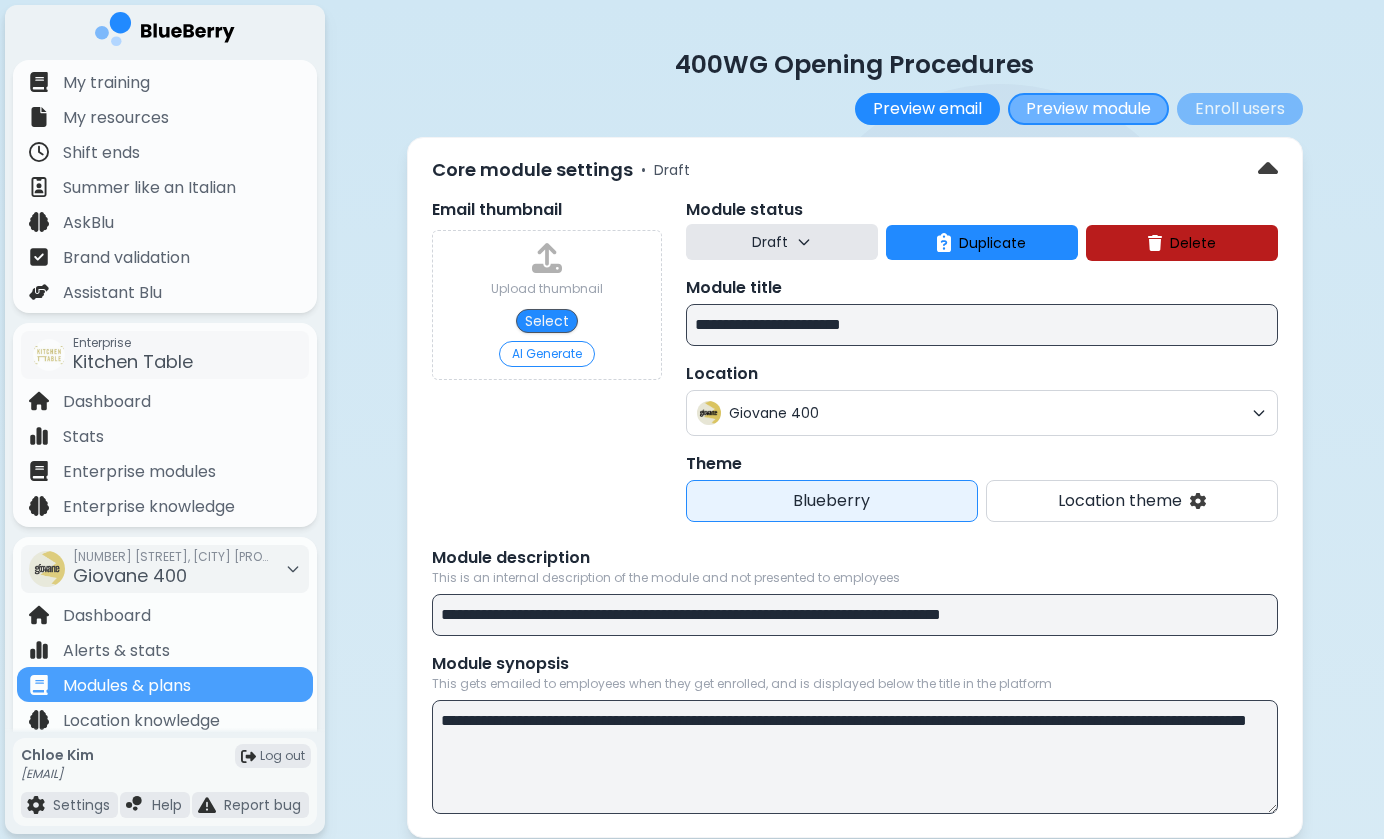 click on "Preview module" at bounding box center [1088, 109] 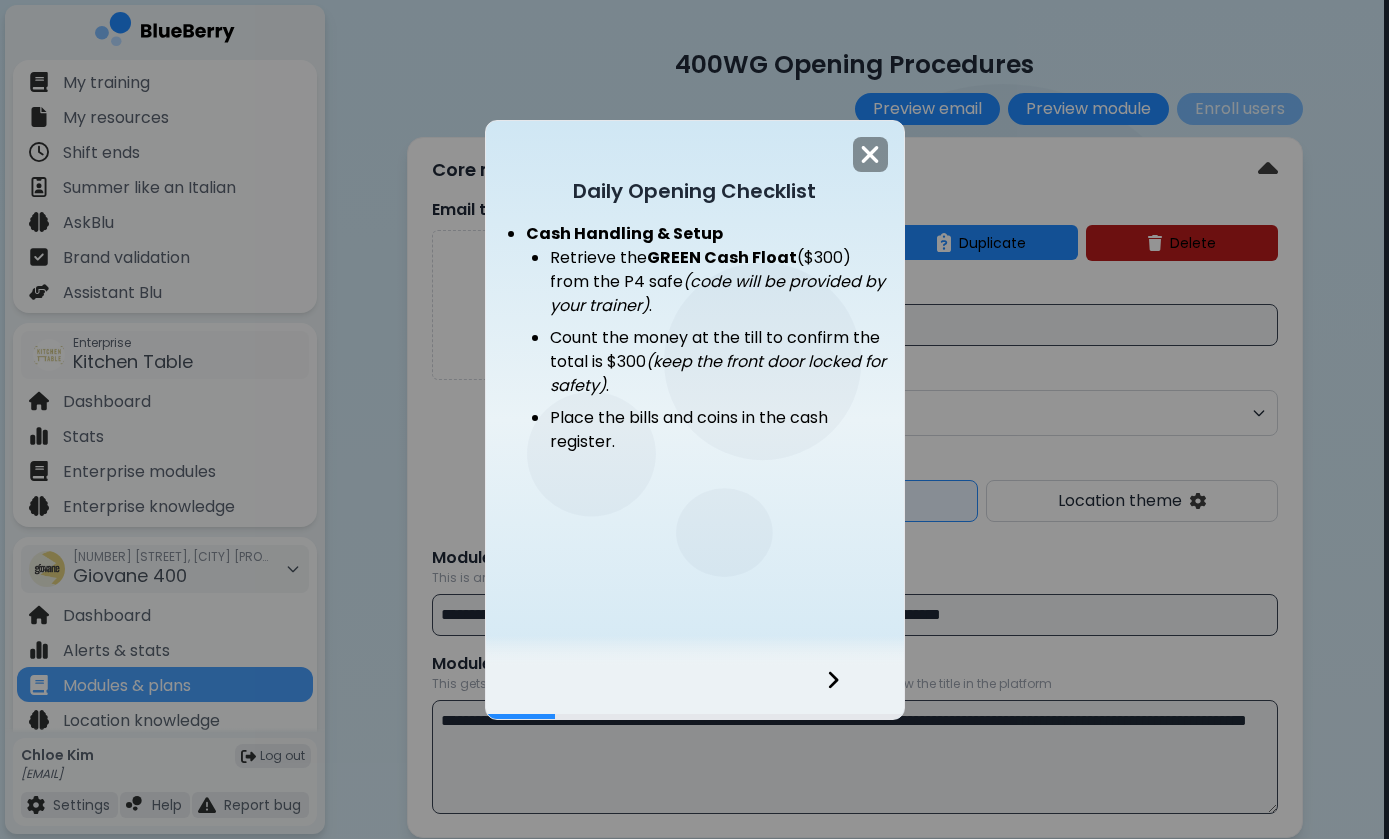 click 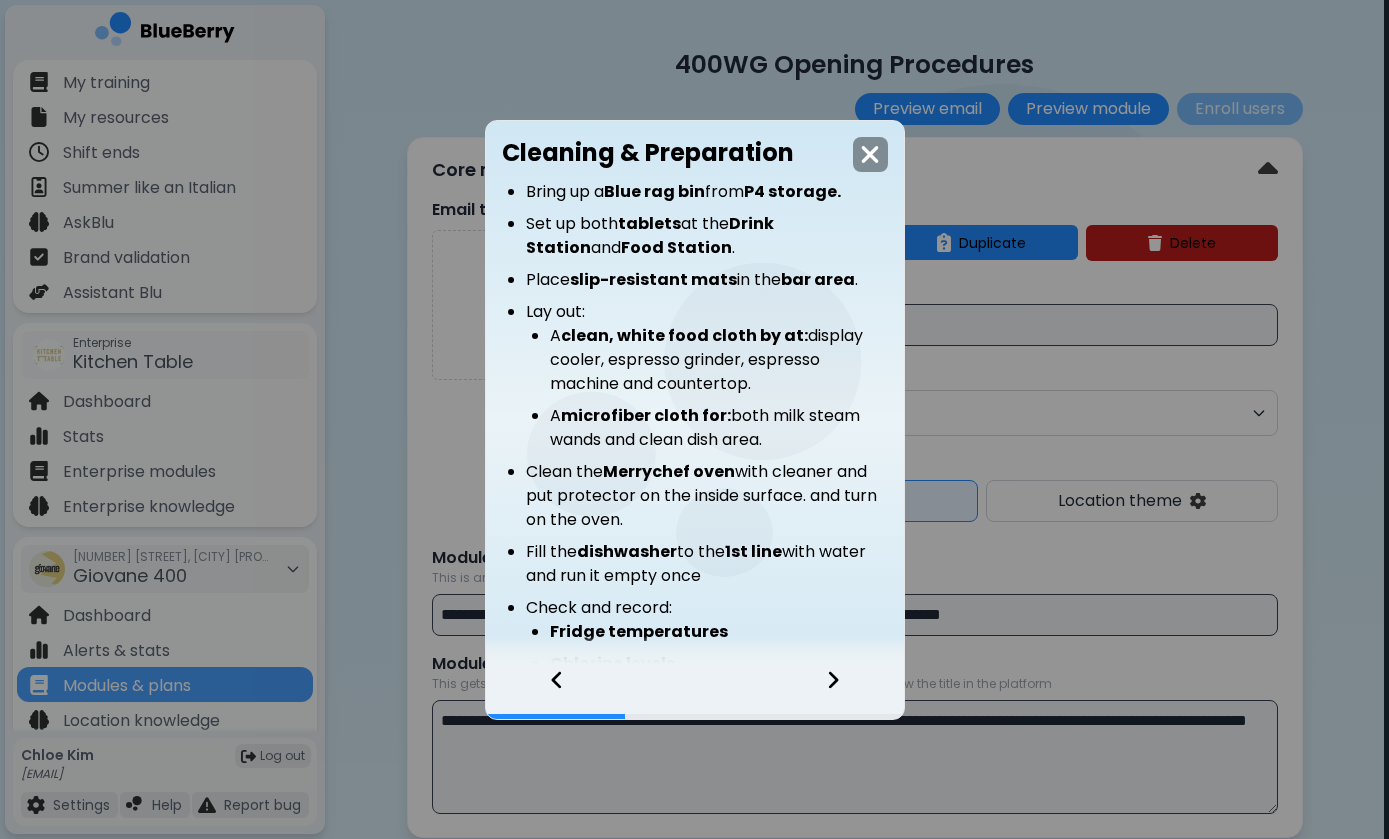 click 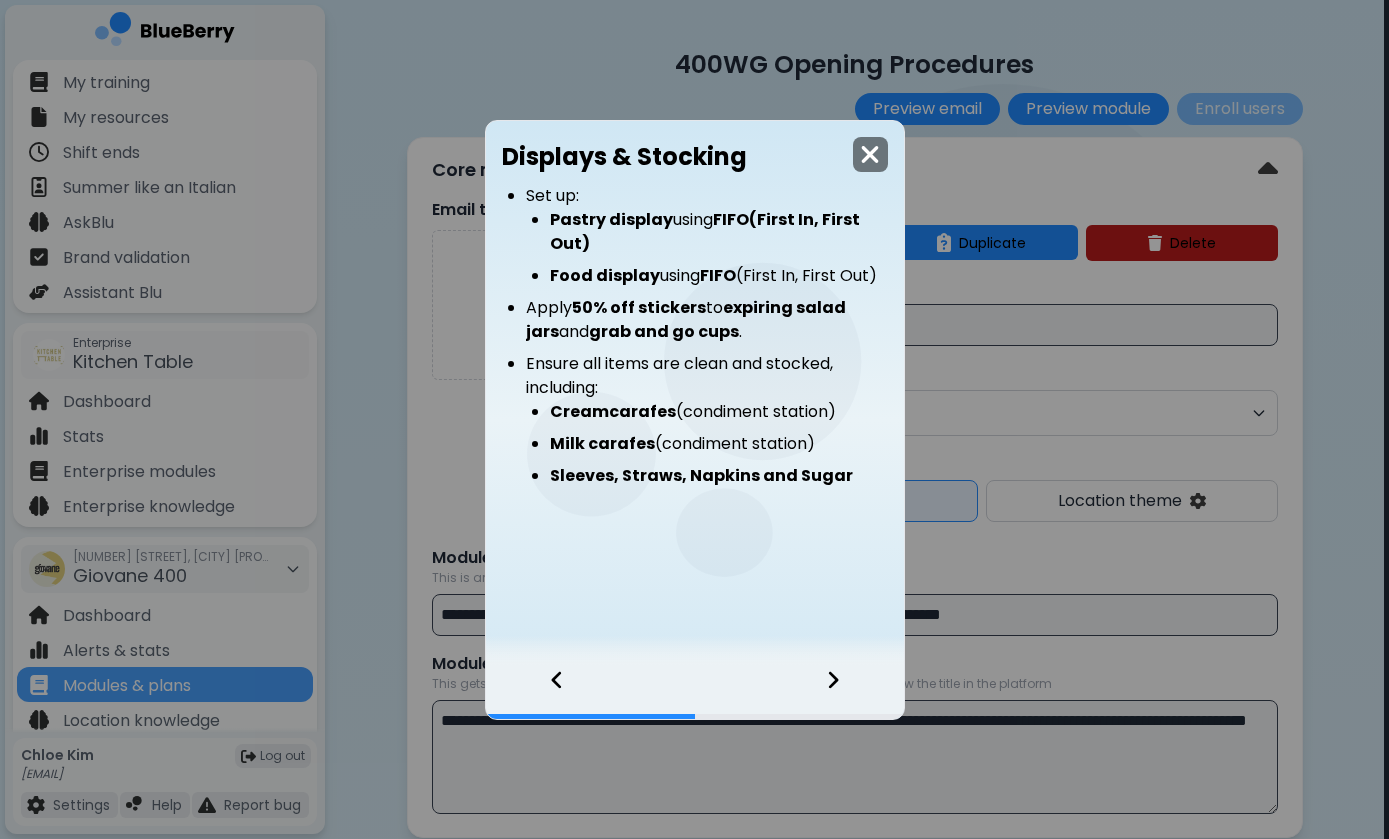 click at bounding box center [870, 154] 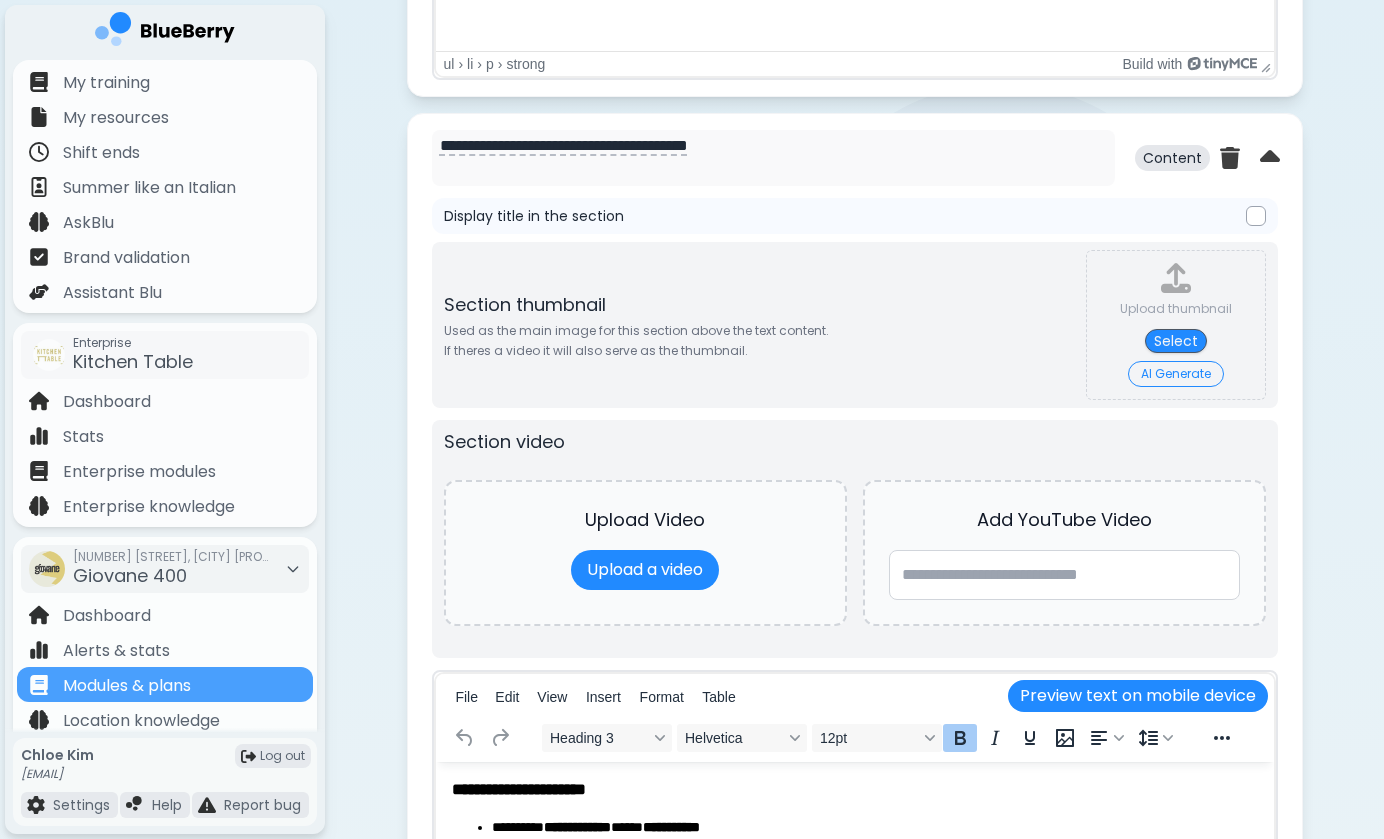 scroll, scrollTop: 2102, scrollLeft: 0, axis: vertical 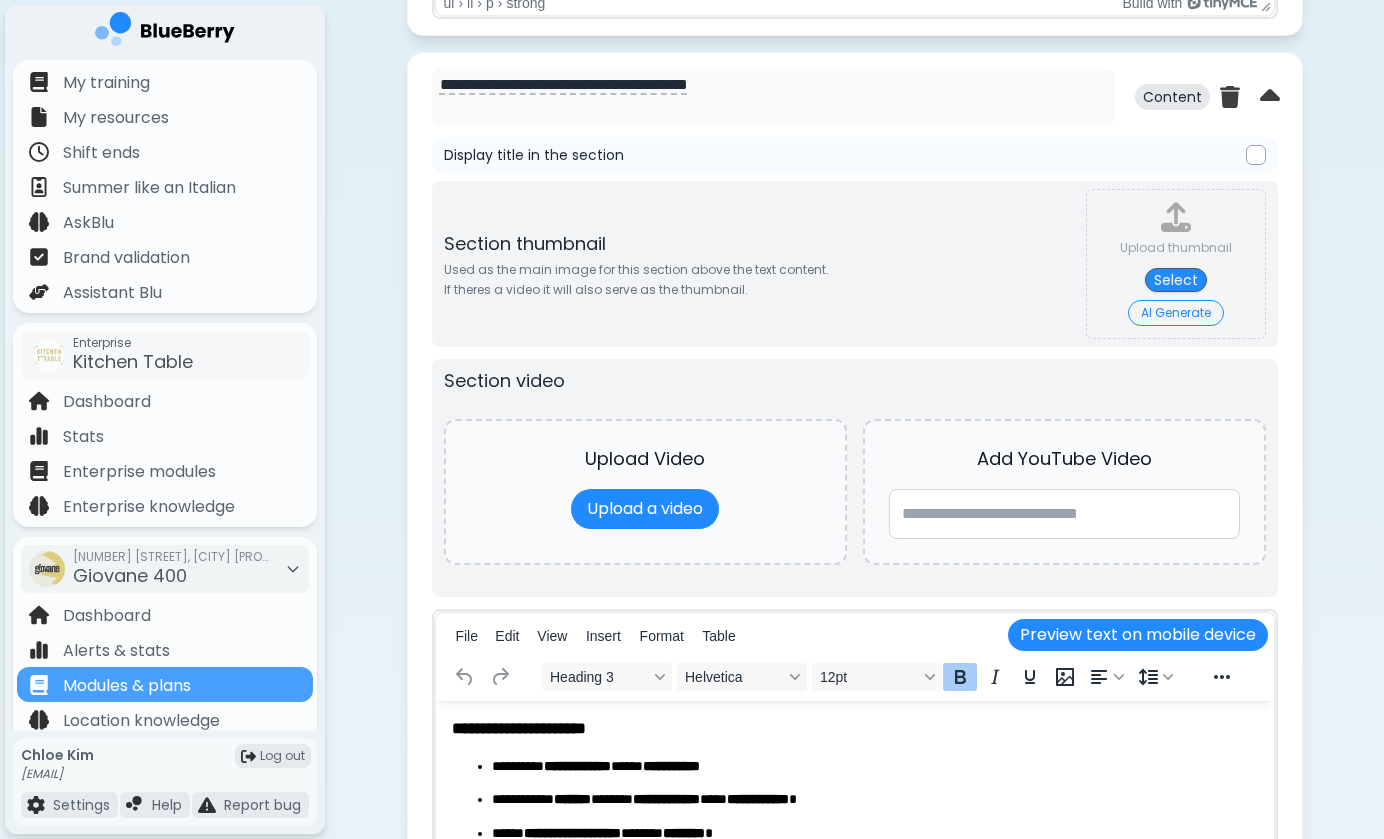 click at bounding box center (1256, 155) 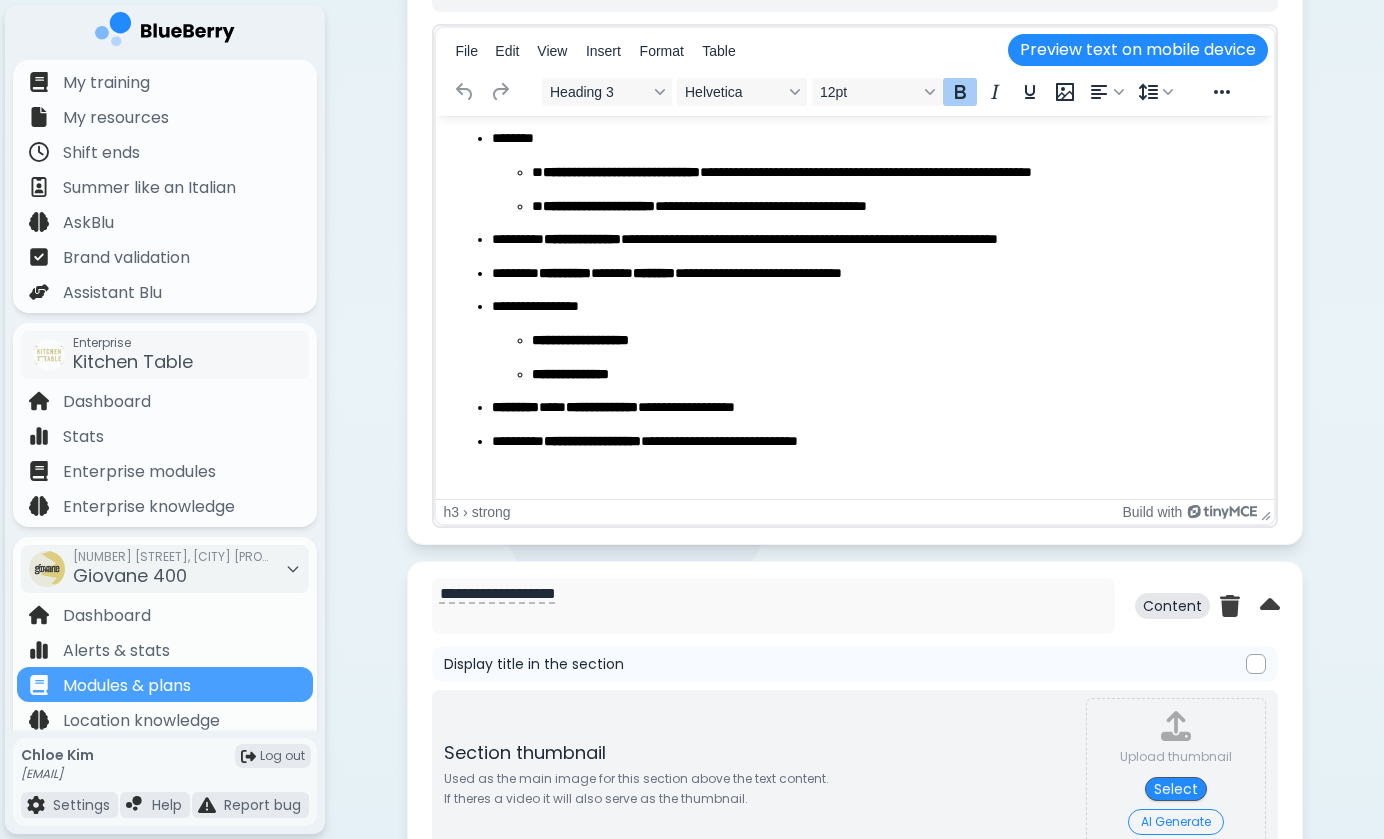scroll, scrollTop: 2724, scrollLeft: 0, axis: vertical 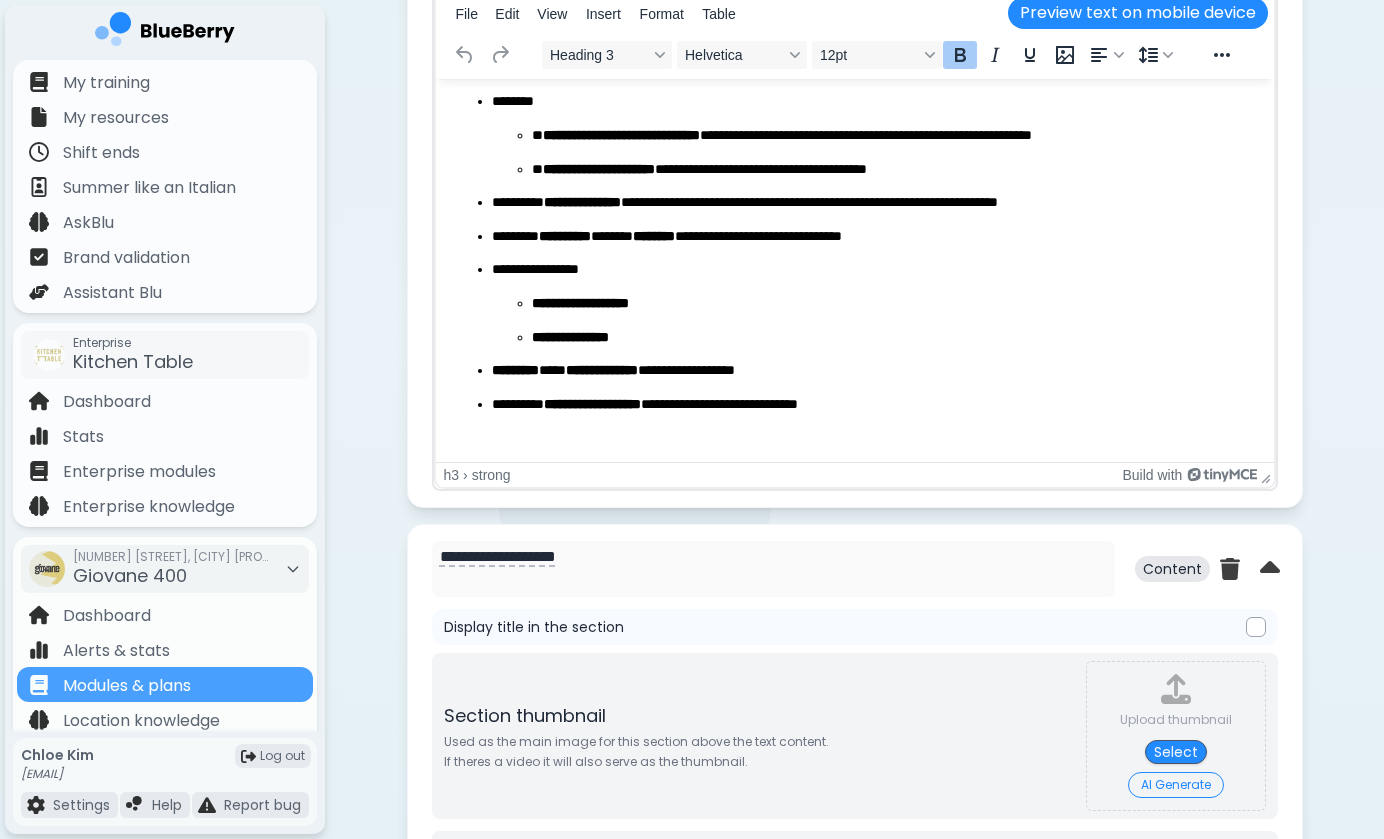 click at bounding box center [1256, 627] 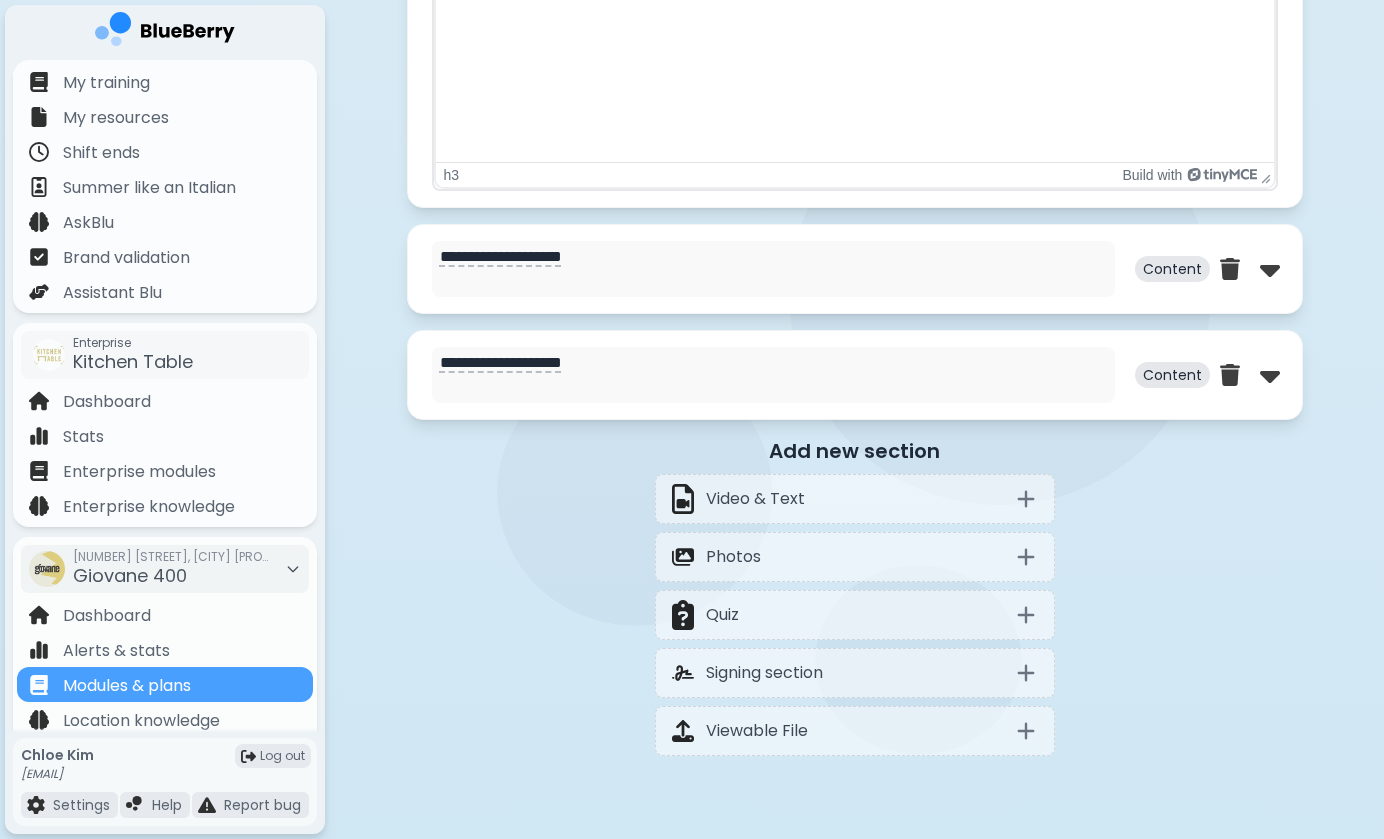 scroll, scrollTop: 5217, scrollLeft: 0, axis: vertical 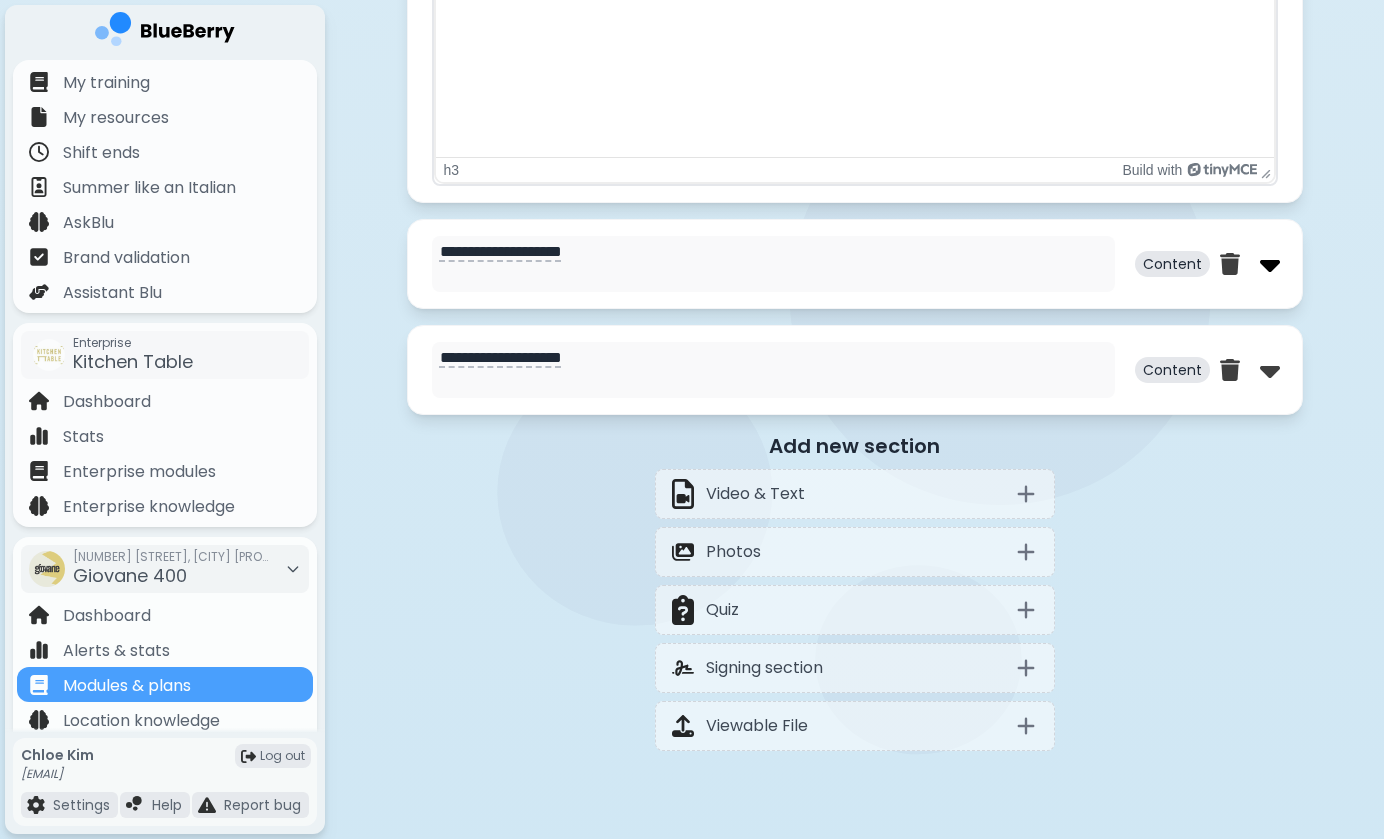 click at bounding box center [1270, 264] 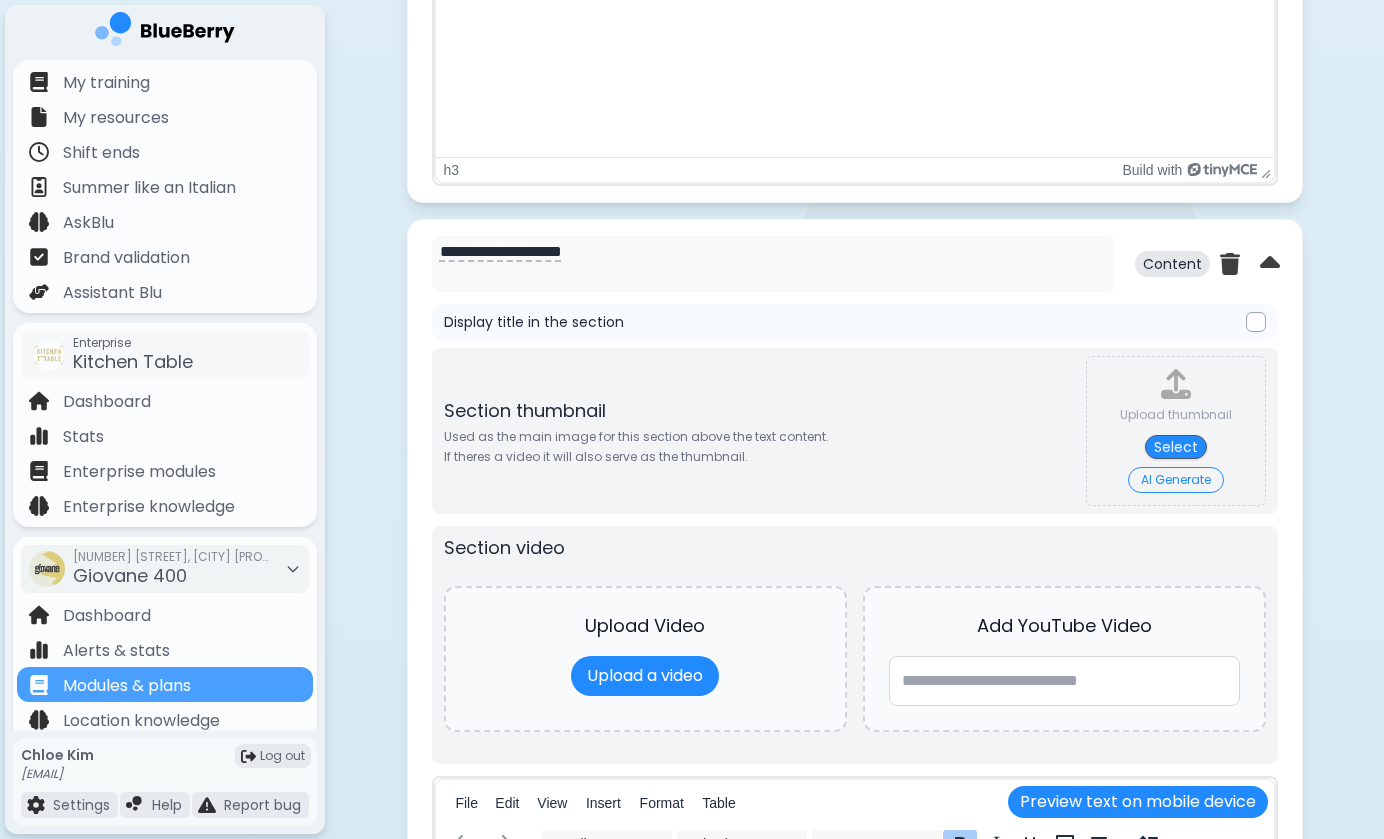 click at bounding box center [1256, 322] 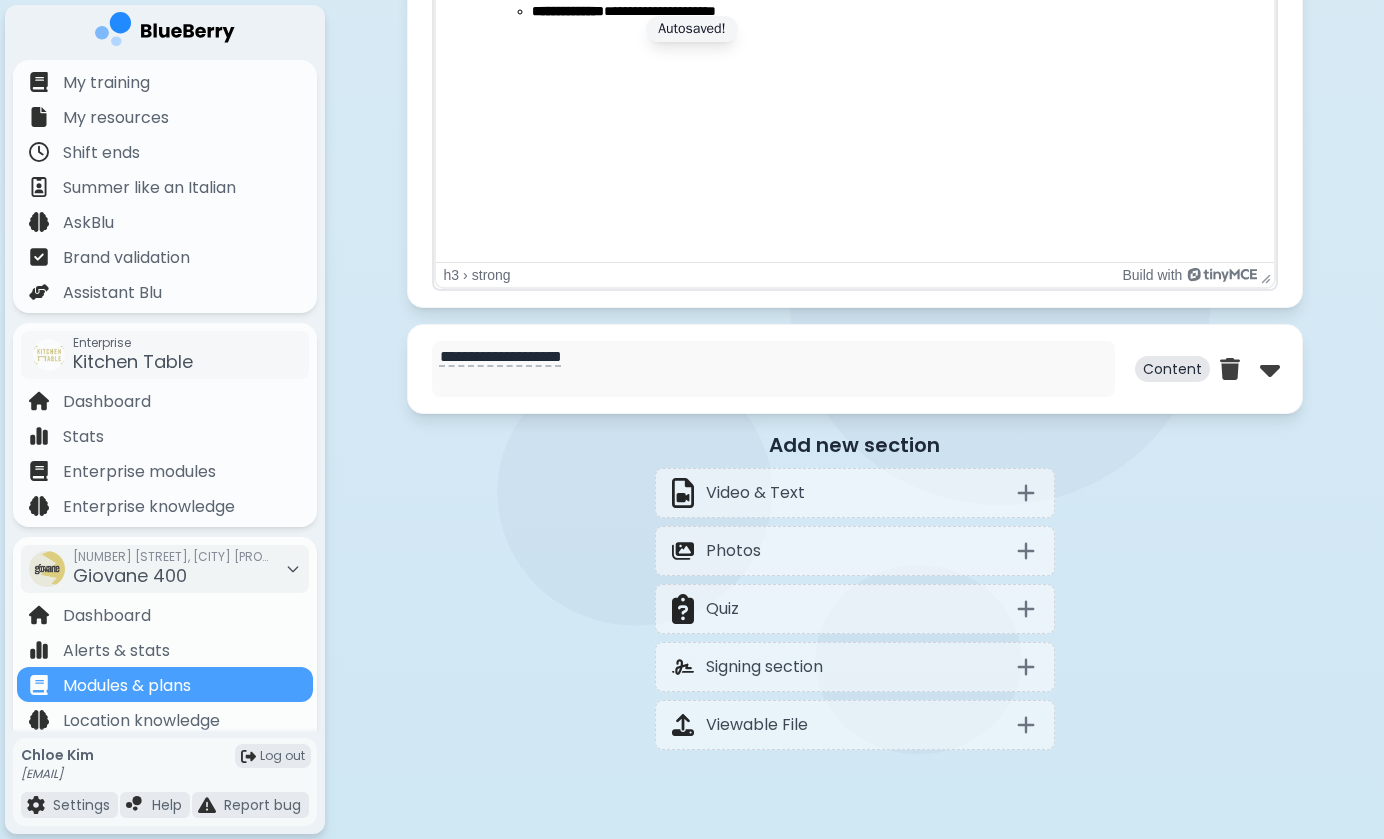 scroll, scrollTop: 6166, scrollLeft: 0, axis: vertical 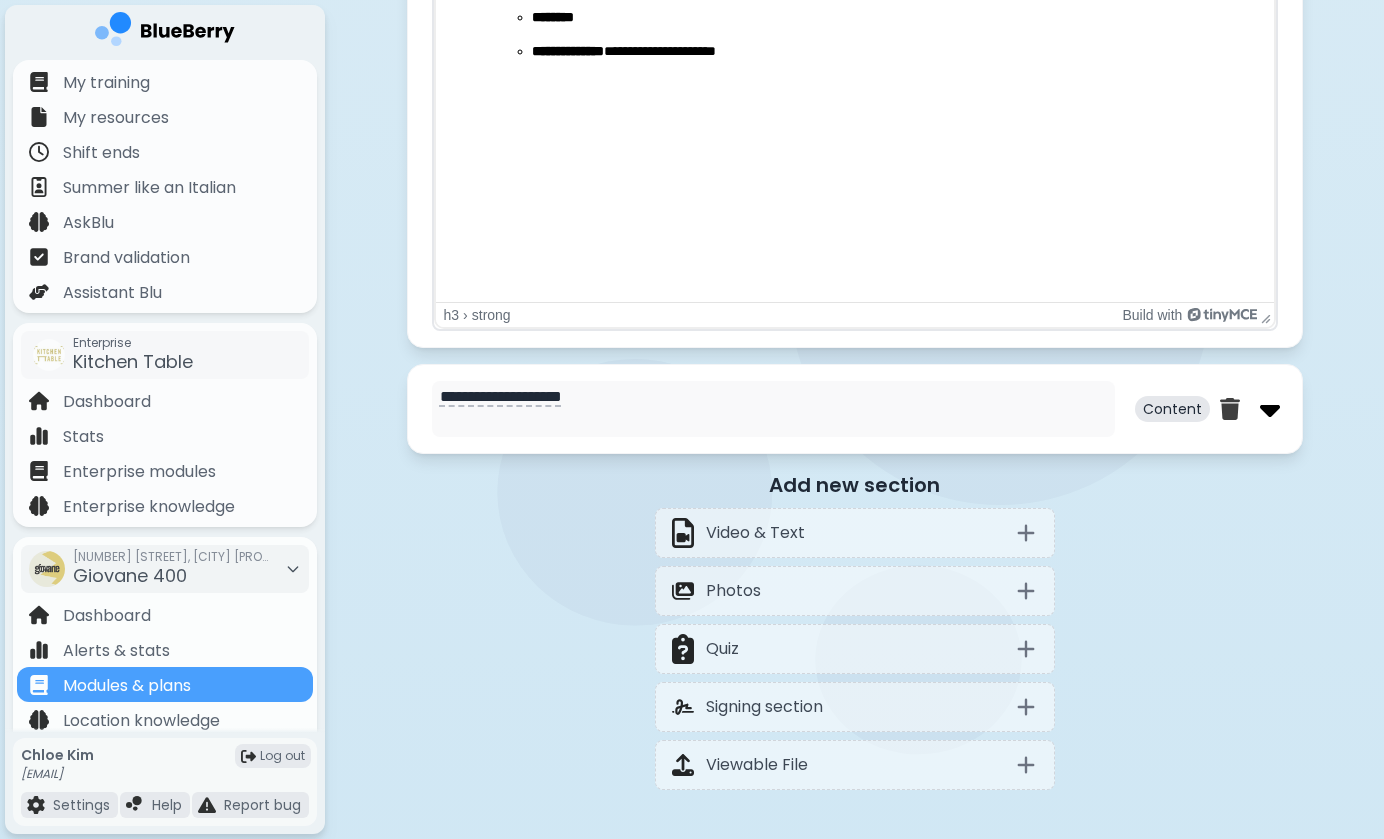 click at bounding box center [1270, 409] 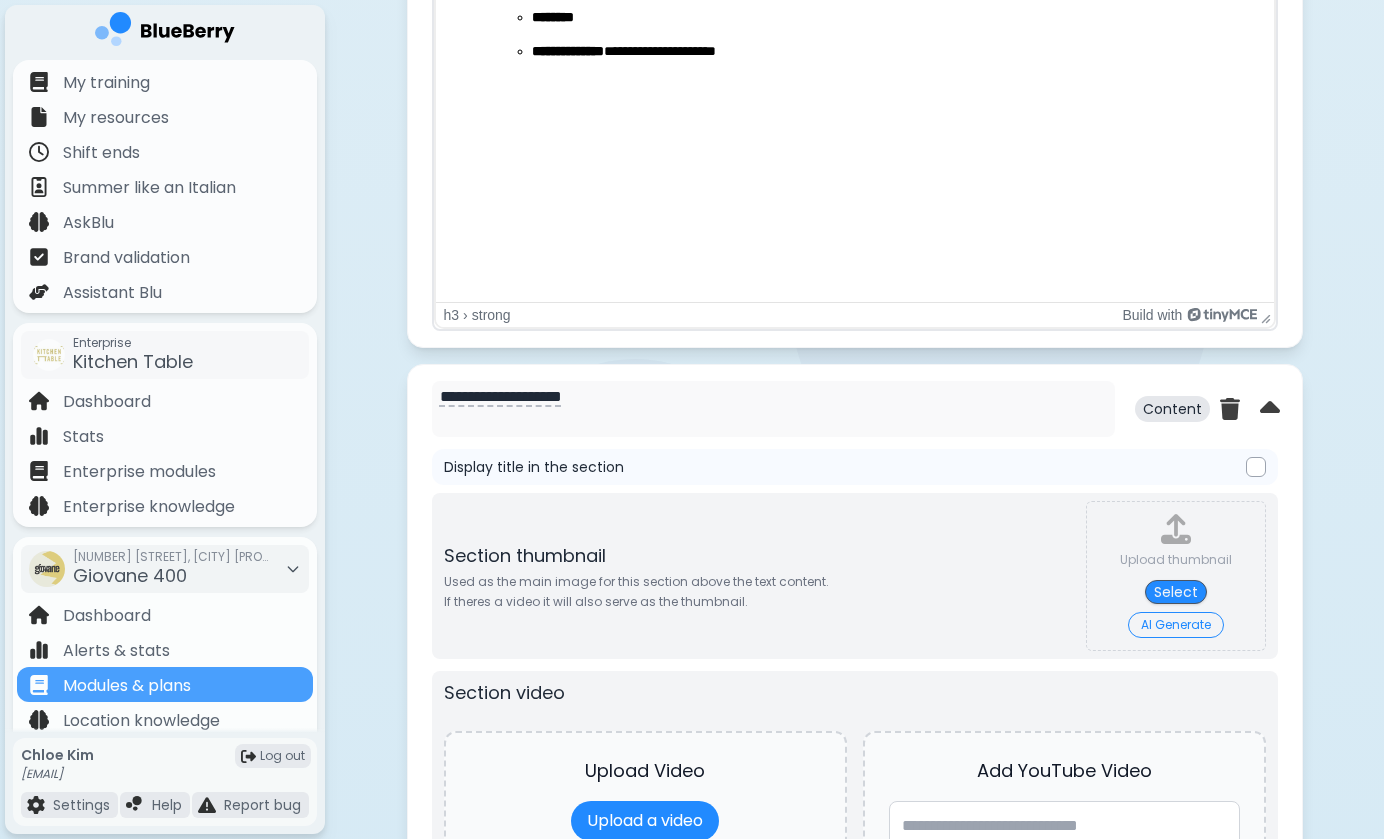 click at bounding box center (1256, 467) 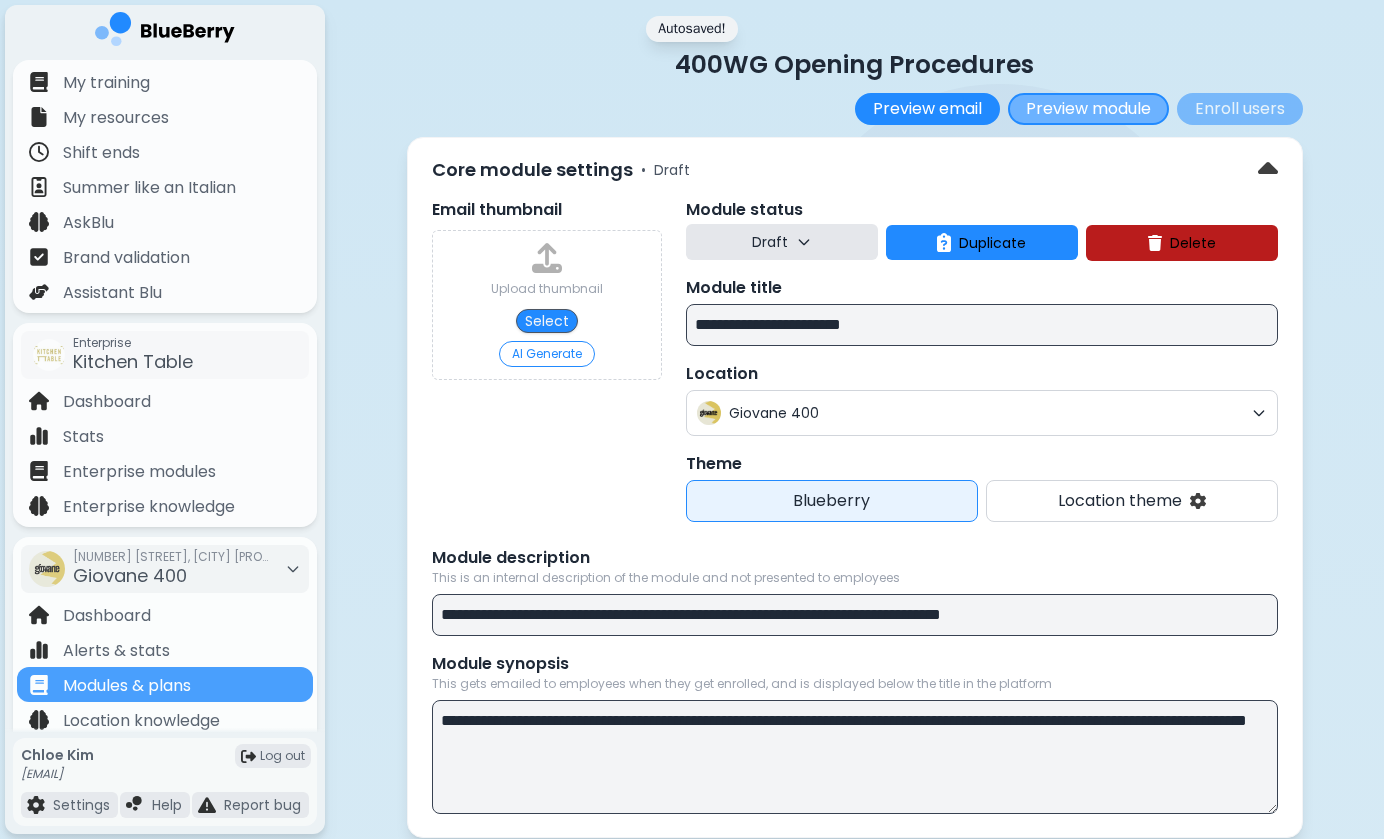 scroll, scrollTop: -1, scrollLeft: 0, axis: vertical 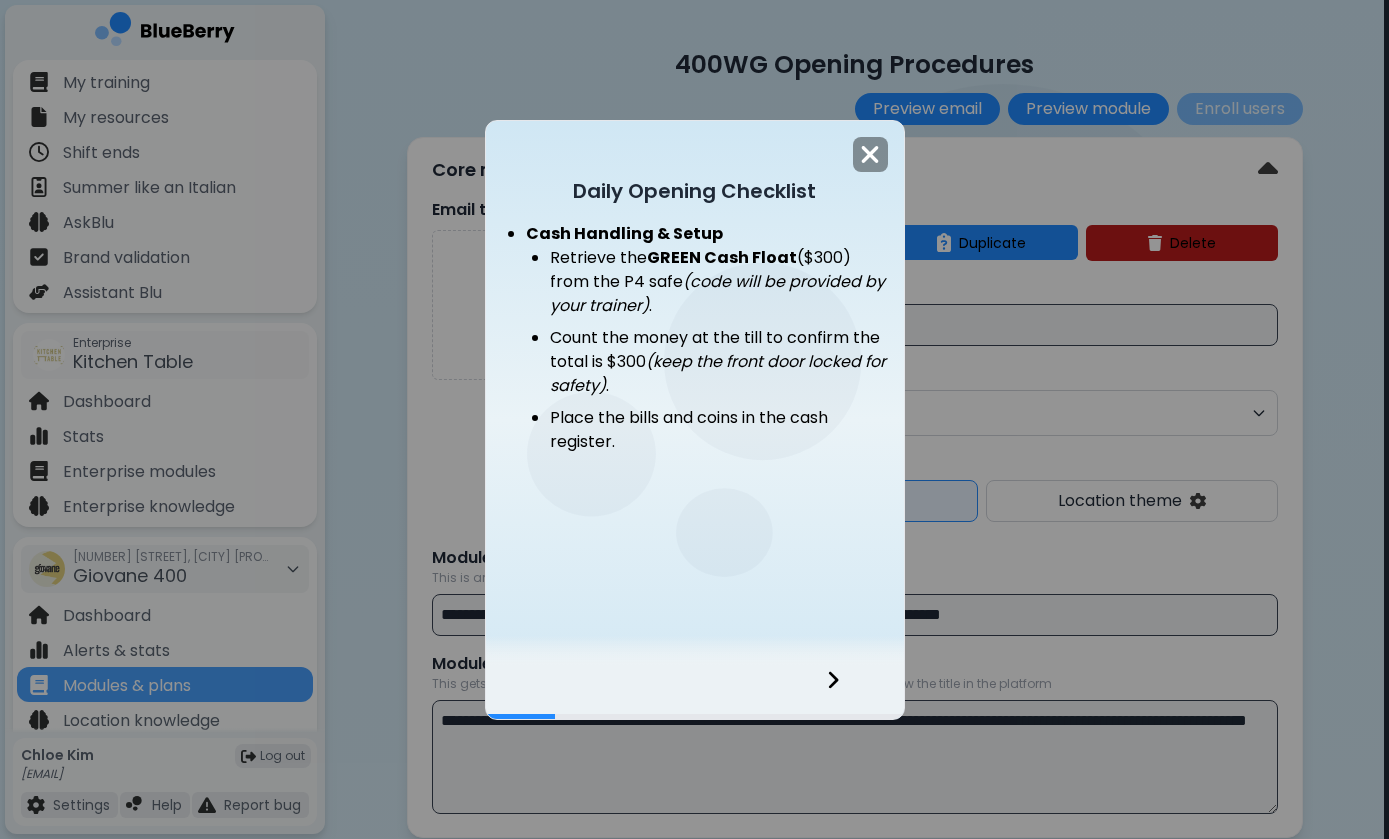 click 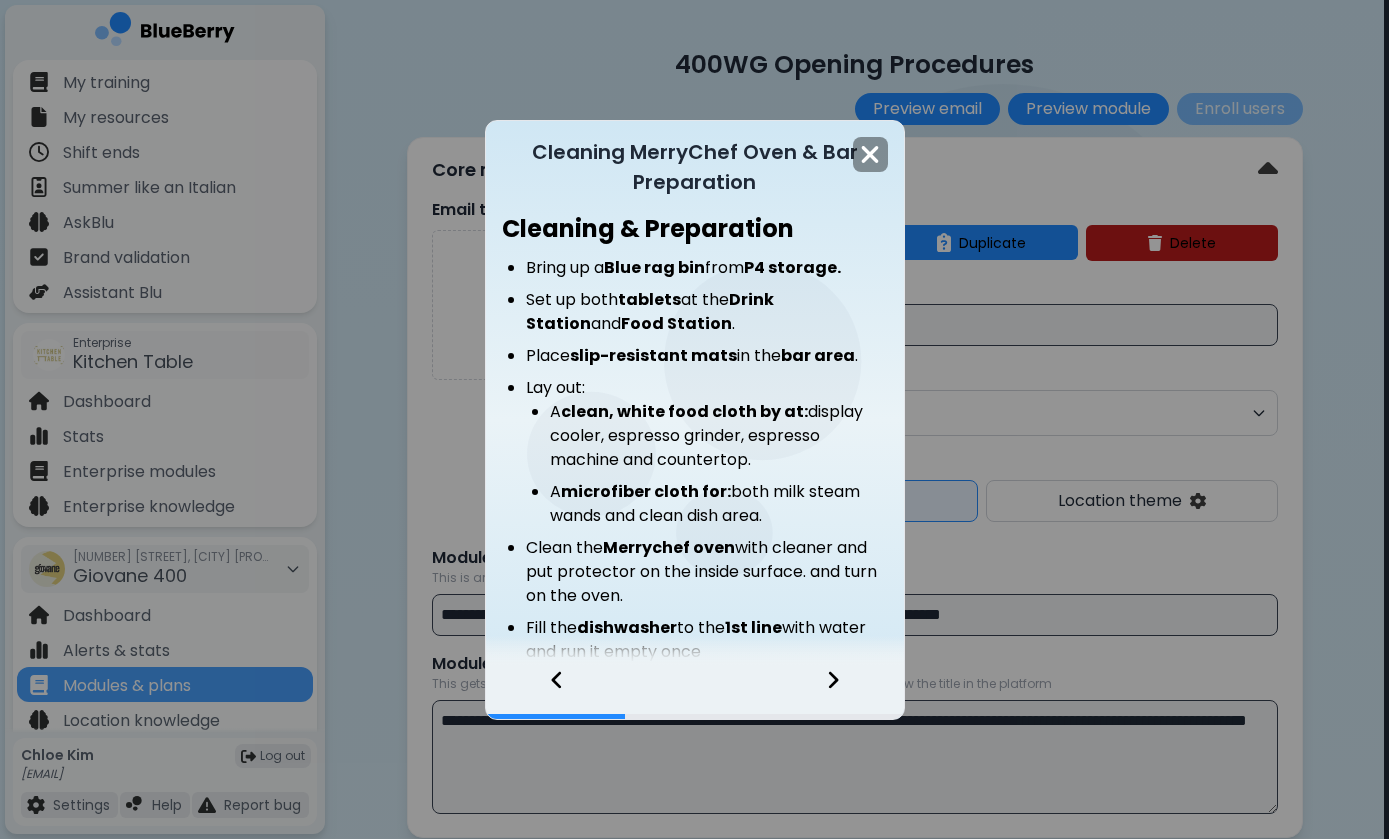 click at bounding box center [547, 692] 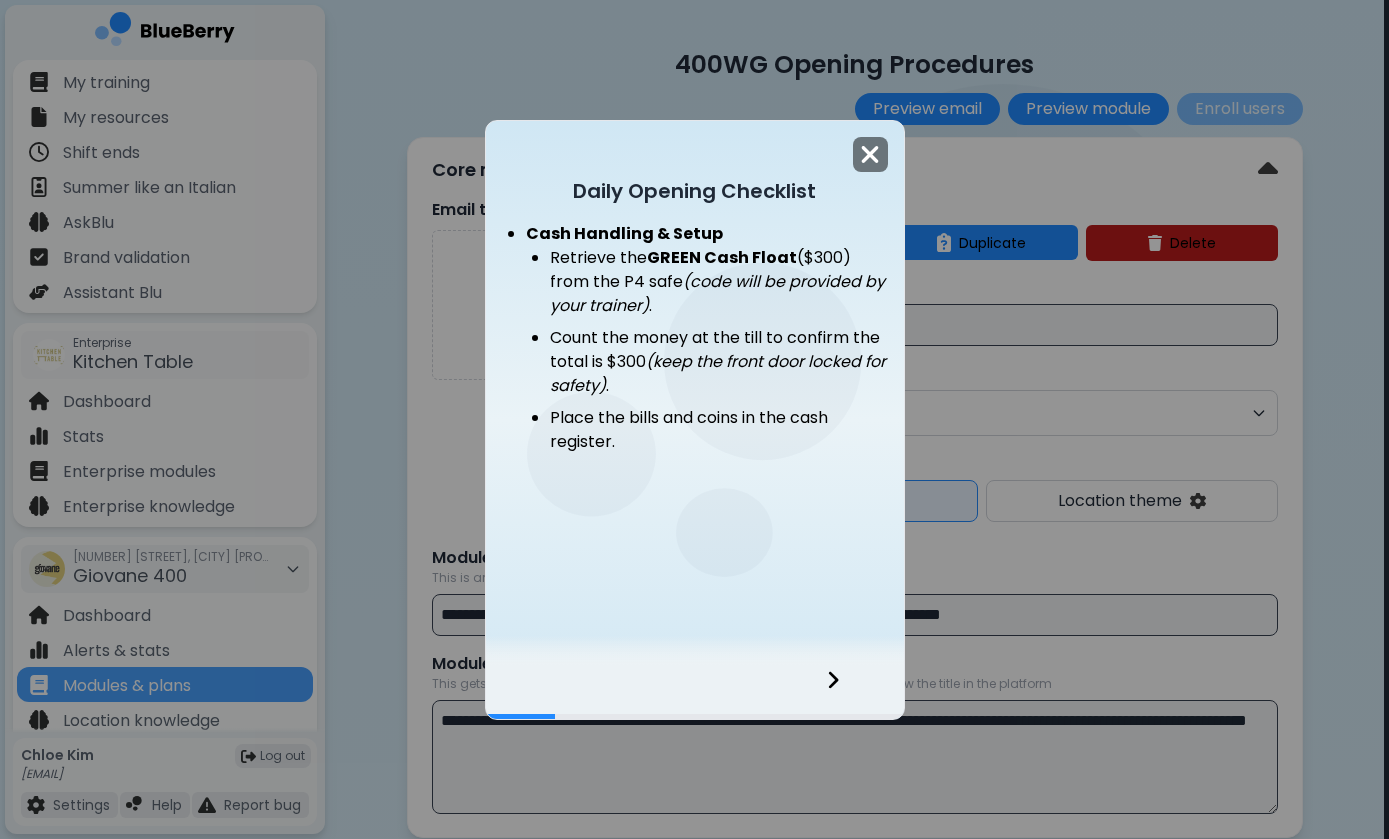 click at bounding box center [870, 154] 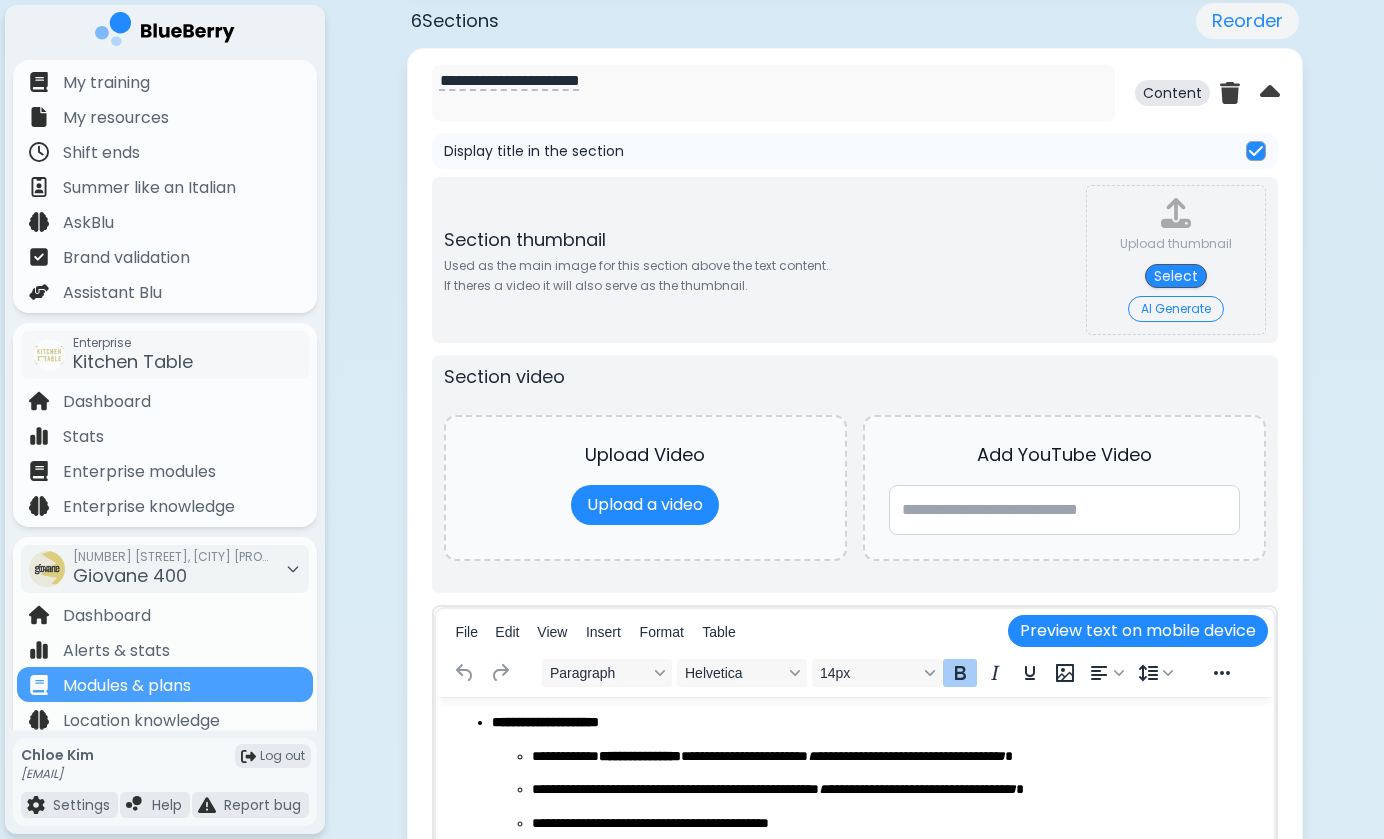 scroll, scrollTop: 1417, scrollLeft: 0, axis: vertical 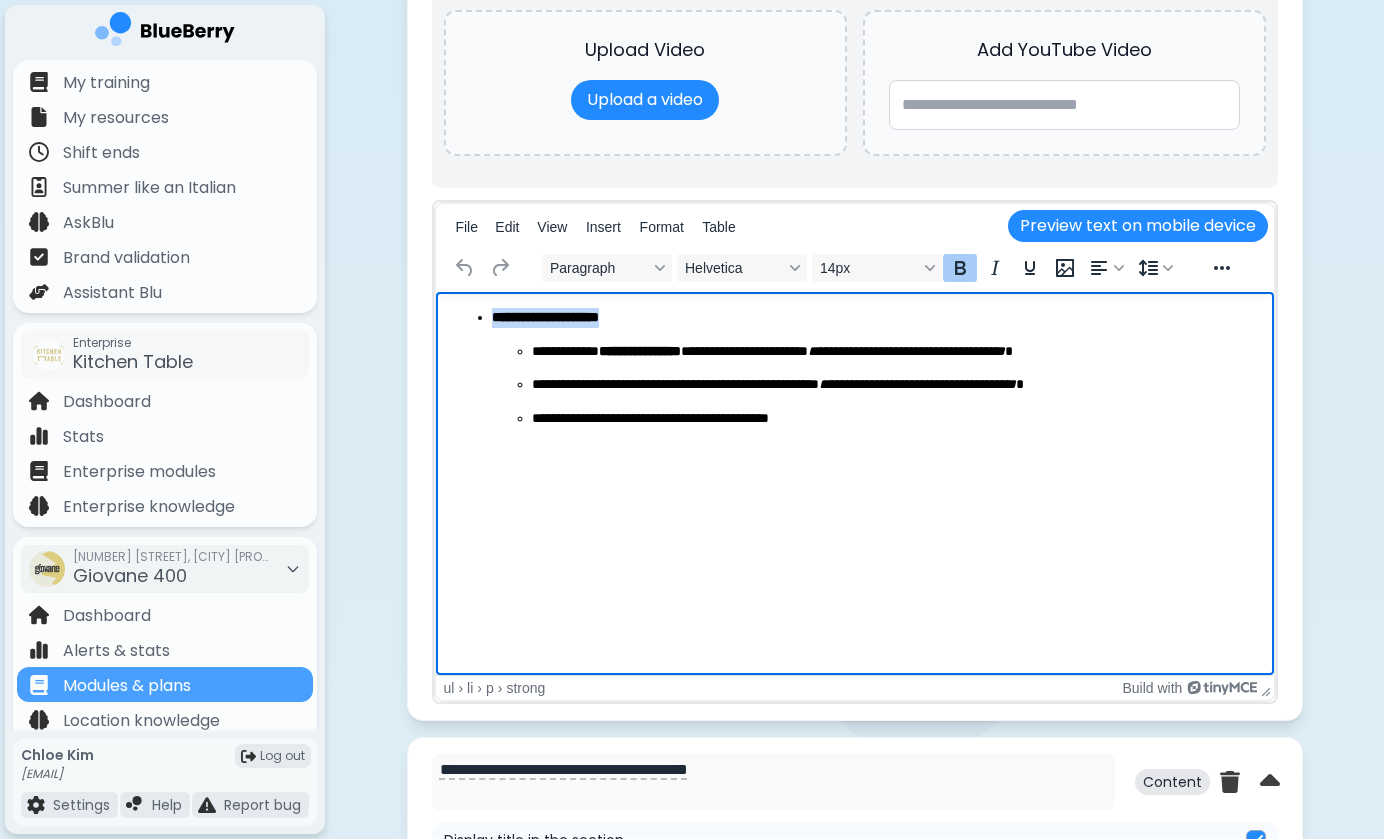 drag, startPoint x: 650, startPoint y: 317, endPoint x: 490, endPoint y: 320, distance: 160.02812 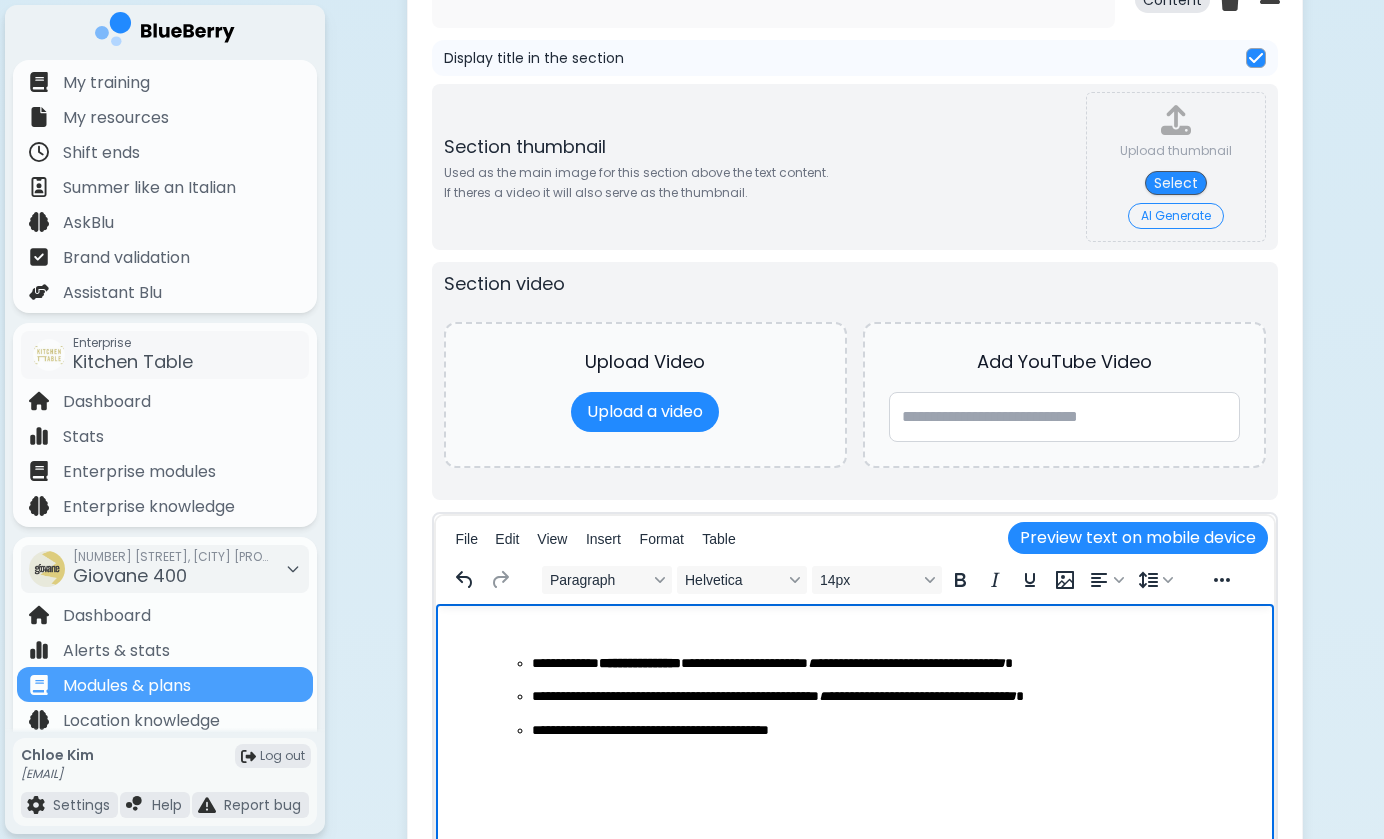 scroll, scrollTop: 997, scrollLeft: 0, axis: vertical 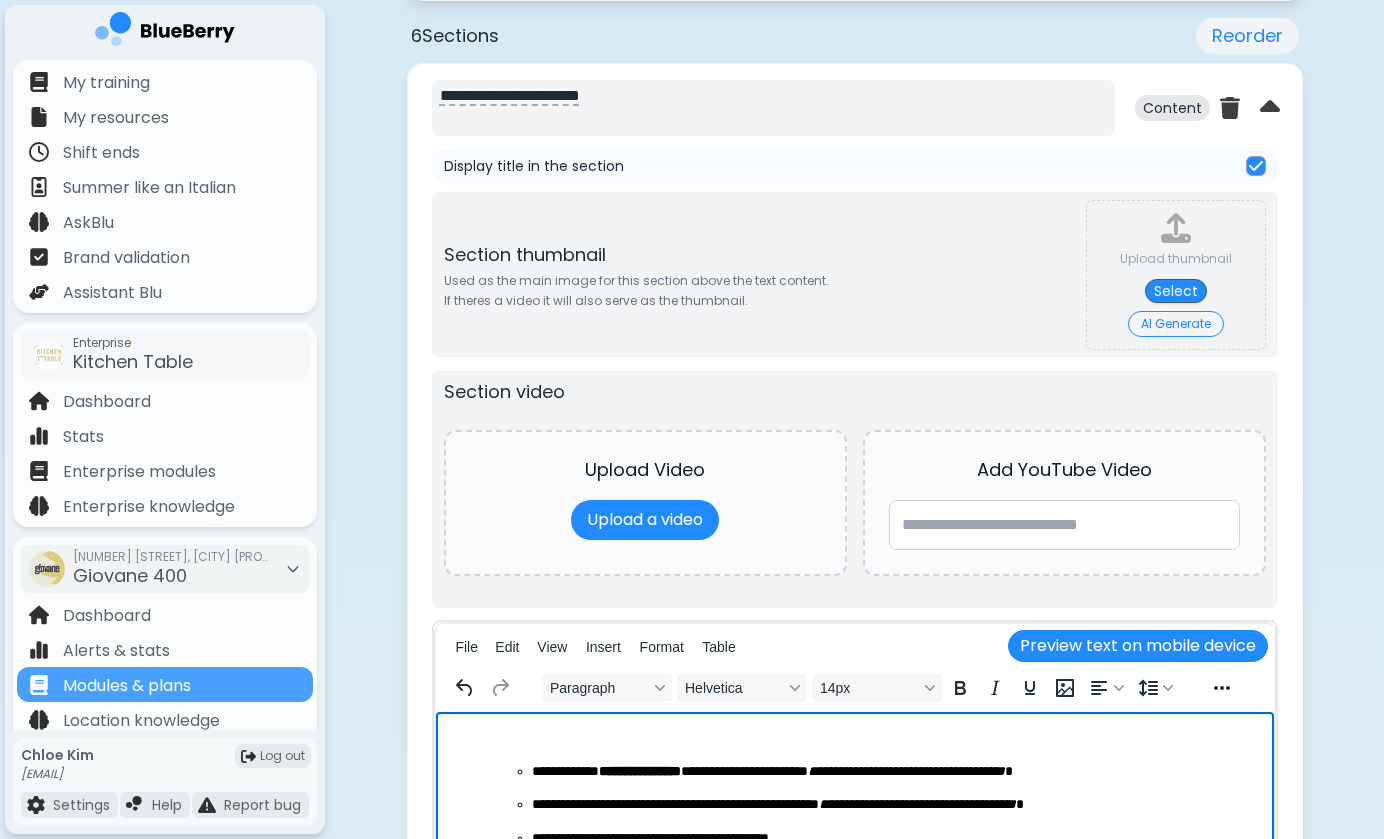 click on "**********" at bounding box center [773, 108] 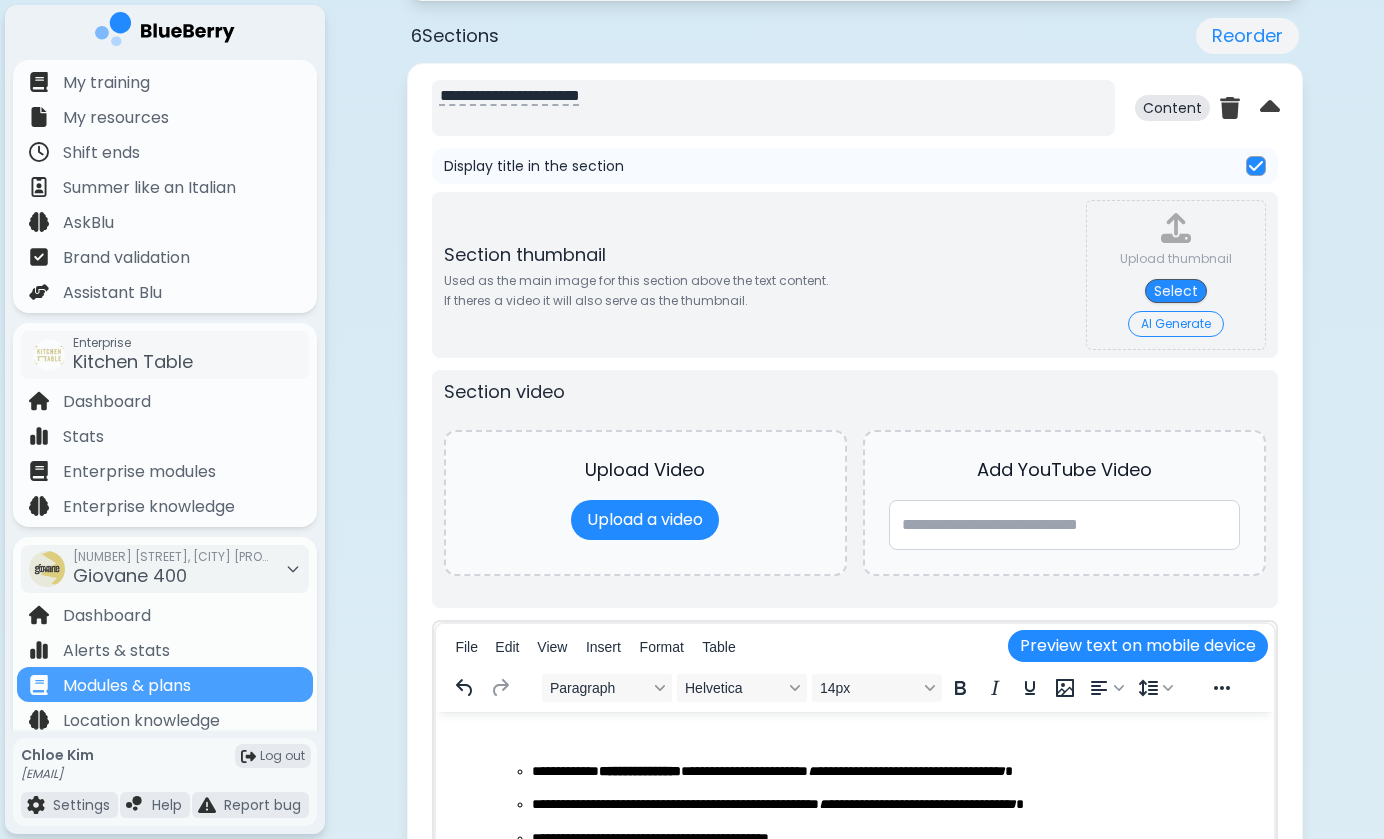 click on "**********" at bounding box center (773, 108) 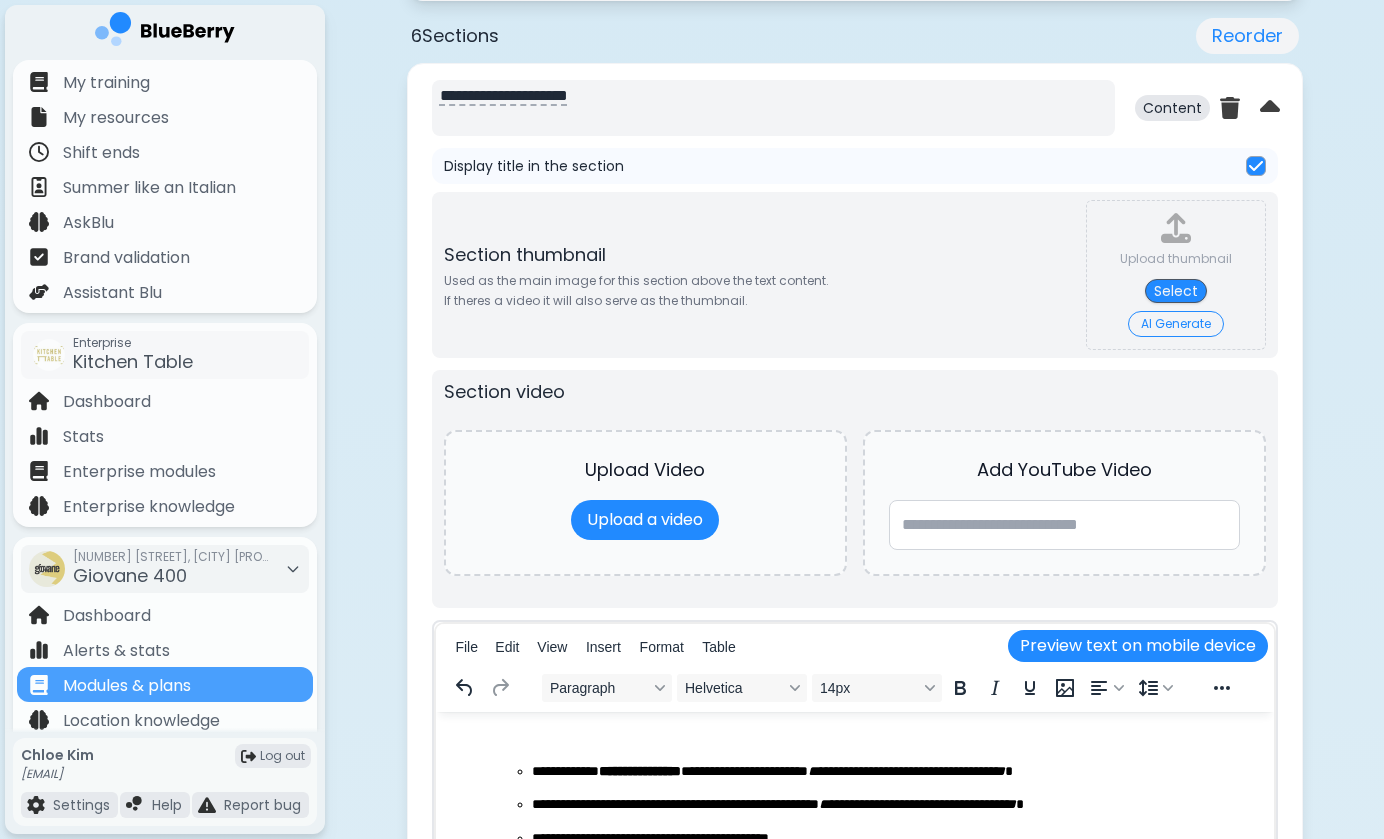 click on "**********" at bounding box center (773, 108) 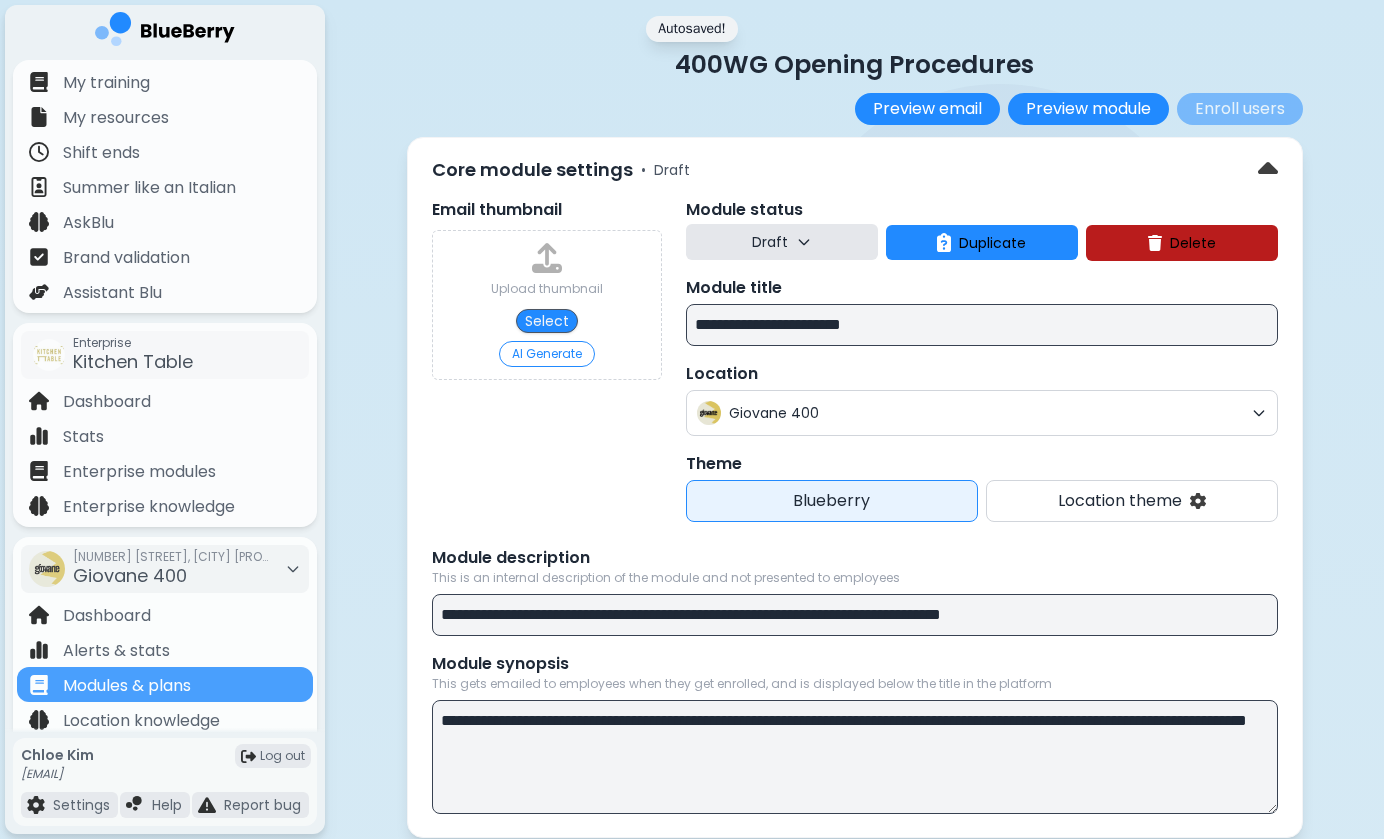 scroll, scrollTop: 0, scrollLeft: 0, axis: both 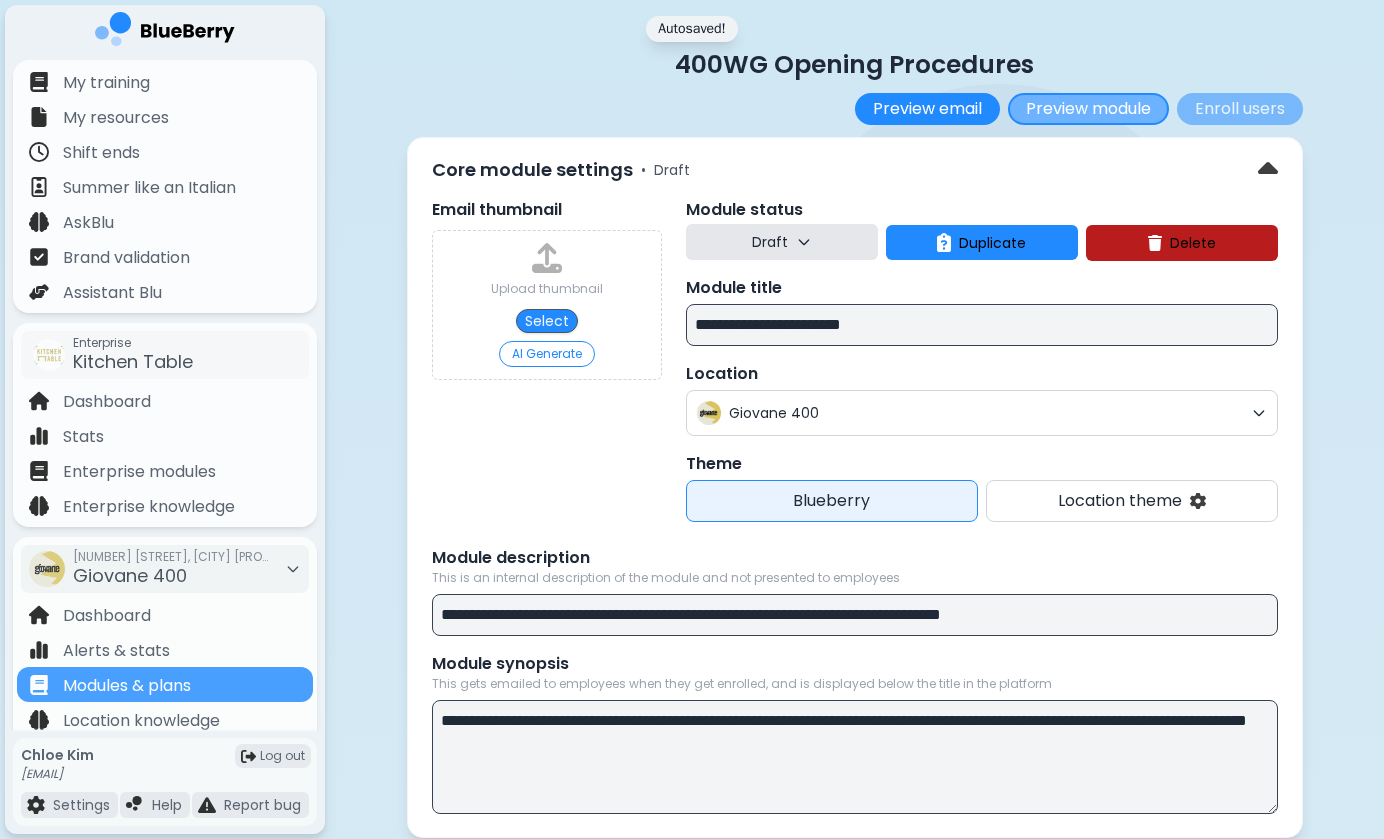 type on "**********" 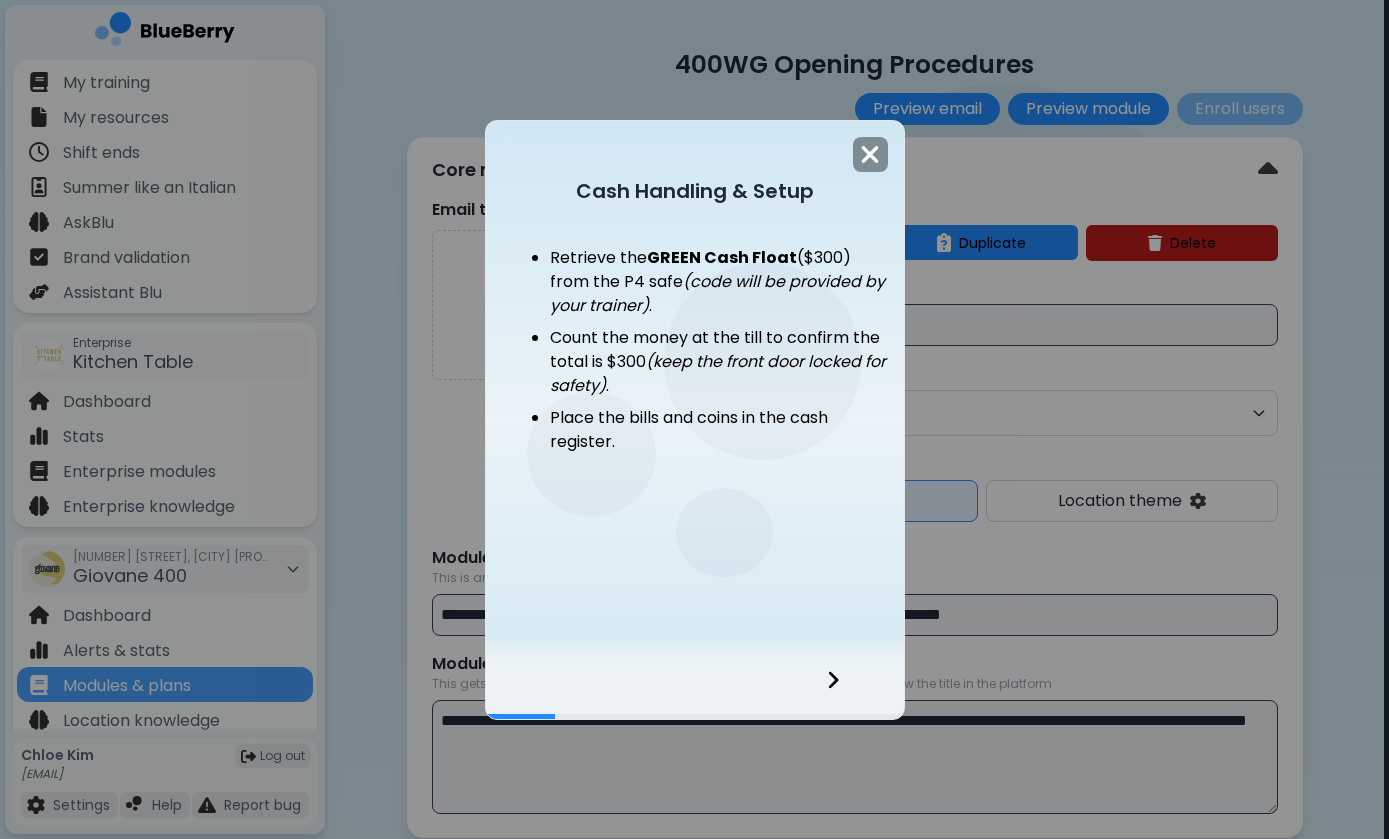 click 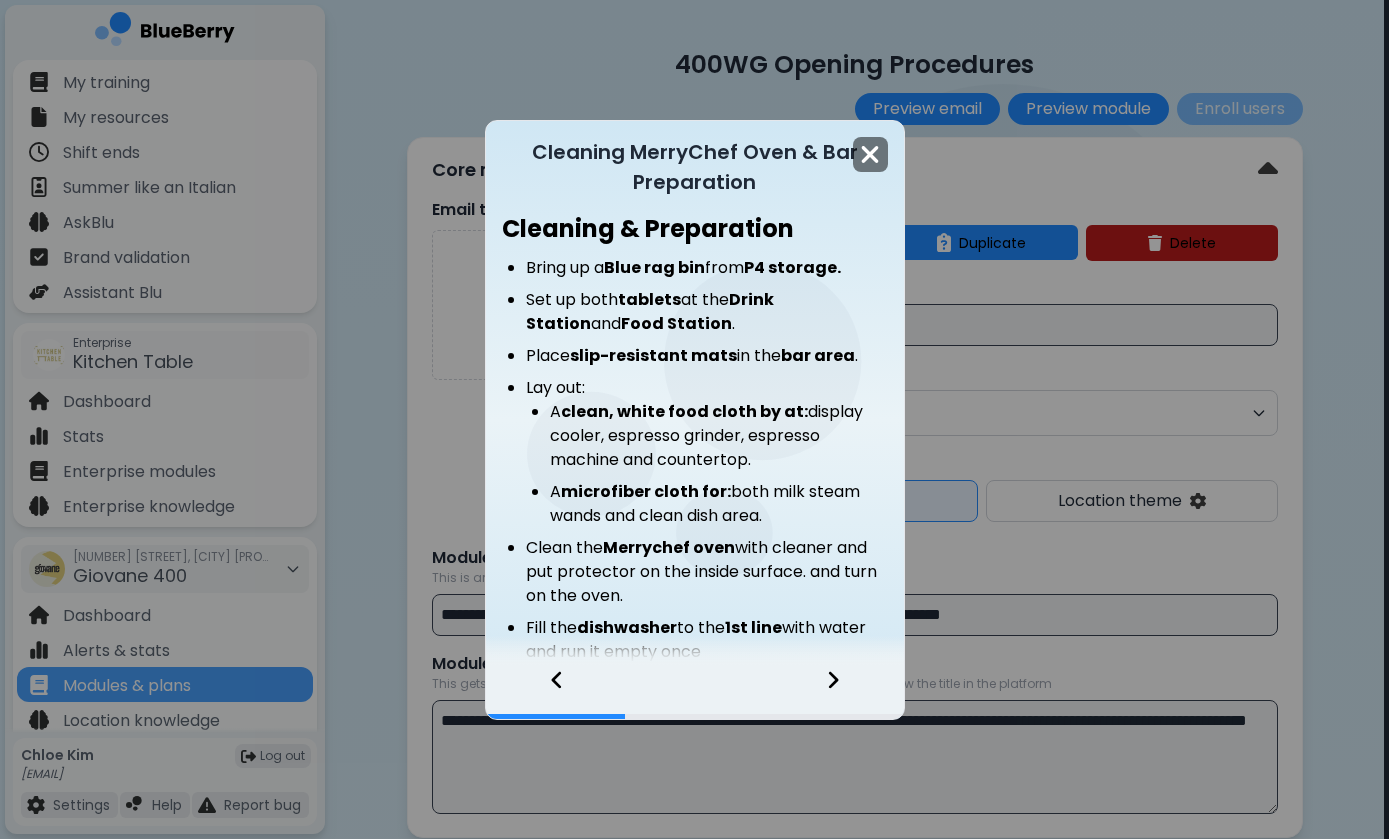 click at bounding box center [870, 154] 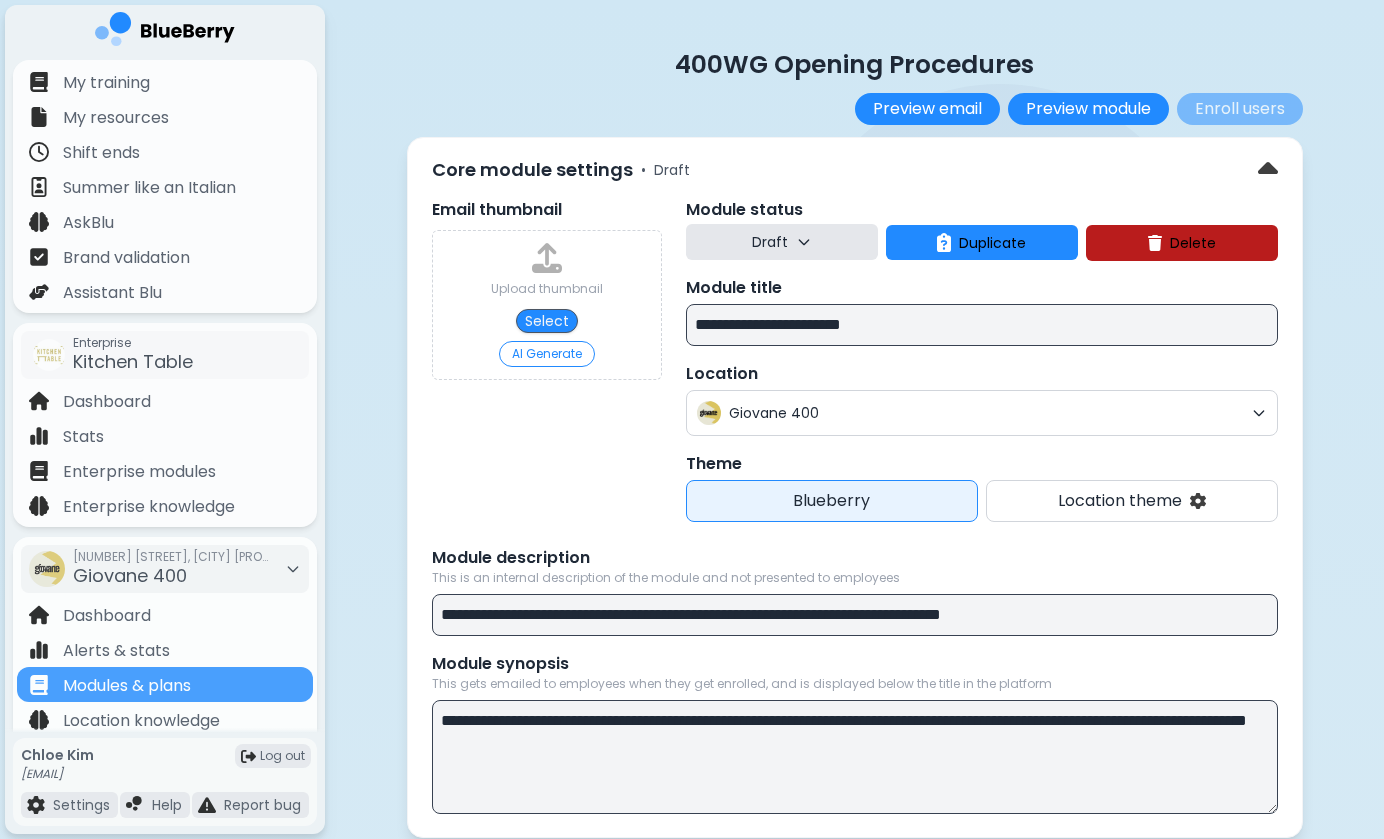 scroll, scrollTop: 0, scrollLeft: 0, axis: both 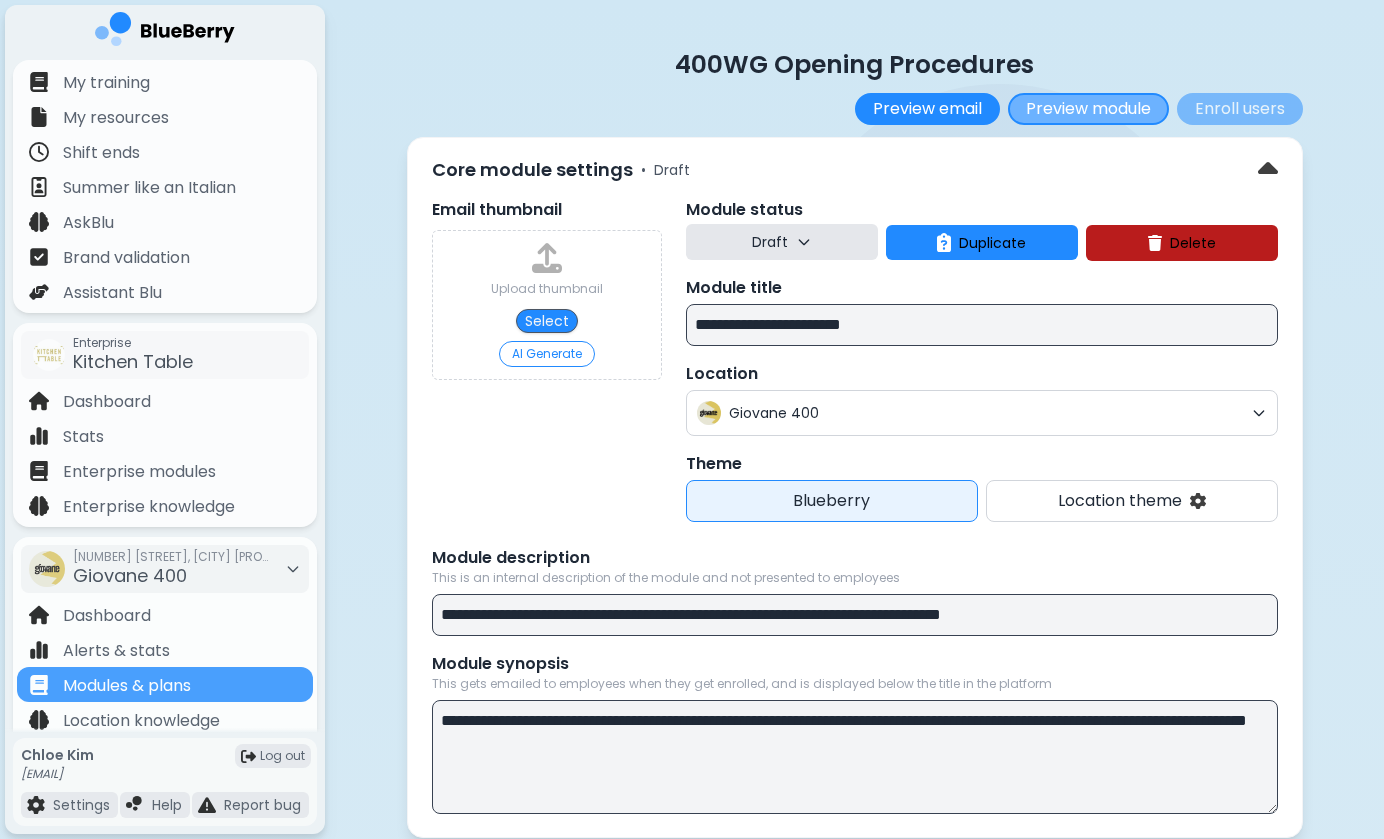 click on "Preview module" at bounding box center [1088, 109] 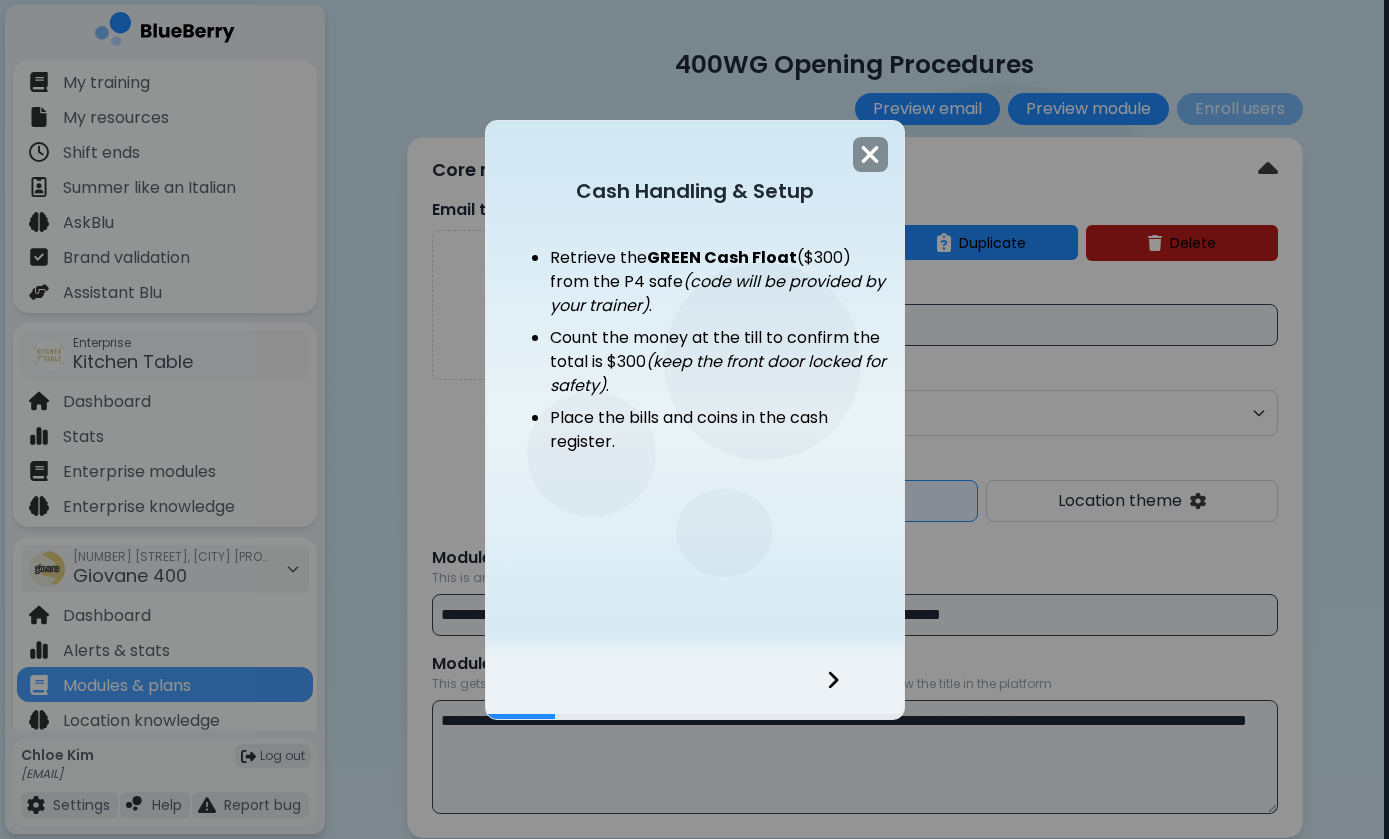 click 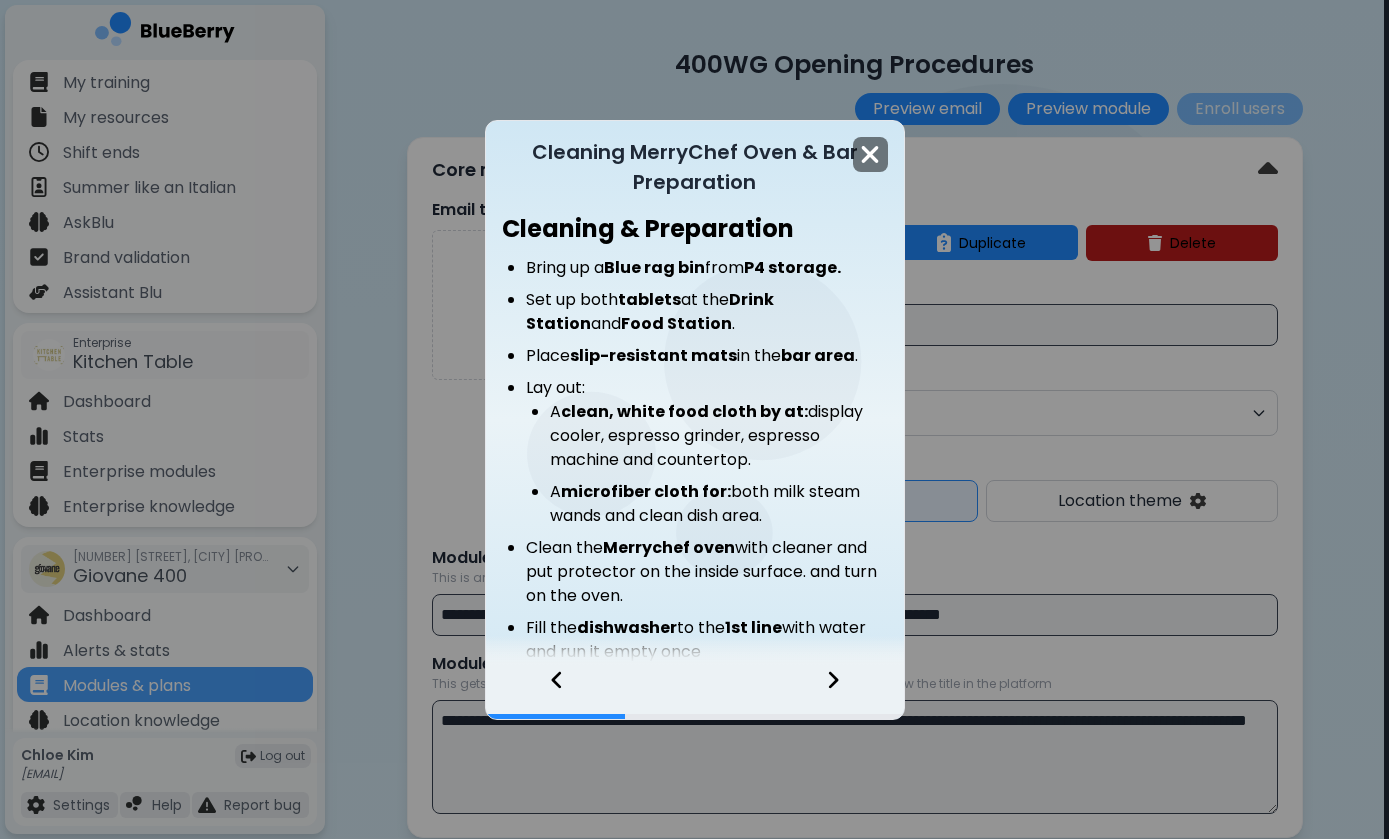 click at bounding box center (870, 154) 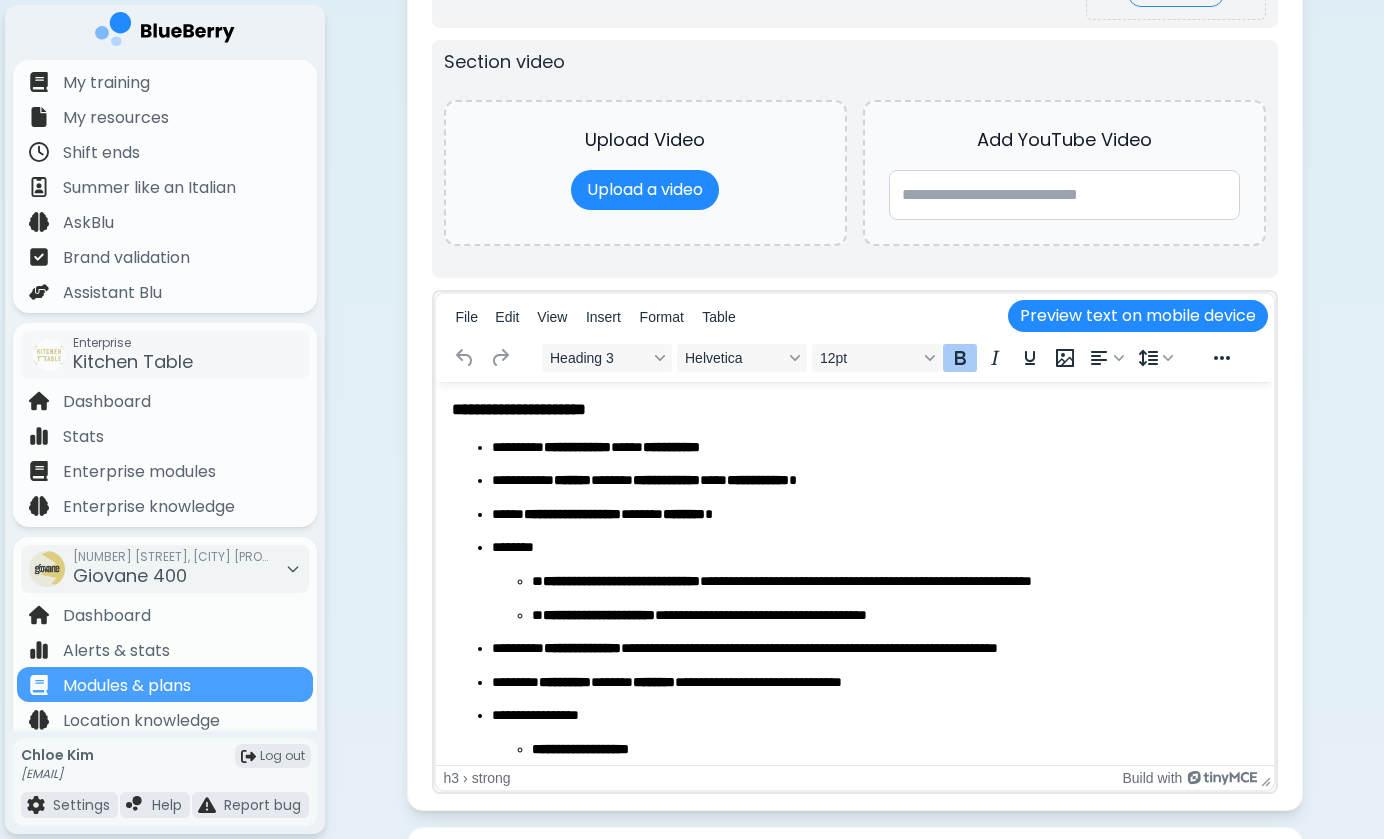 scroll, scrollTop: 2468, scrollLeft: 0, axis: vertical 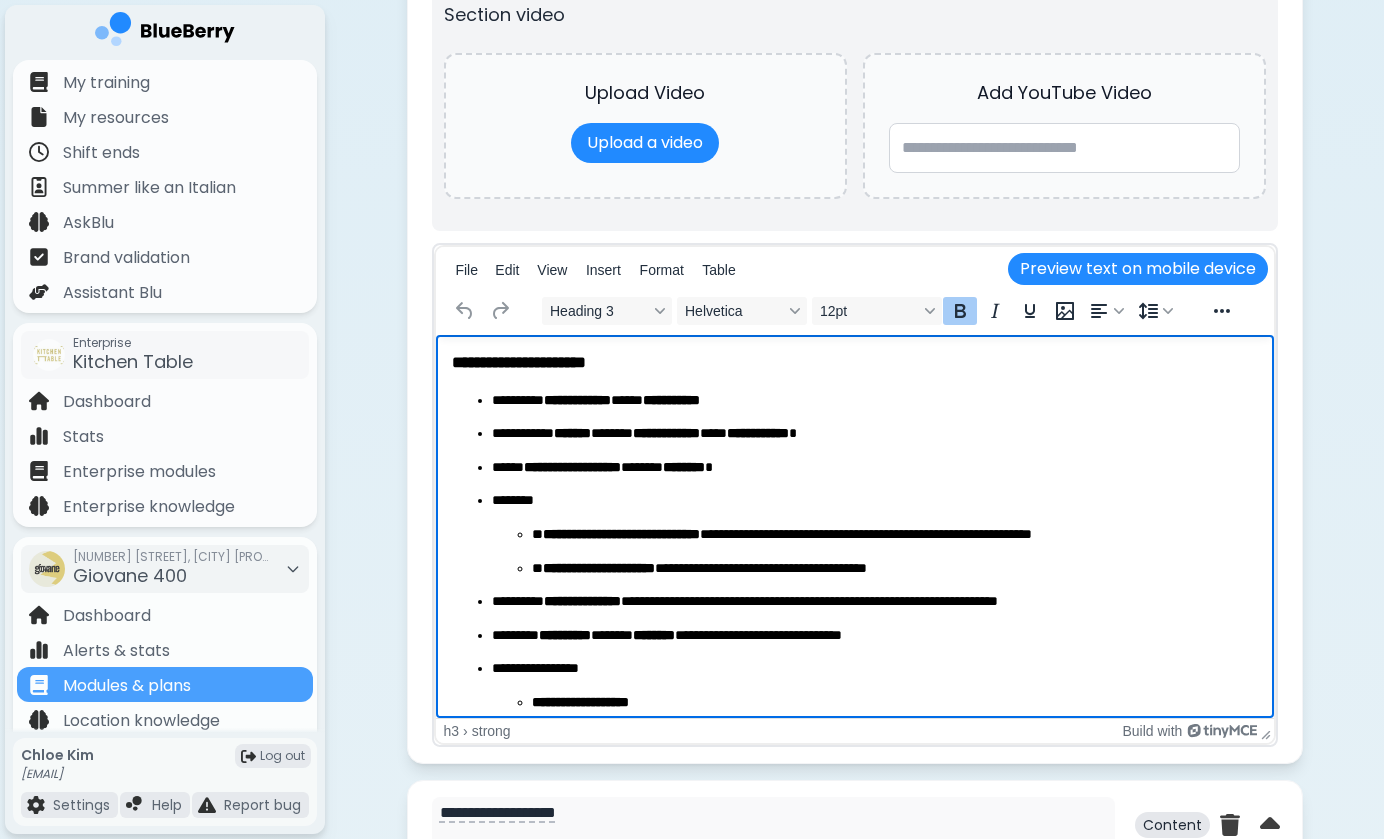 click on "**********" at bounding box center (854, 362) 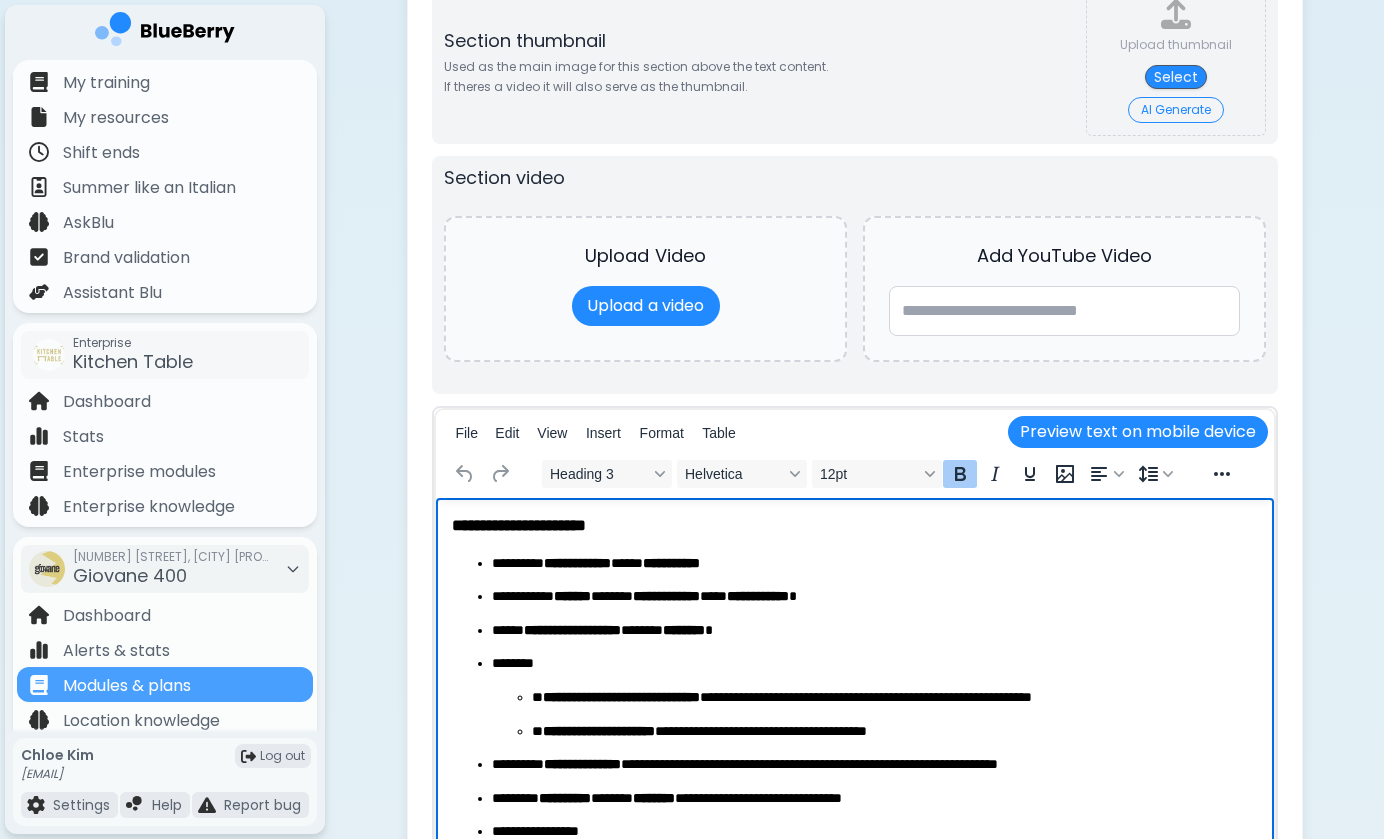 scroll, scrollTop: 2306, scrollLeft: 0, axis: vertical 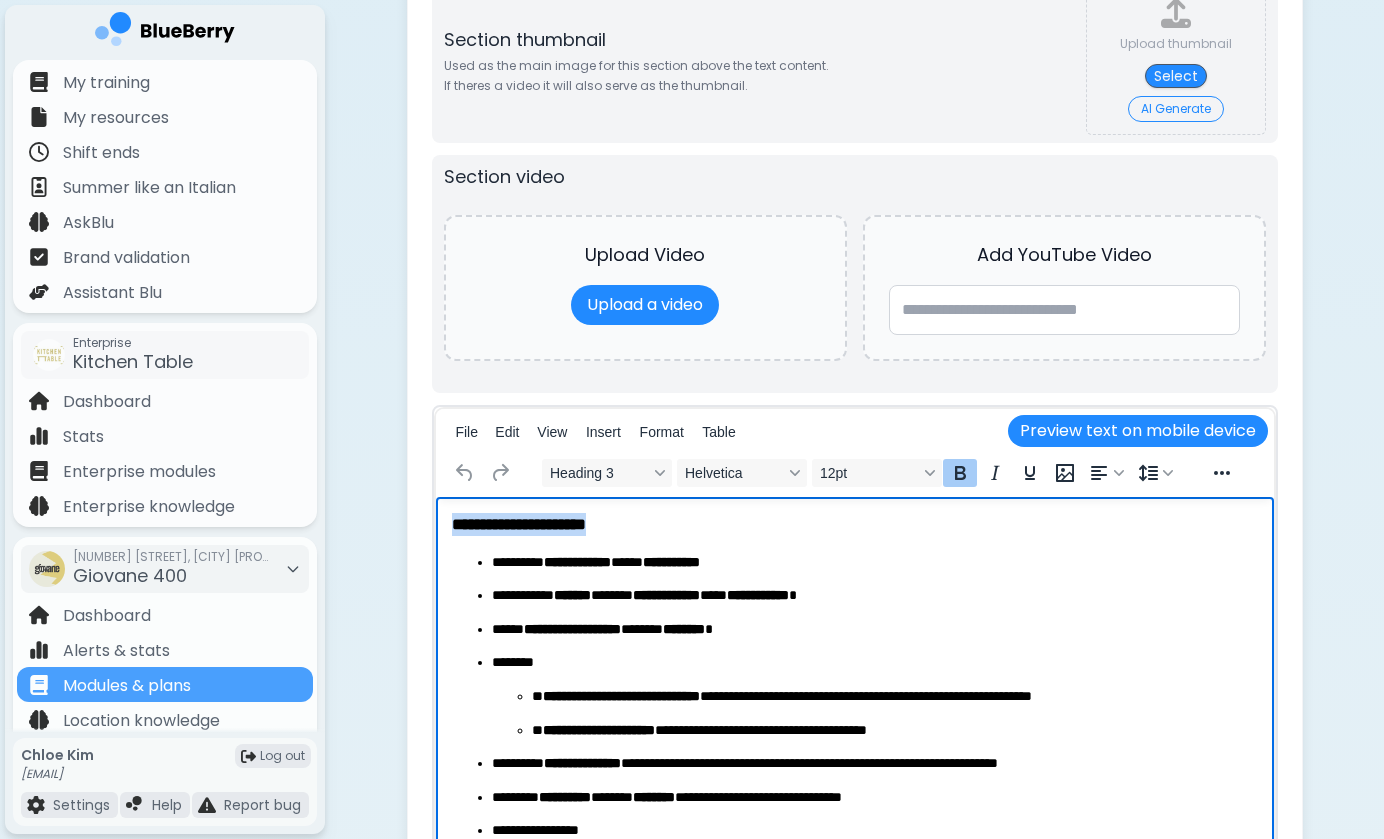 drag, startPoint x: 643, startPoint y: 529, endPoint x: 410, endPoint y: 517, distance: 233.3088 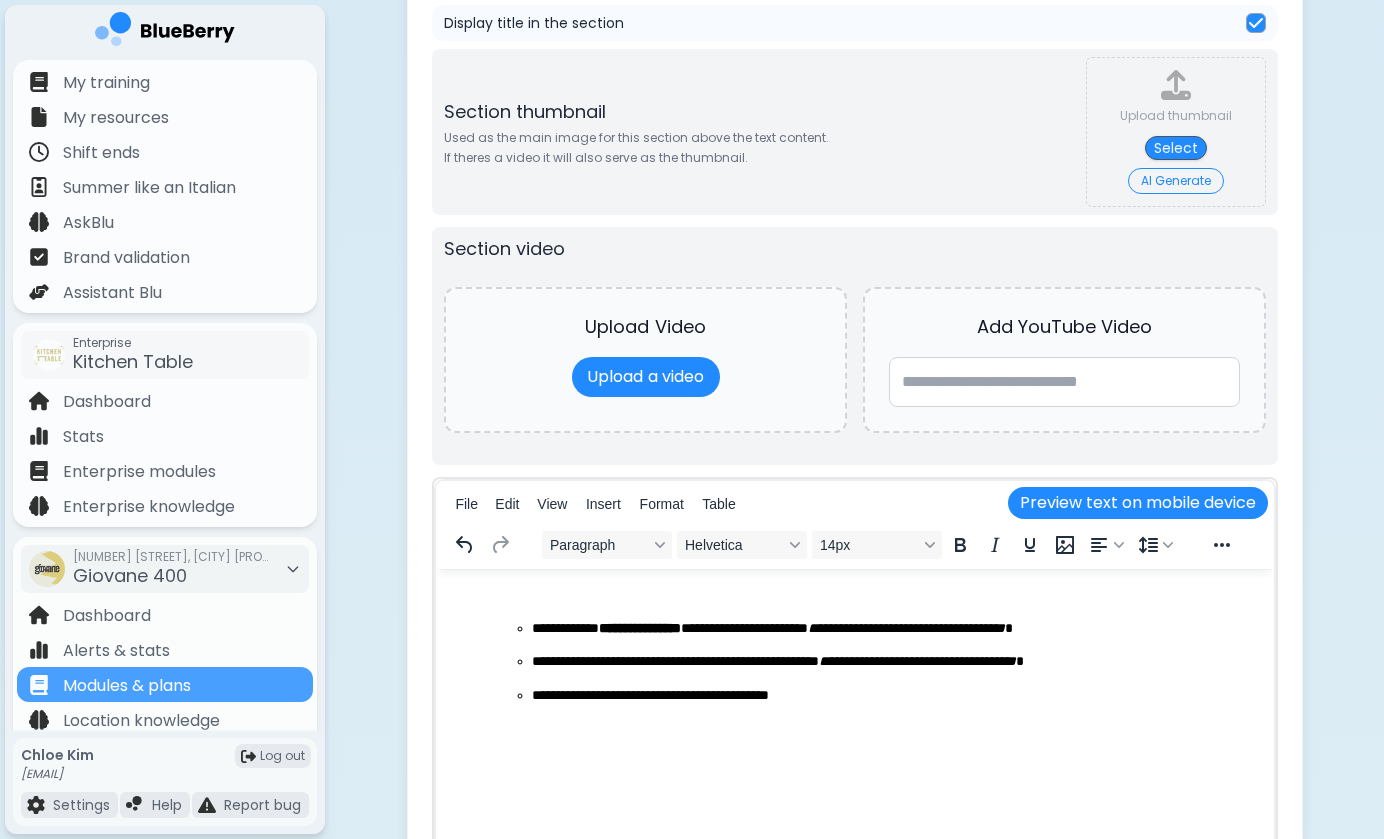 scroll, scrollTop: 1183, scrollLeft: 0, axis: vertical 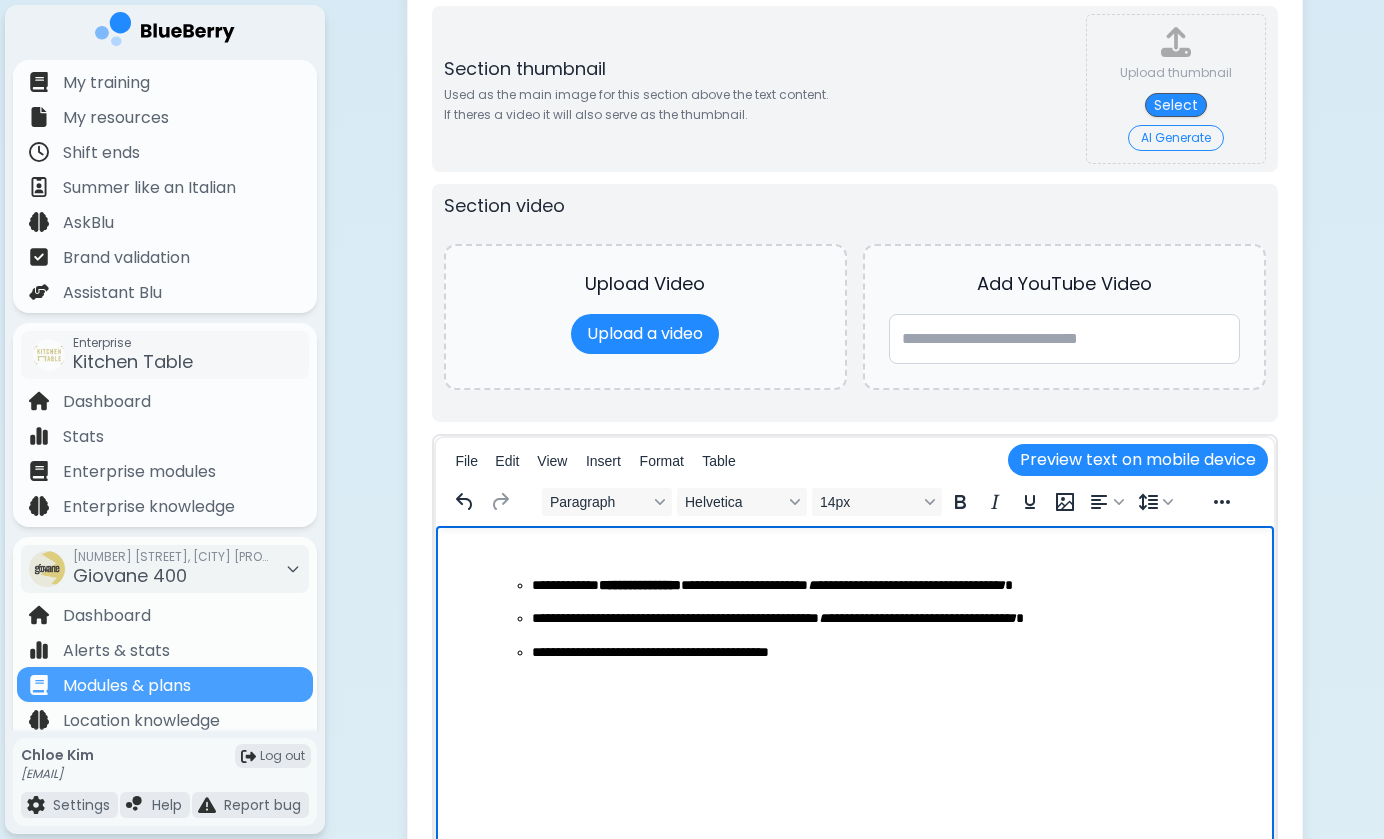 click on "**********" at bounding box center (854, 619) 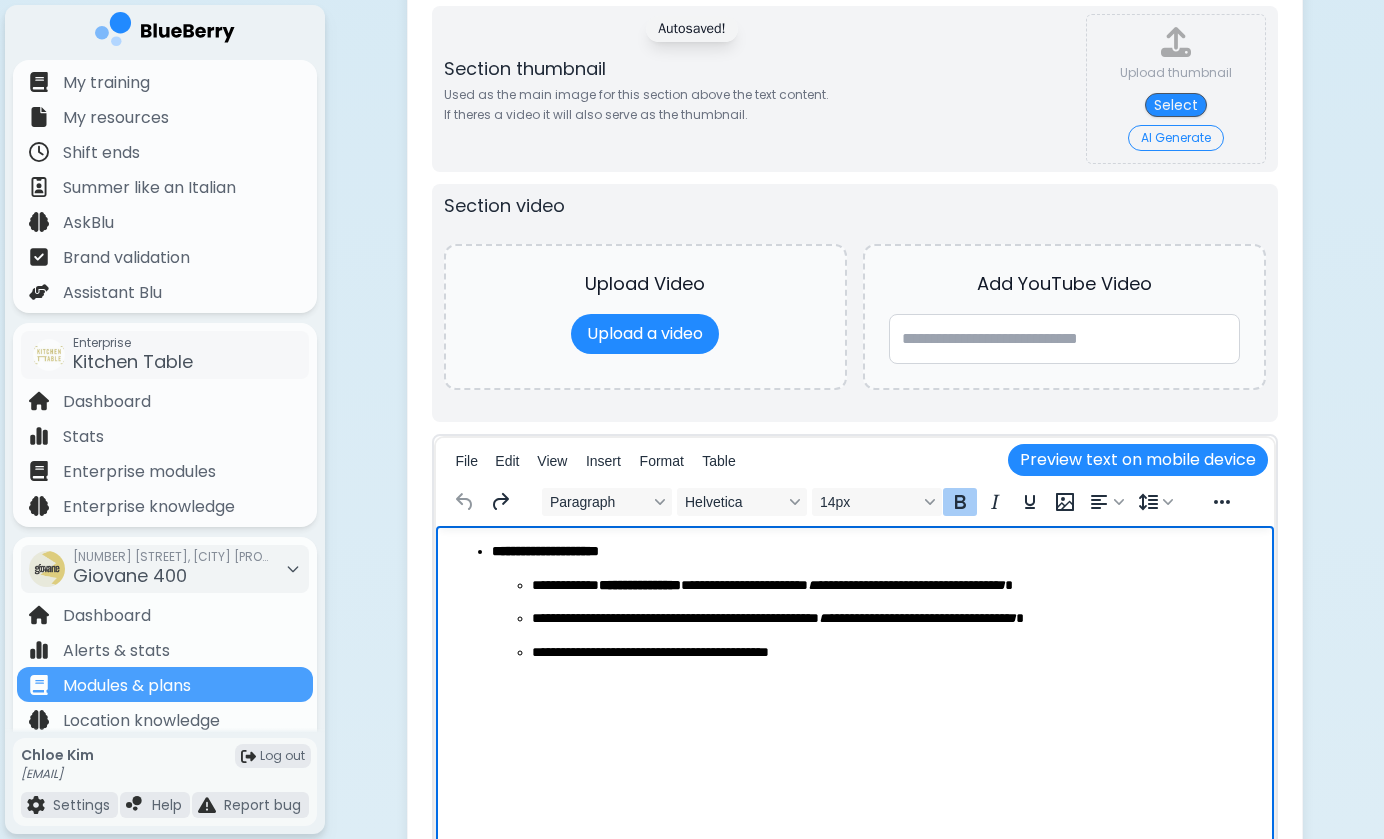 click on "**********" at bounding box center [874, 552] 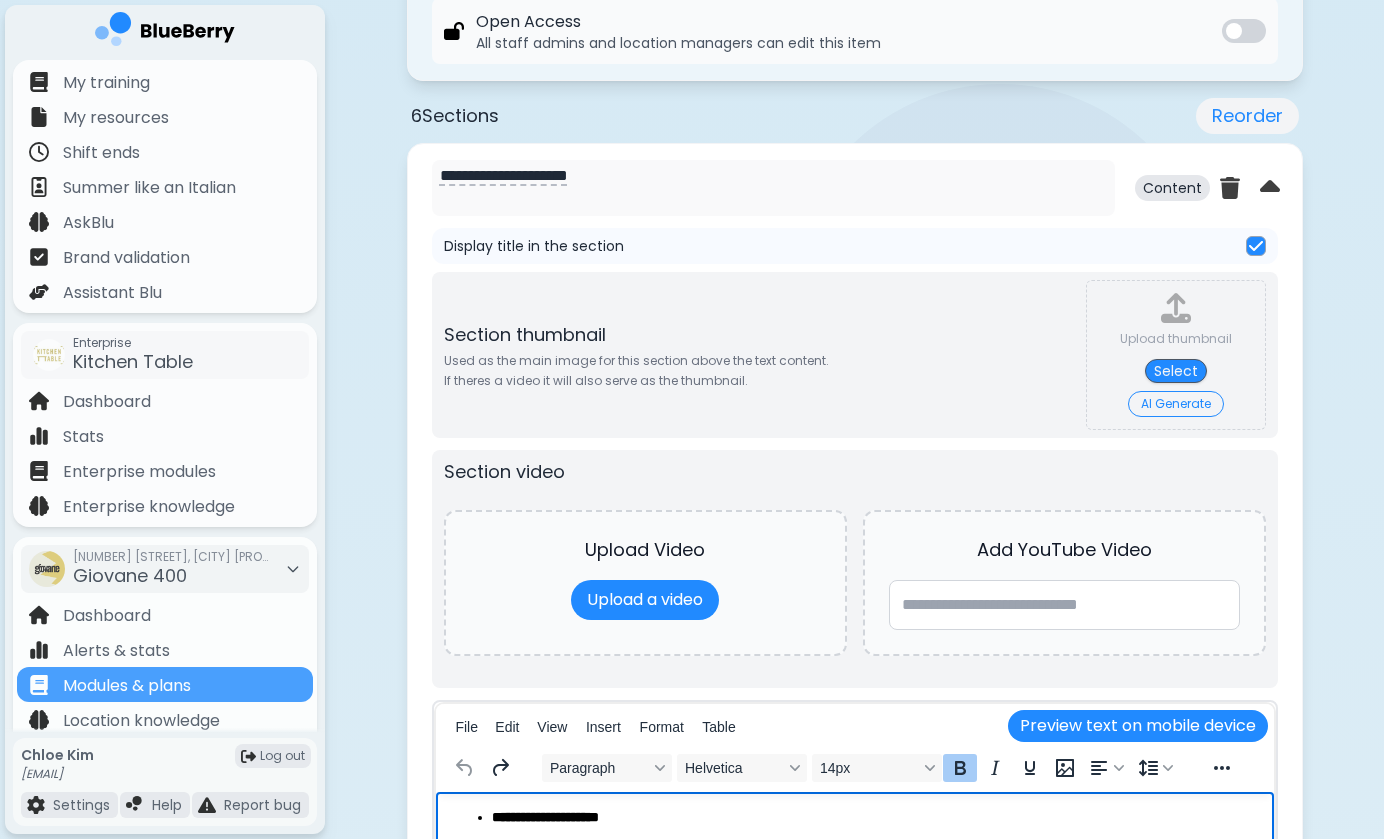 scroll, scrollTop: 1021, scrollLeft: 0, axis: vertical 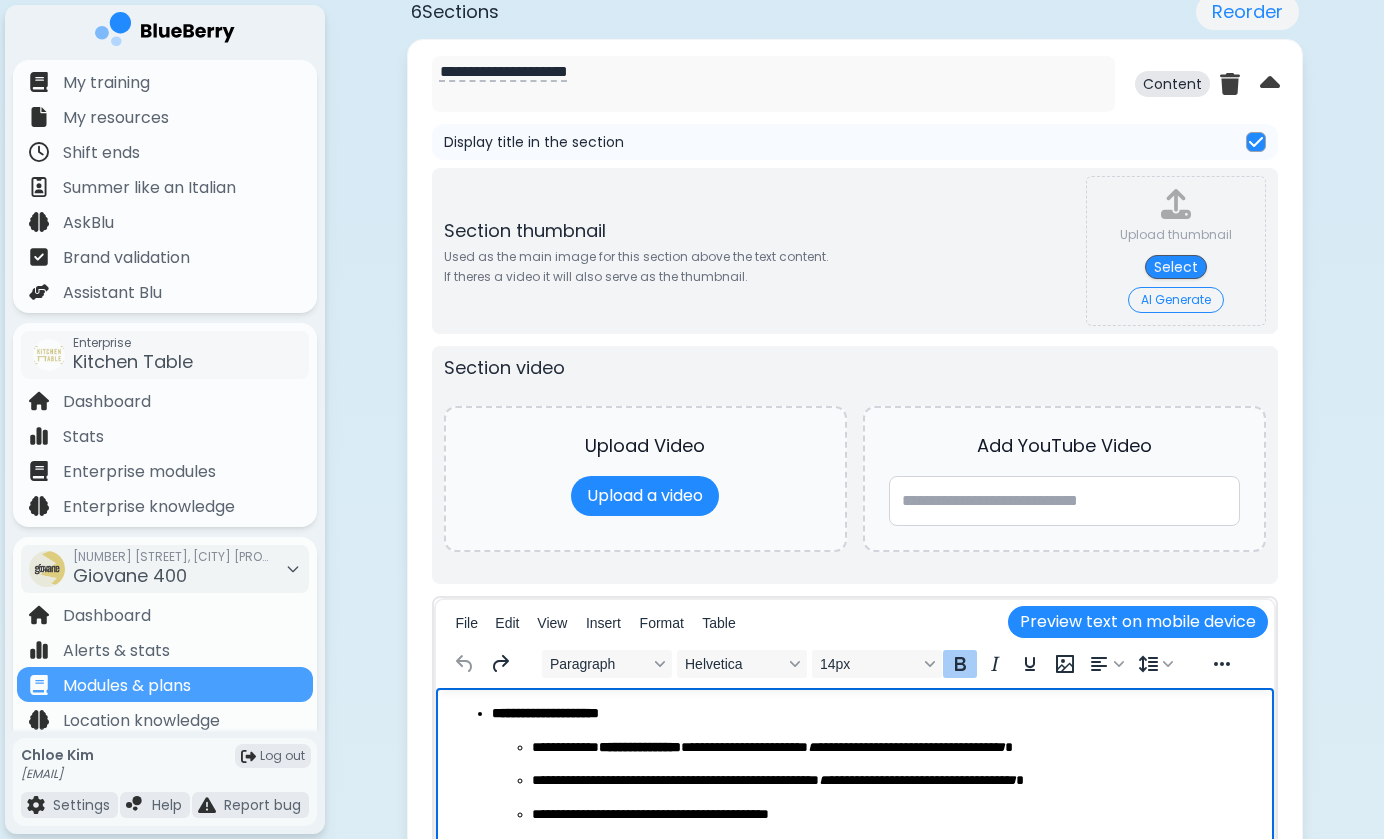 click at bounding box center [1256, 142] 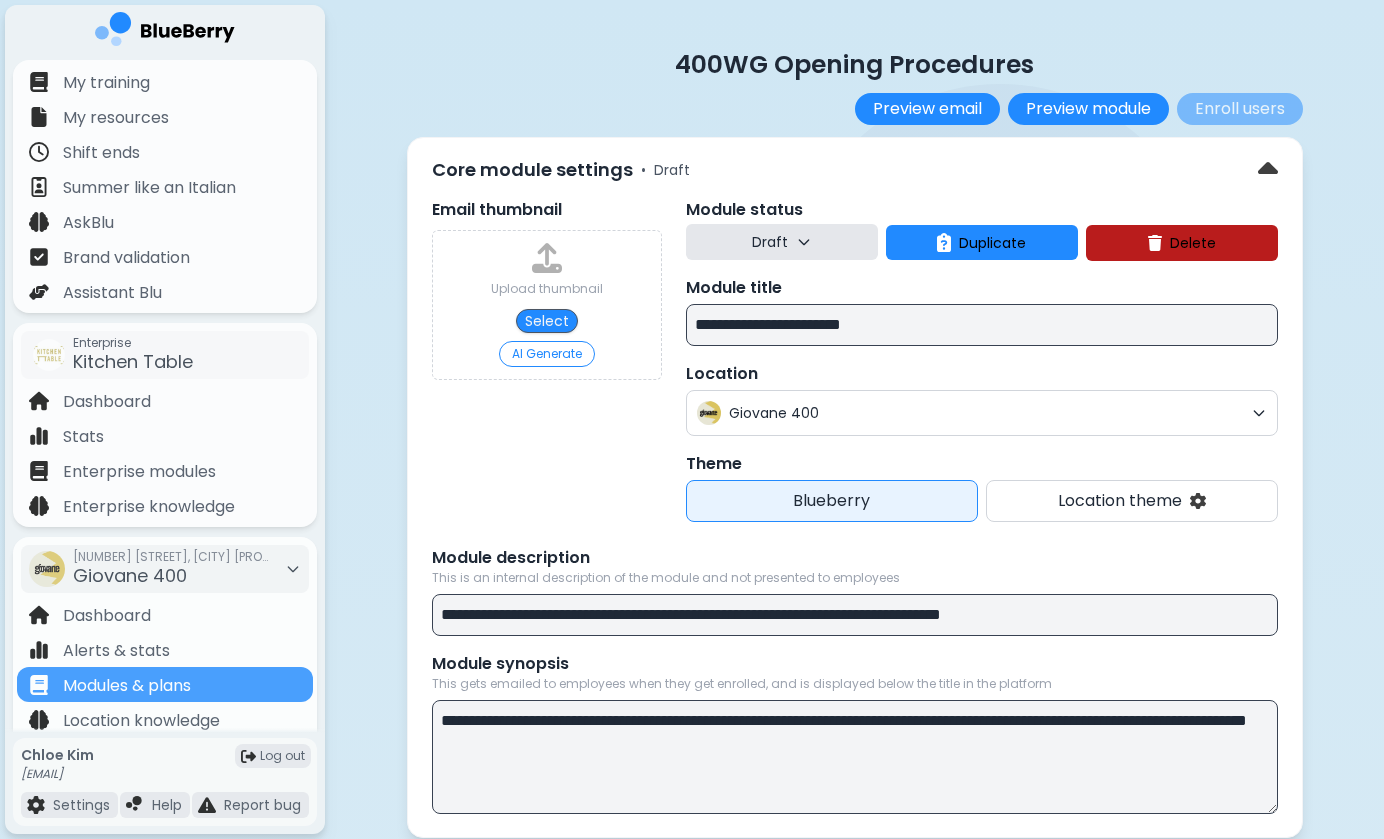 scroll, scrollTop: 0, scrollLeft: 0, axis: both 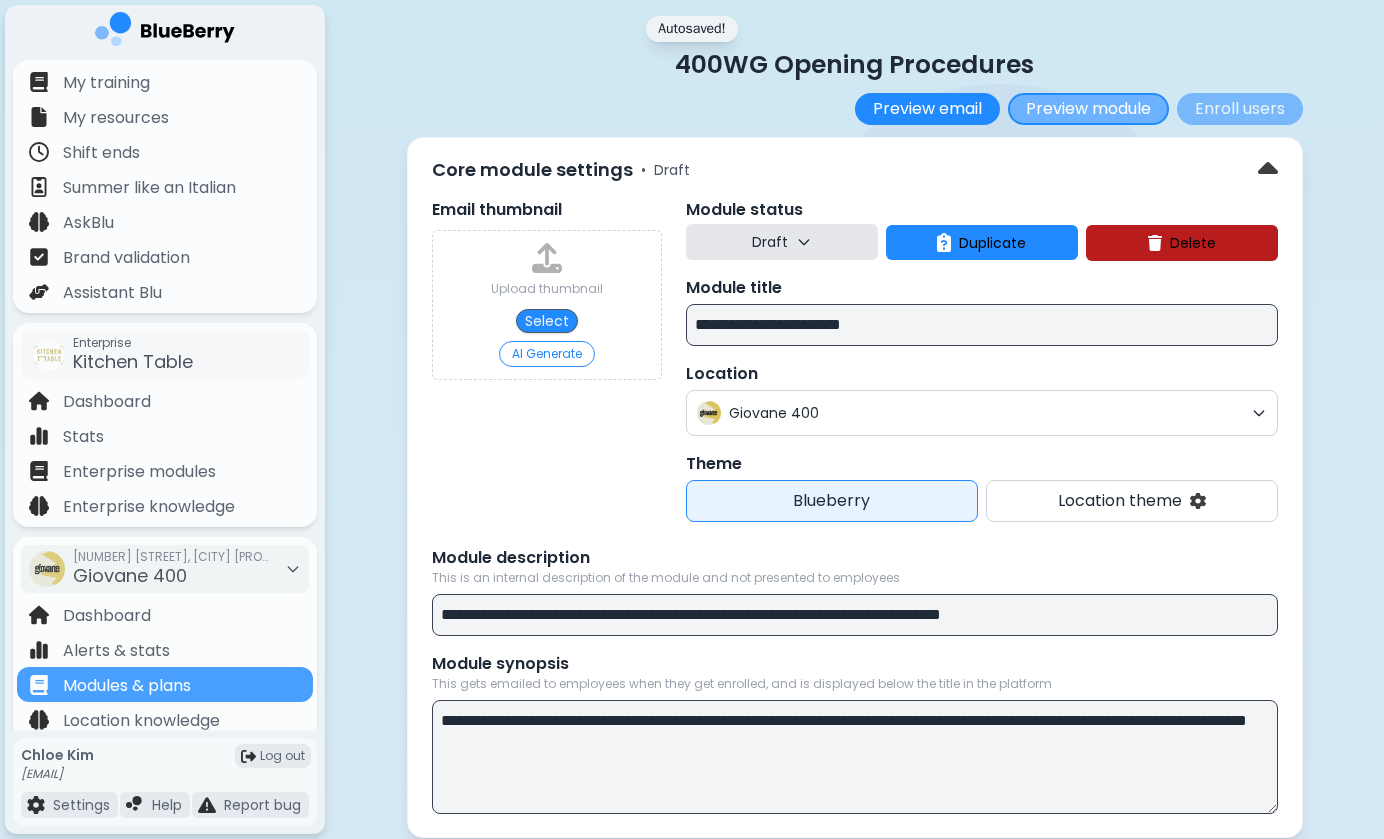 click on "Preview module" at bounding box center (1088, 109) 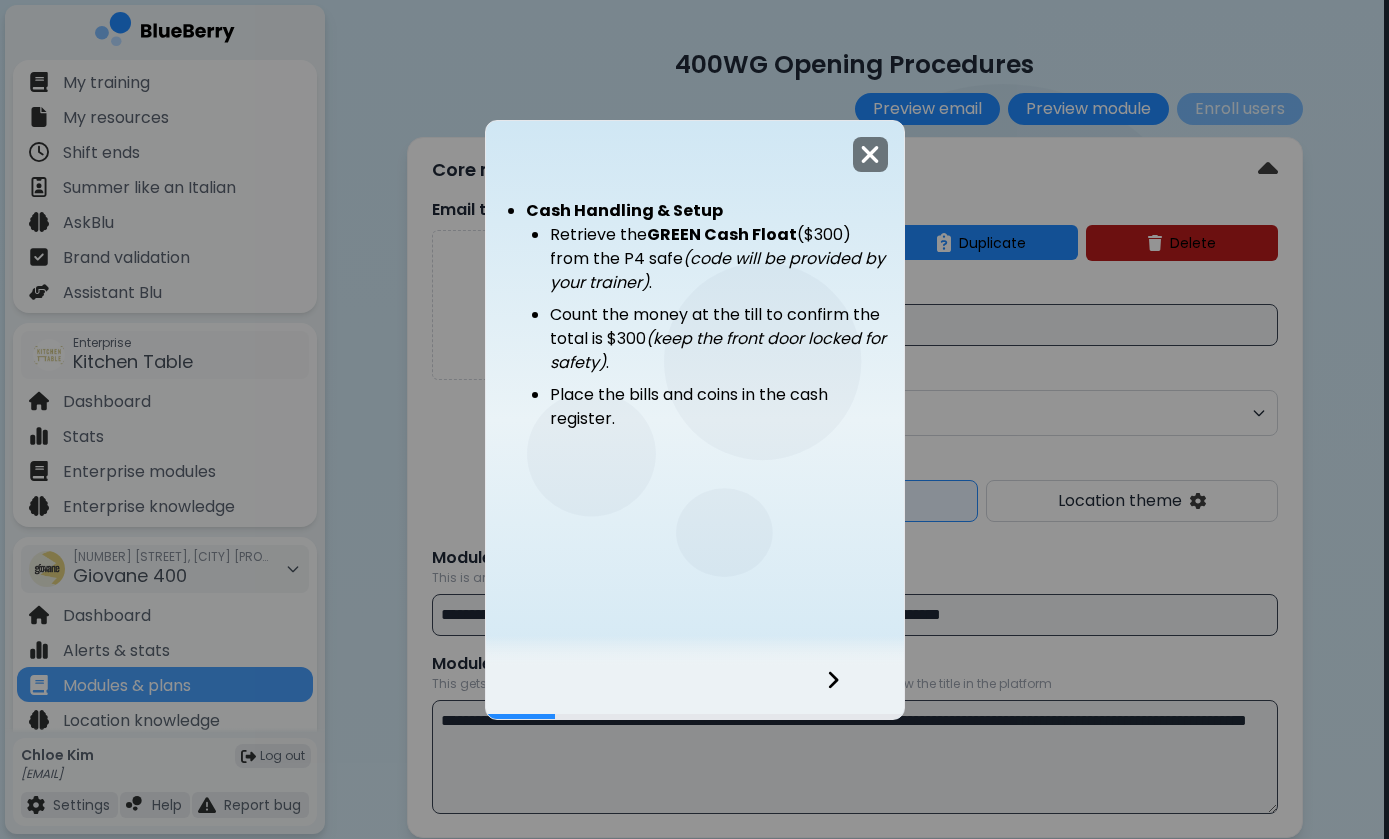 click at bounding box center [870, 154] 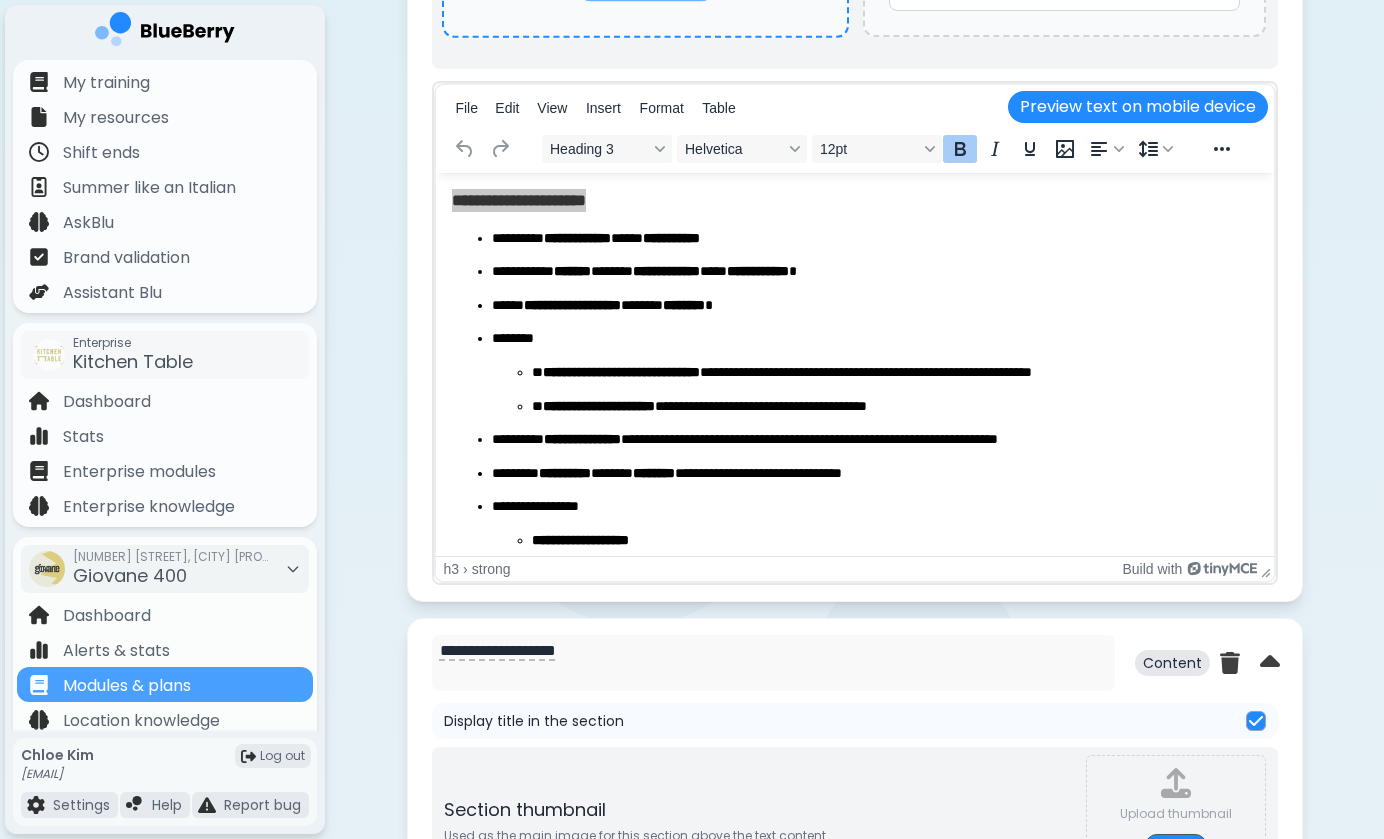 scroll, scrollTop: 2646, scrollLeft: 0, axis: vertical 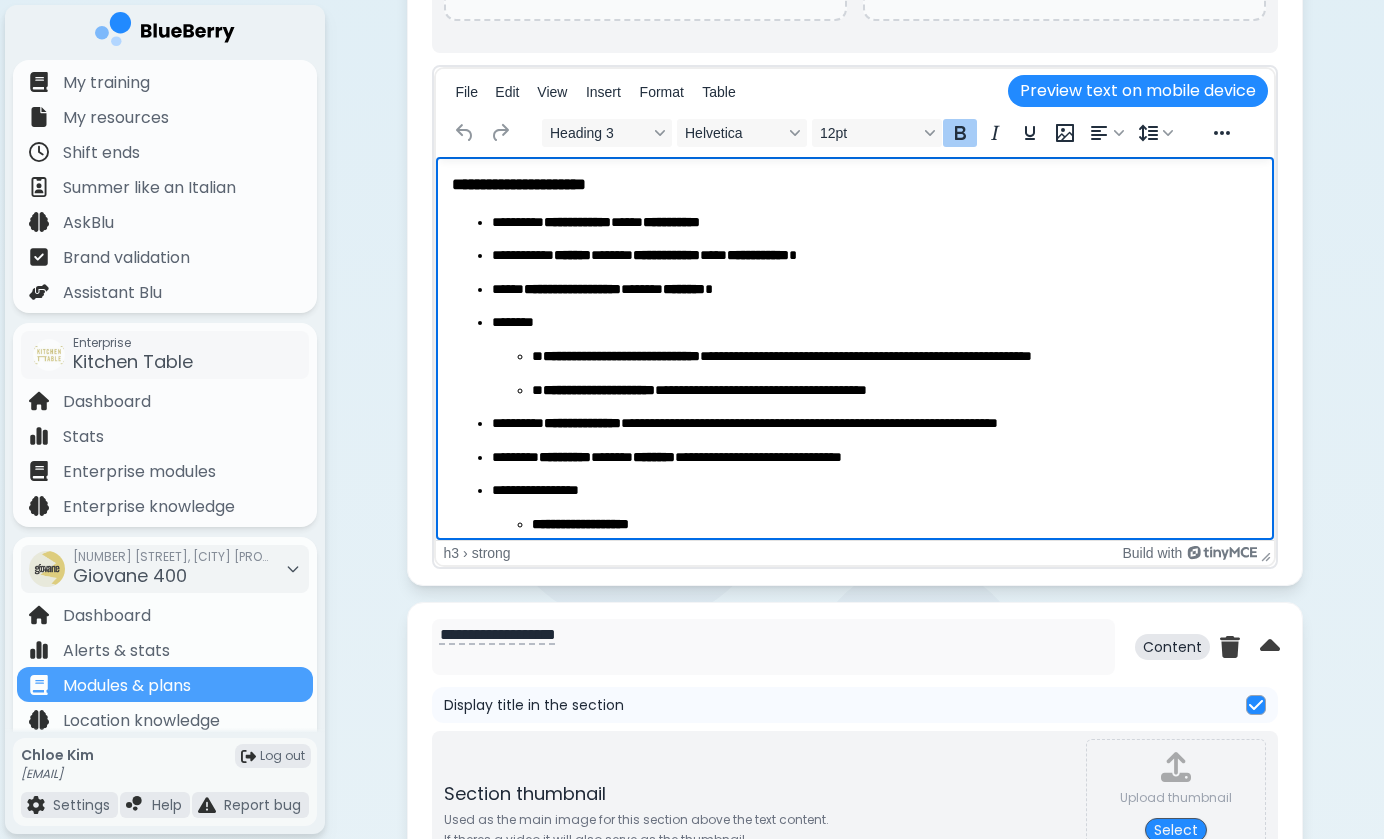 drag, startPoint x: 649, startPoint y: 187, endPoint x: 405, endPoint y: 199, distance: 244.2949 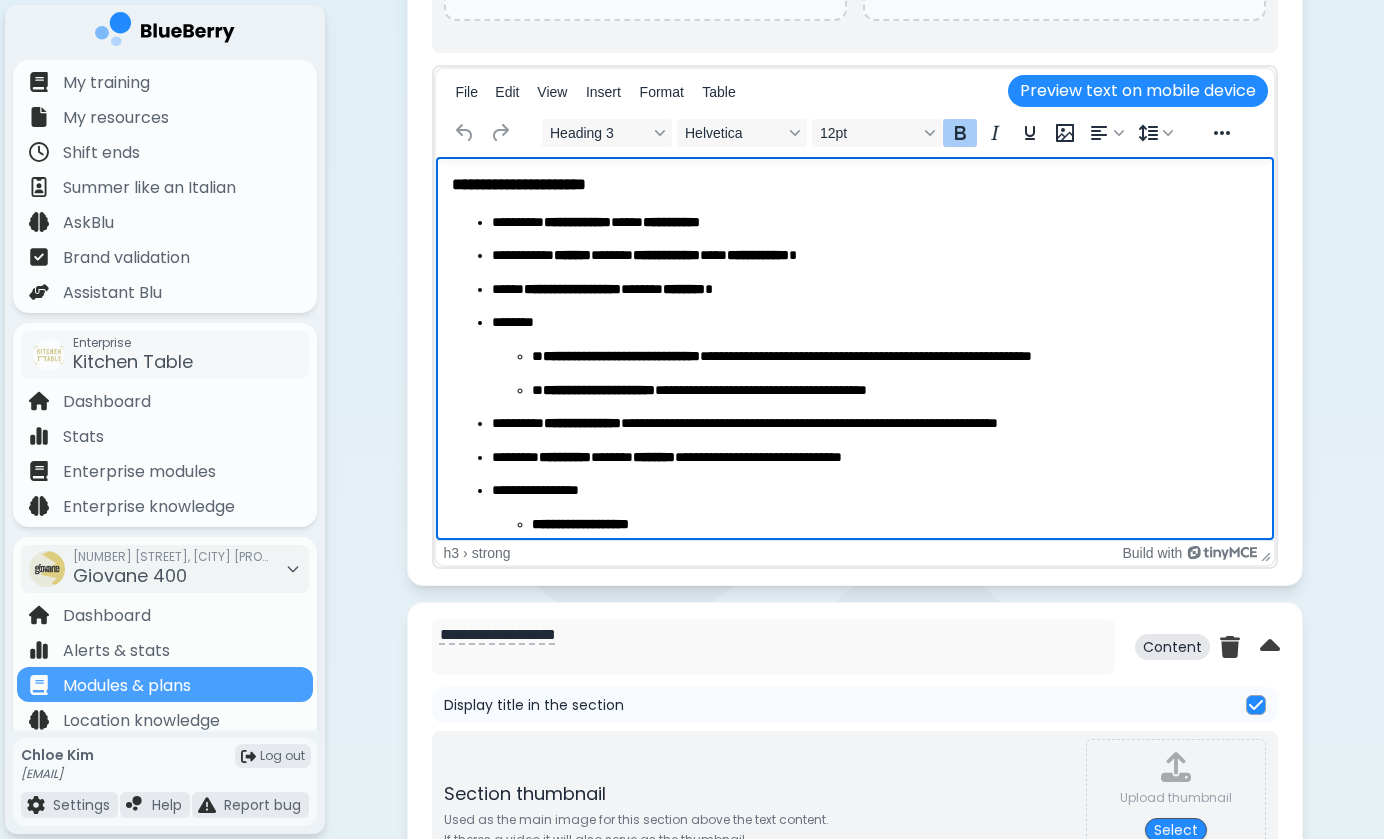 click on "**********" at bounding box center (854, 421) 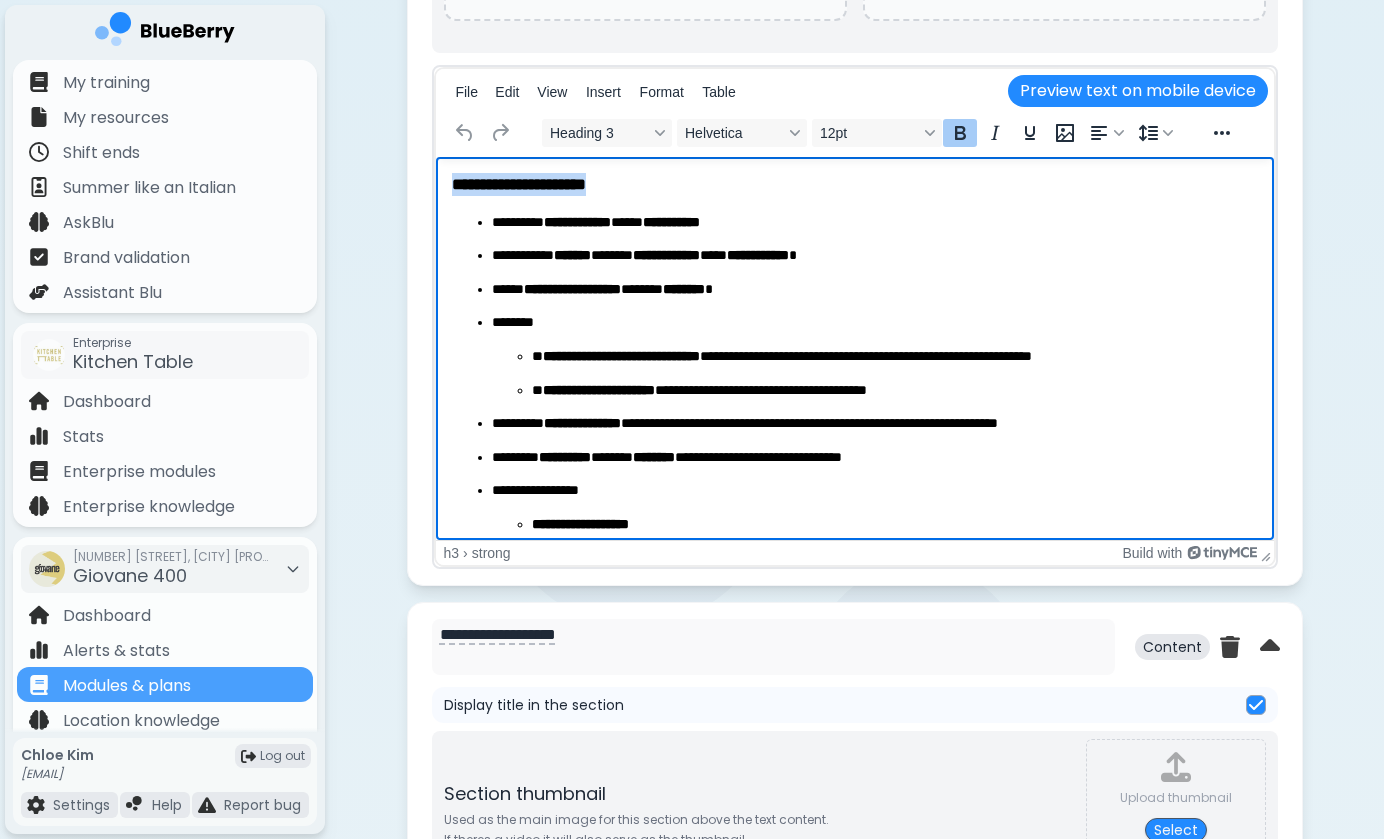 drag, startPoint x: 639, startPoint y: 192, endPoint x: 398, endPoint y: 192, distance: 241 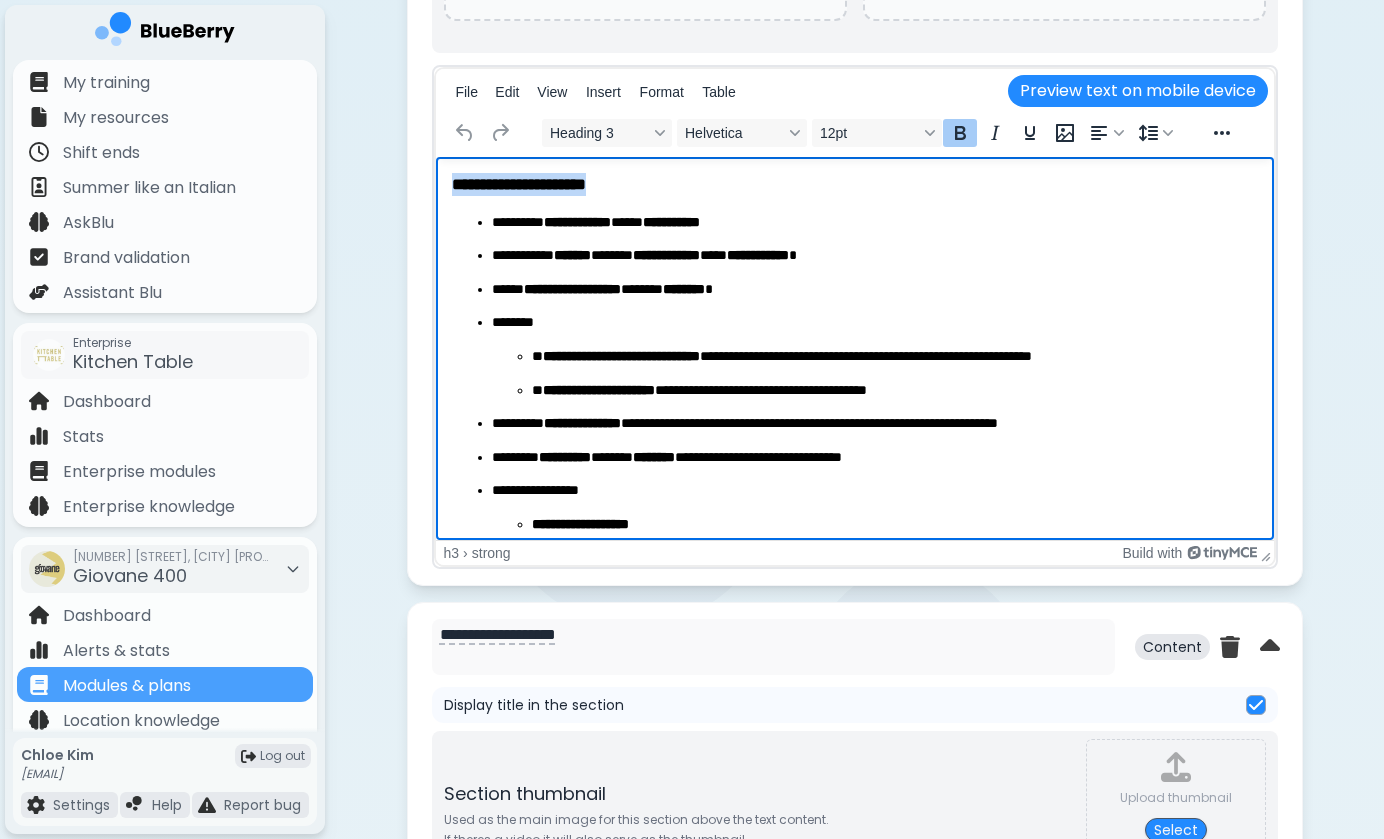 copy on "**********" 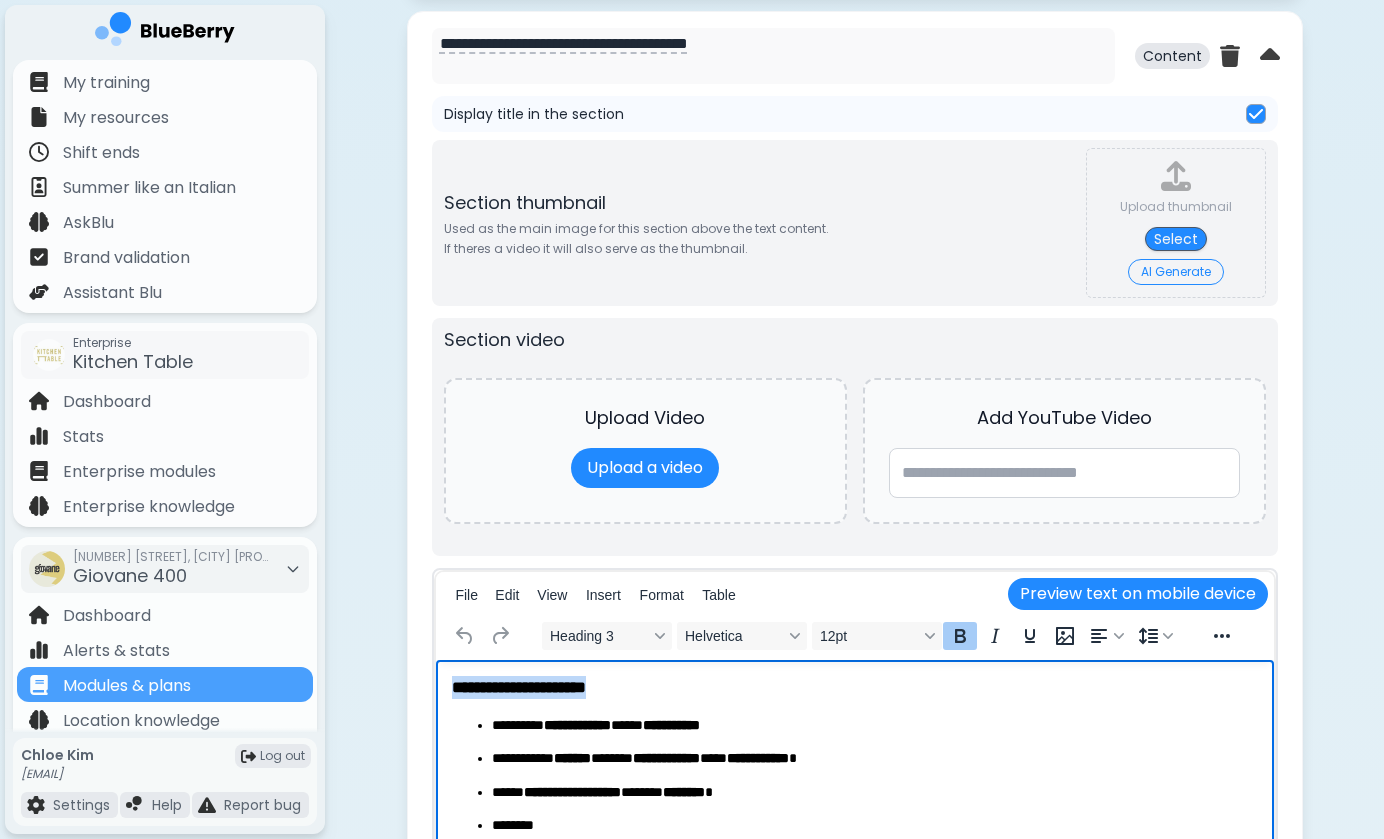 scroll, scrollTop: 2108, scrollLeft: 0, axis: vertical 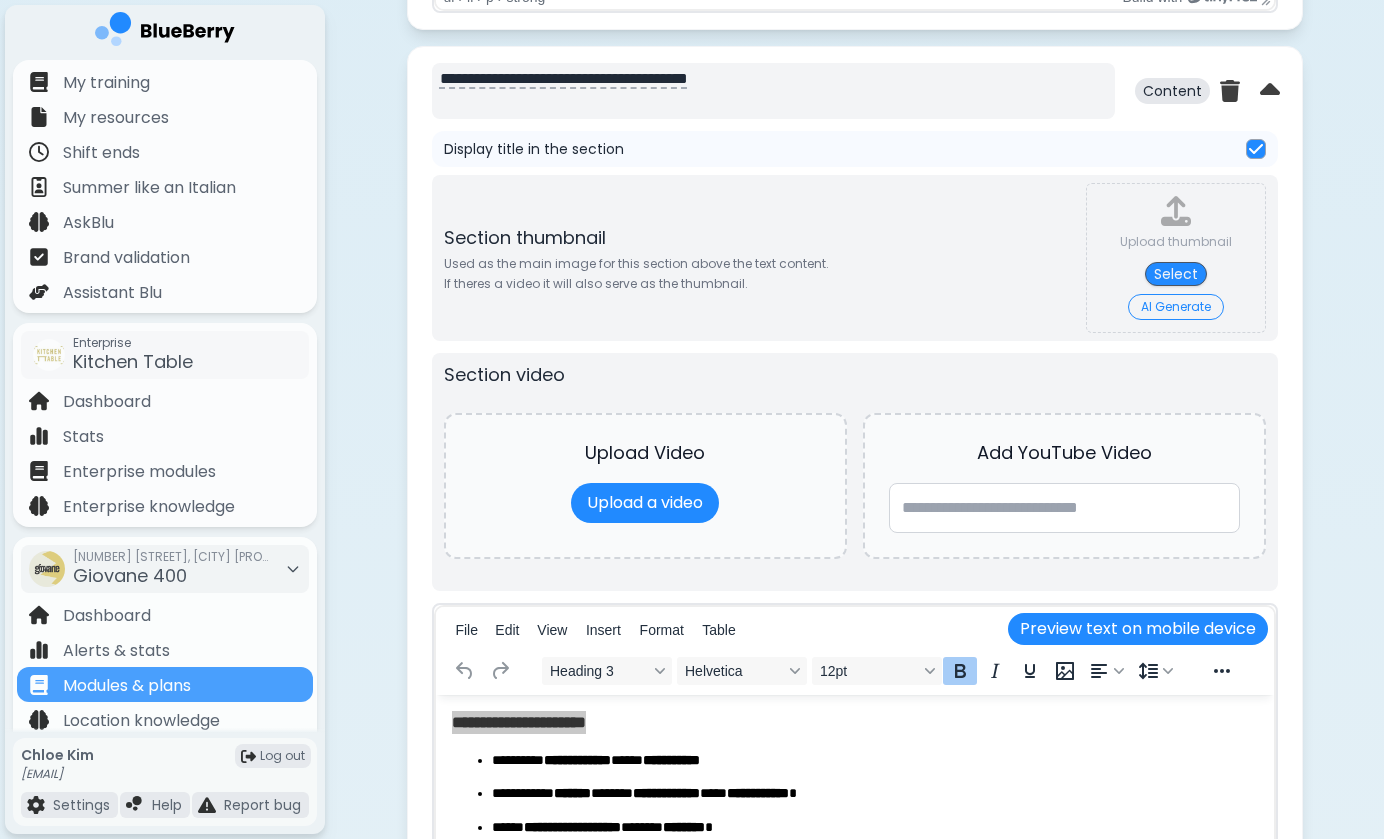 click on "**********" at bounding box center [773, 91] 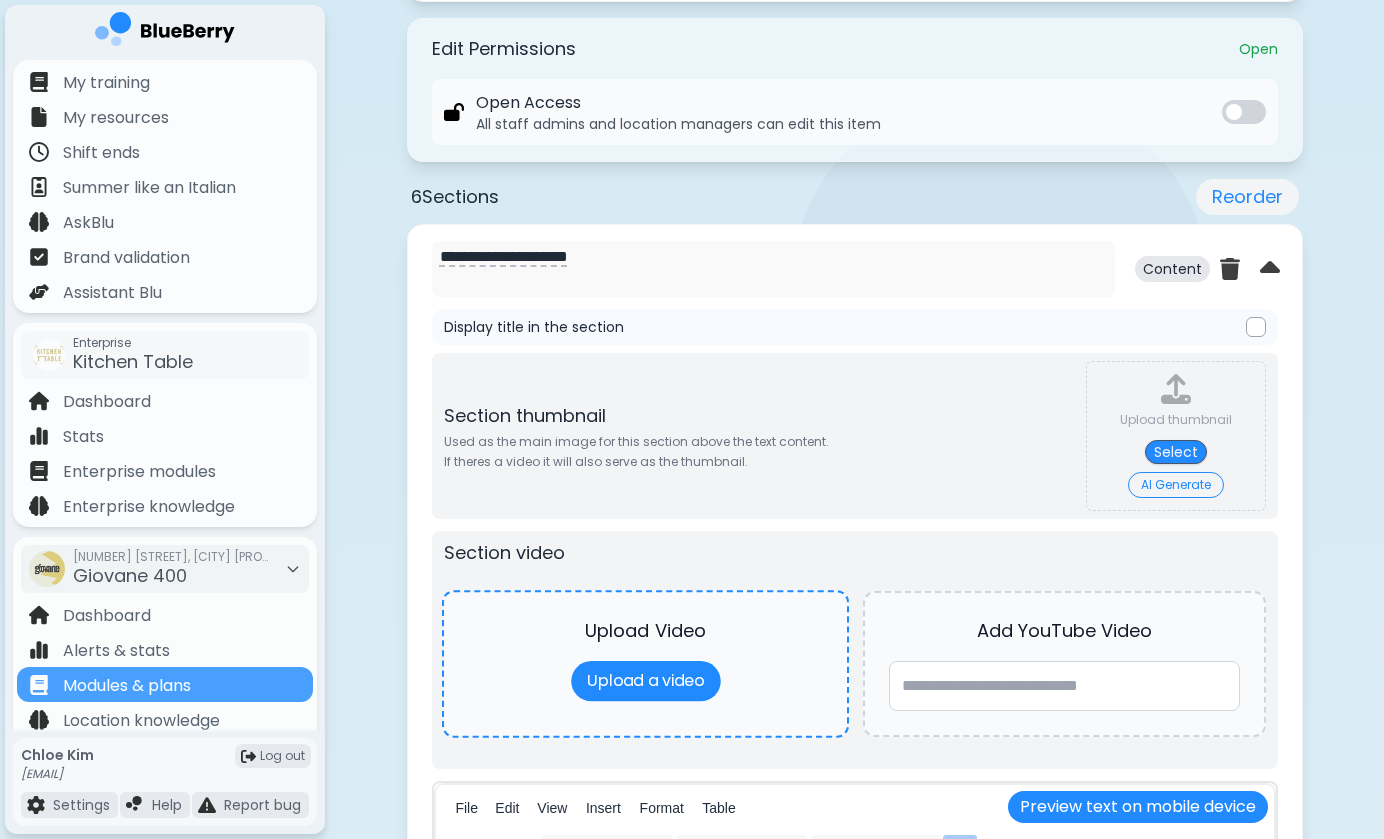 scroll, scrollTop: 851, scrollLeft: 0, axis: vertical 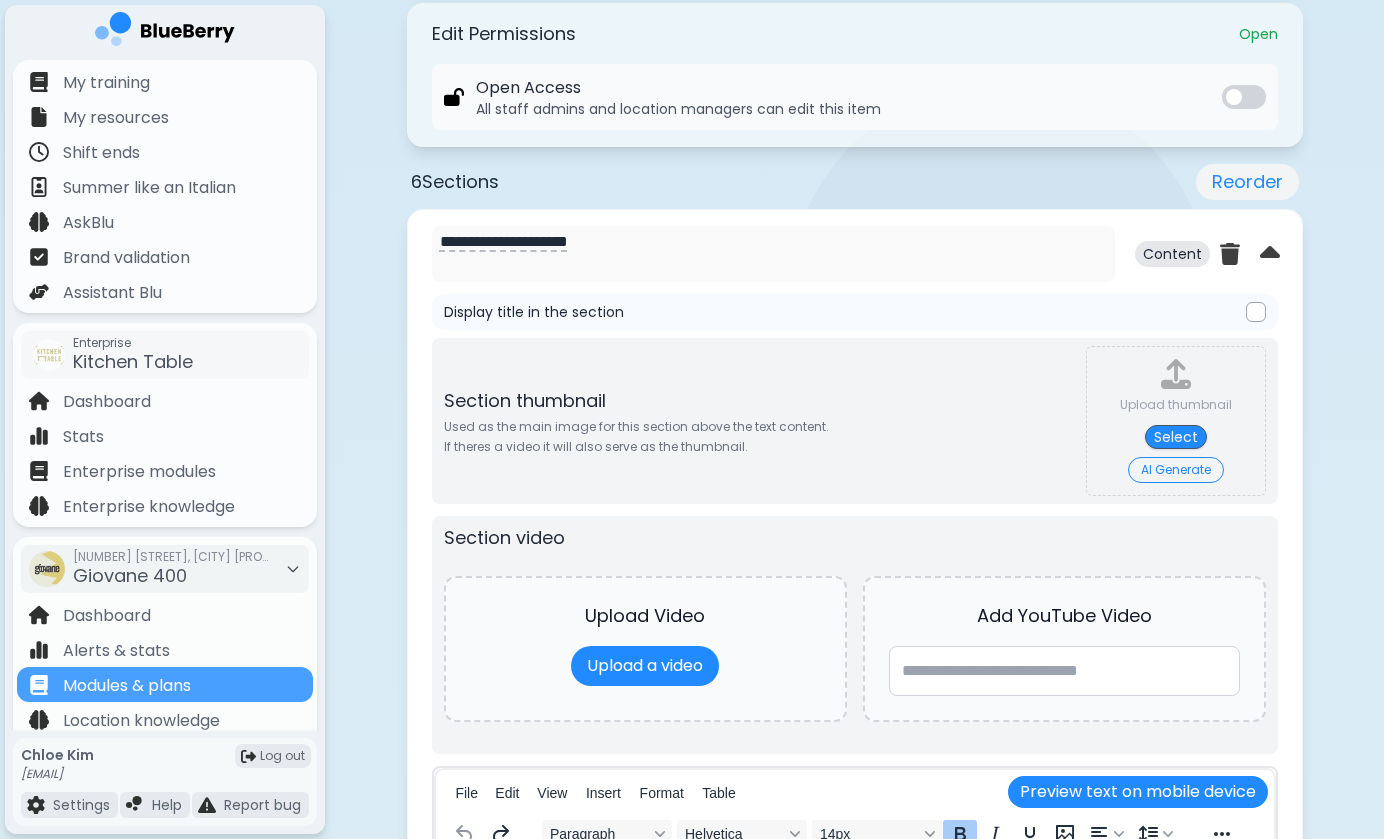 click at bounding box center (1256, 312) 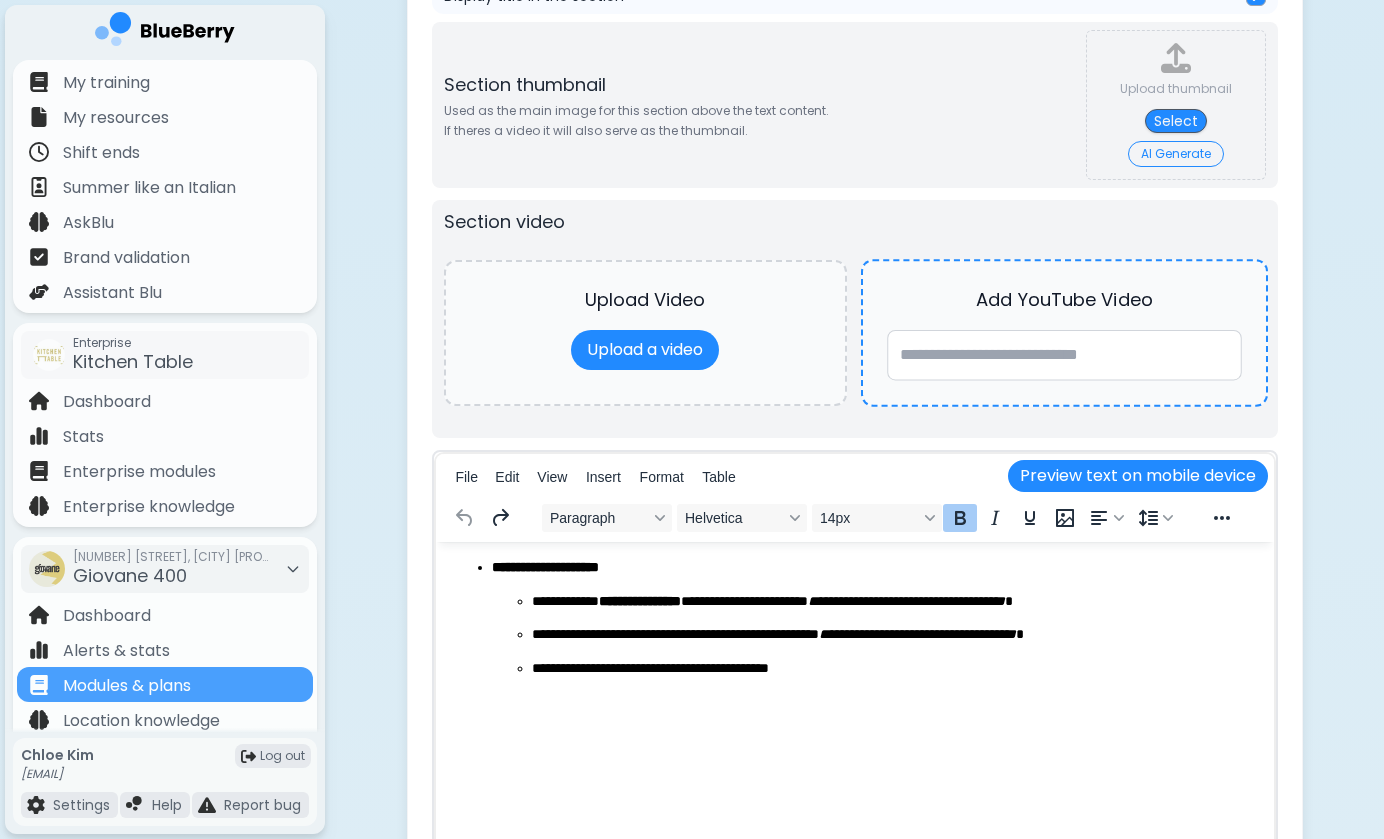 scroll, scrollTop: 1461, scrollLeft: 0, axis: vertical 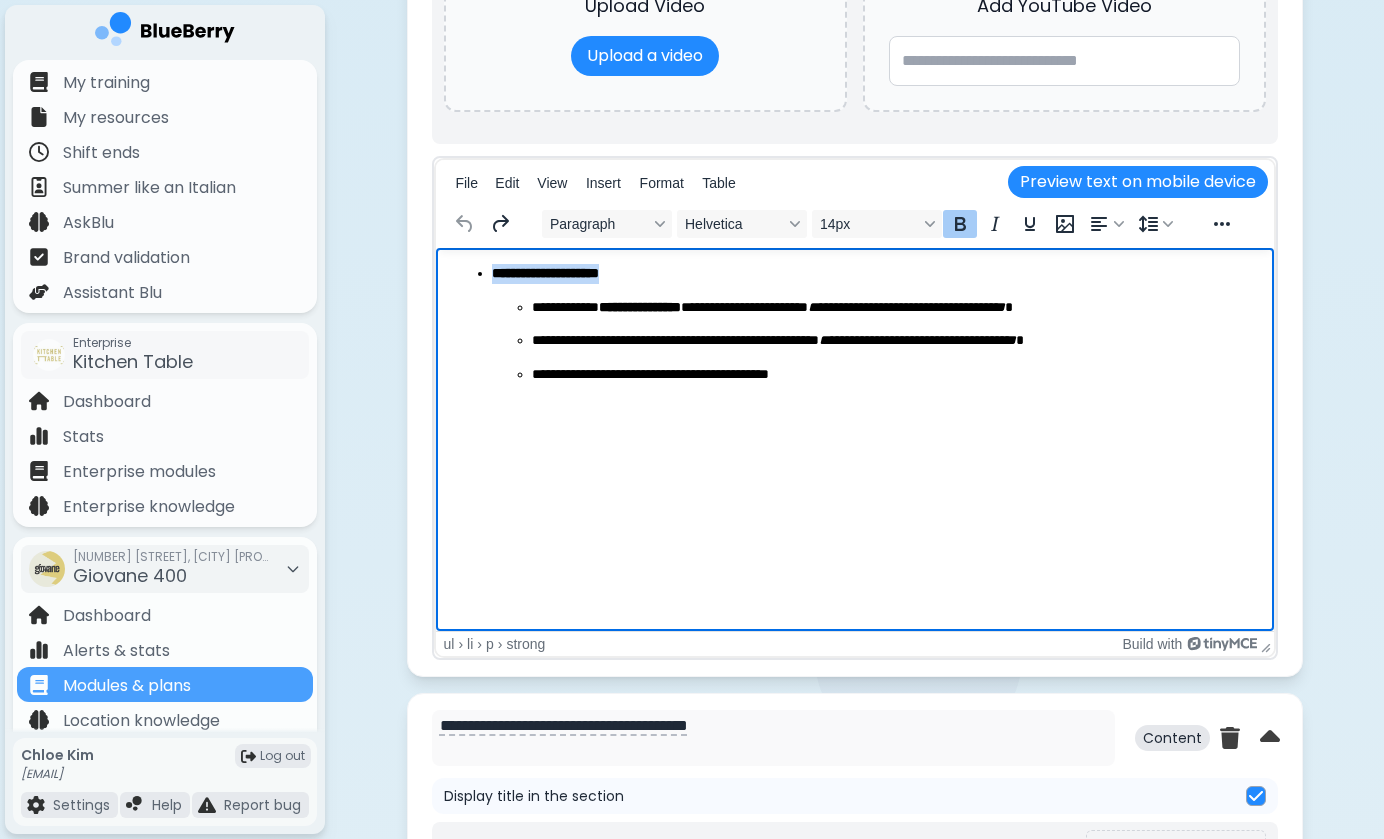 drag, startPoint x: 671, startPoint y: 272, endPoint x: 495, endPoint y: 270, distance: 176.01137 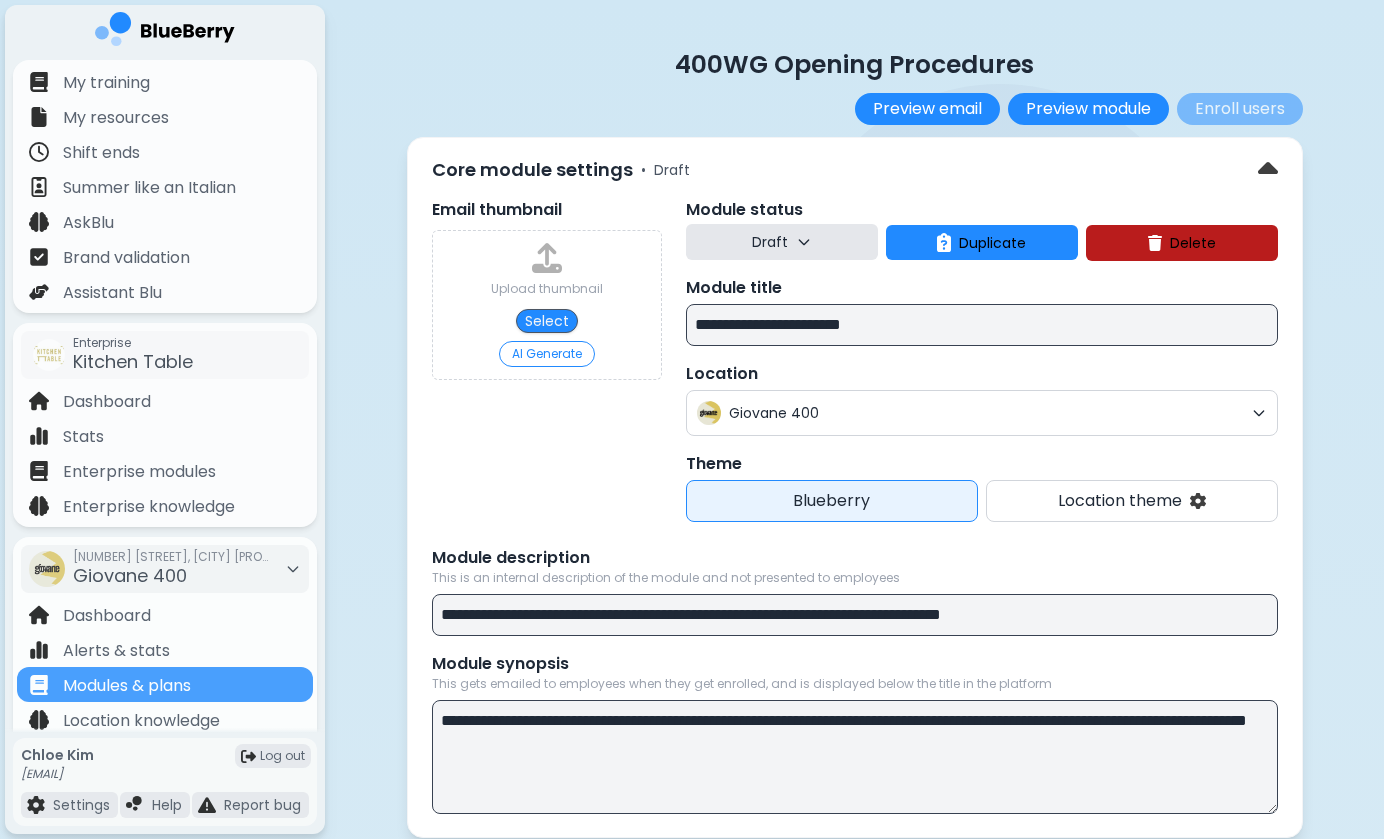scroll, scrollTop: -1, scrollLeft: 0, axis: vertical 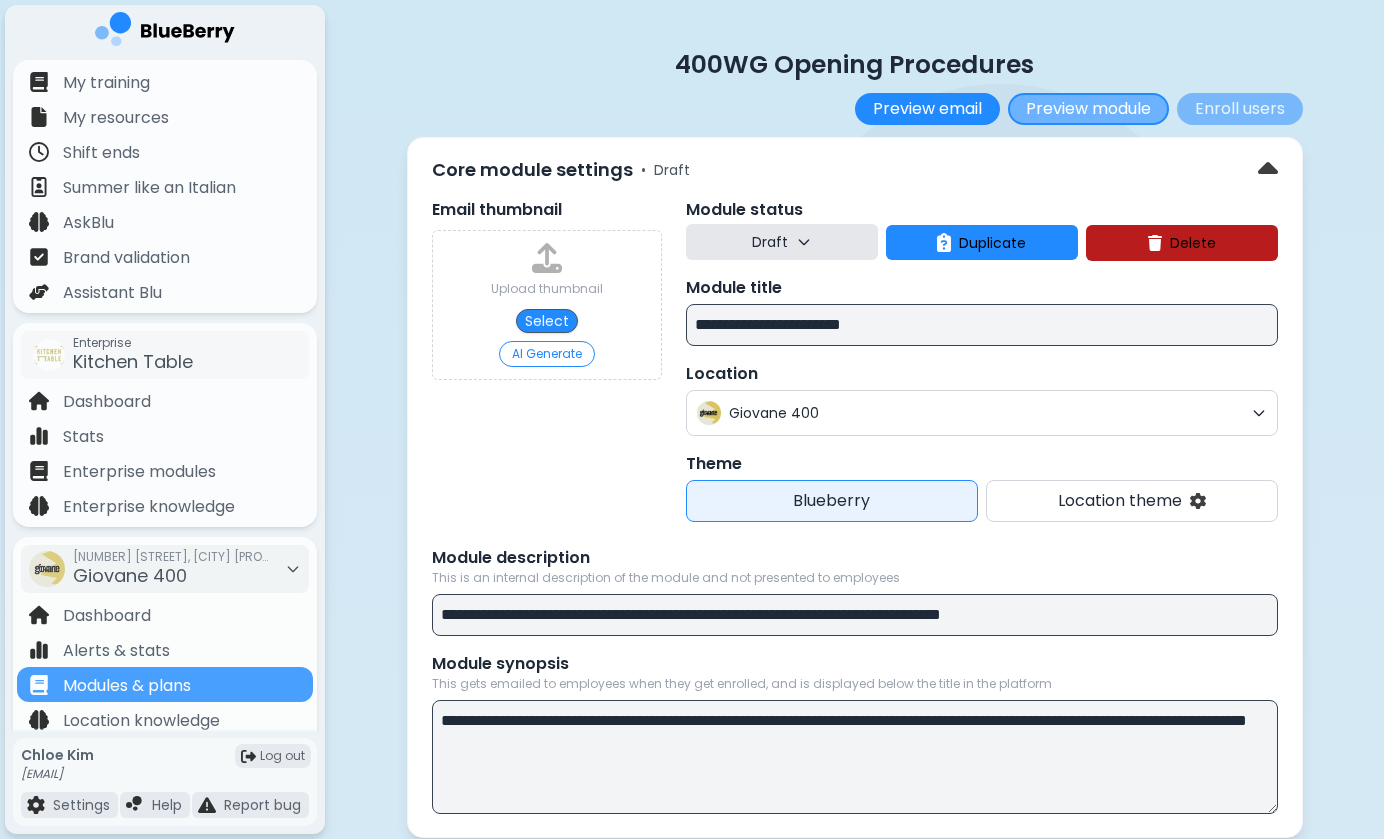 click on "Preview module" at bounding box center (1088, 109) 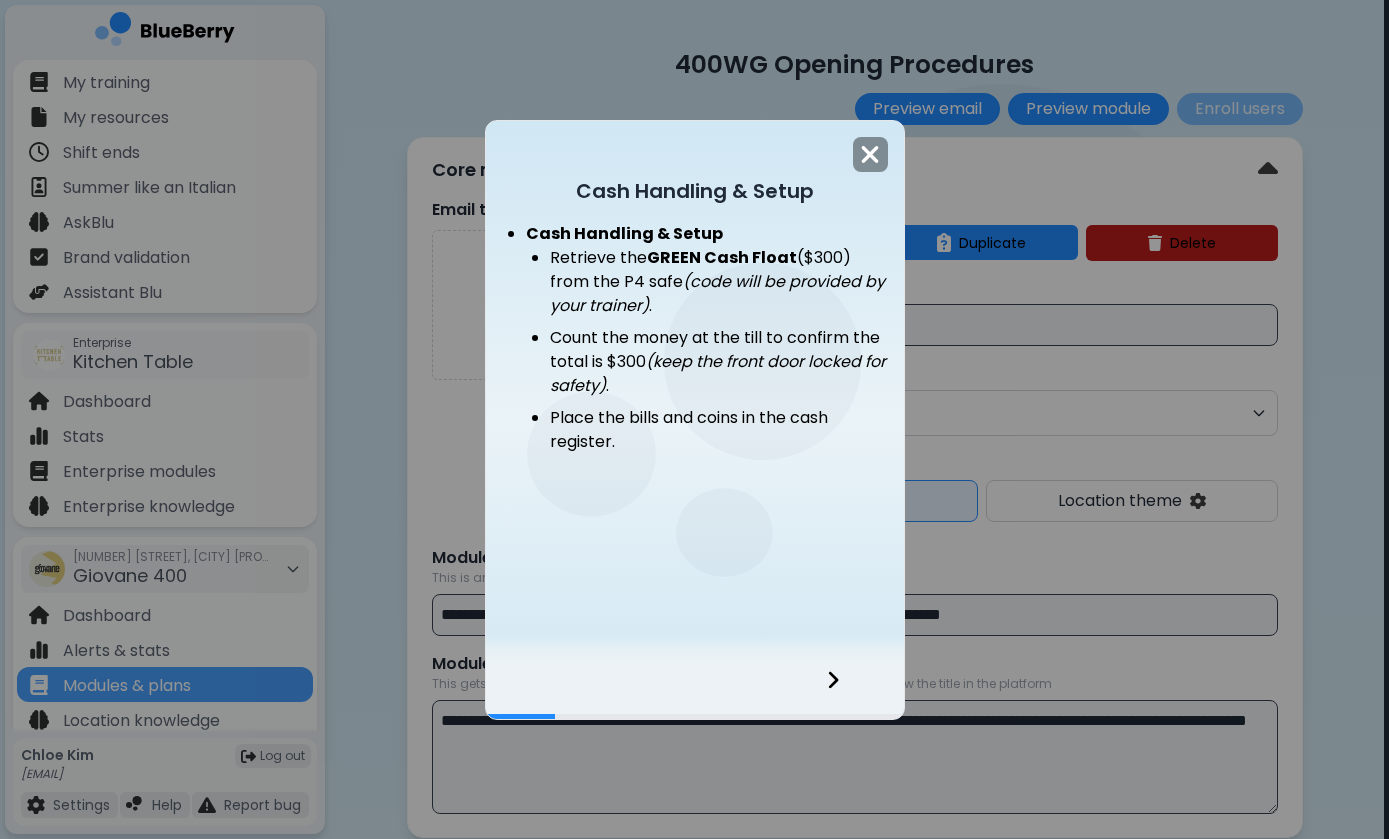 click on "GREEN Cash Float" at bounding box center (722, 257) 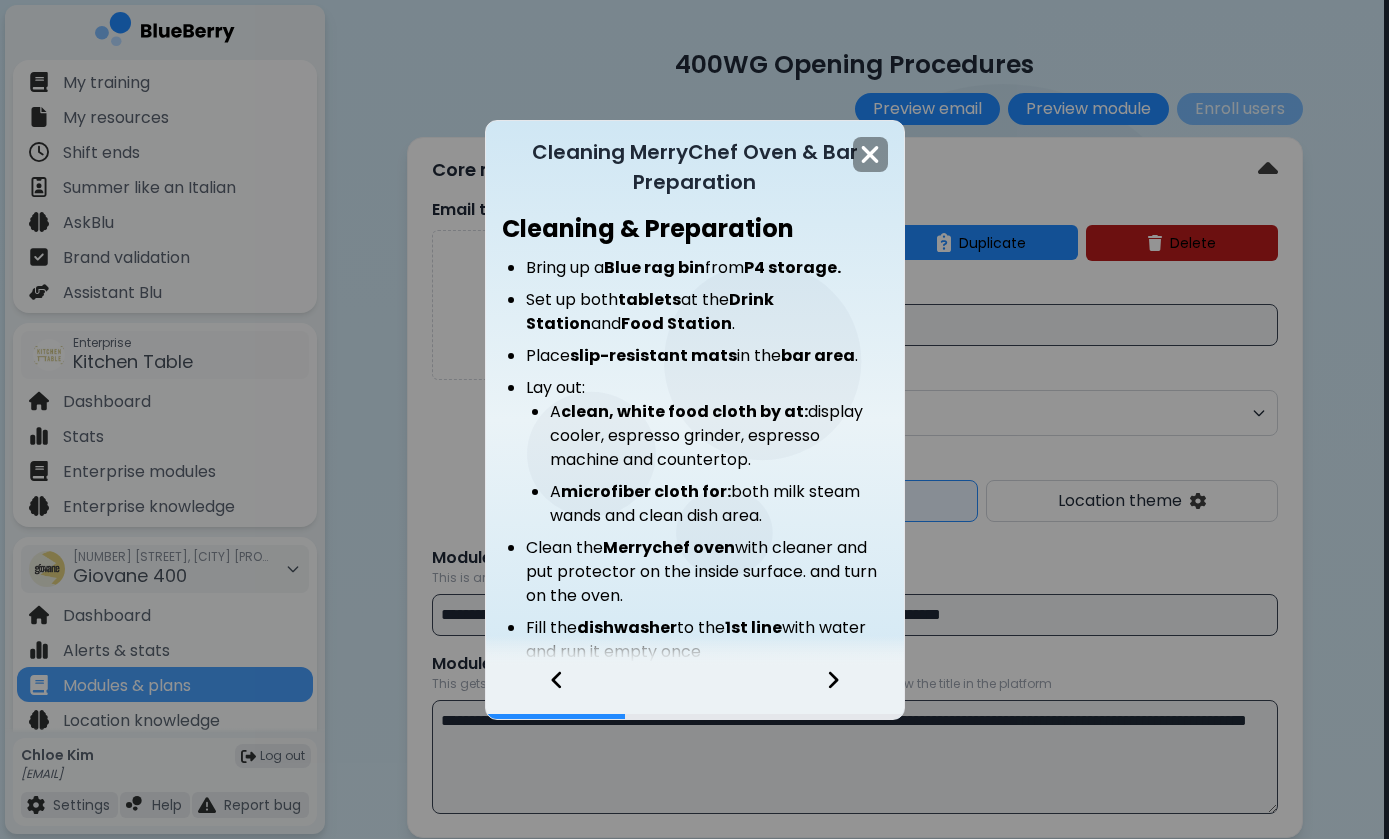 click 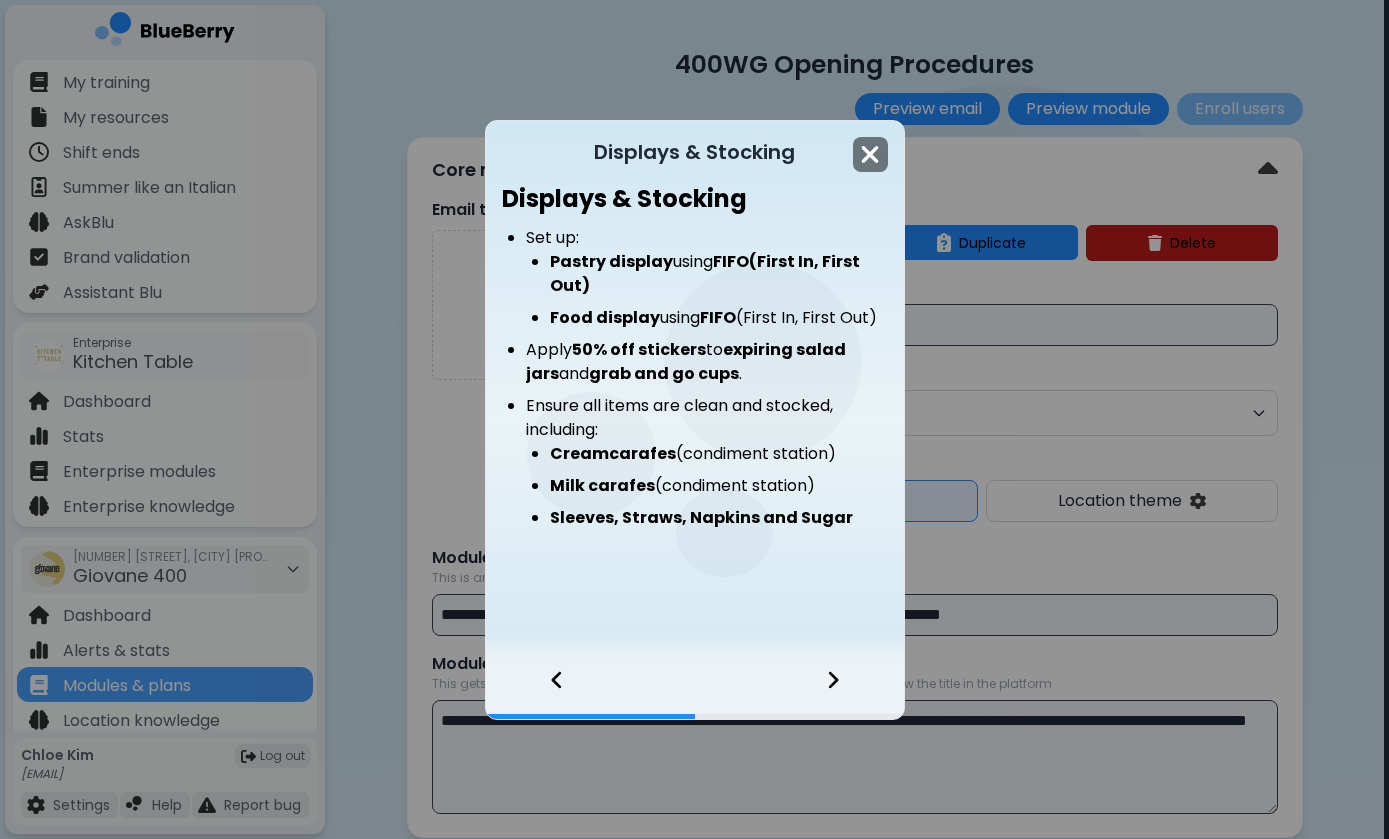 click at bounding box center [870, 154] 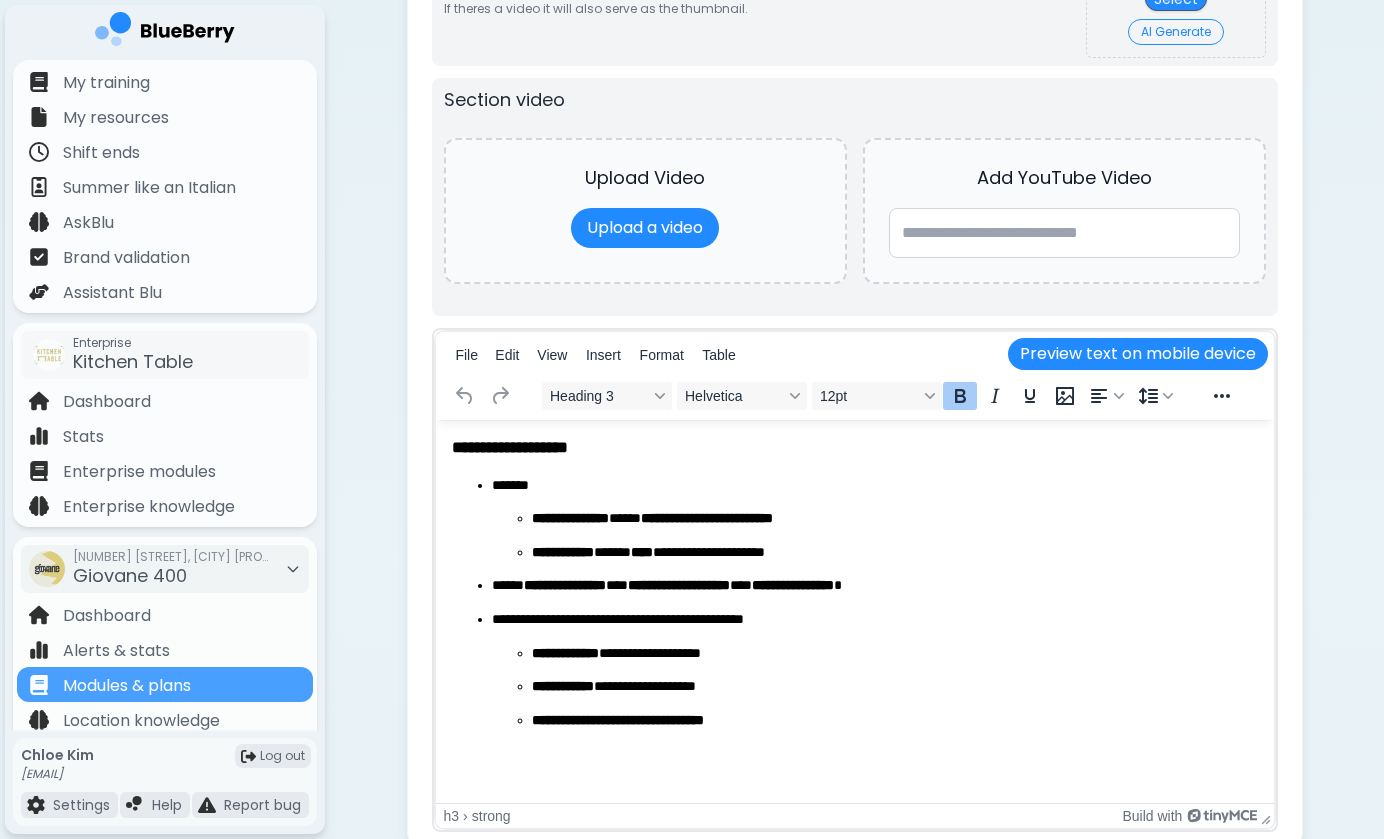scroll, scrollTop: 3535, scrollLeft: 0, axis: vertical 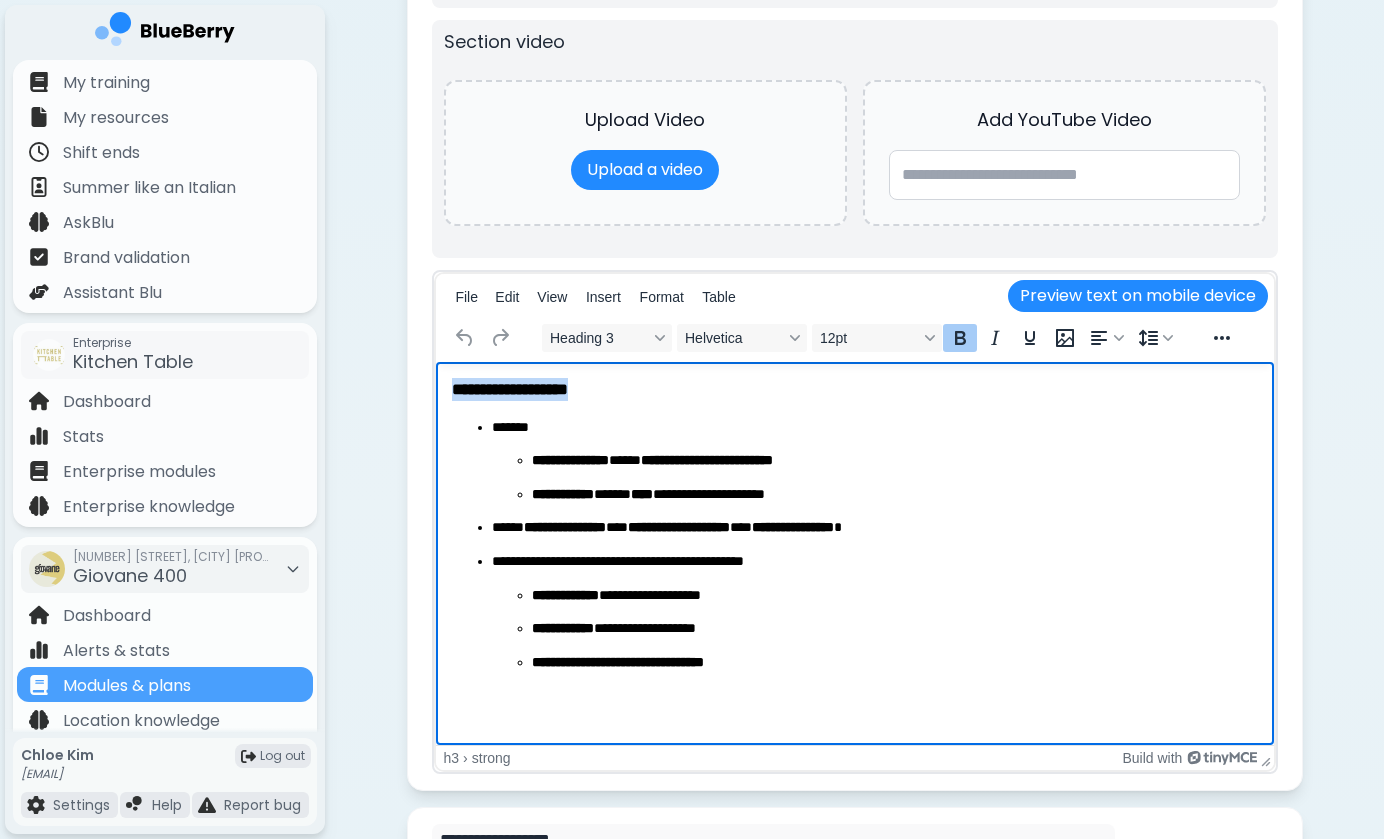 drag, startPoint x: 608, startPoint y: 394, endPoint x: 454, endPoint y: 387, distance: 154.15901 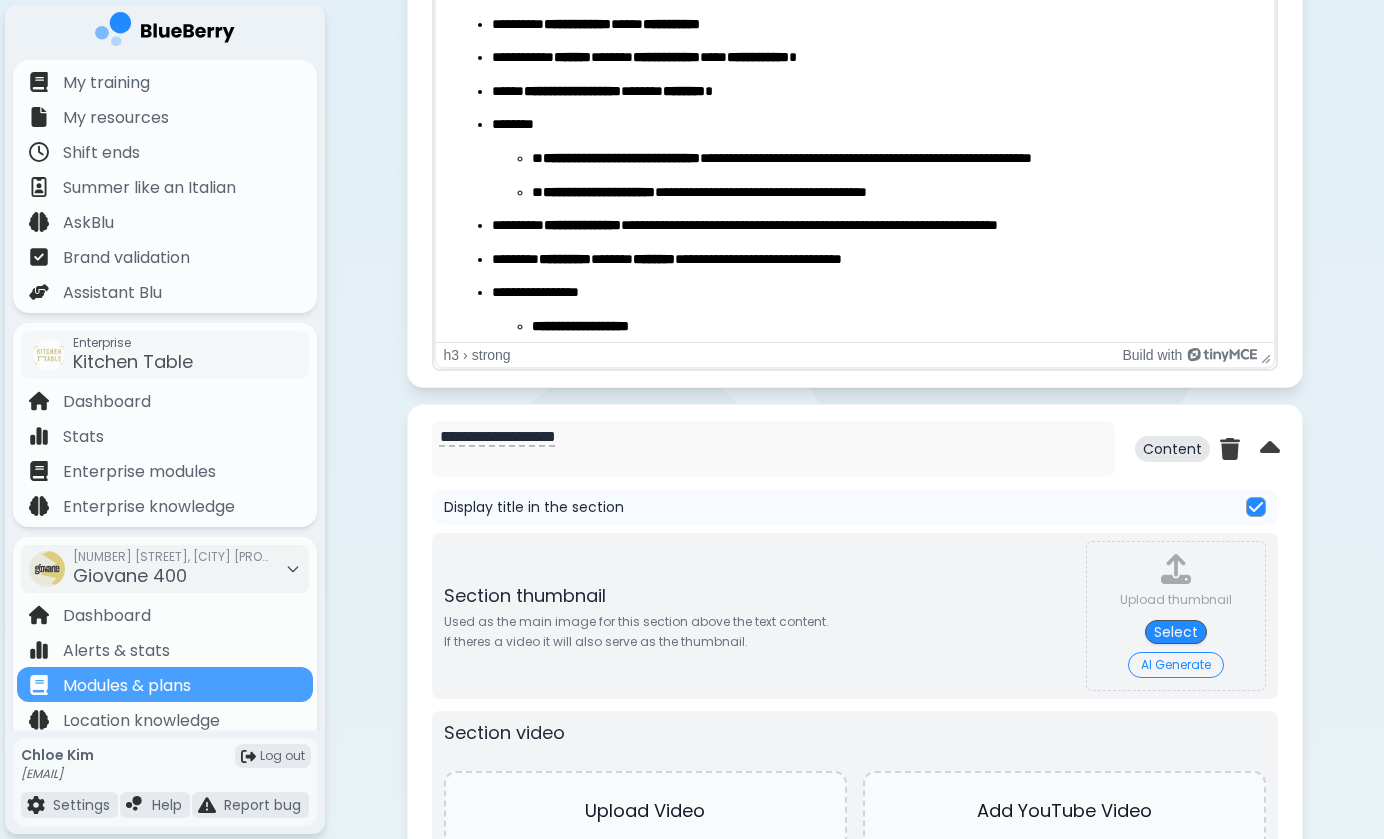 scroll, scrollTop: 2765, scrollLeft: 0, axis: vertical 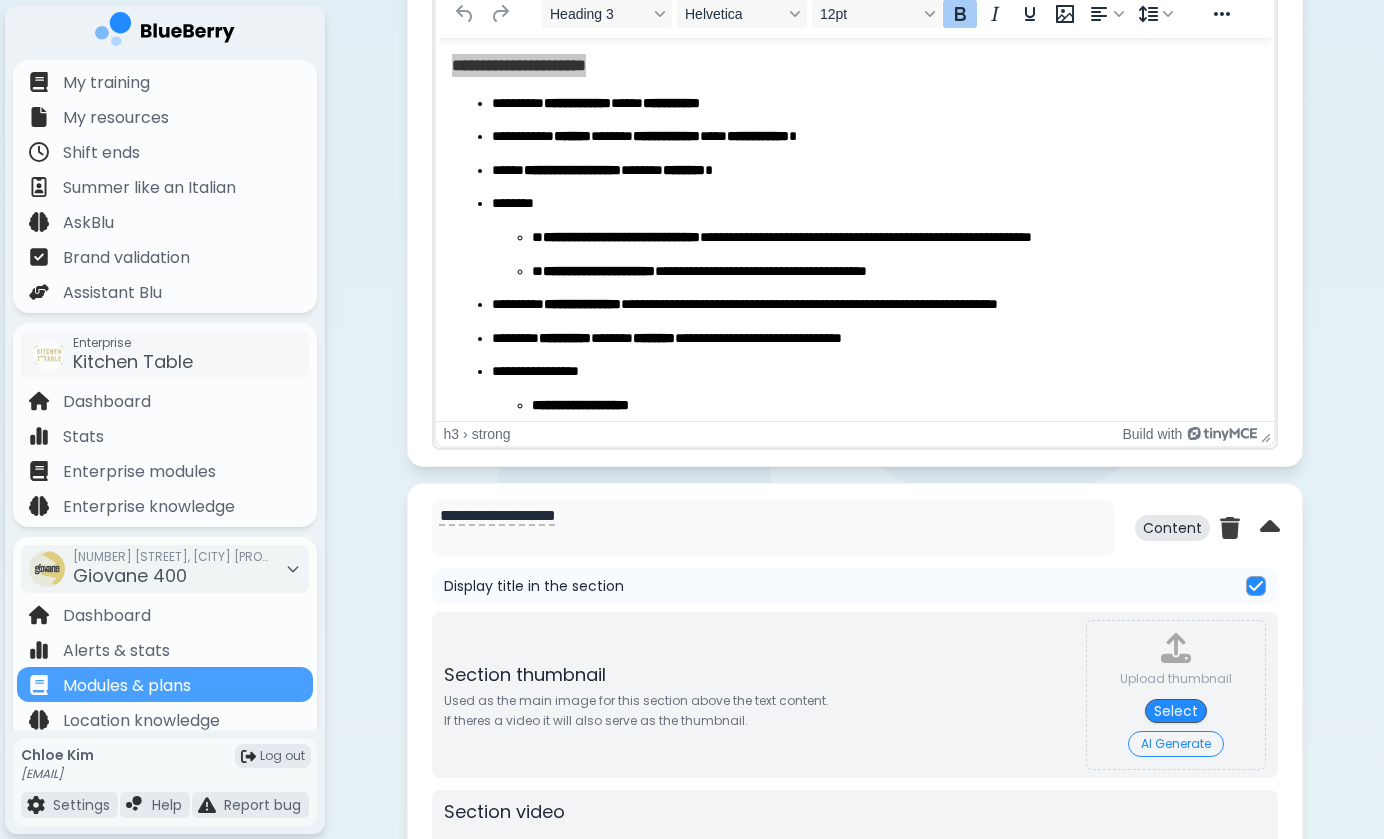 click at bounding box center (1256, 586) 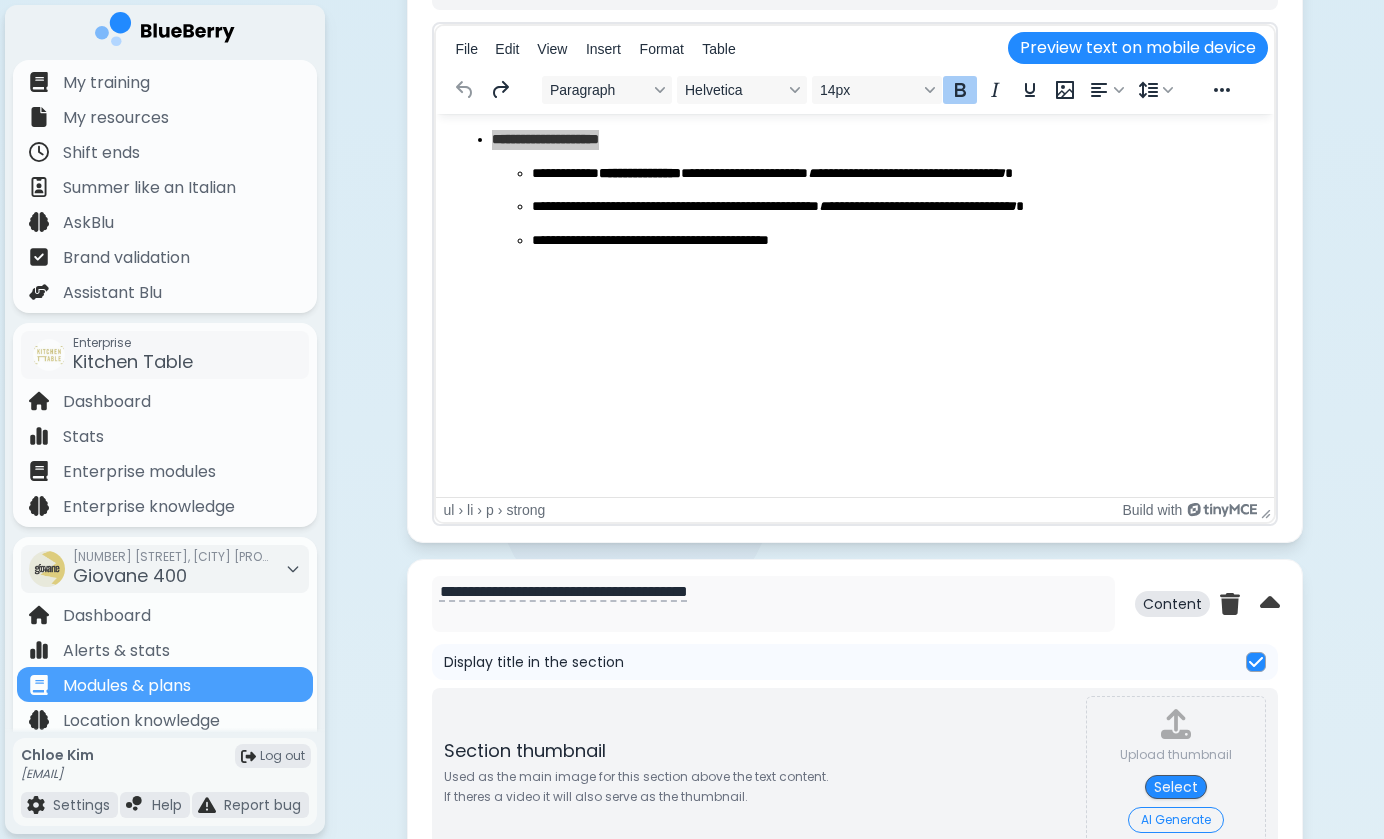 scroll, scrollTop: 1649, scrollLeft: 0, axis: vertical 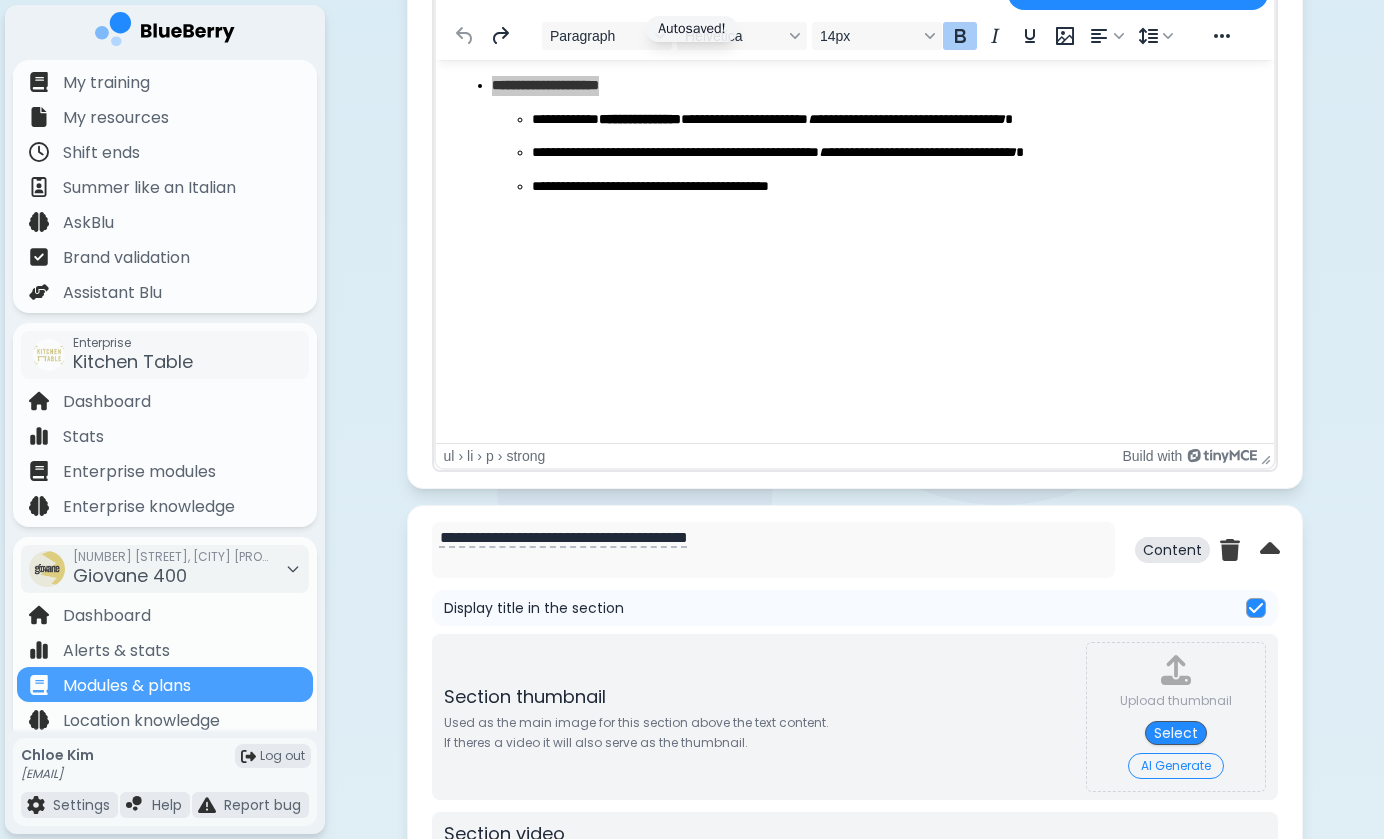 click at bounding box center [1256, 608] 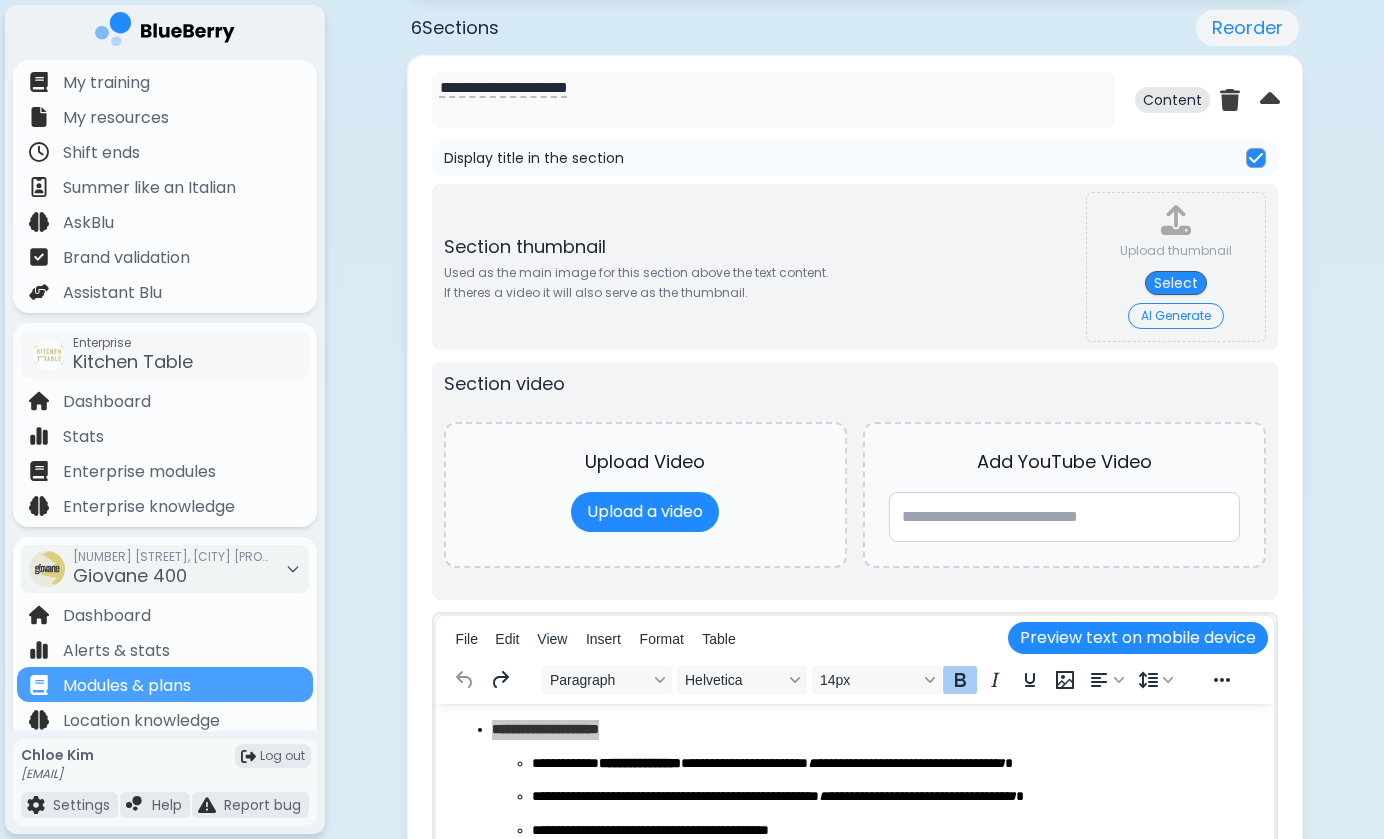 scroll, scrollTop: 1001, scrollLeft: 0, axis: vertical 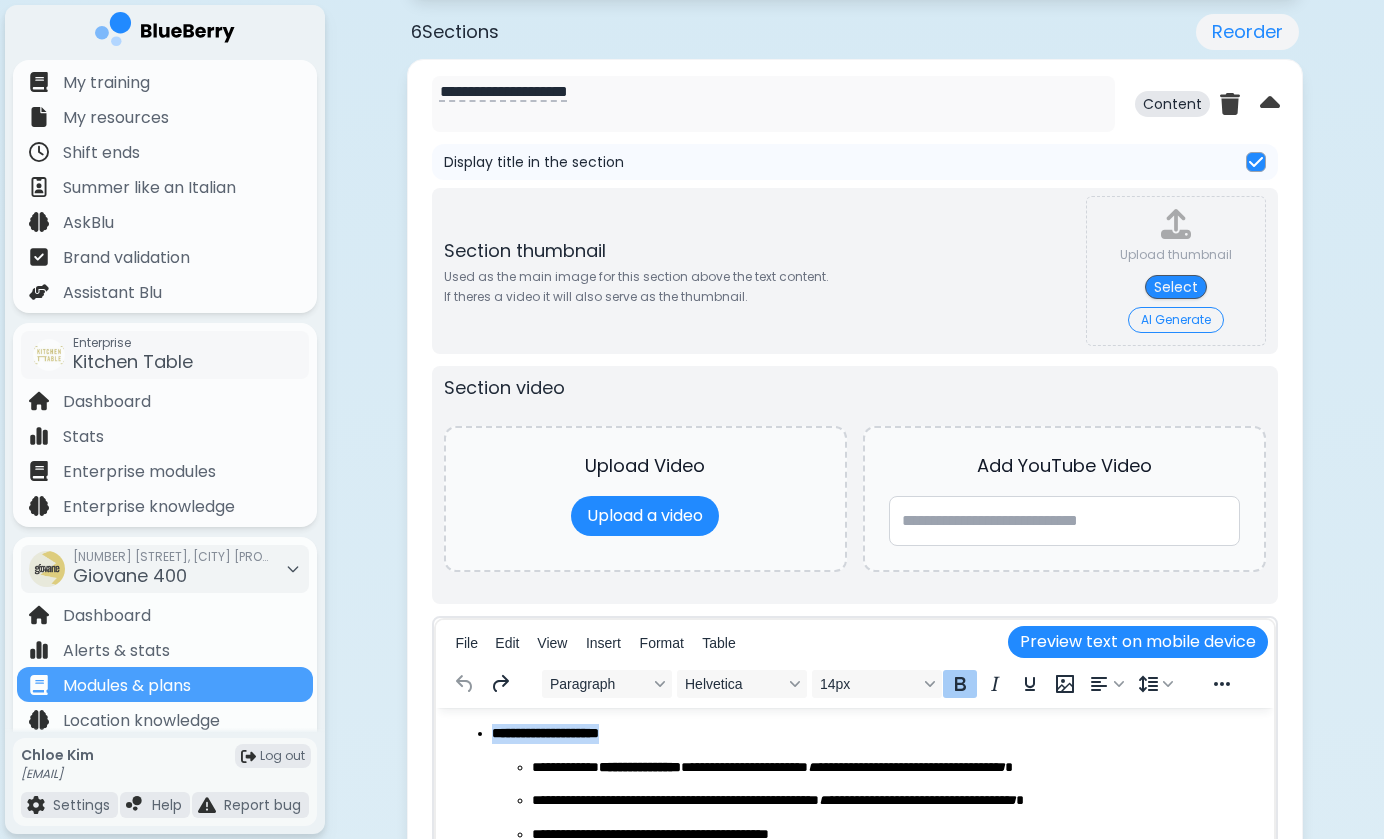 click on "**********" at bounding box center [874, 734] 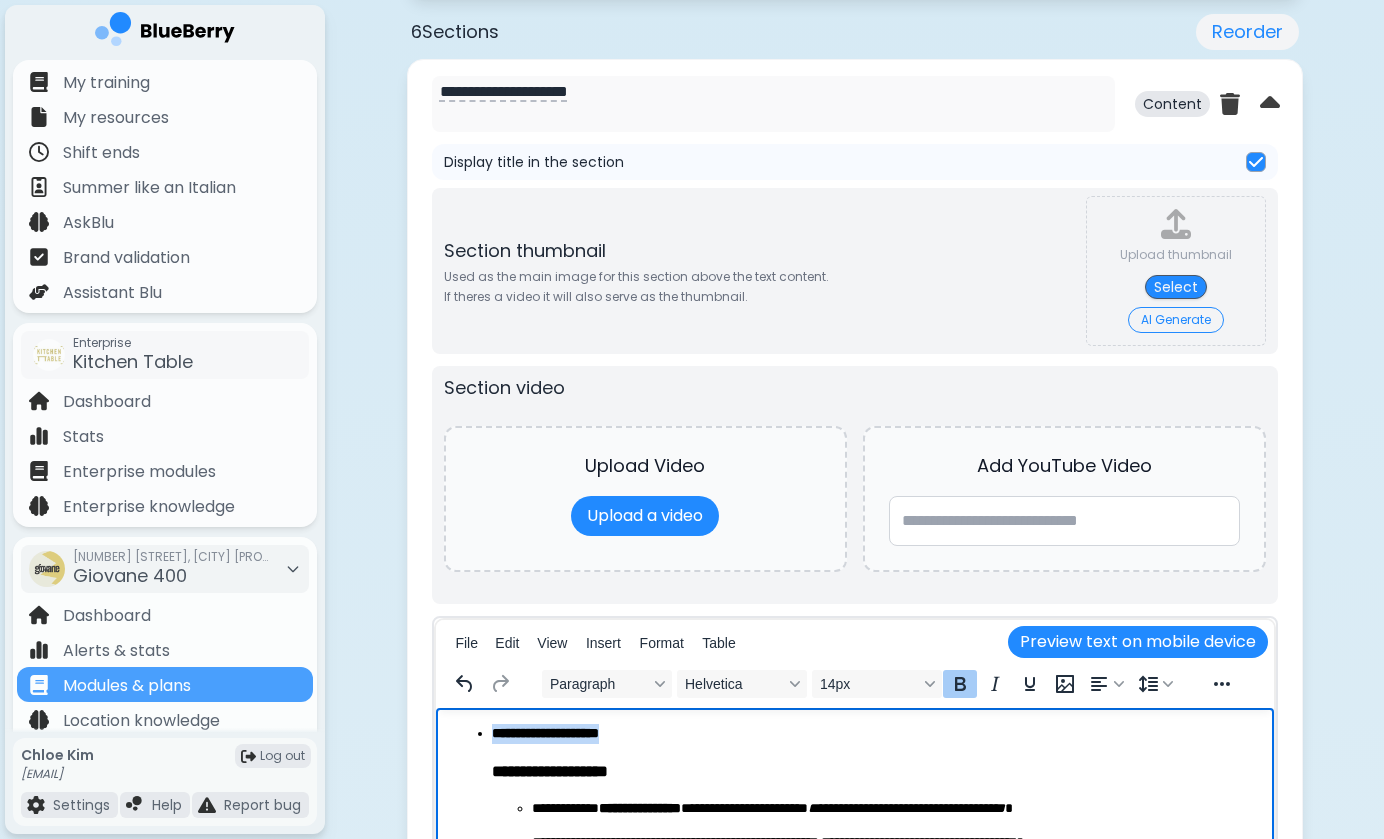 drag, startPoint x: 663, startPoint y: 737, endPoint x: 471, endPoint y: 733, distance: 192.04166 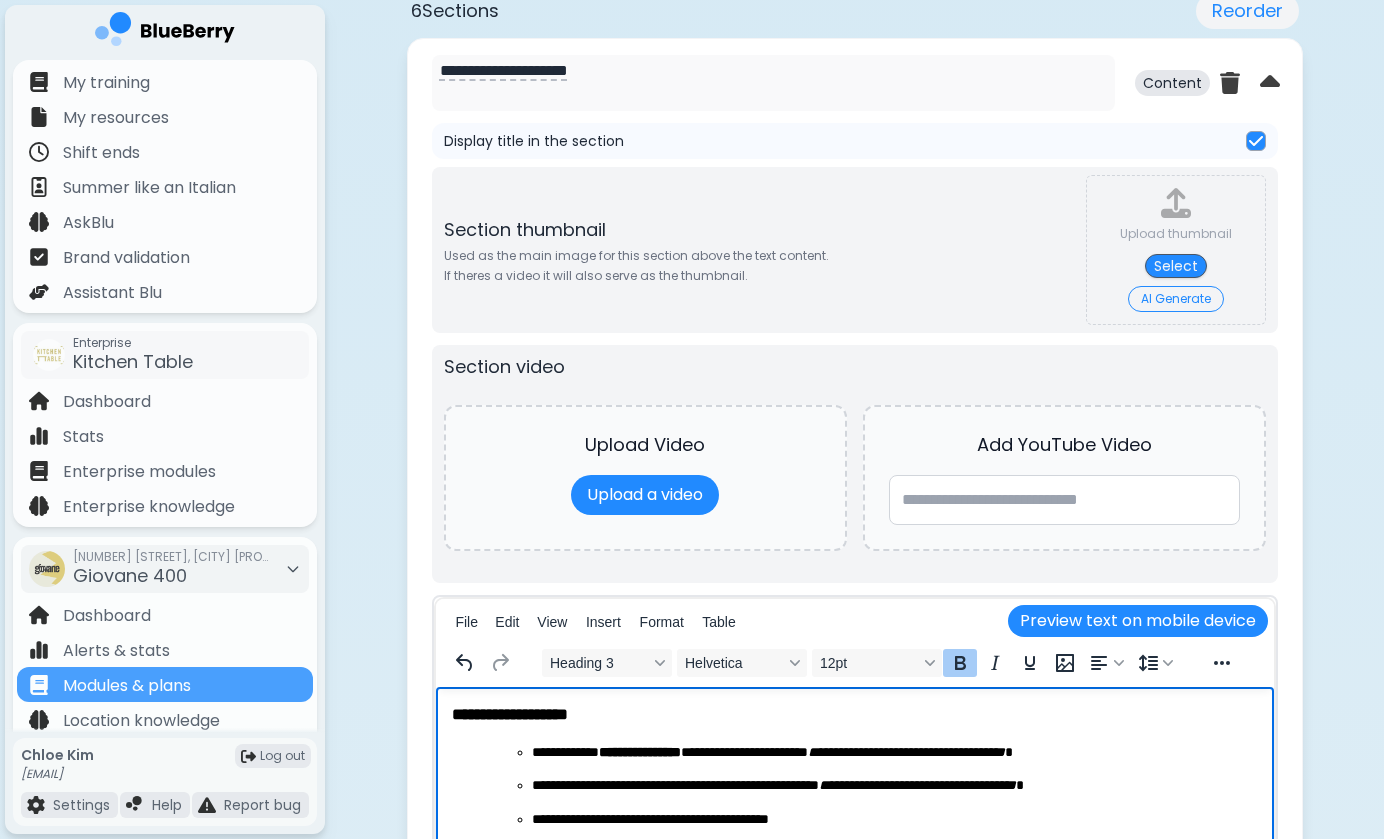 scroll, scrollTop: 1047, scrollLeft: 0, axis: vertical 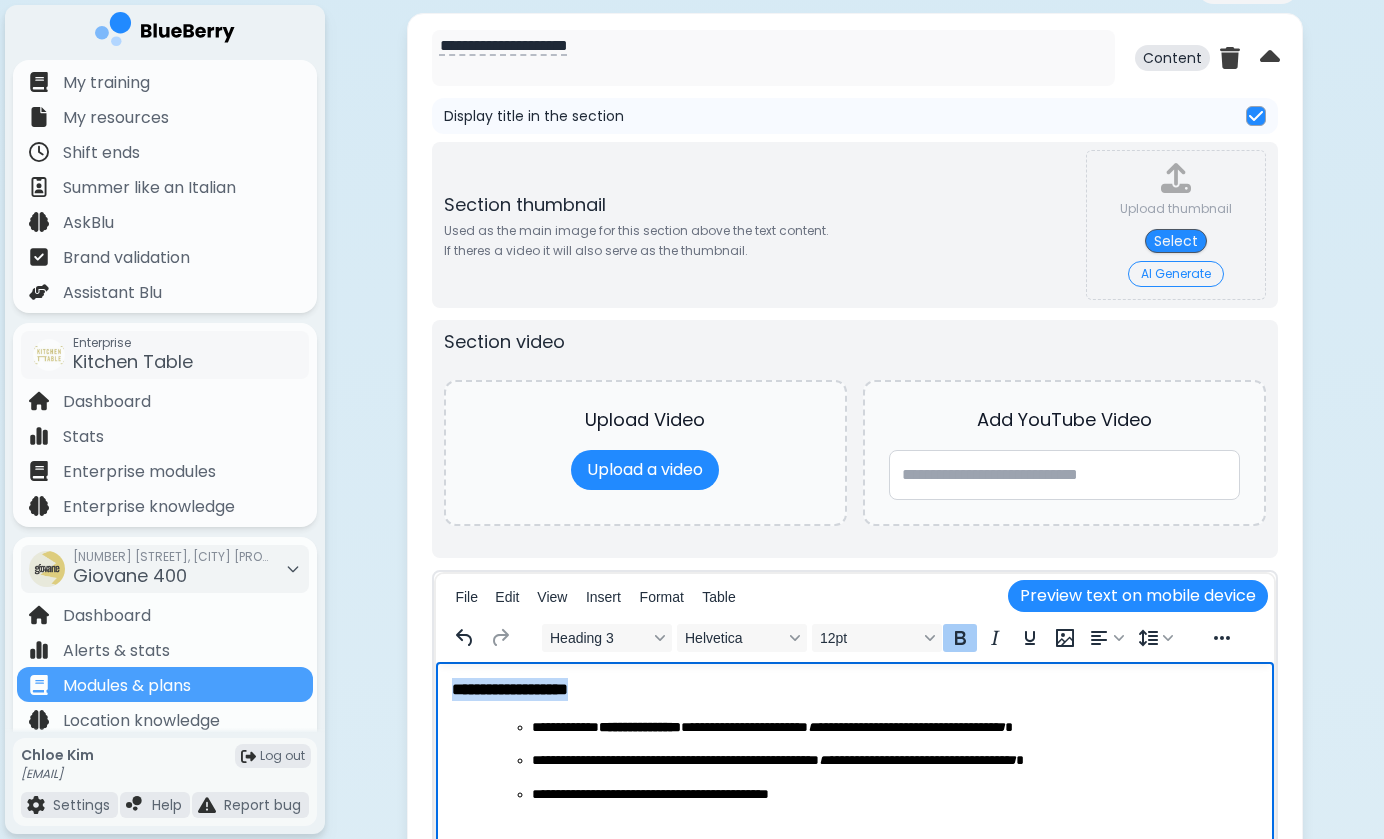 drag, startPoint x: 609, startPoint y: 686, endPoint x: 445, endPoint y: 686, distance: 164 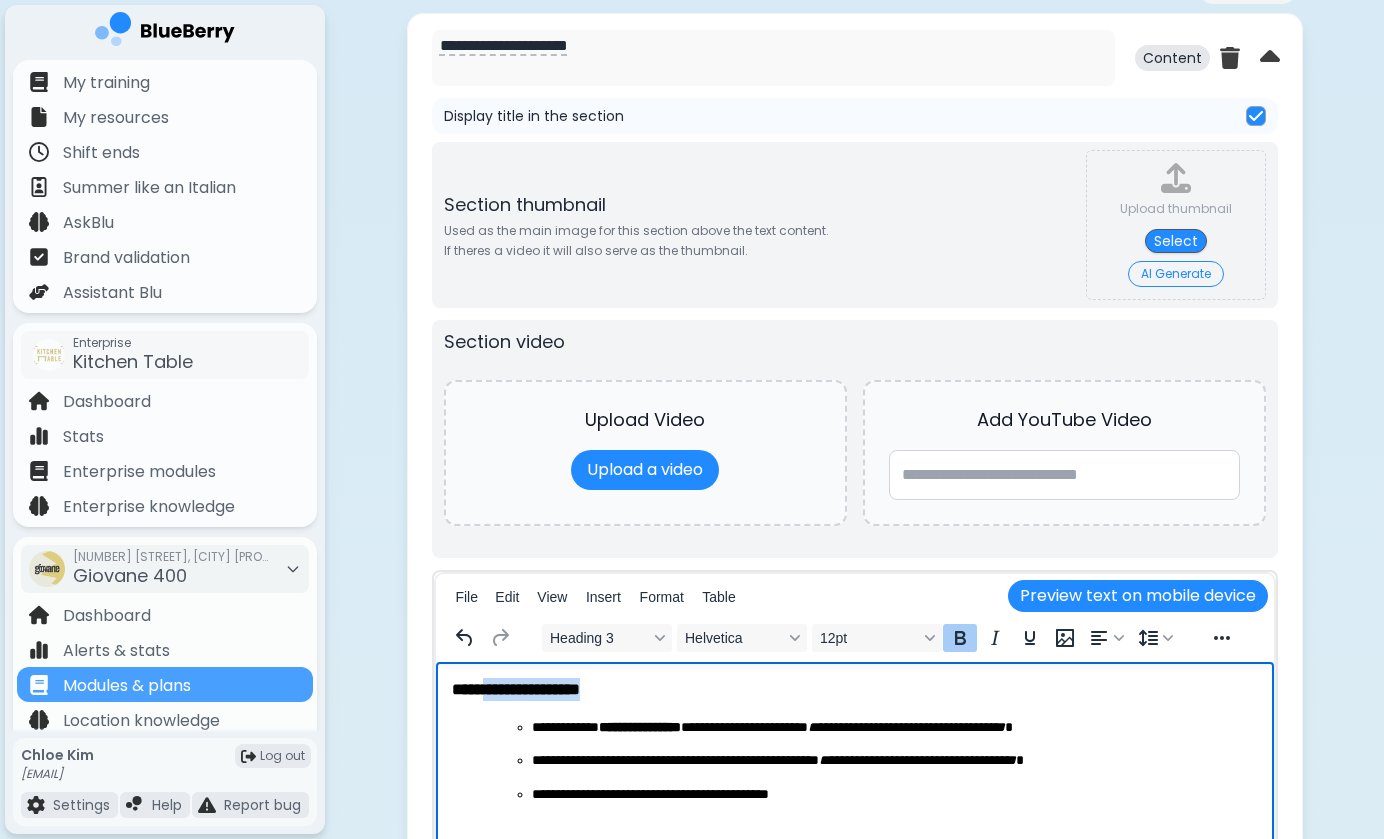 drag, startPoint x: 498, startPoint y: 686, endPoint x: 672, endPoint y: 688, distance: 174.01149 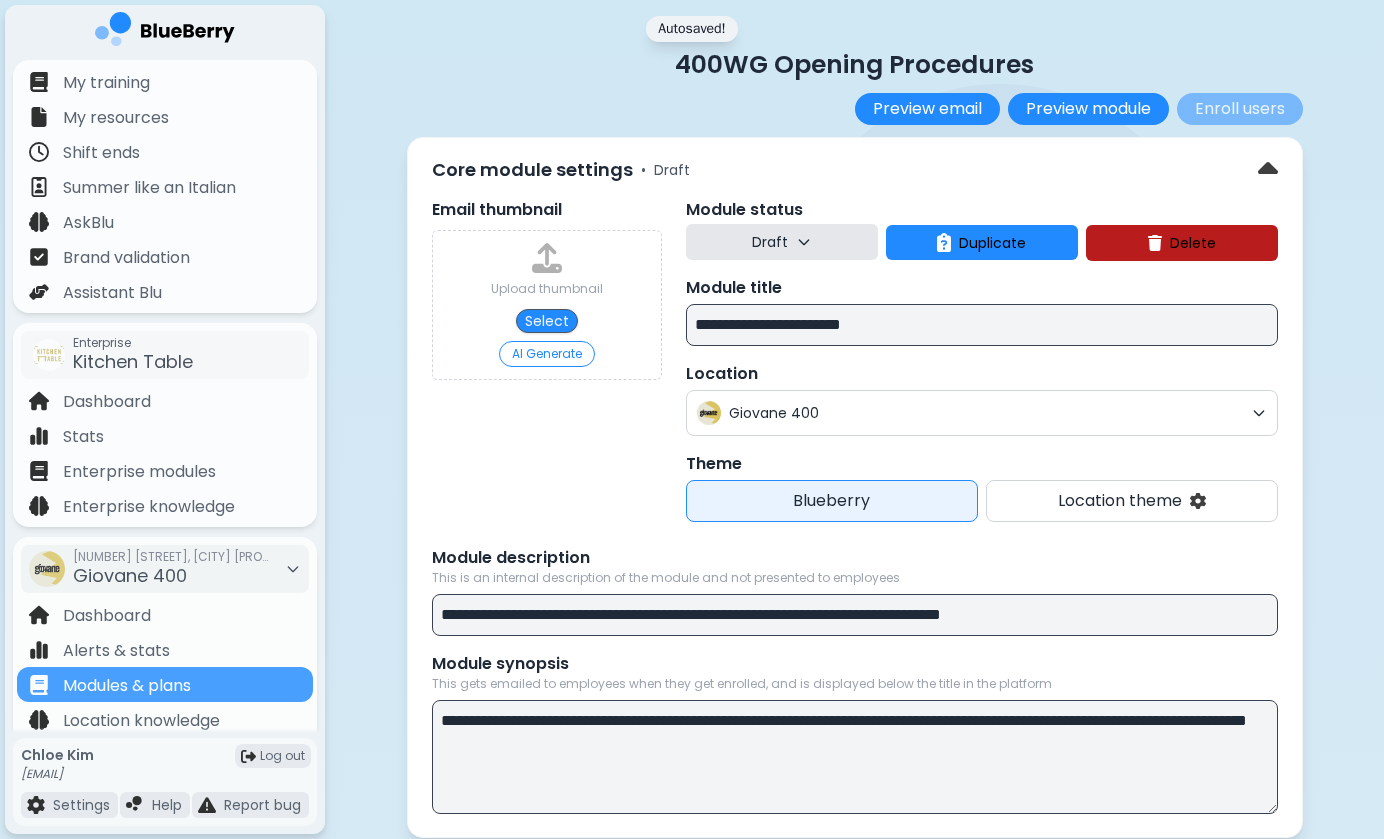 scroll, scrollTop: 0, scrollLeft: 0, axis: both 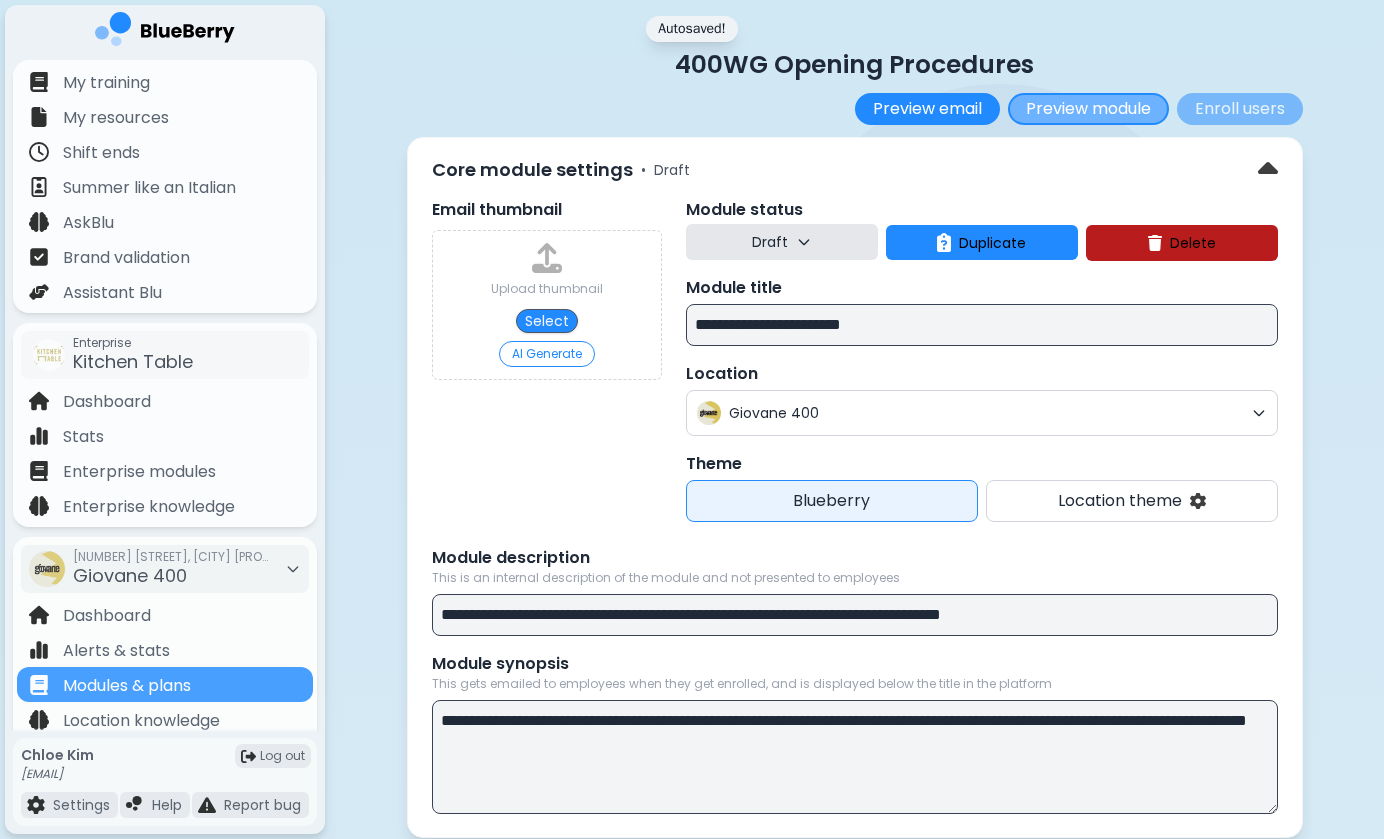 click on "Preview module" at bounding box center (1088, 109) 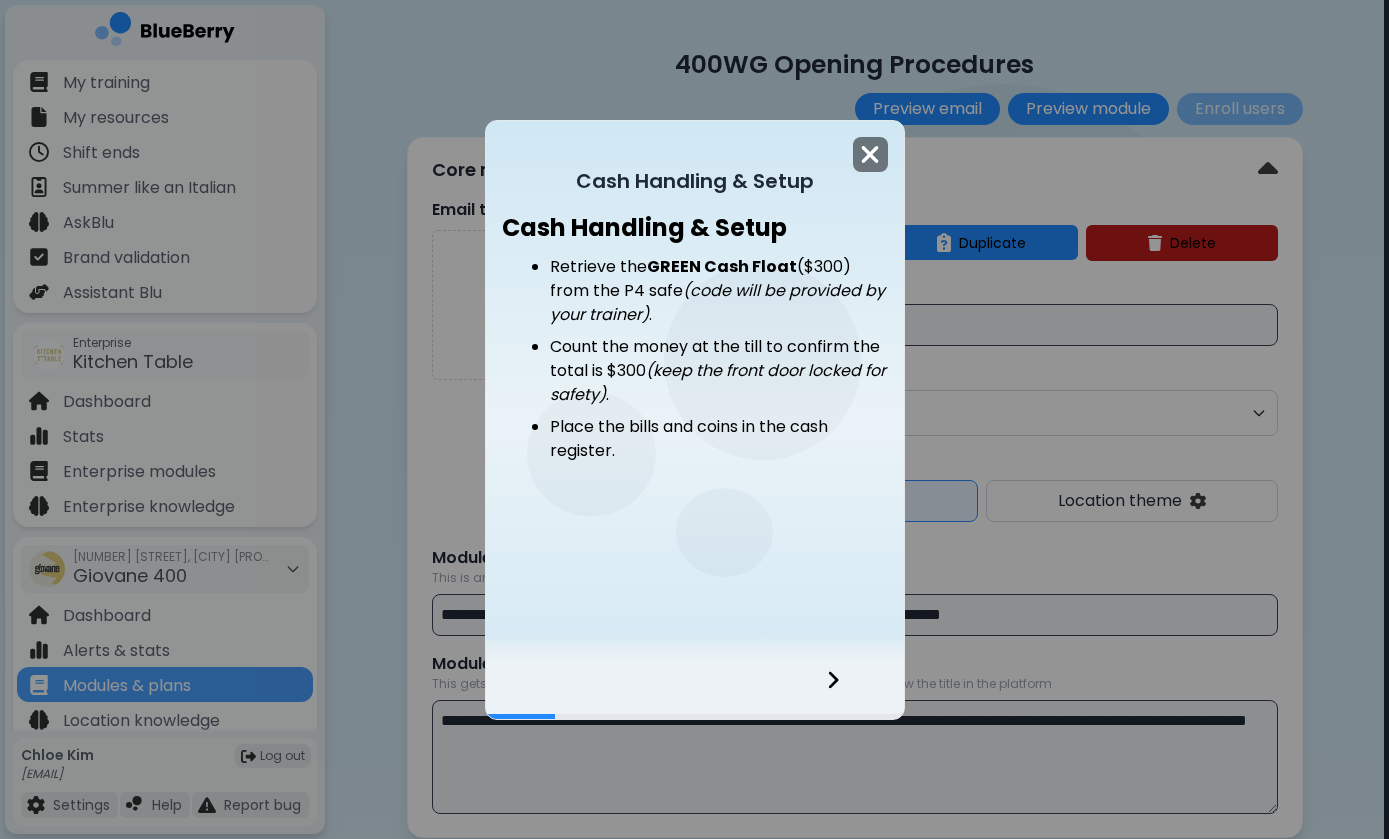 click at bounding box center [870, 154] 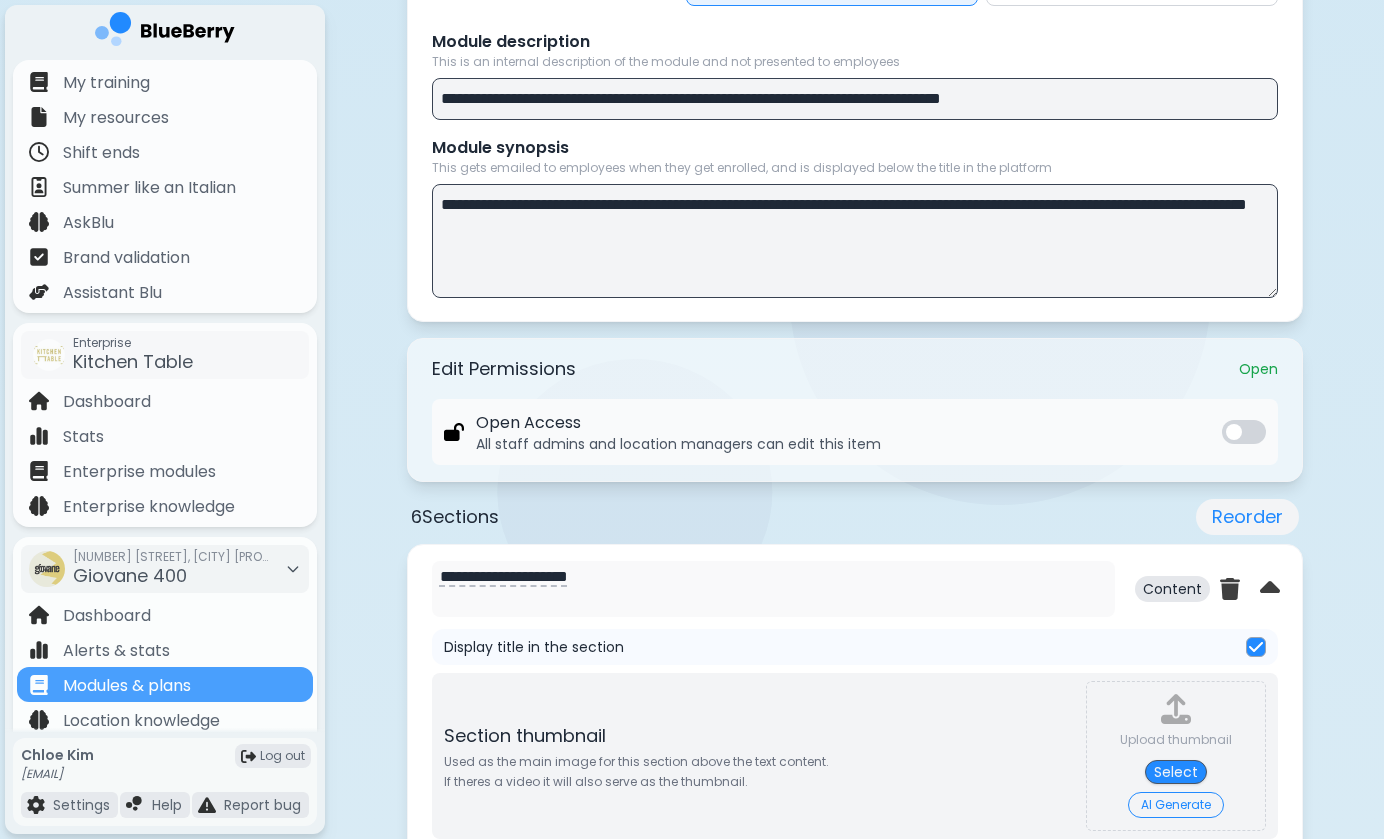 scroll, scrollTop: 532, scrollLeft: 0, axis: vertical 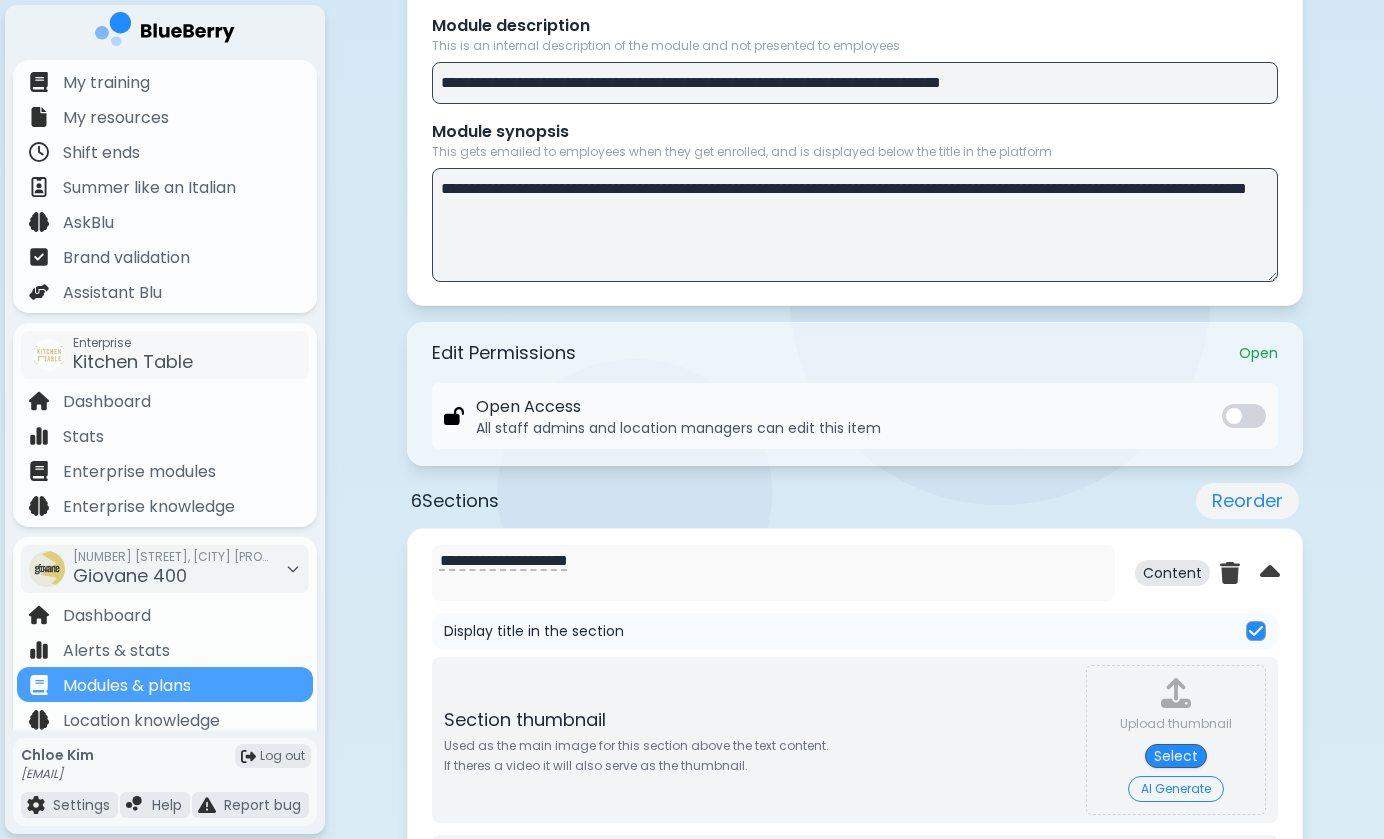 click at bounding box center (1256, 631) 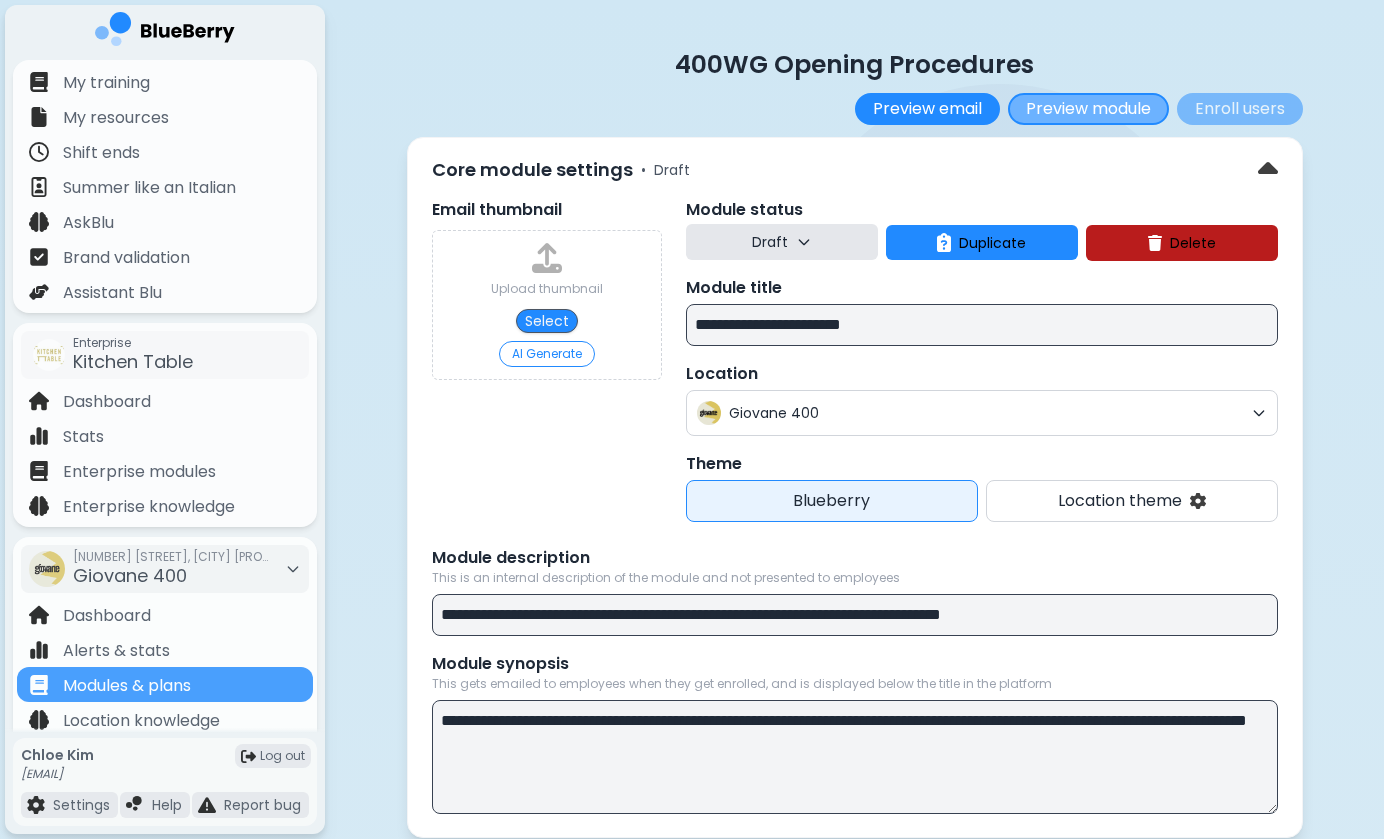 scroll, scrollTop: -2, scrollLeft: 0, axis: vertical 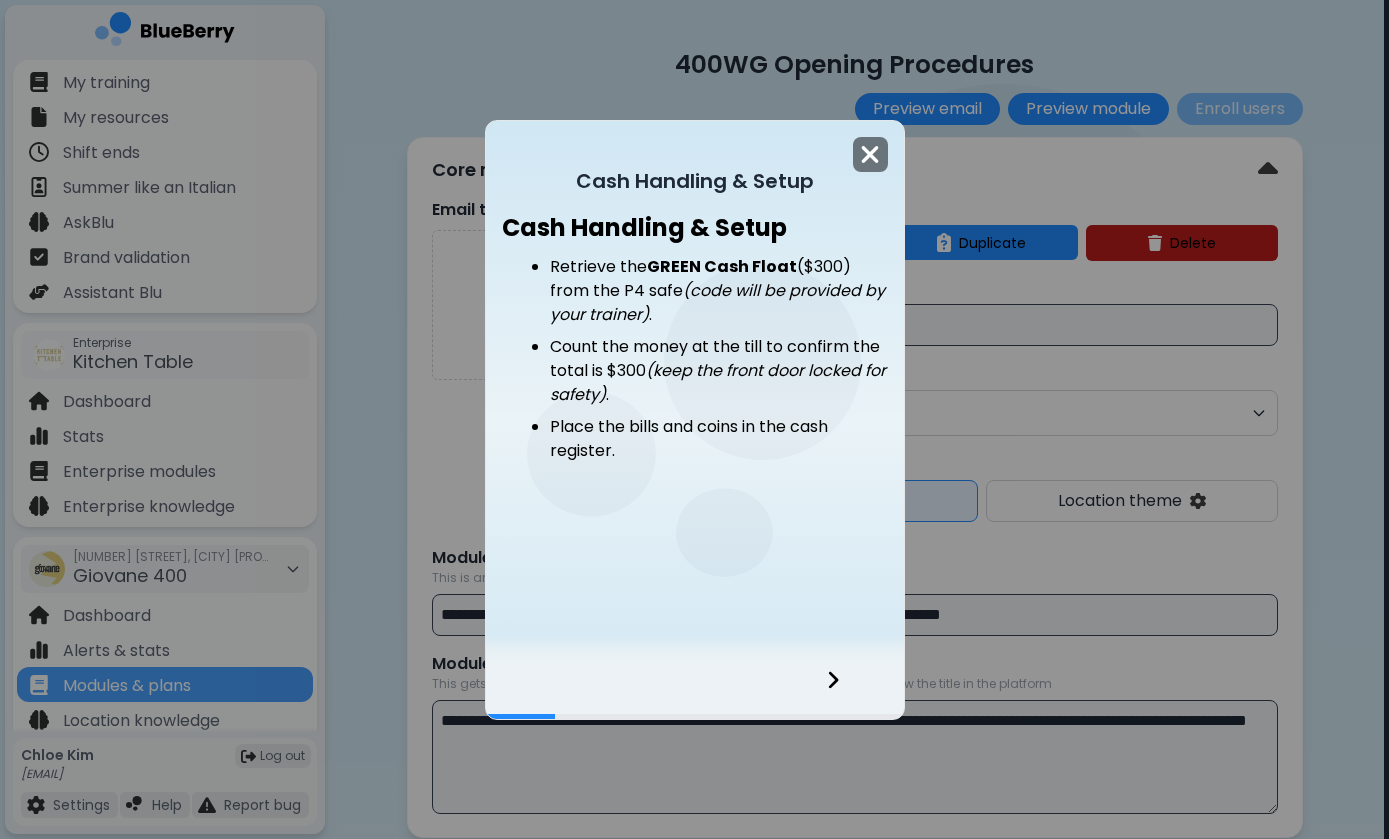 click at bounding box center (870, 154) 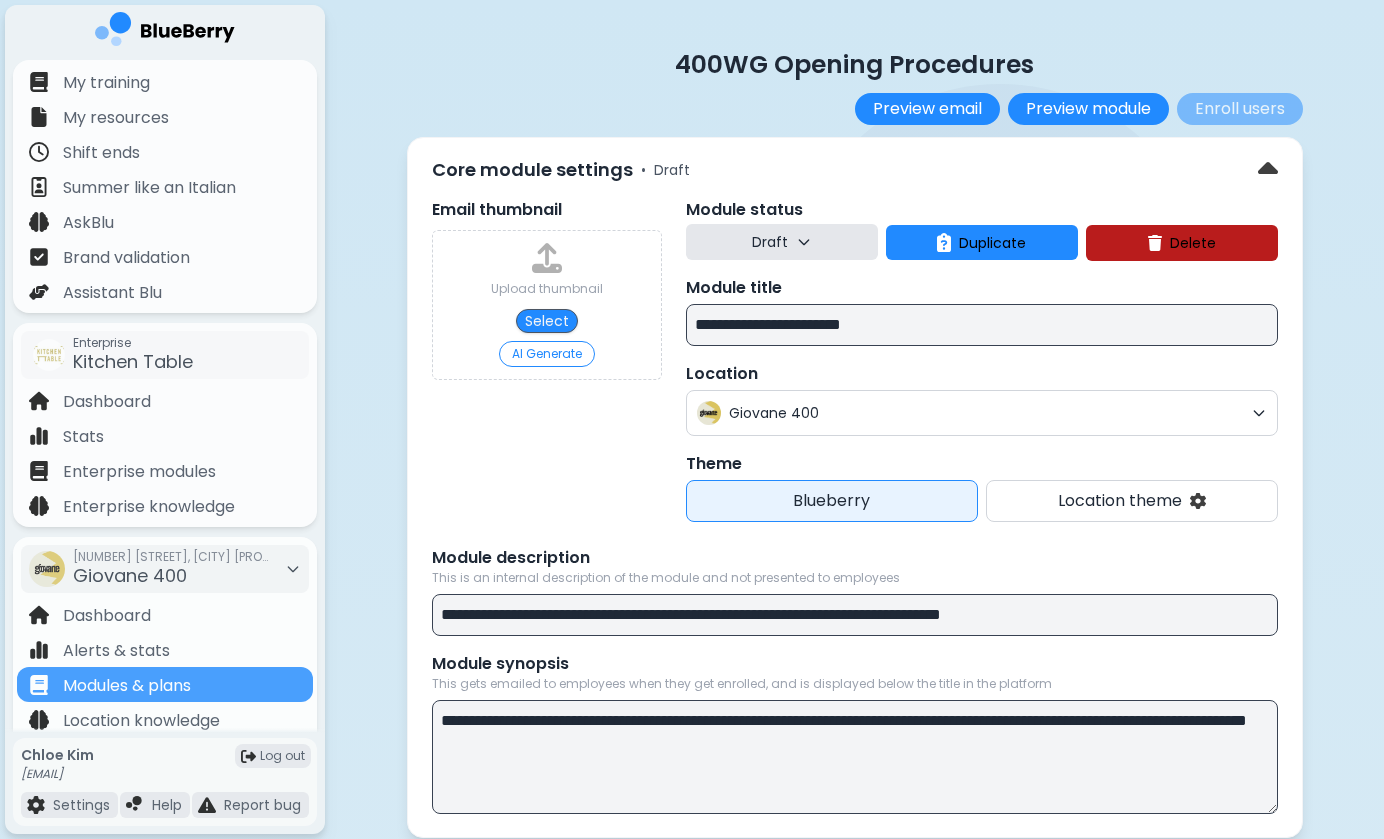 scroll, scrollTop: -1, scrollLeft: 0, axis: vertical 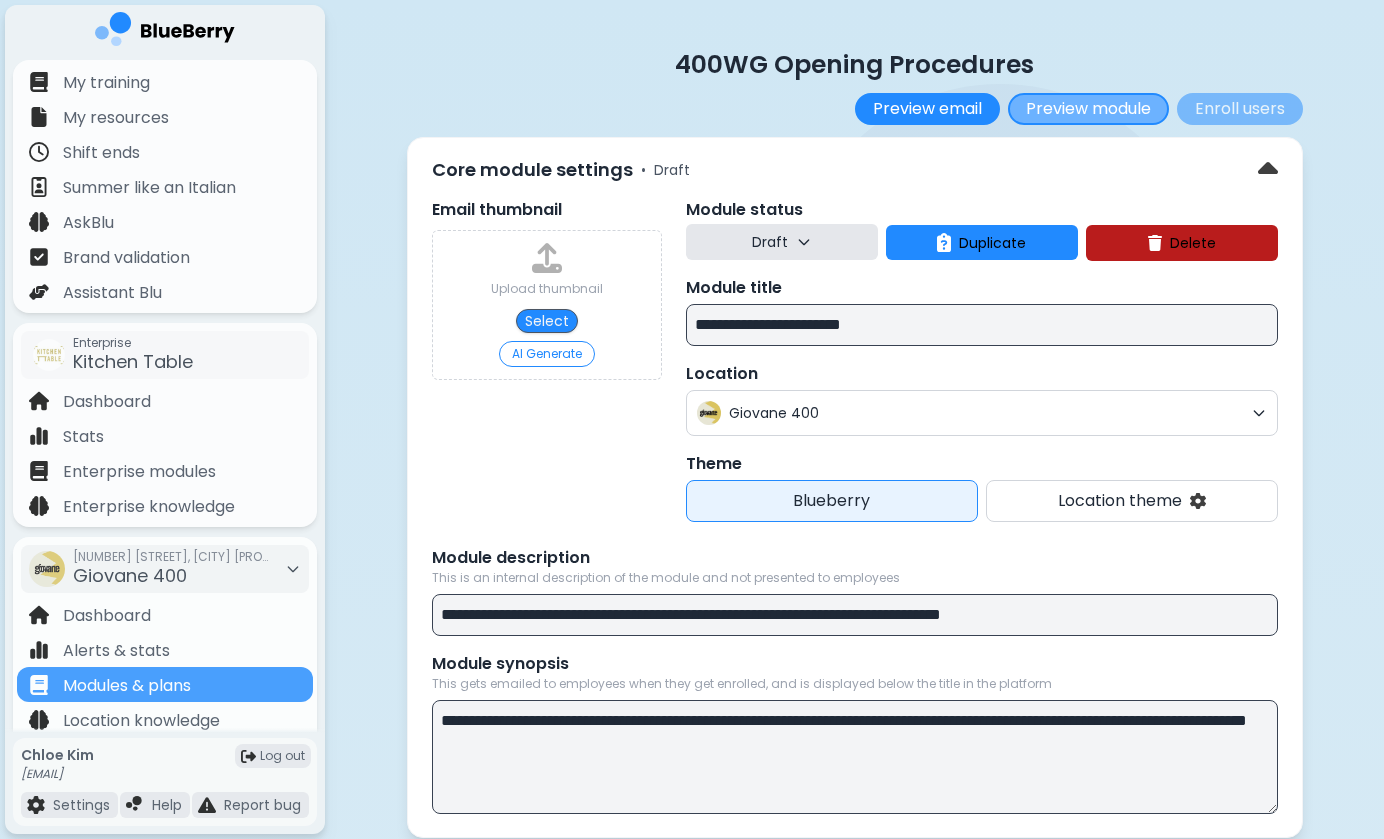 click on "Preview module" at bounding box center [1088, 109] 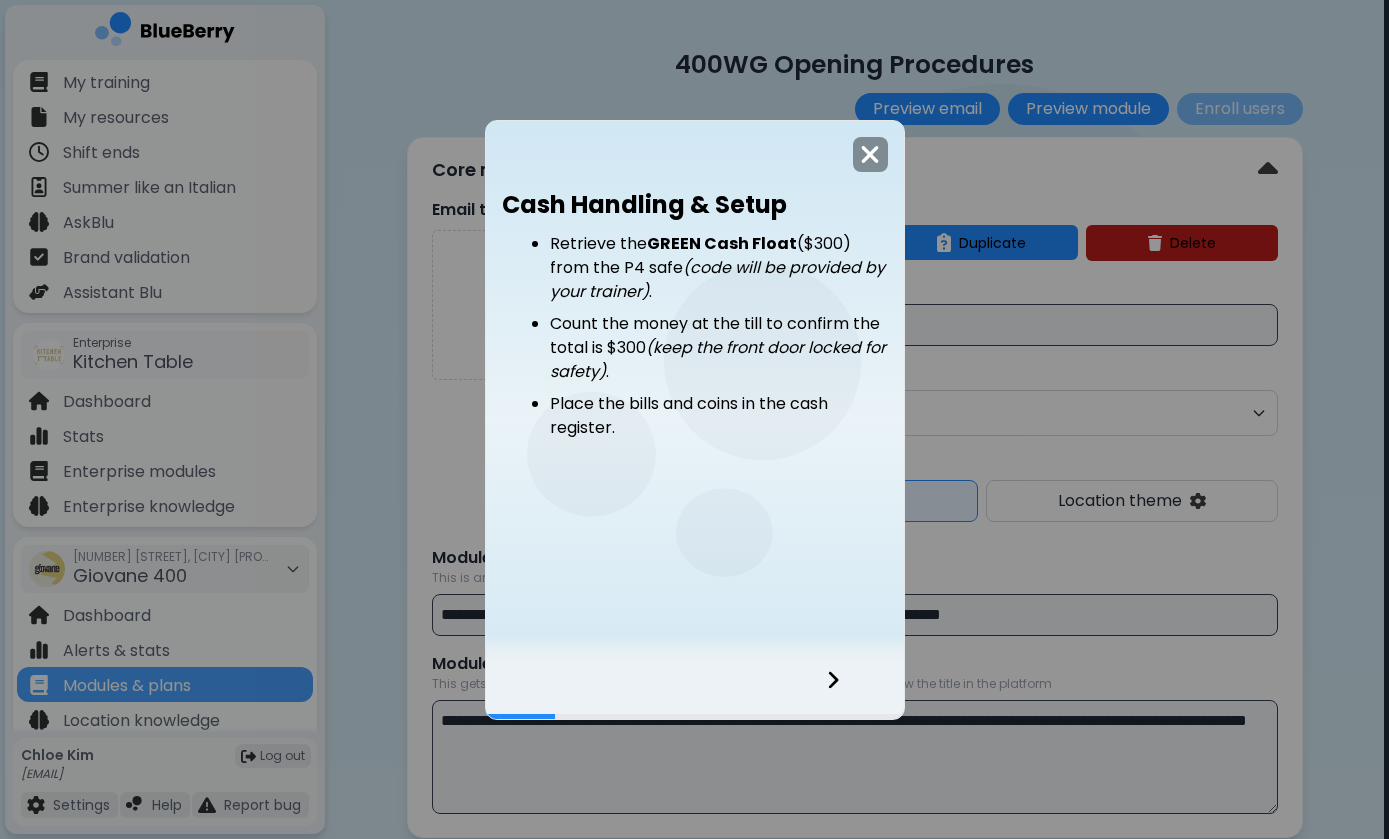 click 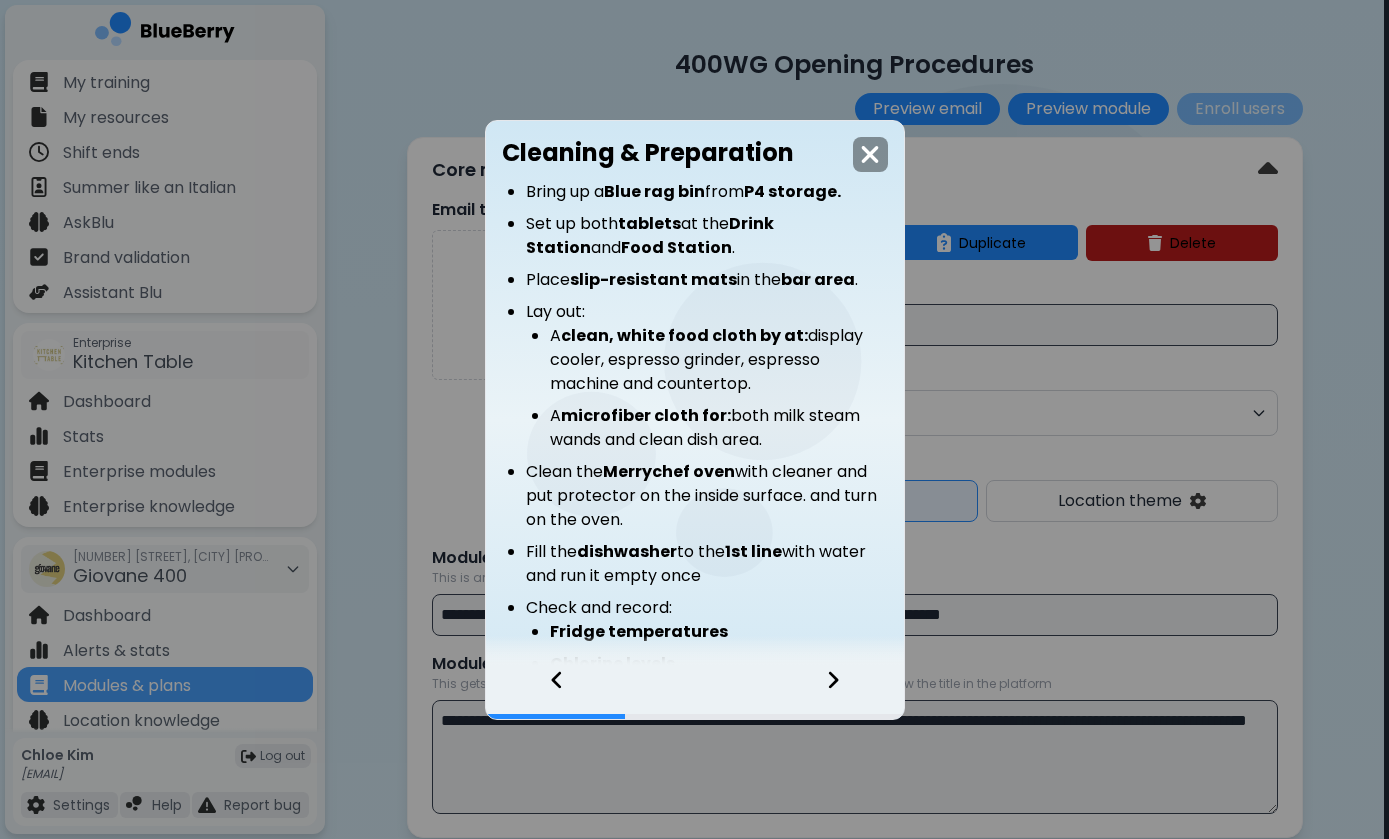 click 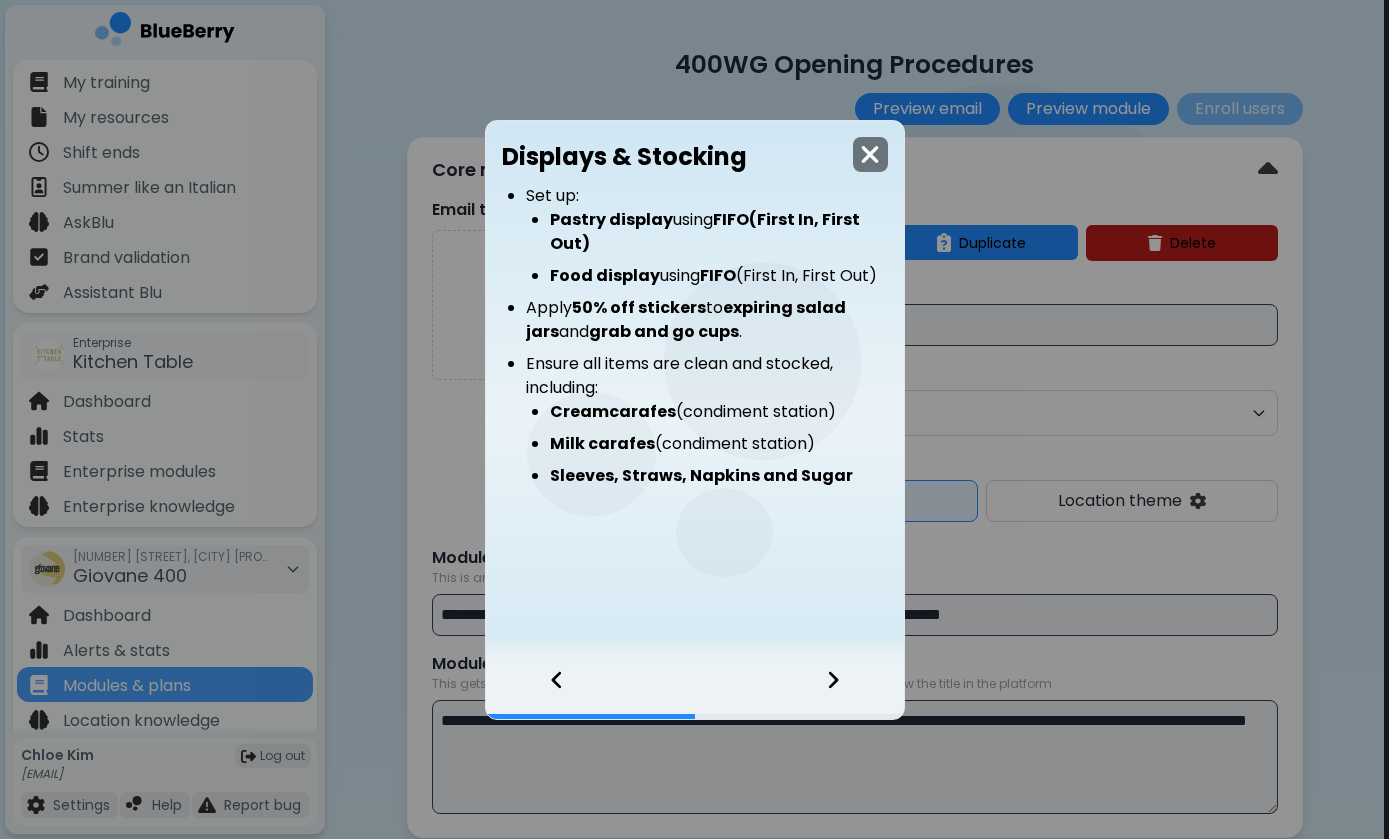 click at bounding box center [870, 154] 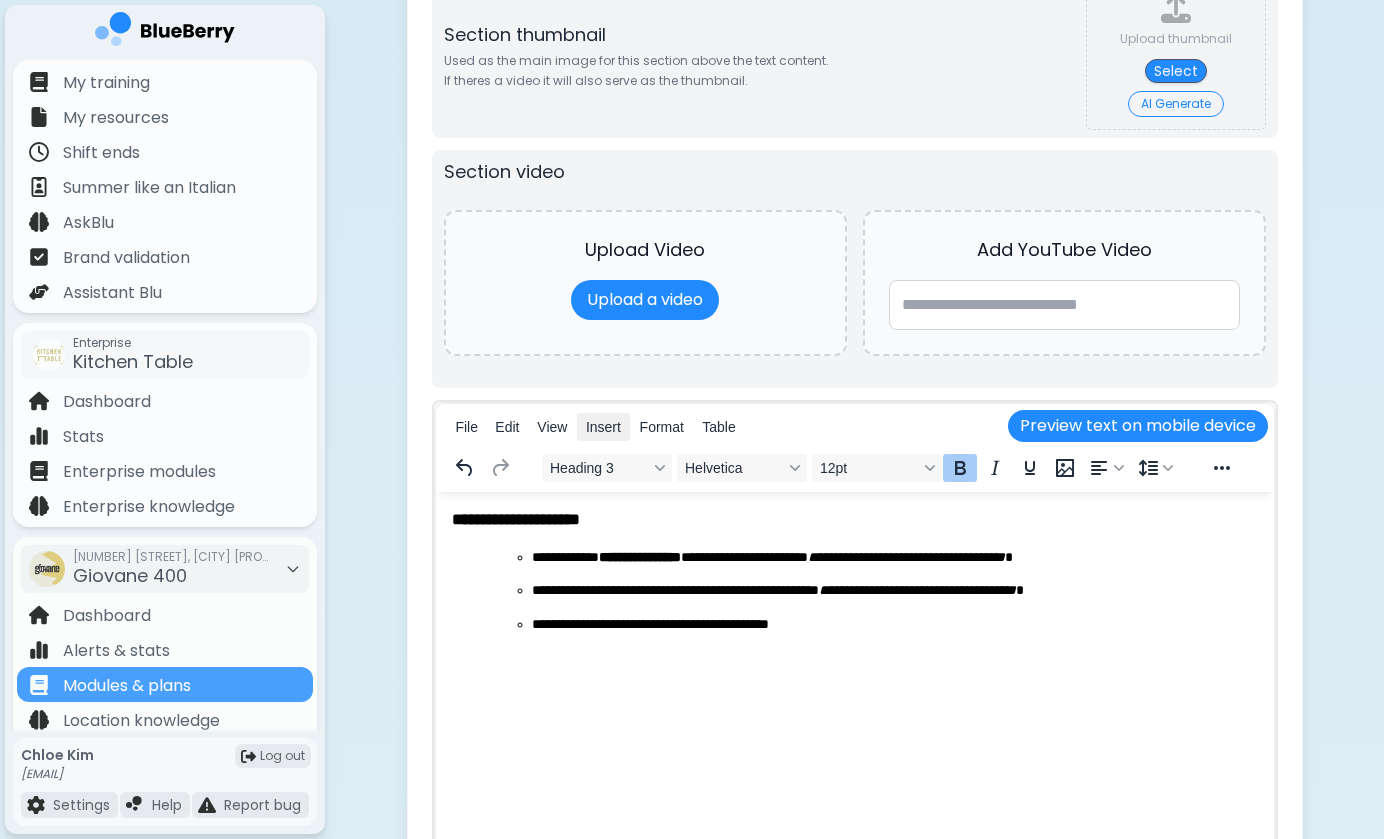 scroll, scrollTop: 1371, scrollLeft: 0, axis: vertical 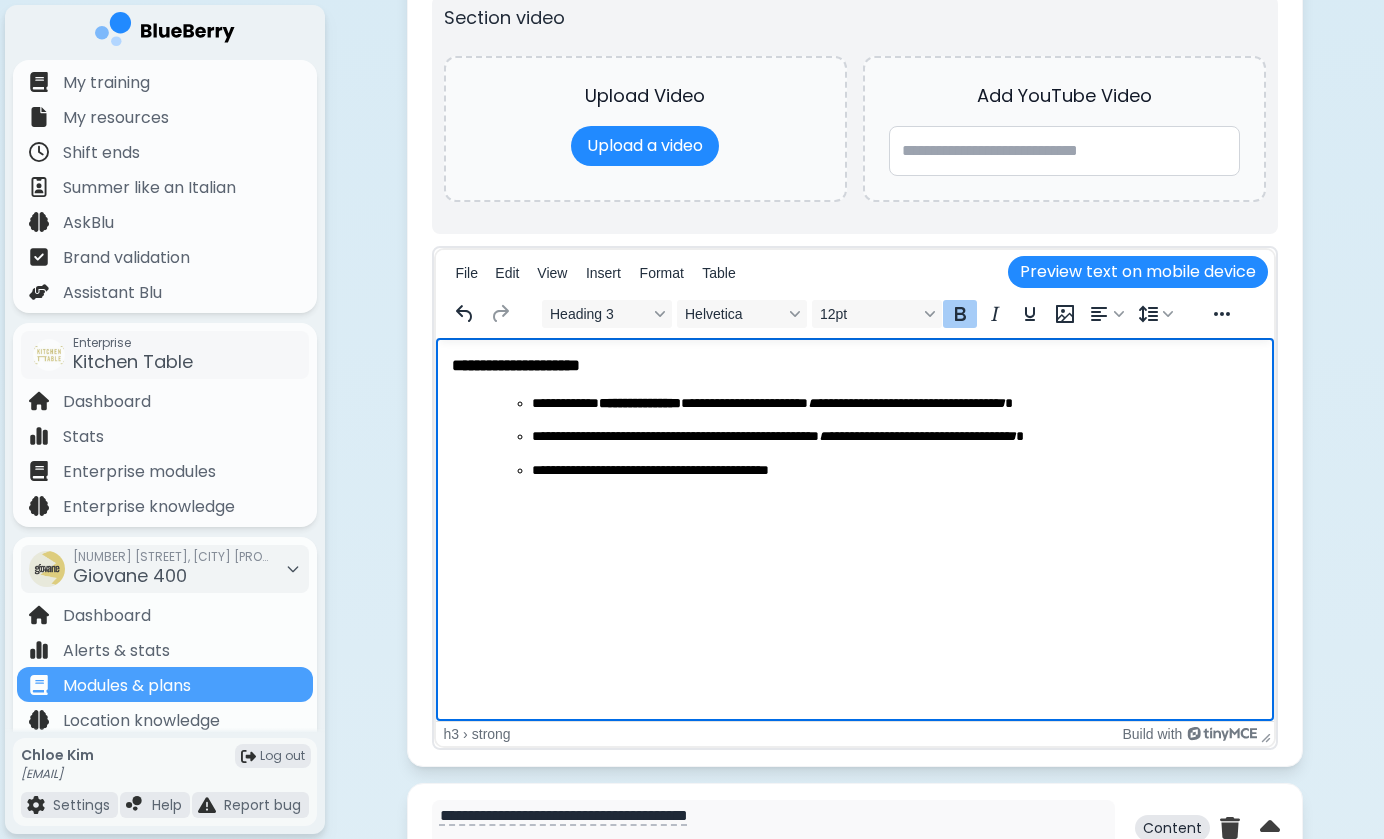 click on "**********" at bounding box center [854, 365] 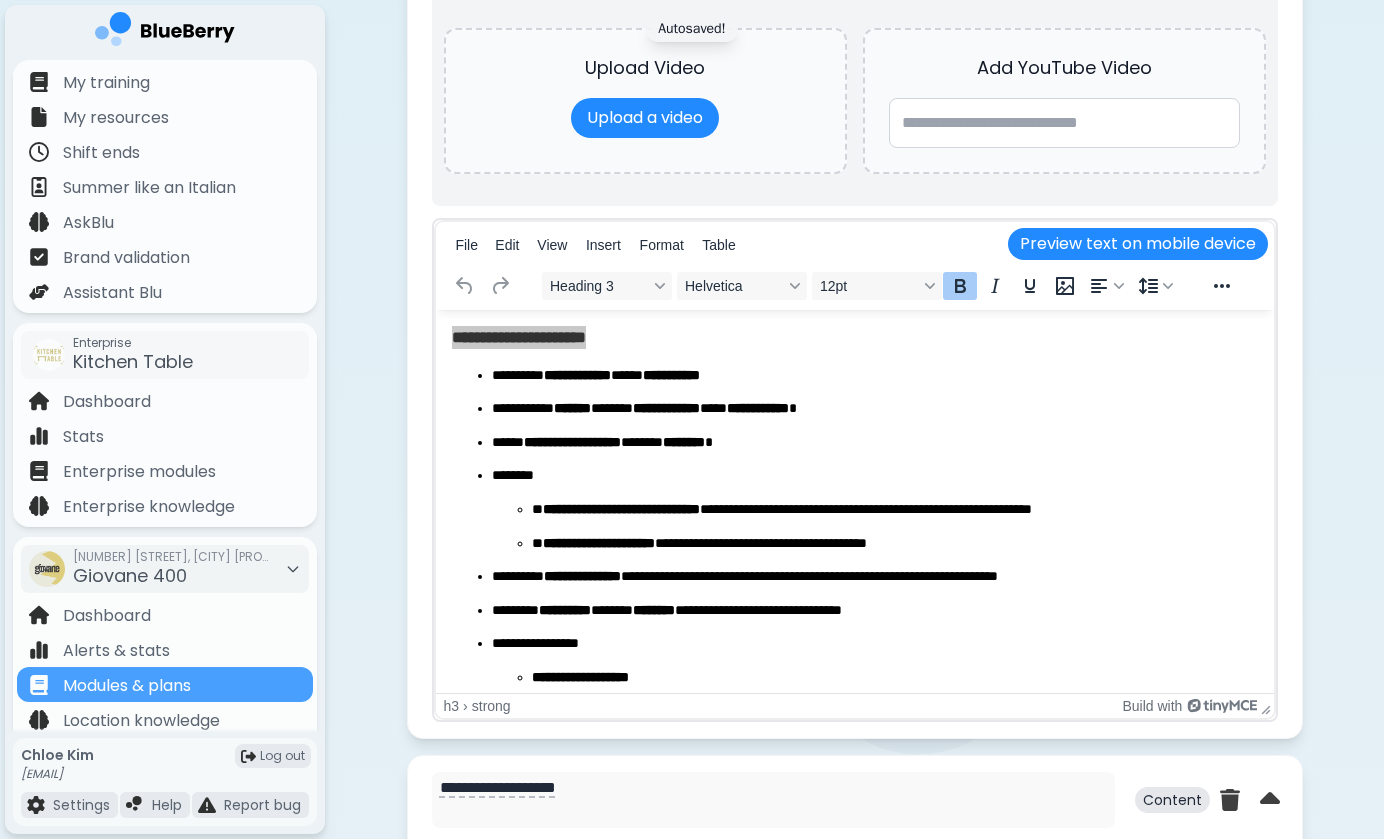 scroll, scrollTop: 2, scrollLeft: 0, axis: vertical 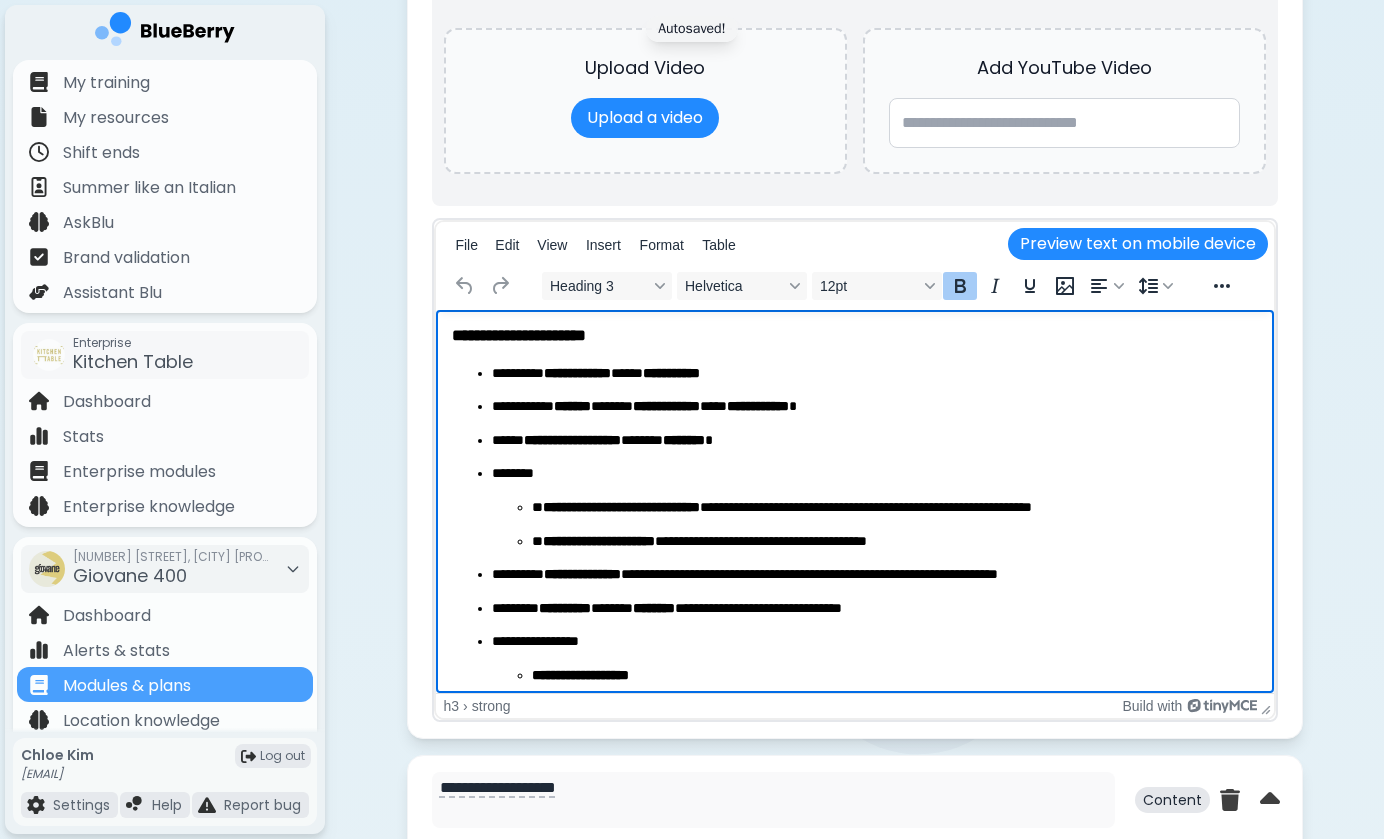 click on "**********" at bounding box center [854, 335] 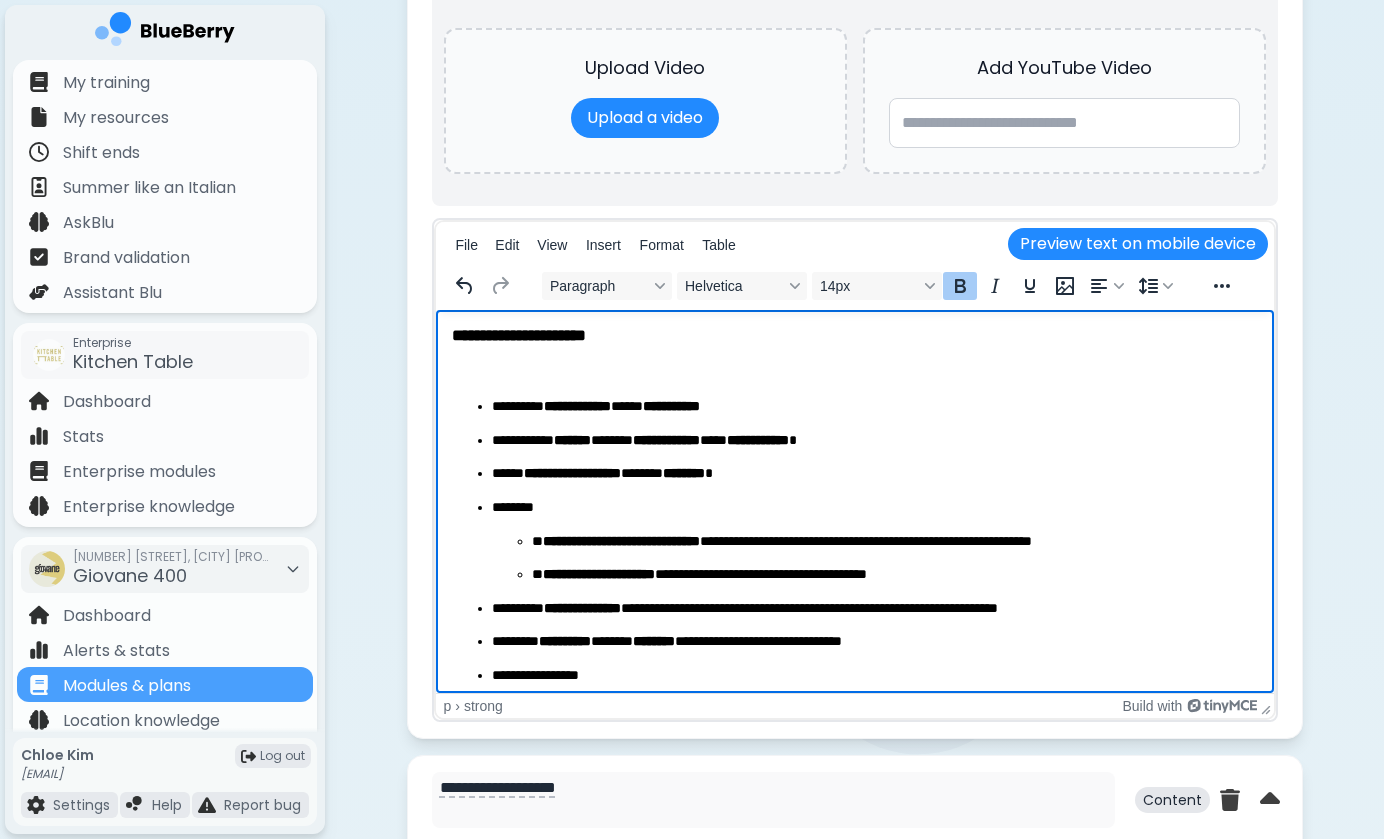 click on "**********" at bounding box center [518, 335] 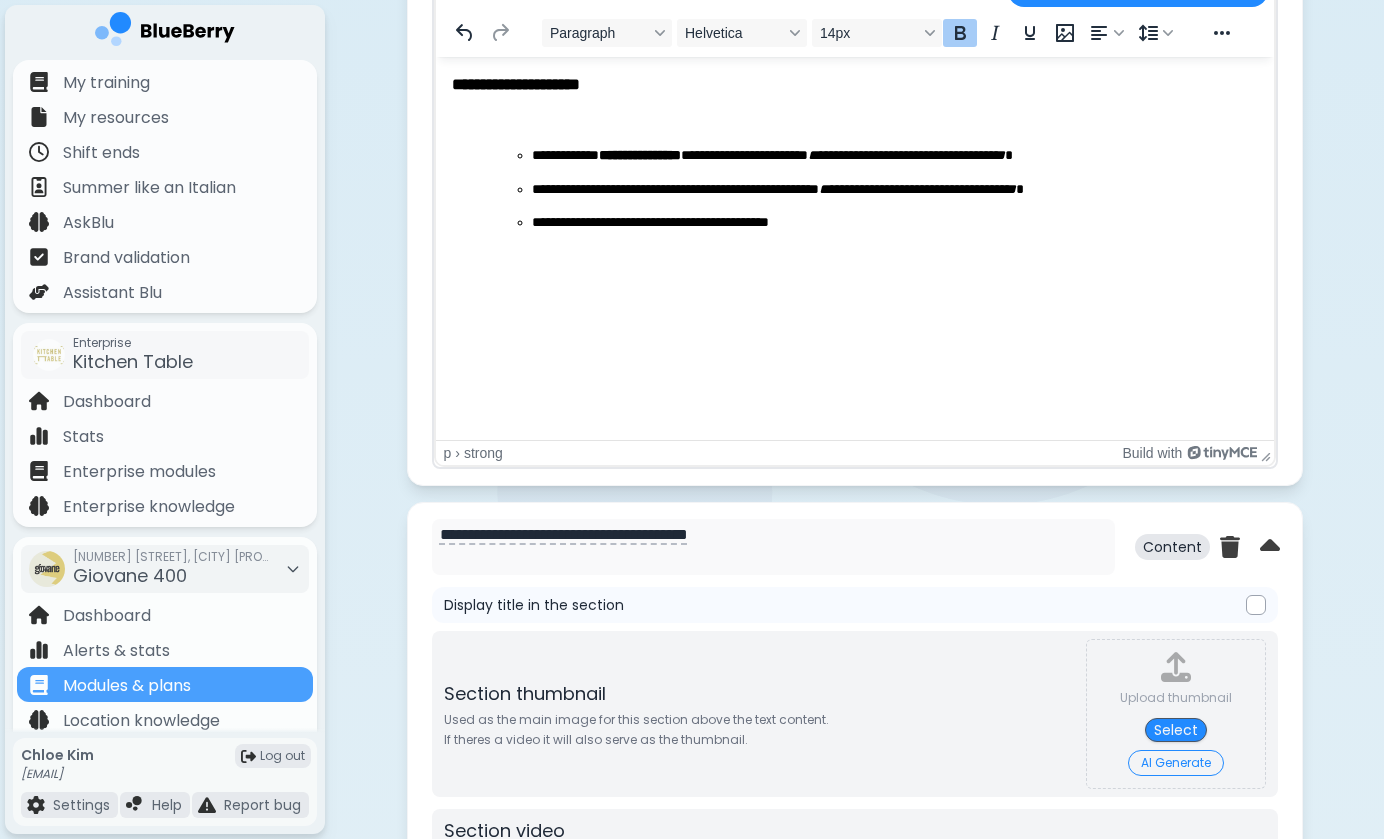 scroll, scrollTop: 1393, scrollLeft: 0, axis: vertical 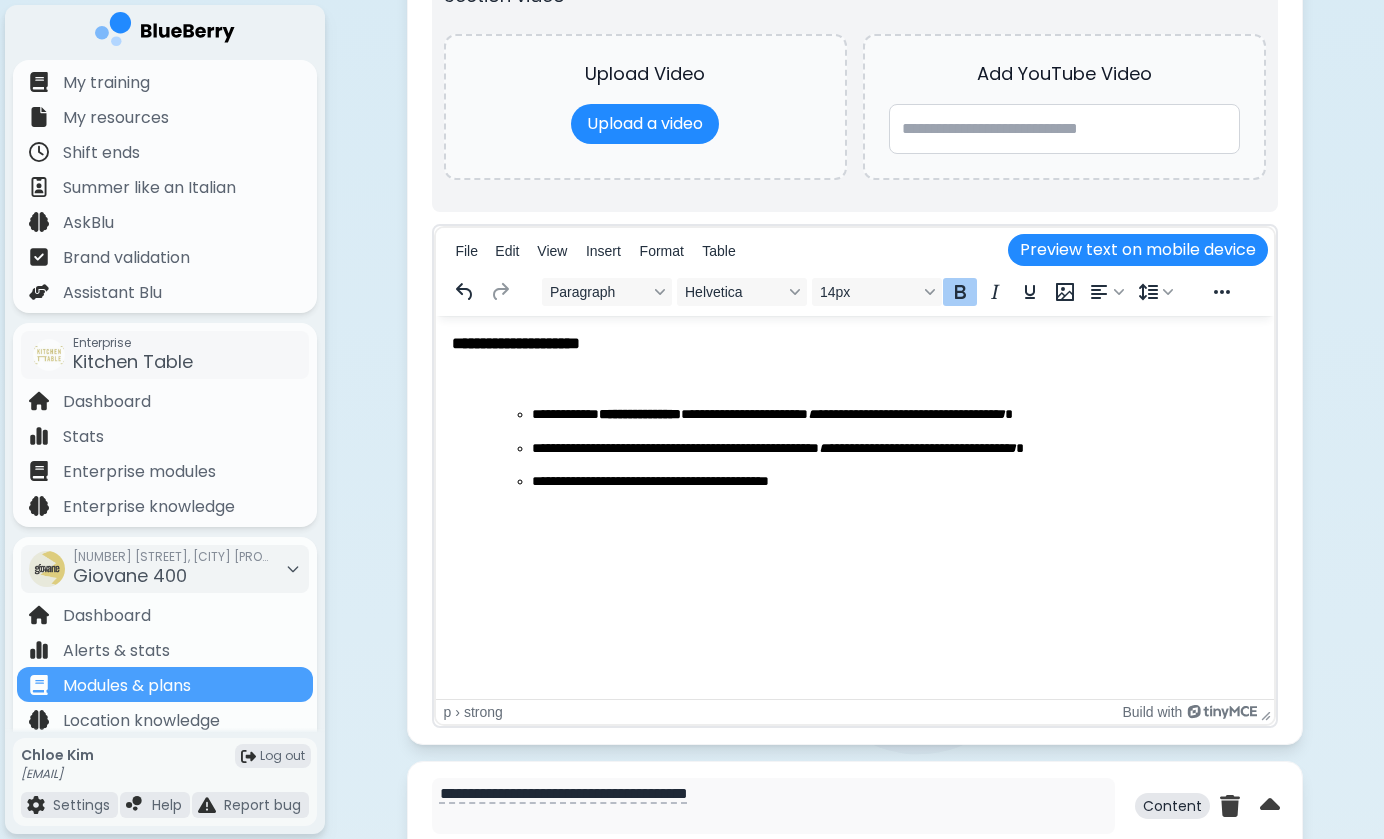click on "**********" at bounding box center [515, 343] 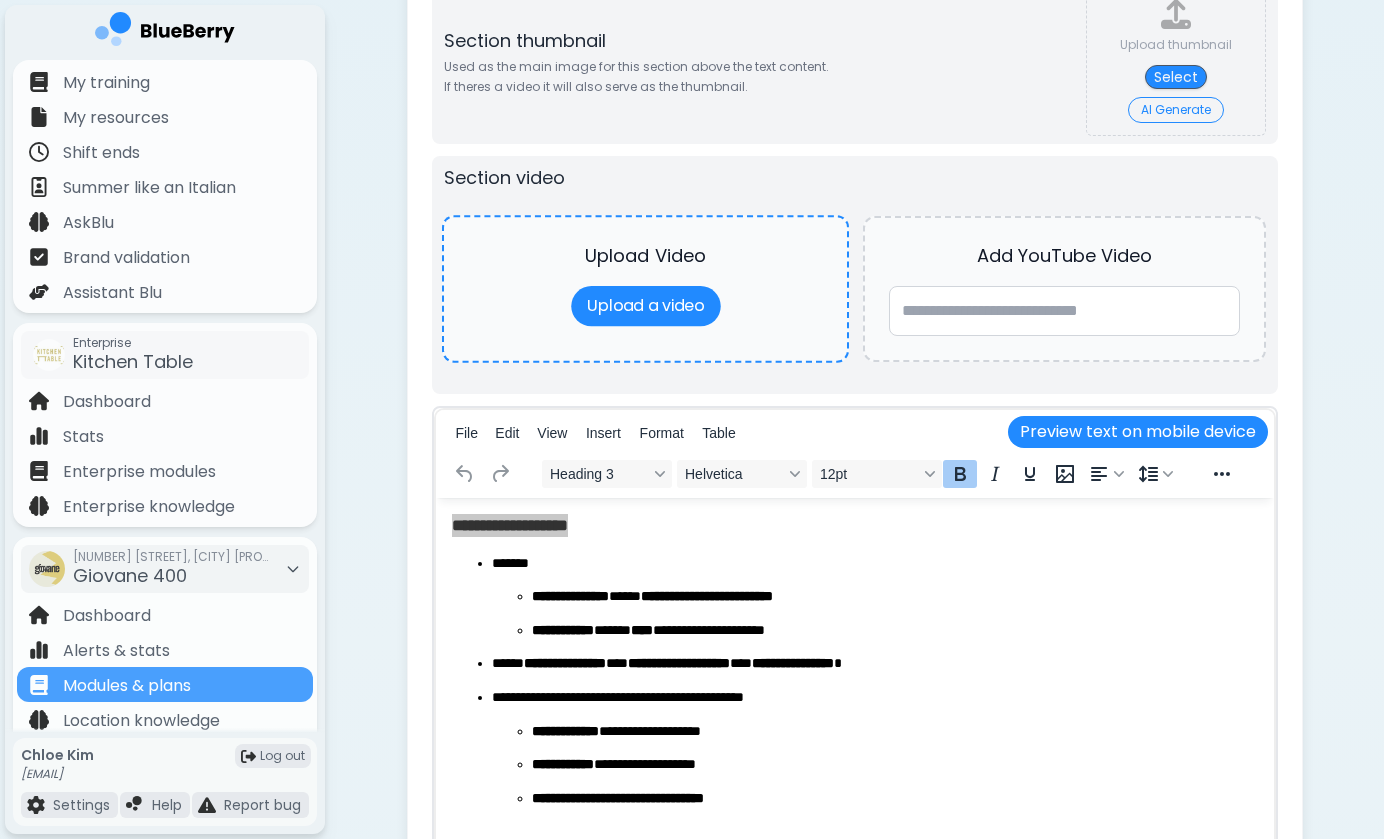 scroll, scrollTop: 3453, scrollLeft: 0, axis: vertical 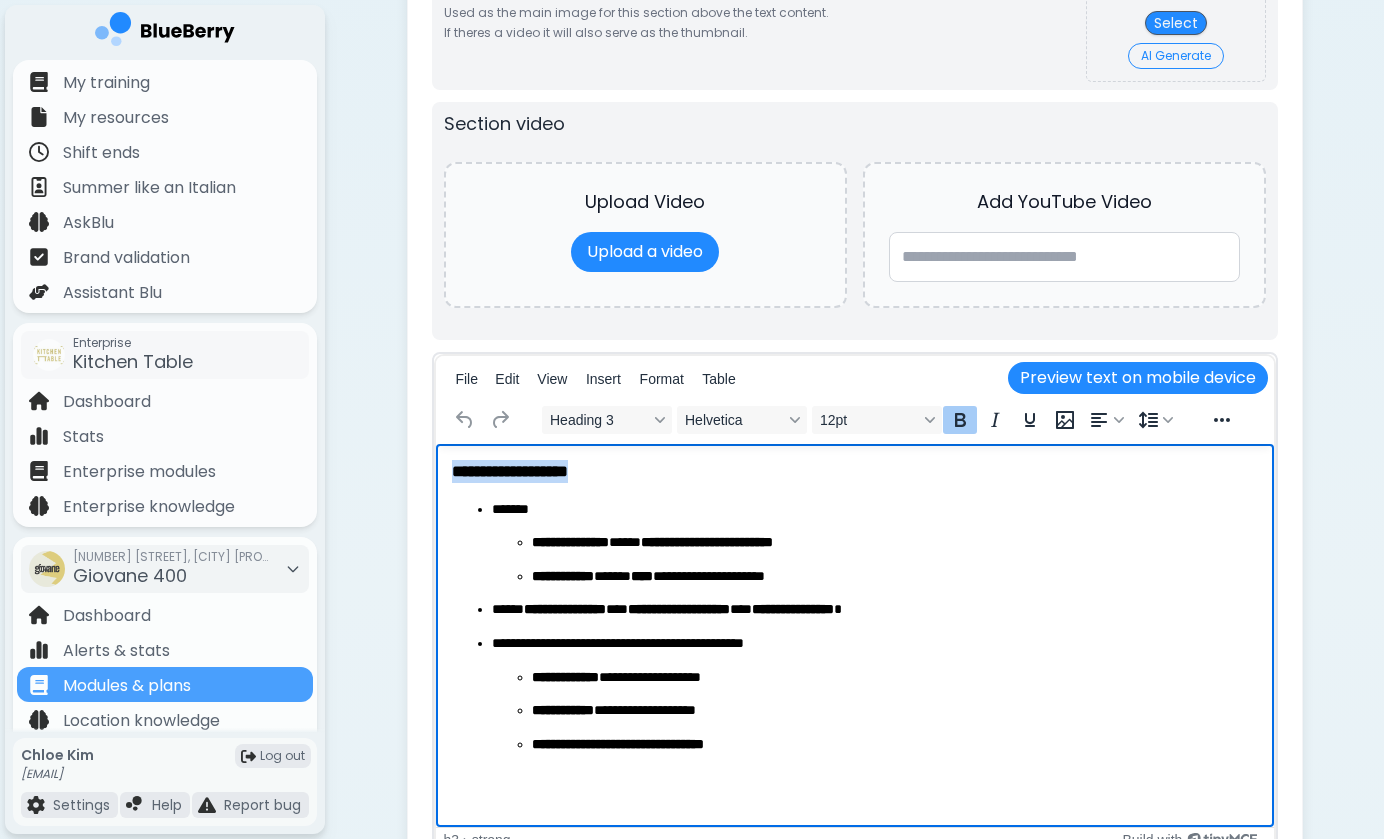 click on "**********" at bounding box center [509, 471] 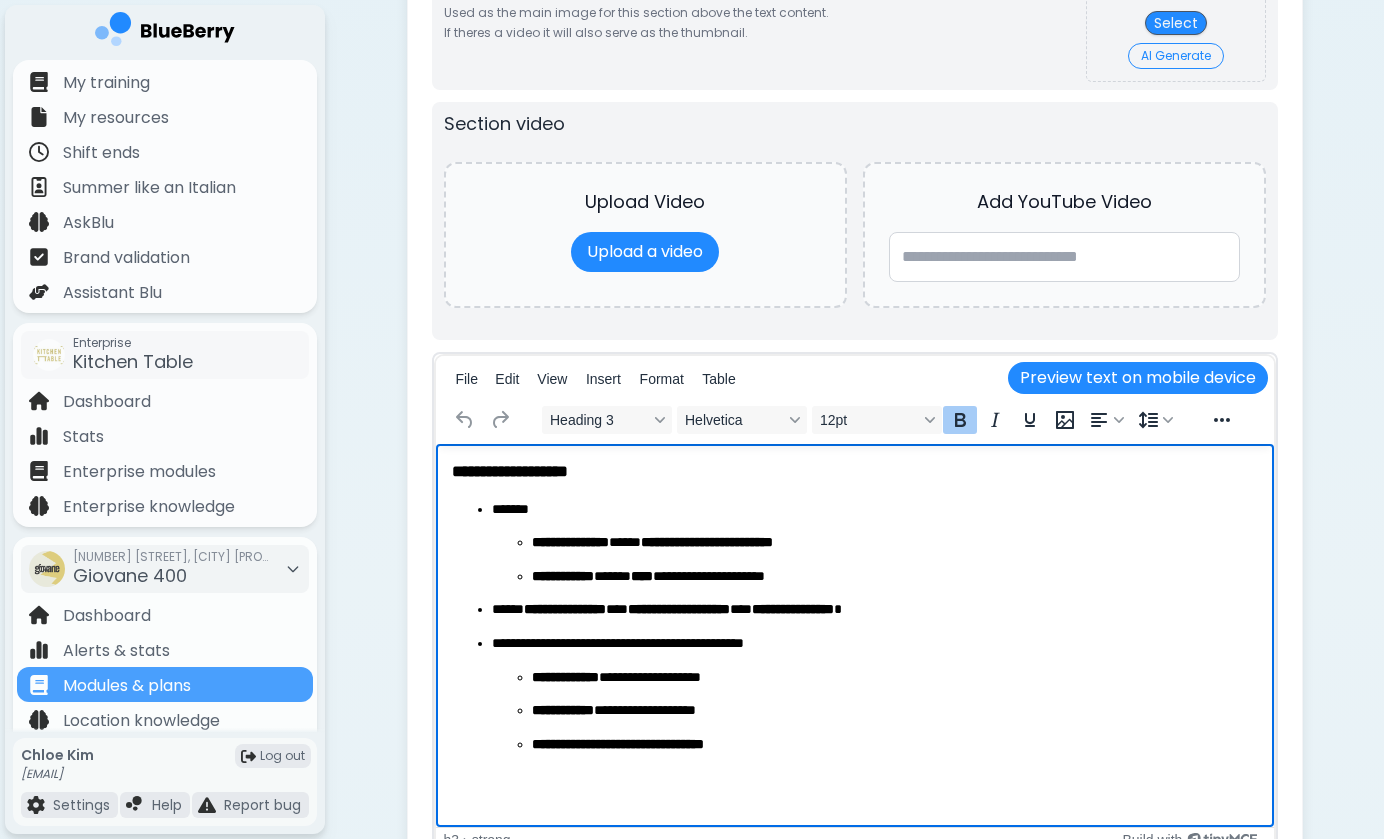 click on "**********" at bounding box center [854, 471] 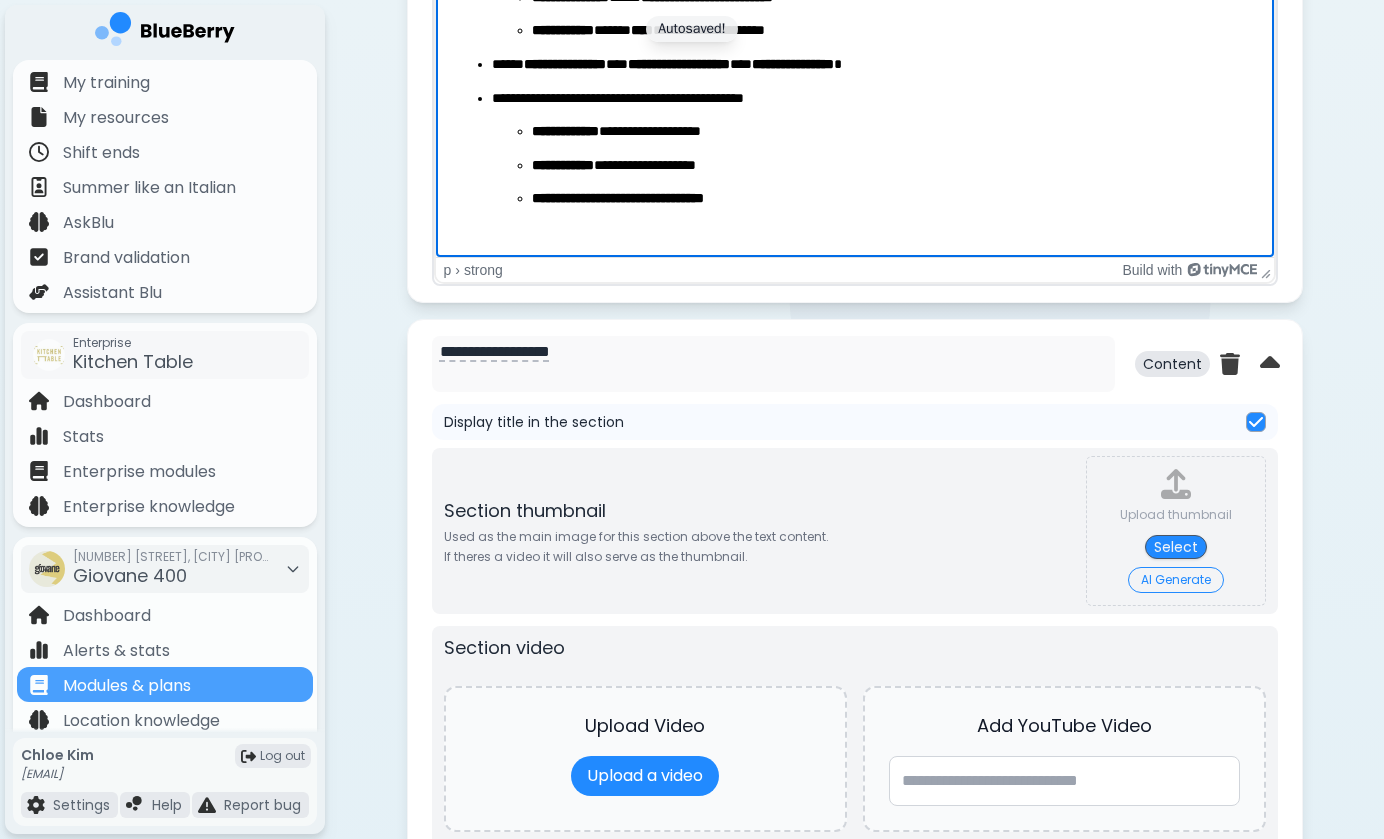 scroll, scrollTop: 4036, scrollLeft: 0, axis: vertical 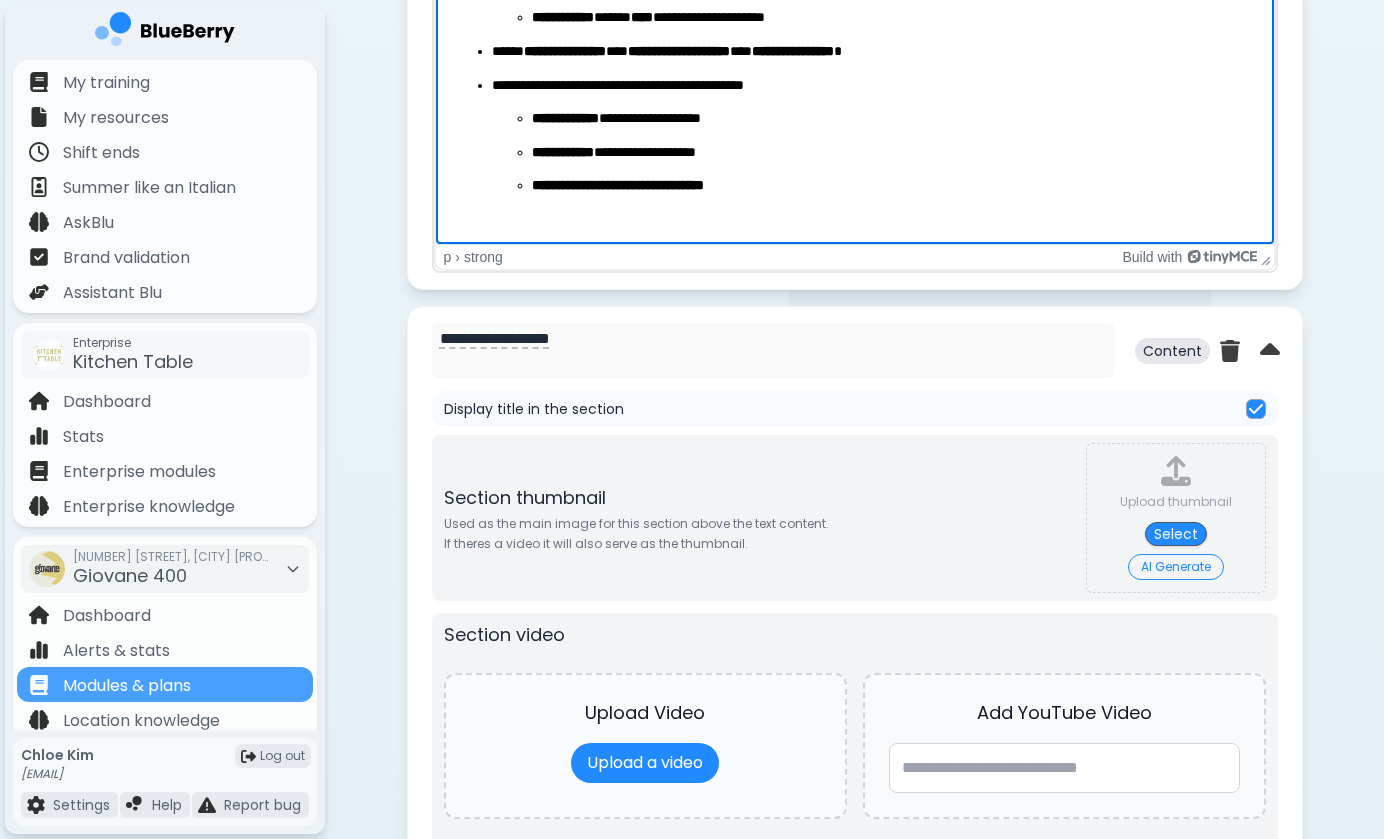 click at bounding box center (1256, 409) 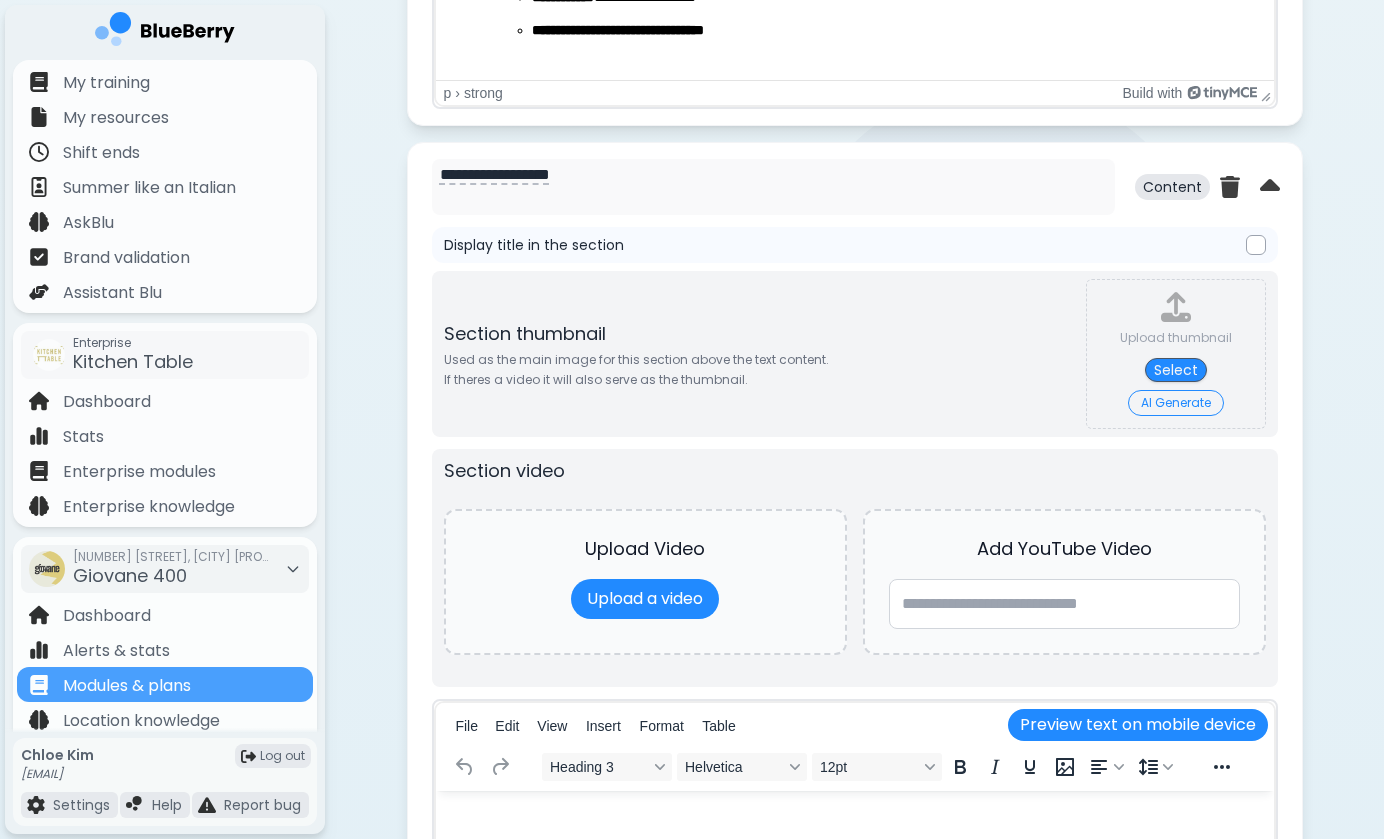 scroll, scrollTop: 4191, scrollLeft: 0, axis: vertical 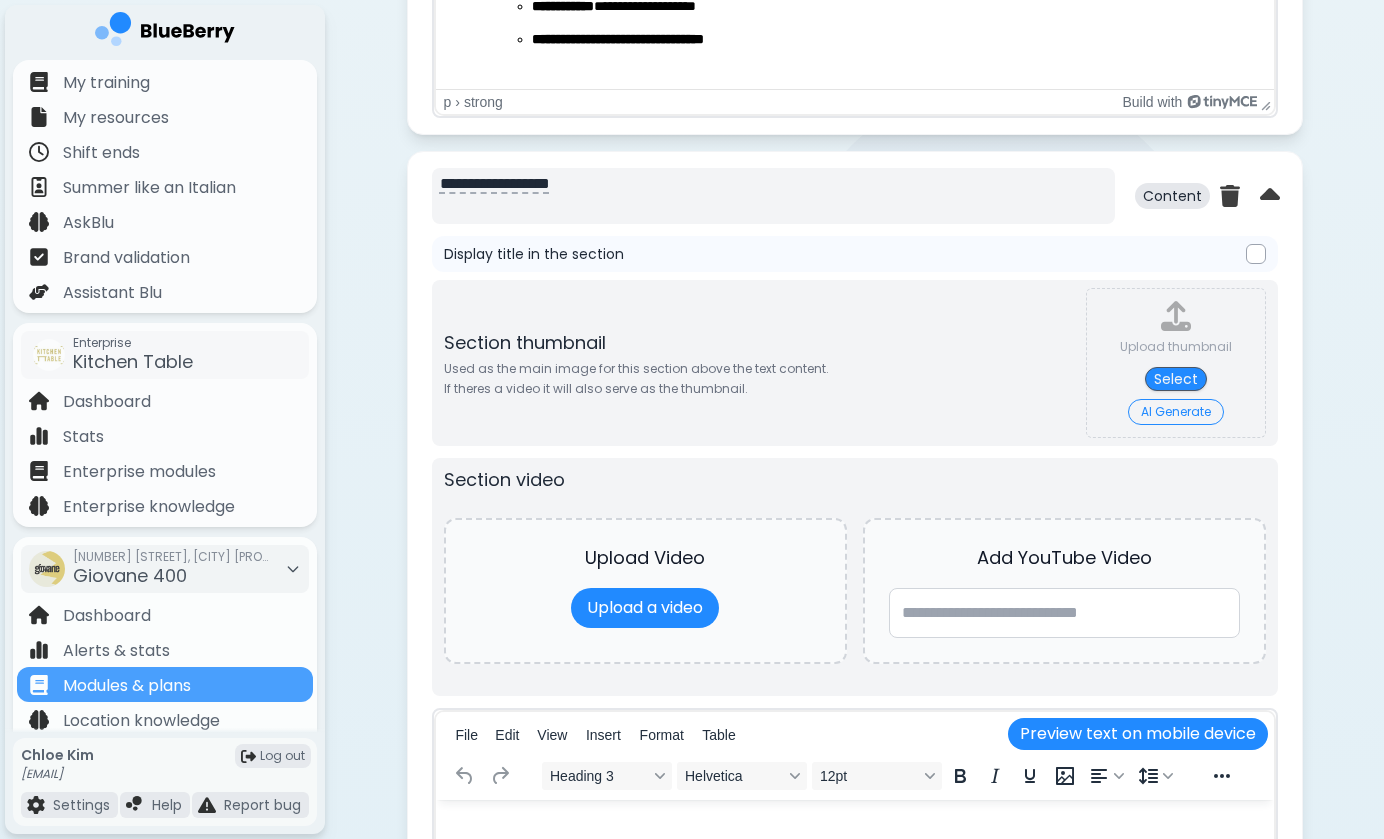 click on "**********" at bounding box center [773, 196] 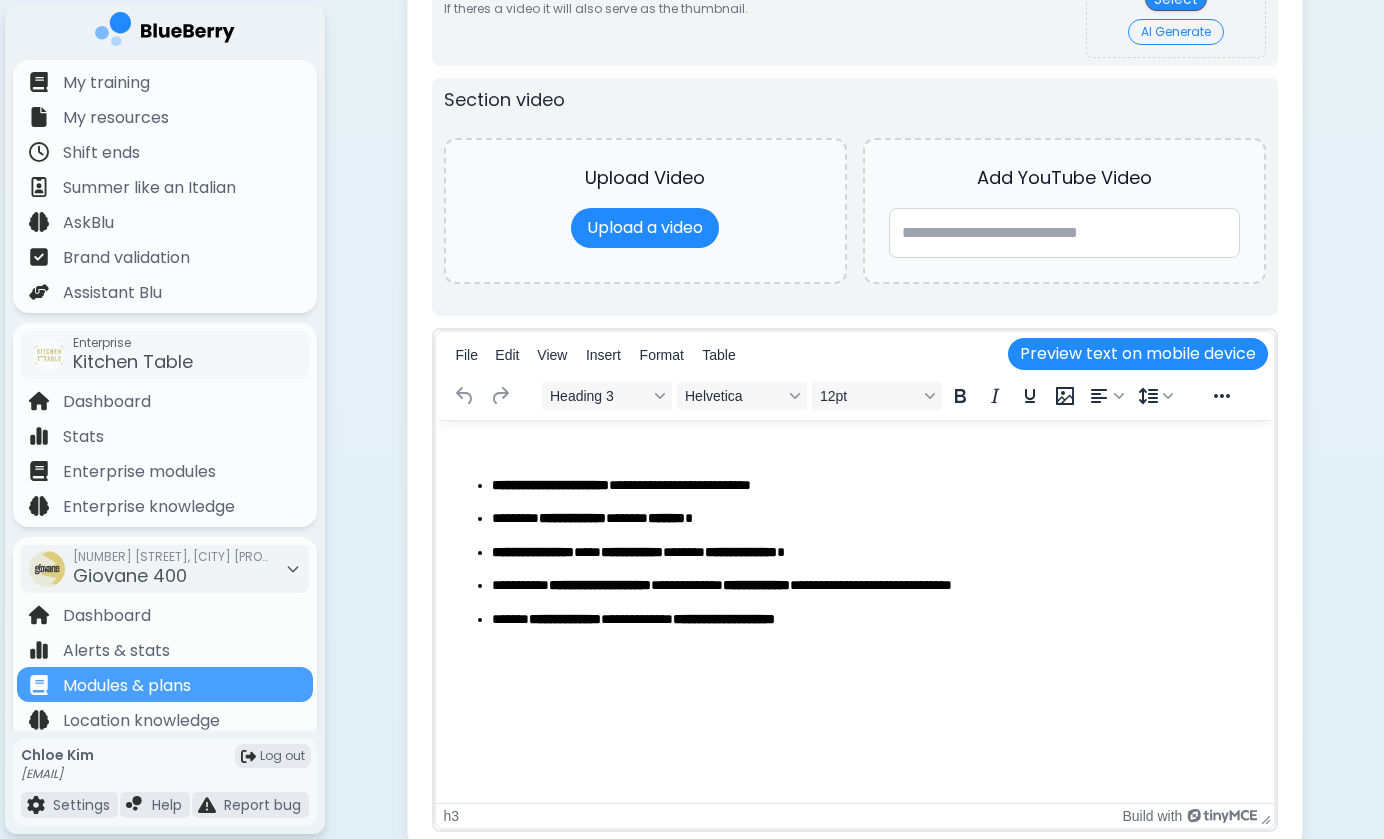 scroll, scrollTop: 4753, scrollLeft: 0, axis: vertical 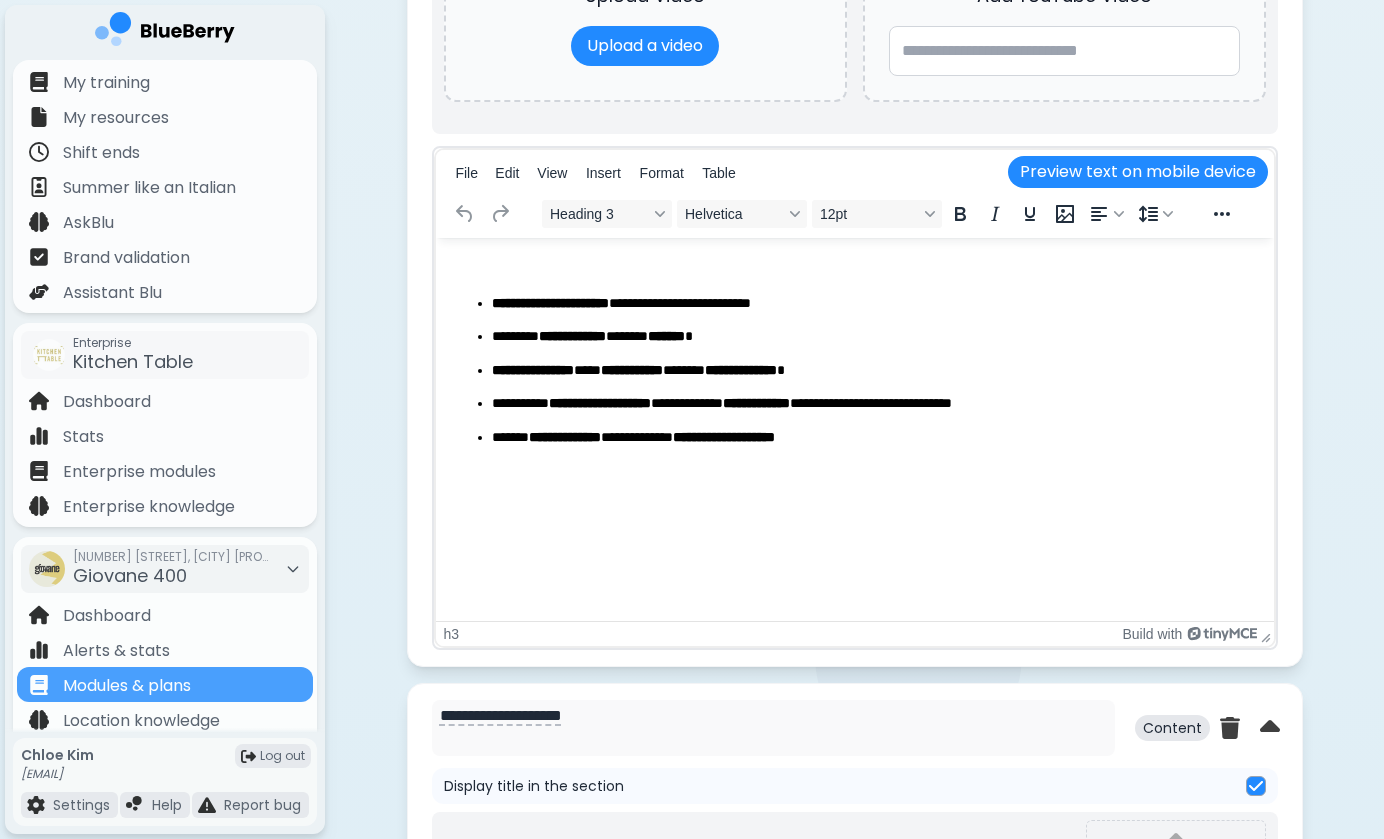 click at bounding box center (854, 265) 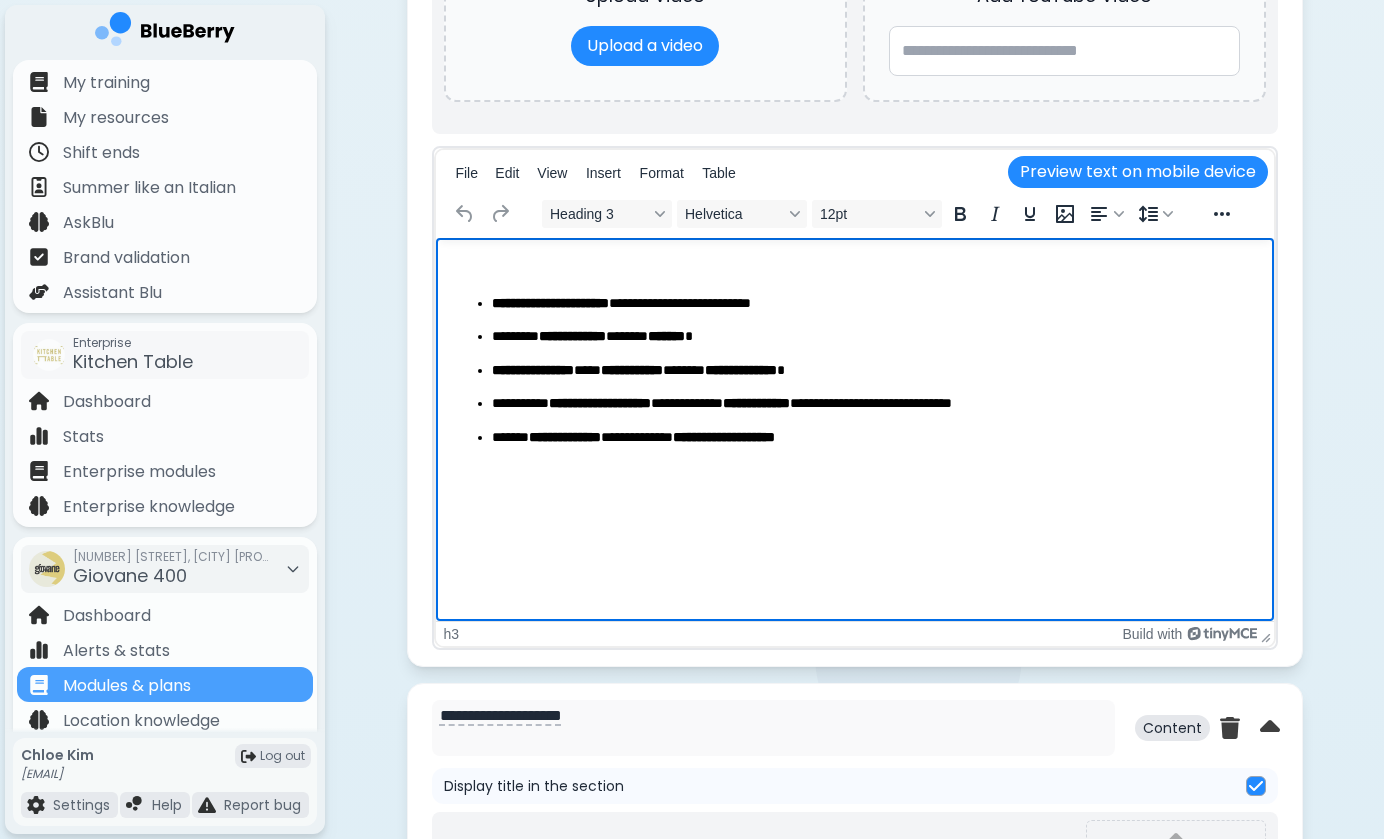 type 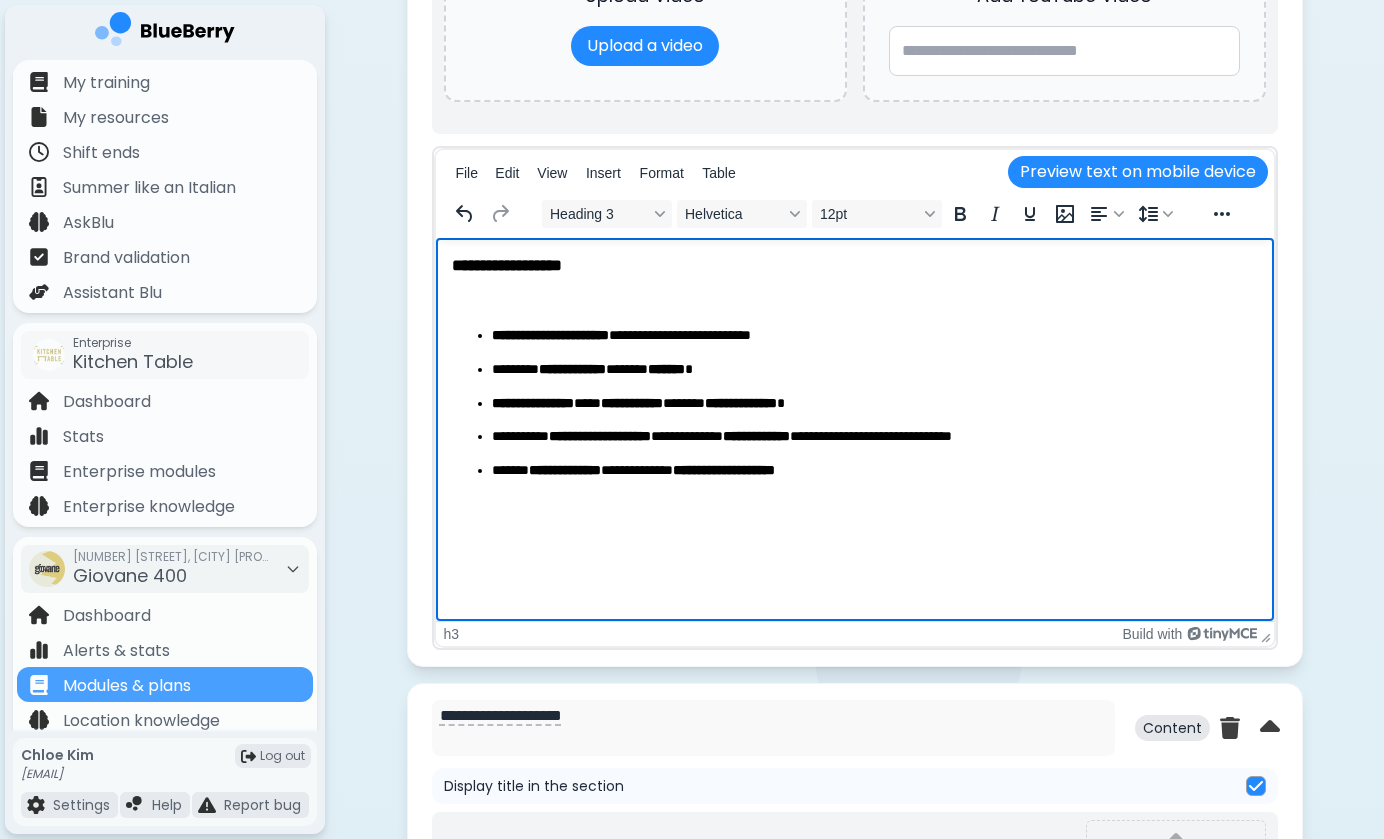 click on "**********" at bounding box center [854, 265] 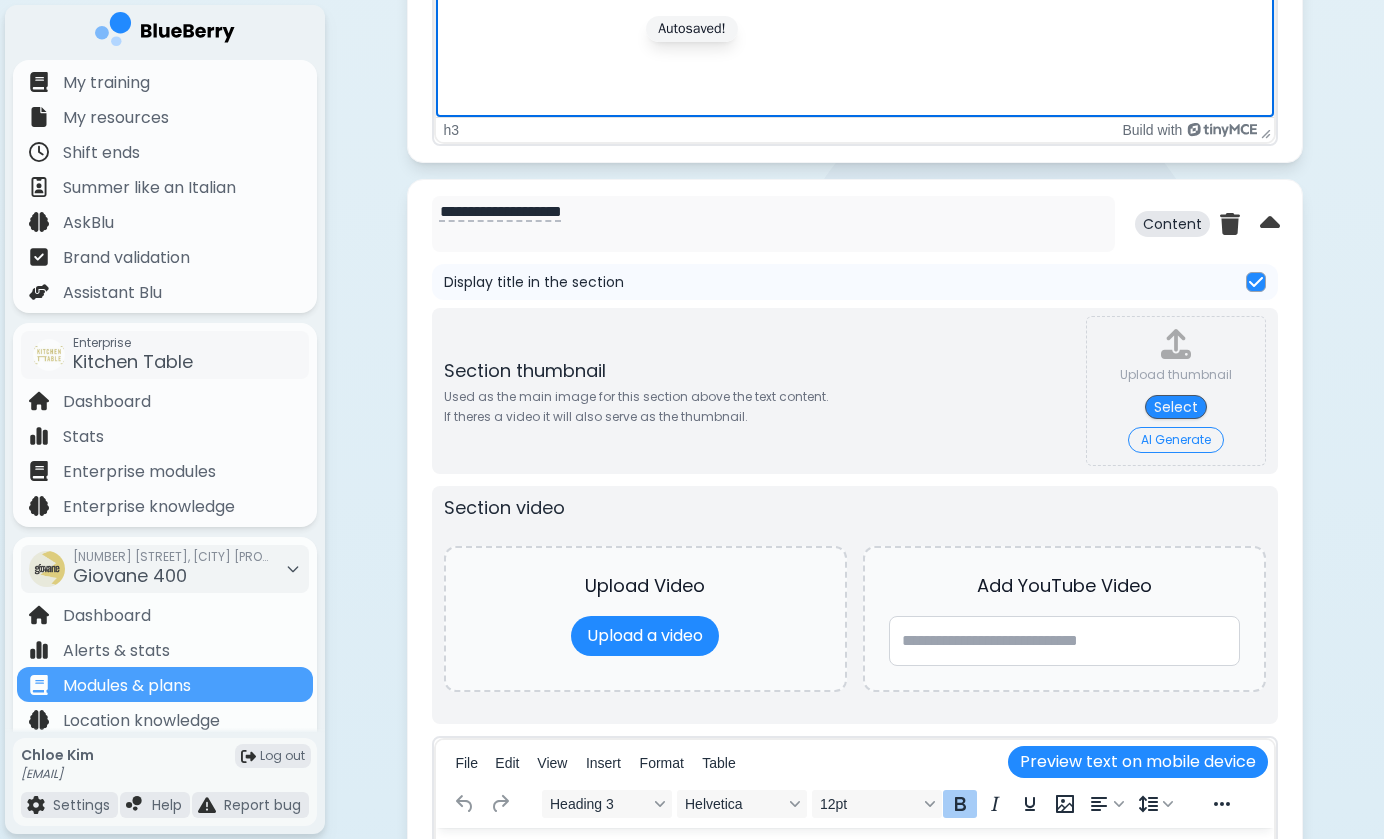 scroll, scrollTop: 5281, scrollLeft: 0, axis: vertical 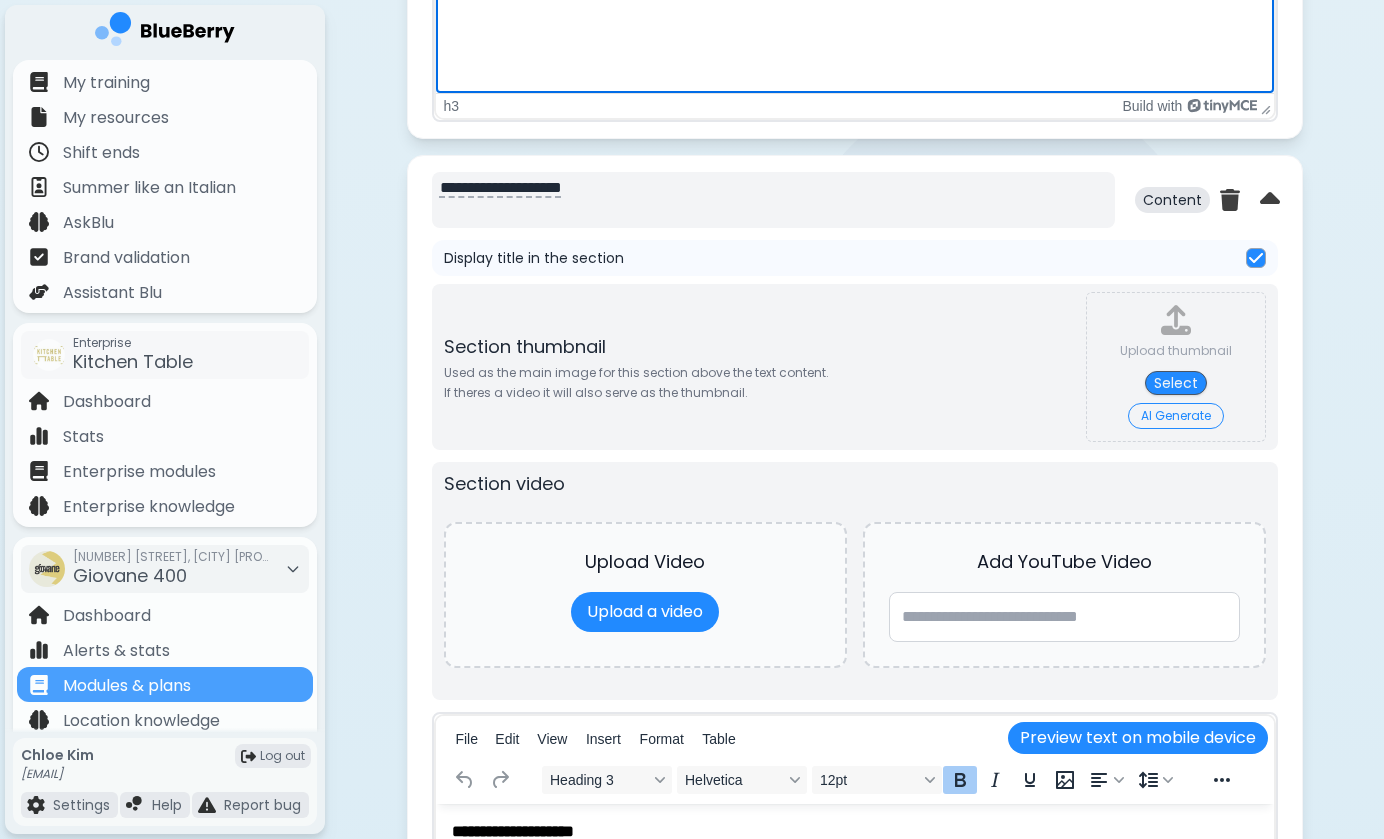 click on "**********" at bounding box center (773, 200) 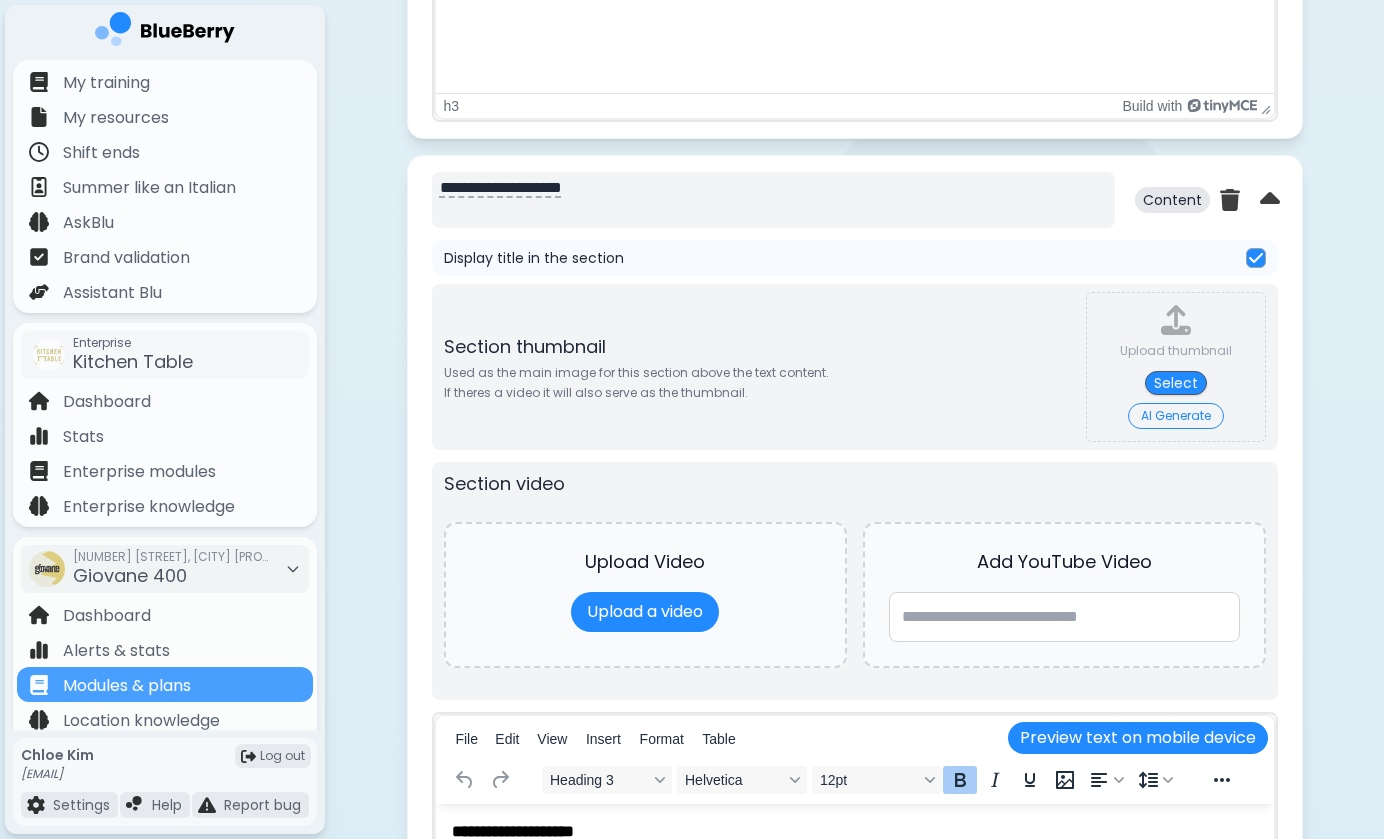 click on "**********" at bounding box center [773, 200] 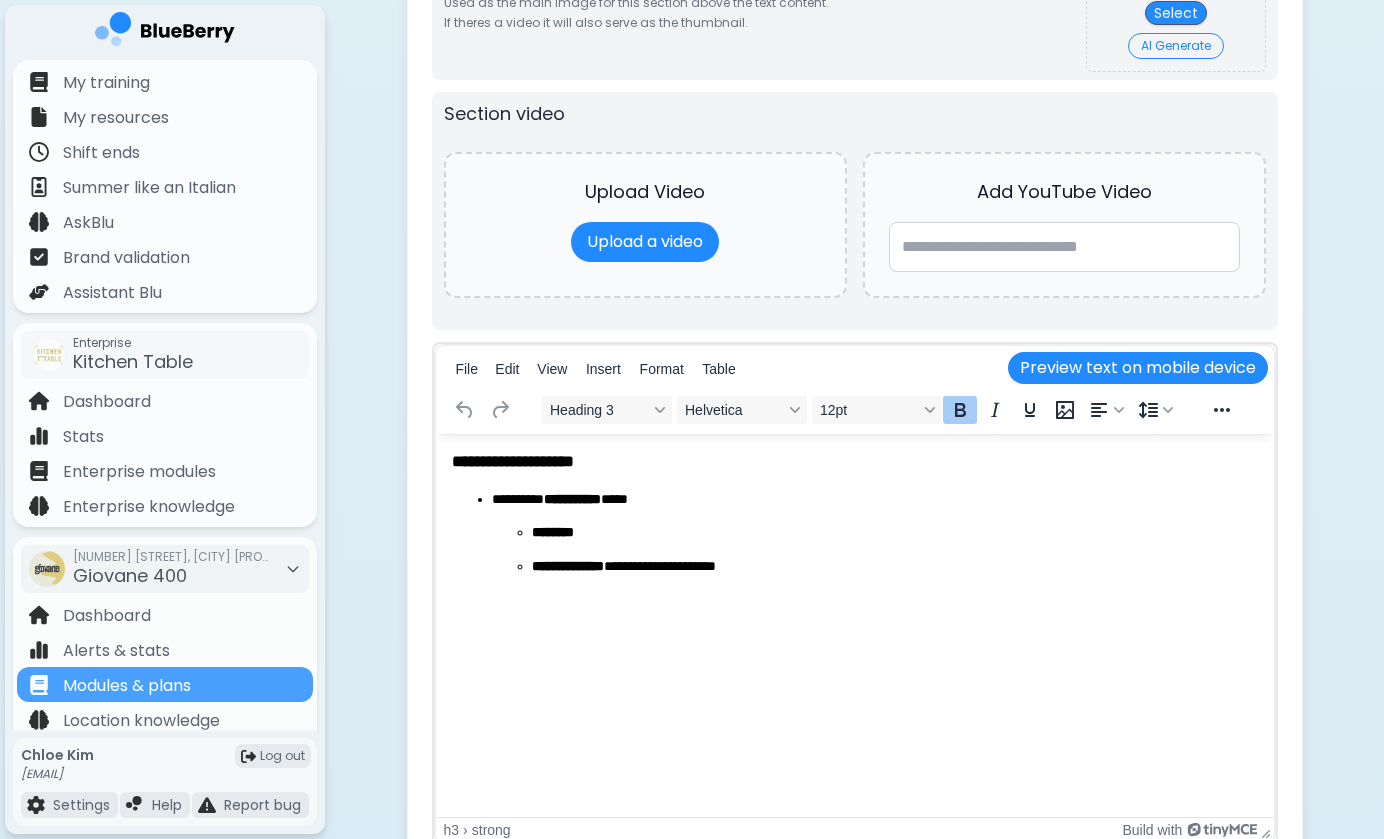 scroll, scrollTop: 5683, scrollLeft: 0, axis: vertical 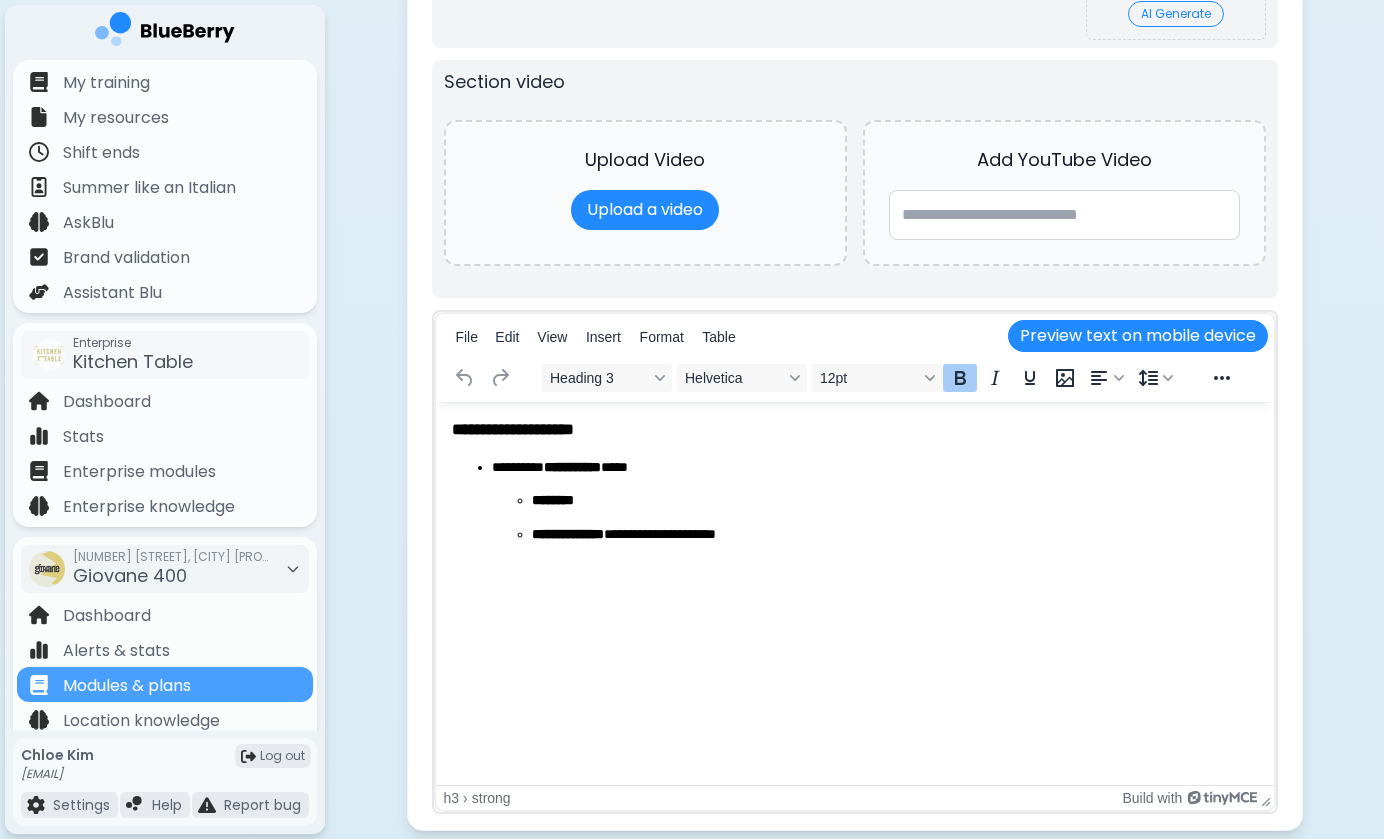 click on "**********" at bounding box center [512, 429] 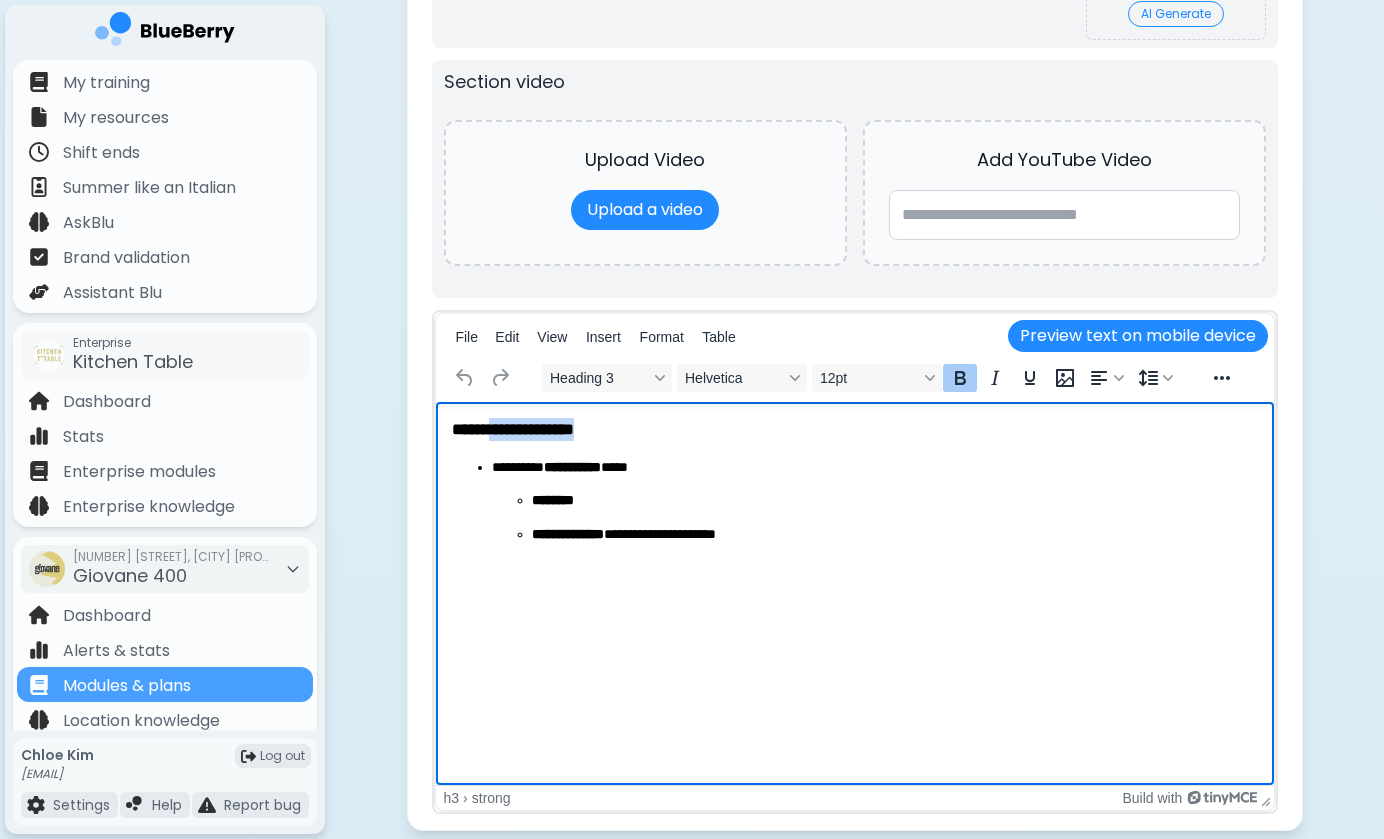 click on "**********" at bounding box center (512, 429) 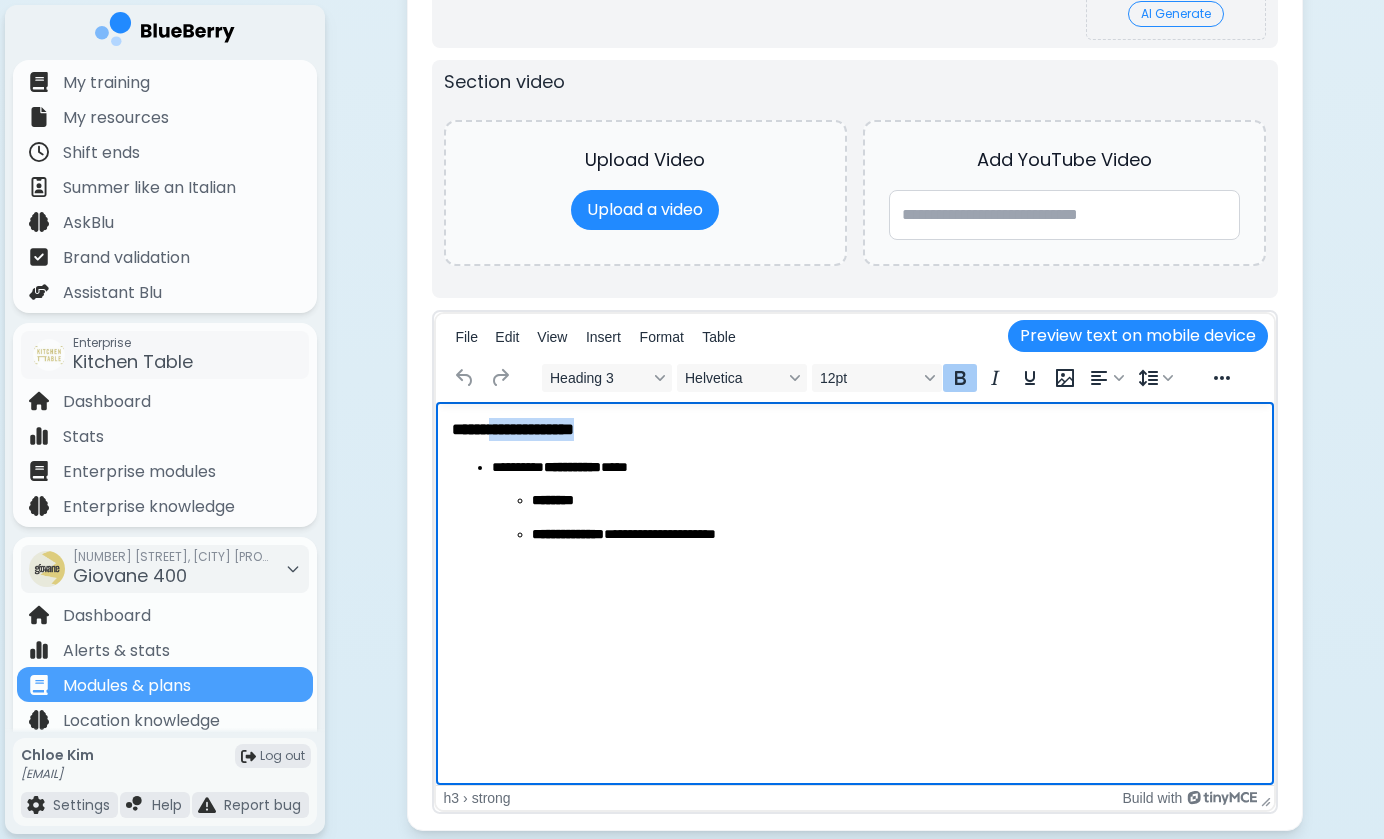 click on "**********" at bounding box center [854, 429] 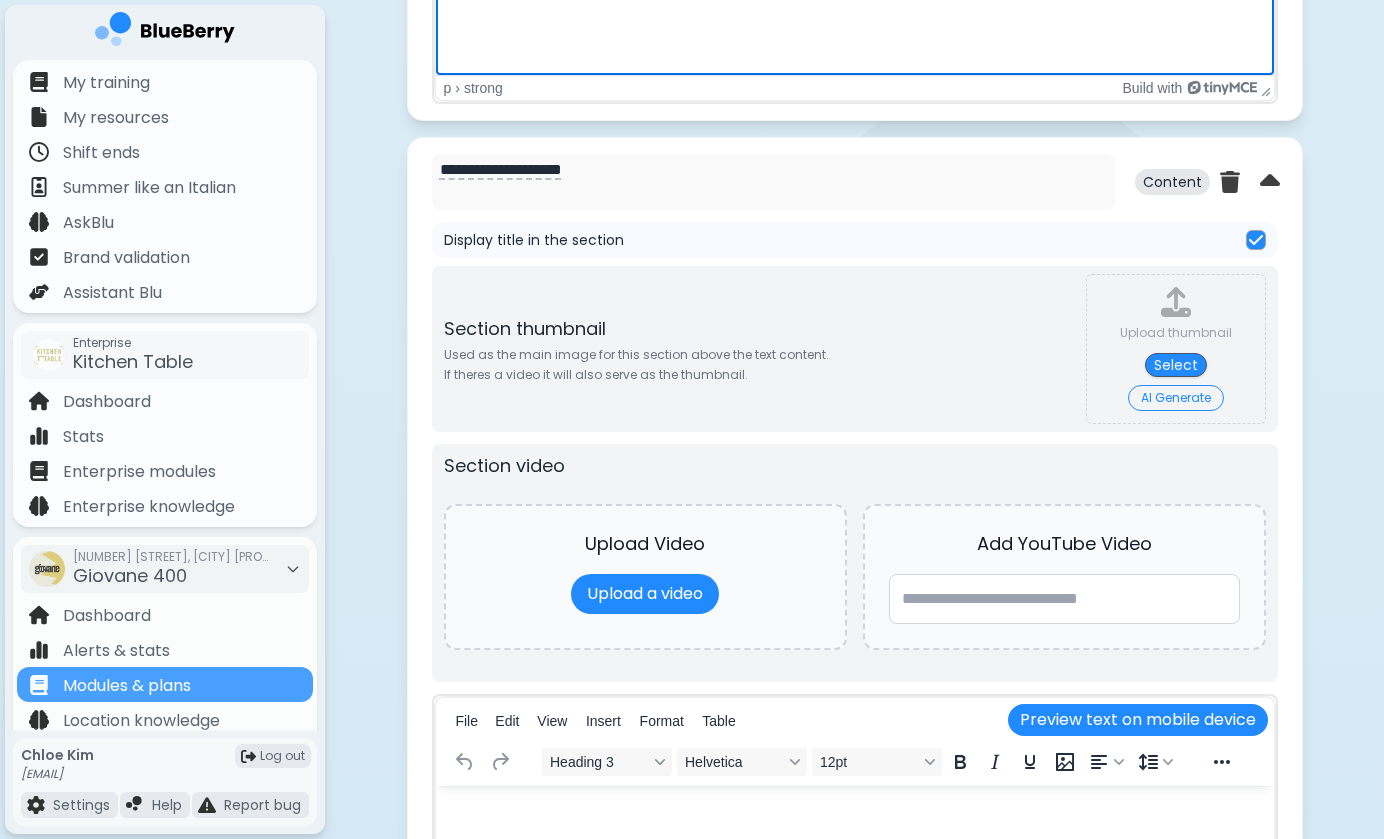 scroll, scrollTop: 6386, scrollLeft: 0, axis: vertical 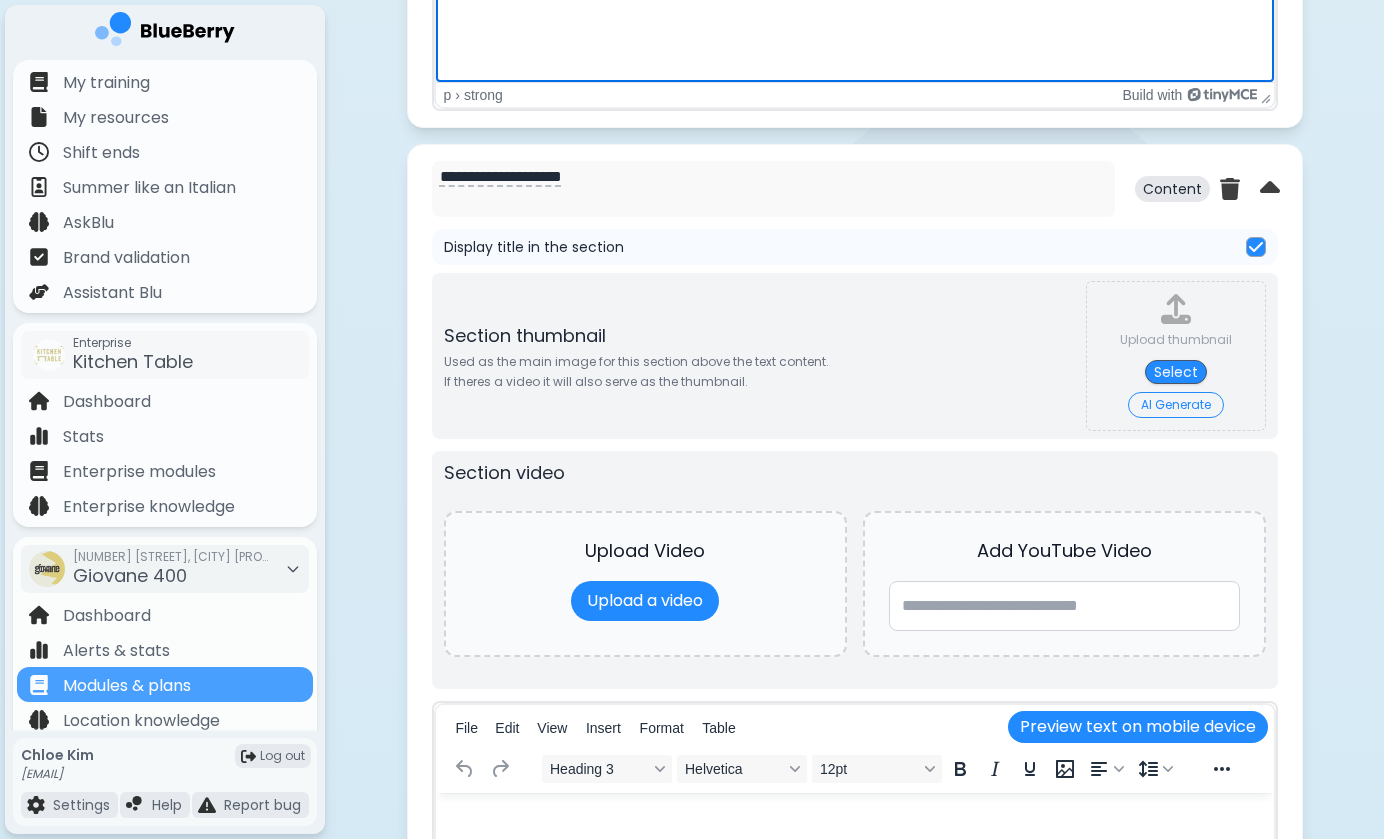 click at bounding box center [1256, 247] 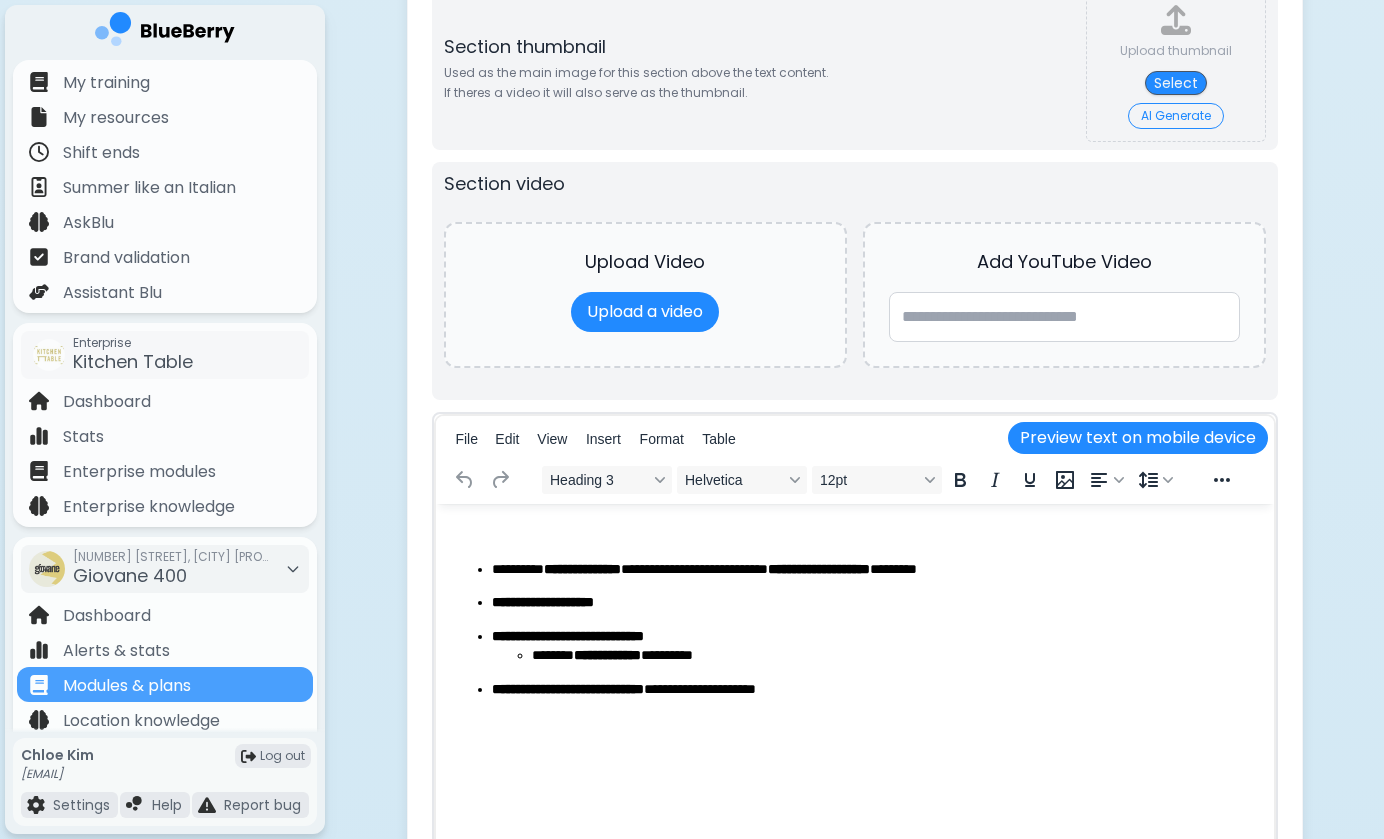 scroll, scrollTop: 6473, scrollLeft: 1, axis: both 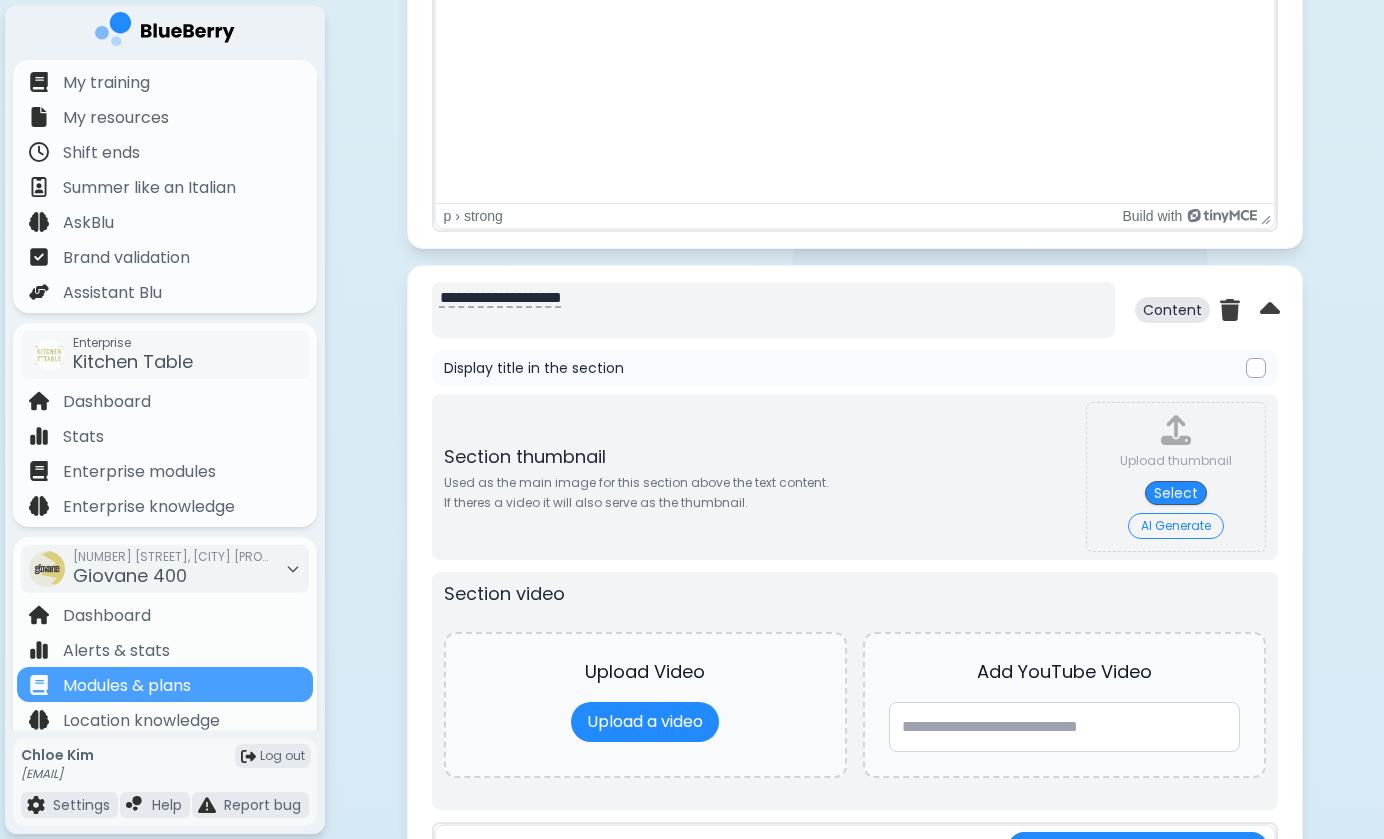 click on "**********" at bounding box center (773, 310) 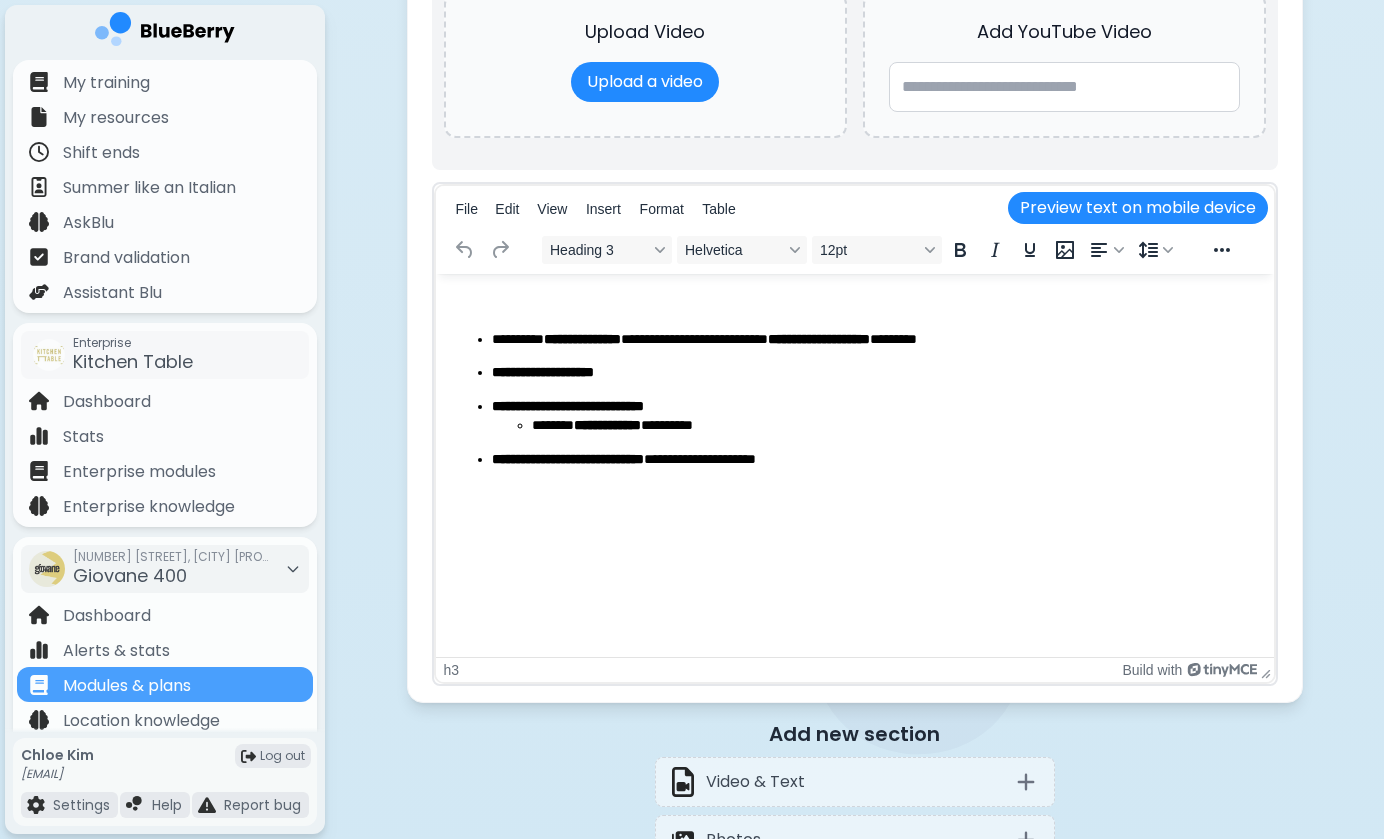 click at bounding box center [854, 301] 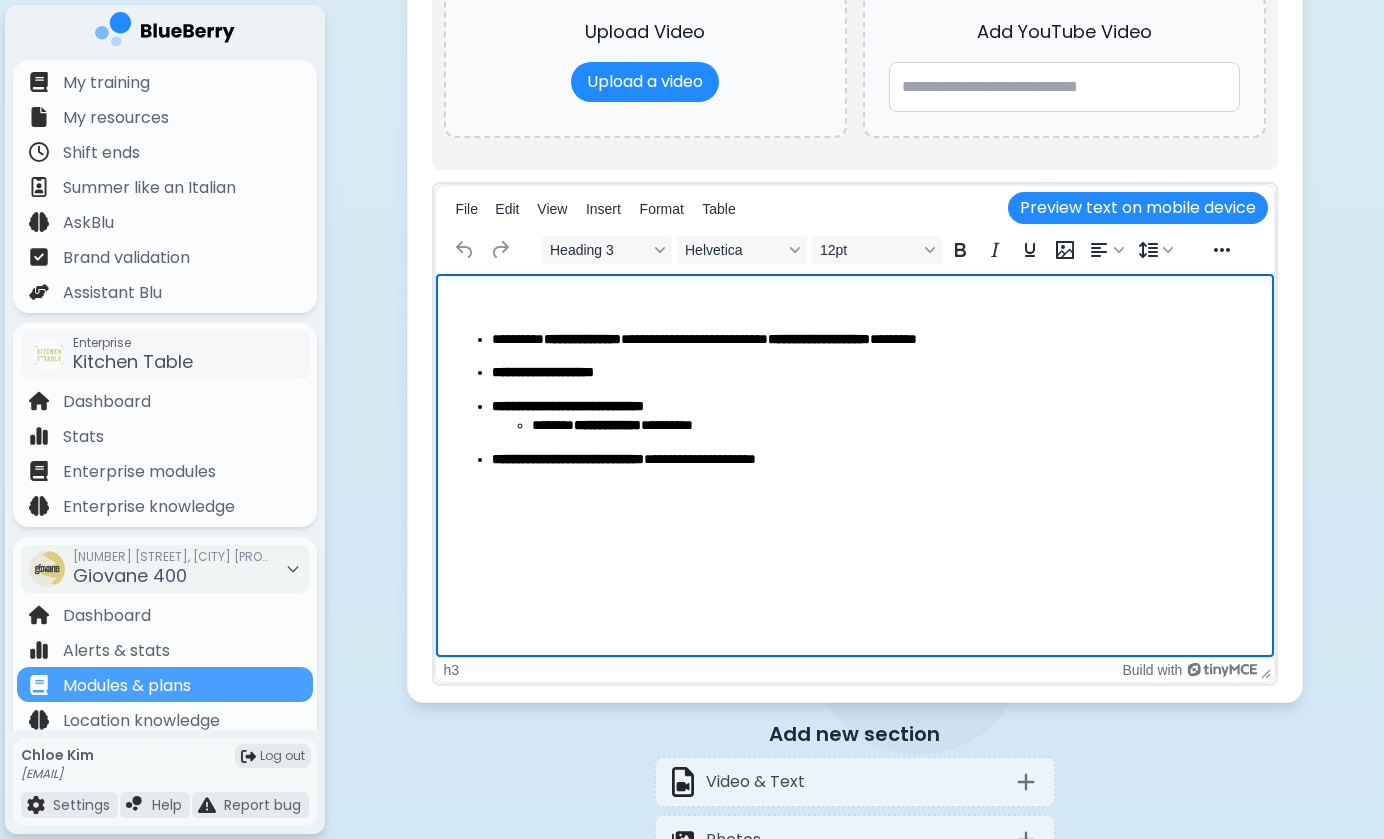 type 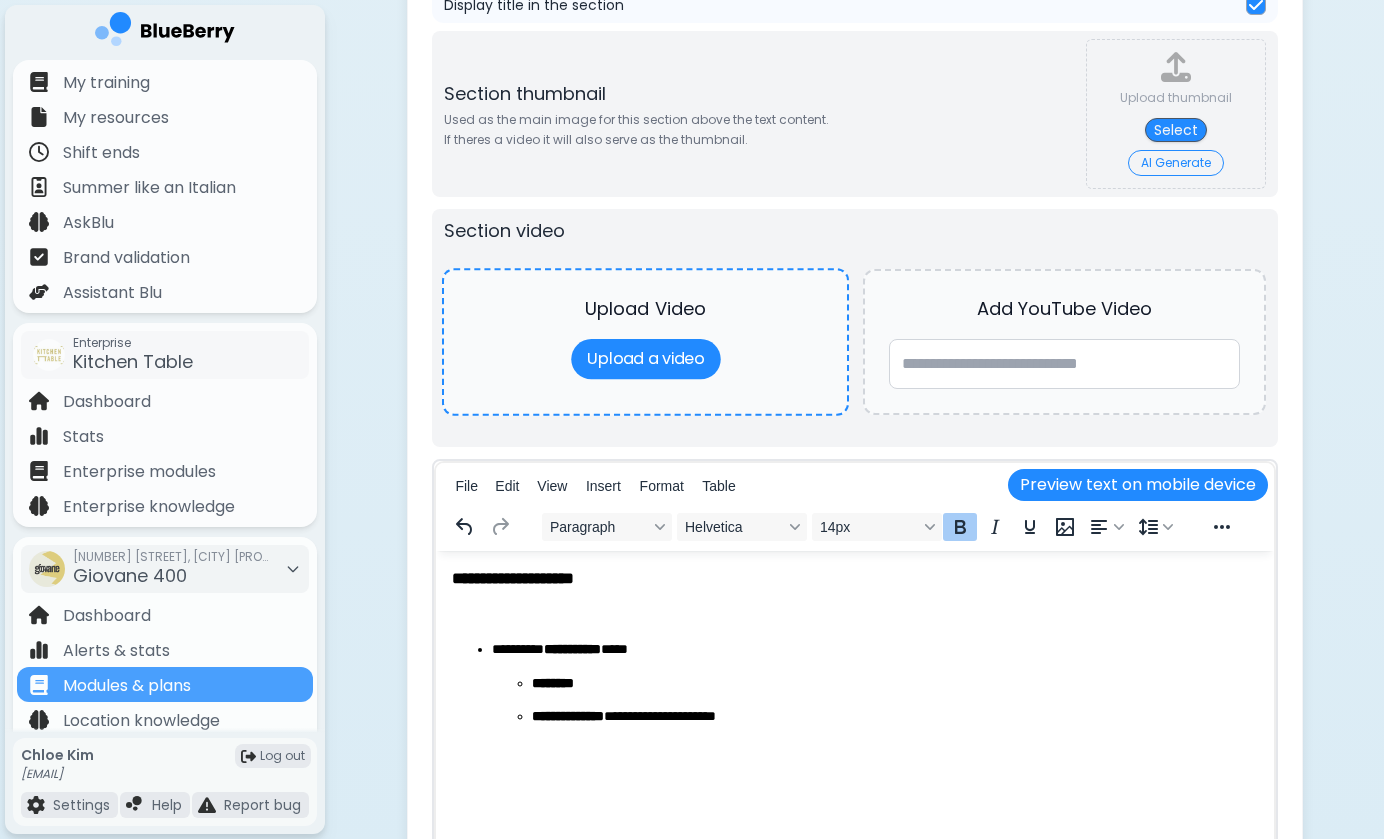 scroll, scrollTop: 5528, scrollLeft: 0, axis: vertical 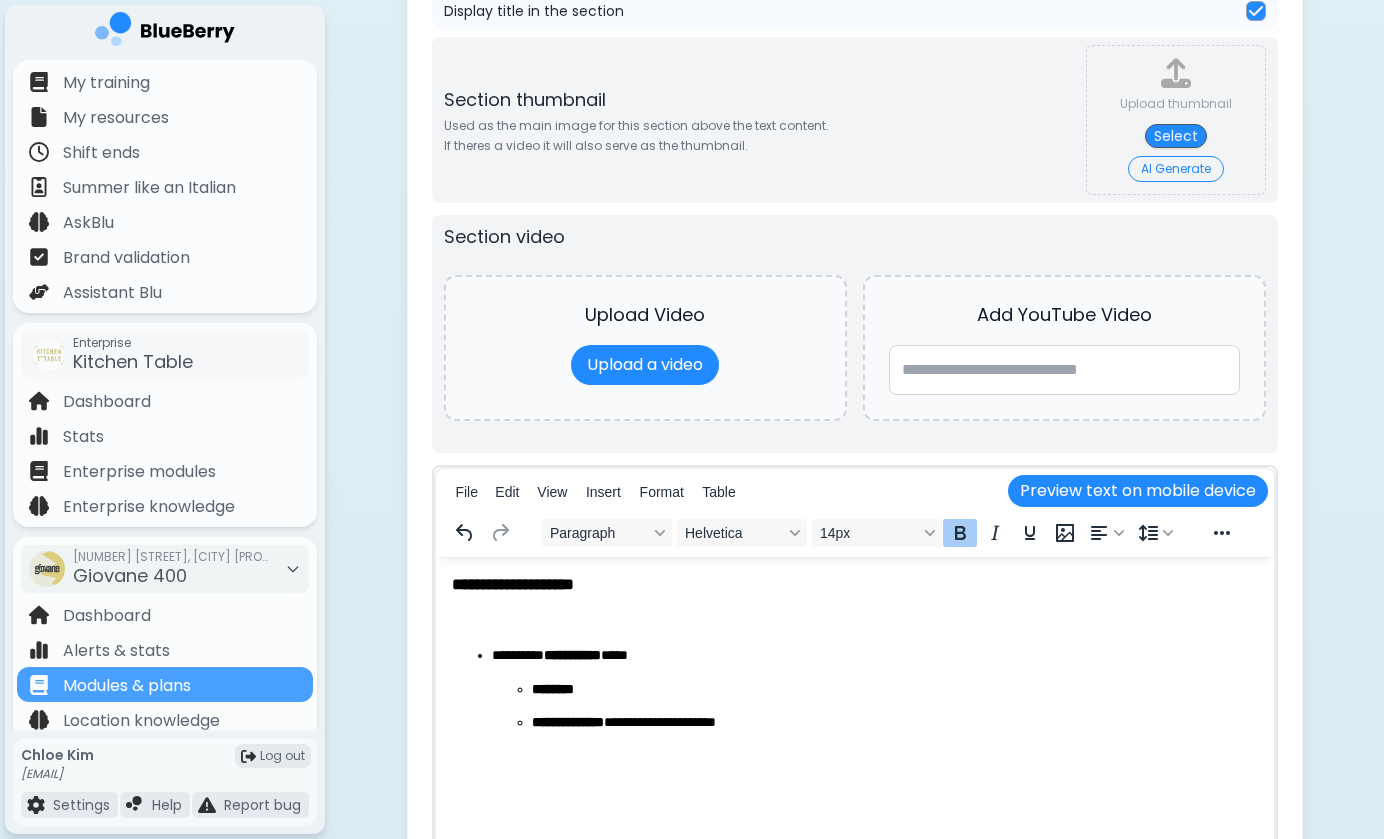 click on "**********" at bounding box center [854, 584] 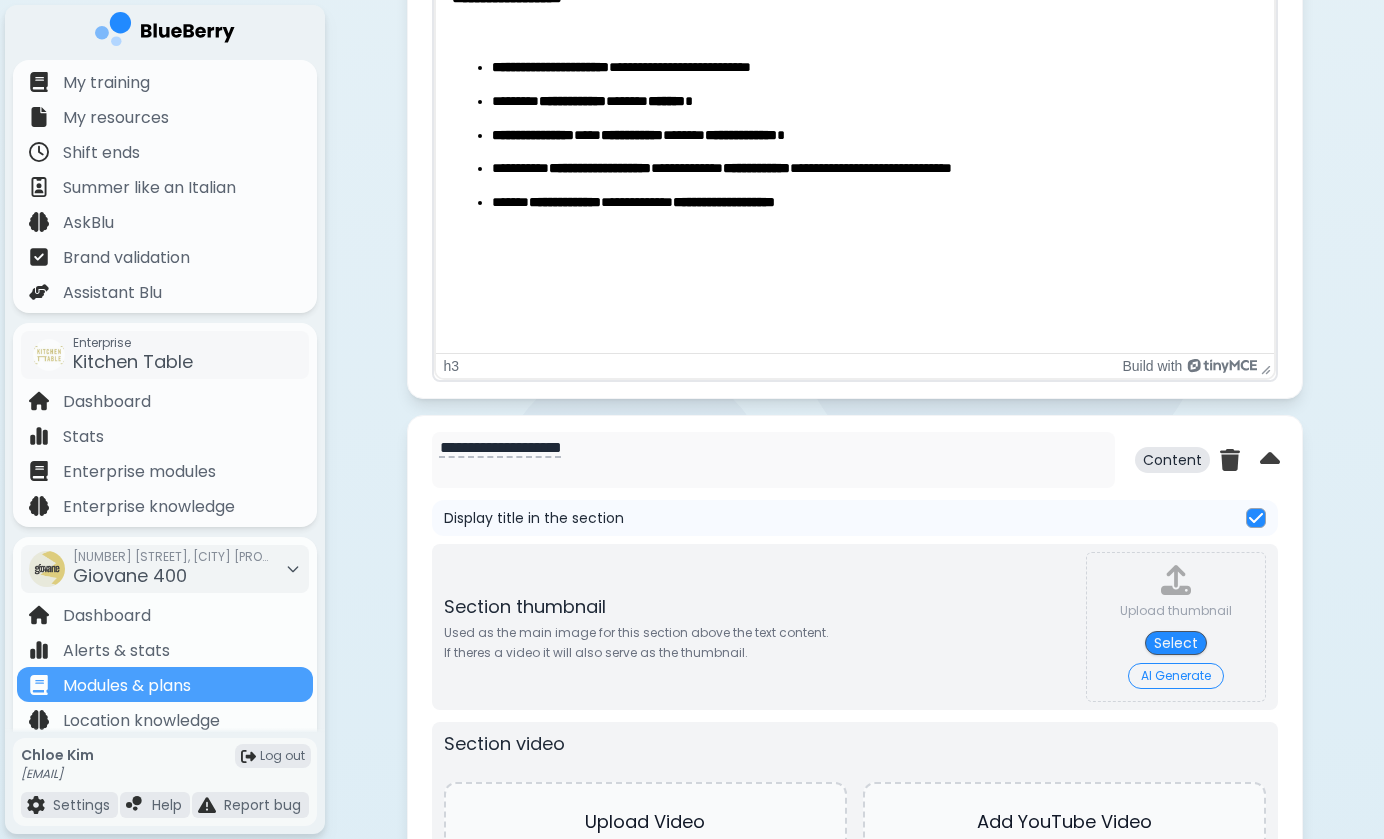 scroll, scrollTop: 5026, scrollLeft: 0, axis: vertical 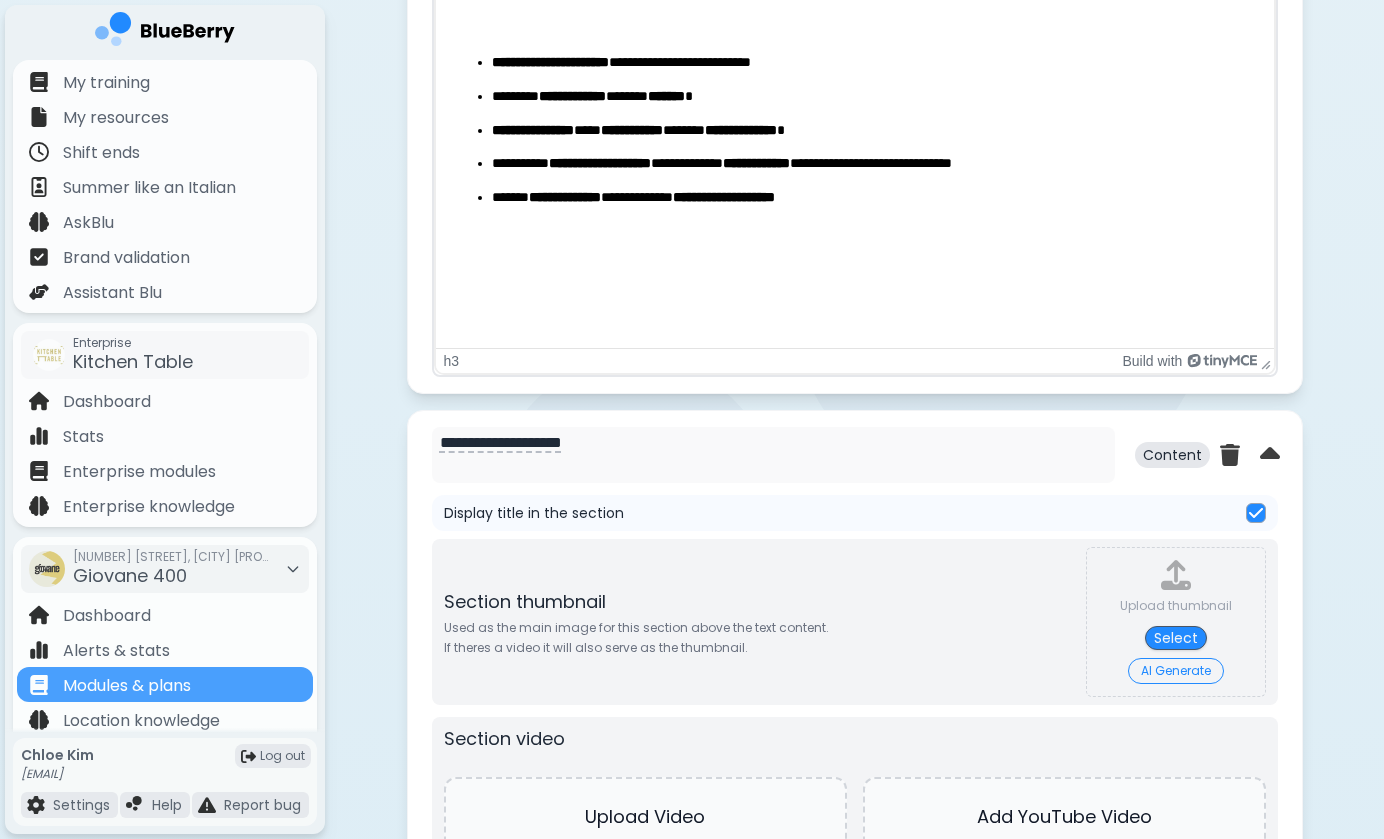 click at bounding box center (1256, 513) 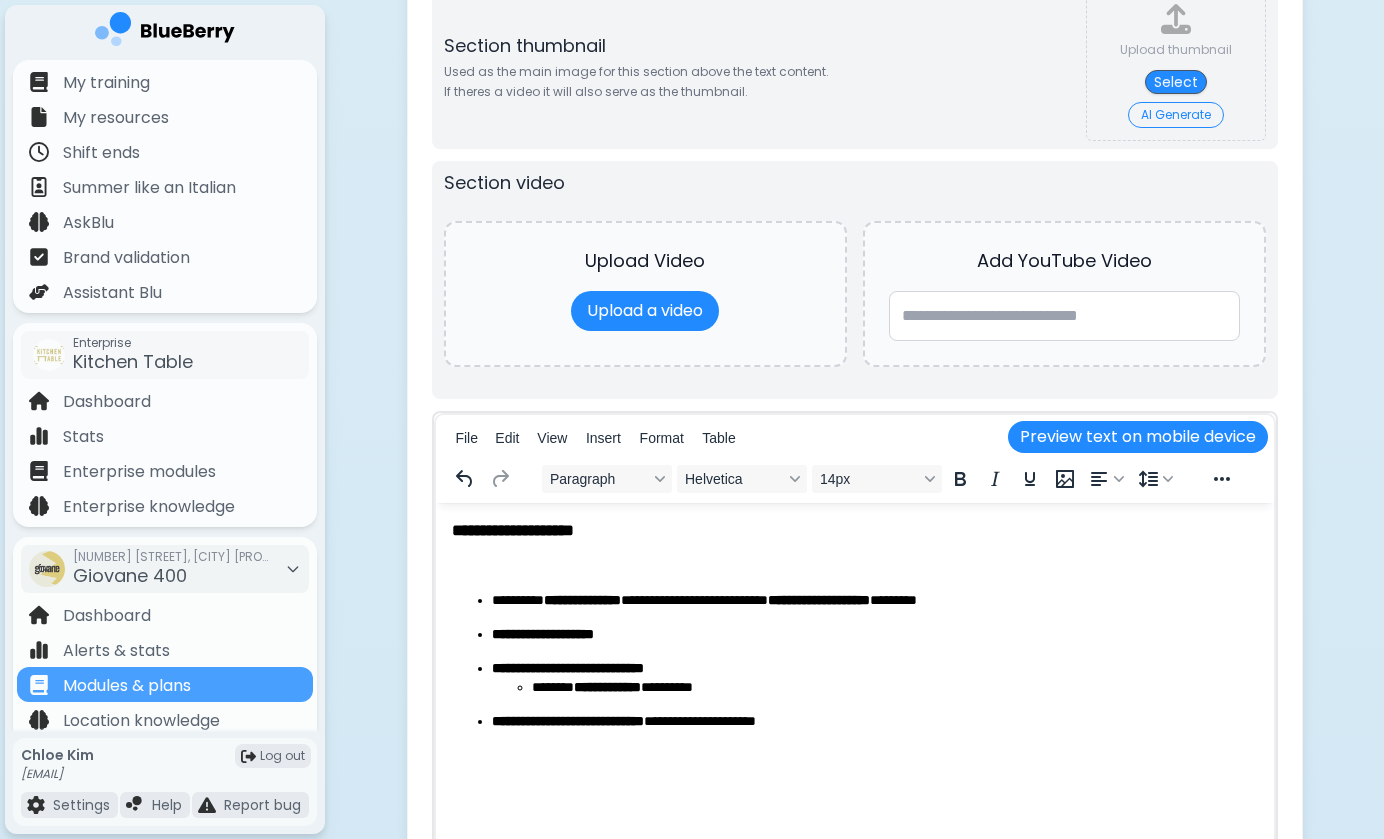 scroll, scrollTop: 6731, scrollLeft: 0, axis: vertical 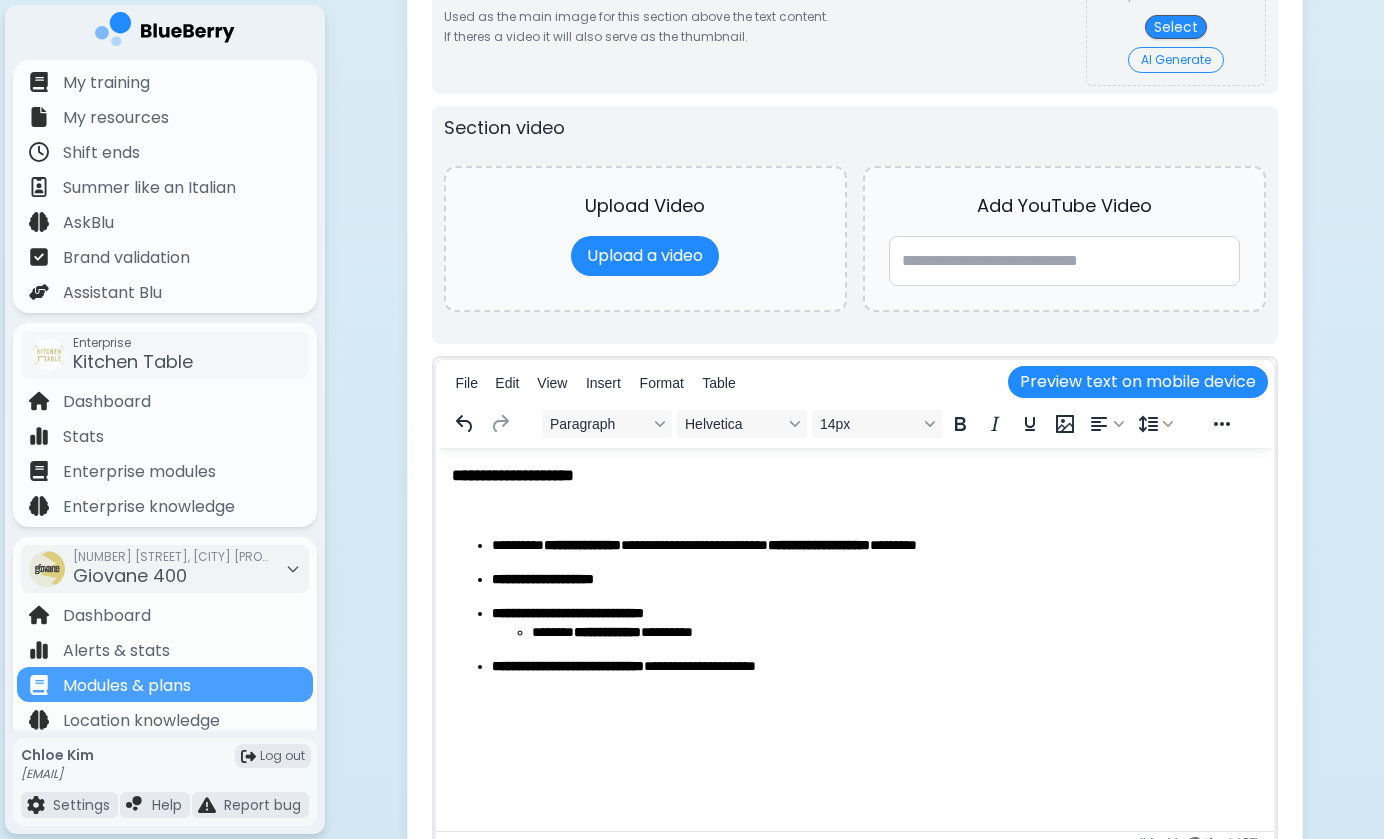 click on "**********" at bounding box center (854, 570) 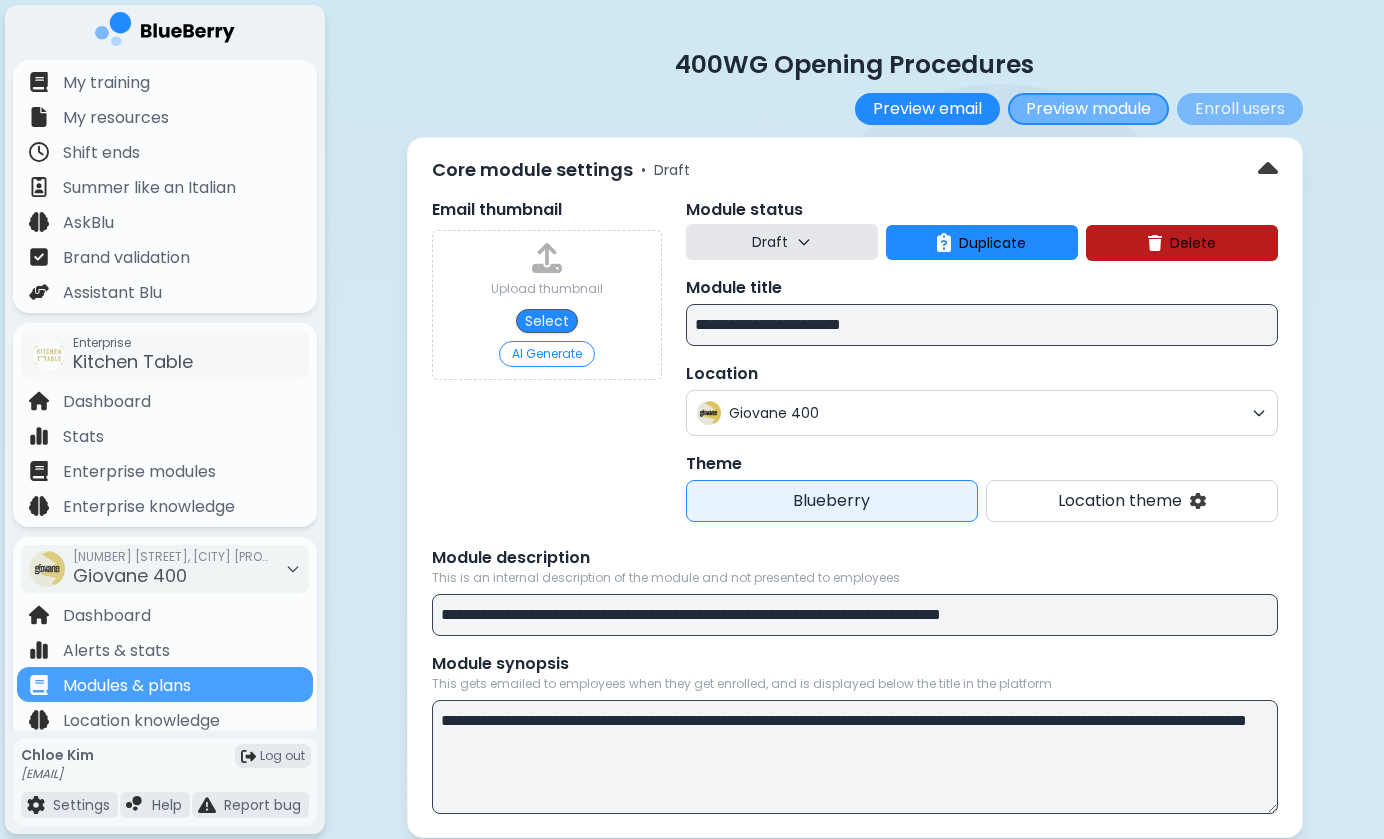 scroll, scrollTop: -1, scrollLeft: 0, axis: vertical 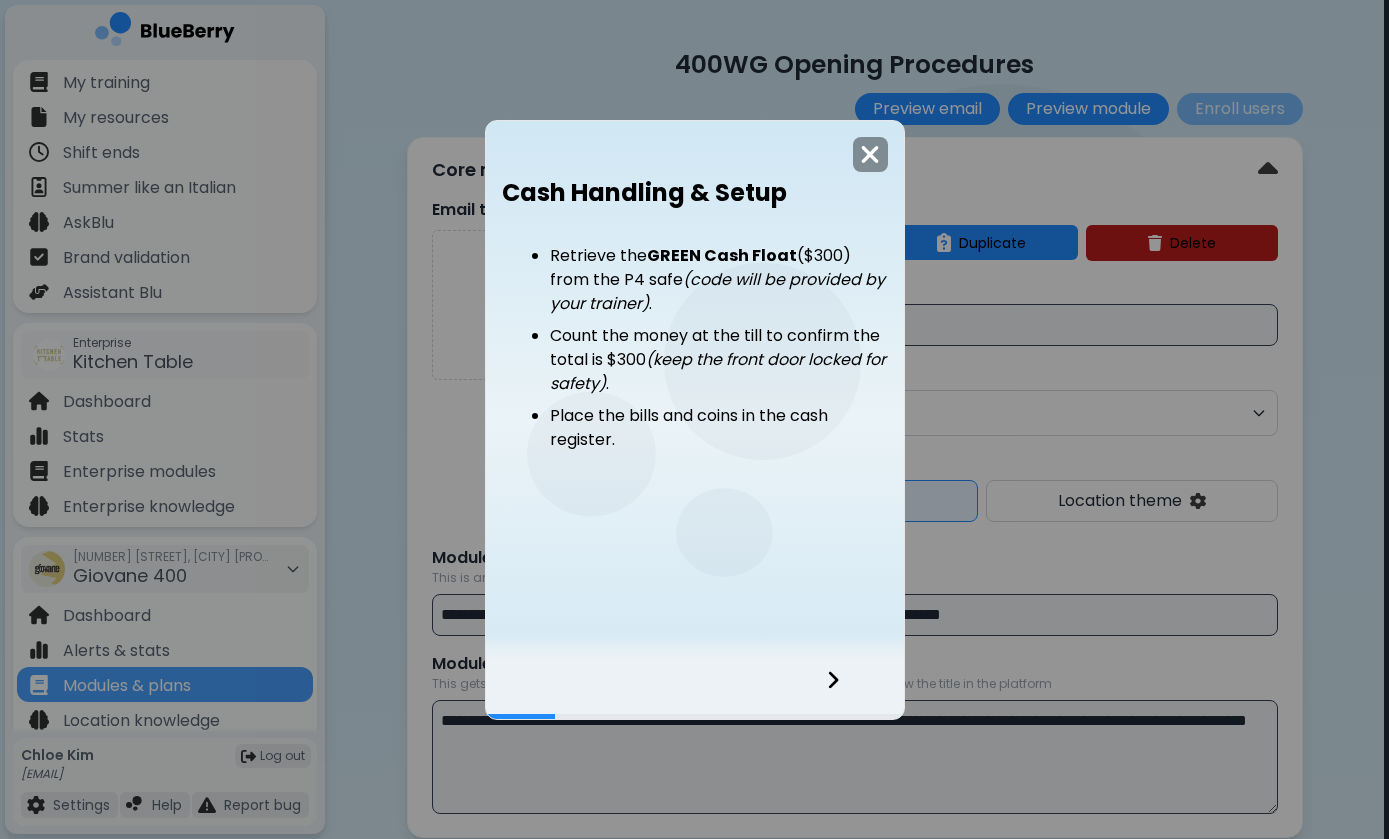 click at bounding box center (845, 692) 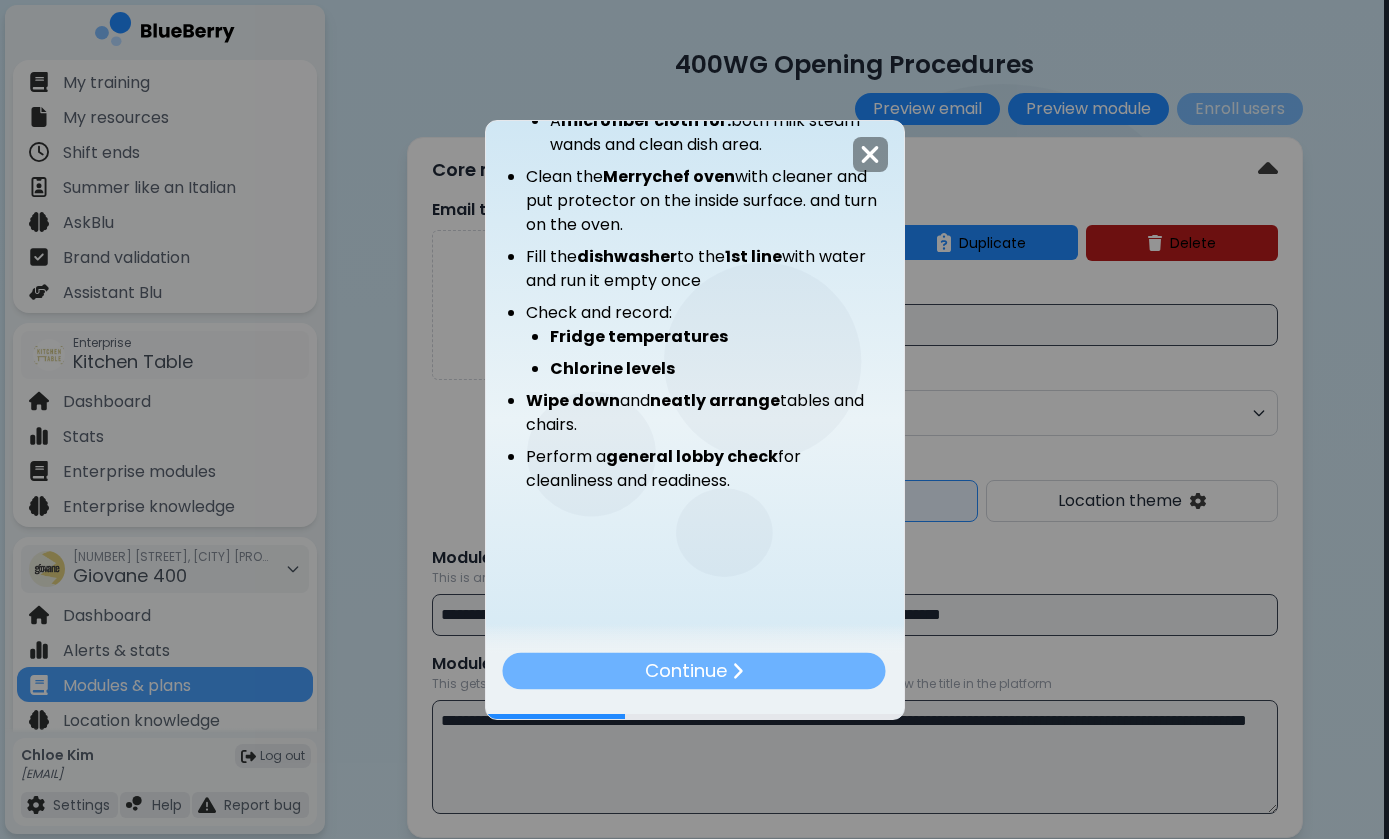 scroll, scrollTop: 319, scrollLeft: 0, axis: vertical 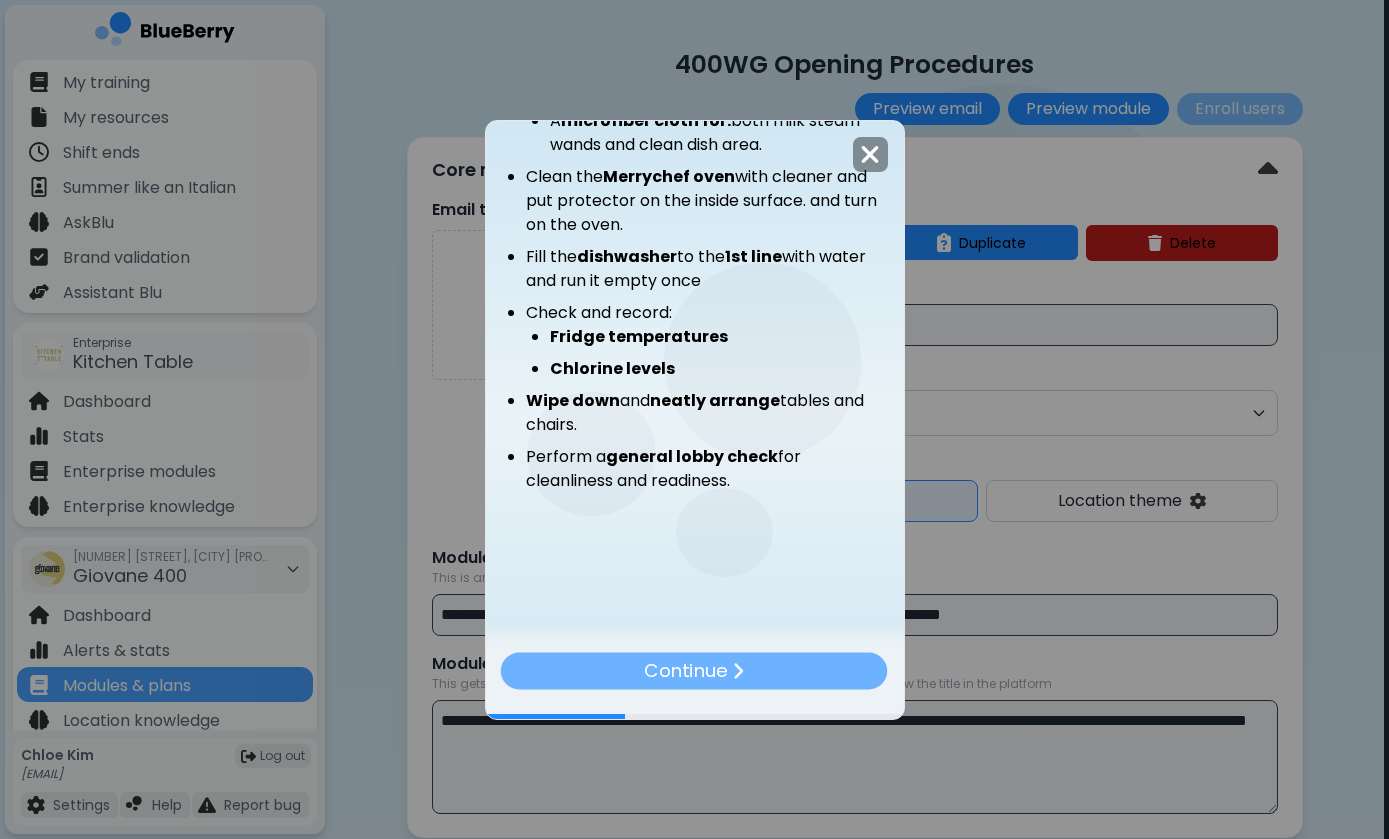 click on "Continue" at bounding box center (694, 670) 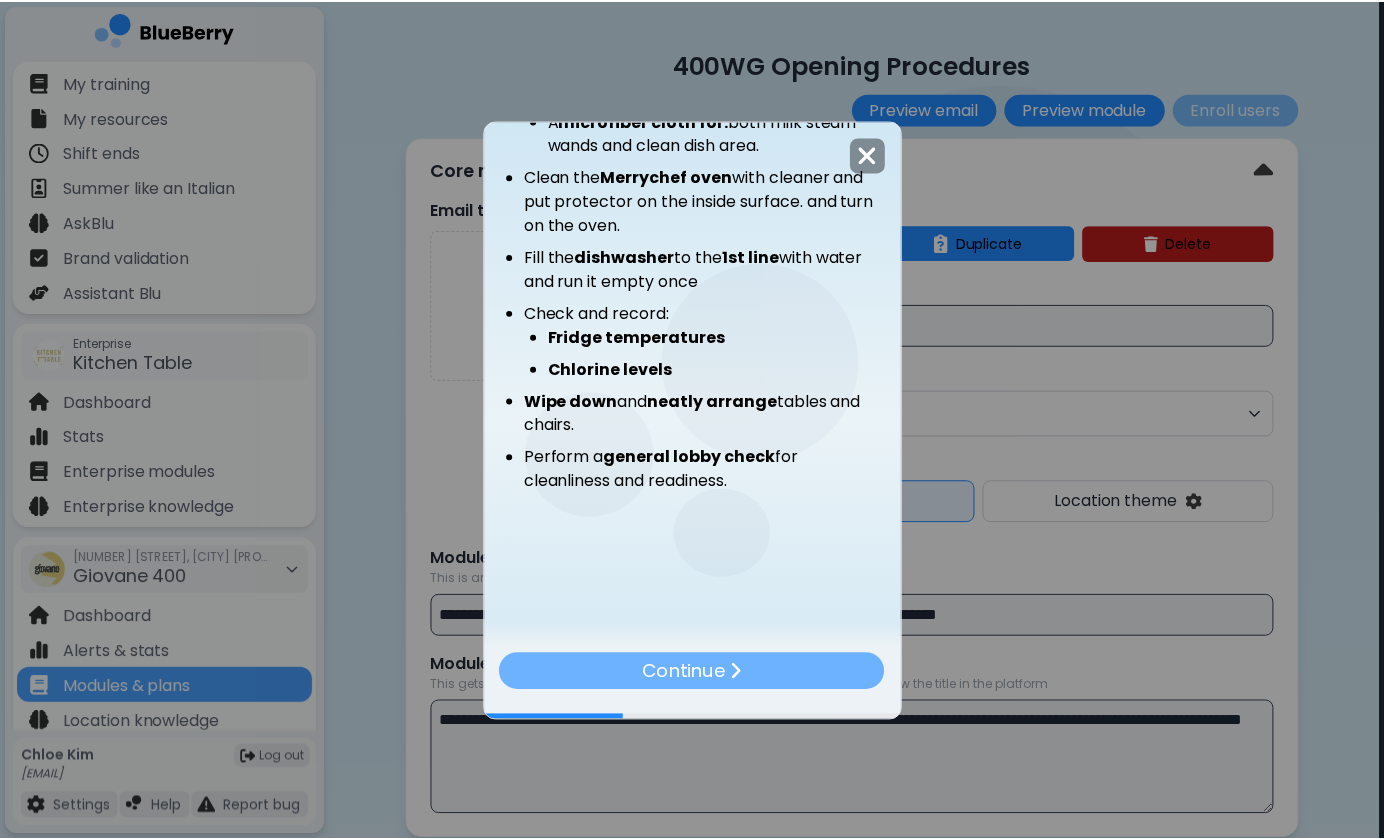 scroll, scrollTop: 0, scrollLeft: 0, axis: both 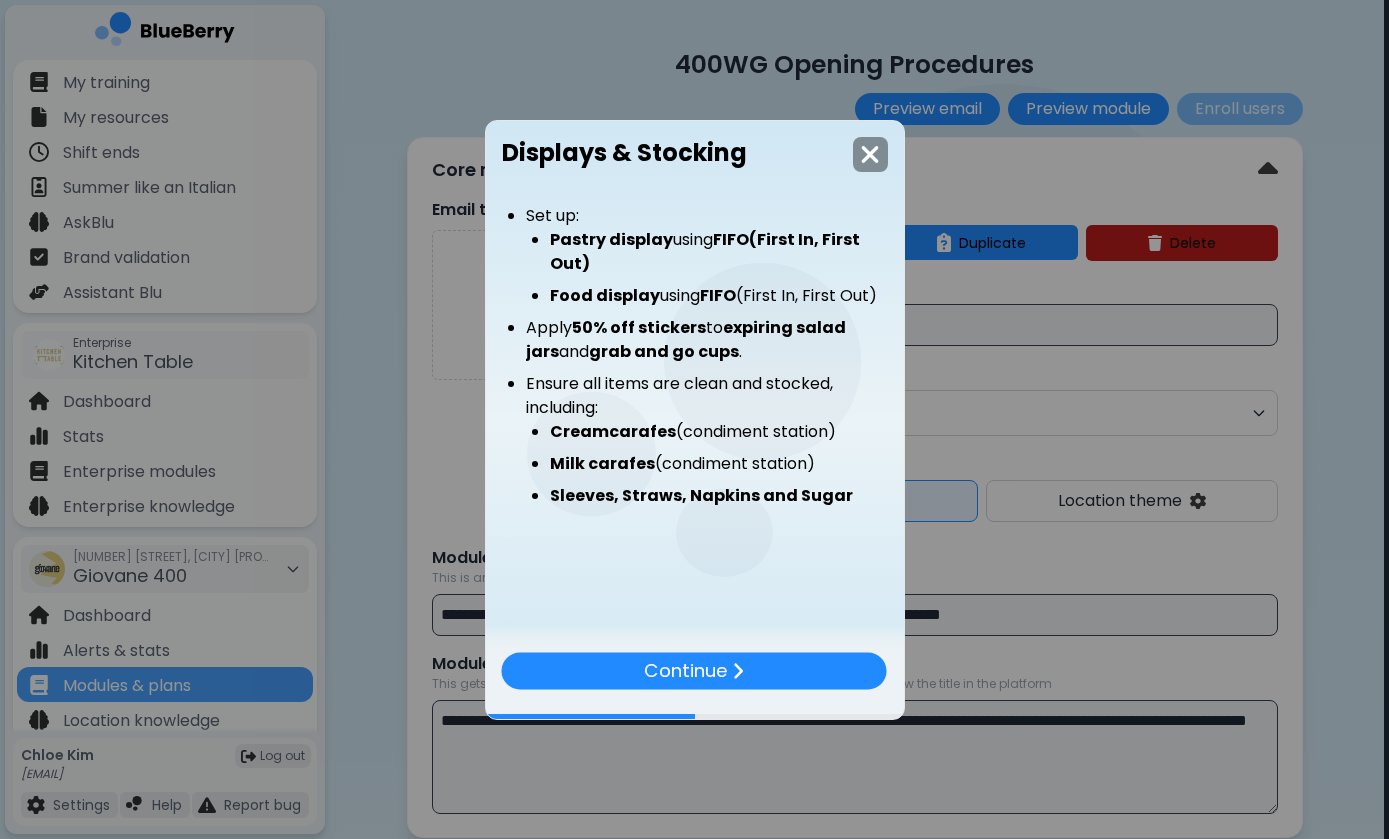 click on "Continue" at bounding box center [694, 670] 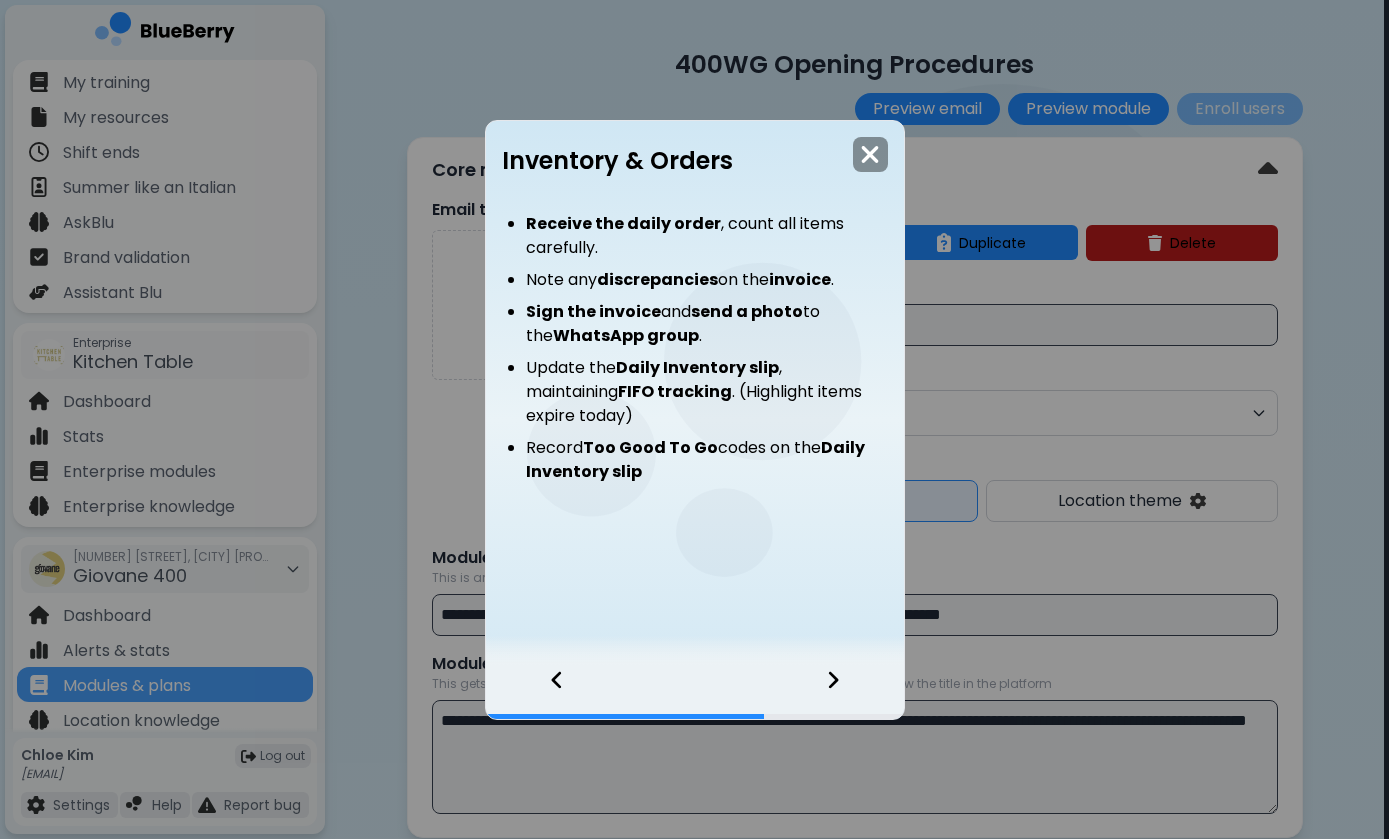 click at bounding box center [845, 692] 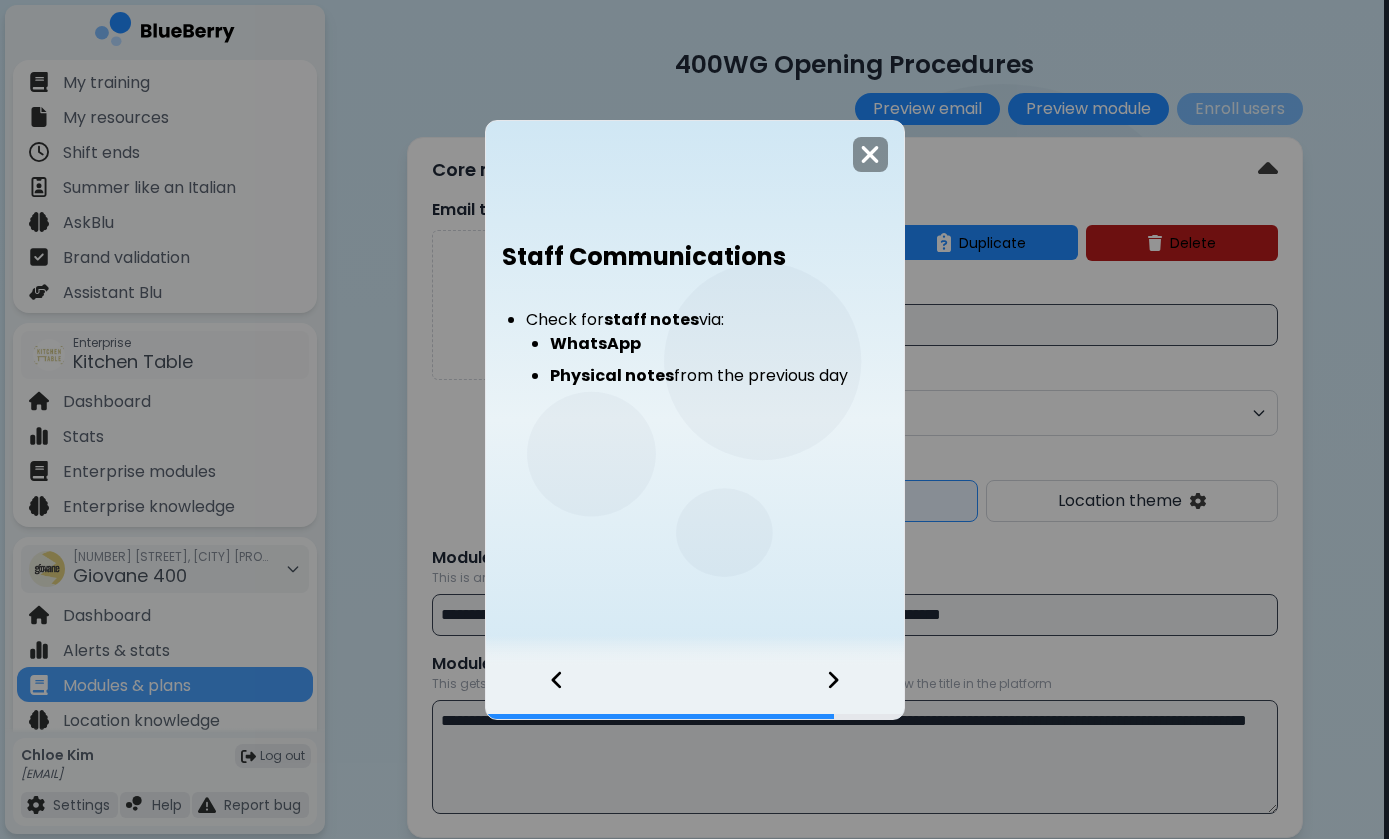 click at bounding box center (845, 692) 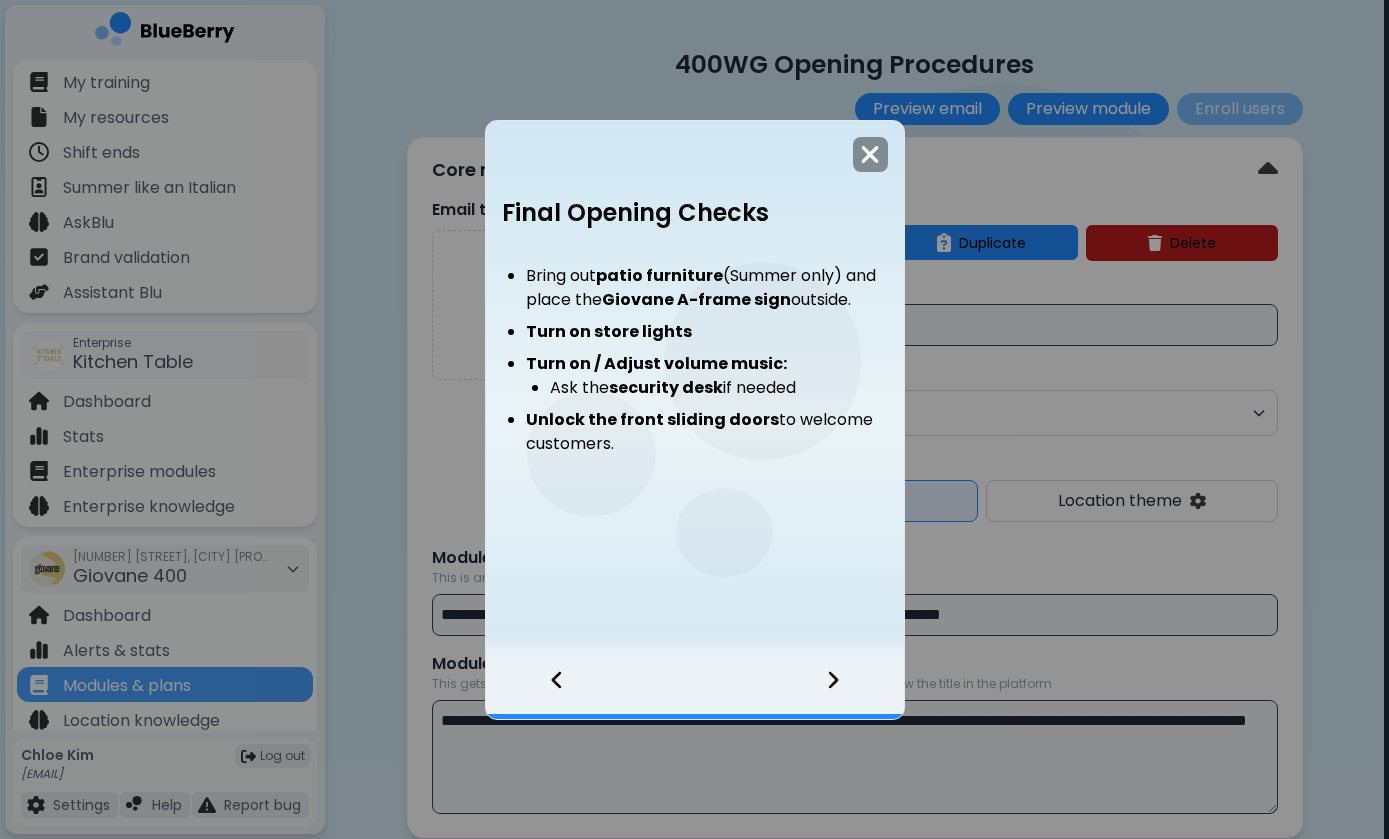 click 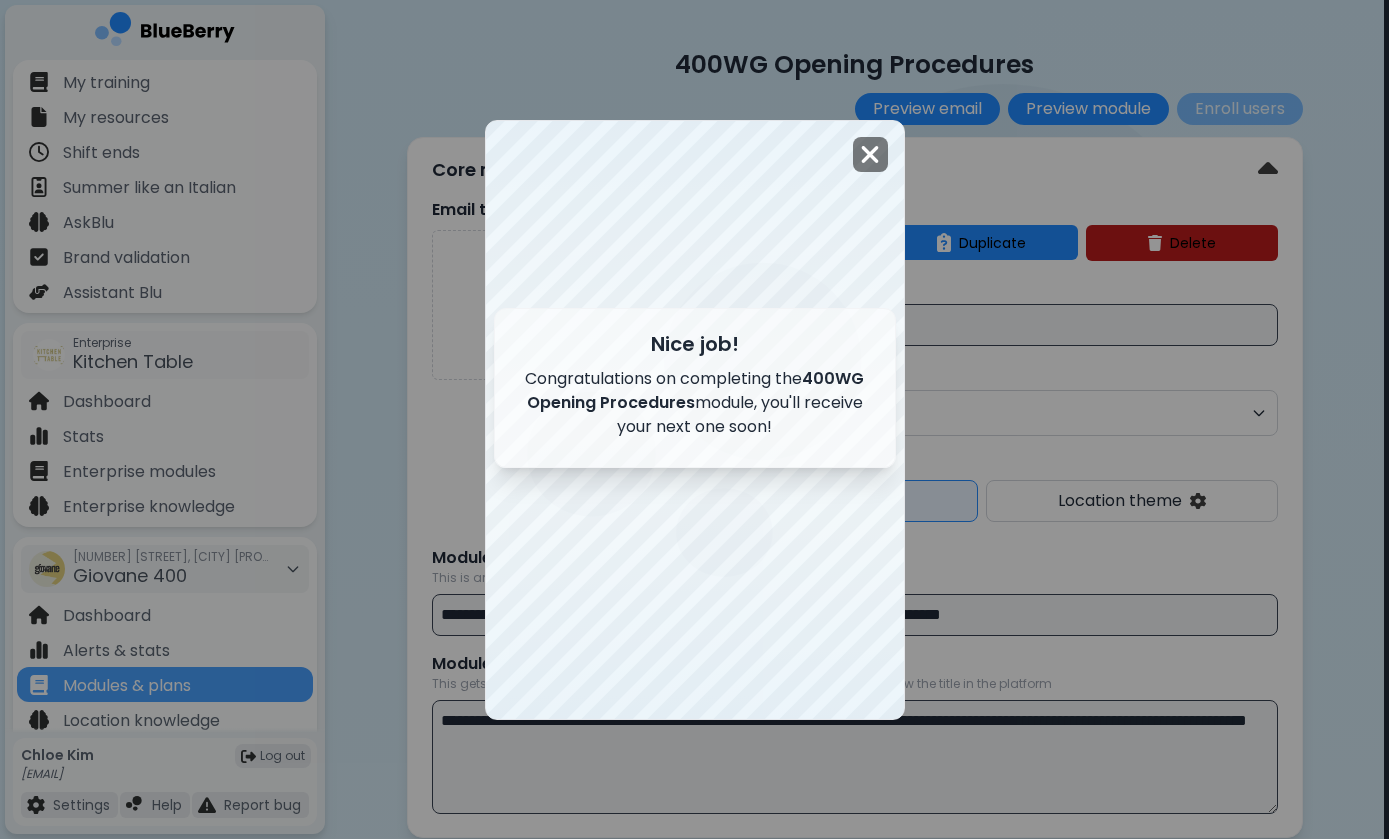 click at bounding box center (870, 154) 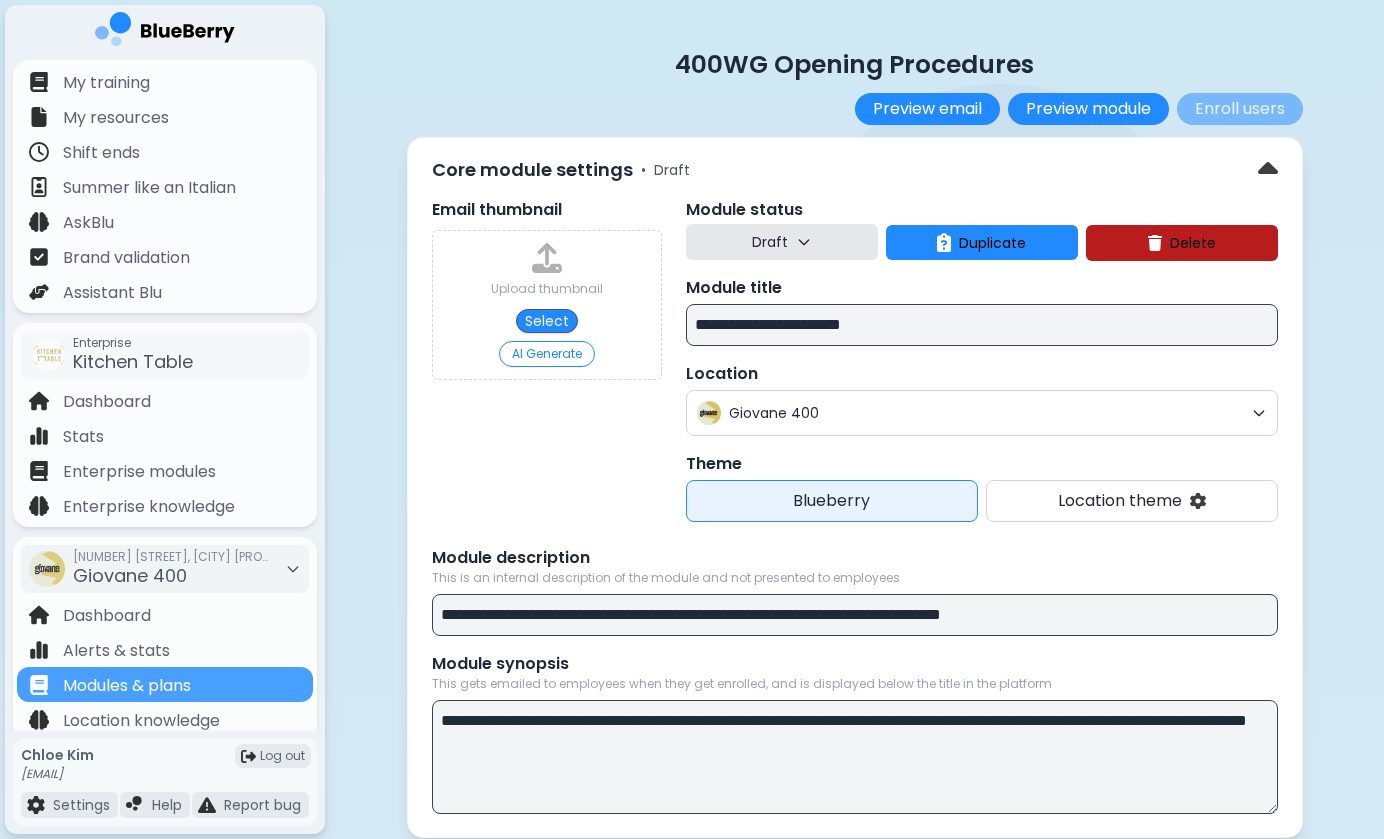 click on "Location" at bounding box center (982, 374) 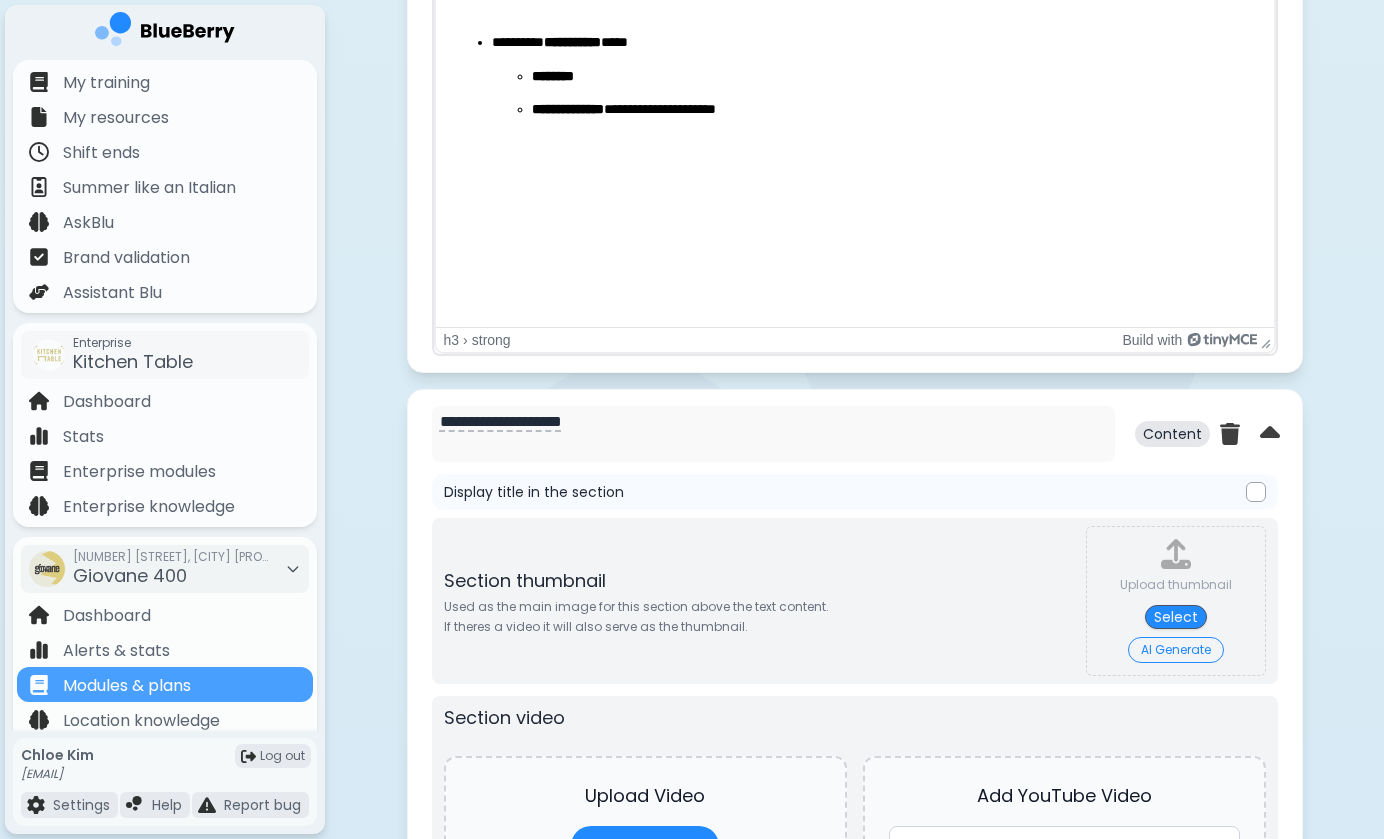 scroll, scrollTop: 6150, scrollLeft: 0, axis: vertical 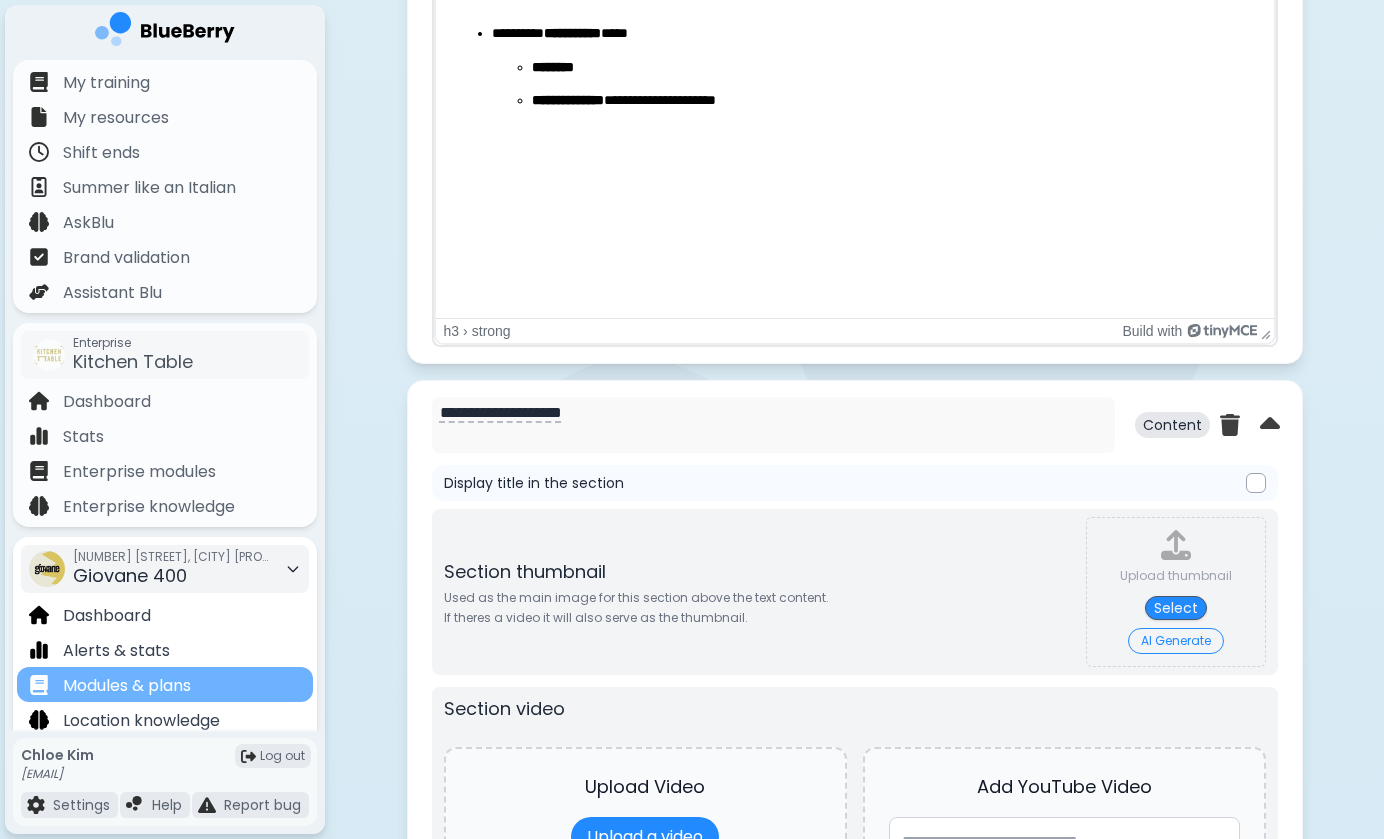 click on "Modules & plans" at bounding box center [165, 684] 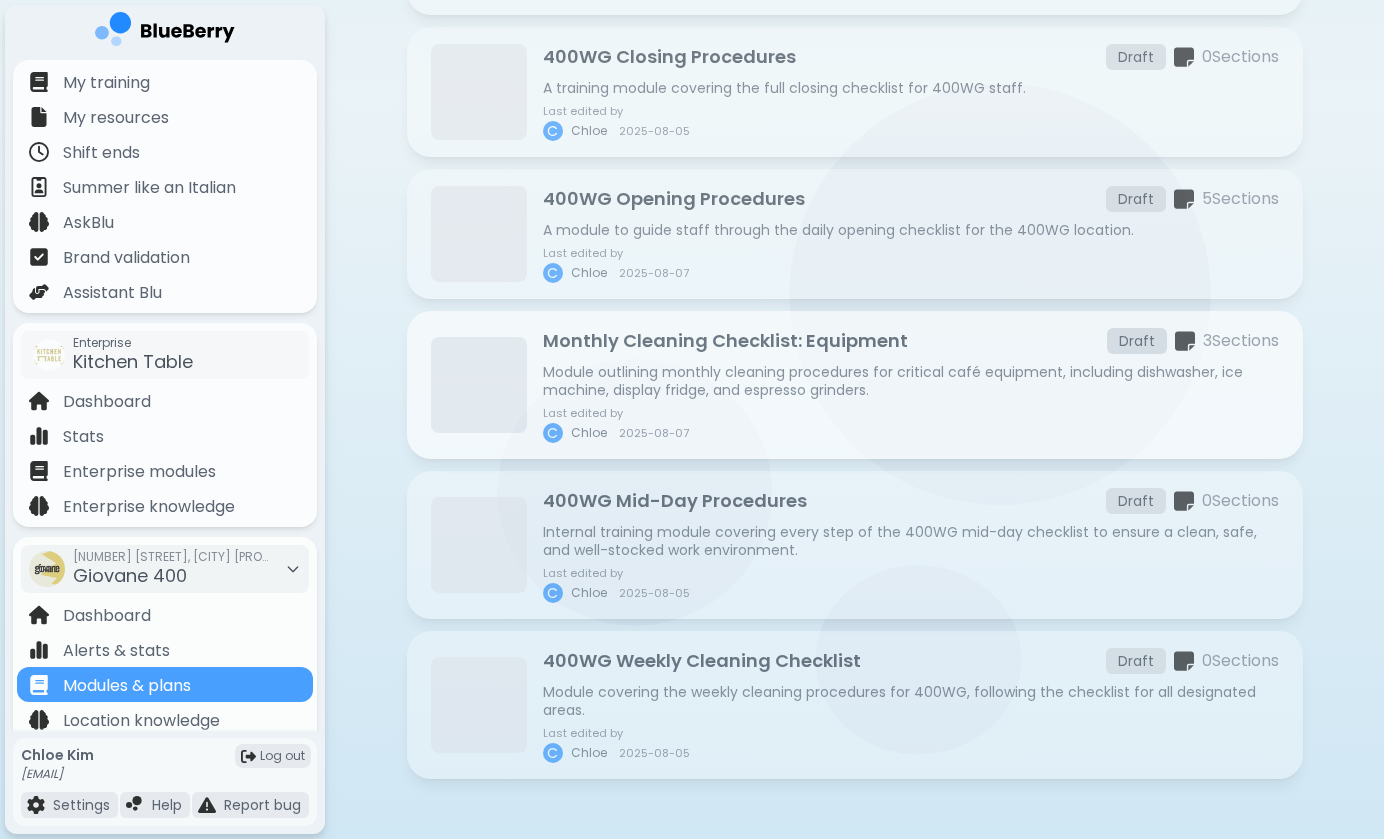 scroll, scrollTop: 652, scrollLeft: 0, axis: vertical 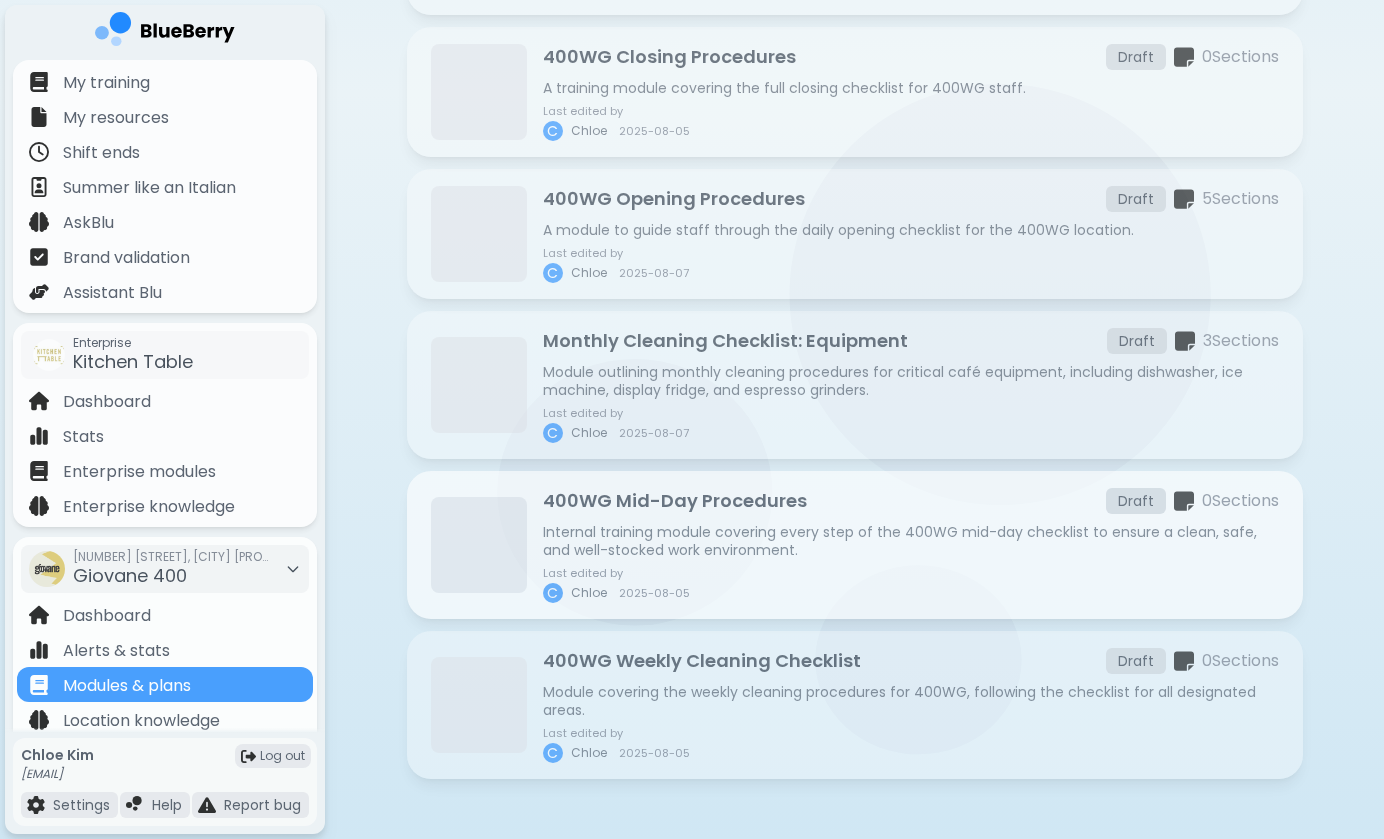 click on "Internal training module covering every step of the 400WG mid-day checklist to ensure a clean, safe, and well-stocked work environment." at bounding box center (911, 541) 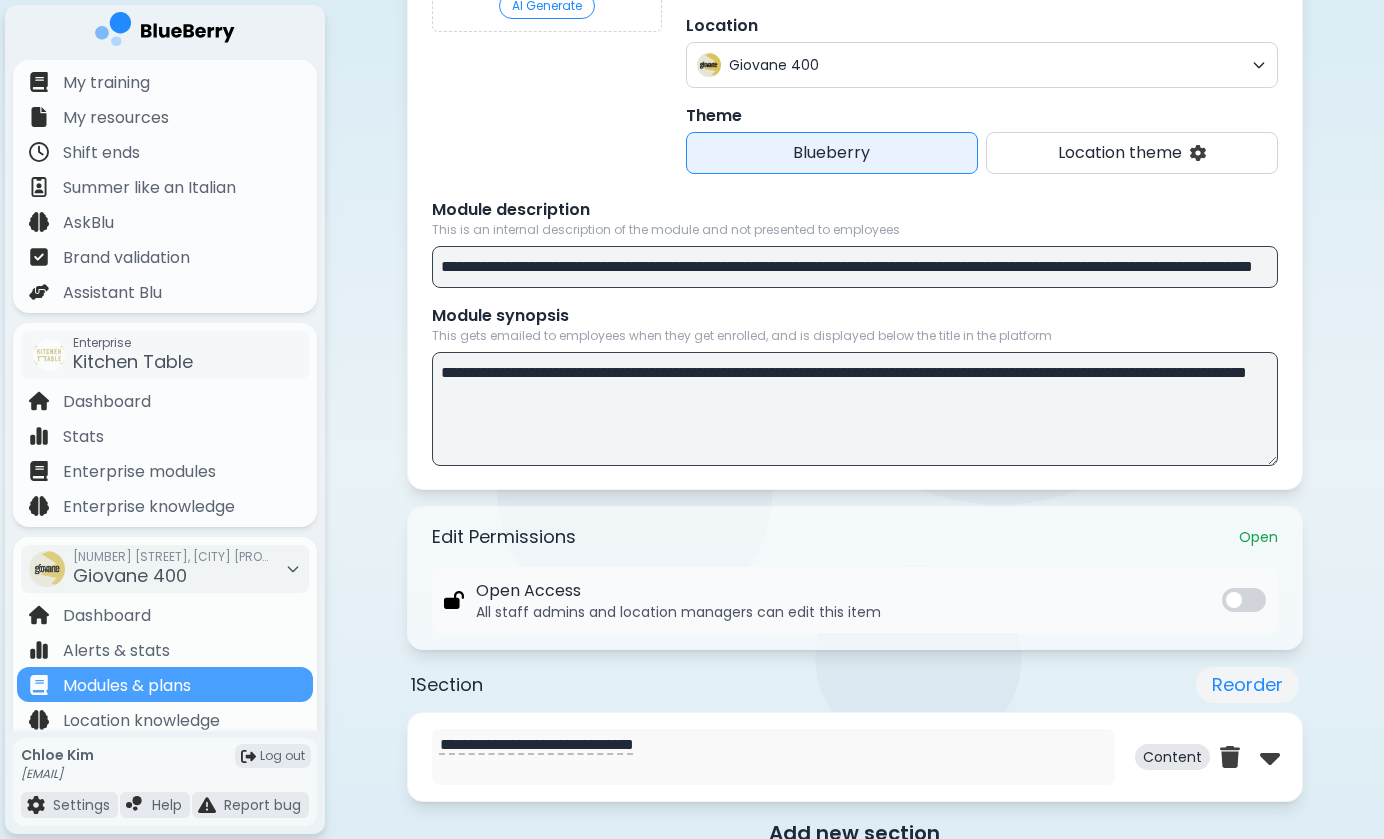 scroll, scrollTop: 349, scrollLeft: 0, axis: vertical 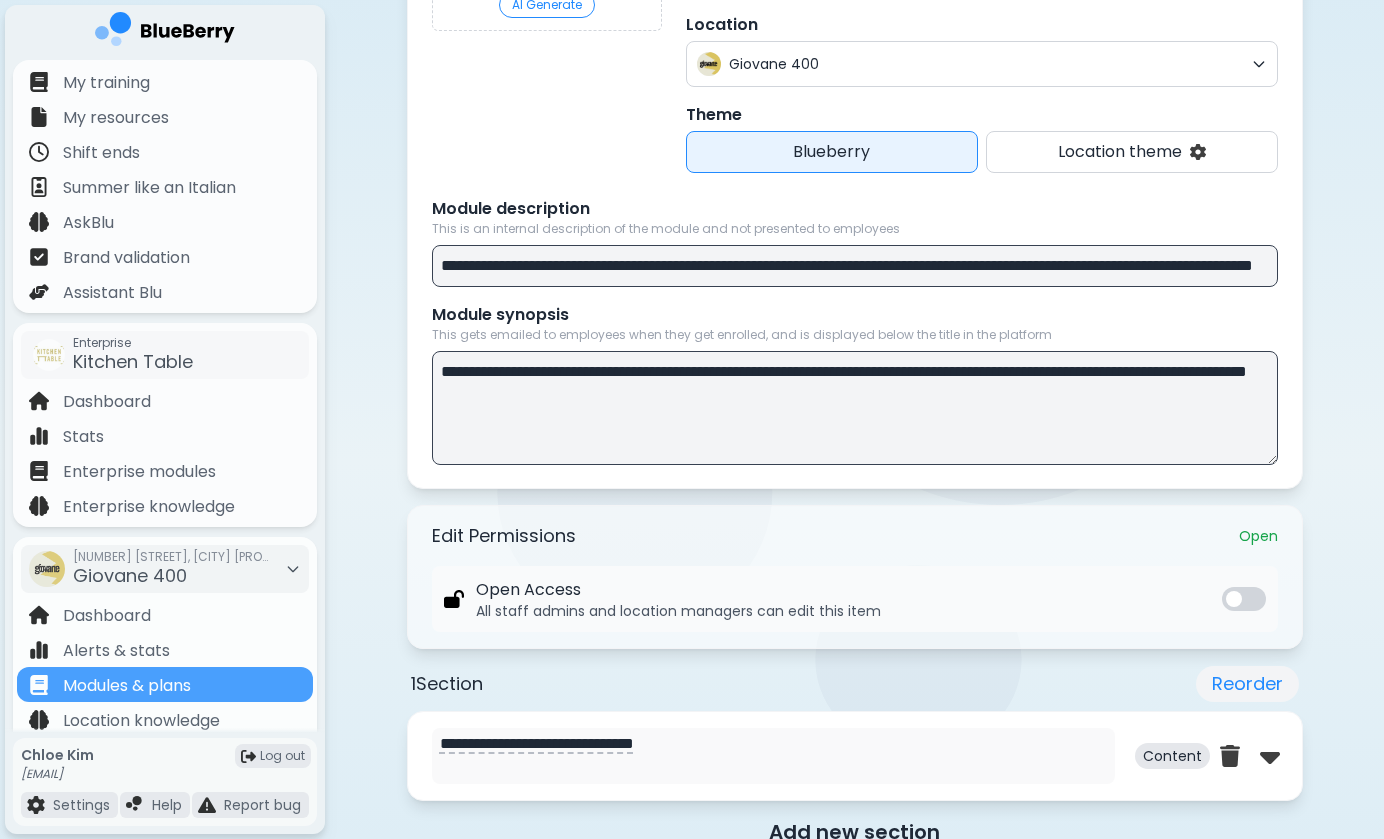 click on "**********" at bounding box center (855, 408) 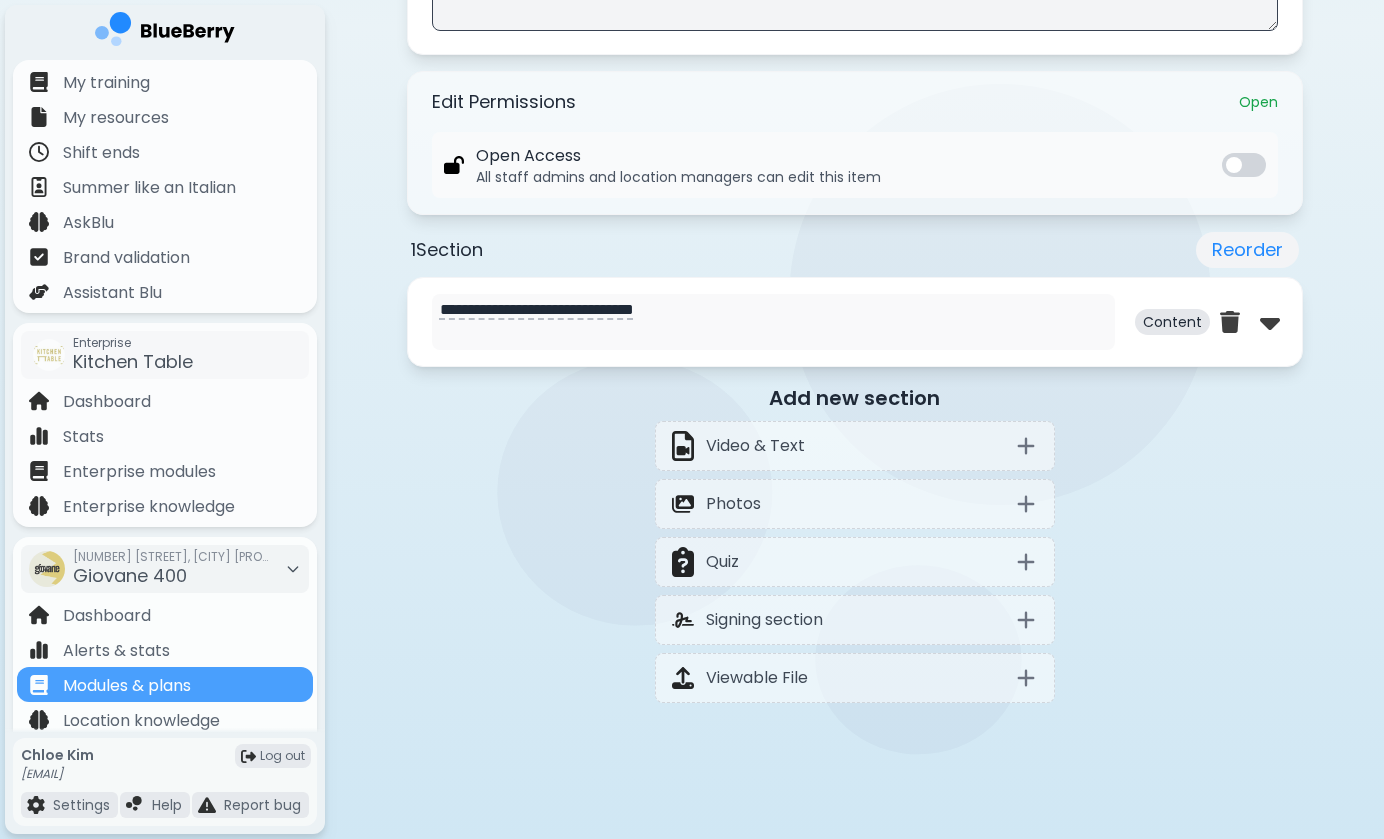 scroll, scrollTop: 785, scrollLeft: 0, axis: vertical 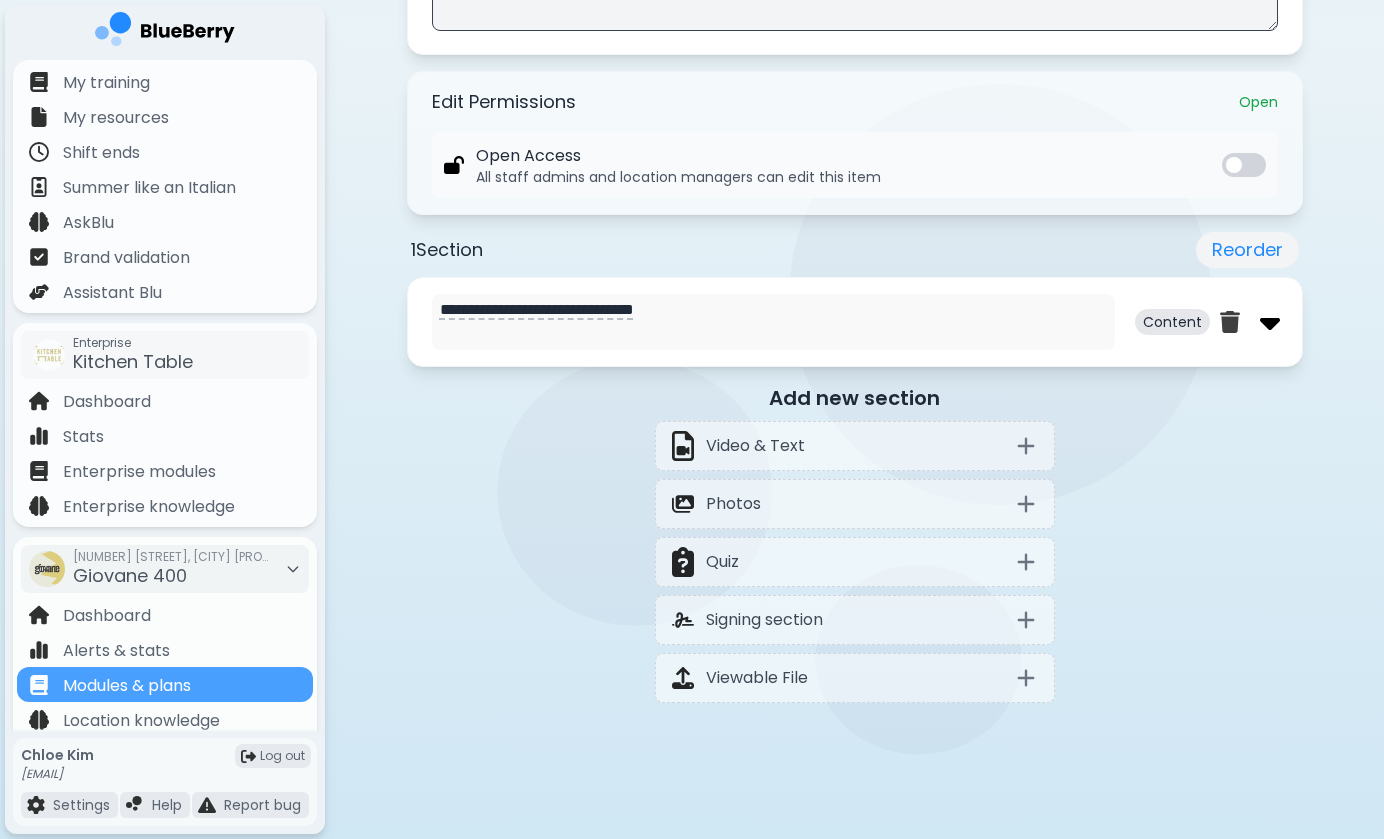 click at bounding box center (1270, 322) 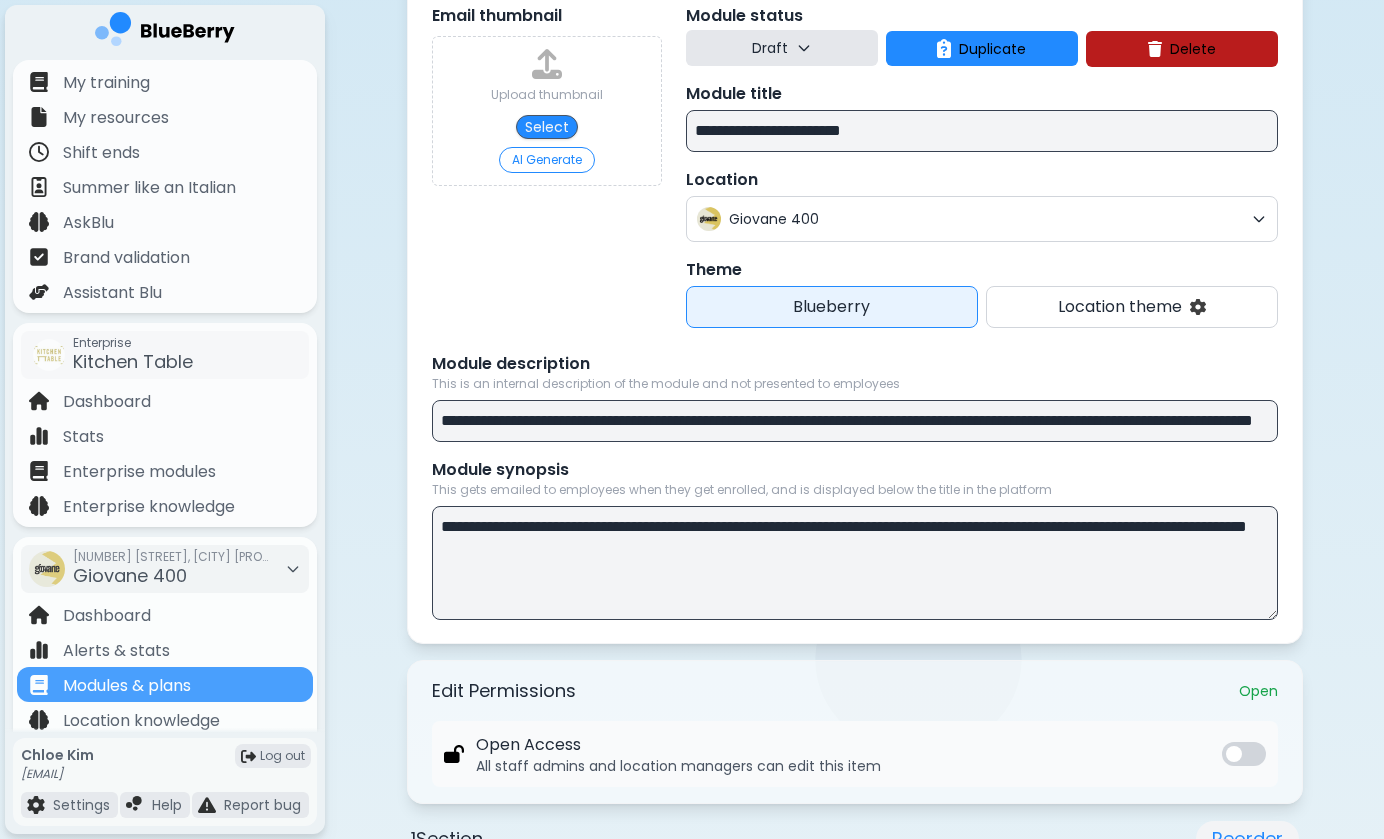 scroll, scrollTop: 211, scrollLeft: 0, axis: vertical 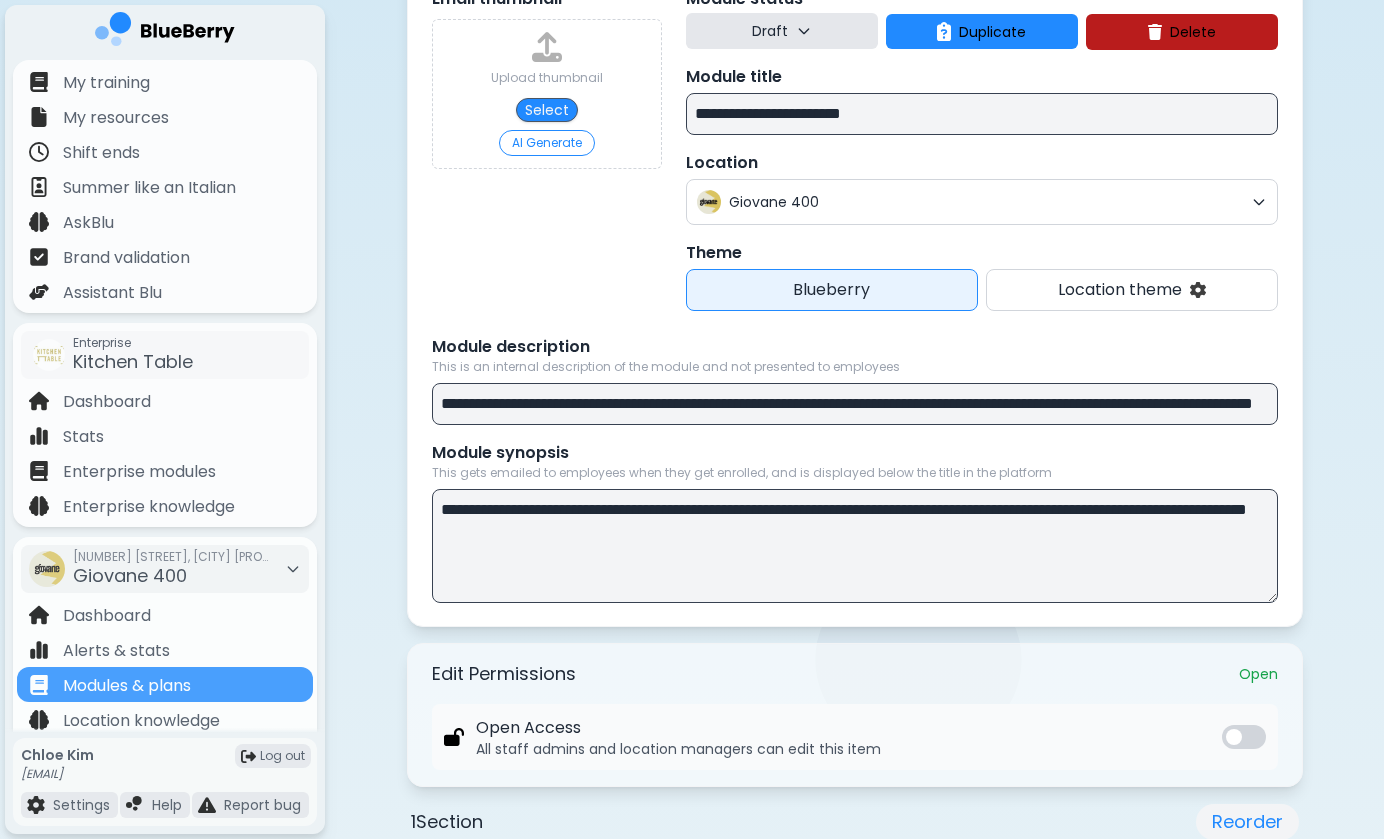 click on "Draft" at bounding box center (782, 31) 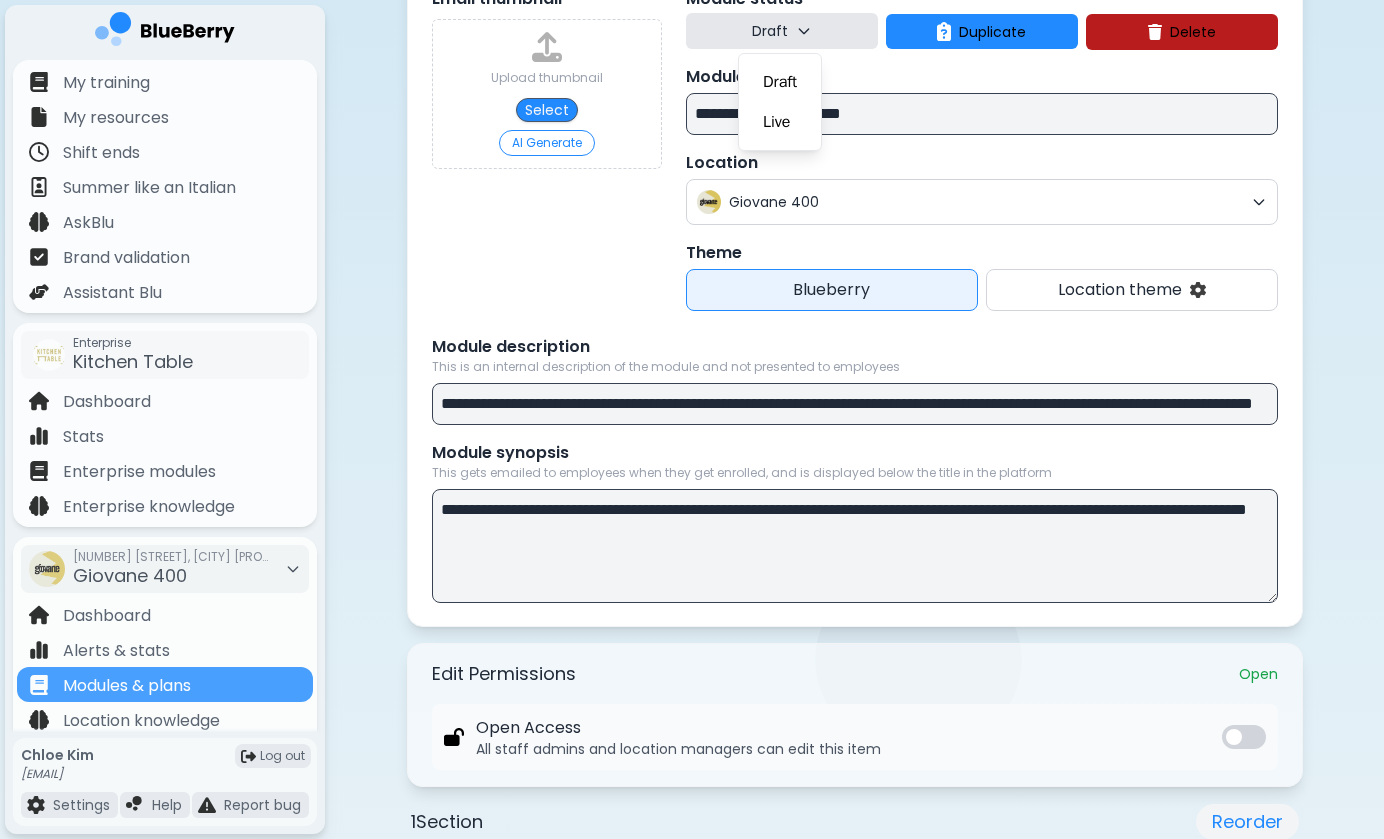 click on "Module title" at bounding box center (982, 77) 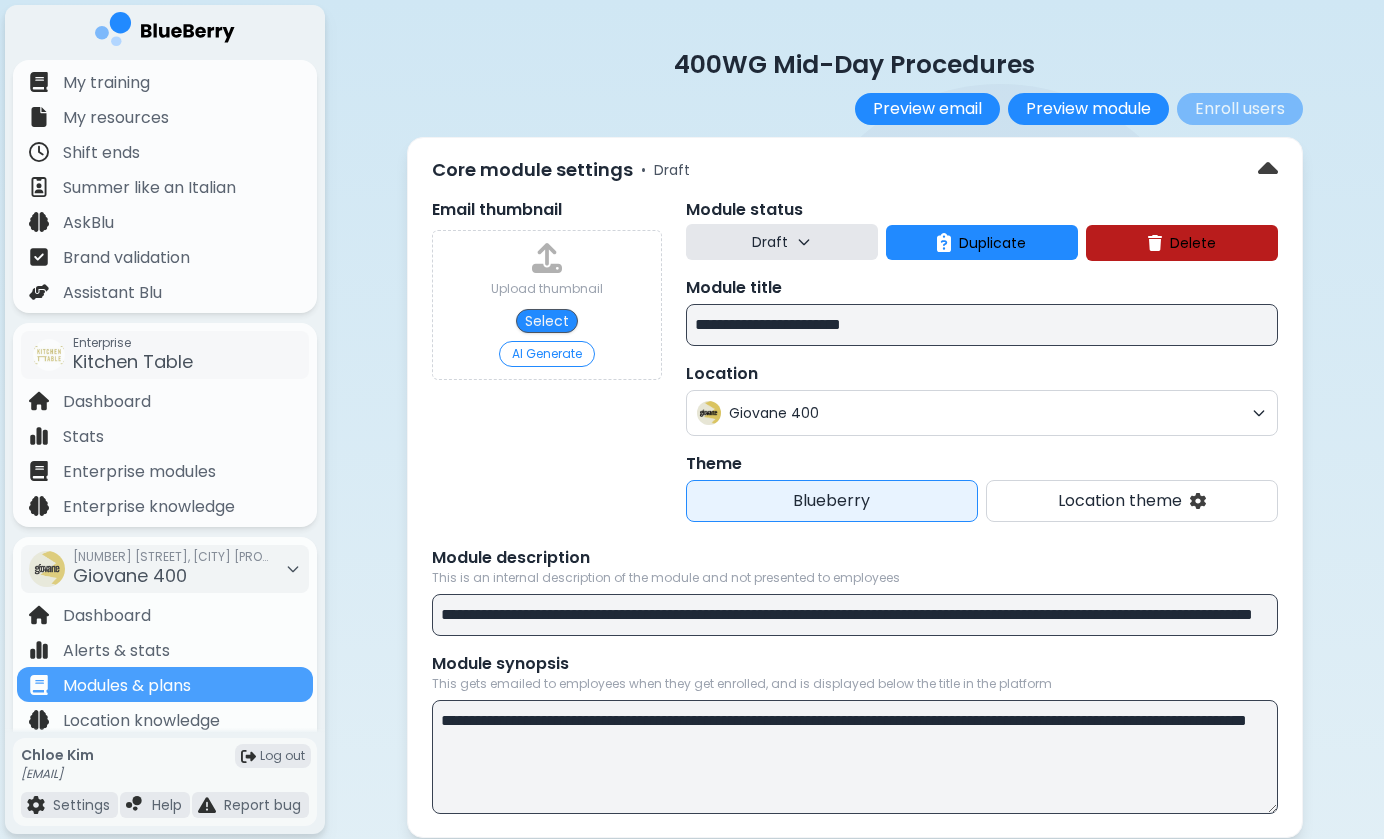scroll, scrollTop: -1, scrollLeft: 0, axis: vertical 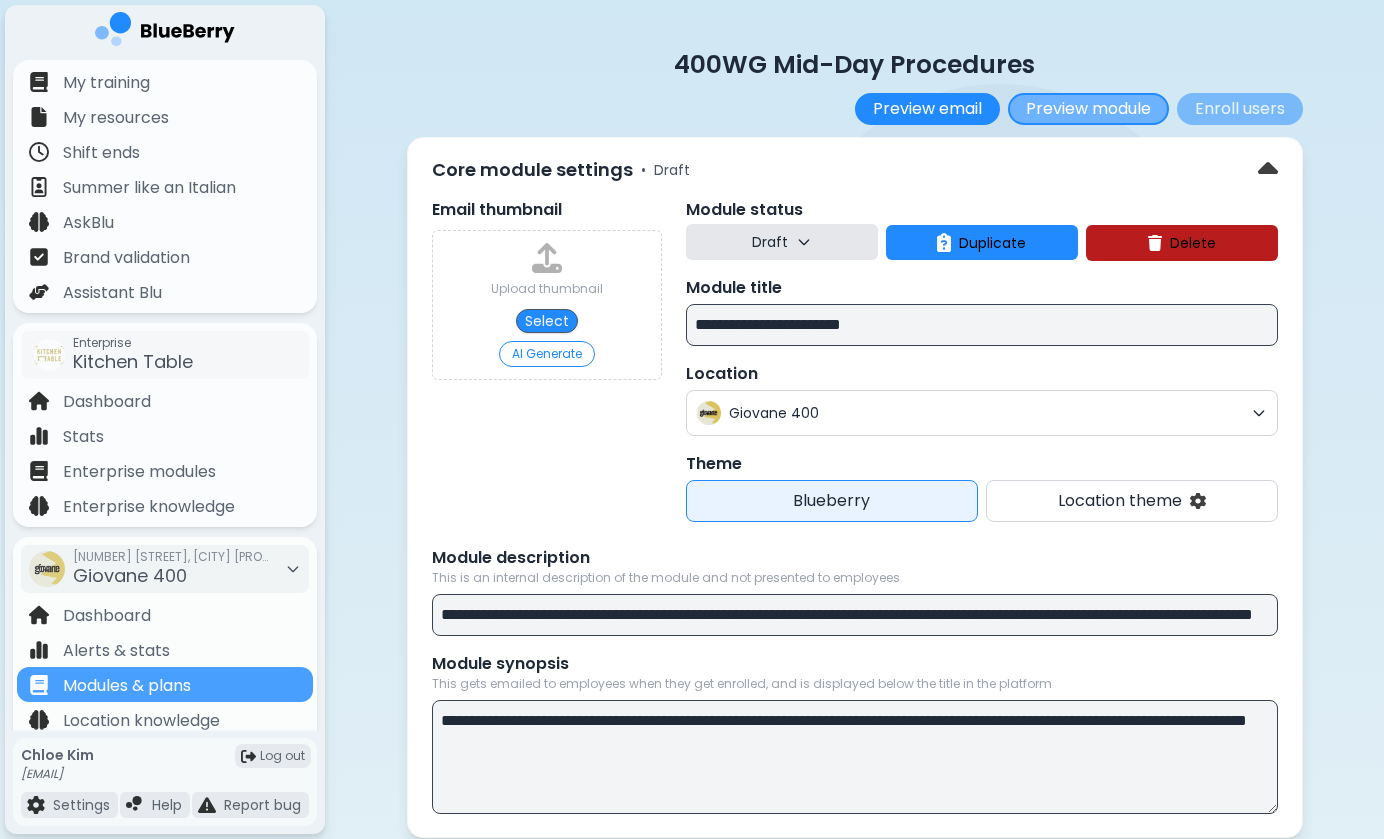 click on "Preview module" at bounding box center (1088, 109) 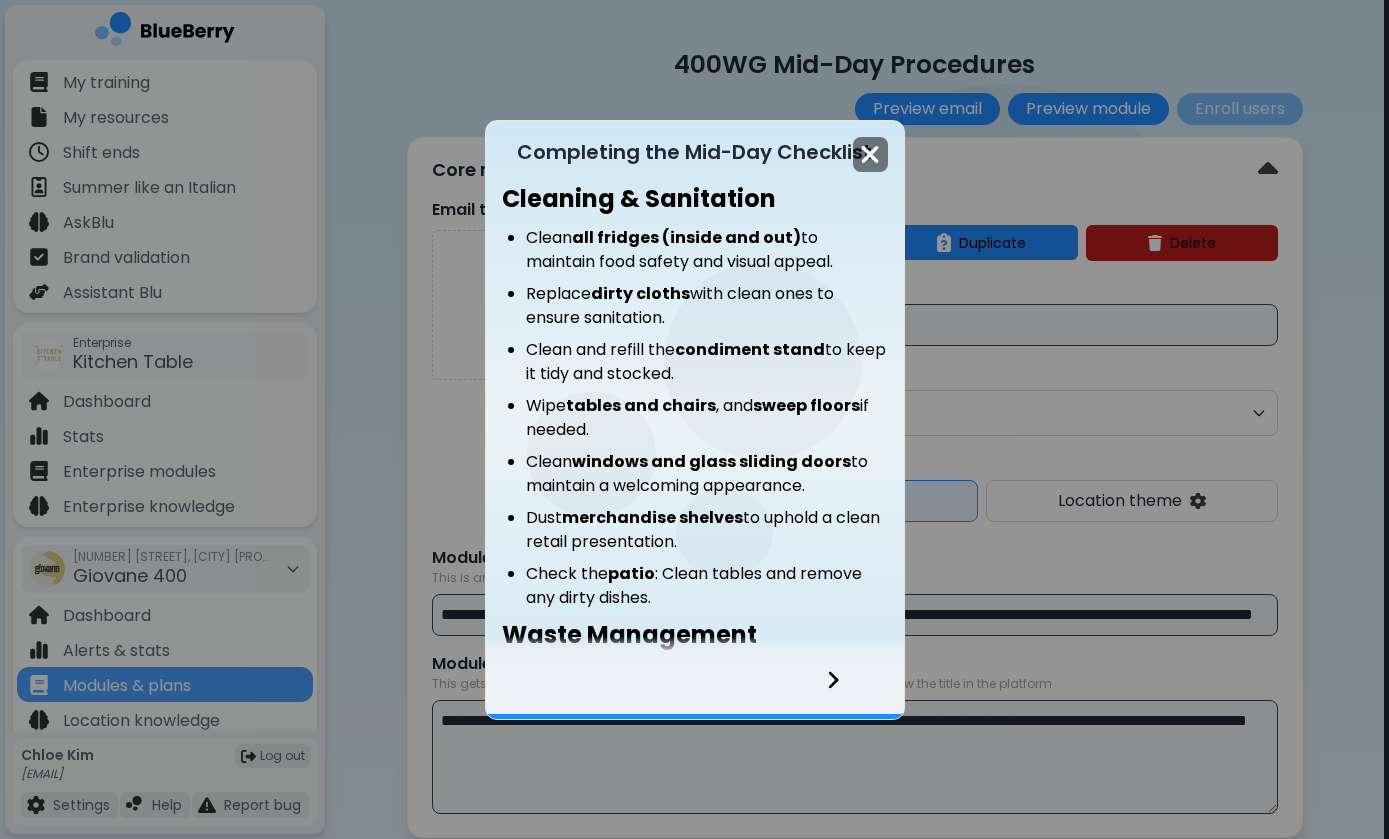 click at bounding box center [870, 154] 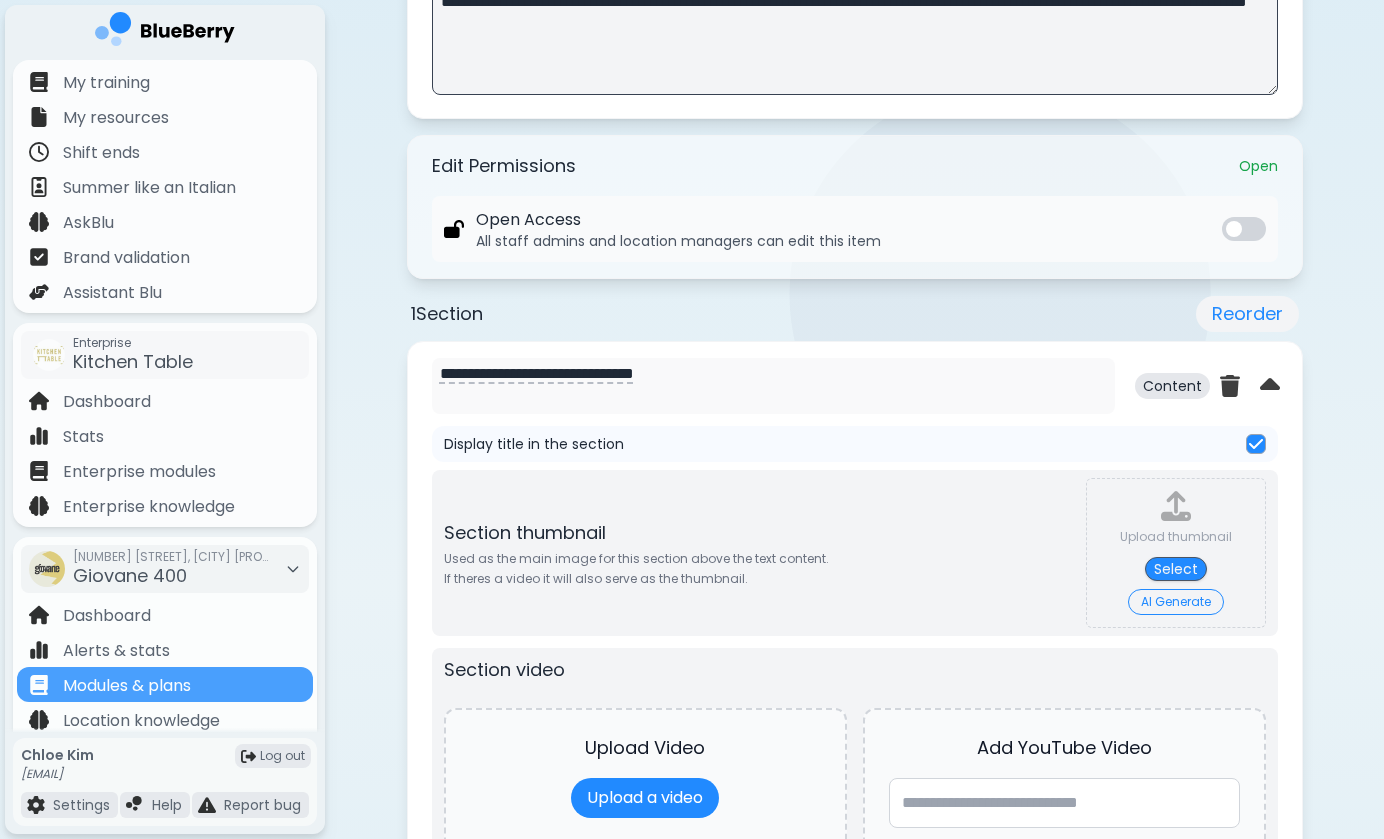 scroll, scrollTop: 783, scrollLeft: 0, axis: vertical 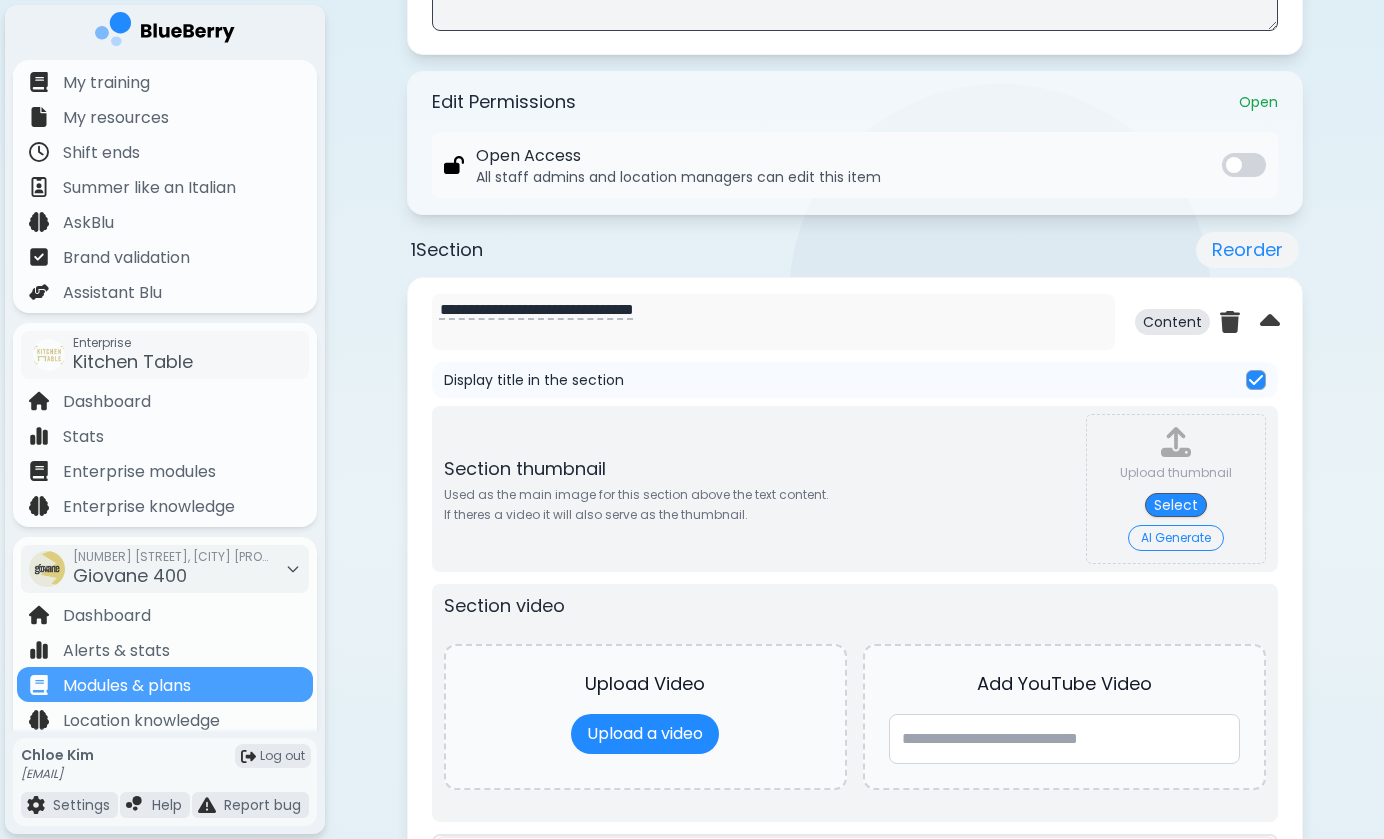 click at bounding box center (1256, 380) 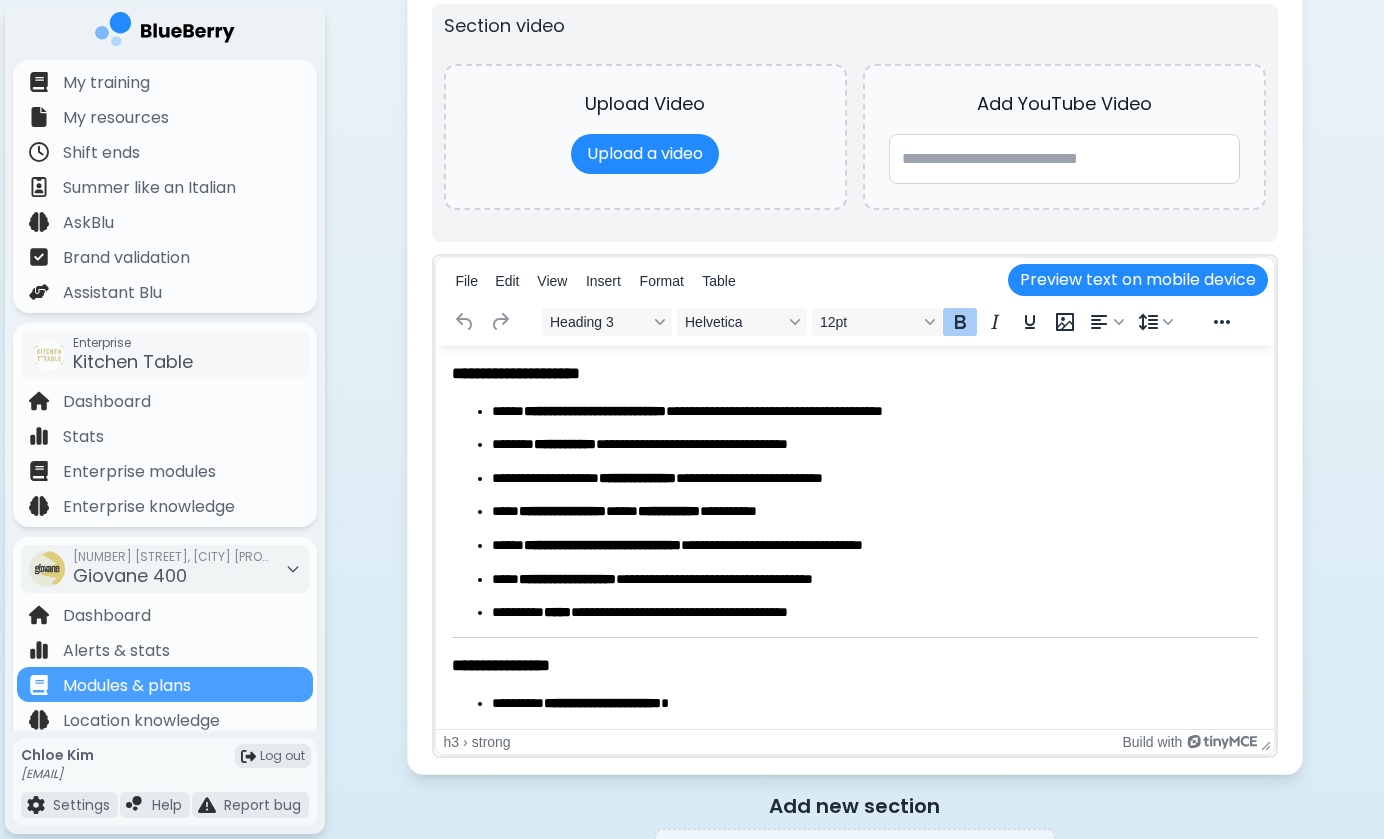 scroll, scrollTop: 1367, scrollLeft: 0, axis: vertical 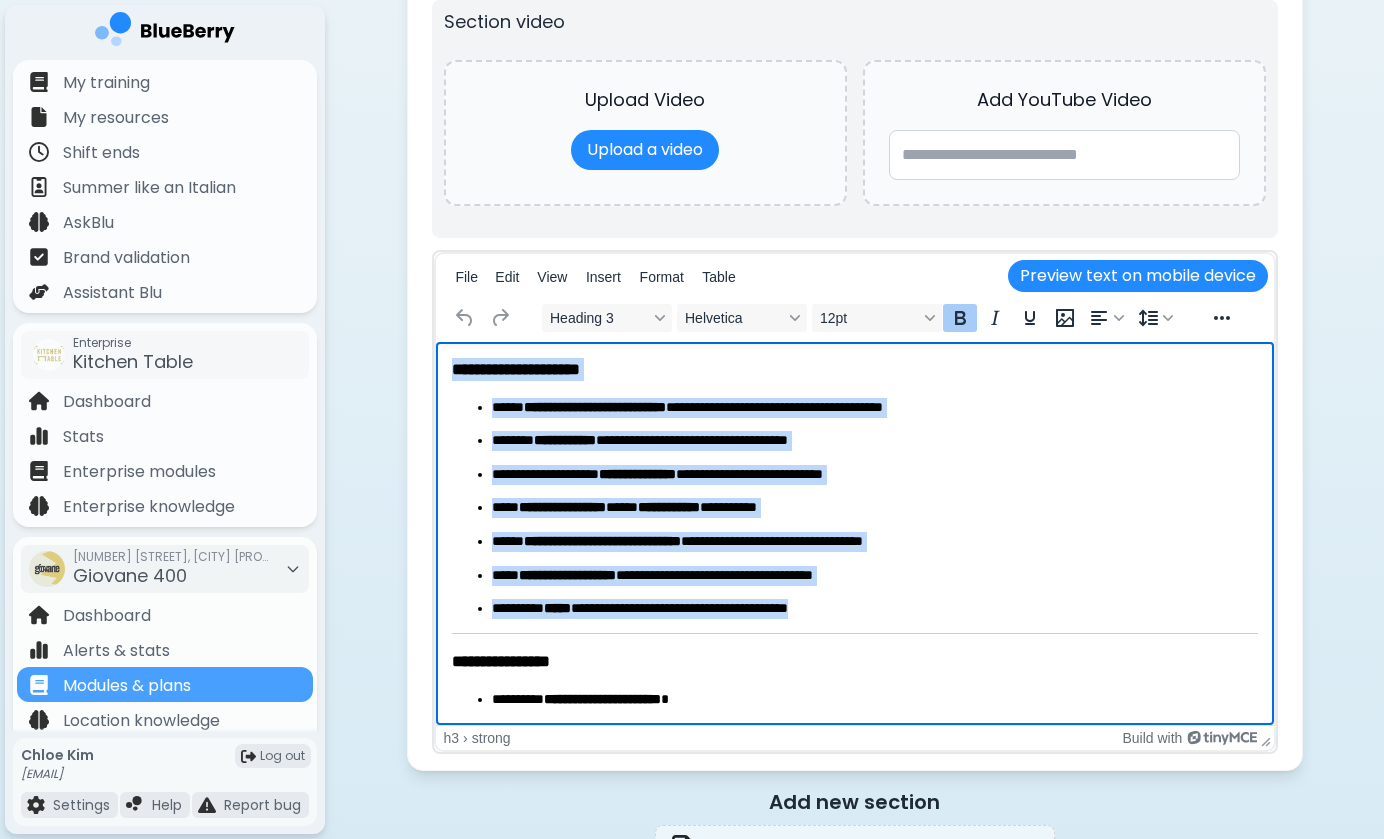 drag, startPoint x: 869, startPoint y: 614, endPoint x: 410, endPoint y: 297, distance: 557.8261 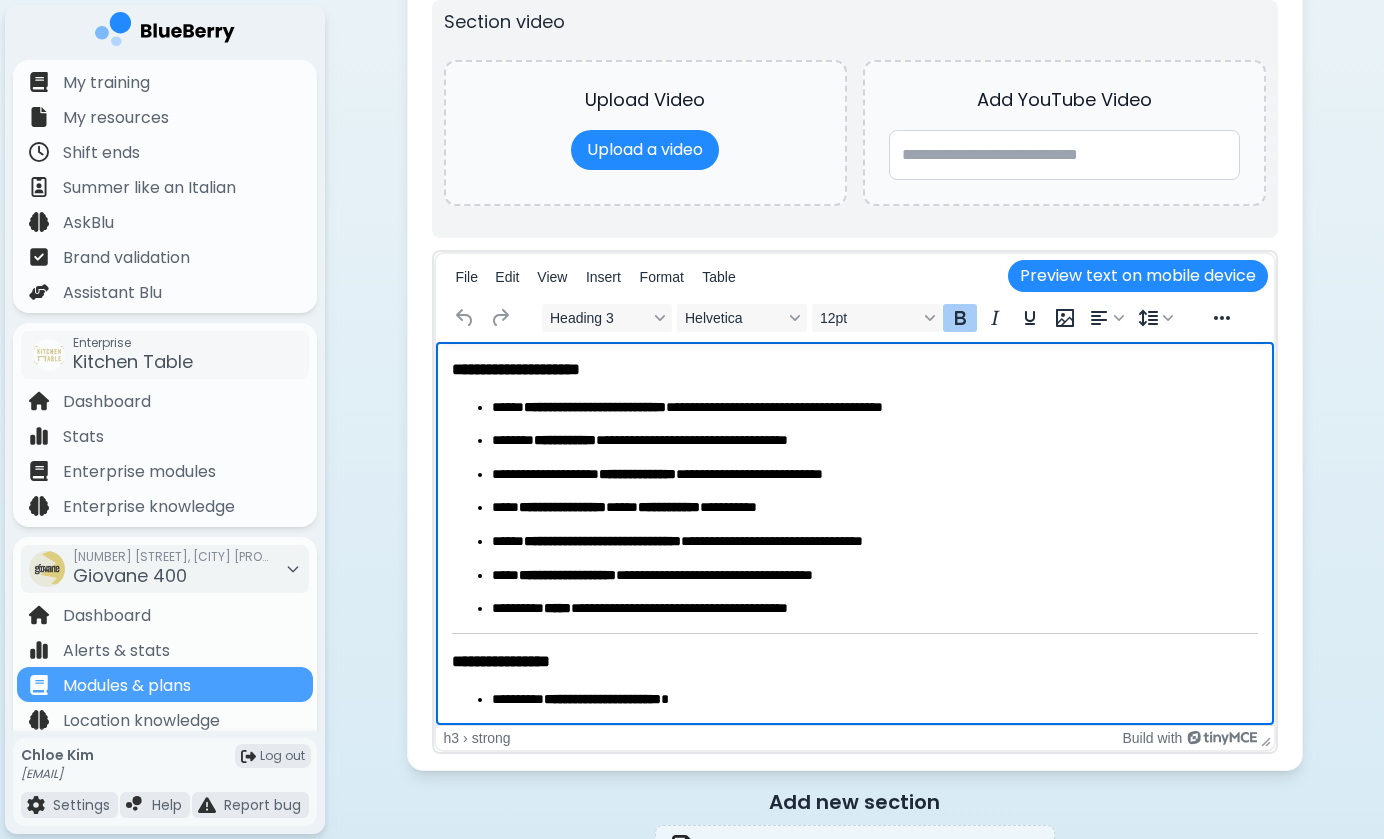 click on "**********" at bounding box center [515, 369] 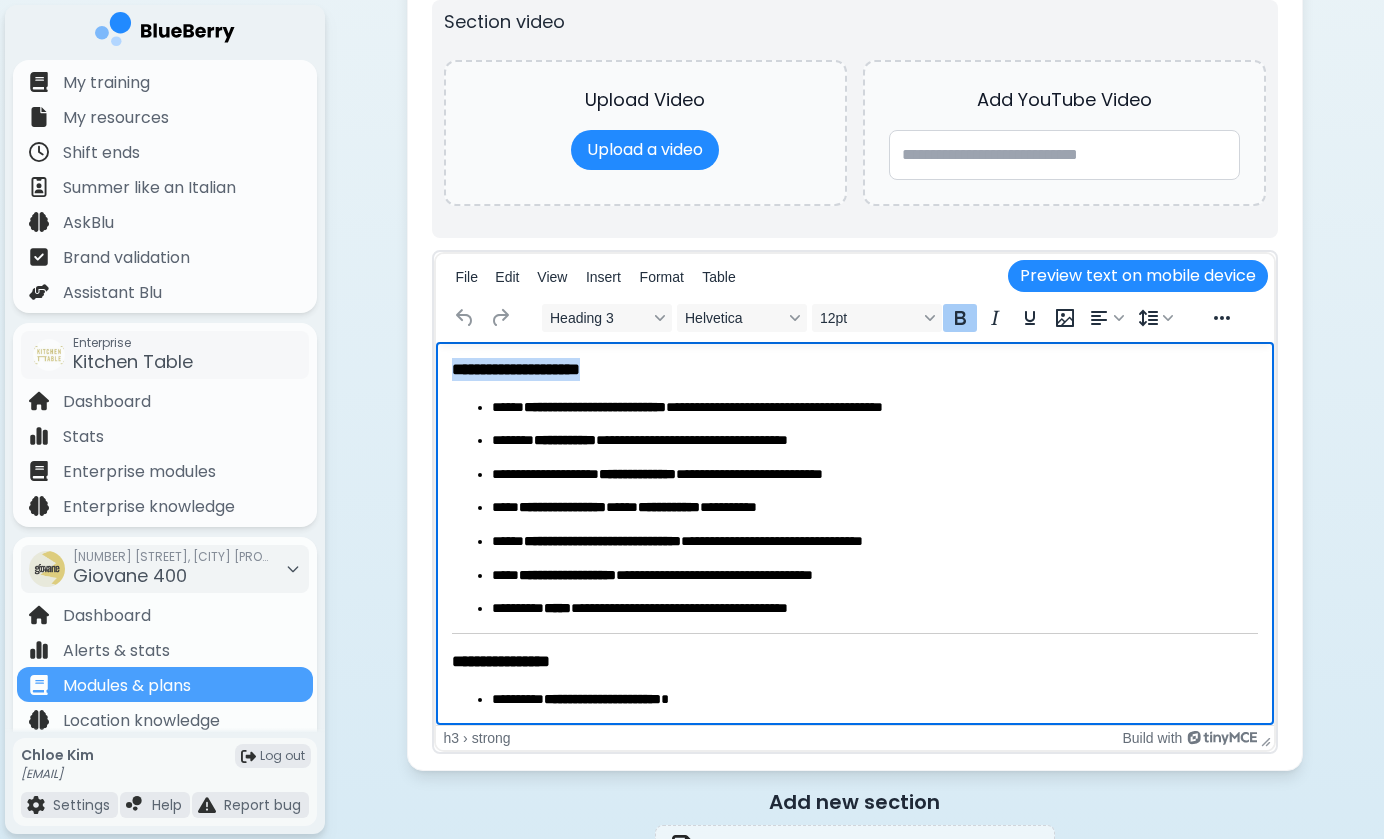 drag, startPoint x: 636, startPoint y: 371, endPoint x: 400, endPoint y: 369, distance: 236.00847 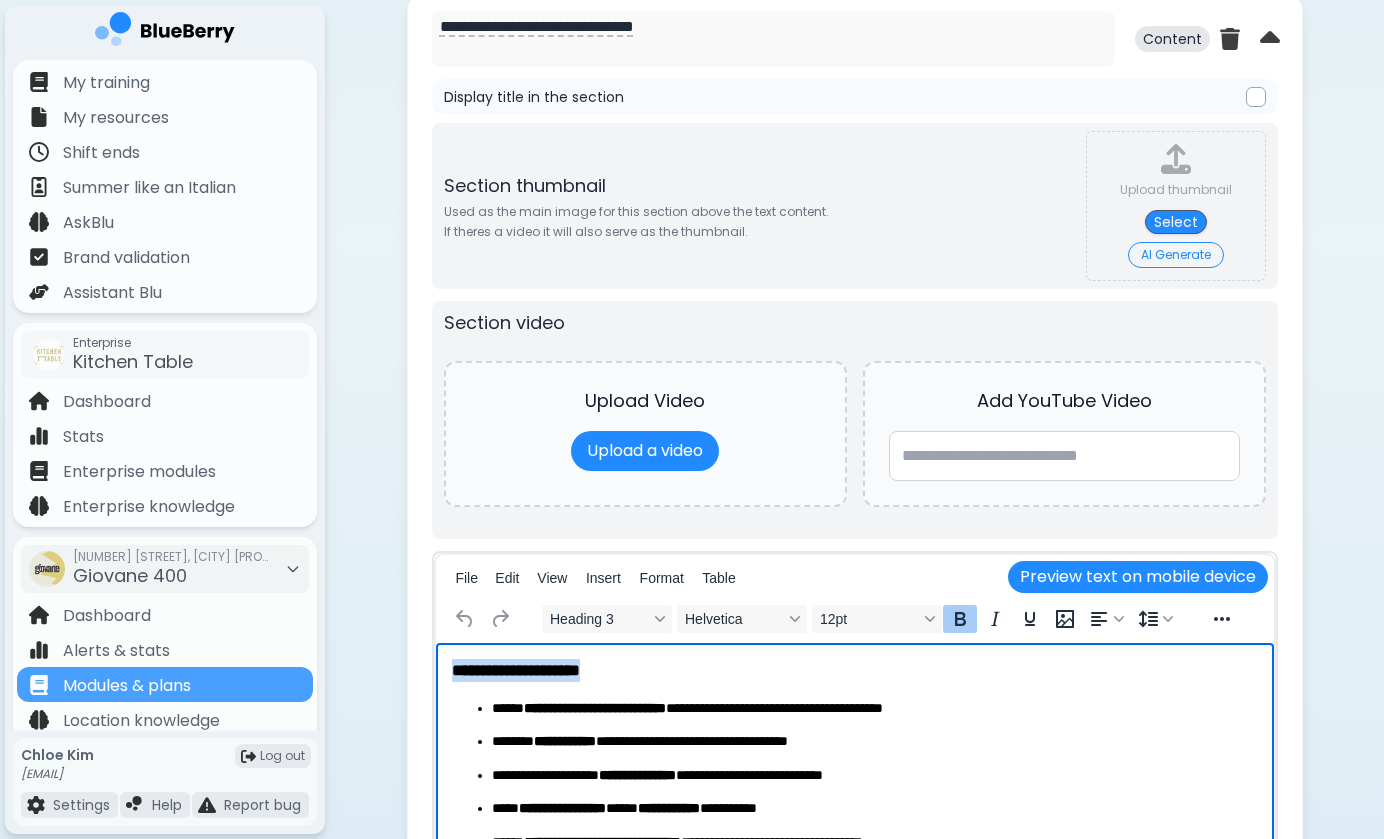 scroll, scrollTop: 997, scrollLeft: 0, axis: vertical 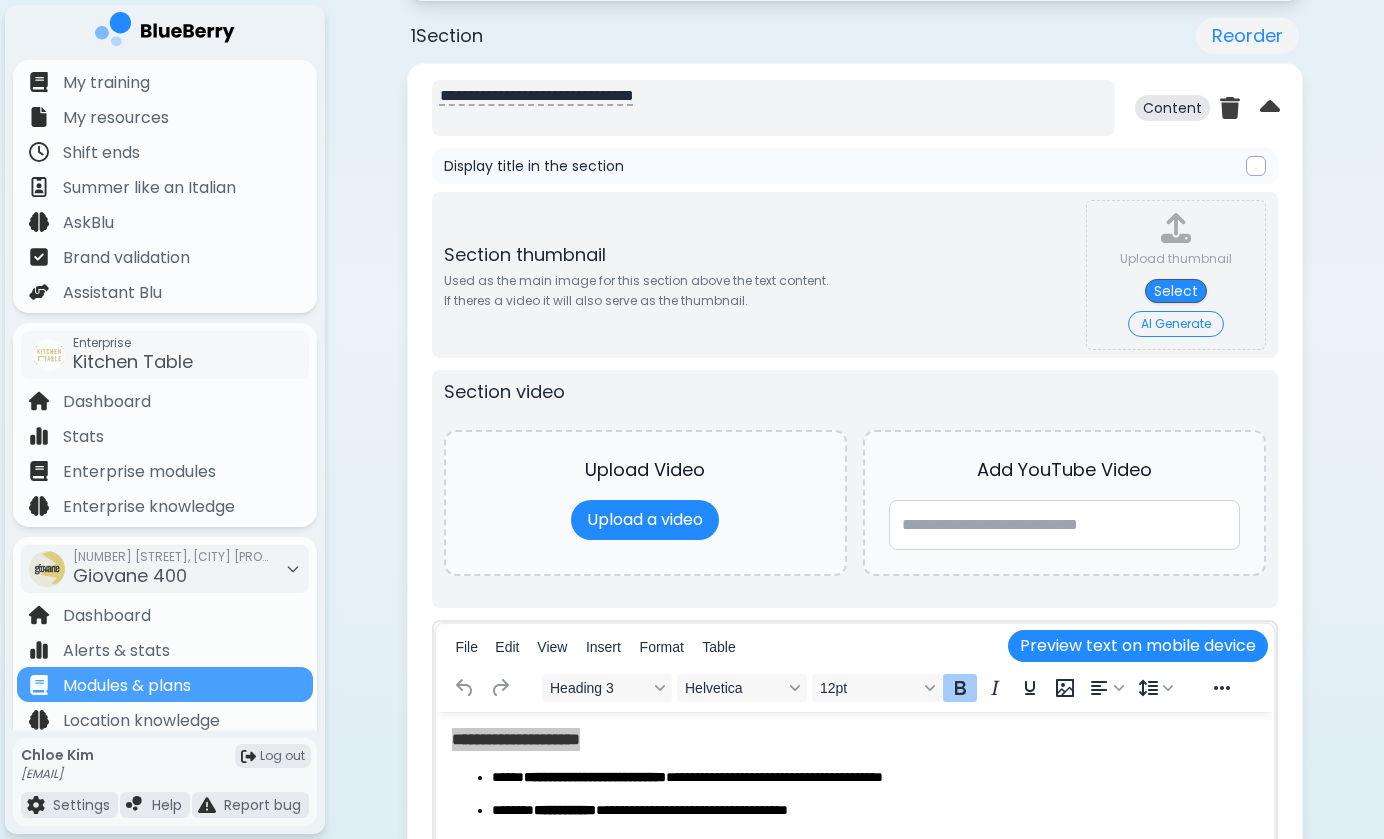 click on "**********" at bounding box center (773, 108) 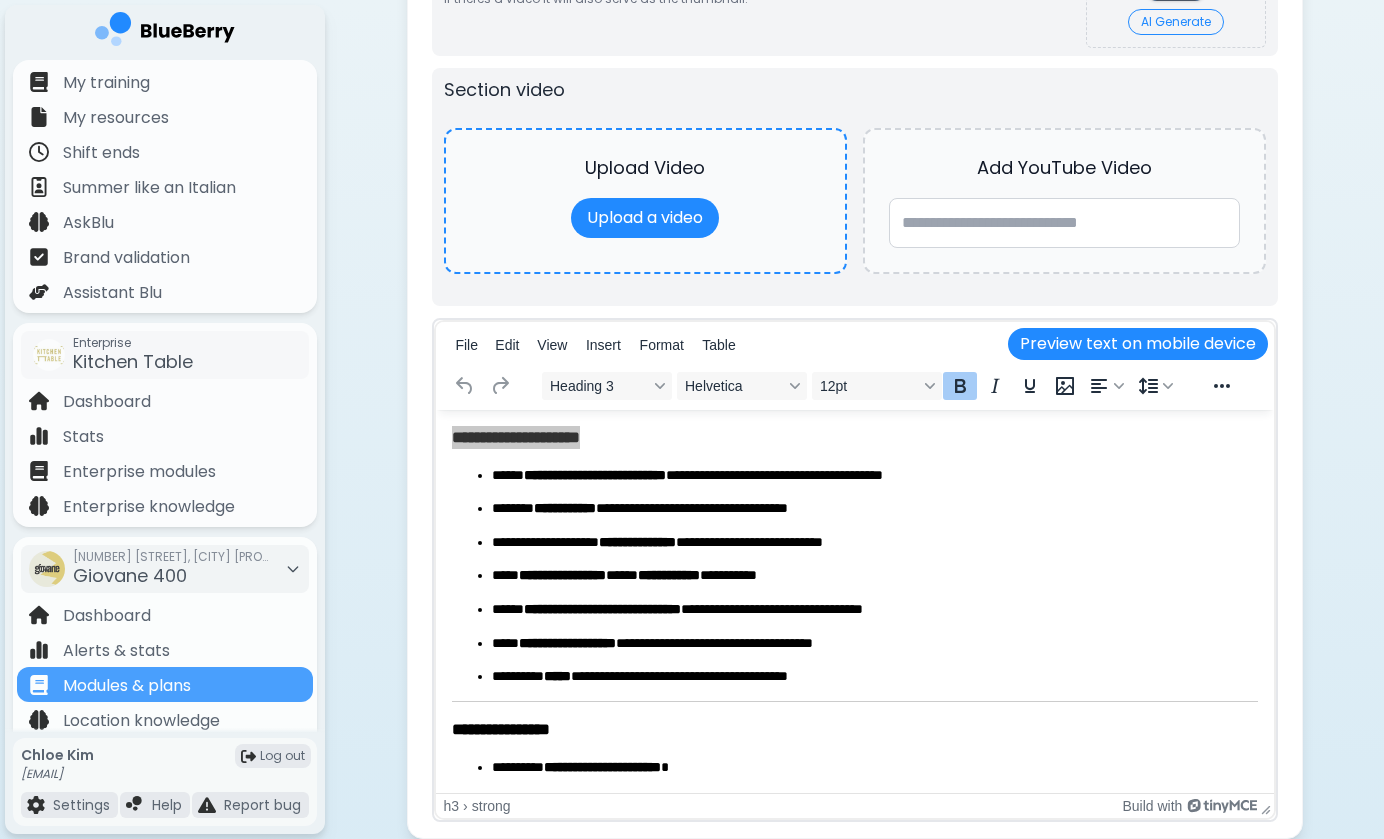 scroll, scrollTop: 1309, scrollLeft: 0, axis: vertical 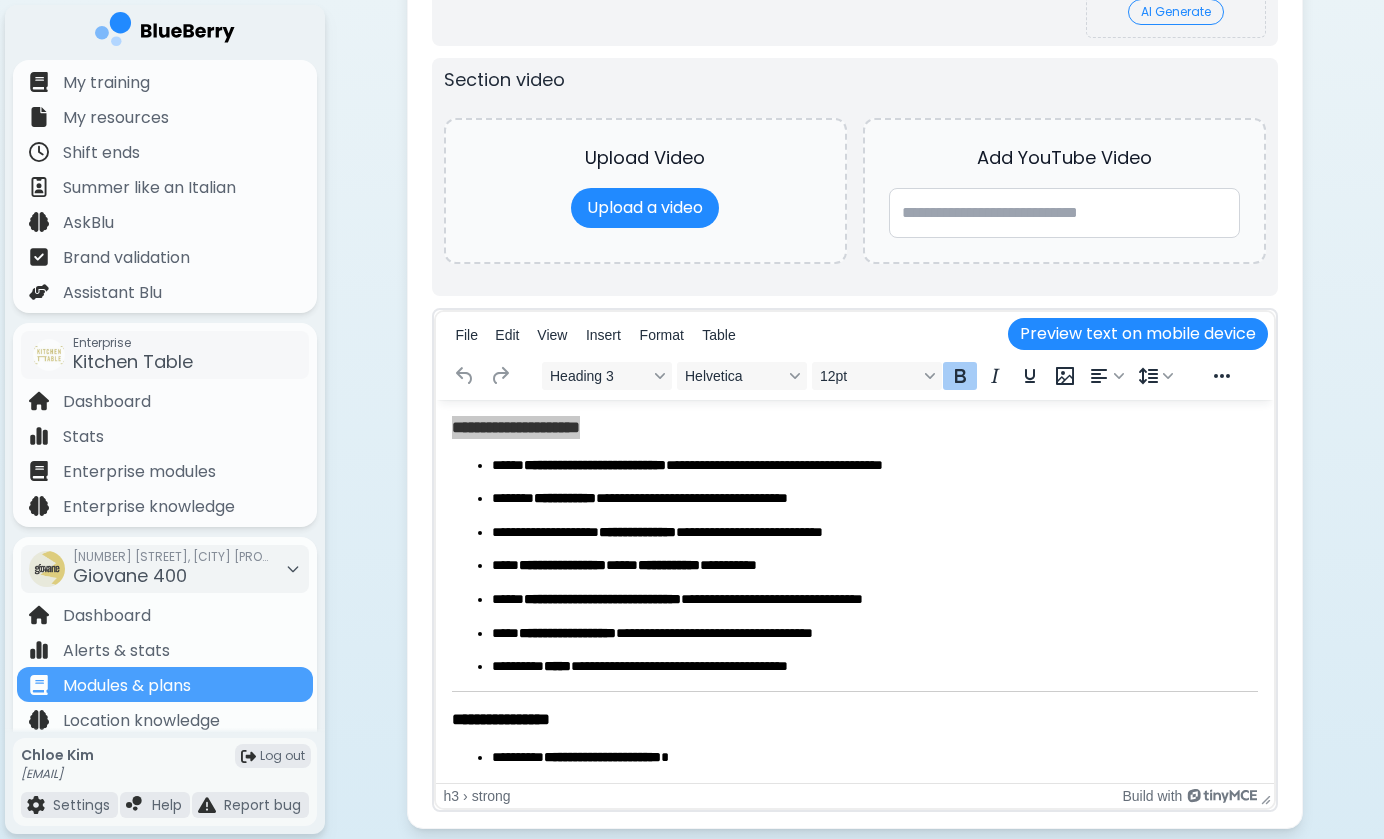 type on "**********" 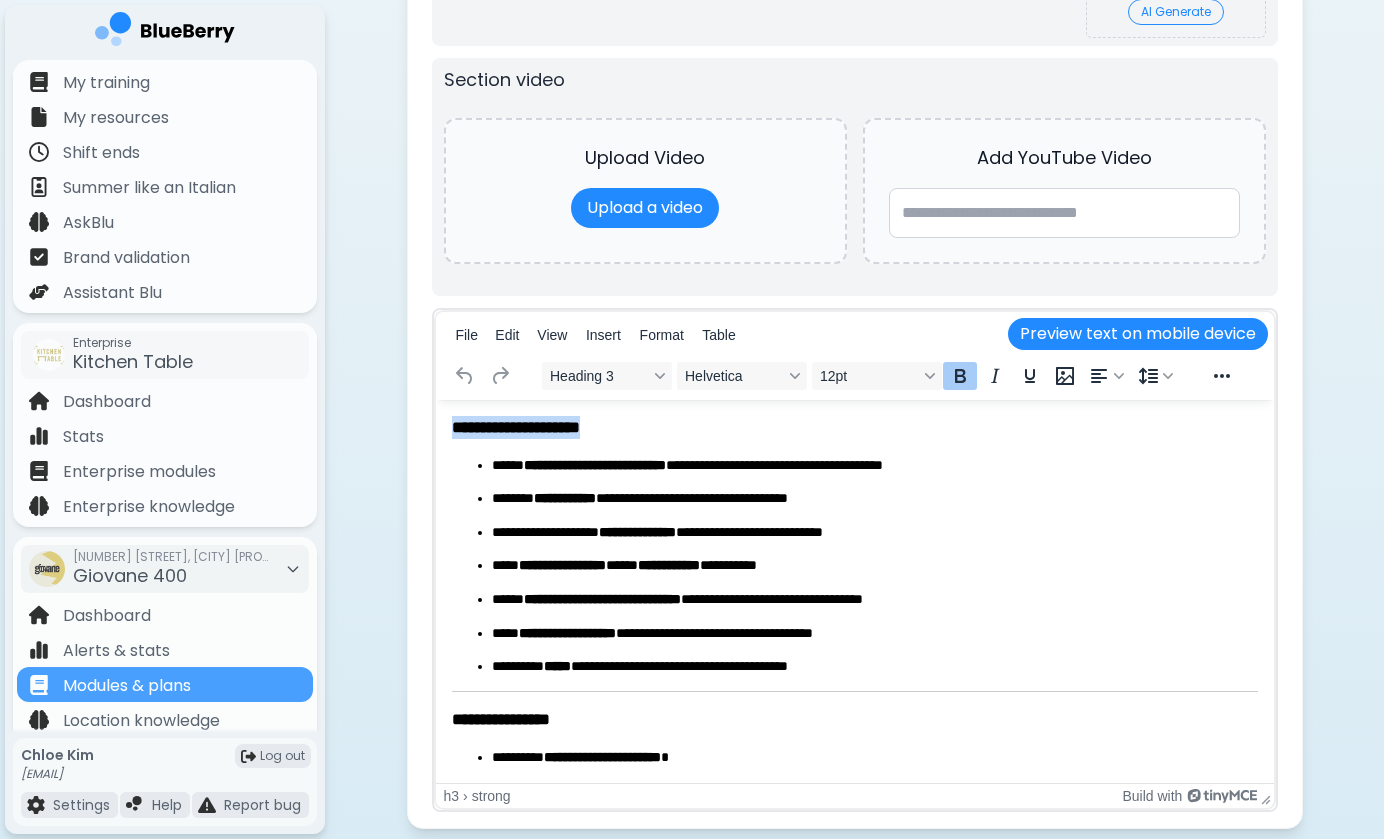 click on "**********" at bounding box center [854, 427] 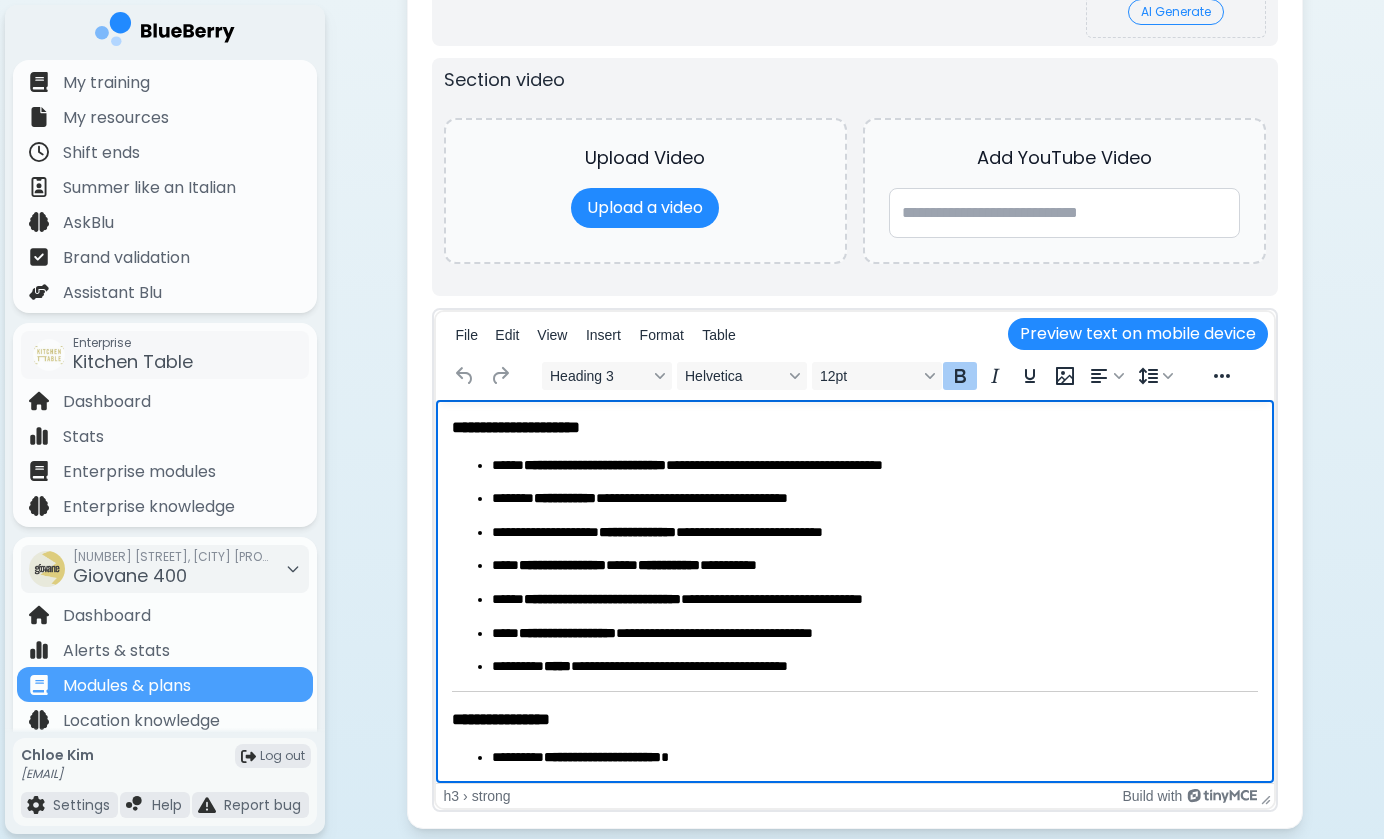click on "**********" at bounding box center (854, 427) 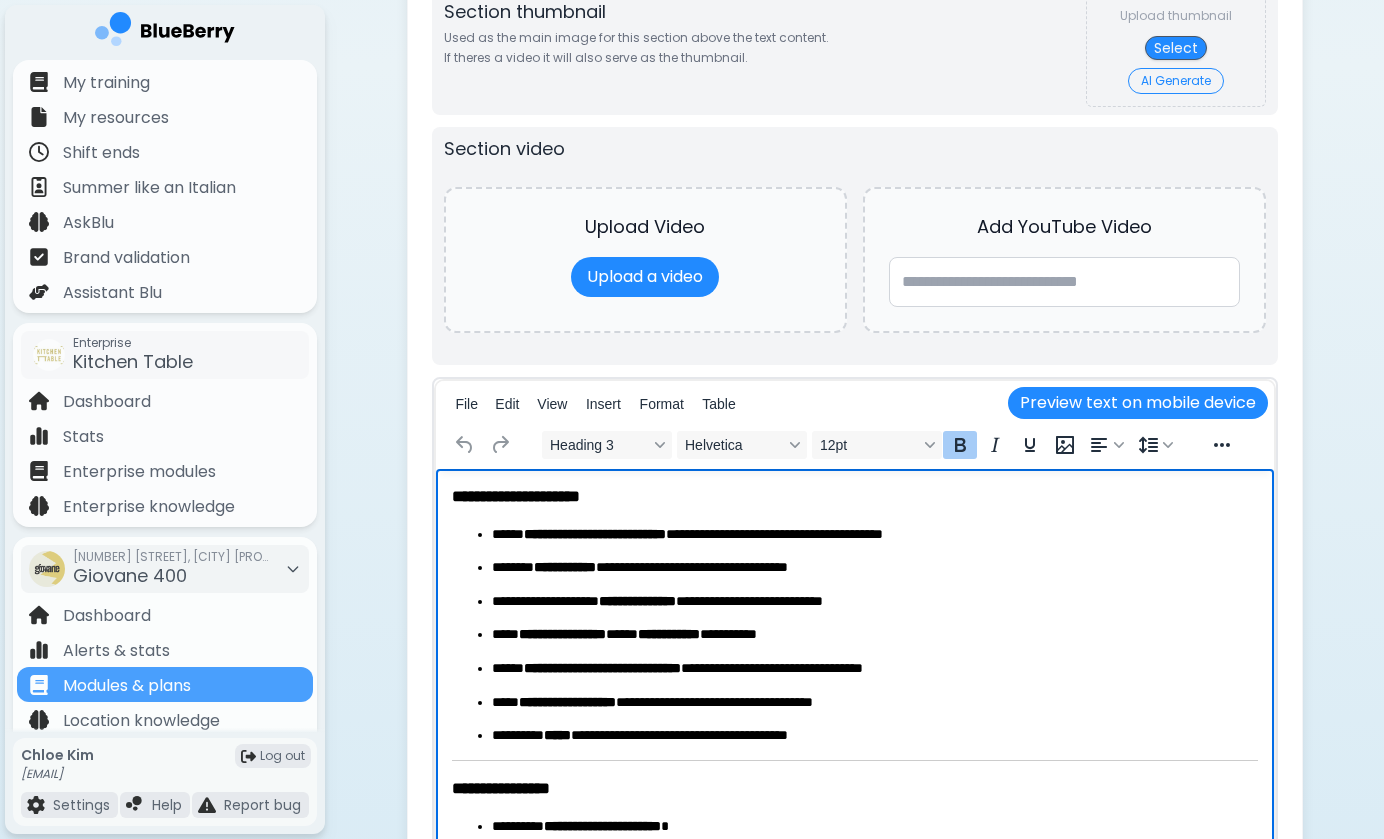 scroll, scrollTop: 67, scrollLeft: 0, axis: vertical 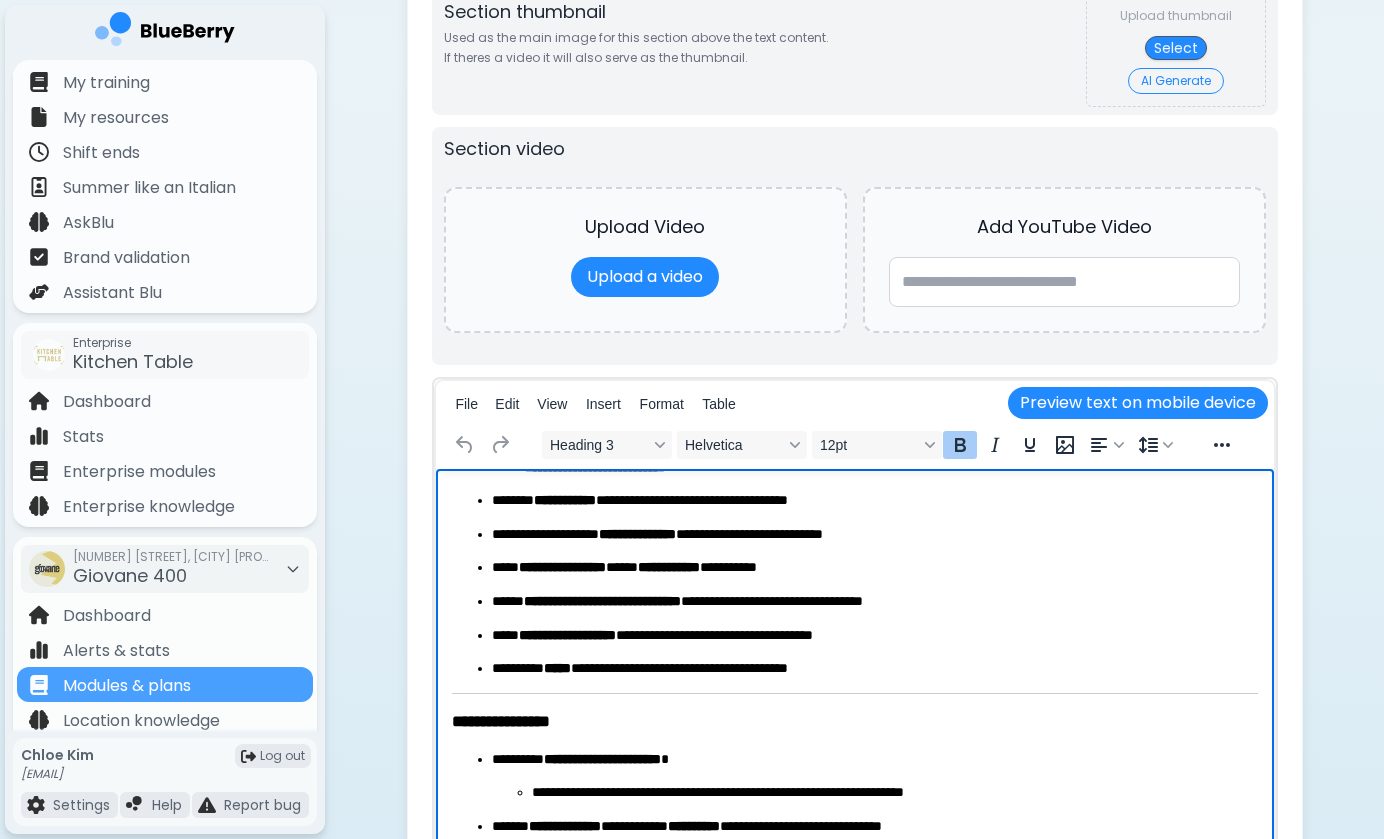click on "**********" at bounding box center [874, 602] 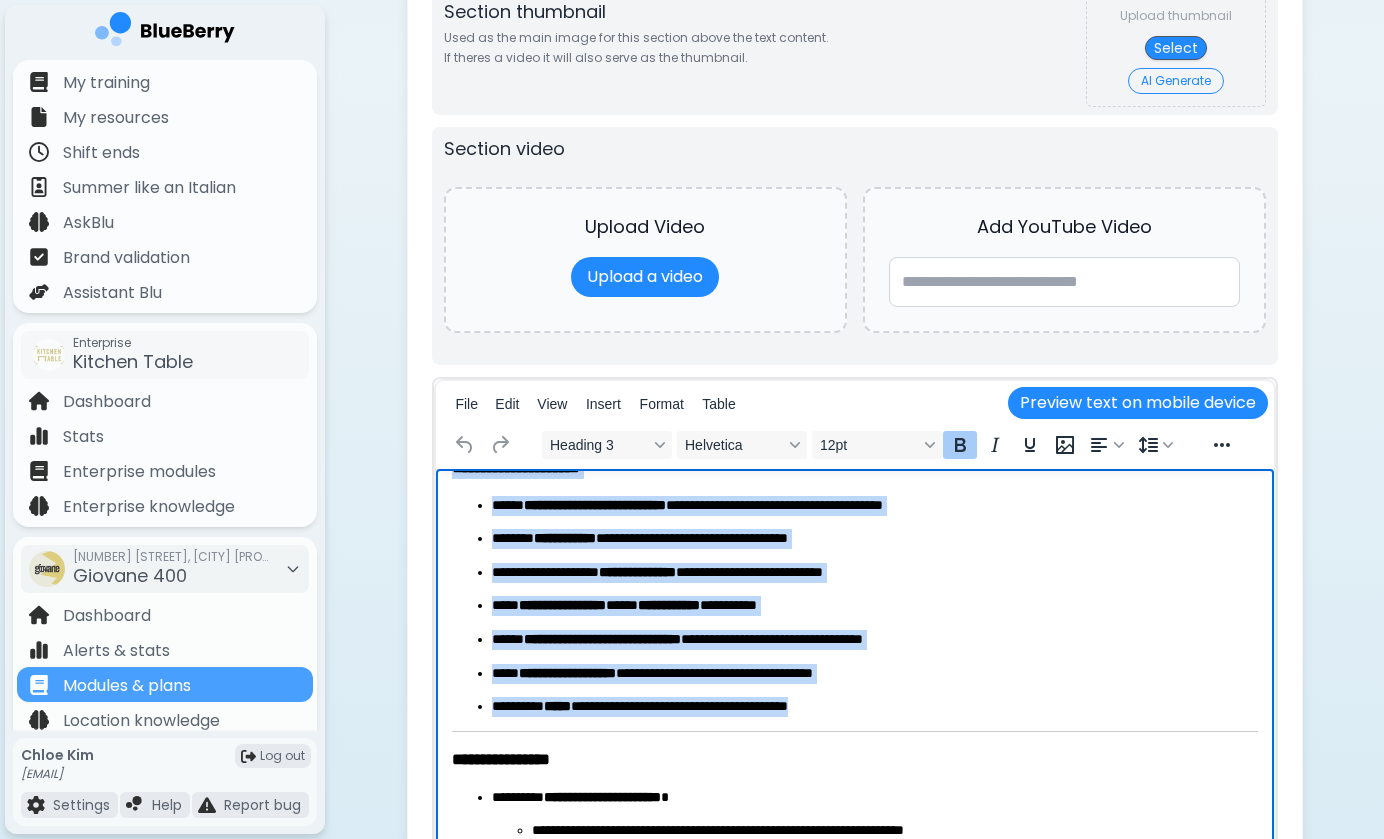scroll, scrollTop: 0, scrollLeft: 0, axis: both 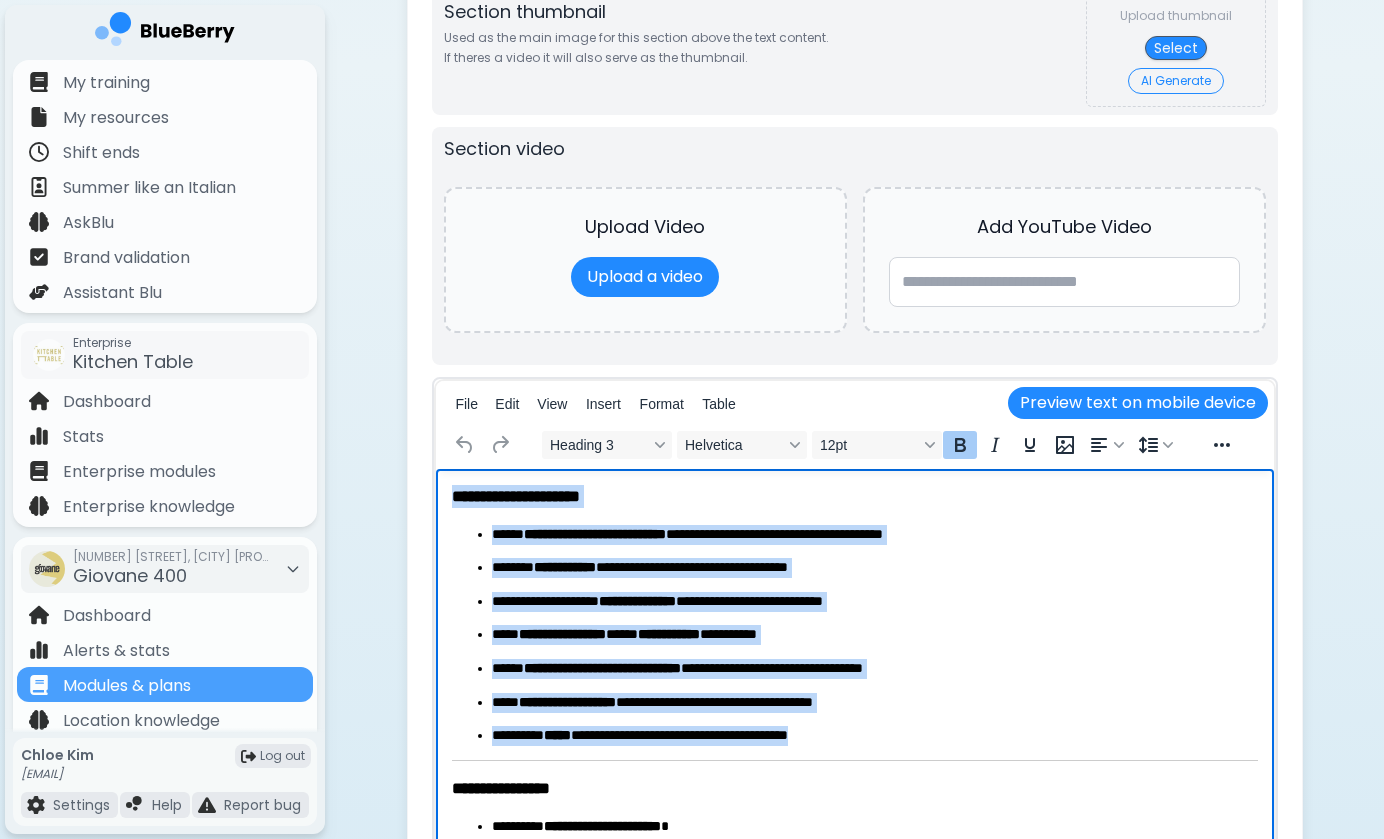 drag, startPoint x: 868, startPoint y: 674, endPoint x: 475, endPoint y: 444, distance: 455.3559 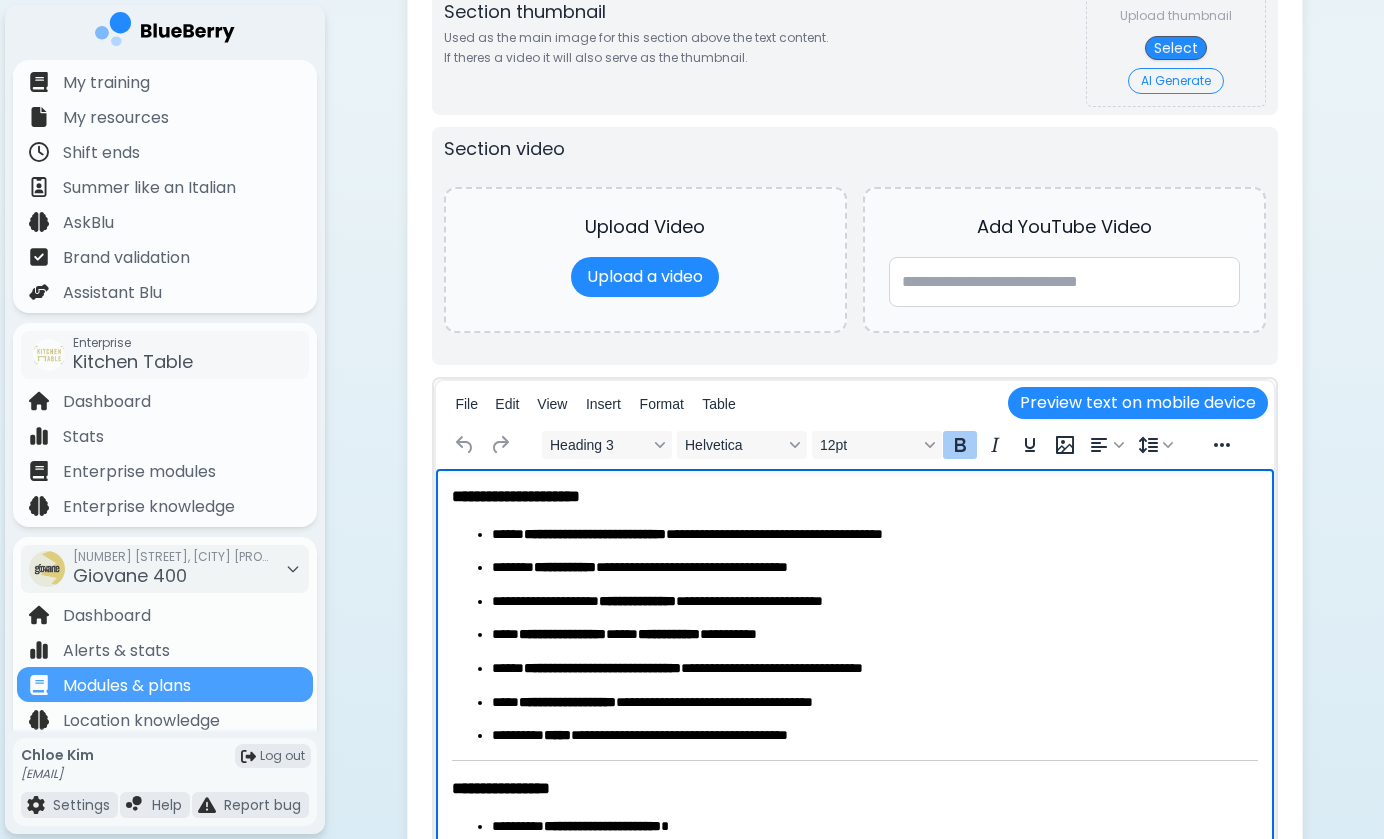 click on "**********" at bounding box center [874, 568] 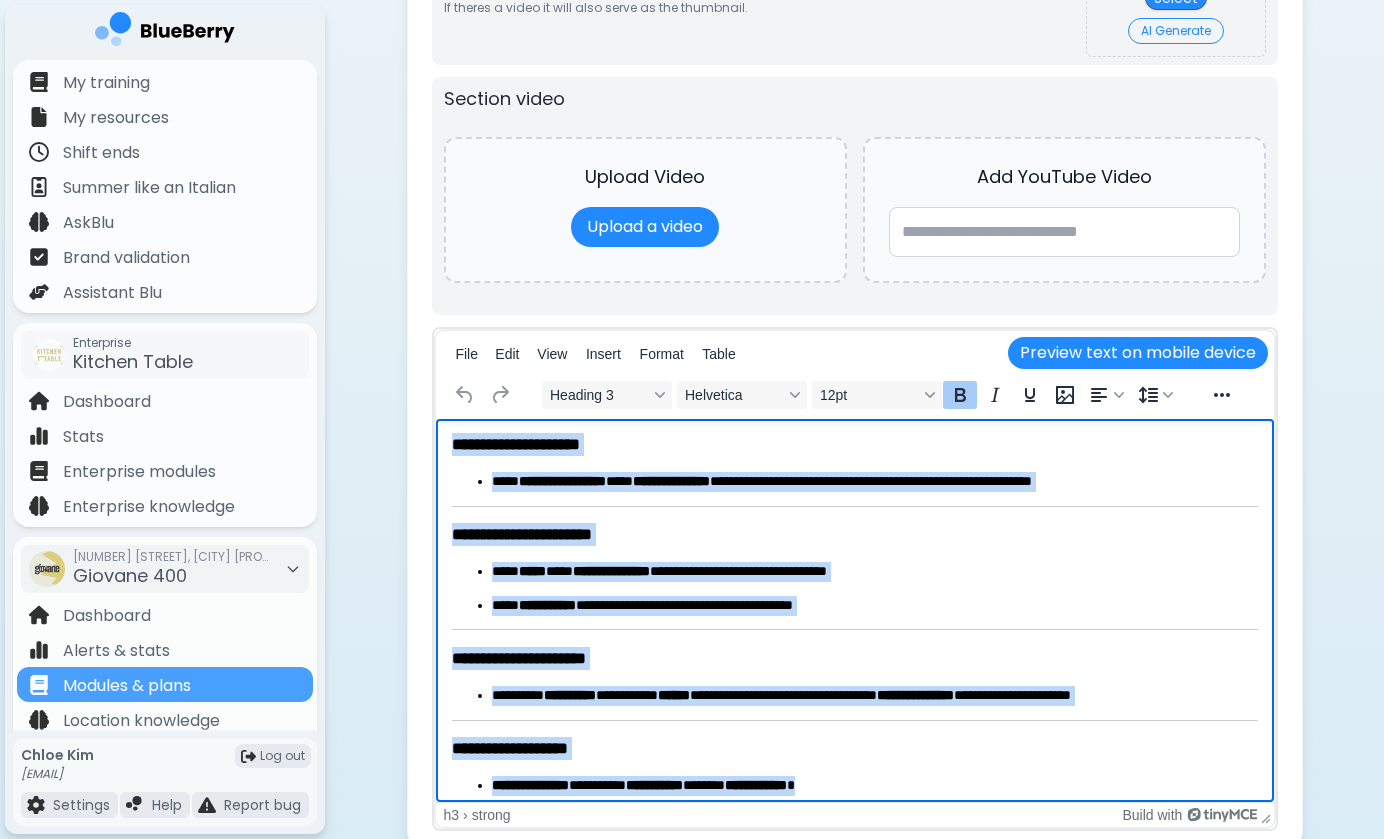 scroll, scrollTop: 647, scrollLeft: 0, axis: vertical 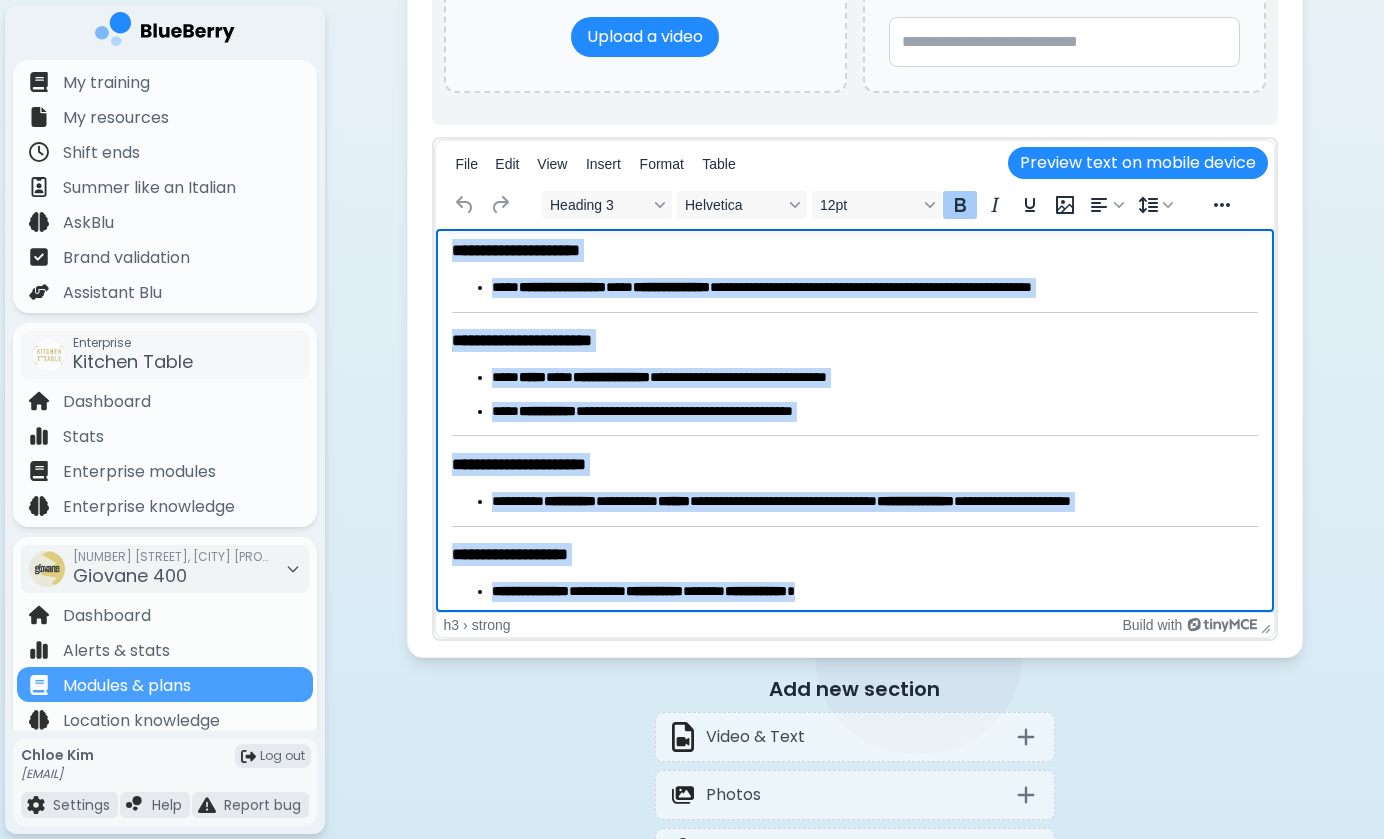 drag, startPoint x: 453, startPoint y: 323, endPoint x: 871, endPoint y: 611, distance: 507.61008 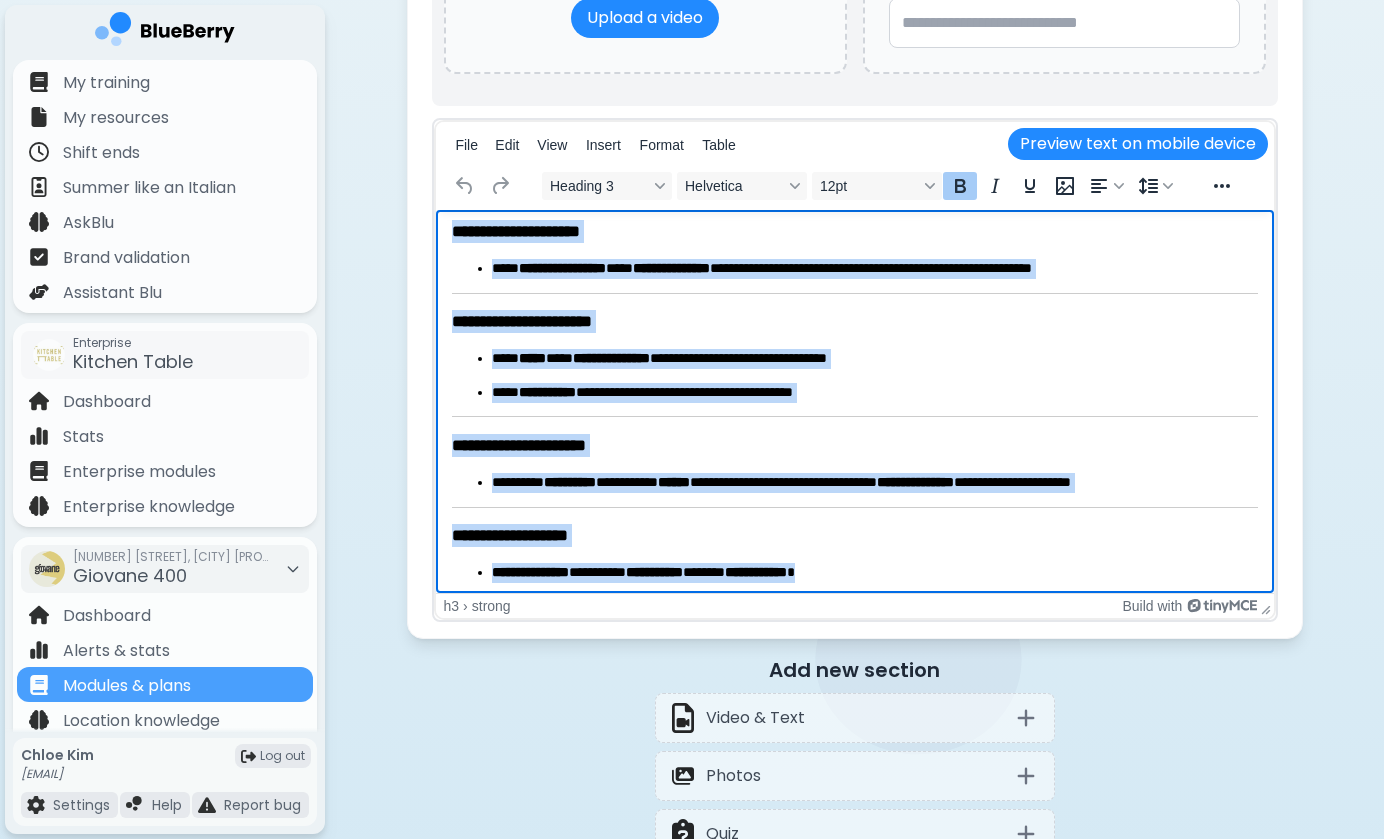 copy on "**********" 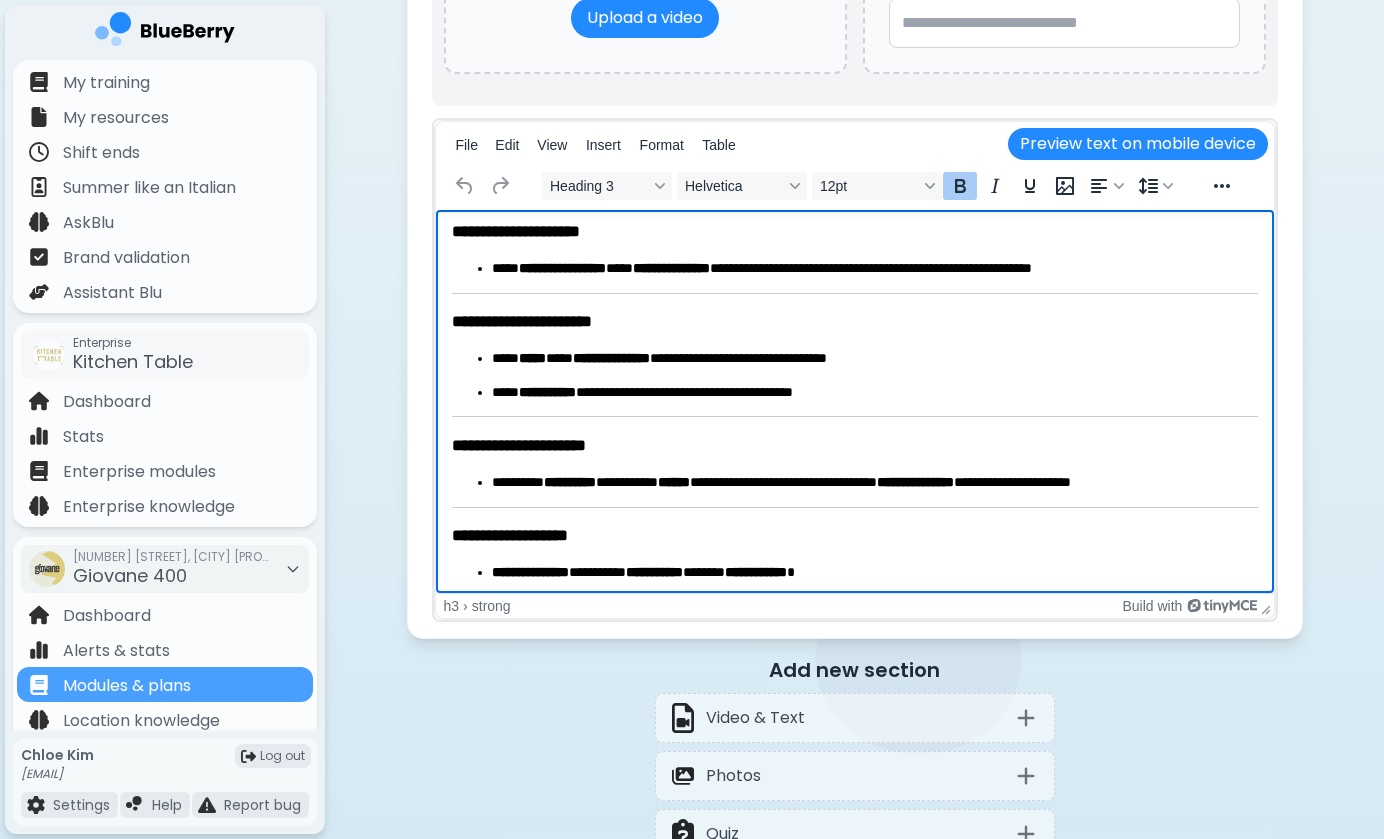 scroll, scrollTop: 0, scrollLeft: 0, axis: both 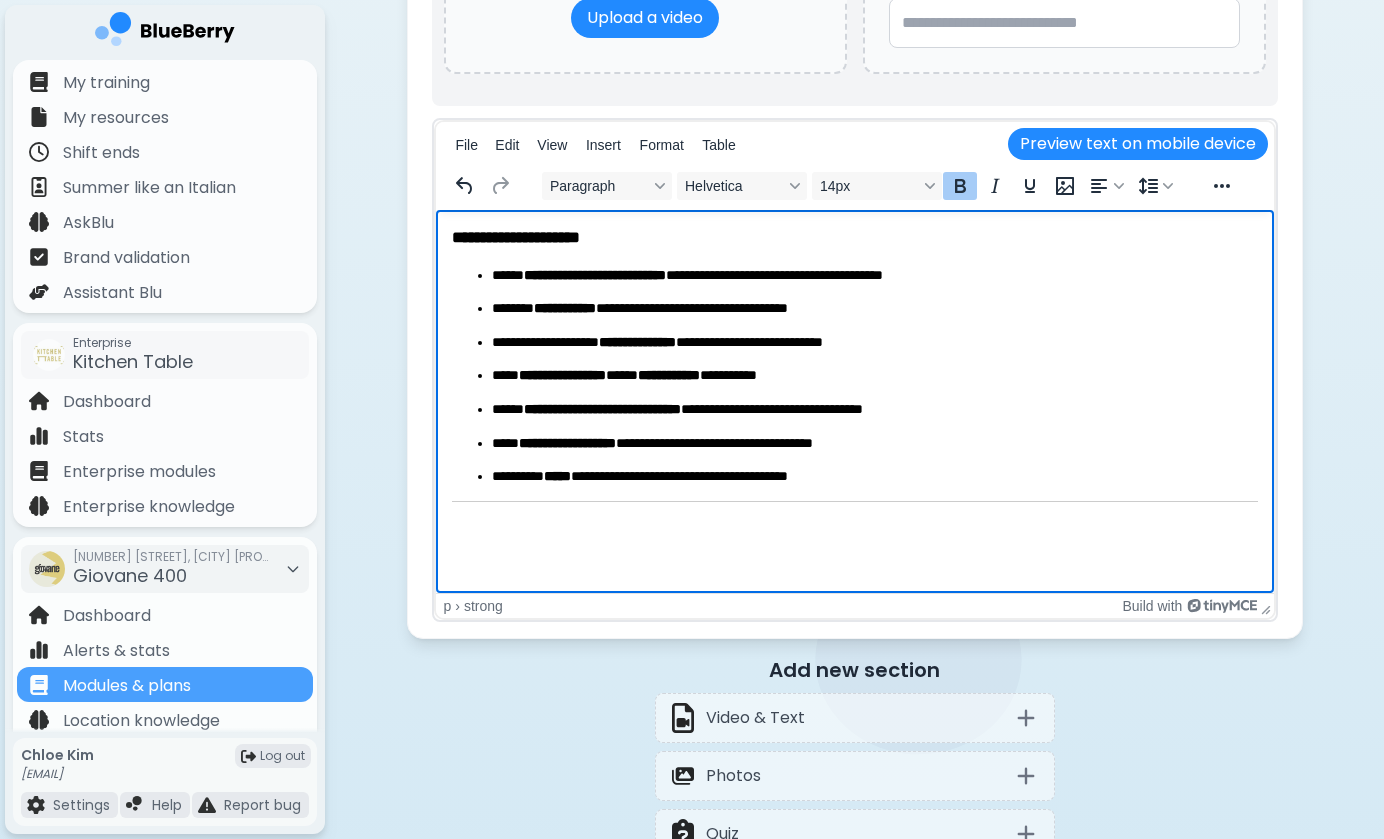 type 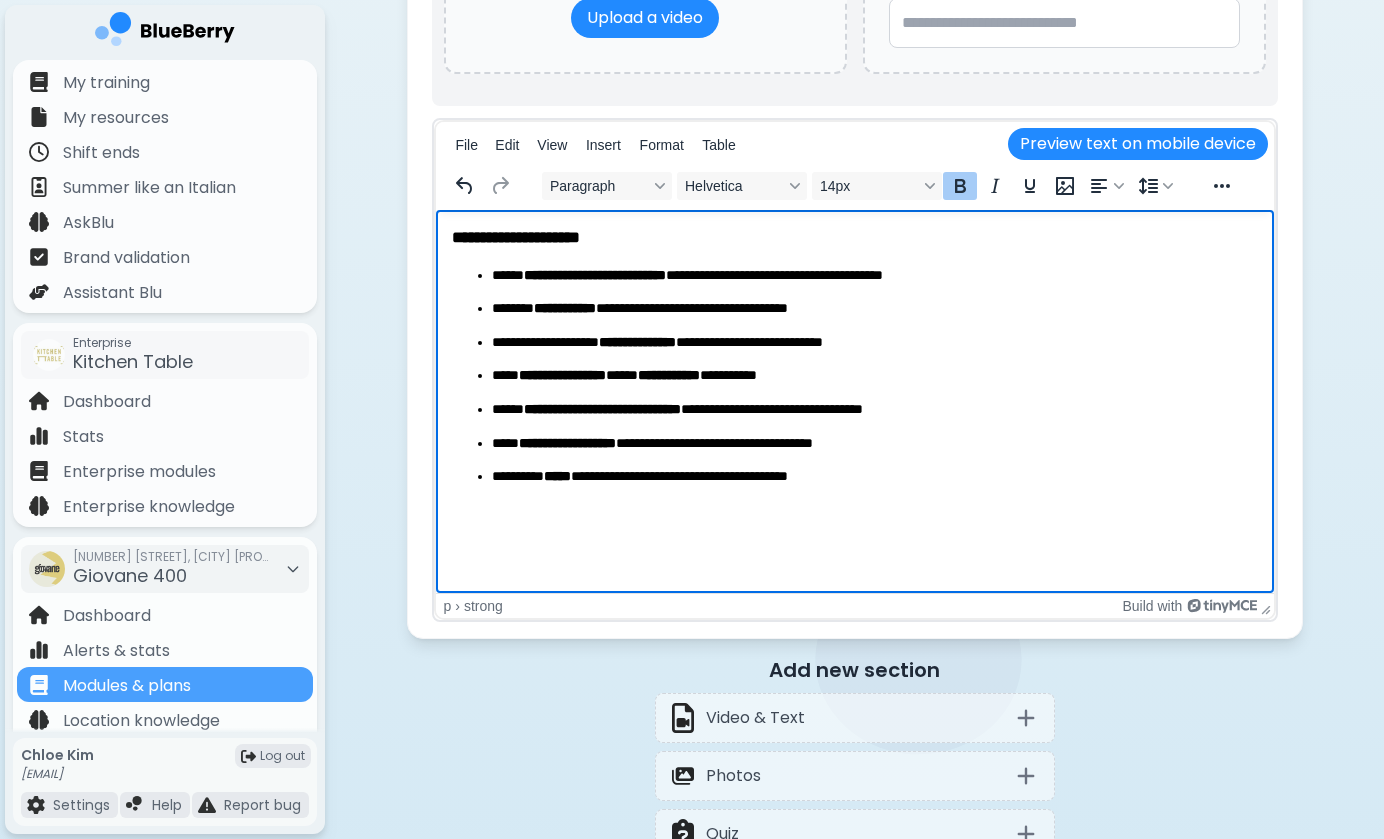 click on "**********" at bounding box center (854, 237) 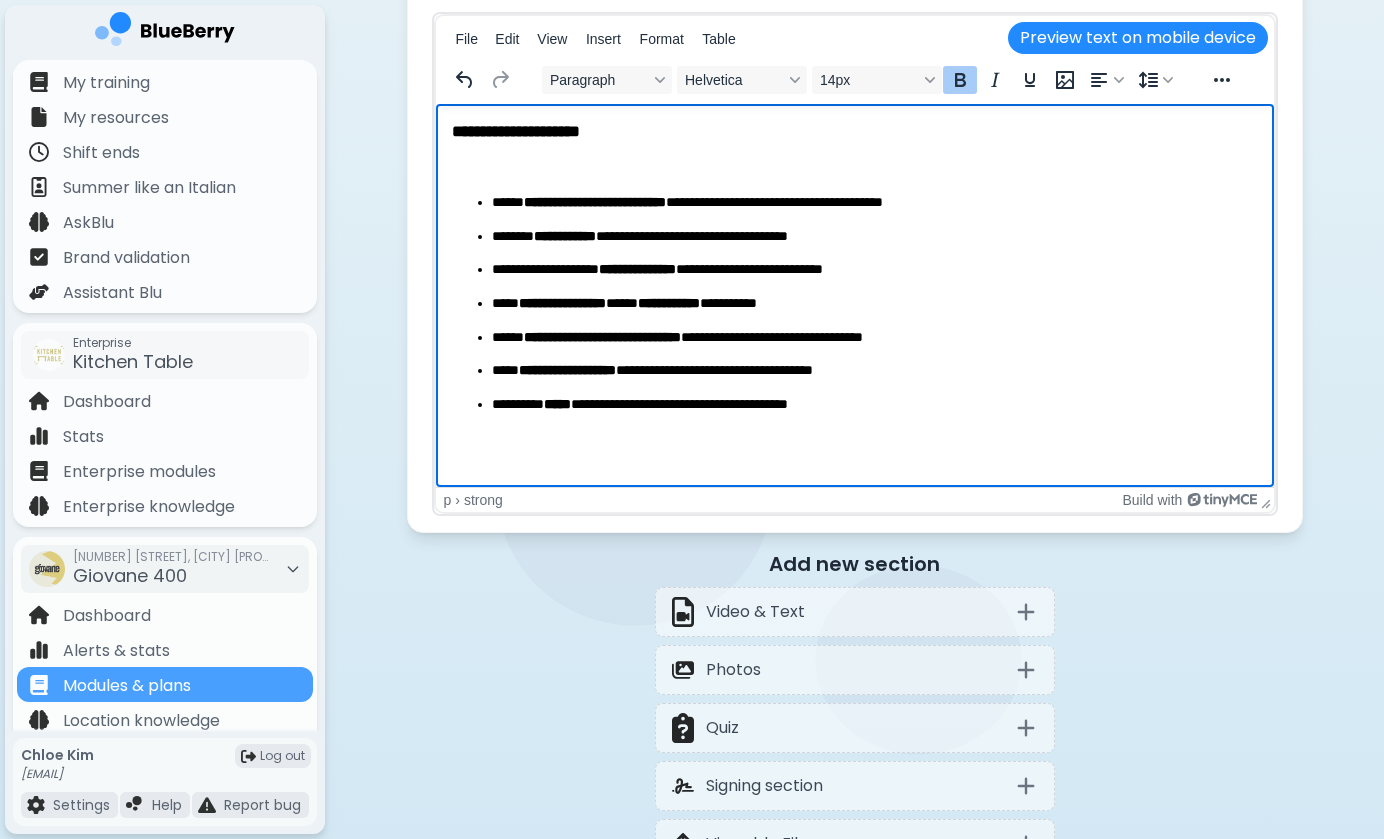 scroll, scrollTop: 1606, scrollLeft: 0, axis: vertical 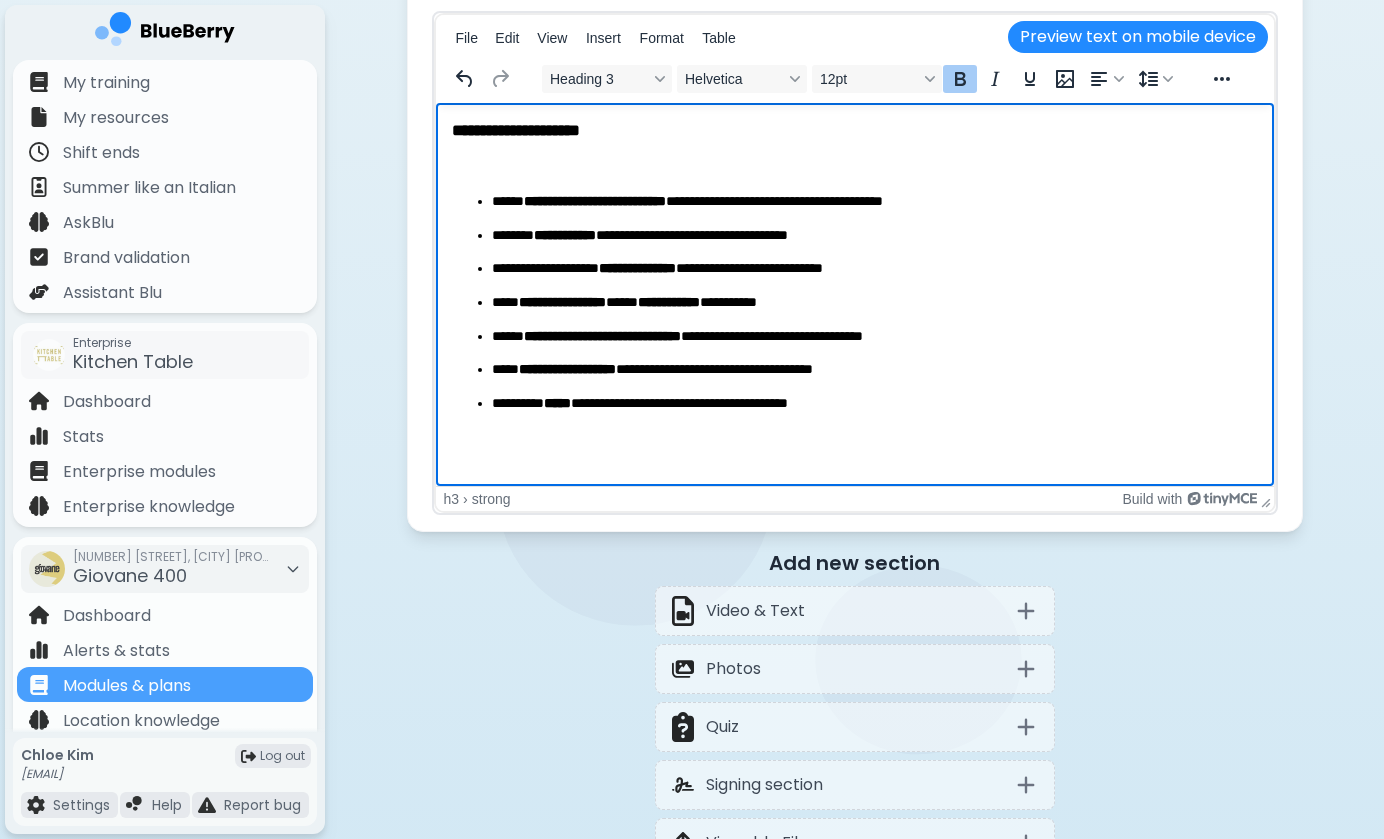 click on "**********" at bounding box center (515, 130) 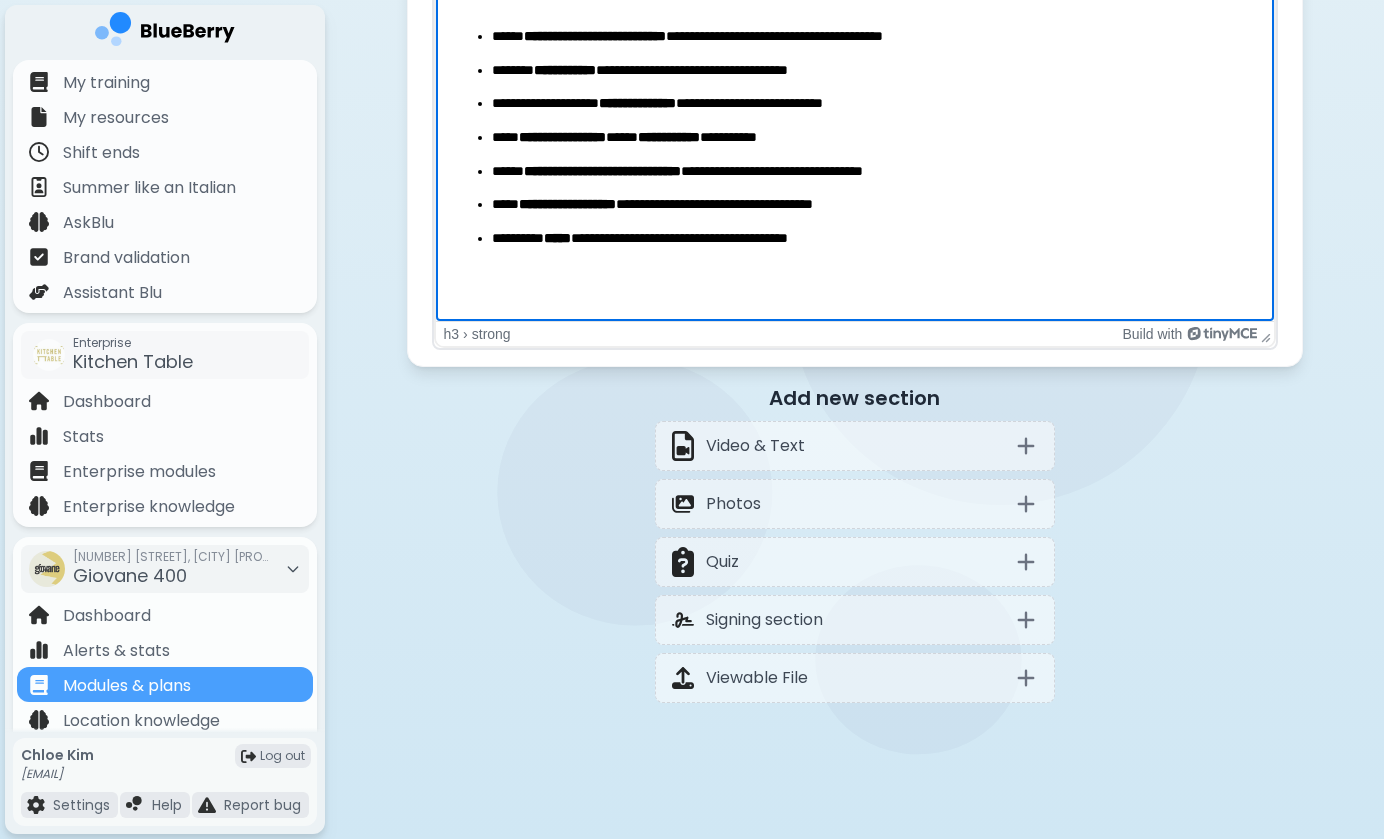 scroll, scrollTop: 1774, scrollLeft: 0, axis: vertical 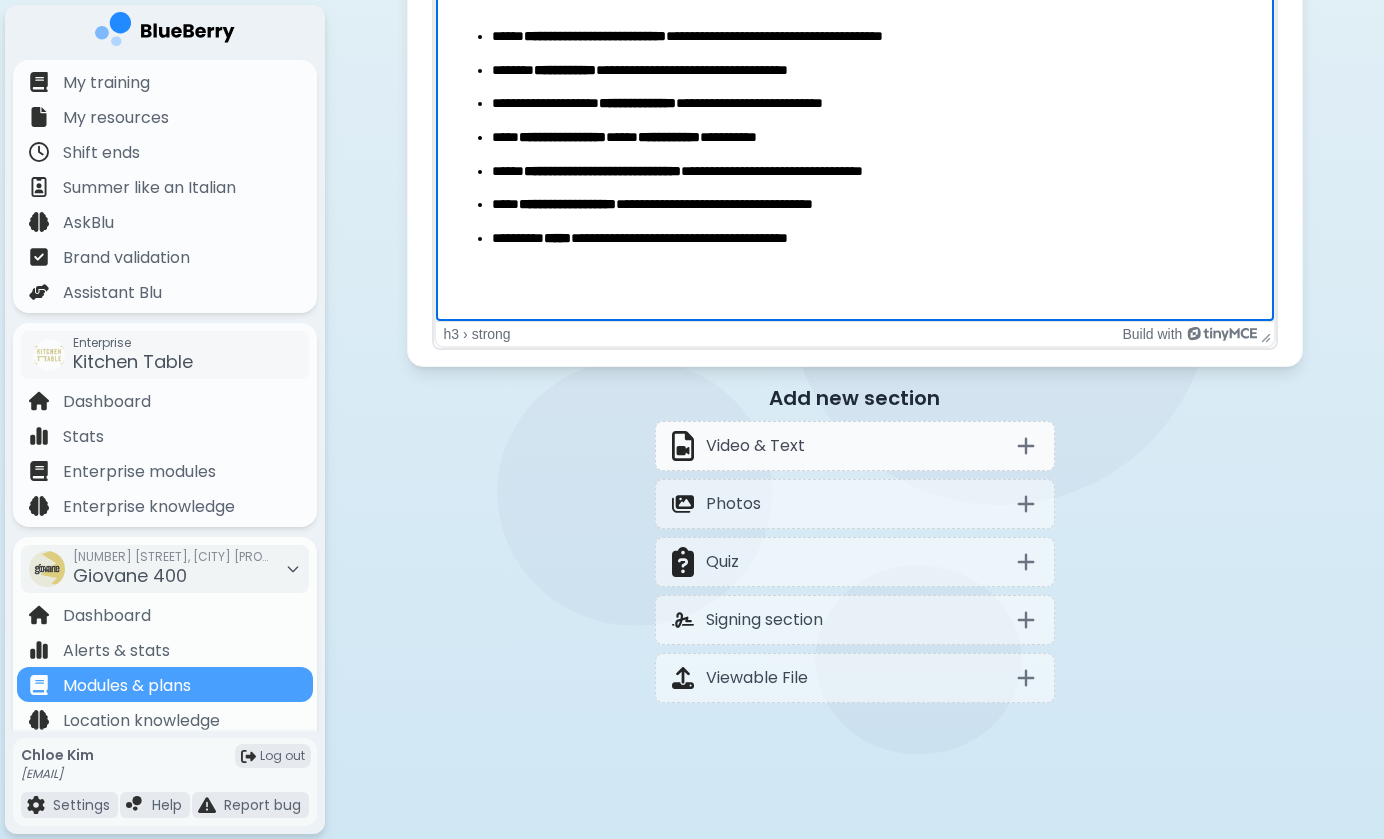 click 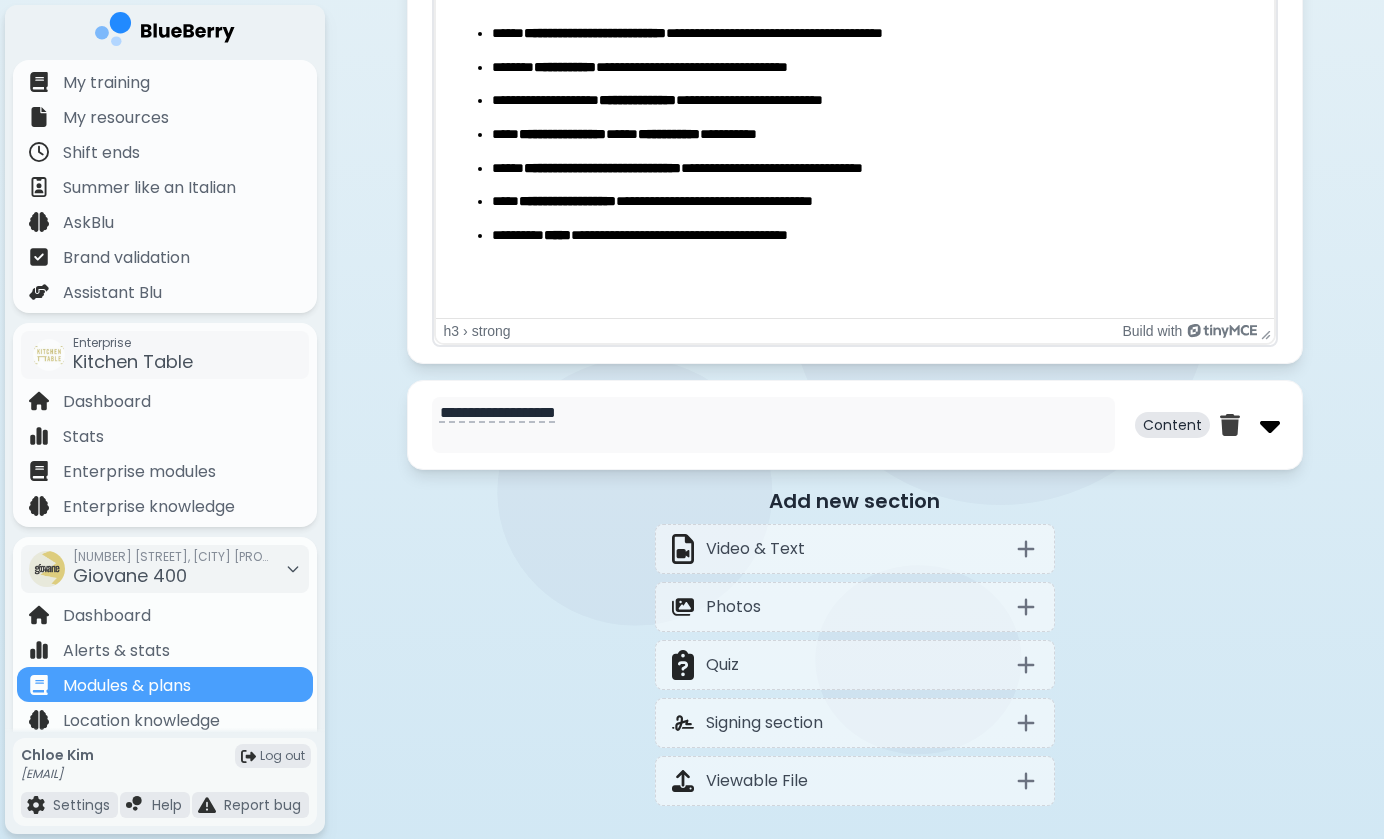 click at bounding box center (1270, 425) 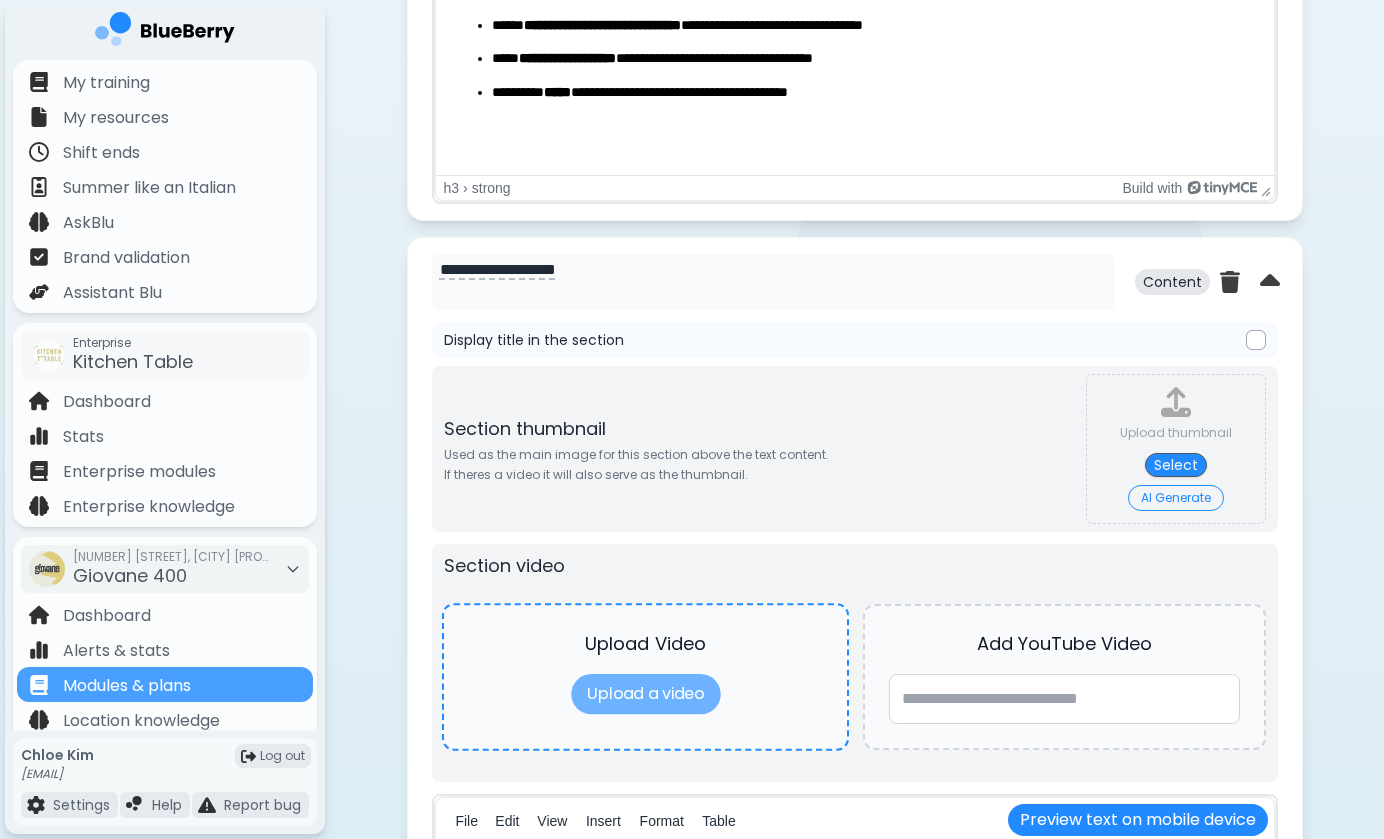 scroll, scrollTop: 2195, scrollLeft: 0, axis: vertical 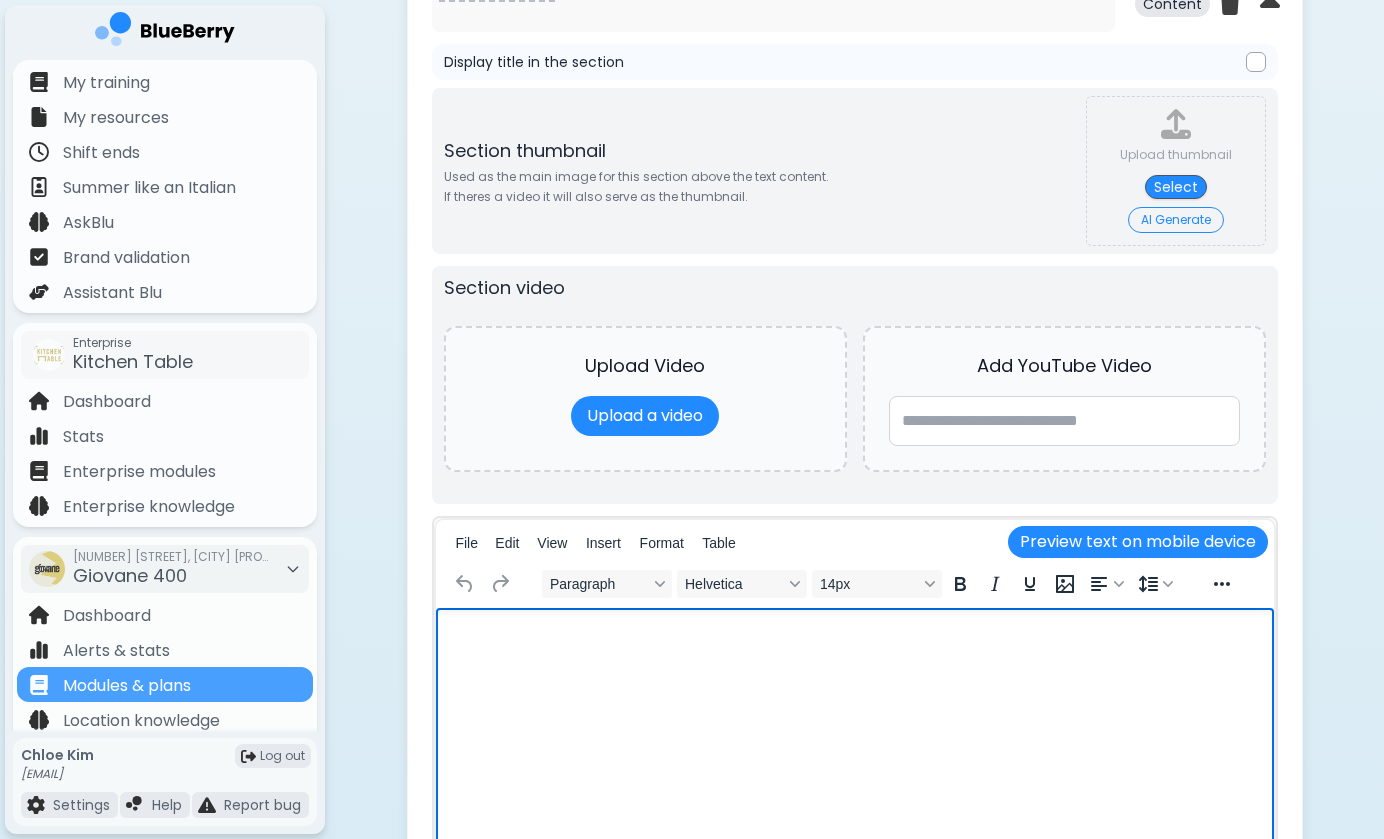 click at bounding box center [854, 634] 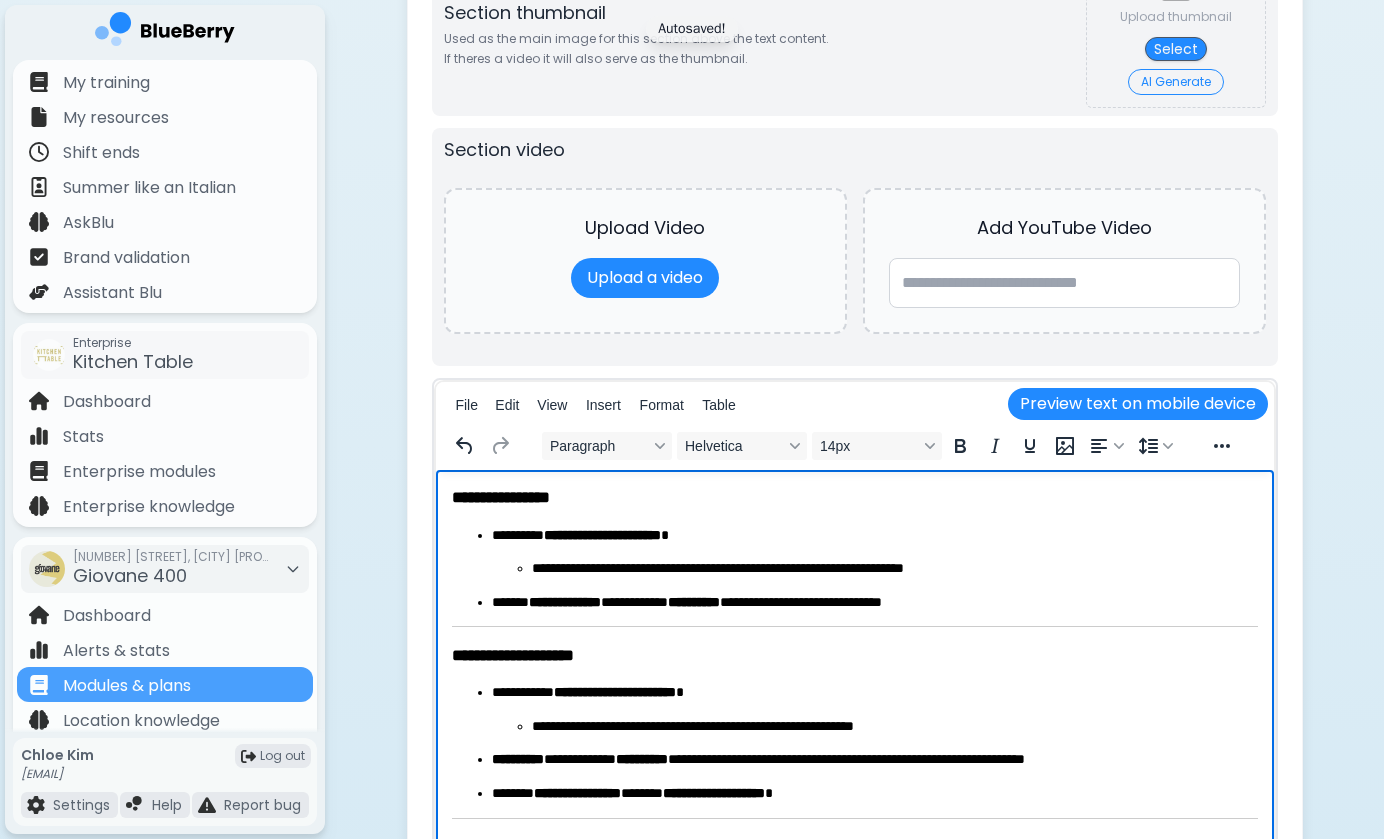 scroll, scrollTop: 0, scrollLeft: 0, axis: both 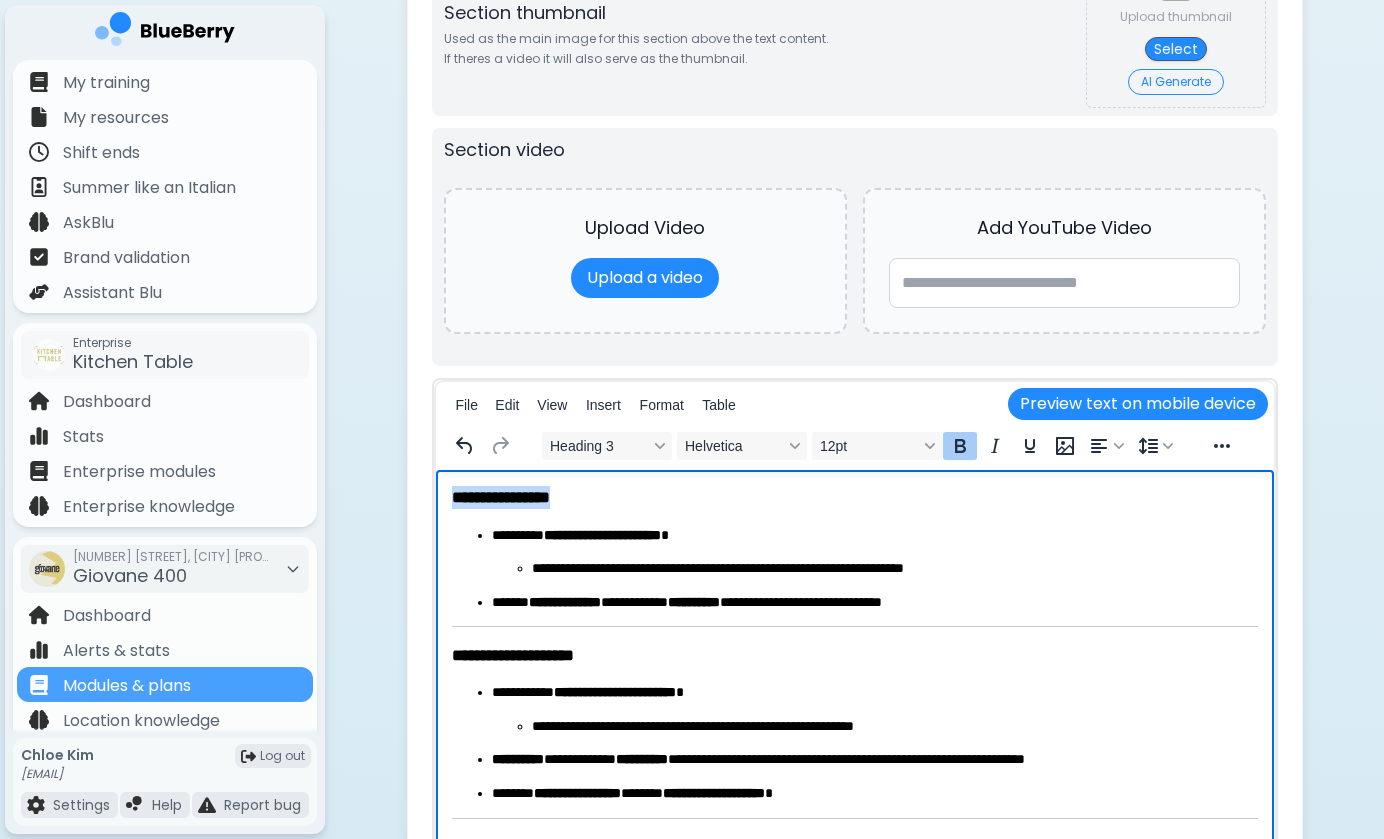 drag, startPoint x: 616, startPoint y: 488, endPoint x: 454, endPoint y: 492, distance: 162.04938 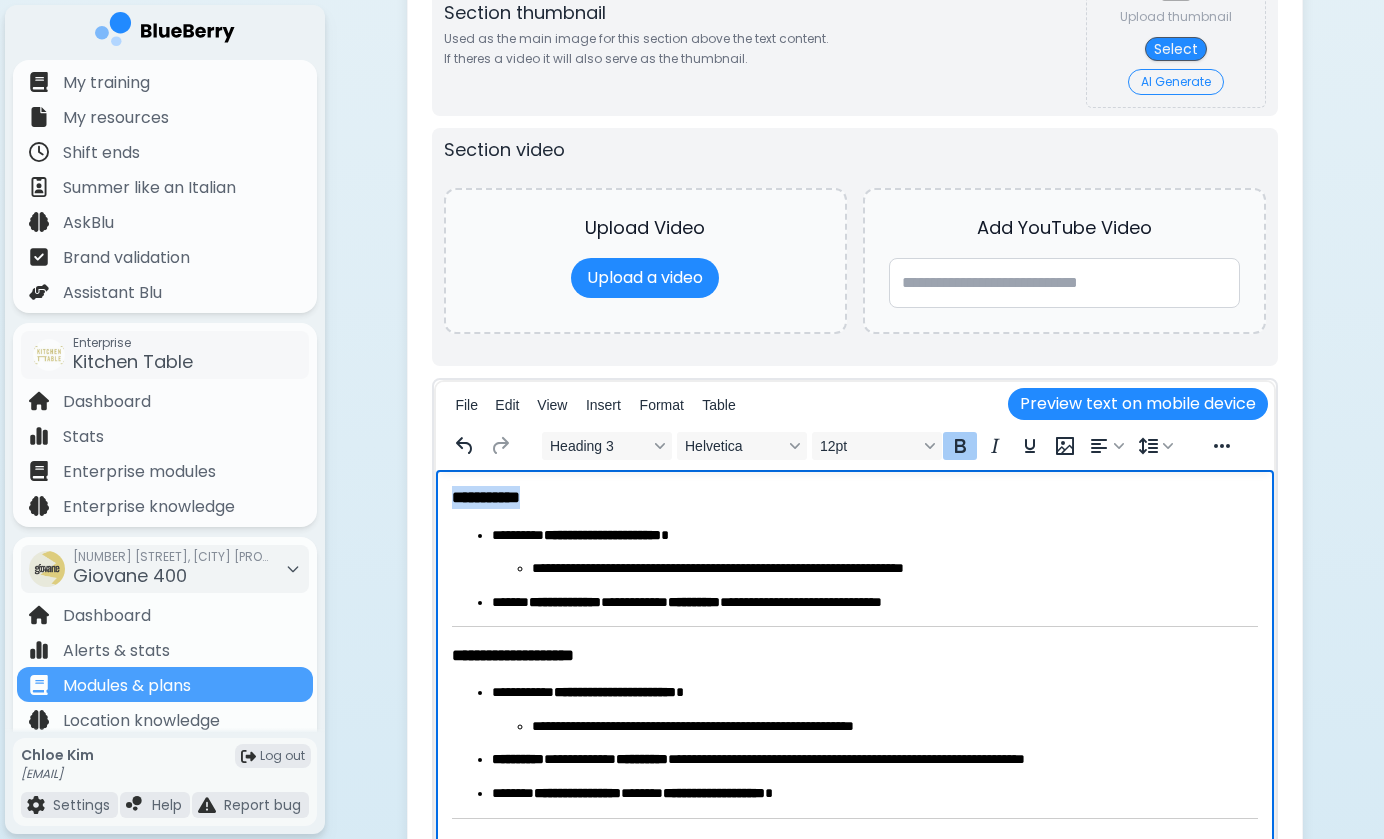 drag, startPoint x: 585, startPoint y: 490, endPoint x: 441, endPoint y: 489, distance: 144.00348 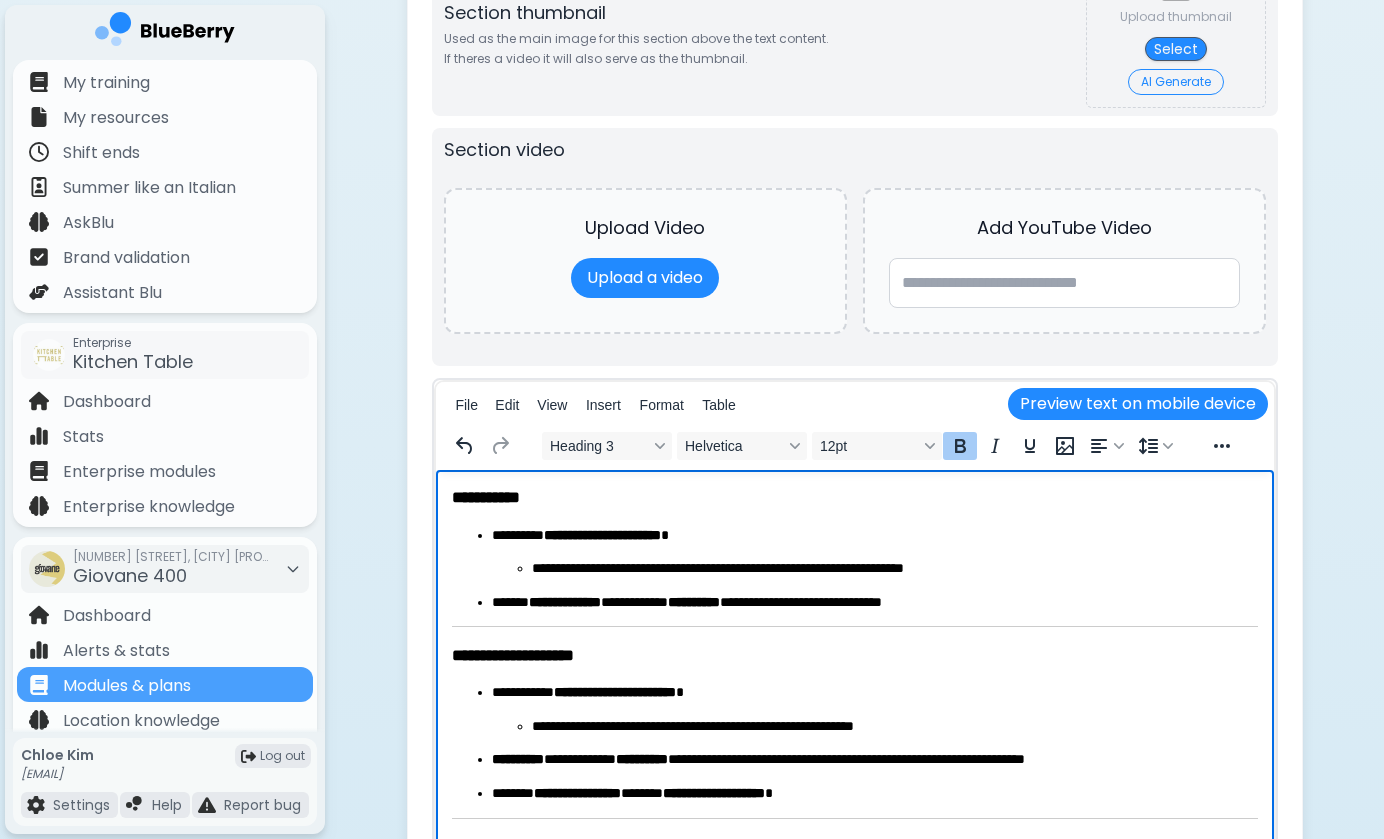 click on "**********" at bounding box center [854, 497] 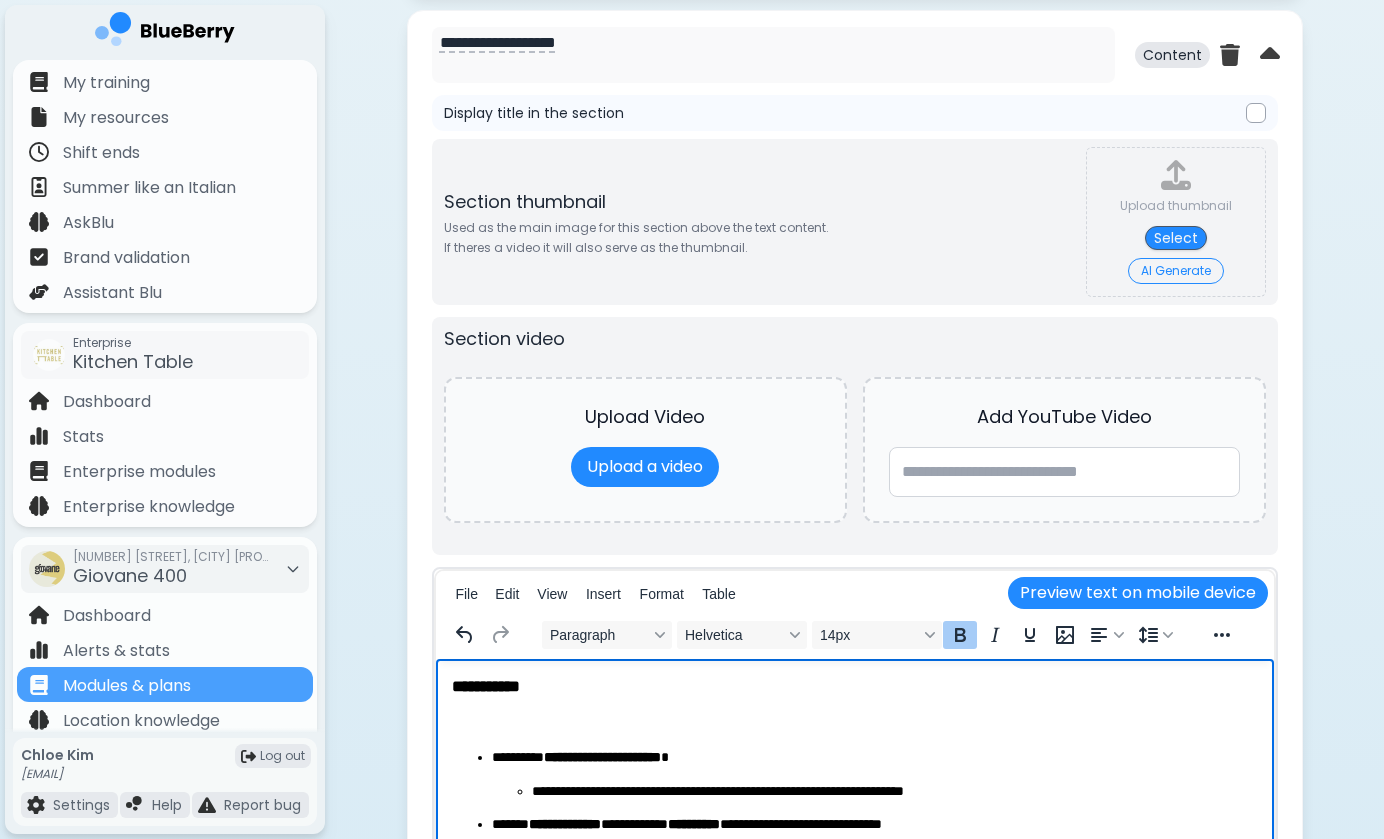 scroll, scrollTop: 2062, scrollLeft: 0, axis: vertical 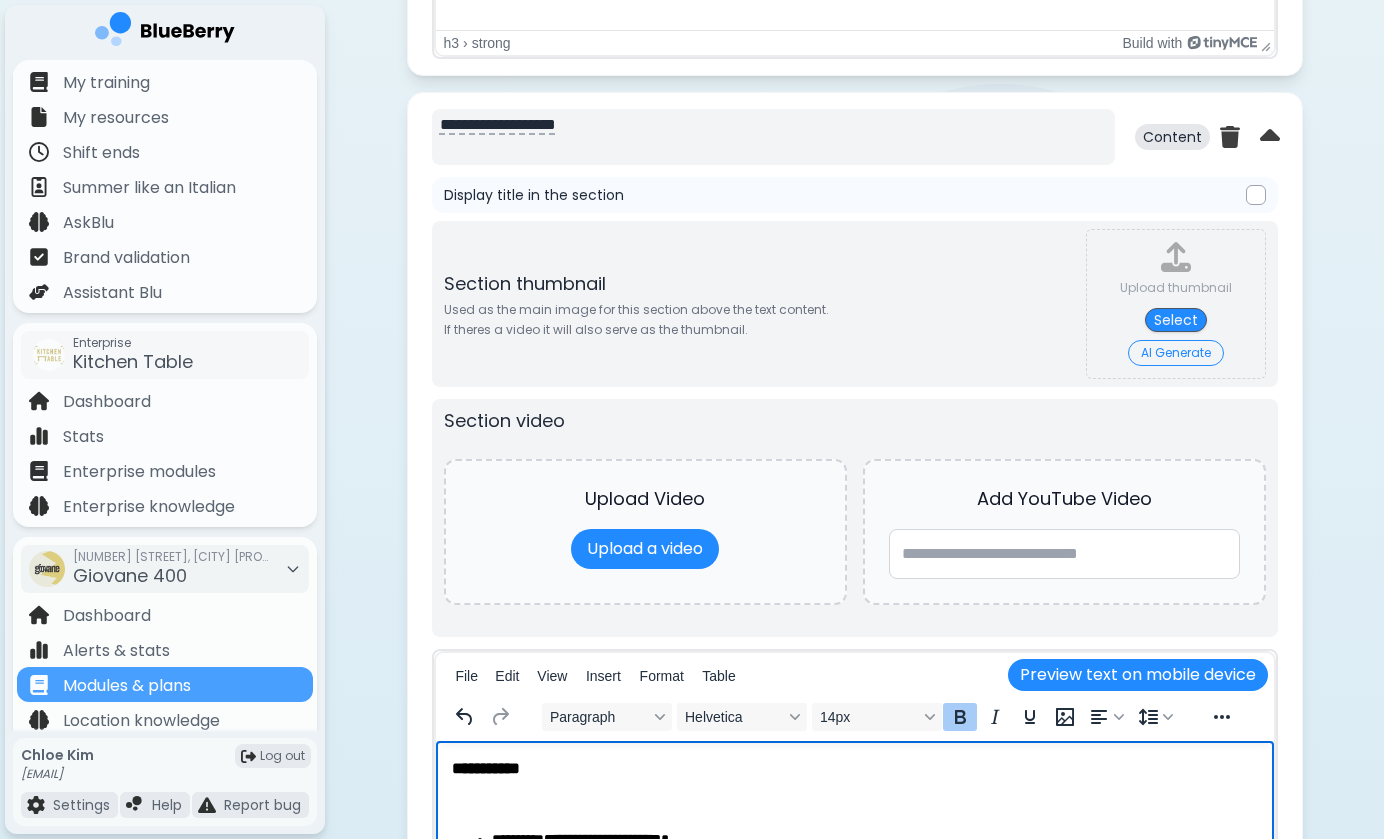 click on "**********" at bounding box center [773, 137] 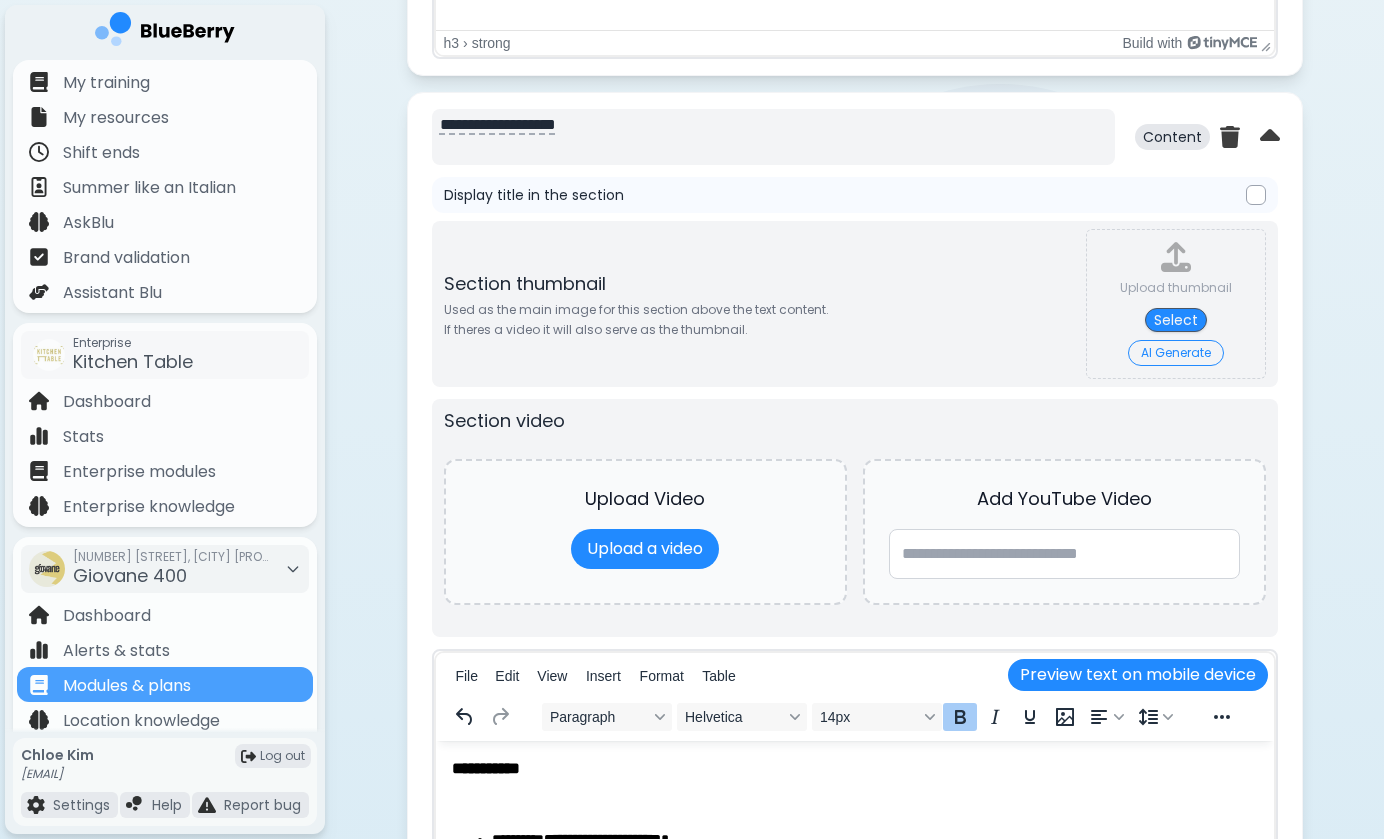 click on "**********" at bounding box center (773, 137) 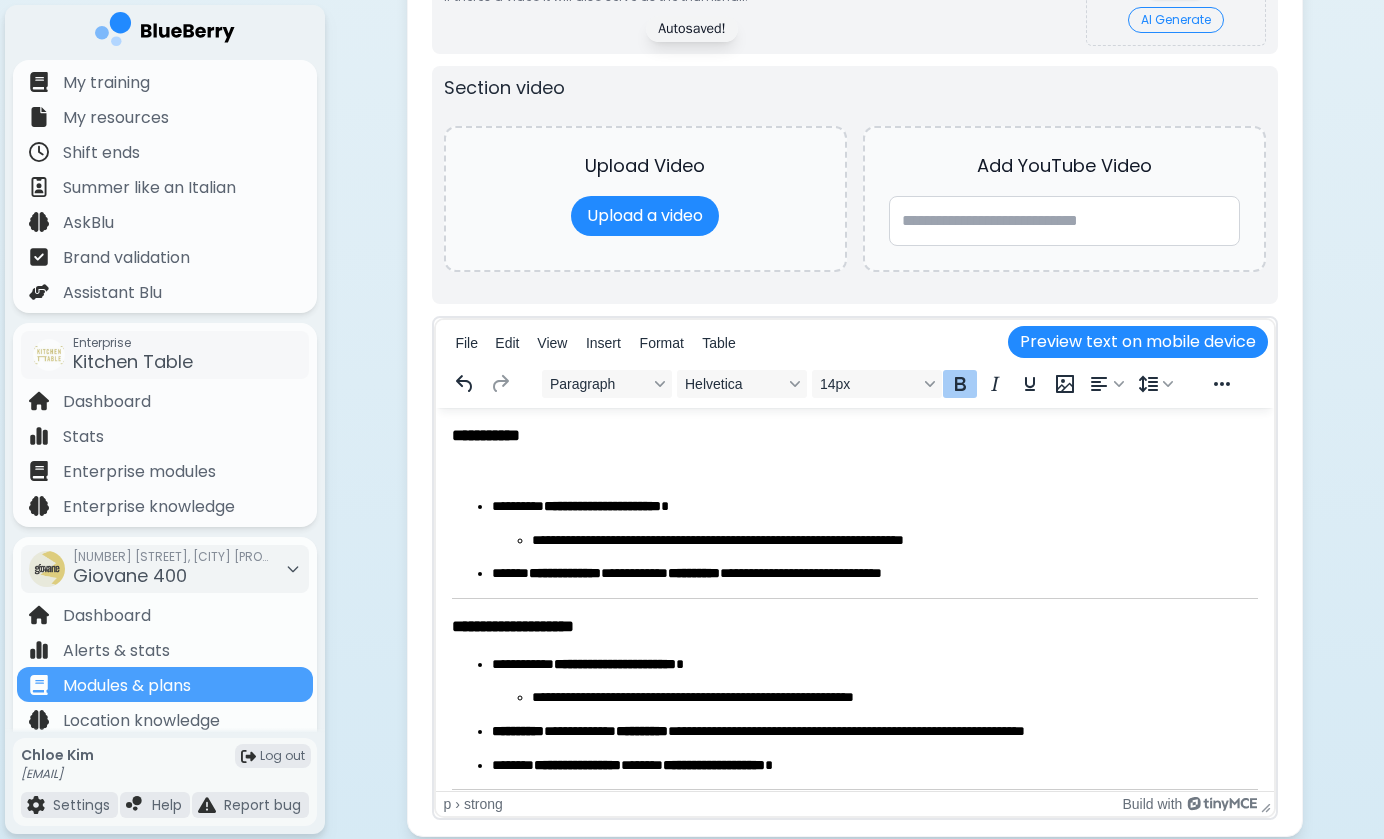 scroll, scrollTop: 2458, scrollLeft: 0, axis: vertical 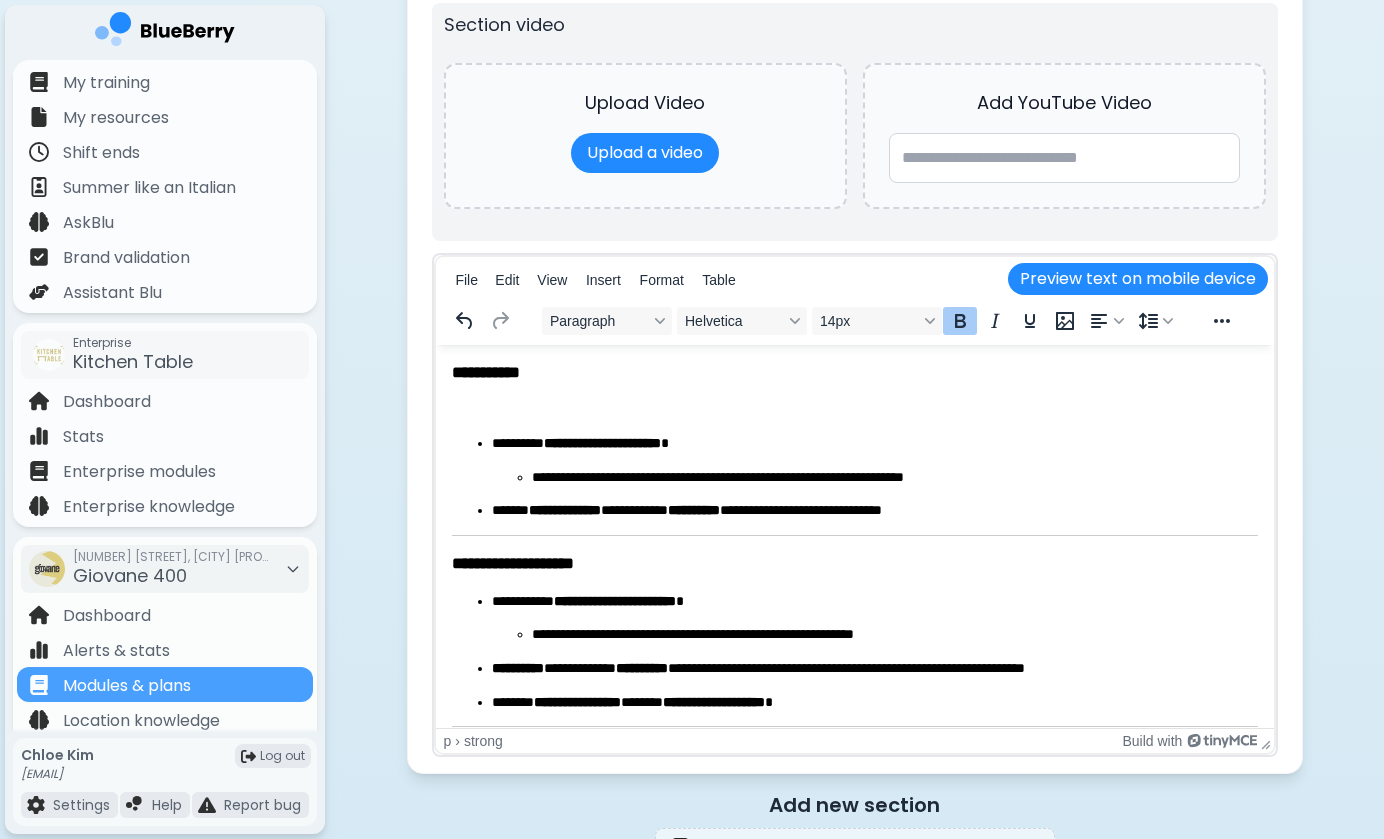 type on "**********" 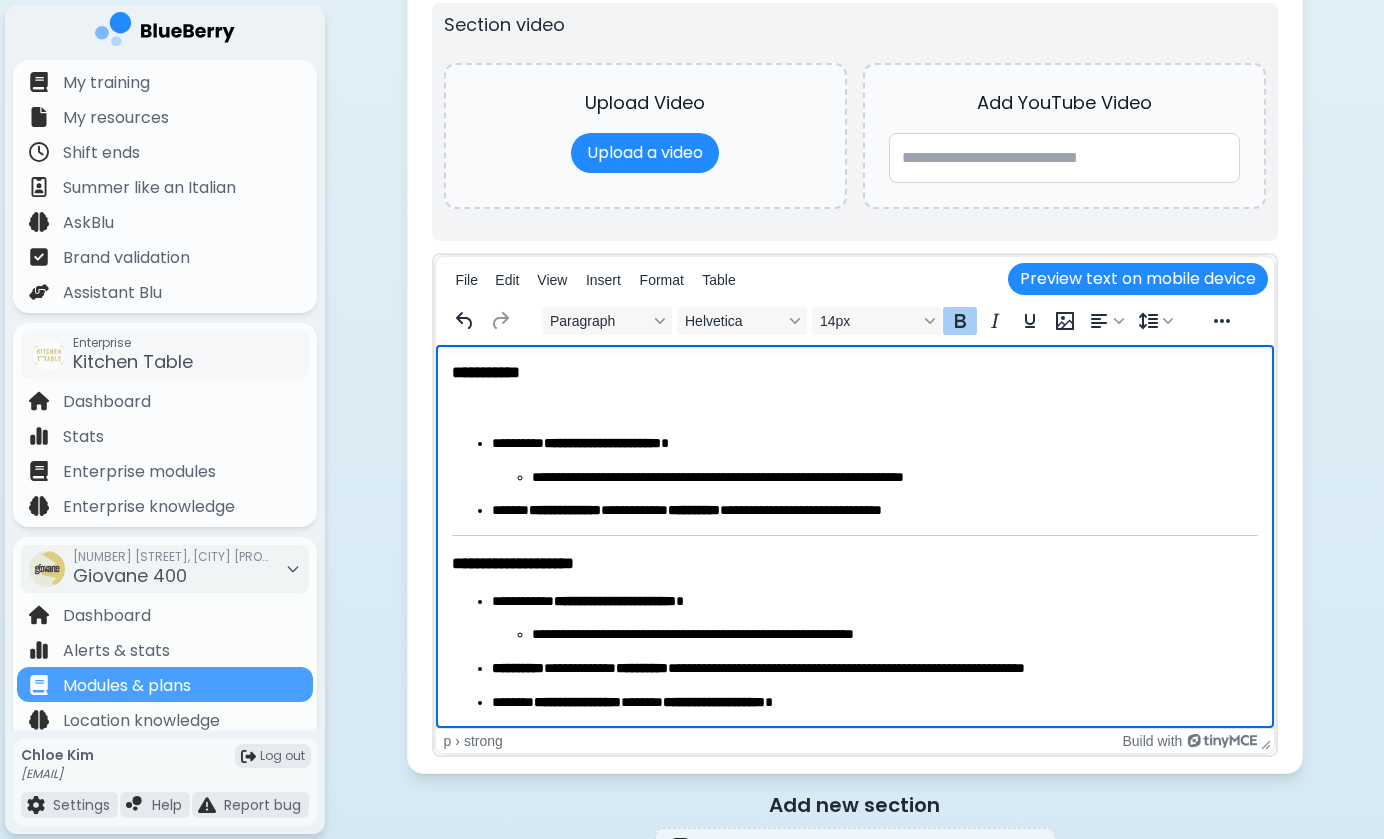 click on "**********" at bounding box center (894, 478) 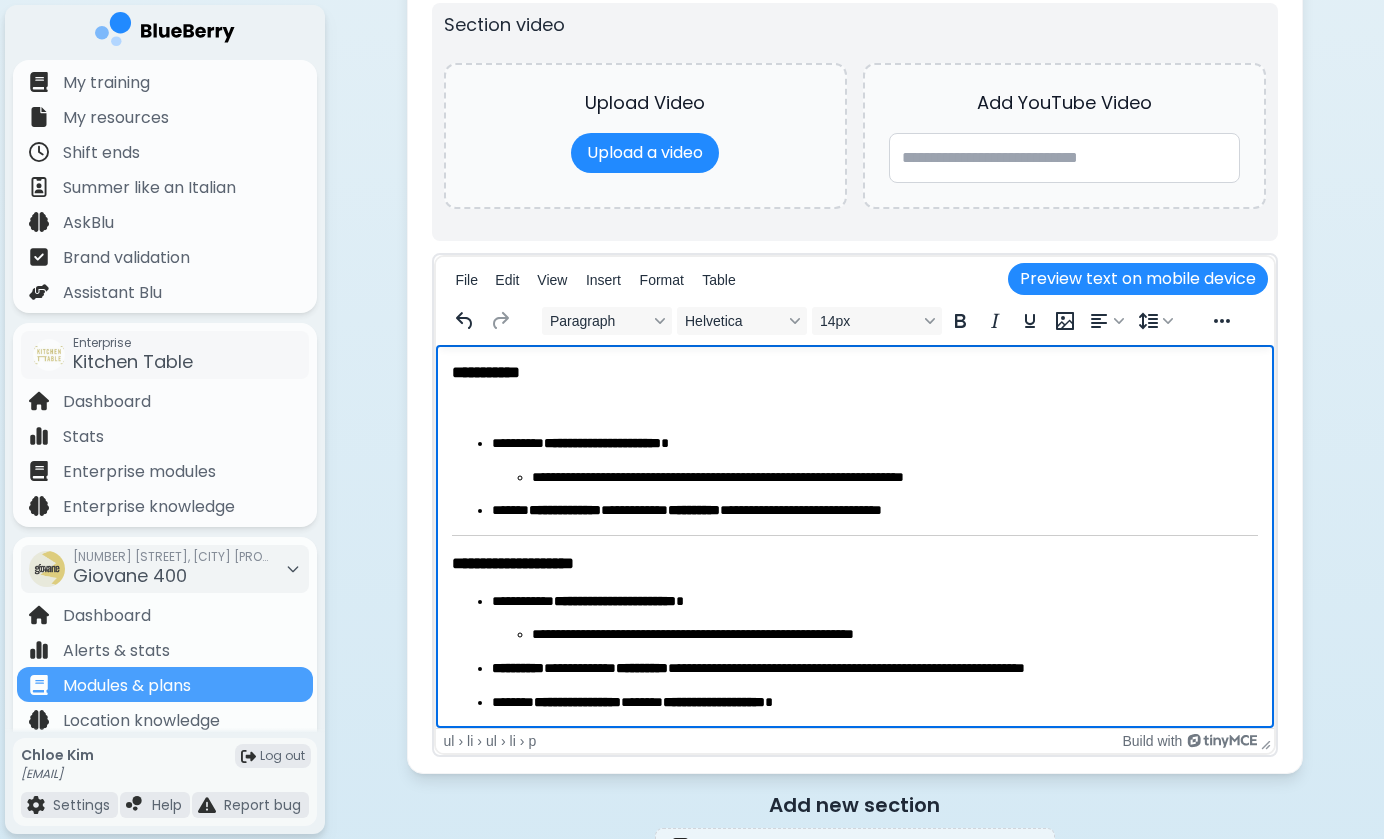 click on "**********" at bounding box center [564, 510] 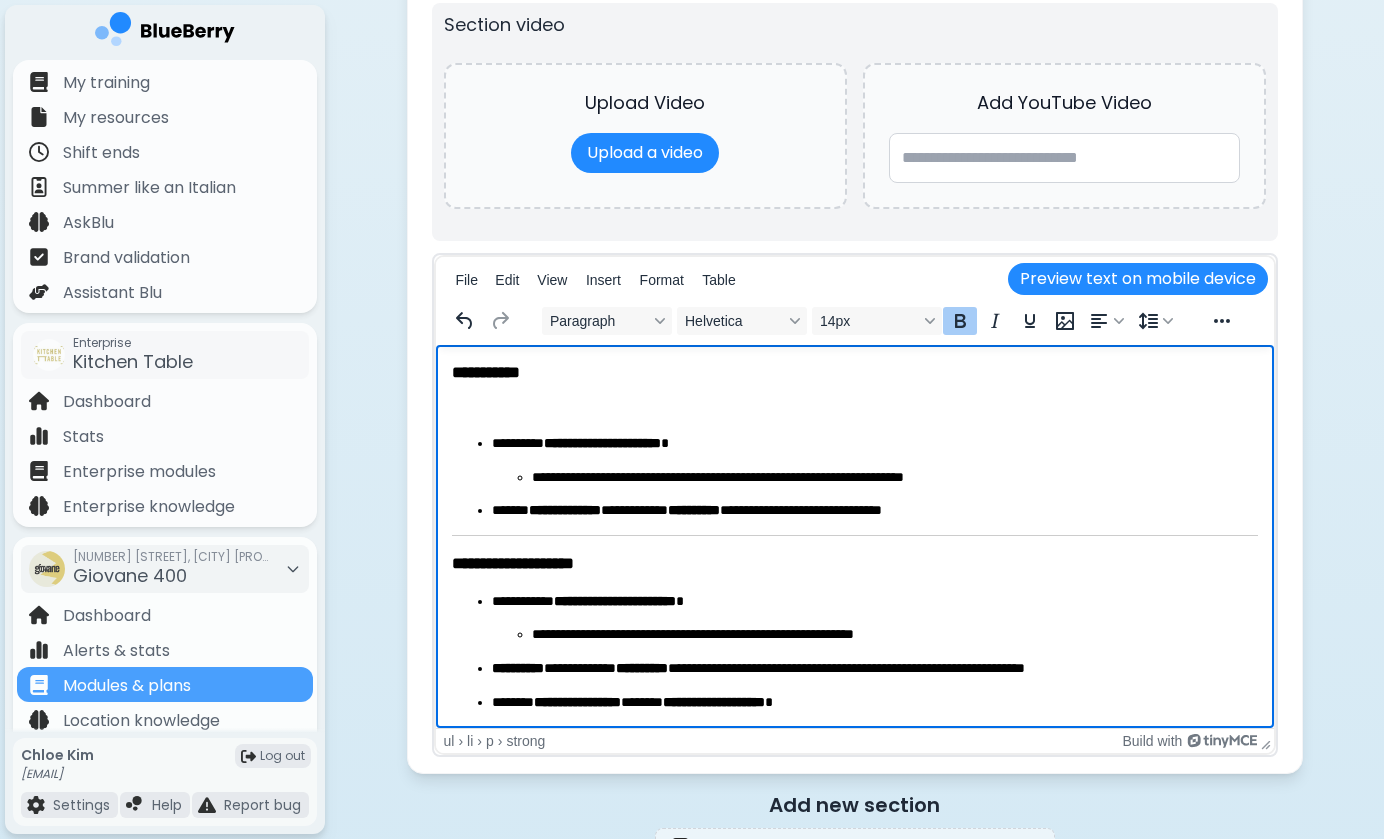 click on "**********" at bounding box center (693, 510) 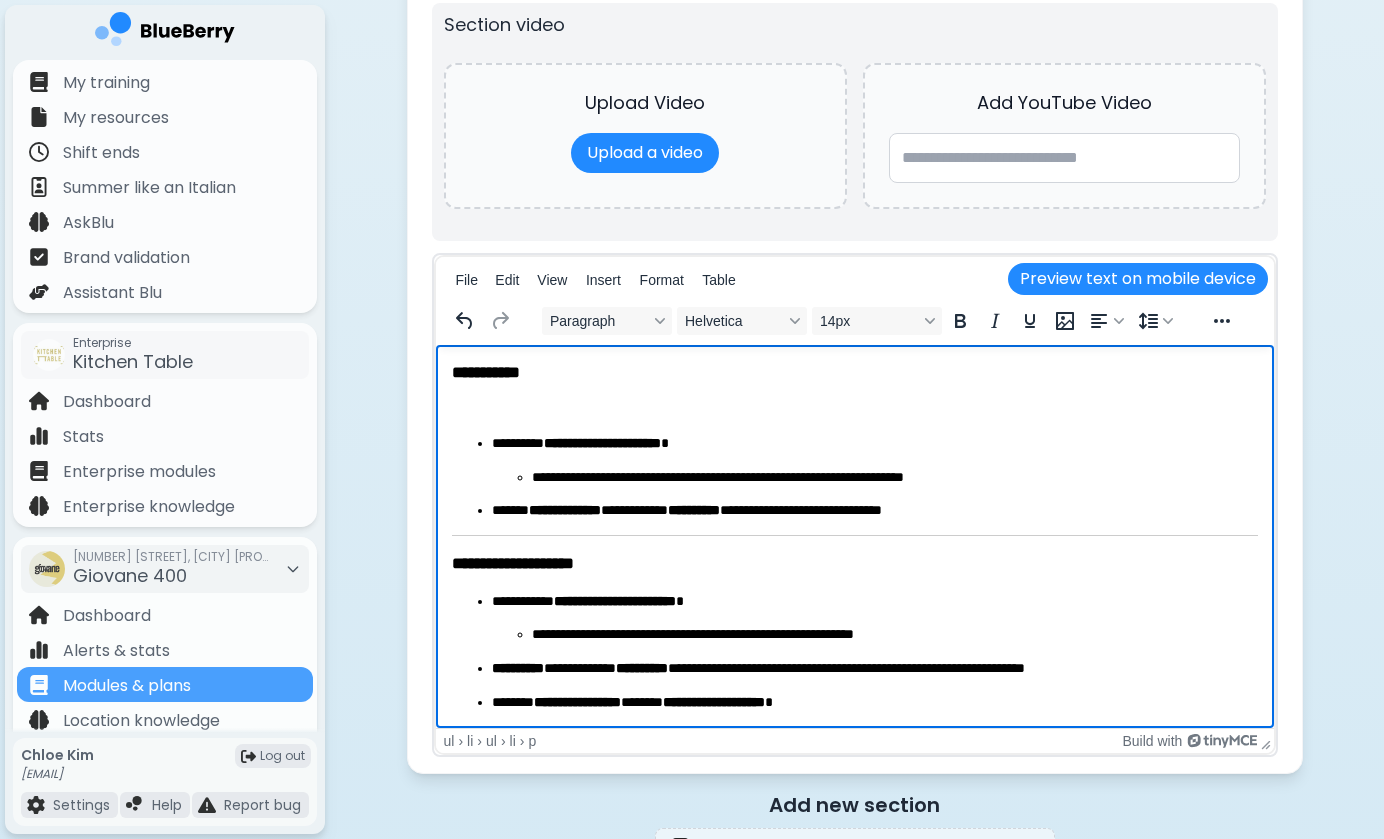 click on "**********" at bounding box center (894, 478) 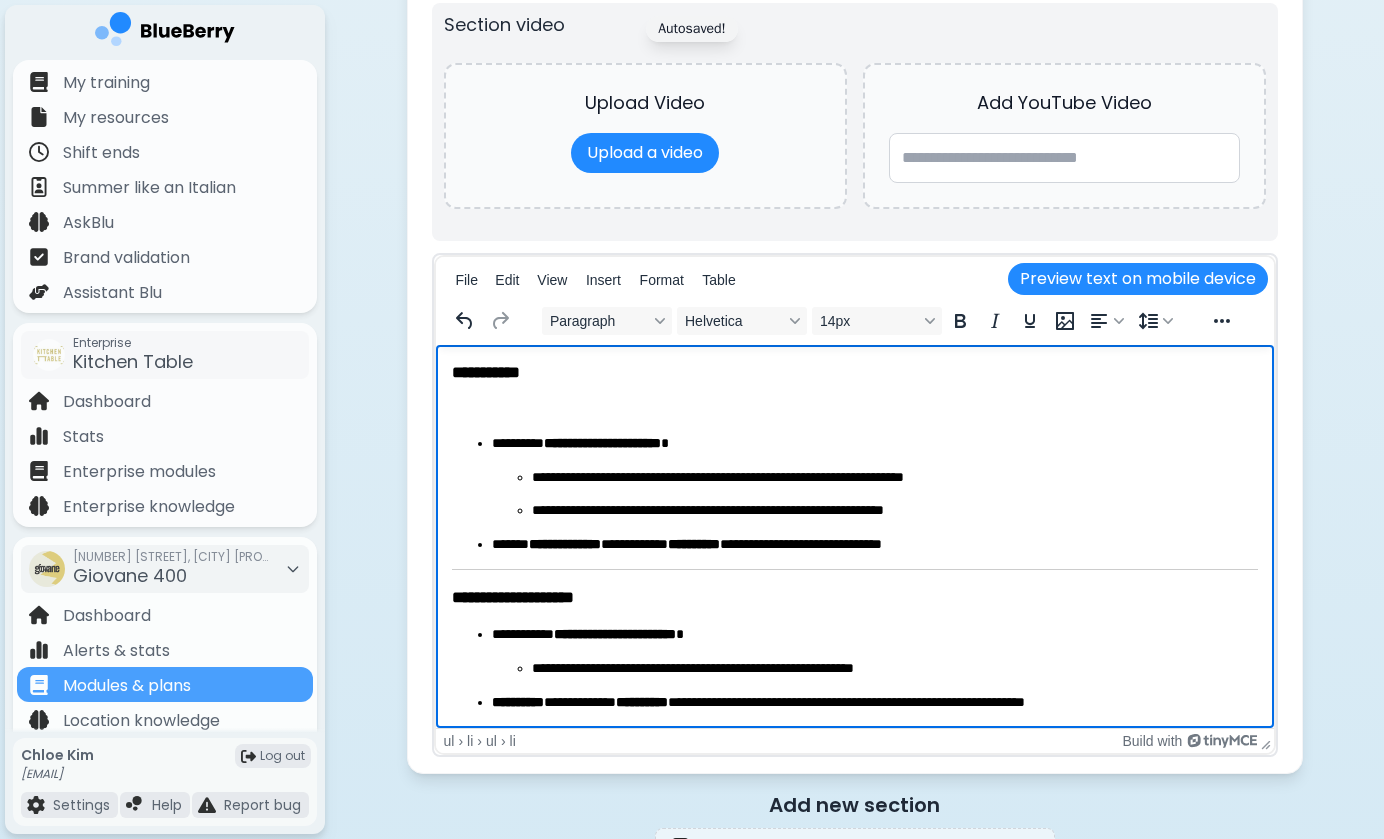 click on "**********" at bounding box center (874, 545) 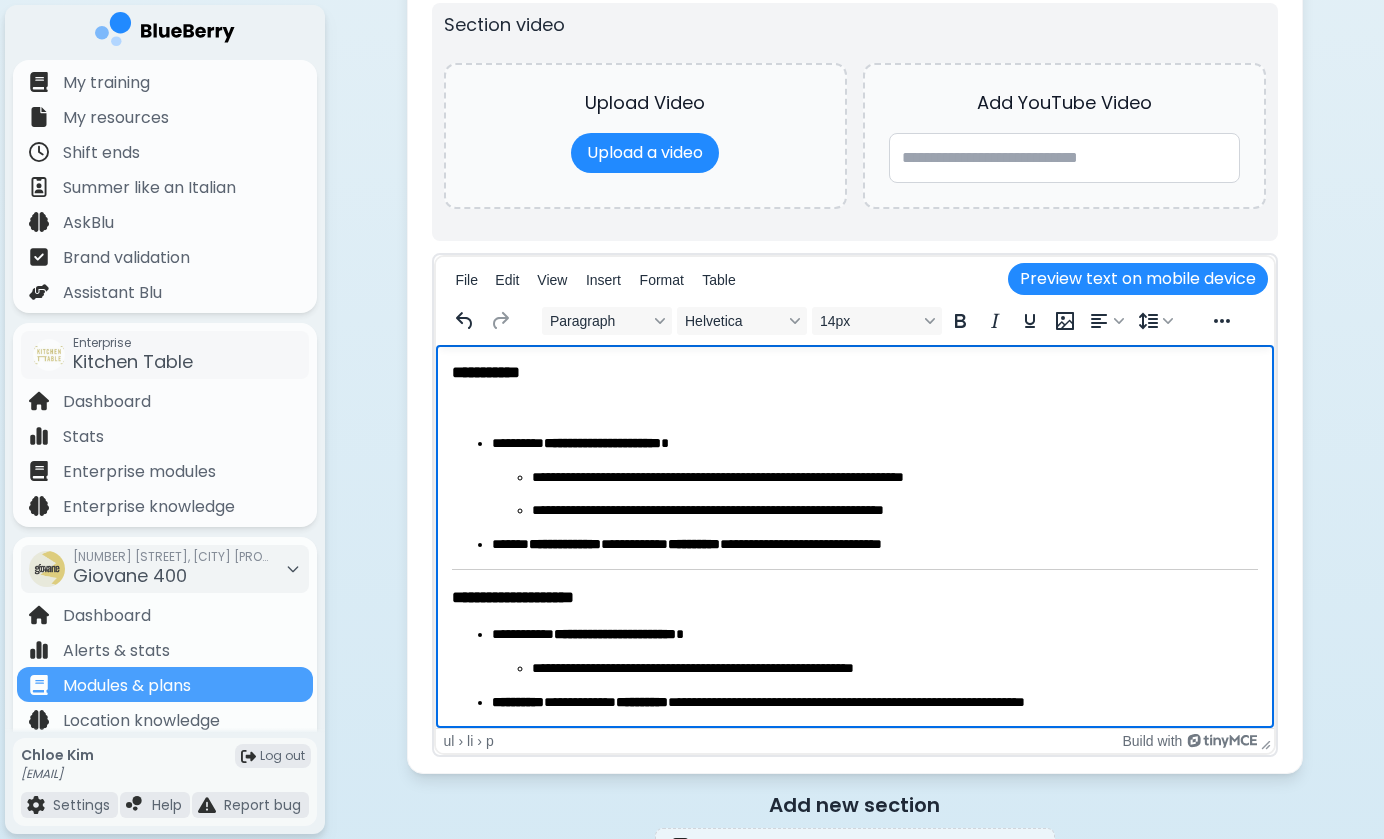click on "**********" at bounding box center (874, 545) 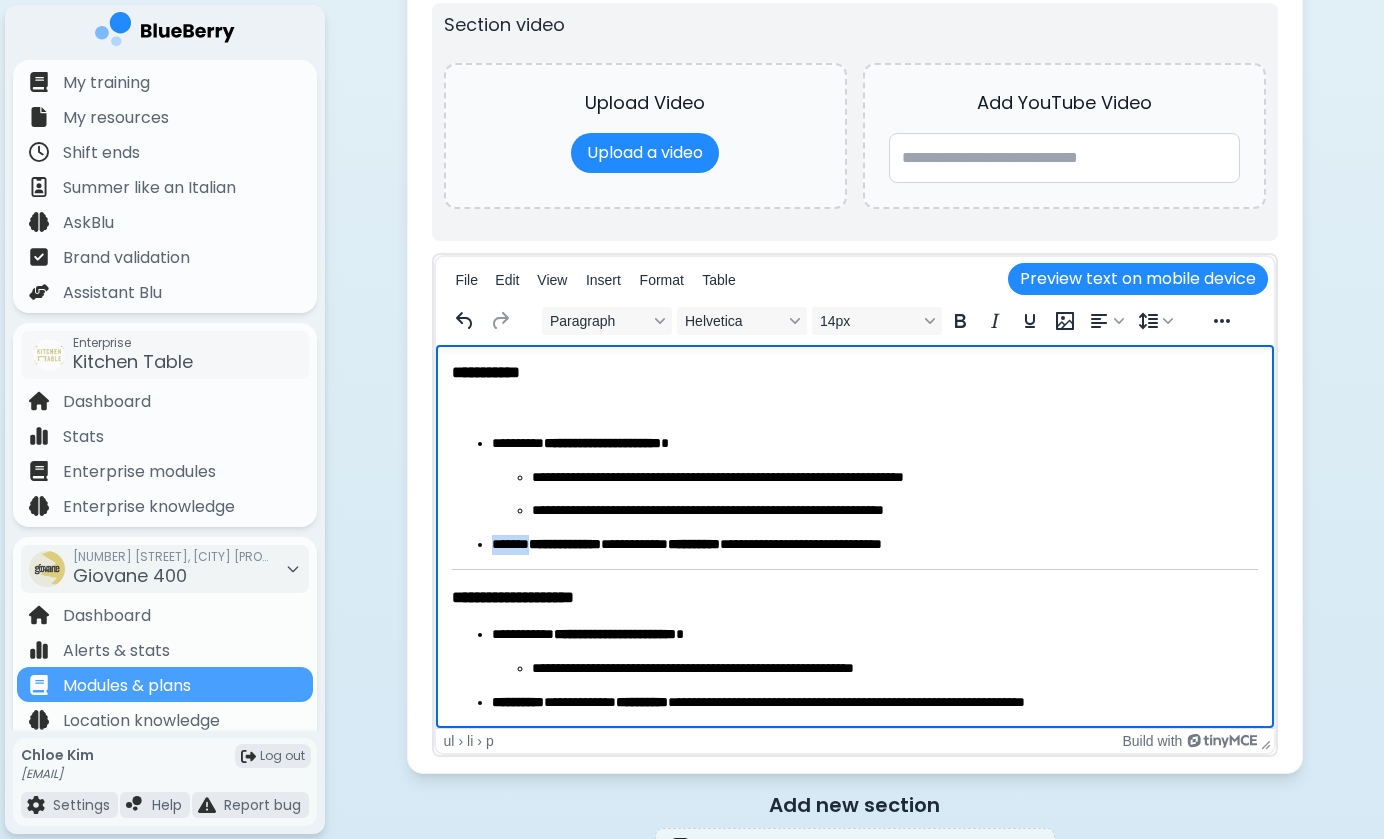 drag, startPoint x: 495, startPoint y: 544, endPoint x: 542, endPoint y: 541, distance: 47.095646 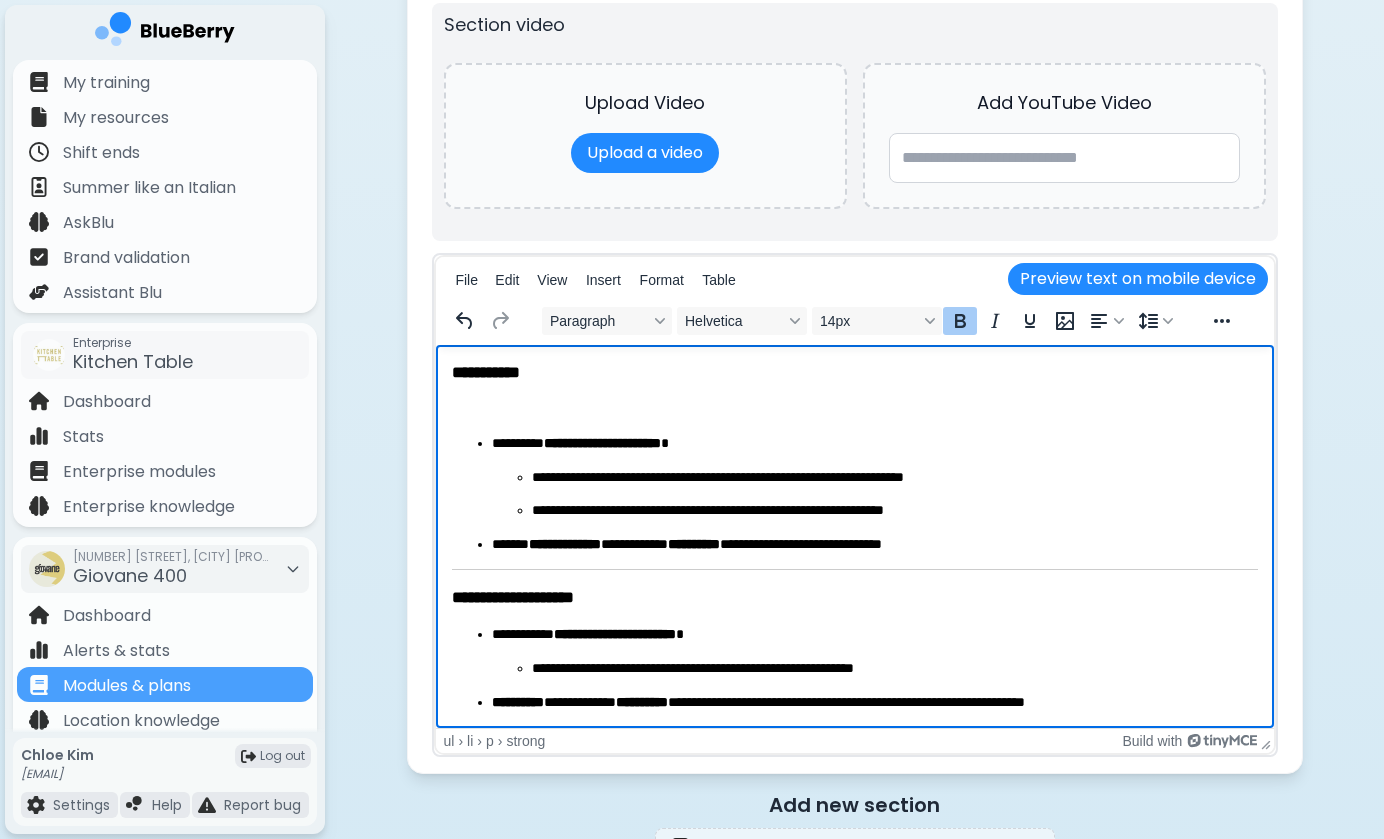 click on "**********" at bounding box center [564, 544] 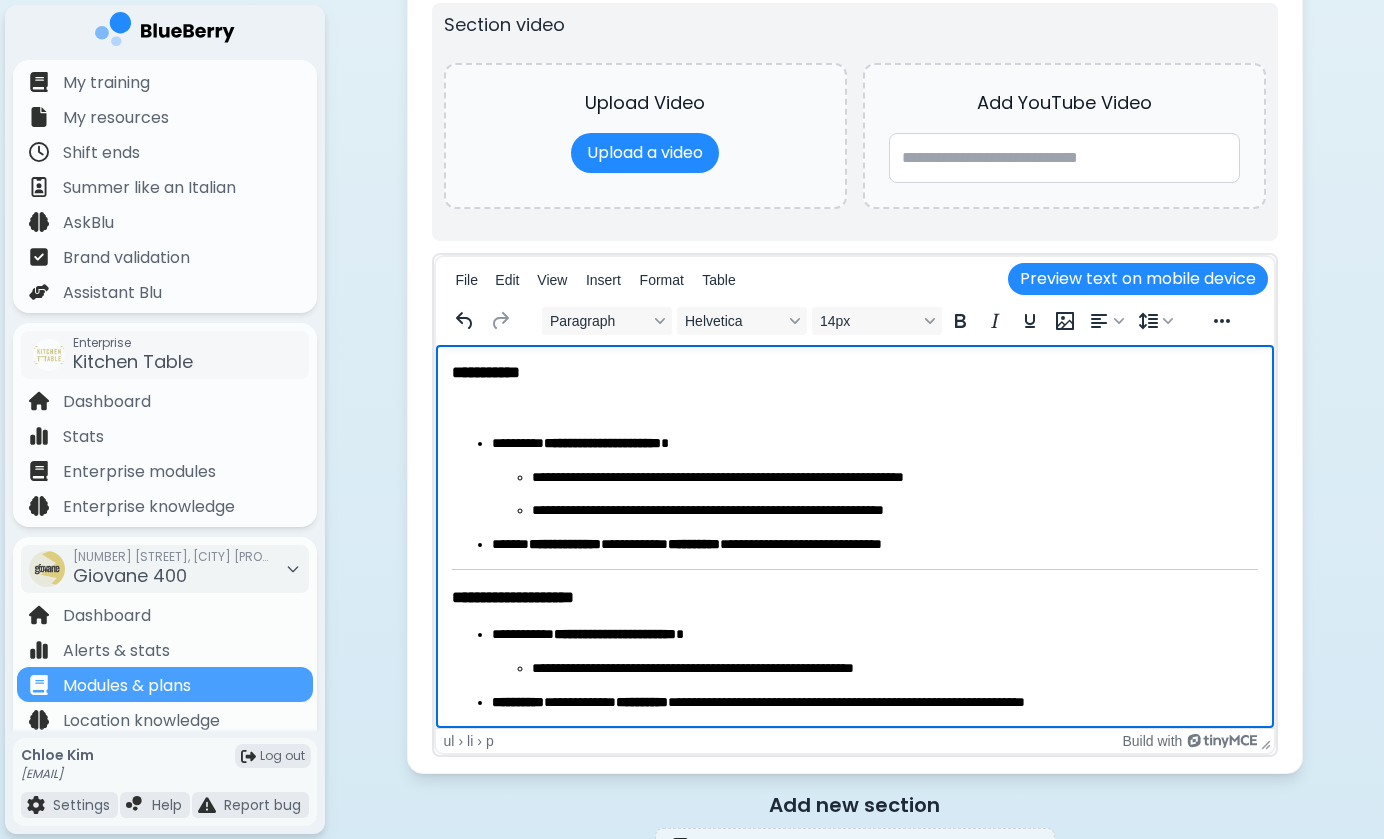 click on "**********" at bounding box center (564, 544) 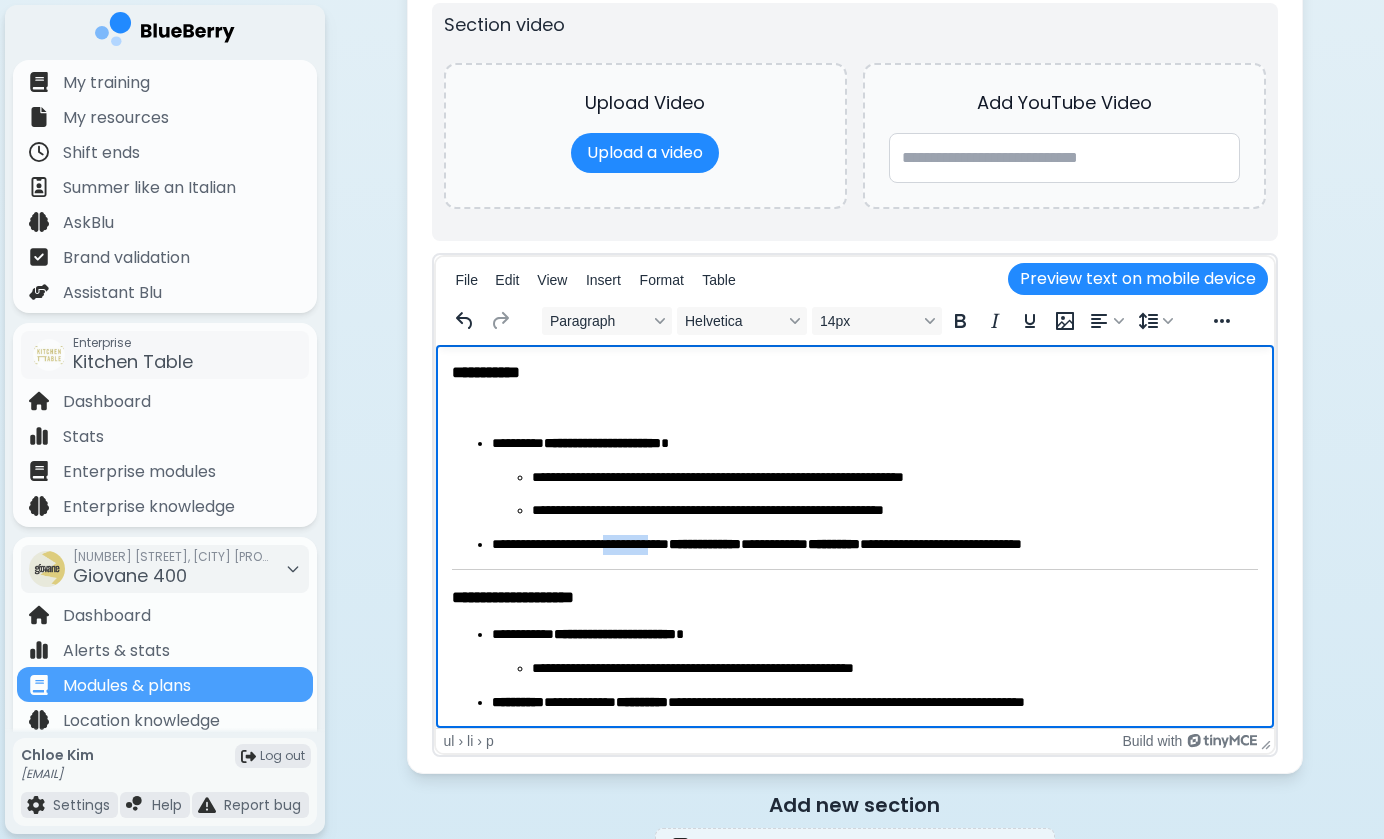 drag, startPoint x: 628, startPoint y: 543, endPoint x: 684, endPoint y: 542, distance: 56.008926 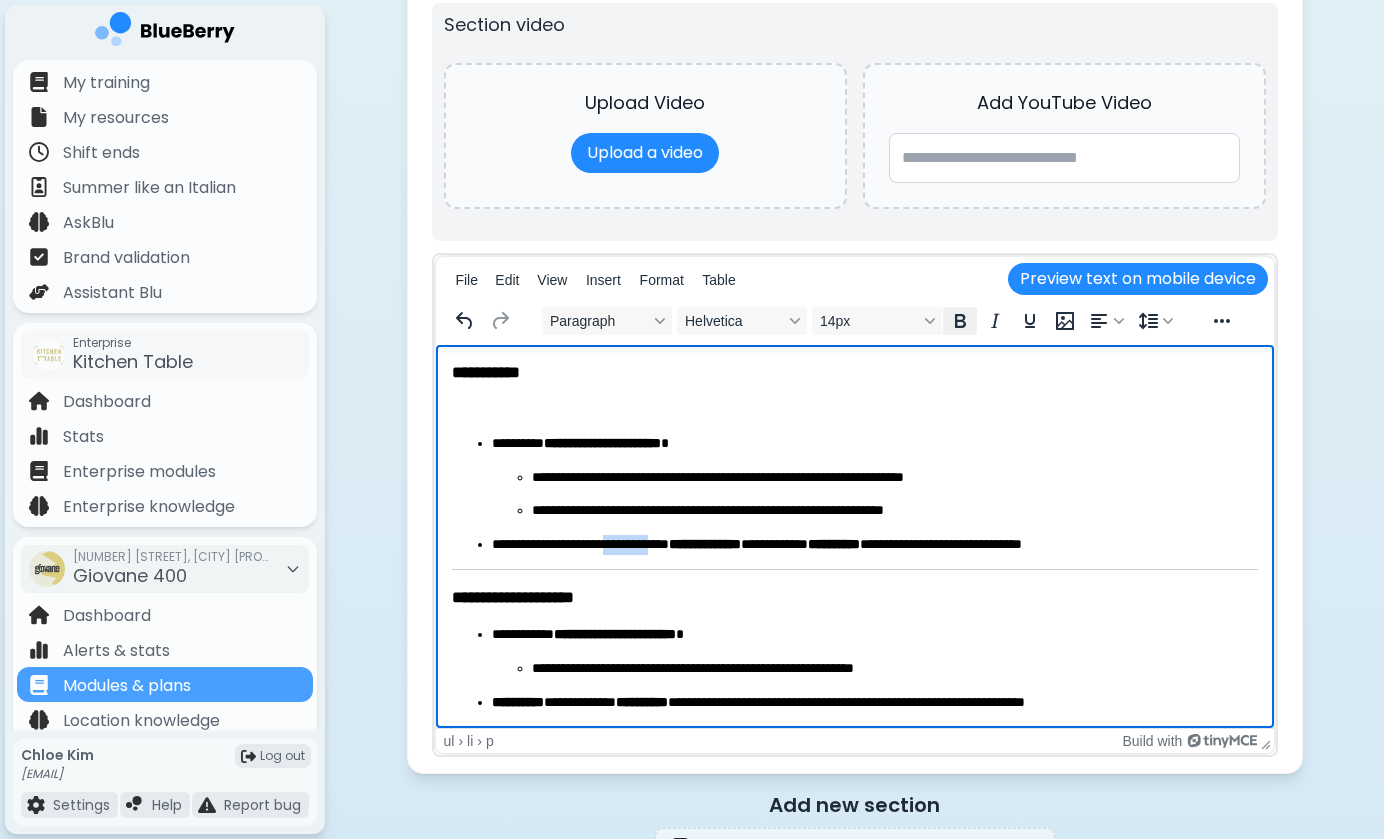 click 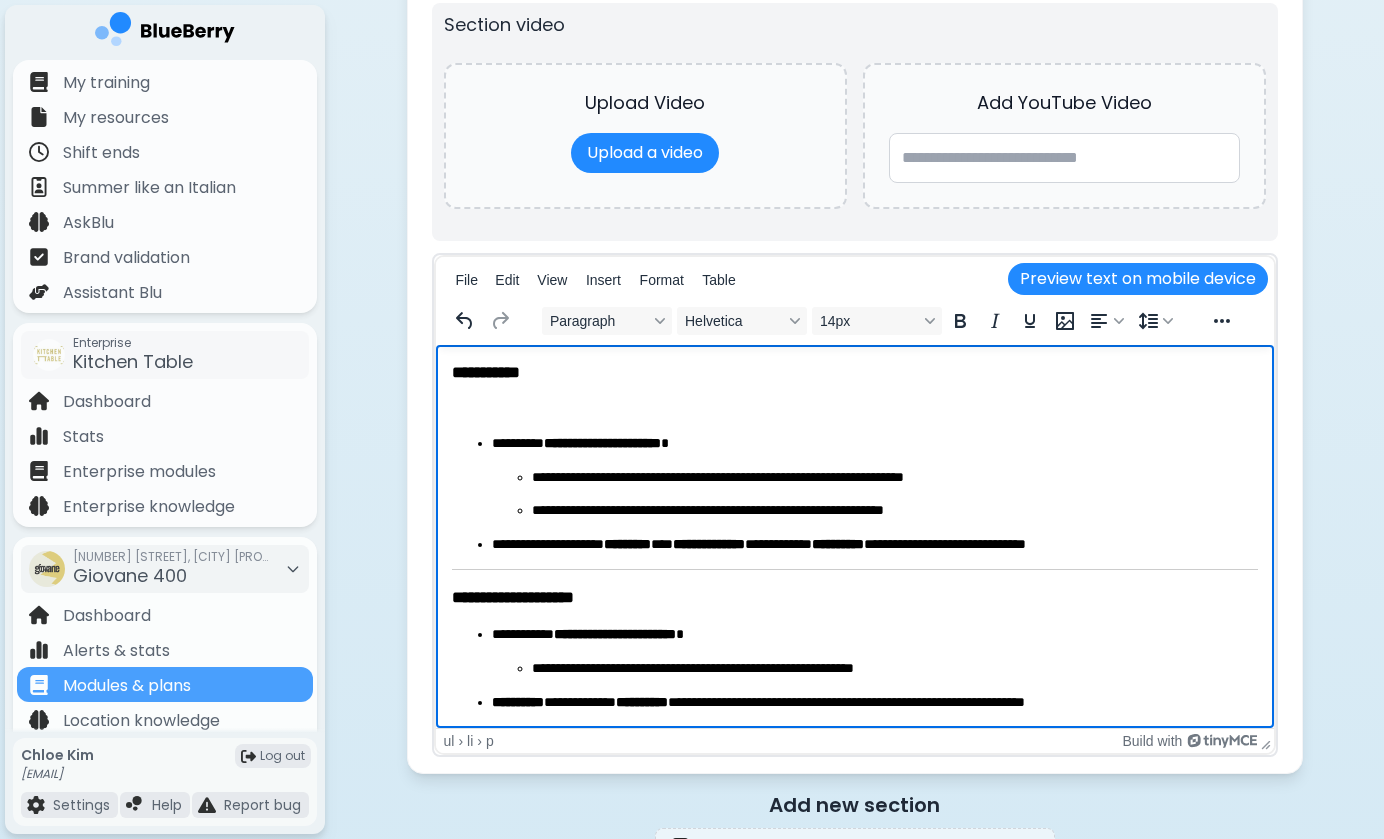 click on "********" at bounding box center [626, 544] 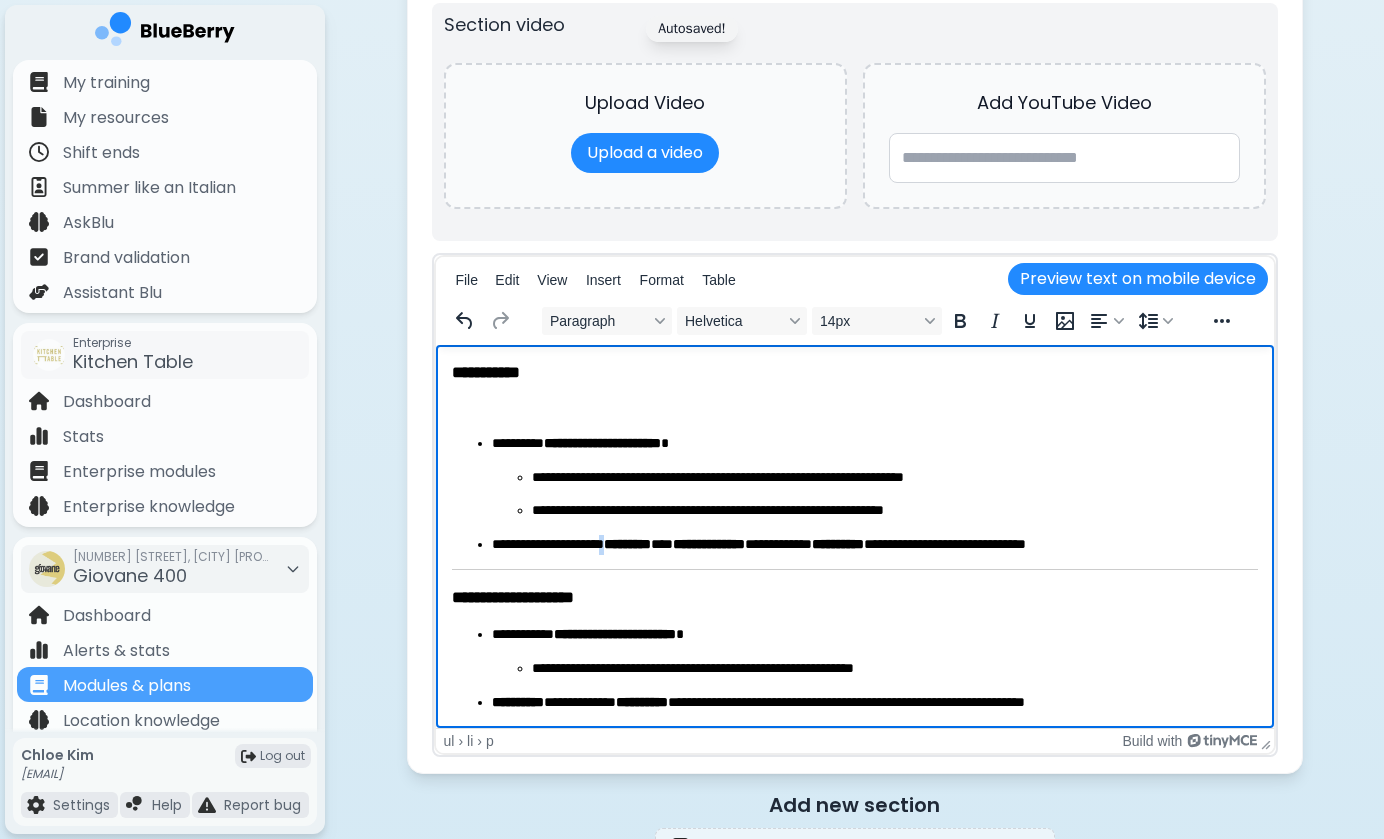 click on "**********" at bounding box center (874, 545) 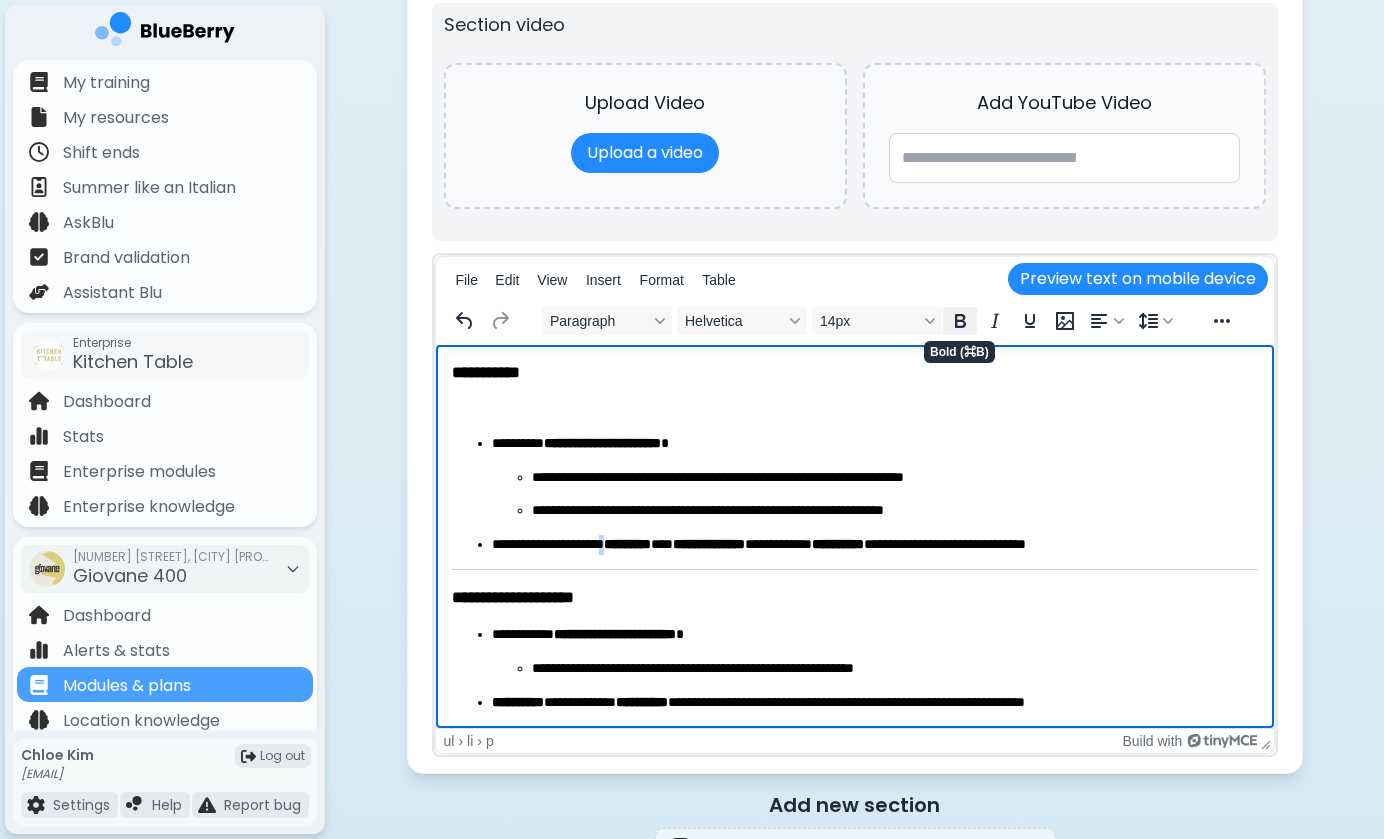 click 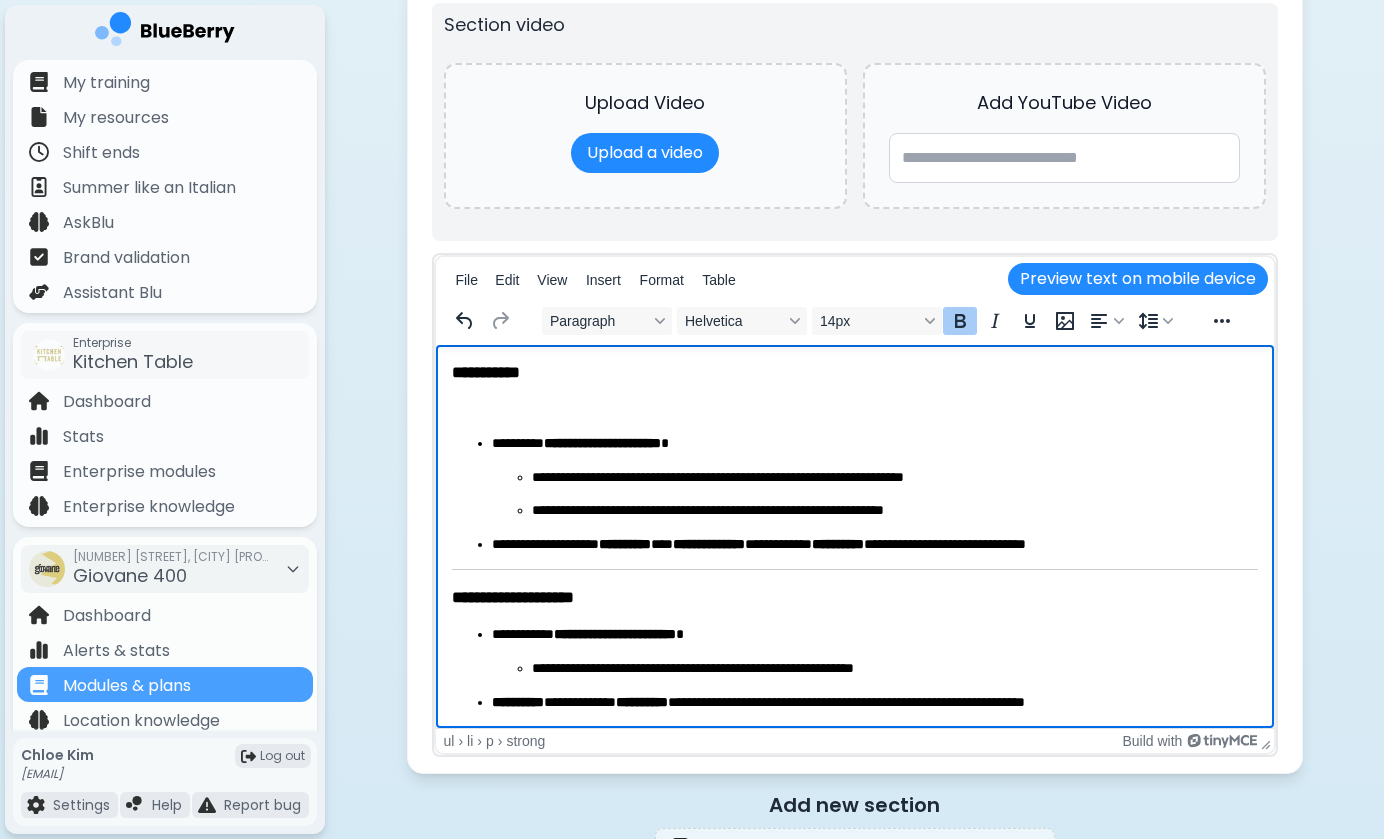 click on "**********" at bounding box center [854, 494] 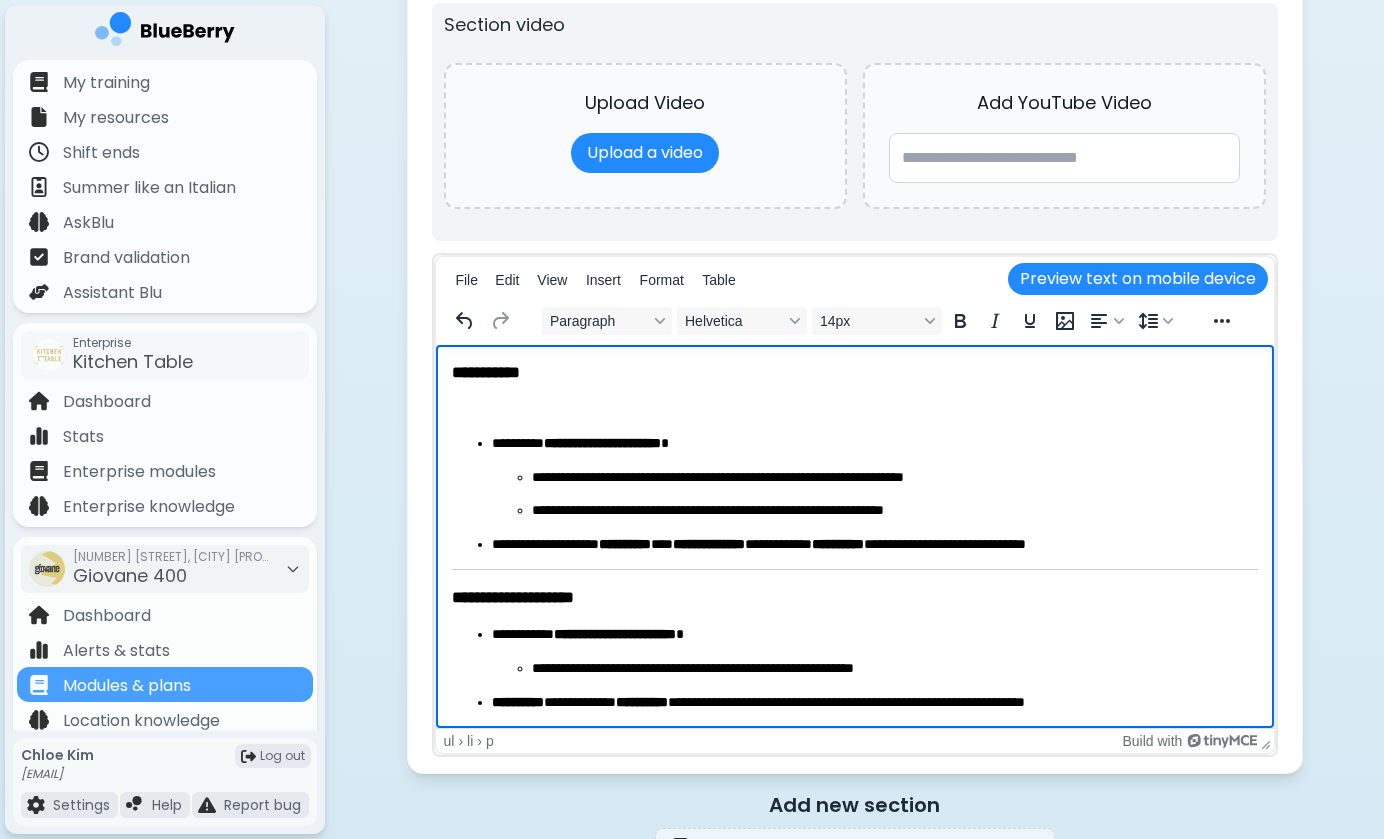 click on "**********" at bounding box center [708, 544] 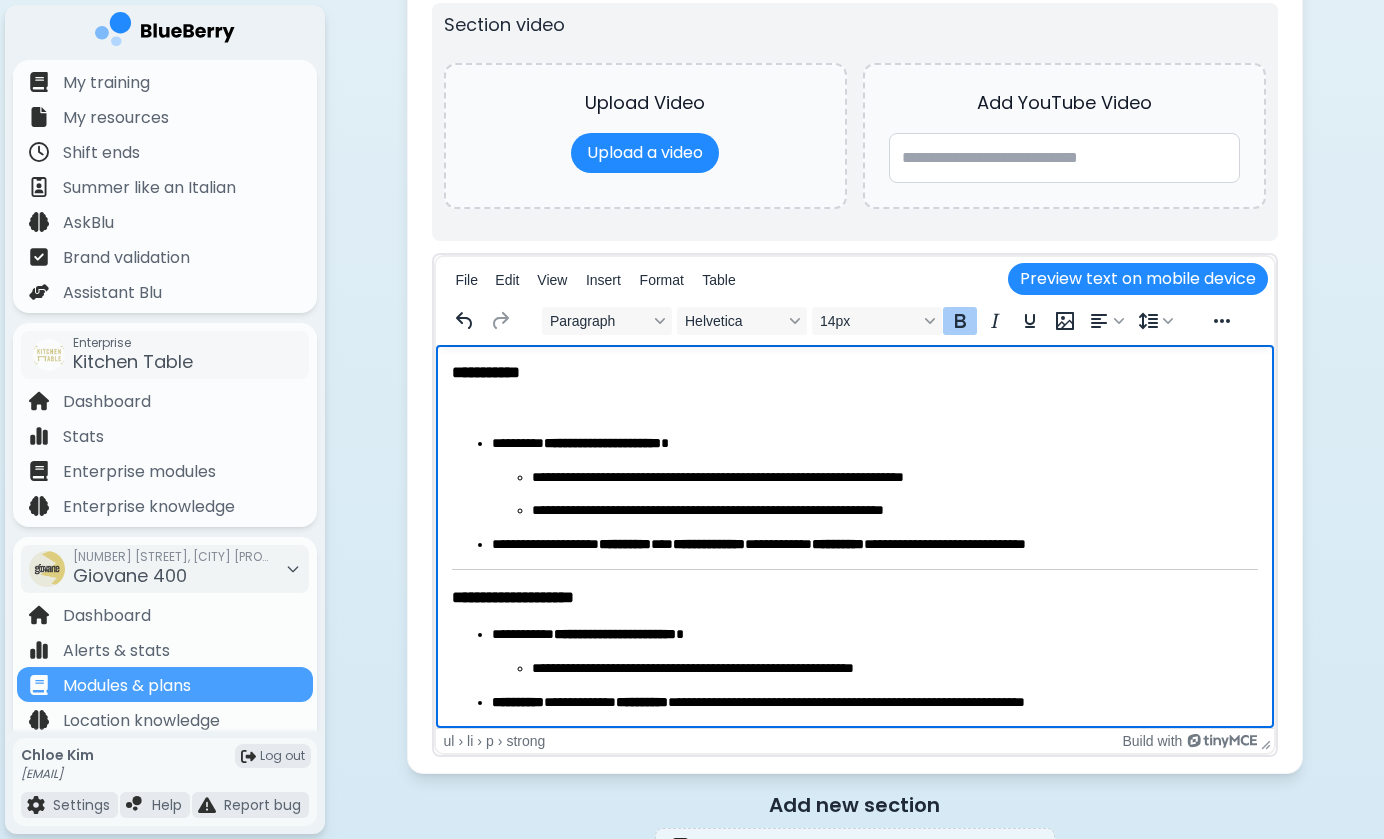 click on "**********" at bounding box center (837, 544) 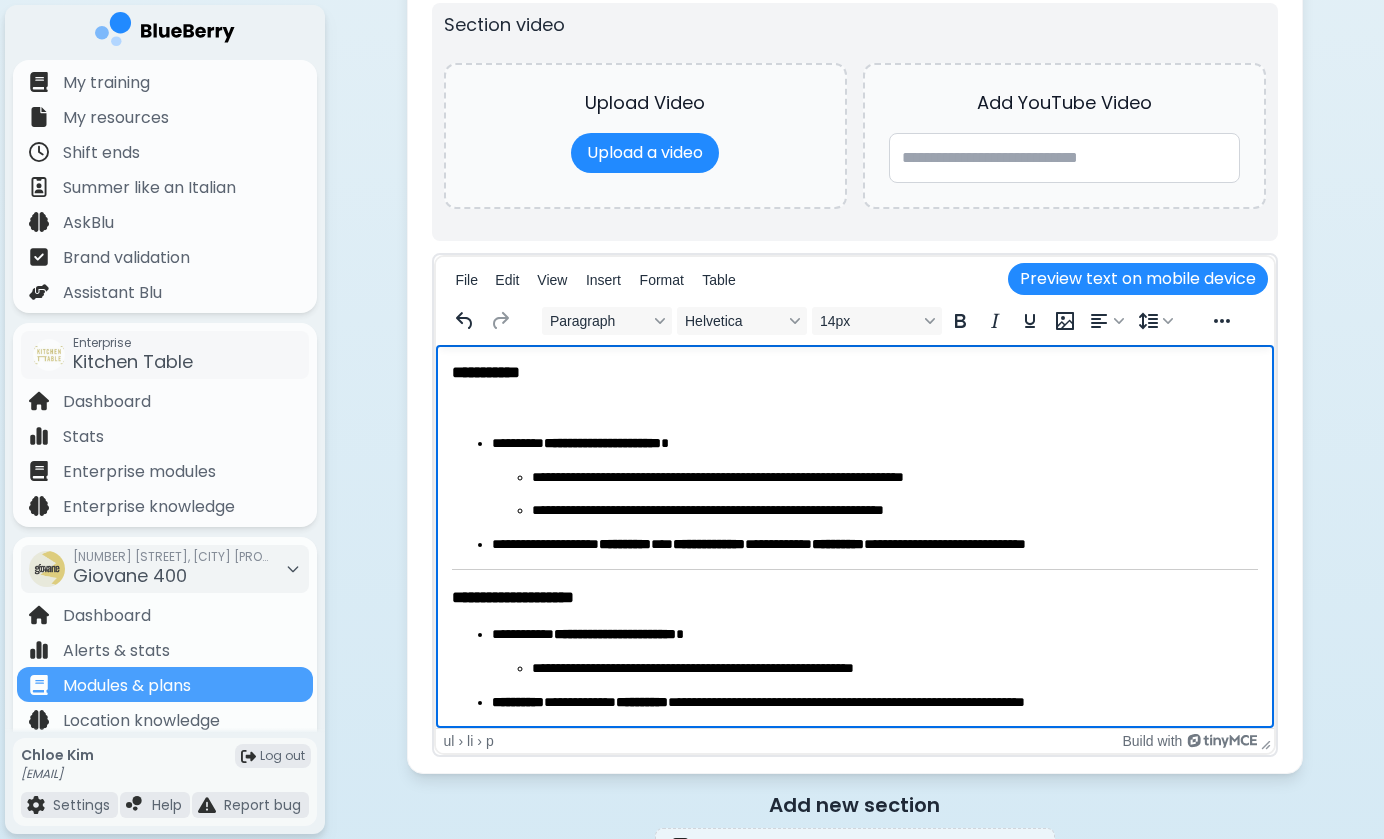 click on "**********" at bounding box center (874, 545) 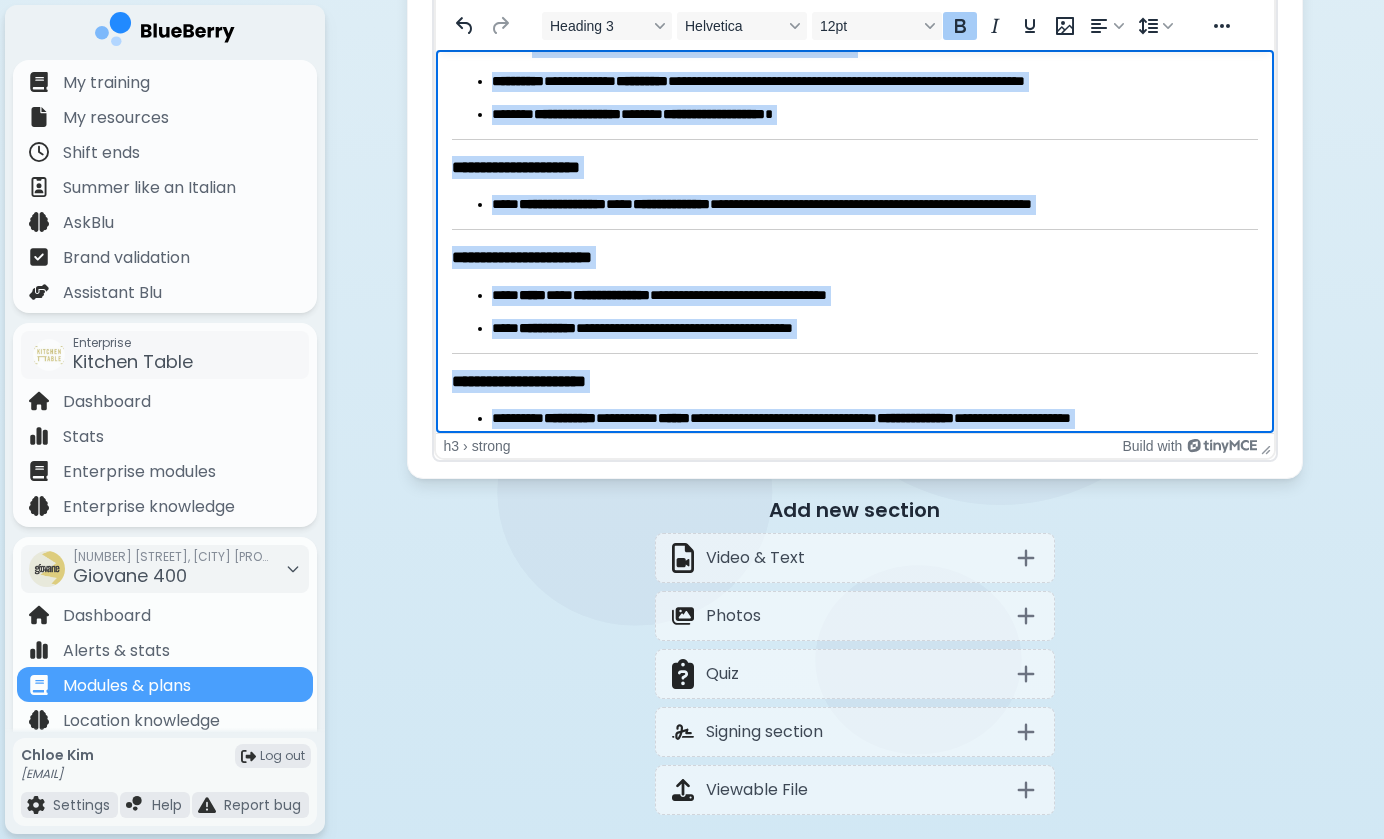 scroll, scrollTop: 422, scrollLeft: 0, axis: vertical 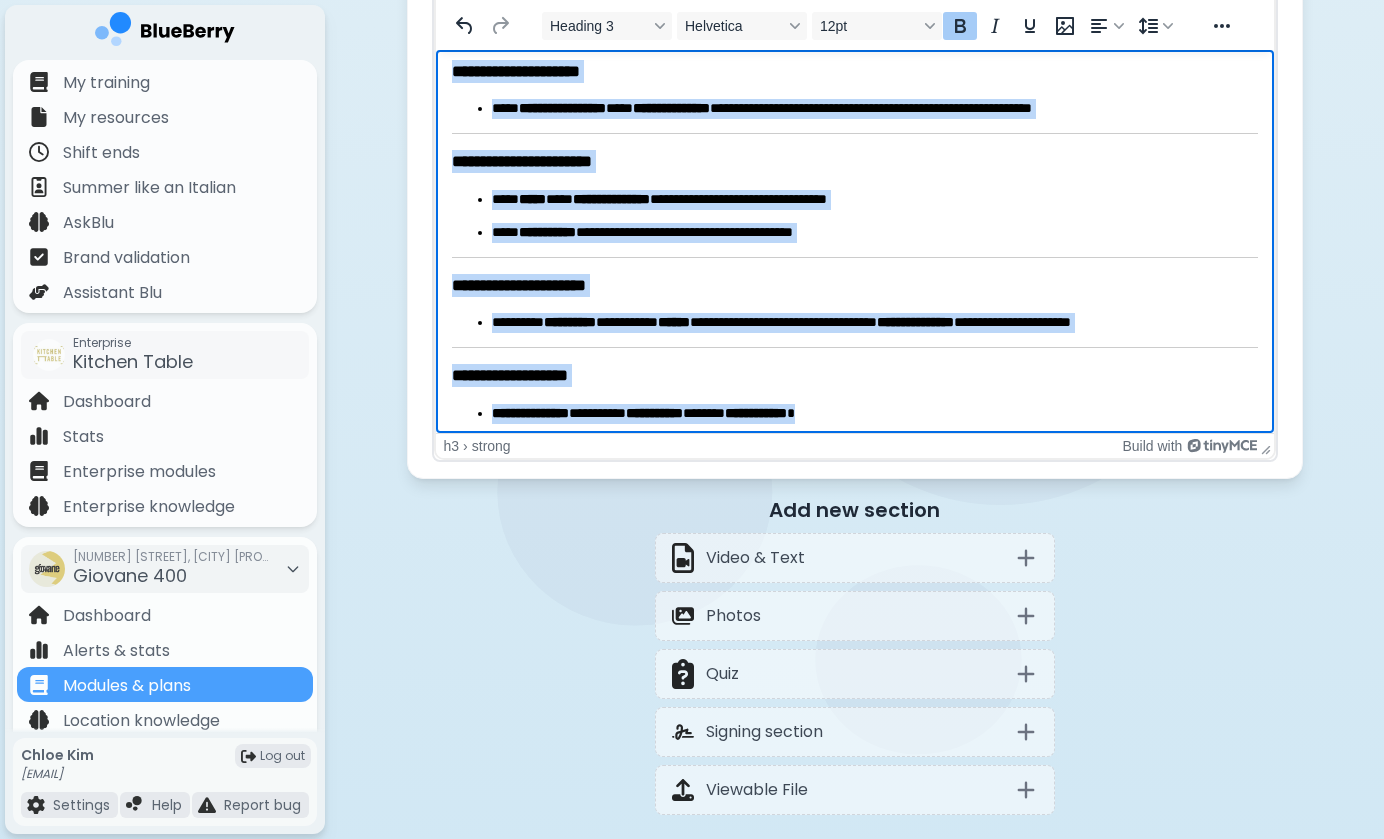 drag, startPoint x: 452, startPoint y: 291, endPoint x: 803, endPoint y: 551, distance: 436.80774 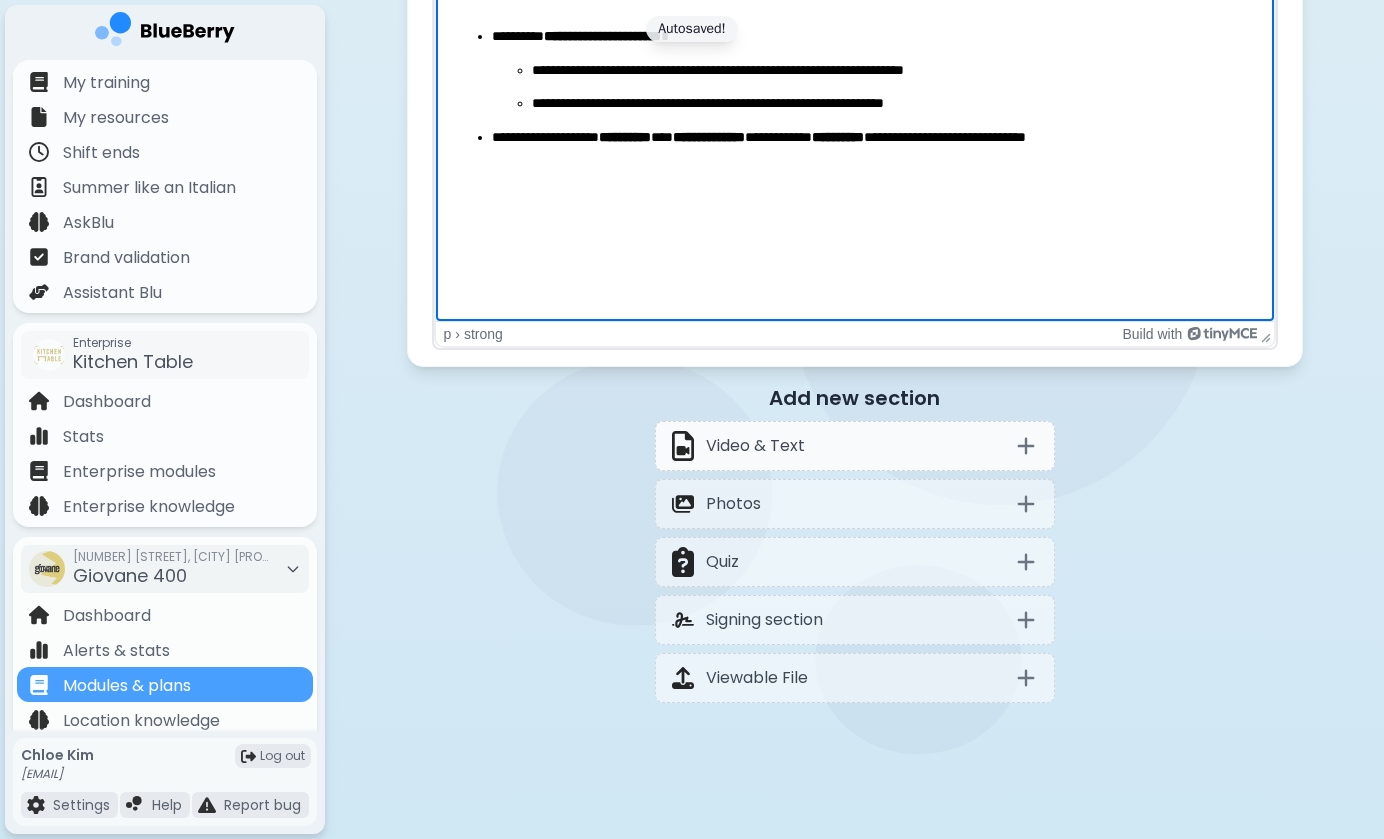 scroll, scrollTop: 2869, scrollLeft: 0, axis: vertical 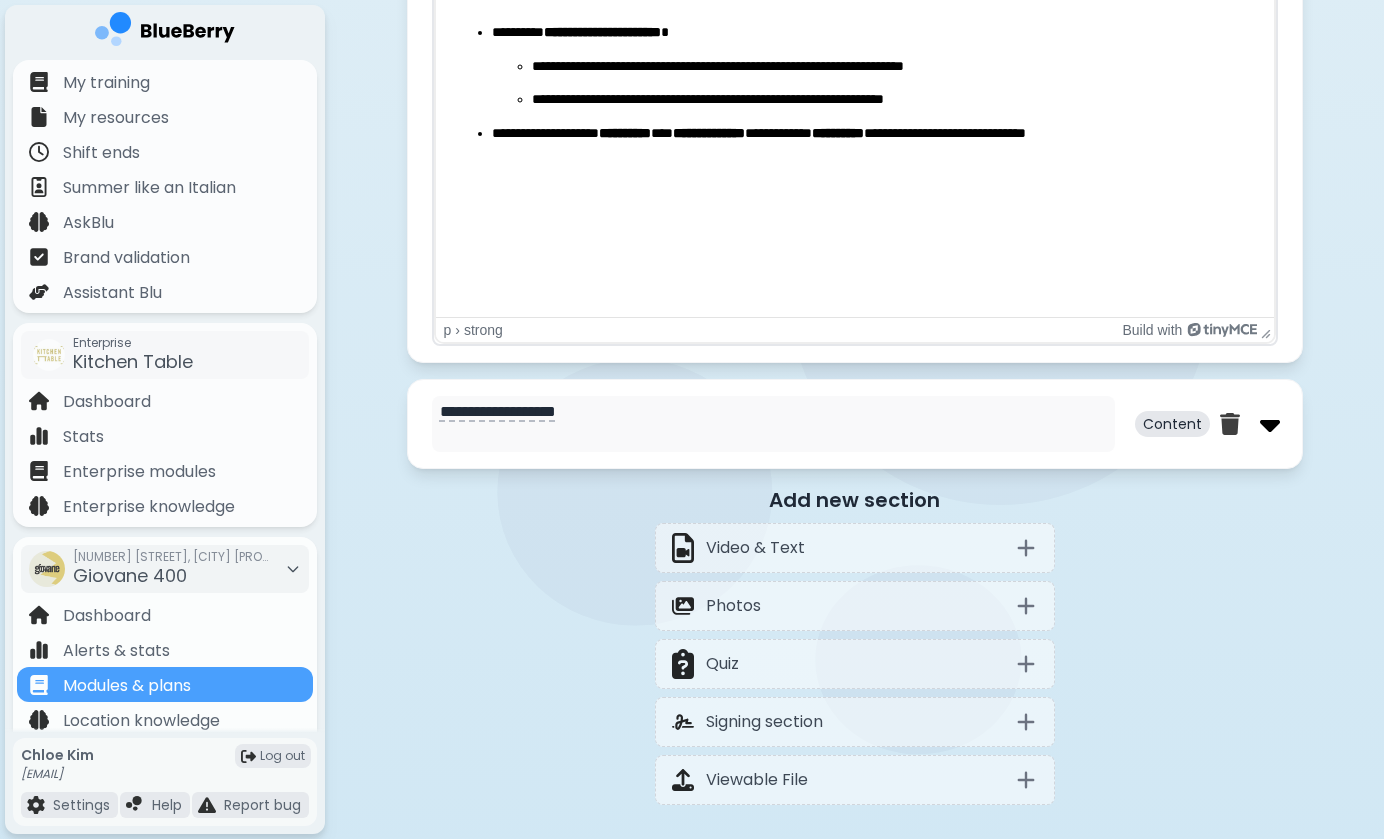 click at bounding box center (1270, 424) 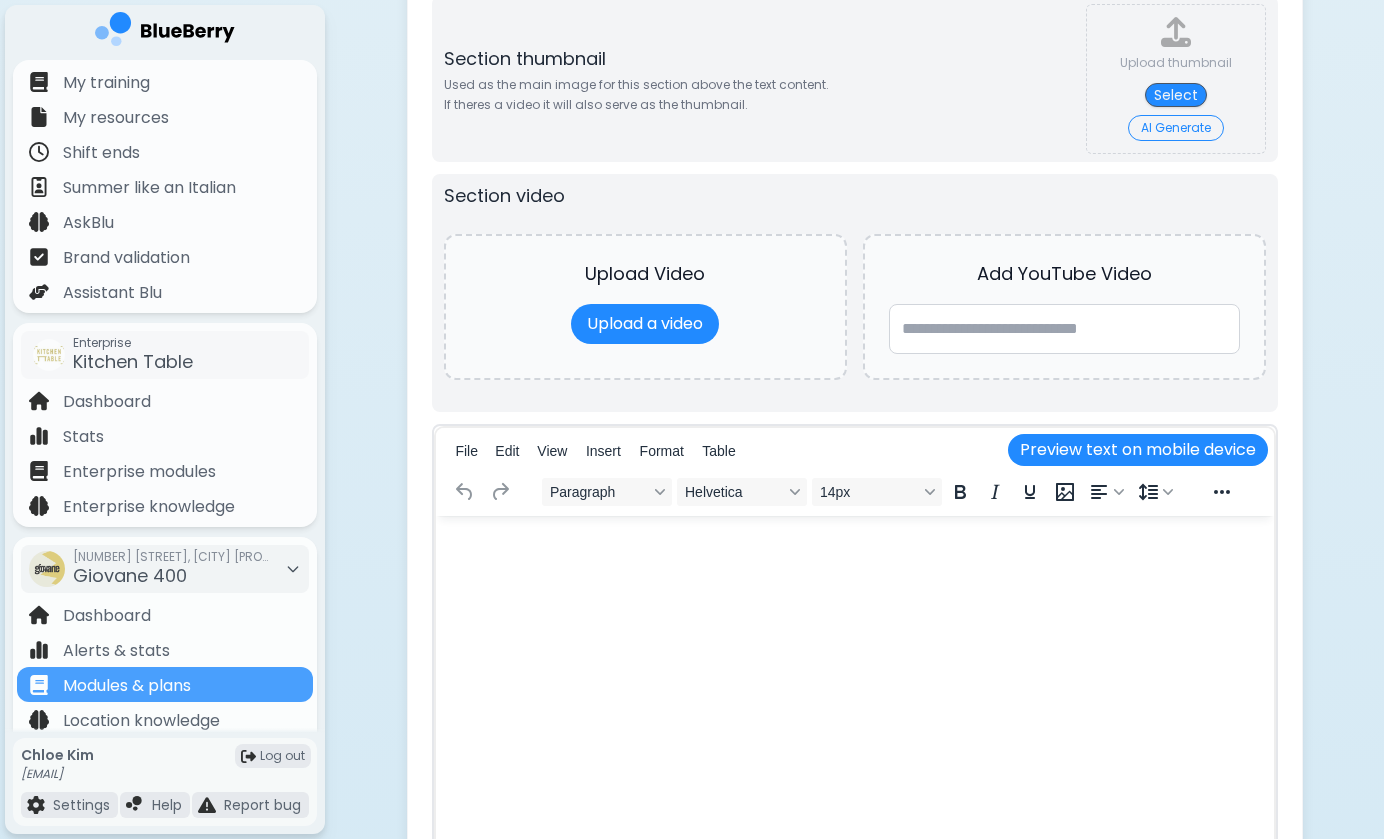 scroll, scrollTop: 3385, scrollLeft: 0, axis: vertical 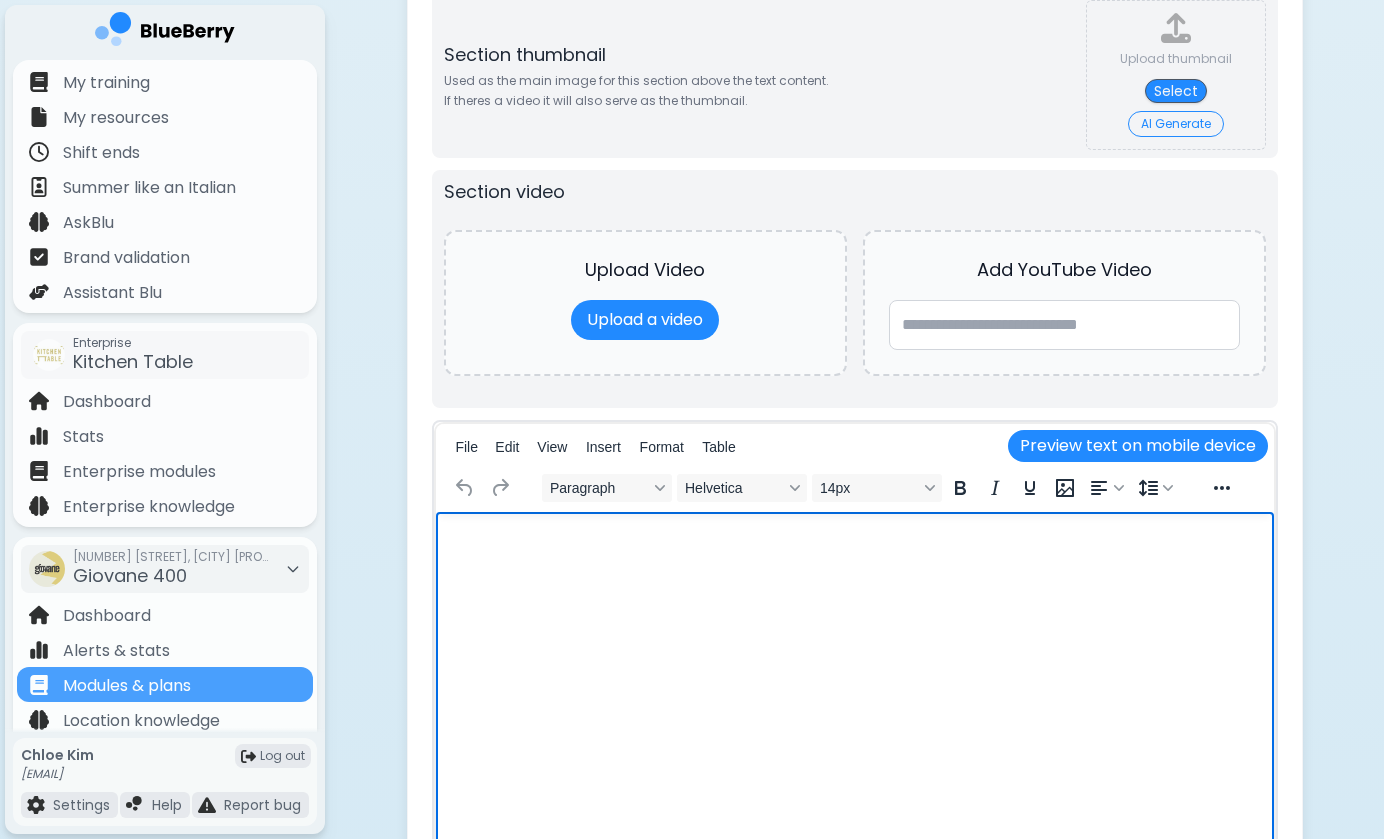 click at bounding box center (854, 538) 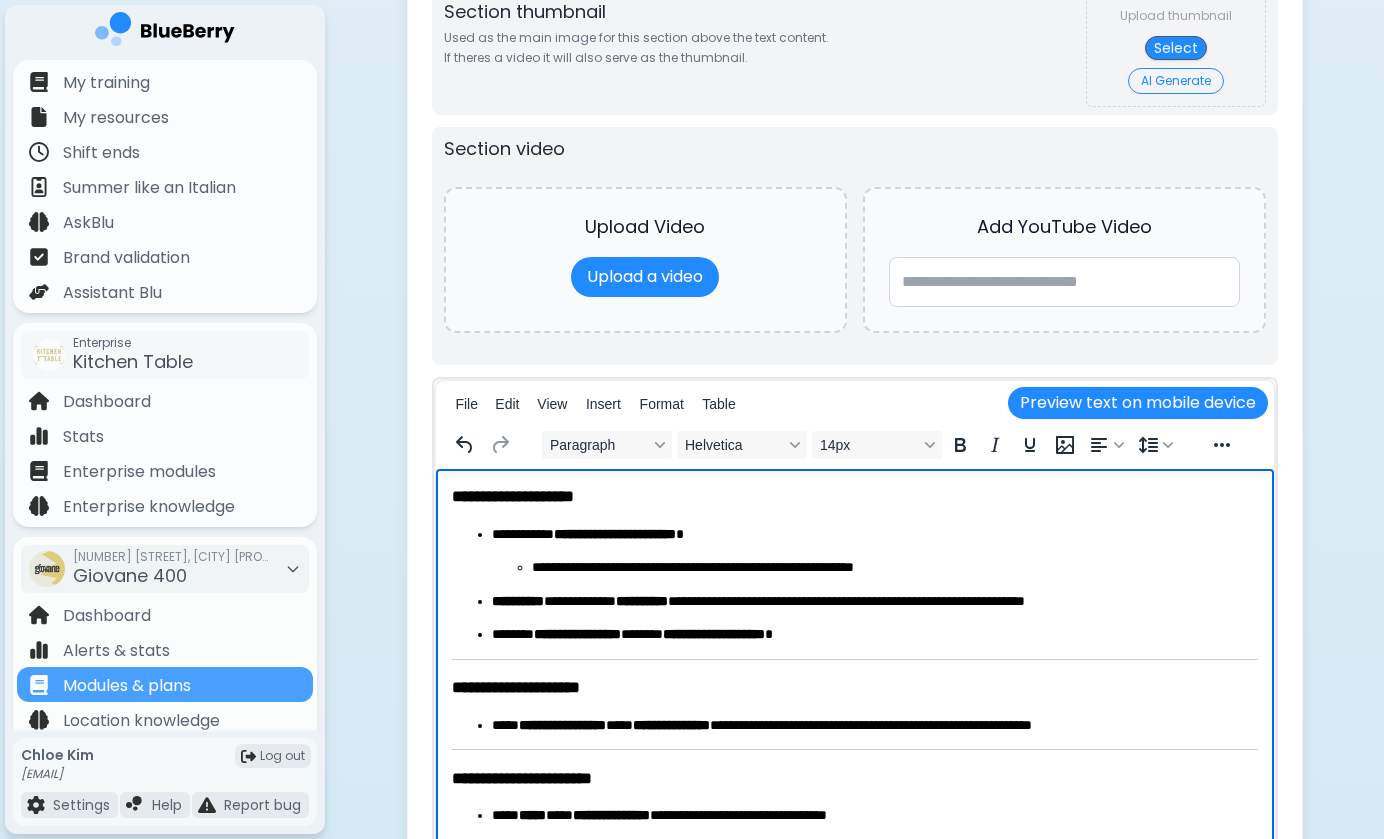 scroll, scrollTop: 0, scrollLeft: 0, axis: both 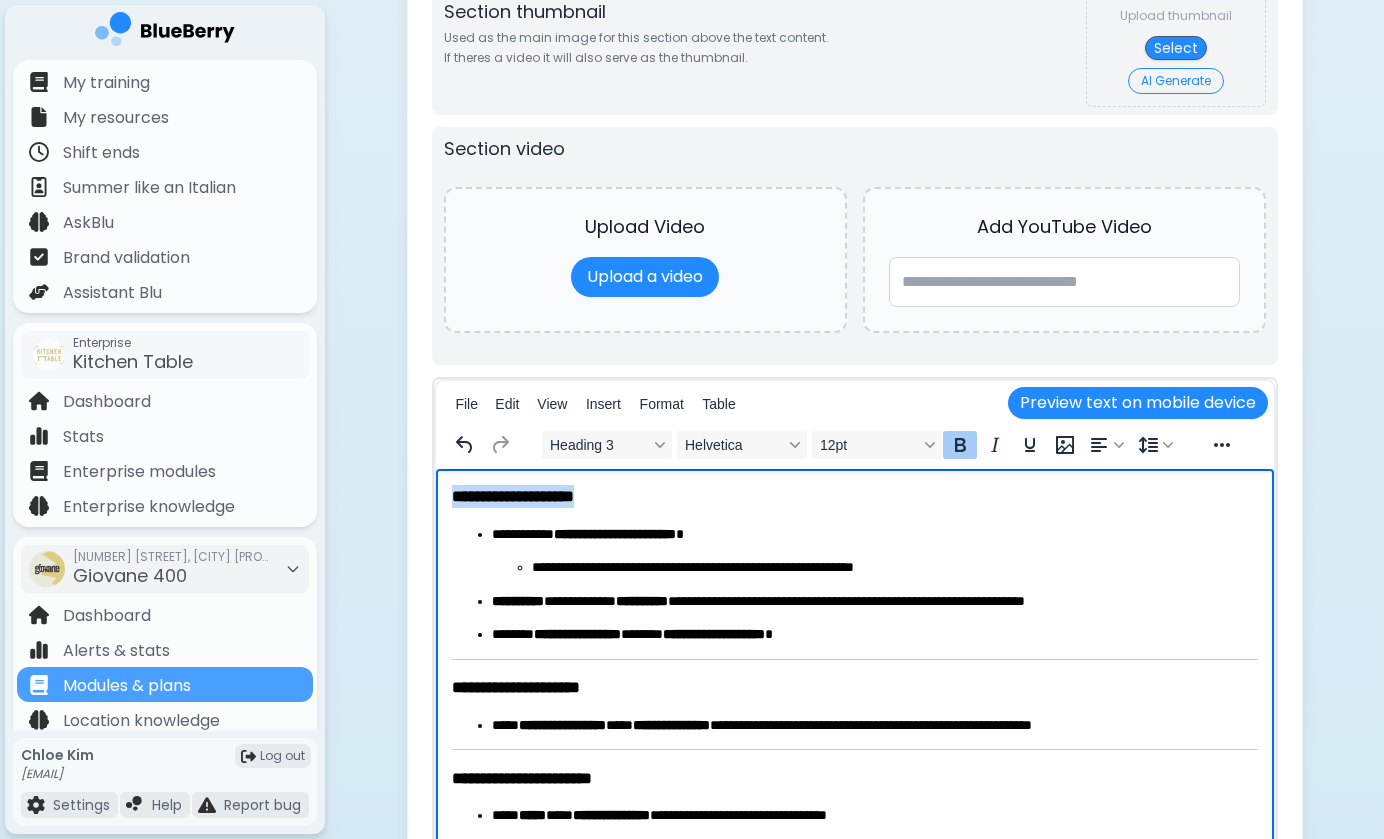 drag, startPoint x: 636, startPoint y: 494, endPoint x: 449, endPoint y: 496, distance: 187.0107 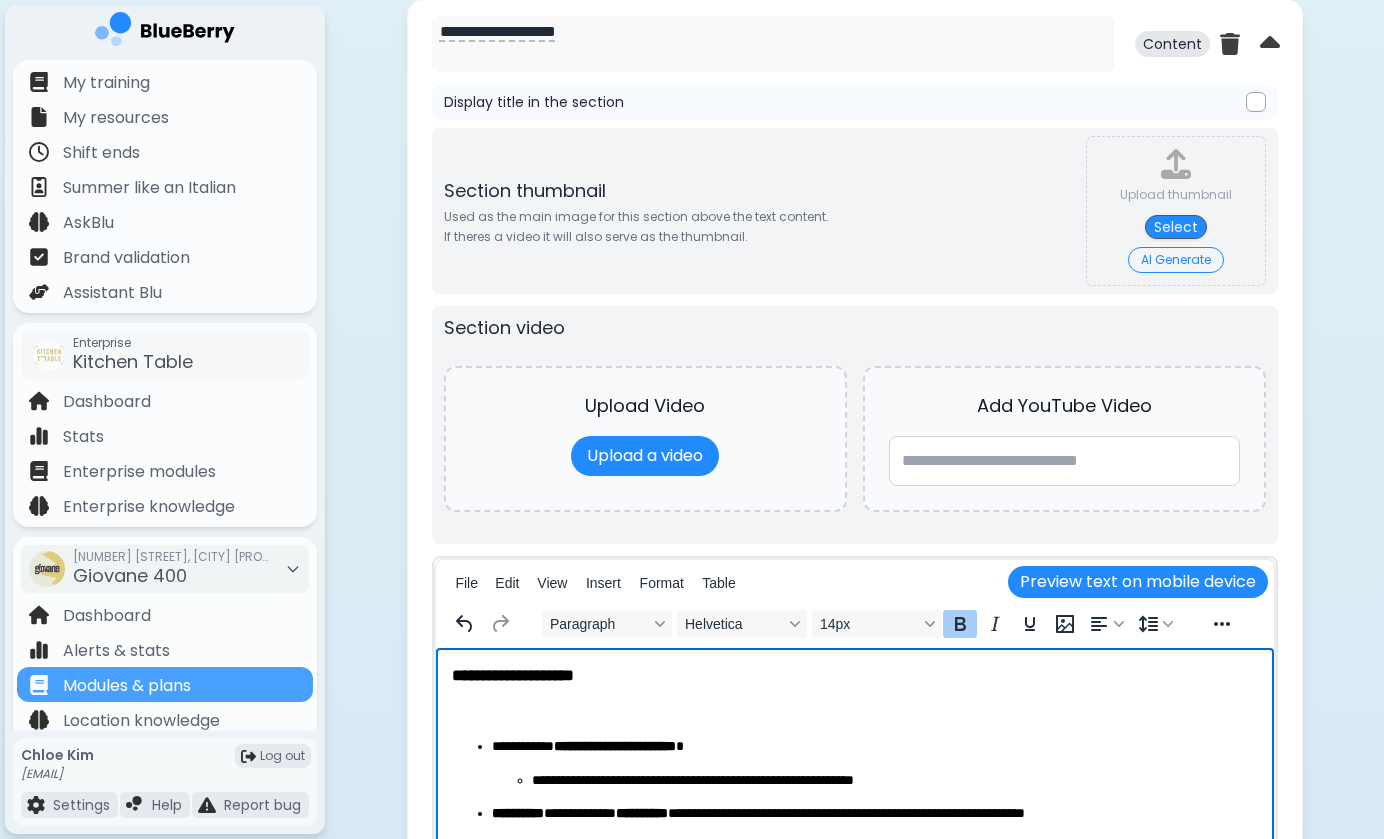 scroll, scrollTop: 3241, scrollLeft: 0, axis: vertical 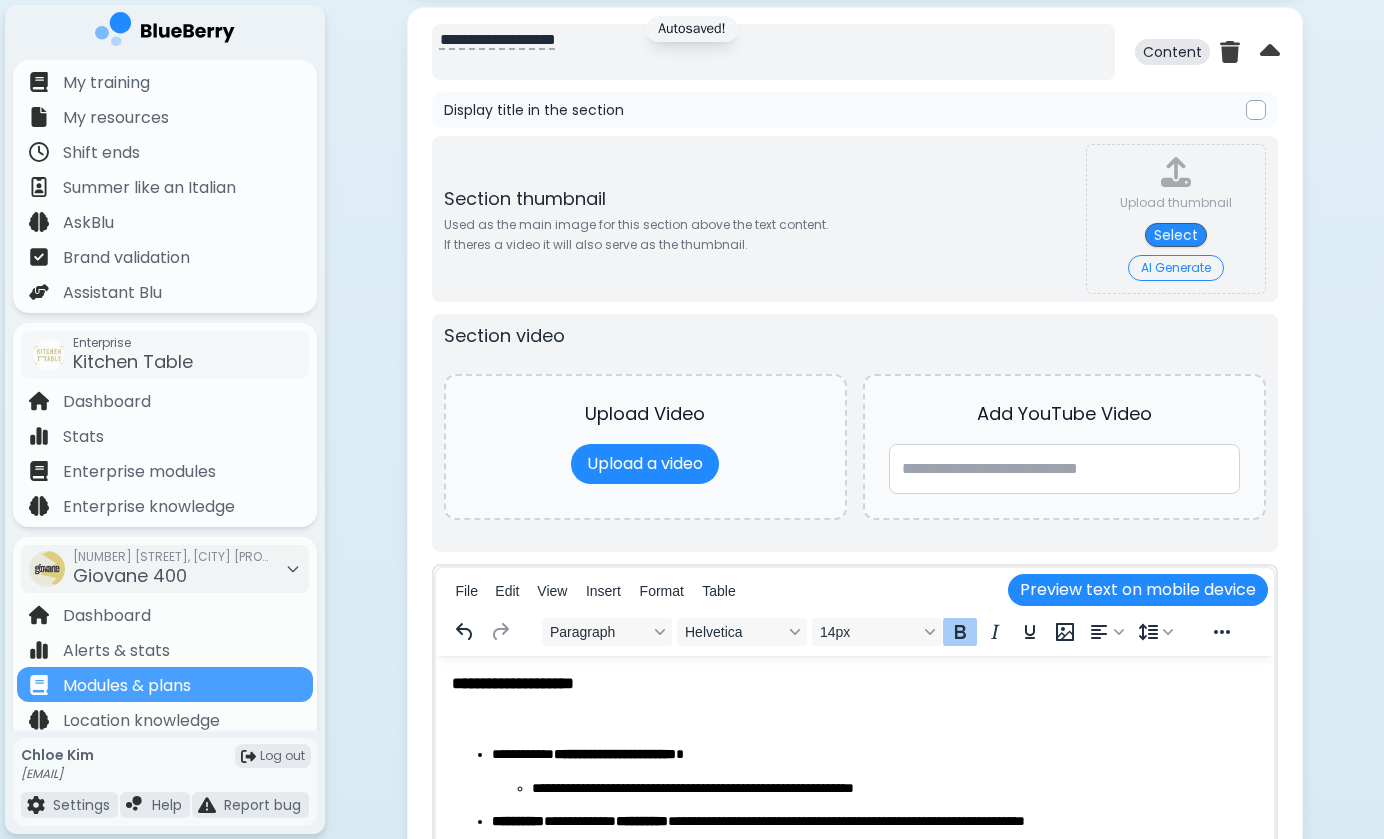 click on "**********" at bounding box center (773, 52) 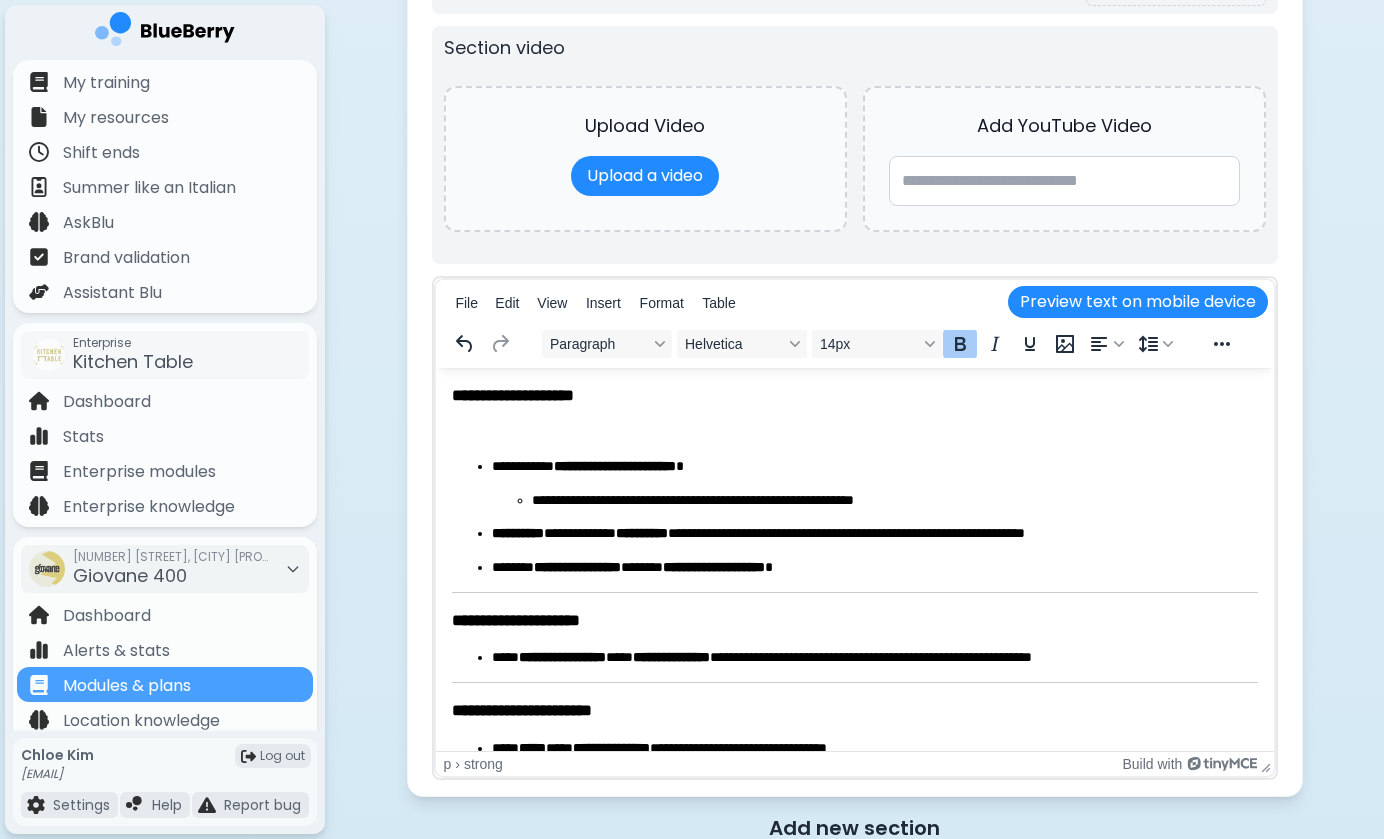 scroll, scrollTop: 3670, scrollLeft: 0, axis: vertical 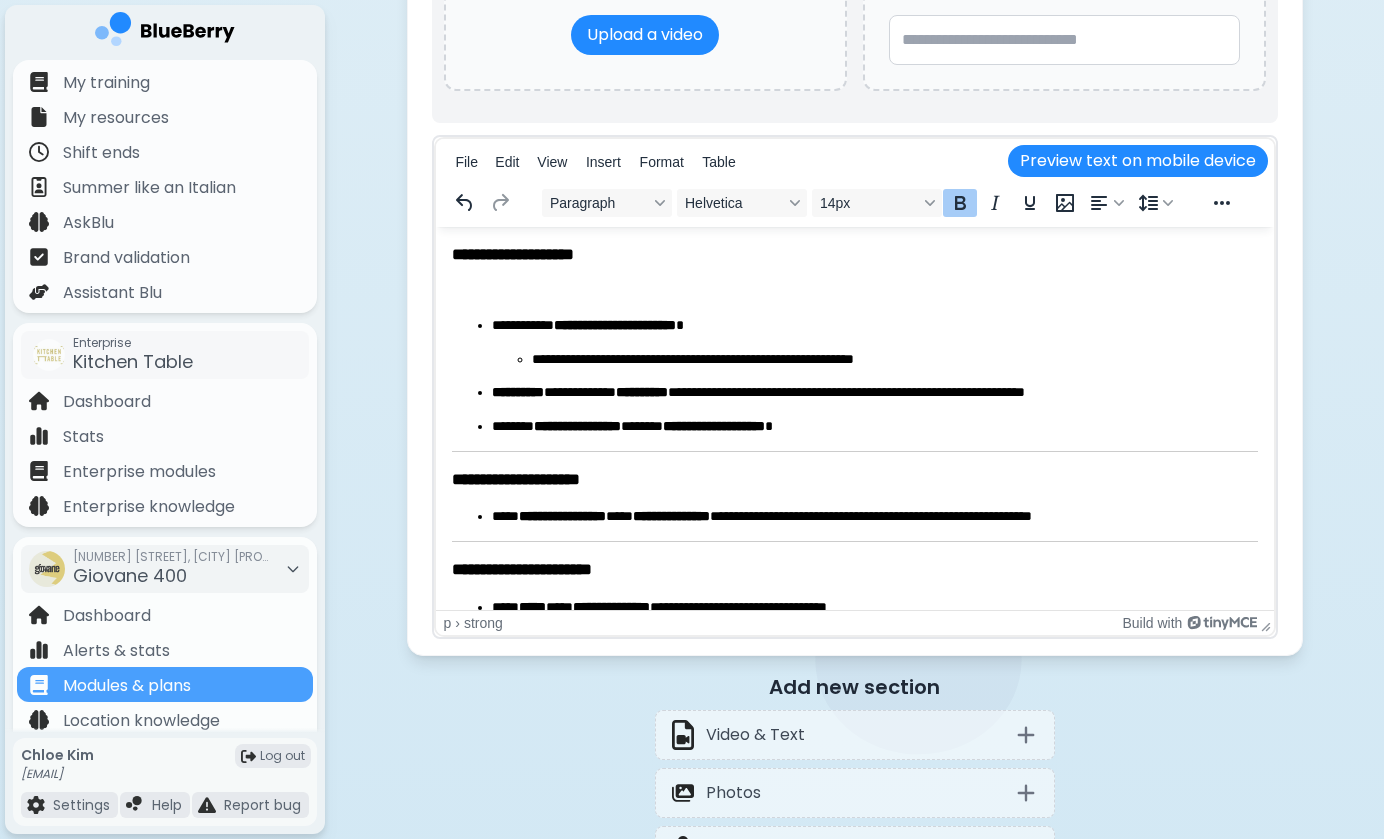 type on "**********" 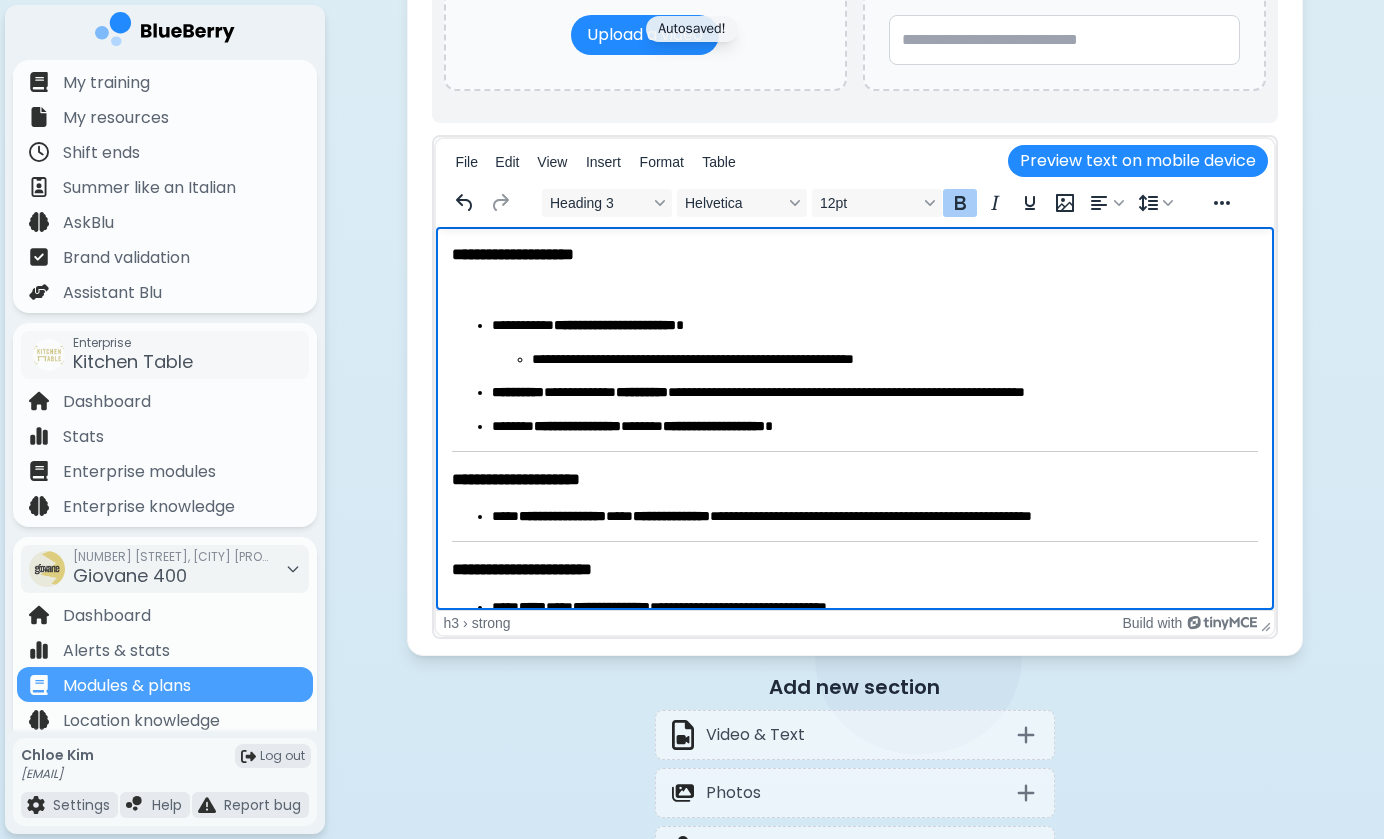 click on "**********" at bounding box center (874, 326) 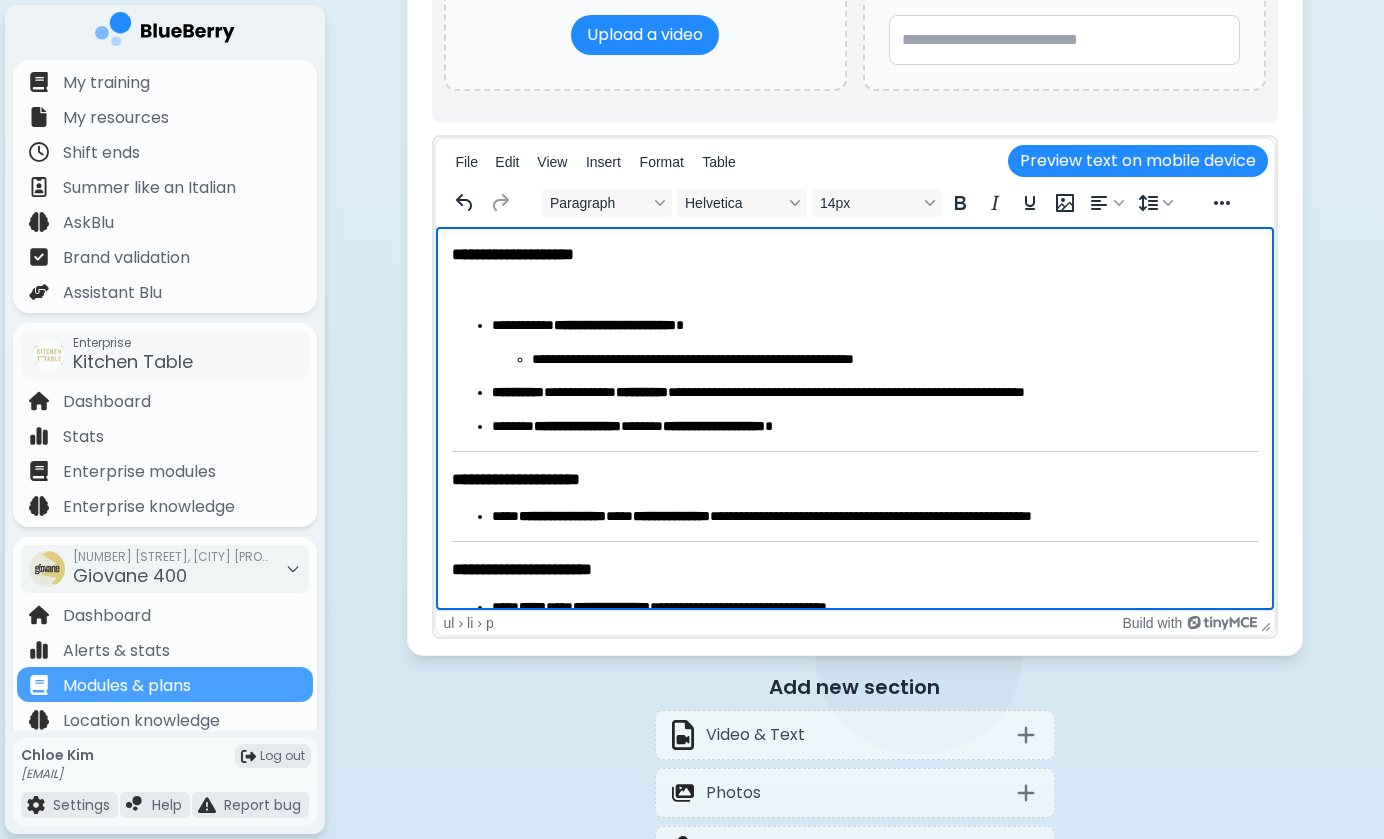 click on "**********" at bounding box center (874, 342) 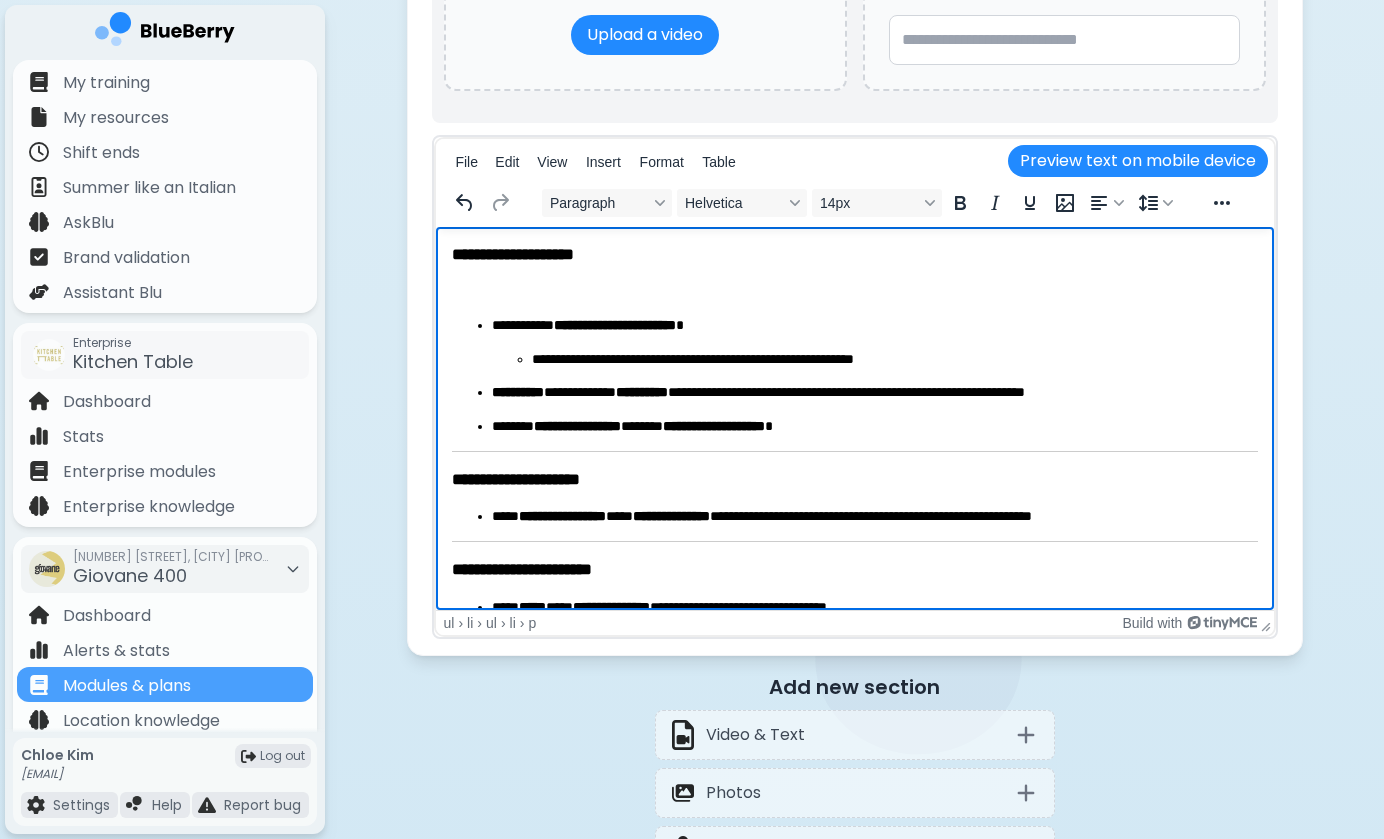 click on "**********" at bounding box center (894, 360) 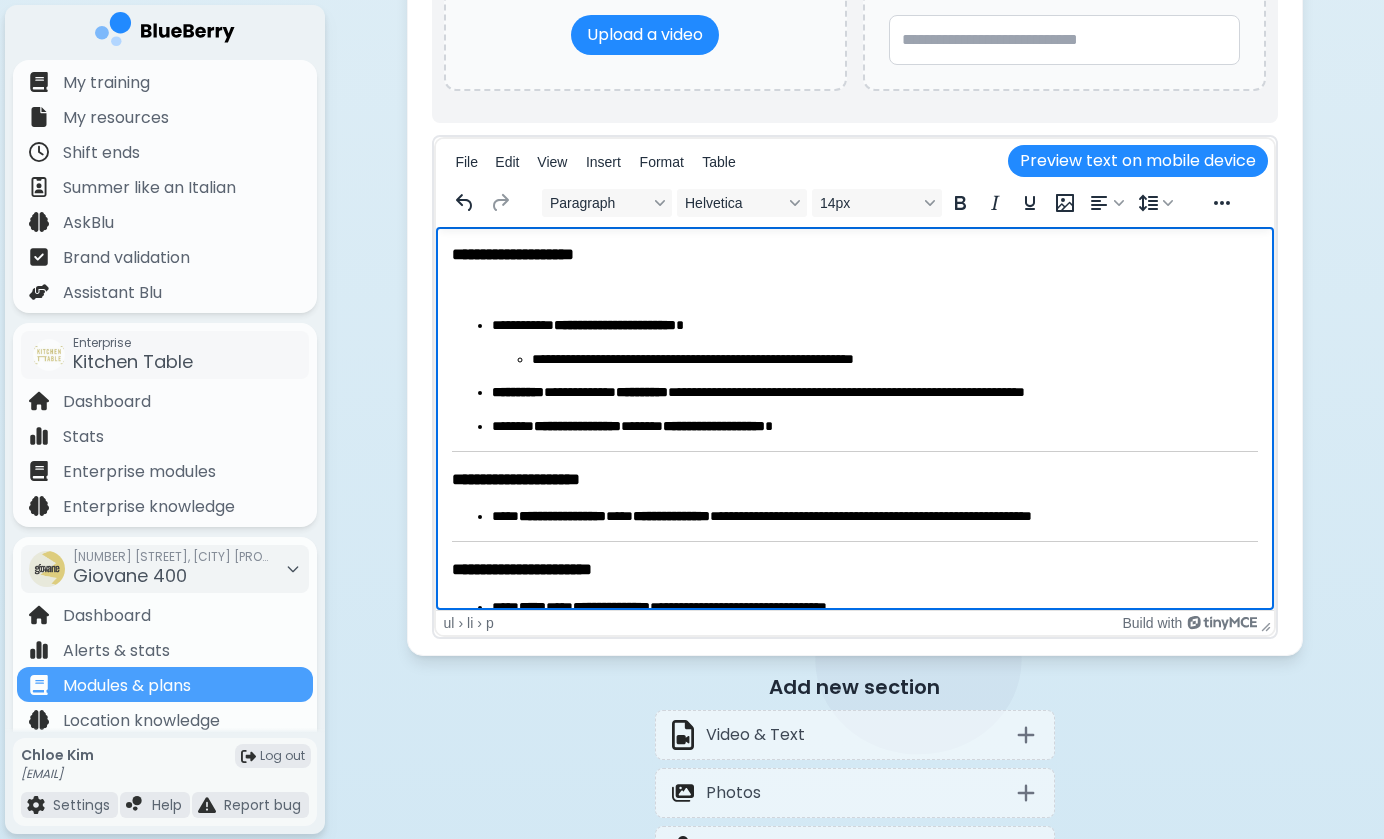 click on "**********" at bounding box center (874, 393) 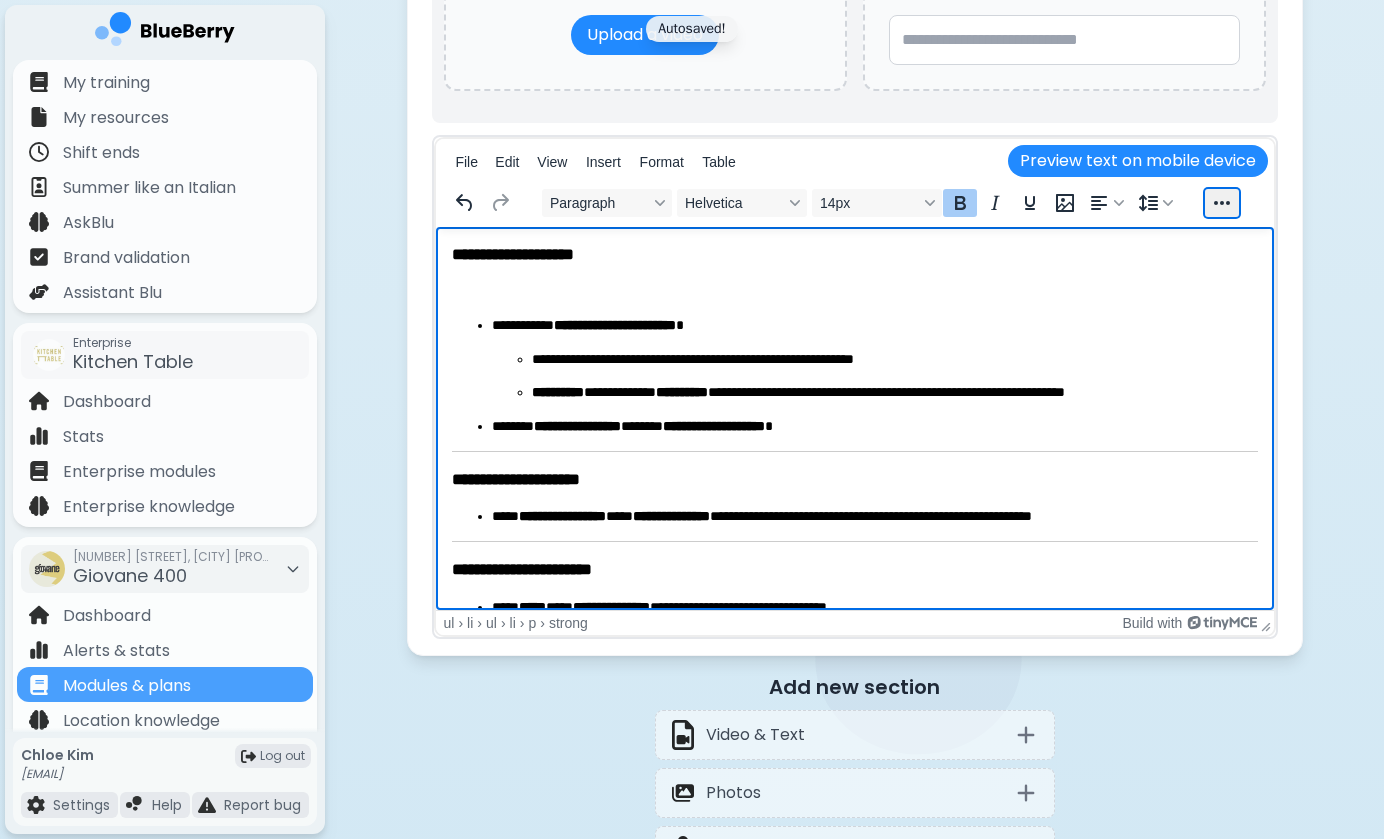 click at bounding box center (1222, 203) 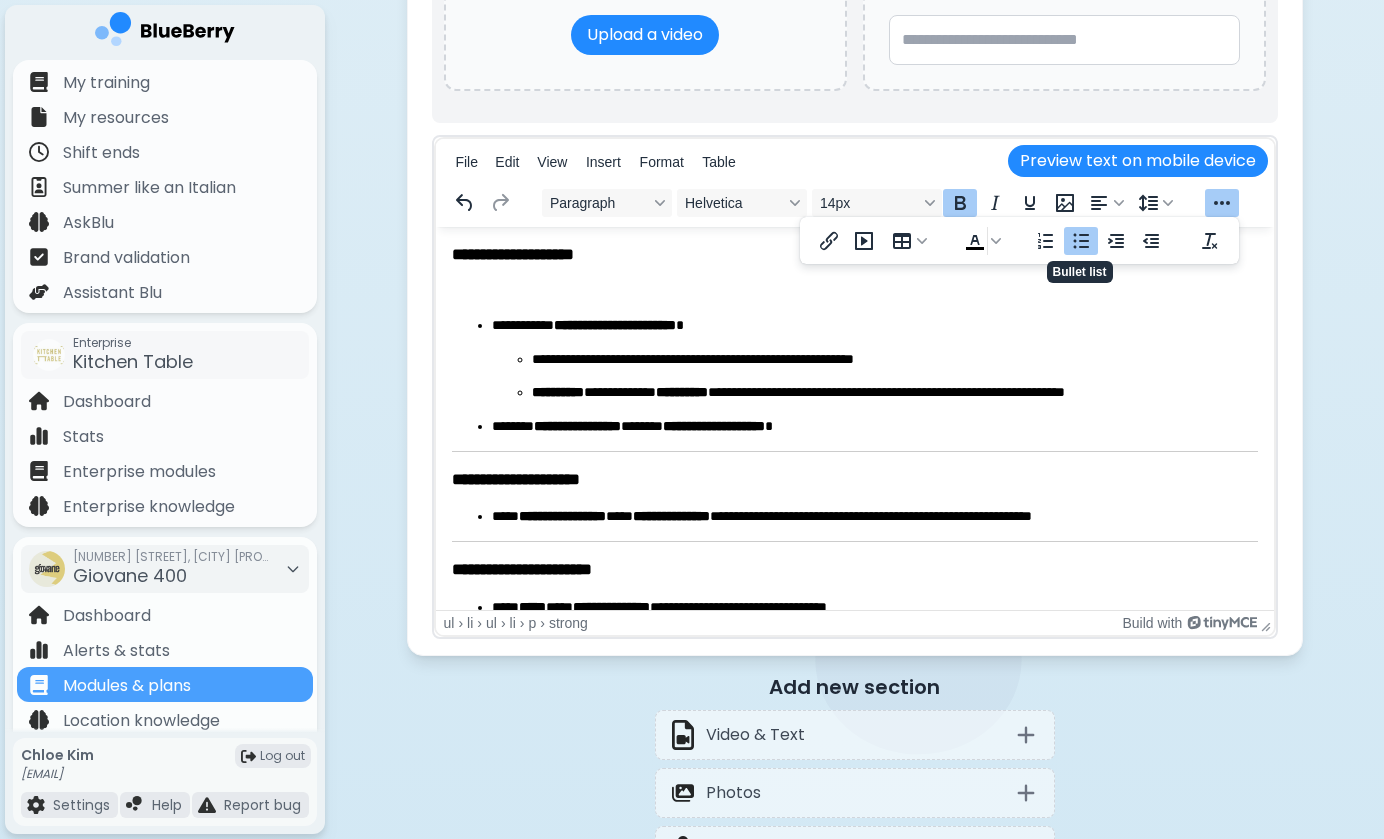 click 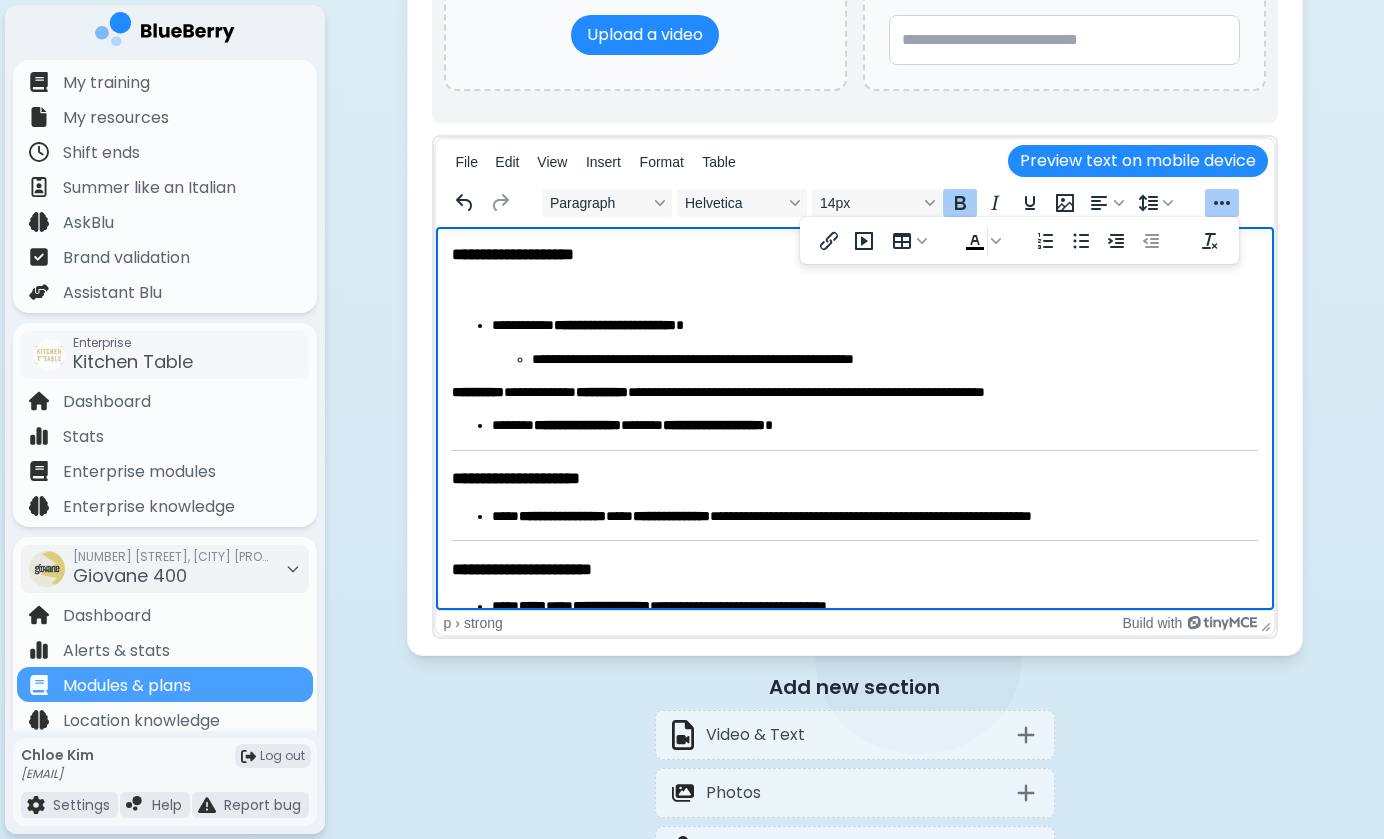 click on "**********" at bounding box center (854, 392) 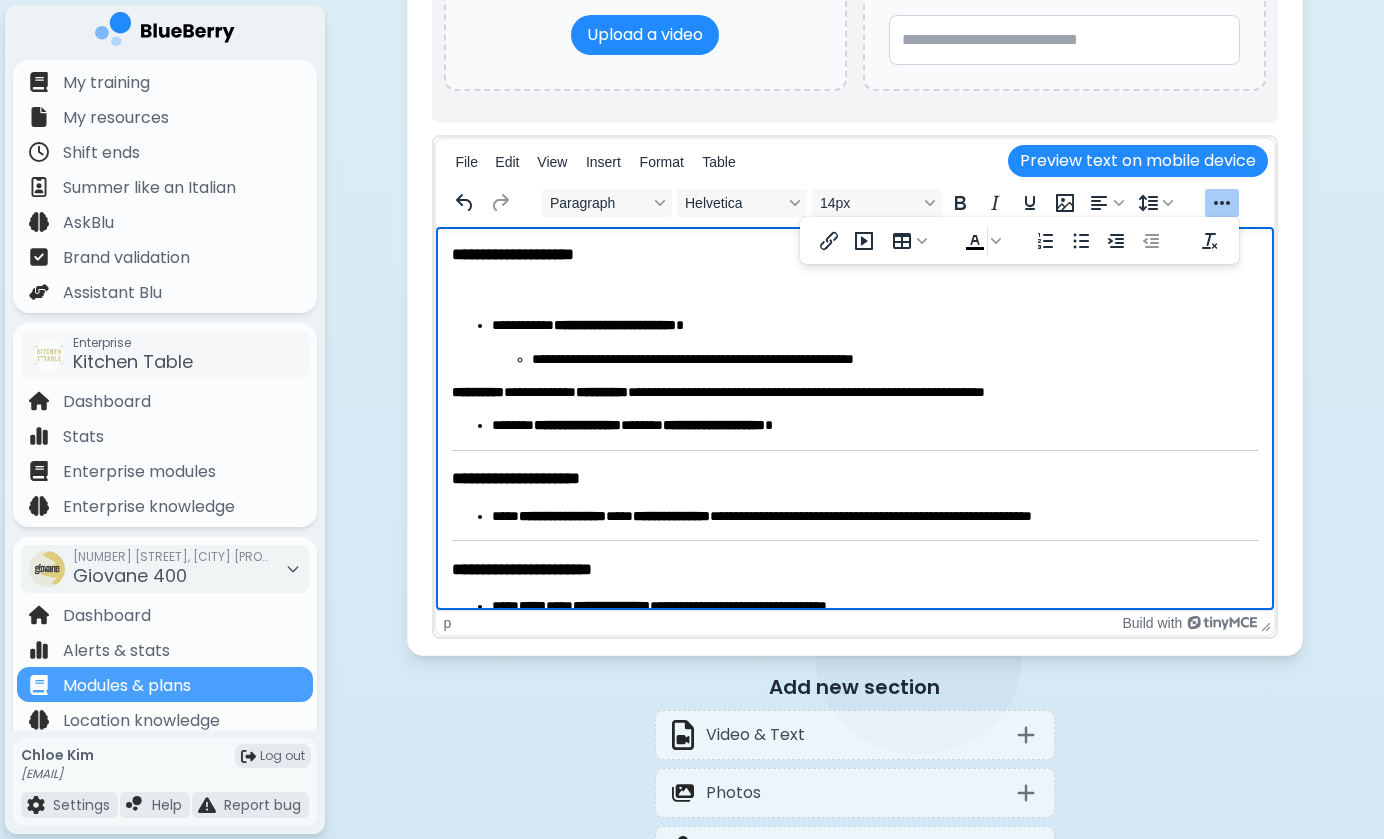 type 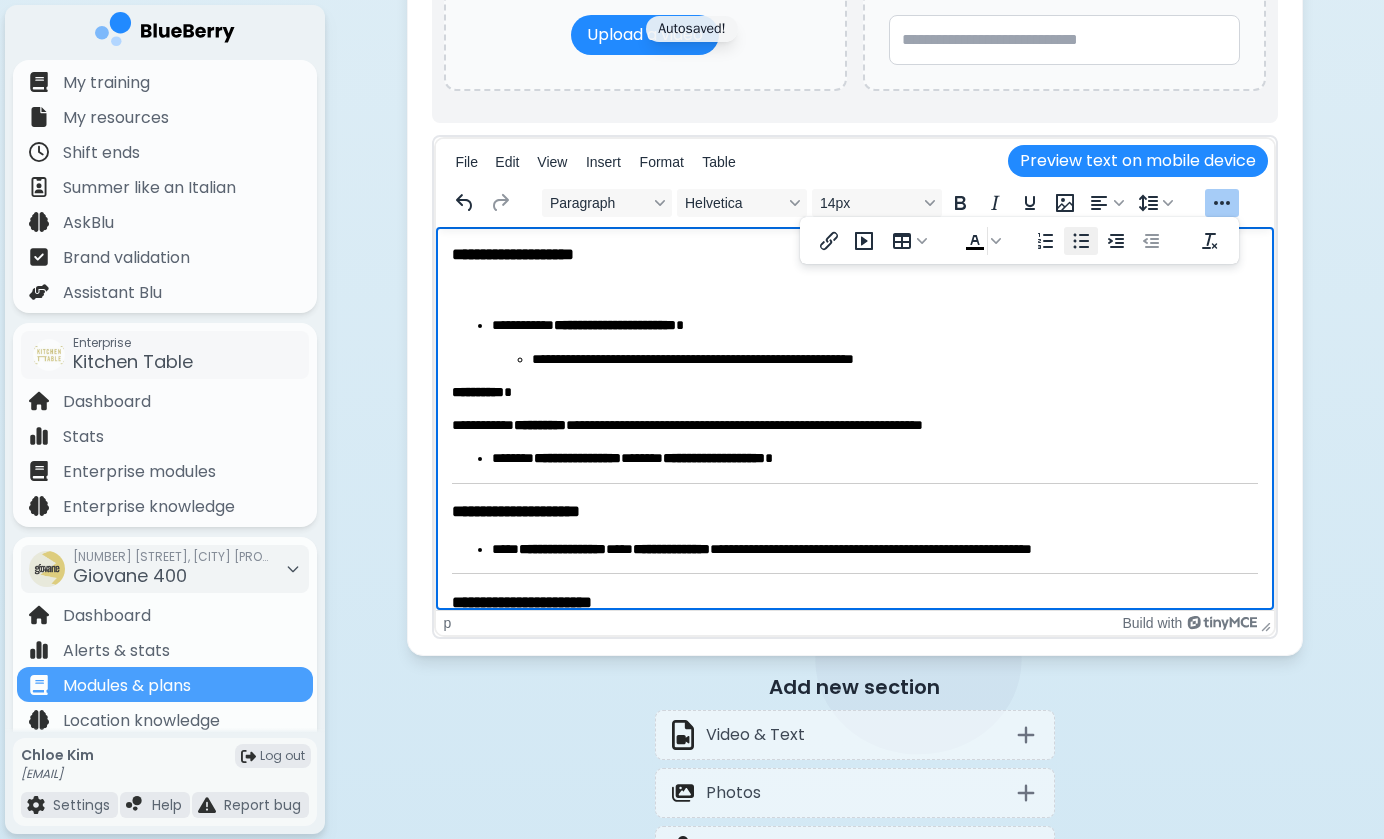 click 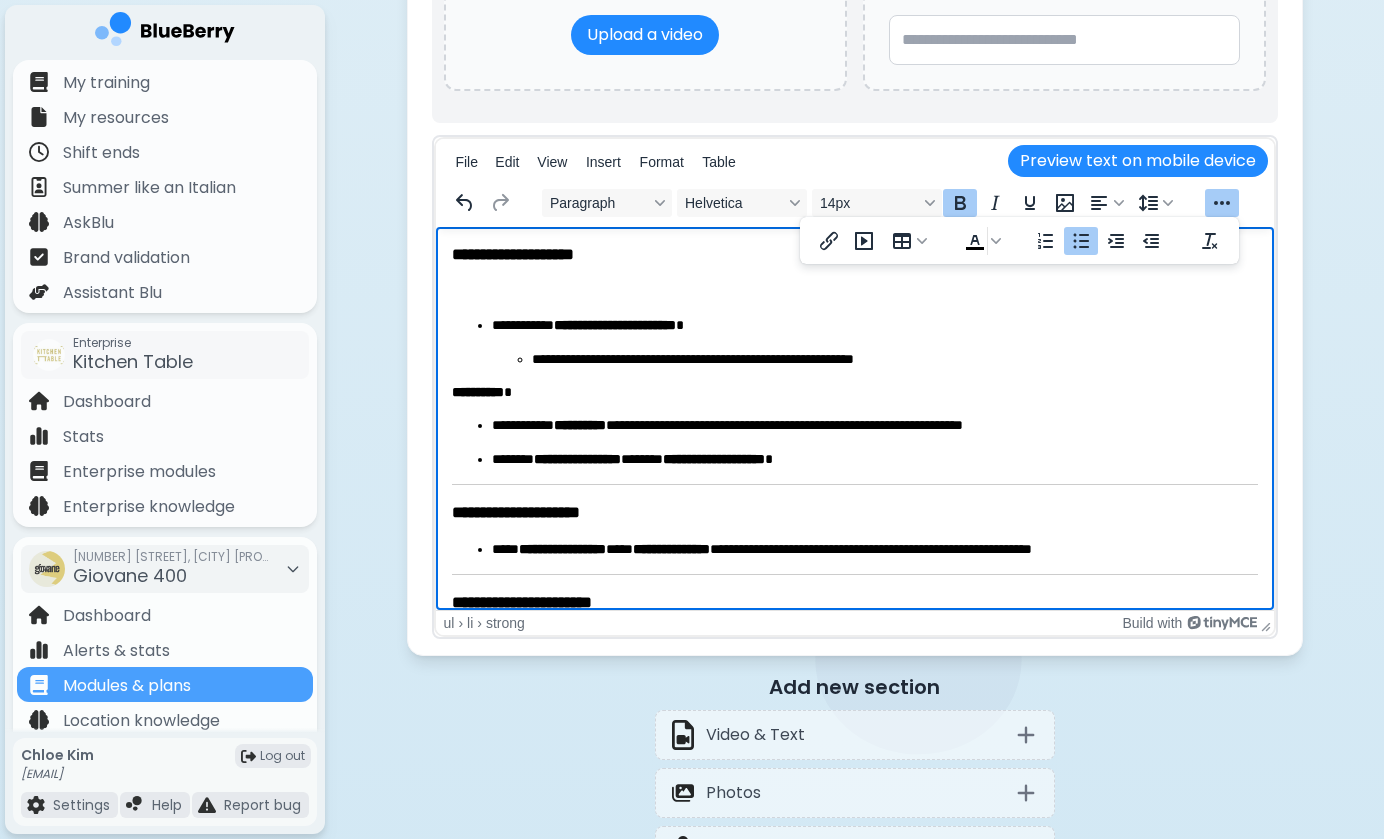 click on "**********" at bounding box center [579, 425] 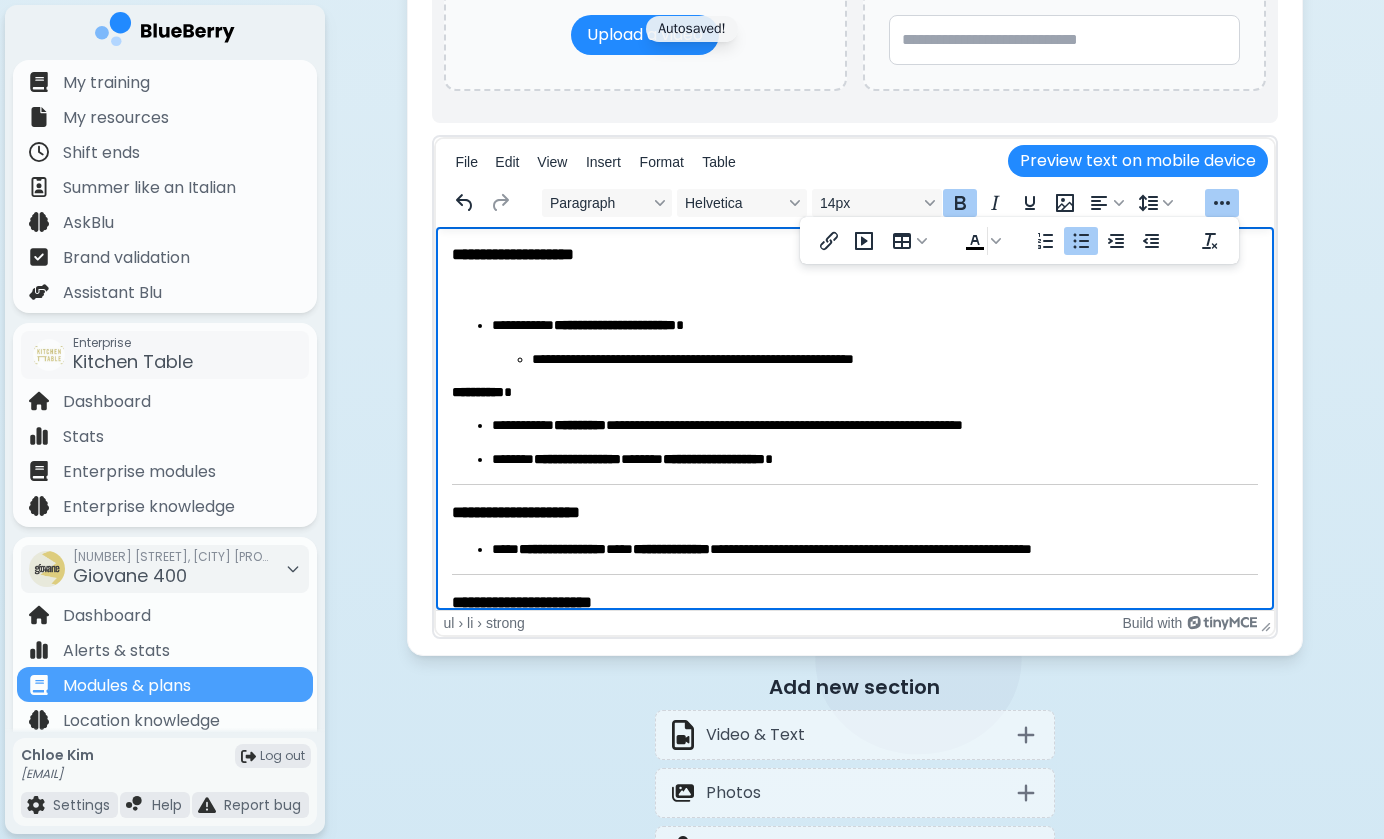 click on "**********" at bounding box center [579, 425] 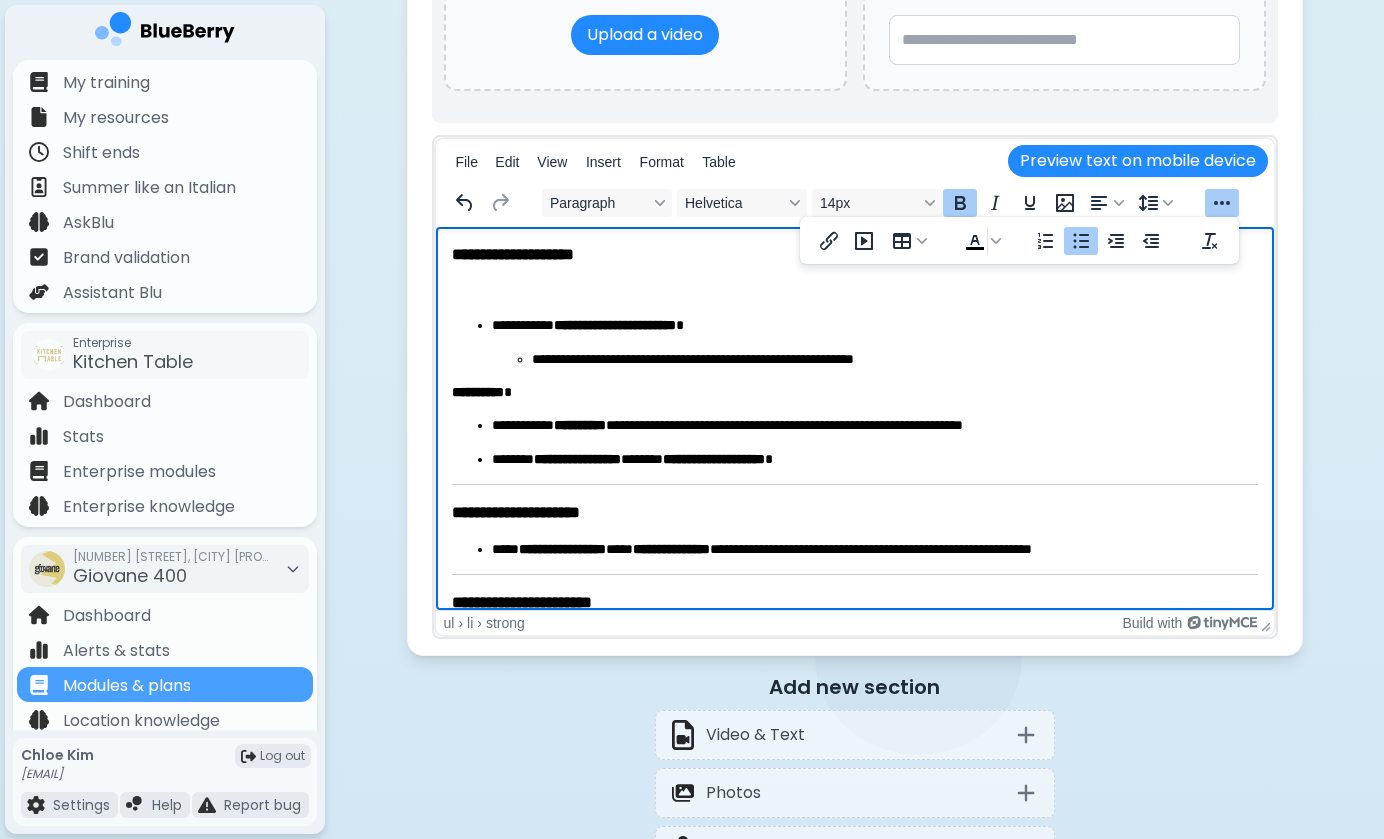 click on "**********" at bounding box center [874, 342] 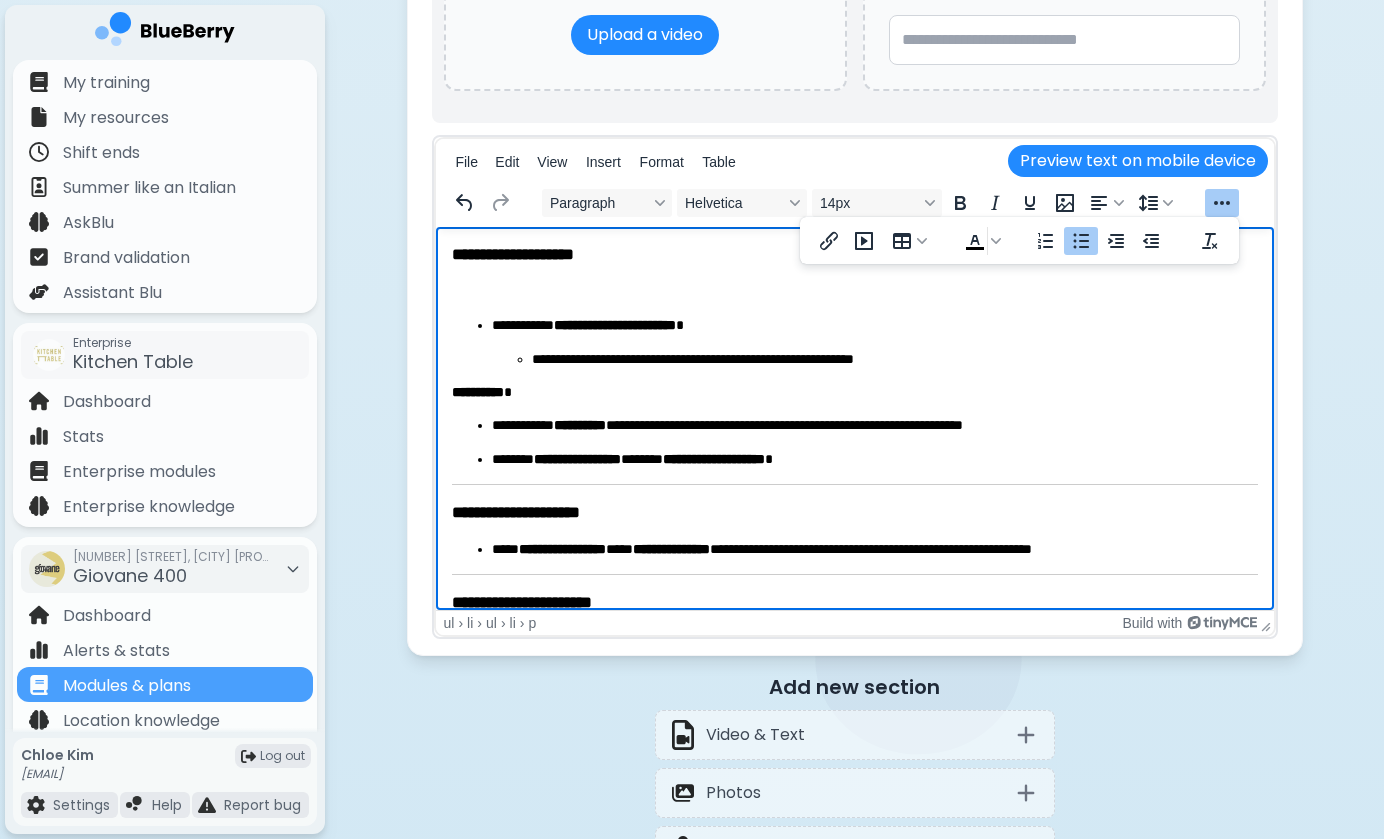 click on "**********" at bounding box center (894, 360) 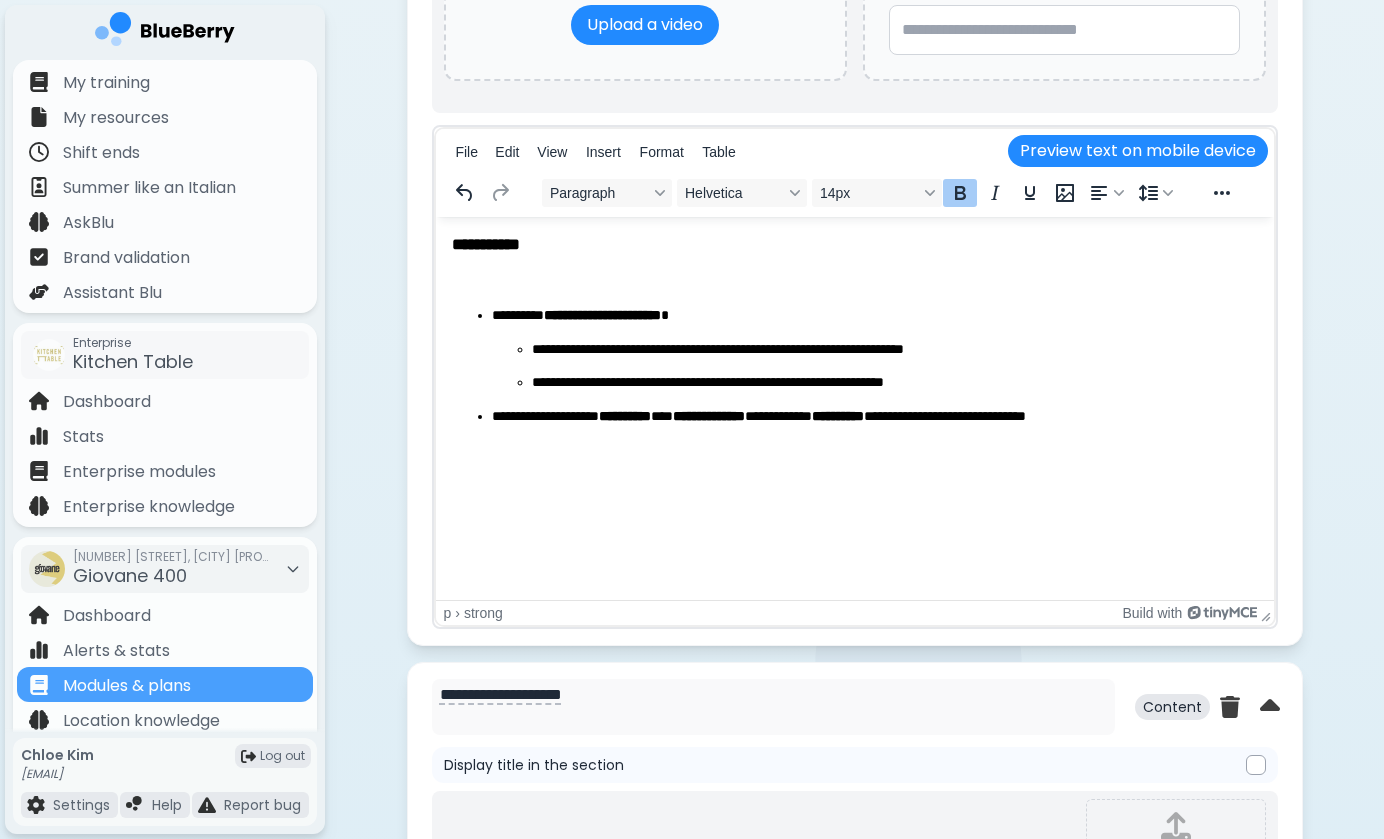 scroll, scrollTop: 2616, scrollLeft: 0, axis: vertical 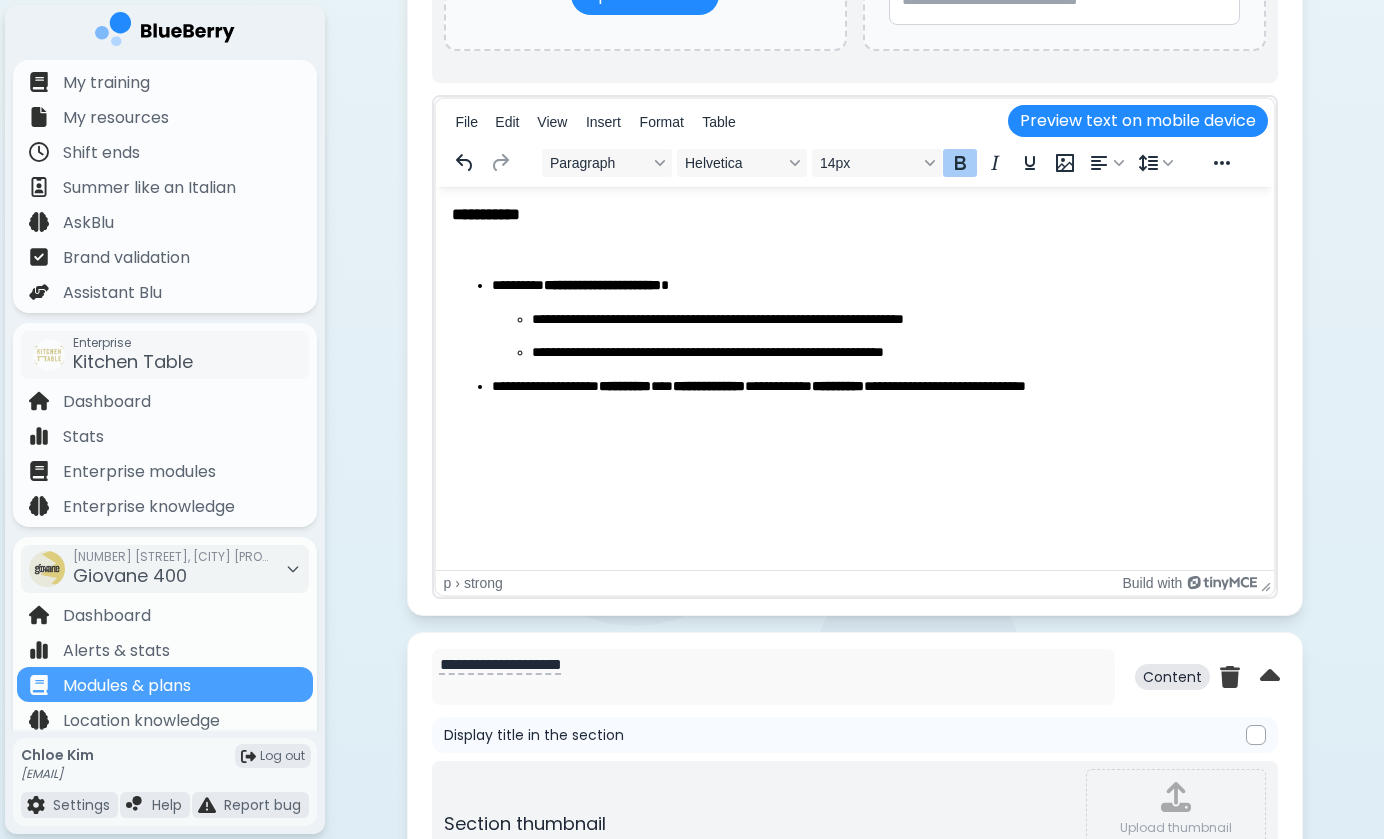 click on "**********" at bounding box center (854, 316) 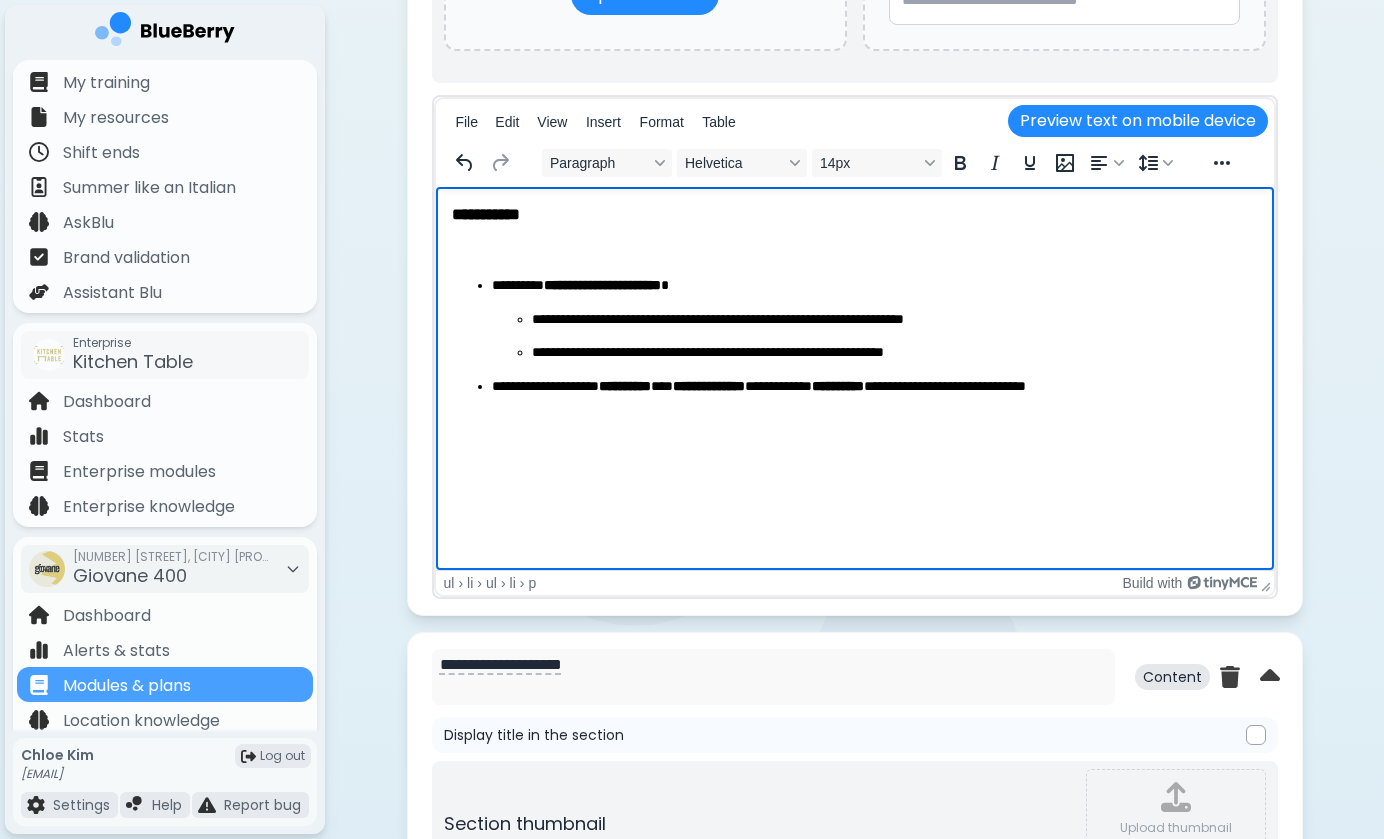 click on "**********" at bounding box center [894, 320] 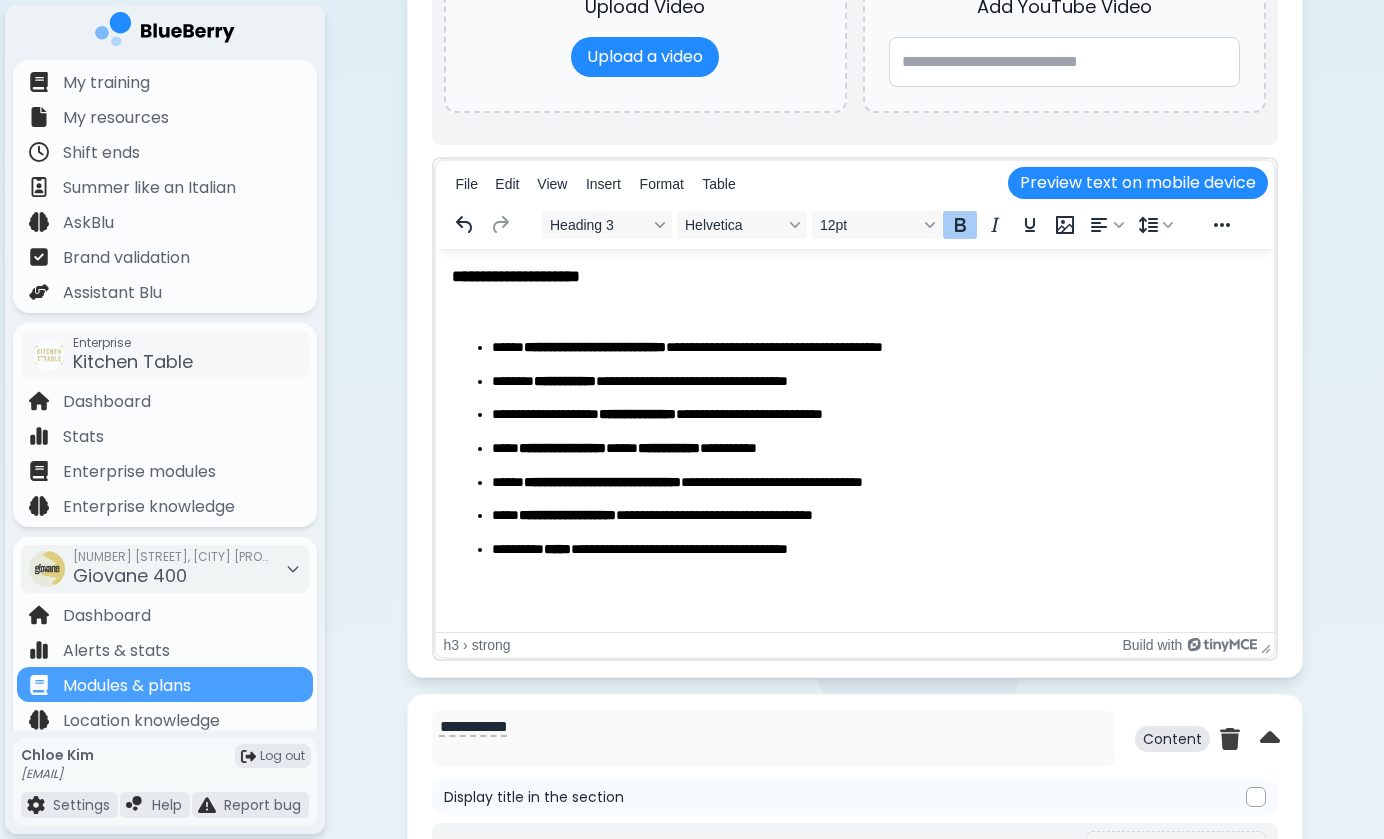scroll, scrollTop: 1457, scrollLeft: 0, axis: vertical 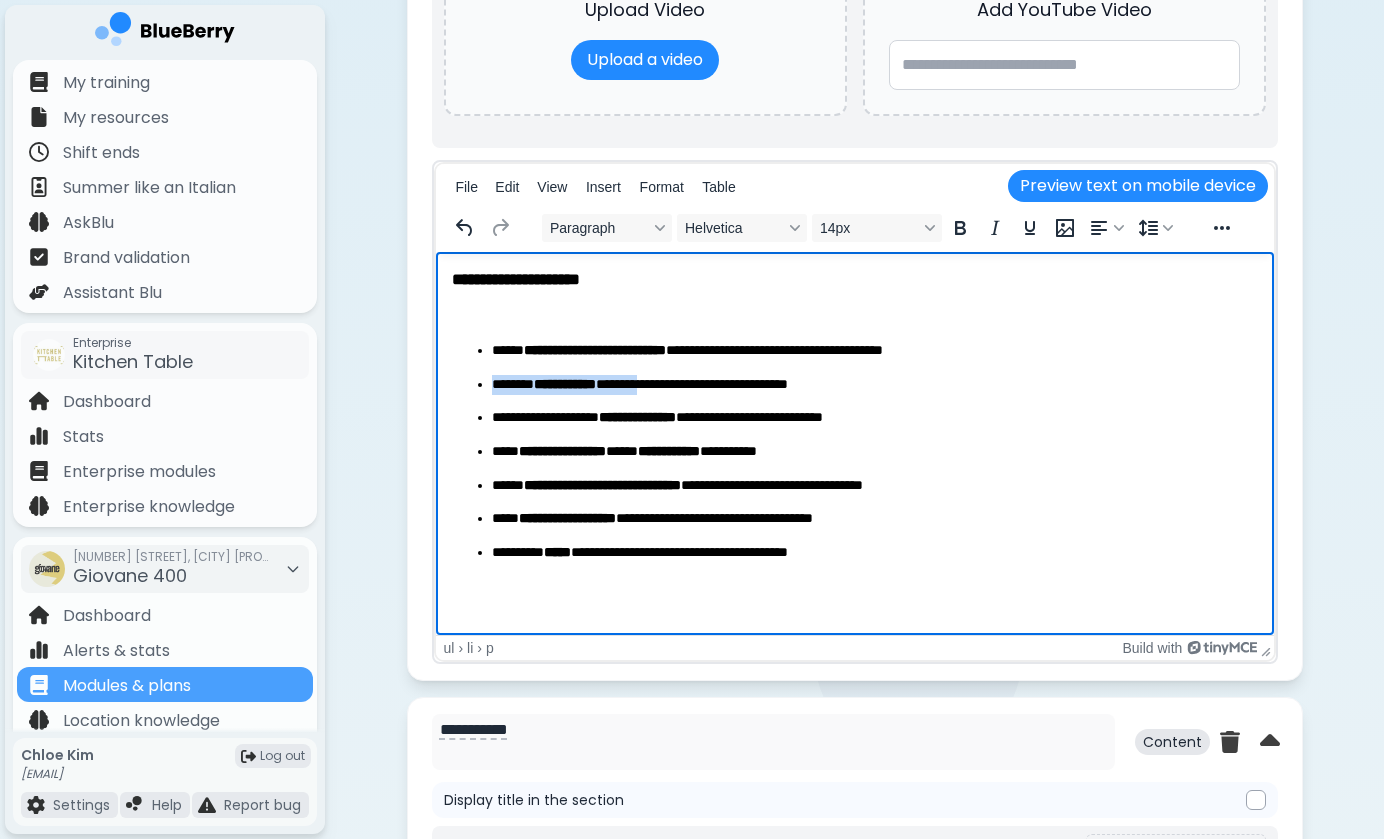 drag, startPoint x: 645, startPoint y: 360, endPoint x: 698, endPoint y: 447, distance: 101.87247 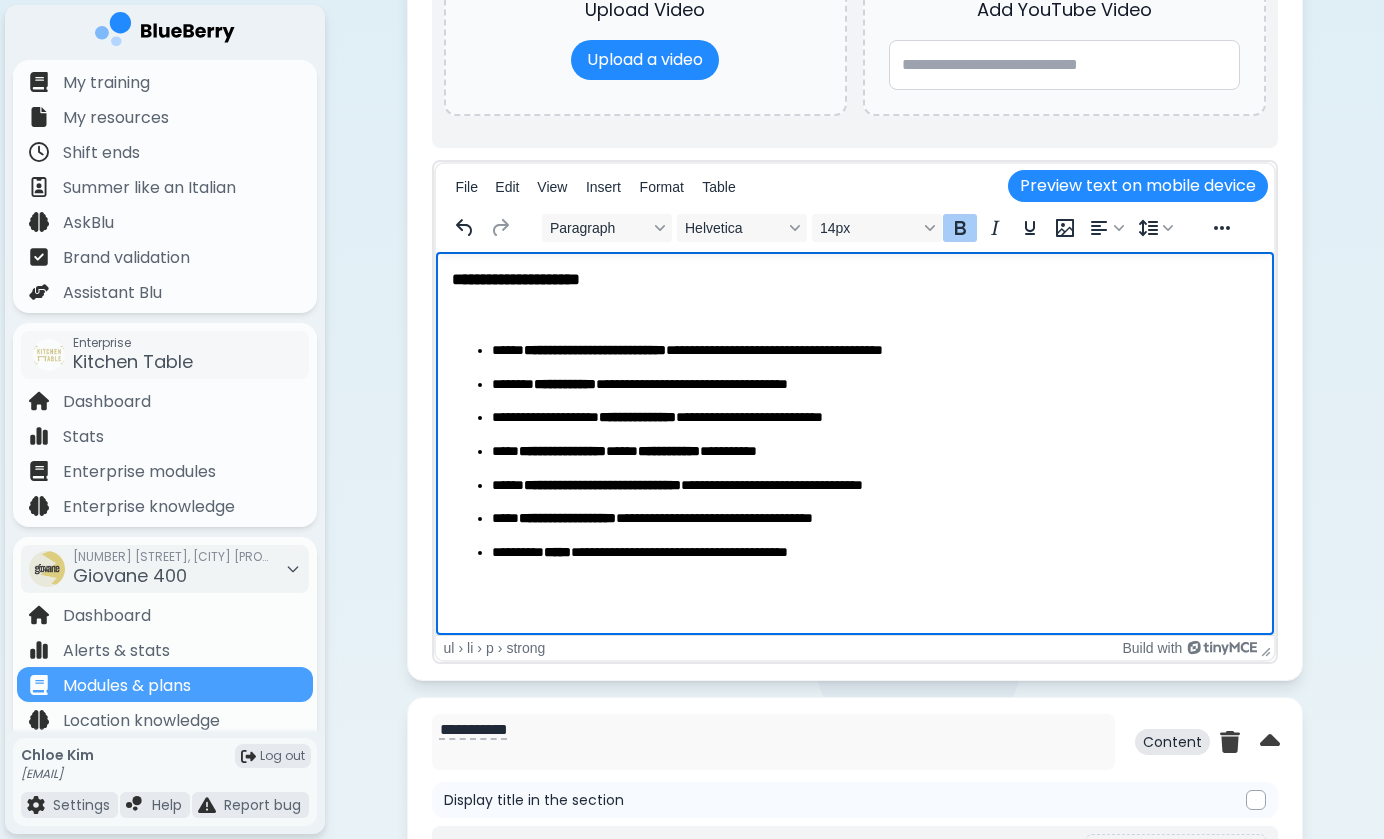click on "**********" at bounding box center (668, 451) 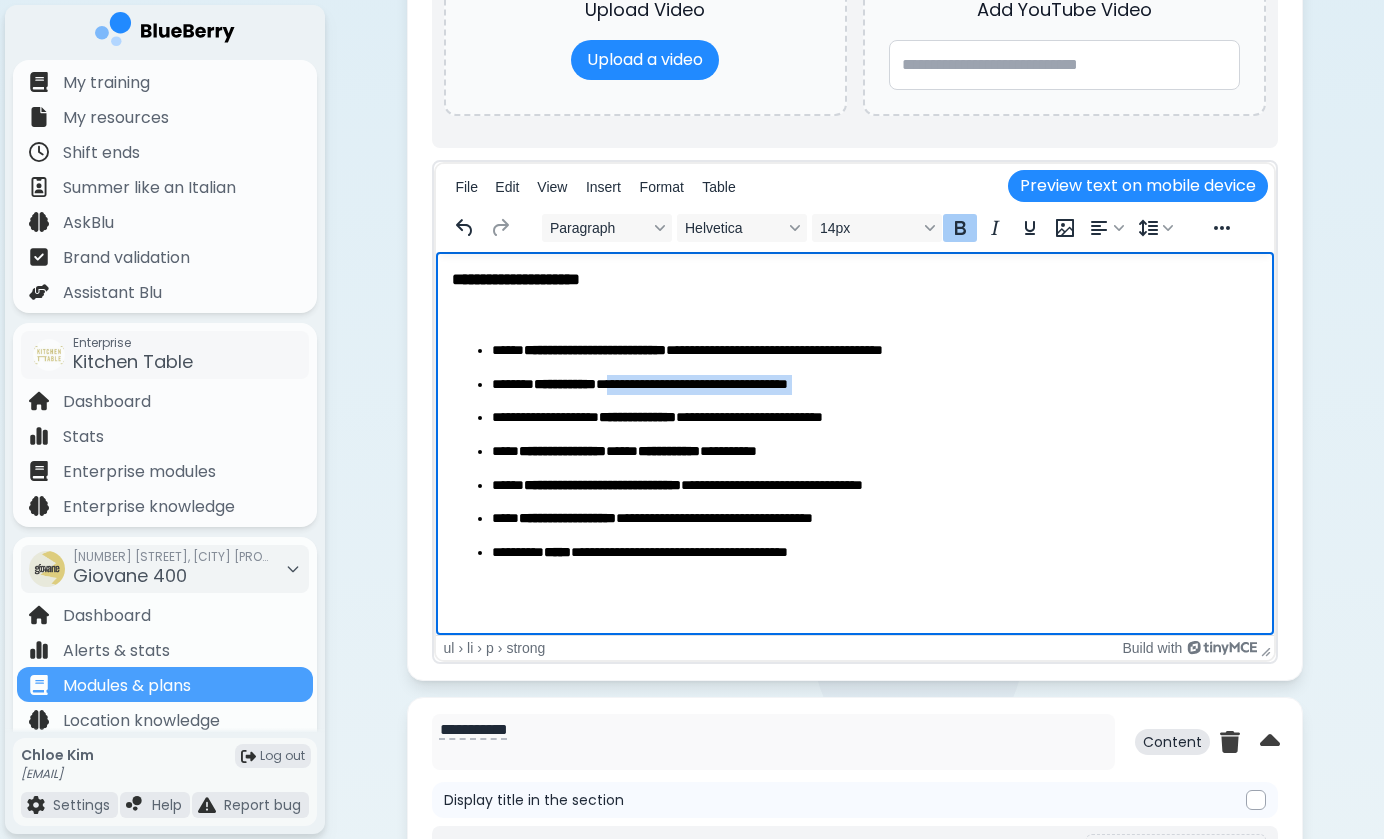 drag, startPoint x: 637, startPoint y: 381, endPoint x: 641, endPoint y: 399, distance: 18.439089 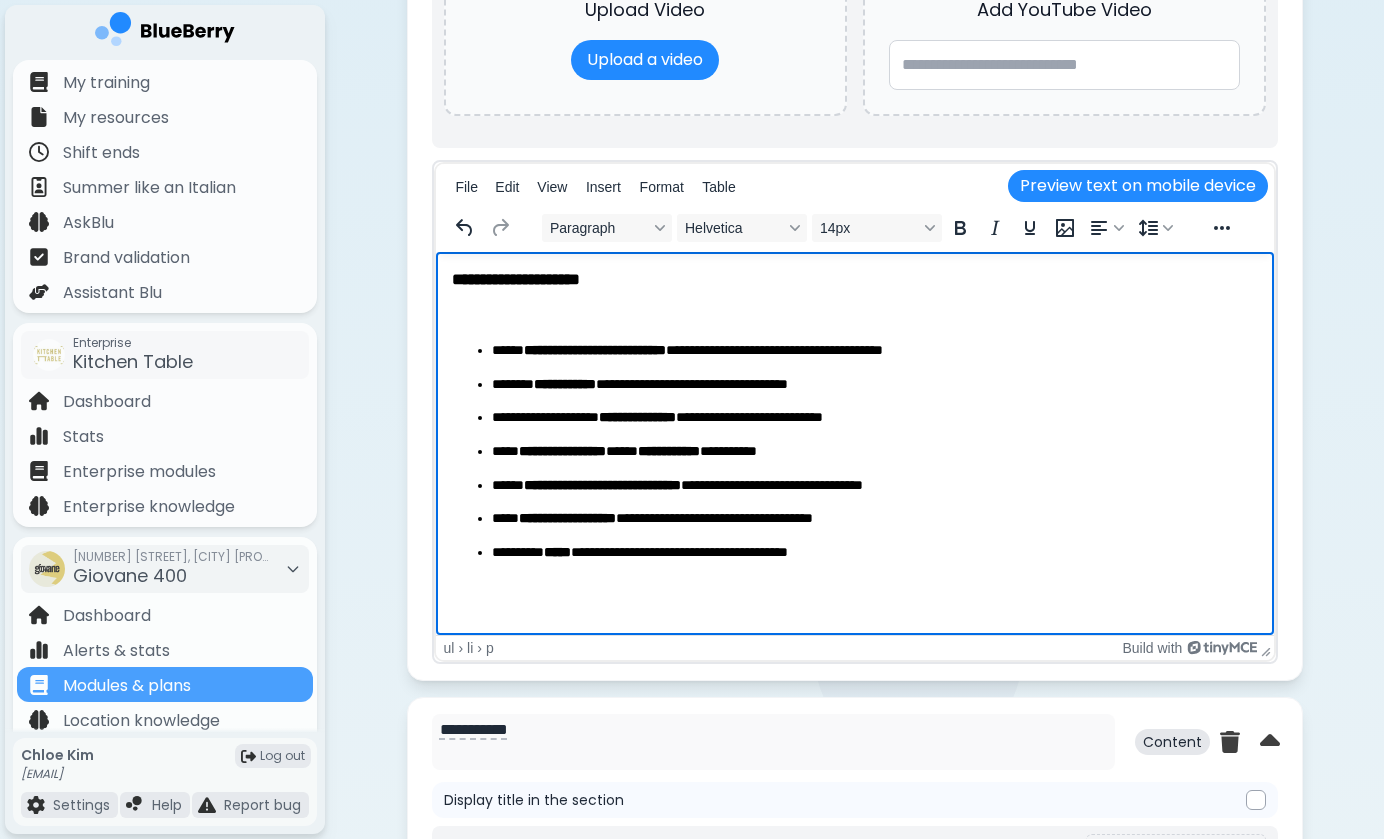click on "**********" at bounding box center (636, 417) 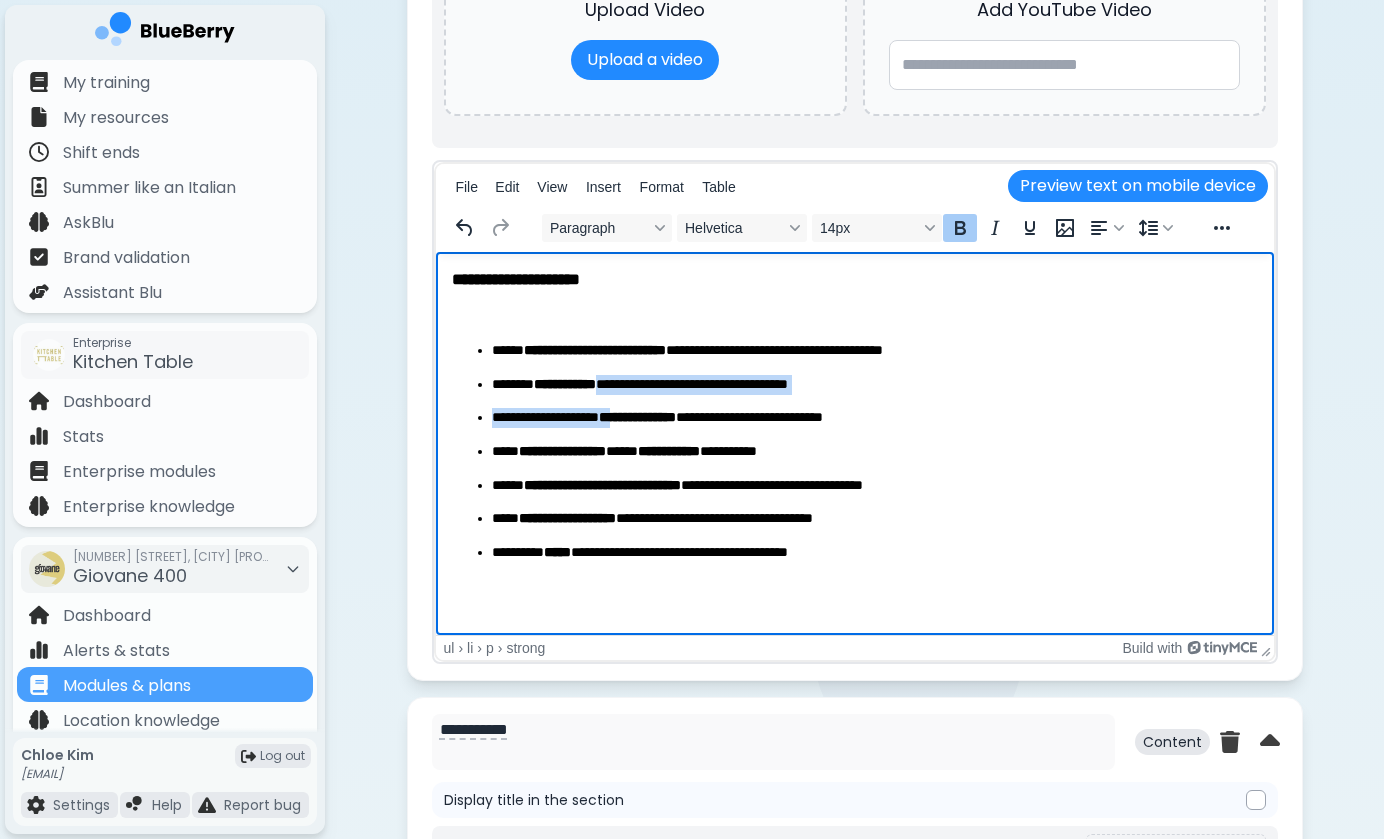 drag, startPoint x: 621, startPoint y: 383, endPoint x: 629, endPoint y: 433, distance: 50.635956 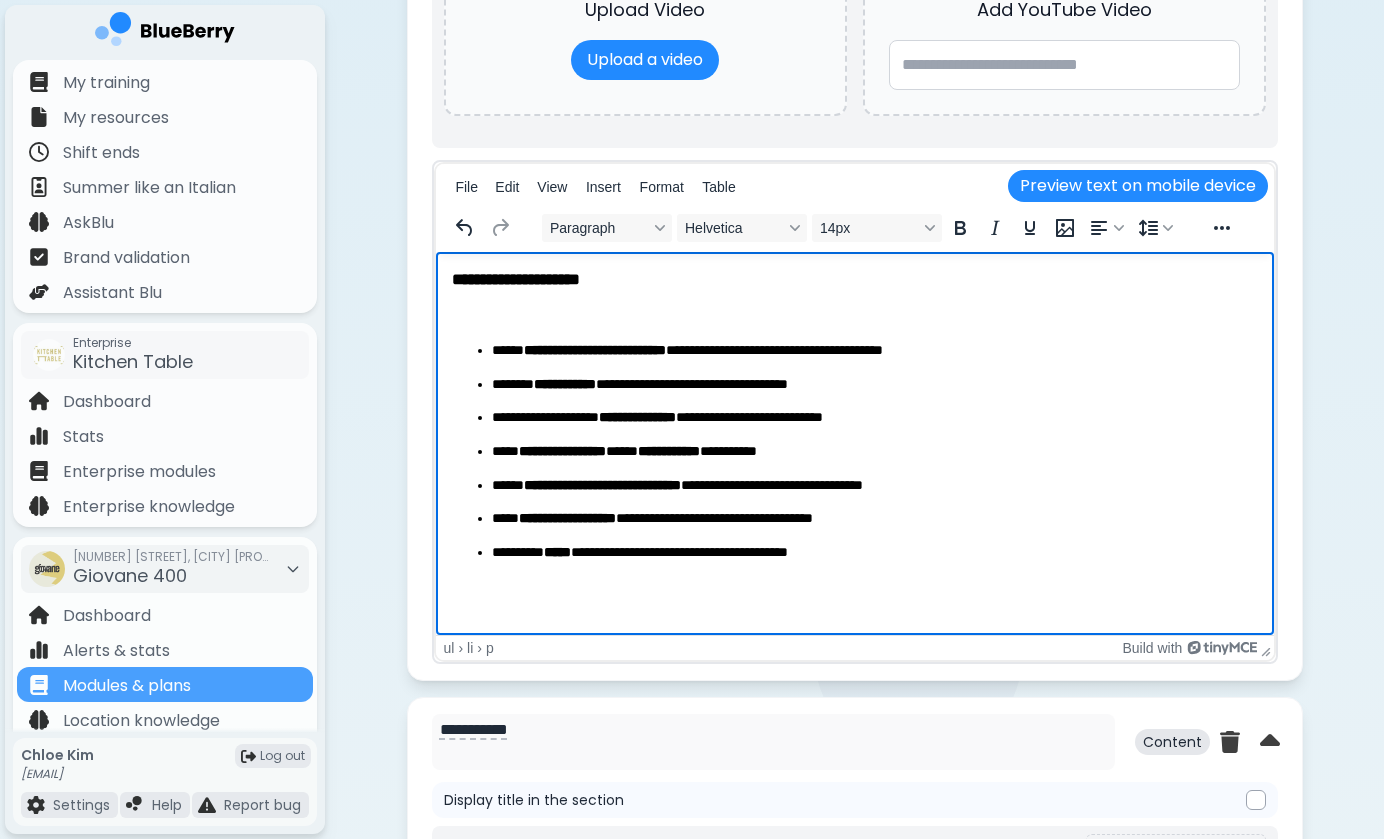 click on "**********" at bounding box center [854, 451] 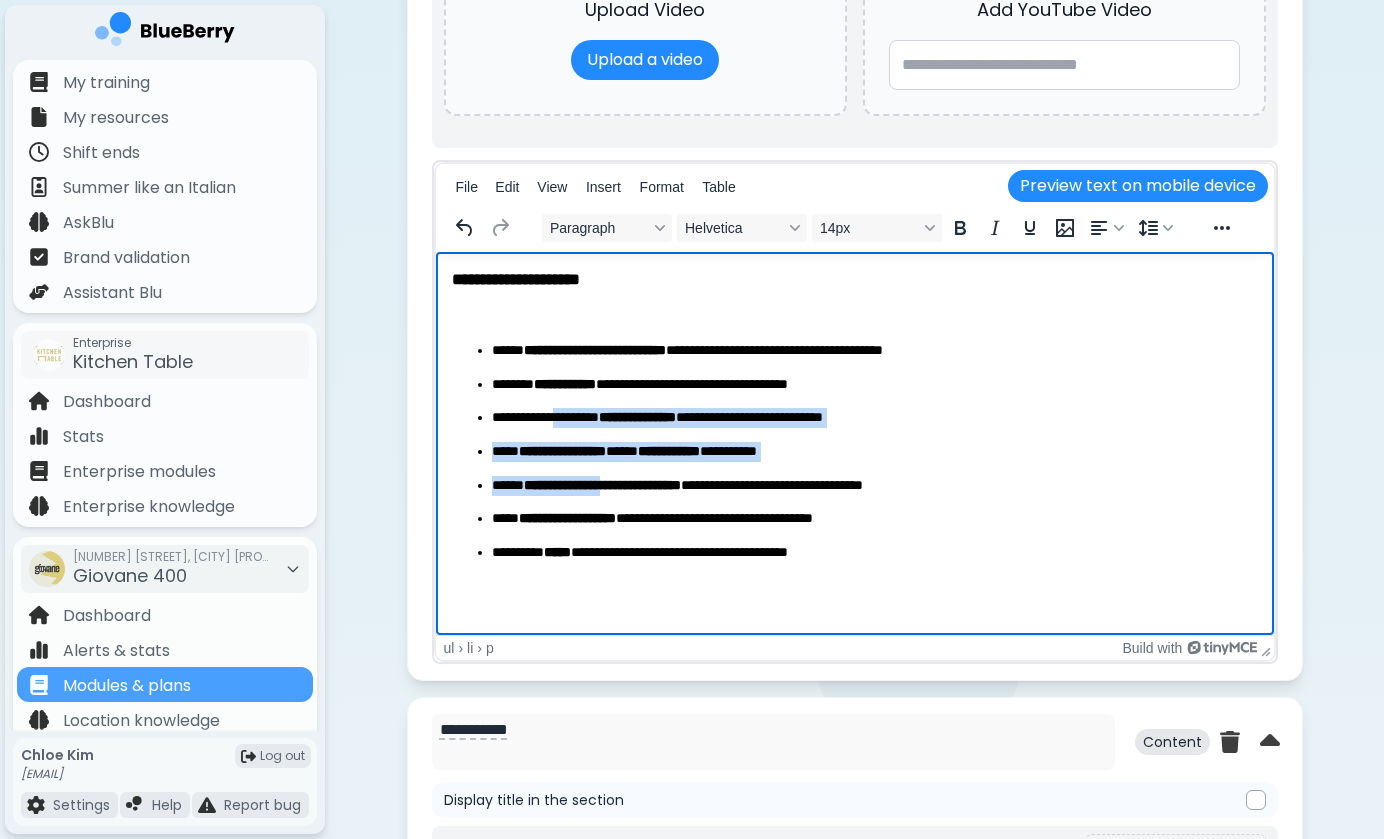 drag, startPoint x: 574, startPoint y: 420, endPoint x: 657, endPoint y: 483, distance: 104.20173 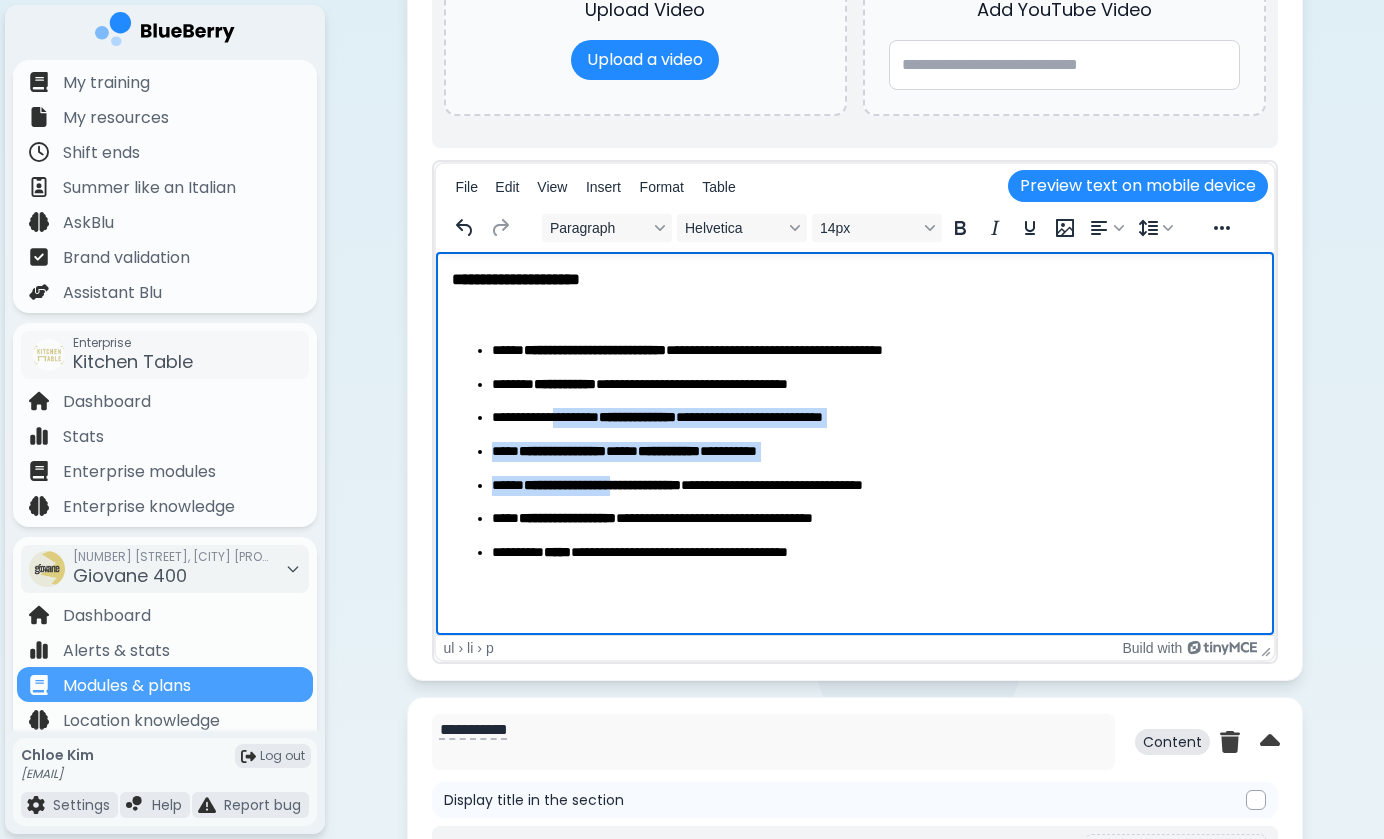 click on "**********" at bounding box center (601, 485) 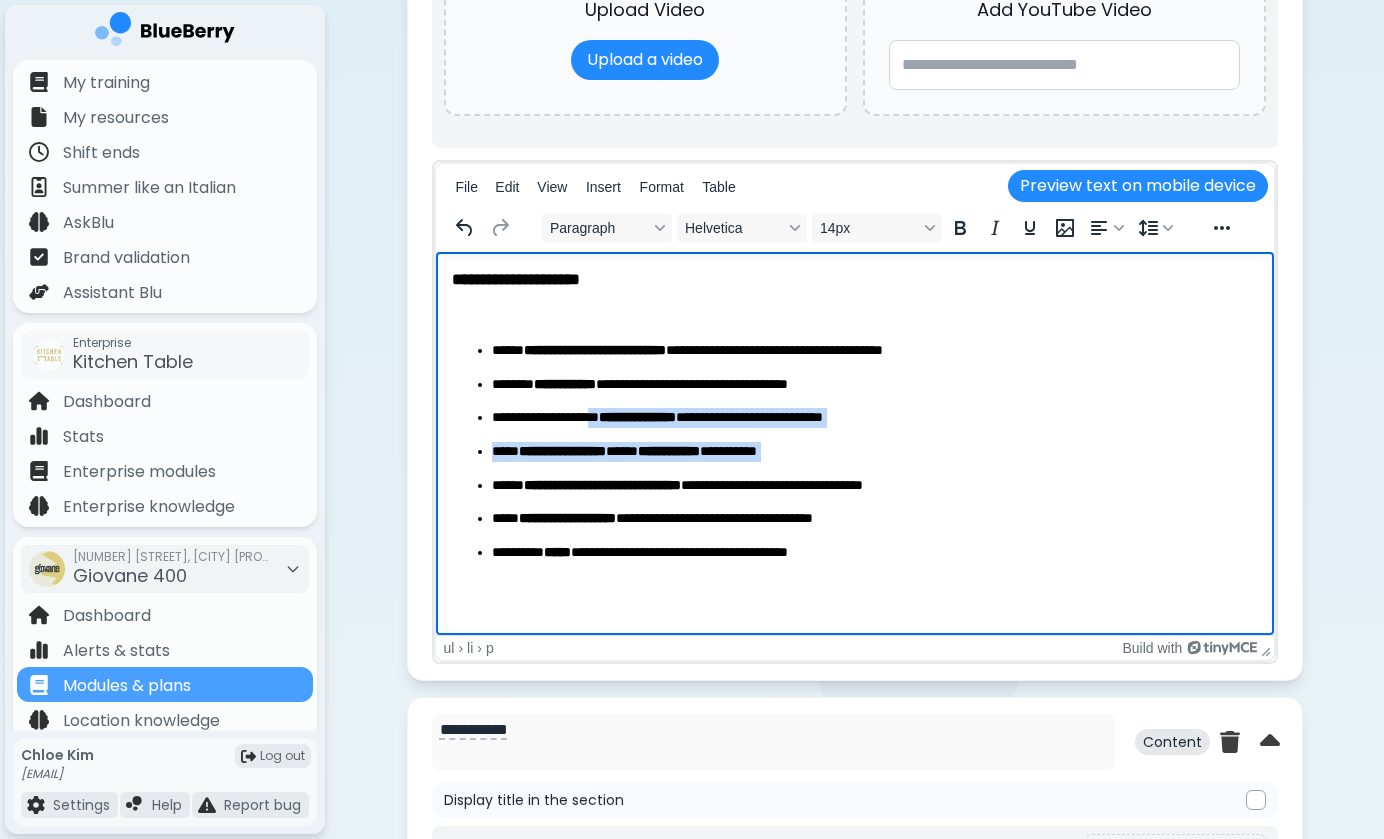 drag, startPoint x: 600, startPoint y: 422, endPoint x: 637, endPoint y: 492, distance: 79.17702 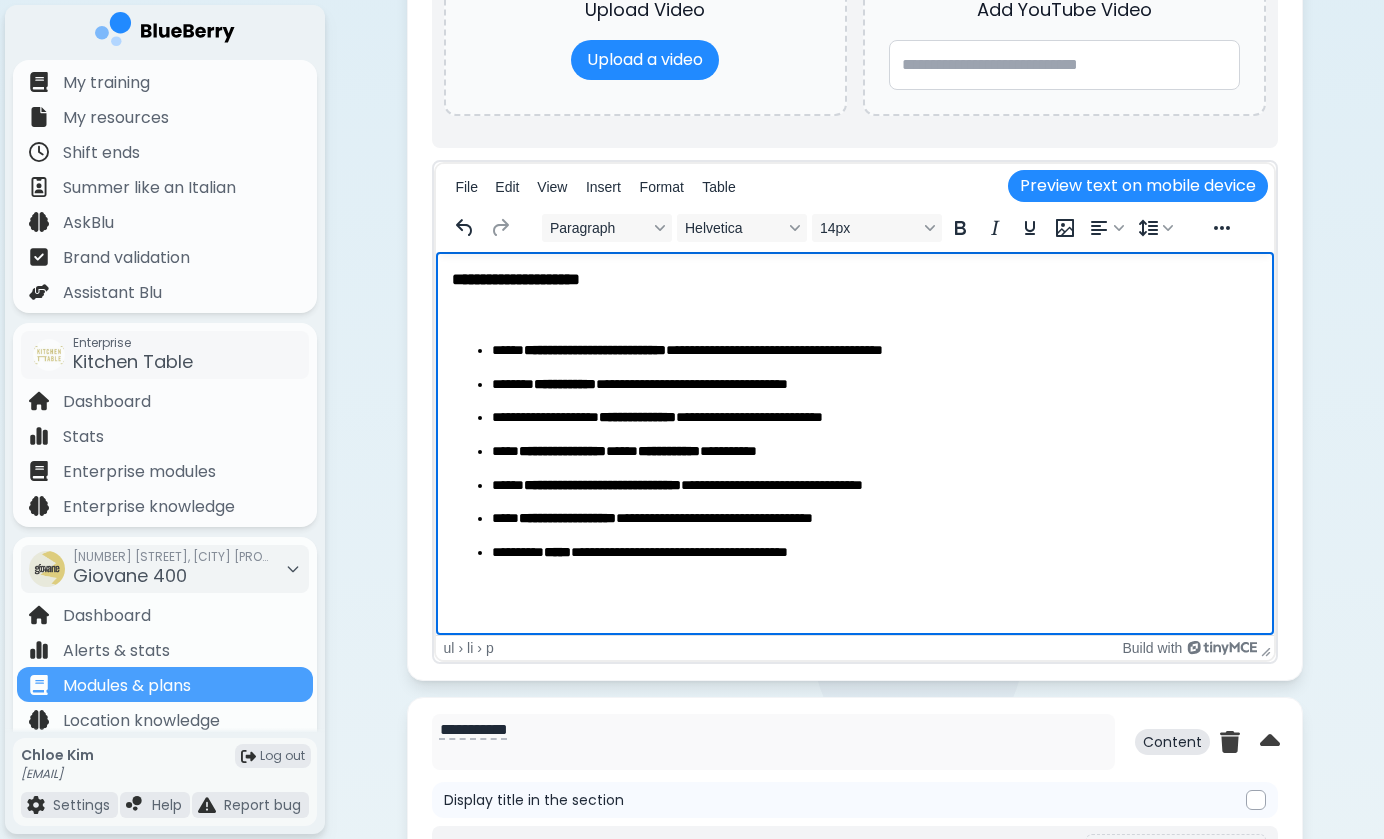 click on "**********" at bounding box center (874, 486) 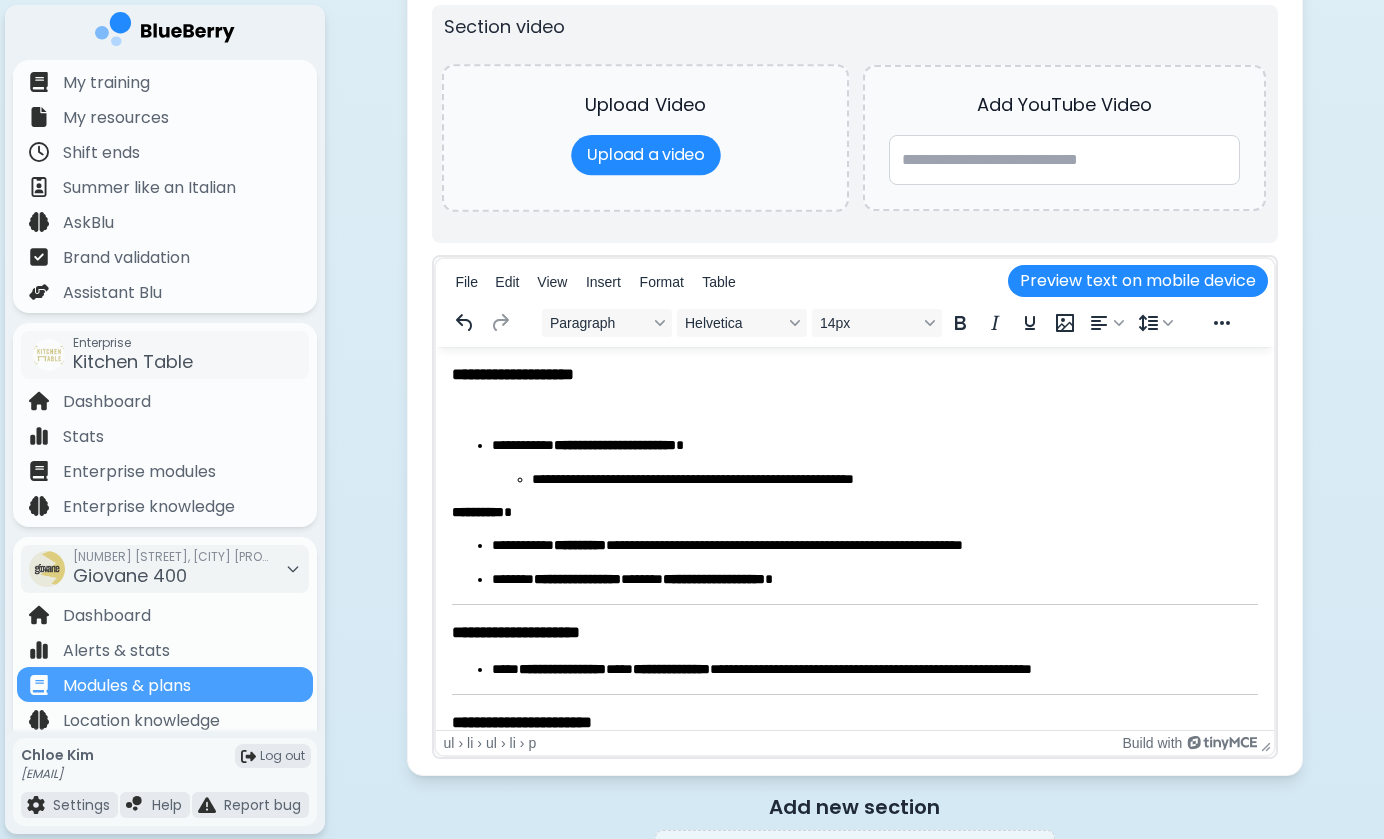 scroll, scrollTop: 3551, scrollLeft: 0, axis: vertical 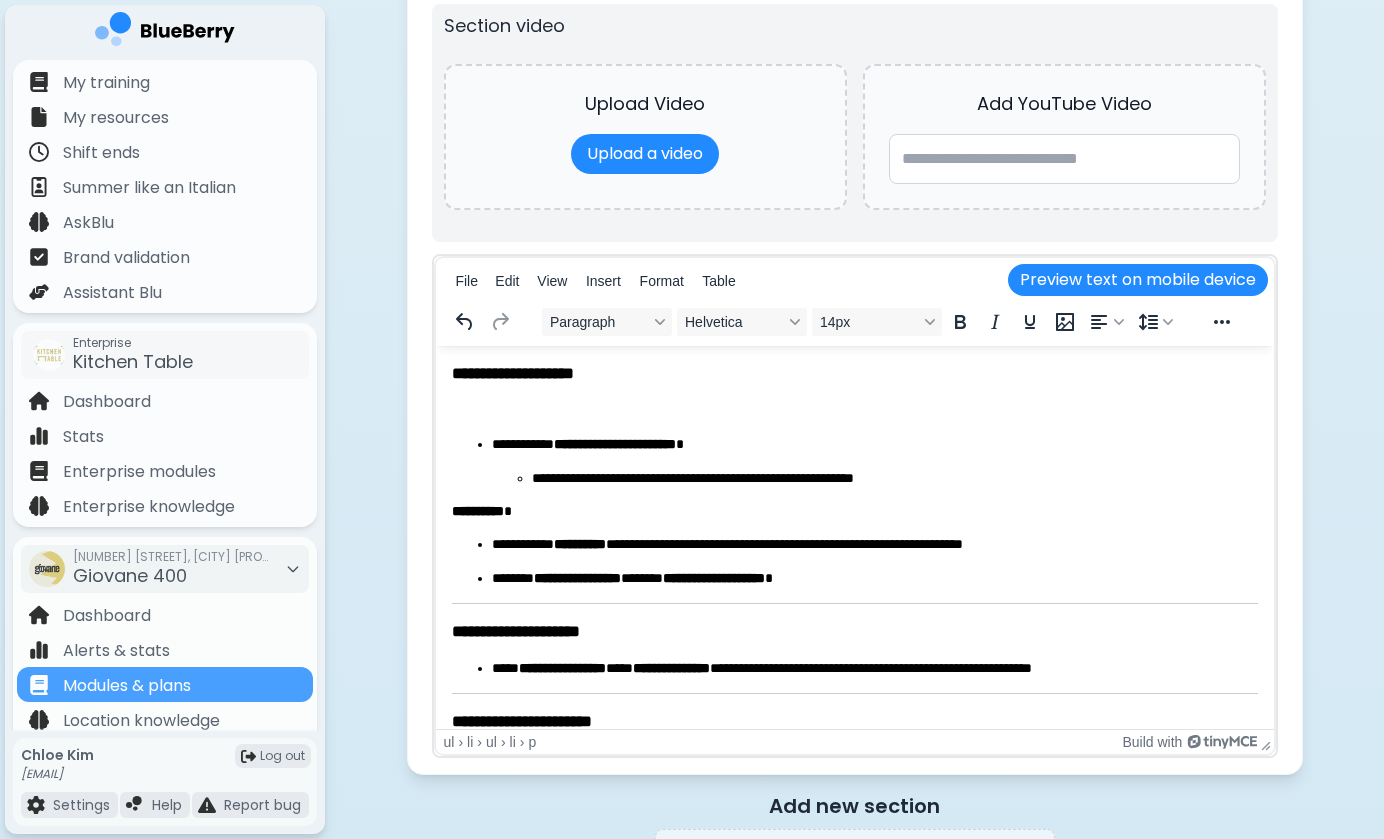 drag, startPoint x: 594, startPoint y: 479, endPoint x: 620, endPoint y: 479, distance: 26 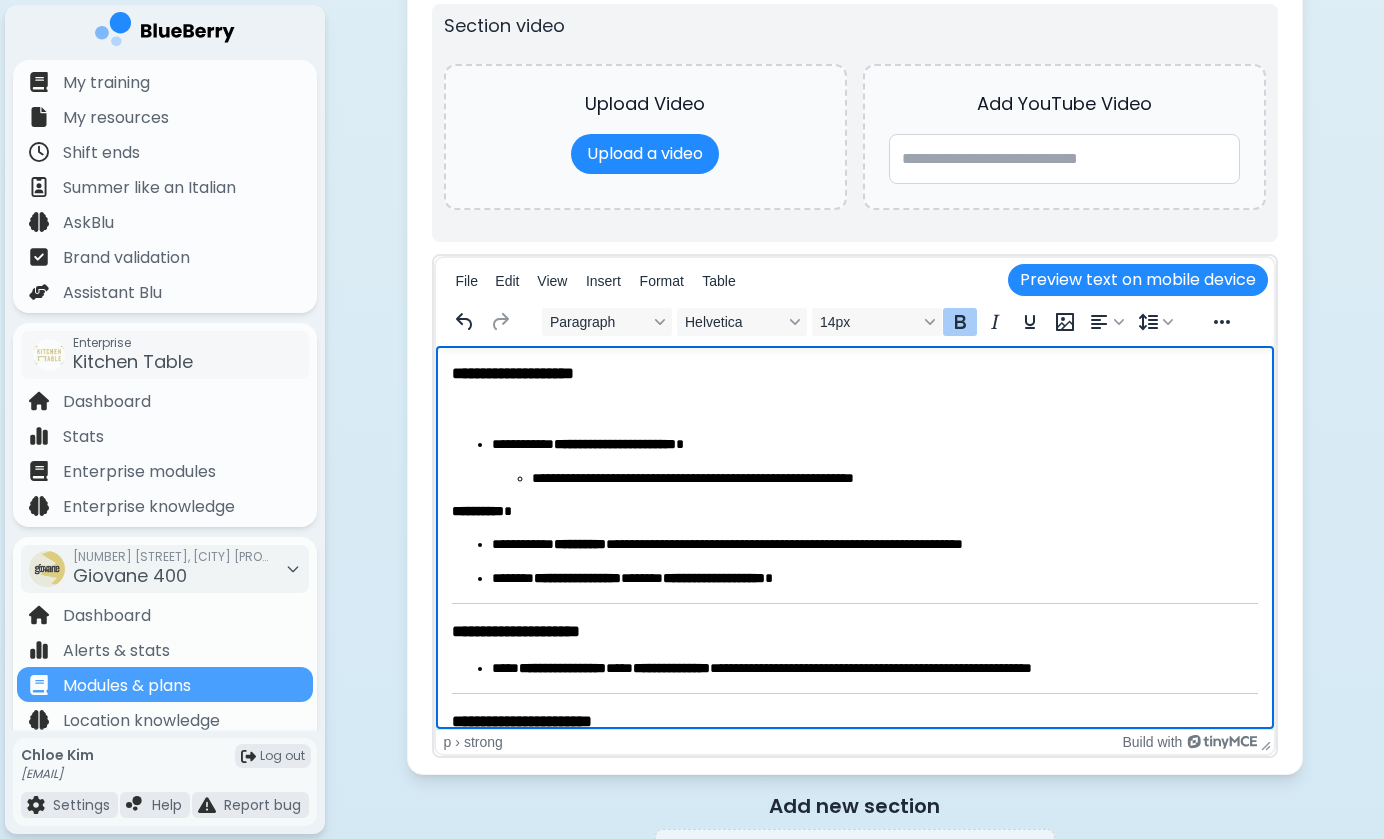 click on "**********" at bounding box center (854, 672) 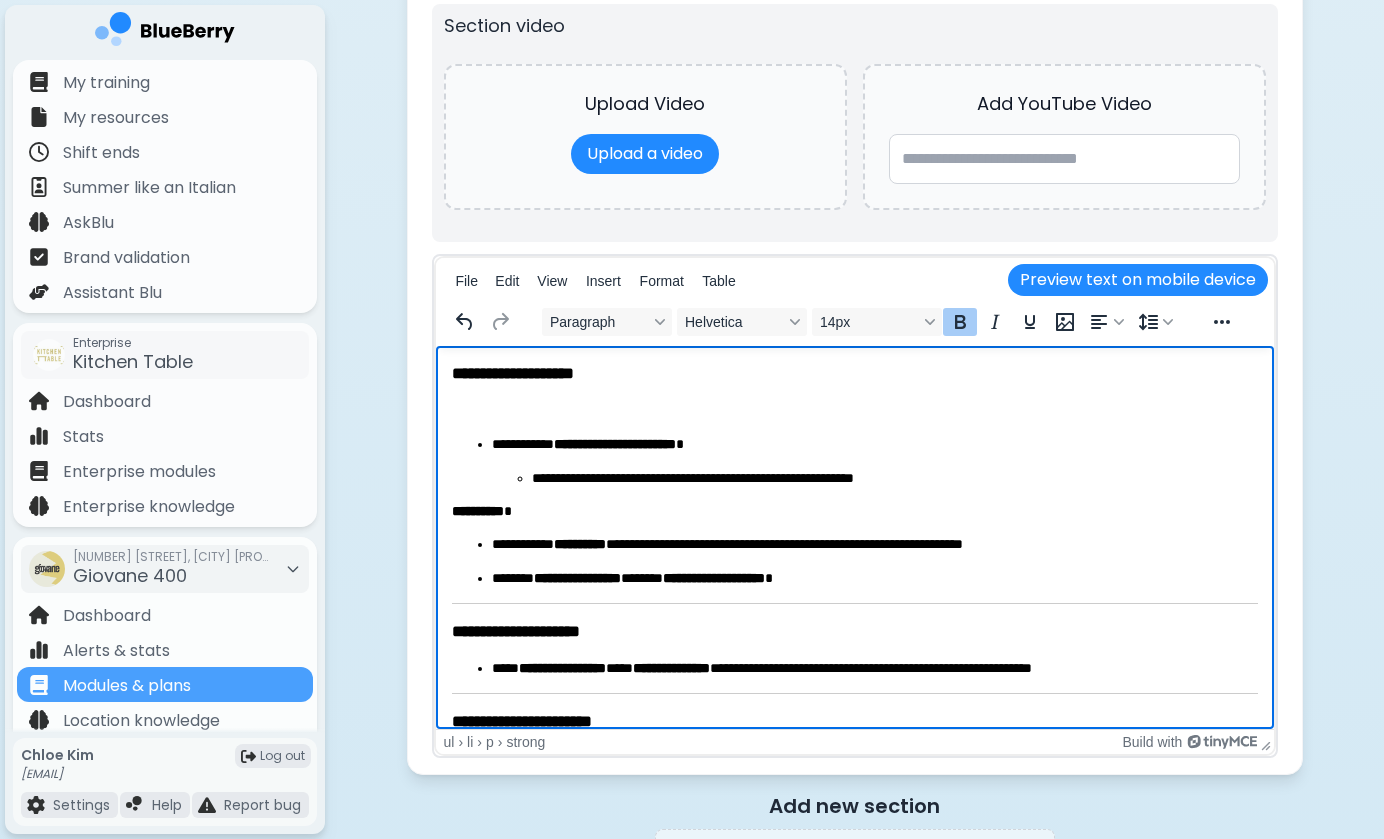 click on "**********" at bounding box center [614, 444] 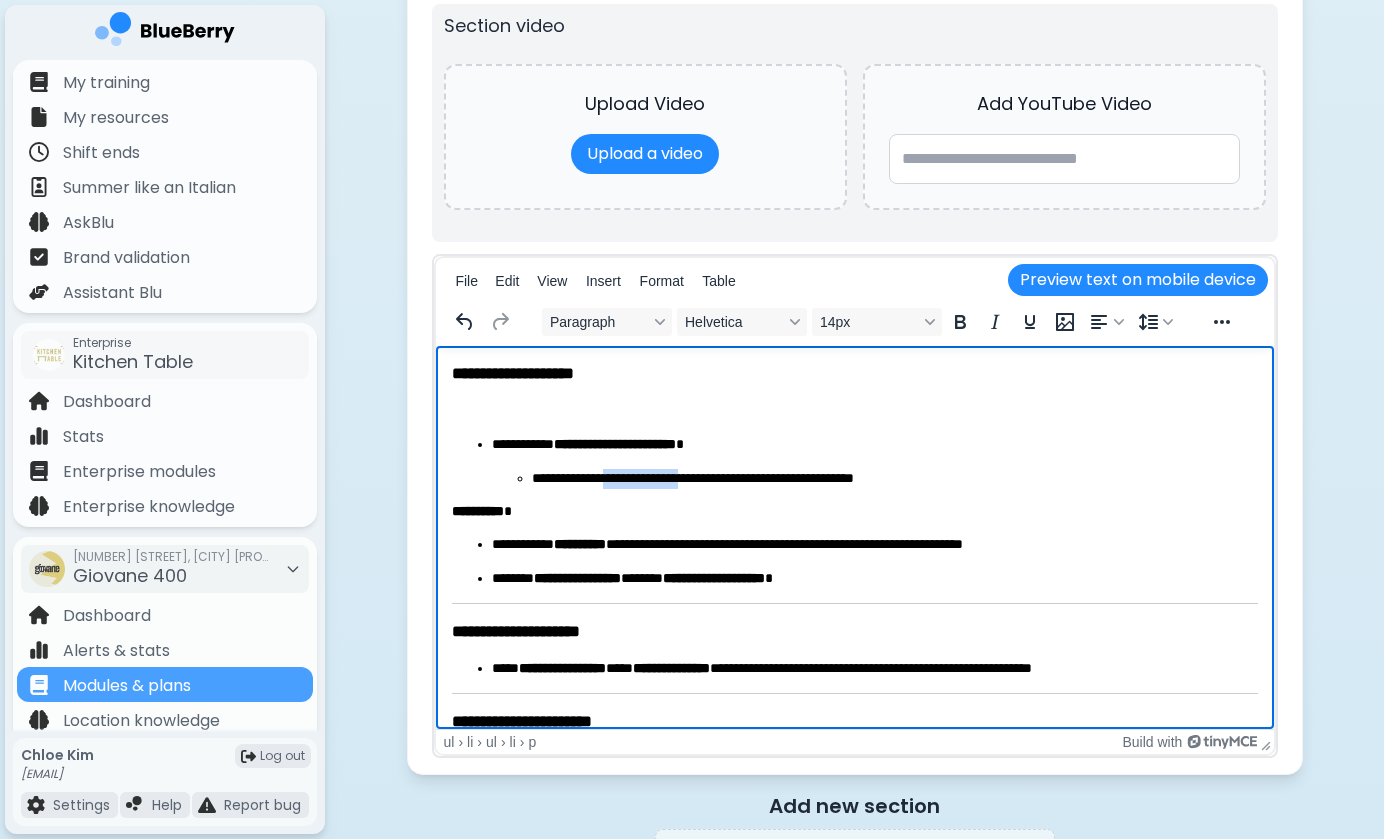 drag, startPoint x: 630, startPoint y: 476, endPoint x: 716, endPoint y: 478, distance: 86.023254 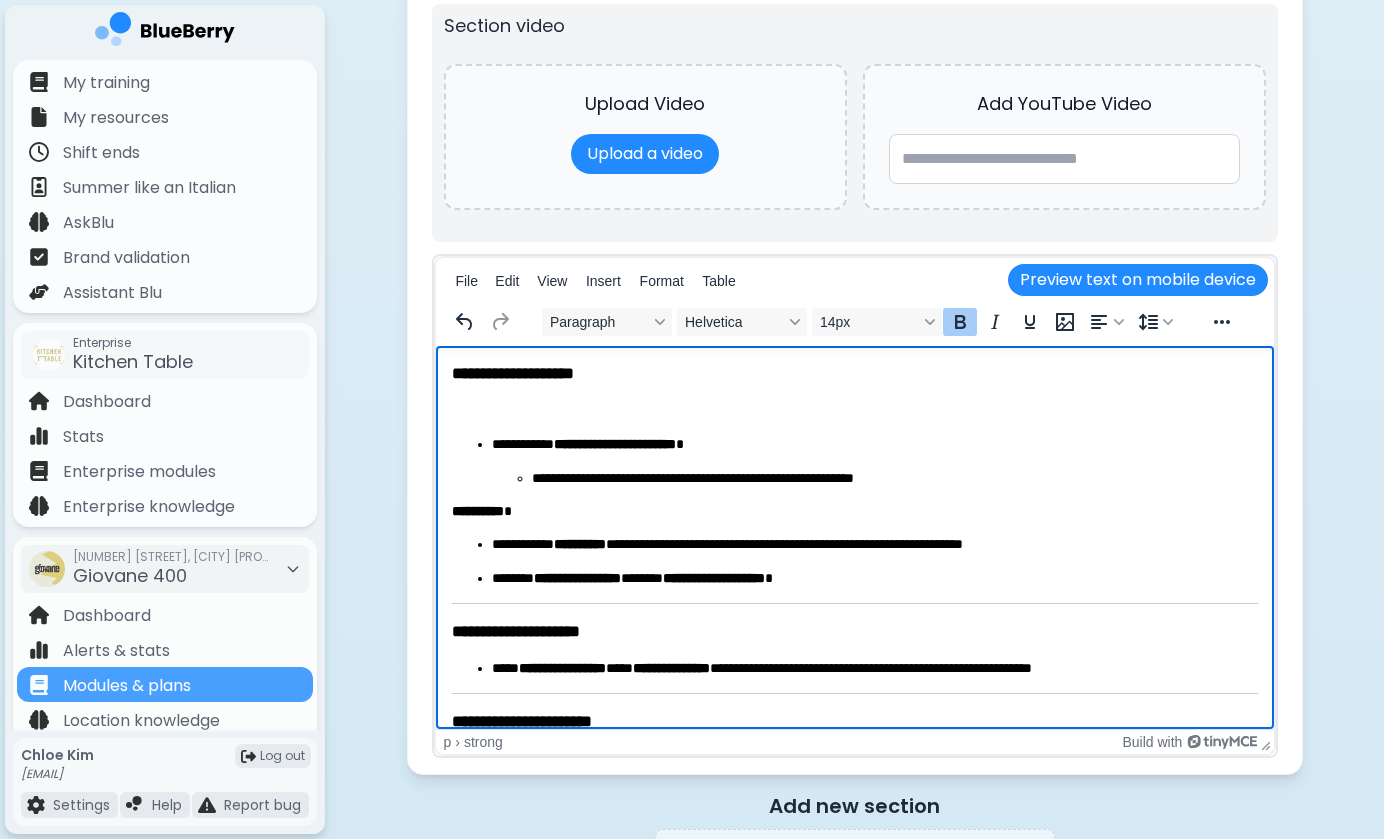 click on "**********" at bounding box center (477, 511) 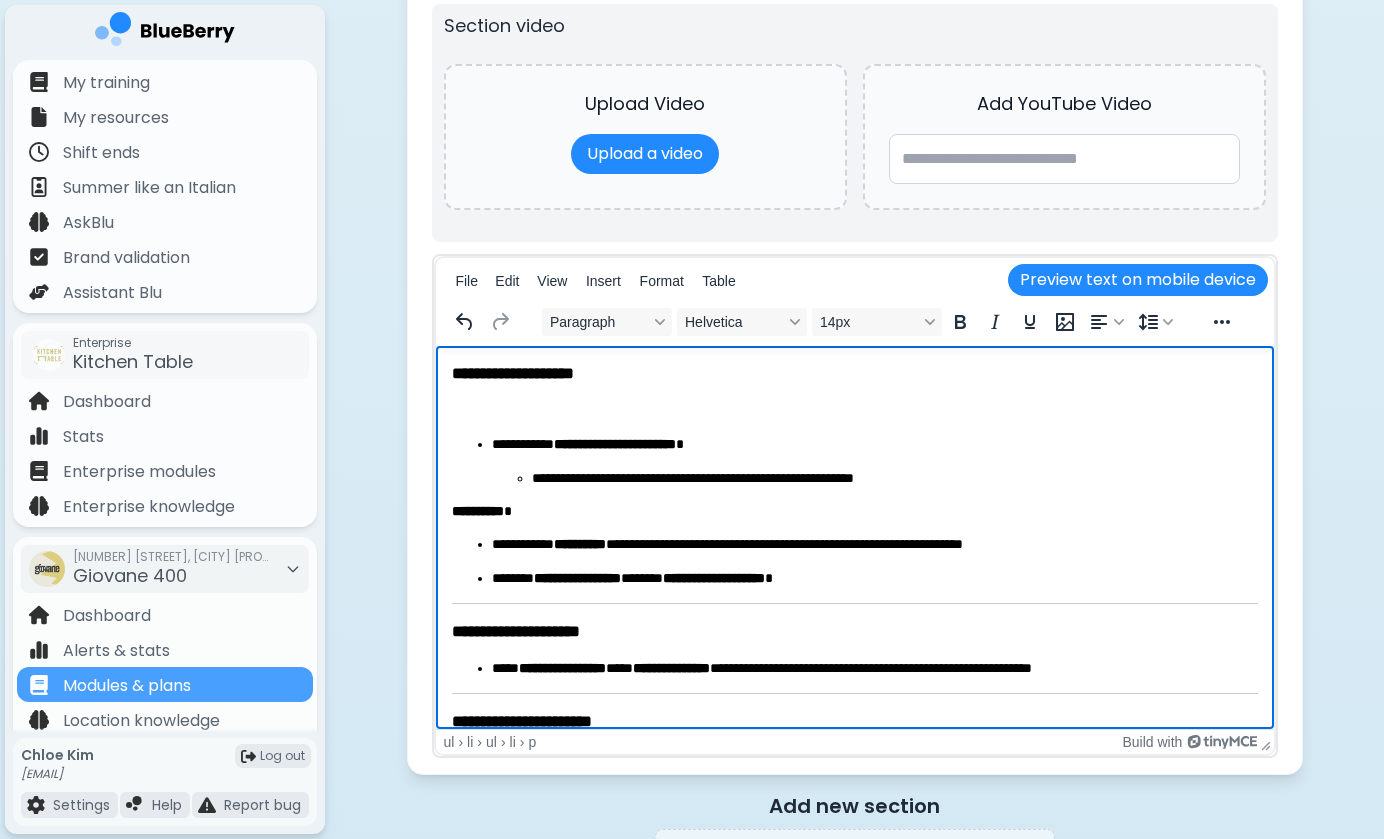 click on "**********" at bounding box center (894, 479) 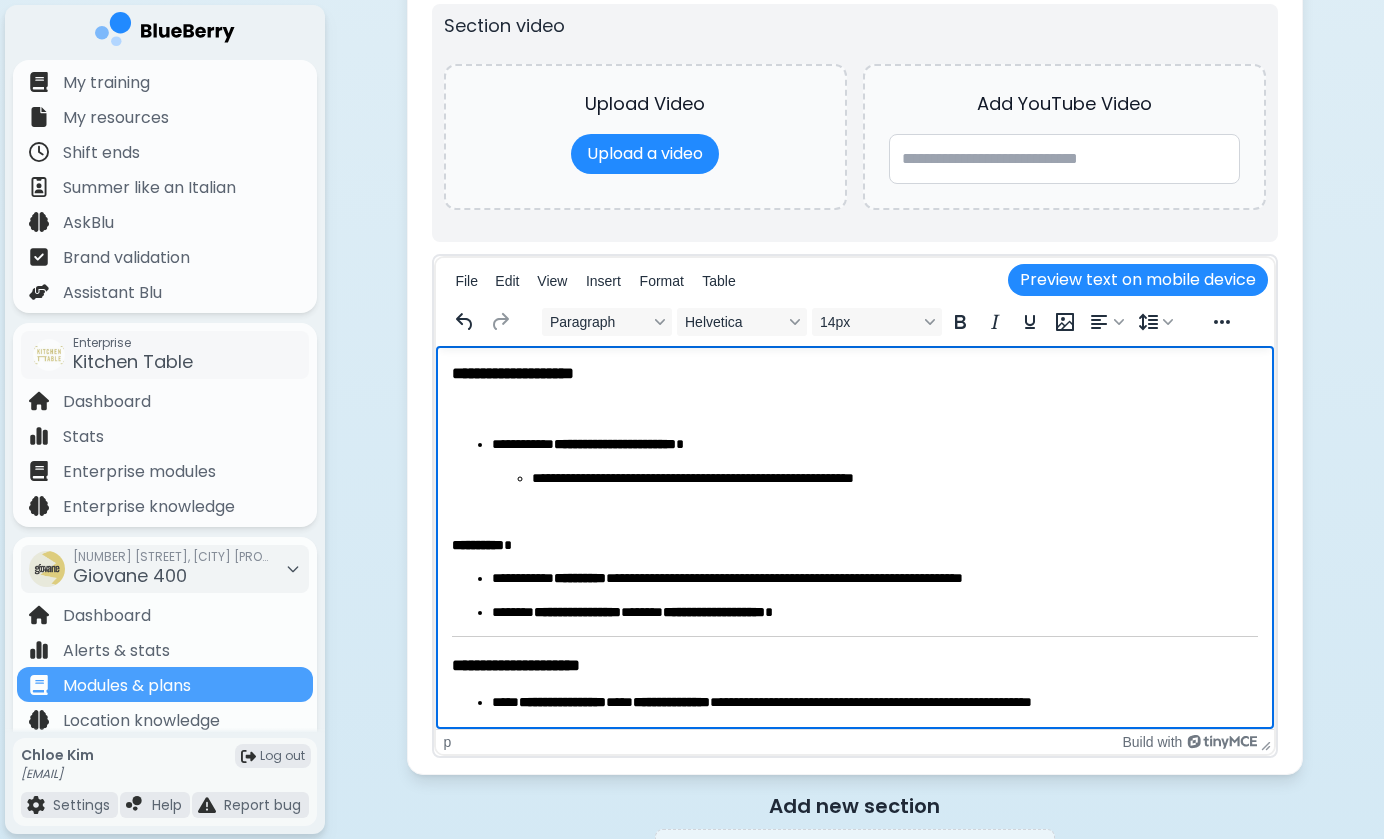 scroll, scrollTop: 19, scrollLeft: 0, axis: vertical 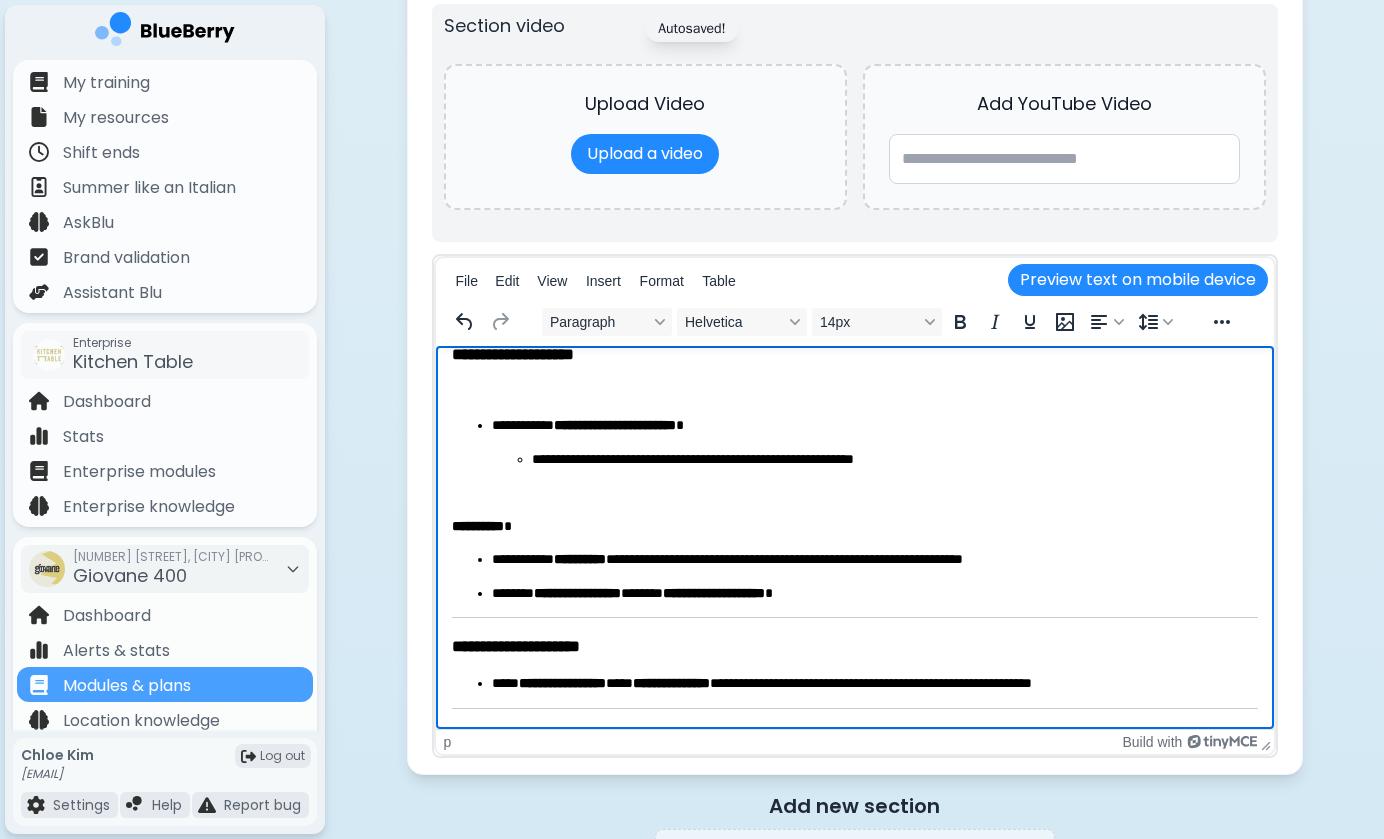 click on "**********" at bounding box center [854, 526] 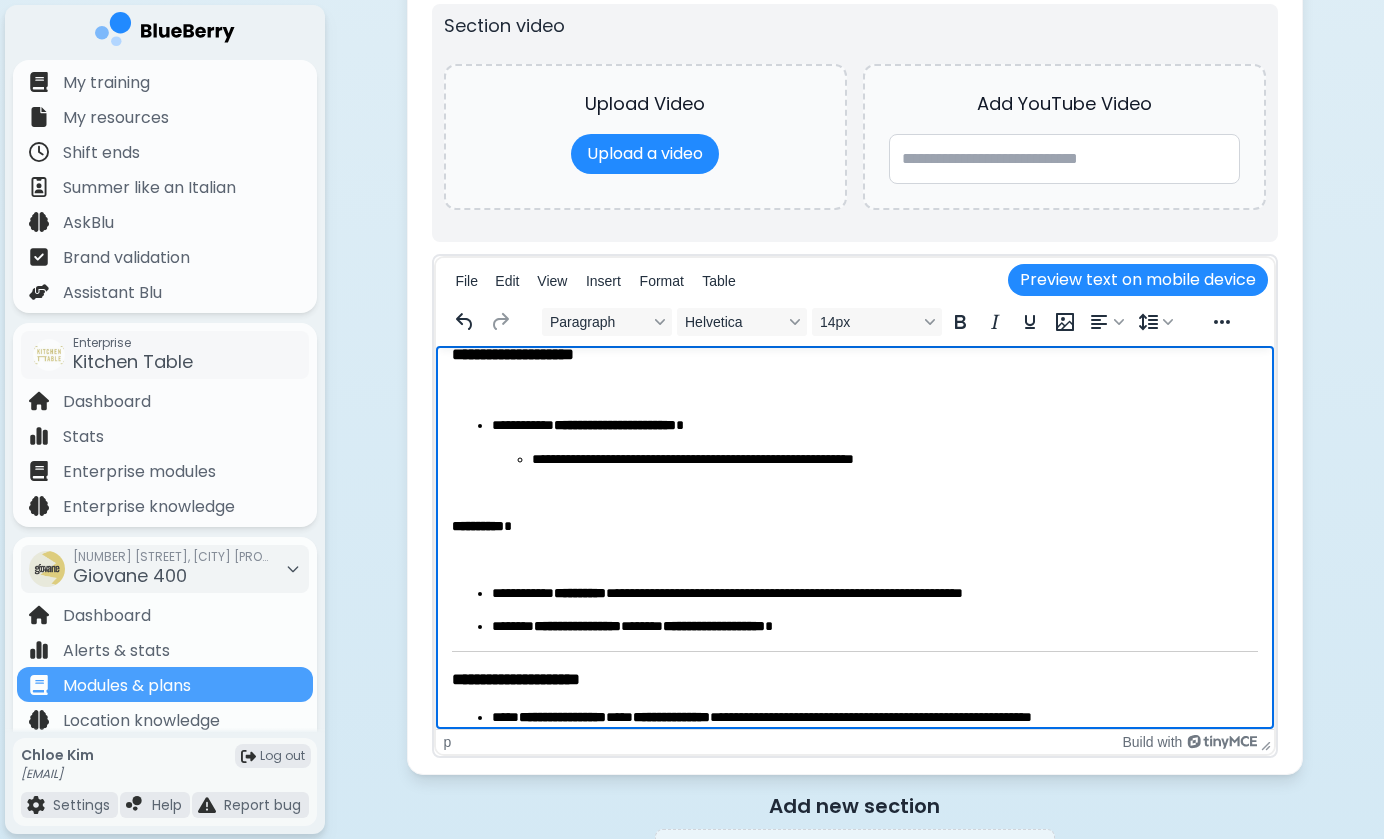 click on "**********" at bounding box center [512, 354] 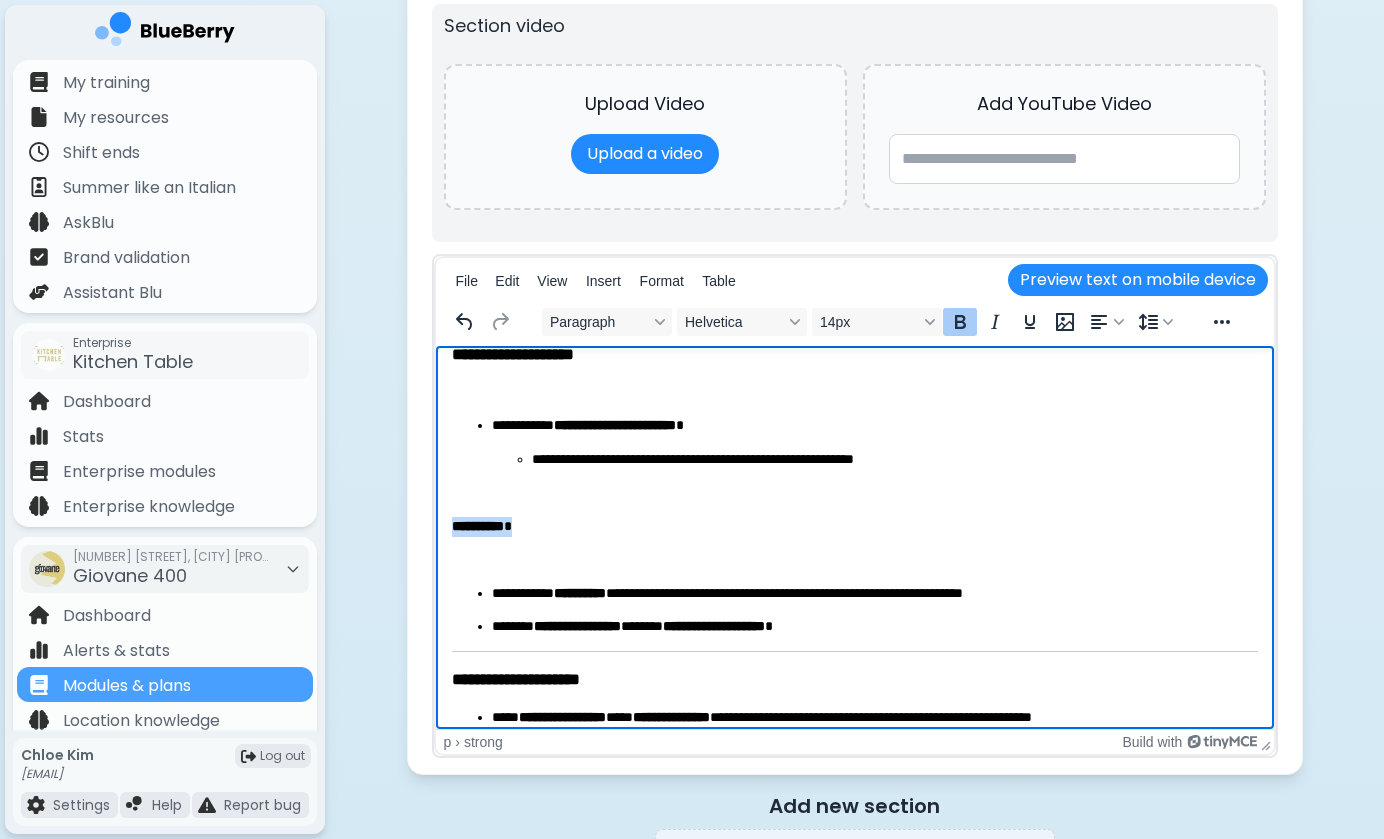 drag, startPoint x: 560, startPoint y: 525, endPoint x: 437, endPoint y: 525, distance: 123 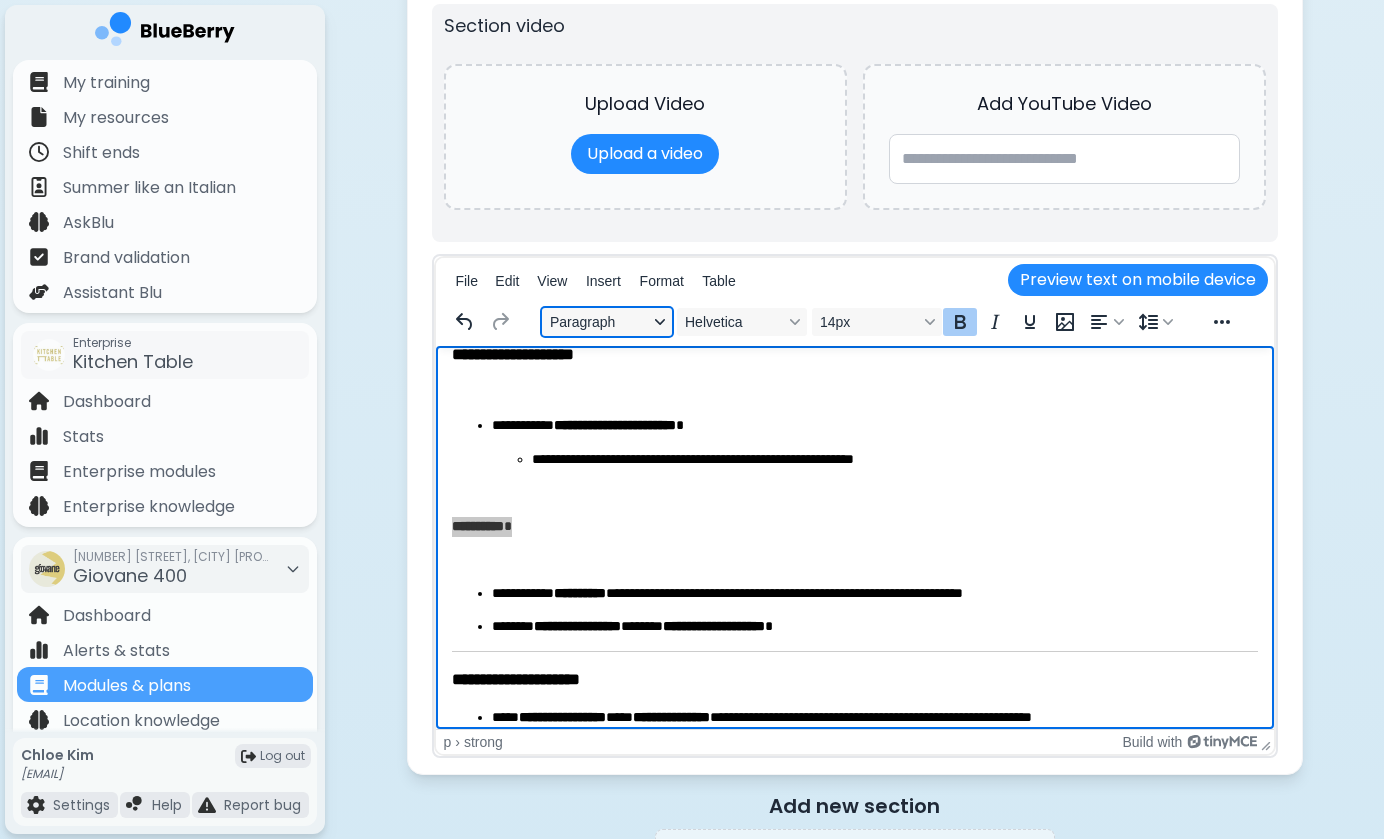 click on "Paragraph" at bounding box center (607, 322) 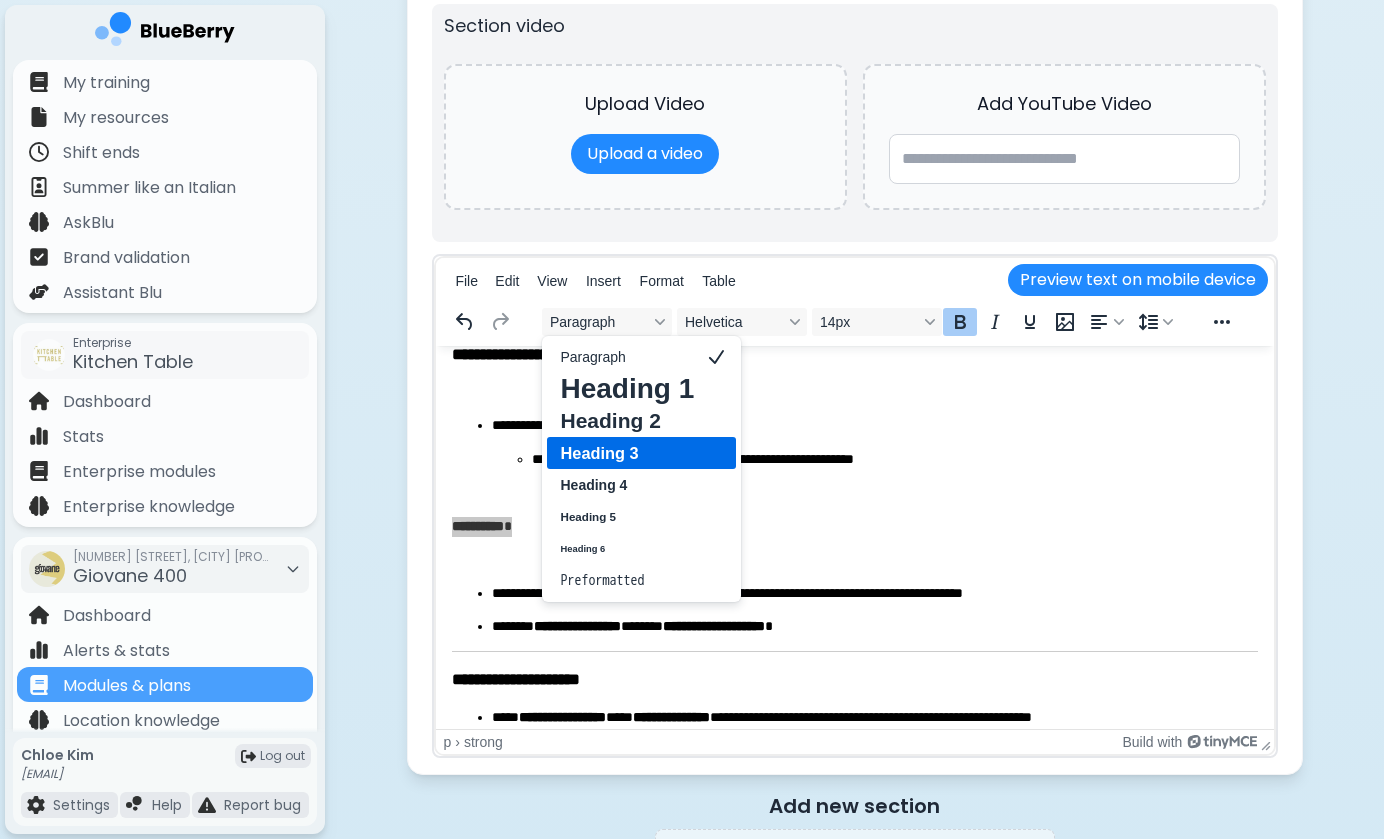 click on "Heading 3" at bounding box center [628, 453] 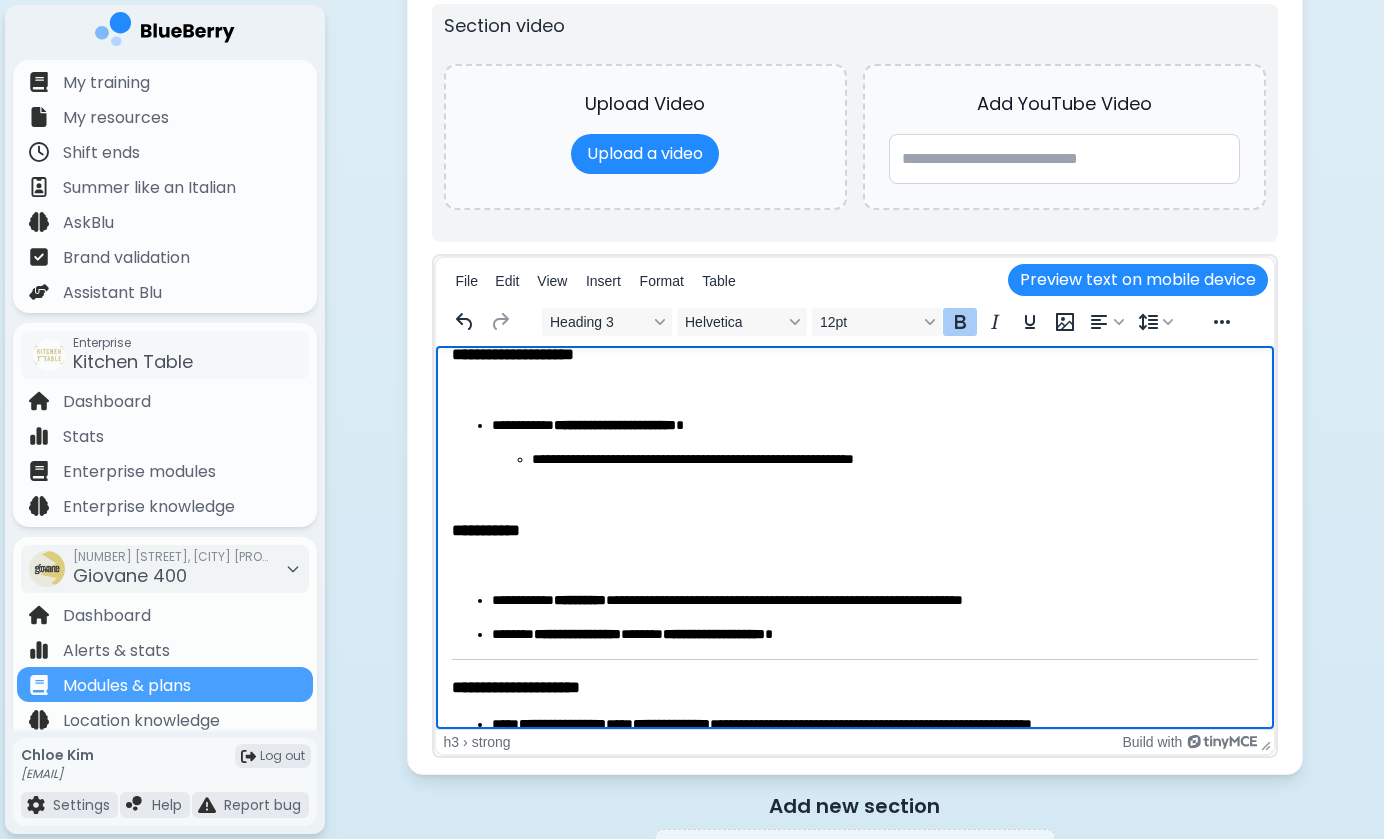 click on "**********" at bounding box center [854, 691] 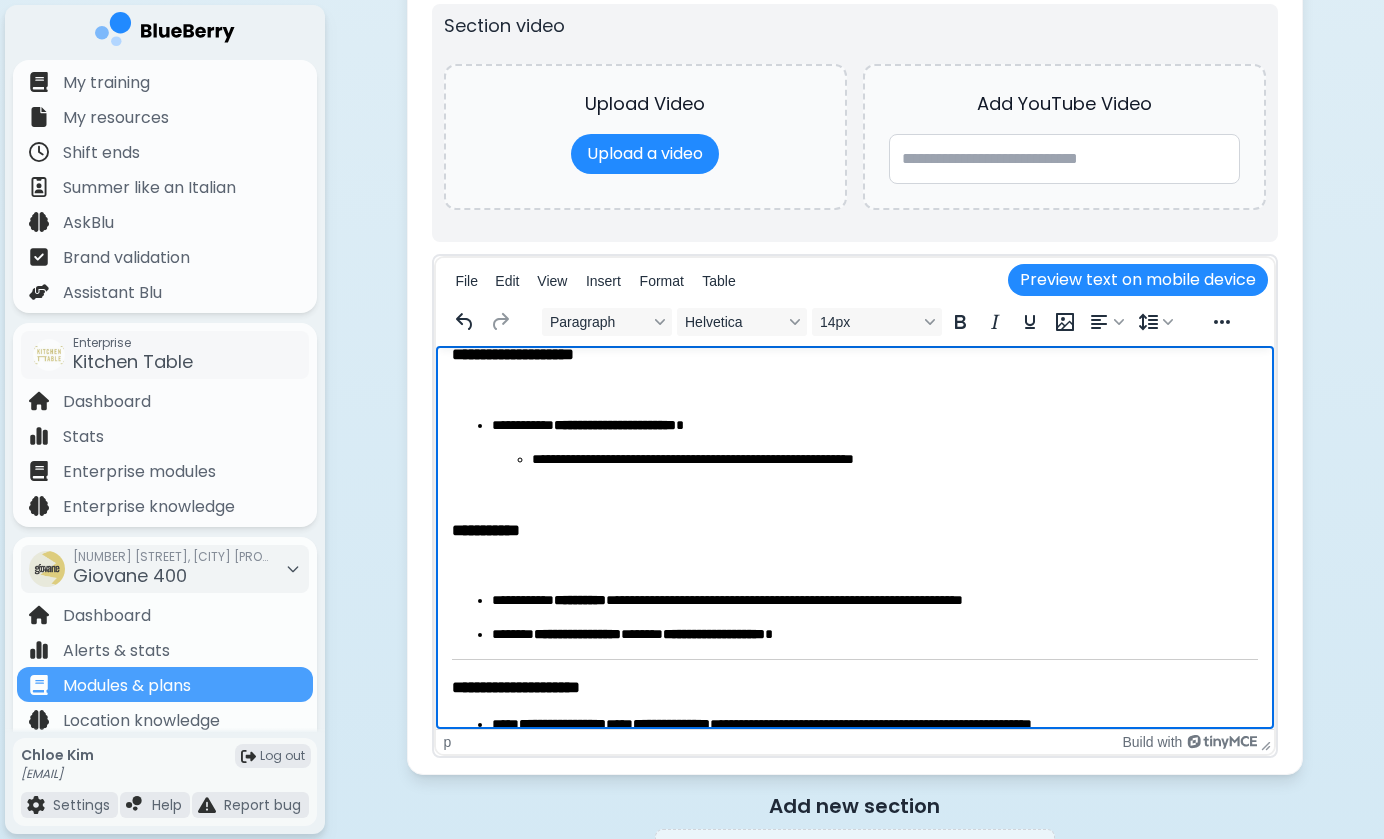 click on "**********" at bounding box center [854, 691] 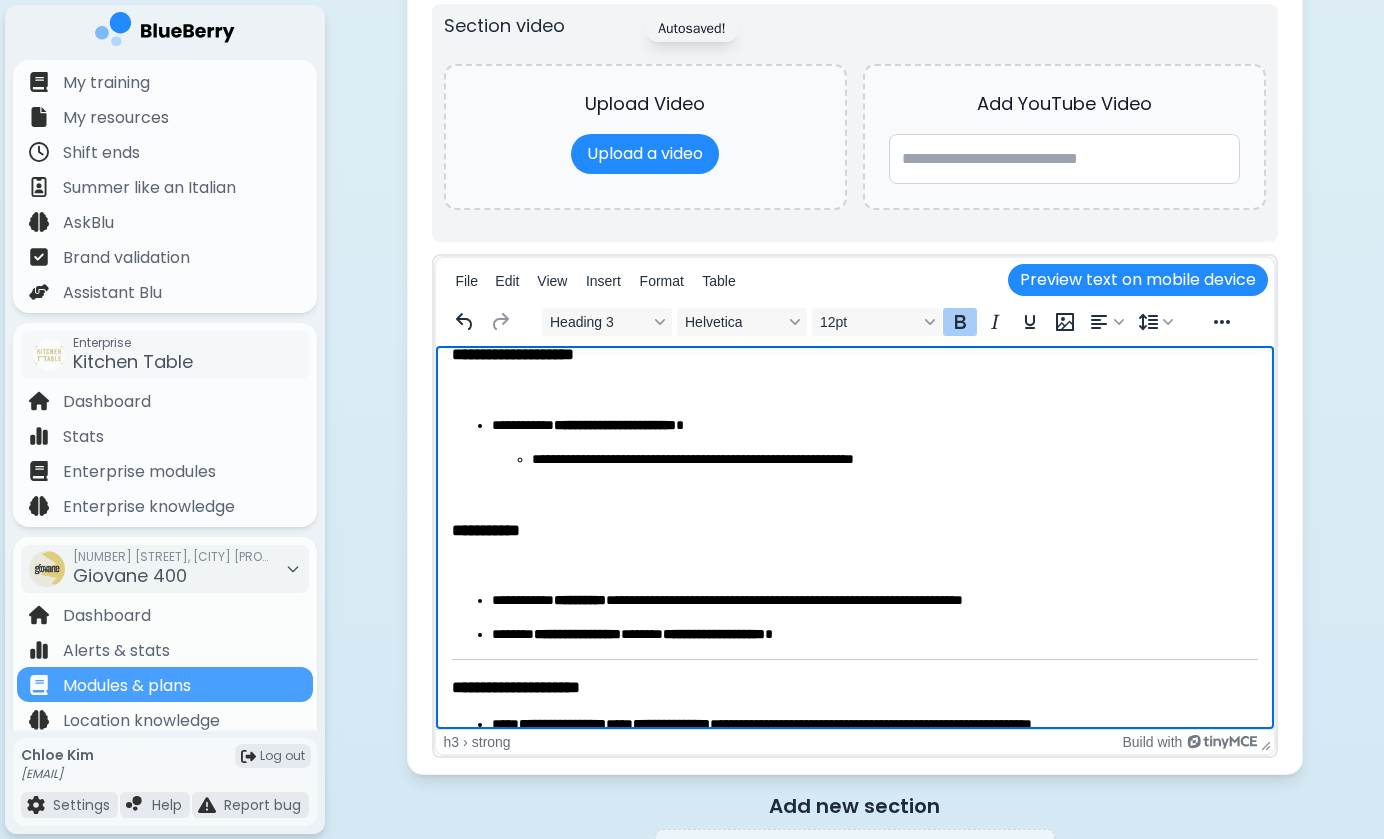click on "**********" at bounding box center [854, 530] 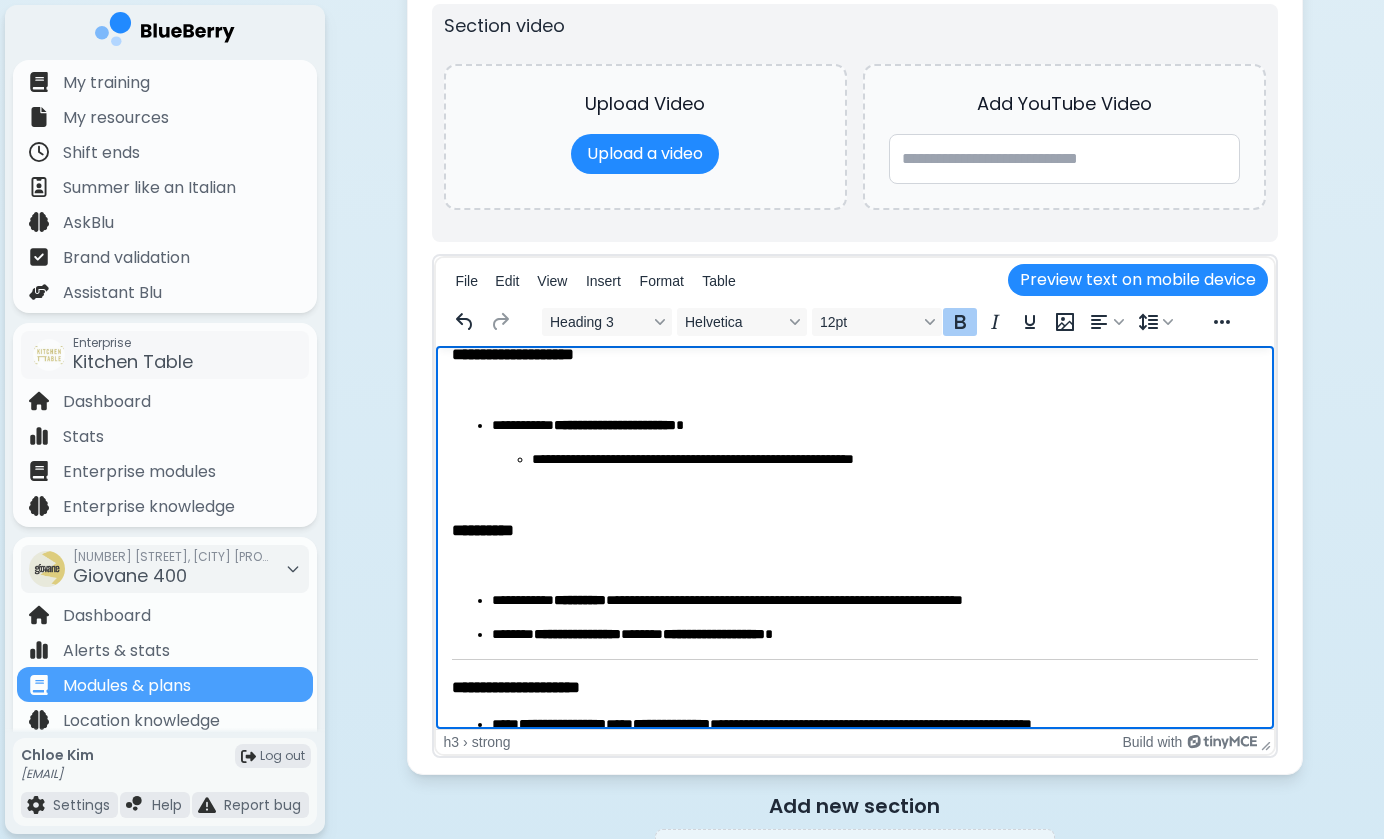 click at bounding box center [854, 568] 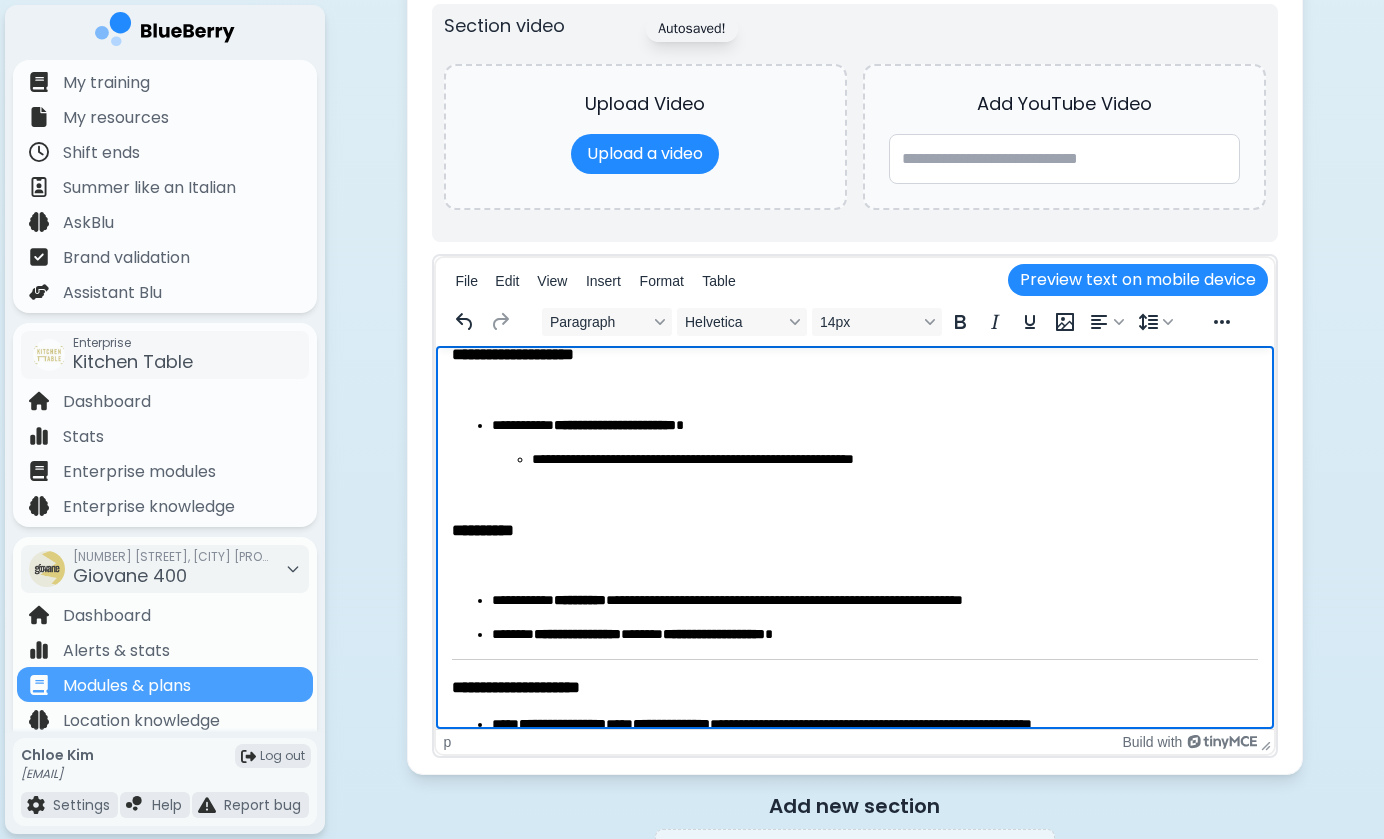 scroll, scrollTop: 45, scrollLeft: 0, axis: vertical 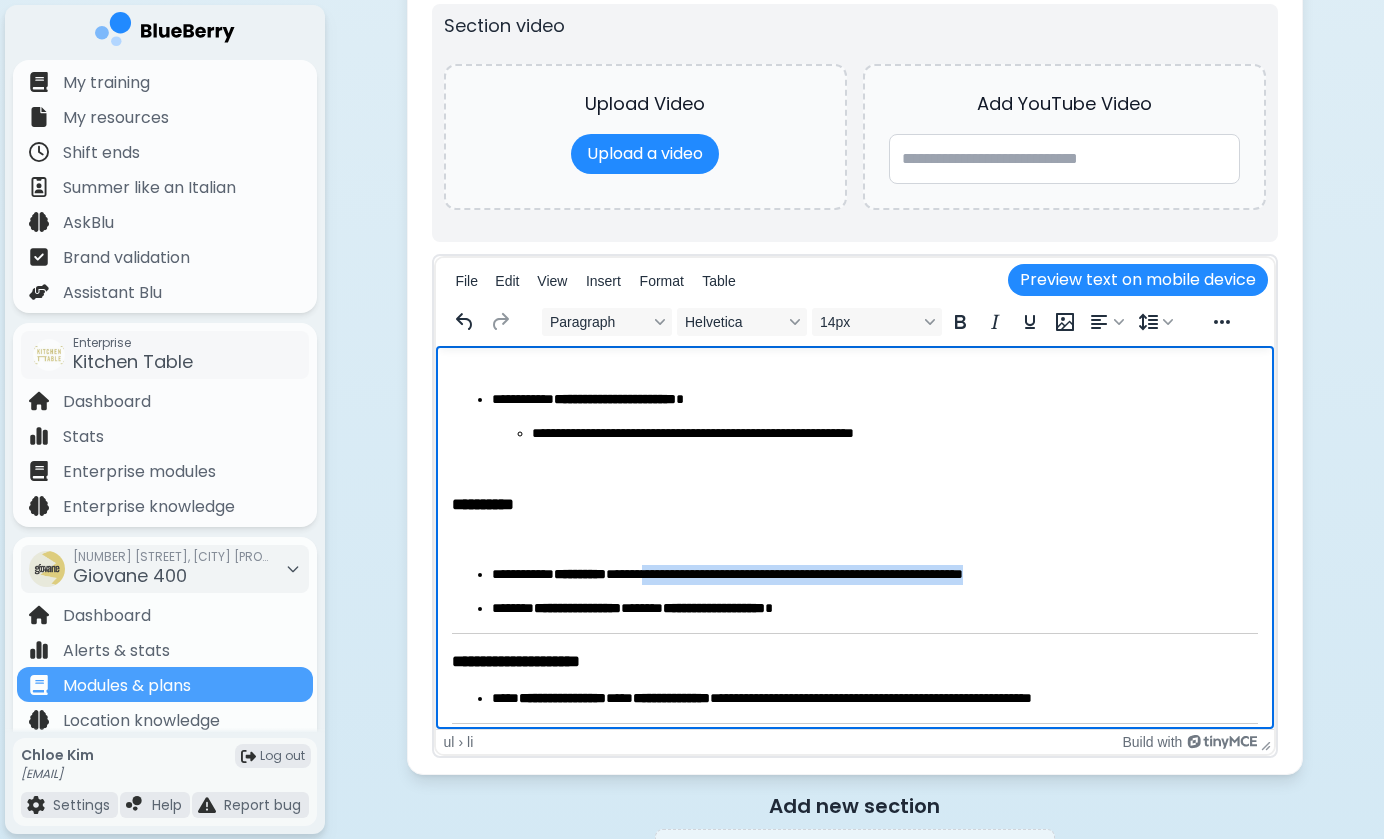 drag, startPoint x: 674, startPoint y: 571, endPoint x: 717, endPoint y: 580, distance: 43.931767 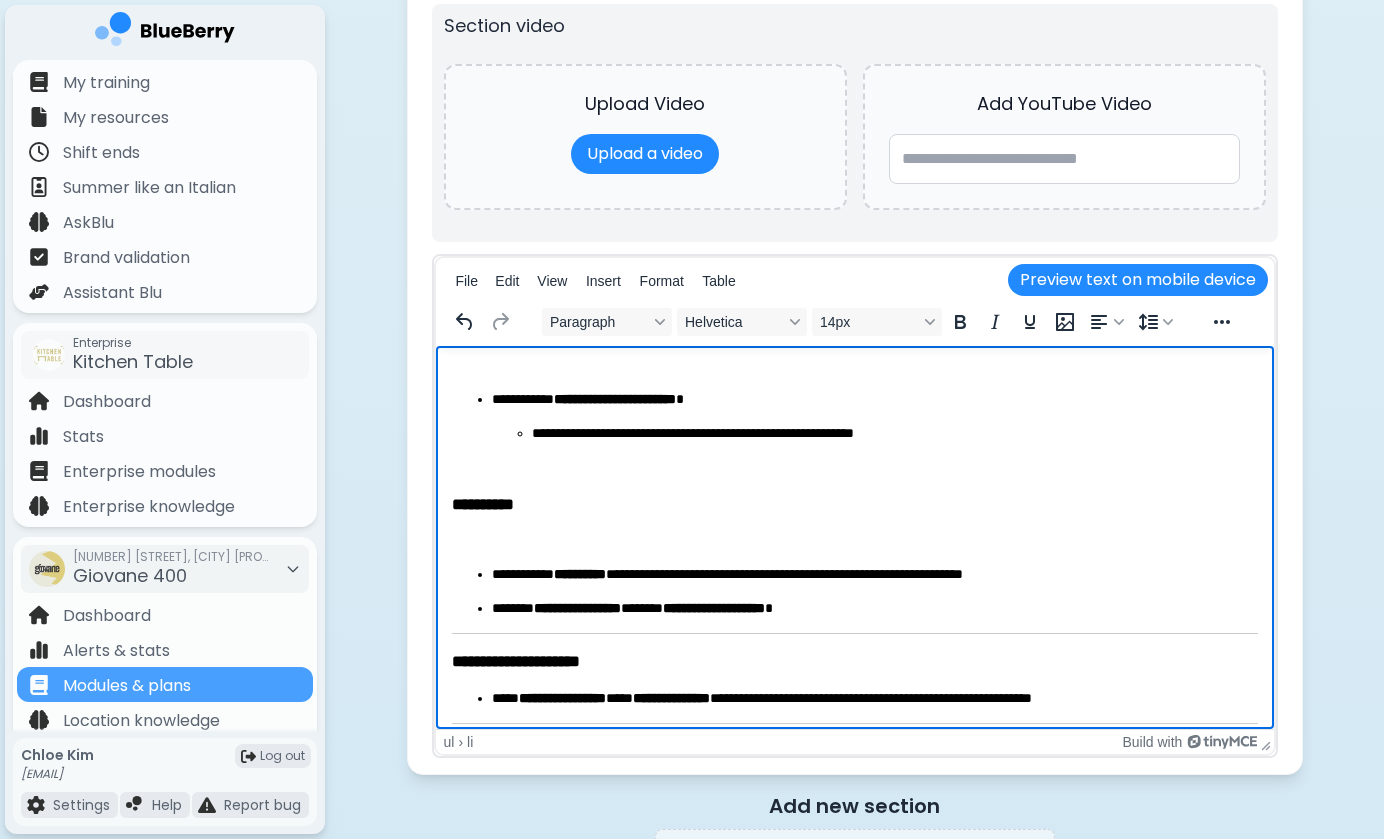 click on "**********" at bounding box center [874, 575] 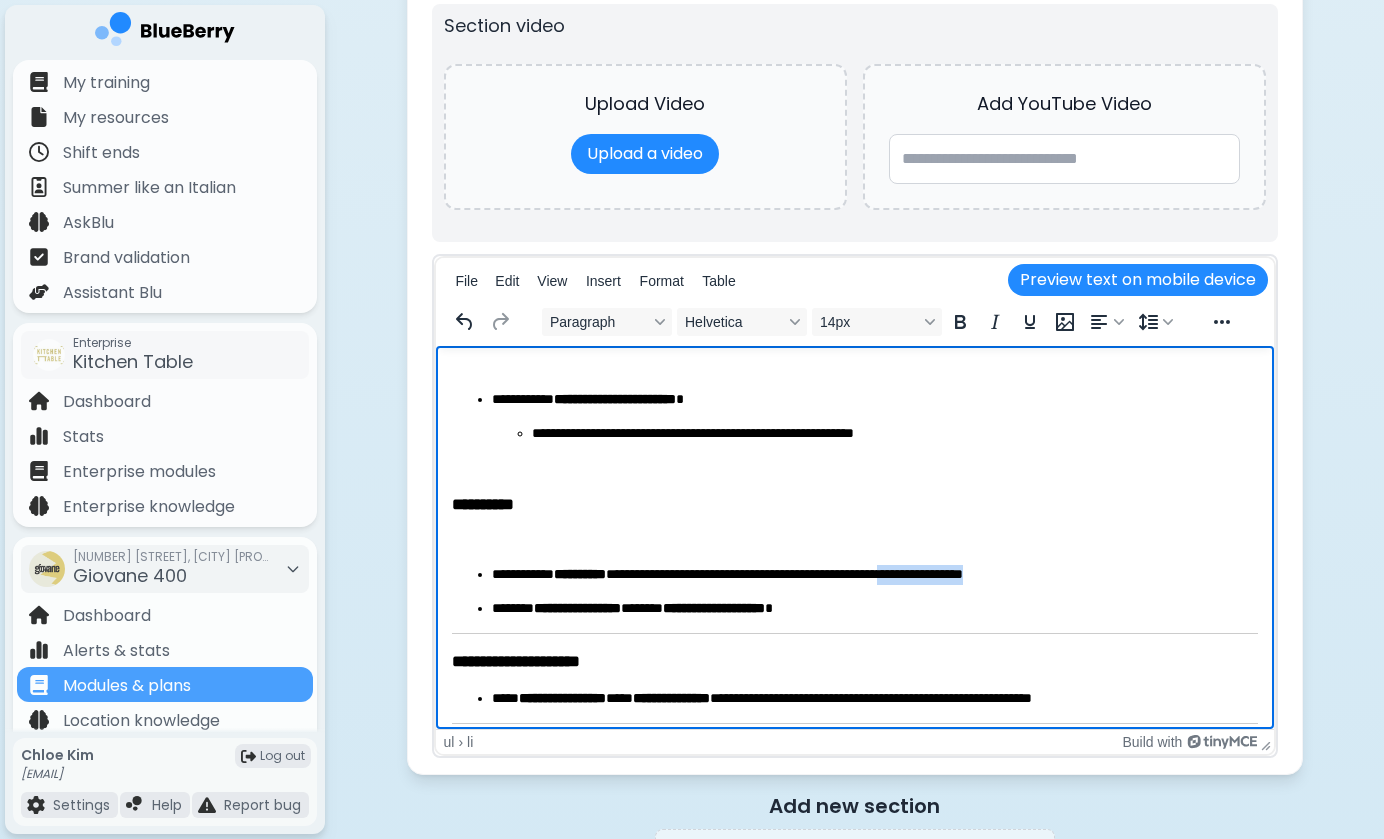 drag, startPoint x: 1075, startPoint y: 572, endPoint x: 966, endPoint y: 573, distance: 109.004585 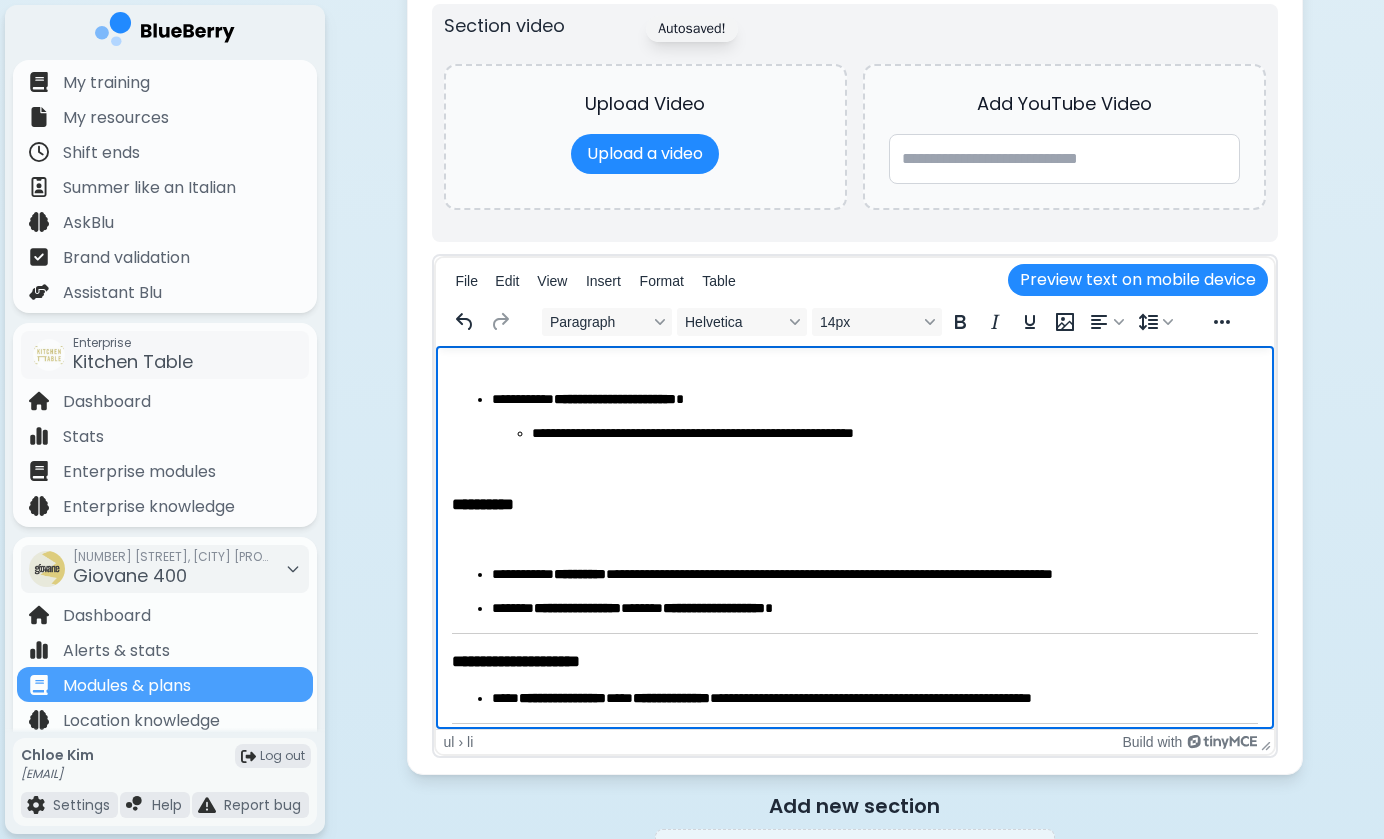 click on "**********" at bounding box center [576, 608] 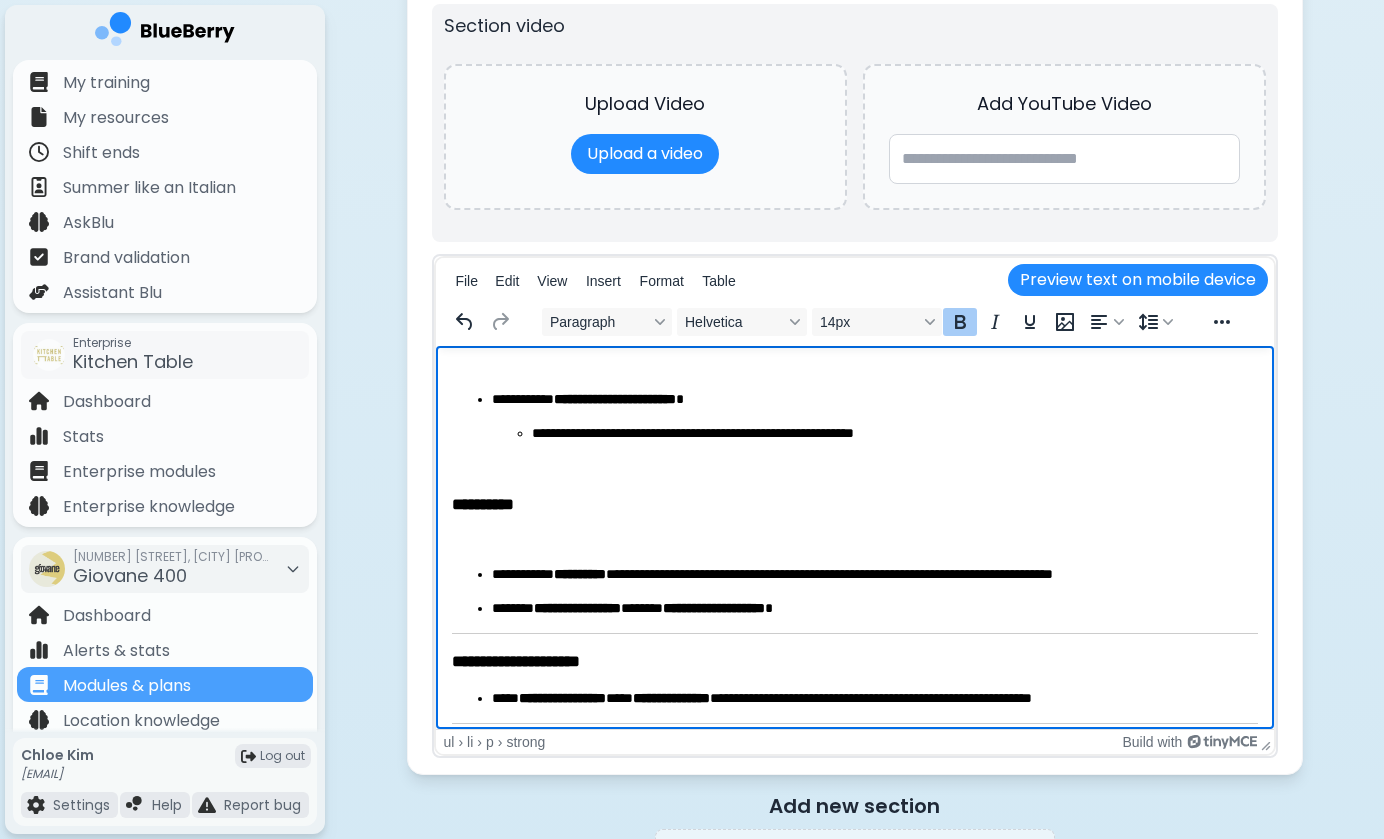 click on "**********" at bounding box center (576, 608) 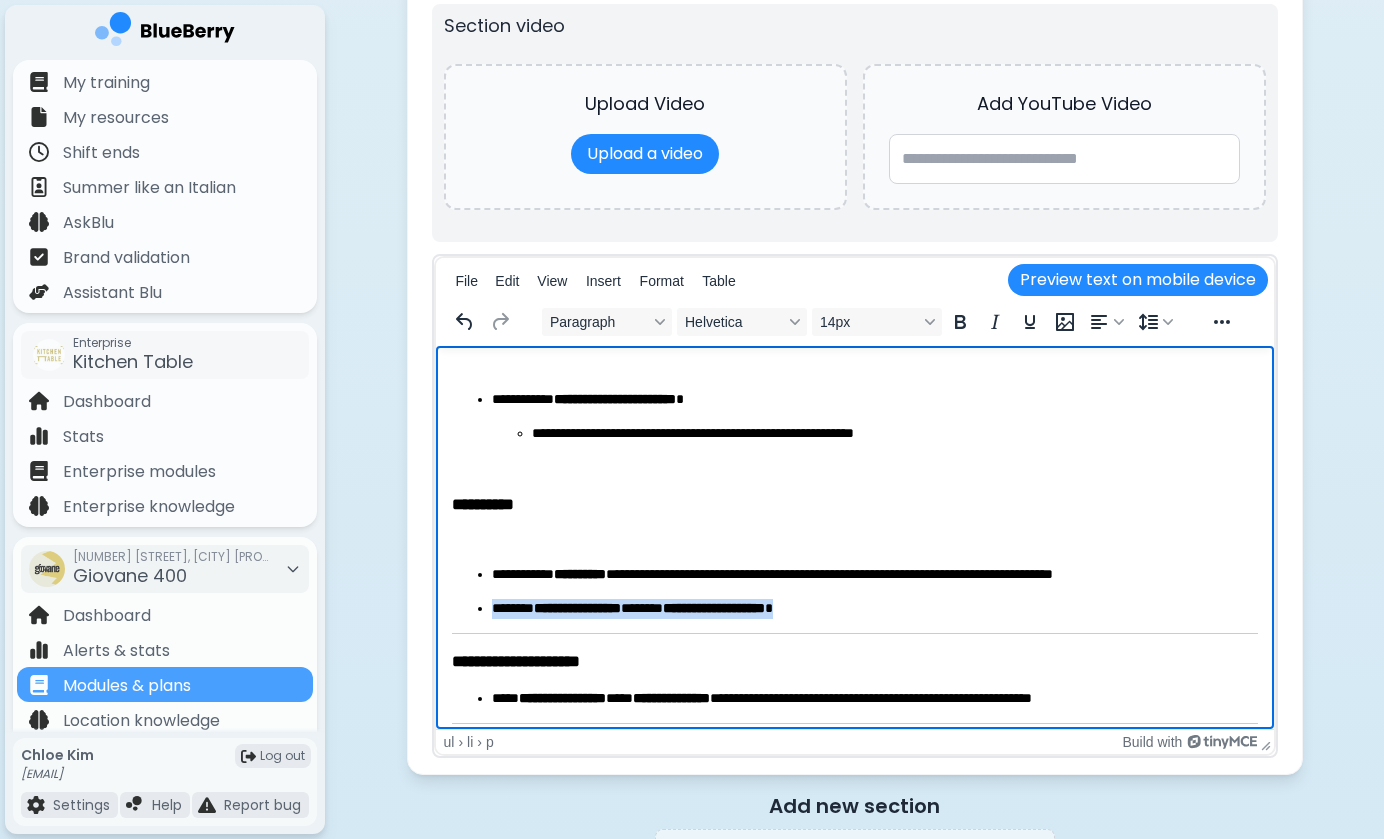 drag, startPoint x: 848, startPoint y: 602, endPoint x: 489, endPoint y: 603, distance: 359.0014 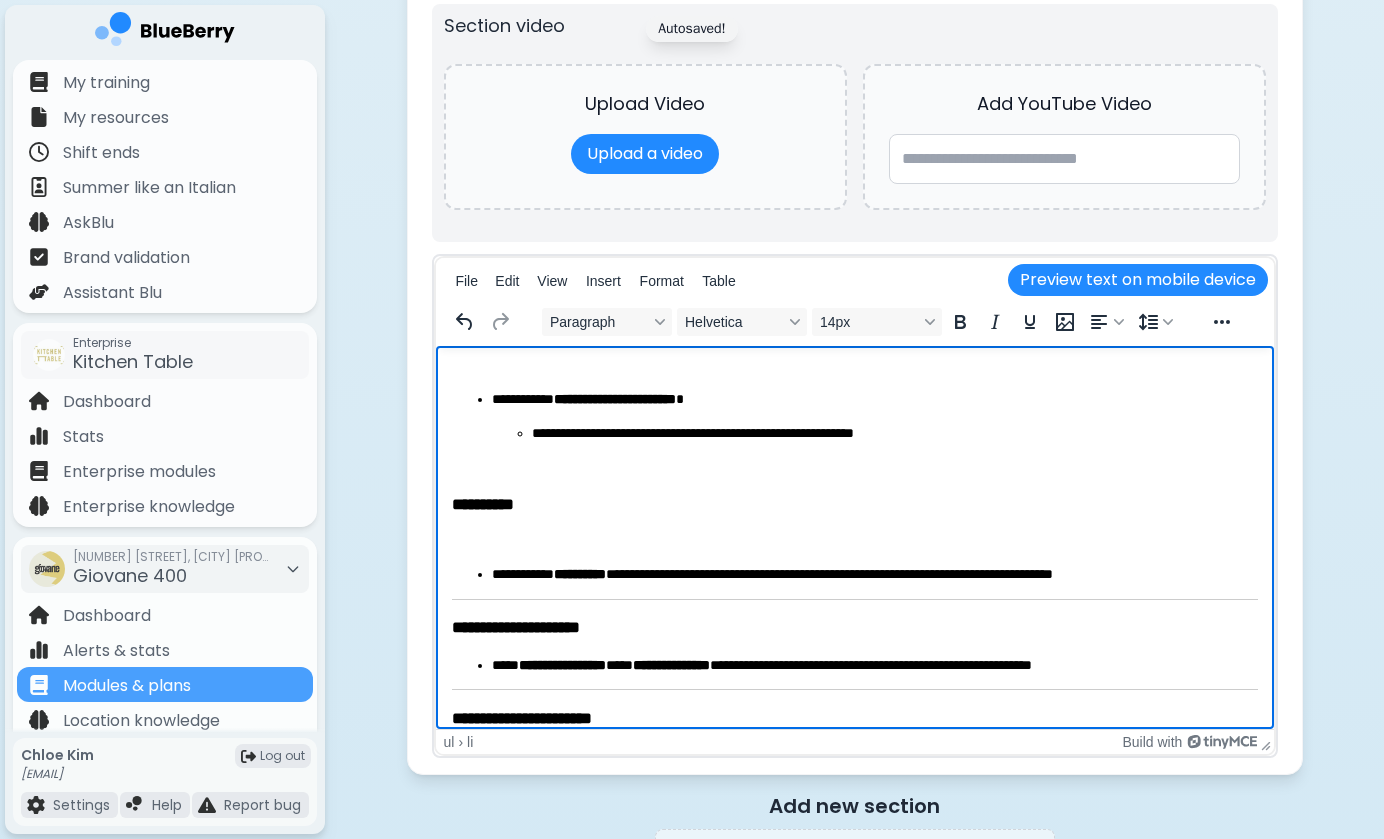 click at bounding box center (854, 467) 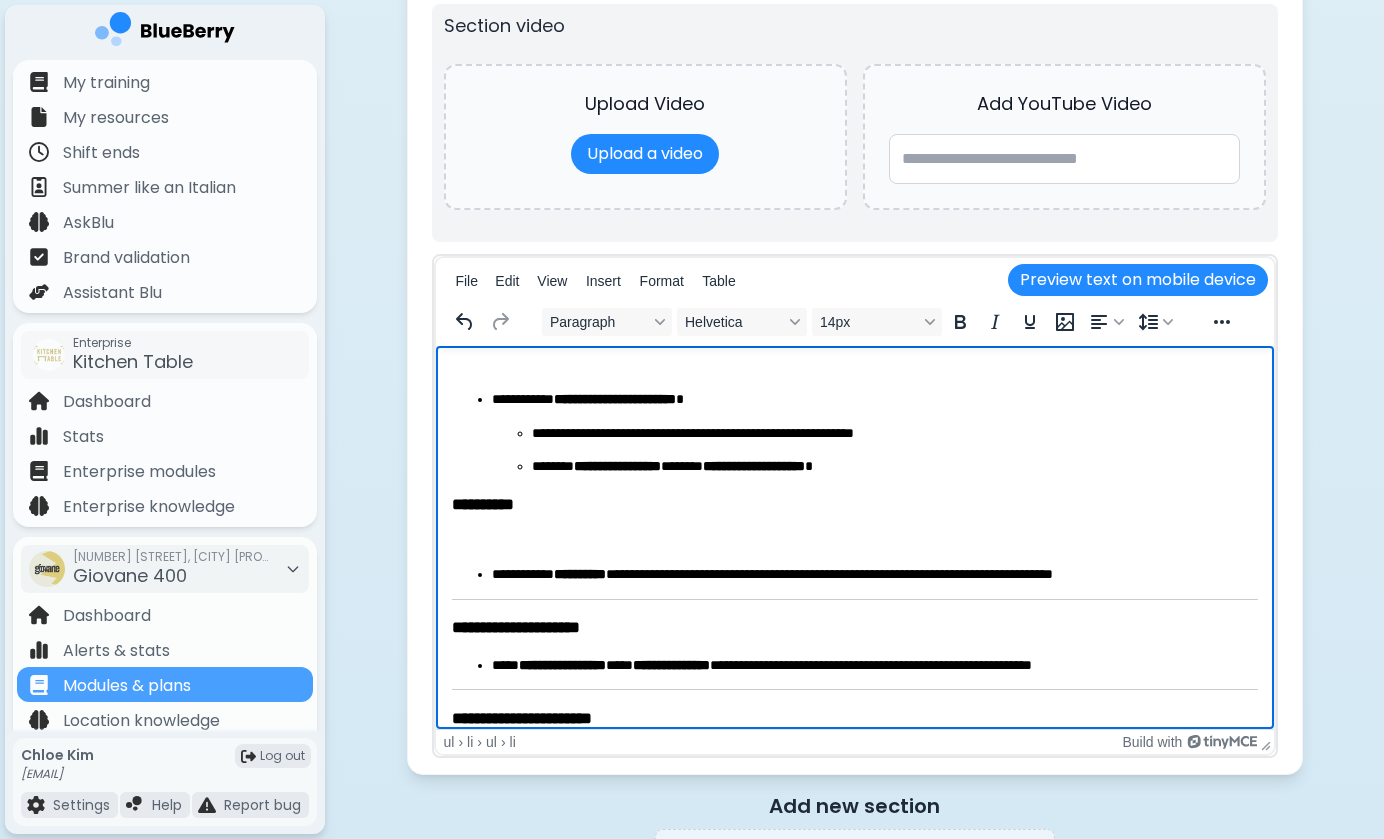 click on "**********" at bounding box center [894, 467] 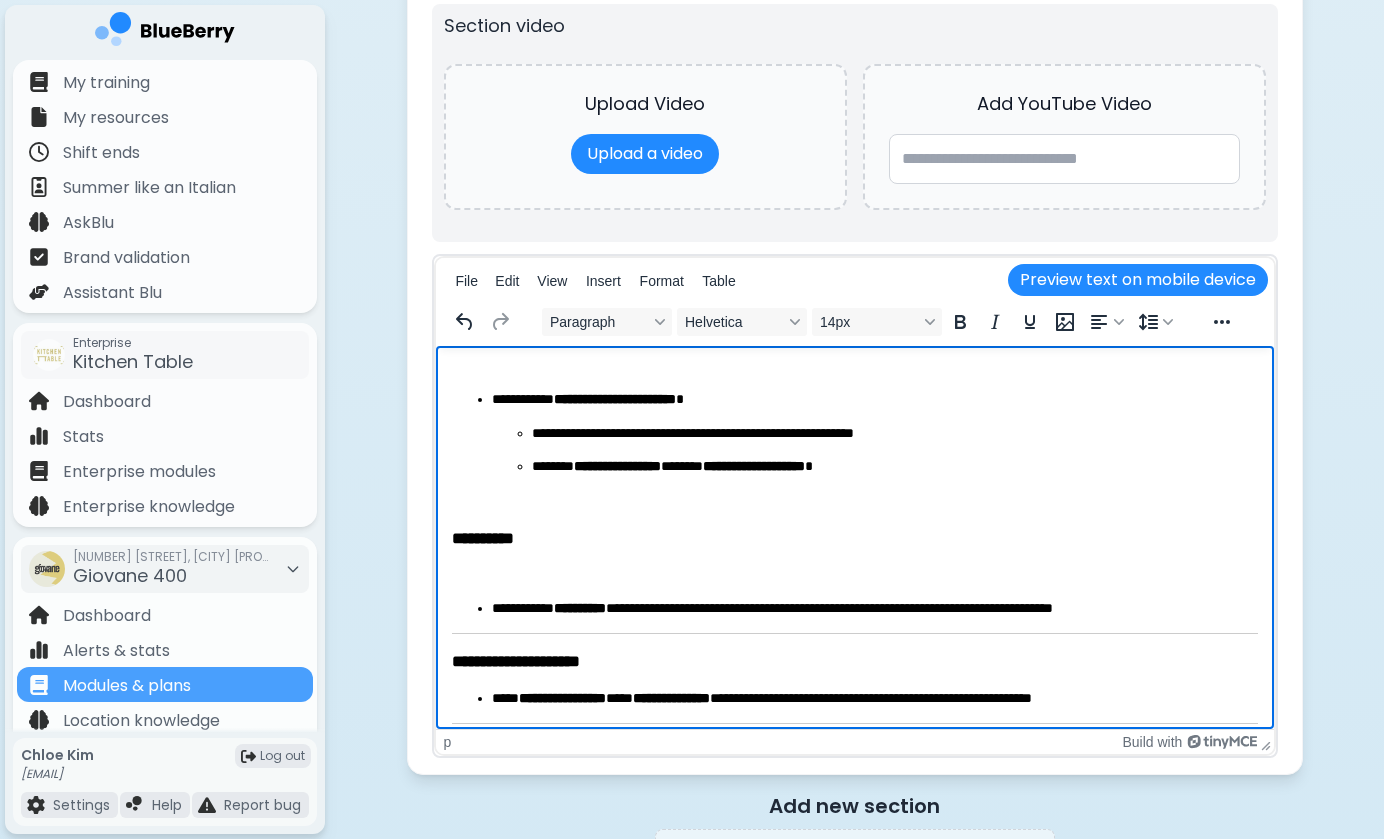 click on "**********" at bounding box center (616, 466) 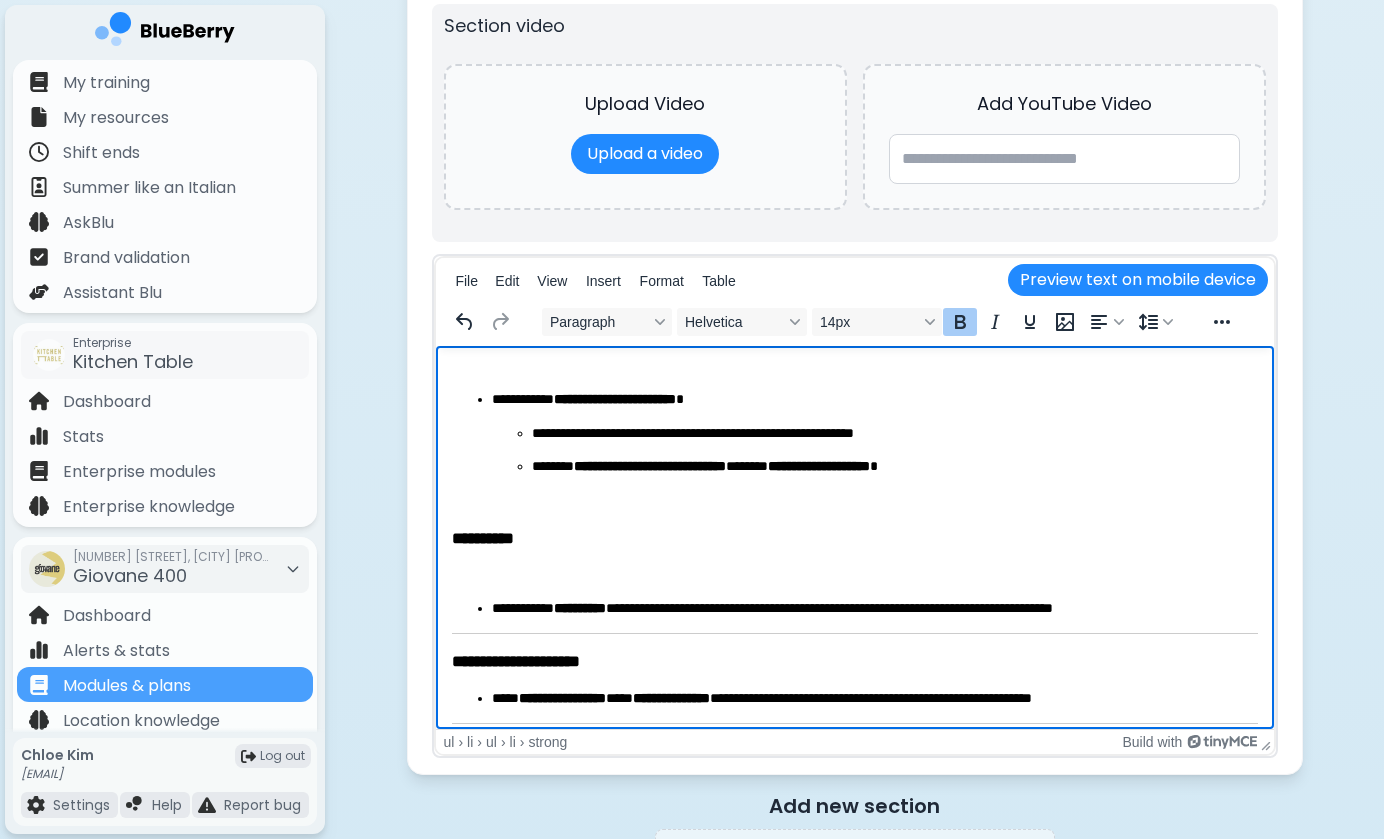 click on "**********" at bounding box center [649, 466] 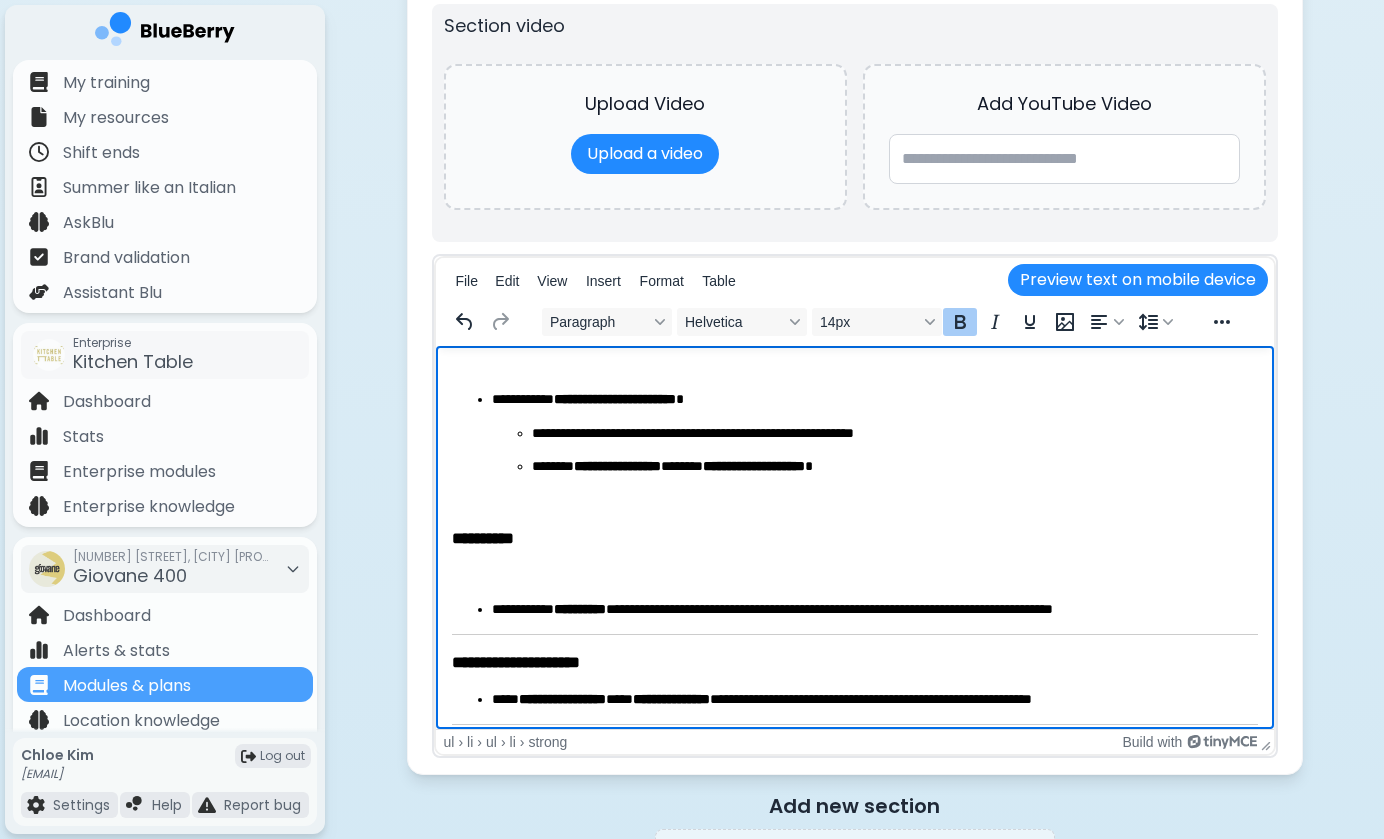 drag, startPoint x: 597, startPoint y: 465, endPoint x: 608, endPoint y: 479, distance: 17.804493 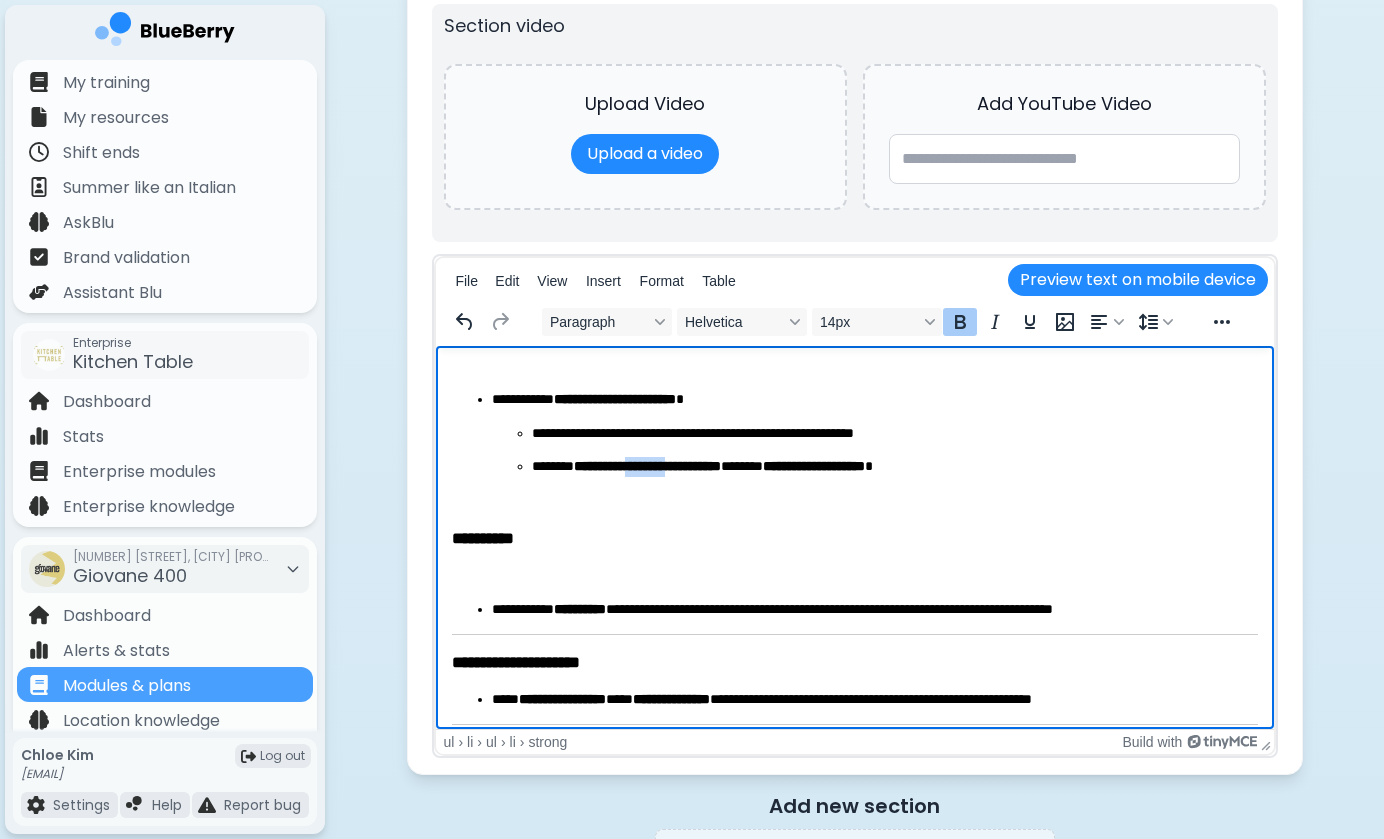 drag, startPoint x: 699, startPoint y: 468, endPoint x: 653, endPoint y: 468, distance: 46 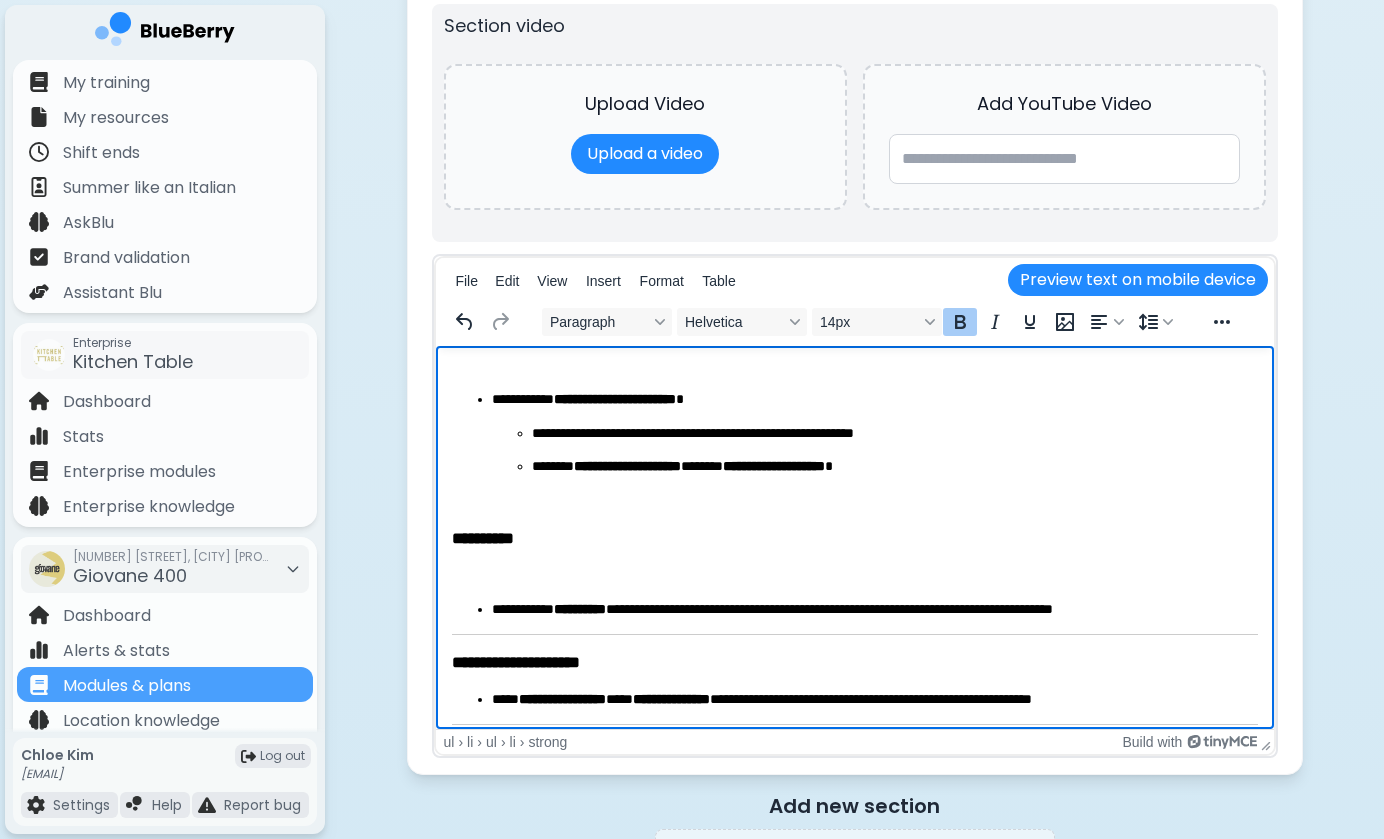 click on "**********" at bounding box center (626, 466) 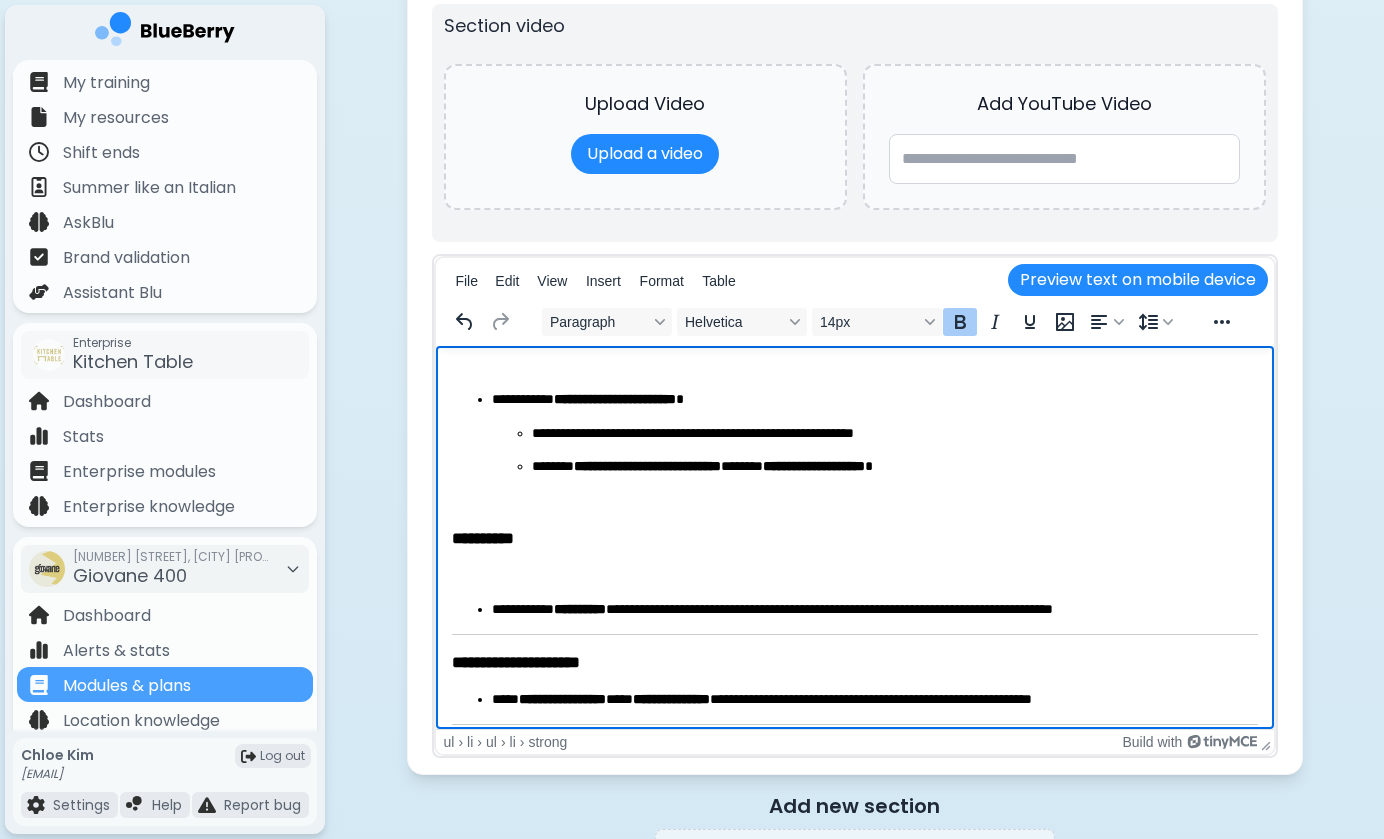 click on "**********" at bounding box center [646, 466] 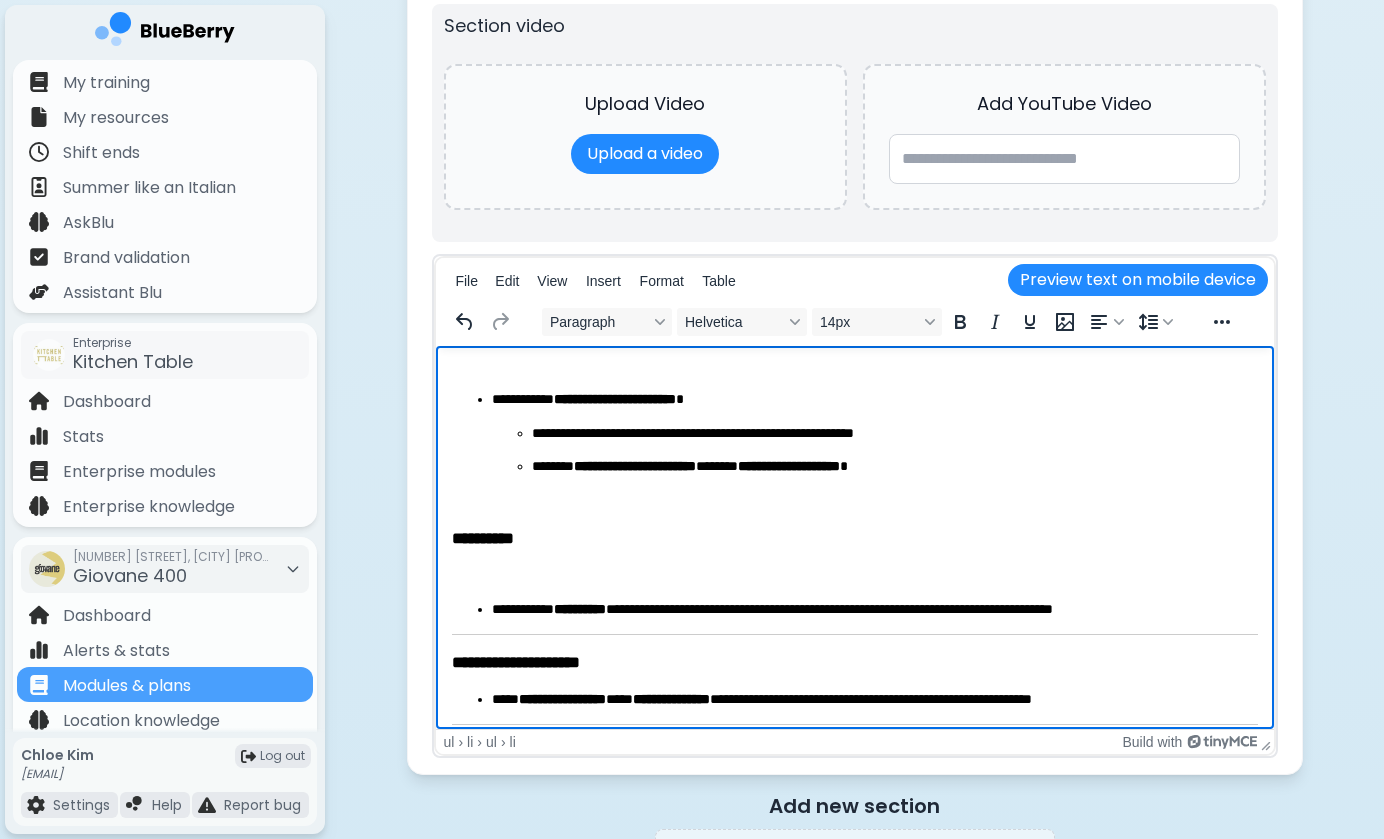 click on "**********" at bounding box center (634, 466) 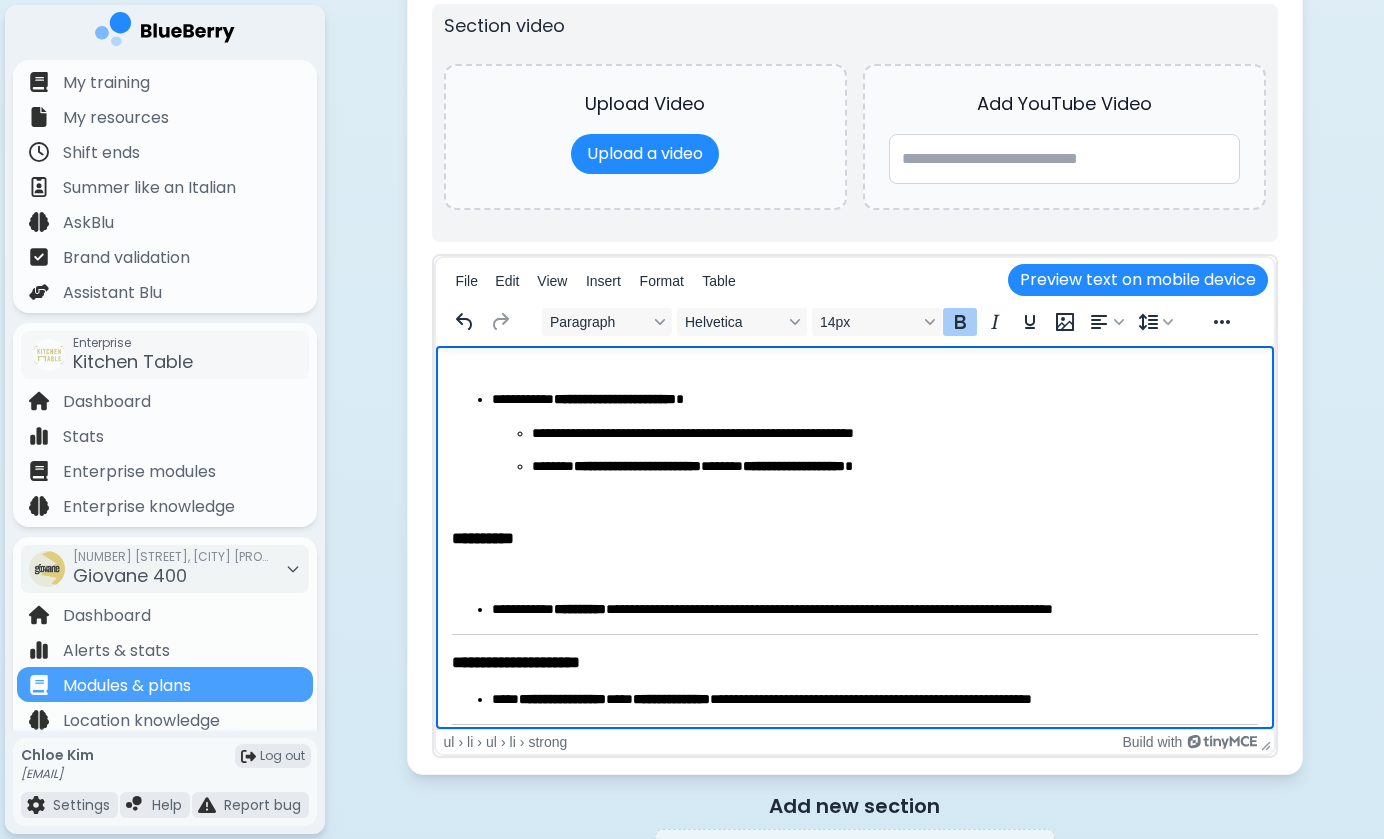 click on "**********" at bounding box center (636, 466) 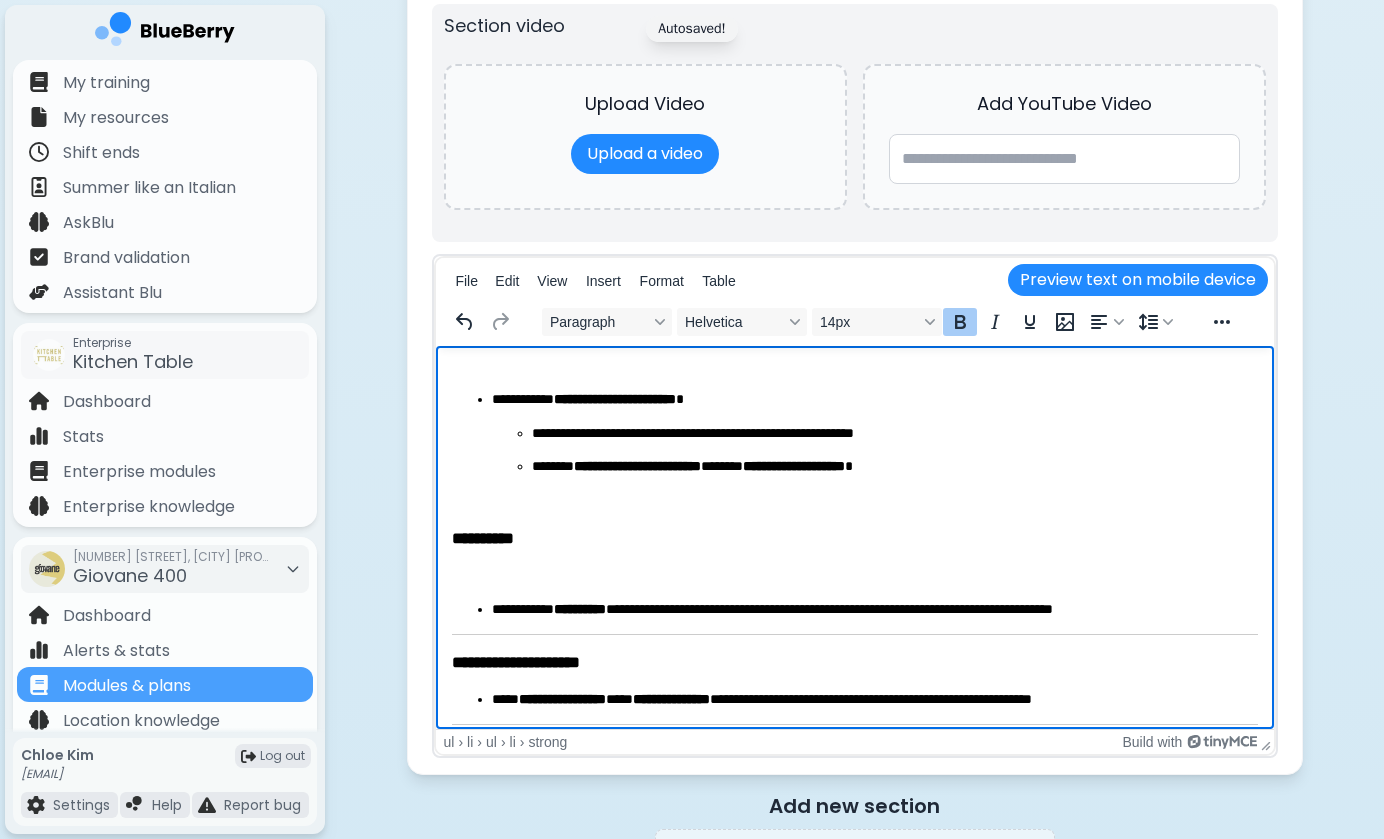 click on "**********" at bounding box center (894, 467) 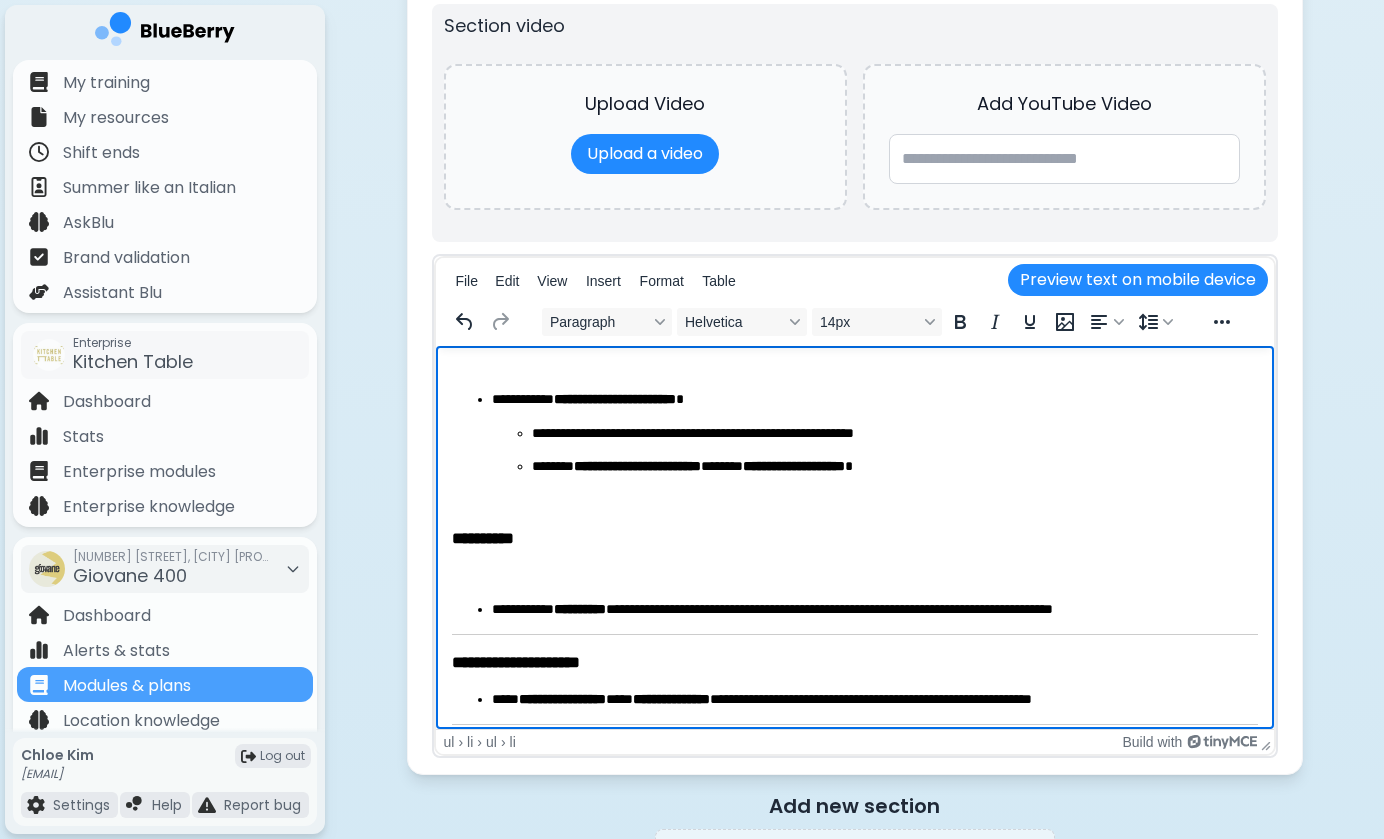 click on "**********" at bounding box center [894, 467] 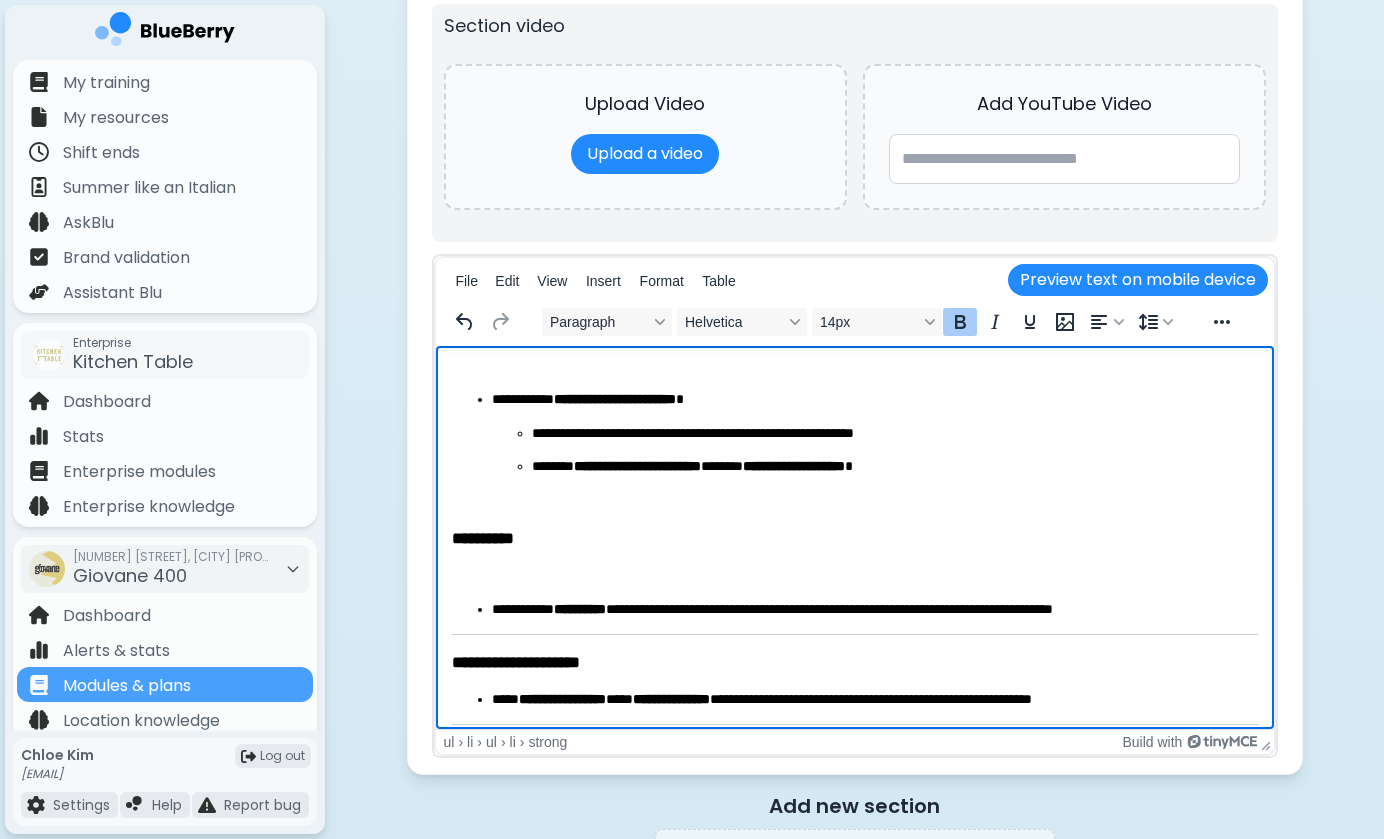 click on "**********" at bounding box center (793, 466) 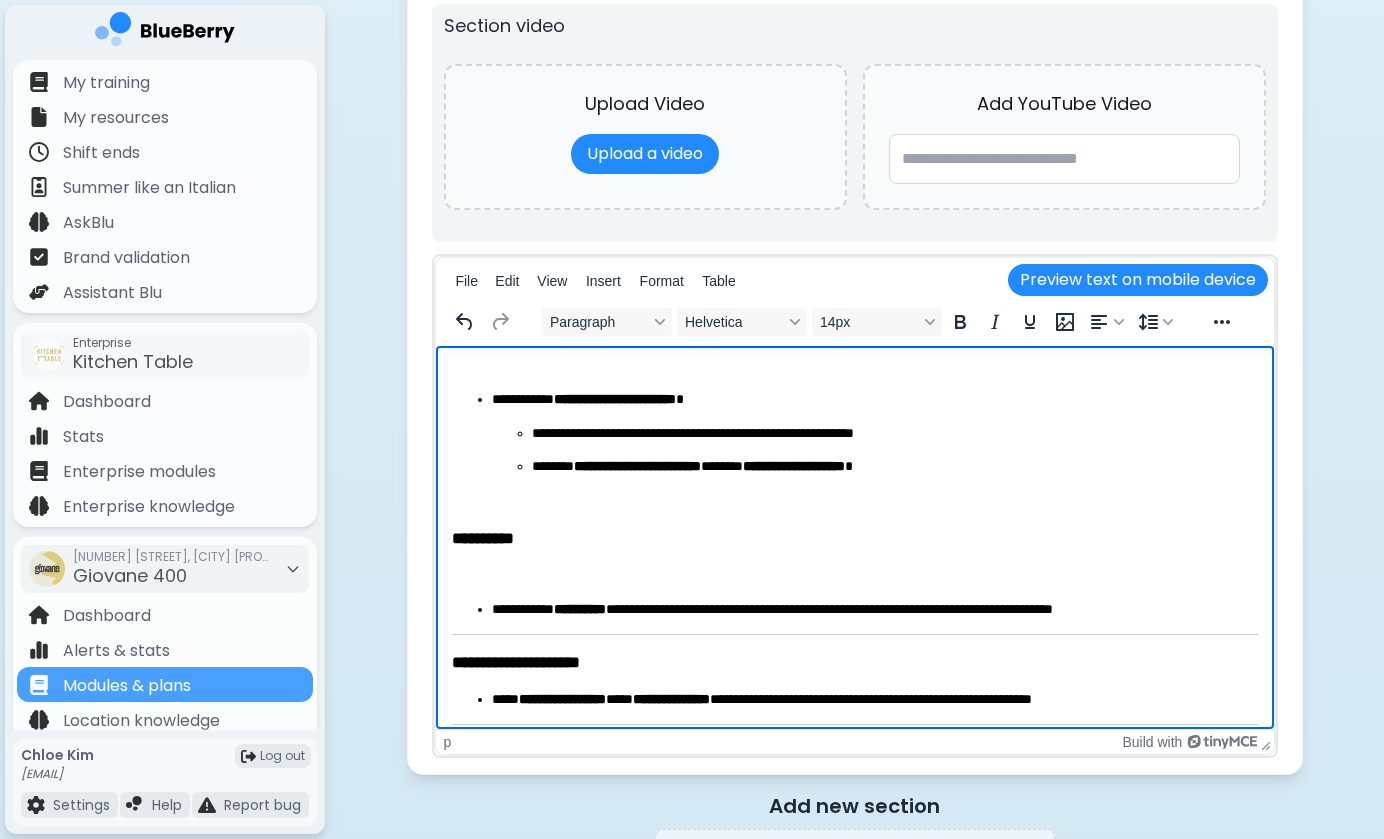 click at bounding box center (854, 501) 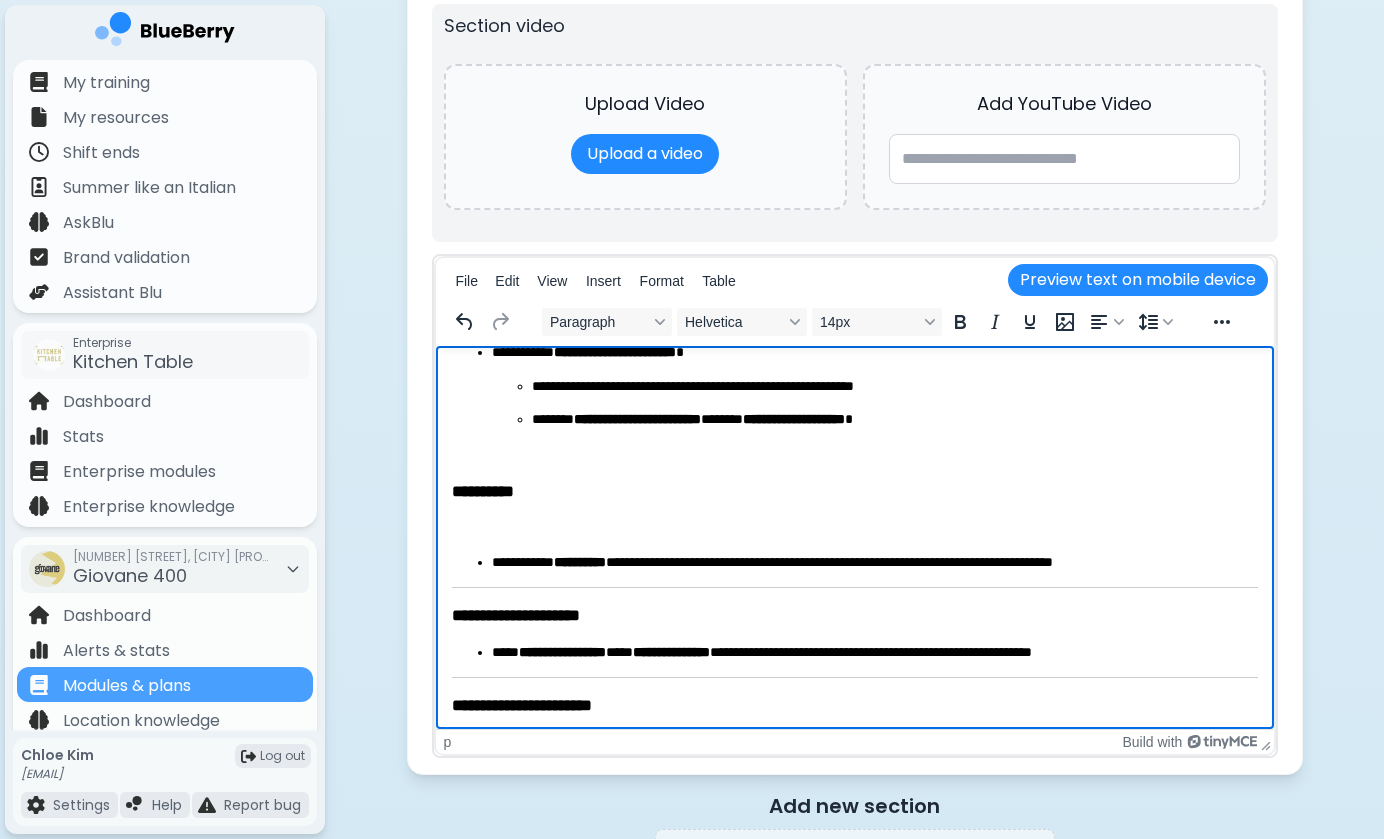 scroll, scrollTop: 118, scrollLeft: 0, axis: vertical 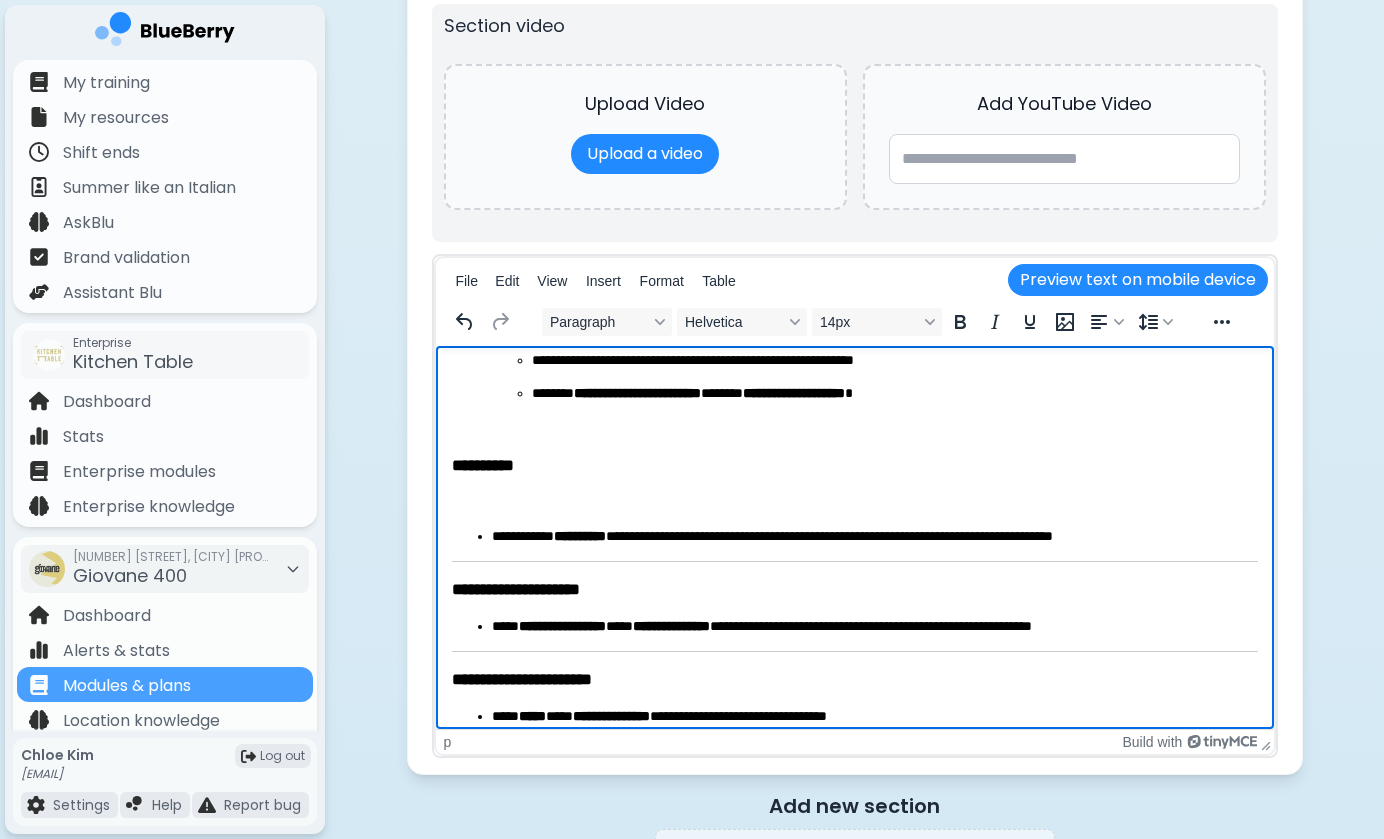 click at bounding box center [854, 428] 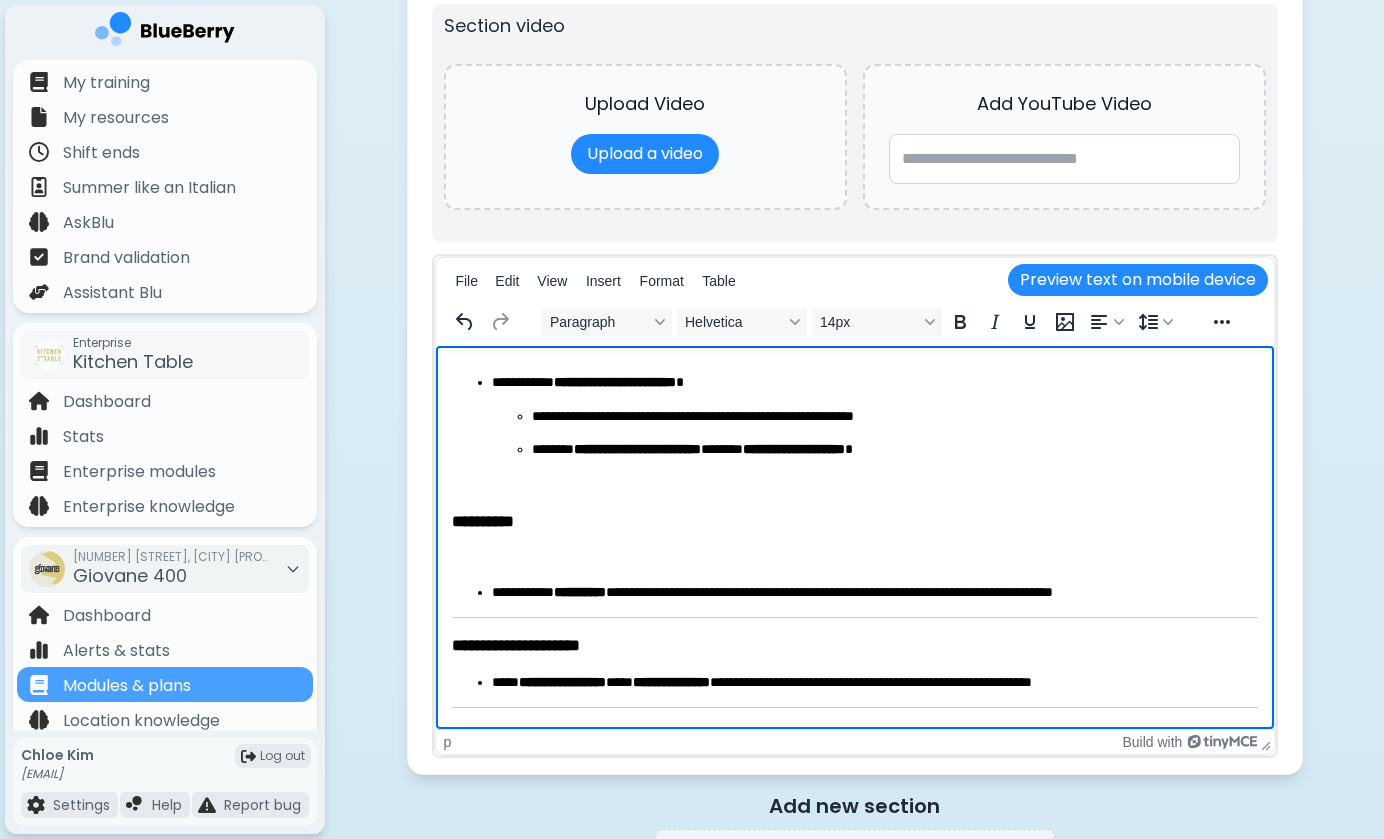 scroll, scrollTop: 49, scrollLeft: 0, axis: vertical 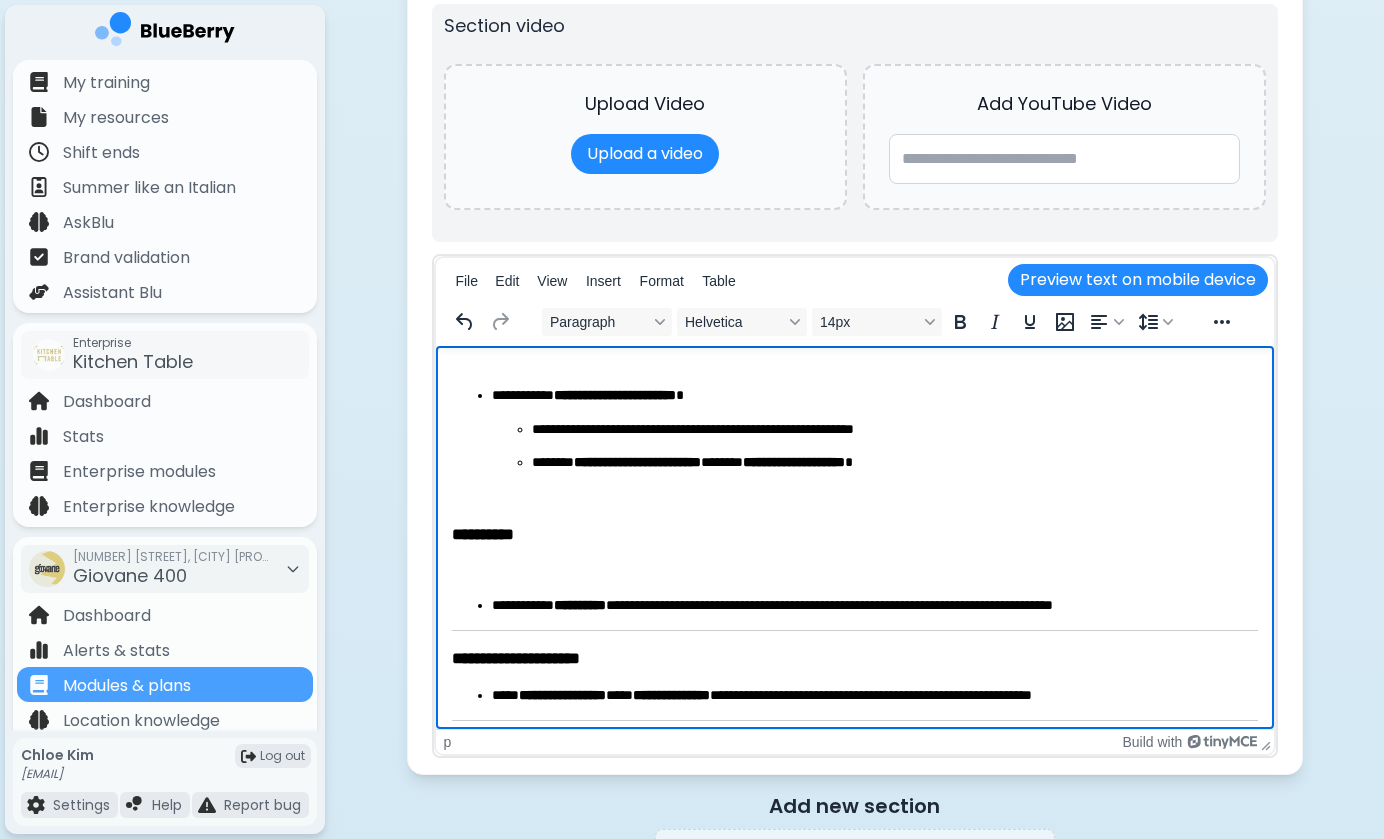 click on "**********" at bounding box center [894, 430] 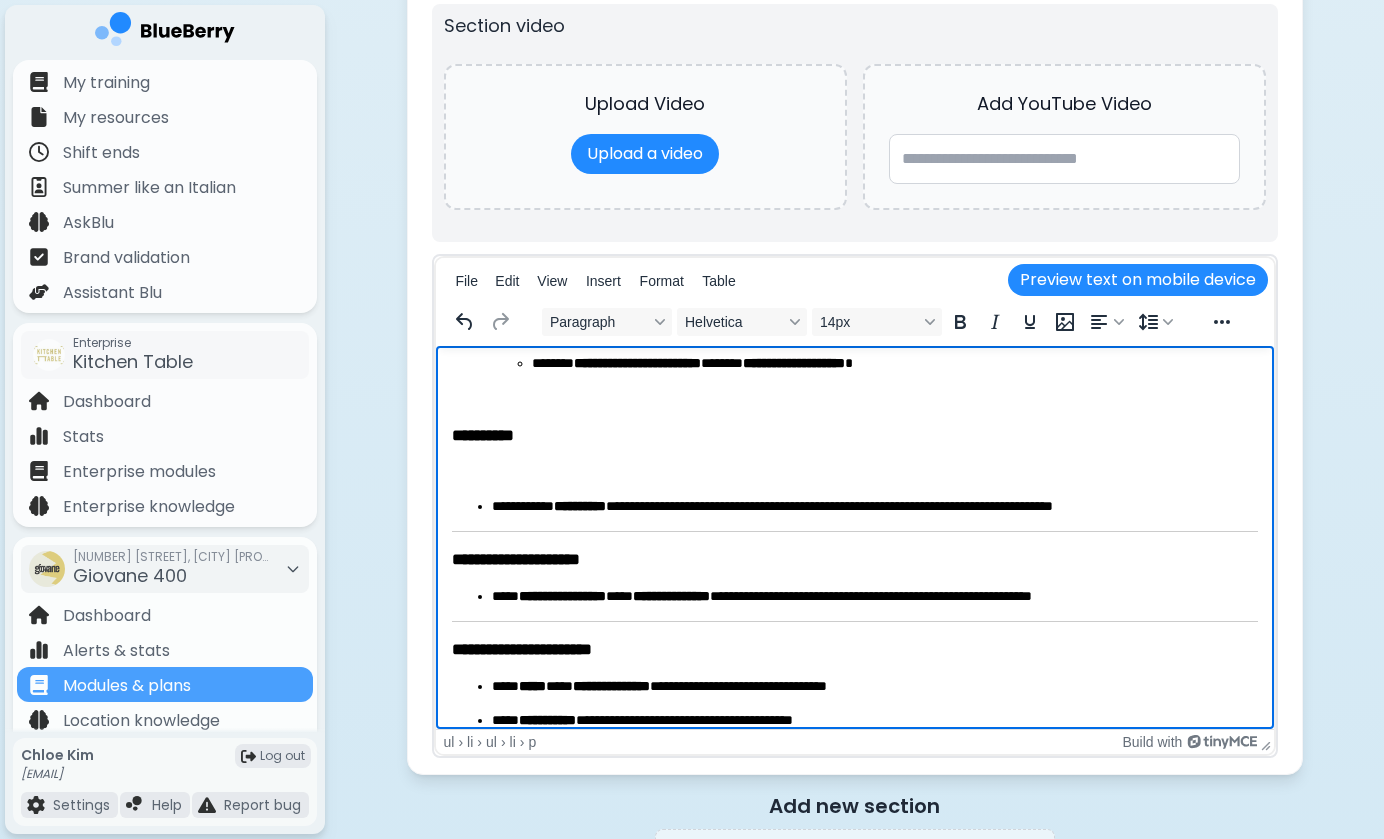 scroll, scrollTop: 152, scrollLeft: 0, axis: vertical 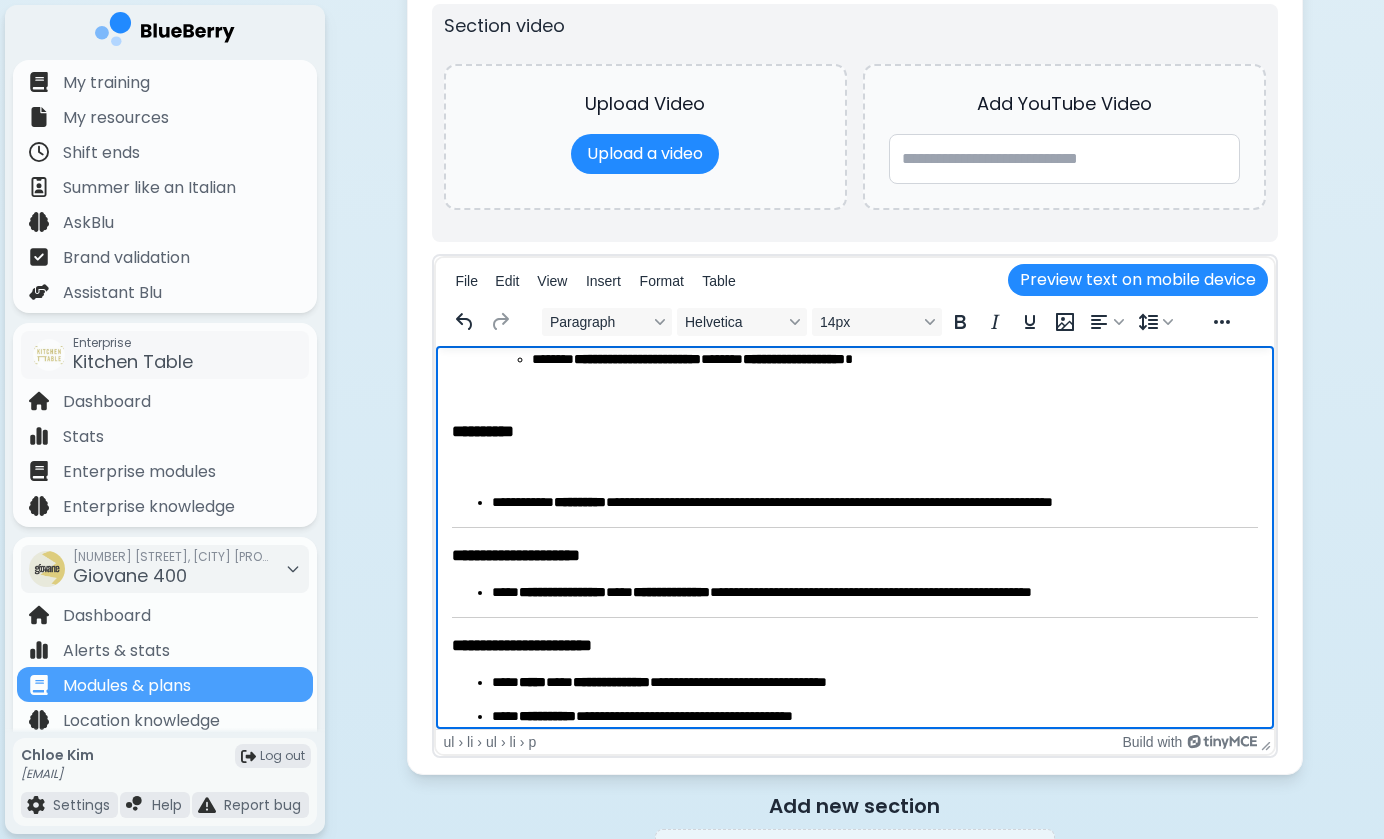 click on "**********" at bounding box center [854, 558] 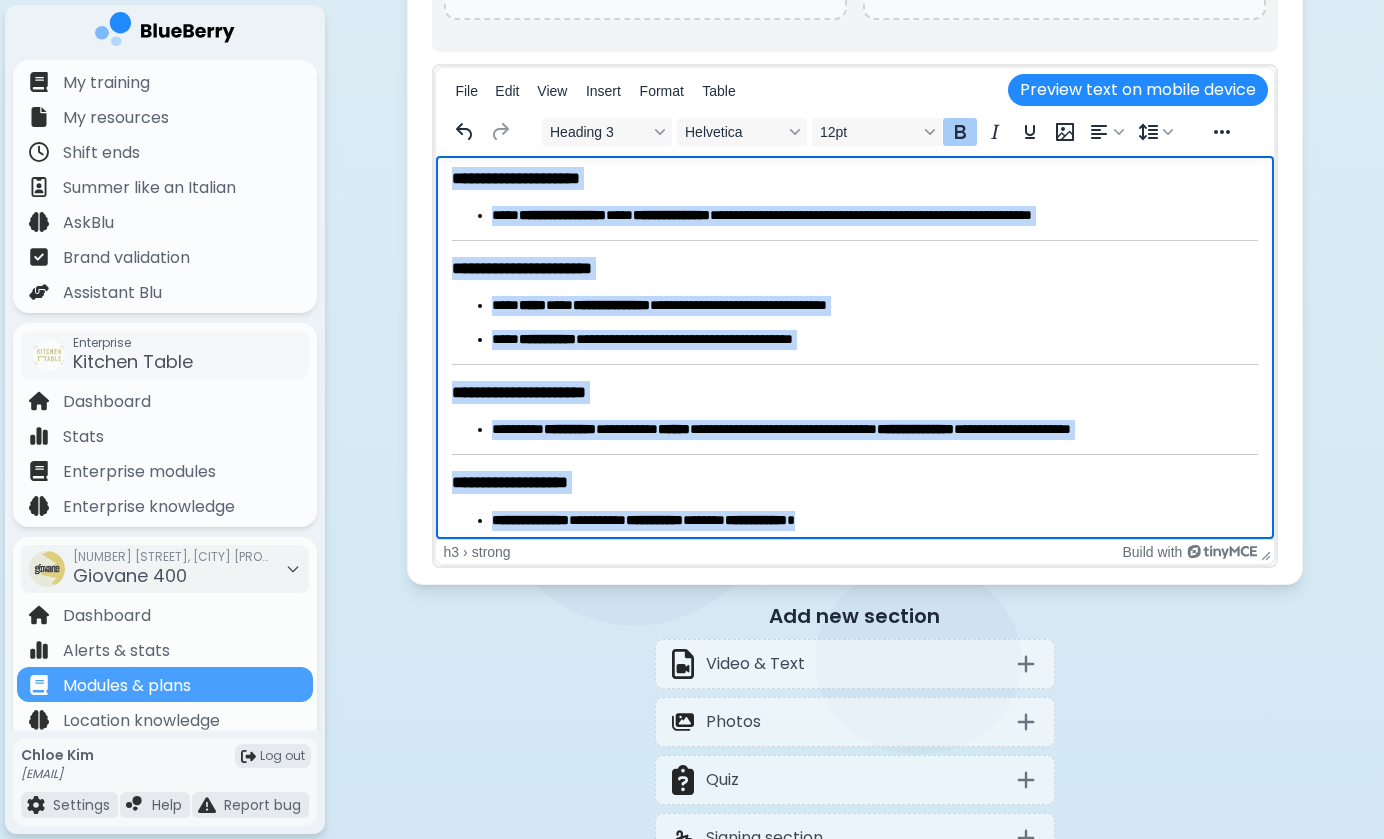 scroll, scrollTop: 3798, scrollLeft: 0, axis: vertical 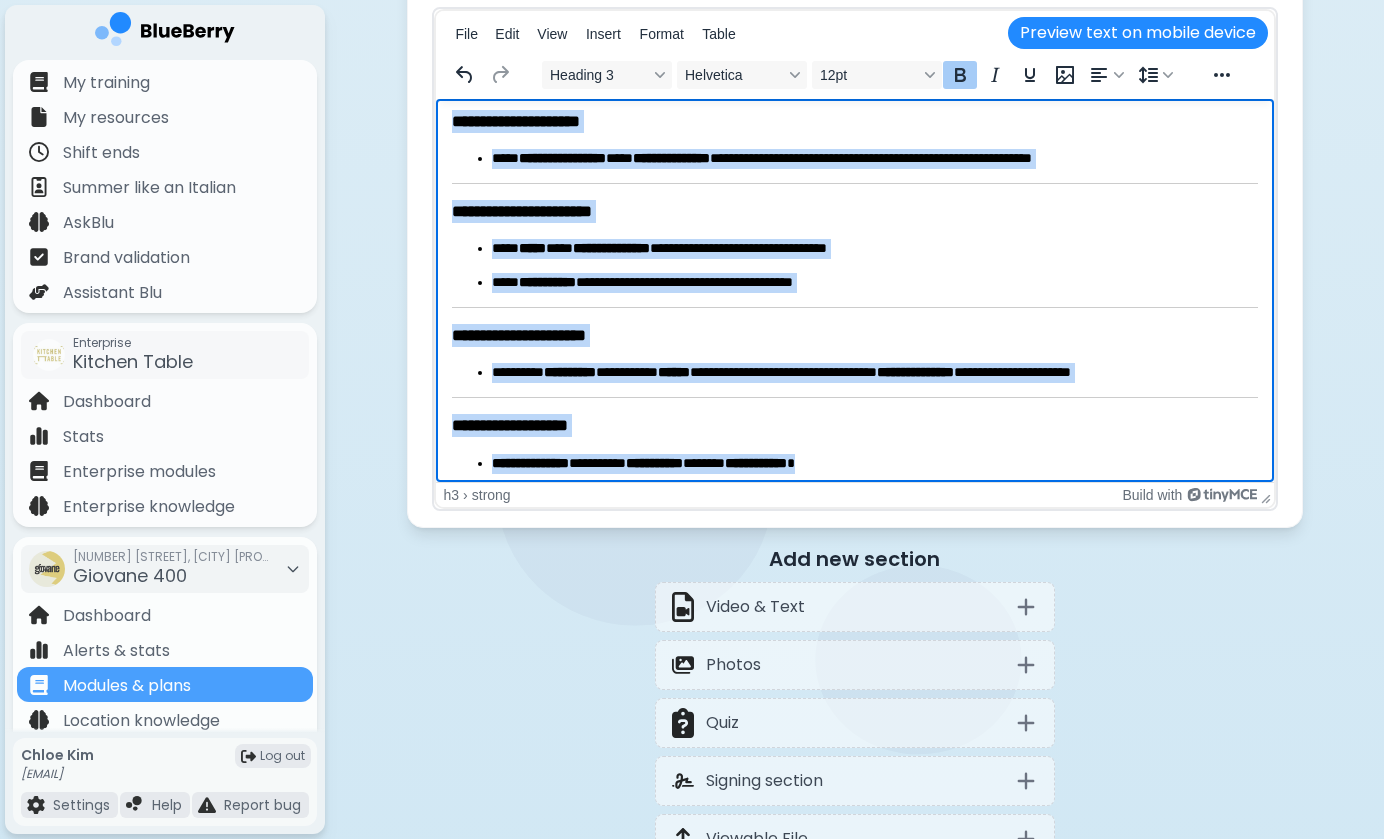 drag, startPoint x: 455, startPoint y: 303, endPoint x: 710, endPoint y: 681, distance: 455.9704 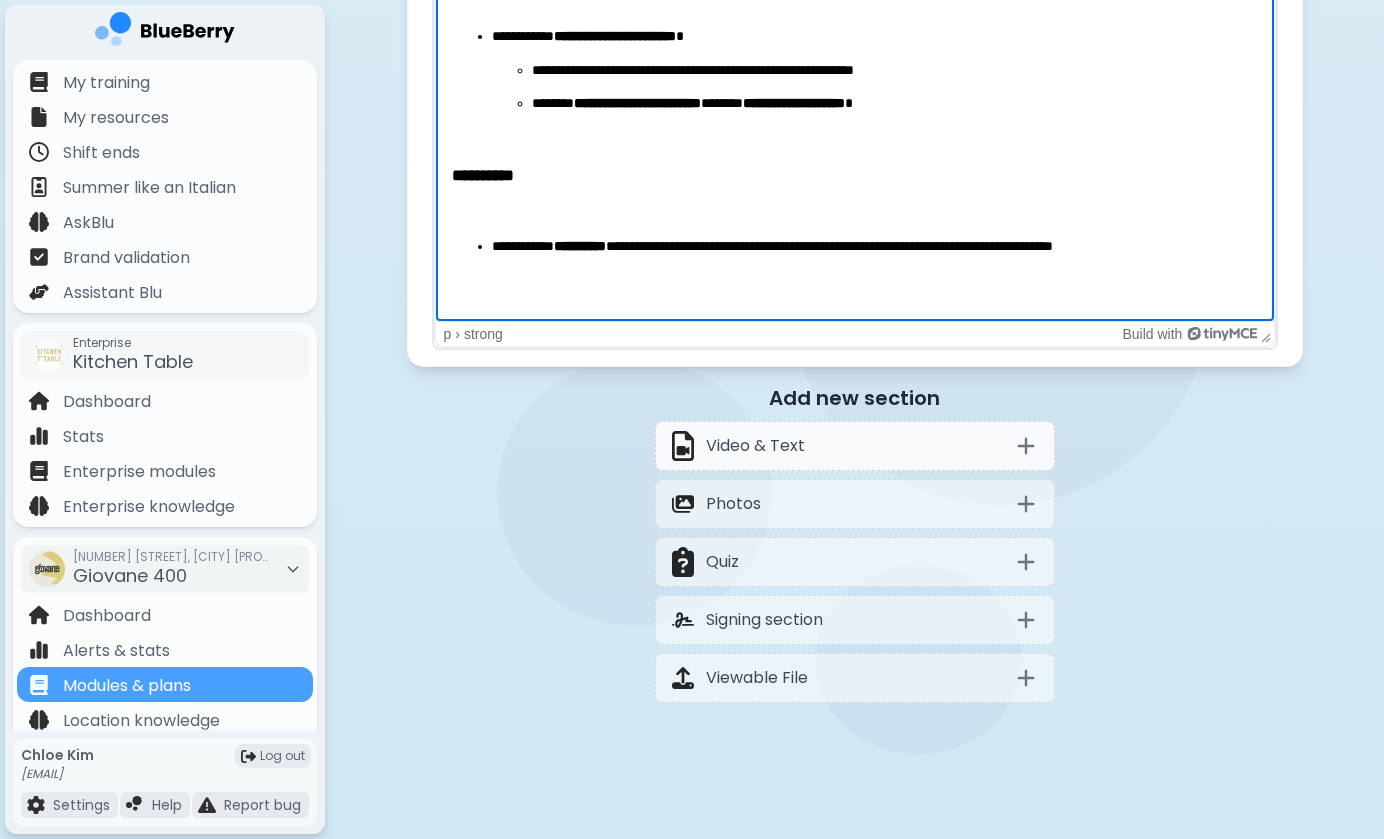 scroll, scrollTop: 3964, scrollLeft: 0, axis: vertical 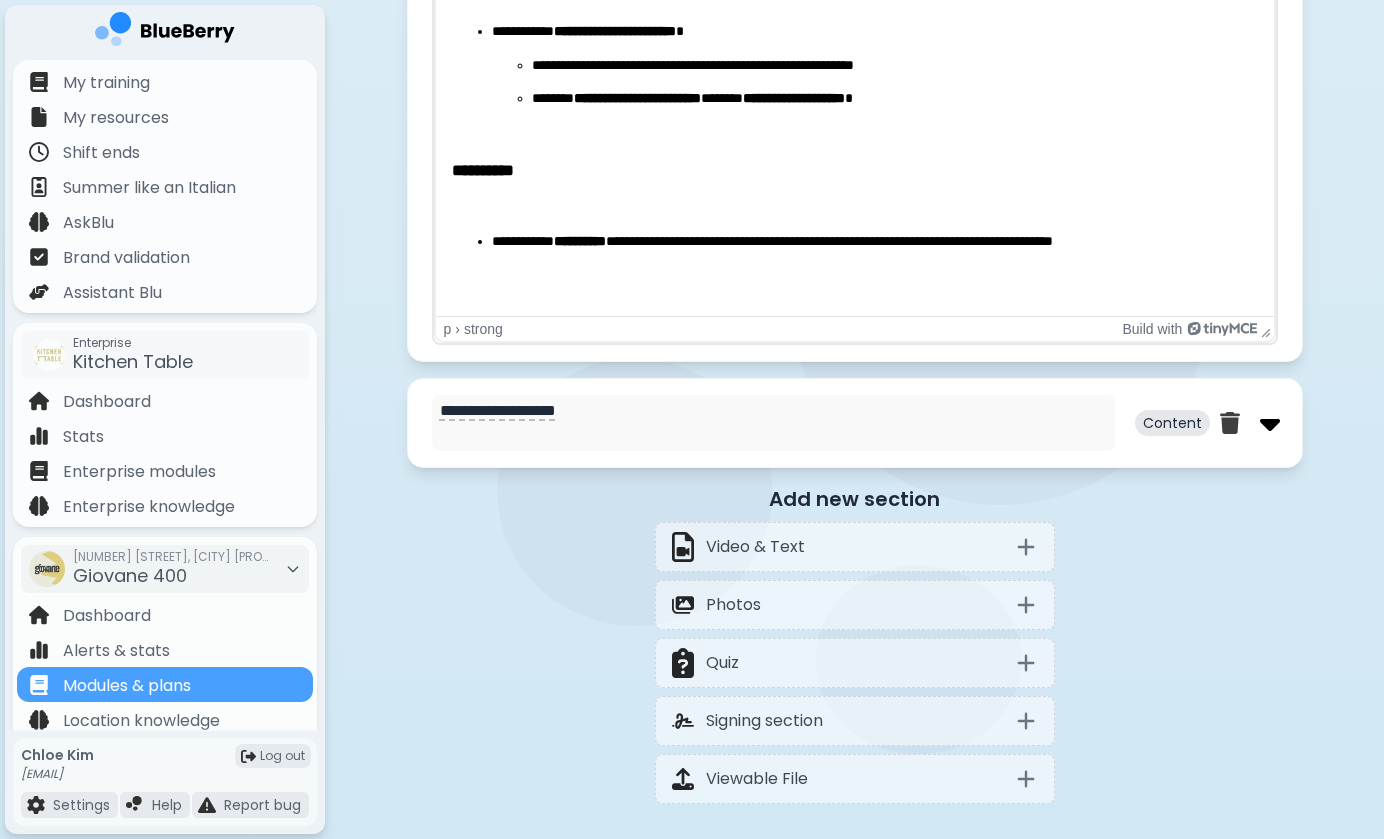 click at bounding box center [1270, 423] 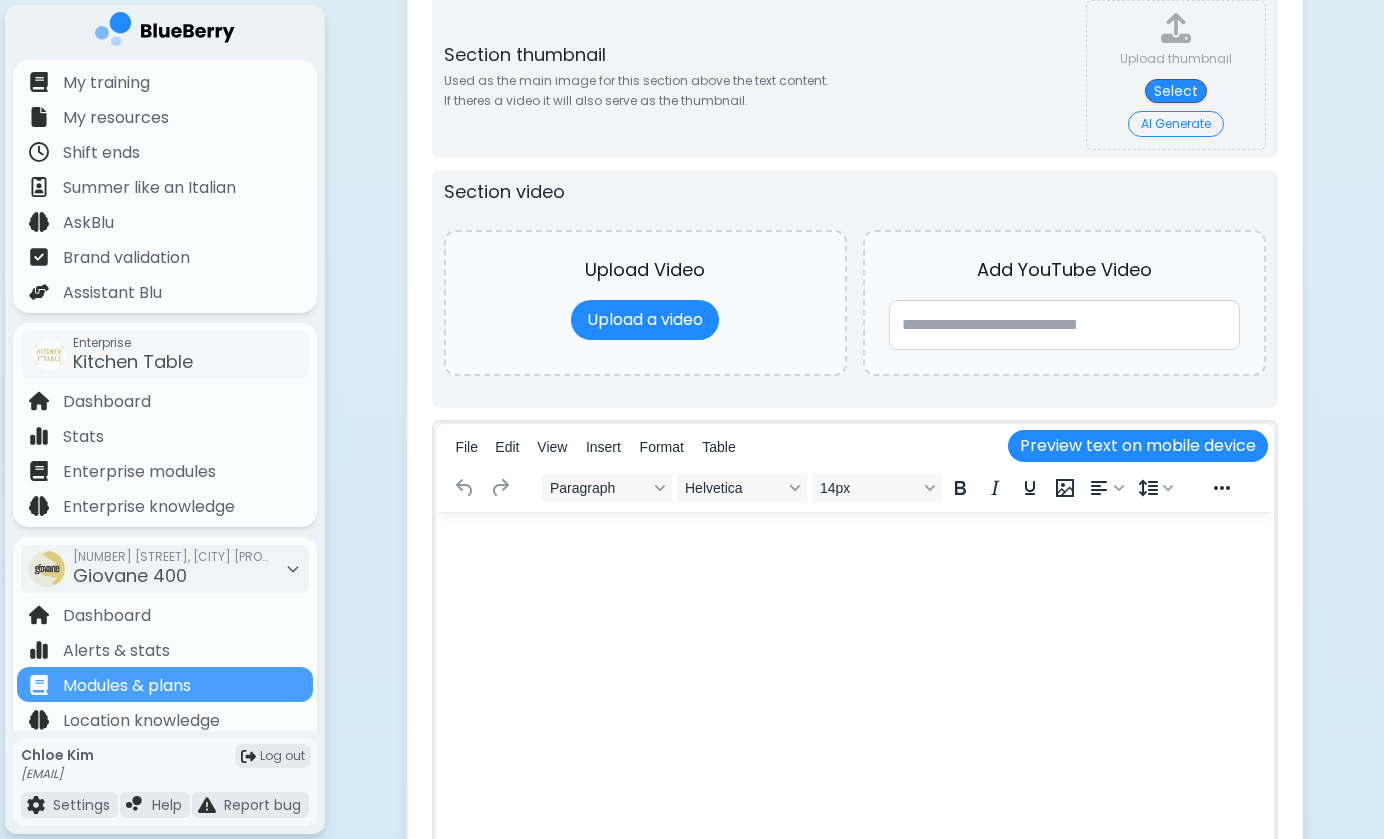 scroll, scrollTop: 0, scrollLeft: 0, axis: both 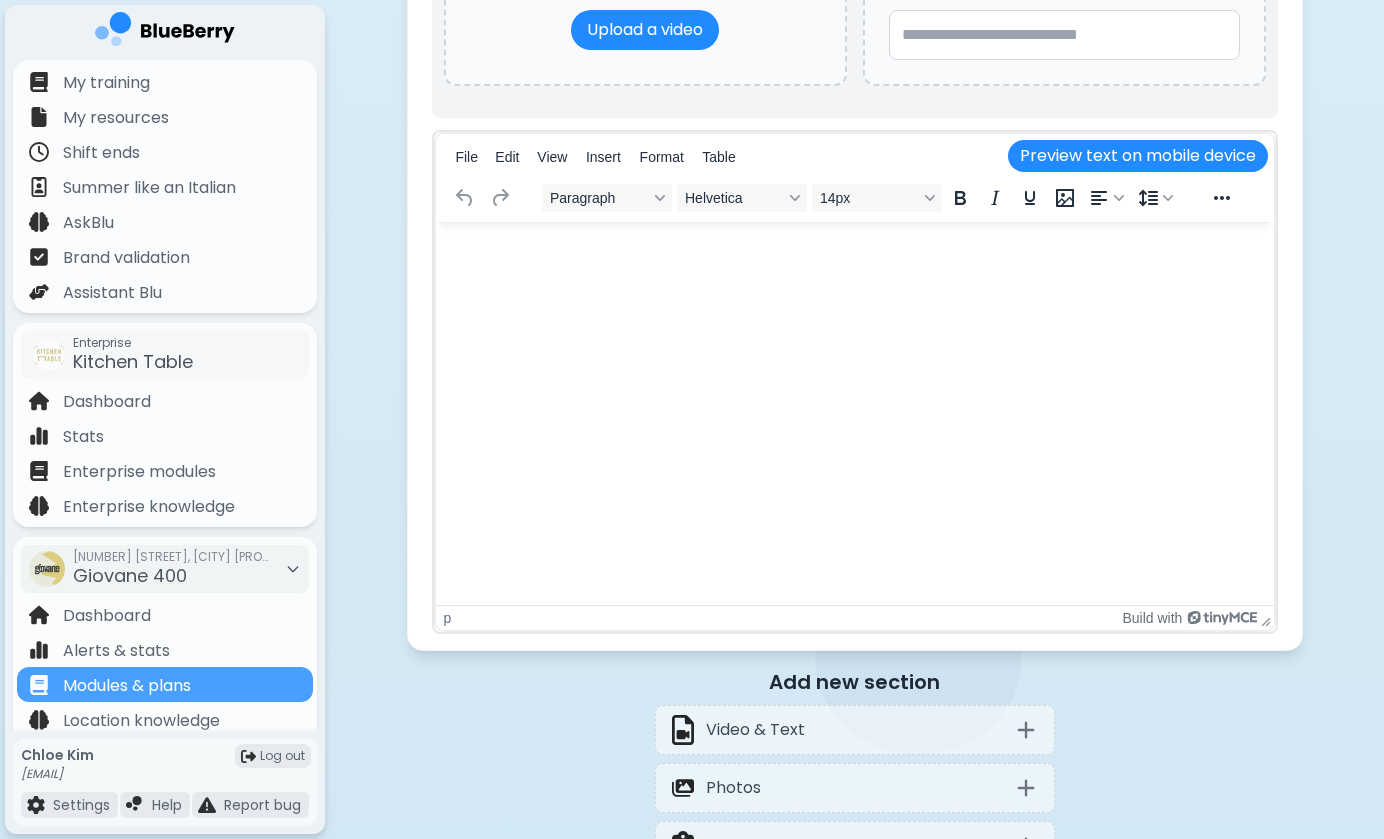 click at bounding box center [854, 248] 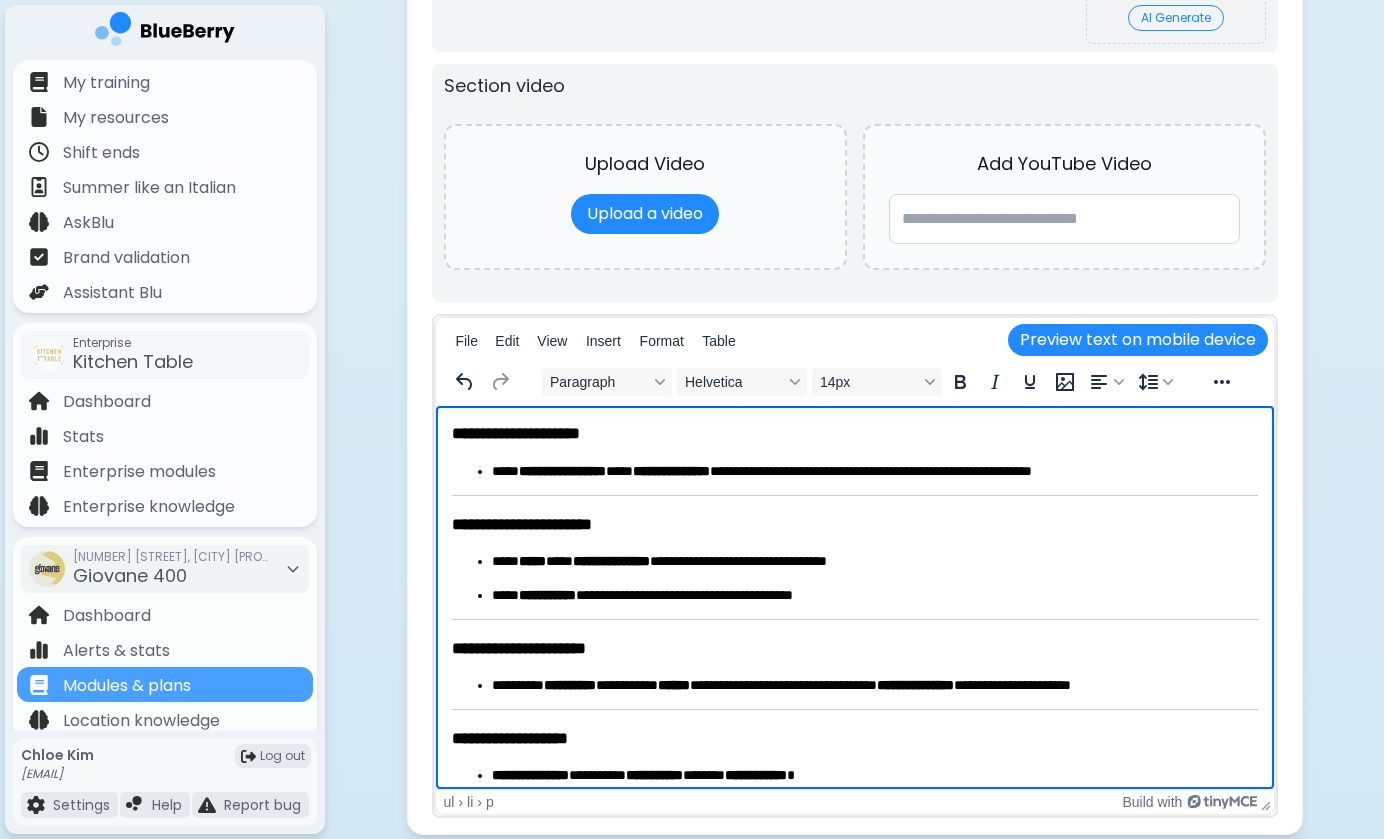 scroll, scrollTop: 4556, scrollLeft: 0, axis: vertical 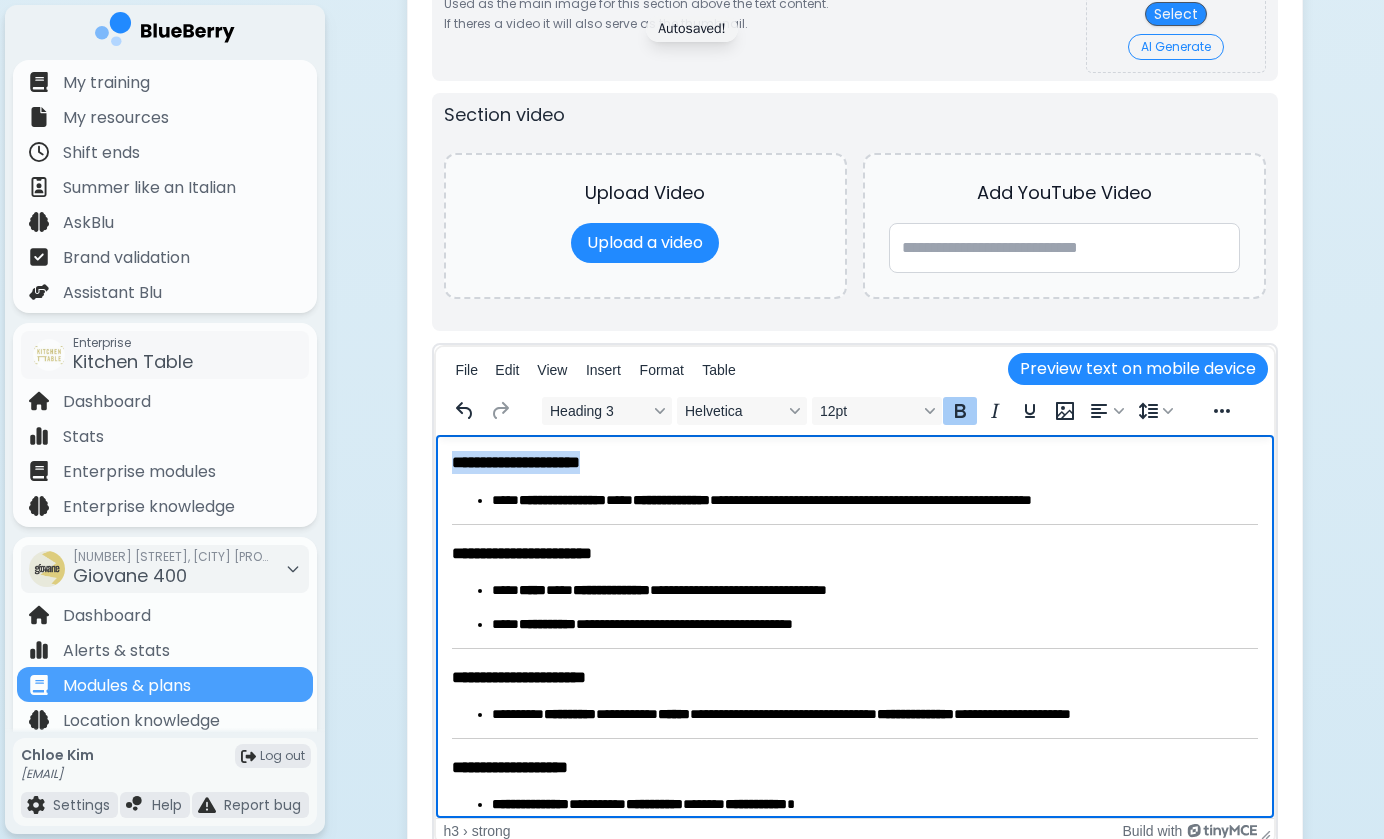 drag, startPoint x: 650, startPoint y: 459, endPoint x: 427, endPoint y: 445, distance: 223.43903 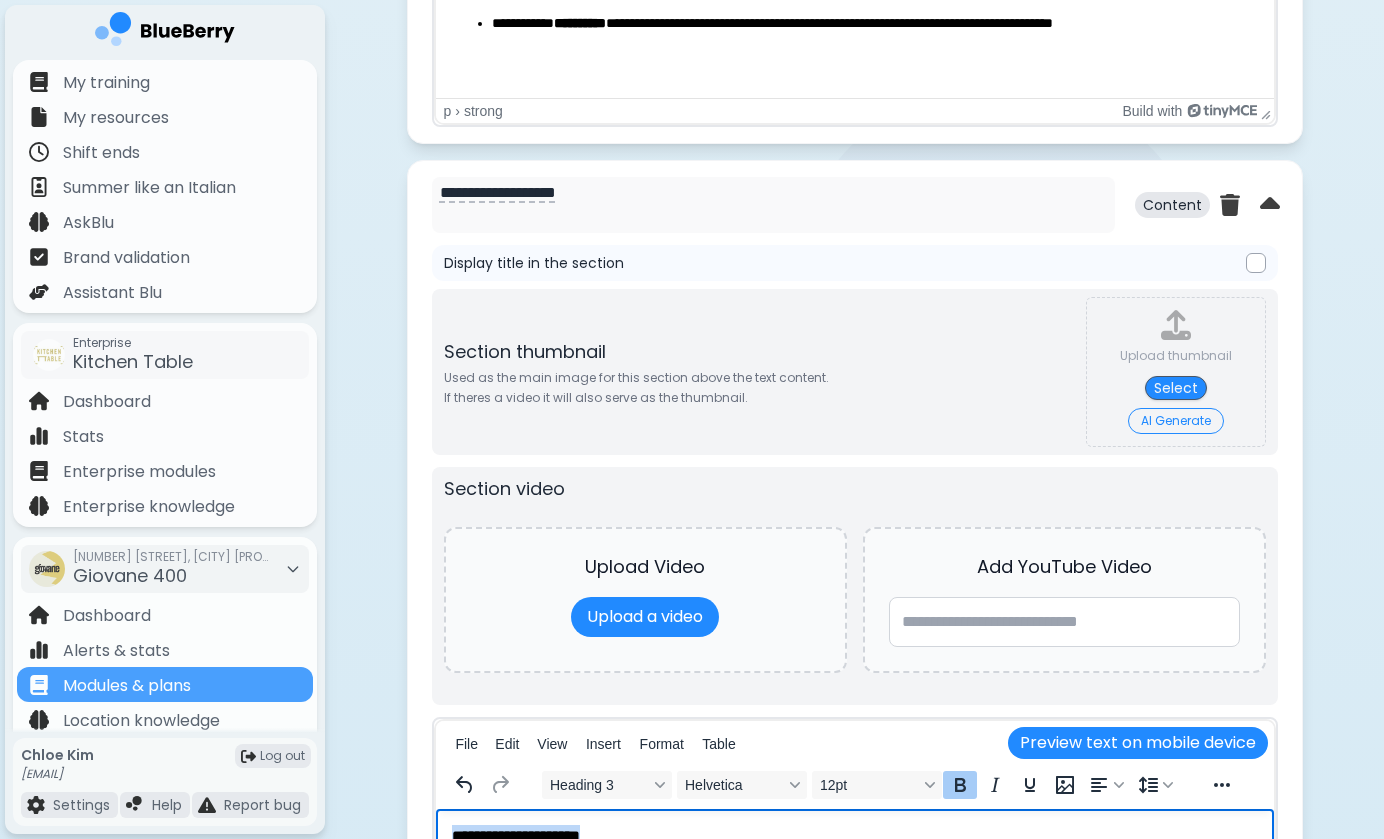 scroll, scrollTop: 4132, scrollLeft: 0, axis: vertical 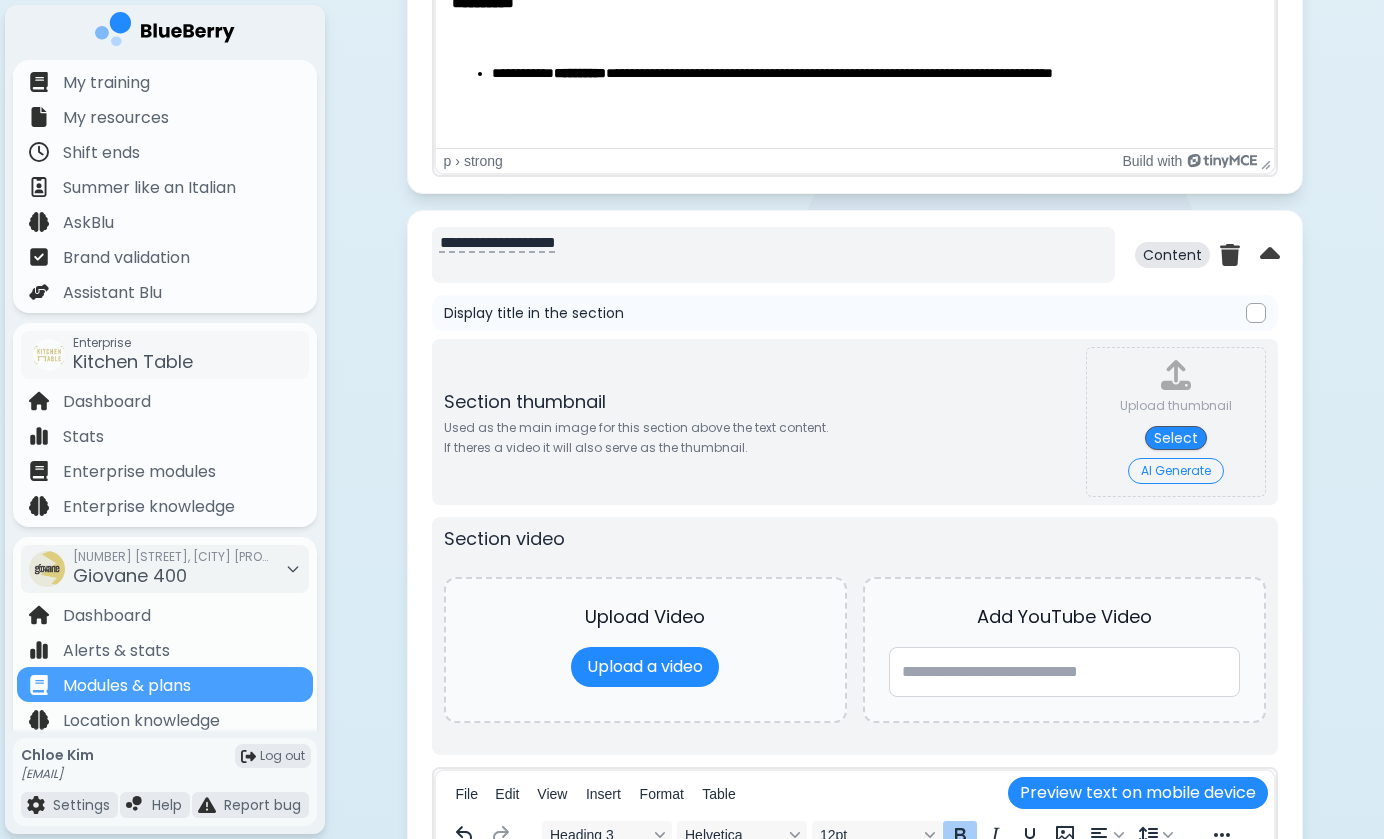 click on "**********" at bounding box center [773, 255] 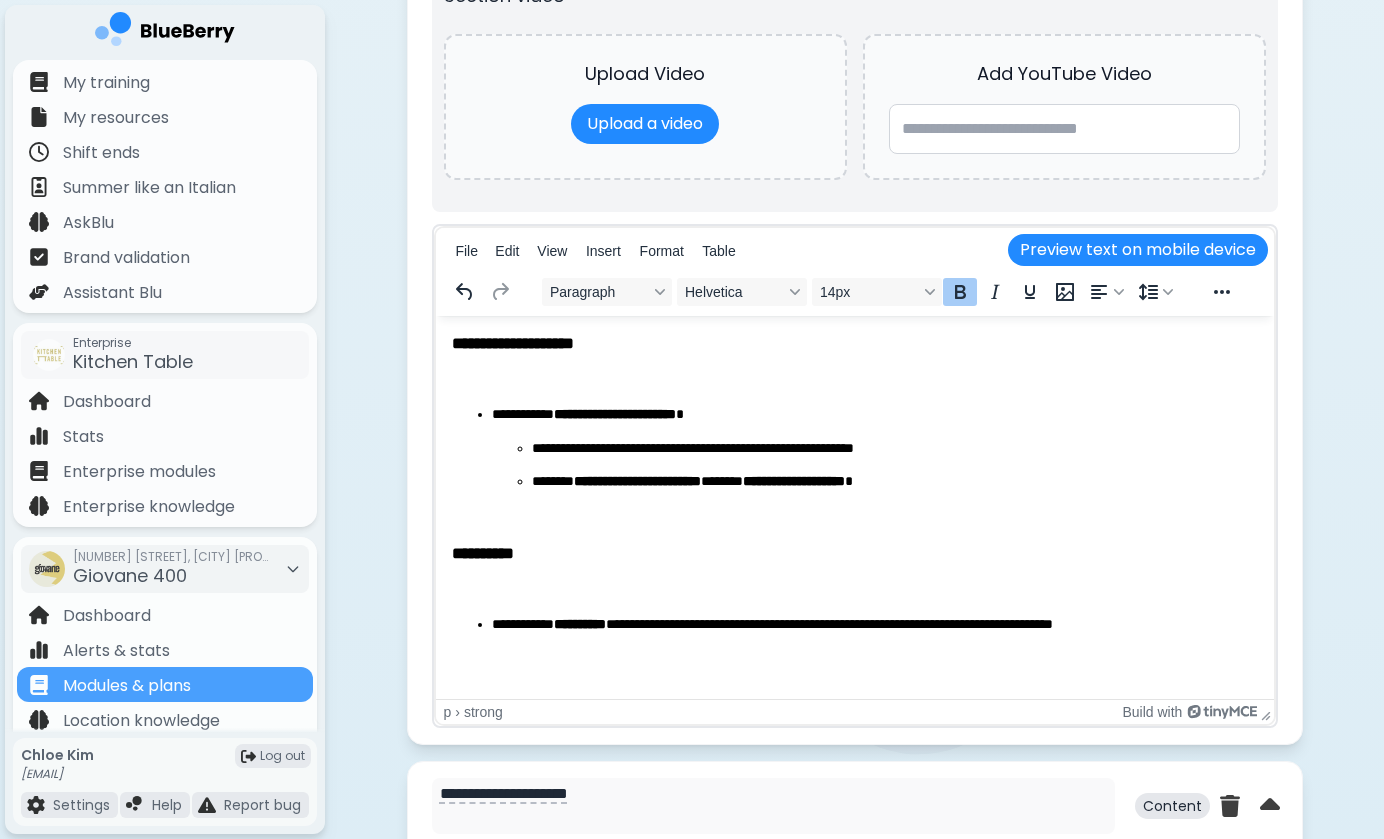 scroll, scrollTop: 3585, scrollLeft: 0, axis: vertical 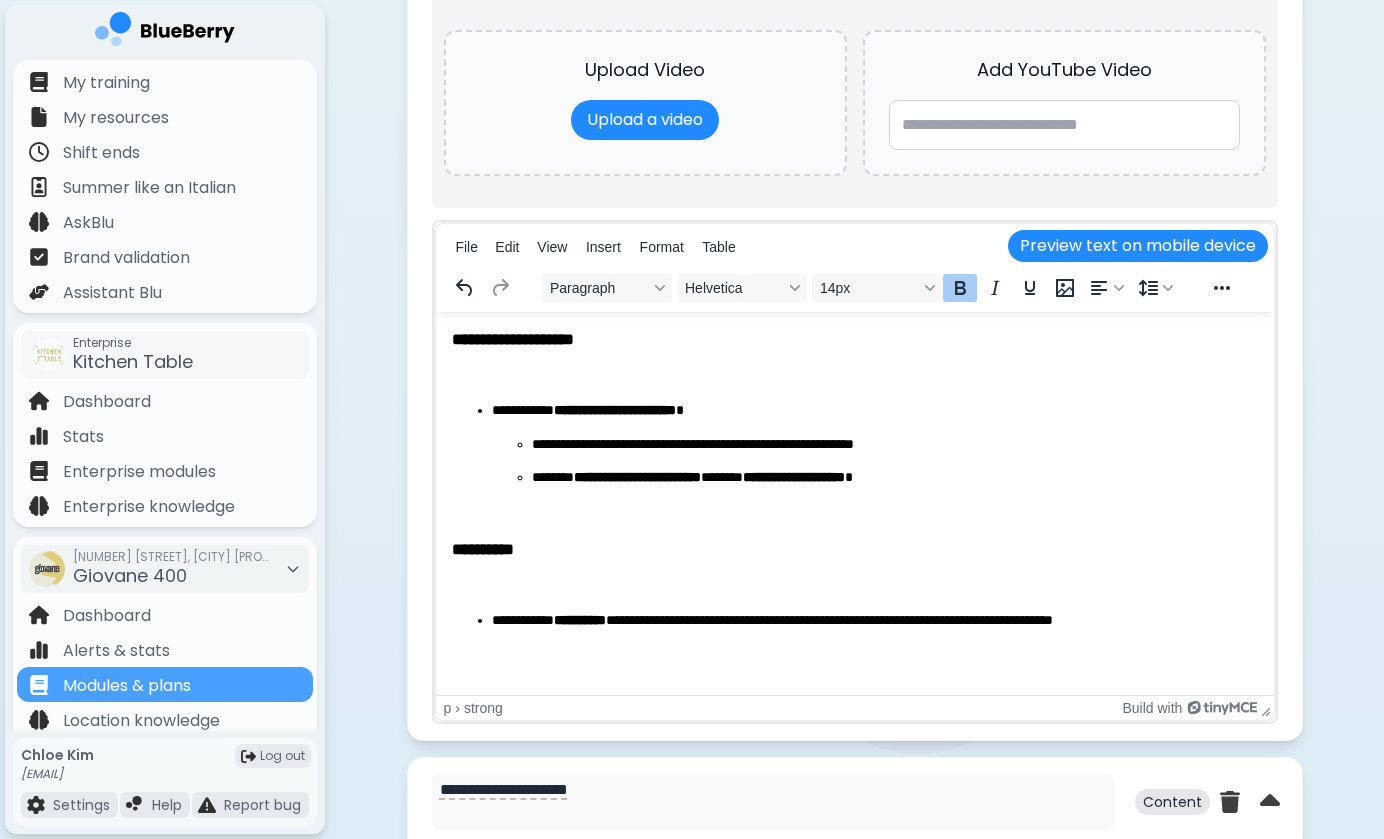 type on "**********" 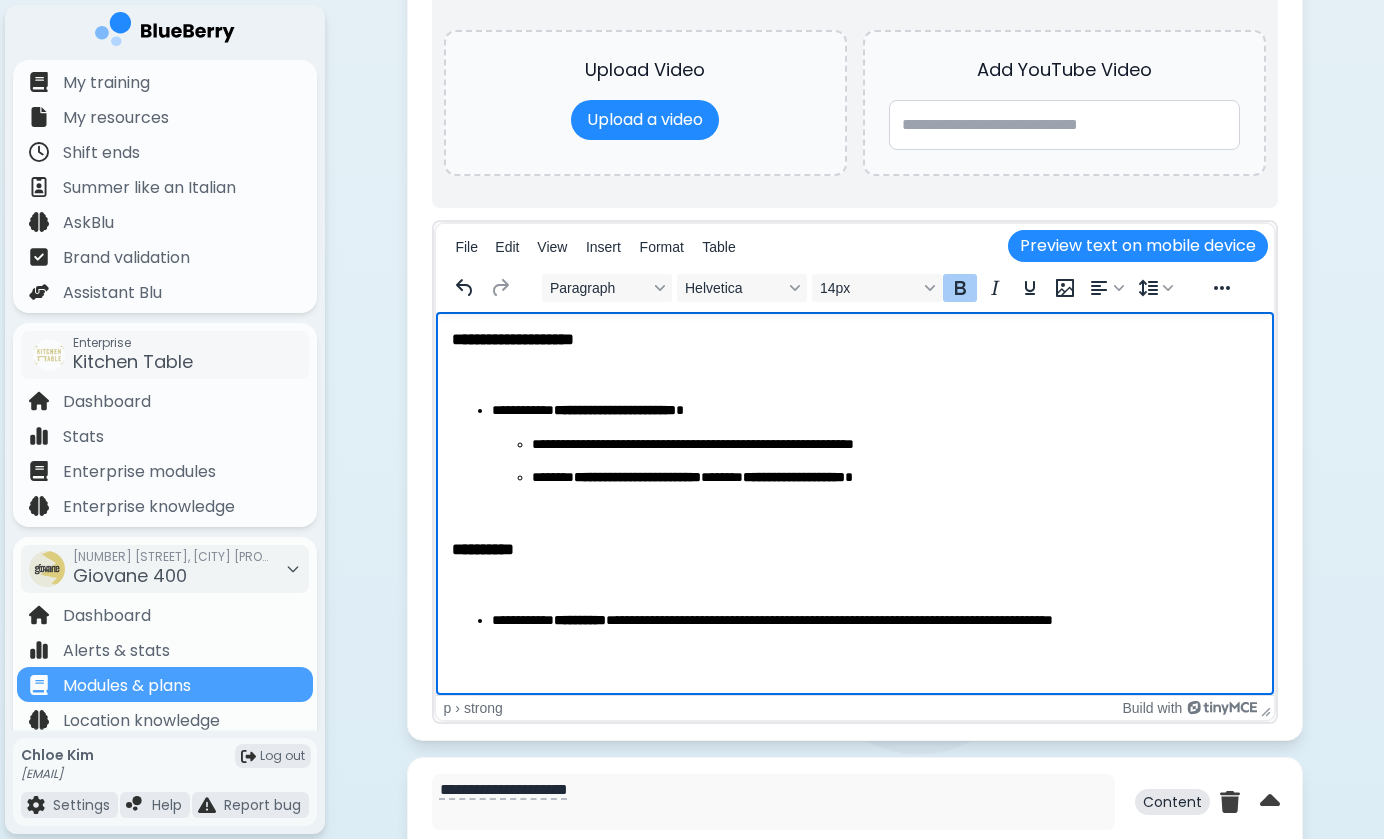click at bounding box center [854, 655] 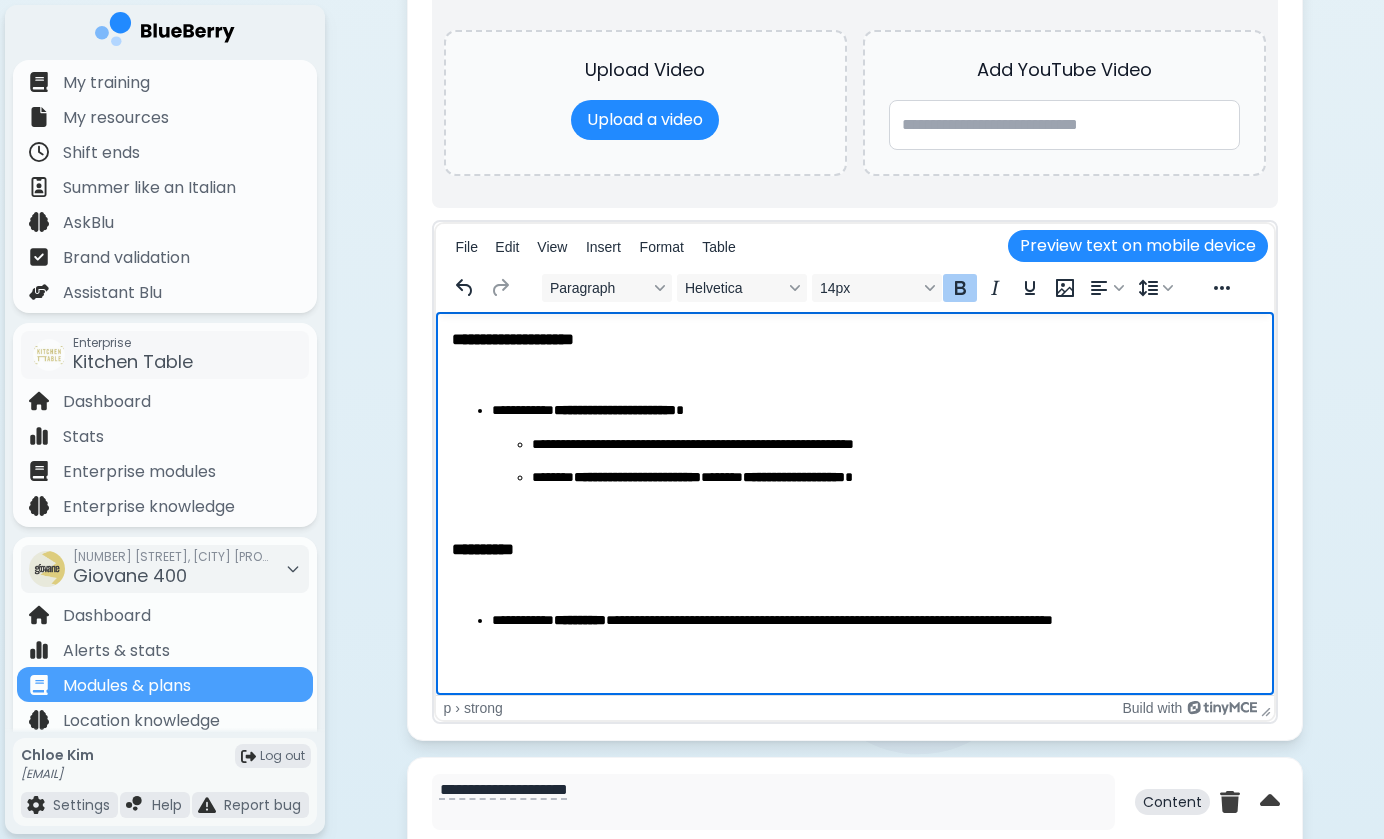 click on "**********" at bounding box center [854, 496] 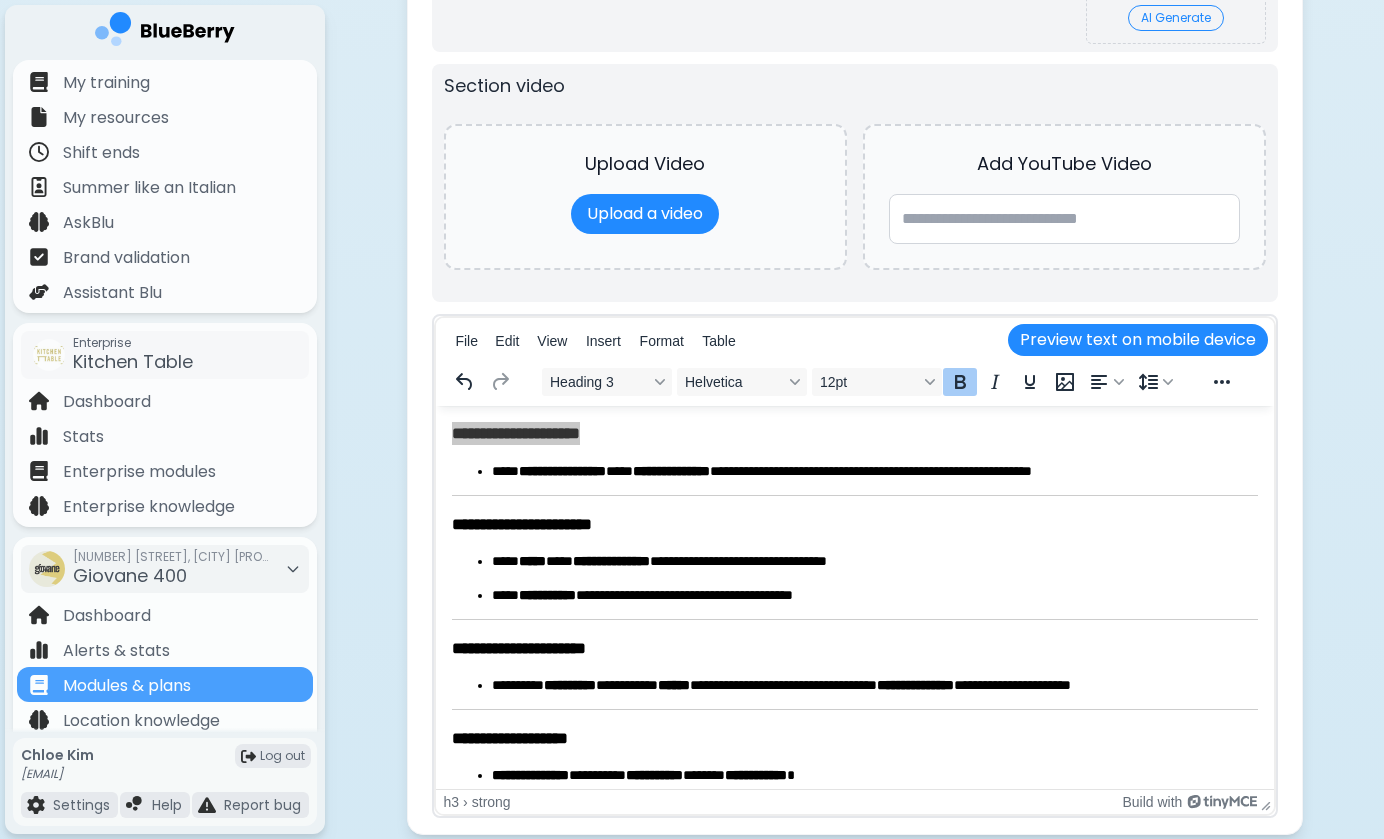 scroll, scrollTop: 4603, scrollLeft: 0, axis: vertical 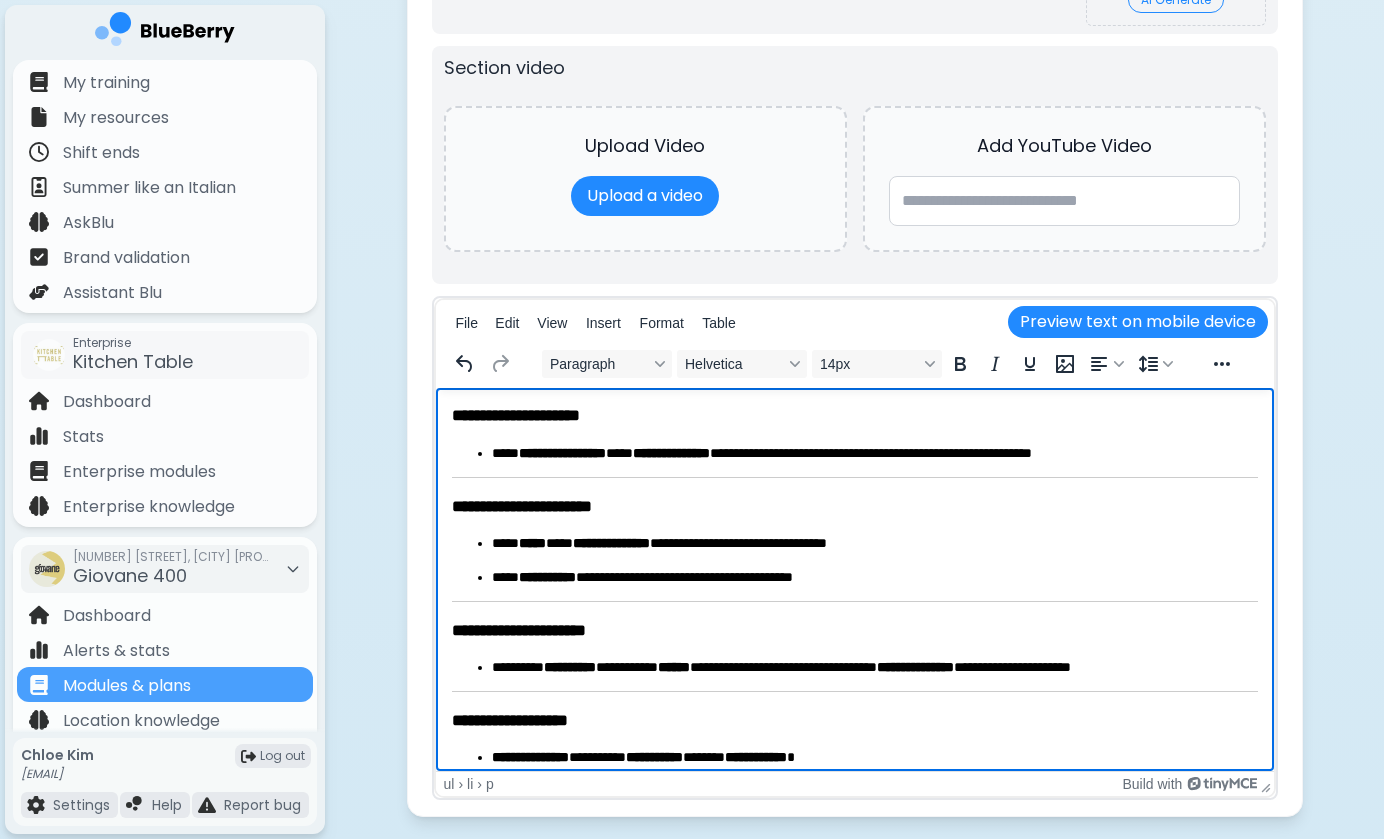 click on "**********" at bounding box center (874, 454) 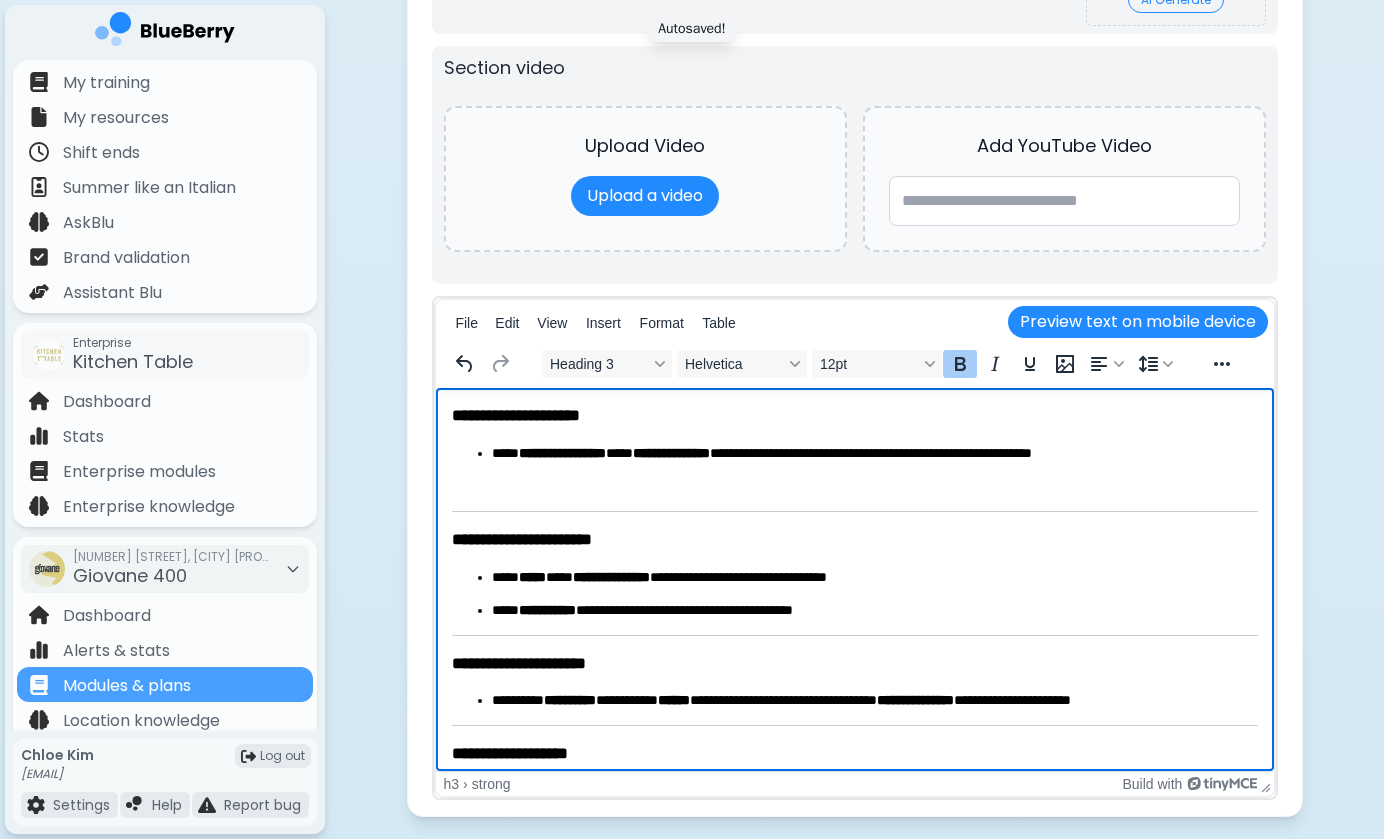 click on "**********" at bounding box center [854, 415] 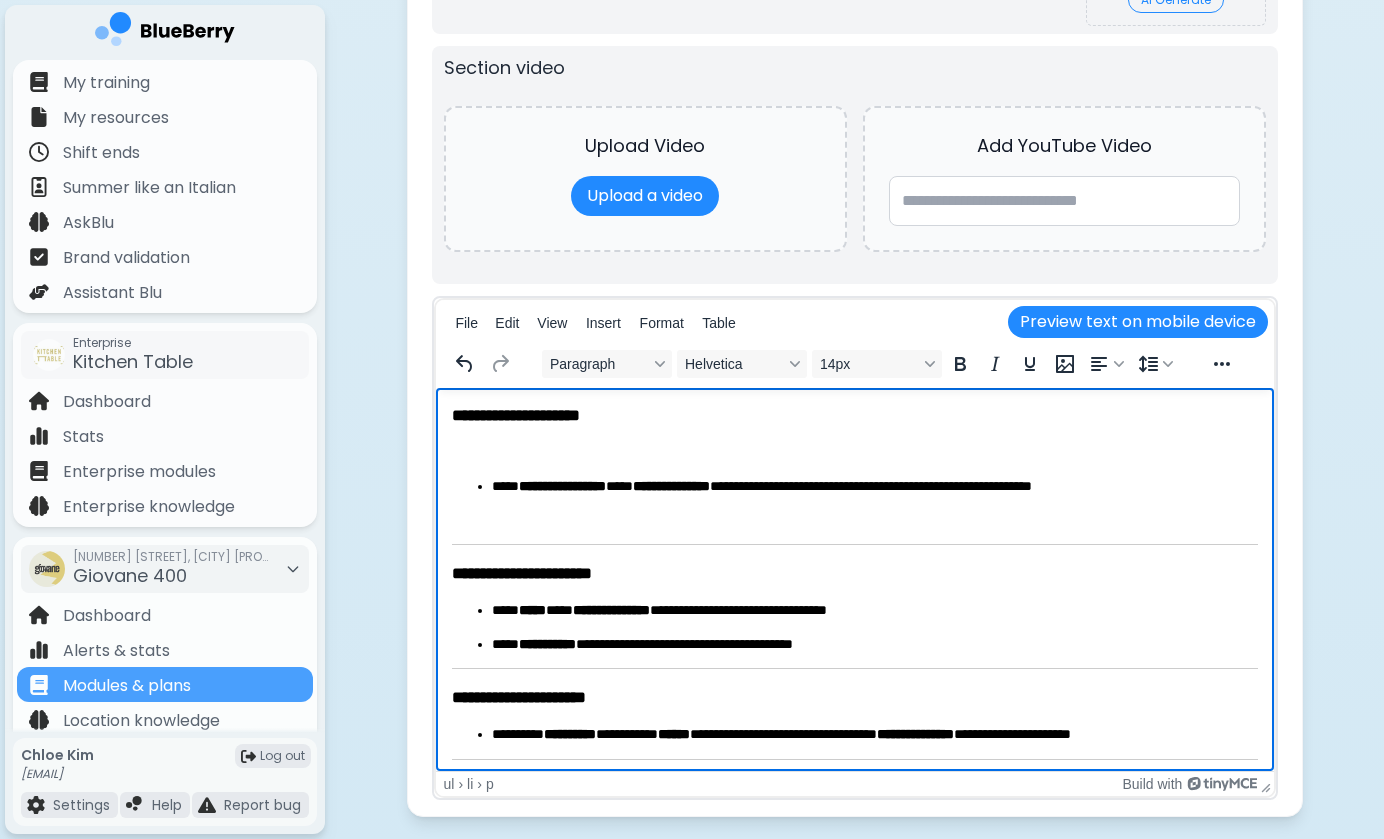 click on "**********" at bounding box center (874, 487) 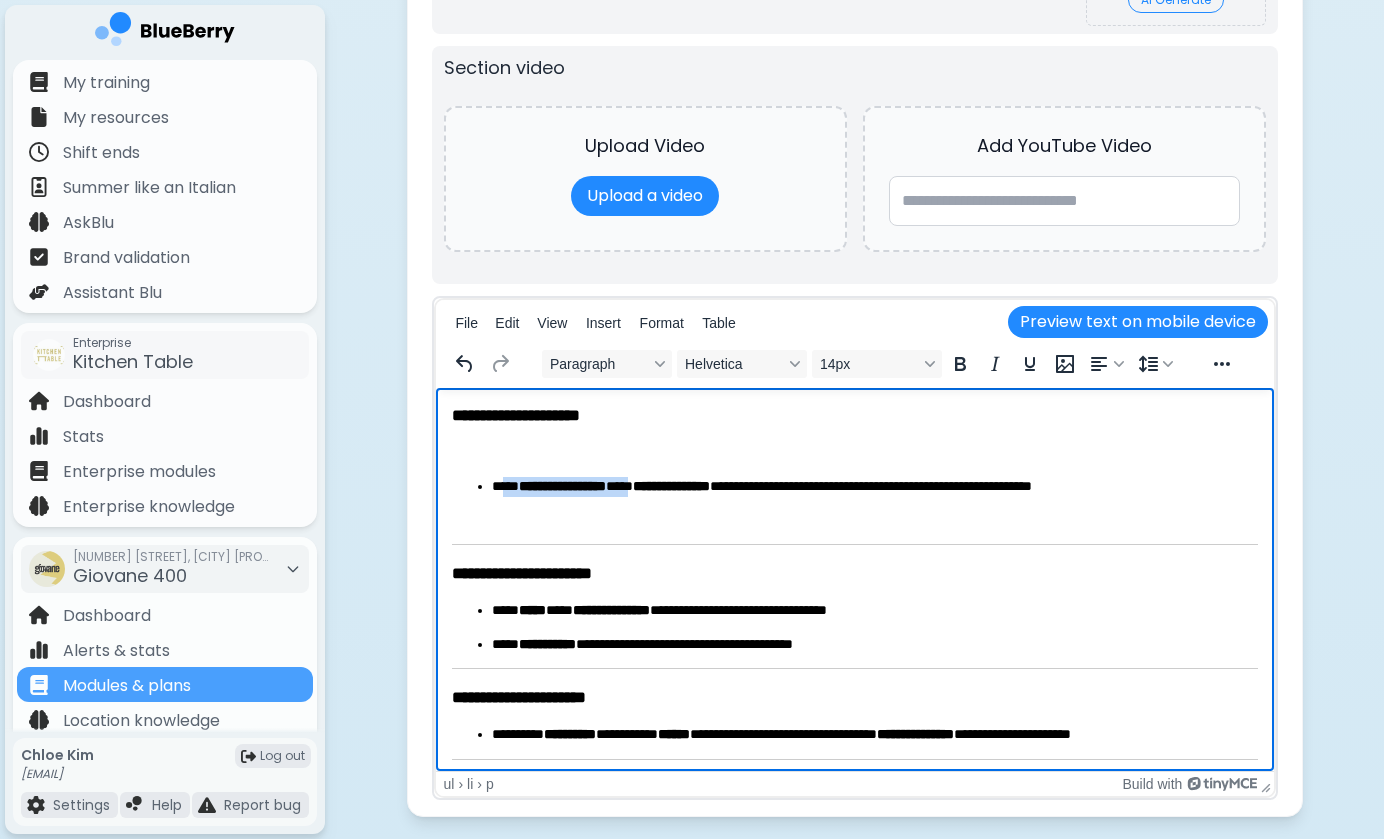 drag, startPoint x: 663, startPoint y: 485, endPoint x: 504, endPoint y: 486, distance: 159.00314 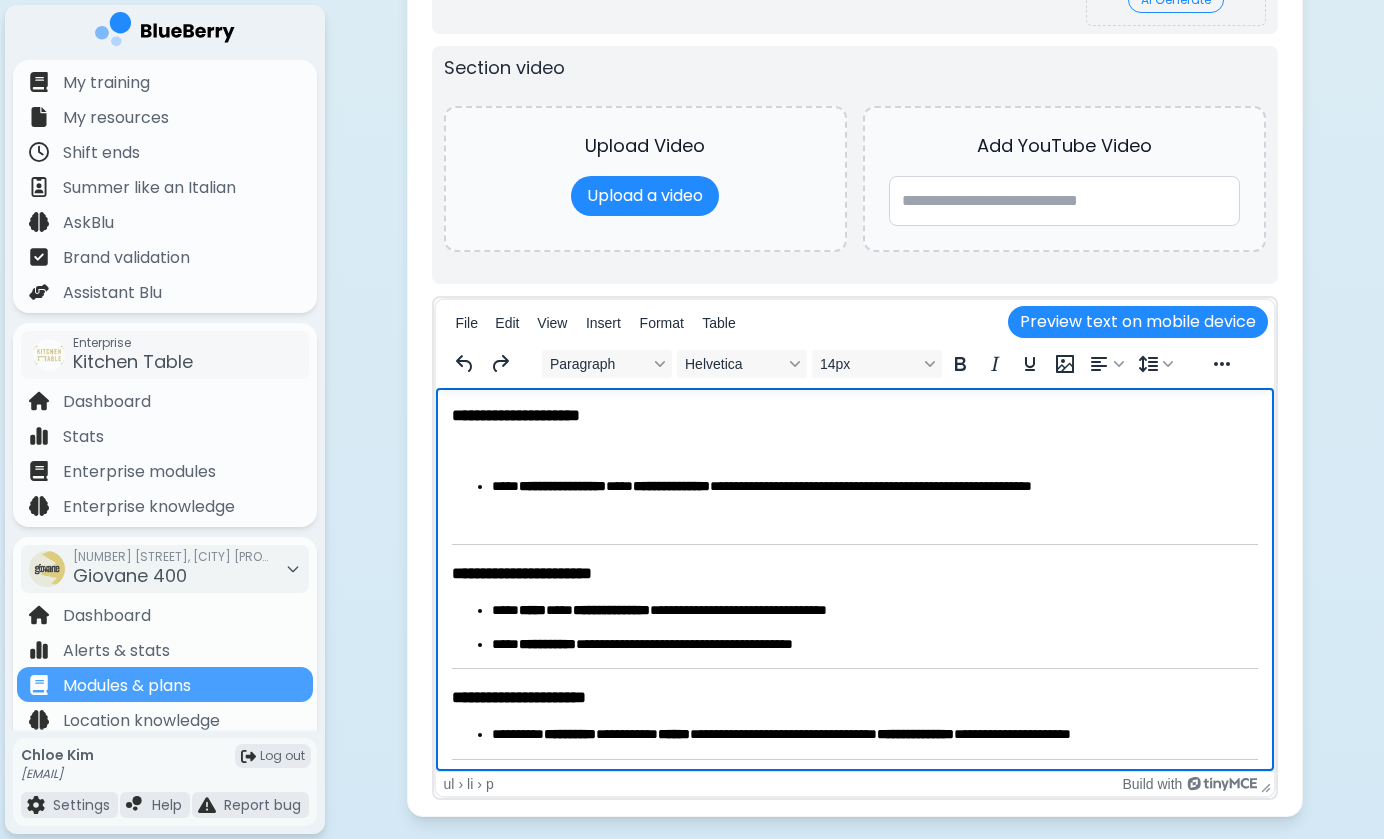click on "**********" at bounding box center (561, 486) 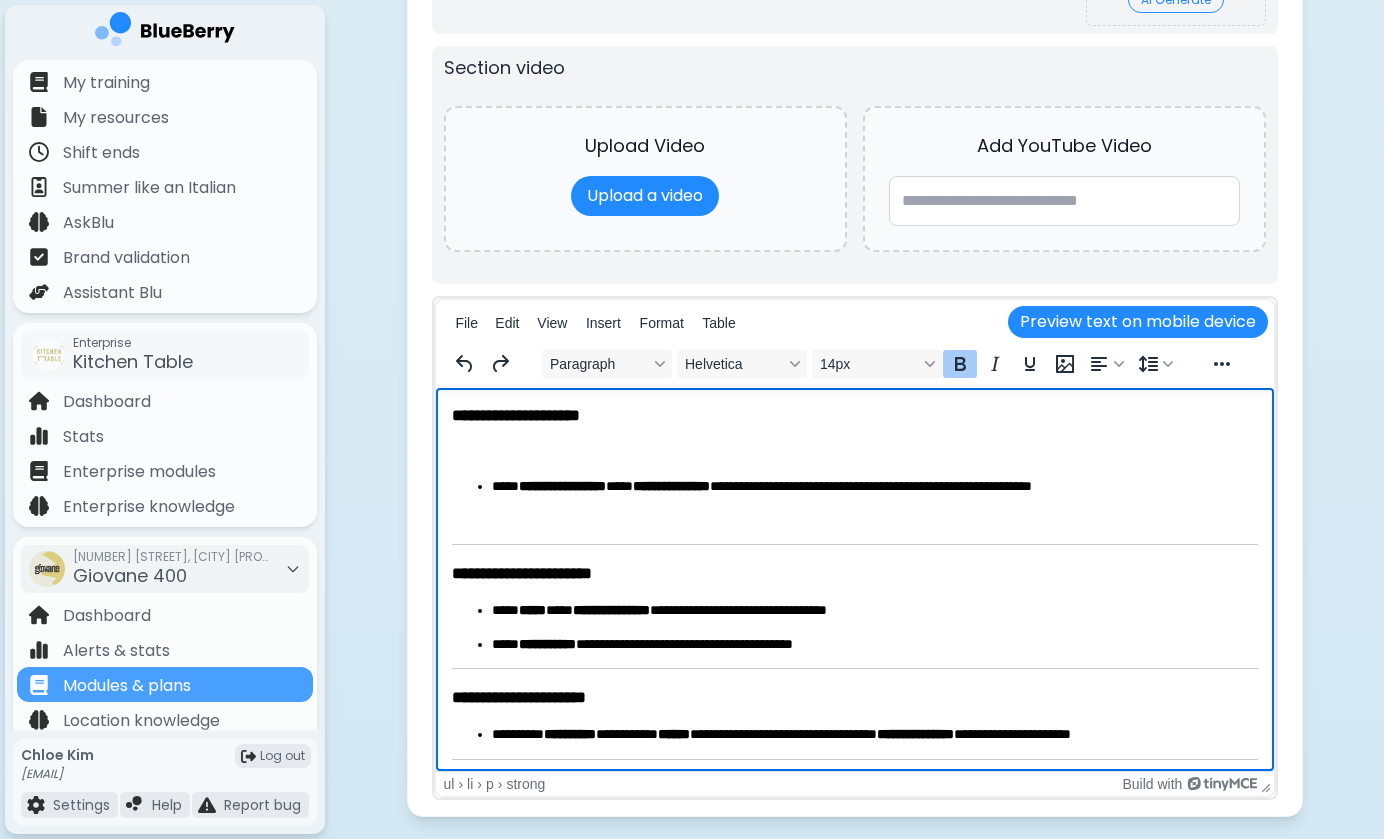 click on "**********" at bounding box center (561, 486) 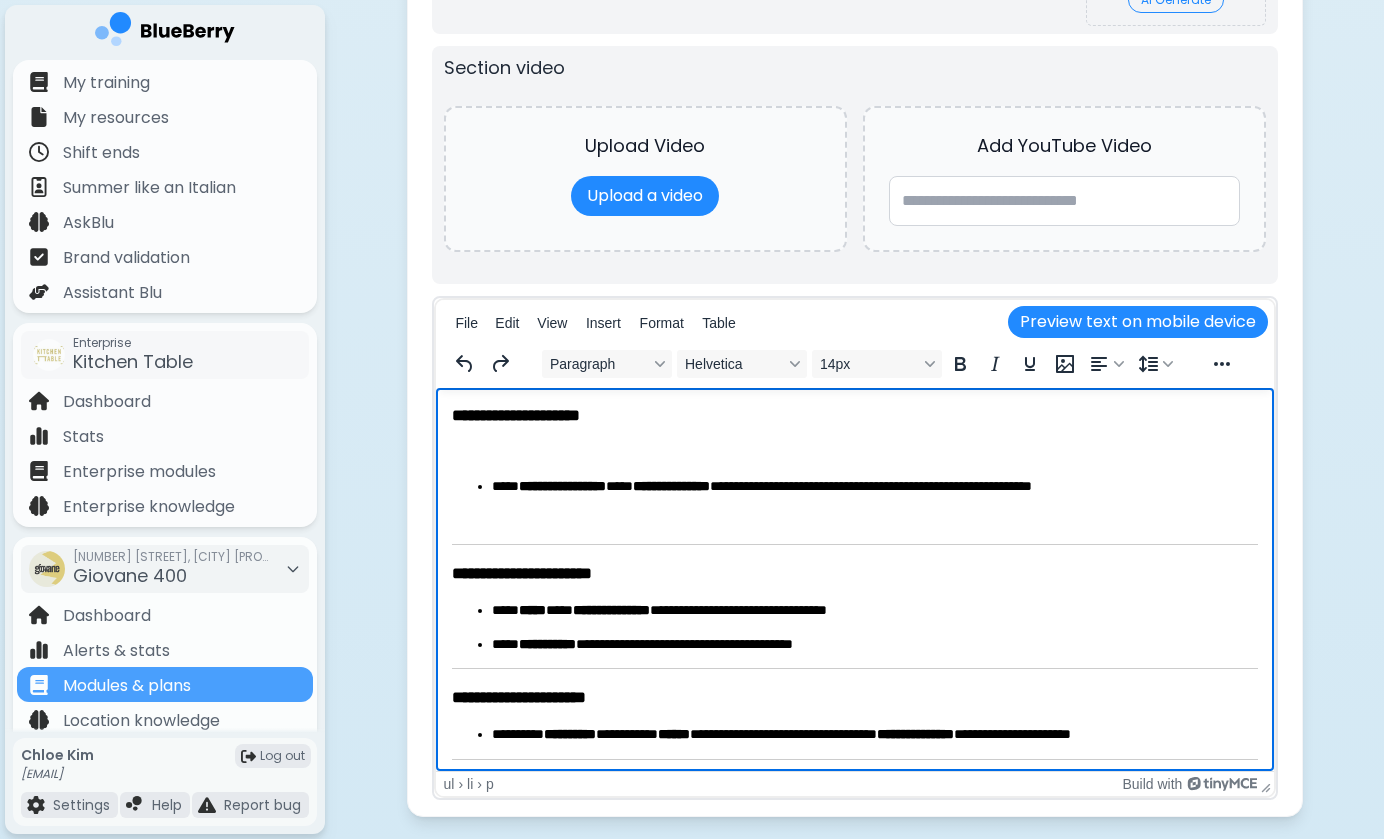 click on "**********" at bounding box center (874, 487) 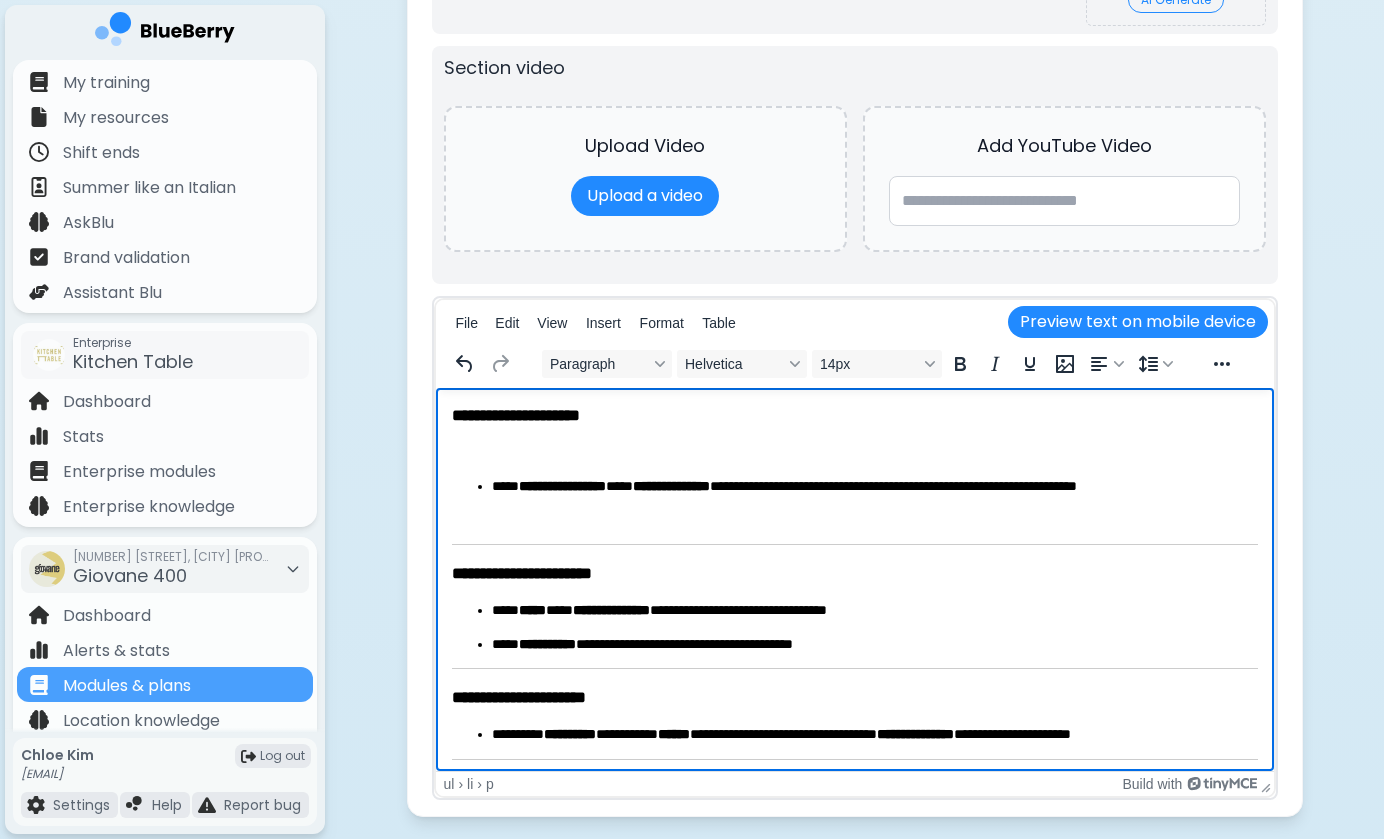 click on "**********" at bounding box center [874, 487] 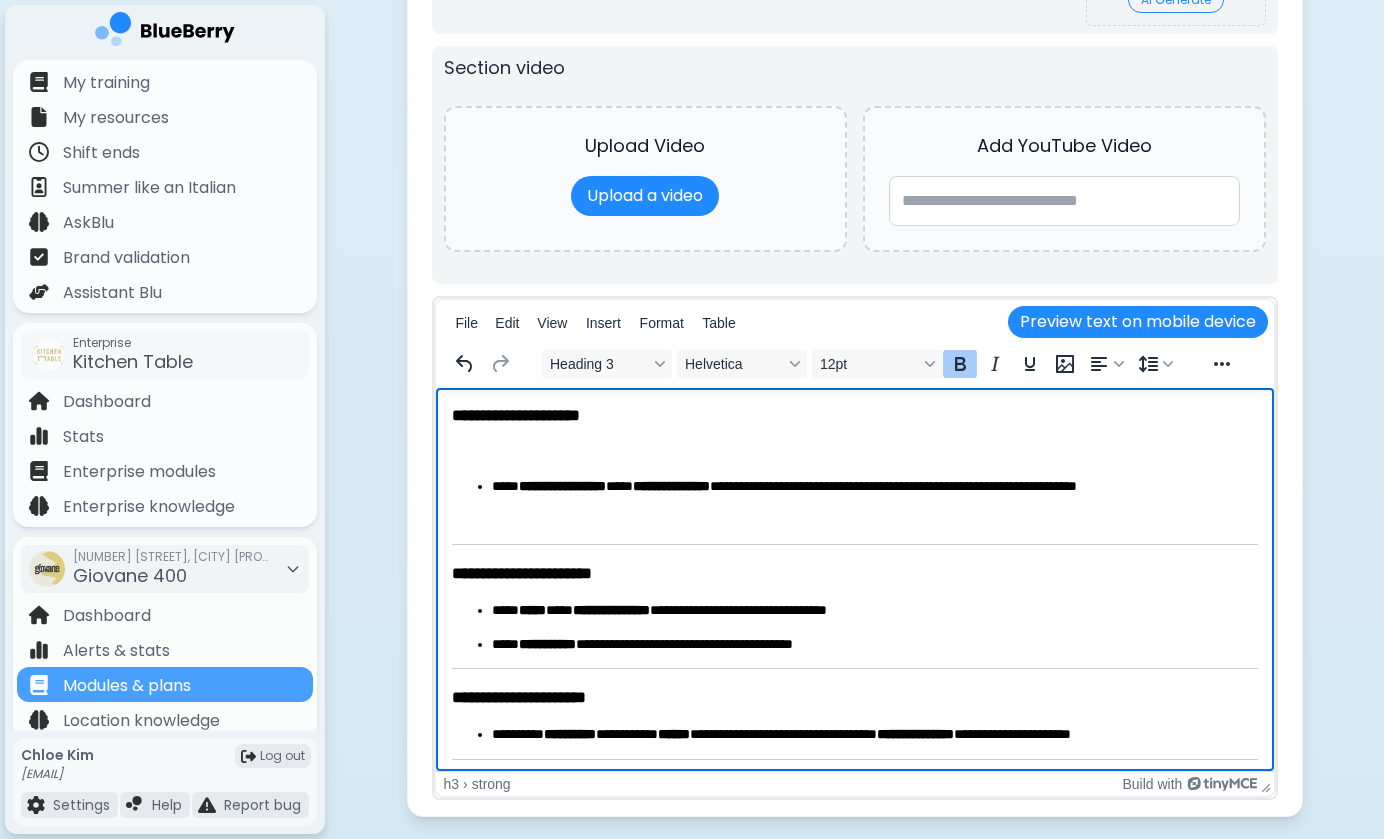 click on "**********" at bounding box center [521, 573] 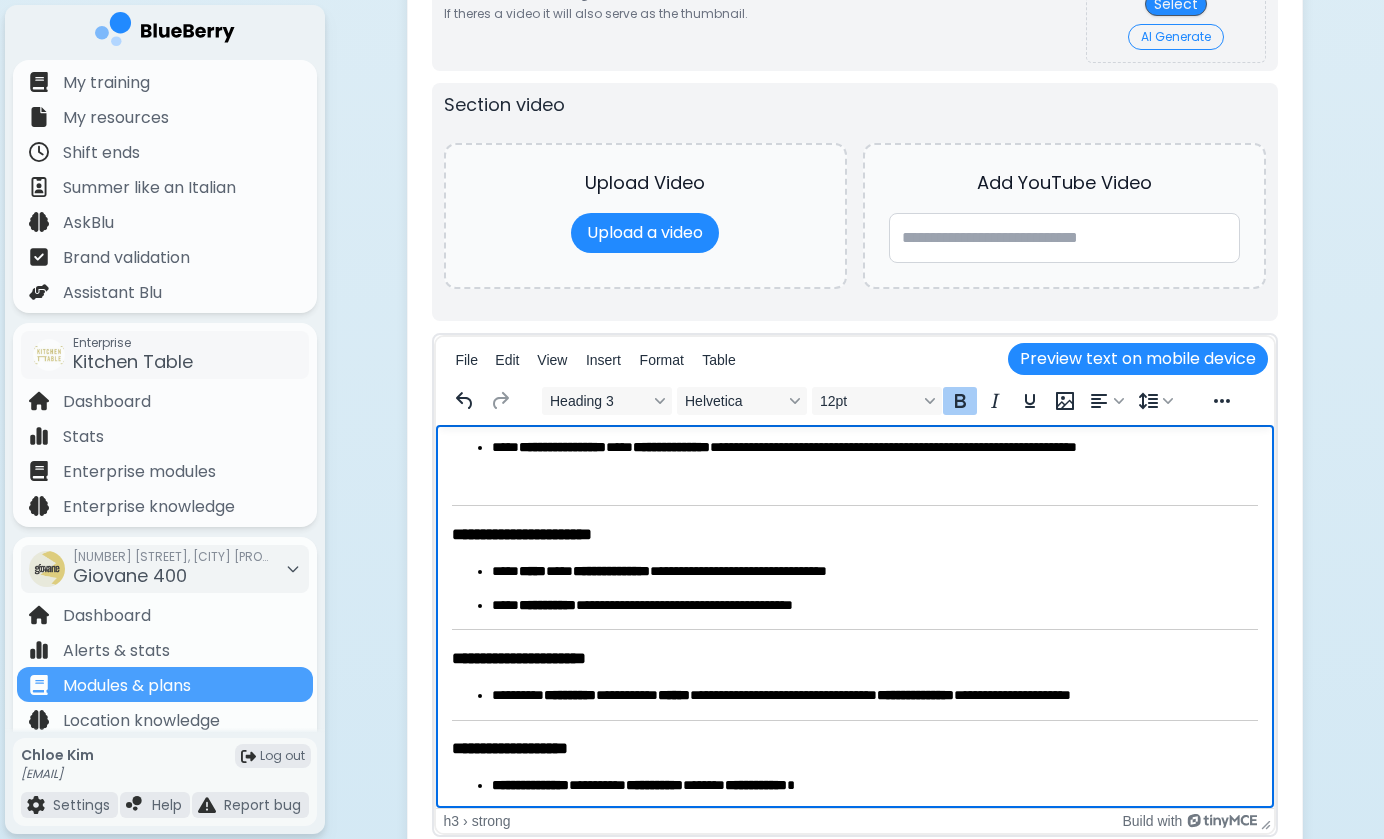 scroll, scrollTop: 75, scrollLeft: 0, axis: vertical 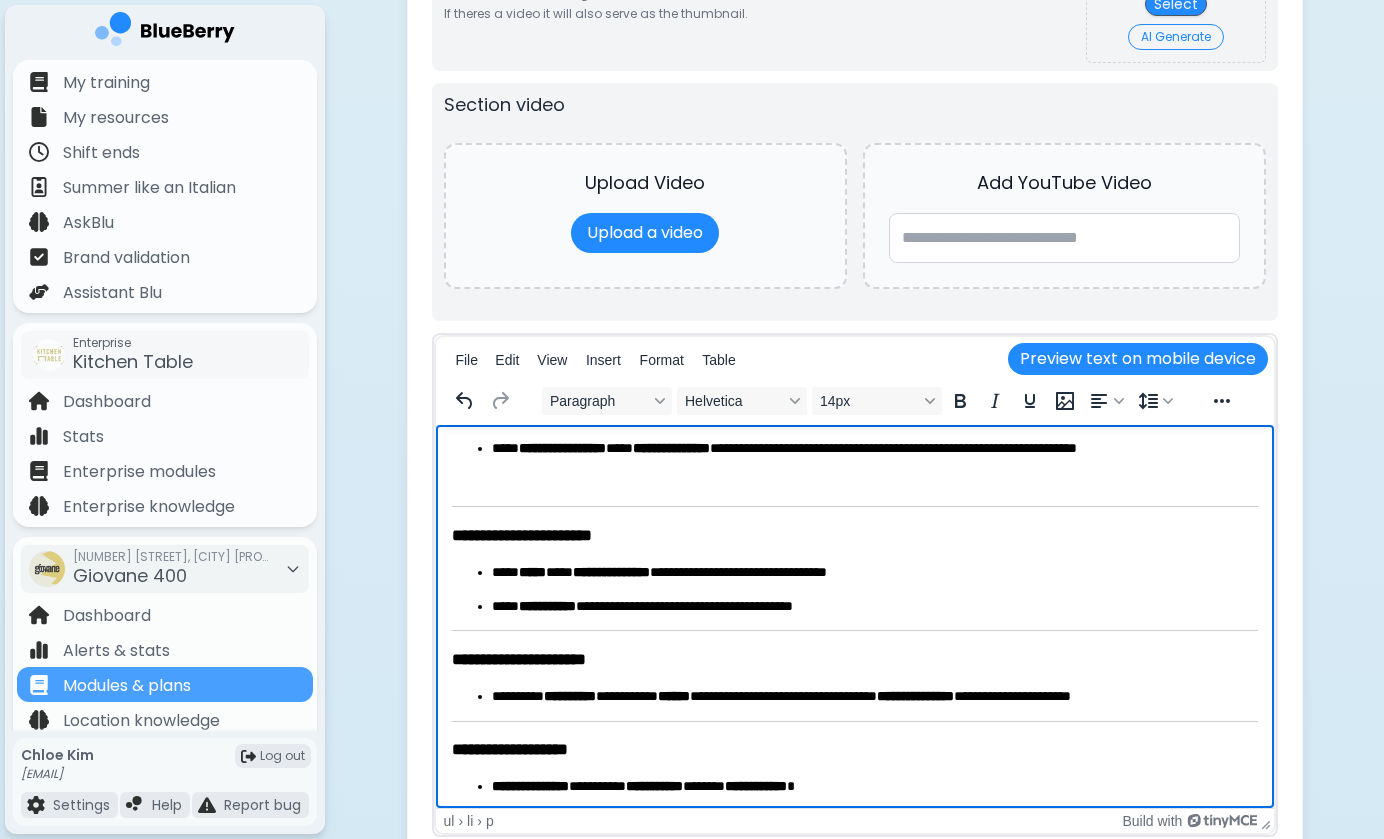 click on "**********" at bounding box center [854, 581] 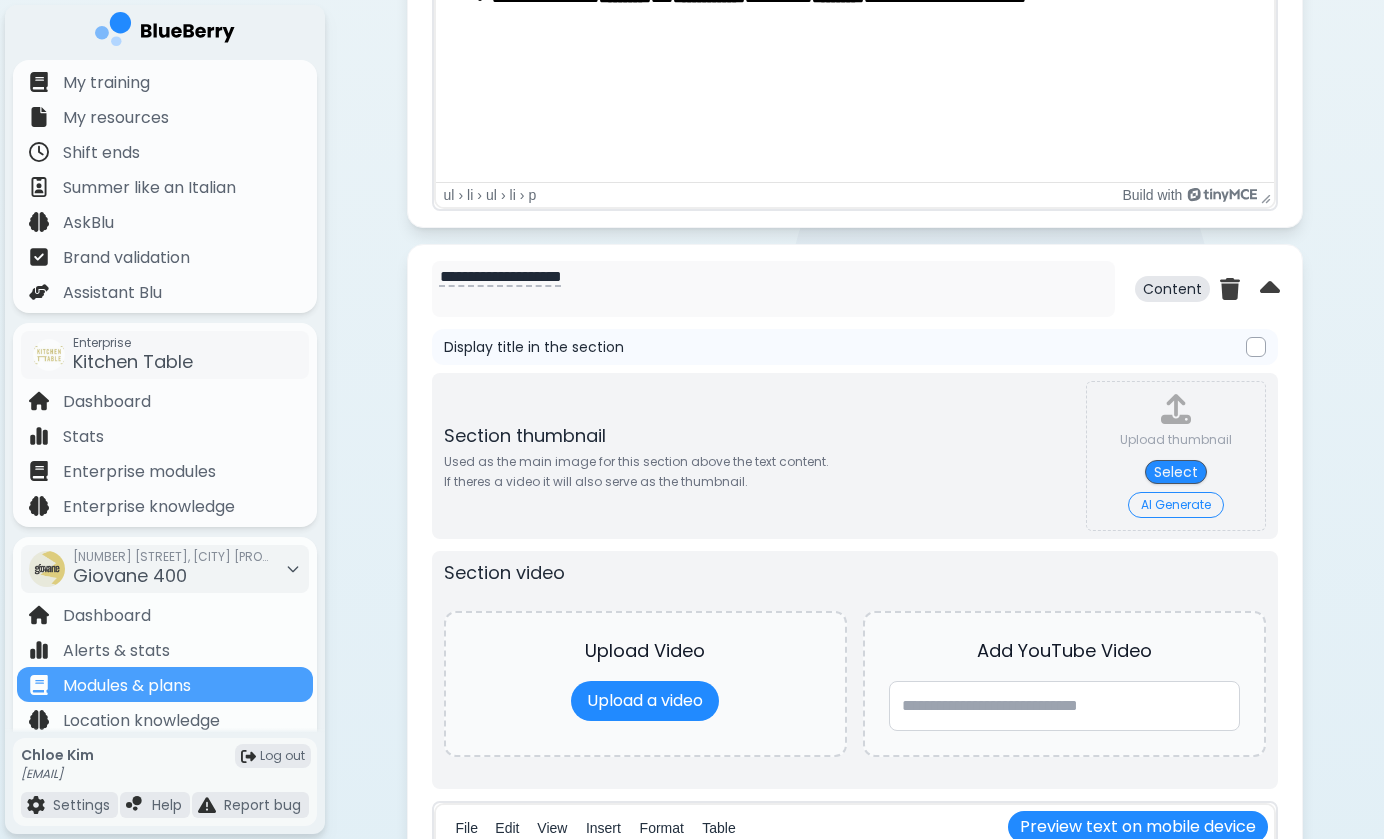 scroll, scrollTop: 3029, scrollLeft: 0, axis: vertical 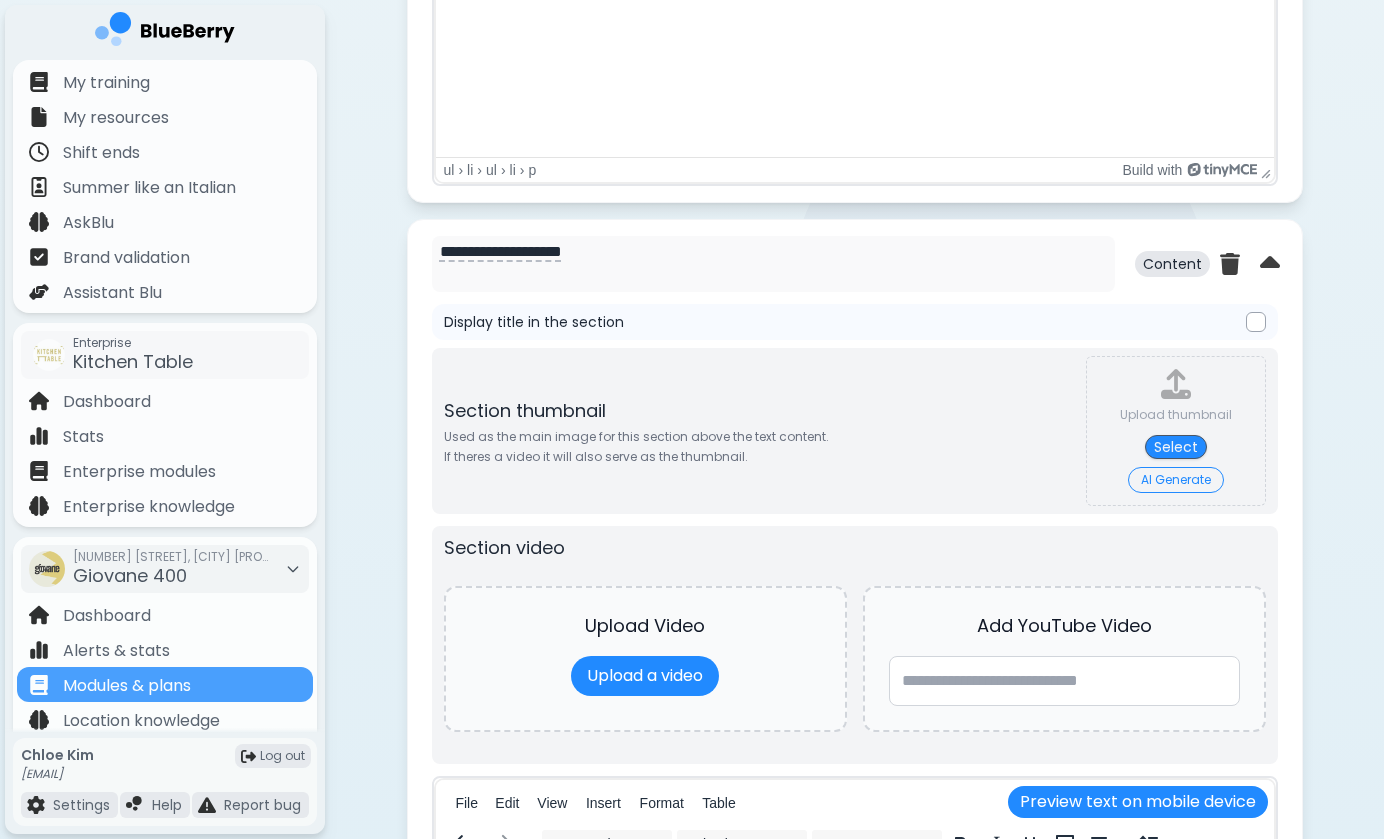 click on "**********" at bounding box center [854, -83] 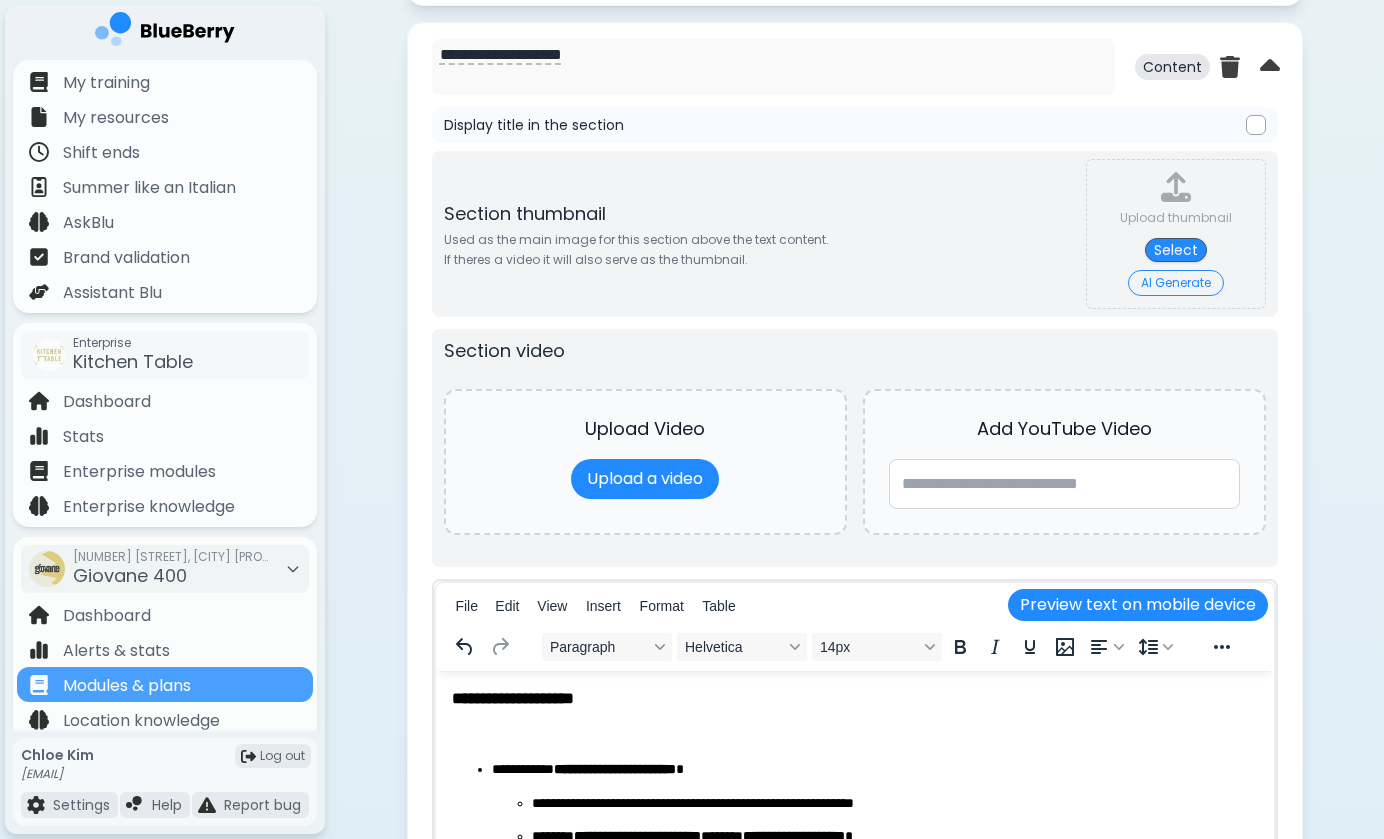scroll, scrollTop: 3227, scrollLeft: 0, axis: vertical 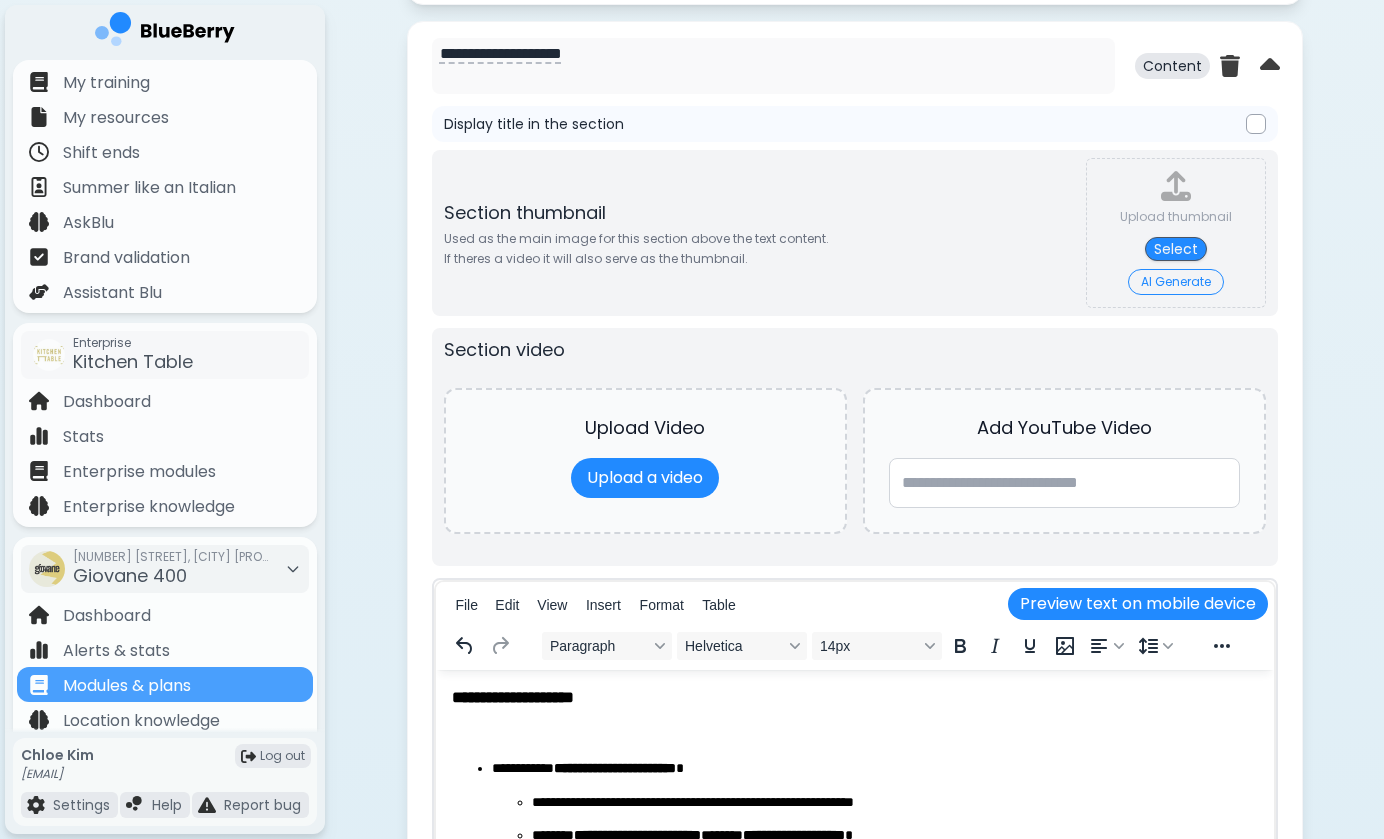 click on "**********" at bounding box center (854, -281) 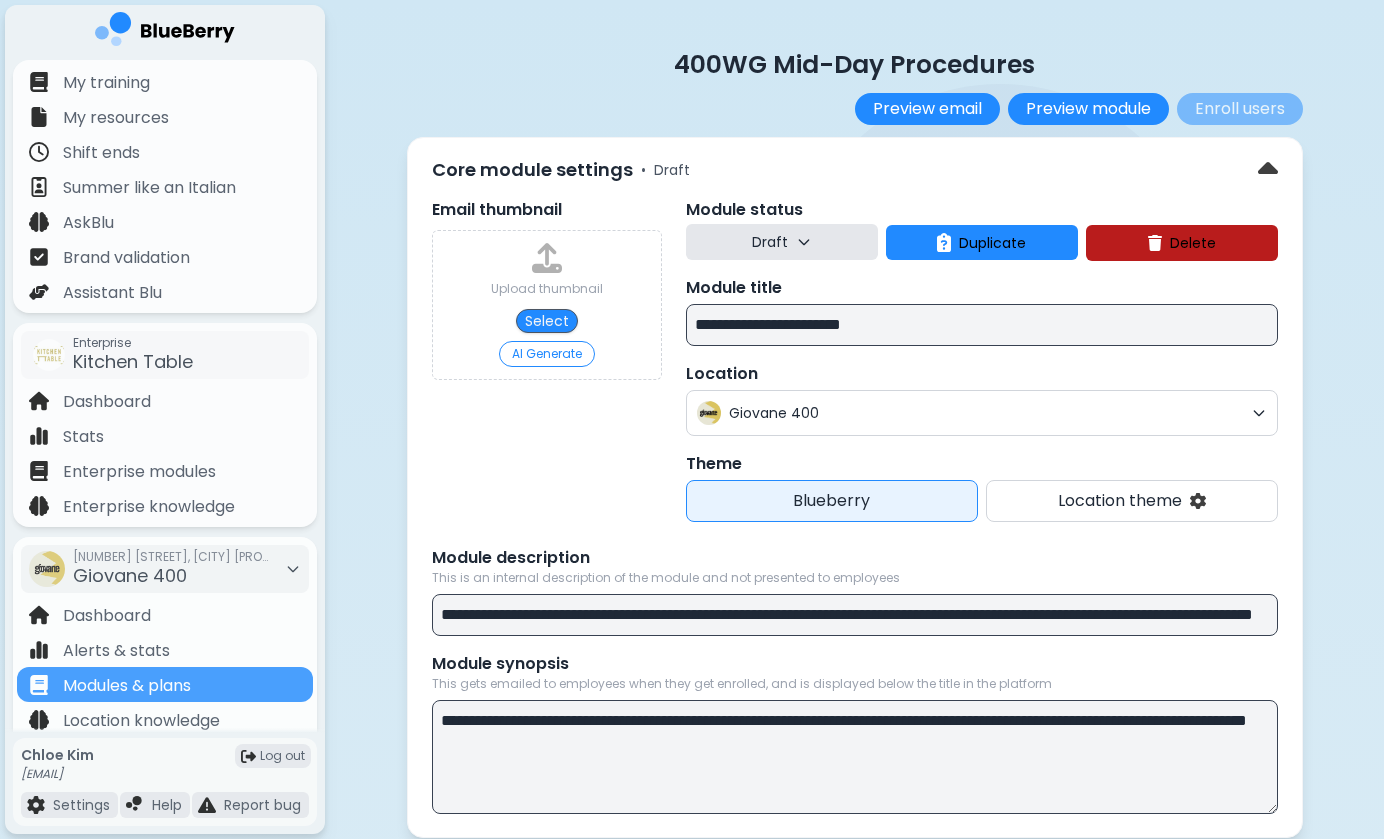 scroll, scrollTop: 0, scrollLeft: 0, axis: both 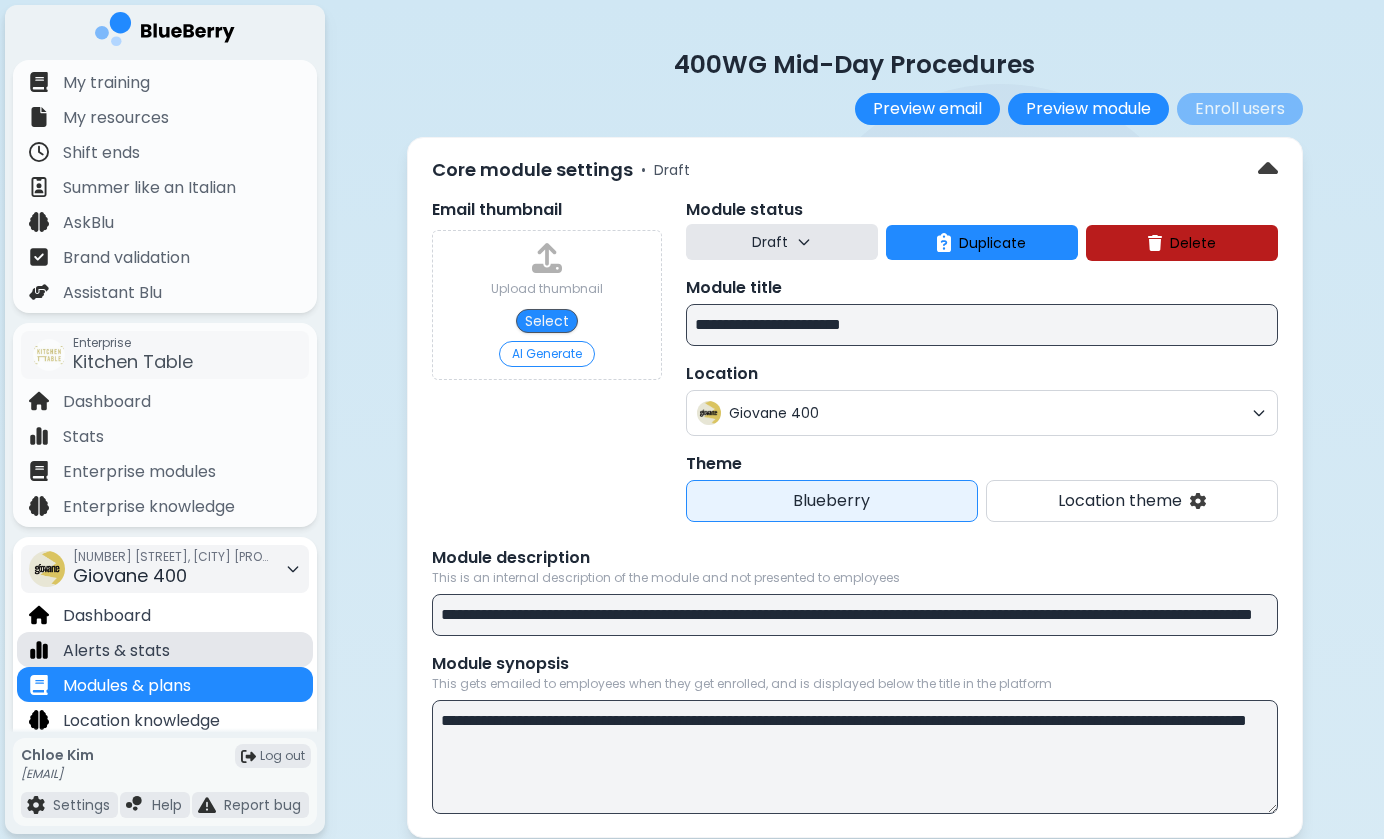 click on "Alerts & stats" at bounding box center (165, 649) 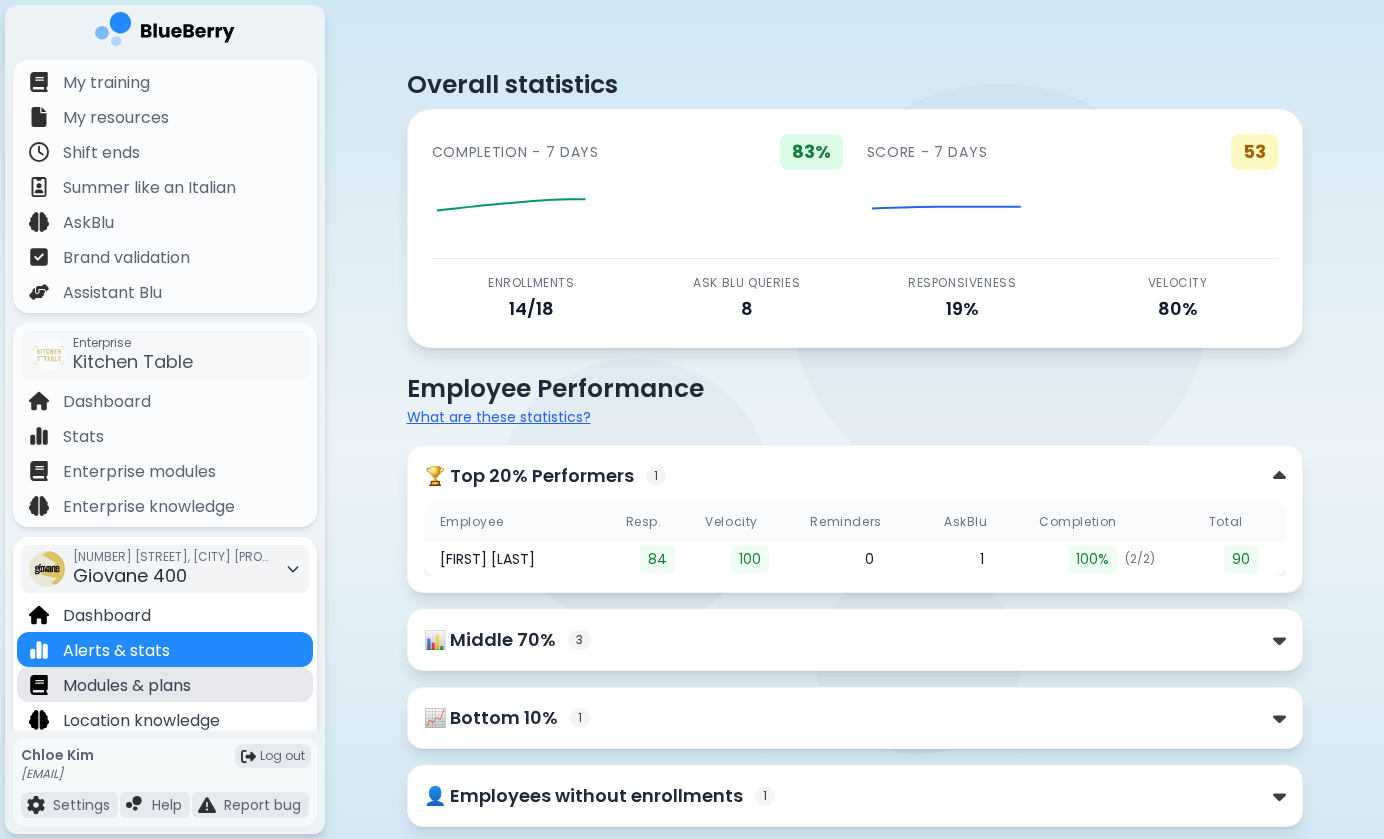 click on "Modules & plans" at bounding box center (165, 684) 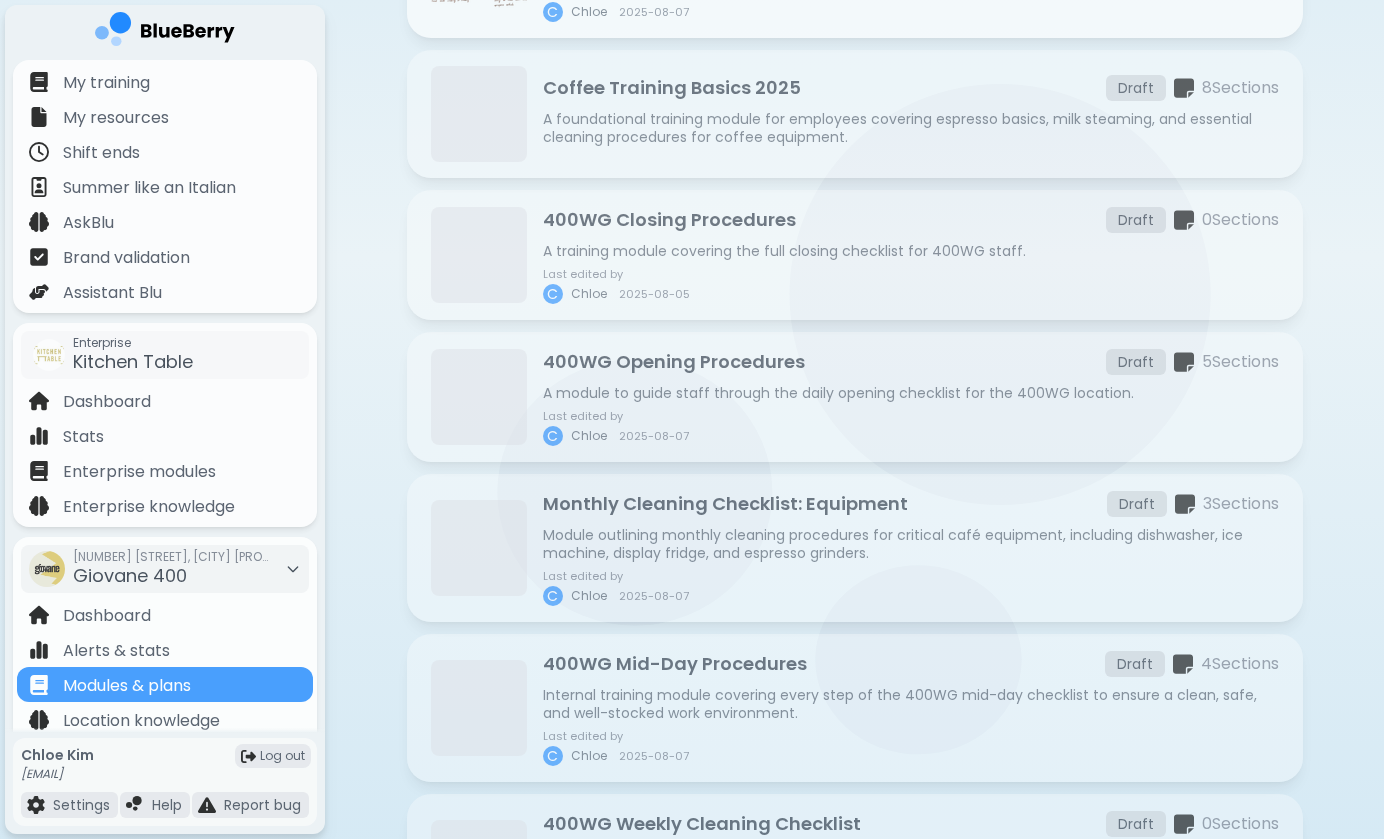 scroll, scrollTop: 491, scrollLeft: 0, axis: vertical 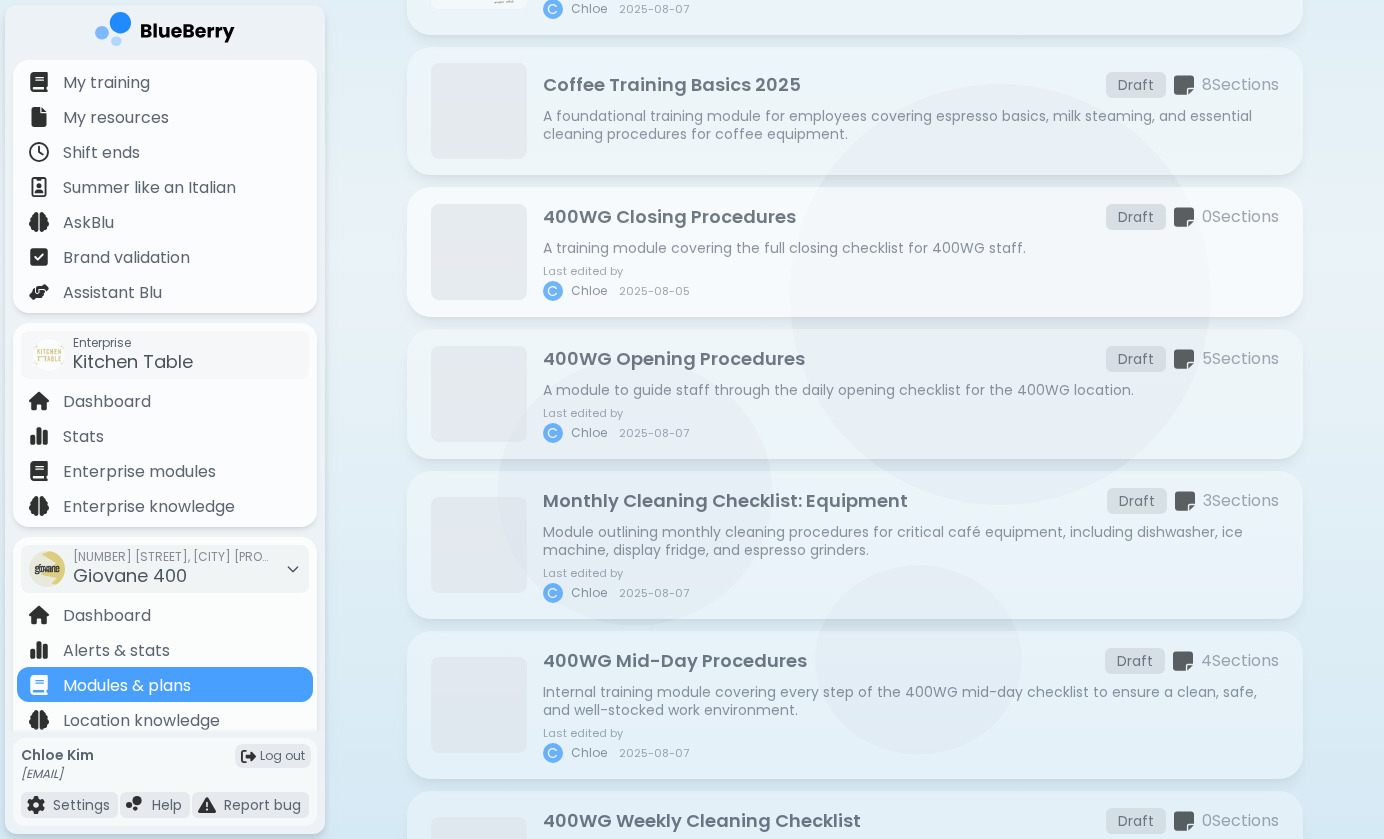 click on "A training module covering the full closing checklist for 400WG staff." at bounding box center (911, 248) 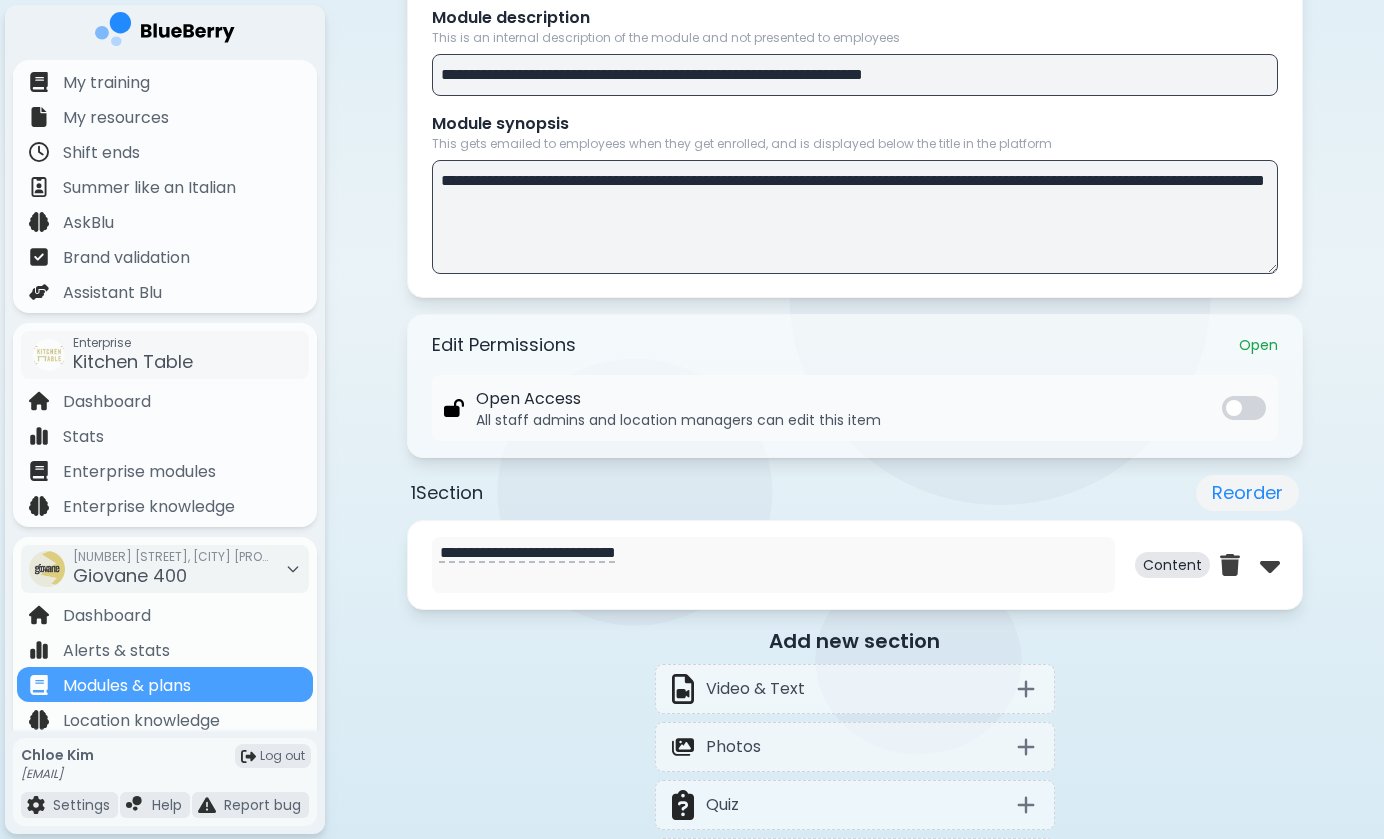 scroll, scrollTop: 646, scrollLeft: 0, axis: vertical 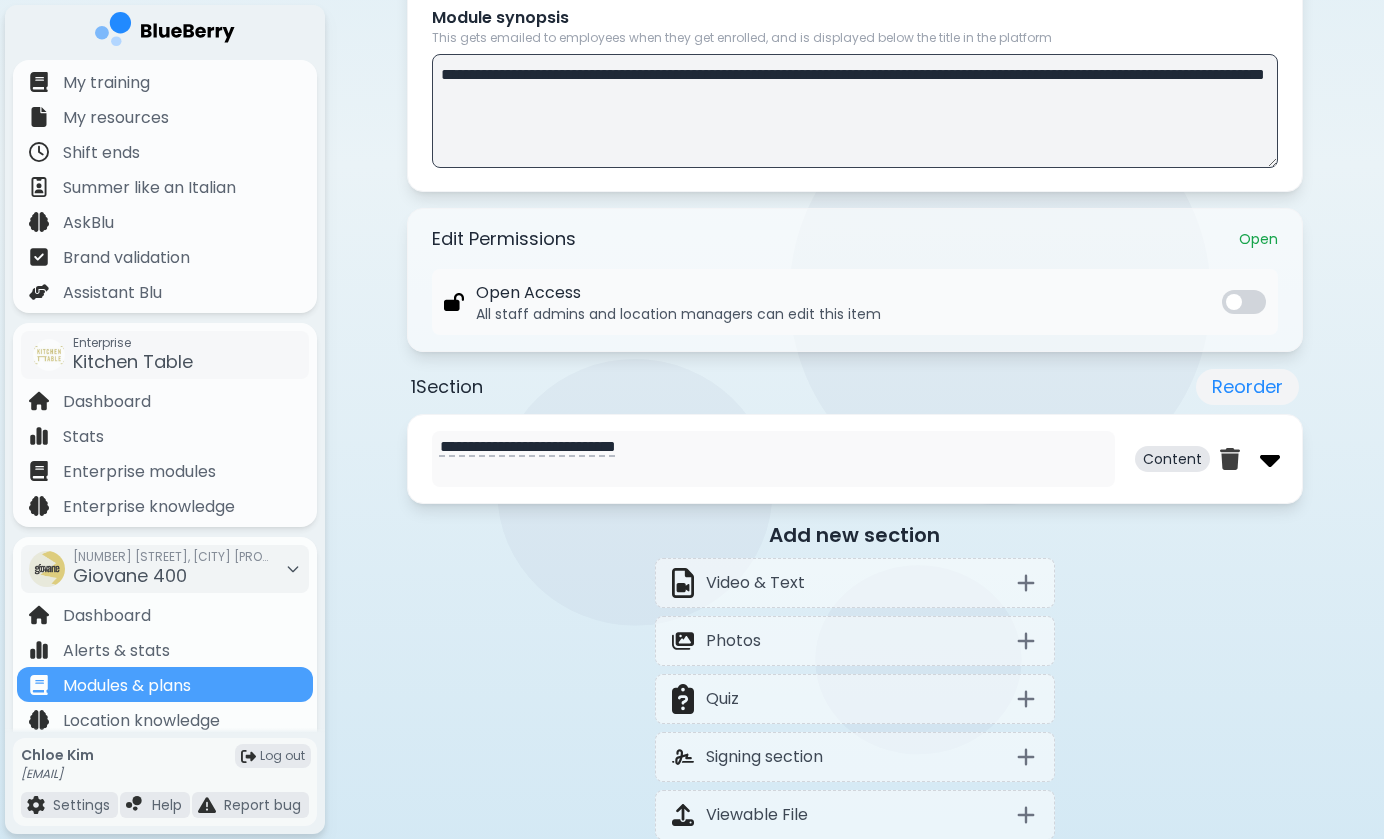 click at bounding box center [1270, 459] 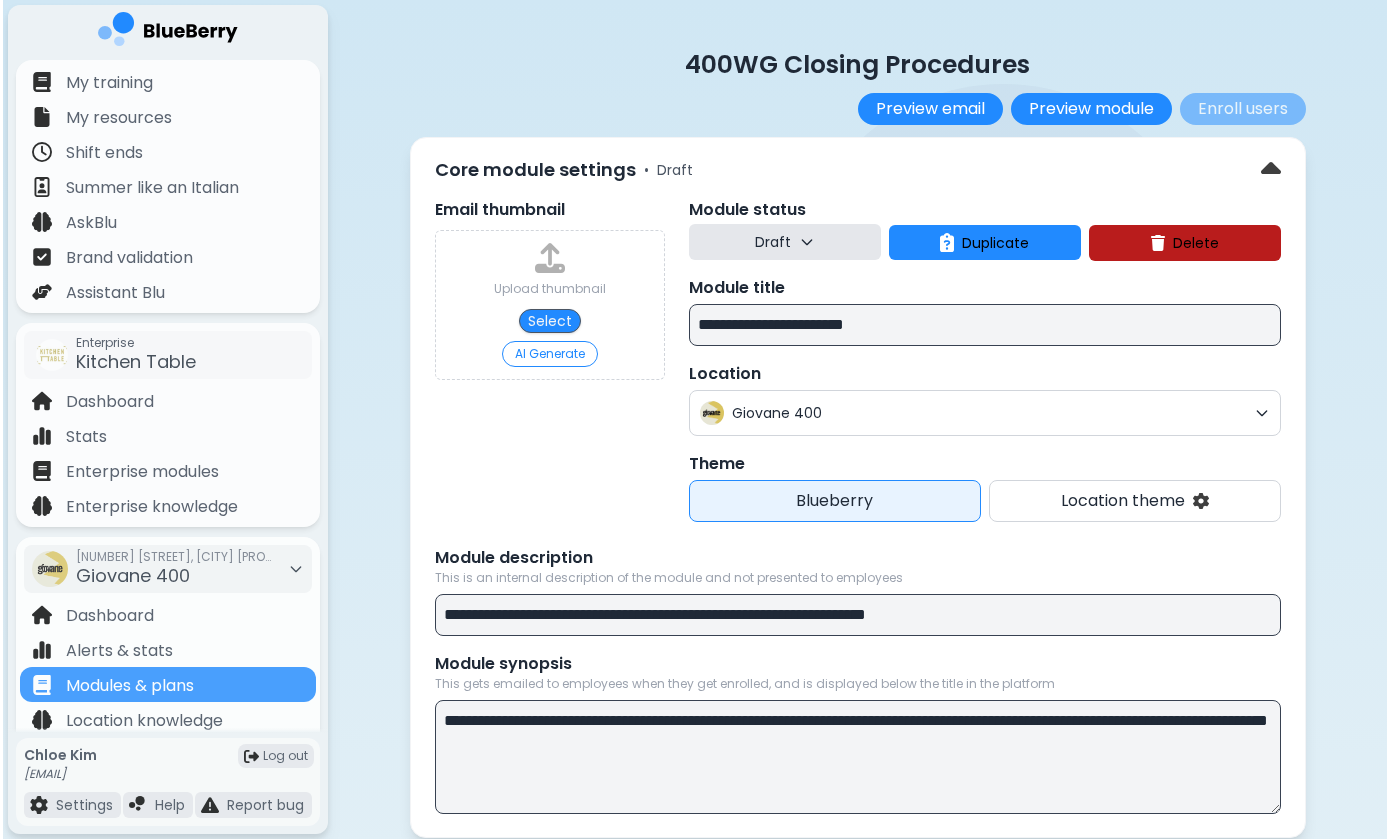 scroll, scrollTop: 0, scrollLeft: 0, axis: both 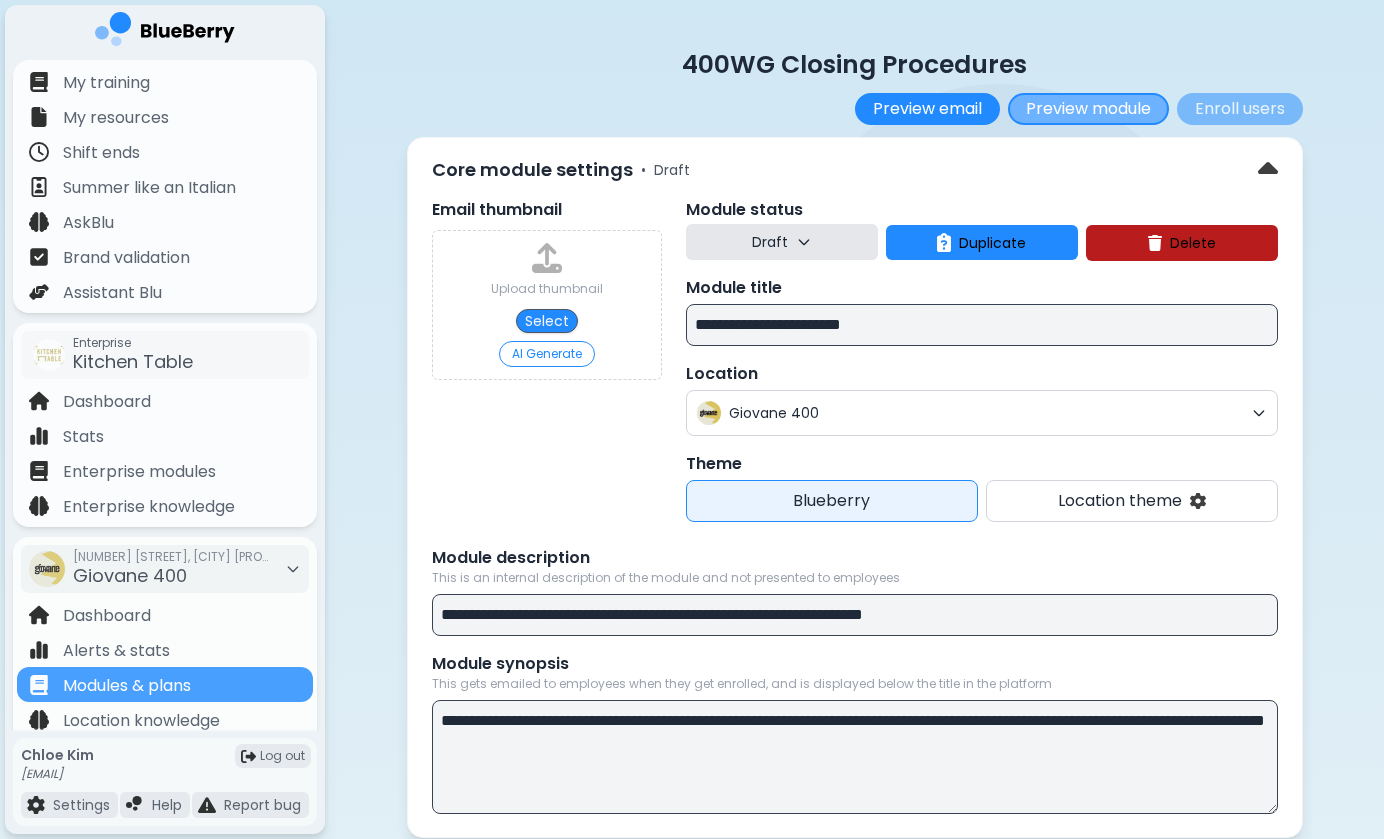 click on "Preview module" at bounding box center (1088, 109) 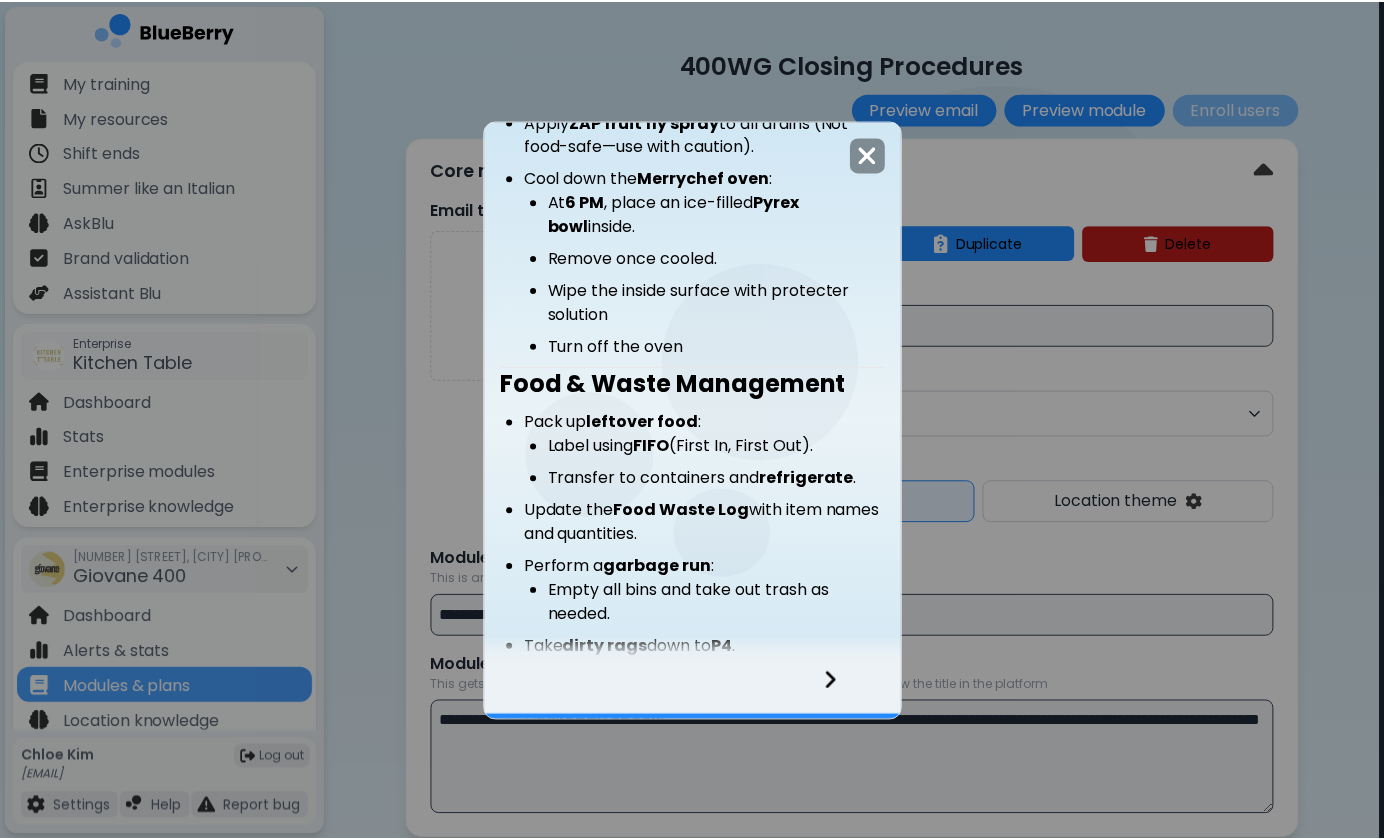 scroll, scrollTop: 1187, scrollLeft: 0, axis: vertical 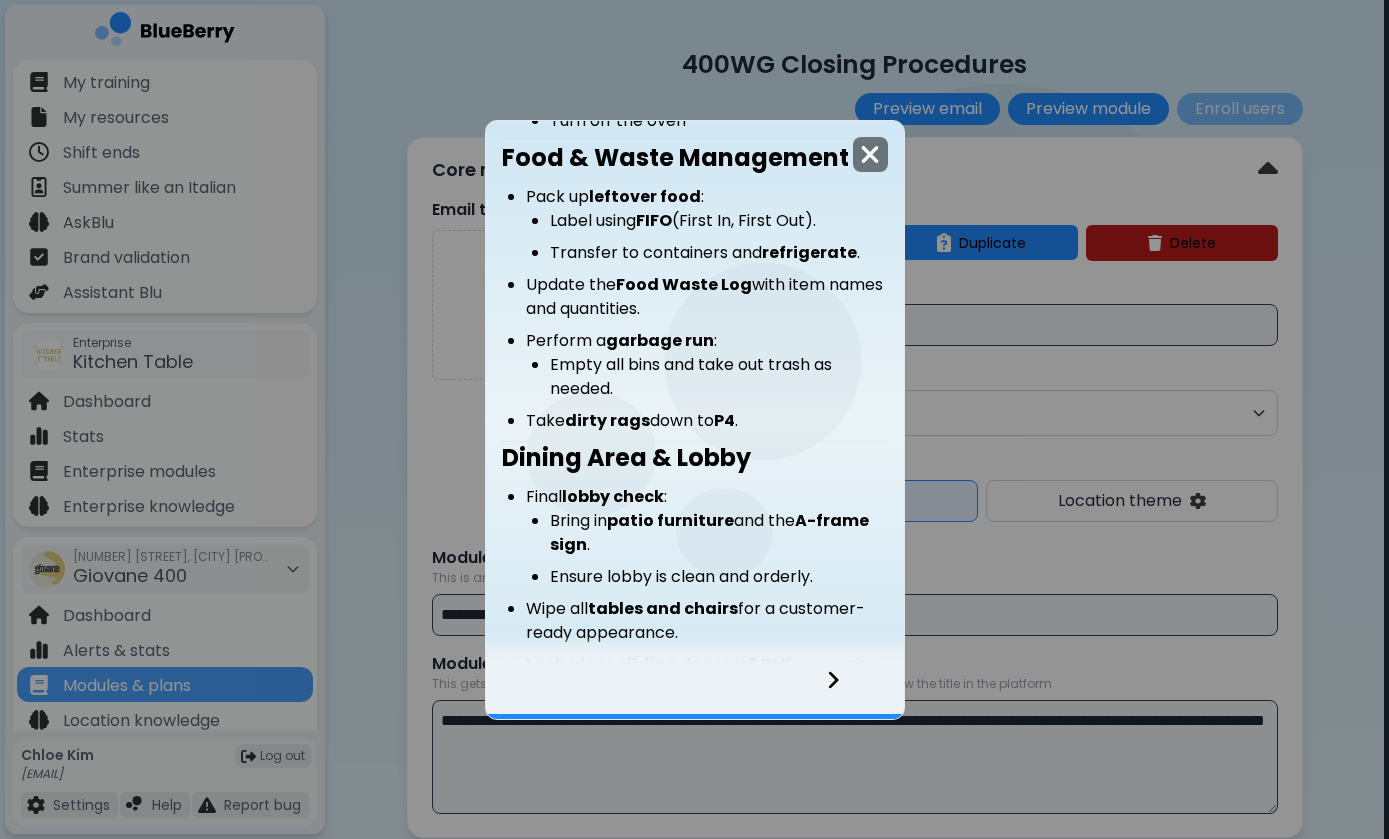click at bounding box center [870, 154] 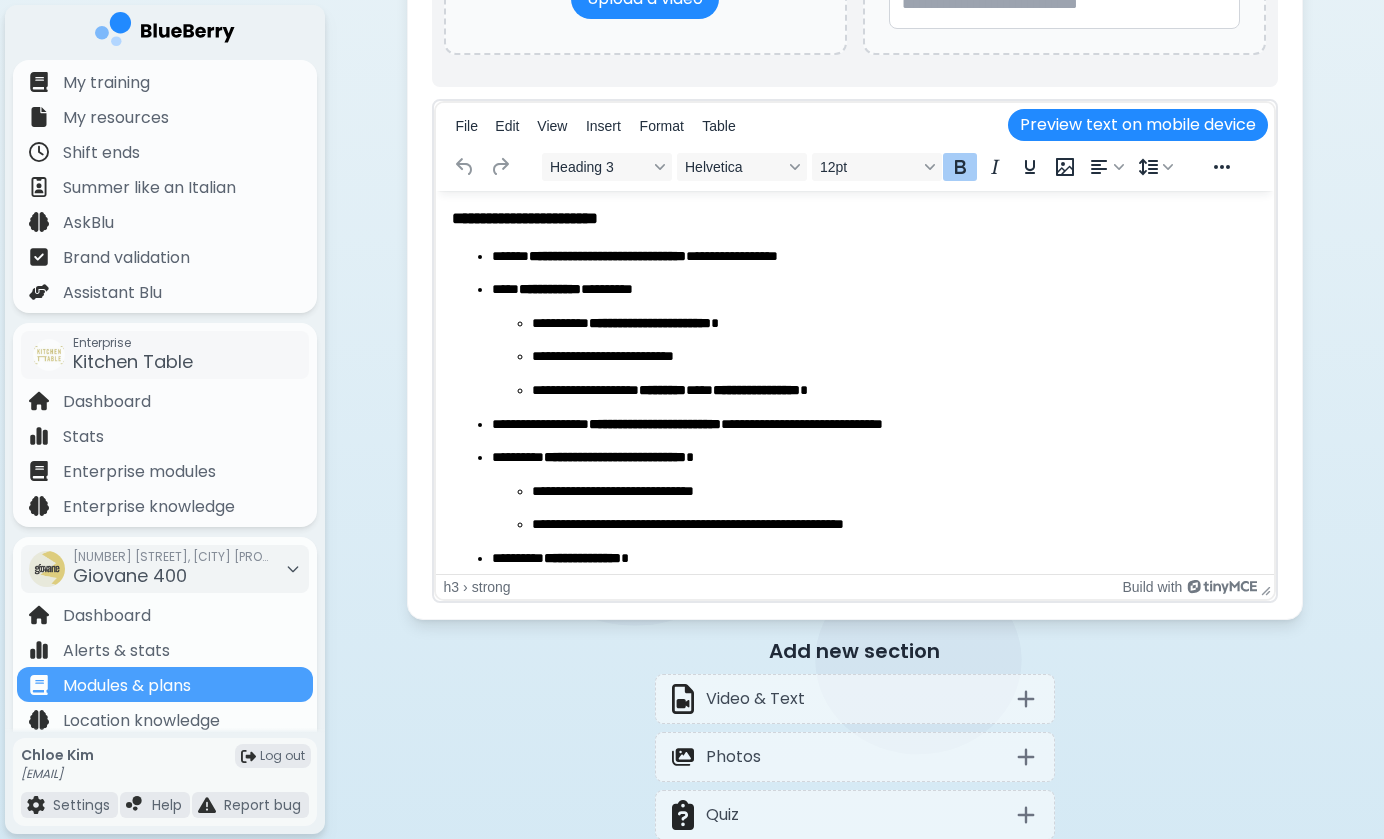 scroll, scrollTop: 0, scrollLeft: 0, axis: both 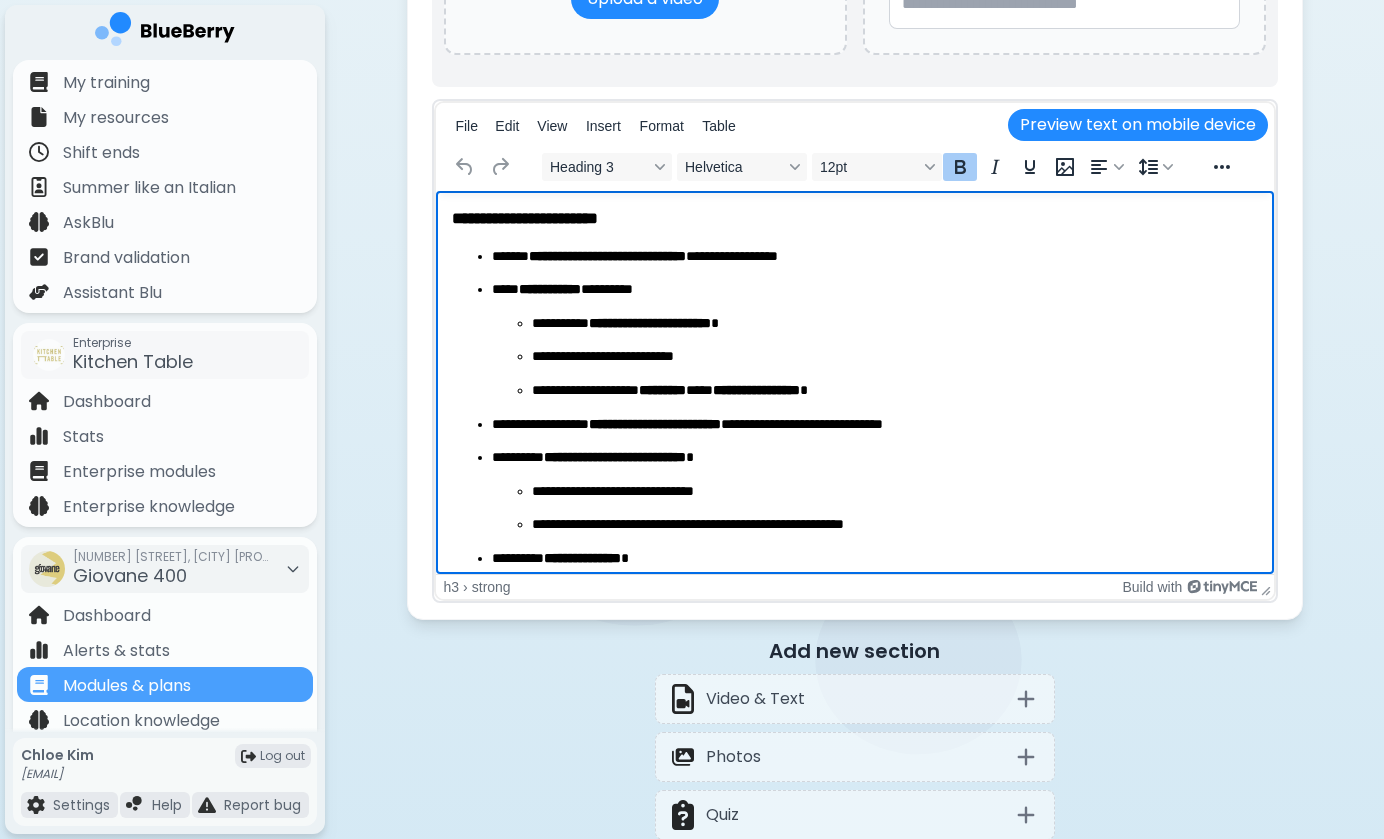 click on "**********" at bounding box center (874, 357) 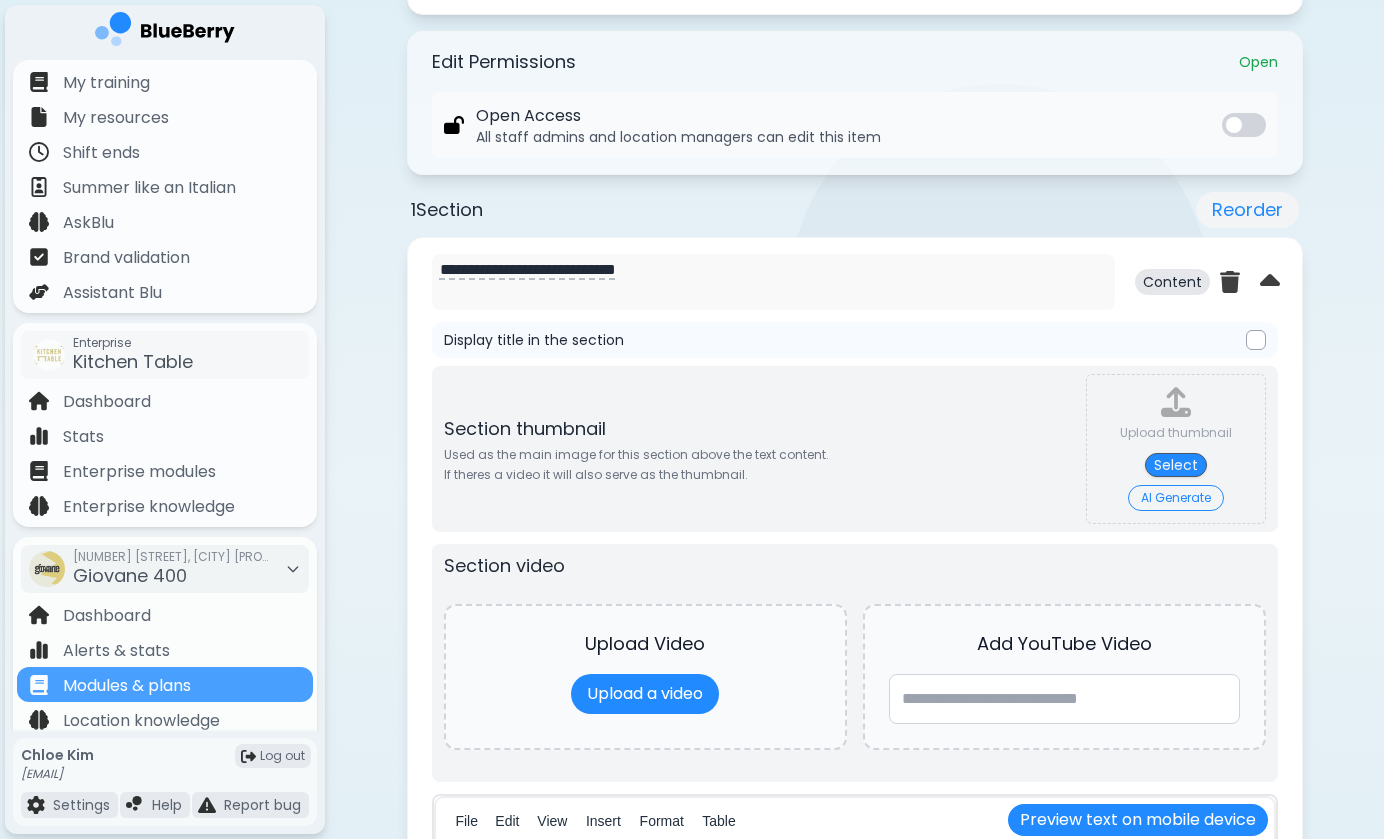 scroll, scrollTop: 831, scrollLeft: 0, axis: vertical 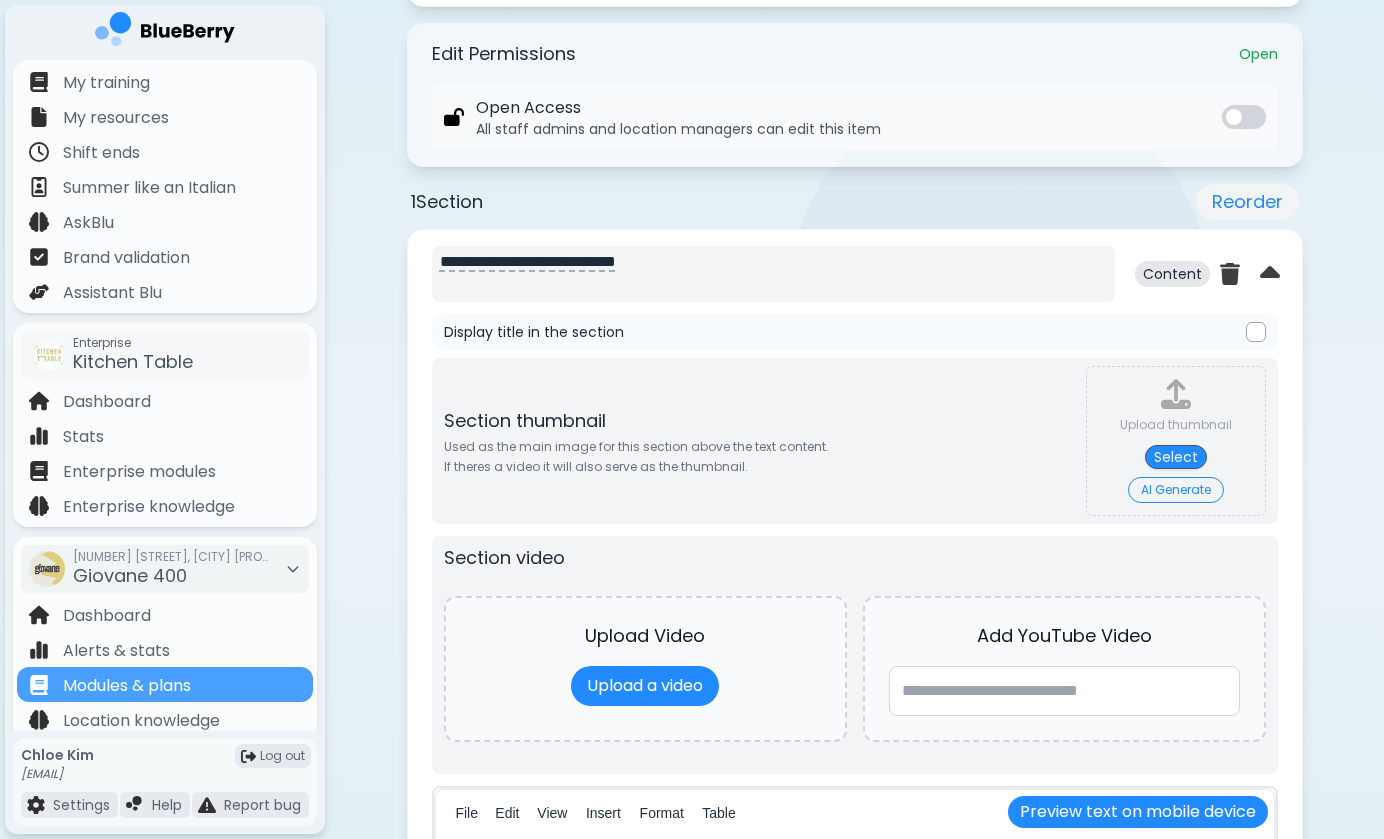 click on "**********" at bounding box center (773, 274) 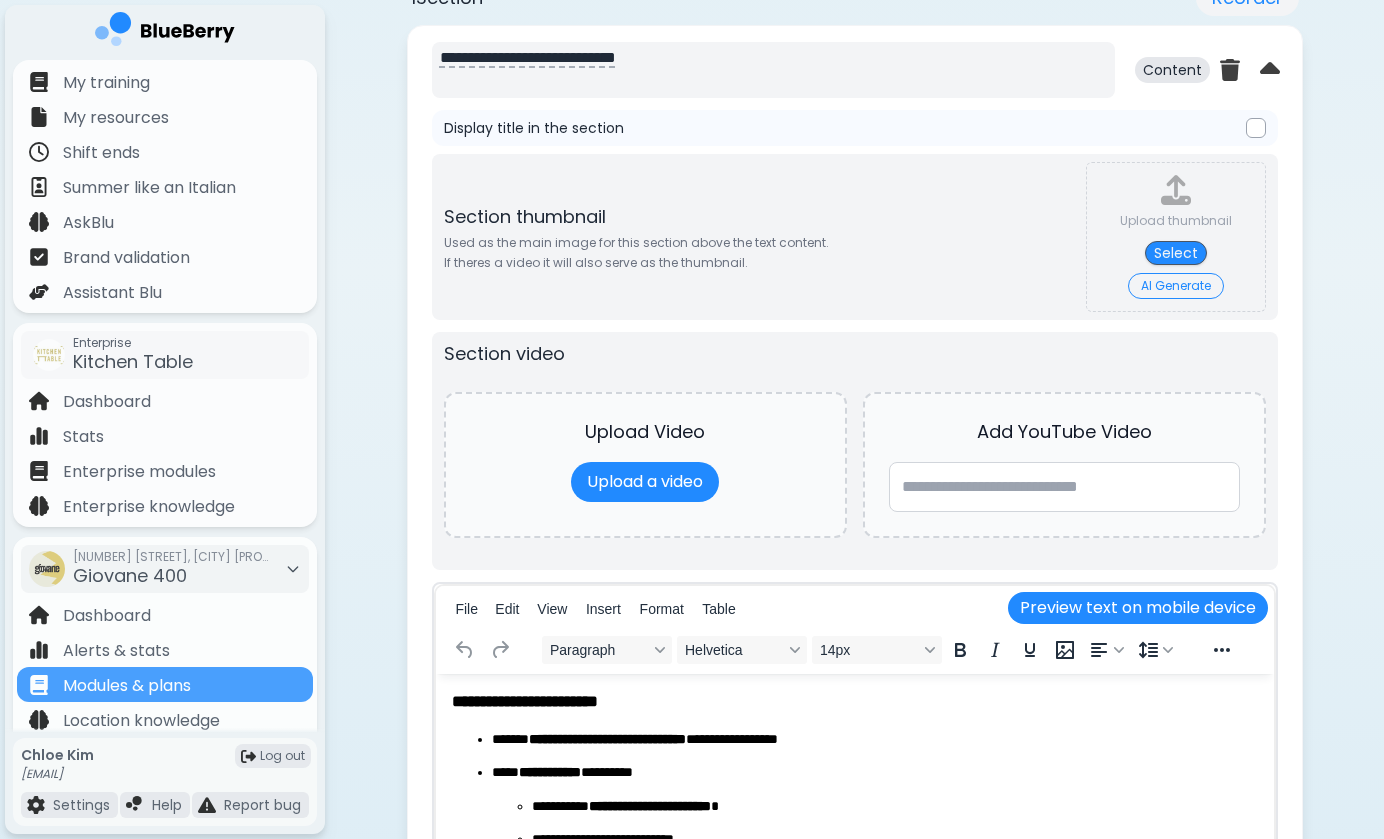scroll, scrollTop: 1289, scrollLeft: 0, axis: vertical 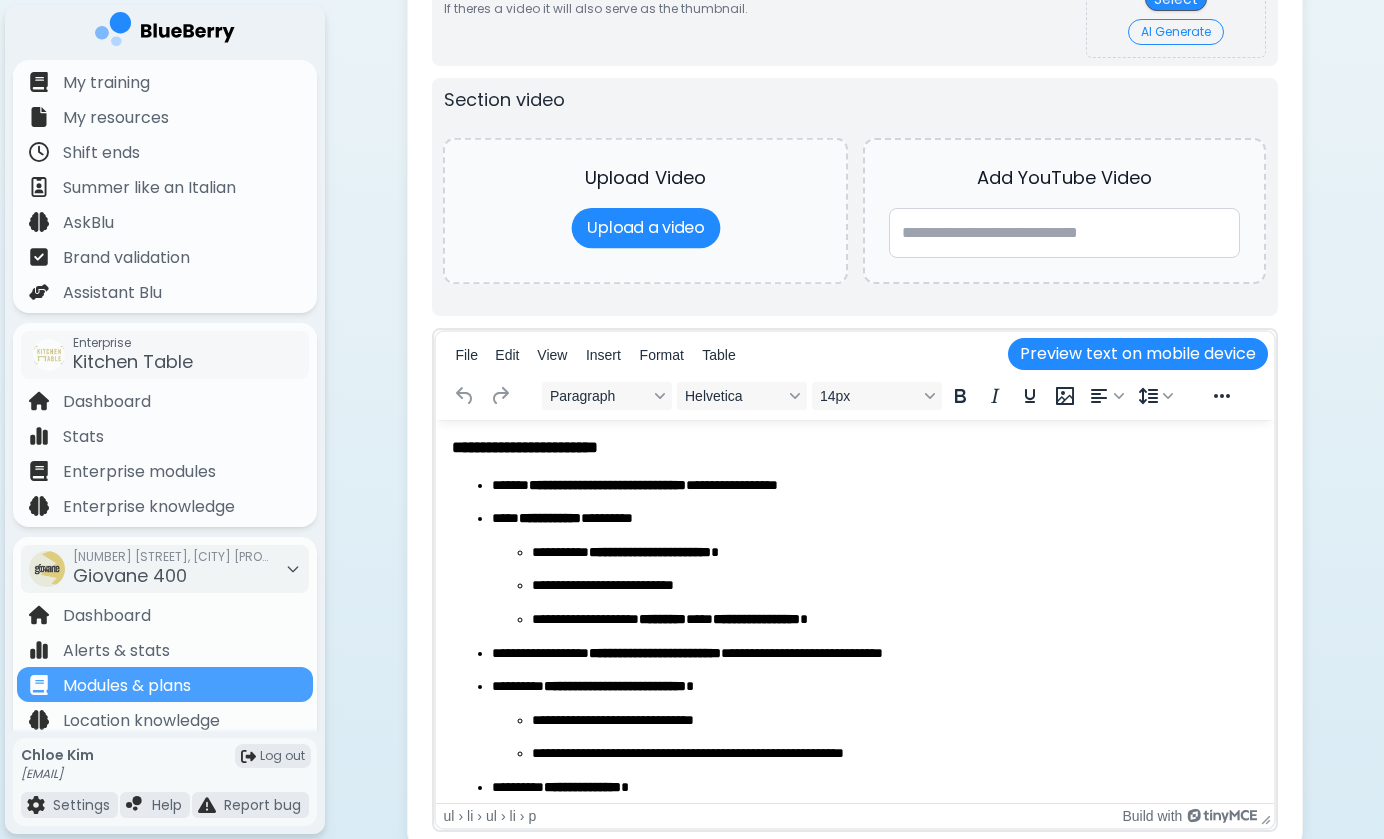 click on "**********" at bounding box center [524, 447] 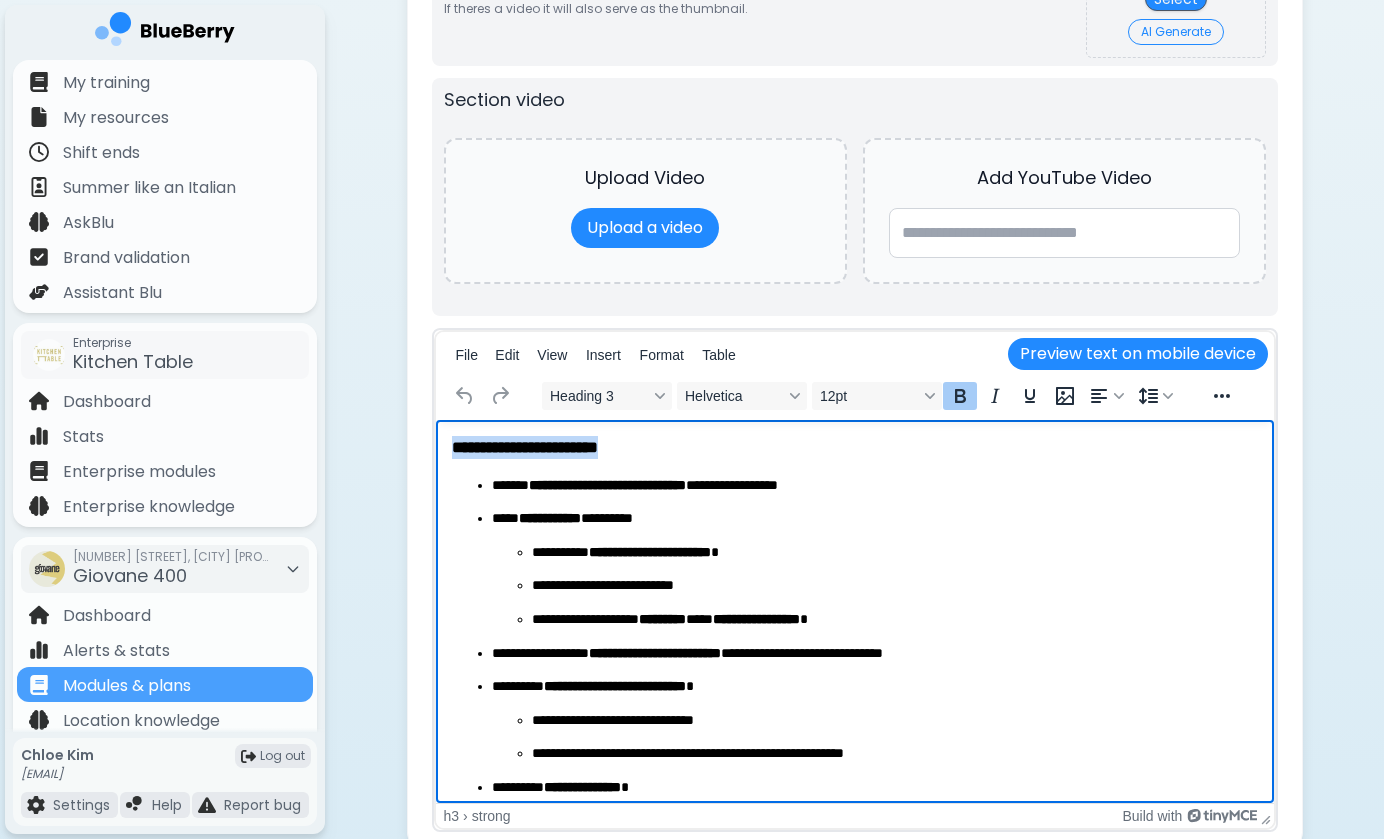 drag, startPoint x: 453, startPoint y: 445, endPoint x: 736, endPoint y: 445, distance: 283 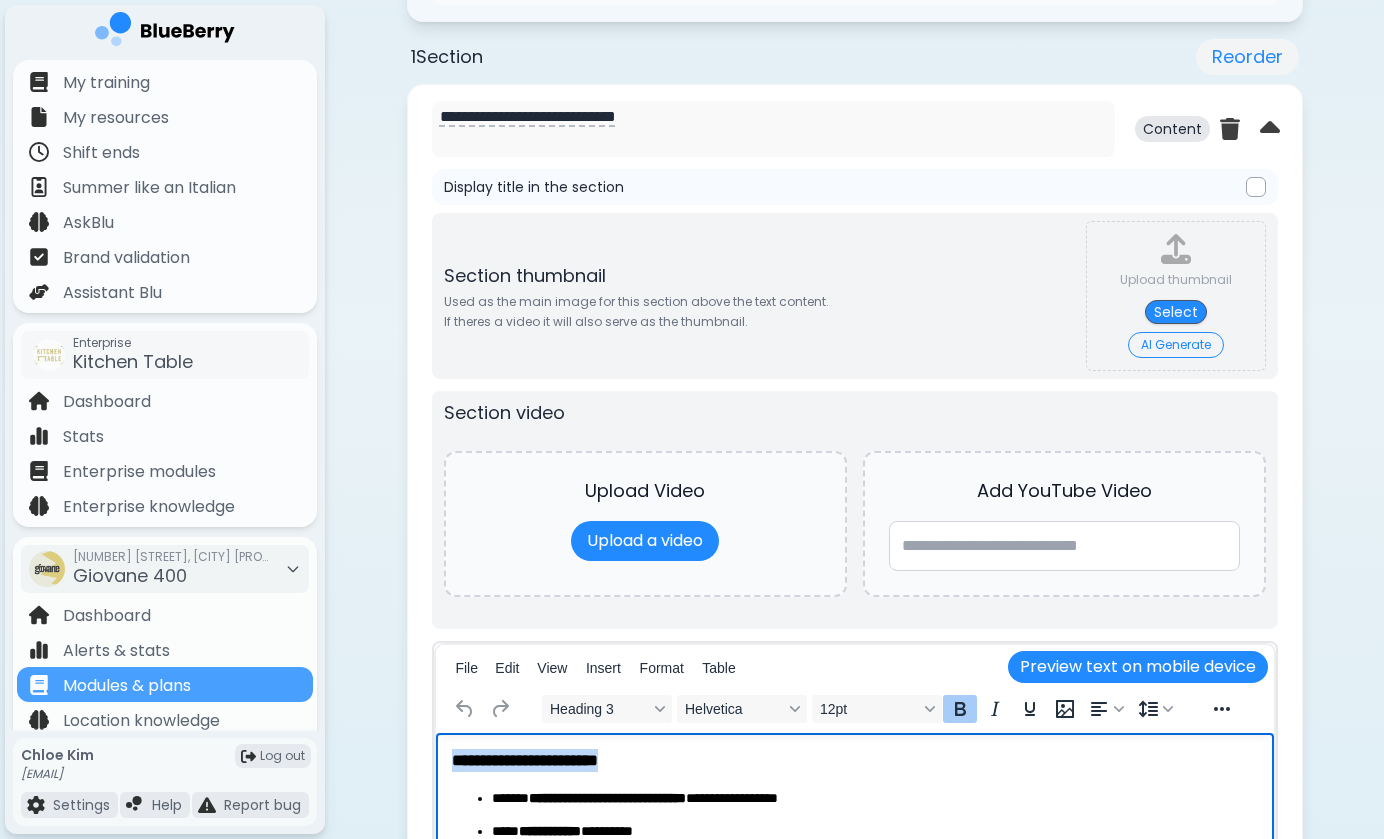 scroll, scrollTop: 878, scrollLeft: 0, axis: vertical 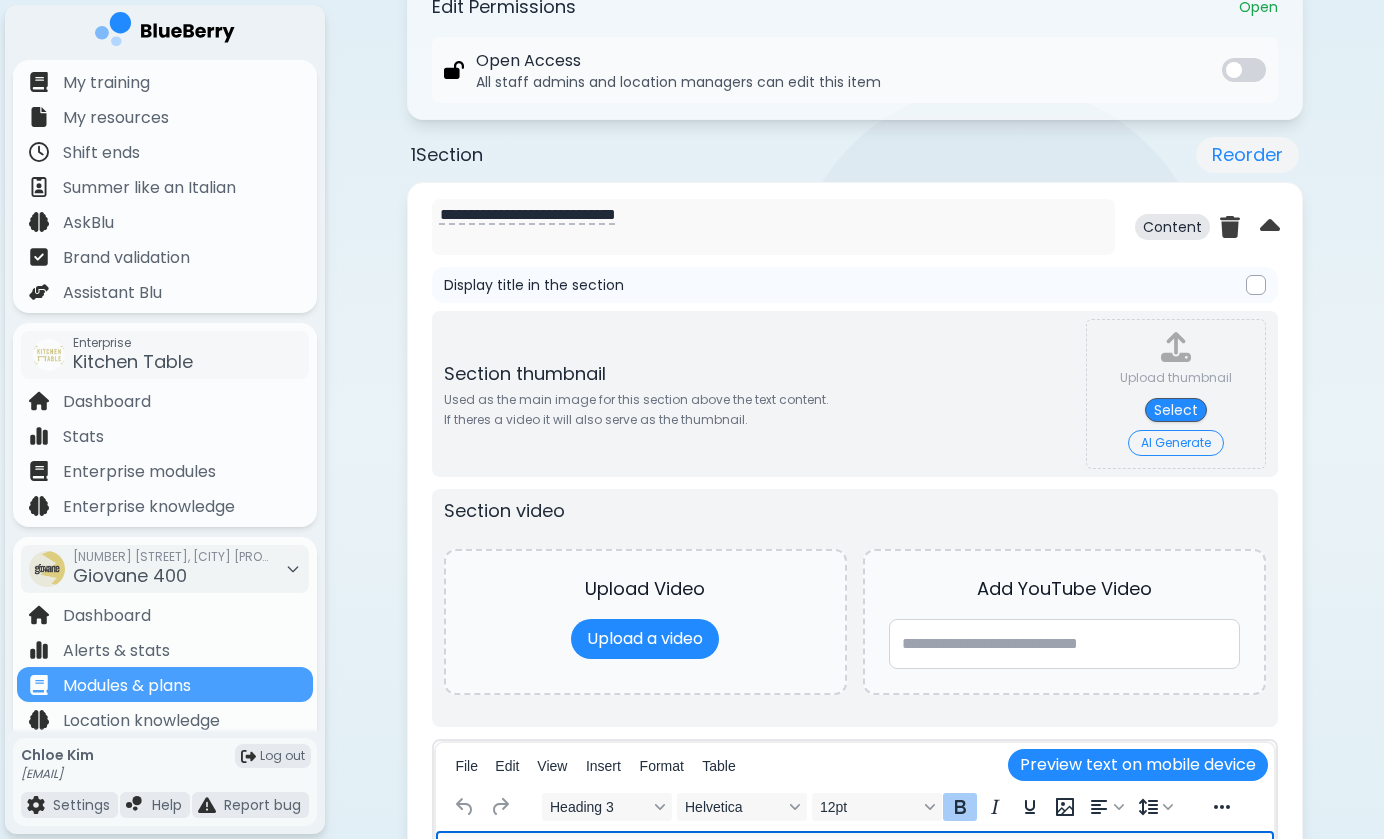 click on "**********" at bounding box center [855, 721] 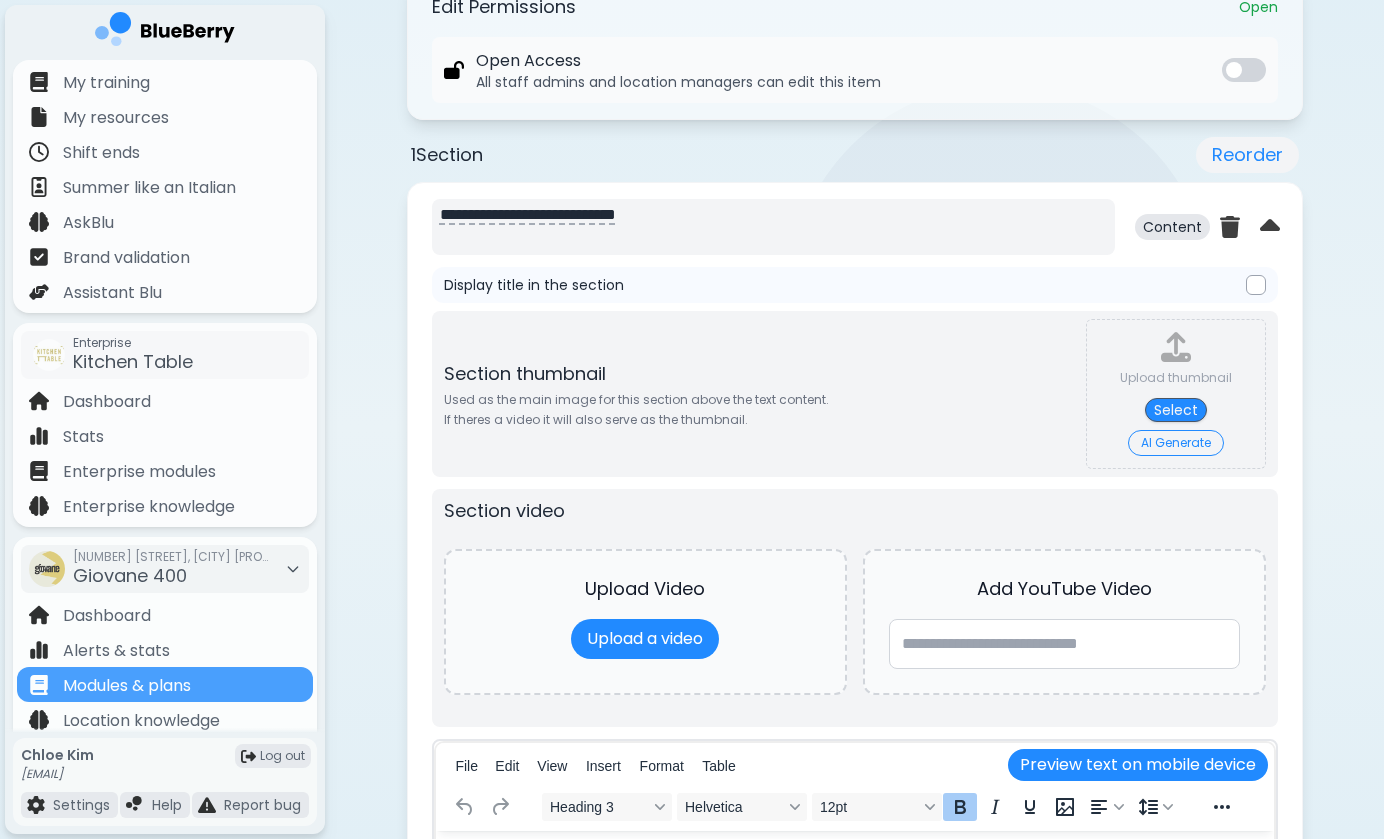 click on "**********" at bounding box center [773, 227] 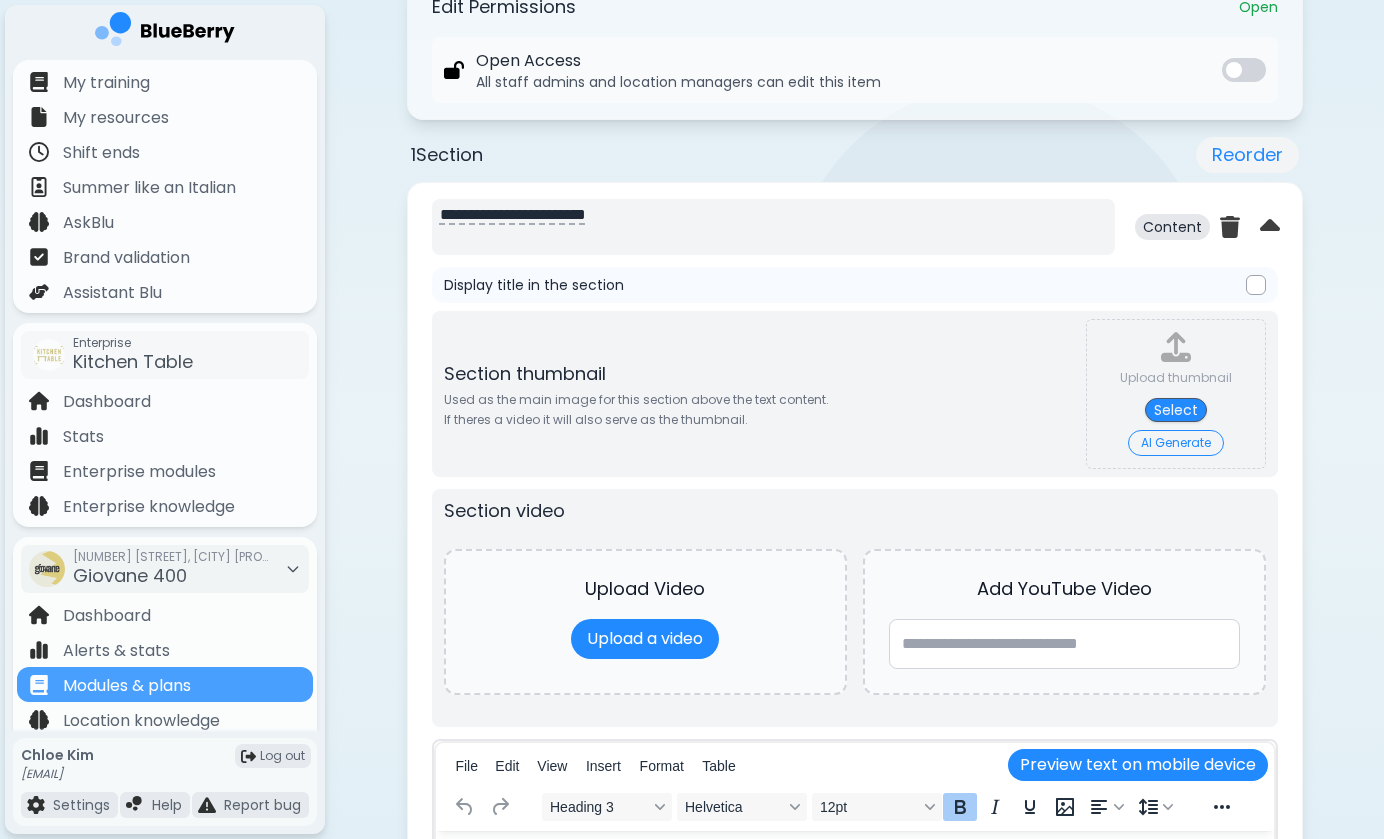 click on "**********" at bounding box center (773, 227) 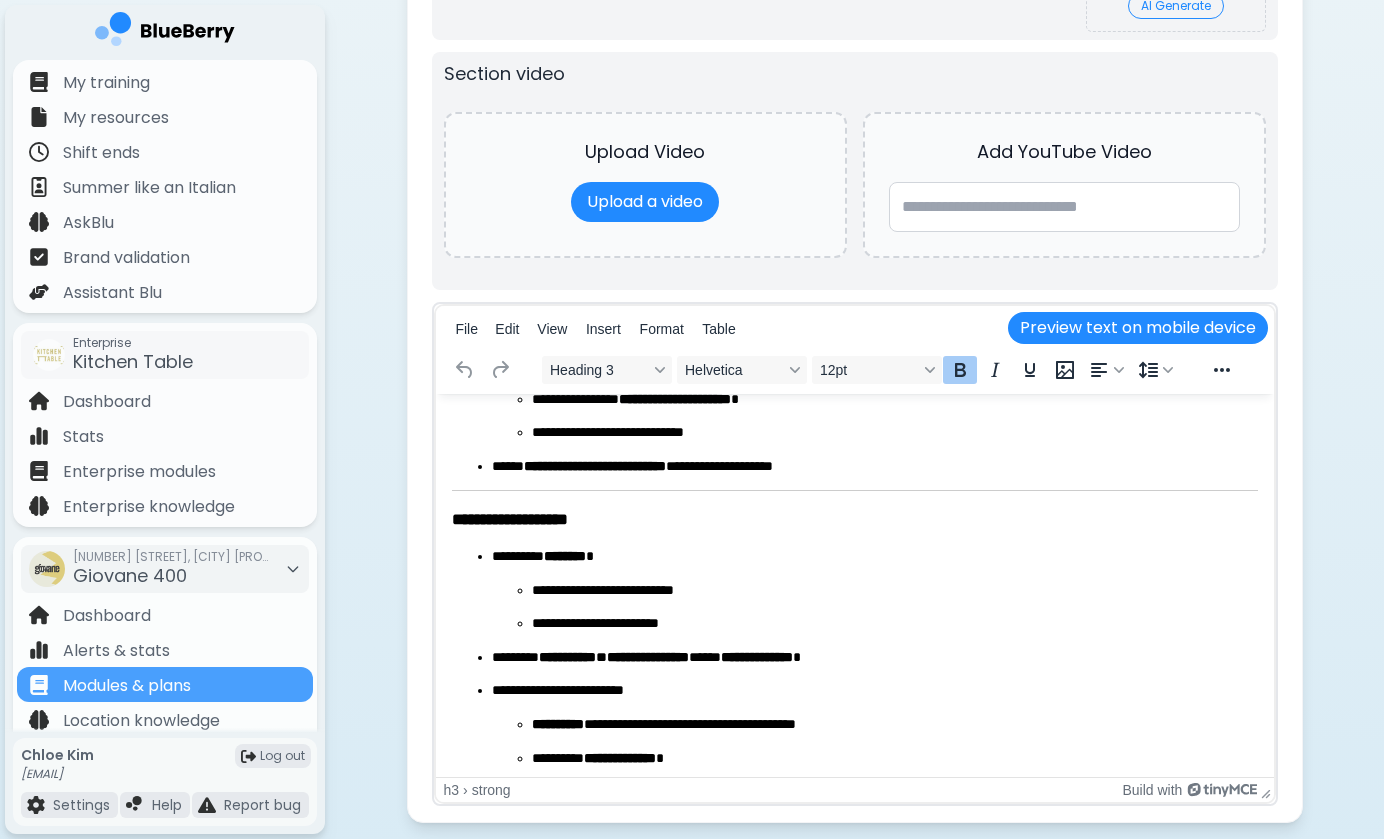 scroll, scrollTop: 399, scrollLeft: 0, axis: vertical 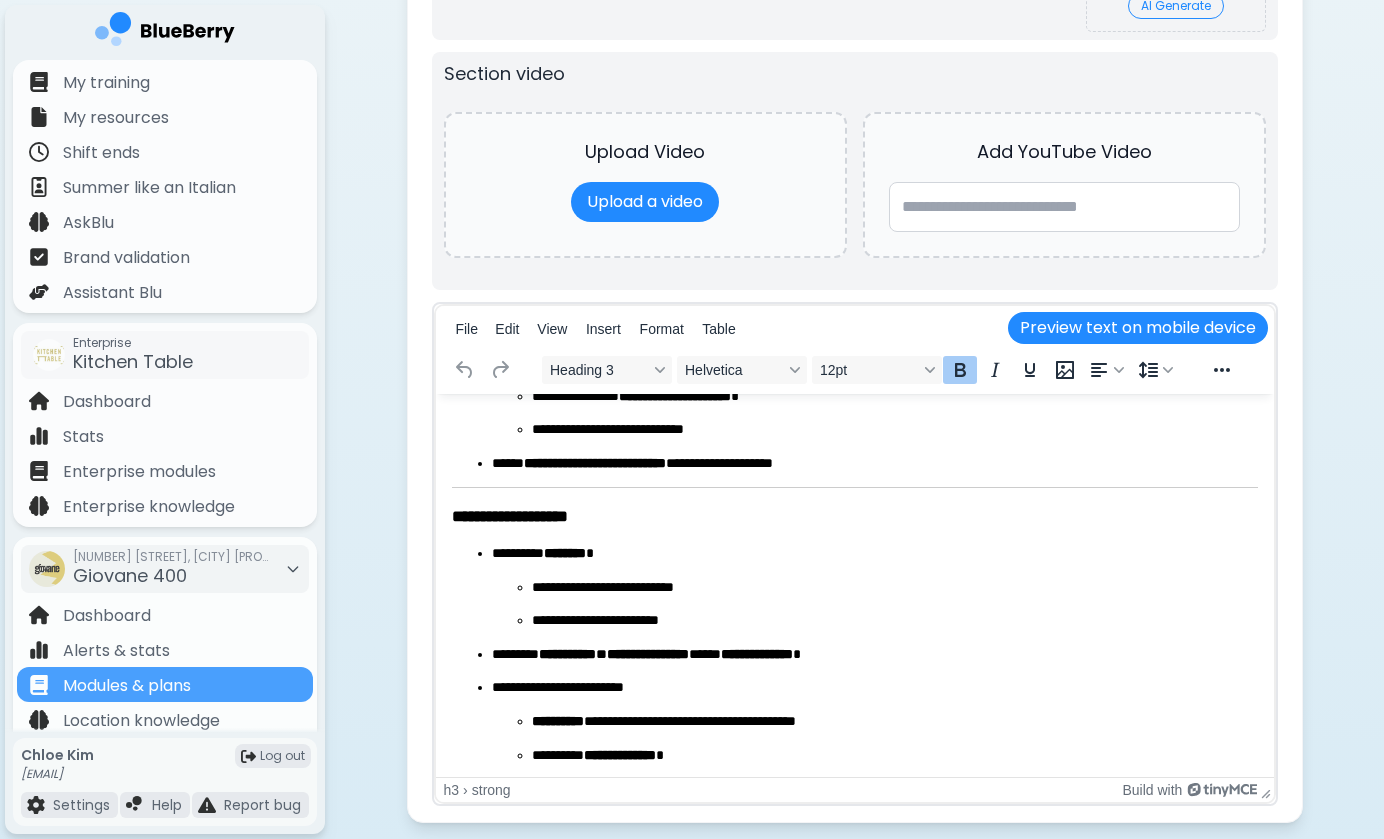 type on "**********" 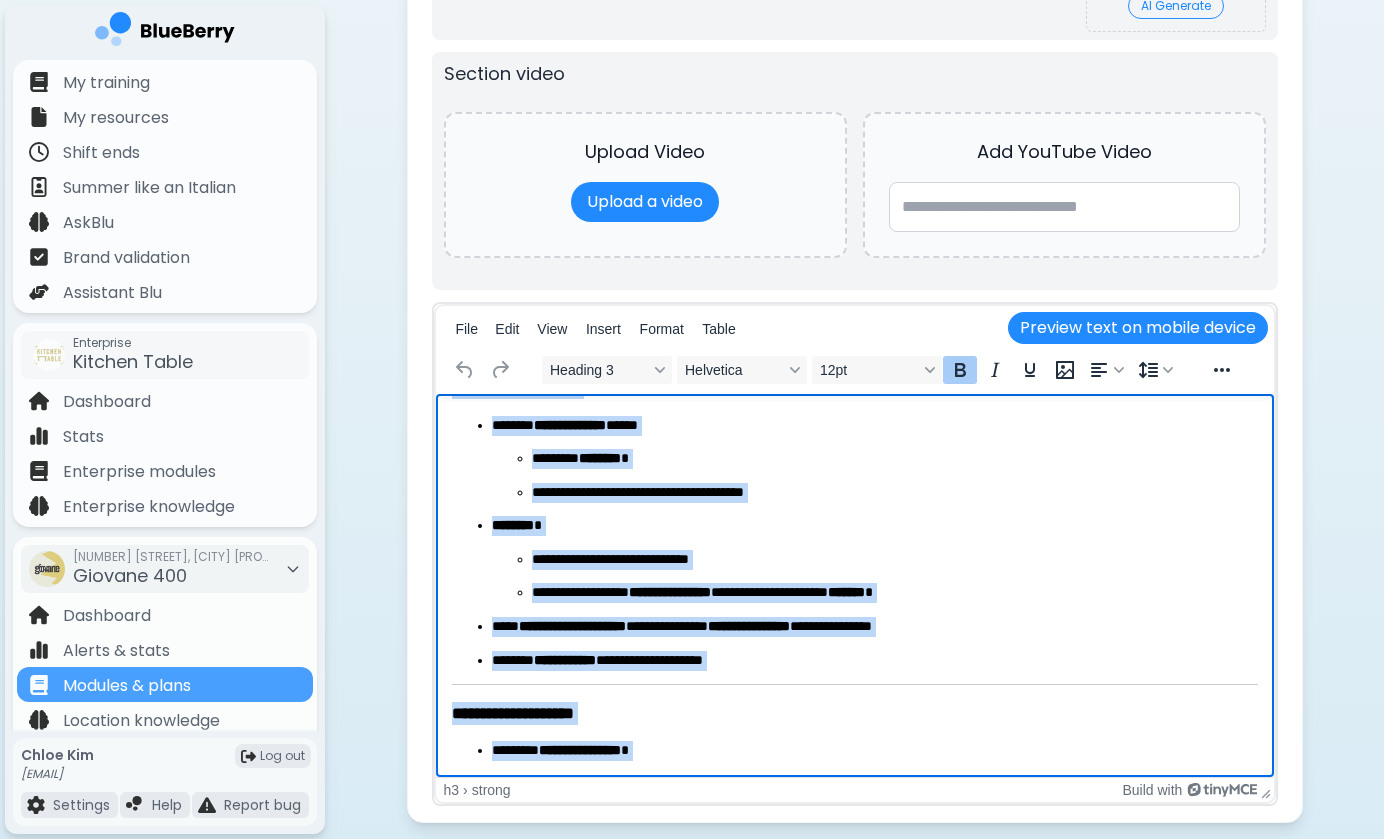 scroll, scrollTop: 1618, scrollLeft: 0, axis: vertical 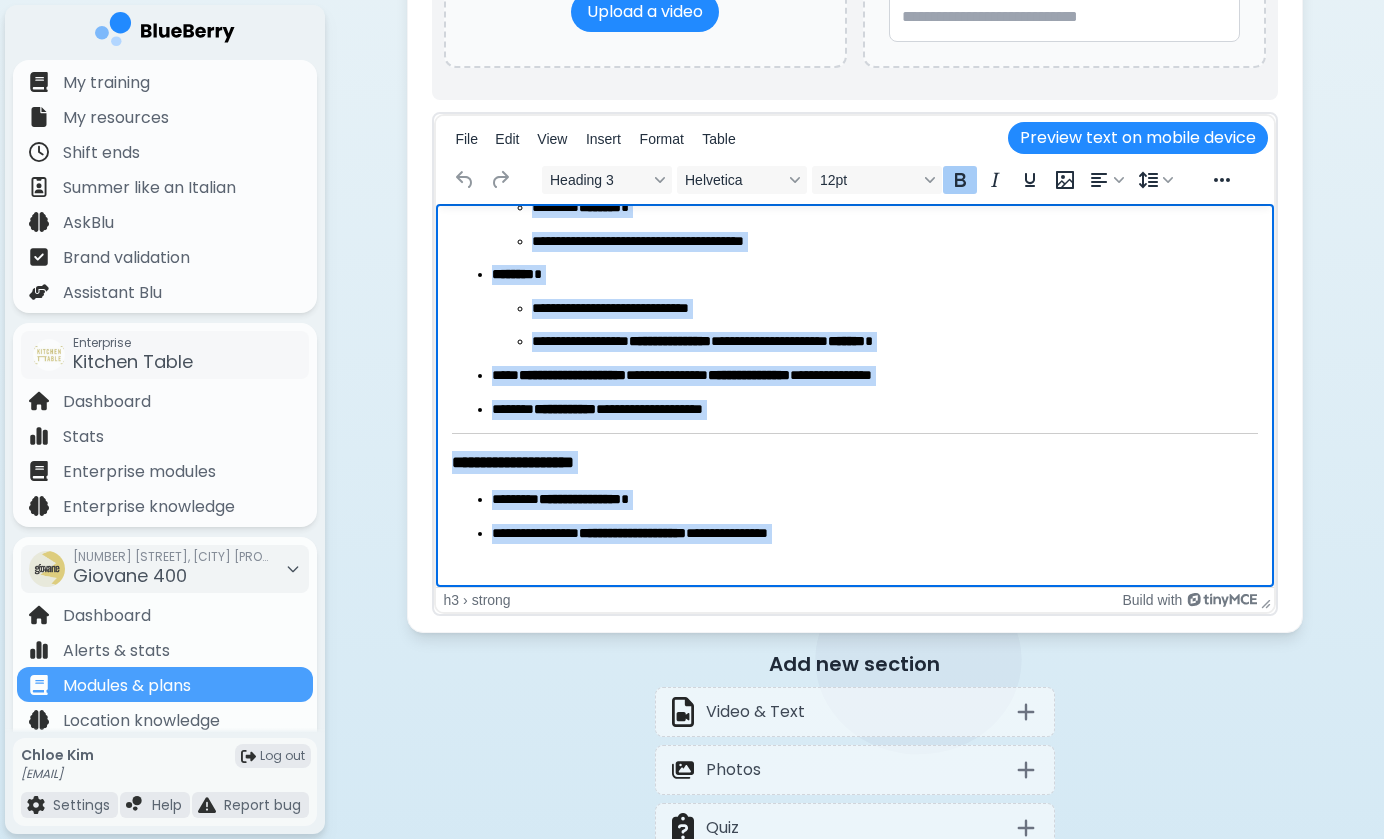drag, startPoint x: 452, startPoint y: 324, endPoint x: 756, endPoint y: 645, distance: 442.1052 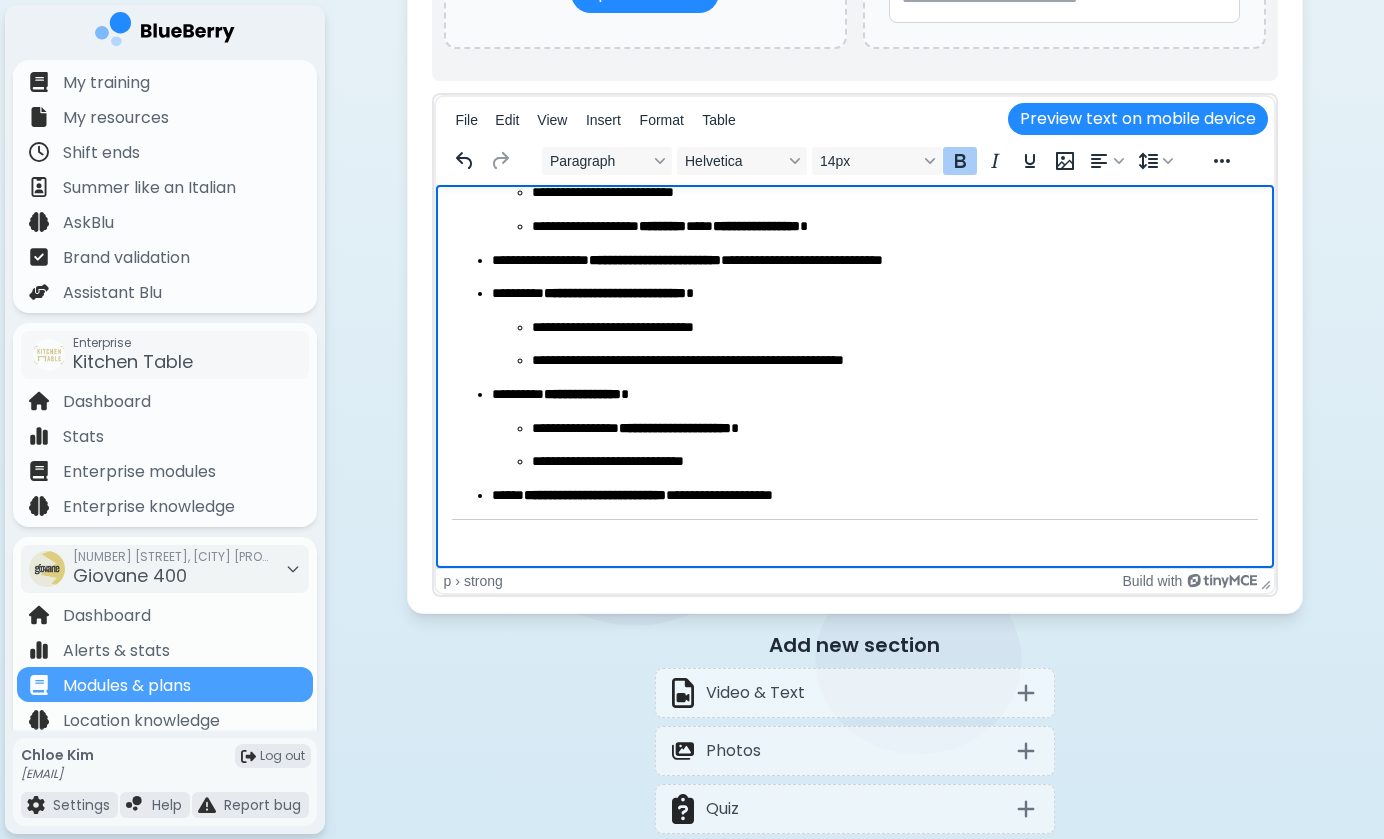 type 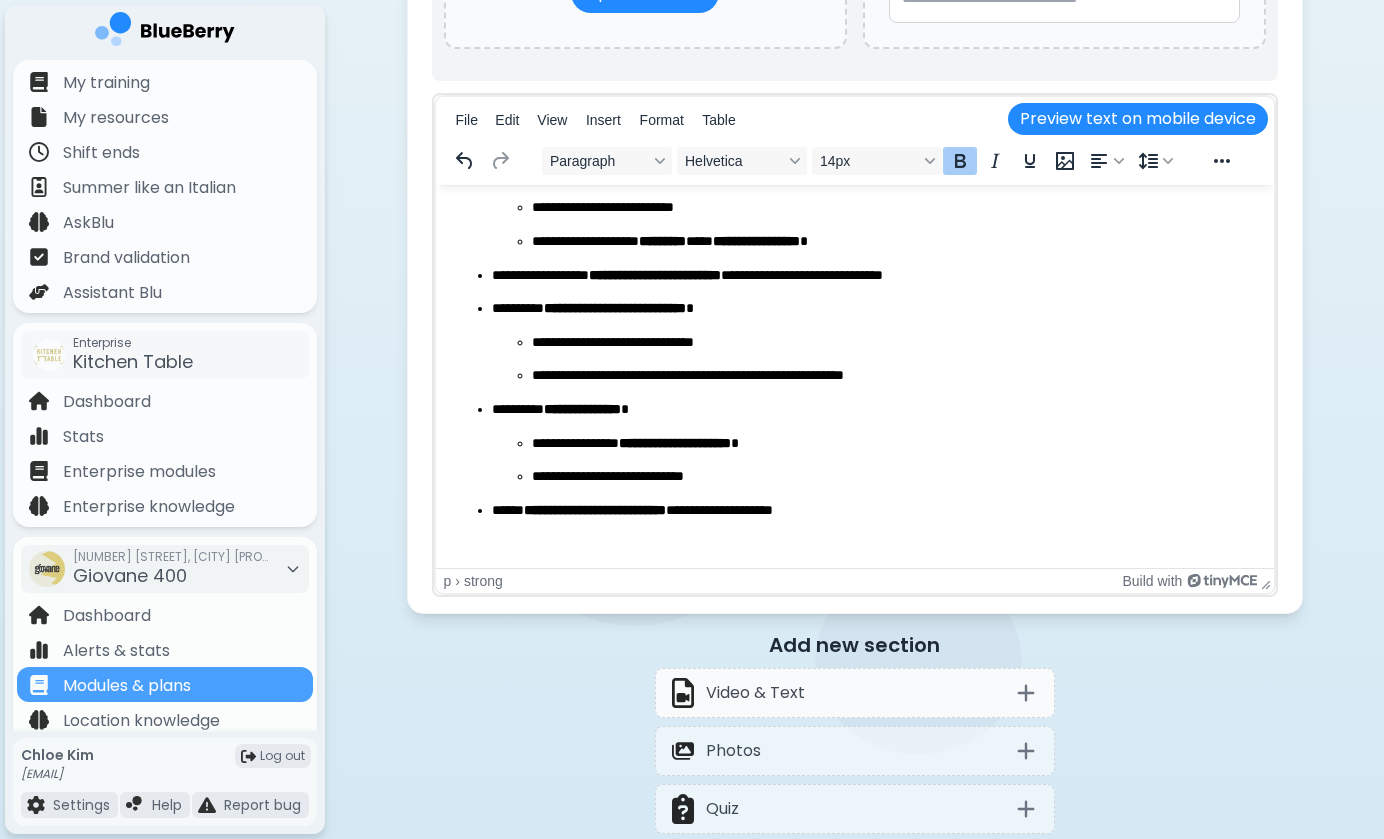click 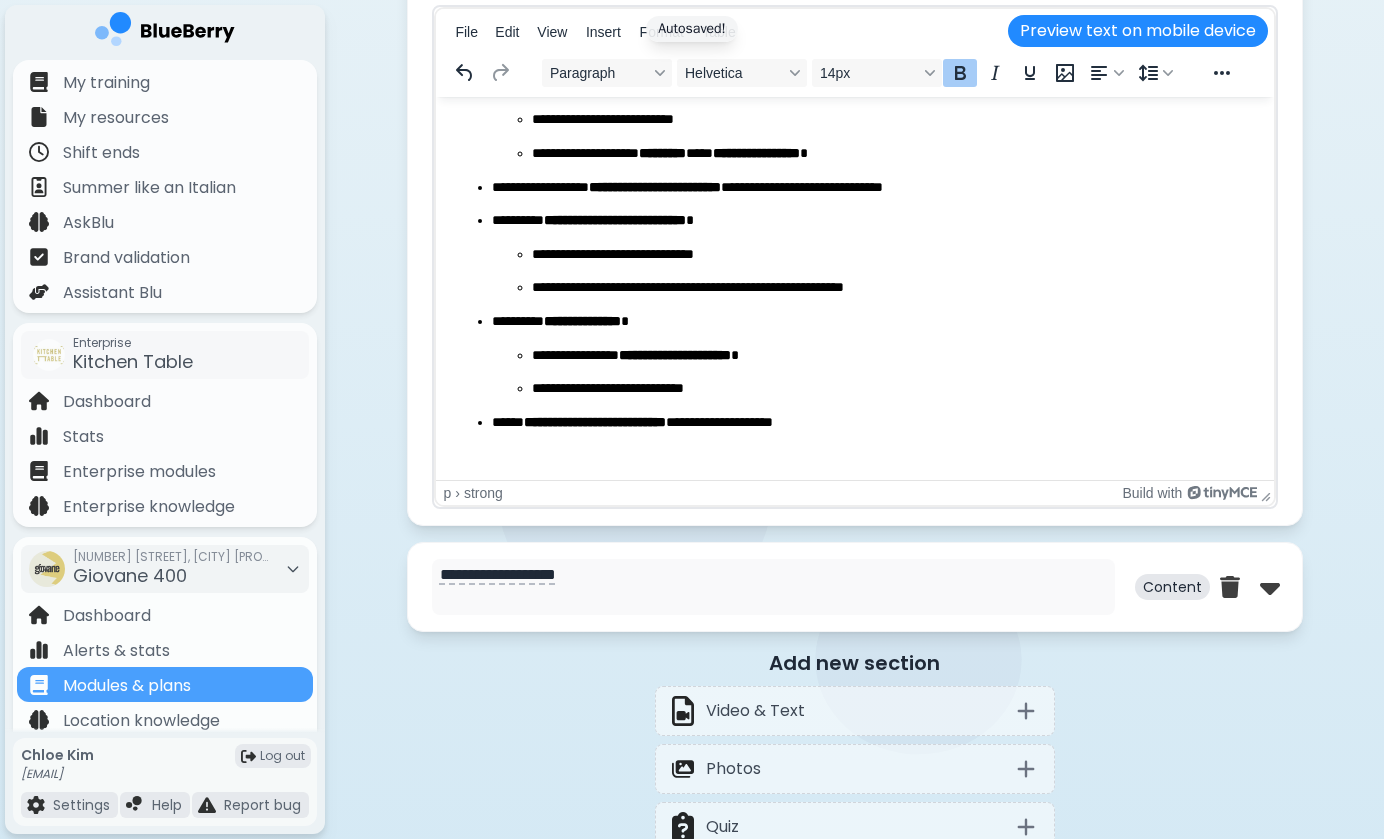 scroll, scrollTop: 1627, scrollLeft: 0, axis: vertical 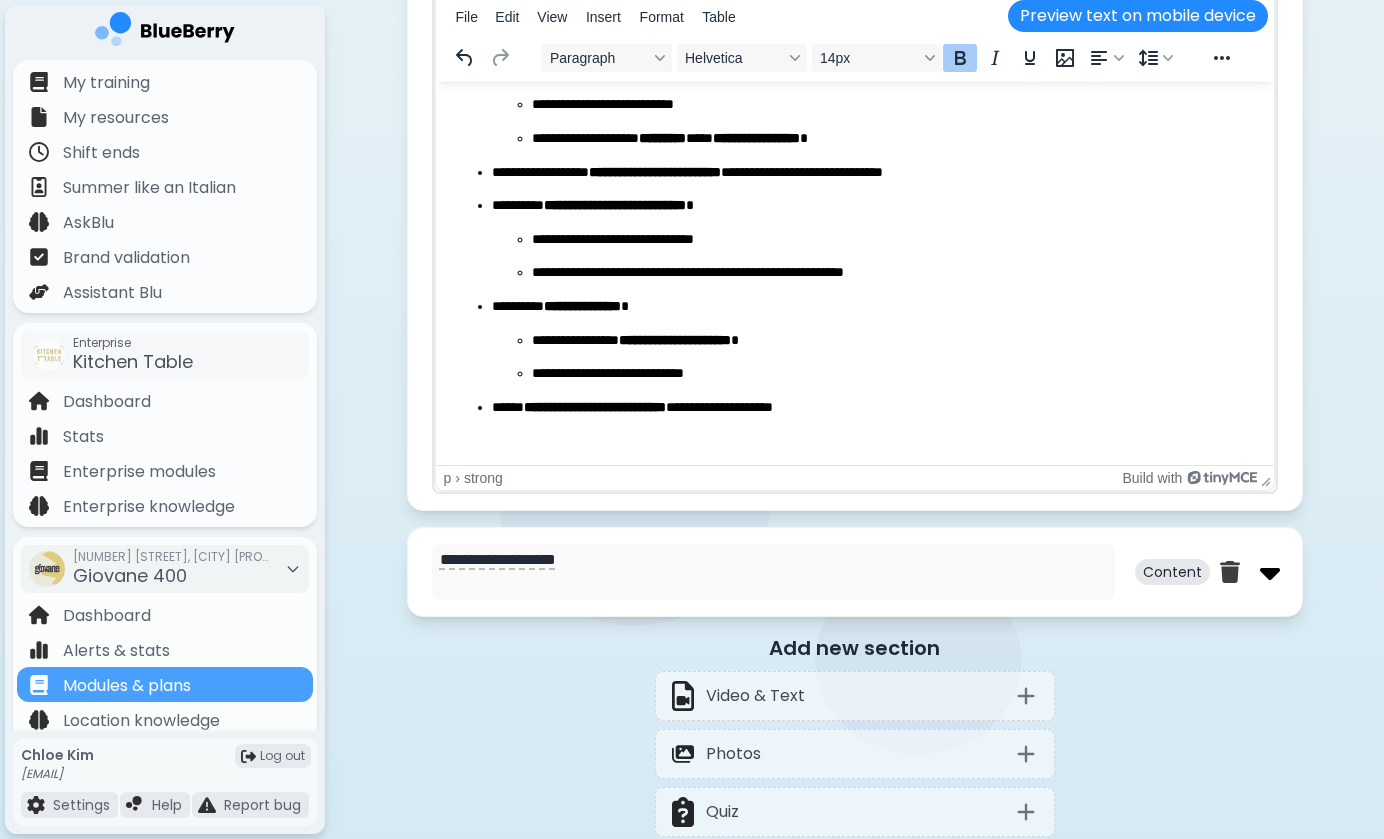 click at bounding box center (1270, 572) 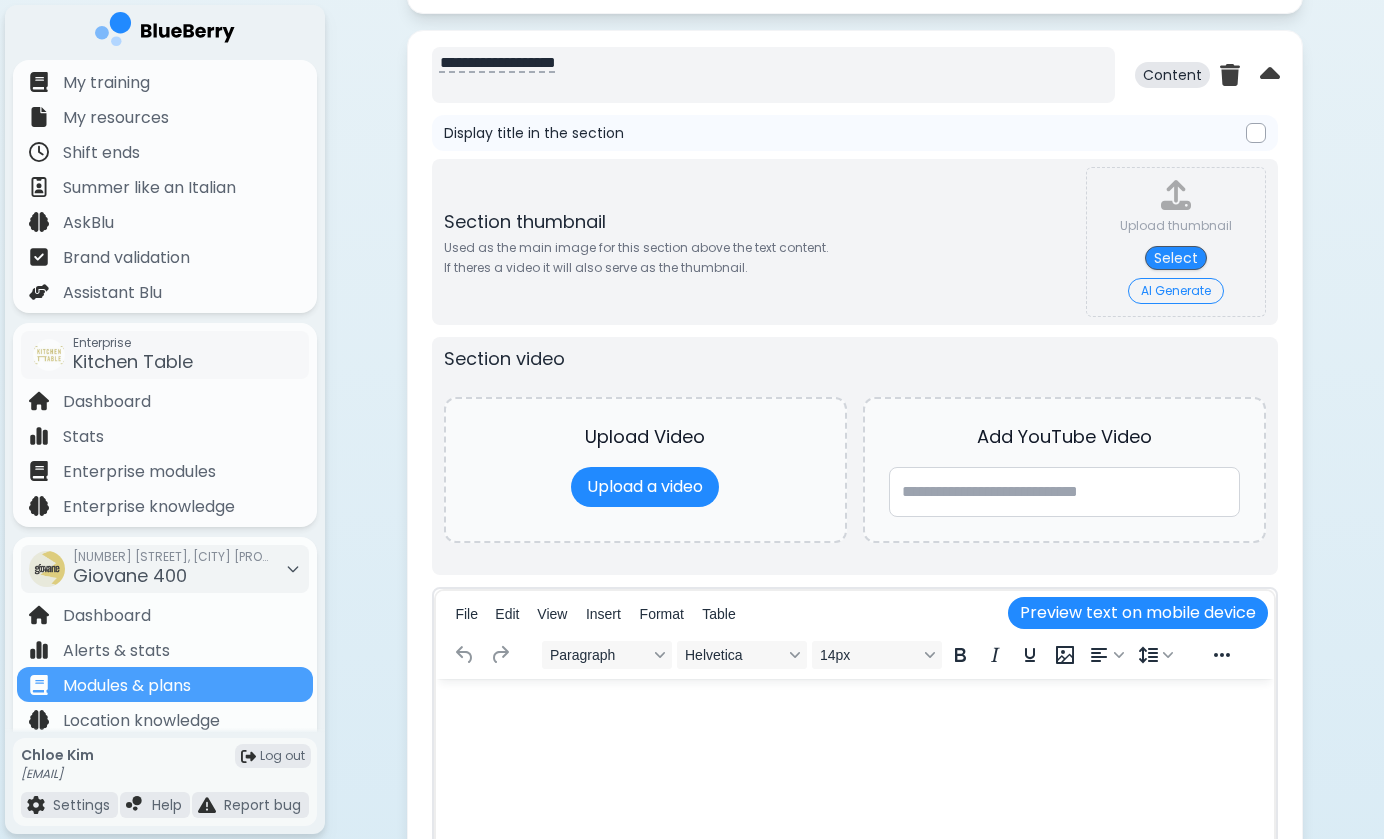 scroll, scrollTop: 2344, scrollLeft: 0, axis: vertical 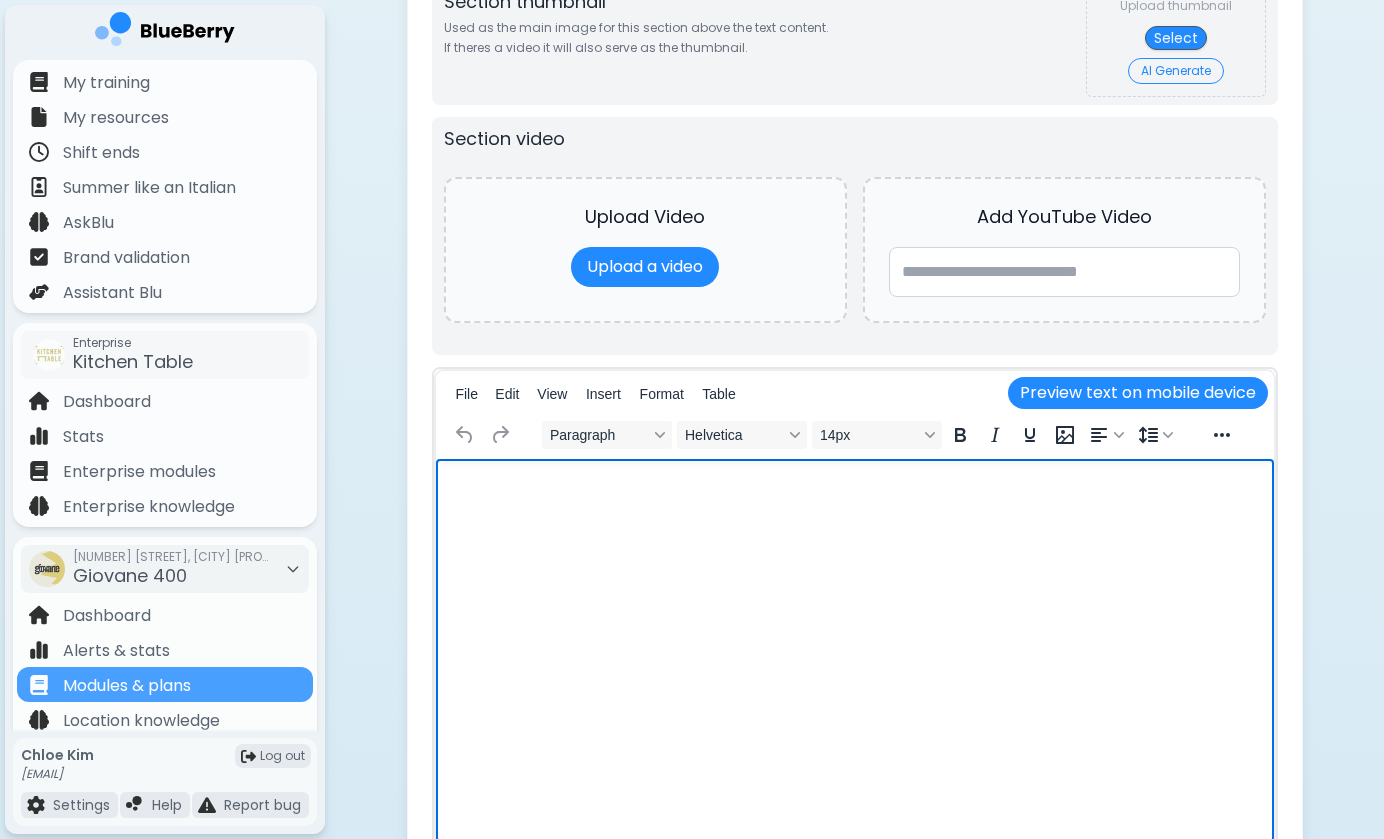 click at bounding box center [854, 485] 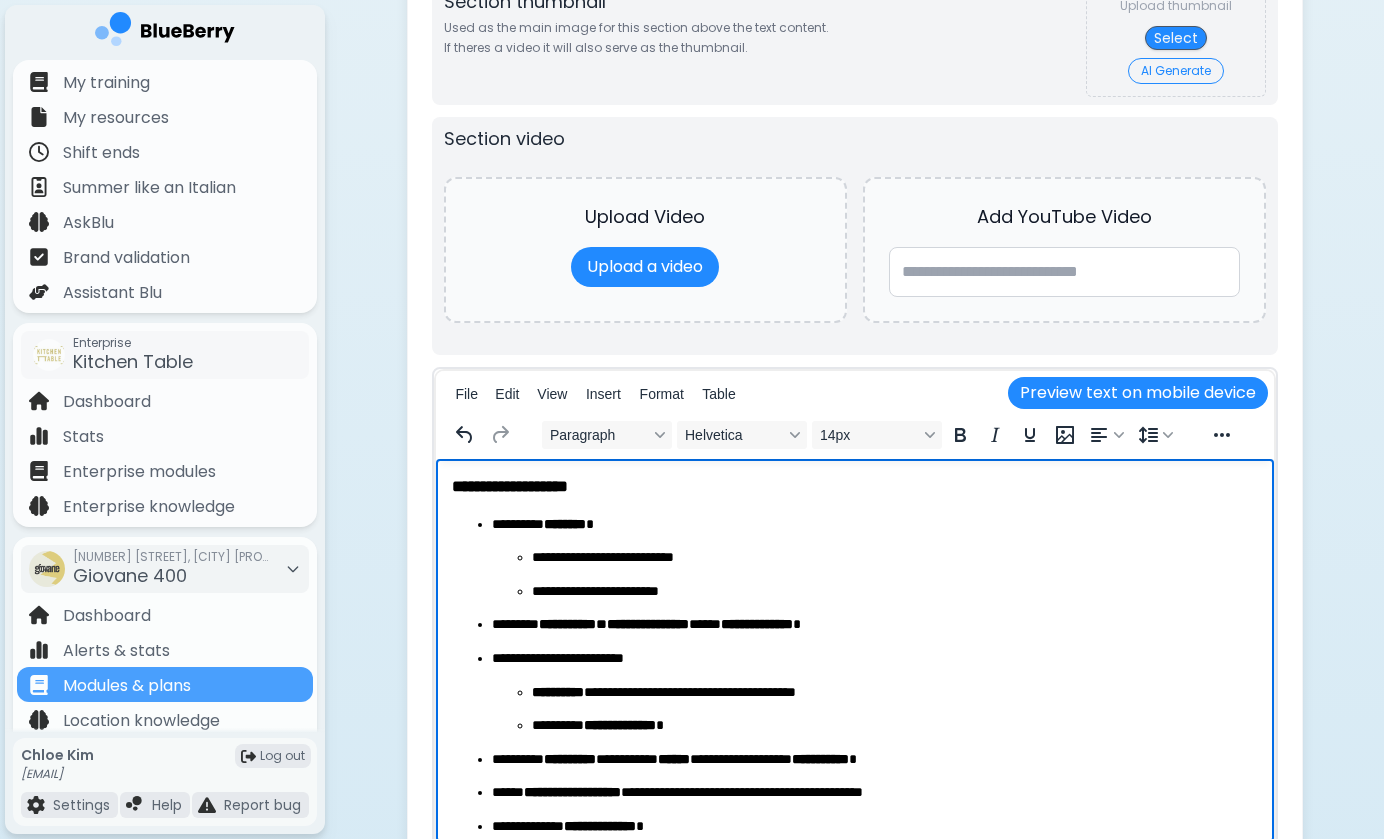 scroll, scrollTop: 0, scrollLeft: 0, axis: both 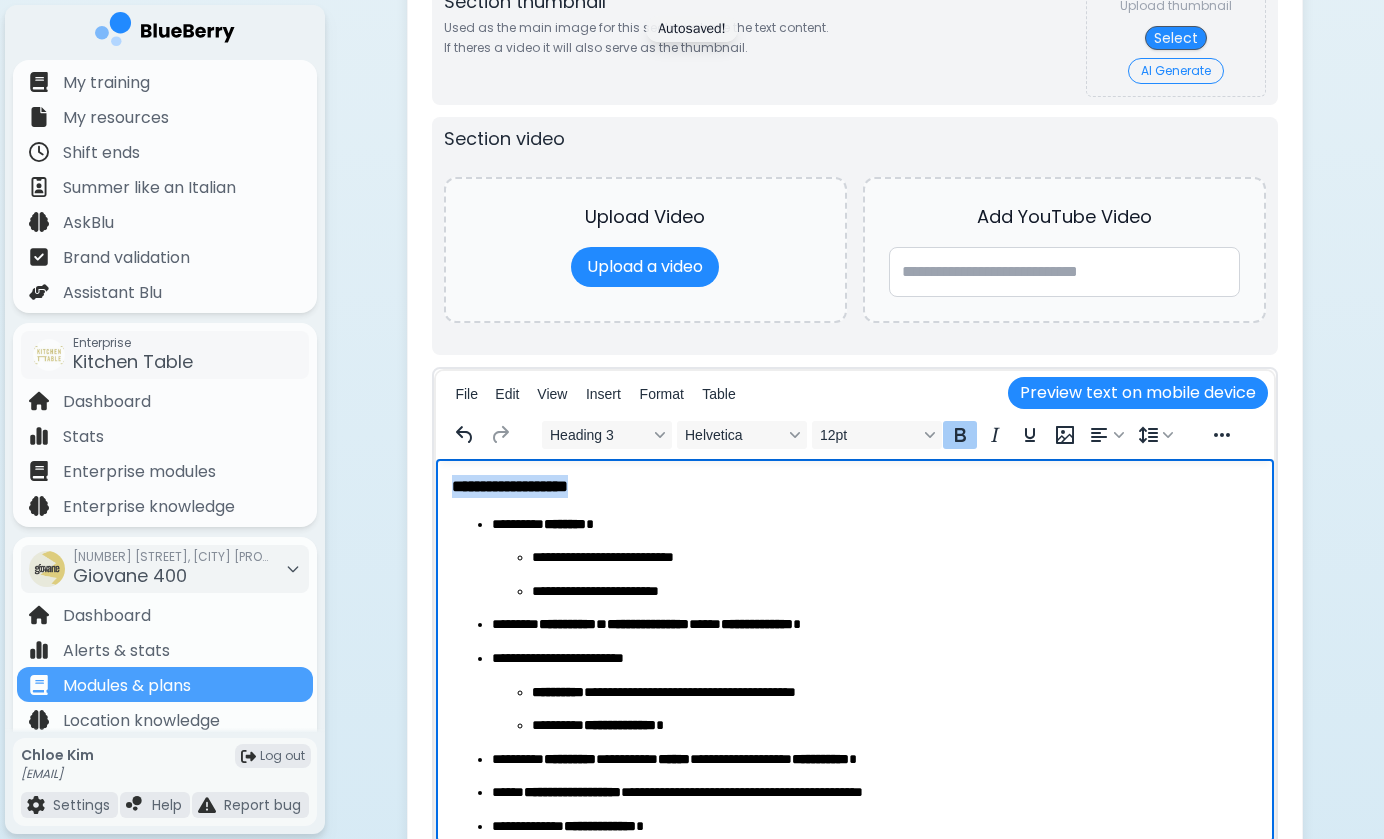 drag, startPoint x: 627, startPoint y: 485, endPoint x: 426, endPoint y: 484, distance: 201.00249 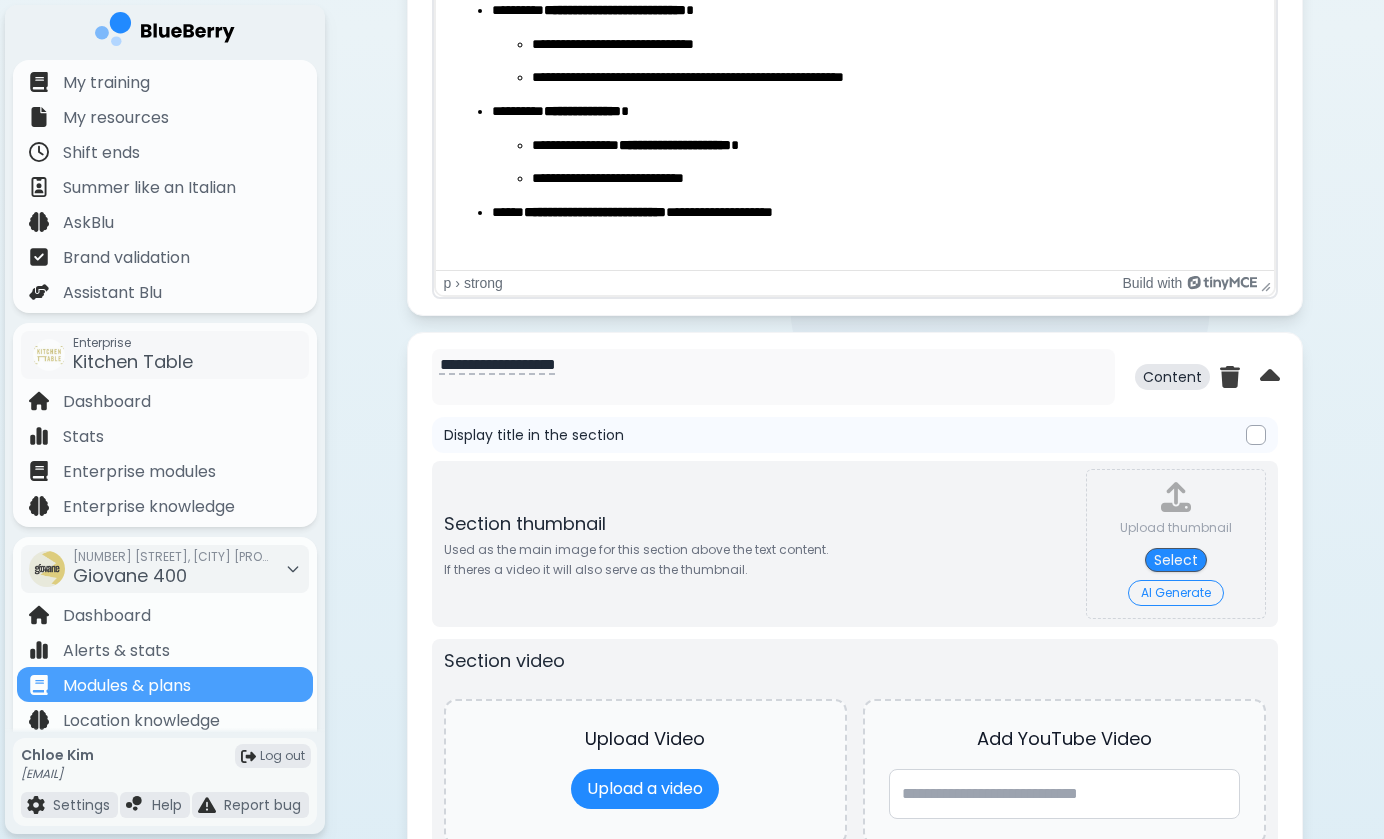 scroll, scrollTop: 1843, scrollLeft: 0, axis: vertical 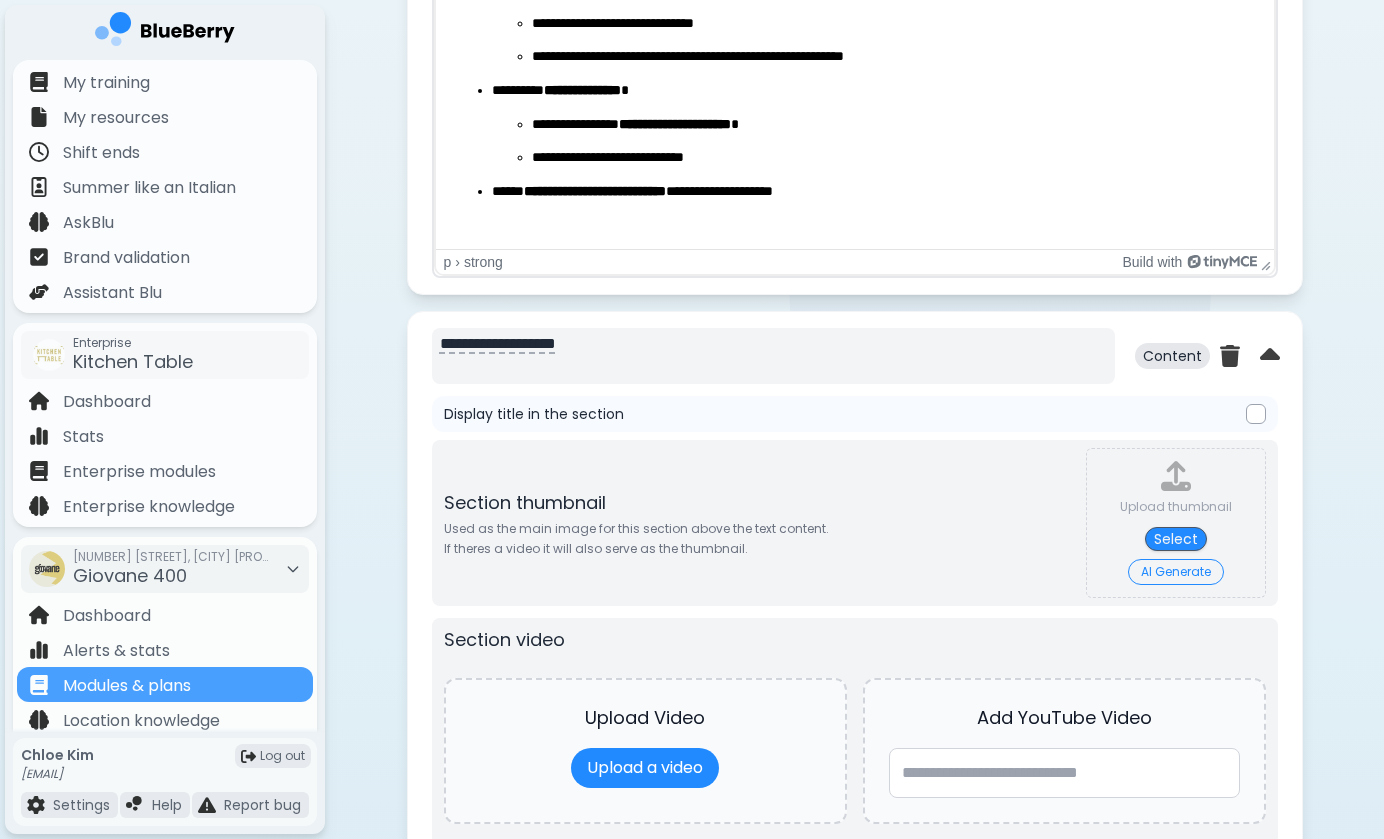 click on "**********" at bounding box center [773, 356] 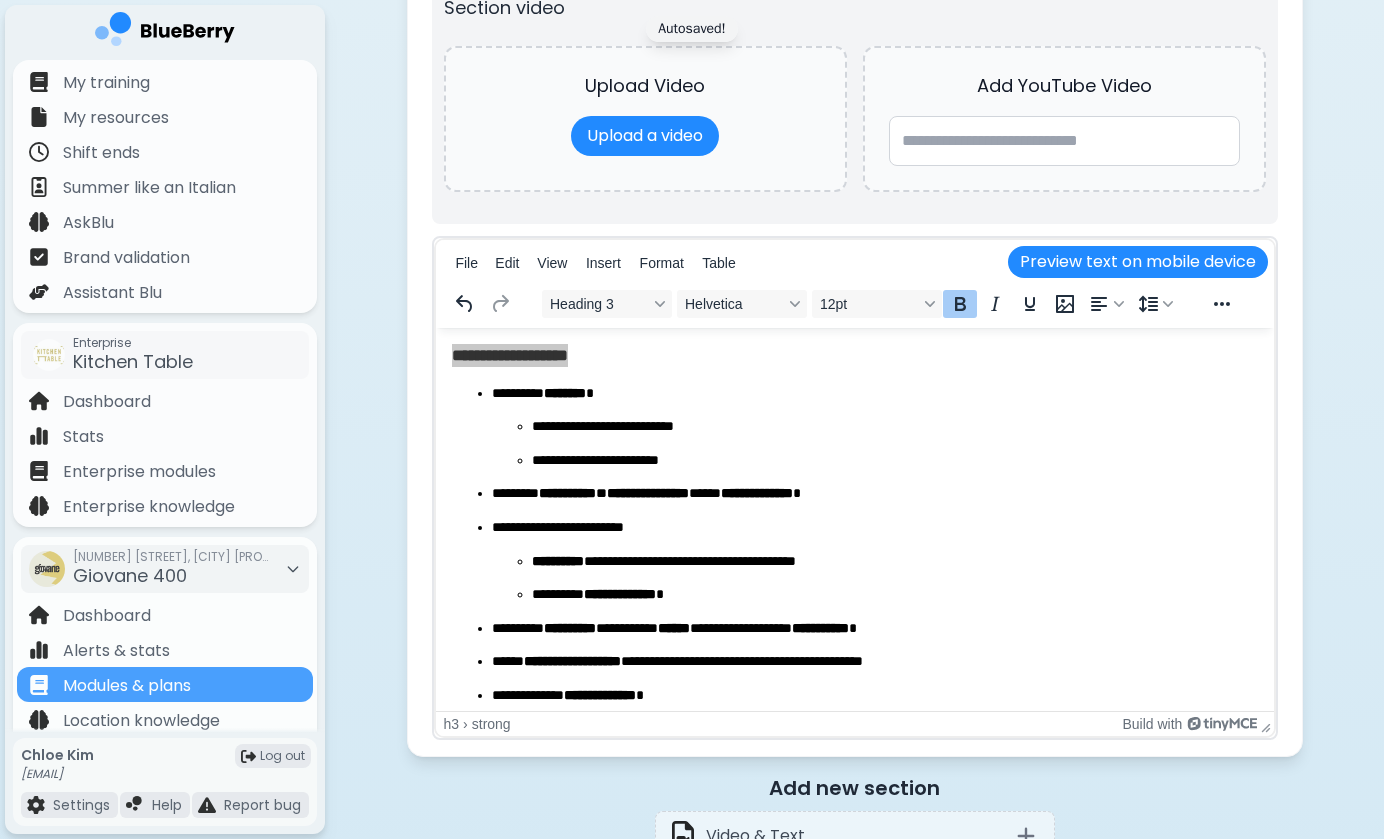 scroll, scrollTop: 2470, scrollLeft: 0, axis: vertical 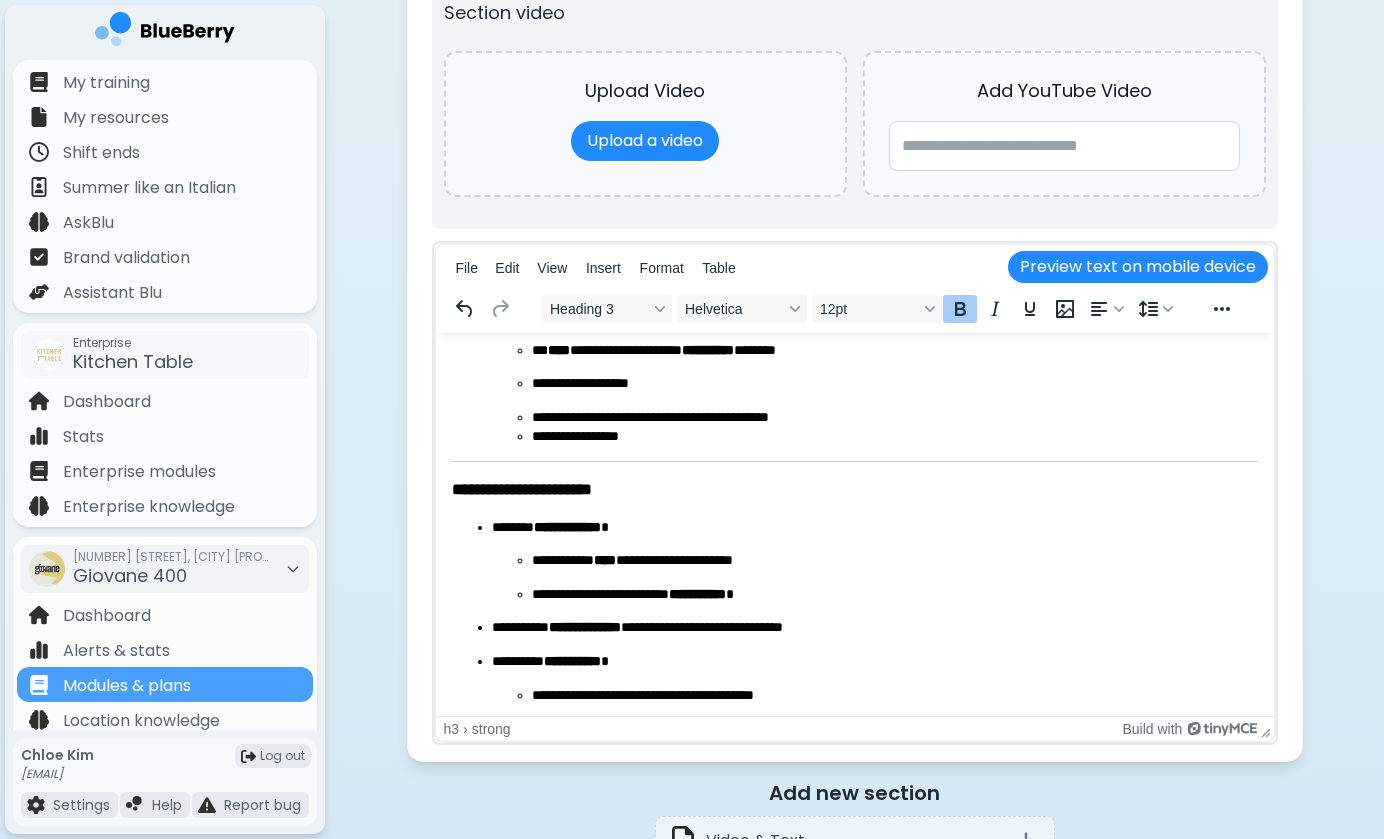 type on "**********" 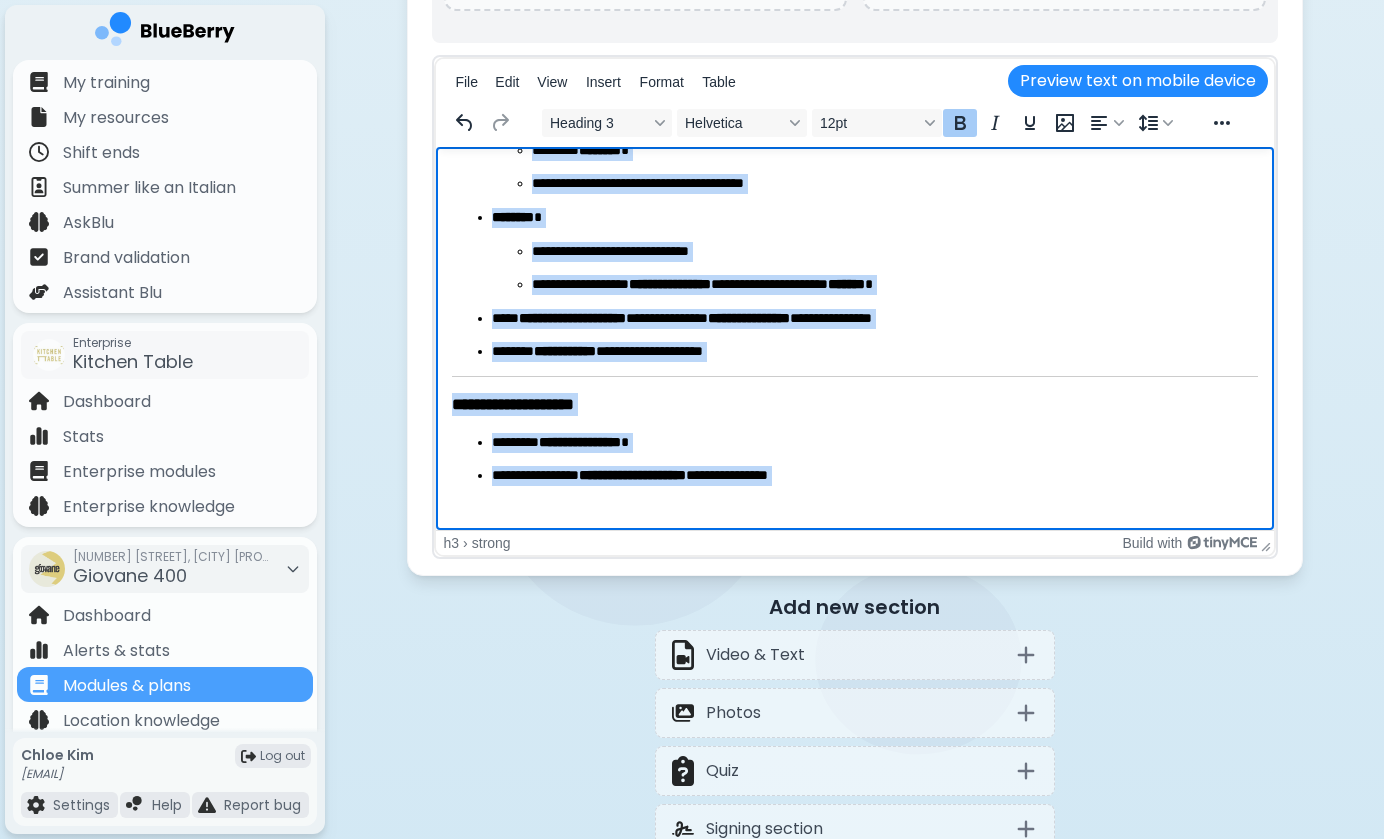 drag, startPoint x: 454, startPoint y: 297, endPoint x: 758, endPoint y: 667, distance: 478.8695 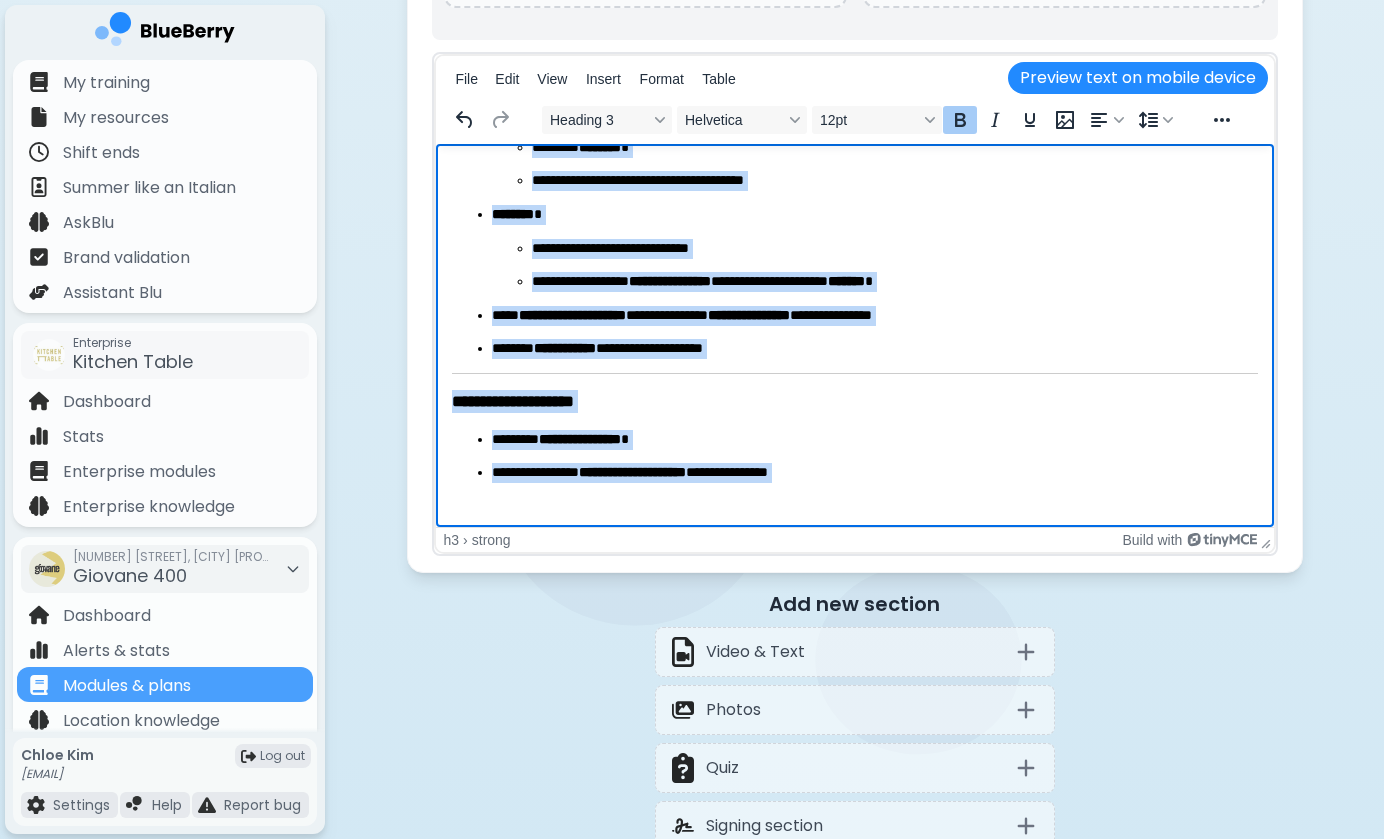 click on "**********" at bounding box center (854, -225) 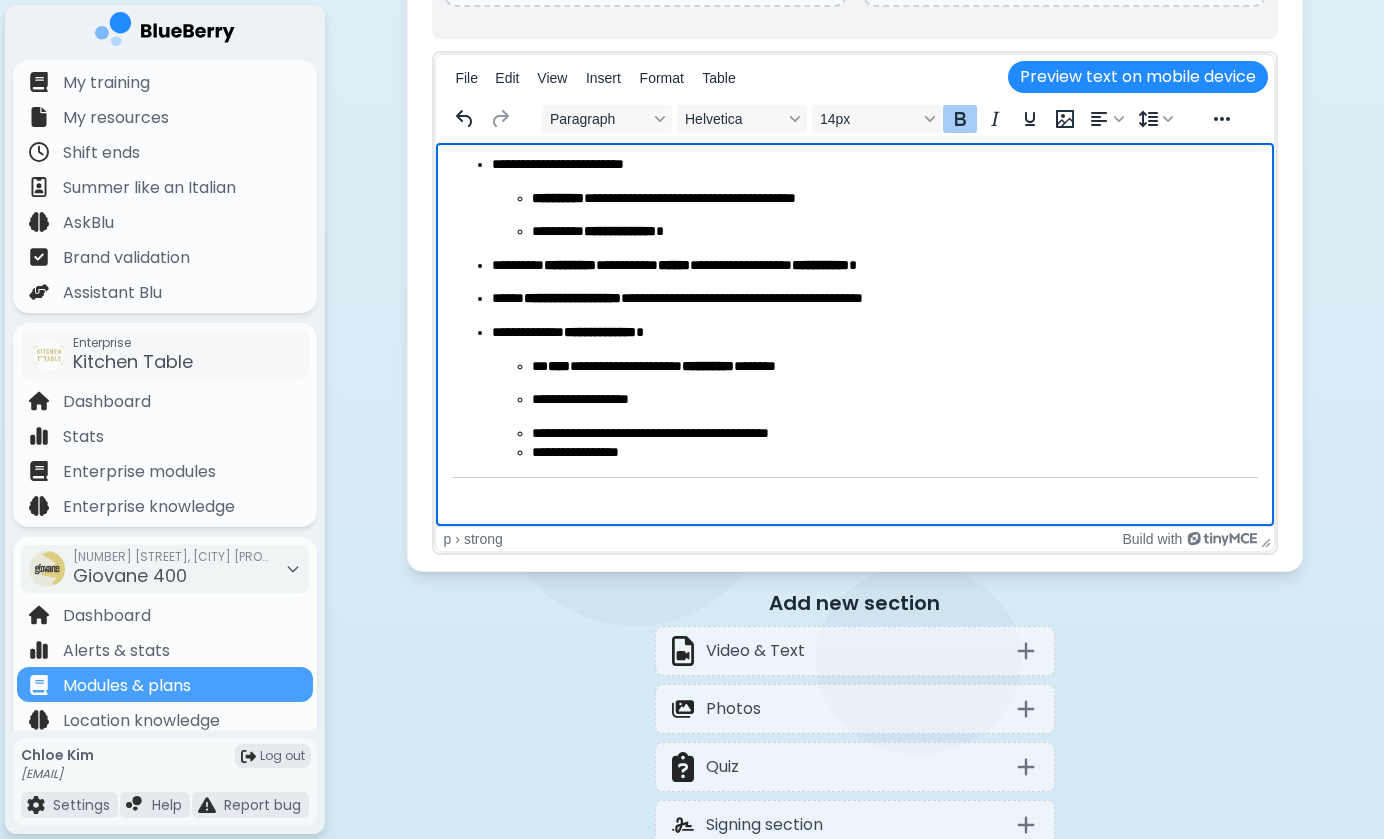 type 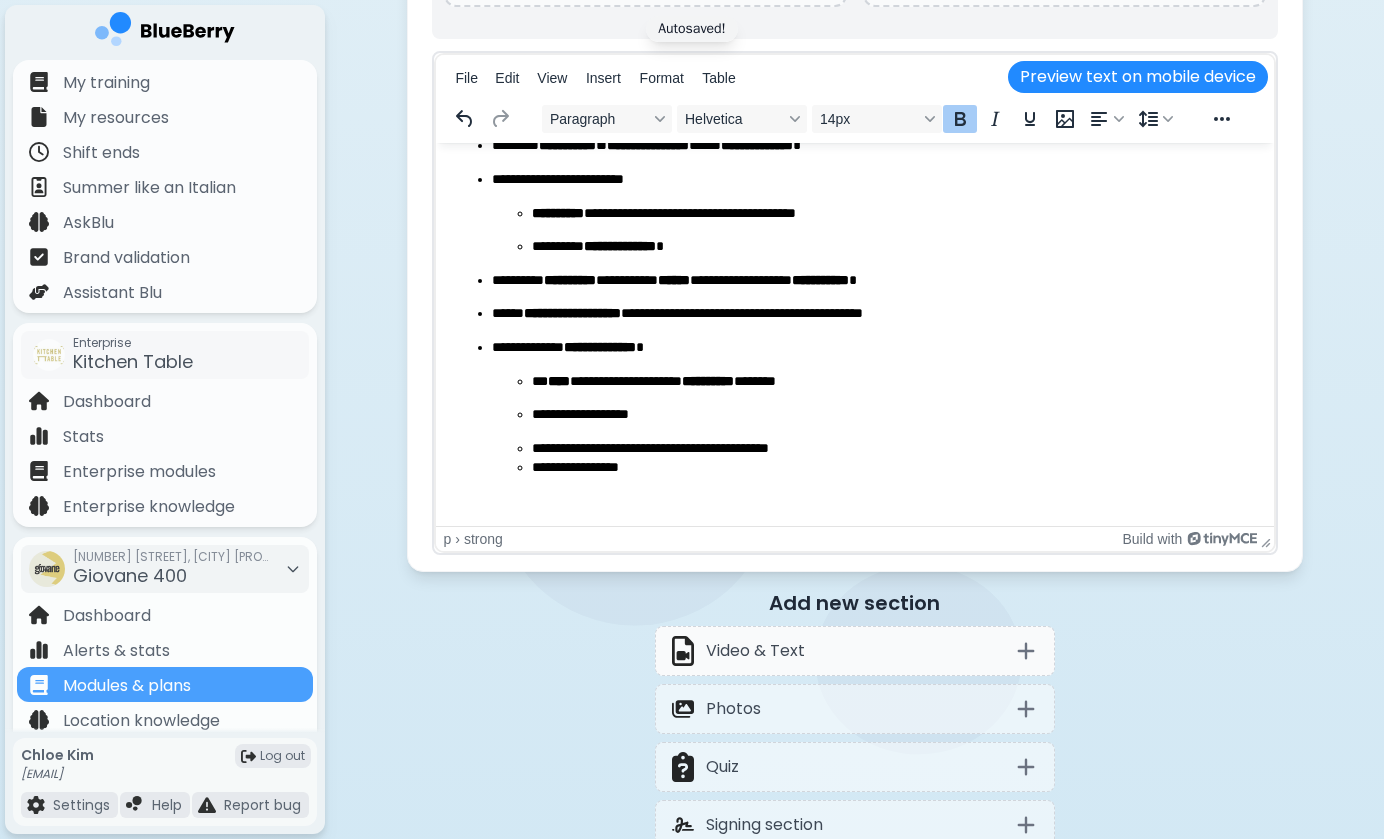 click 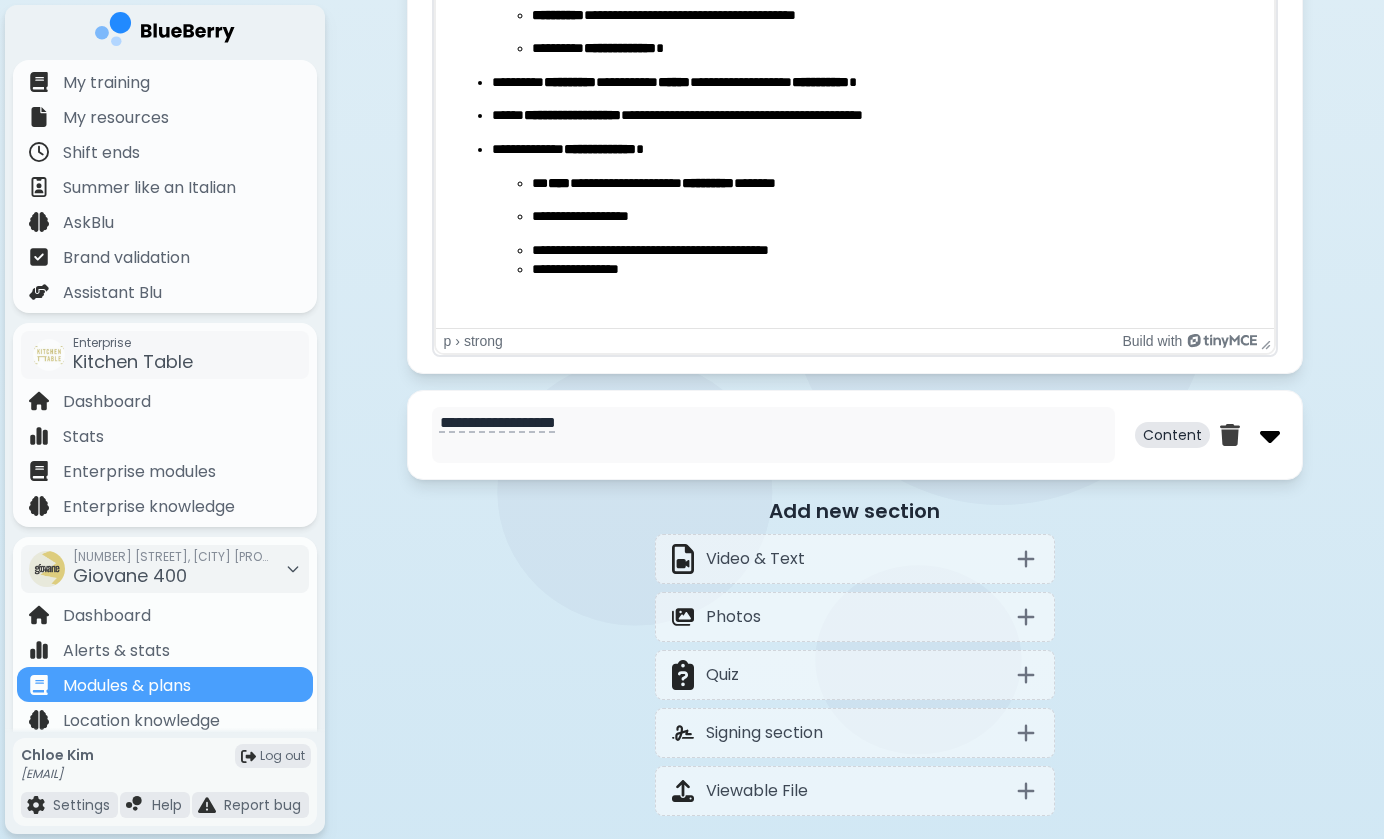 click at bounding box center [1270, 435] 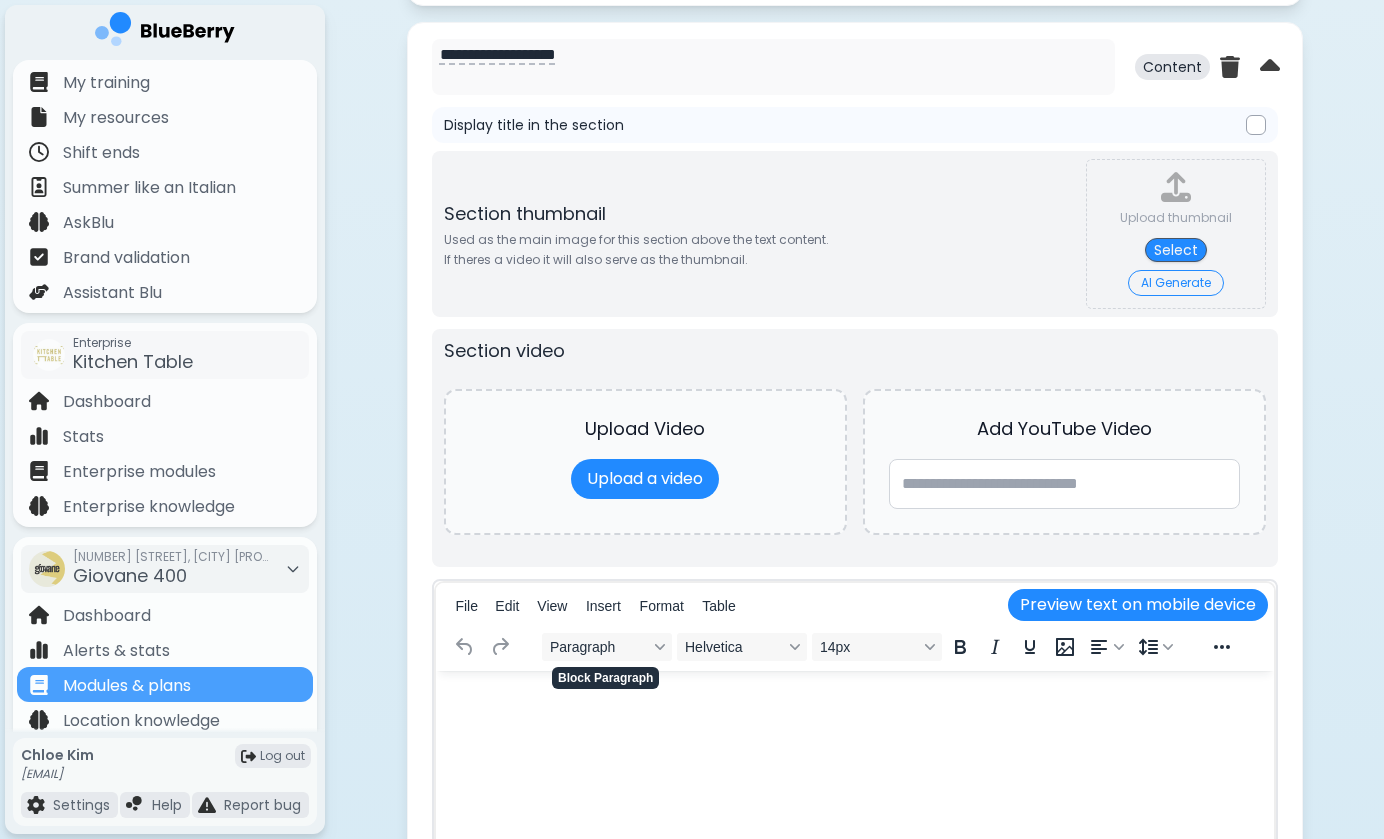 click at bounding box center (854, 697) 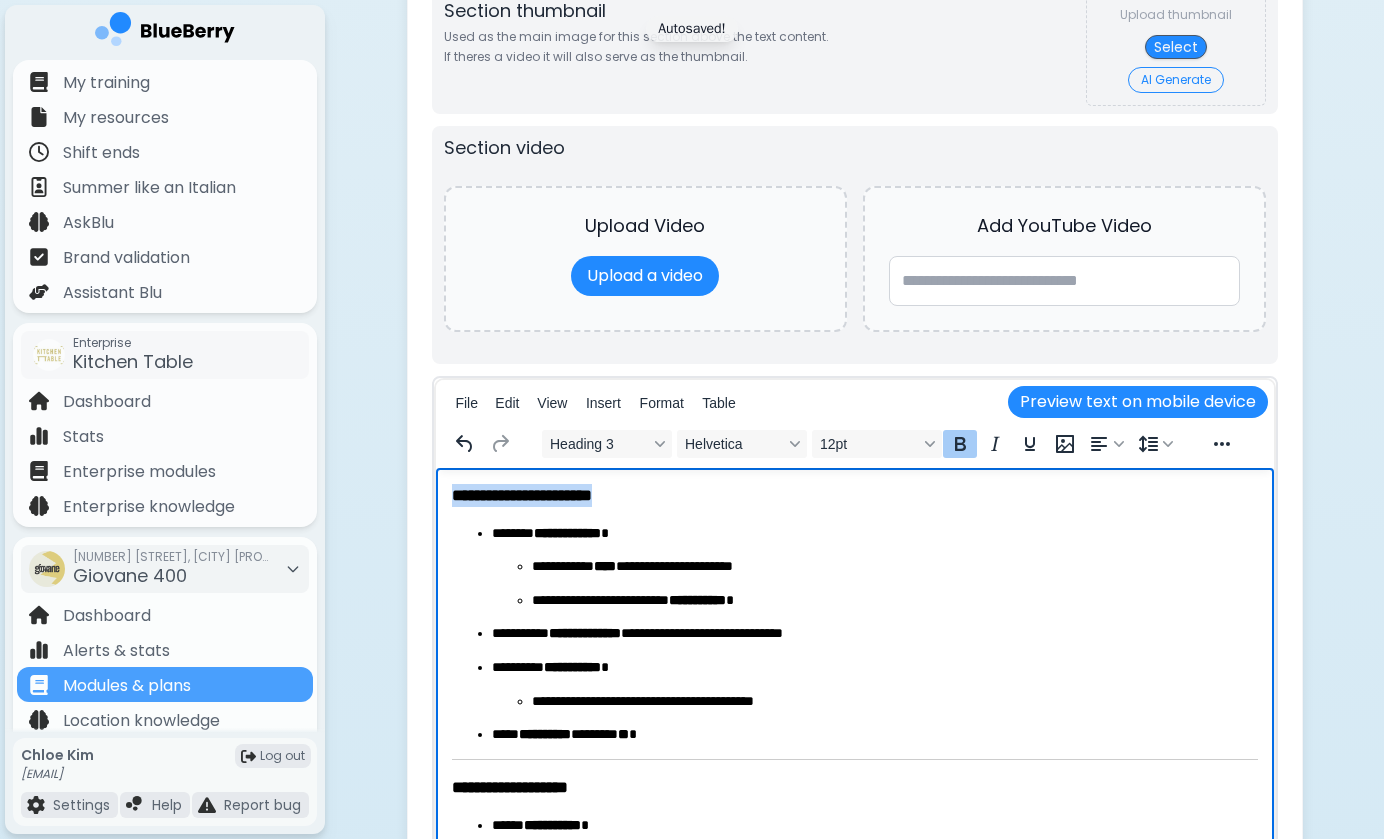 drag, startPoint x: 675, startPoint y: 495, endPoint x: 415, endPoint y: 488, distance: 260.0942 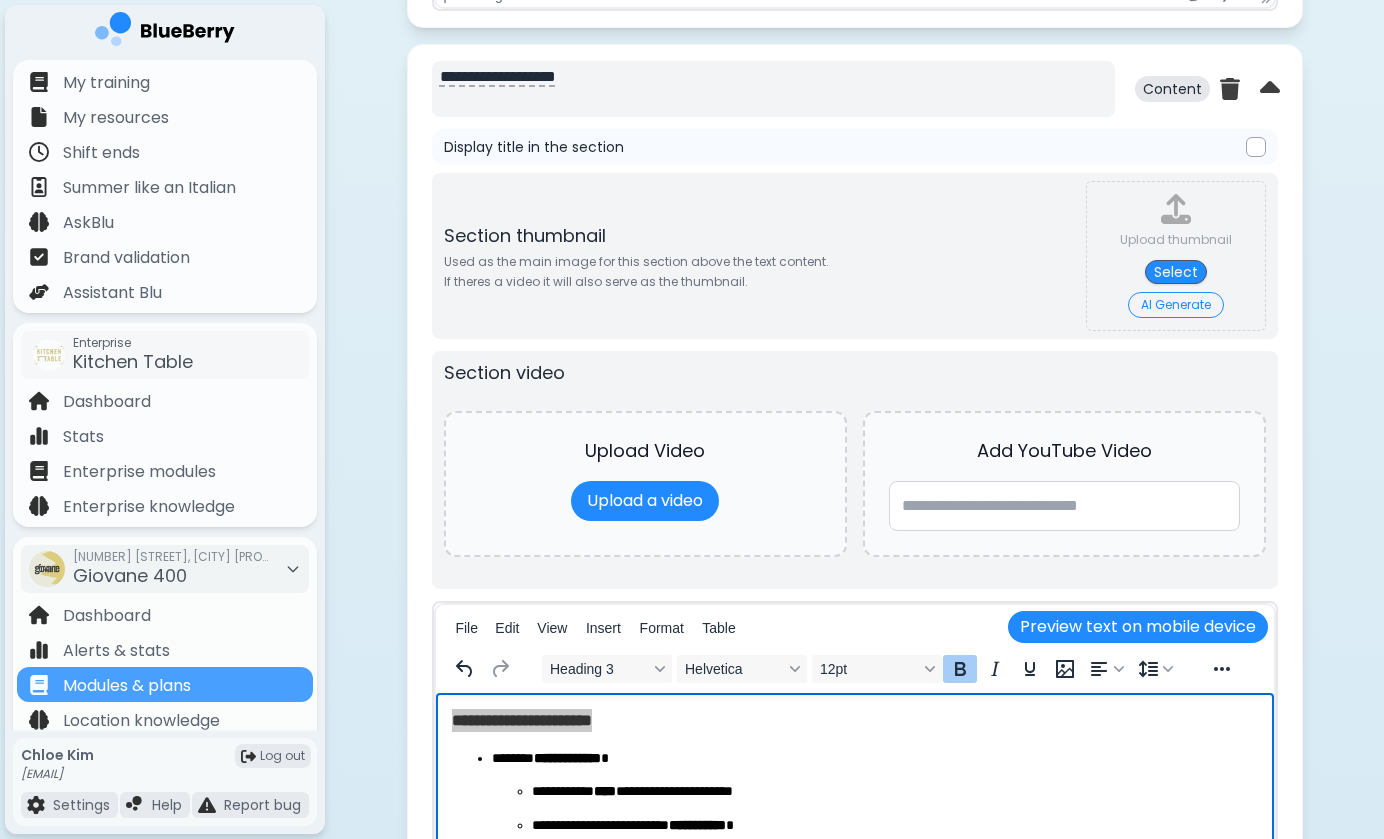 click on "**********" at bounding box center [773, 89] 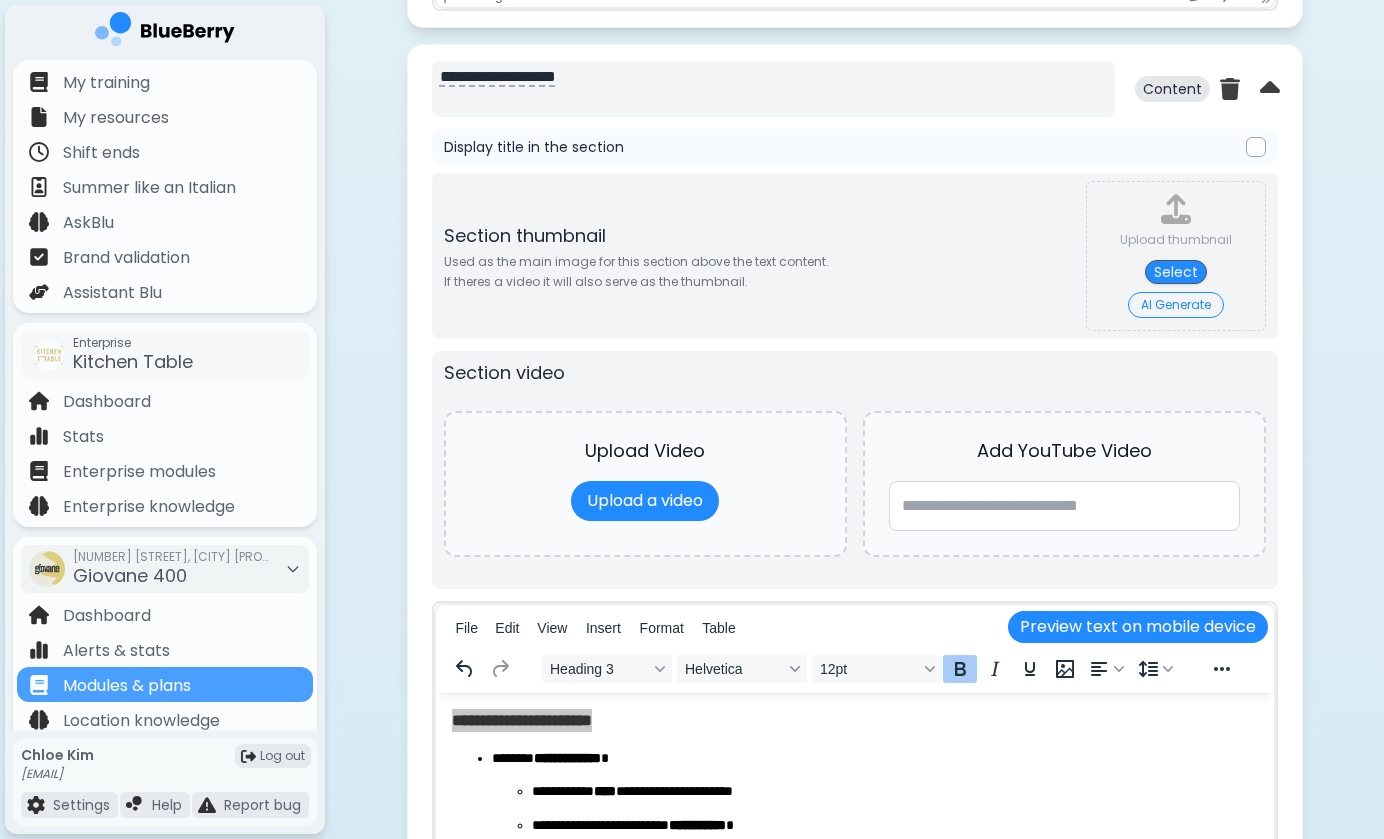 click on "**********" at bounding box center [773, 89] 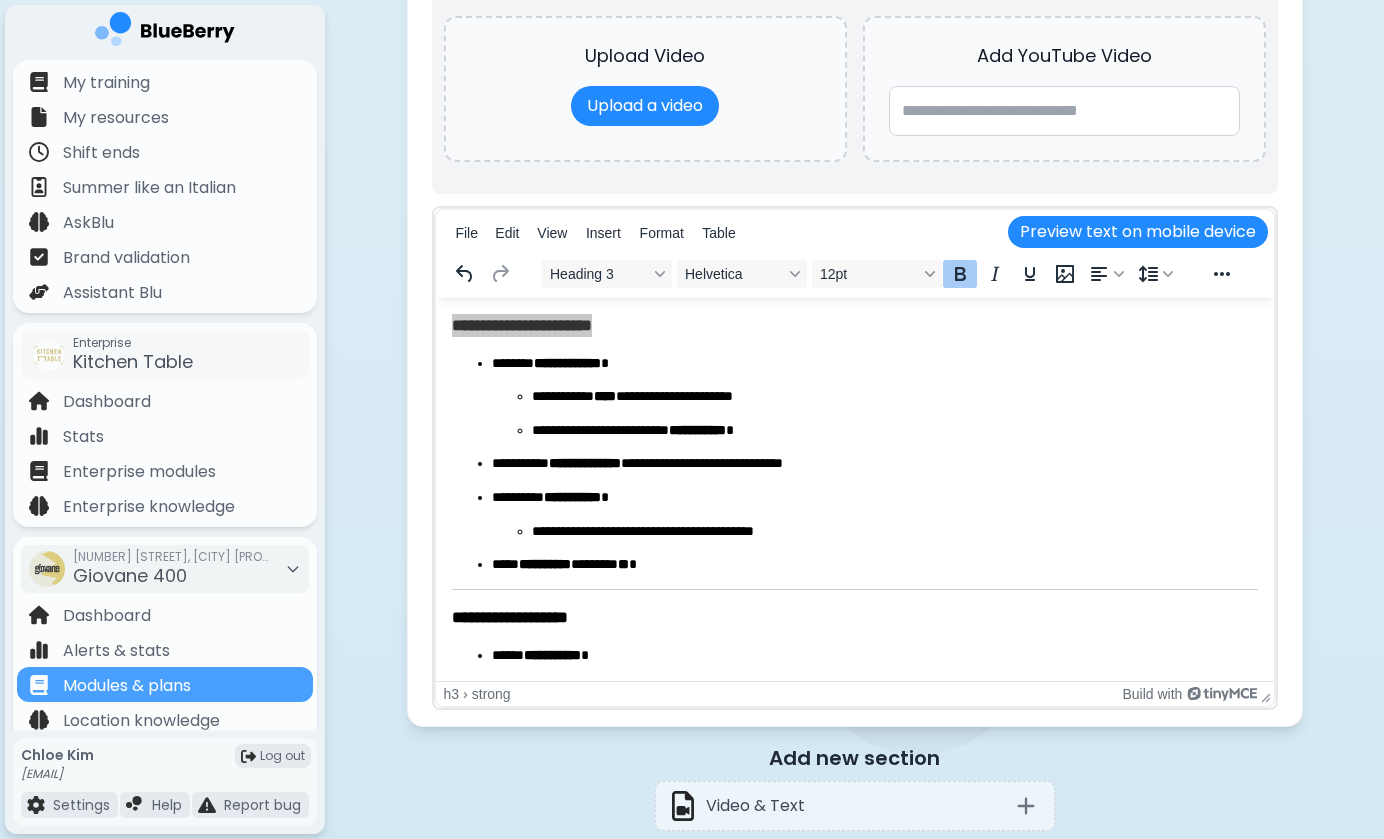 type on "**********" 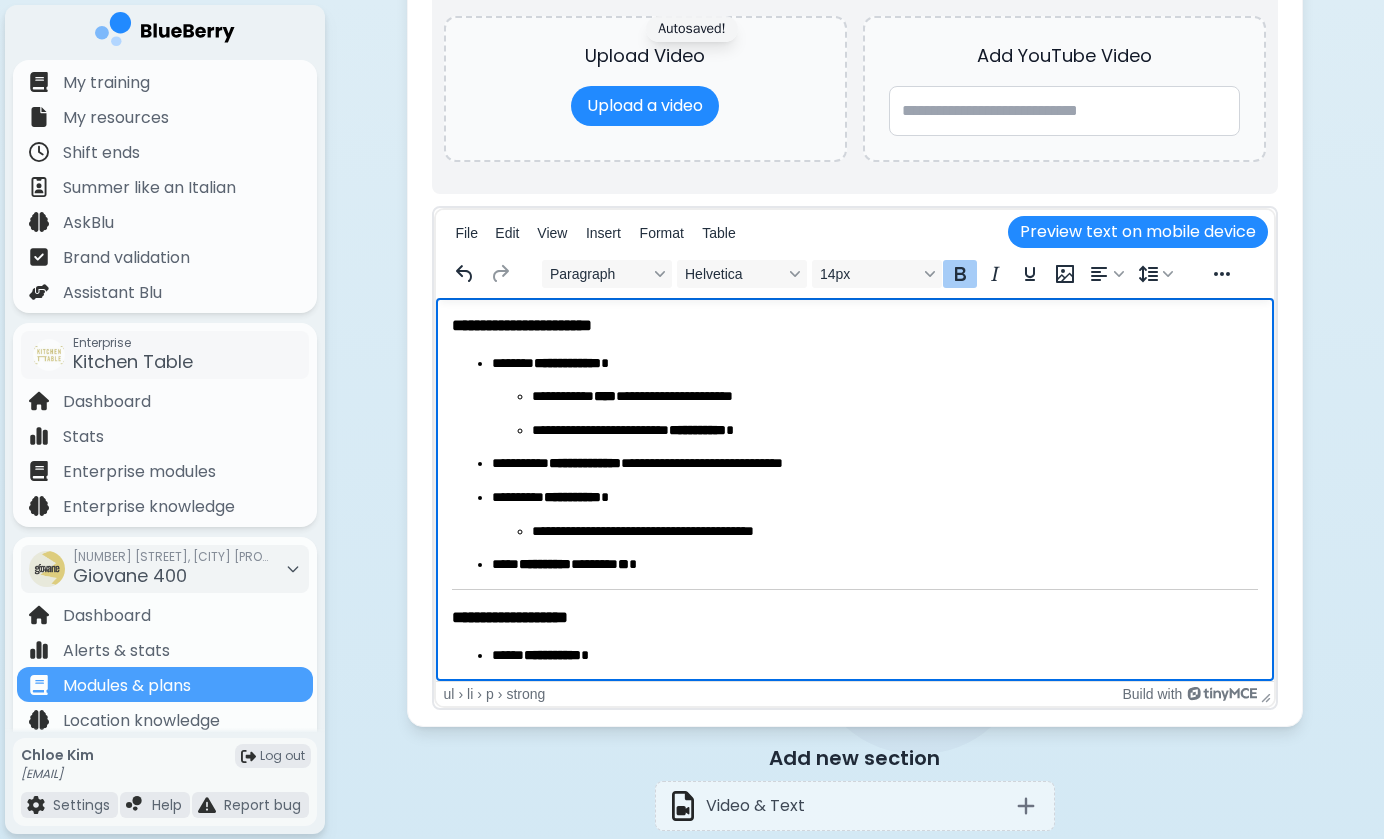 click on "**********" at bounding box center (571, 497) 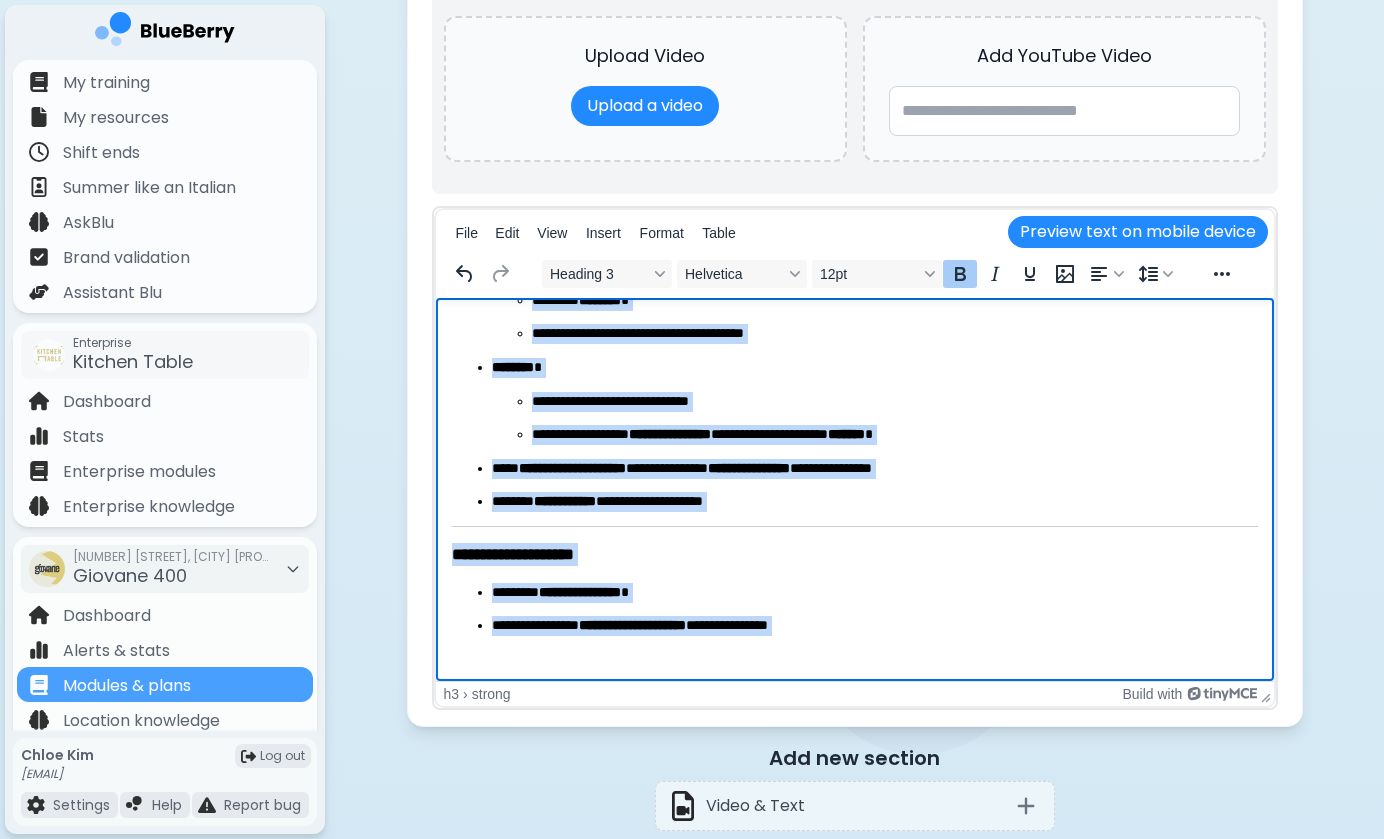 drag, startPoint x: 455, startPoint y: 617, endPoint x: 575, endPoint y: 708, distance: 150.60213 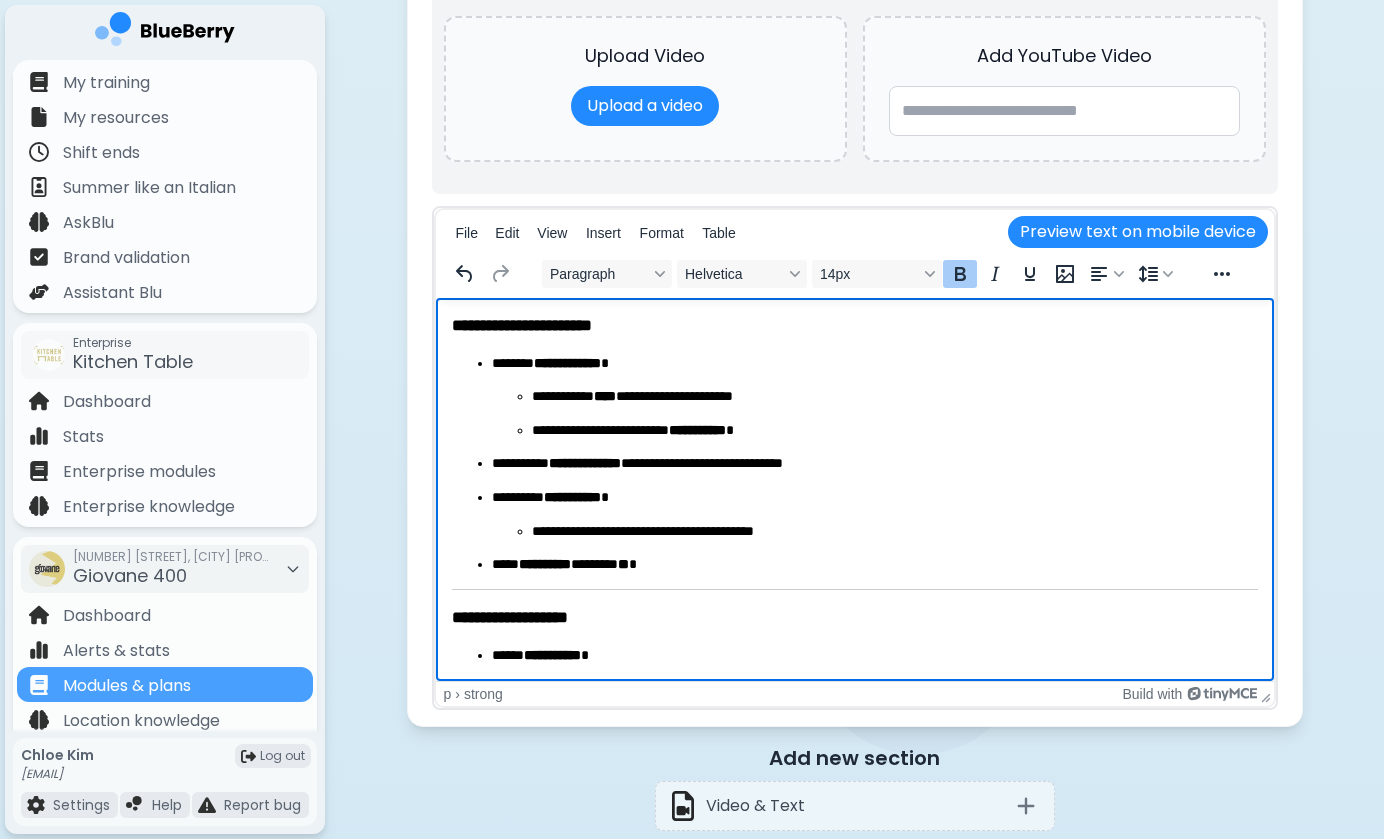 type 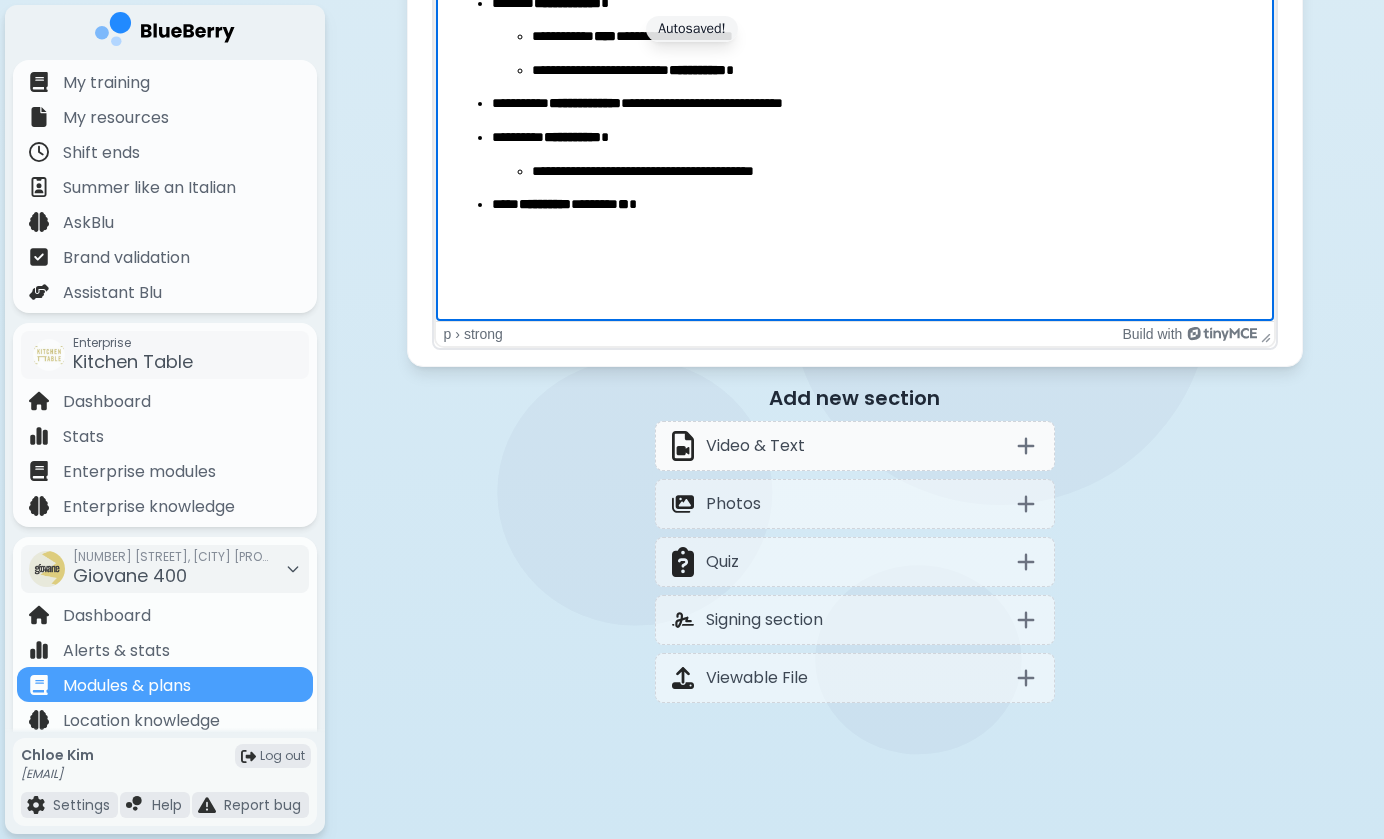 click 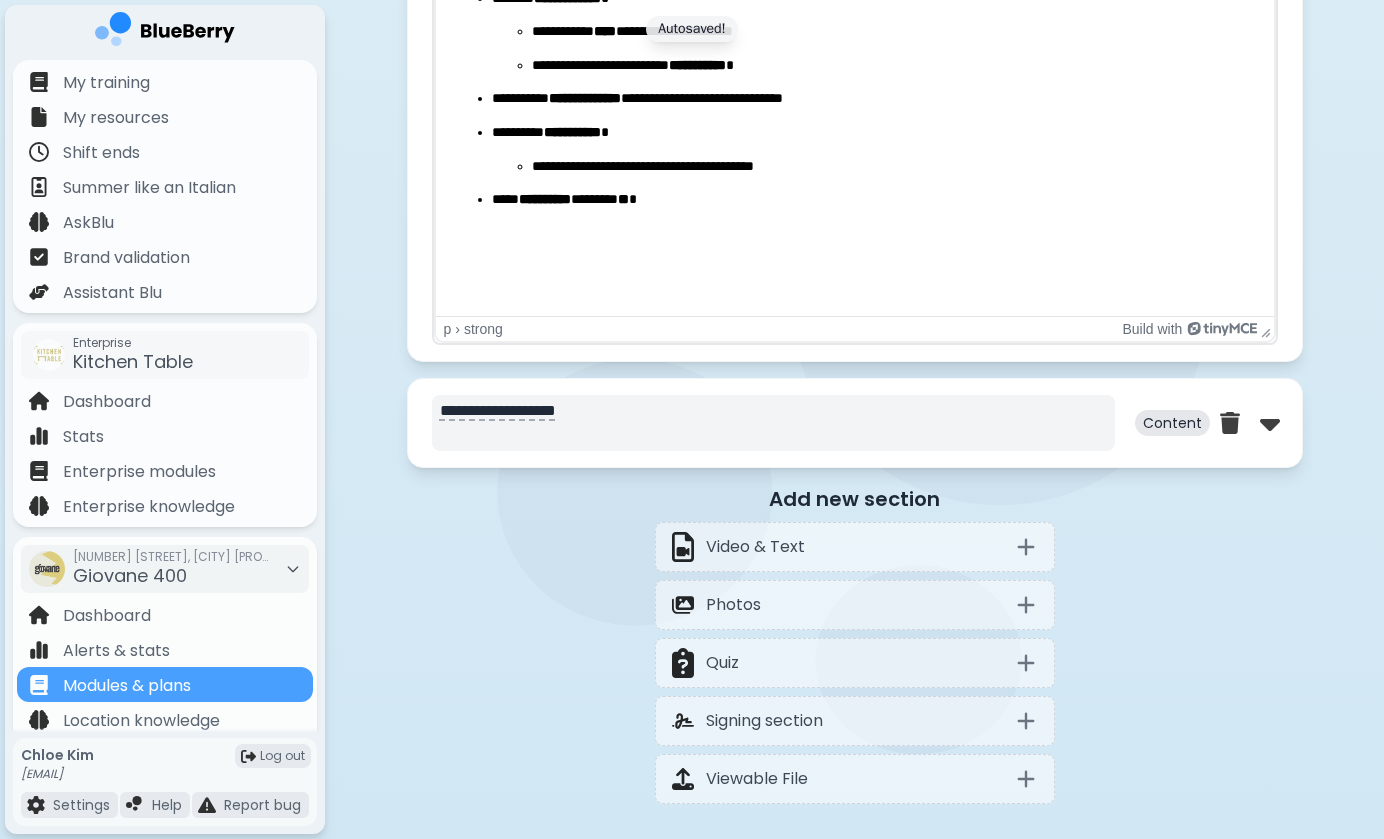 click on "**********" at bounding box center [773, 423] 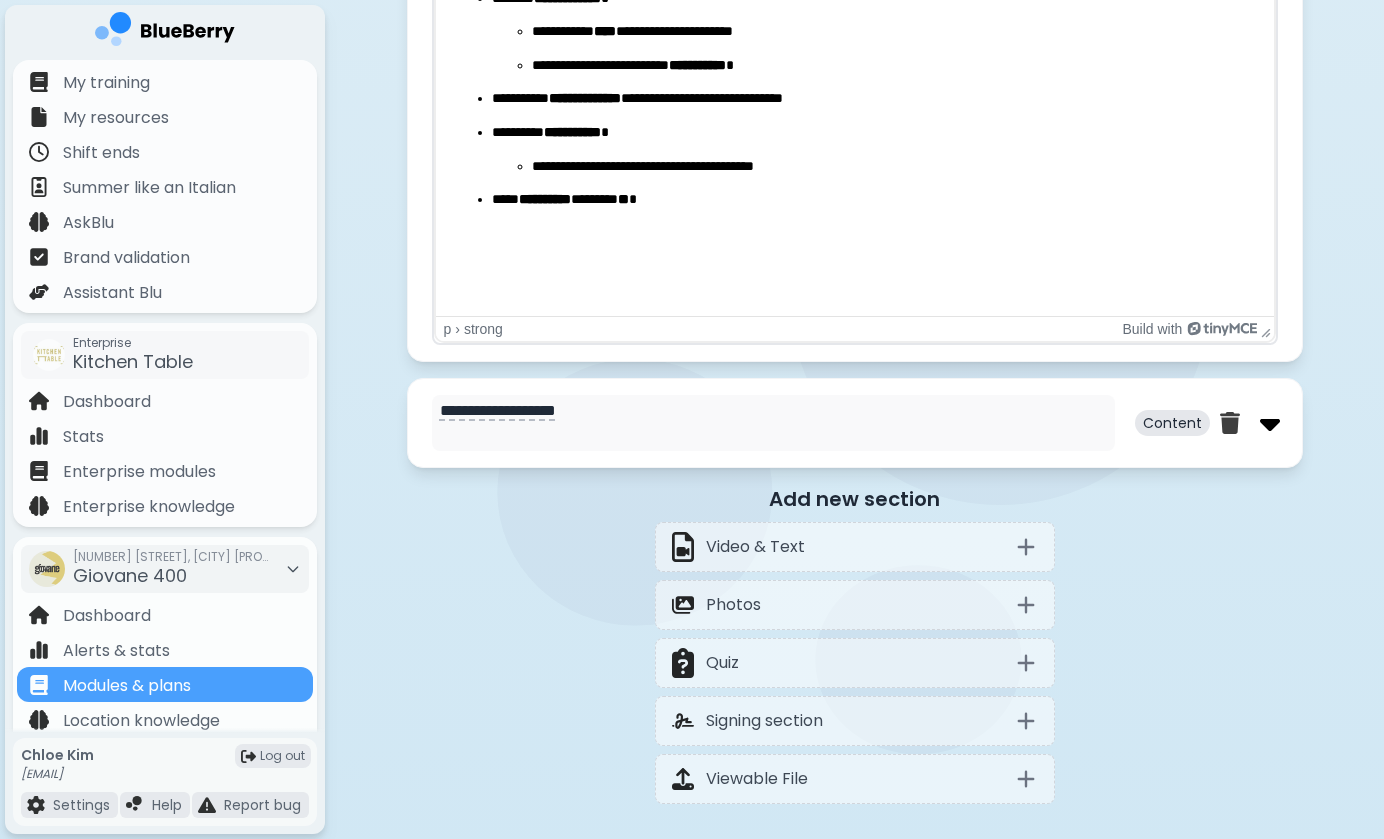 click at bounding box center [1270, 423] 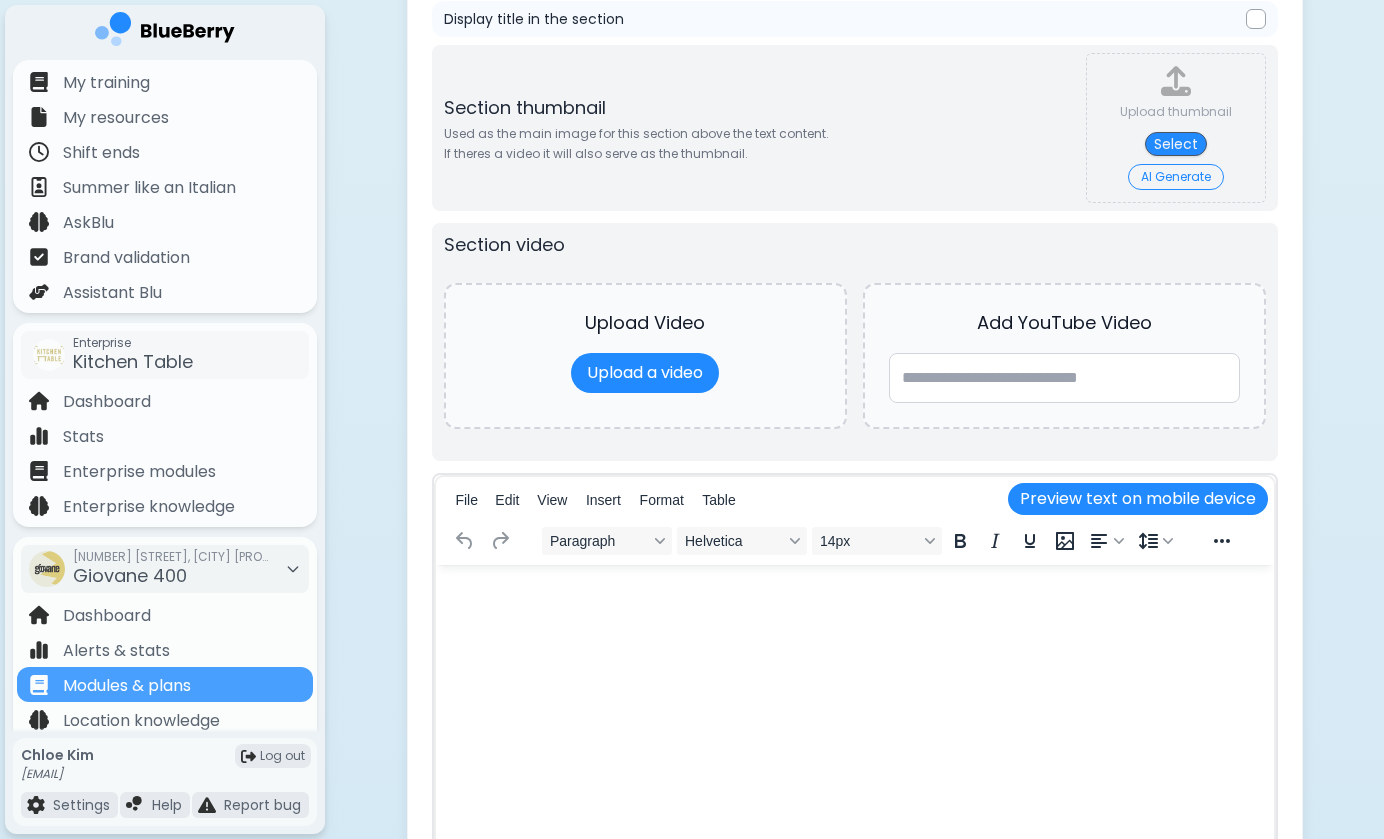 click at bounding box center [854, 591] 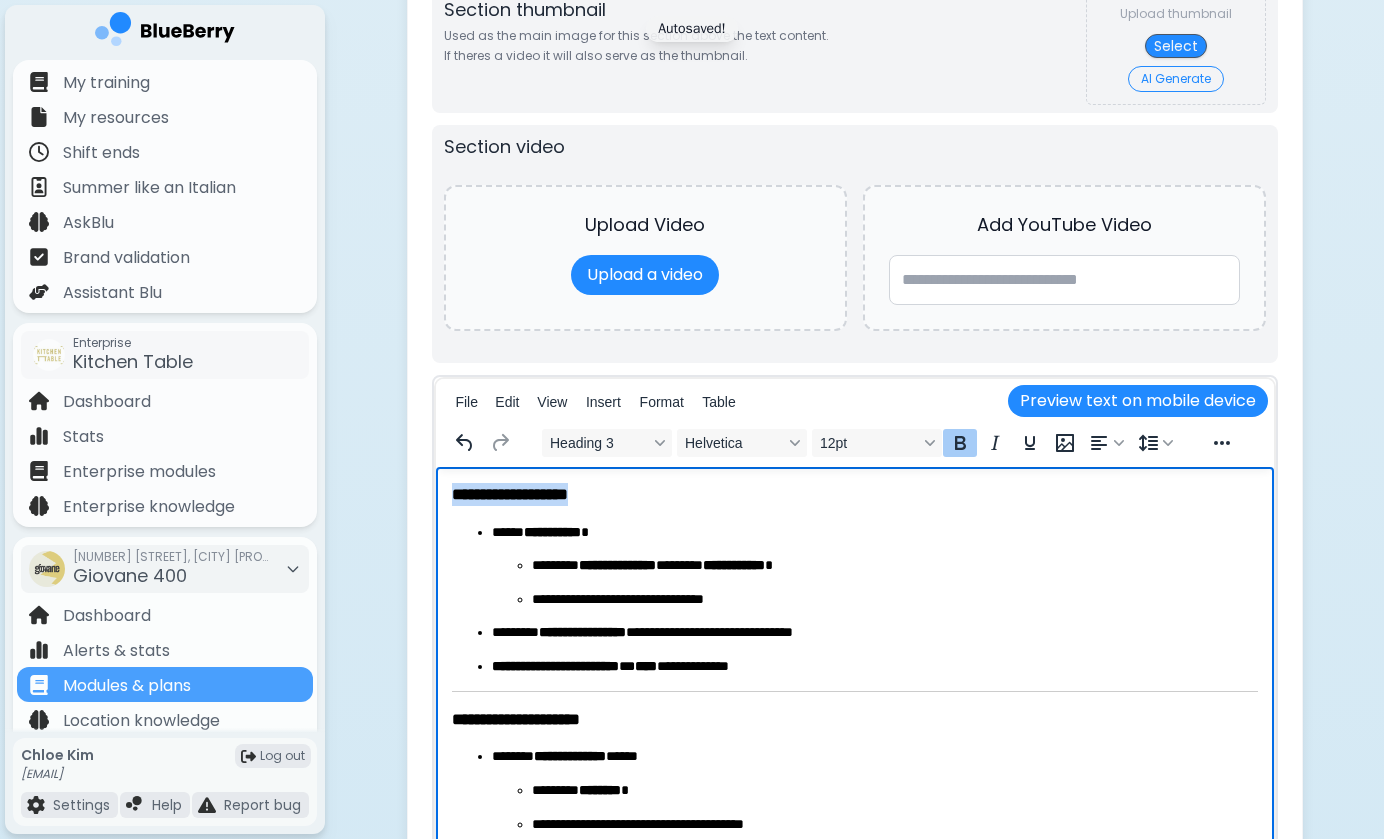 drag, startPoint x: 634, startPoint y: 501, endPoint x: 398, endPoint y: 482, distance: 236.7636 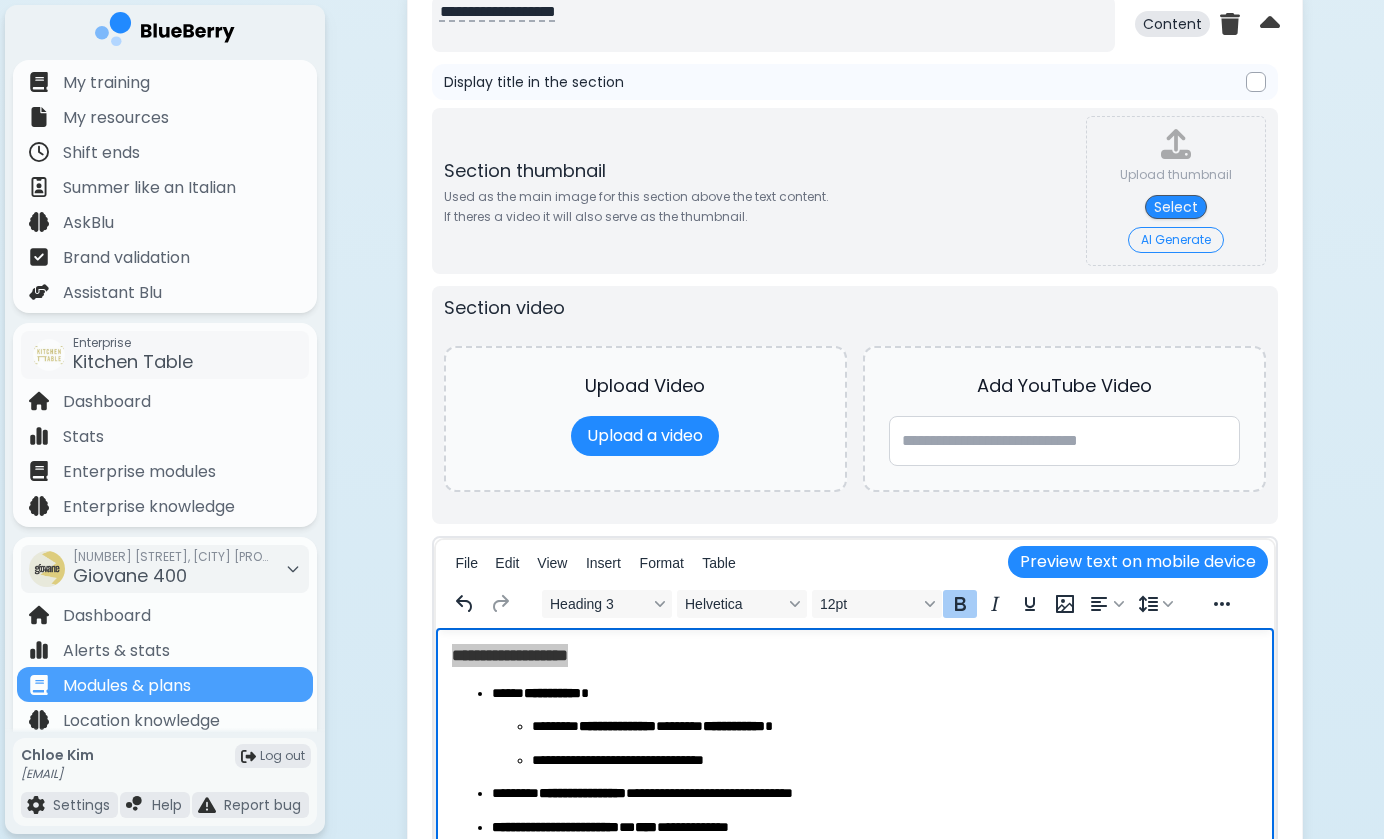 click on "**********" at bounding box center [773, 24] 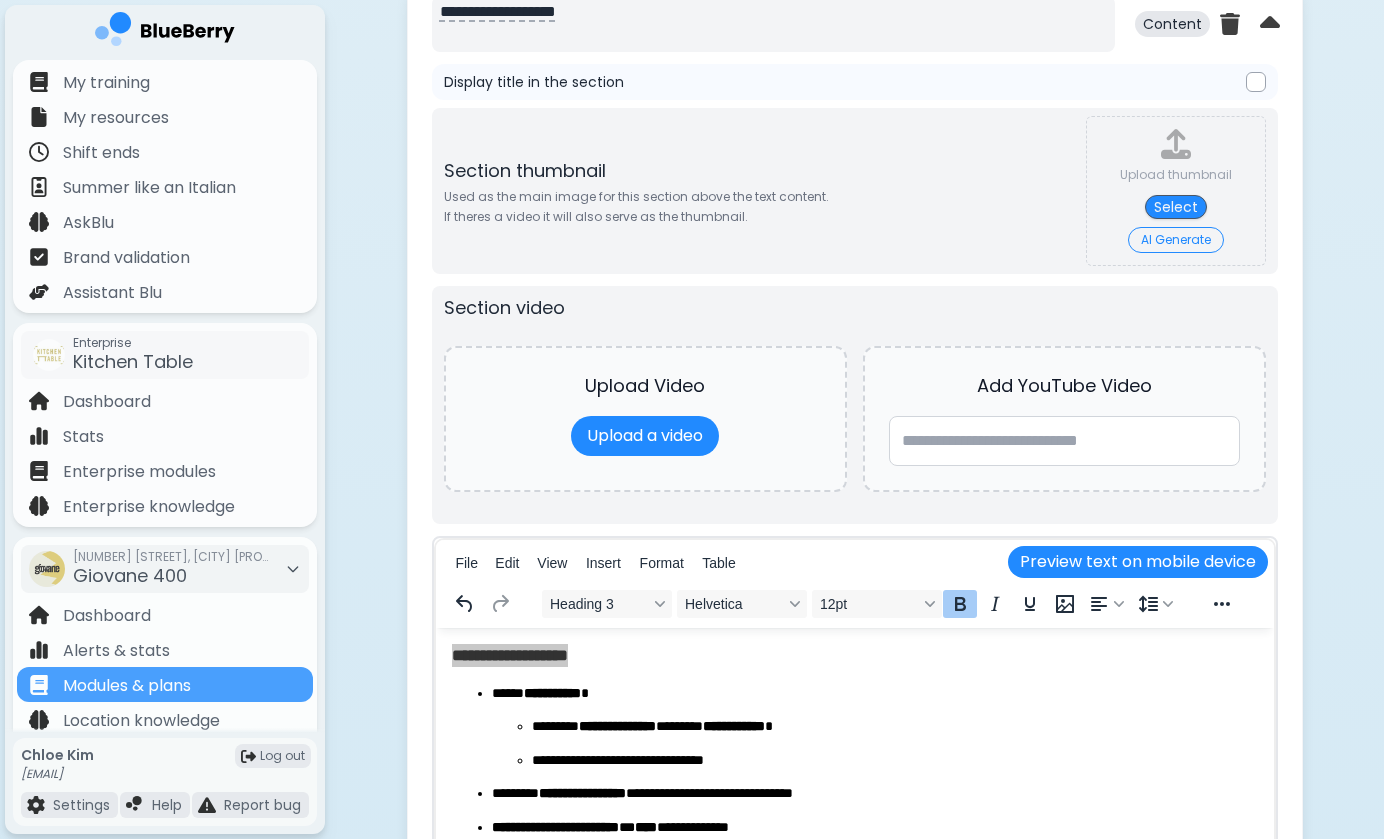 click on "**********" at bounding box center [773, 24] 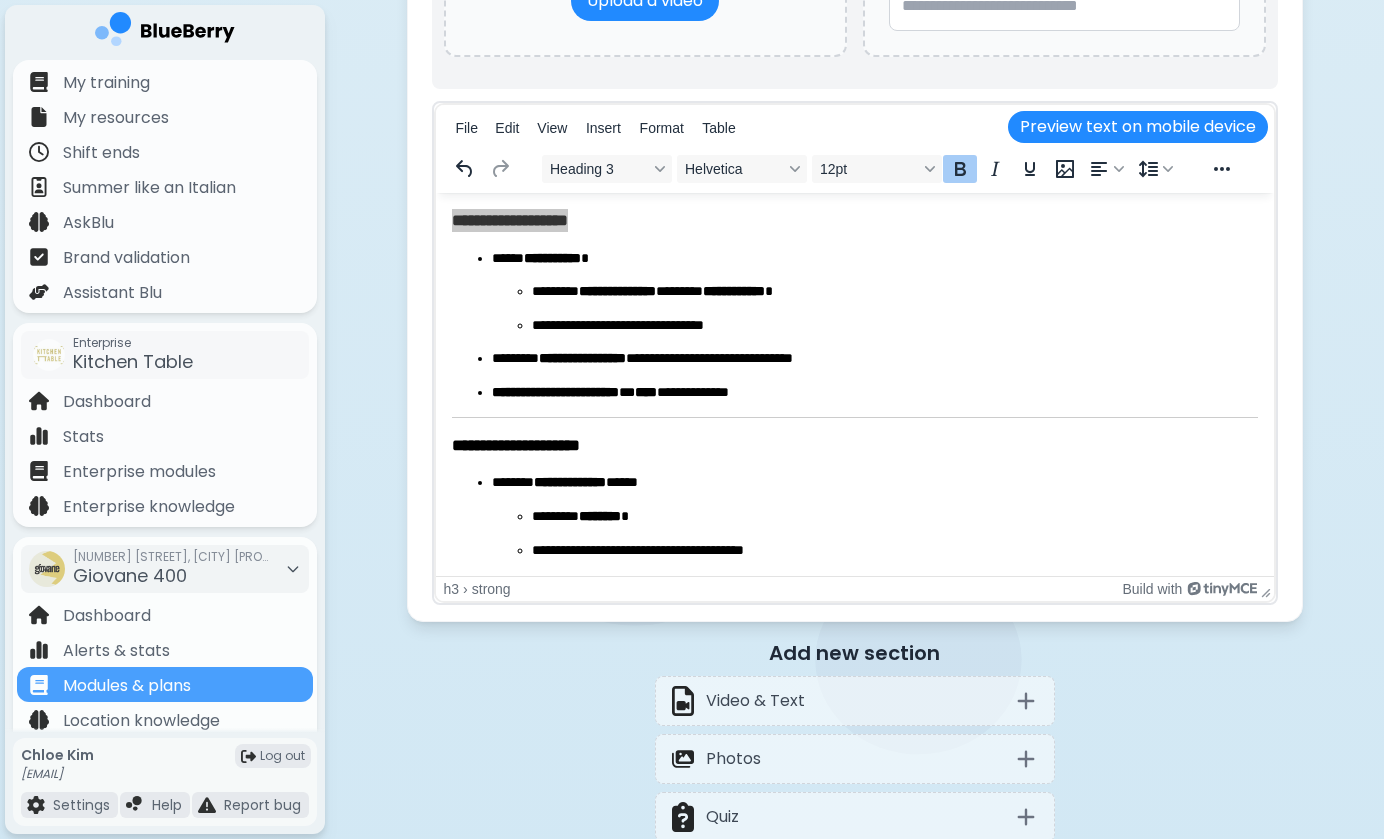type on "**********" 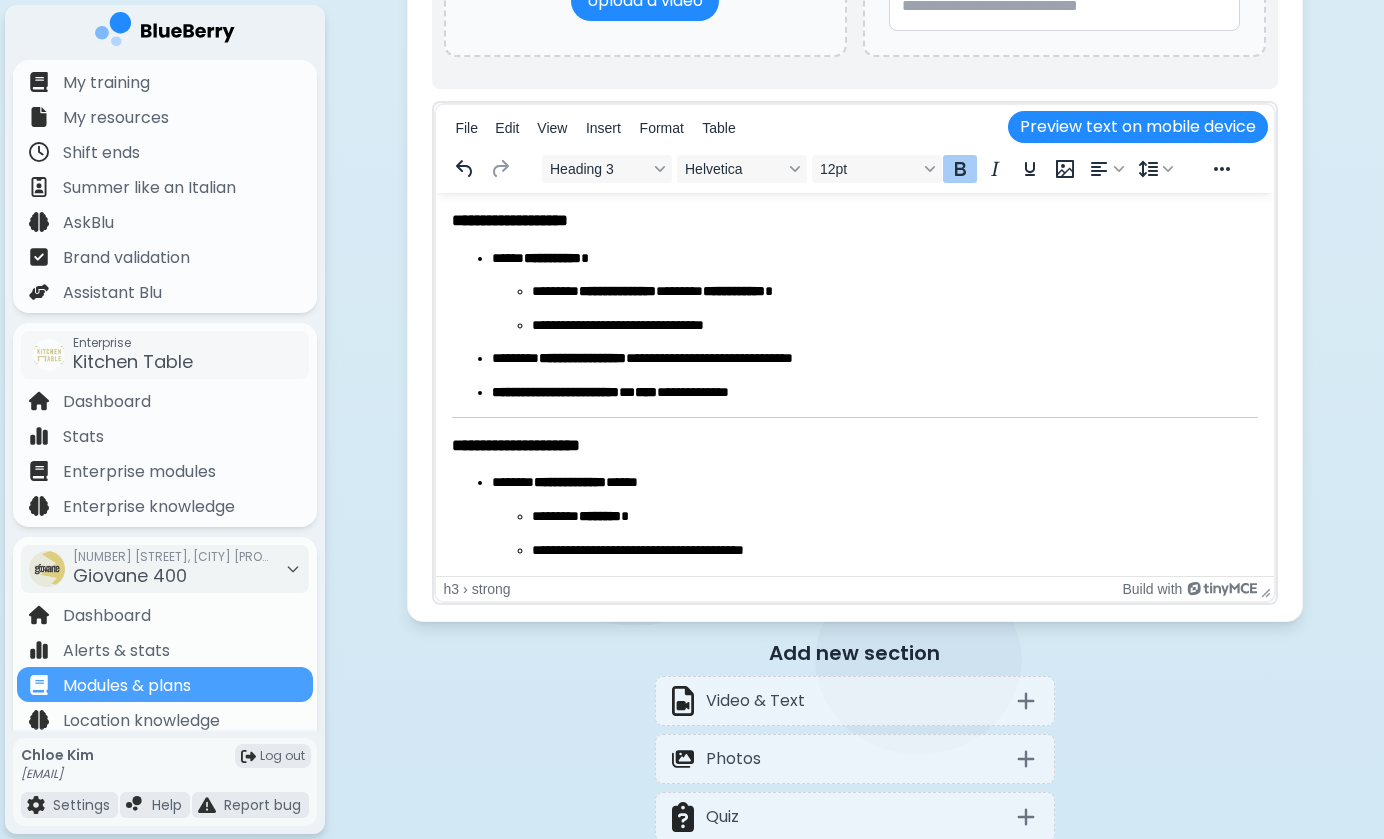 click on "**********" at bounding box center [854, 220] 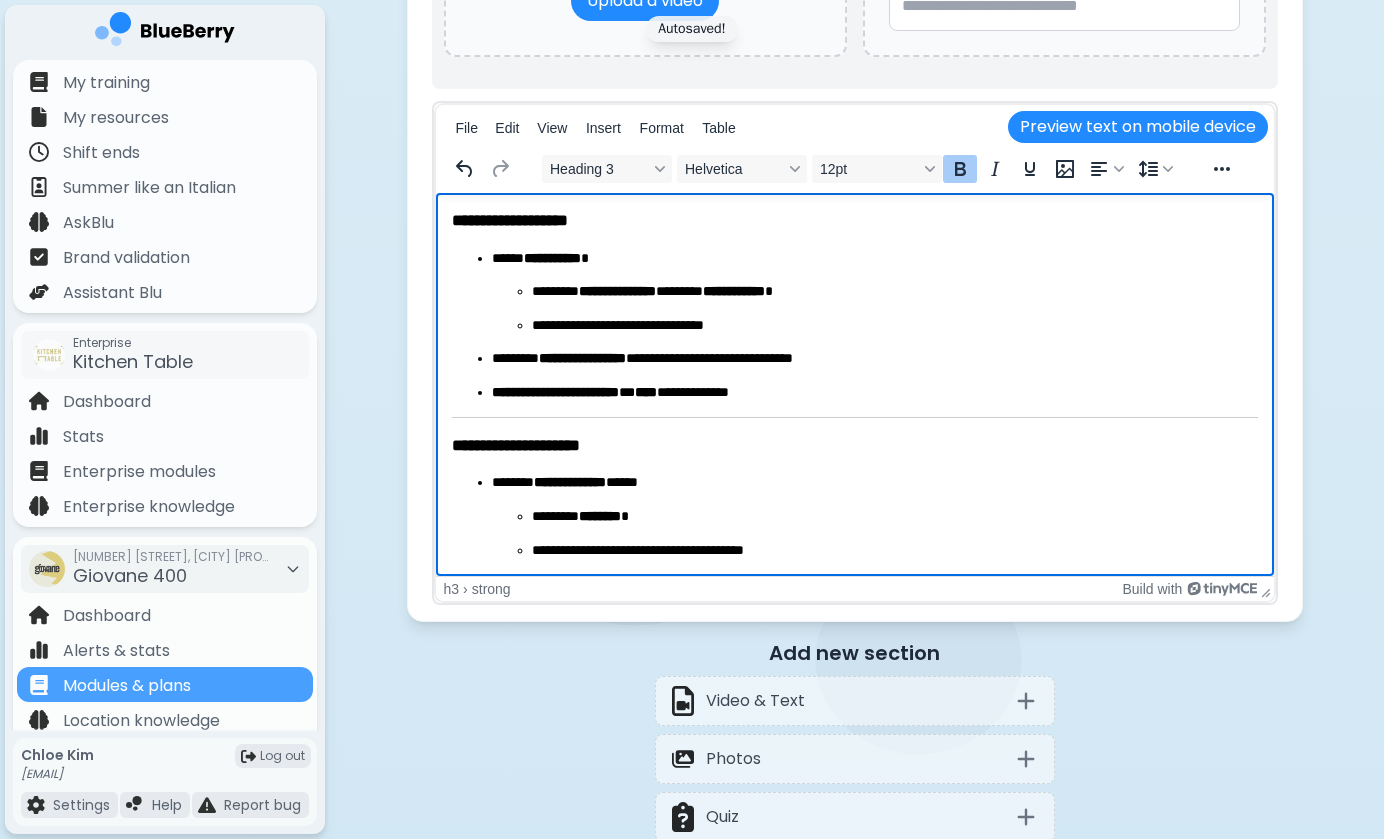type 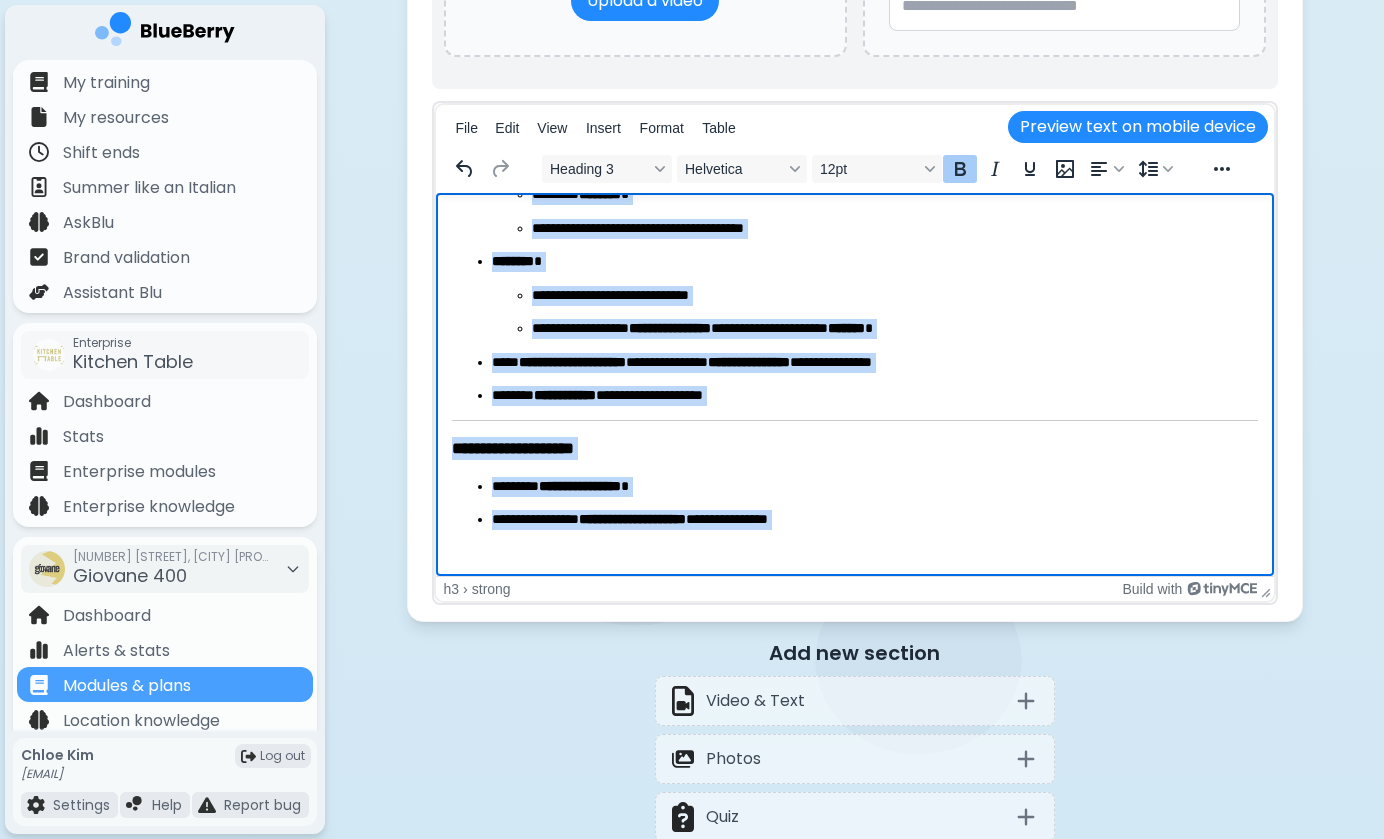 drag, startPoint x: 455, startPoint y: 409, endPoint x: 734, endPoint y: 674, distance: 384.79346 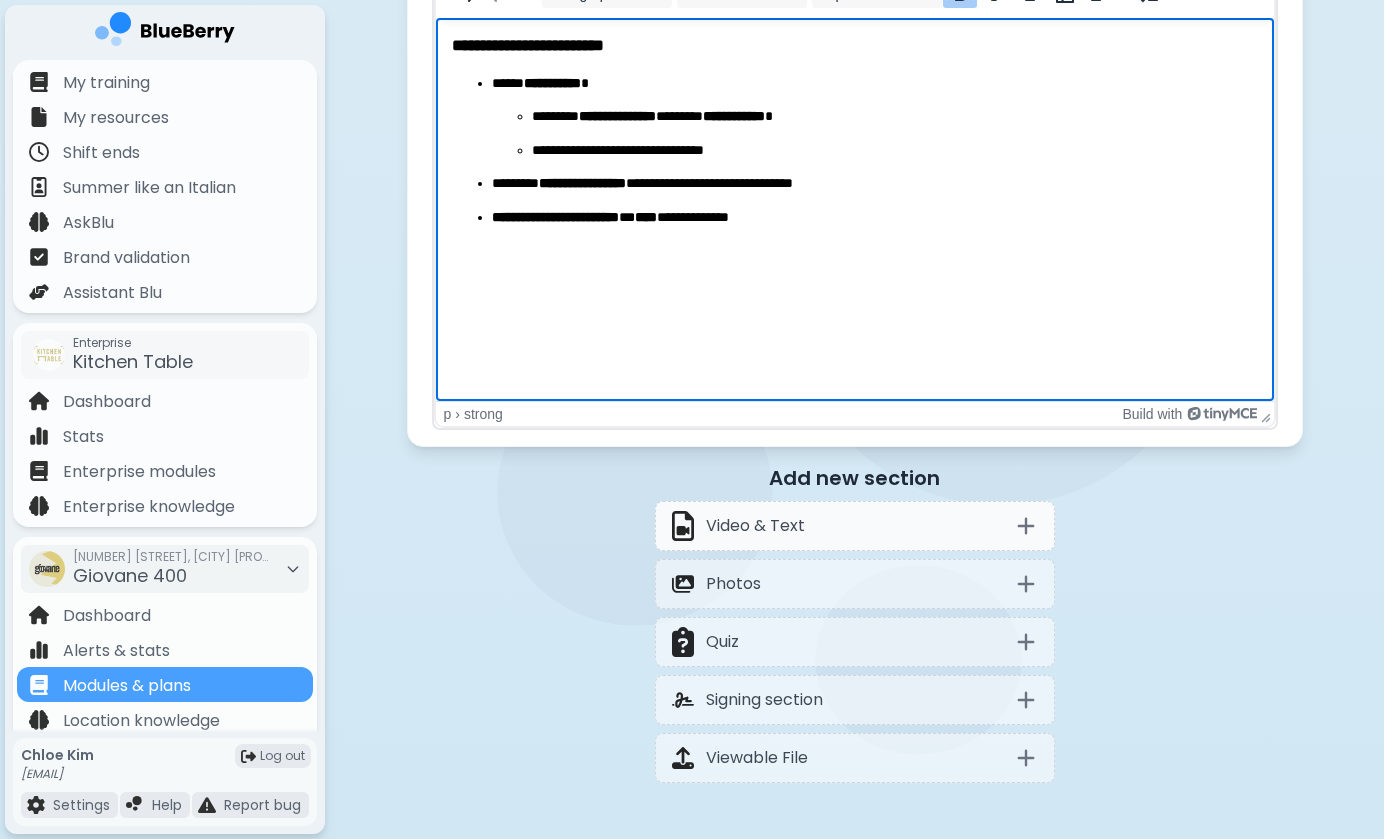 click 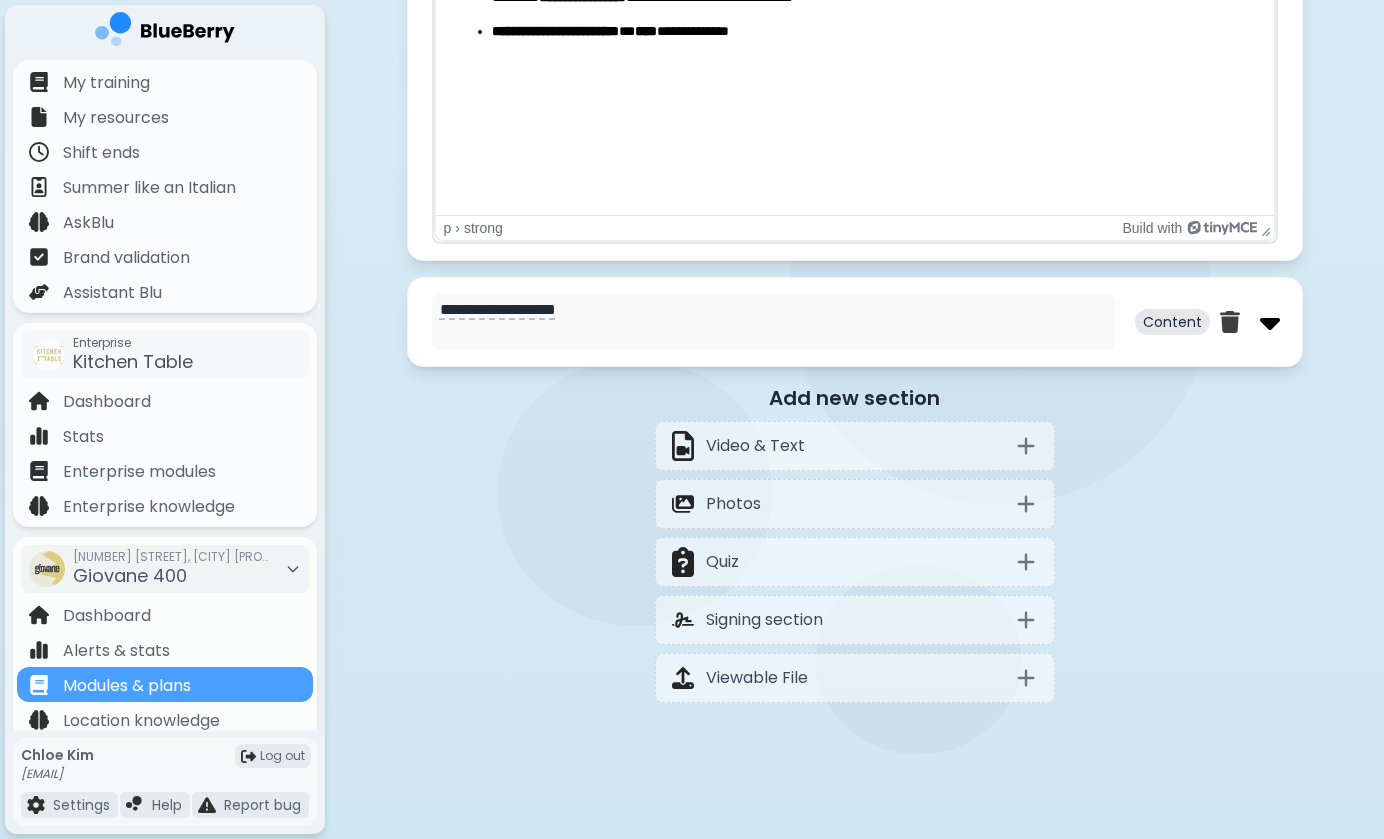 click at bounding box center [1270, 322] 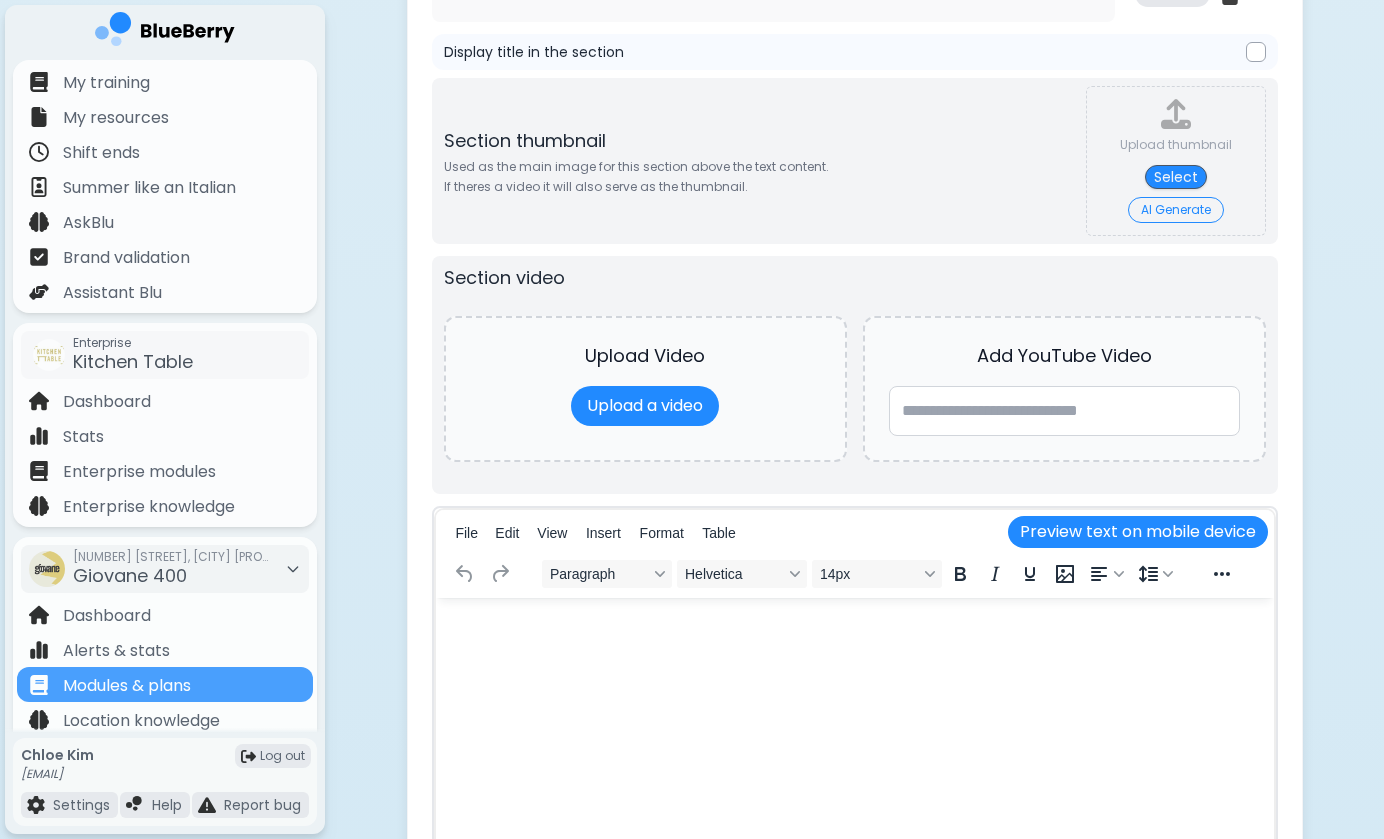 click at bounding box center (854, 624) 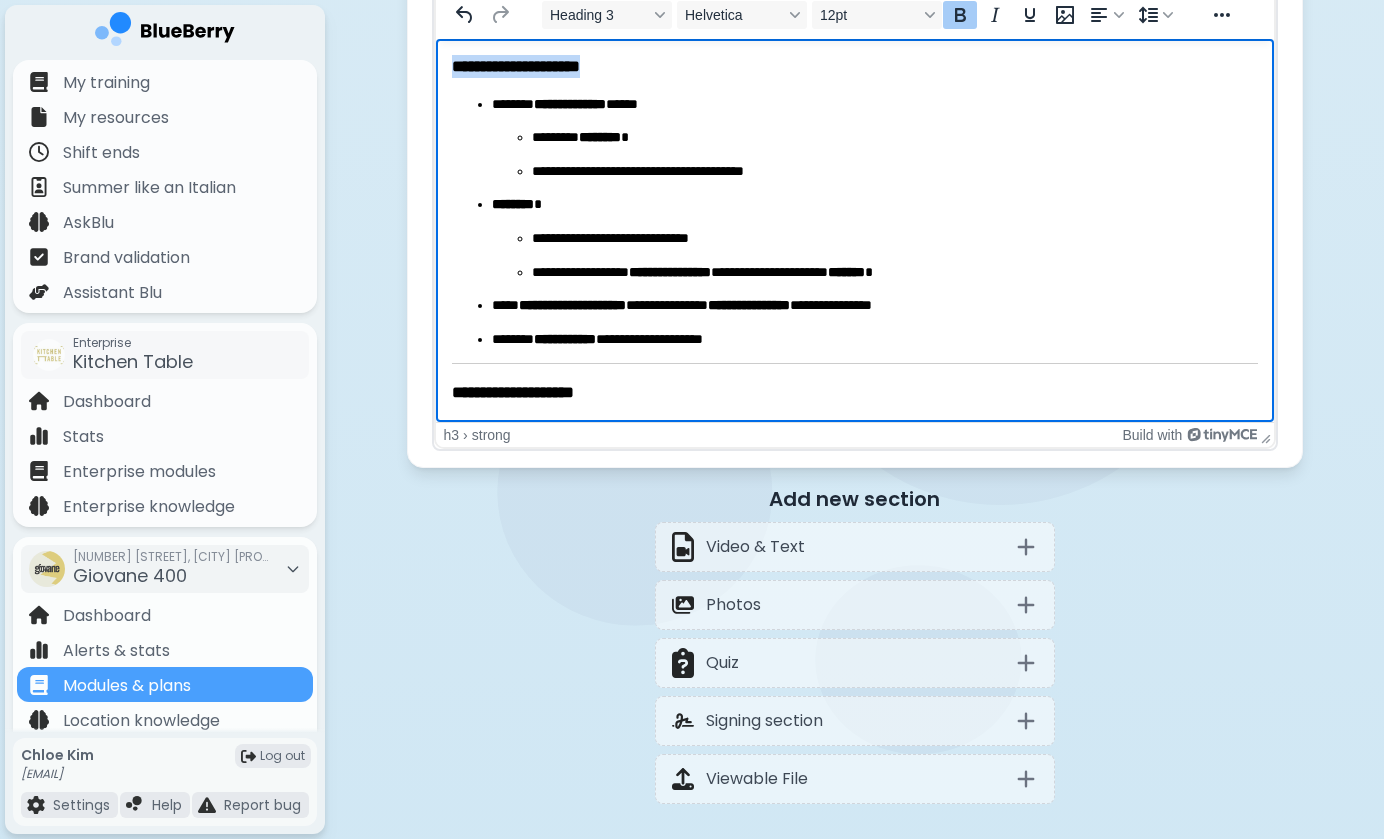 drag, startPoint x: 638, startPoint y: 70, endPoint x: 442, endPoint y: 68, distance: 196.01021 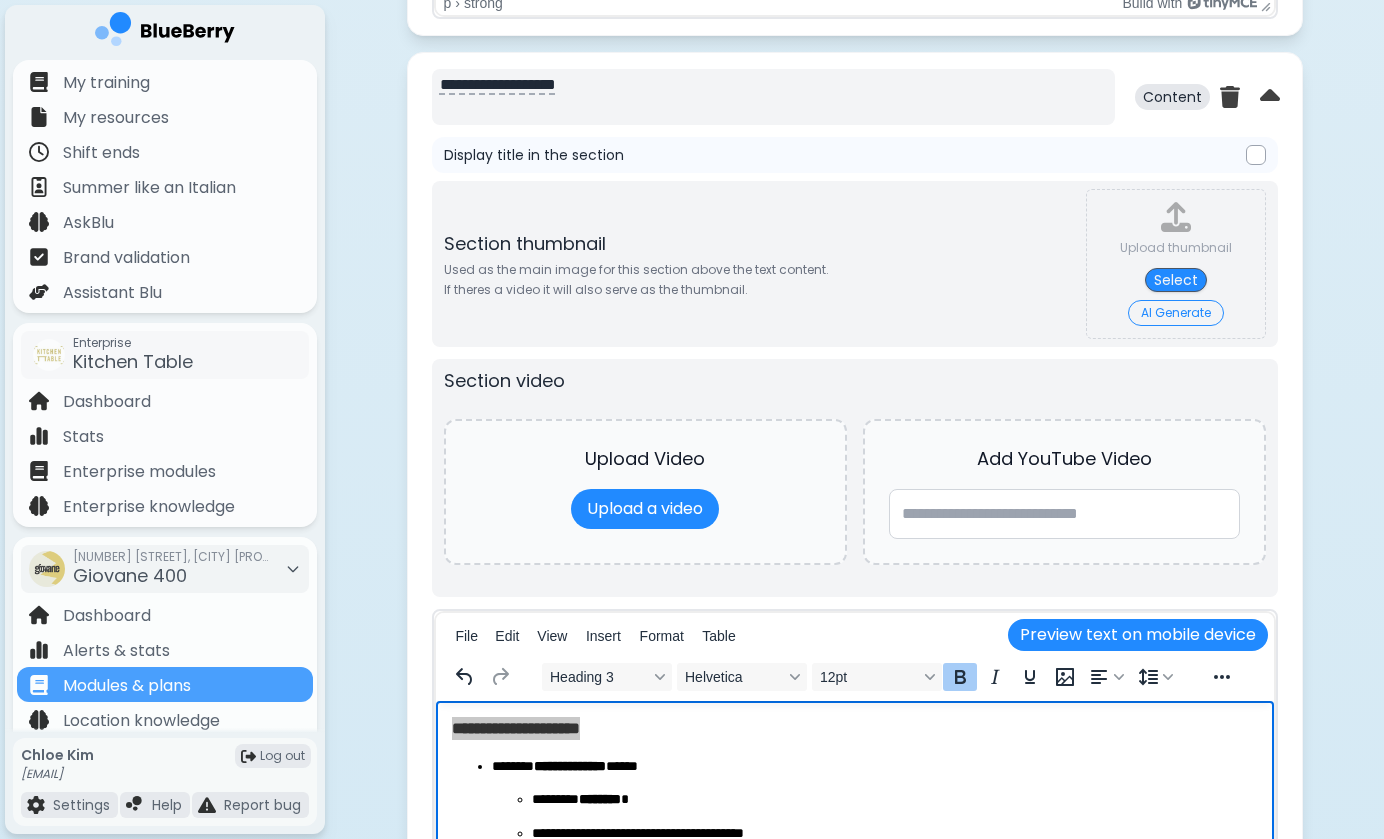 click on "**********" at bounding box center (773, 97) 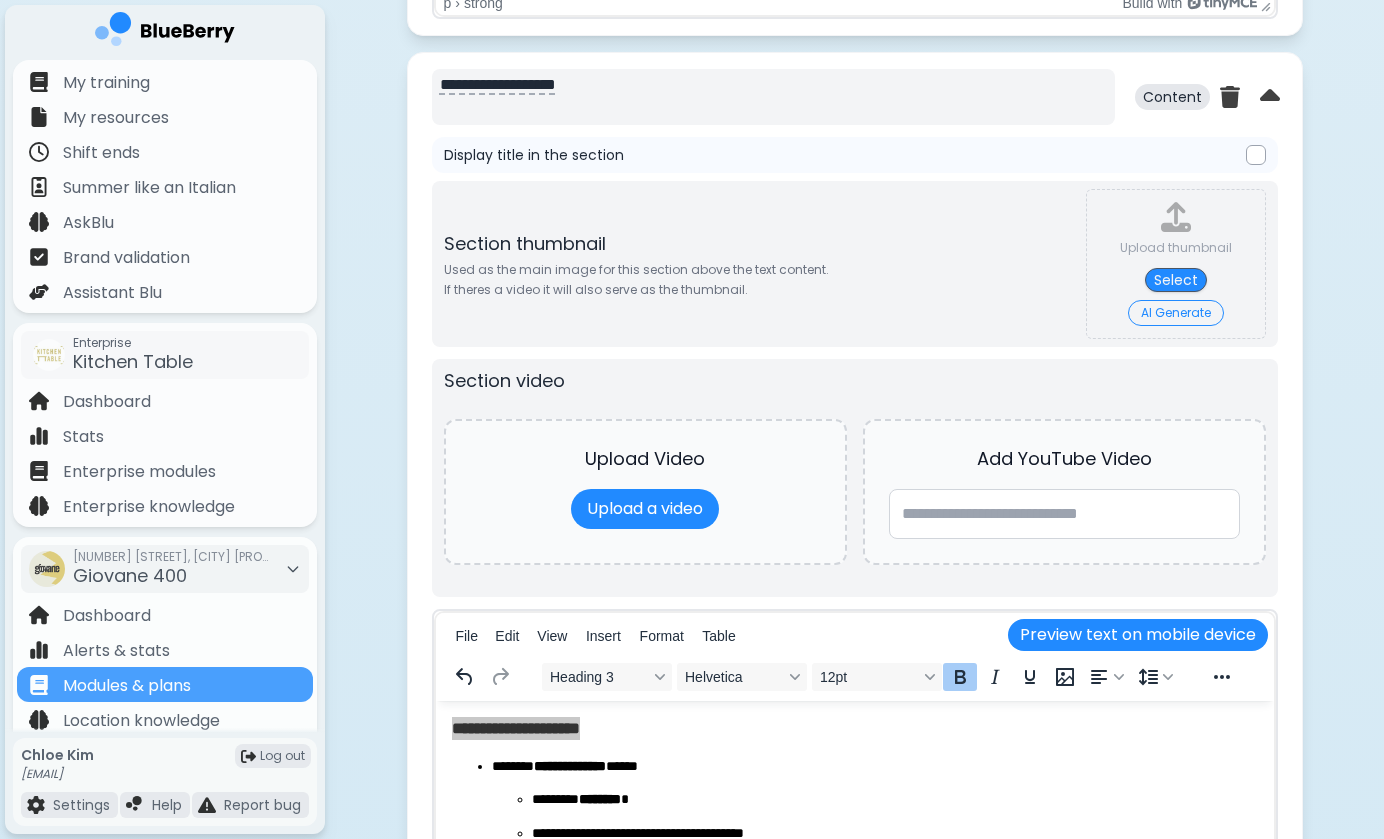 click on "**********" at bounding box center (773, 97) 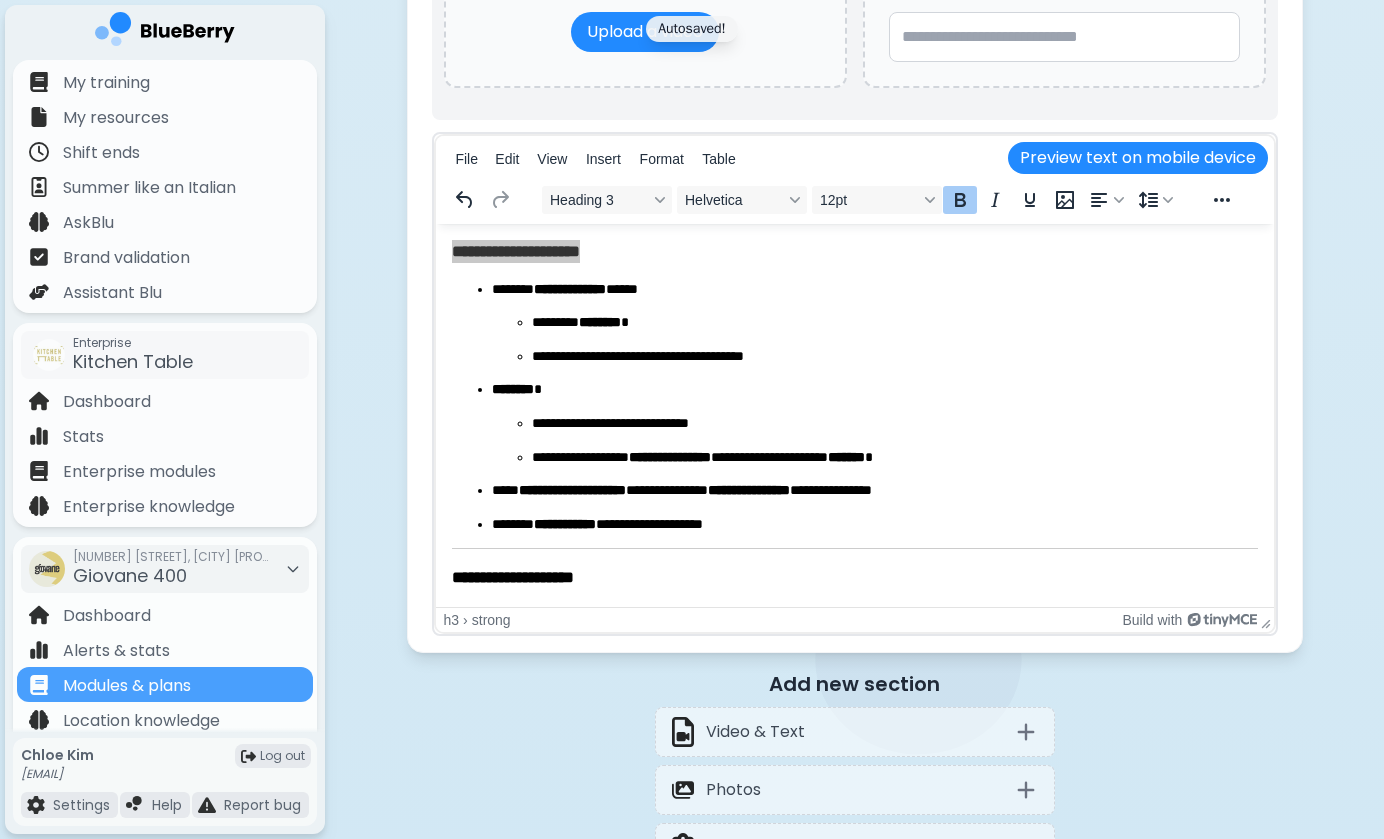 type on "**********" 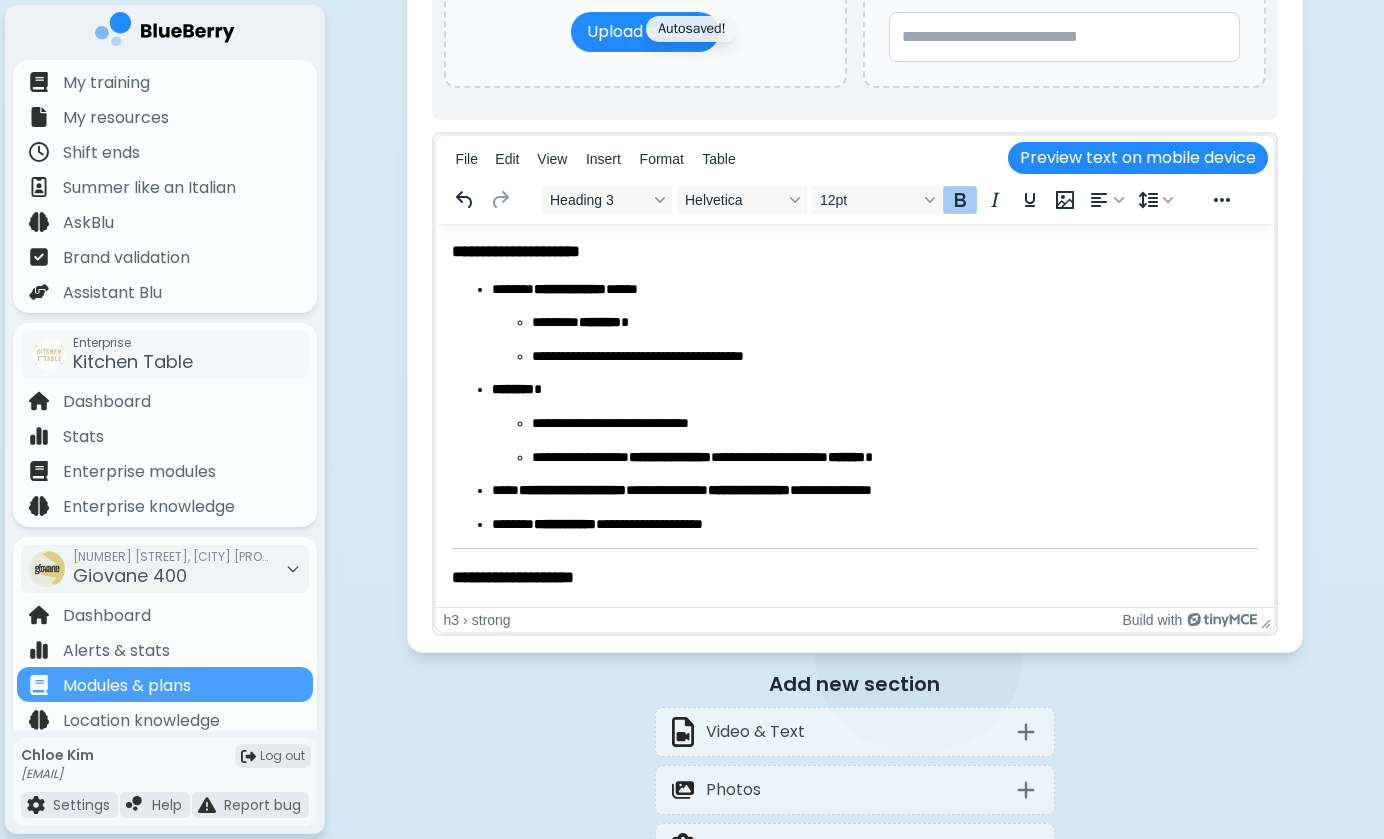 click on "**********" at bounding box center (569, 289) 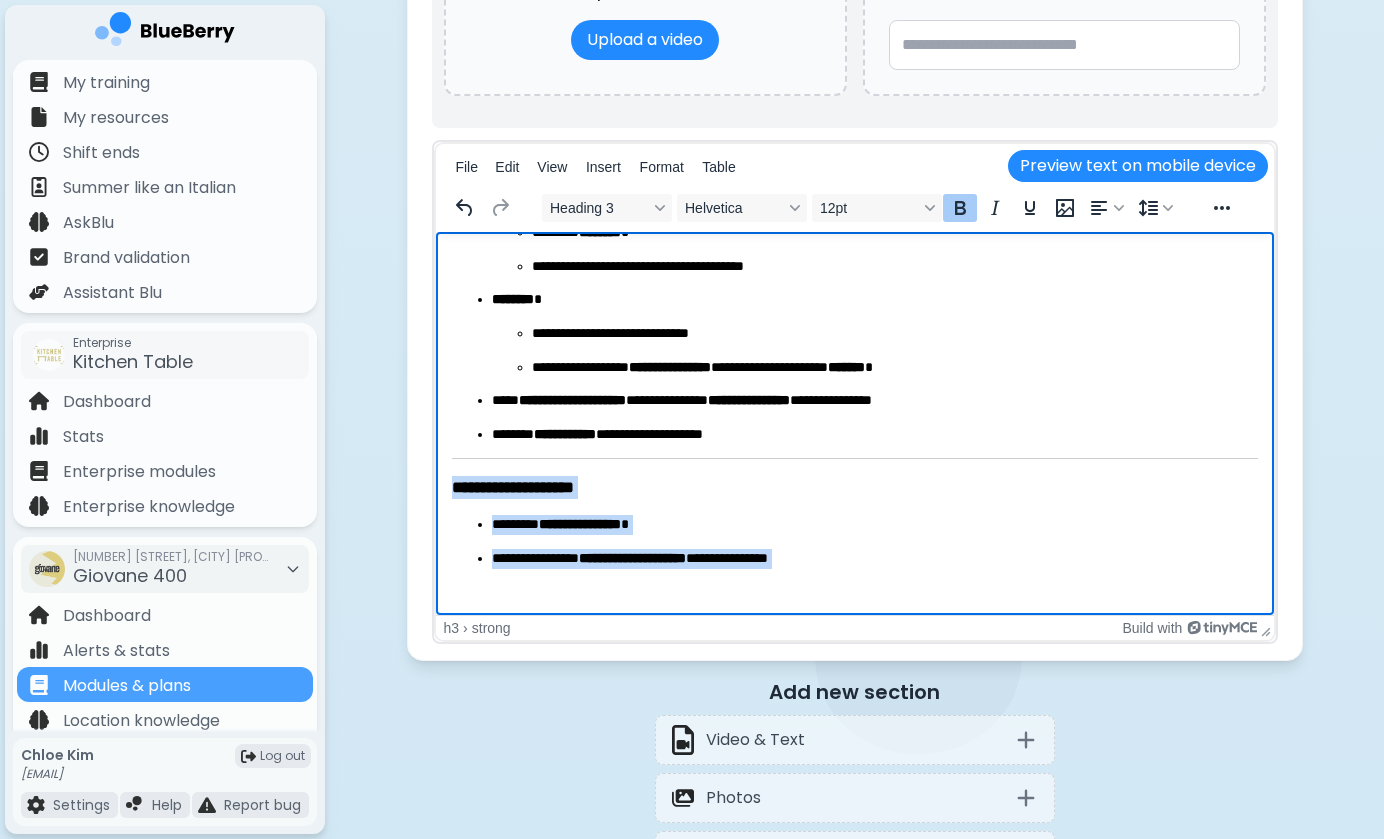drag, startPoint x: 453, startPoint y: 481, endPoint x: 863, endPoint y: 619, distance: 432.60144 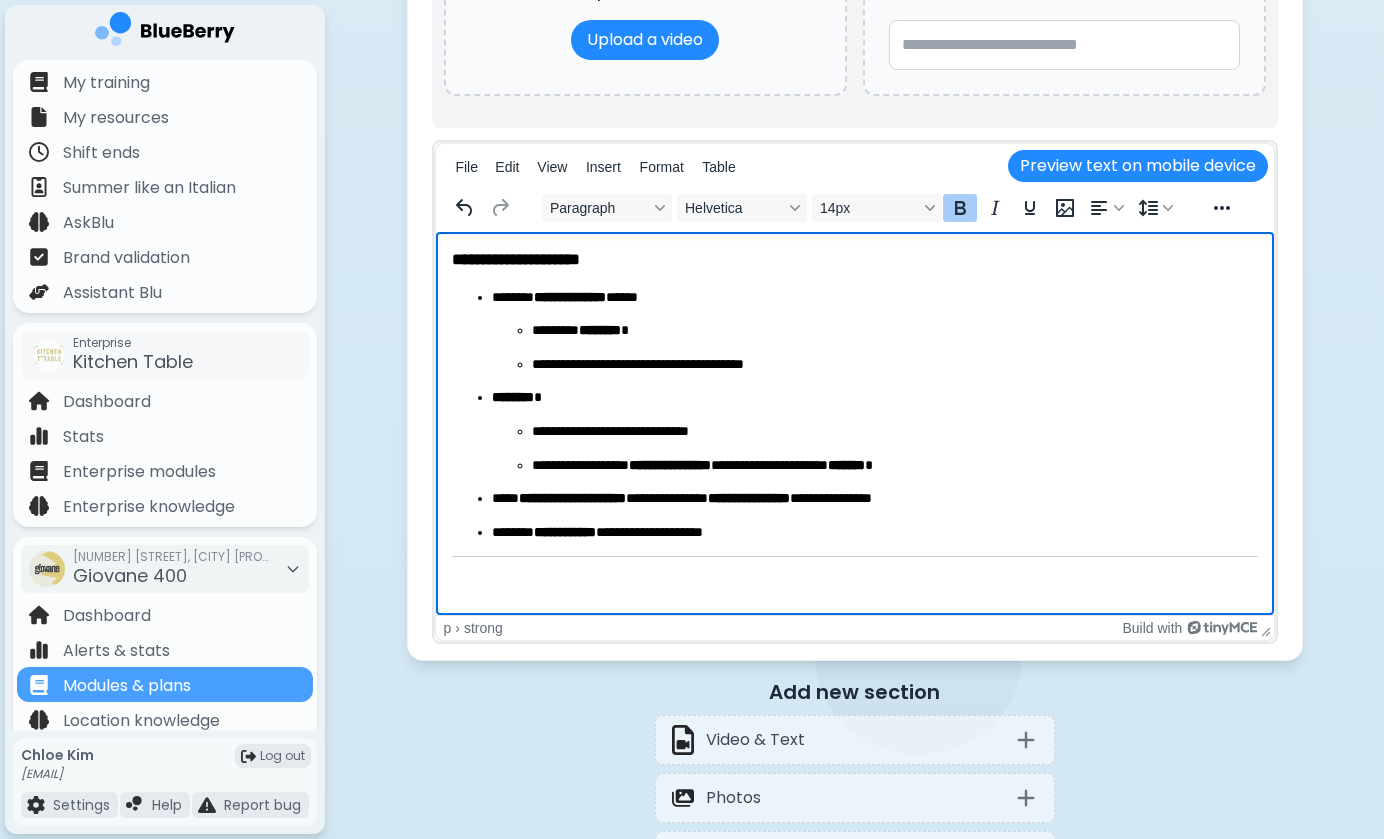 type 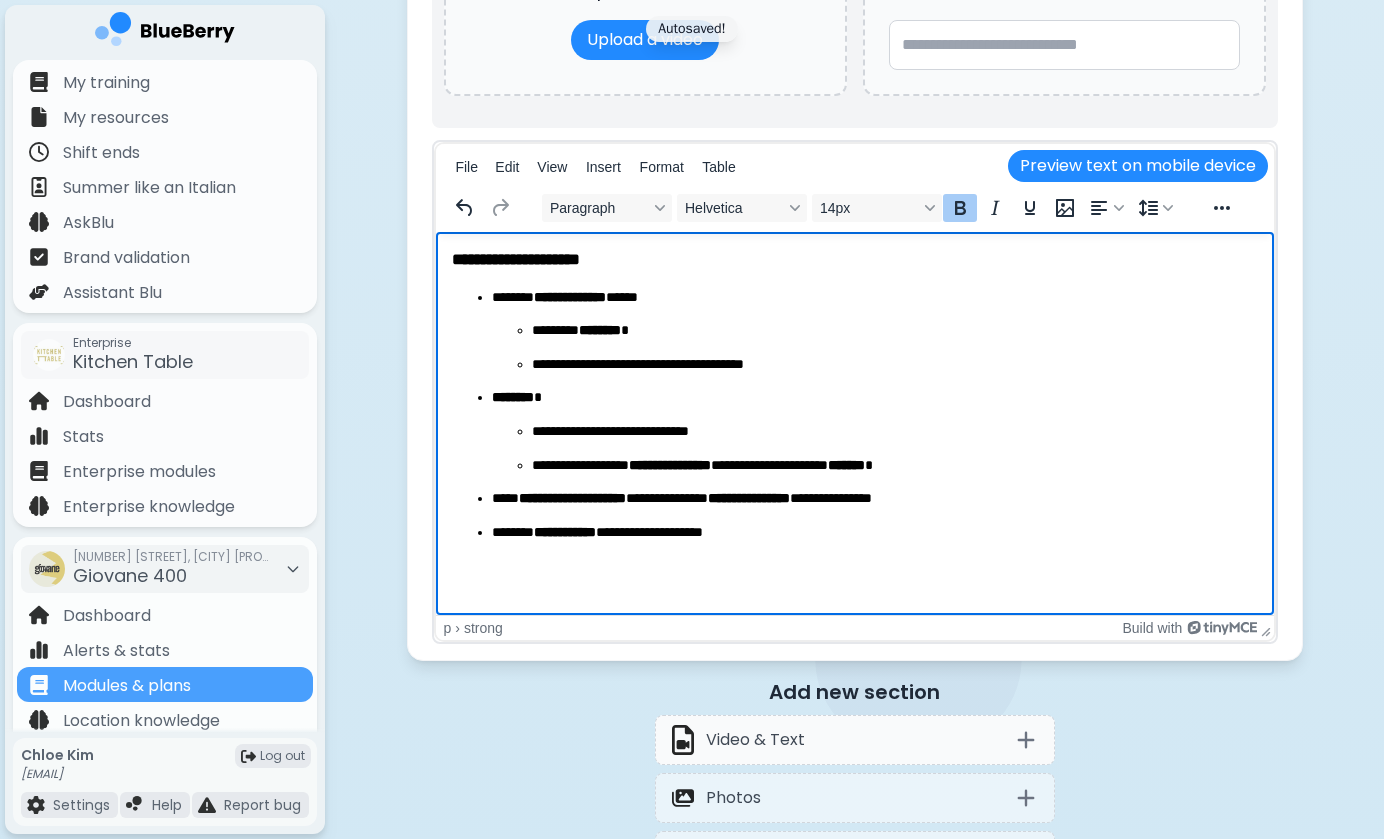 click 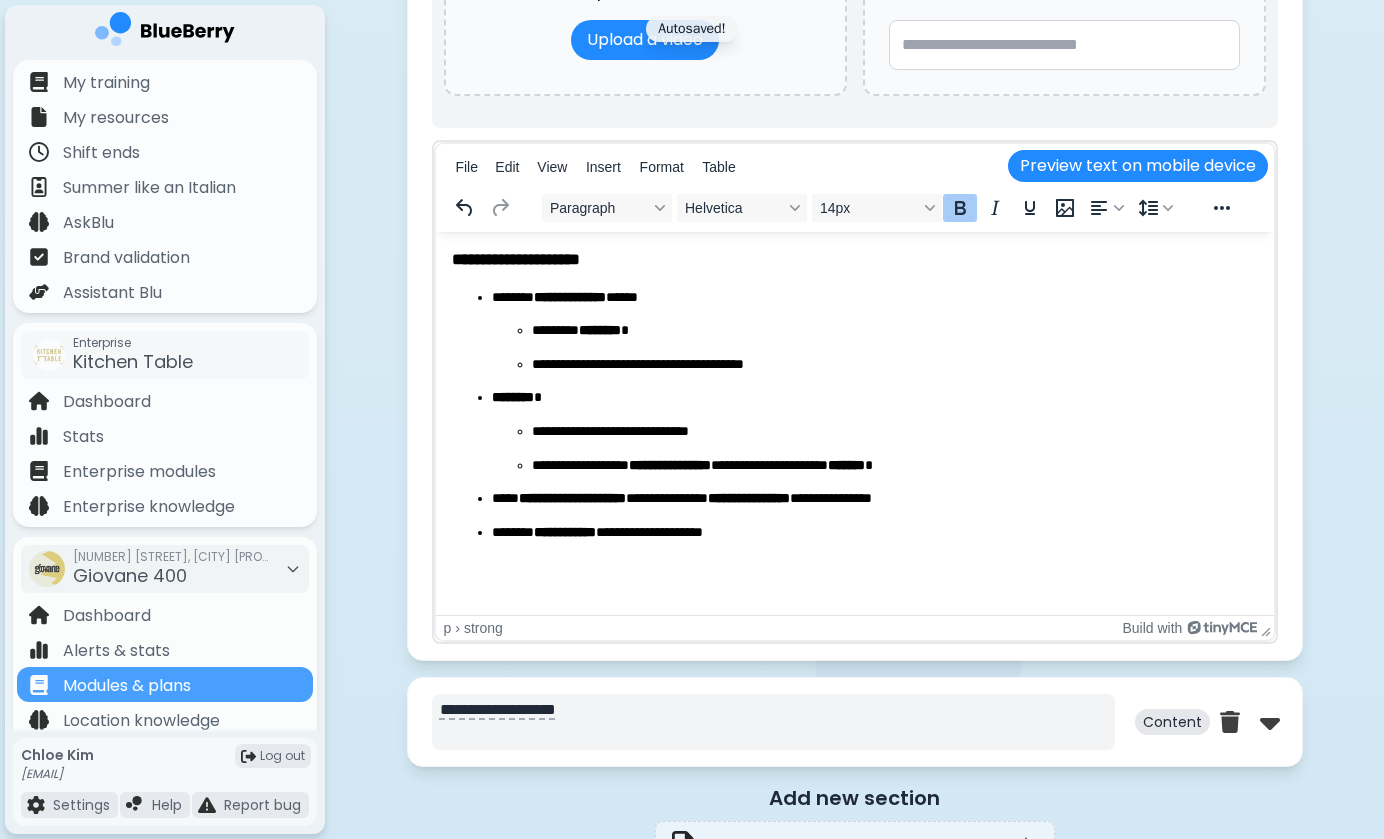 click on "**********" at bounding box center [773, 722] 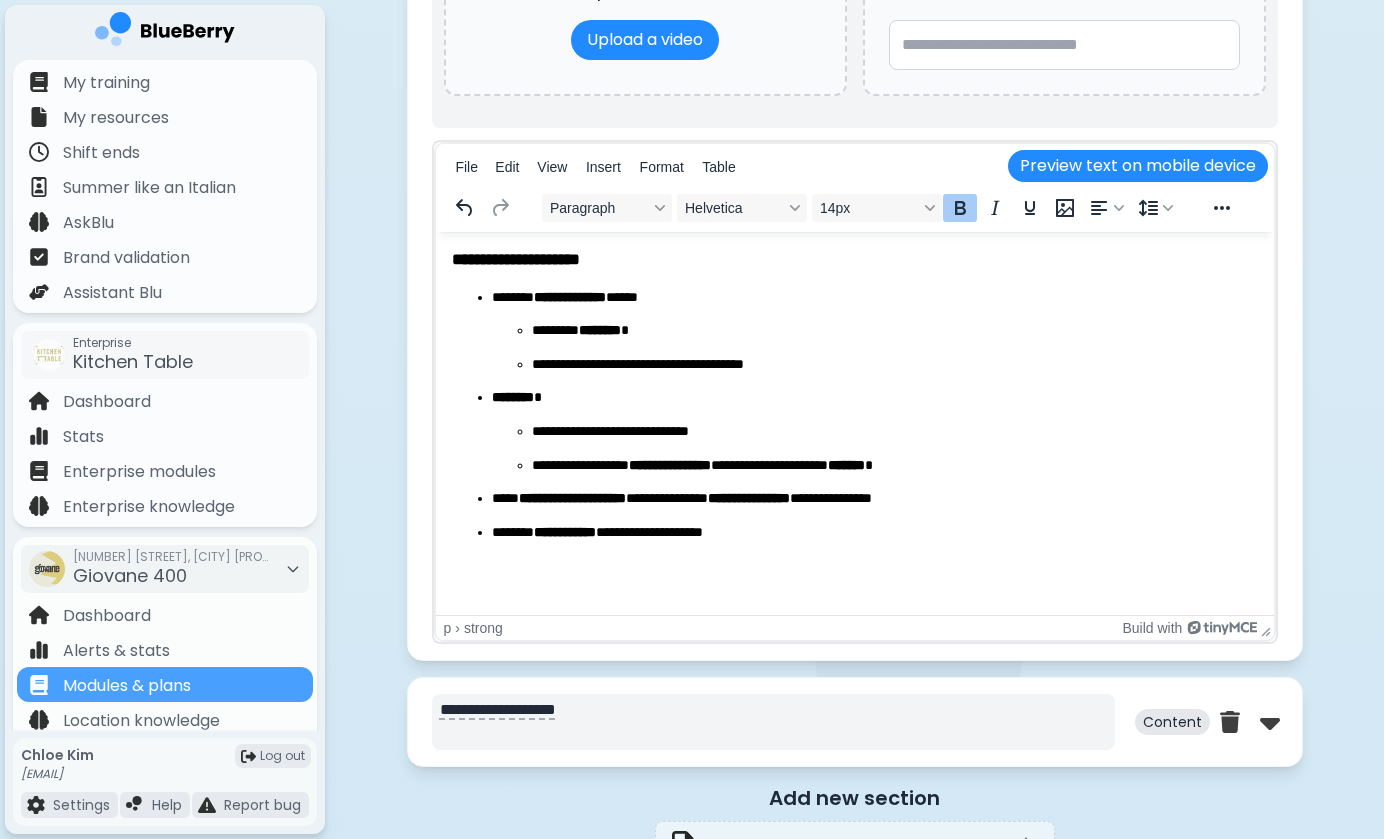 paste on "**********" 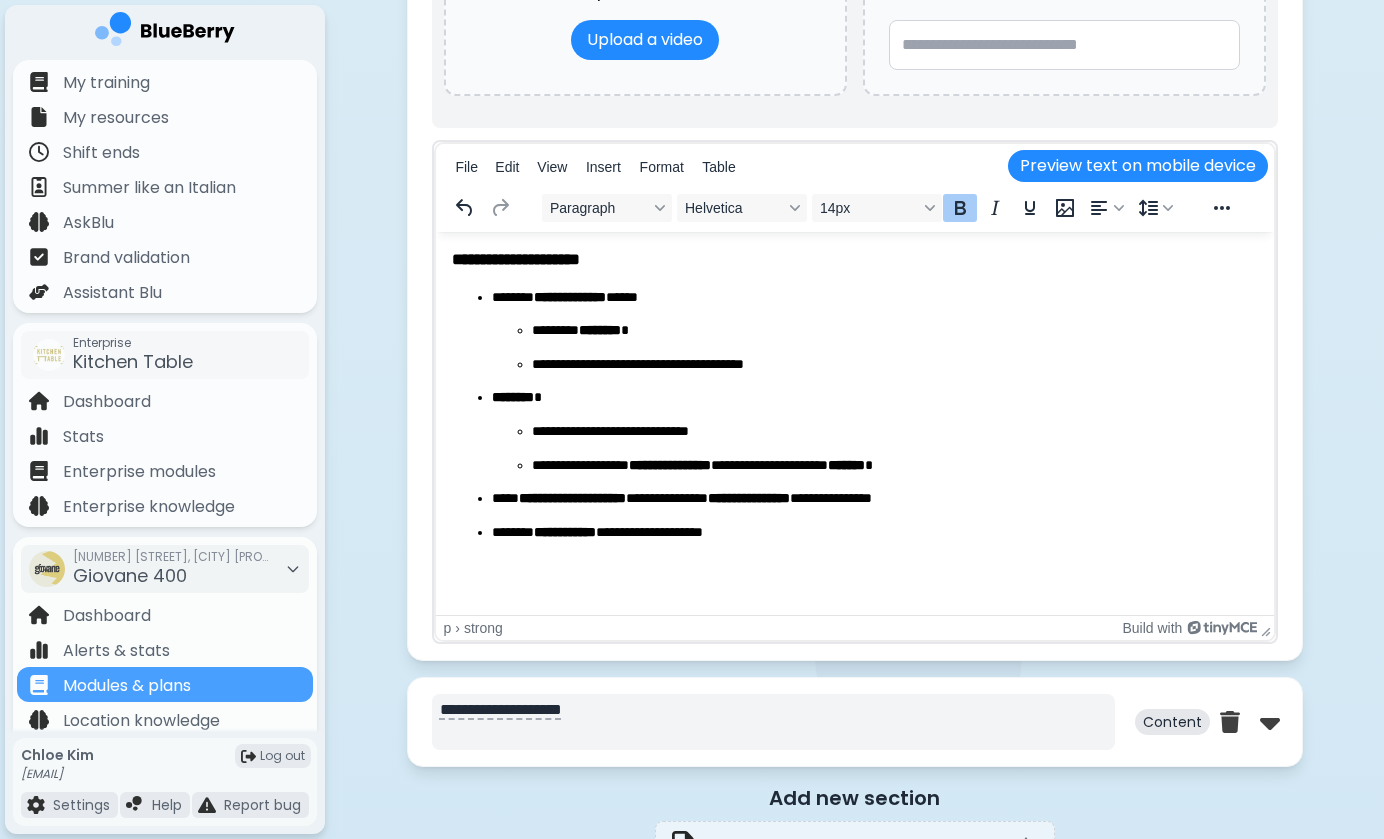 scroll, scrollTop: 120, scrollLeft: 0, axis: vertical 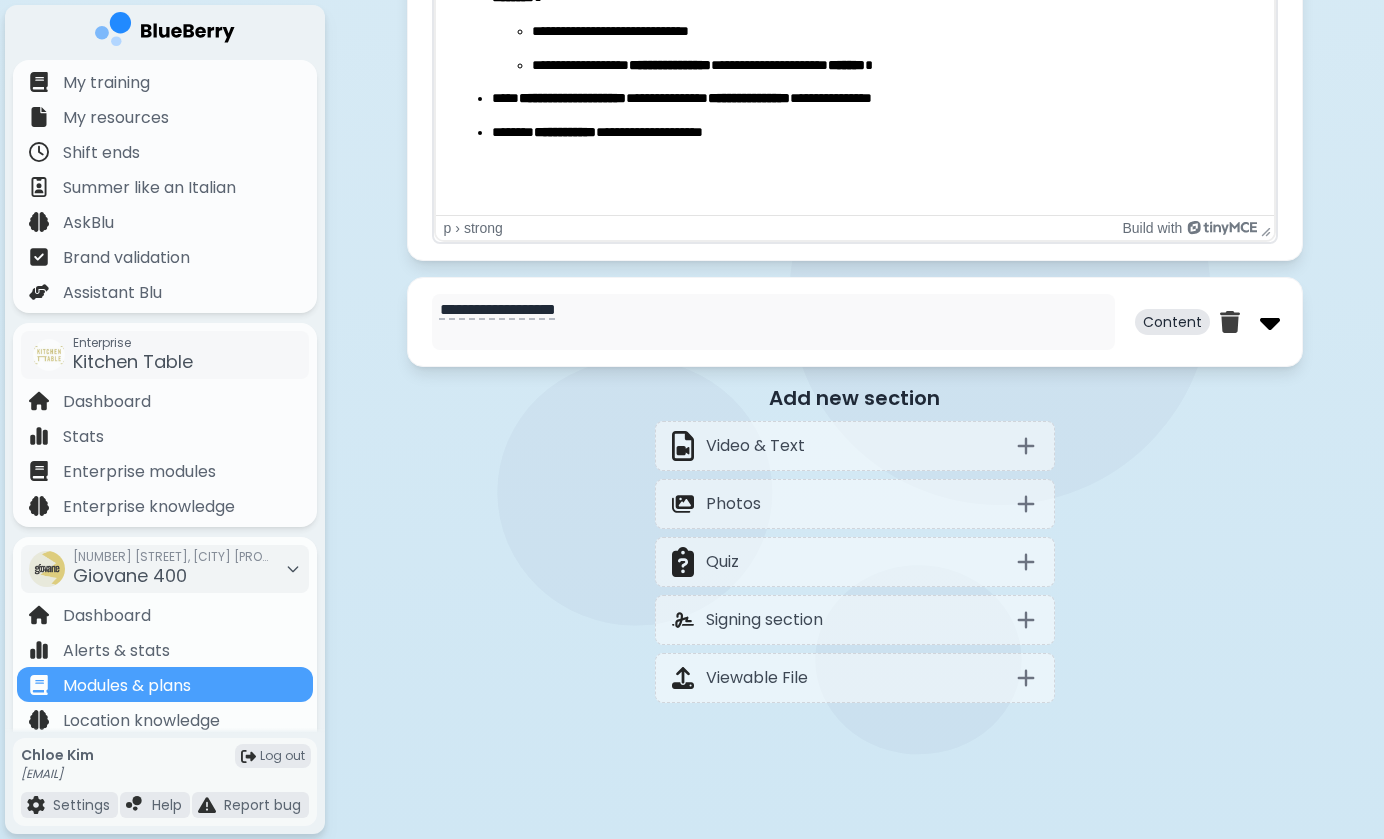 click at bounding box center [1270, 322] 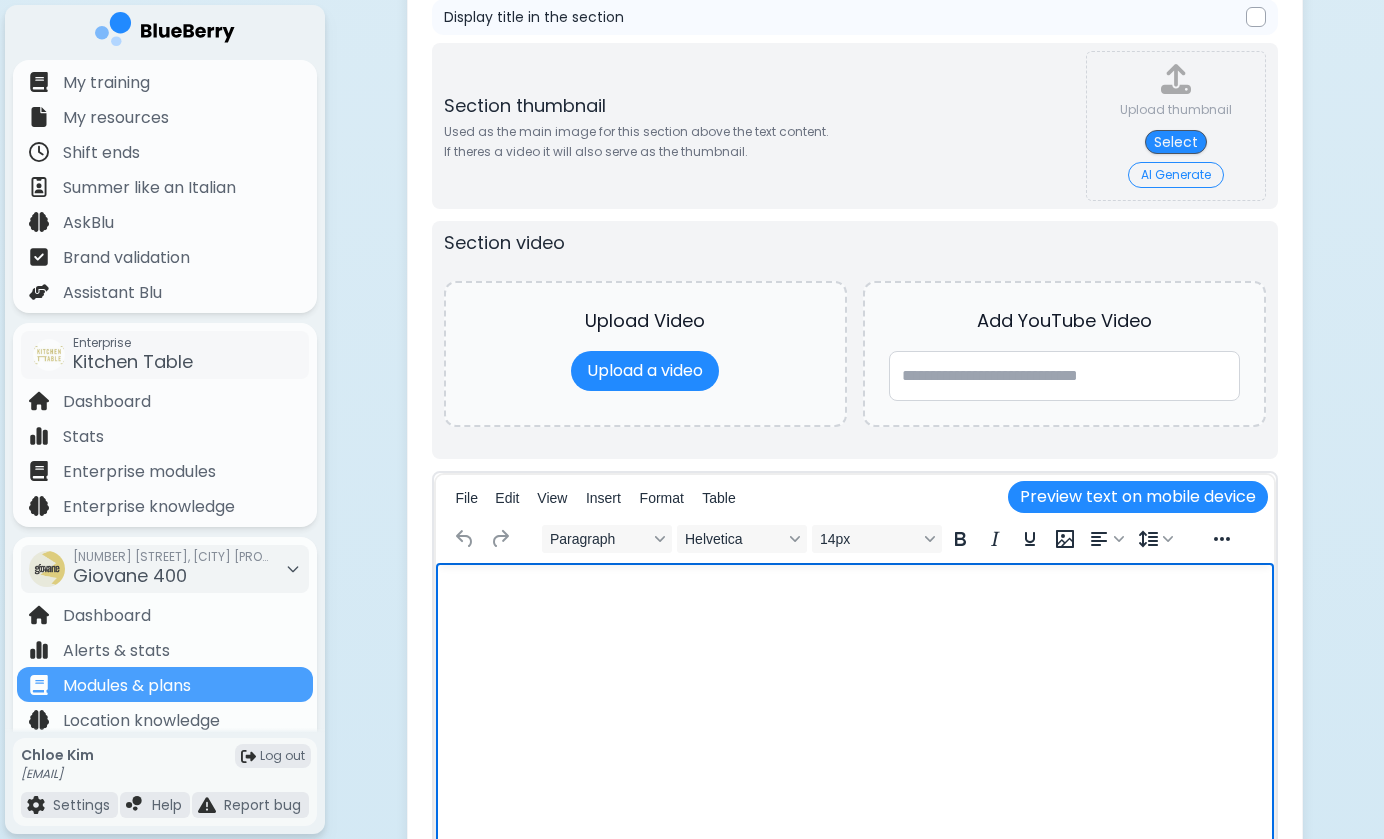 click at bounding box center [854, 589] 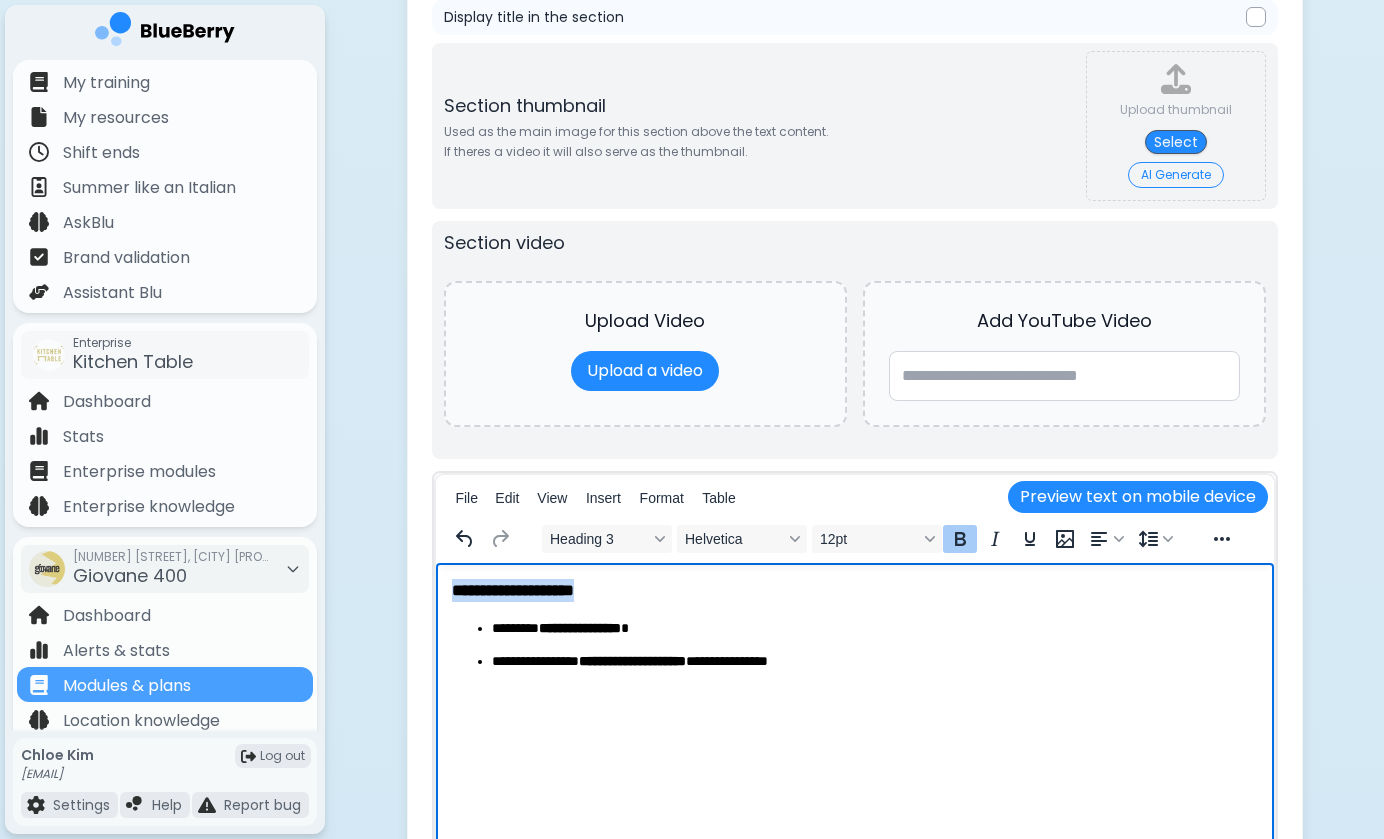 drag, startPoint x: 628, startPoint y: 589, endPoint x: 370, endPoint y: 583, distance: 258.06976 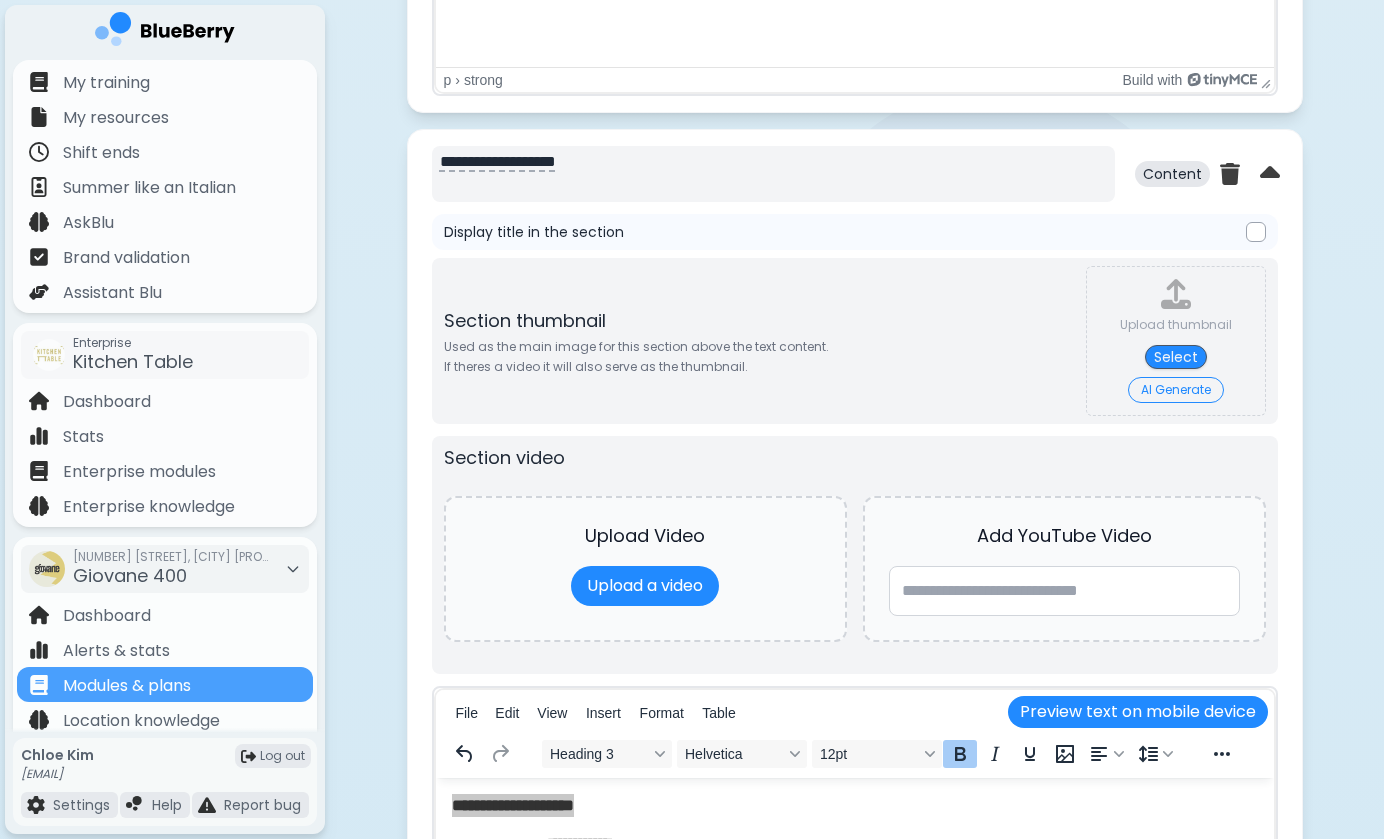 click on "**********" at bounding box center (773, 174) 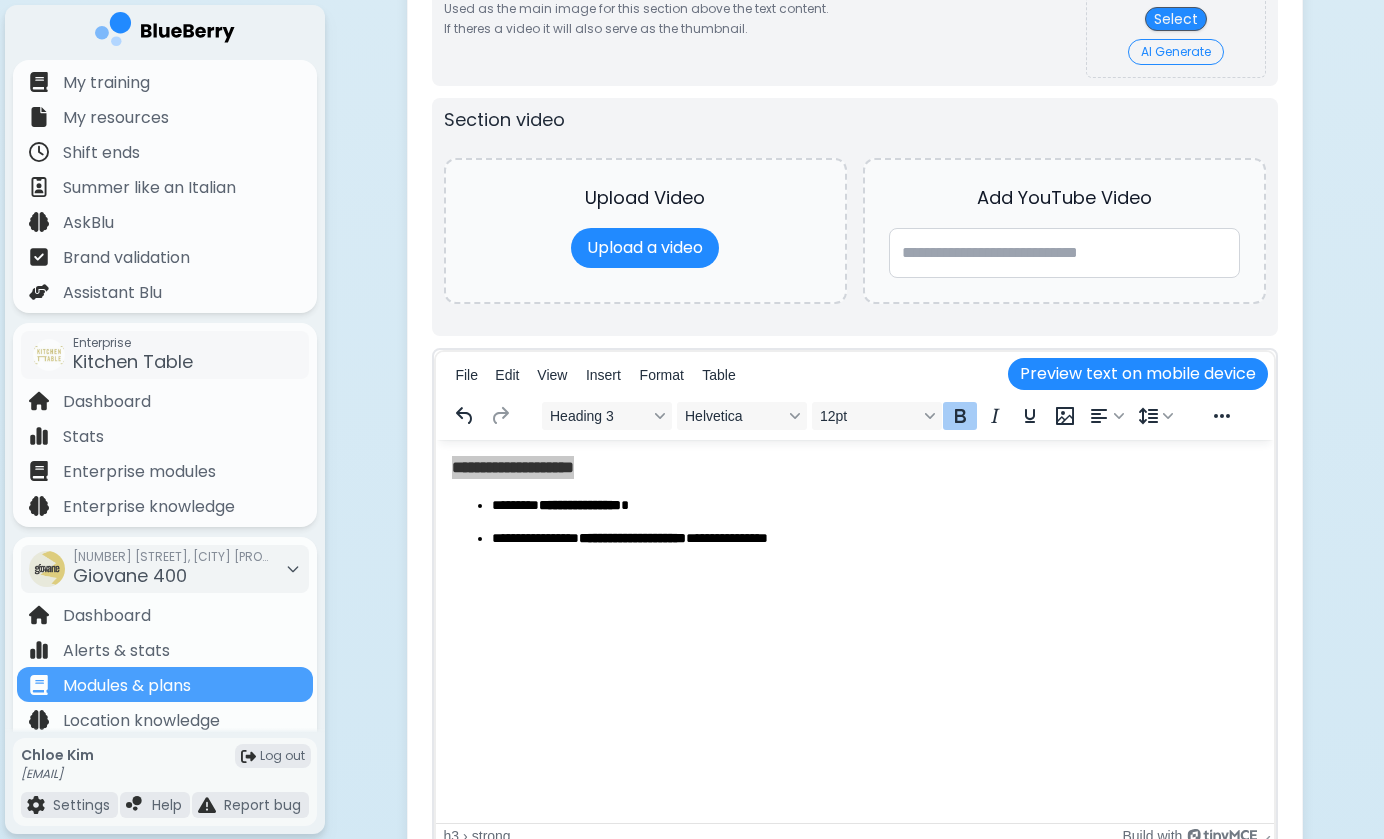 type on "**********" 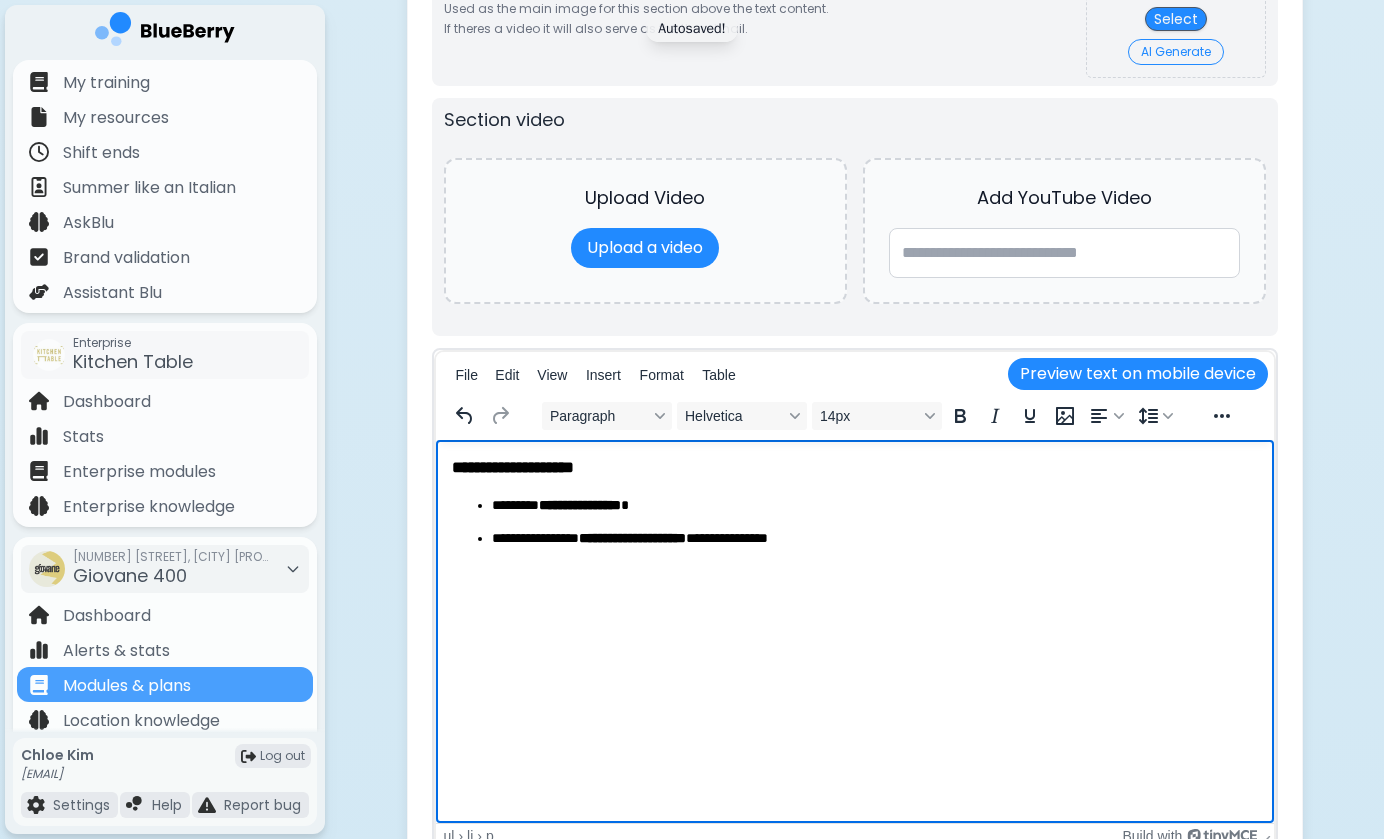 click on "**********" at bounding box center [854, 519] 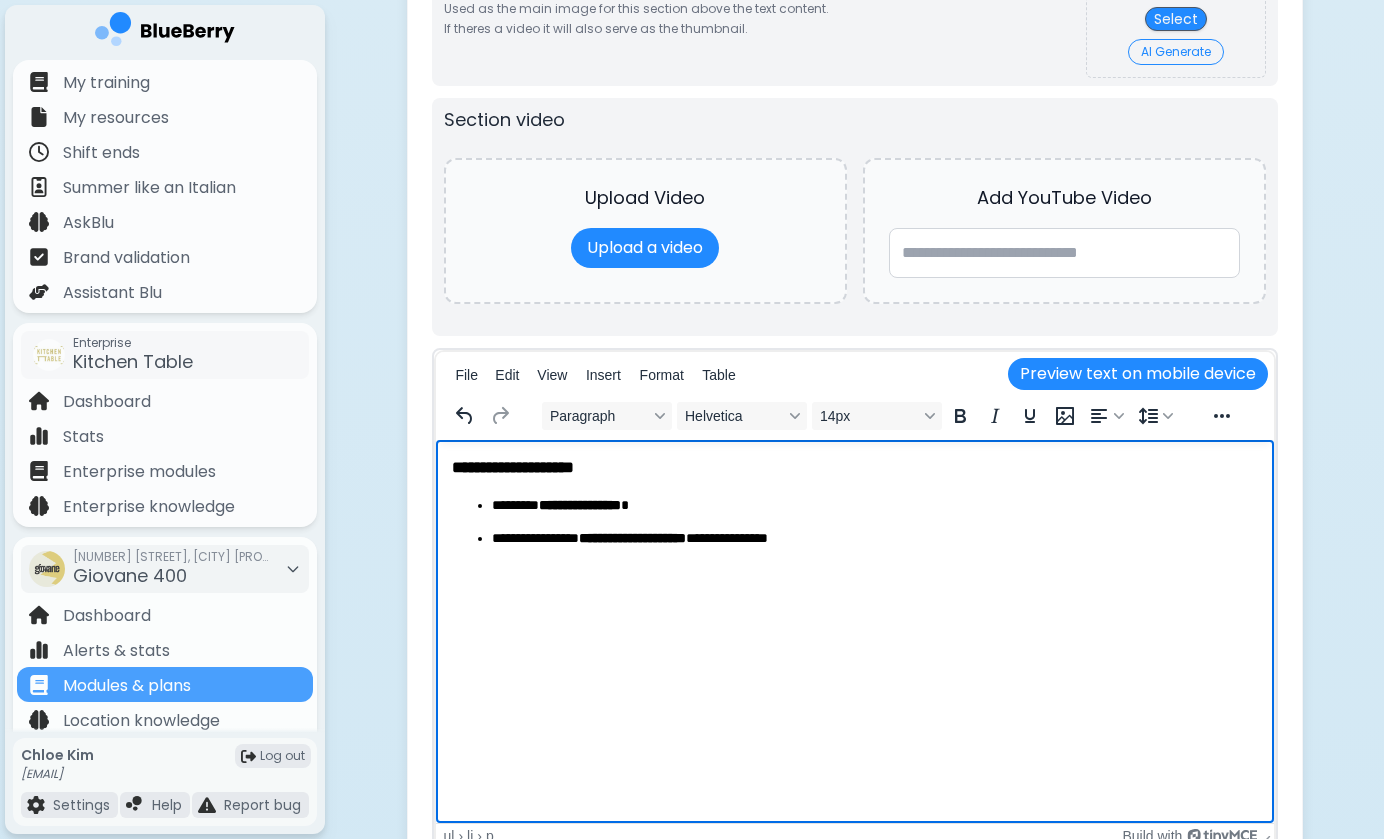 click on "**********" at bounding box center [874, 506] 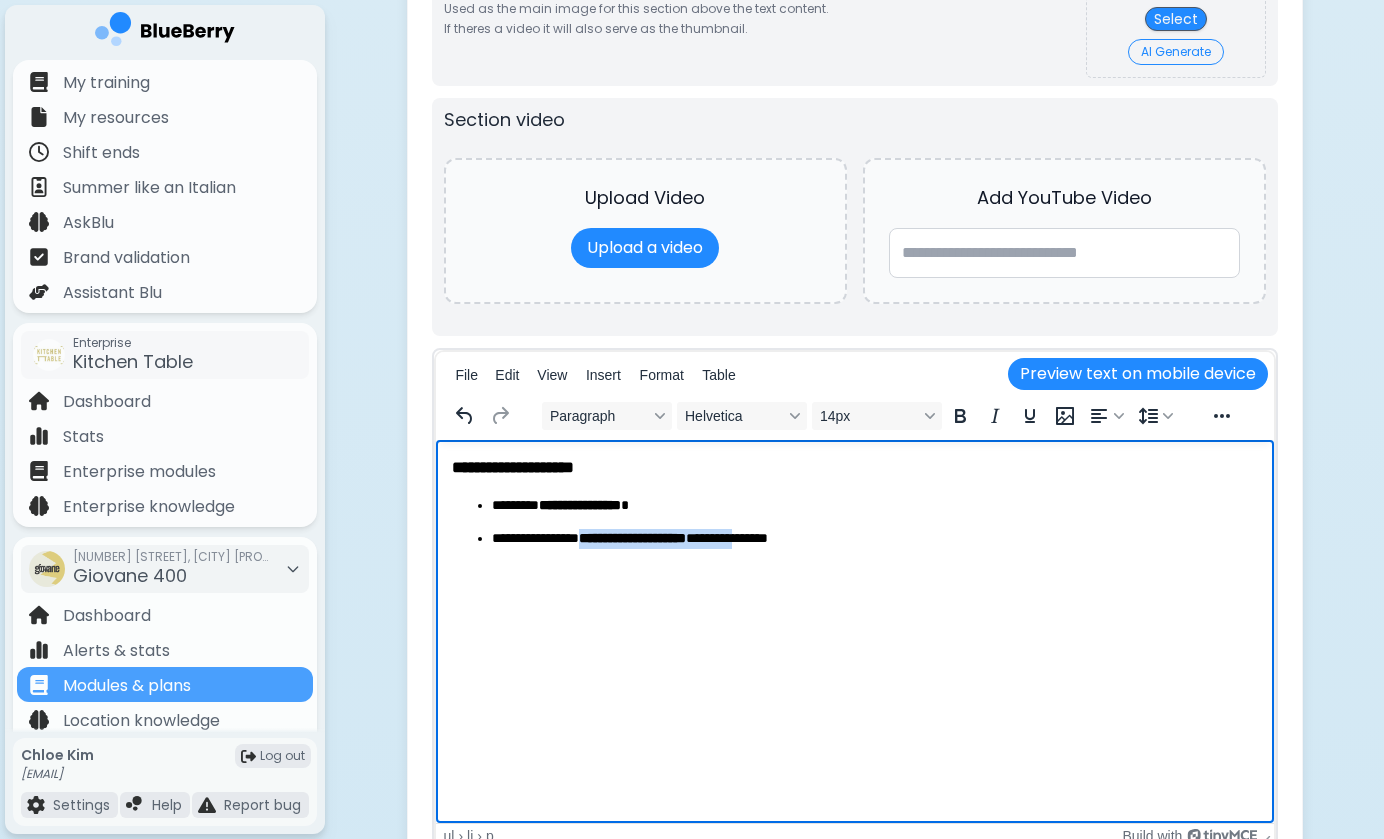 drag, startPoint x: 595, startPoint y: 538, endPoint x: 778, endPoint y: 541, distance: 183.02458 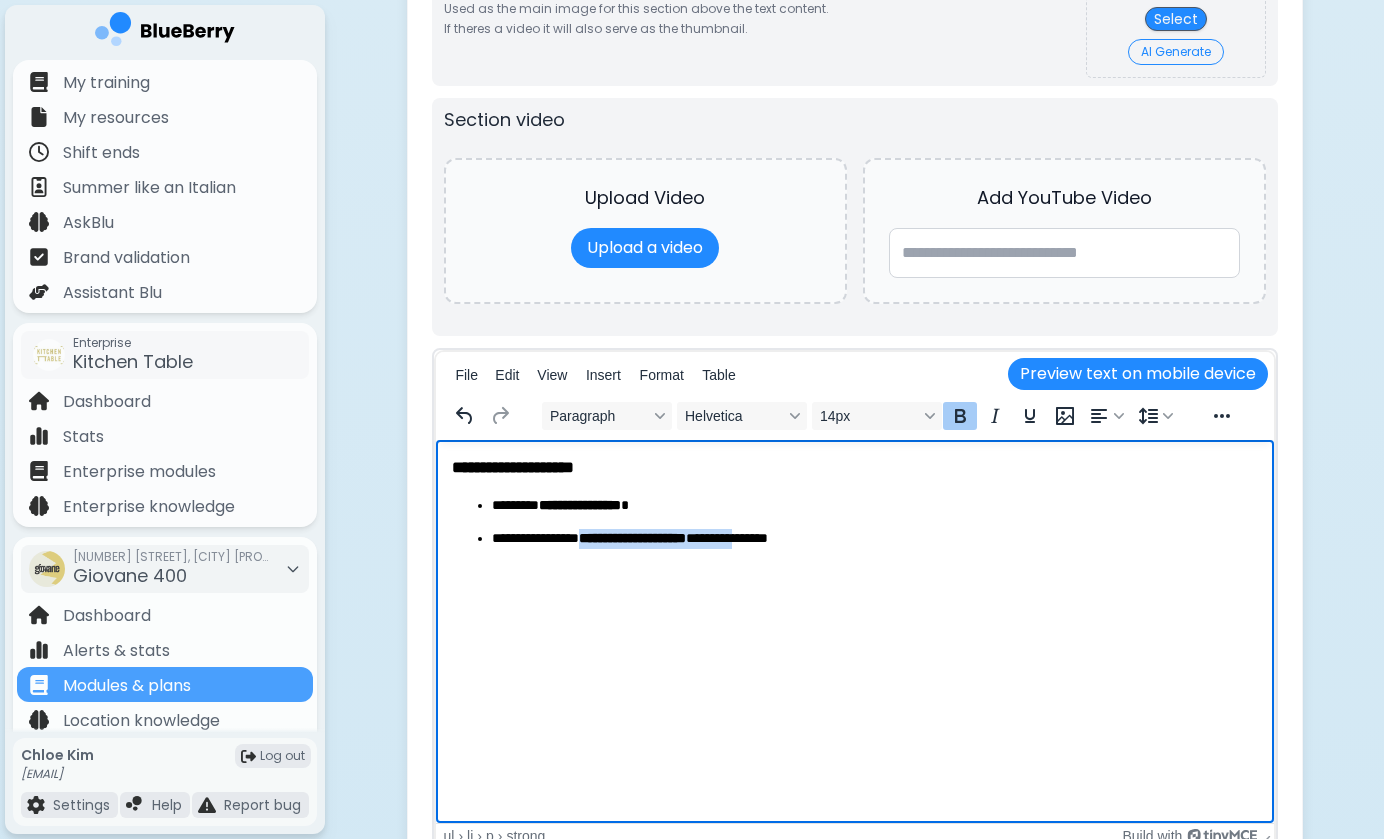 click on "**********" at bounding box center [874, 539] 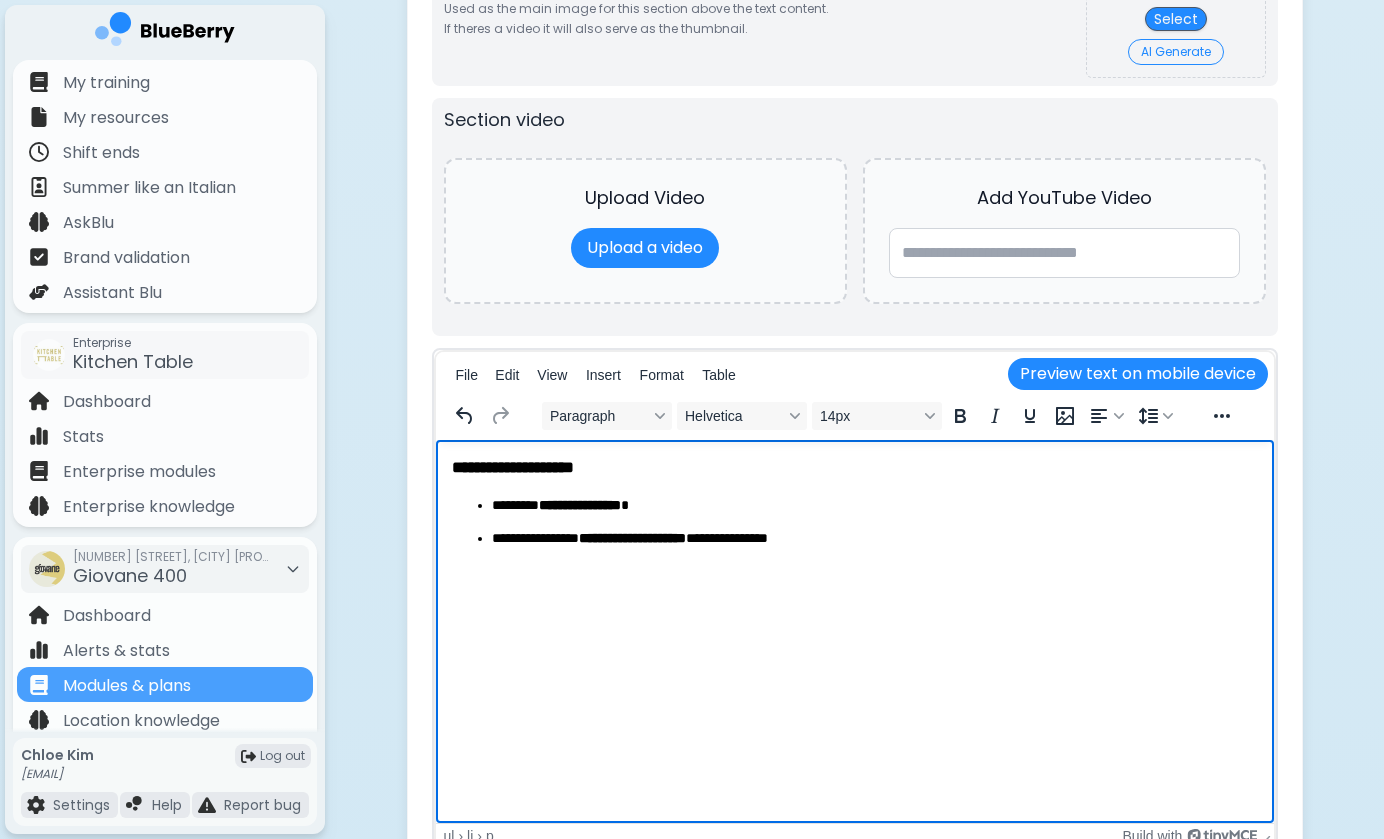 click on "**********" at bounding box center [874, 539] 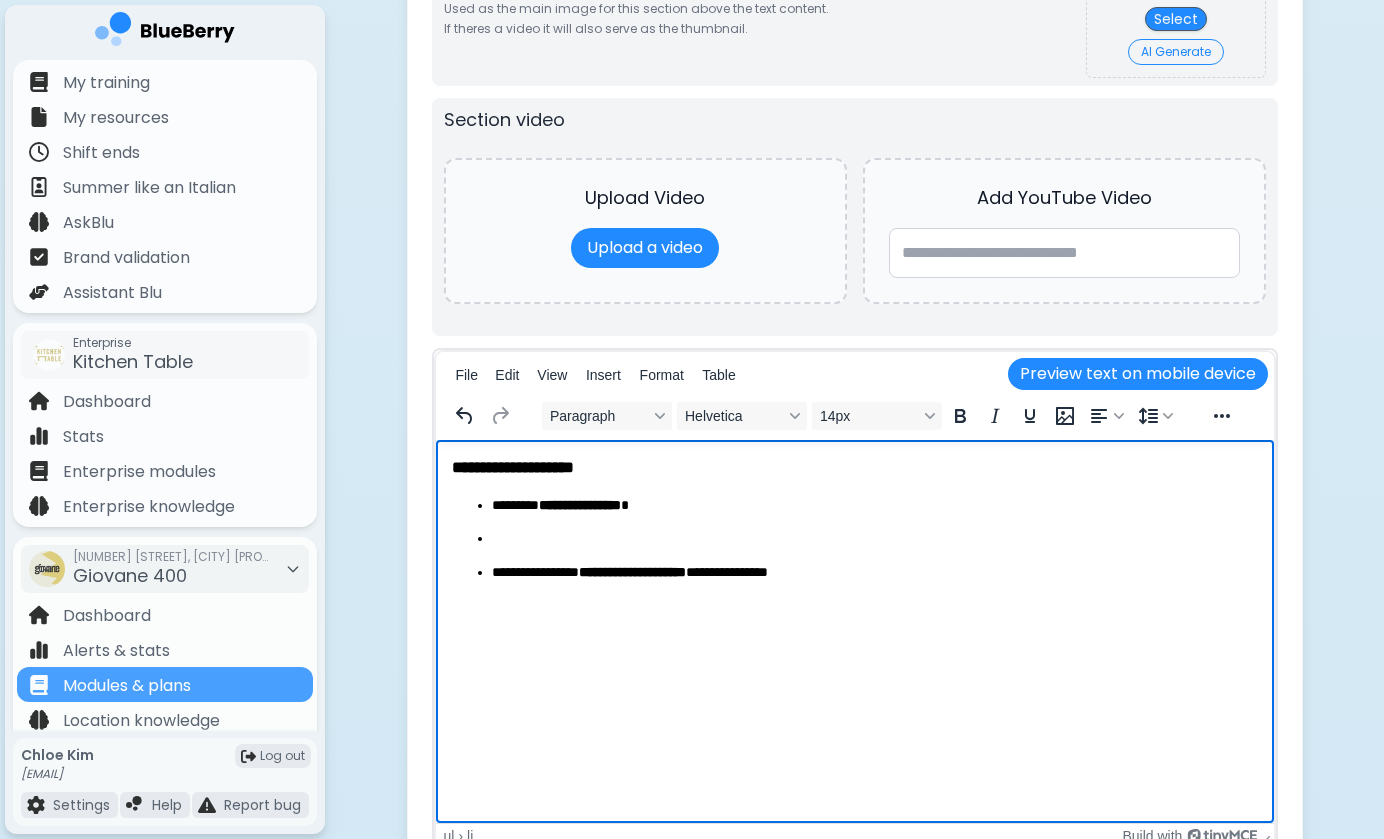 type 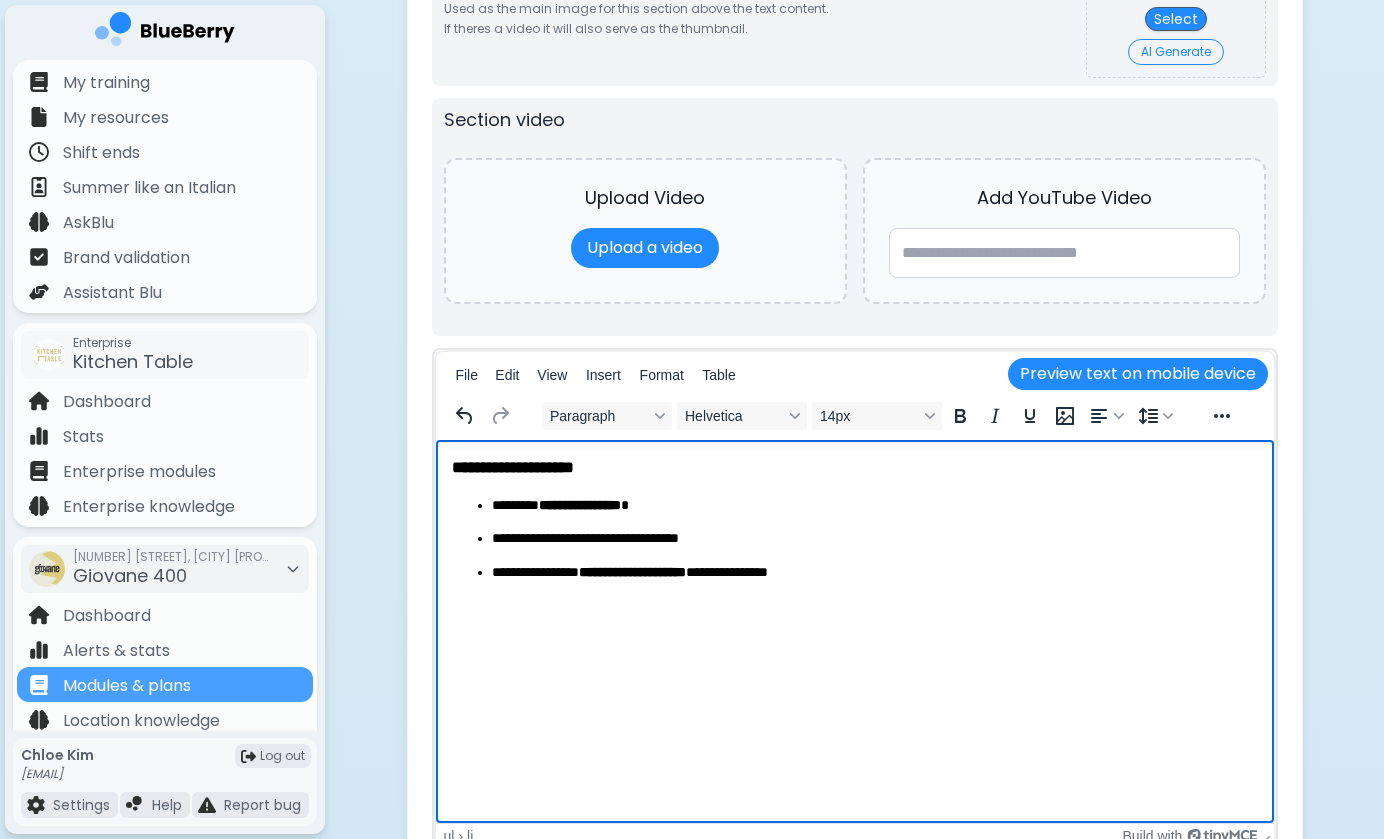 click on "**********" at bounding box center [874, 573] 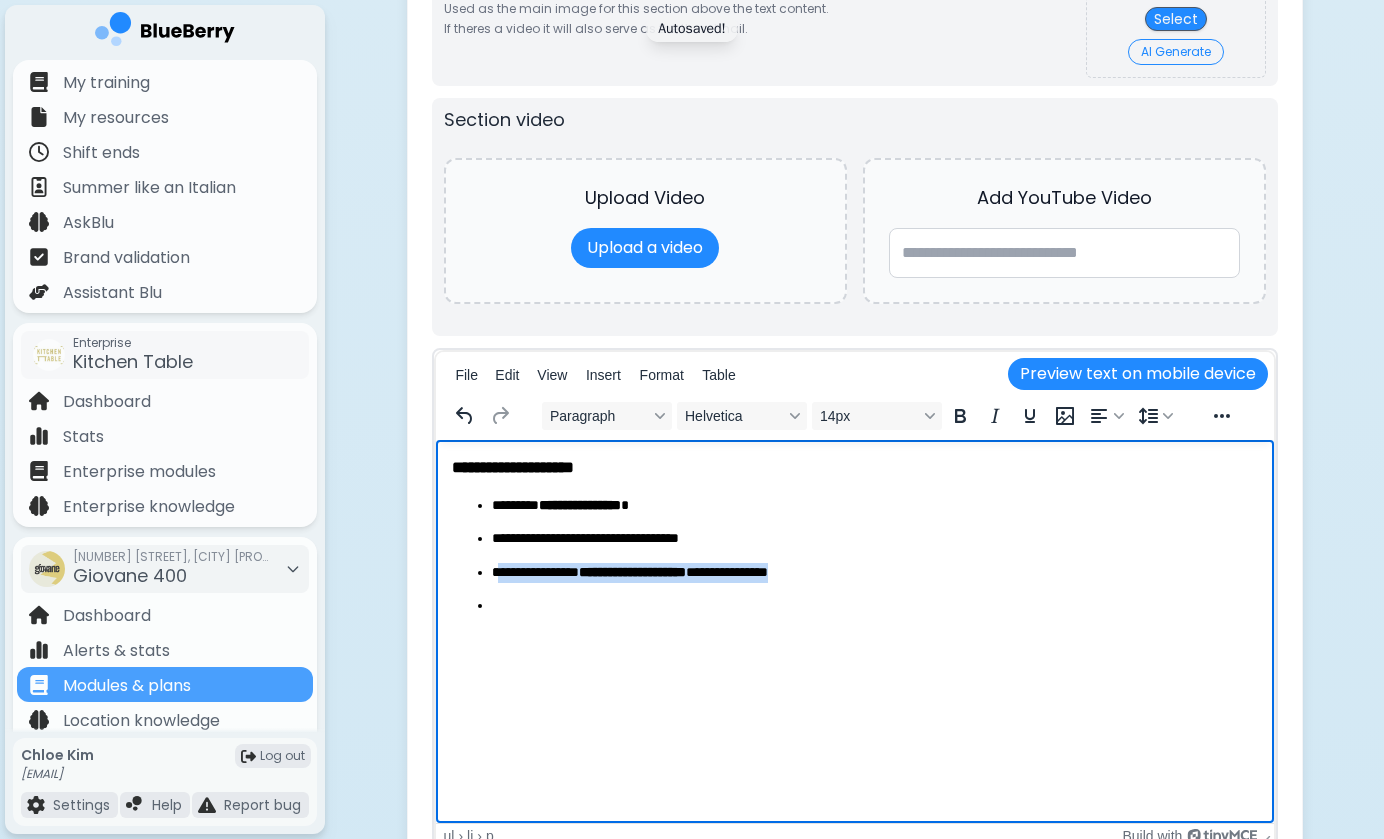 drag, startPoint x: 832, startPoint y: 578, endPoint x: 498, endPoint y: 566, distance: 334.21548 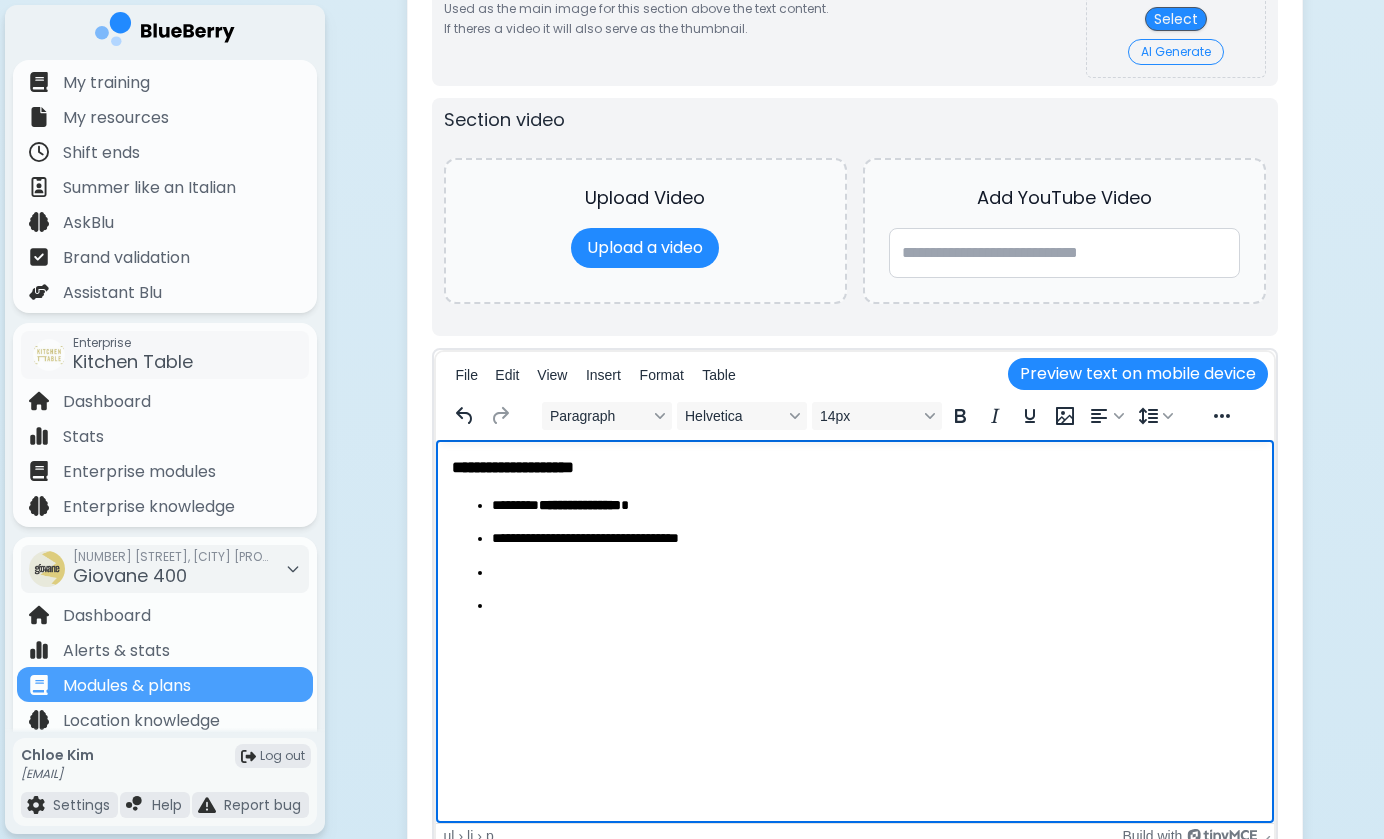 click on "**********" at bounding box center [854, 552] 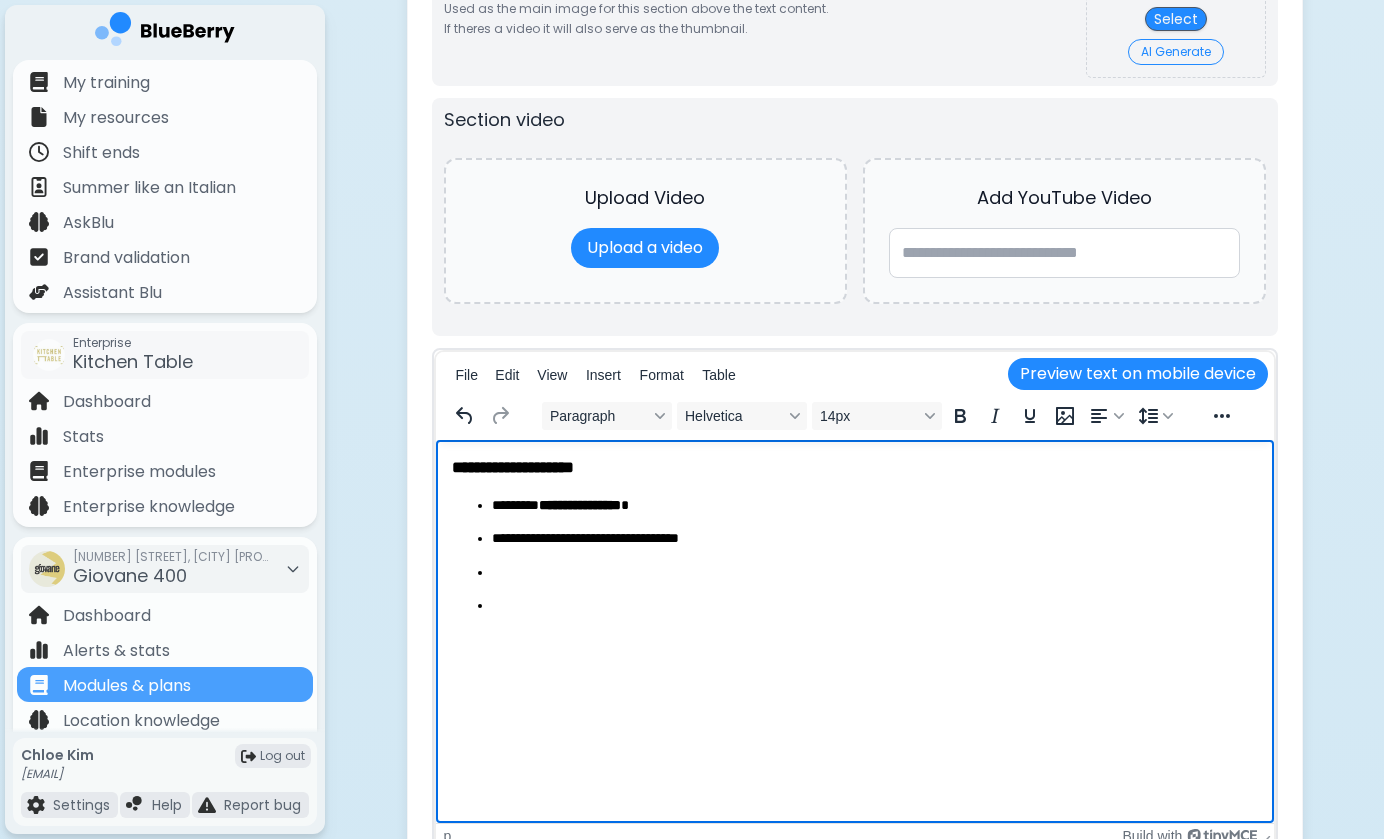 click at bounding box center (874, 606) 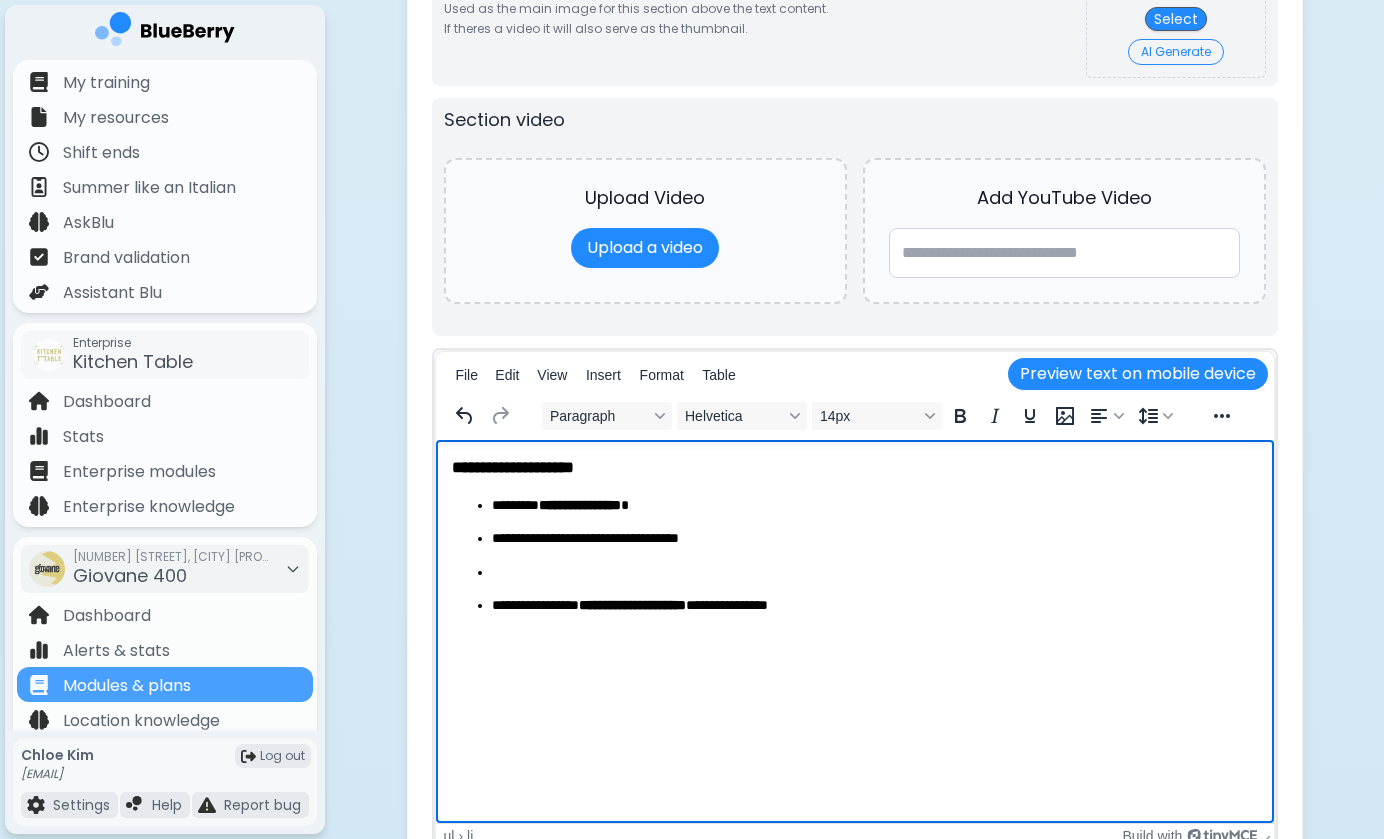 click on "**********" at bounding box center [854, 556] 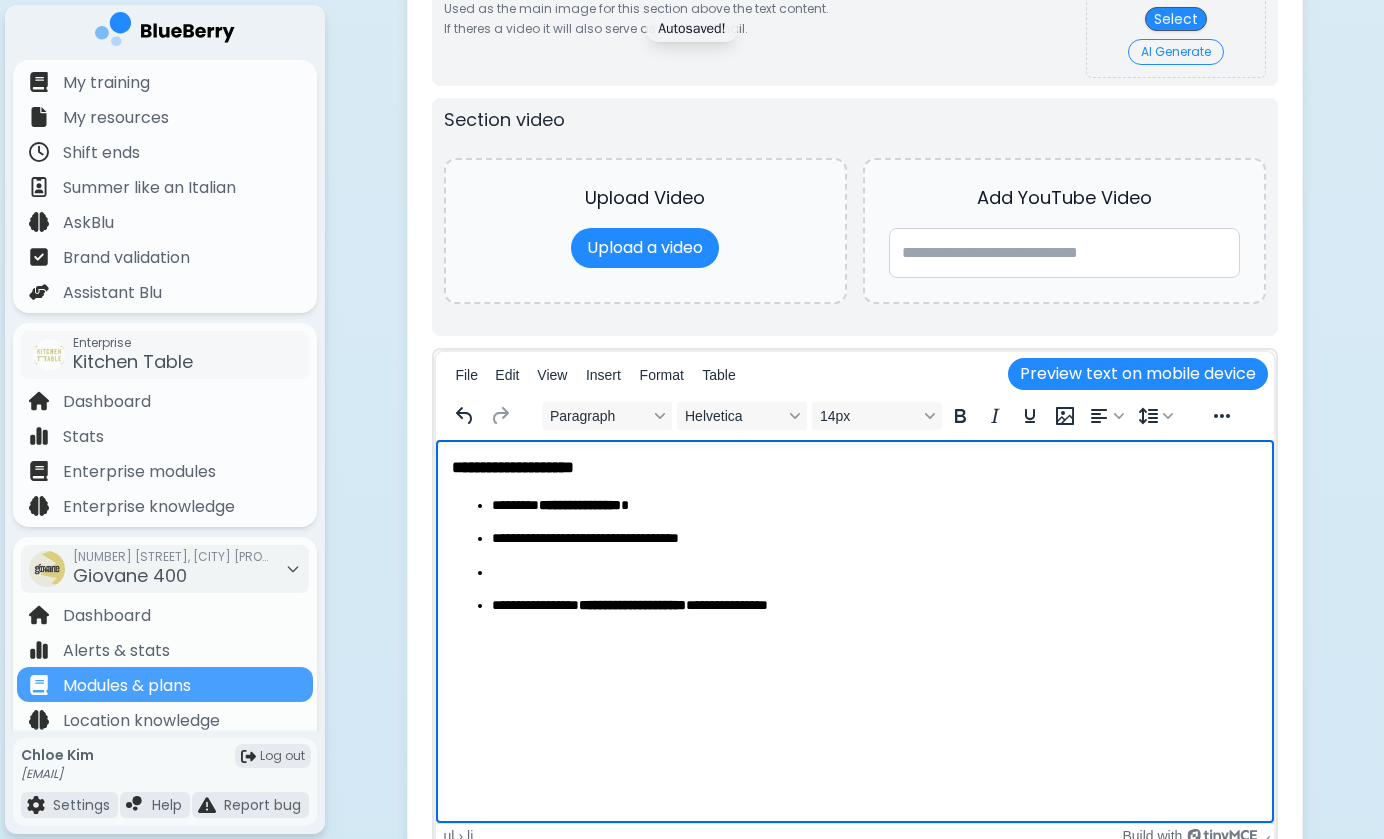 click at bounding box center [874, 573] 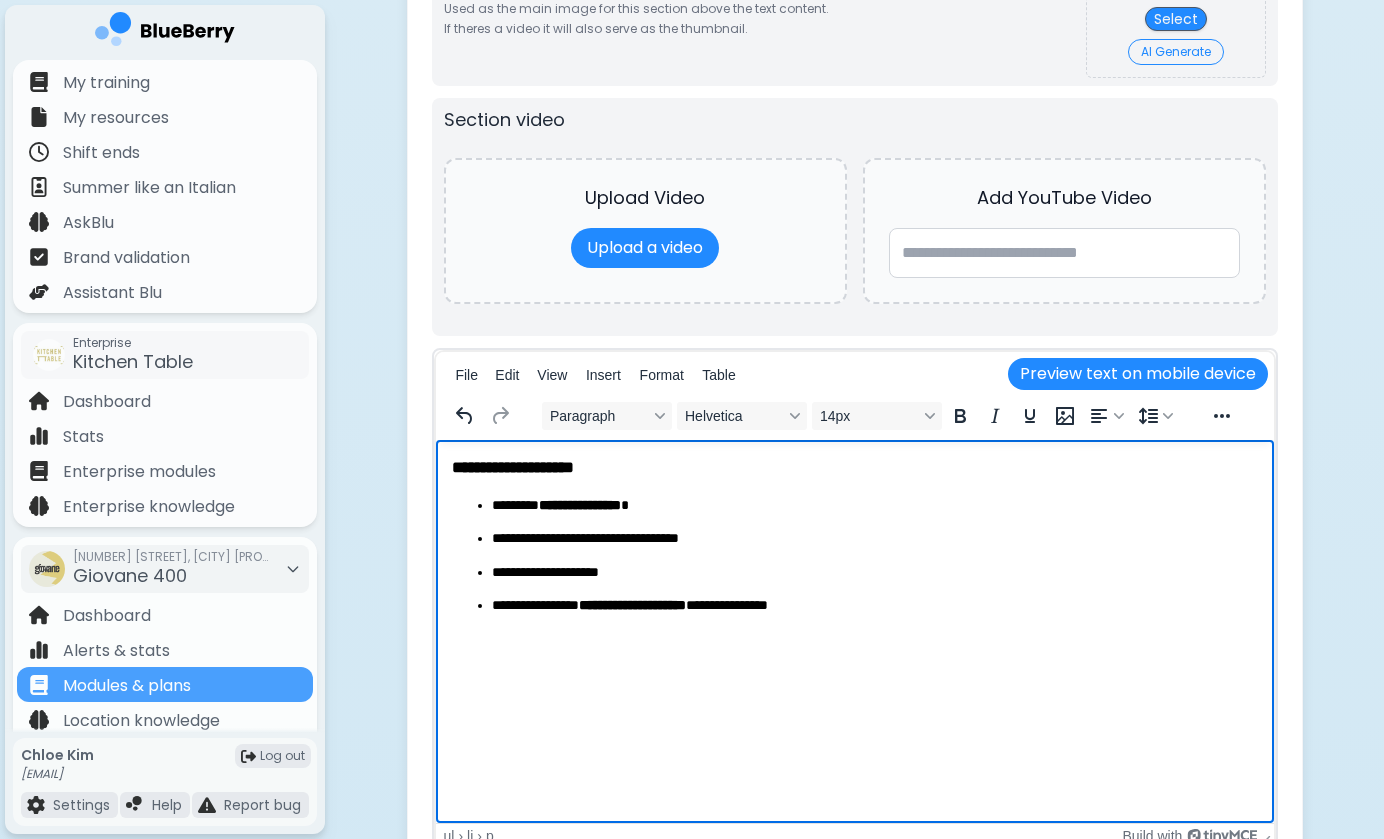 click on "**********" at bounding box center [874, 573] 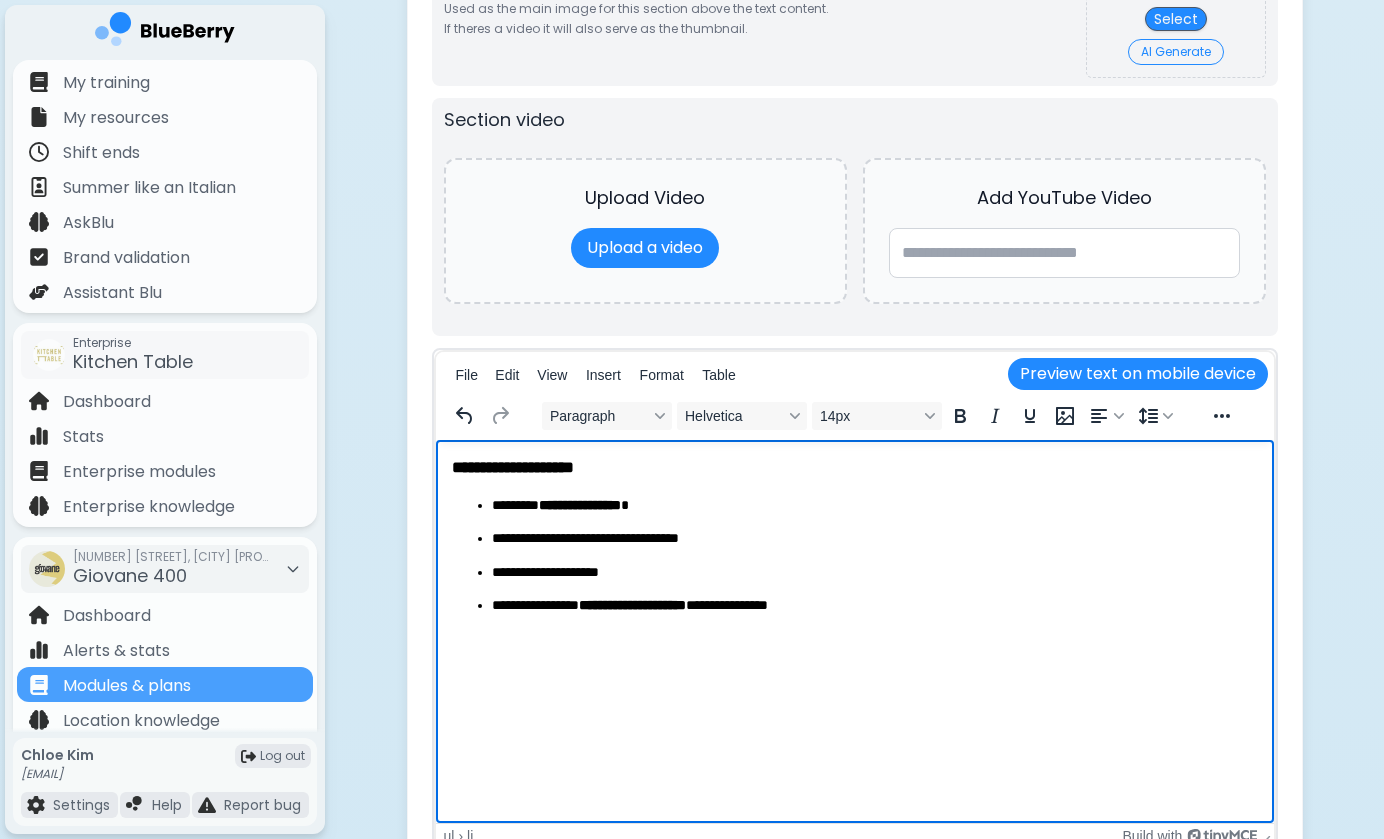 click on "**********" at bounding box center [874, 606] 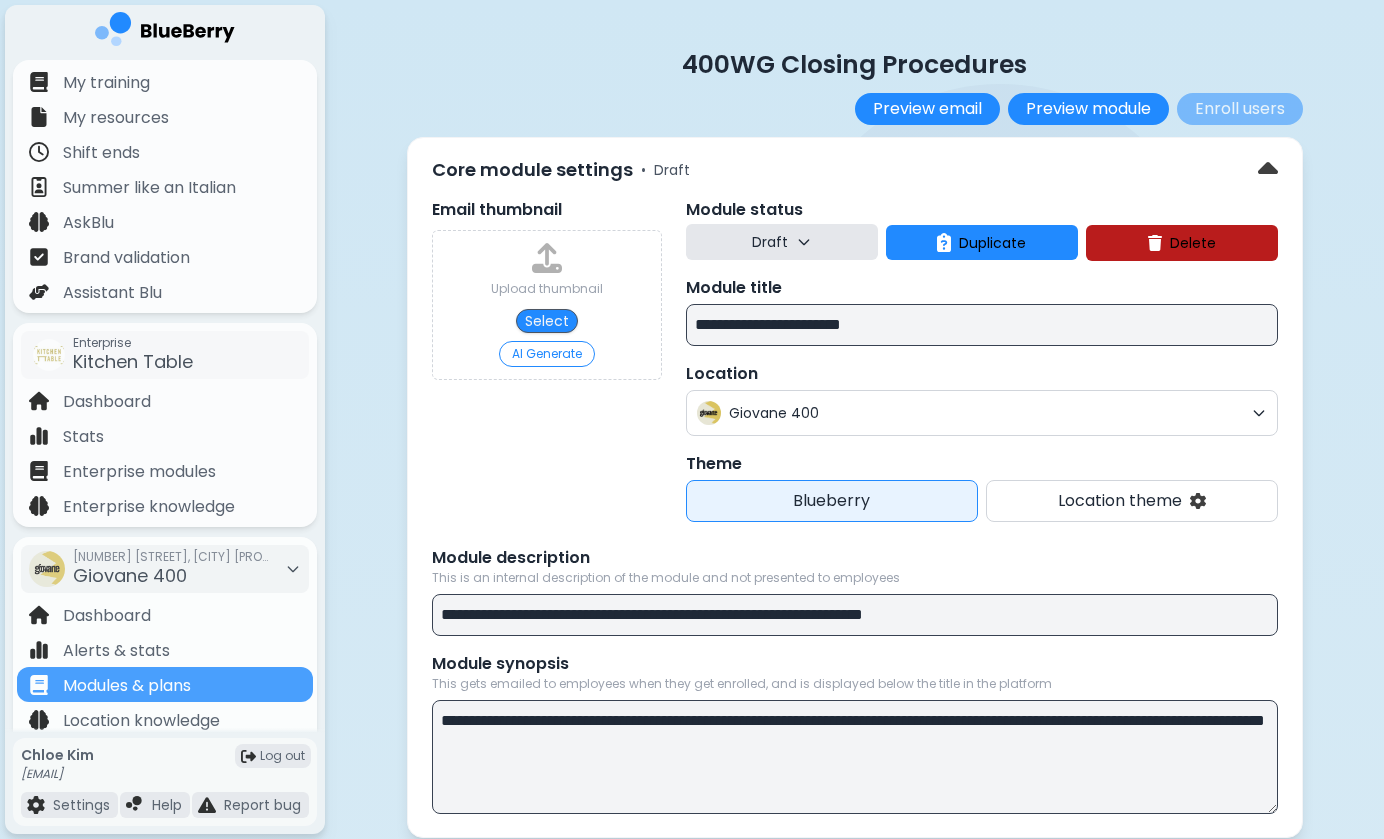 scroll, scrollTop: -1, scrollLeft: 0, axis: vertical 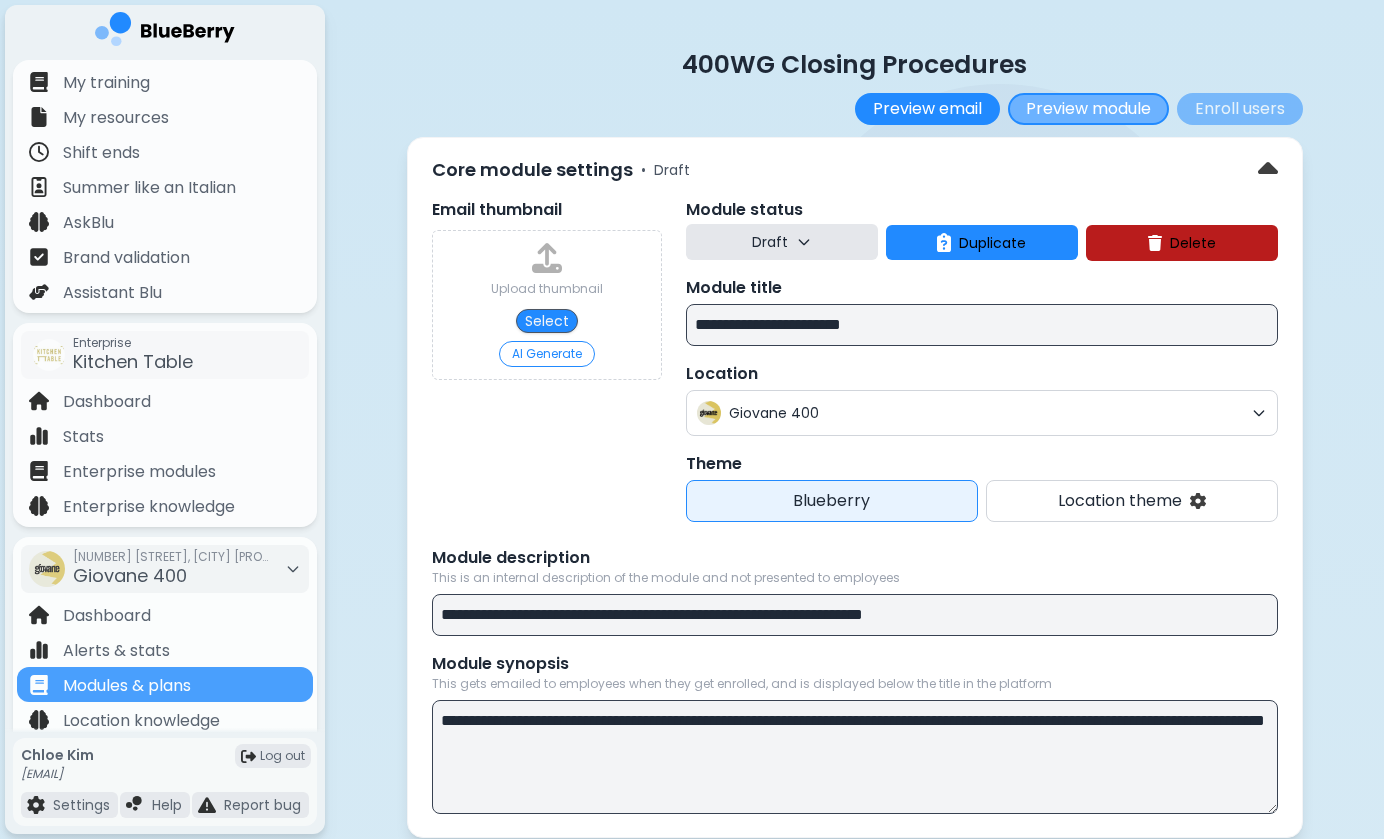 click on "Preview module" at bounding box center [1088, 109] 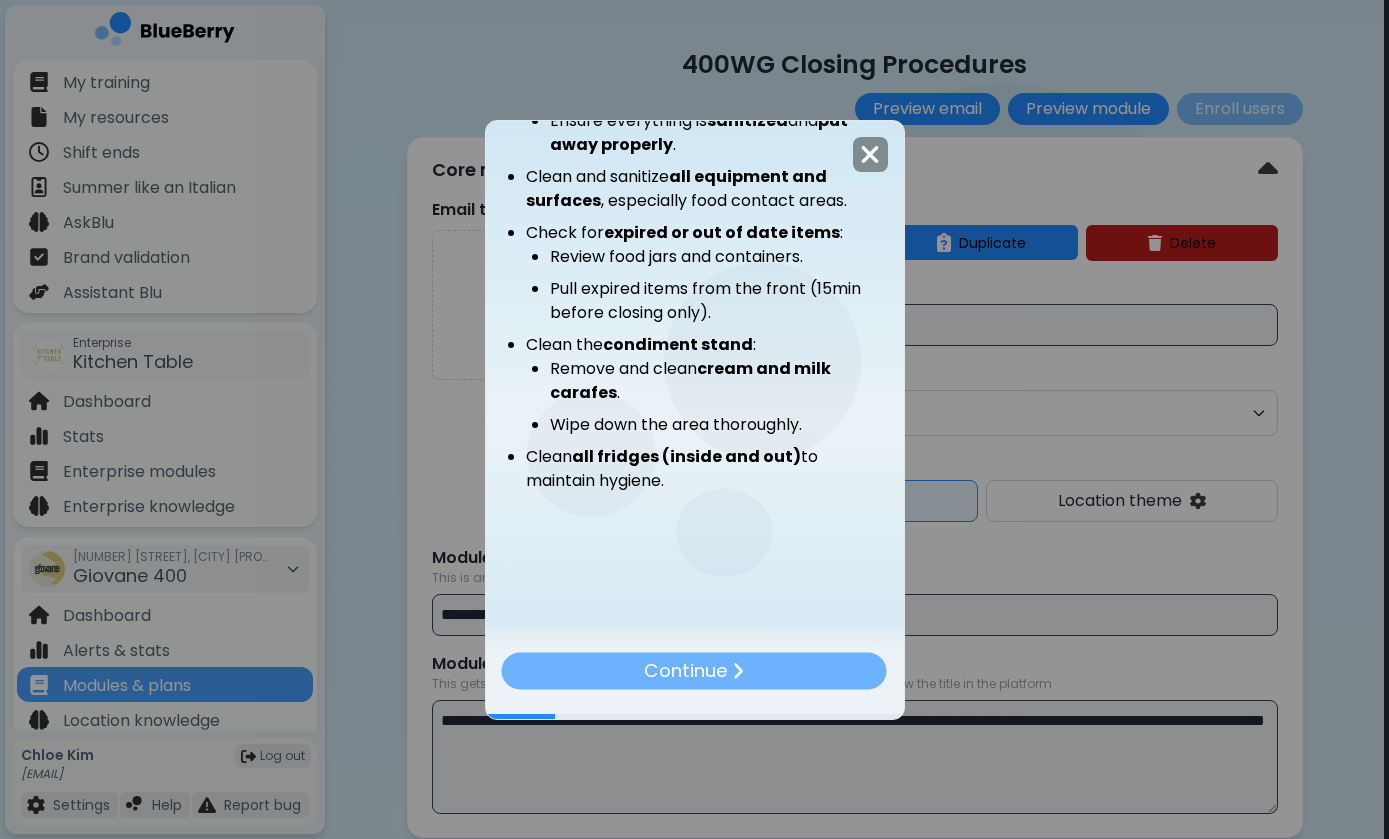 scroll, scrollTop: 215, scrollLeft: 0, axis: vertical 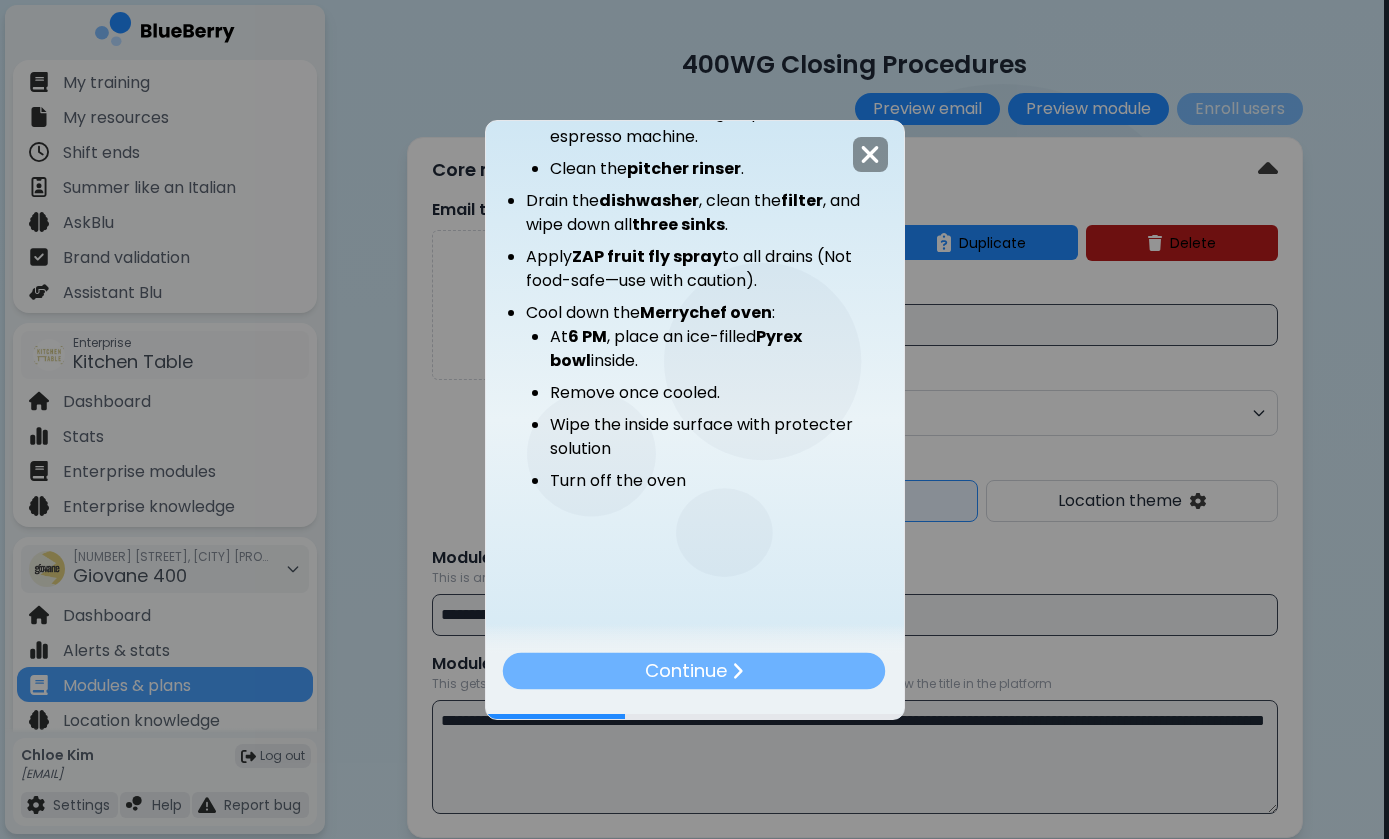 click on "Continue" at bounding box center [694, 670] 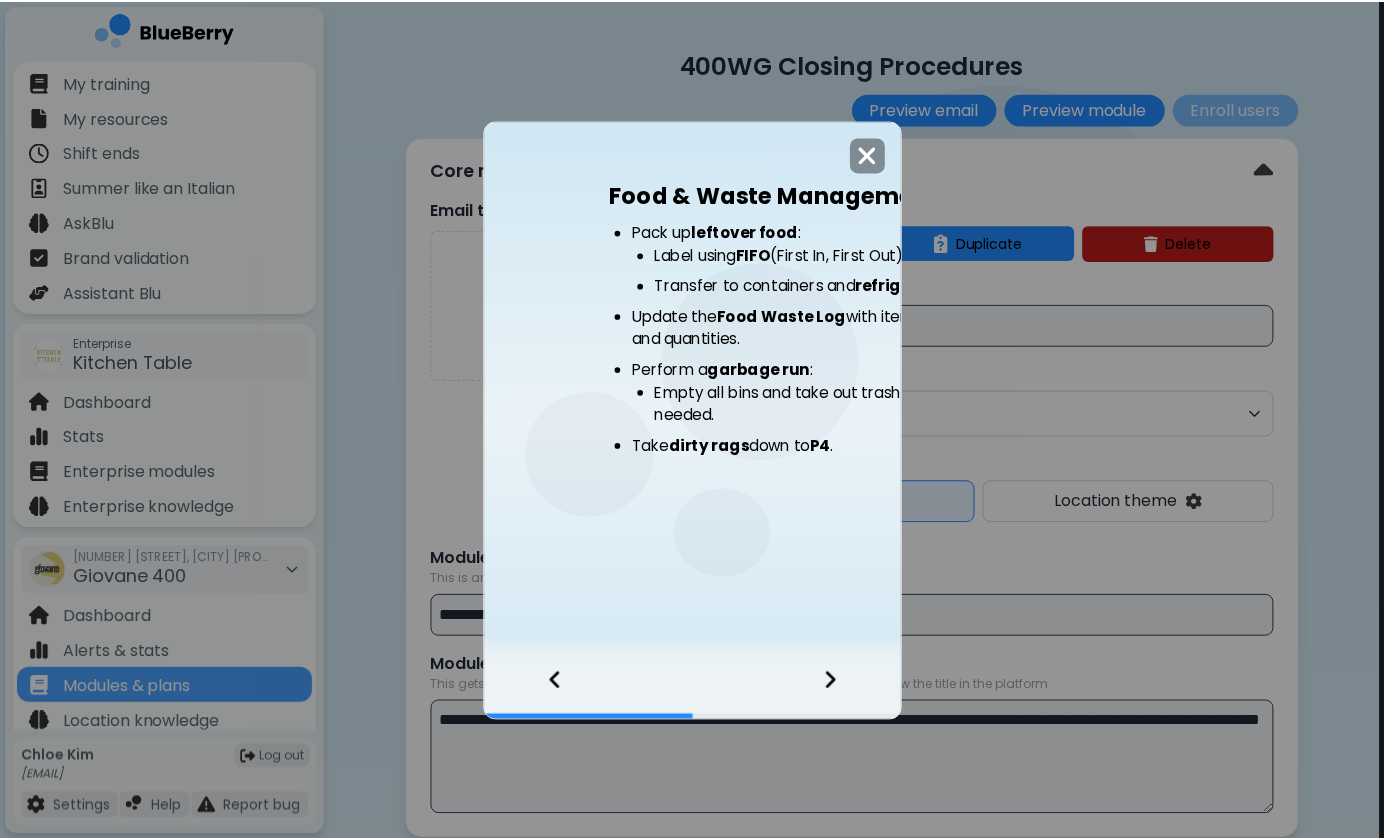 scroll, scrollTop: 0, scrollLeft: 0, axis: both 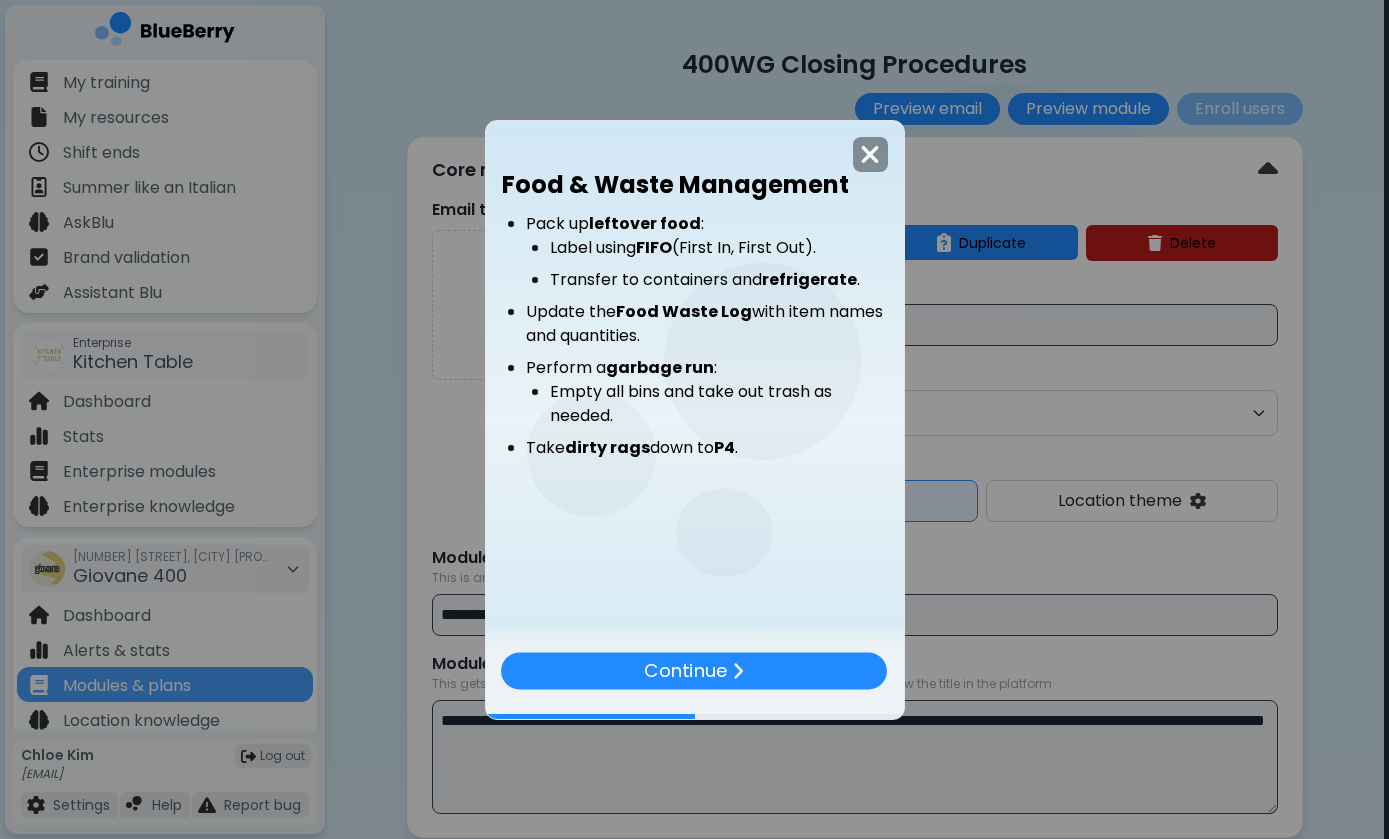 click on "Continue" at bounding box center [695, 686] 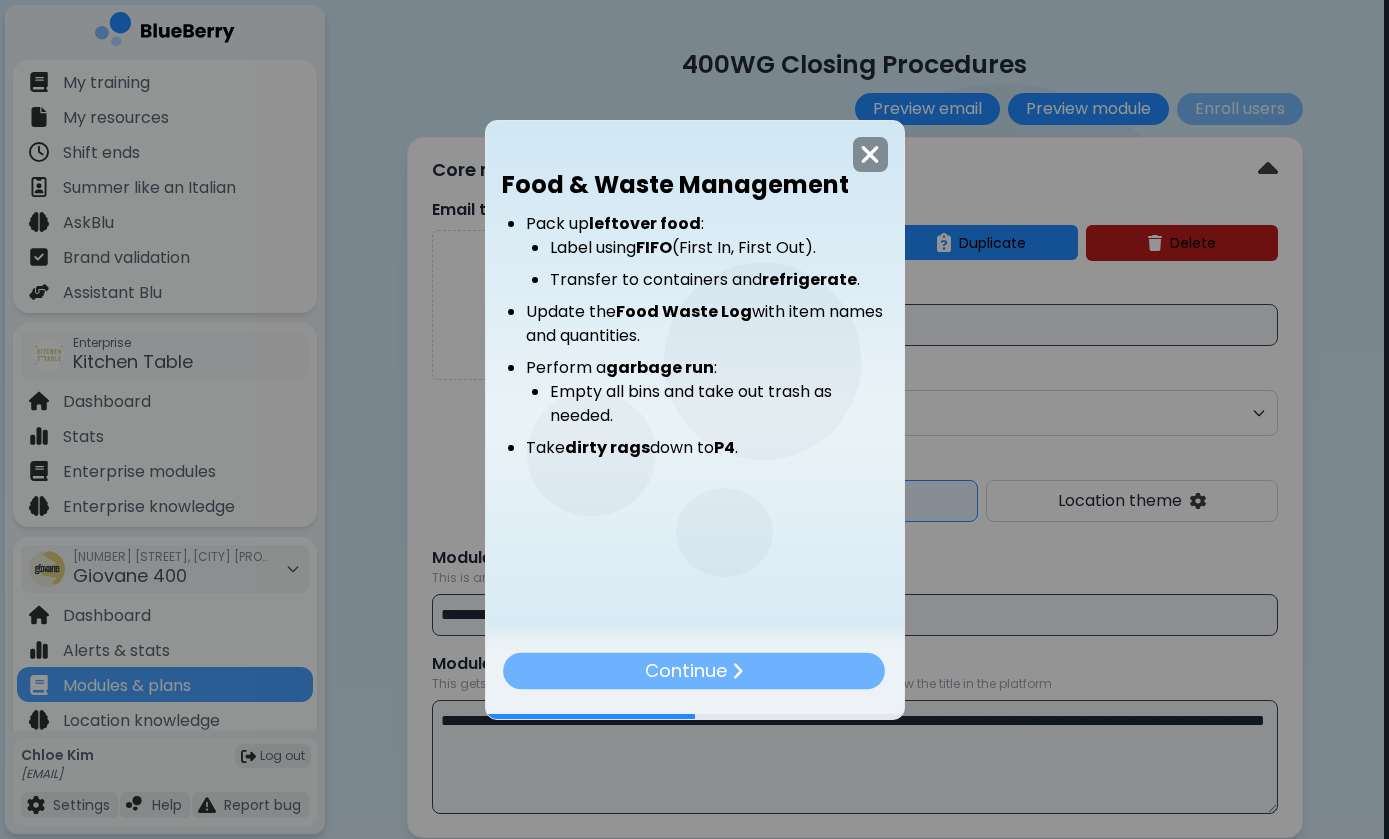 click on "Continue" at bounding box center (695, 670) 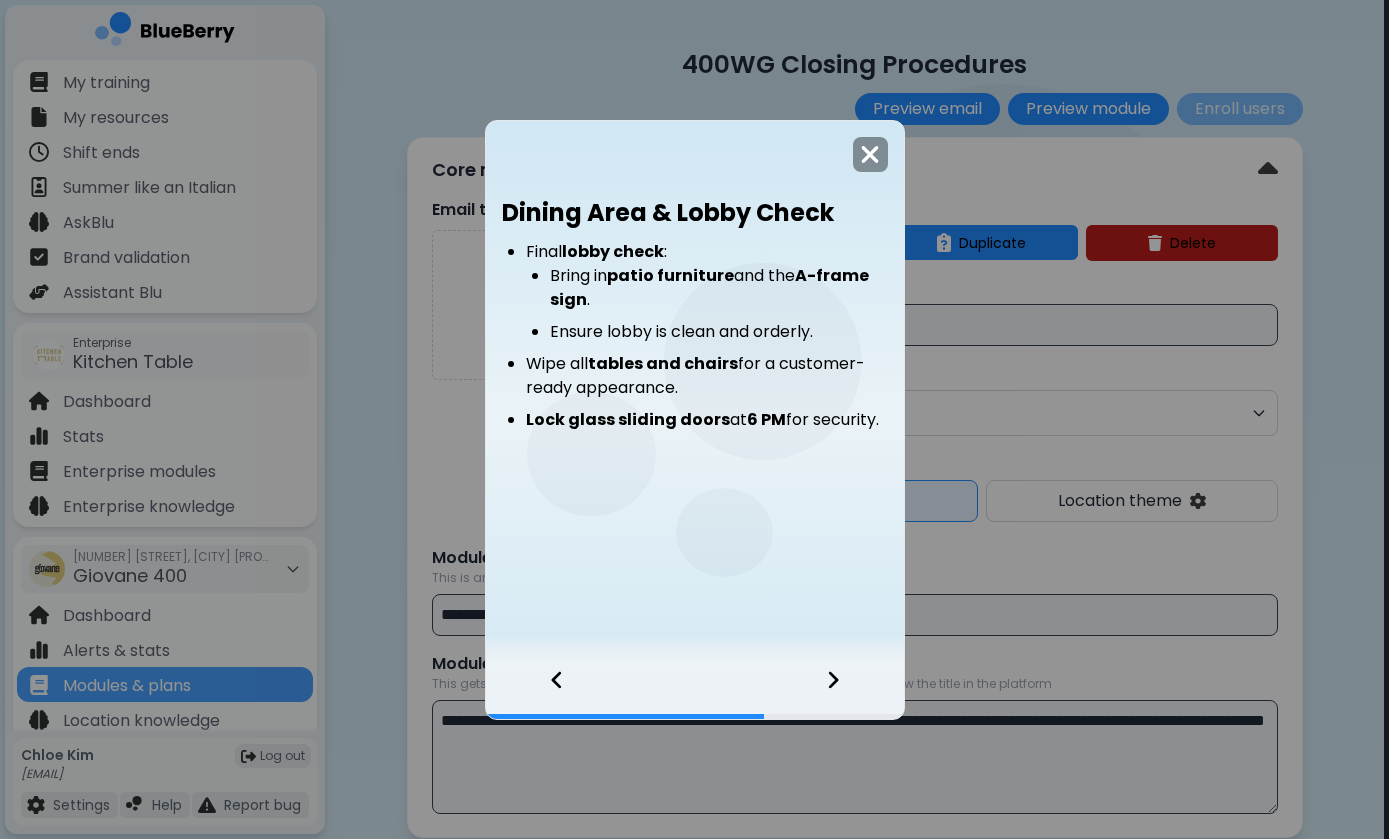 click at bounding box center (845, 692) 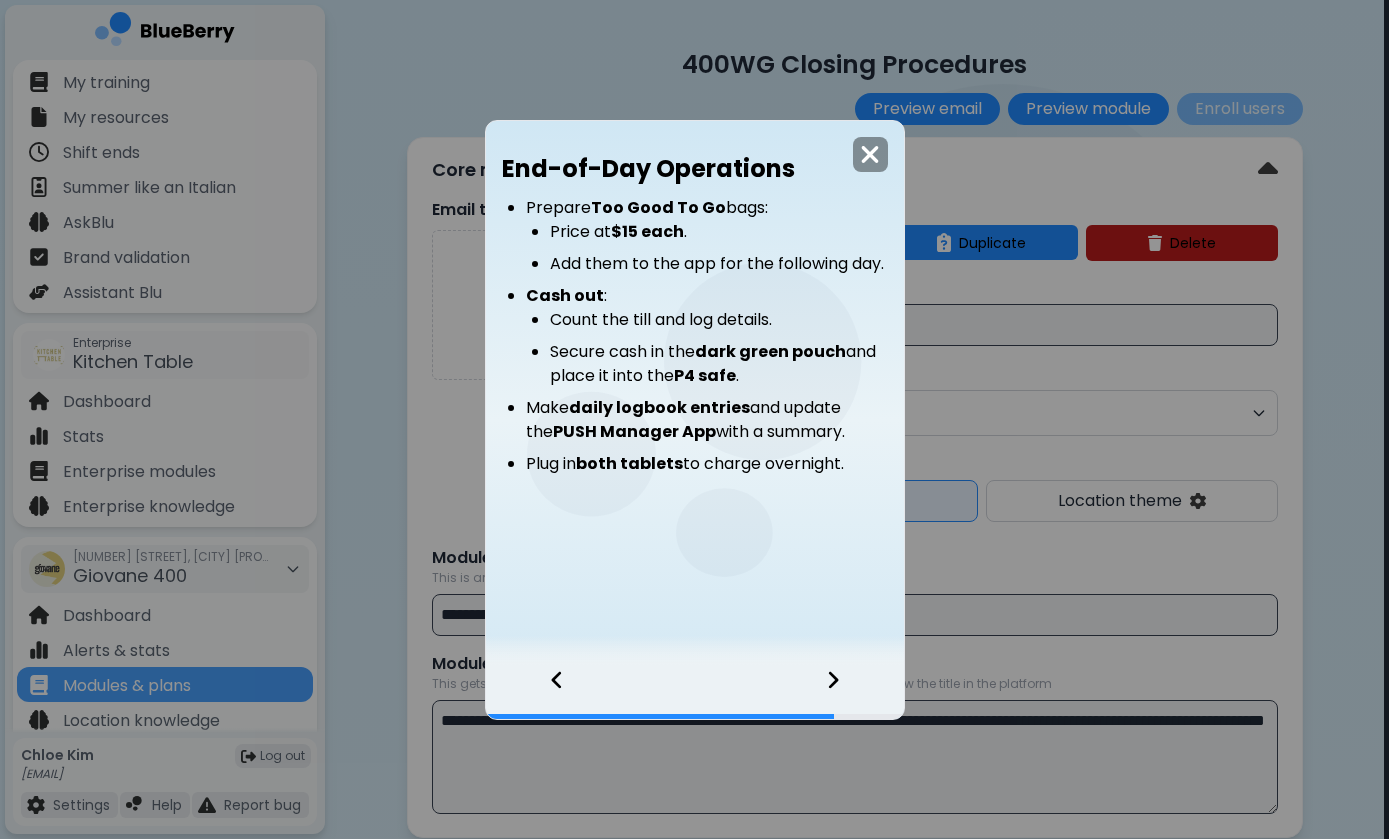 click 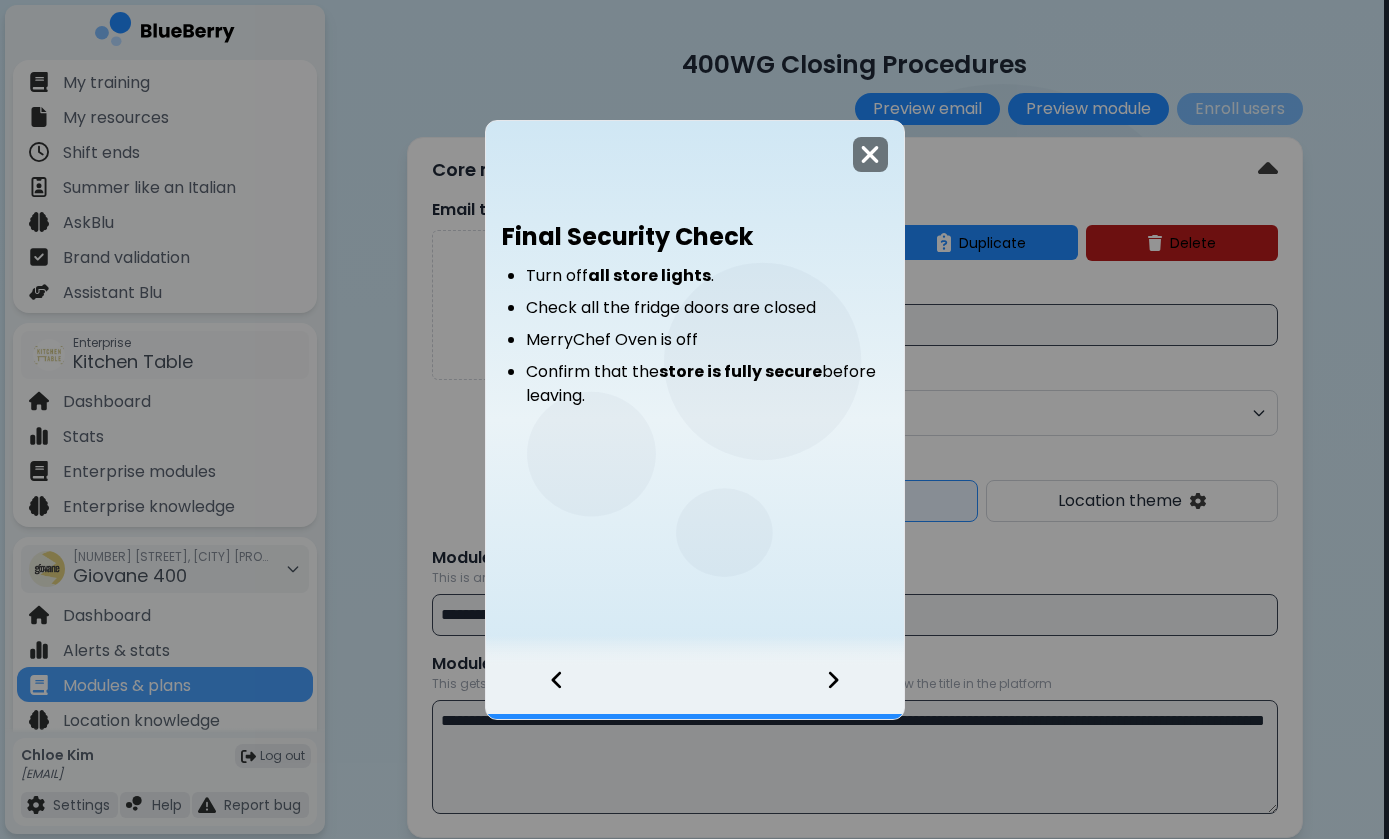 click at bounding box center (870, 154) 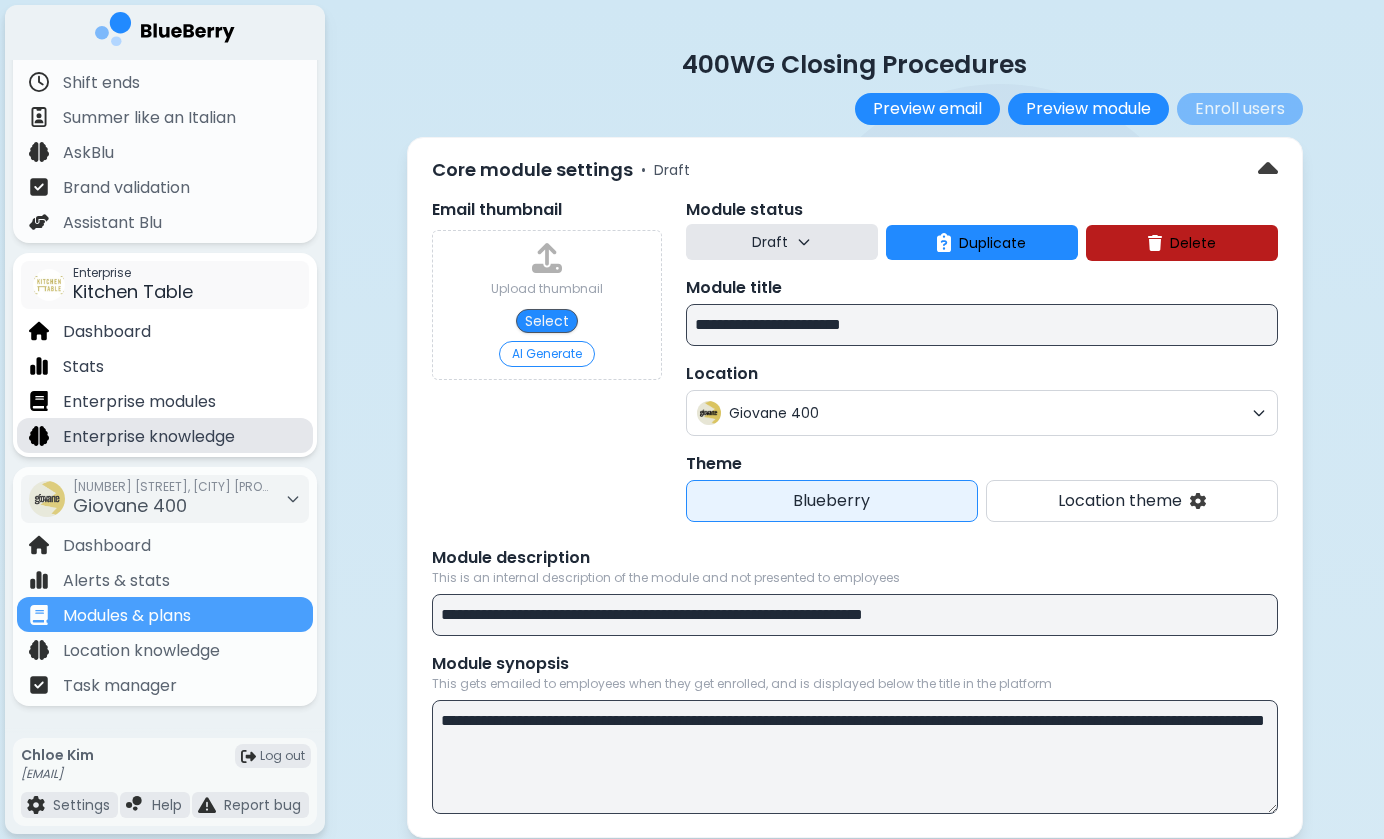 scroll, scrollTop: 70, scrollLeft: 0, axis: vertical 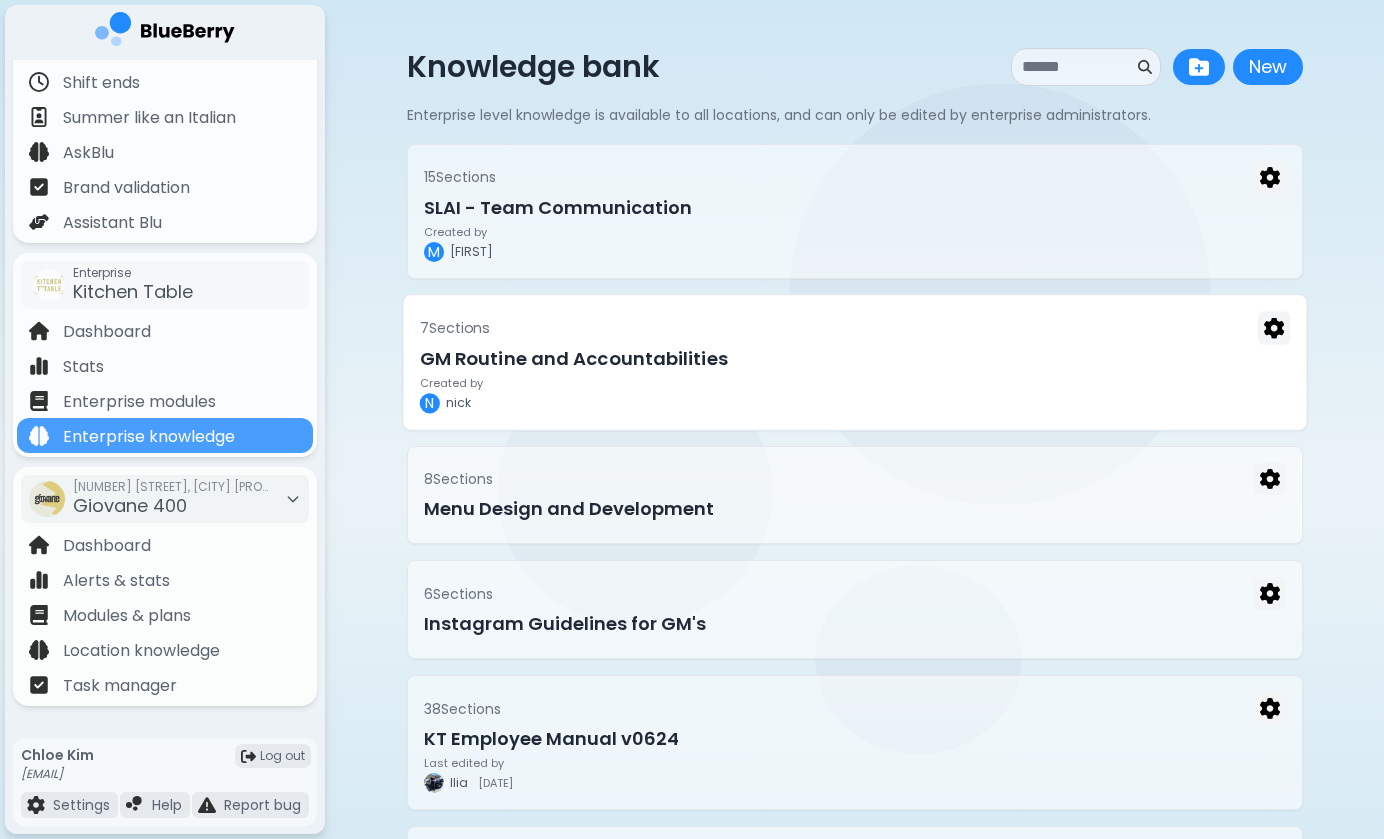 click on "GM Routine and Accountabilities" at bounding box center (854, 358) 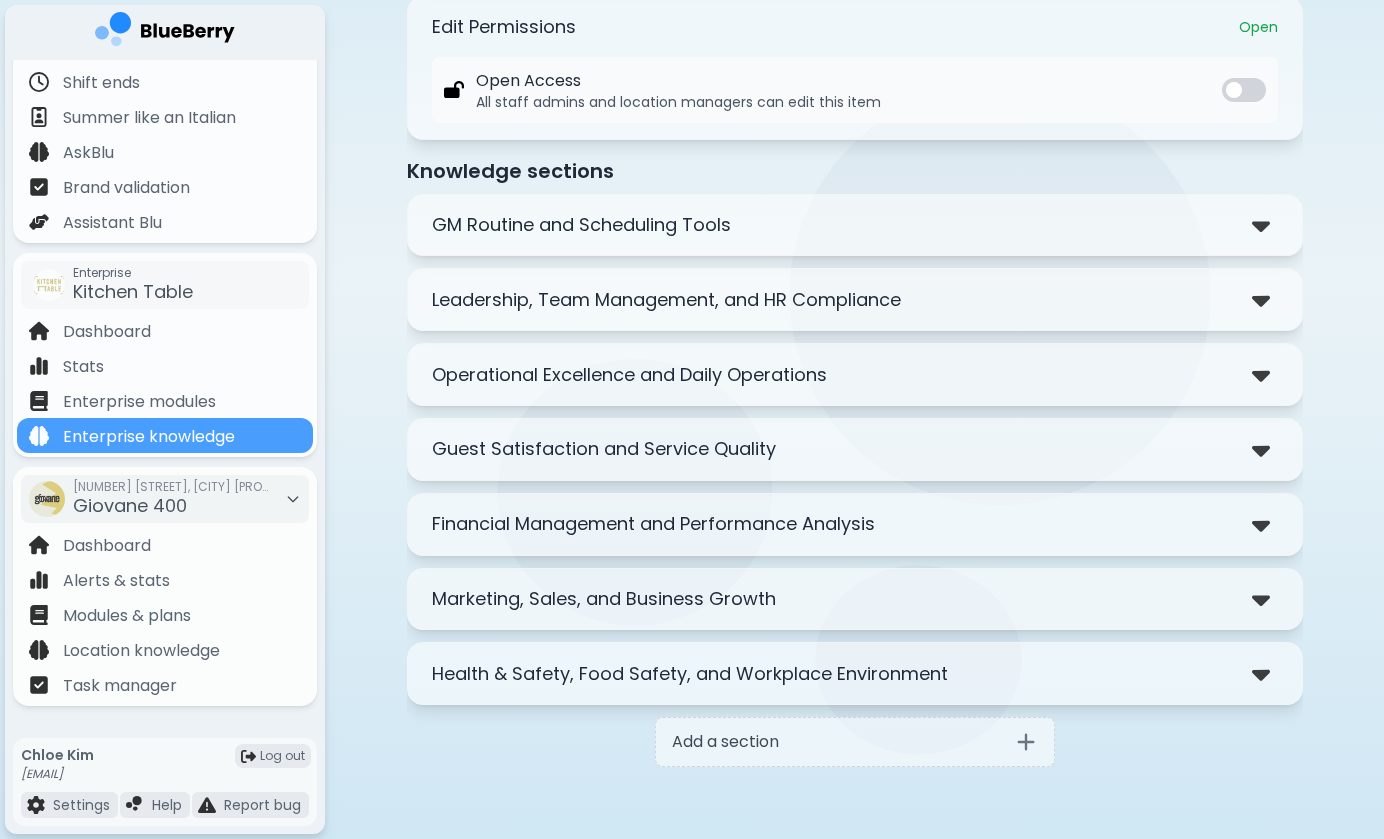 scroll, scrollTop: 281, scrollLeft: 0, axis: vertical 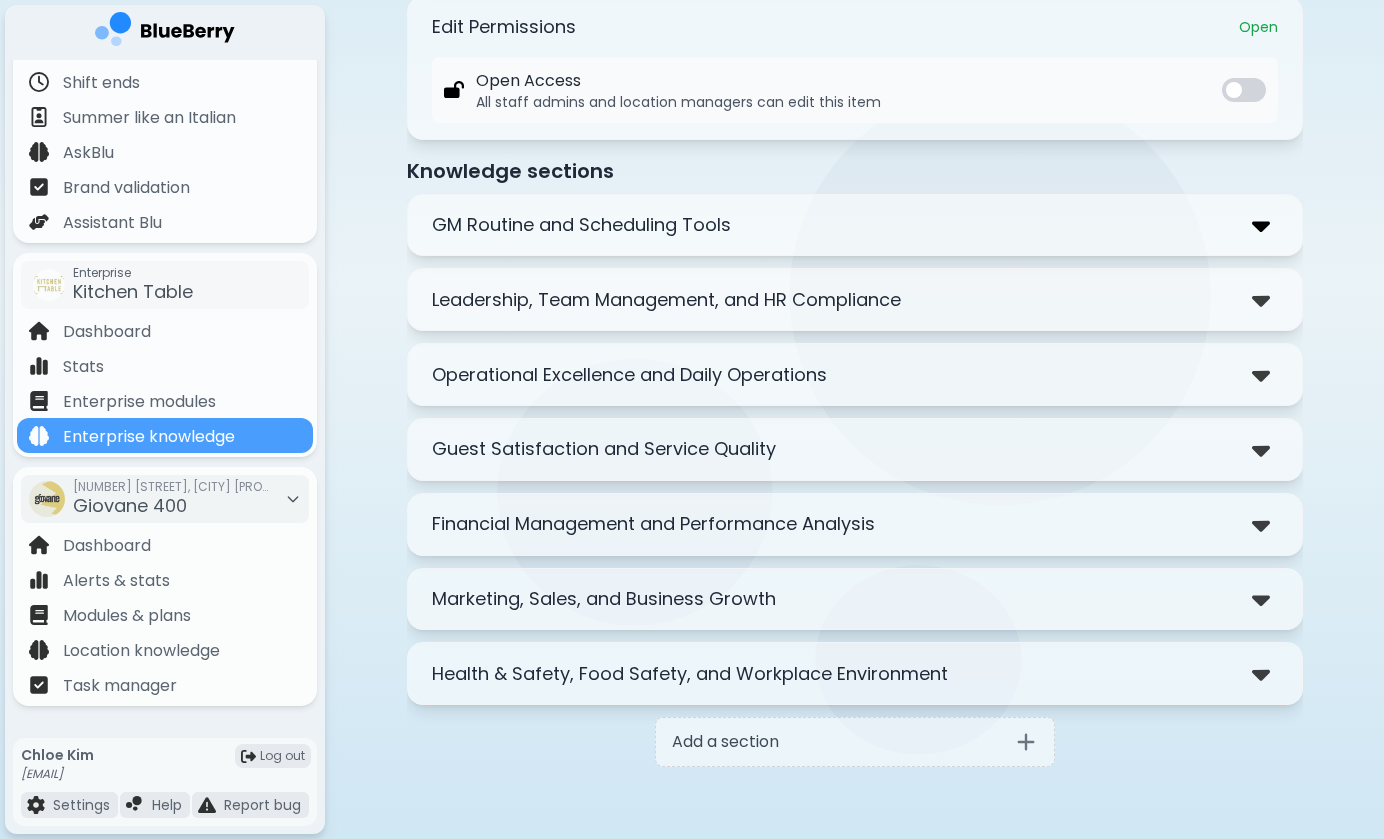 click at bounding box center (1261, 225) 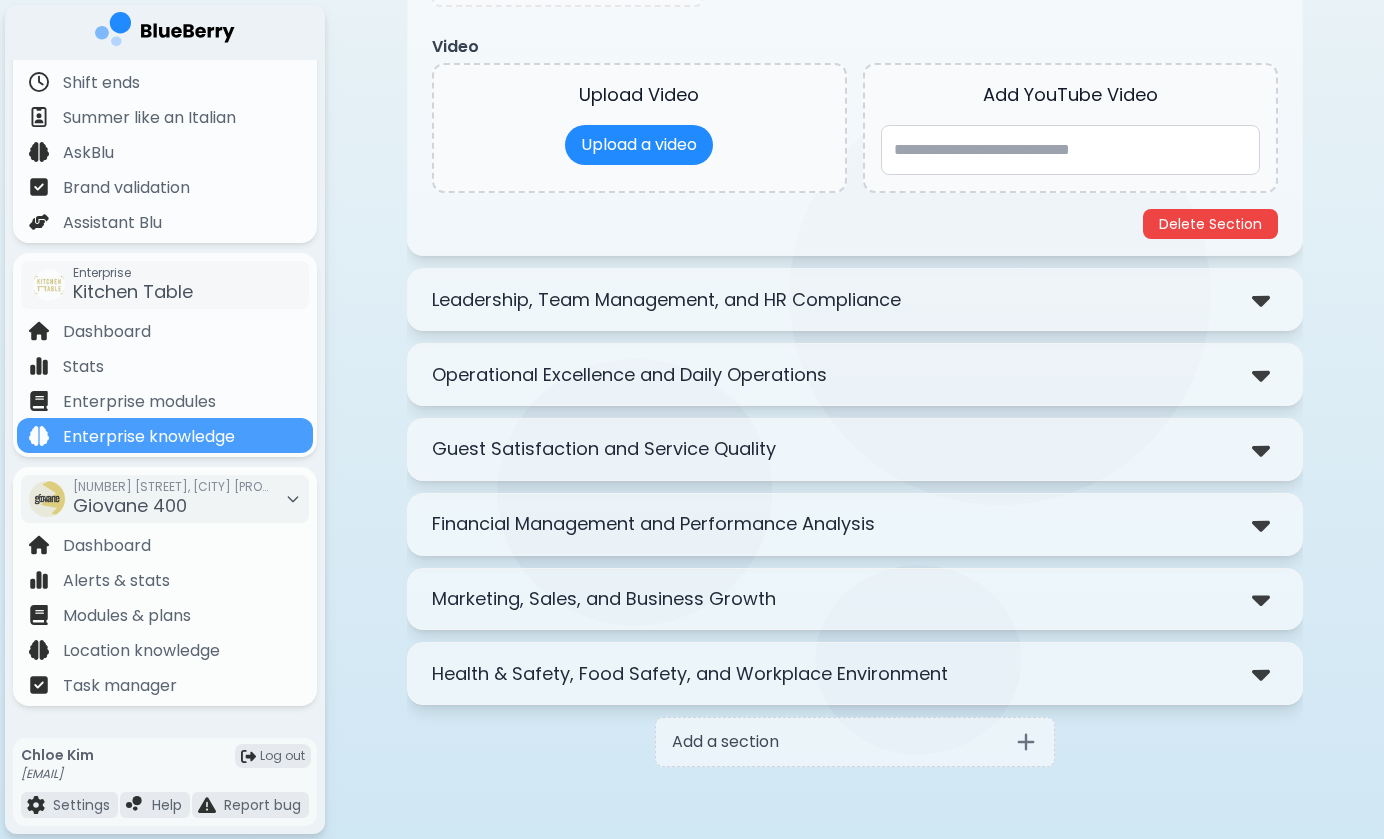 scroll, scrollTop: 983, scrollLeft: 0, axis: vertical 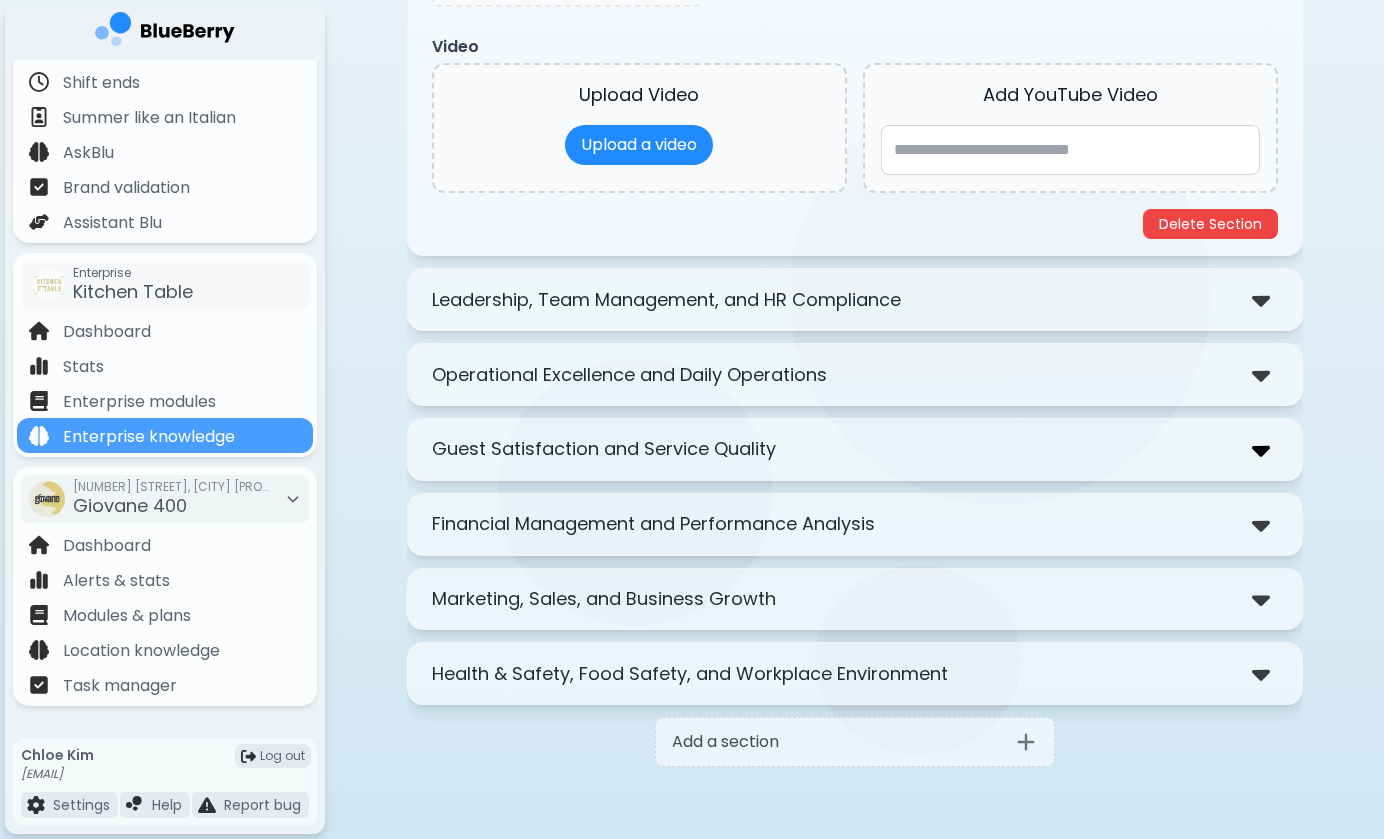click at bounding box center (1261, 449) 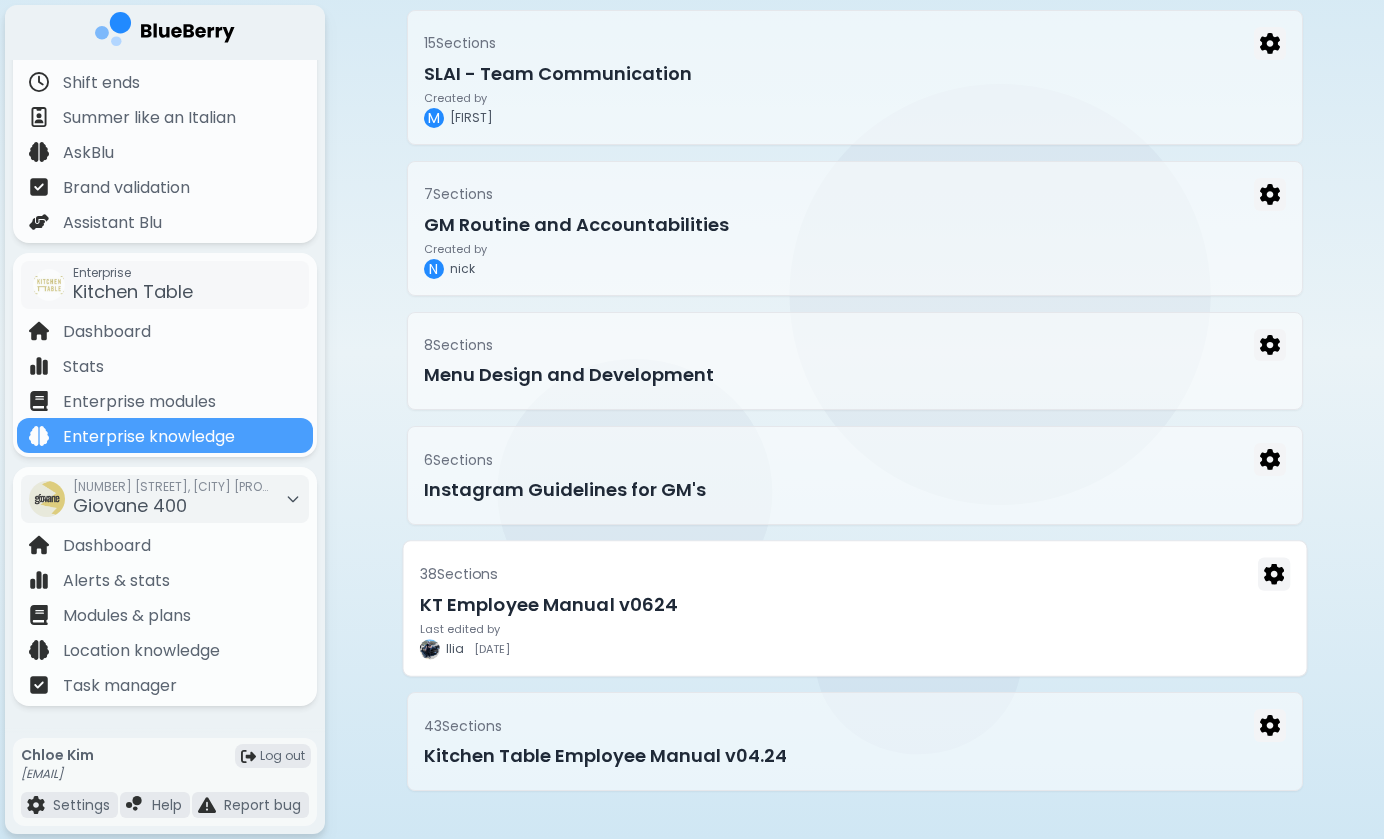 scroll, scrollTop: 135, scrollLeft: 0, axis: vertical 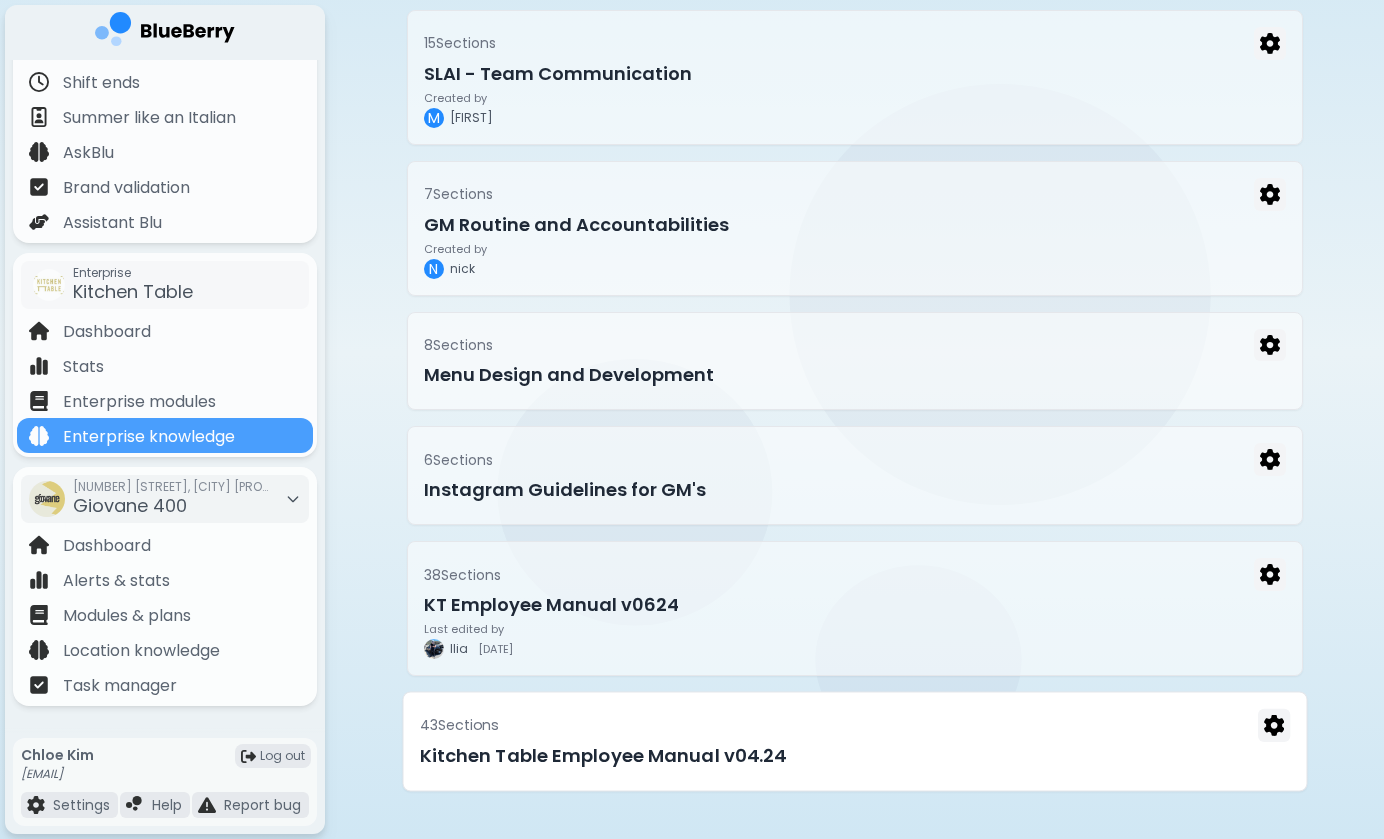 click on "43  Section s" at bounding box center (854, 725) 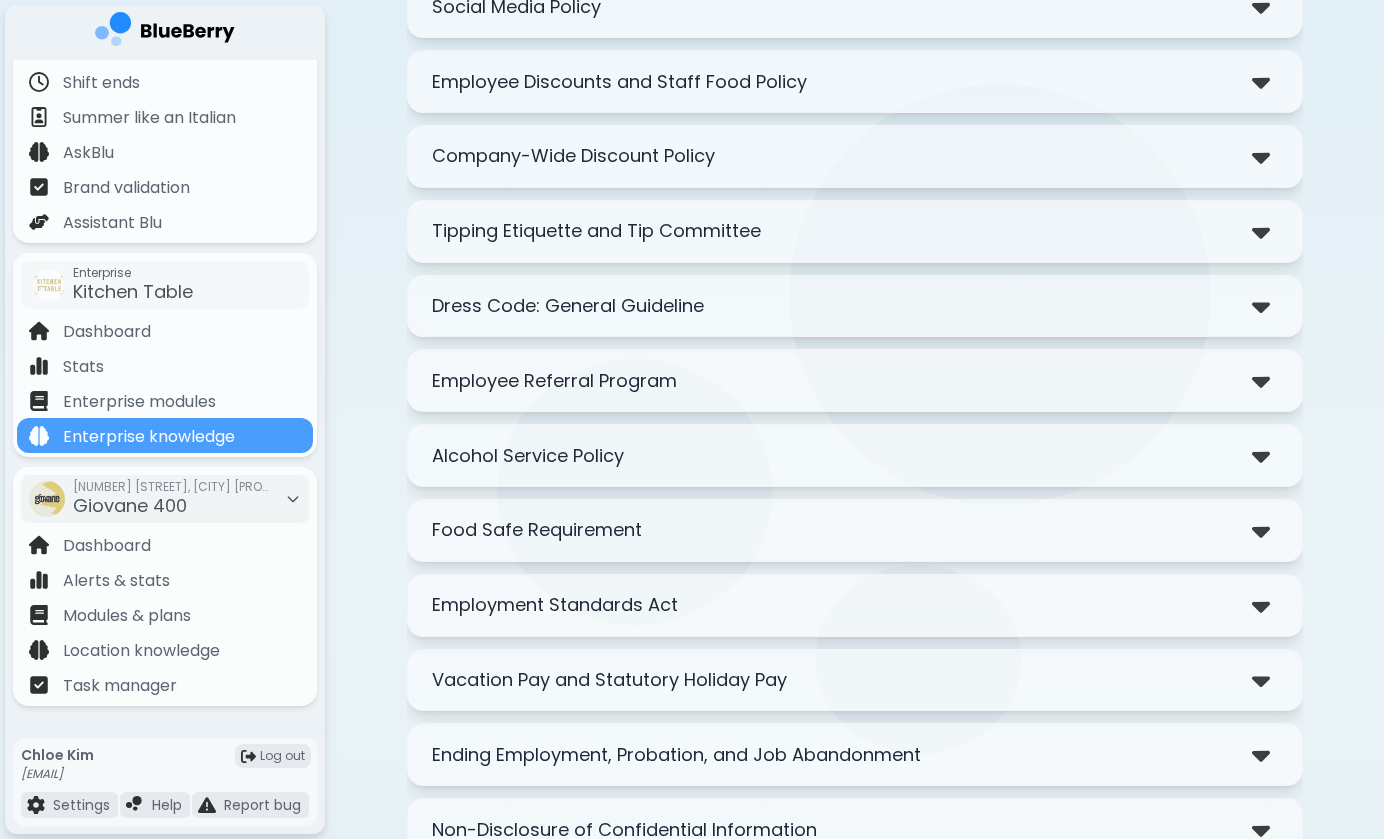 scroll, scrollTop: 1601, scrollLeft: 0, axis: vertical 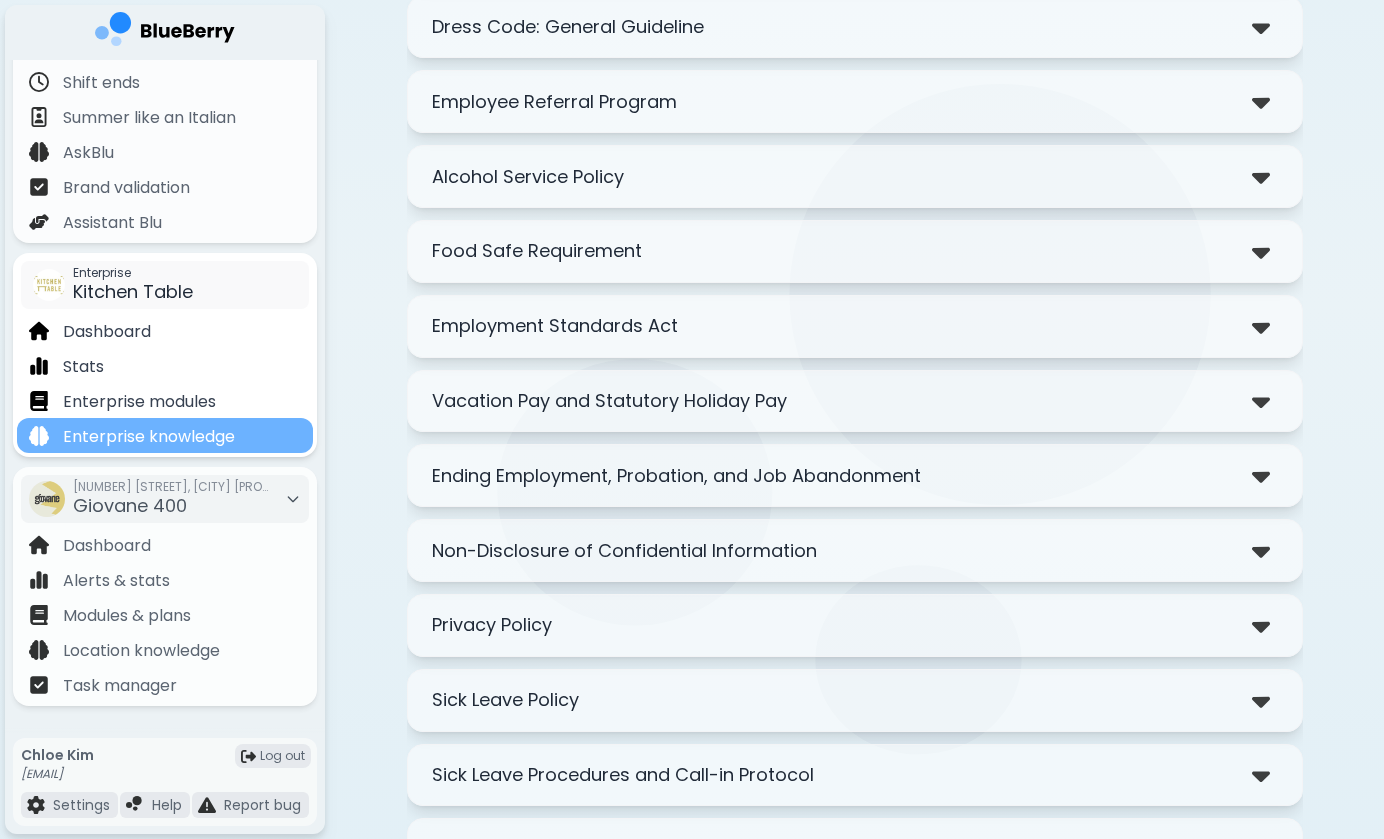 click on "Enterprise knowledge" at bounding box center (165, 435) 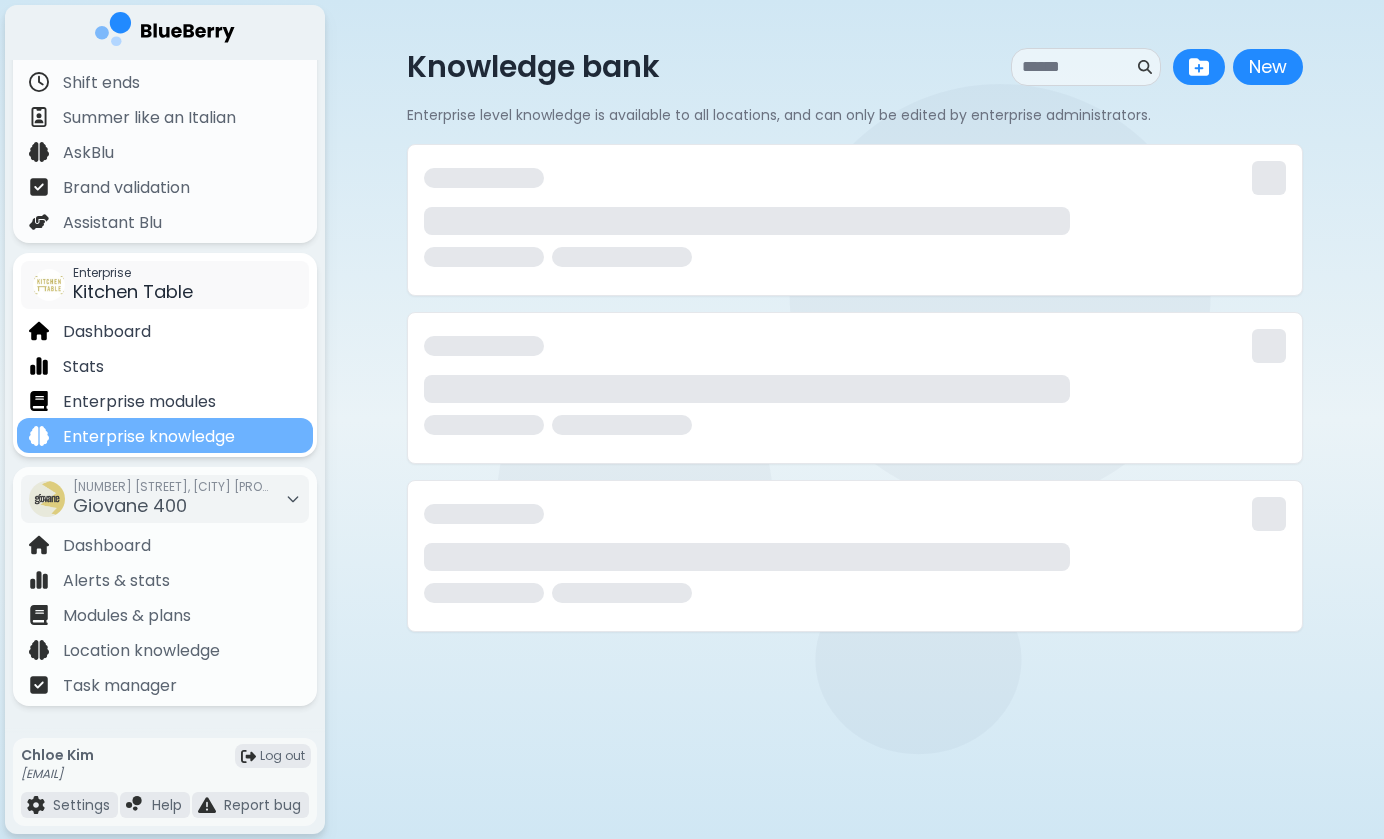 scroll, scrollTop: 0, scrollLeft: 0, axis: both 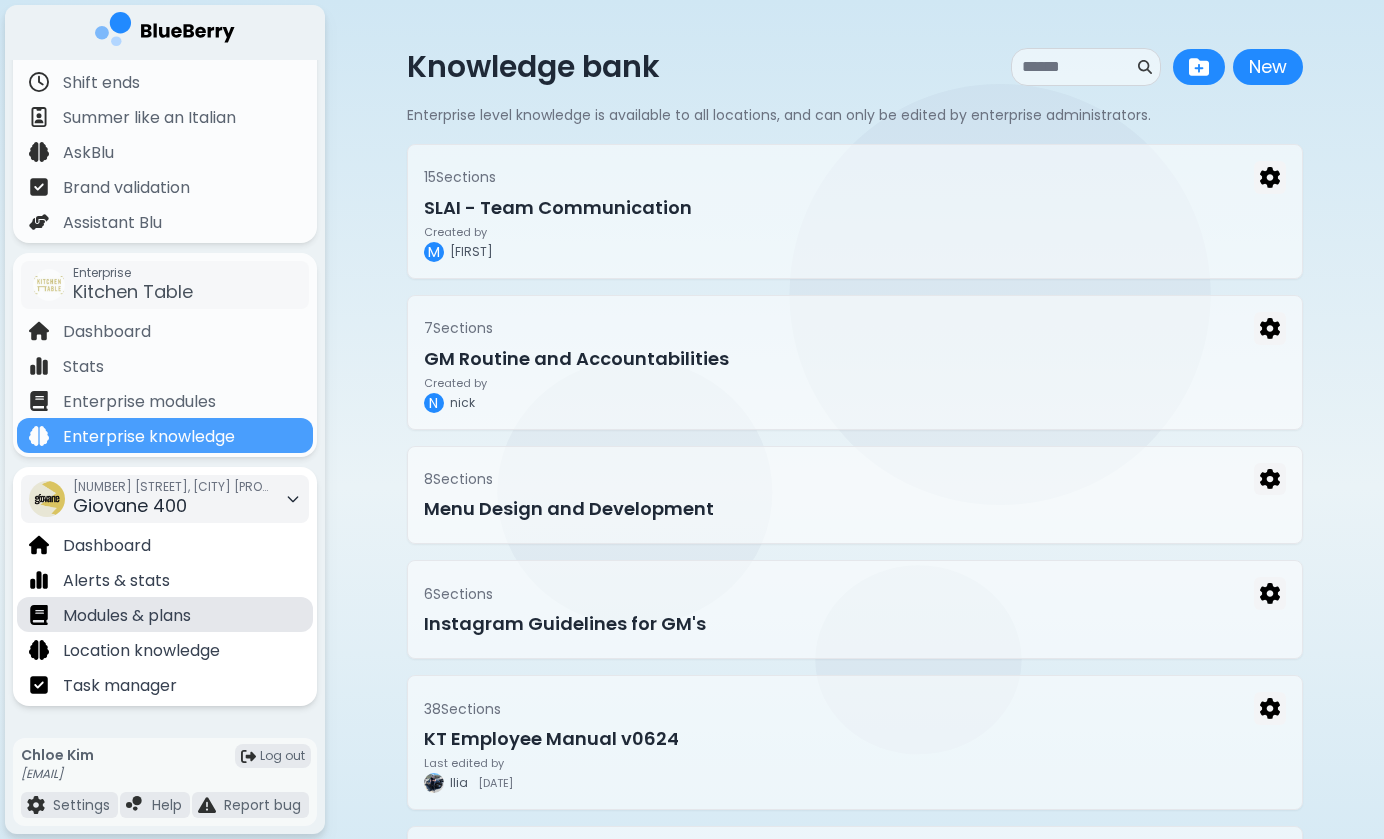 click on "Modules & plans" at bounding box center [127, 616] 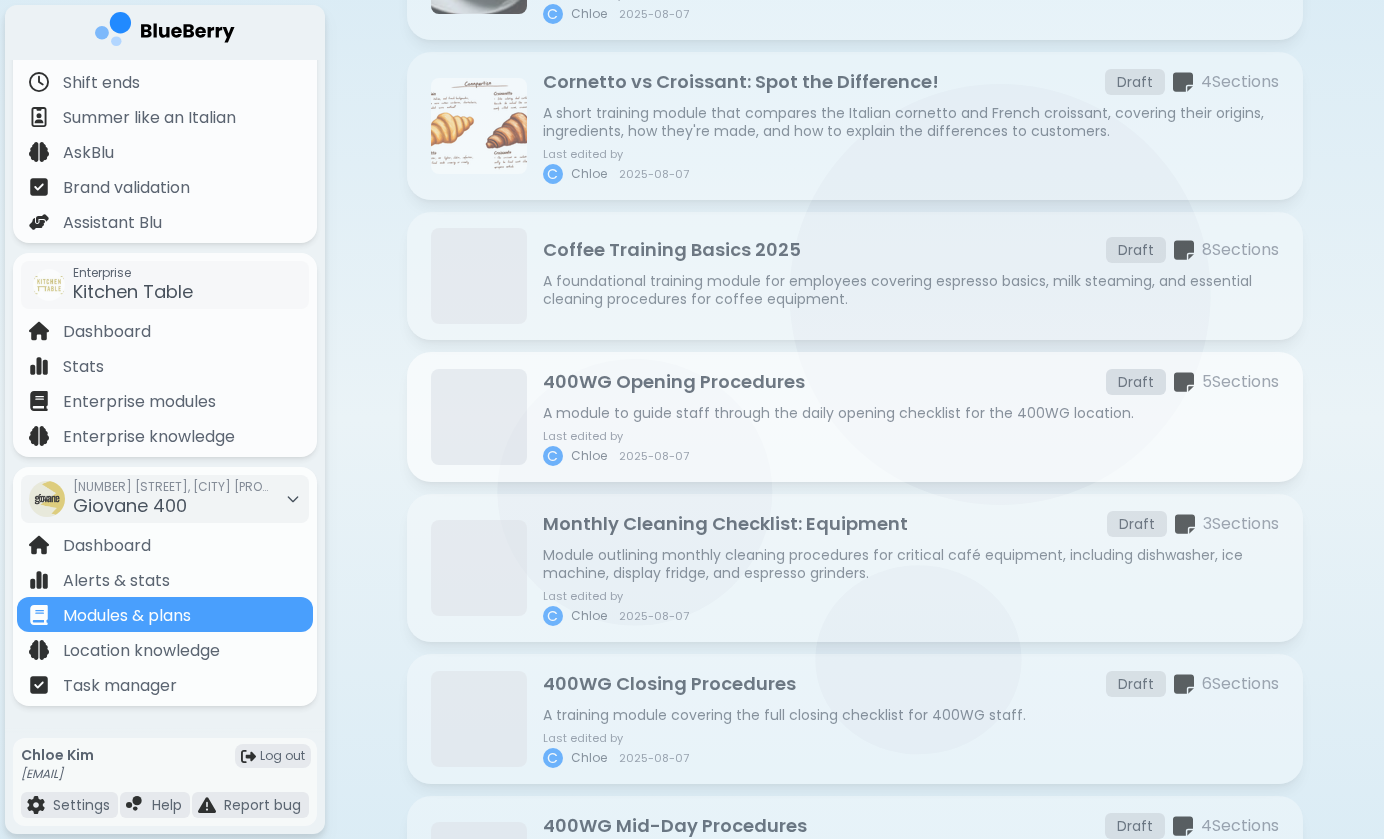 scroll, scrollTop: 328, scrollLeft: 0, axis: vertical 